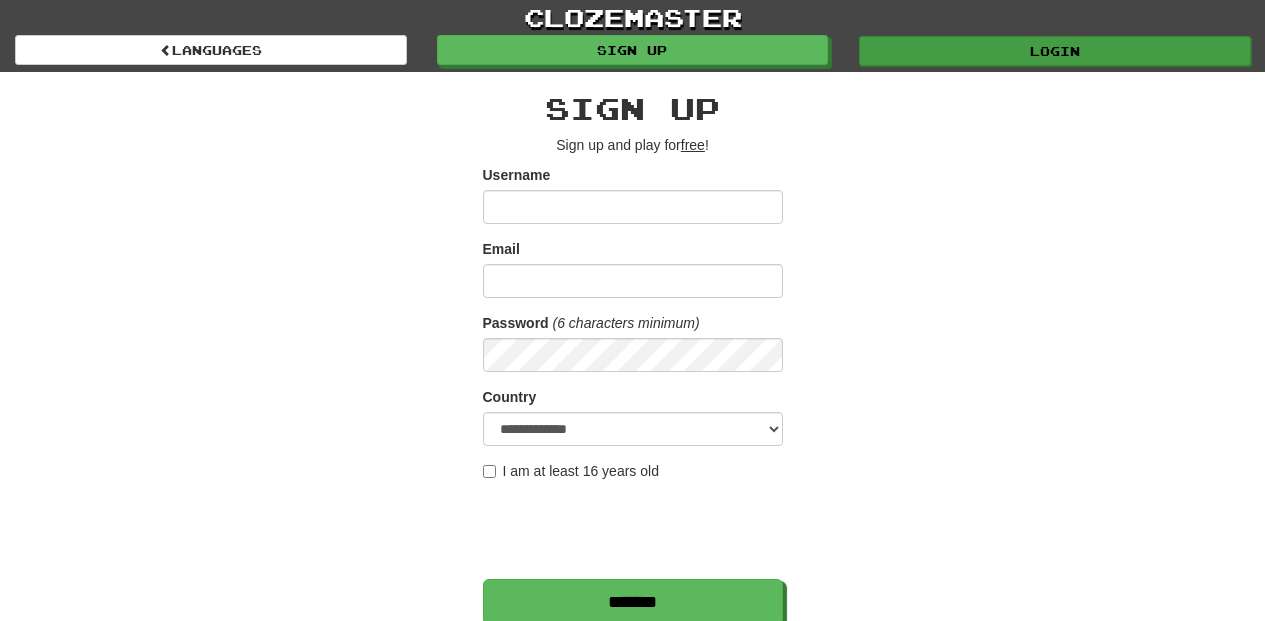 scroll, scrollTop: 0, scrollLeft: 0, axis: both 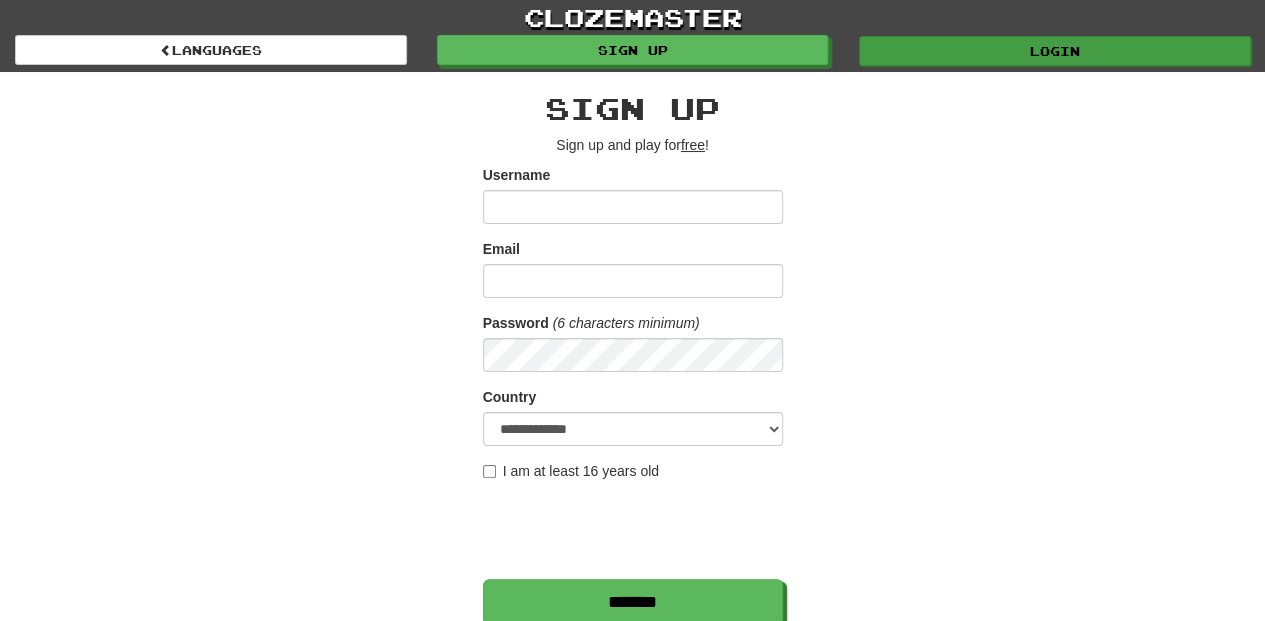 type on "**********" 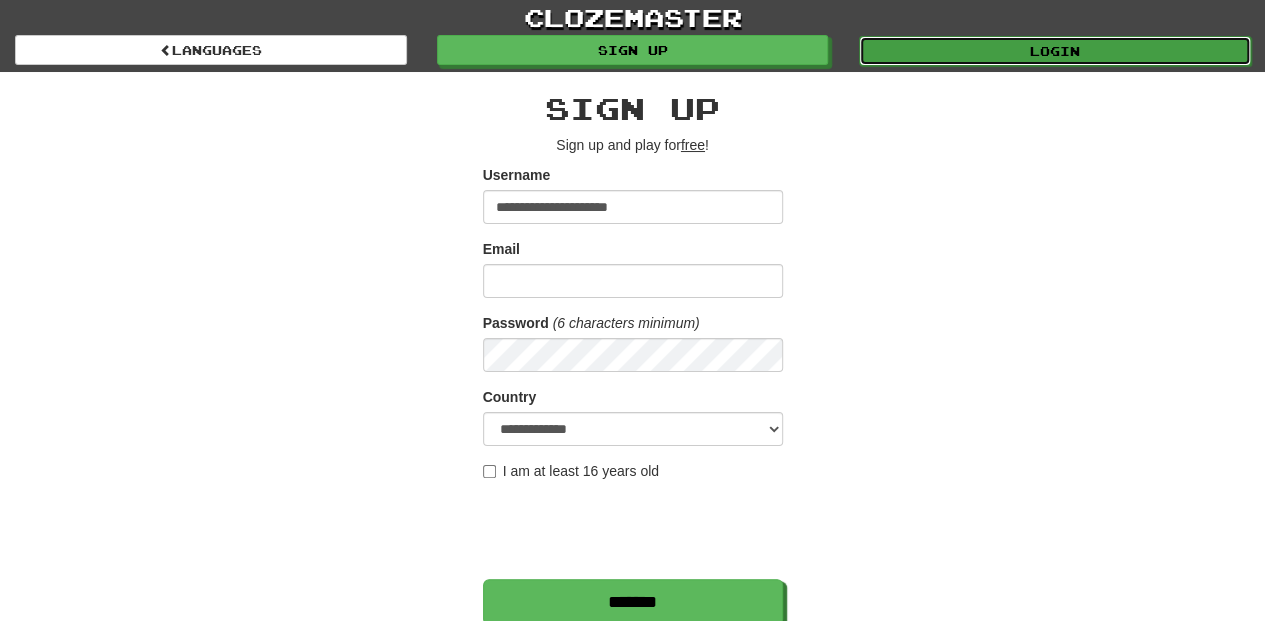 click on "Login" at bounding box center [1055, 51] 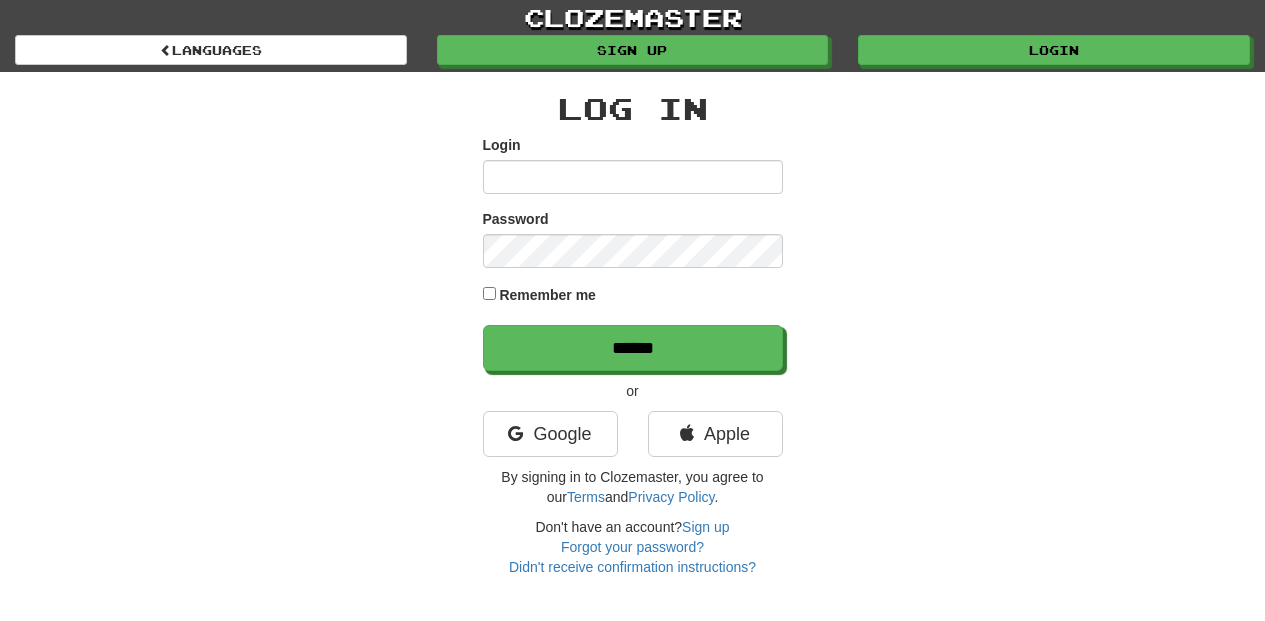 scroll, scrollTop: 0, scrollLeft: 0, axis: both 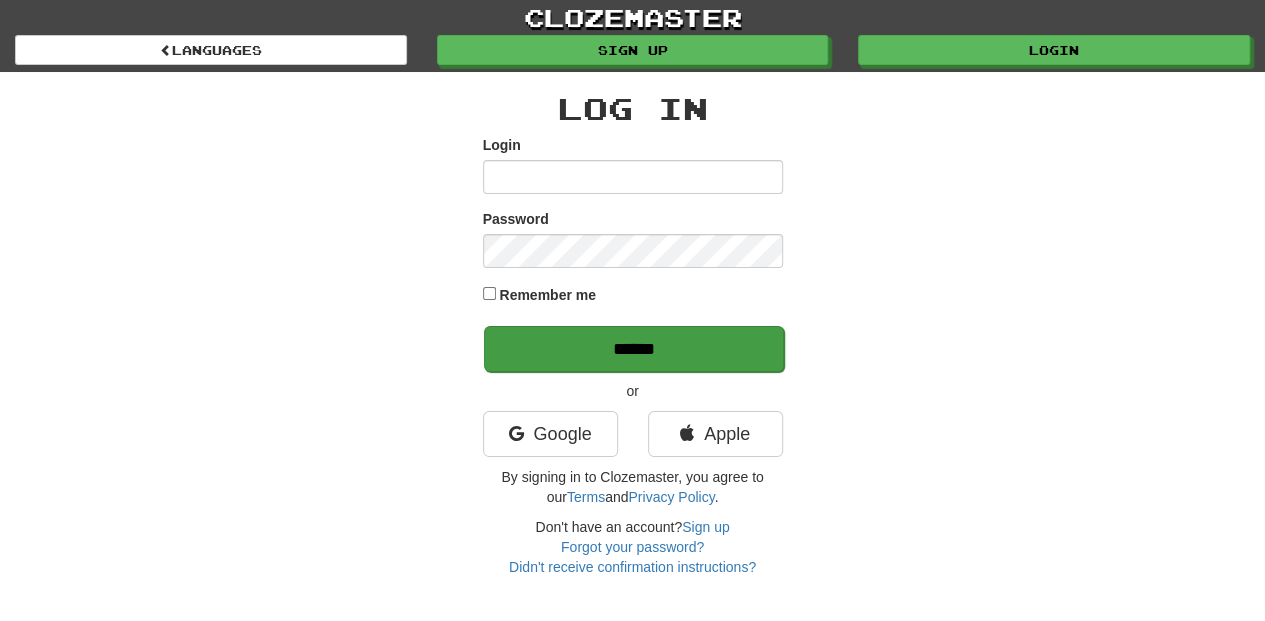 type on "**********" 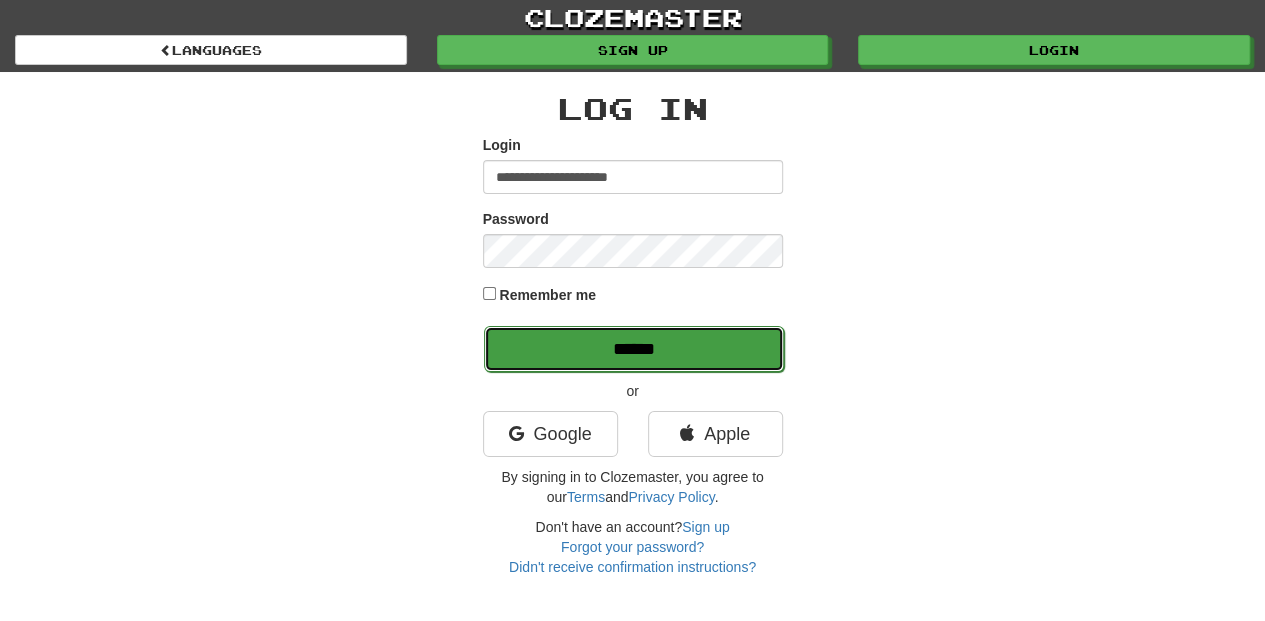 click on "******" at bounding box center [634, 349] 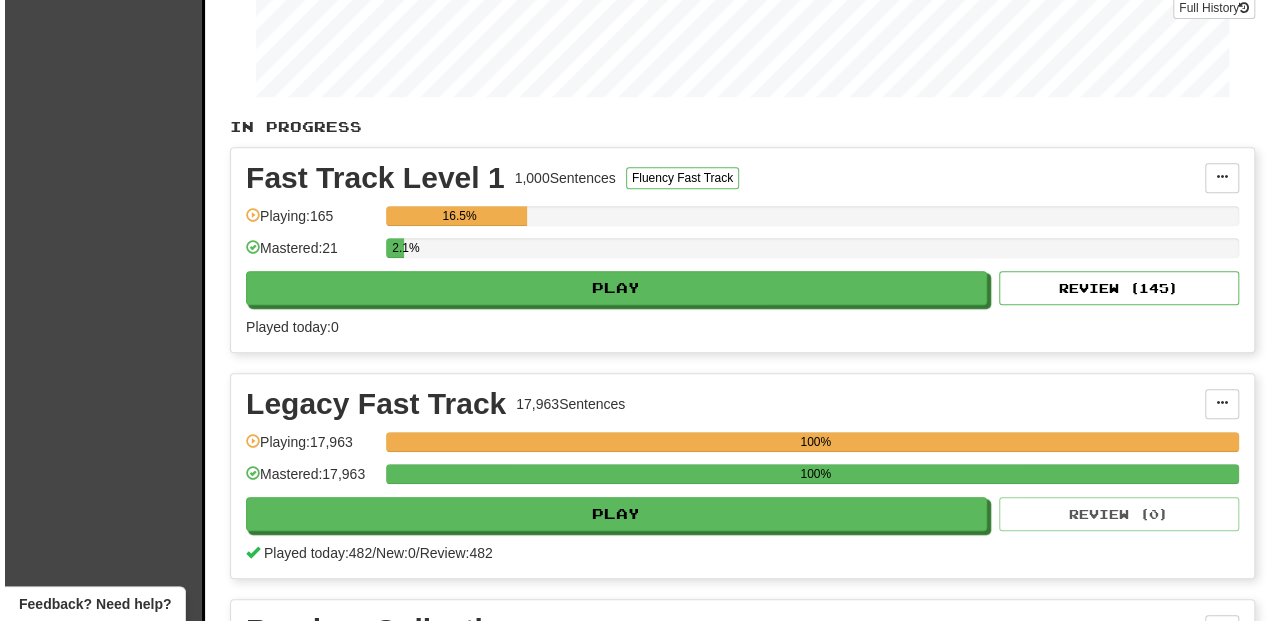 scroll, scrollTop: 333, scrollLeft: 0, axis: vertical 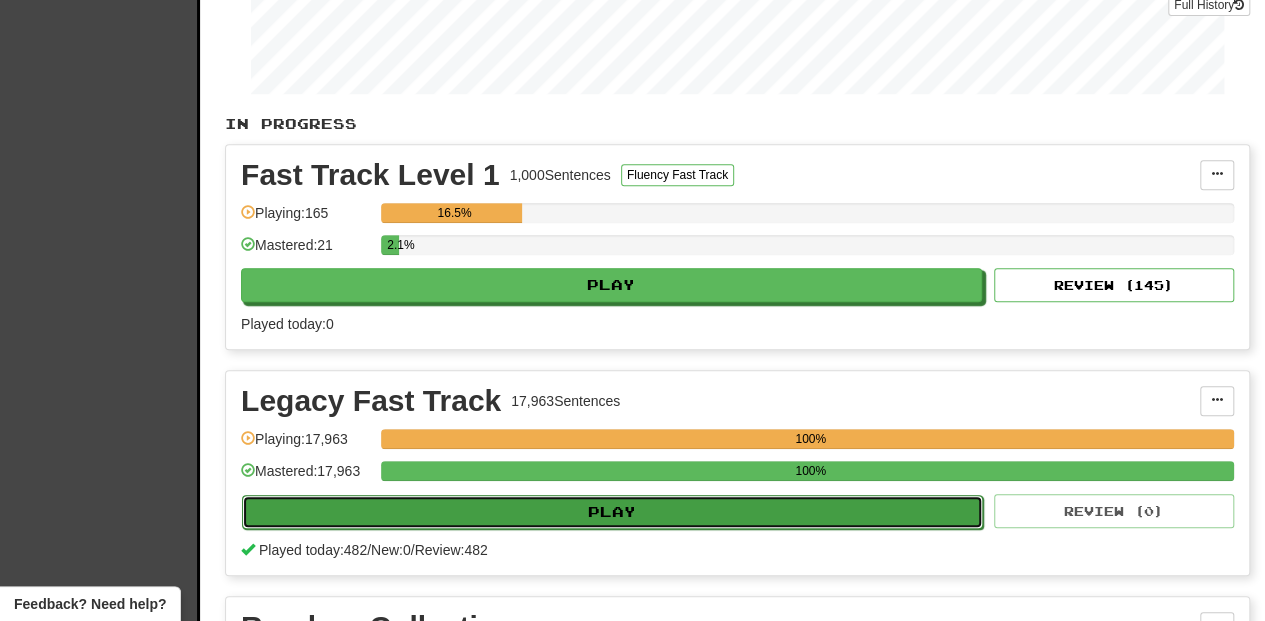 click on "Play" at bounding box center (612, 512) 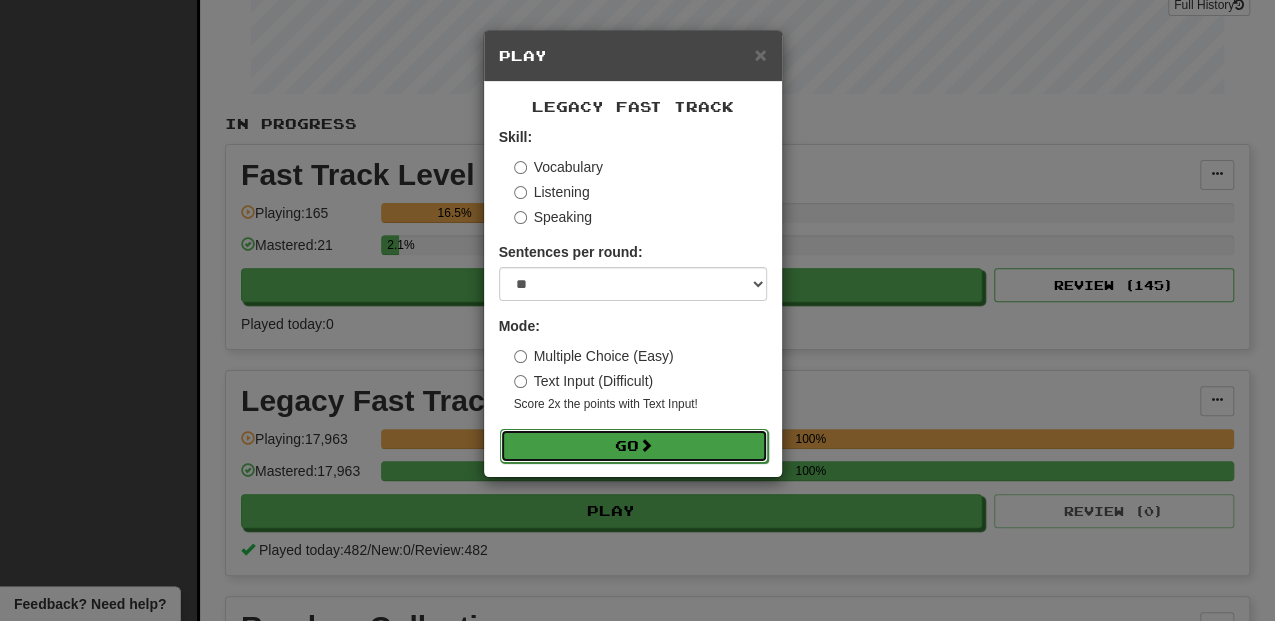 click on "Go" at bounding box center (634, 446) 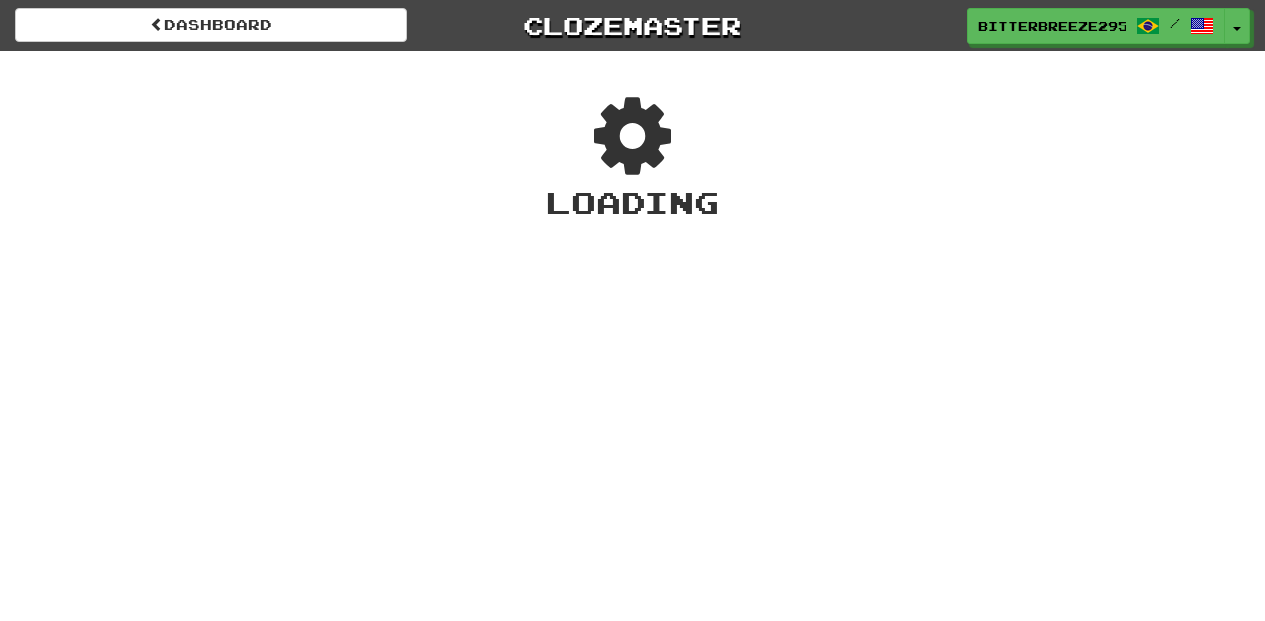 scroll, scrollTop: 0, scrollLeft: 0, axis: both 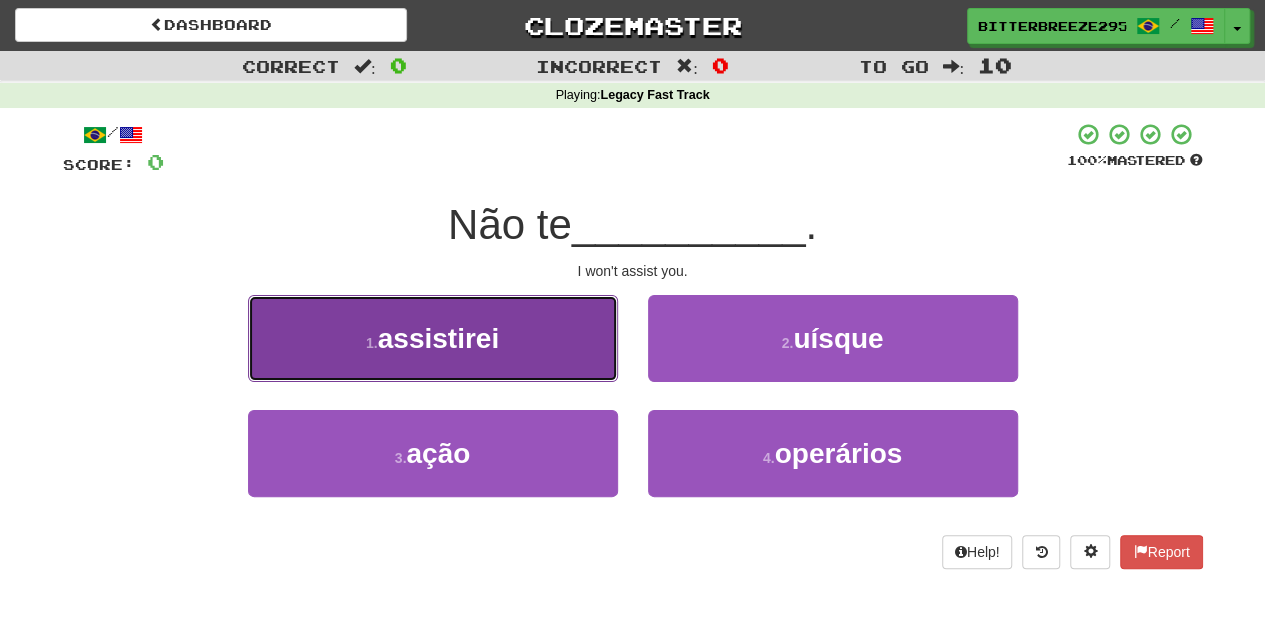 click on "1 .  assistirei" at bounding box center [433, 338] 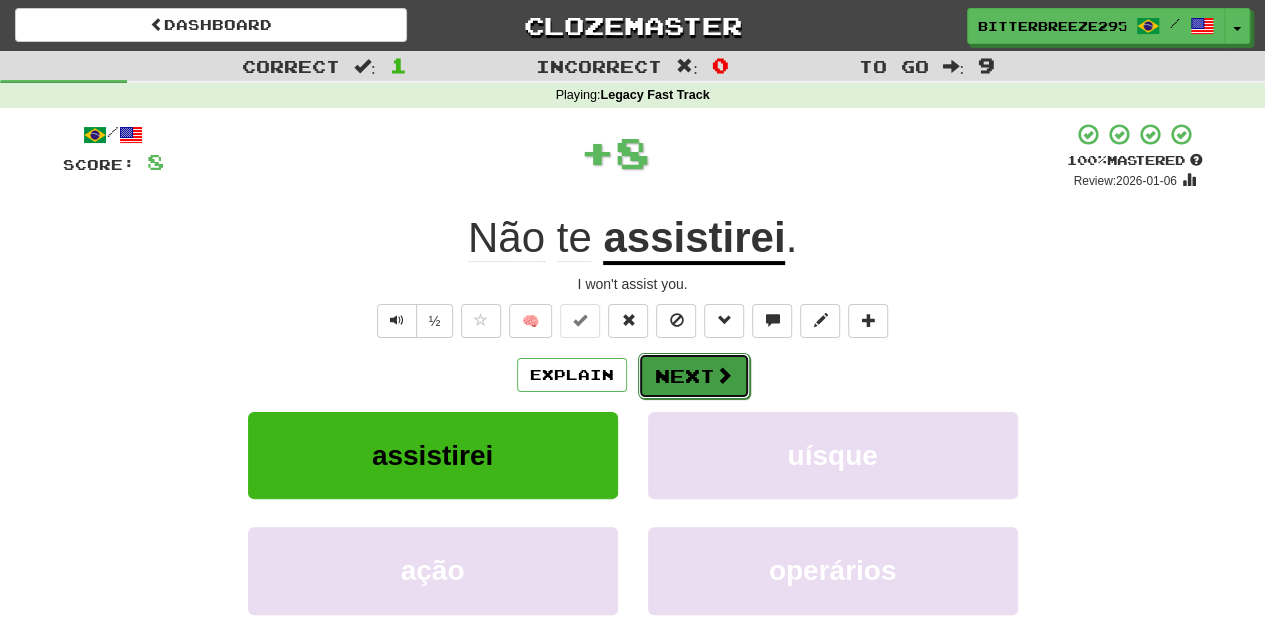 click on "Next" at bounding box center (694, 376) 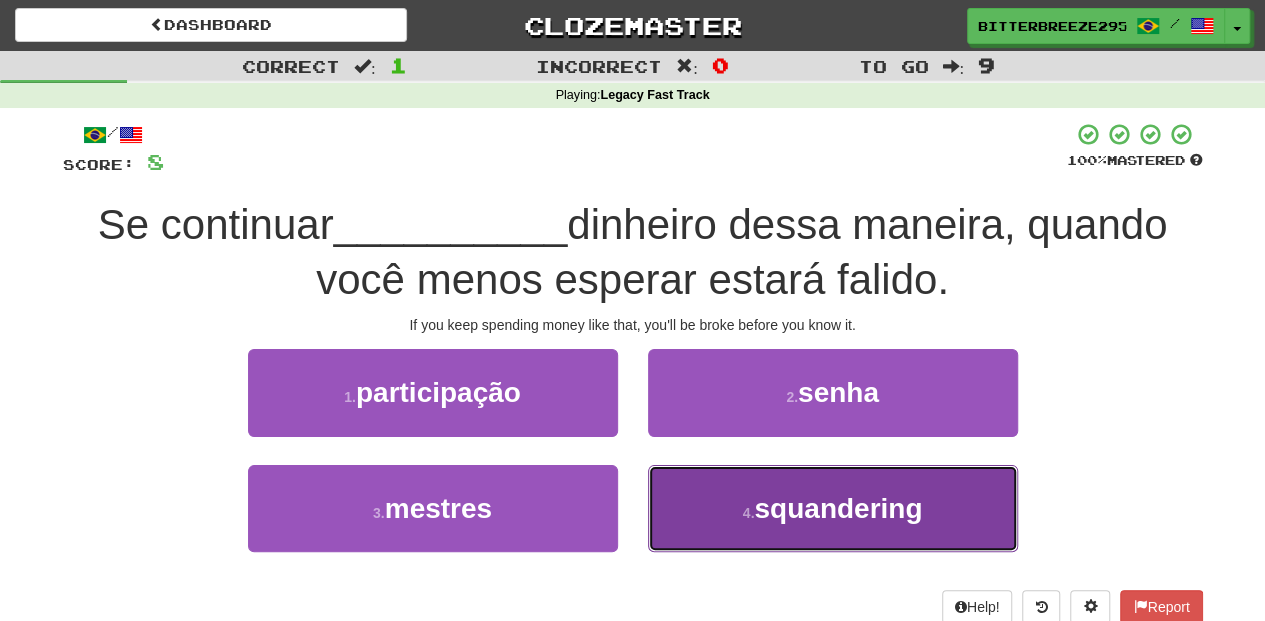 click on "4 .  esbanjando" at bounding box center (833, 508) 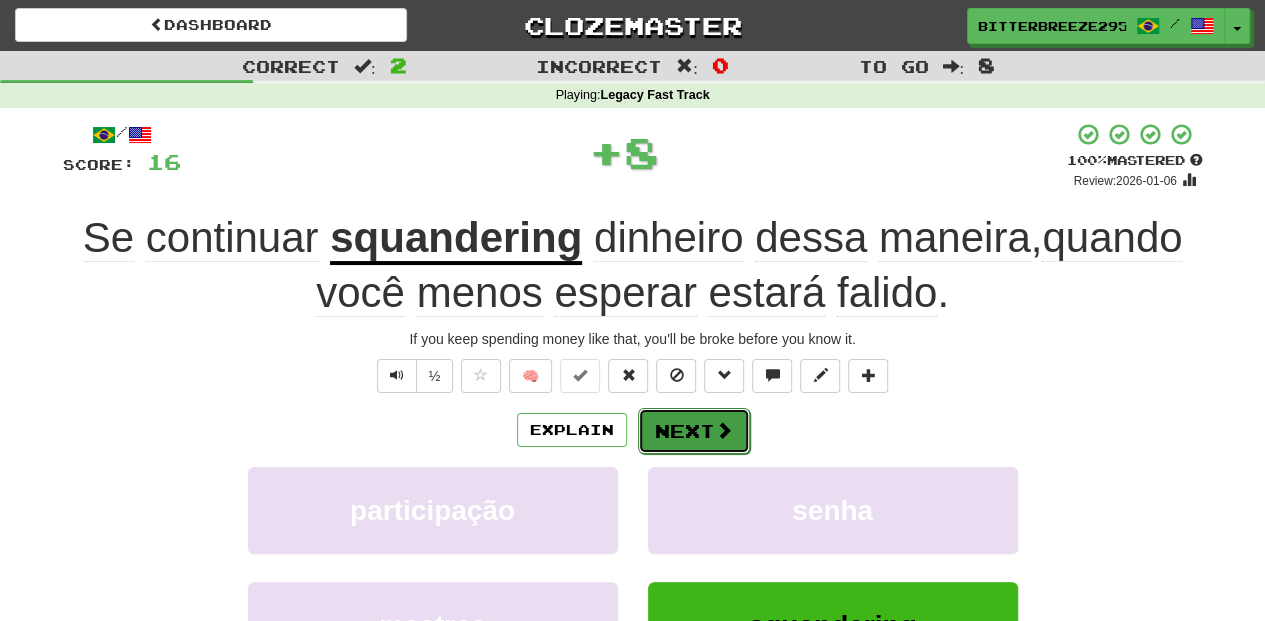 click on "Next" at bounding box center (694, 431) 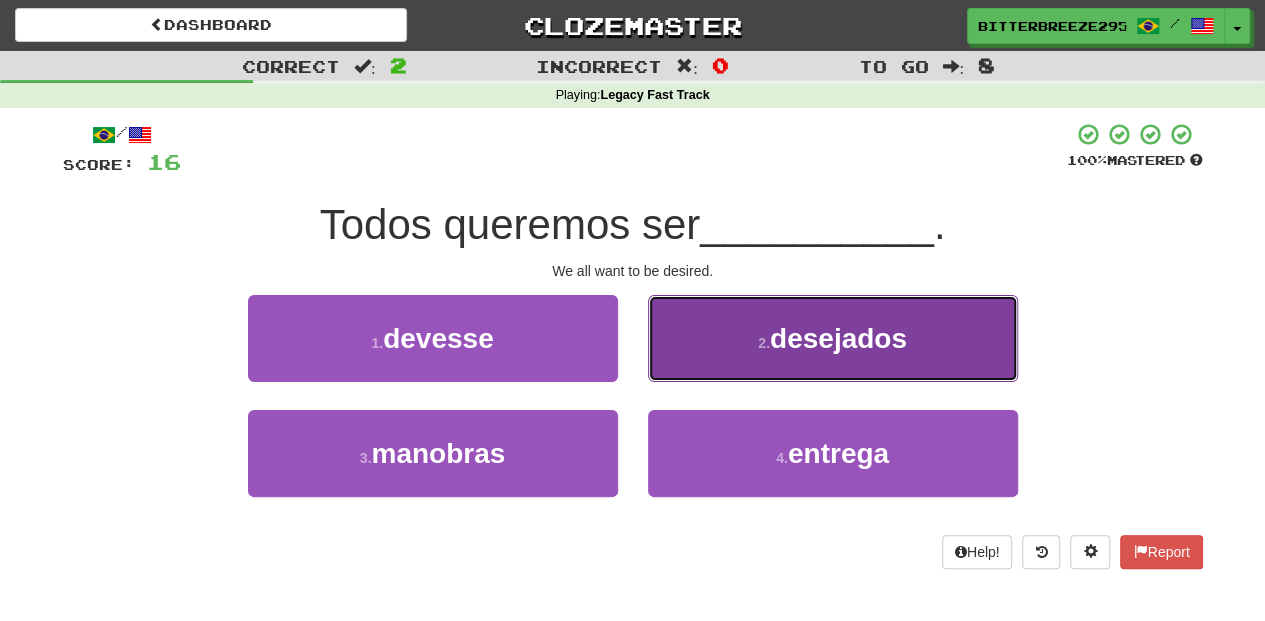 click on "2 .  desejados" at bounding box center [833, 338] 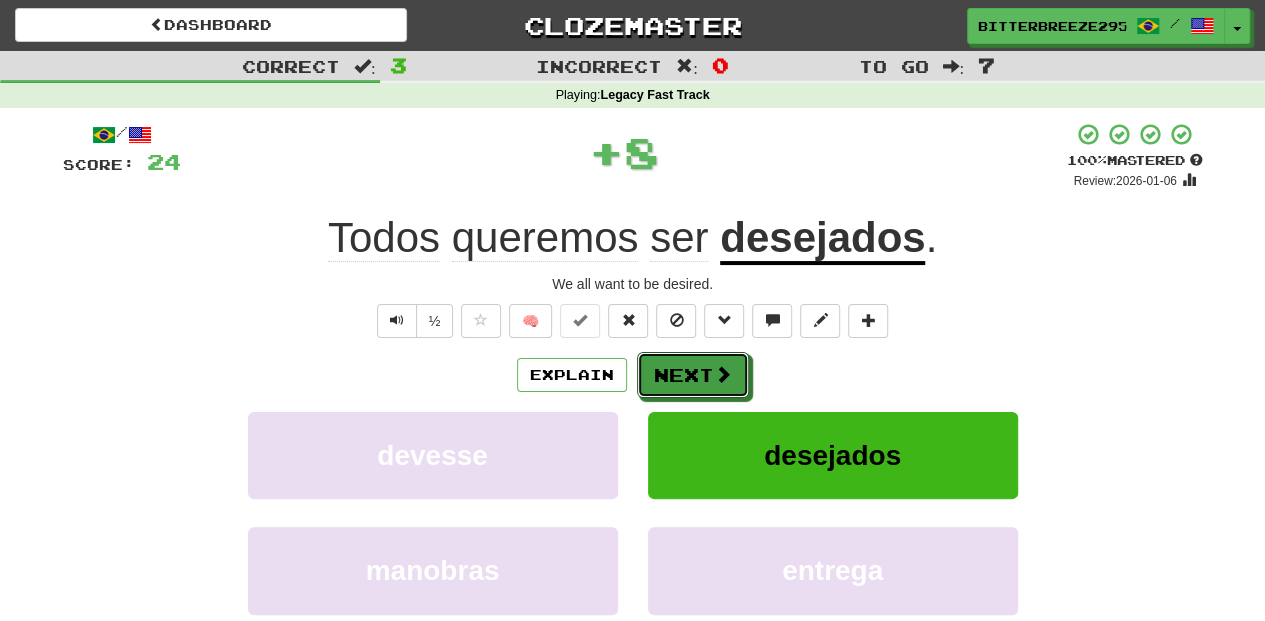 click on "Next" at bounding box center [693, 375] 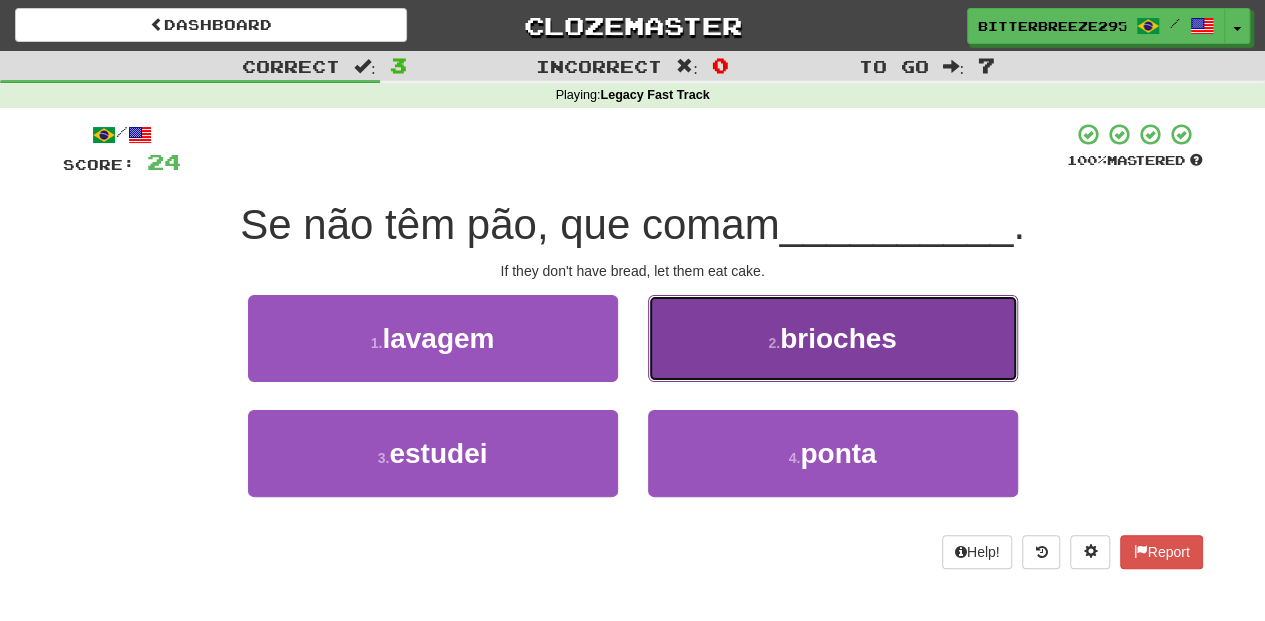 click on "2 .  brioches" at bounding box center (833, 338) 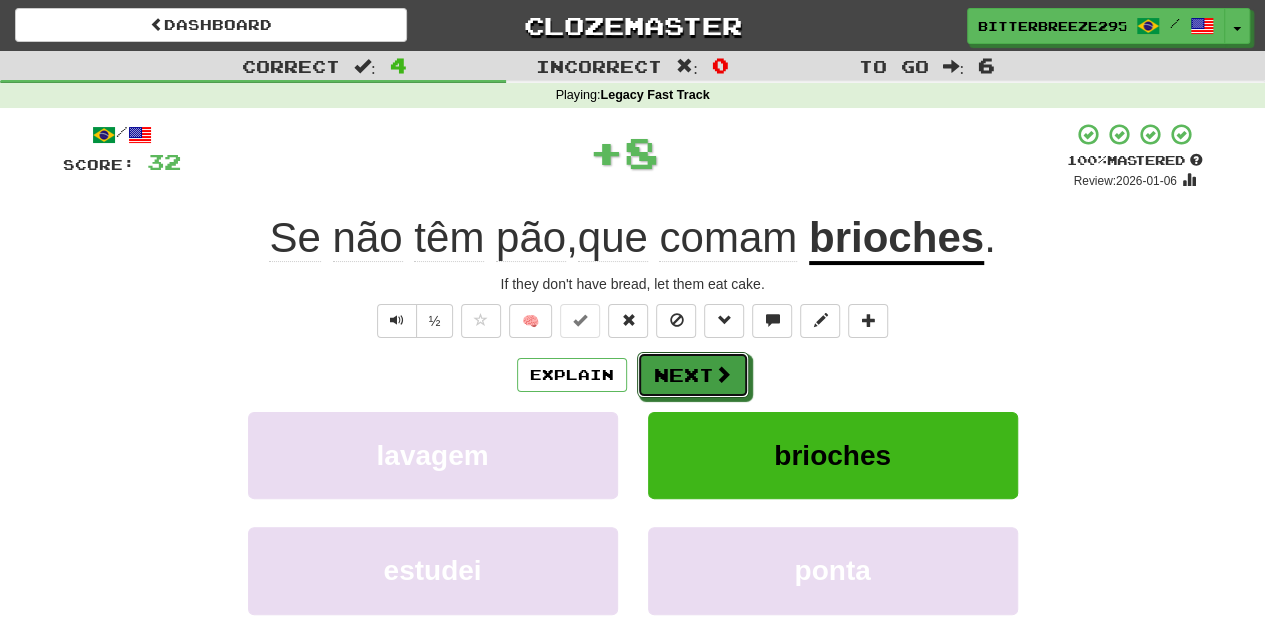click on "Next" at bounding box center [693, 375] 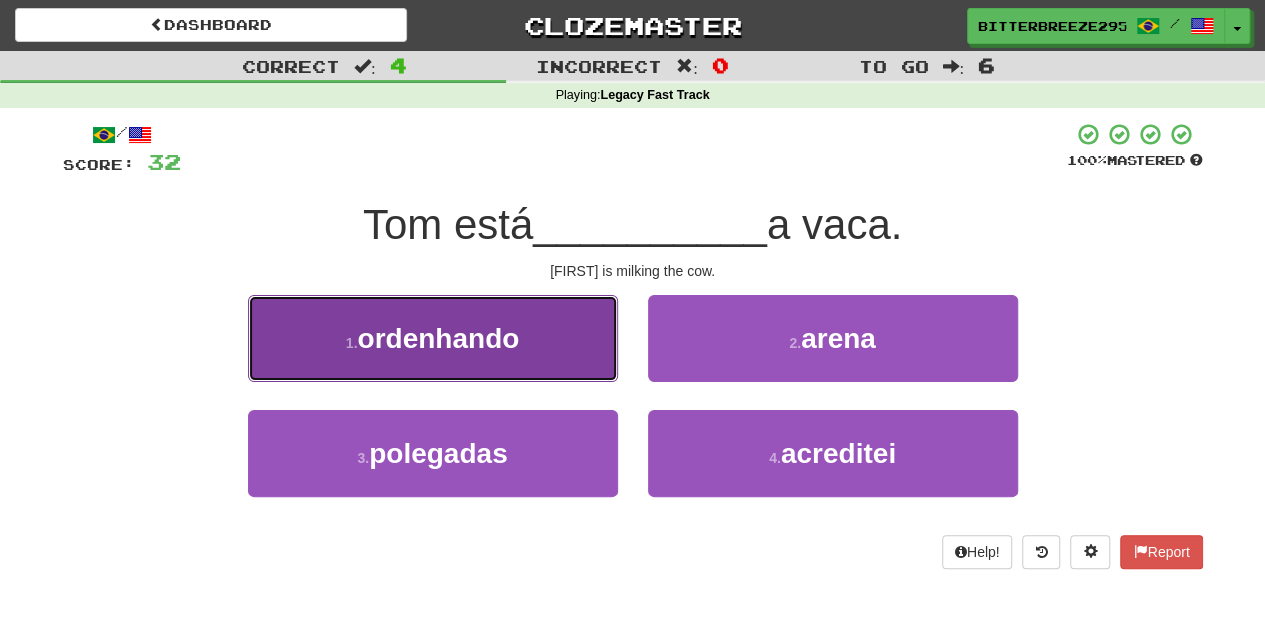 click on "1 .  ordenhando" at bounding box center [433, 338] 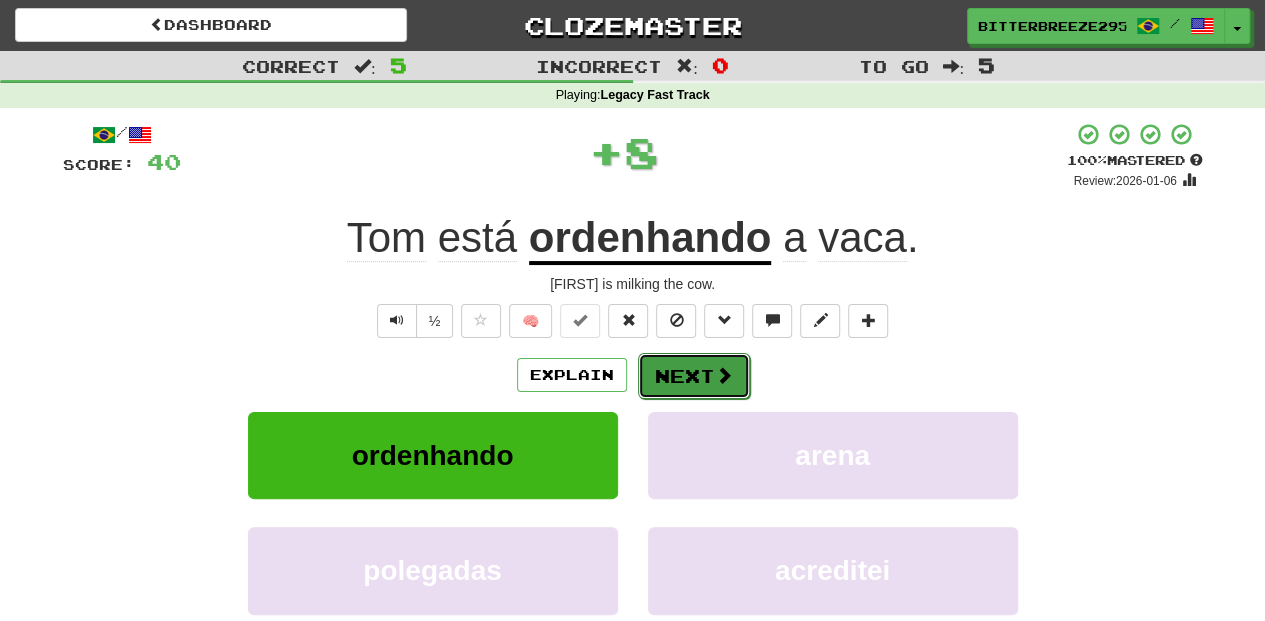 click on "Next" at bounding box center [694, 376] 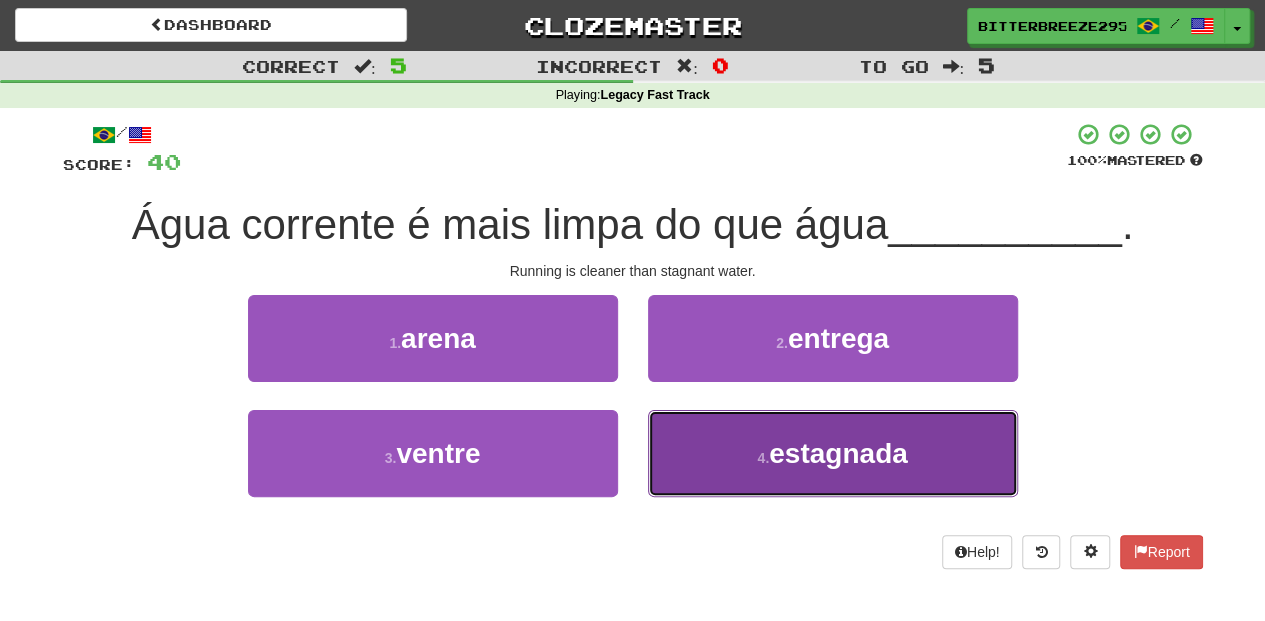 click on "4 .  estagnada" at bounding box center [833, 453] 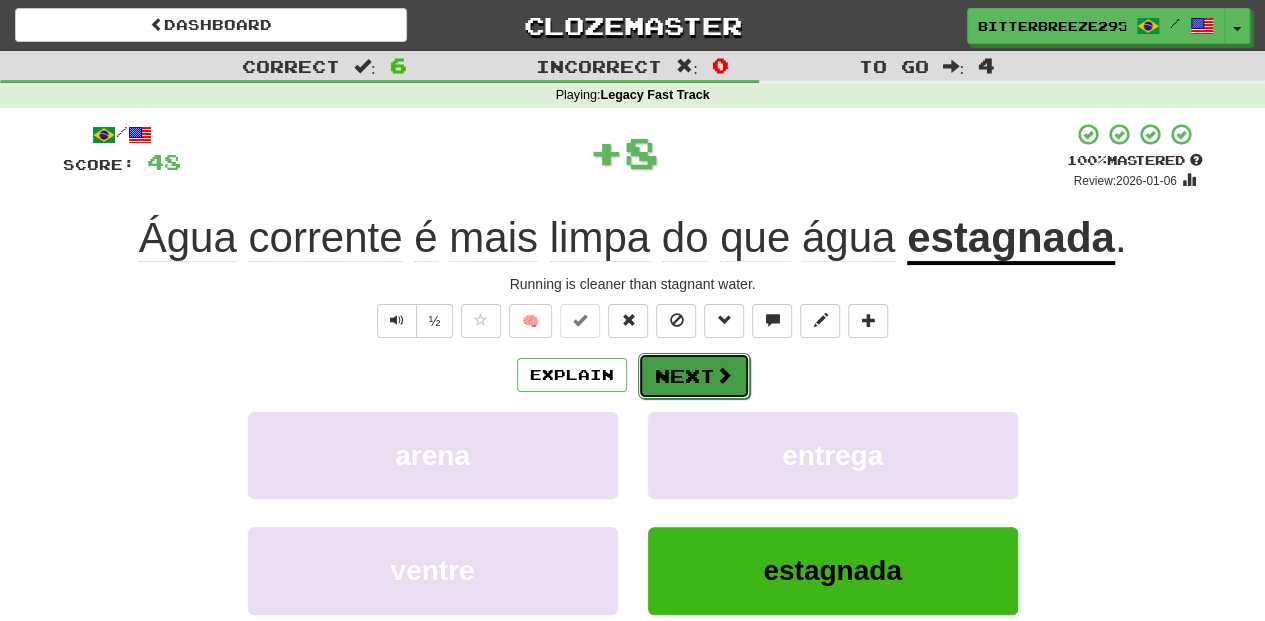 click on "Next" at bounding box center (694, 376) 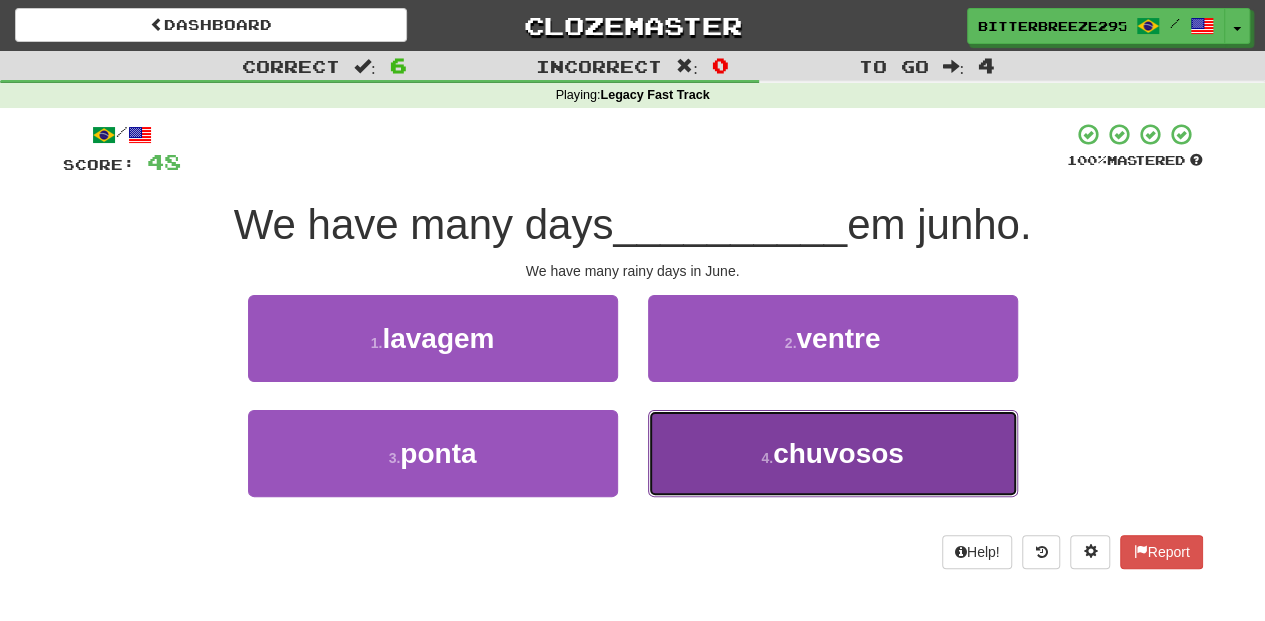 click on "4 .  chuvosos" at bounding box center [833, 453] 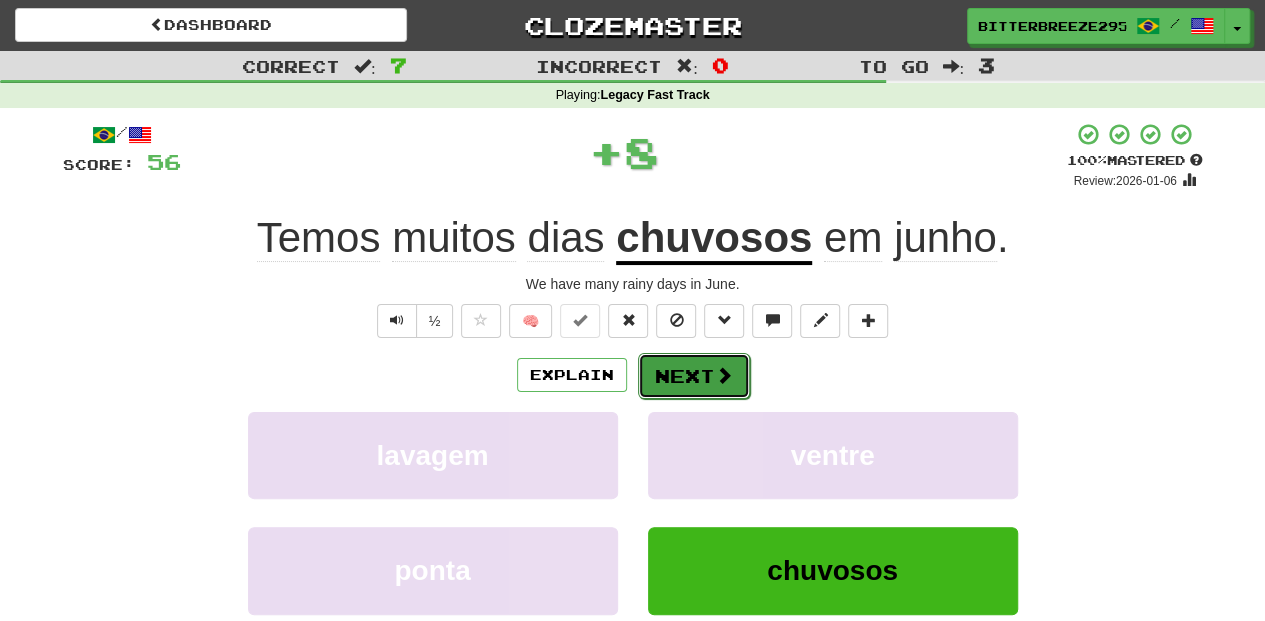 click on "Next" at bounding box center (694, 376) 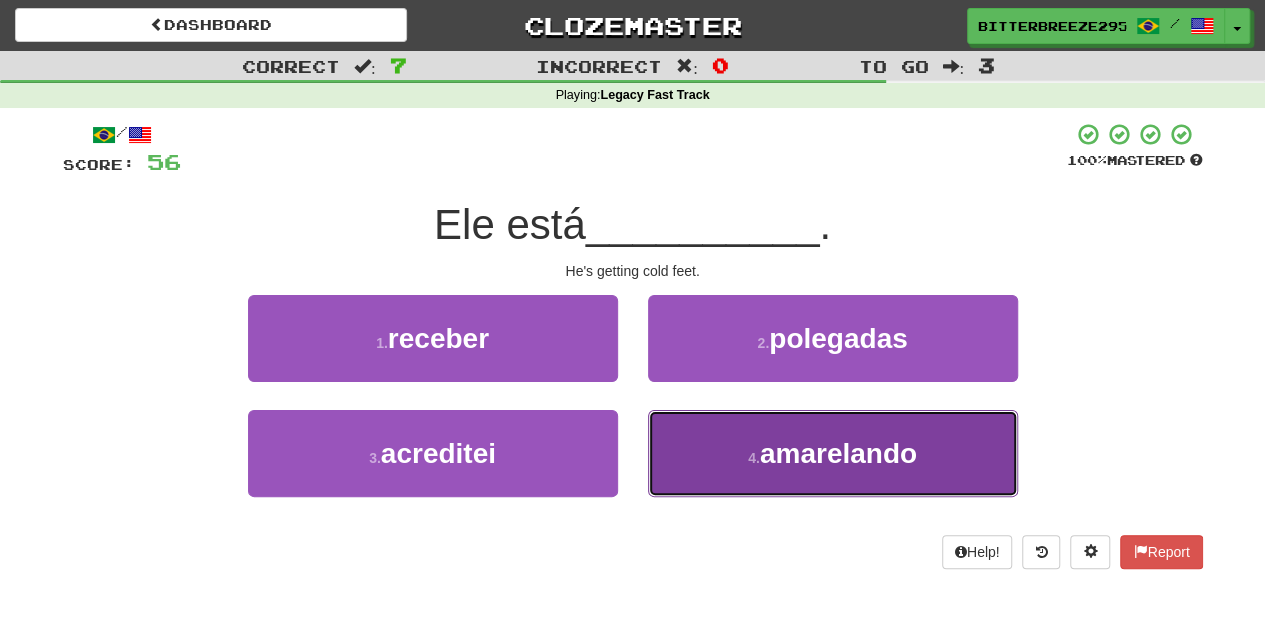 click on "4 .  amarelando" at bounding box center (833, 453) 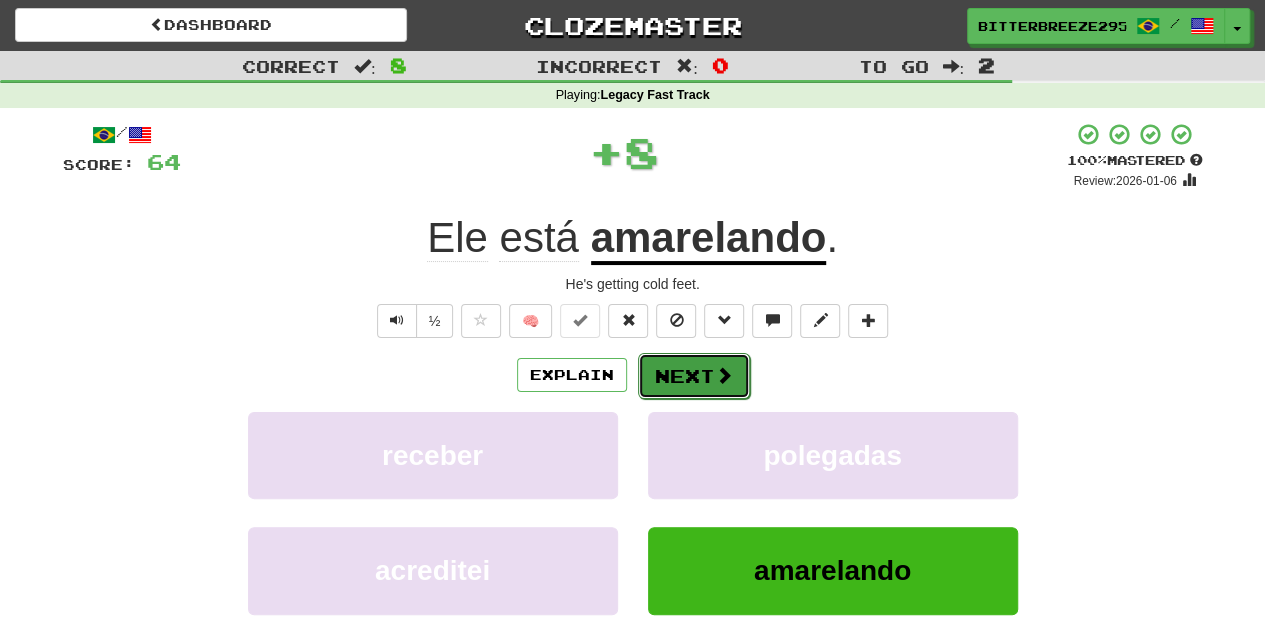 click on "Next" at bounding box center (694, 376) 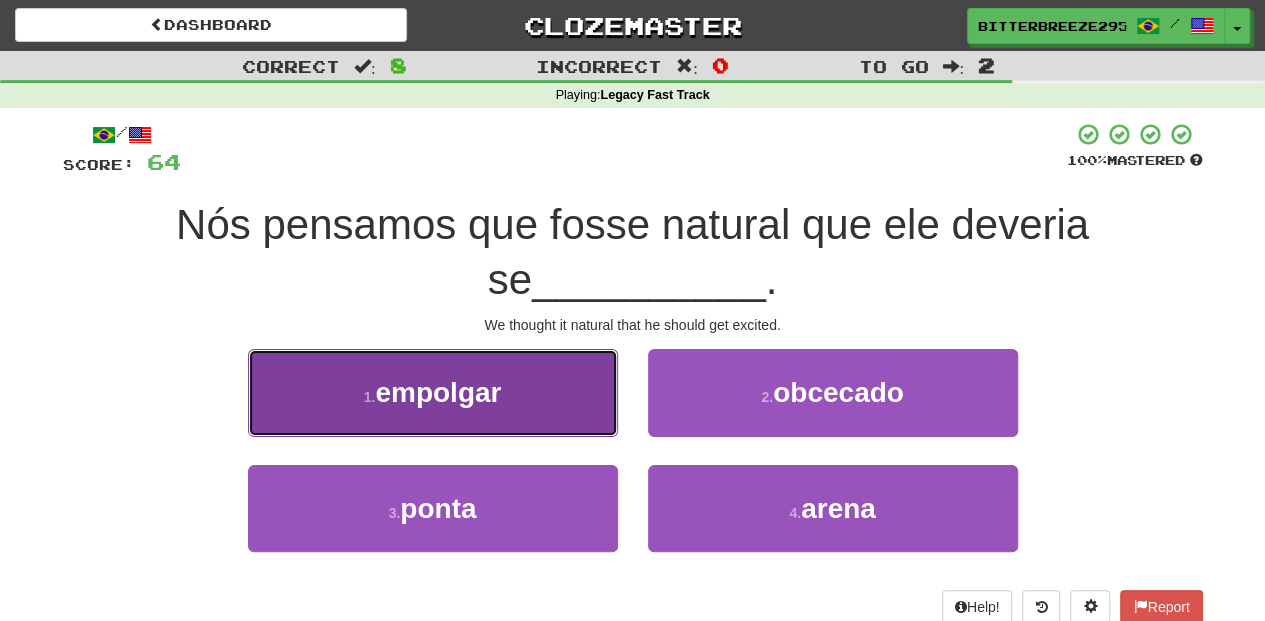 click on "1 .  empolgar" at bounding box center (433, 392) 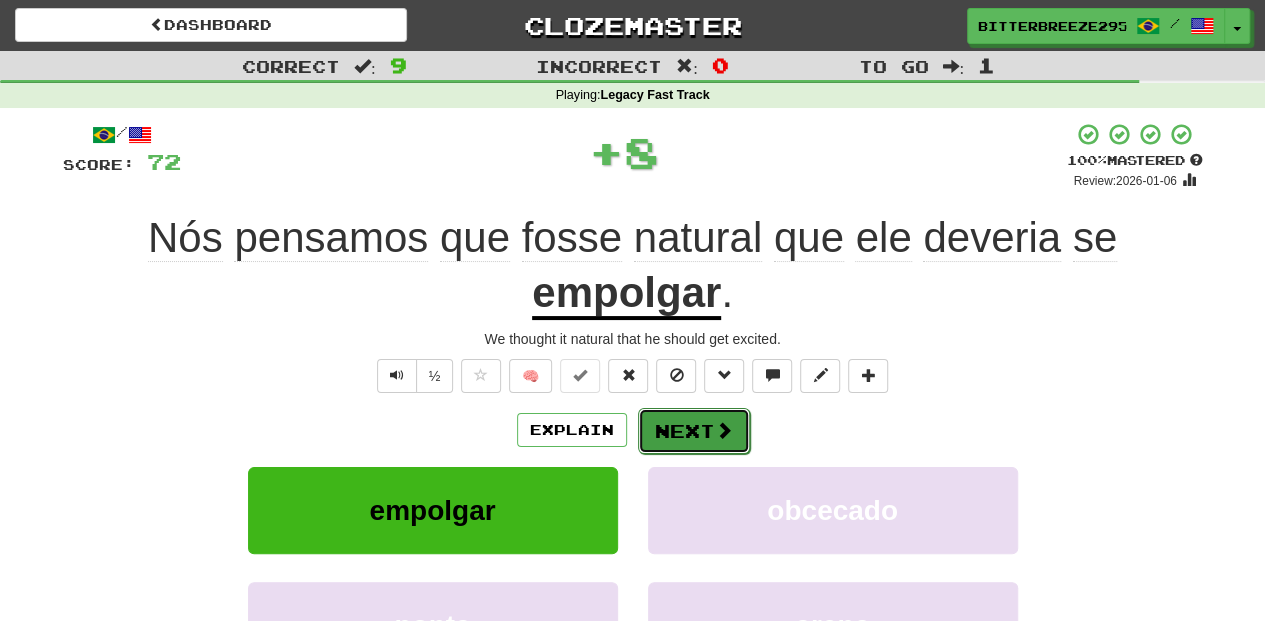 click on "Next" at bounding box center (694, 431) 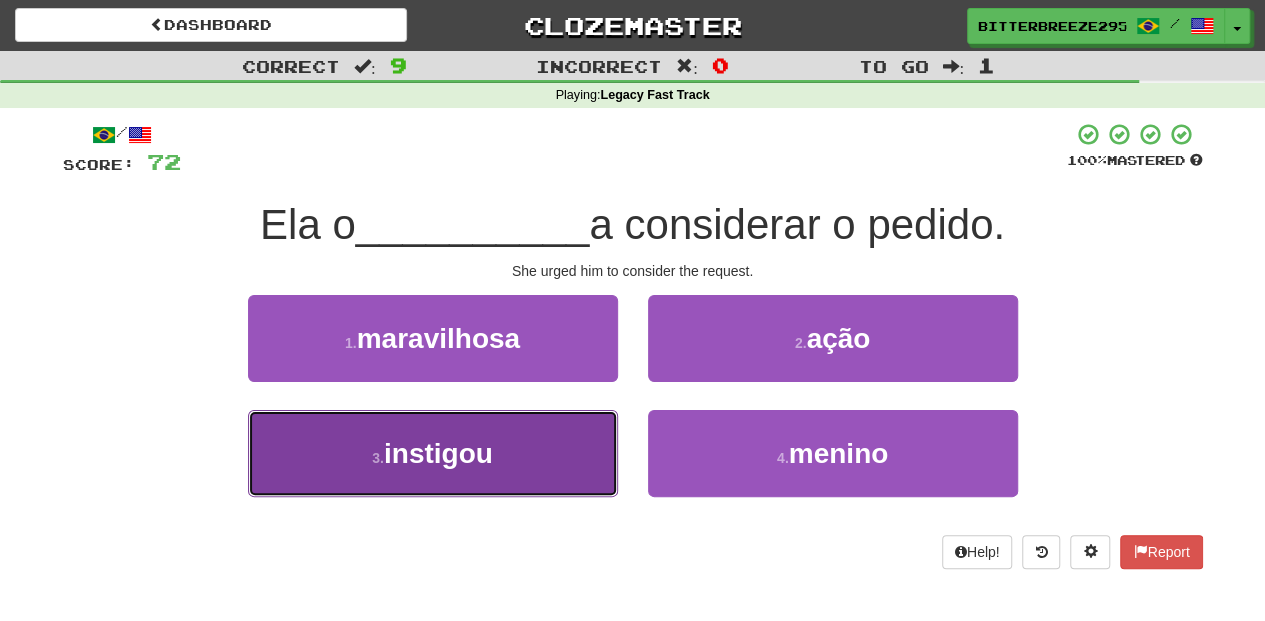 click on "3 .  instigou" at bounding box center (433, 453) 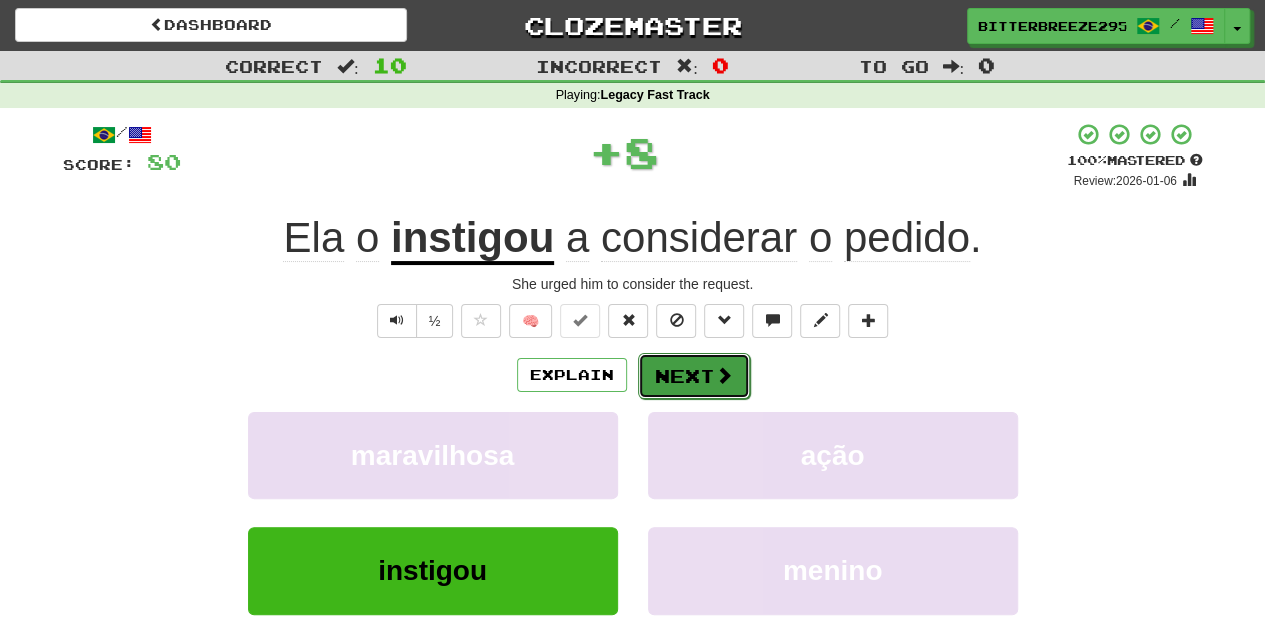 click on "Next" at bounding box center [694, 376] 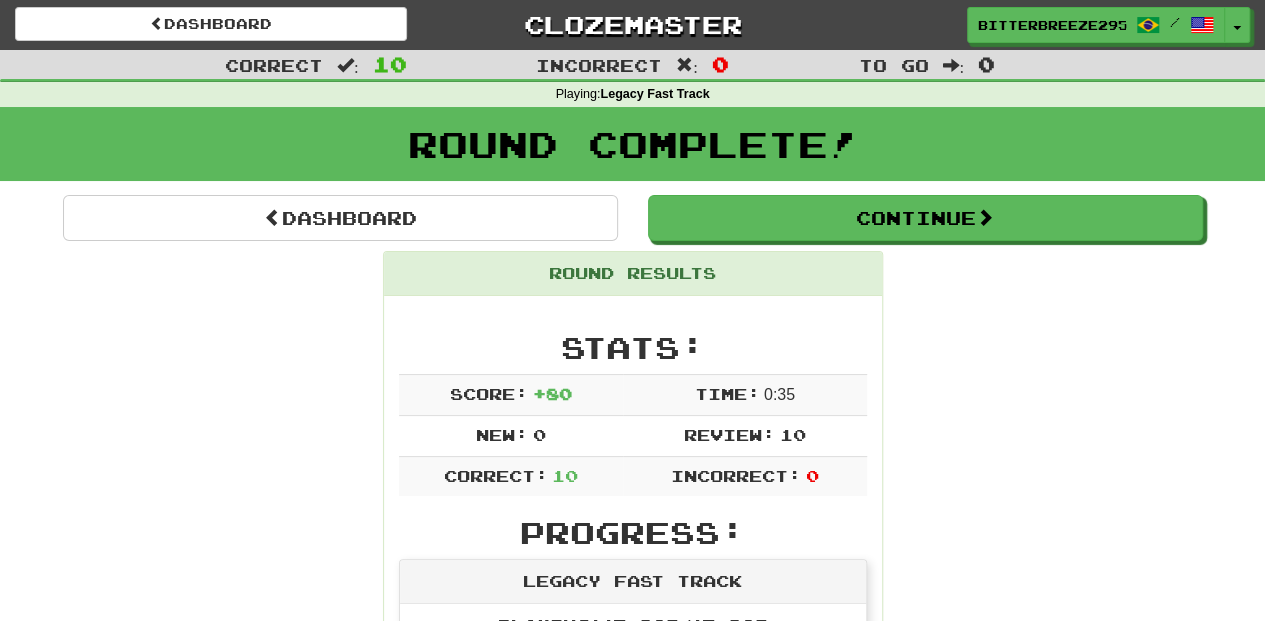 scroll, scrollTop: 0, scrollLeft: 0, axis: both 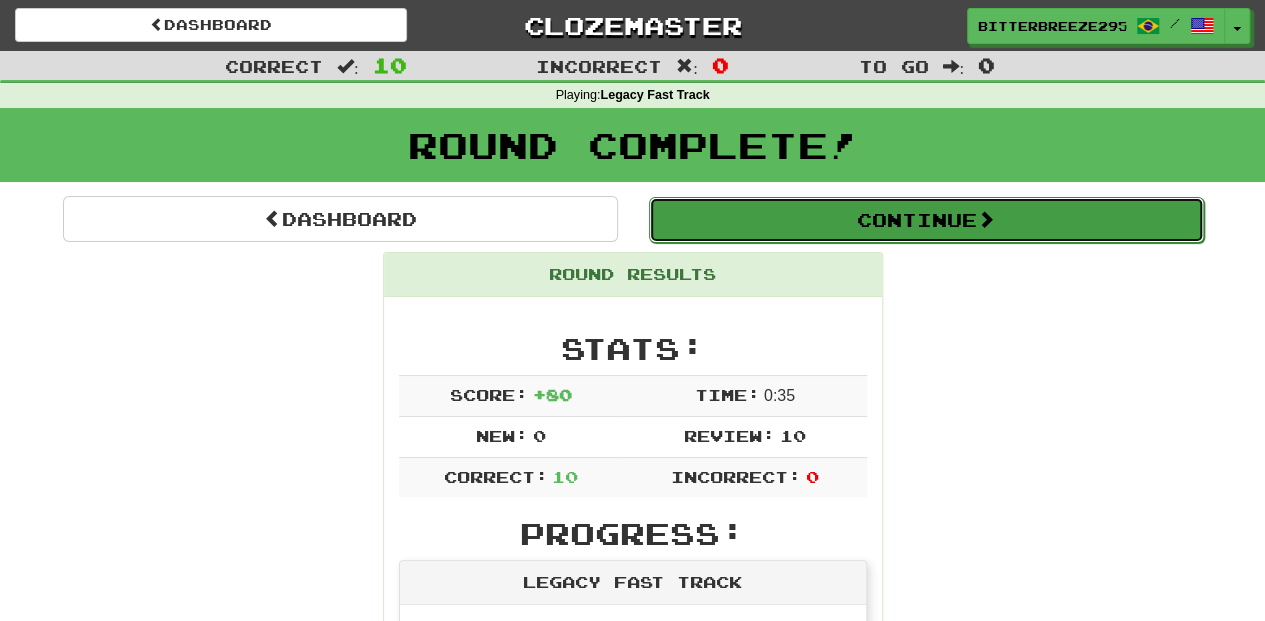 click on "Continue" at bounding box center (926, 220) 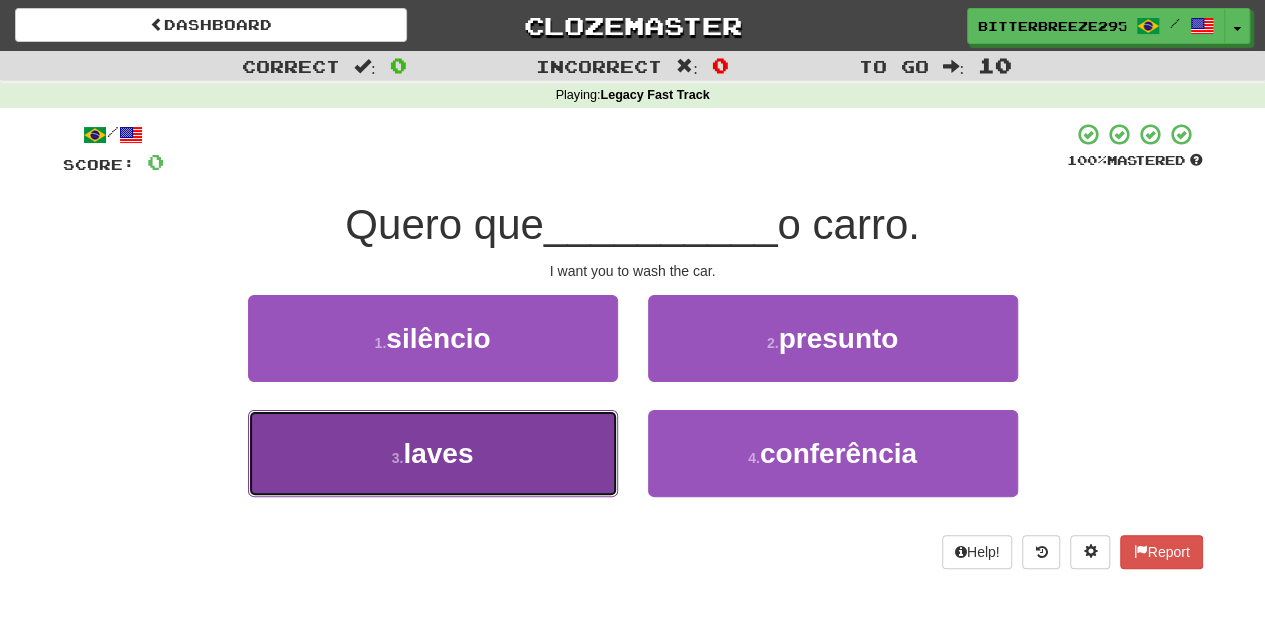 click on "3 .  laves" at bounding box center (433, 453) 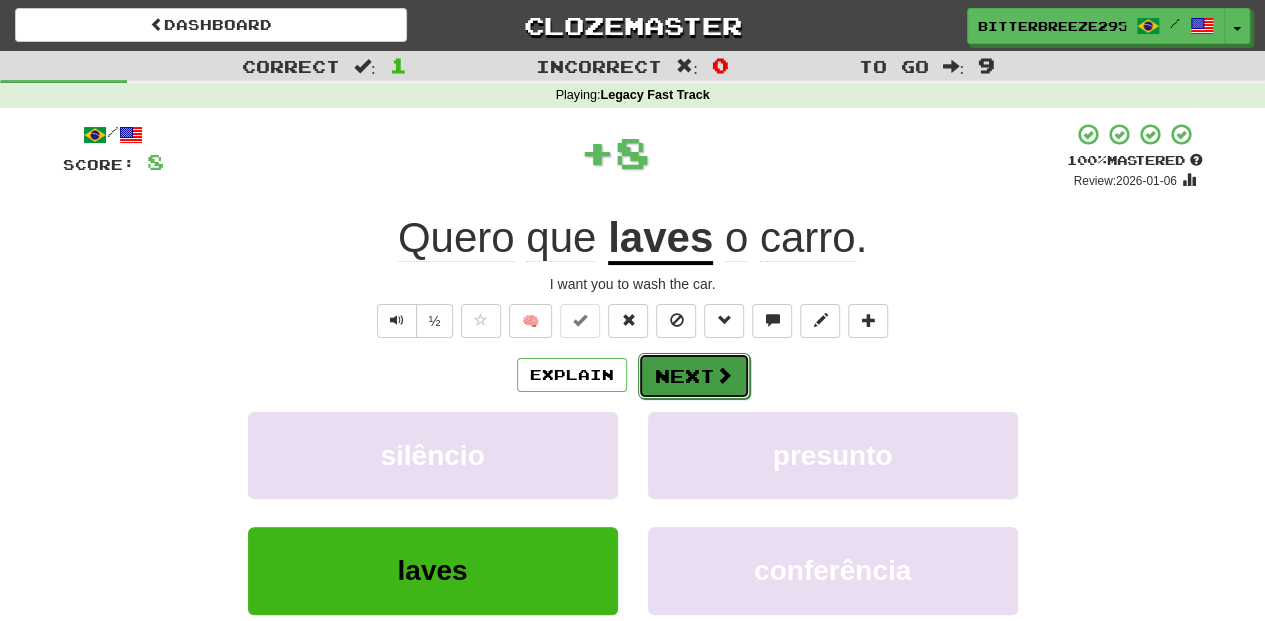 click on "Next" at bounding box center [694, 376] 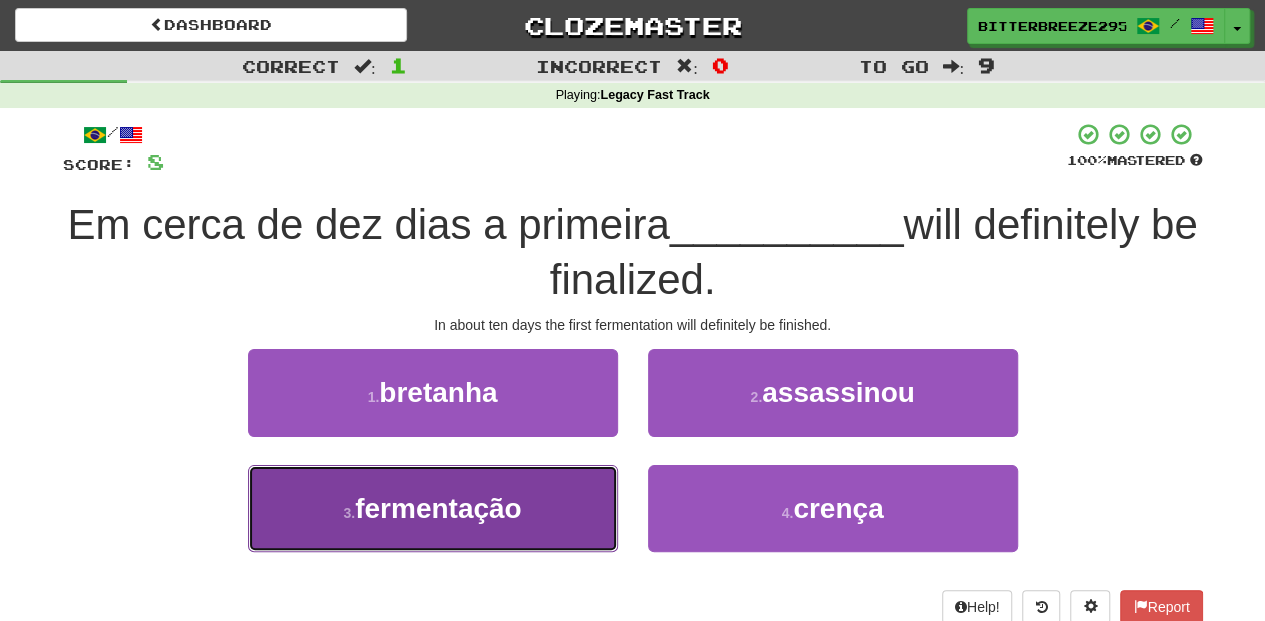 click on "3 .  fermentação" at bounding box center [433, 508] 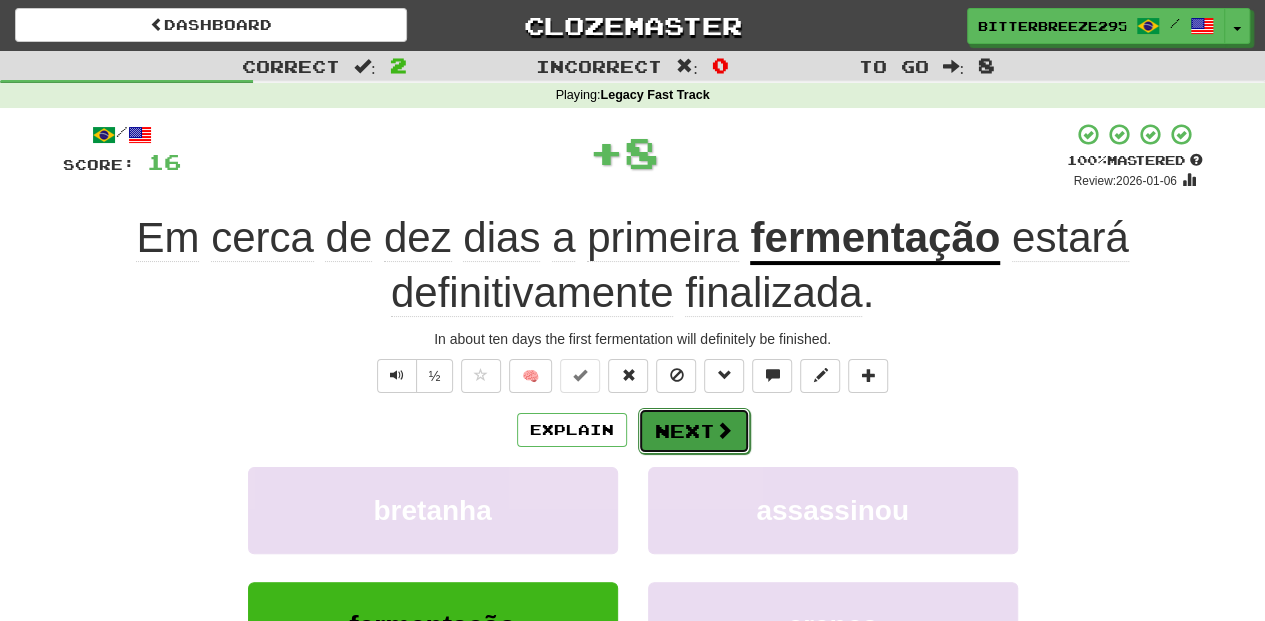click on "Next" at bounding box center (694, 431) 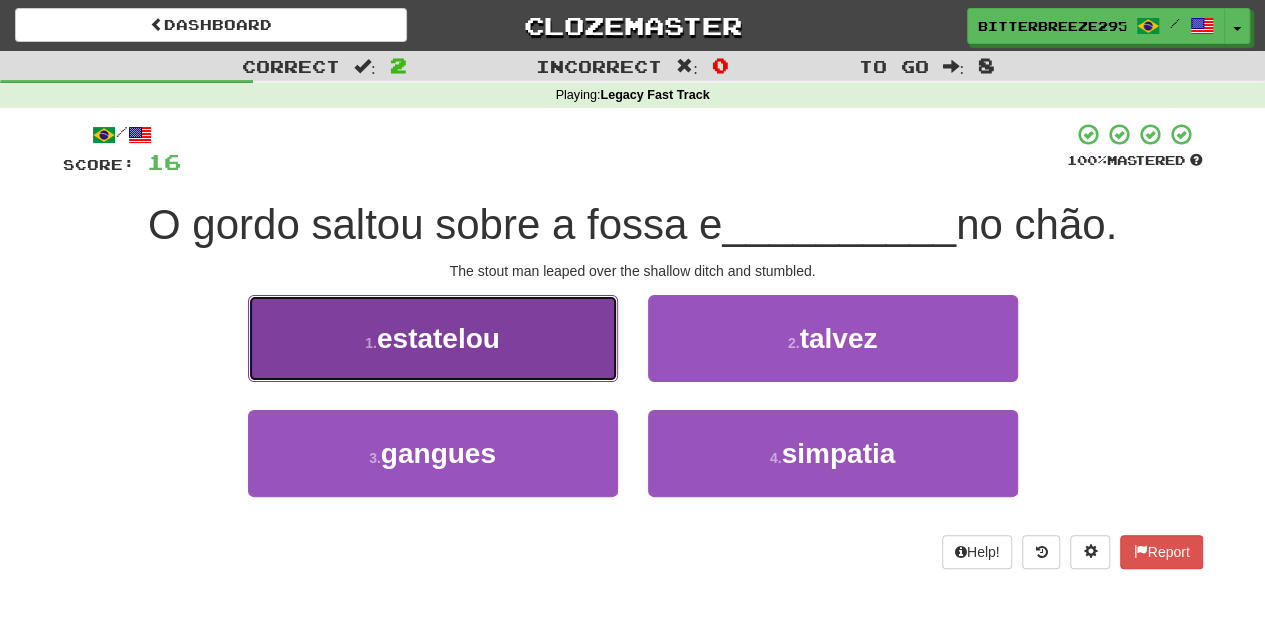 click on "1 .  estatelou" at bounding box center (433, 338) 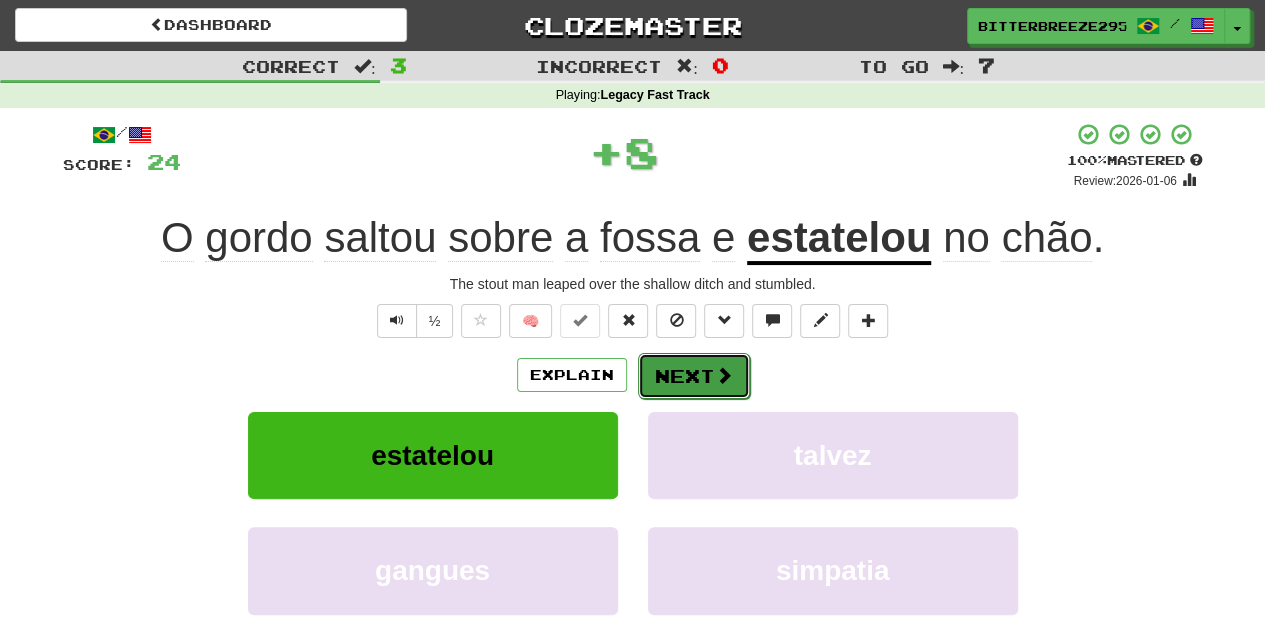 click on "Next" at bounding box center [694, 376] 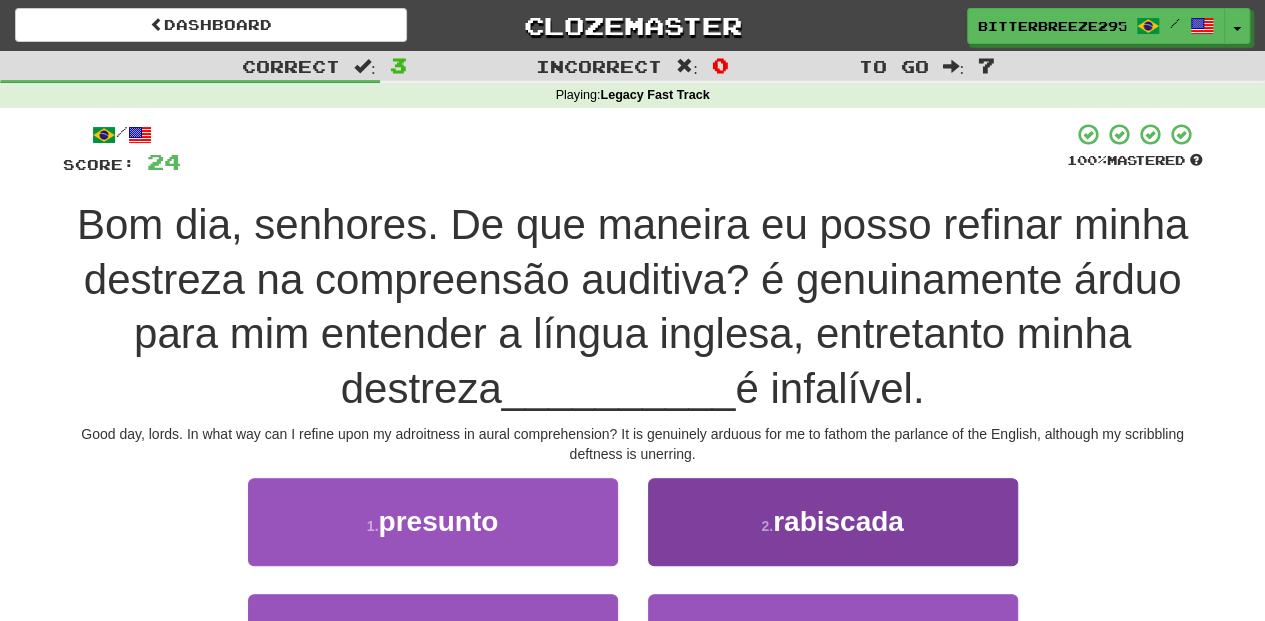 scroll, scrollTop: 66, scrollLeft: 0, axis: vertical 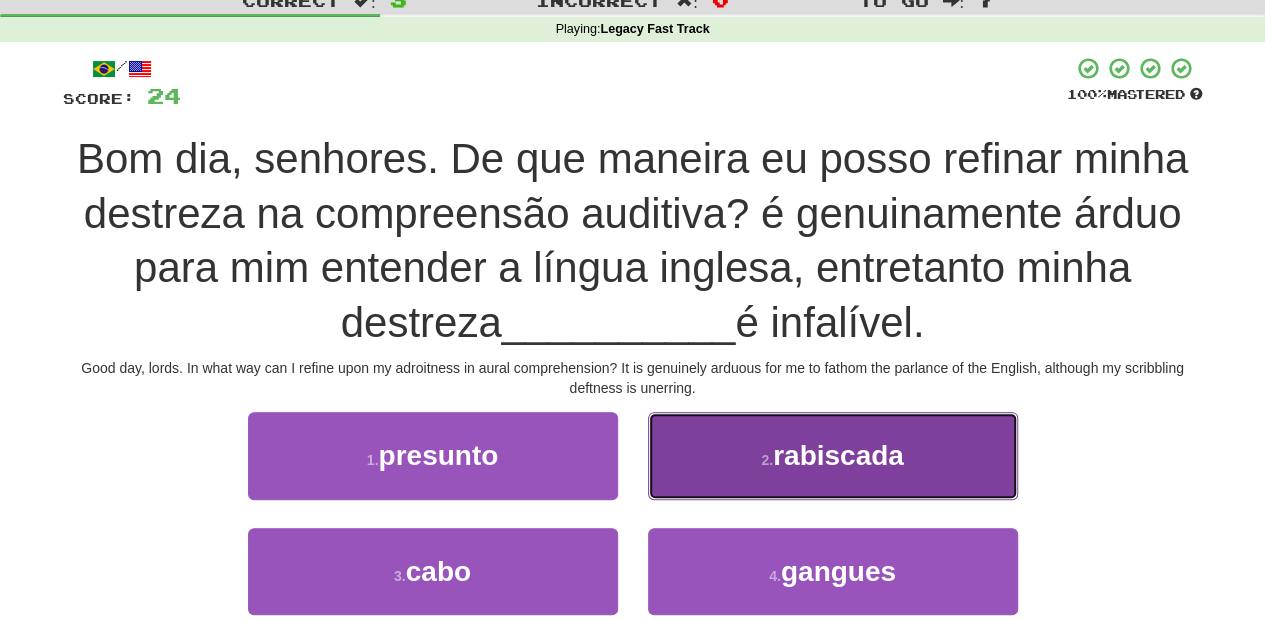 click on "2 .  rabiscada" at bounding box center [833, 455] 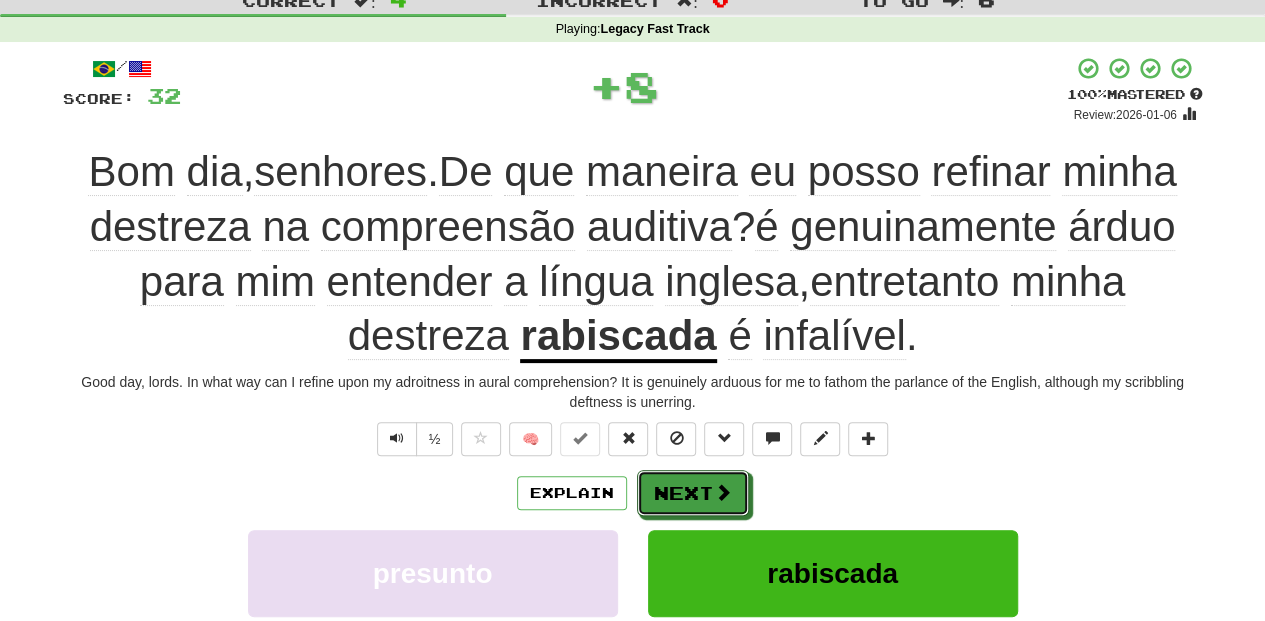 click on "Next" at bounding box center [693, 493] 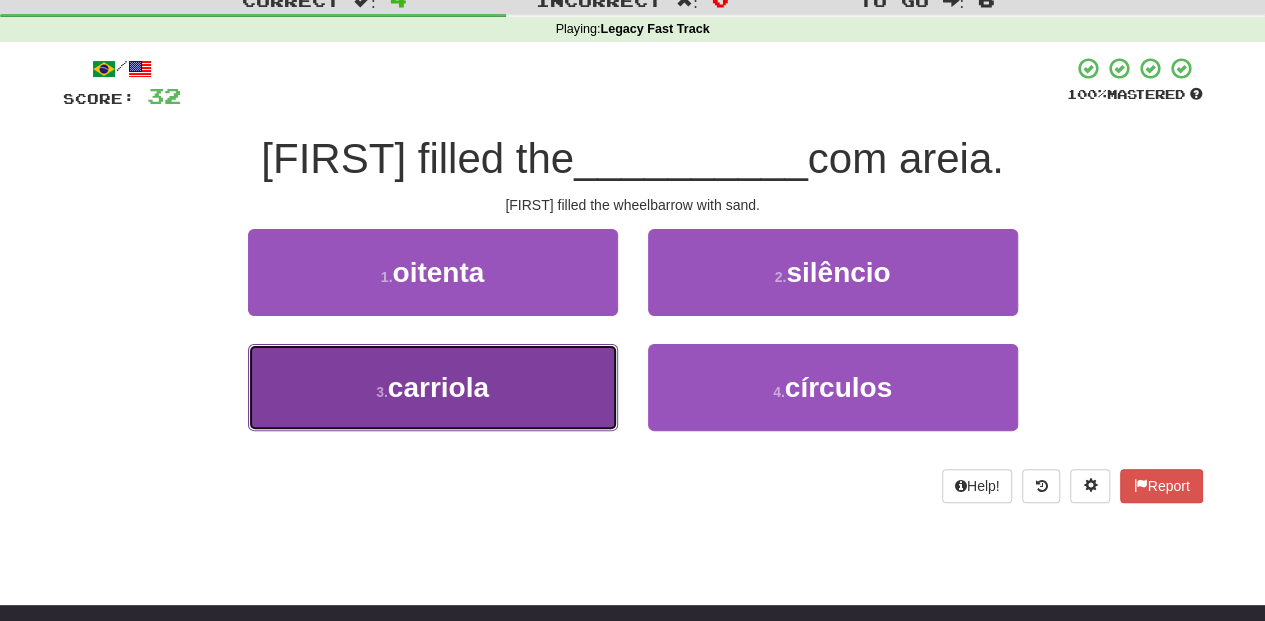 click on "3 .  carriola" at bounding box center (433, 387) 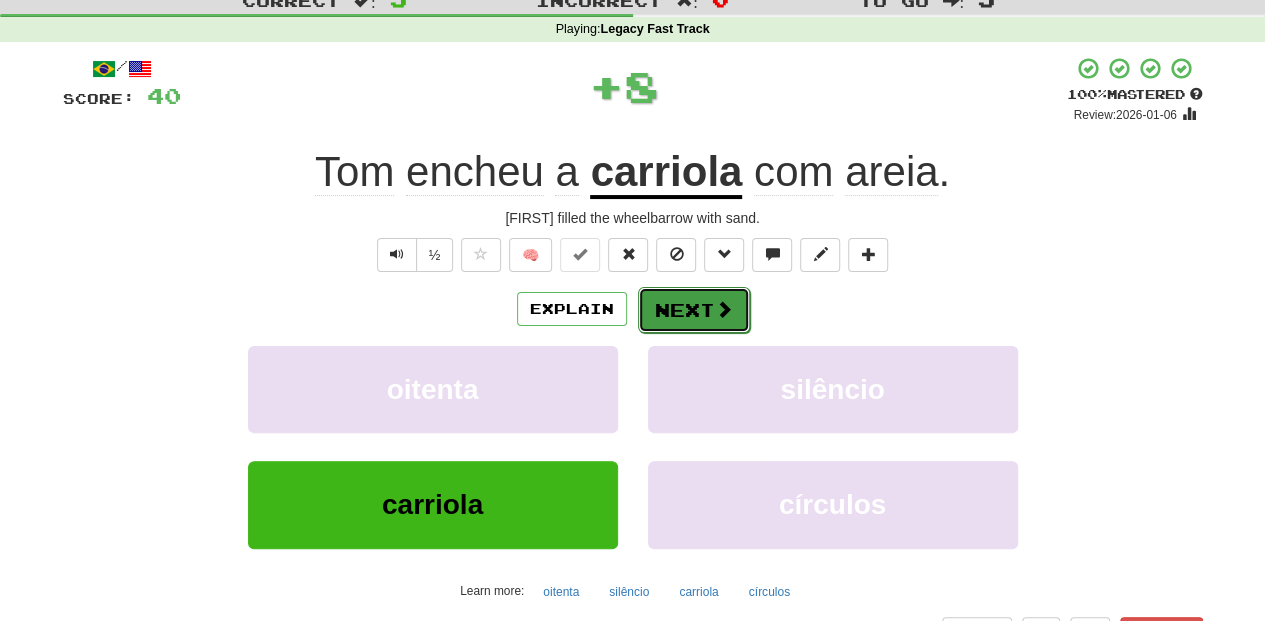 click on "Next" at bounding box center (694, 310) 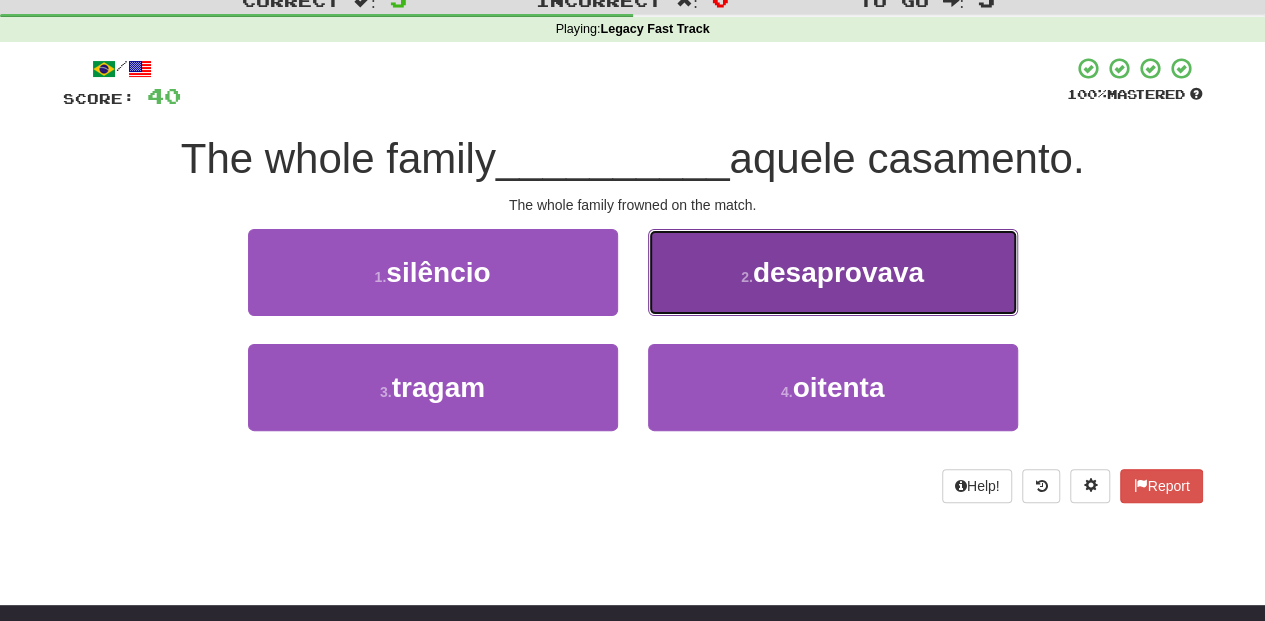 click on "2 .  desaprovava" at bounding box center (833, 272) 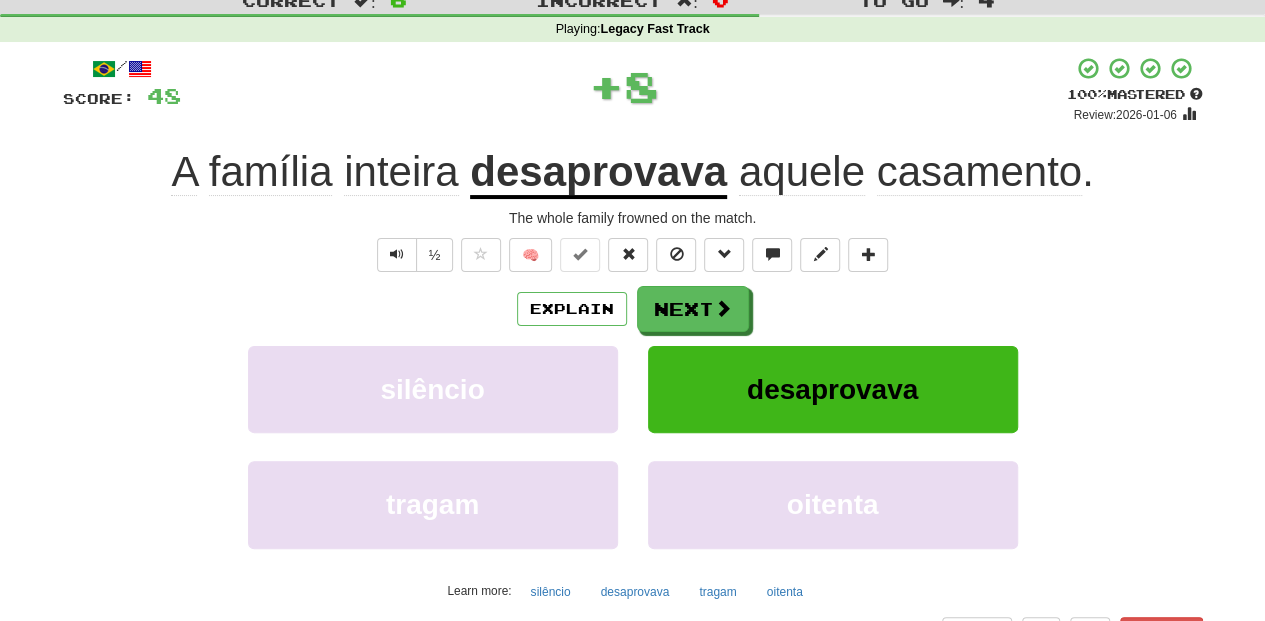 click on "Next" at bounding box center (693, 309) 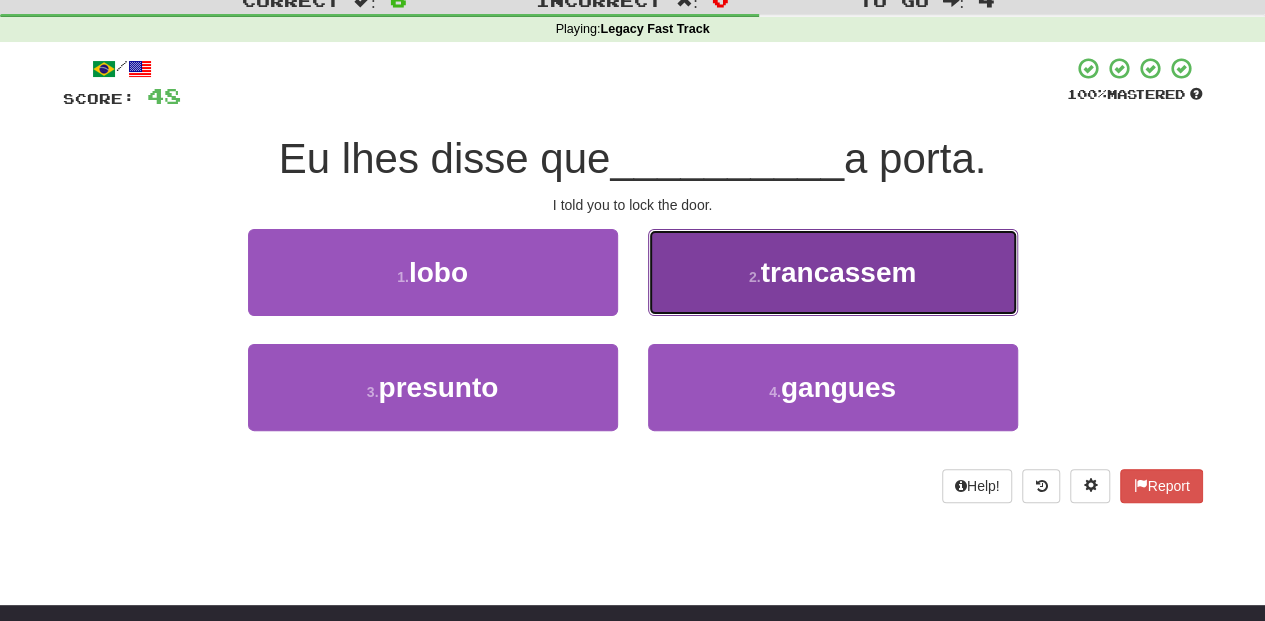 click on "2 .  trancassem" at bounding box center [833, 272] 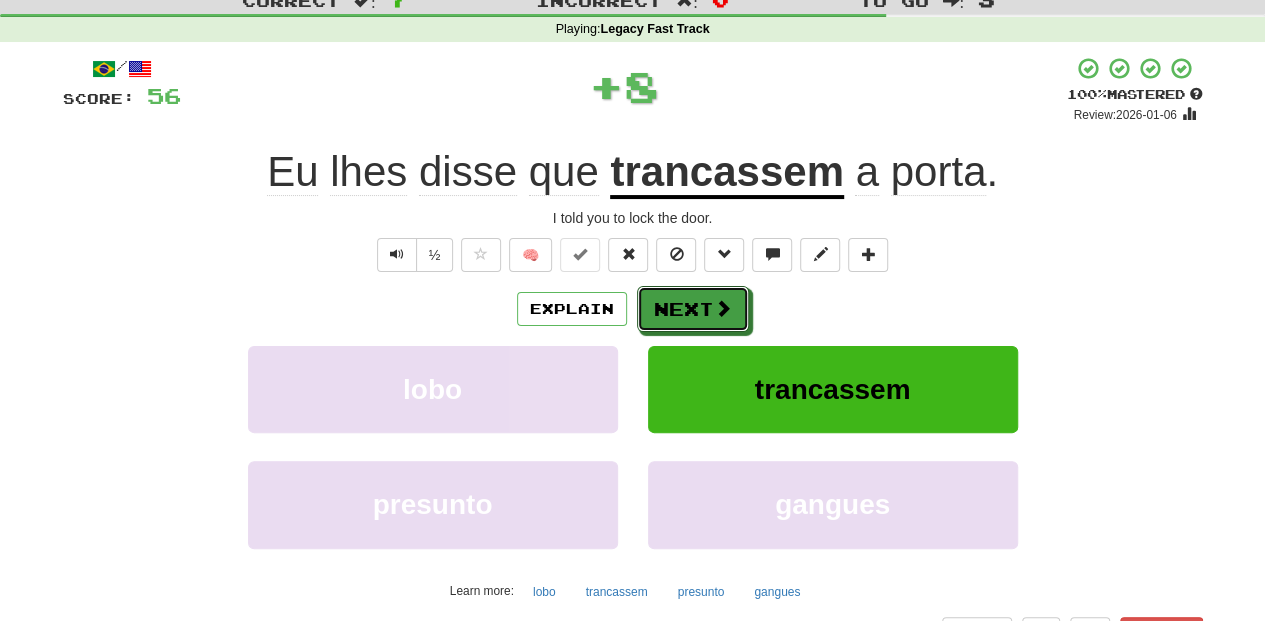 click on "Next" at bounding box center (693, 309) 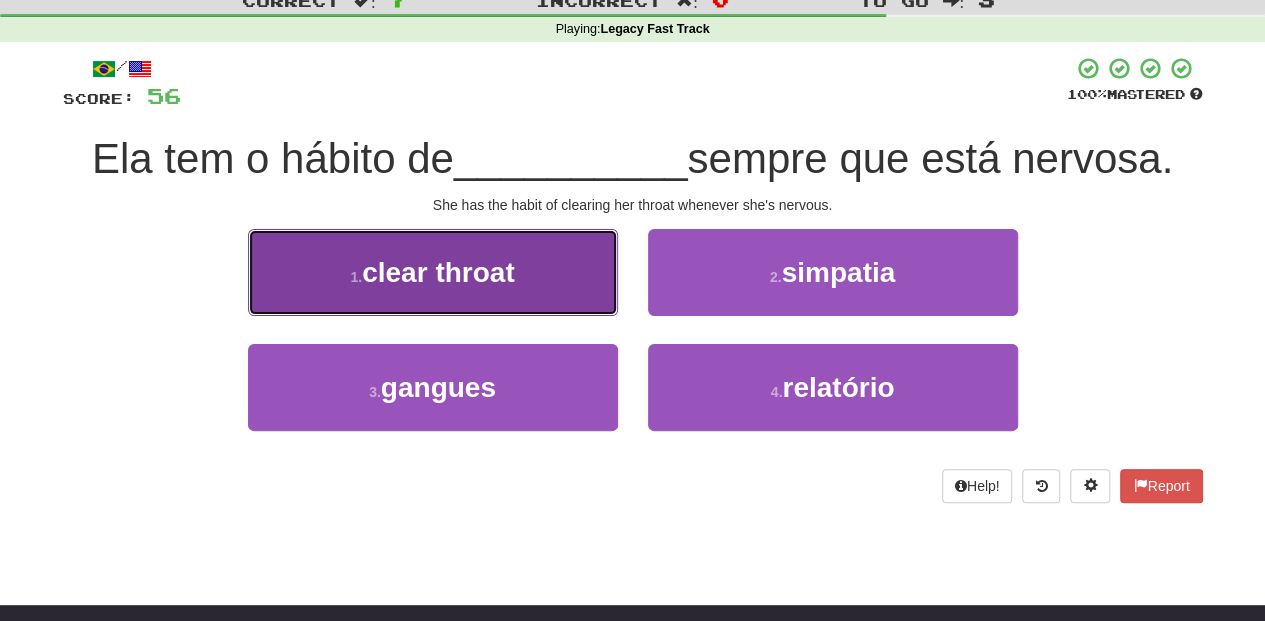 click on "1 .  pigarrear" at bounding box center [433, 272] 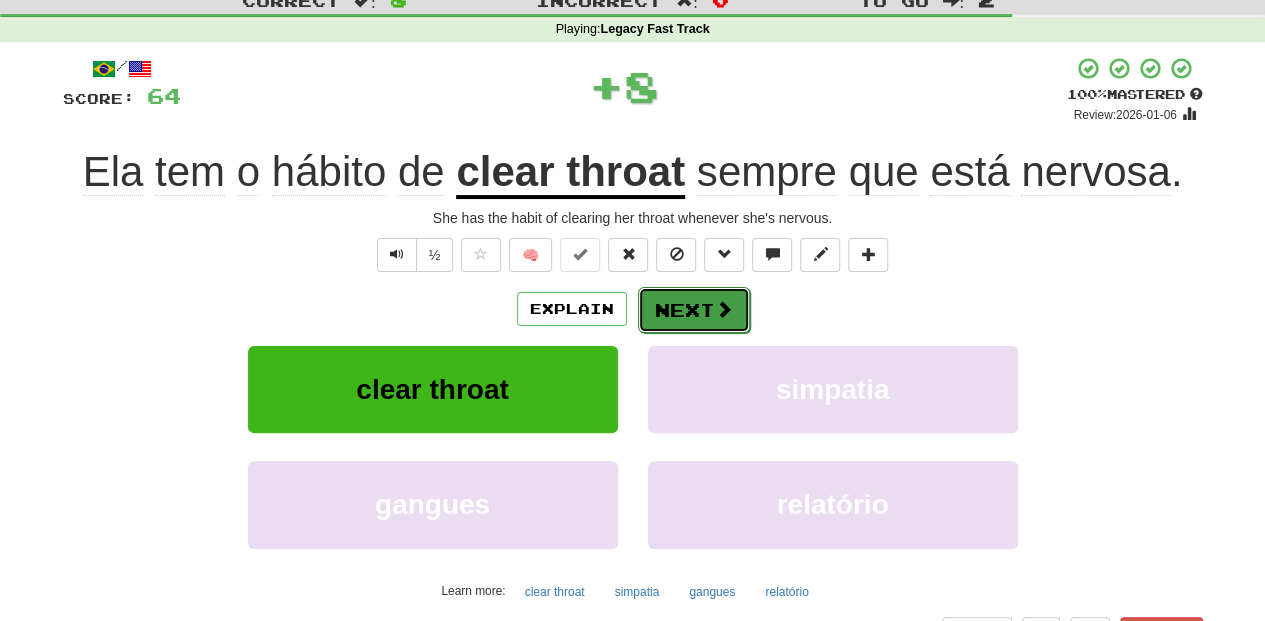 click on "Next" at bounding box center [694, 310] 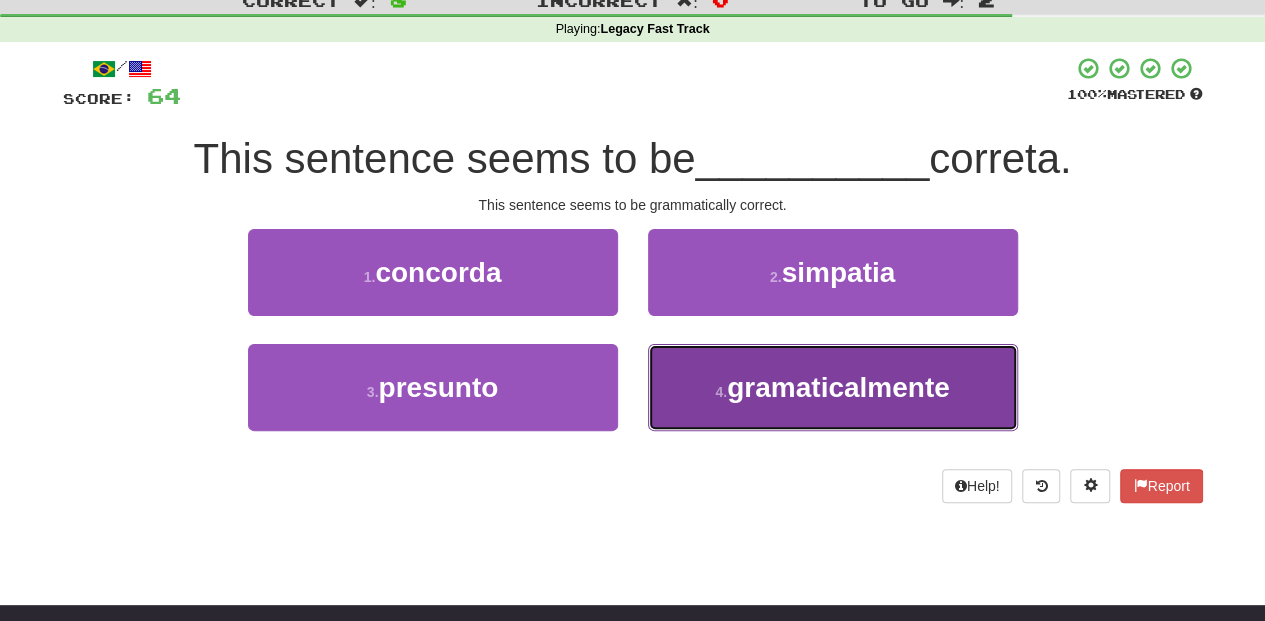 click on "4 .  gramaticalmente" at bounding box center [833, 387] 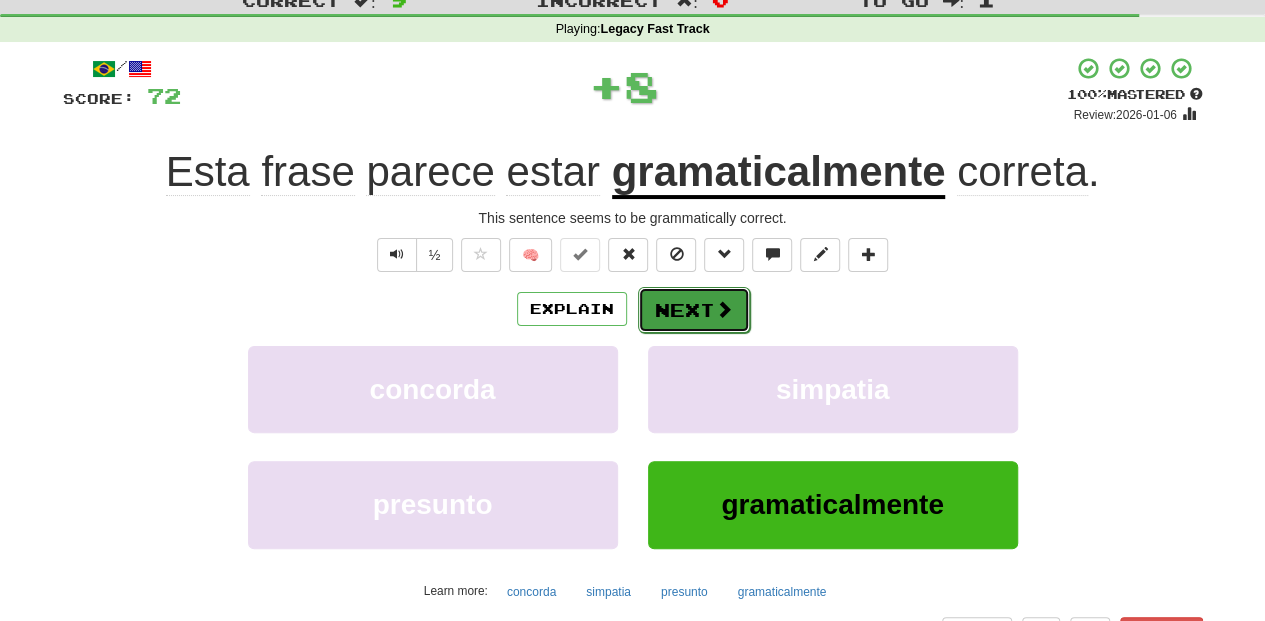 click on "Next" at bounding box center (694, 310) 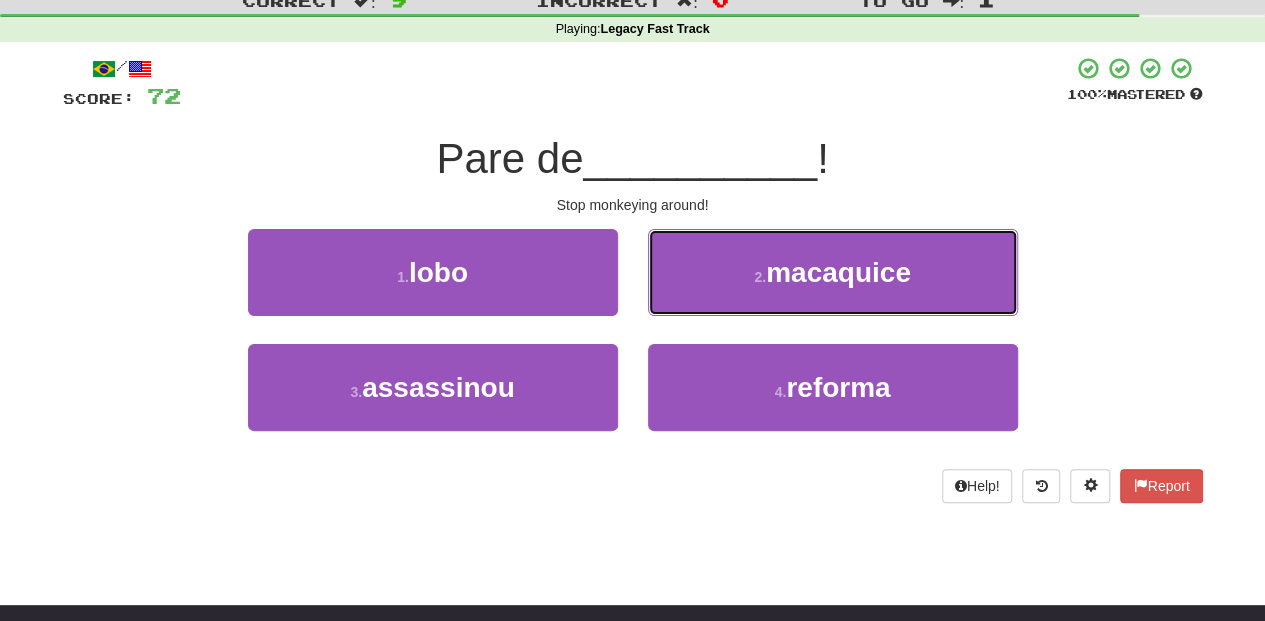 click on "2 .  macaquice" at bounding box center [833, 272] 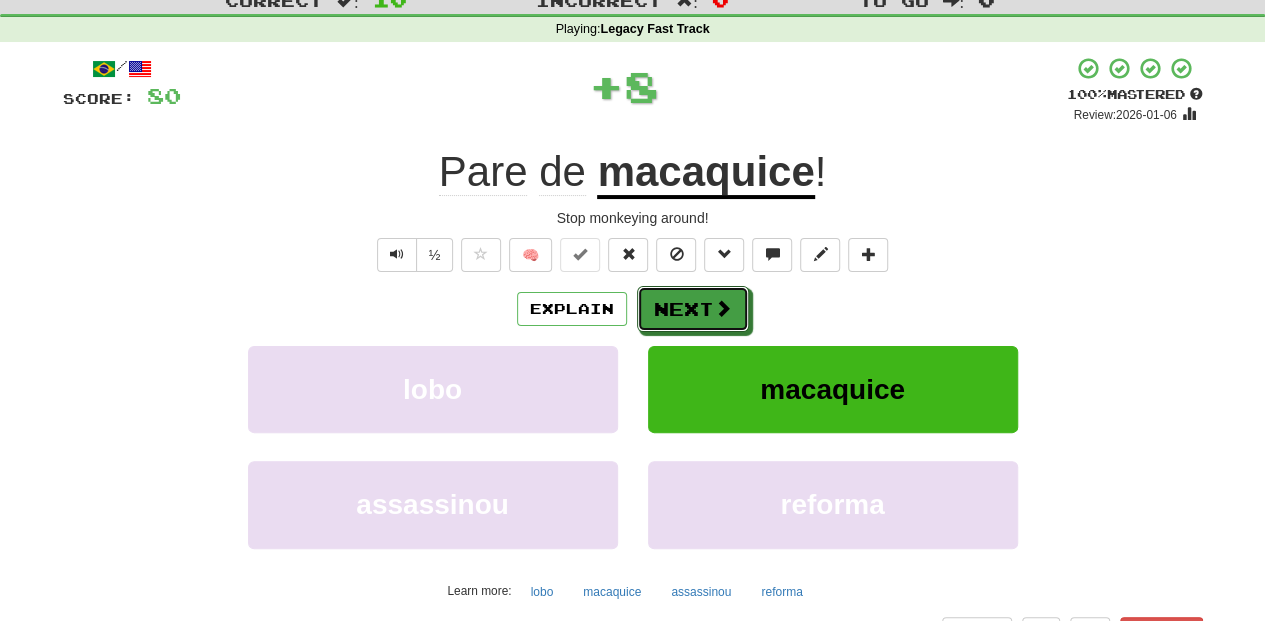 click on "Next" at bounding box center [693, 309] 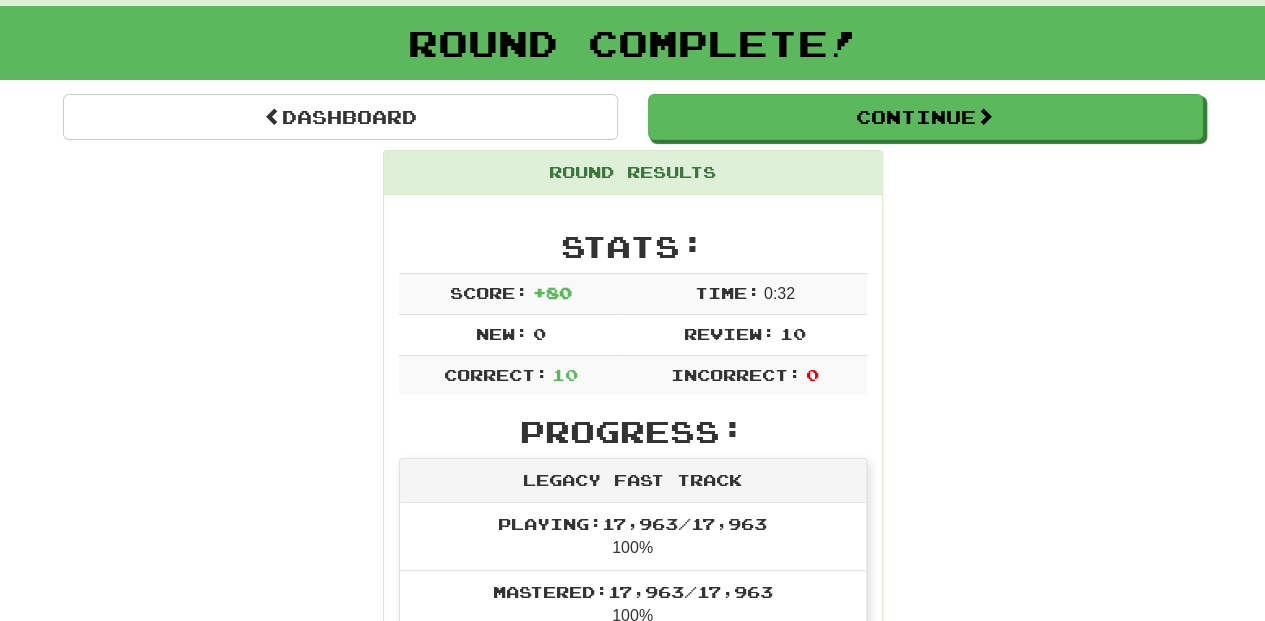 scroll, scrollTop: 66, scrollLeft: 0, axis: vertical 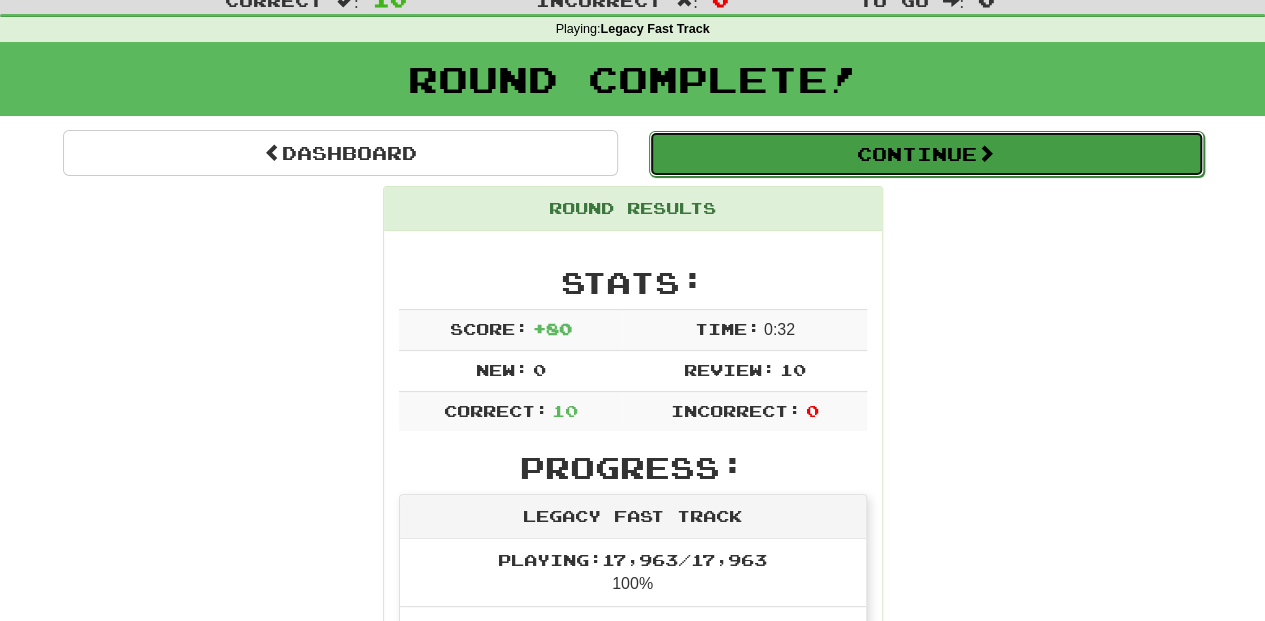 click on "Continue" at bounding box center [926, 154] 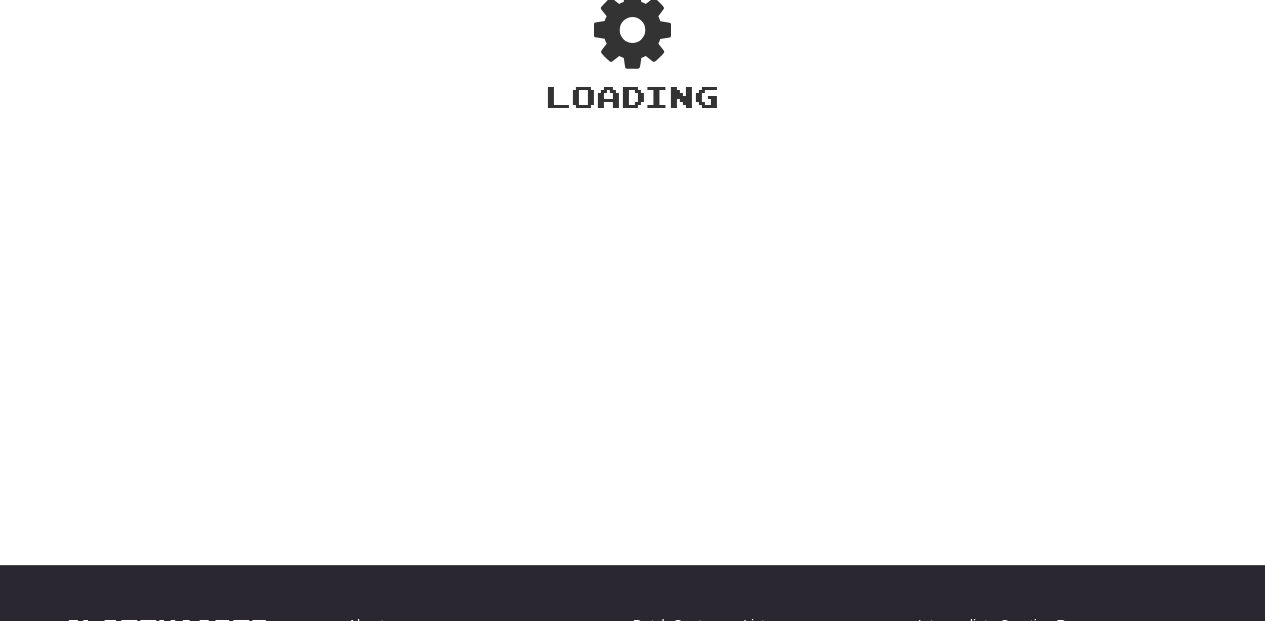 scroll, scrollTop: 66, scrollLeft: 0, axis: vertical 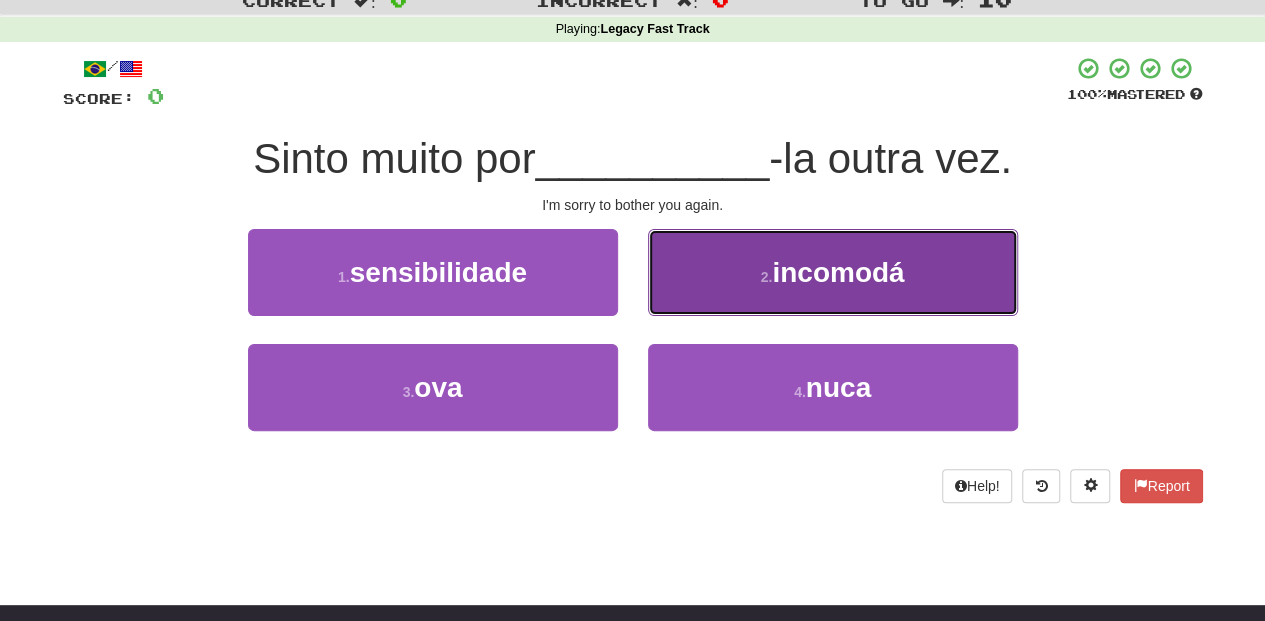click on "2 .  incomodá" at bounding box center (833, 272) 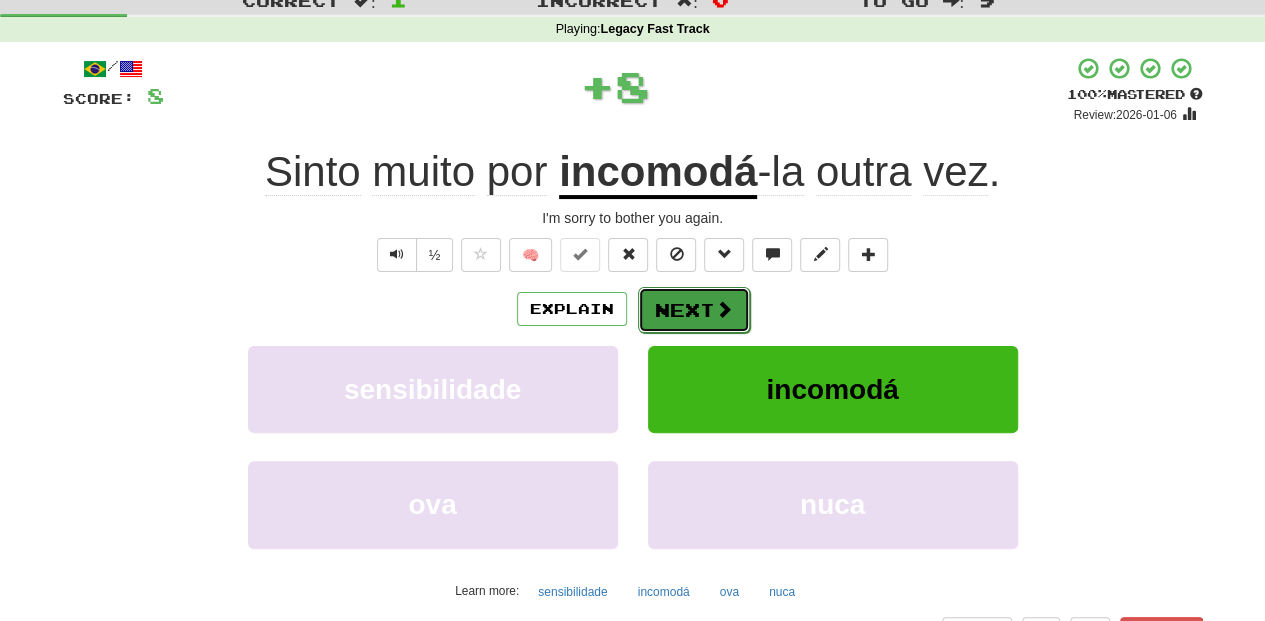 click on "Next" at bounding box center [694, 310] 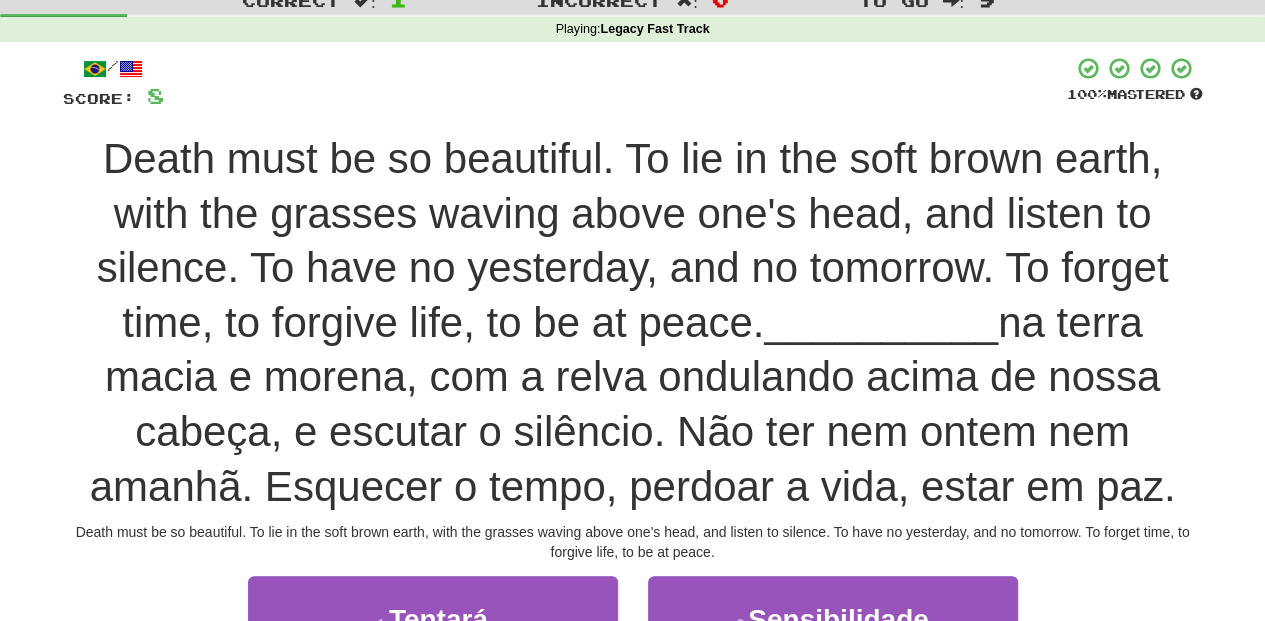 click on "4 .  Jazer" at bounding box center (833, 735) 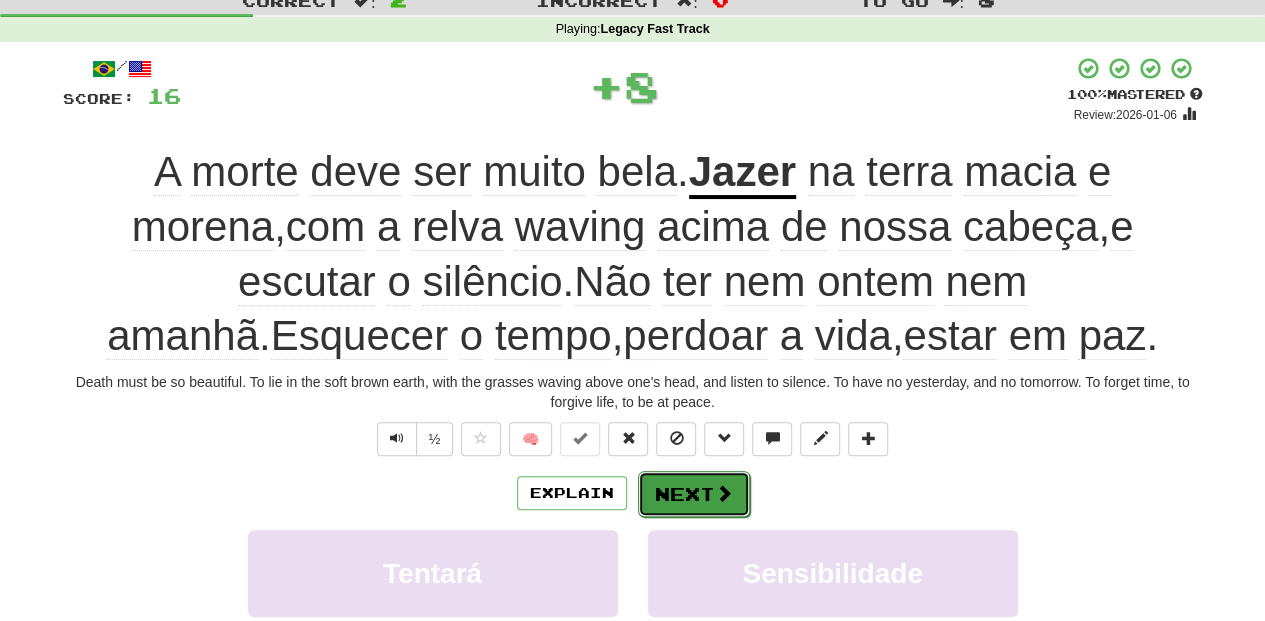 click on "Next" at bounding box center (694, 494) 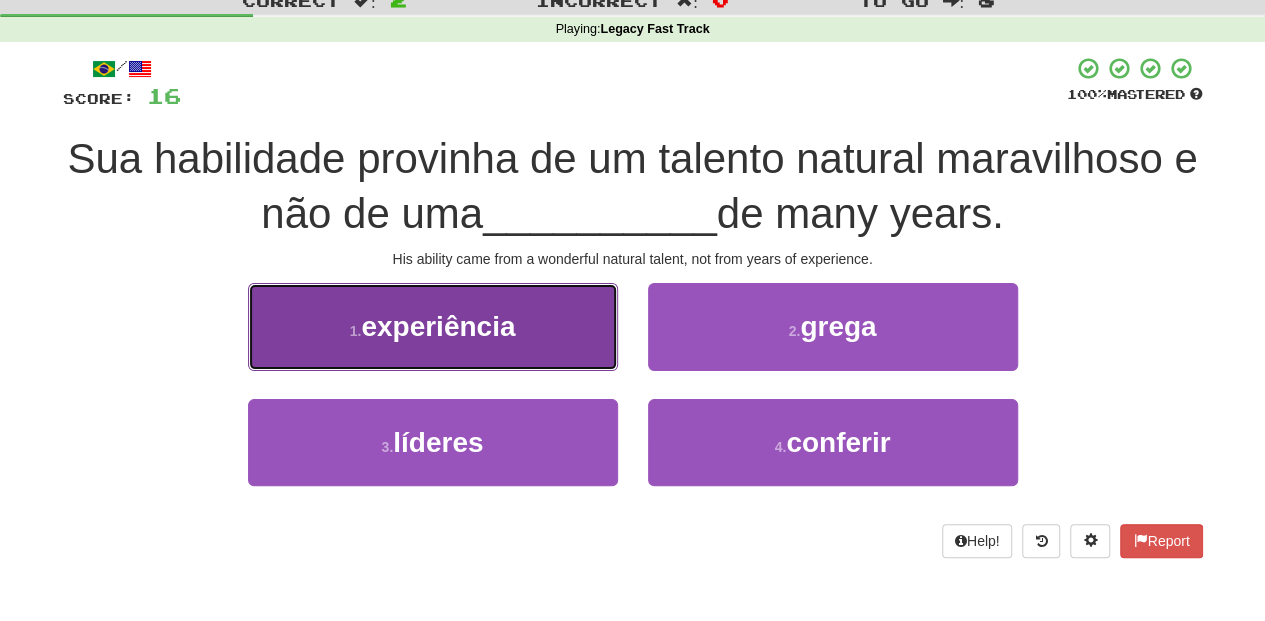 click on "1 .  experiência" at bounding box center (433, 326) 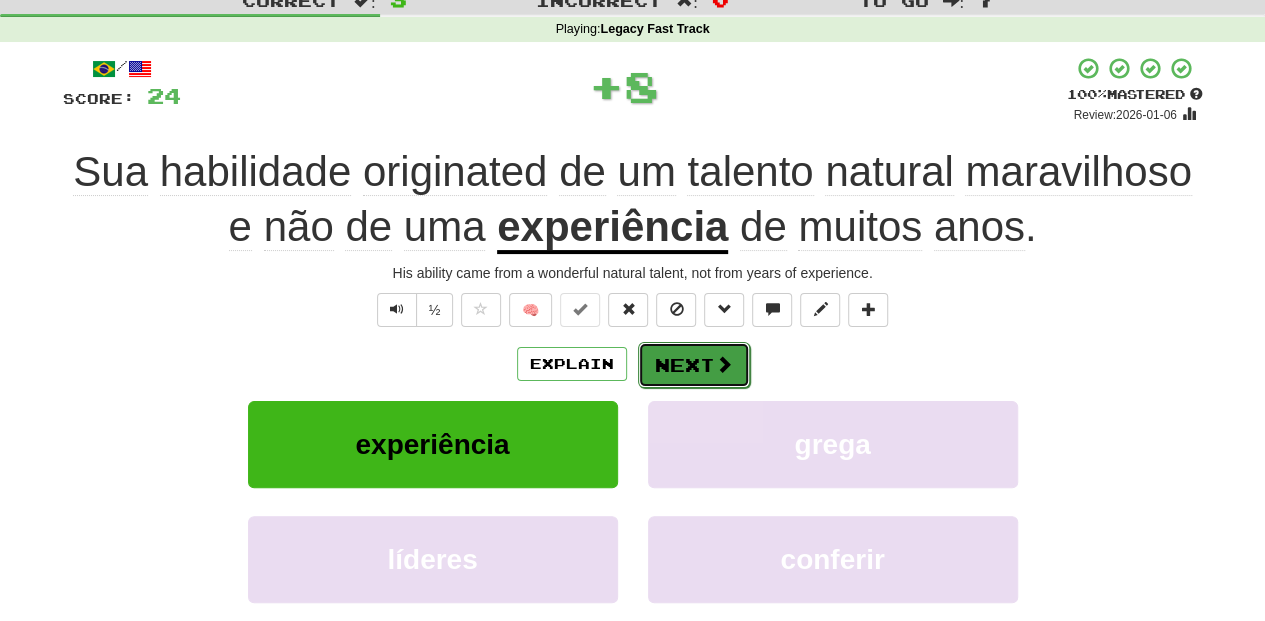 click on "Next" at bounding box center (694, 365) 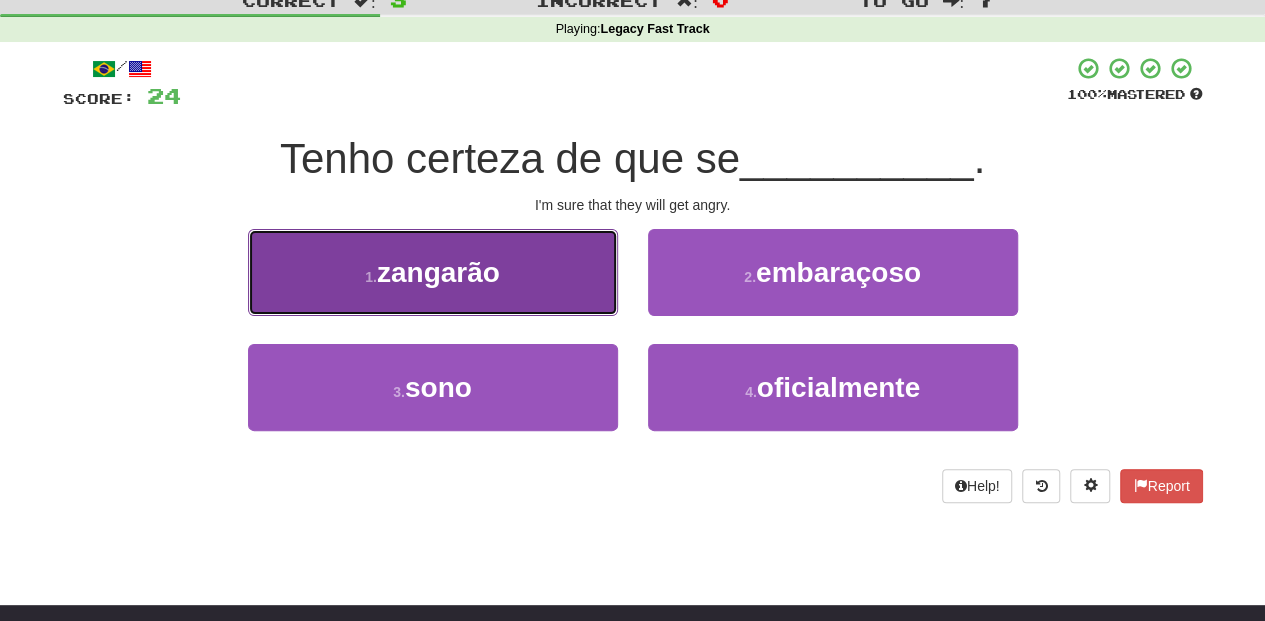 click on "1 .  zangarão" at bounding box center [433, 272] 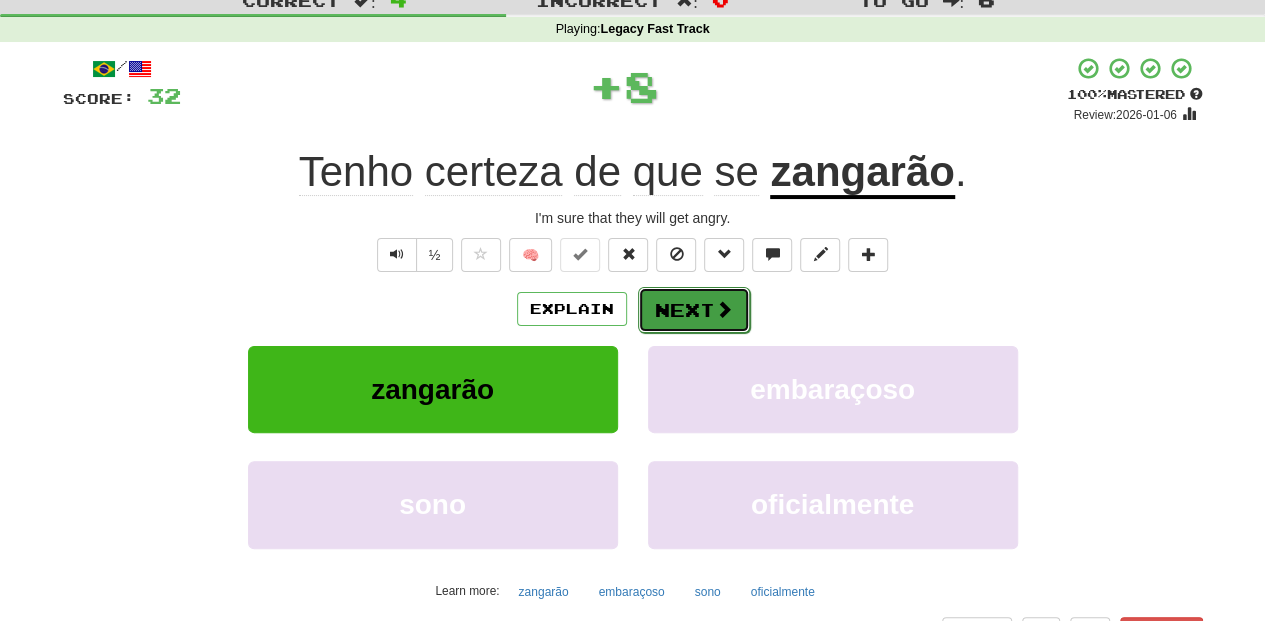 click on "Next" at bounding box center [694, 310] 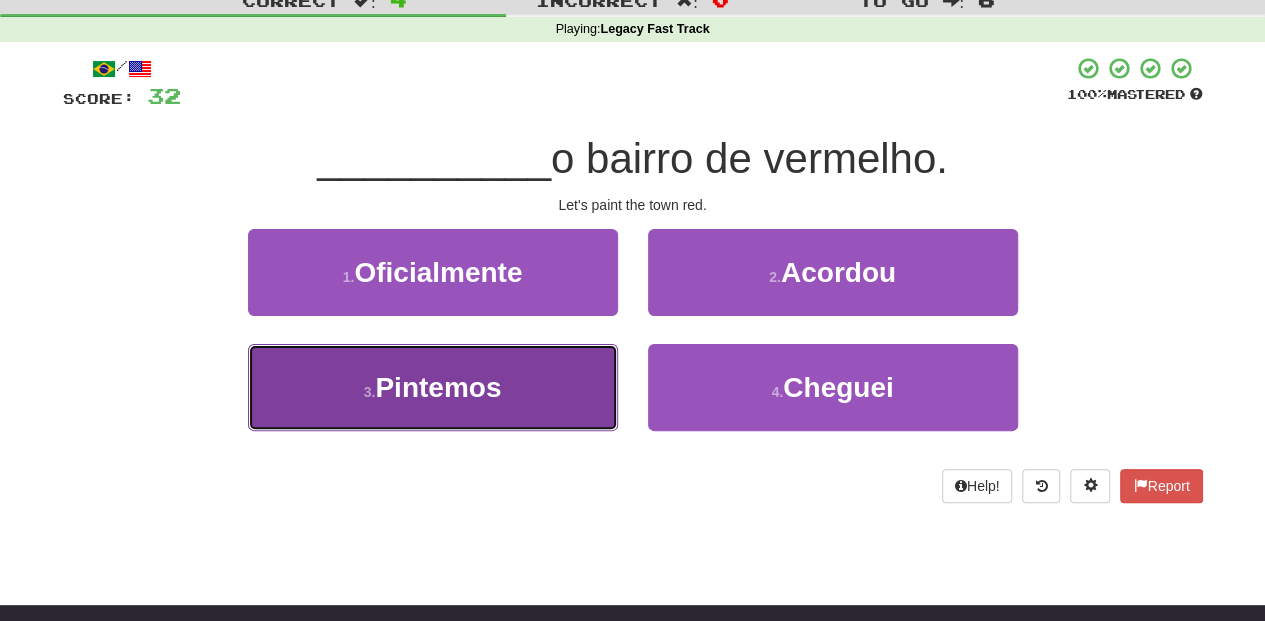 click on "3 .  Pintemos" at bounding box center (433, 387) 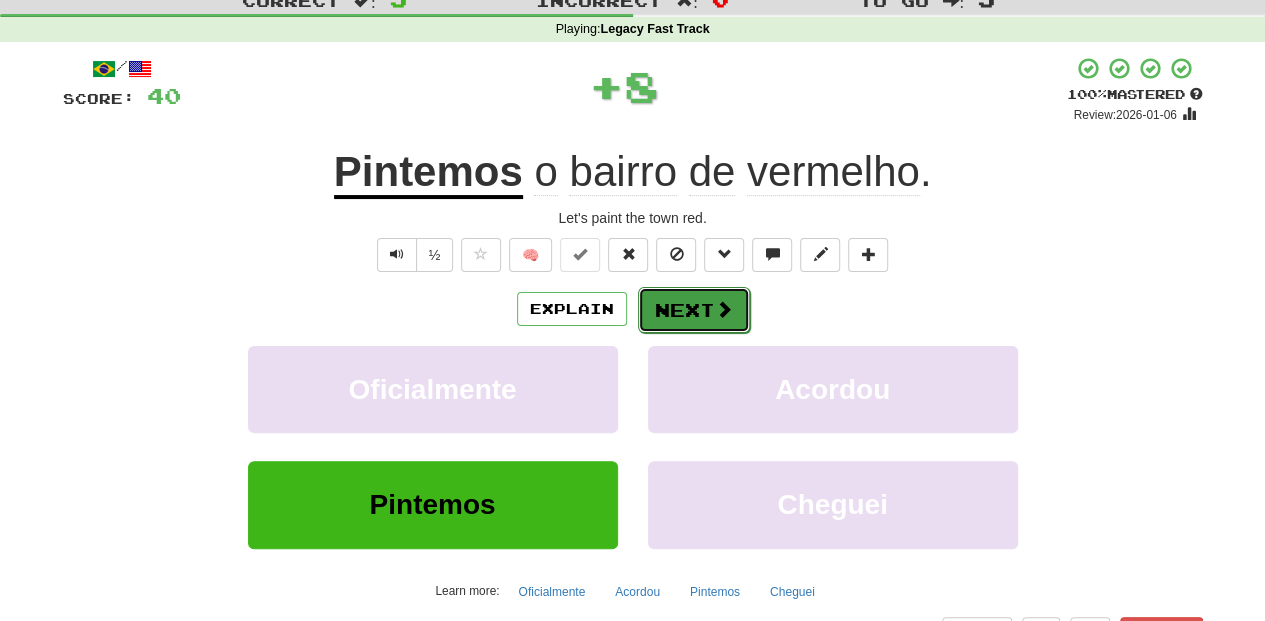 click on "Next" at bounding box center [694, 310] 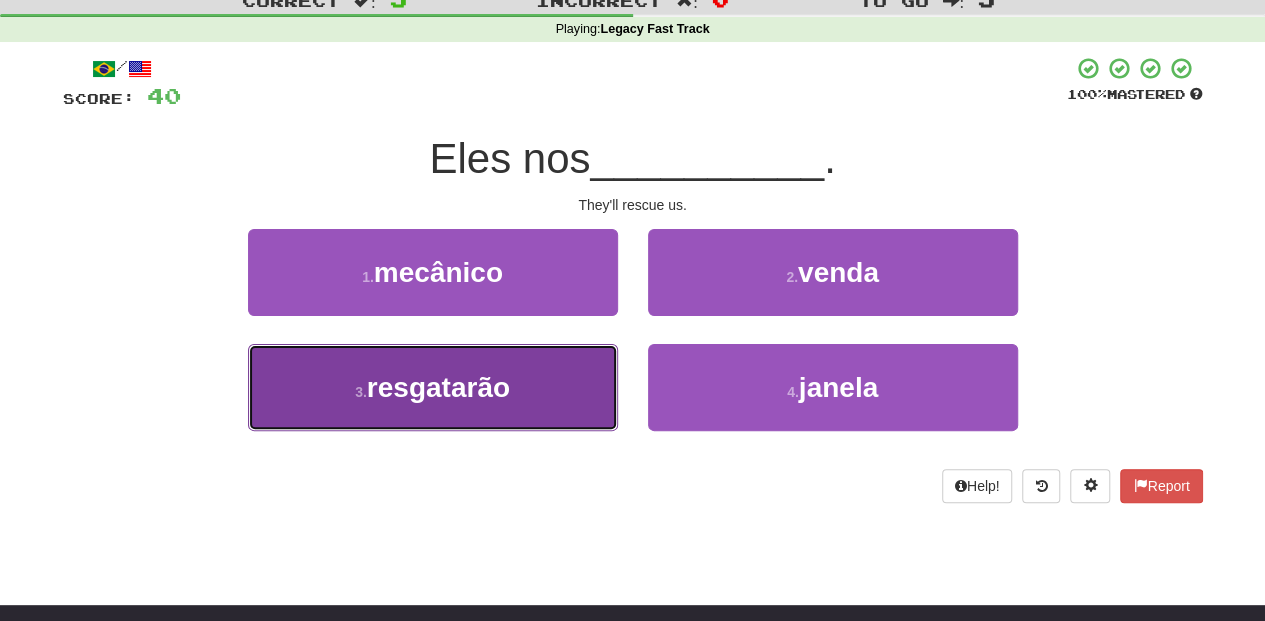 click on "3 .  resgatarão" at bounding box center [433, 387] 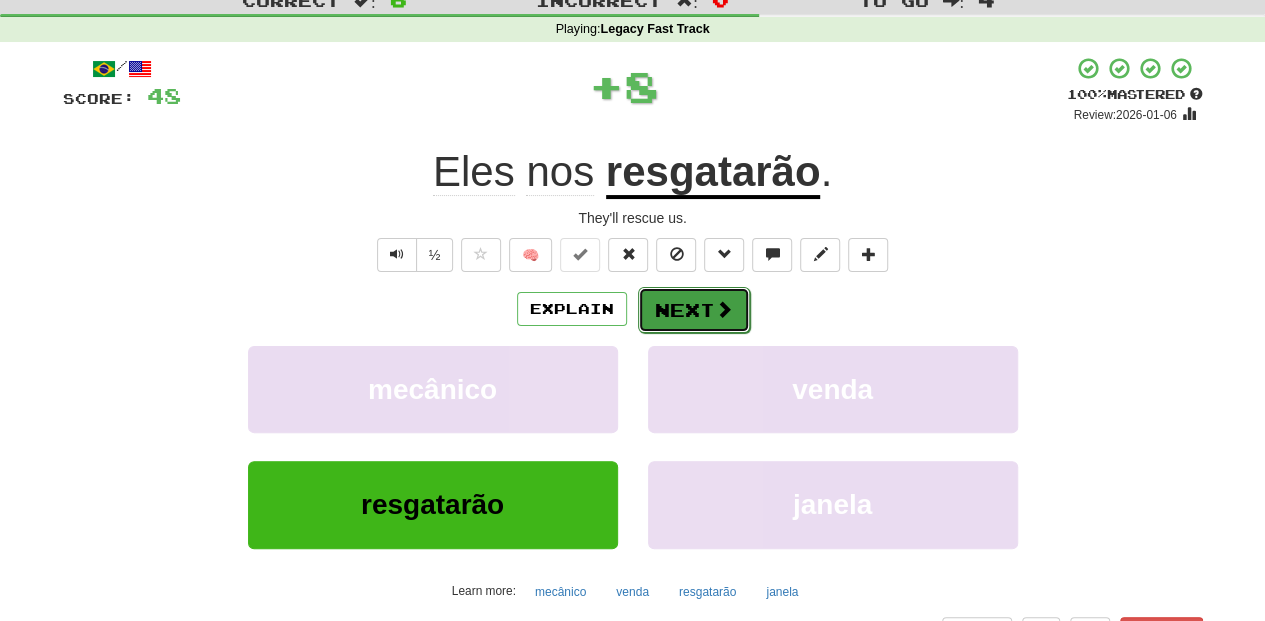 click on "Next" at bounding box center [694, 310] 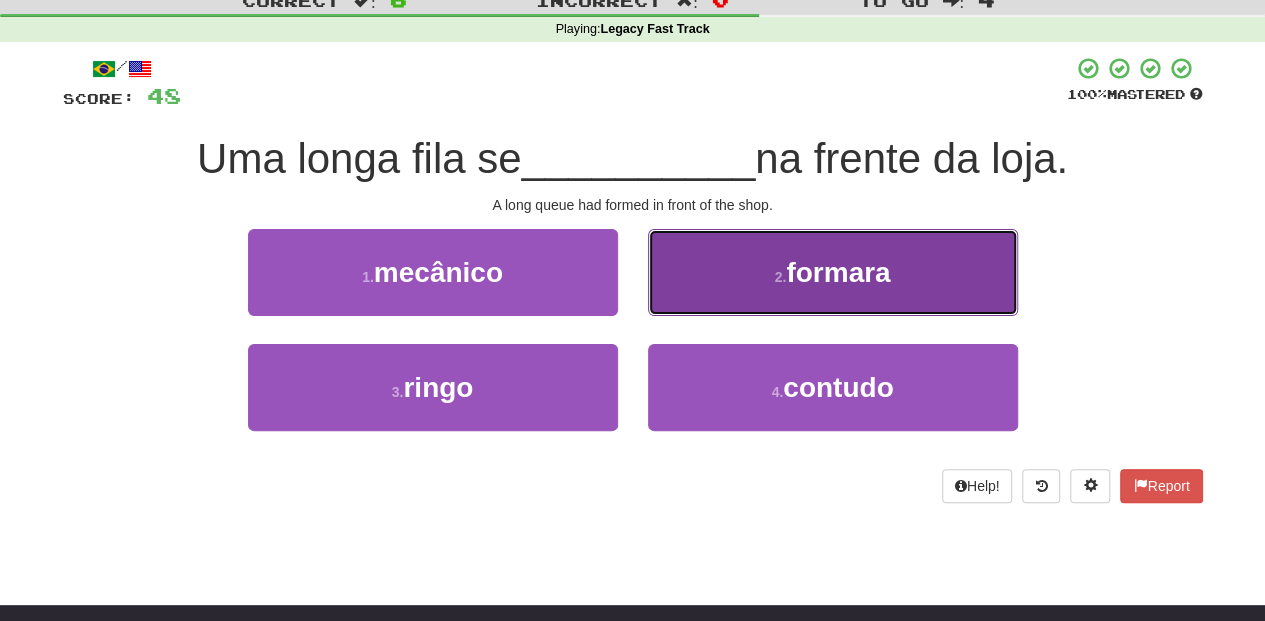 click on "2 .  formara" at bounding box center [833, 272] 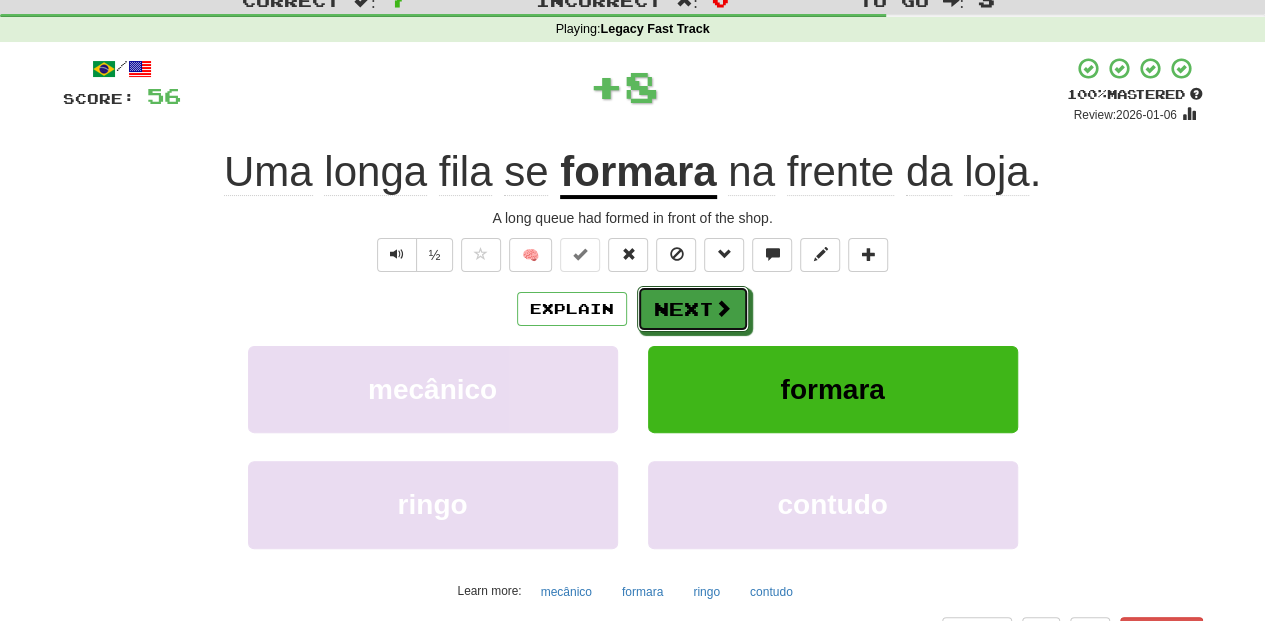click on "Next" at bounding box center [693, 309] 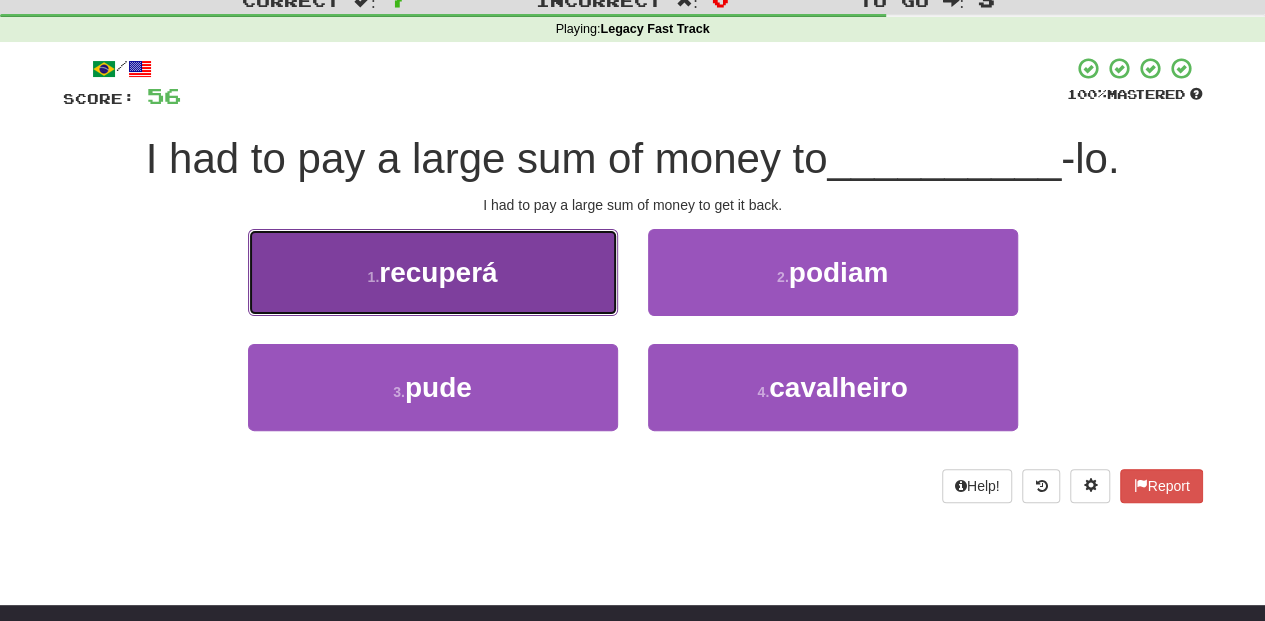 click on "1 .  recuperá" at bounding box center (433, 272) 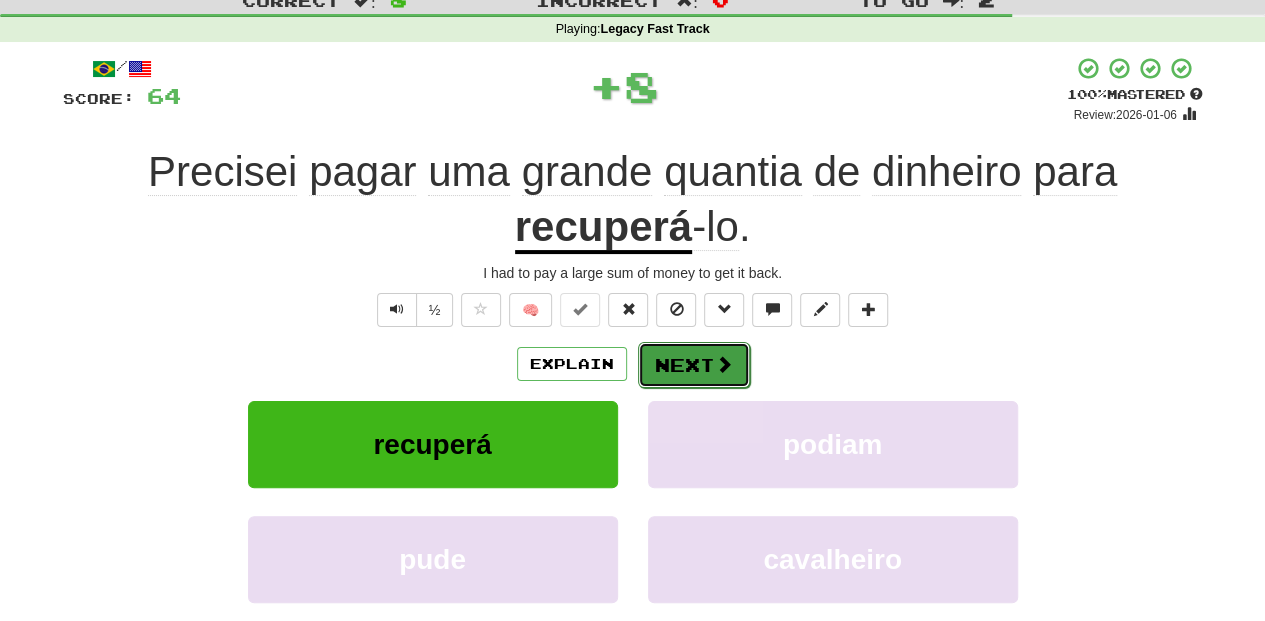 click on "Next" at bounding box center (694, 365) 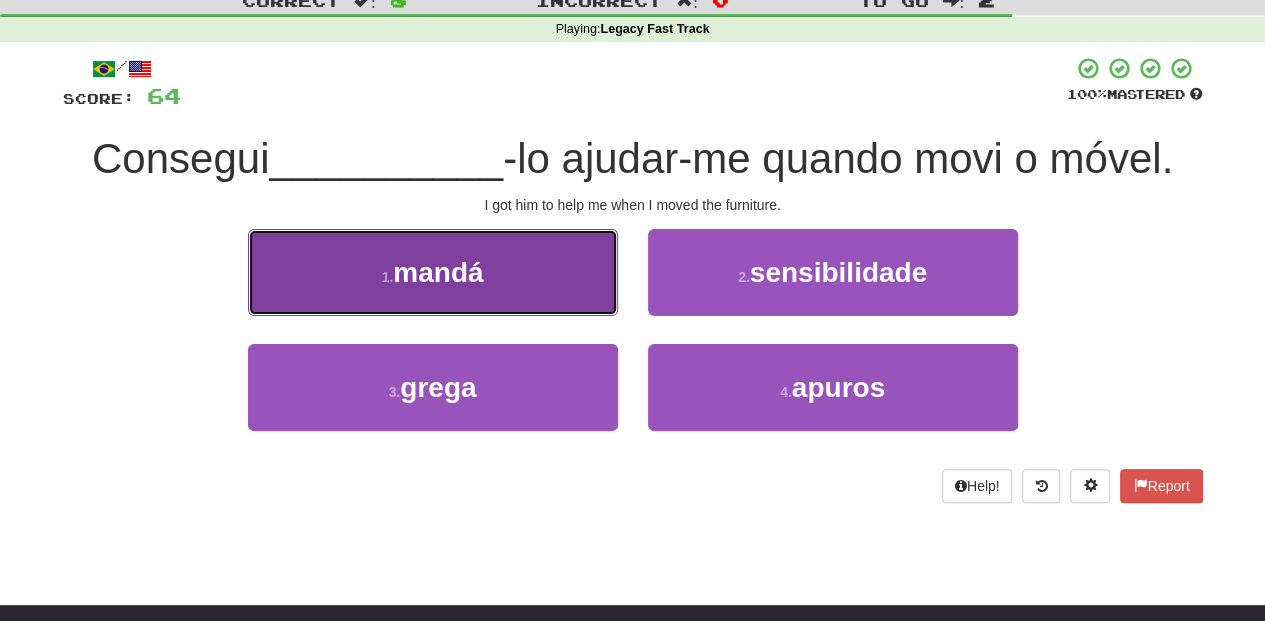 click on "1 .  mandá" at bounding box center (433, 272) 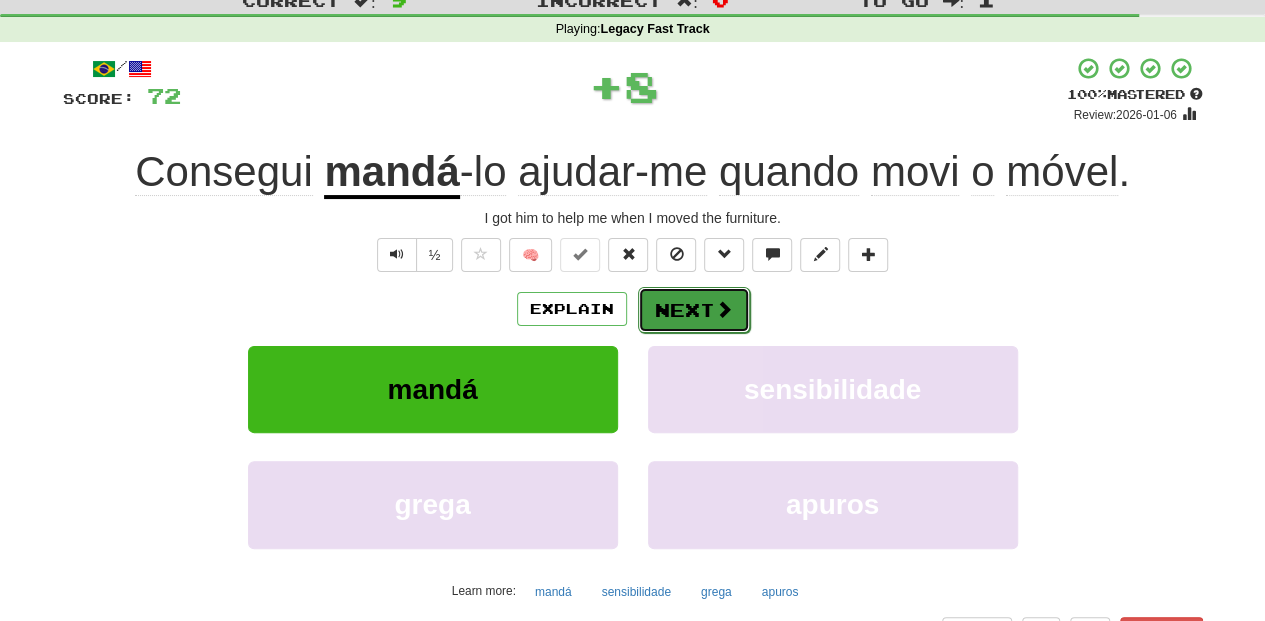 click on "Next" at bounding box center (694, 310) 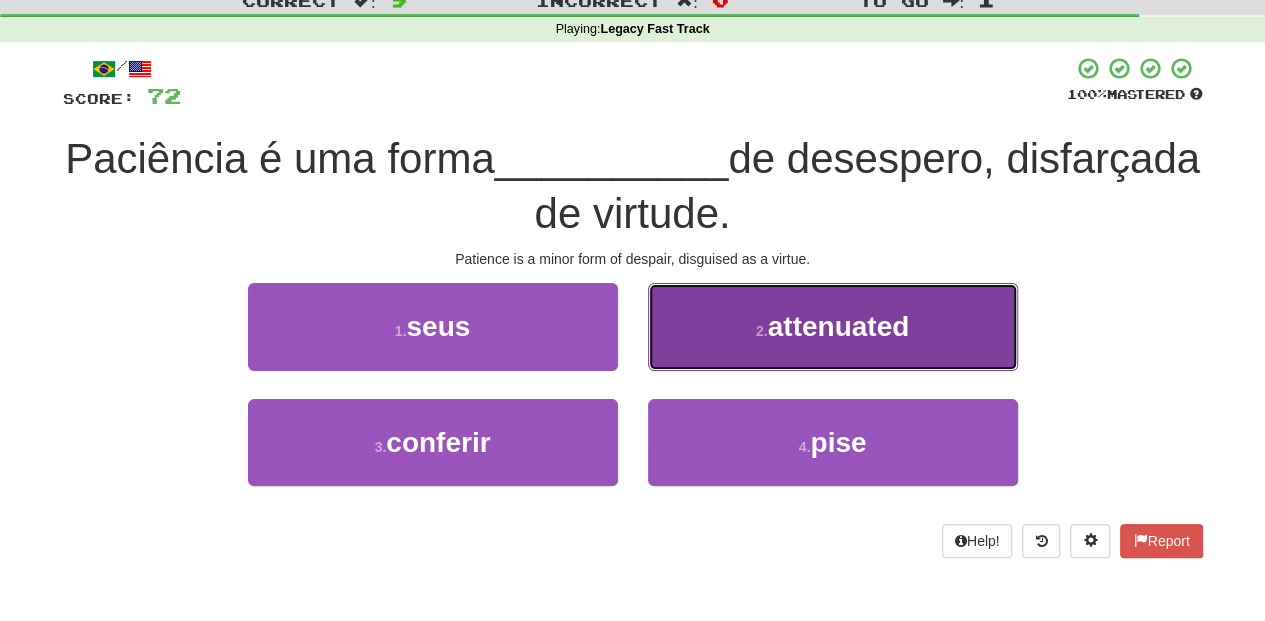 click on "2 .  atenuada" at bounding box center (833, 326) 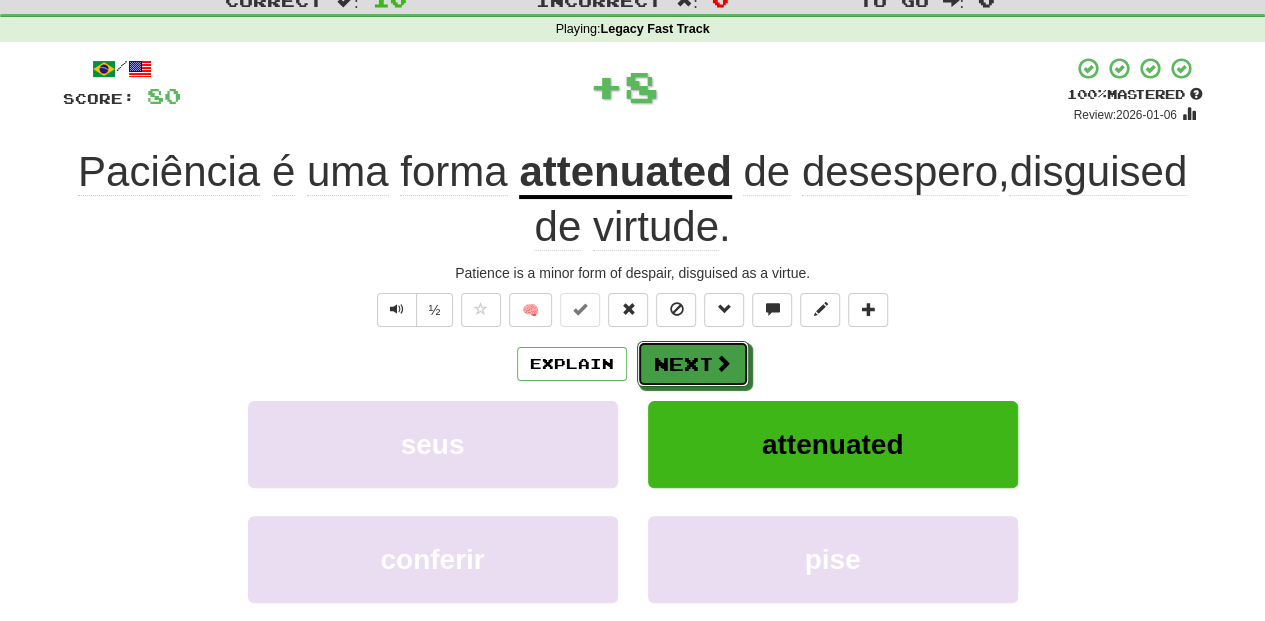 click on "Next" at bounding box center [693, 364] 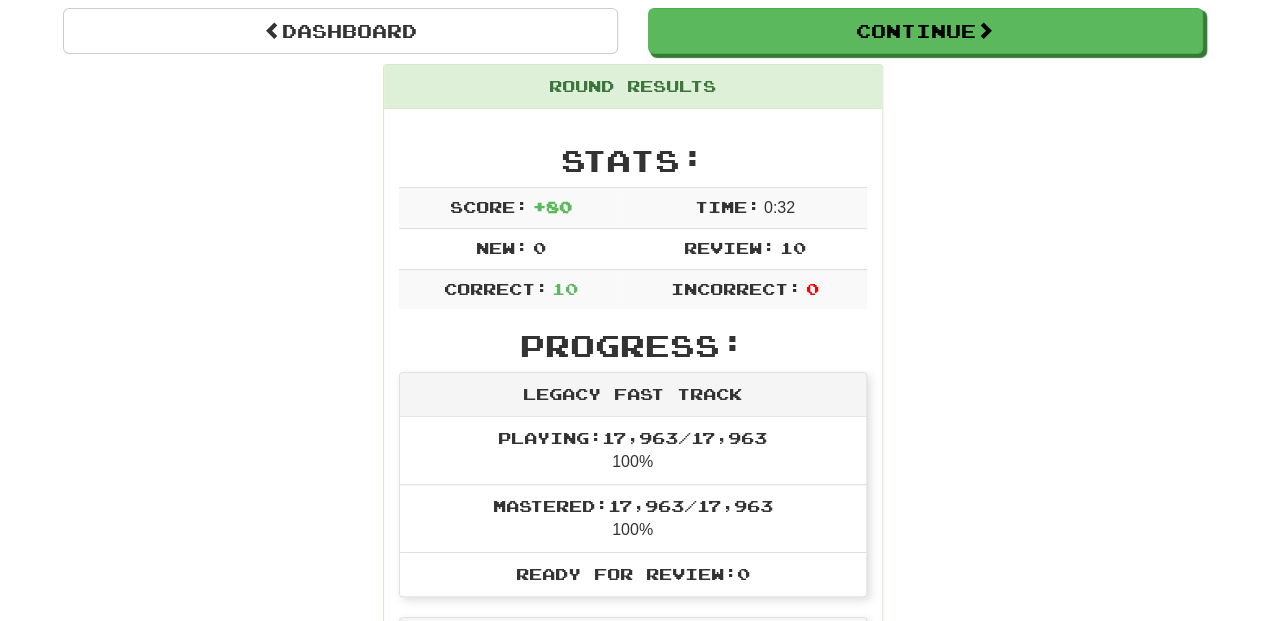 scroll, scrollTop: 66, scrollLeft: 0, axis: vertical 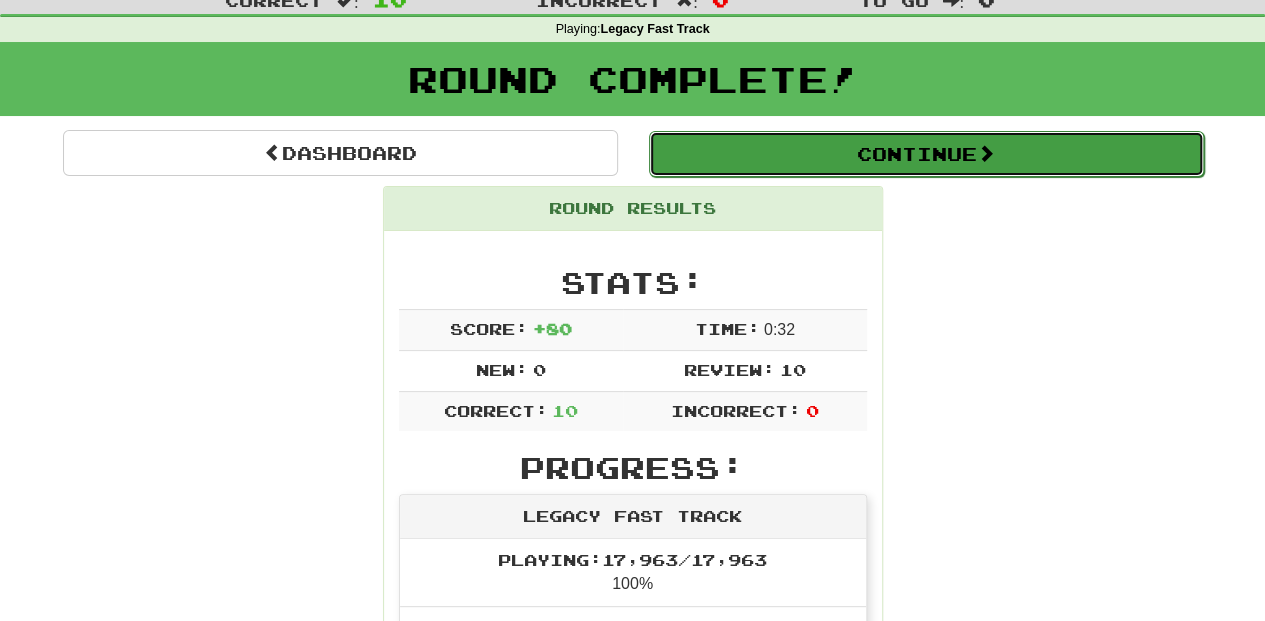 click on "Continue" at bounding box center [926, 154] 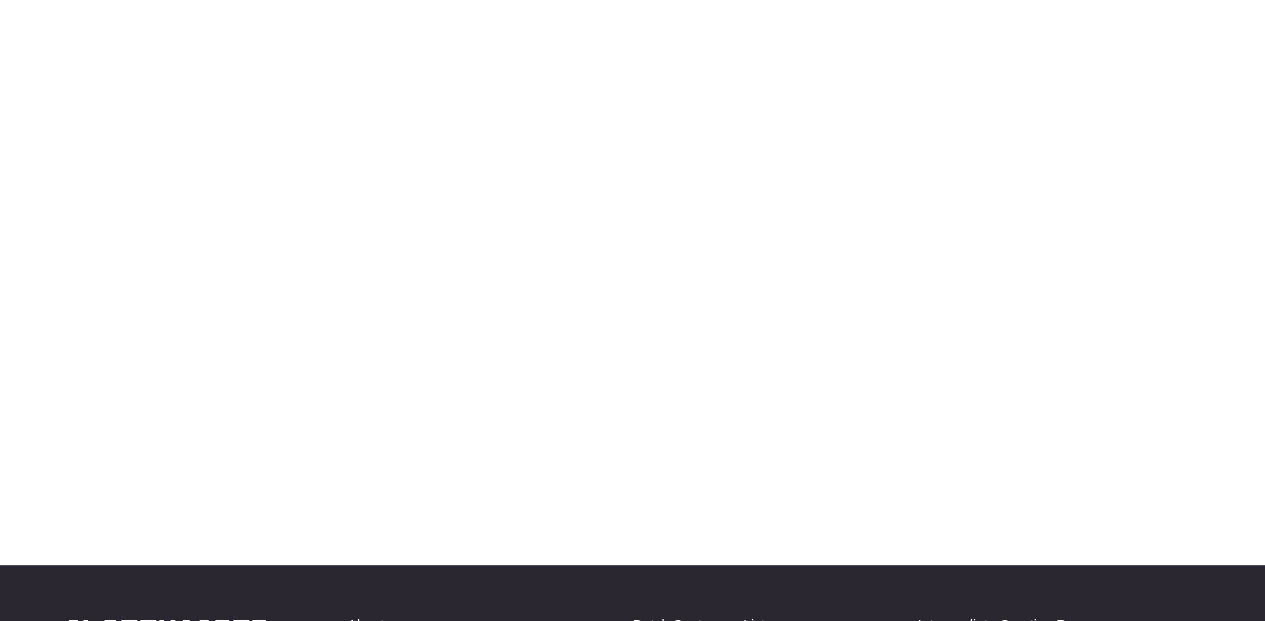 scroll, scrollTop: 66, scrollLeft: 0, axis: vertical 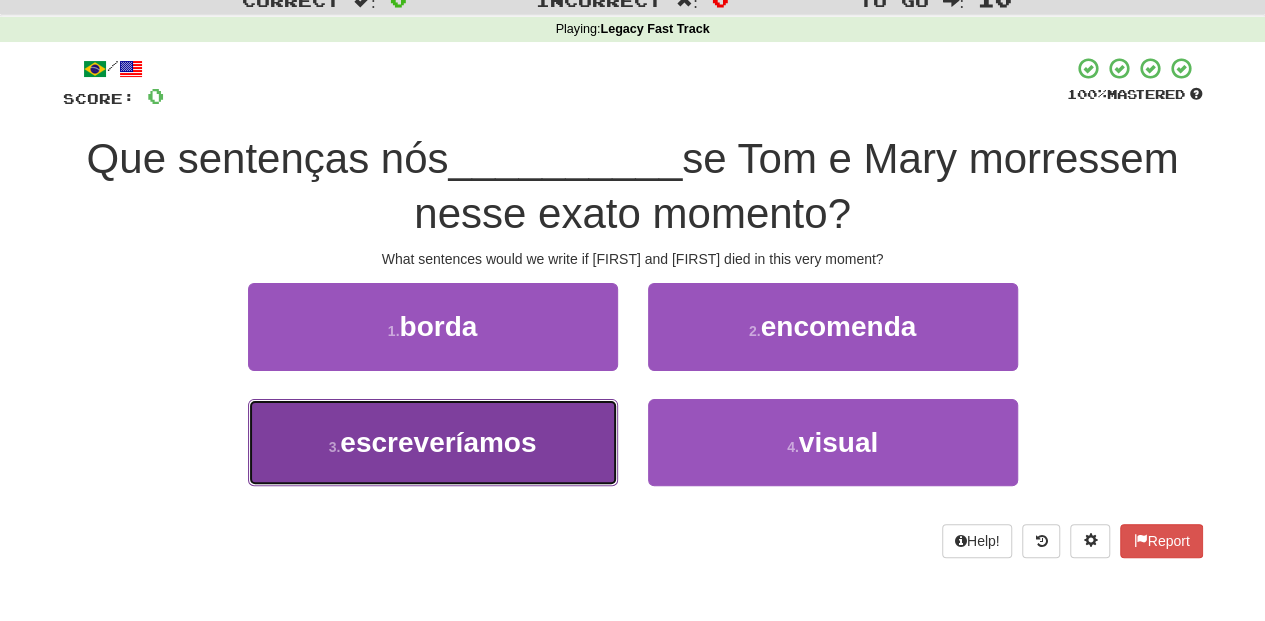 click on "escreveríamos" at bounding box center (438, 442) 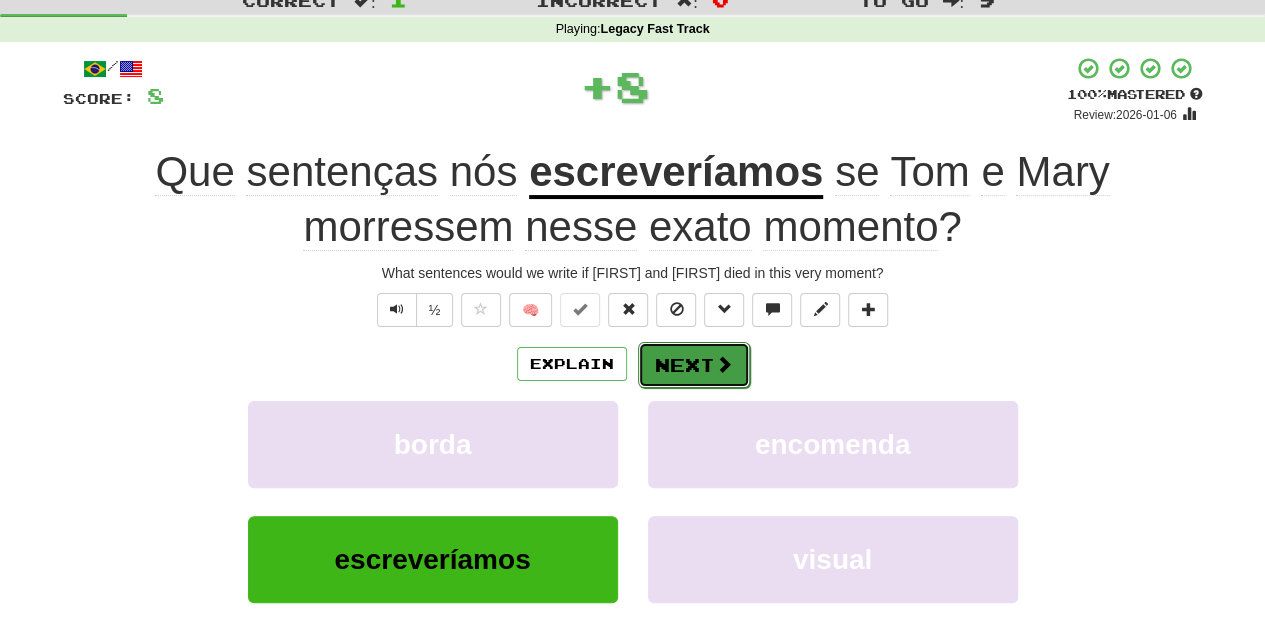 click on "Next" at bounding box center (694, 365) 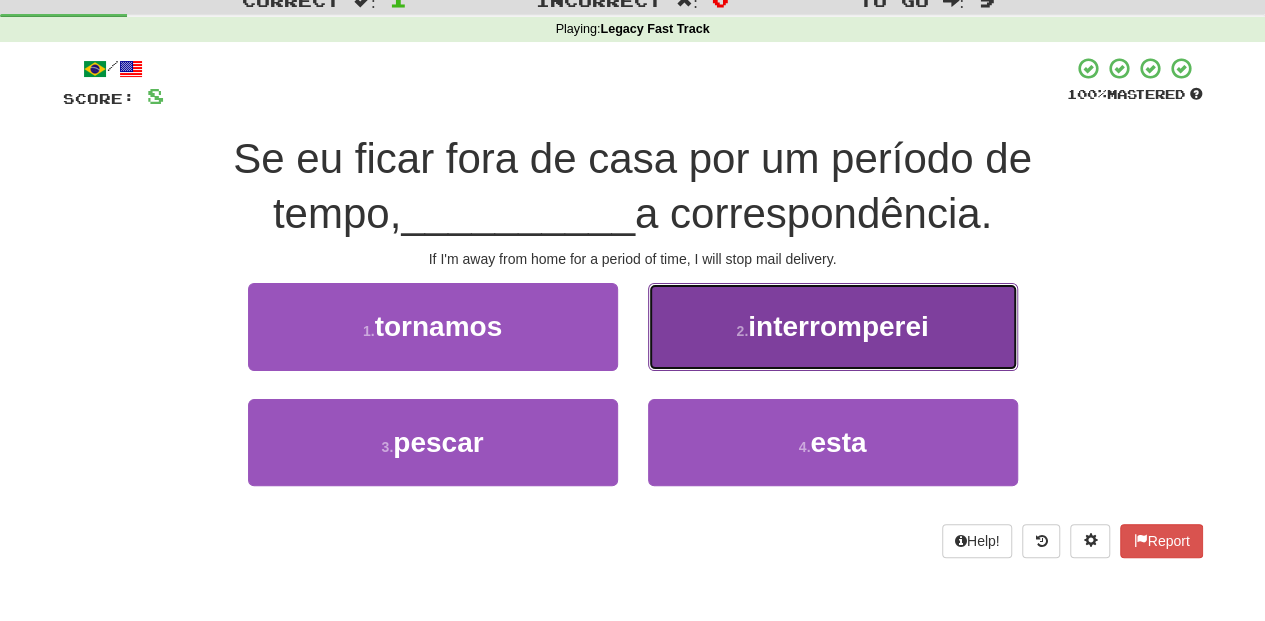 click on "2 .  interromperei" at bounding box center (833, 326) 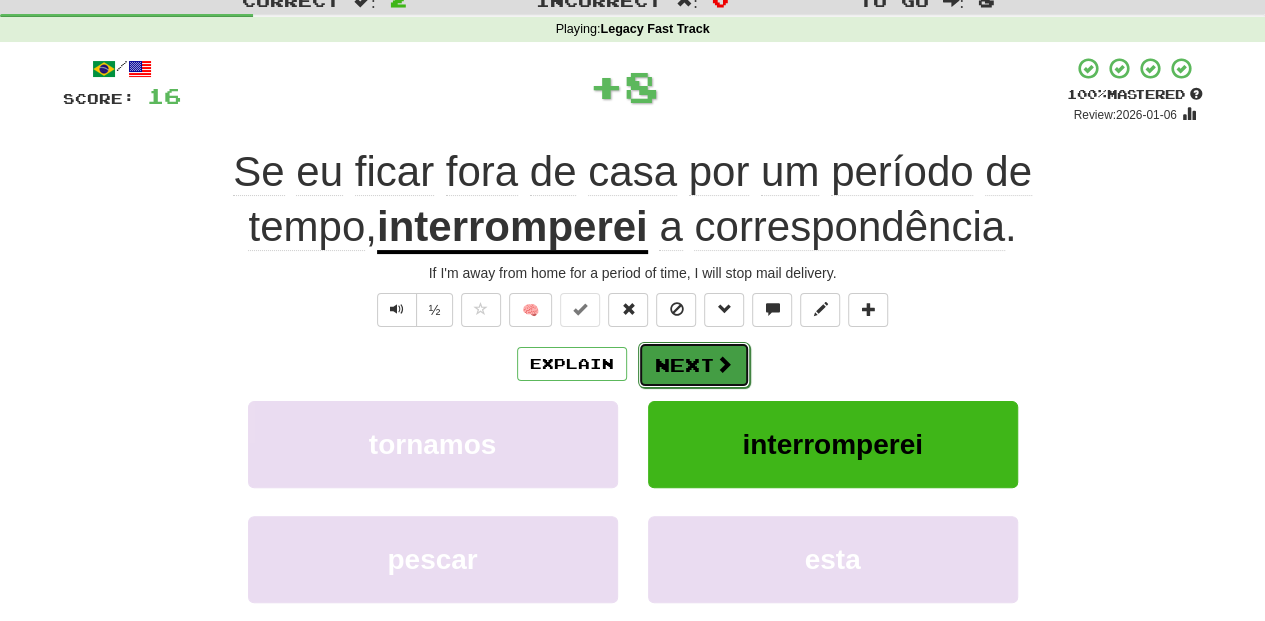 click on "Next" at bounding box center (694, 365) 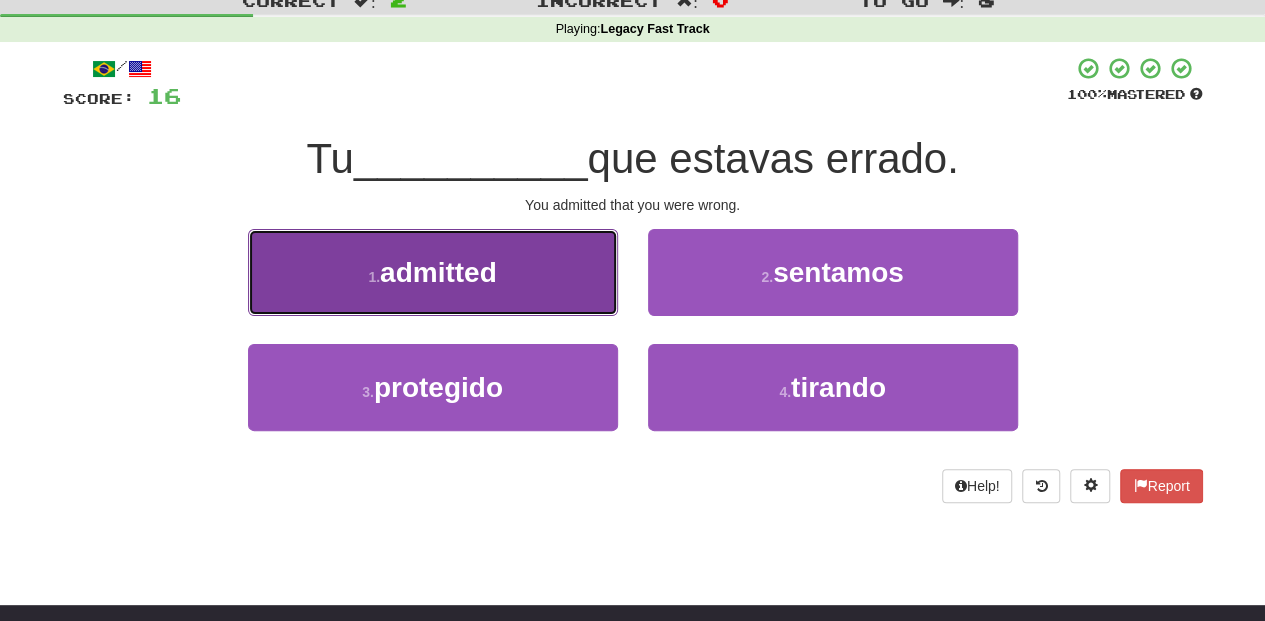 click on "1 .  admitiste" at bounding box center (433, 272) 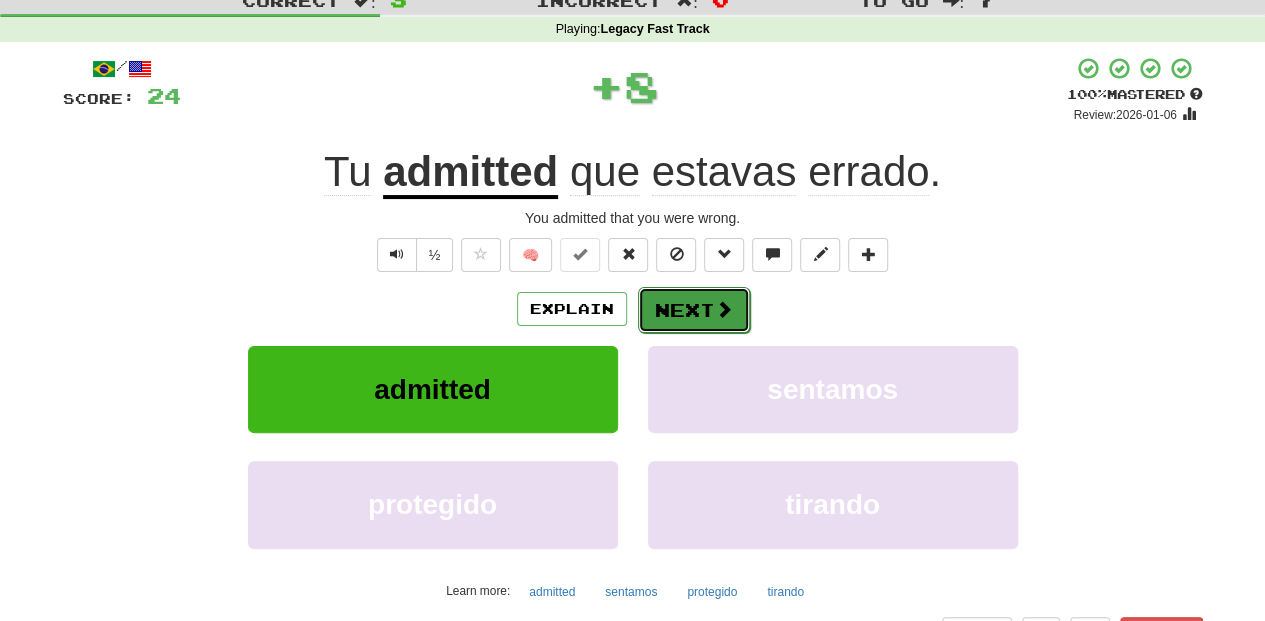 click on "Next" at bounding box center [694, 310] 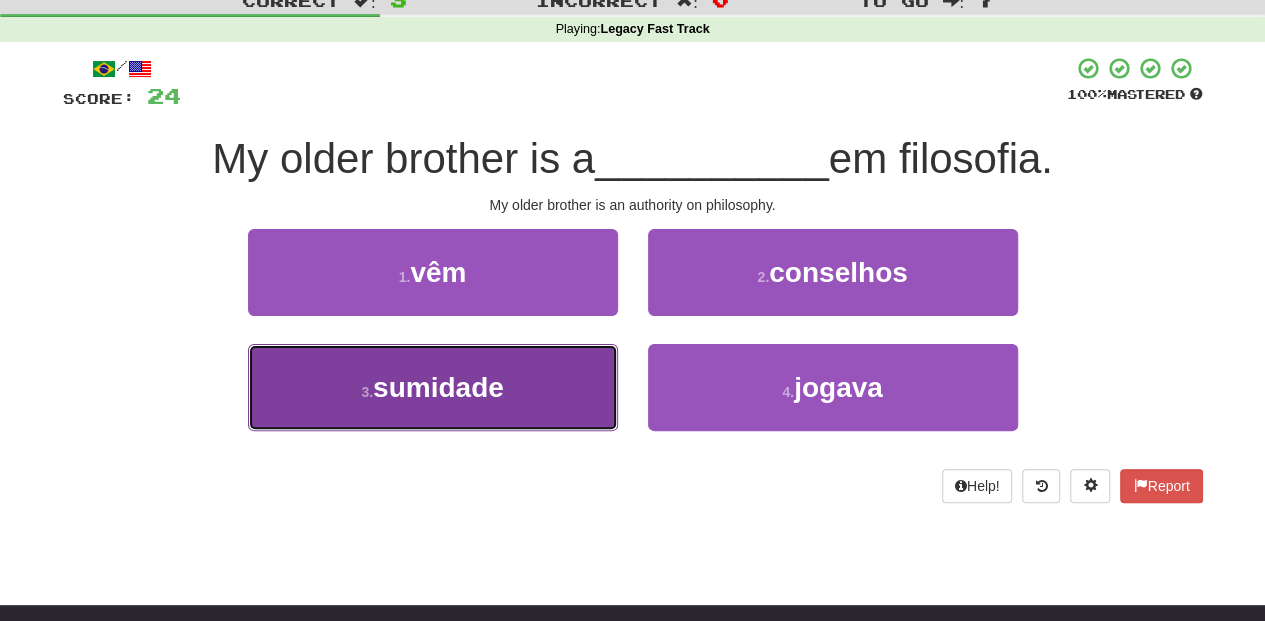 click on "3 .  sumidade" at bounding box center [433, 387] 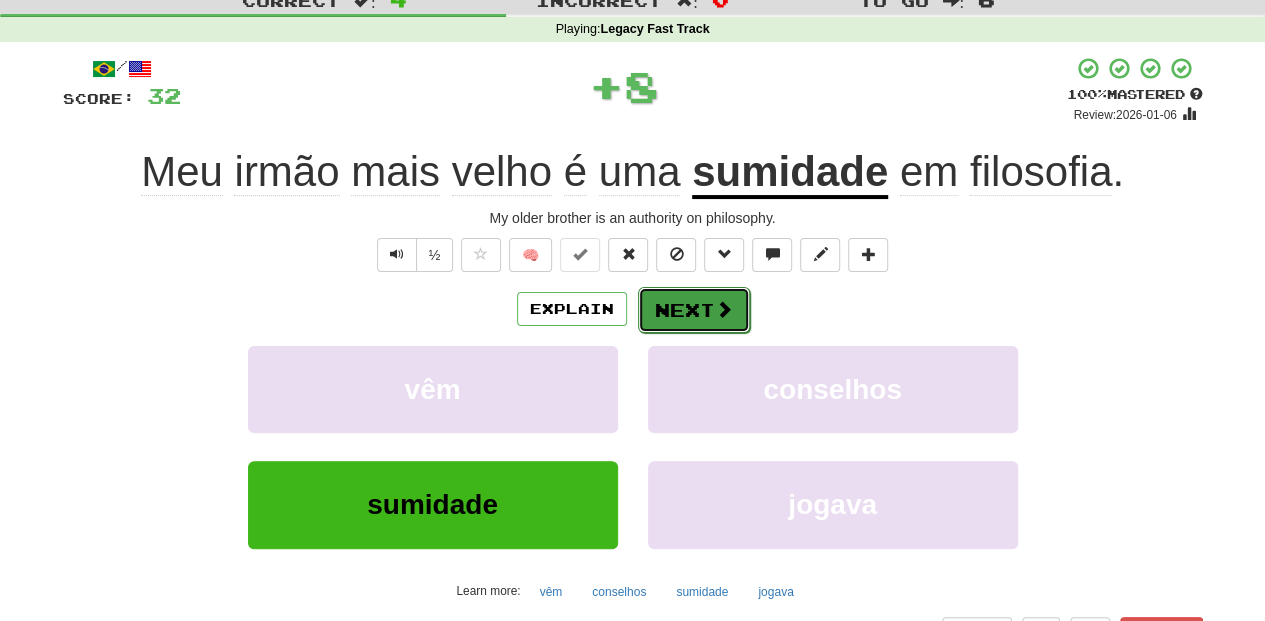 click on "Next" at bounding box center (694, 310) 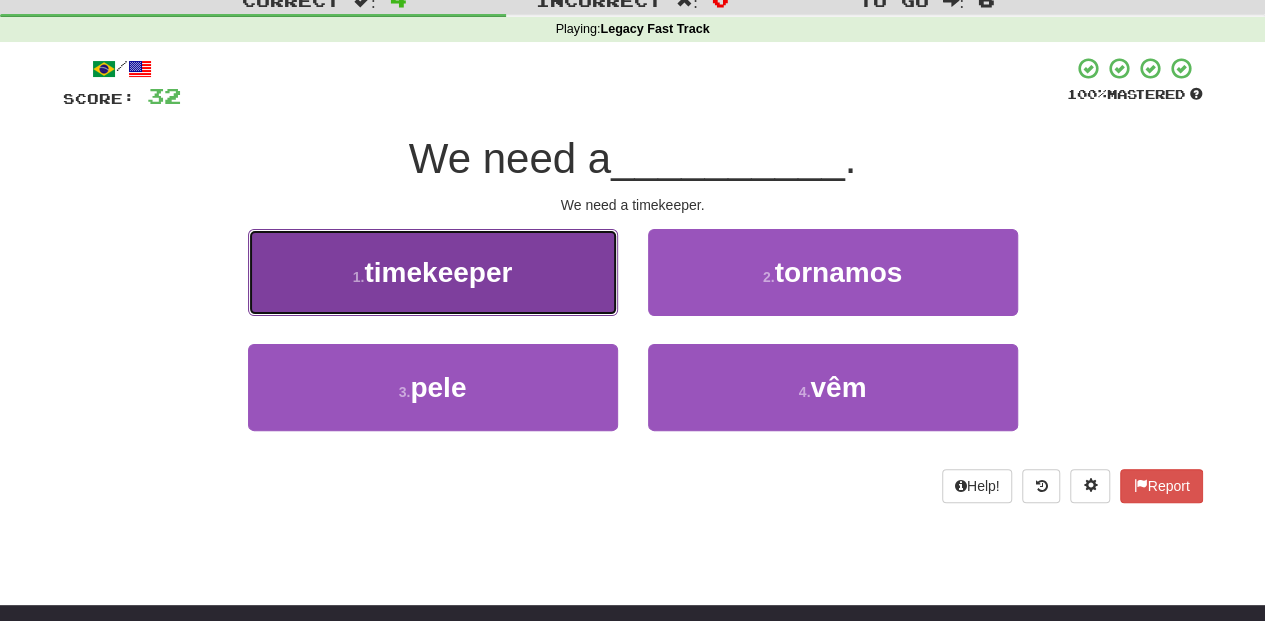 click on "1 .  cronometrista" at bounding box center [433, 272] 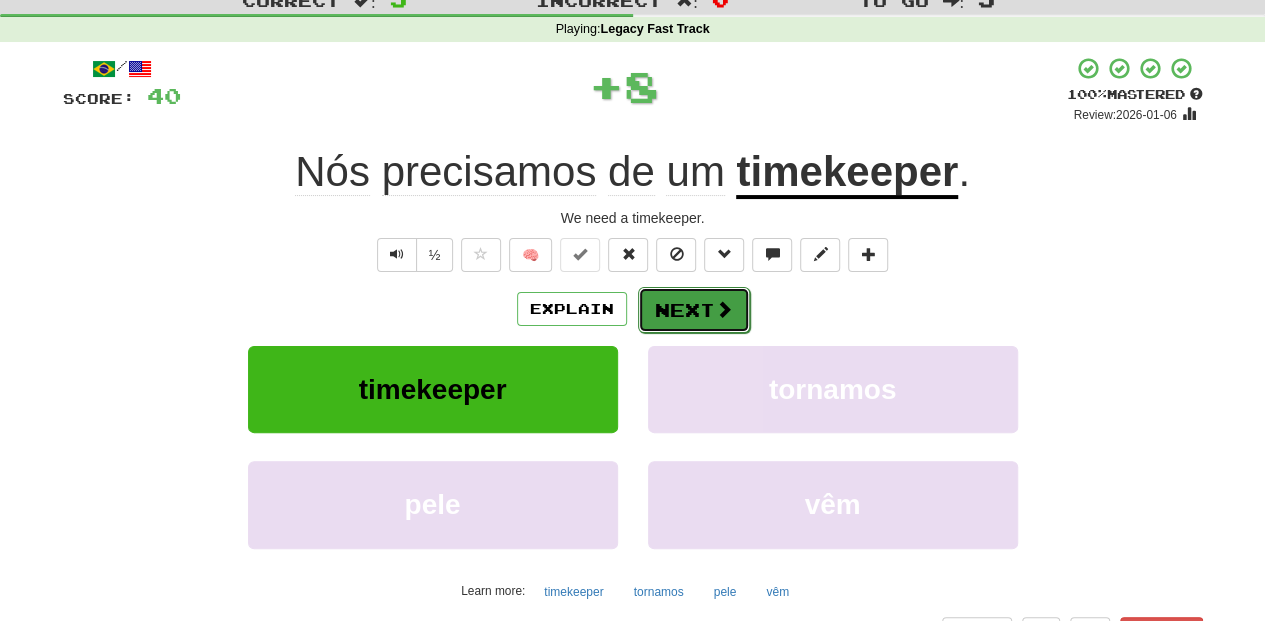 click on "Next" at bounding box center (694, 310) 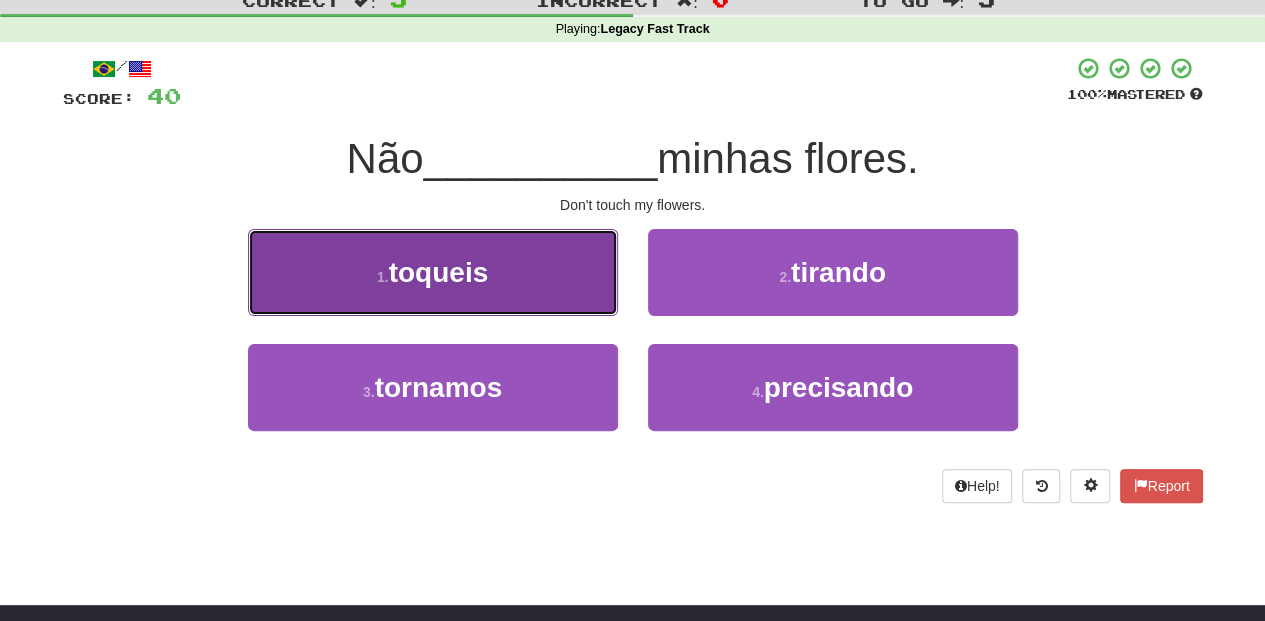 click on "1 .  toqueis" at bounding box center [433, 272] 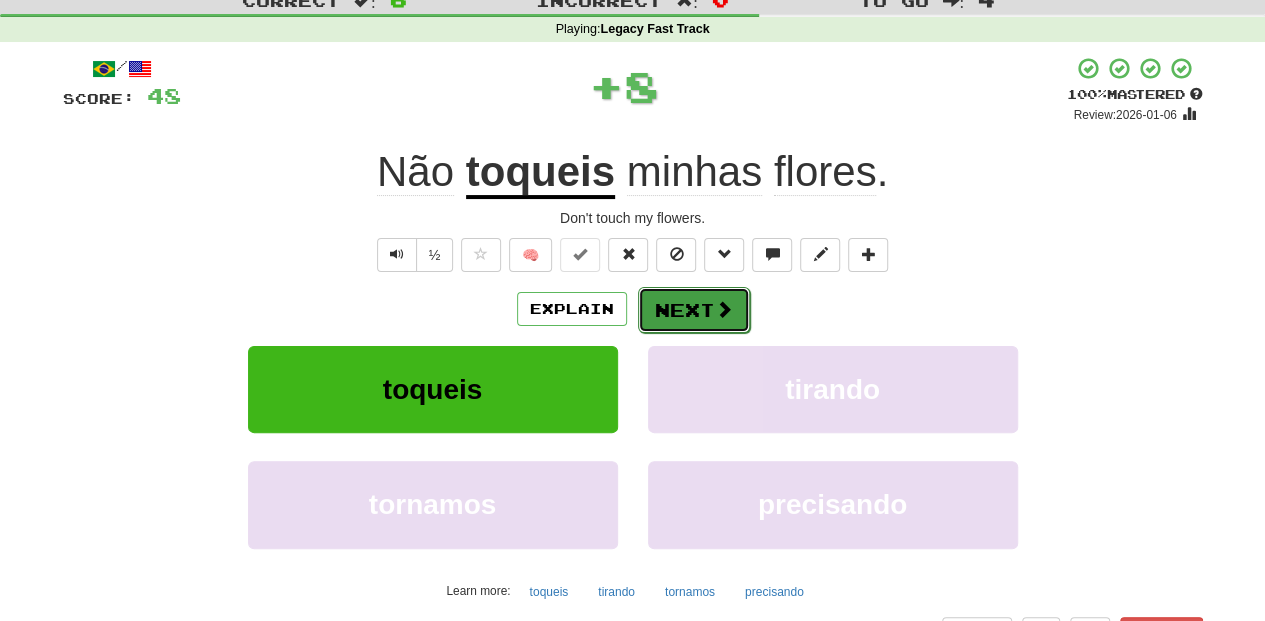 click on "Next" at bounding box center [694, 310] 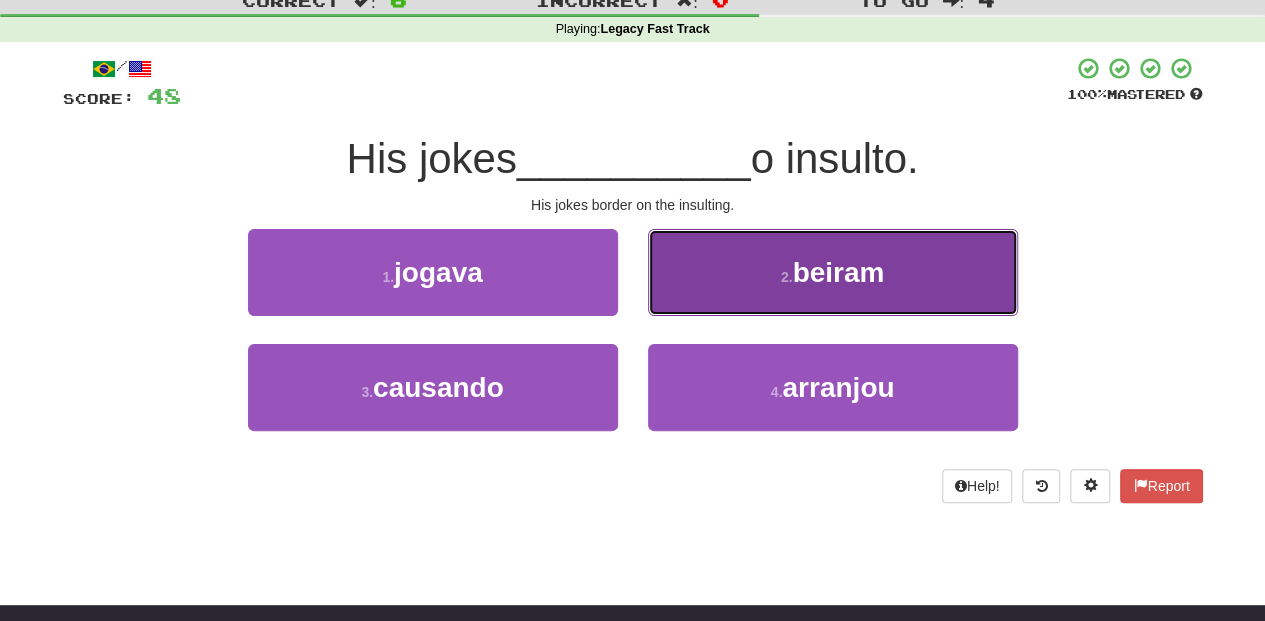click on "2 .  beiram" at bounding box center [833, 272] 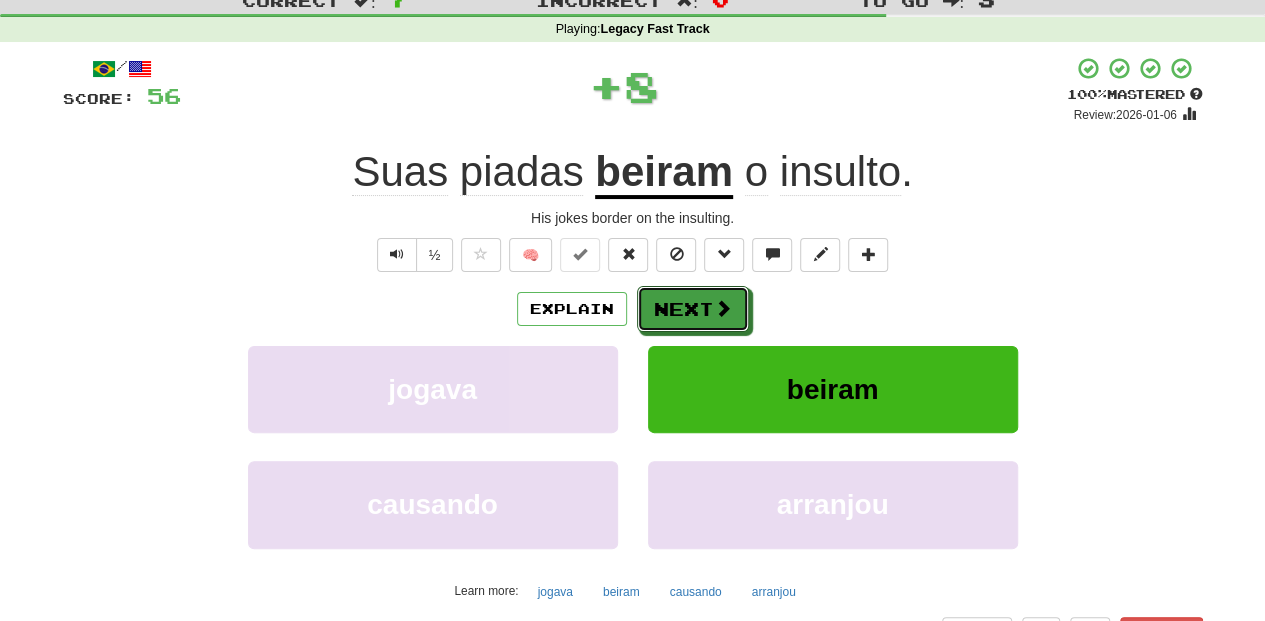 click on "Next" at bounding box center [693, 309] 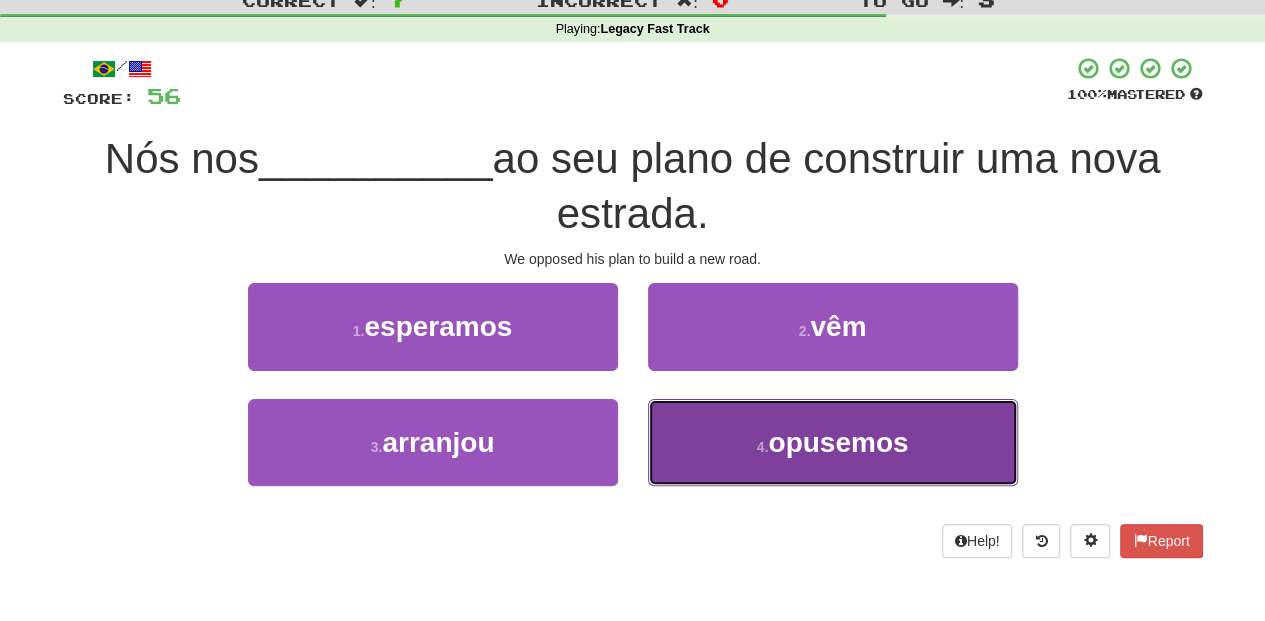 click on "4 .  opusemos" at bounding box center [833, 442] 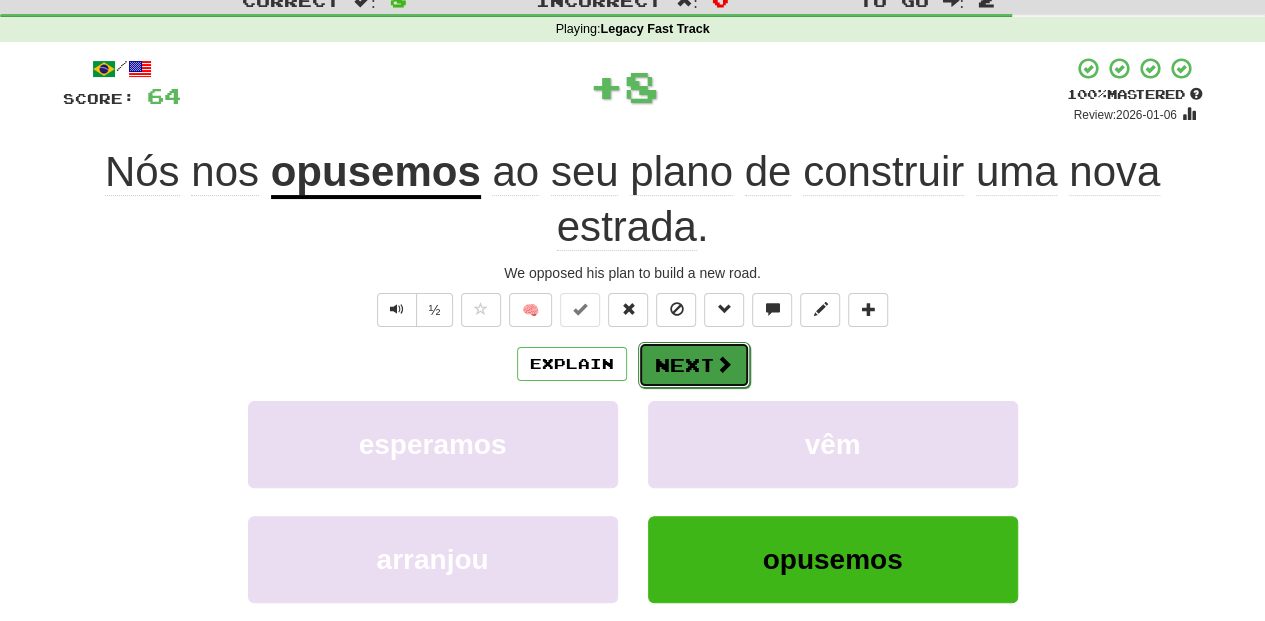 click on "Next" at bounding box center [694, 365] 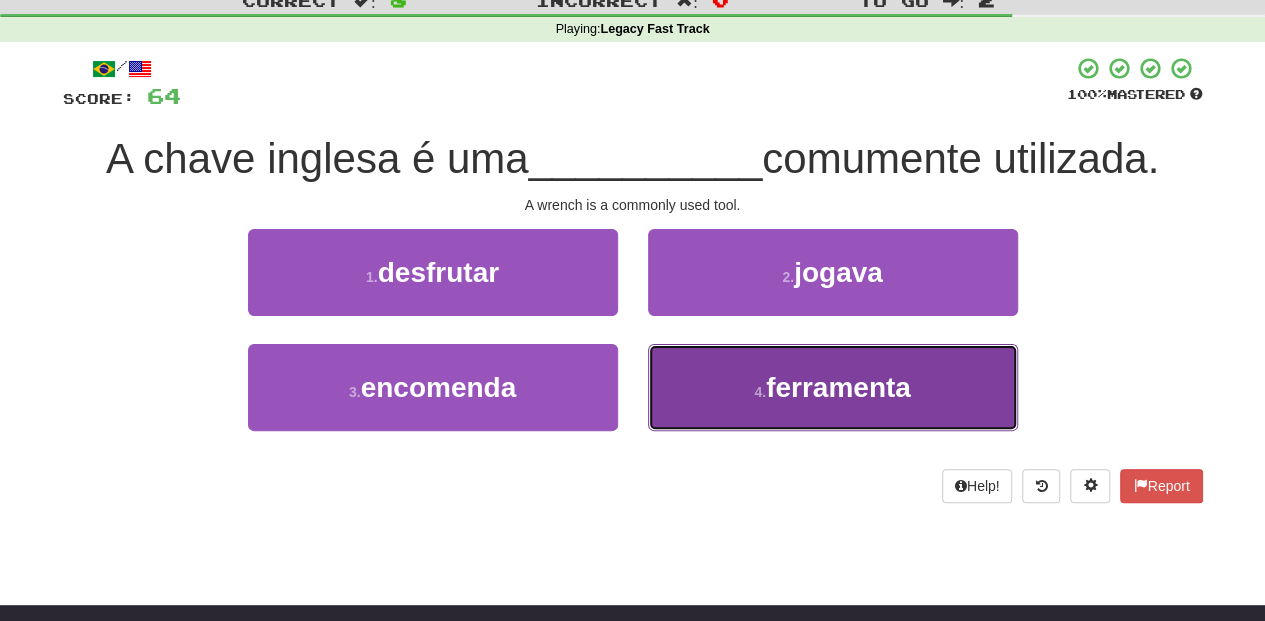 click on "4 .  ferramenta" at bounding box center (833, 387) 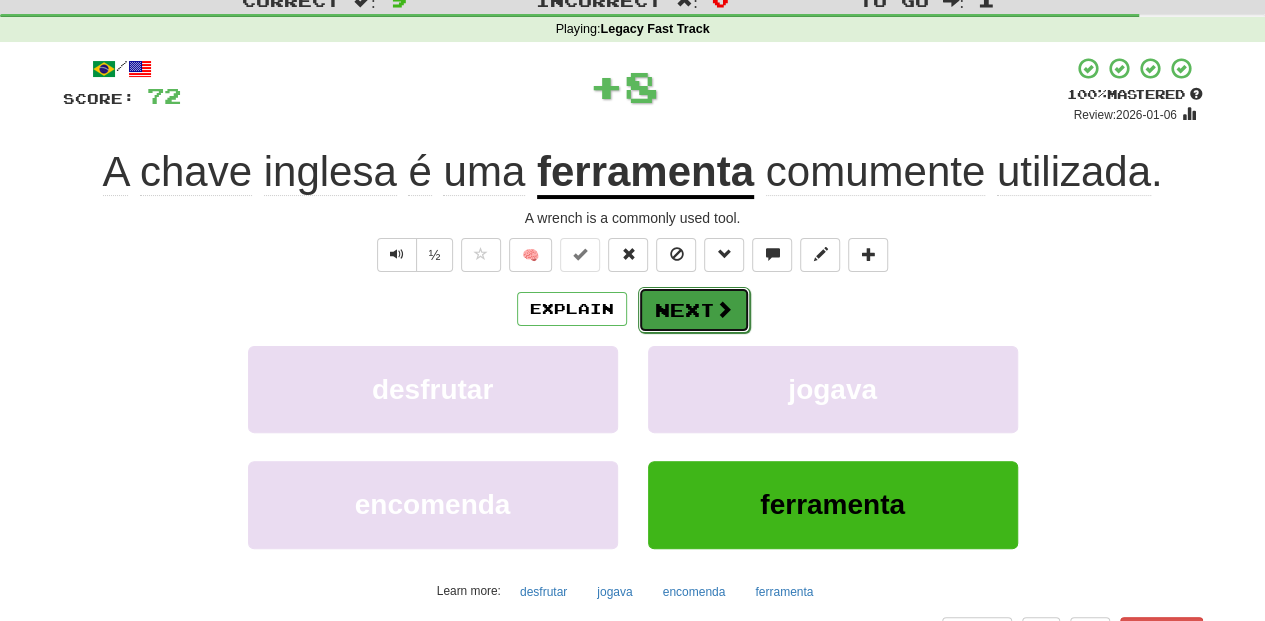 click on "Next" at bounding box center [694, 310] 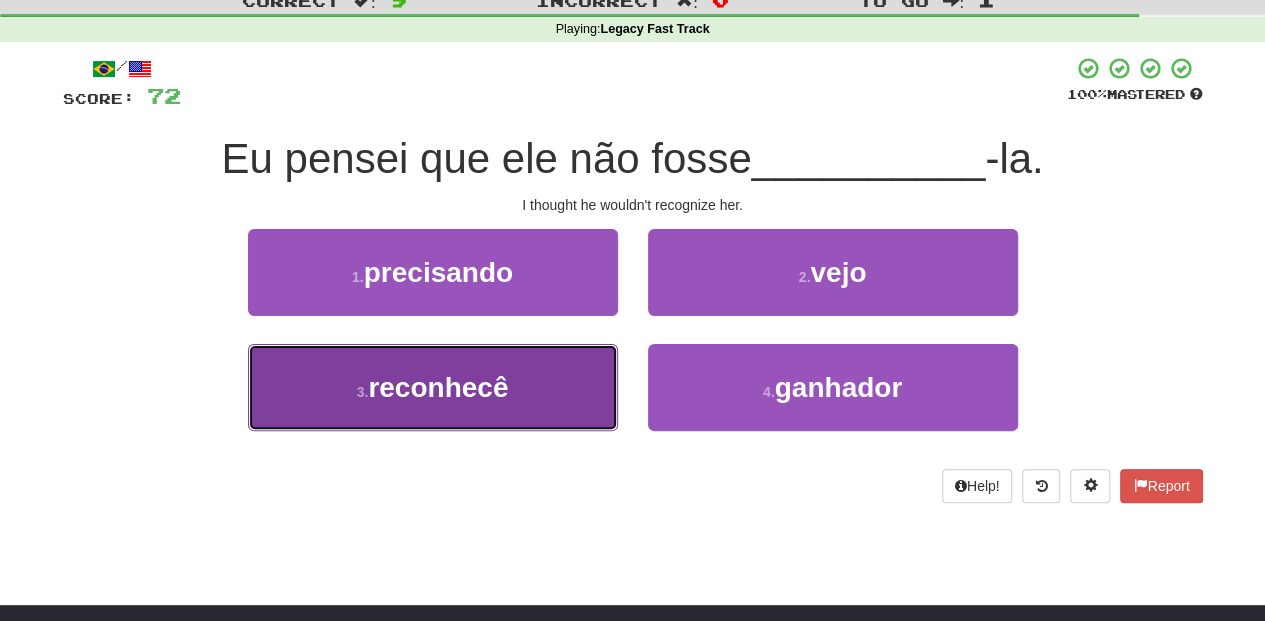 click on "3 .  reconhecê" at bounding box center [433, 387] 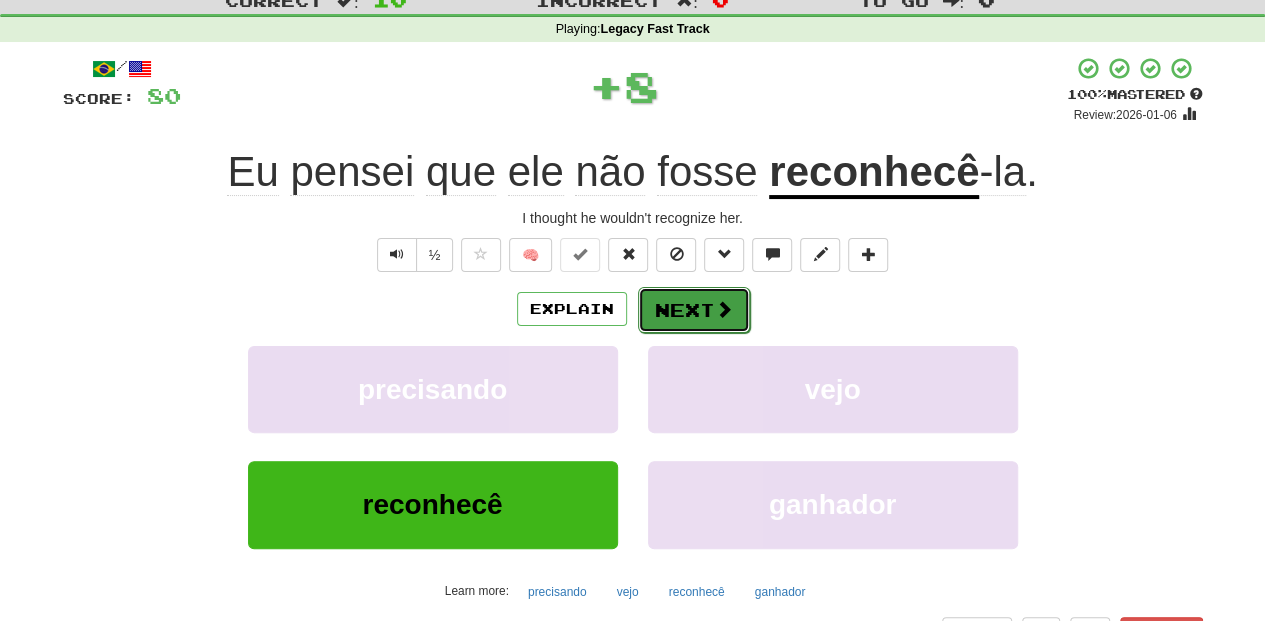 click on "Next" at bounding box center [694, 310] 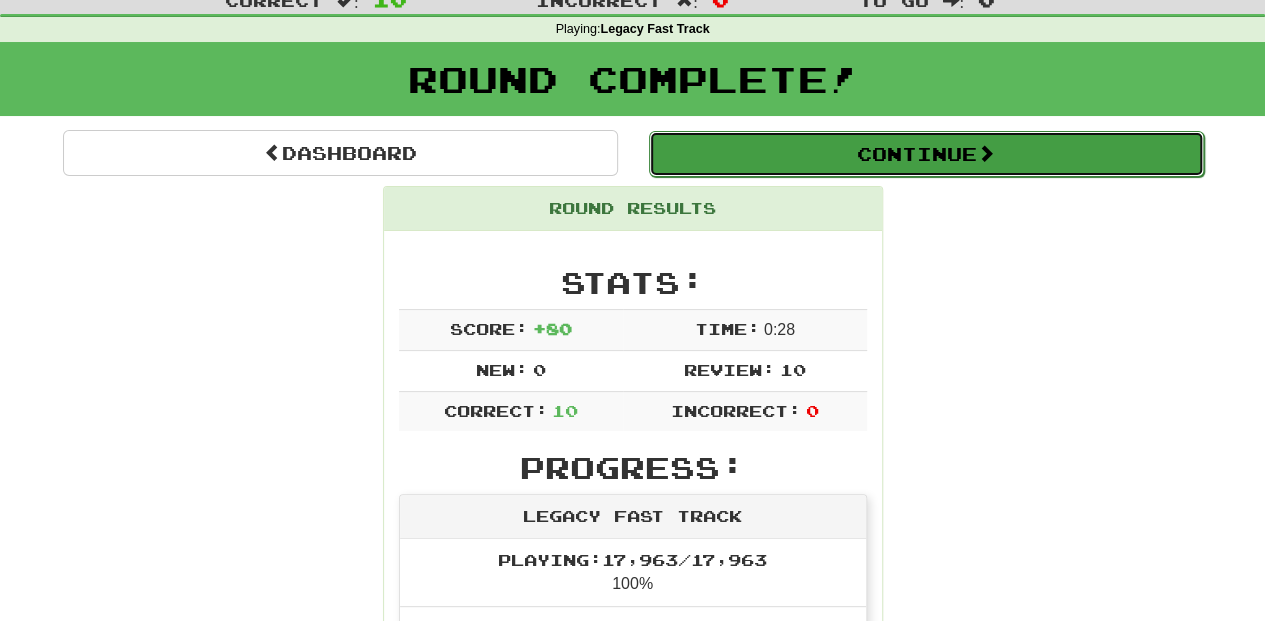 click on "Continue" at bounding box center (926, 154) 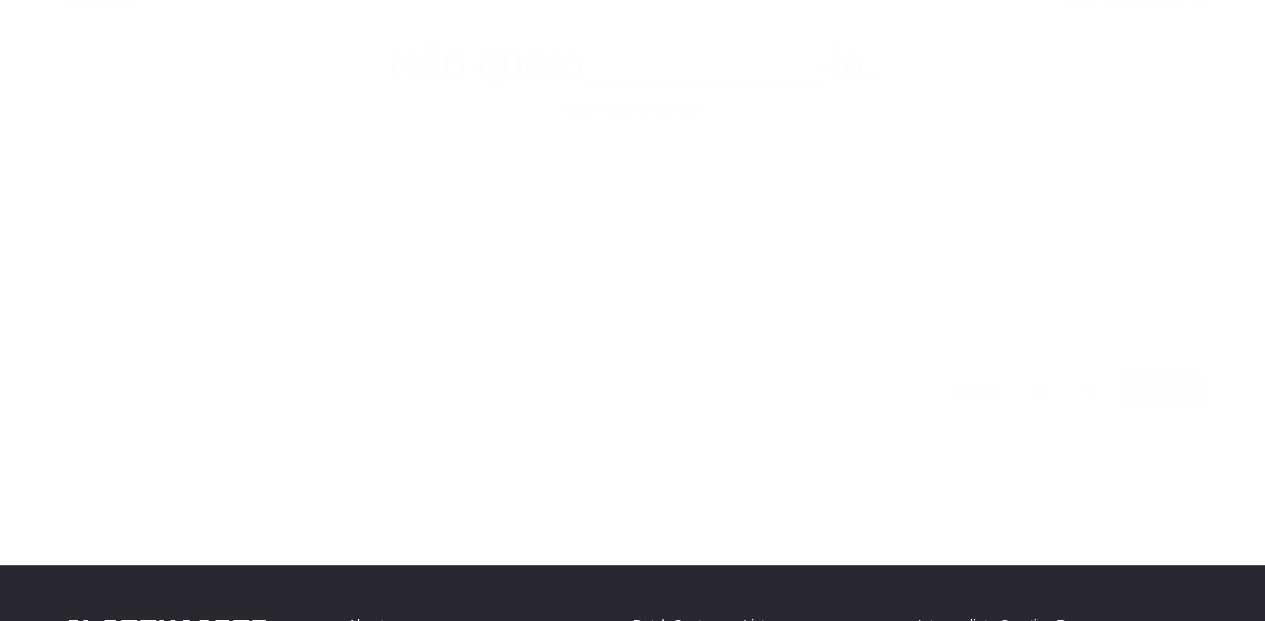 scroll, scrollTop: 66, scrollLeft: 0, axis: vertical 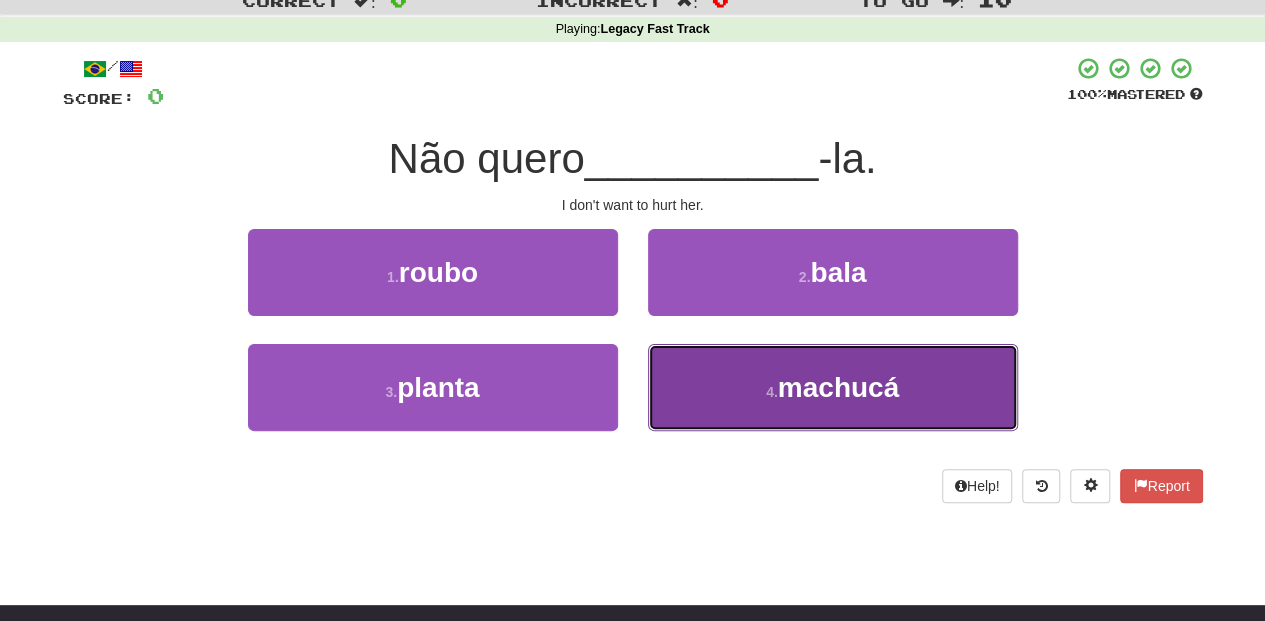 click on "4 .  machucá" at bounding box center (833, 387) 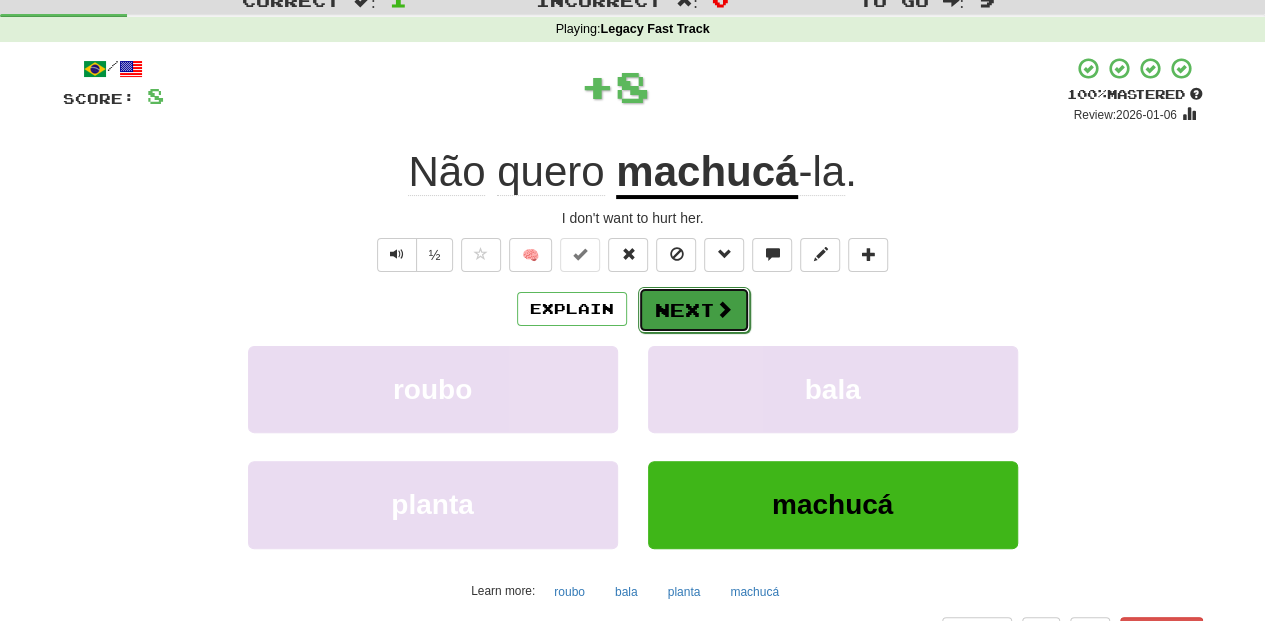 click on "Next" at bounding box center [694, 310] 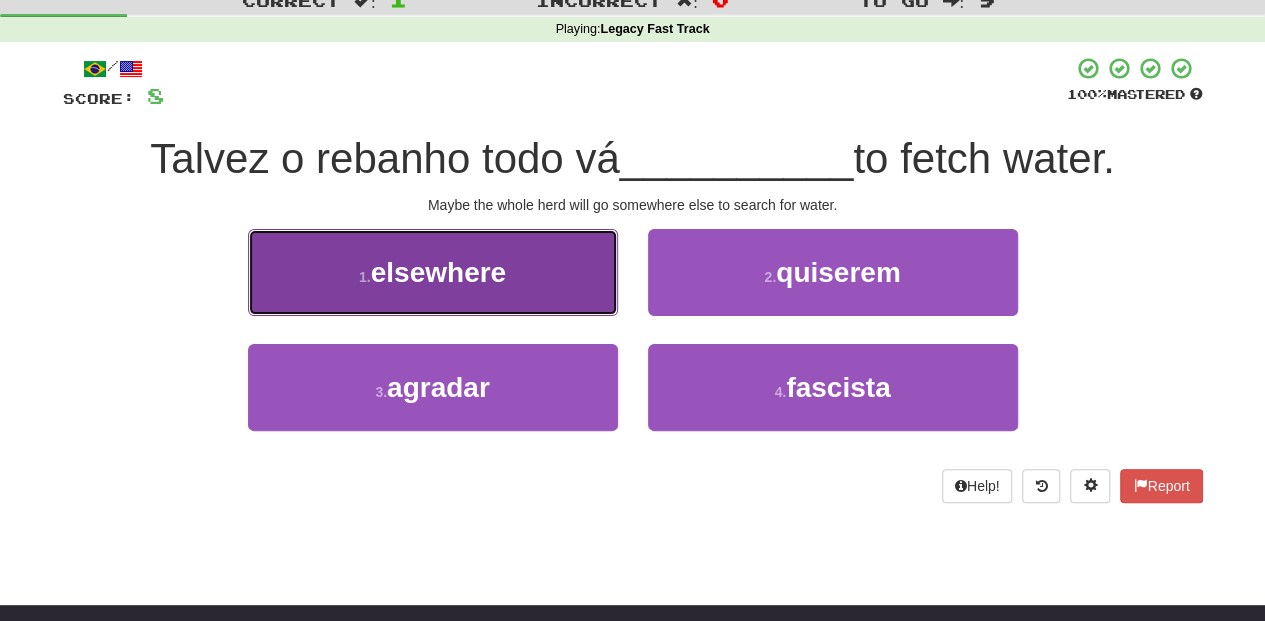 click on "1 .  alhures" at bounding box center [433, 272] 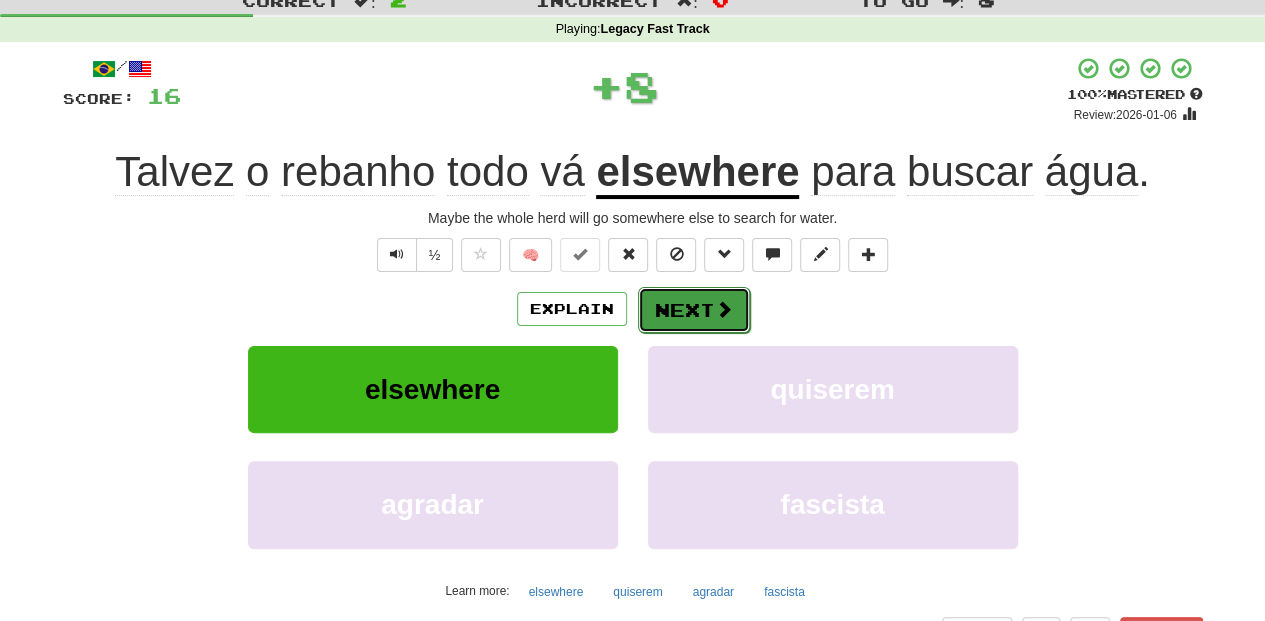 click on "Next" at bounding box center (694, 310) 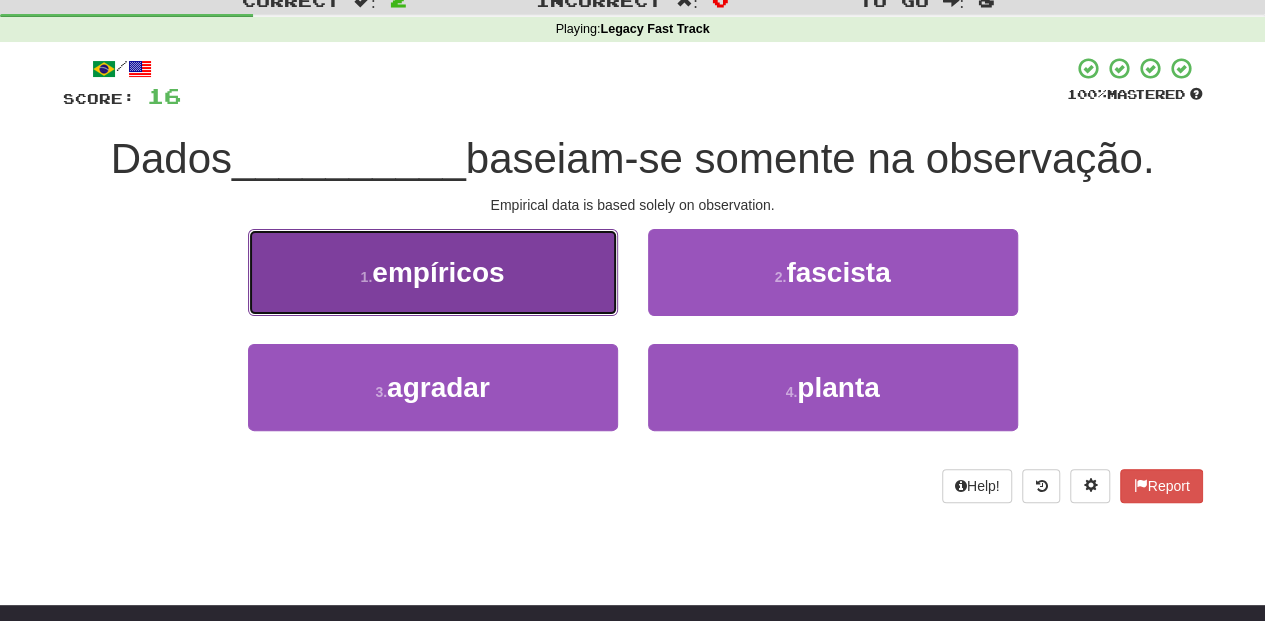 click on "1 .  empíricos" at bounding box center (433, 272) 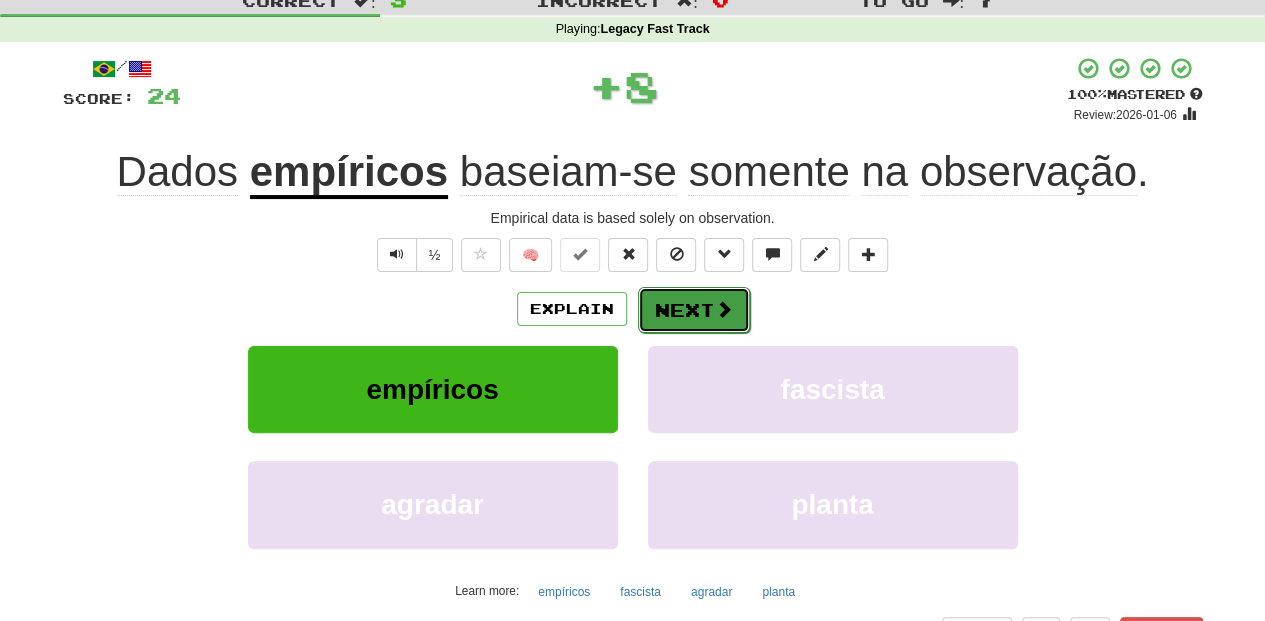 click on "Next" at bounding box center (694, 310) 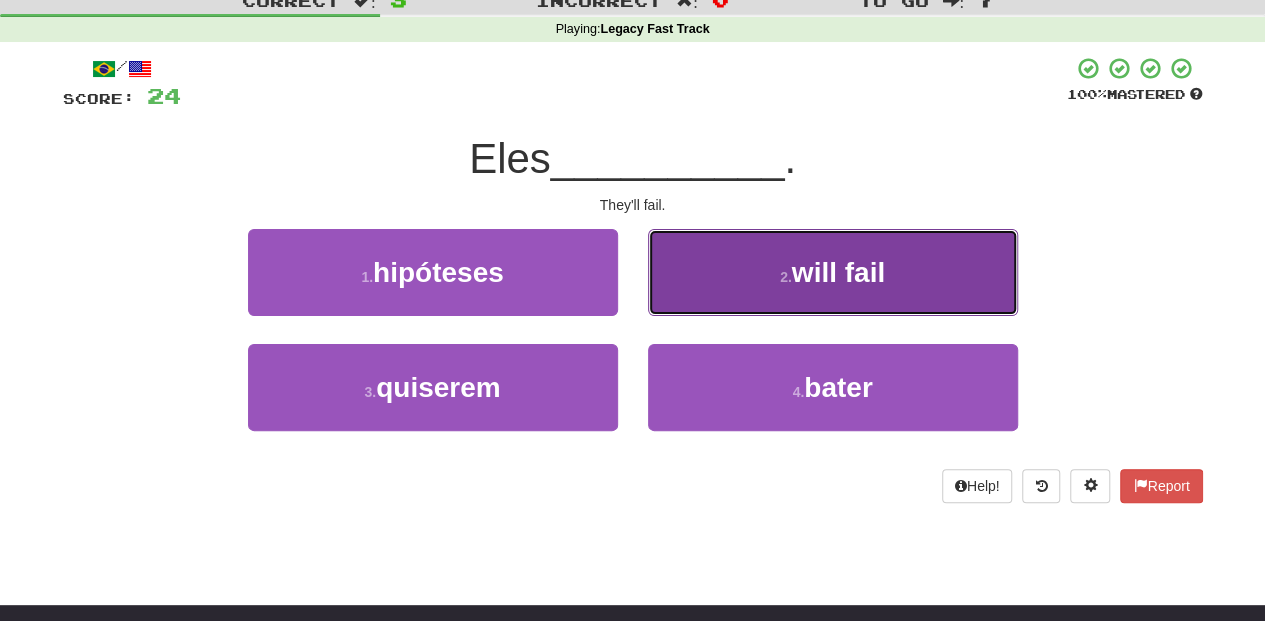click on "2 .  fracassarão" at bounding box center (833, 272) 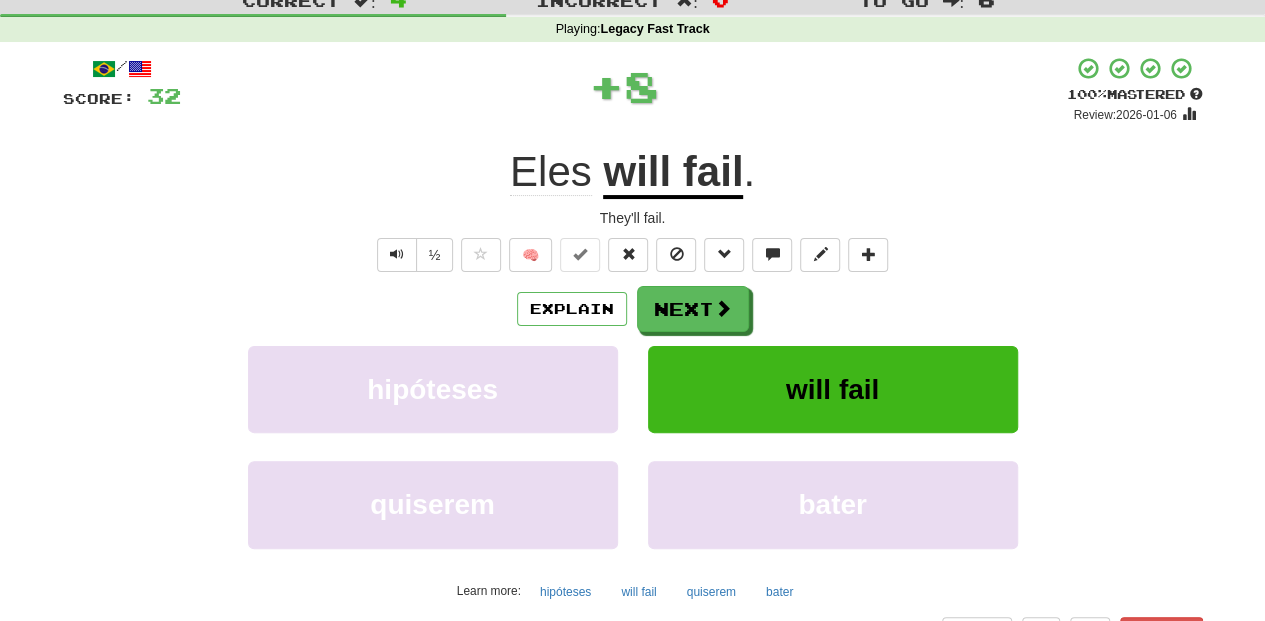 click on "Next" at bounding box center [693, 309] 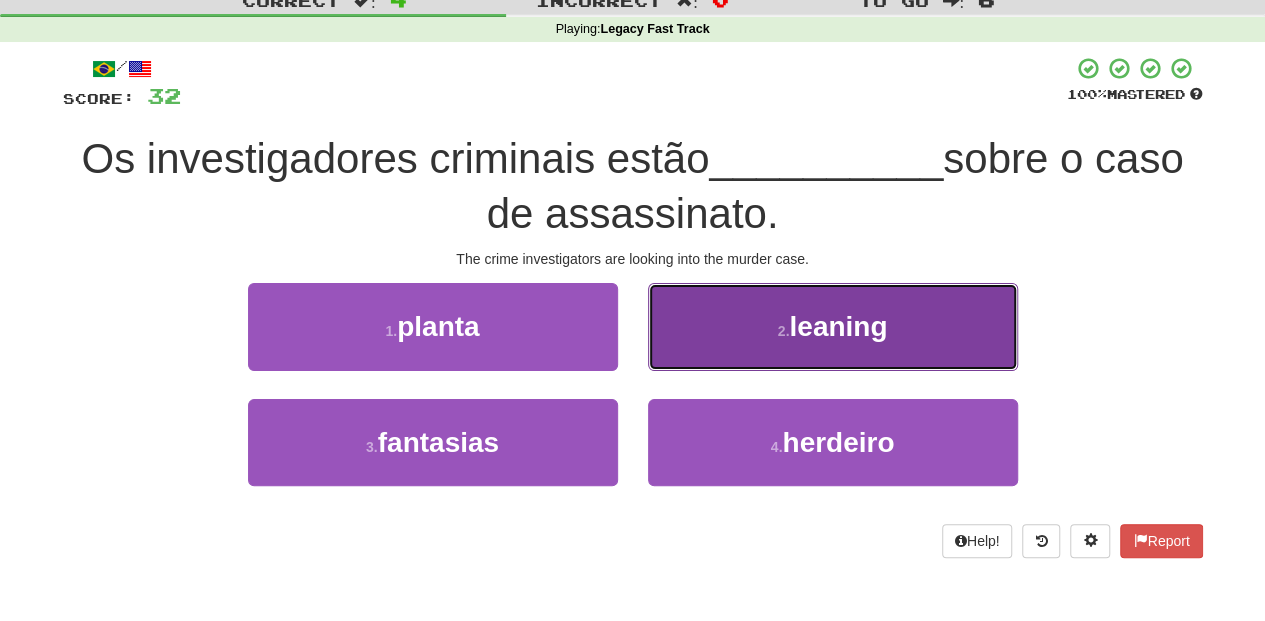click on "2 .  debruçados" at bounding box center [833, 326] 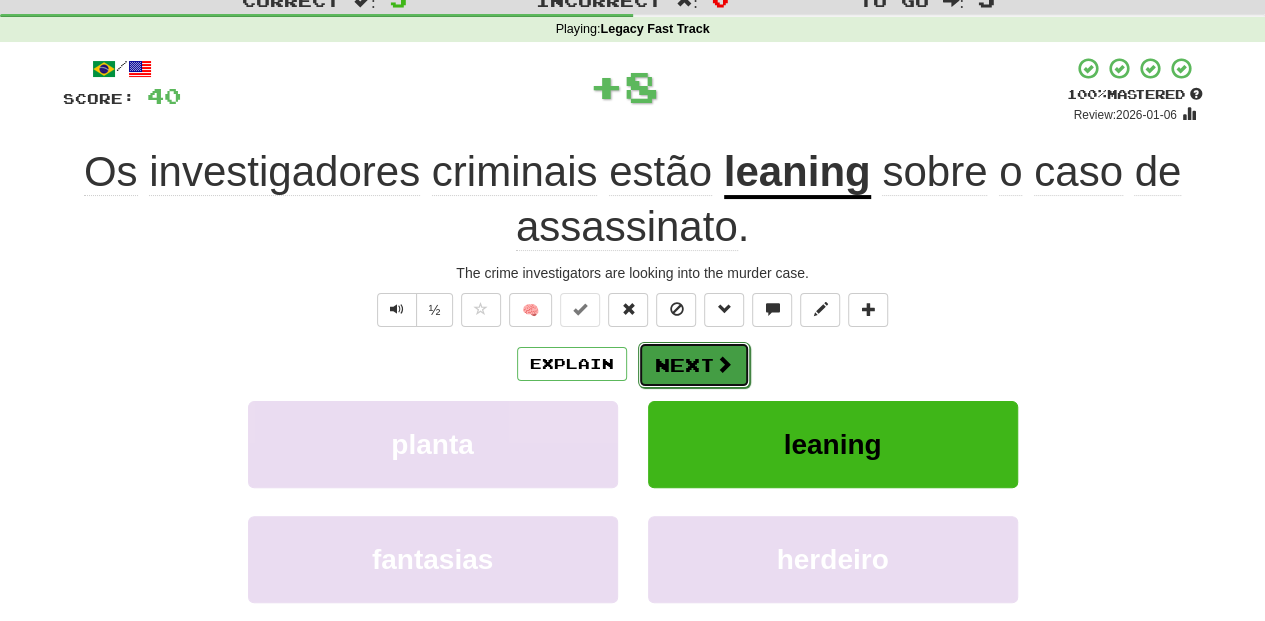 click on "Next" at bounding box center (694, 365) 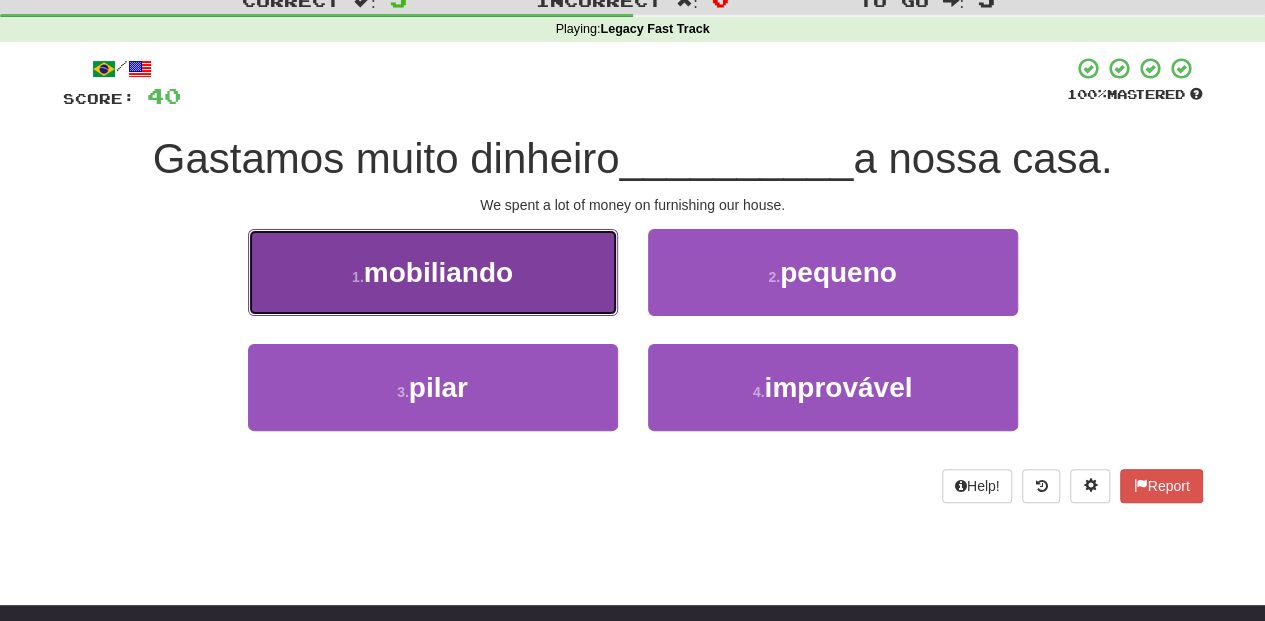 click on "1 .  mobiliando" at bounding box center (433, 272) 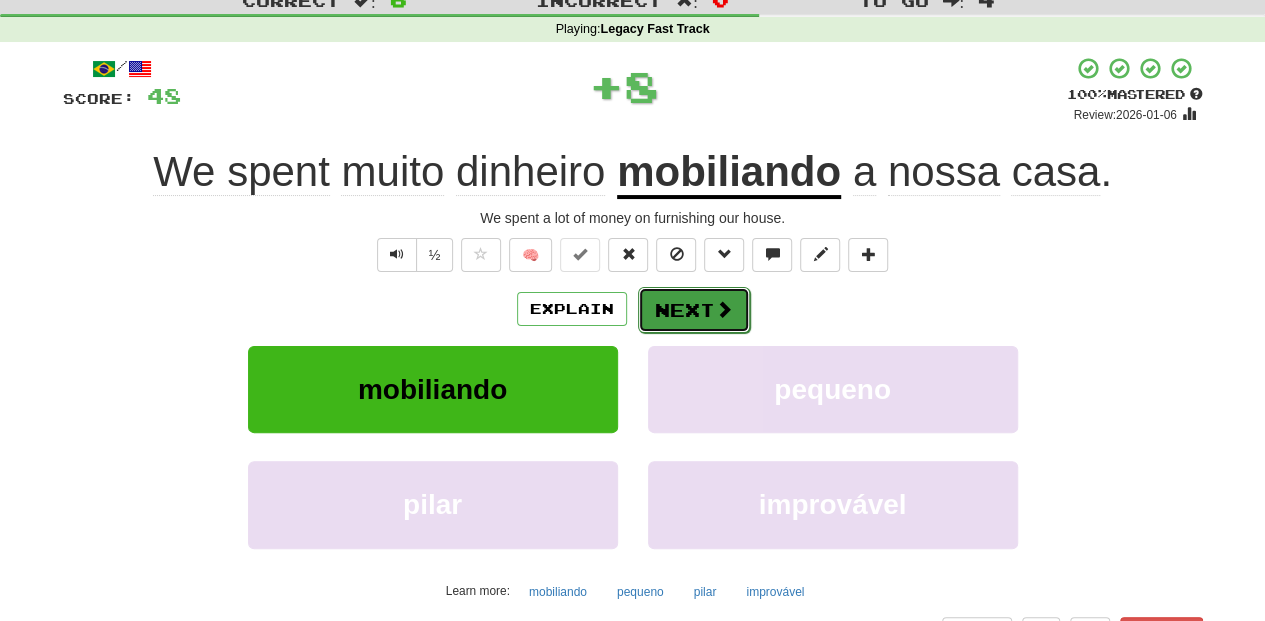 click on "Next" at bounding box center (694, 310) 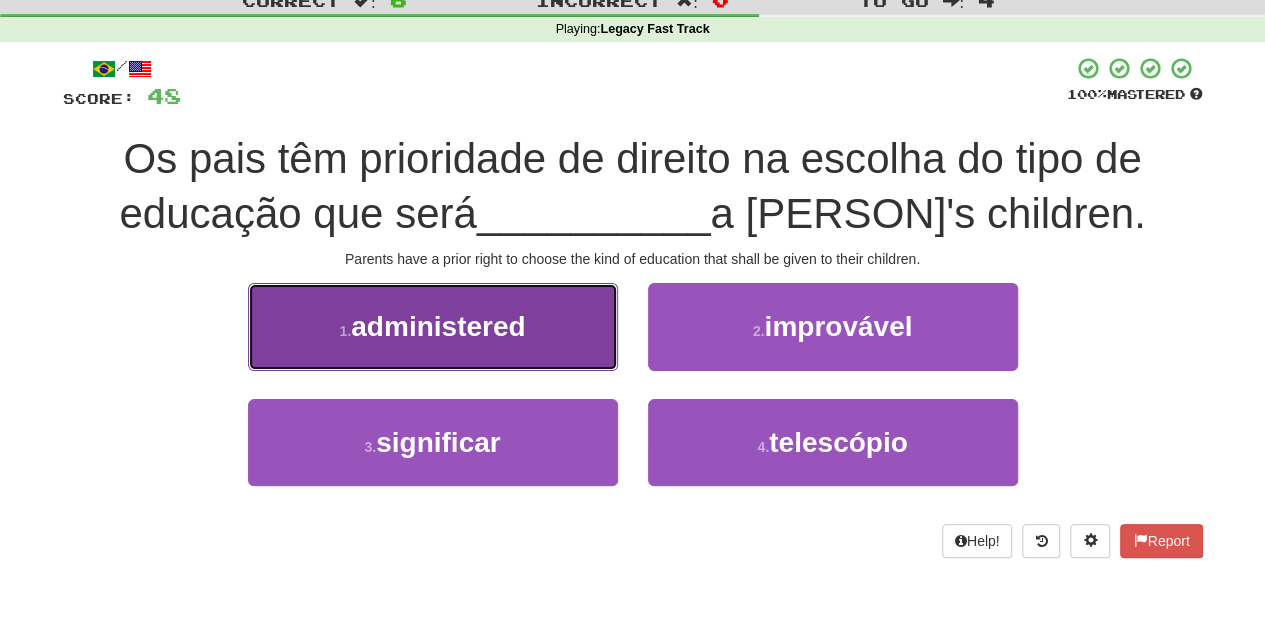 click on "1 .  ministrada" at bounding box center [433, 326] 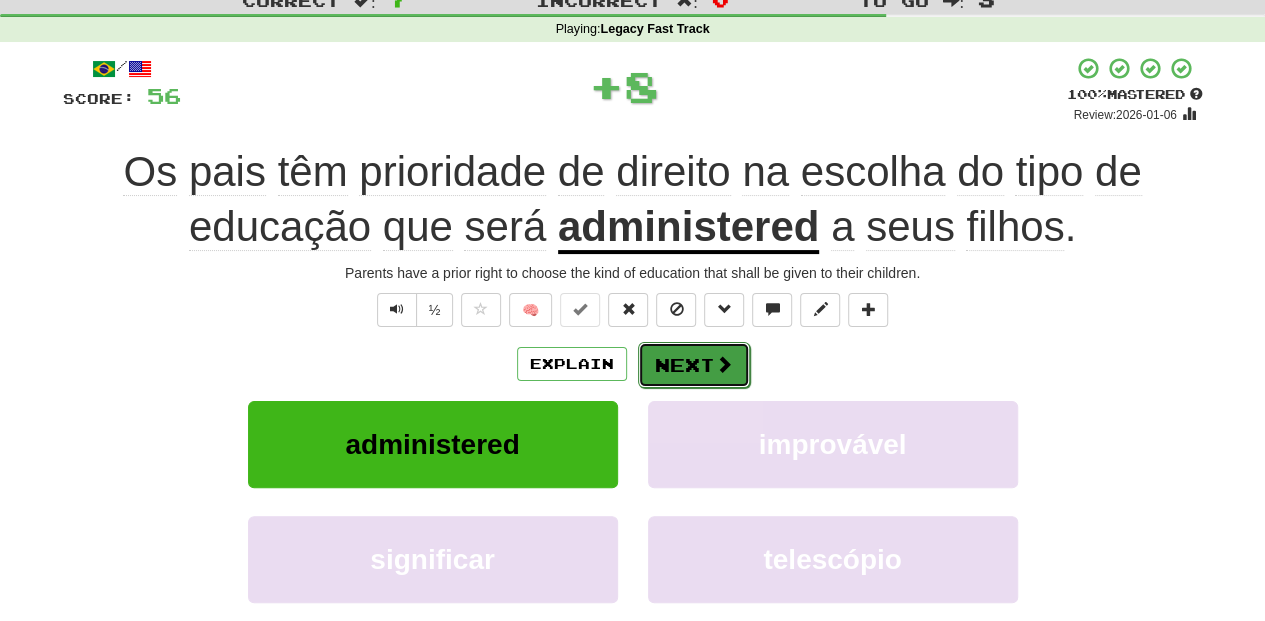 click on "Next" at bounding box center [694, 365] 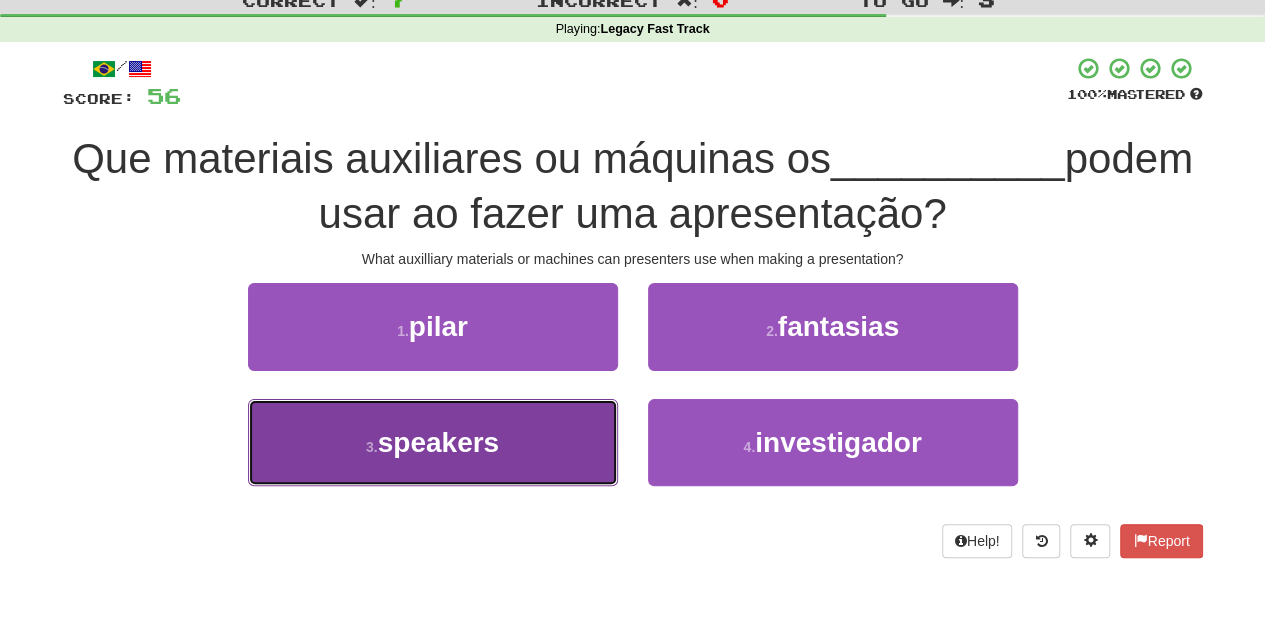 click on "3 .  palestrantes" at bounding box center (433, 442) 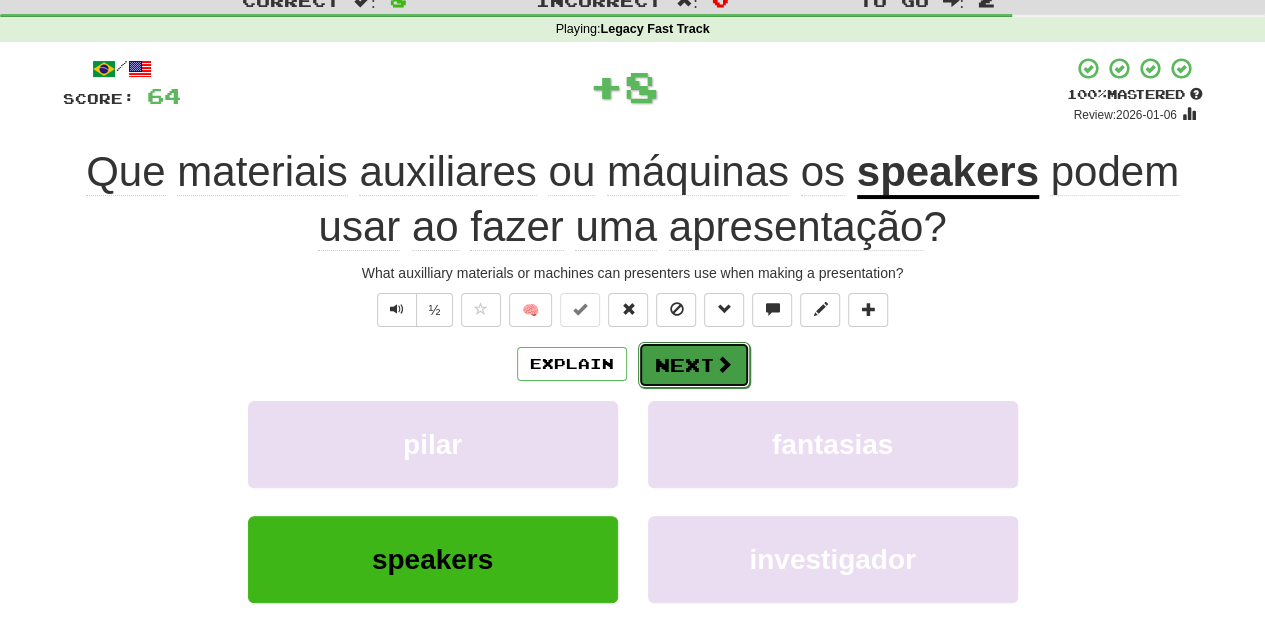 click on "Next" at bounding box center (694, 365) 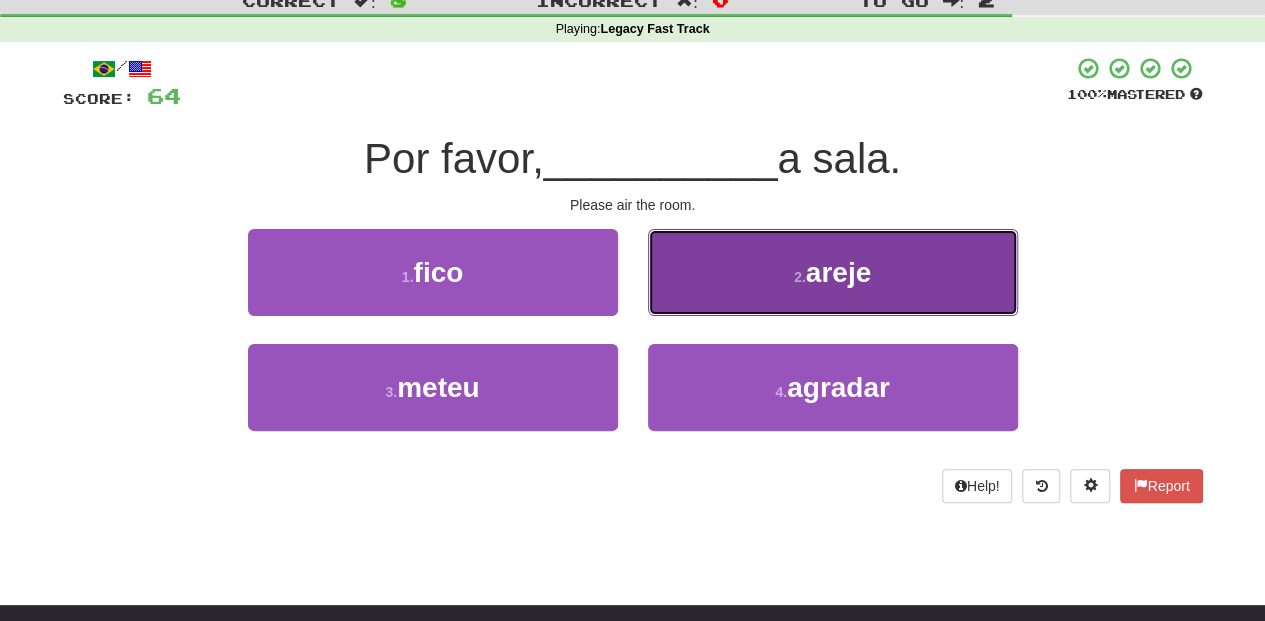 click on "2 .  areje" at bounding box center (833, 272) 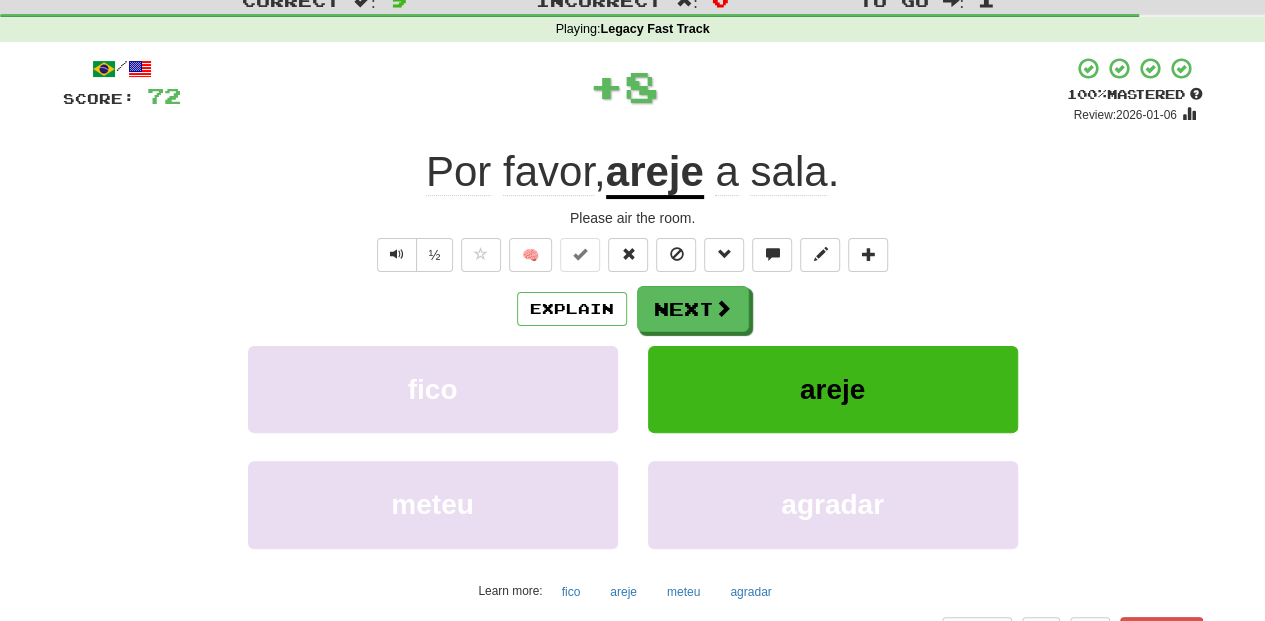 click on "Next" at bounding box center (693, 309) 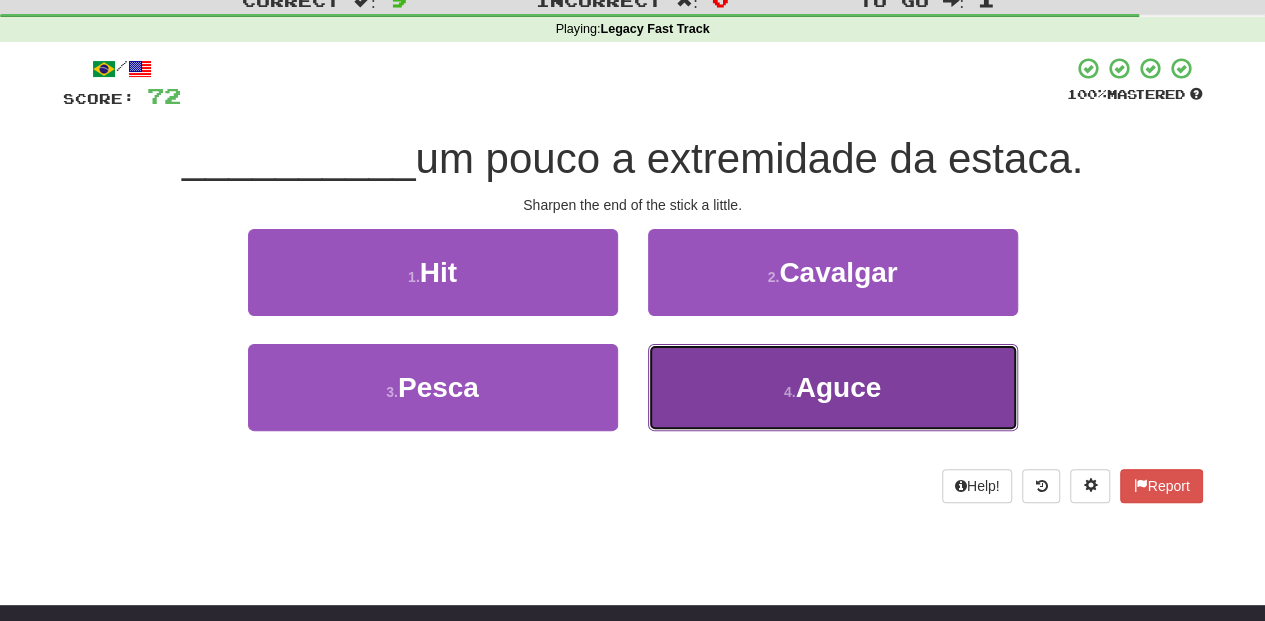 click on "4 .  Aguce" at bounding box center (833, 387) 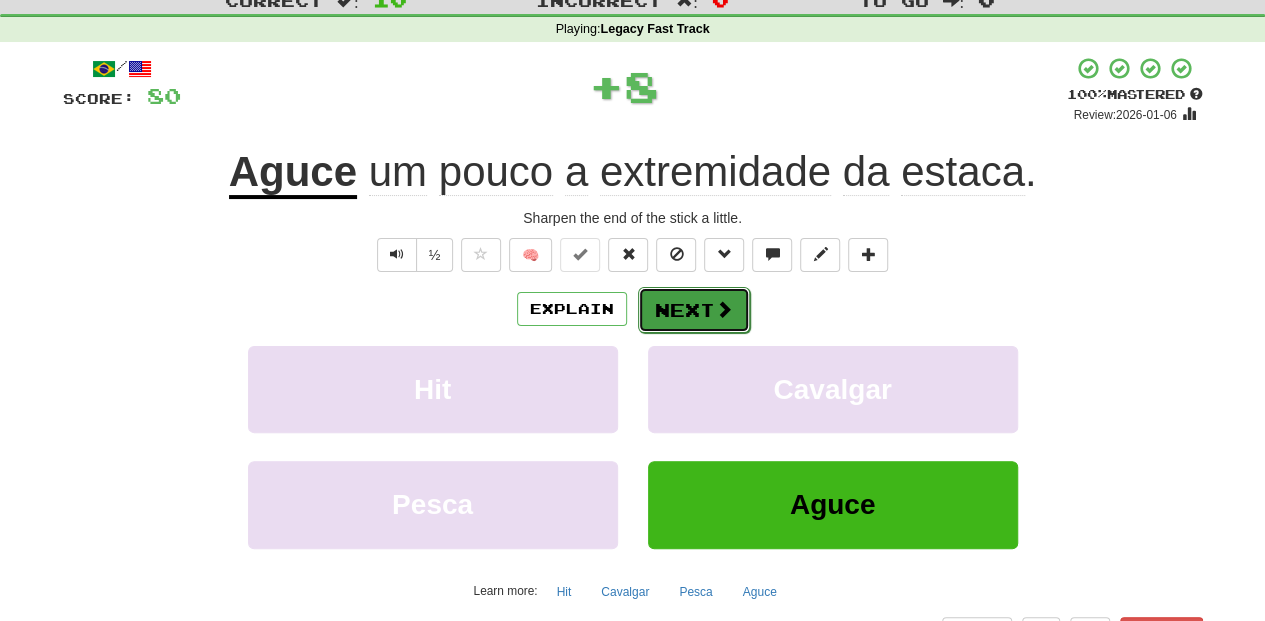click on "Next" at bounding box center (694, 310) 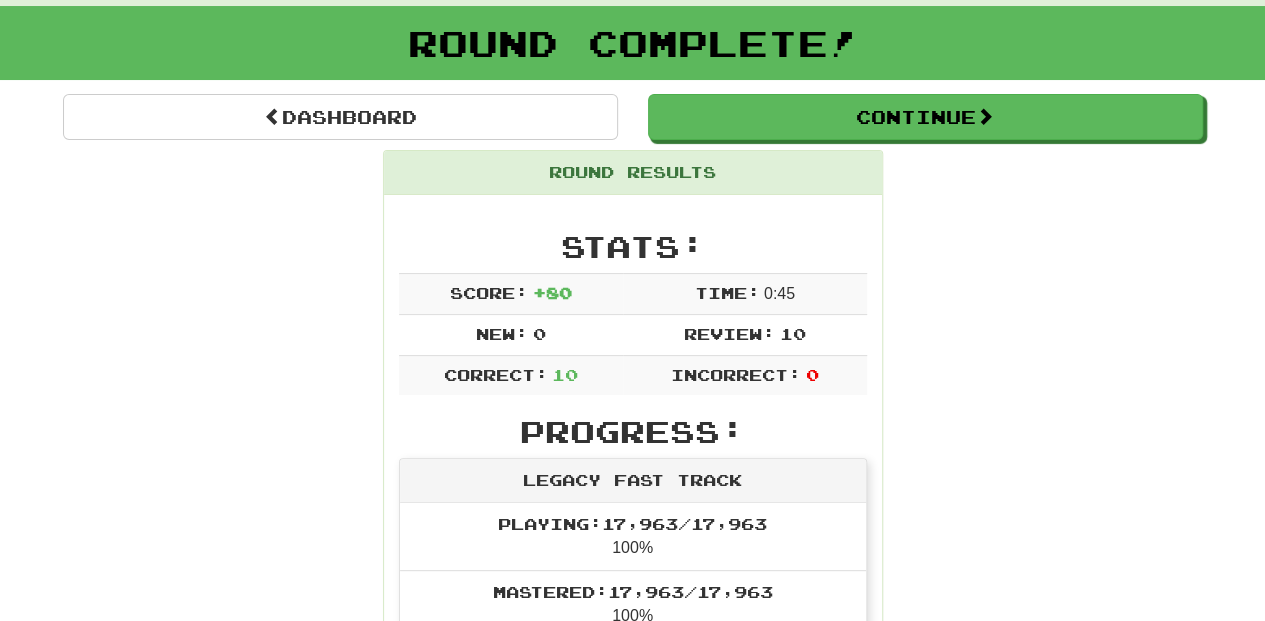 scroll, scrollTop: 66, scrollLeft: 0, axis: vertical 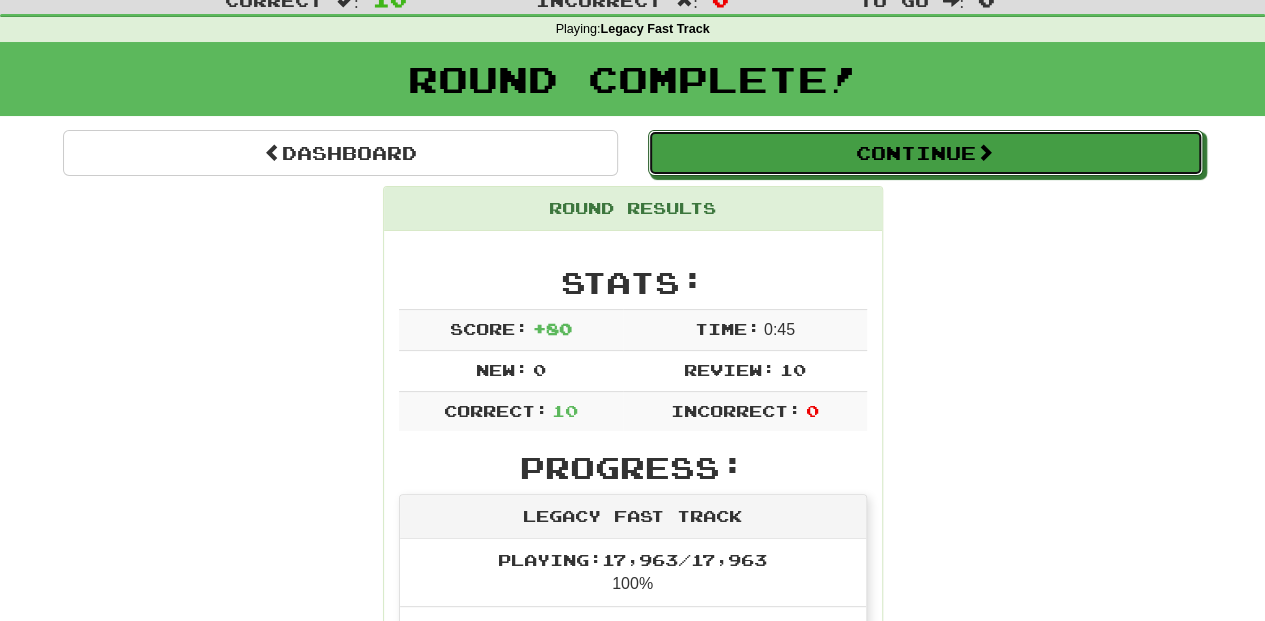 click on "Continue" at bounding box center [925, 153] 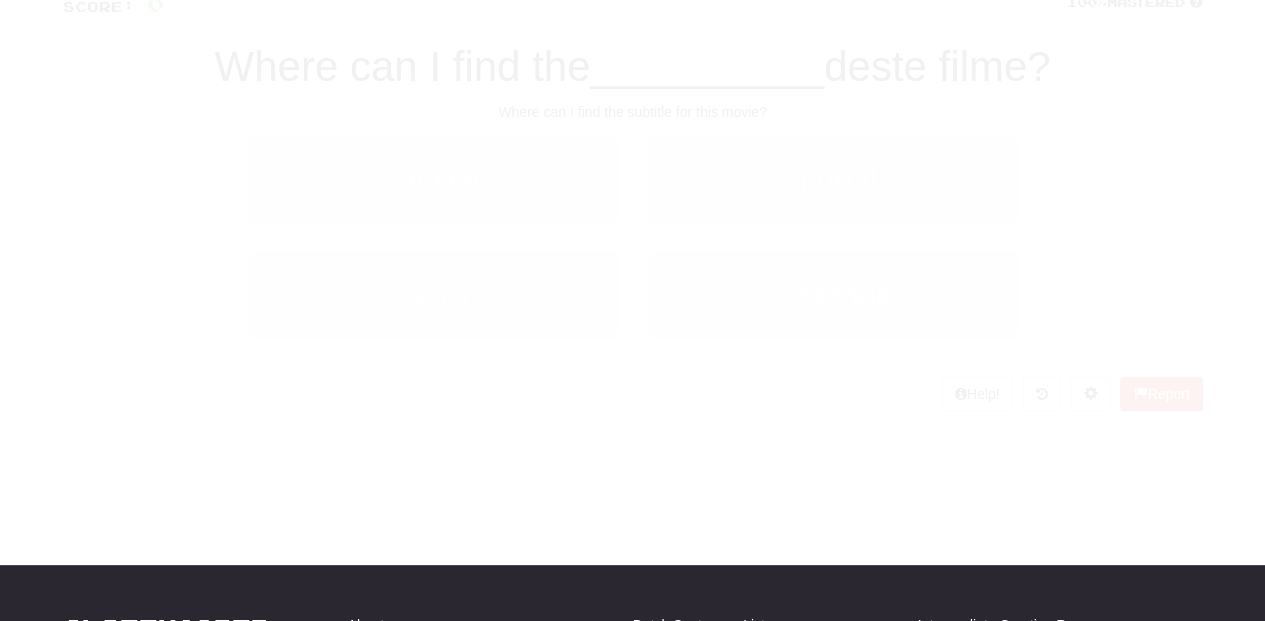 scroll, scrollTop: 66, scrollLeft: 0, axis: vertical 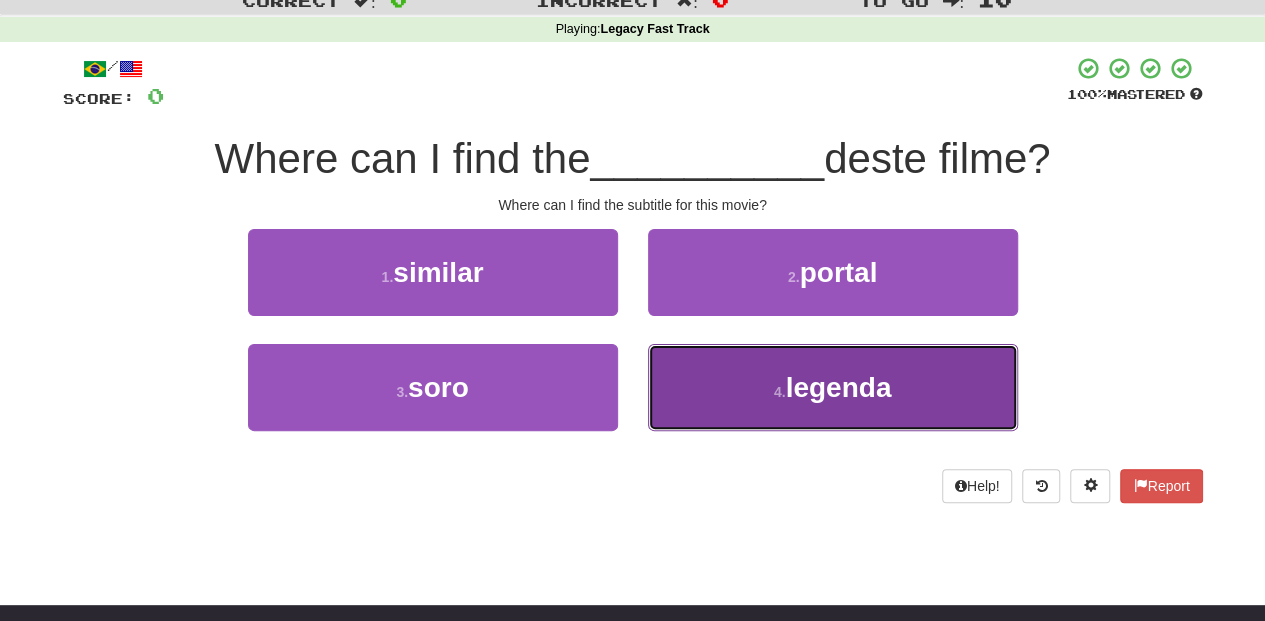 click on "4 .  legenda" at bounding box center (833, 387) 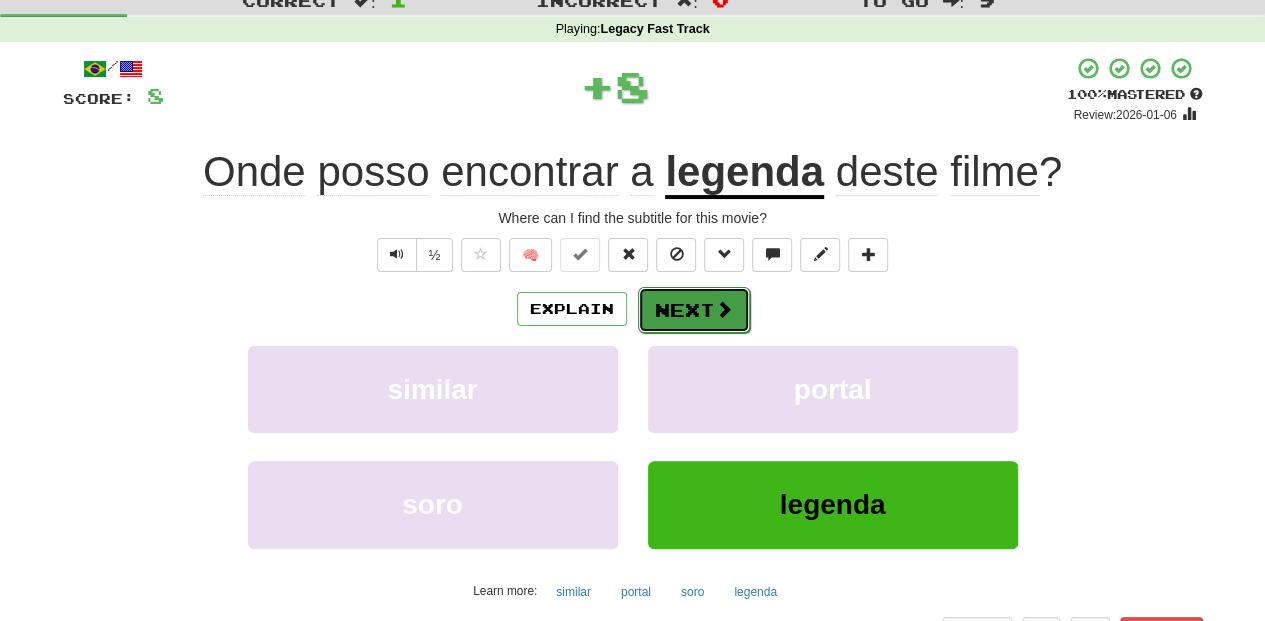 click on "Next" at bounding box center (694, 310) 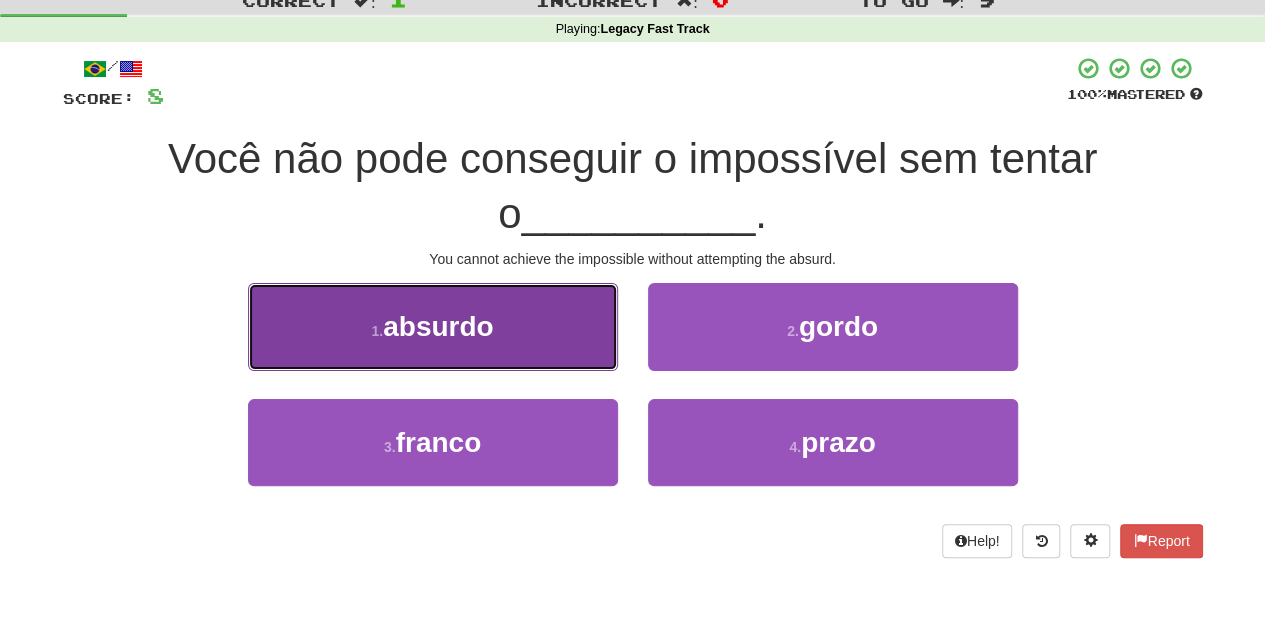 click on "1 .  absurdo" at bounding box center [433, 326] 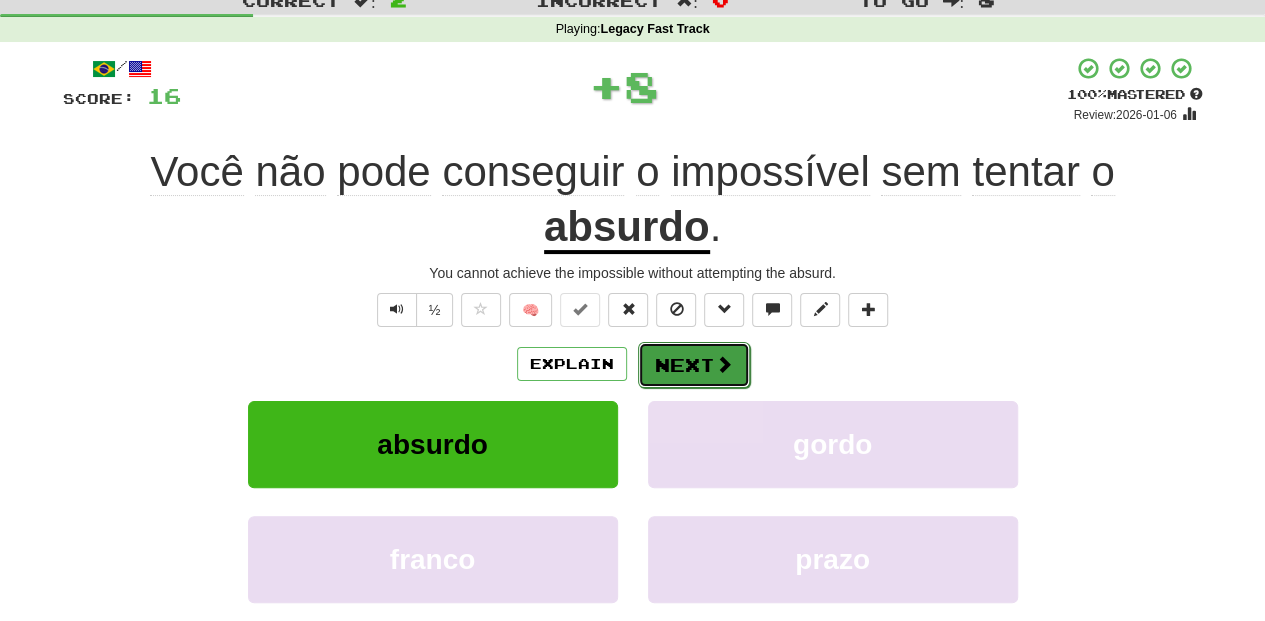 click on "Next" at bounding box center [694, 365] 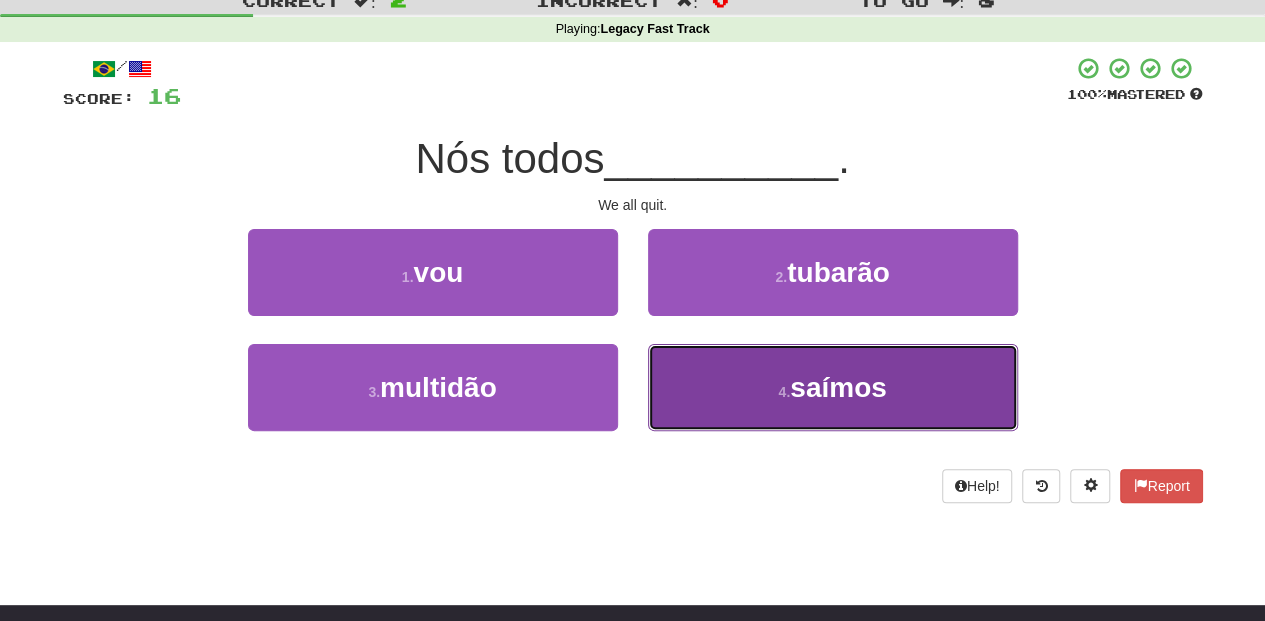 click on "4 .  saímos" at bounding box center (833, 387) 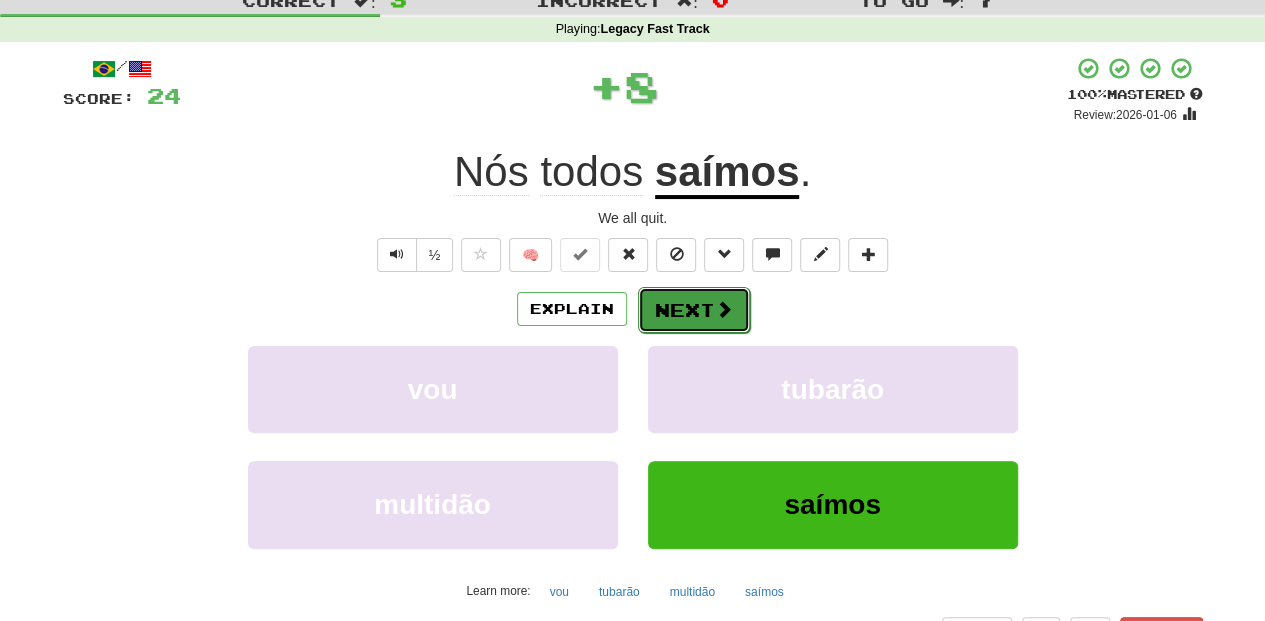 click on "Next" at bounding box center (694, 310) 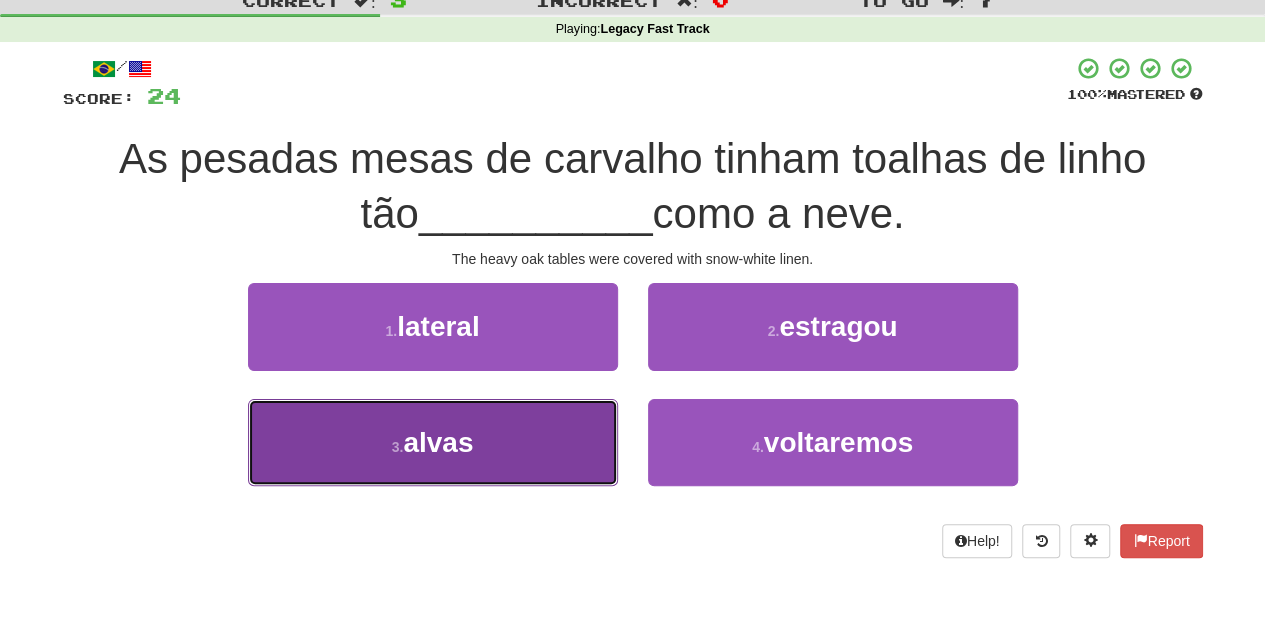 click on "3 .  alvas" at bounding box center (433, 442) 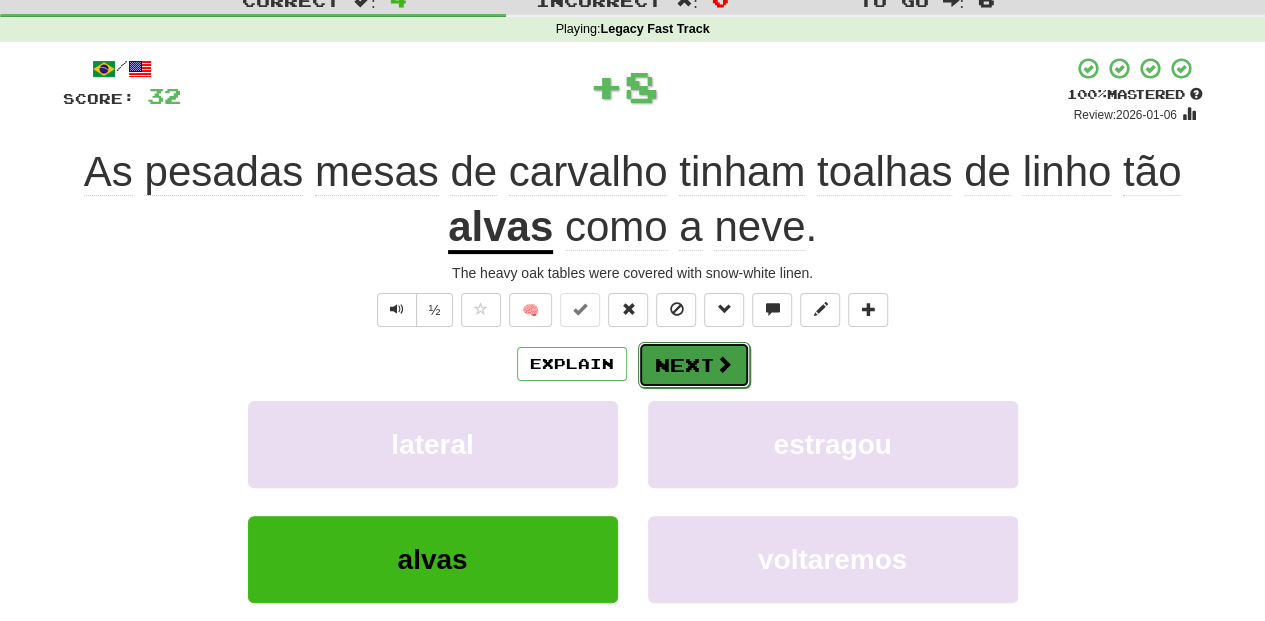 click on "Next" at bounding box center [694, 365] 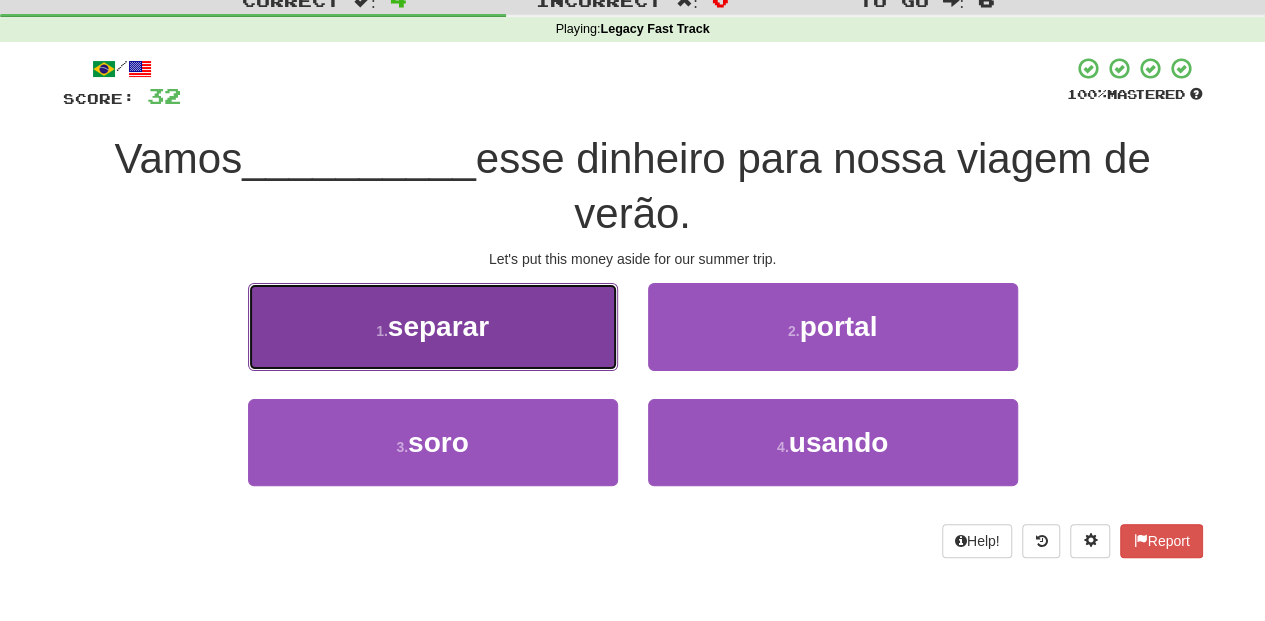 click on "1 .  separar" at bounding box center [433, 326] 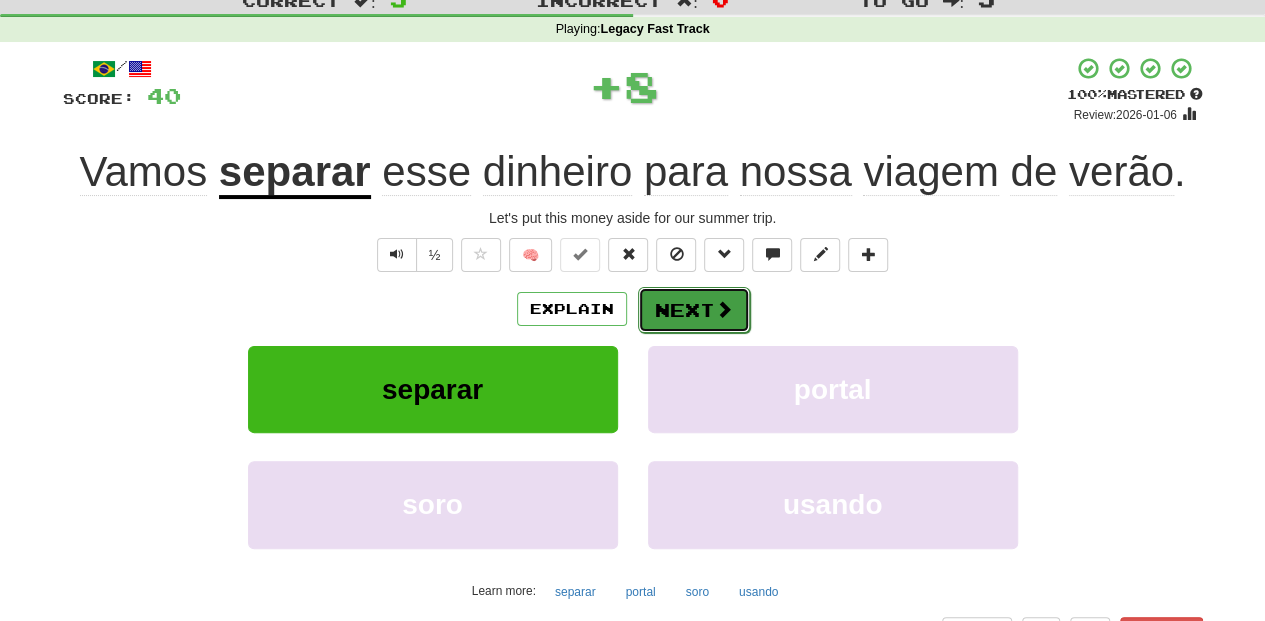 click on "Next" at bounding box center [694, 310] 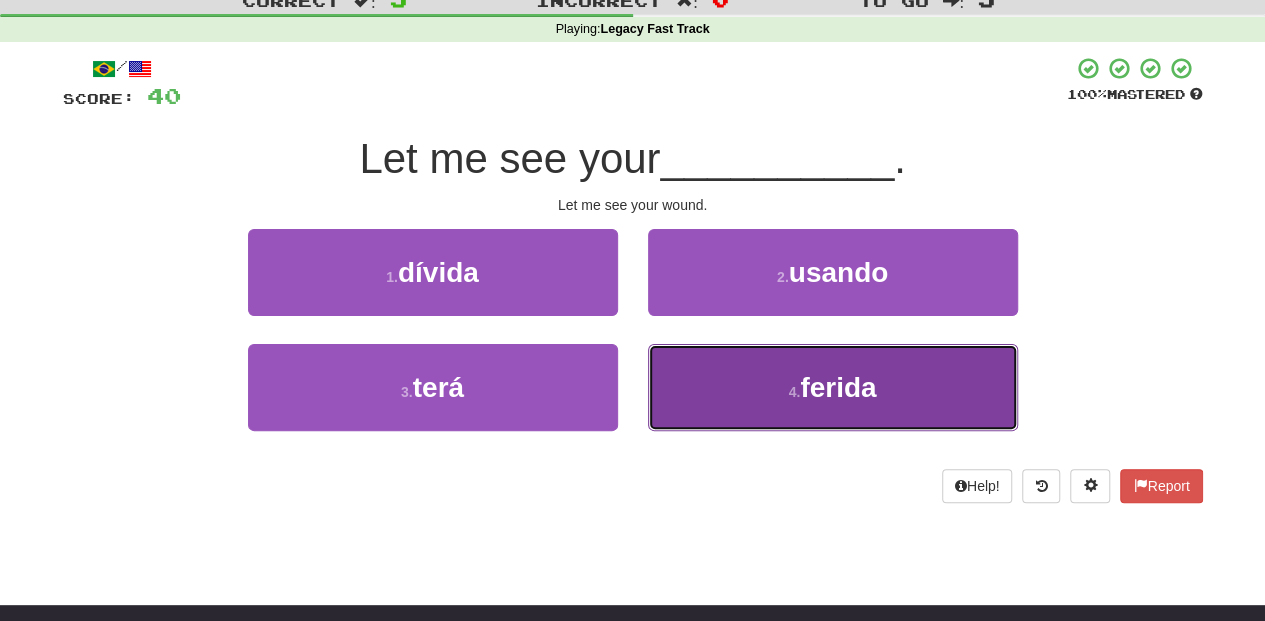 click on "4 .  ferida" at bounding box center (833, 387) 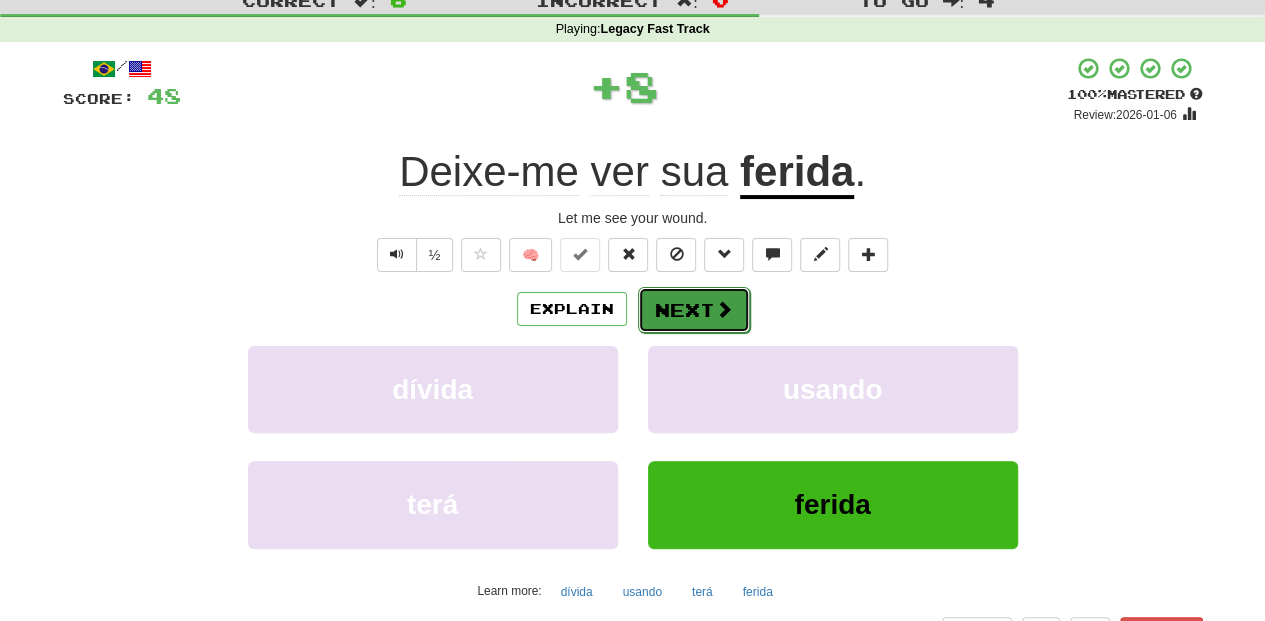 click on "Next" at bounding box center [694, 310] 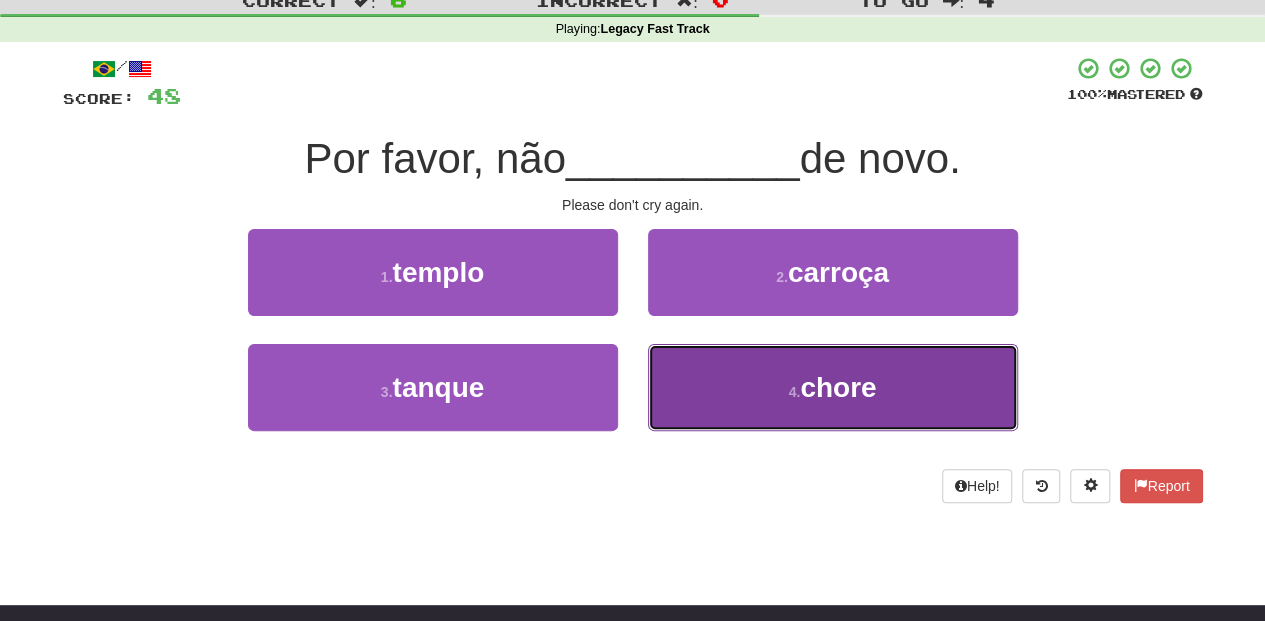 click on "4 .  chore" at bounding box center [833, 387] 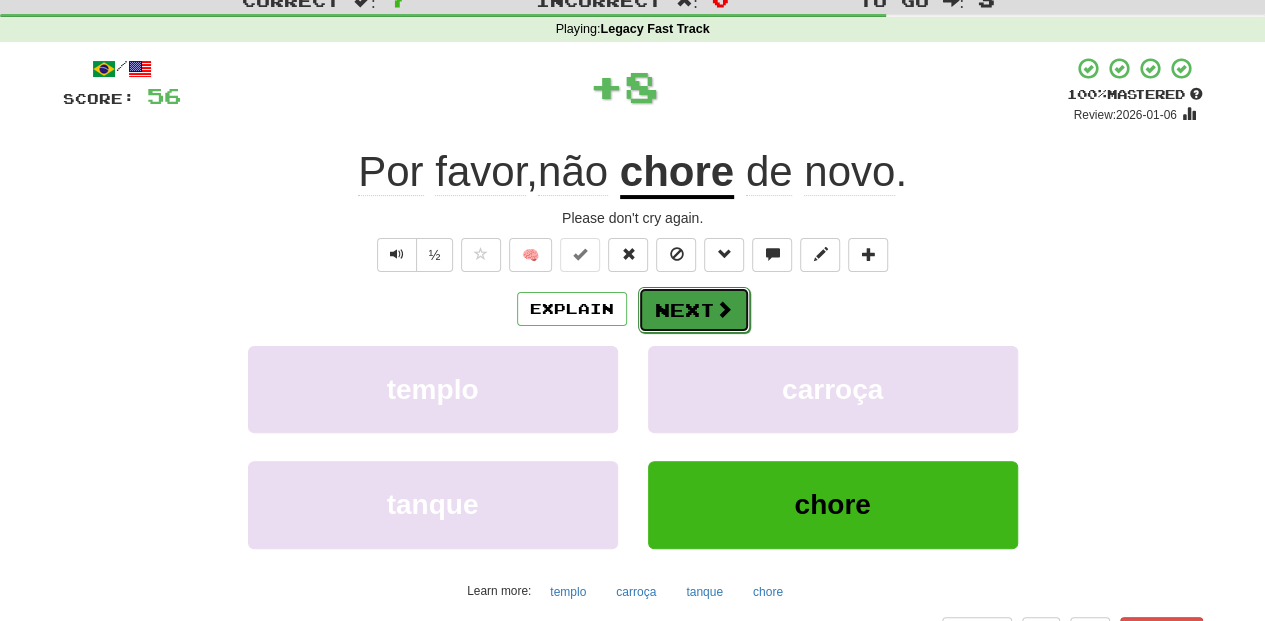 click on "Next" at bounding box center [694, 310] 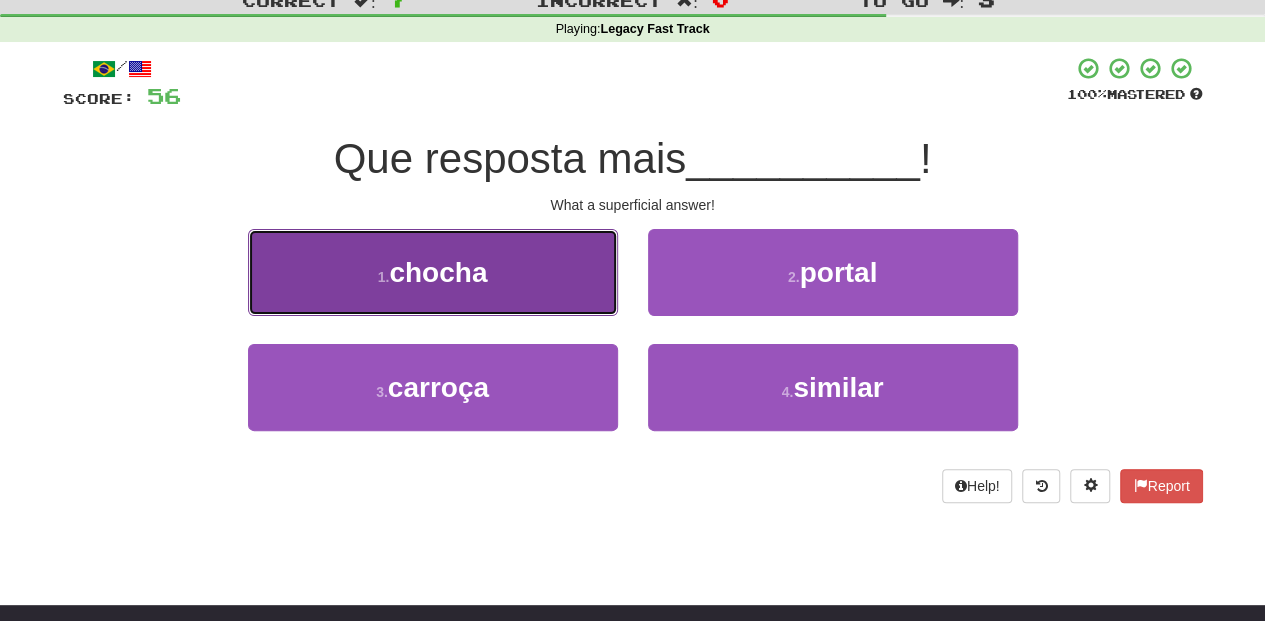 drag, startPoint x: 539, startPoint y: 280, endPoint x: 574, endPoint y: 280, distance: 35 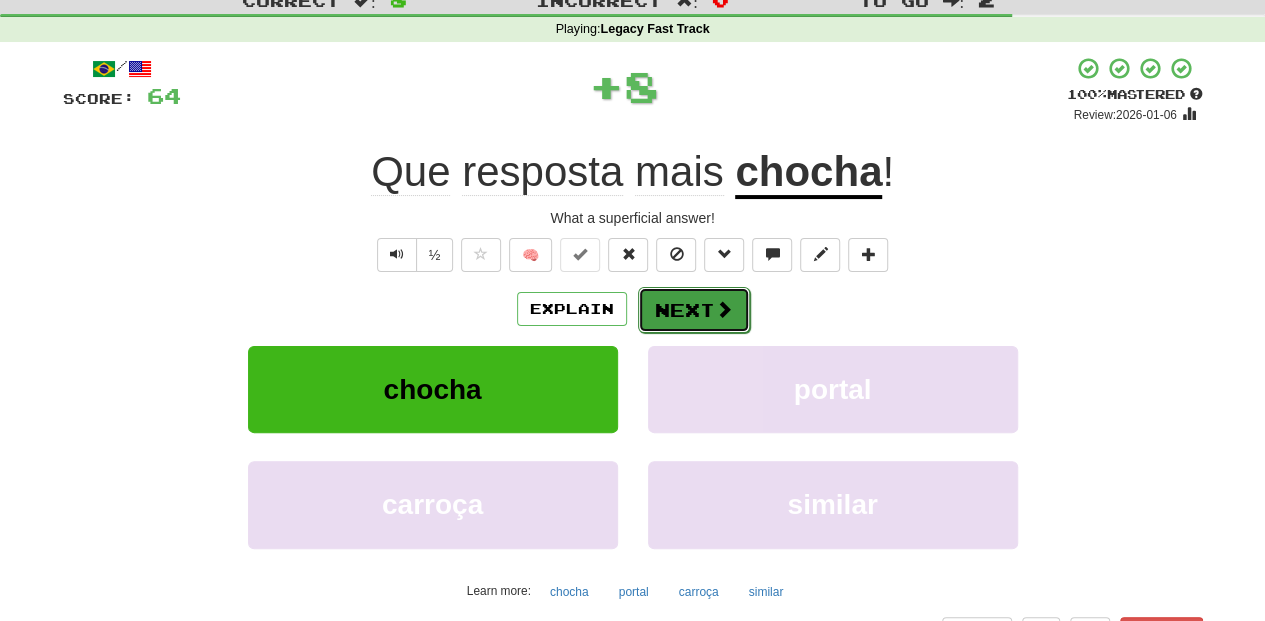 click on "Next" at bounding box center [694, 310] 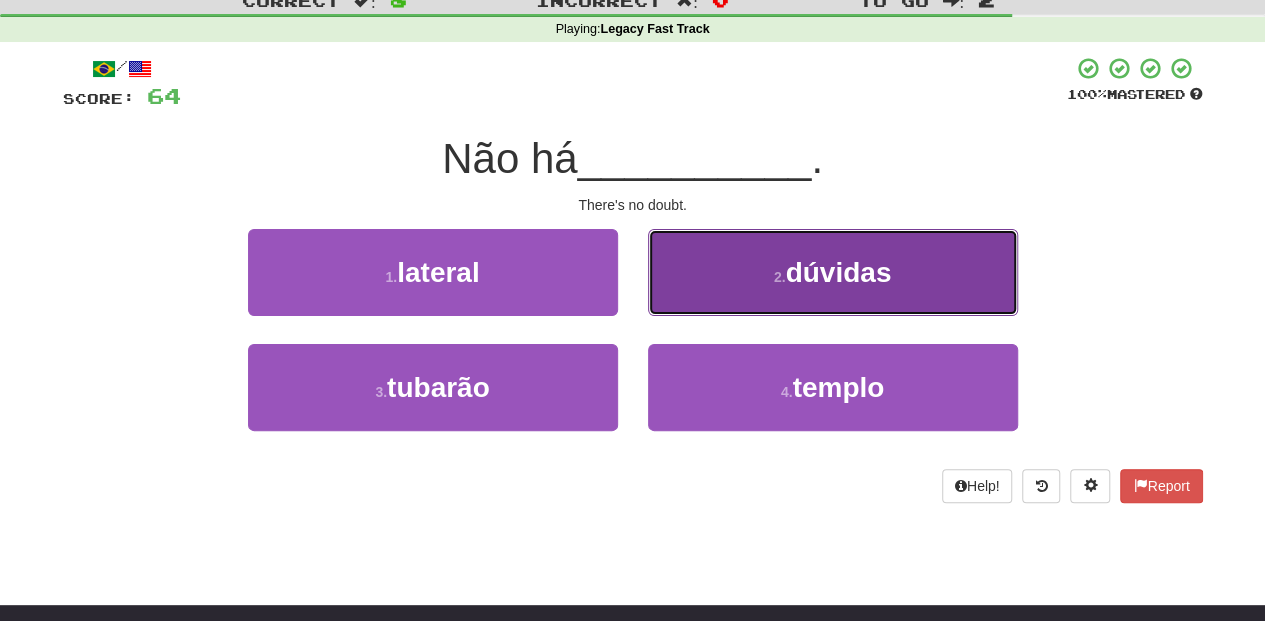 click on "2 .  dúvidas" at bounding box center [833, 272] 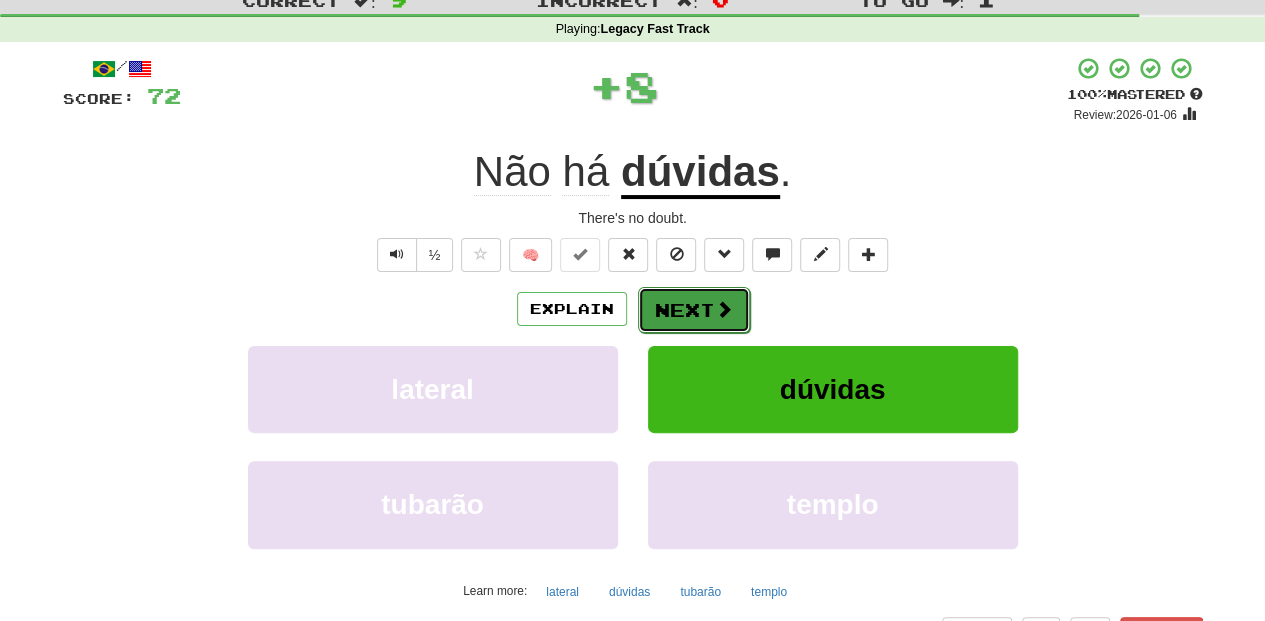 click on "Next" at bounding box center (694, 310) 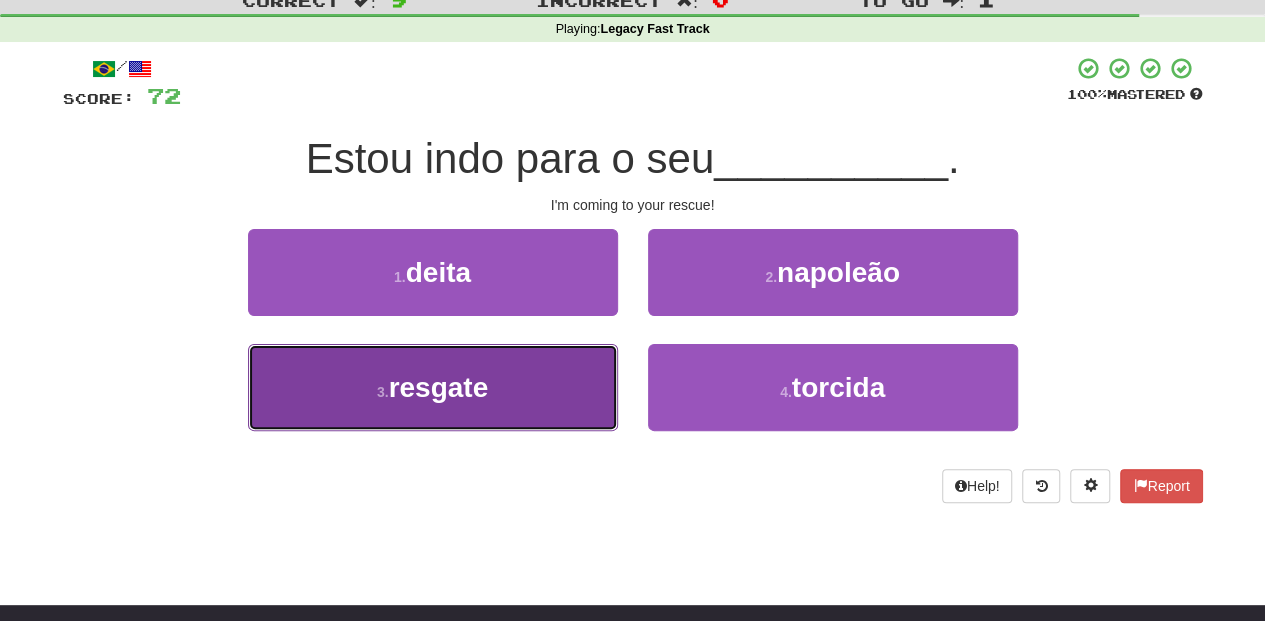 click on "3 .  resgate" at bounding box center [433, 387] 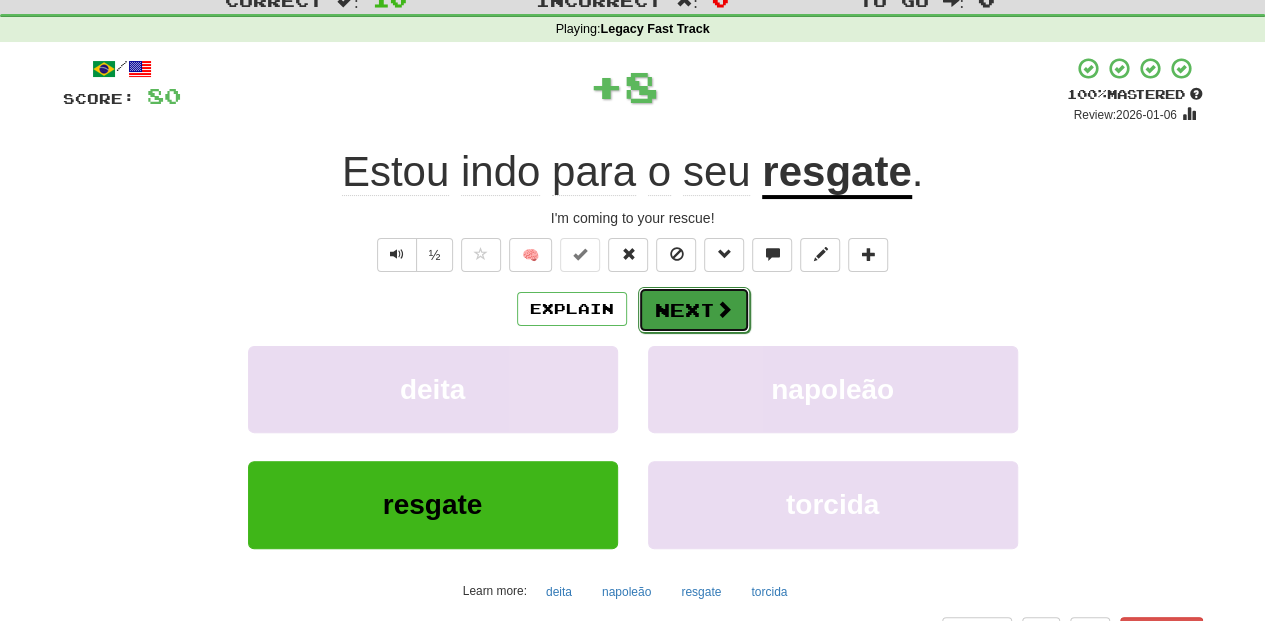 click on "Next" at bounding box center [694, 310] 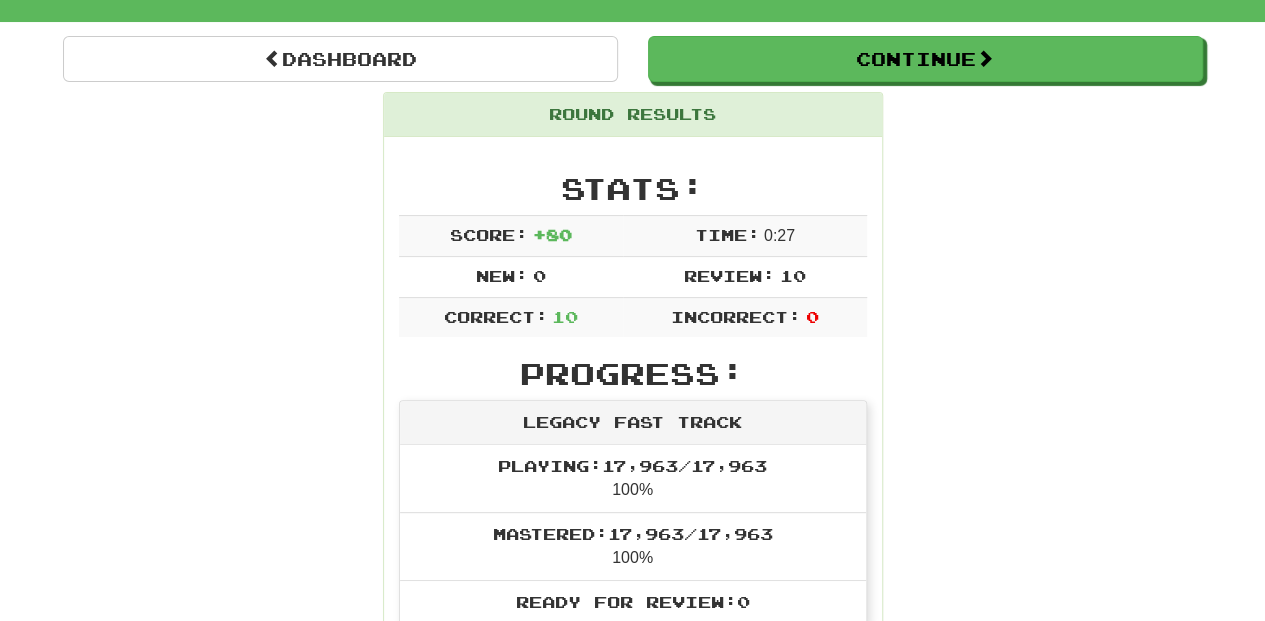 scroll, scrollTop: 0, scrollLeft: 0, axis: both 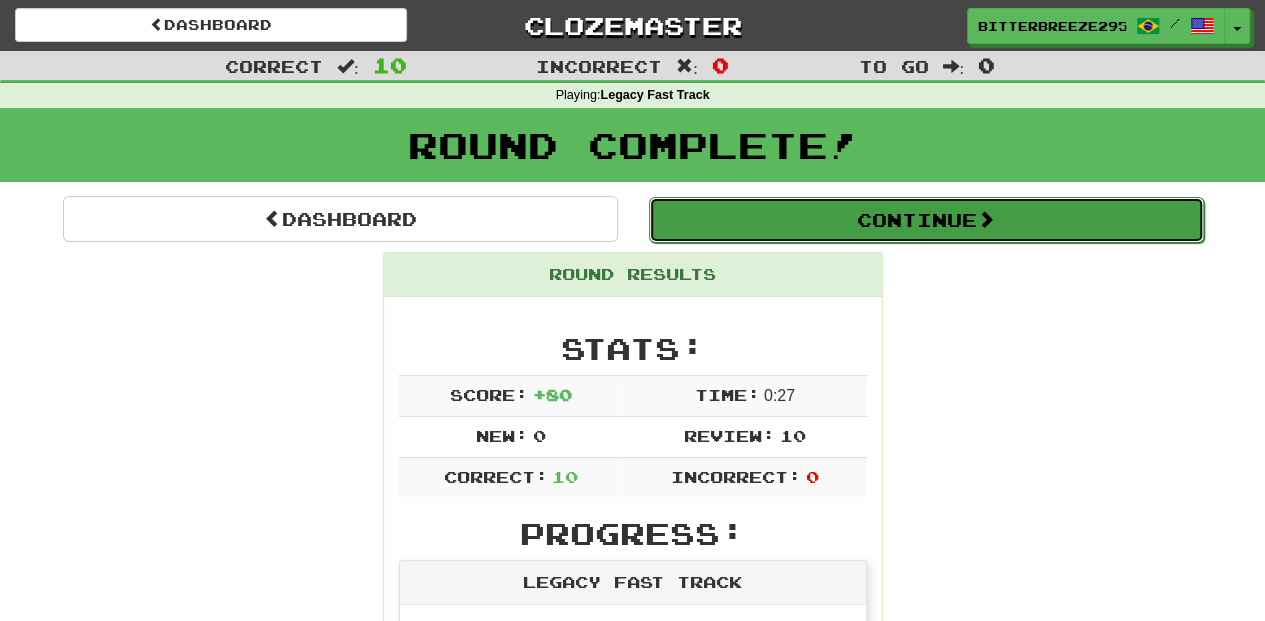 click on "Continue" at bounding box center (926, 220) 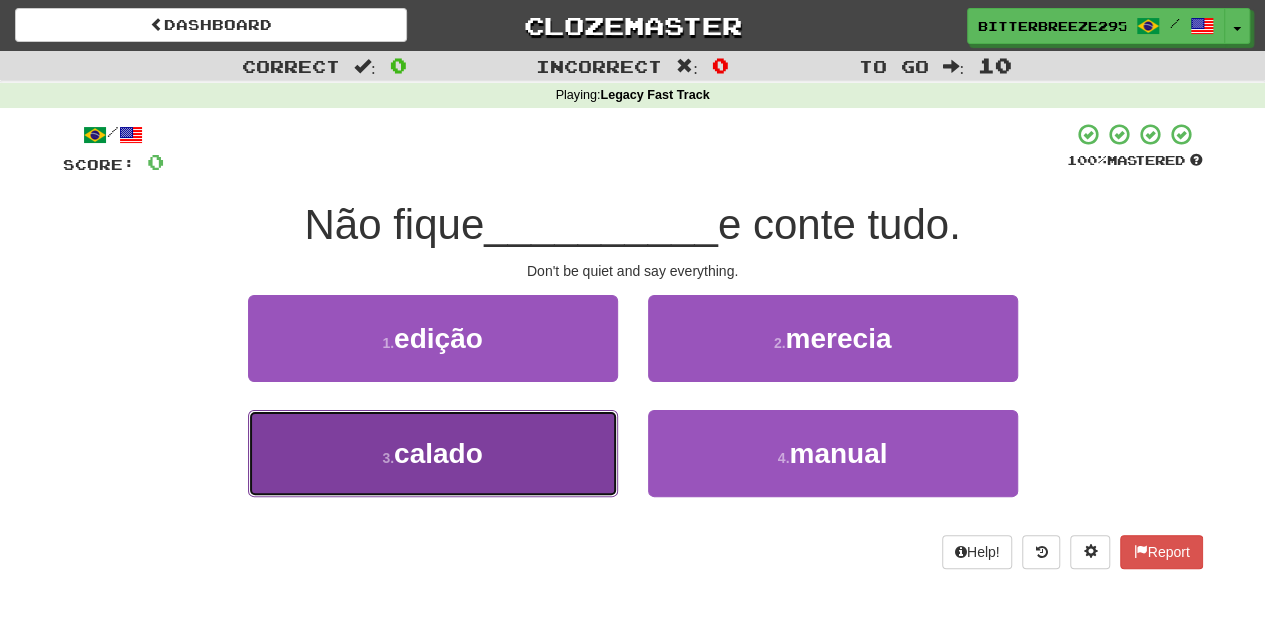 click on "3 .  calado" at bounding box center [433, 453] 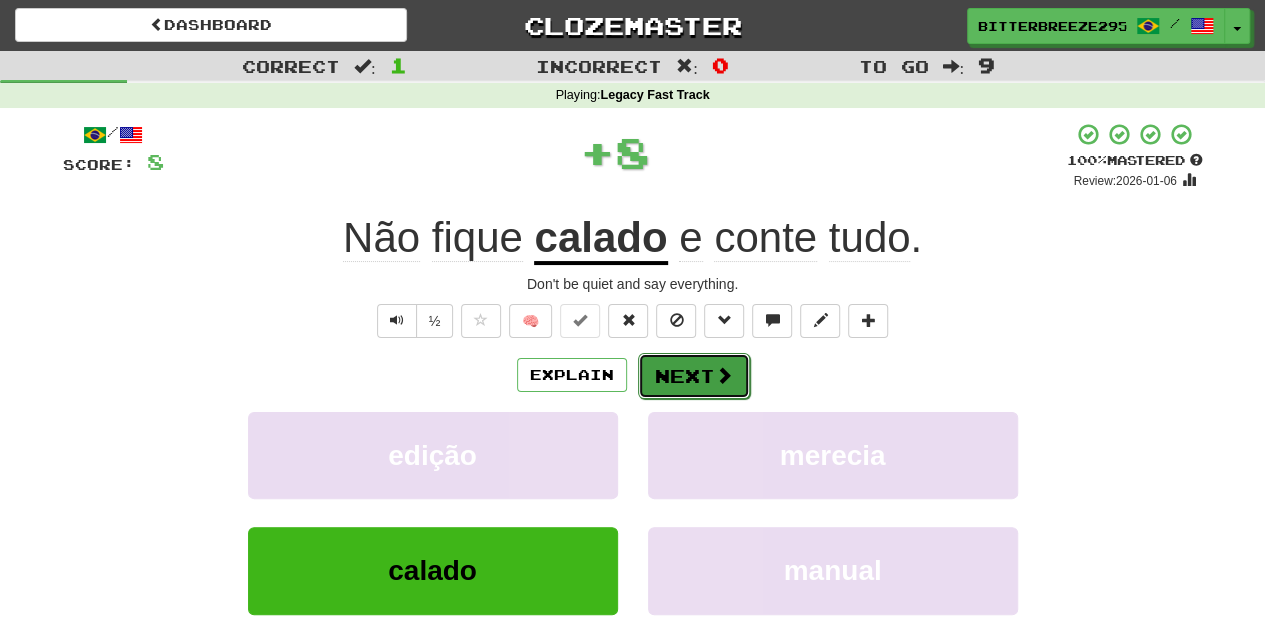 click on "Next" at bounding box center [694, 376] 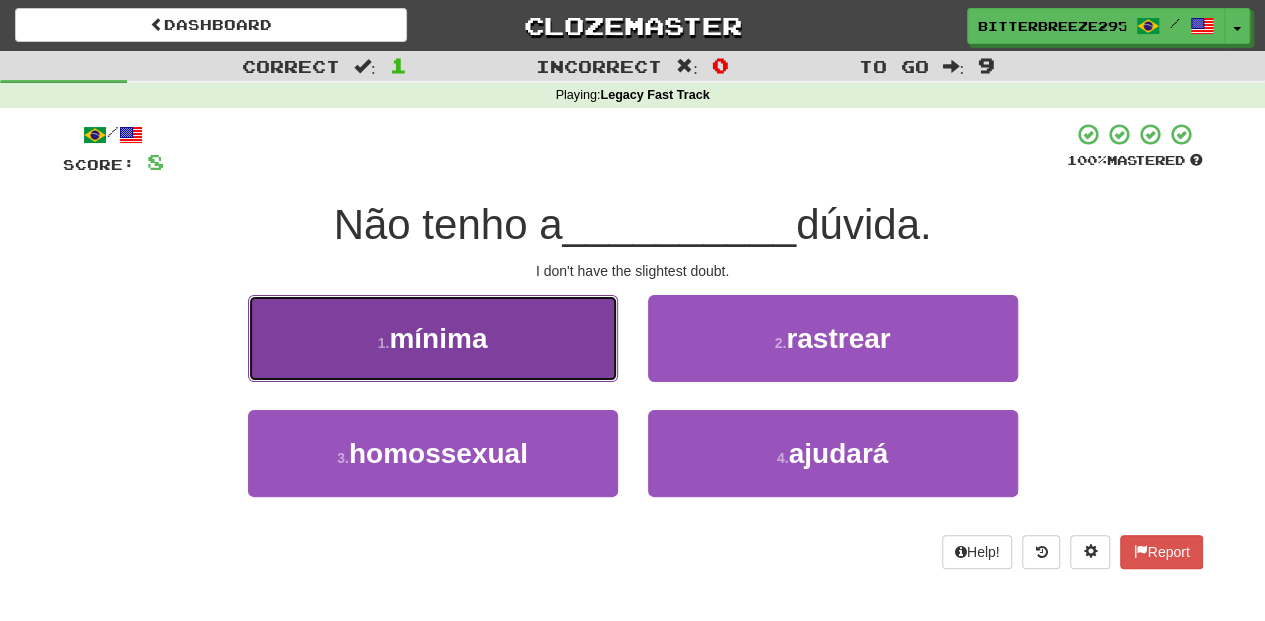 drag, startPoint x: 579, startPoint y: 337, endPoint x: 590, endPoint y: 368, distance: 32.89377 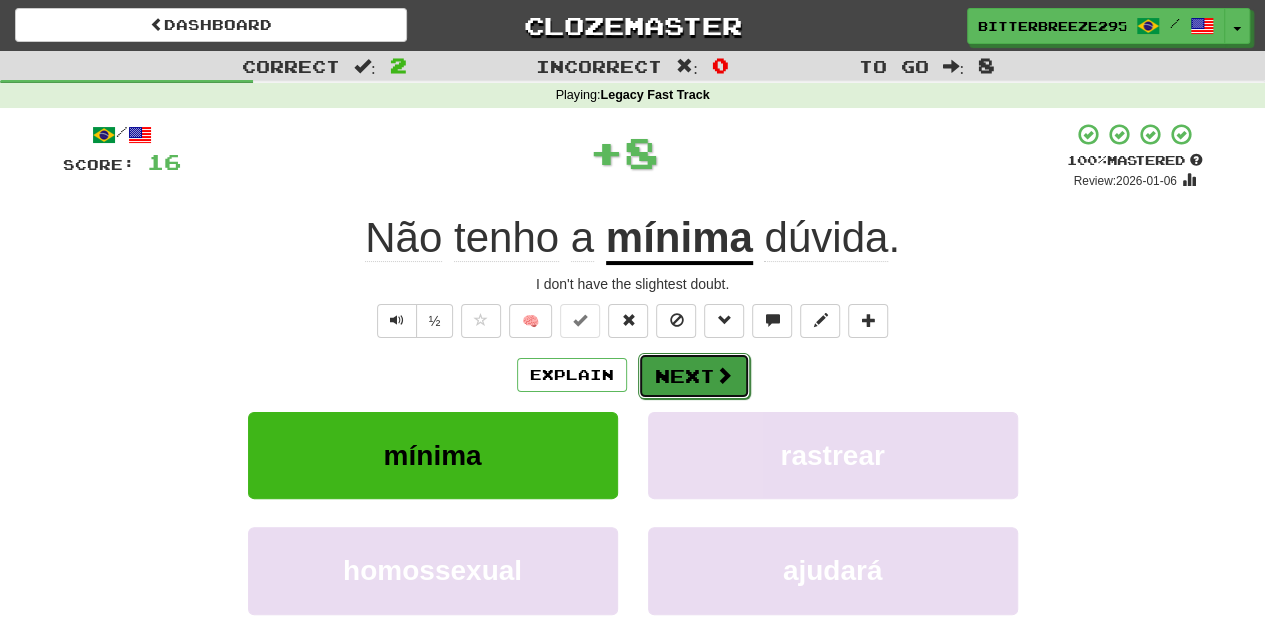 click on "Next" at bounding box center [694, 376] 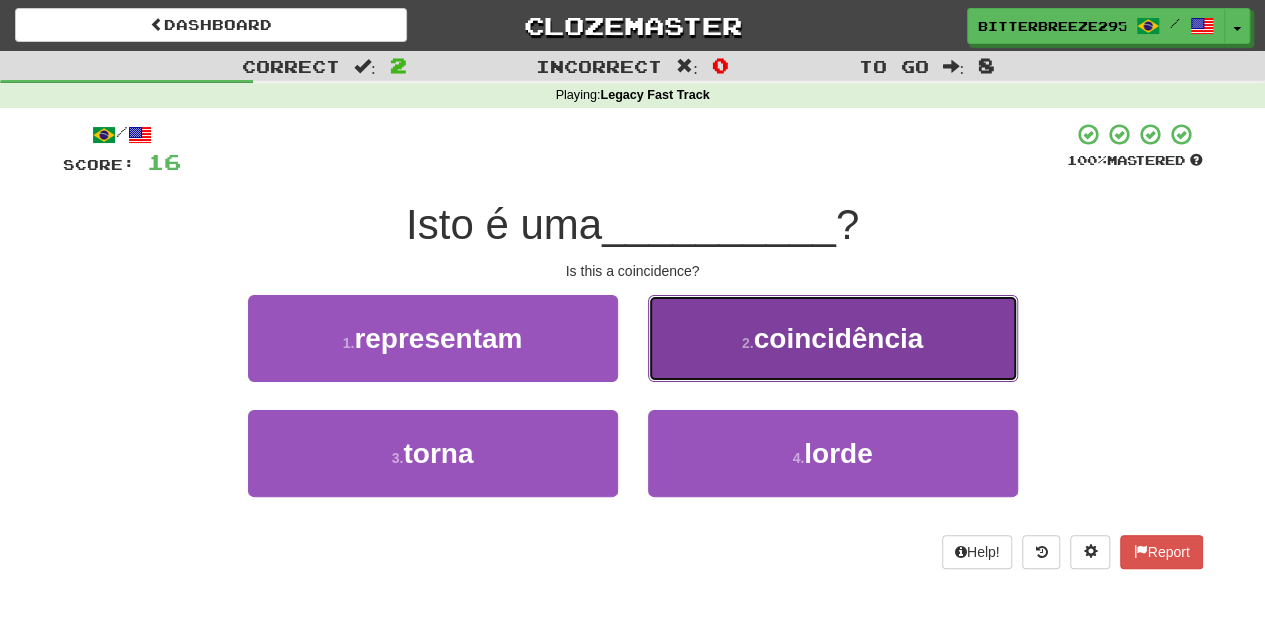 click on "2 .  coincidência" at bounding box center (833, 338) 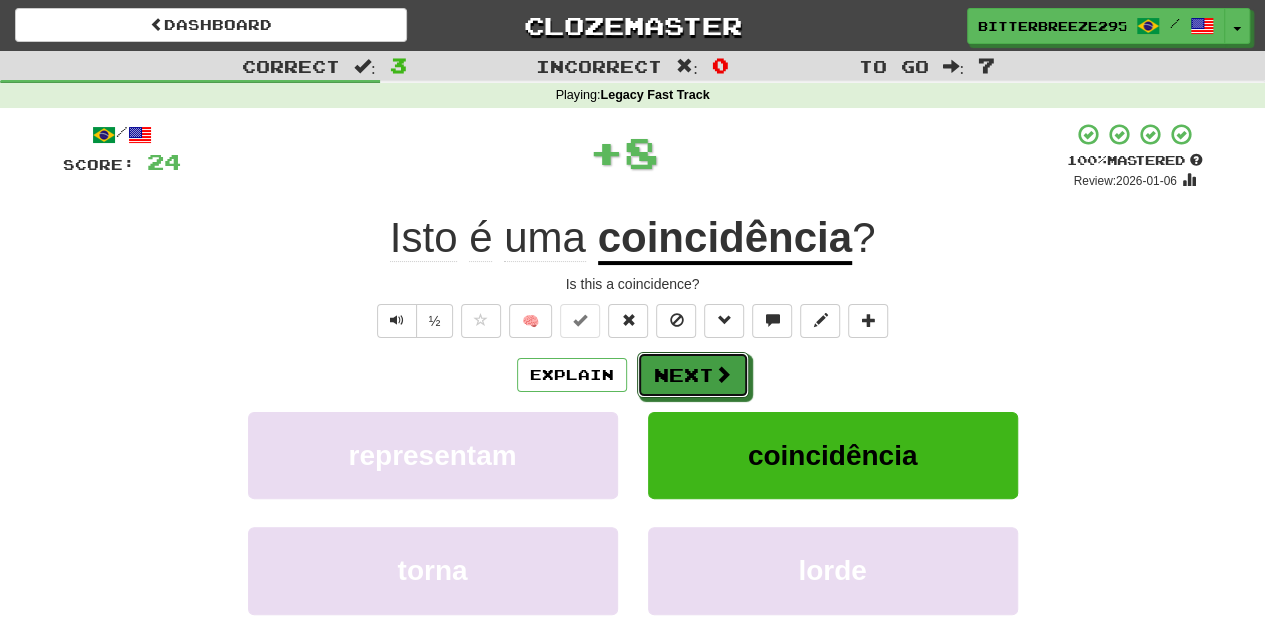 click on "Next" at bounding box center (693, 375) 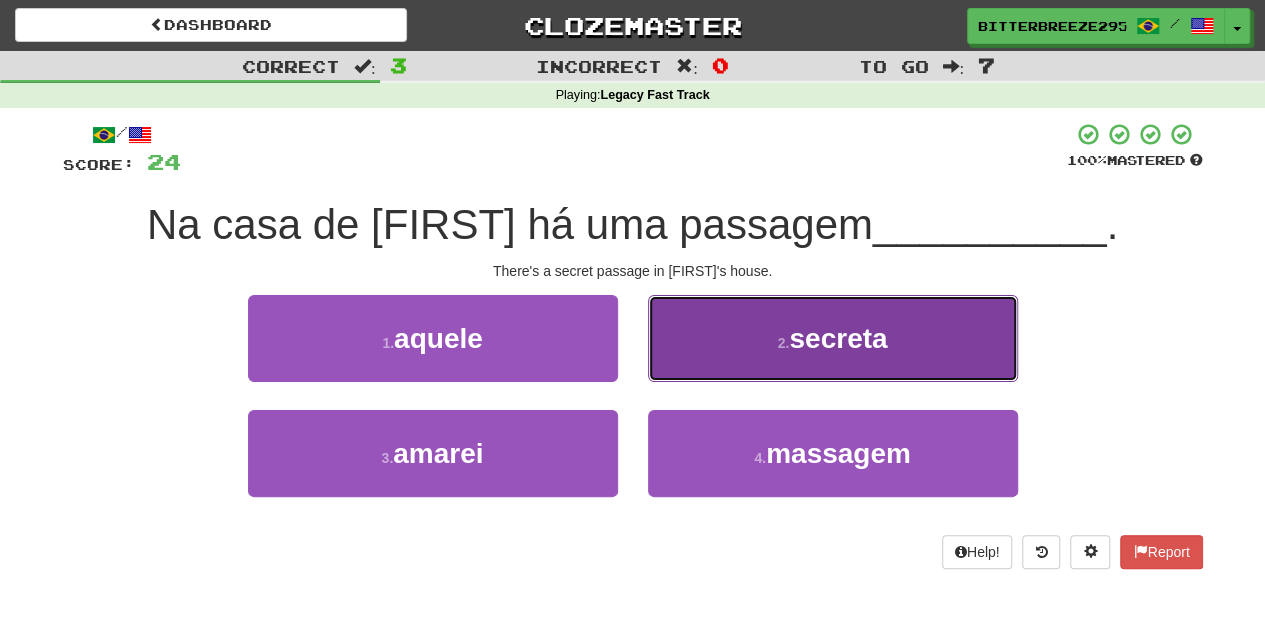 click on "2 .  secreta" at bounding box center [833, 338] 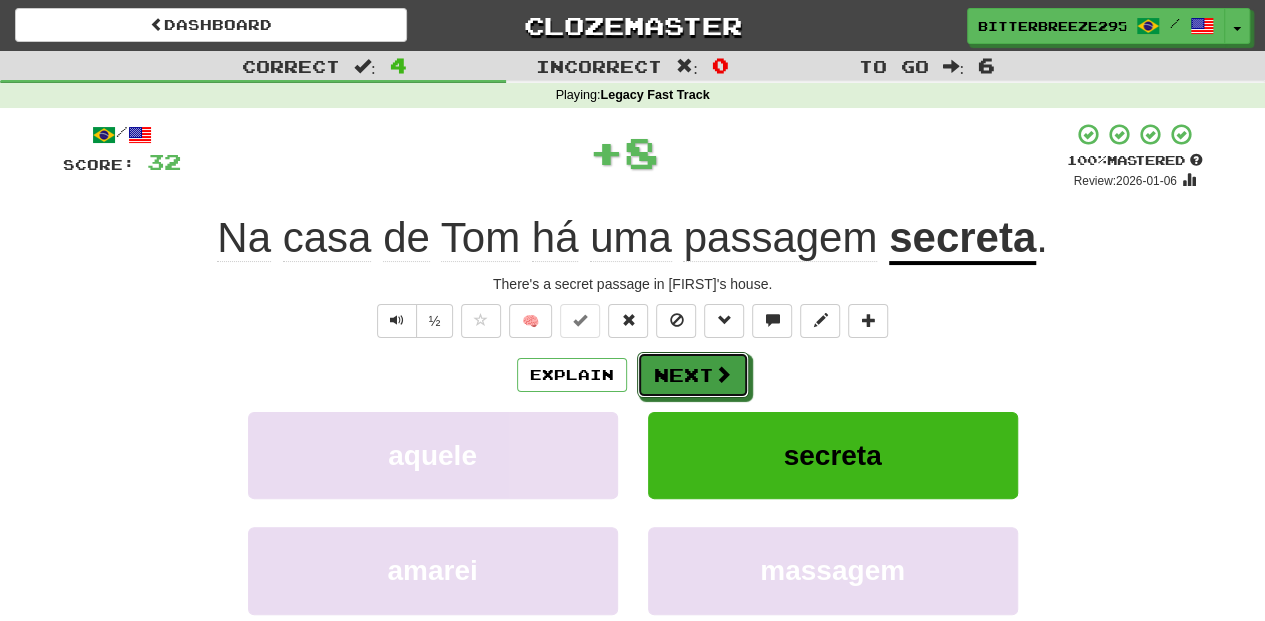 click on "Next" at bounding box center [693, 375] 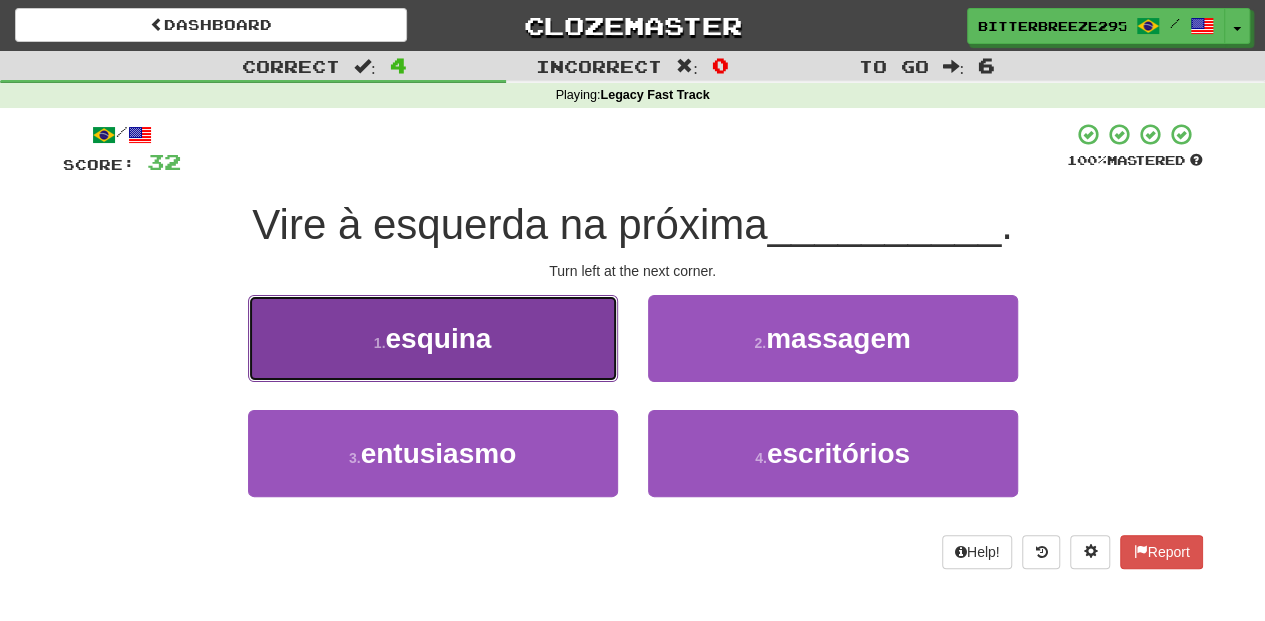 click on "1 .  esquina" at bounding box center (433, 338) 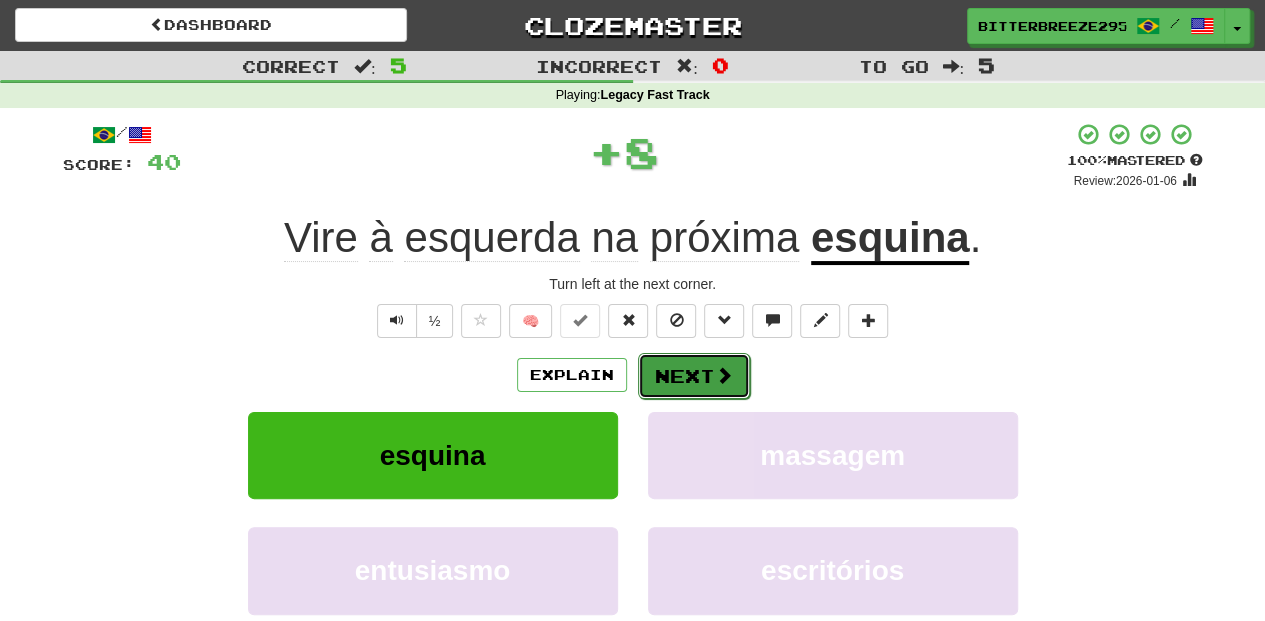 click on "Next" at bounding box center [694, 376] 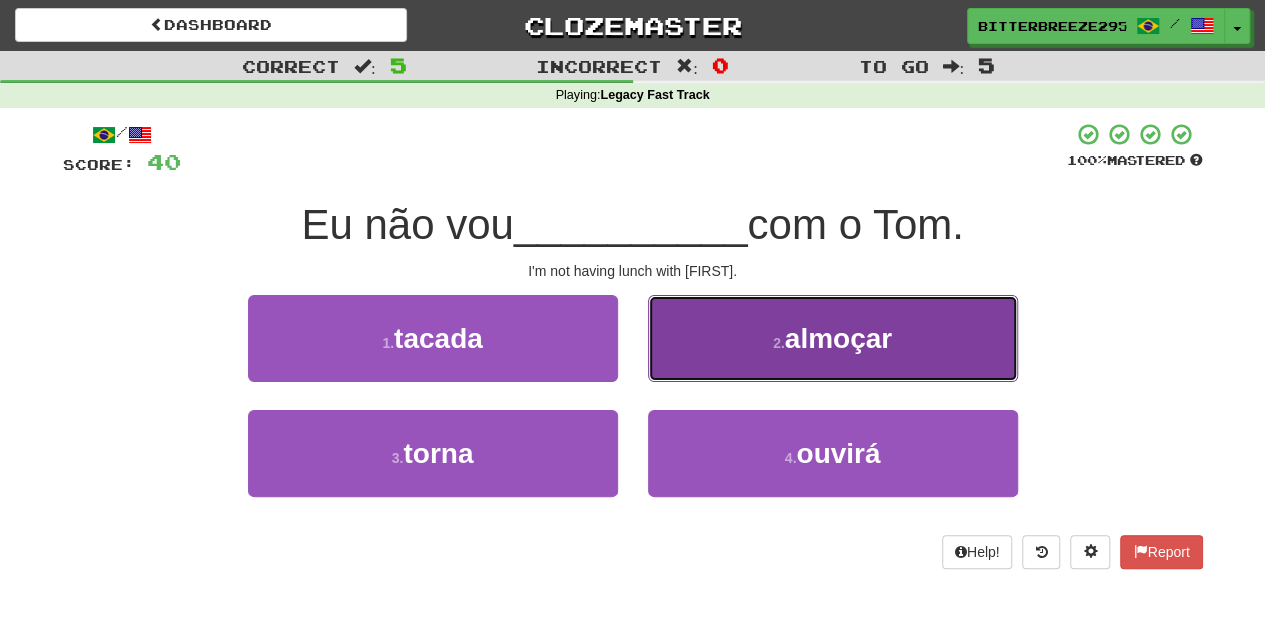 click on "2 .  almoçar" at bounding box center (833, 338) 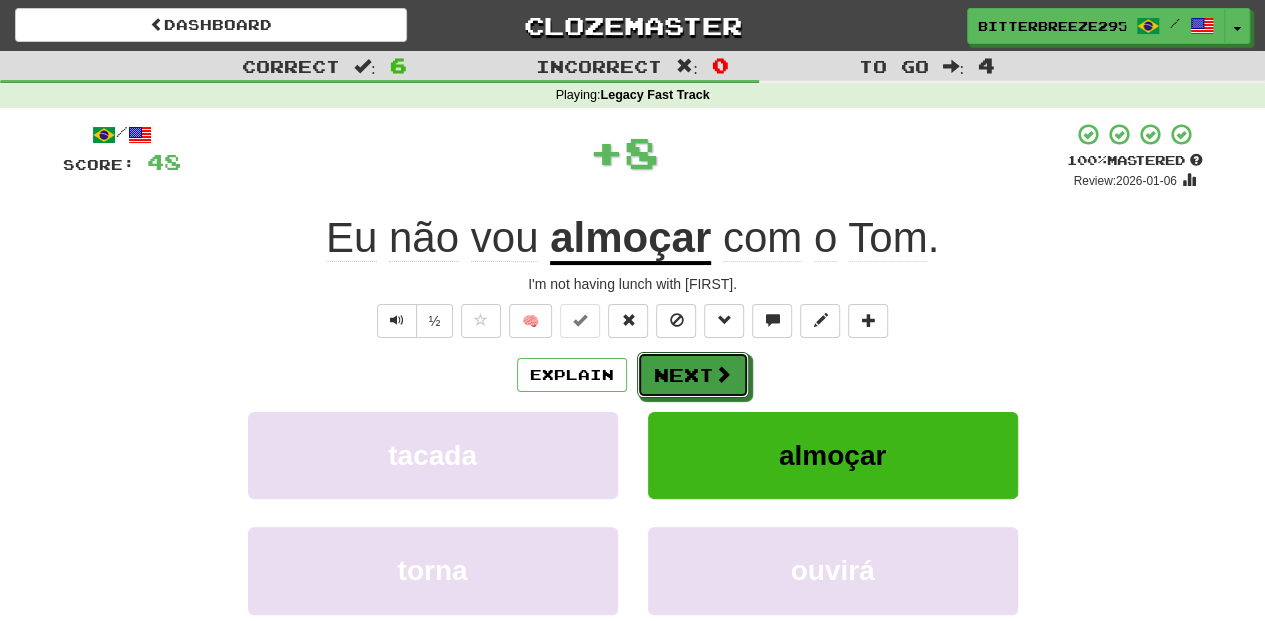 click on "Next" at bounding box center (693, 375) 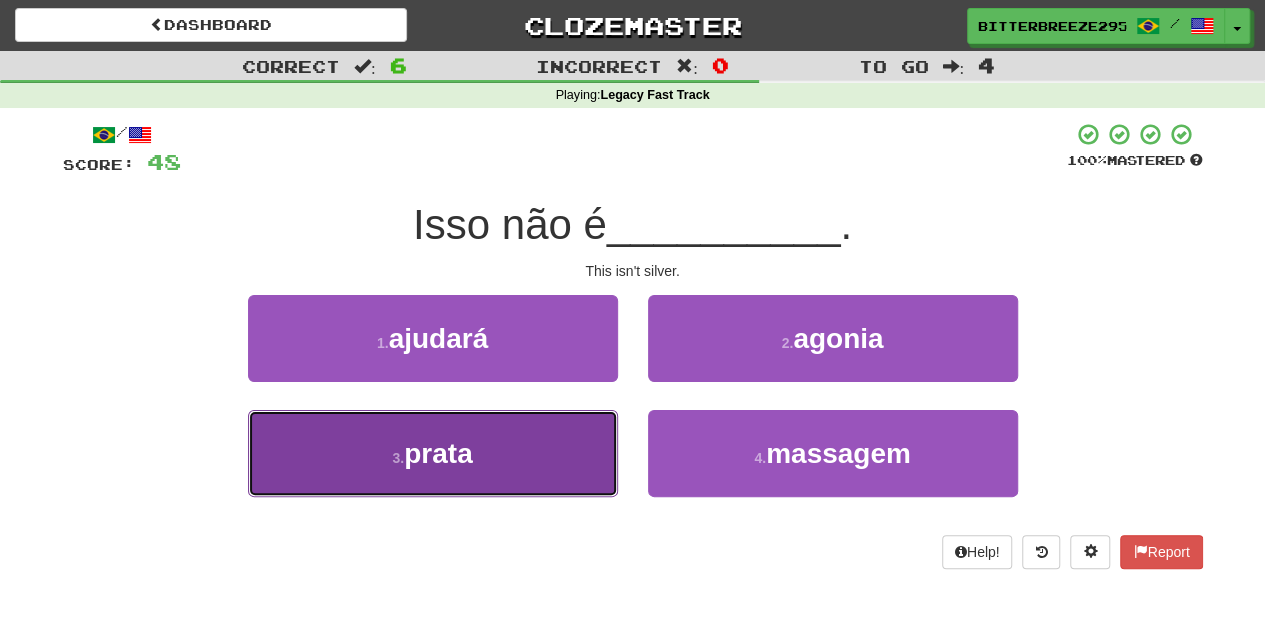 drag, startPoint x: 563, startPoint y: 450, endPoint x: 584, endPoint y: 409, distance: 46.06517 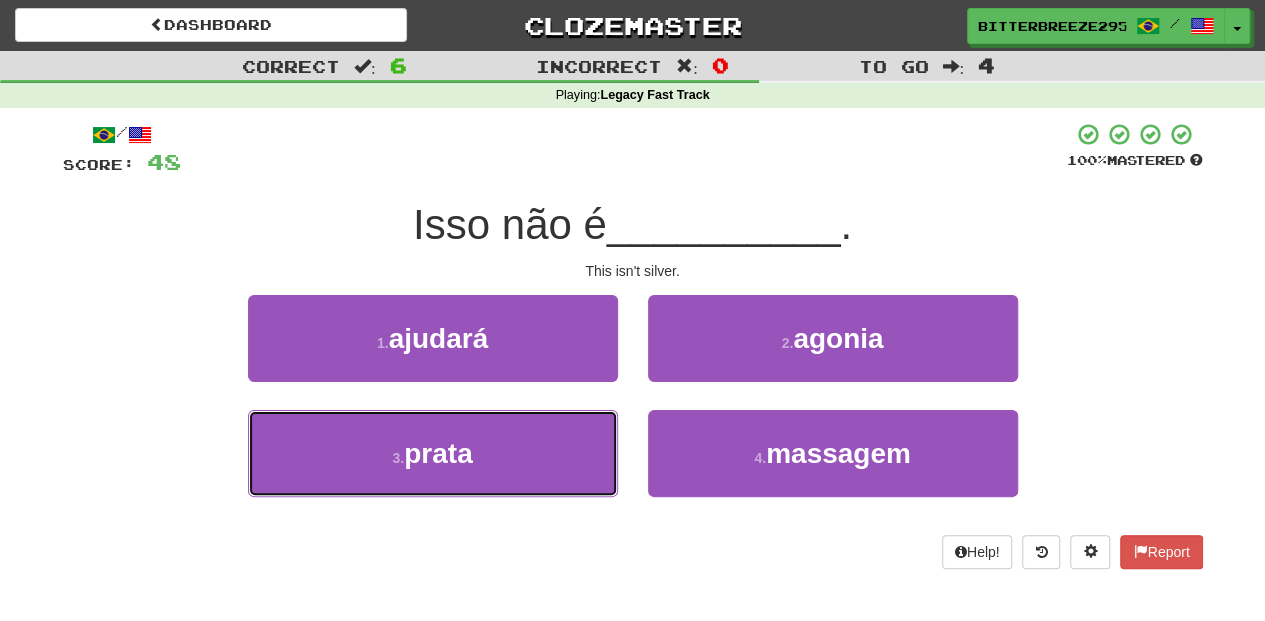 click on "3 .  prata" at bounding box center [433, 453] 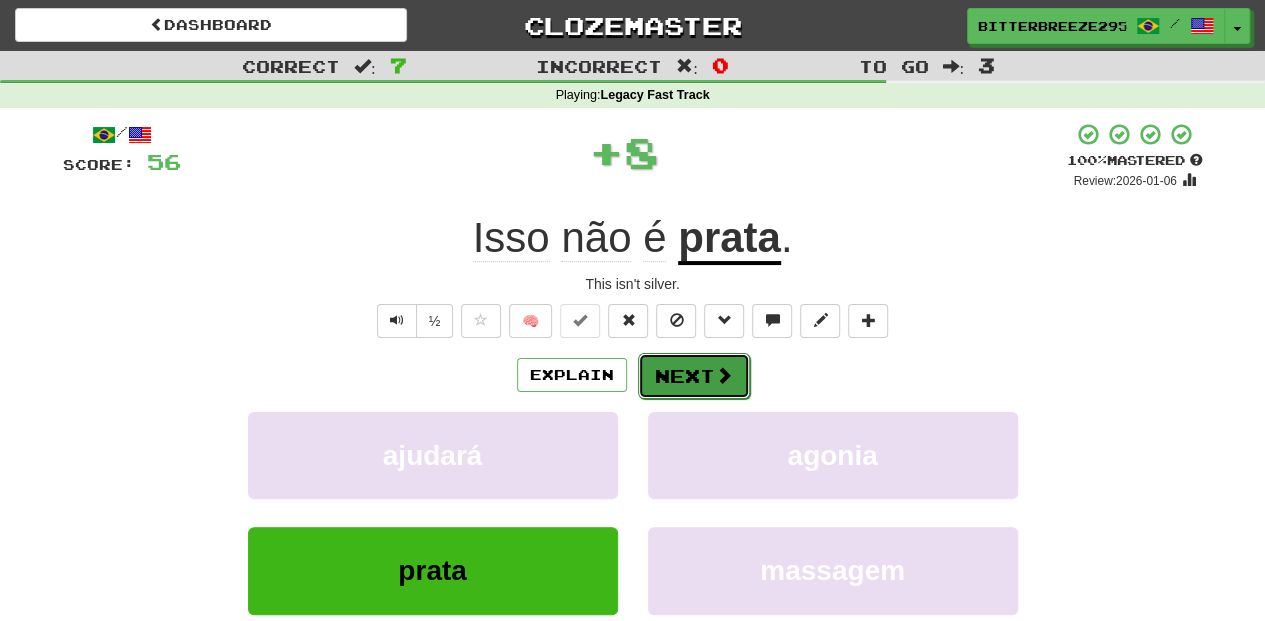 click on "Next" at bounding box center (694, 376) 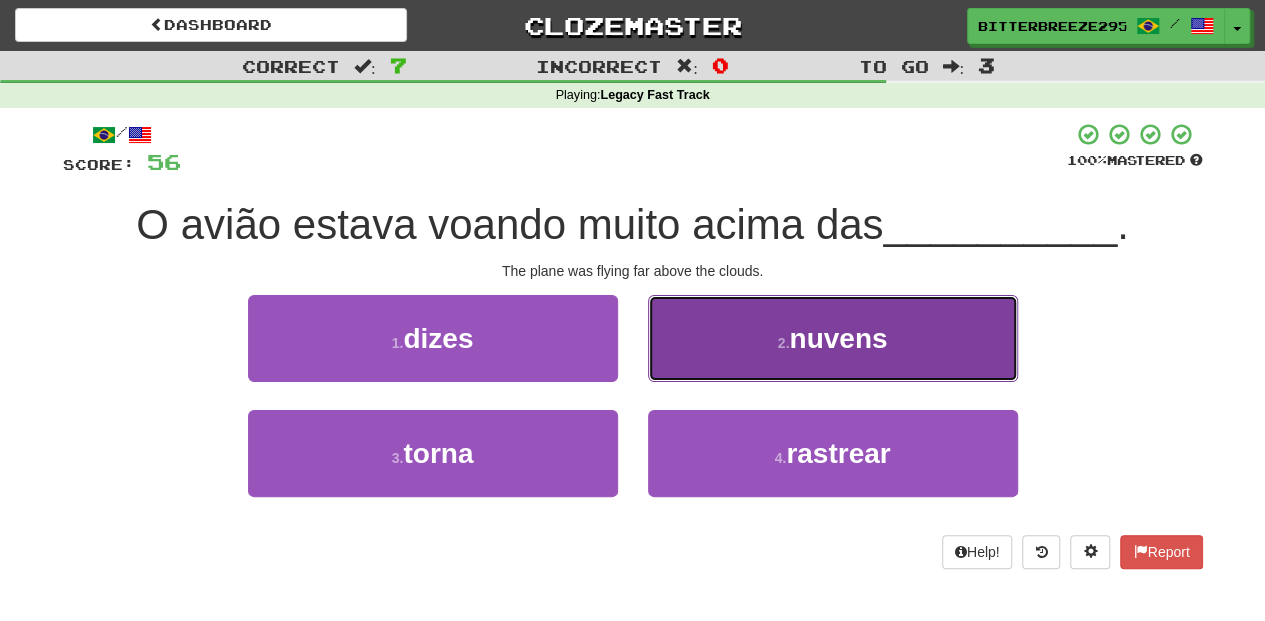 click on "2 .  nuvens" at bounding box center [833, 338] 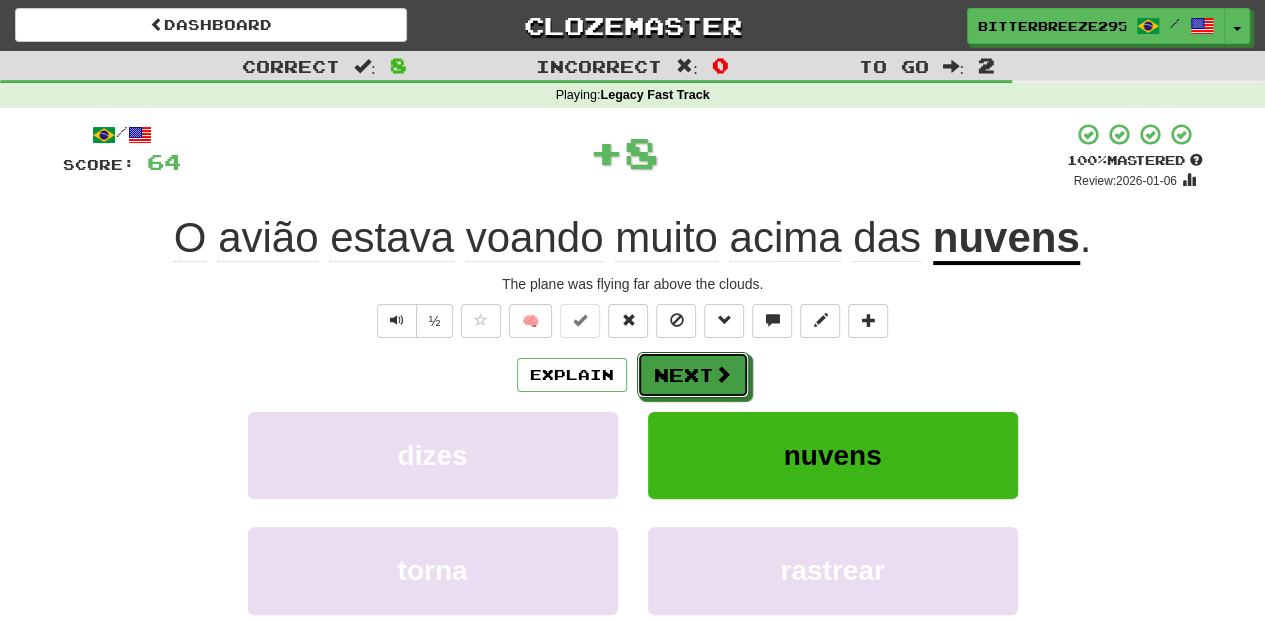 click at bounding box center (723, 374) 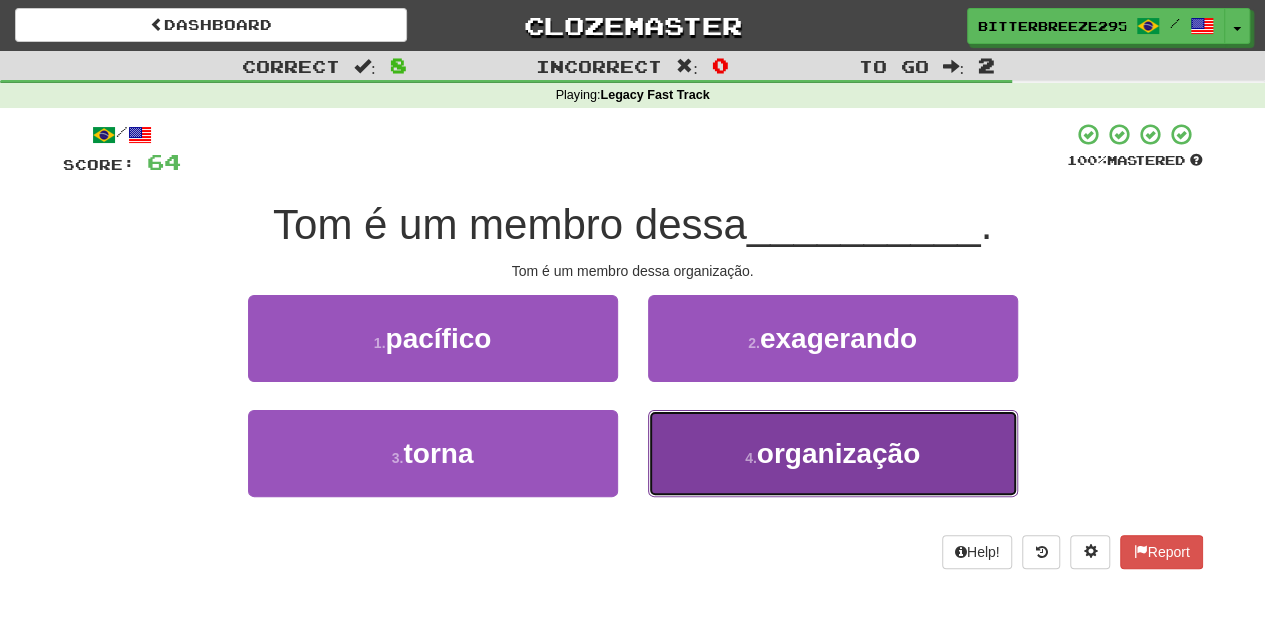 click on "4 .  organização" at bounding box center (833, 453) 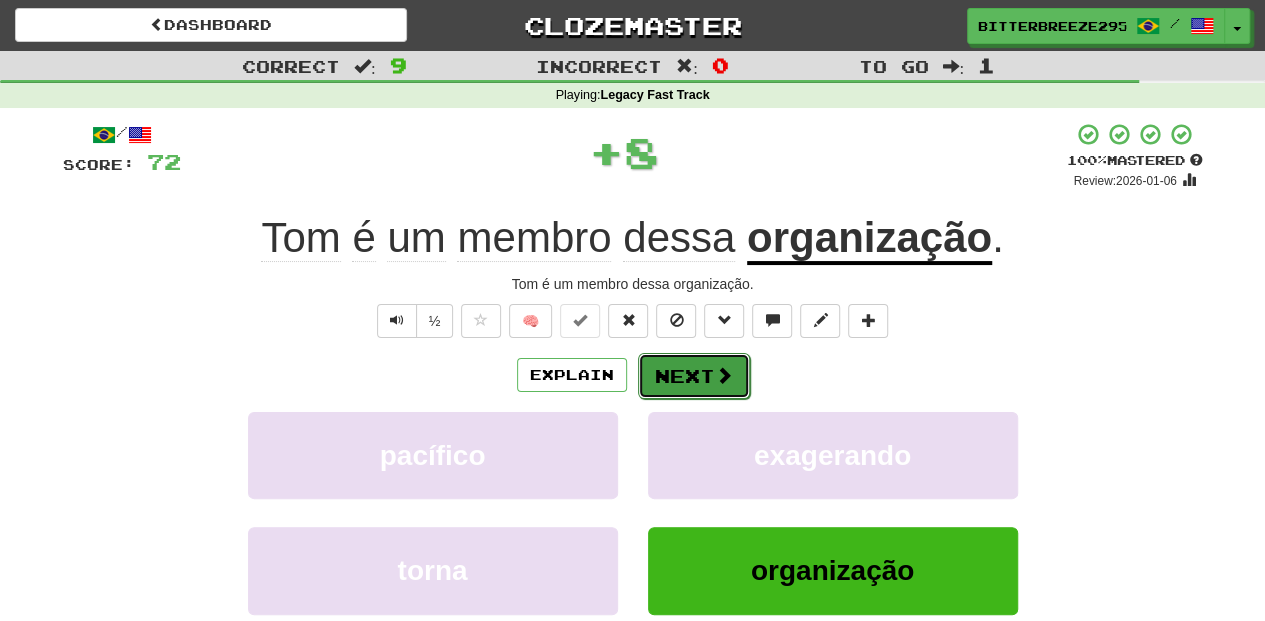 click on "Next" at bounding box center (694, 376) 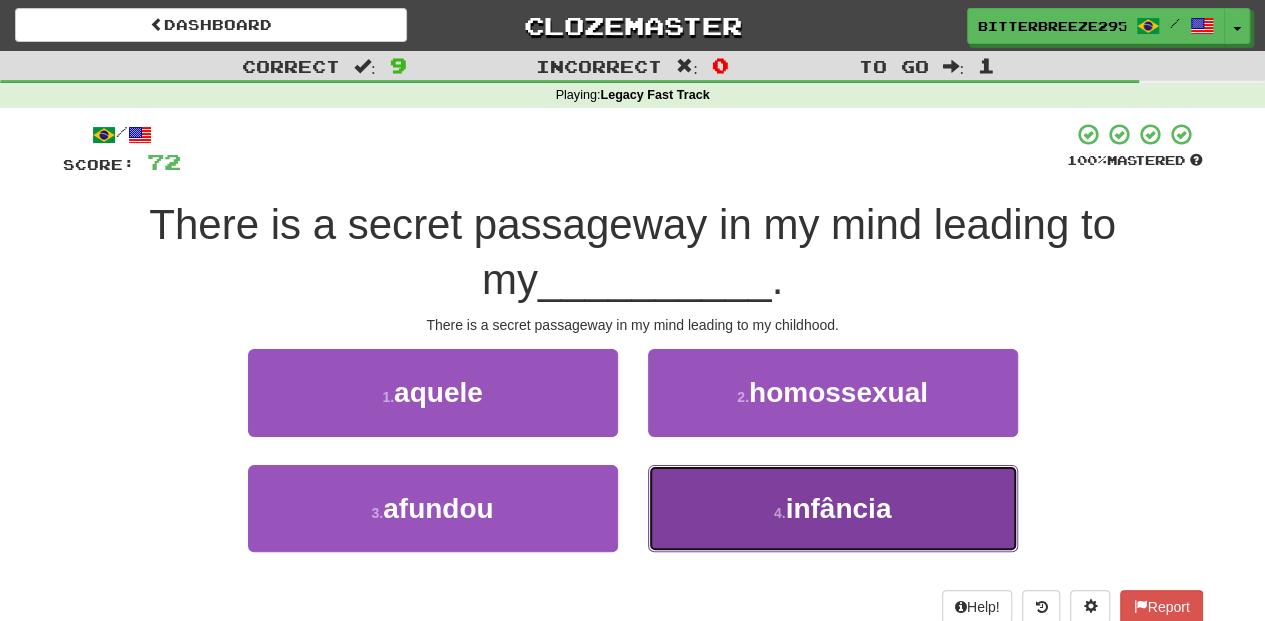 click on "4 .  infância" at bounding box center [833, 508] 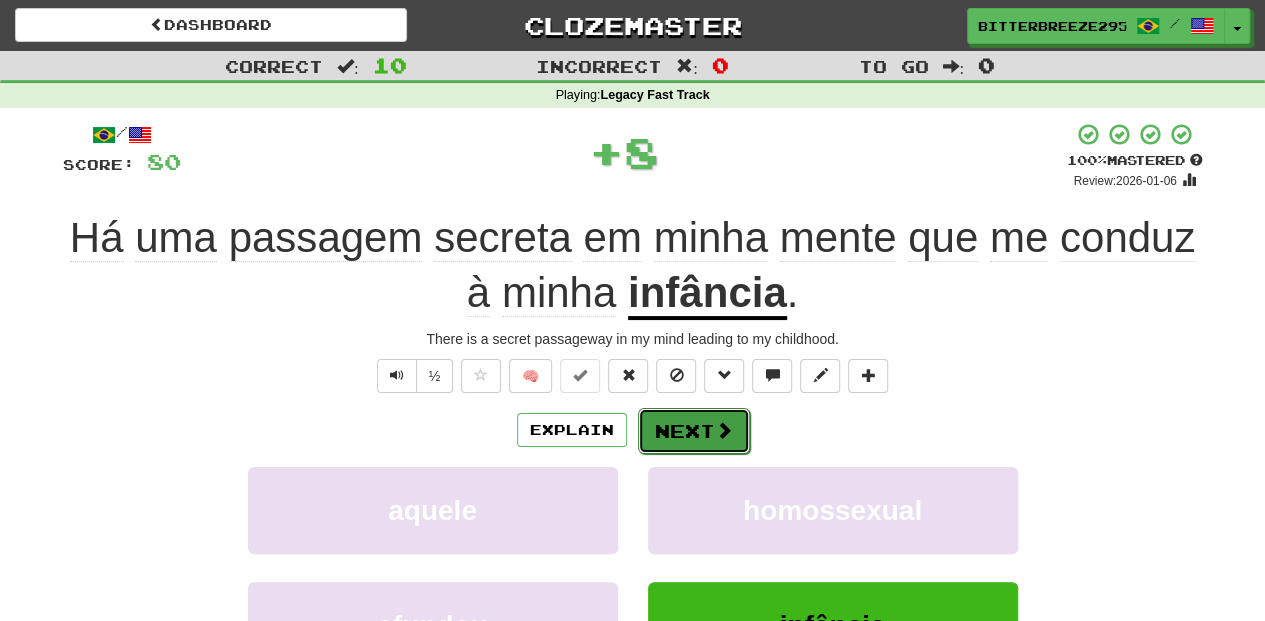 click on "Next" at bounding box center [694, 431] 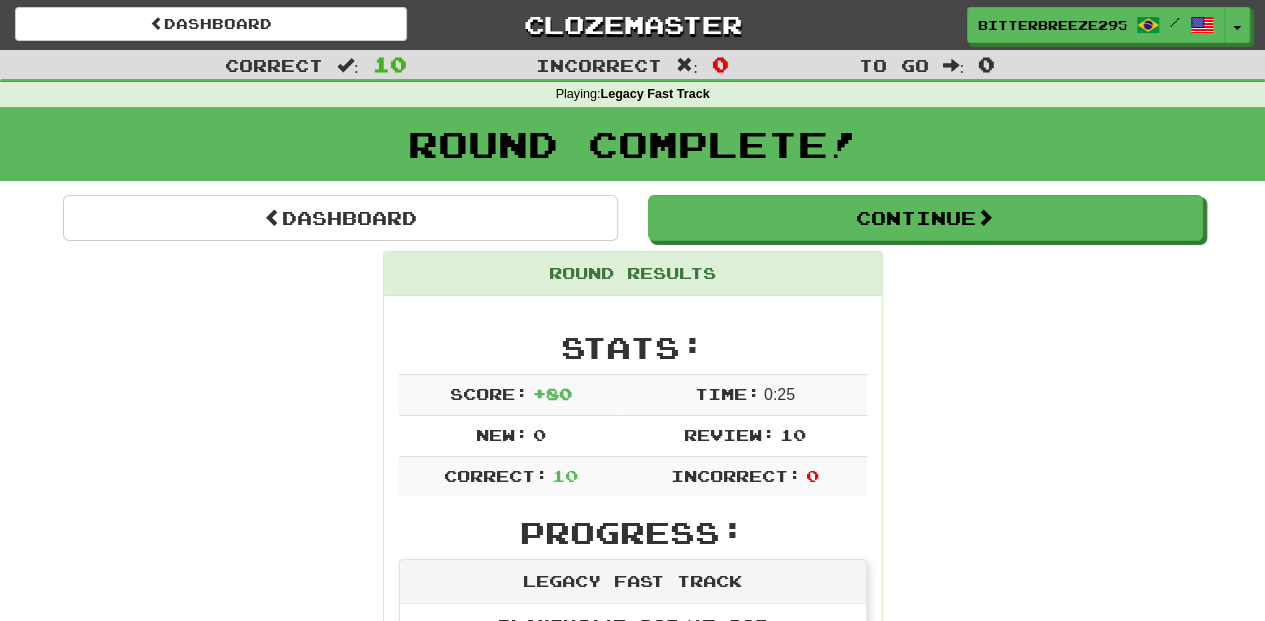 scroll, scrollTop: 0, scrollLeft: 0, axis: both 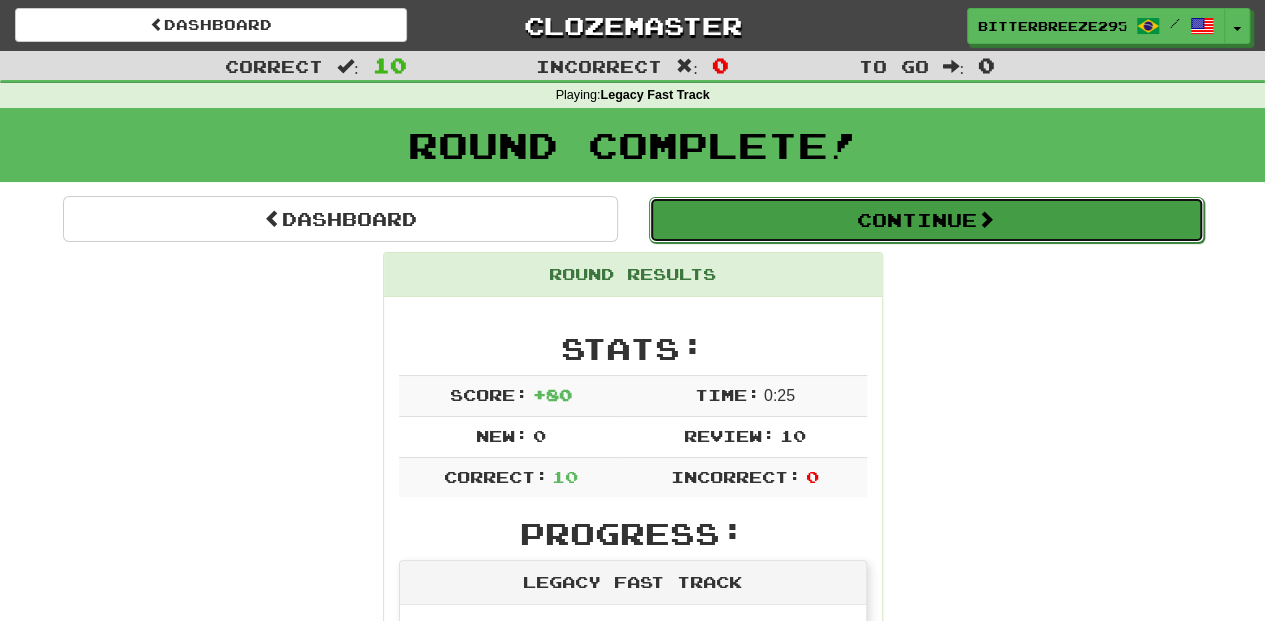 click on "Continue" at bounding box center [926, 220] 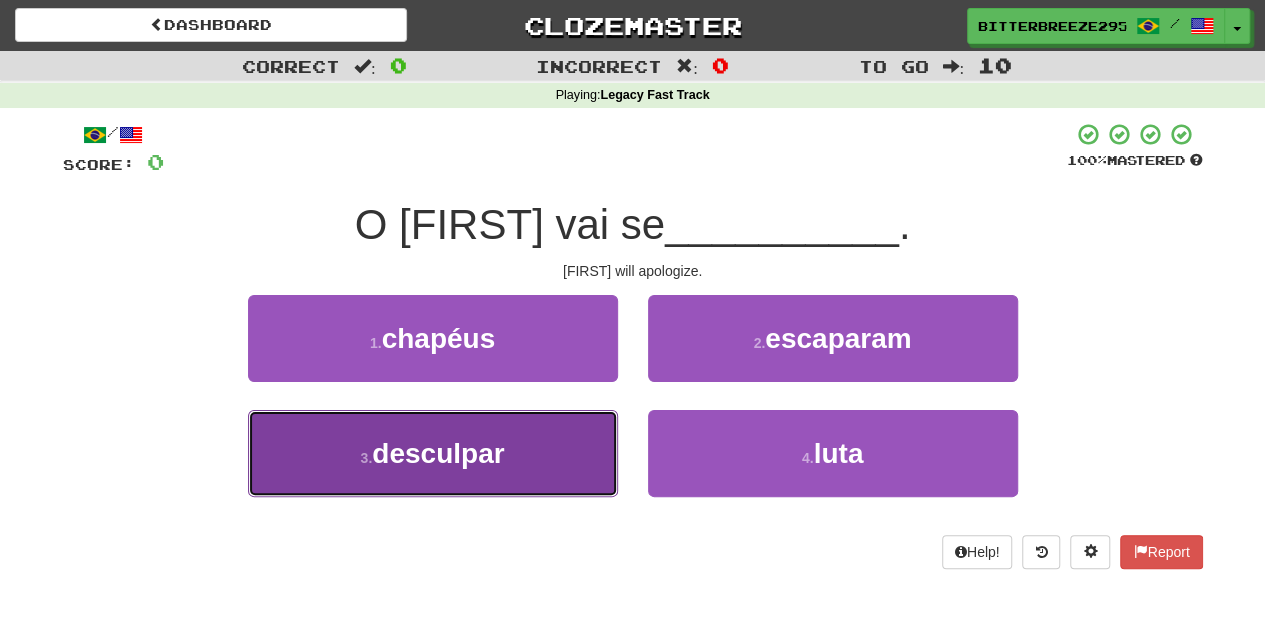 click on "3 .  desculpar" at bounding box center [433, 453] 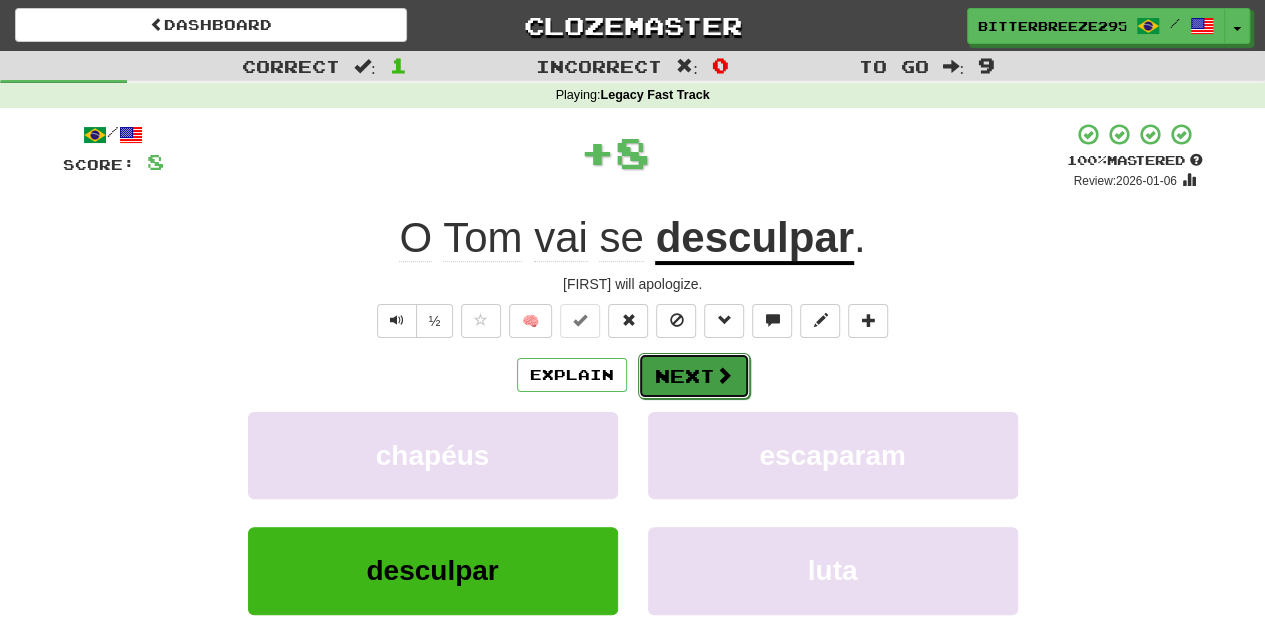 click on "Next" at bounding box center (694, 376) 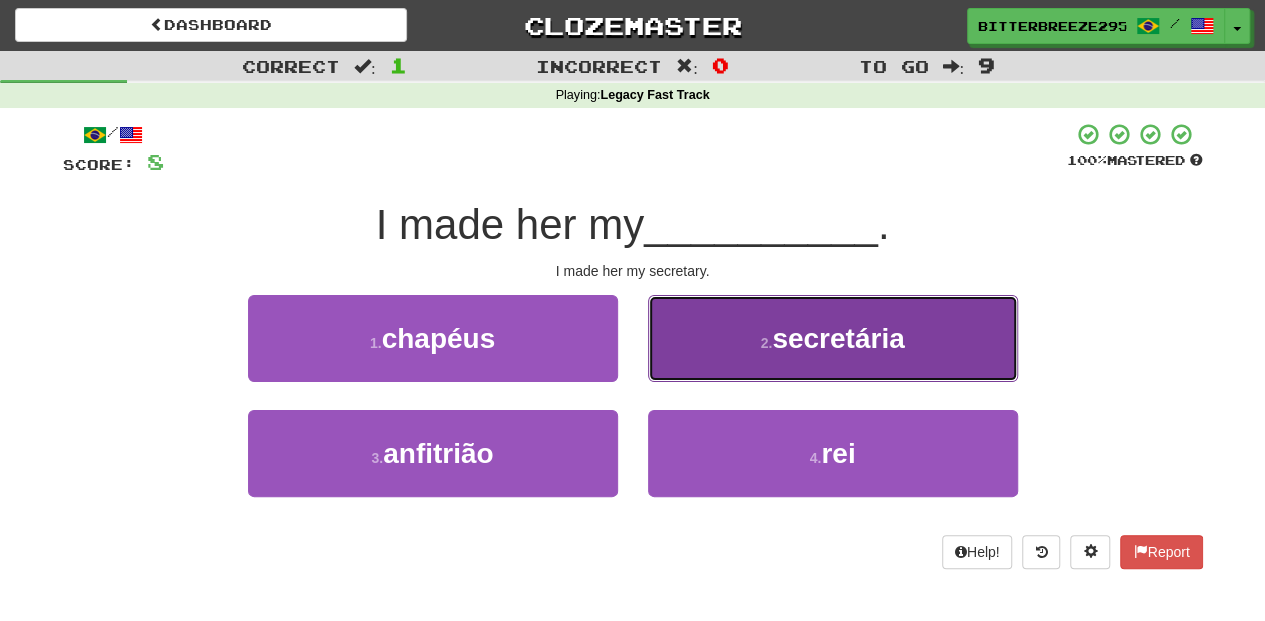 click on "2 .  secretária" at bounding box center [833, 338] 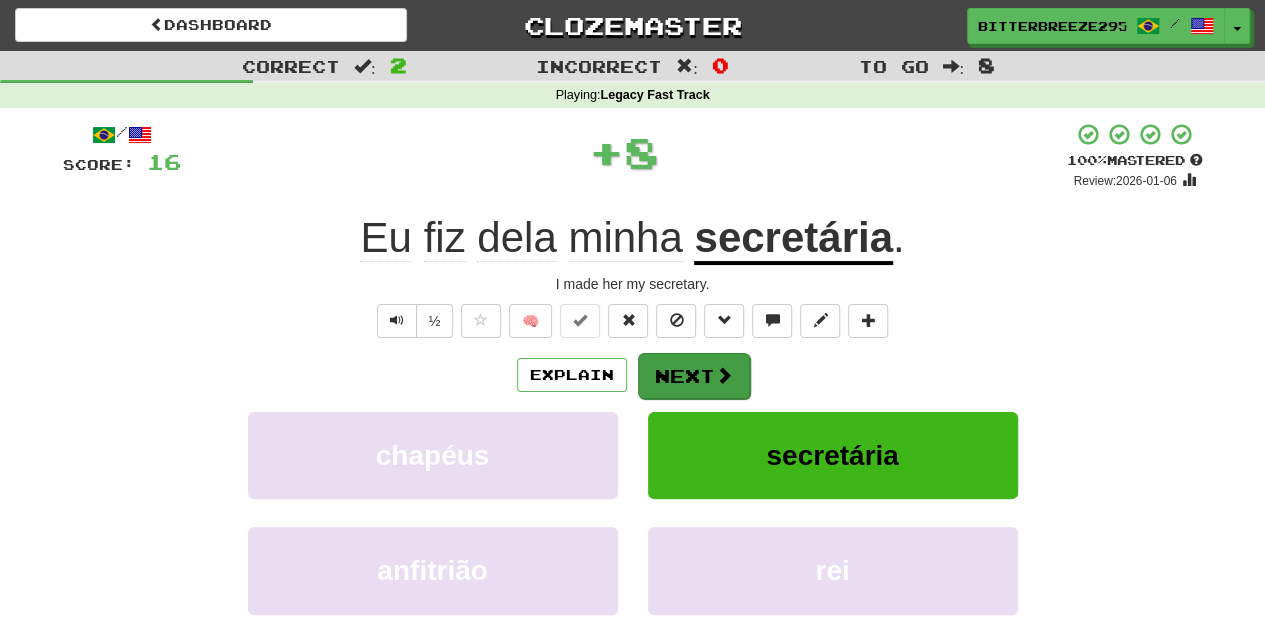 click on "Next" at bounding box center (694, 376) 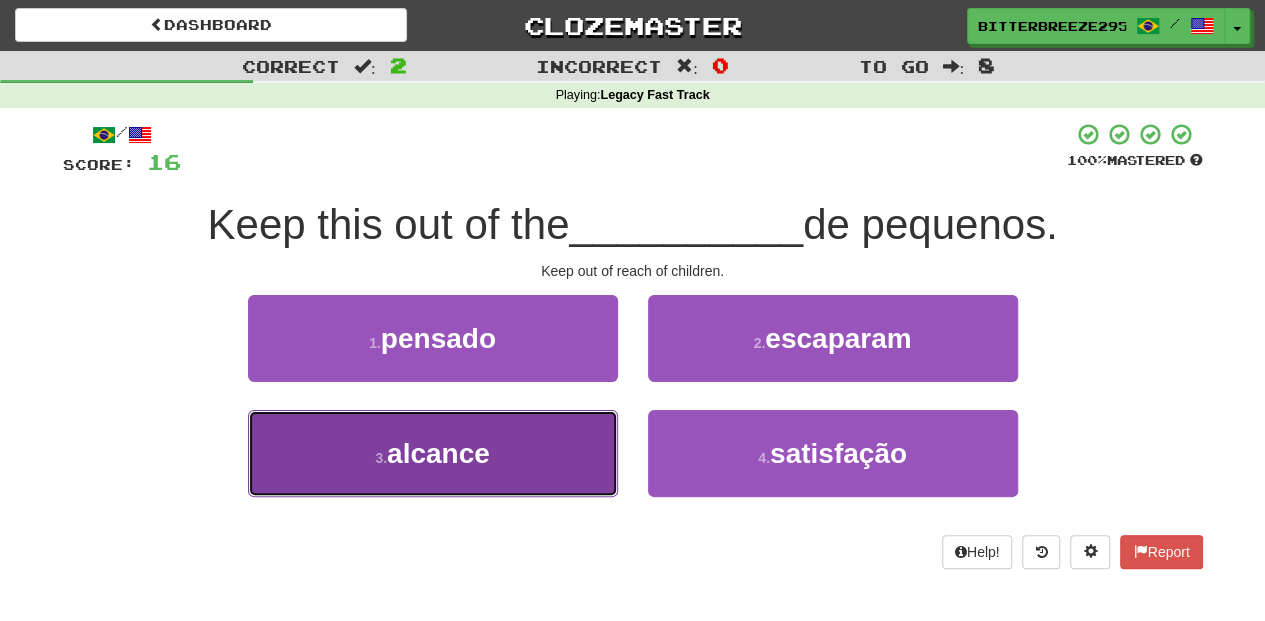 click on "3 .  alcance" at bounding box center [433, 453] 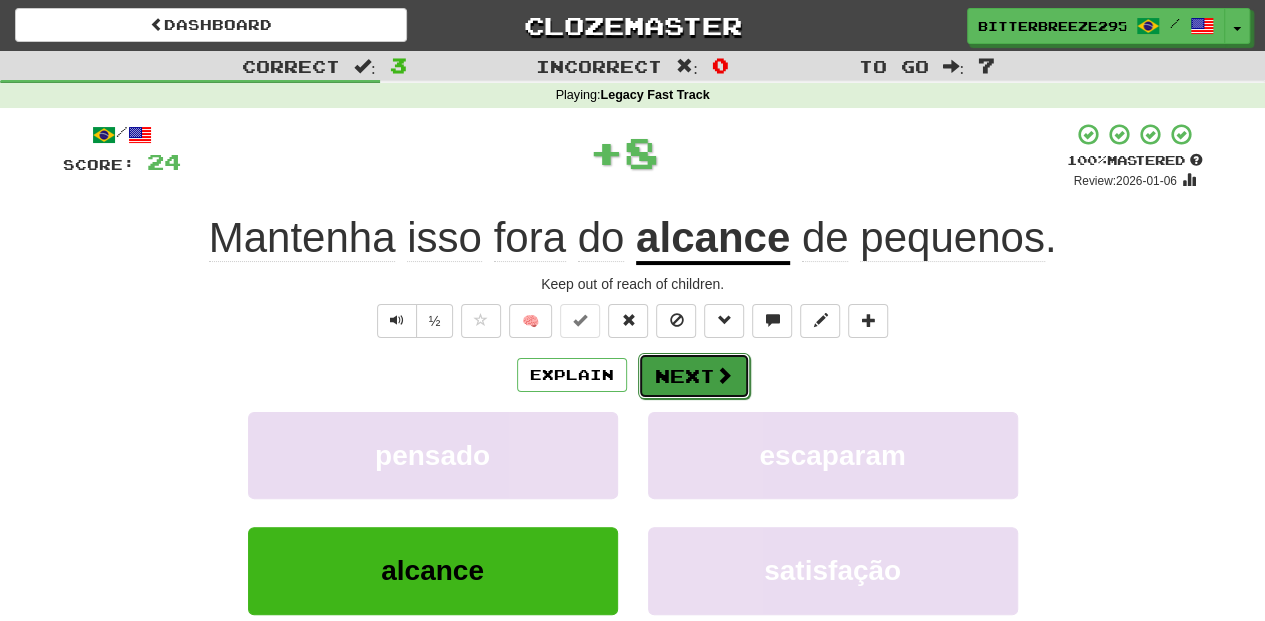 click on "Next" at bounding box center (694, 376) 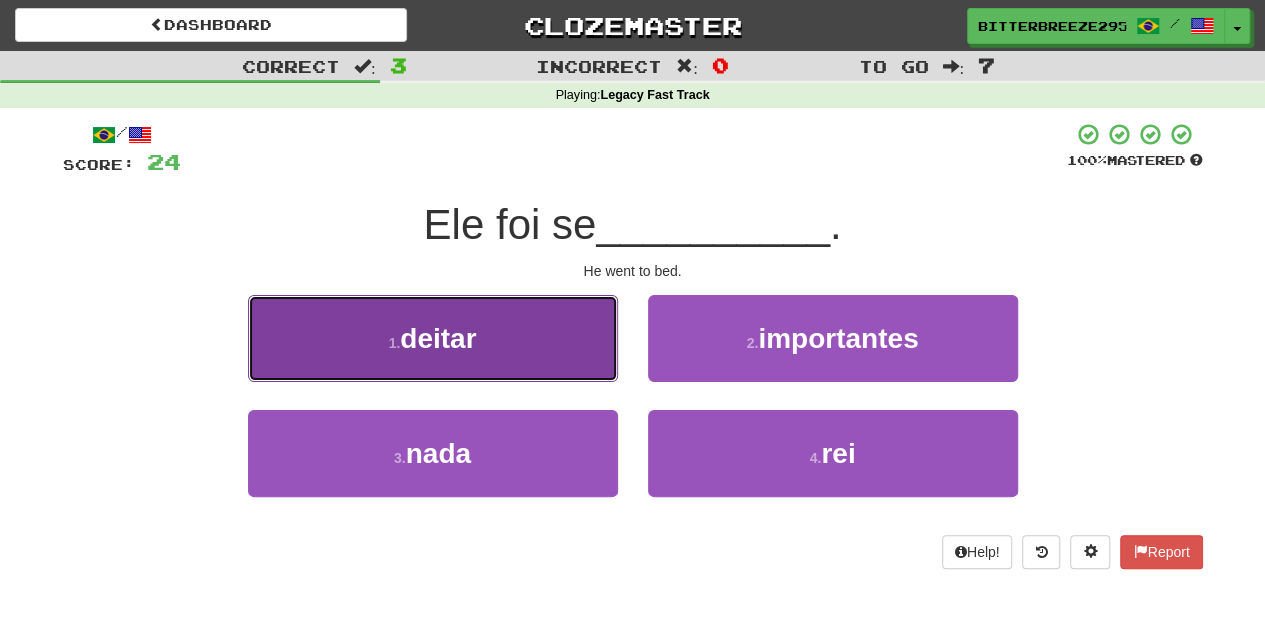 click on "1 .  deitar" at bounding box center (433, 338) 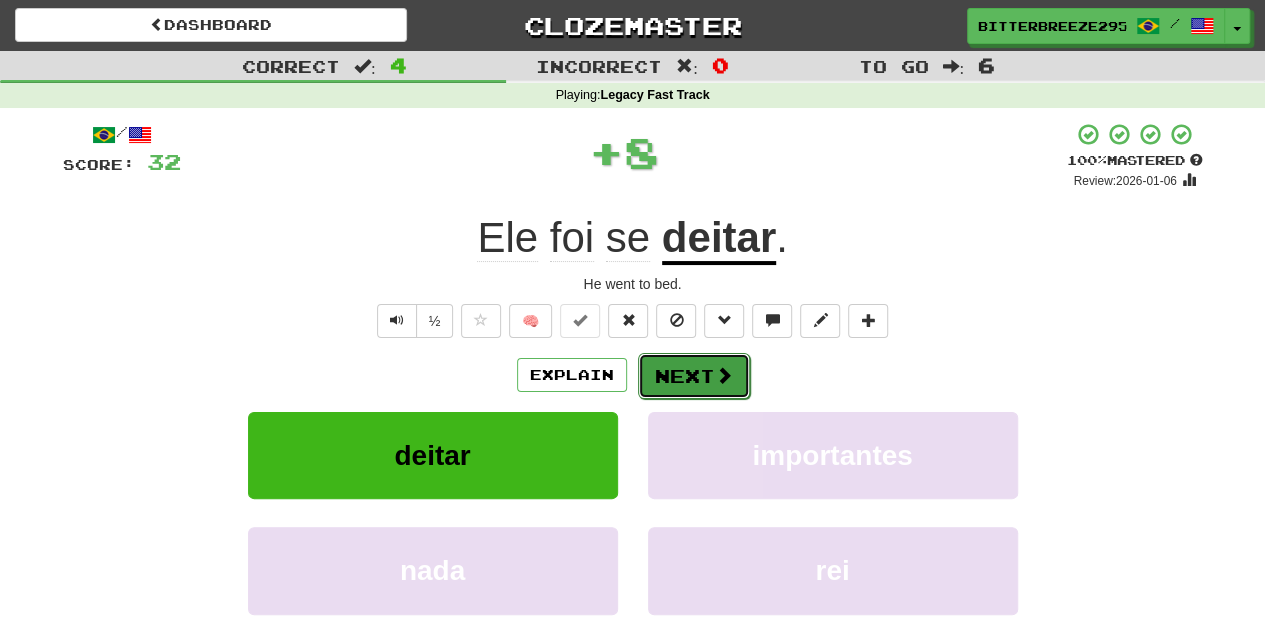 click on "Next" at bounding box center (694, 376) 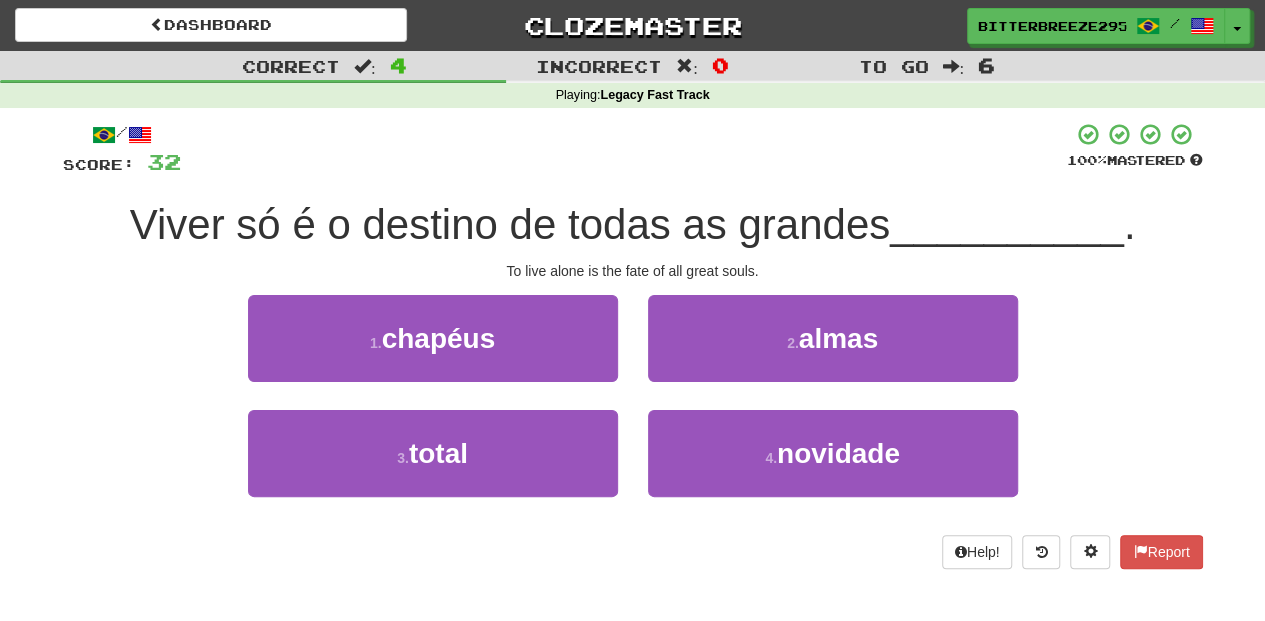 click on "2 .  almas" at bounding box center [833, 352] 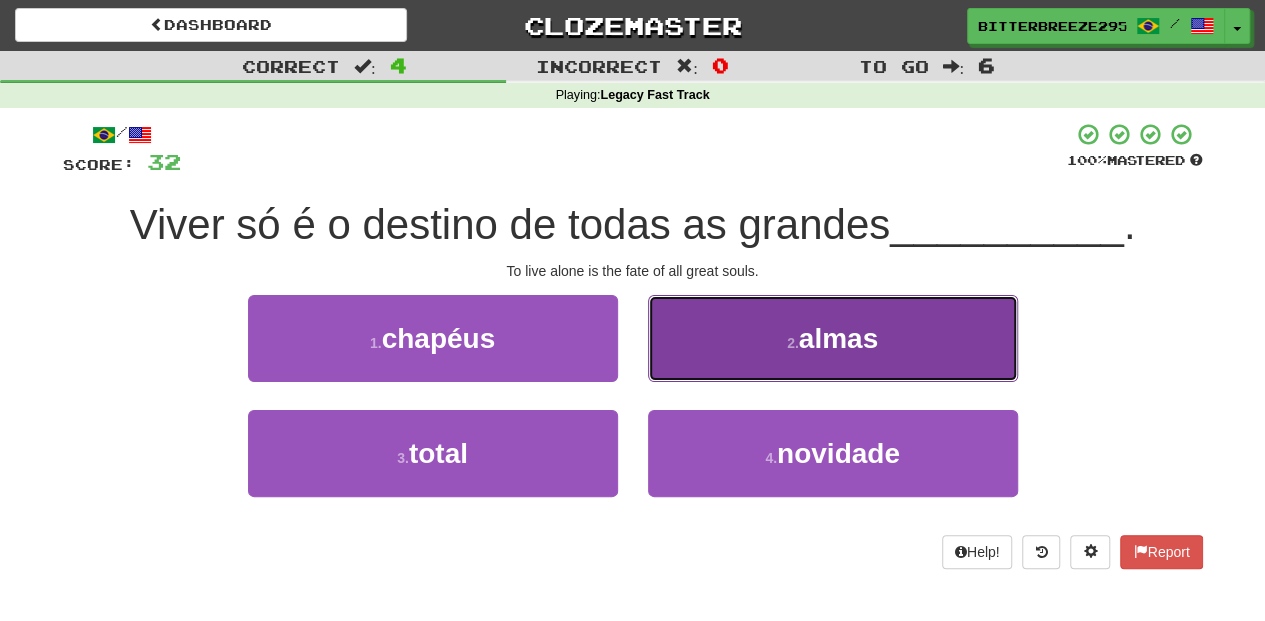 click on "2 .  almas" at bounding box center [833, 338] 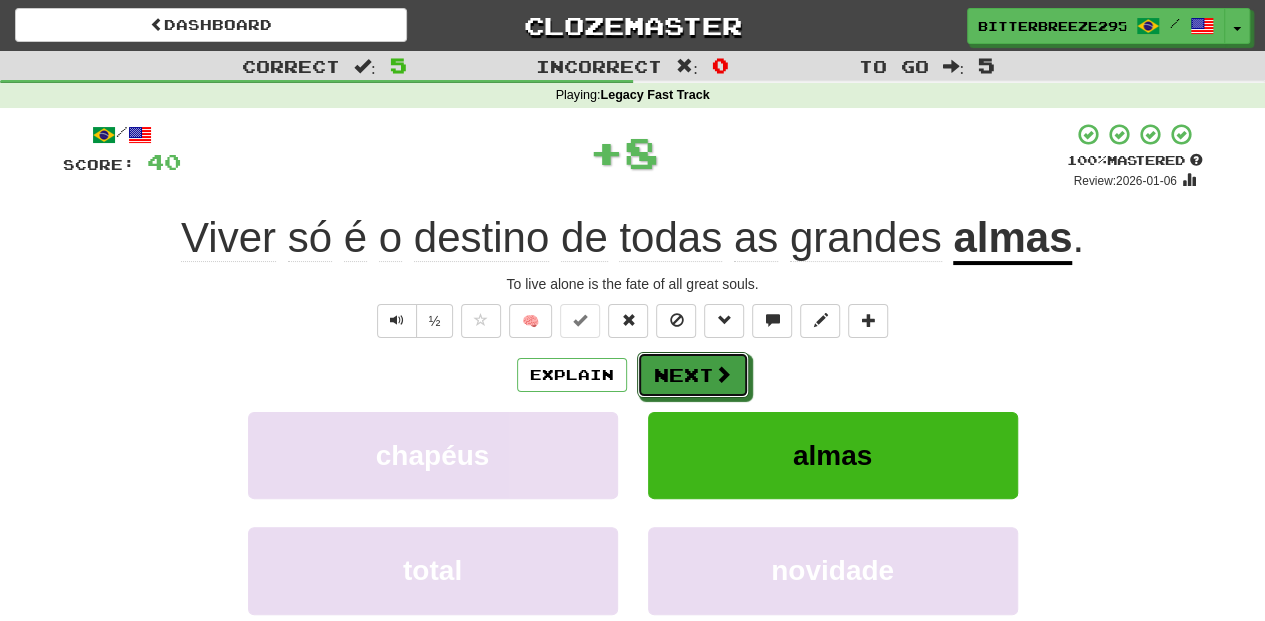 click on "Next" at bounding box center [693, 375] 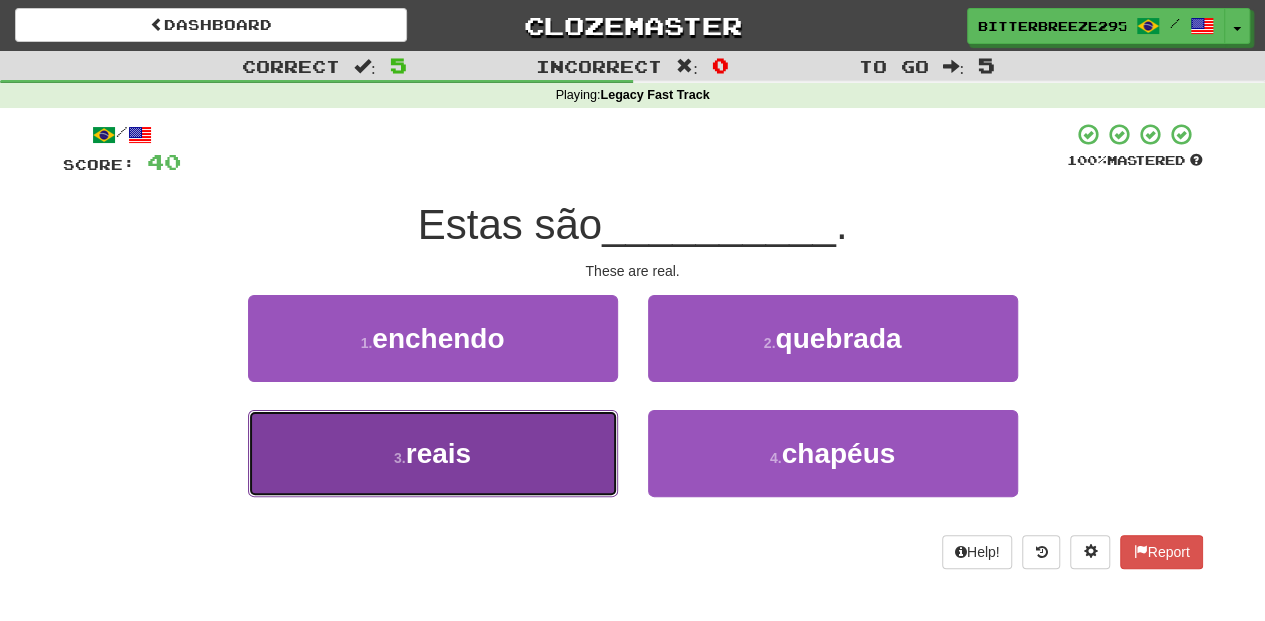 click on "3 .  reais" at bounding box center [433, 453] 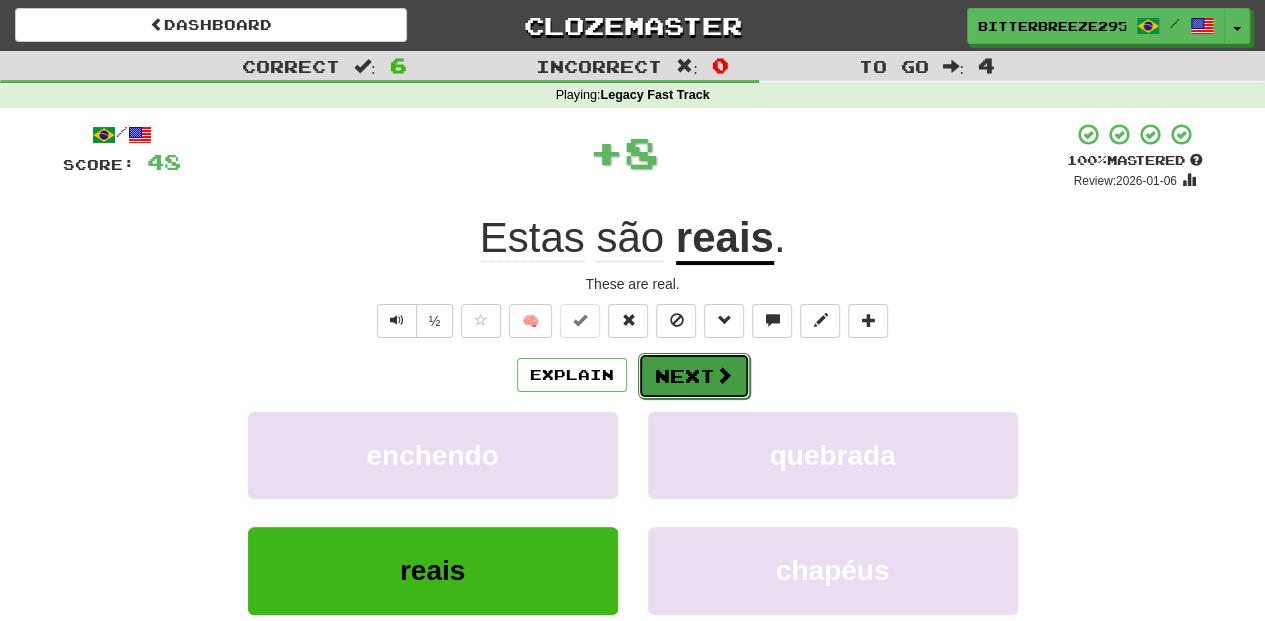 click on "Next" at bounding box center [694, 376] 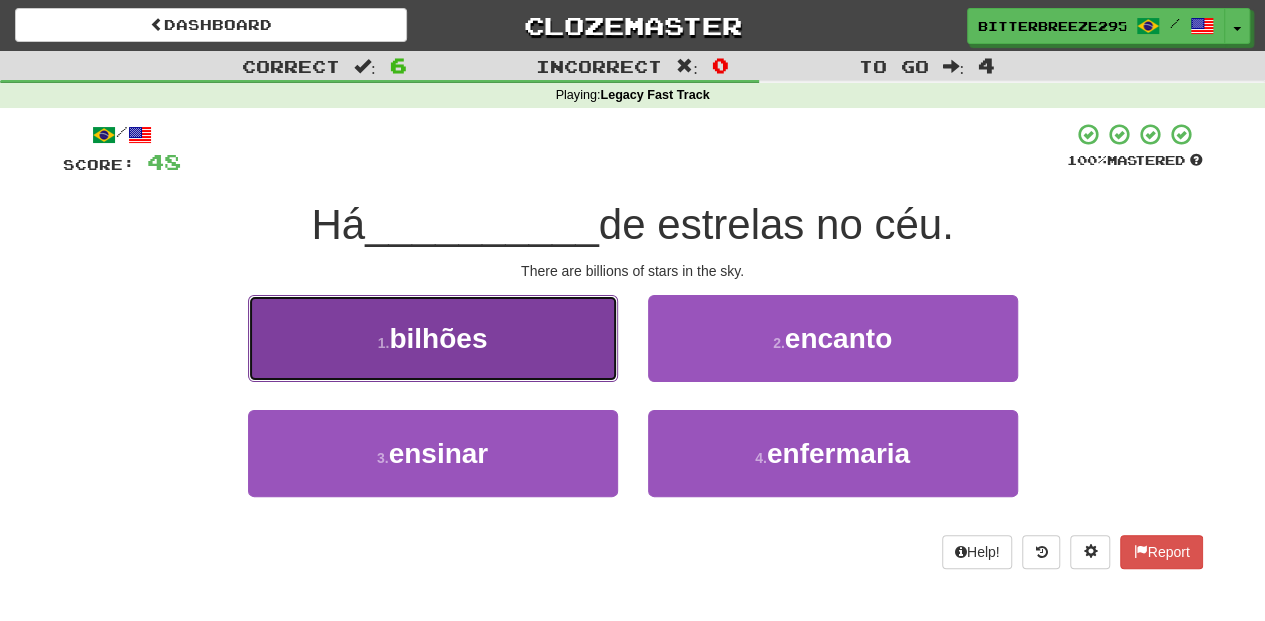 click on "1 .  bilhões" at bounding box center [433, 338] 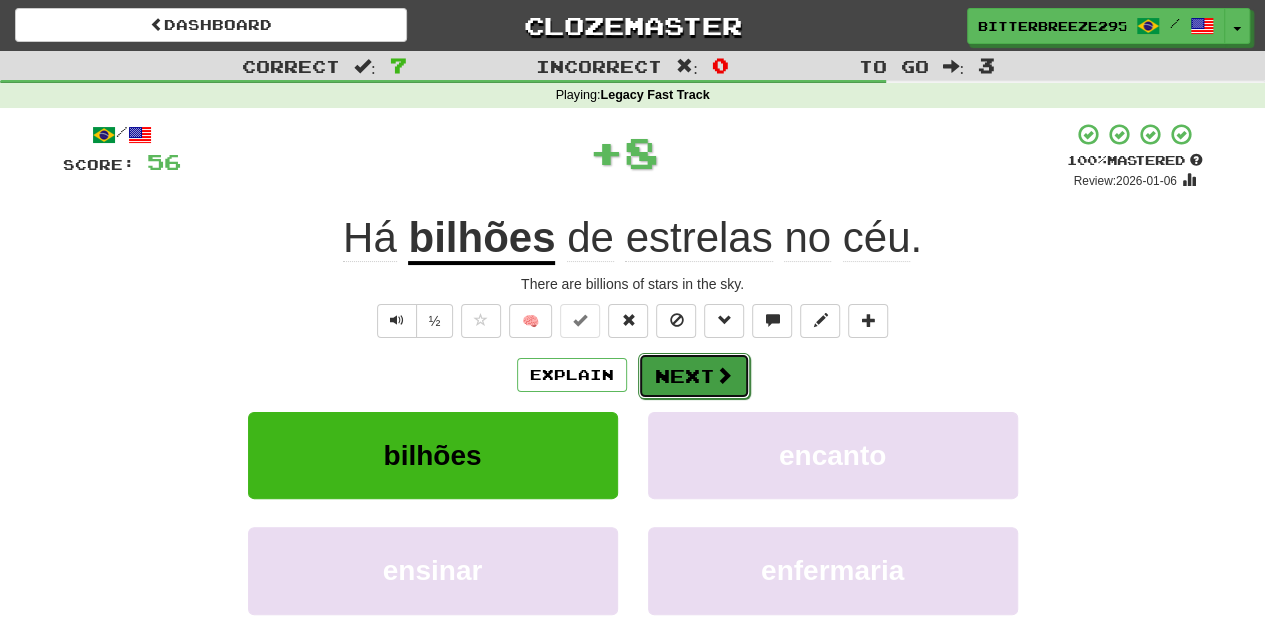 click on "Next" at bounding box center [694, 376] 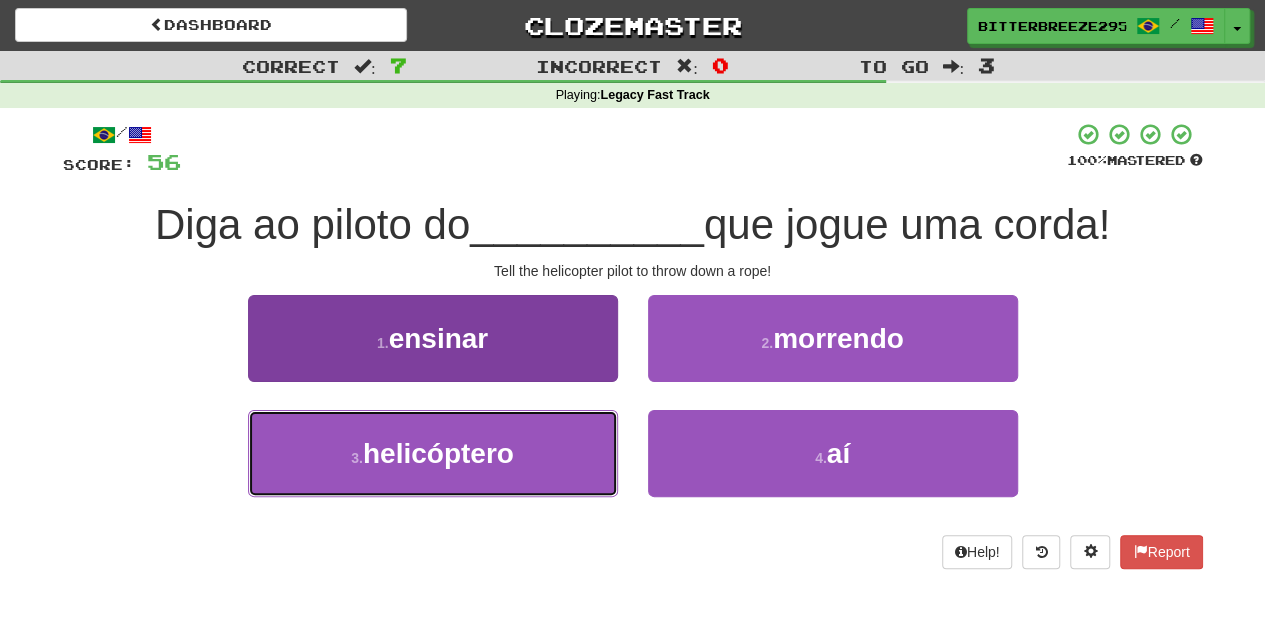 drag, startPoint x: 584, startPoint y: 439, endPoint x: 590, endPoint y: 424, distance: 16.155495 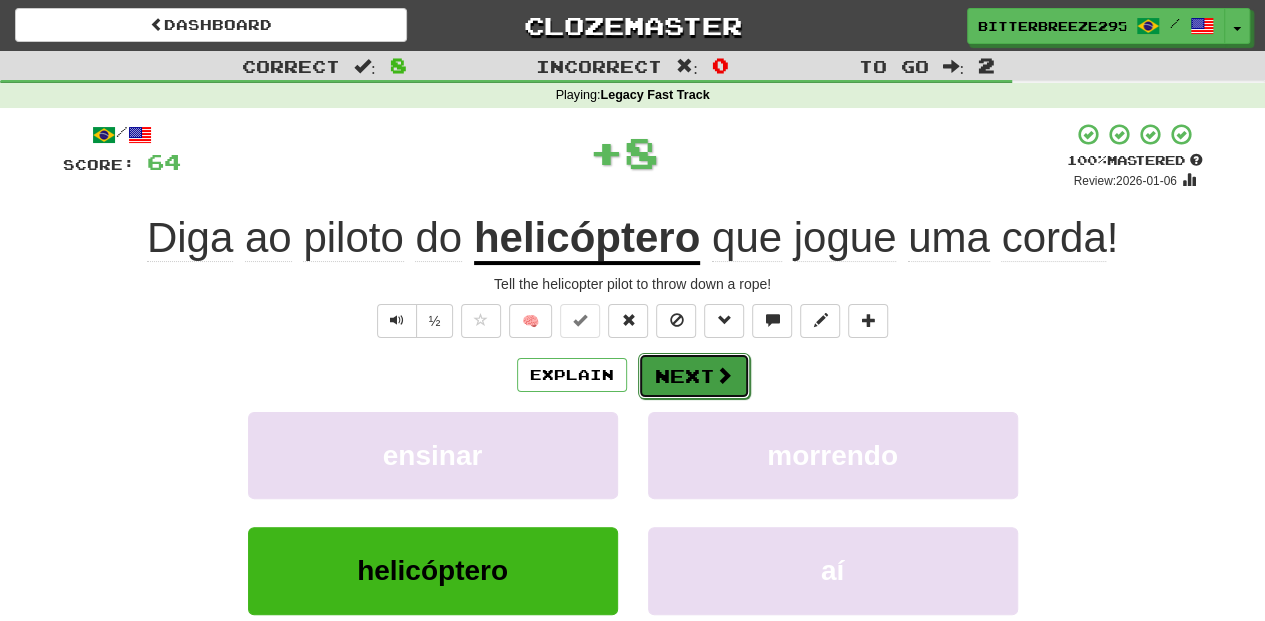 click on "Next" at bounding box center [694, 376] 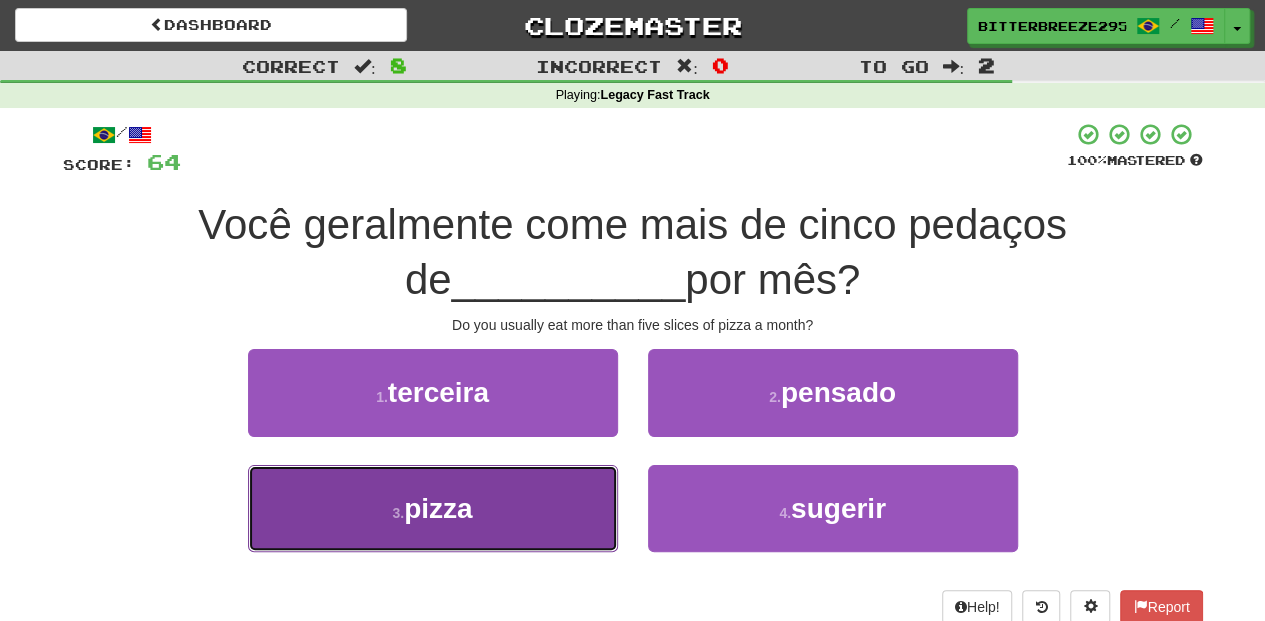 drag, startPoint x: 550, startPoint y: 513, endPoint x: 598, endPoint y: 469, distance: 65.11528 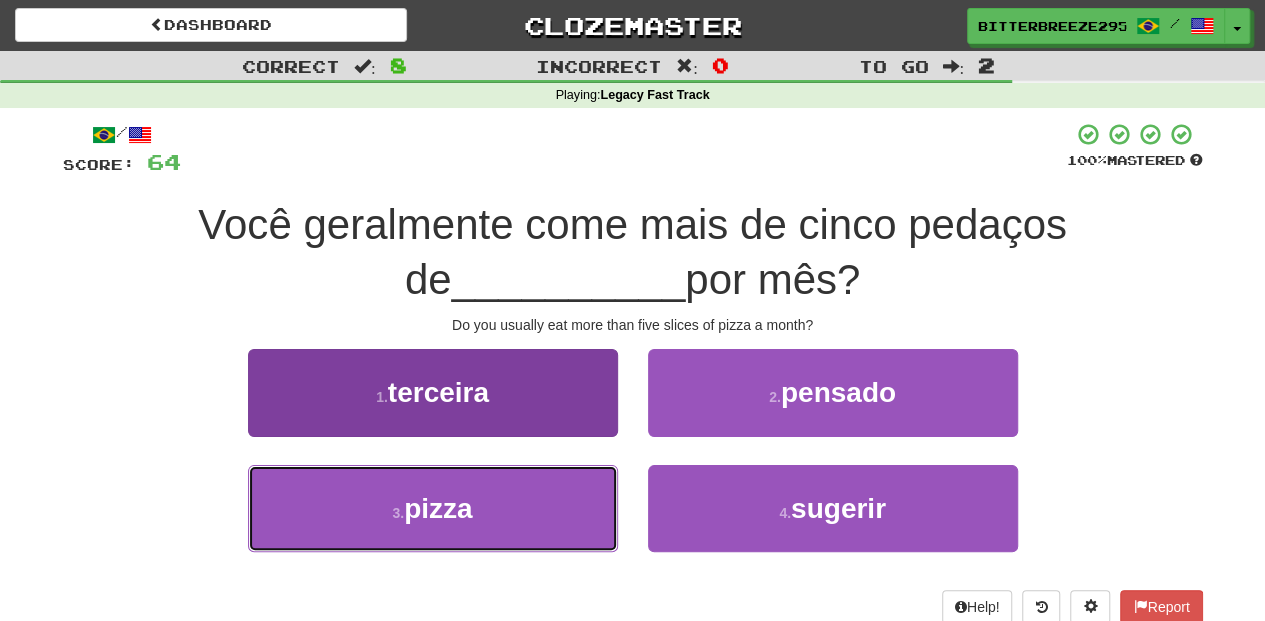 click on "3 .  pizza" at bounding box center (433, 508) 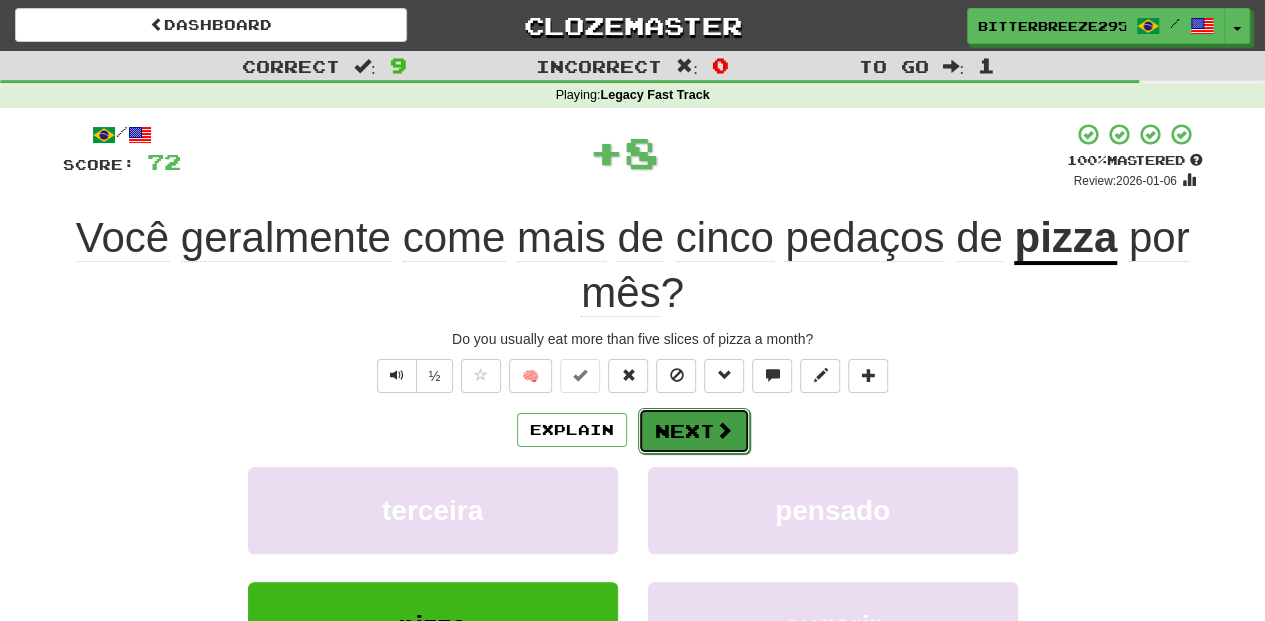 click on "Next" at bounding box center (694, 431) 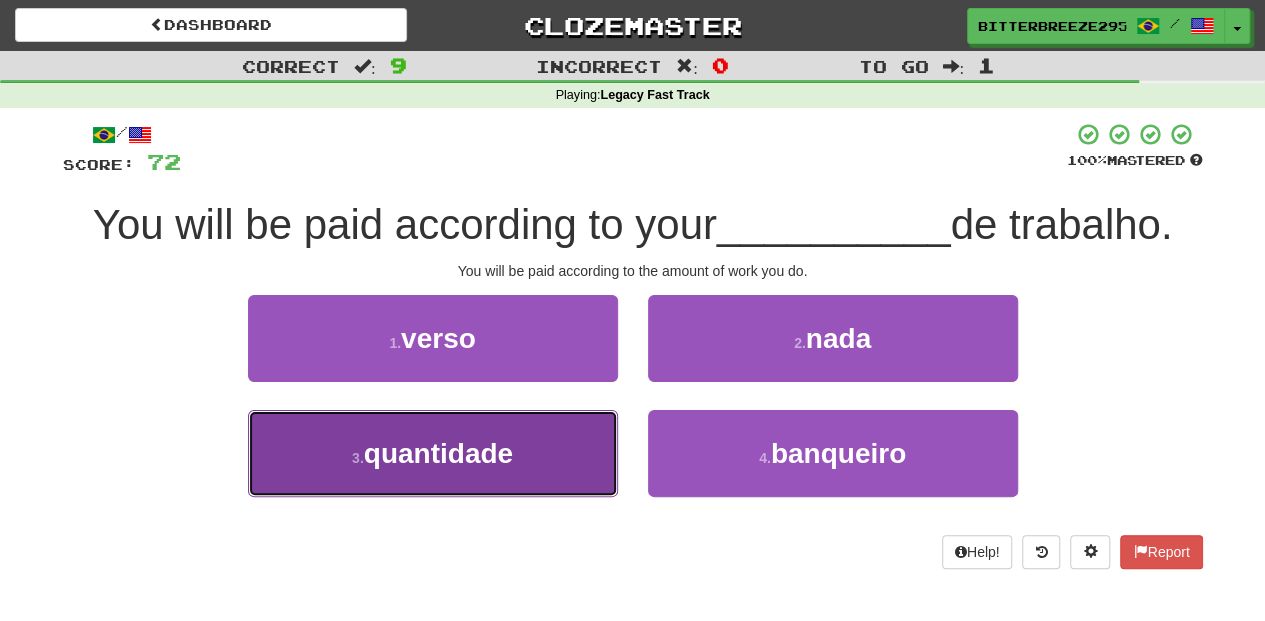 click on "3 .  quantidade" at bounding box center (433, 453) 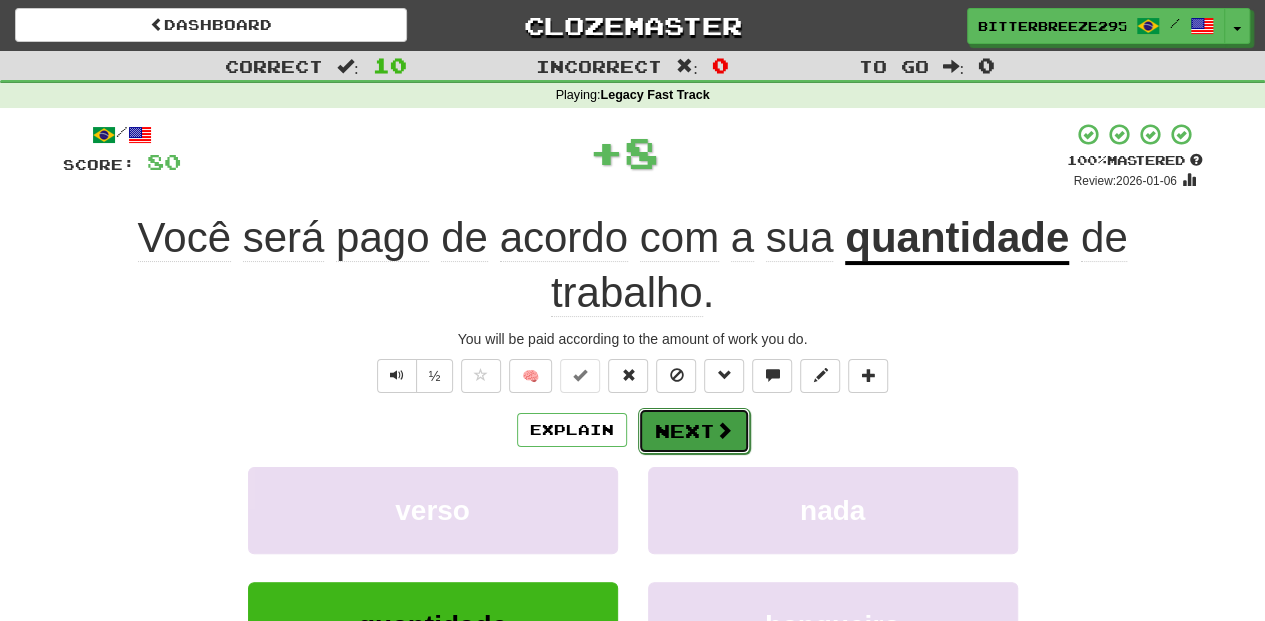 click on "Next" at bounding box center (694, 431) 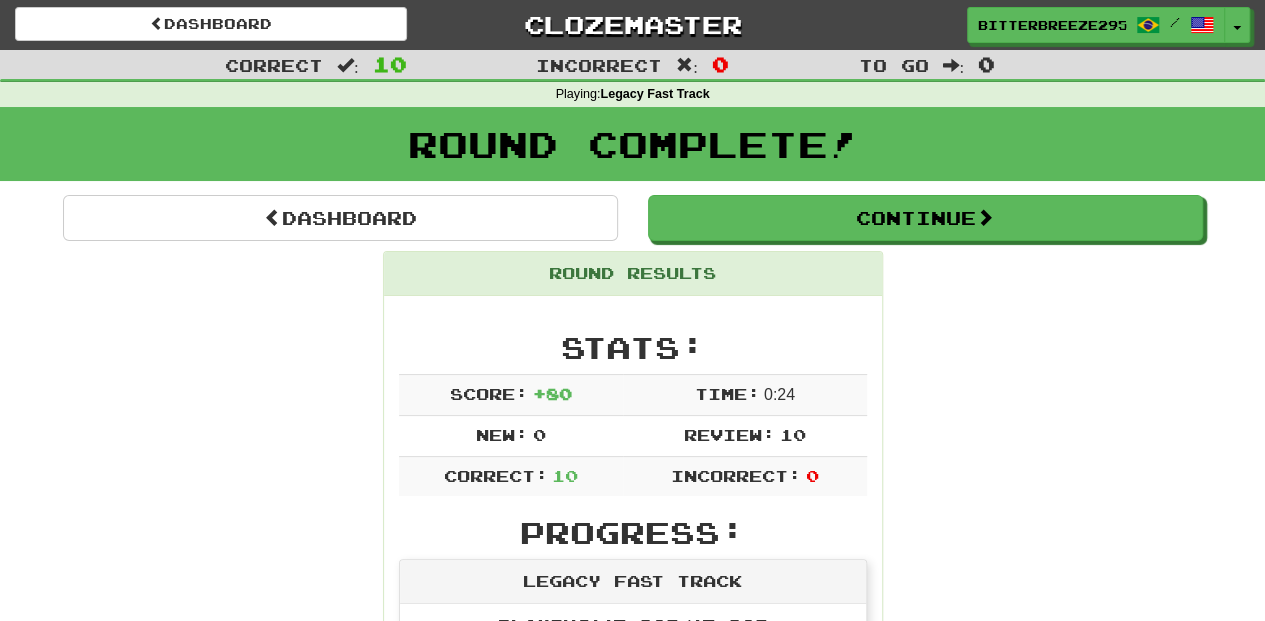 scroll, scrollTop: 0, scrollLeft: 0, axis: both 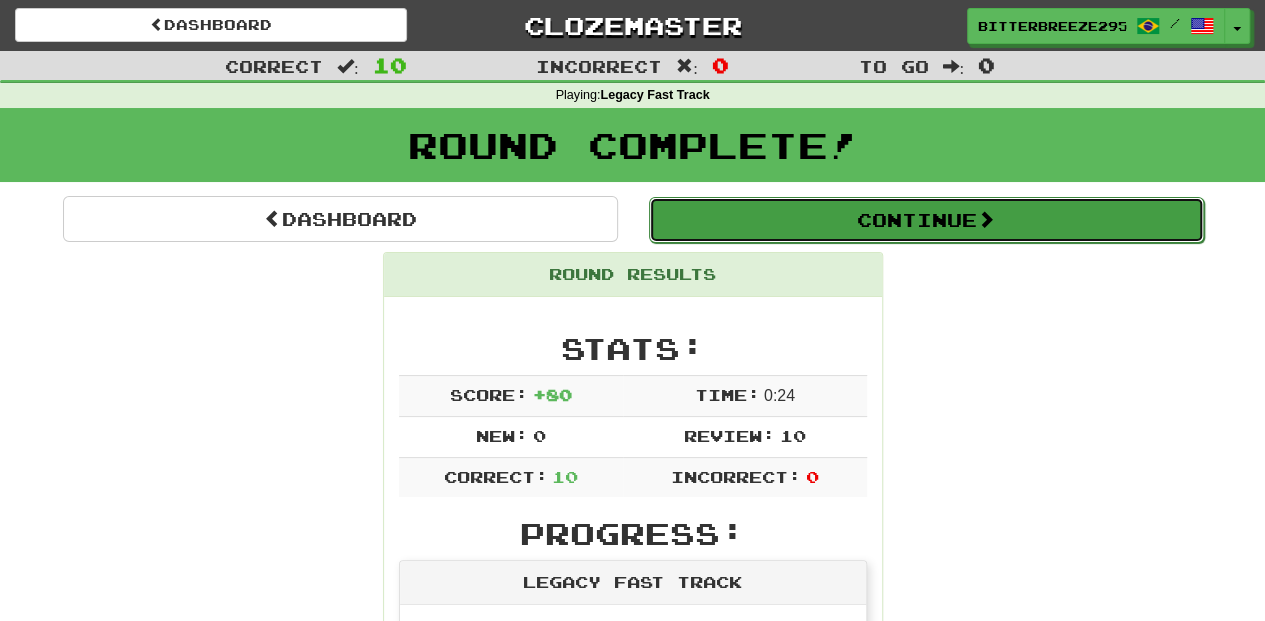 click on "Continue" at bounding box center [926, 220] 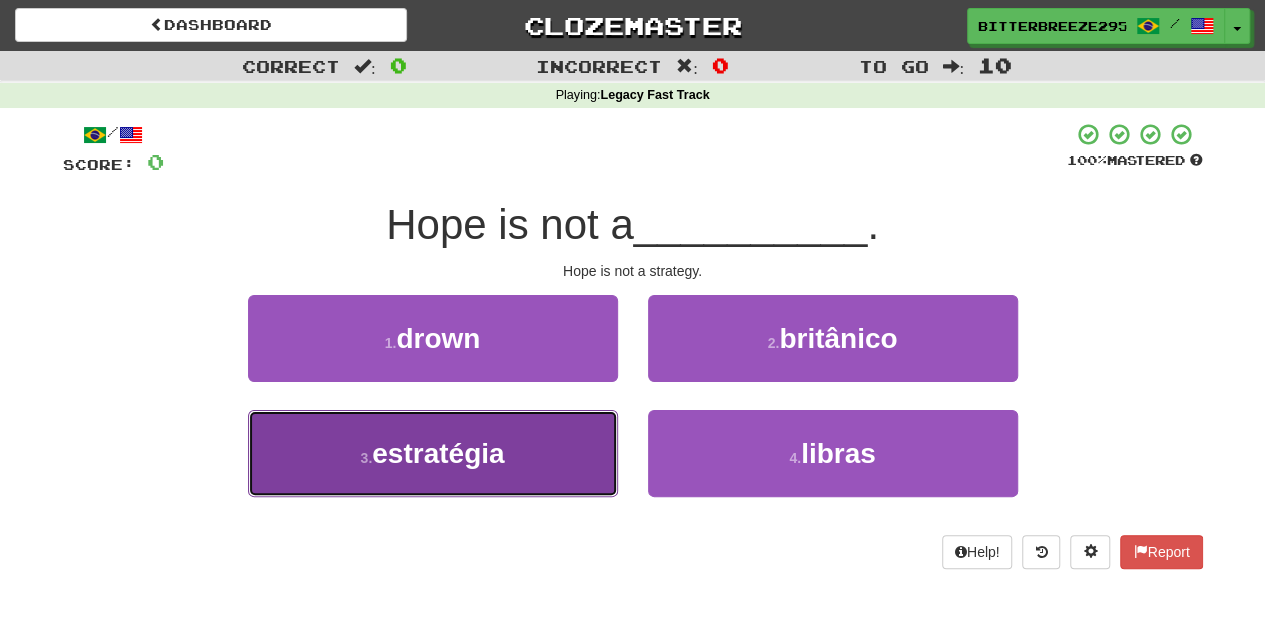 drag, startPoint x: 569, startPoint y: 460, endPoint x: 606, endPoint y: 430, distance: 47.63402 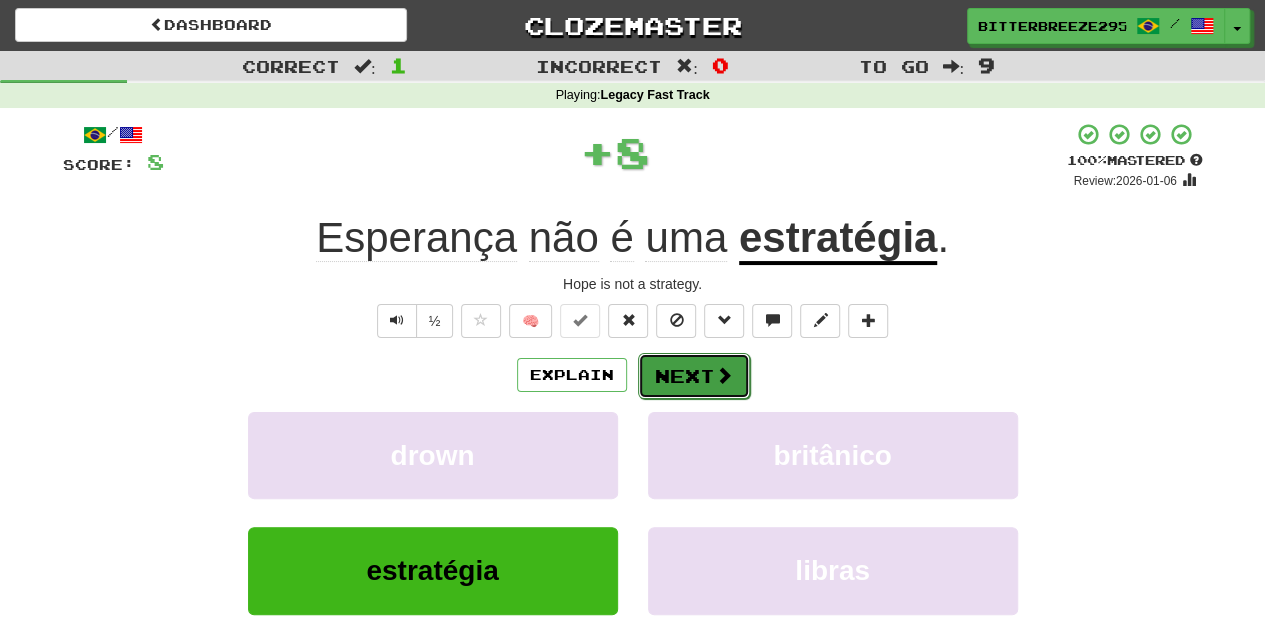 click on "Next" at bounding box center [694, 376] 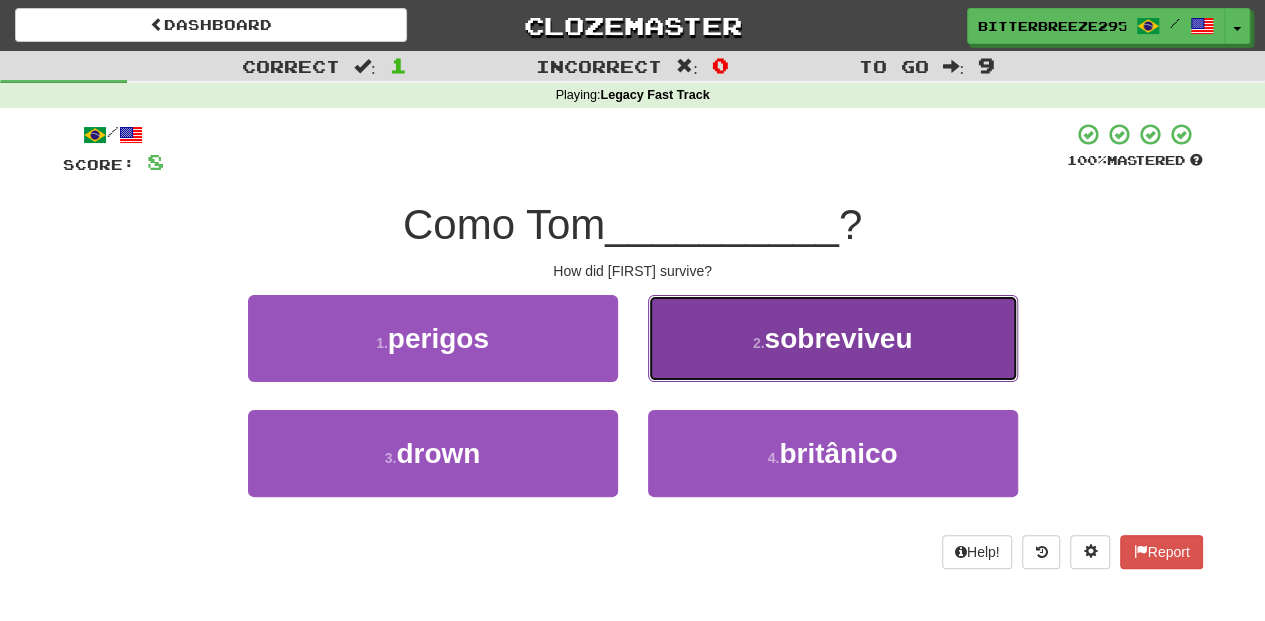 click on "2 .  sobreviveu" at bounding box center [833, 338] 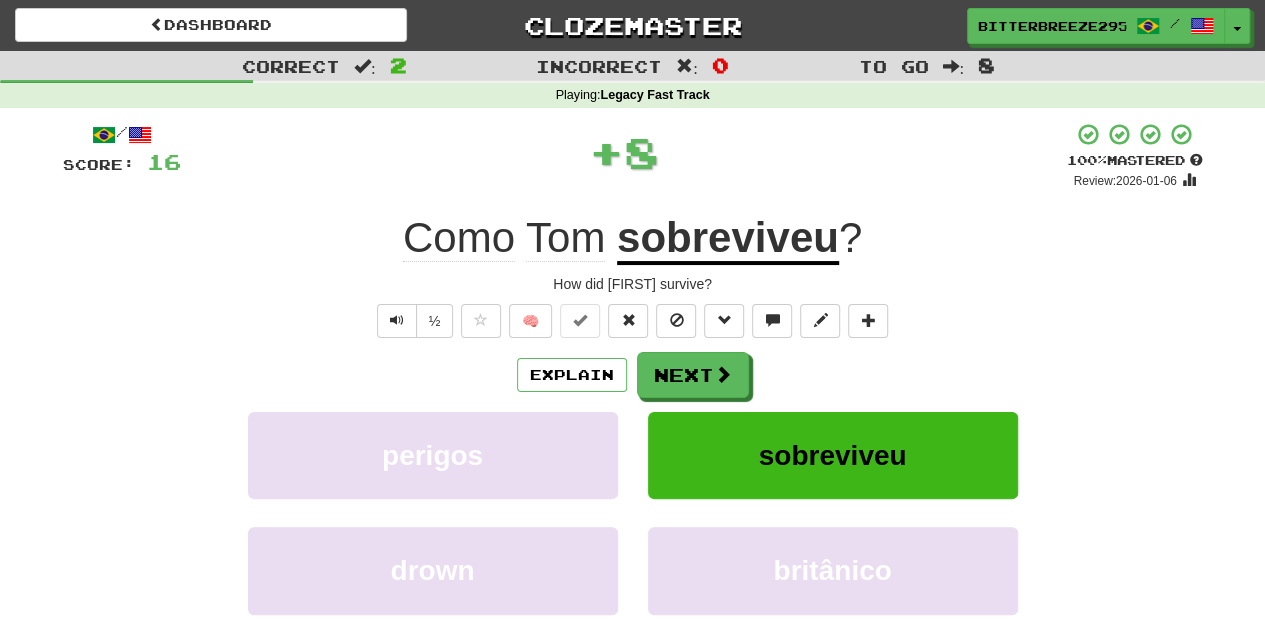 click on "Next" at bounding box center [693, 375] 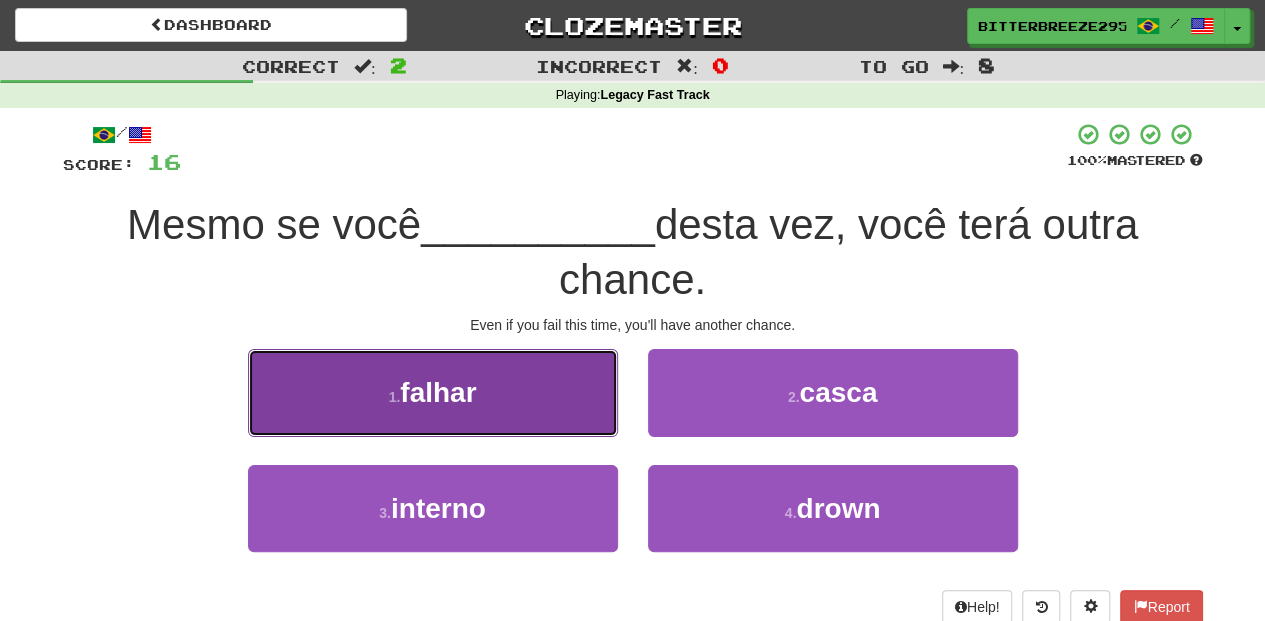 drag, startPoint x: 566, startPoint y: 408, endPoint x: 614, endPoint y: 415, distance: 48.507732 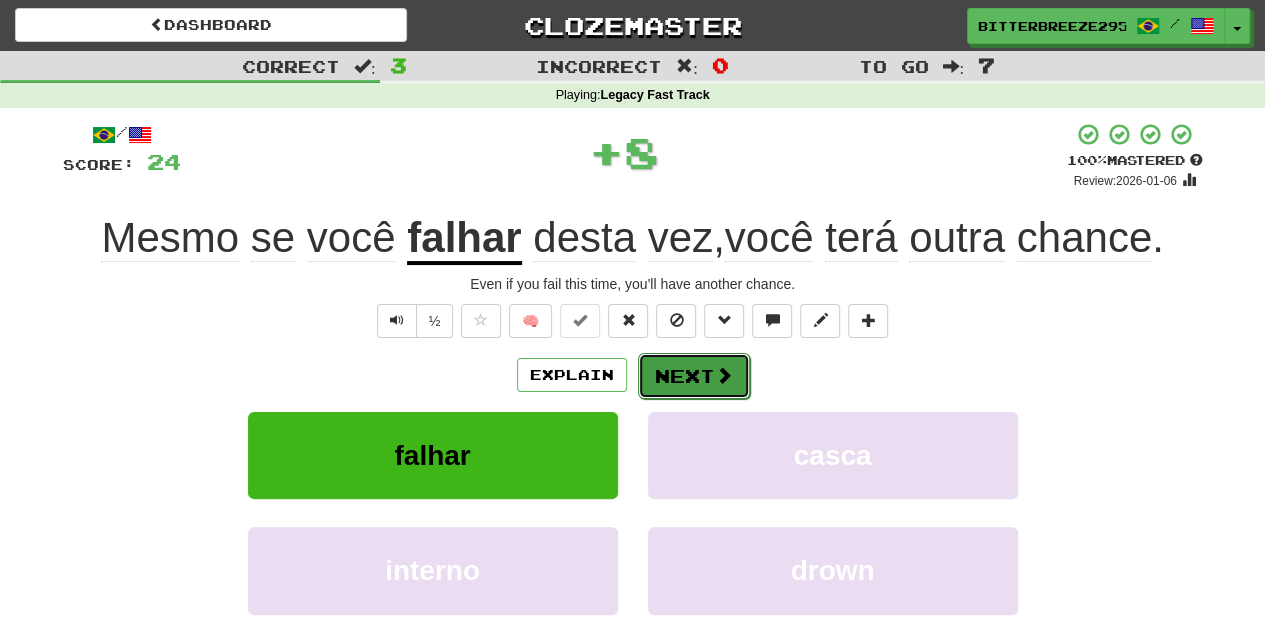 click on "Next" at bounding box center (694, 376) 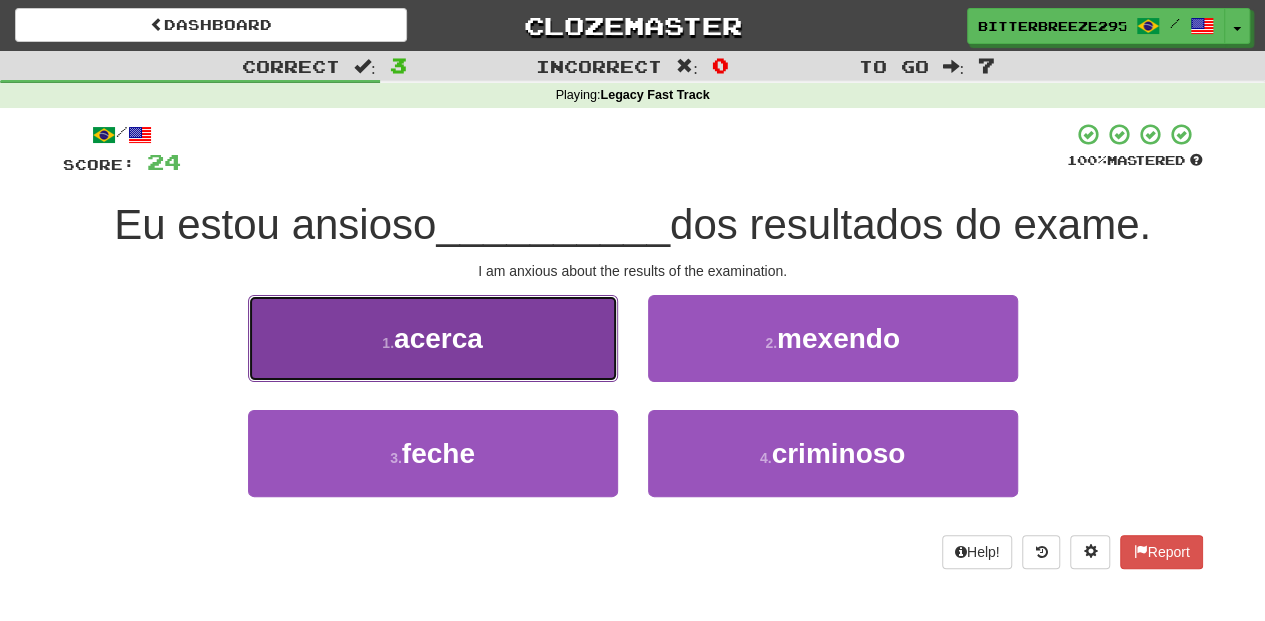 click on "1 .  acerca" at bounding box center (433, 338) 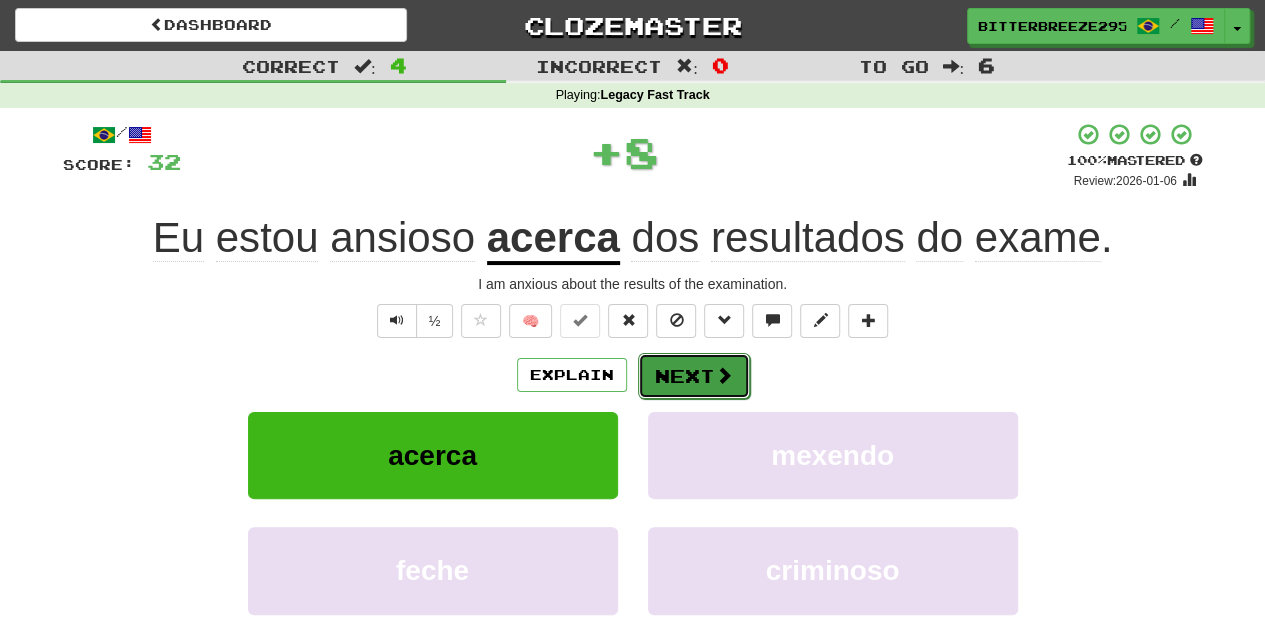 click on "Next" at bounding box center [694, 376] 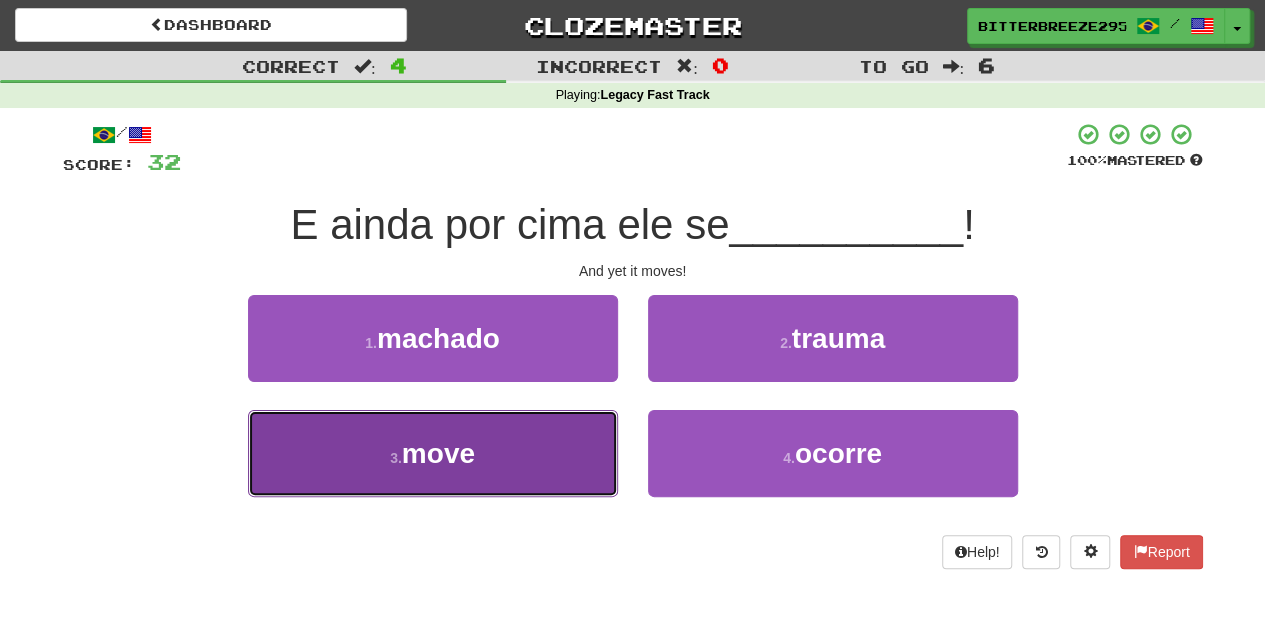 click on "3 .  move" at bounding box center [433, 453] 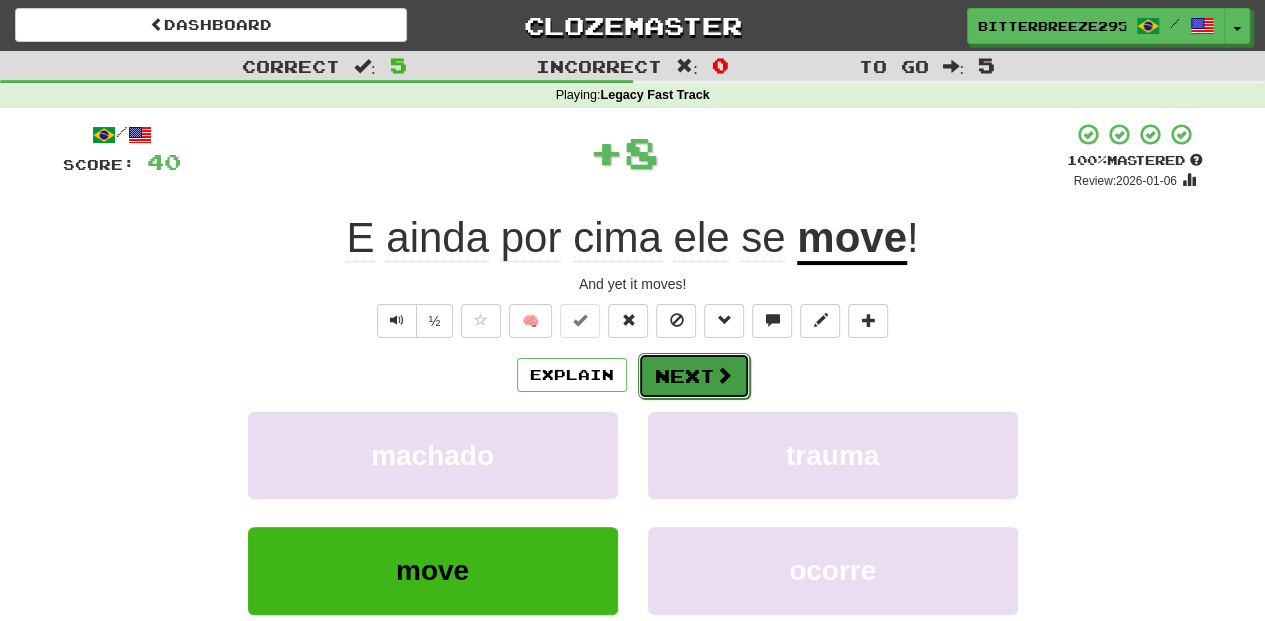 click on "Next" at bounding box center [694, 376] 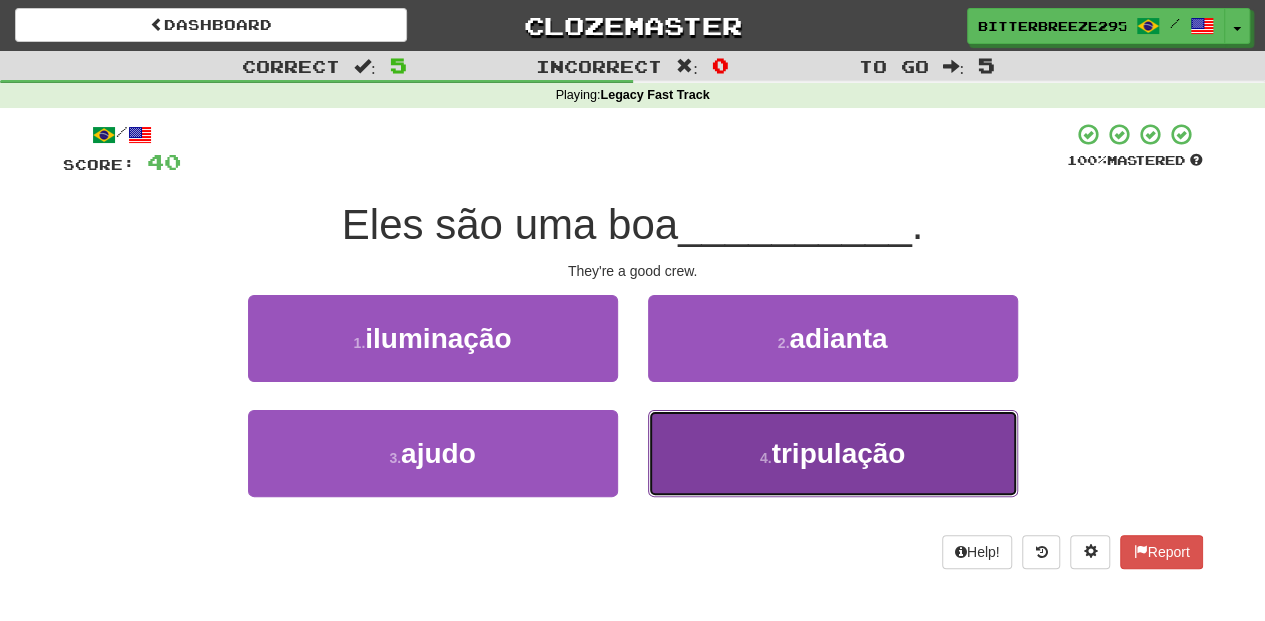click on "4 .  tripulação" at bounding box center (833, 453) 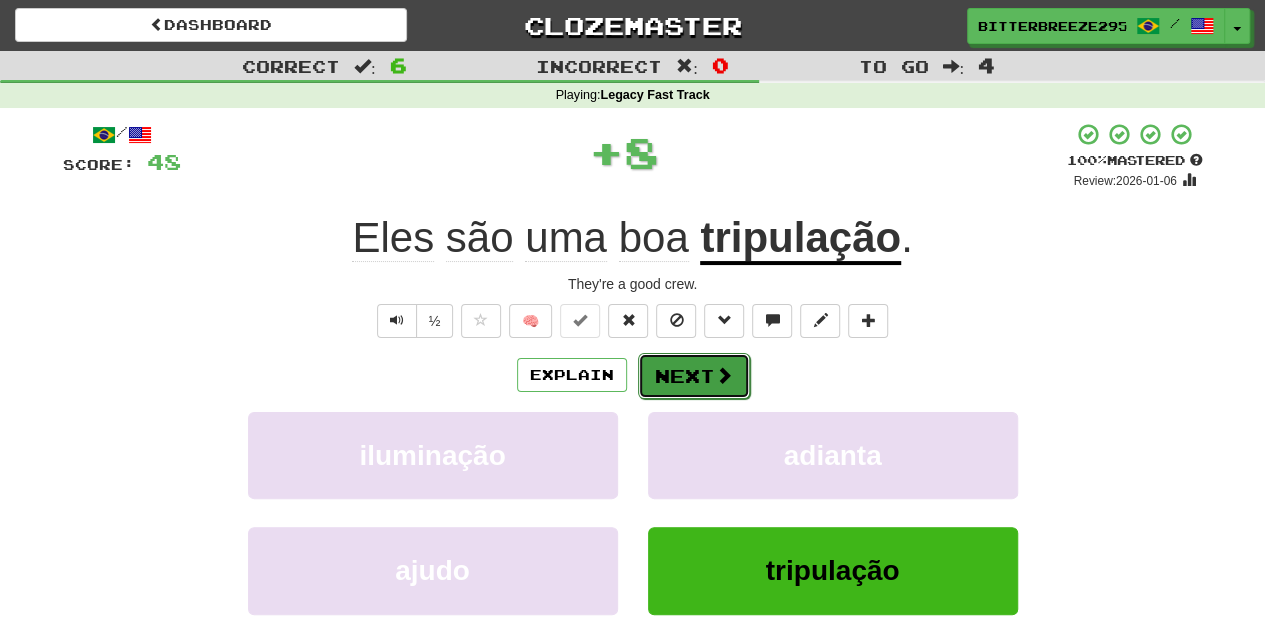 click on "Next" at bounding box center (694, 376) 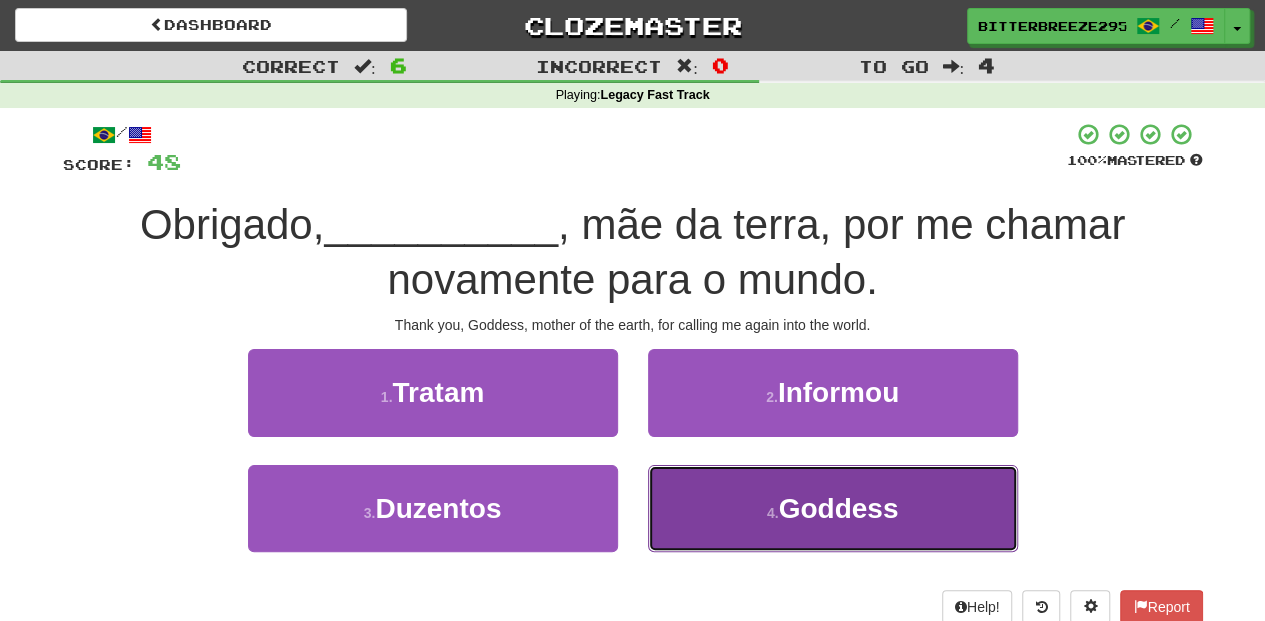 click on "4 .  Deusa" at bounding box center (833, 508) 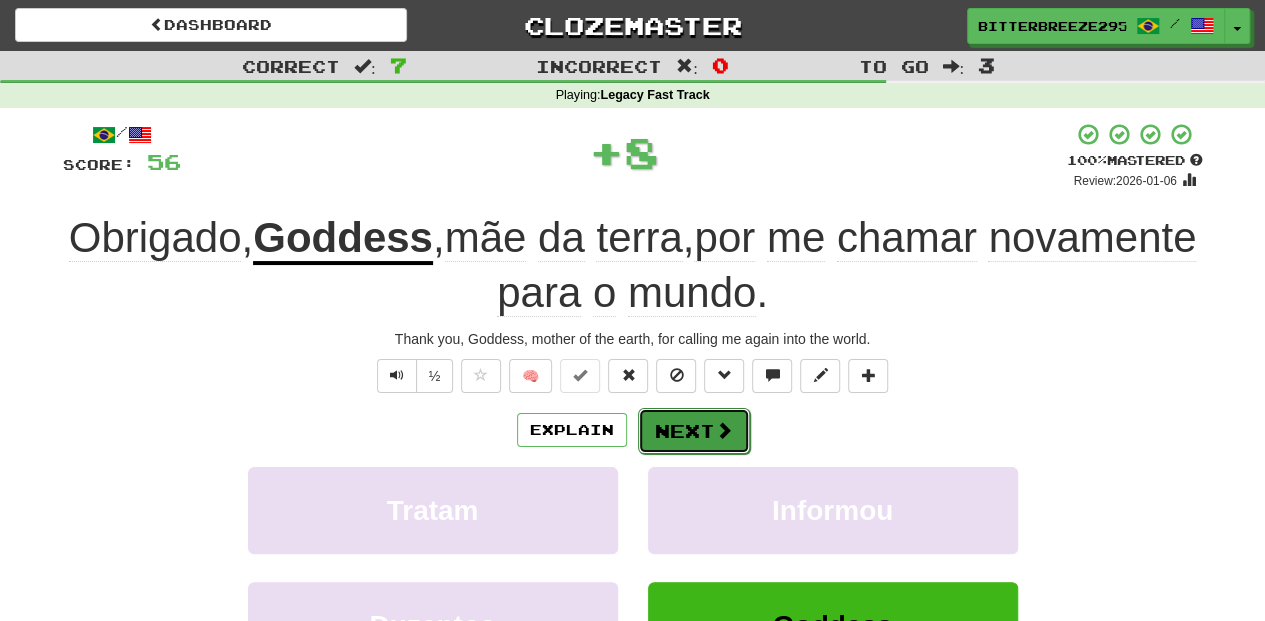click on "Next" at bounding box center (694, 431) 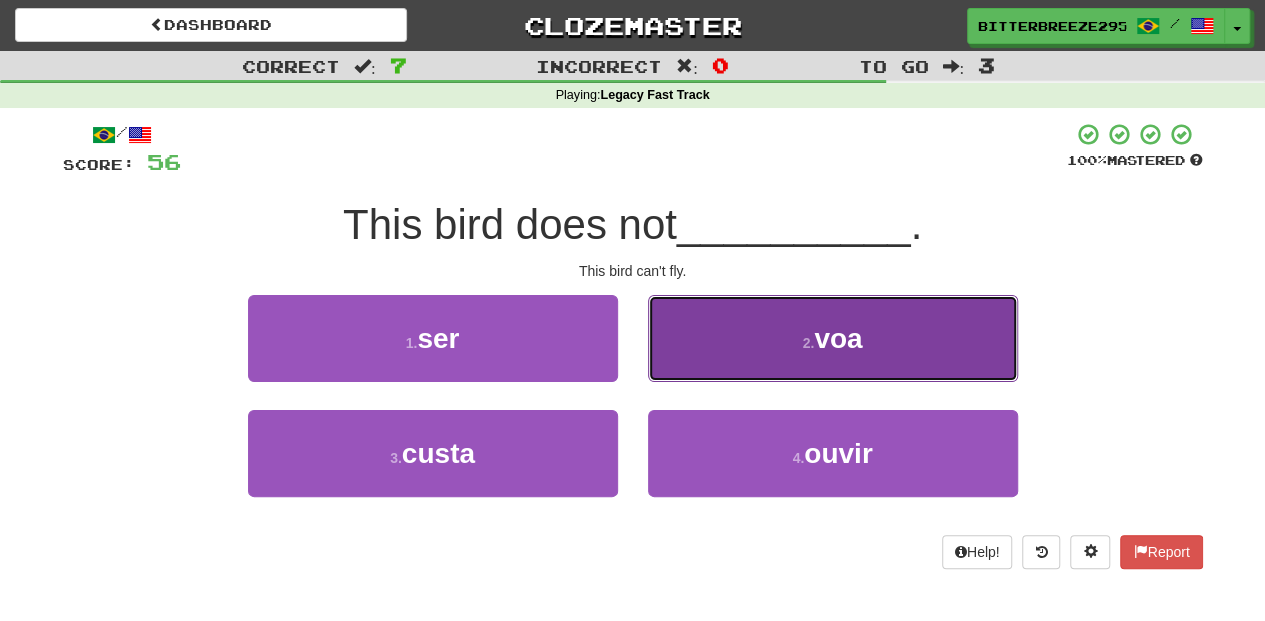 click on "2 .  voa" at bounding box center [833, 338] 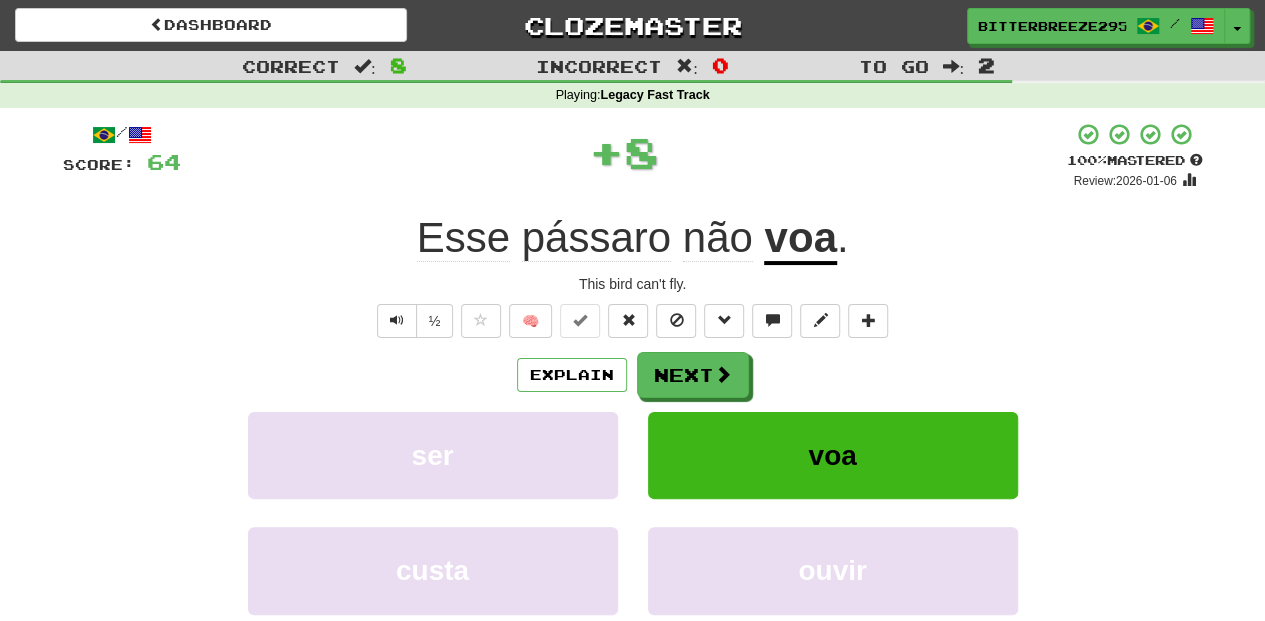 click on "Next" at bounding box center (693, 375) 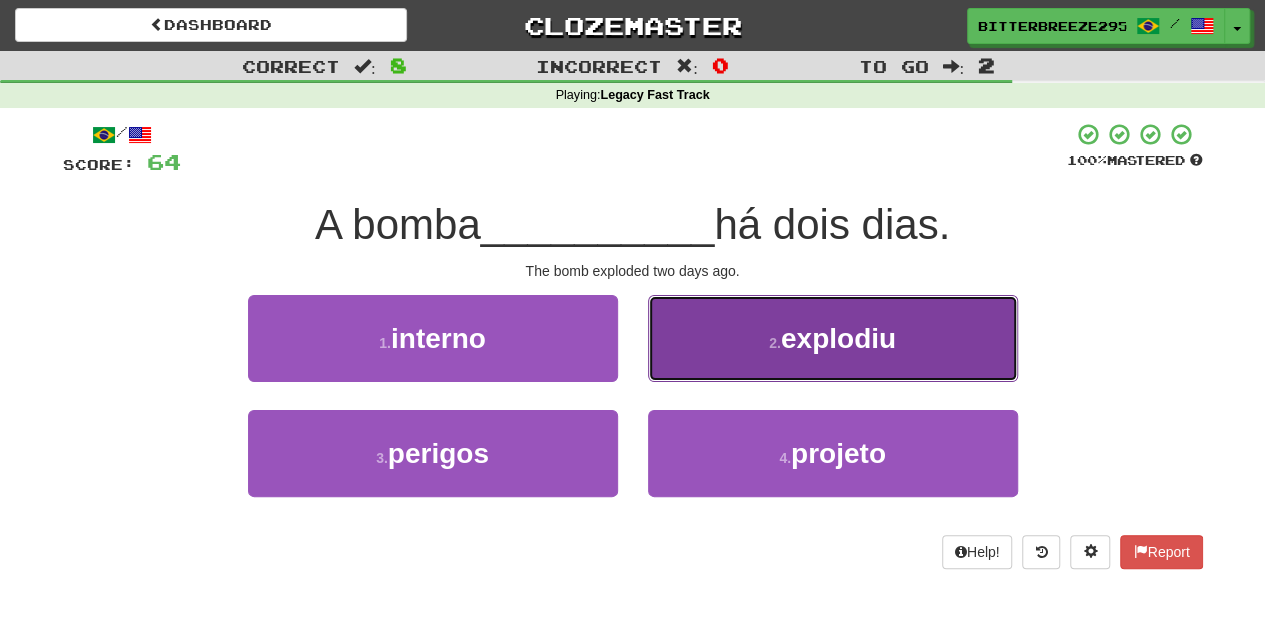 click on "2 .  explodiu" at bounding box center (833, 338) 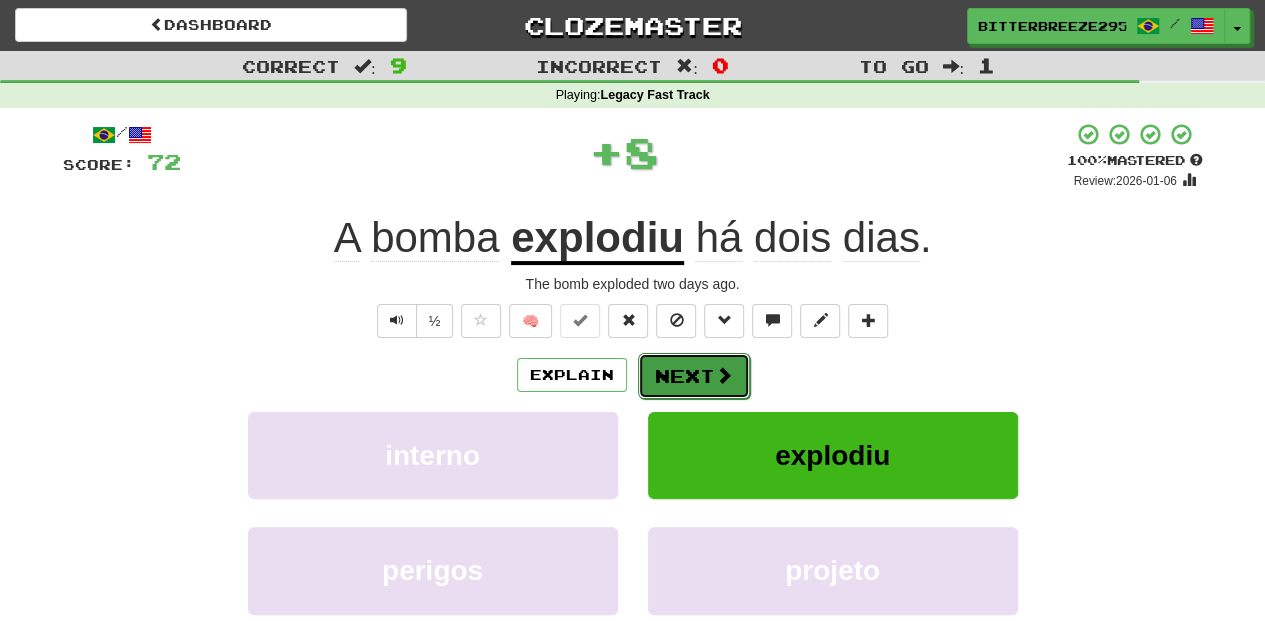 click on "Next" at bounding box center (694, 376) 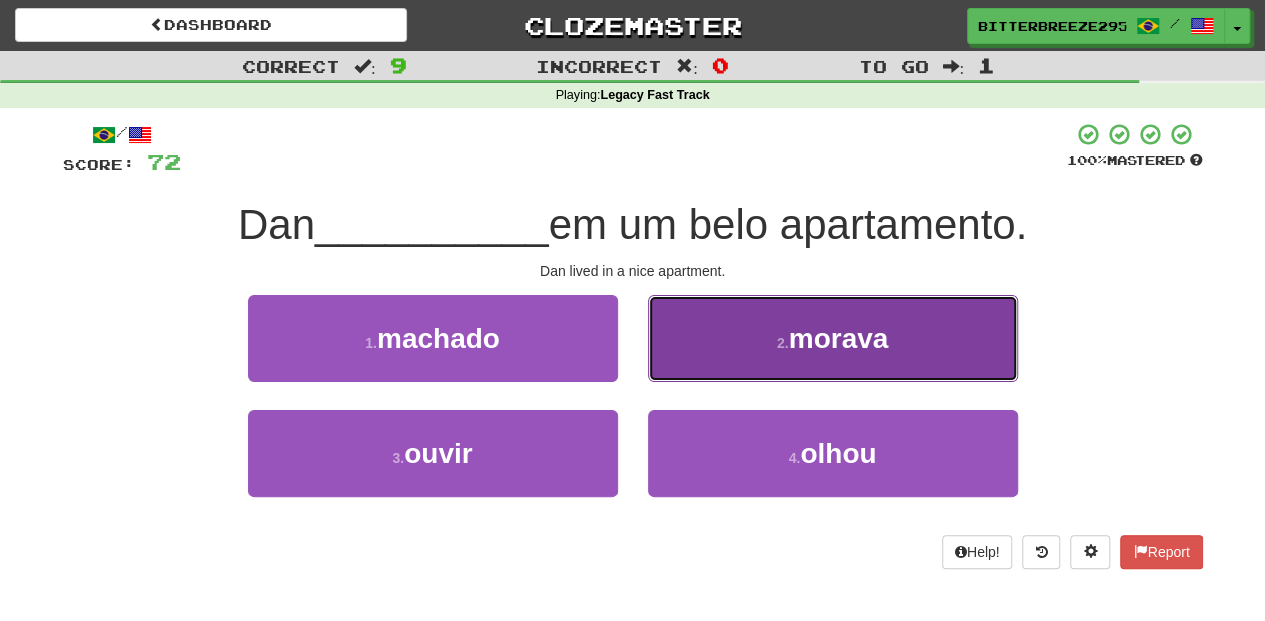 click on "2 .  morava" at bounding box center (833, 338) 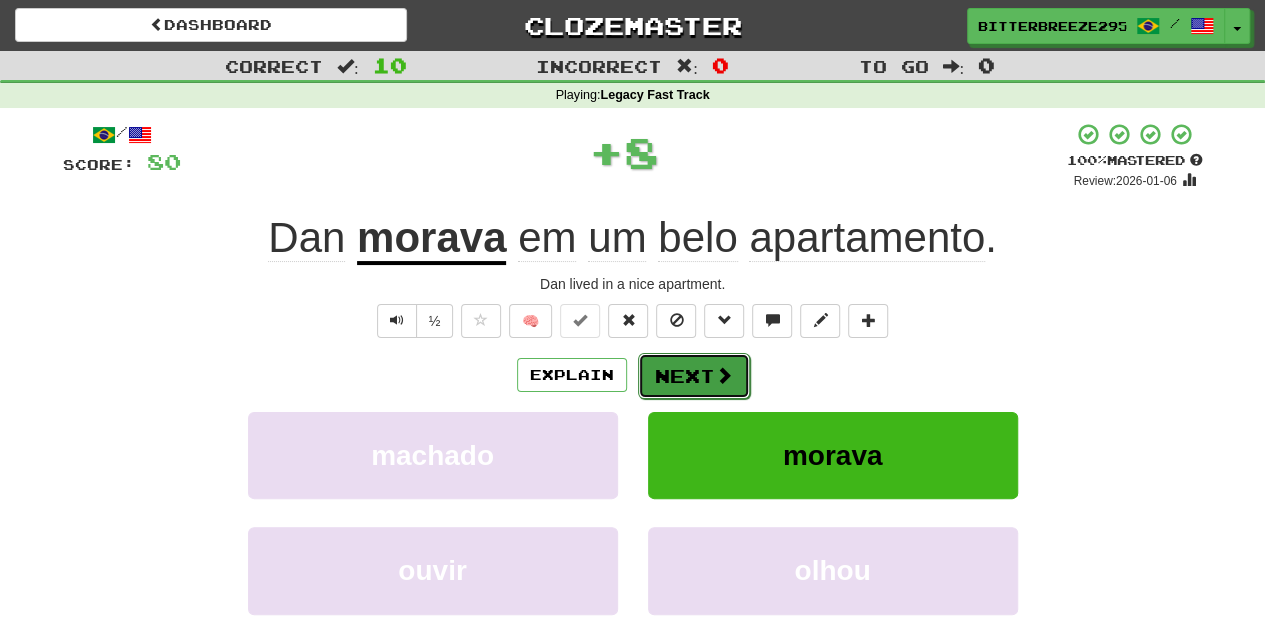 click at bounding box center (724, 375) 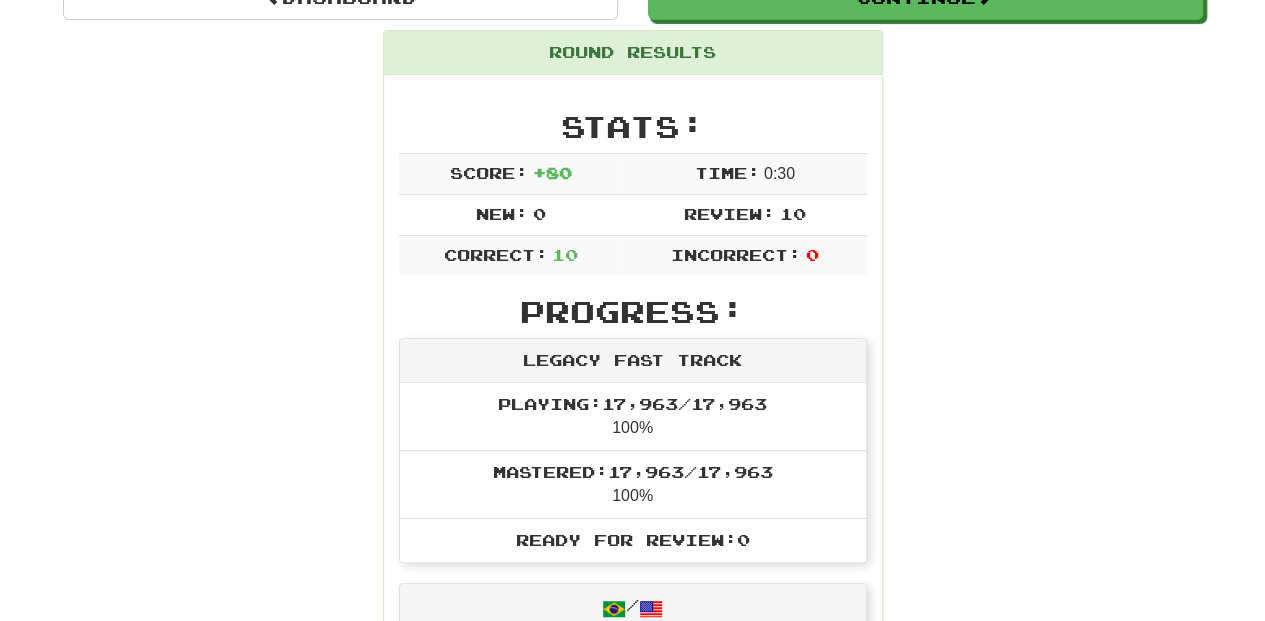 scroll, scrollTop: 0, scrollLeft: 0, axis: both 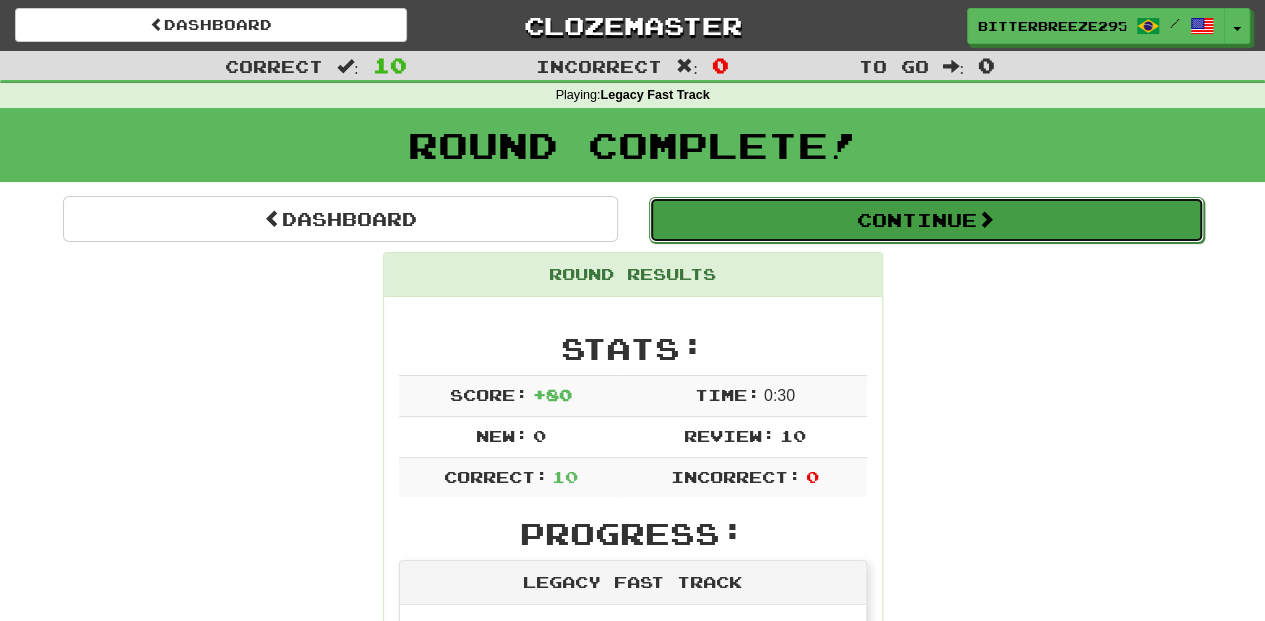 click on "Continue" at bounding box center [926, 220] 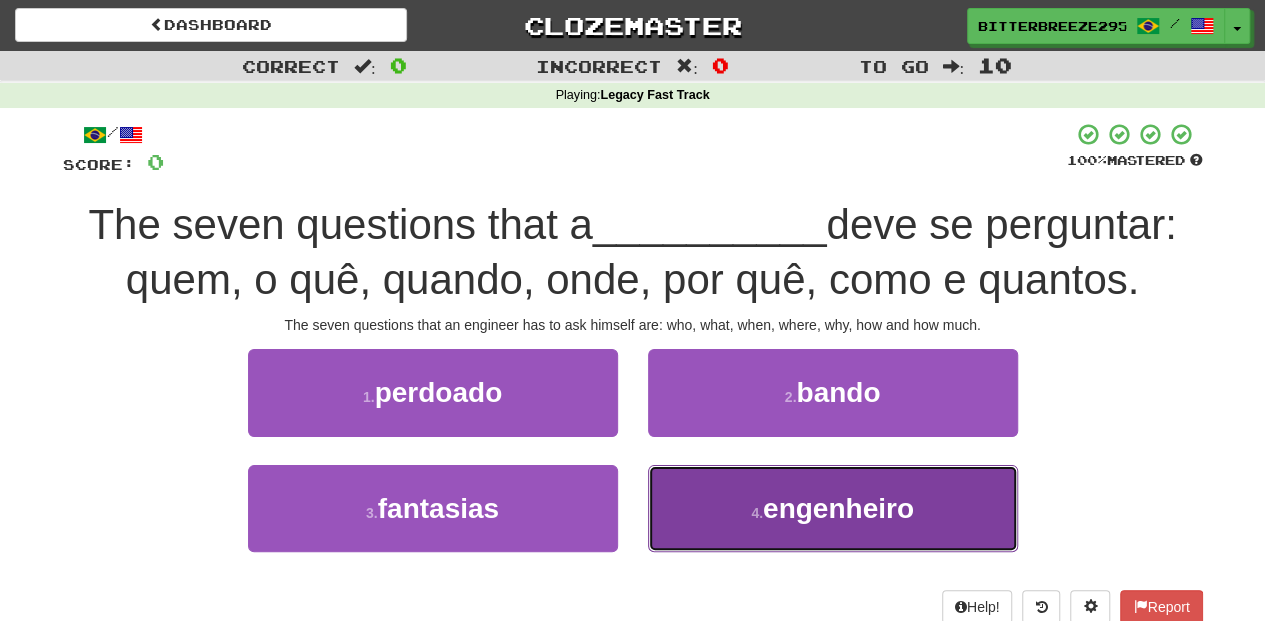 click on "4 .  engenheiro" at bounding box center [833, 508] 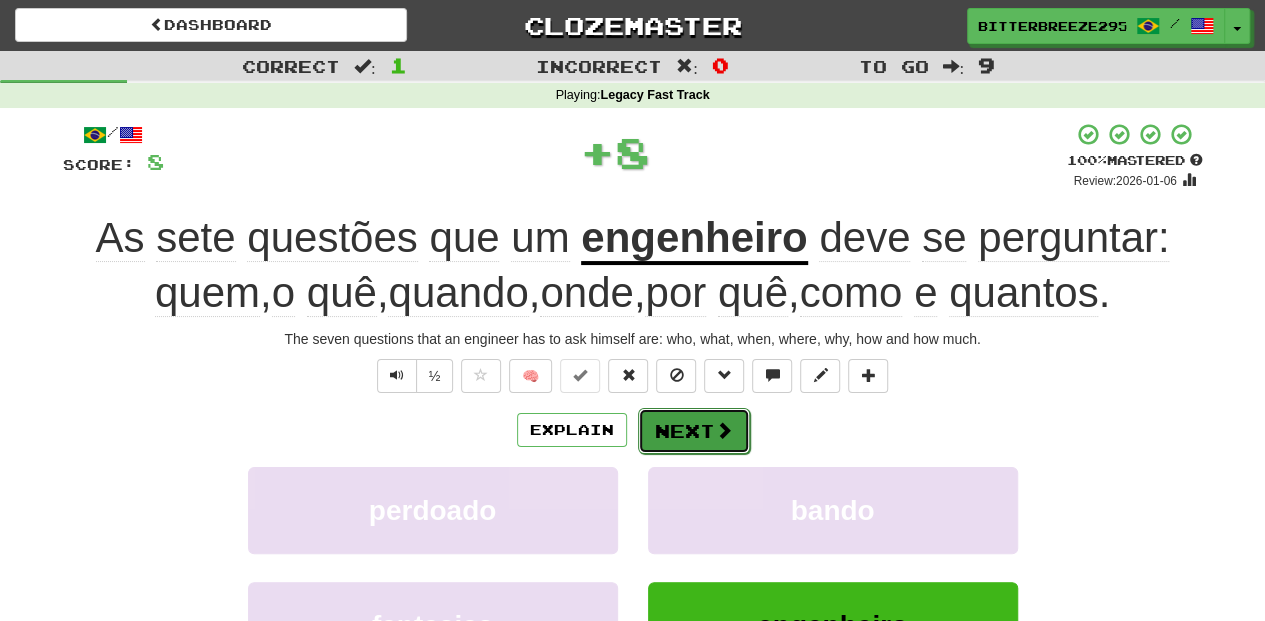 click on "Next" at bounding box center [694, 431] 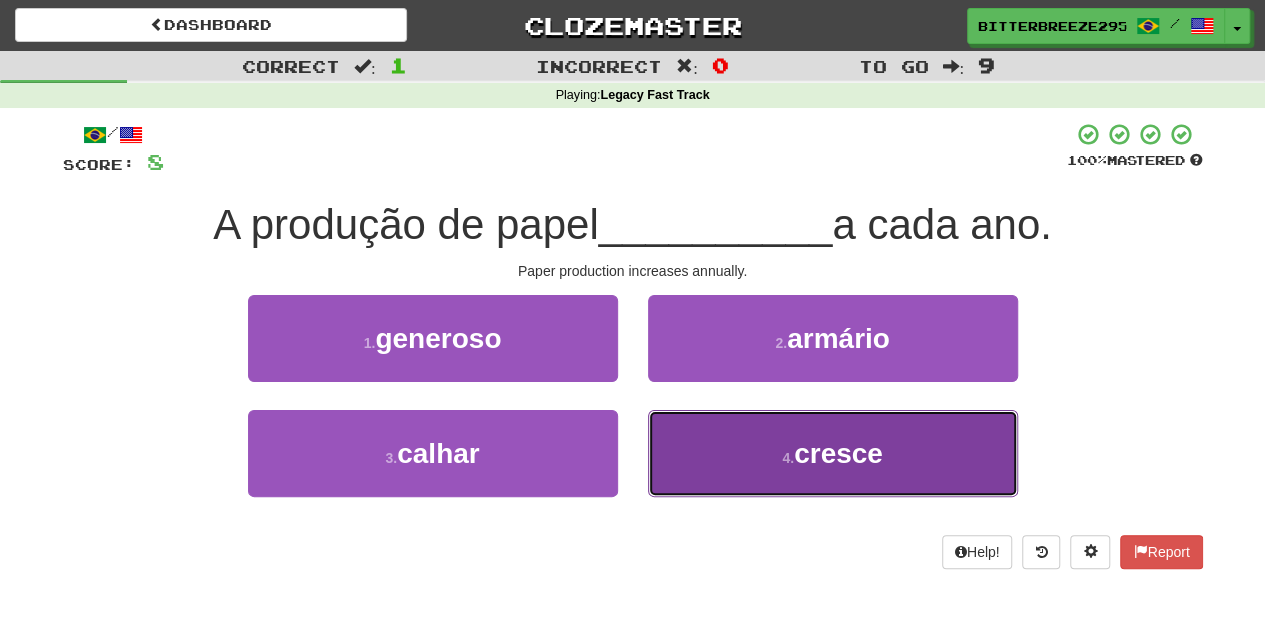 click on "4 .  cresce" at bounding box center (833, 453) 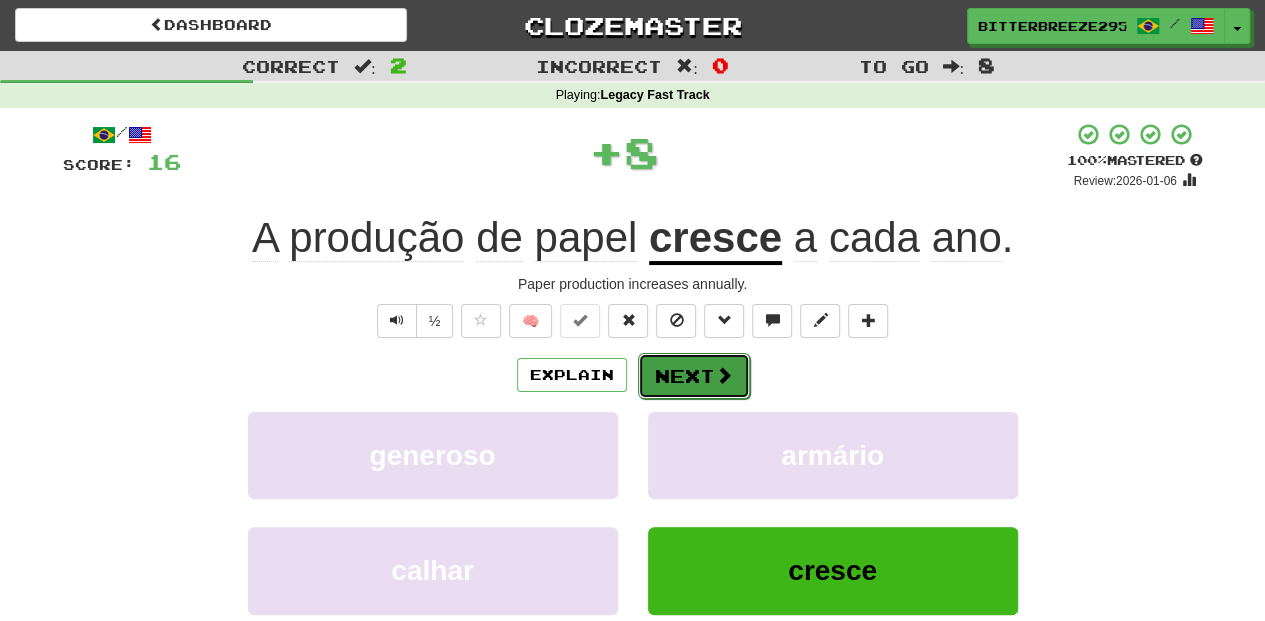 click on "Next" at bounding box center (694, 376) 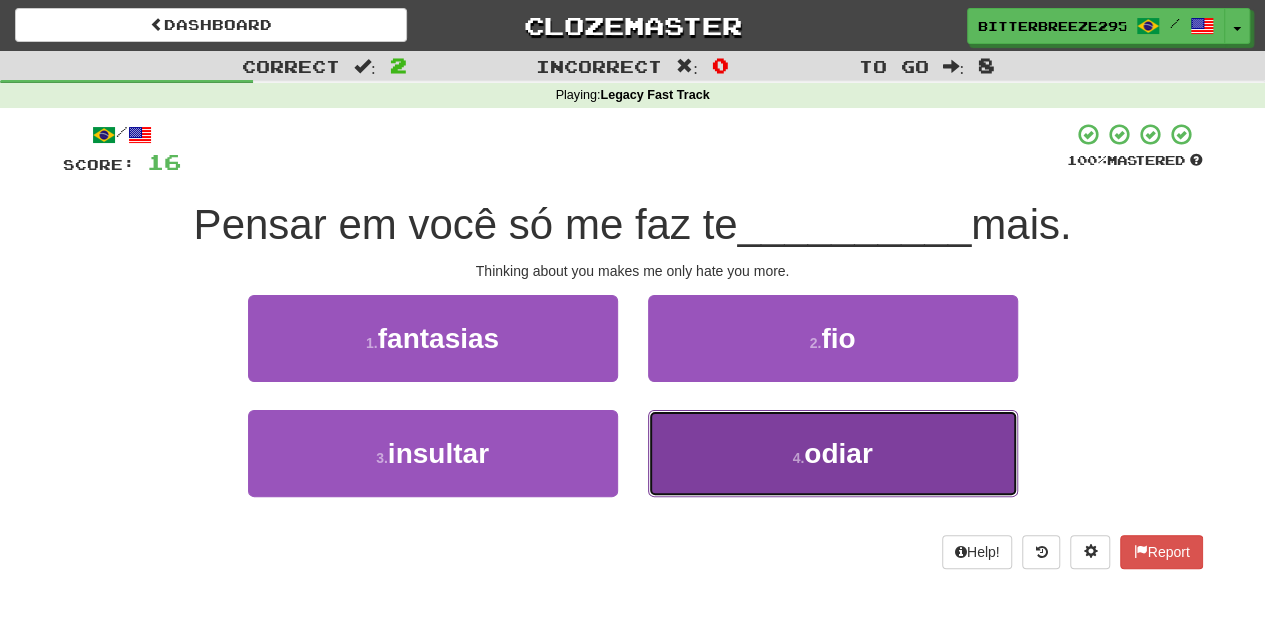 click on "4 .  odiar" at bounding box center (833, 453) 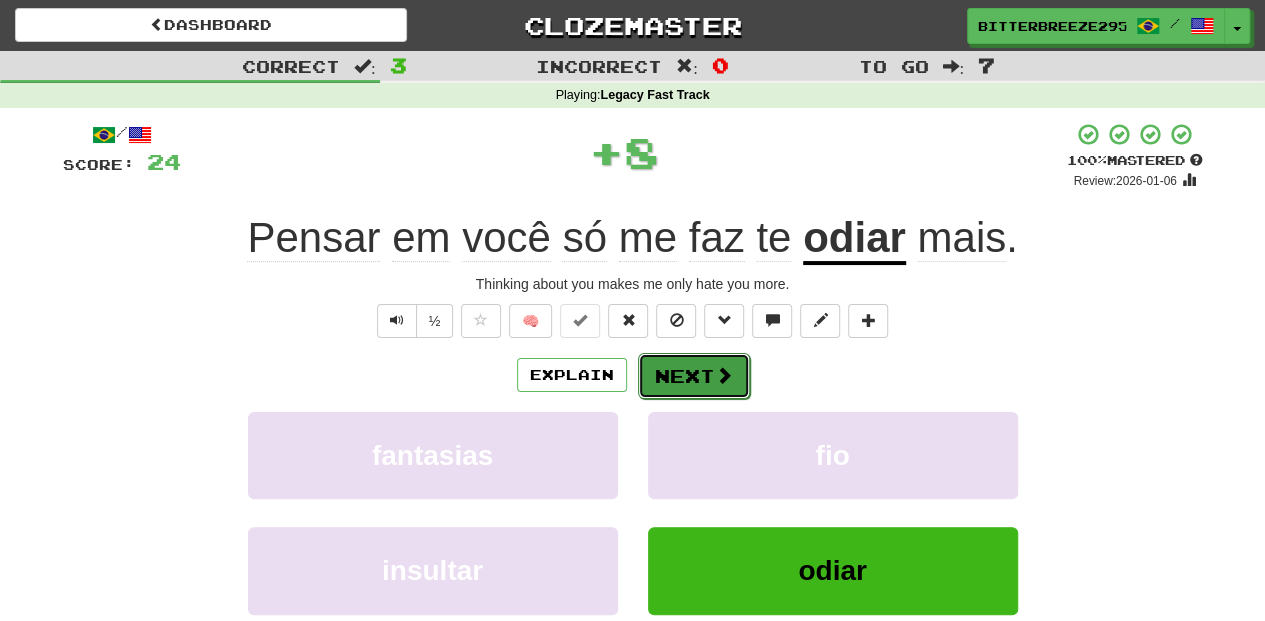 click on "Next" at bounding box center (694, 376) 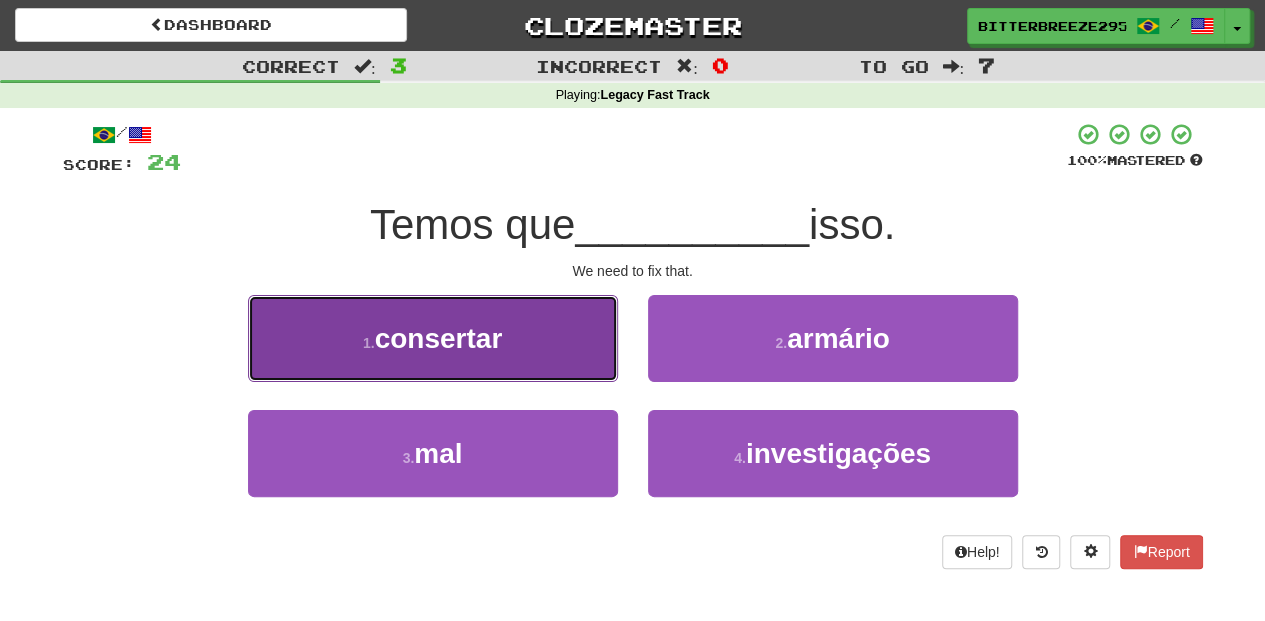 click on "1 .  consertar" at bounding box center [433, 338] 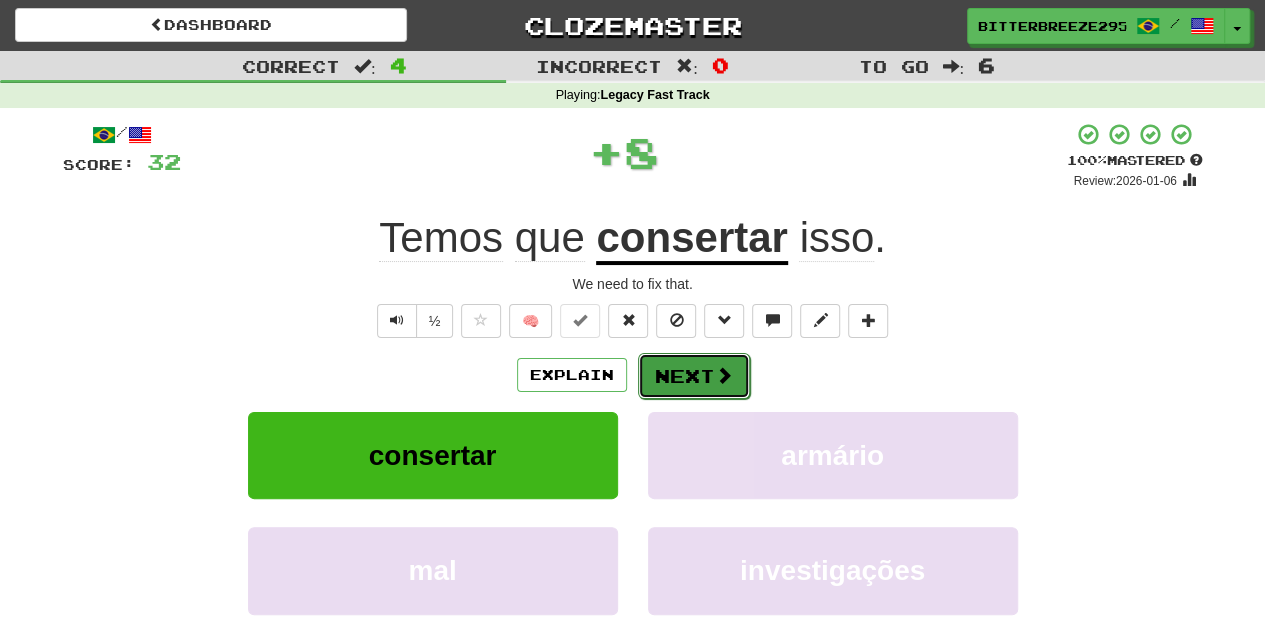 click on "Next" at bounding box center (694, 376) 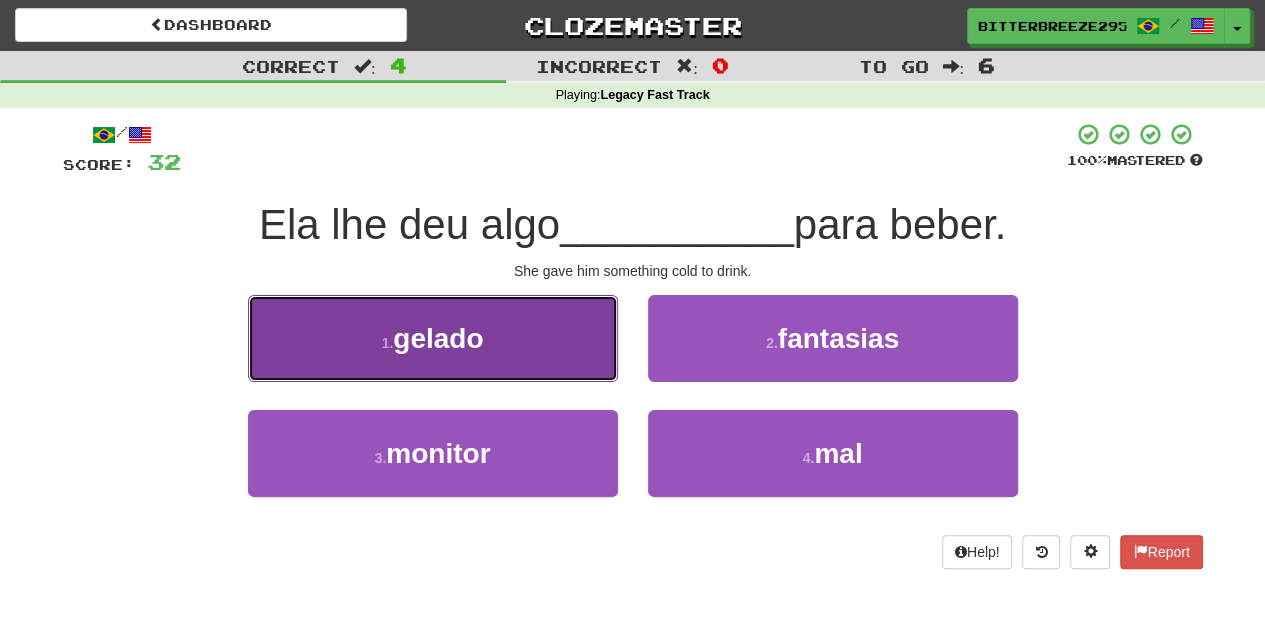click on "1 .  gelado" at bounding box center [433, 338] 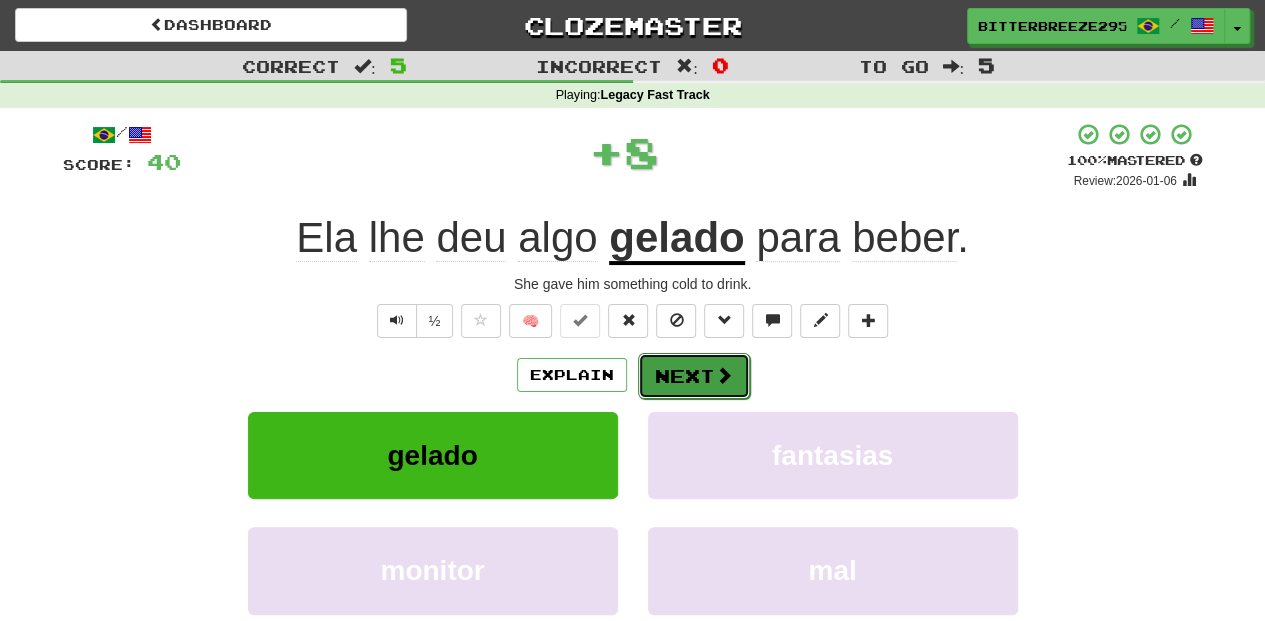 click on "Next" at bounding box center (694, 376) 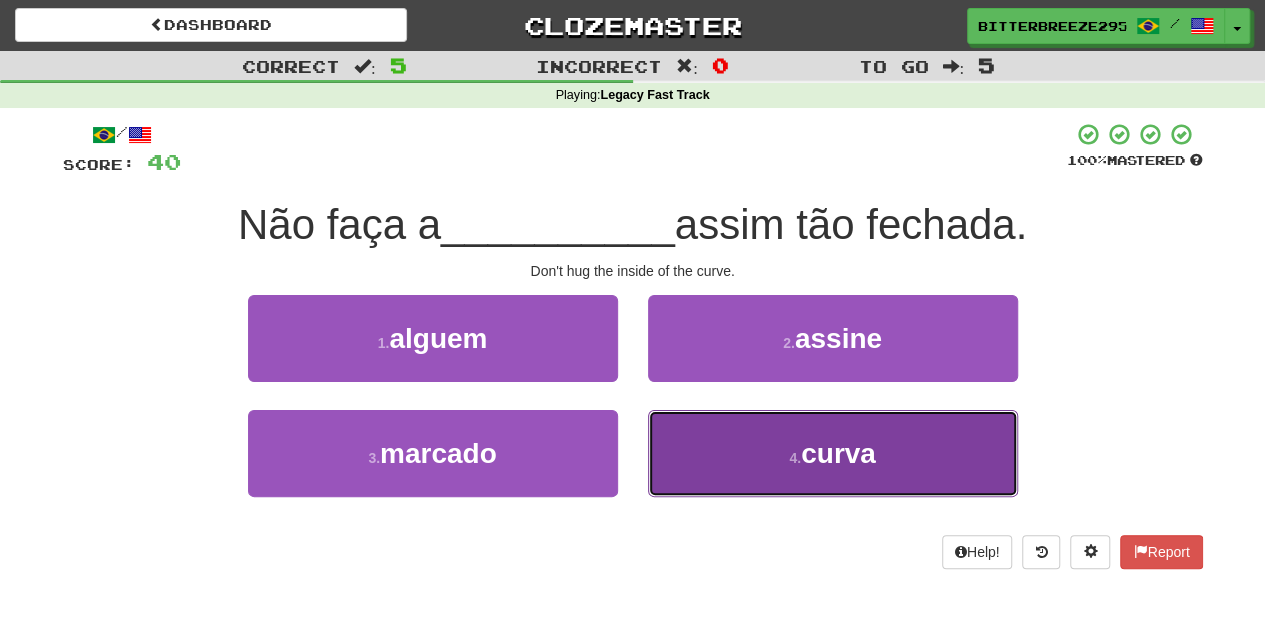 click on "4 .  curva" at bounding box center [833, 453] 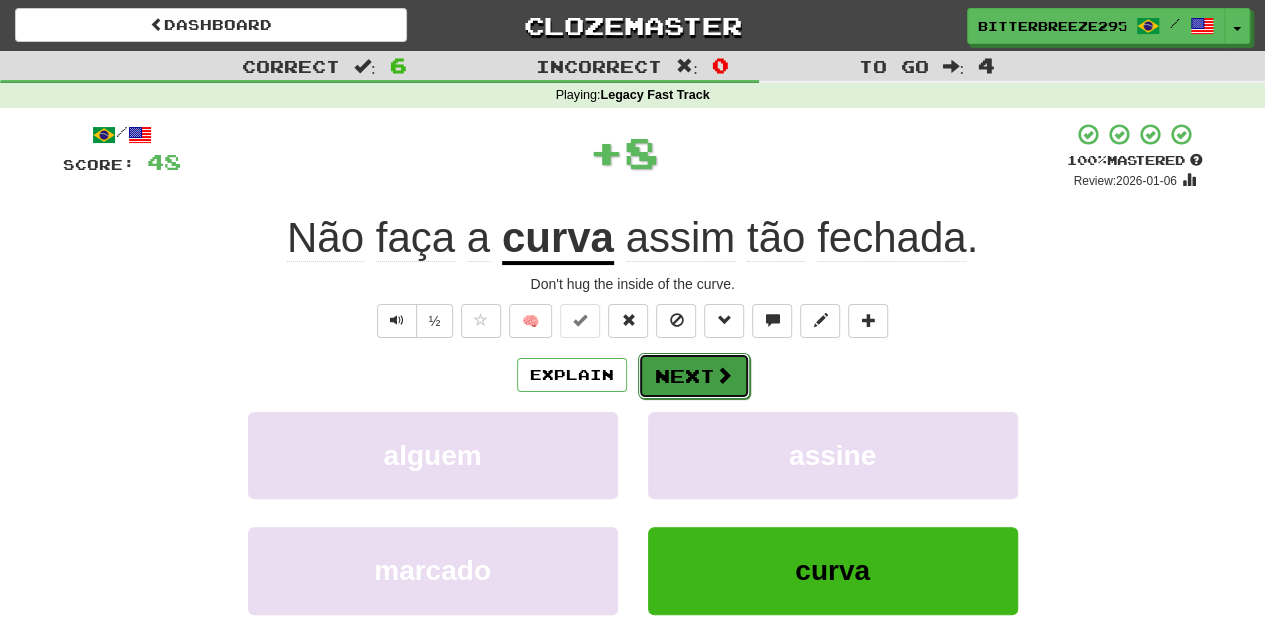 click on "Next" at bounding box center (694, 376) 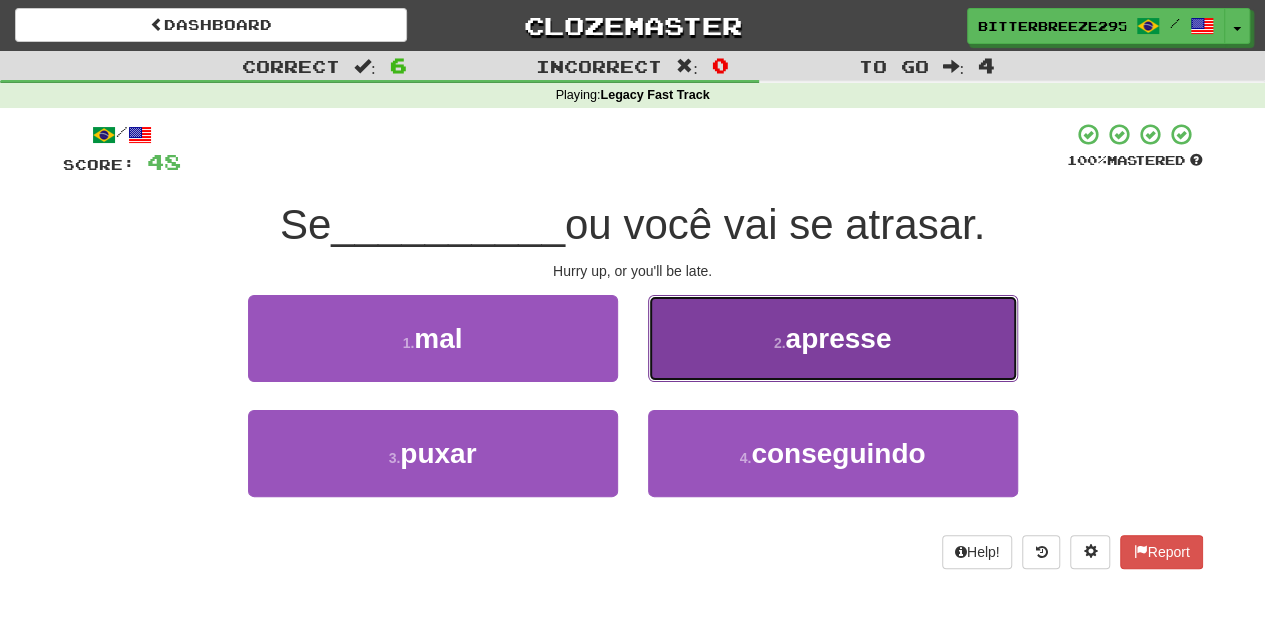 click on "2 .  apresse" at bounding box center [833, 338] 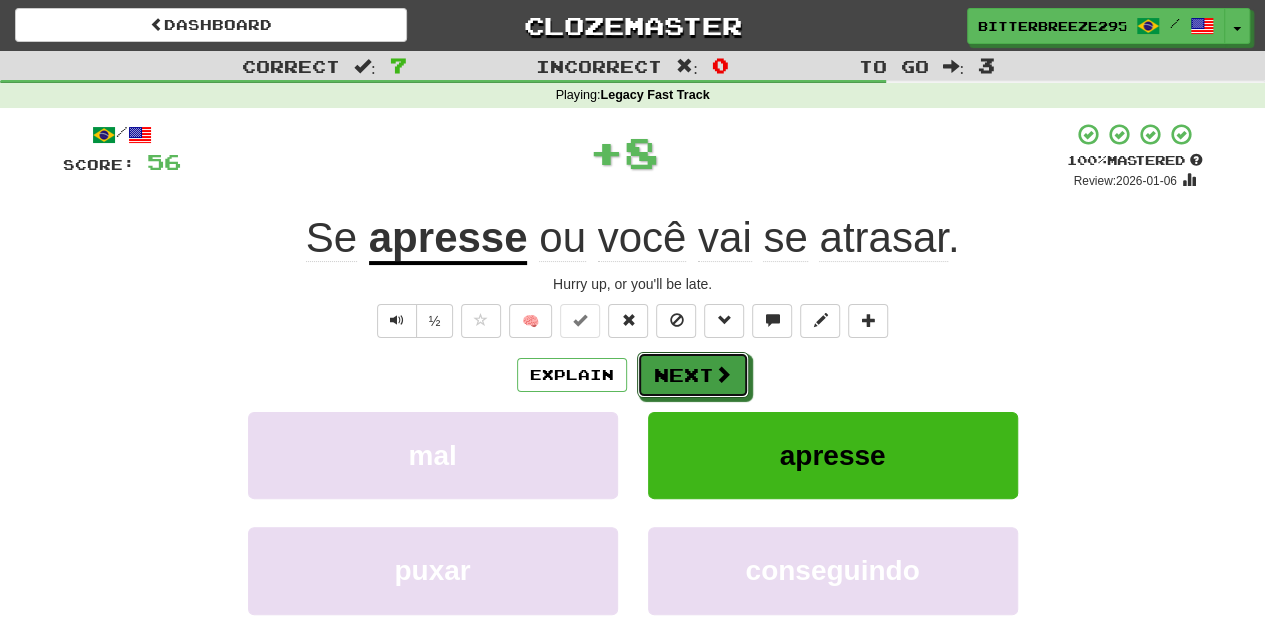 click on "Next" at bounding box center (693, 375) 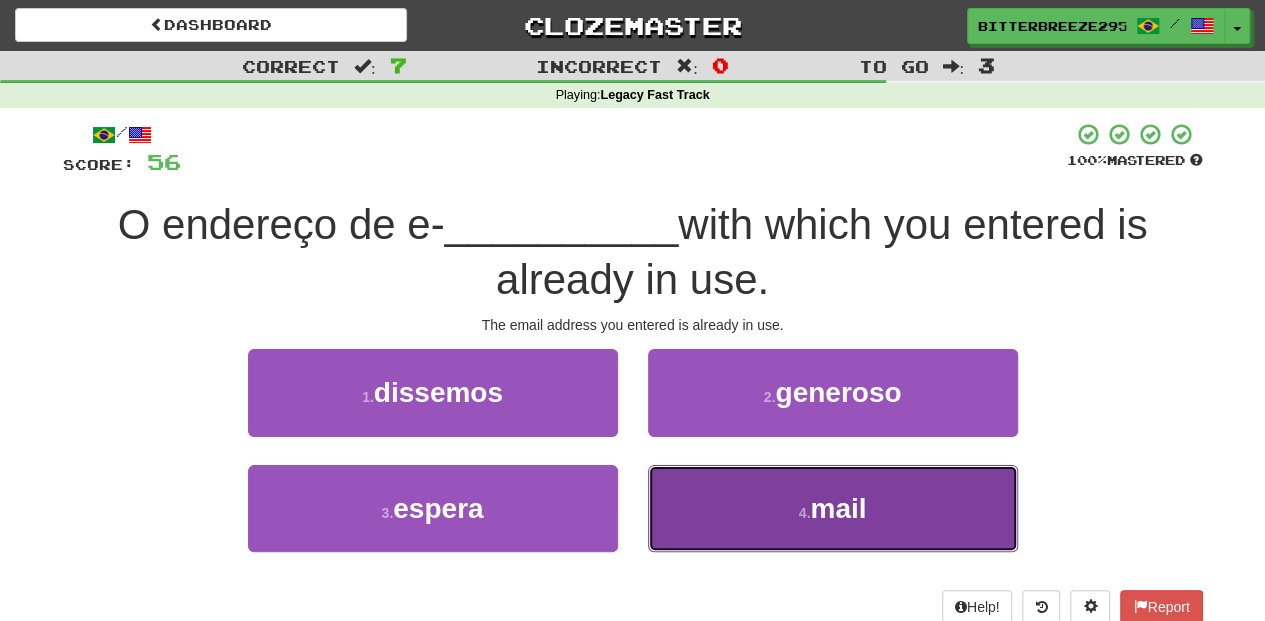 click on "4 .  mail" at bounding box center (833, 508) 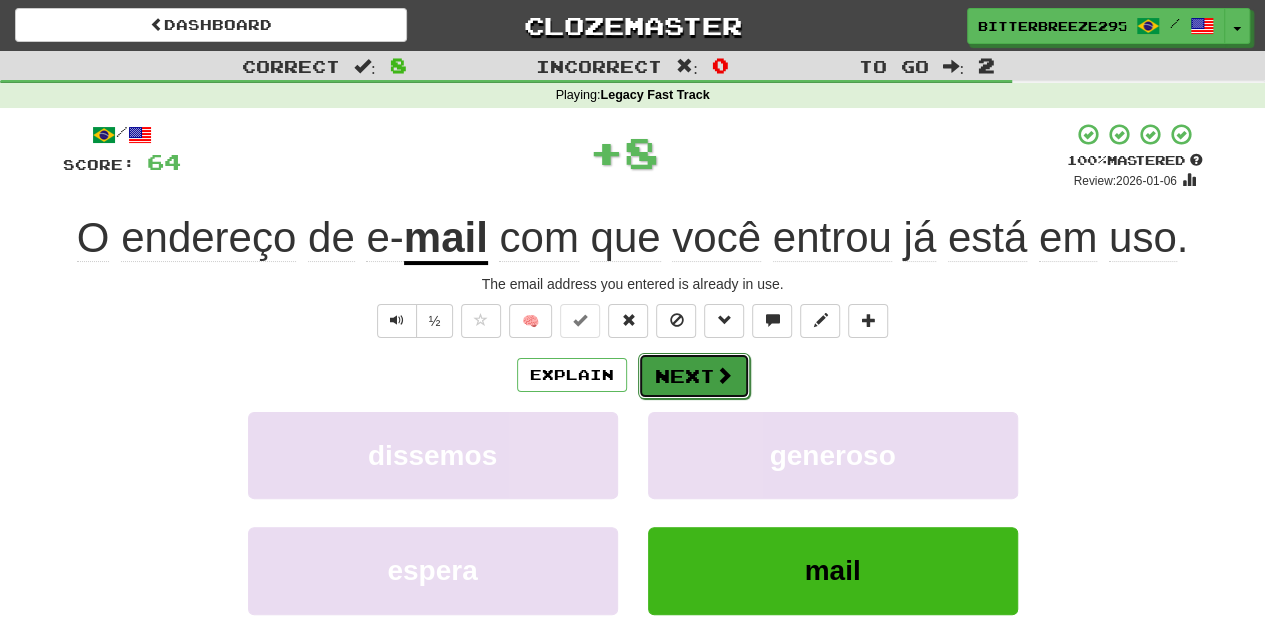 click on "Next" at bounding box center (694, 376) 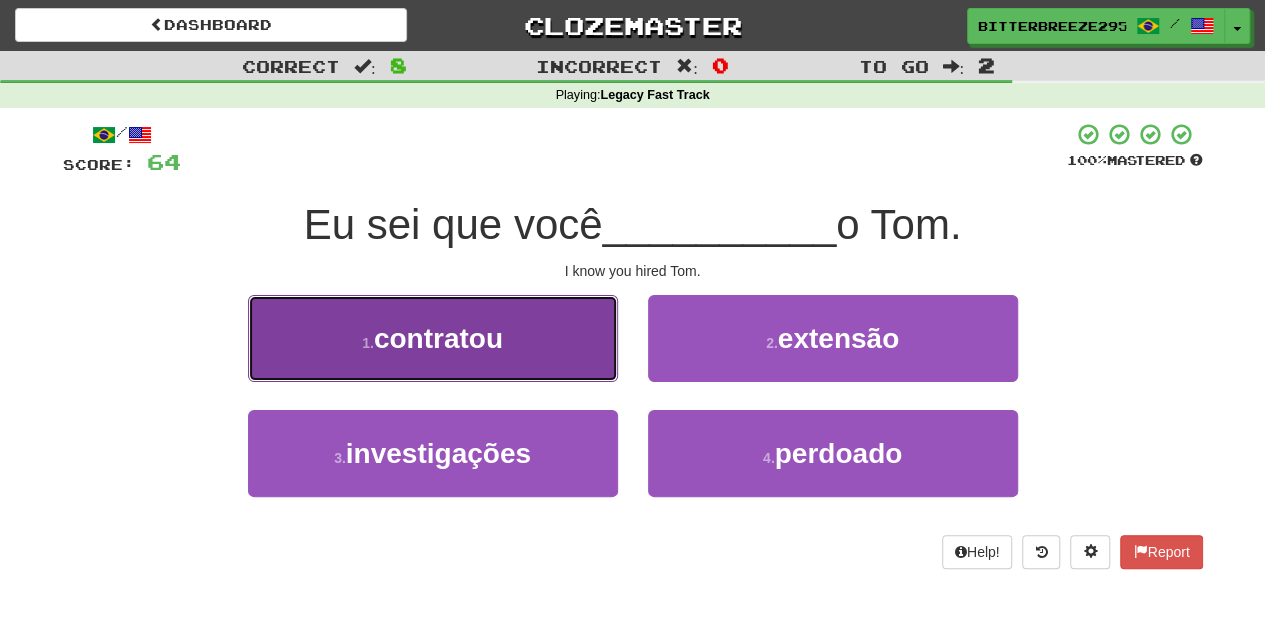 click on "1 .  contratou" at bounding box center [433, 338] 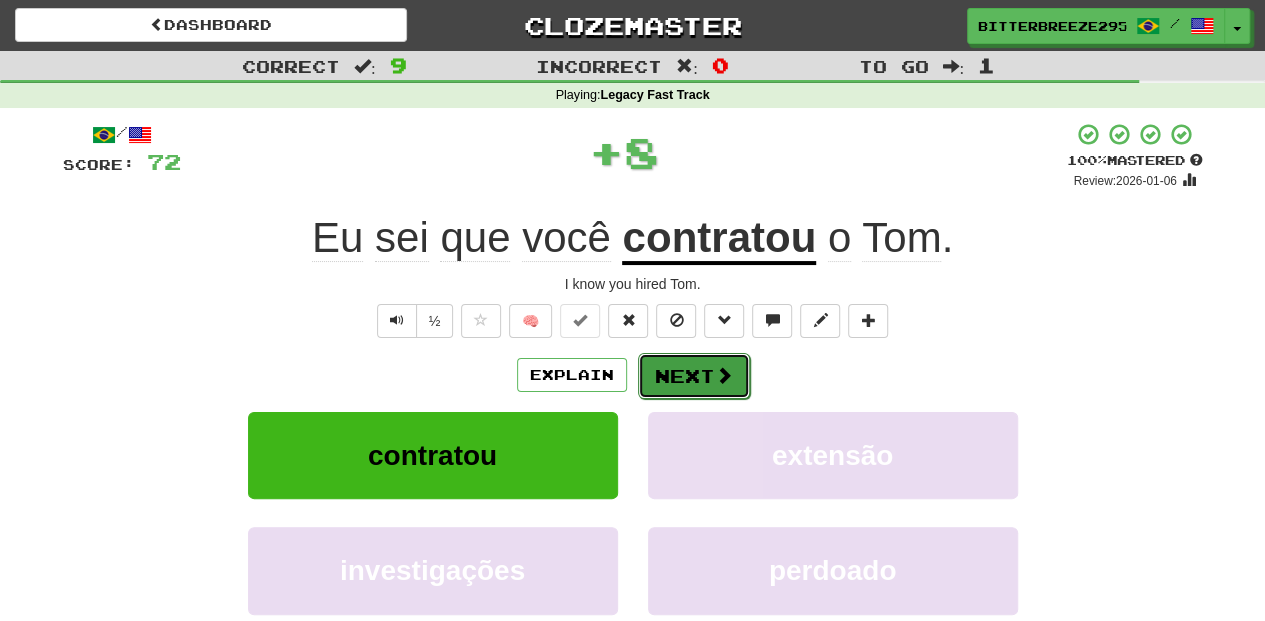 click on "Next" at bounding box center [694, 376] 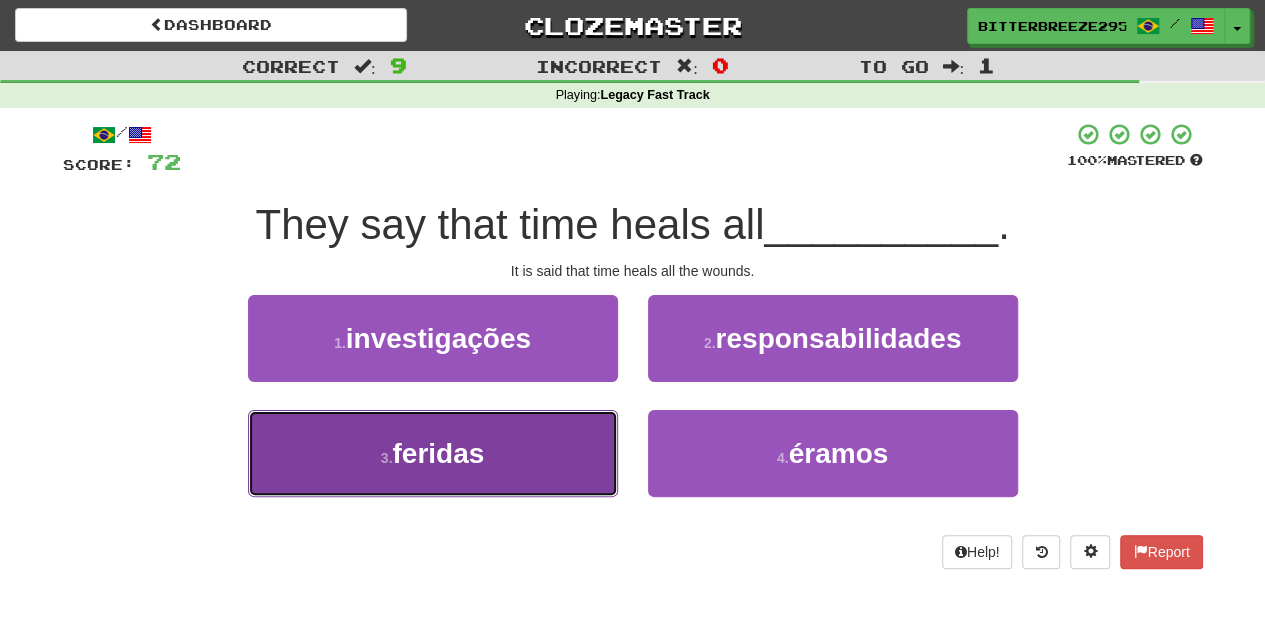 click on "3 .  feridas" at bounding box center [433, 453] 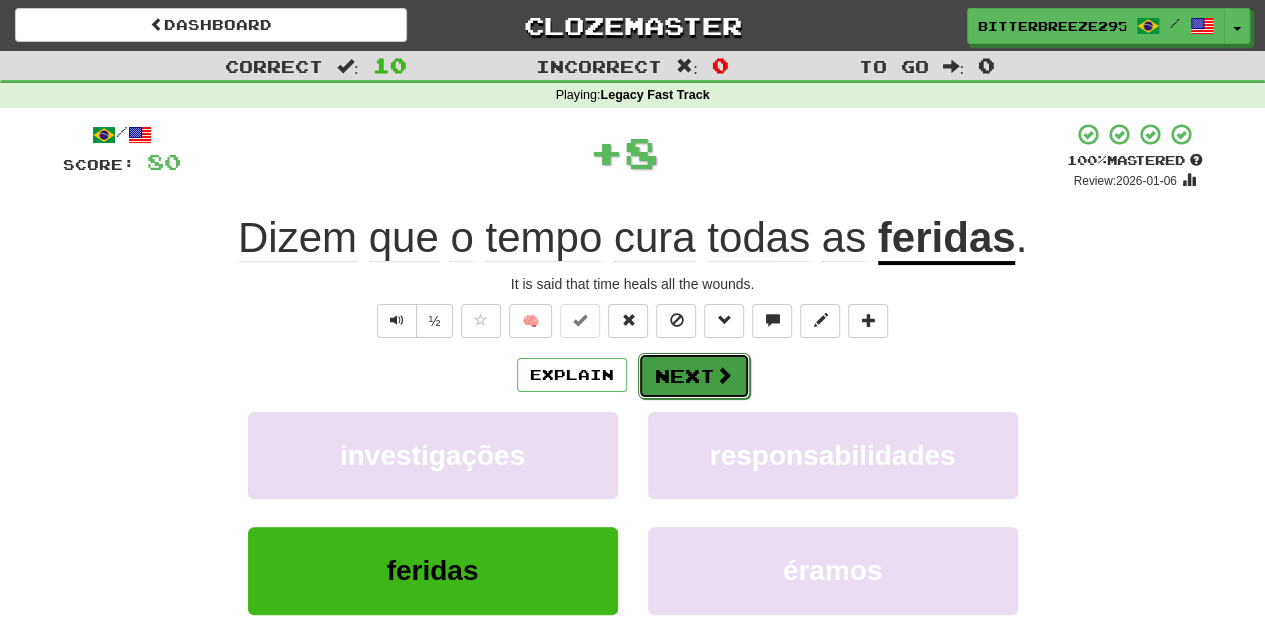 click on "Next" at bounding box center [694, 376] 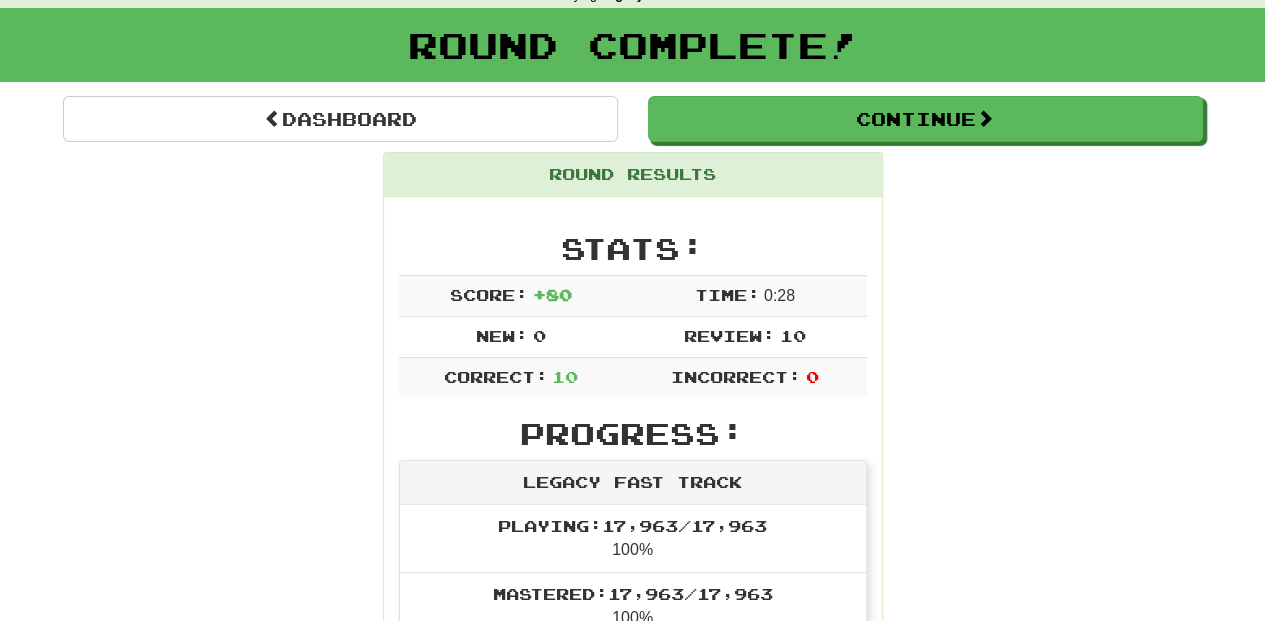 scroll, scrollTop: 0, scrollLeft: 0, axis: both 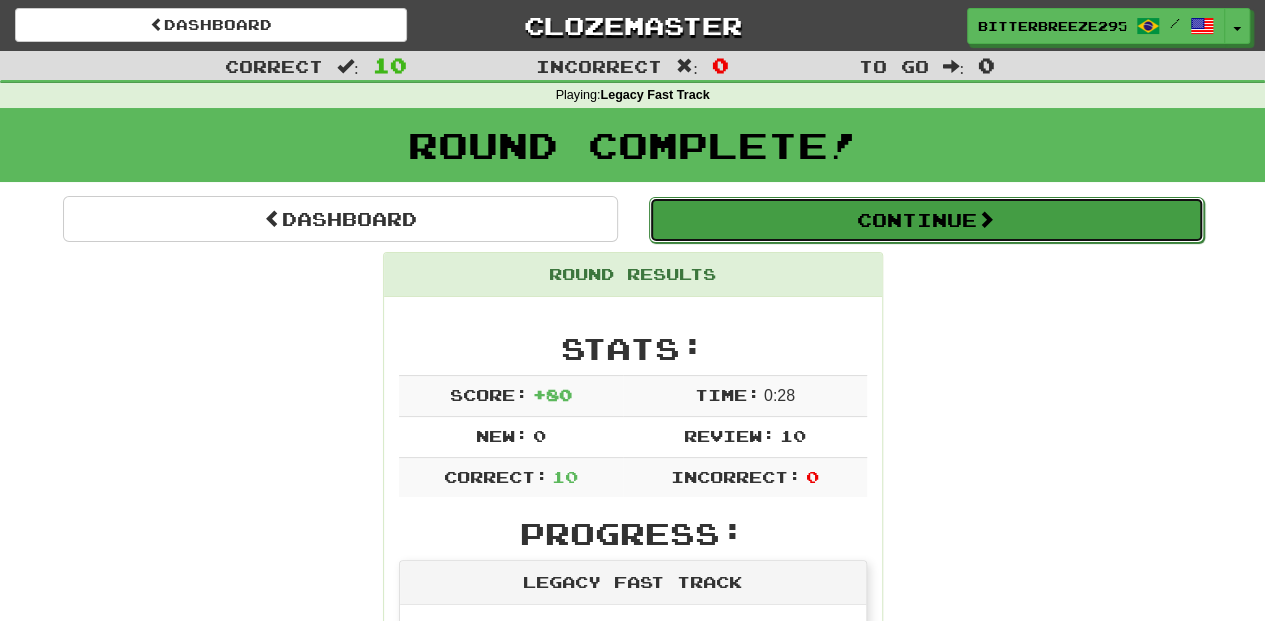 click on "Continue" at bounding box center (926, 220) 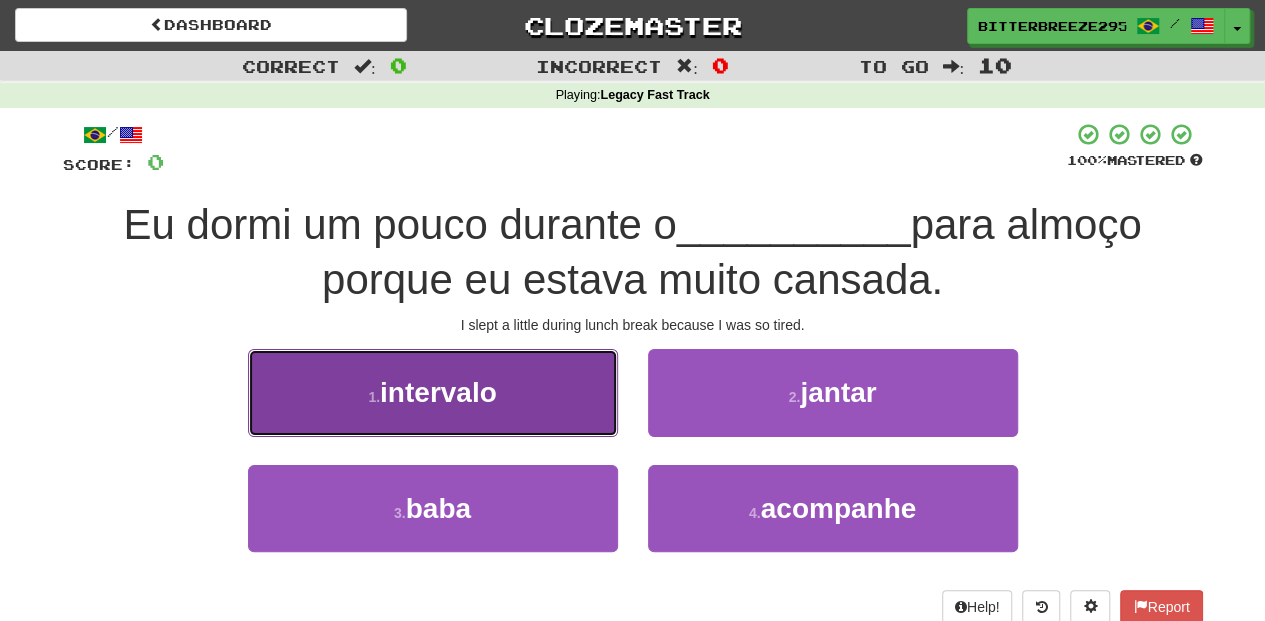 click on "1 .  intervalo" at bounding box center [433, 392] 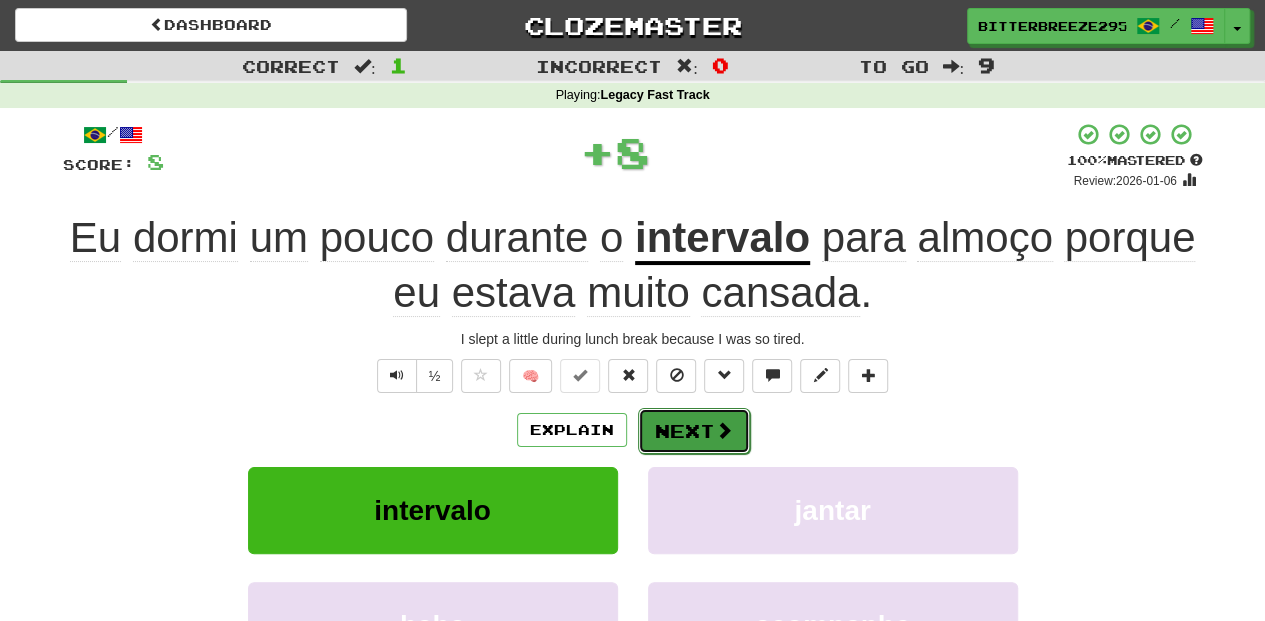 click on "Next" at bounding box center (694, 431) 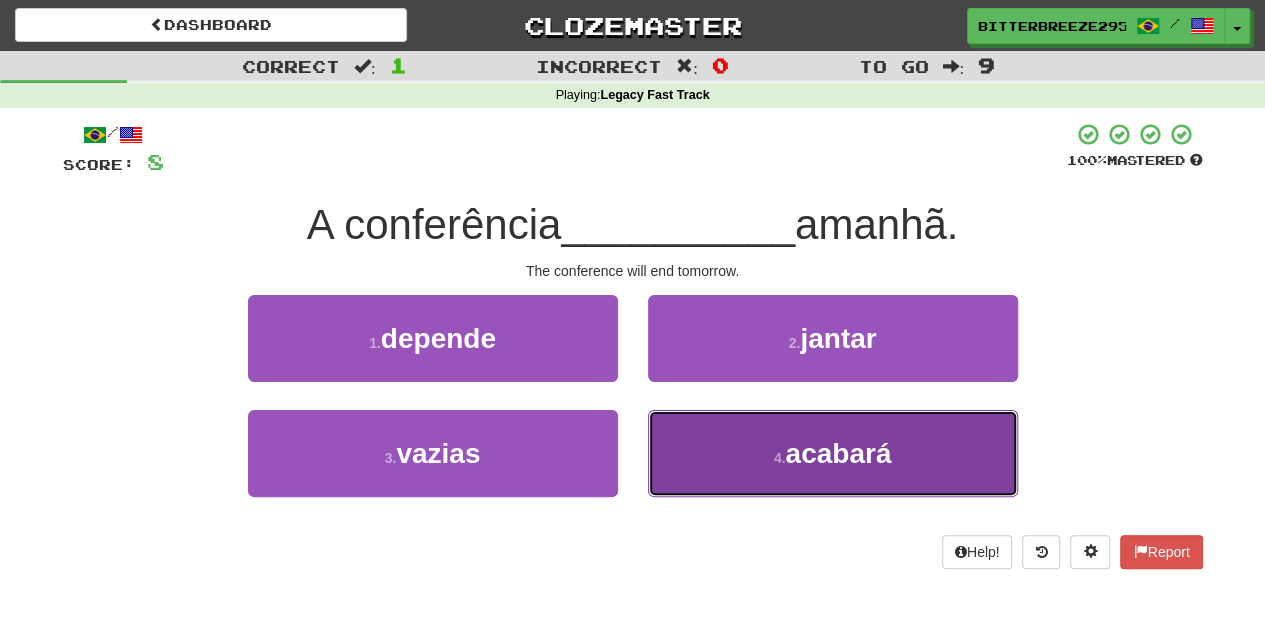 click on "4 .  acabará" at bounding box center [833, 453] 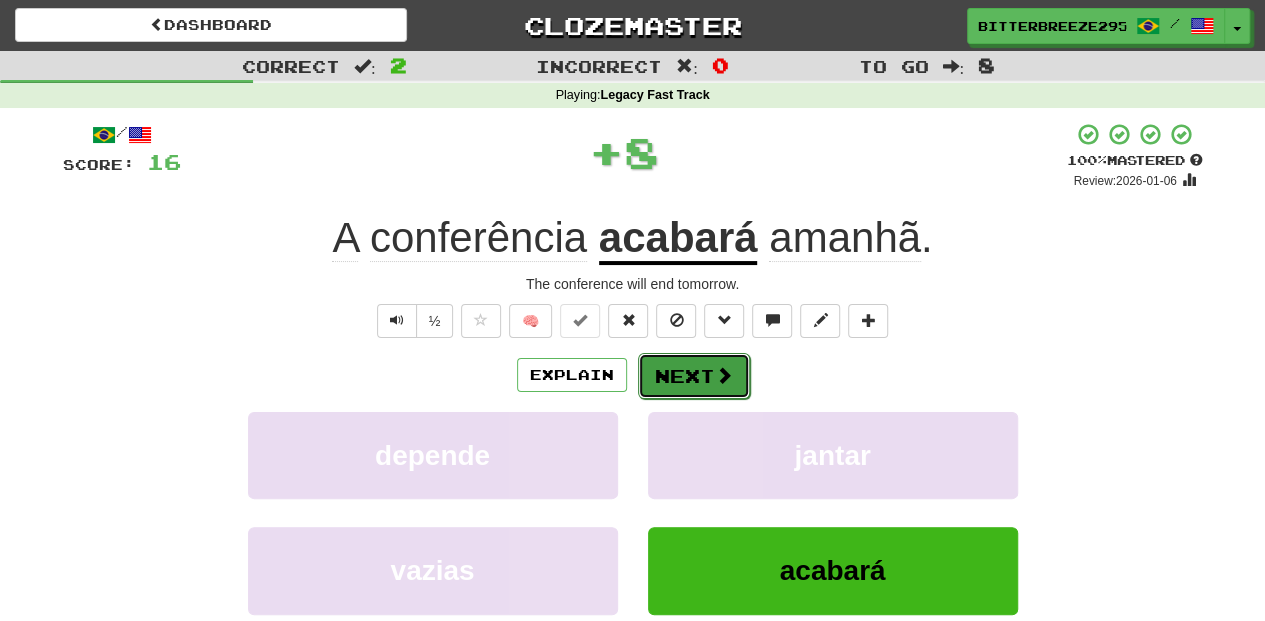click on "Next" at bounding box center [694, 376] 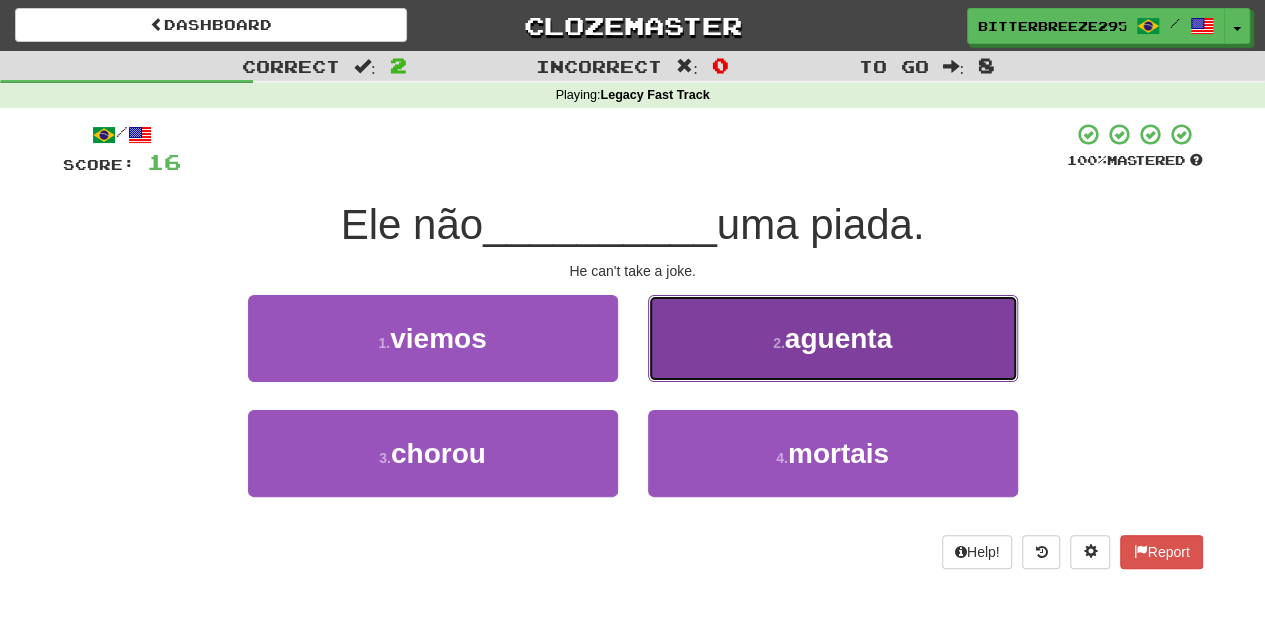 click on "2 .  aguenta" at bounding box center (833, 338) 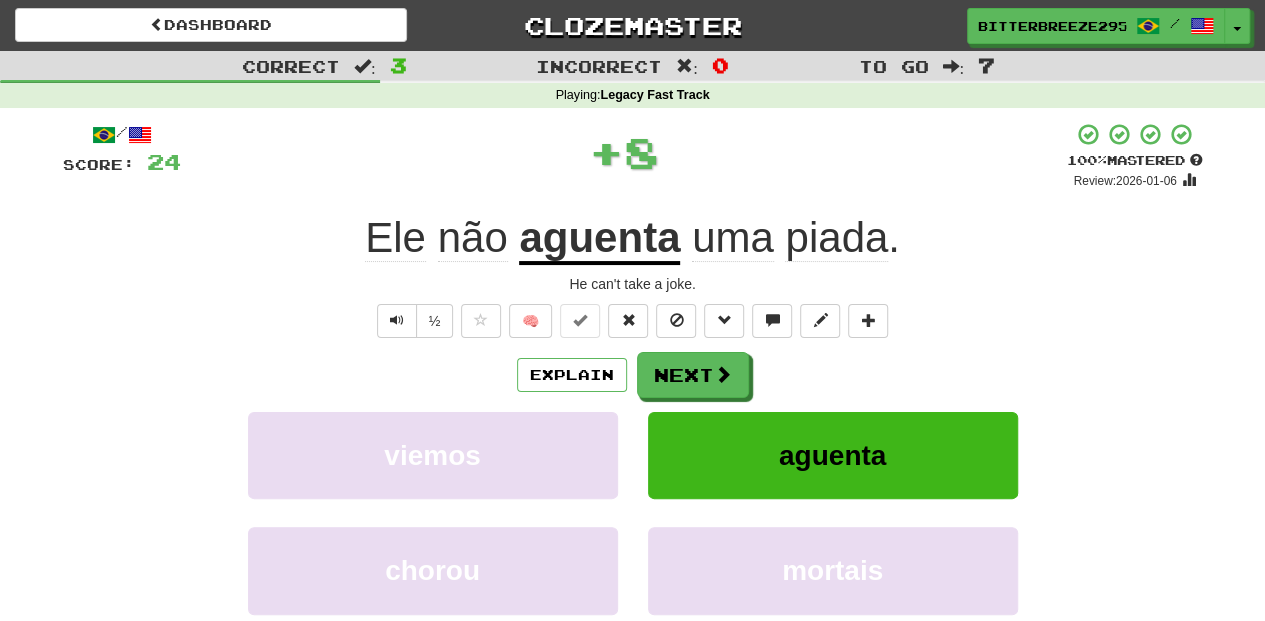 click on "Next" at bounding box center [693, 375] 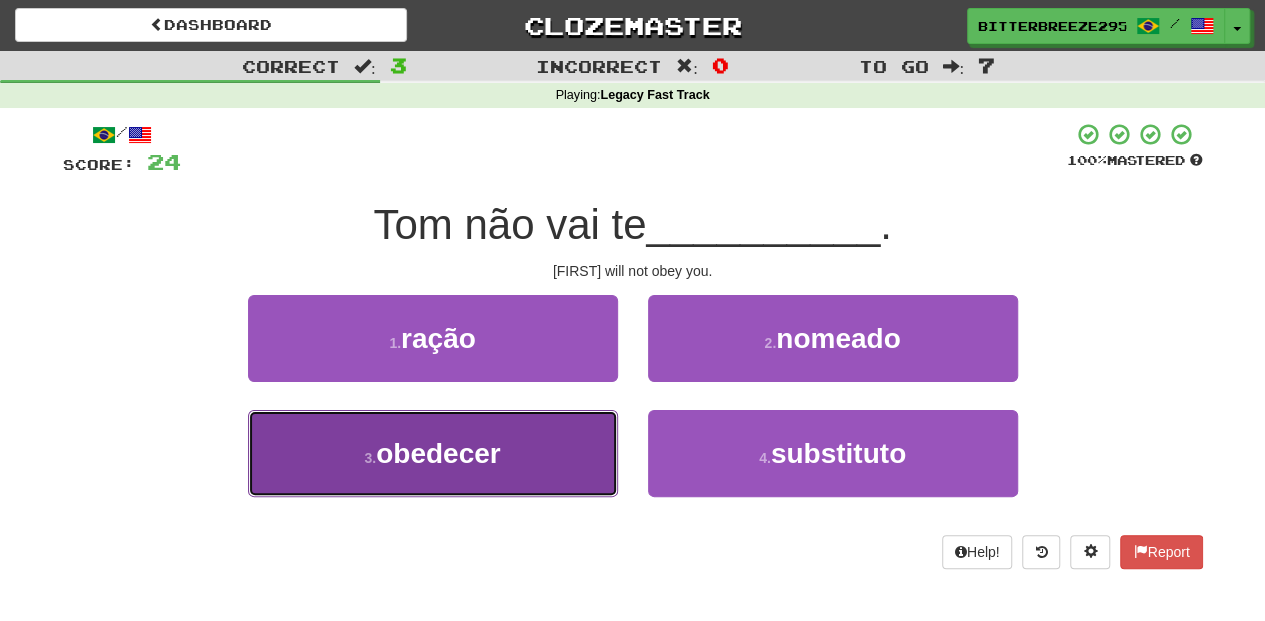 click on "3 .  obedecer" at bounding box center [433, 453] 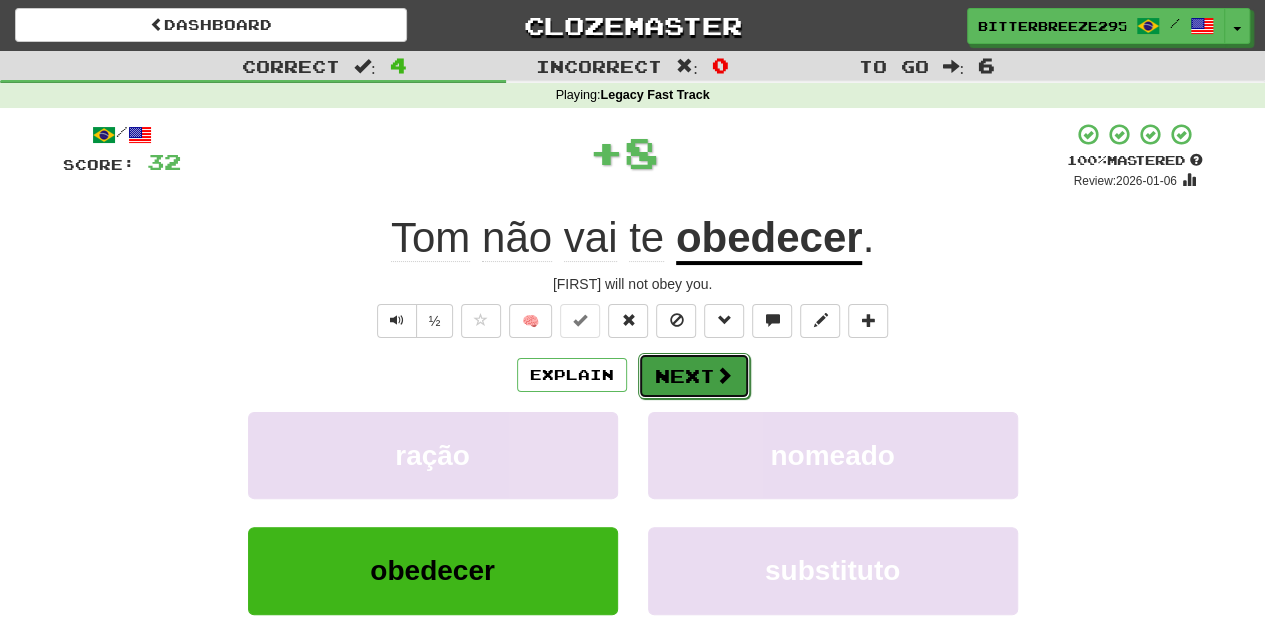 click on "Next" at bounding box center (694, 376) 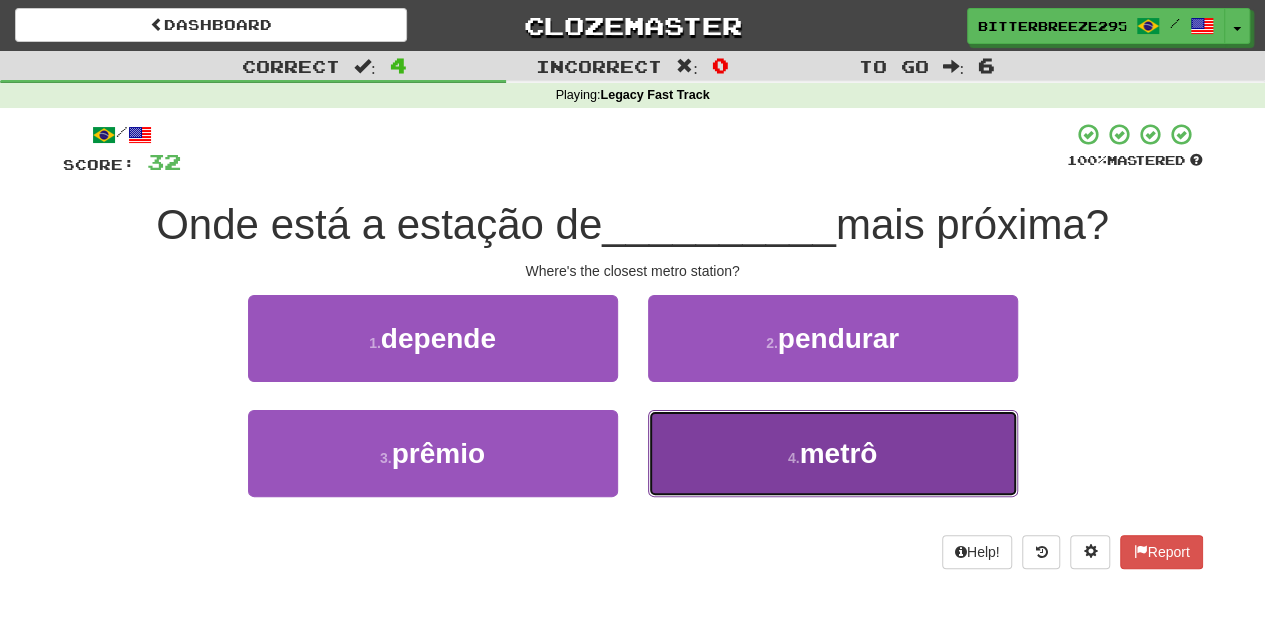click on "4 .  metrô" at bounding box center (833, 453) 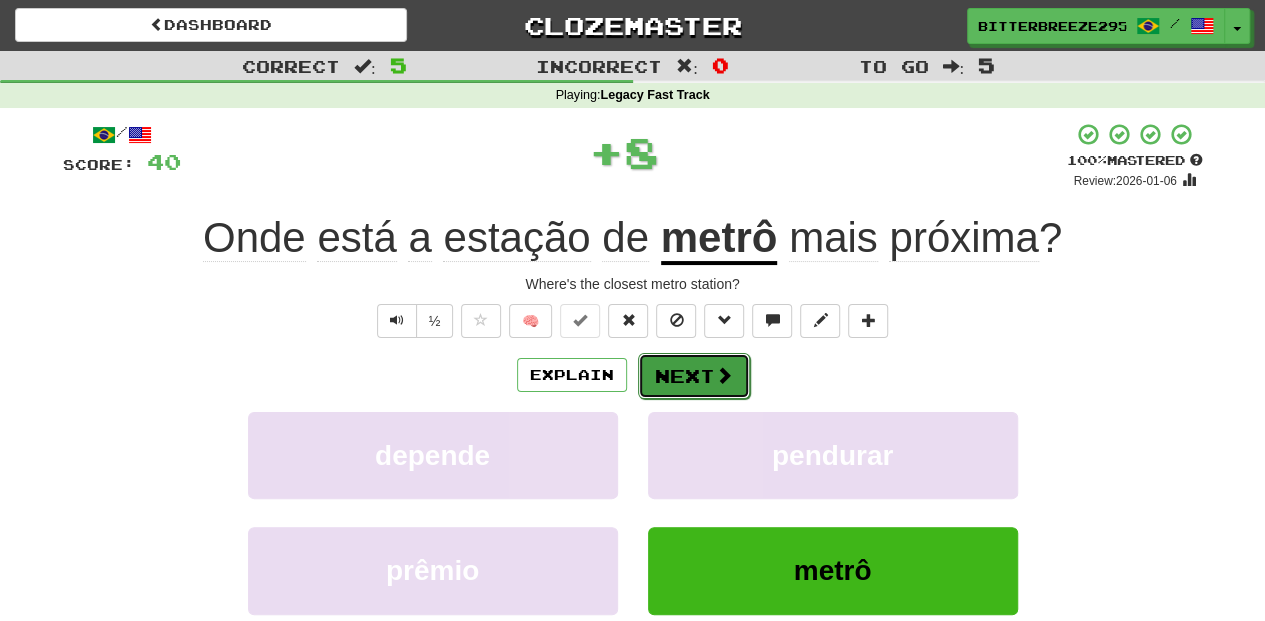 click on "Next" at bounding box center [694, 376] 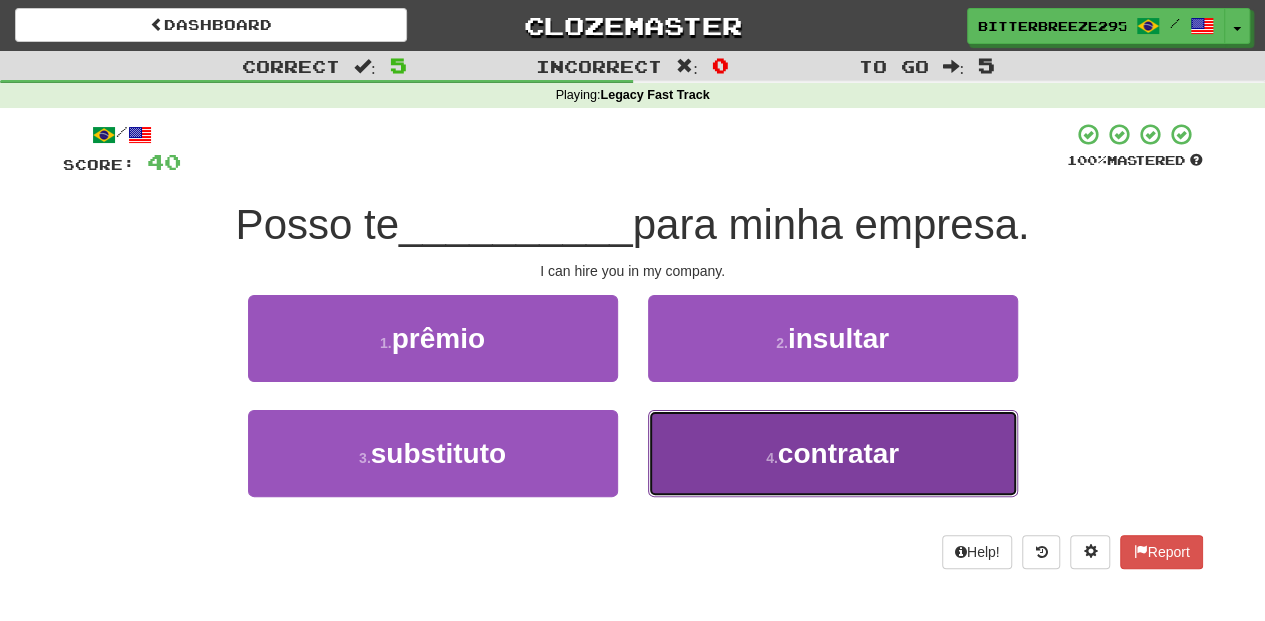 click on "4 .  contratar" at bounding box center [833, 453] 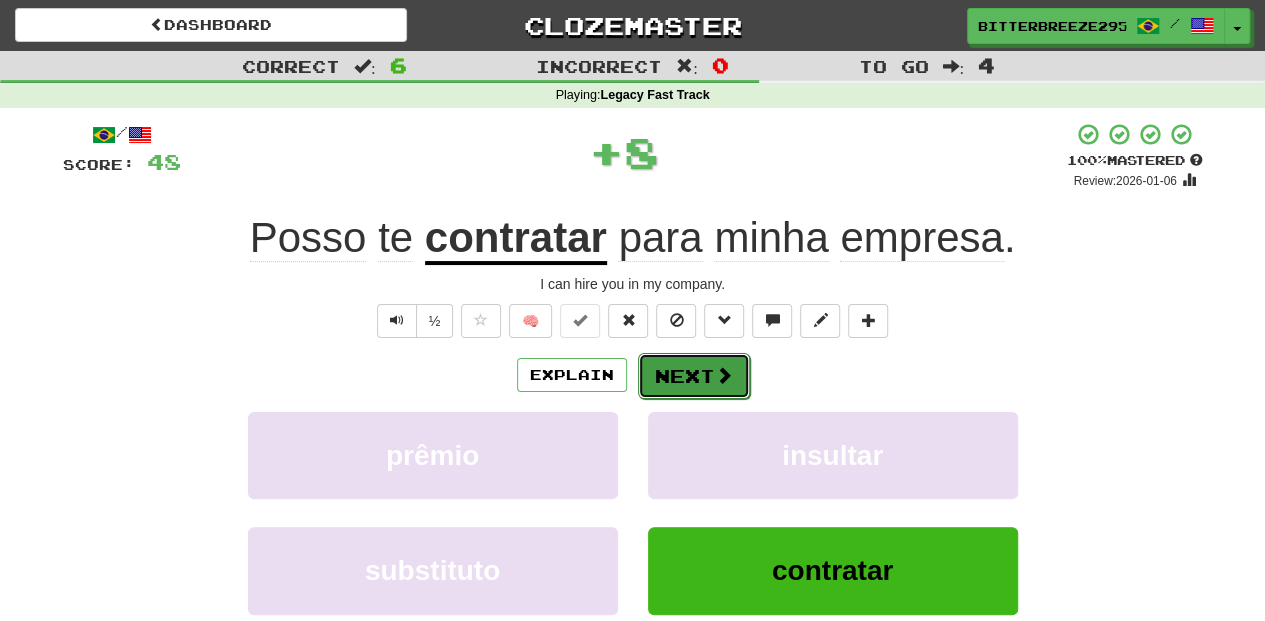 click on "Next" at bounding box center (694, 376) 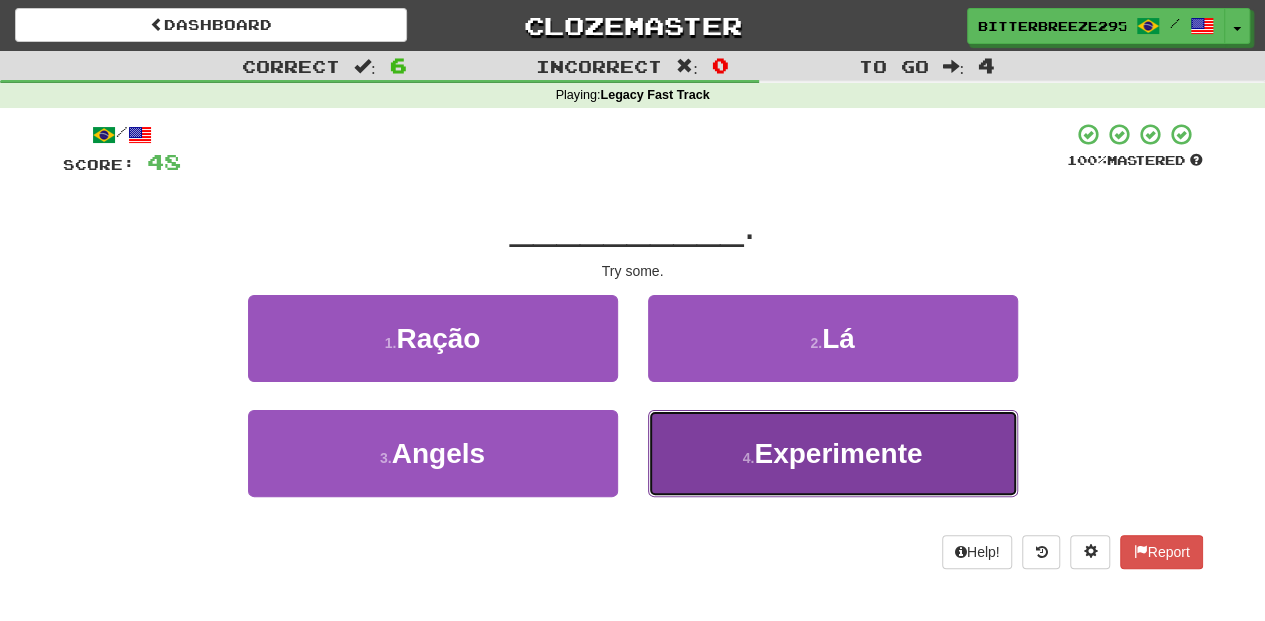 click on "4 .  Experimente" at bounding box center (833, 453) 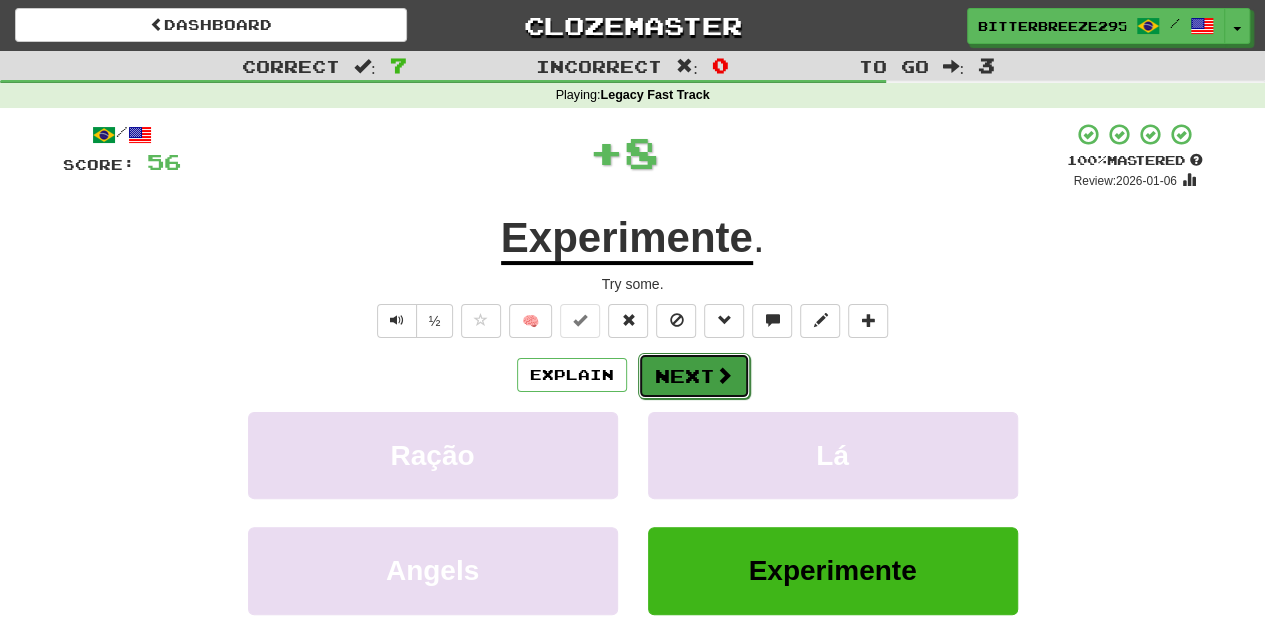 click on "Next" at bounding box center [694, 376] 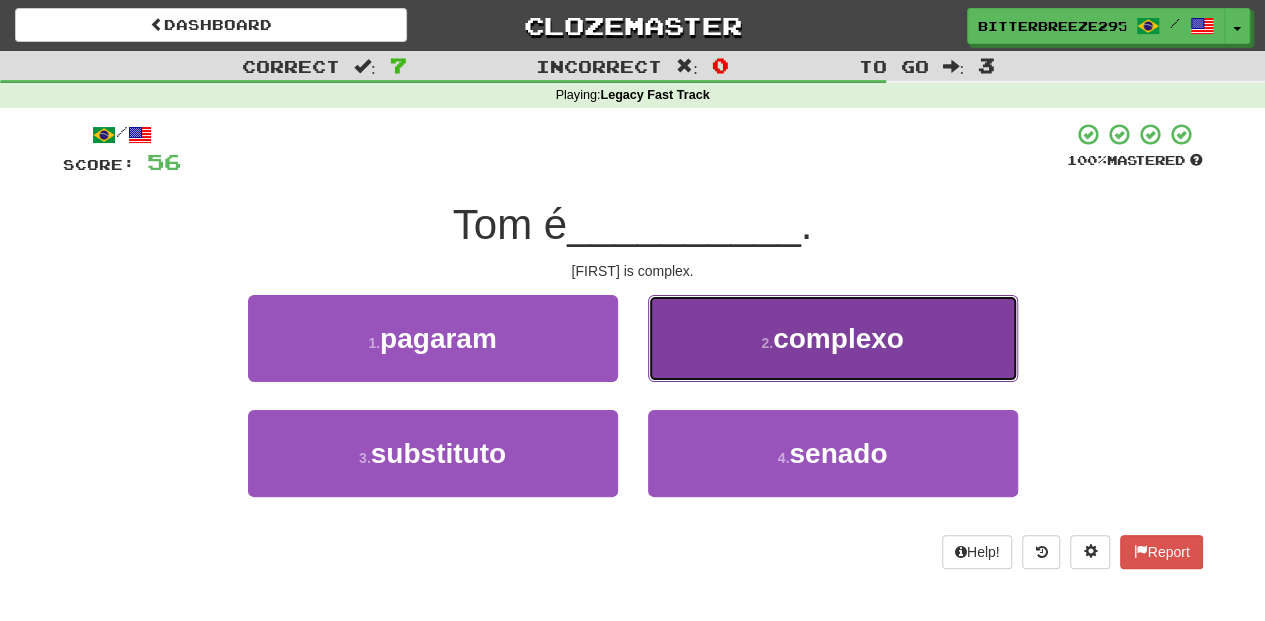 click on "2 .  complexo" at bounding box center [833, 338] 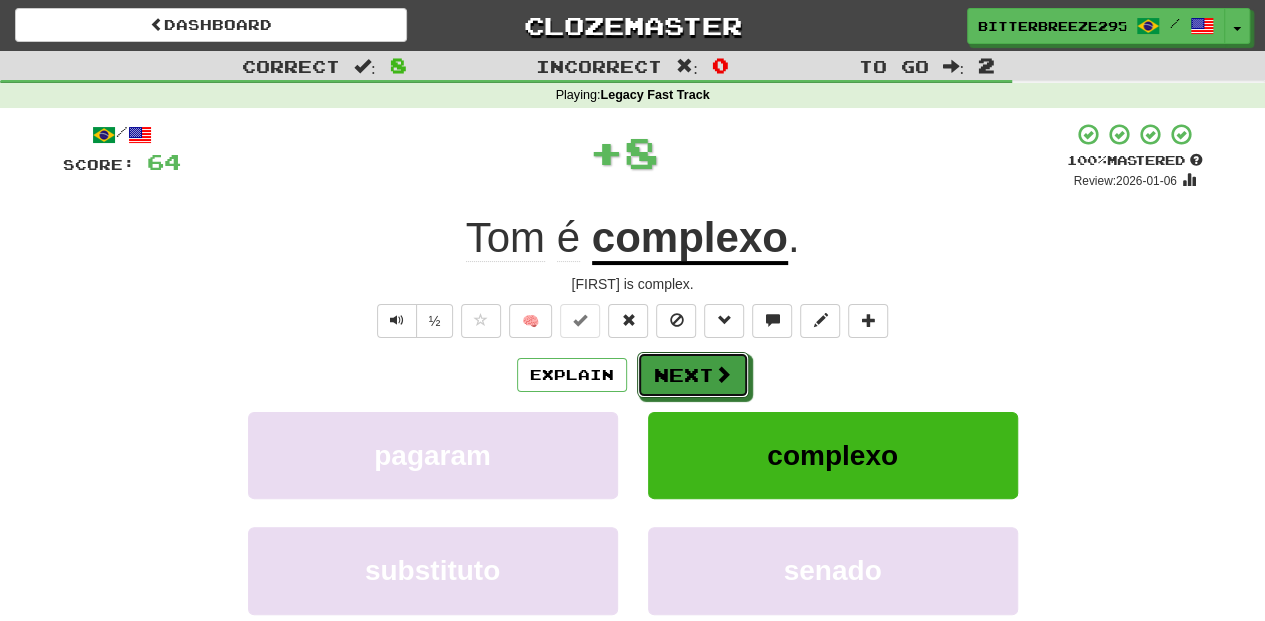 click on "Next" at bounding box center (693, 375) 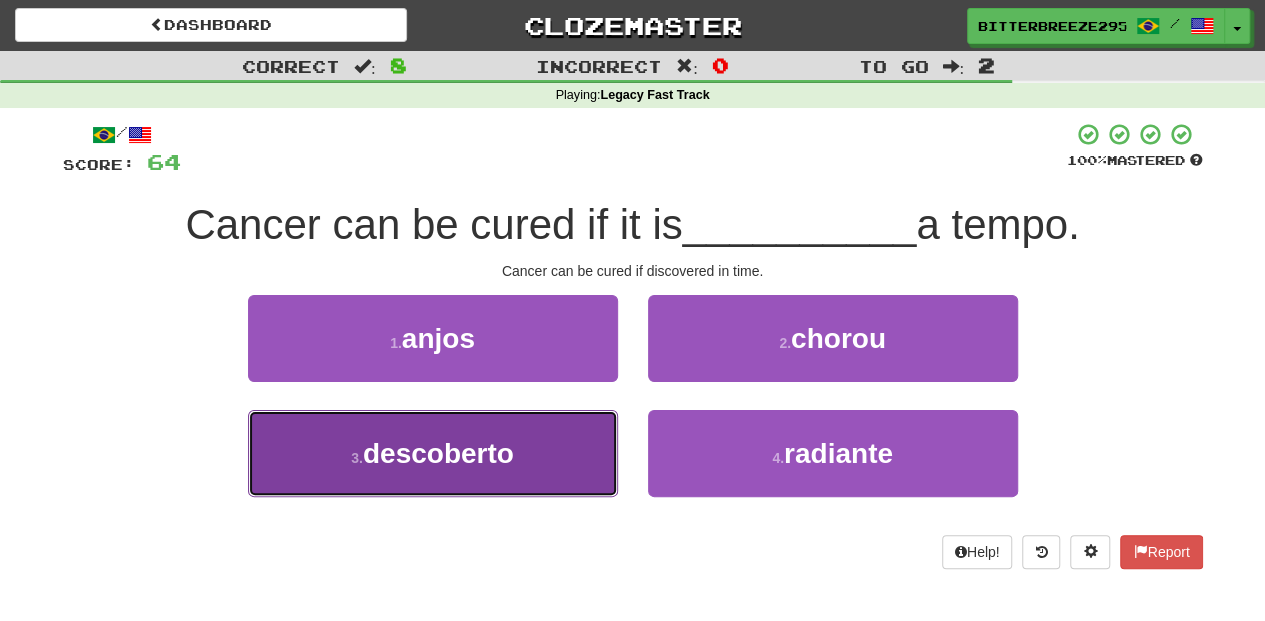 click on "3 .  descoberto" at bounding box center [433, 453] 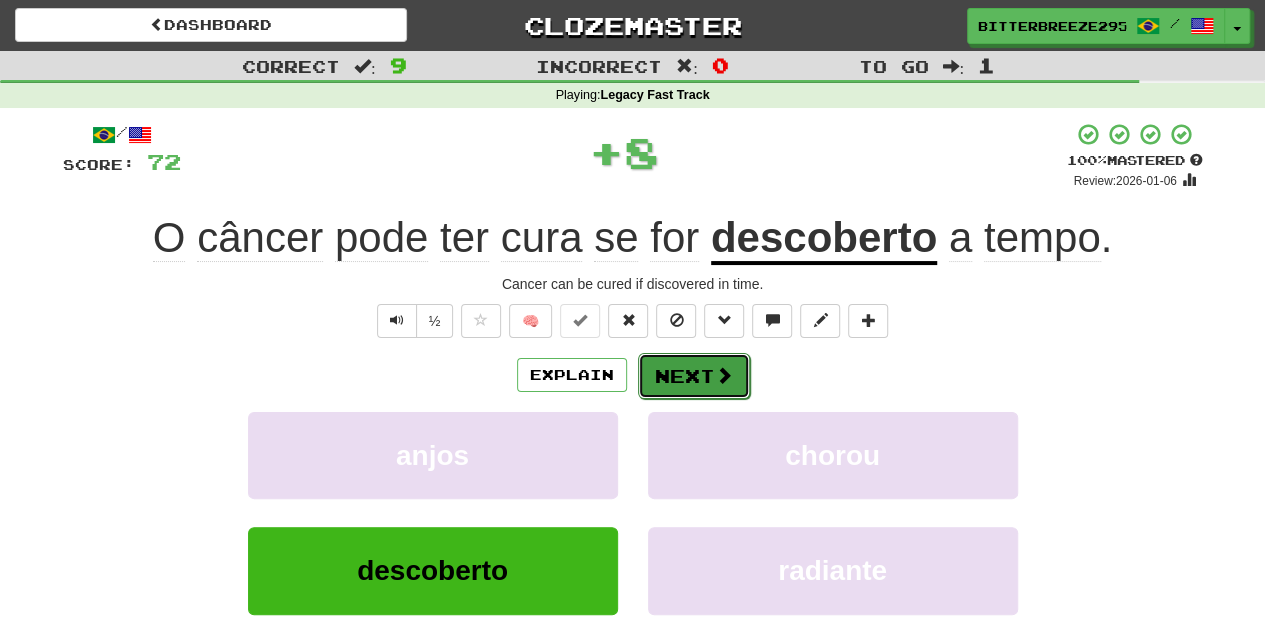 click on "Next" at bounding box center [694, 376] 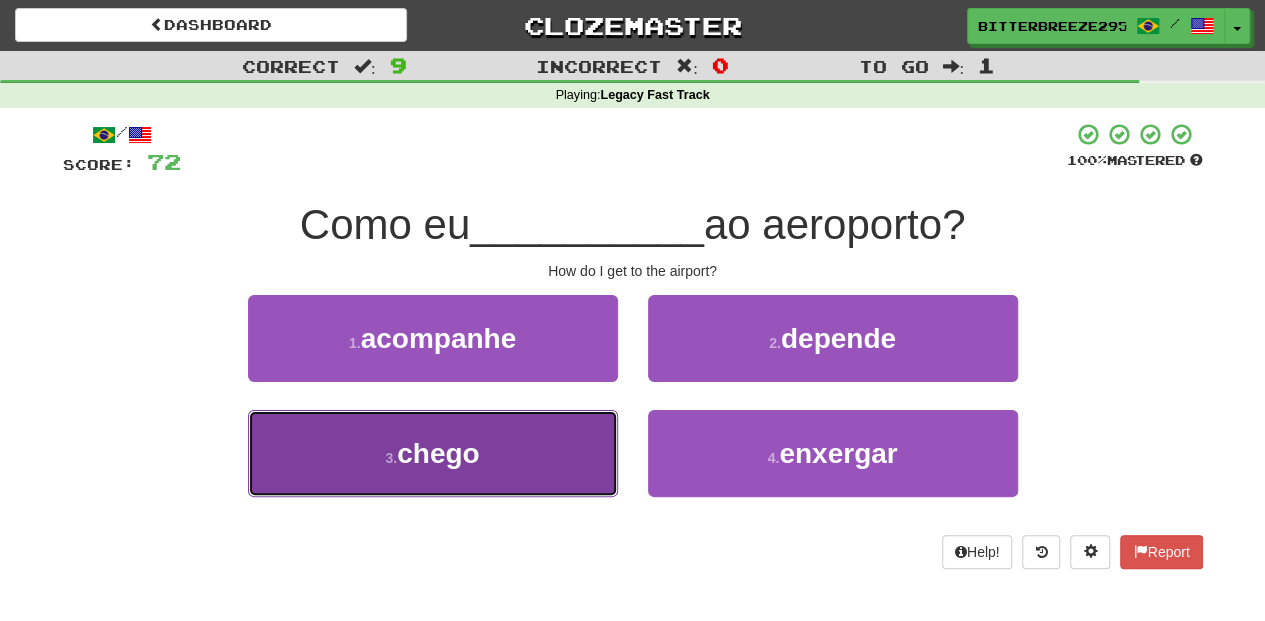 click on "3 .  chego" at bounding box center [433, 453] 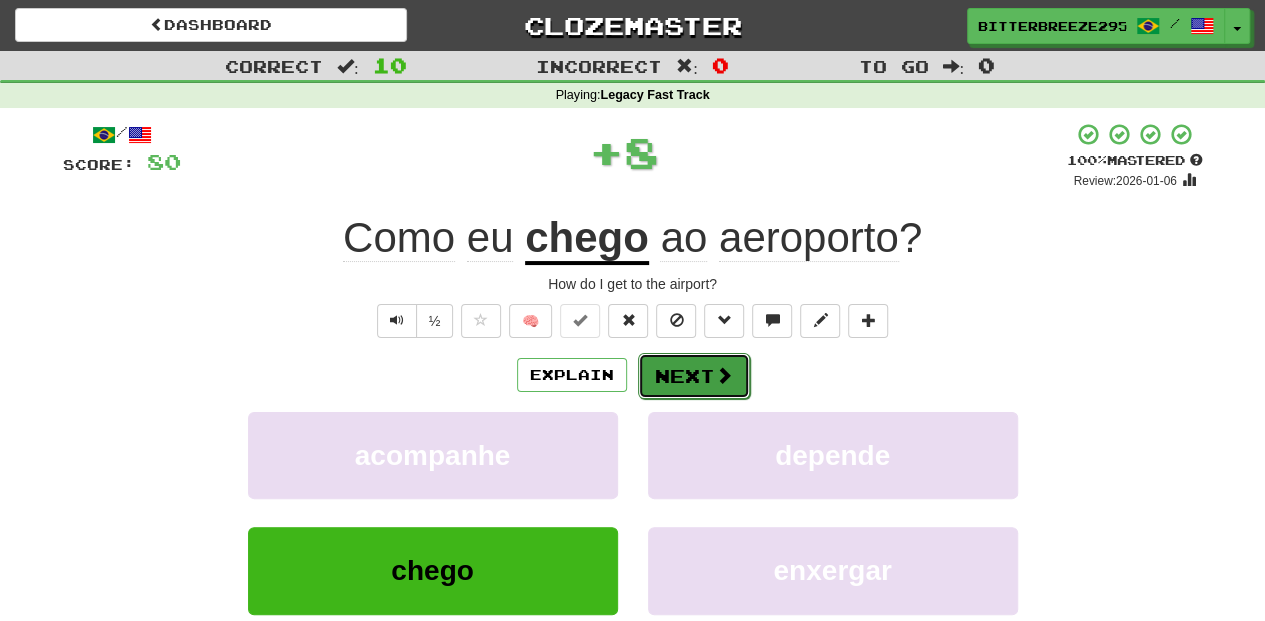 click on "Next" at bounding box center (694, 376) 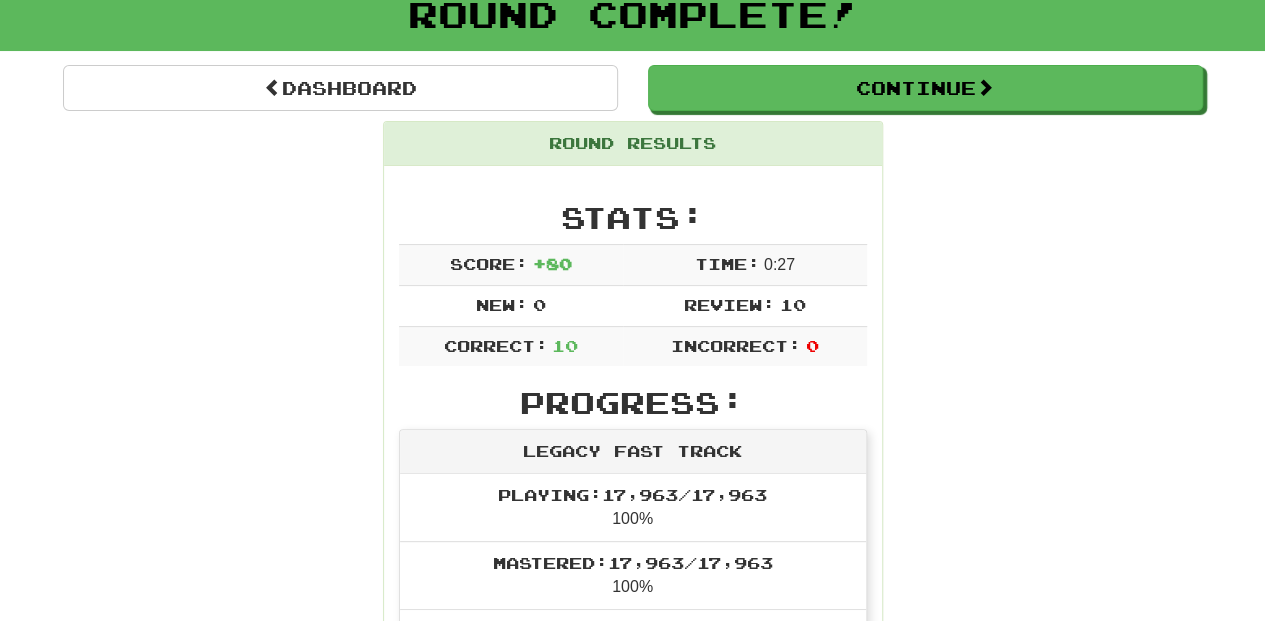 scroll, scrollTop: 0, scrollLeft: 0, axis: both 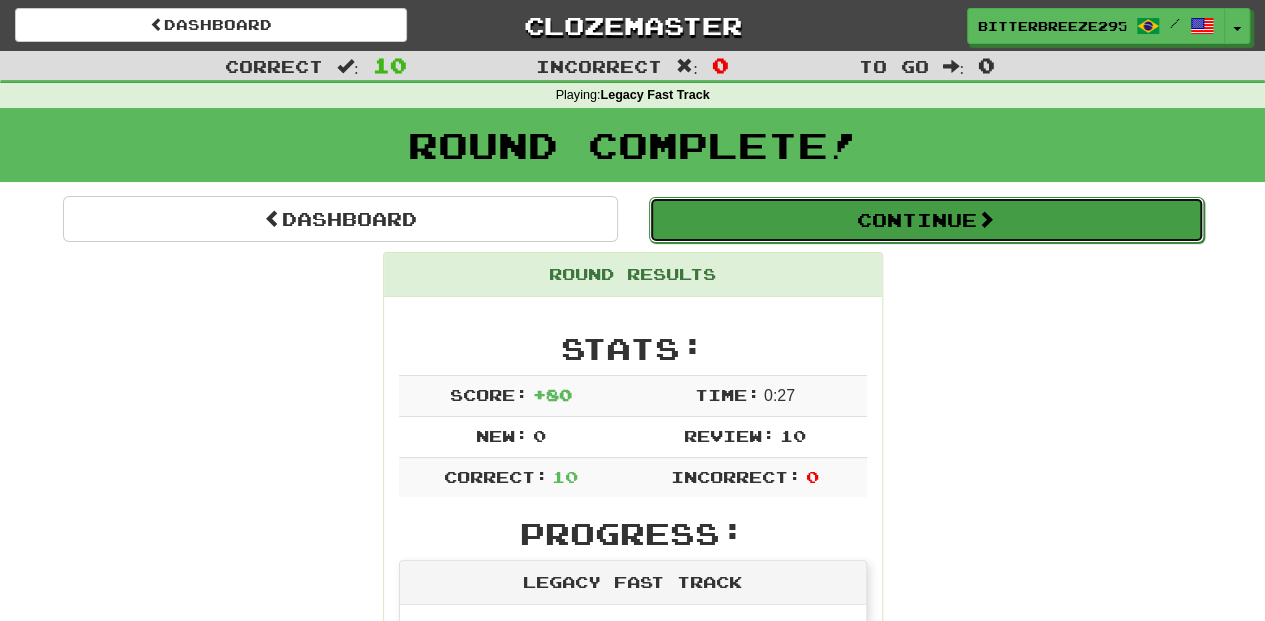click on "Continue" at bounding box center (926, 220) 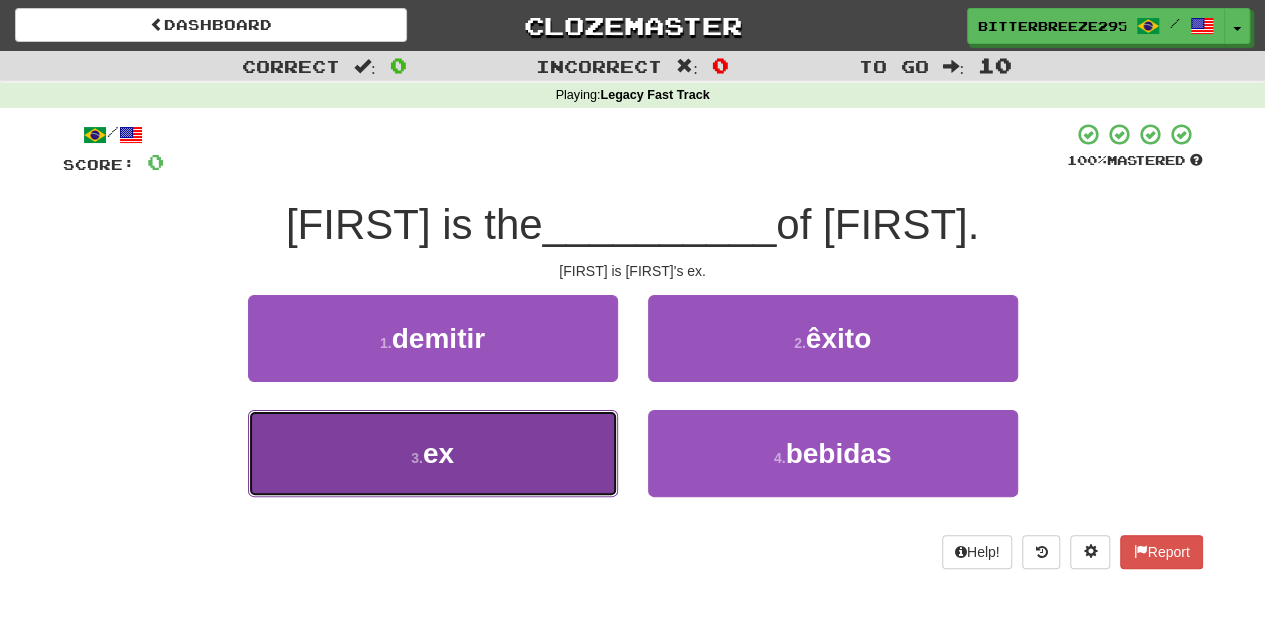 click on "3 .  ex" at bounding box center (433, 453) 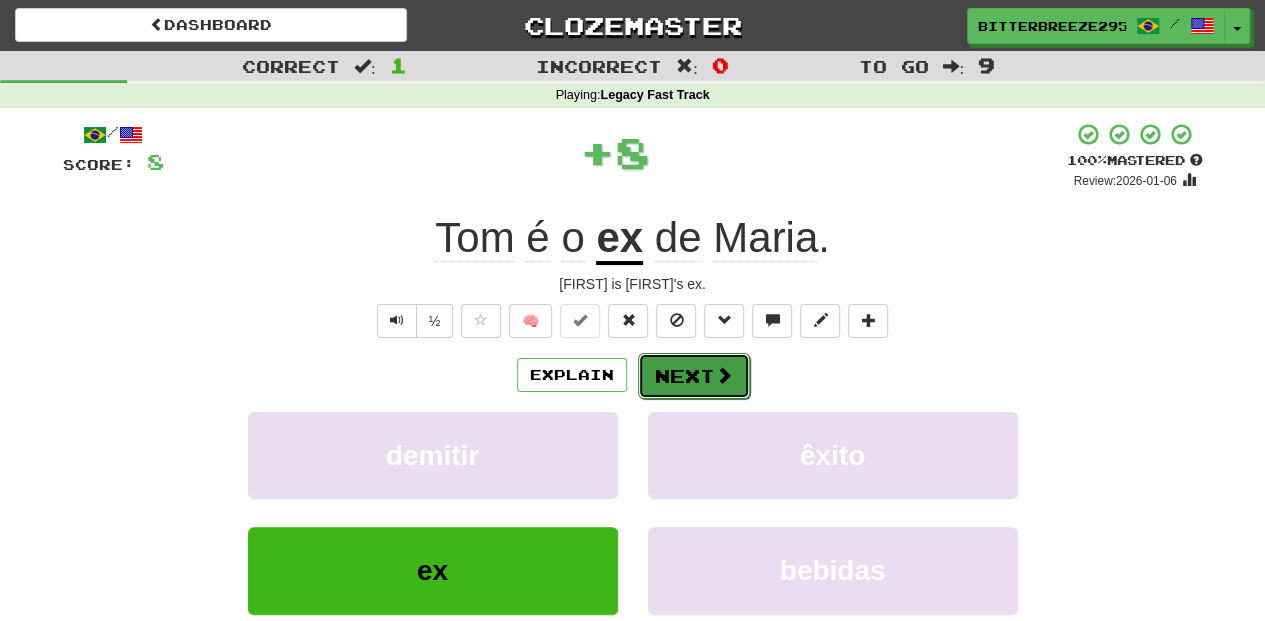 click on "Next" at bounding box center (694, 376) 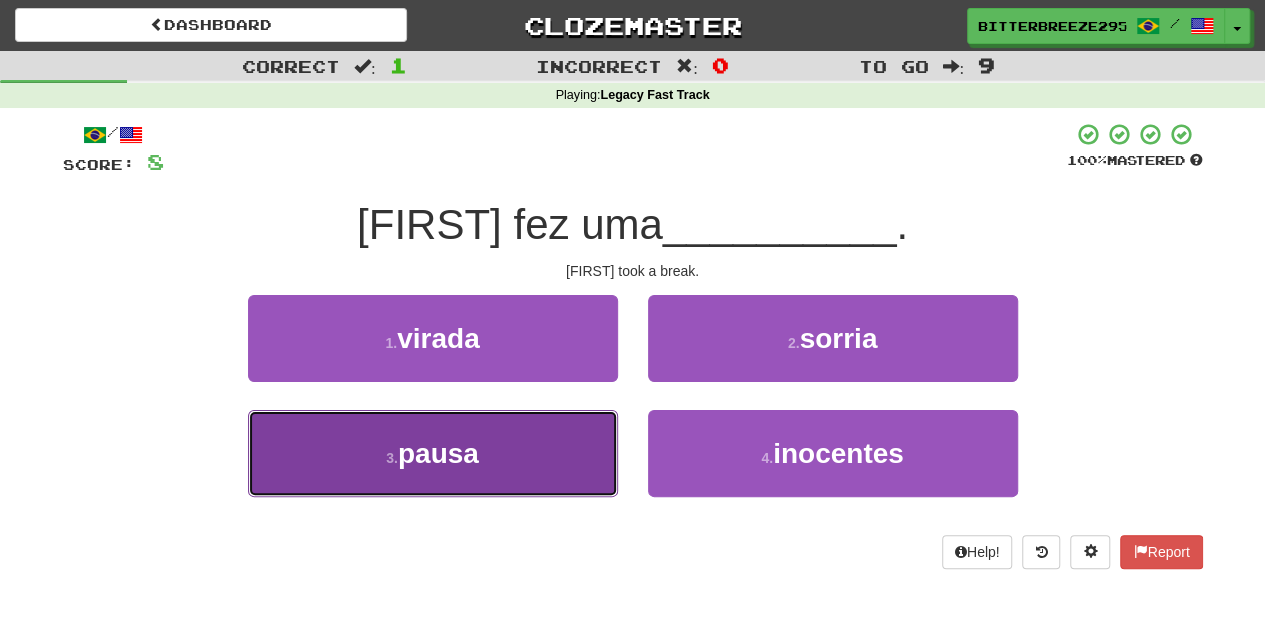 click on "3 .  pausa" at bounding box center [433, 453] 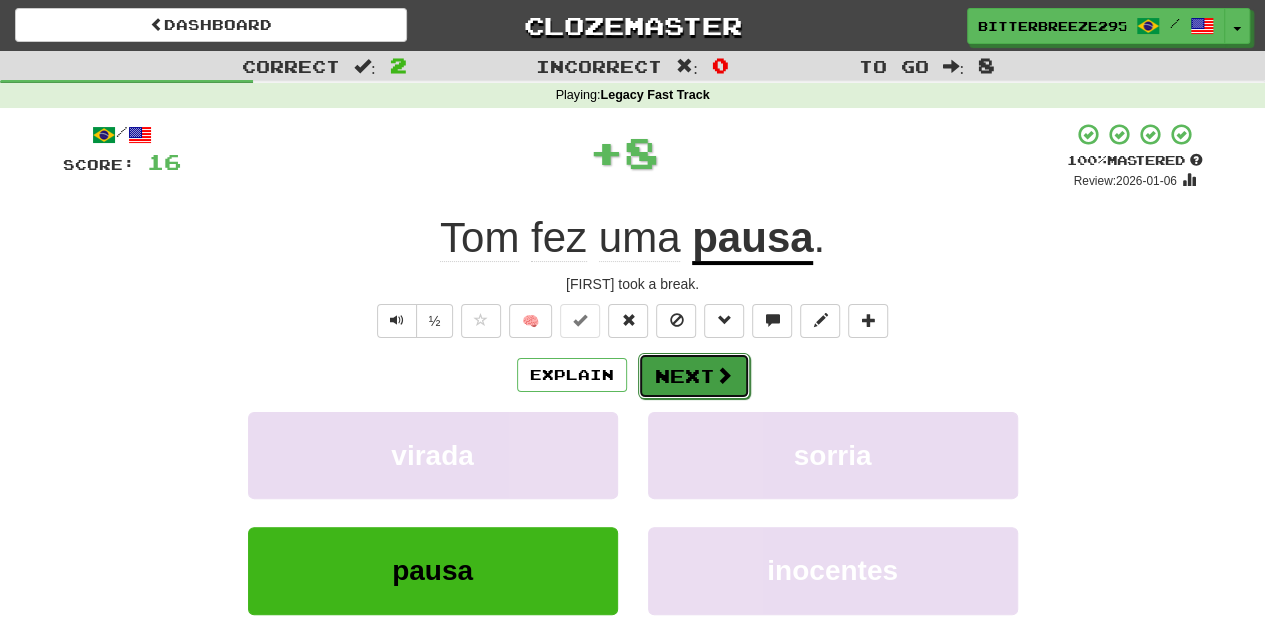 click on "Next" at bounding box center [694, 376] 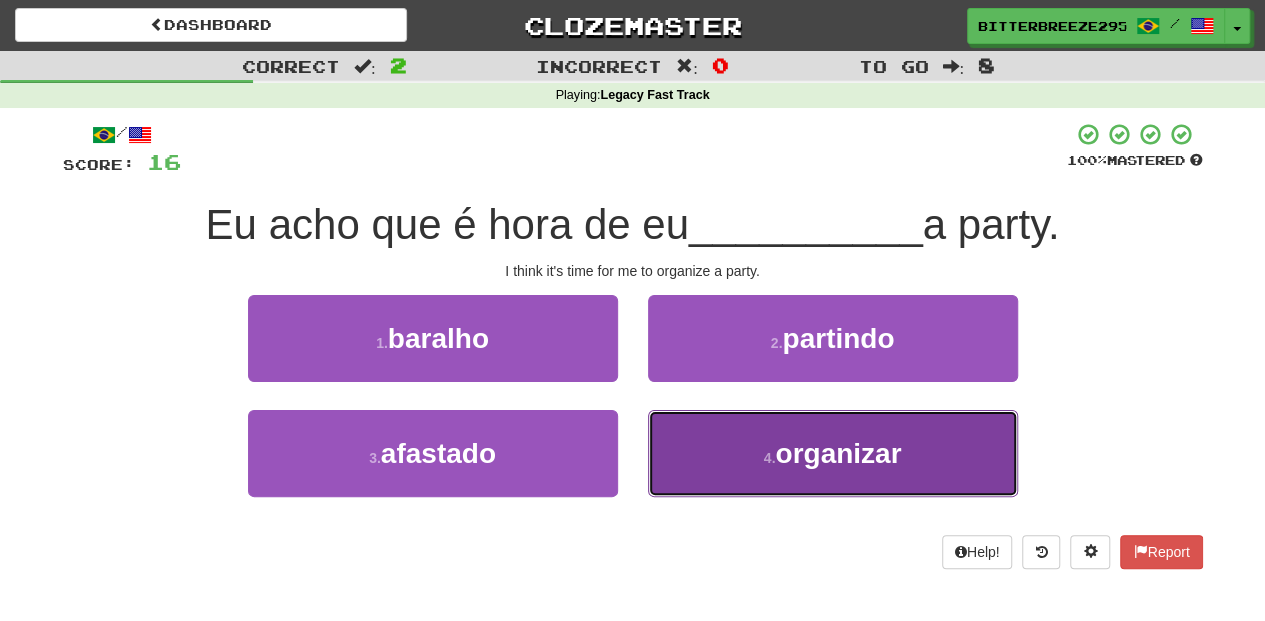 click on "4 .  organizar" at bounding box center [833, 453] 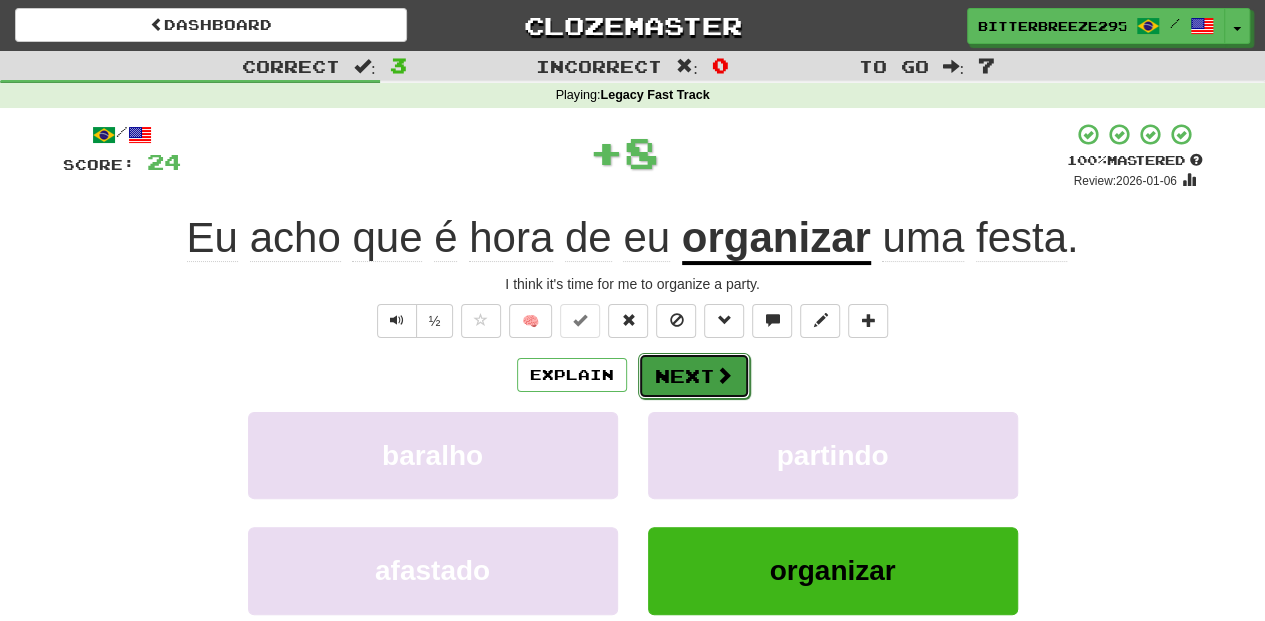 click on "Next" at bounding box center [694, 376] 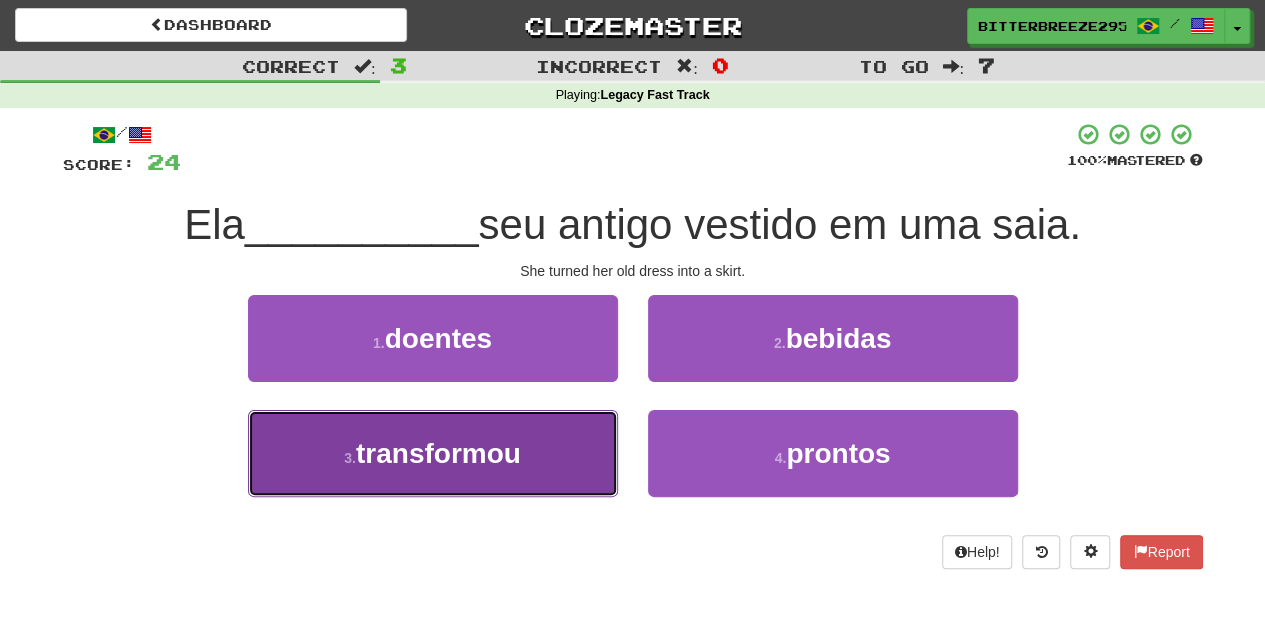 click on "transformou" at bounding box center [438, 453] 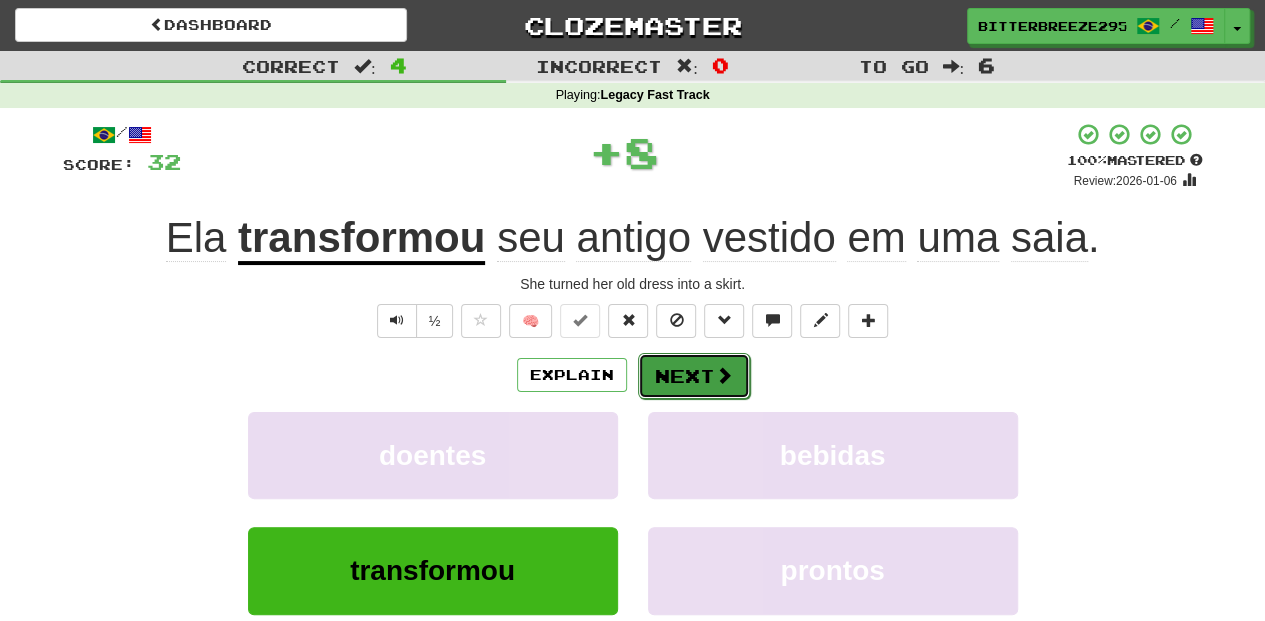 click on "Next" at bounding box center (694, 376) 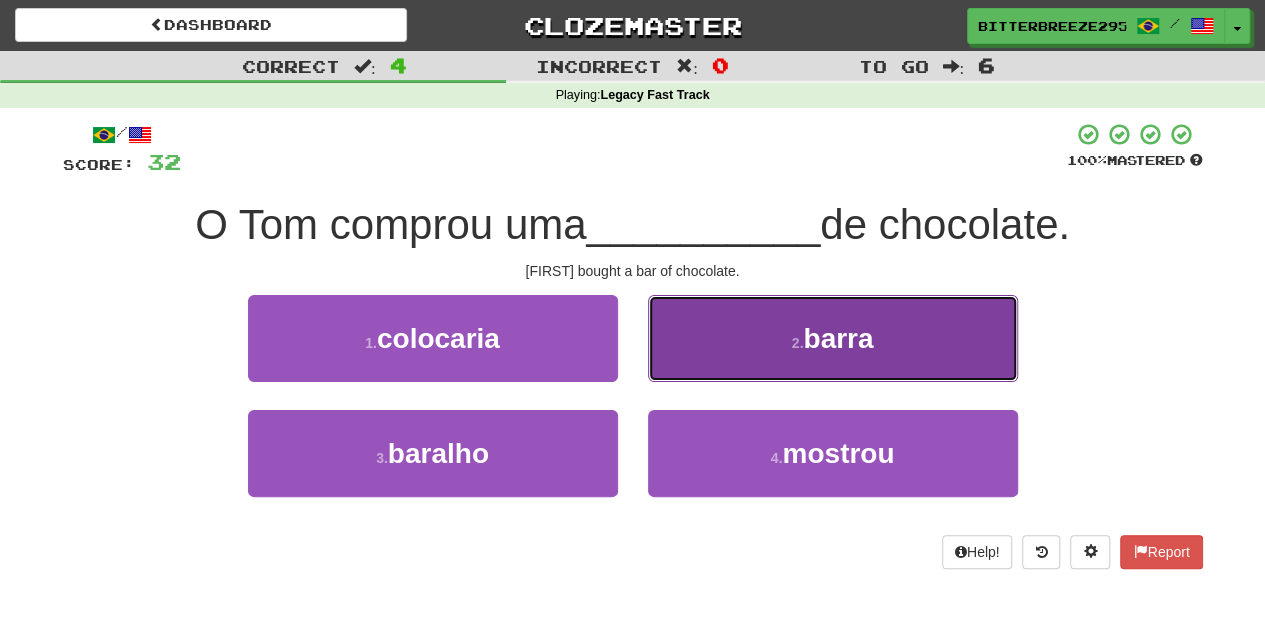 click on "2 .  barra" at bounding box center [833, 338] 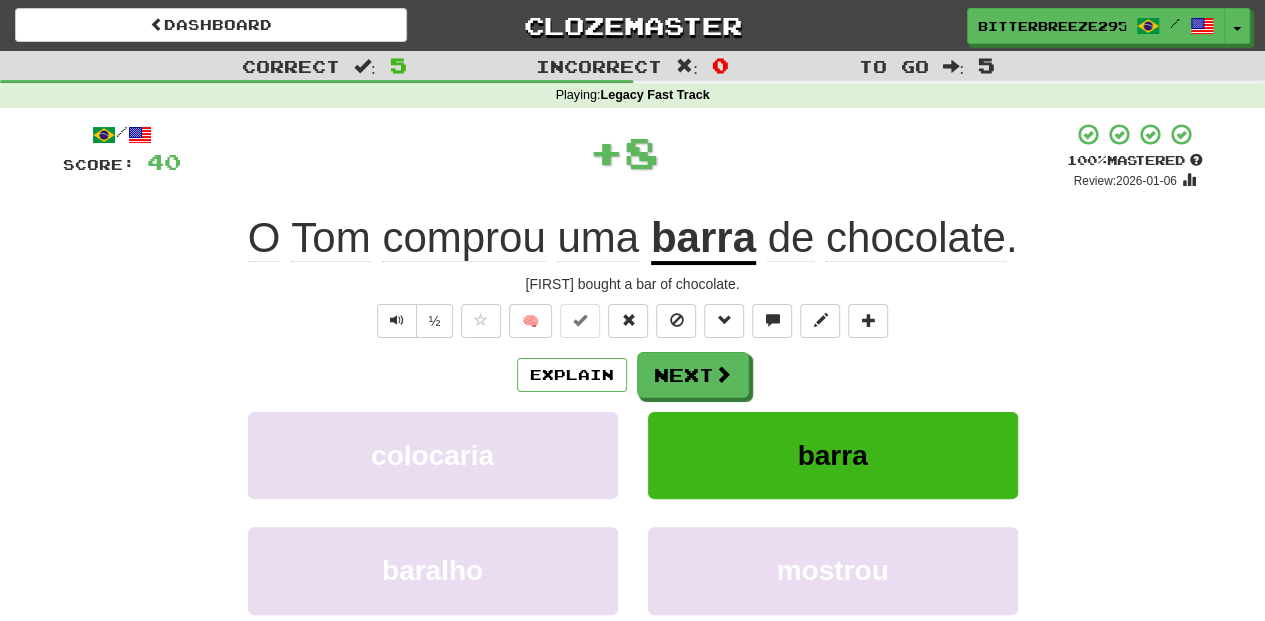 click on "Next" at bounding box center (693, 375) 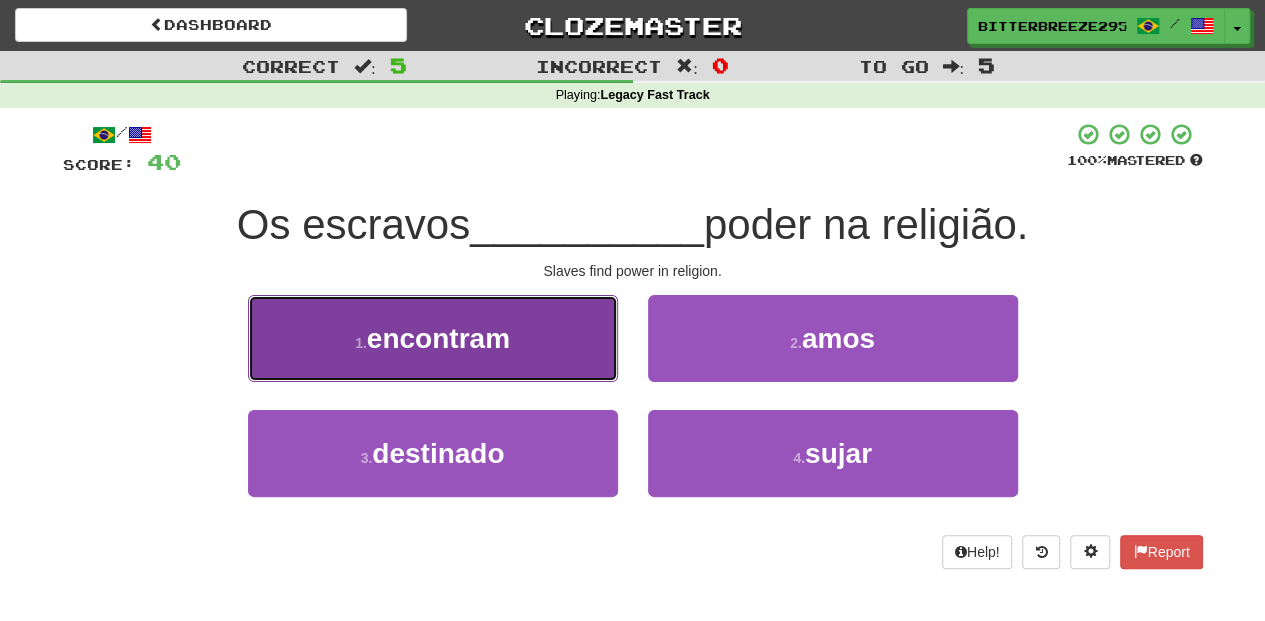 click on "1 .  encontram" at bounding box center [433, 338] 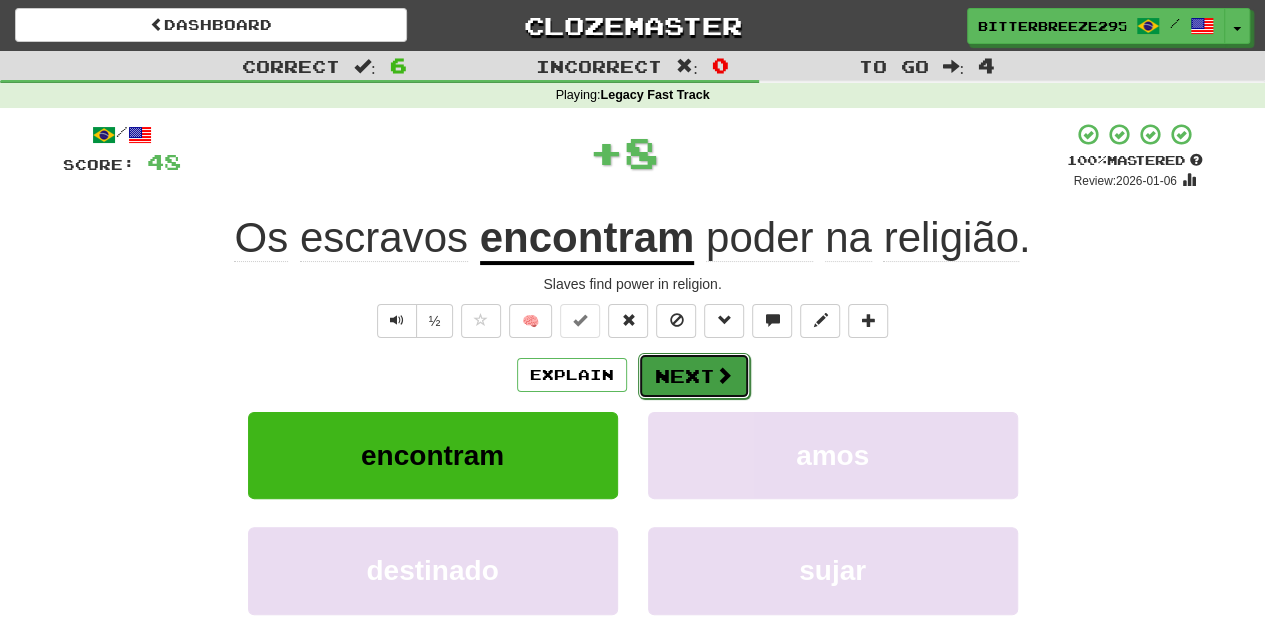 click on "Next" at bounding box center [694, 376] 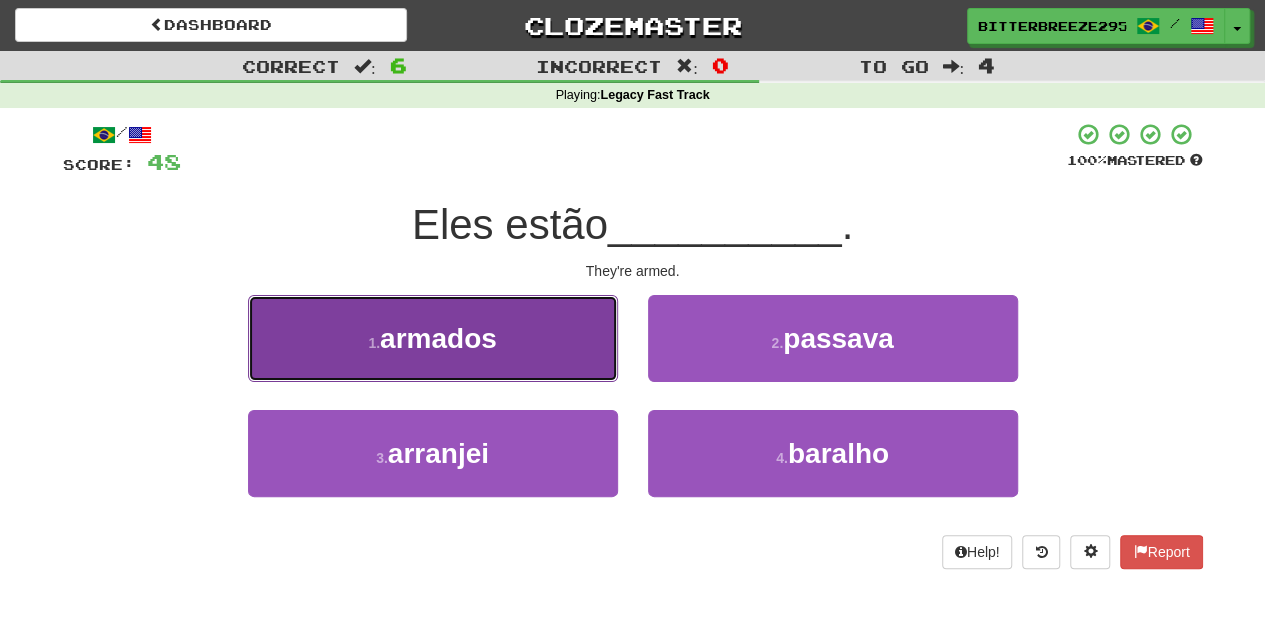click on "1 .  armados" at bounding box center (433, 338) 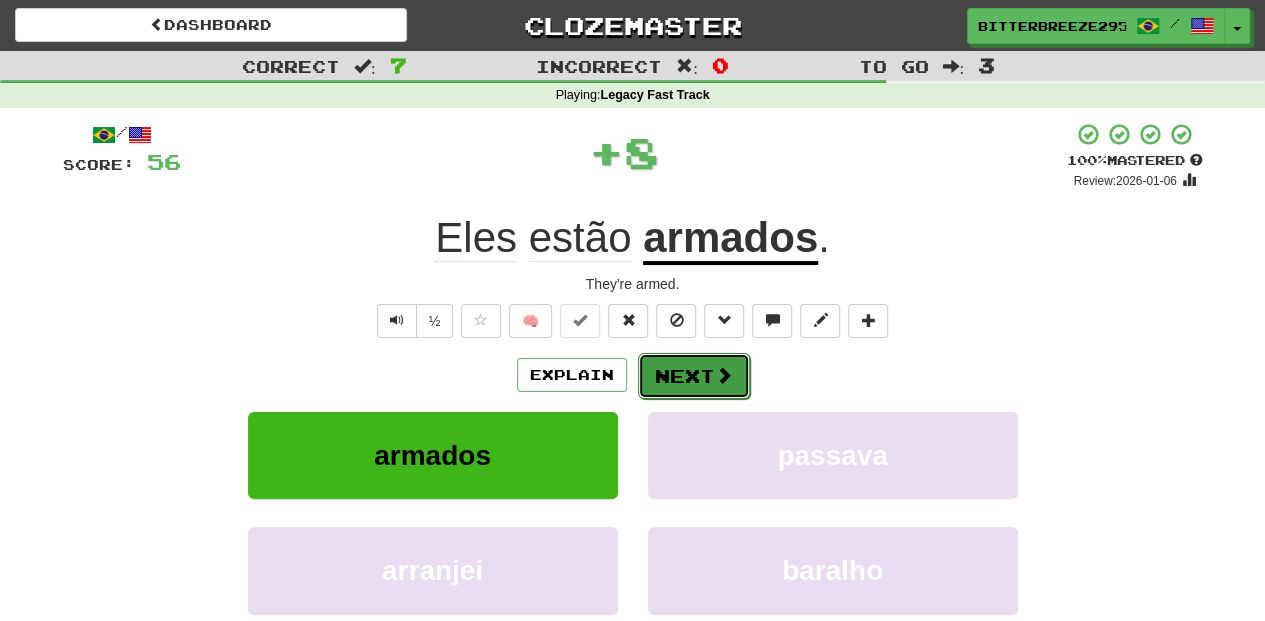 click on "Next" at bounding box center (694, 376) 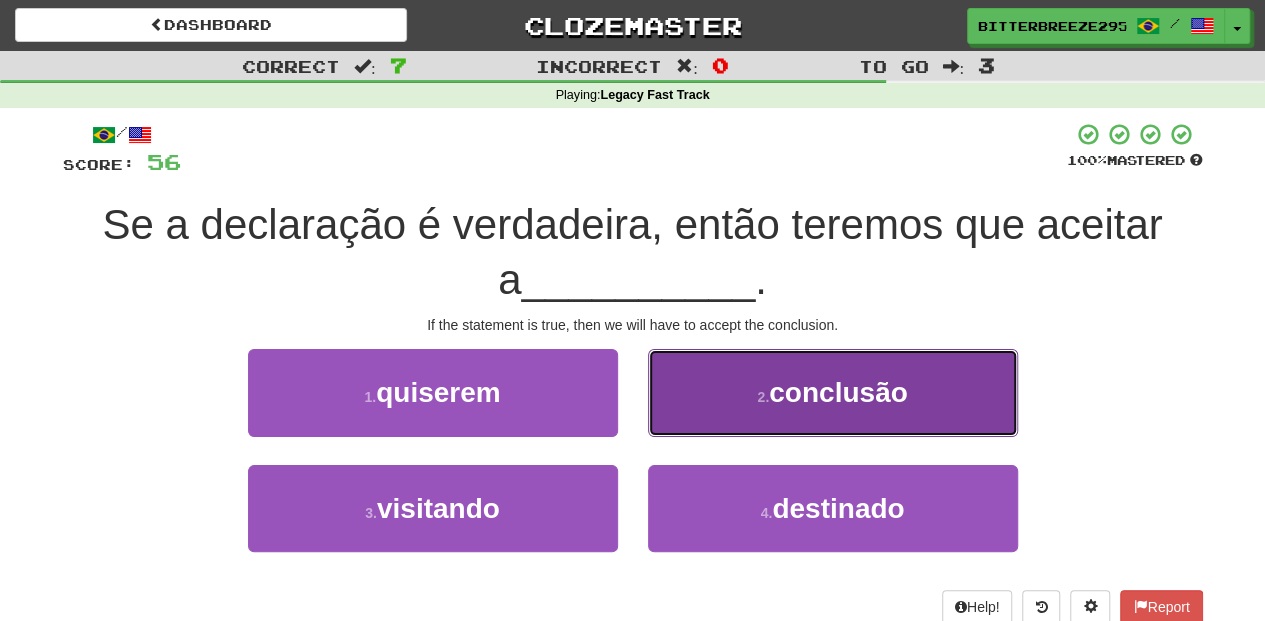click on "2 .  conclusão" at bounding box center [833, 392] 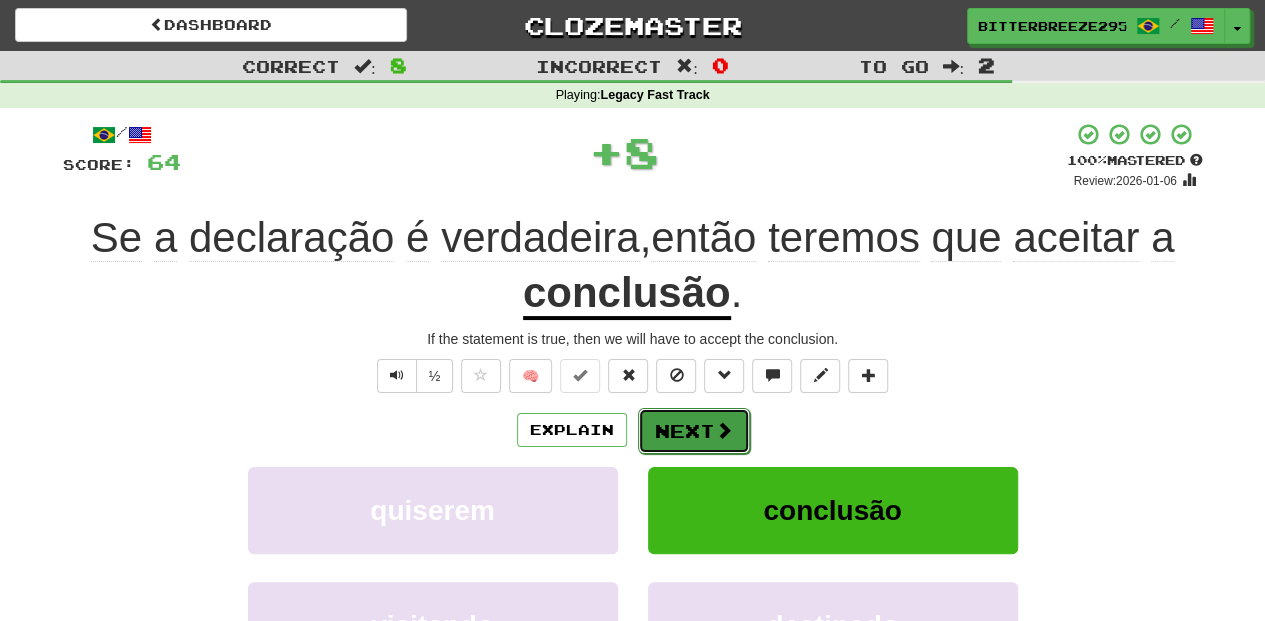 click on "Next" at bounding box center [694, 431] 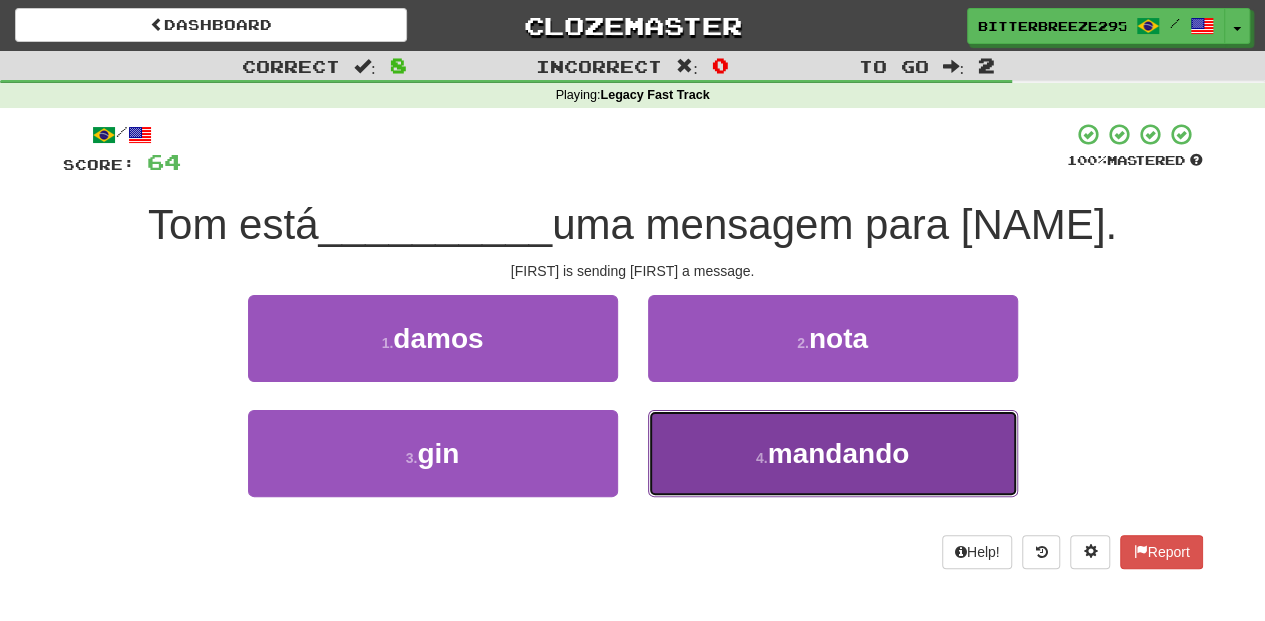 click on "4 .  mandando" at bounding box center (833, 453) 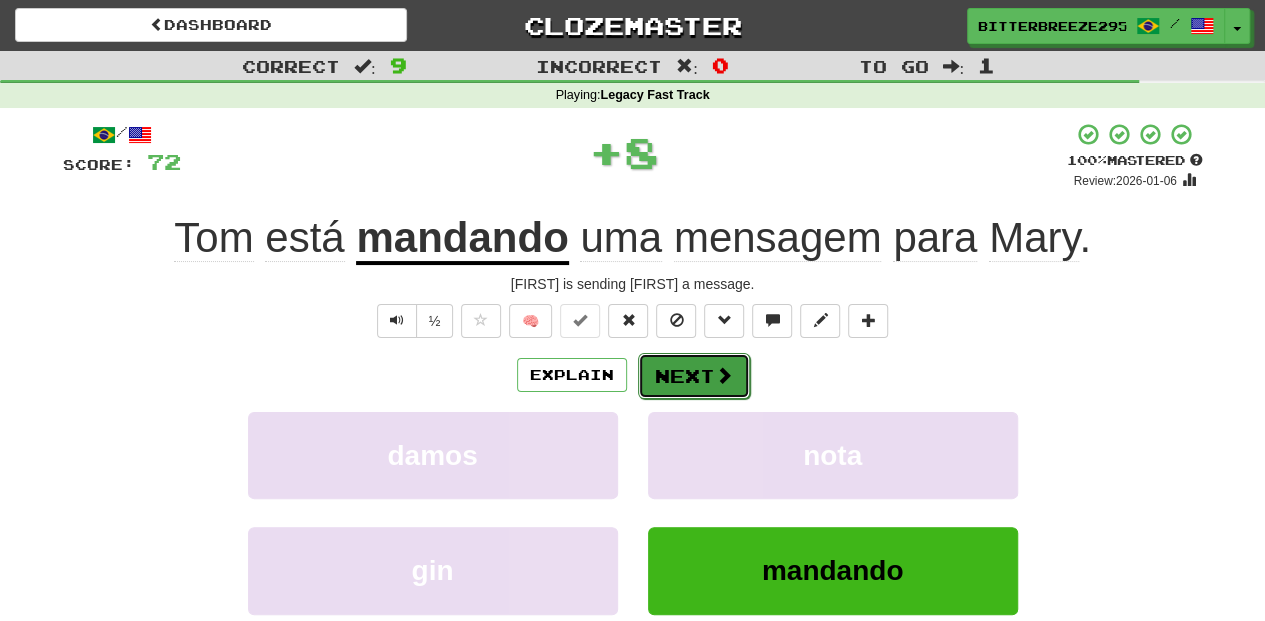 click on "Next" at bounding box center (694, 376) 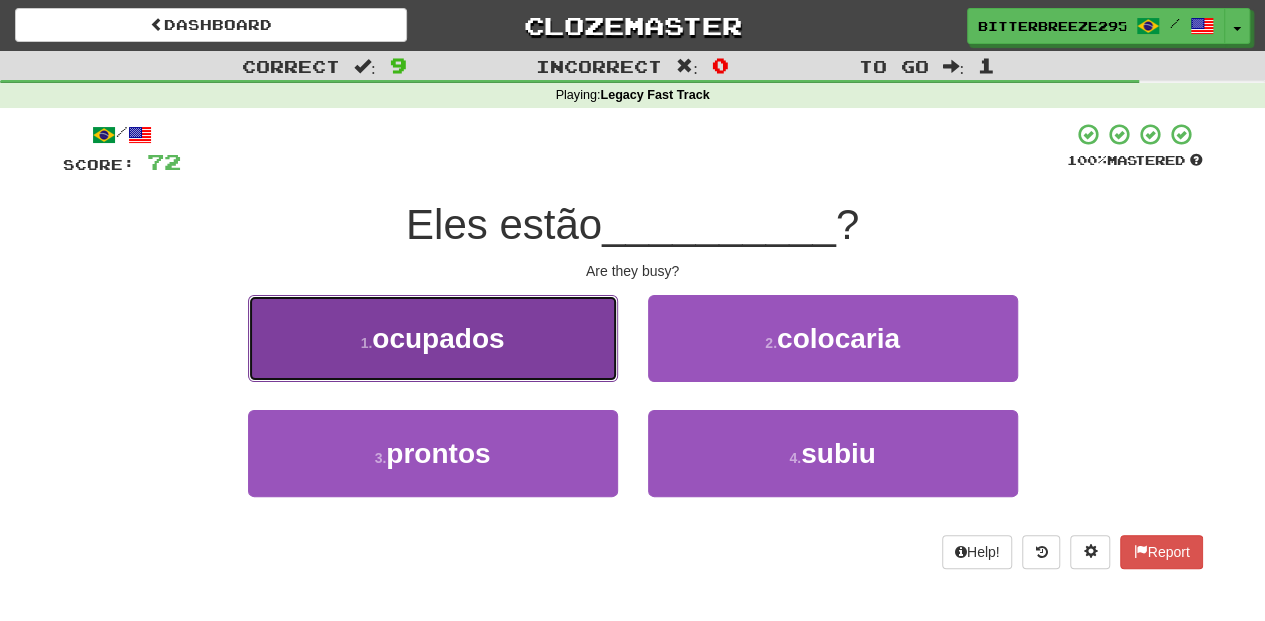 drag, startPoint x: 502, startPoint y: 350, endPoint x: 528, endPoint y: 362, distance: 28.635643 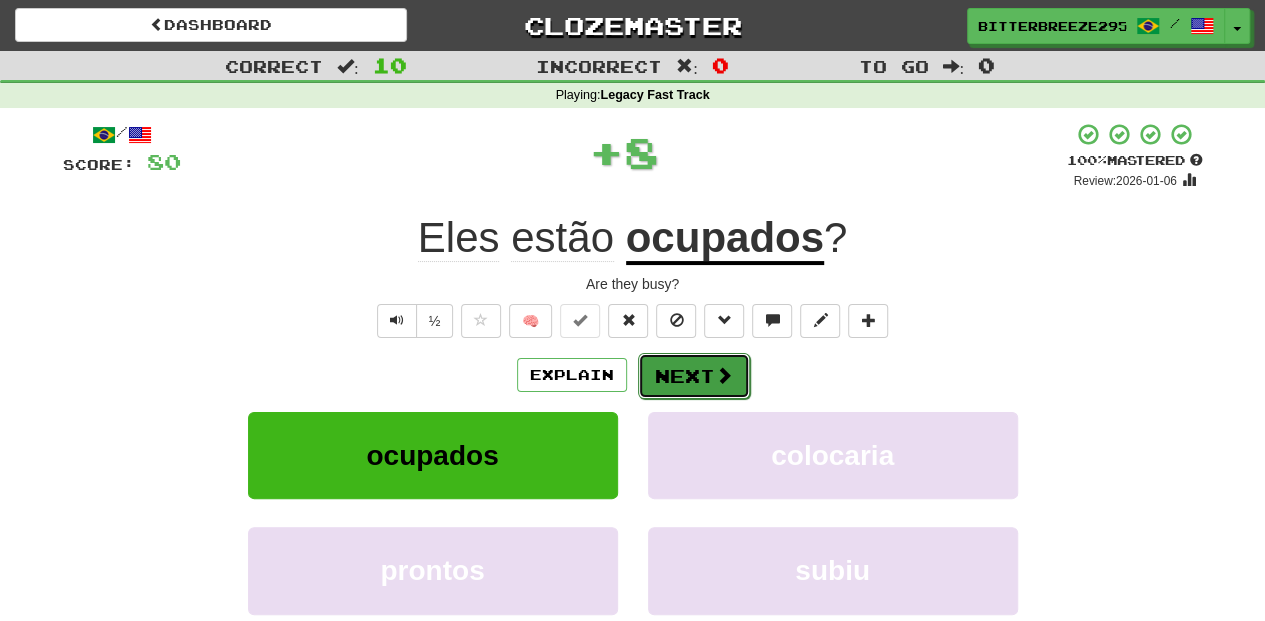 click on "Next" at bounding box center (694, 376) 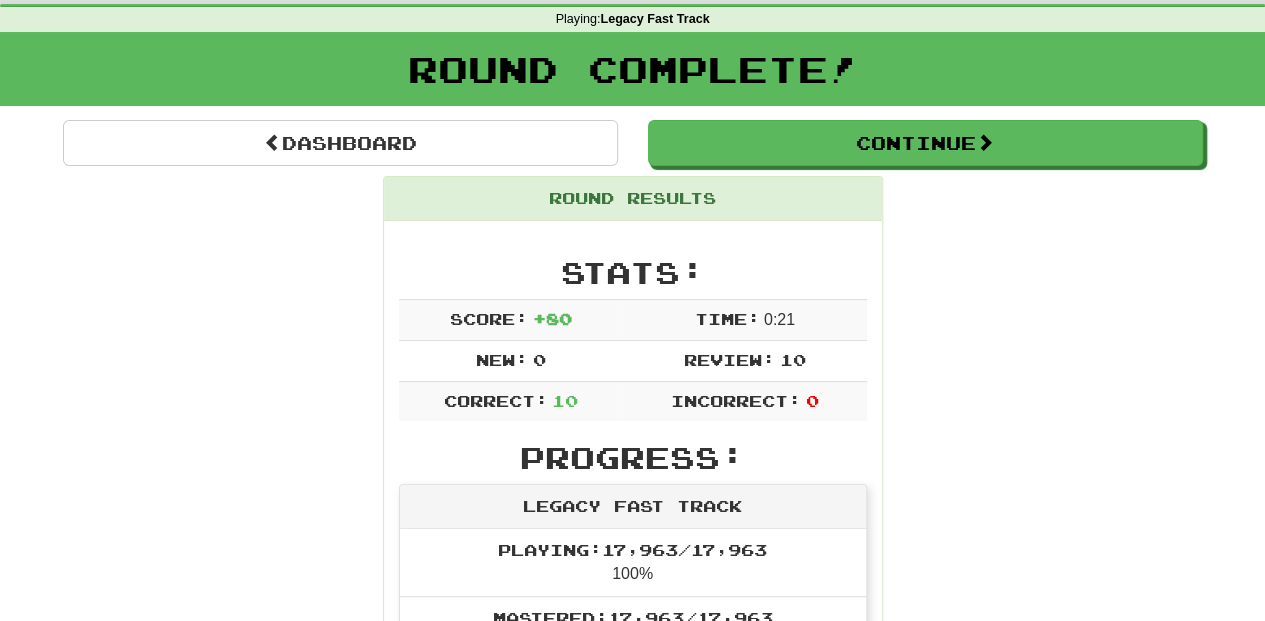 scroll, scrollTop: 0, scrollLeft: 0, axis: both 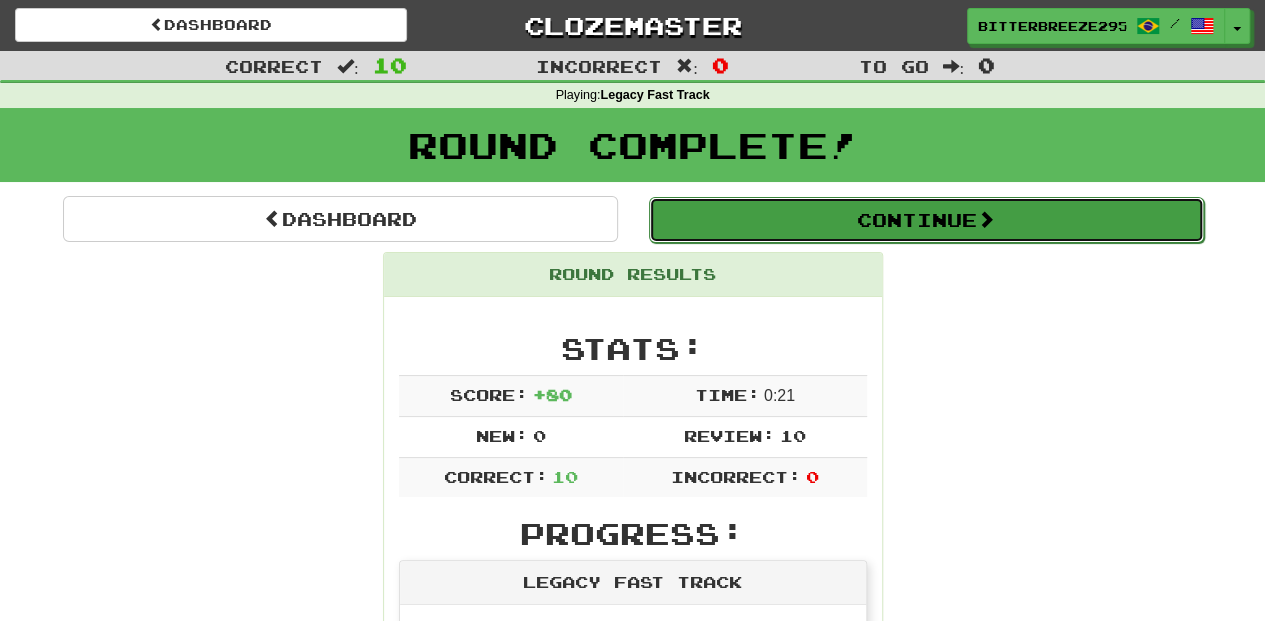 click on "Continue" at bounding box center (926, 220) 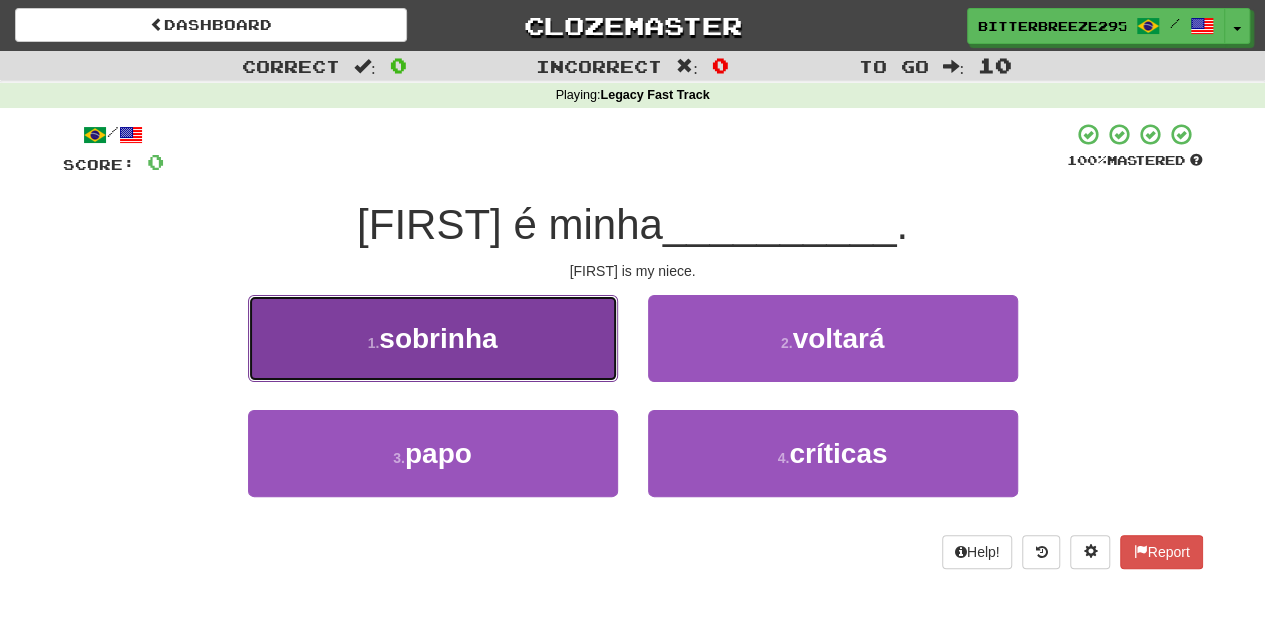 click on "1 .  sobrinha" at bounding box center [433, 338] 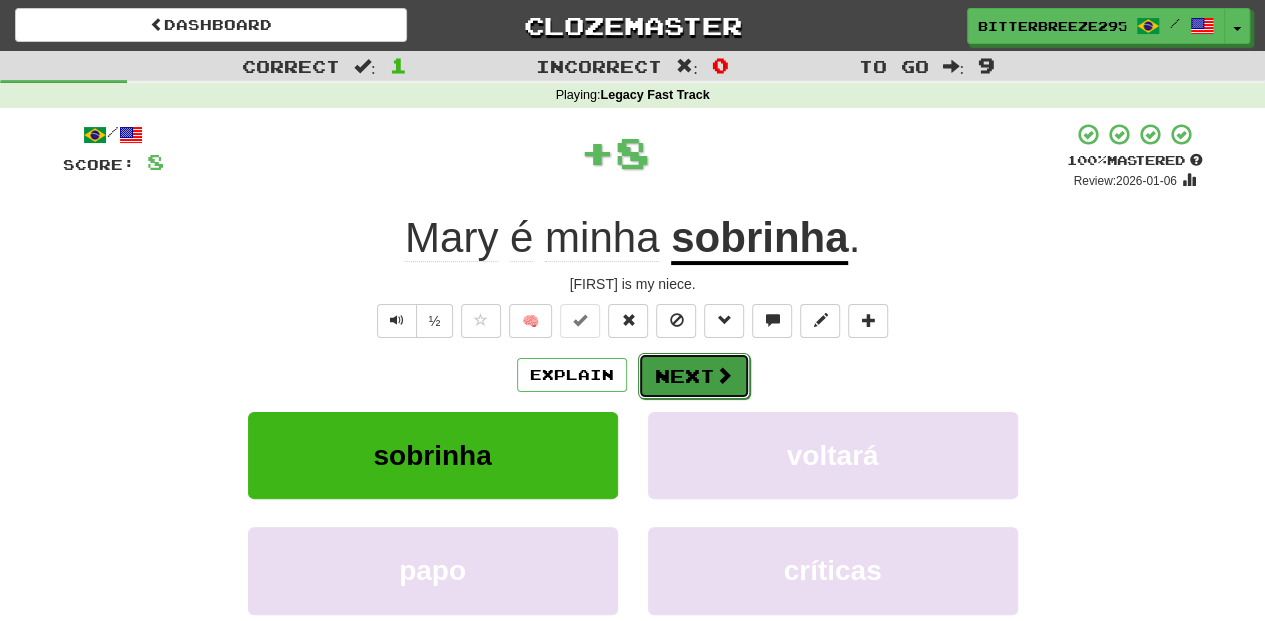 click on "Next" at bounding box center (694, 376) 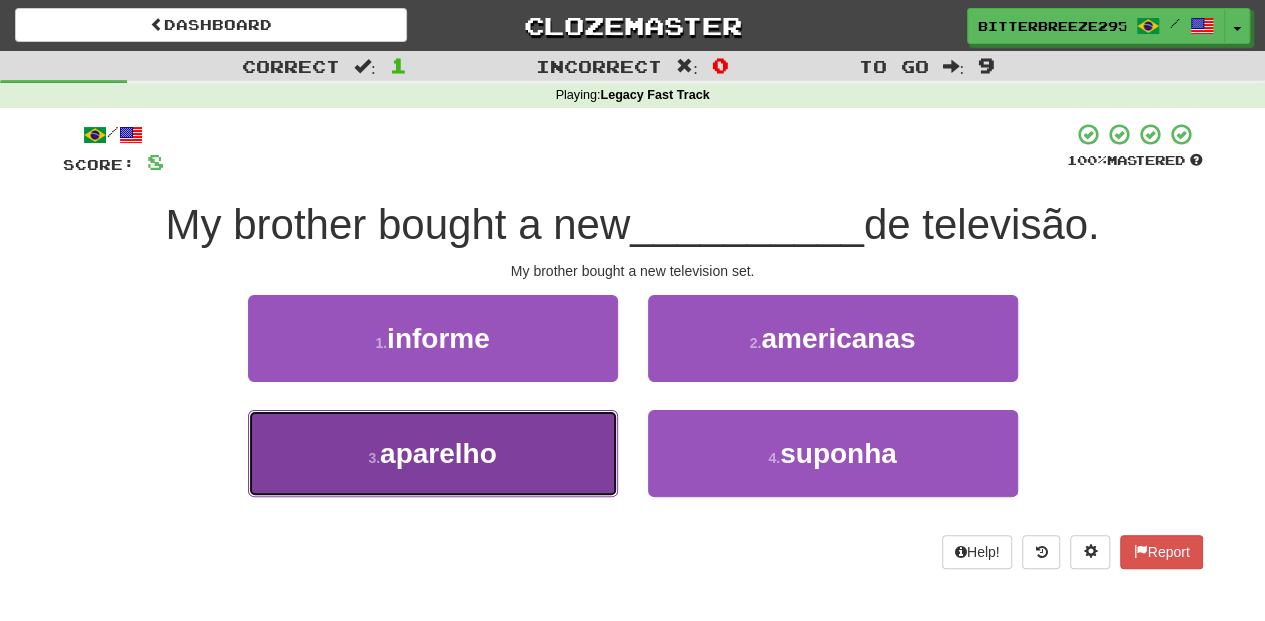 click on "3 .  aparelho" at bounding box center [433, 453] 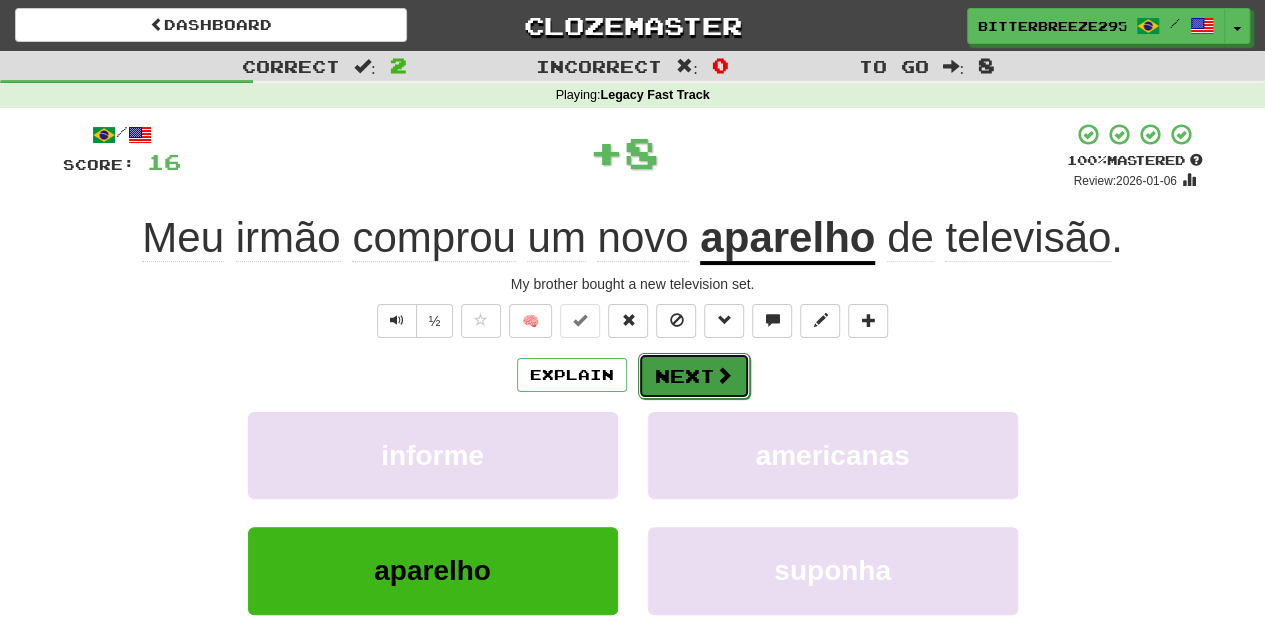 click on "Next" at bounding box center [694, 376] 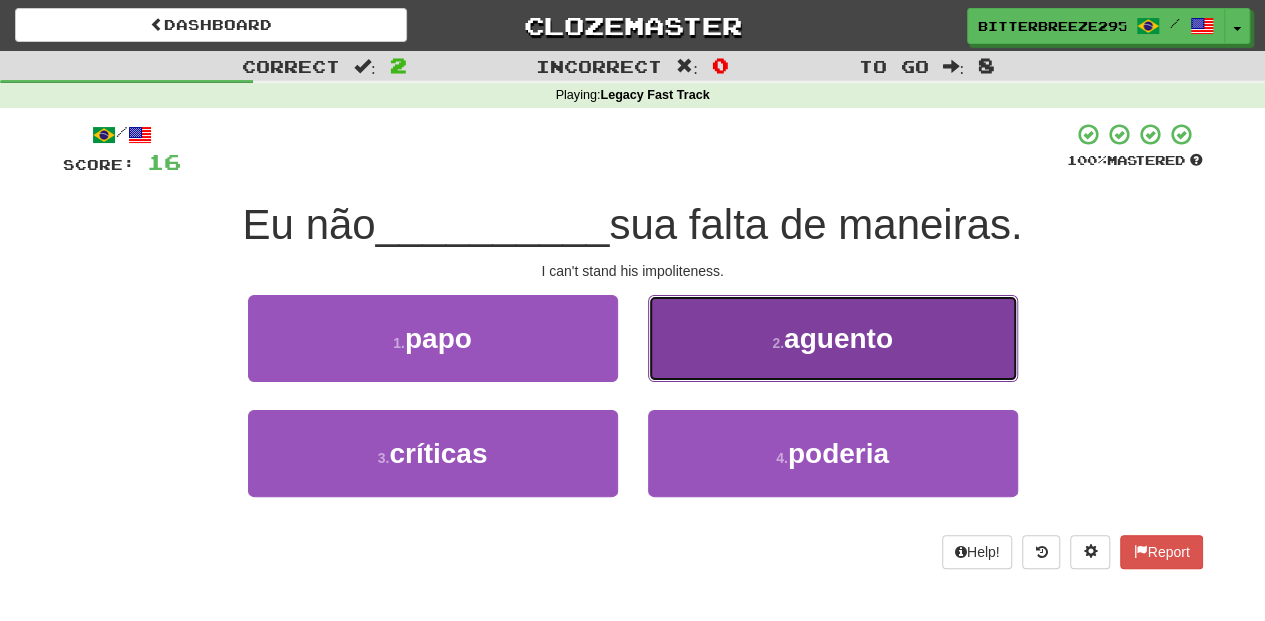 click on "2 .  aguento" at bounding box center [833, 338] 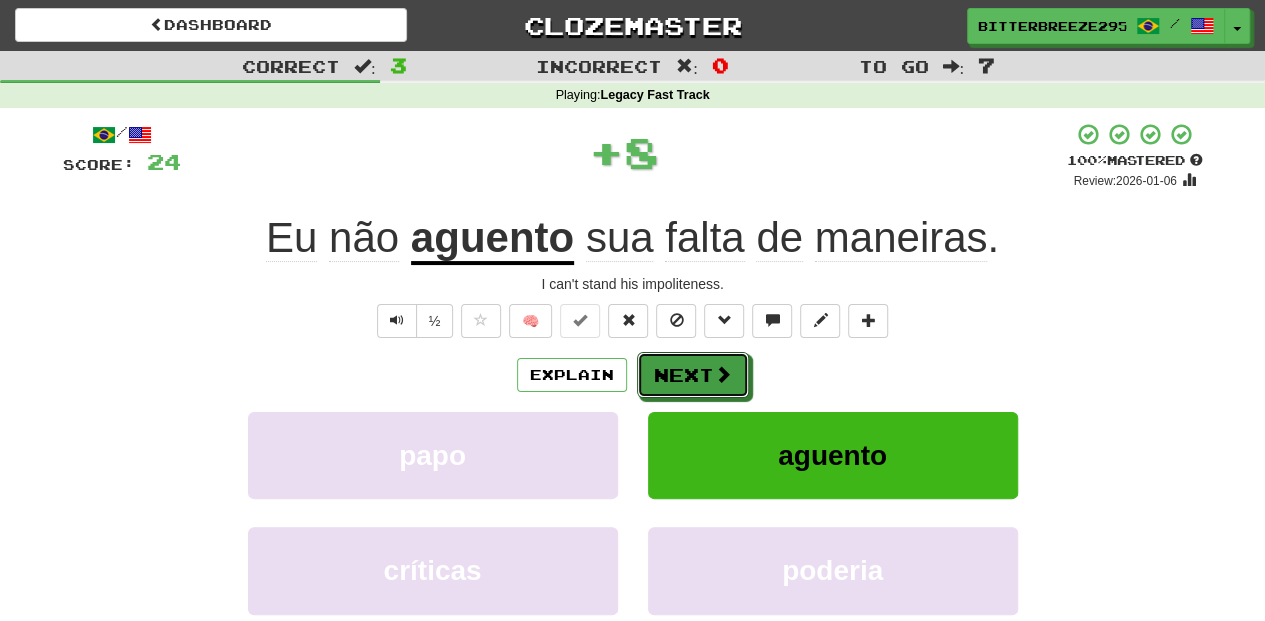 click on "Next" at bounding box center (693, 375) 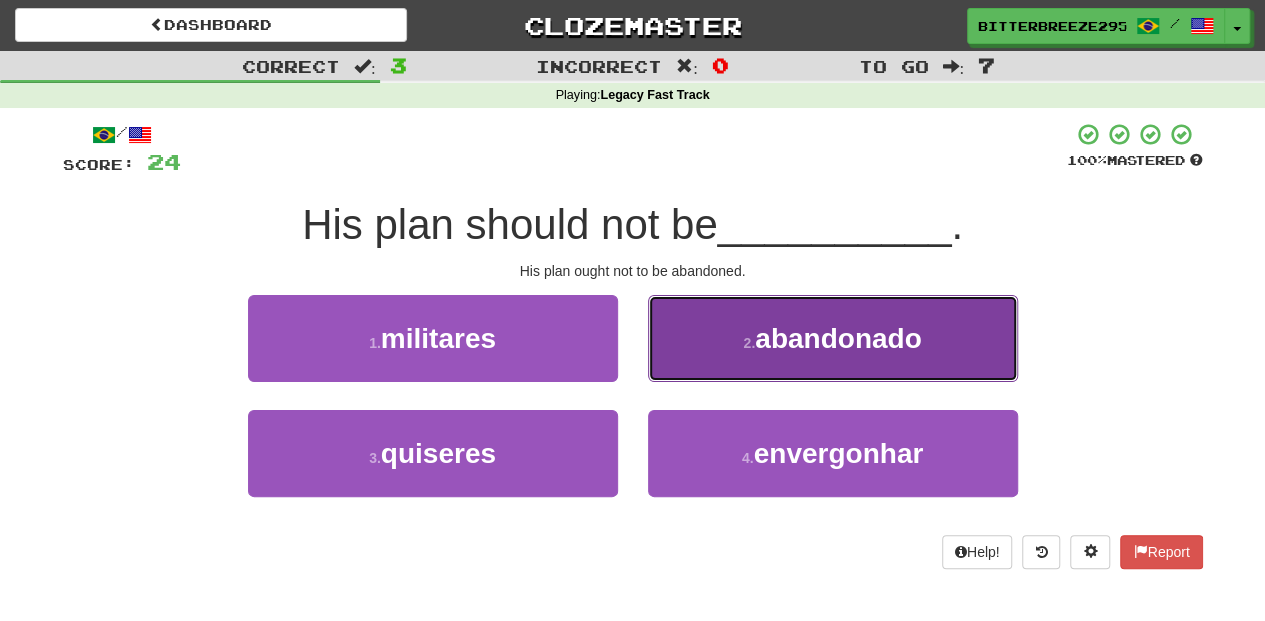 click on "2 .  abandonado" at bounding box center [833, 338] 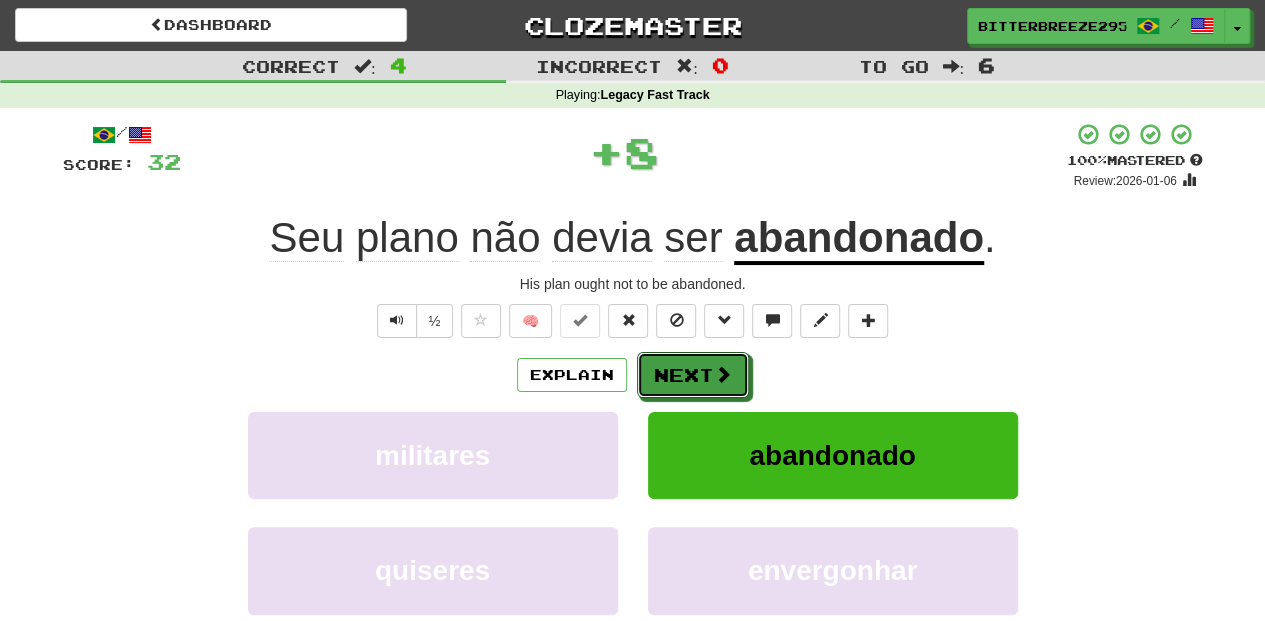 click on "Next" at bounding box center [693, 375] 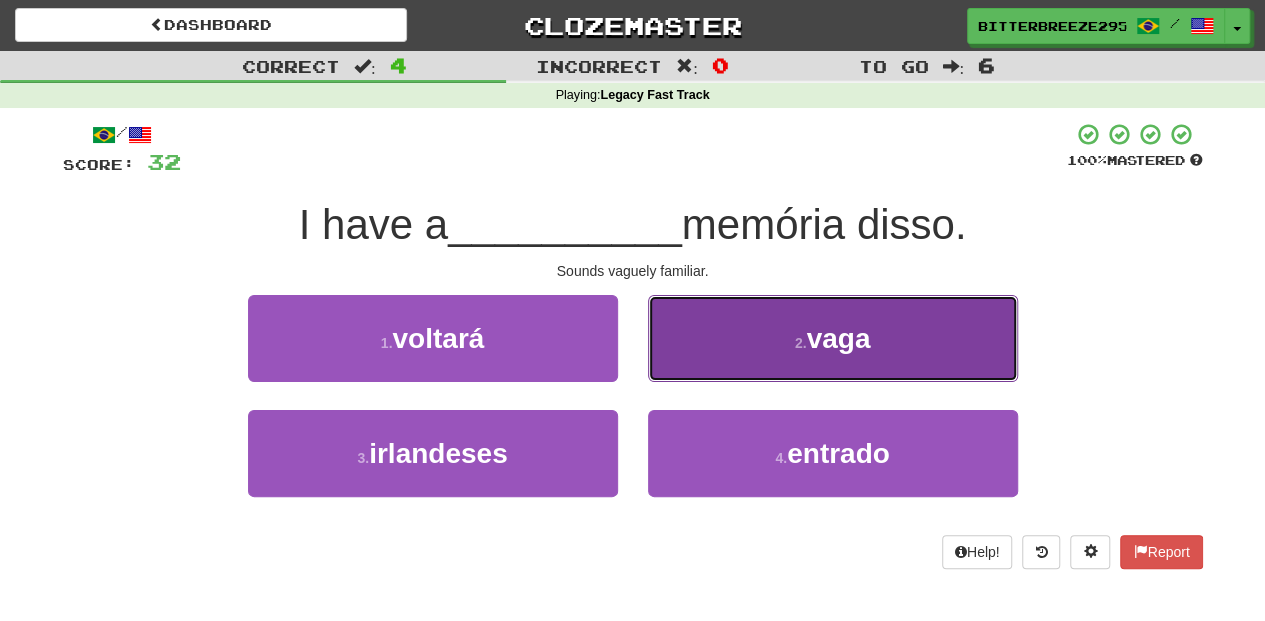 click on "2 .  vaga" at bounding box center (833, 338) 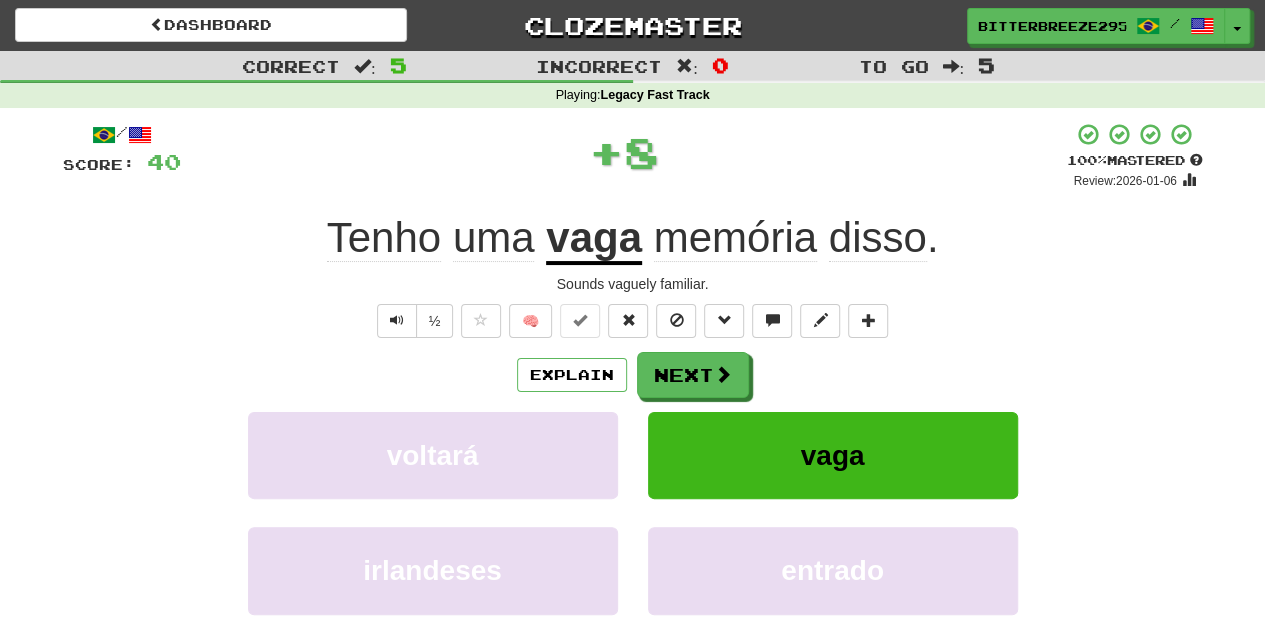 click on "Next" at bounding box center (693, 375) 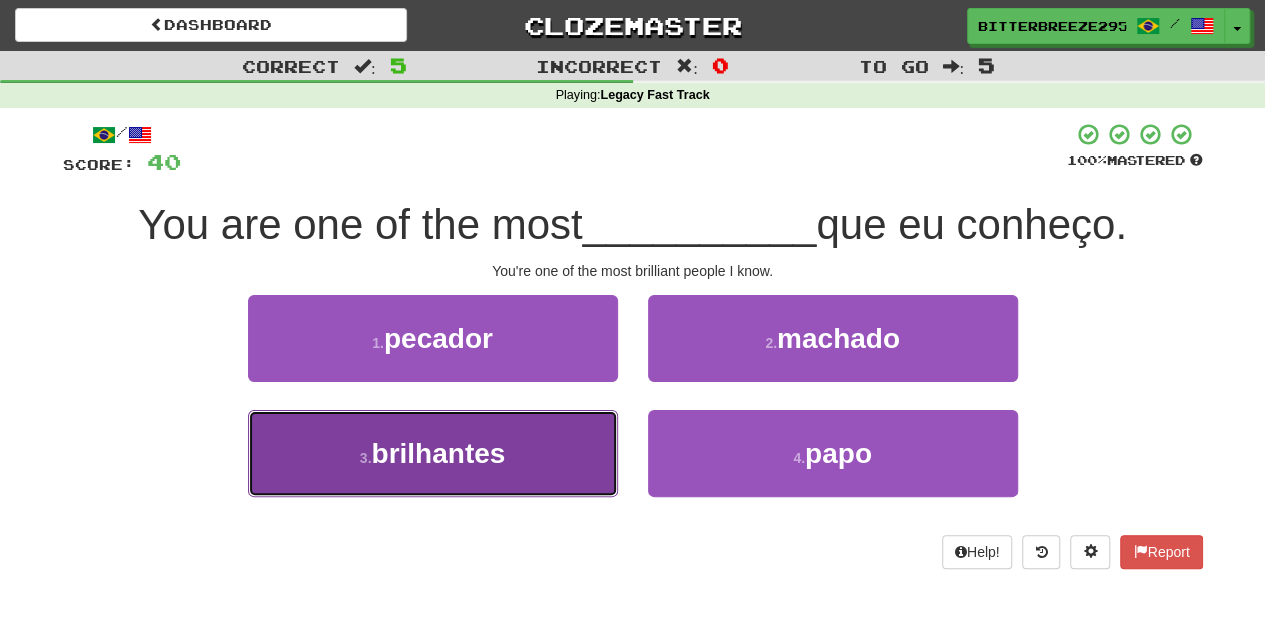 click on "3 .  brilhantes" at bounding box center (433, 453) 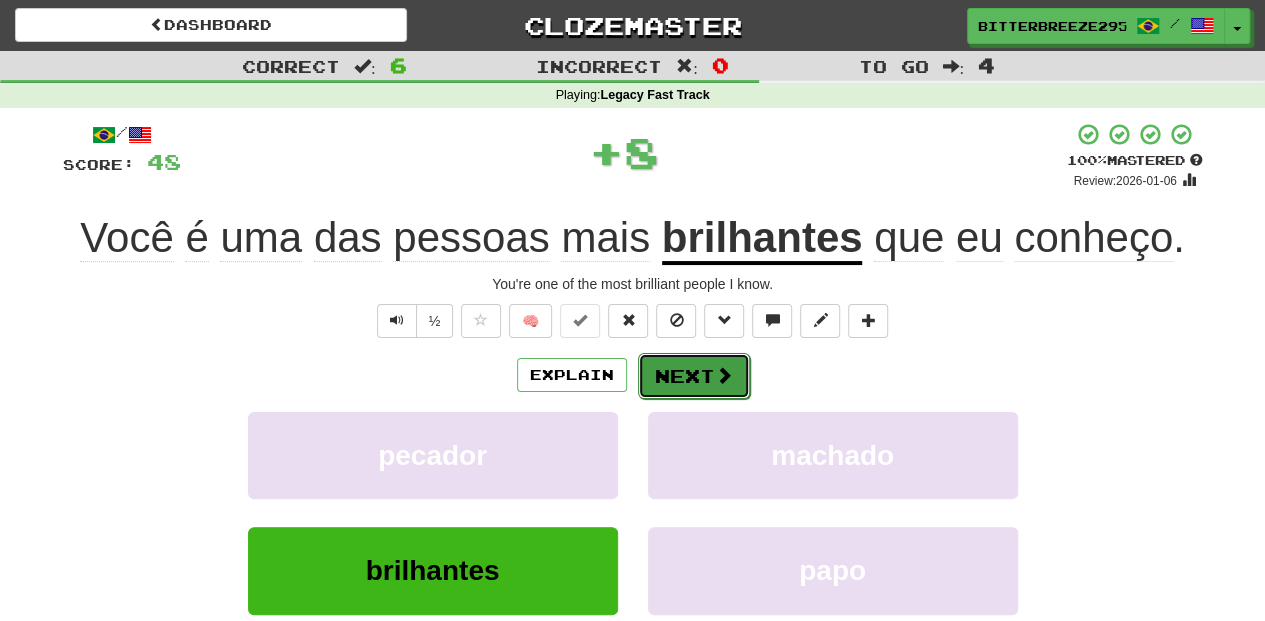 click on "Next" at bounding box center (694, 376) 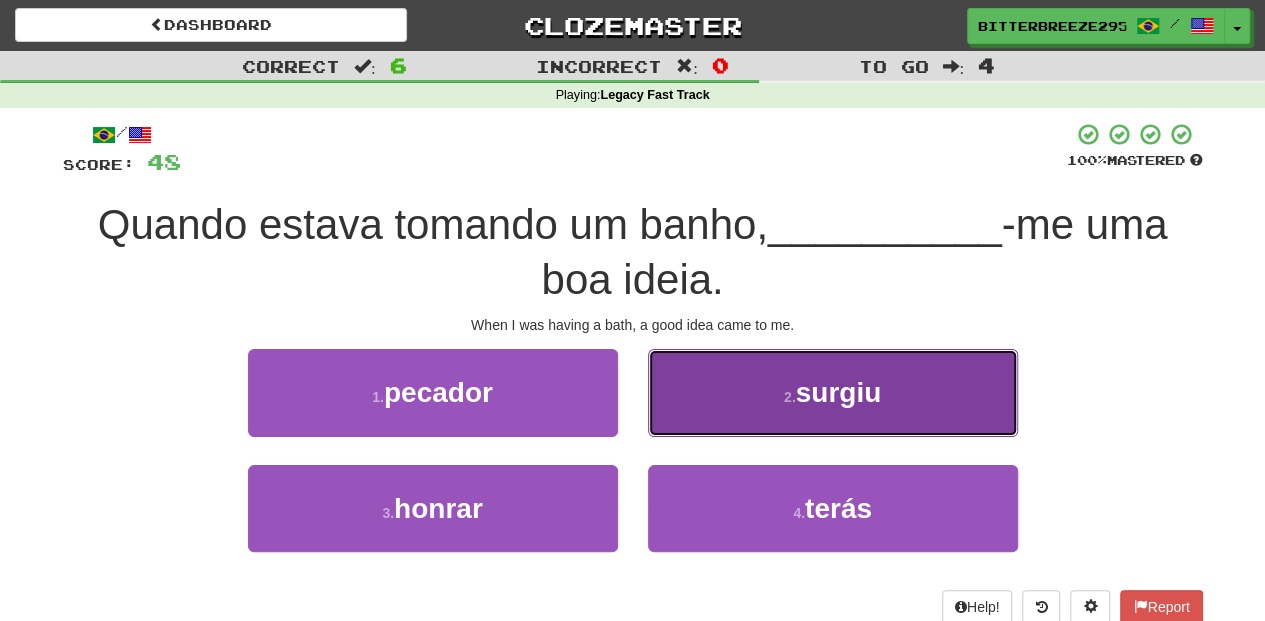 click on "2 .  surgiu" at bounding box center [833, 392] 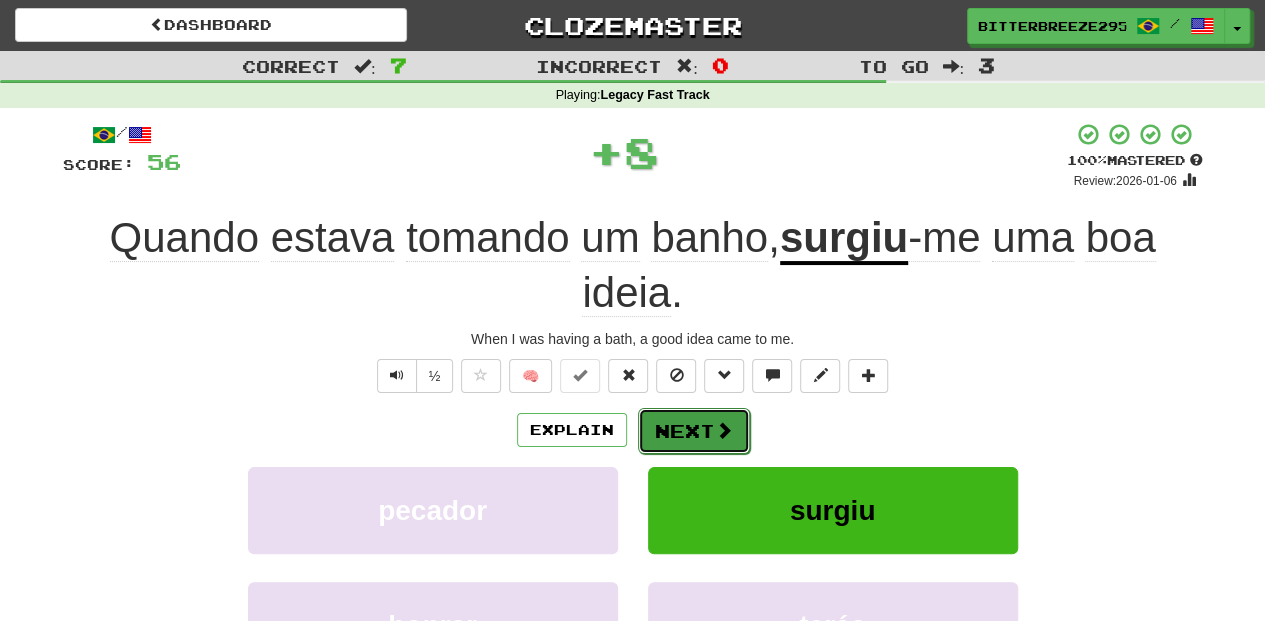 click on "Next" at bounding box center (694, 431) 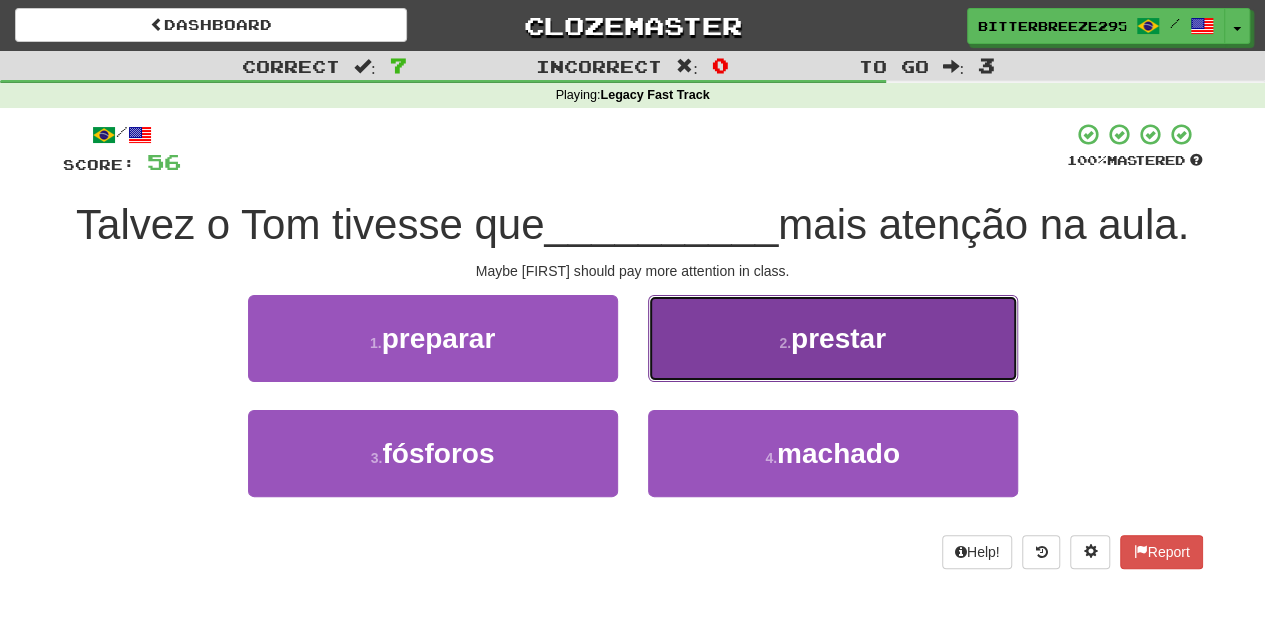 click on "2 .  prestar" at bounding box center (833, 338) 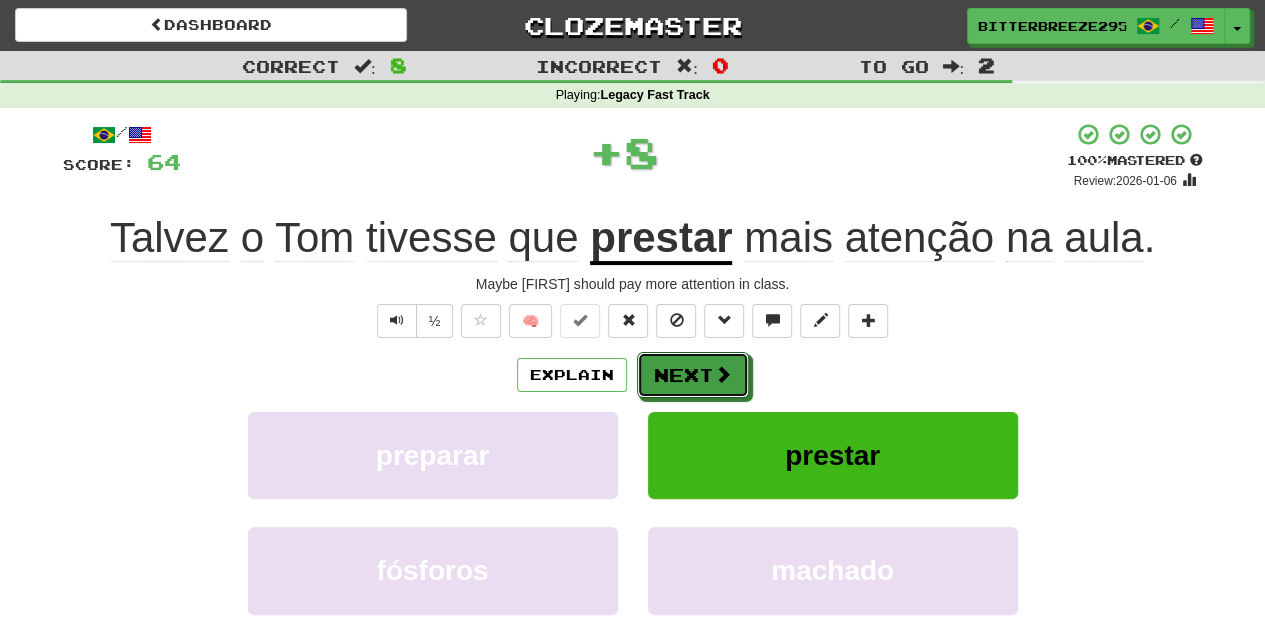 click on "Next" at bounding box center [693, 375] 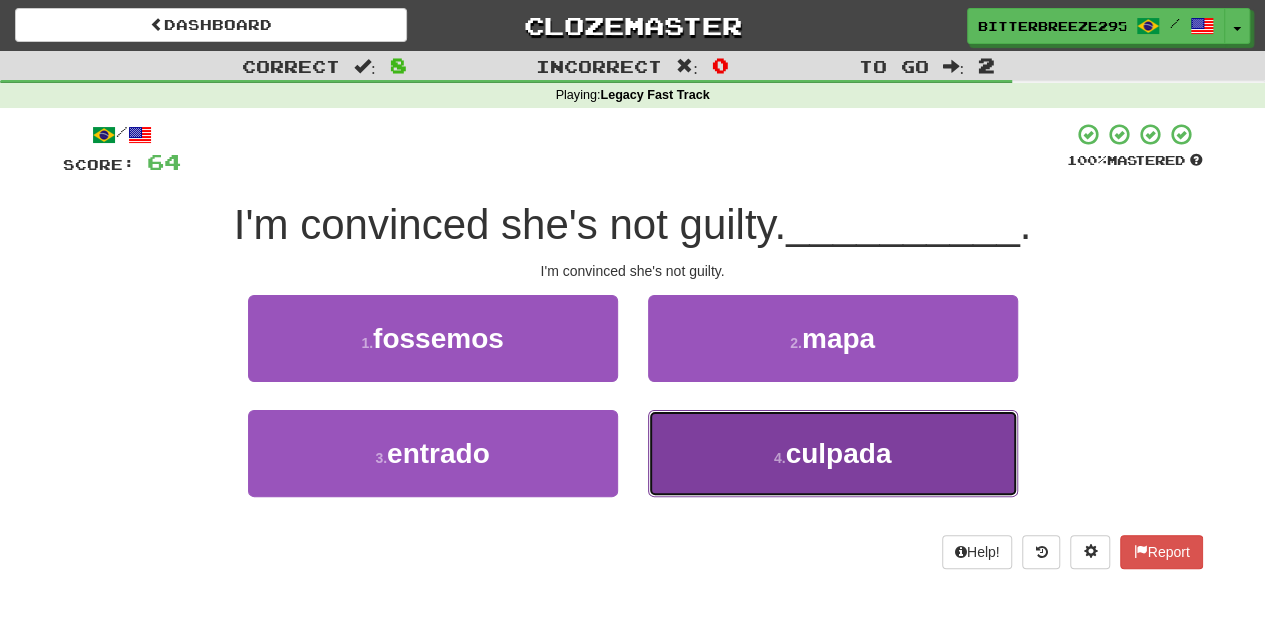click on "4 .  culpada" at bounding box center [833, 453] 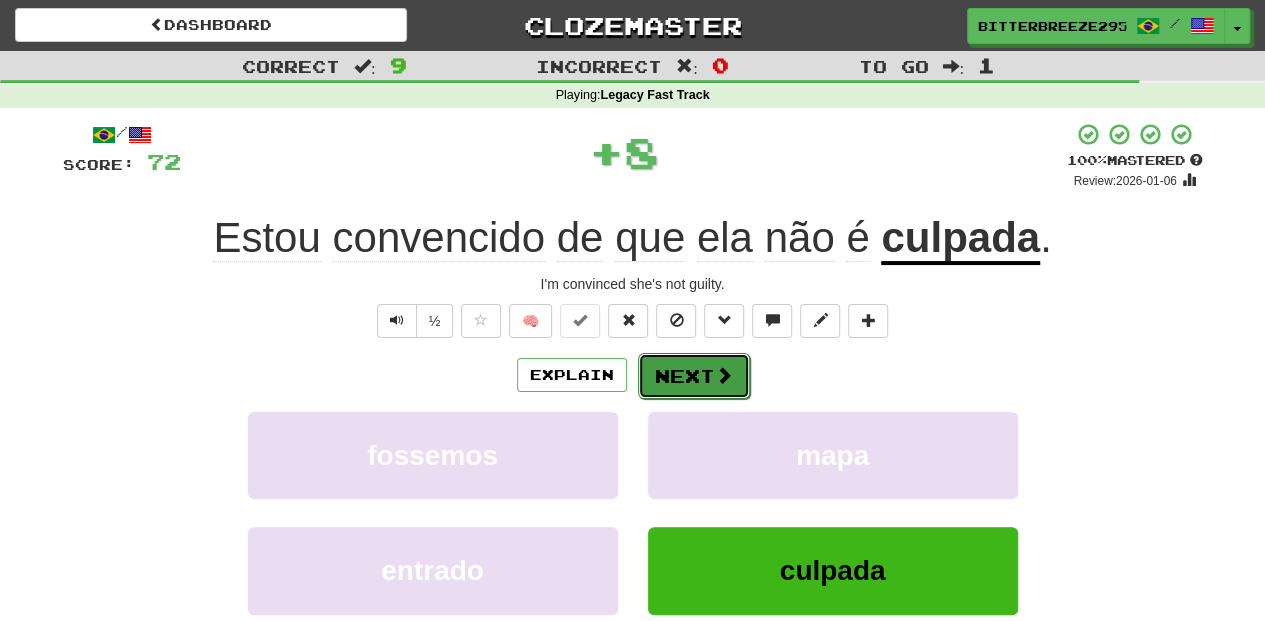 click on "Next" at bounding box center (694, 376) 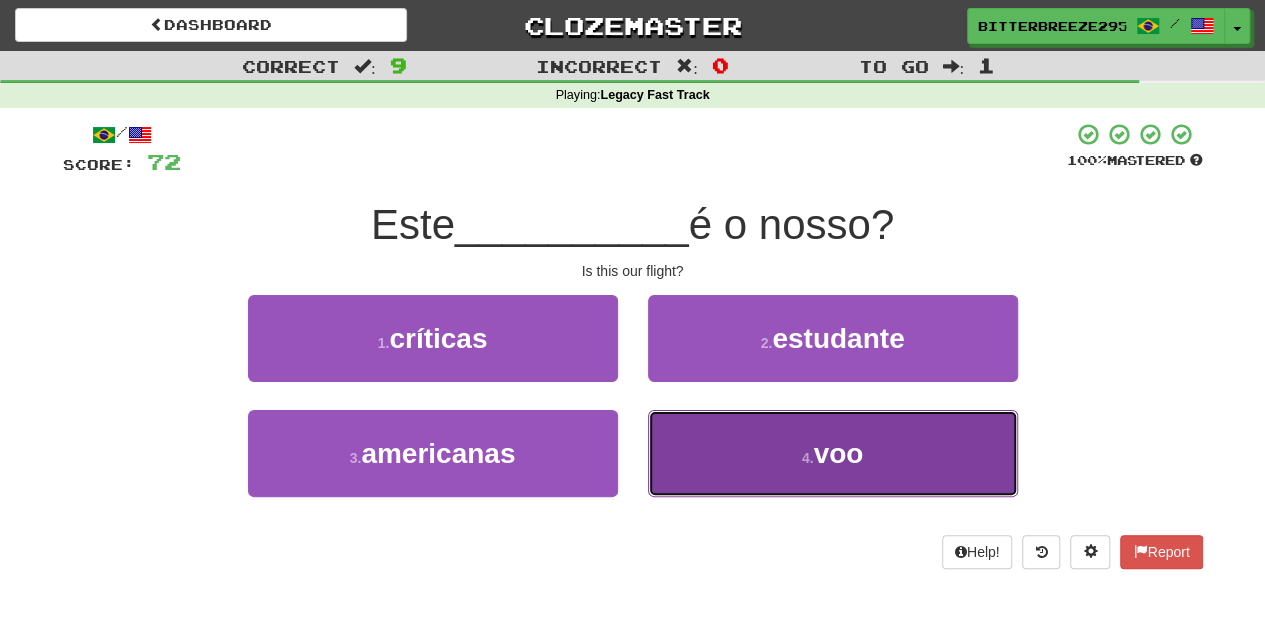 click on "4 .  voo" at bounding box center (833, 453) 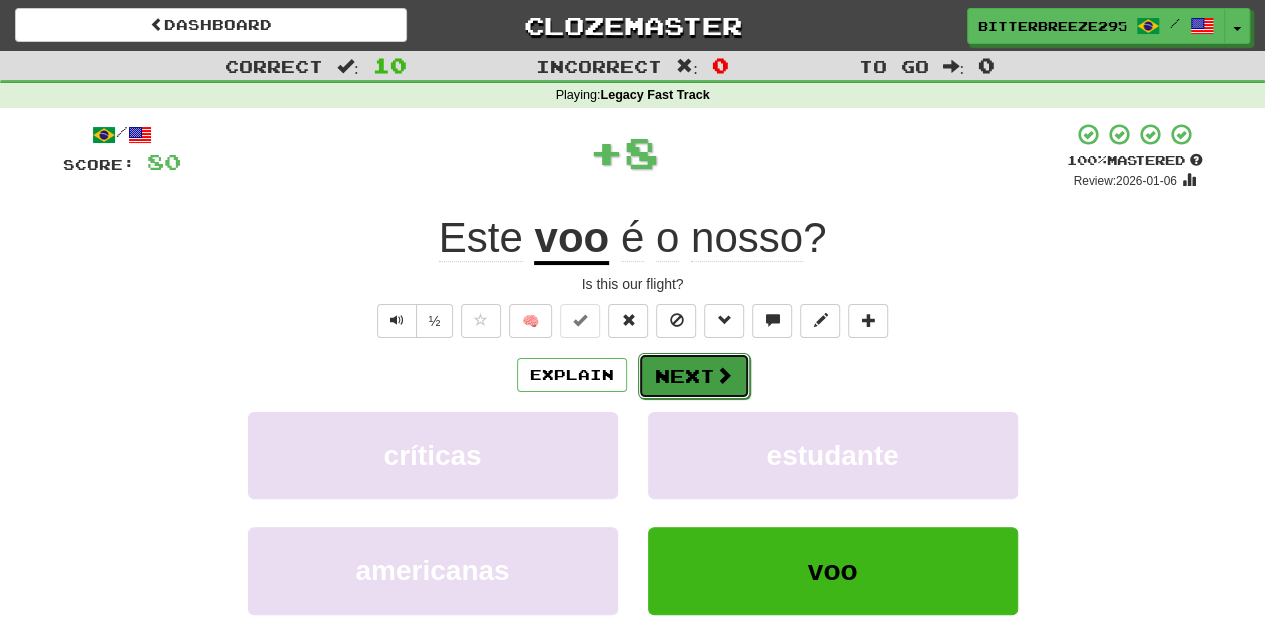 click on "Next" at bounding box center (694, 376) 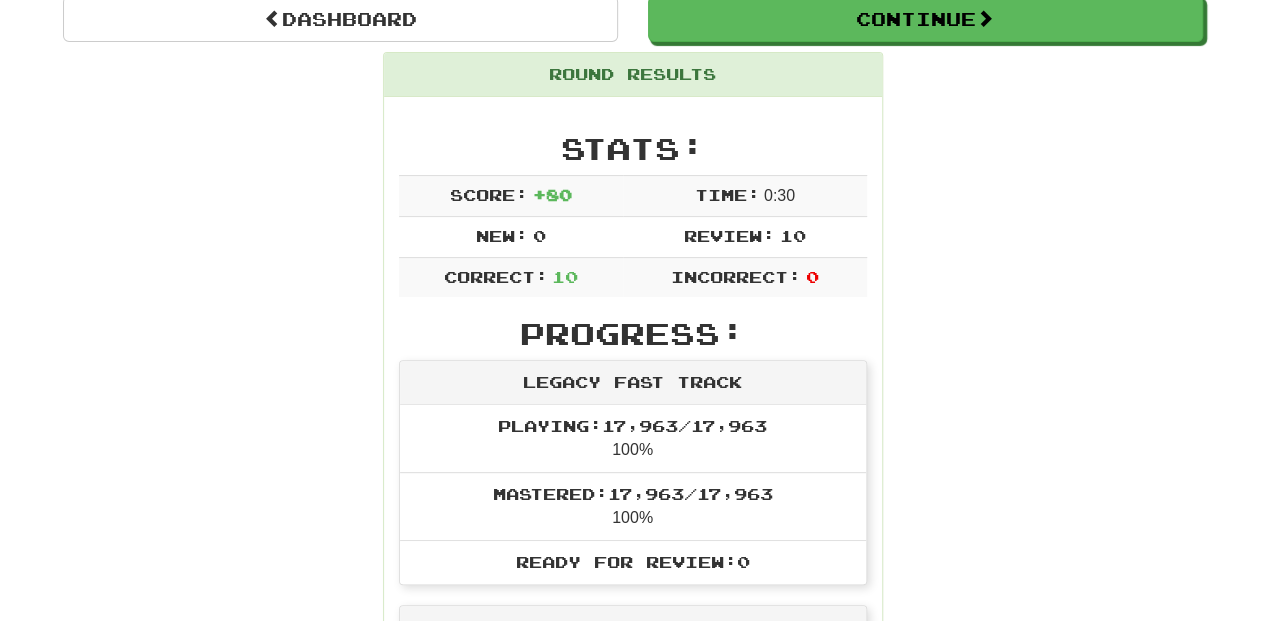 scroll, scrollTop: 66, scrollLeft: 0, axis: vertical 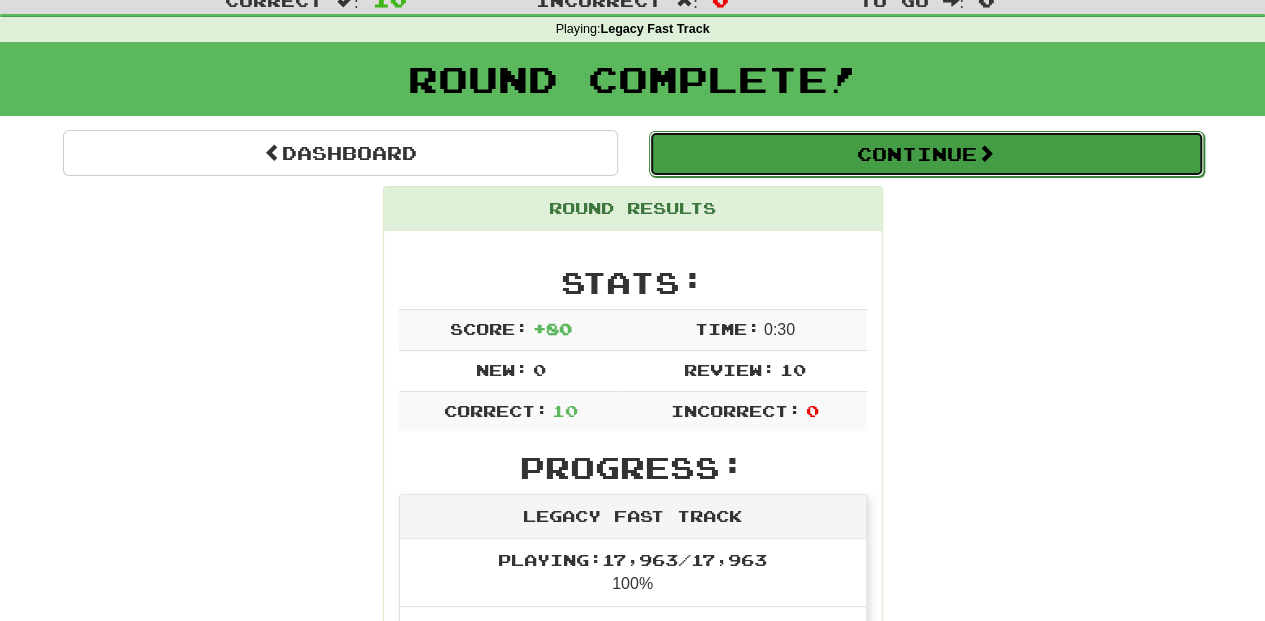 click on "Continue" at bounding box center (926, 154) 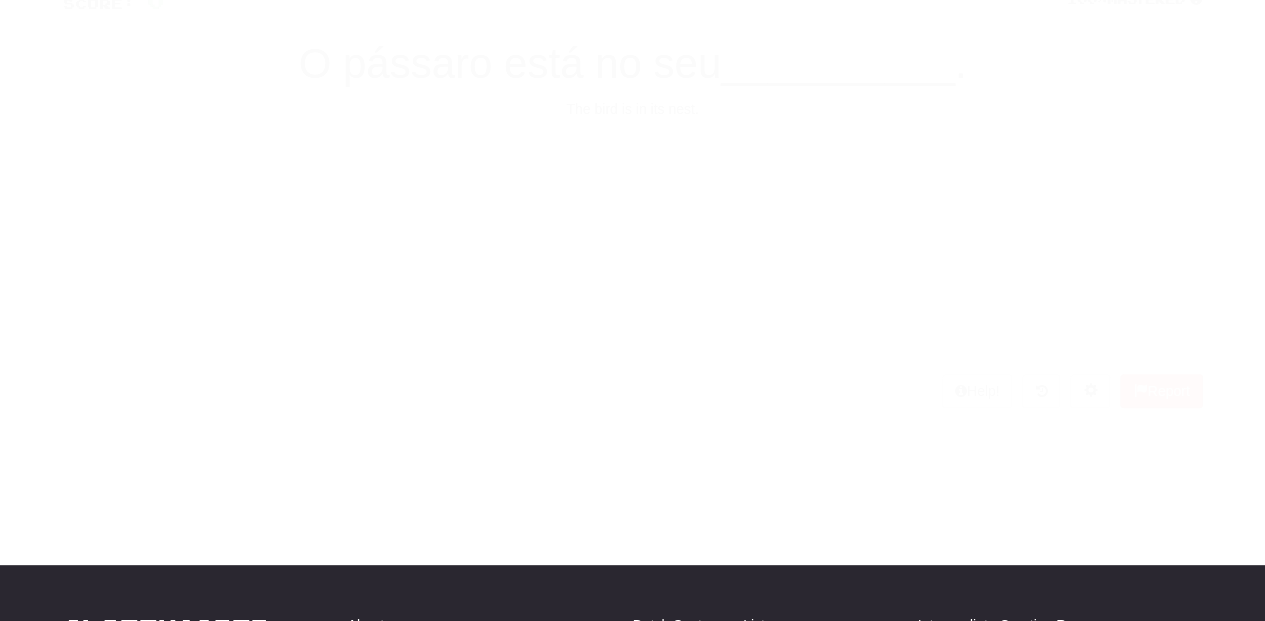 scroll, scrollTop: 66, scrollLeft: 0, axis: vertical 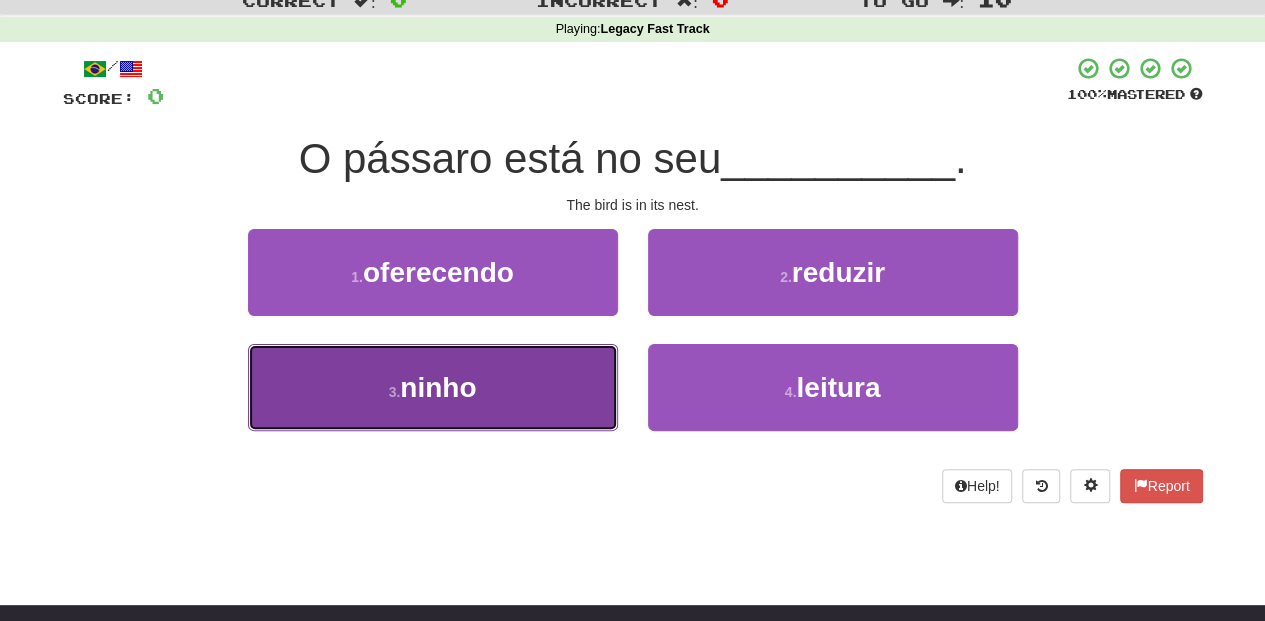 click on "3 .  ninho" at bounding box center (433, 387) 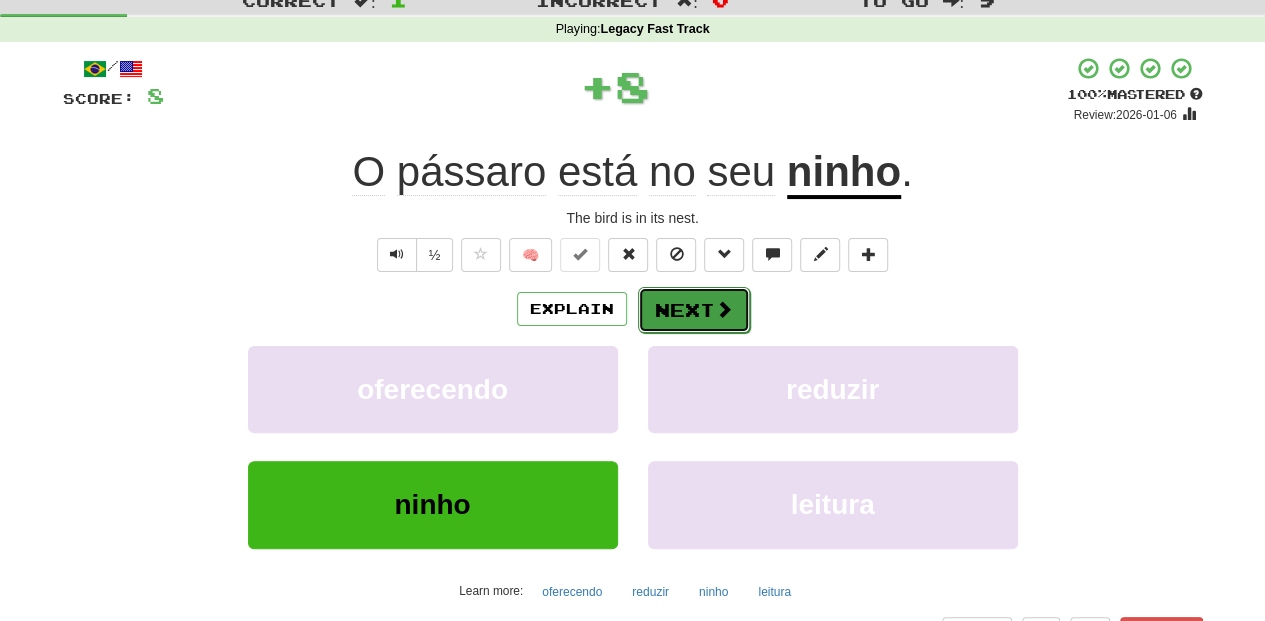 click on "Next" at bounding box center (694, 310) 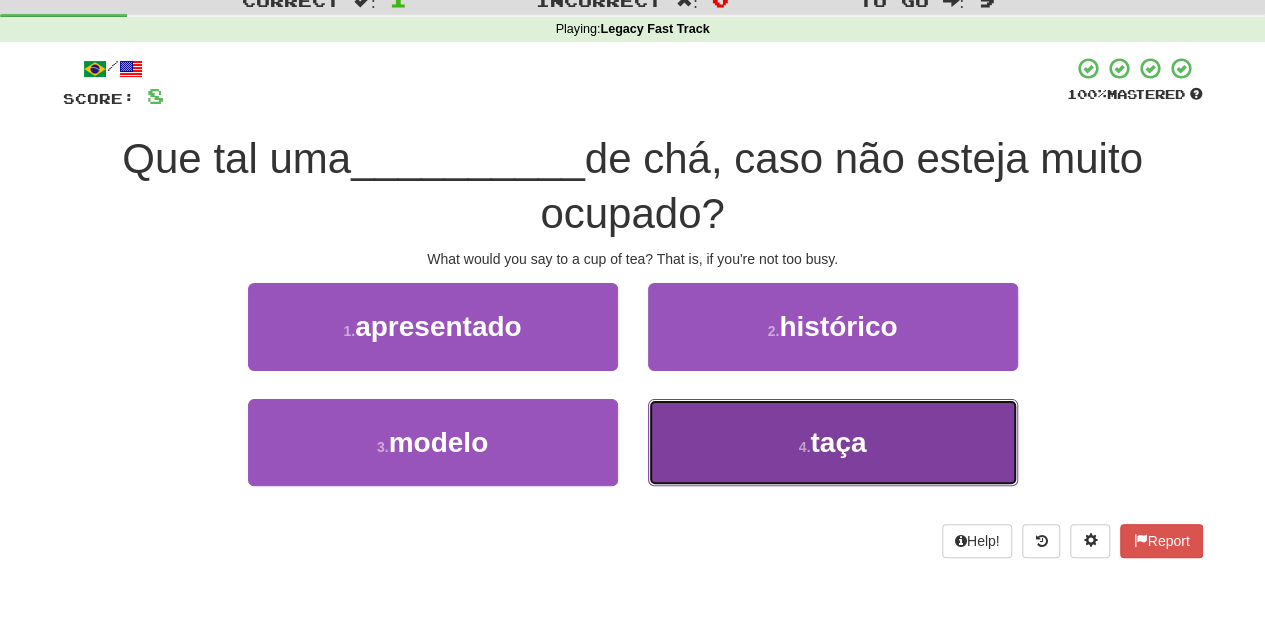 click on "4 .  taça" at bounding box center [833, 442] 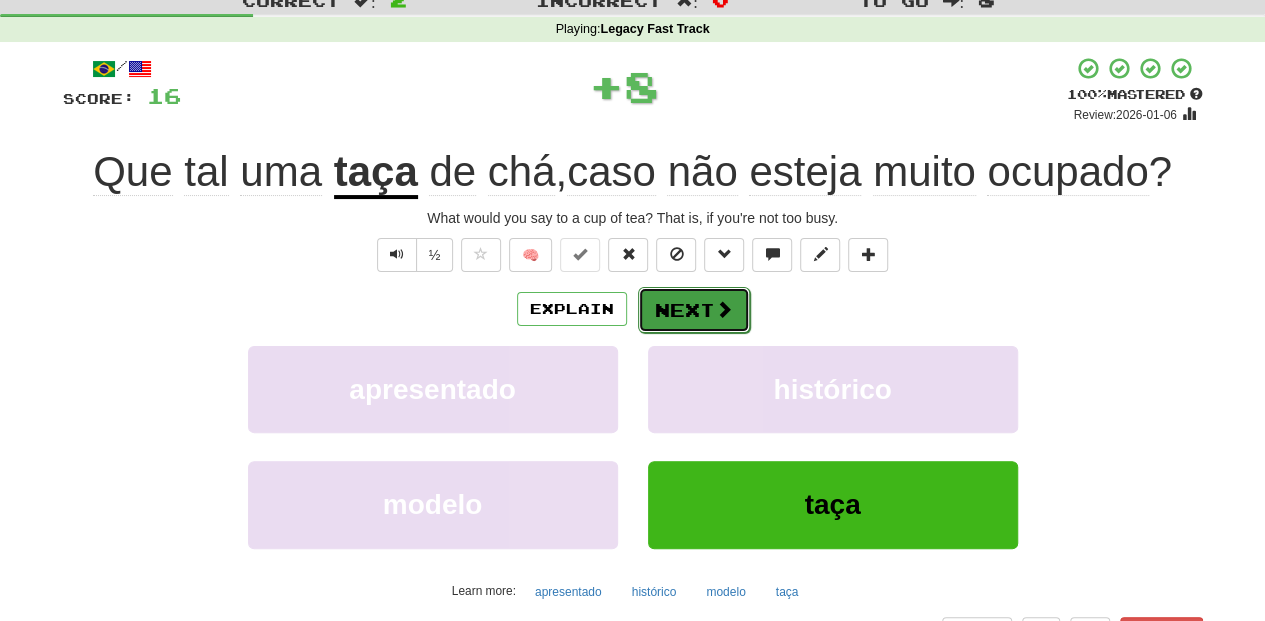 click on "Next" at bounding box center [694, 310] 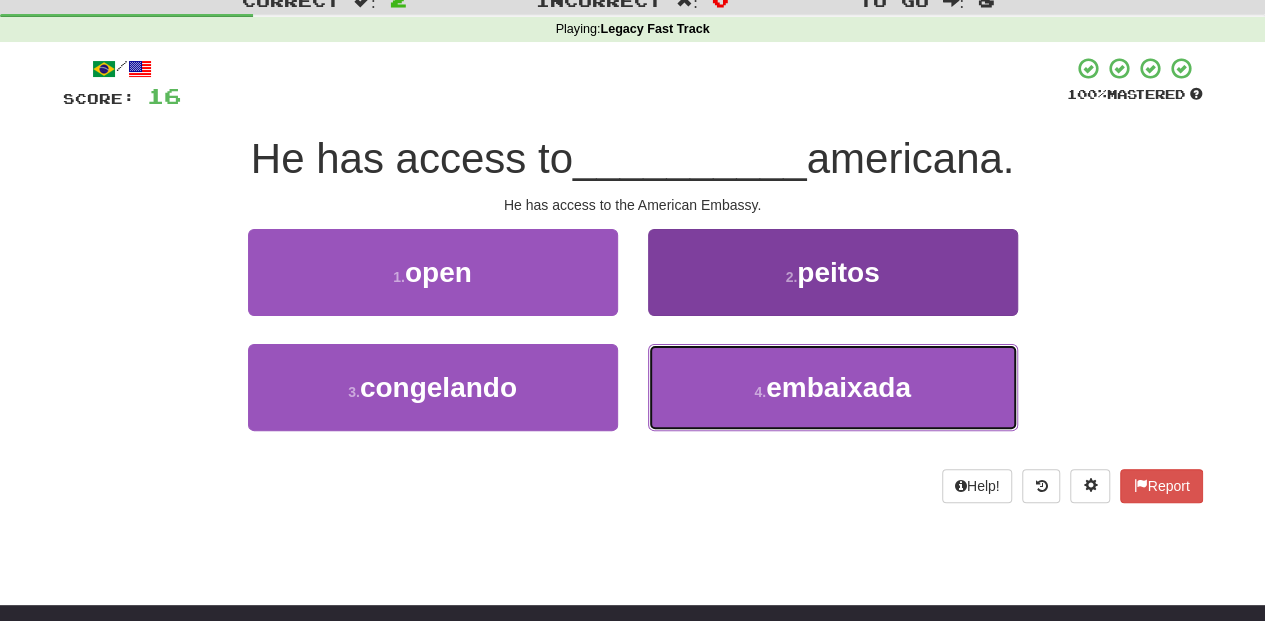 click on "4 .  embaixada" at bounding box center [833, 387] 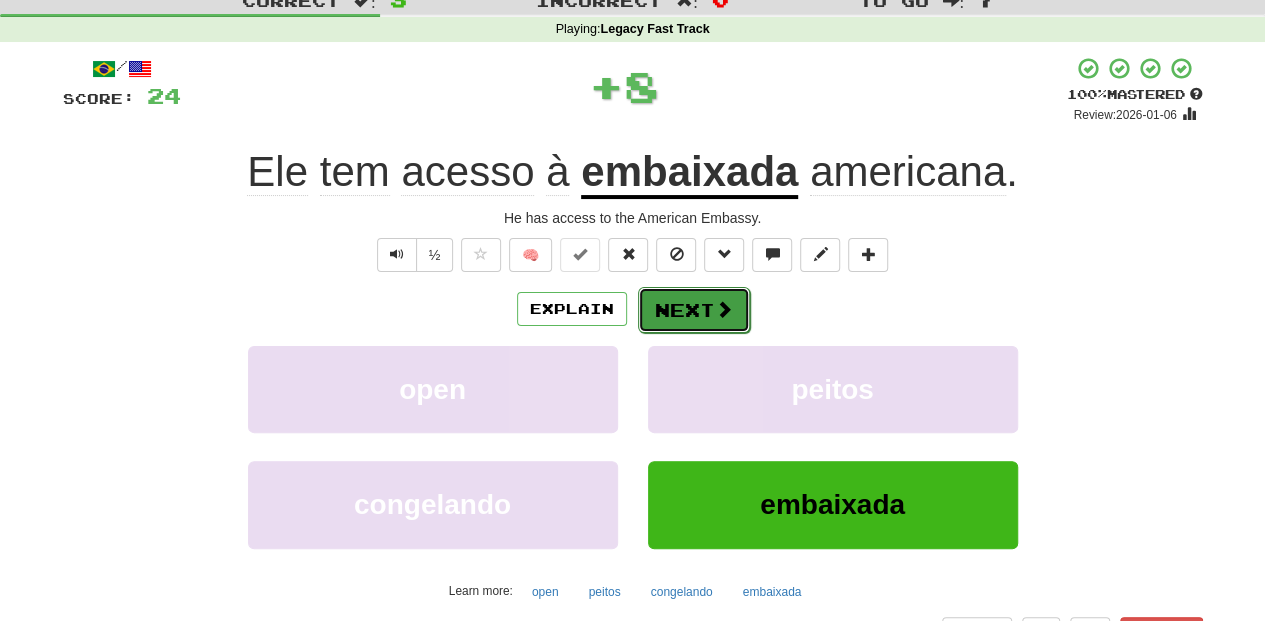click on "Next" at bounding box center [694, 310] 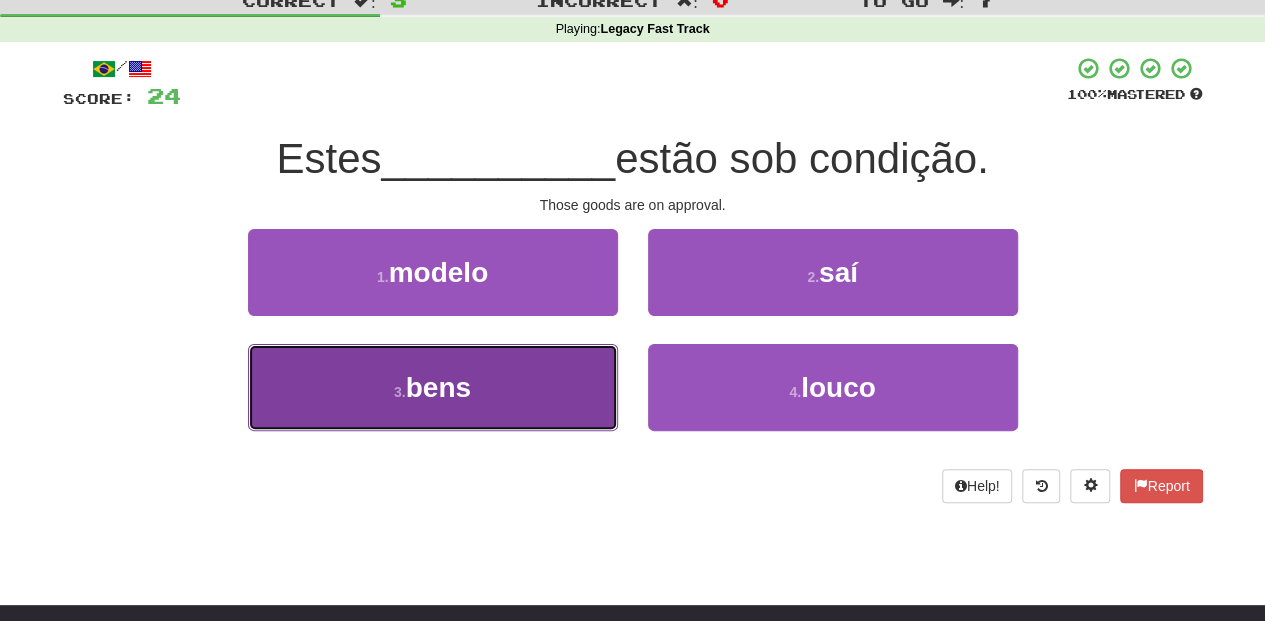 click on "3 .  bens" at bounding box center [433, 387] 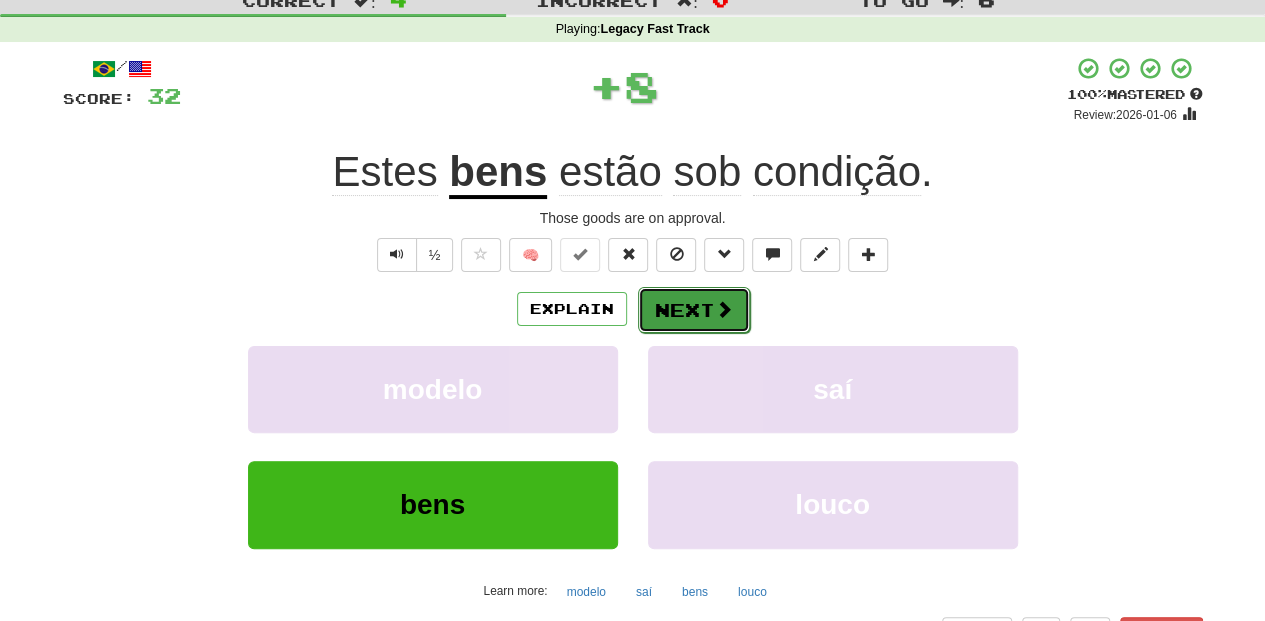 click on "Next" at bounding box center (694, 310) 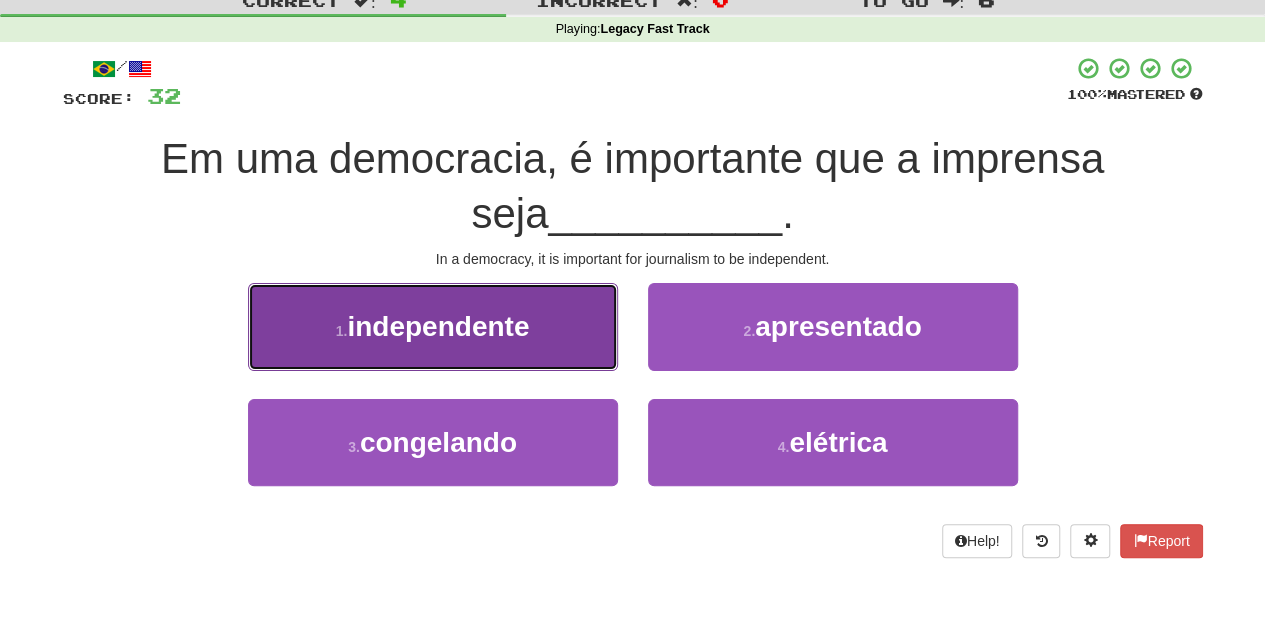 click on "1 .  independente" at bounding box center (433, 326) 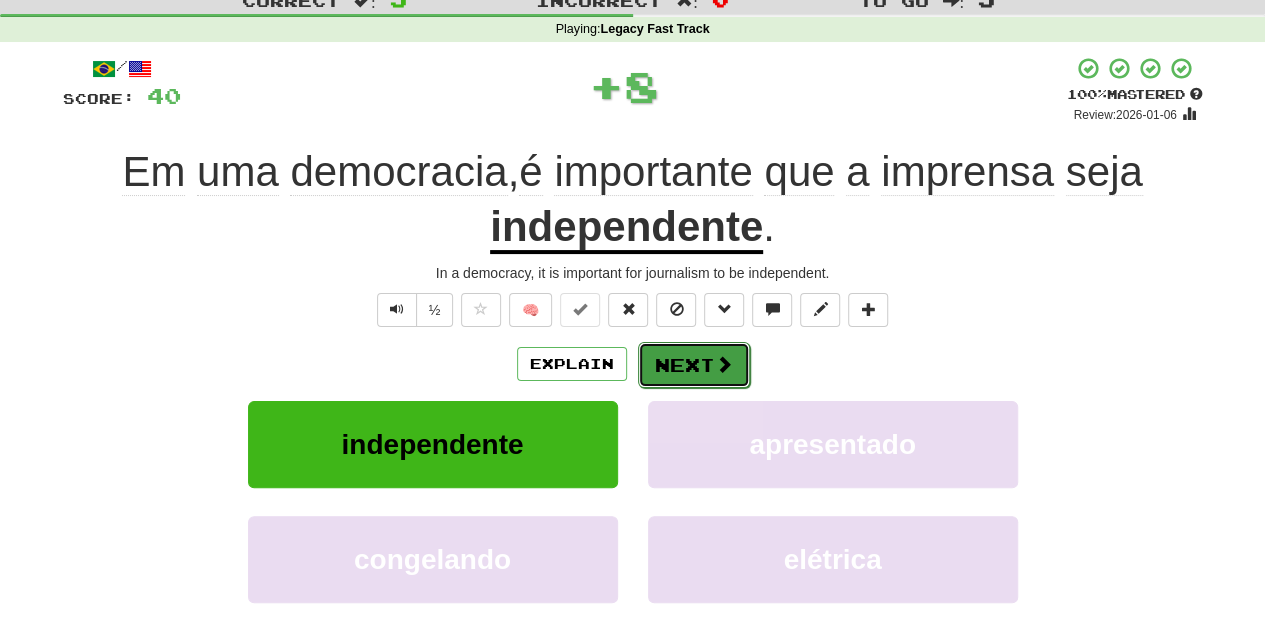 click on "Next" at bounding box center [694, 365] 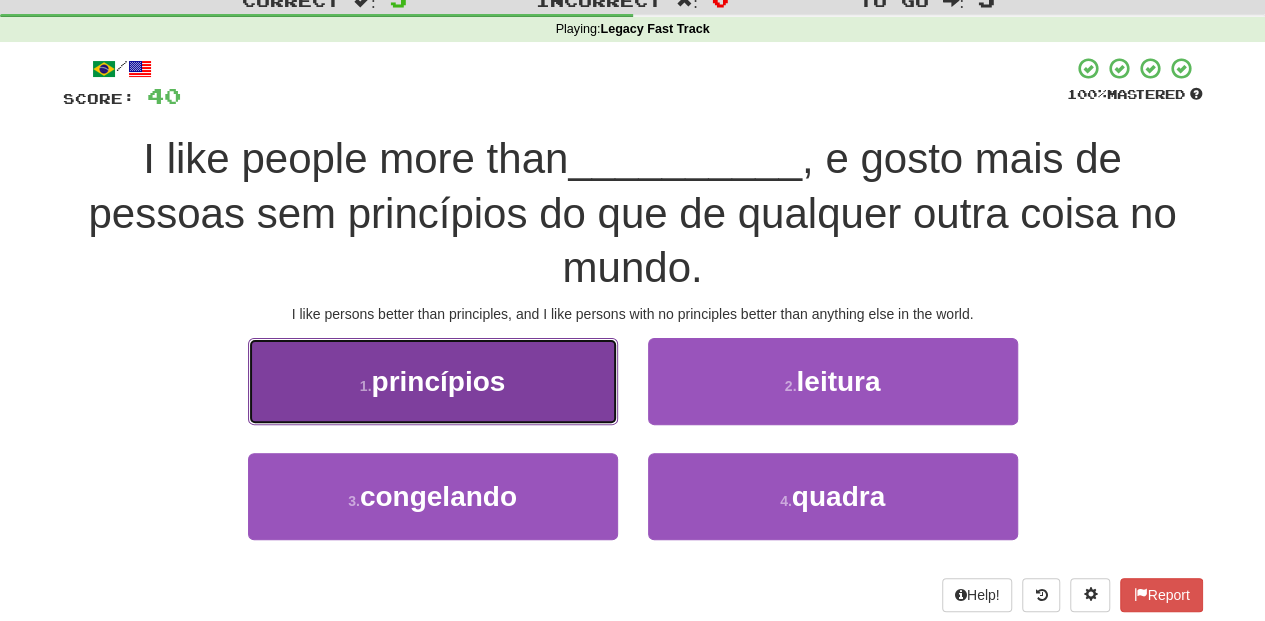 click on "1 .  princípios" at bounding box center [433, 381] 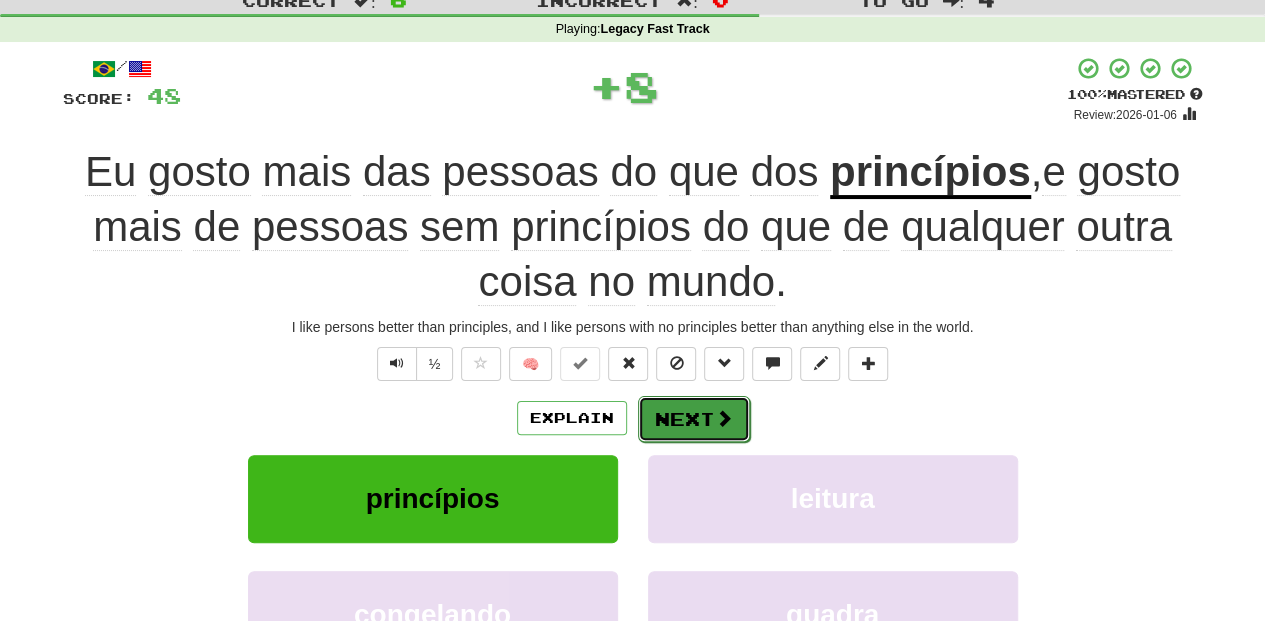 click on "Next" at bounding box center (694, 419) 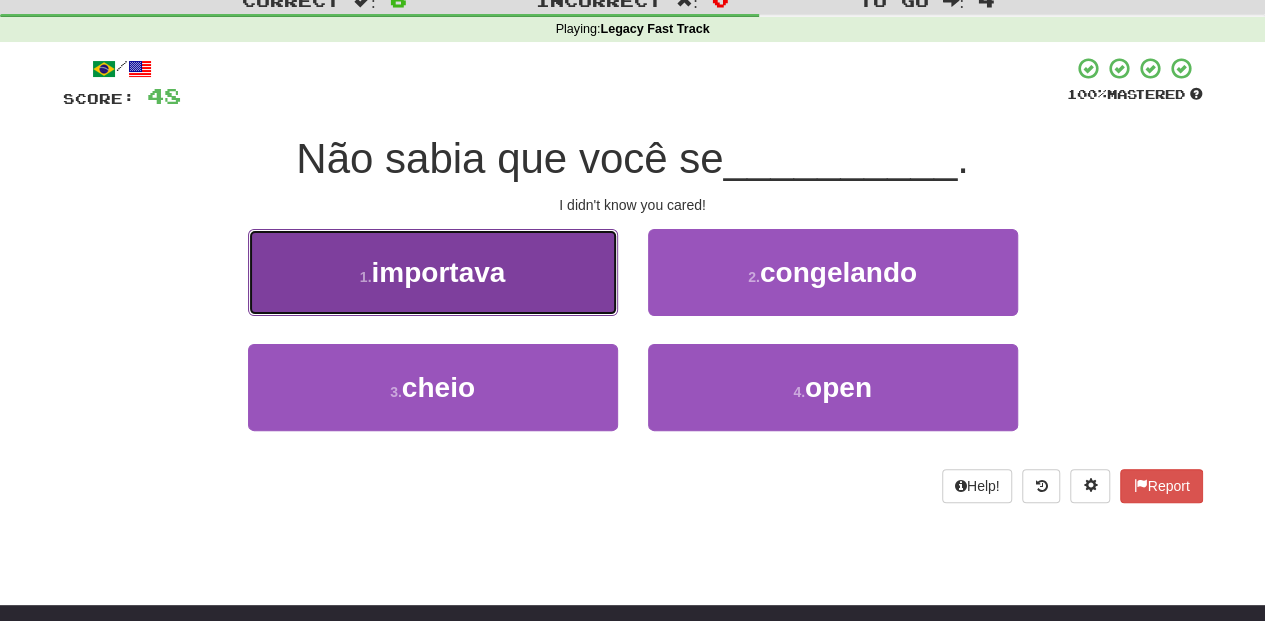 click on "1 .  importava" at bounding box center [433, 272] 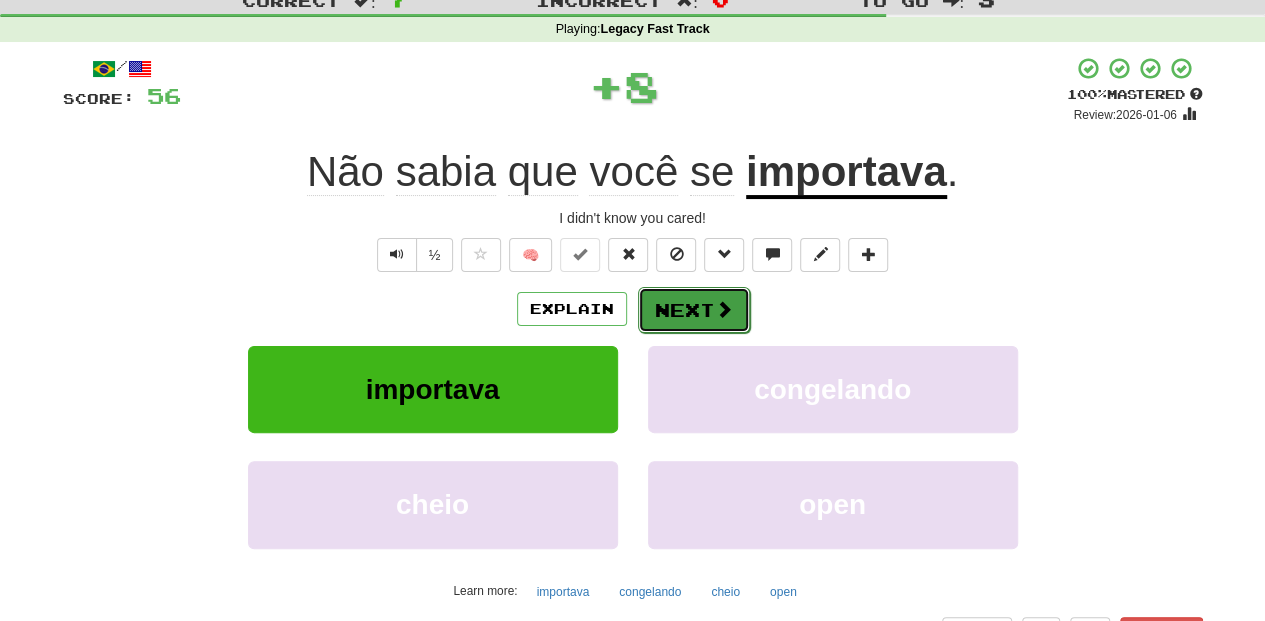 click on "Next" at bounding box center (694, 310) 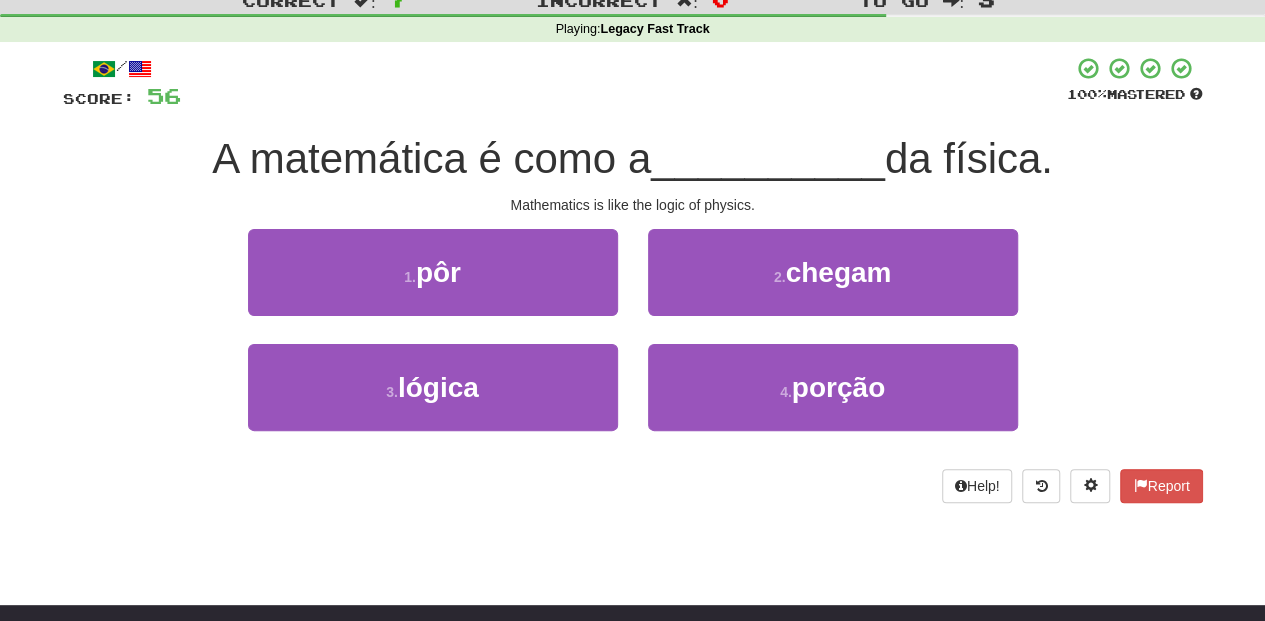 click on "4 .  porção" at bounding box center [833, 401] 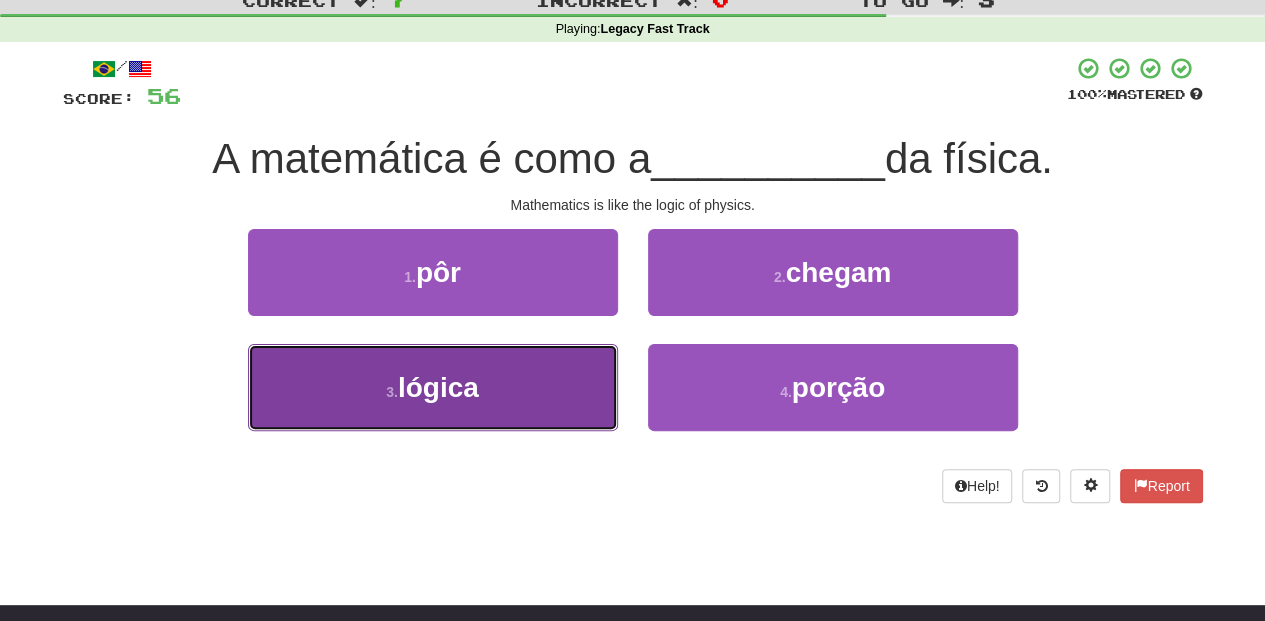 click on "3 .  lógica" at bounding box center (433, 387) 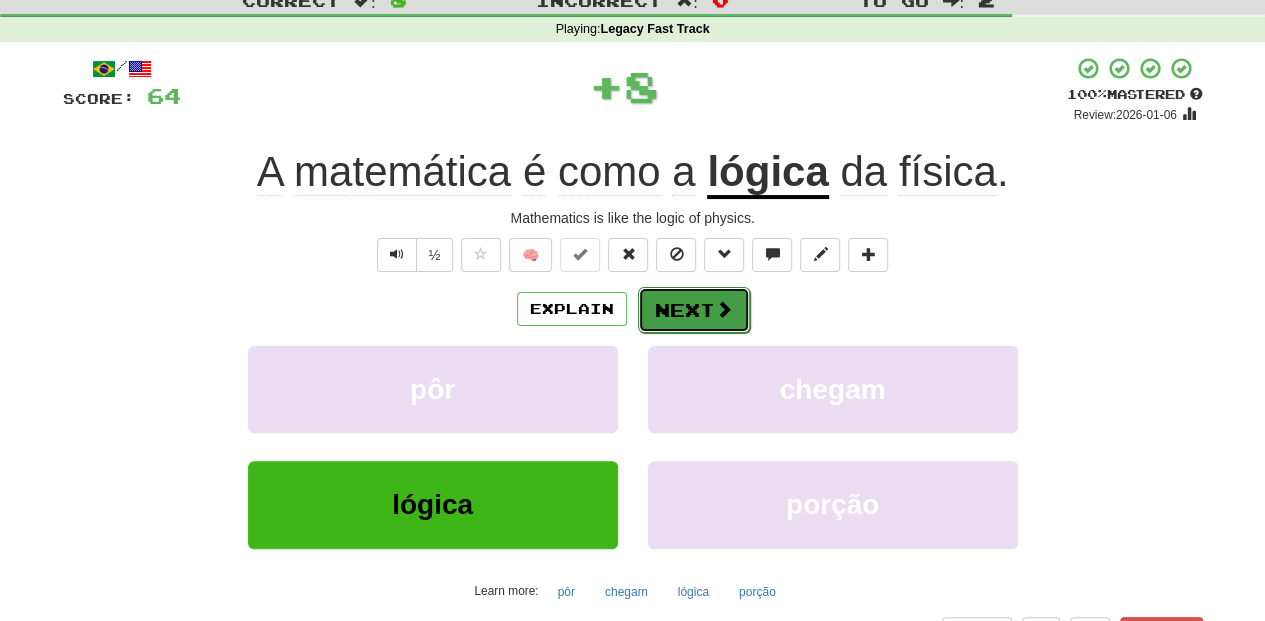 click on "Next" at bounding box center (694, 310) 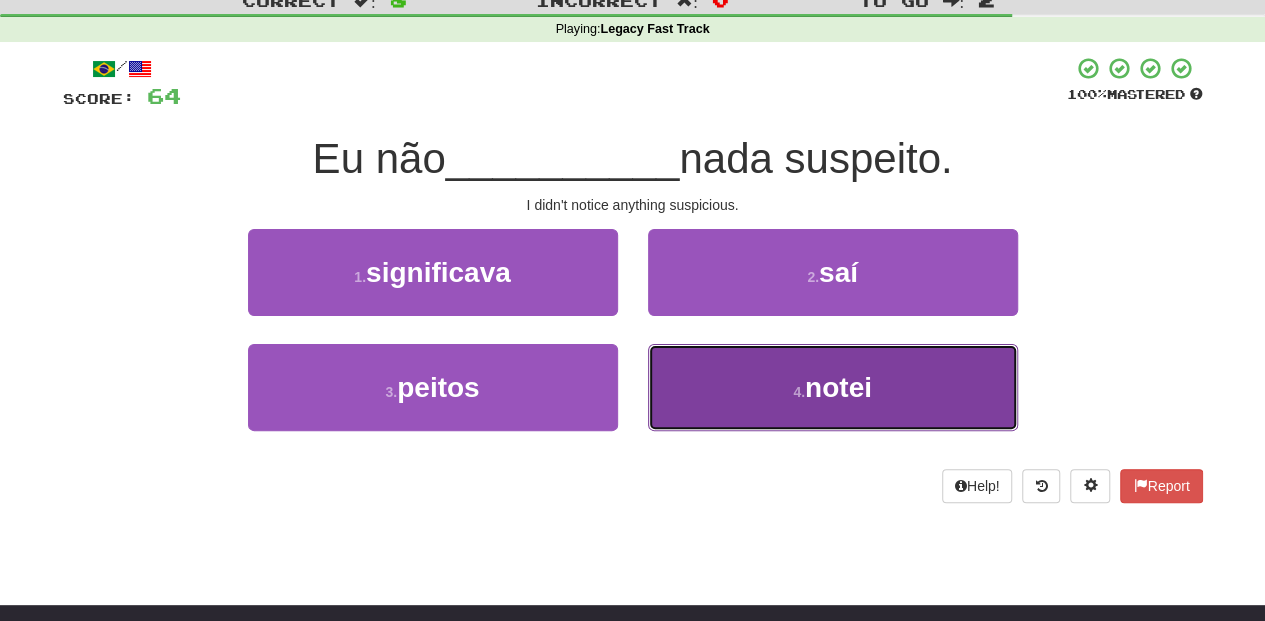 click on "4 .  notei" at bounding box center (833, 387) 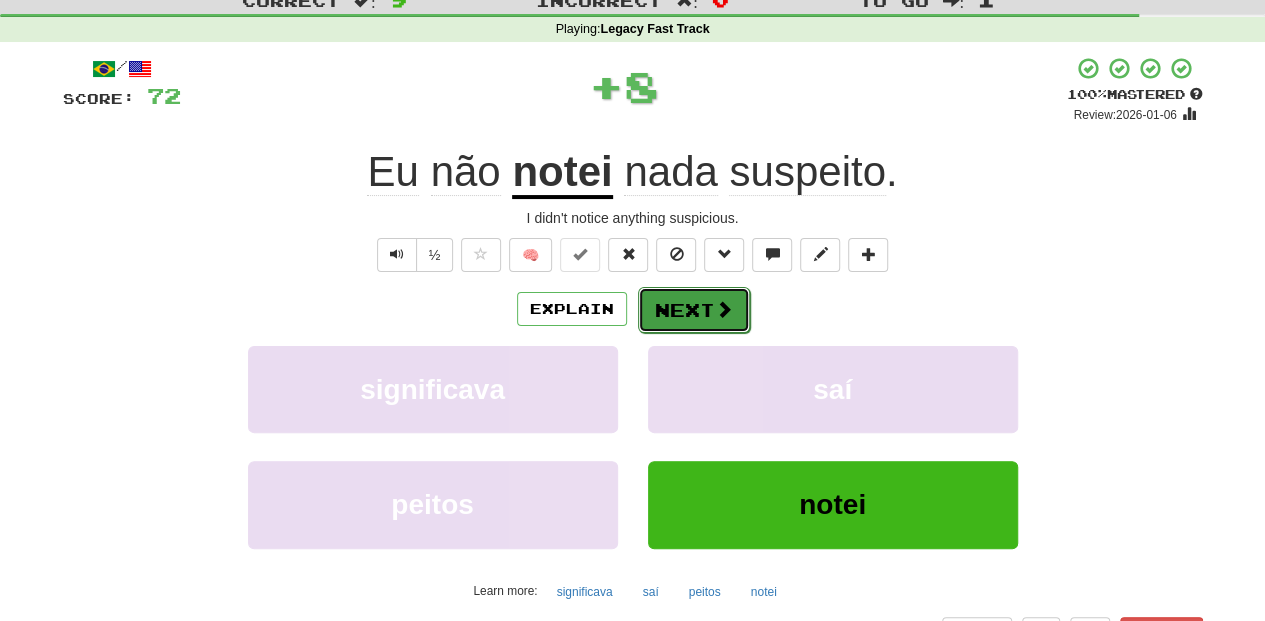 click on "Next" at bounding box center (694, 310) 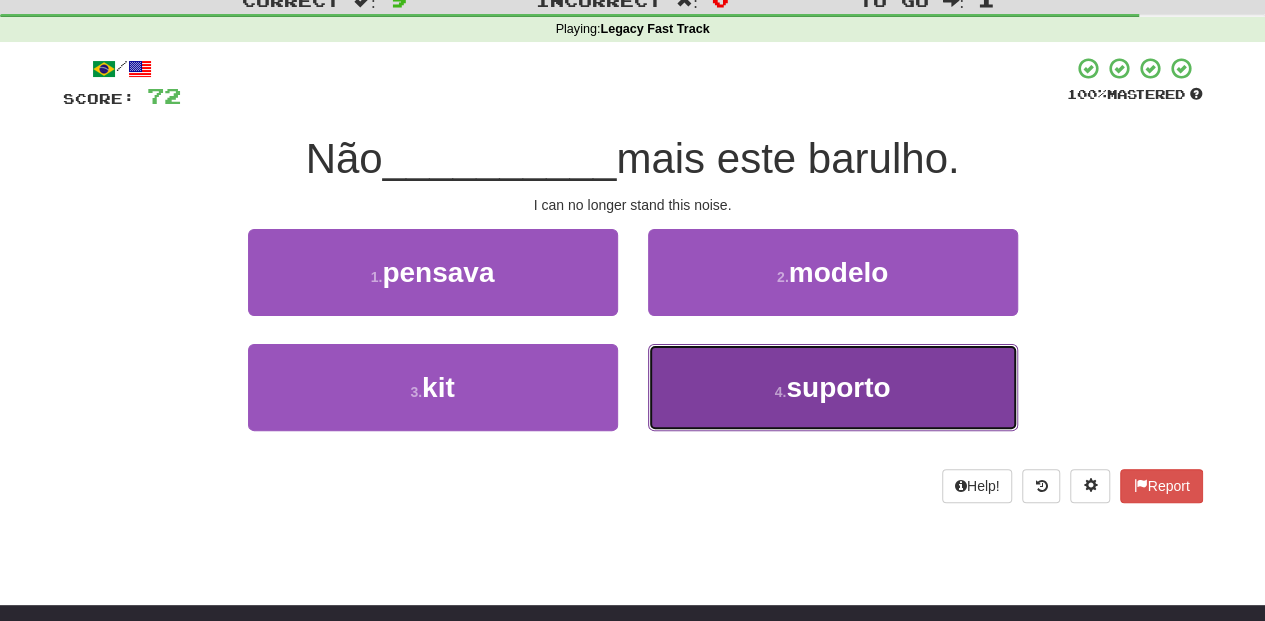 click on "4 .  suporto" at bounding box center [833, 387] 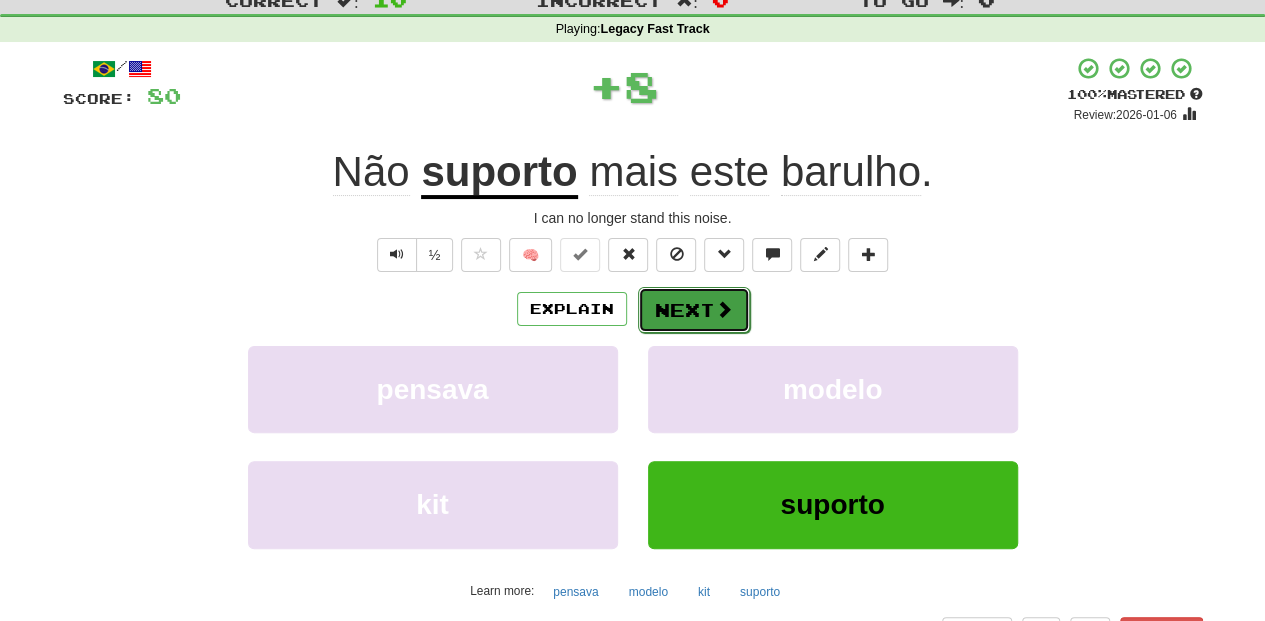 click on "Next" at bounding box center [694, 310] 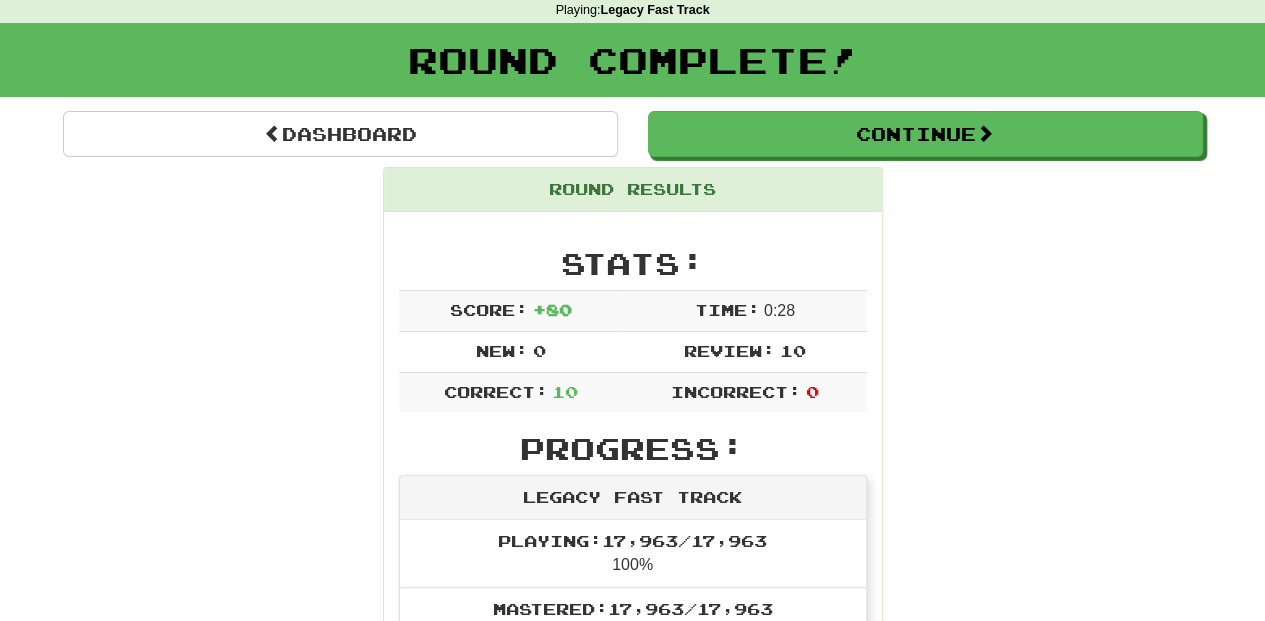 scroll, scrollTop: 66, scrollLeft: 0, axis: vertical 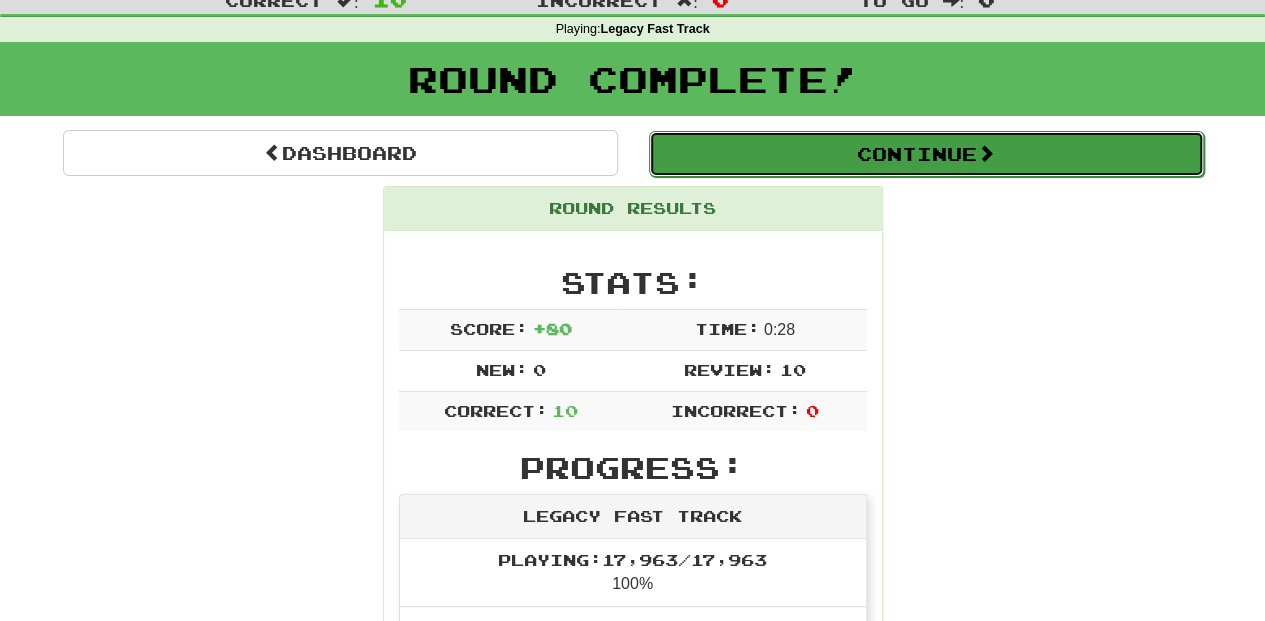 click on "Continue" at bounding box center [926, 154] 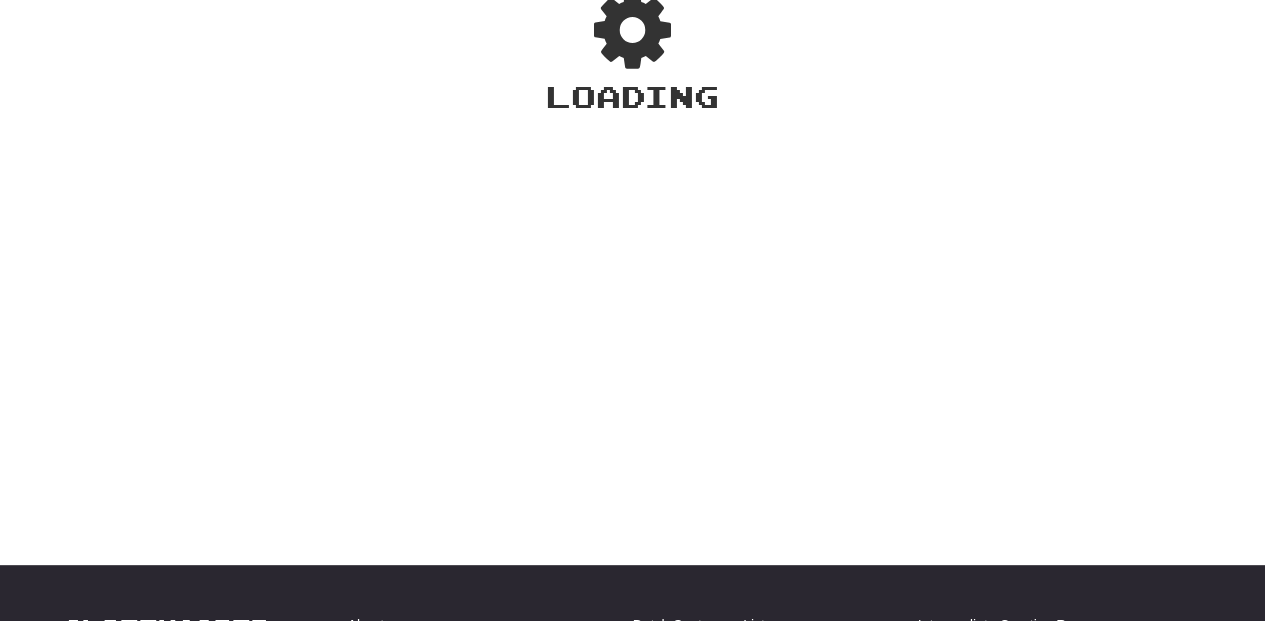 scroll, scrollTop: 66, scrollLeft: 0, axis: vertical 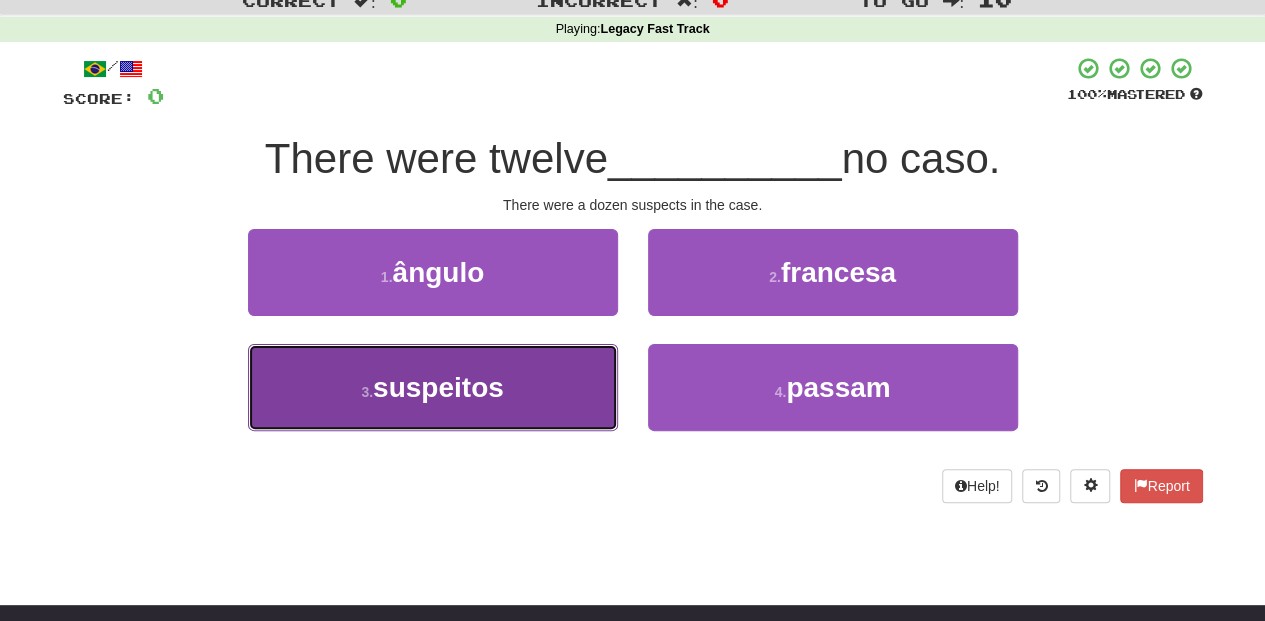 click on "3 .  suspeitos" at bounding box center (433, 387) 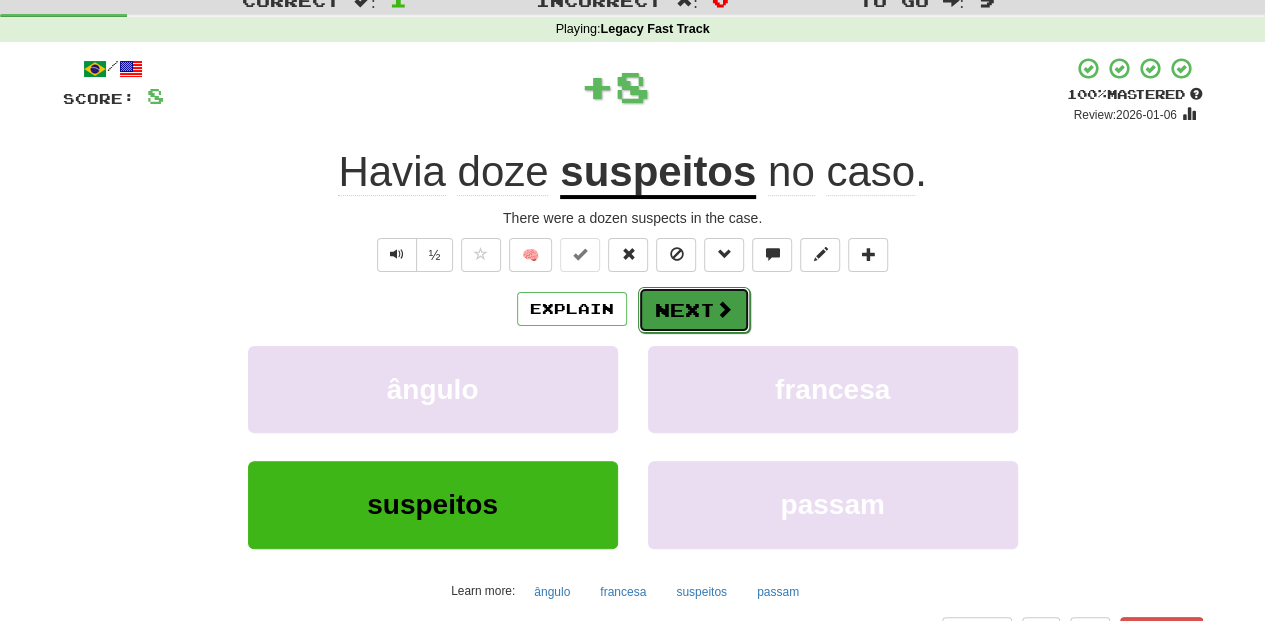 click on "Next" at bounding box center [694, 310] 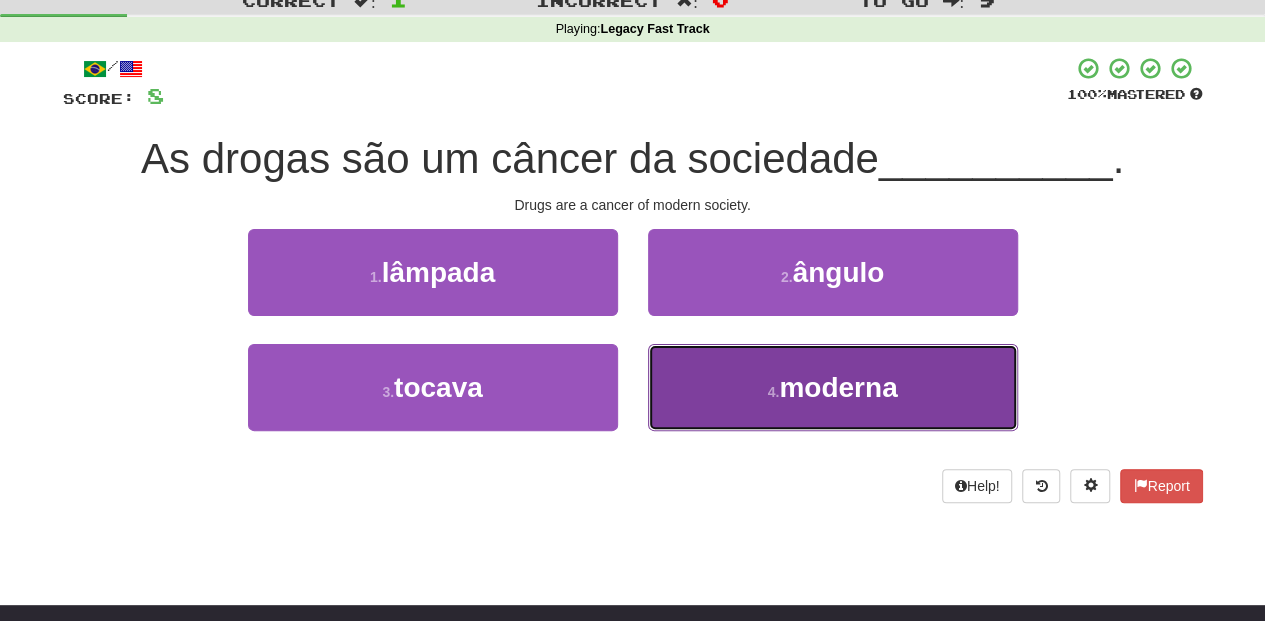click on "4 .  moderna" at bounding box center (833, 387) 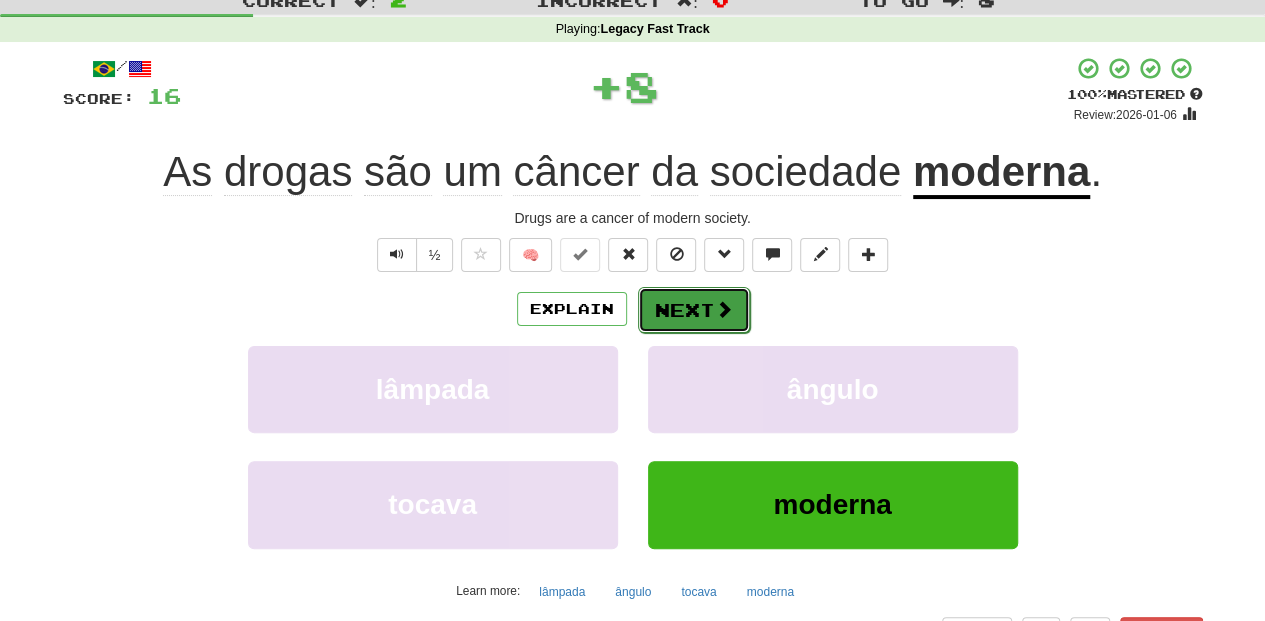 click on "Next" at bounding box center (694, 310) 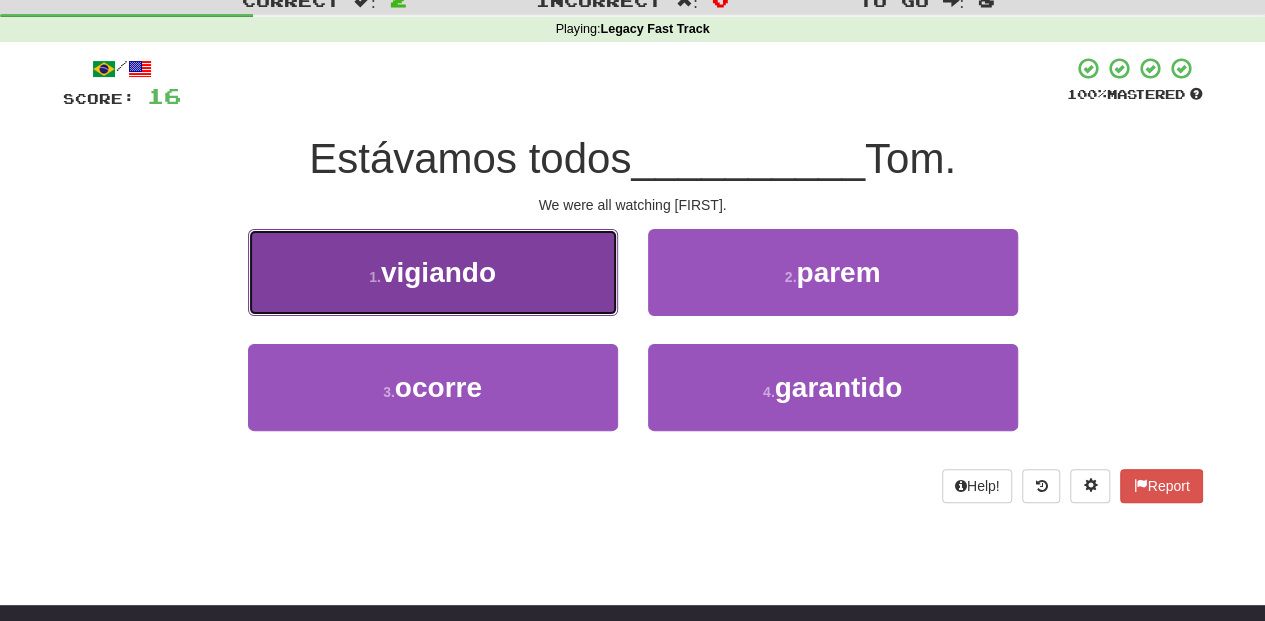 click on "1 .  vigiando" at bounding box center [433, 272] 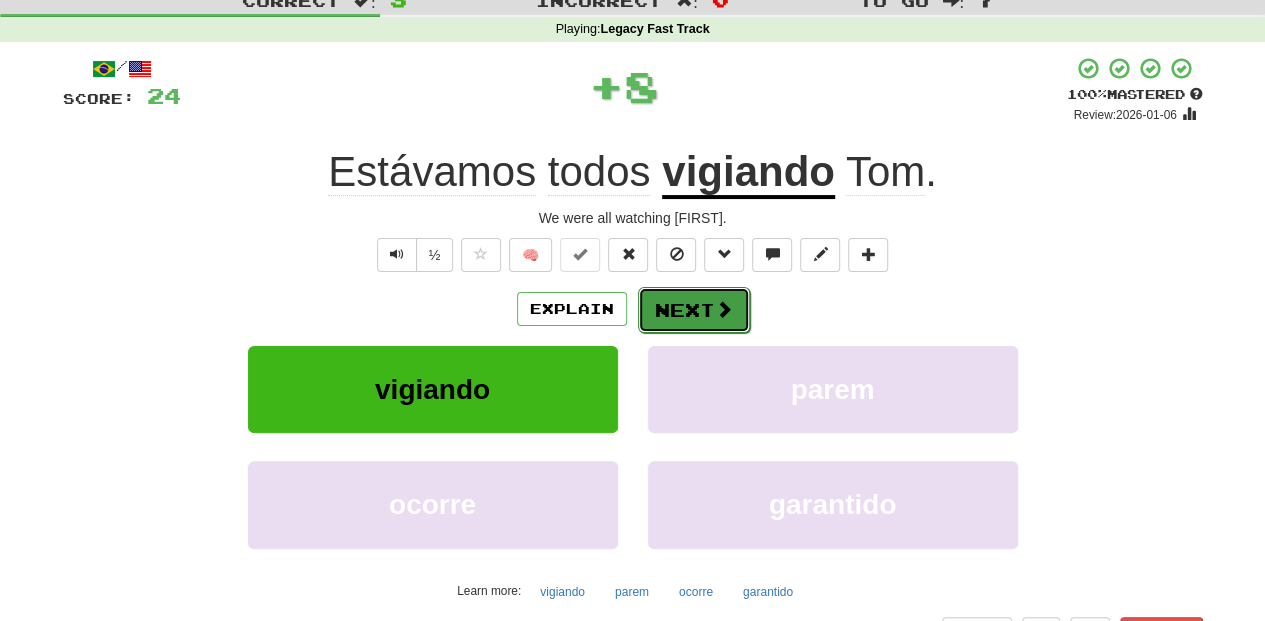 click on "Next" at bounding box center [694, 310] 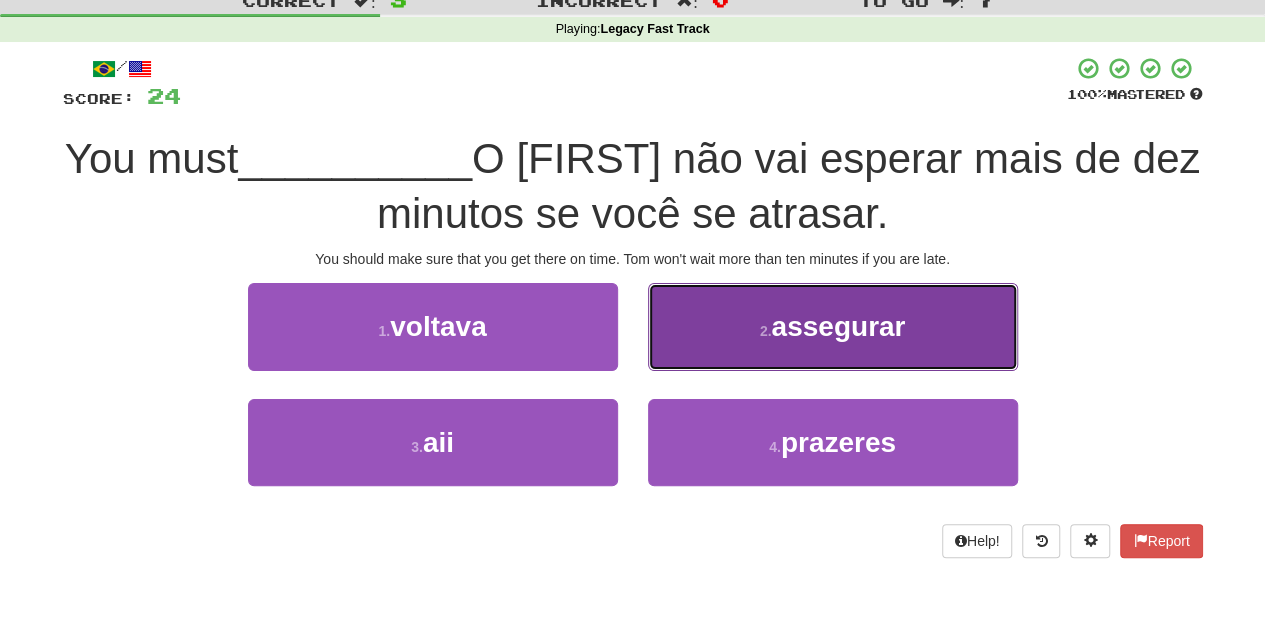 click on "2 .  assegurar" at bounding box center (833, 326) 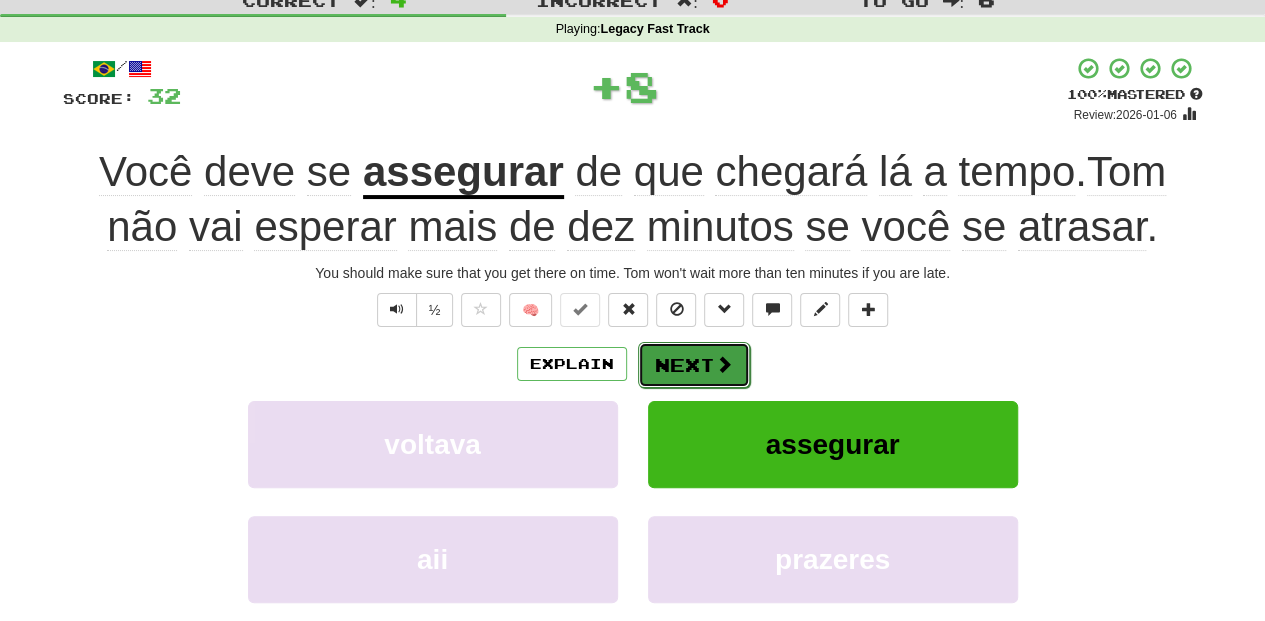 click on "Next" at bounding box center (694, 365) 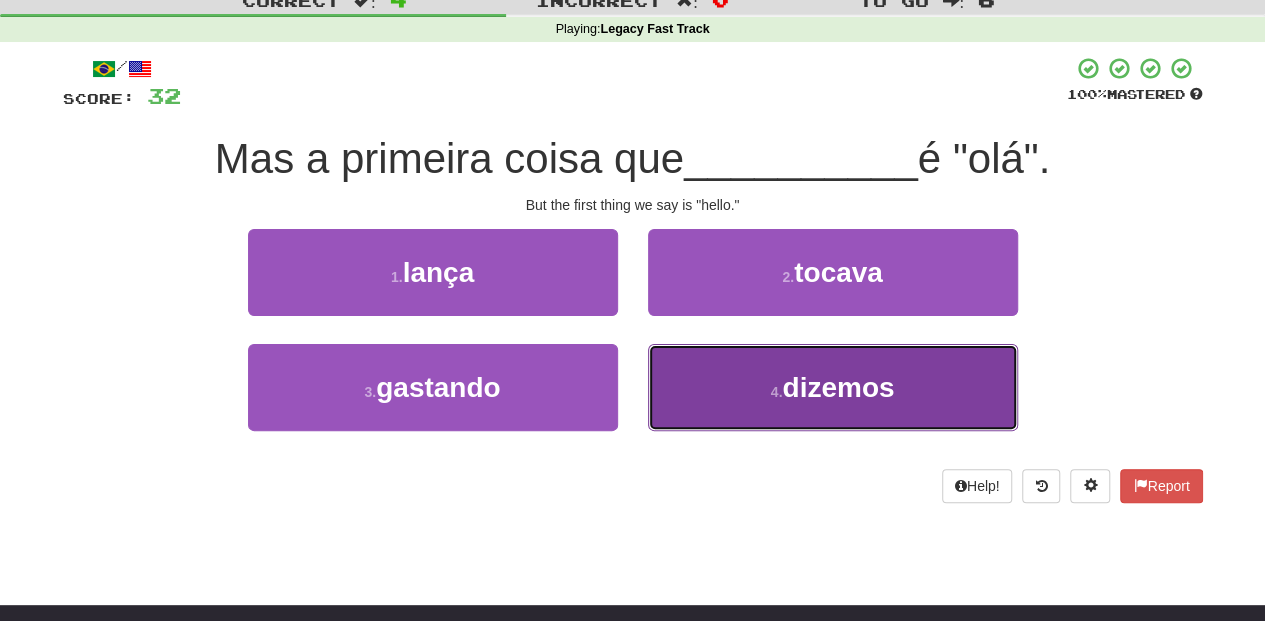 click on "4 .  dizemos" at bounding box center (833, 387) 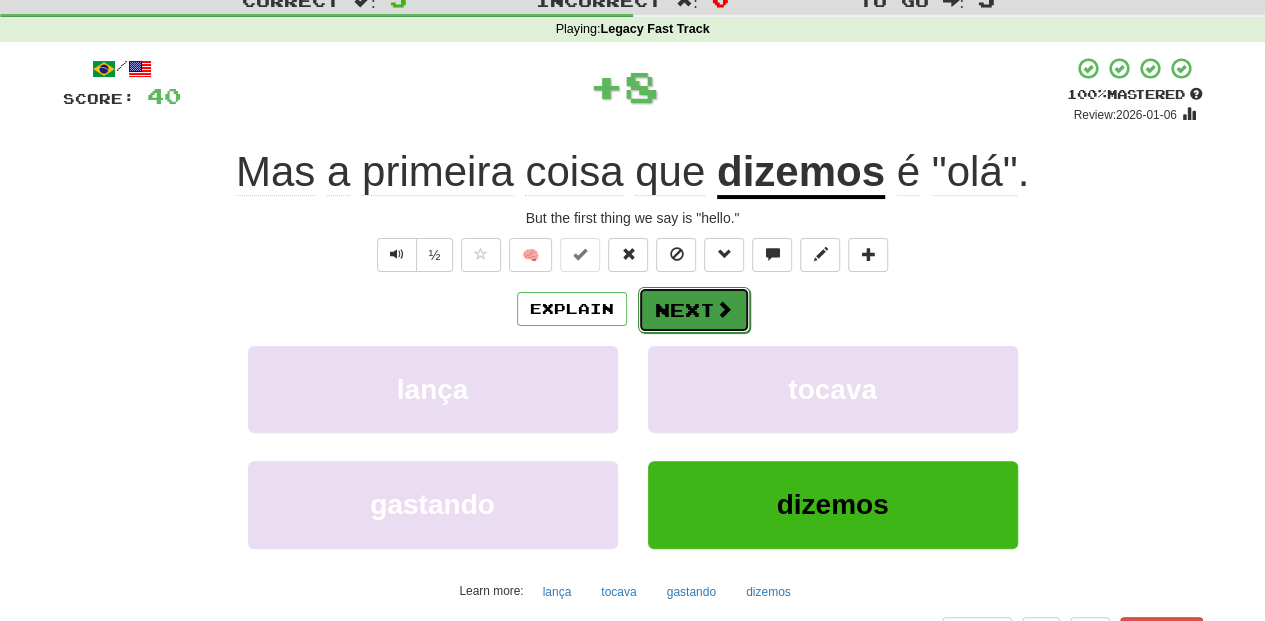 click on "Next" at bounding box center (694, 310) 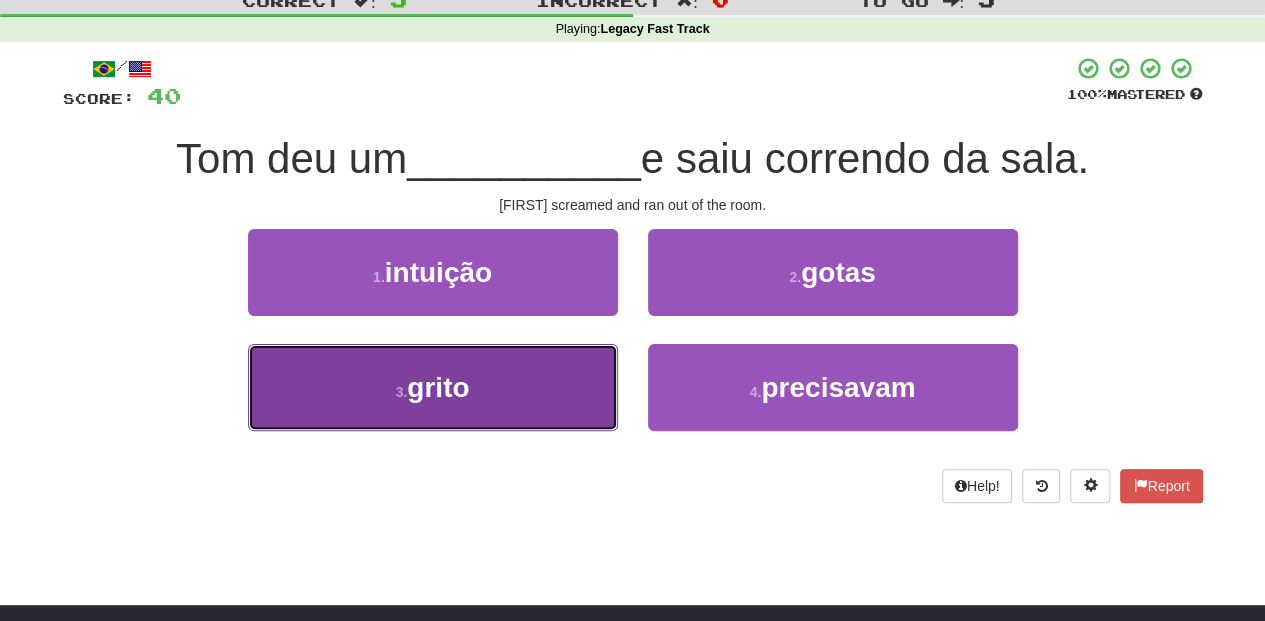 click on "3 .  grito" at bounding box center (433, 387) 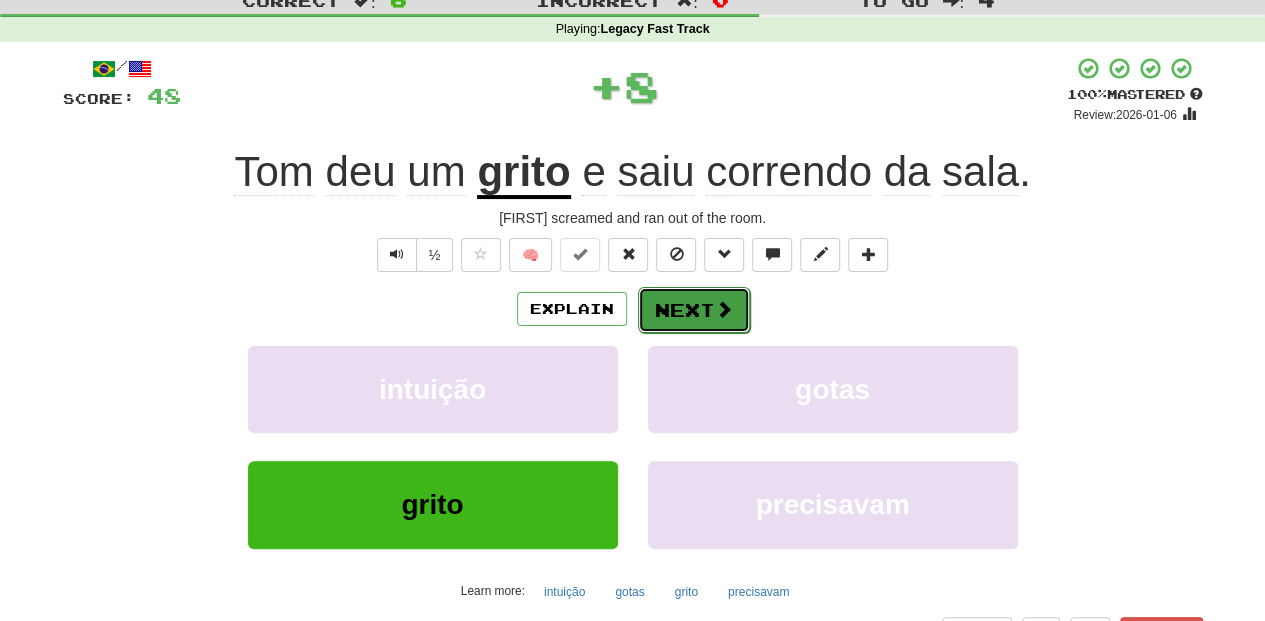 click on "Next" at bounding box center (694, 310) 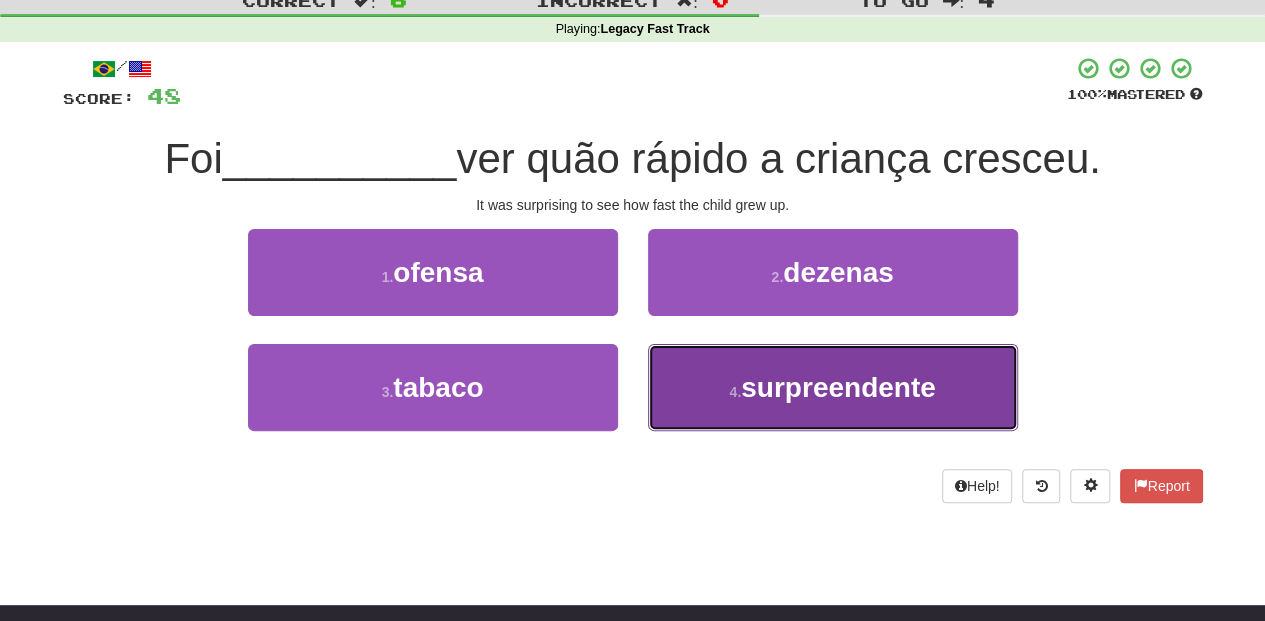 click on "4 .  surpreendente" at bounding box center [833, 387] 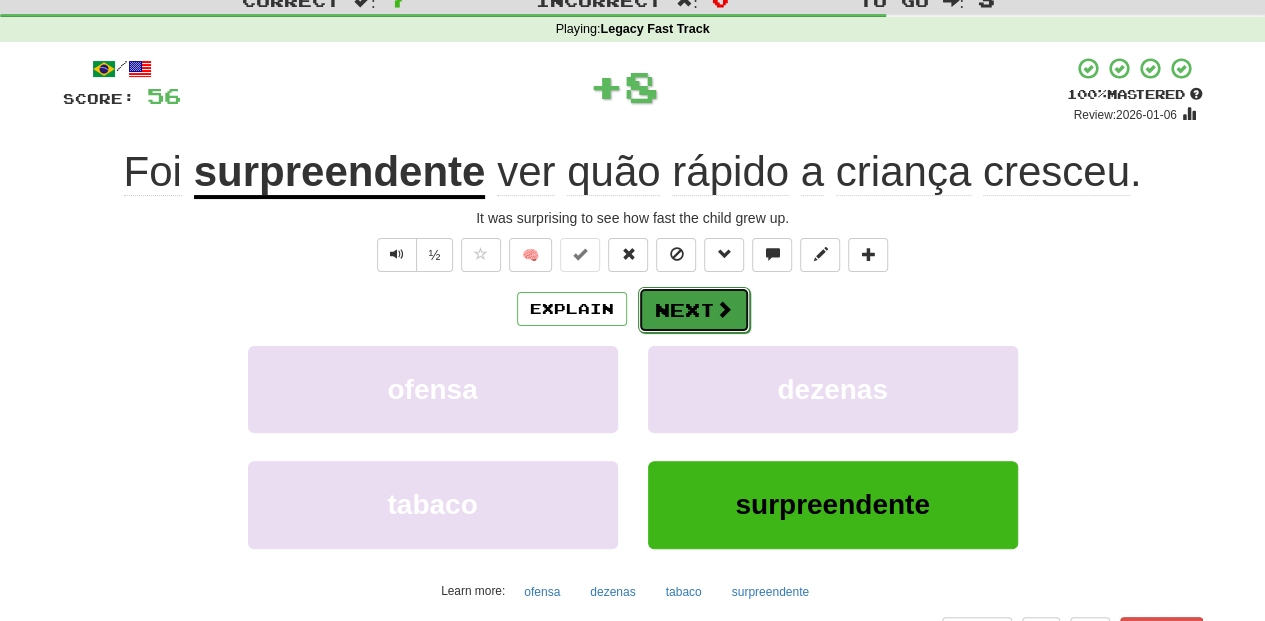 click on "Next" at bounding box center (694, 310) 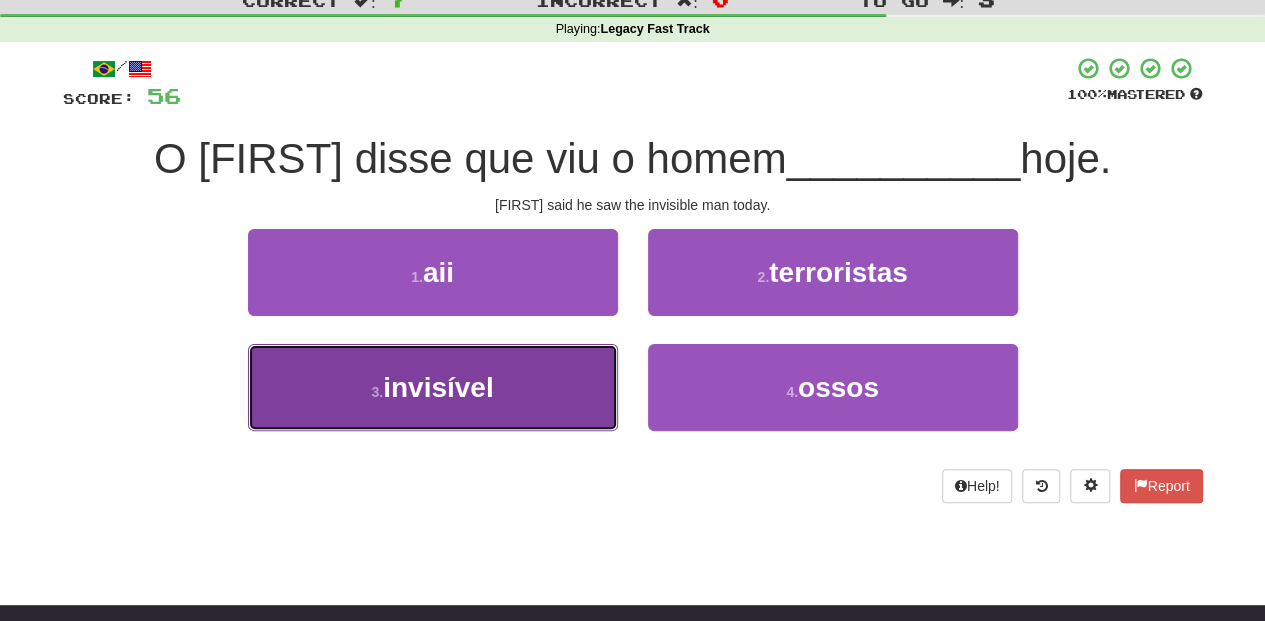 click on "3 .  invisível" at bounding box center [433, 387] 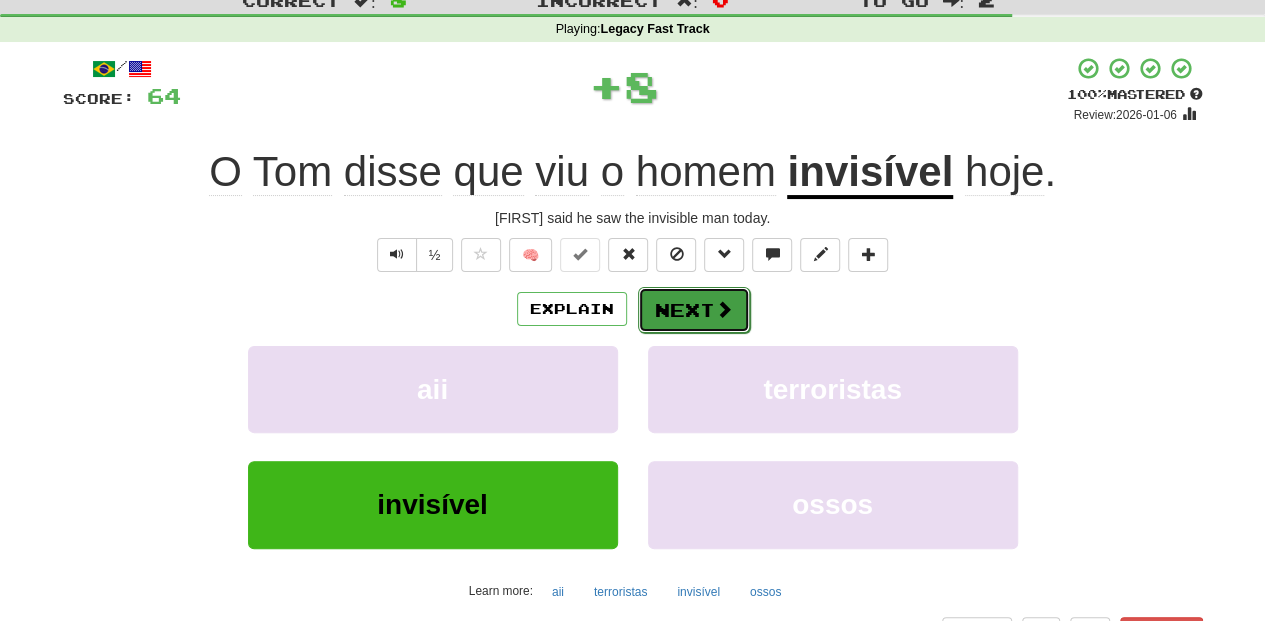 click on "Next" at bounding box center [694, 310] 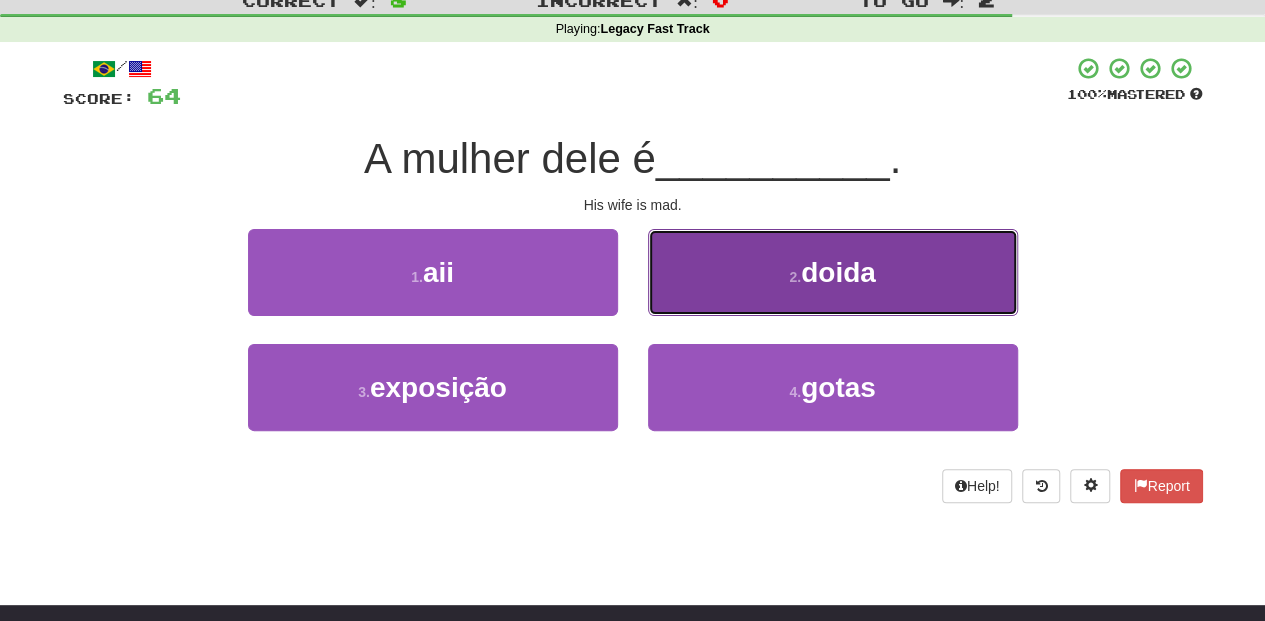 click on "2 .  doida" at bounding box center [833, 272] 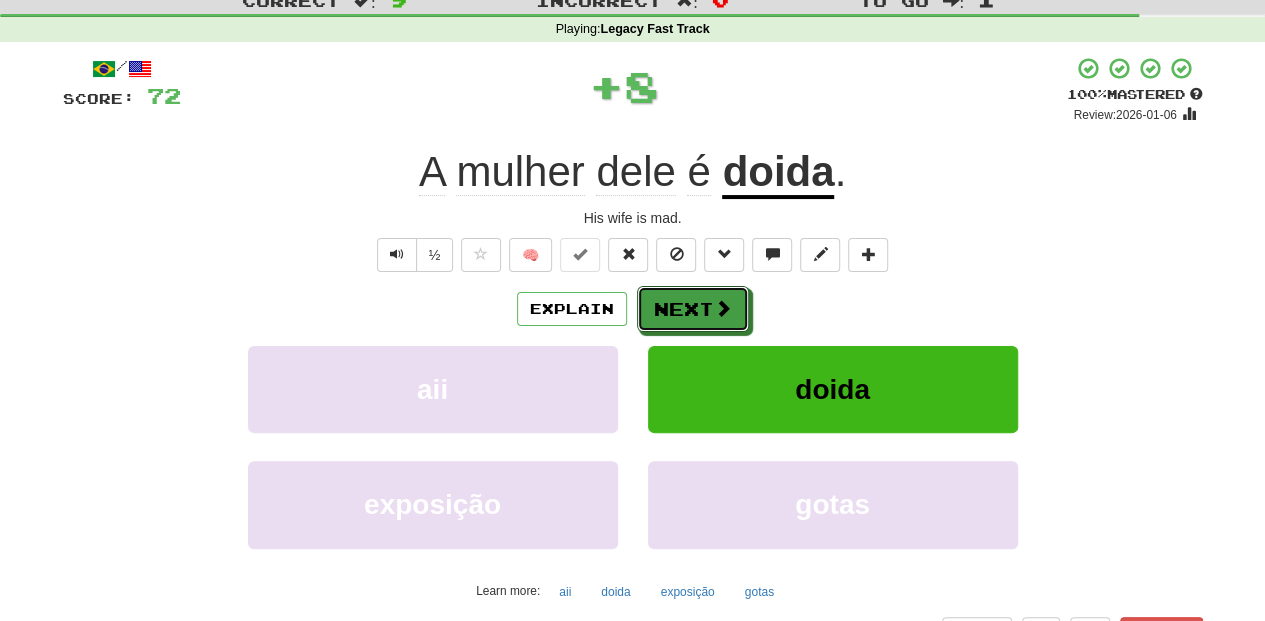 click on "Next" at bounding box center (693, 309) 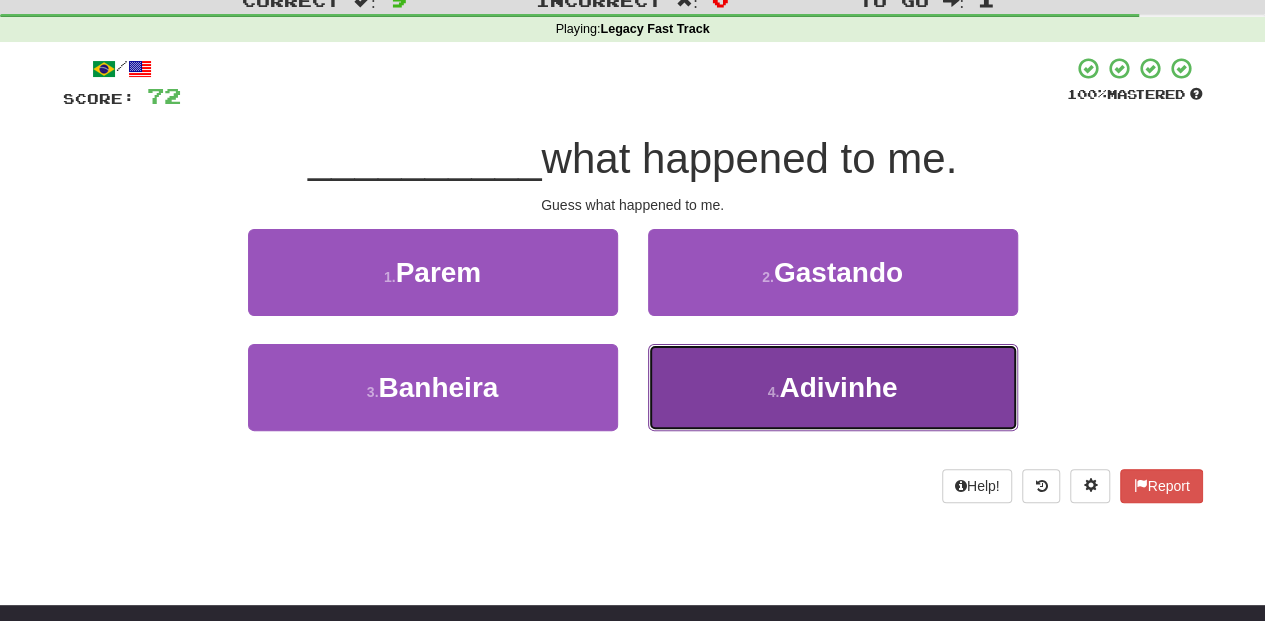 click on "4 .  Adivinhe" at bounding box center (833, 387) 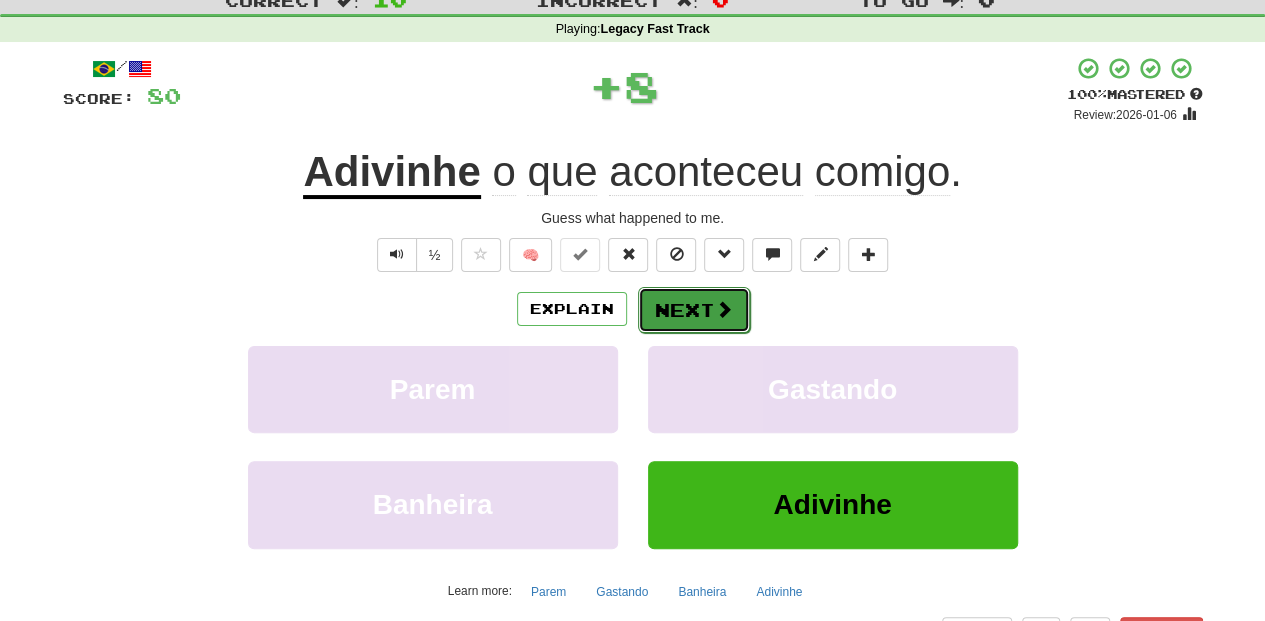 click on "Next" at bounding box center (694, 310) 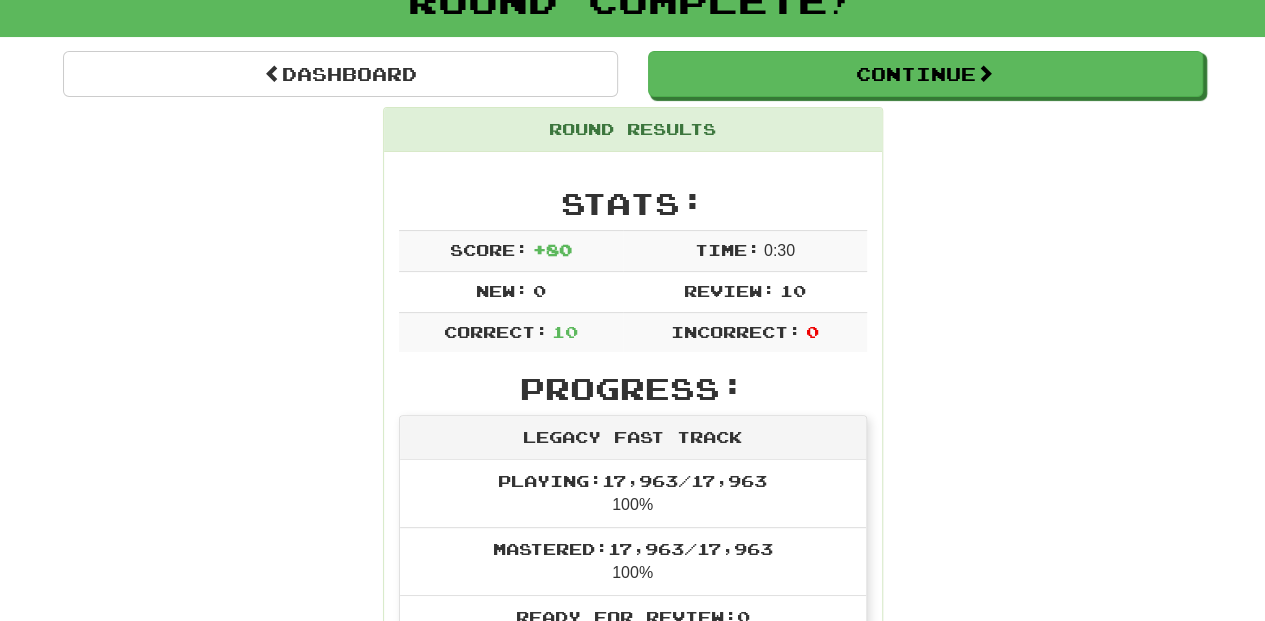 scroll, scrollTop: 133, scrollLeft: 0, axis: vertical 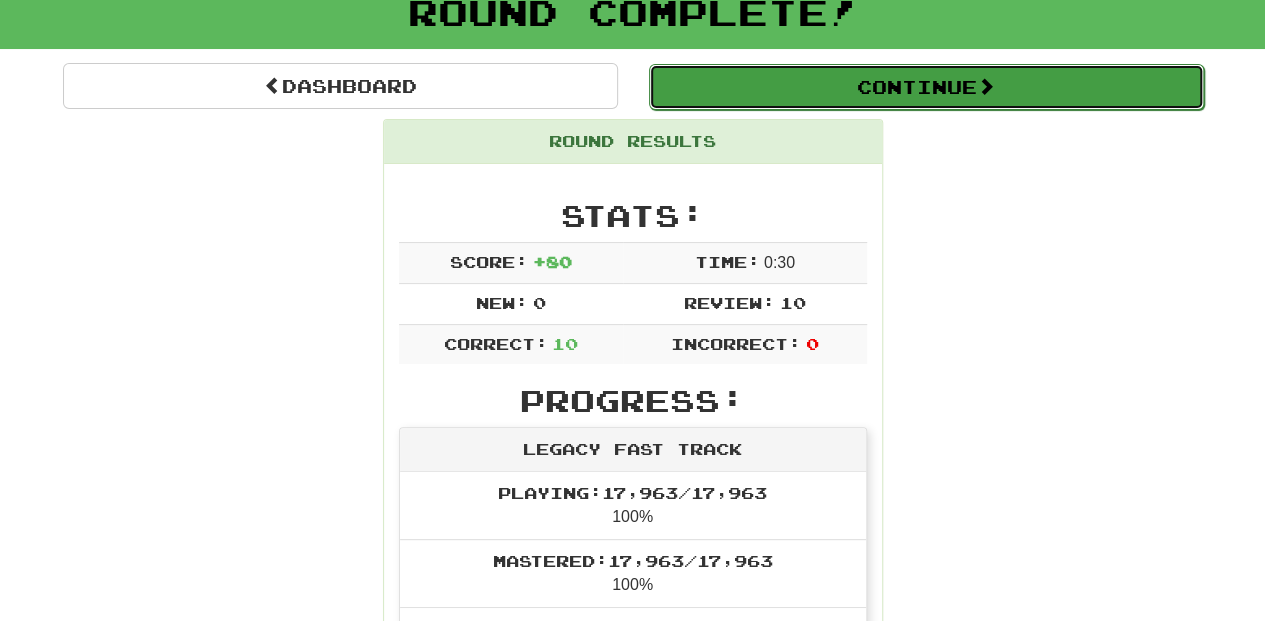 click on "Continue" at bounding box center [926, 87] 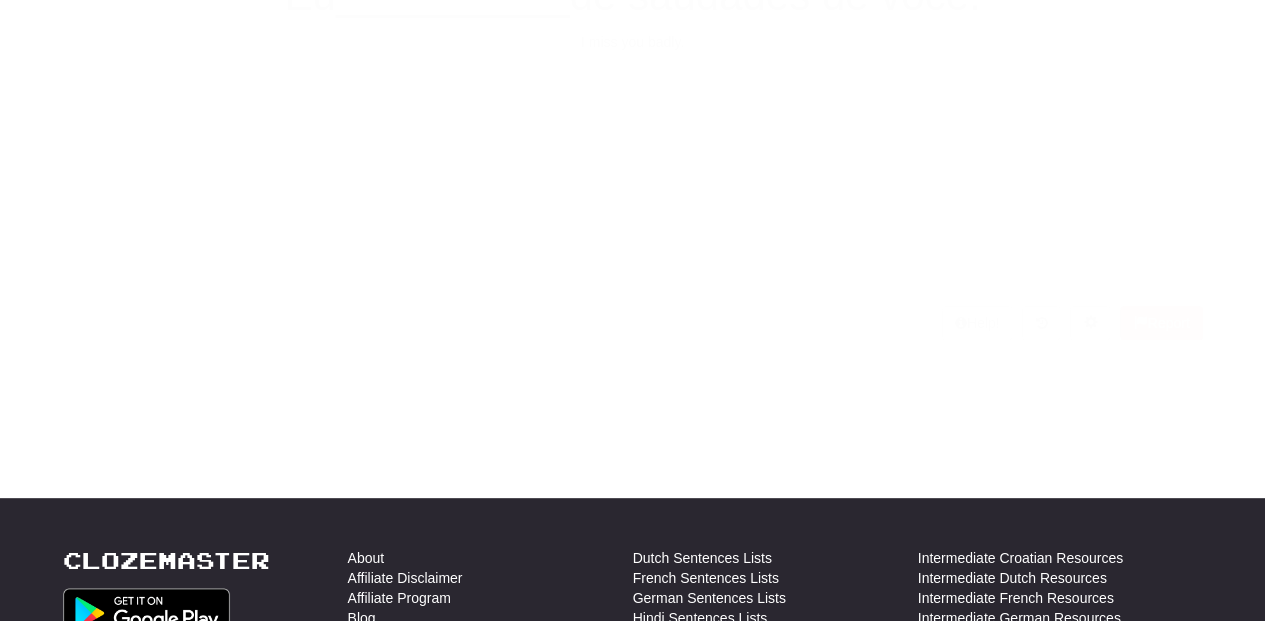 scroll, scrollTop: 133, scrollLeft: 0, axis: vertical 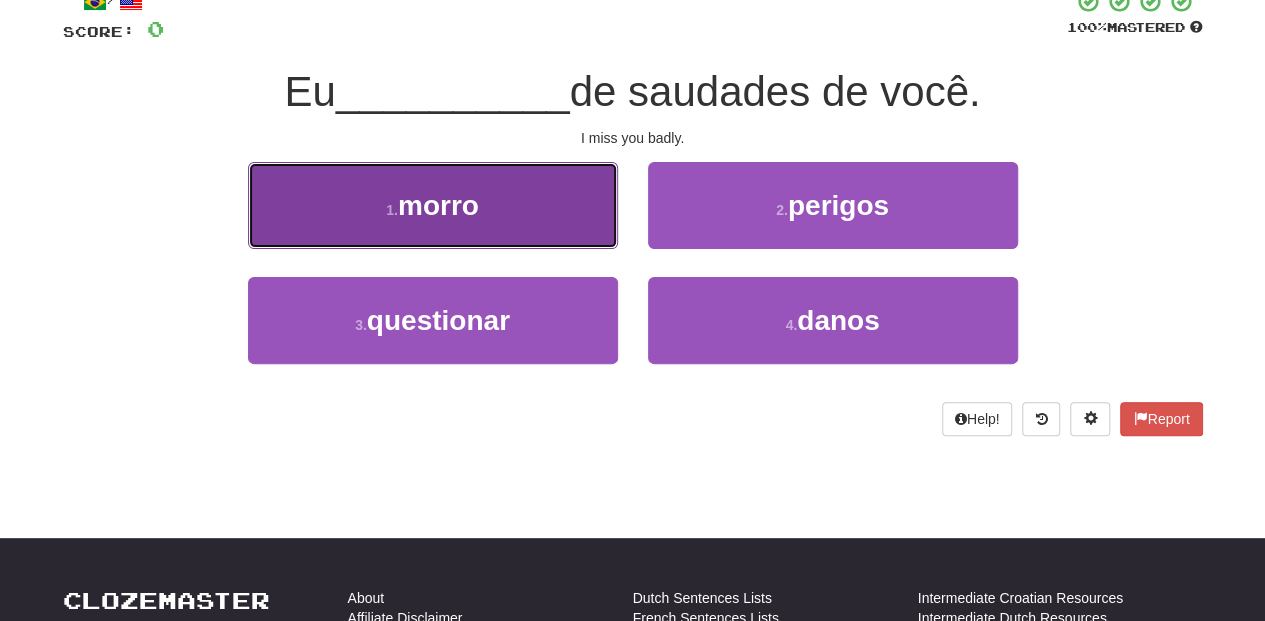 click on "1 .  morro" at bounding box center (433, 205) 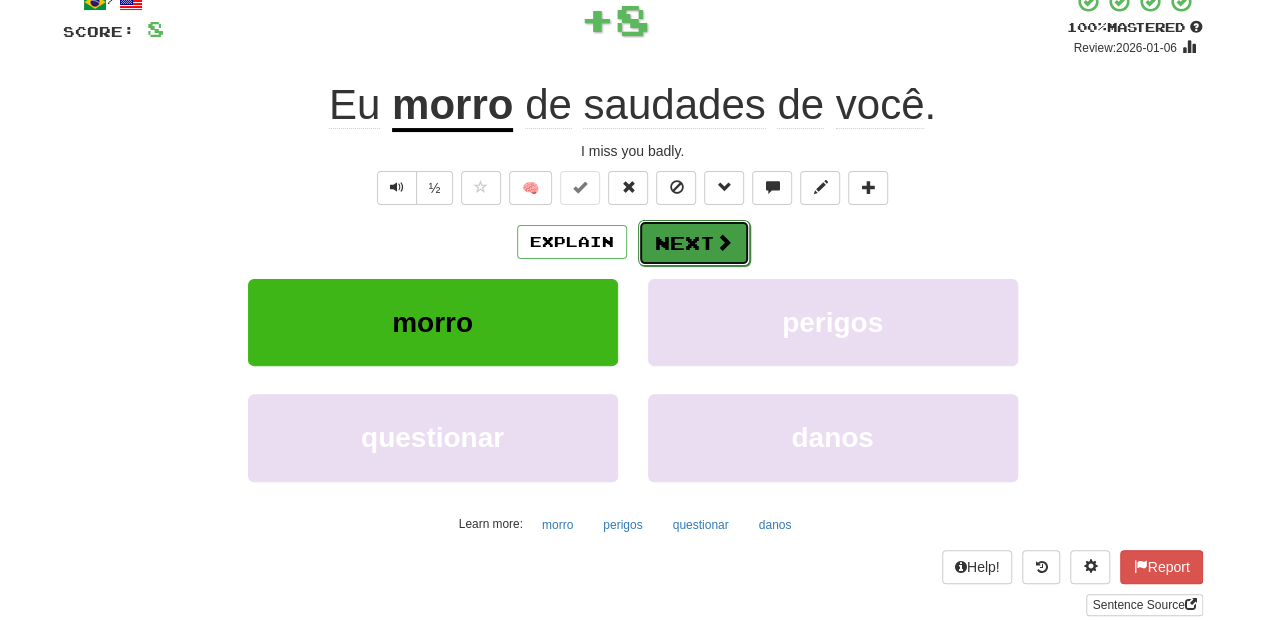 click on "Next" at bounding box center [694, 243] 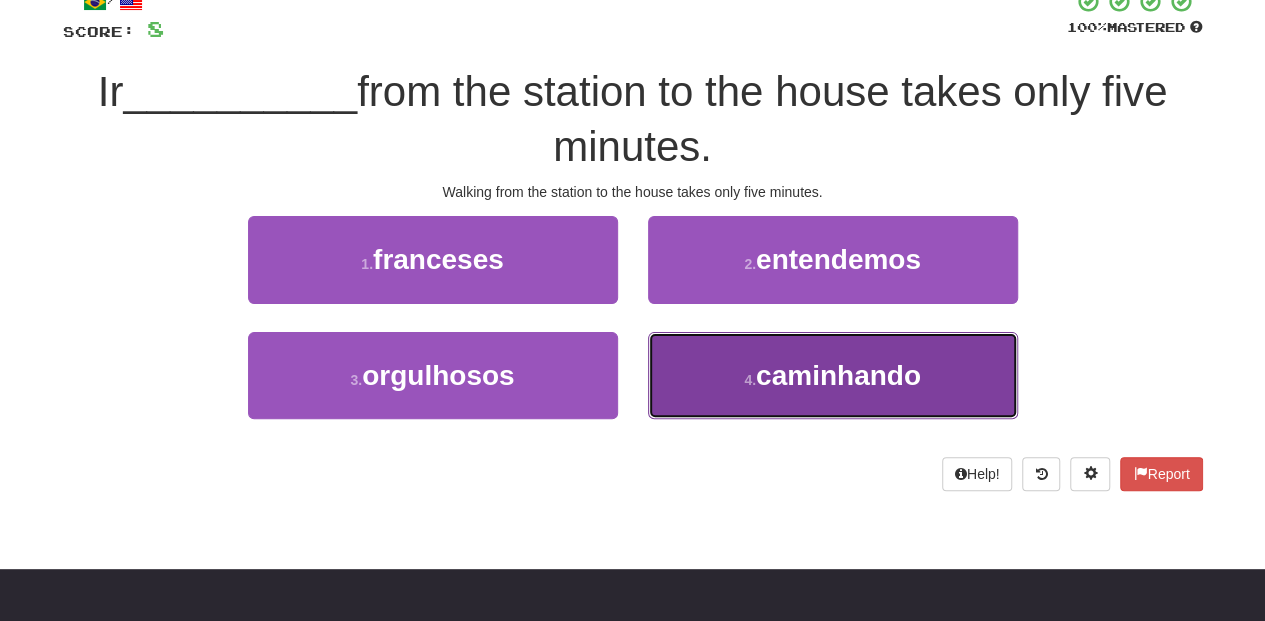 click on "4 .  caminhando" at bounding box center (833, 375) 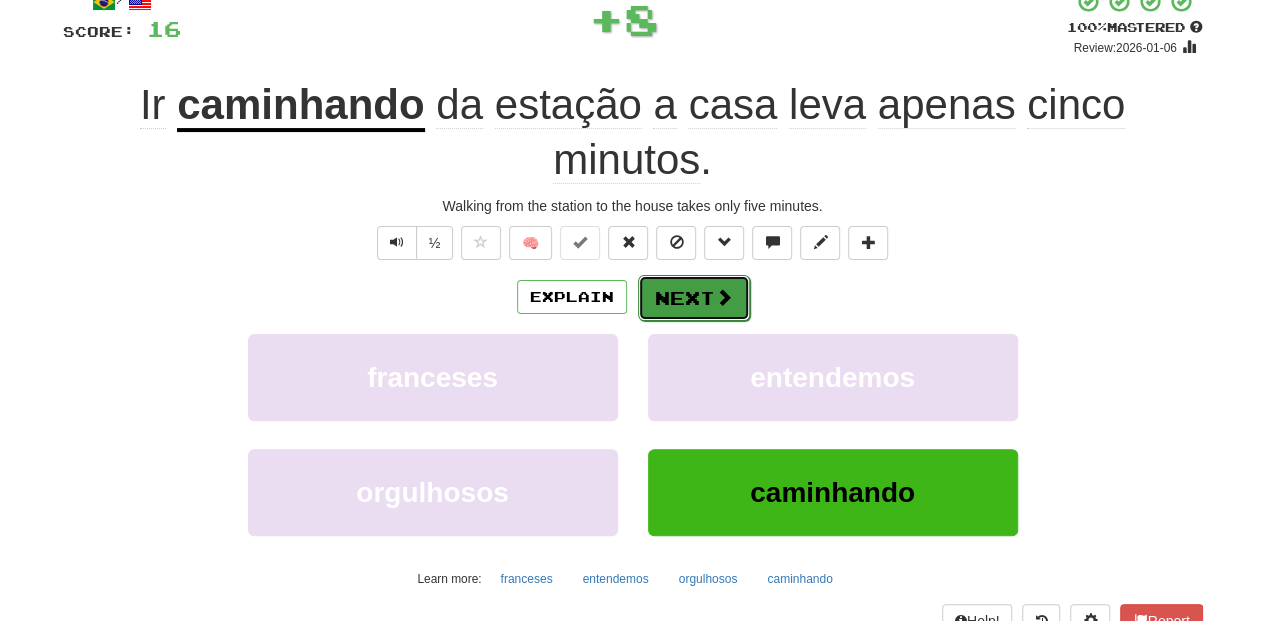 click on "Next" at bounding box center [694, 298] 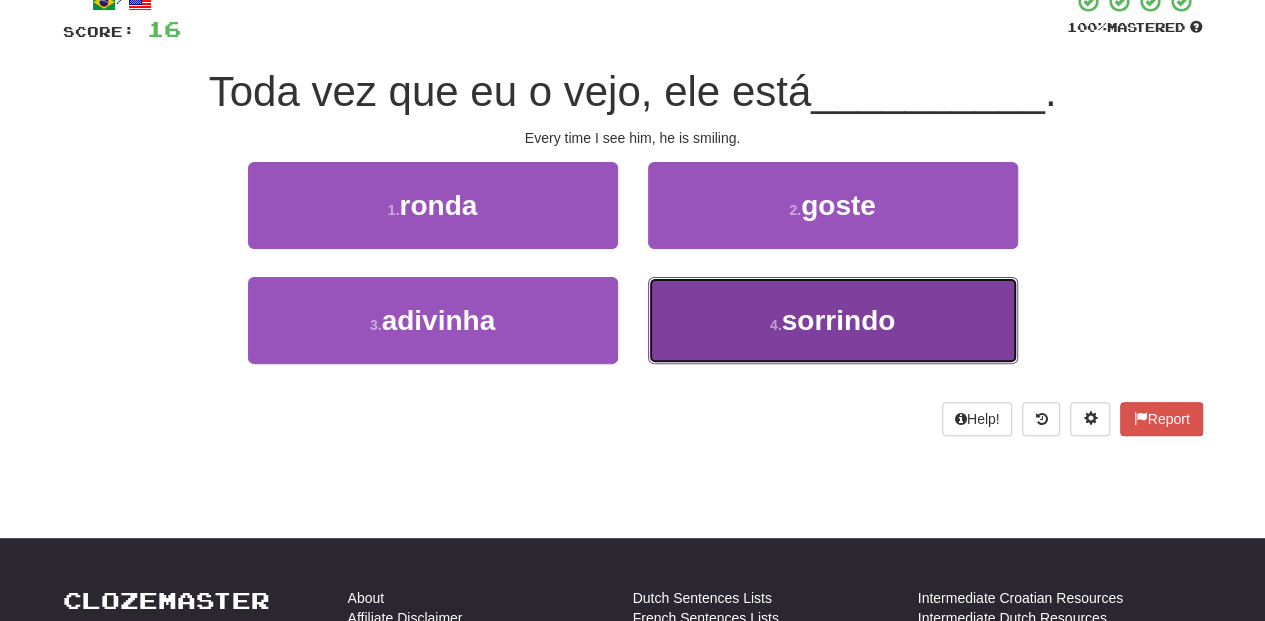 click on "4 .  sorrindo" at bounding box center [833, 320] 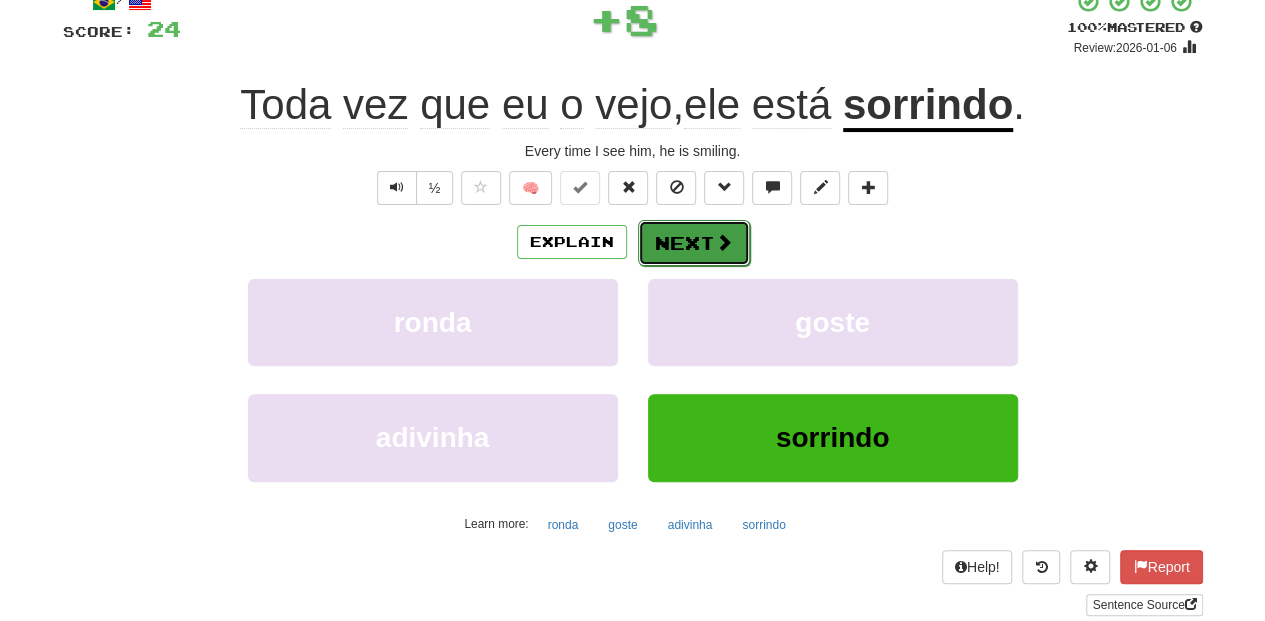 click on "Next" at bounding box center [694, 243] 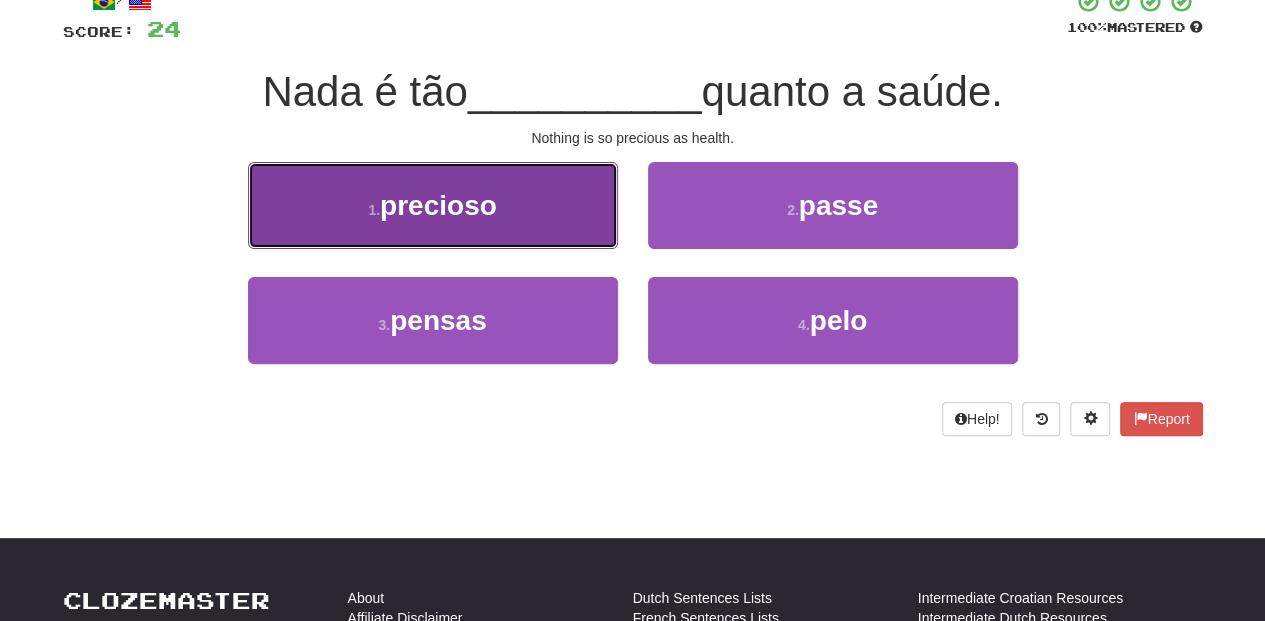 click on "1 .  precioso" at bounding box center [433, 205] 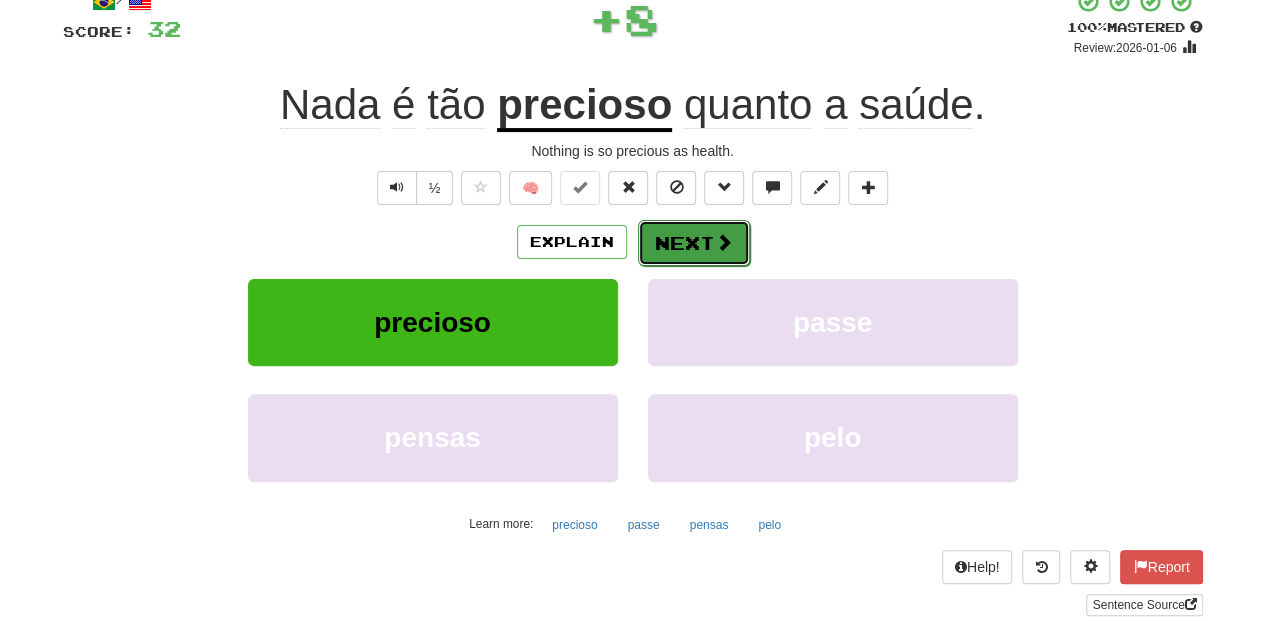 click on "Next" at bounding box center [694, 243] 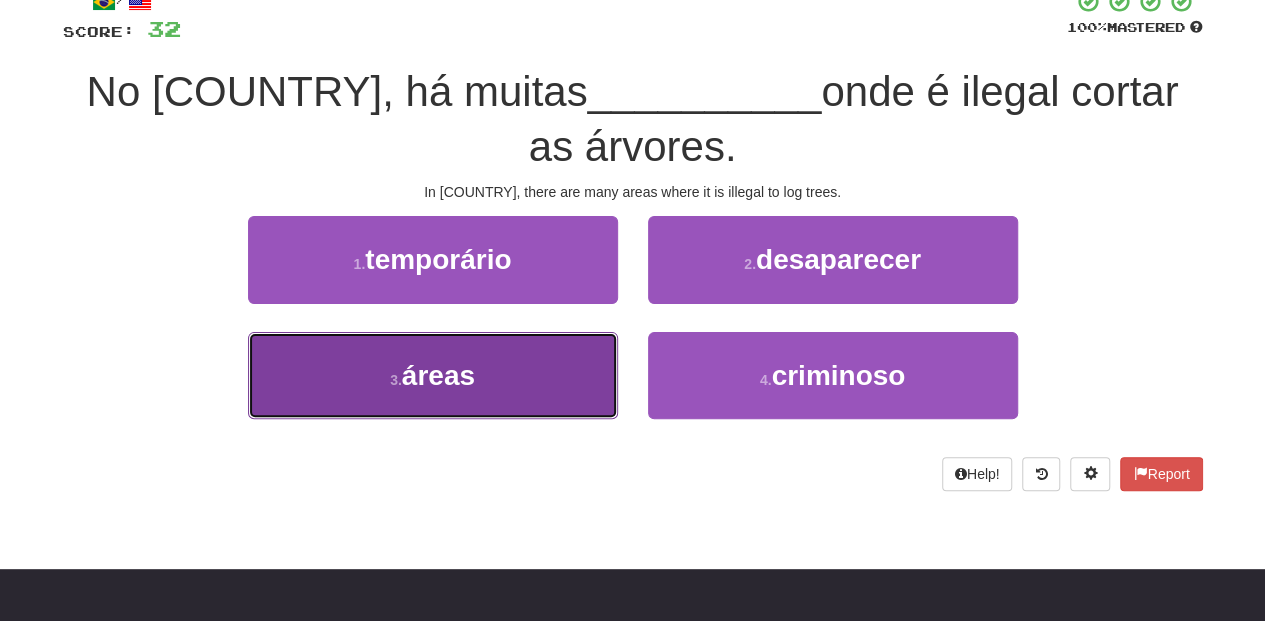 click on "3 .  áreas" at bounding box center (433, 375) 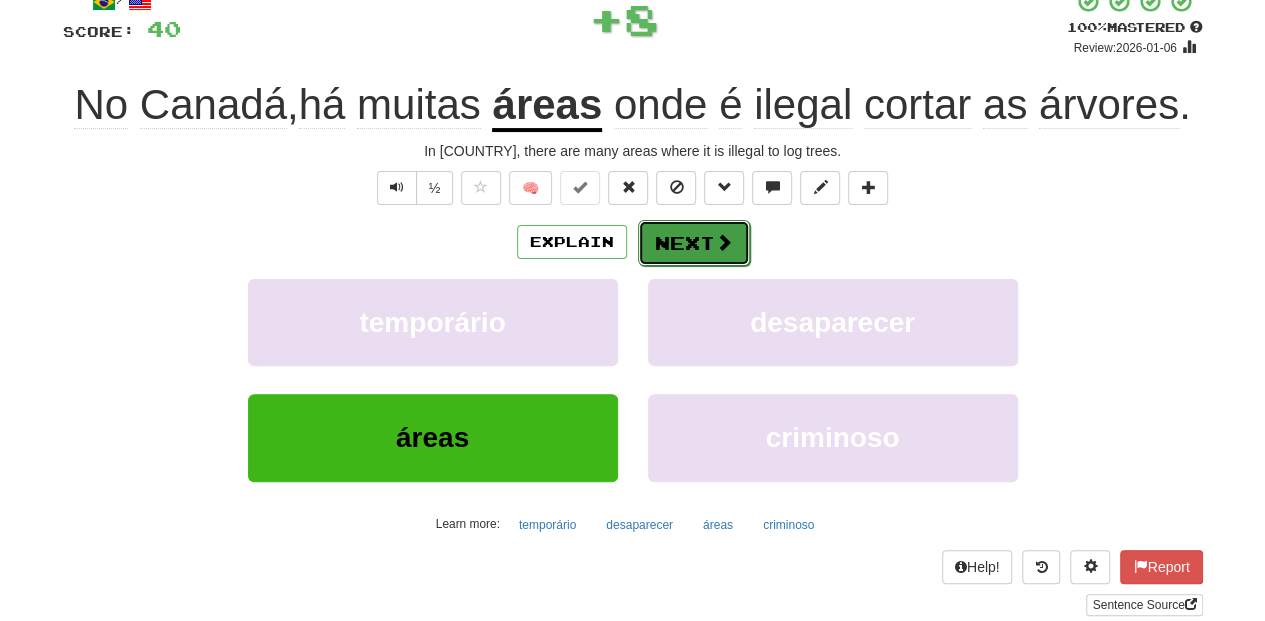 click on "Next" at bounding box center (694, 243) 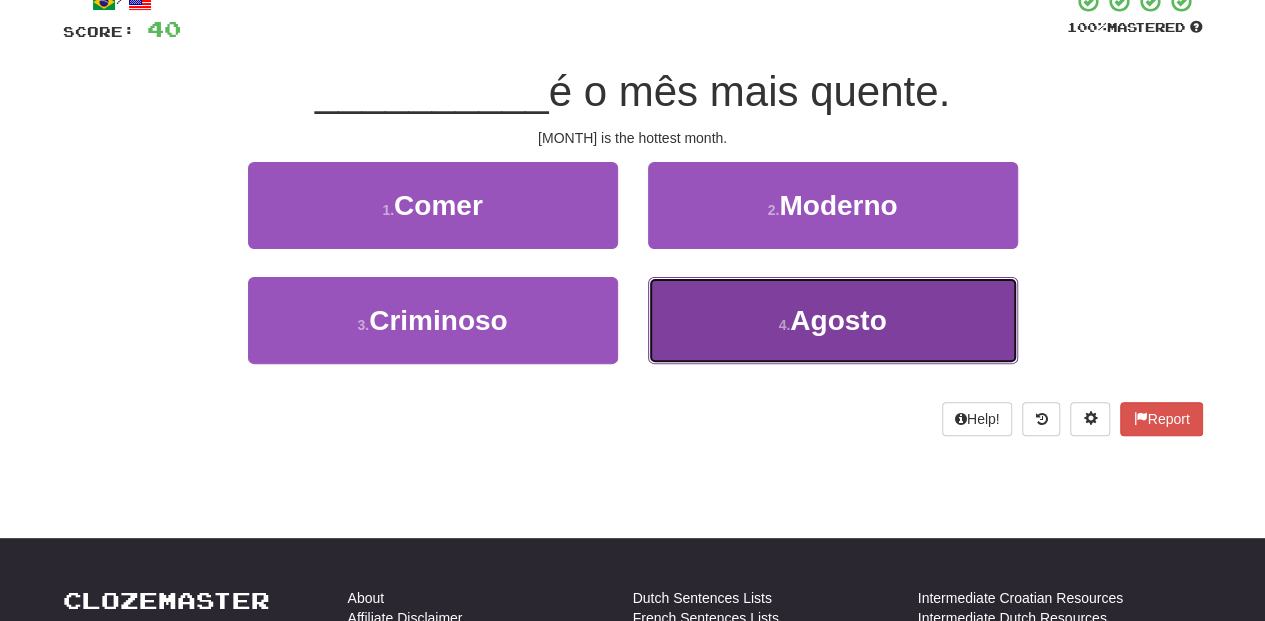 click on "4 .  Agosto" at bounding box center (833, 320) 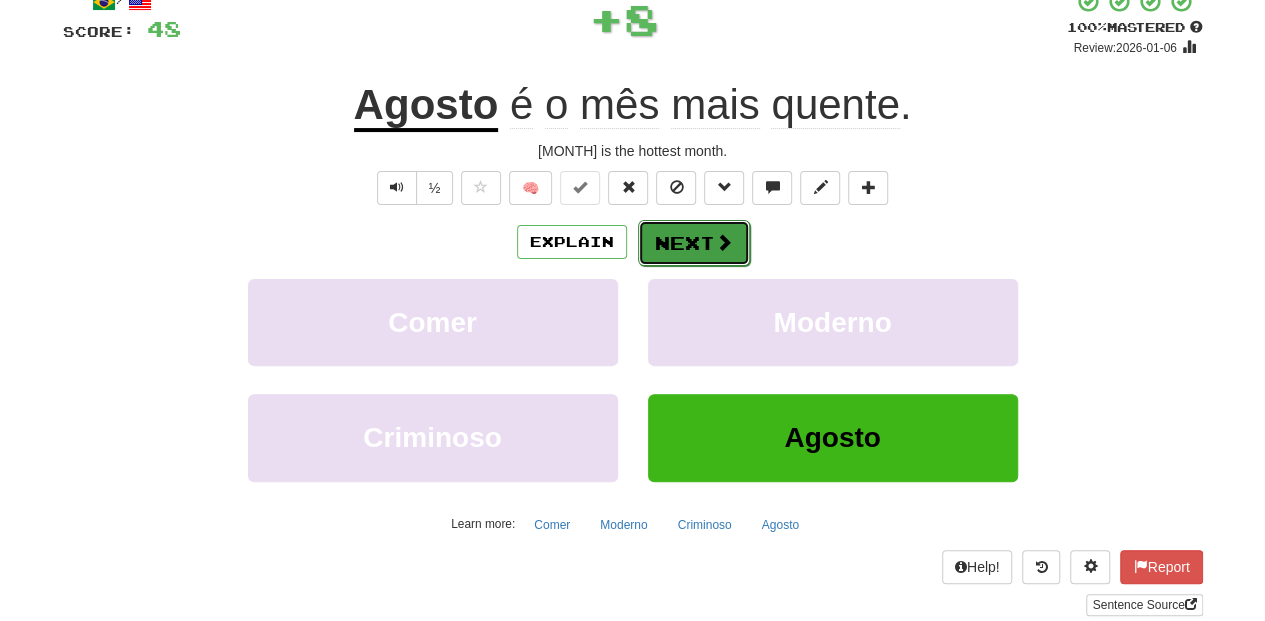 click on "Next" at bounding box center [694, 243] 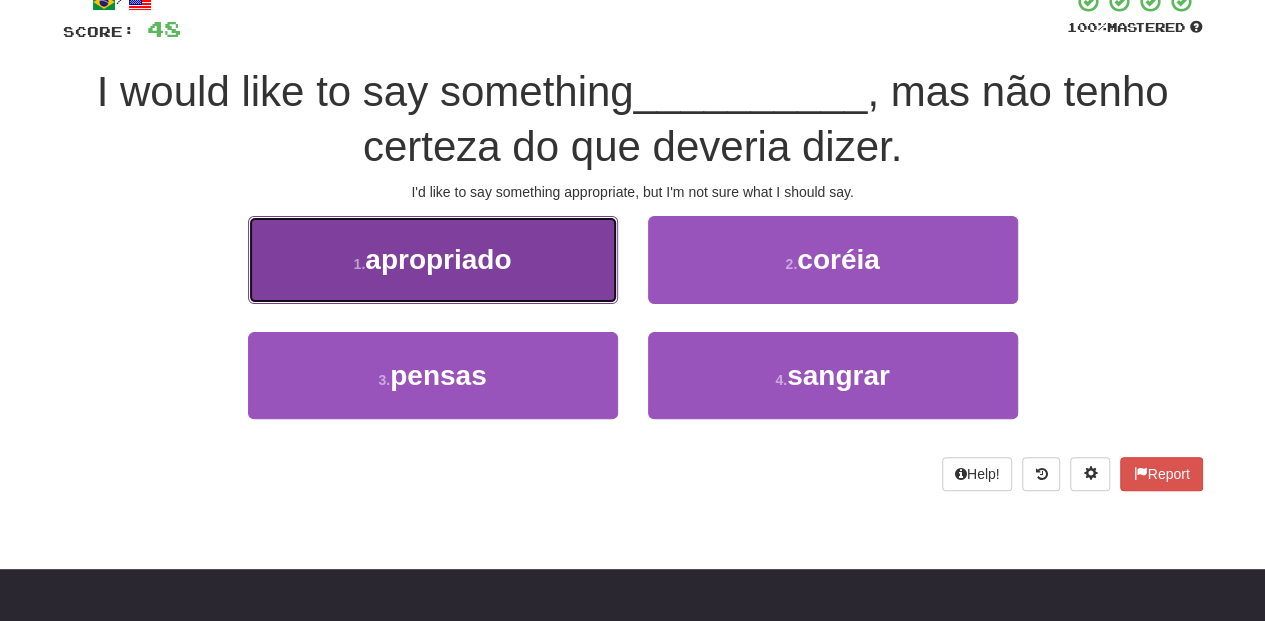 click on "1 .  apropriado" at bounding box center [433, 259] 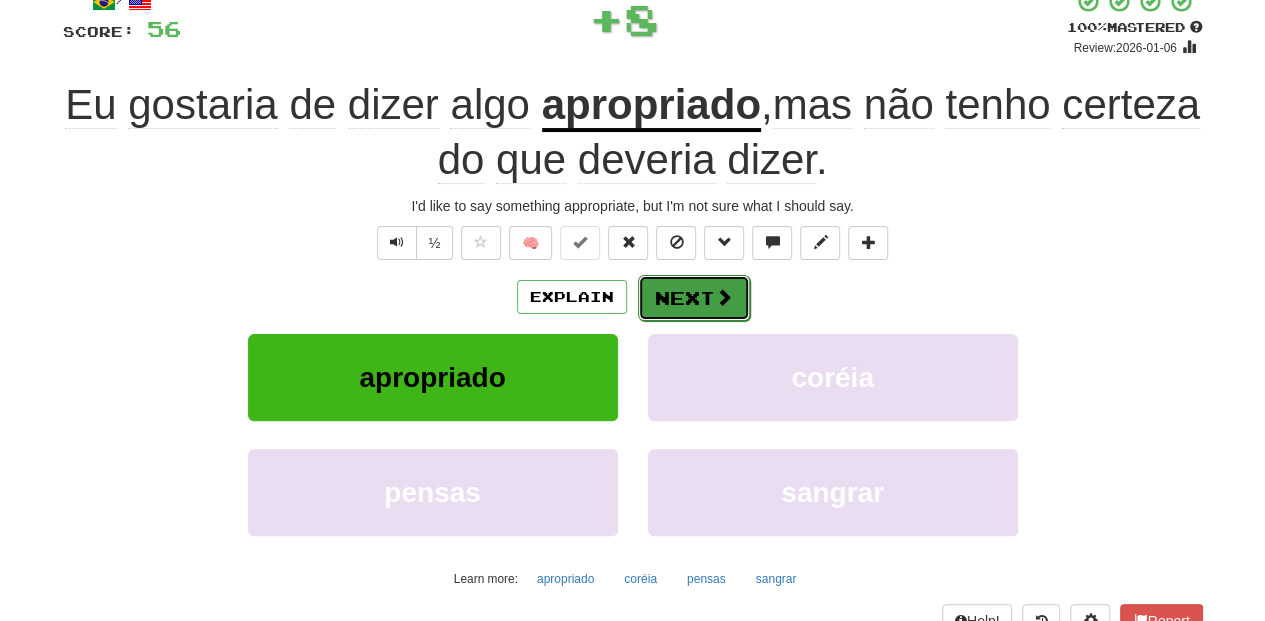 click on "Next" at bounding box center (694, 298) 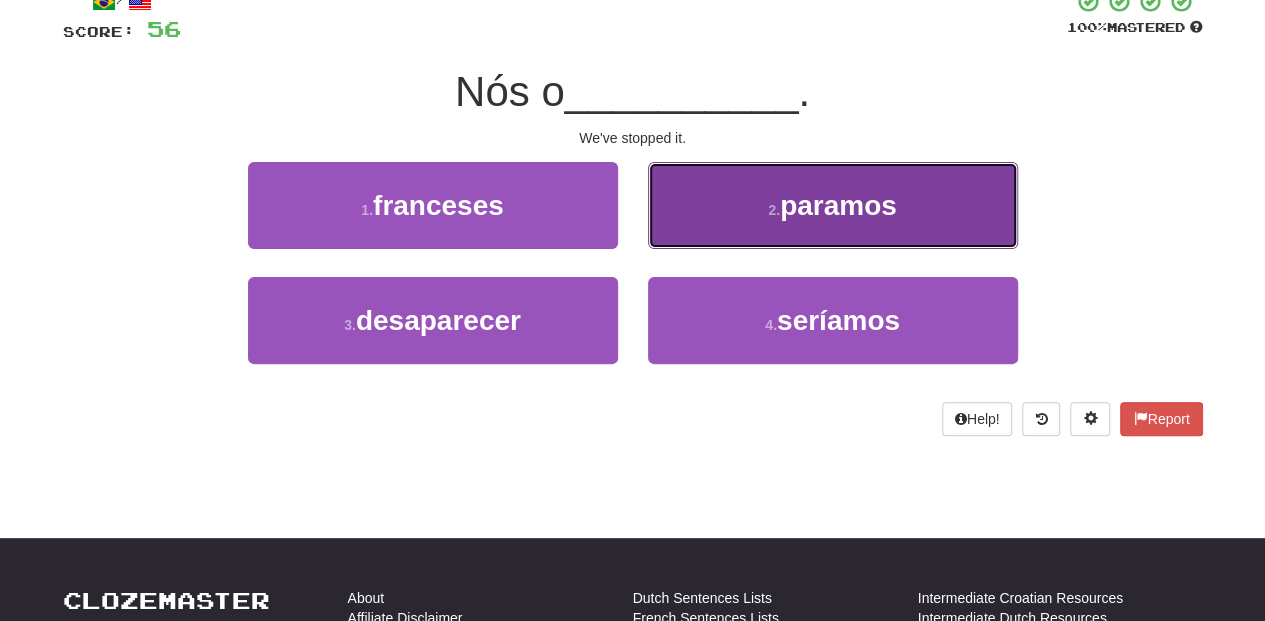 click on "2 .  paramos" at bounding box center [833, 205] 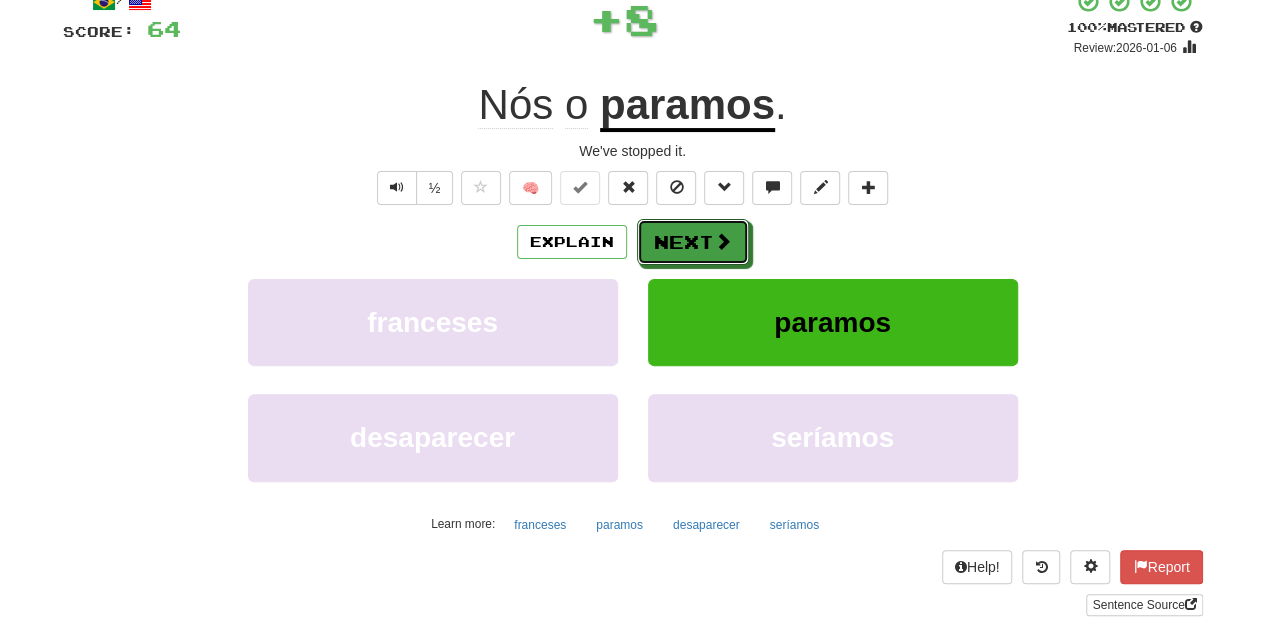 click on "Next" at bounding box center (693, 242) 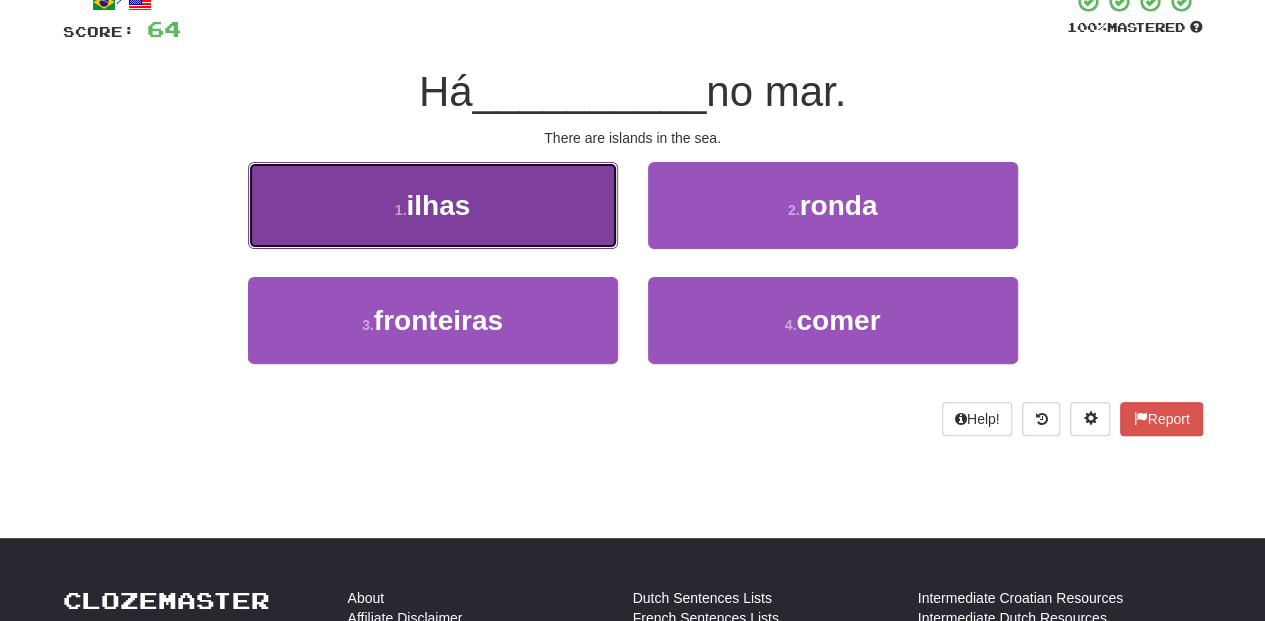 click on "1 .  ilhas" at bounding box center (433, 205) 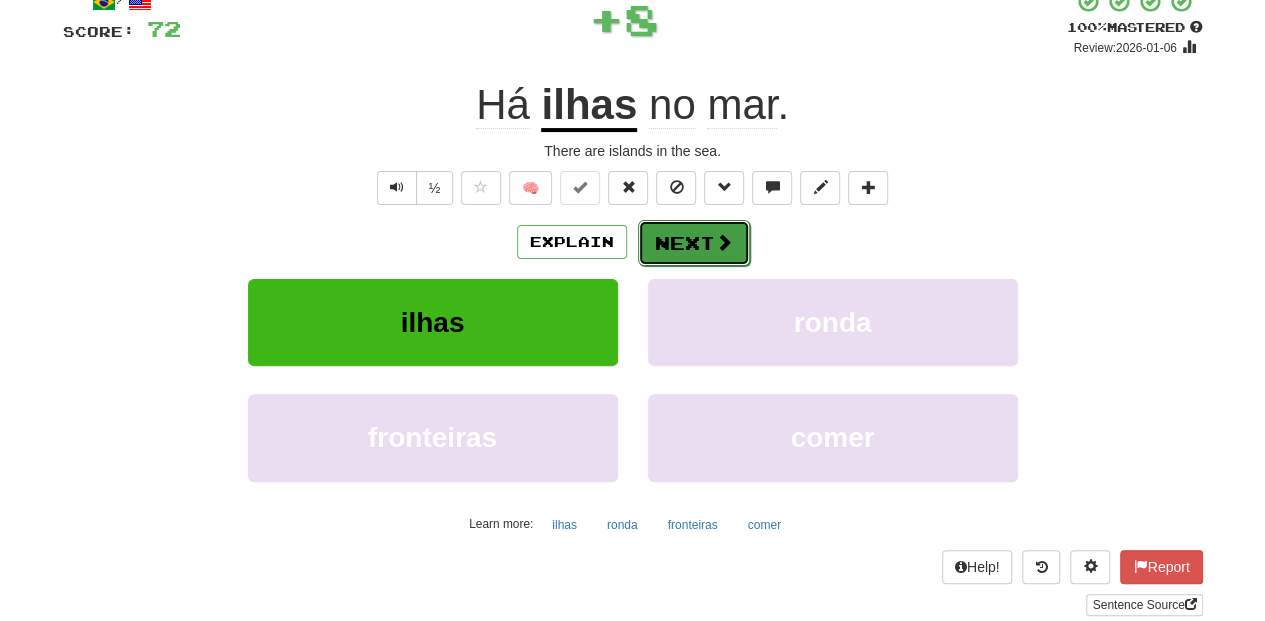 click on "Next" at bounding box center [694, 243] 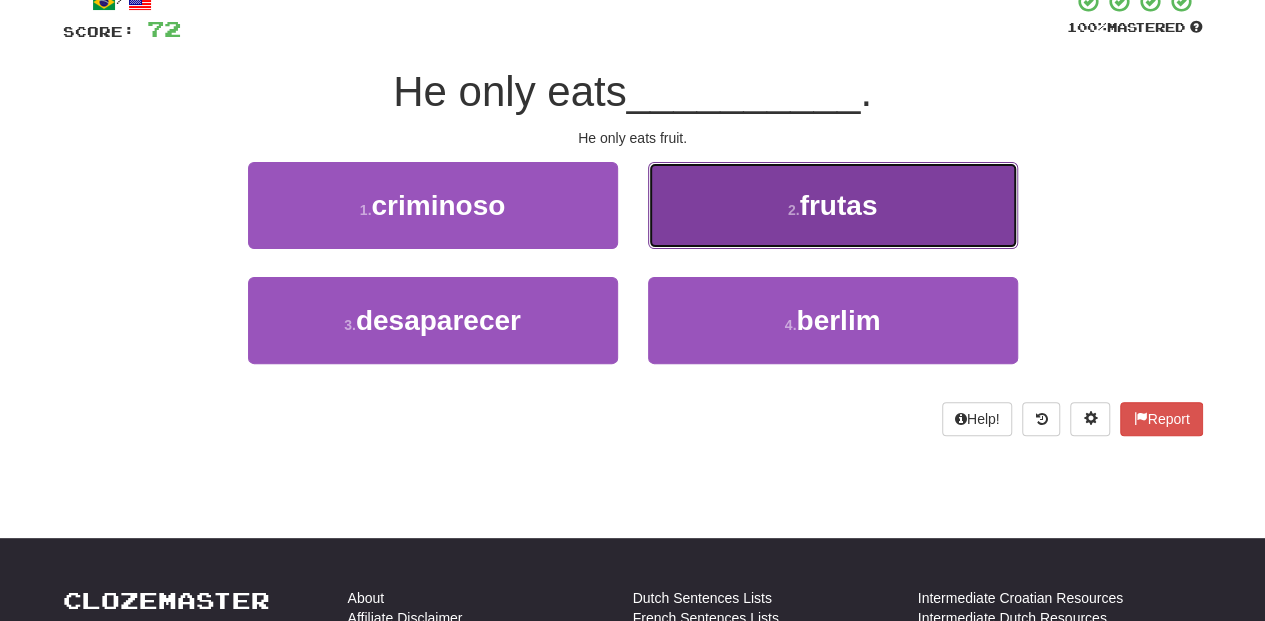 click on "2 .  frutas" at bounding box center (833, 205) 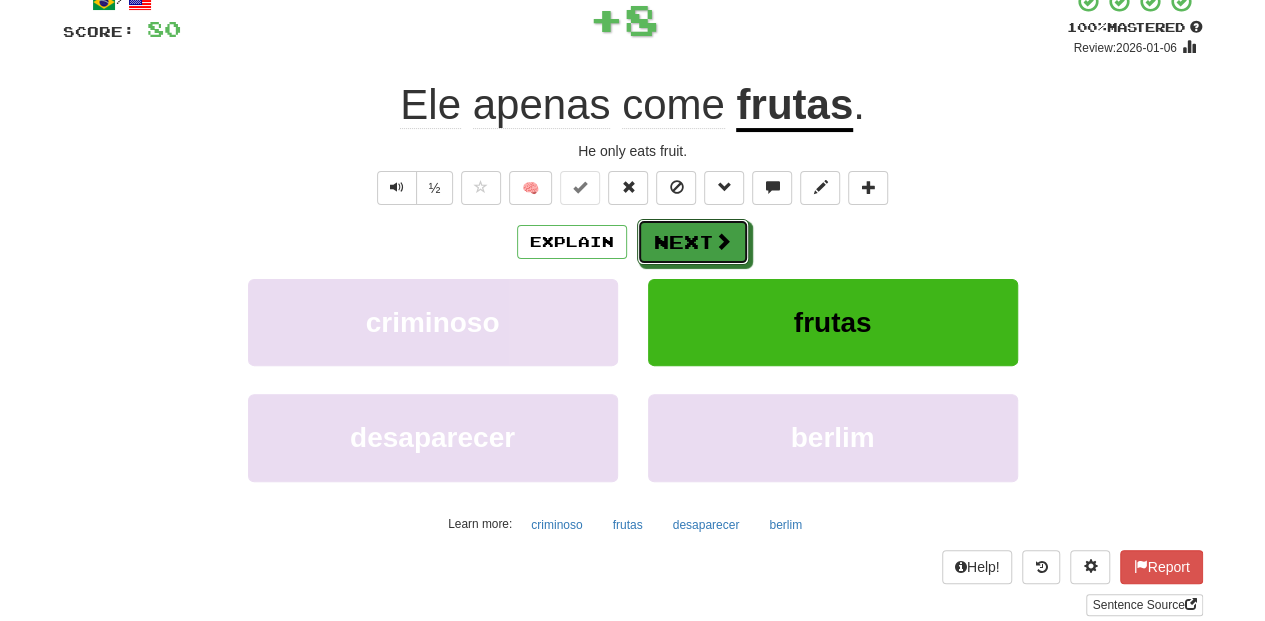 click on "Next" at bounding box center (693, 242) 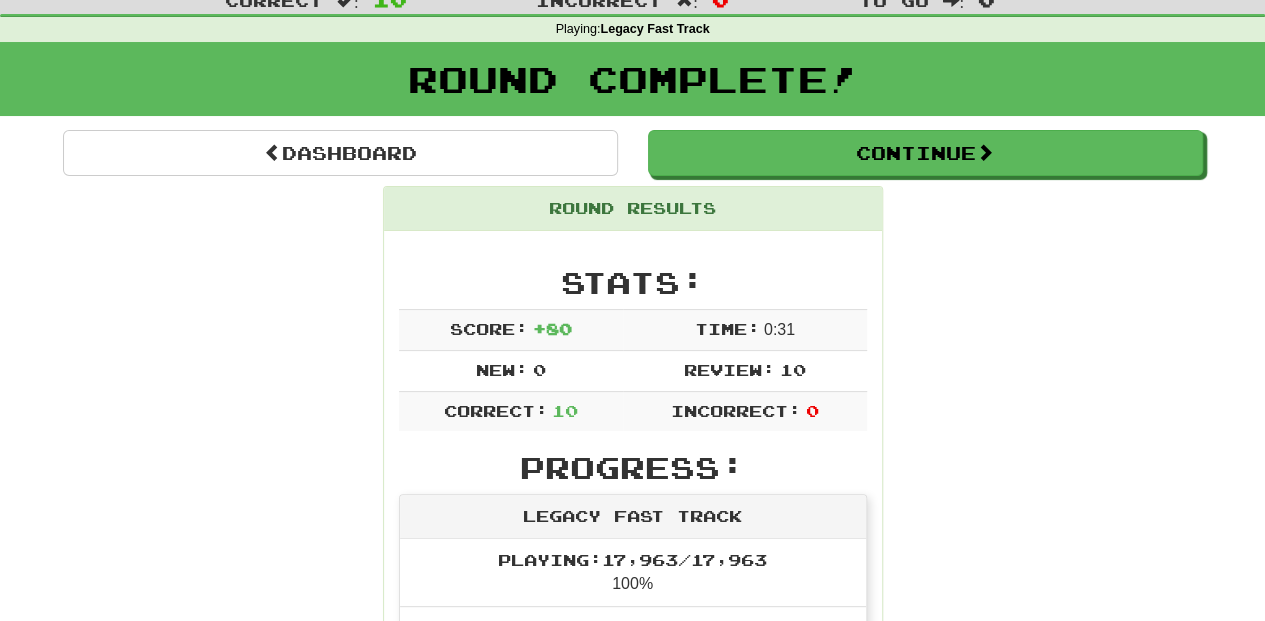 scroll, scrollTop: 20, scrollLeft: 0, axis: vertical 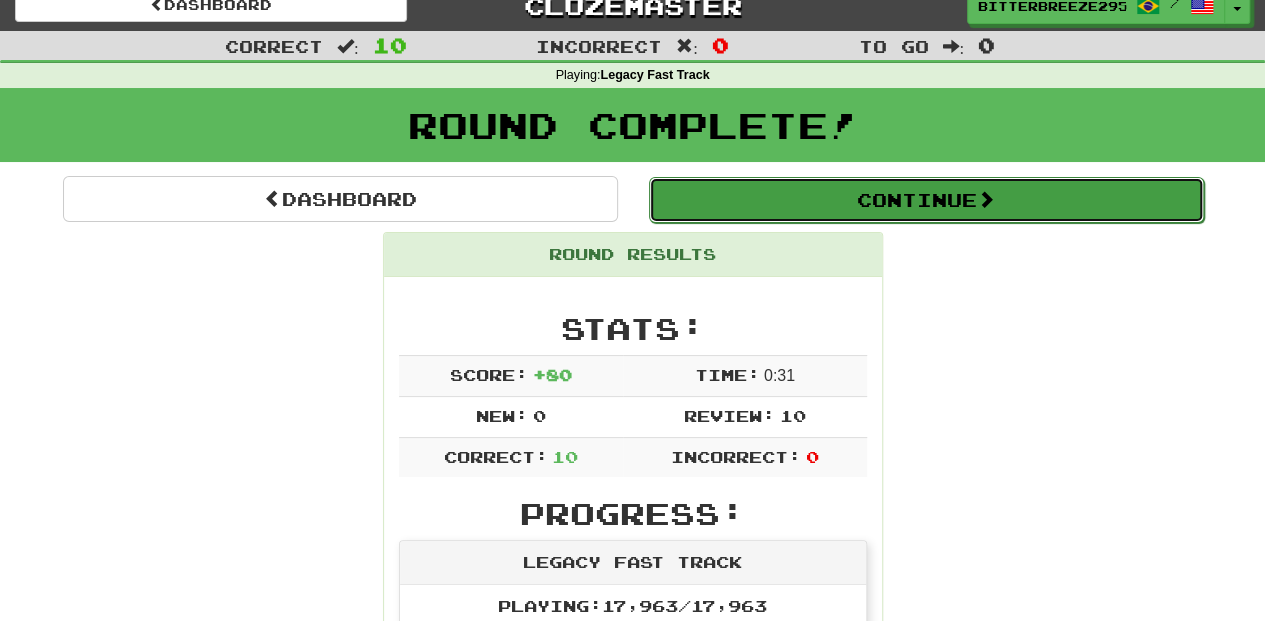 click on "Continue" at bounding box center (926, 200) 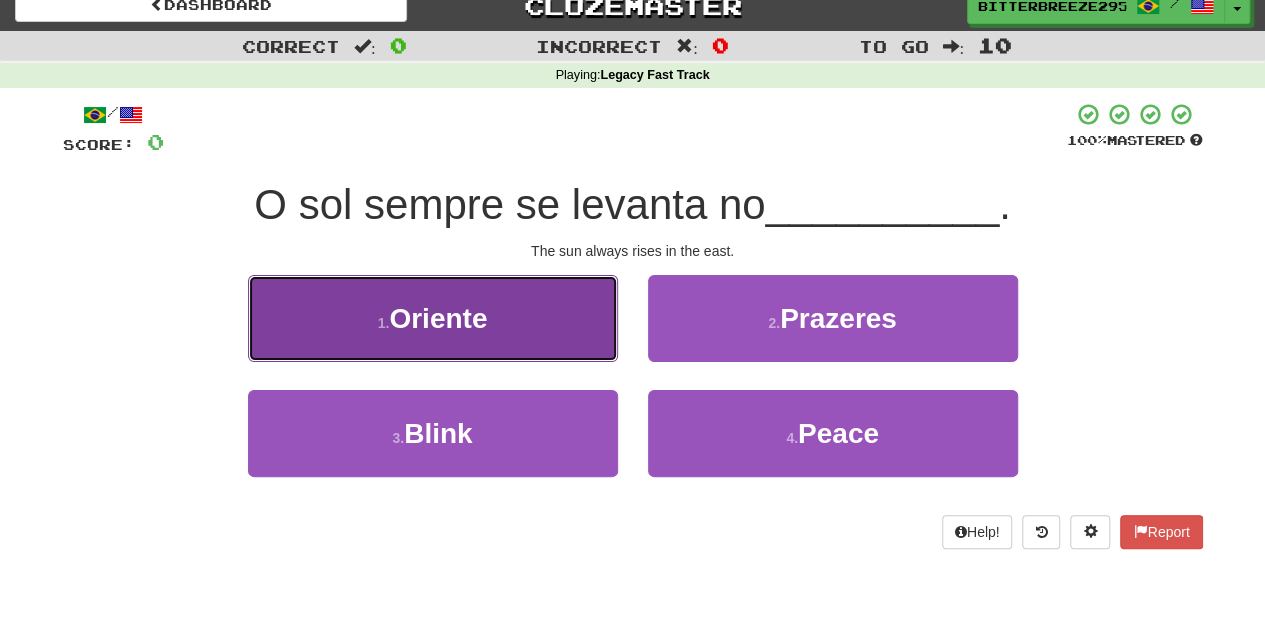 click on "1 .  Oriente" at bounding box center (433, 318) 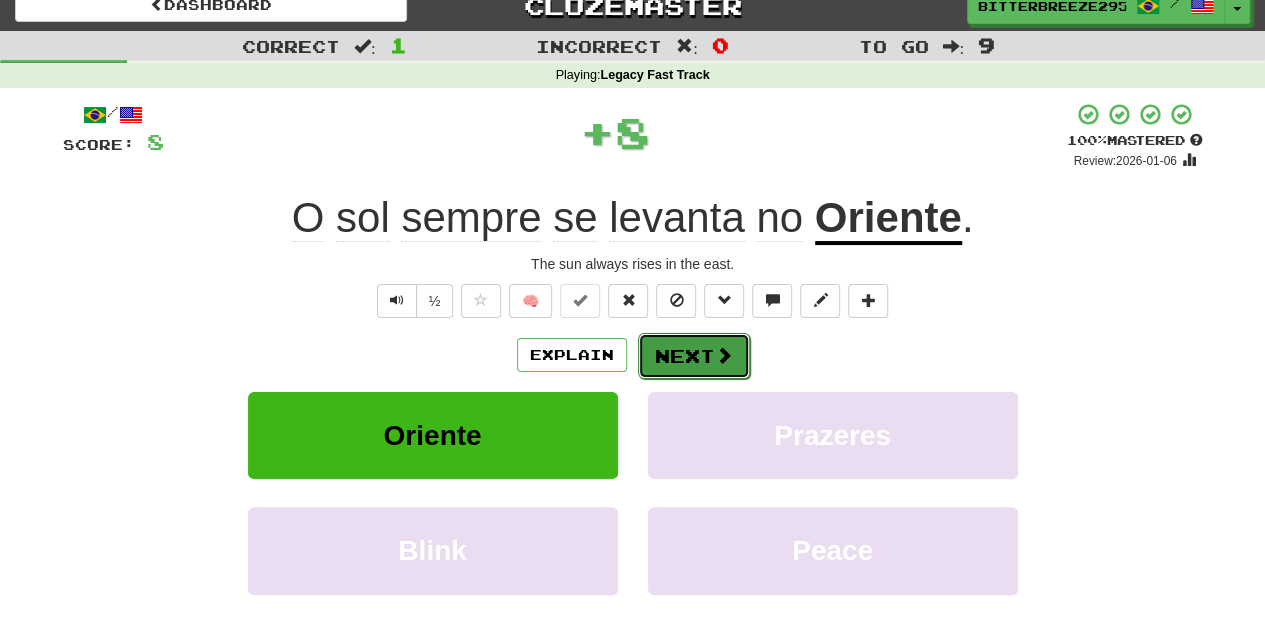 click on "Next" at bounding box center [694, 356] 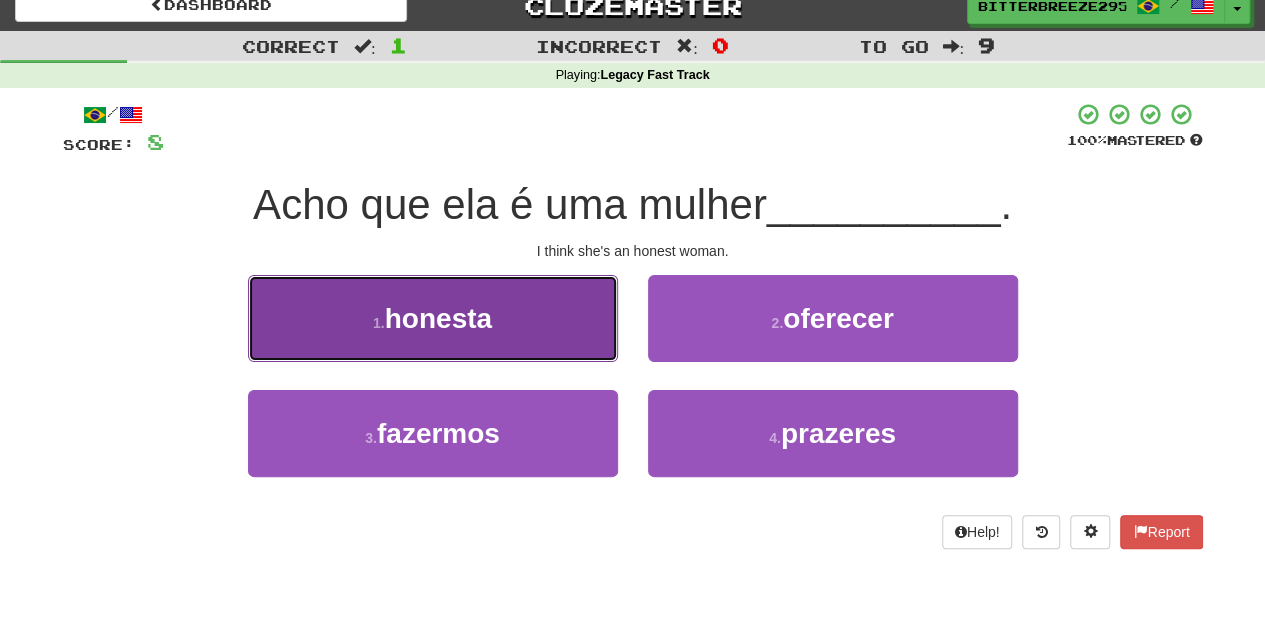 click on "1 .  honesta" at bounding box center [433, 318] 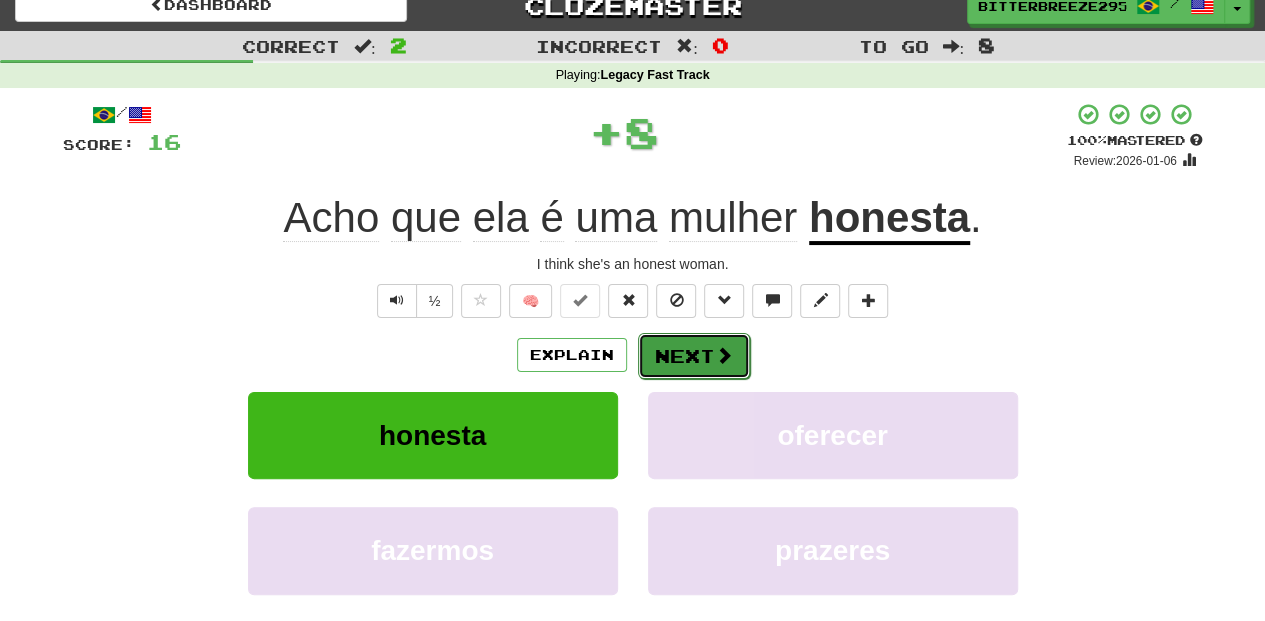 click on "Next" at bounding box center [694, 356] 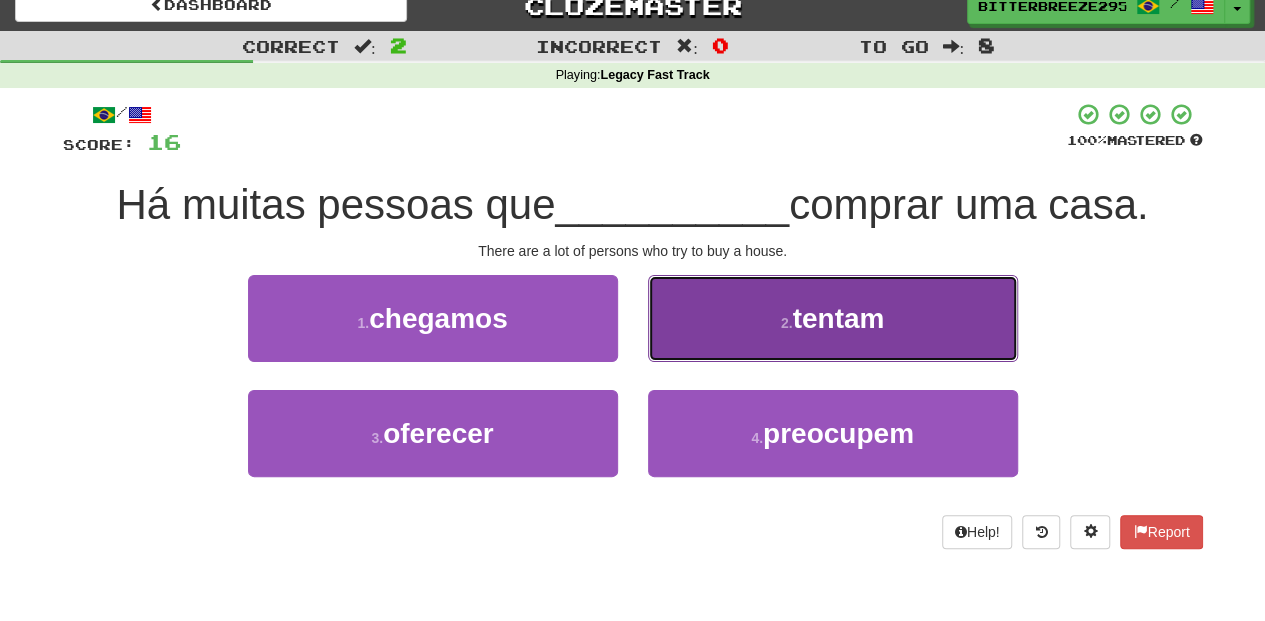 click on "2 .  tentam" at bounding box center (833, 318) 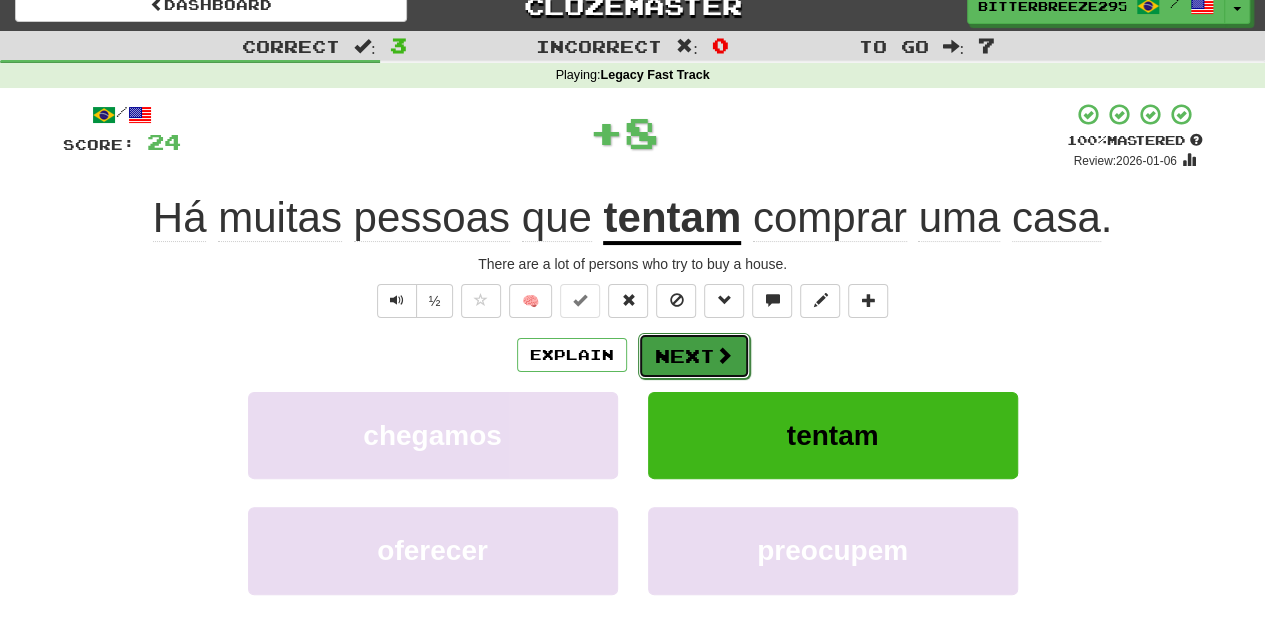 click on "Next" at bounding box center (694, 356) 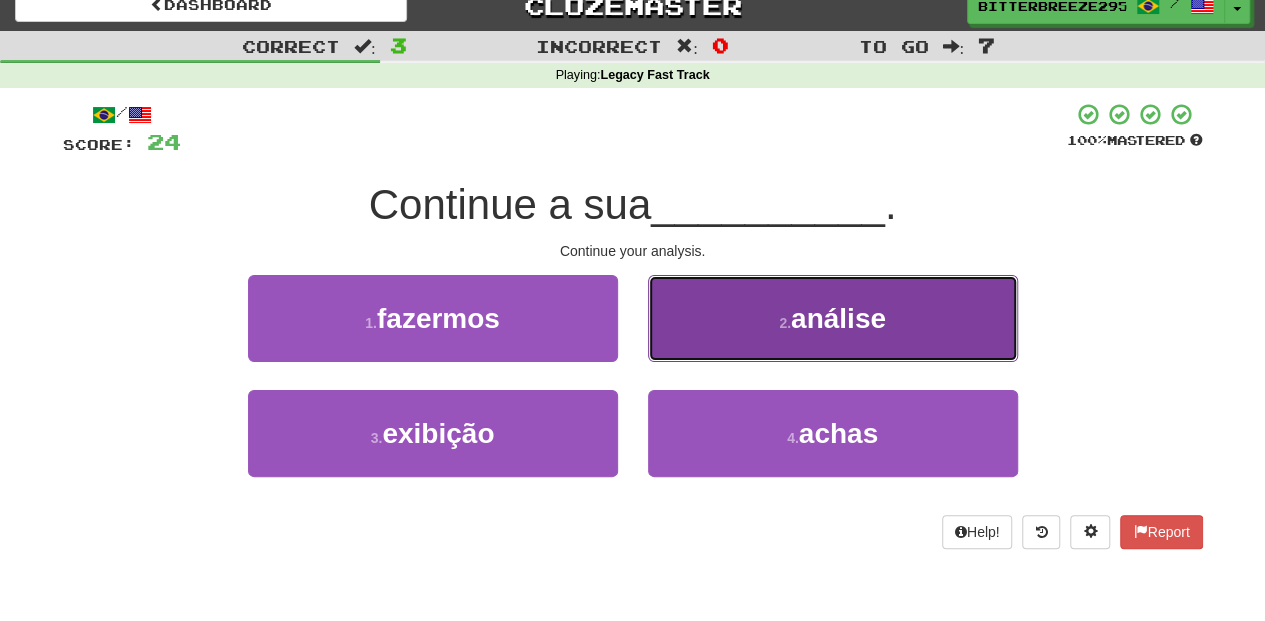 click on "2 .  análise" at bounding box center [833, 318] 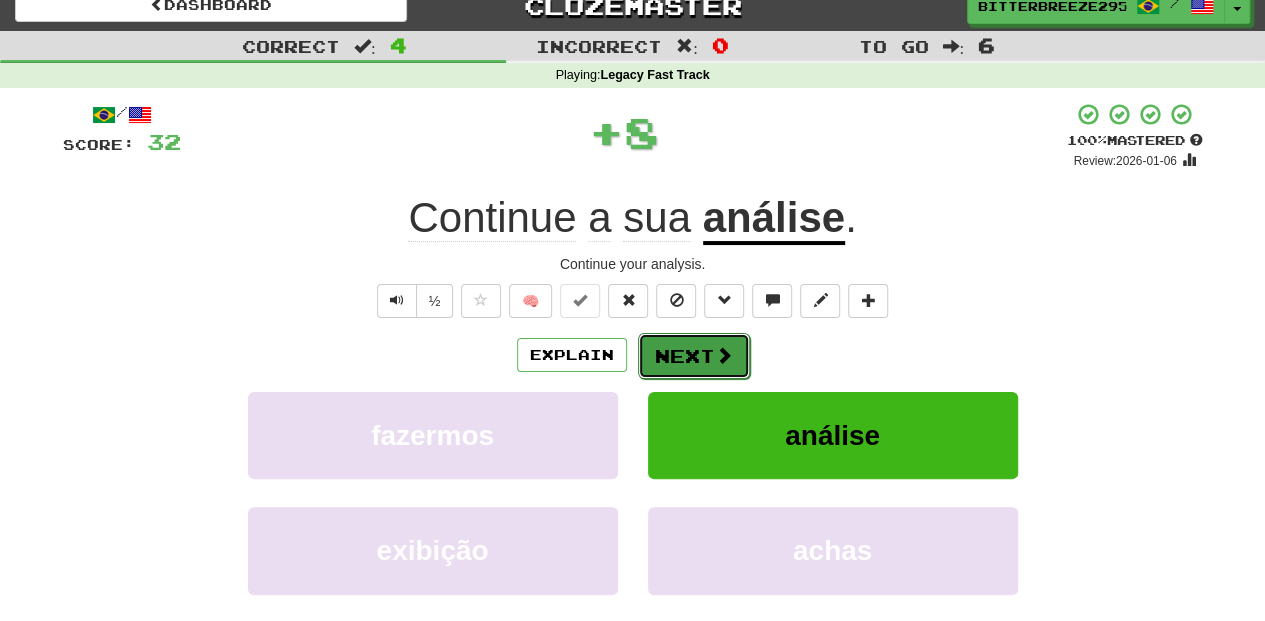 click on "Next" at bounding box center [694, 356] 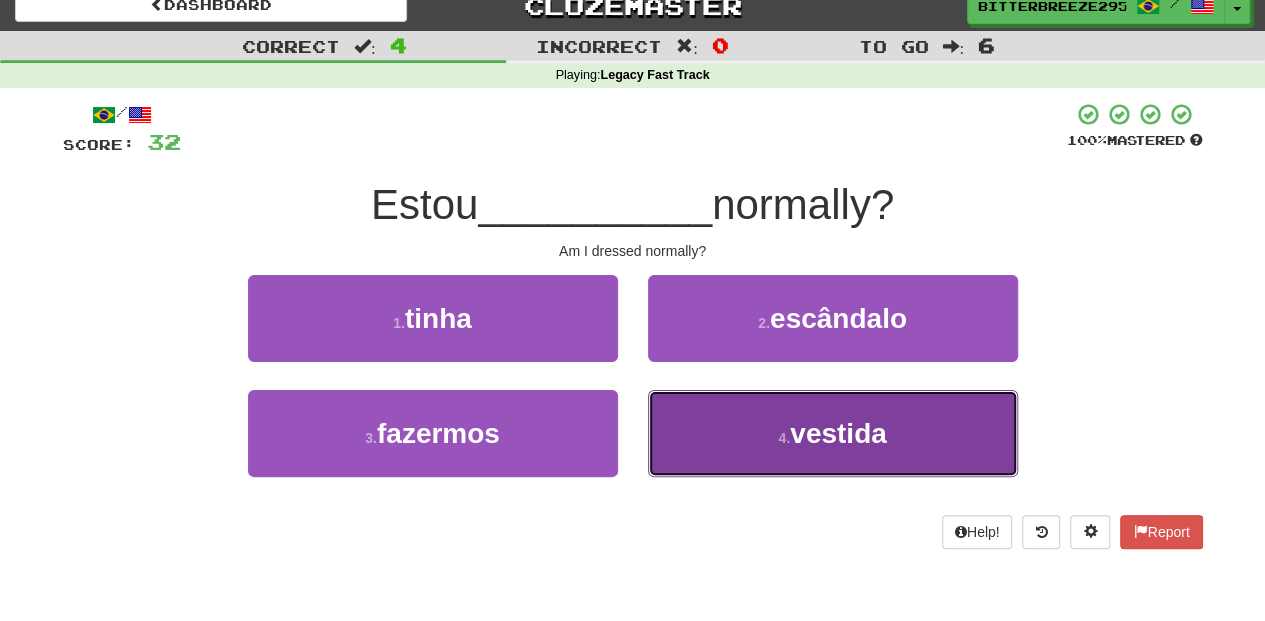click on "4 .  vestida" at bounding box center (833, 433) 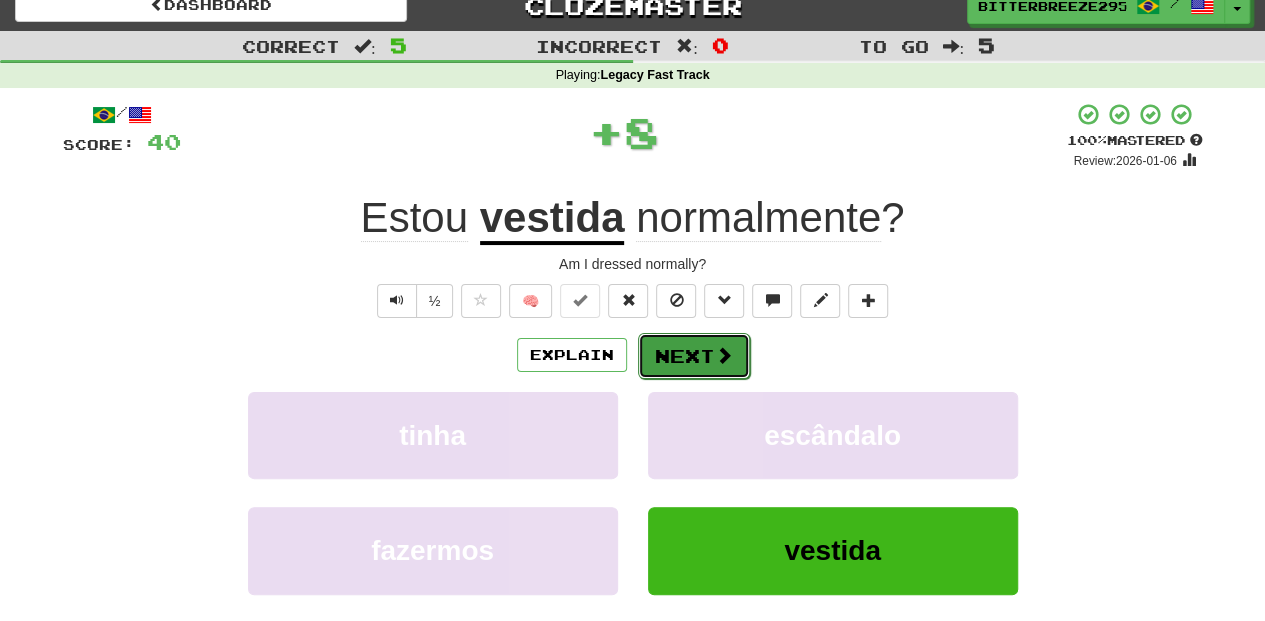 click on "Next" at bounding box center [694, 356] 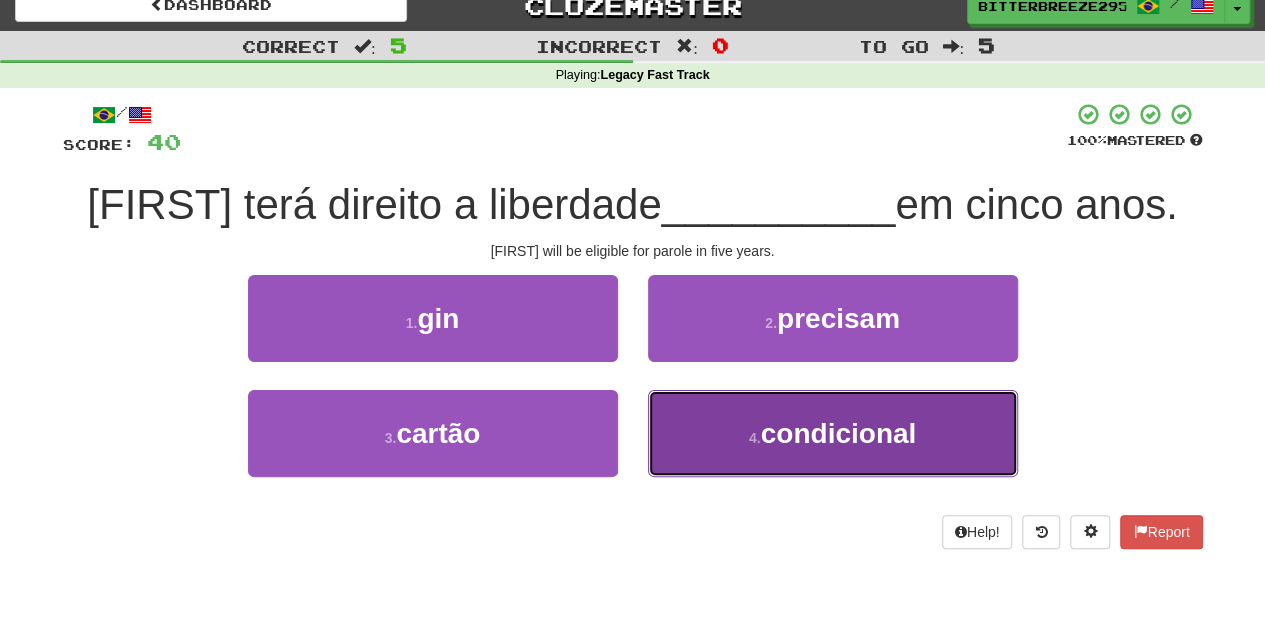 click on "4 .  condicional" at bounding box center (833, 433) 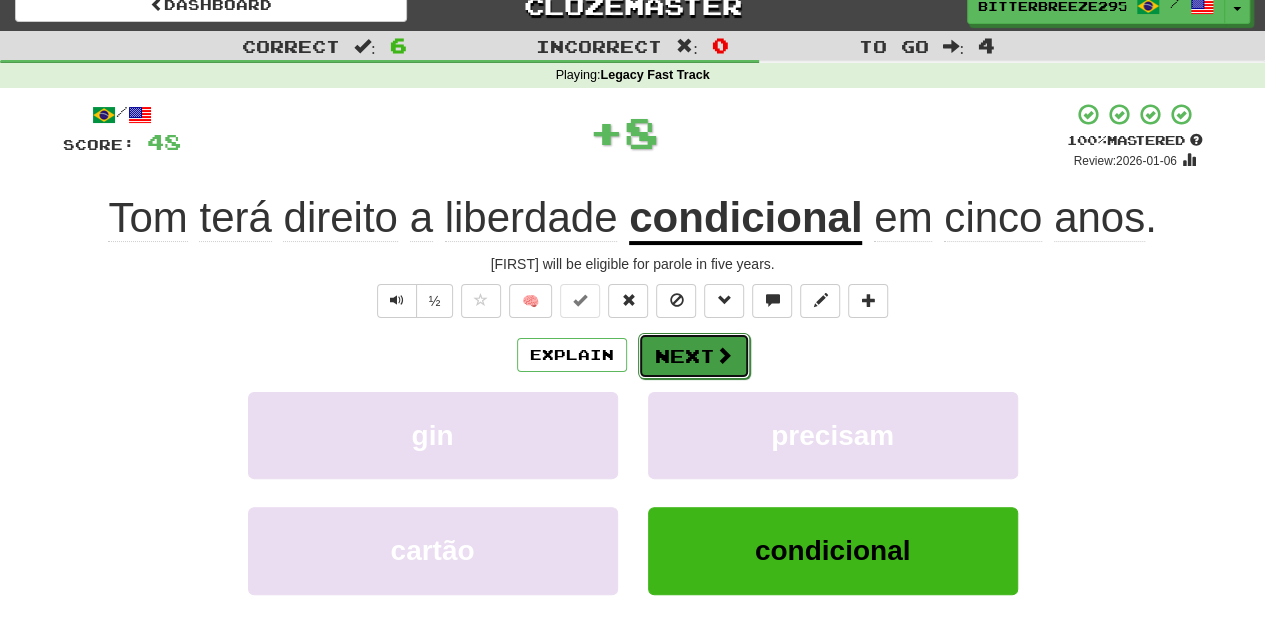 click on "Next" at bounding box center (694, 356) 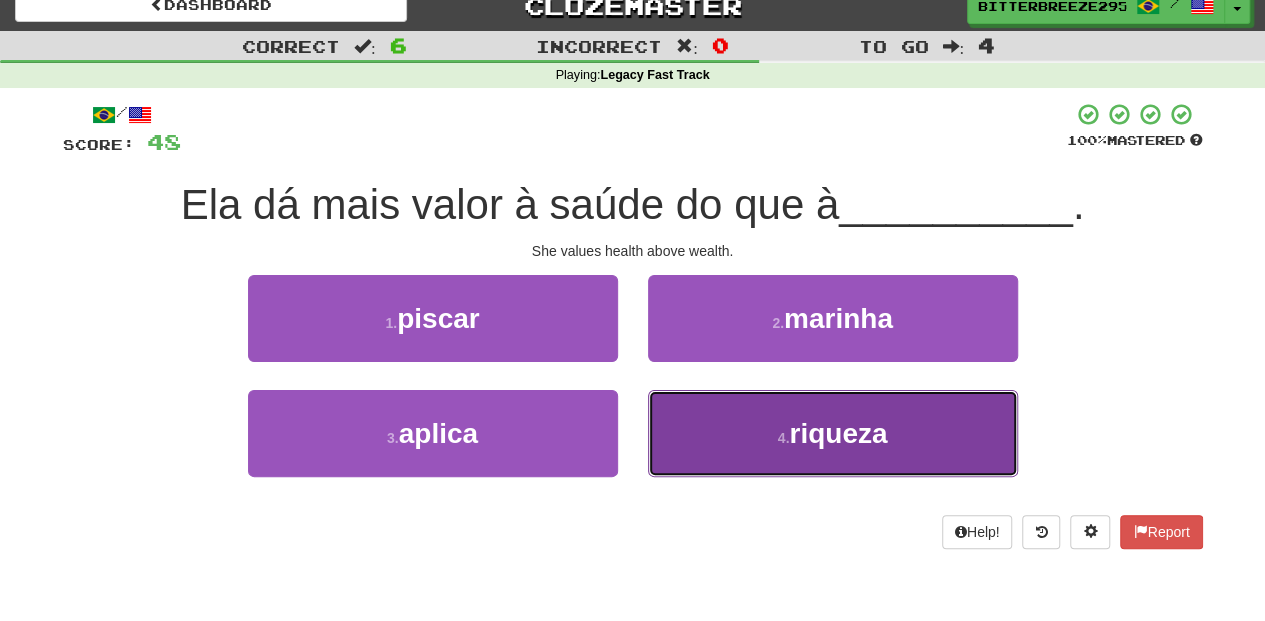 click on "4 .  riqueza" at bounding box center [833, 433] 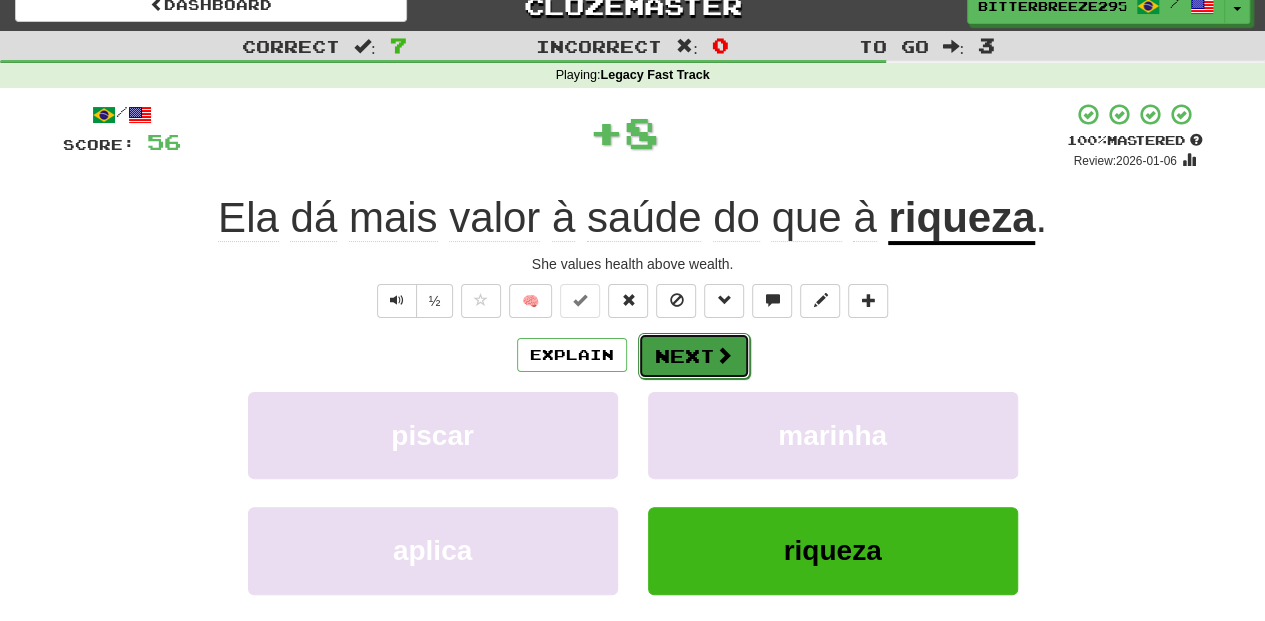 click on "Next" at bounding box center (694, 356) 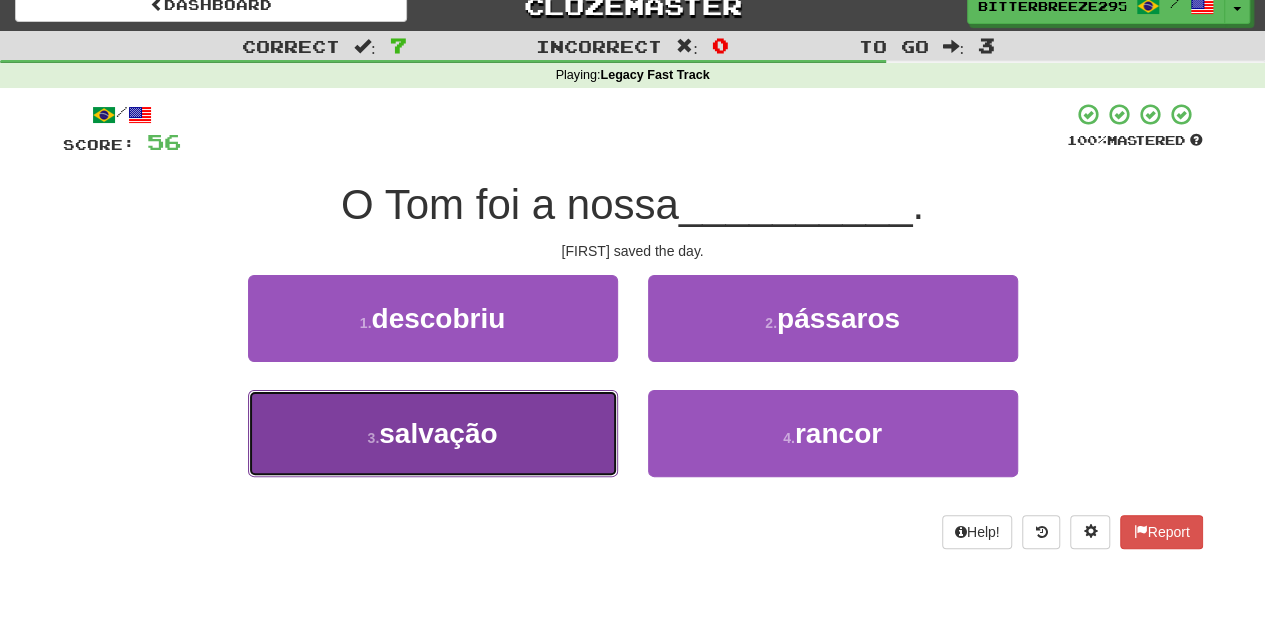 click on "3 .  salvação" at bounding box center (433, 433) 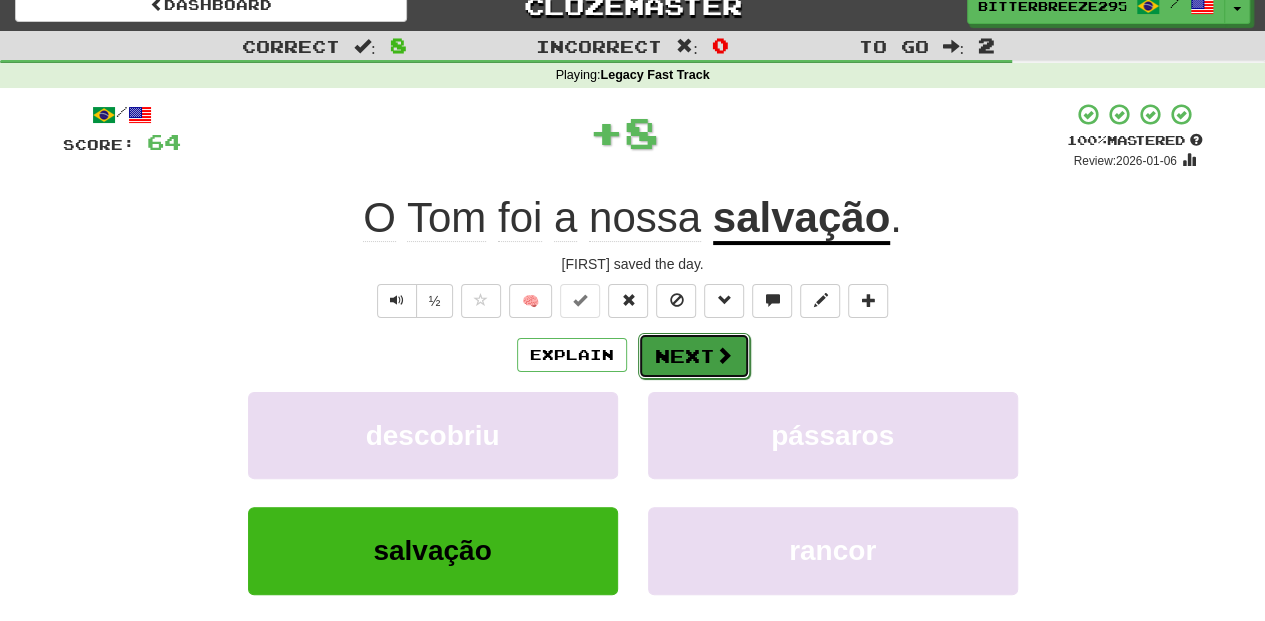 click on "Next" at bounding box center [694, 356] 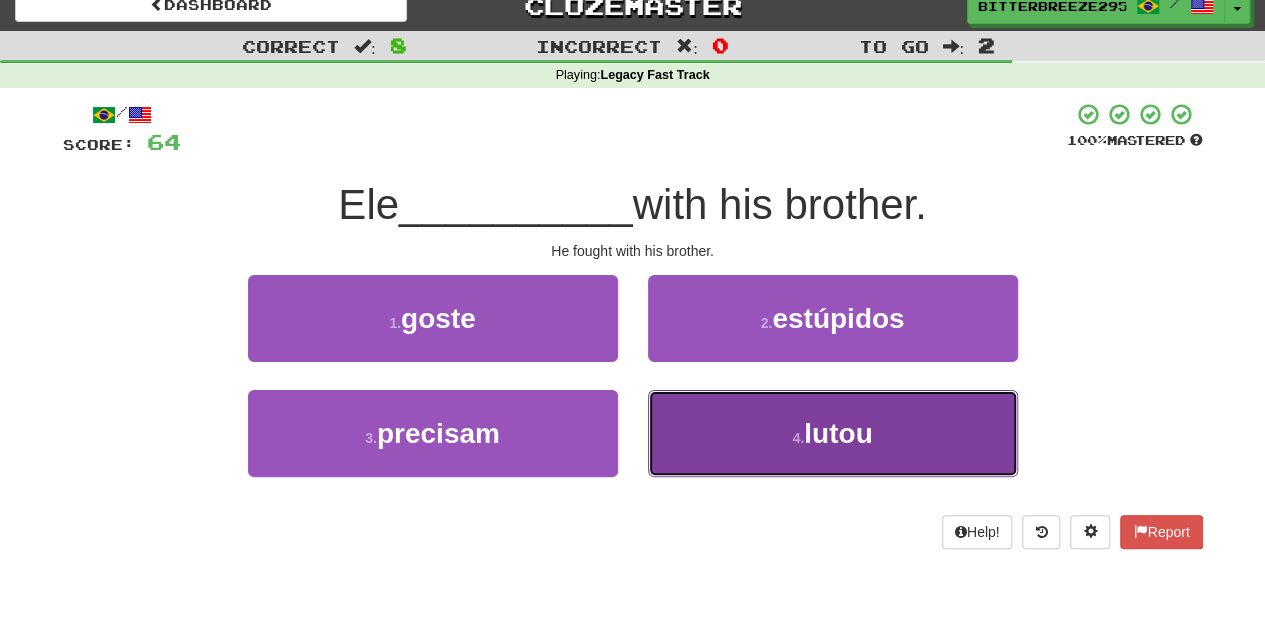 click on "4 .  lutou" at bounding box center (833, 433) 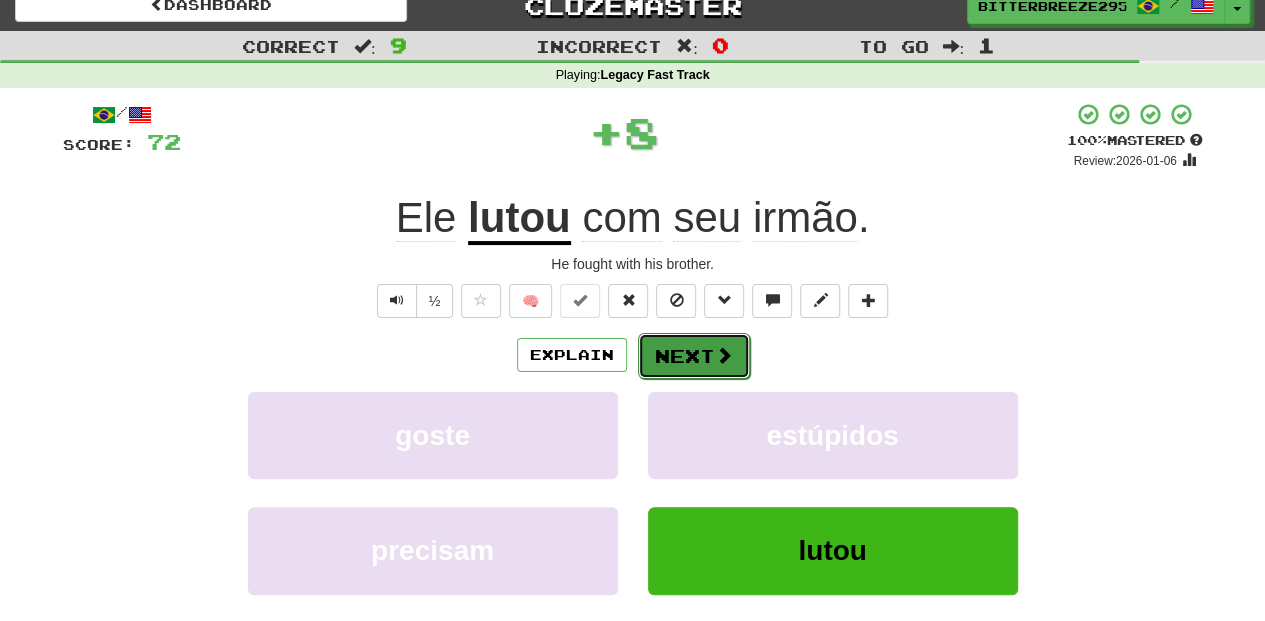 click on "Next" at bounding box center (694, 356) 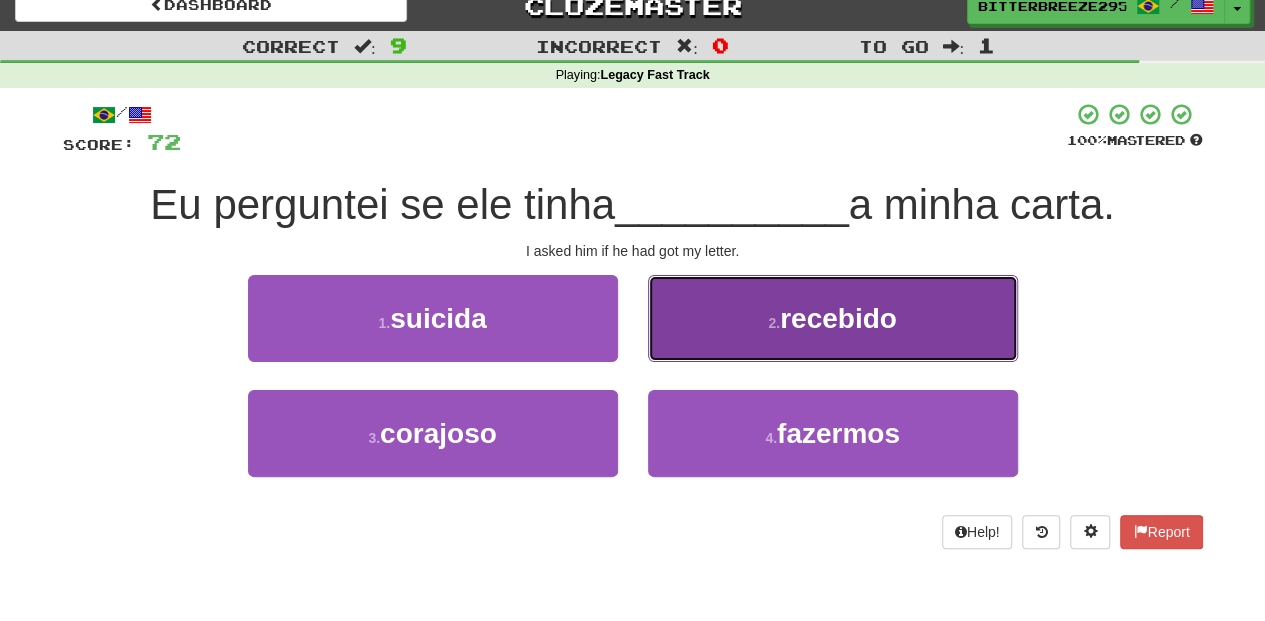 click on "2 .  recebido" at bounding box center [833, 318] 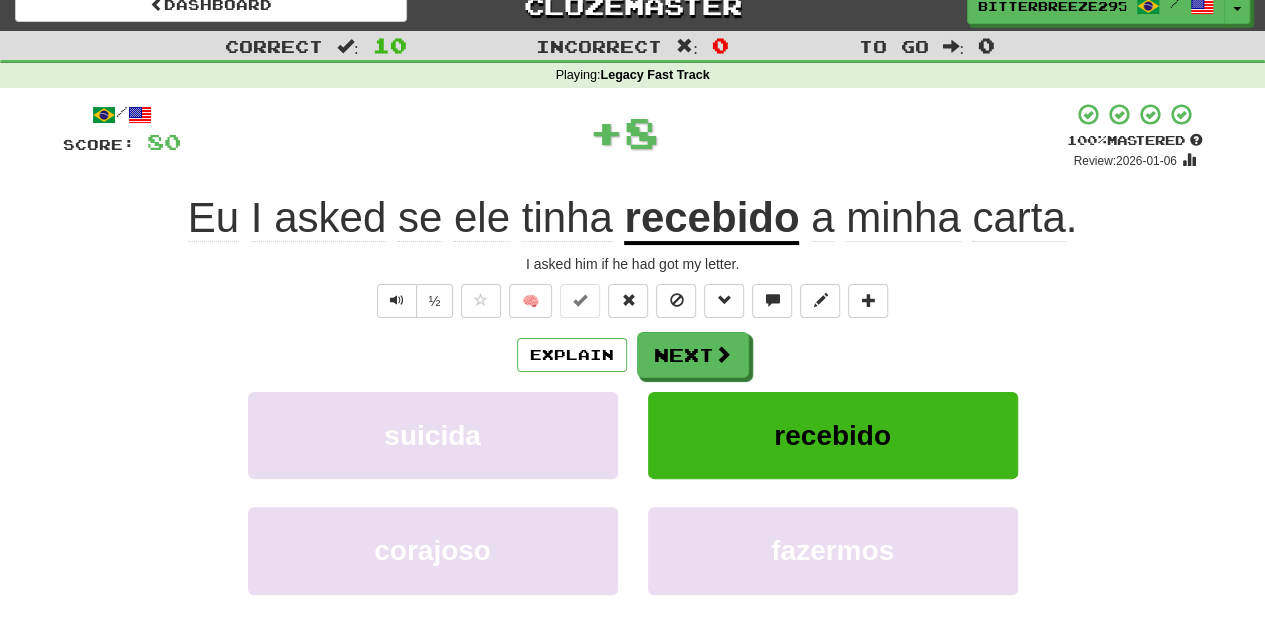click on "Next" at bounding box center [693, 355] 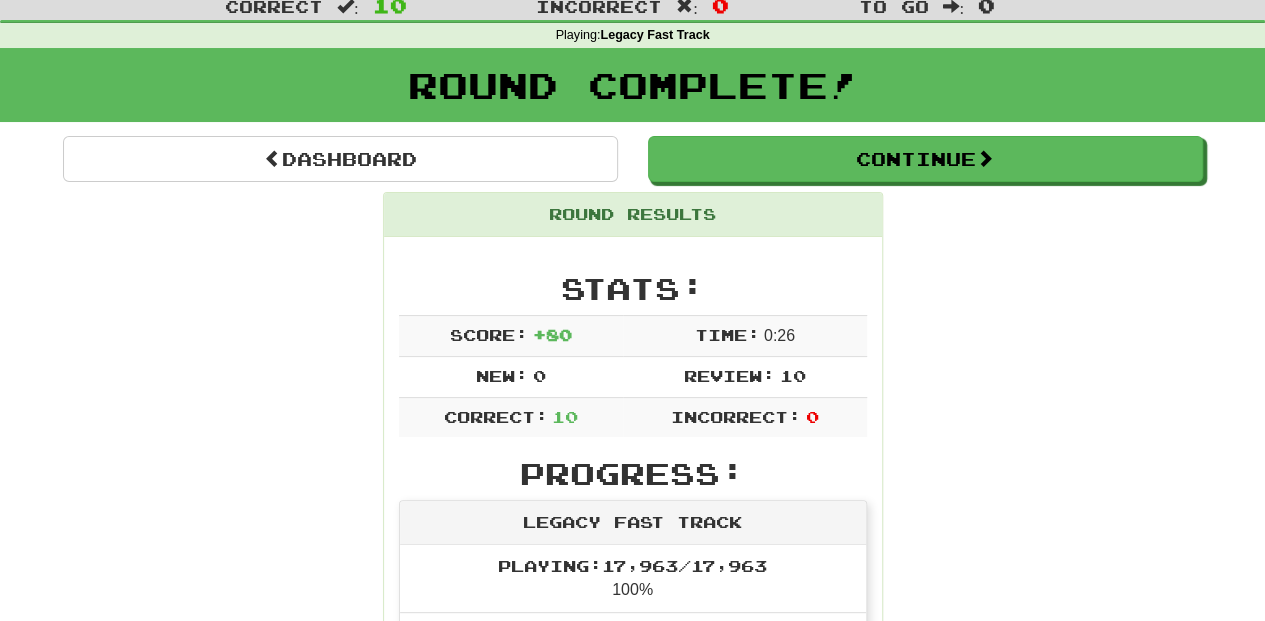 scroll, scrollTop: 20, scrollLeft: 0, axis: vertical 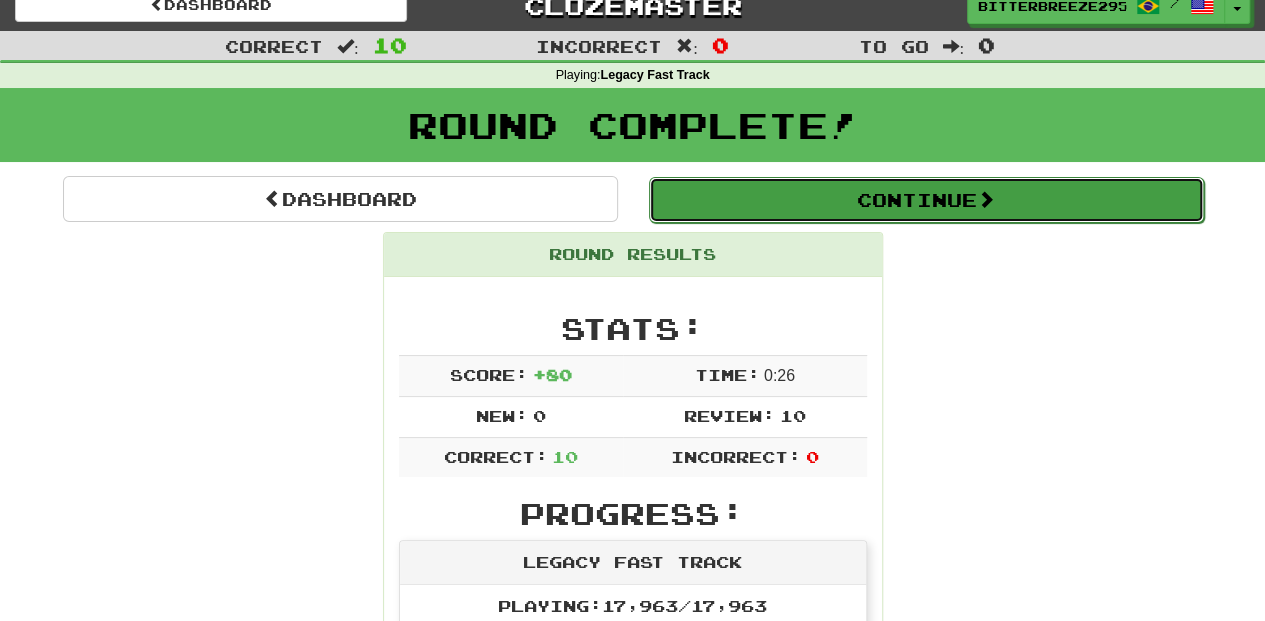 click on "Continue" at bounding box center (926, 200) 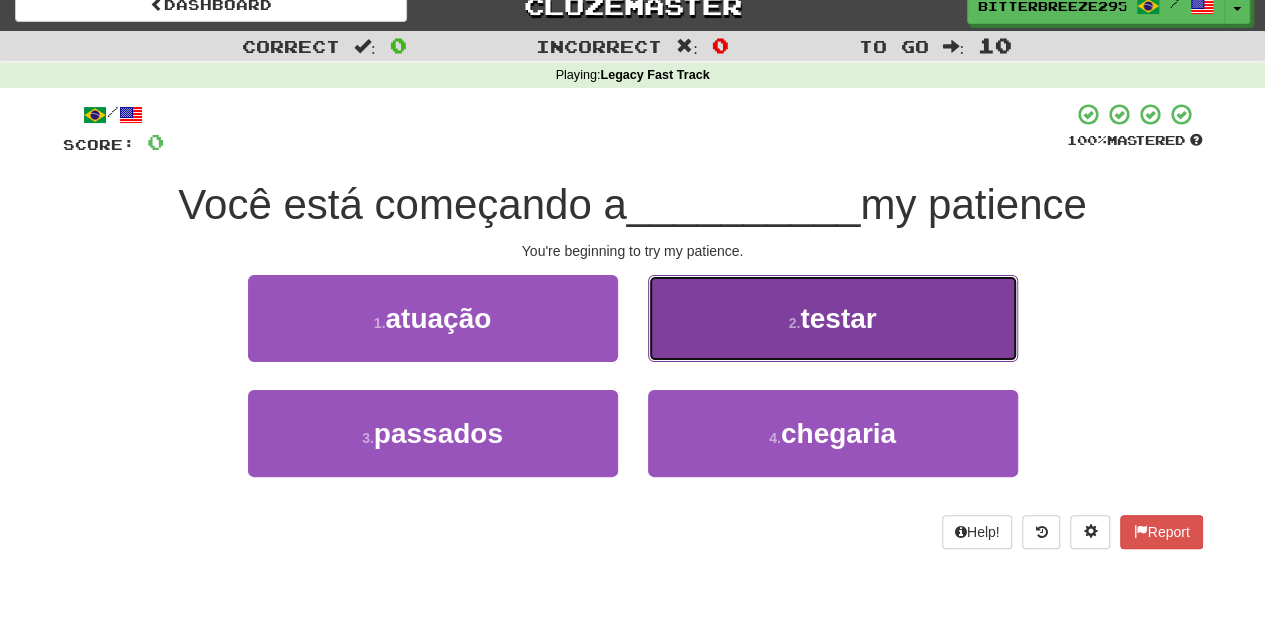 click on "2 .  testar" at bounding box center (833, 318) 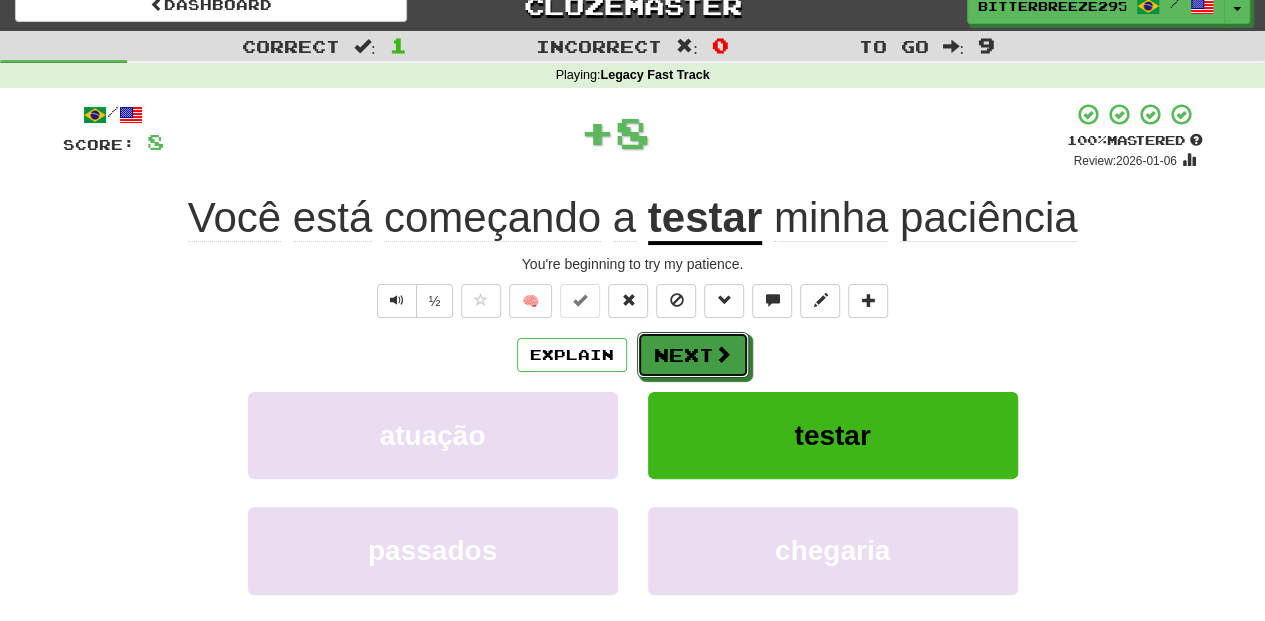click on "Next" at bounding box center [693, 355] 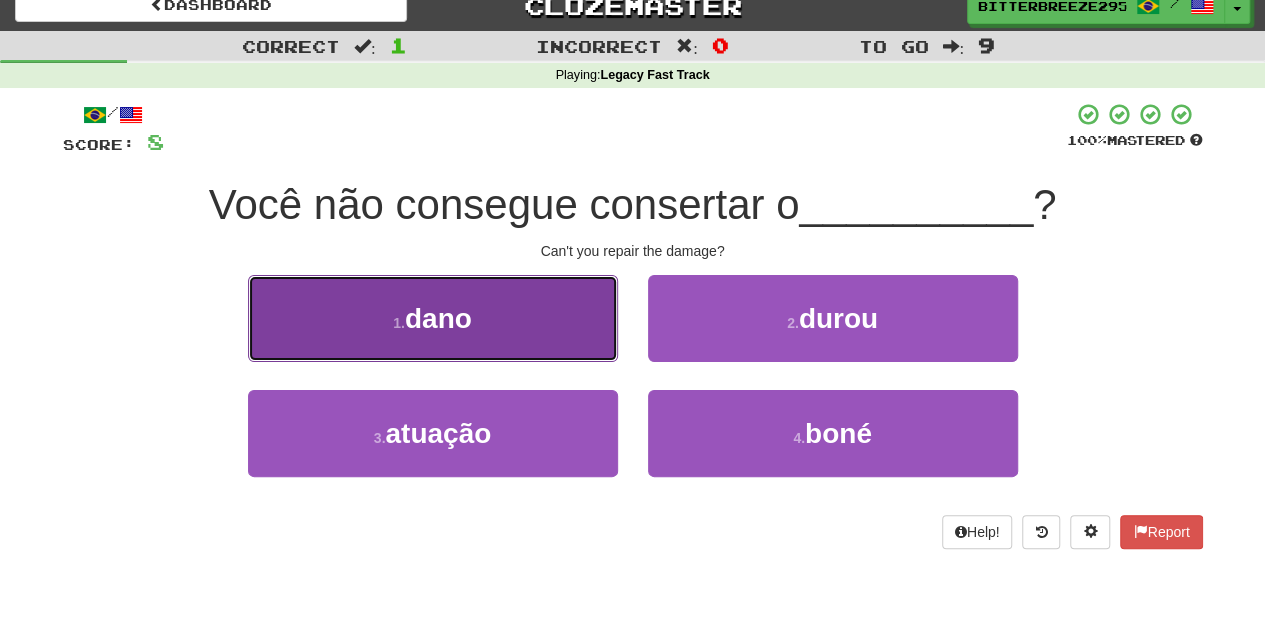 click on "1 .  dano" at bounding box center (433, 318) 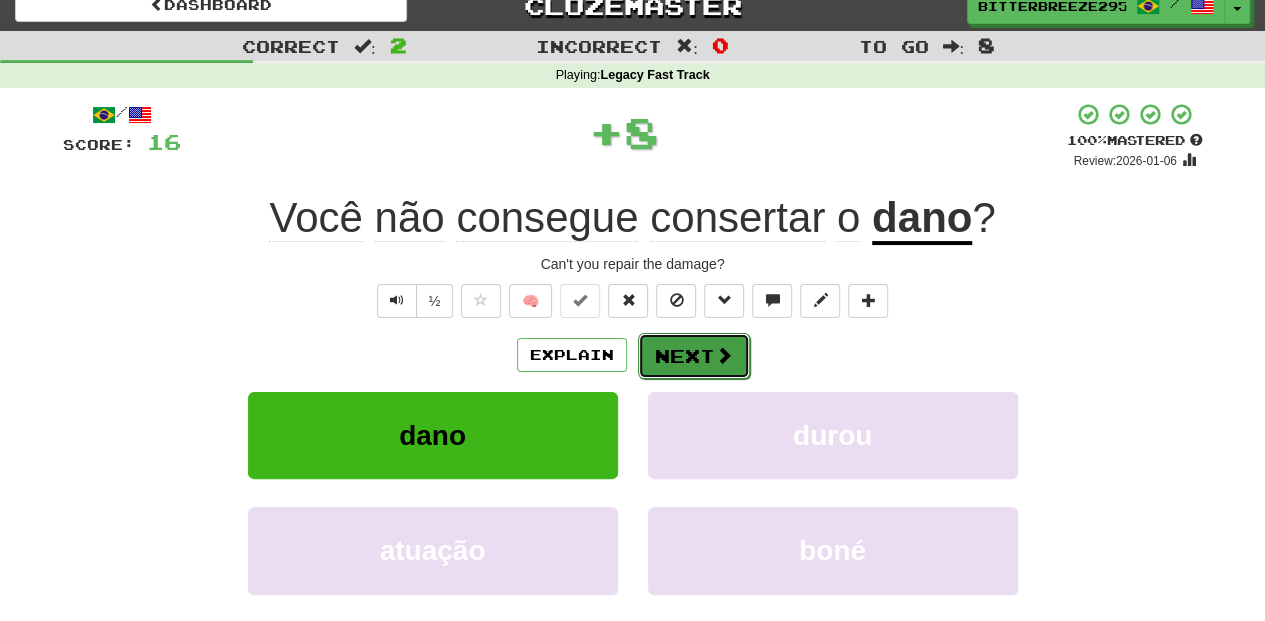 click on "Next" at bounding box center (694, 356) 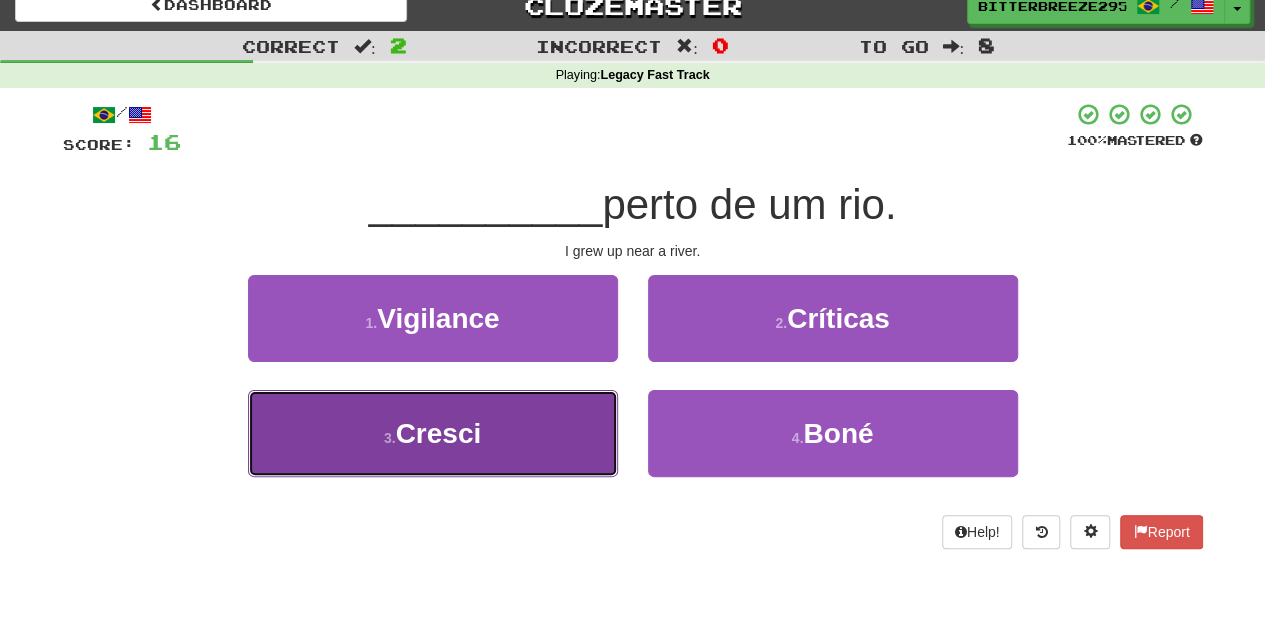 click on "3 .  Cresci" at bounding box center [433, 433] 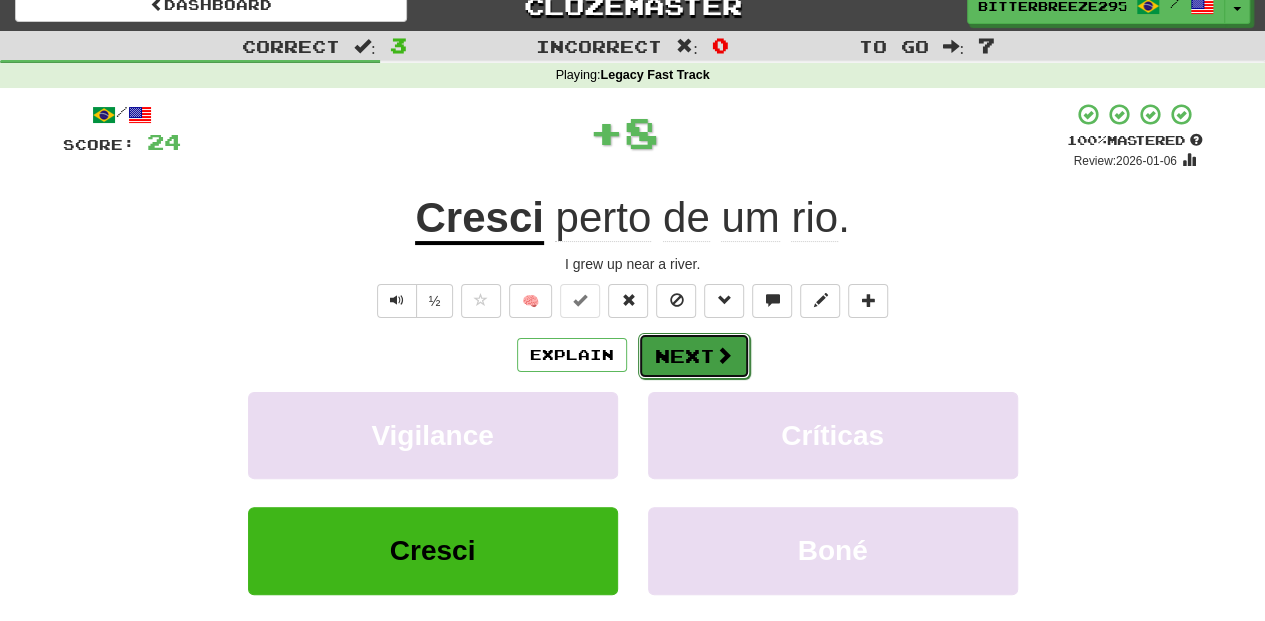 click on "Next" at bounding box center [694, 356] 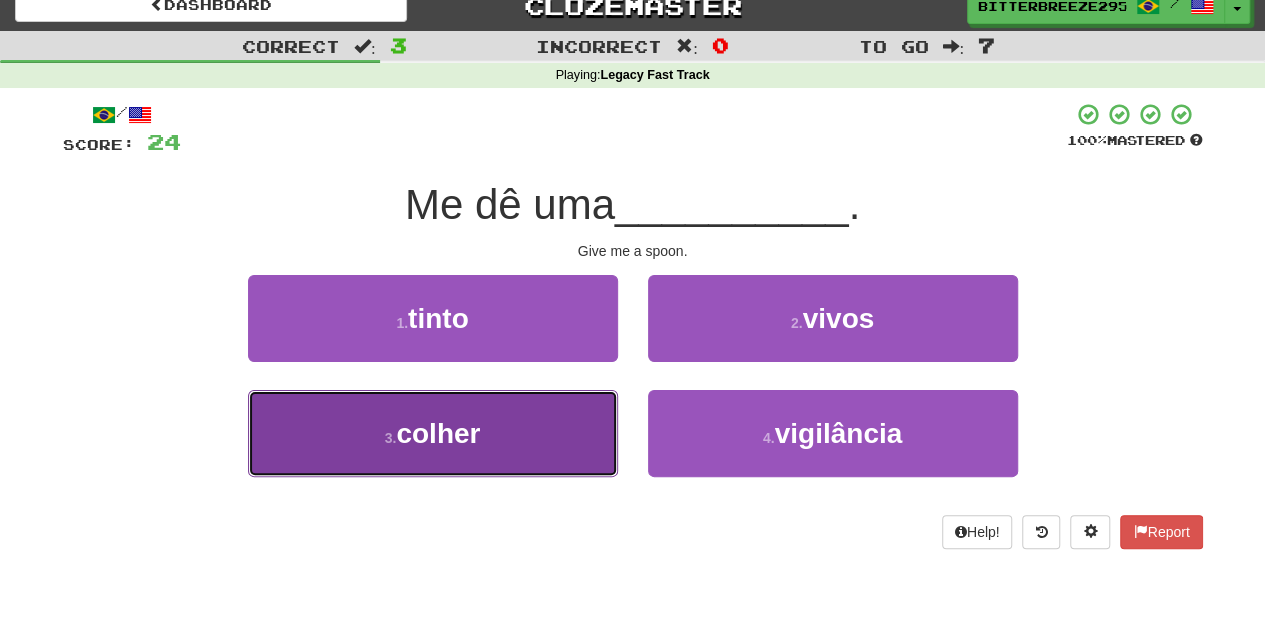 click on "3 .  colher" at bounding box center [433, 433] 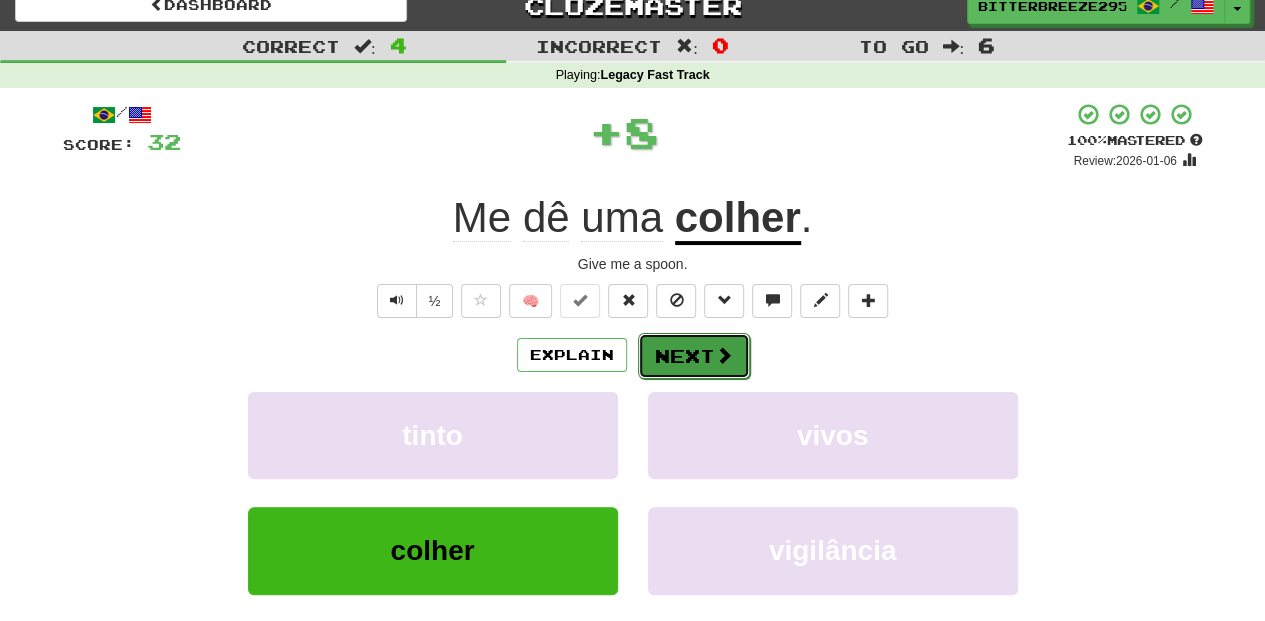 click on "Next" at bounding box center [694, 356] 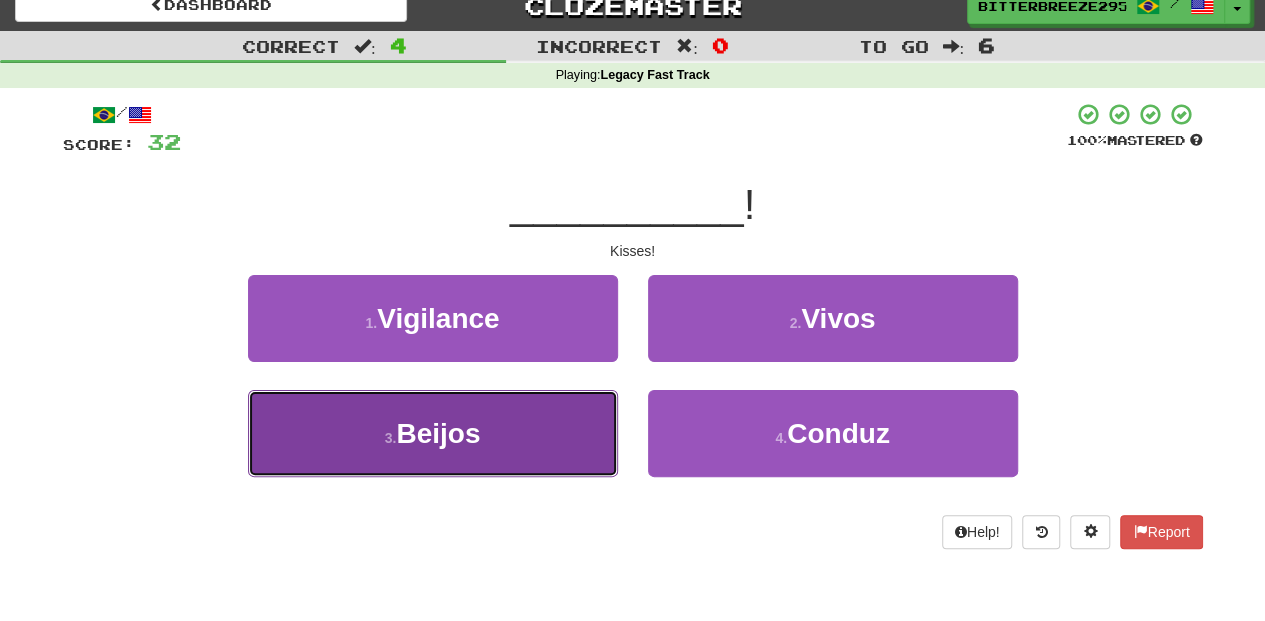 click on "3 .  Beijos" at bounding box center [433, 433] 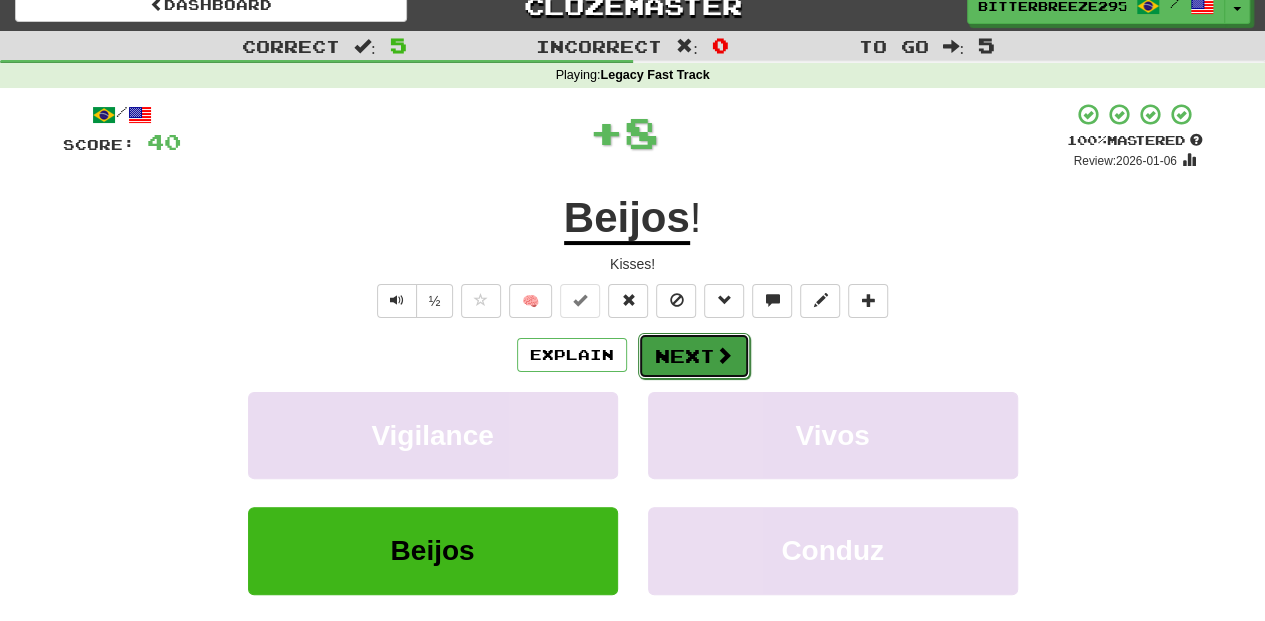 click on "Next" at bounding box center [694, 356] 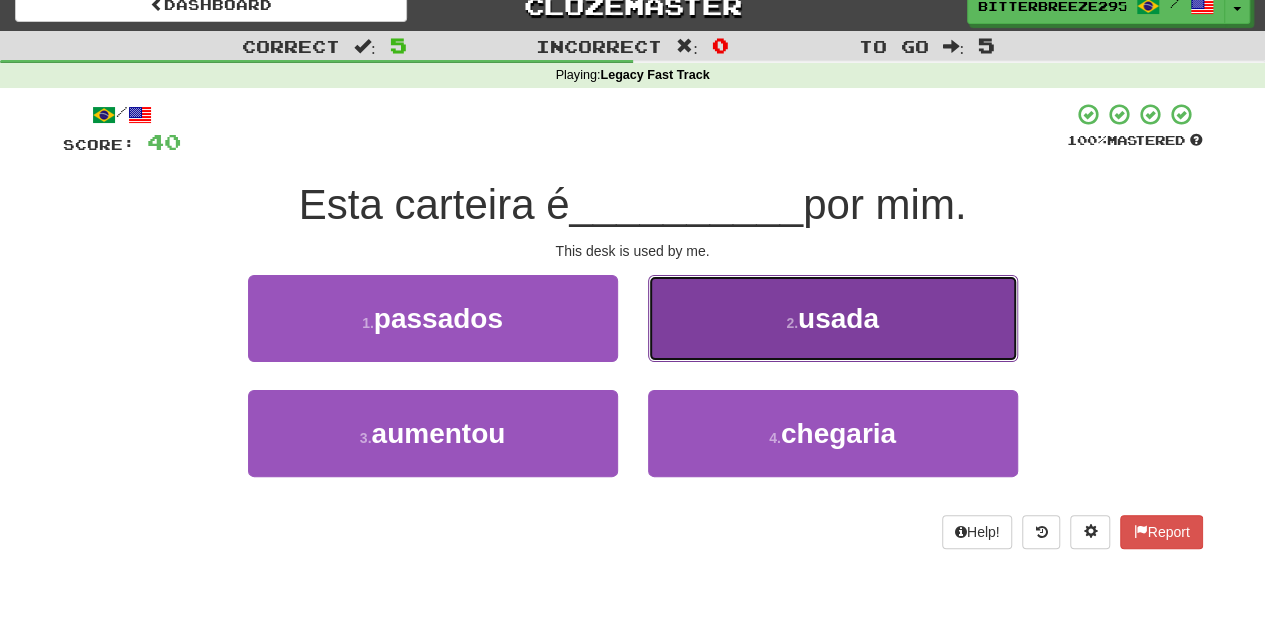 click on "2 .  usada" at bounding box center (833, 318) 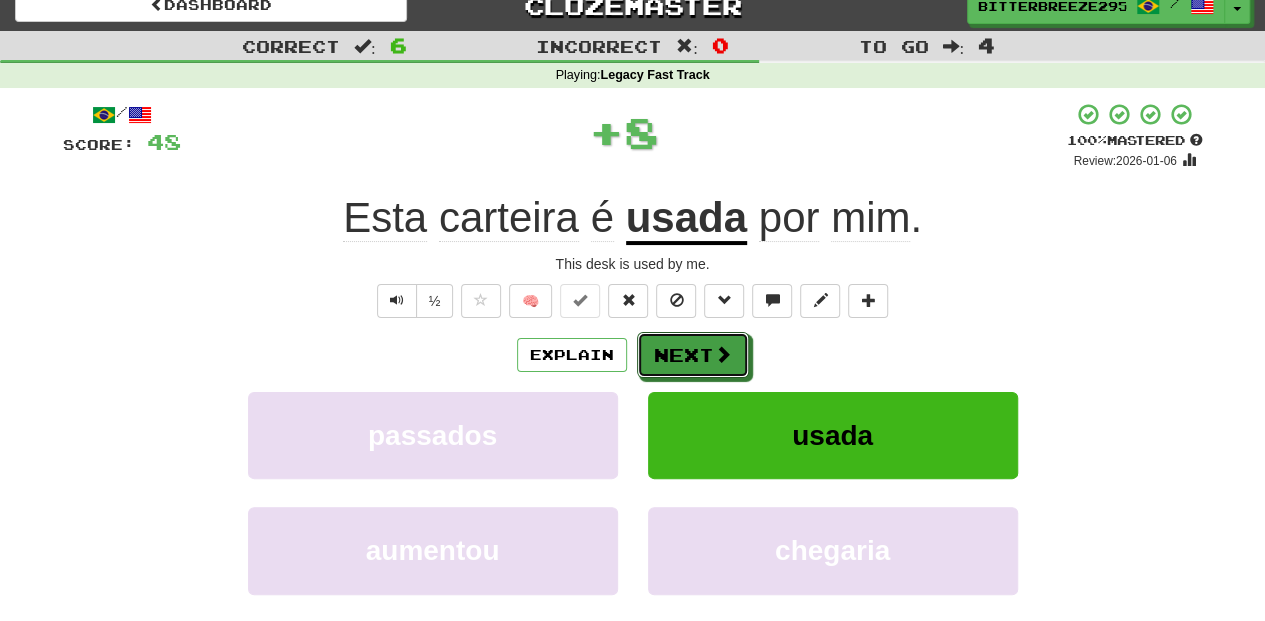 click on "Next" at bounding box center (693, 355) 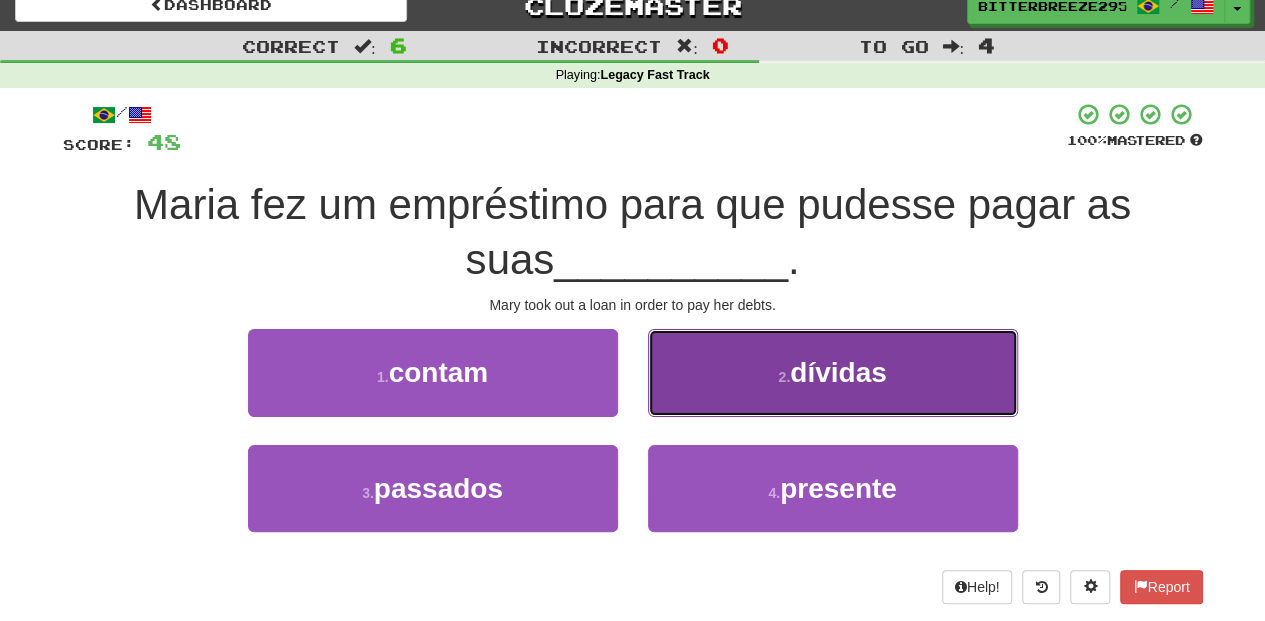 click on "2 .  dívidas" at bounding box center [833, 372] 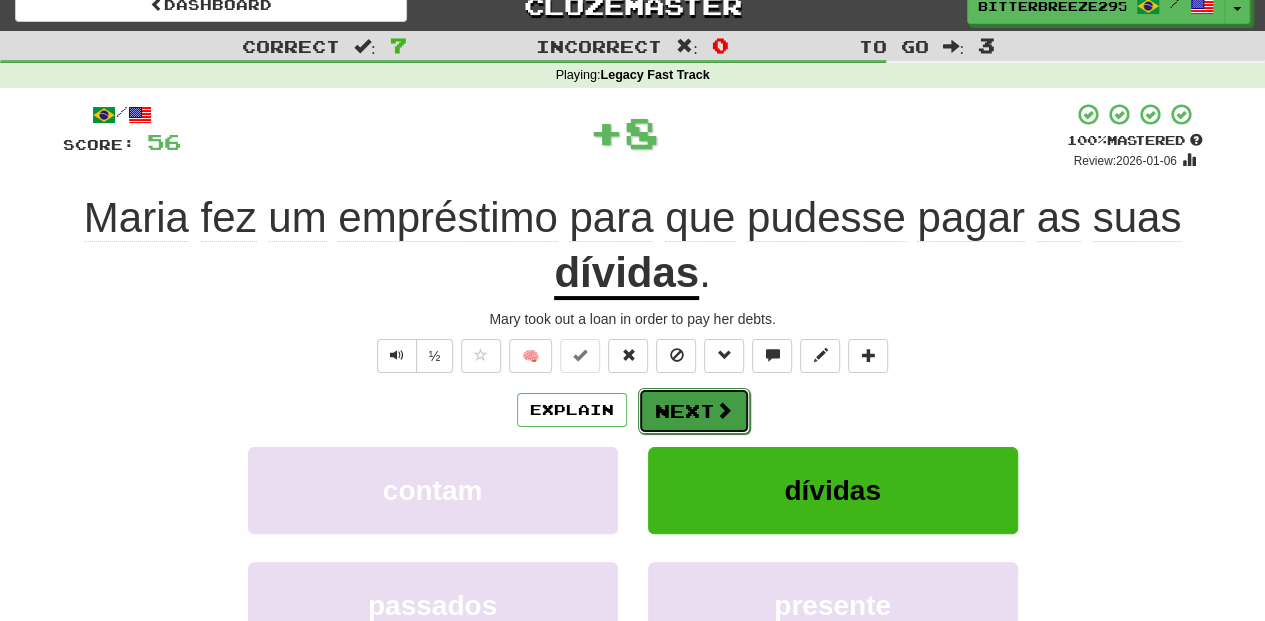 click on "Next" at bounding box center (694, 411) 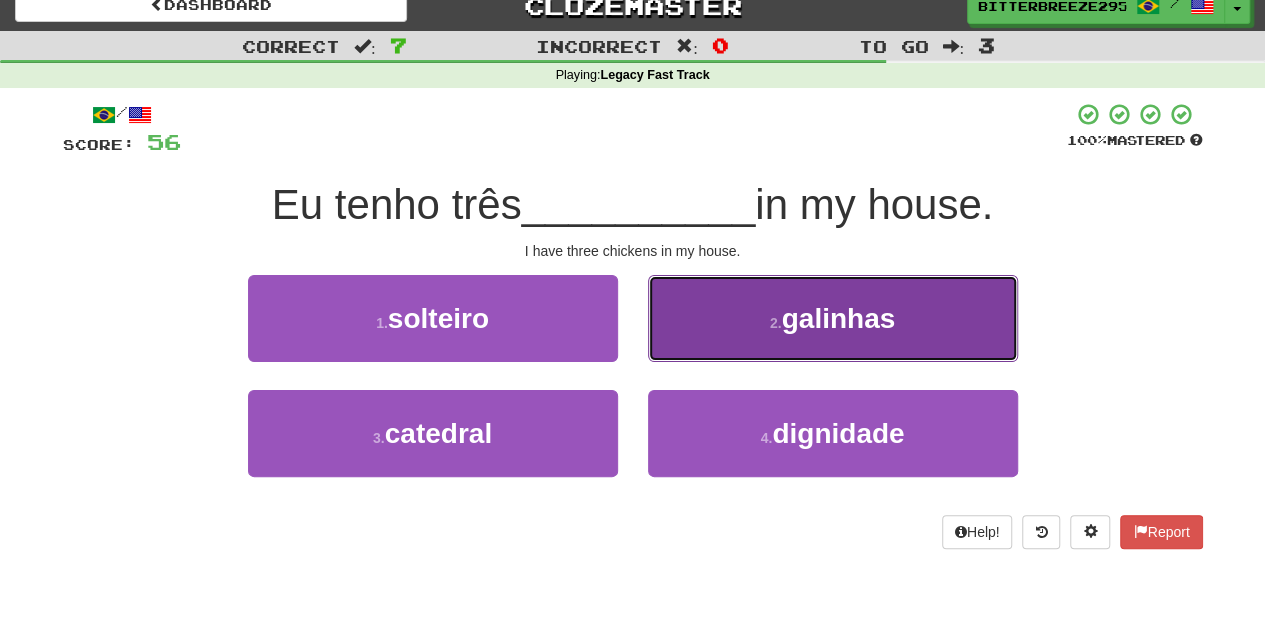 click on "2 .  galinhas" at bounding box center (833, 318) 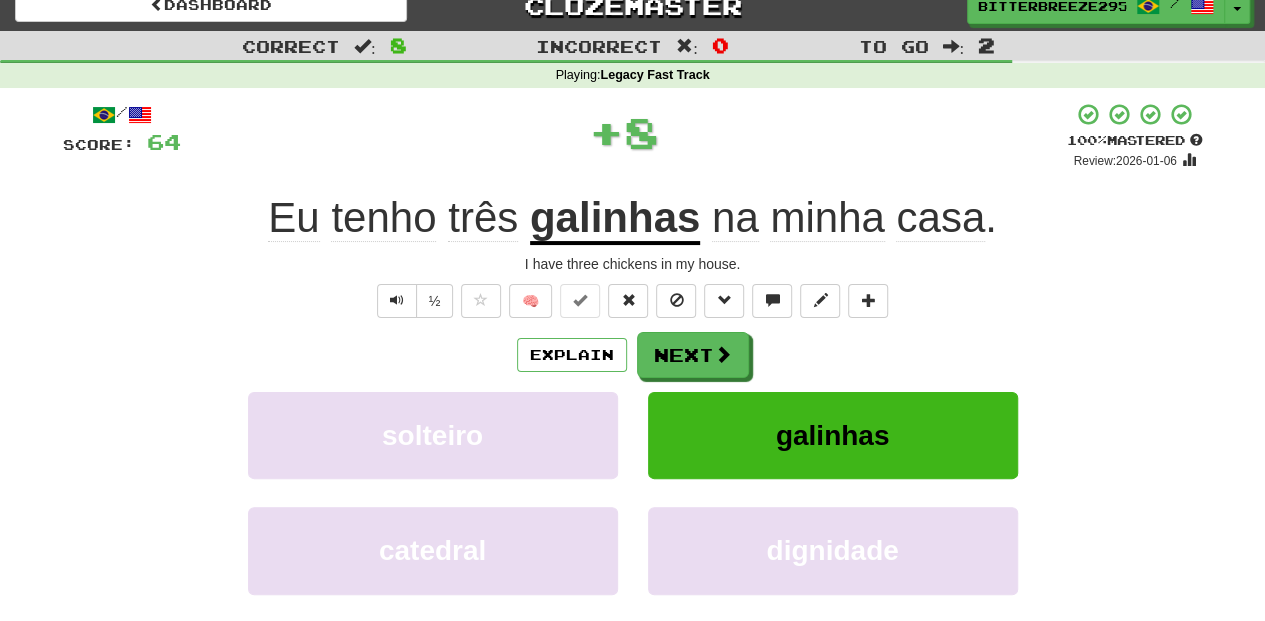 click on "Next" at bounding box center (693, 355) 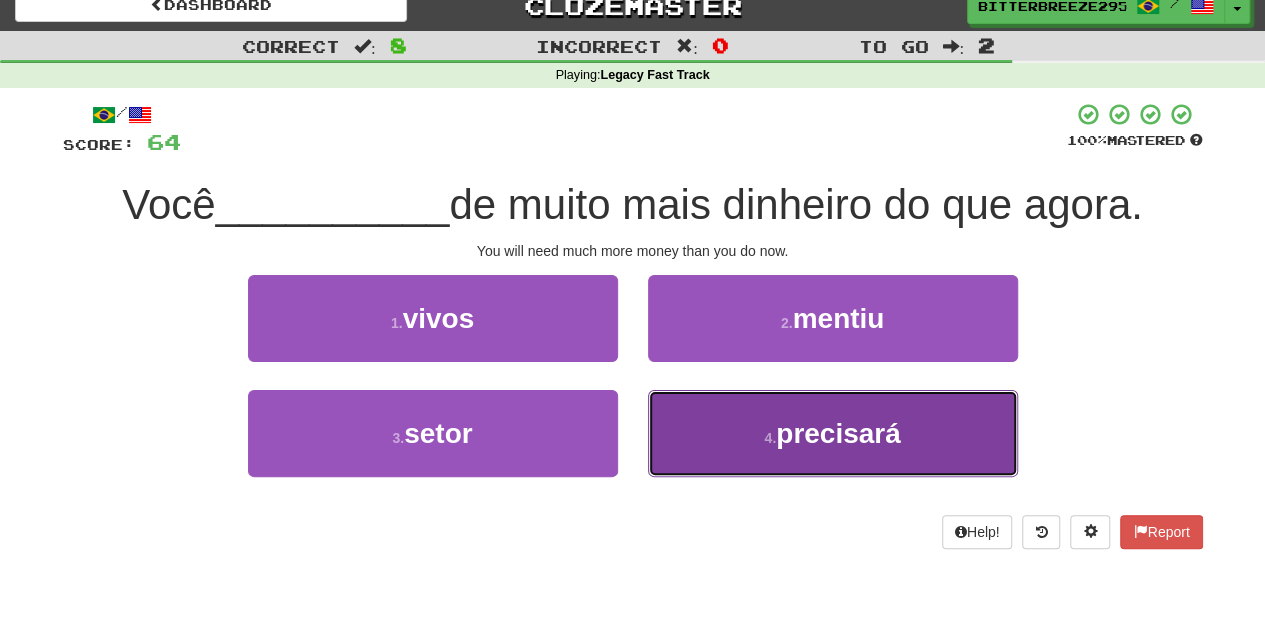 click on "4 .  precisará" at bounding box center (833, 433) 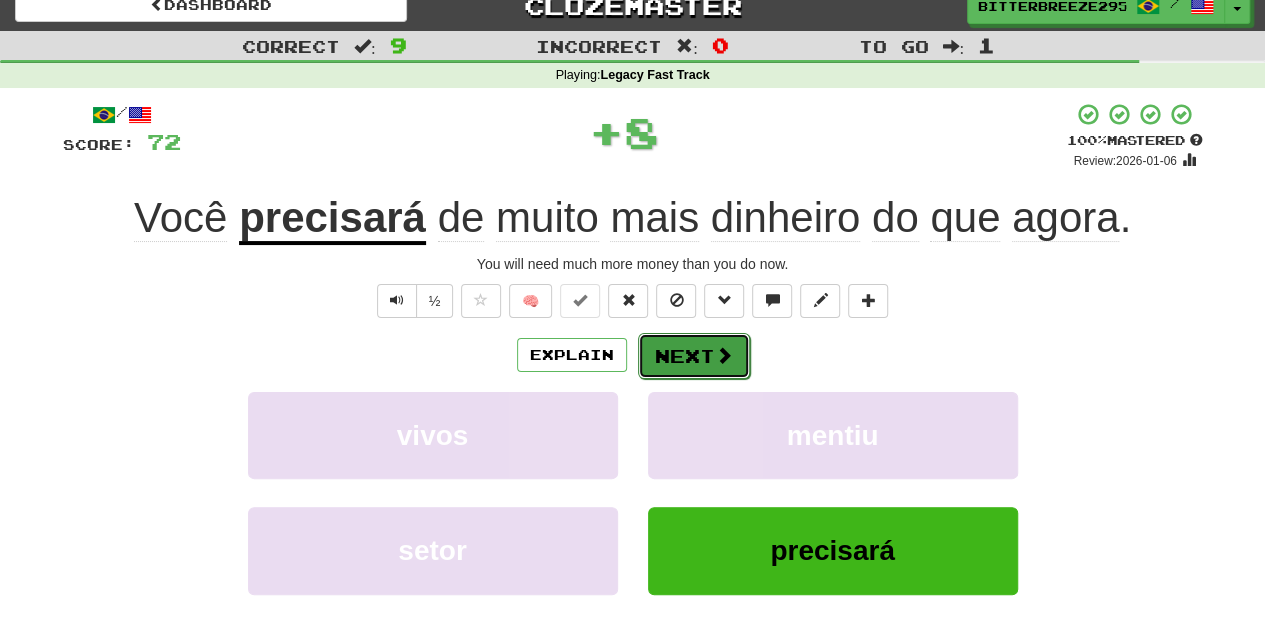 click on "Next" at bounding box center [694, 356] 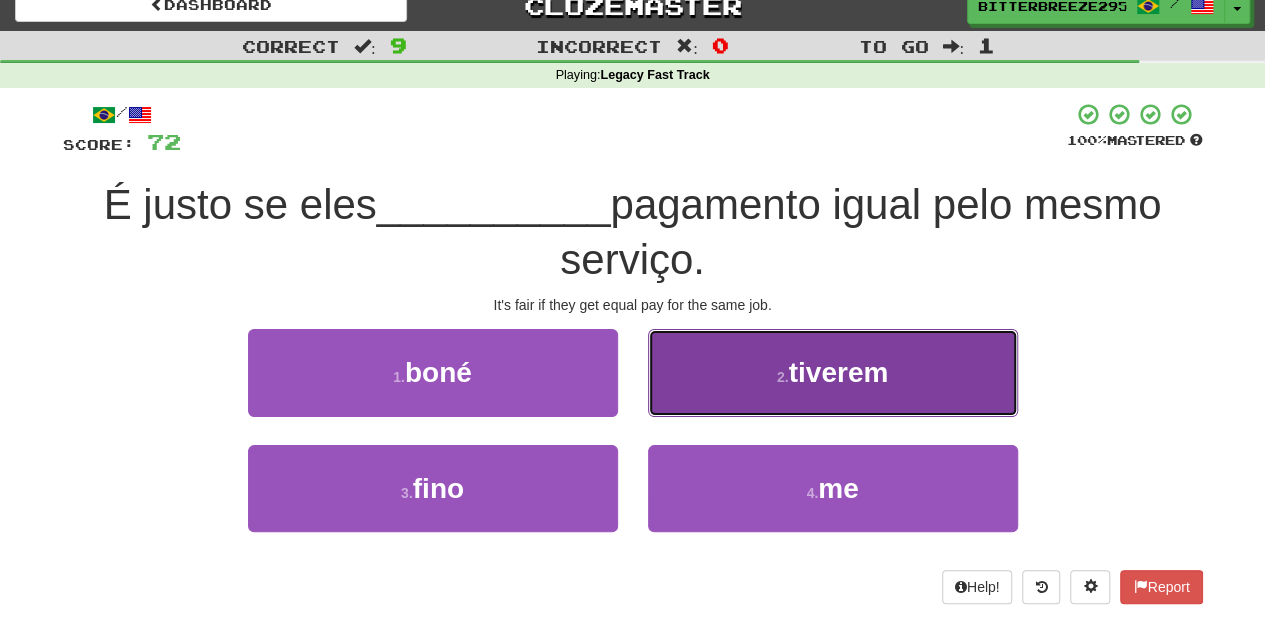 click on "2 .  tiverem" at bounding box center (833, 372) 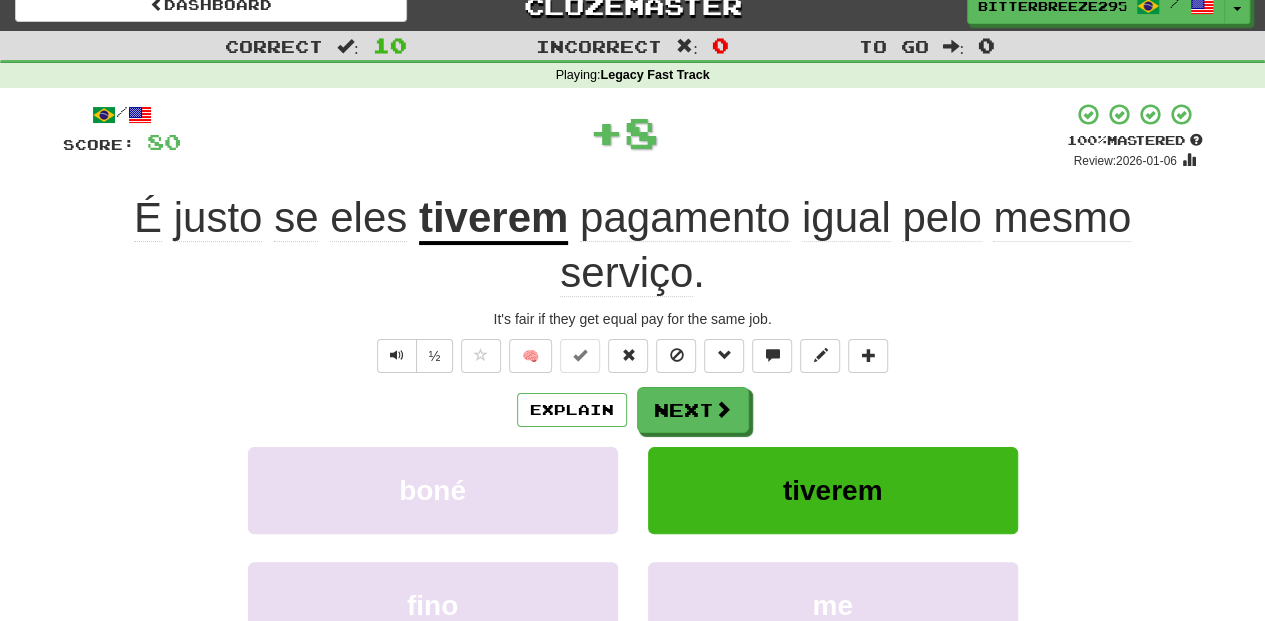 click on "Next" at bounding box center [693, 410] 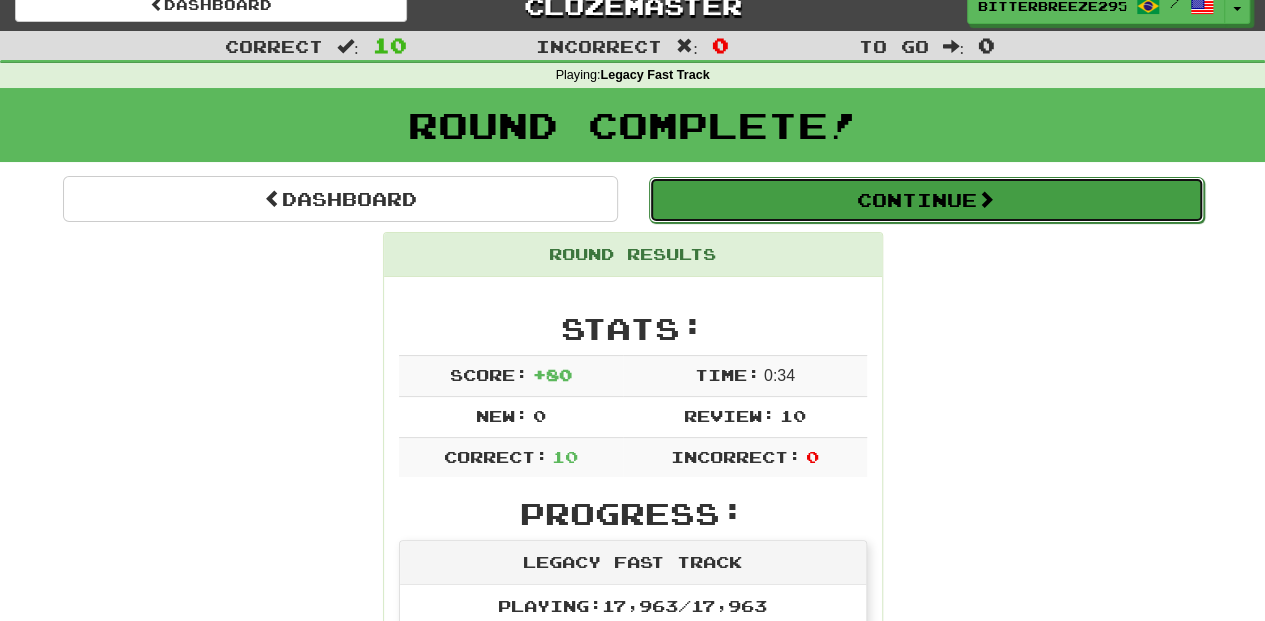 click on "Continue" at bounding box center (926, 200) 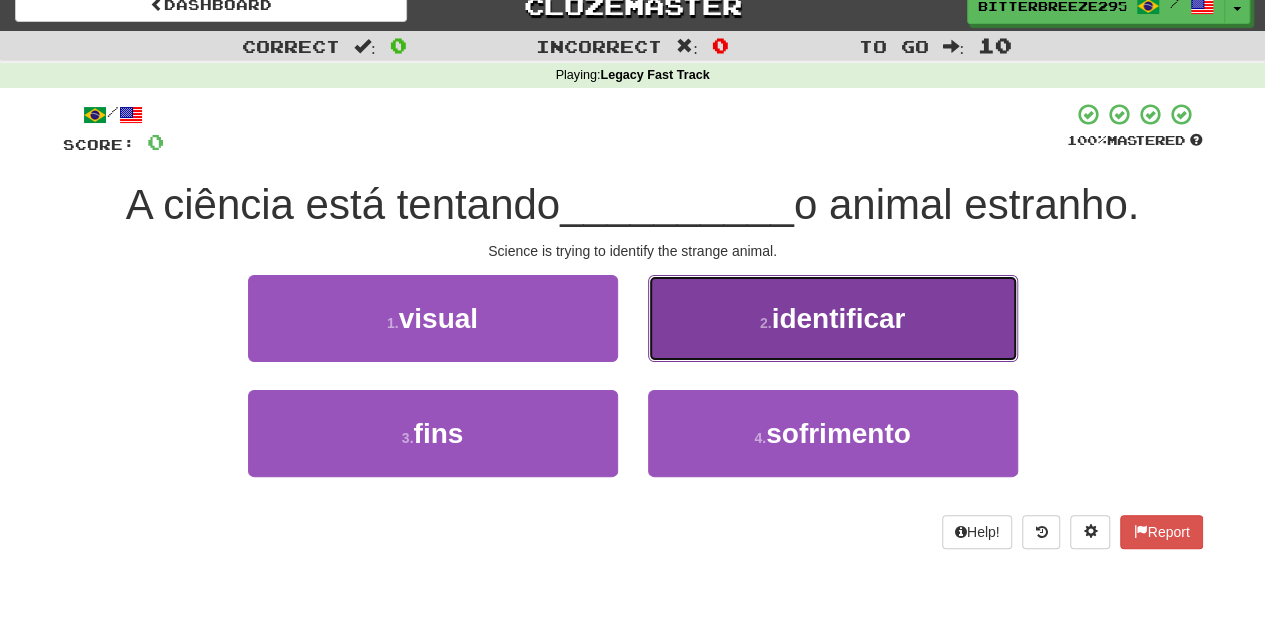 click on "2 .  identificar" at bounding box center [833, 318] 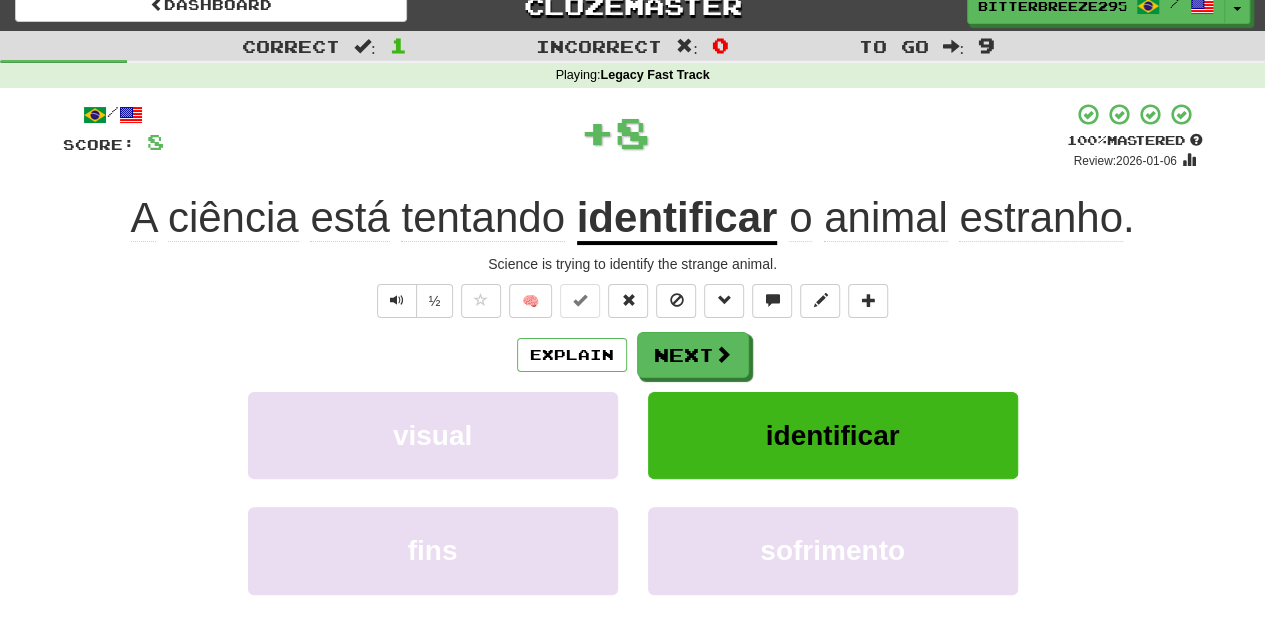click on "Next" at bounding box center (693, 355) 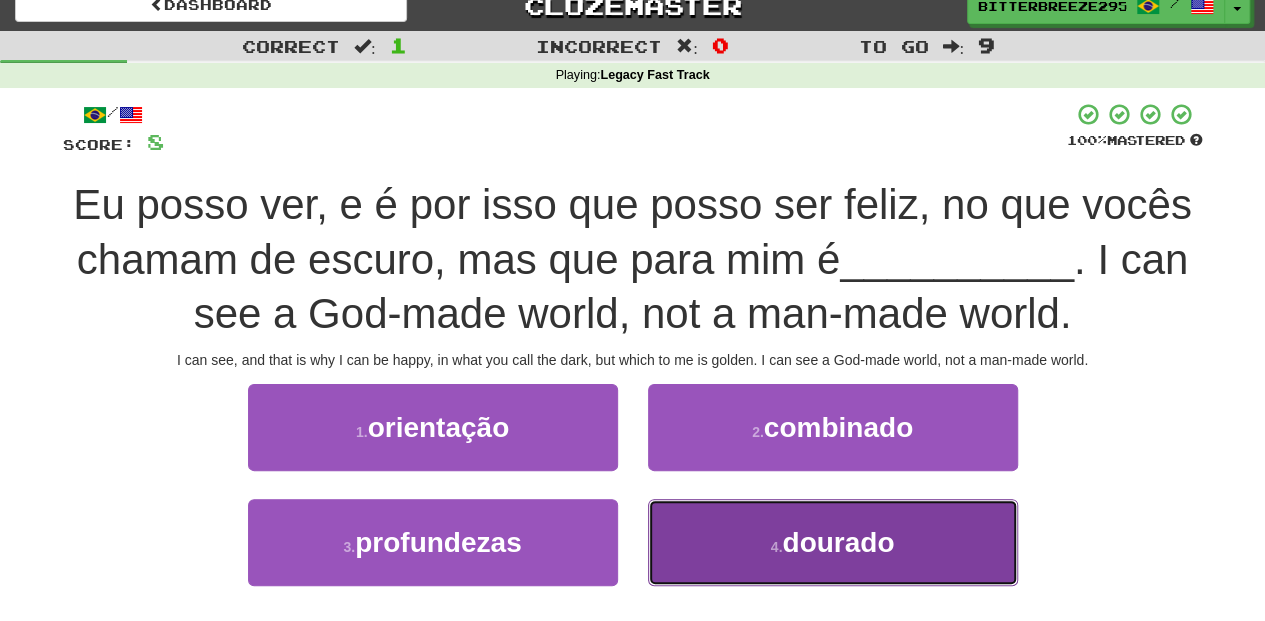 click on "4 .  dourado" at bounding box center (833, 542) 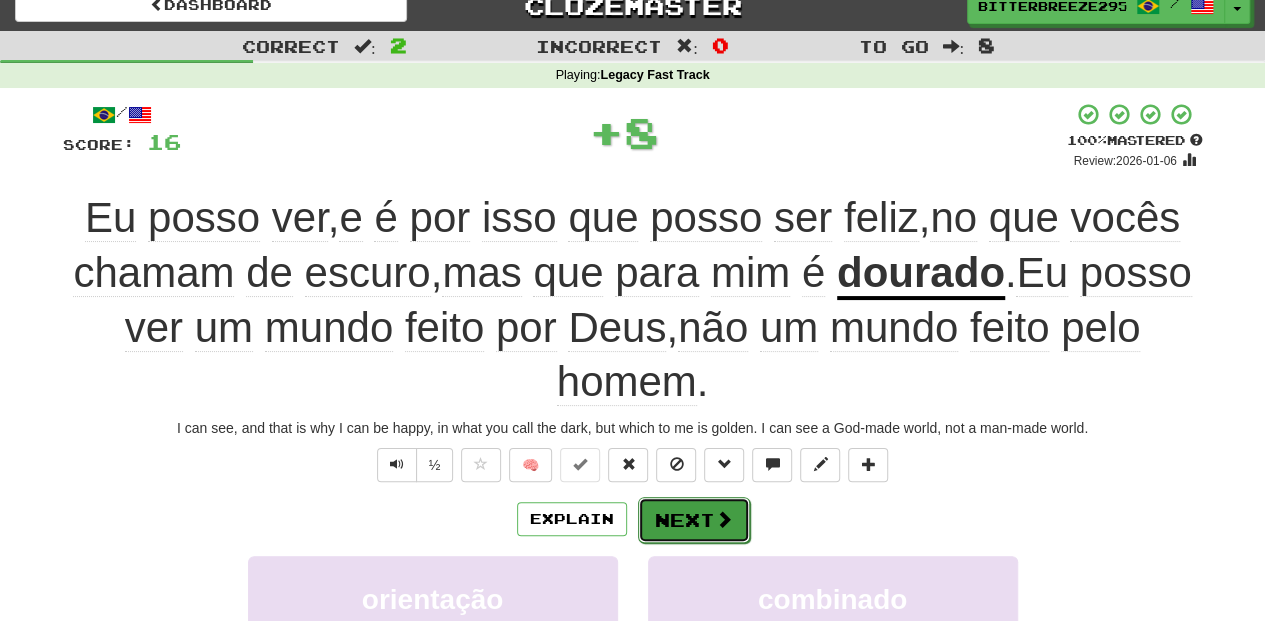 click on "Next" at bounding box center [694, 520] 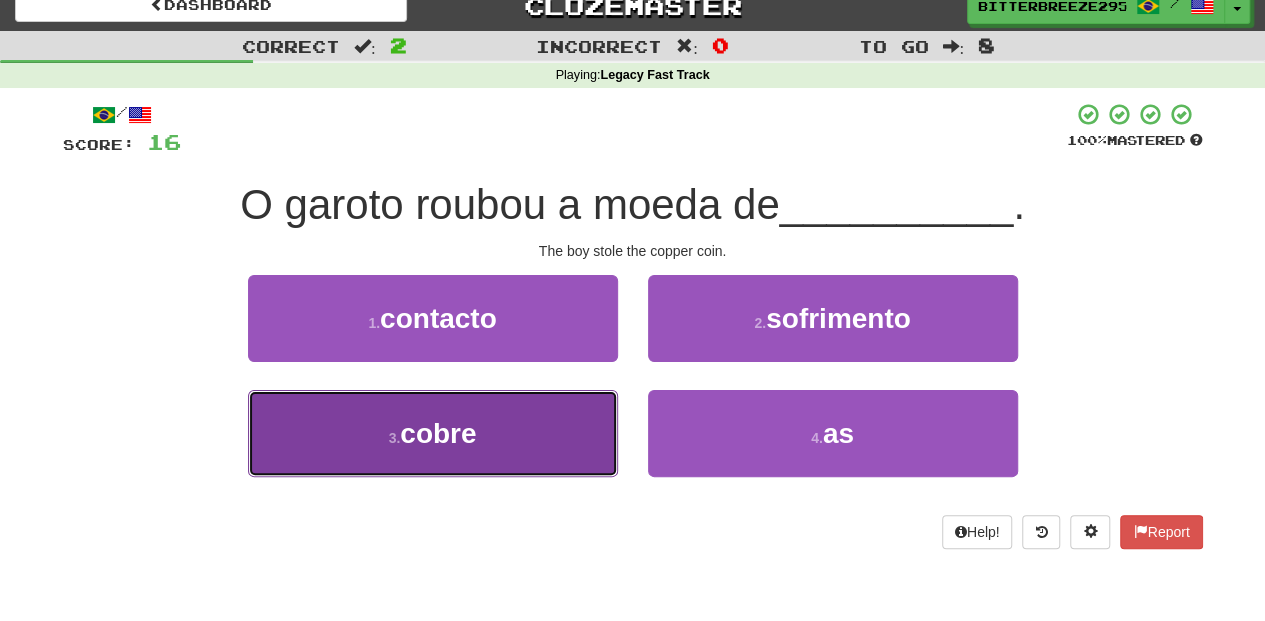click on "3 .  cobre" at bounding box center [433, 433] 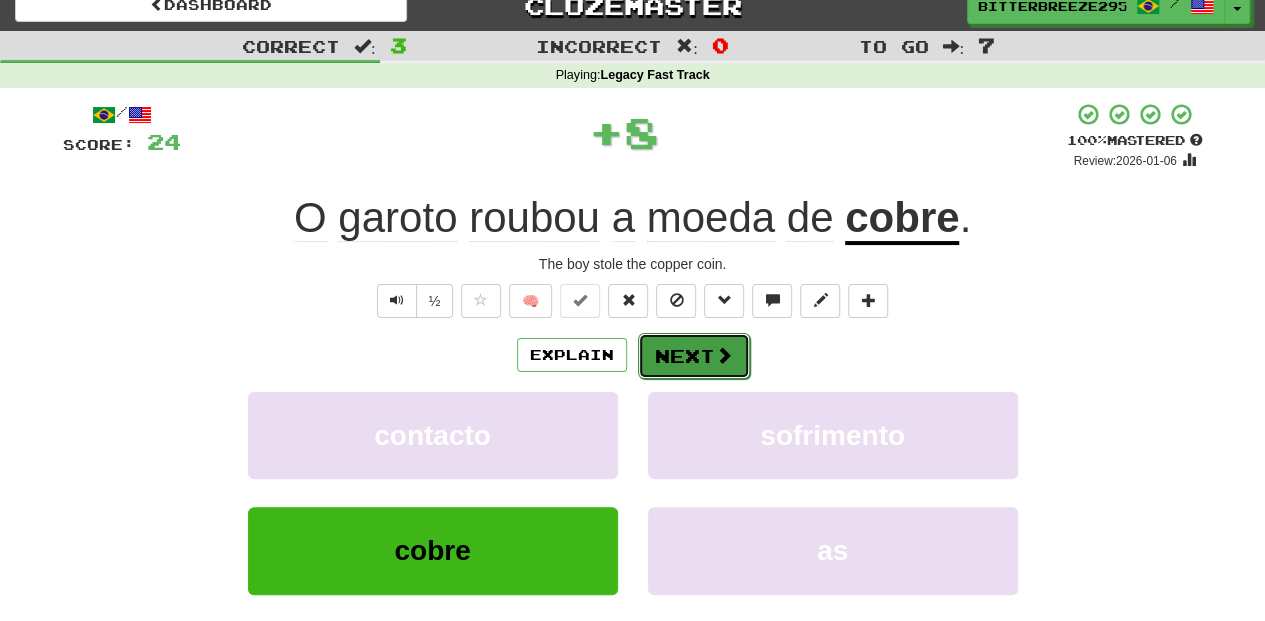 click on "Next" at bounding box center (694, 356) 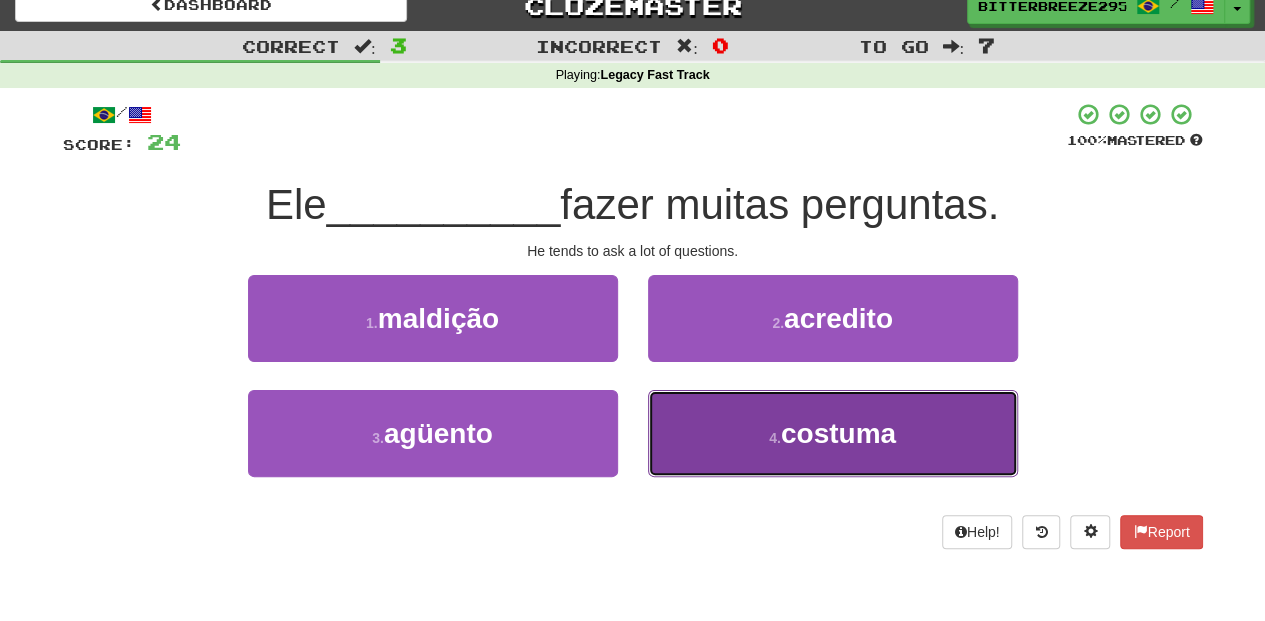 click on "4 .  costuma" at bounding box center [833, 433] 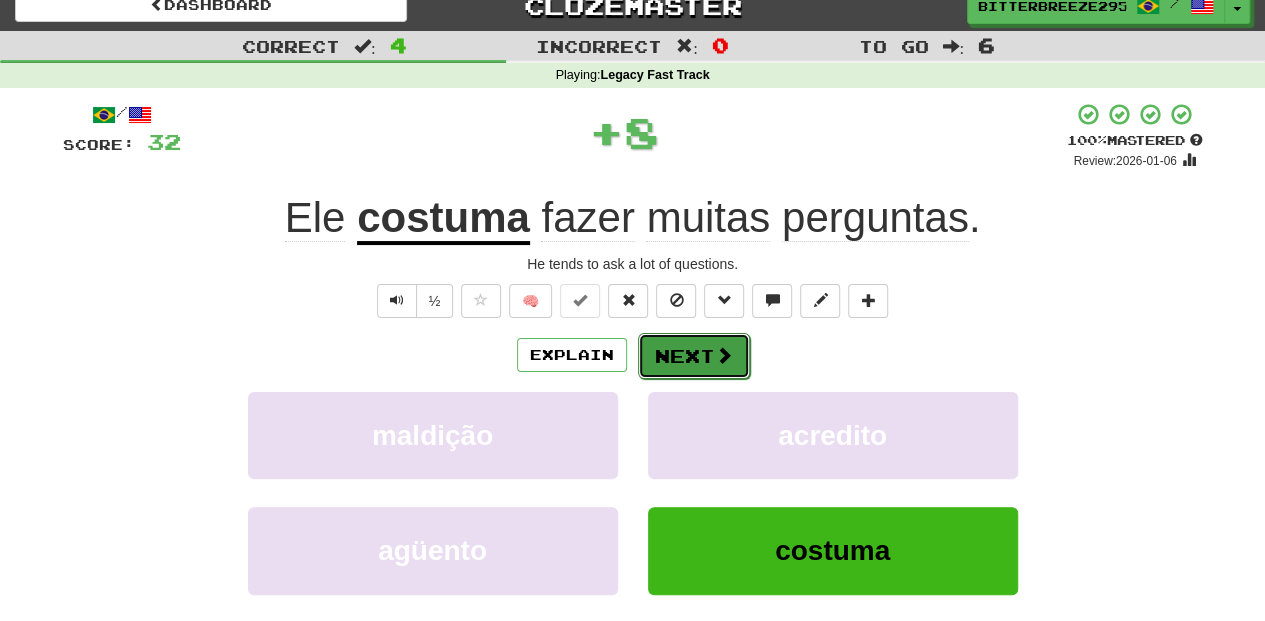 click on "Next" at bounding box center (694, 356) 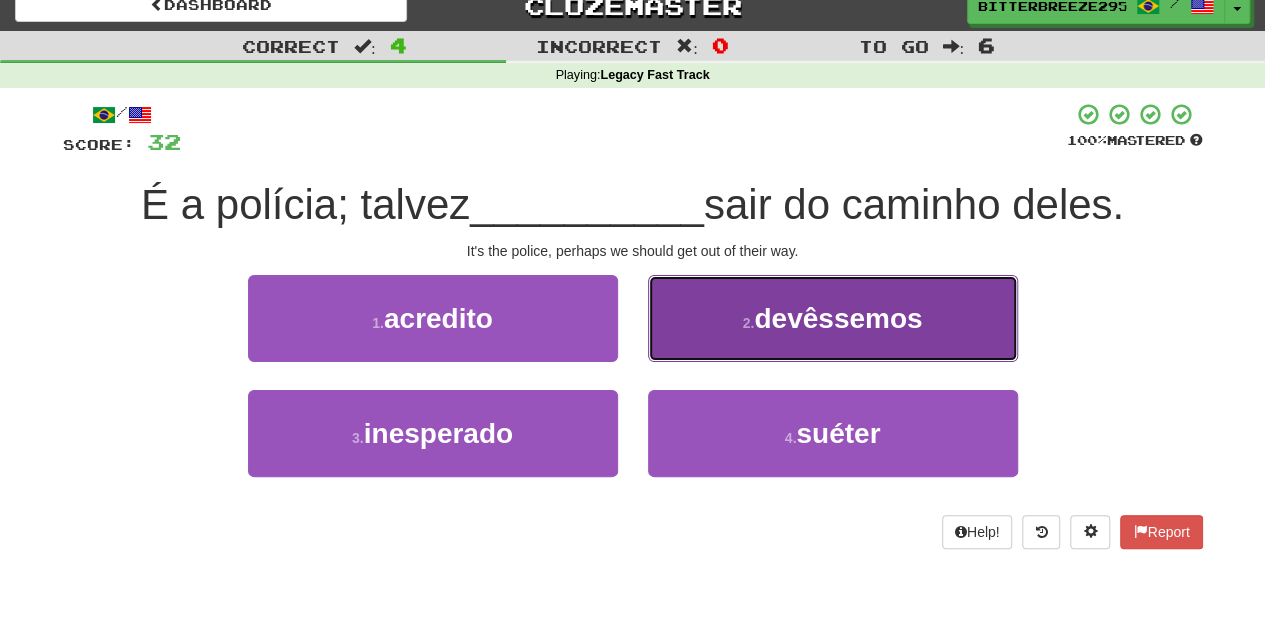 click on "2 .  devêssemos" at bounding box center (833, 318) 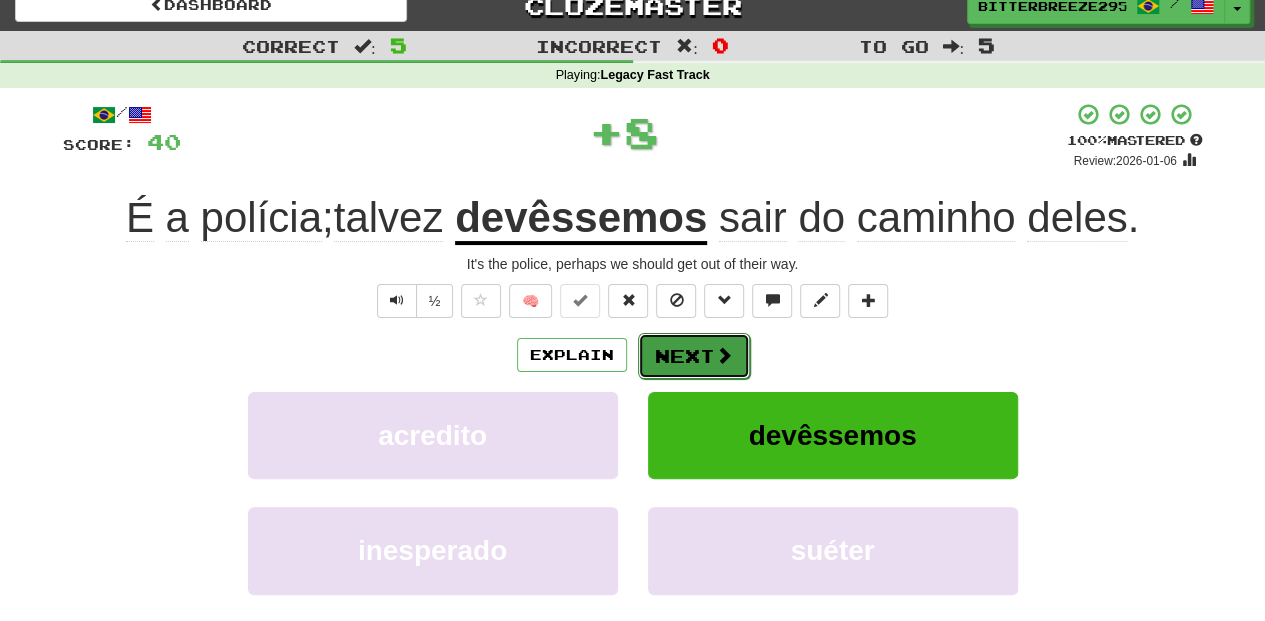 click on "Next" at bounding box center (694, 356) 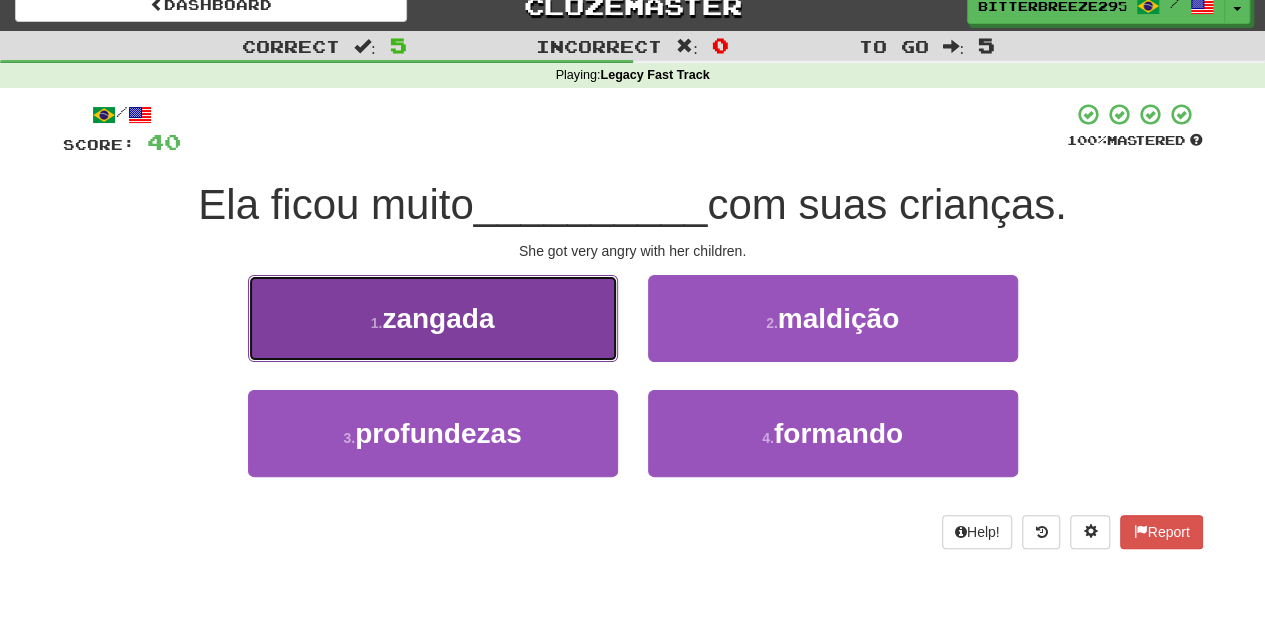 click on "1 .  zangada" at bounding box center (433, 318) 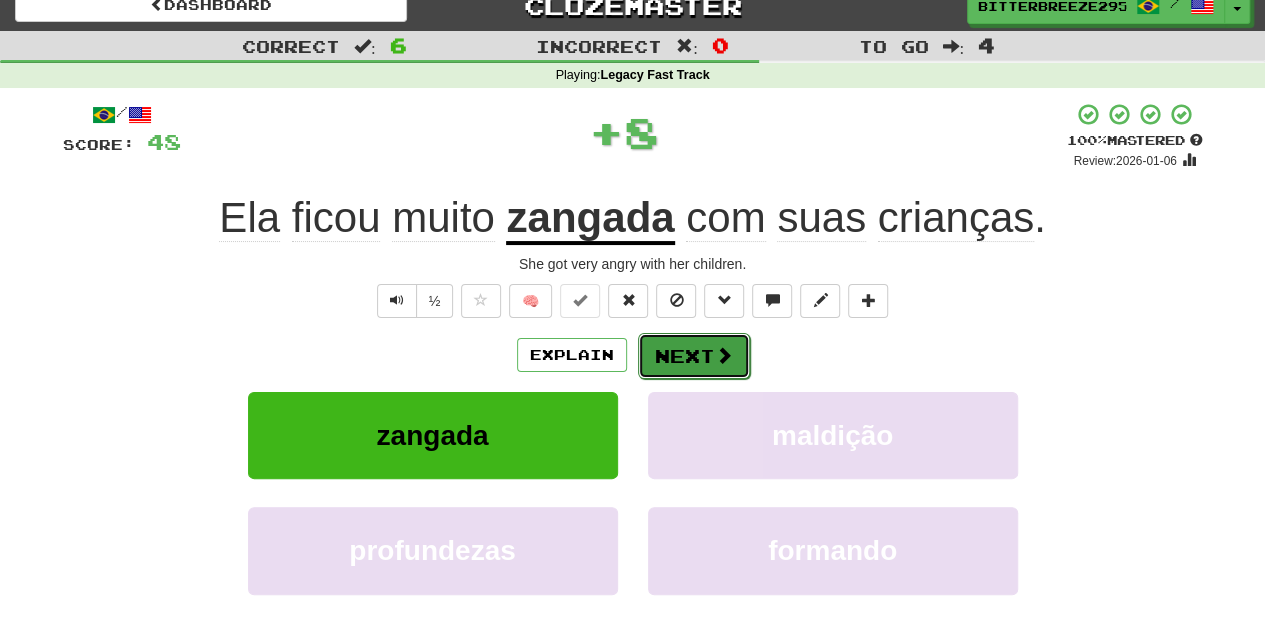 click on "Next" at bounding box center [694, 356] 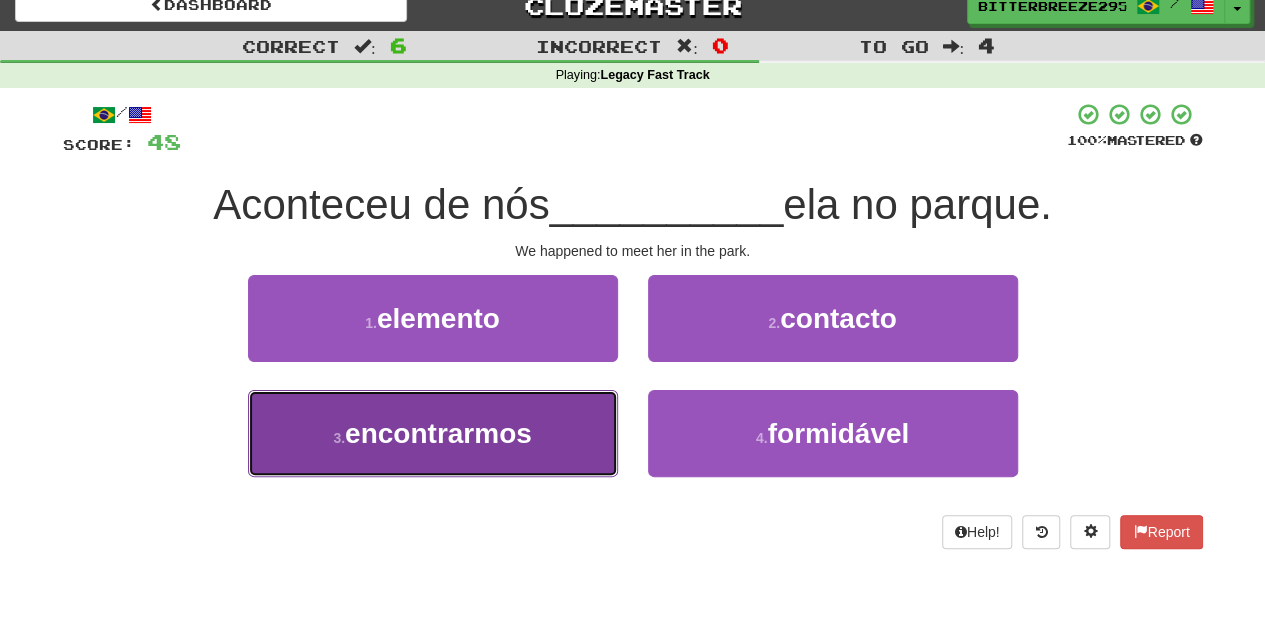 click on "3 .  encontrarmos" at bounding box center (433, 433) 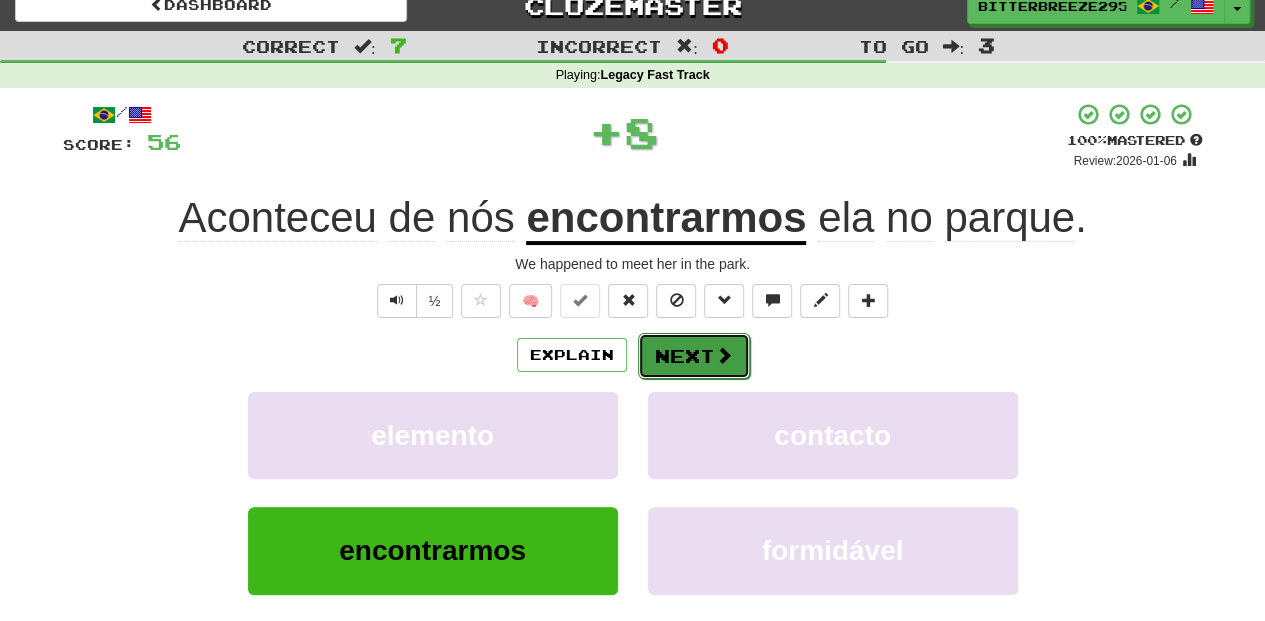 click on "Next" at bounding box center [694, 356] 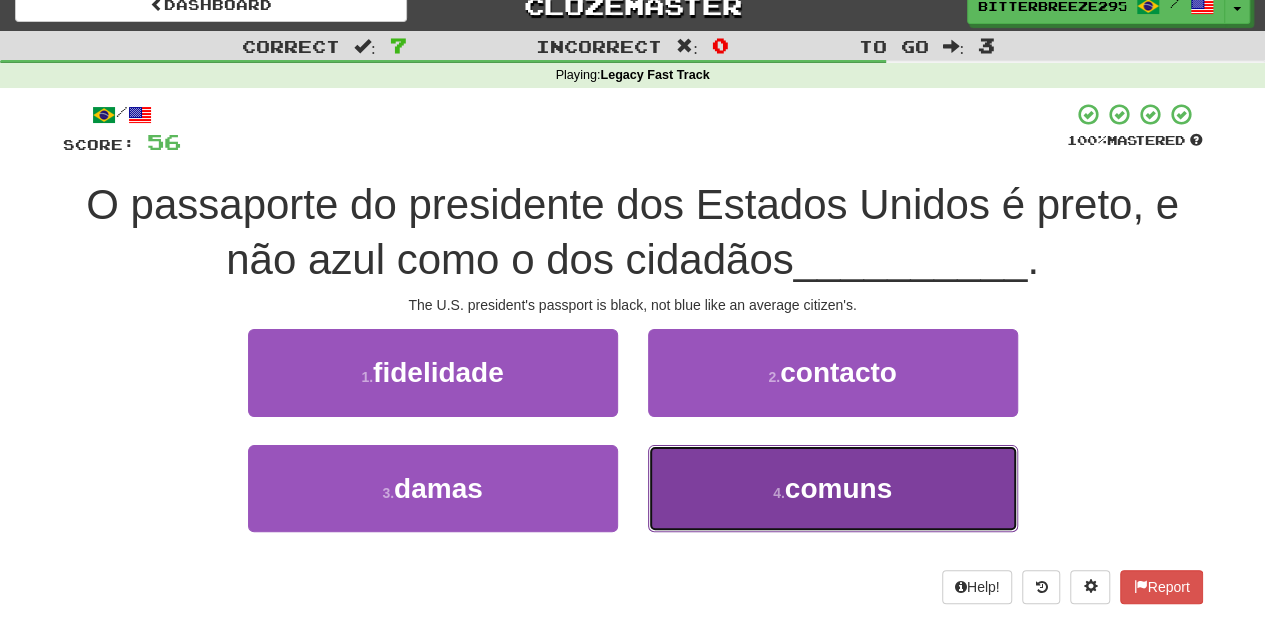 click on "4 .  comuns" at bounding box center [833, 488] 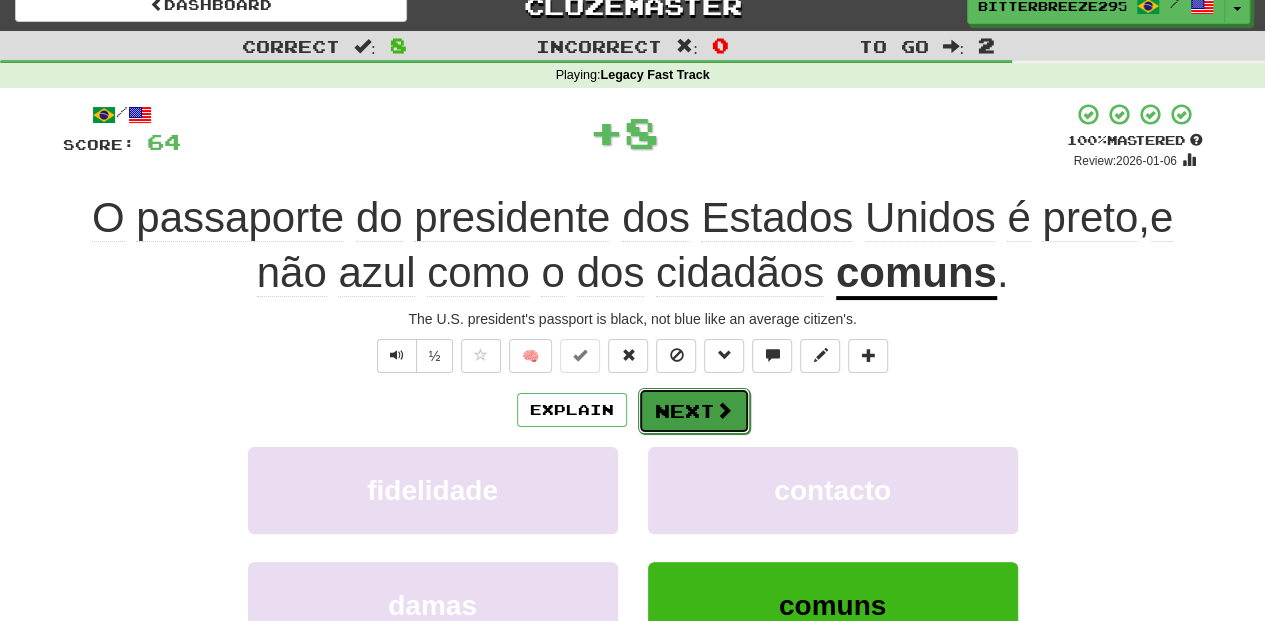 click on "Next" at bounding box center (694, 411) 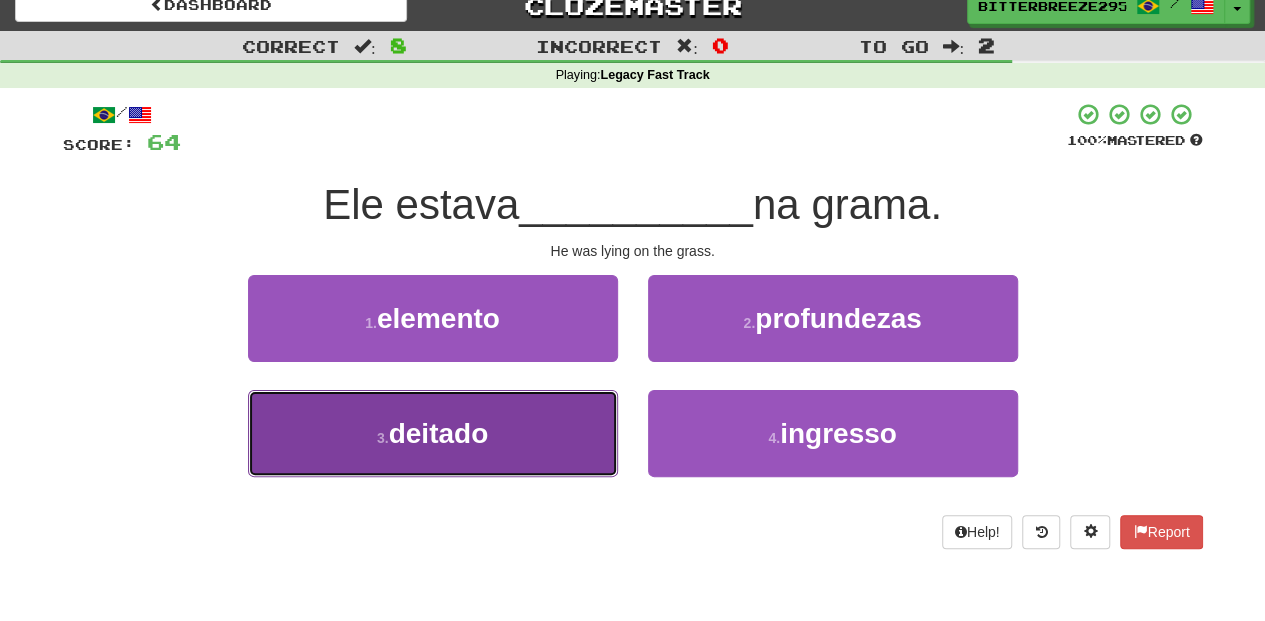 click on "3 .  deitado" at bounding box center (433, 433) 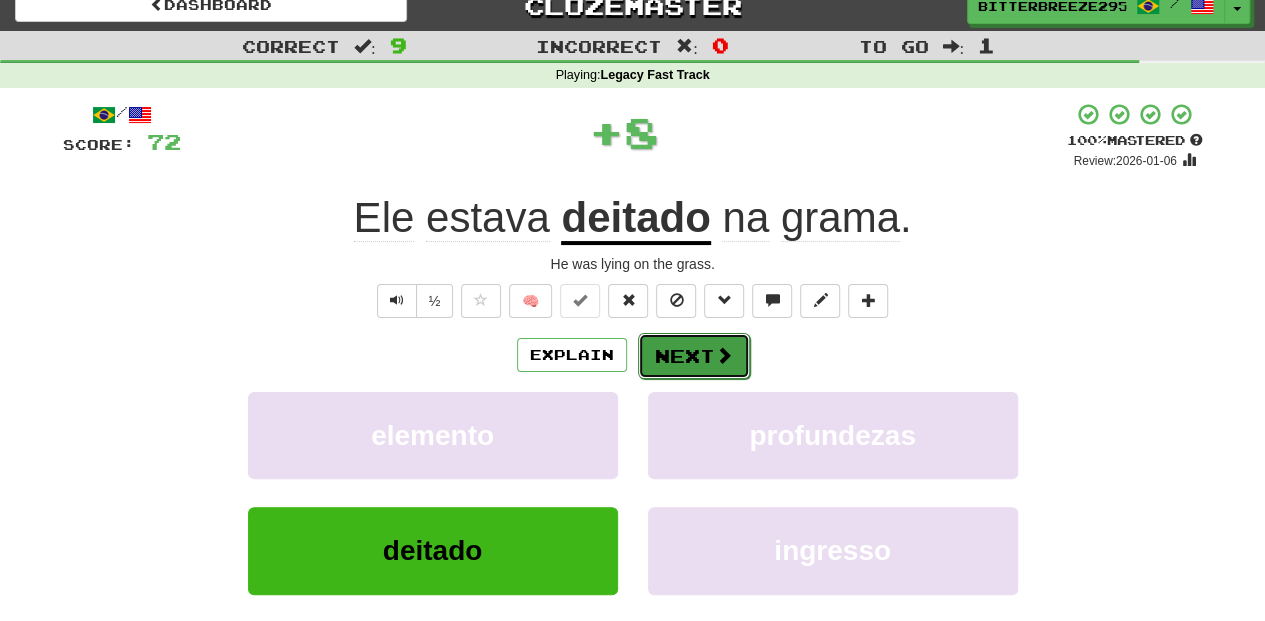 click on "Next" at bounding box center [694, 356] 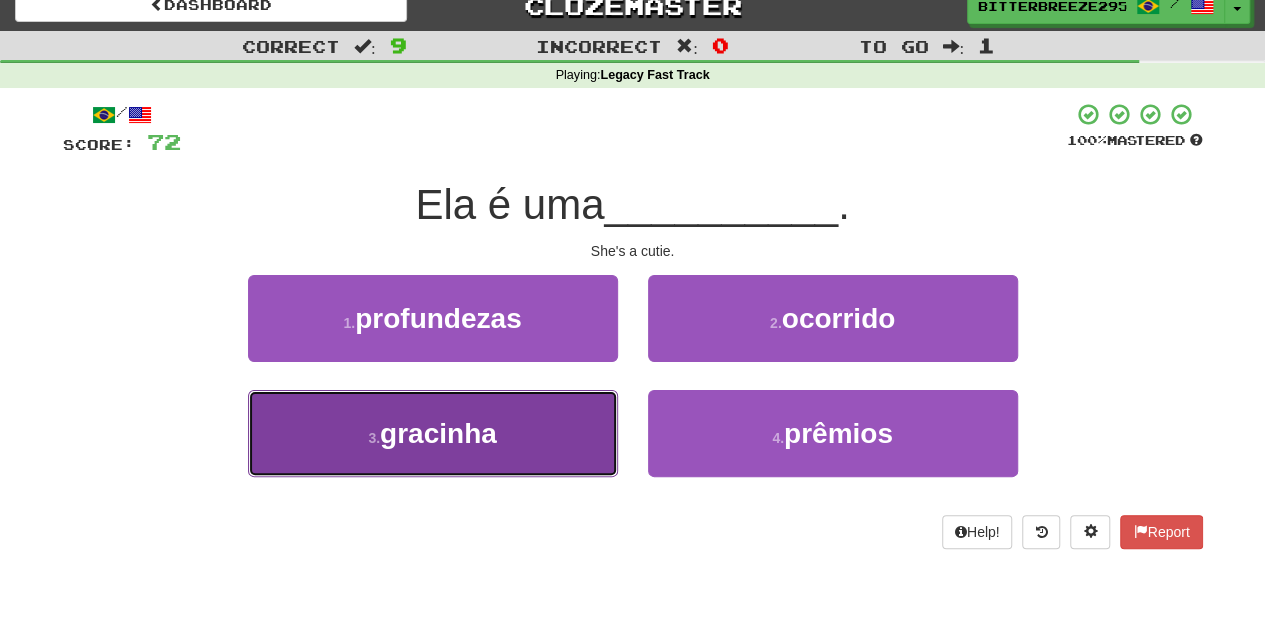 click on "3 .  gracinha" at bounding box center [433, 433] 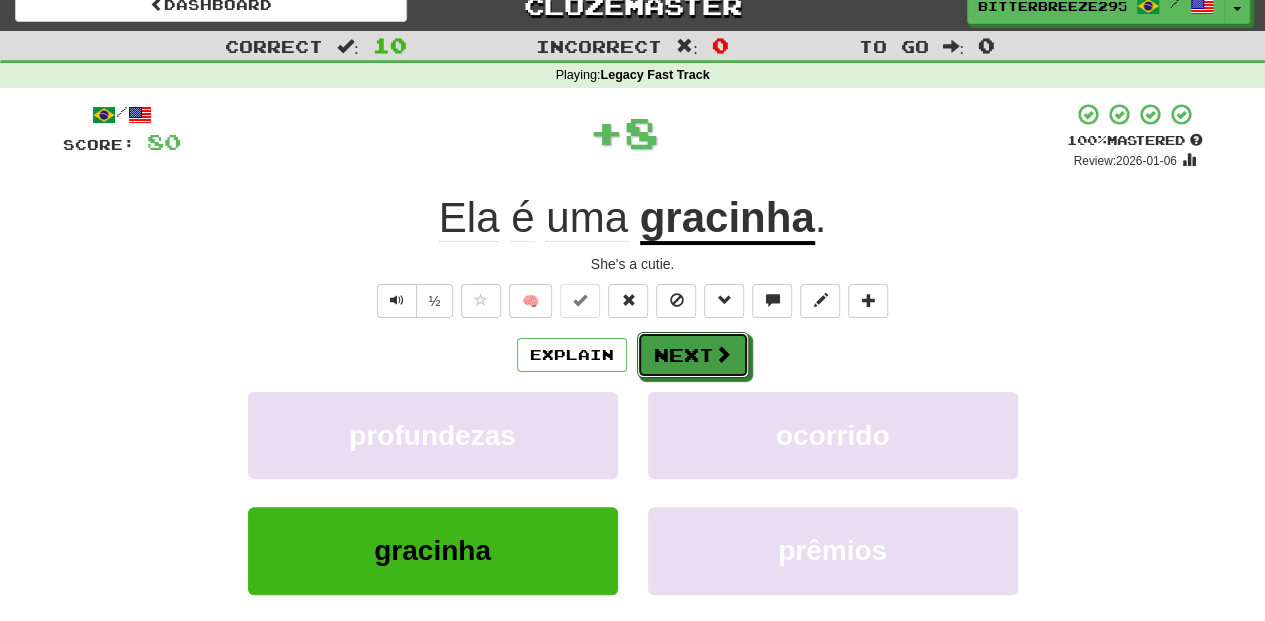 click on "Next" at bounding box center (693, 355) 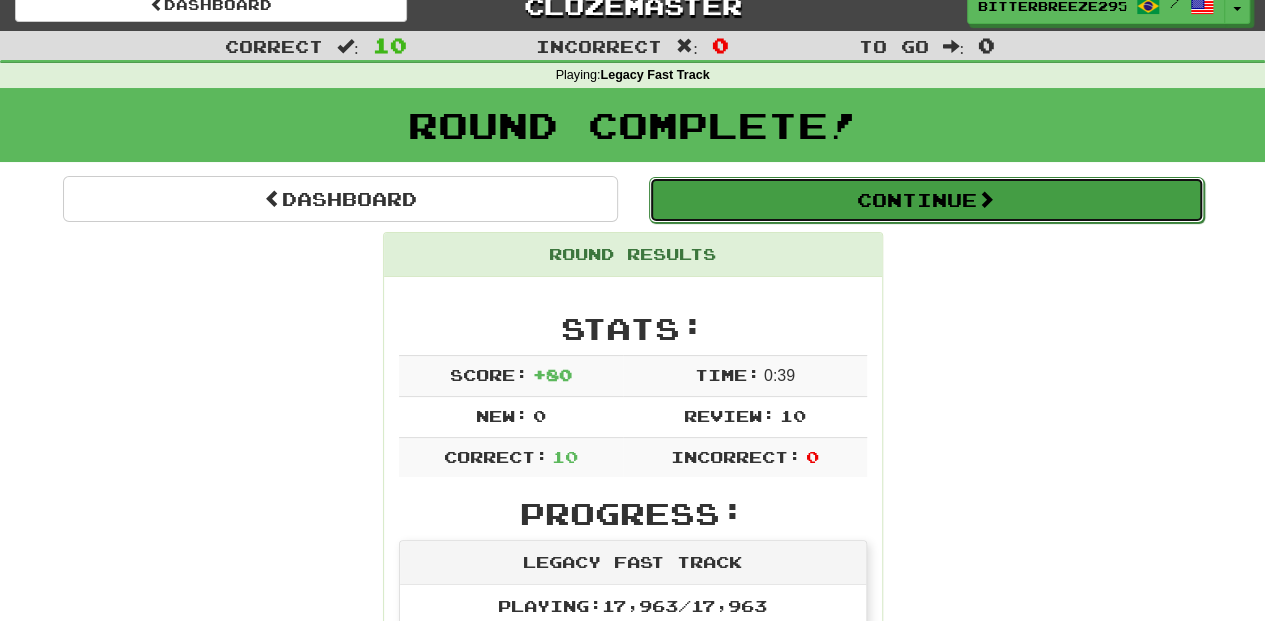 click on "Continue" at bounding box center [926, 200] 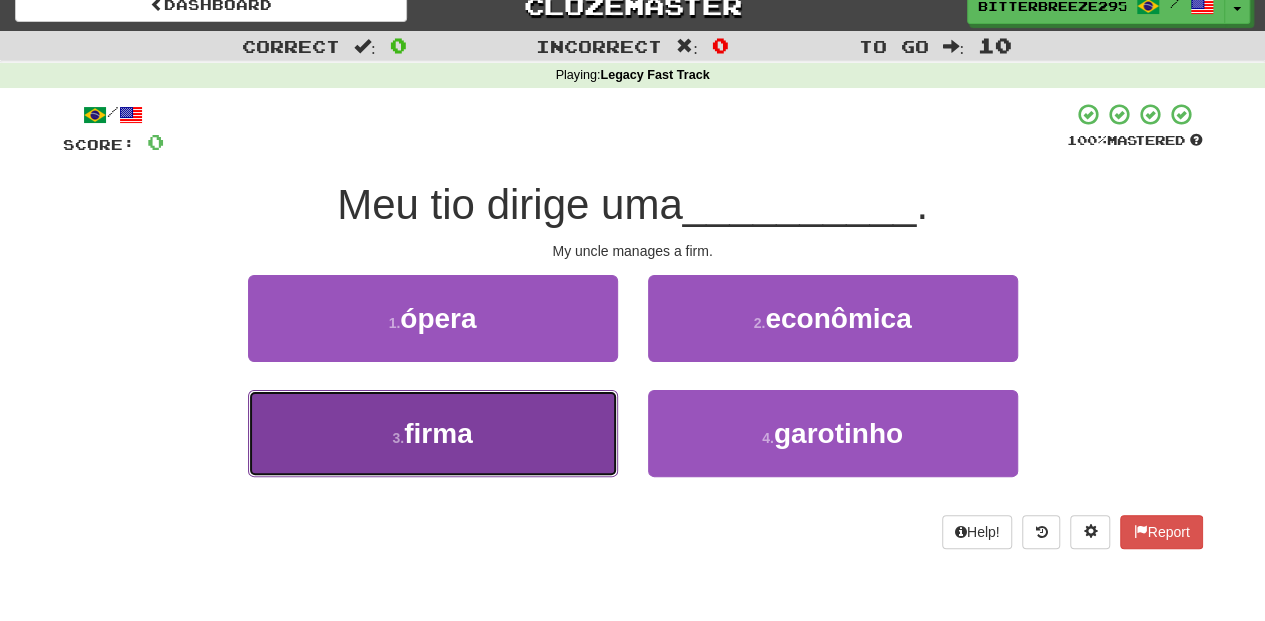 click on "3 .  firma" at bounding box center (433, 433) 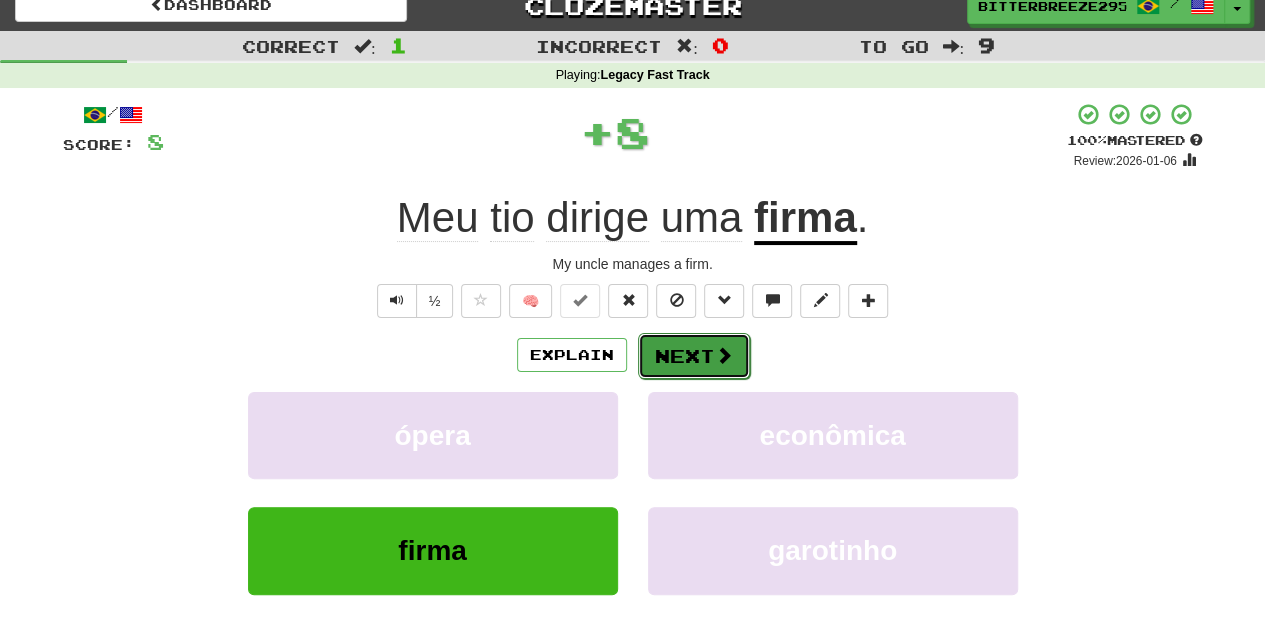 click on "Next" at bounding box center [694, 356] 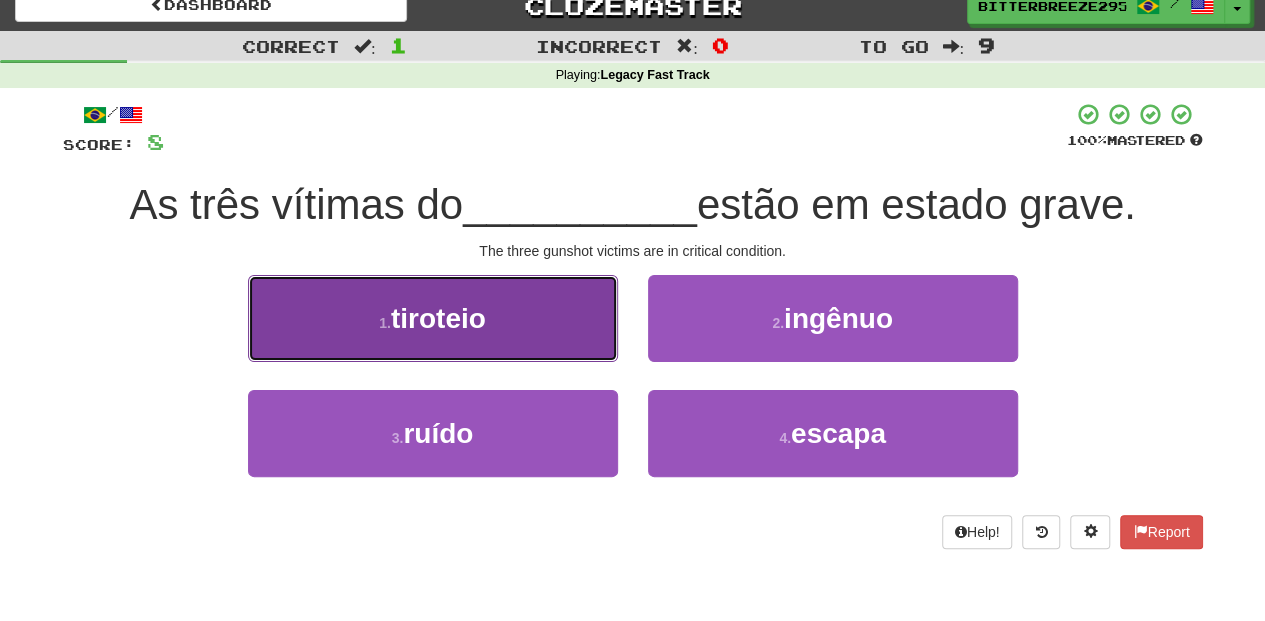 click on "1 .  tiroteio" at bounding box center [433, 318] 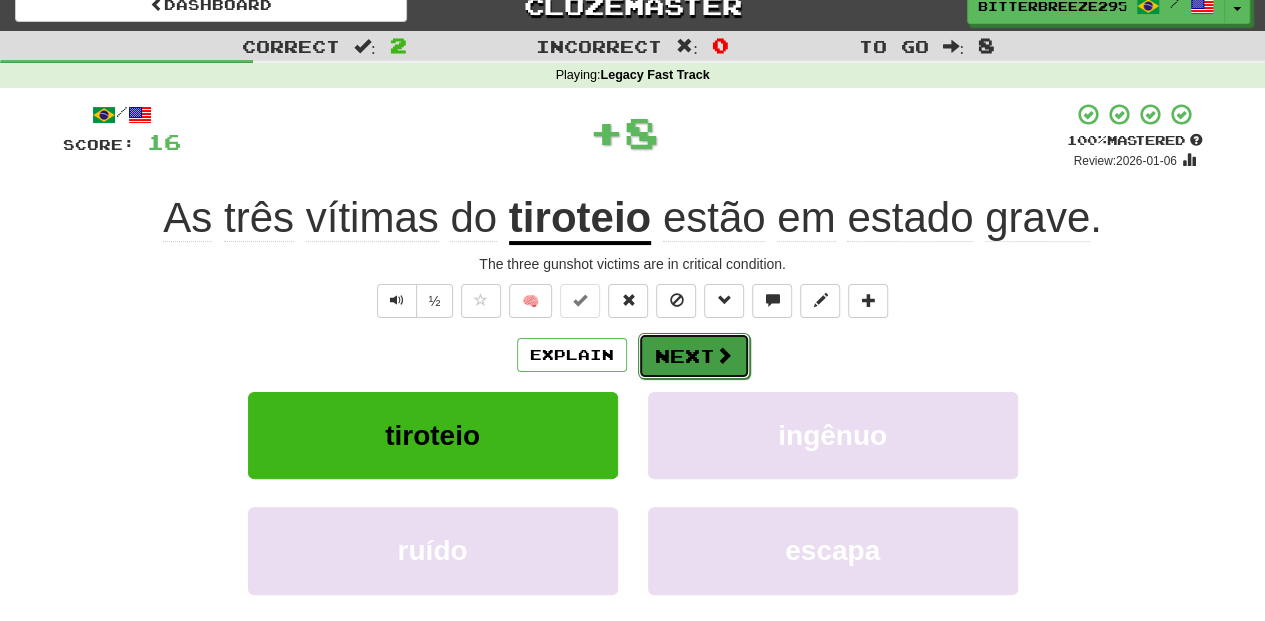 click on "Next" at bounding box center [694, 356] 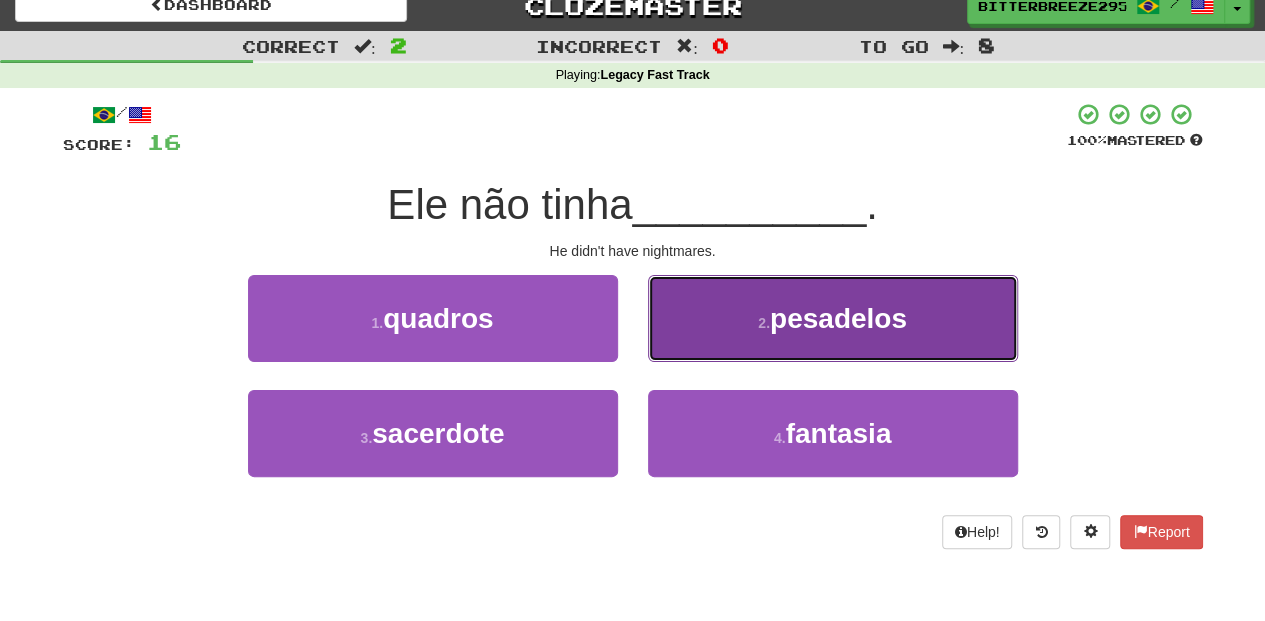 click on "2 .  pesadelos" at bounding box center [833, 318] 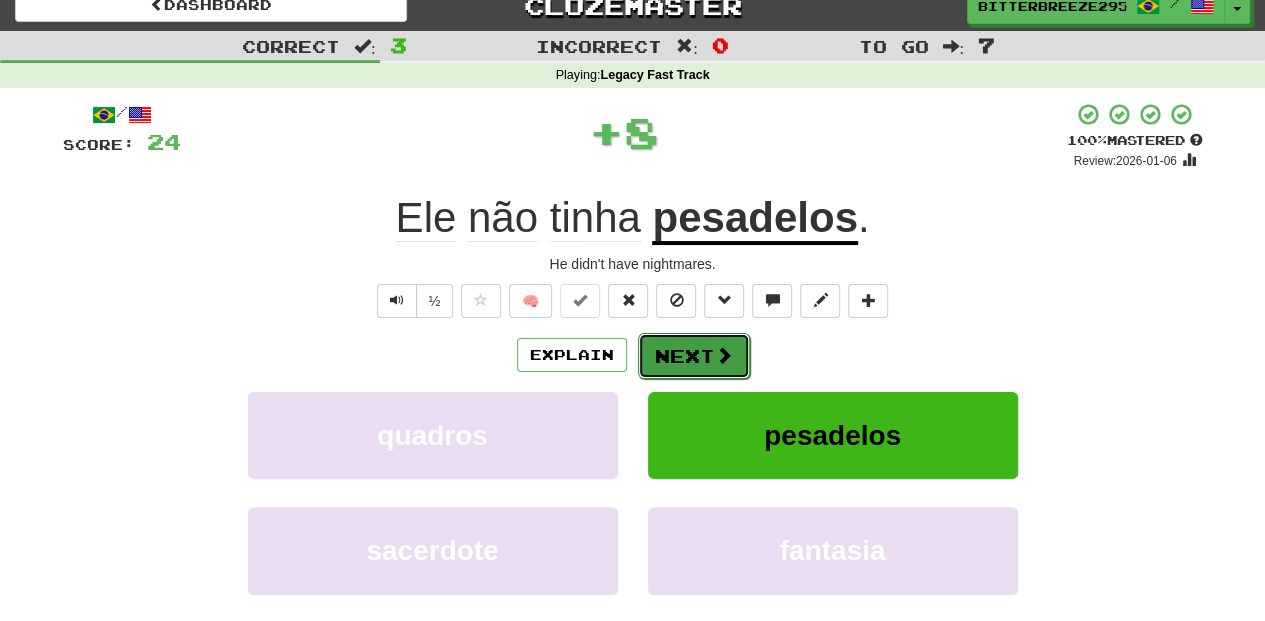 click on "Next" at bounding box center [694, 356] 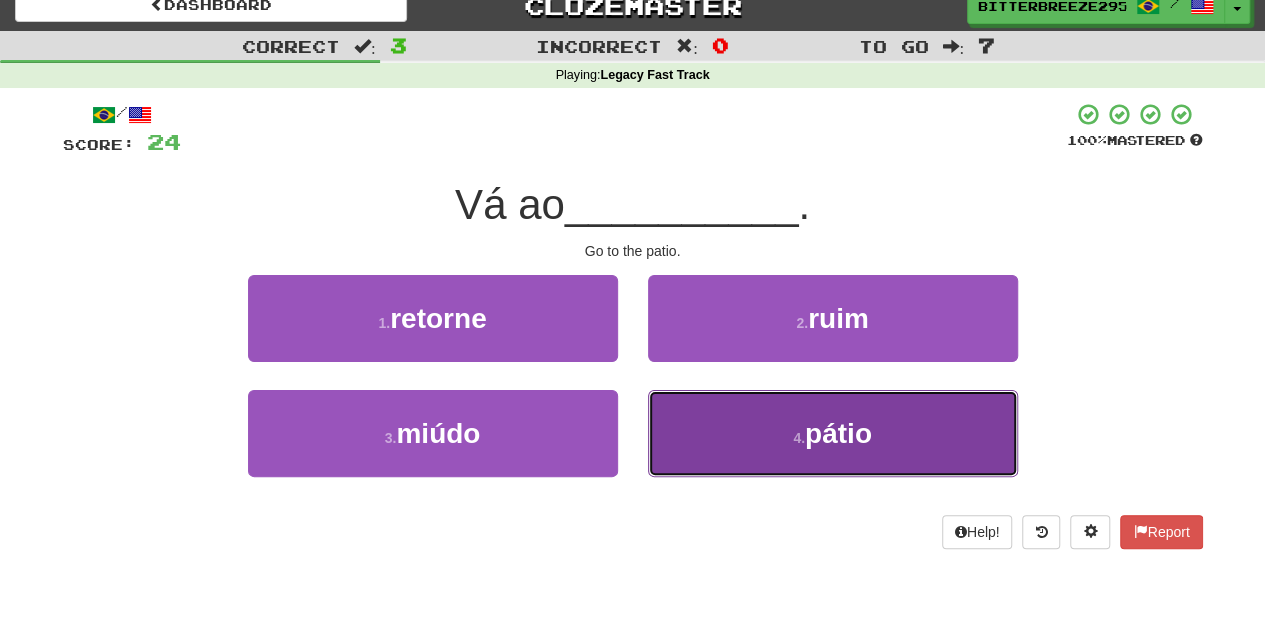click on "4 .  pátio" at bounding box center [833, 433] 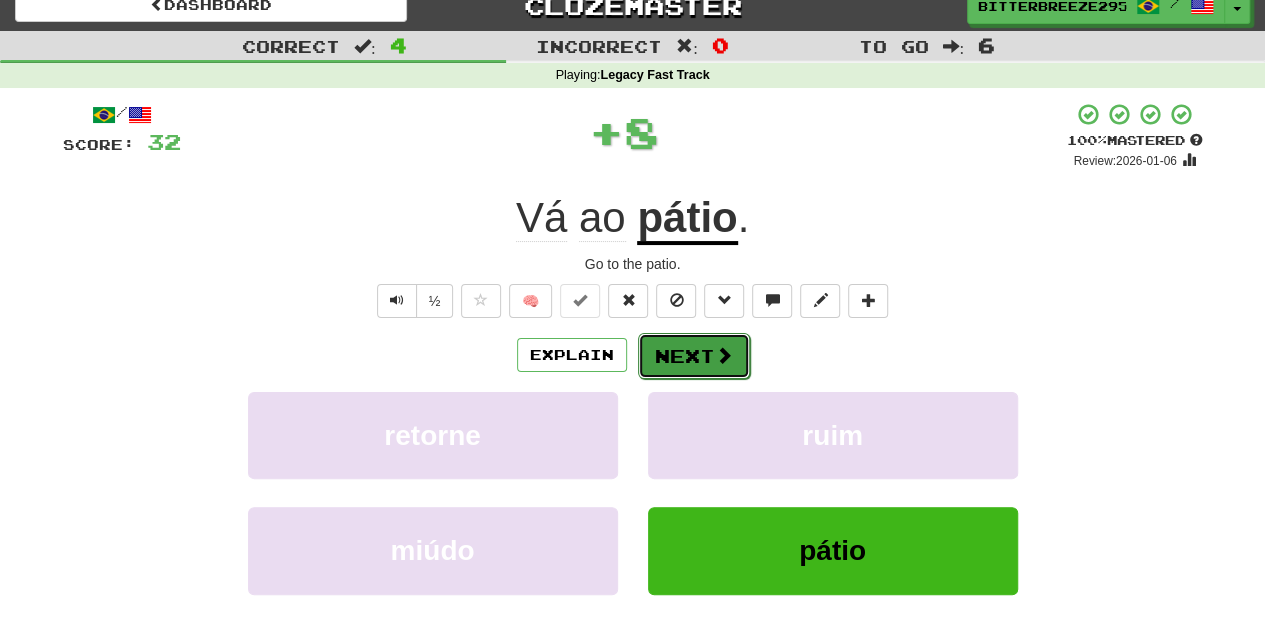 click on "Next" at bounding box center [694, 356] 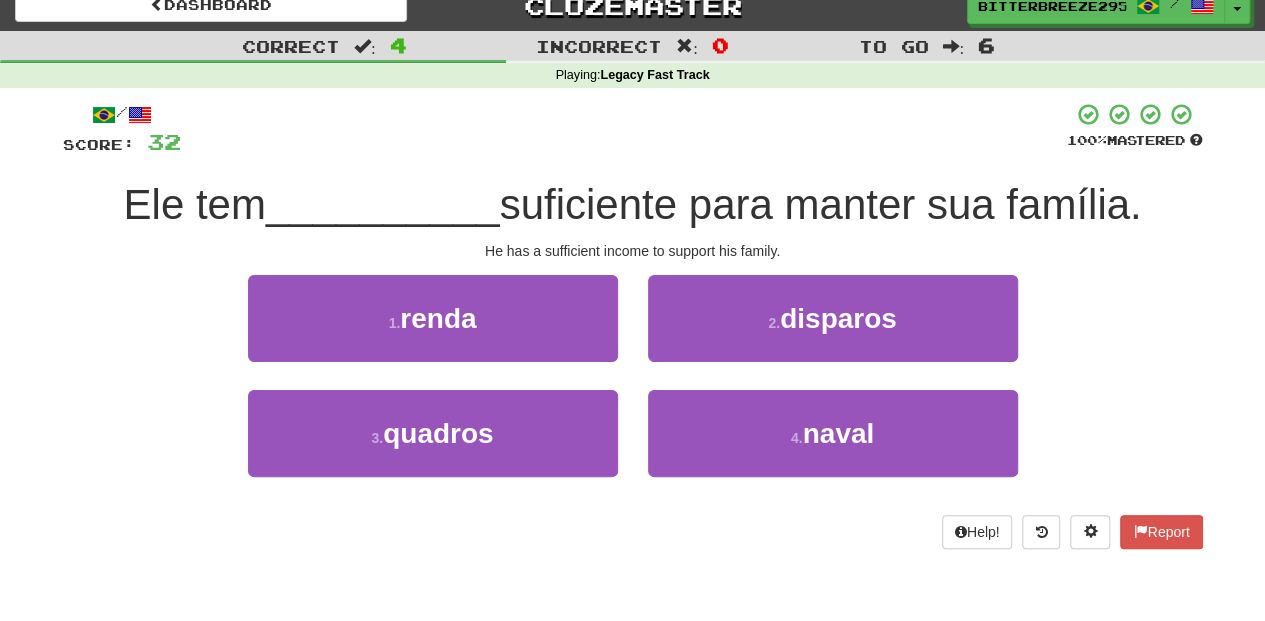 click on "1 .  renda" at bounding box center (433, 332) 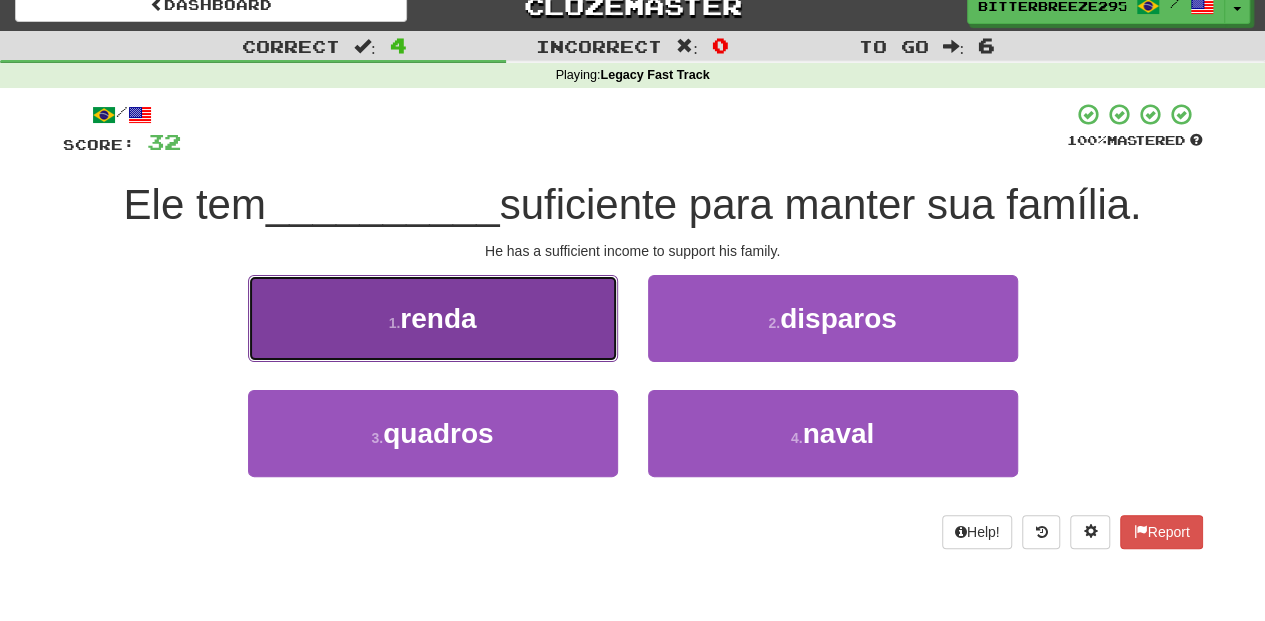 click on "1 .  renda" at bounding box center (433, 318) 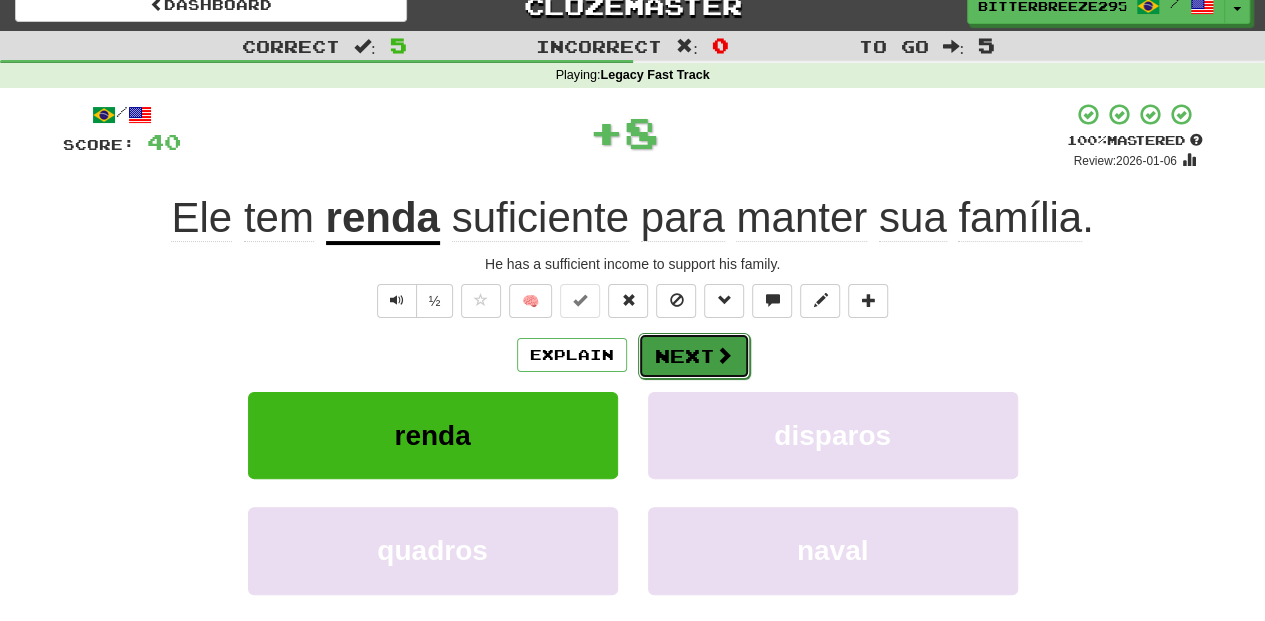 click on "Next" at bounding box center (694, 356) 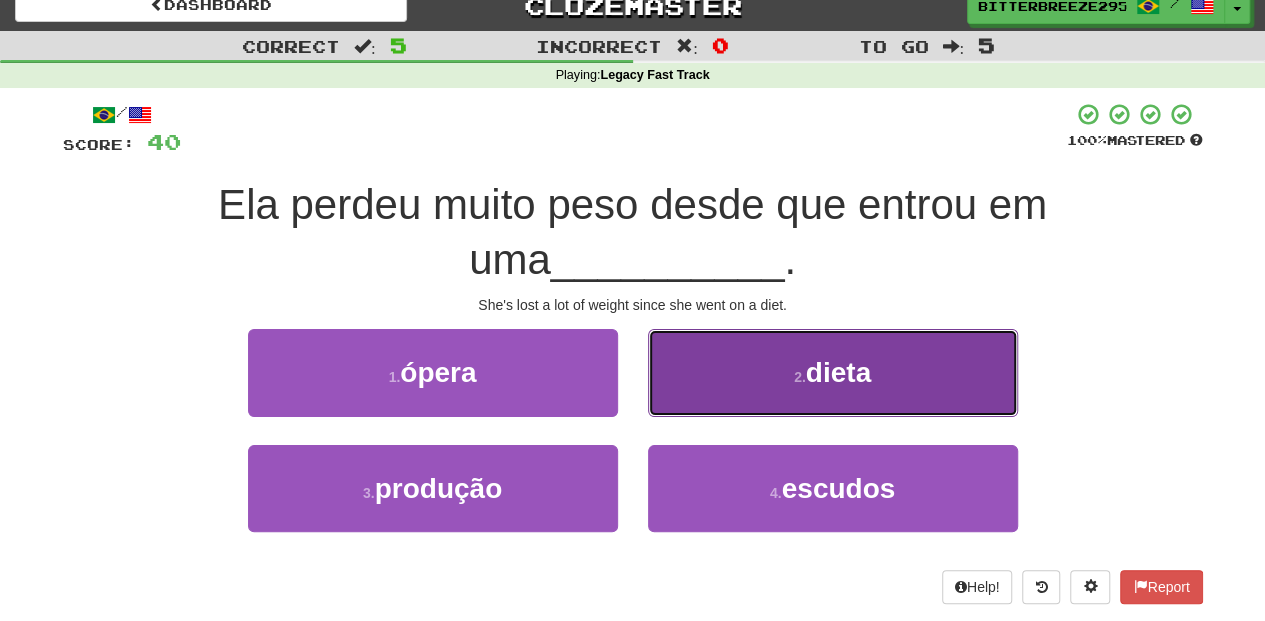 click on "2 .  dieta" at bounding box center (833, 372) 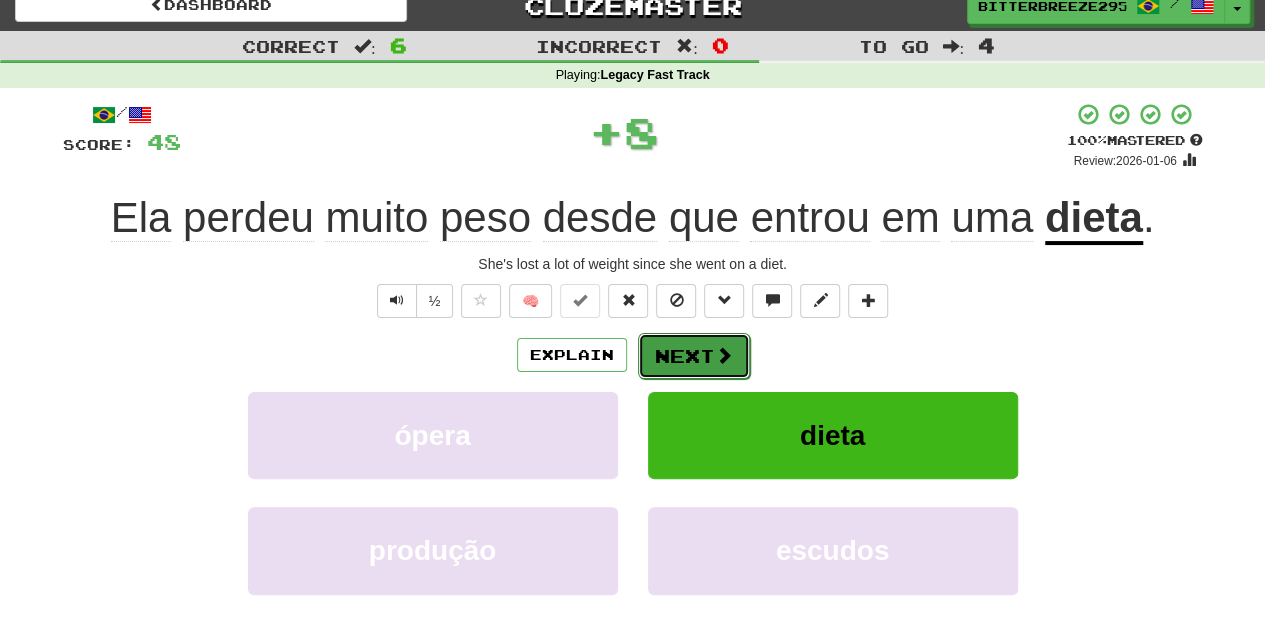 click on "Next" at bounding box center [694, 356] 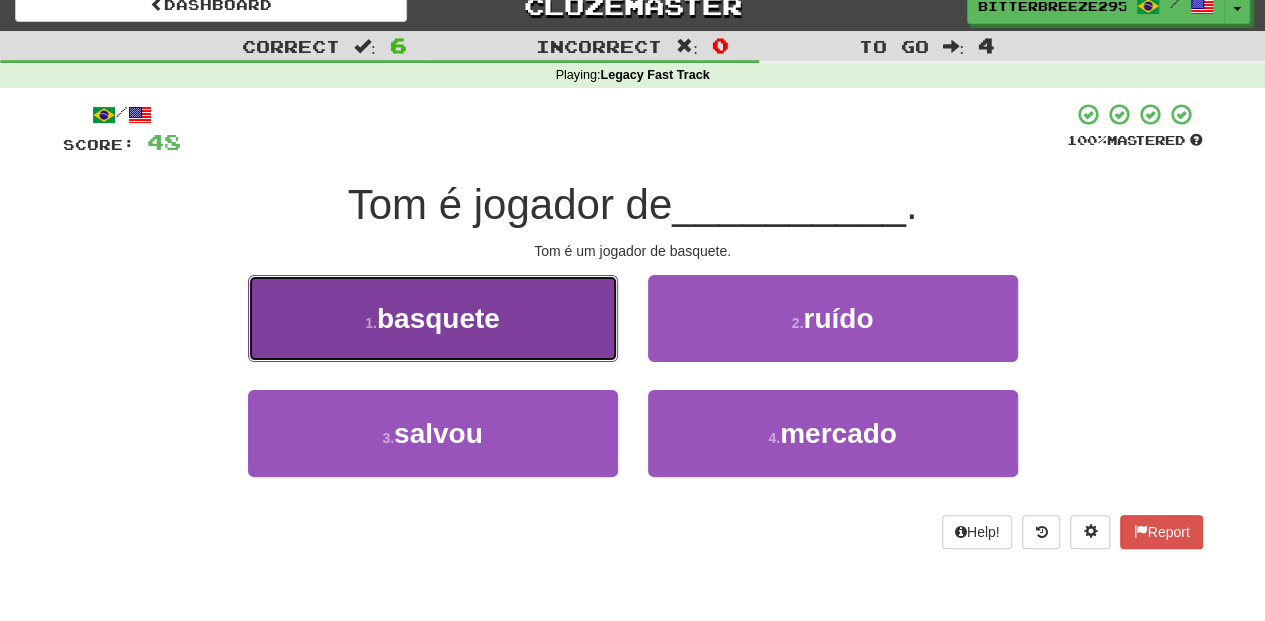 click on "1 .  basquete" at bounding box center (433, 318) 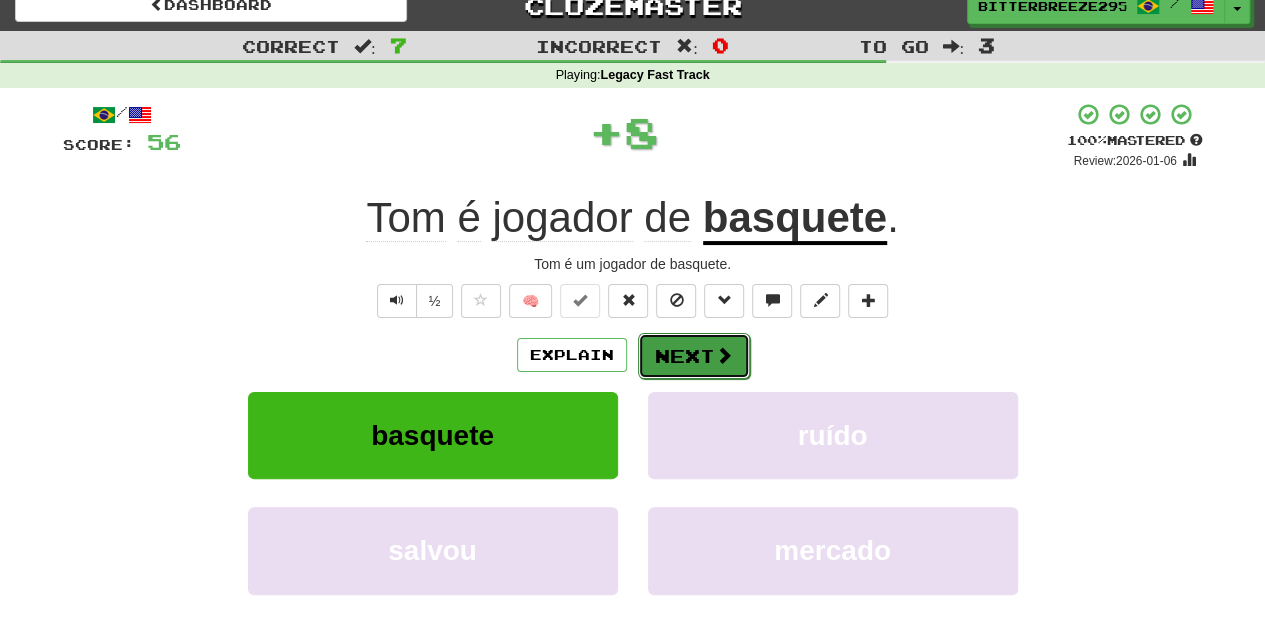 click on "Next" at bounding box center (694, 356) 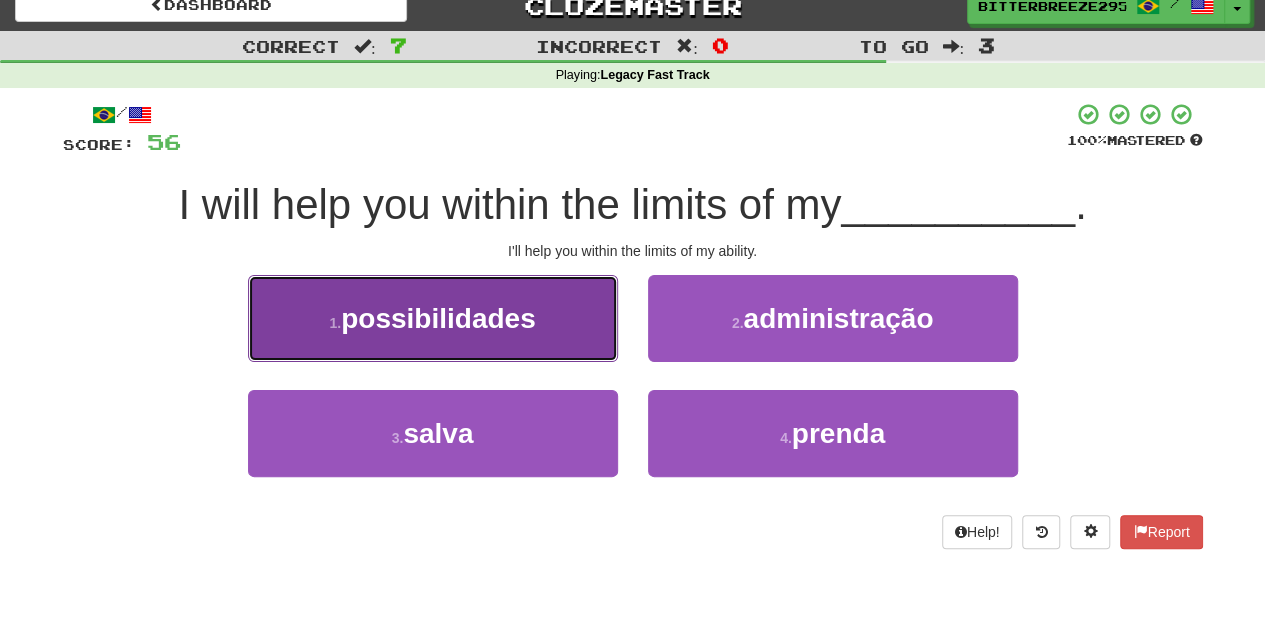 click on "1 .  possibilidades" at bounding box center [433, 318] 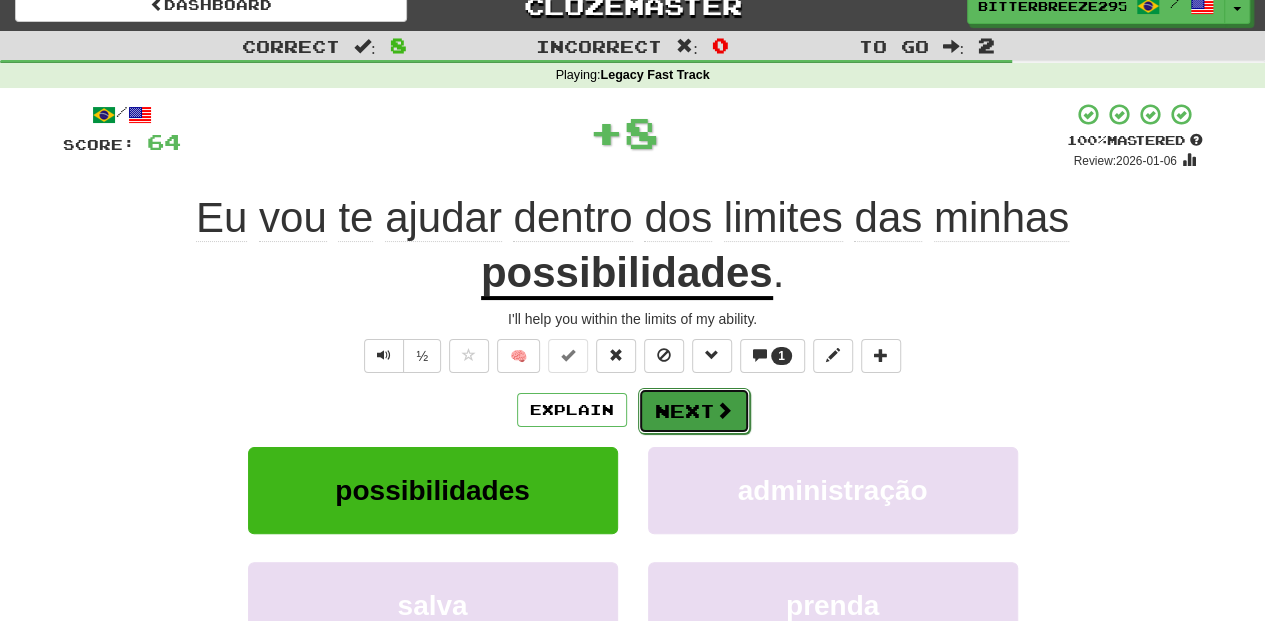 click at bounding box center (724, 410) 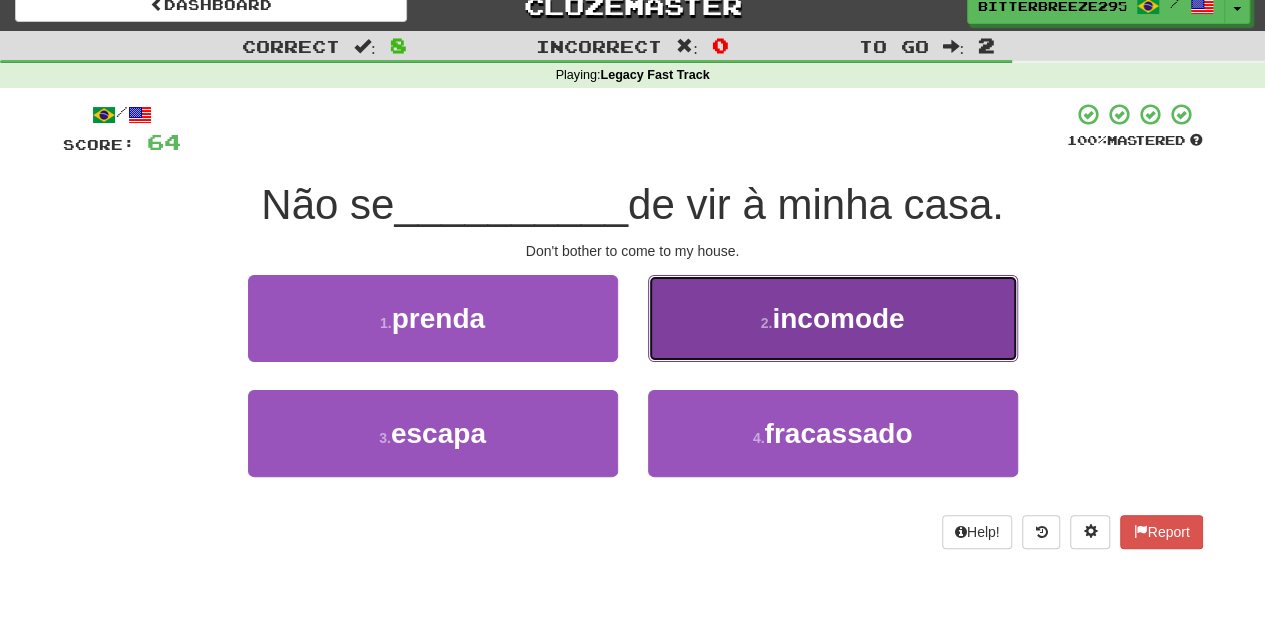 click on "2 .  incomode" at bounding box center (833, 318) 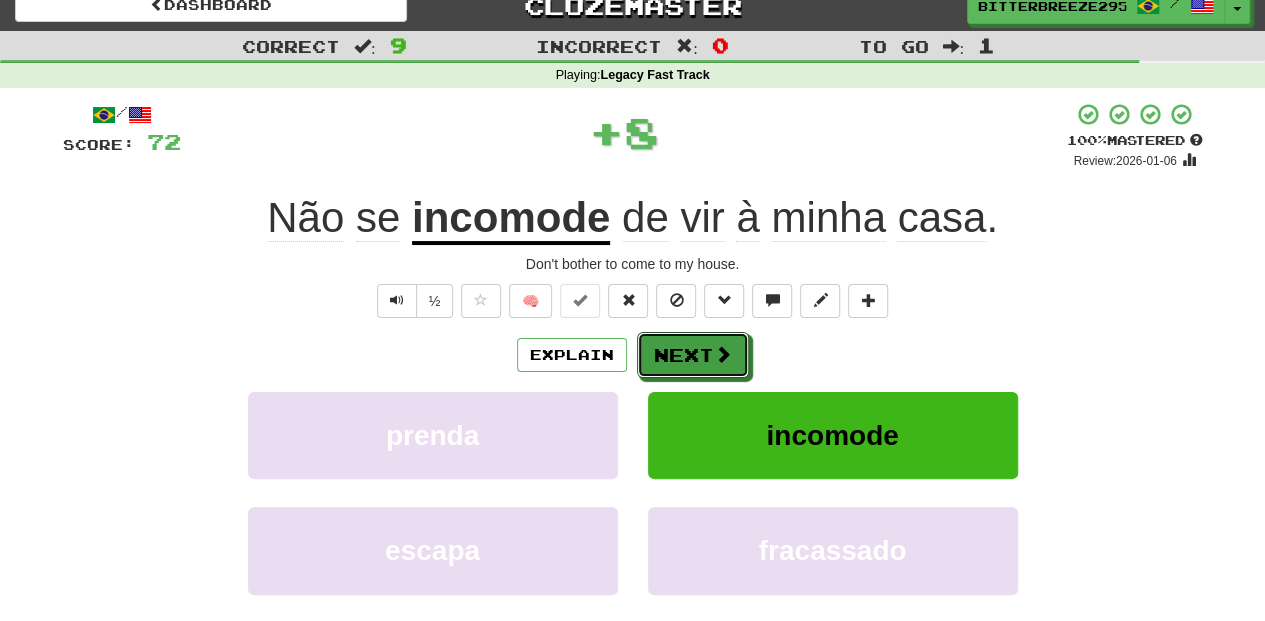 click on "Next" at bounding box center (693, 355) 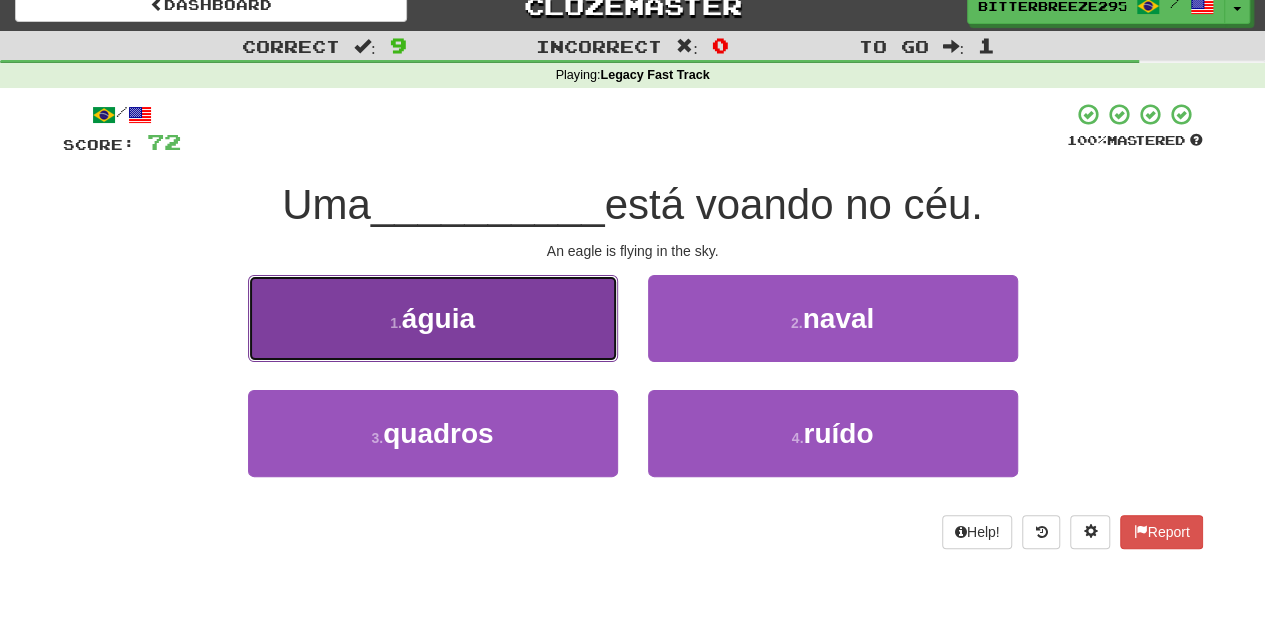 click on "1 .  águia" at bounding box center (433, 318) 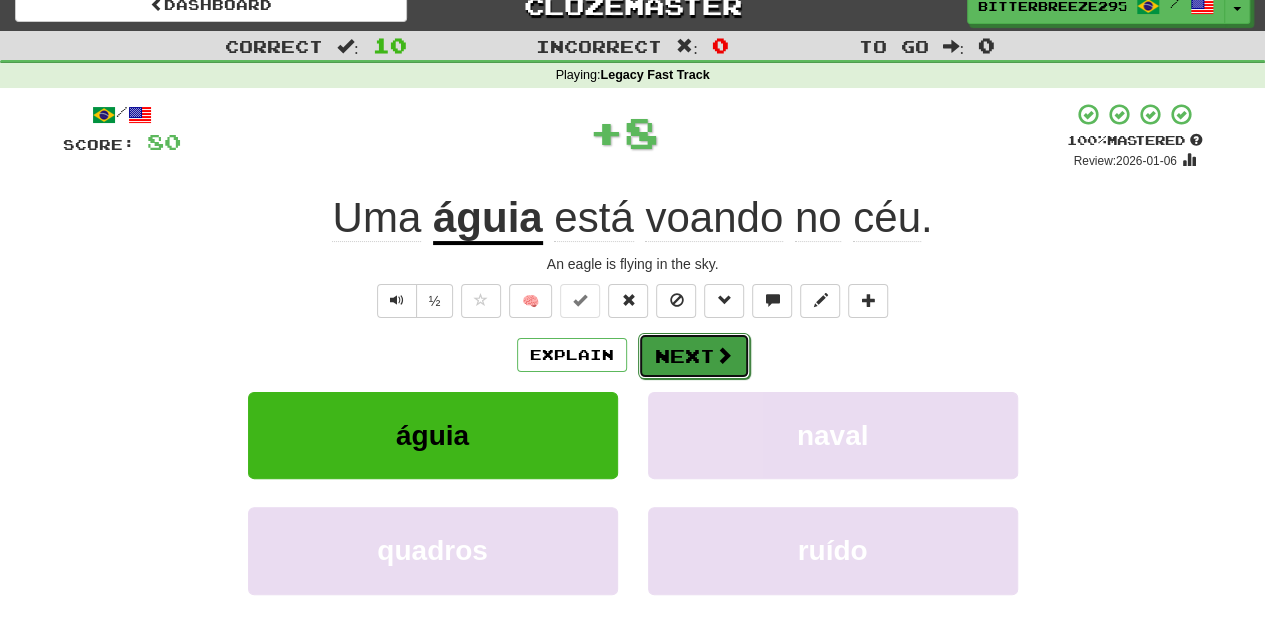 click on "Next" at bounding box center [694, 356] 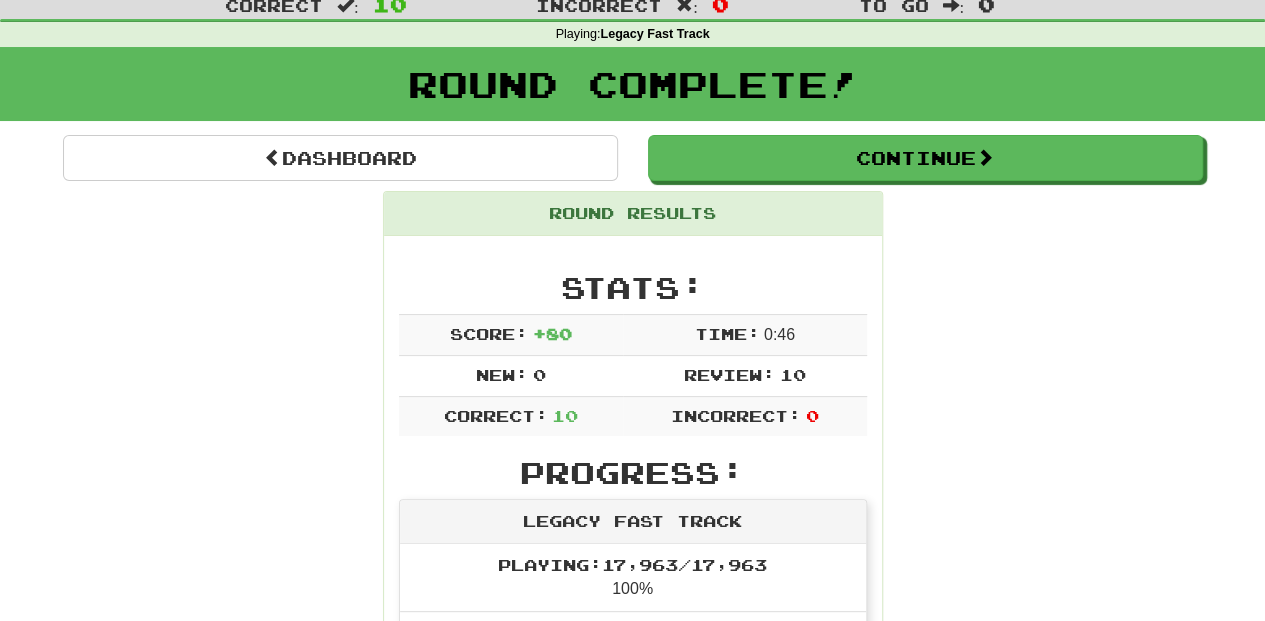 scroll, scrollTop: 20, scrollLeft: 0, axis: vertical 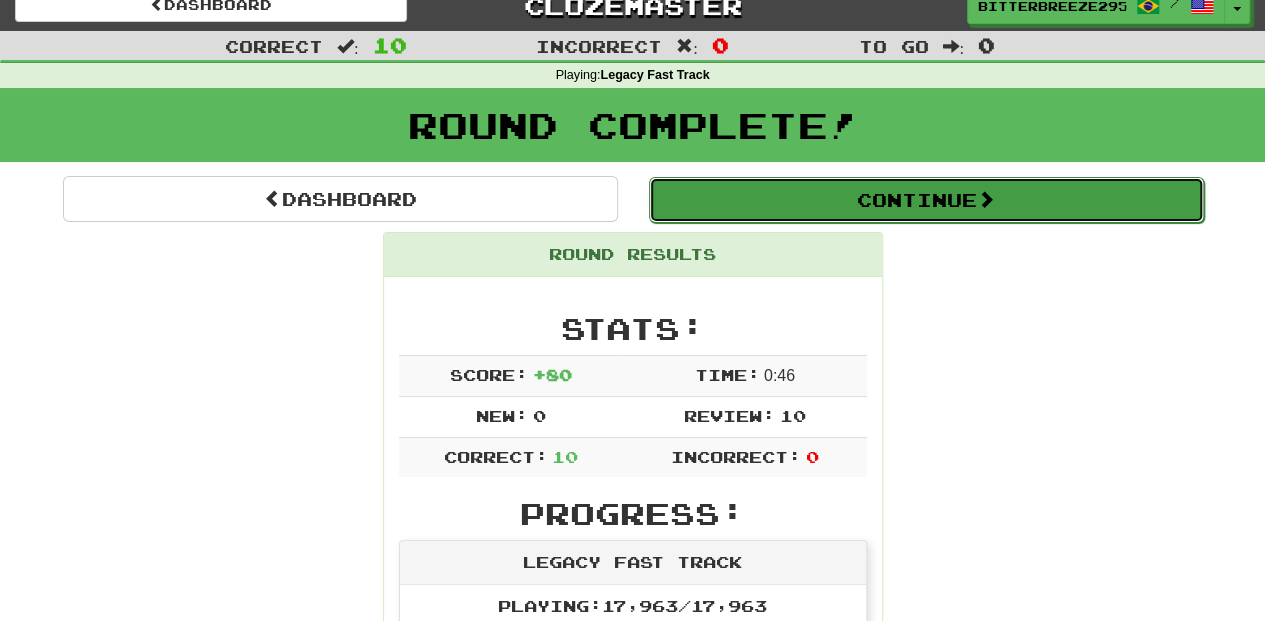 click on "Continue" at bounding box center [926, 200] 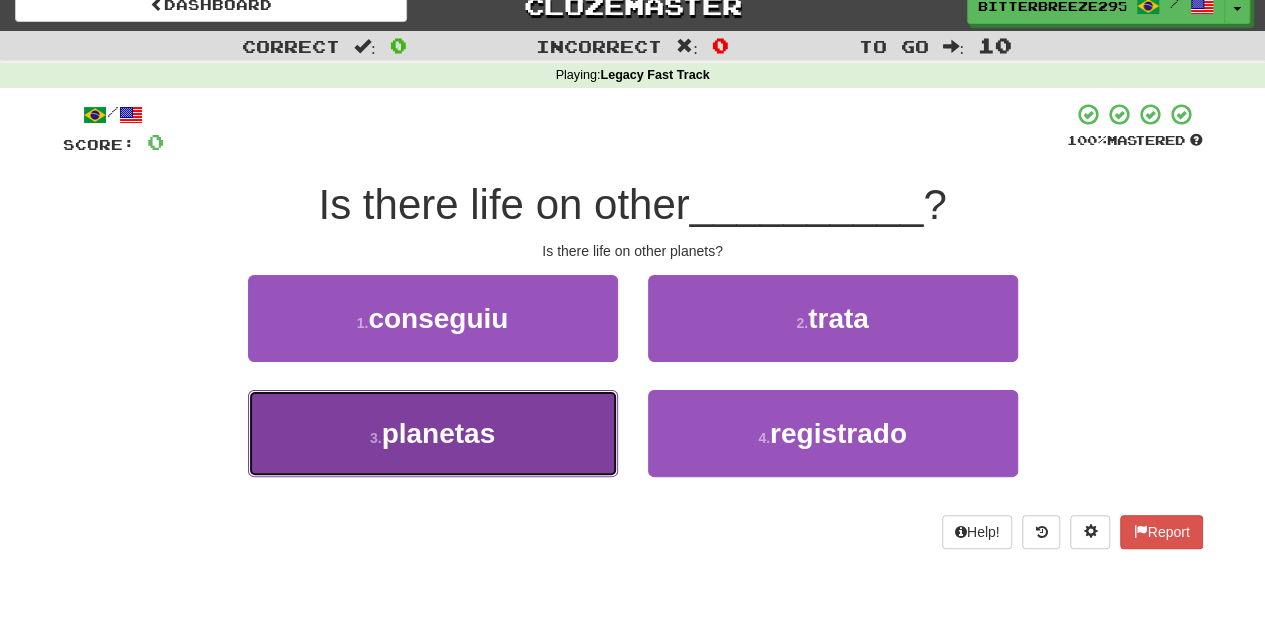 click on "3 .  planetas" at bounding box center [433, 433] 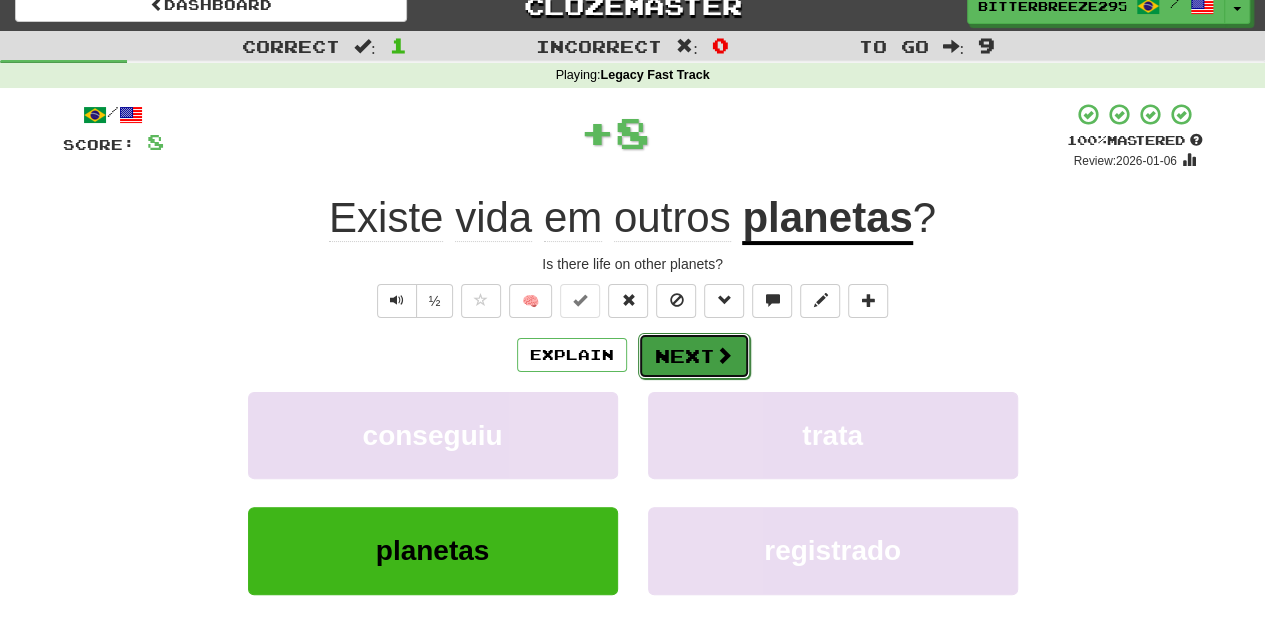 click on "Next" at bounding box center [694, 356] 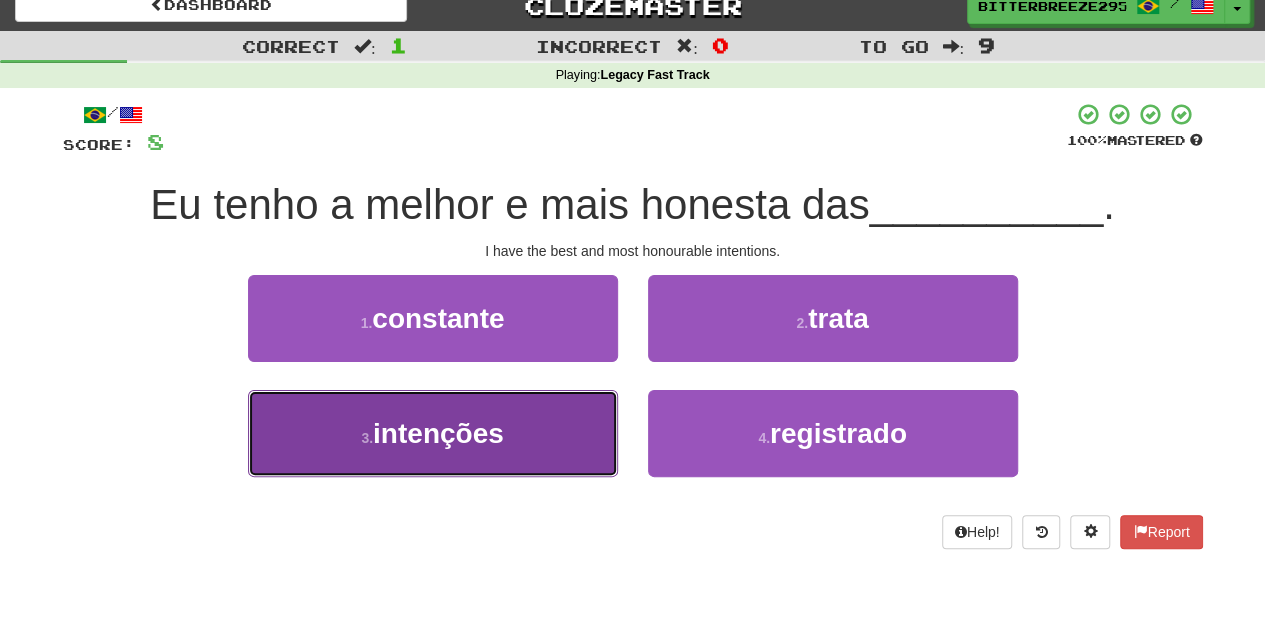 click on "3 .  intenções" at bounding box center (433, 433) 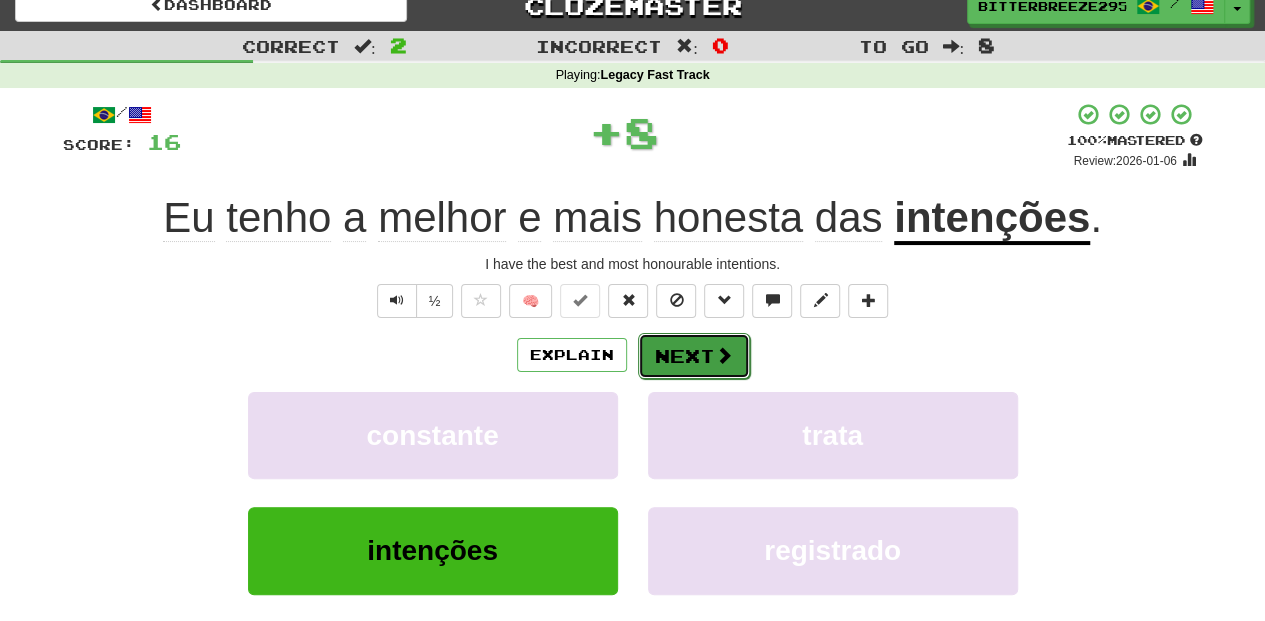 click on "Next" at bounding box center (694, 356) 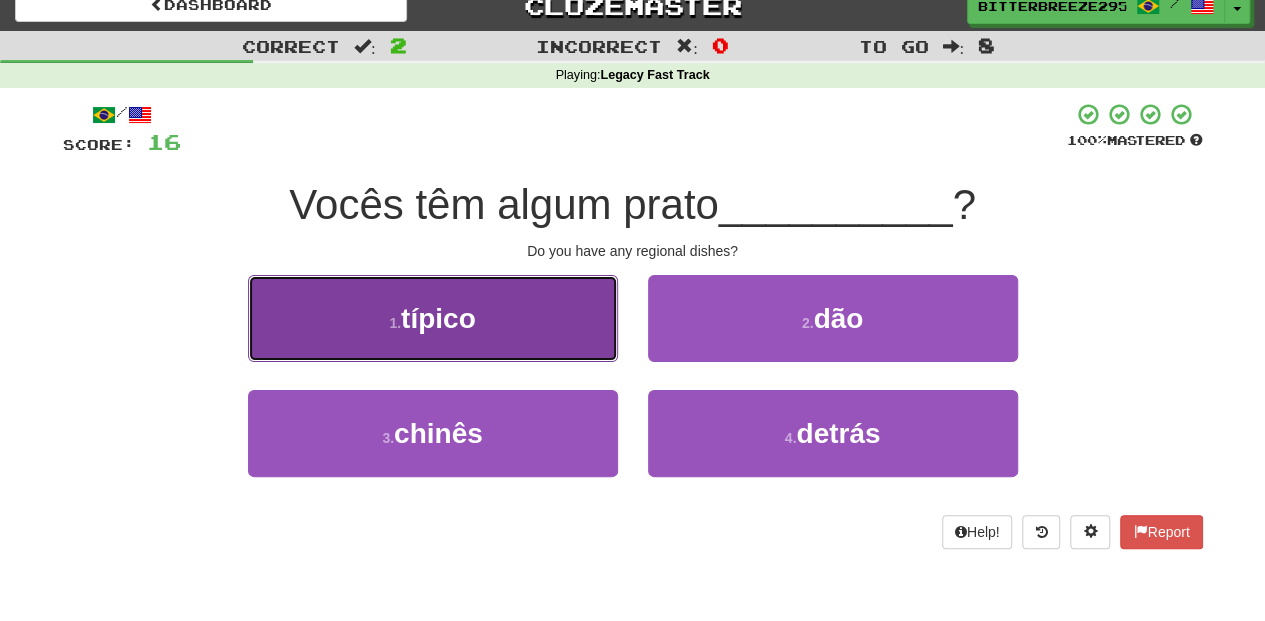 click on "1 .  típico" at bounding box center (433, 318) 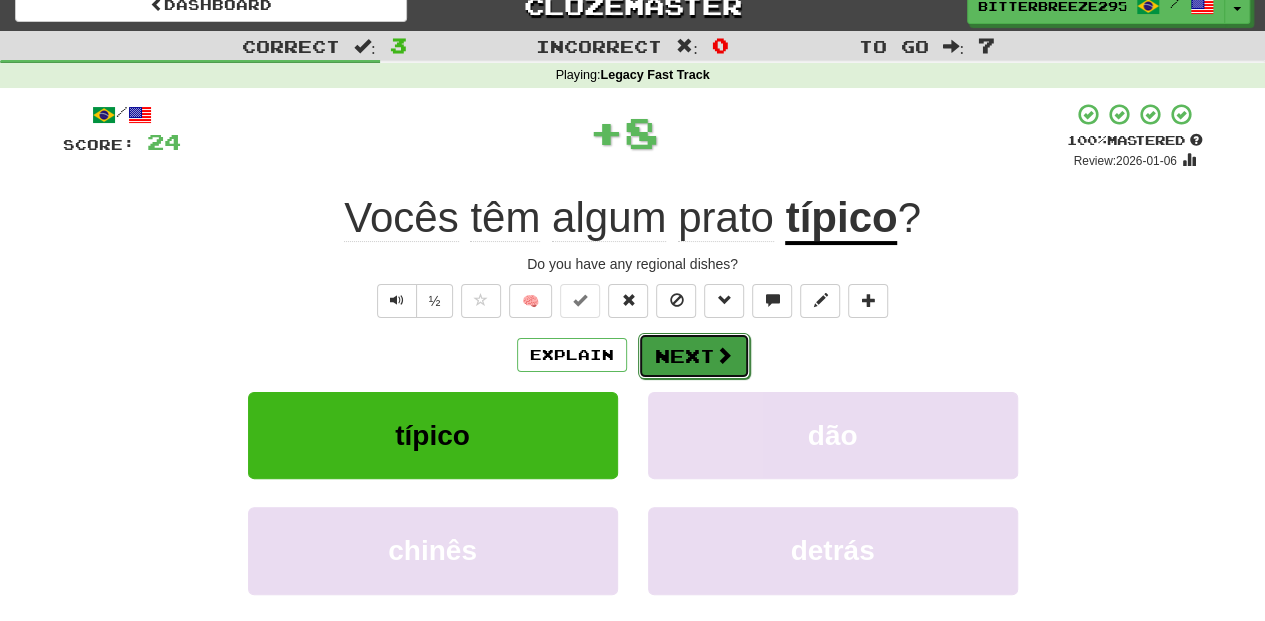 click on "Next" at bounding box center (694, 356) 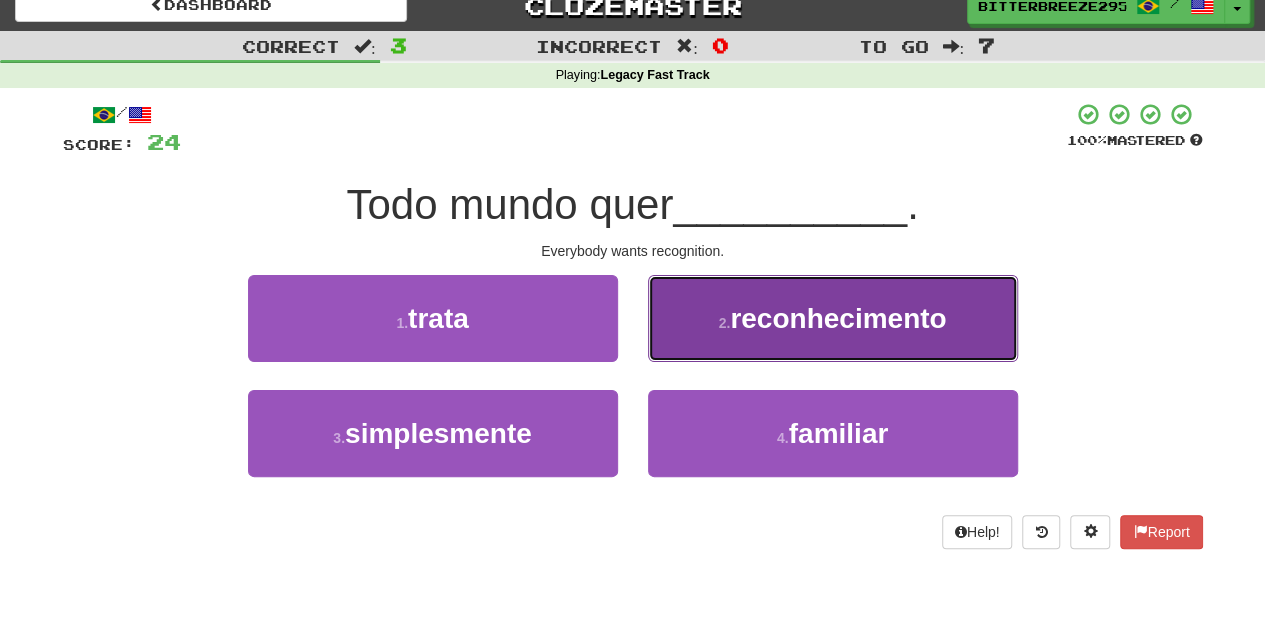 click on "2 .  reconhecimento" at bounding box center [833, 318] 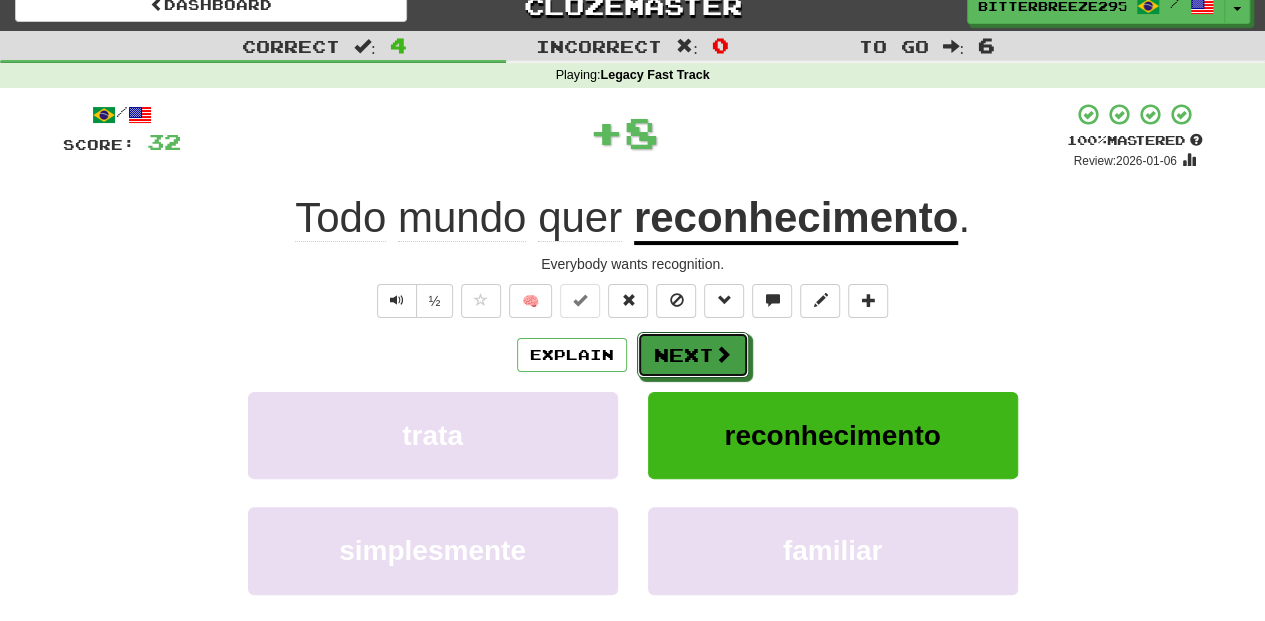 click on "Next" at bounding box center (693, 355) 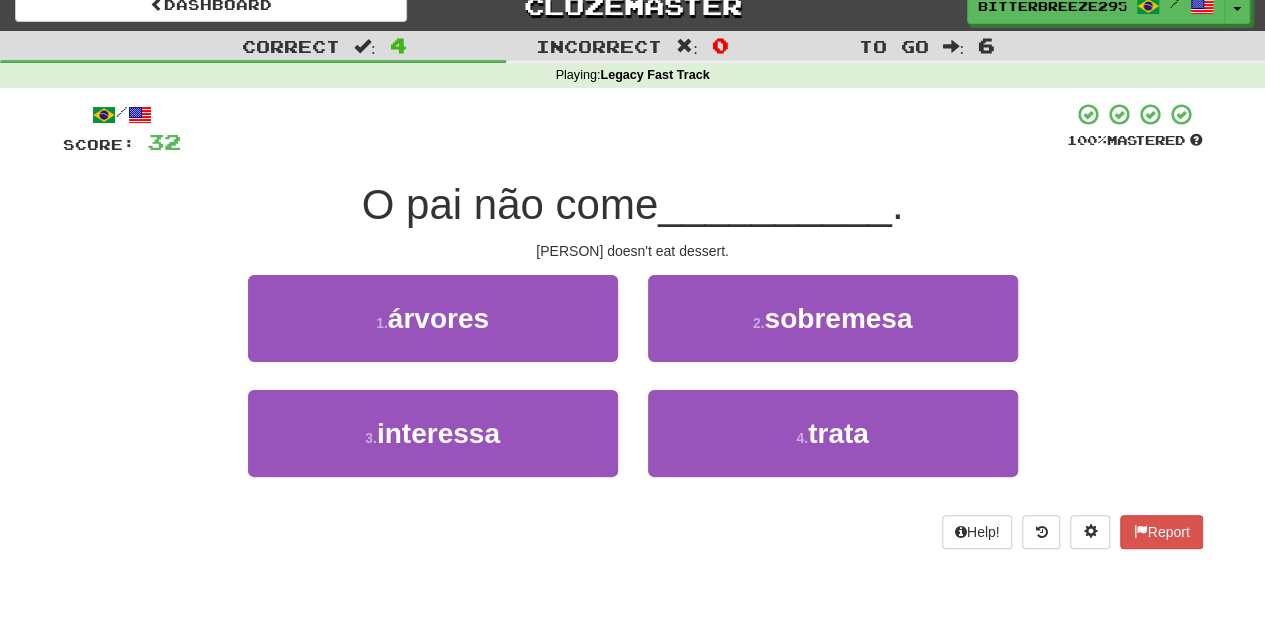 click on "2 .  sobremesa" at bounding box center (833, 332) 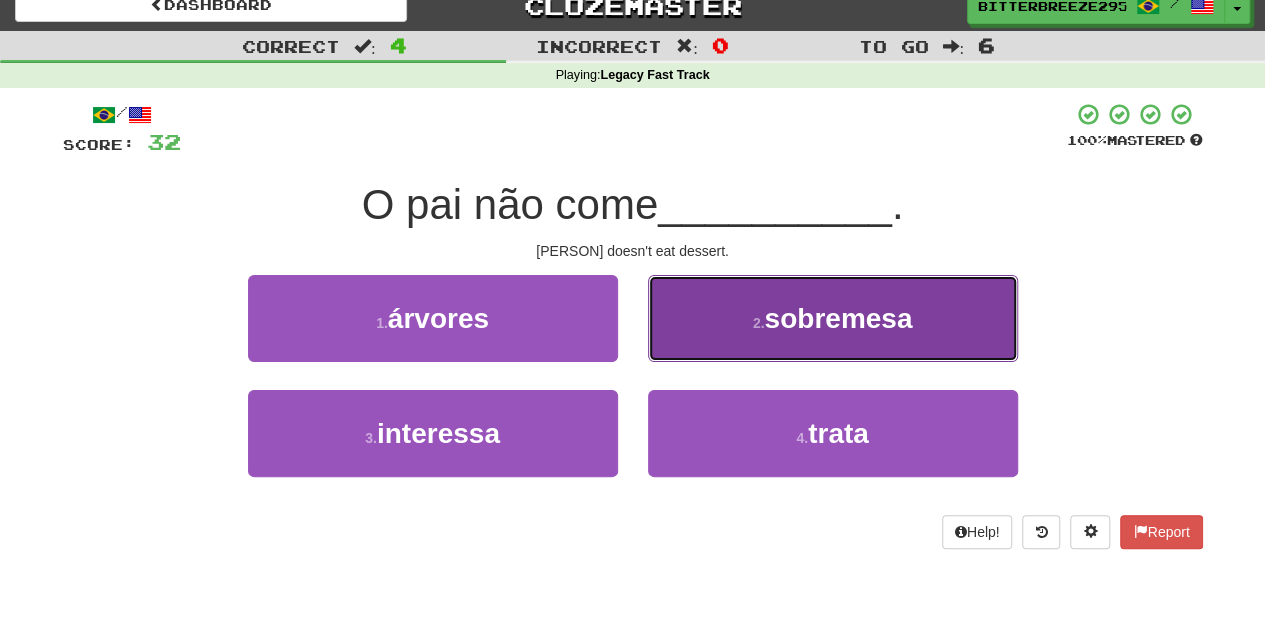 click on "2 .  sobremesa" at bounding box center (833, 318) 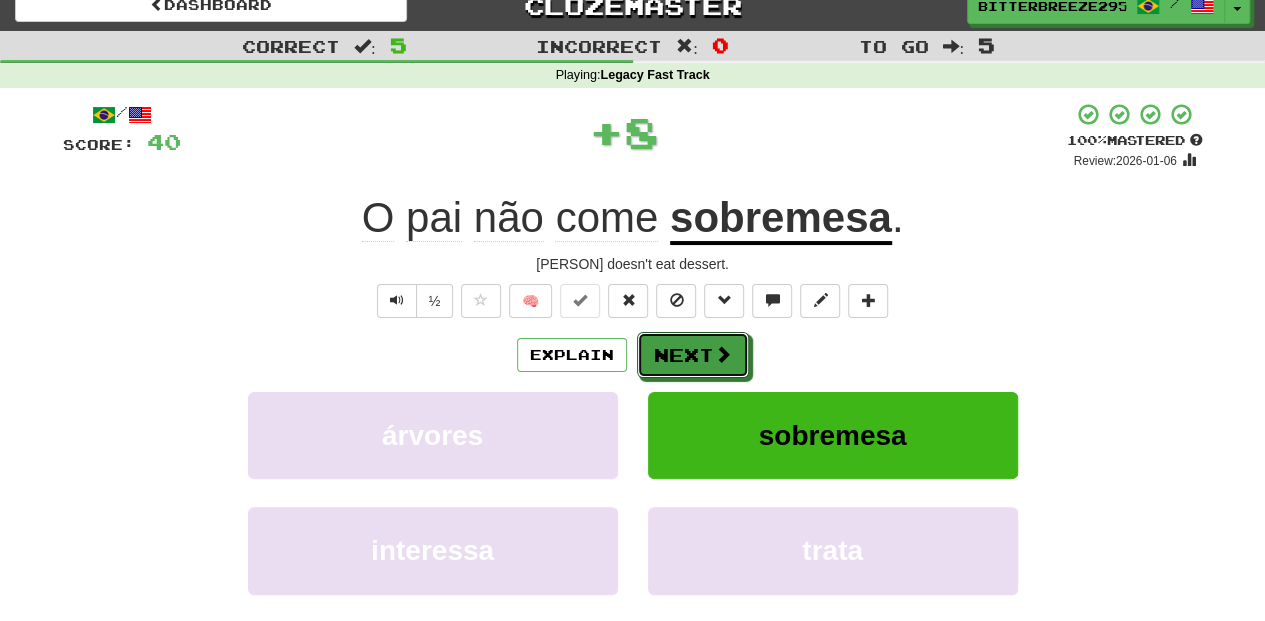click on "Next" at bounding box center (693, 355) 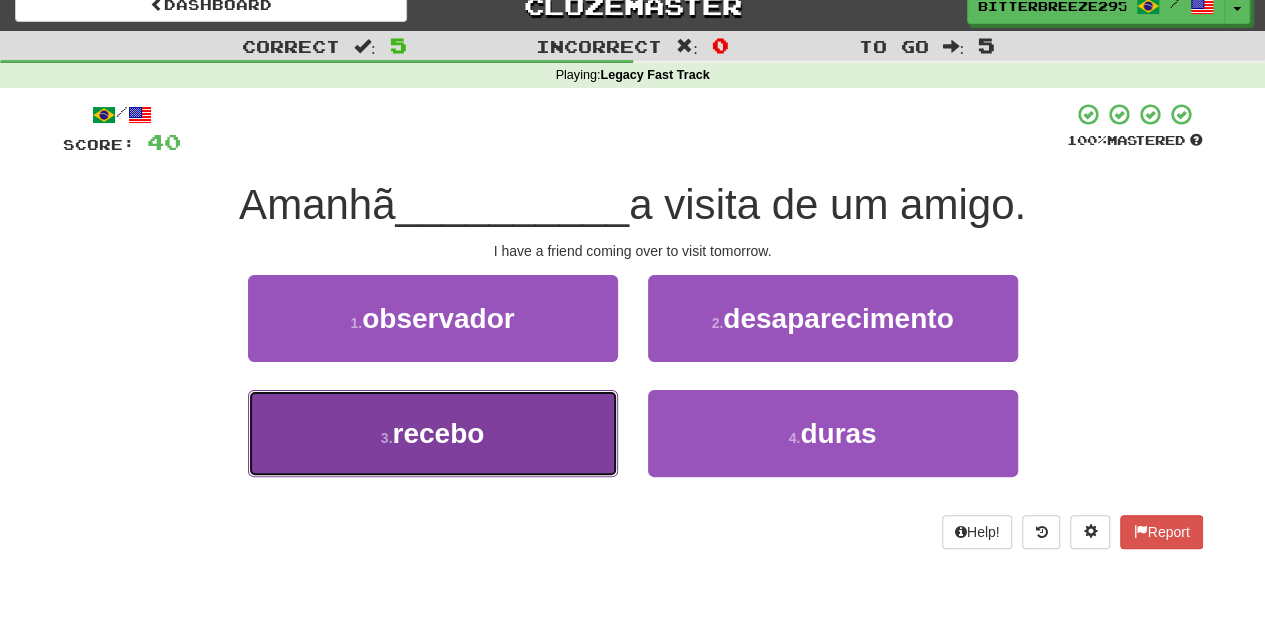 click on "3 .  recebo" at bounding box center [433, 433] 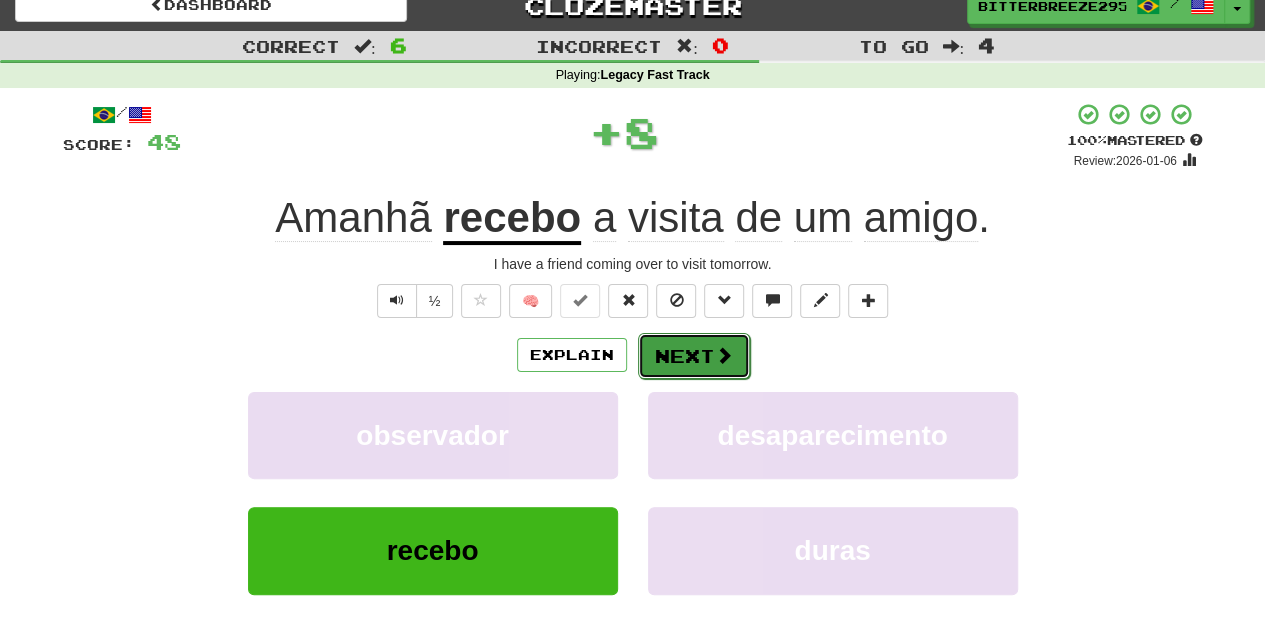 click on "Next" at bounding box center [694, 356] 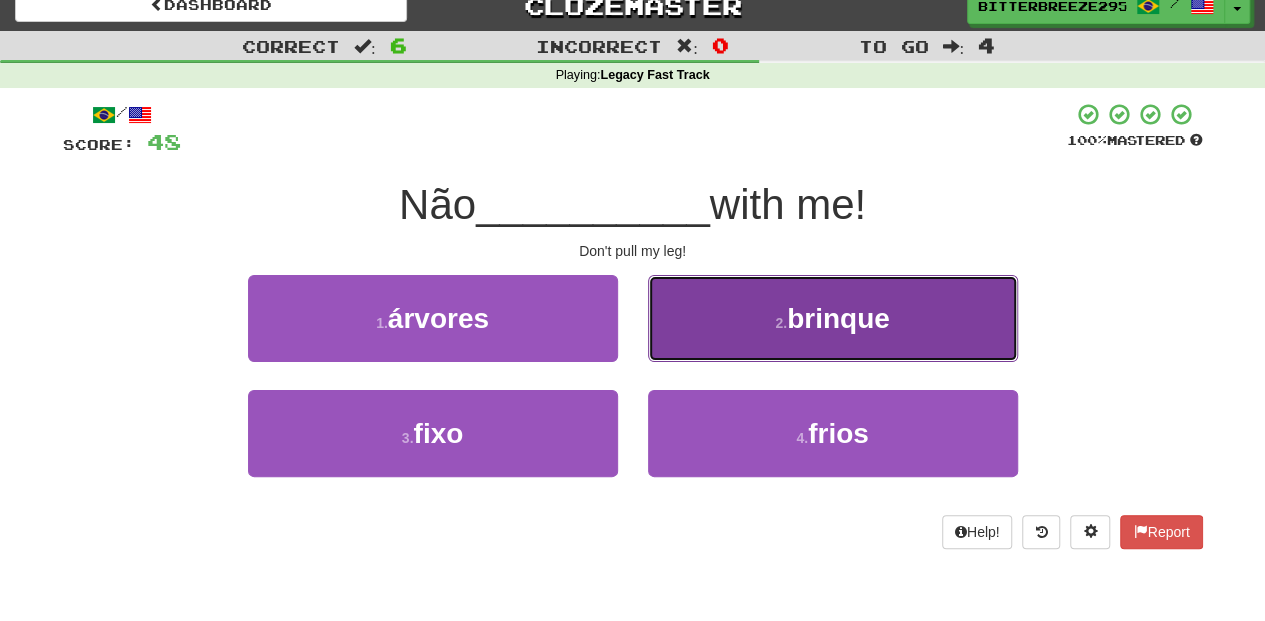 click on "2 .  brinque" at bounding box center [833, 318] 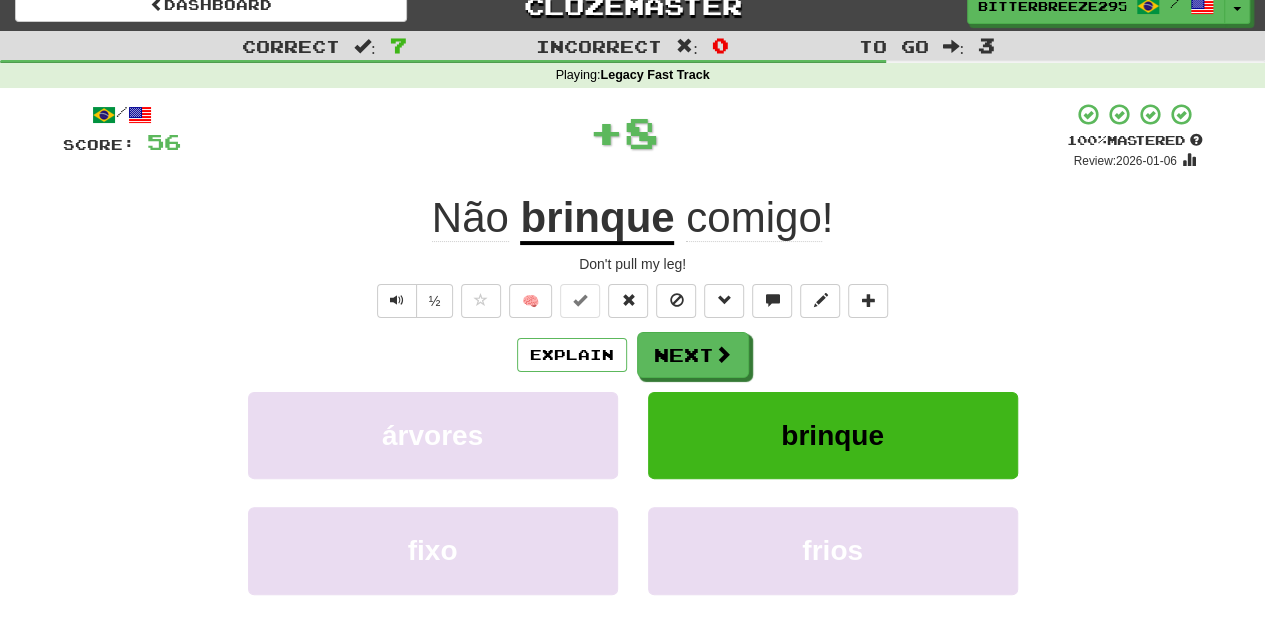 click on "Next" at bounding box center (693, 355) 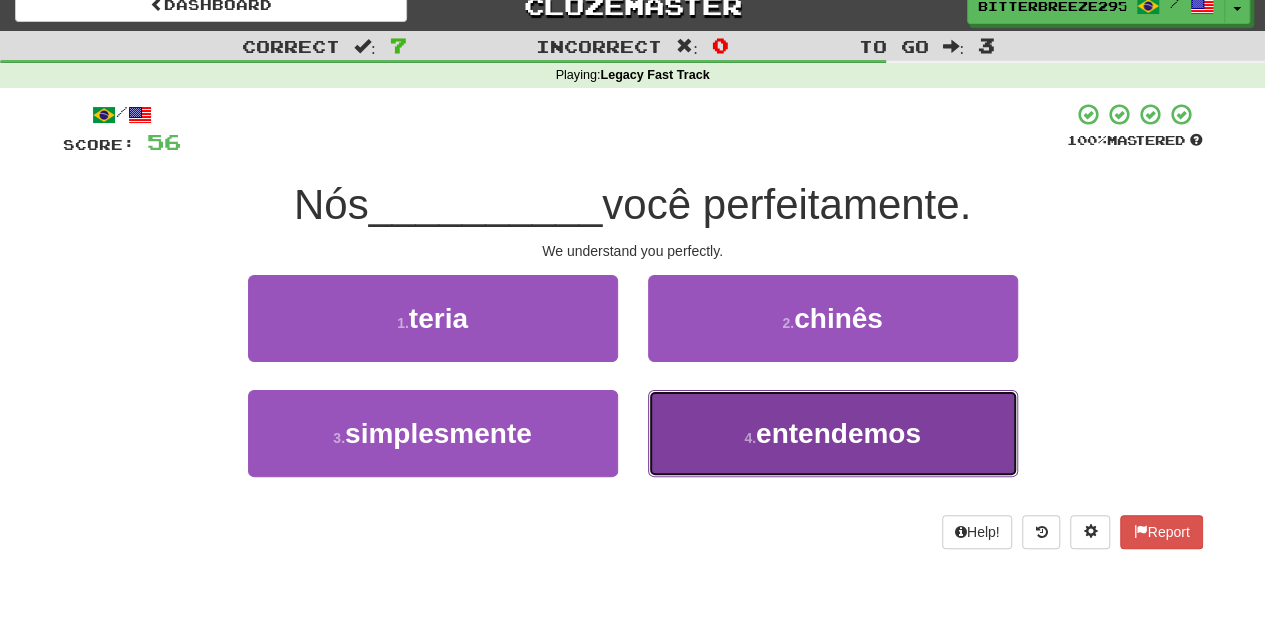 click on "4 .  entendemos" at bounding box center [833, 433] 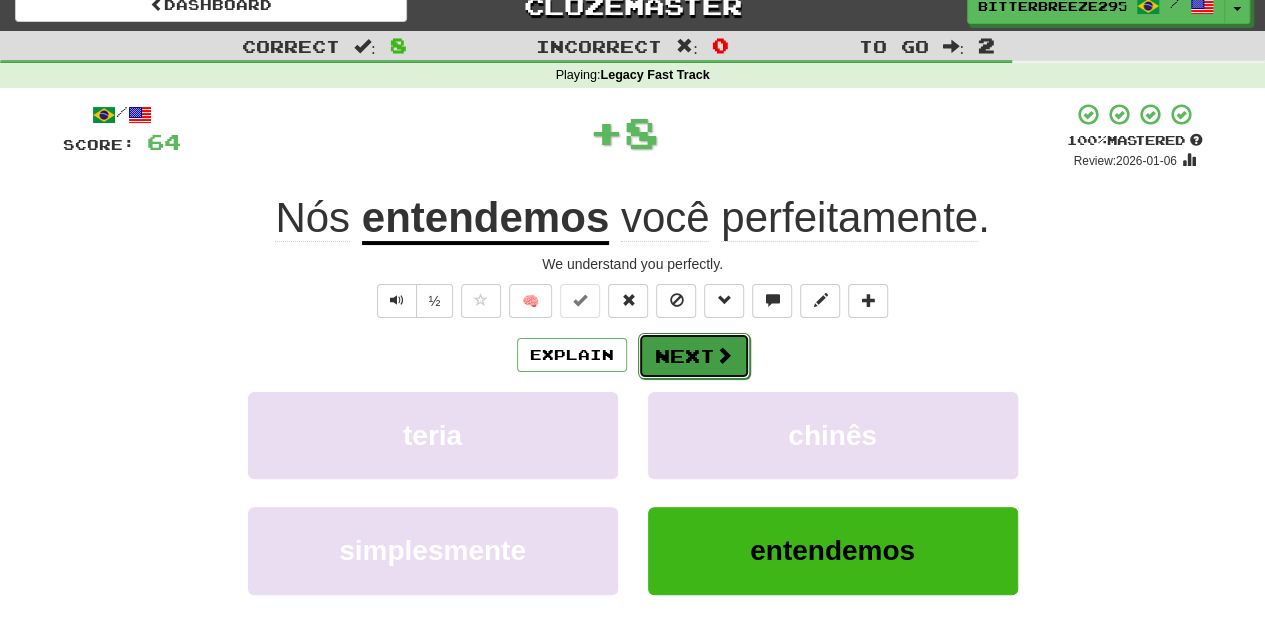 click on "Next" at bounding box center (694, 356) 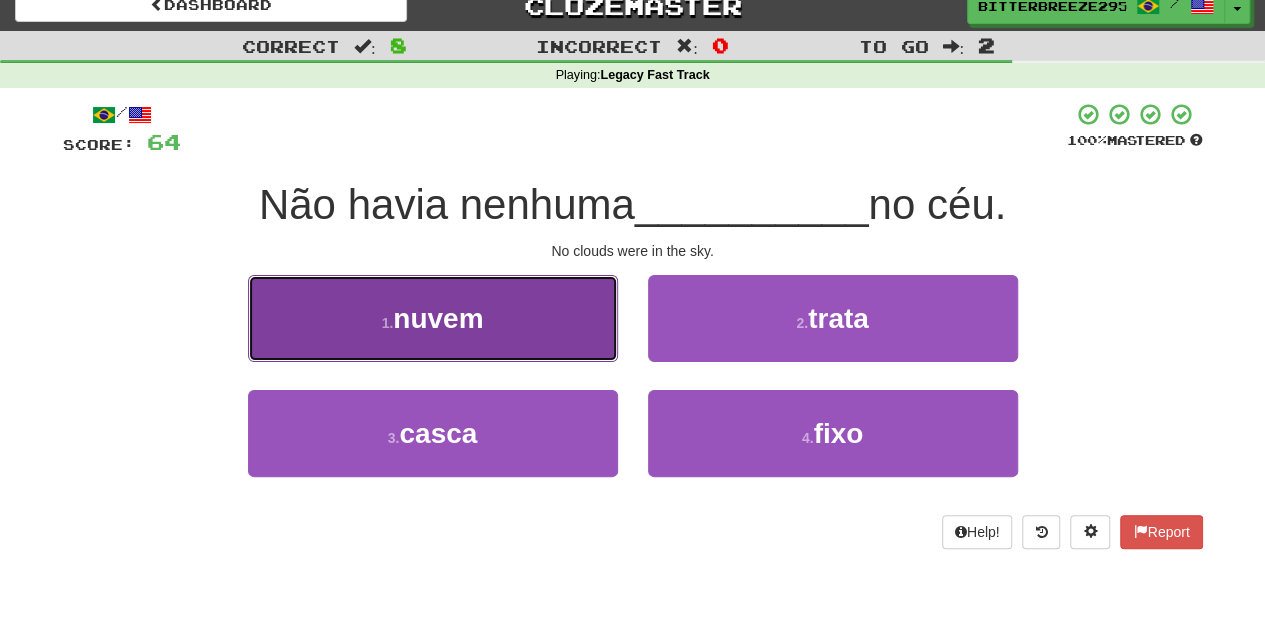 click on "1 .  nuvem" at bounding box center (433, 318) 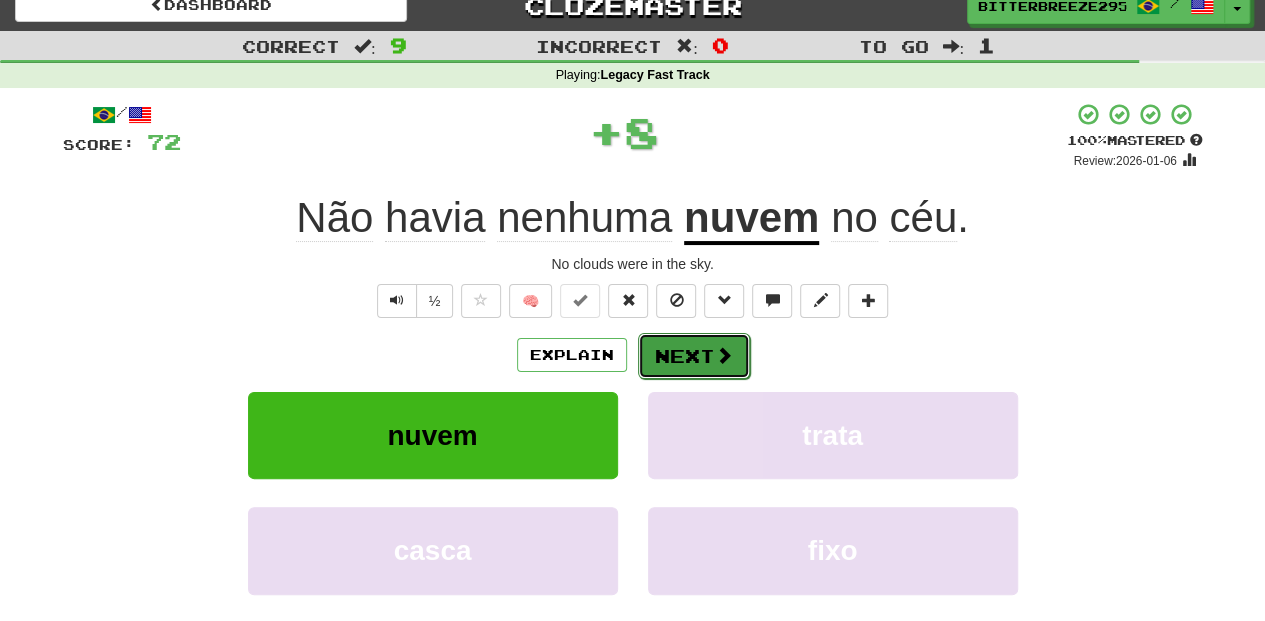 click on "Next" at bounding box center [694, 356] 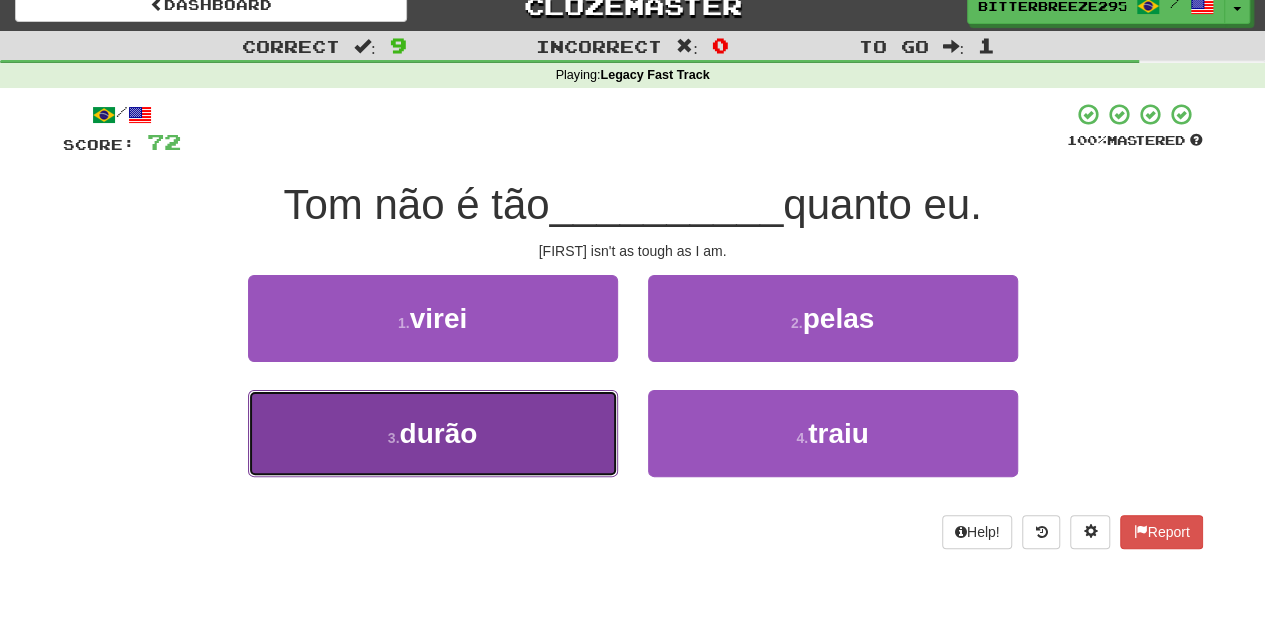 click on "3 .  durão" at bounding box center [433, 433] 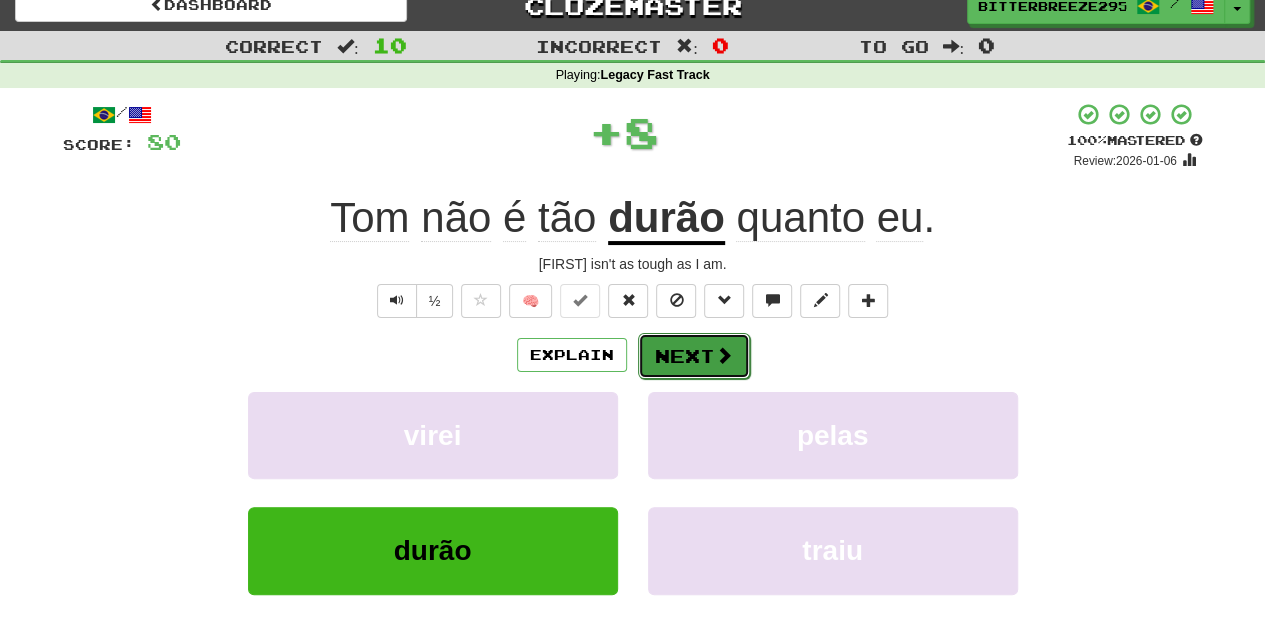 click on "Next" at bounding box center [694, 356] 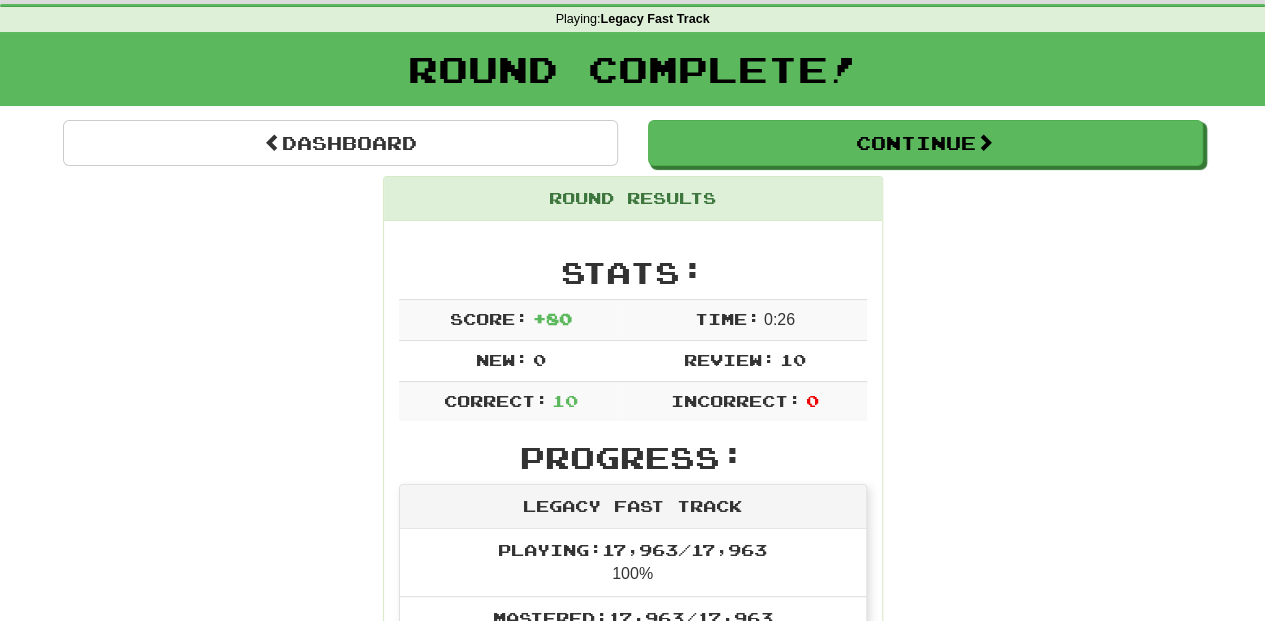 scroll, scrollTop: 20, scrollLeft: 0, axis: vertical 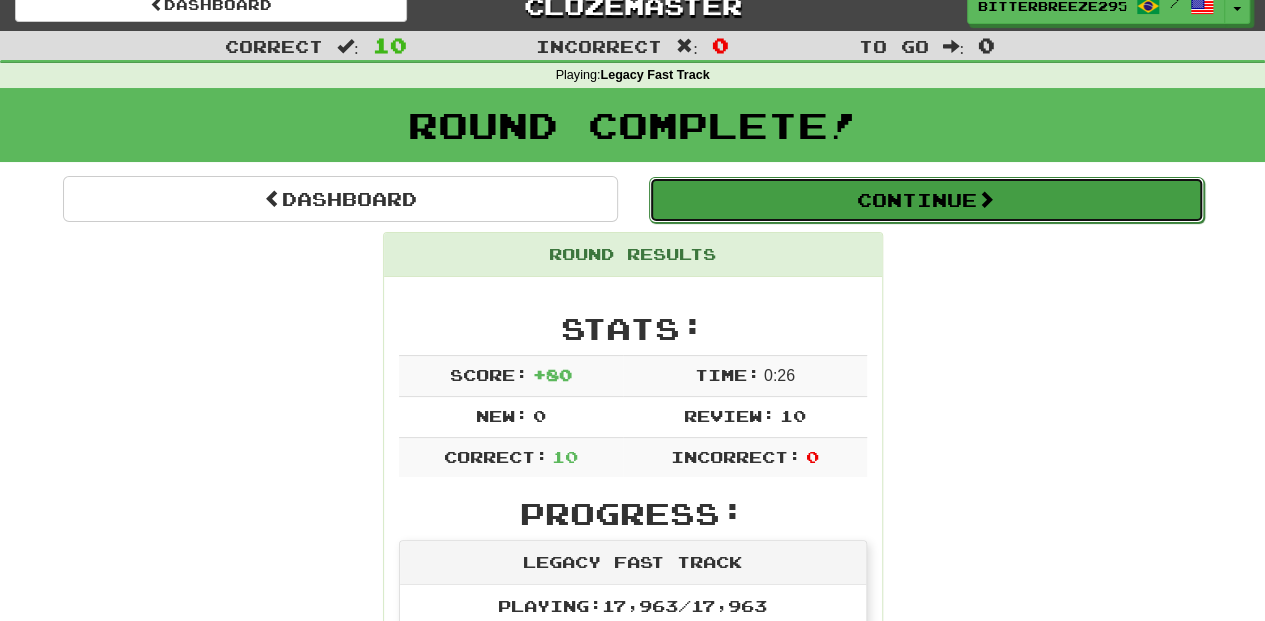 click on "Continue" at bounding box center [926, 200] 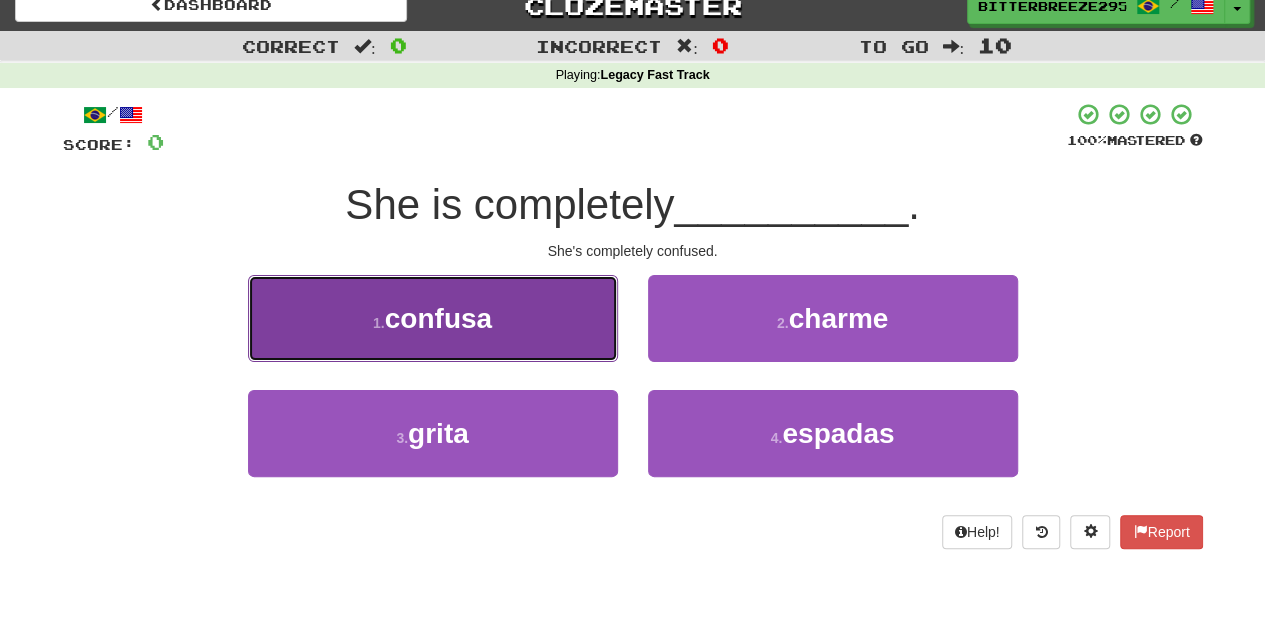 click on "1 .  confusa" at bounding box center [433, 318] 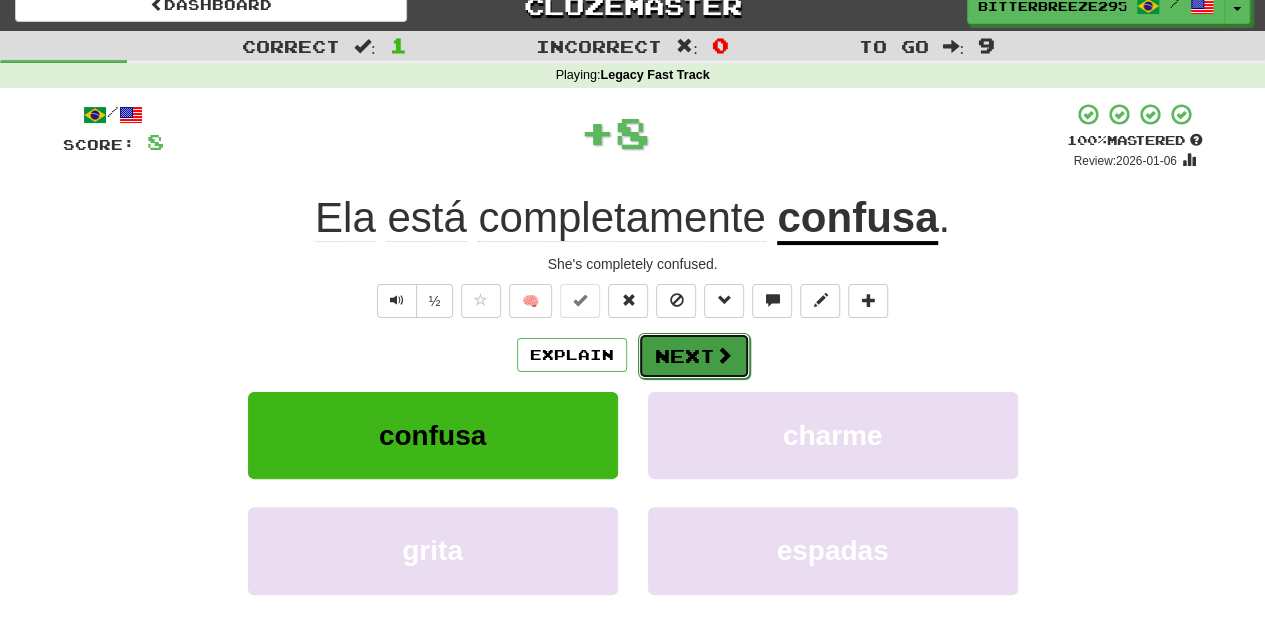 click on "Next" at bounding box center [694, 356] 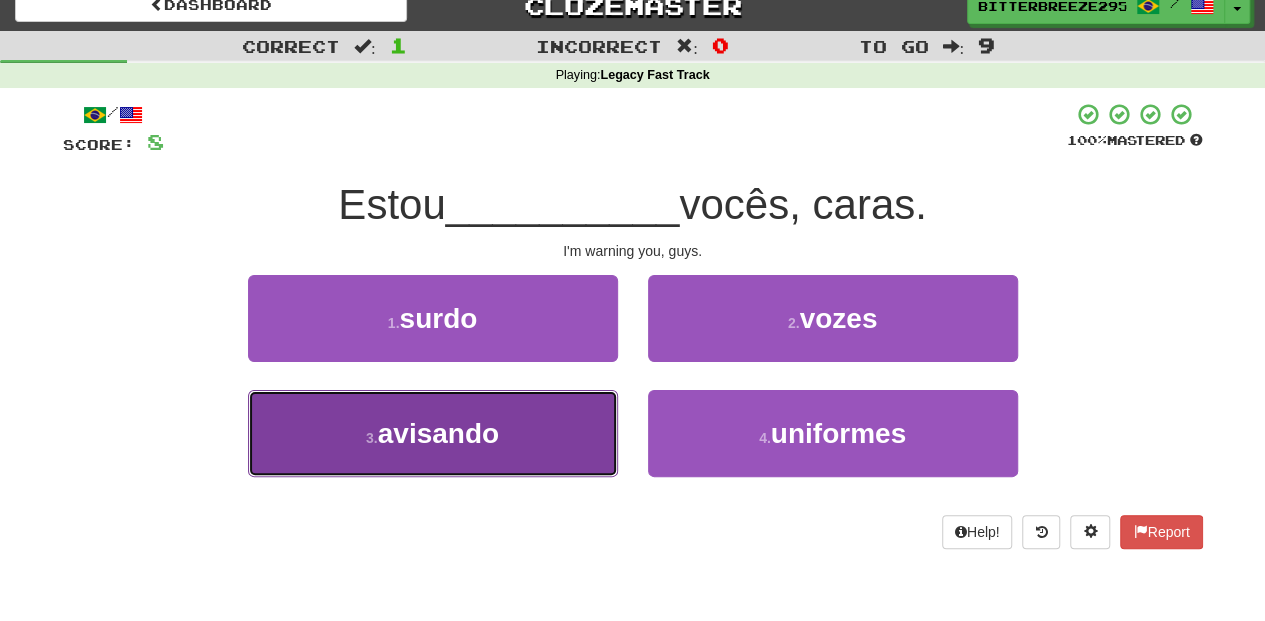 click on "3 .  avisando" at bounding box center [433, 433] 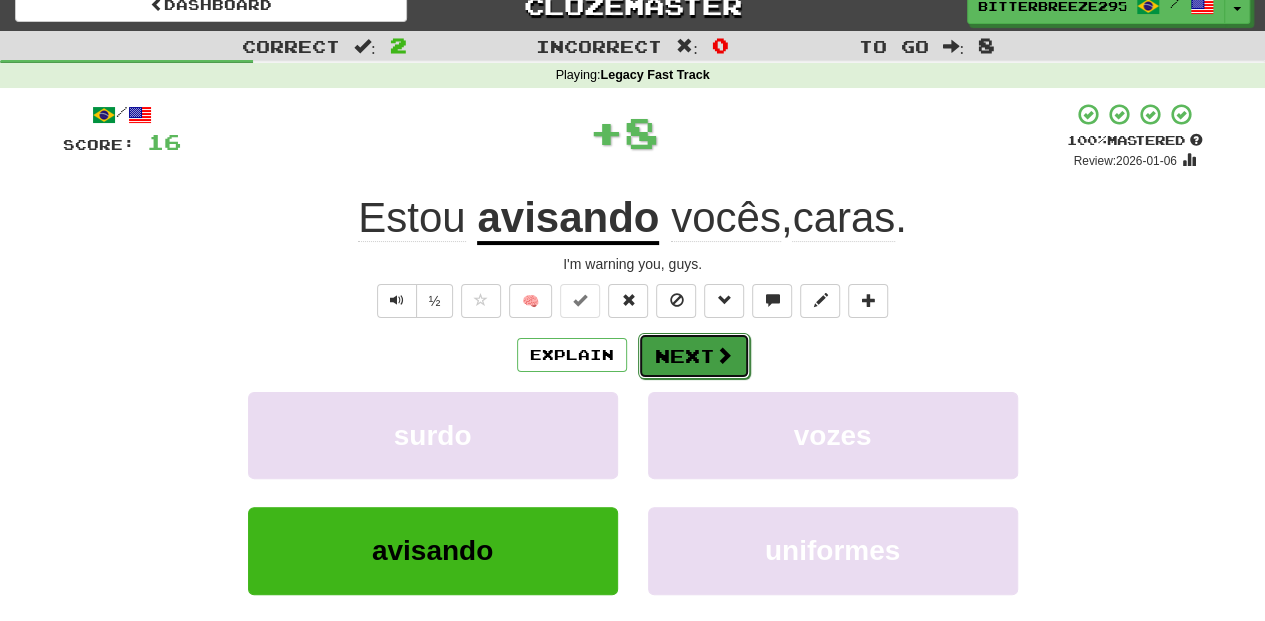 click on "Next" at bounding box center (694, 356) 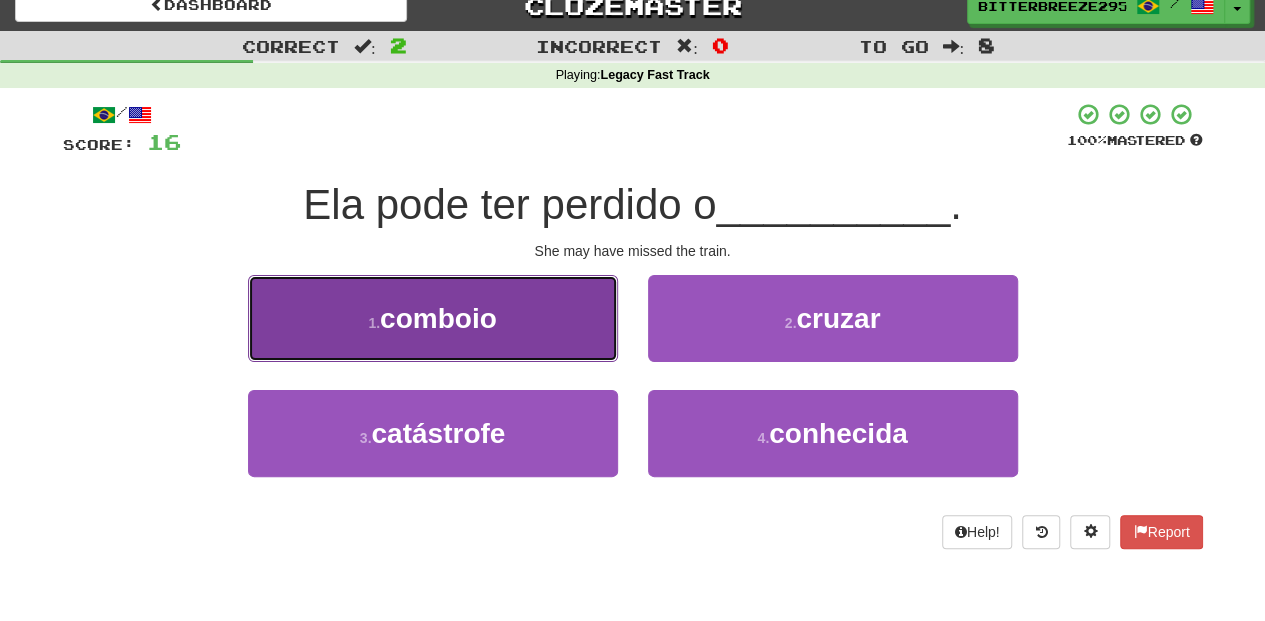 click on "1 .  comboio" at bounding box center [433, 318] 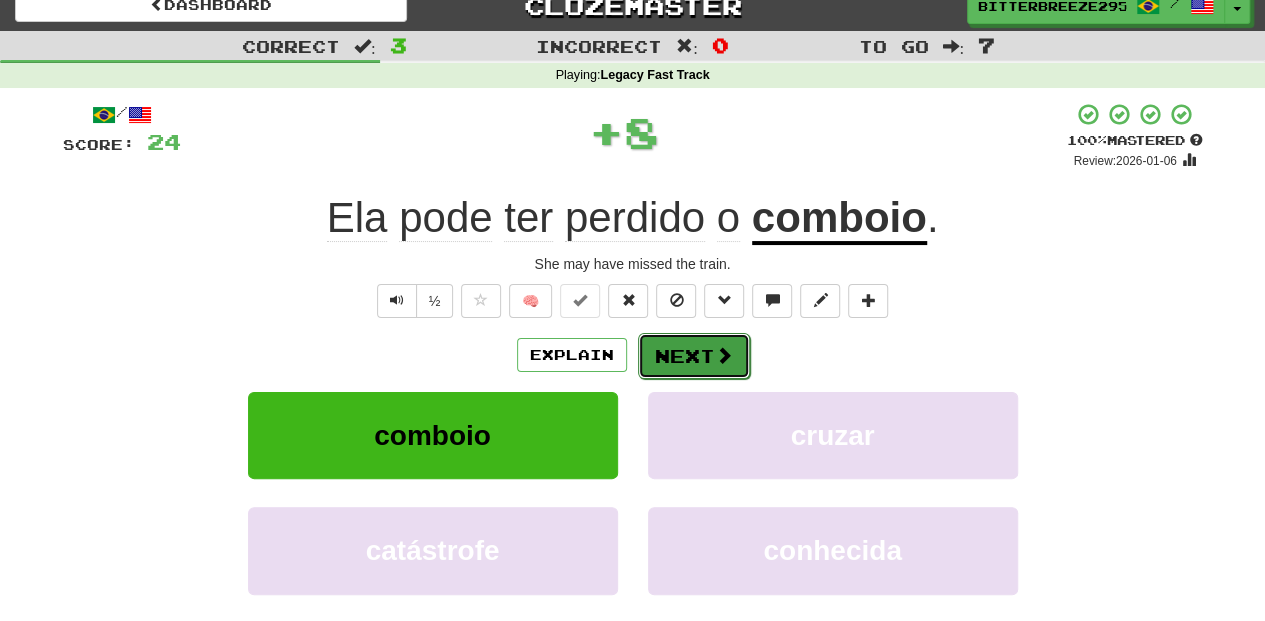 click on "Next" at bounding box center [694, 356] 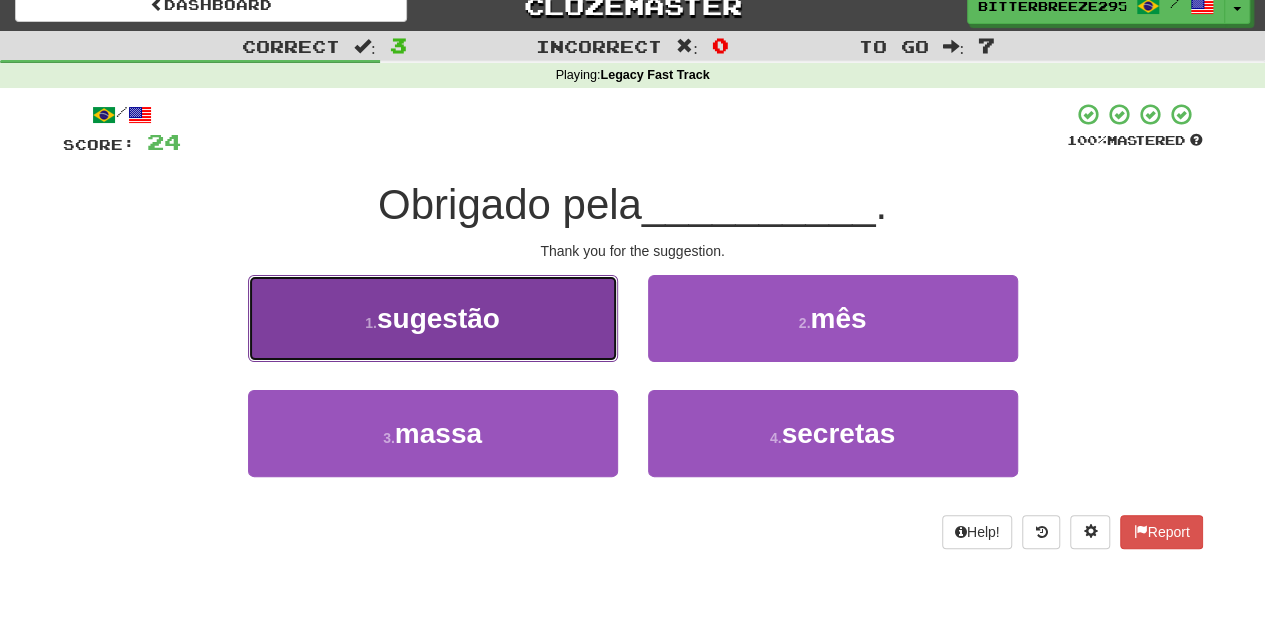 click on "1 .  sugestão" at bounding box center [433, 318] 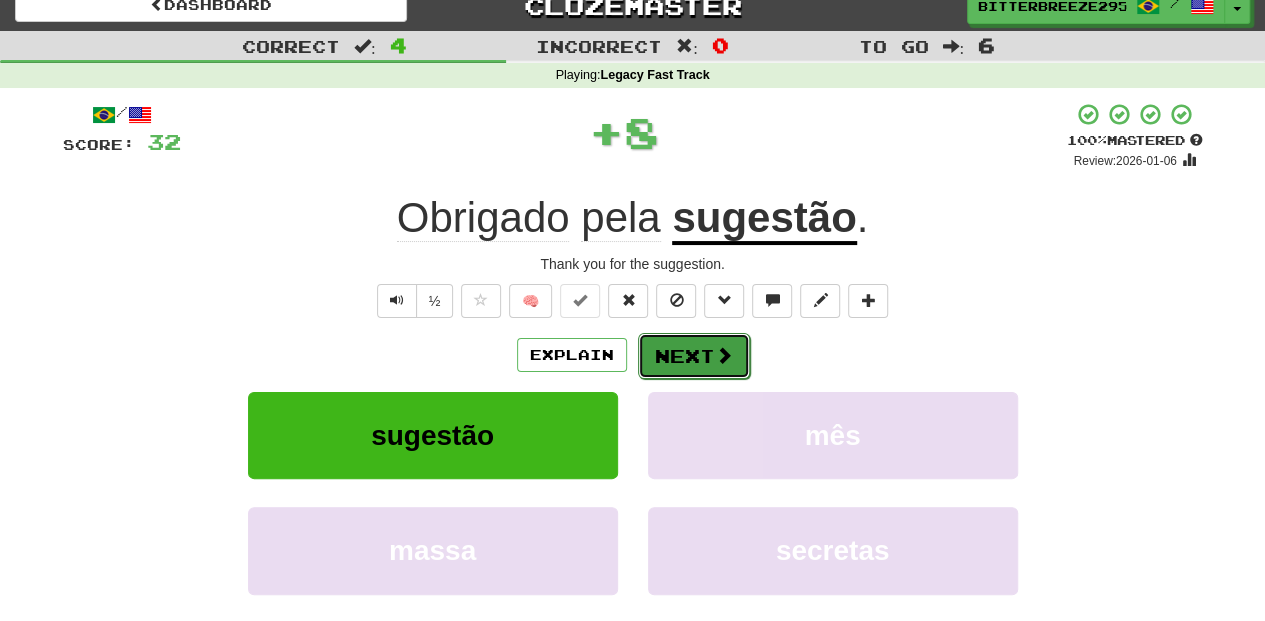 click on "Next" at bounding box center (694, 356) 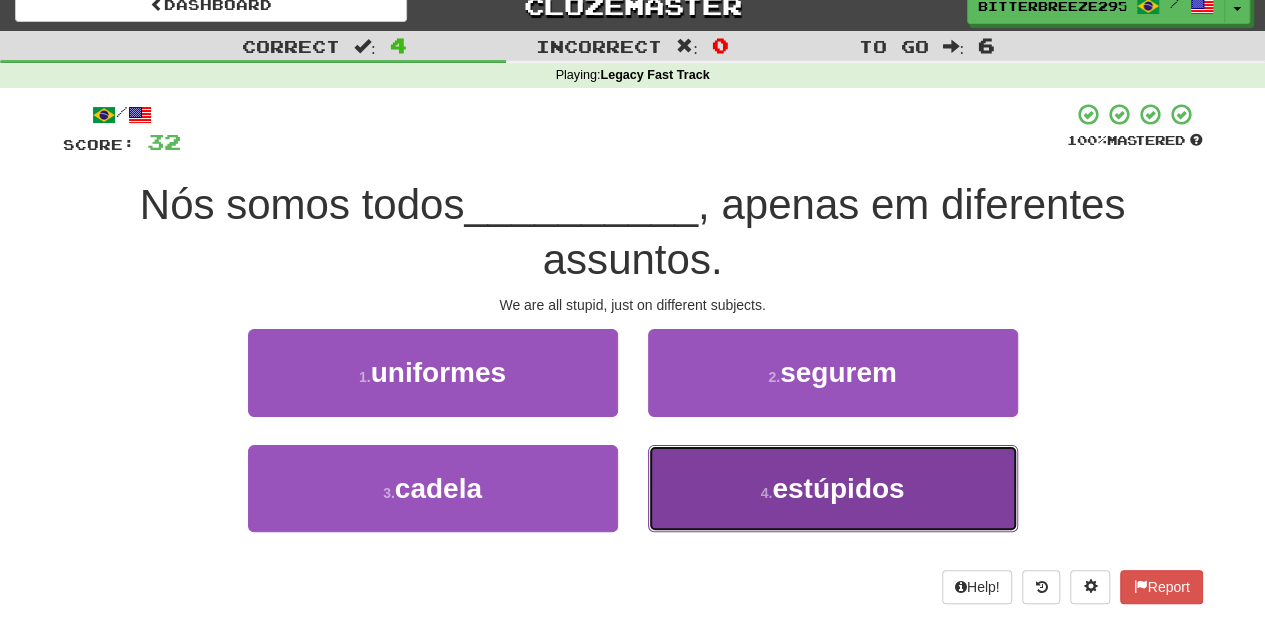 click on "4 .  estúpidos" at bounding box center [833, 488] 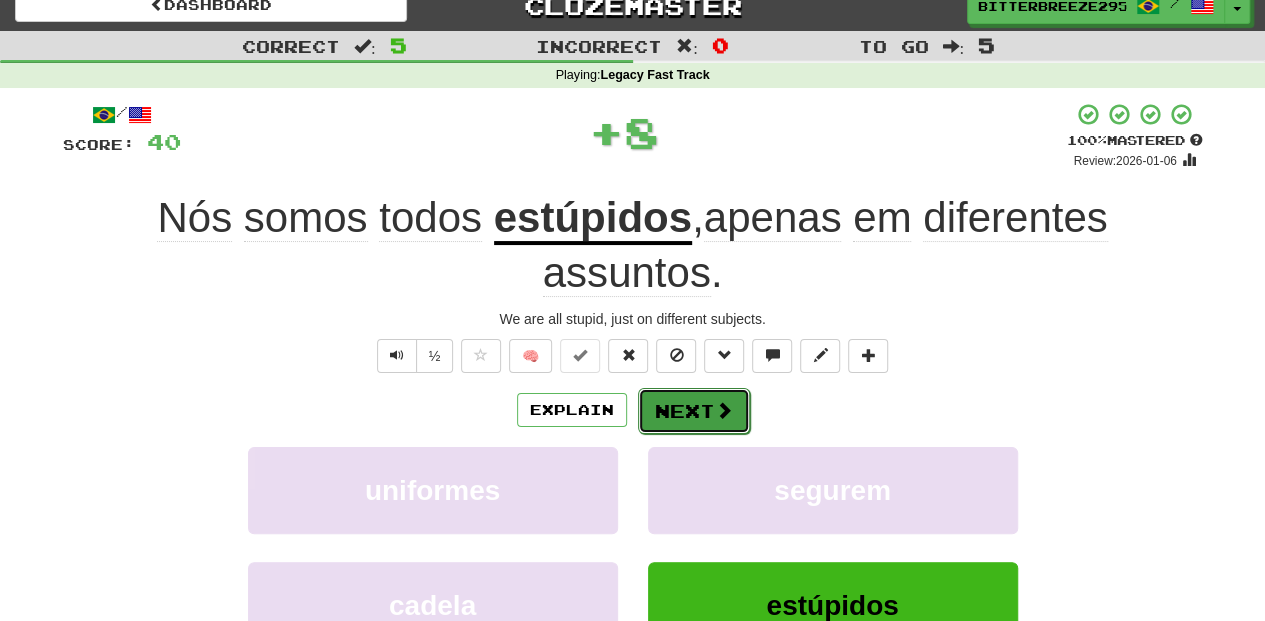 click on "Next" at bounding box center (694, 411) 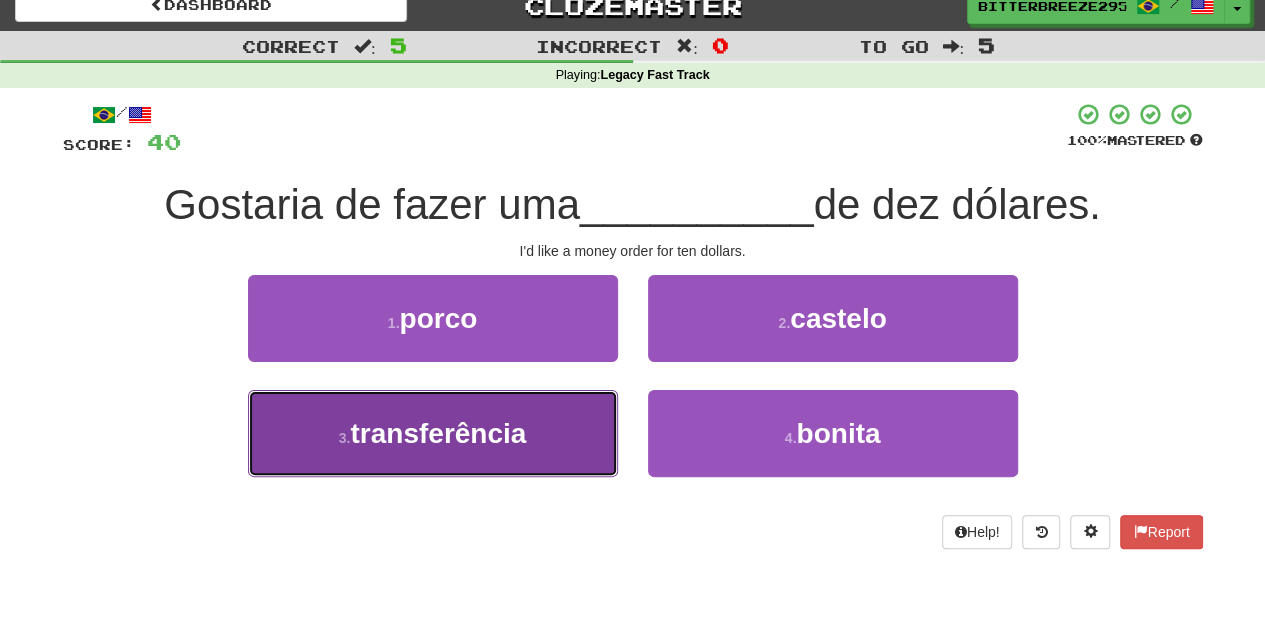 click on "3 .  transferência" at bounding box center (433, 433) 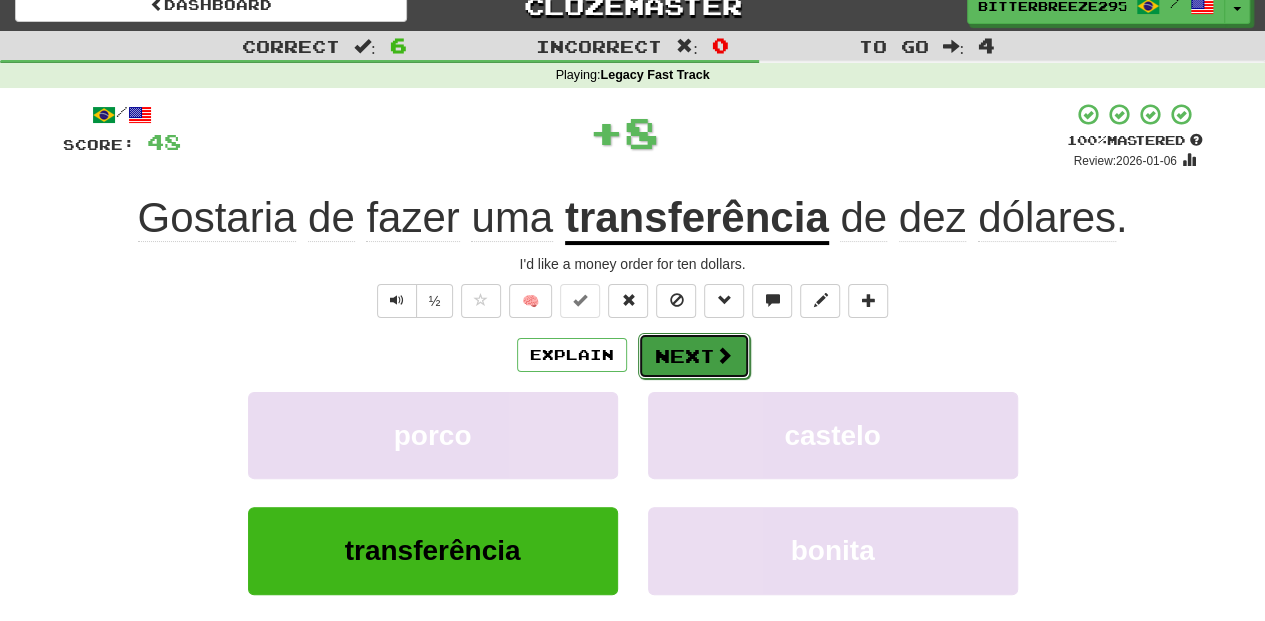 click on "Next" at bounding box center (694, 356) 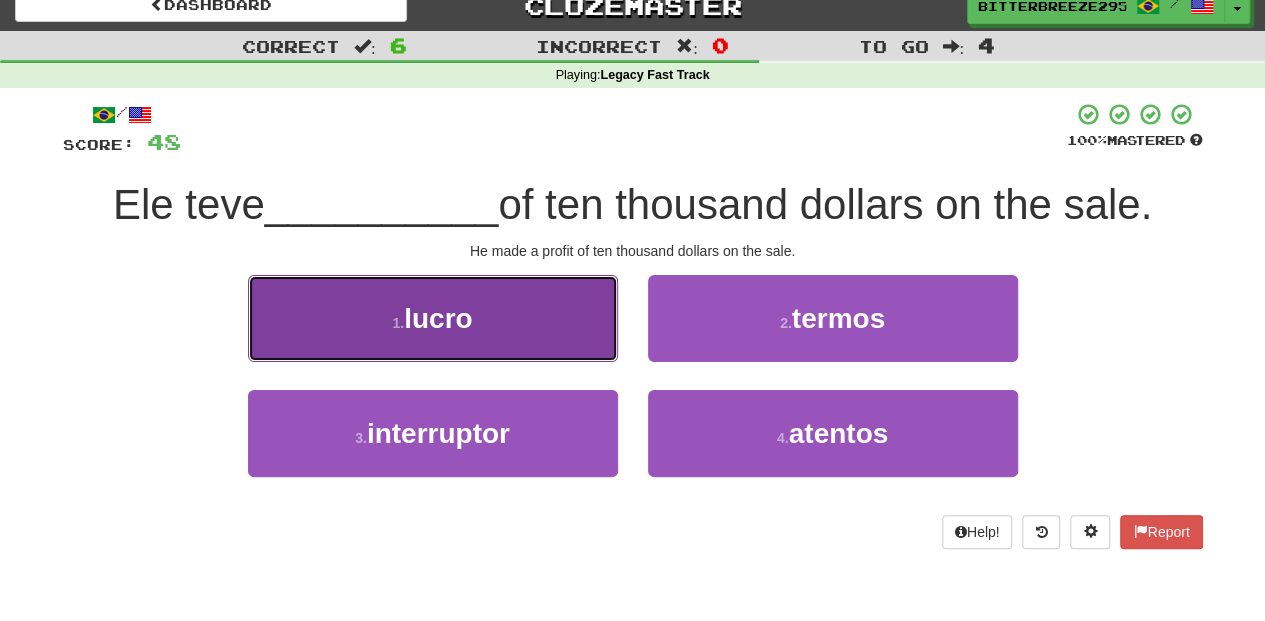 click on "1 .  lucro" at bounding box center (433, 318) 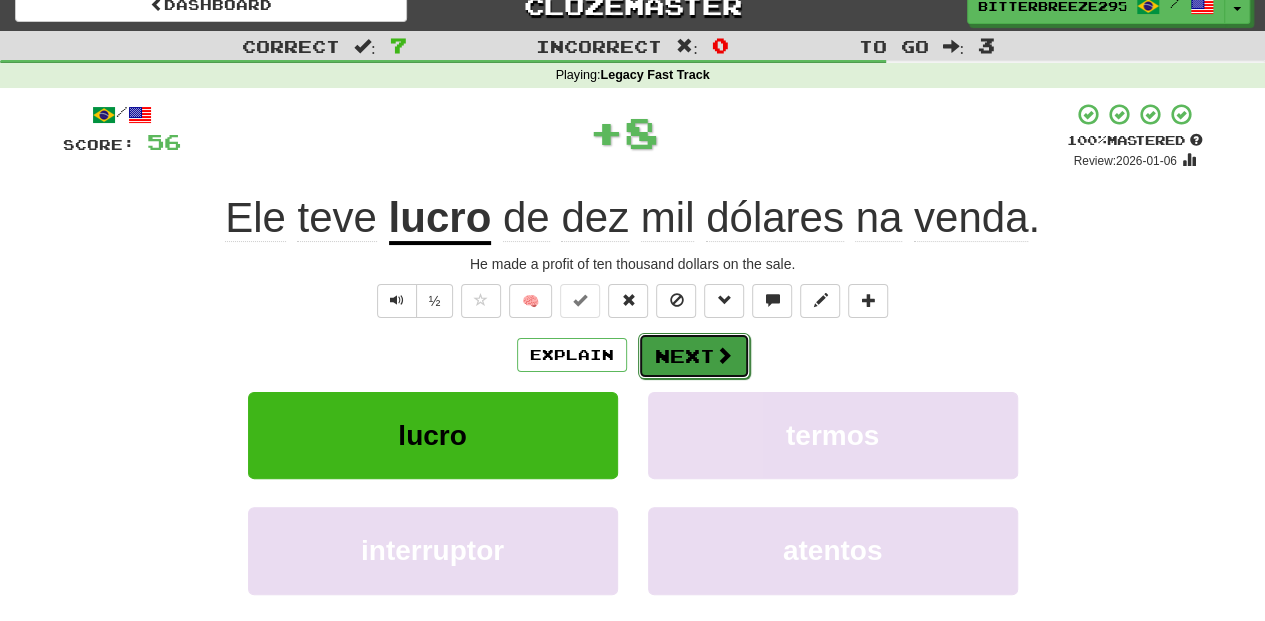 click on "Next" at bounding box center [694, 356] 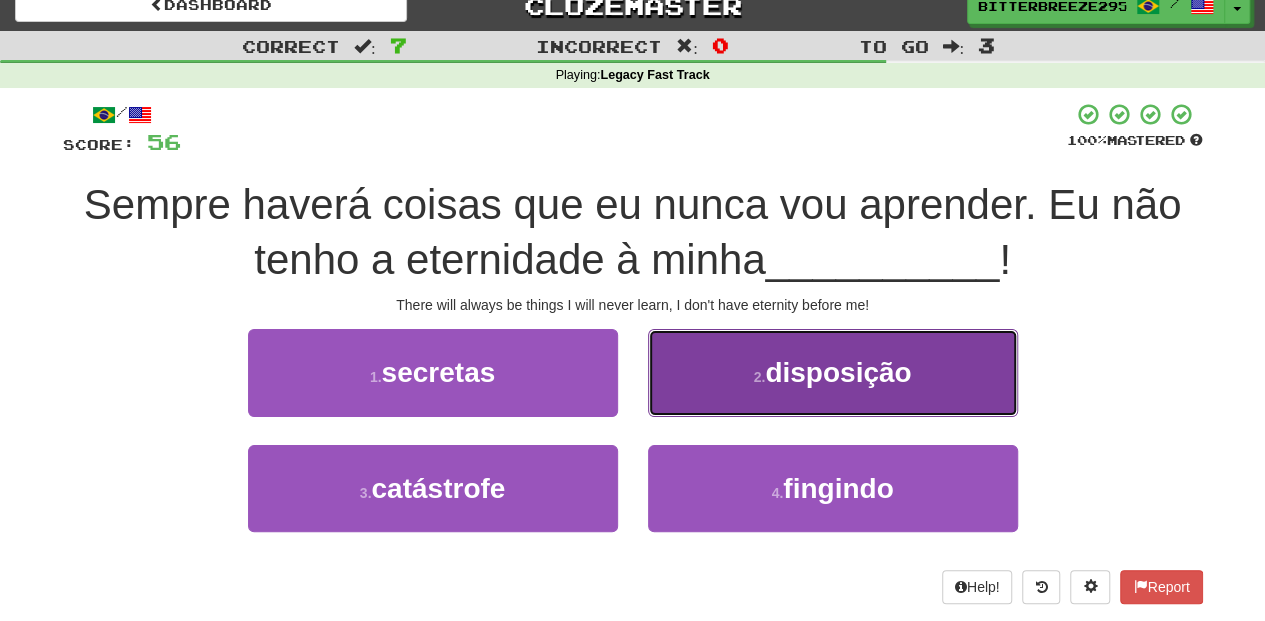 click on "2 .  disposição" at bounding box center [833, 372] 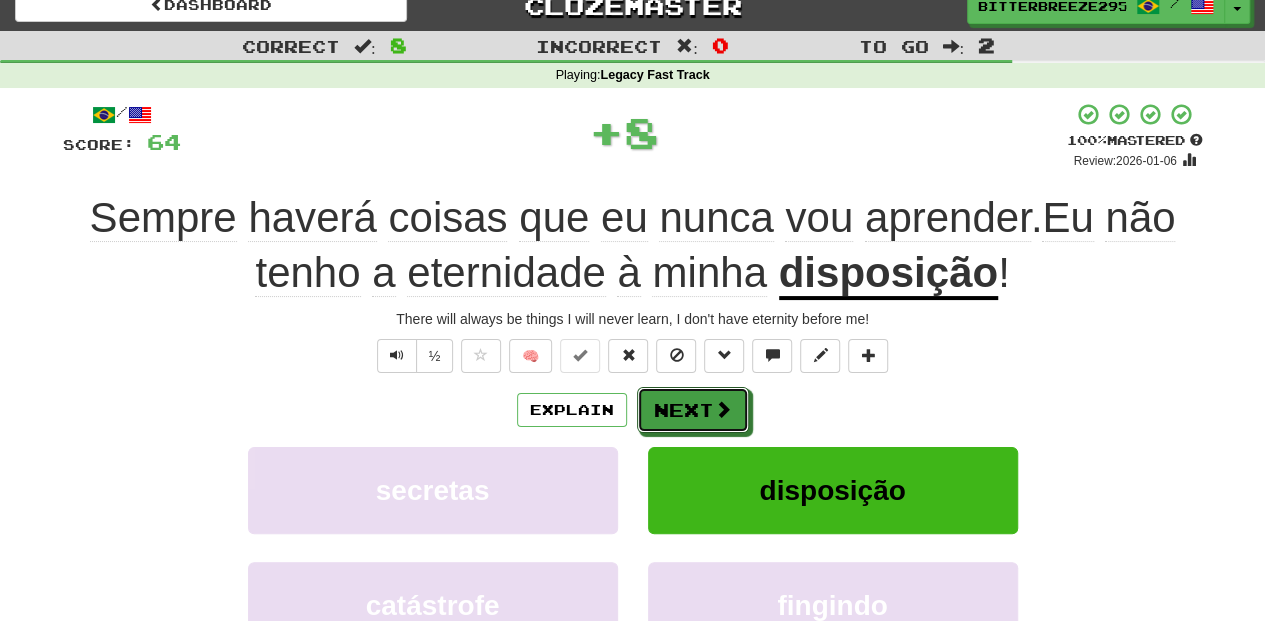 click on "Next" at bounding box center [693, 410] 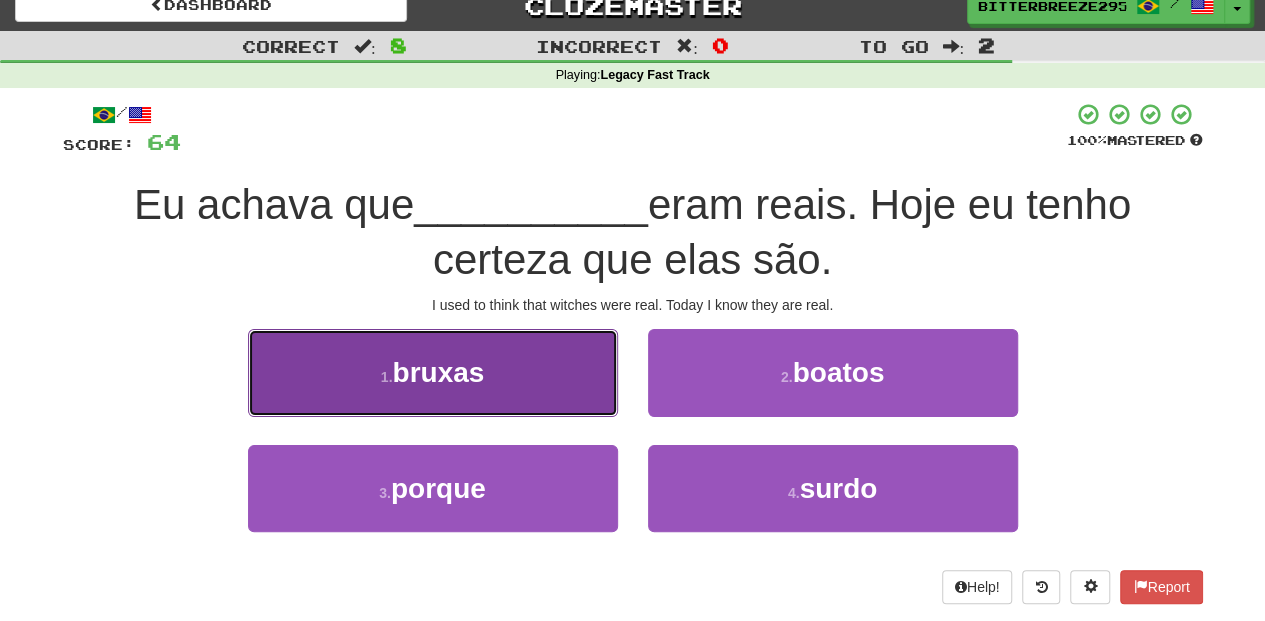 click on "1 .  bruxas" at bounding box center (433, 372) 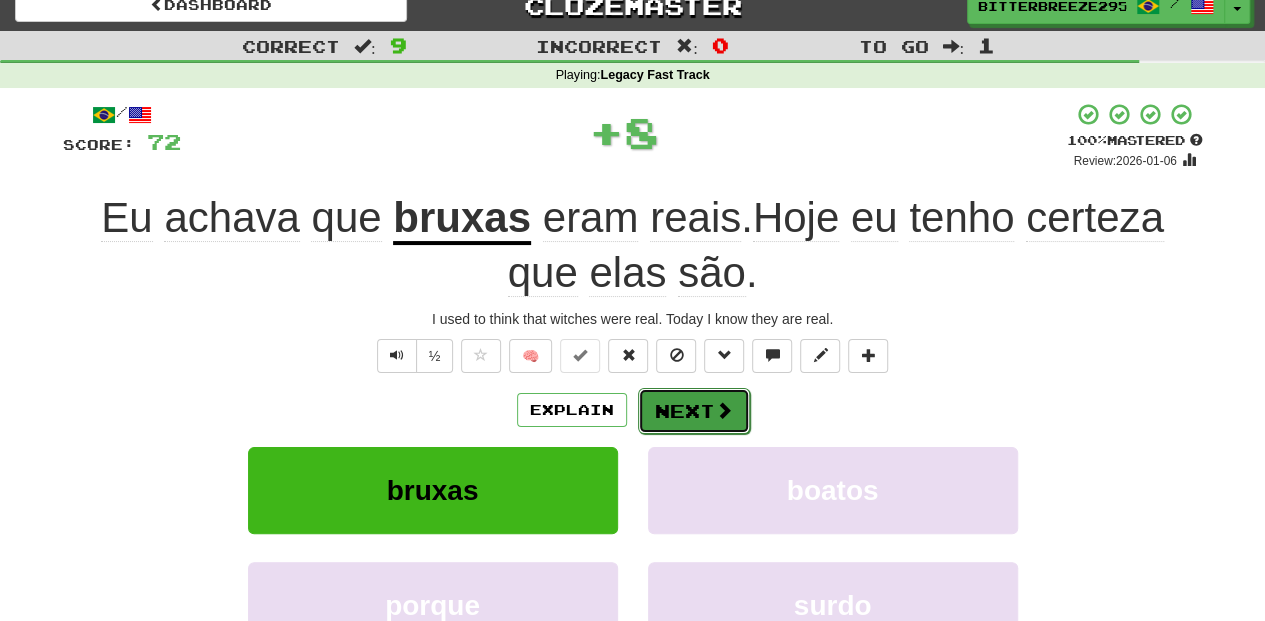 click on "Next" at bounding box center [694, 411] 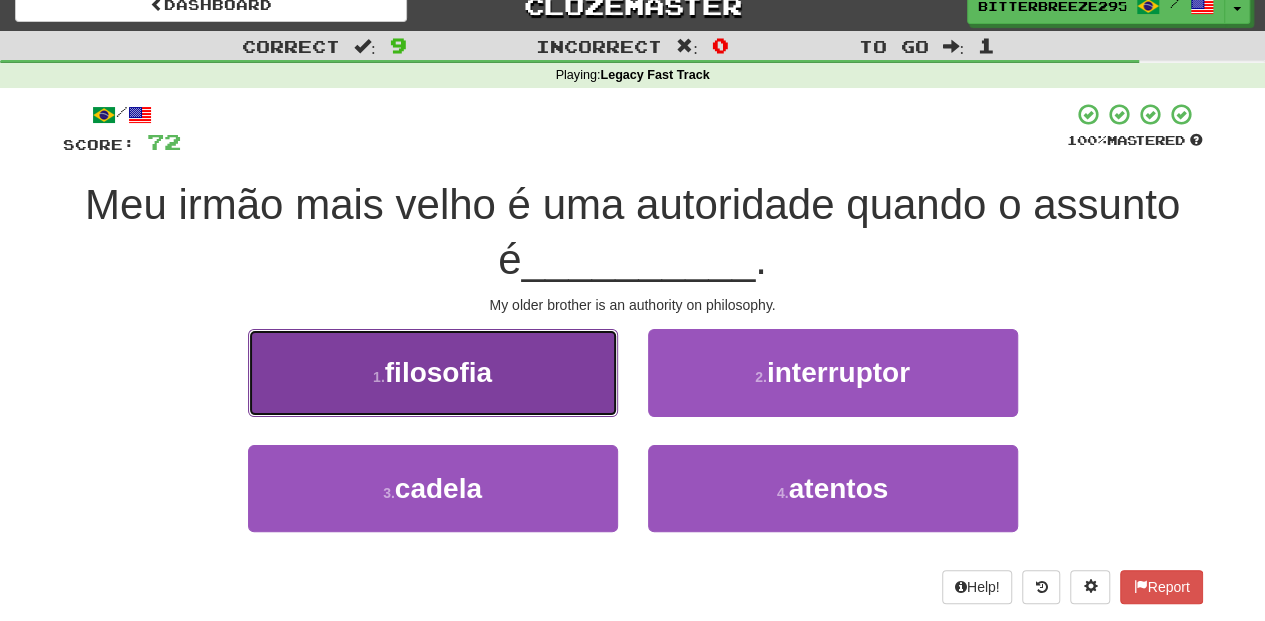 click on "1 .  filosofia" at bounding box center (433, 372) 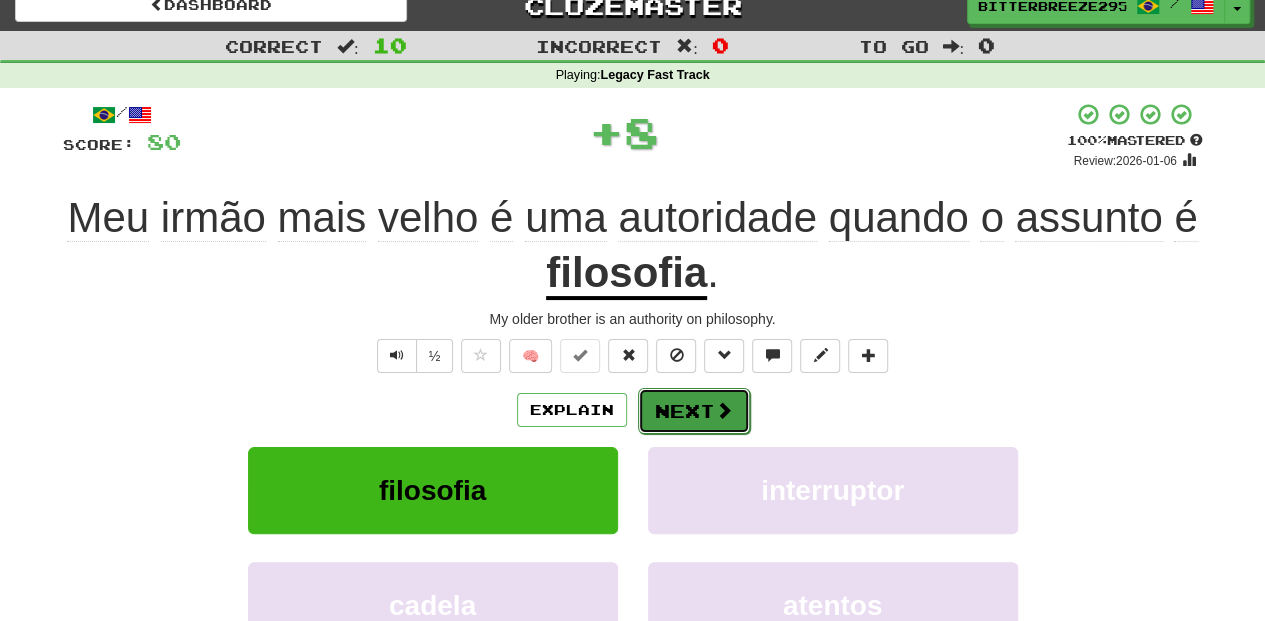 click on "Next" at bounding box center (694, 411) 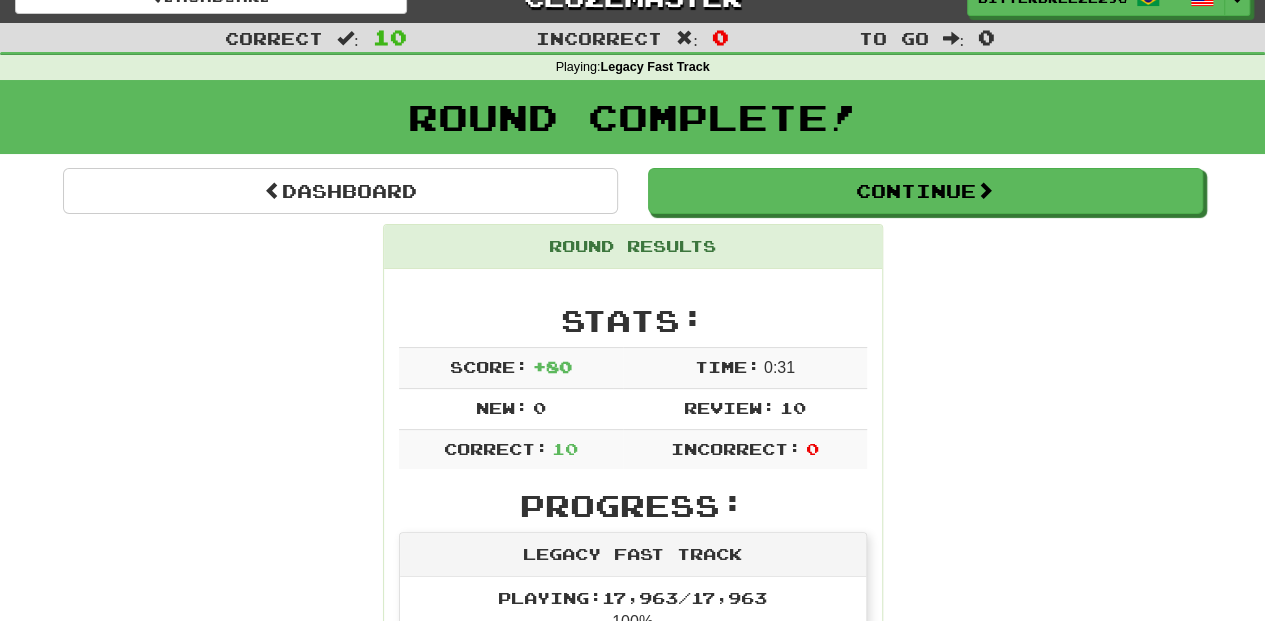 scroll, scrollTop: 20, scrollLeft: 0, axis: vertical 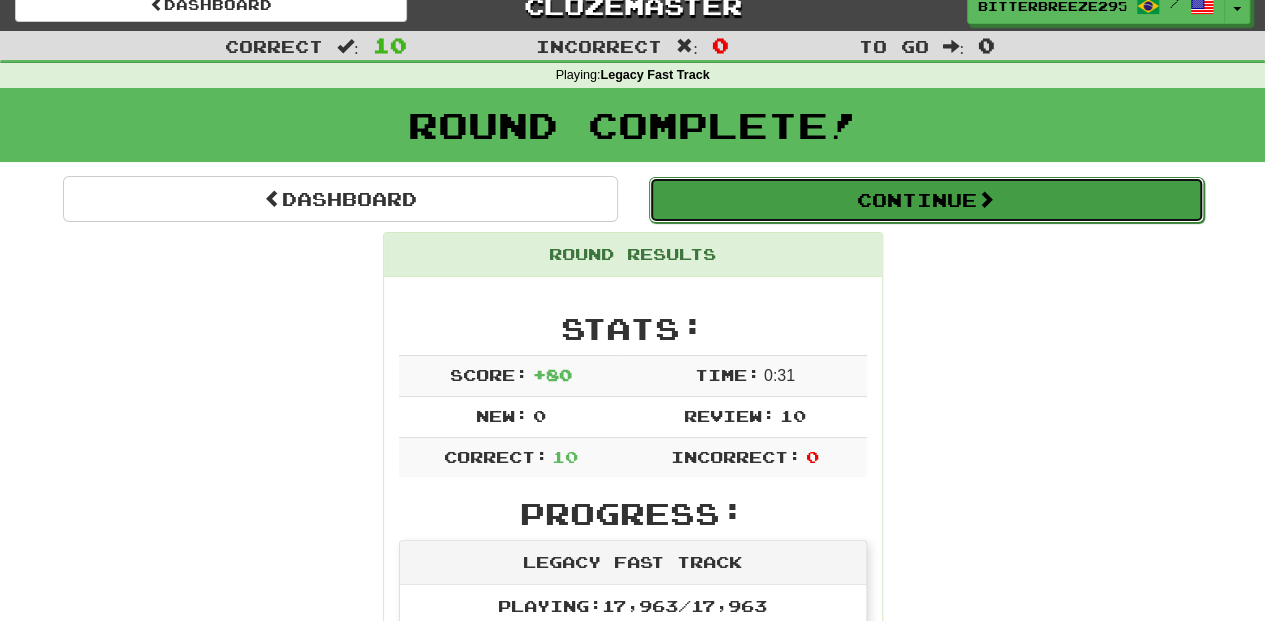 click on "Continue" at bounding box center [926, 200] 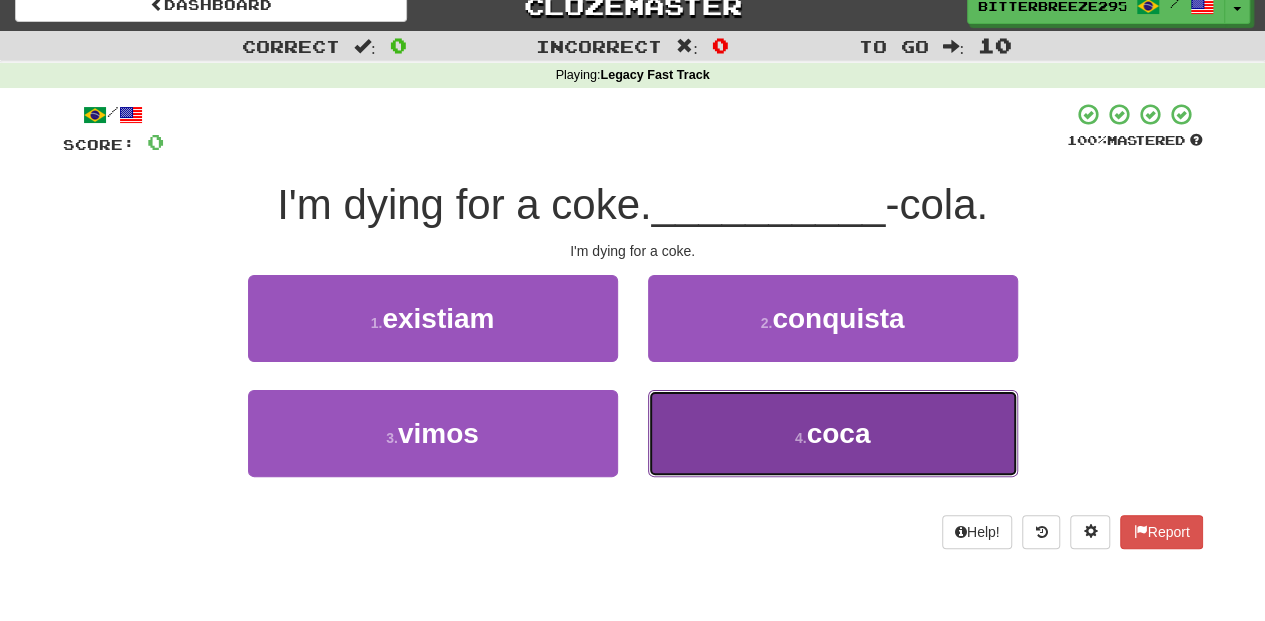 click on "4 .  coca" at bounding box center (833, 433) 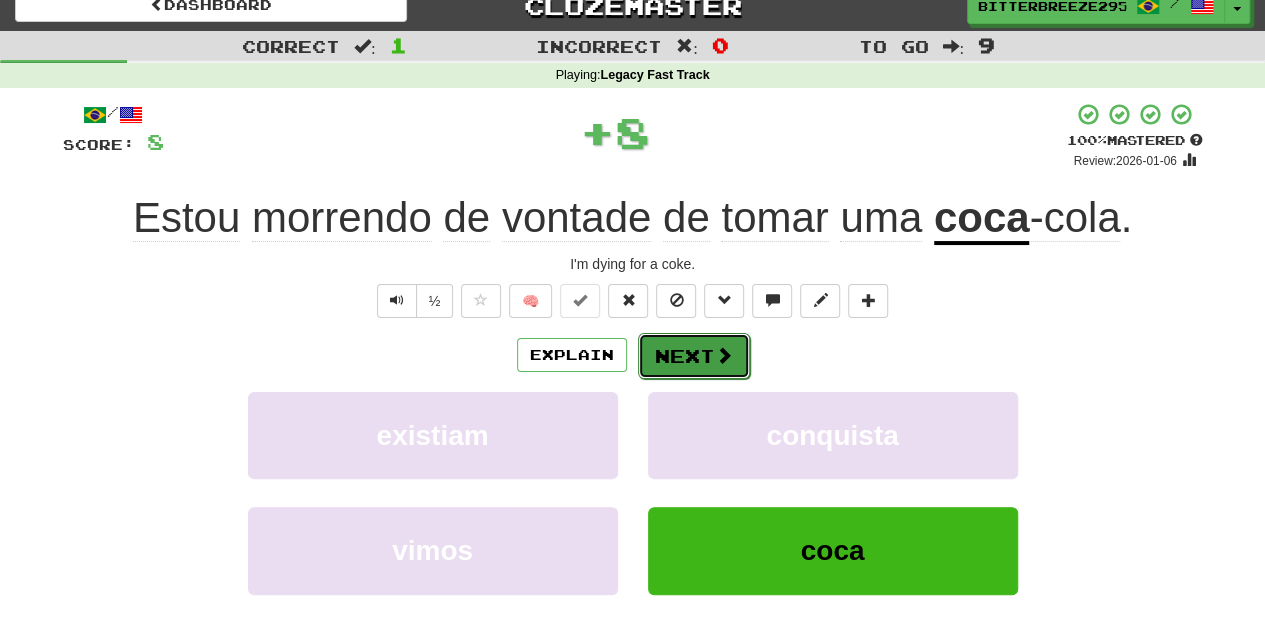 click on "Next" at bounding box center [694, 356] 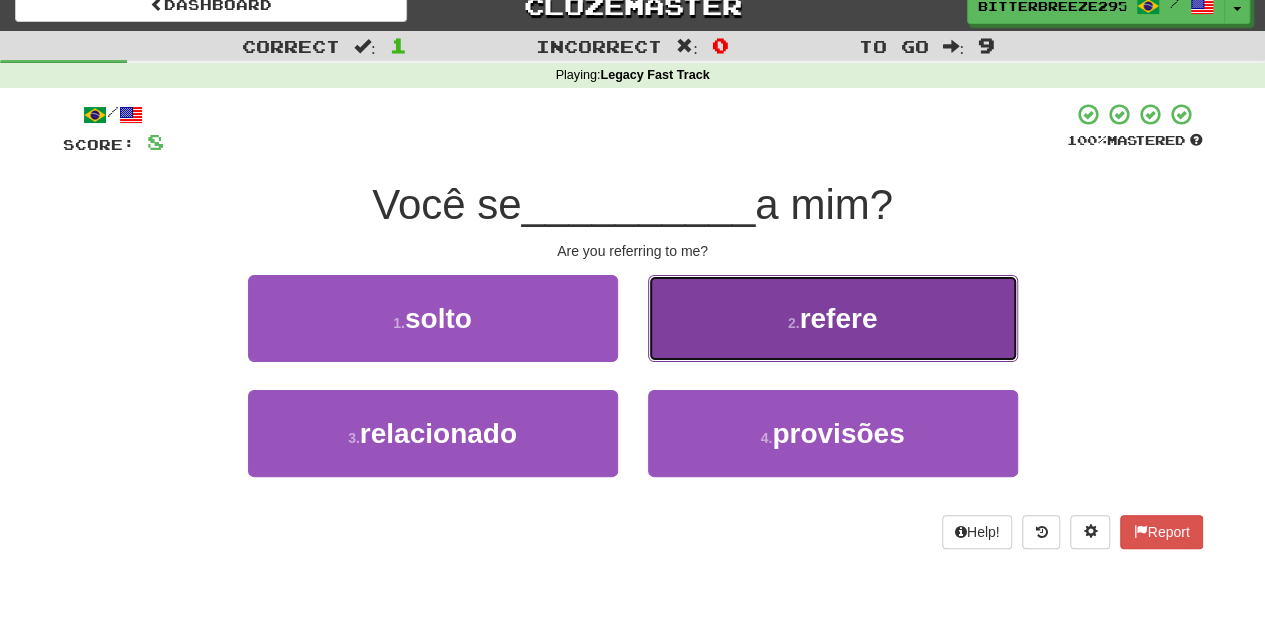 click on "2 .  refere" at bounding box center [833, 318] 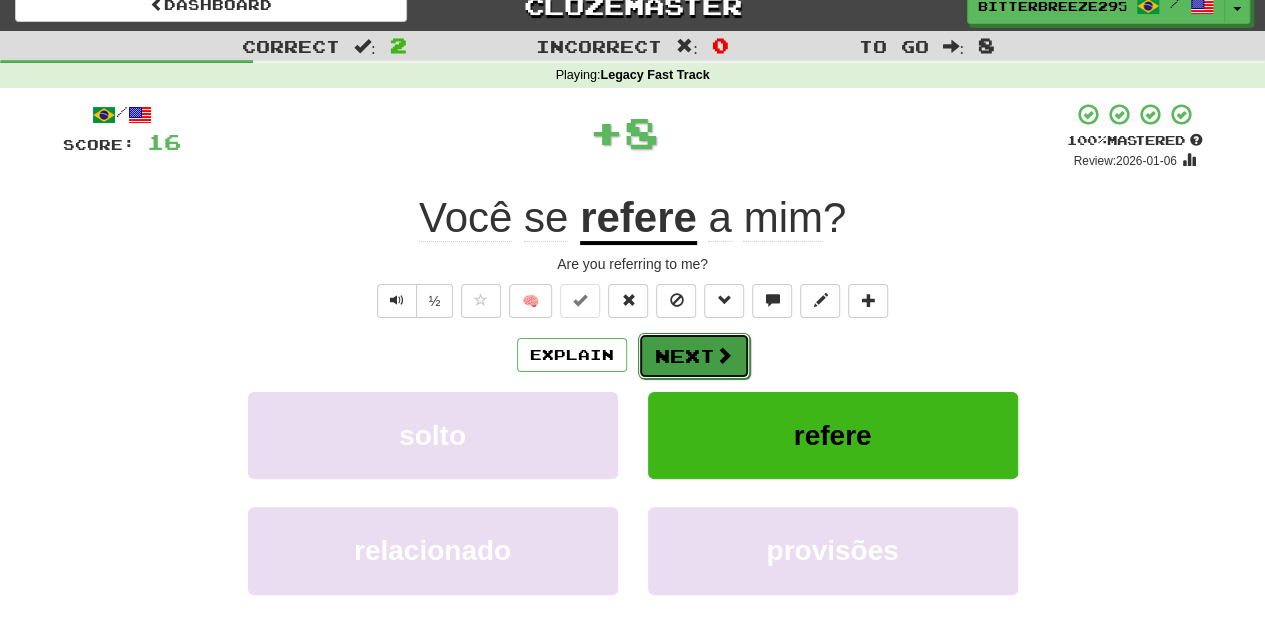 click on "Next" at bounding box center [694, 356] 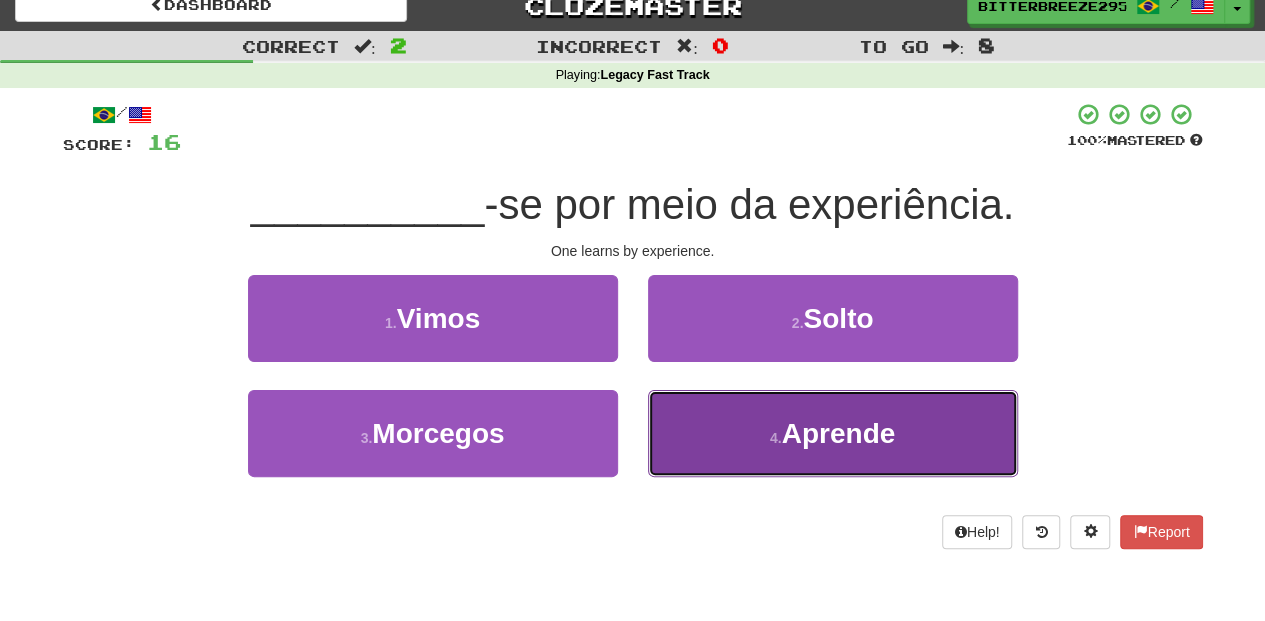 click on "4 .  Aprende" at bounding box center [833, 433] 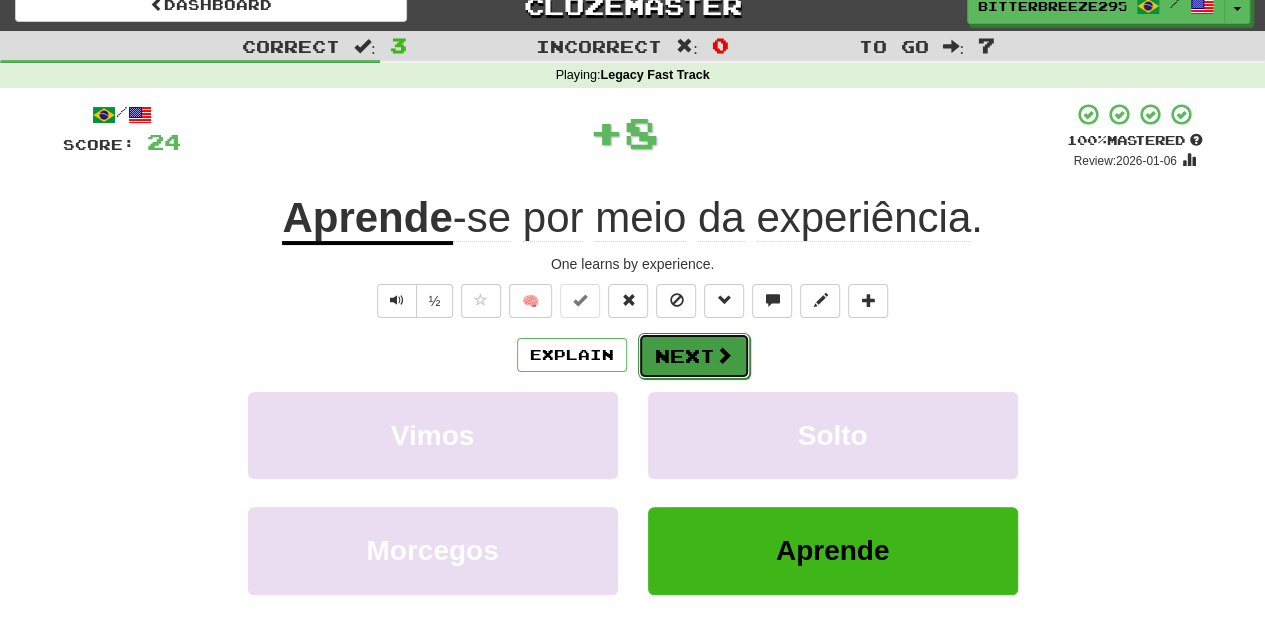 click on "Next" at bounding box center (694, 356) 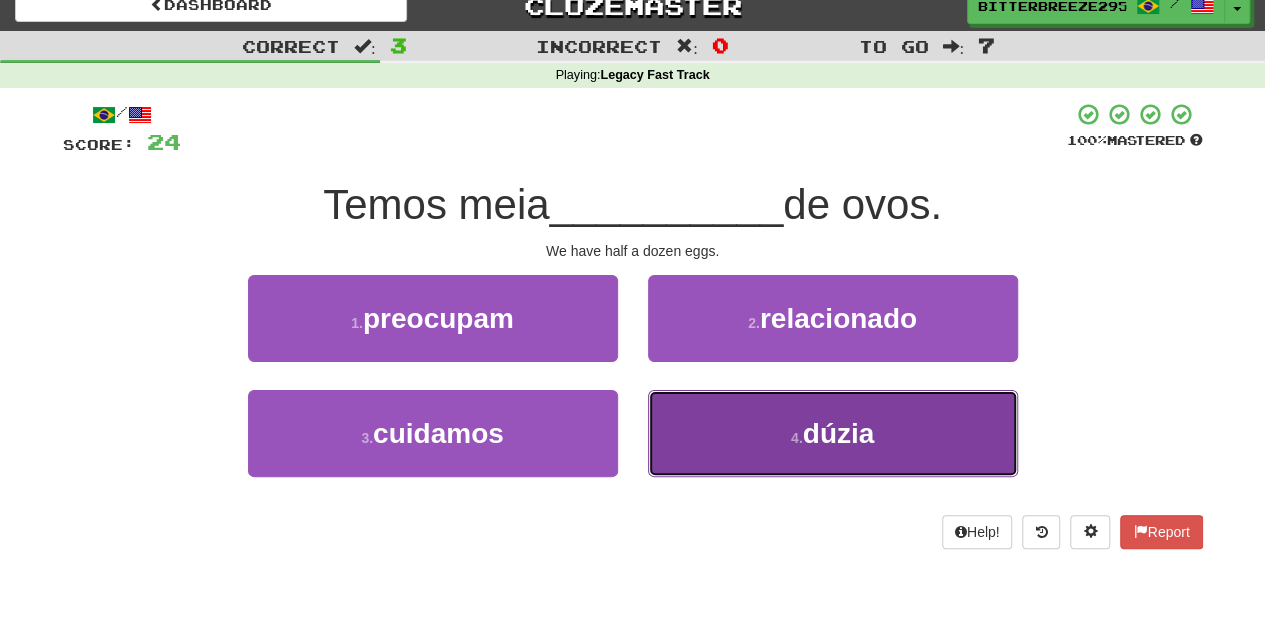 click on "4 .  dúzia" at bounding box center [833, 433] 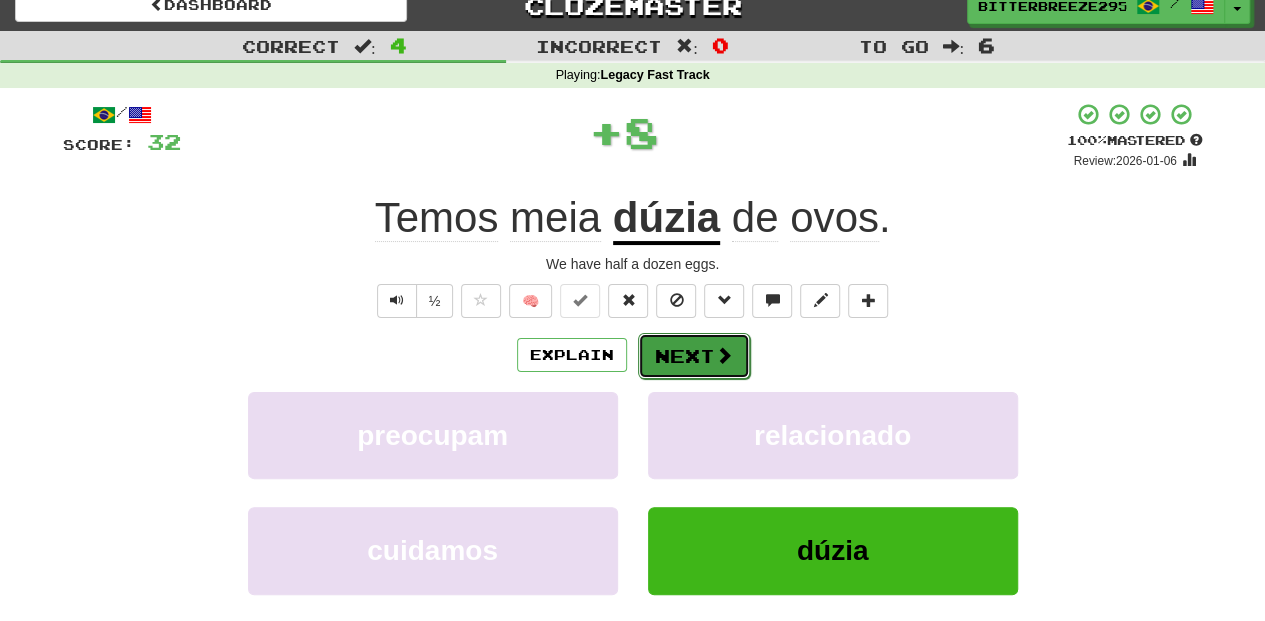click on "Next" at bounding box center [694, 356] 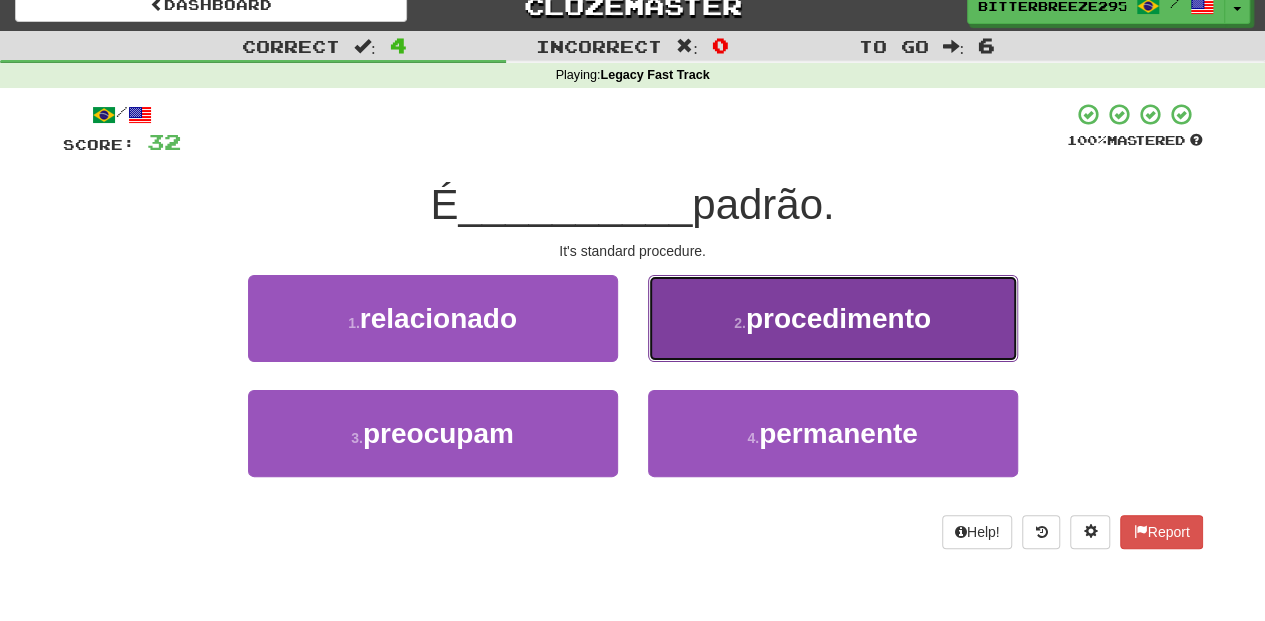 click on "2 .  procedimento" at bounding box center [833, 318] 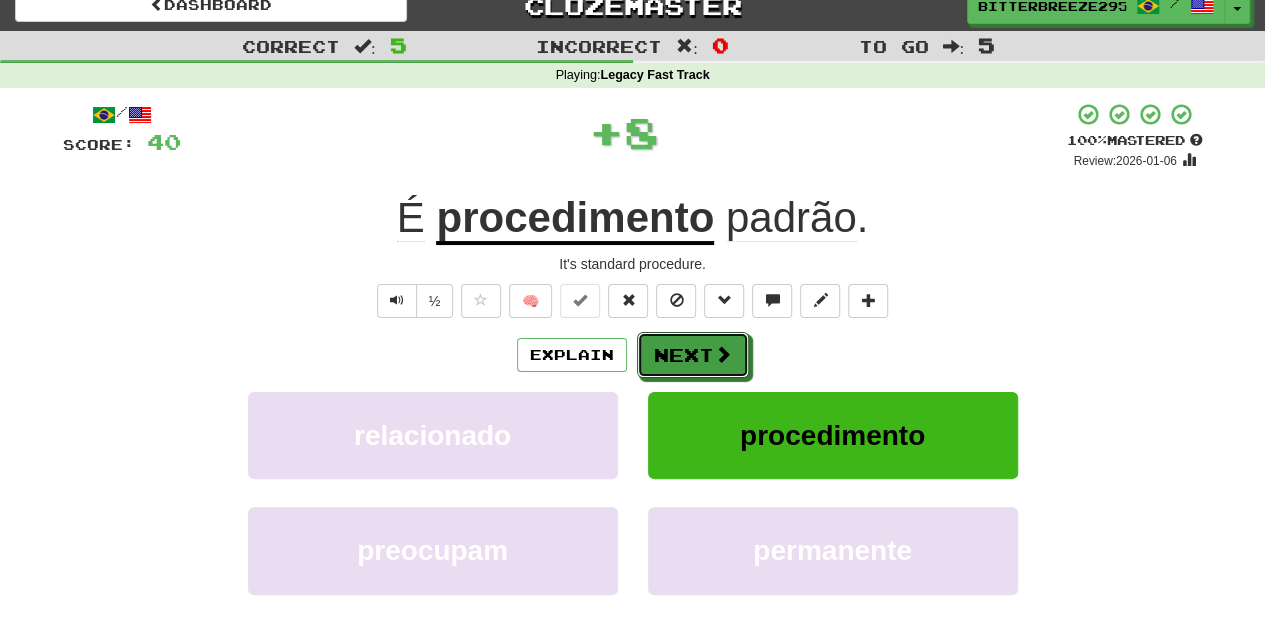click on "Next" at bounding box center (693, 355) 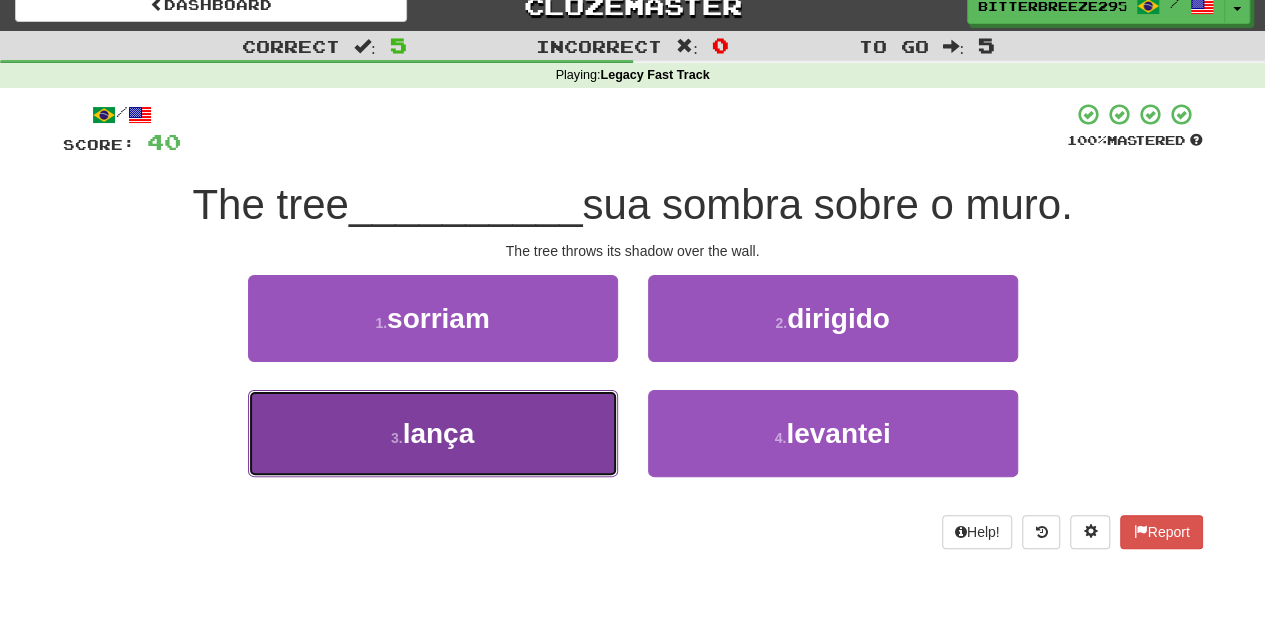 click on "3 .  lança" at bounding box center [433, 433] 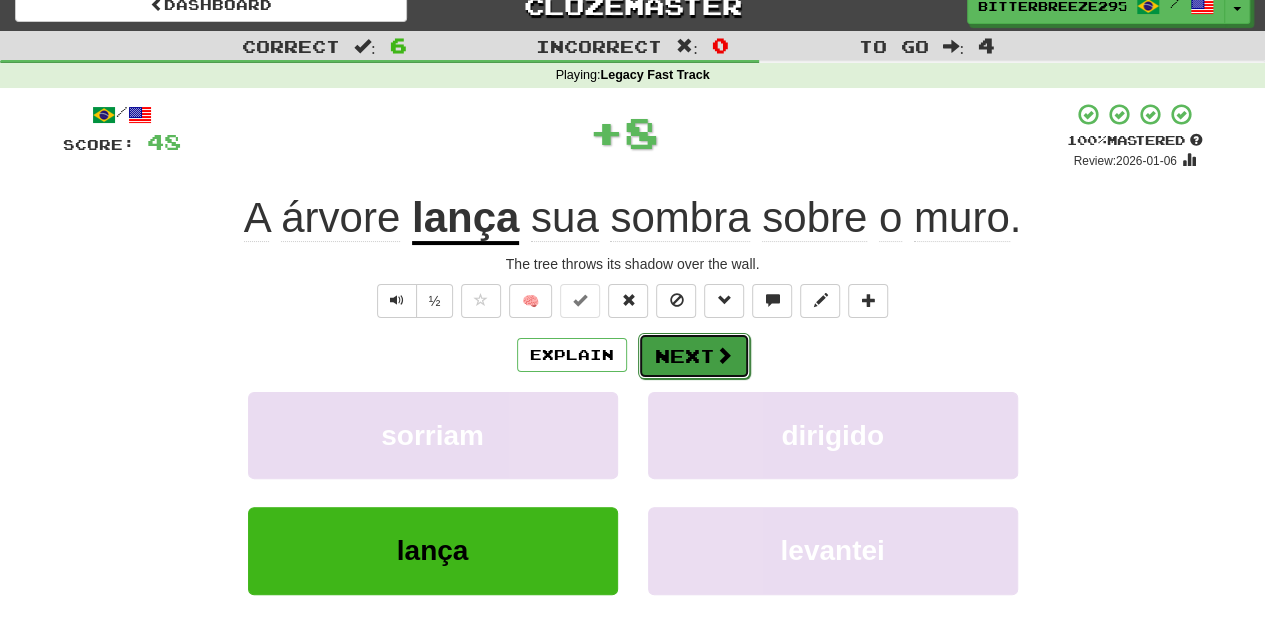 click on "Next" at bounding box center [694, 356] 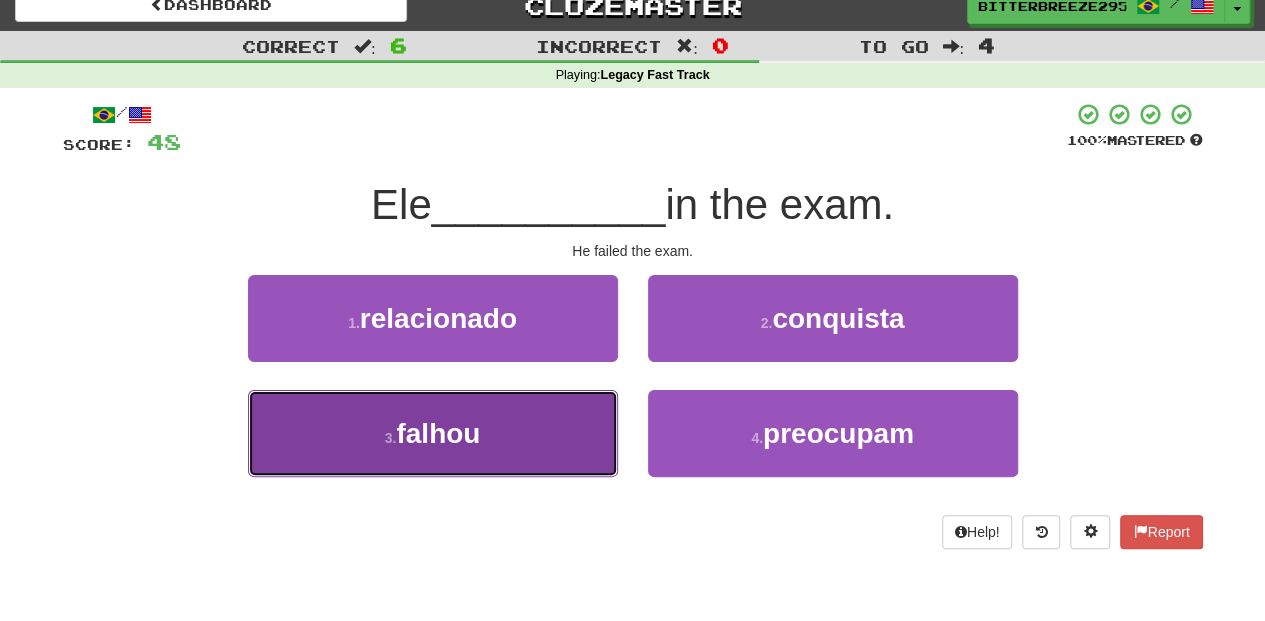 click on "3 .  falhou" at bounding box center (433, 433) 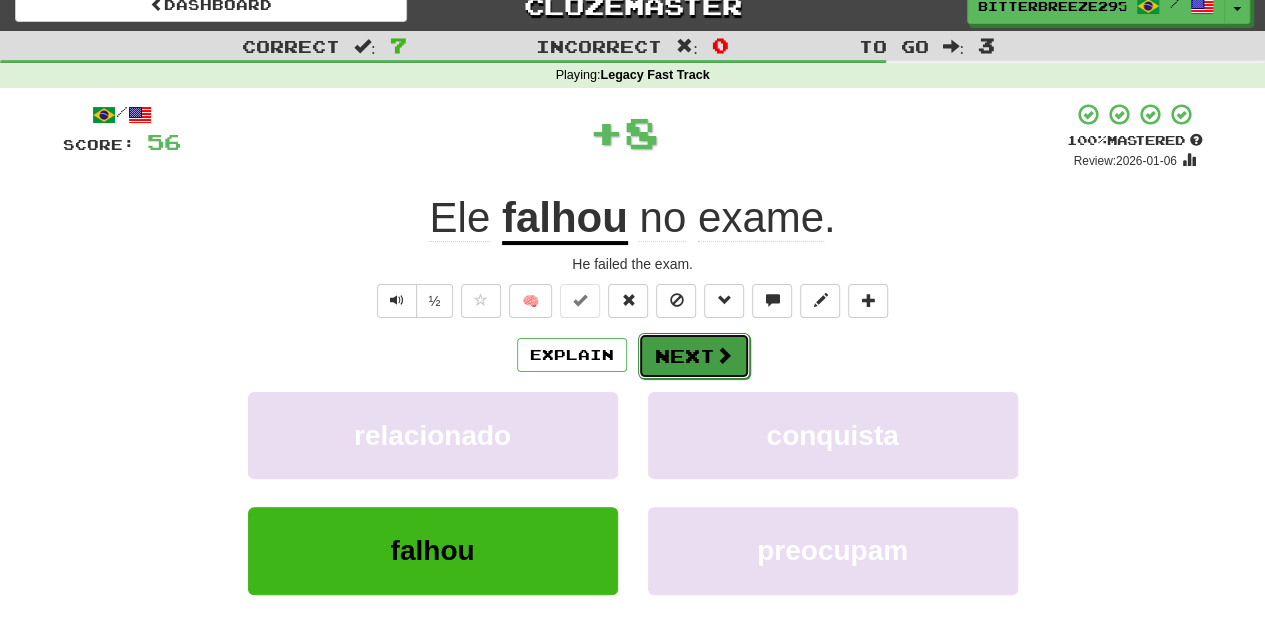 click on "Next" at bounding box center [694, 356] 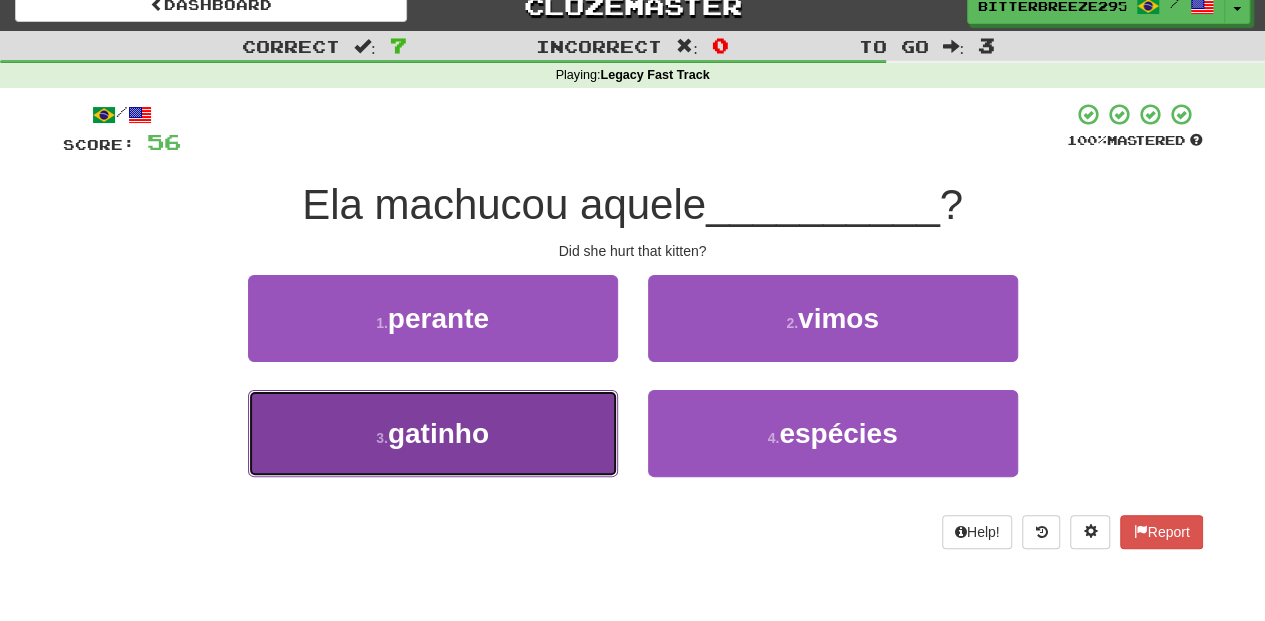 click on "3 .  gatinho" at bounding box center [433, 433] 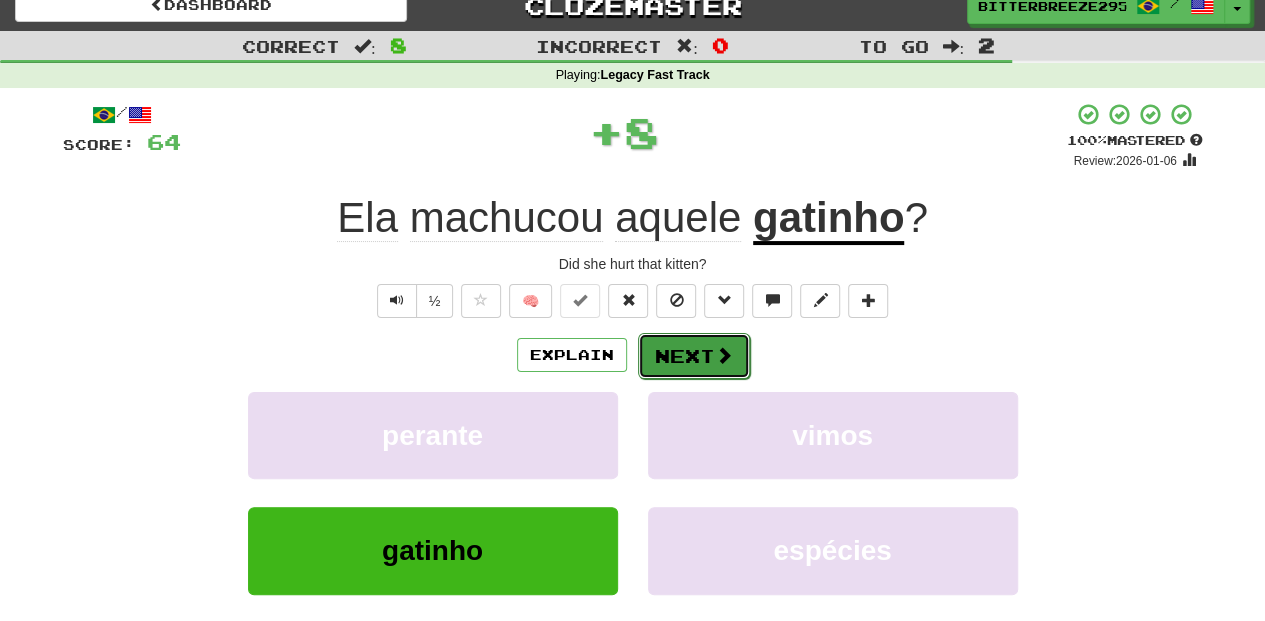 click on "Next" at bounding box center [694, 356] 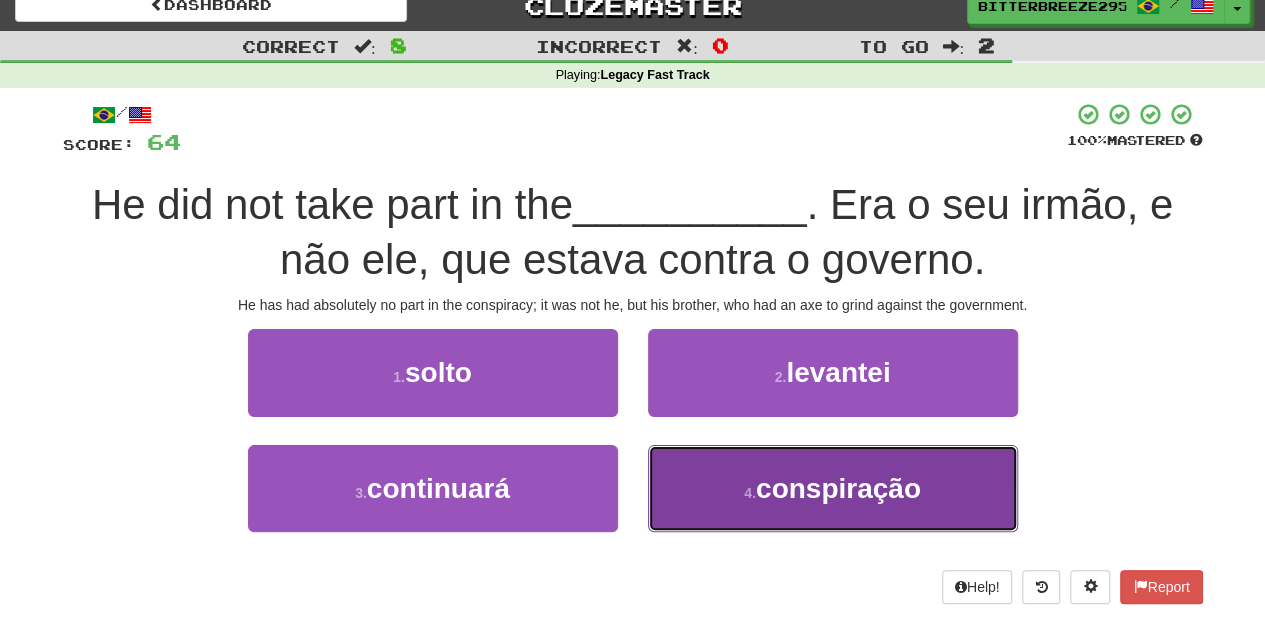 click on "4 .  conspiração" at bounding box center [833, 488] 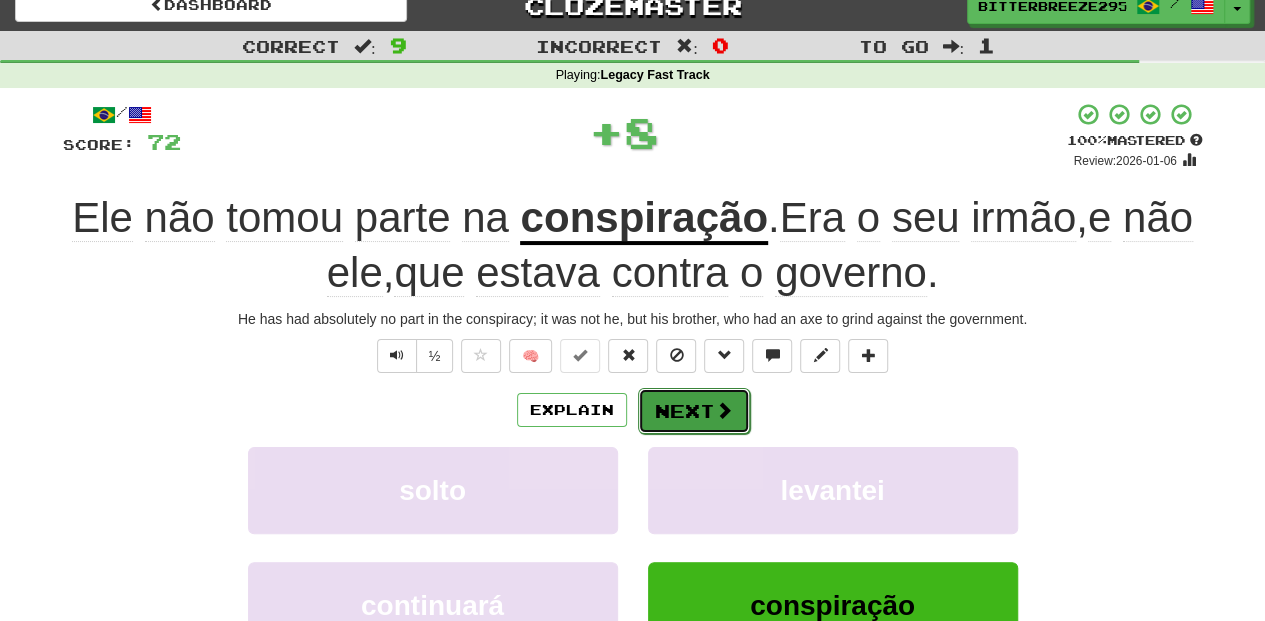 click on "Next" at bounding box center (694, 411) 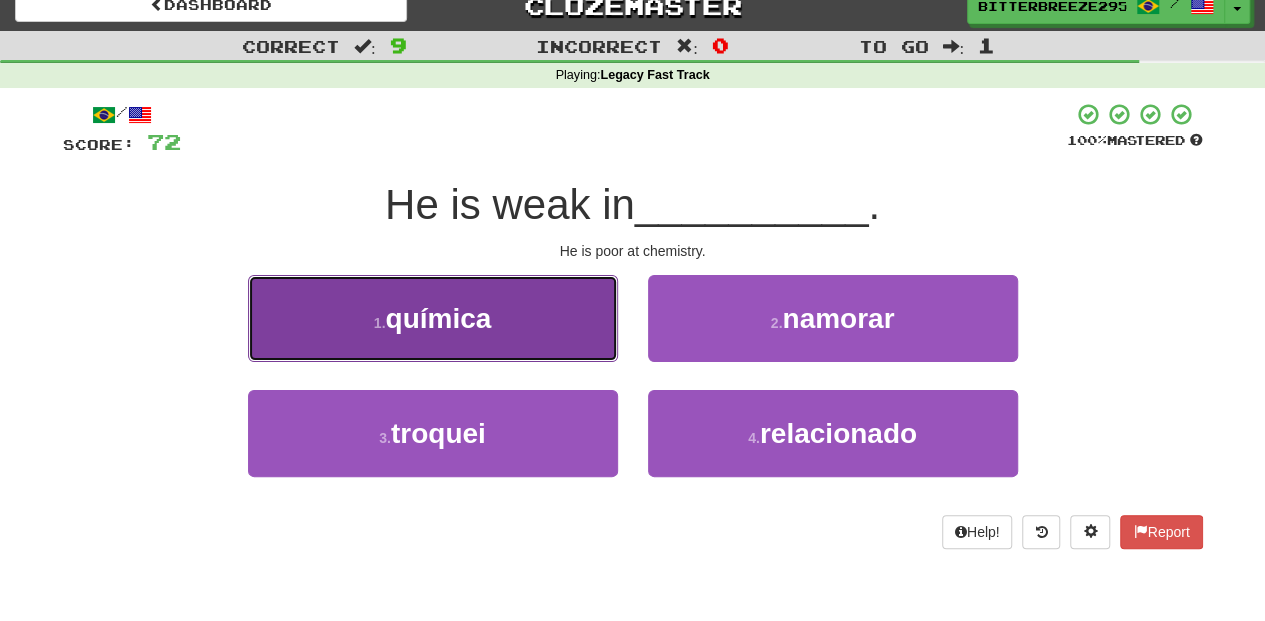 click on "1 .  química" at bounding box center [433, 318] 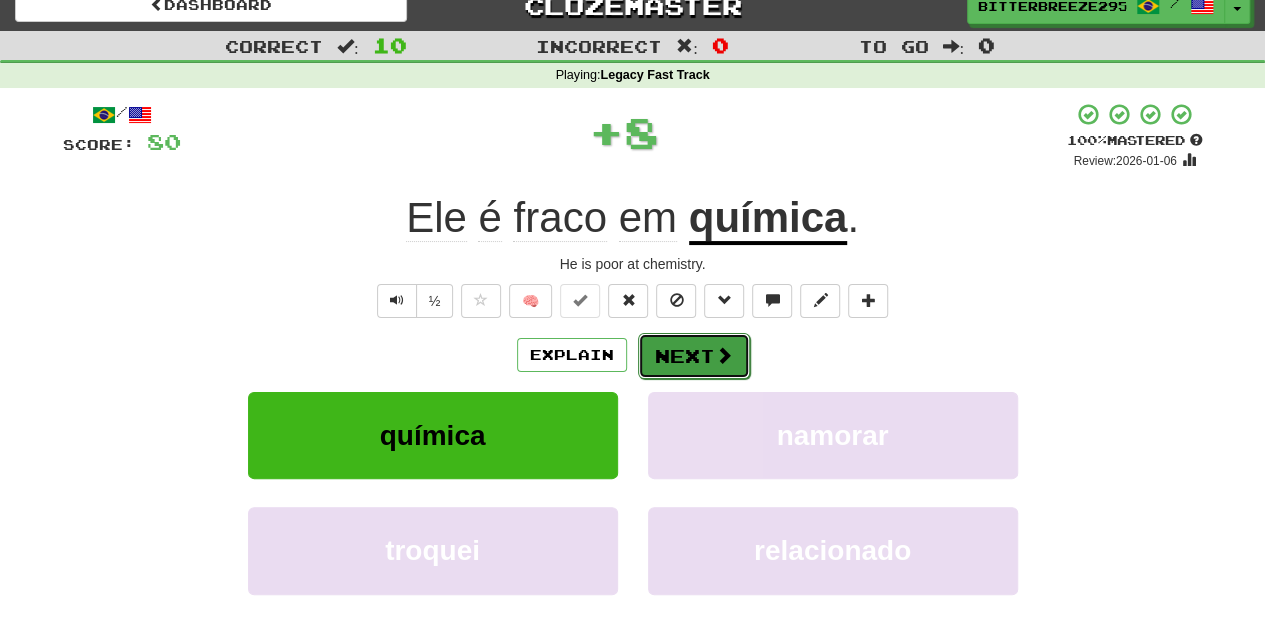 click on "Next" at bounding box center (694, 356) 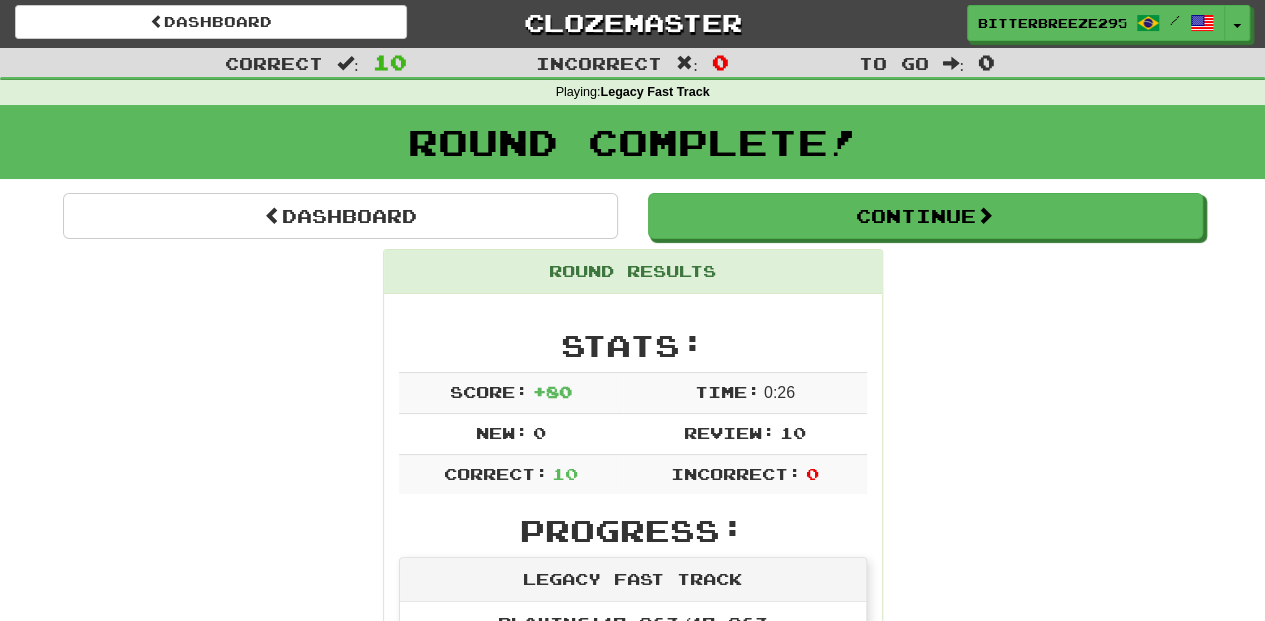 scroll, scrollTop: 0, scrollLeft: 0, axis: both 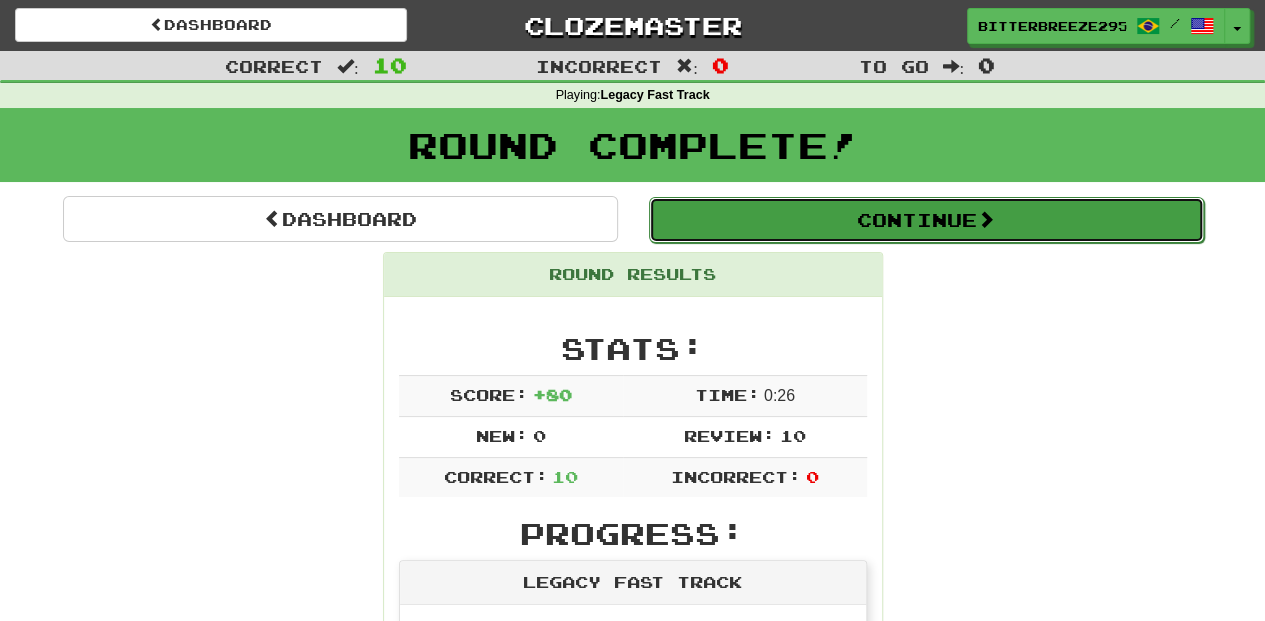 click on "Continue" at bounding box center [926, 220] 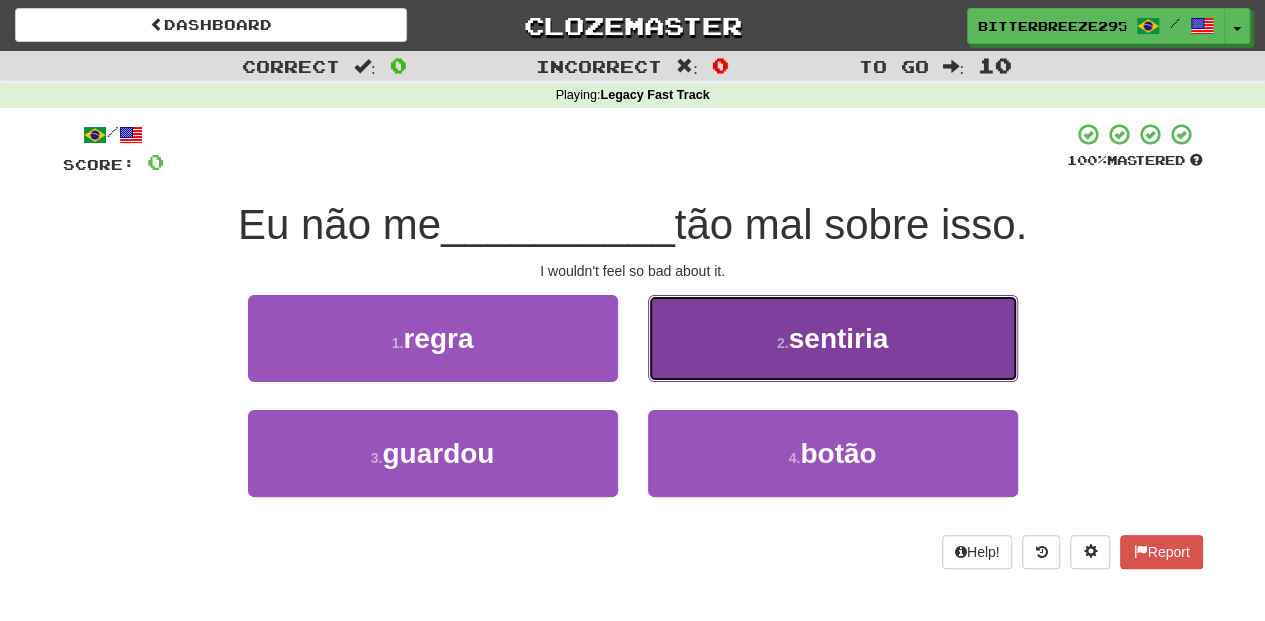 click on "2 .  sentiria" at bounding box center [833, 338] 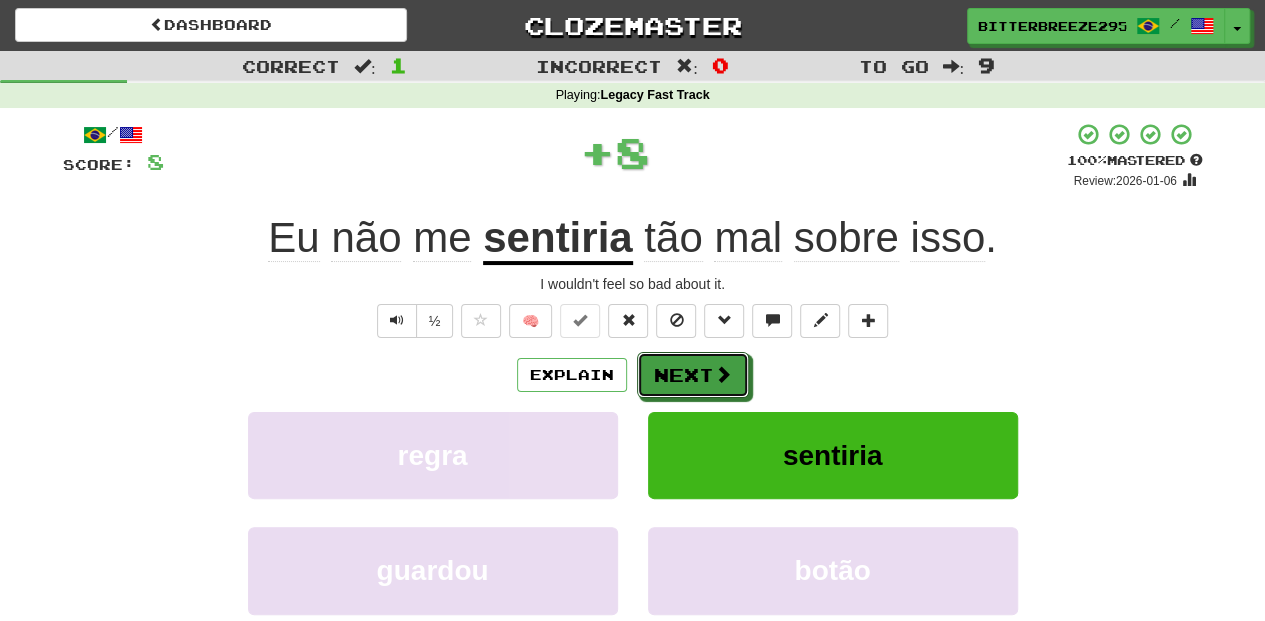 click on "Next" at bounding box center (693, 375) 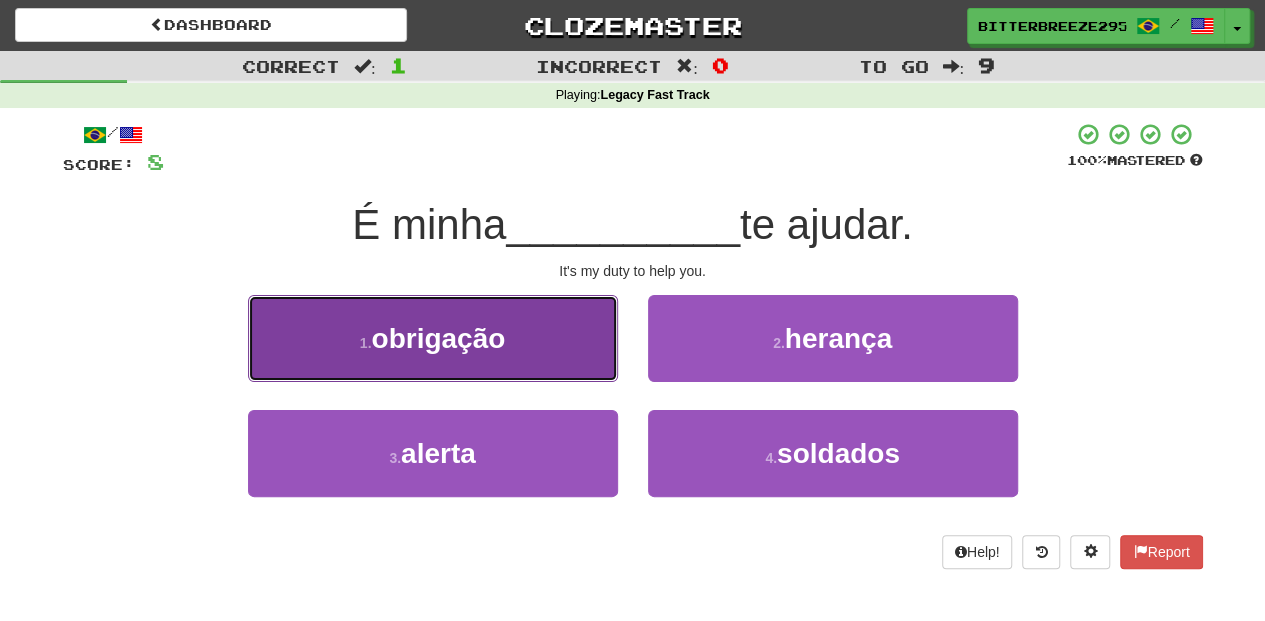 click on "1 .  obrigação" at bounding box center [433, 338] 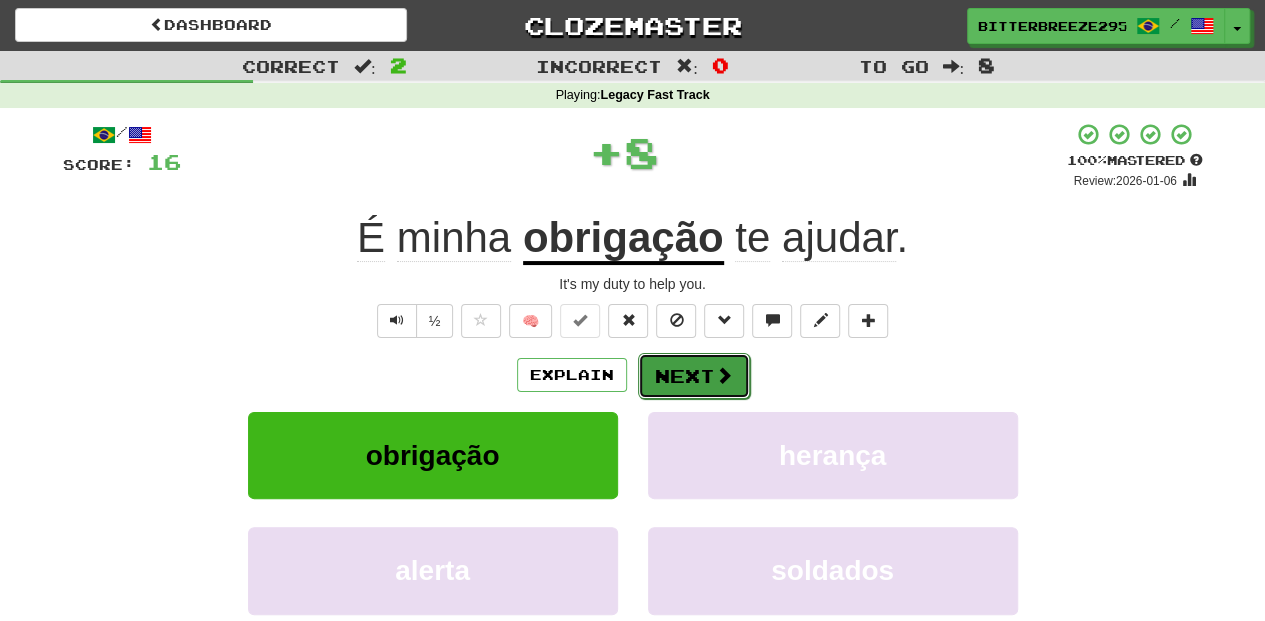 click on "Next" at bounding box center (694, 376) 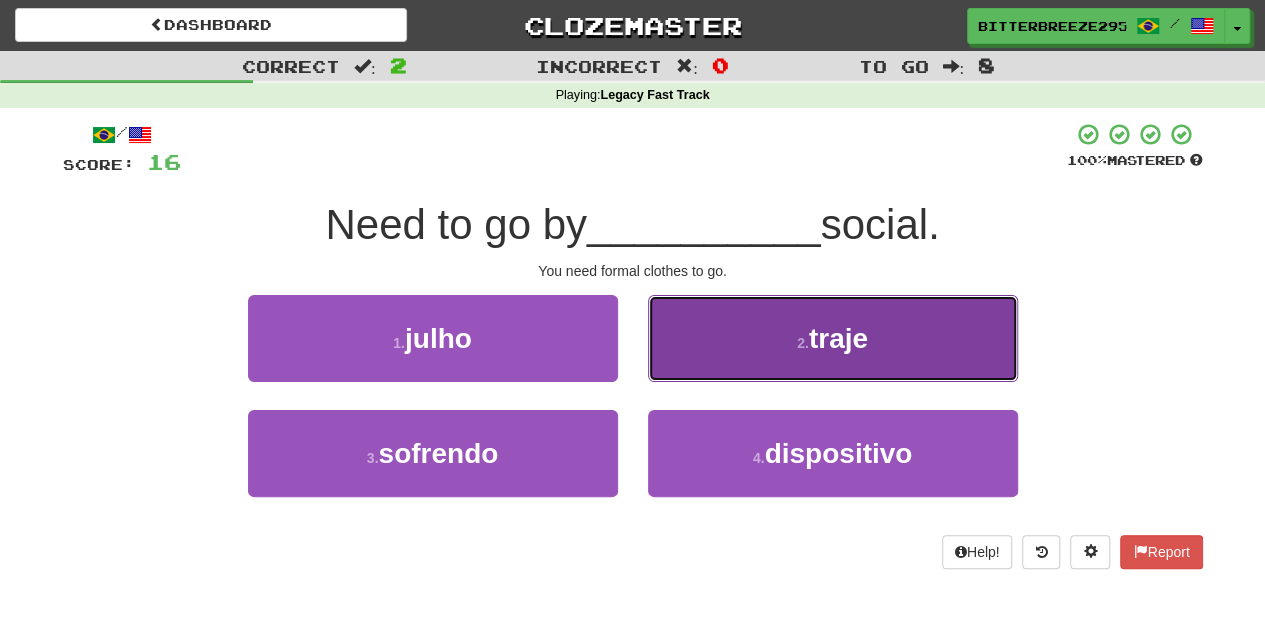 click on "2 .  traje" at bounding box center [833, 338] 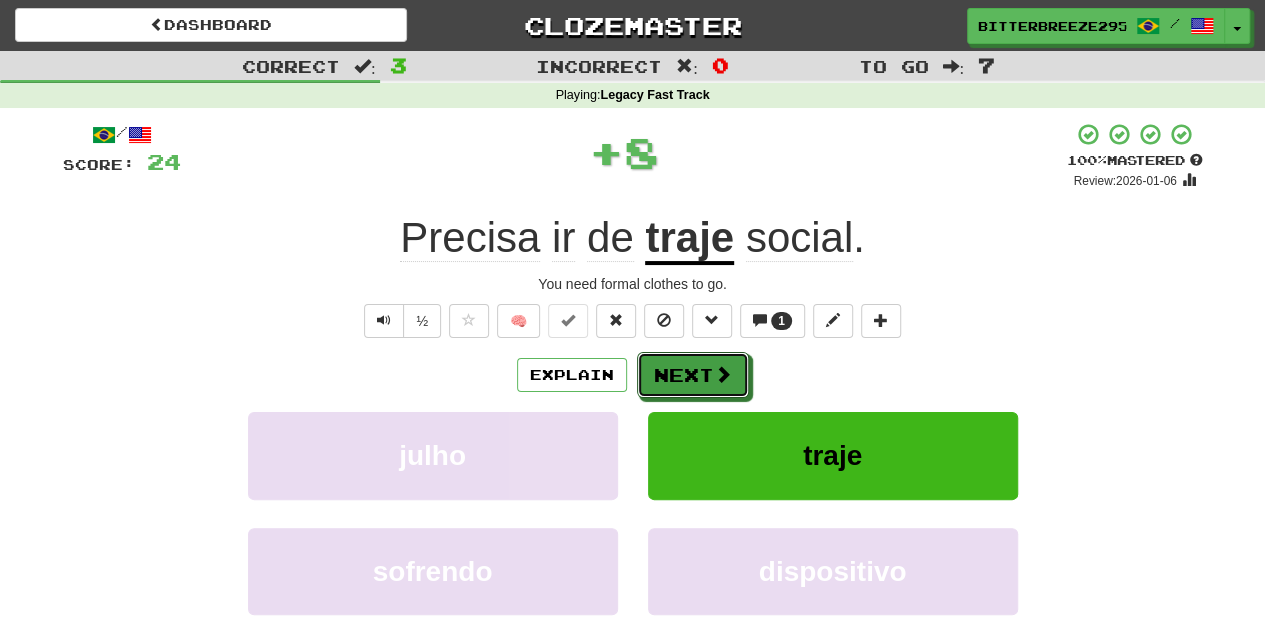 click on "Next" at bounding box center [693, 375] 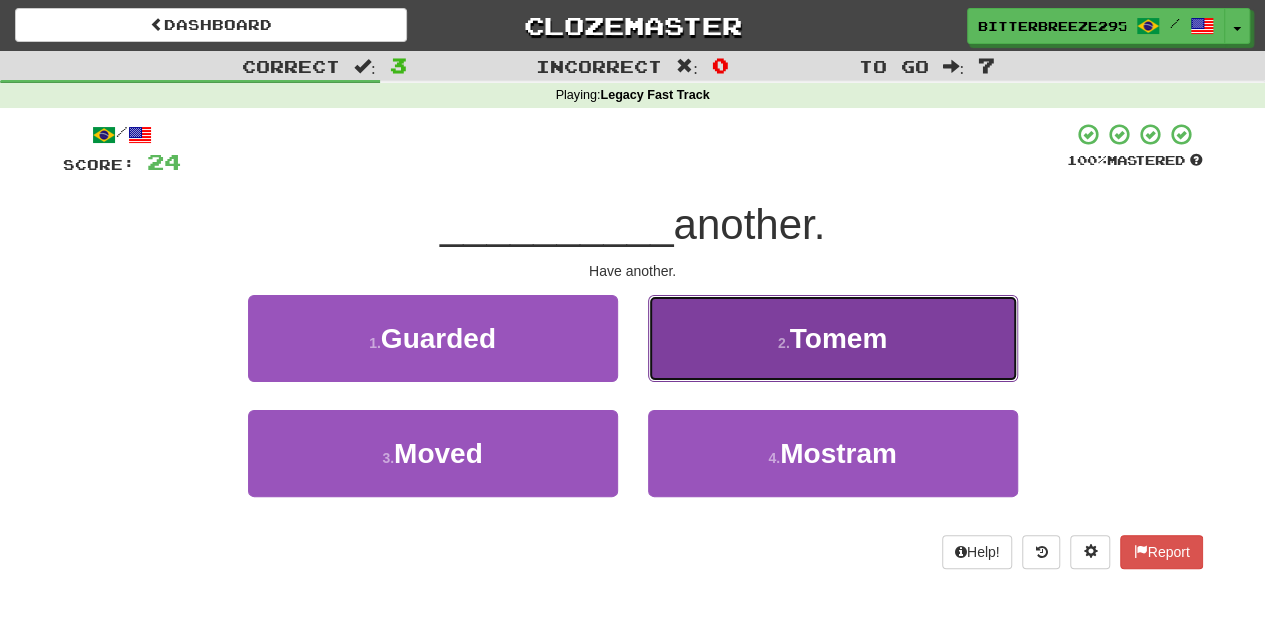 click on "2 .  Tomem" at bounding box center [833, 338] 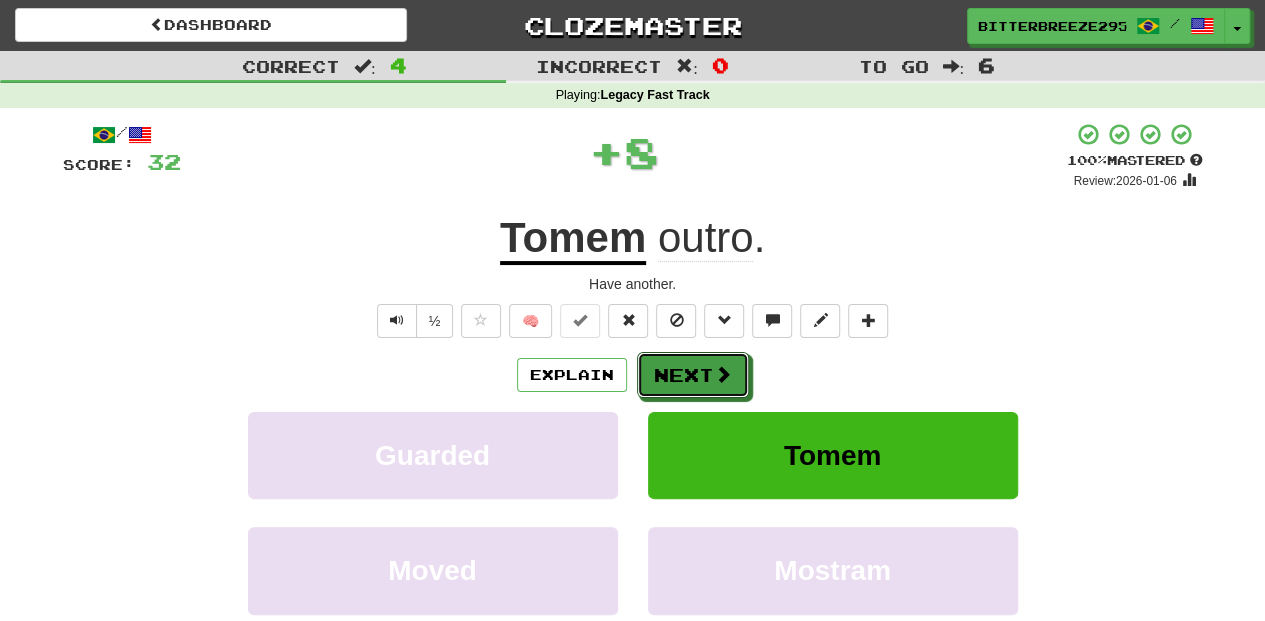 click on "Next" at bounding box center (693, 375) 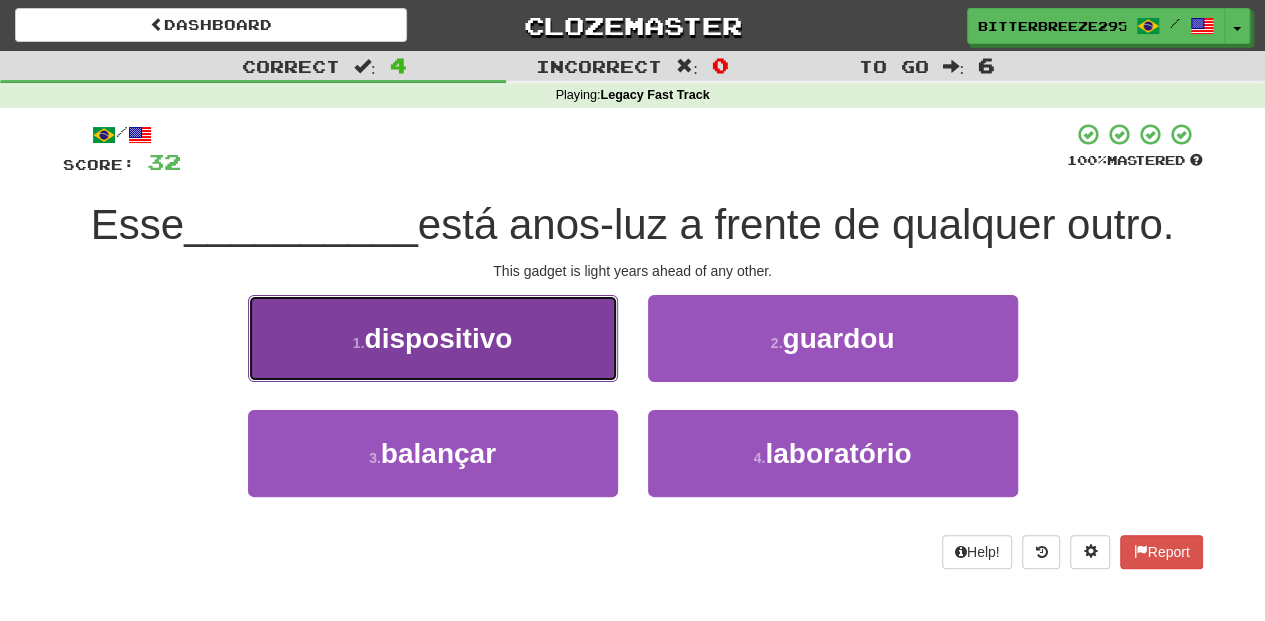 click on "1 .  dispositivo" at bounding box center [433, 338] 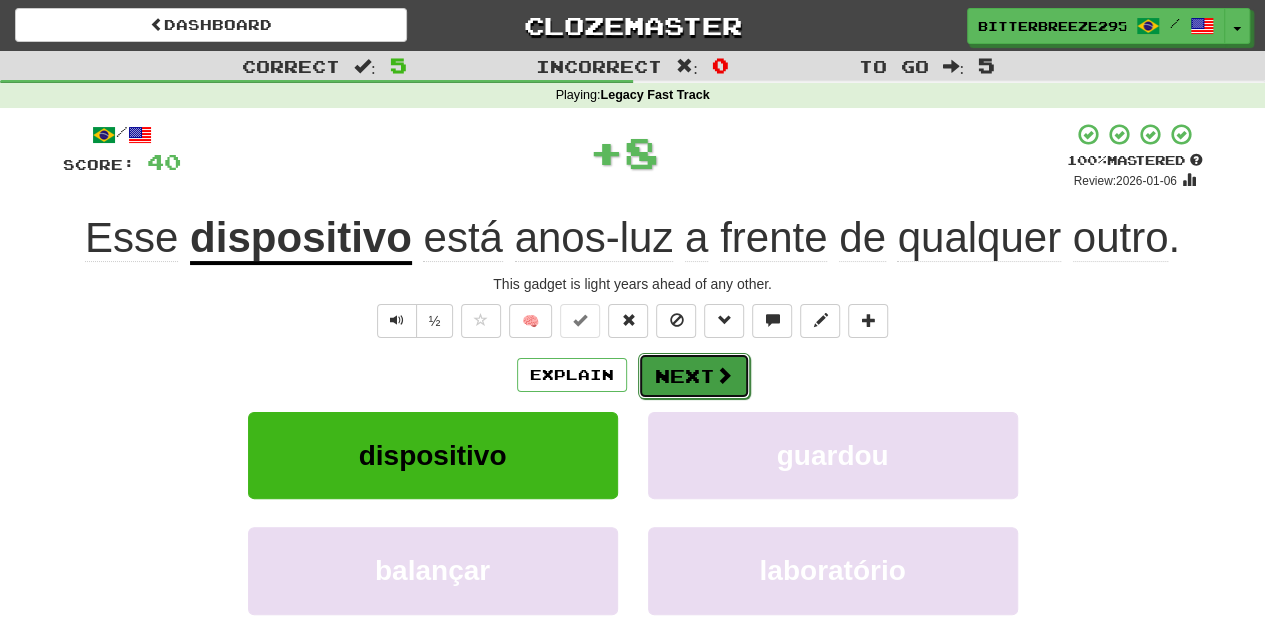 click on "Next" at bounding box center (694, 376) 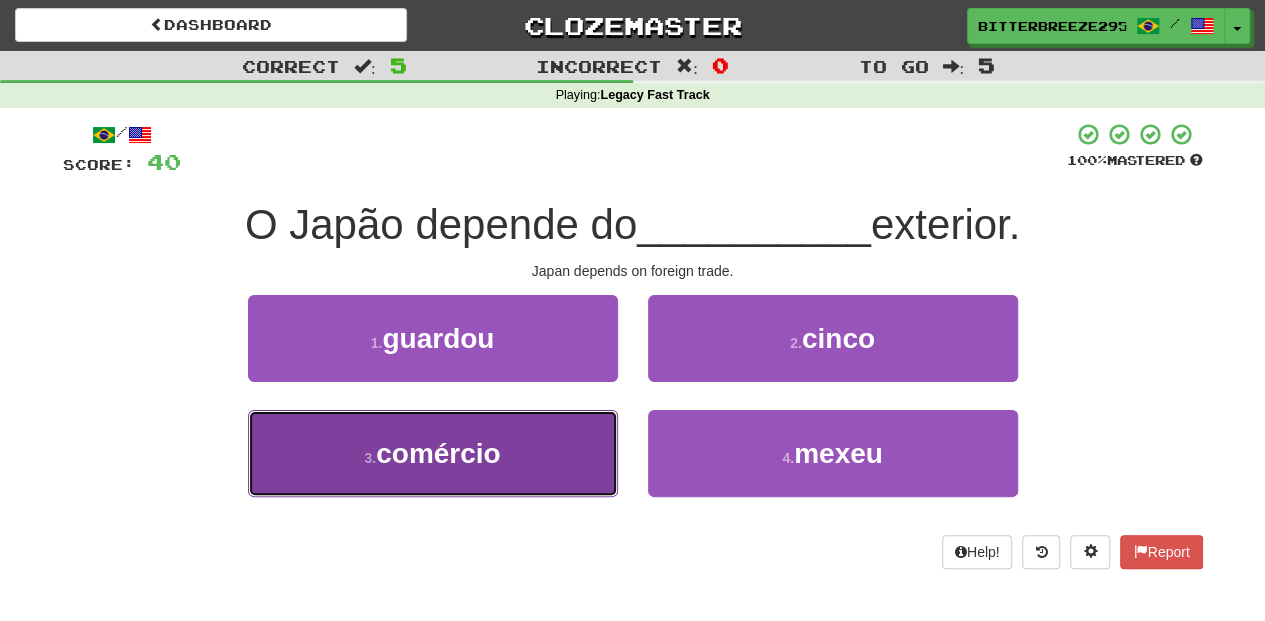 click on "3 .  comércio" at bounding box center [433, 453] 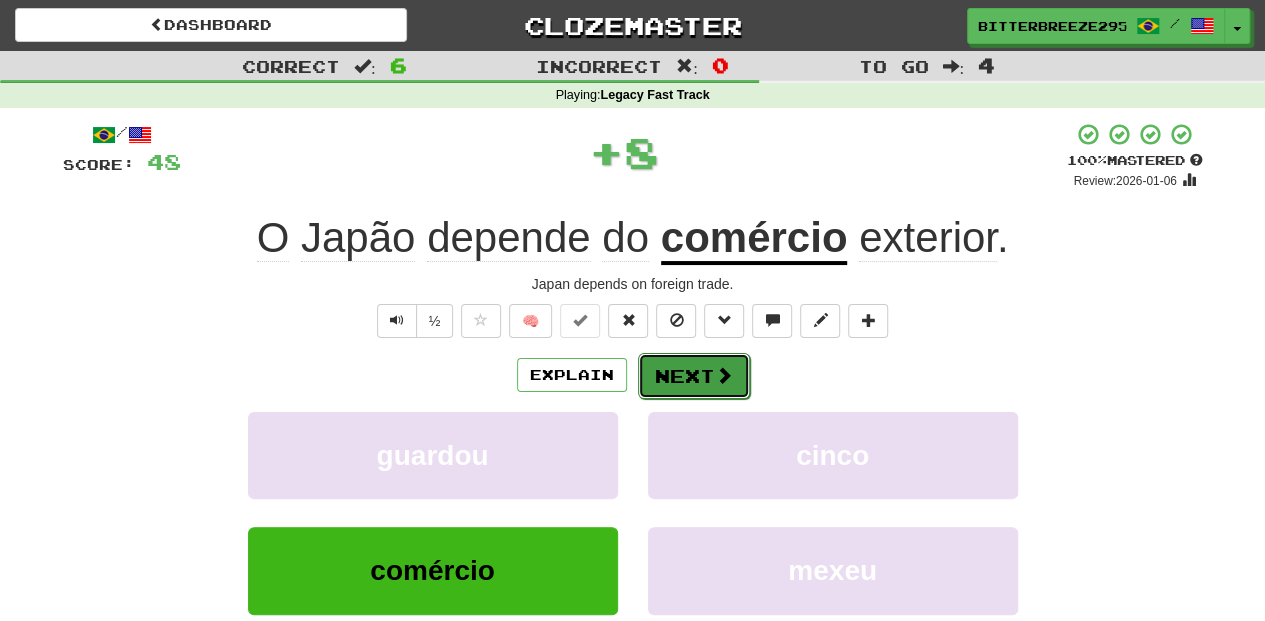 click on "Next" at bounding box center (694, 376) 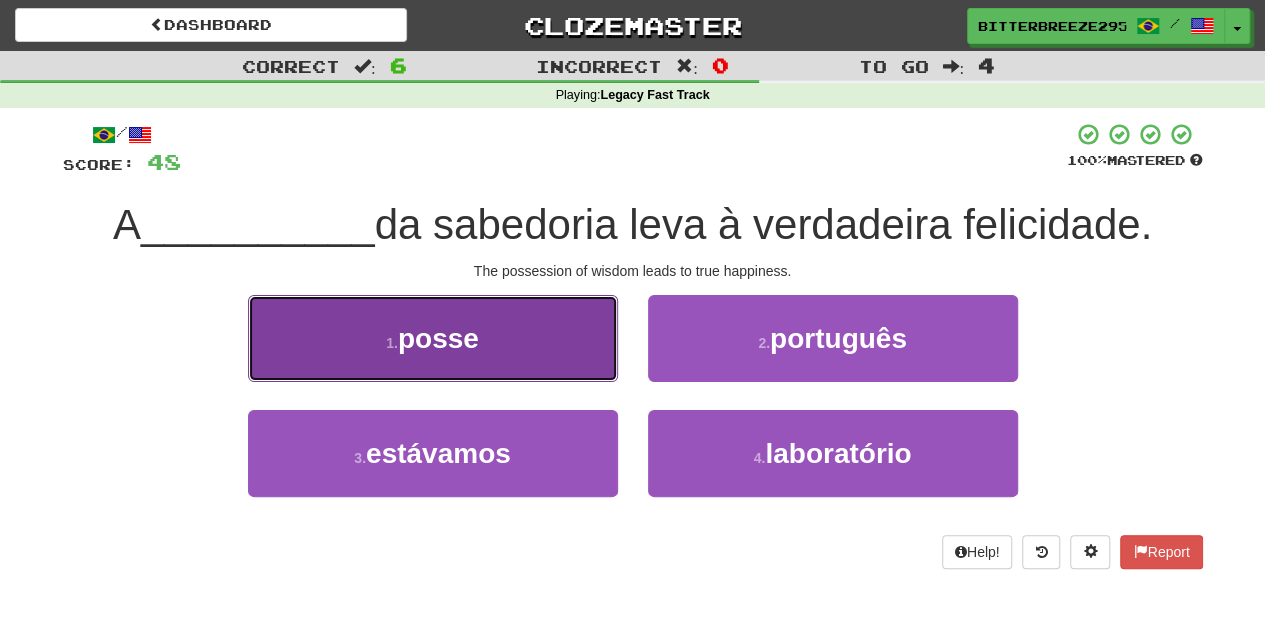 click on "1 .  posse" at bounding box center [433, 338] 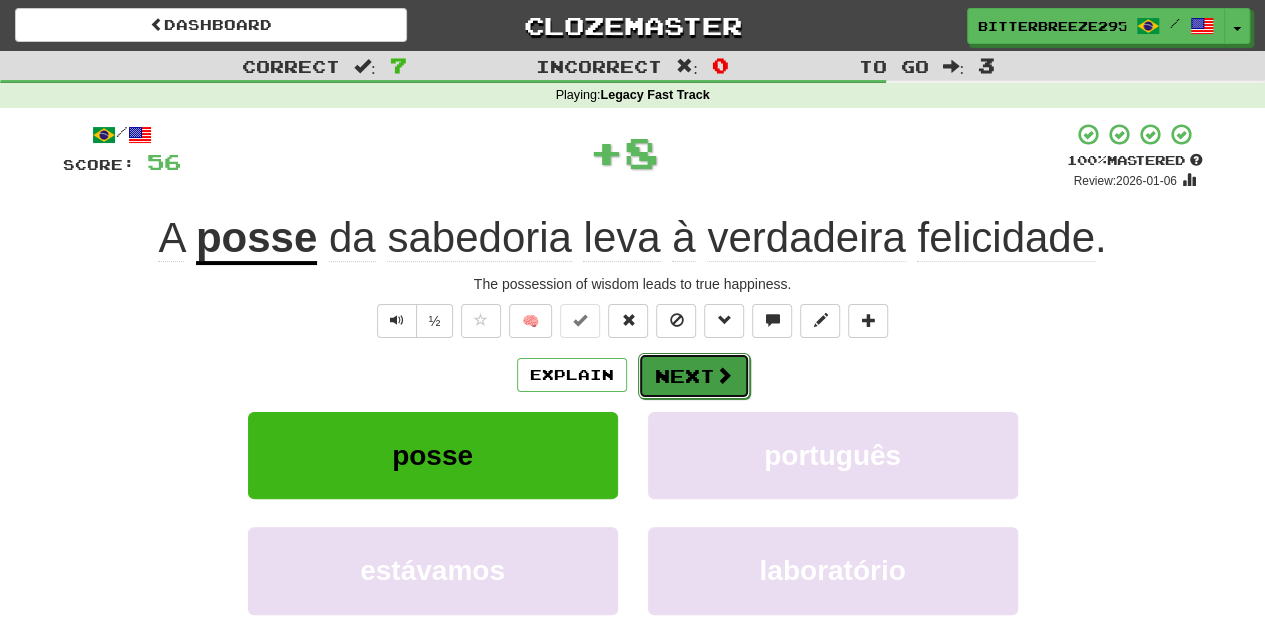 click on "Next" at bounding box center [694, 376] 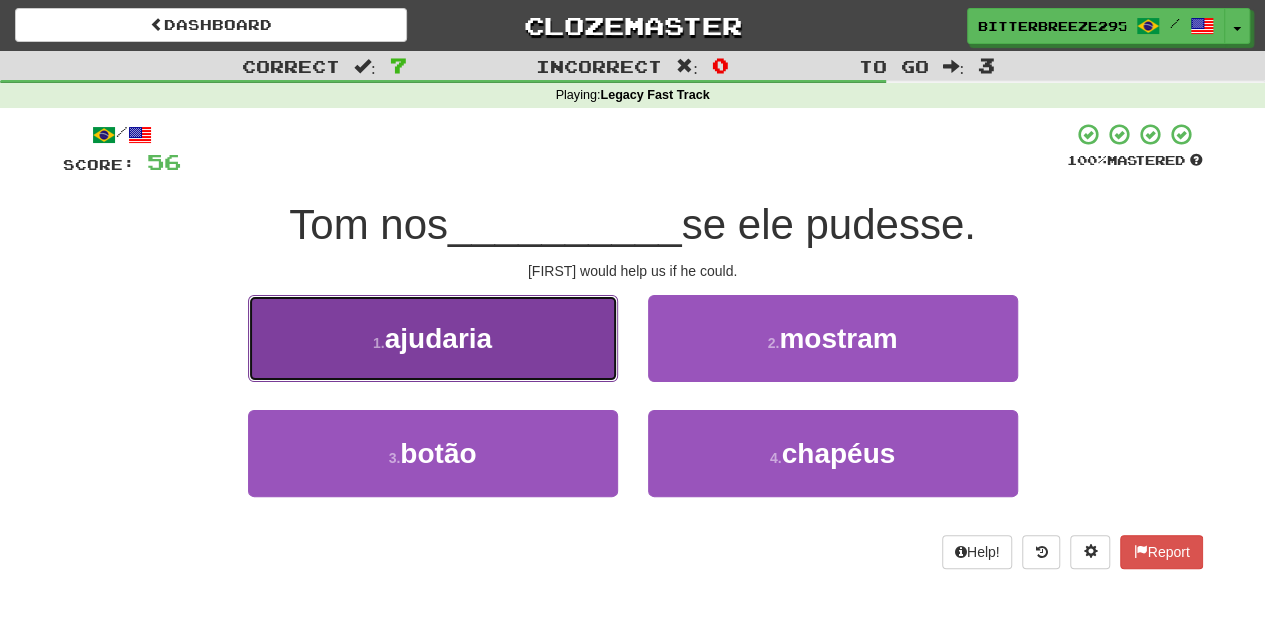 click on "1 .  ajudaria" at bounding box center [433, 338] 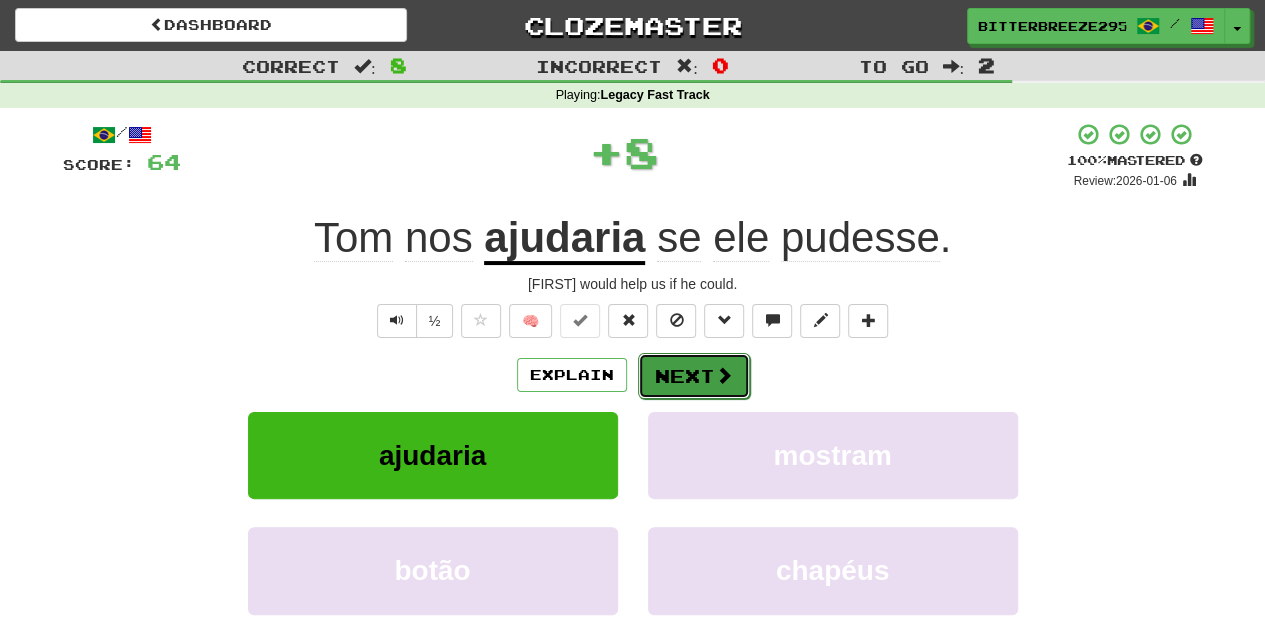 click on "Next" at bounding box center (694, 376) 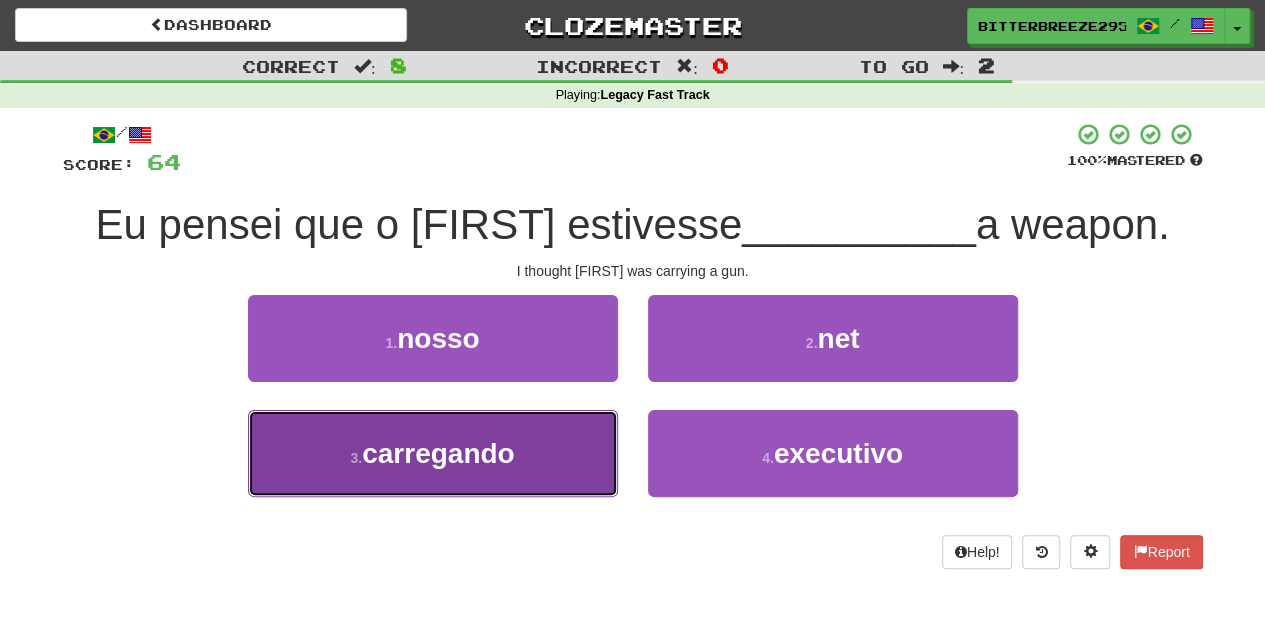 click on "3 .  carregando" at bounding box center [433, 453] 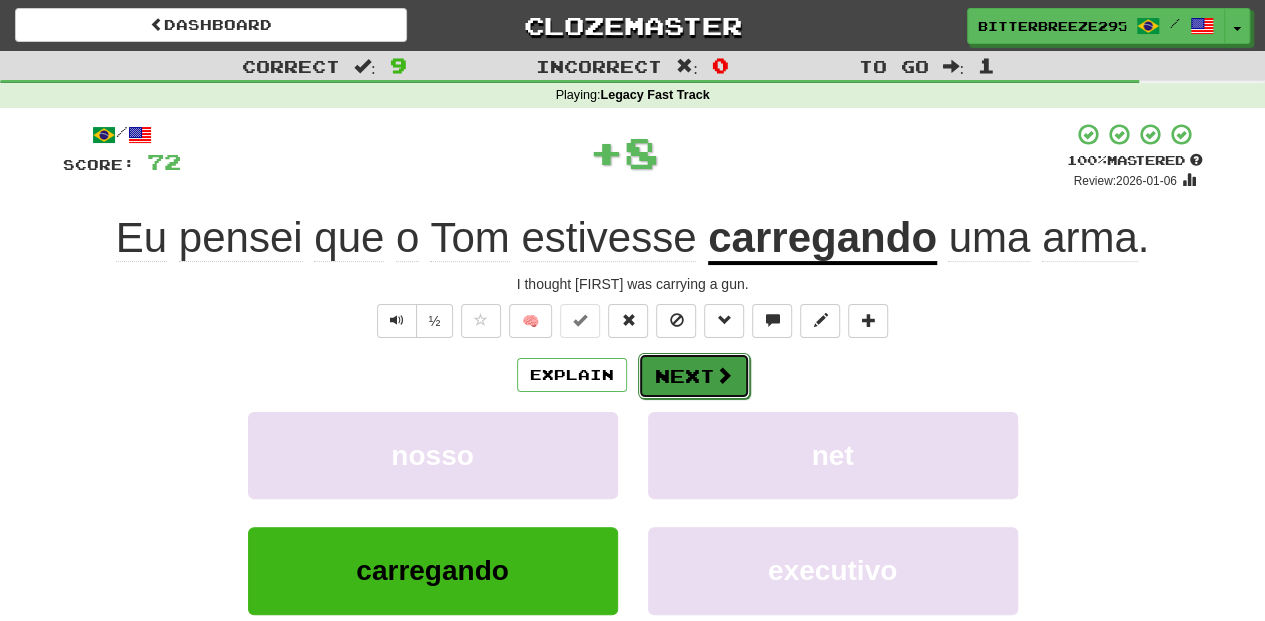 click on "Next" at bounding box center [694, 376] 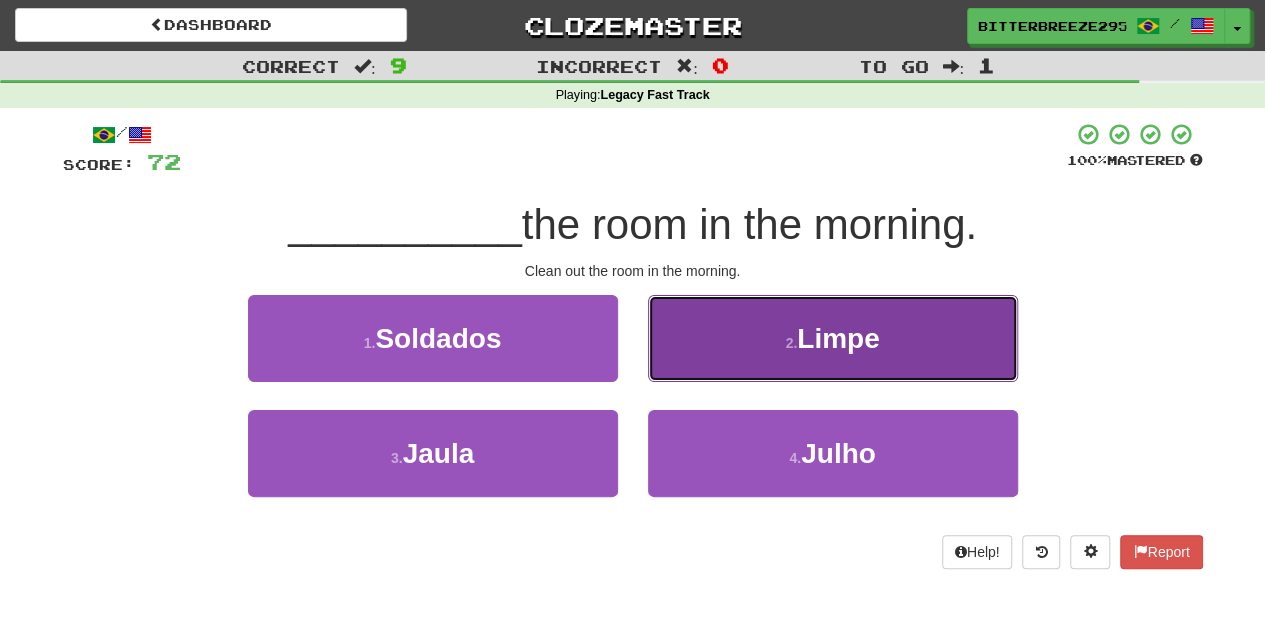 click on "2 .  Limpe" at bounding box center (833, 338) 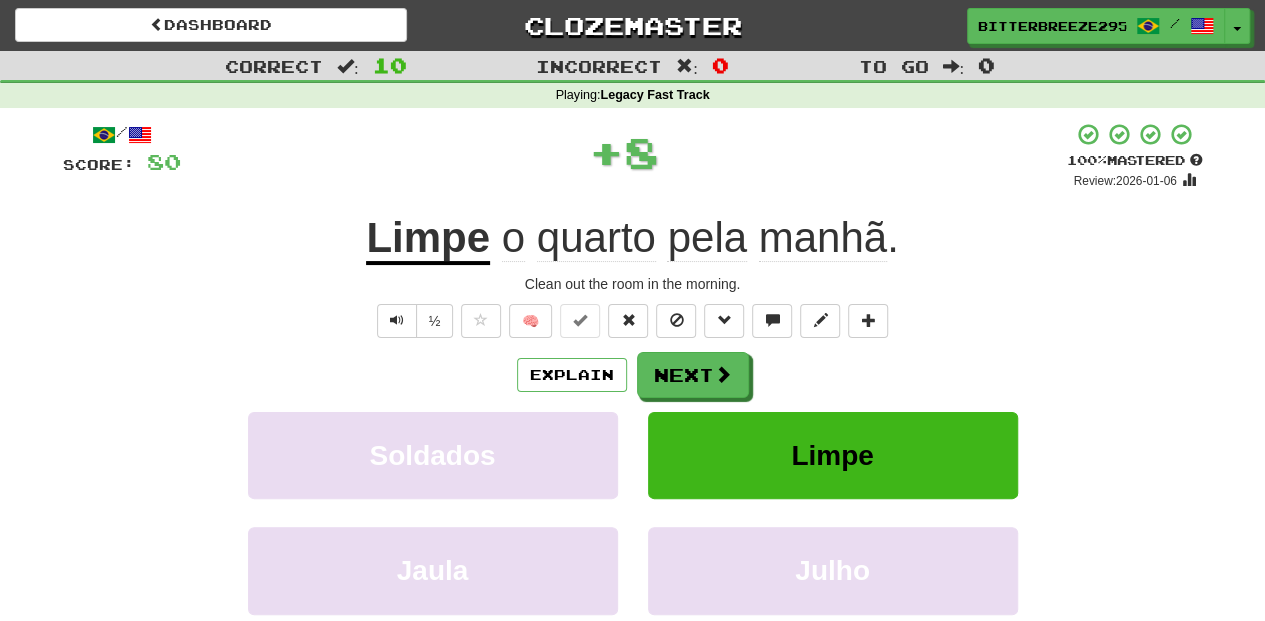 click on "/  Score:   80 + 8 100 %  Mastered Review:  2026-01-06 Limpe   o   quarto   pela   manhã . Clean out the room in the morning. ½ 🧠 Explain Next Soldados Limpe Jaula Julho Learn more: Soldados Limpe Jaula Julho  Help!  Report Sentence Source" at bounding box center [633, 435] 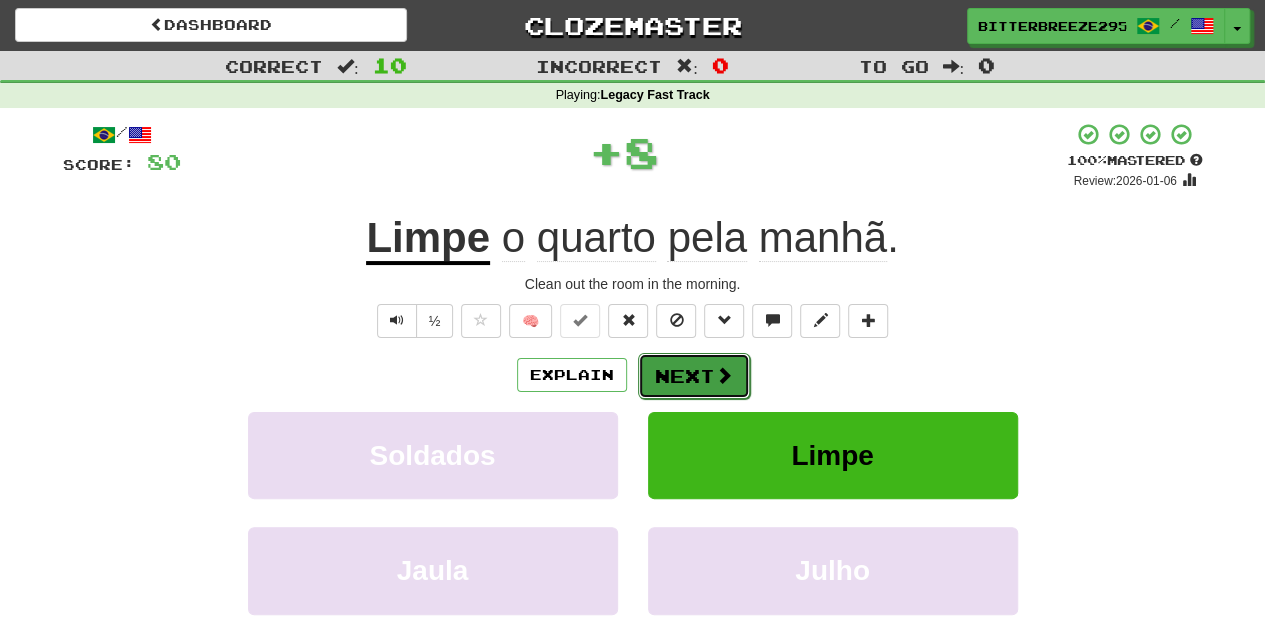 click on "Next" at bounding box center (694, 376) 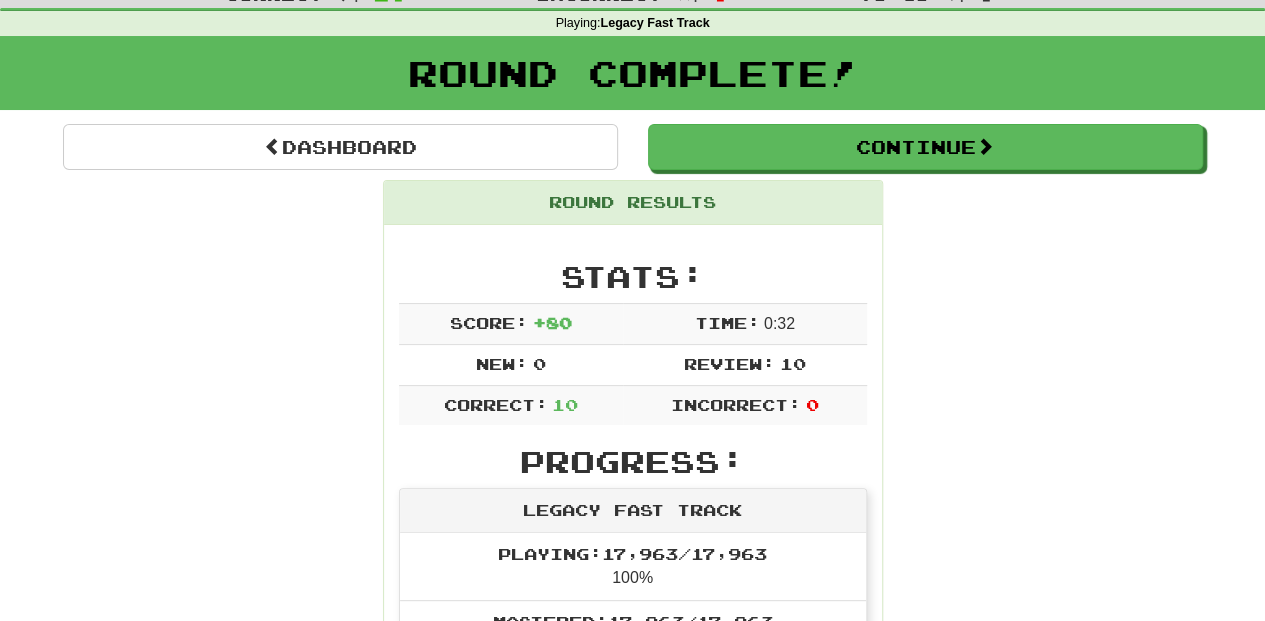 scroll, scrollTop: 0, scrollLeft: 0, axis: both 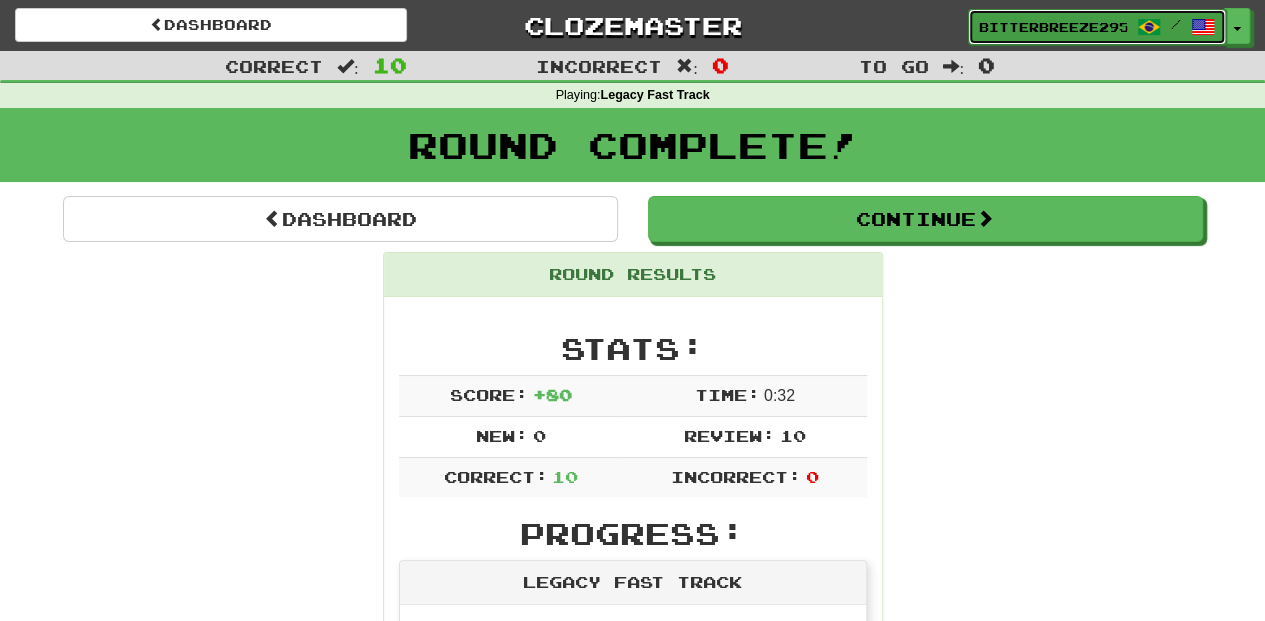 click on "BitterBreeze2956" at bounding box center [1053, 27] 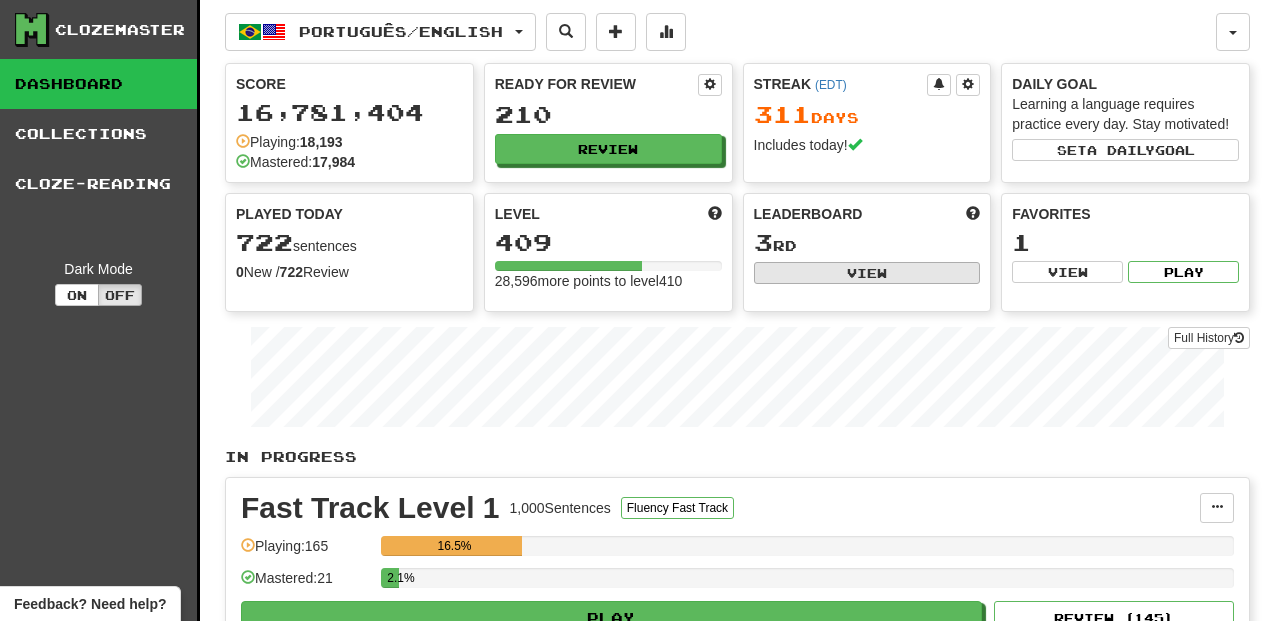 scroll, scrollTop: 0, scrollLeft: 0, axis: both 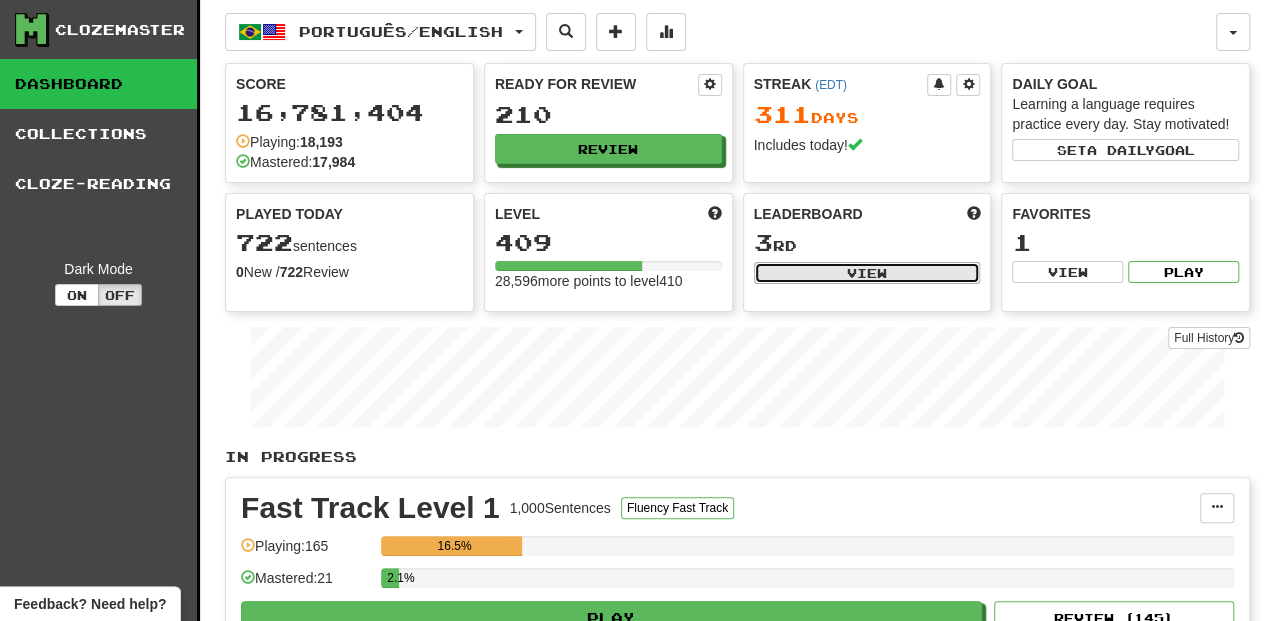 click on "View" at bounding box center [867, 273] 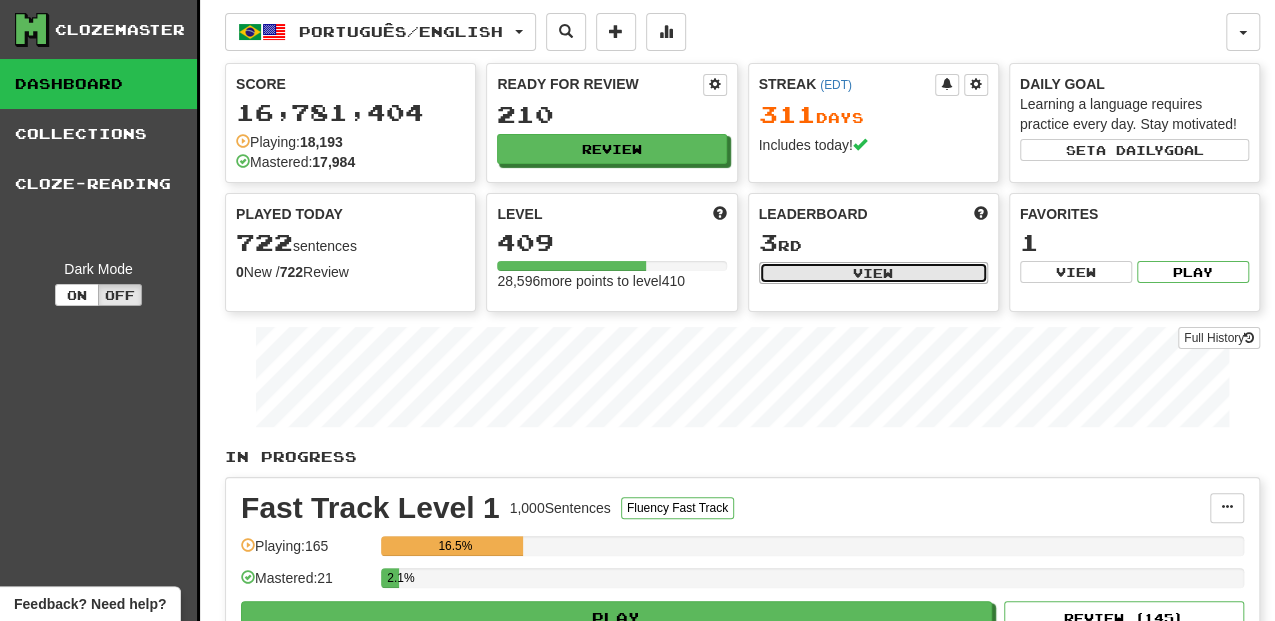 select on "**********" 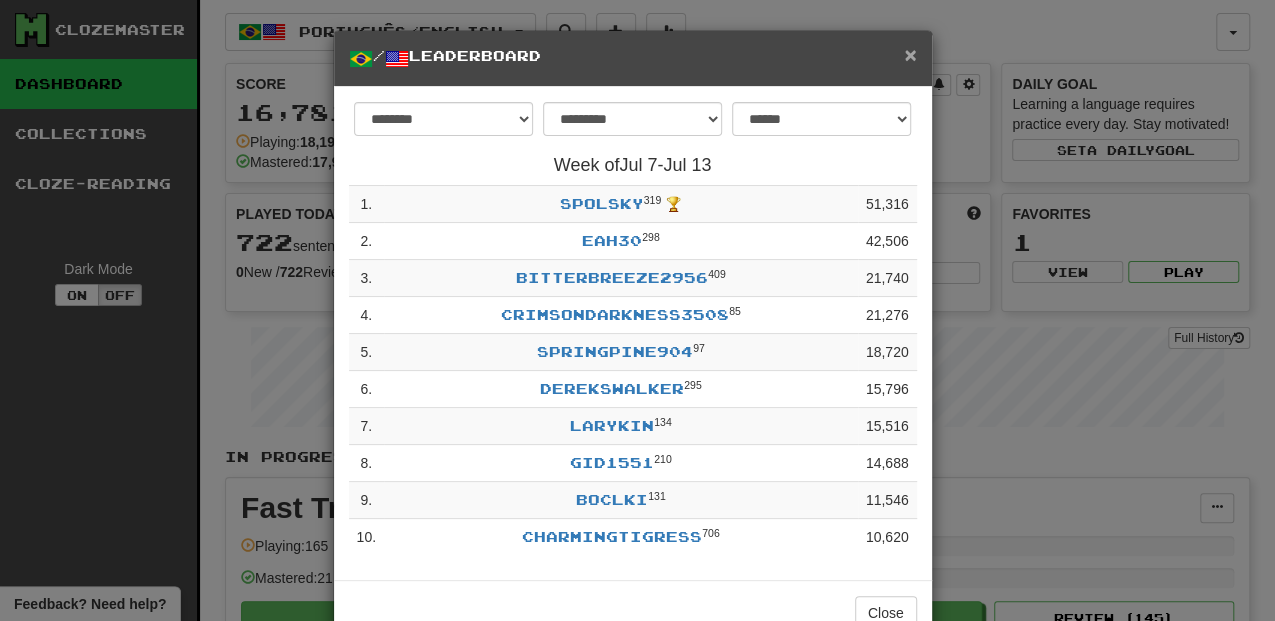 click on "×" at bounding box center (910, 54) 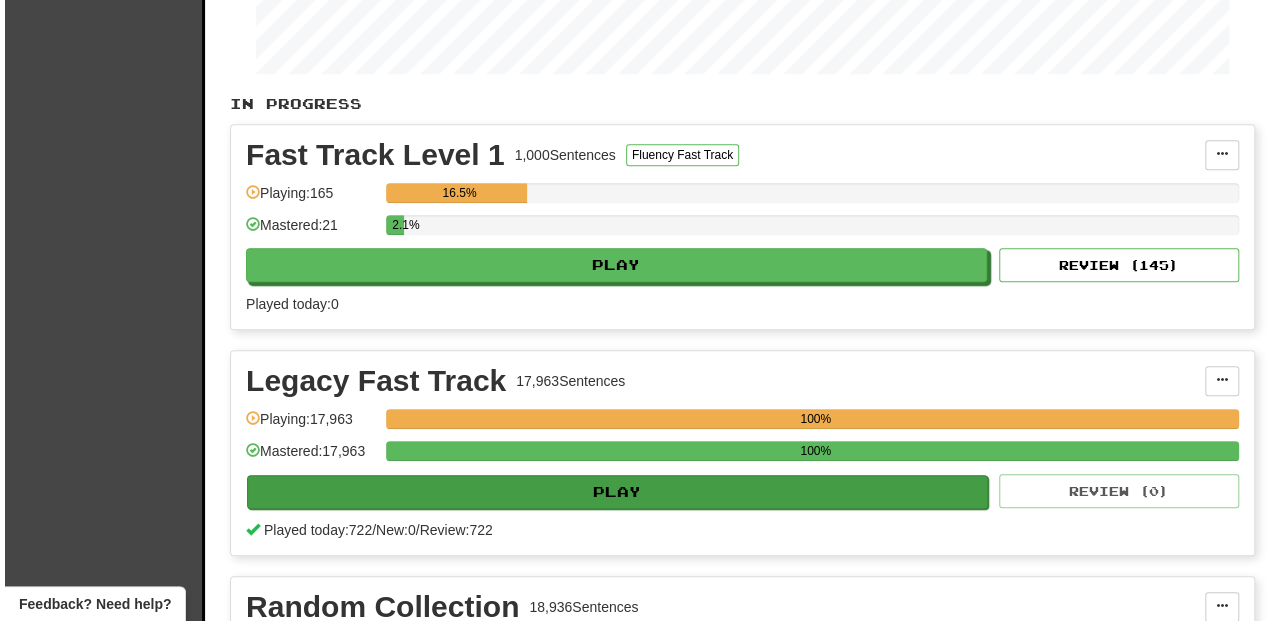 scroll, scrollTop: 400, scrollLeft: 0, axis: vertical 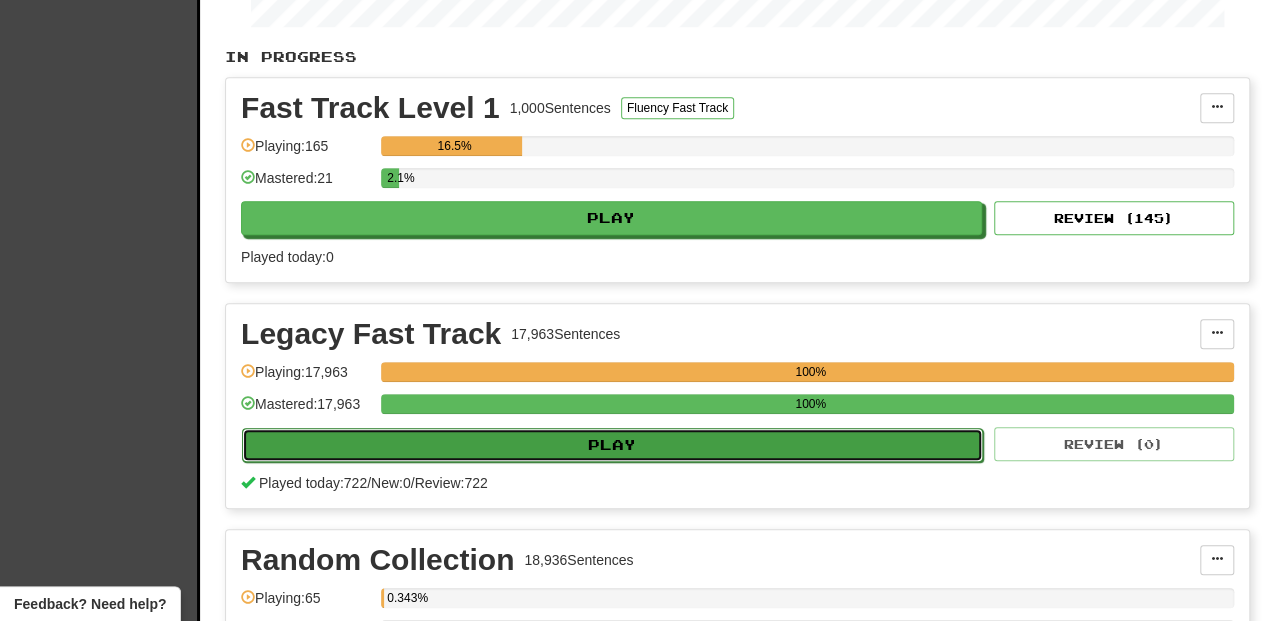 click on "Play" at bounding box center [612, 445] 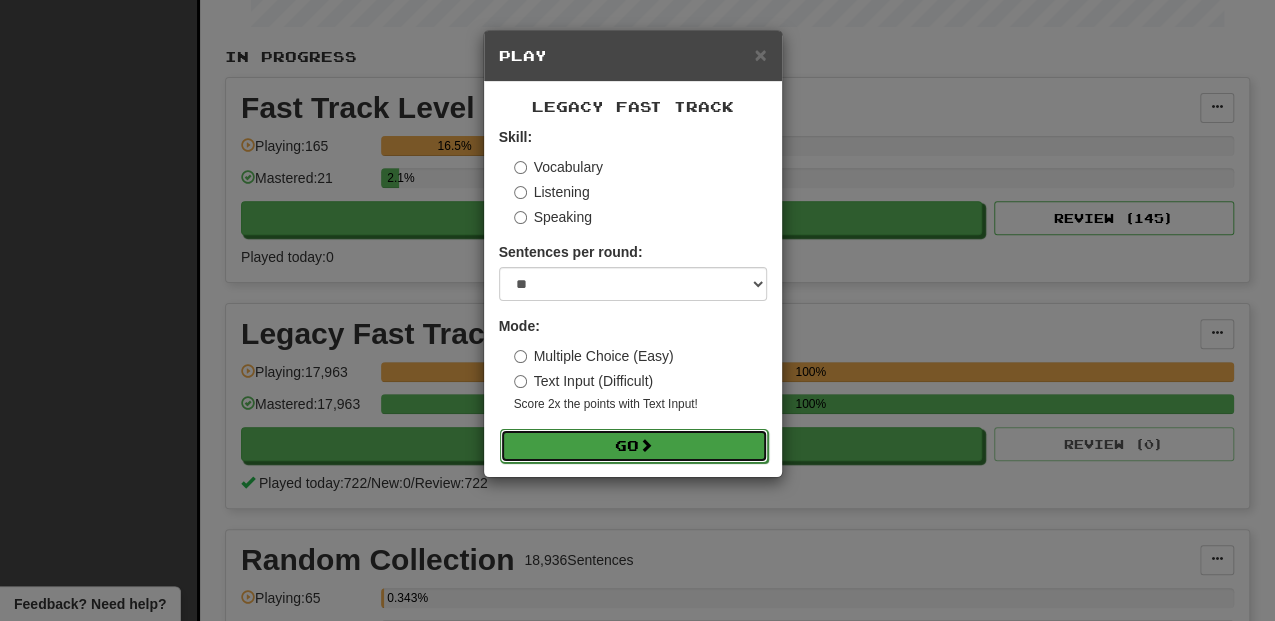 click at bounding box center (646, 445) 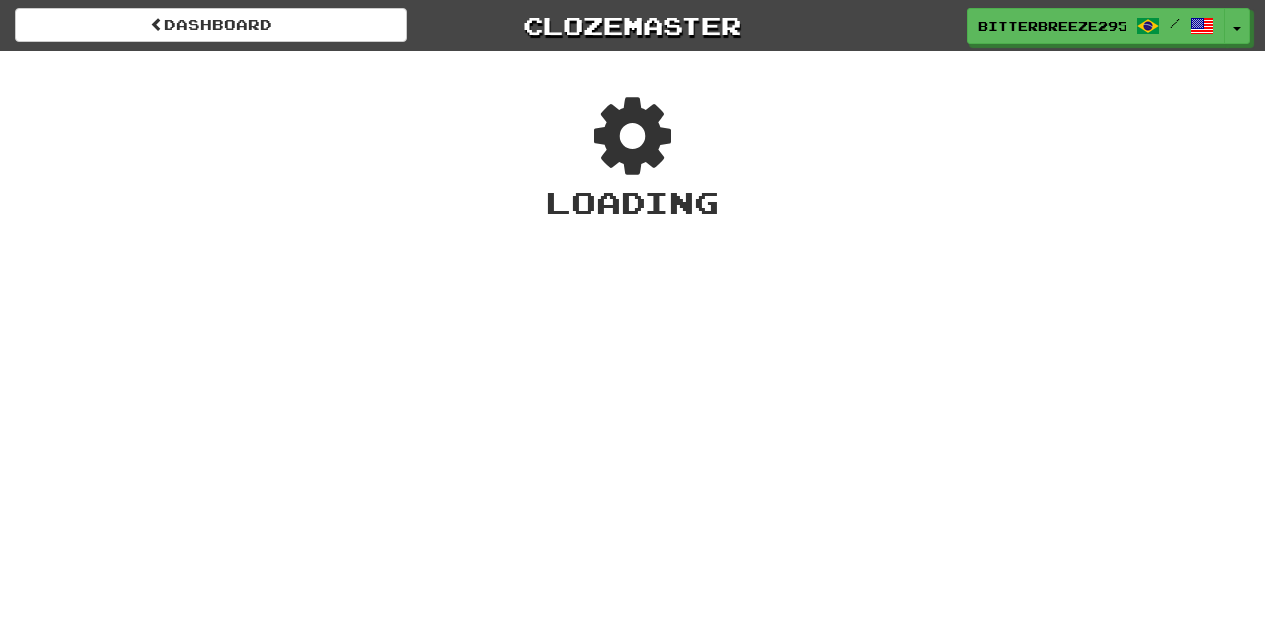 scroll, scrollTop: 0, scrollLeft: 0, axis: both 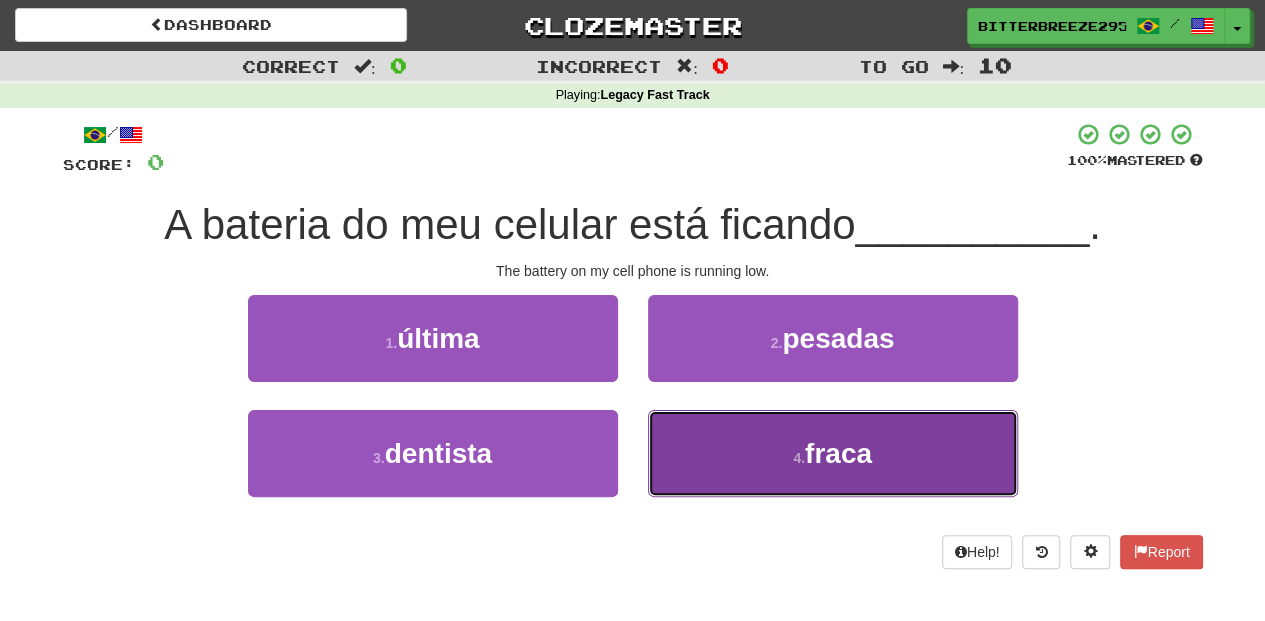 click on "4 .  fraca" at bounding box center (833, 453) 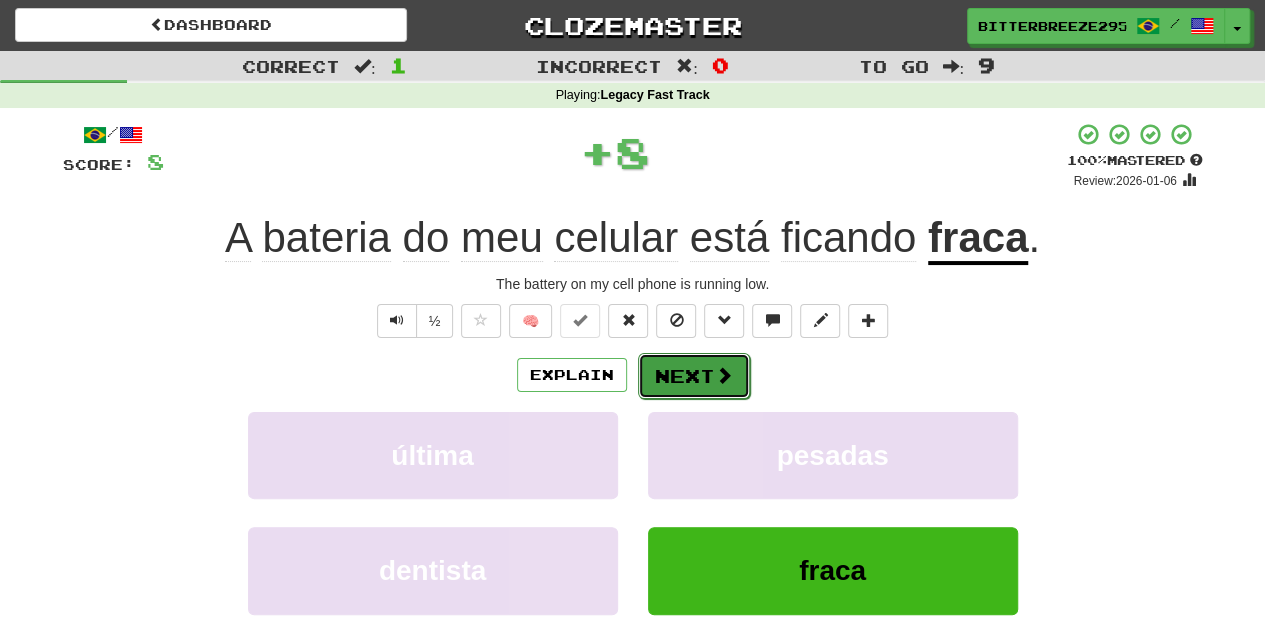 click on "Next" at bounding box center (694, 376) 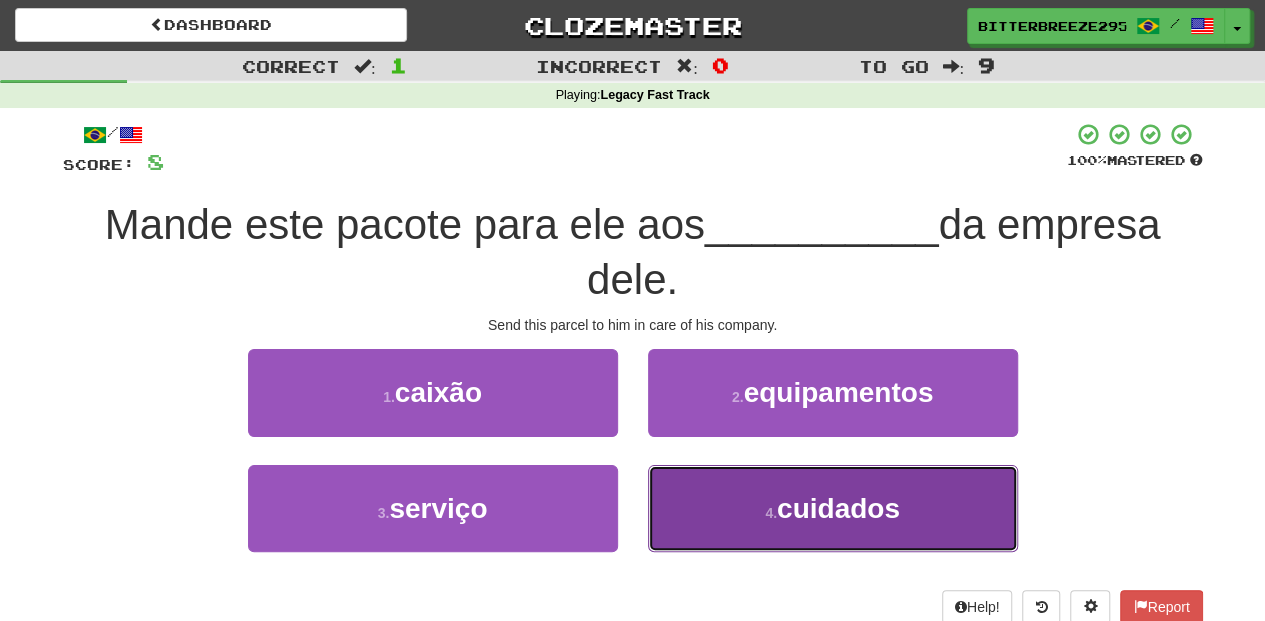click on "4 .  cuidados" at bounding box center (833, 508) 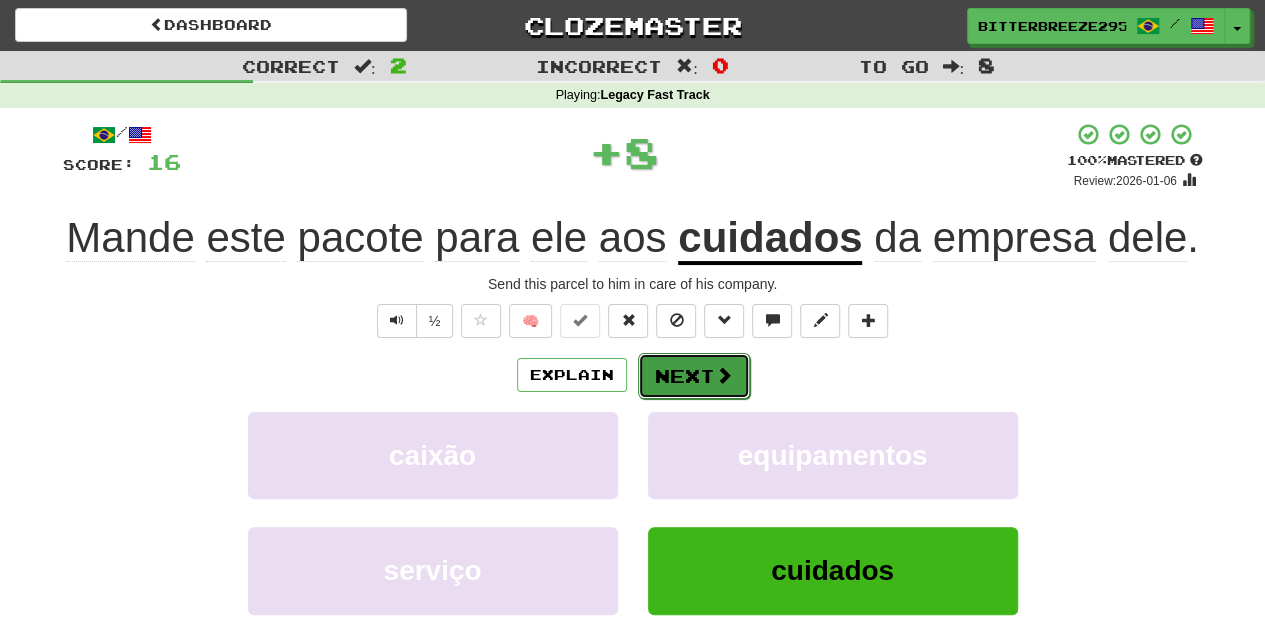 click on "Next" at bounding box center (694, 376) 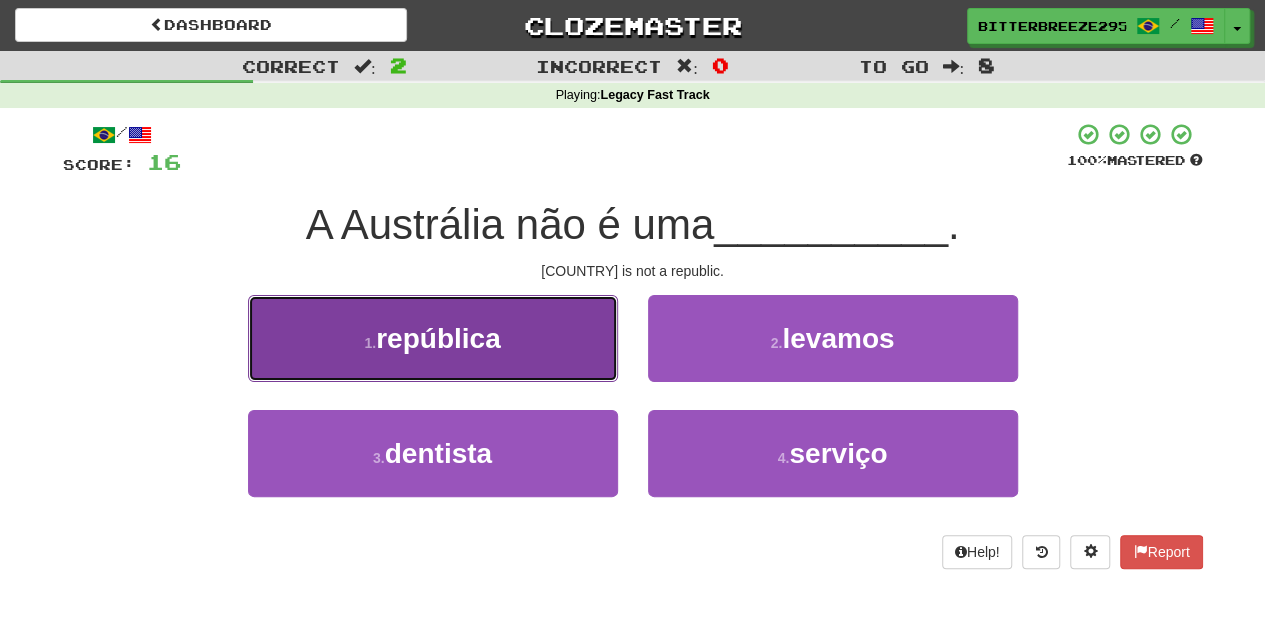 click on "1 .  república" at bounding box center [433, 338] 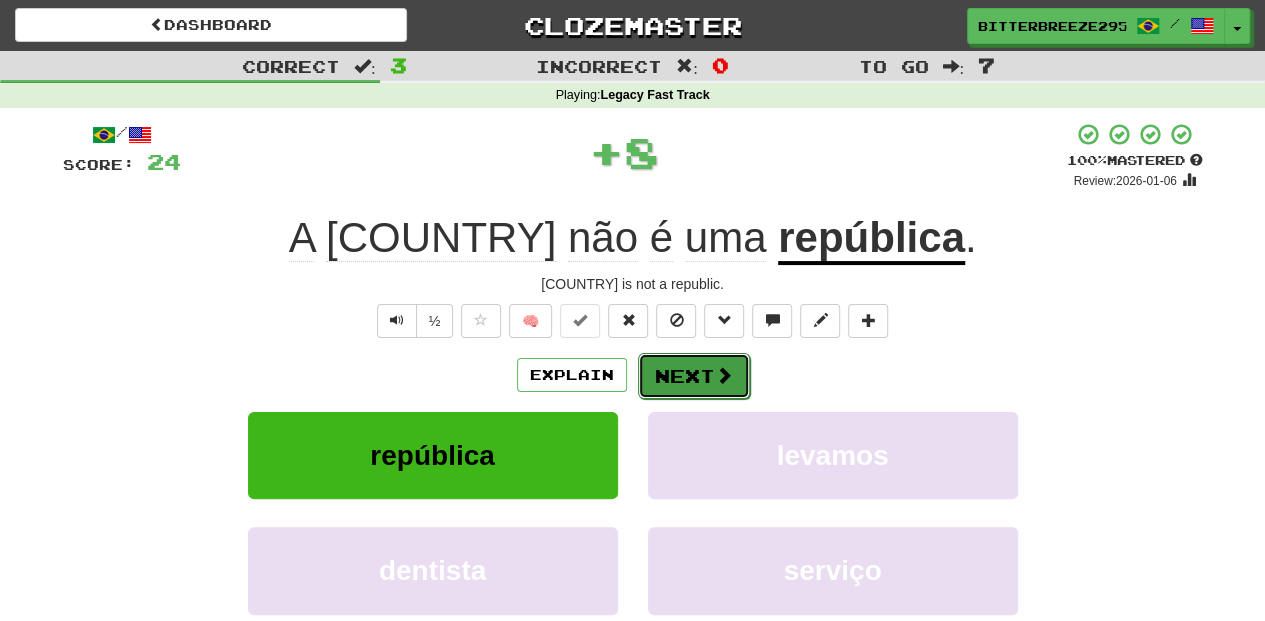 click on "Next" at bounding box center (694, 376) 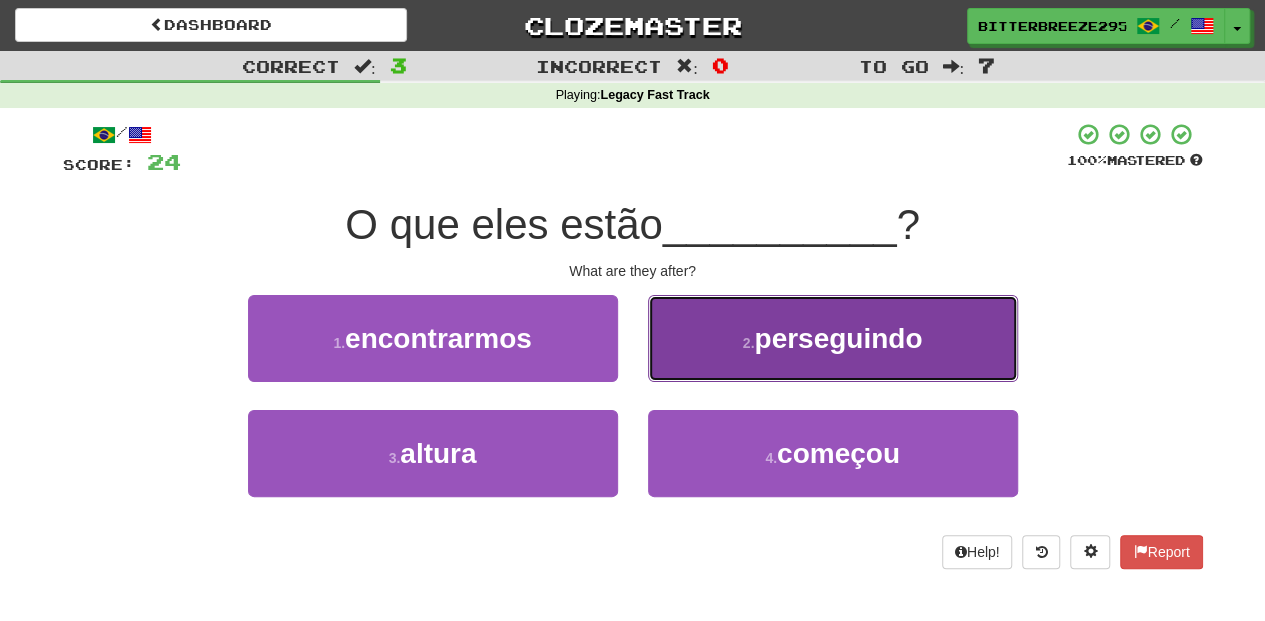 click on "2 .  perseguindo" at bounding box center [833, 338] 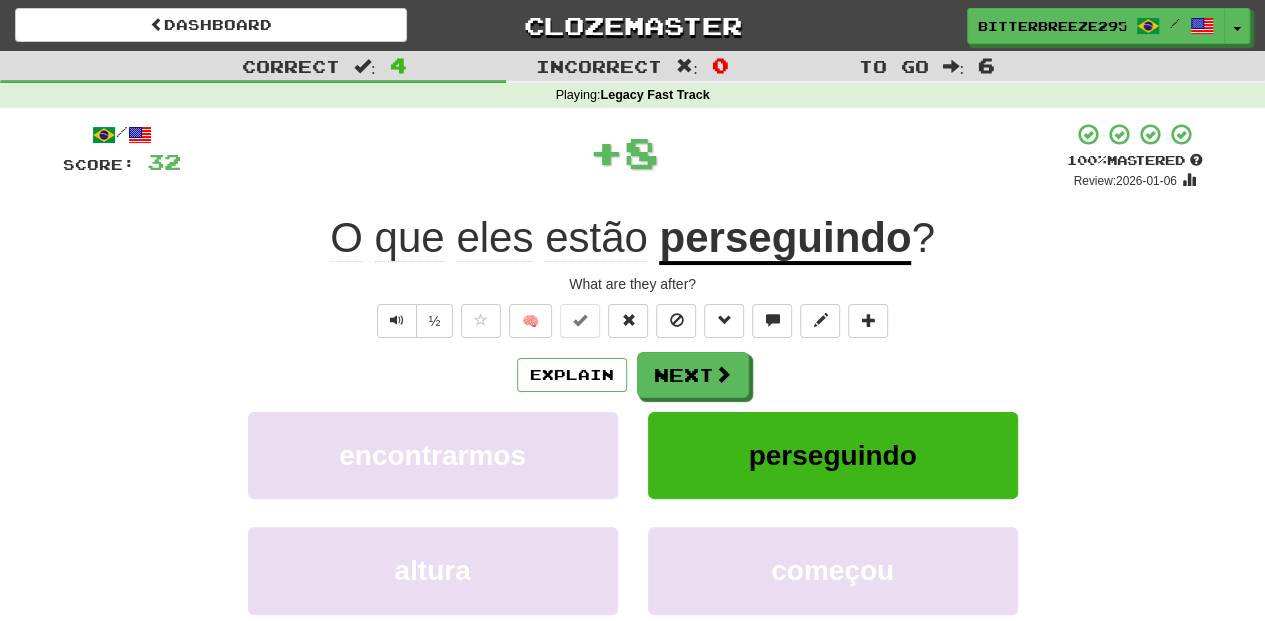 click on "Next" at bounding box center [693, 375] 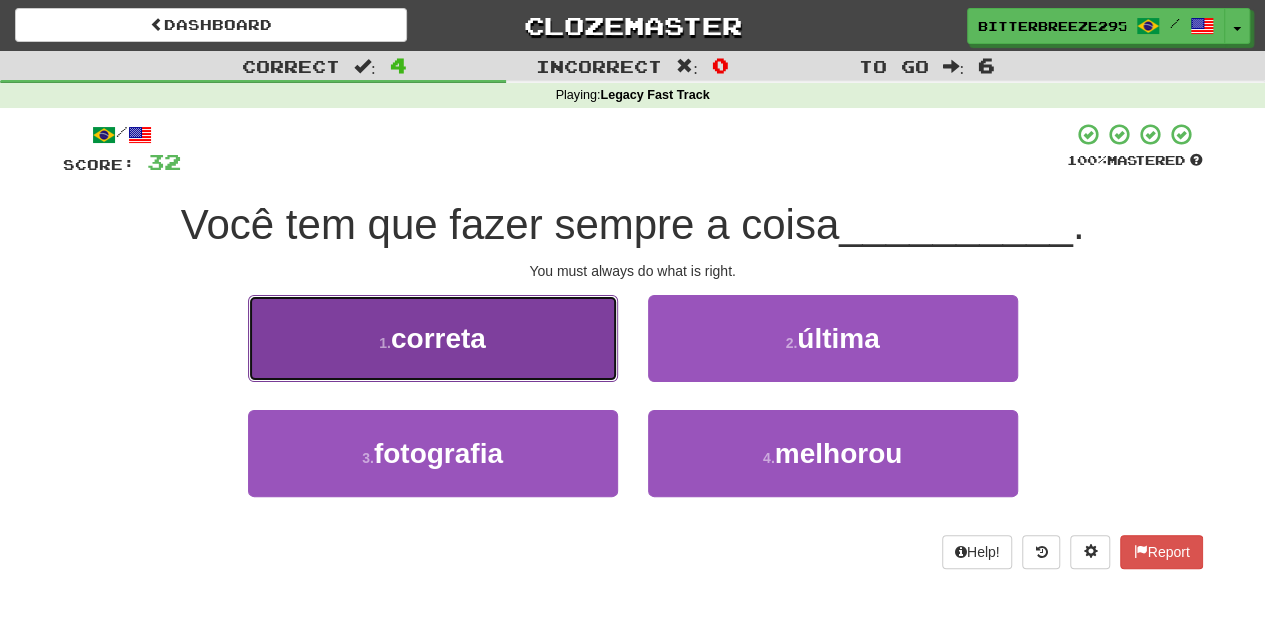 click on "1 .  correta" at bounding box center [433, 338] 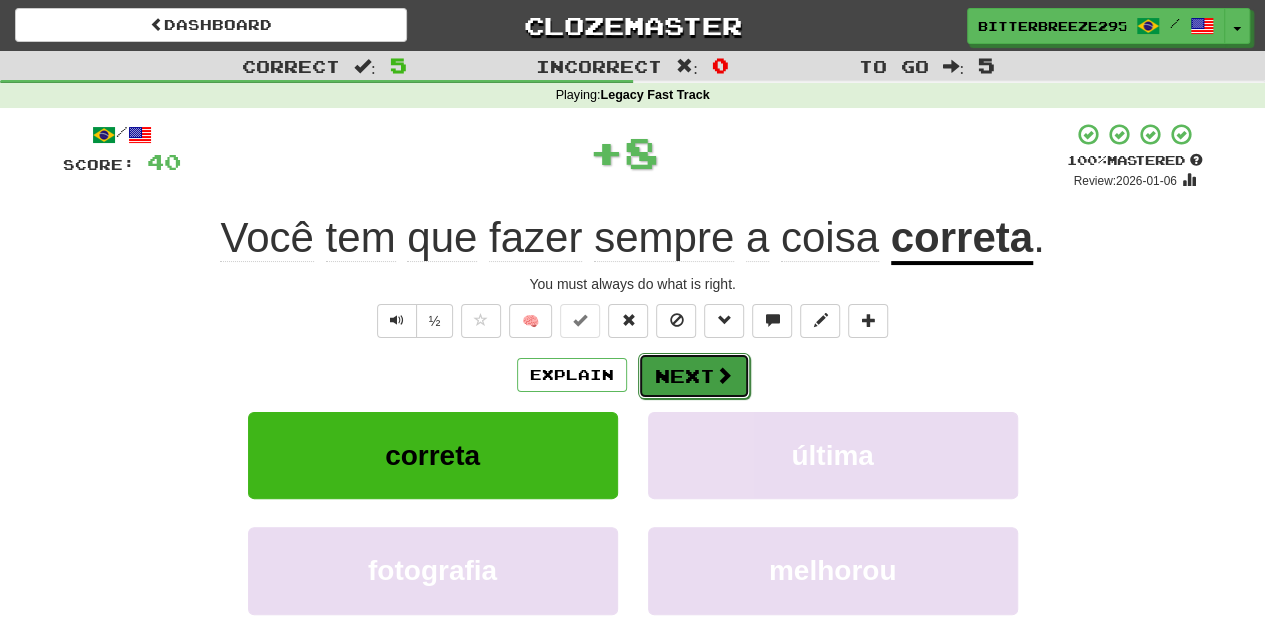 click on "Next" at bounding box center (694, 376) 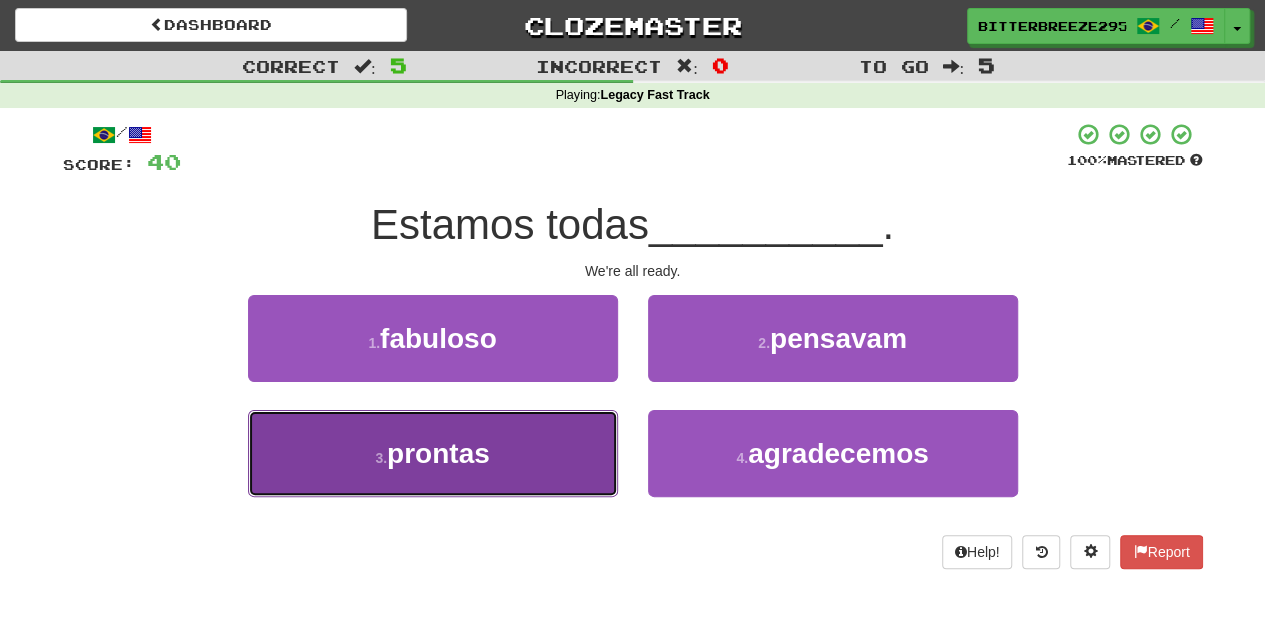 click on "3 .  prontas" at bounding box center (433, 453) 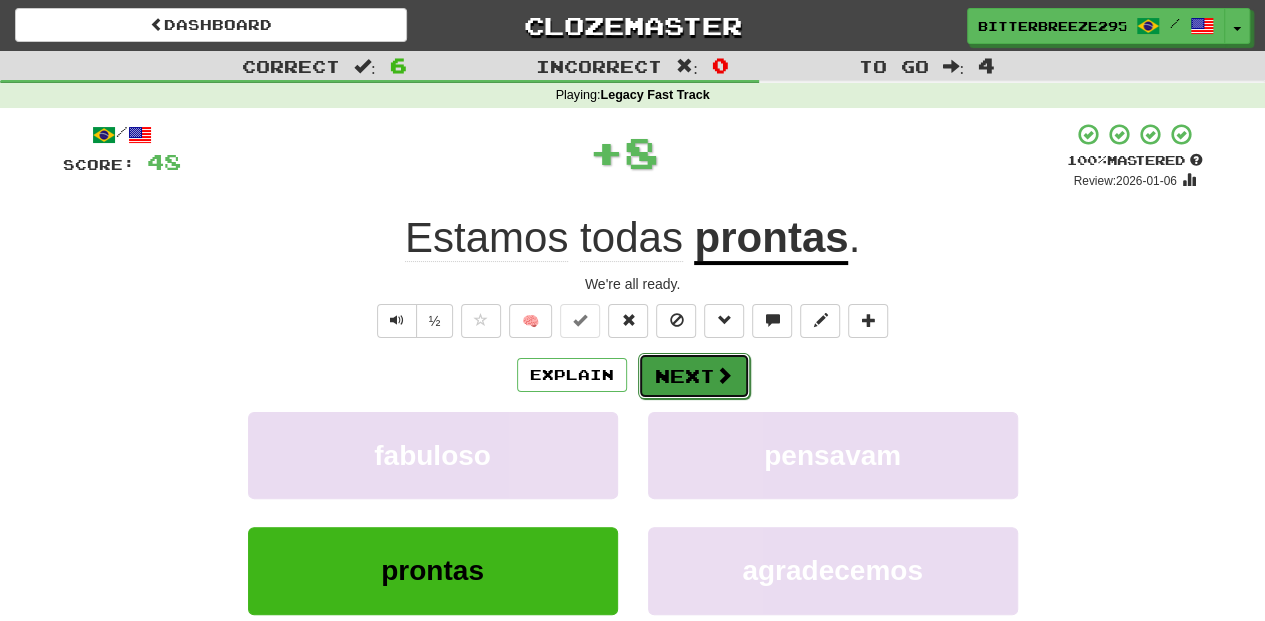 click on "Next" at bounding box center (694, 376) 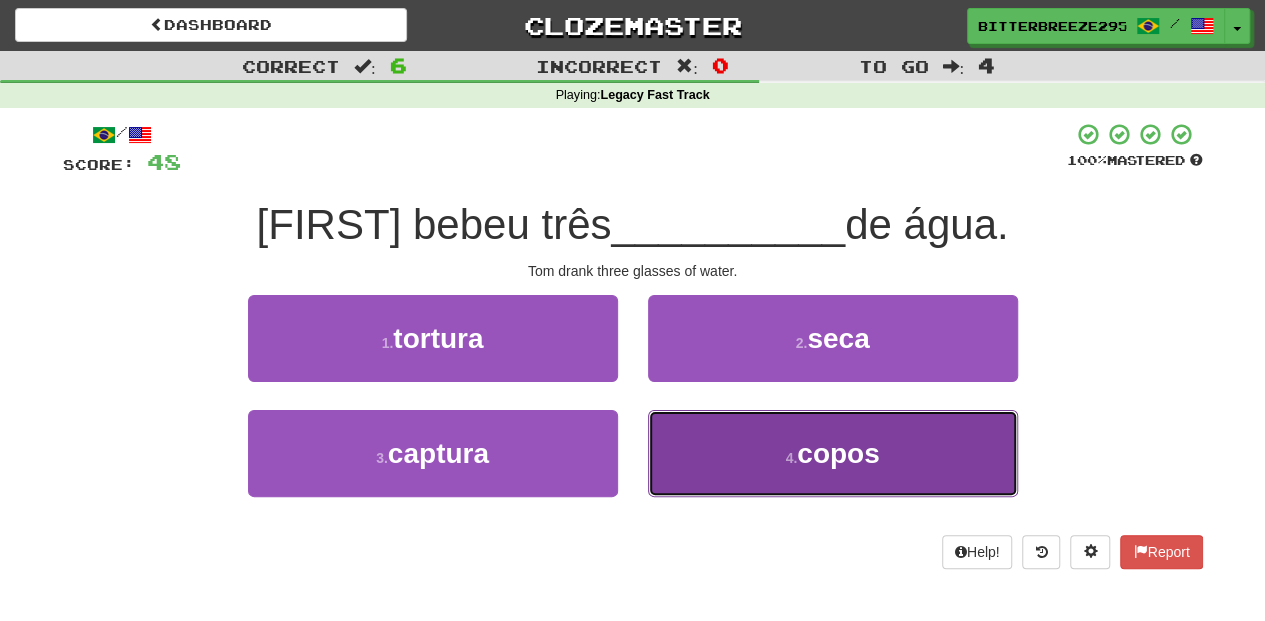 click on "4 .  copos" at bounding box center (833, 453) 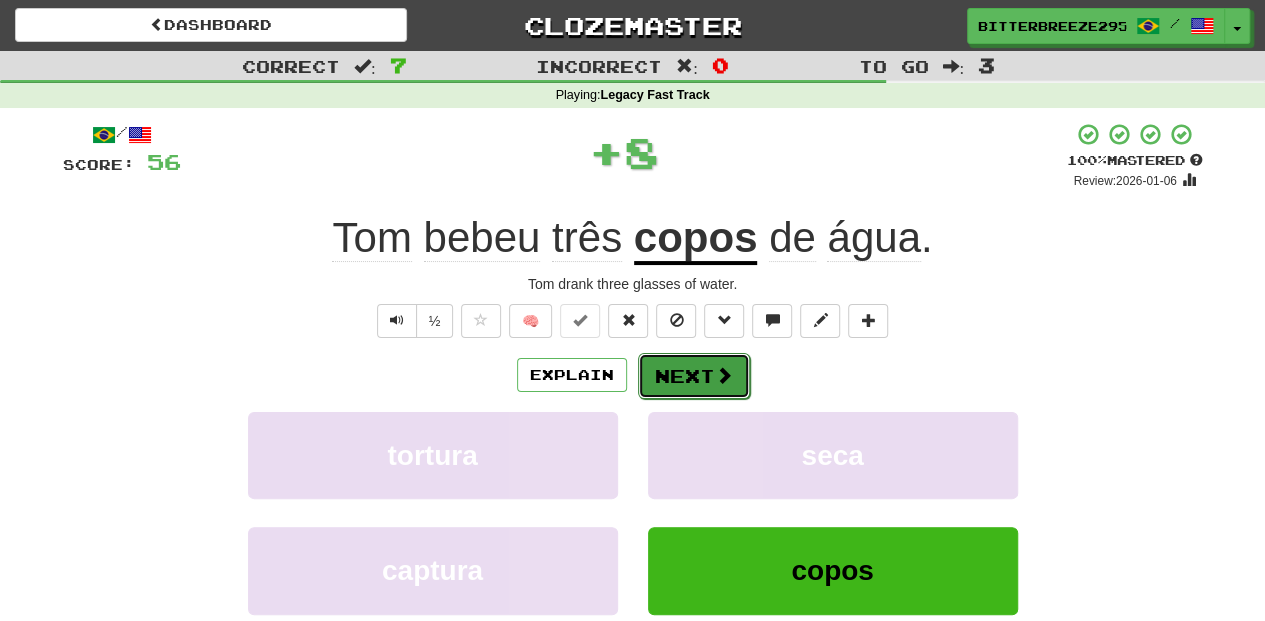 click on "Next" at bounding box center (694, 376) 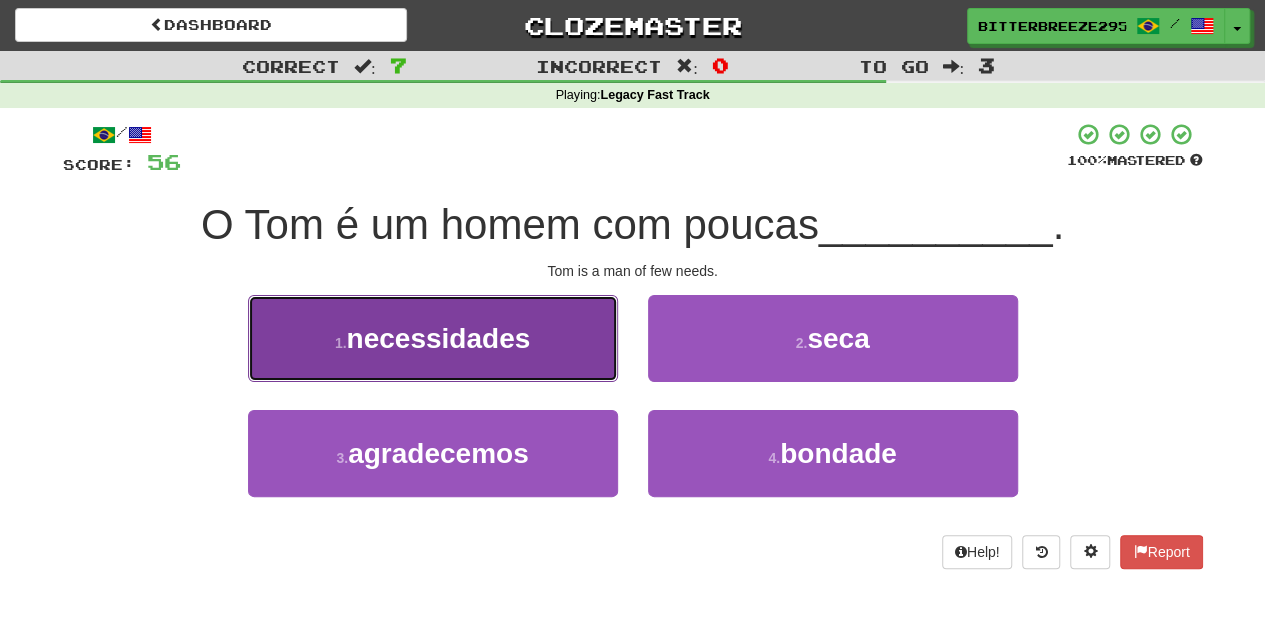 click on "necessidades" at bounding box center [439, 338] 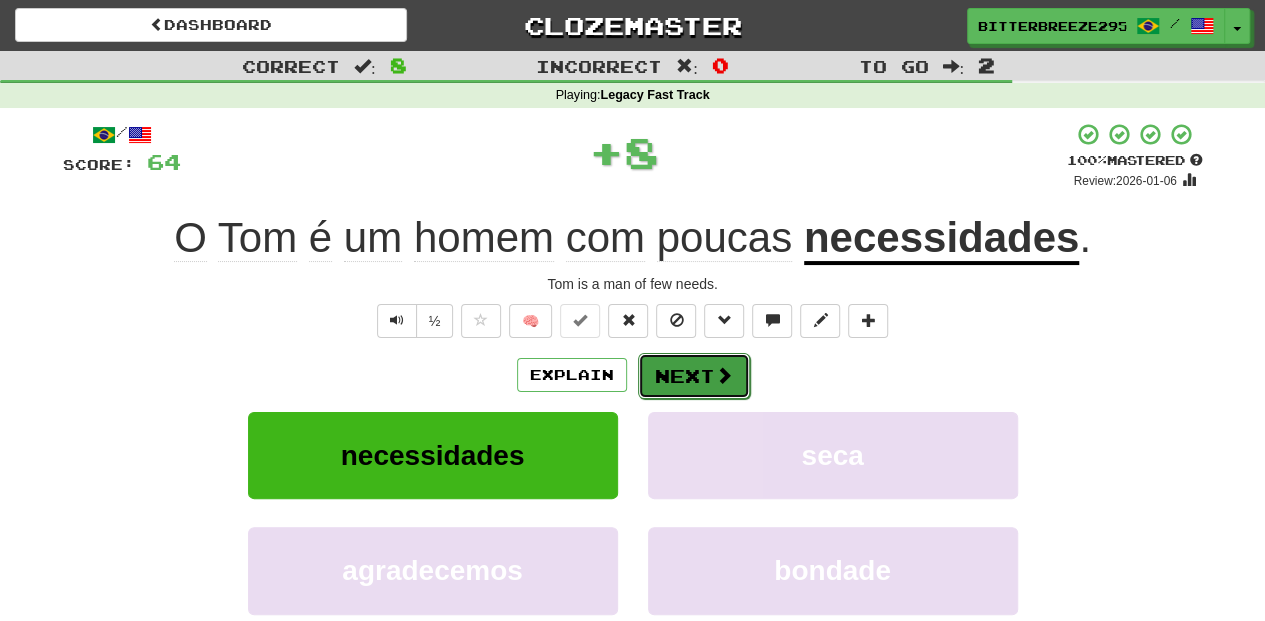 click on "Next" at bounding box center (694, 376) 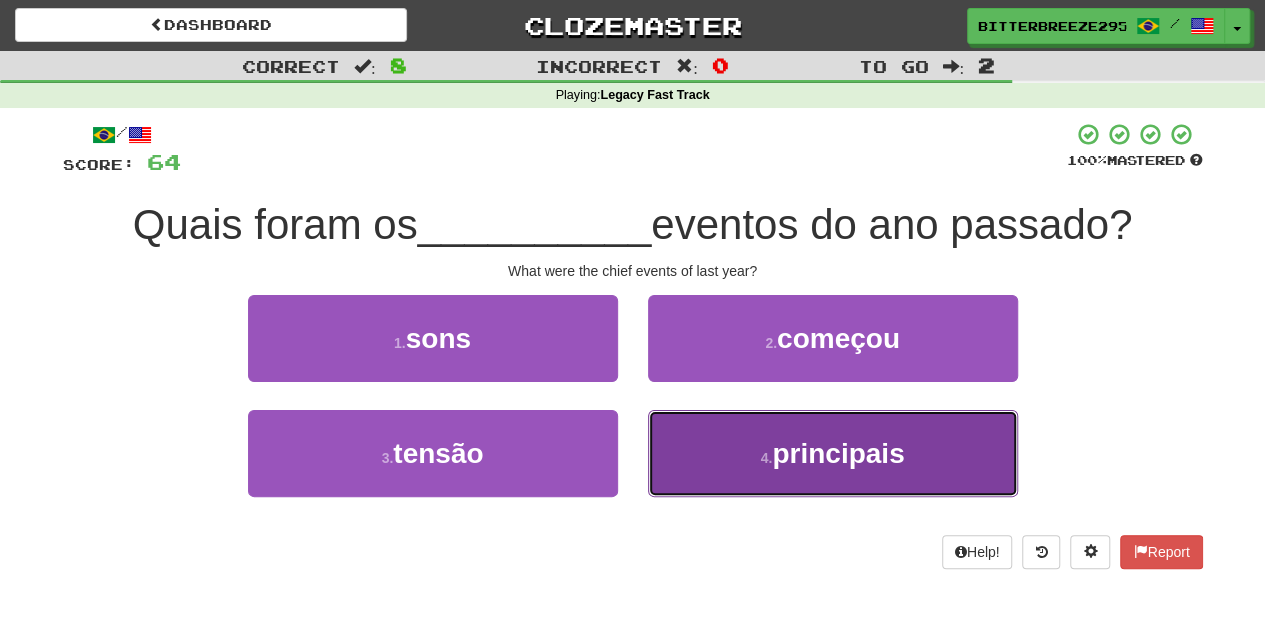click on "4 .  principais" at bounding box center [833, 453] 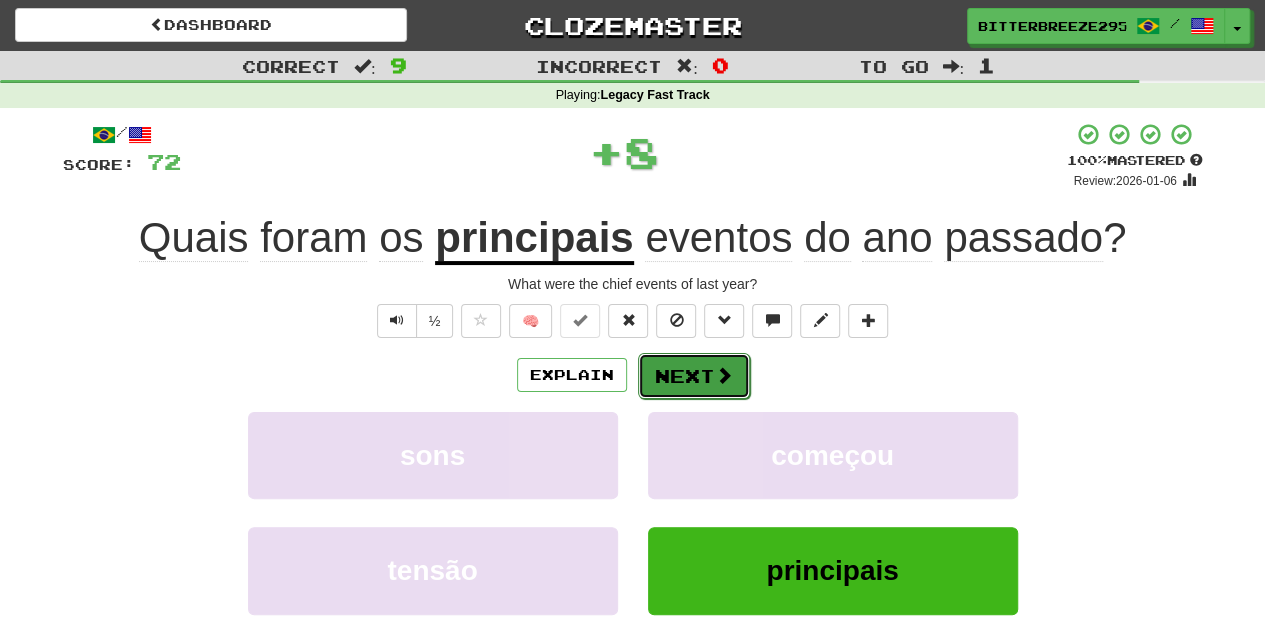 click on "Next" at bounding box center (694, 376) 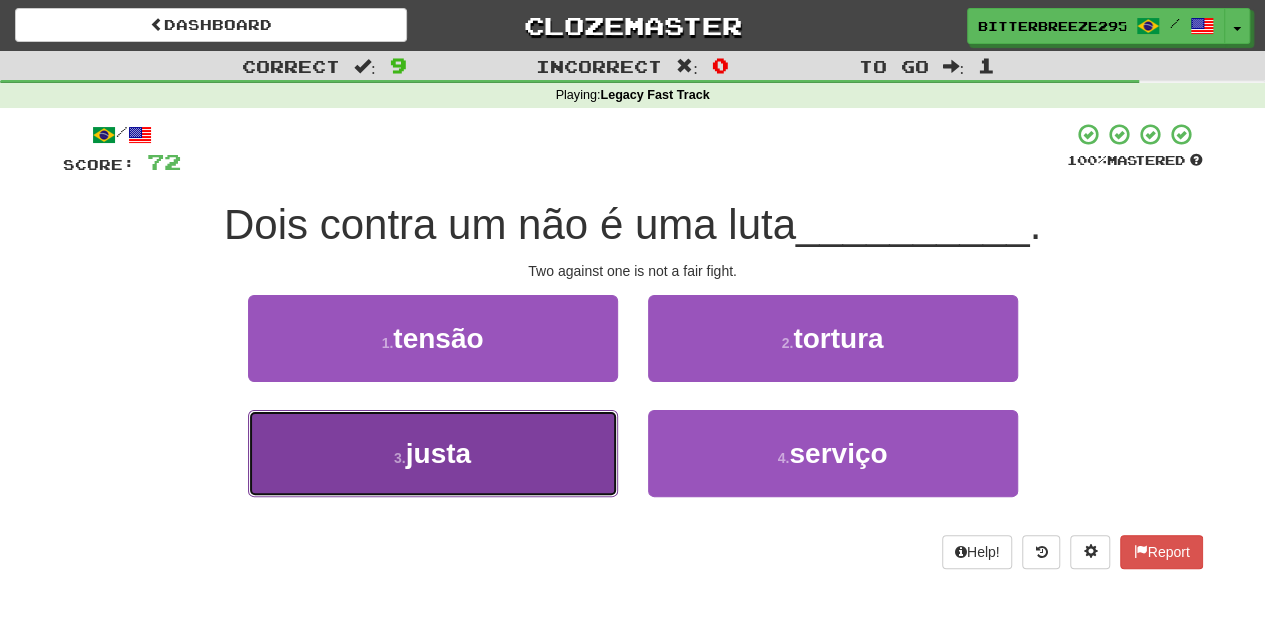 click on "3 .  justa" at bounding box center [433, 453] 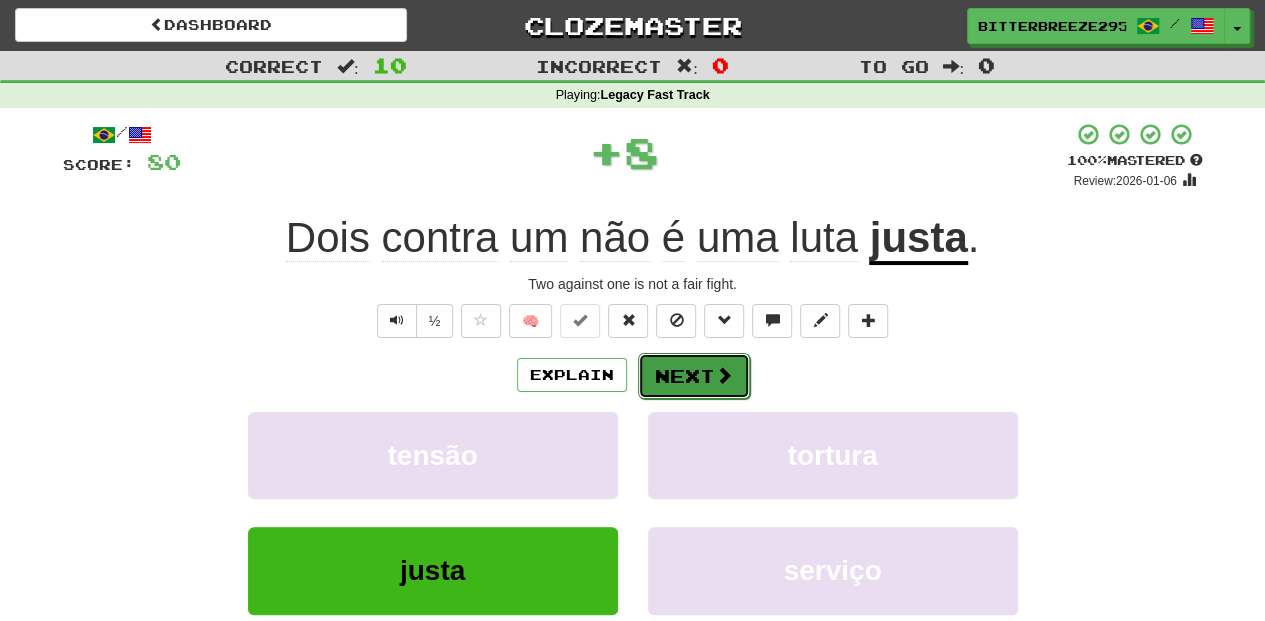 click on "Next" at bounding box center (694, 376) 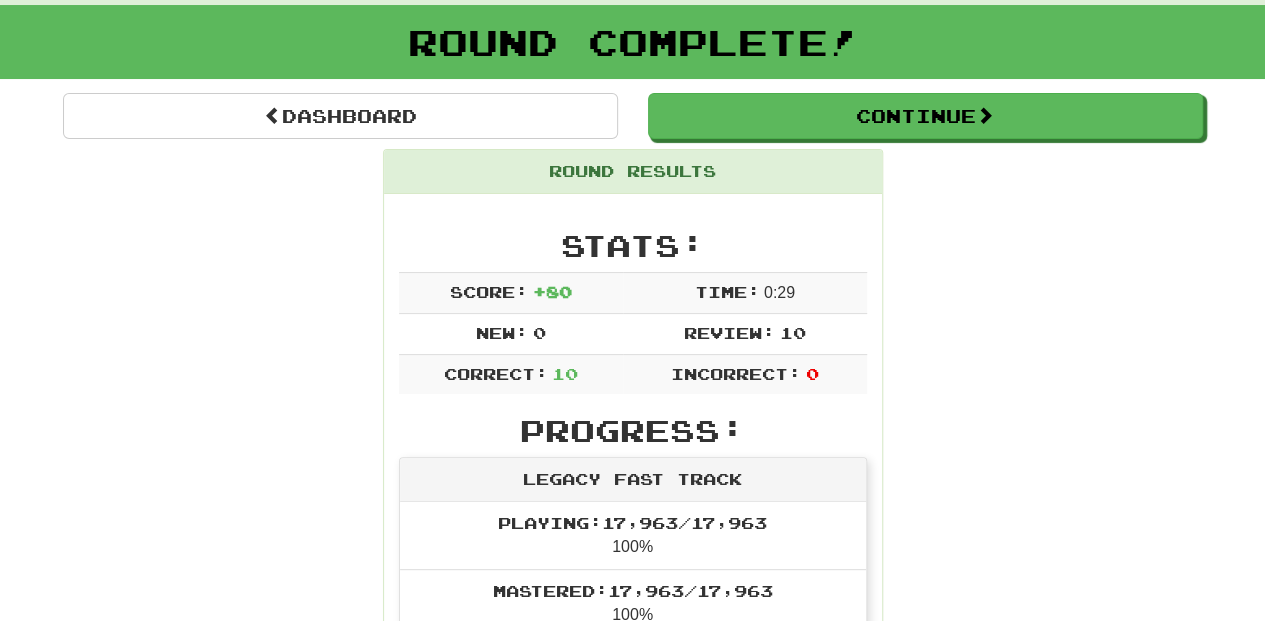 scroll, scrollTop: 66, scrollLeft: 0, axis: vertical 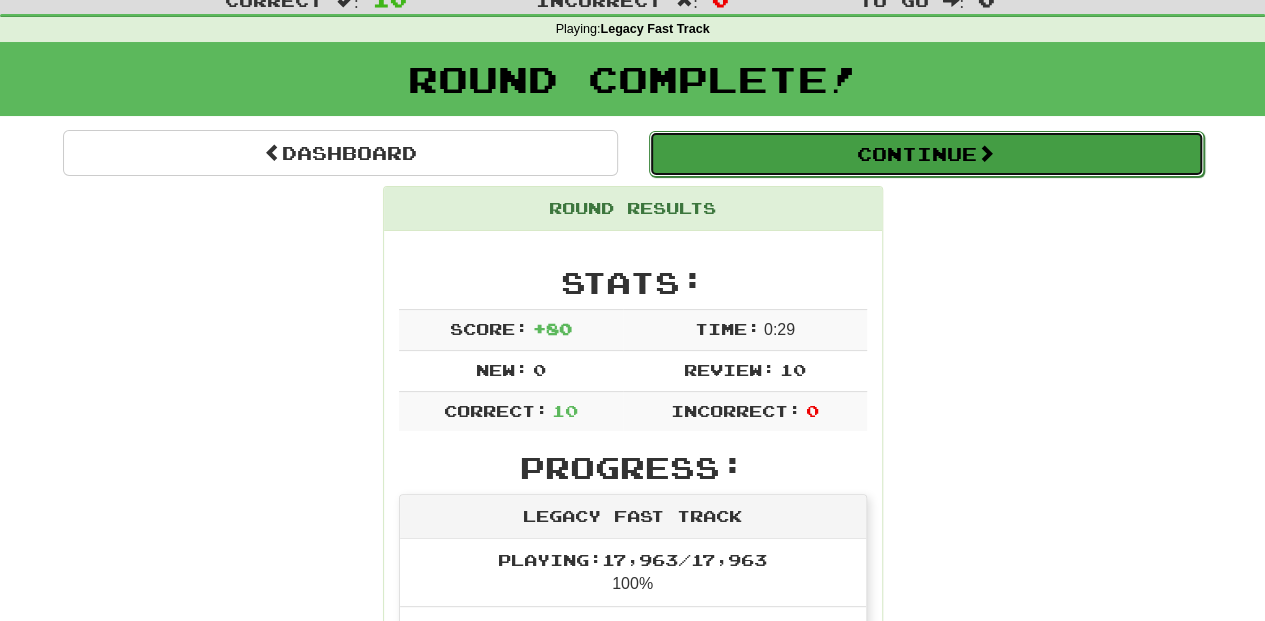 click on "Continue" at bounding box center [926, 154] 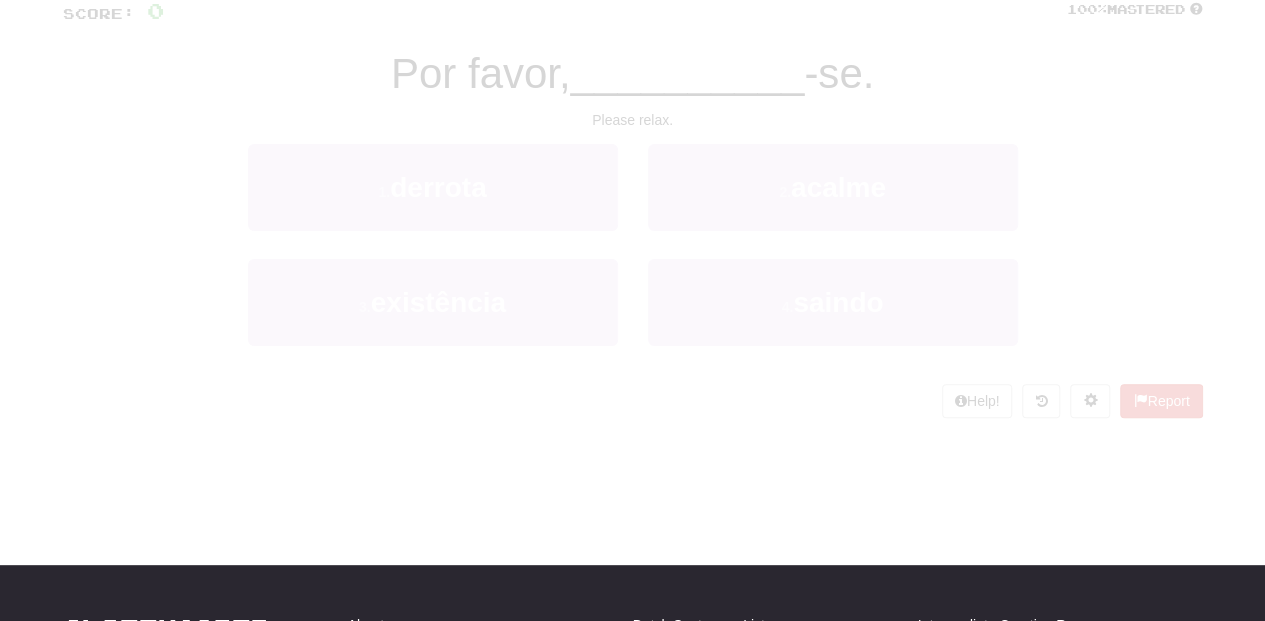 scroll, scrollTop: 66, scrollLeft: 0, axis: vertical 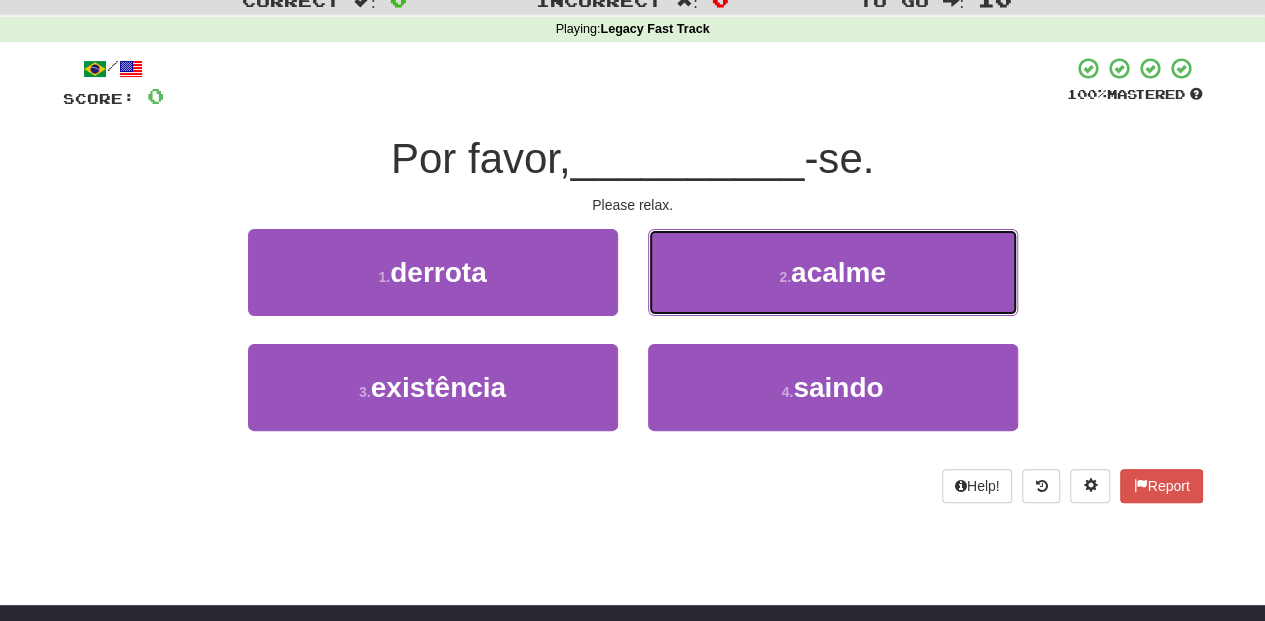 click on "2 .  acalme" at bounding box center (833, 272) 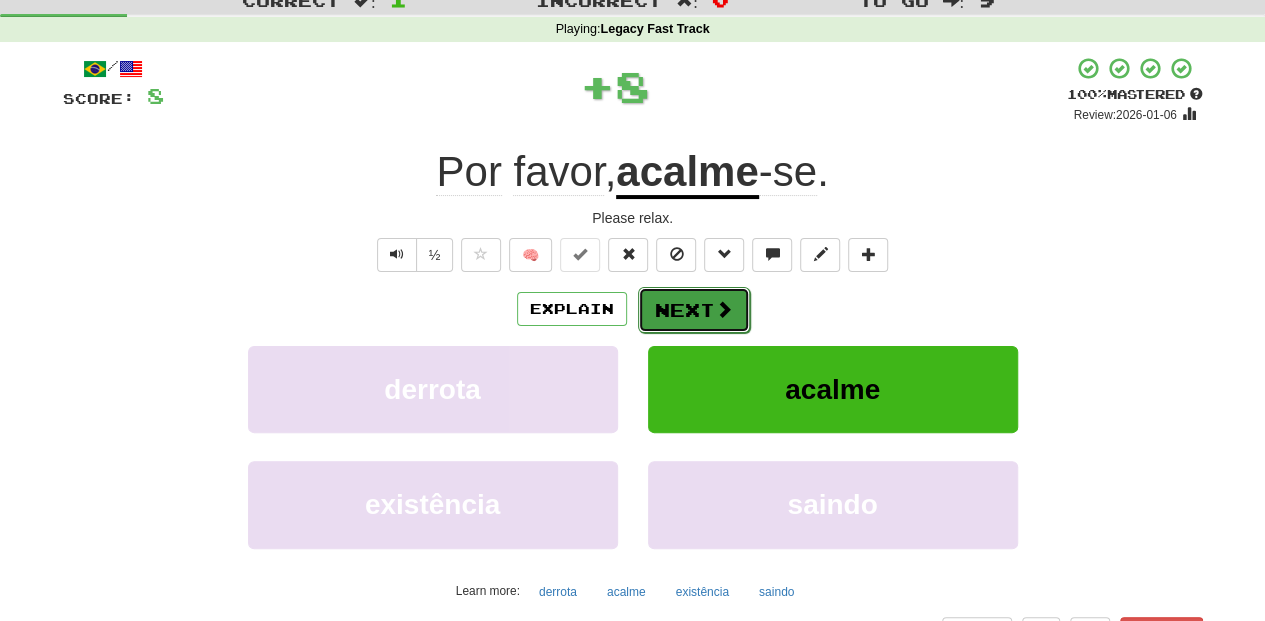 click on "Next" at bounding box center (694, 310) 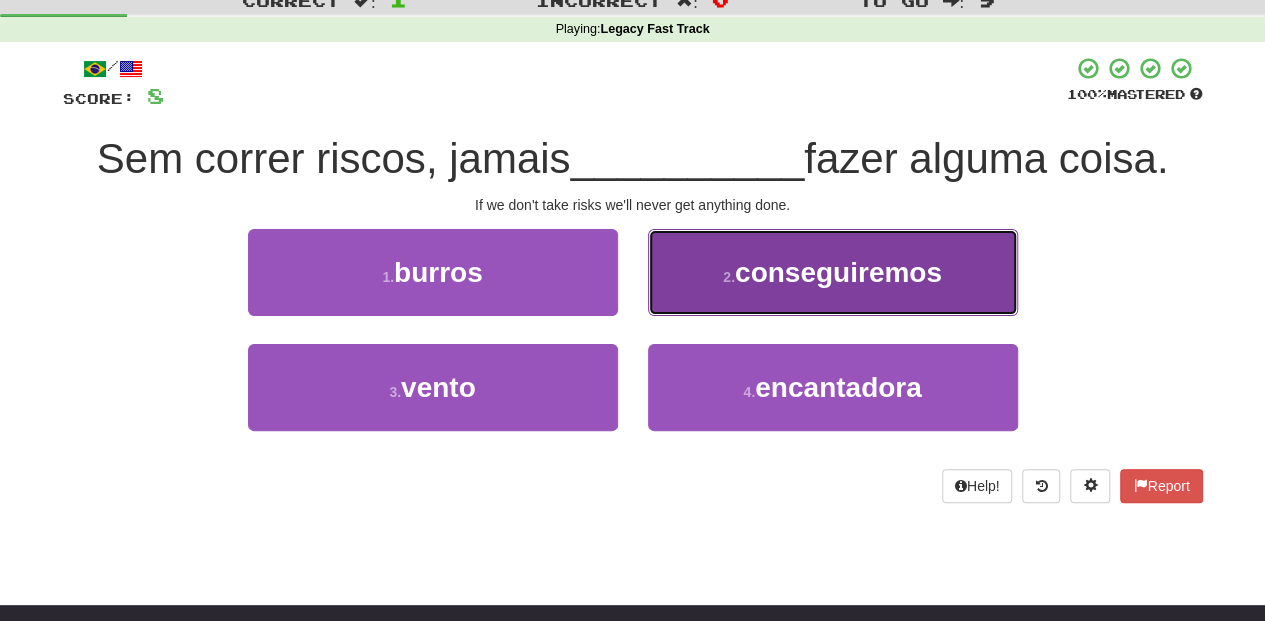 click on "2 .  conseguiremos" at bounding box center [833, 272] 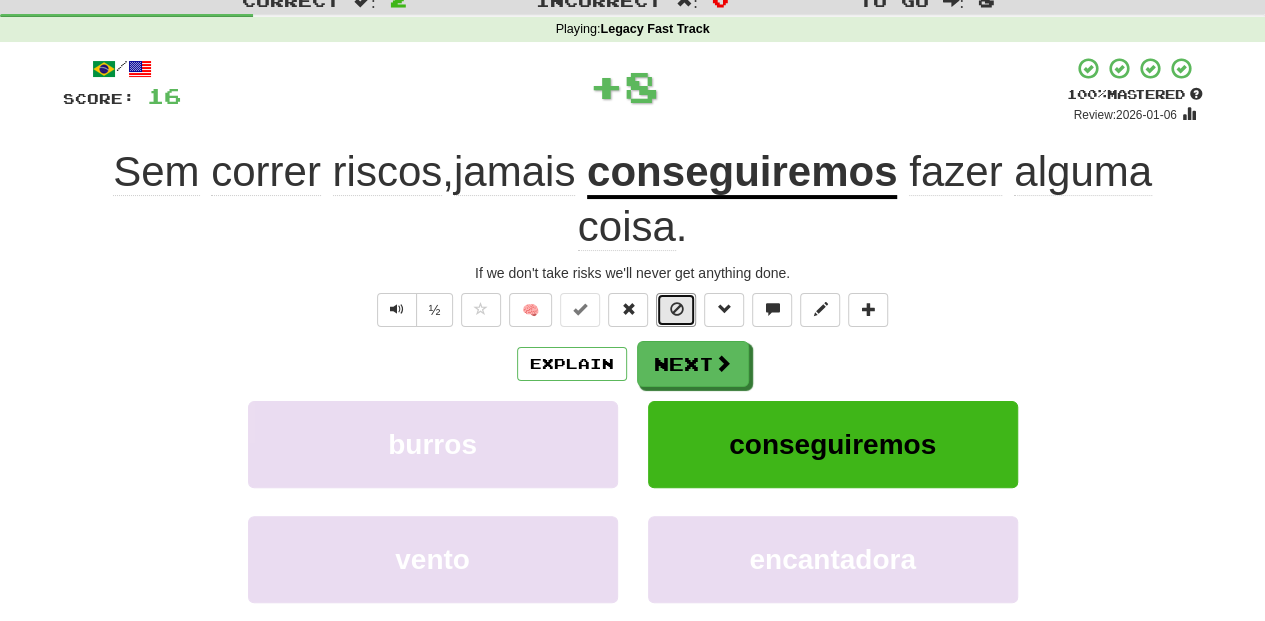 click at bounding box center (676, 310) 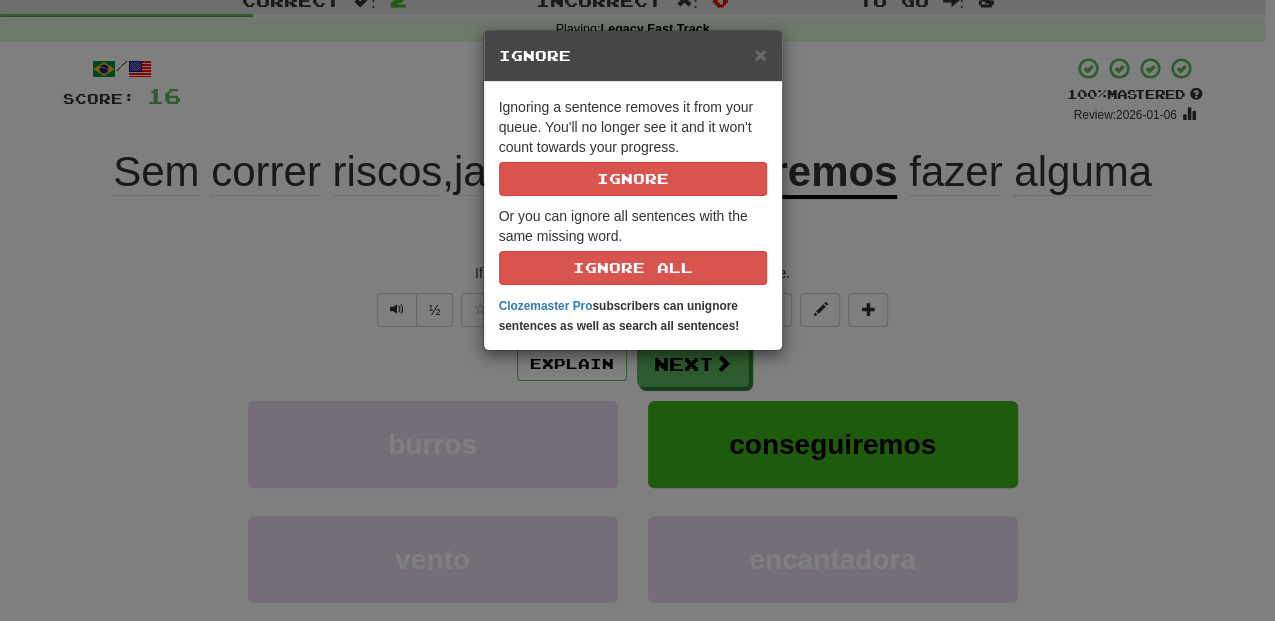 click on "× Ignore Ignoring a sentence removes it from your queue. You'll no longer see it and it won't count towards your progress. Ignore Or you can ignore all sentences with the same missing word. Ignore All Clozemaster Pro  subscribers can unignore sentences as well as search all sentences!" at bounding box center (637, 310) 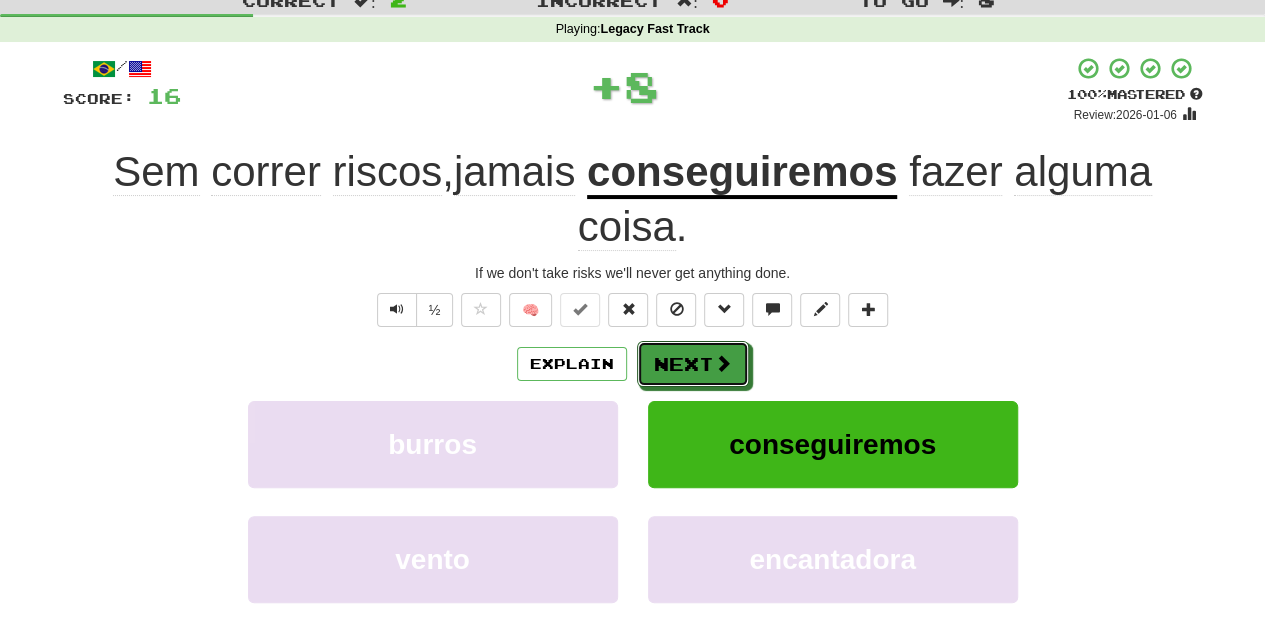 click on "Next" at bounding box center [693, 364] 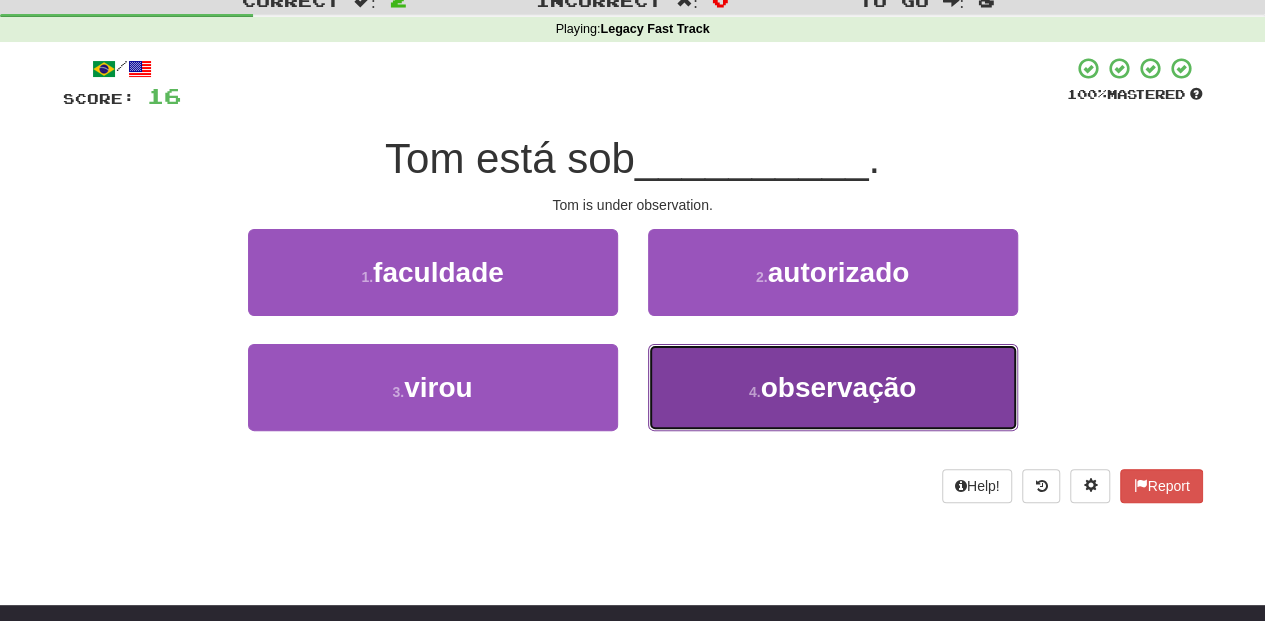 click on "4 .  observação" at bounding box center [833, 387] 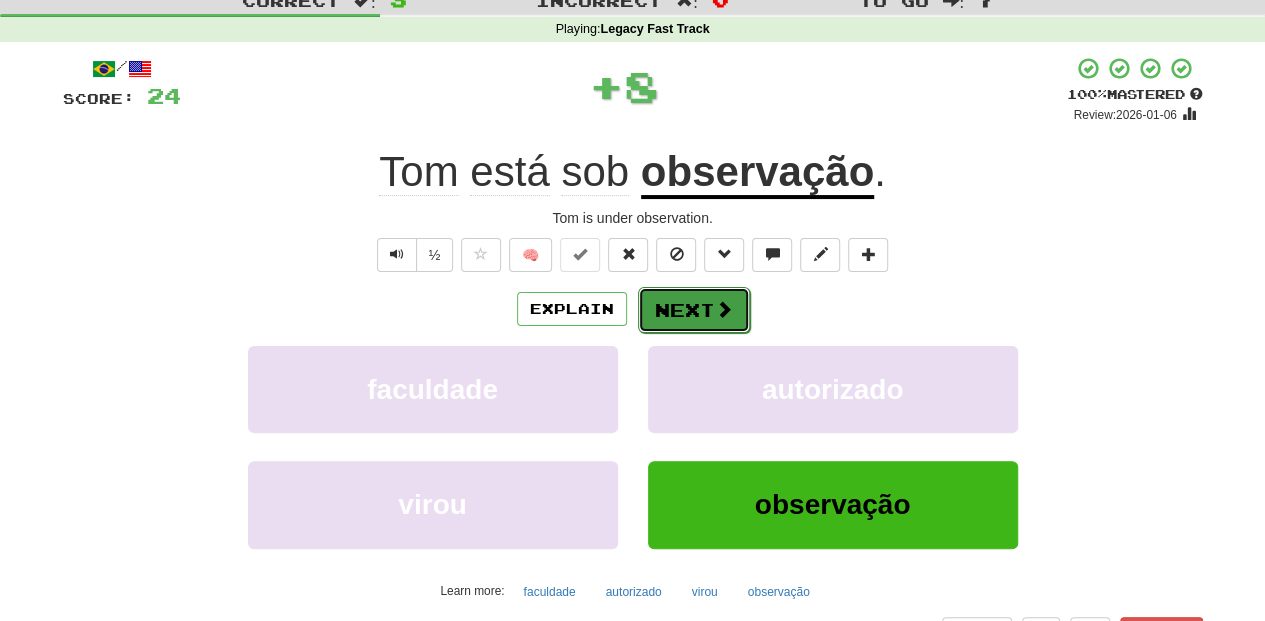 click on "Next" at bounding box center [694, 310] 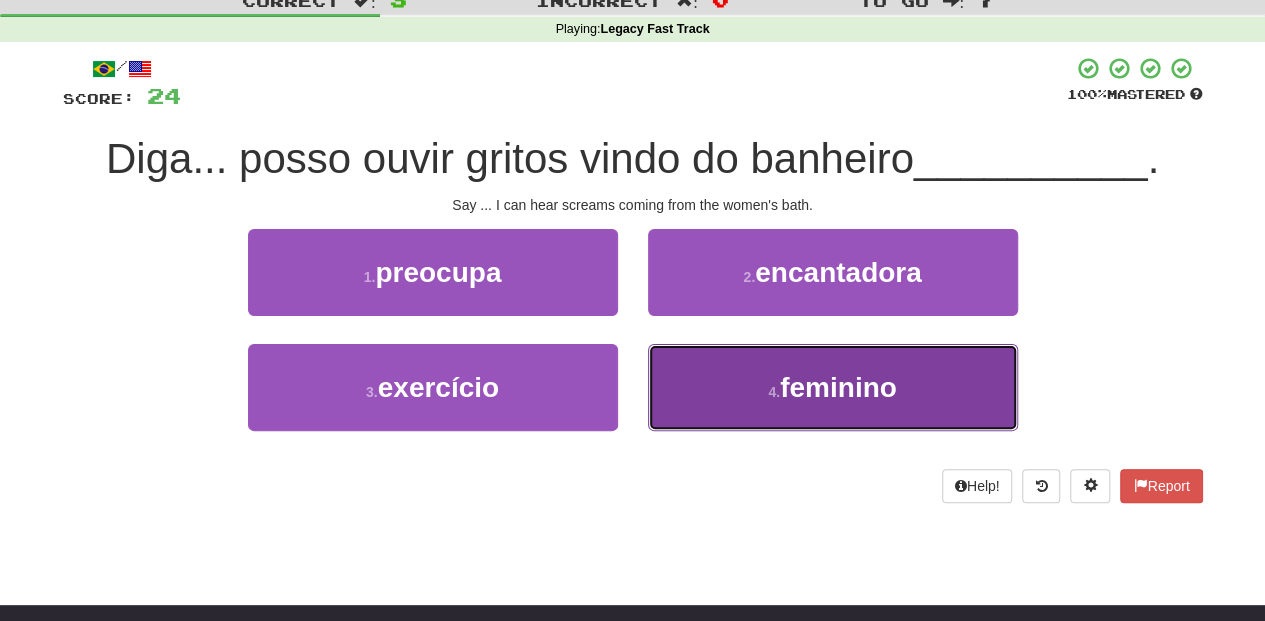 click on "4 .  feminino" at bounding box center (833, 387) 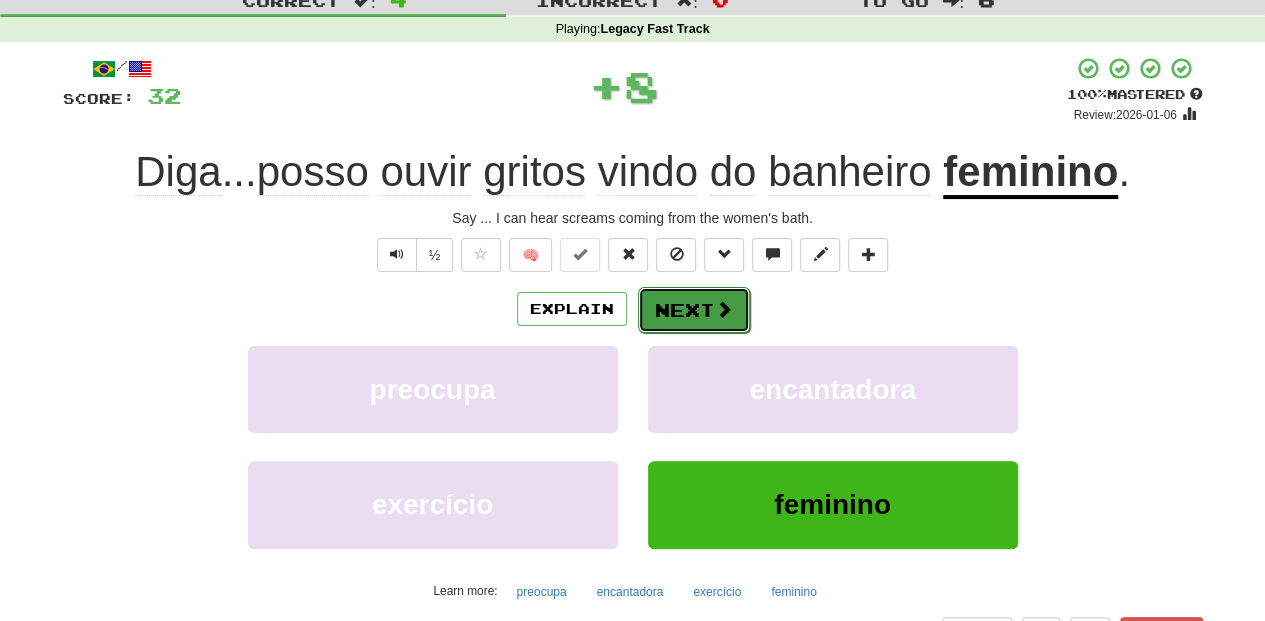 click on "Next" at bounding box center (694, 310) 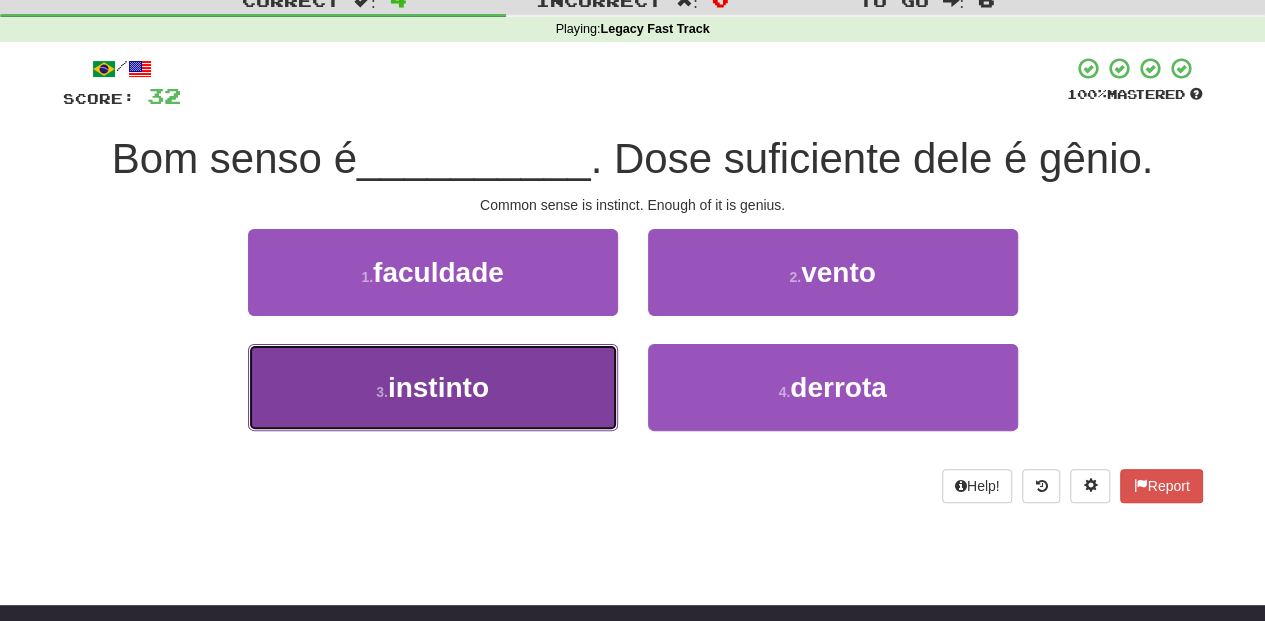 click on "3 .  instinto" at bounding box center (433, 387) 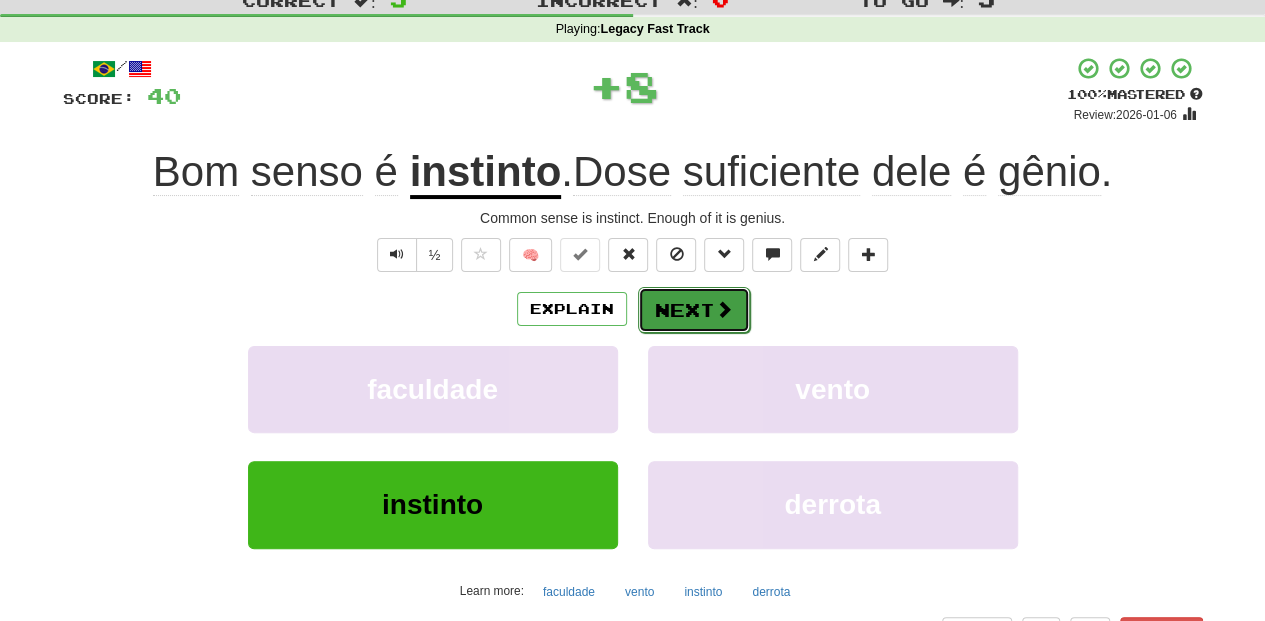 click on "Next" at bounding box center [694, 310] 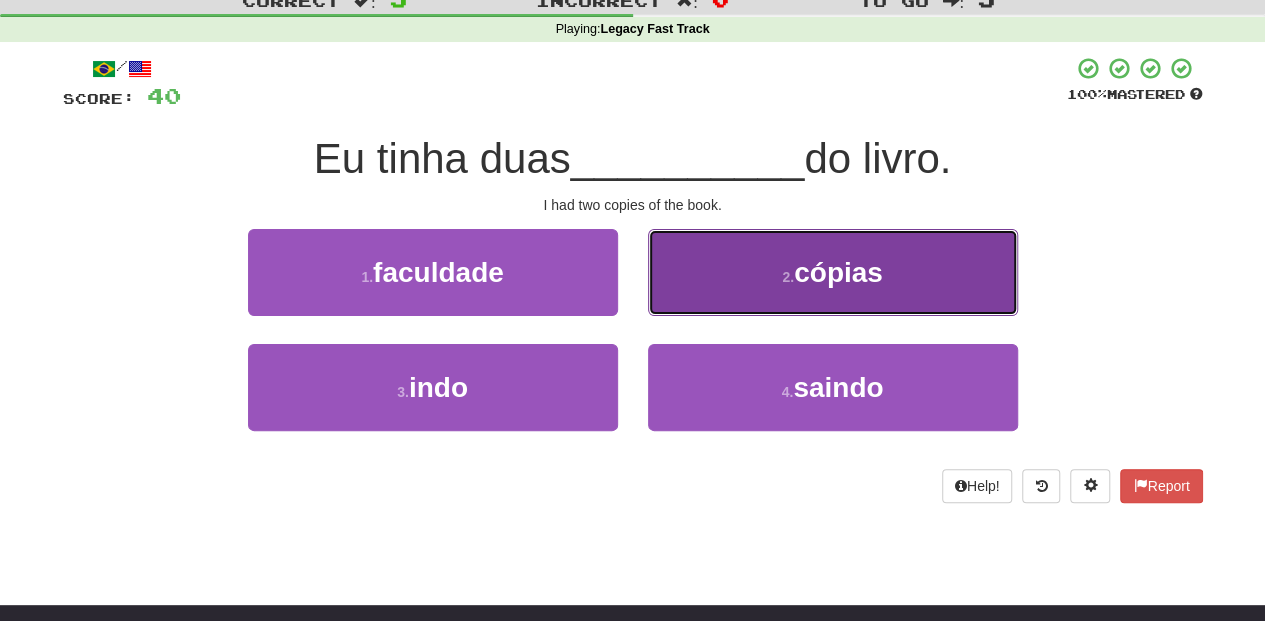 drag, startPoint x: 720, startPoint y: 282, endPoint x: 712, endPoint y: 292, distance: 12.806249 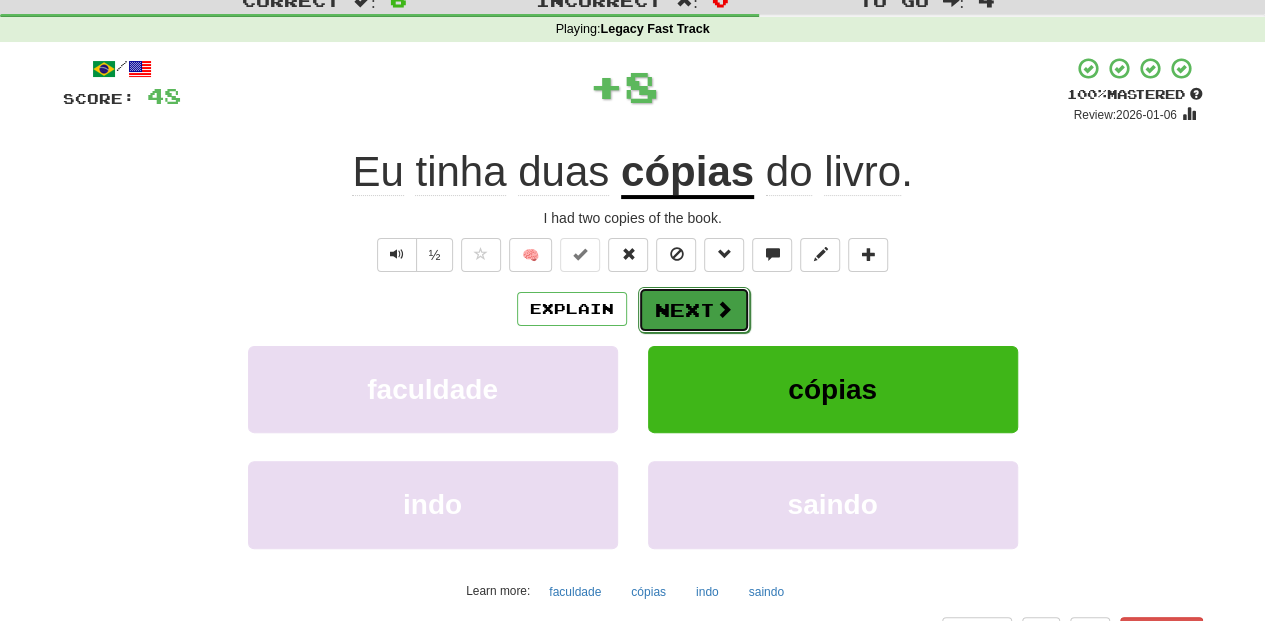 click on "Next" at bounding box center [694, 310] 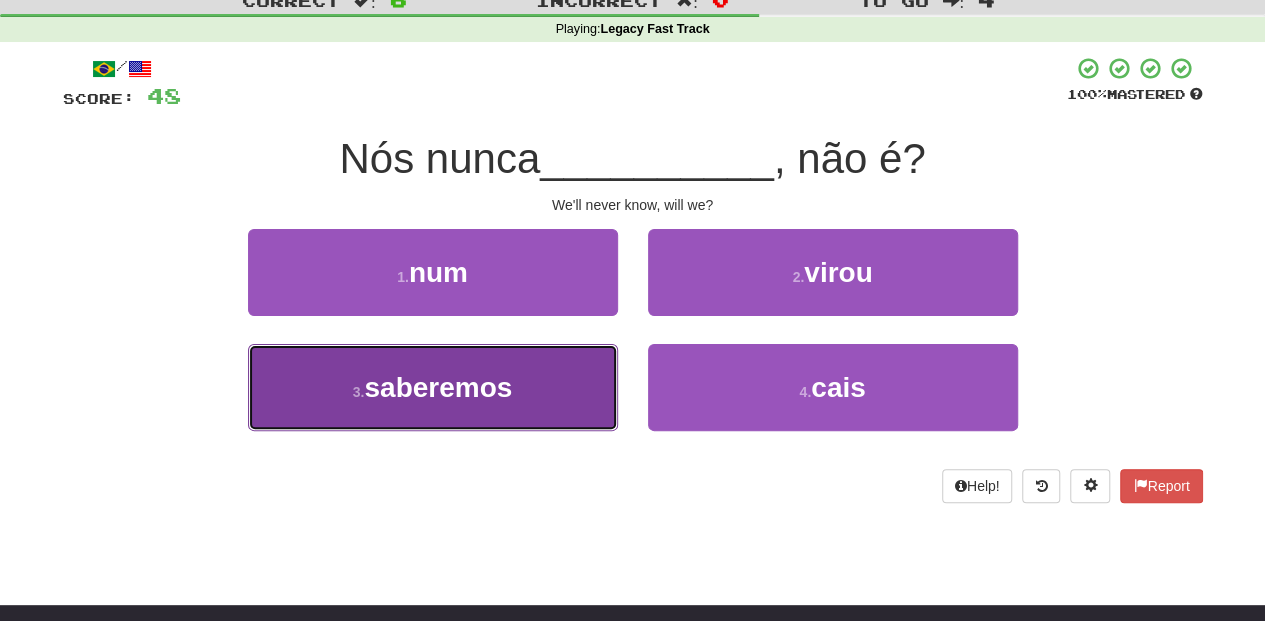 click on "3 .  saberemos" at bounding box center [433, 387] 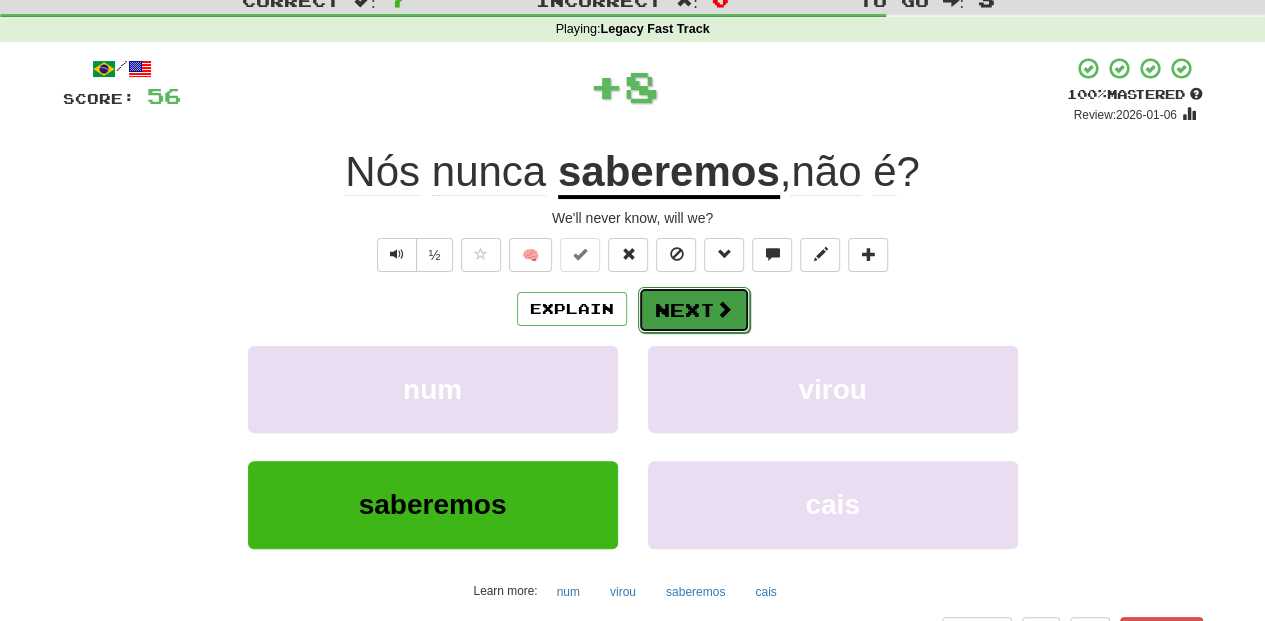 click on "Next" at bounding box center [694, 310] 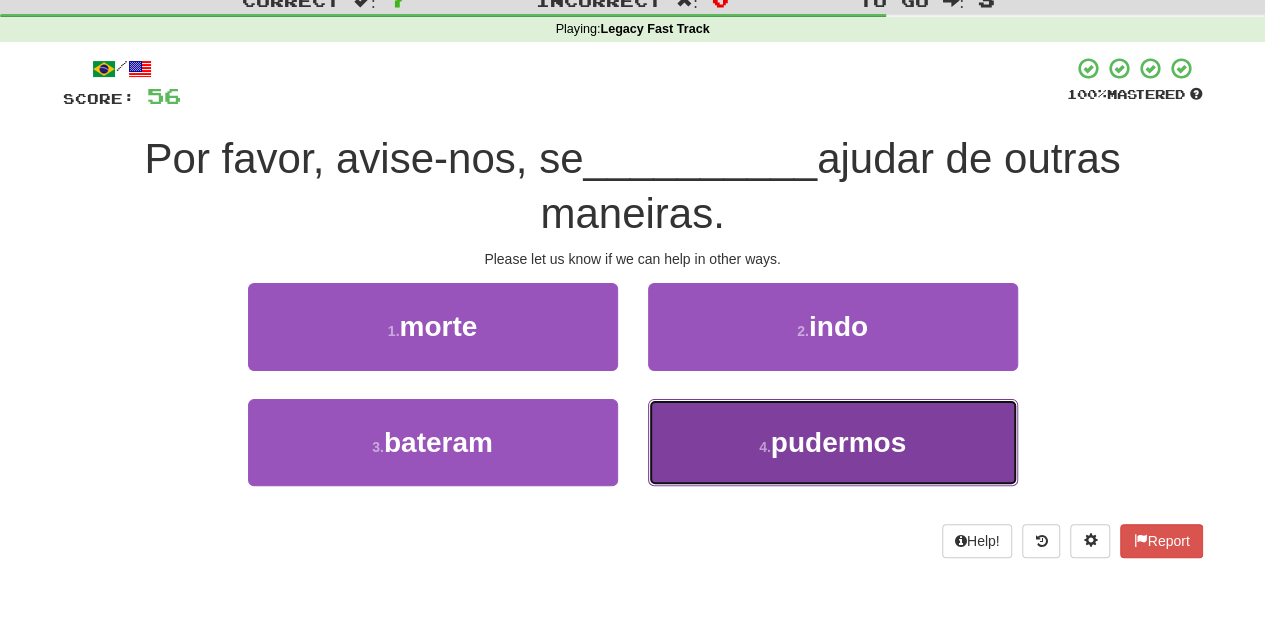 click on "4 .  pudermos" at bounding box center (833, 442) 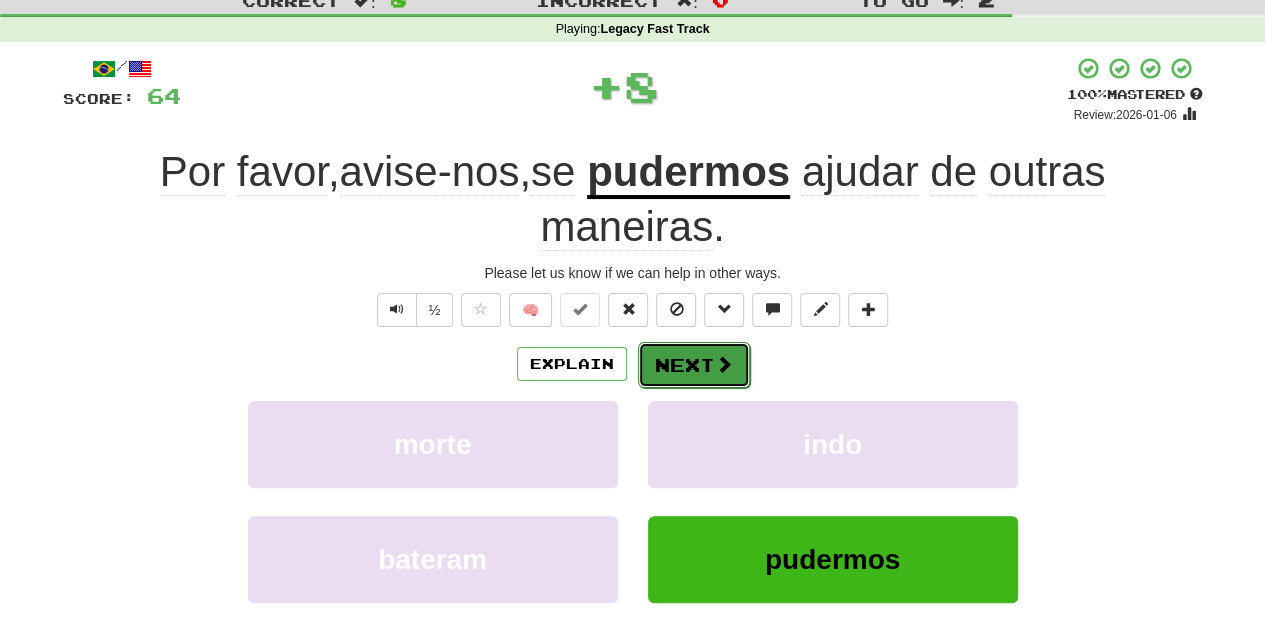 click on "Next" at bounding box center (694, 365) 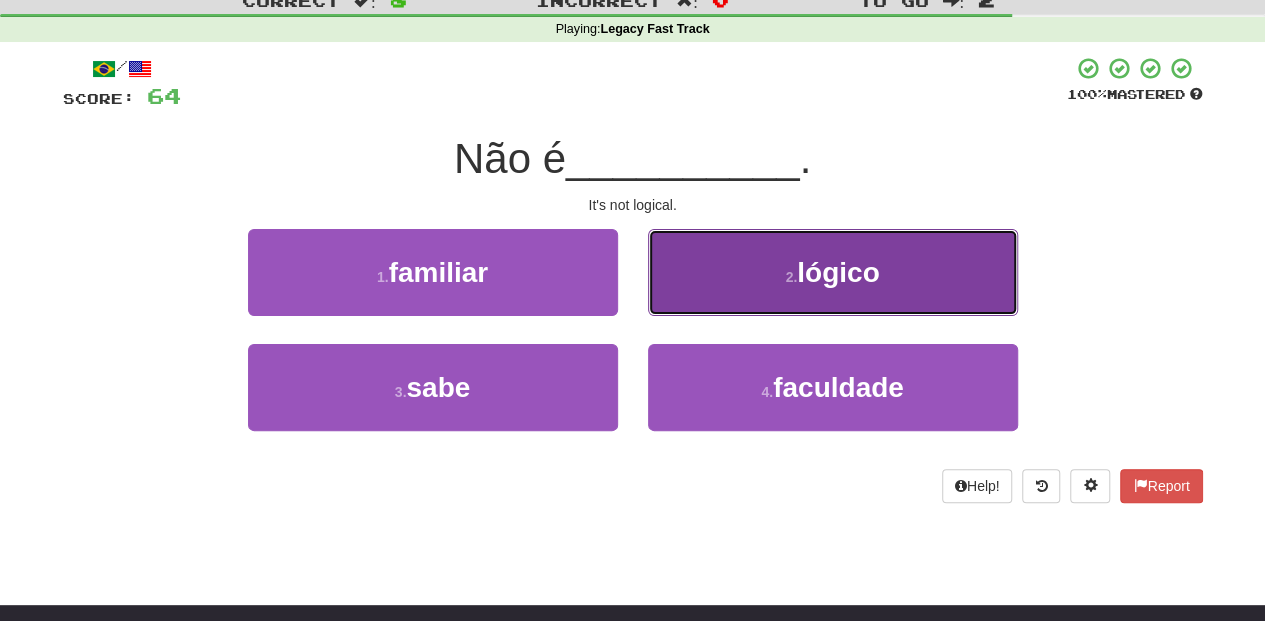 click on "2 .  lógico" at bounding box center [833, 272] 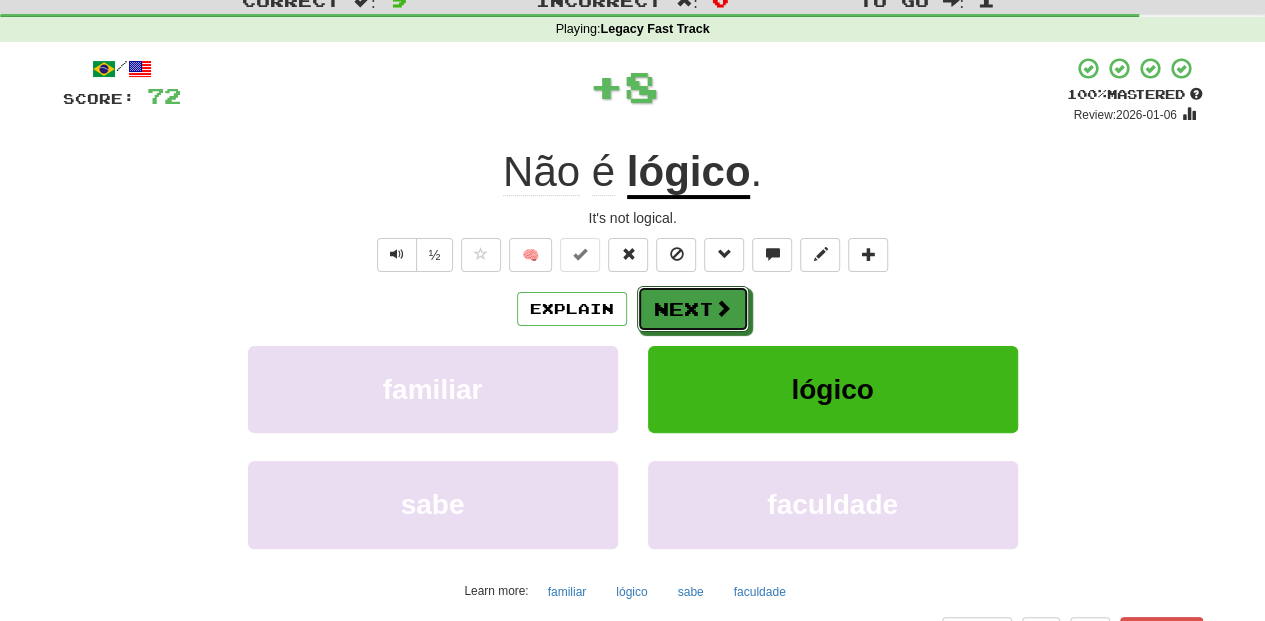 click on "Next" at bounding box center (693, 309) 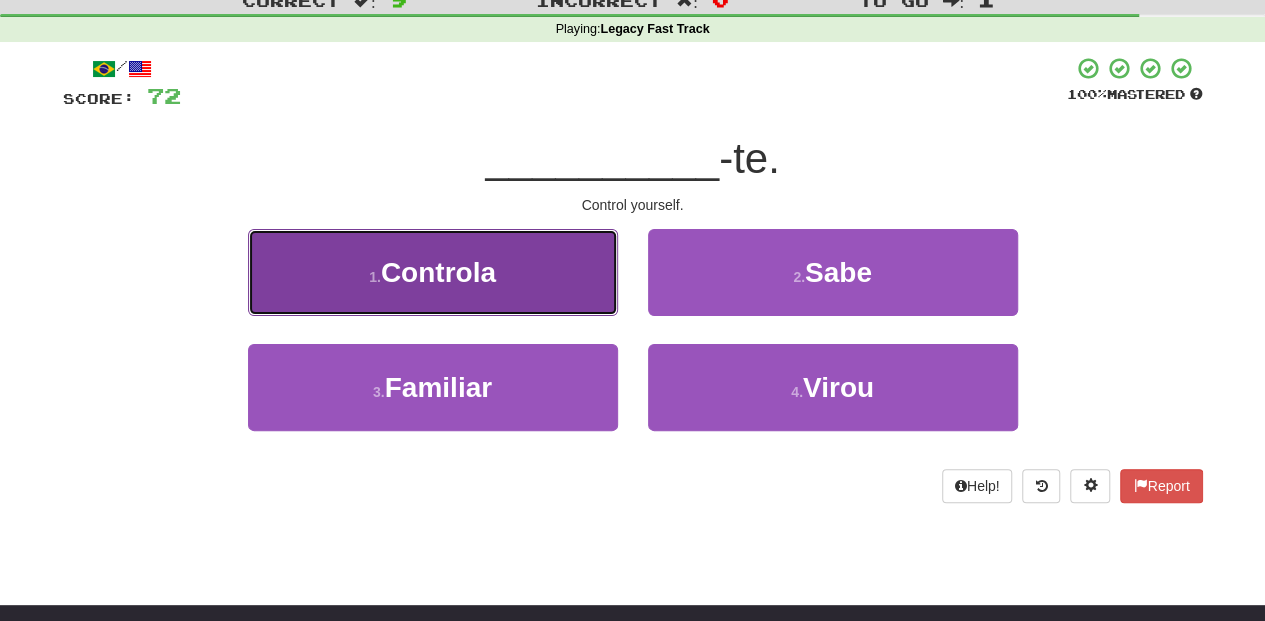 click on "1 .  Controla" at bounding box center (433, 272) 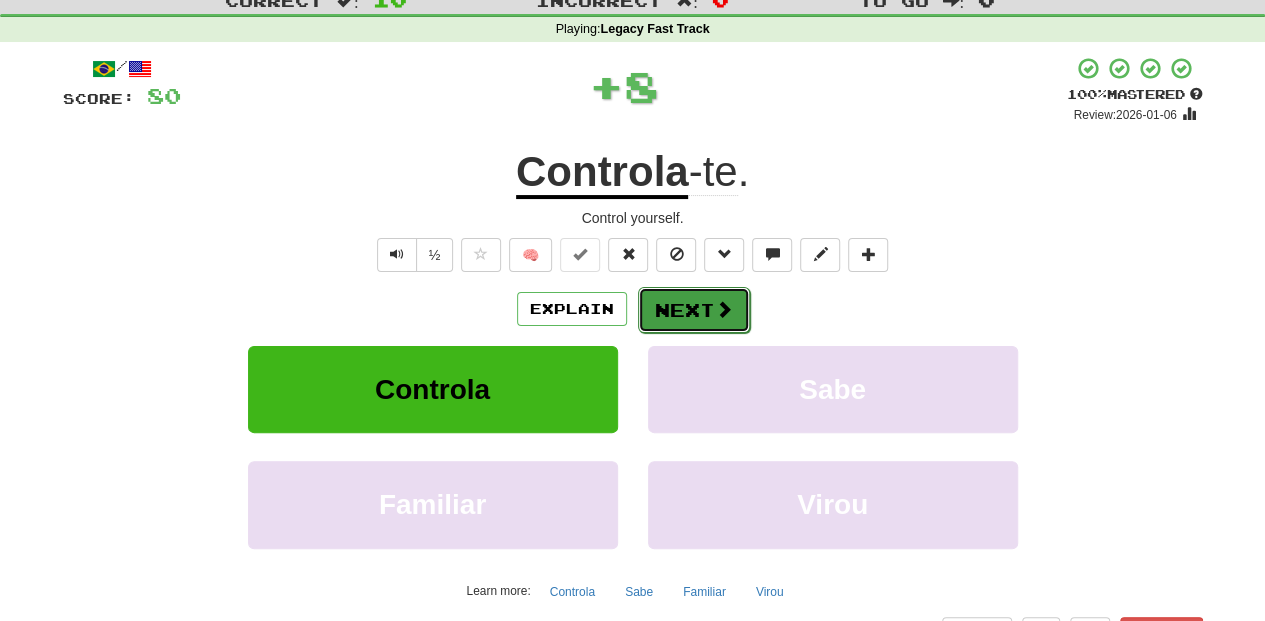 click on "Next" at bounding box center [694, 310] 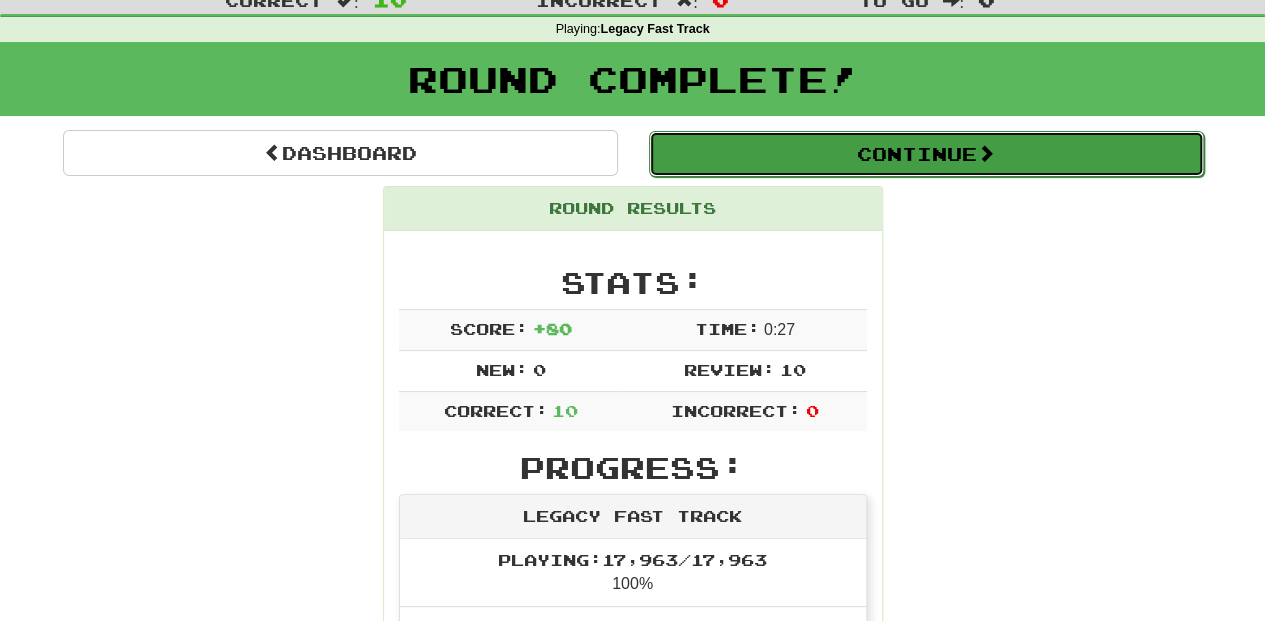 click on "Continue" at bounding box center [926, 154] 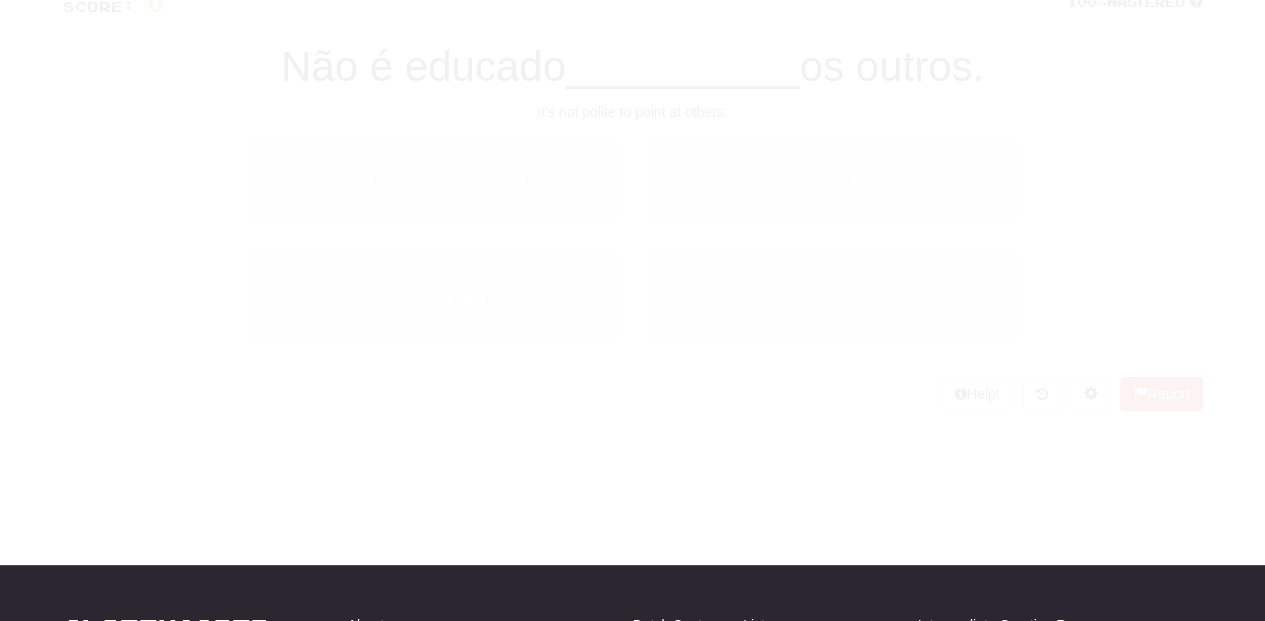 scroll, scrollTop: 66, scrollLeft: 0, axis: vertical 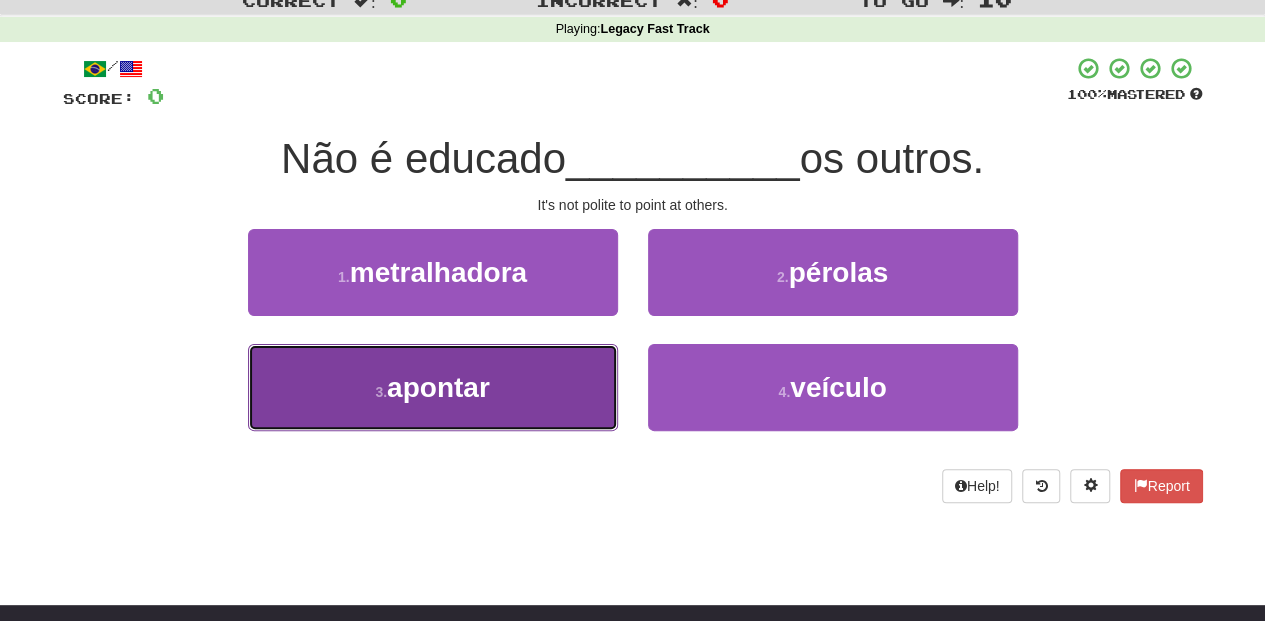 click on "3 .  apontar" at bounding box center (433, 387) 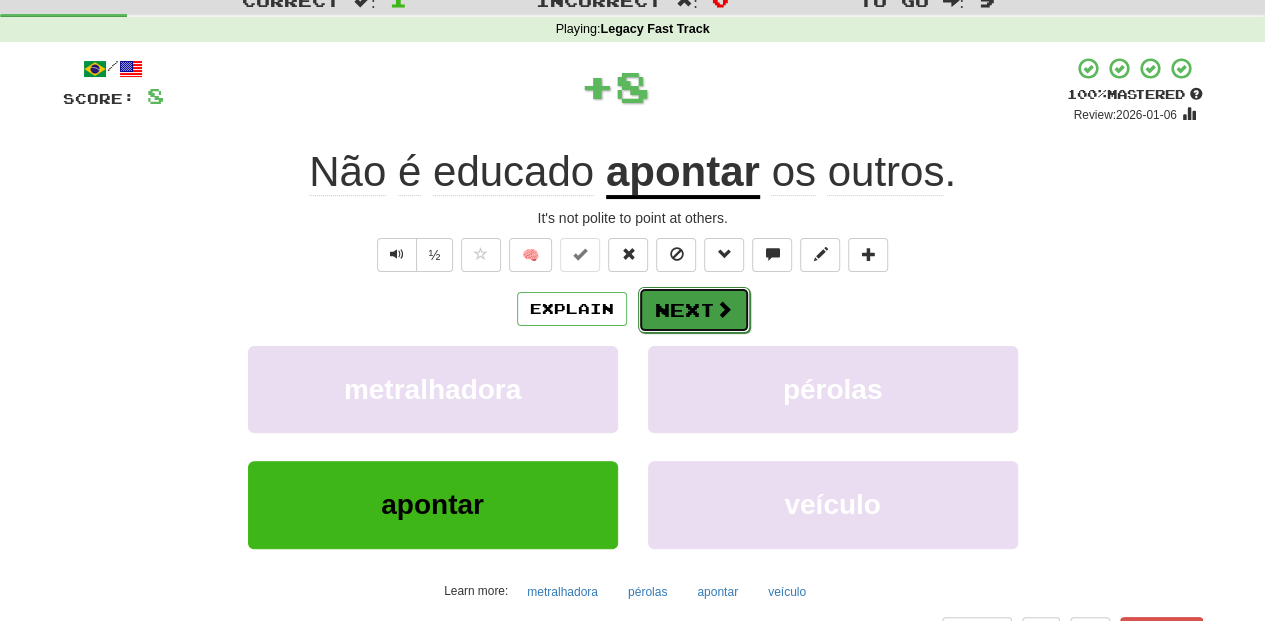 click on "Next" at bounding box center [694, 310] 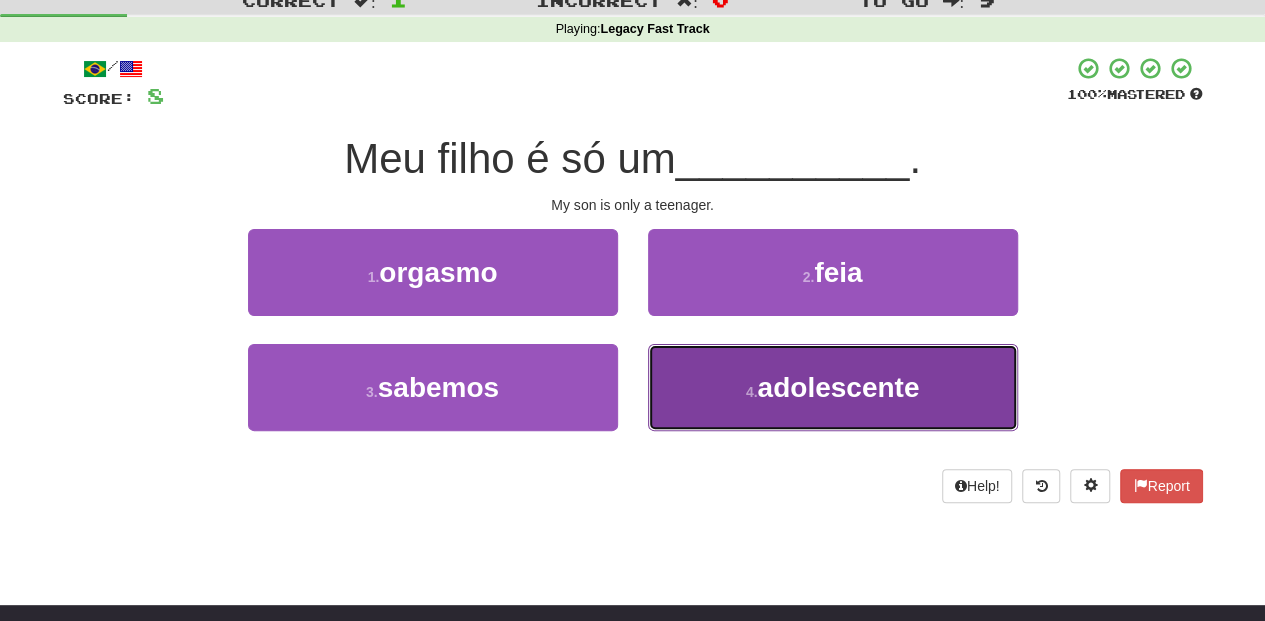 click on "4 .  adolescente" at bounding box center (833, 387) 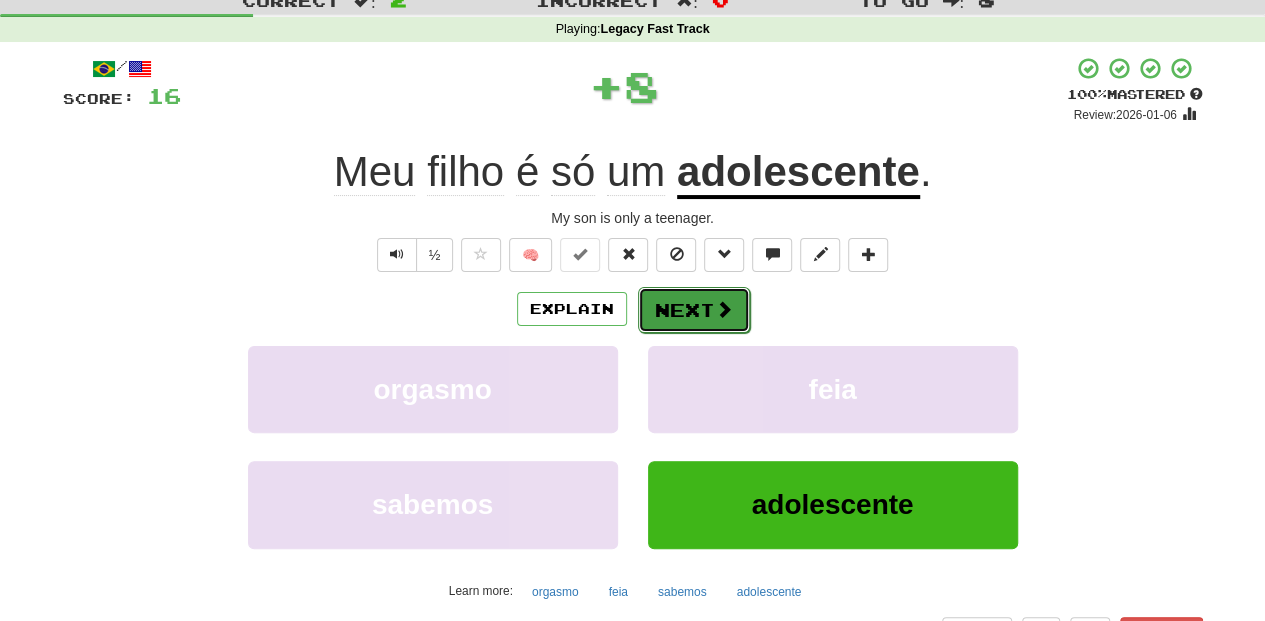 click on "Next" at bounding box center (694, 310) 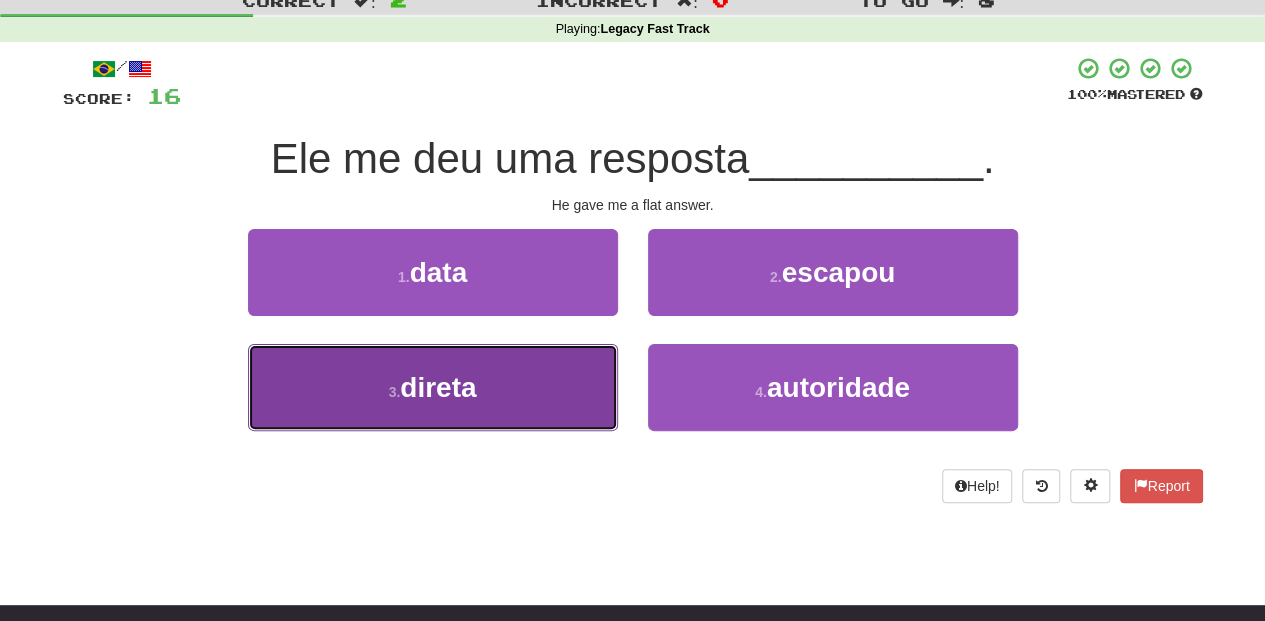 click on "3 .  direta" at bounding box center [433, 387] 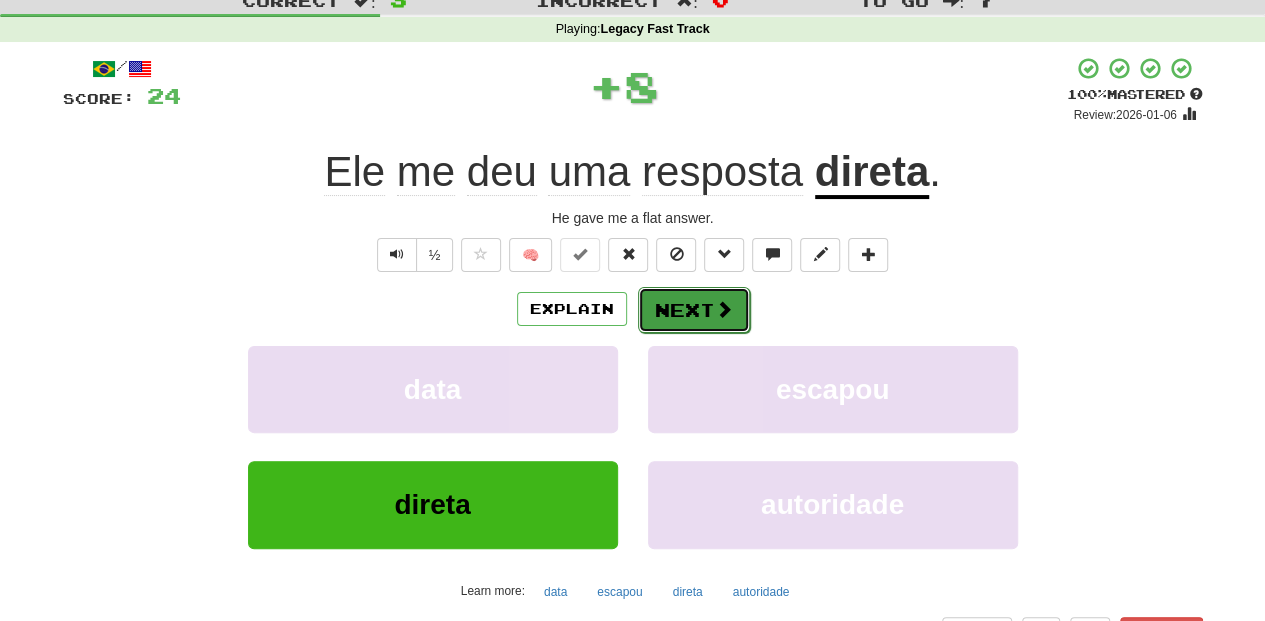 click on "Next" at bounding box center (694, 310) 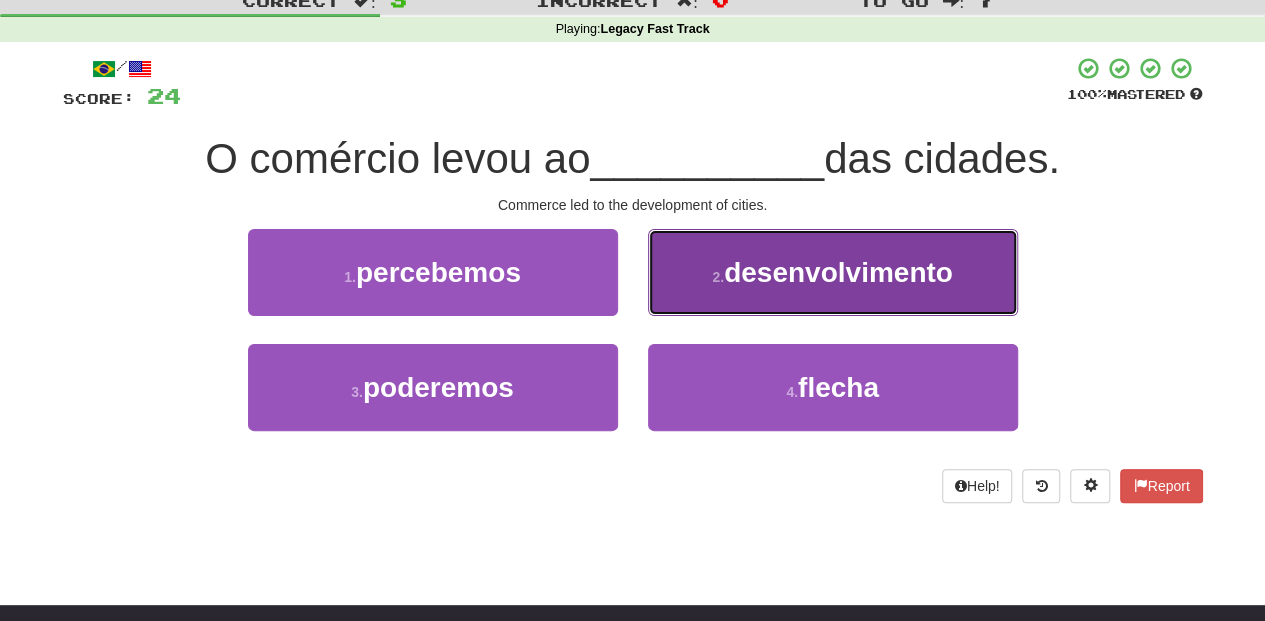 click on "2 .  desenvolvimento" at bounding box center (833, 272) 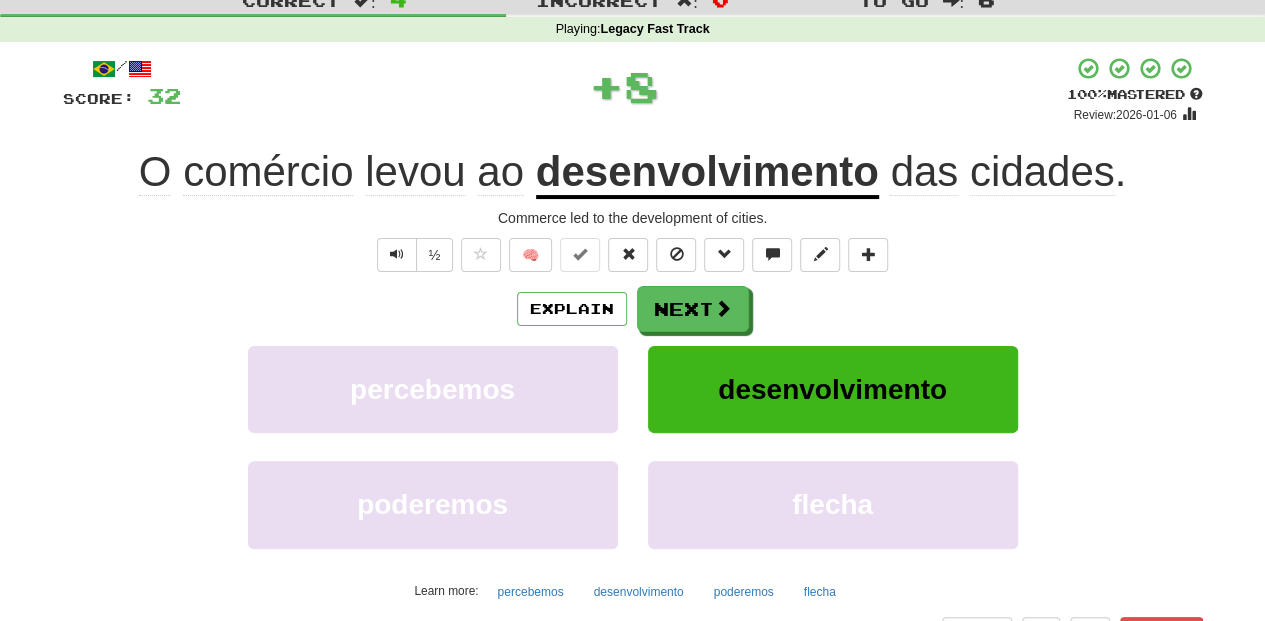 click on "Next" at bounding box center [693, 309] 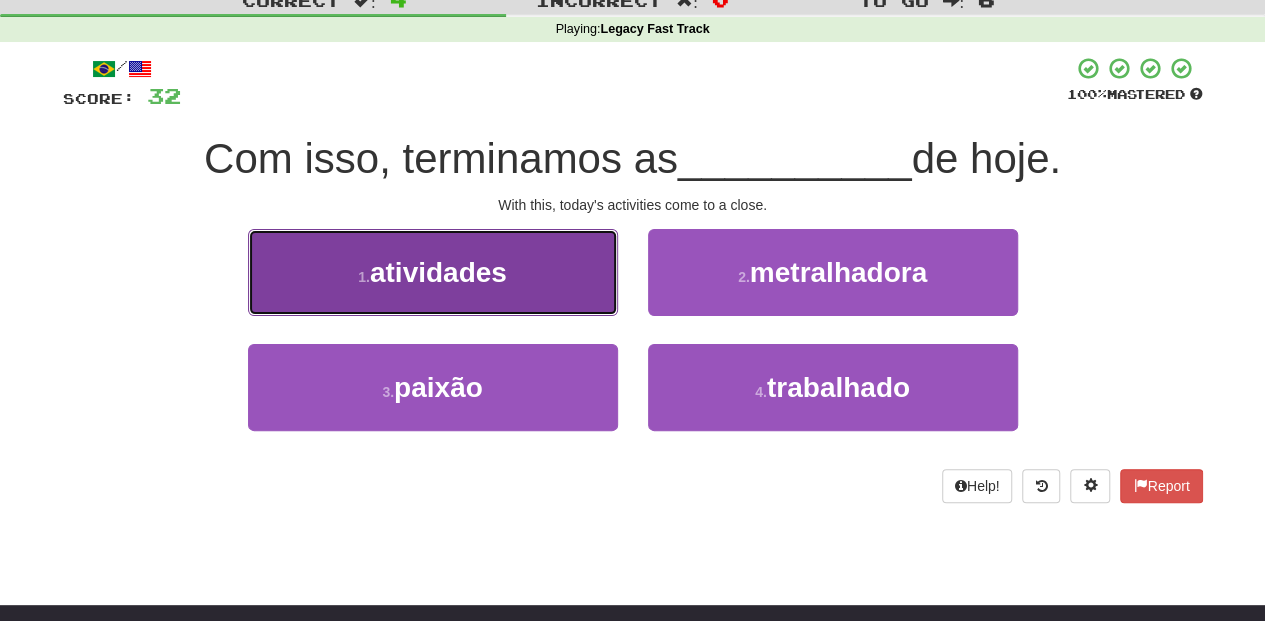 click on "1 .  atividades" at bounding box center [433, 272] 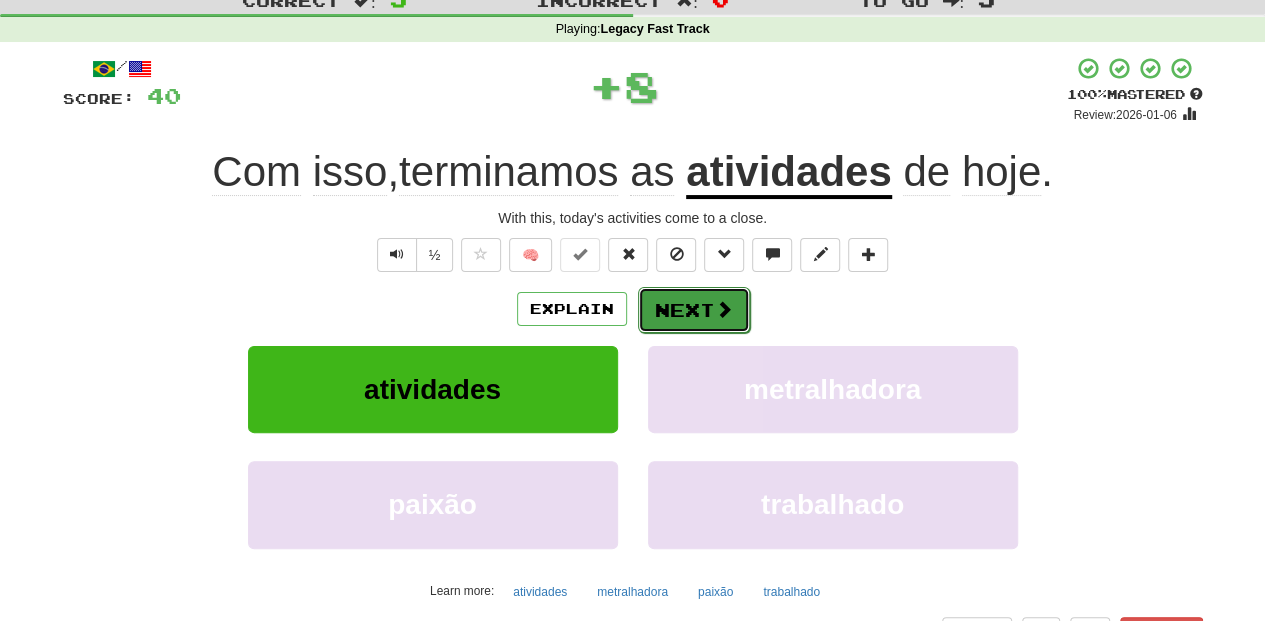 click on "Next" at bounding box center [694, 310] 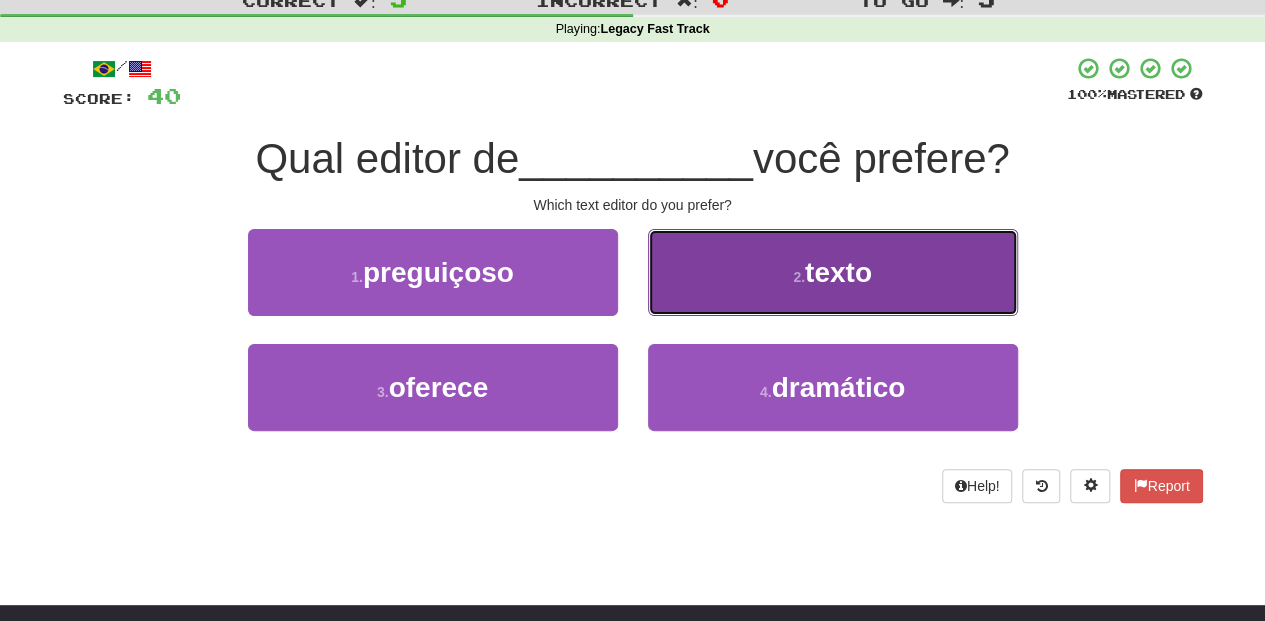 click on "2 .  texto" at bounding box center [833, 272] 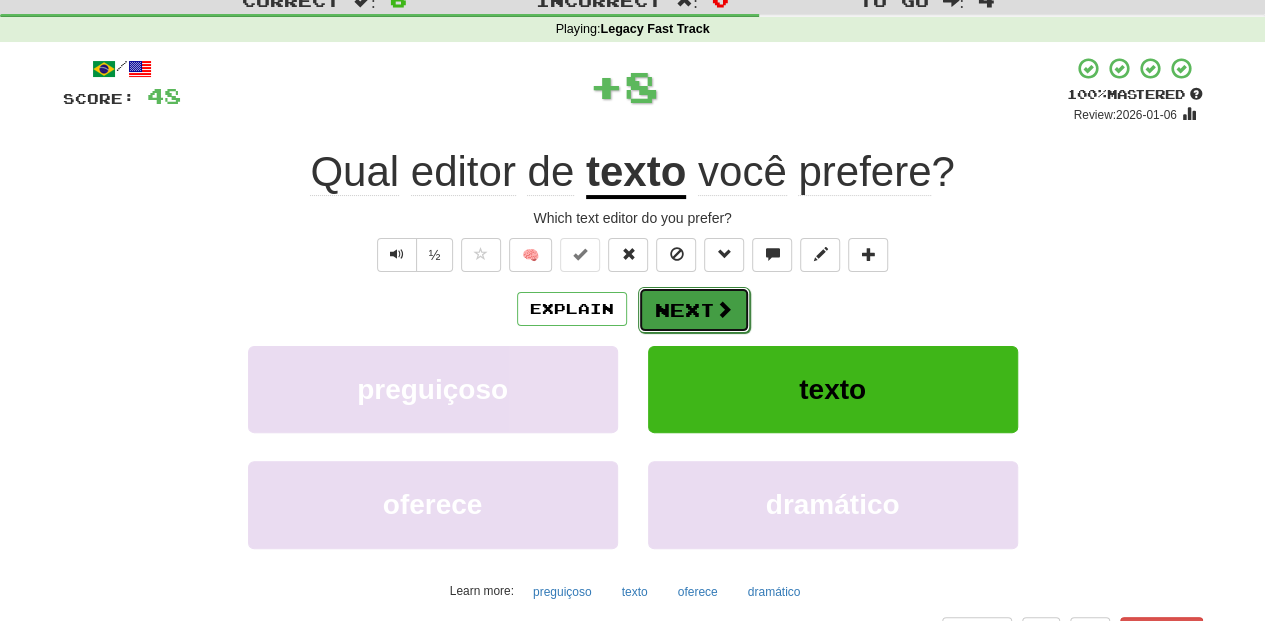 click on "Next" at bounding box center [694, 310] 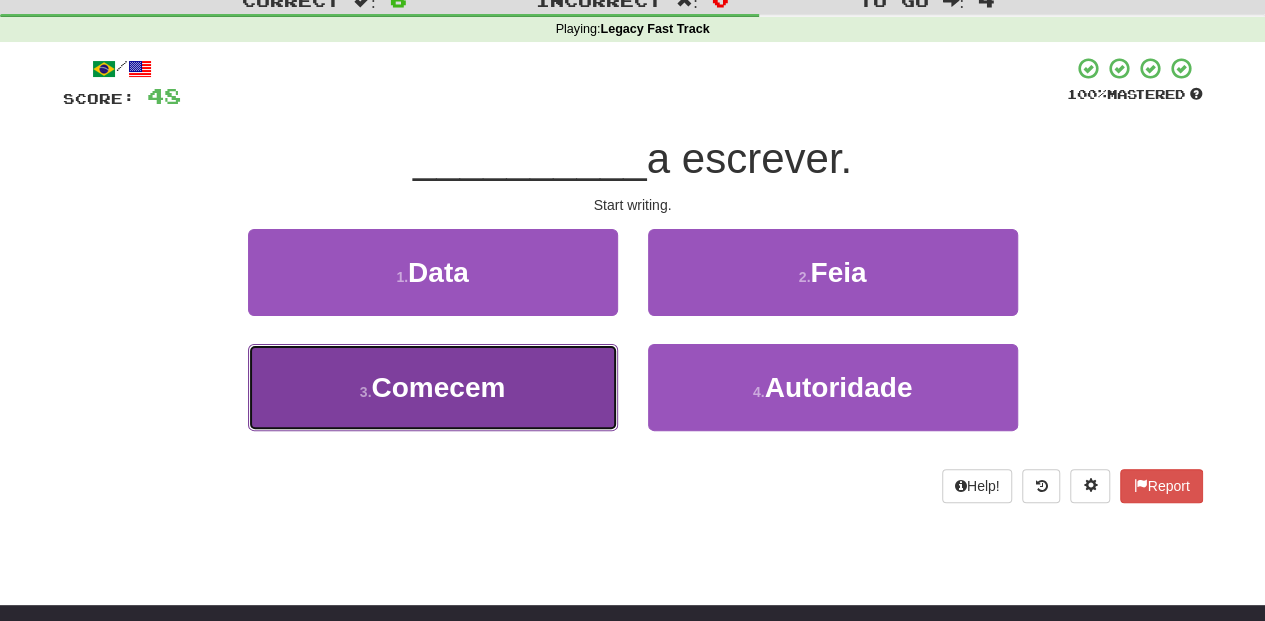 click on "3 .  Comecem" at bounding box center [433, 387] 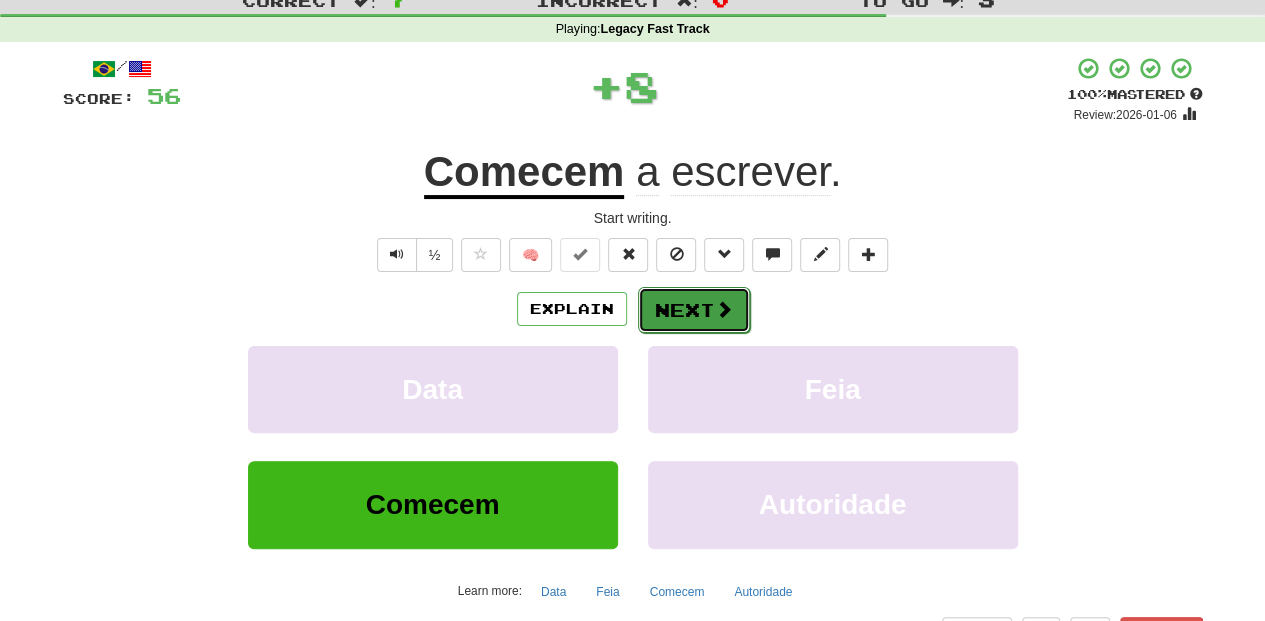 click on "Next" at bounding box center [694, 310] 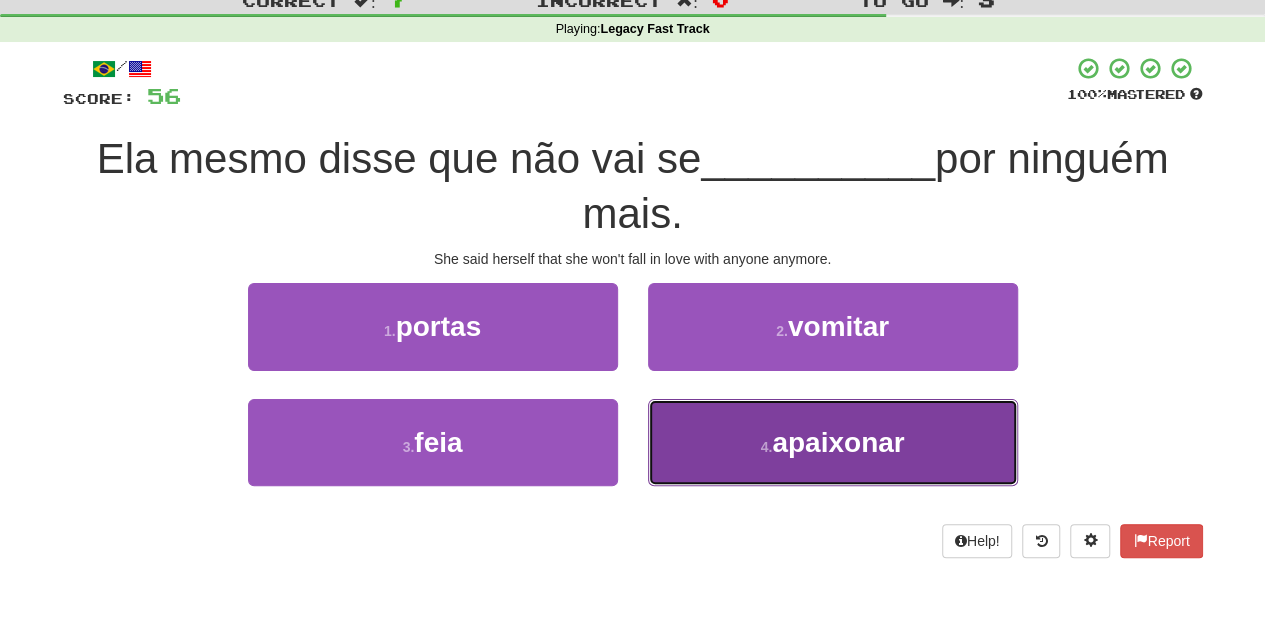 click on "4 .  apaixonar" at bounding box center [833, 442] 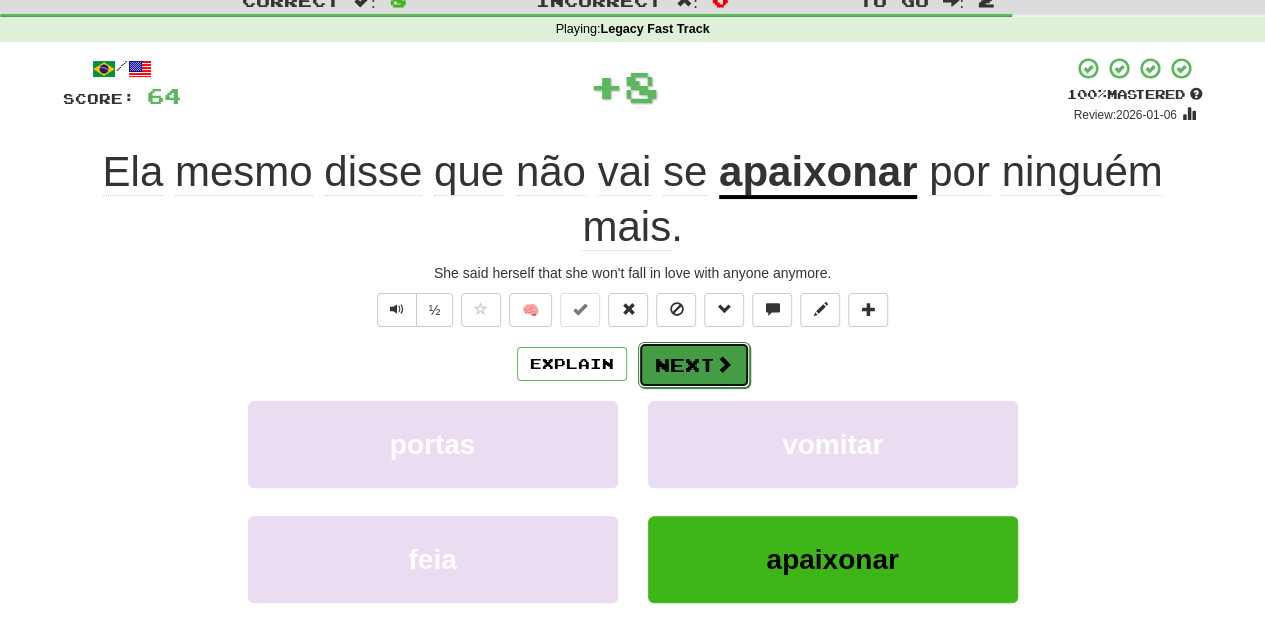 click on "Next" at bounding box center (694, 365) 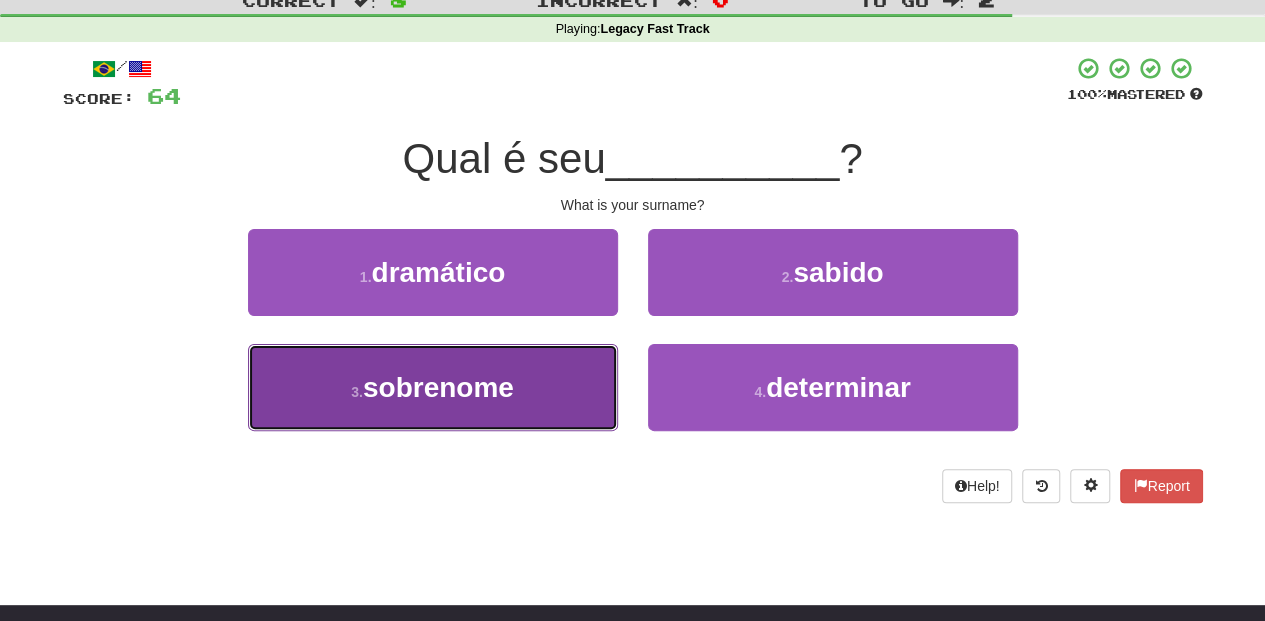 click on "3 .  sobrenome" at bounding box center (433, 387) 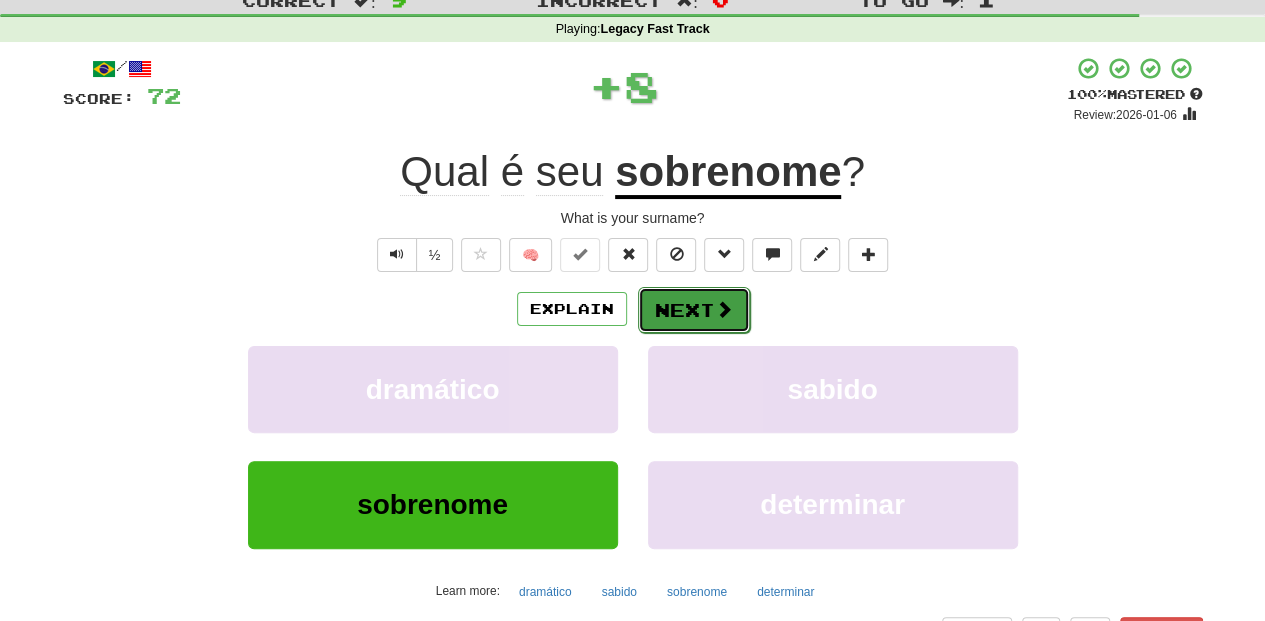click at bounding box center [724, 309] 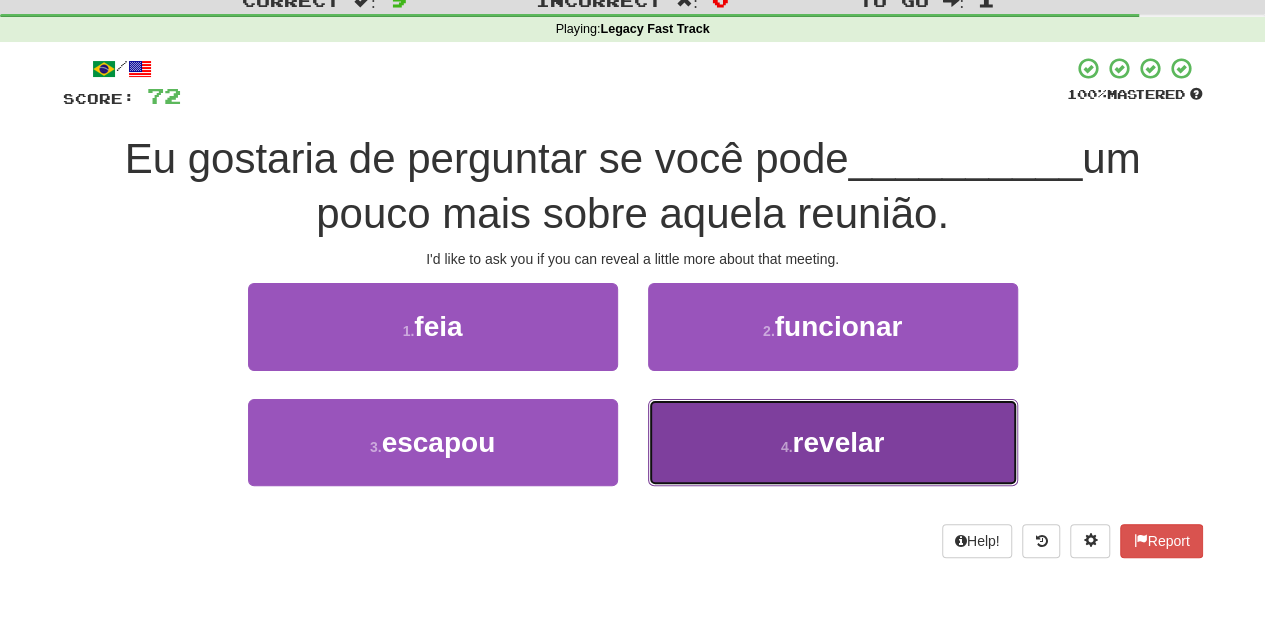 click on "4 .  revelar" at bounding box center [833, 442] 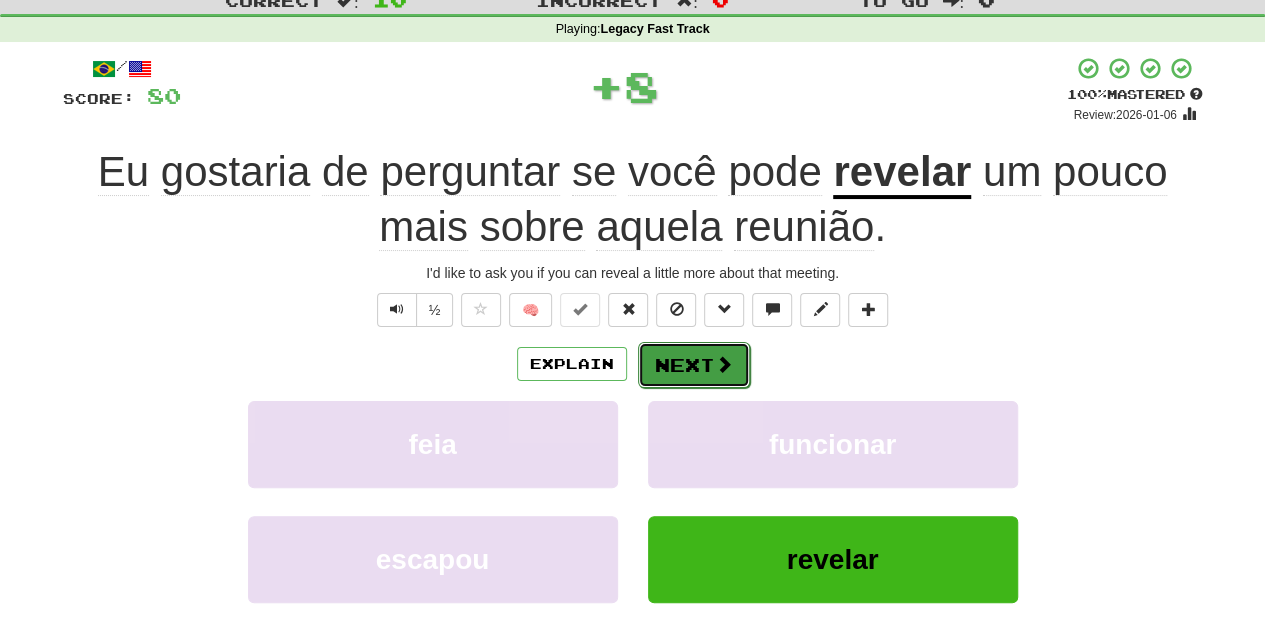 click on "Next" at bounding box center [694, 365] 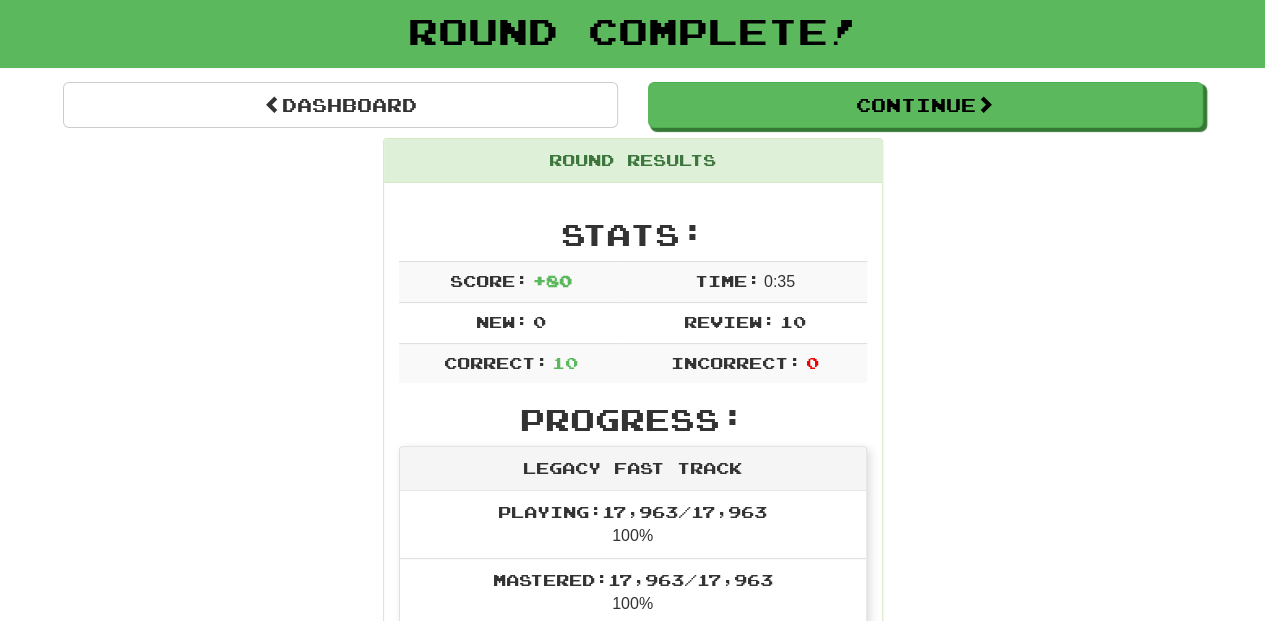 scroll, scrollTop: 66, scrollLeft: 0, axis: vertical 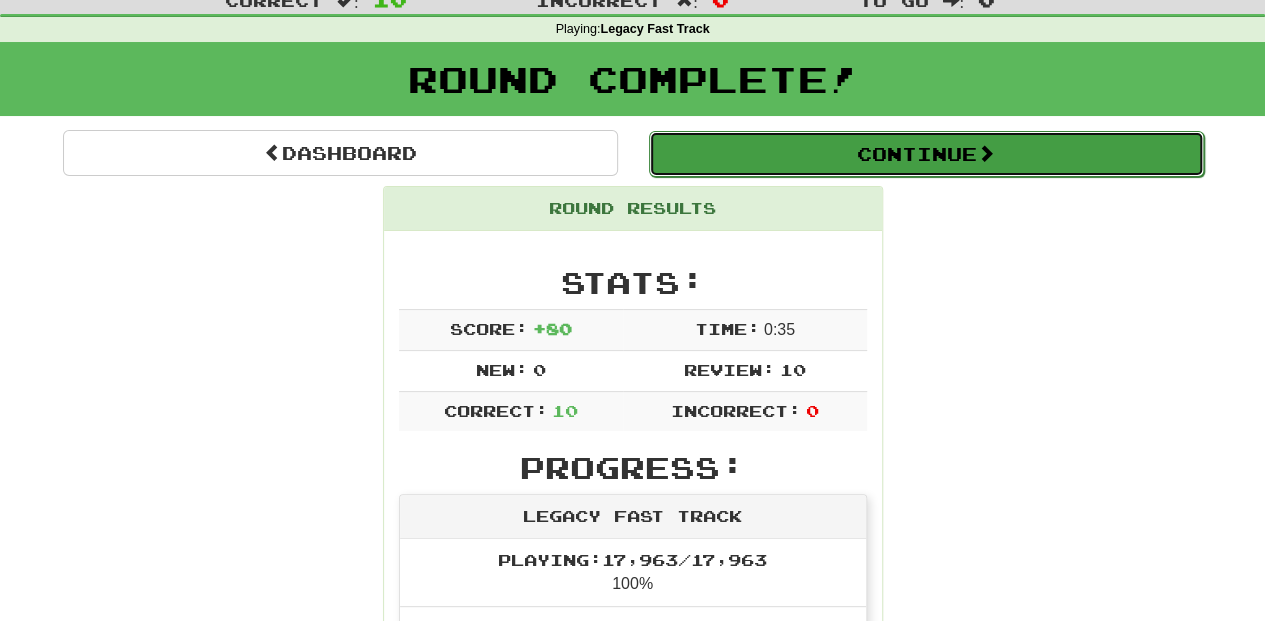 click on "Continue" at bounding box center (926, 154) 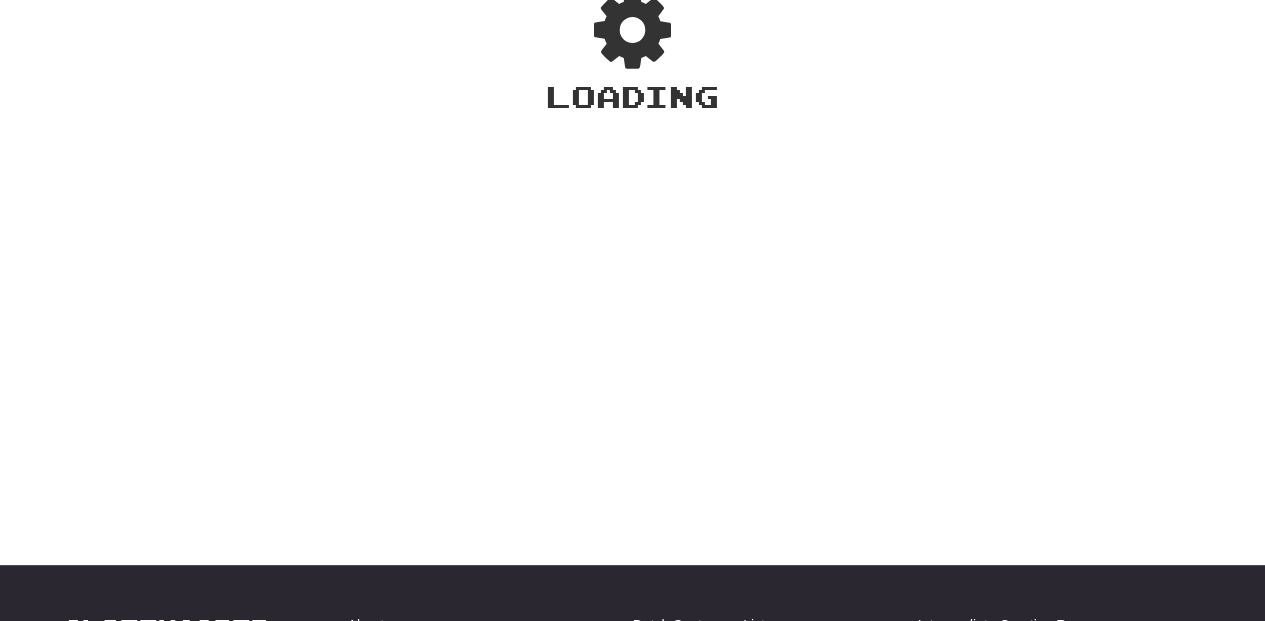 scroll, scrollTop: 66, scrollLeft: 0, axis: vertical 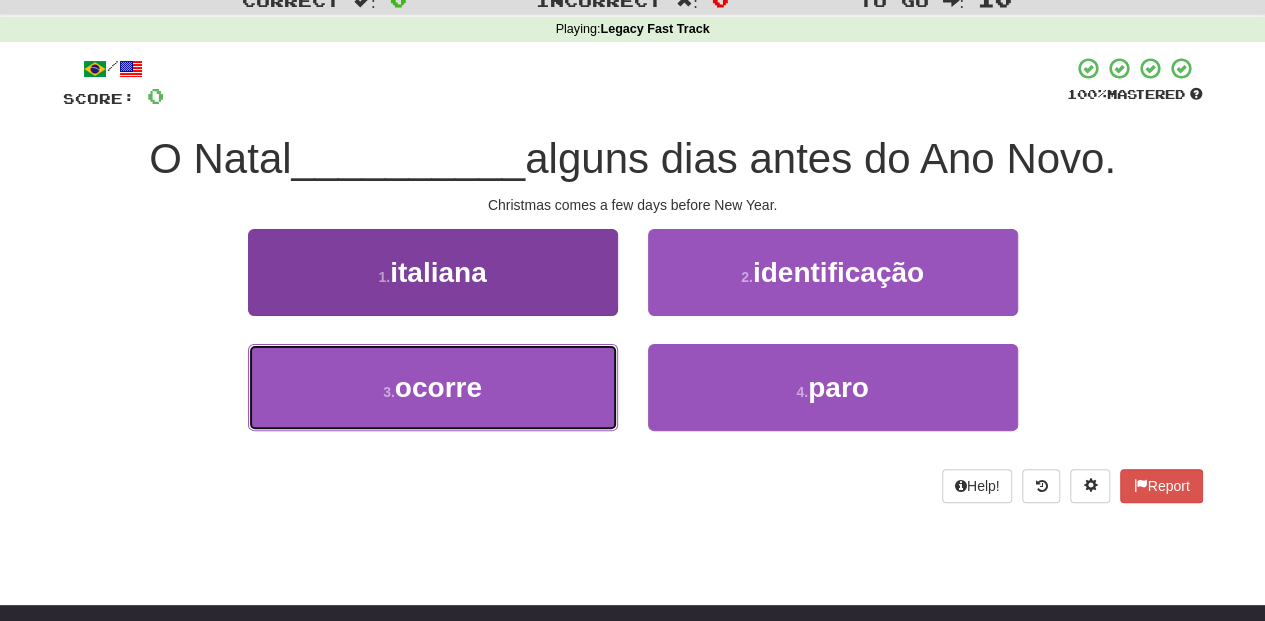 click on "3 .  ocorre" at bounding box center (433, 387) 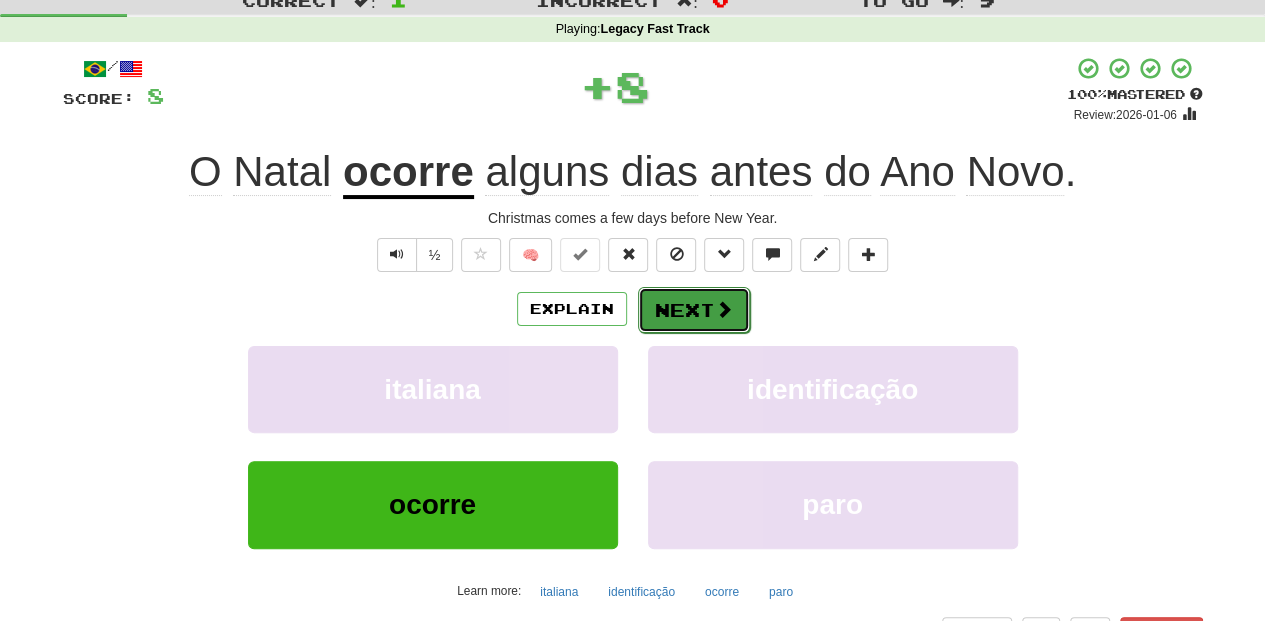 click on "Next" at bounding box center [694, 310] 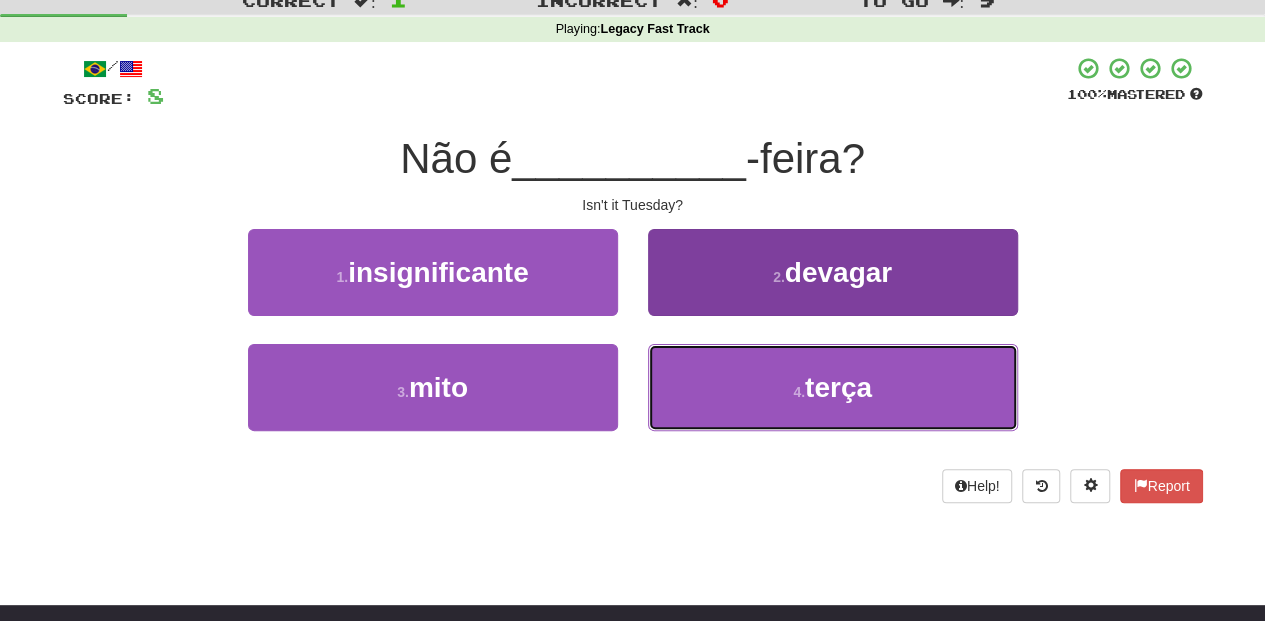 drag, startPoint x: 748, startPoint y: 380, endPoint x: 698, endPoint y: 377, distance: 50.08992 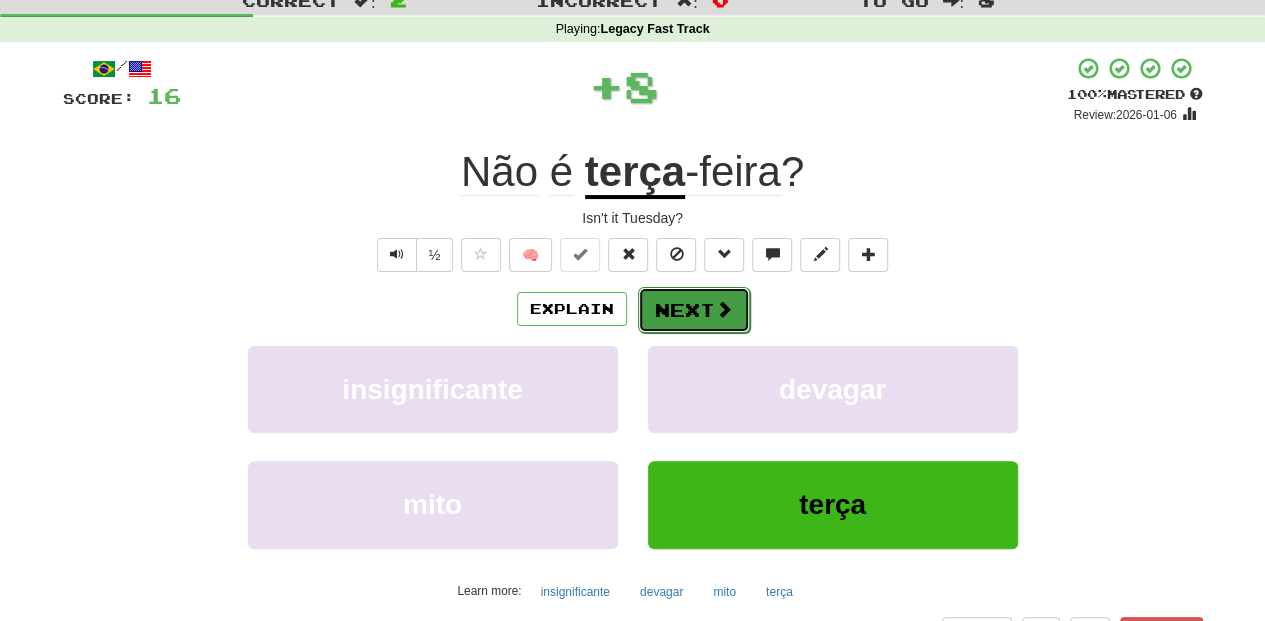 click on "Next" at bounding box center [694, 310] 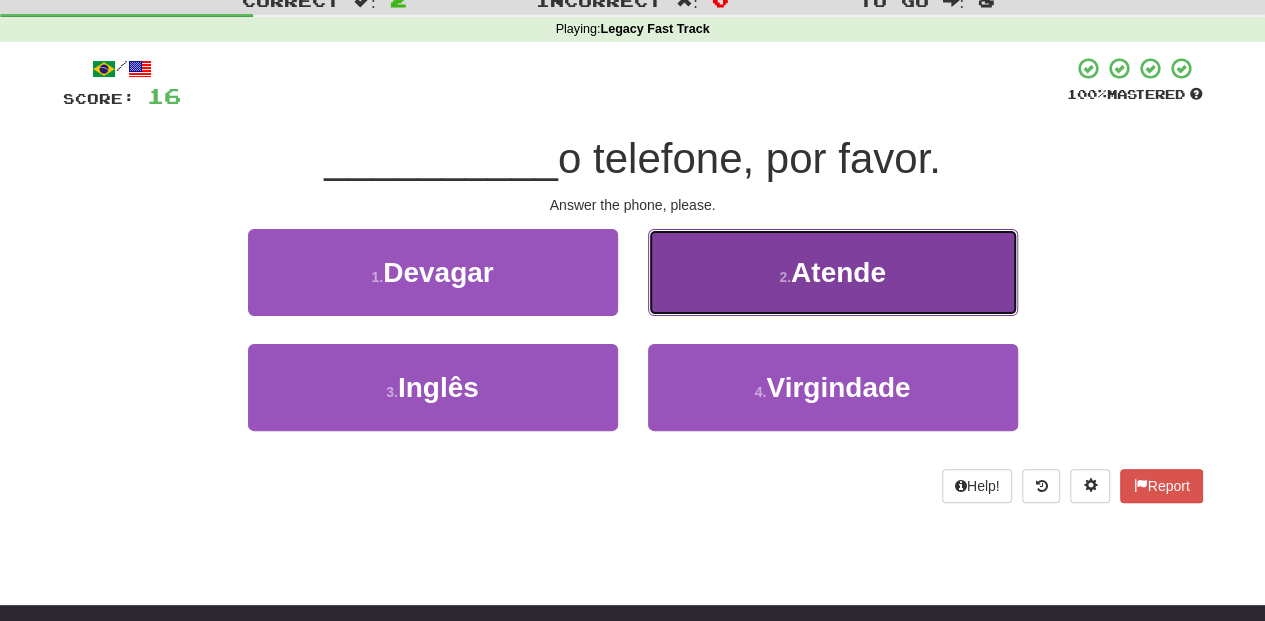 click on "2 .  Atende" at bounding box center (833, 272) 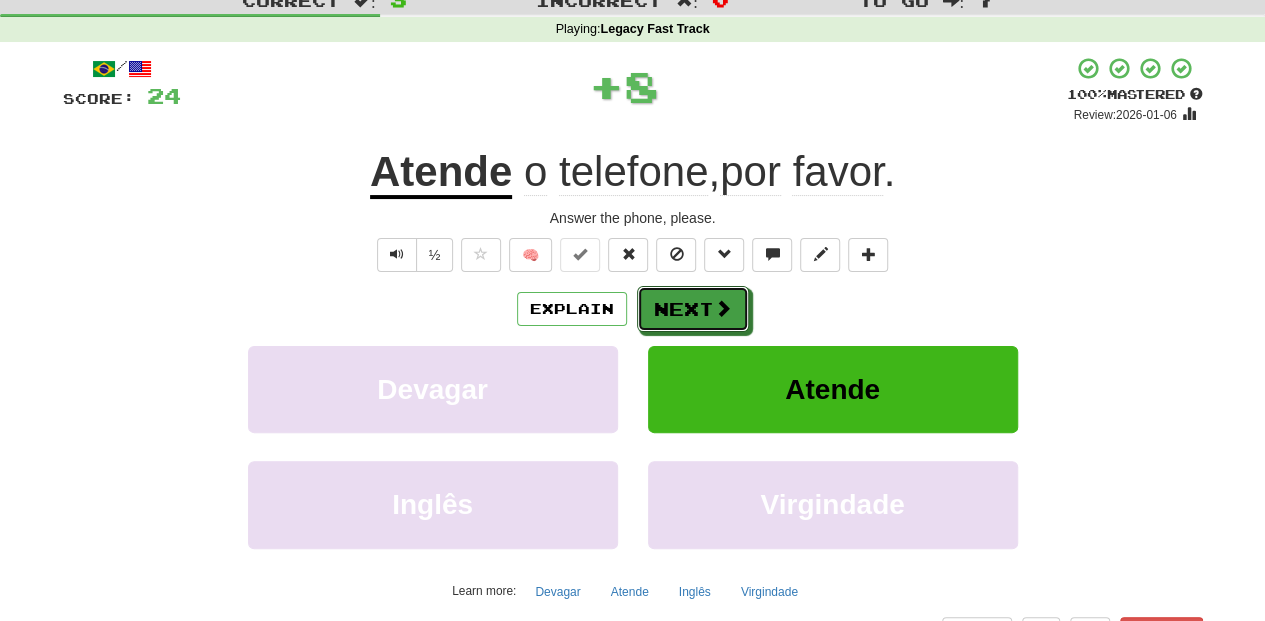click on "Next" at bounding box center [693, 309] 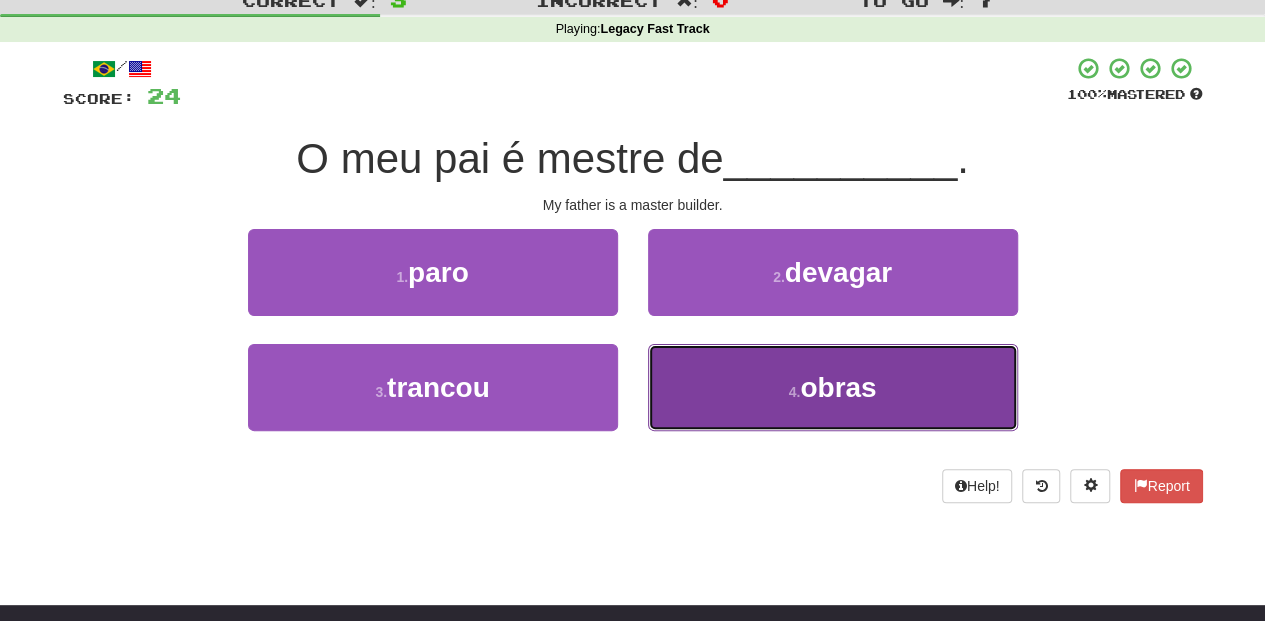 click on "4 .  obras" at bounding box center [833, 387] 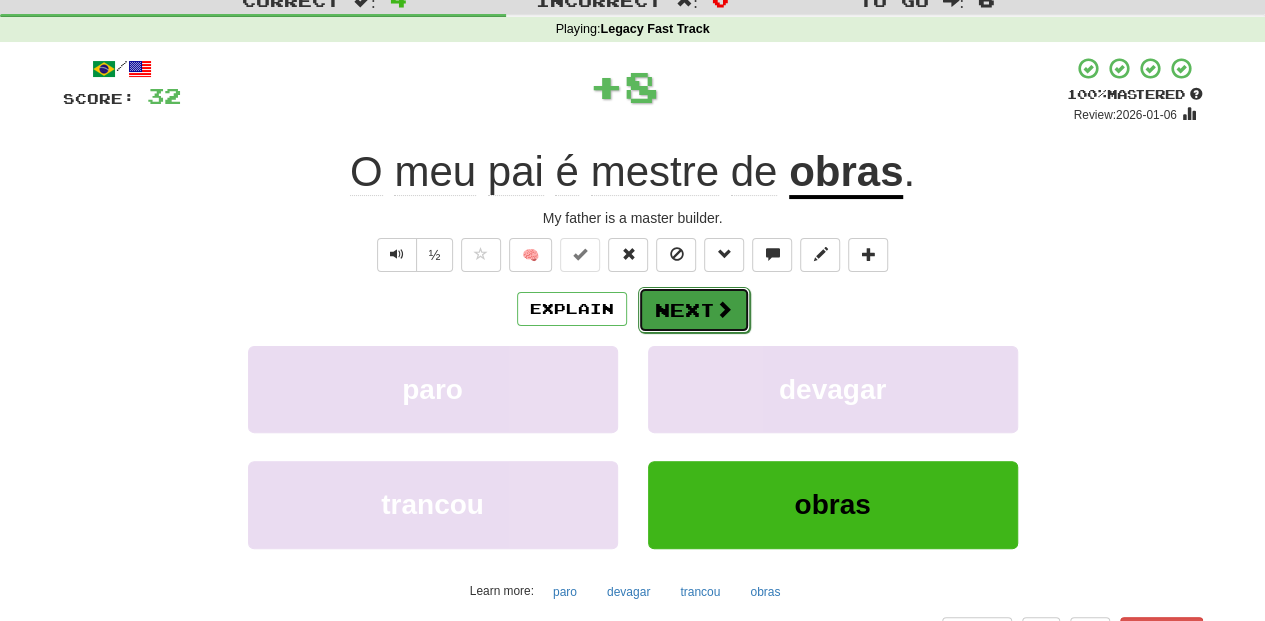 click on "Next" at bounding box center [694, 310] 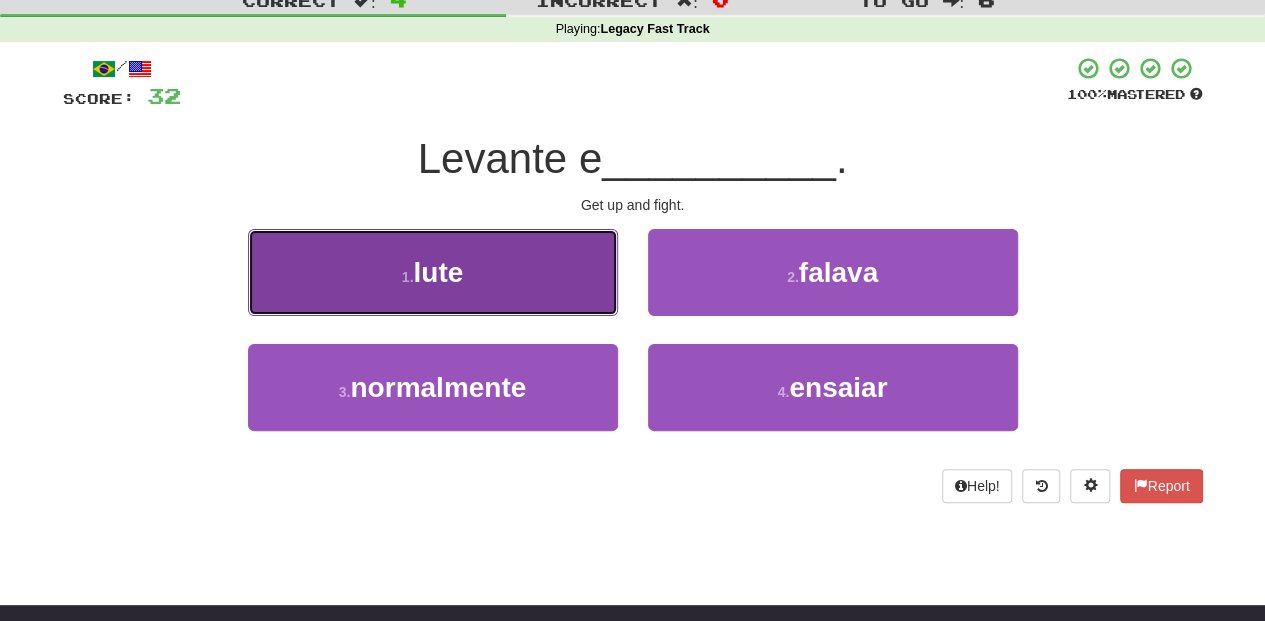 click on "1 .  lute" at bounding box center [433, 272] 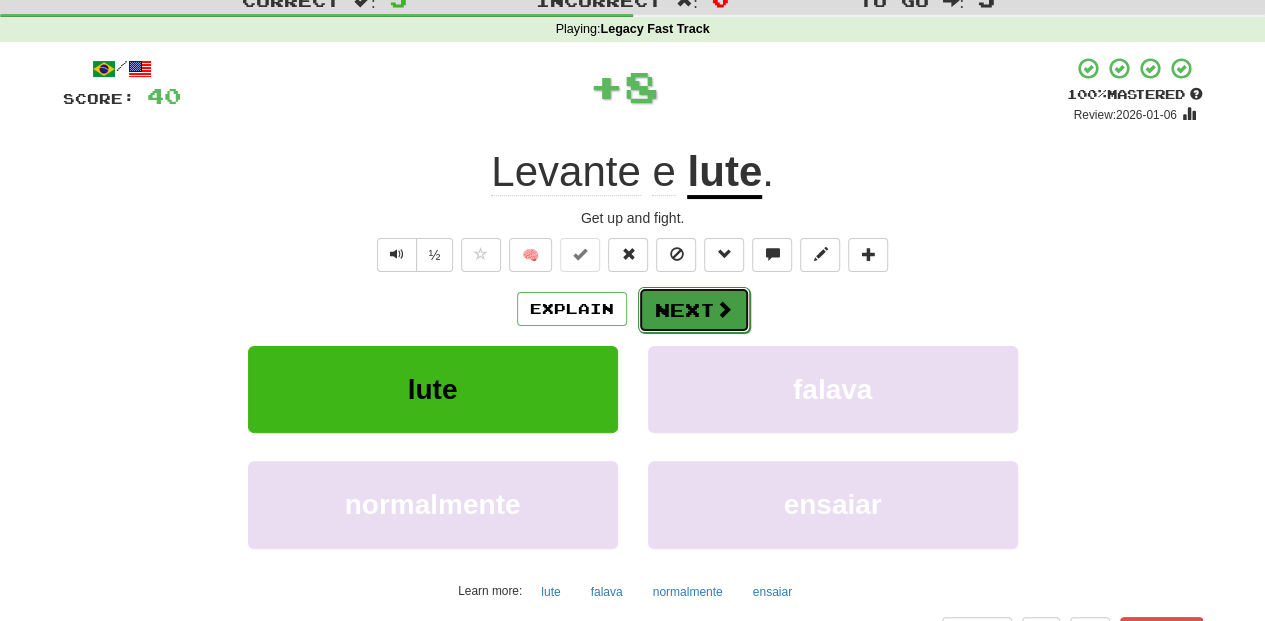 click on "Next" at bounding box center [694, 310] 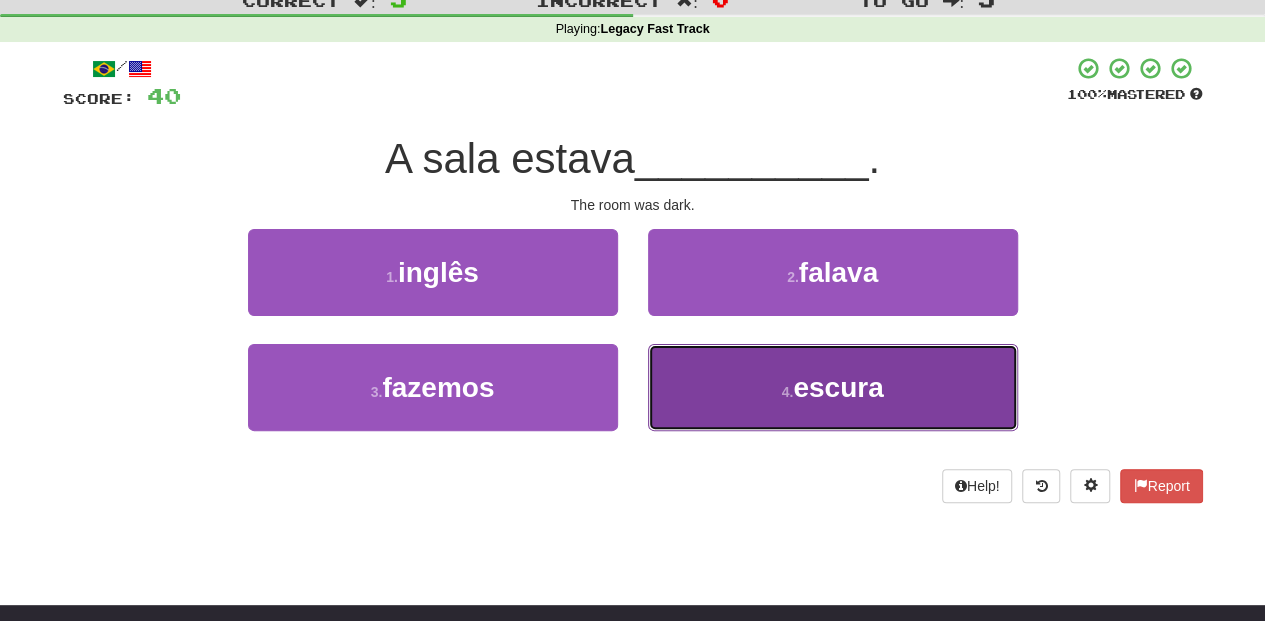 click on "4 .  escura" at bounding box center (833, 387) 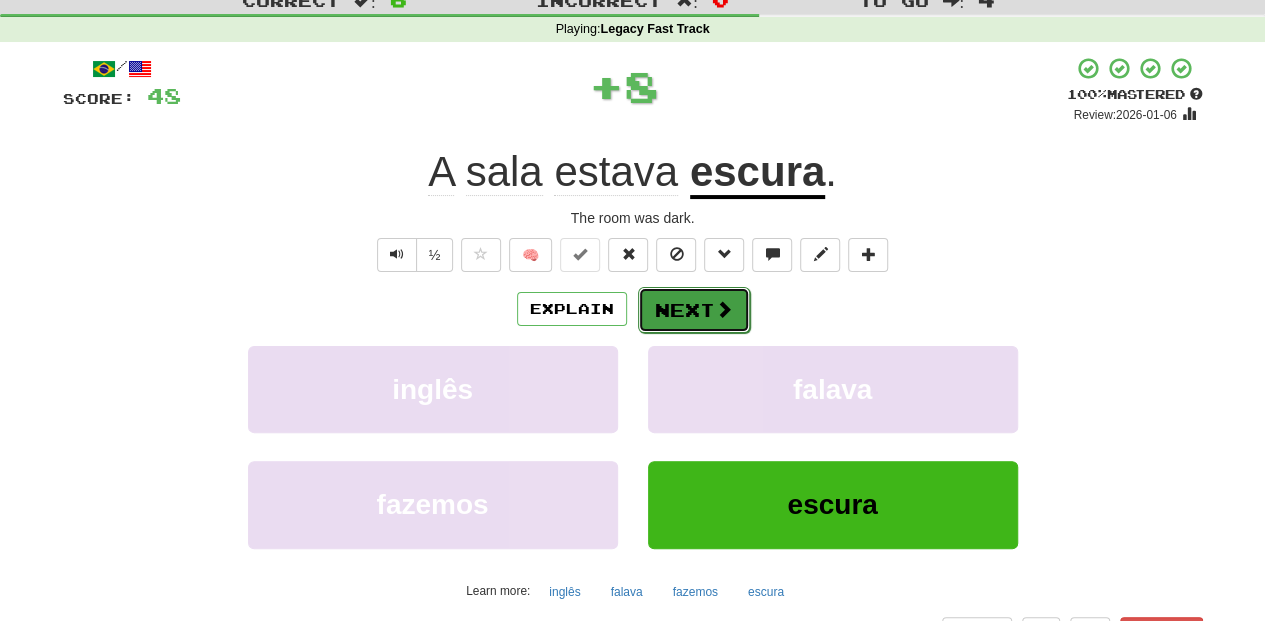 click on "Next" at bounding box center (694, 310) 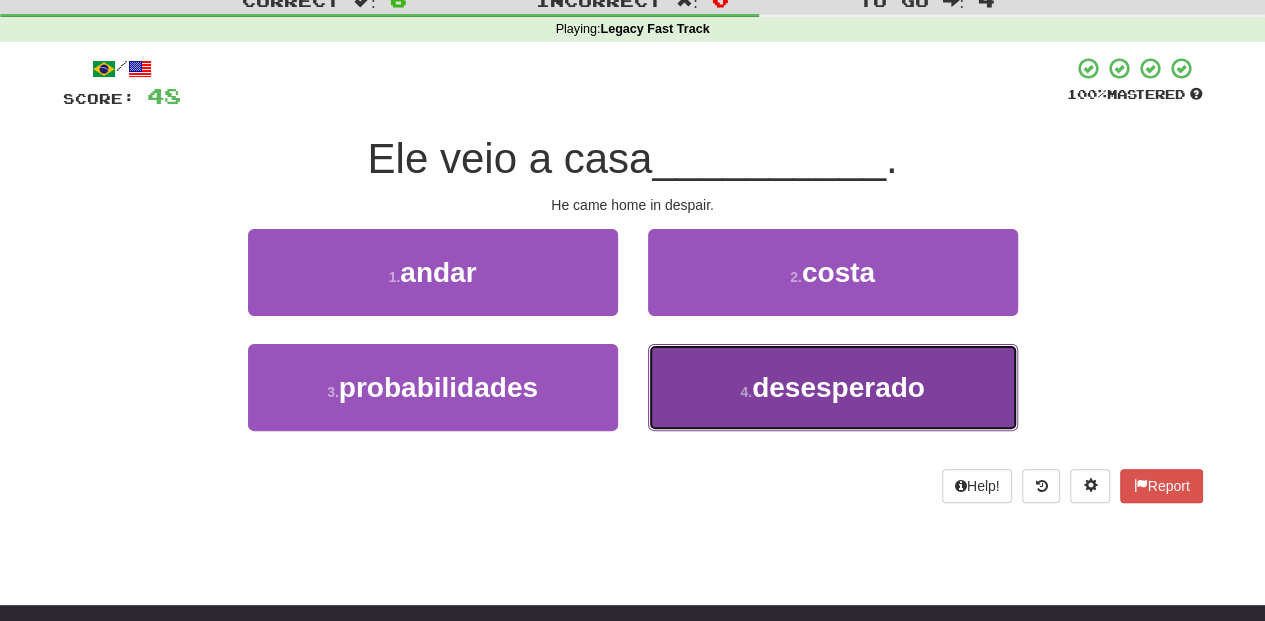 click on "4 .  desesperado" at bounding box center (833, 387) 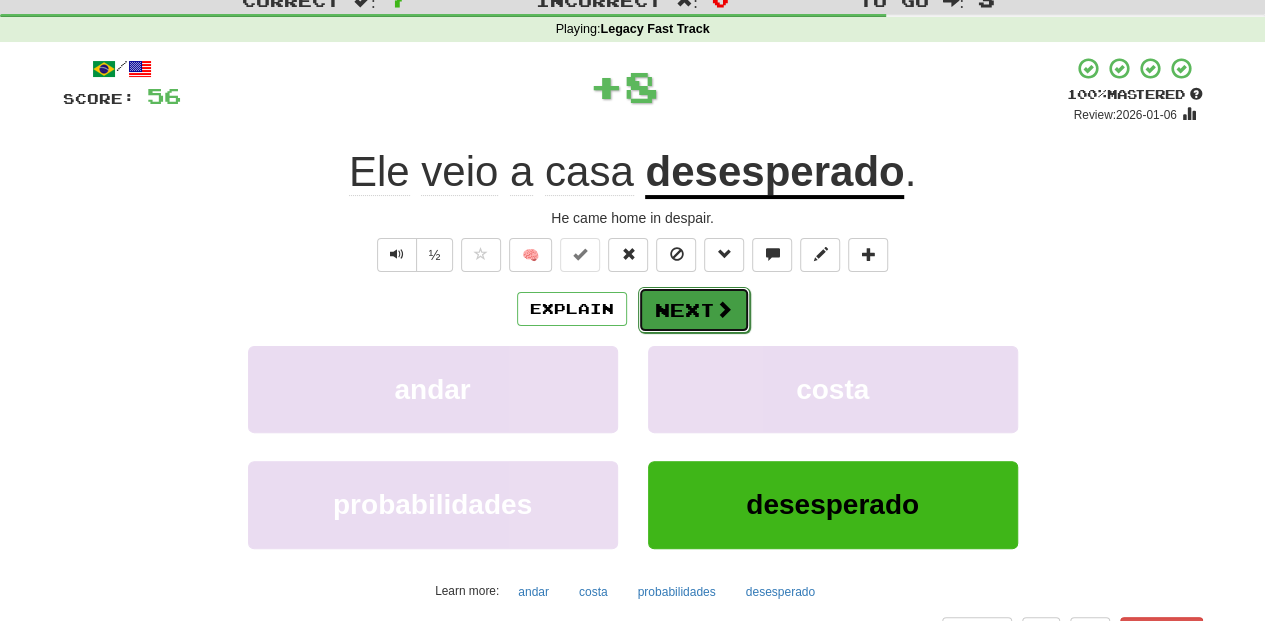 click on "Next" at bounding box center [694, 310] 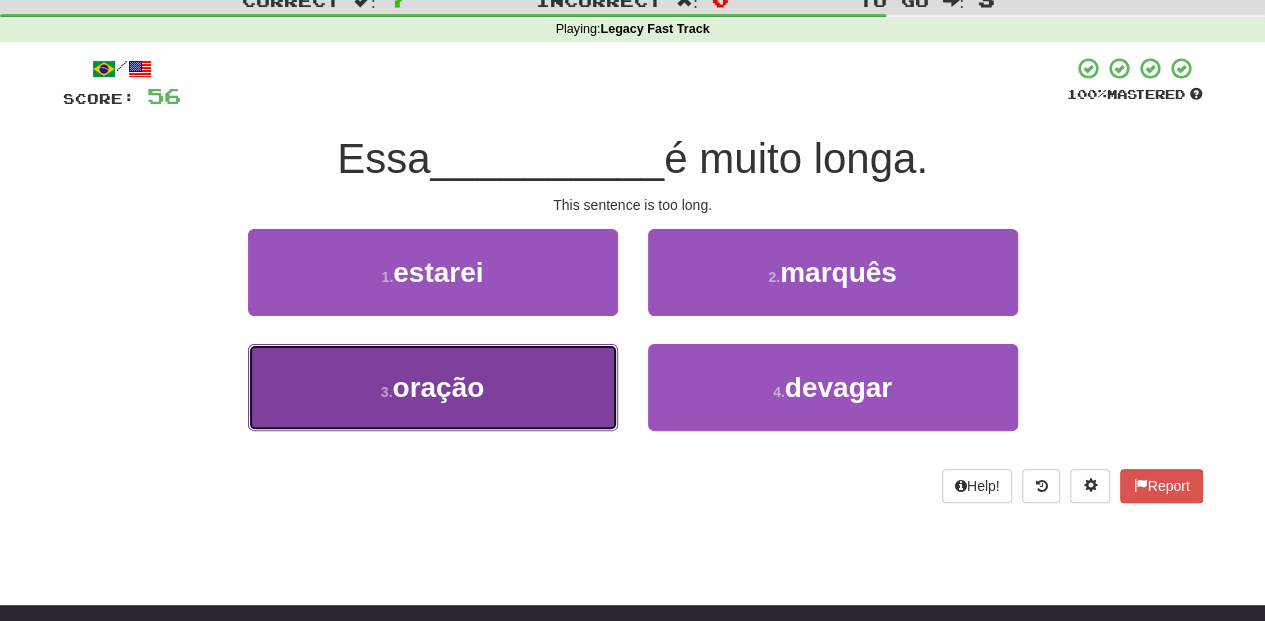 click on "3 .  oração" at bounding box center (433, 387) 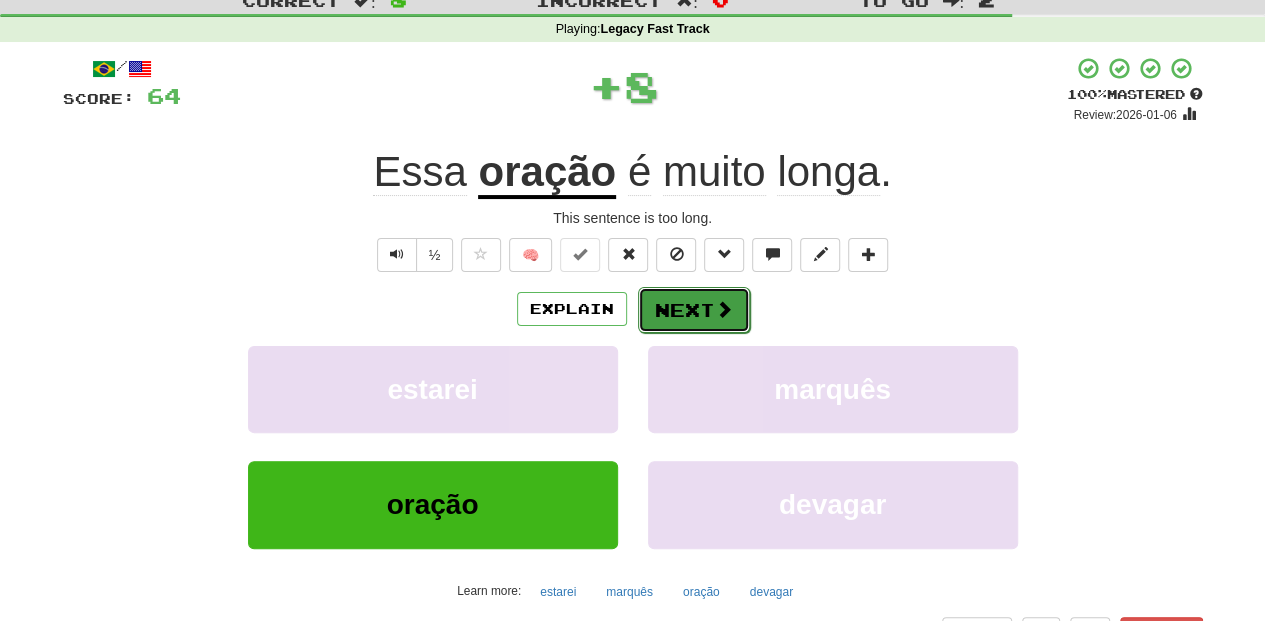 click on "Next" at bounding box center (694, 310) 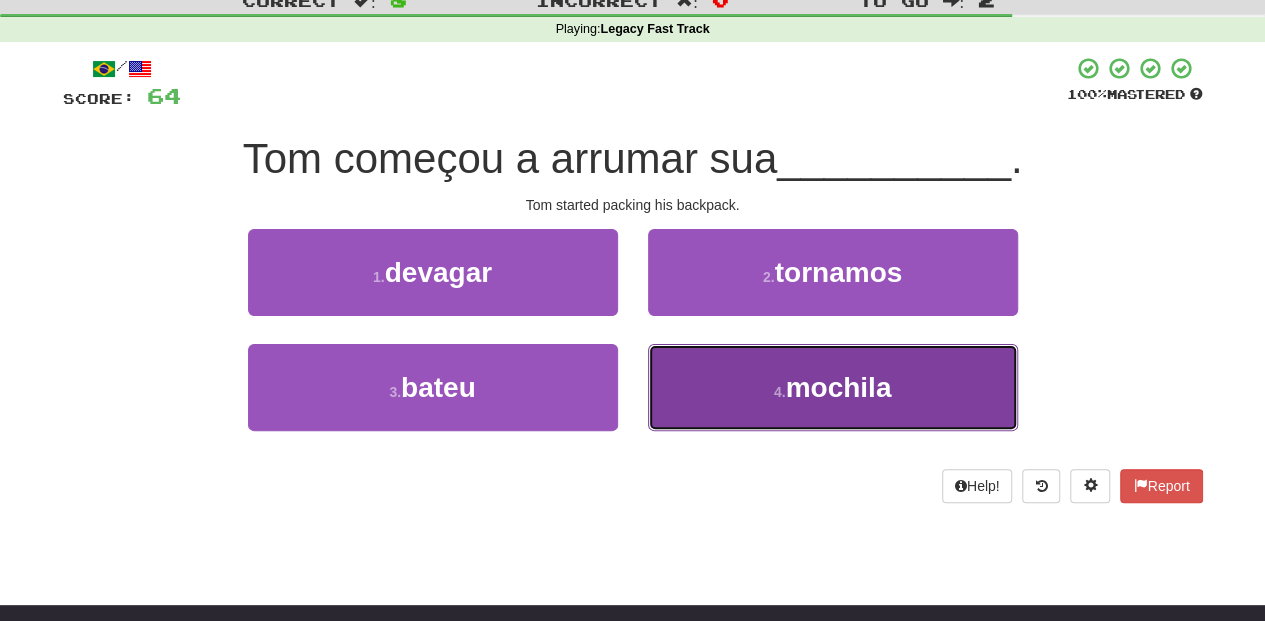 click on "4 .  mochila" at bounding box center [833, 387] 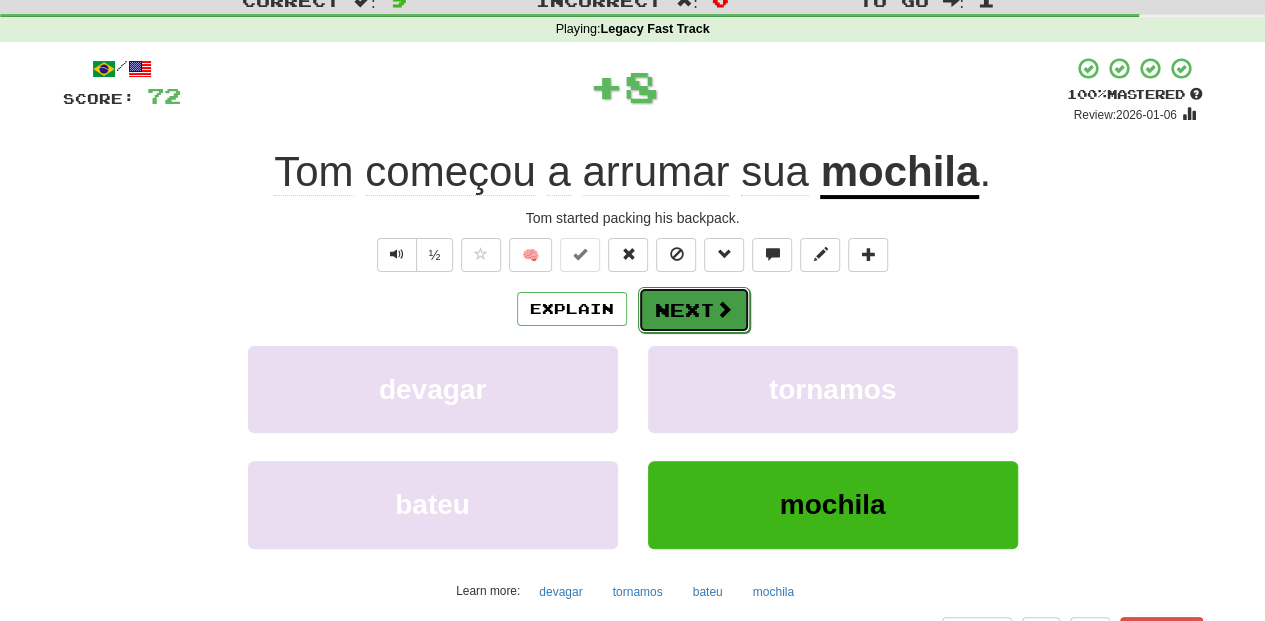 click on "Next" at bounding box center [694, 310] 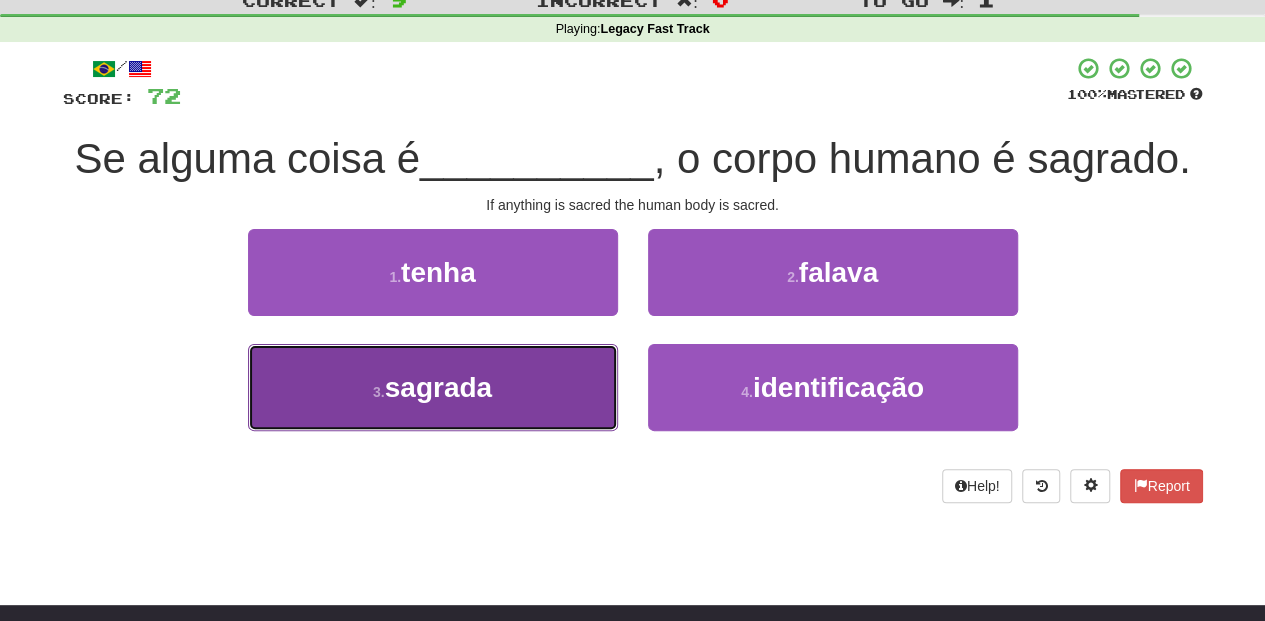 click on "3 .  sagrada" at bounding box center (433, 387) 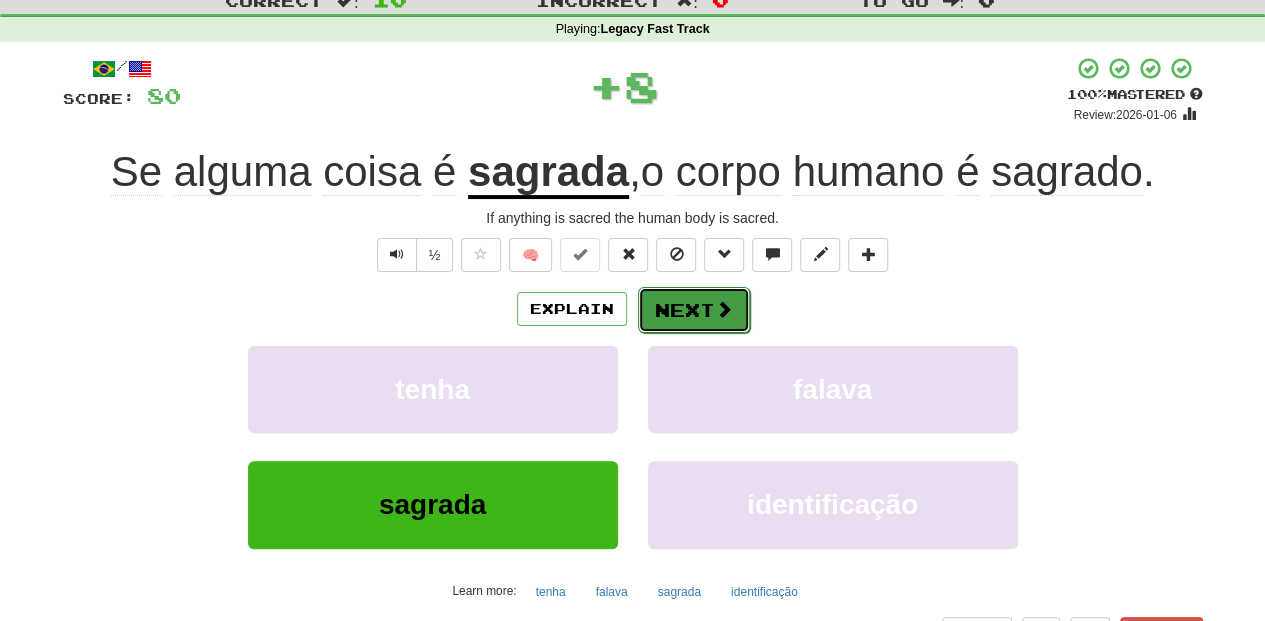click on "Next" at bounding box center (694, 310) 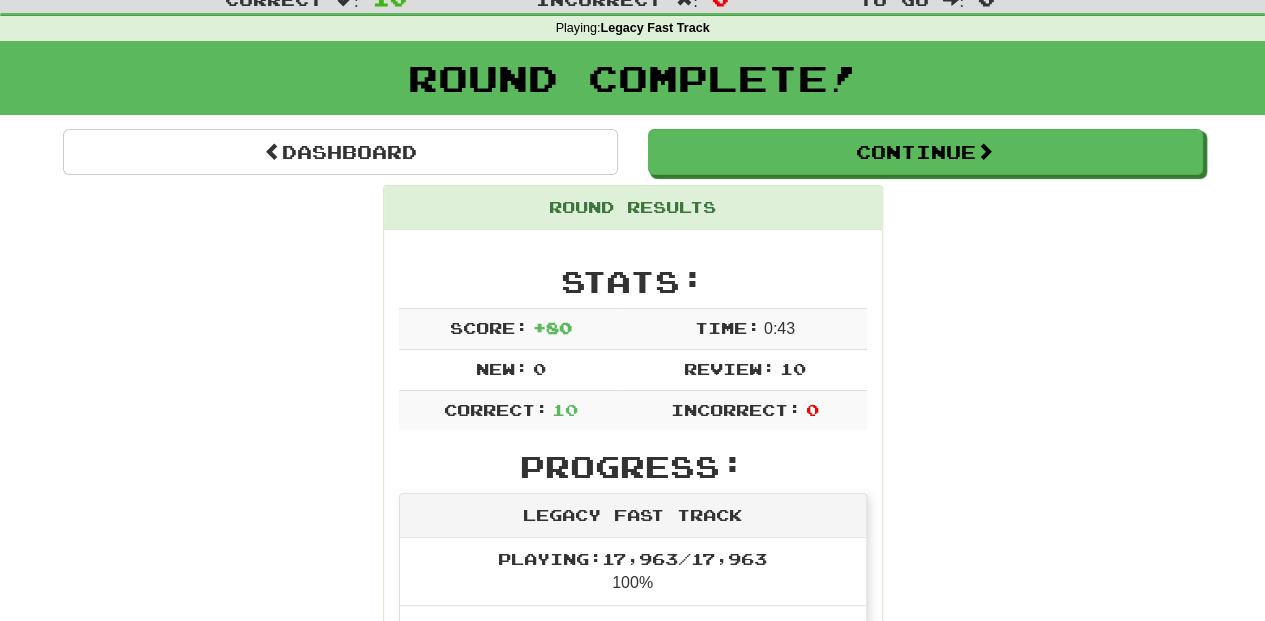 scroll, scrollTop: 0, scrollLeft: 0, axis: both 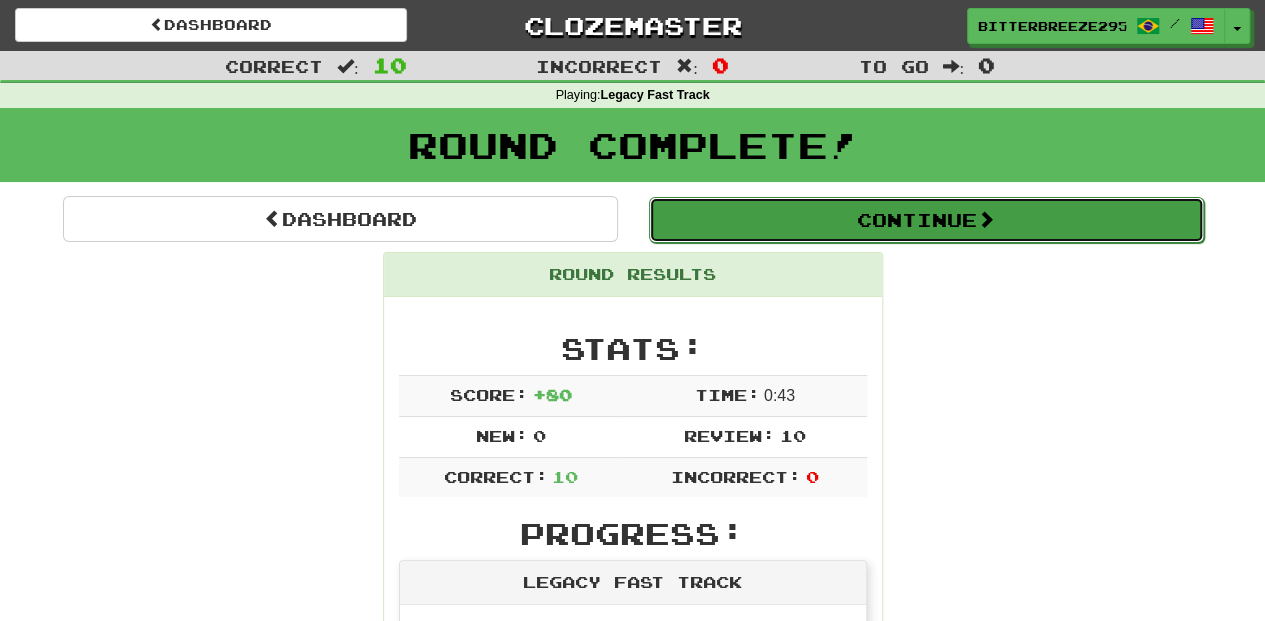 click on "Continue" at bounding box center (926, 220) 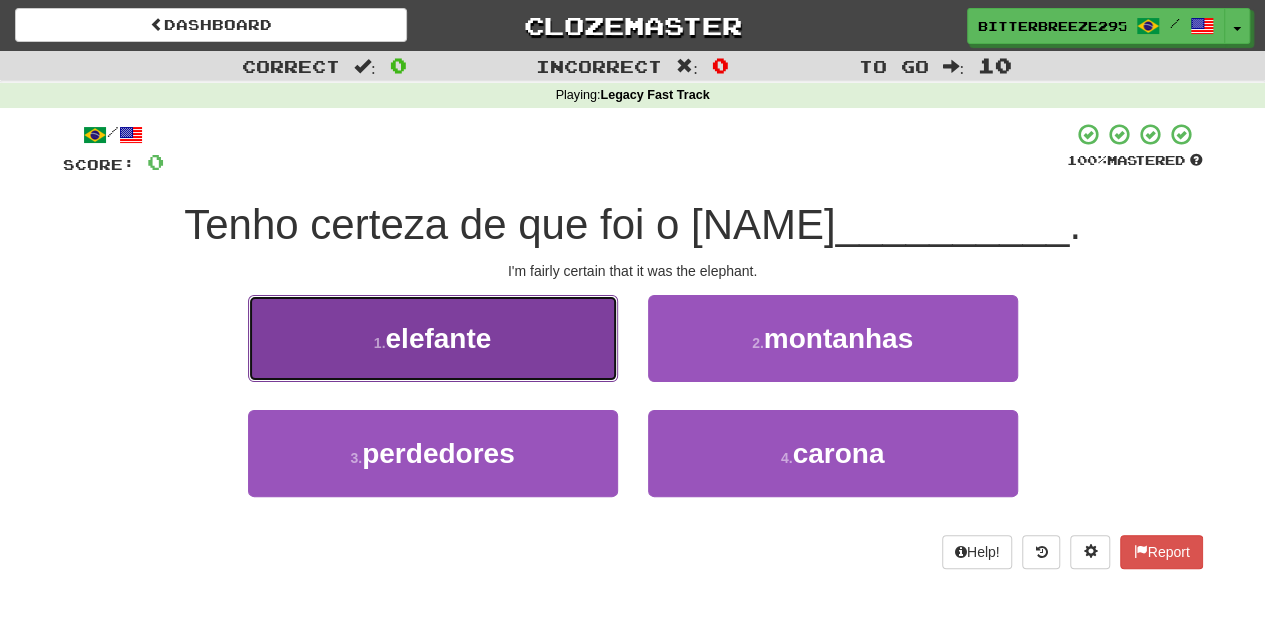 click on "1 .  elefante" at bounding box center [433, 338] 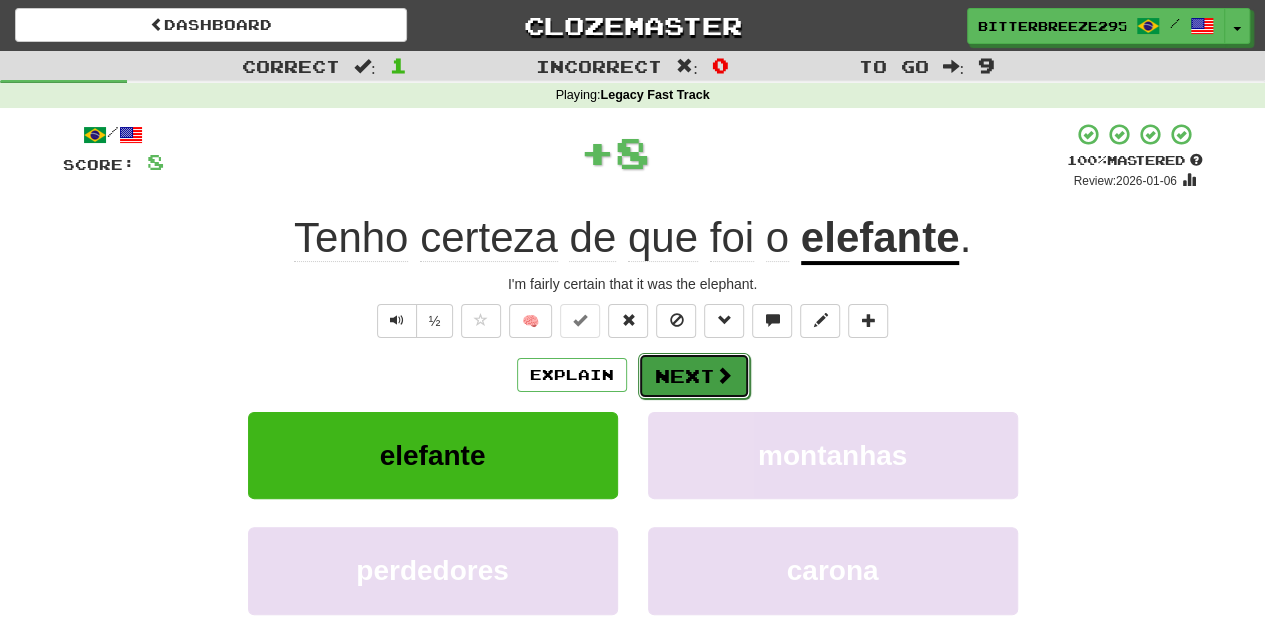 click on "Next" at bounding box center (694, 376) 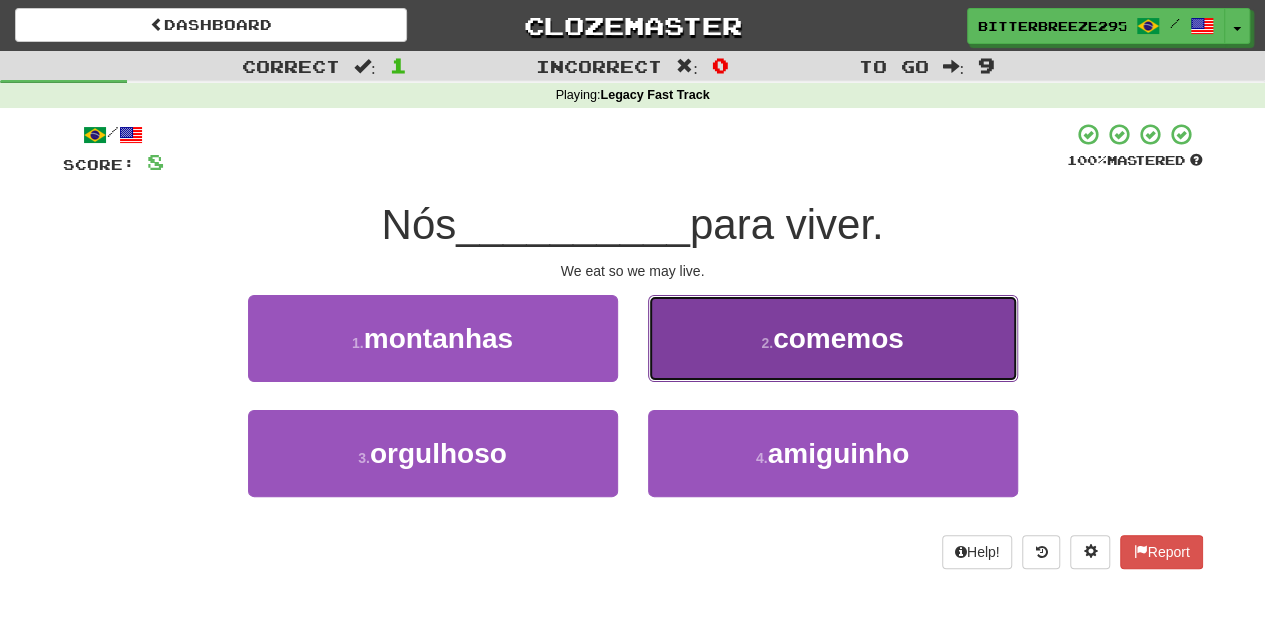 click on "2 .  comemos" at bounding box center (833, 338) 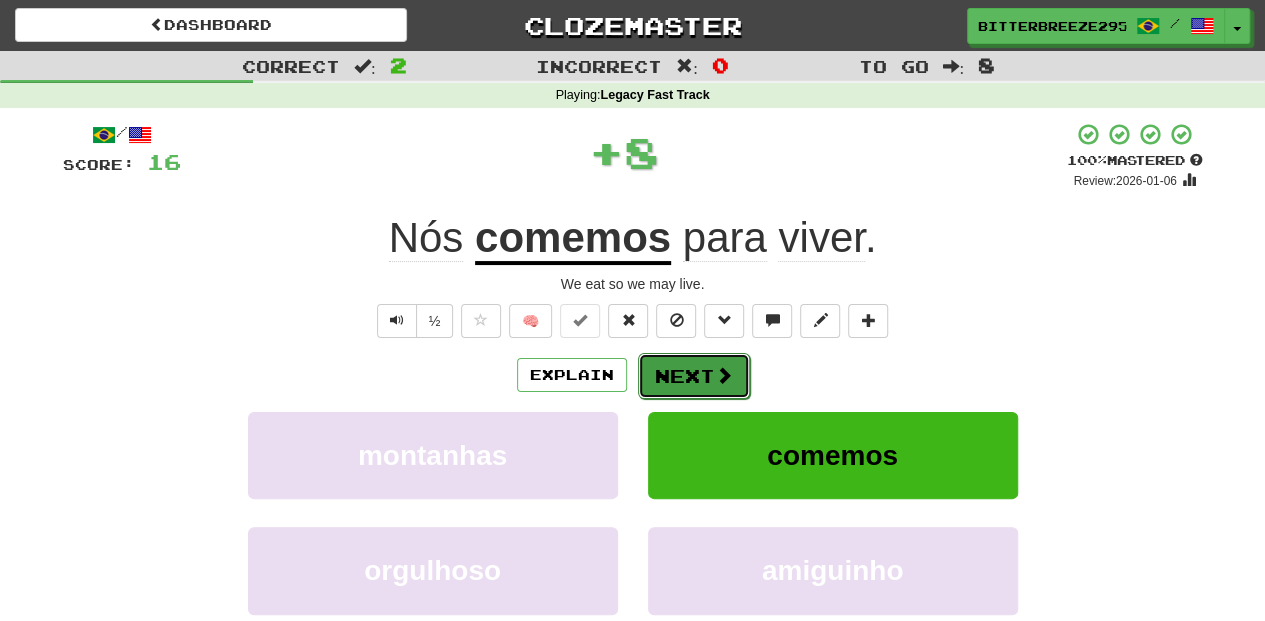 click on "Next" at bounding box center [694, 376] 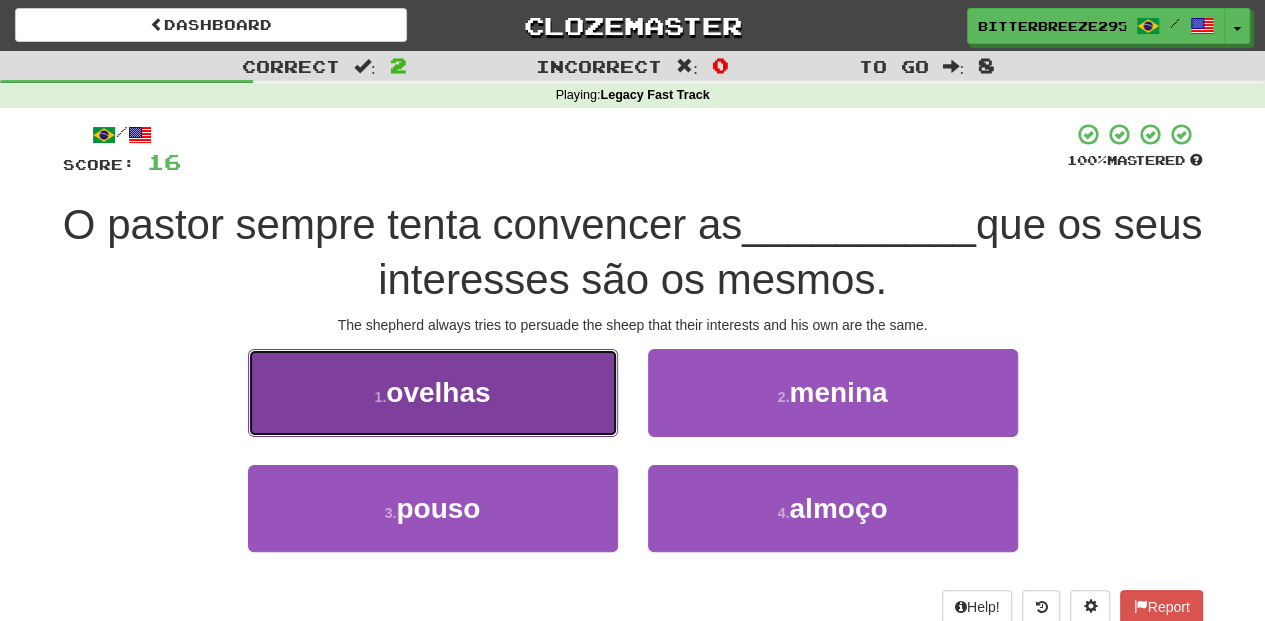 click on "1 .  ovelhas" at bounding box center [433, 392] 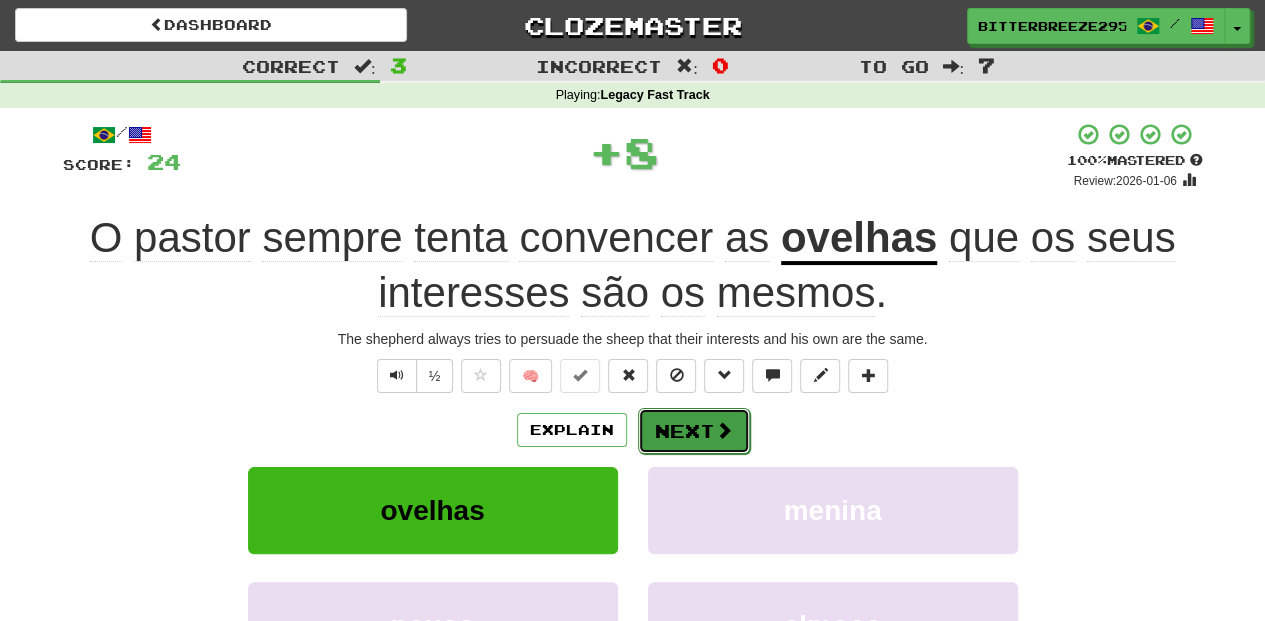 click on "Next" at bounding box center (694, 431) 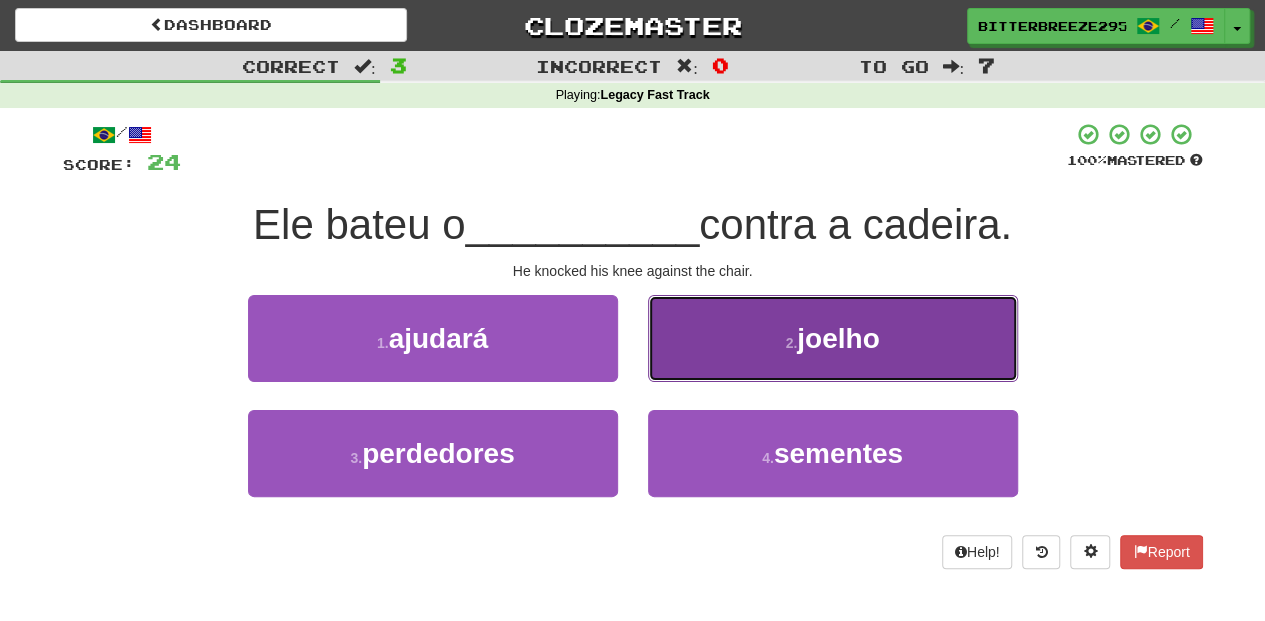 click on "2 .  joelho" at bounding box center (833, 338) 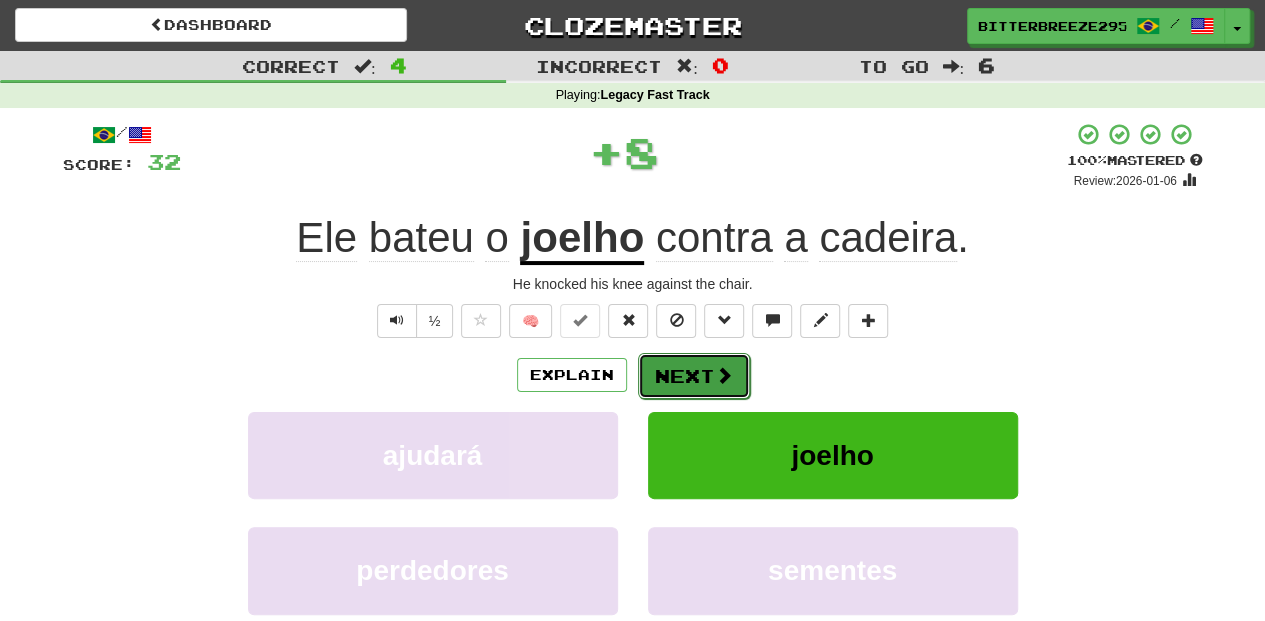 click on "Next" at bounding box center (694, 376) 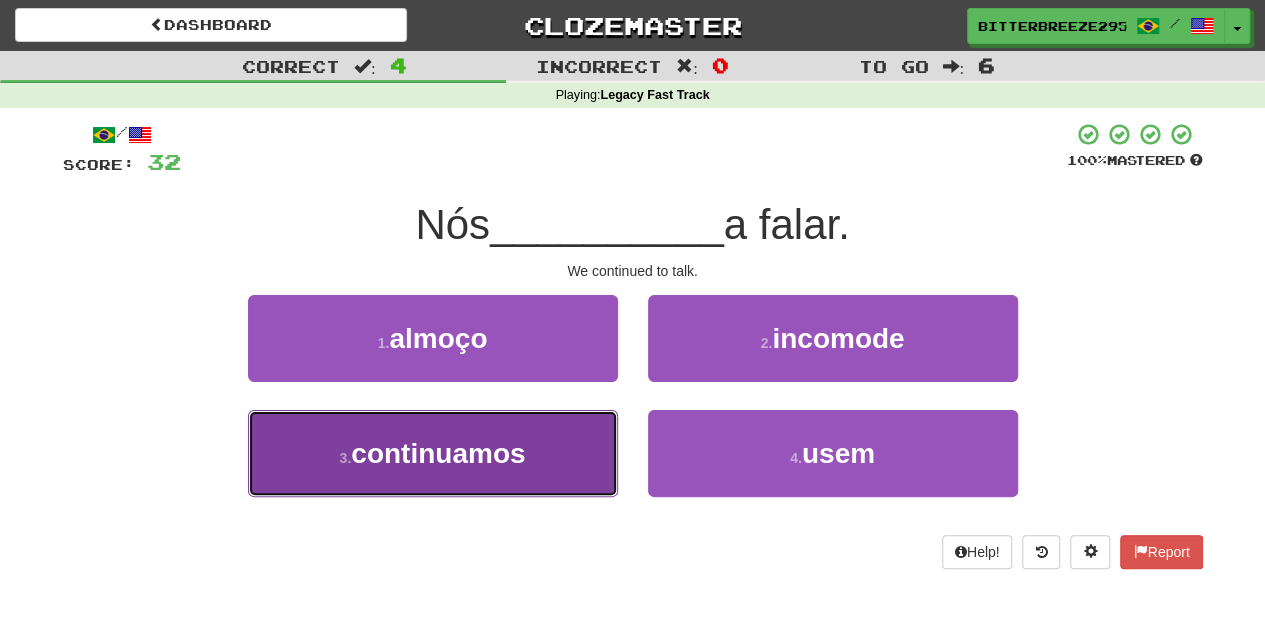 click on "3 .  continuamos" at bounding box center [433, 453] 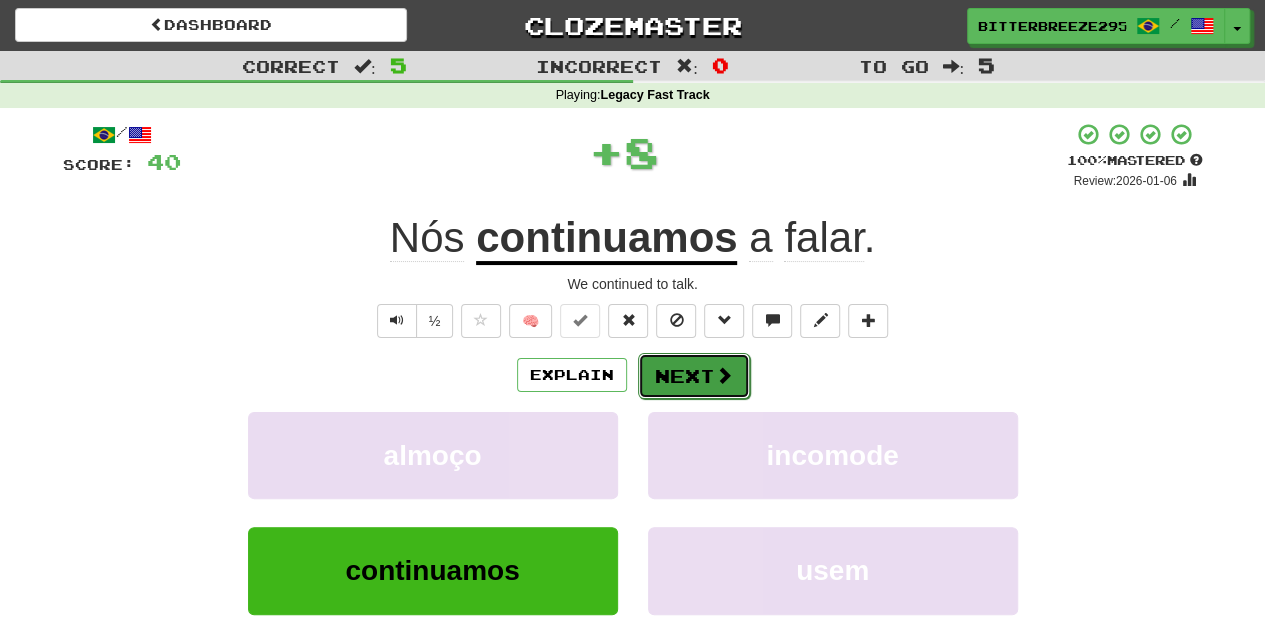 click on "Next" at bounding box center (694, 376) 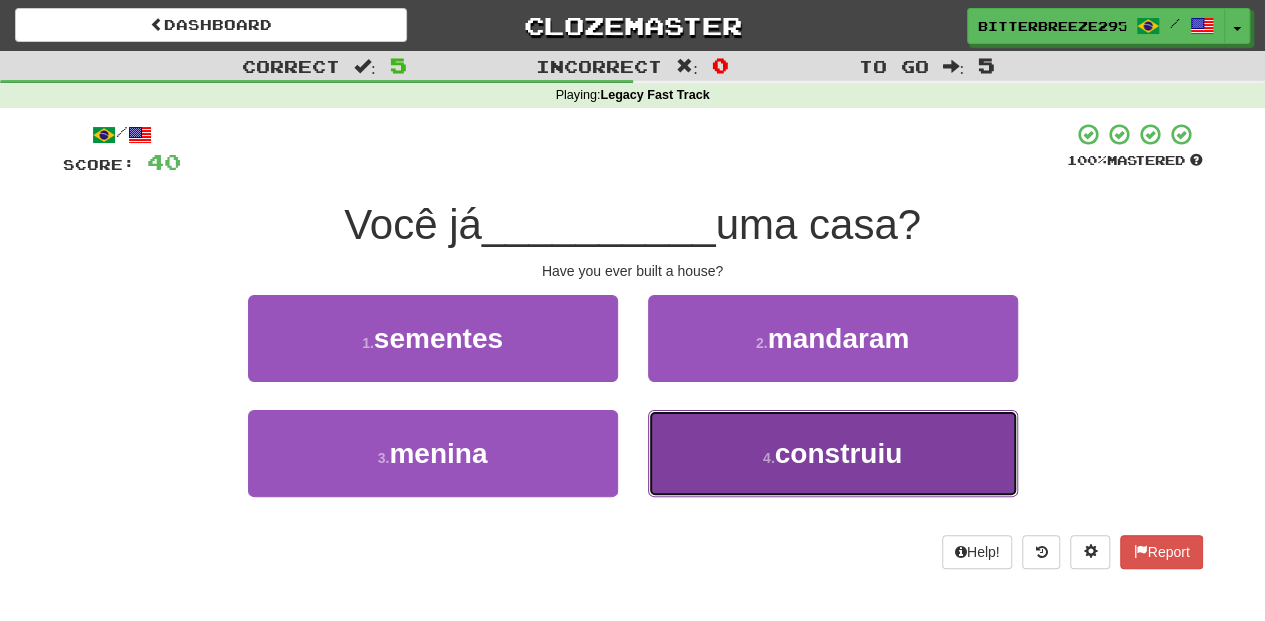 click on "4 .  construiu" at bounding box center (833, 453) 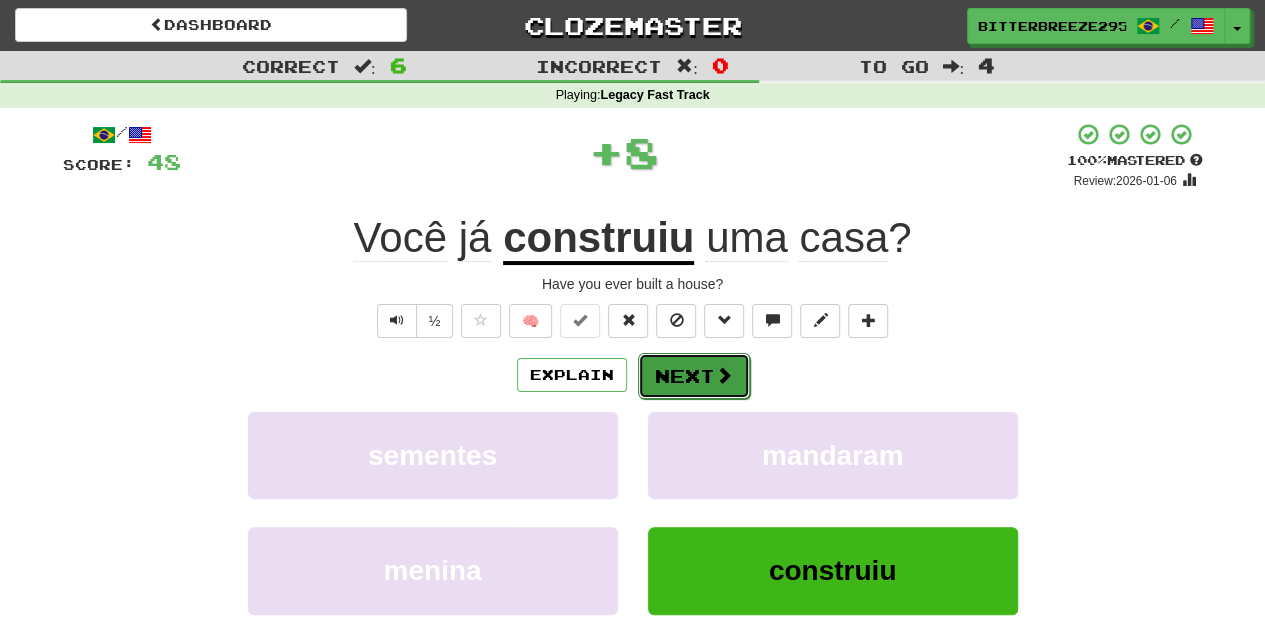 click on "Next" at bounding box center [694, 376] 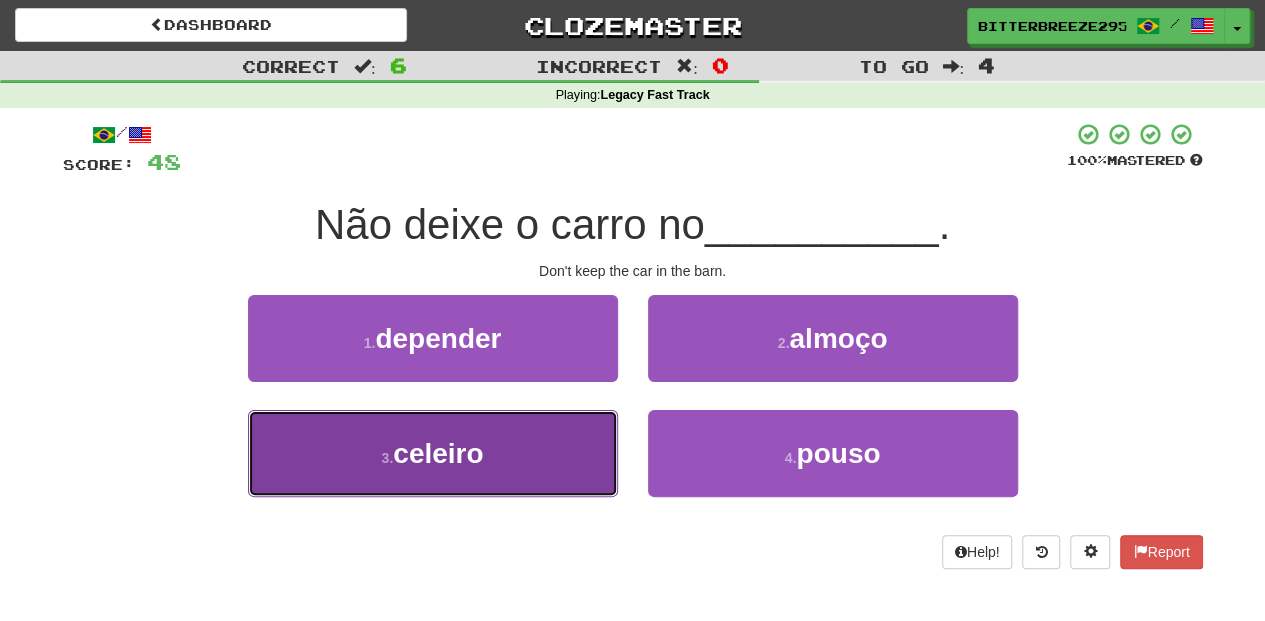 click on "3 .  celeiro" at bounding box center [433, 453] 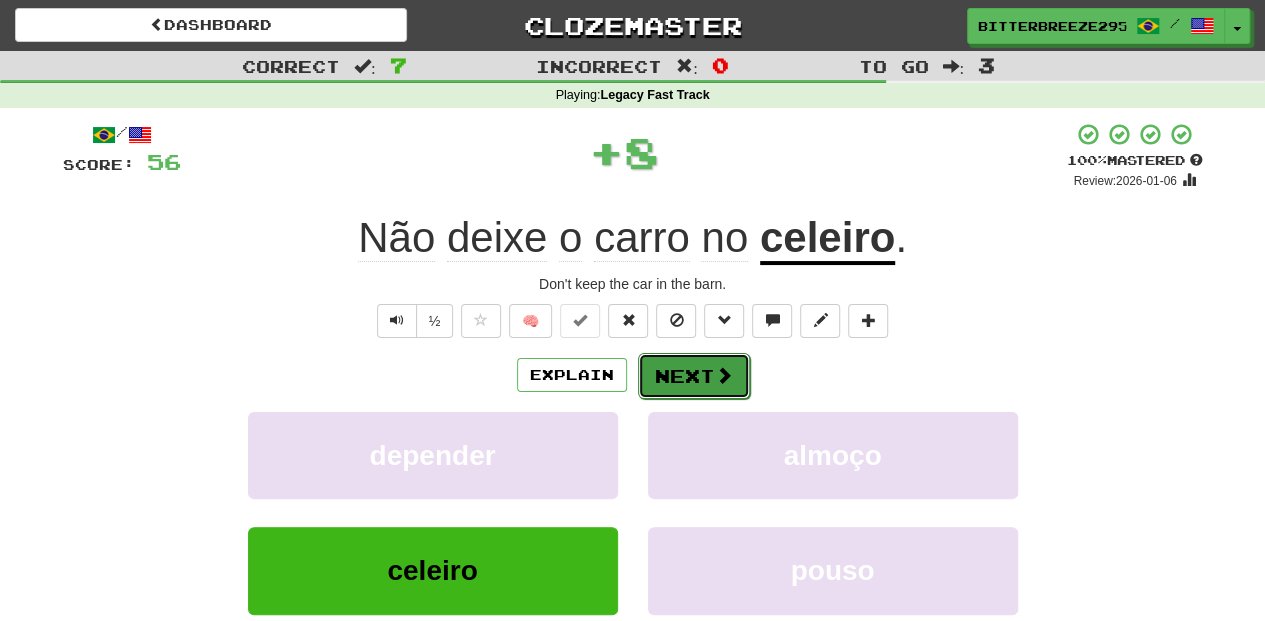 click on "Next" at bounding box center (694, 376) 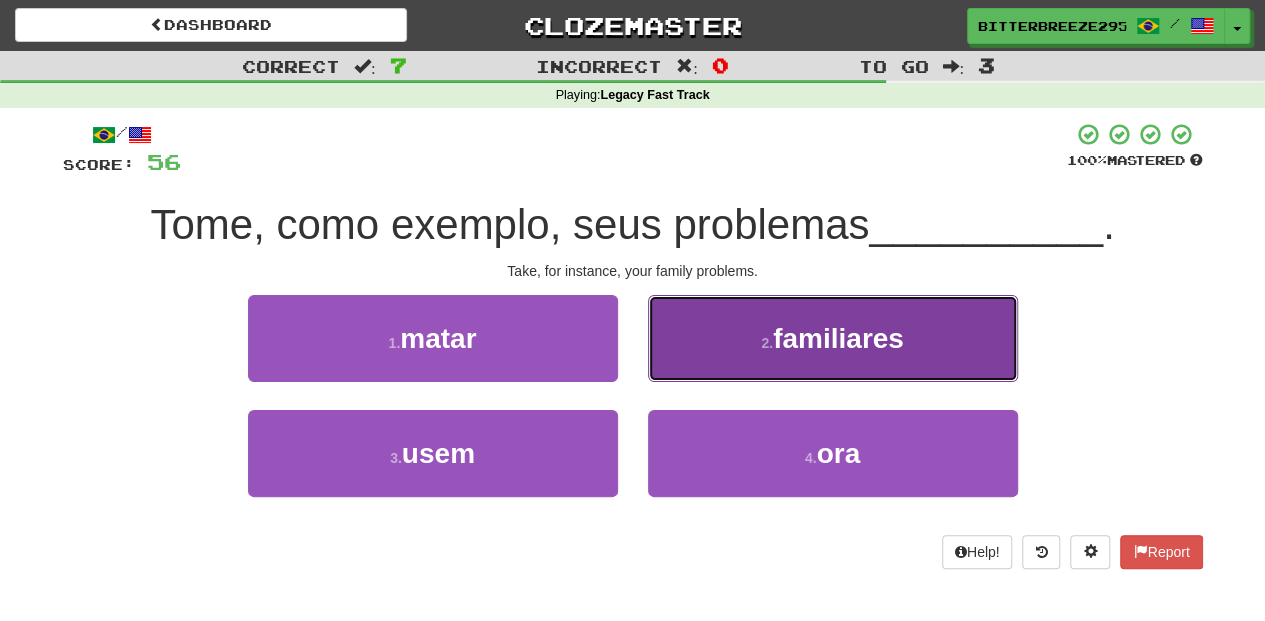 click on "2 .  familiares" at bounding box center (833, 338) 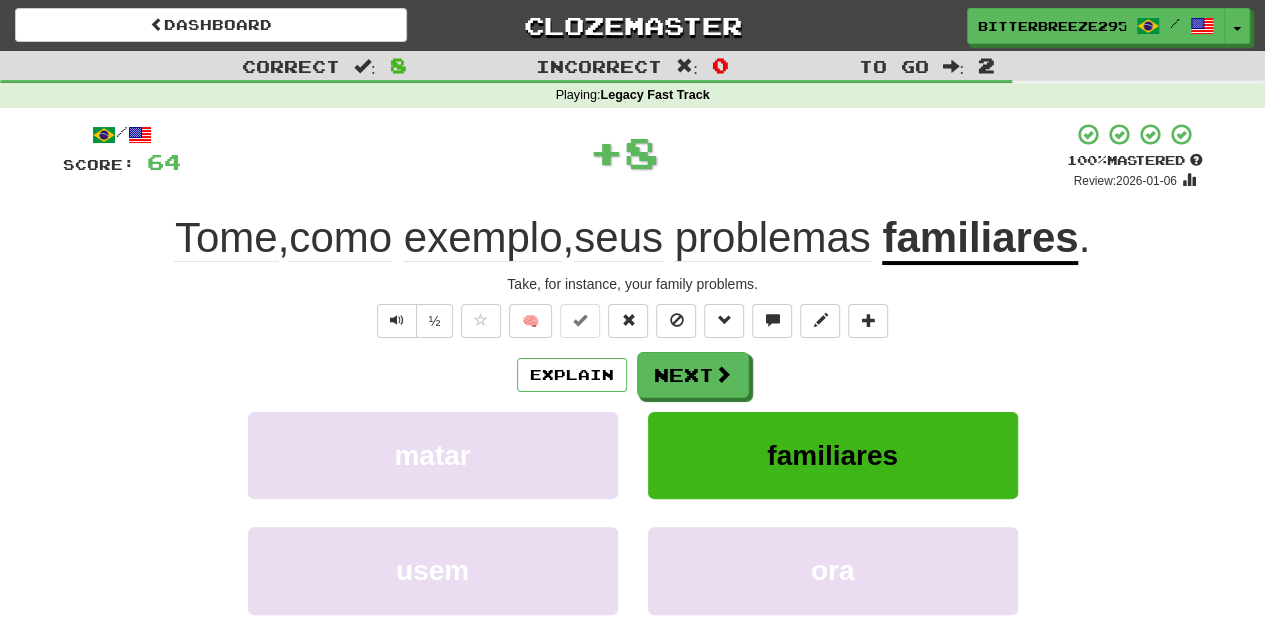 click on "Next" at bounding box center (693, 375) 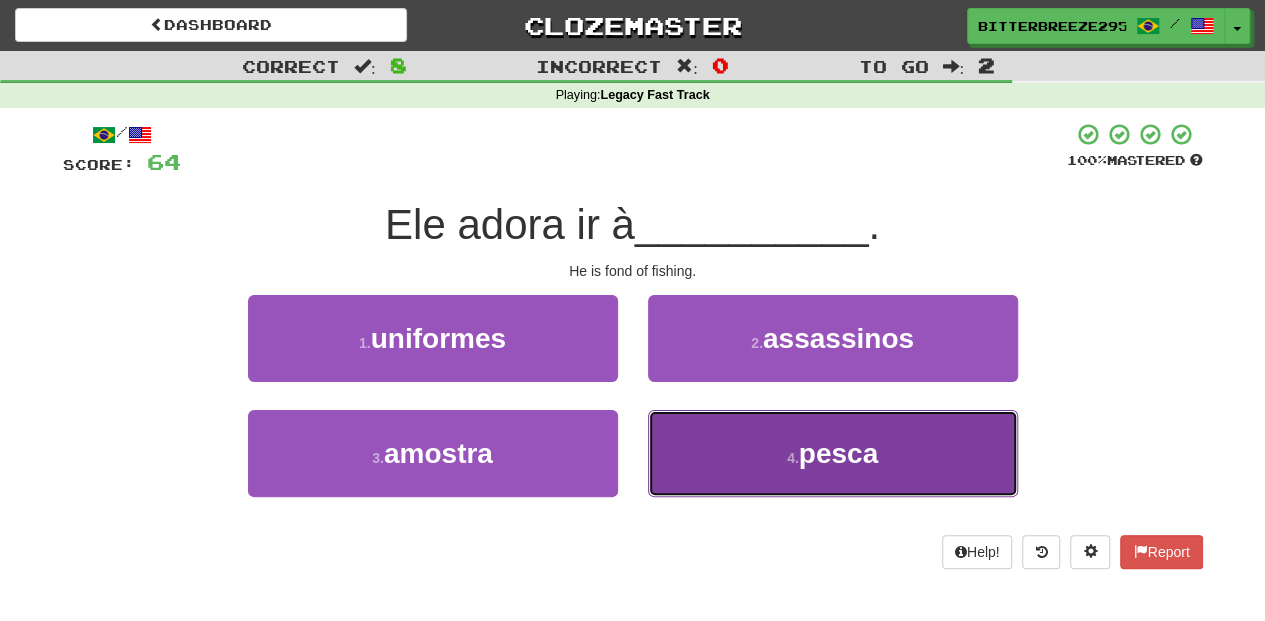 click on "4 .  pesca" at bounding box center (833, 453) 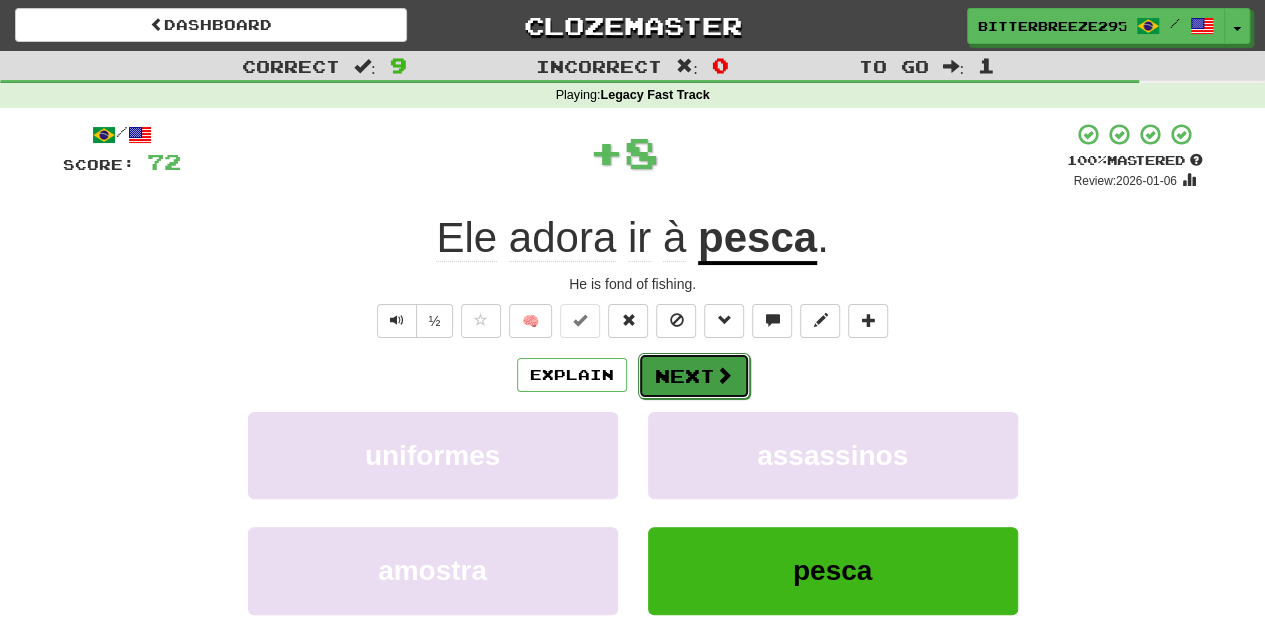 click on "Next" at bounding box center (694, 376) 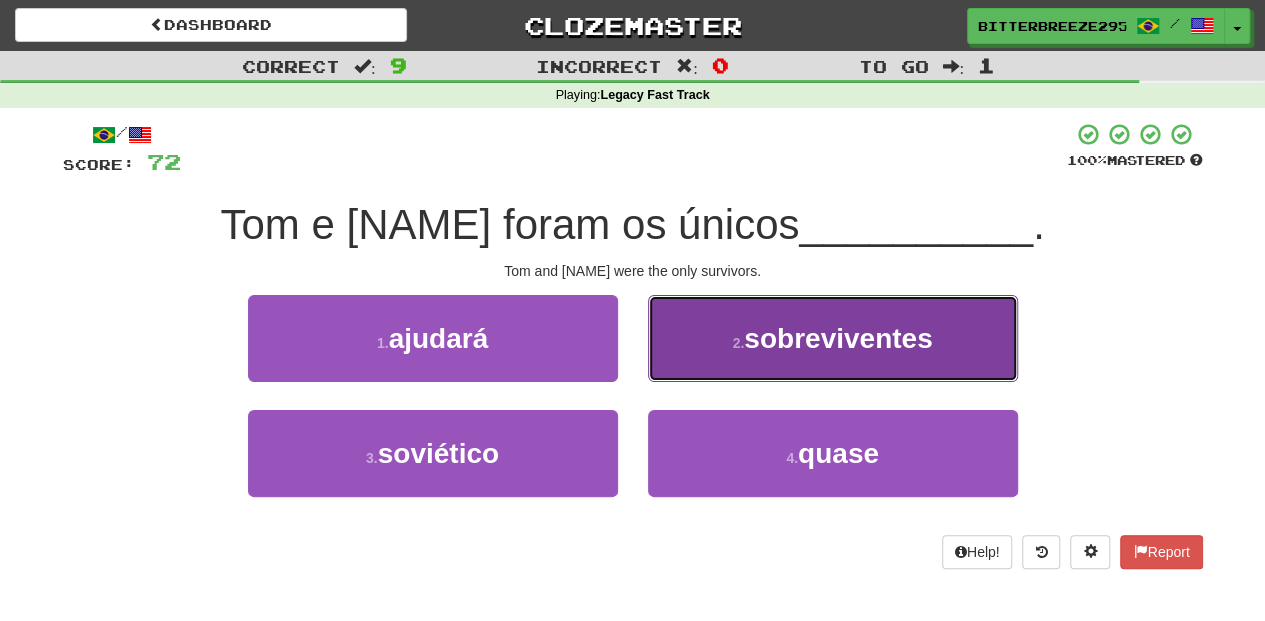 click on "2 .  sobreviventes" at bounding box center [833, 338] 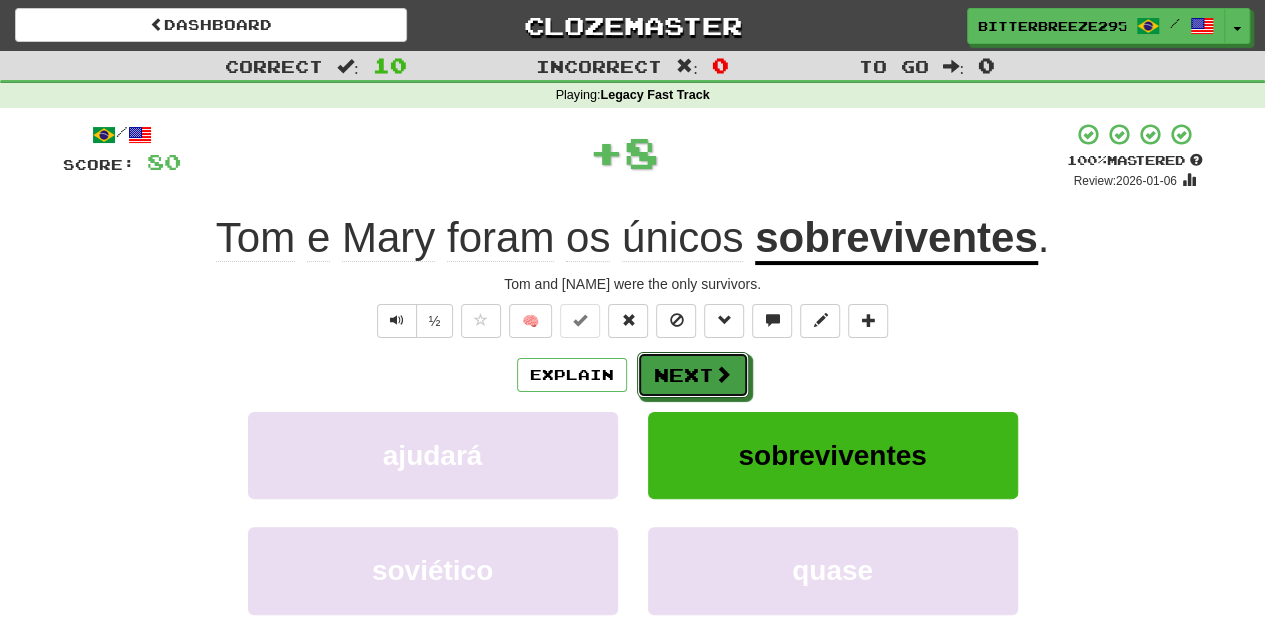 click on "Next" at bounding box center [693, 375] 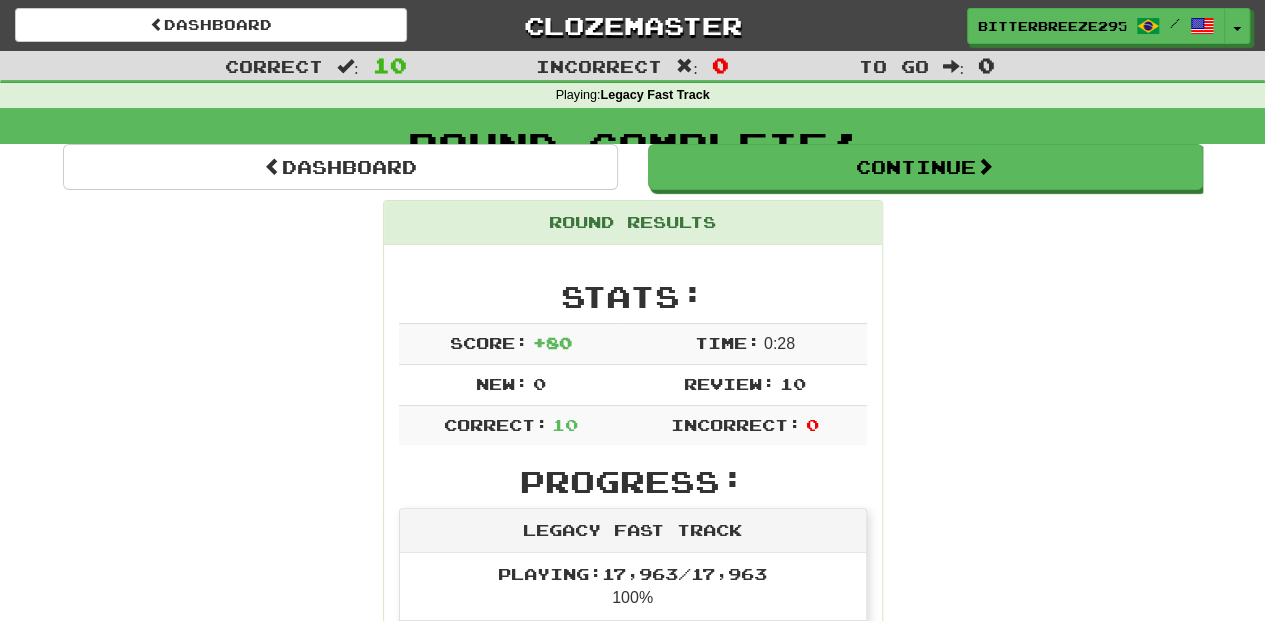 click on "Dashboard
Clozemaster
BitterBreeze2956
/
Toggle Dropdown
Dashboard
Leaderboard
Activity Feed
Notifications
285
Profile
Discussions
Latina
/
English
Streak:
0
Review:
20
Points Today: 0
Português
/
English
Streak:
311
Review:
210
Points Today: 5740
Languages
Account
Logout
BitterBreeze2956
/
Toggle Dropdown
Dashboard
Leaderboard
Activity Feed
Notifications
285
Profile
Discussions
Latina
/
English
Streak:
0
Review:
20
Points Today: 0
Português
/
English
Streak:
311
Review:
210
Points Today: 5740
Languages
Account
Logout
clozemaster" at bounding box center (632, 359) 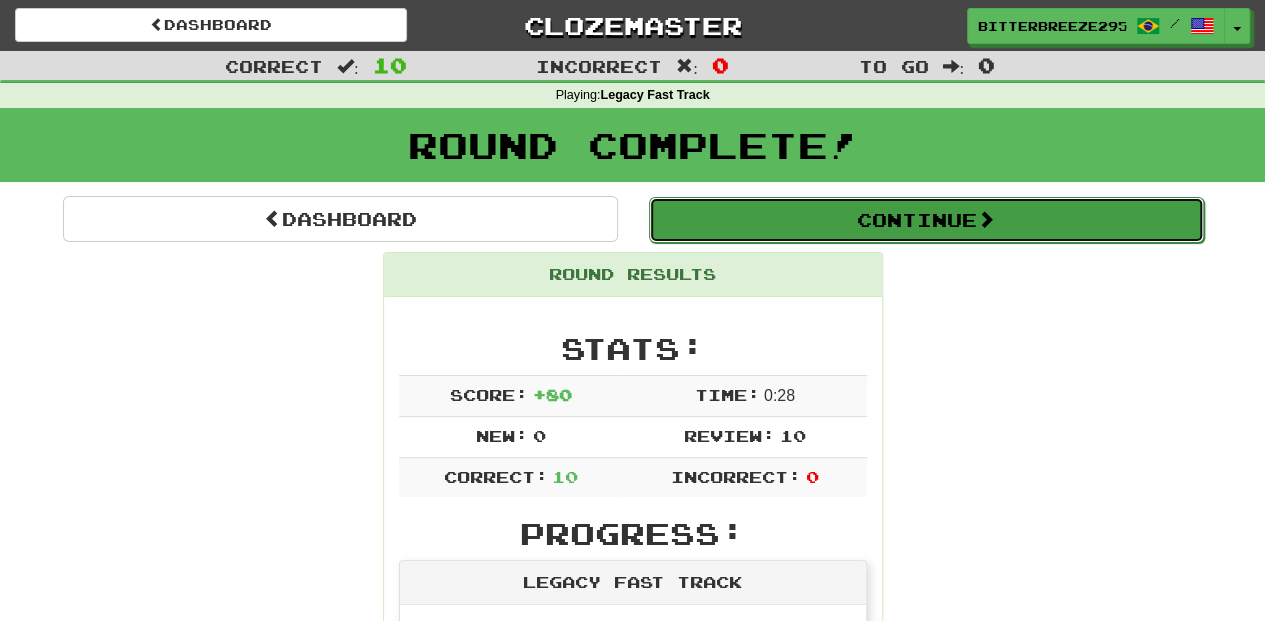 click on "Continue" at bounding box center [926, 220] 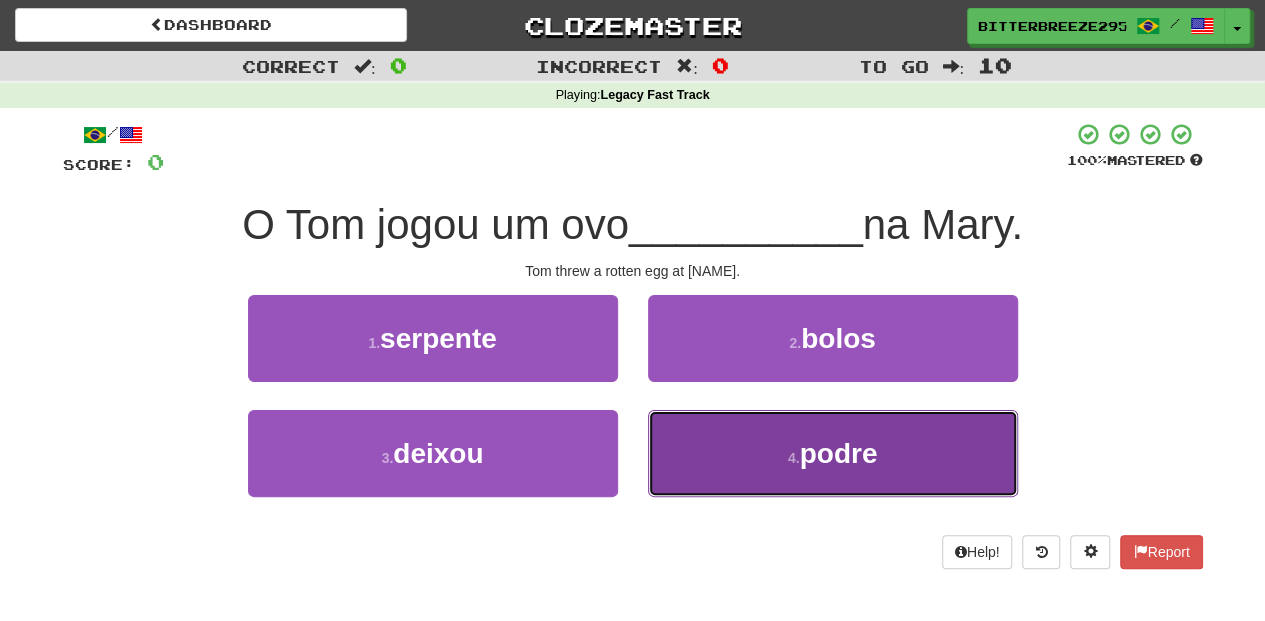click on "4 .  podre" at bounding box center [833, 453] 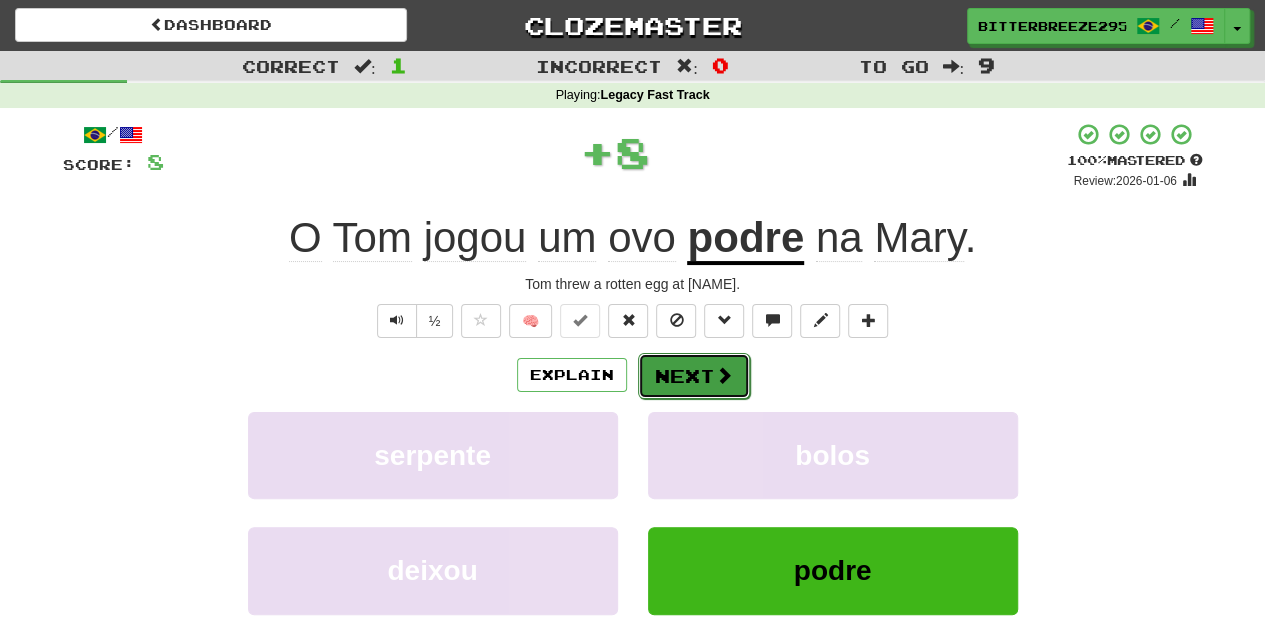 click on "Next" at bounding box center [694, 376] 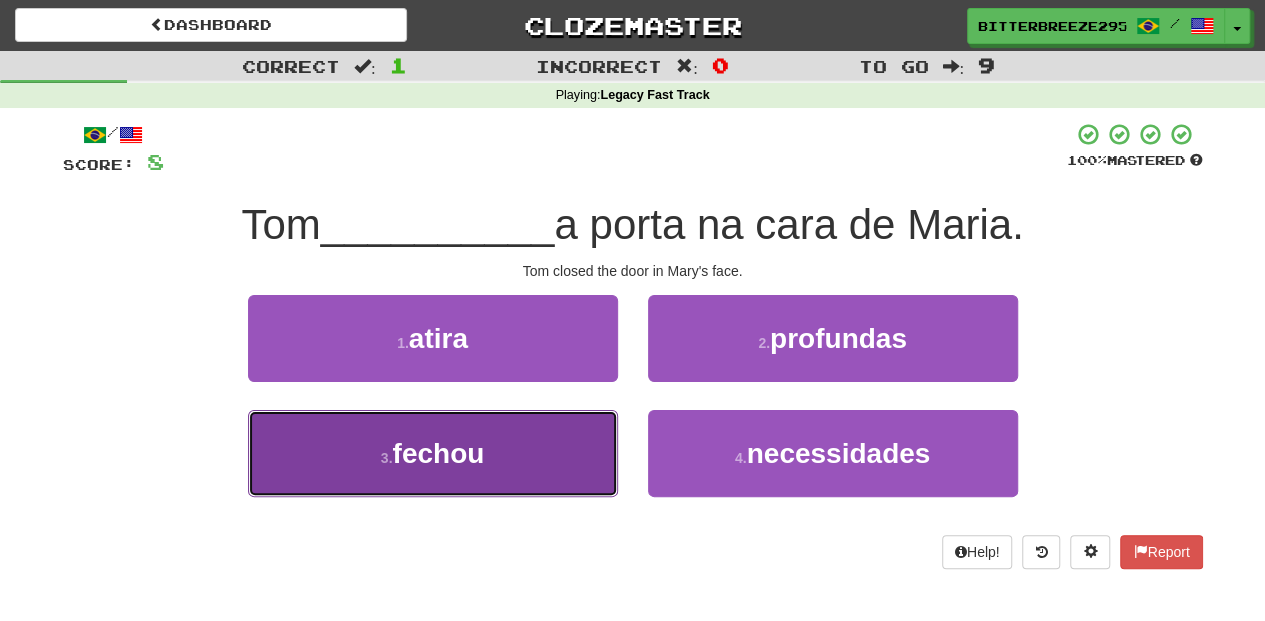 click on "3 .  fechou" at bounding box center (433, 453) 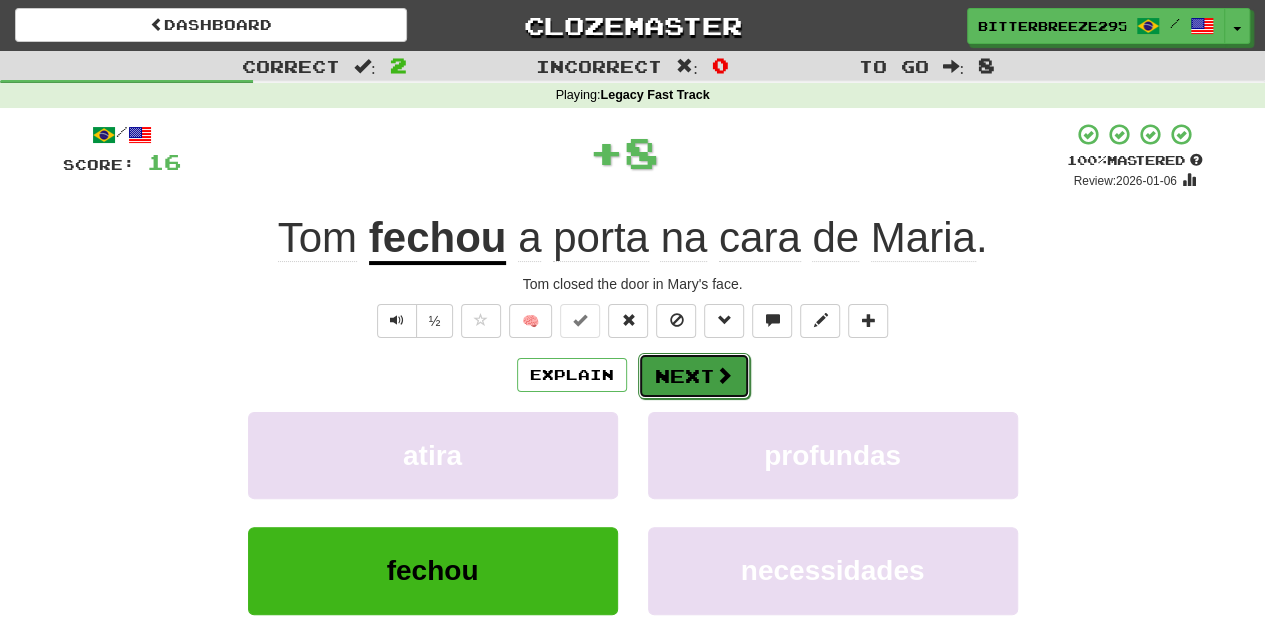 click on "Next" at bounding box center (694, 376) 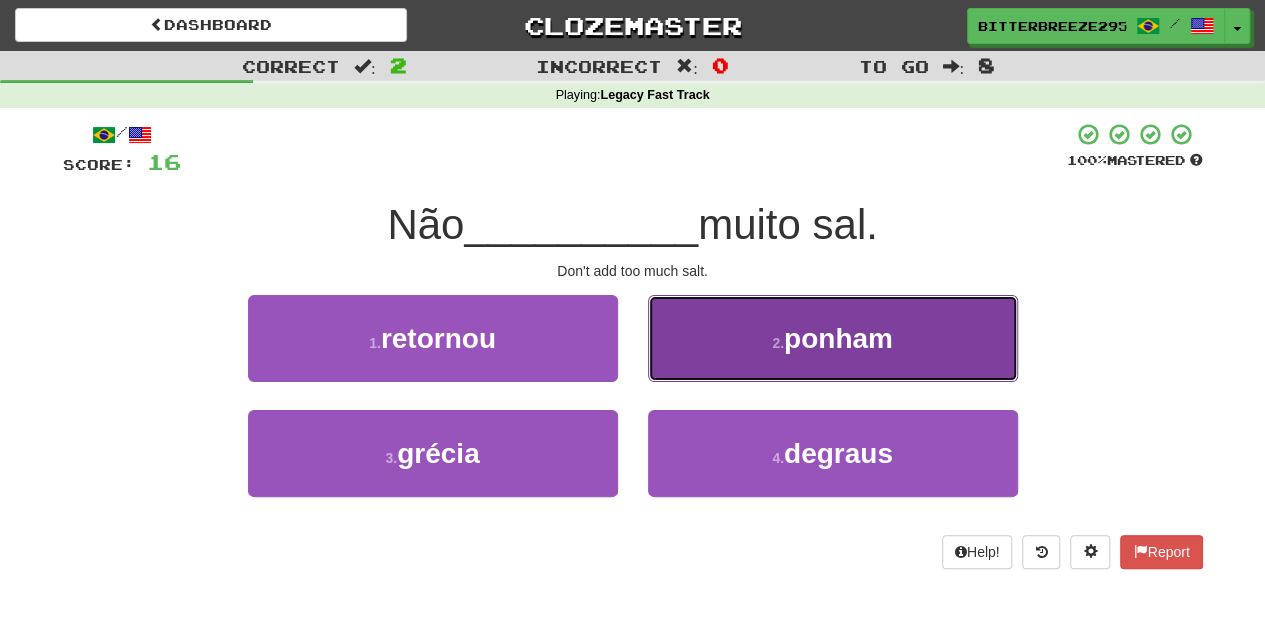 click on "2 .  ponham" at bounding box center (833, 338) 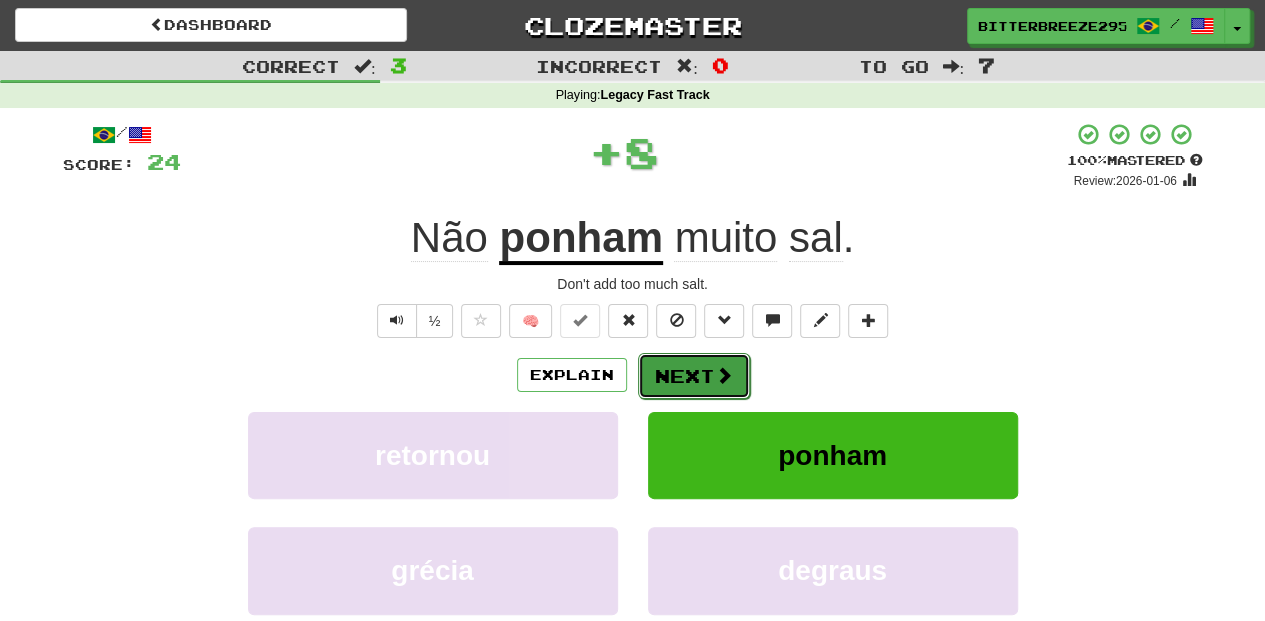 click on "Next" at bounding box center (694, 376) 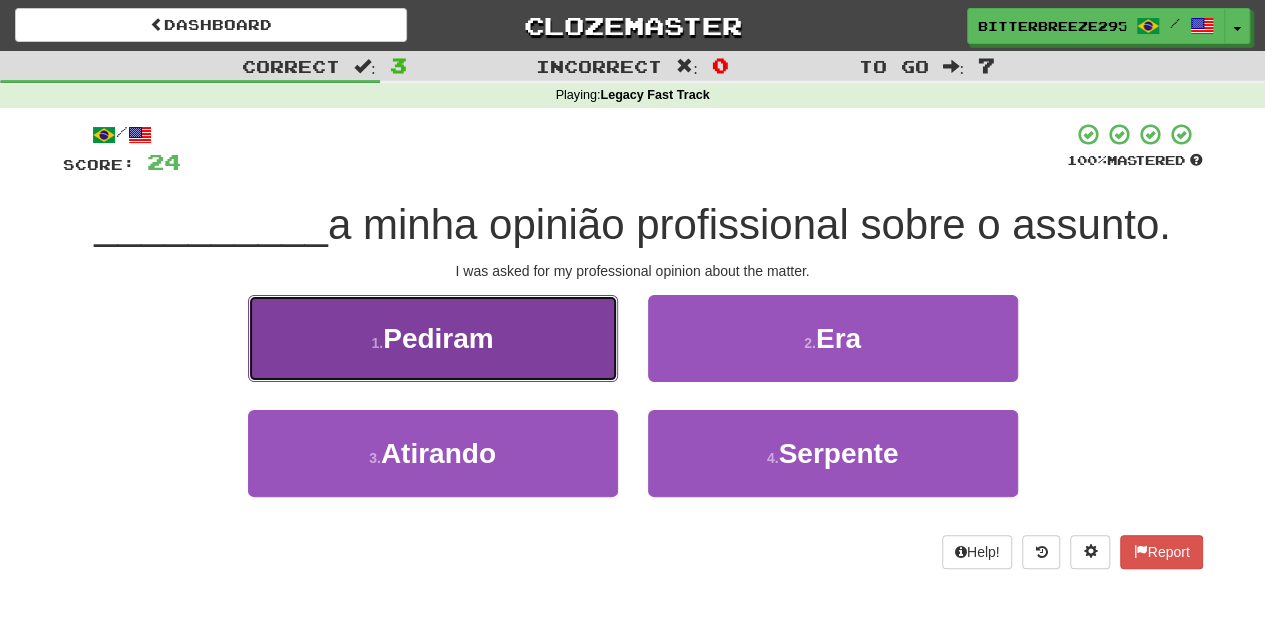 click on "1 .  Pediram" at bounding box center (433, 338) 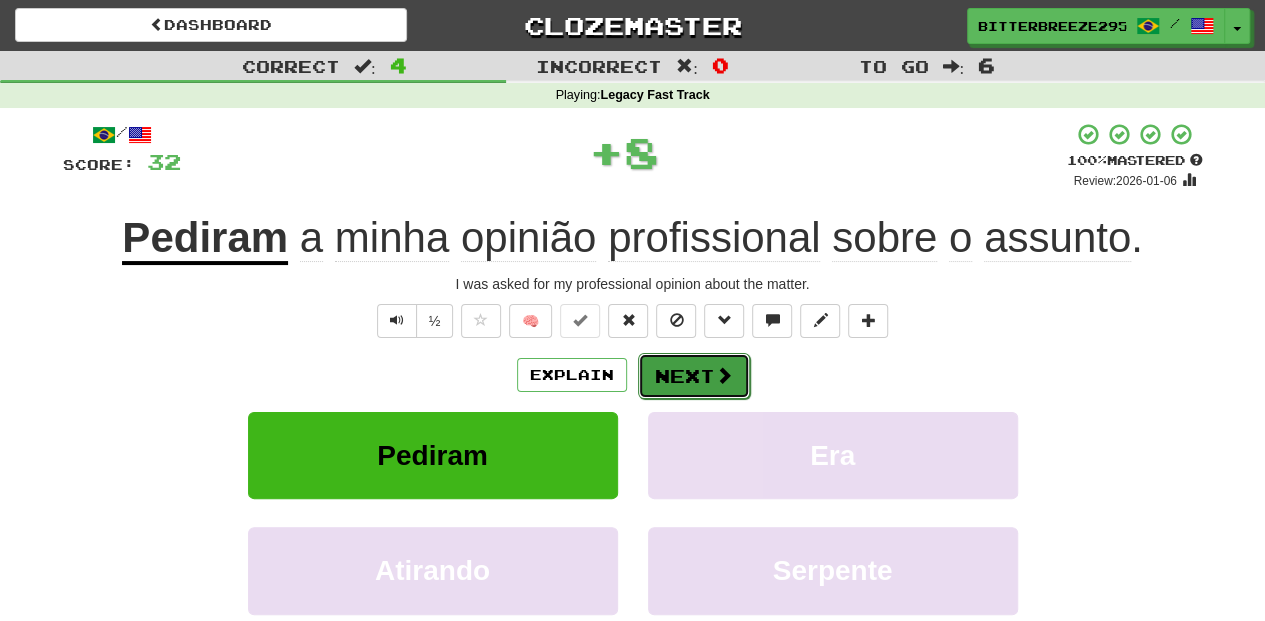 click on "Next" at bounding box center (694, 376) 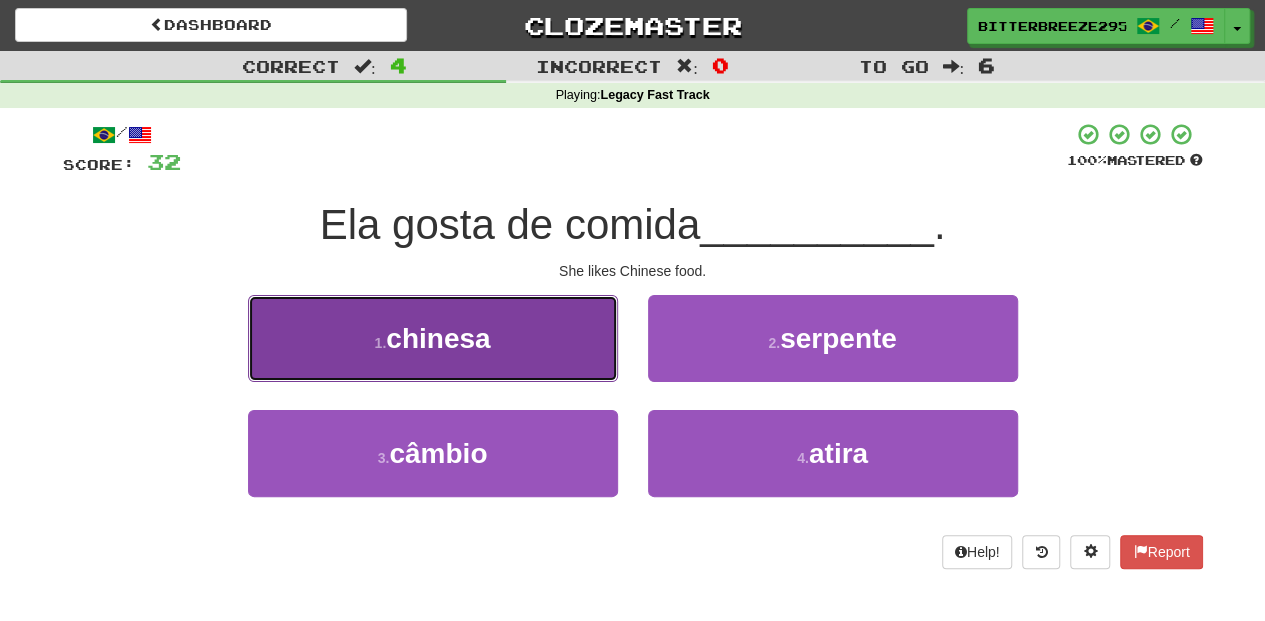 click on "1 .  chinesa" at bounding box center (433, 338) 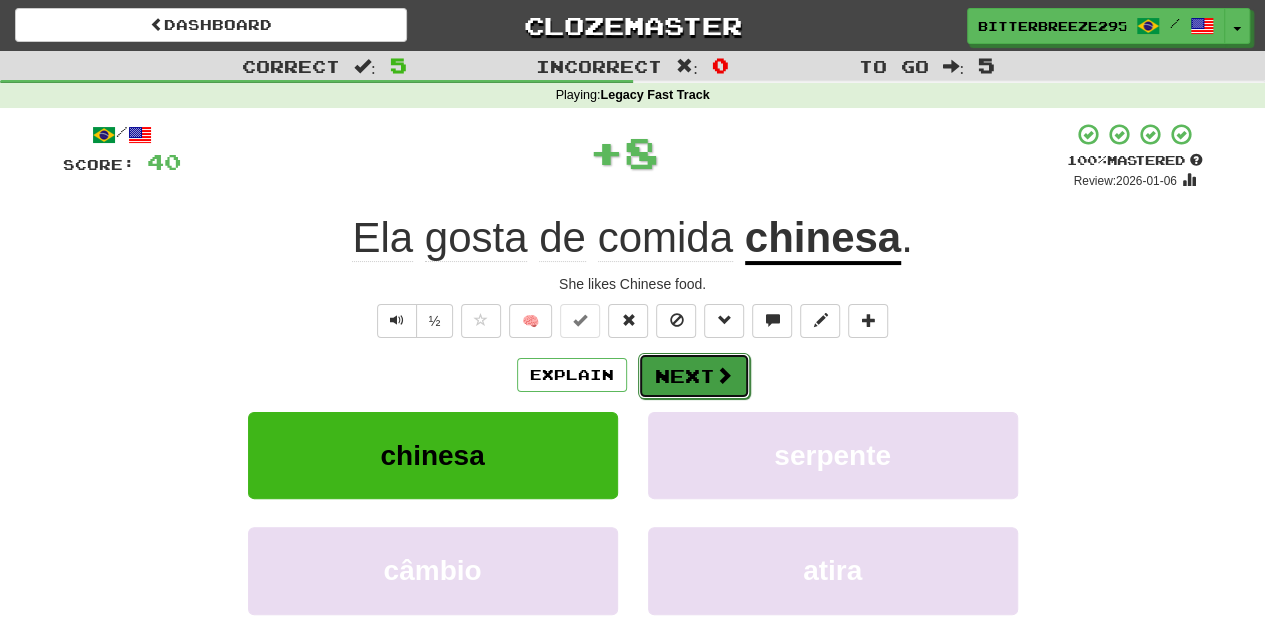 click on "Next" at bounding box center [694, 376] 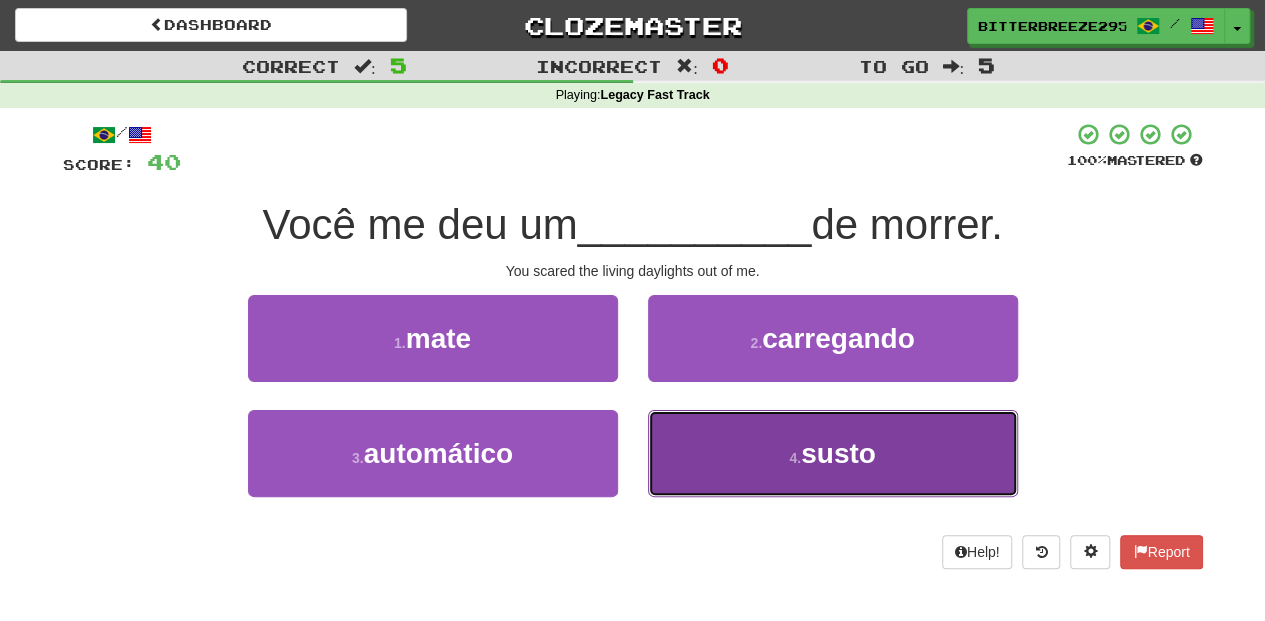 click on "4 .  susto" at bounding box center (833, 453) 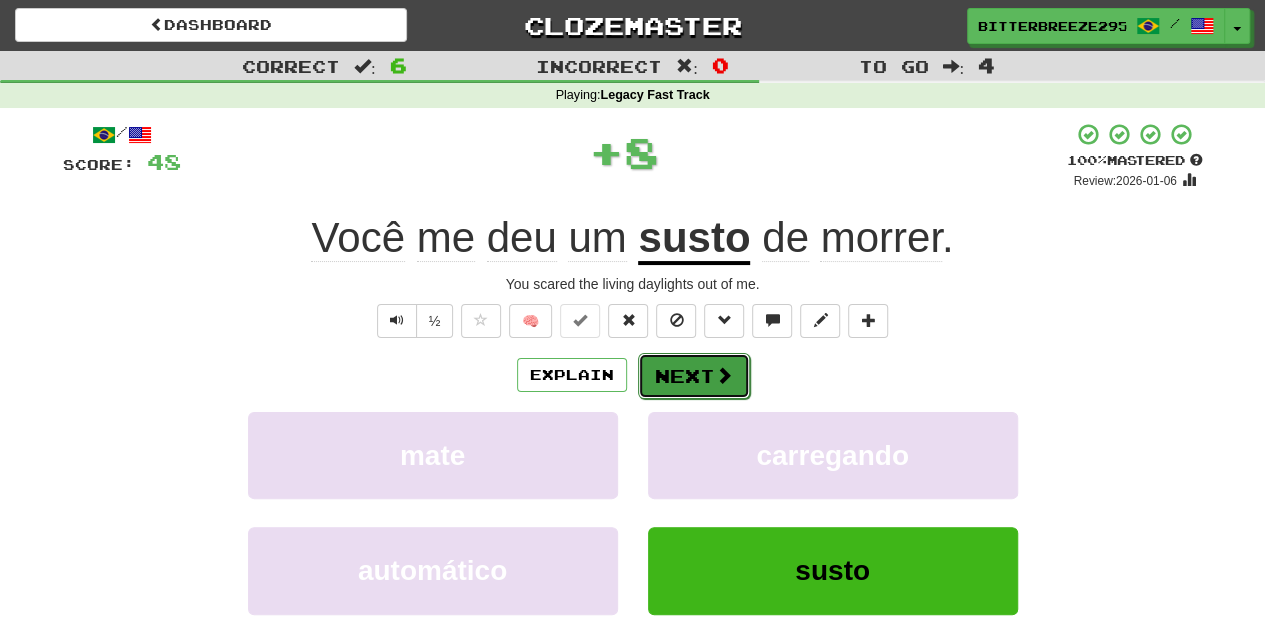 click on "Next" at bounding box center [694, 376] 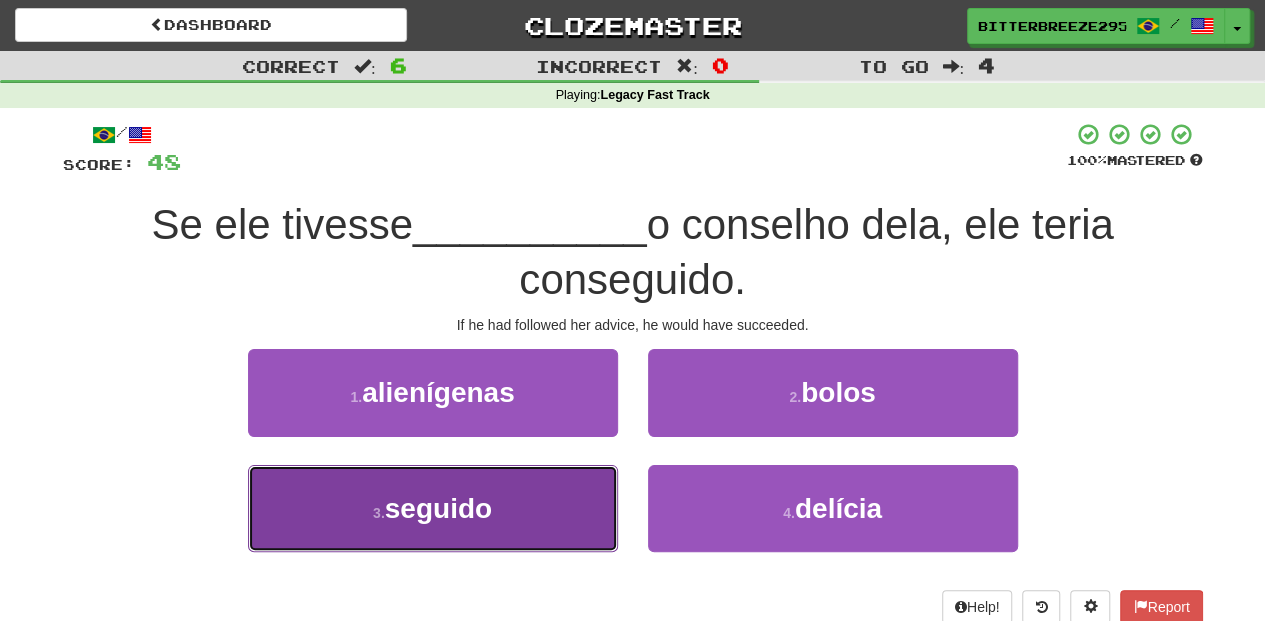 click on "3 .  seguido" at bounding box center [433, 508] 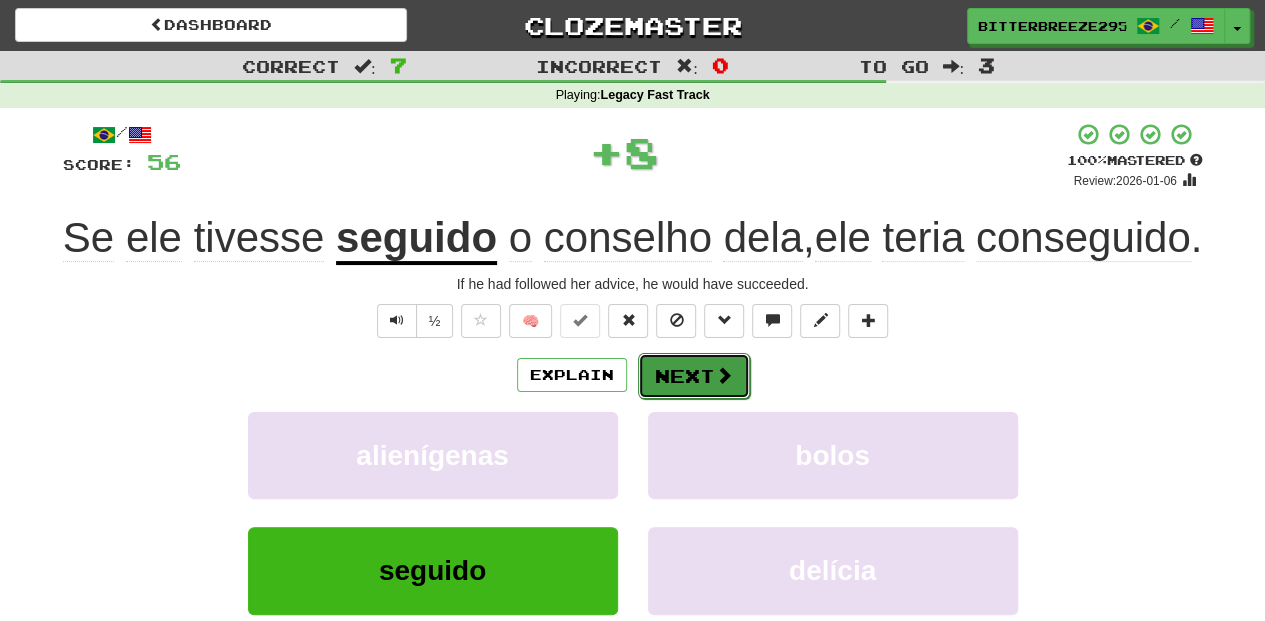 click on "Next" at bounding box center (694, 376) 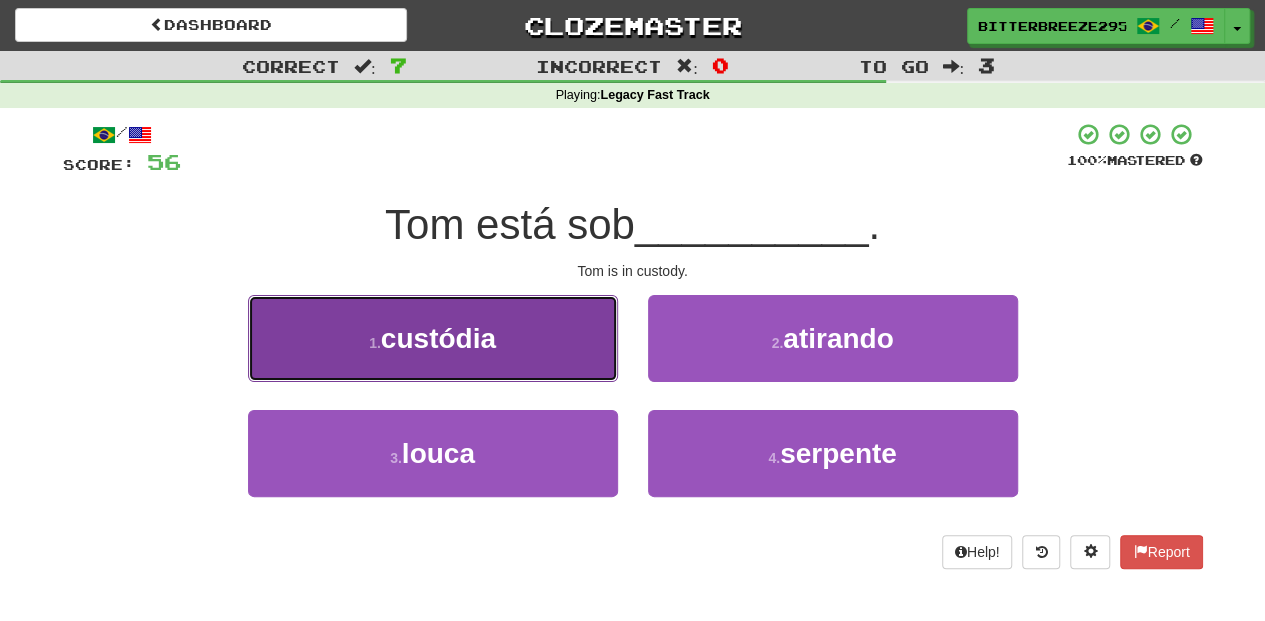 click on "1 .  custódia" at bounding box center [433, 338] 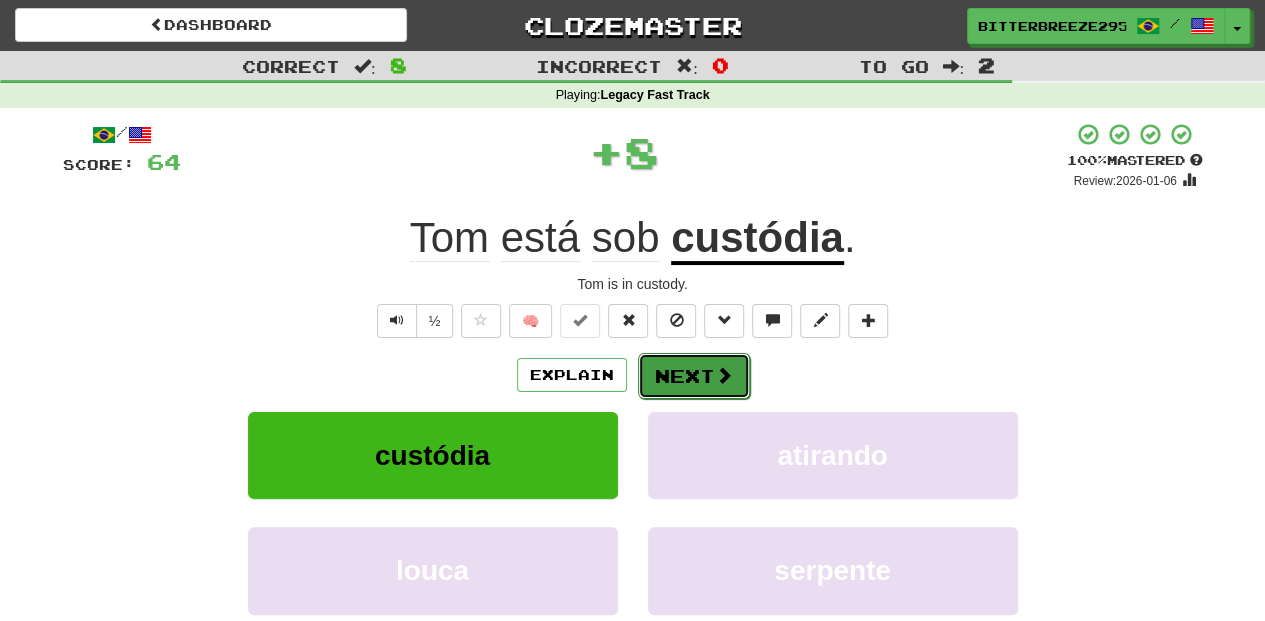 click on "Next" at bounding box center (694, 376) 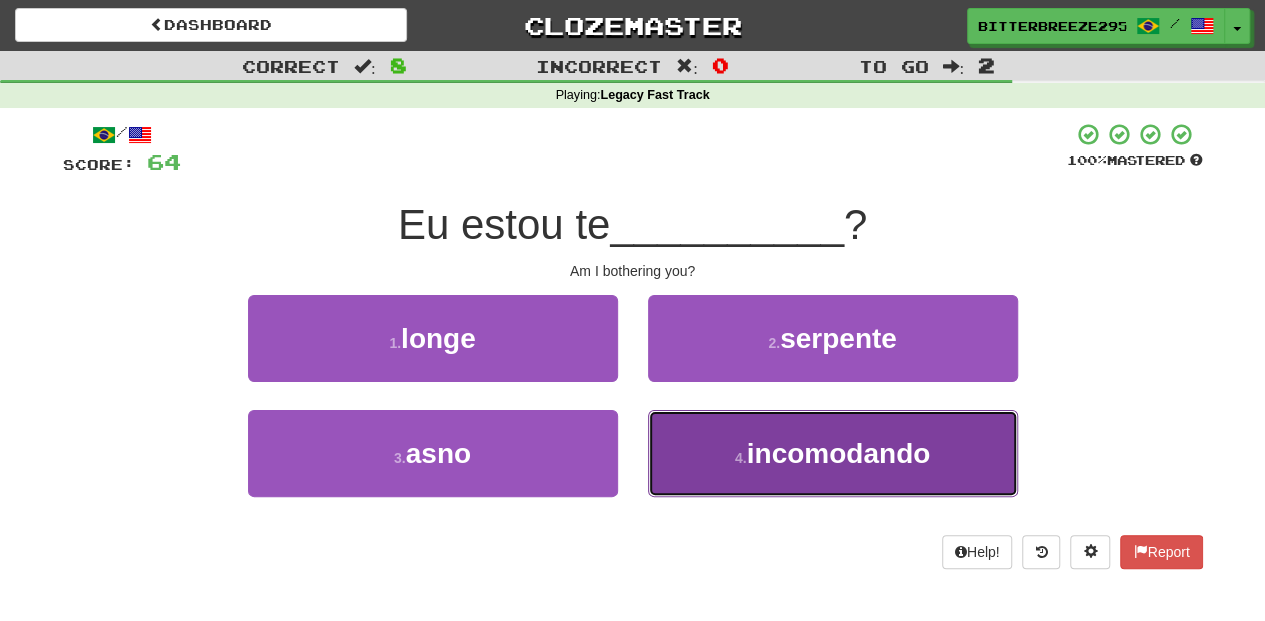 click on "4 .  incomodando" at bounding box center (833, 453) 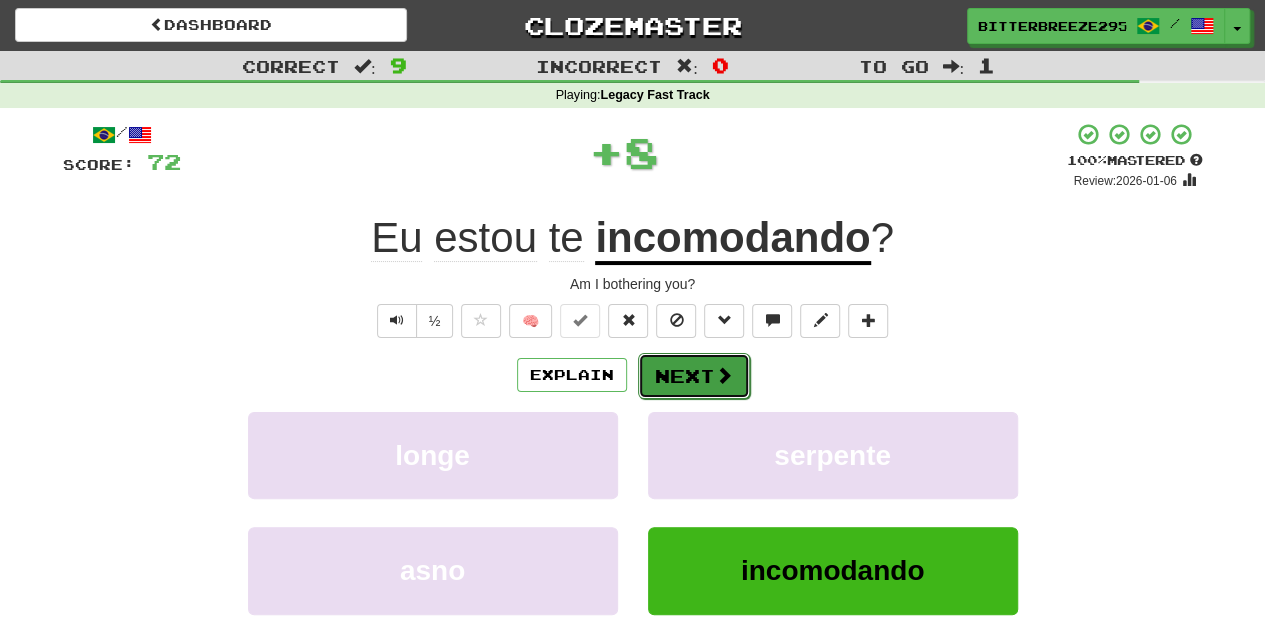 click on "Next" at bounding box center [694, 376] 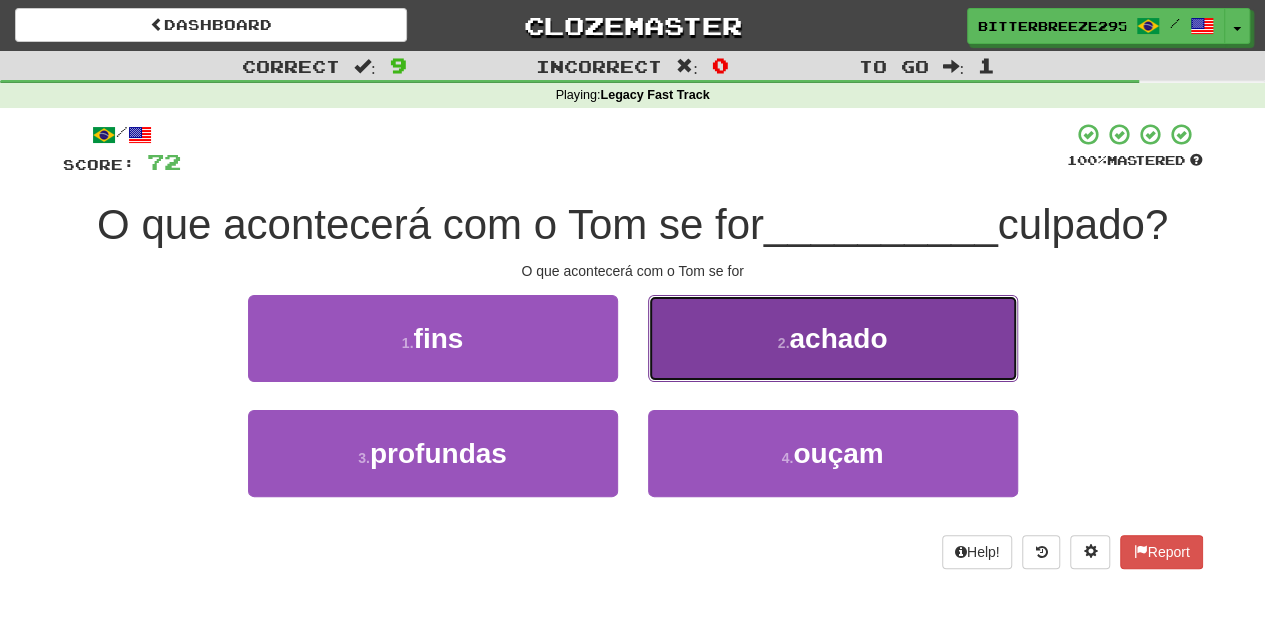 click on "2 .  achado" at bounding box center [833, 338] 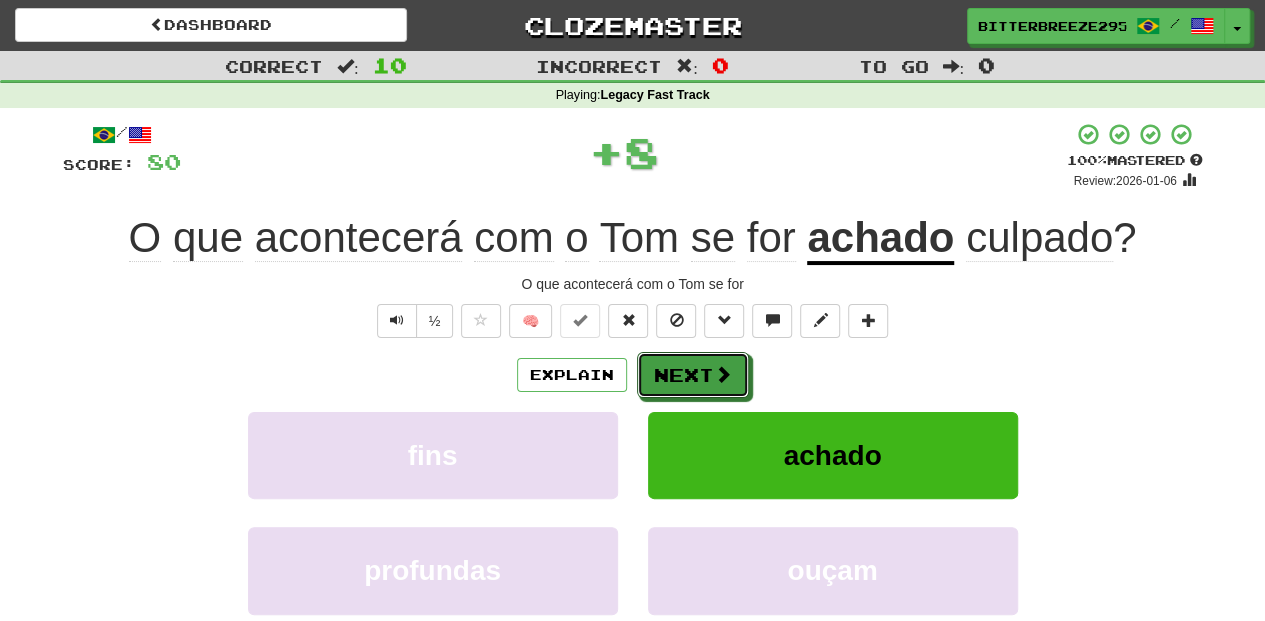 click on "Next" at bounding box center [693, 375] 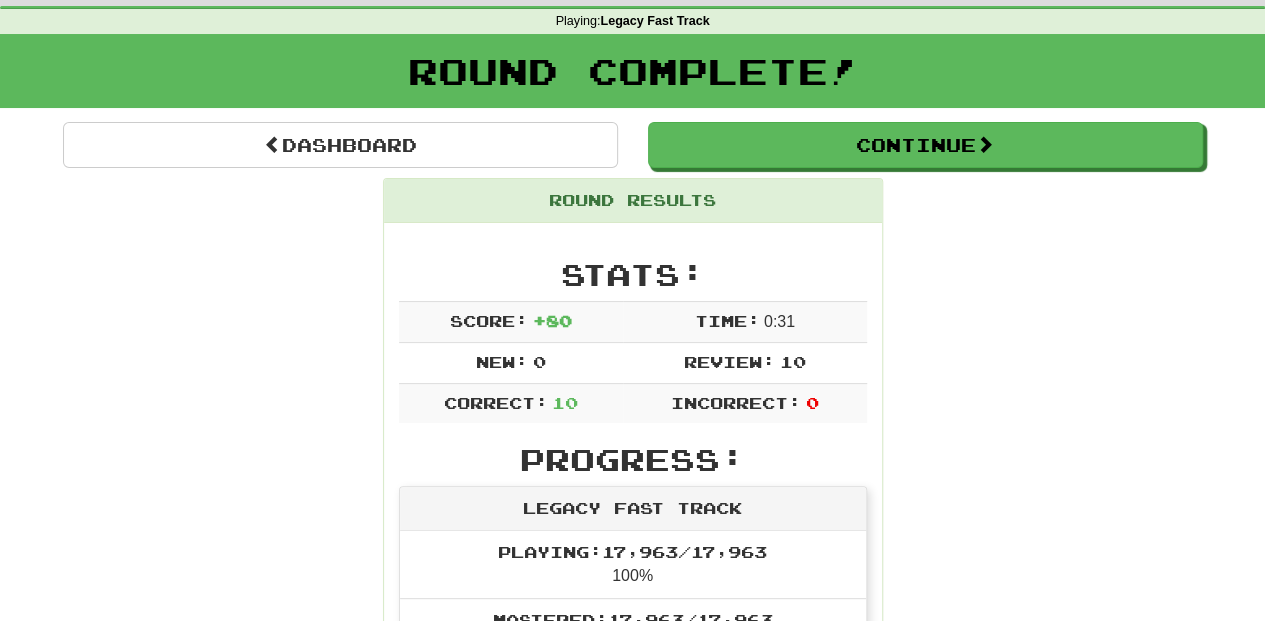 scroll, scrollTop: 0, scrollLeft: 0, axis: both 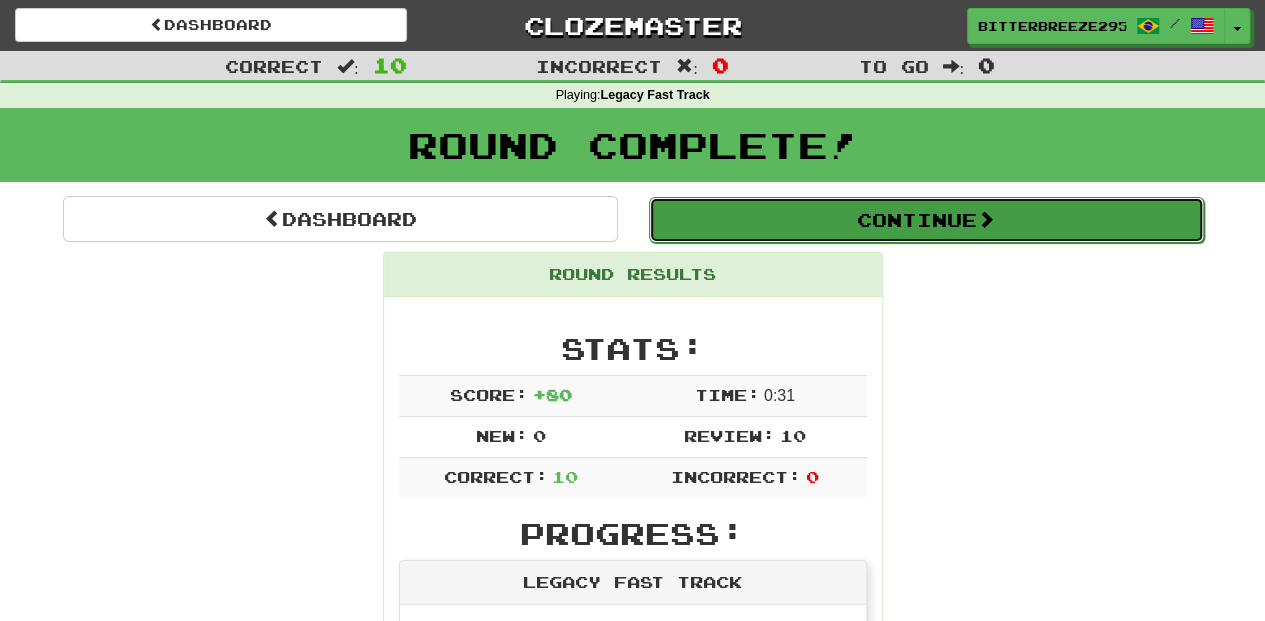 click on "Continue" at bounding box center (926, 220) 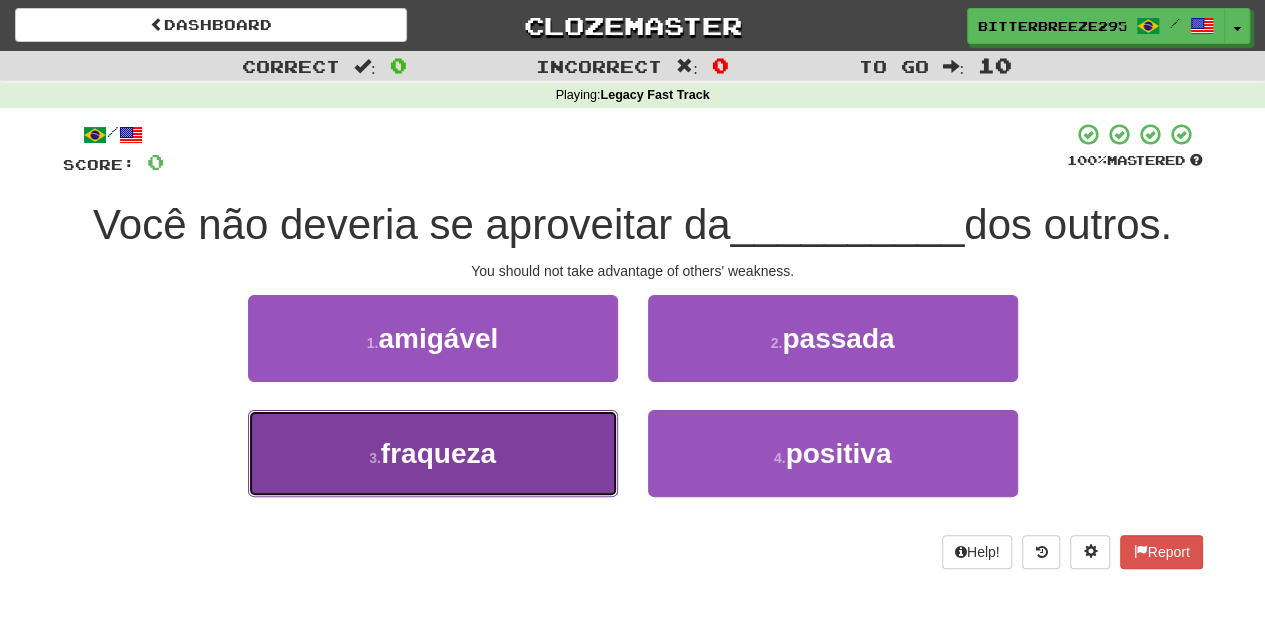 click on "3 .  fraqueza" at bounding box center (433, 453) 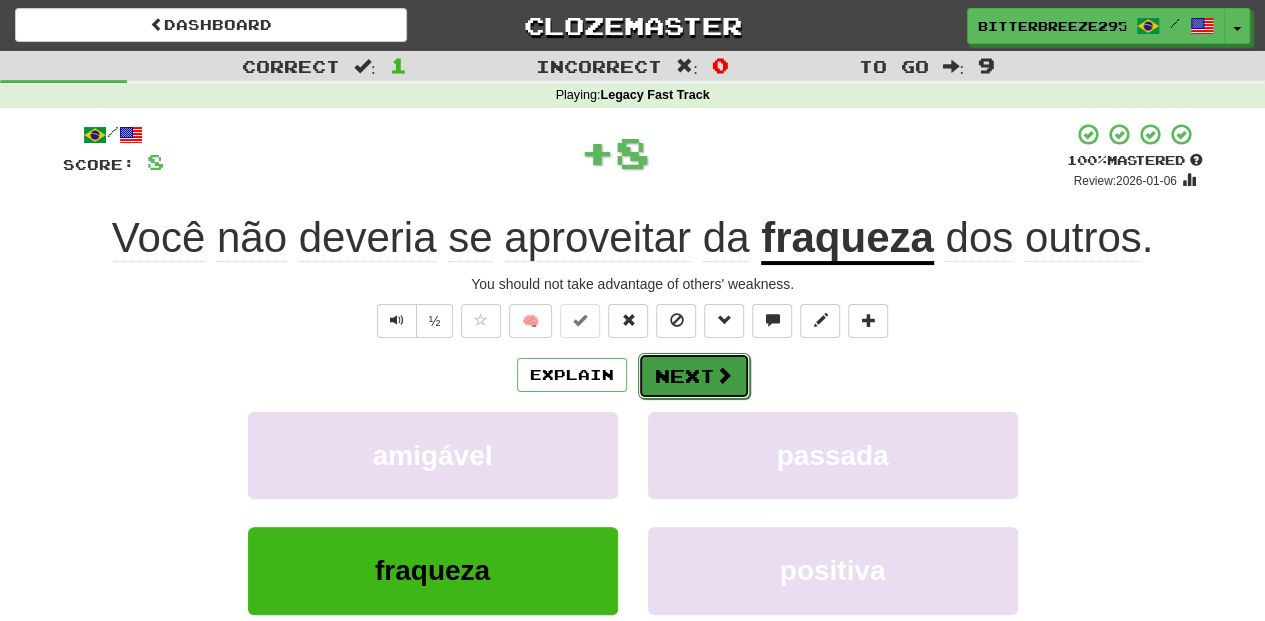 click on "Next" at bounding box center [694, 376] 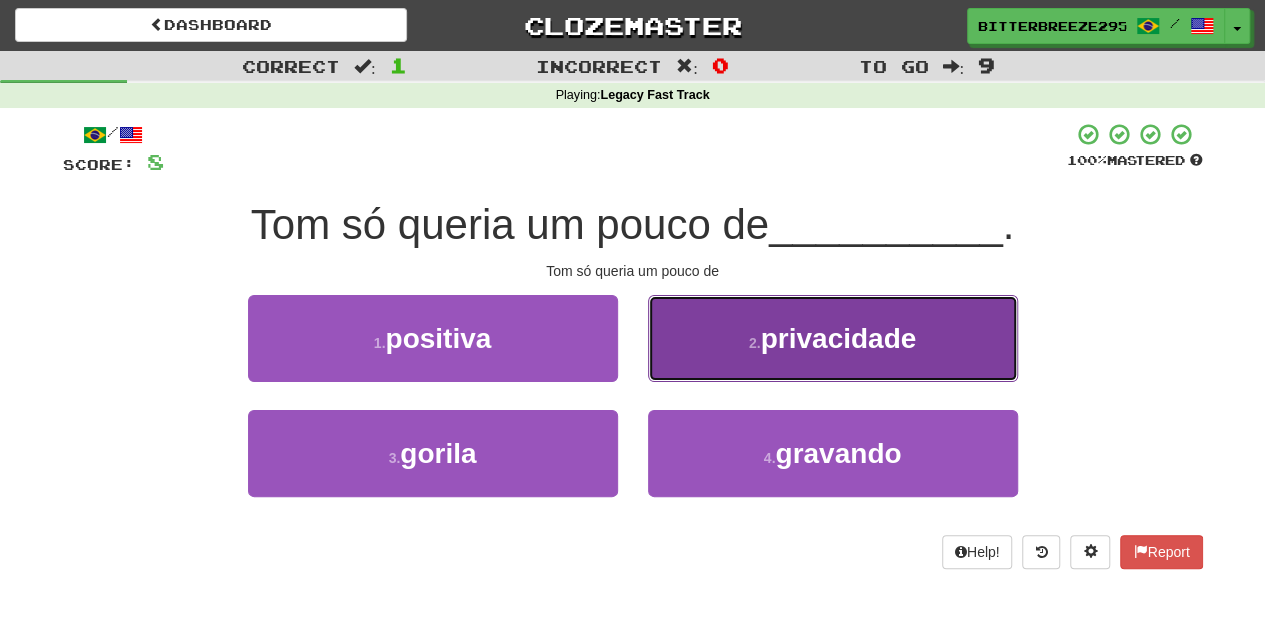click on "2 .  privacidade" at bounding box center [833, 338] 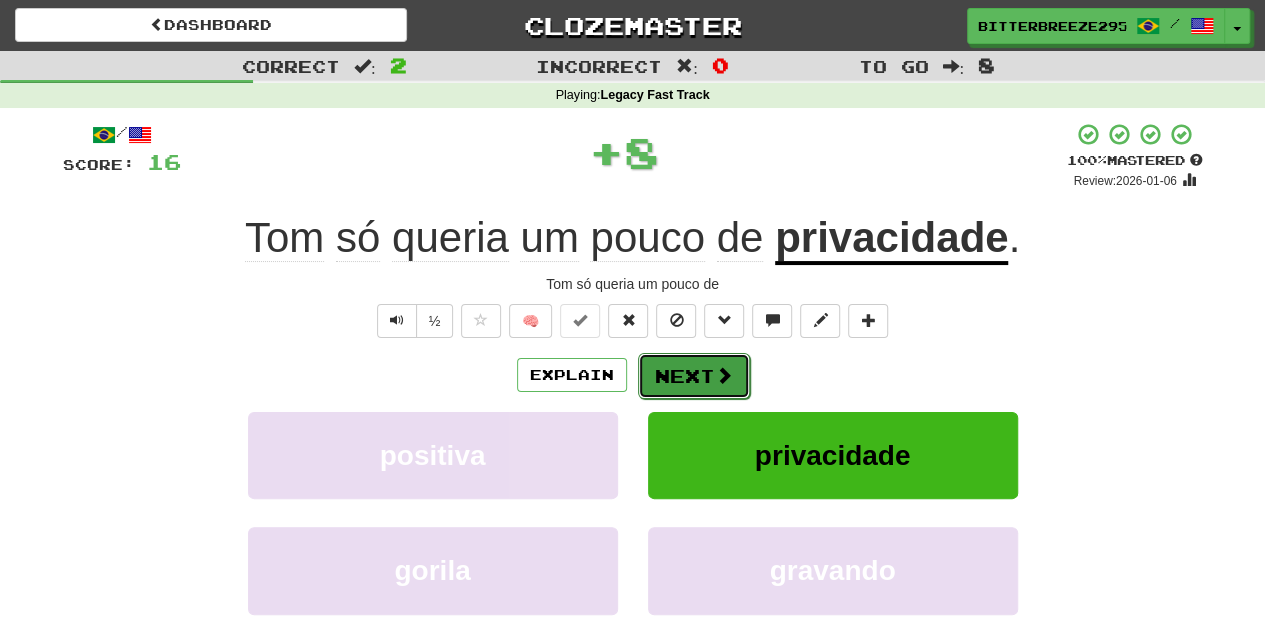 click on "Next" at bounding box center (694, 376) 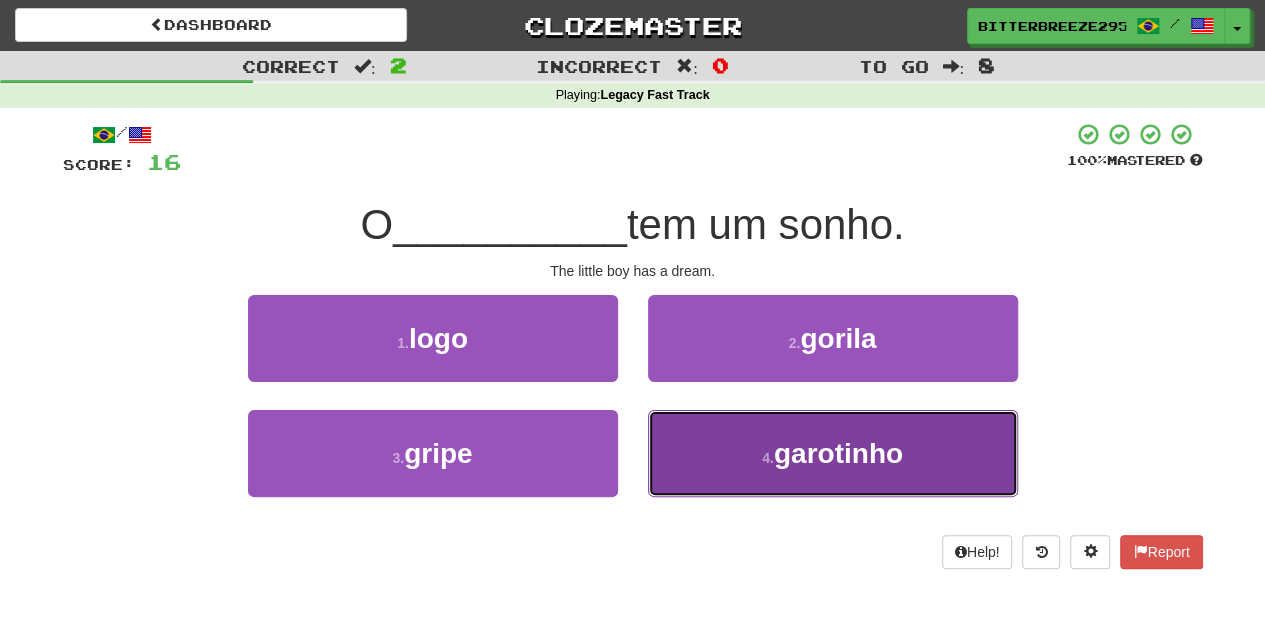 click on "4 .  garotinho" at bounding box center (833, 453) 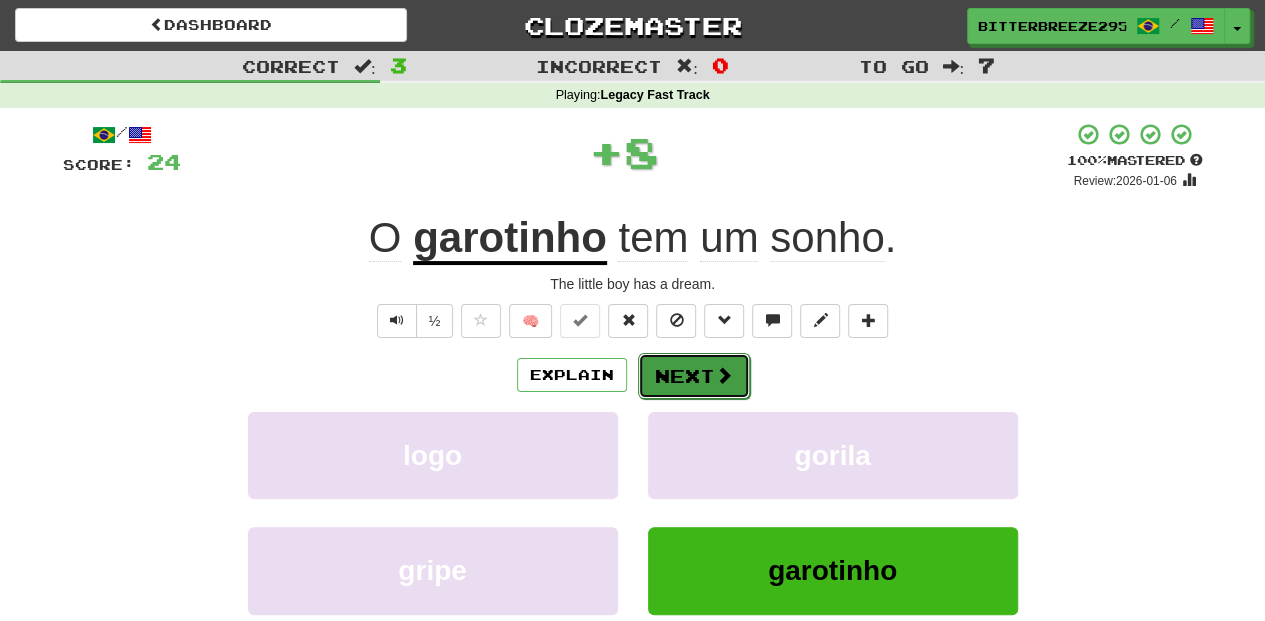 click on "Next" at bounding box center (694, 376) 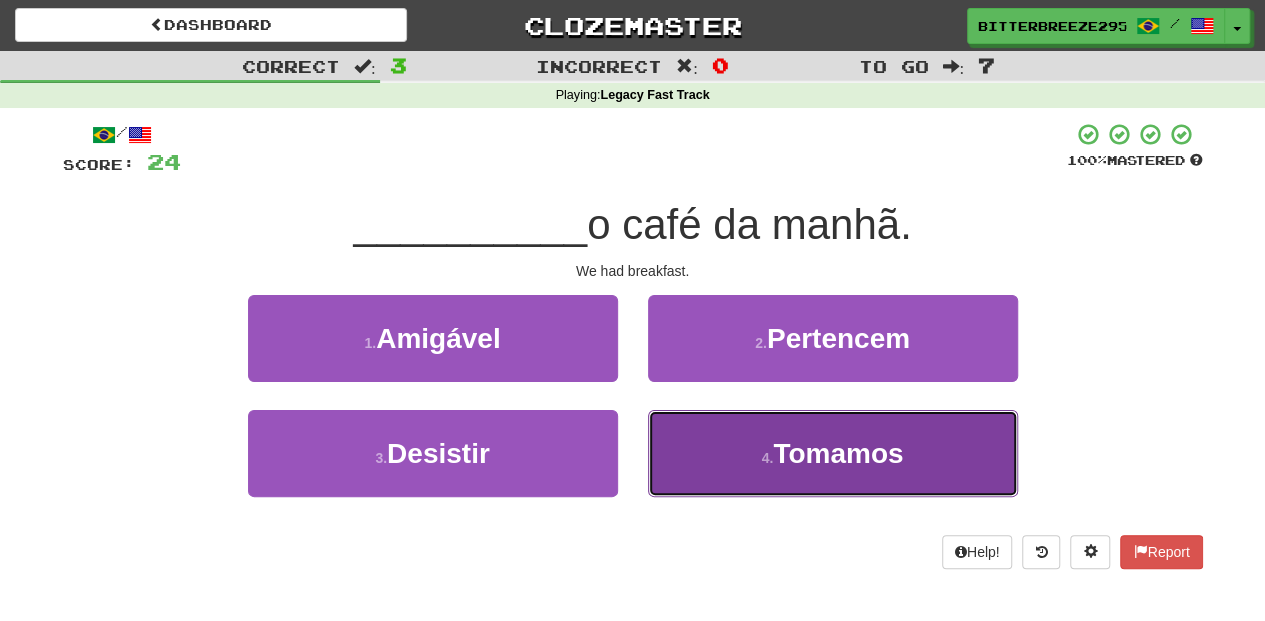 click on "4 .  Tomamos" at bounding box center (833, 453) 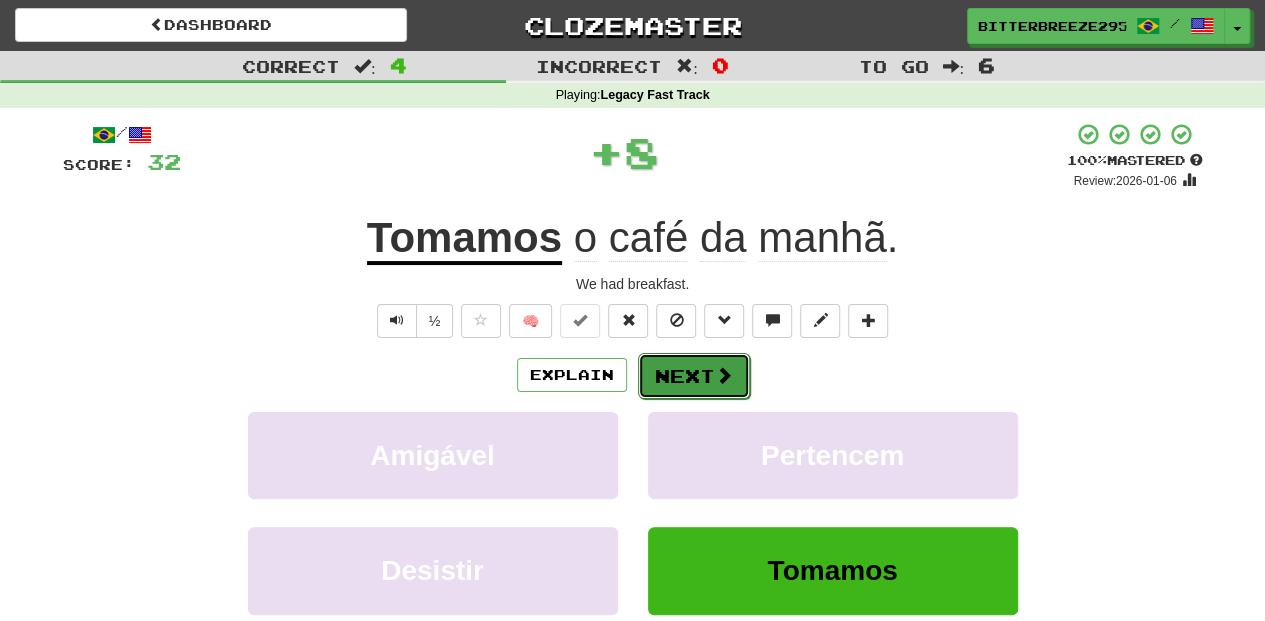click on "Next" at bounding box center [694, 376] 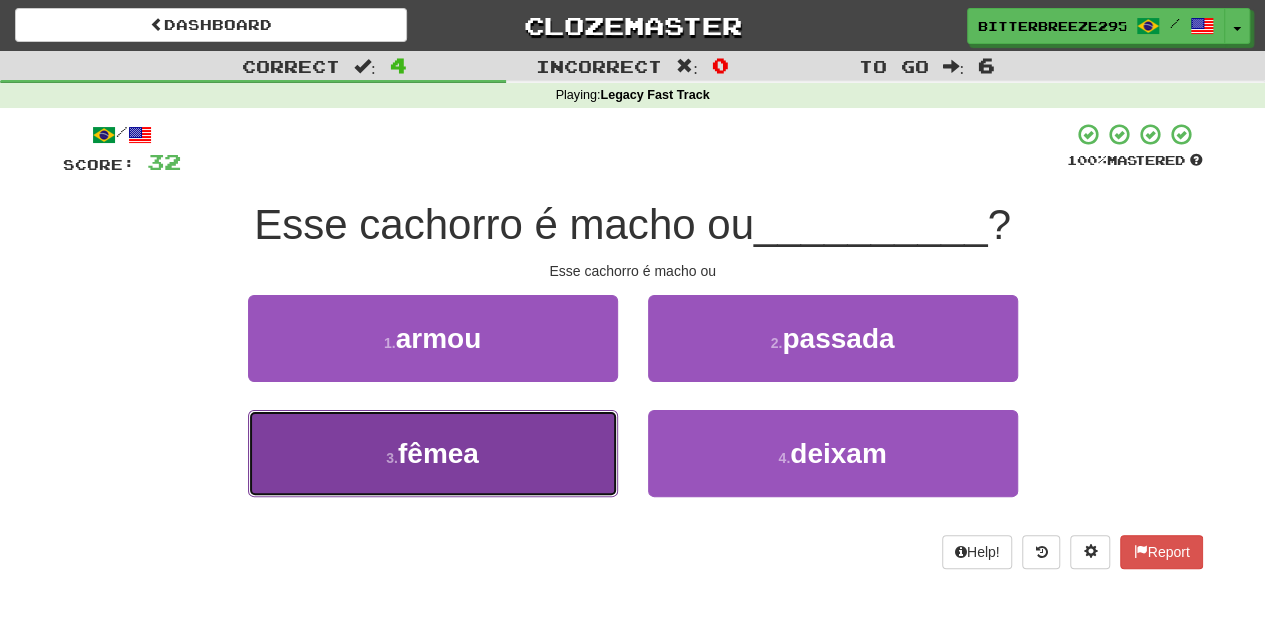 click on "3 .  fêmea" at bounding box center (433, 453) 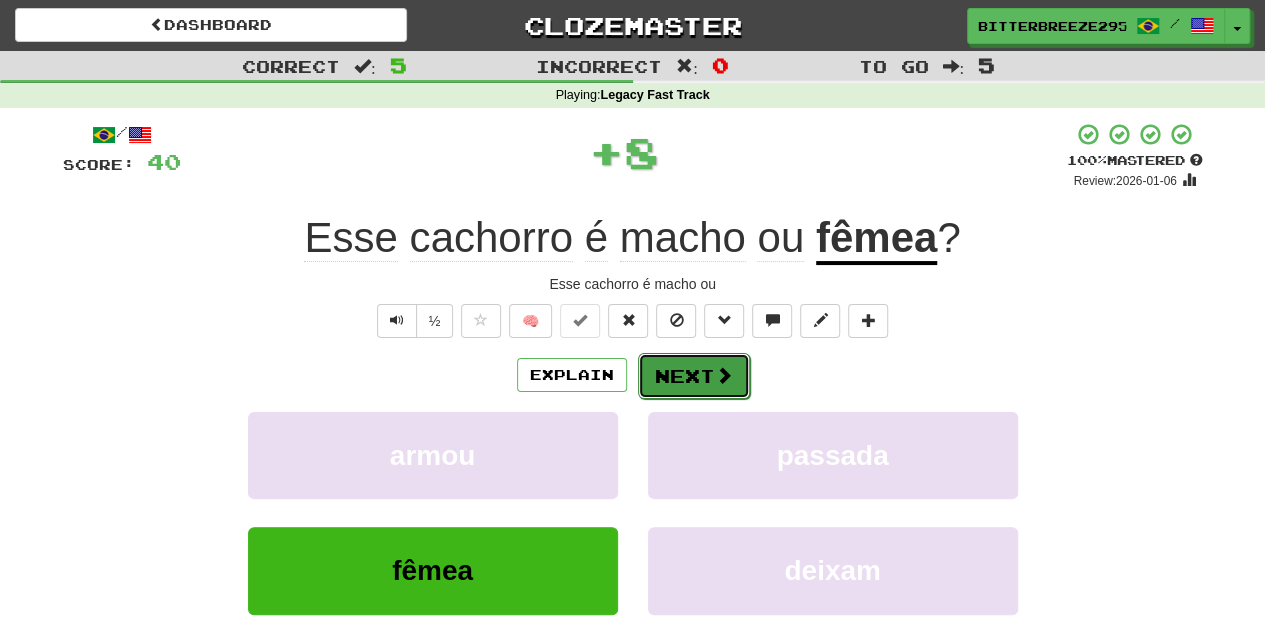click on "Next" at bounding box center (694, 376) 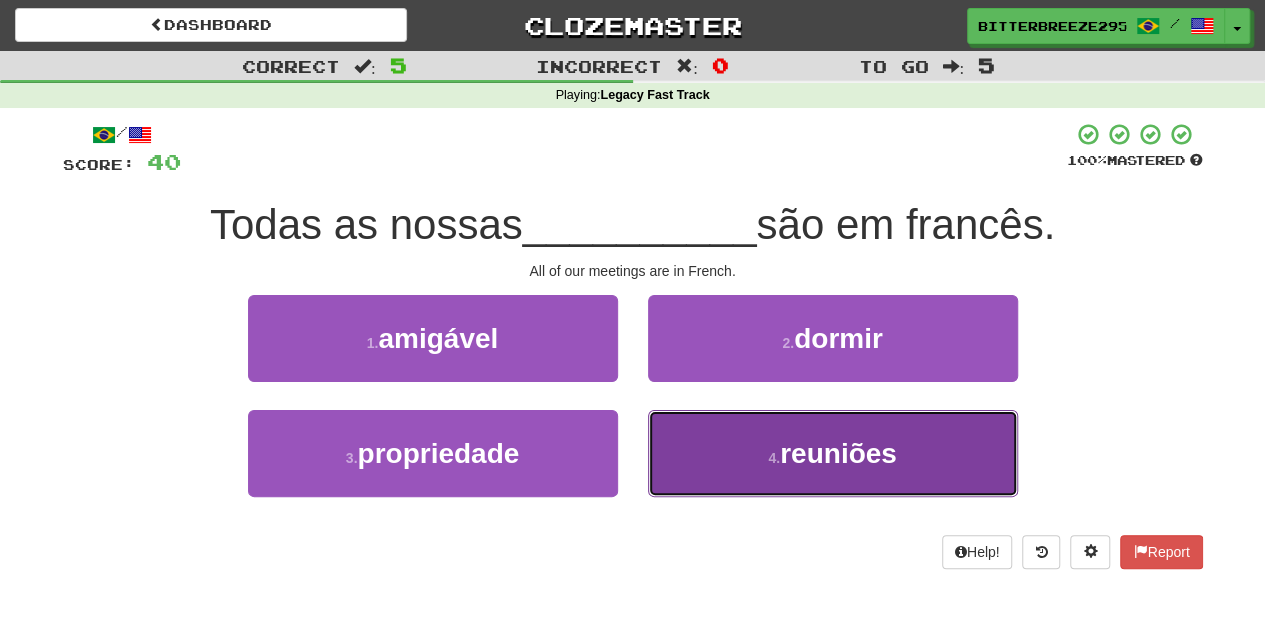 click on "4 .  reuniões" at bounding box center (833, 453) 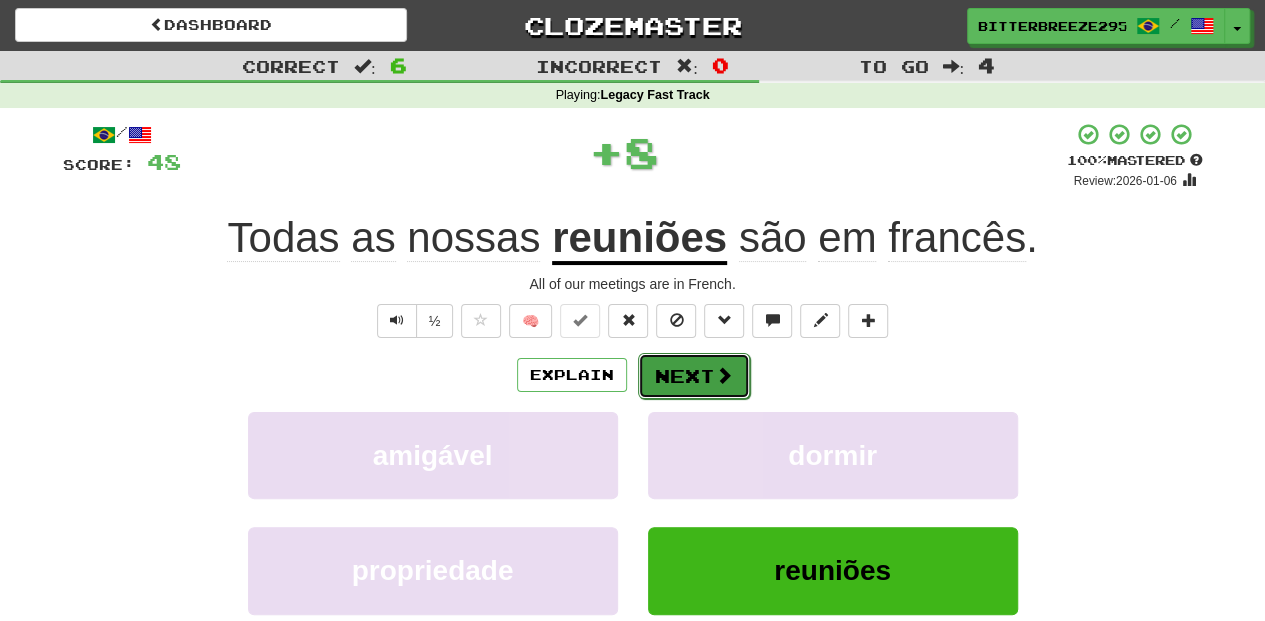 click on "Next" at bounding box center [694, 376] 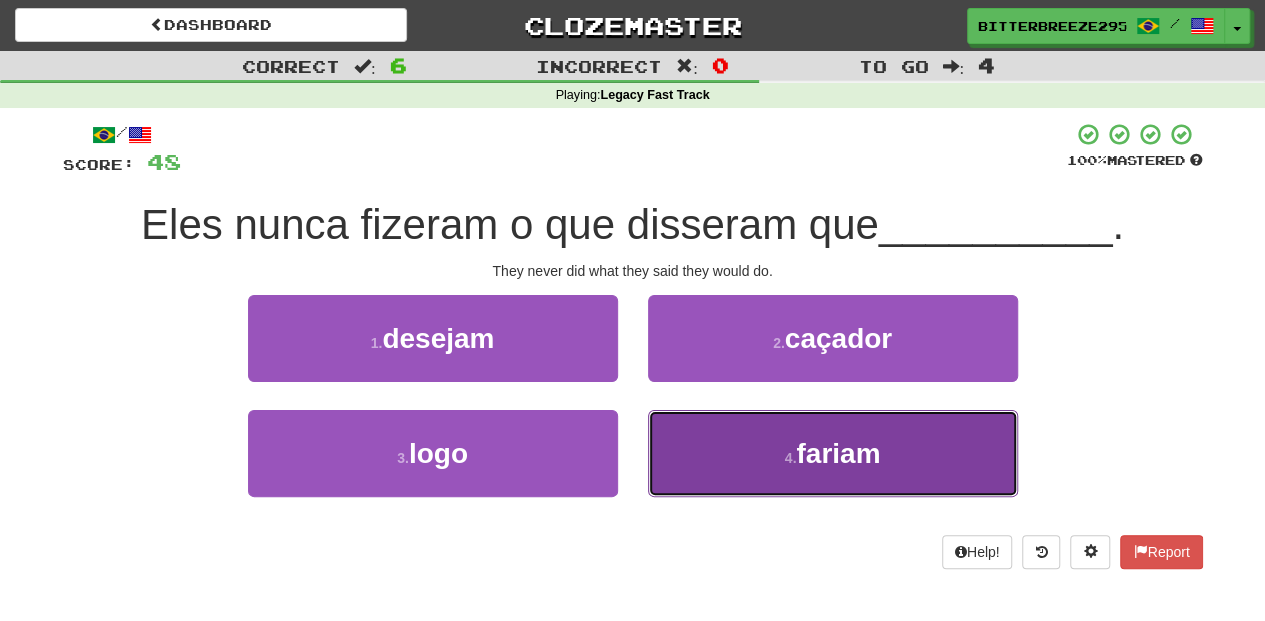 click on "4 .  fariam" at bounding box center [833, 453] 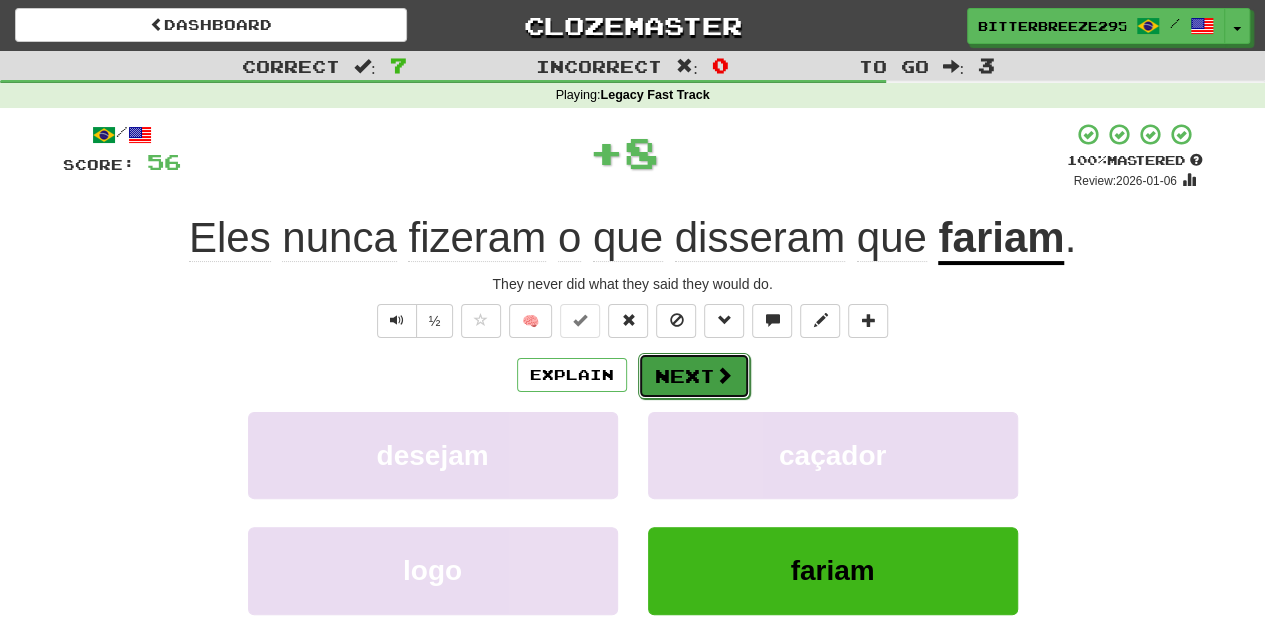 click on "Next" at bounding box center [694, 376] 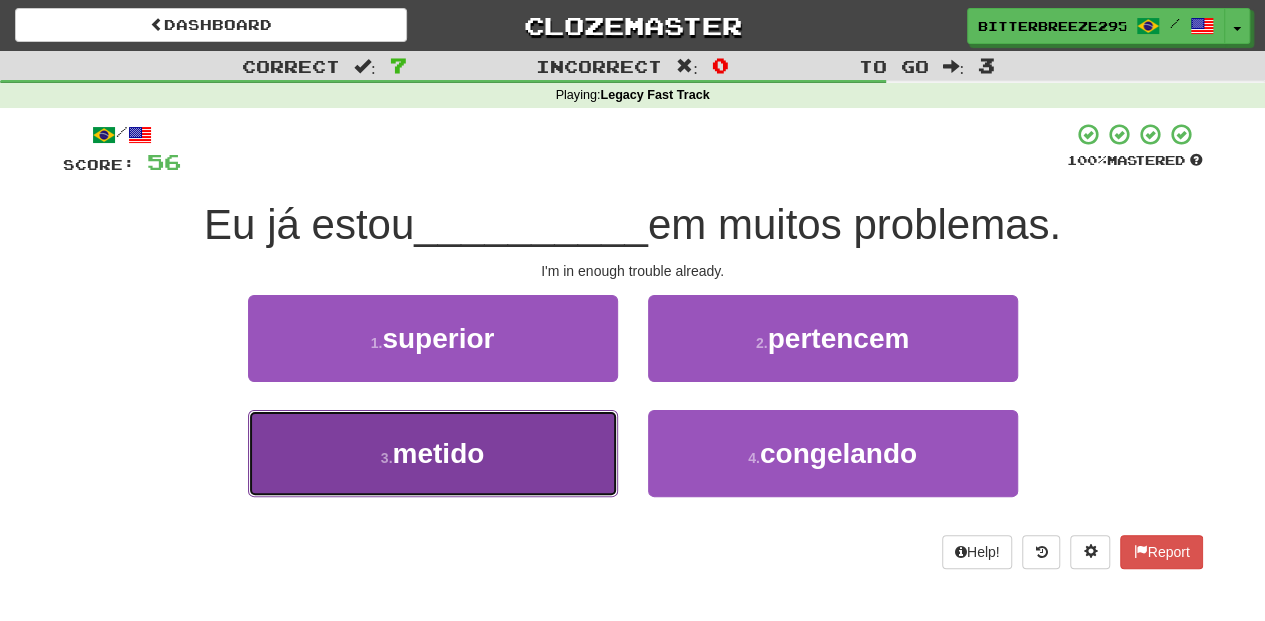 click on "3 .  metido" at bounding box center (433, 453) 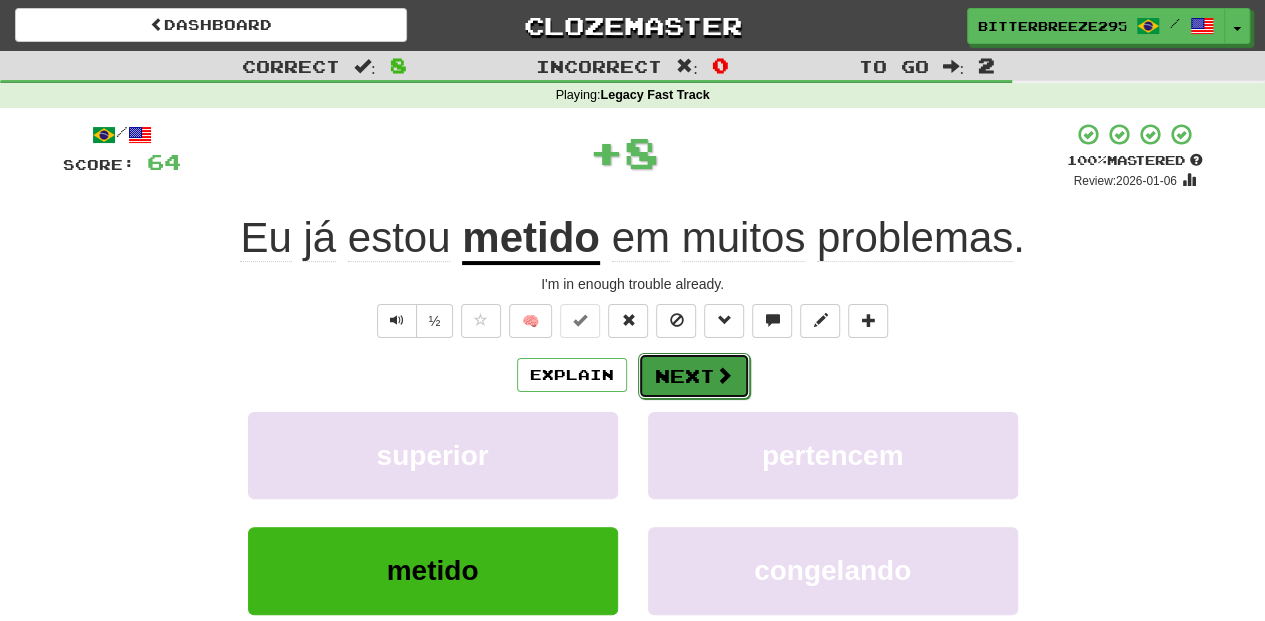 click on "Next" at bounding box center [694, 376] 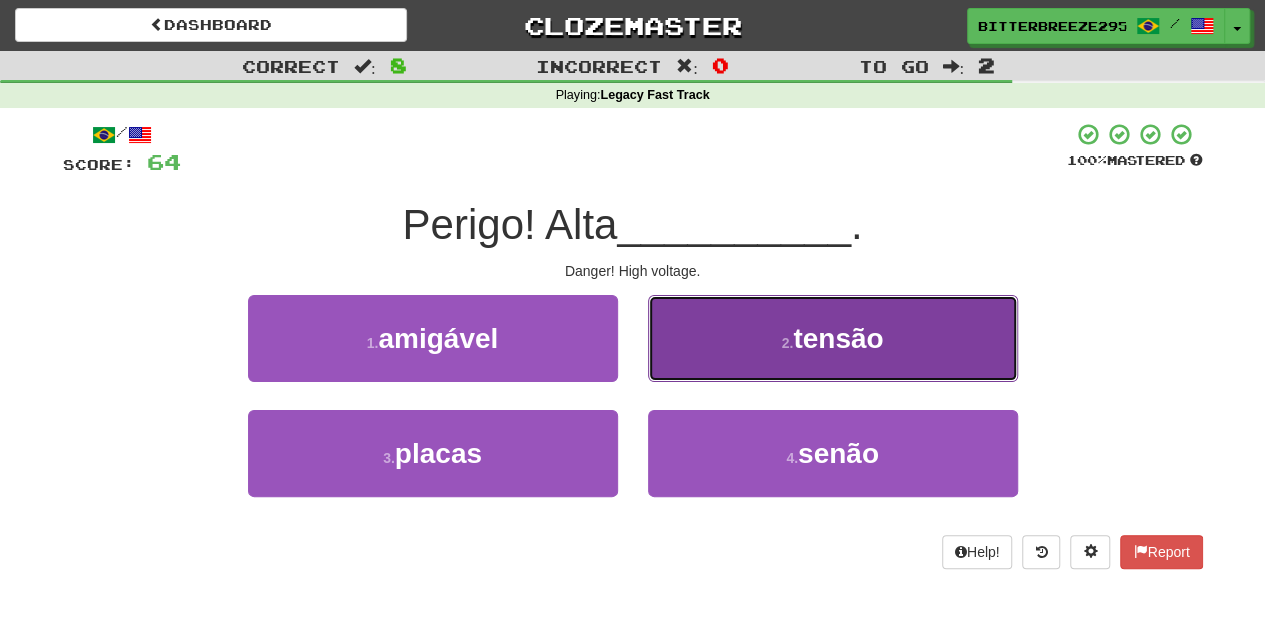 click on "2 .  tensão" at bounding box center [833, 338] 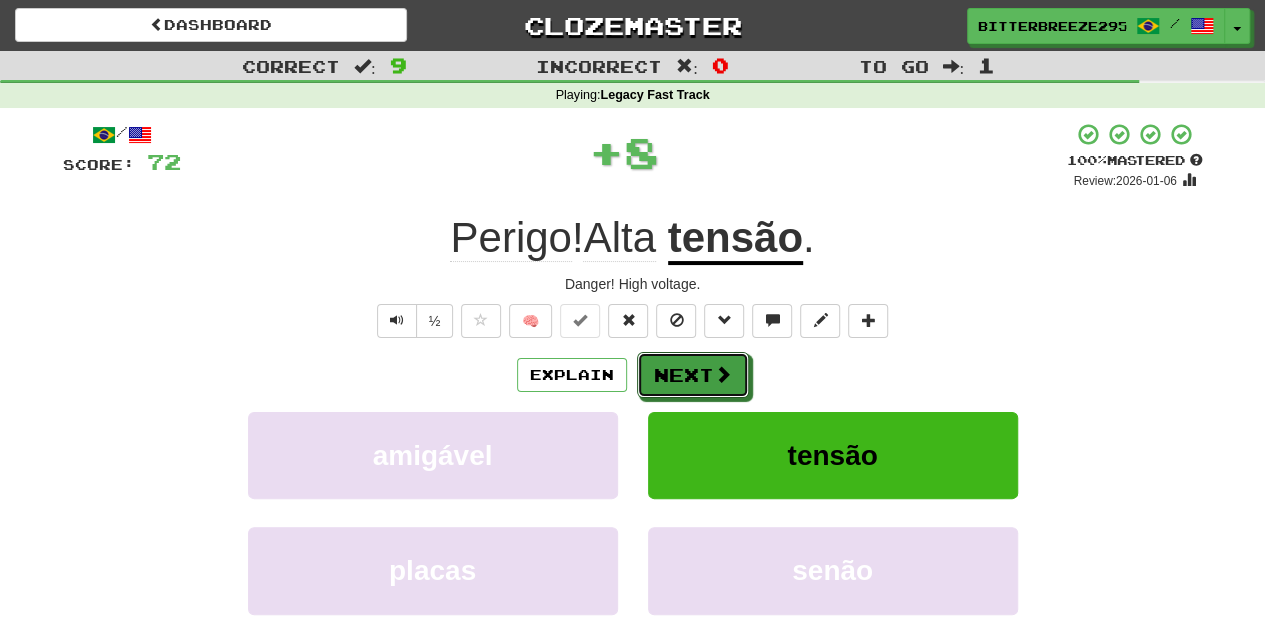 click on "Next" at bounding box center [693, 375] 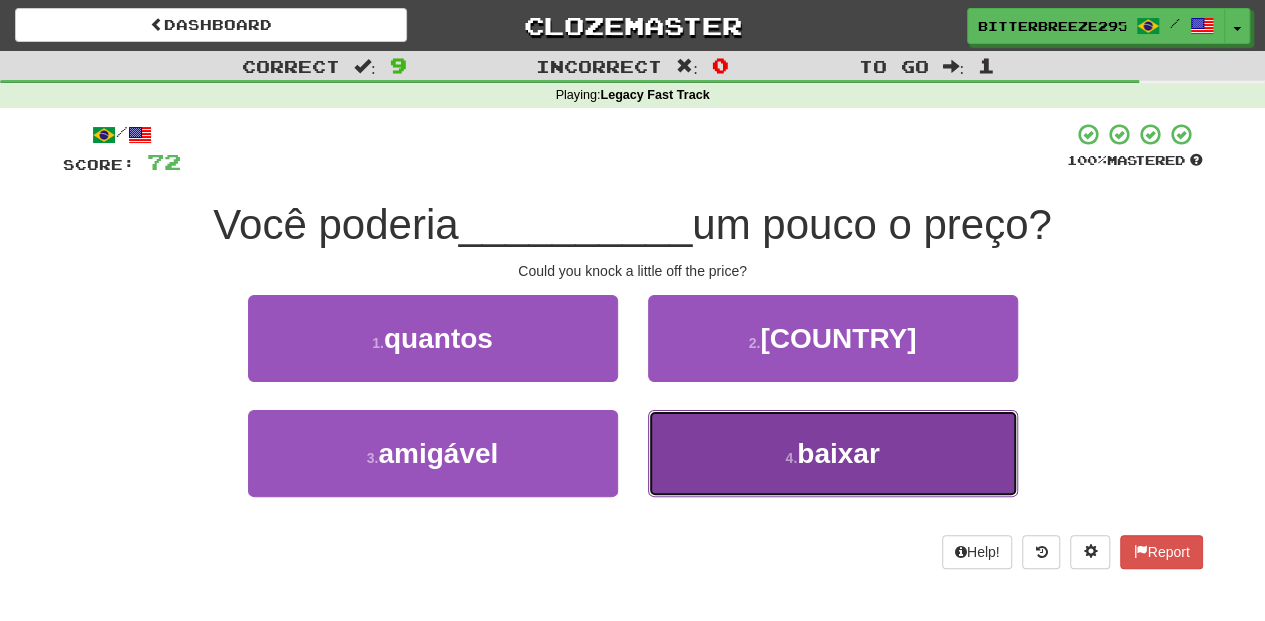 click on "4 .  baixar" at bounding box center [833, 453] 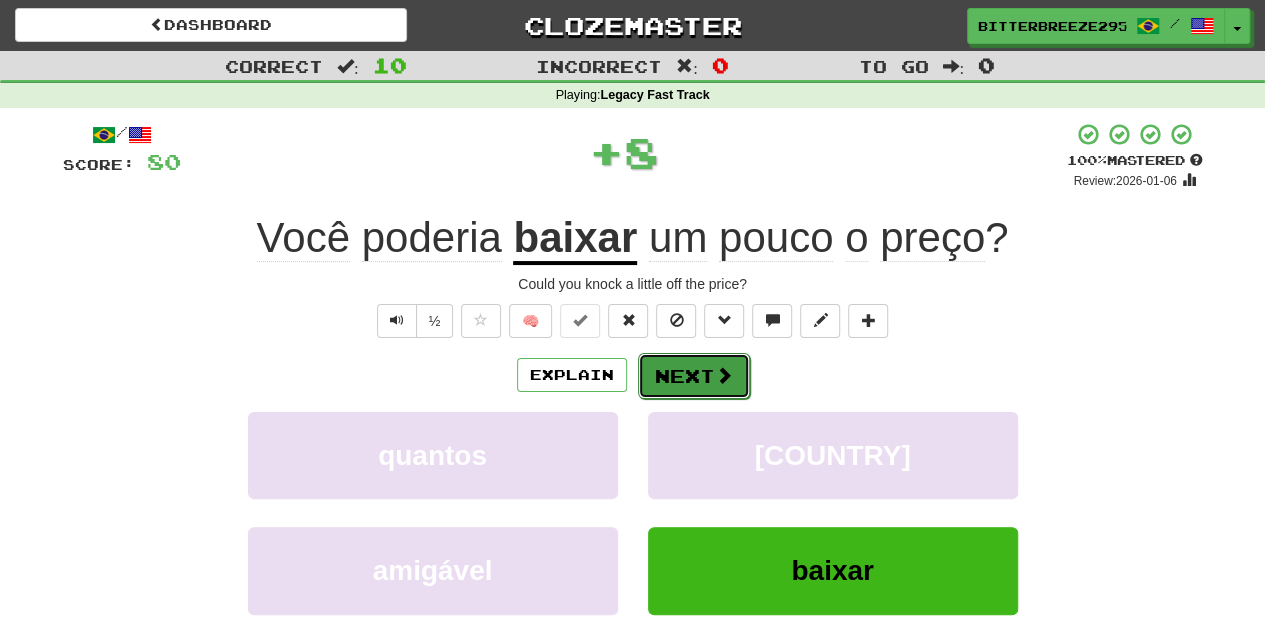 click on "Next" at bounding box center [694, 376] 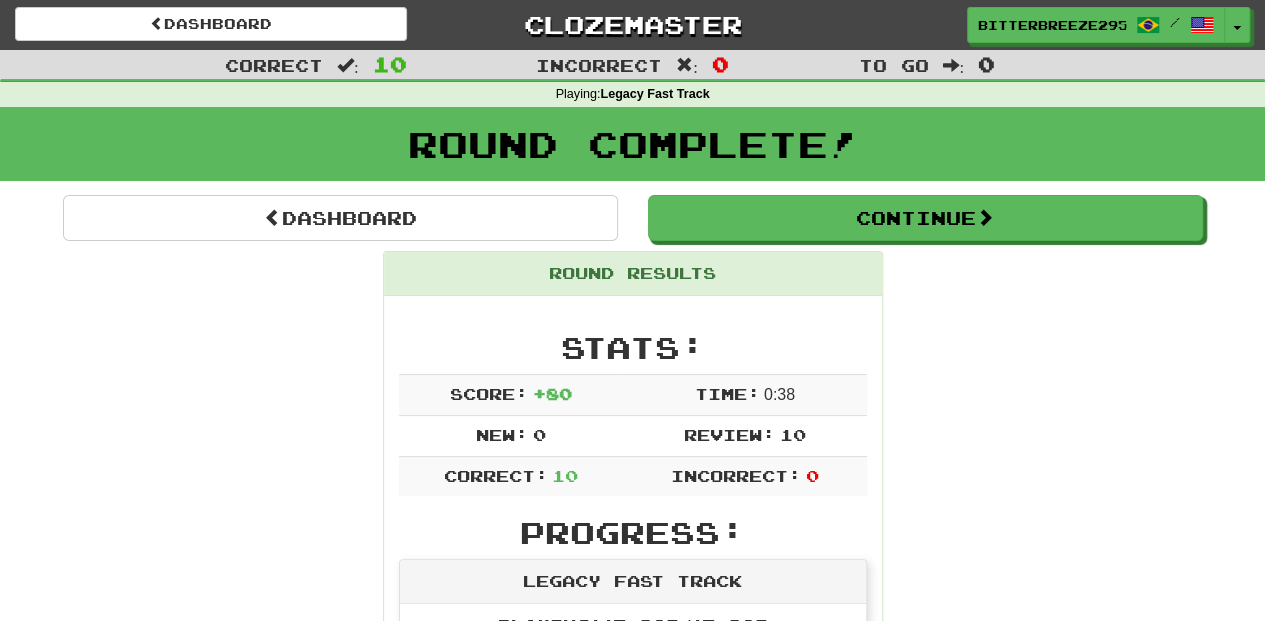 scroll, scrollTop: 0, scrollLeft: 0, axis: both 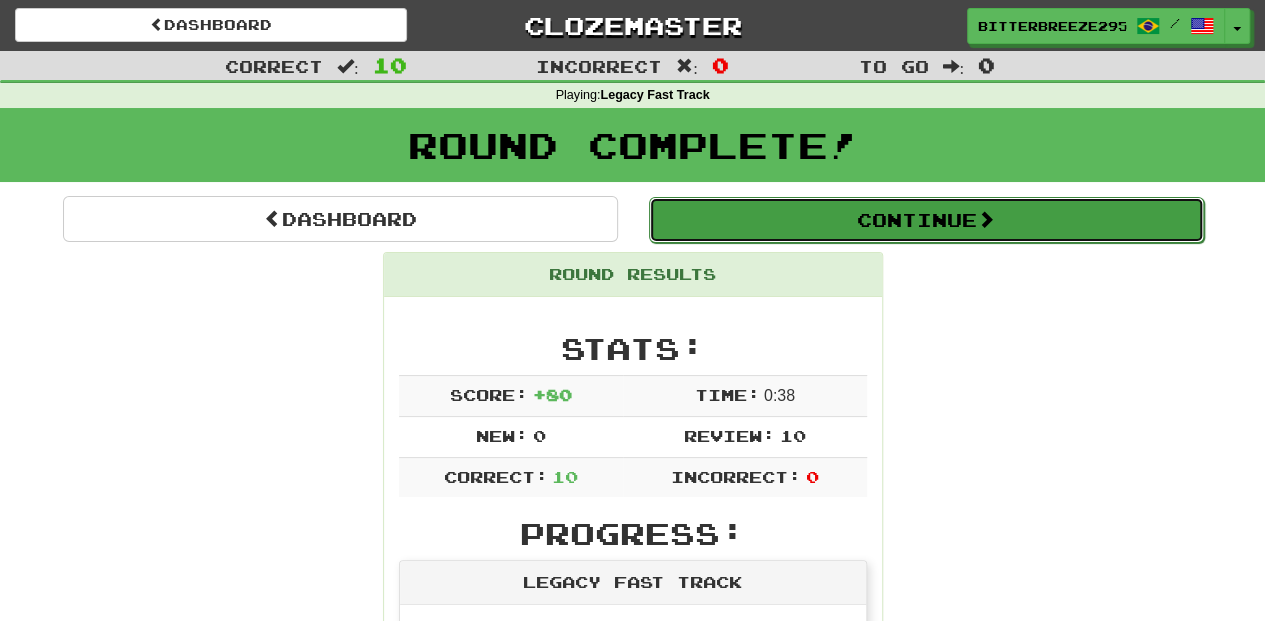 click on "Continue" at bounding box center (926, 220) 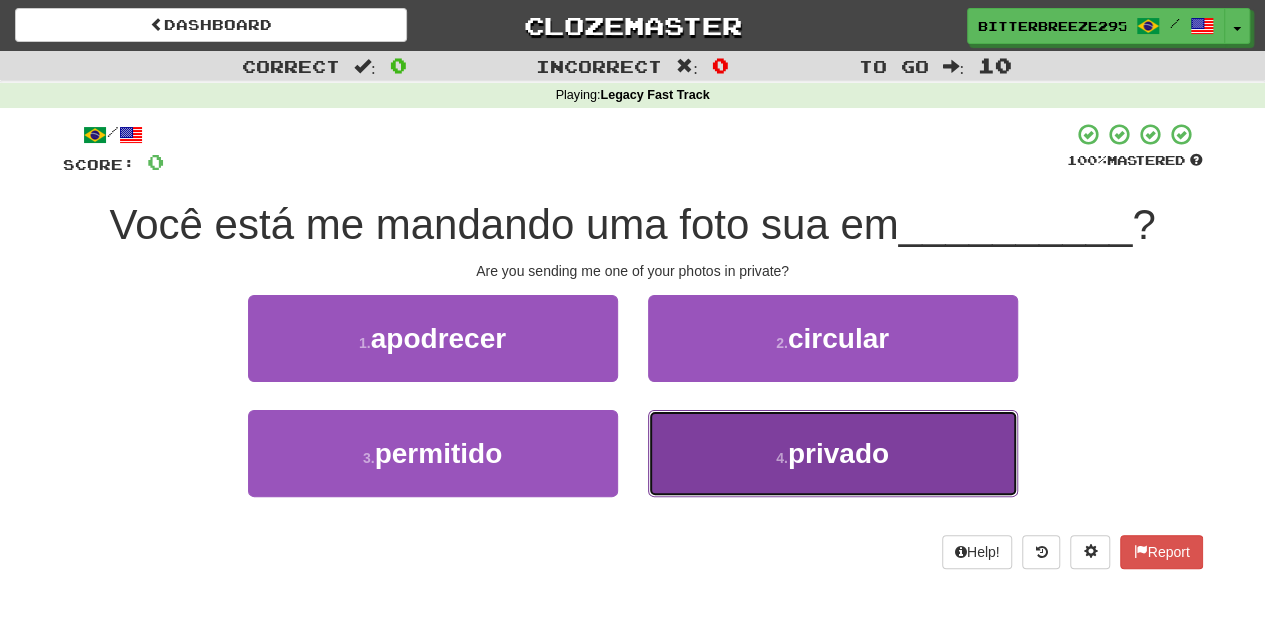 click on "4 .  privado" at bounding box center [833, 453] 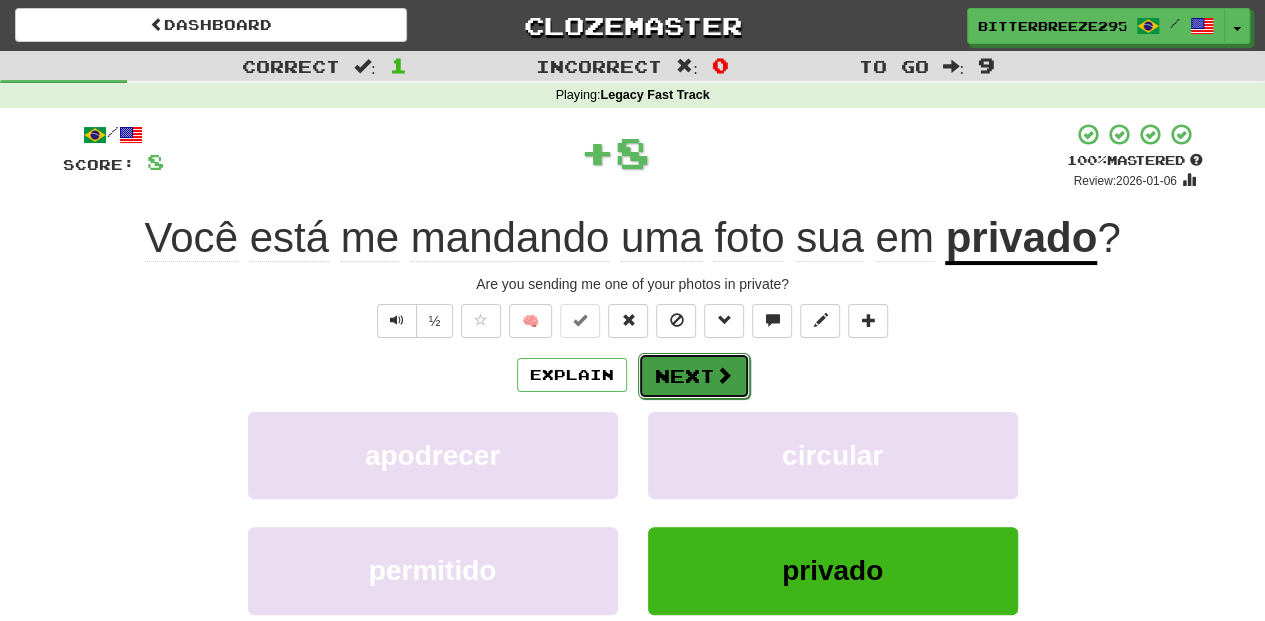 click on "Next" at bounding box center [694, 376] 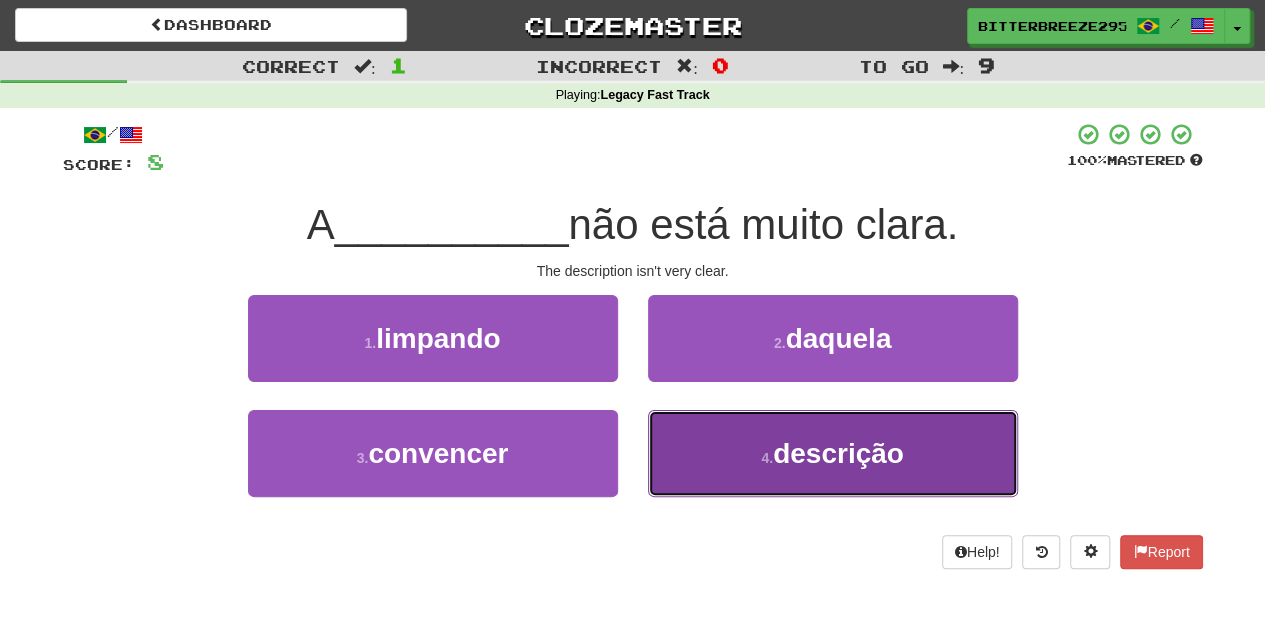 click on "4 .  descrição" at bounding box center (833, 453) 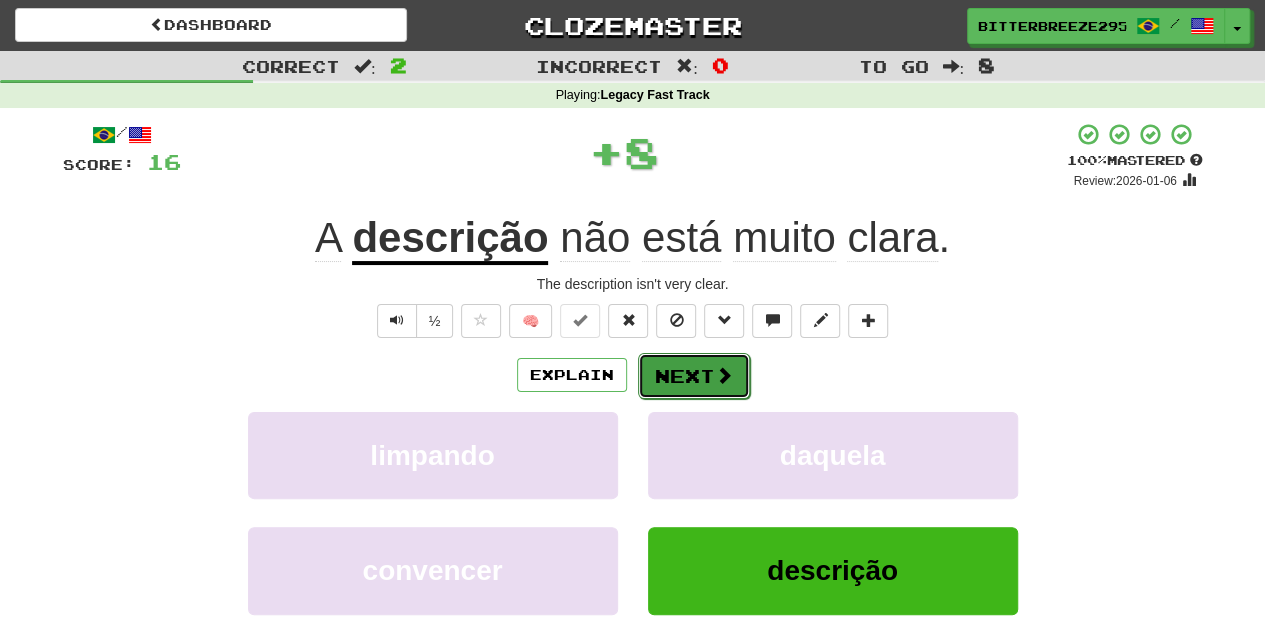 click on "Next" at bounding box center (694, 376) 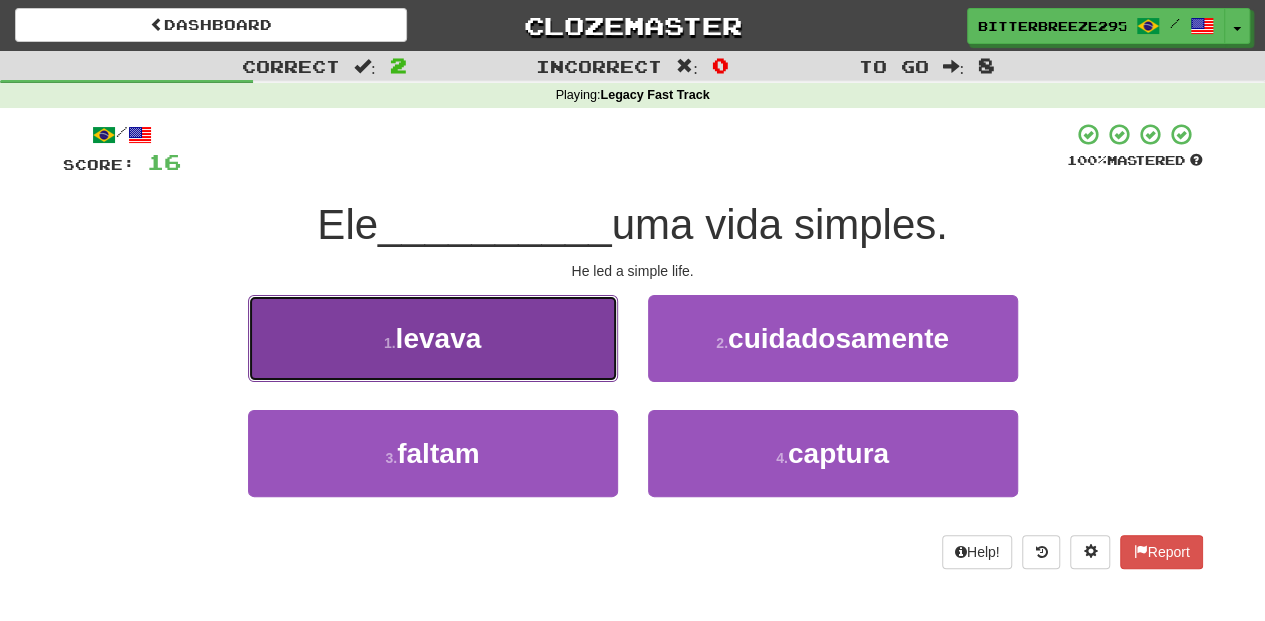 click on "1 .  levava" at bounding box center (433, 338) 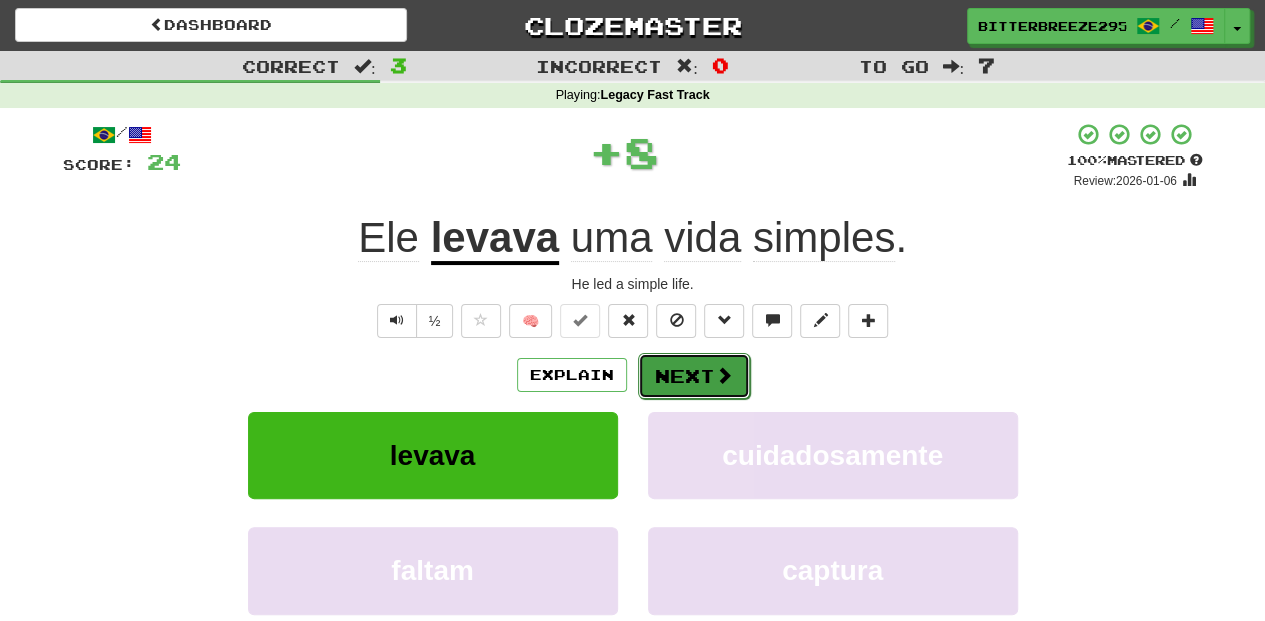 click on "Next" at bounding box center (694, 376) 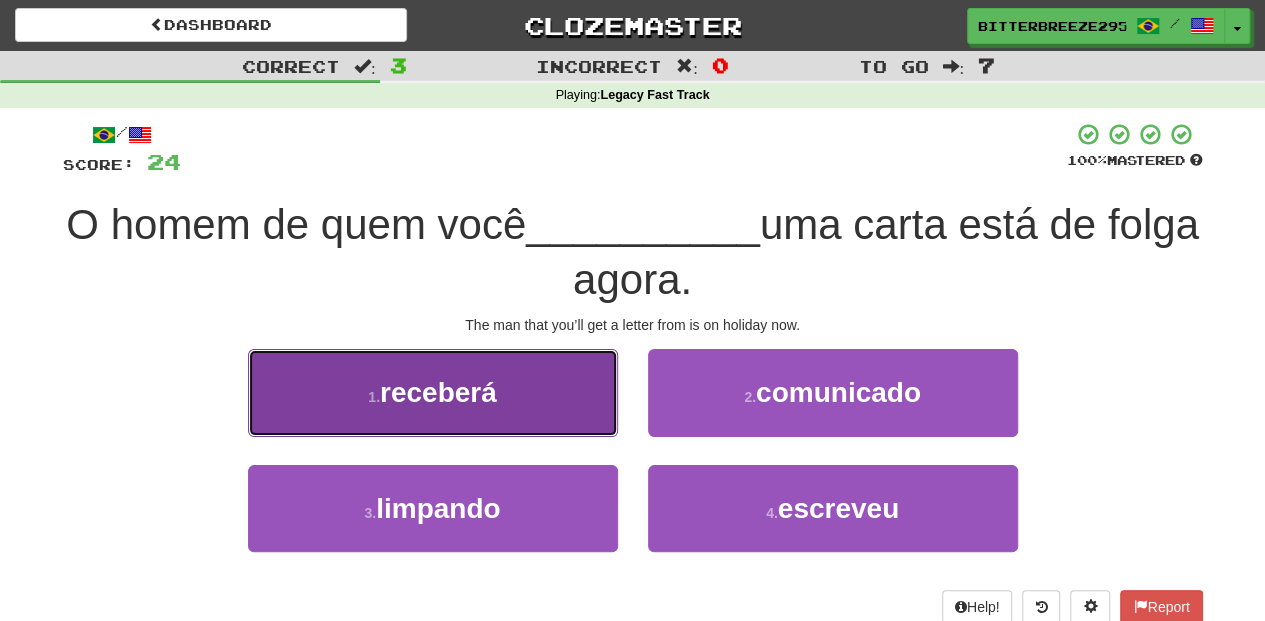 click on "1 .  receberá" at bounding box center [433, 392] 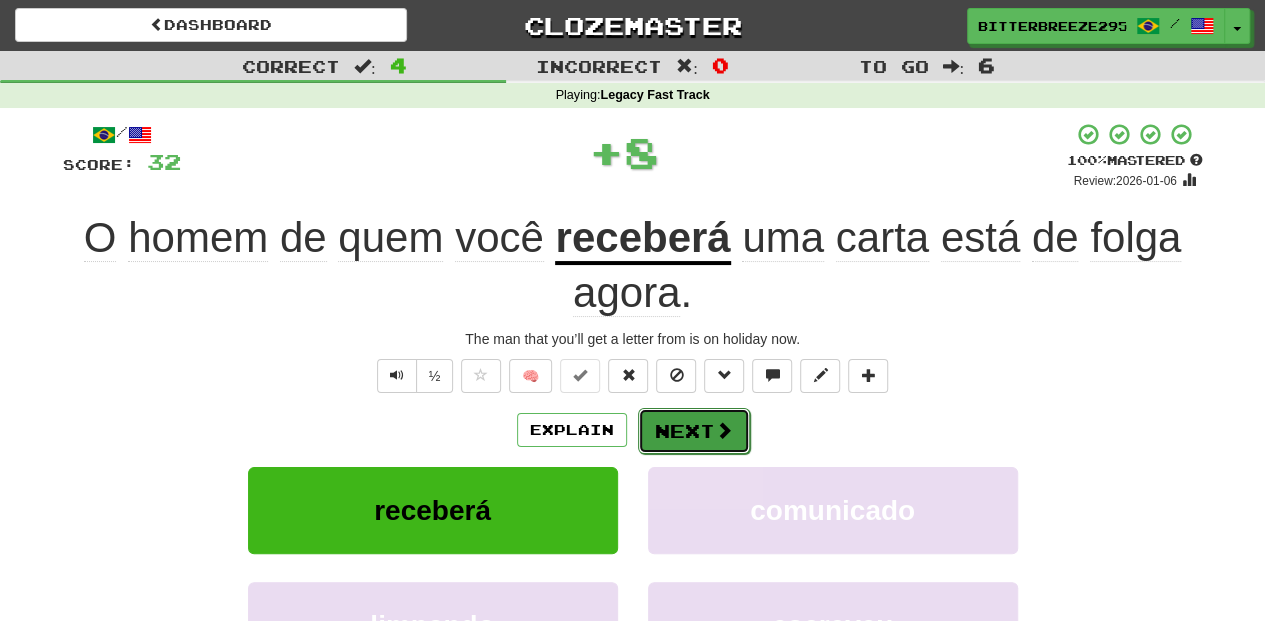 click on "Next" at bounding box center (694, 431) 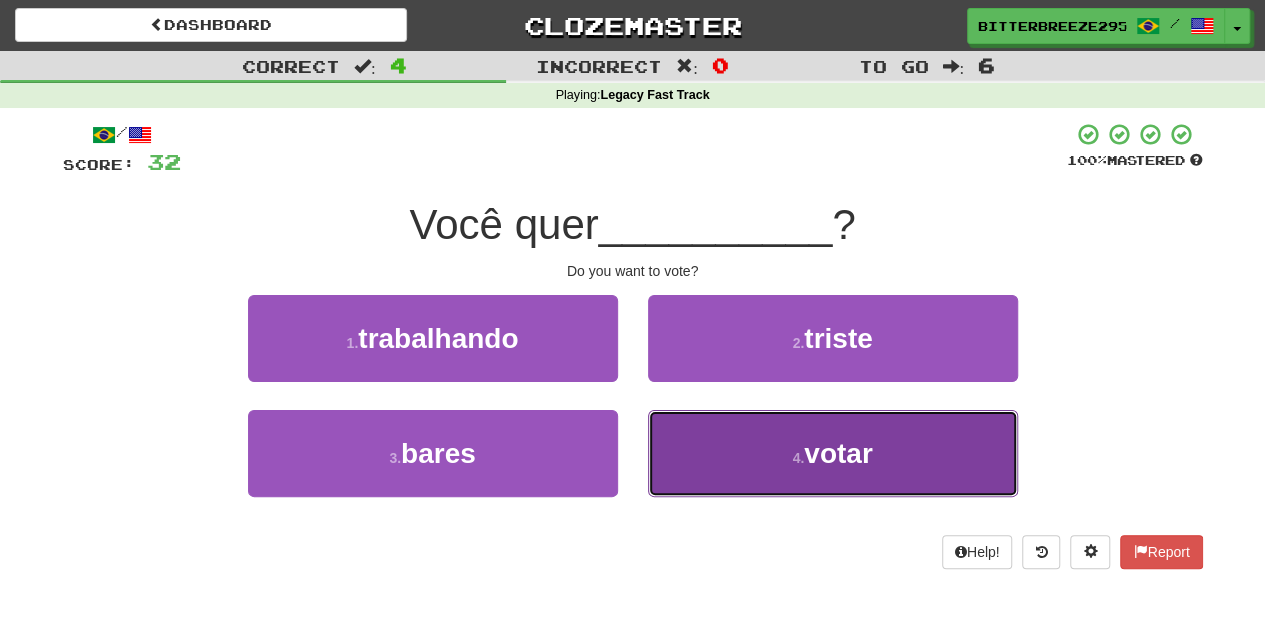 click on "4 .  votar" at bounding box center [833, 453] 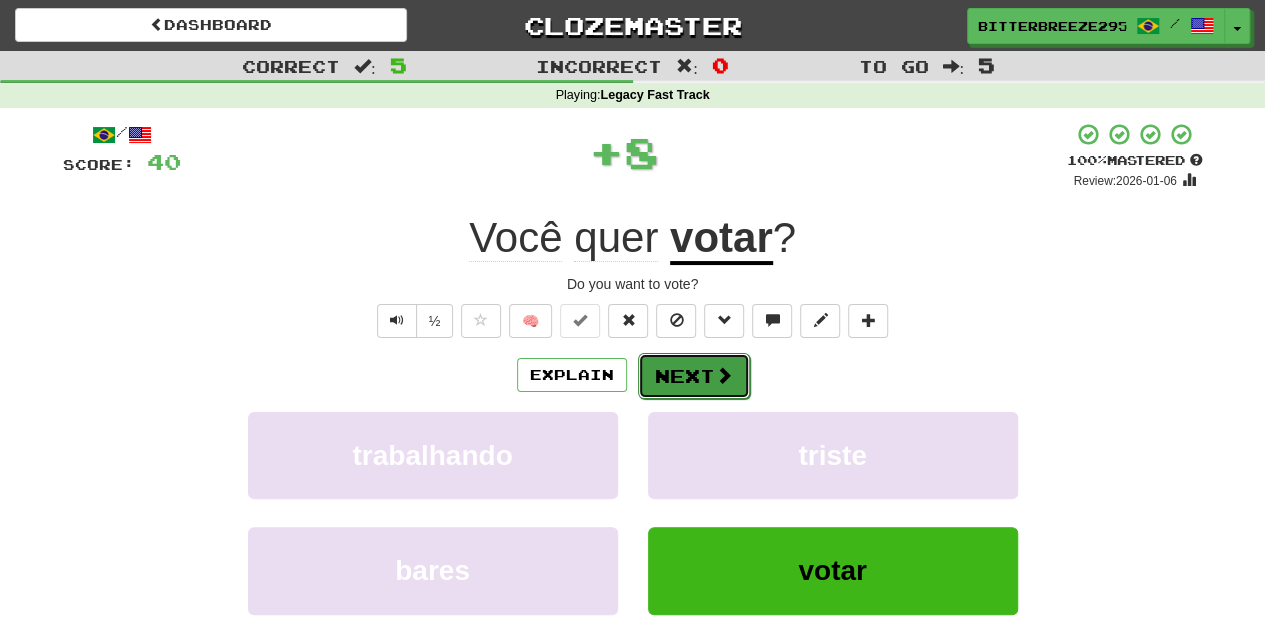 click on "Next" at bounding box center (694, 376) 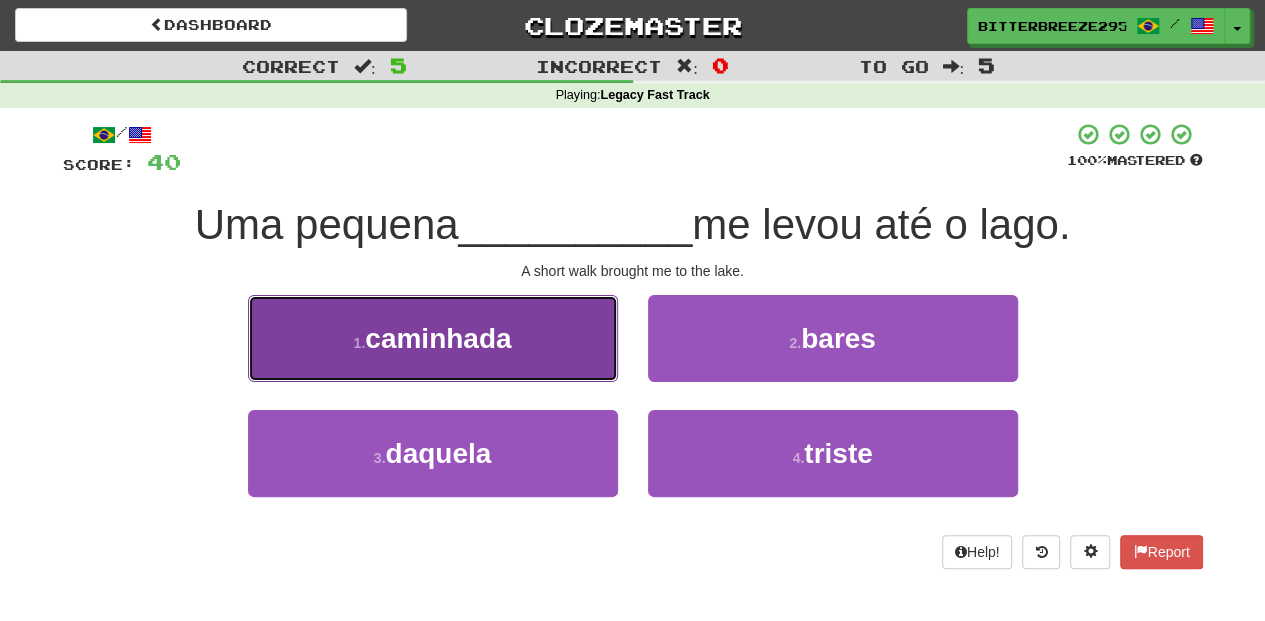 click on "1 .  caminhada" at bounding box center [433, 338] 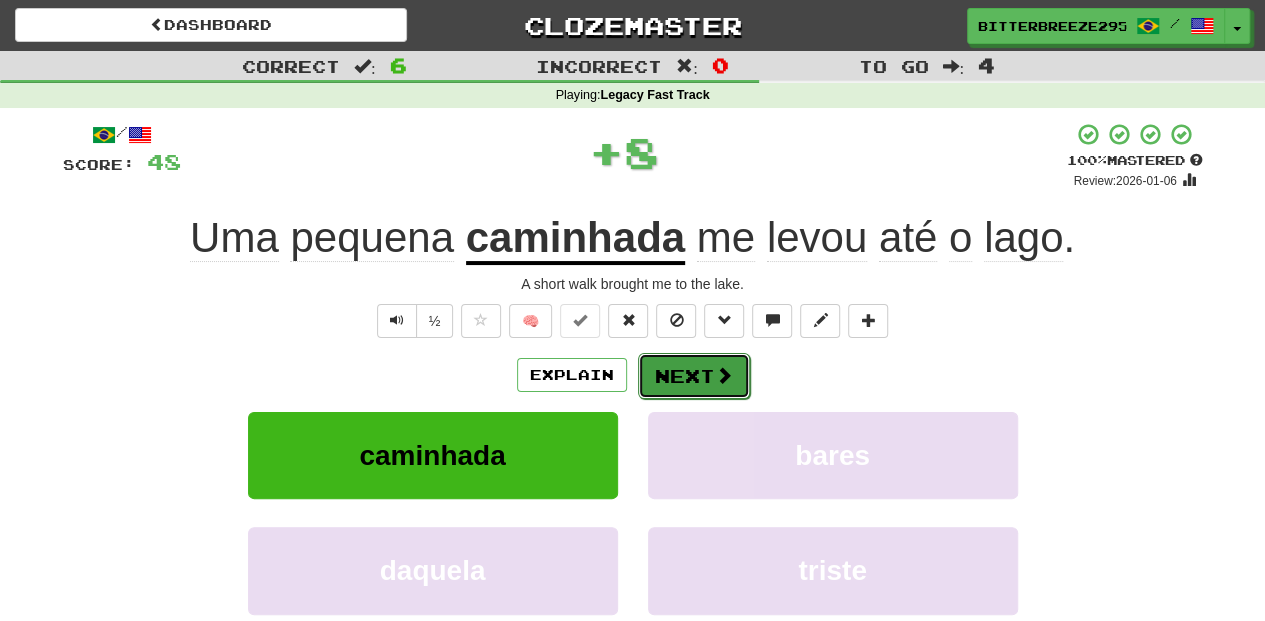 click on "Next" at bounding box center [694, 376] 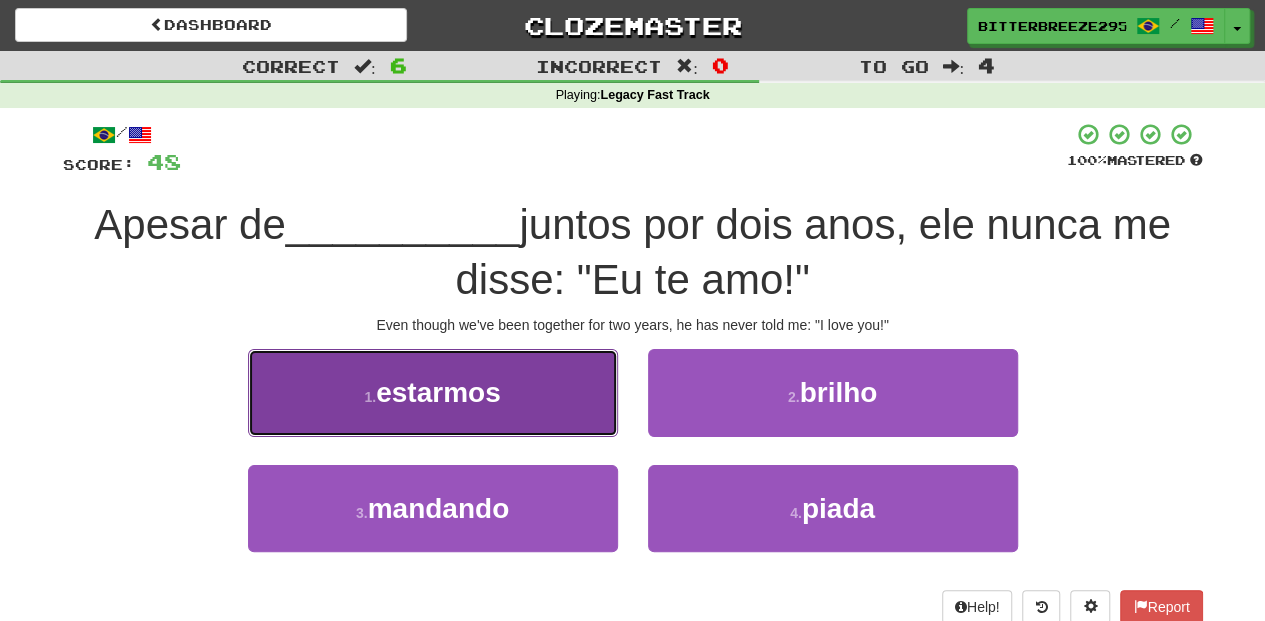 click on "1 .  estarmos" at bounding box center (433, 392) 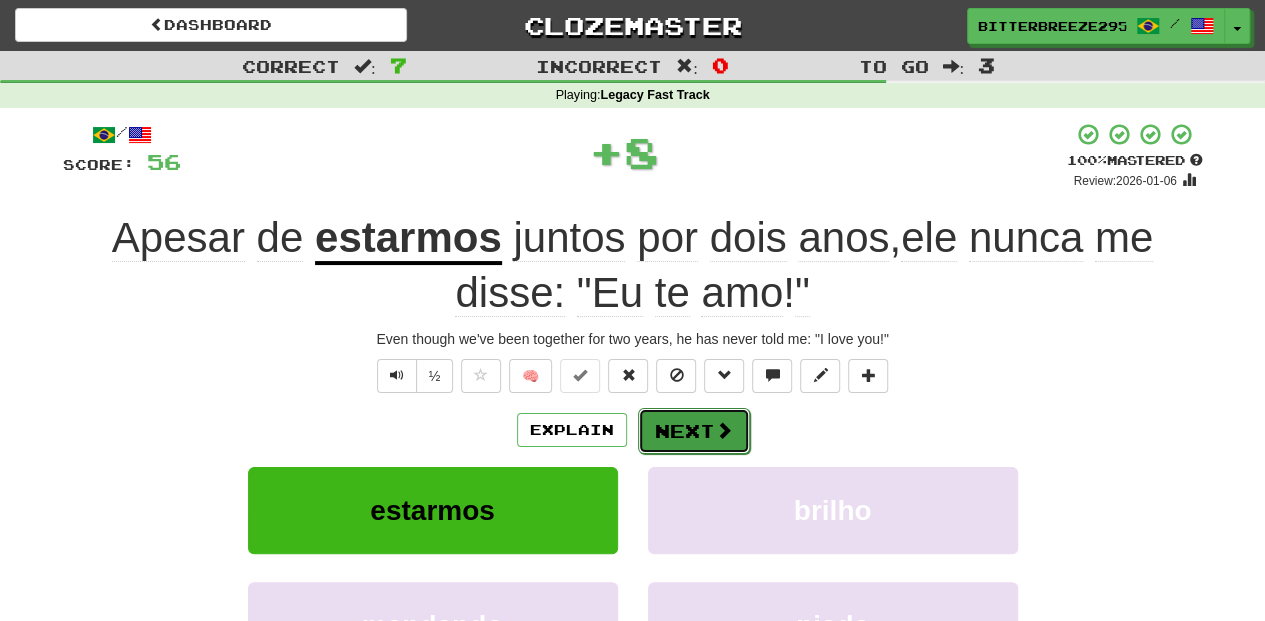 click on "Next" at bounding box center (694, 431) 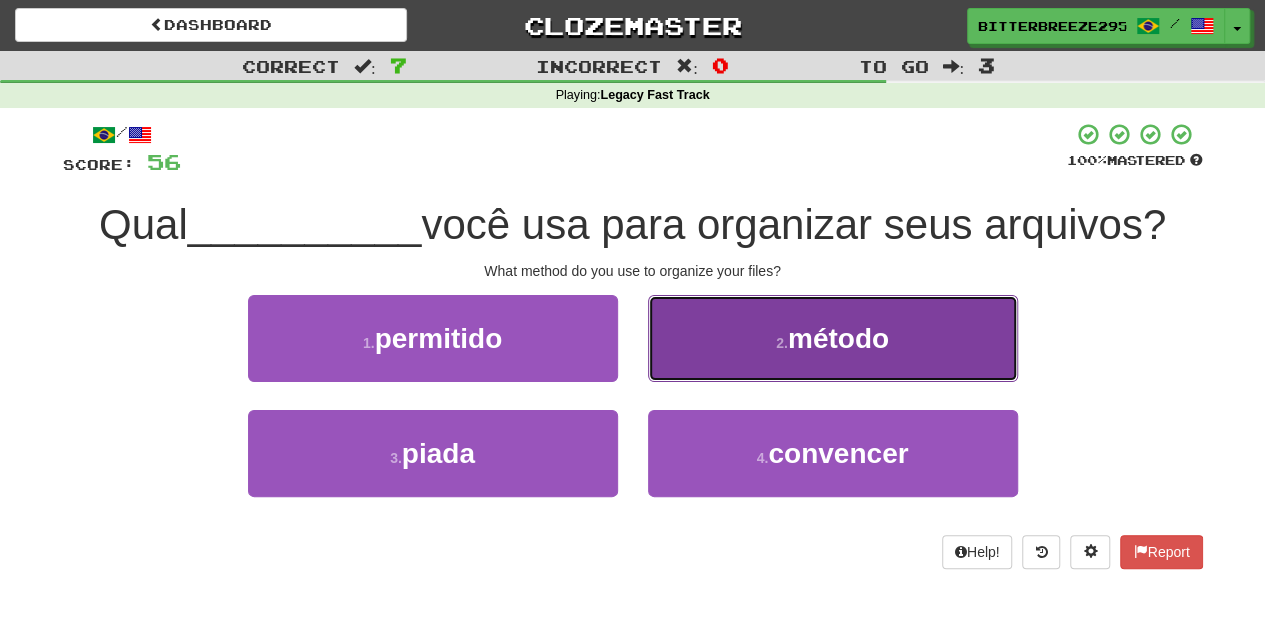 click on "2 .  método" at bounding box center [833, 338] 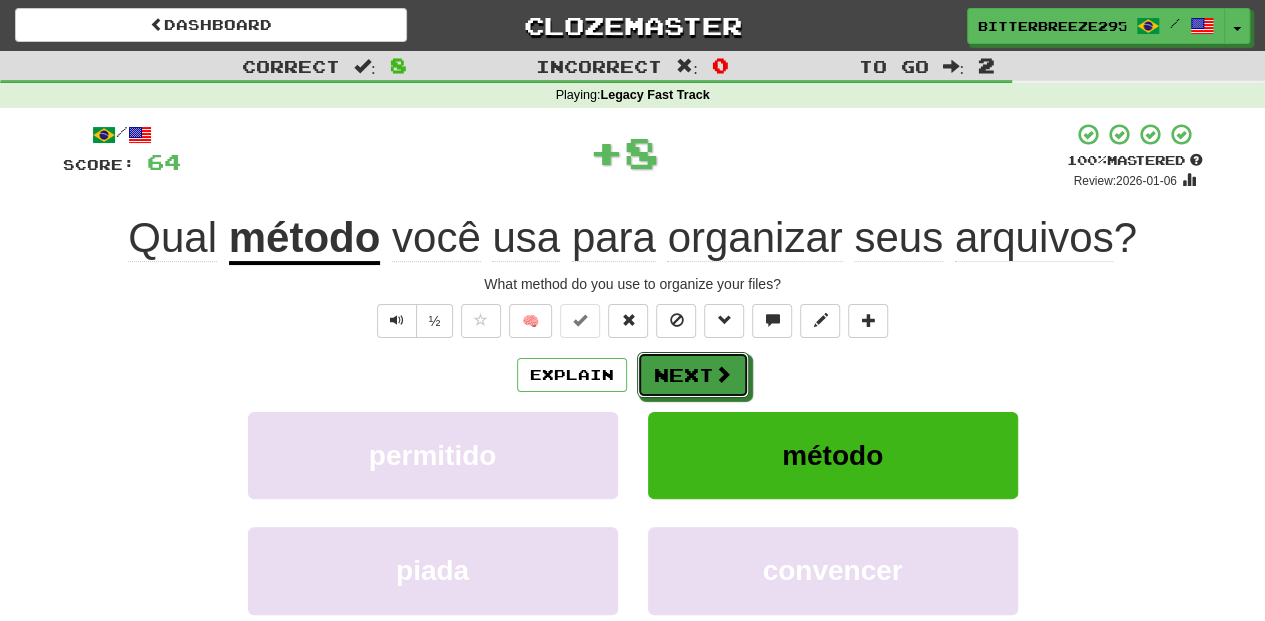 click on "Next" at bounding box center [693, 375] 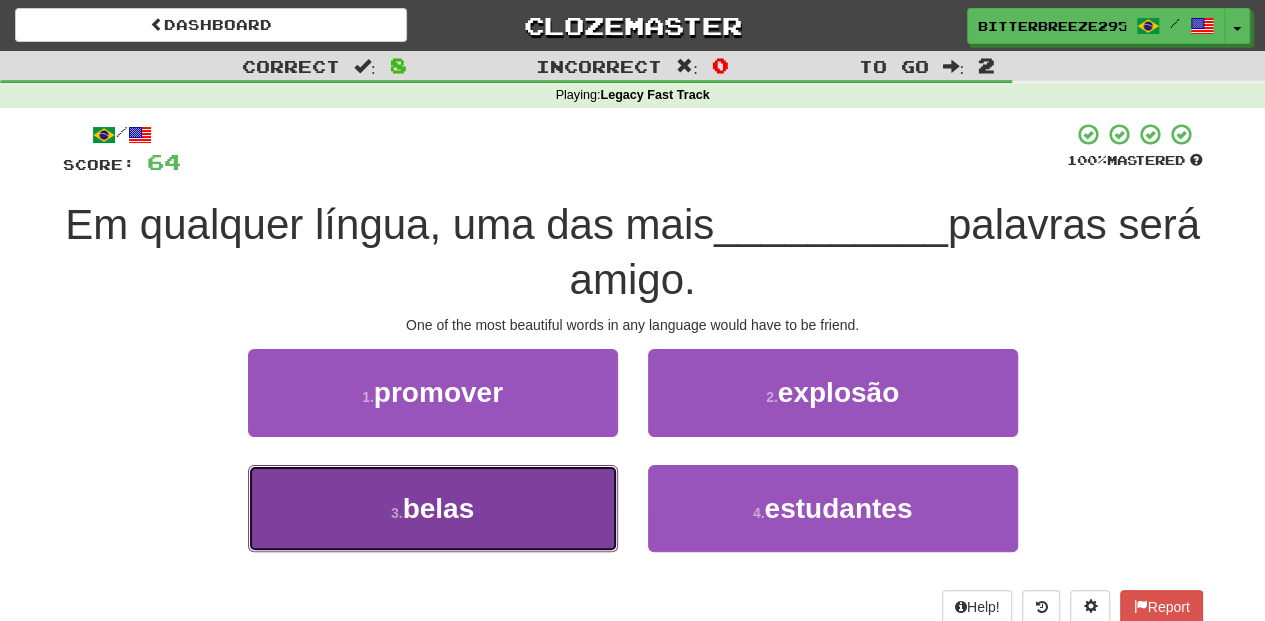 click on "3 .  belas" at bounding box center (433, 508) 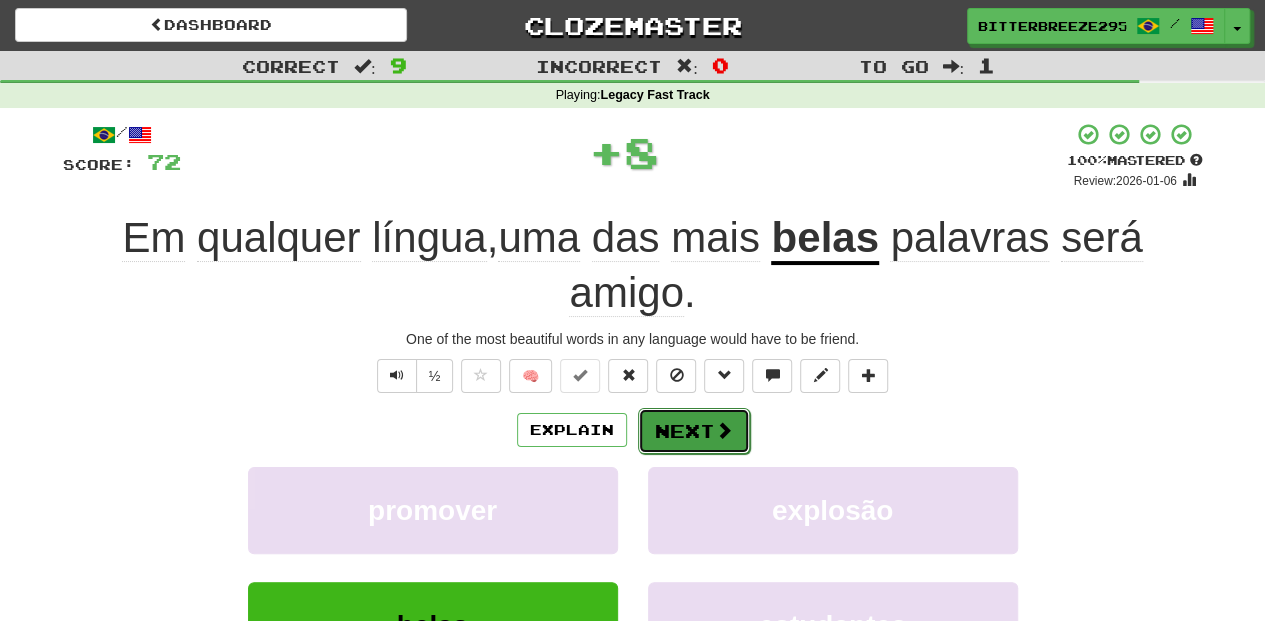 click on "Next" at bounding box center [694, 431] 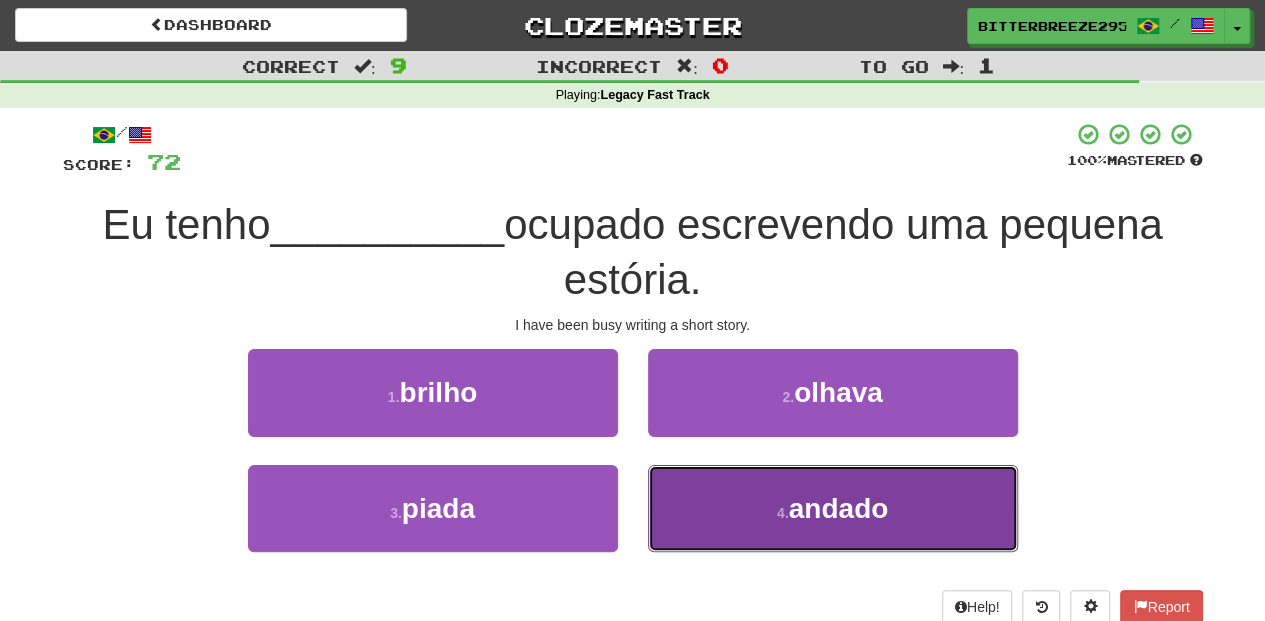 click on "4 .  andado" at bounding box center (833, 508) 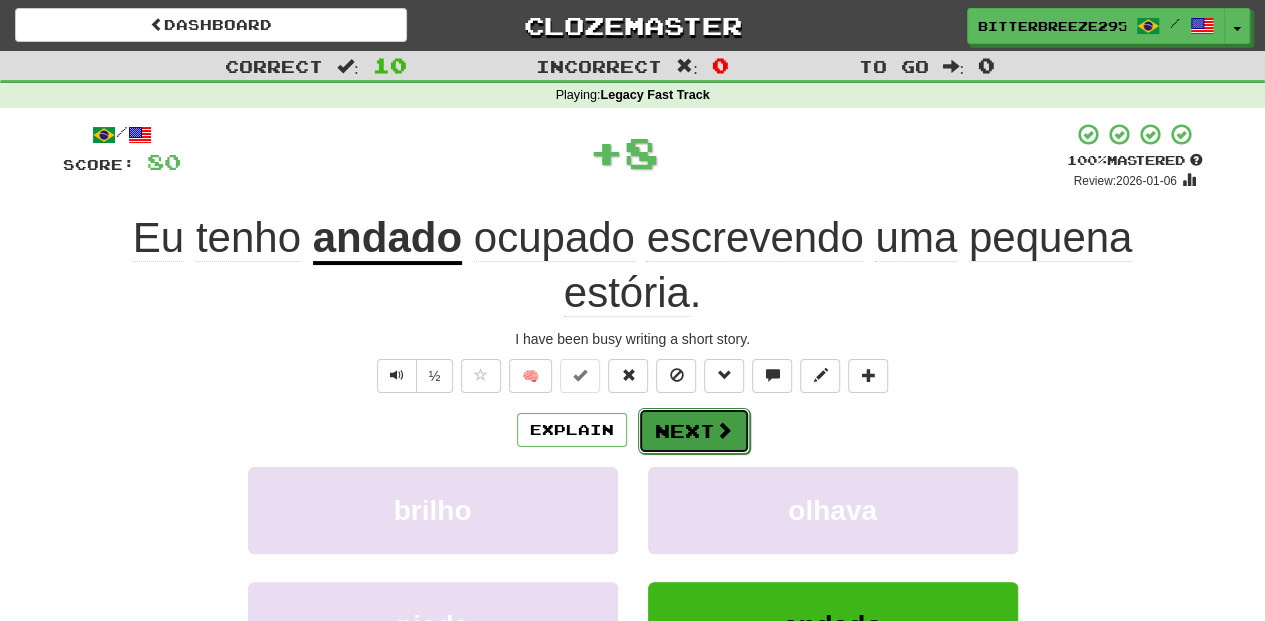 click on "Next" at bounding box center (694, 431) 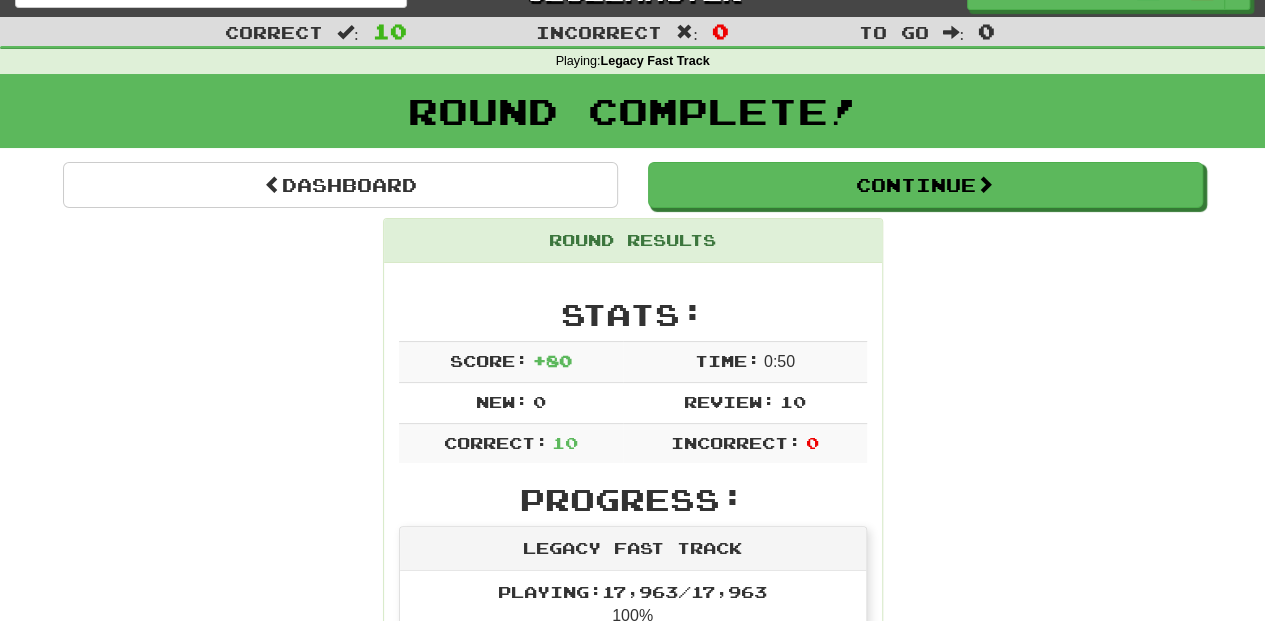 scroll, scrollTop: 0, scrollLeft: 0, axis: both 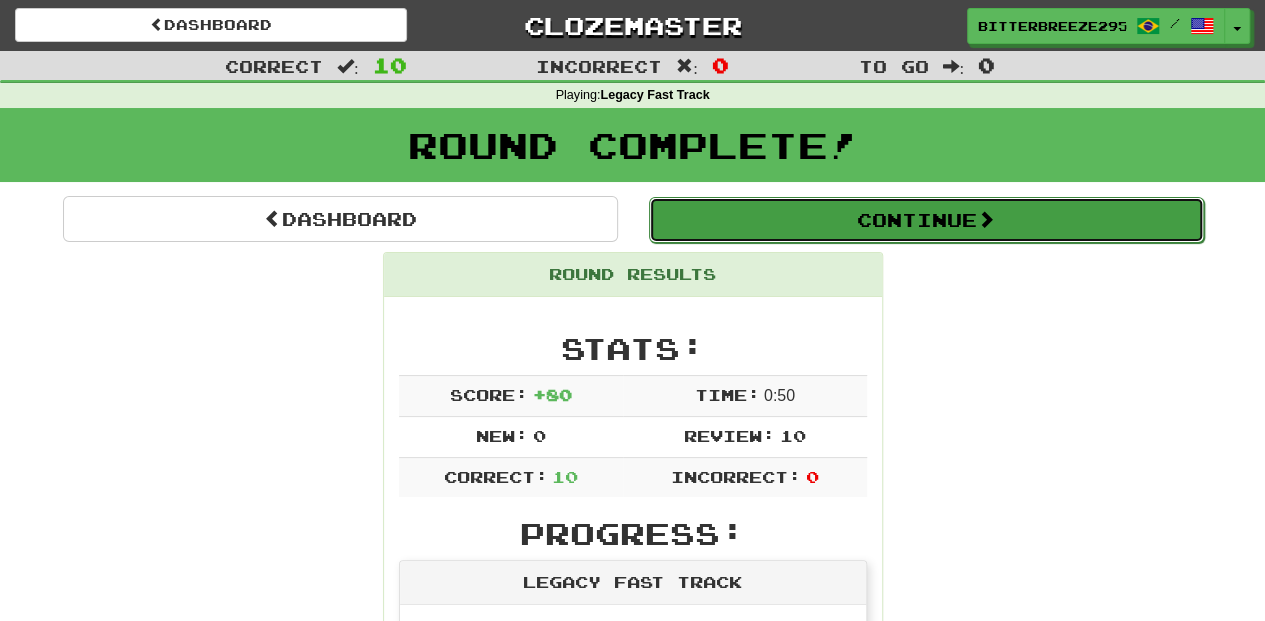 click on "Continue" at bounding box center (926, 220) 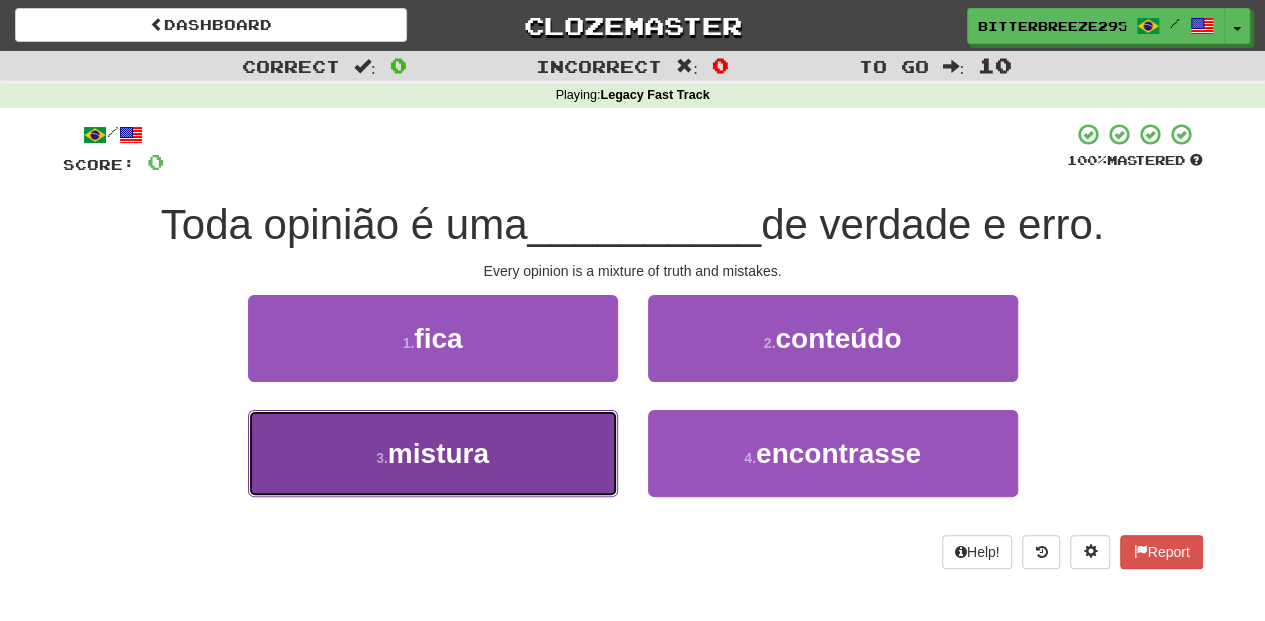 click on "3 .  mistura" at bounding box center (433, 453) 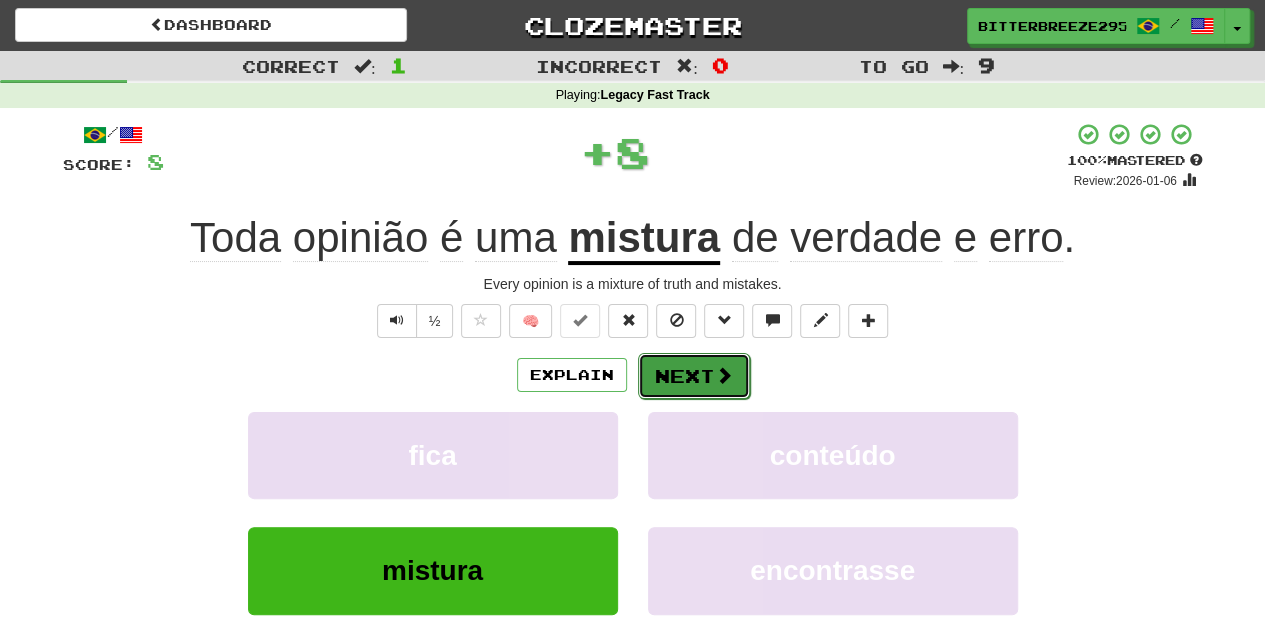 click on "Next" at bounding box center [694, 376] 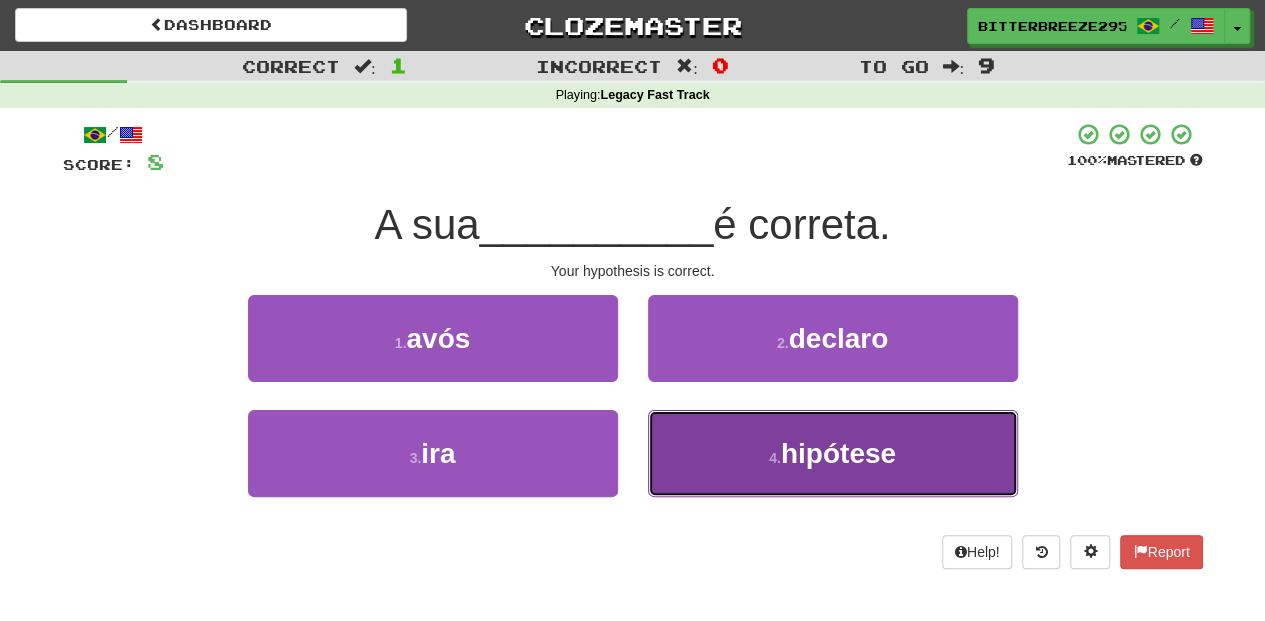 click on "4 .  hipótese" at bounding box center (833, 453) 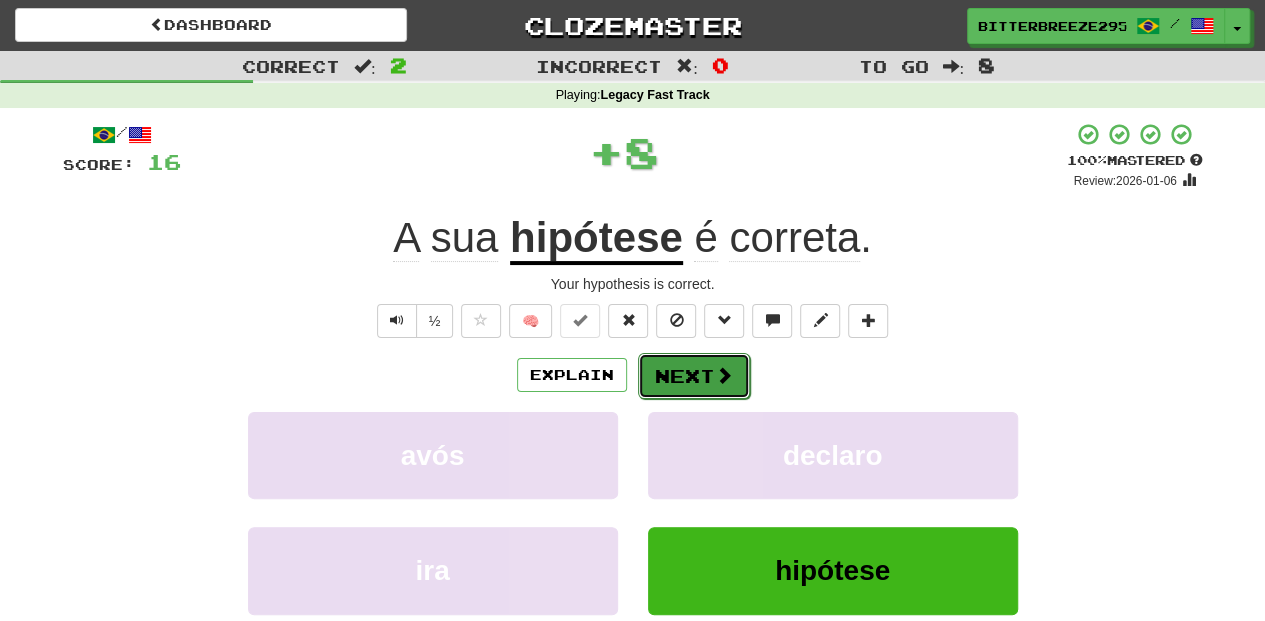 click on "Next" at bounding box center (694, 376) 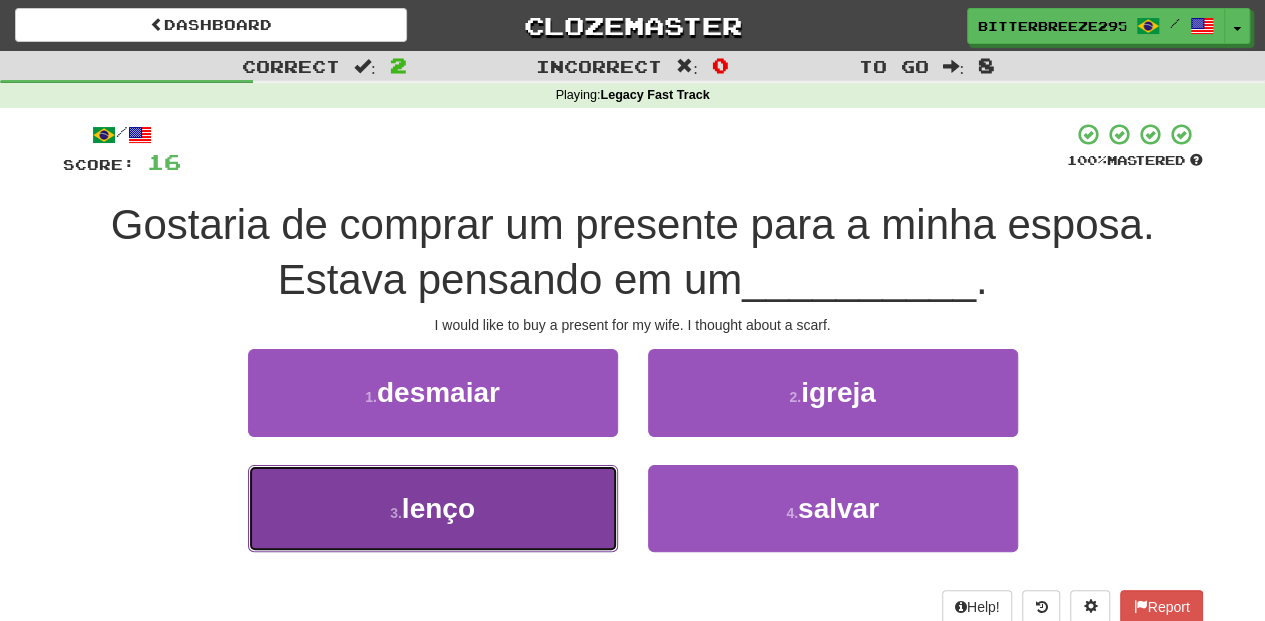 drag, startPoint x: 529, startPoint y: 508, endPoint x: 522, endPoint y: 500, distance: 10.630146 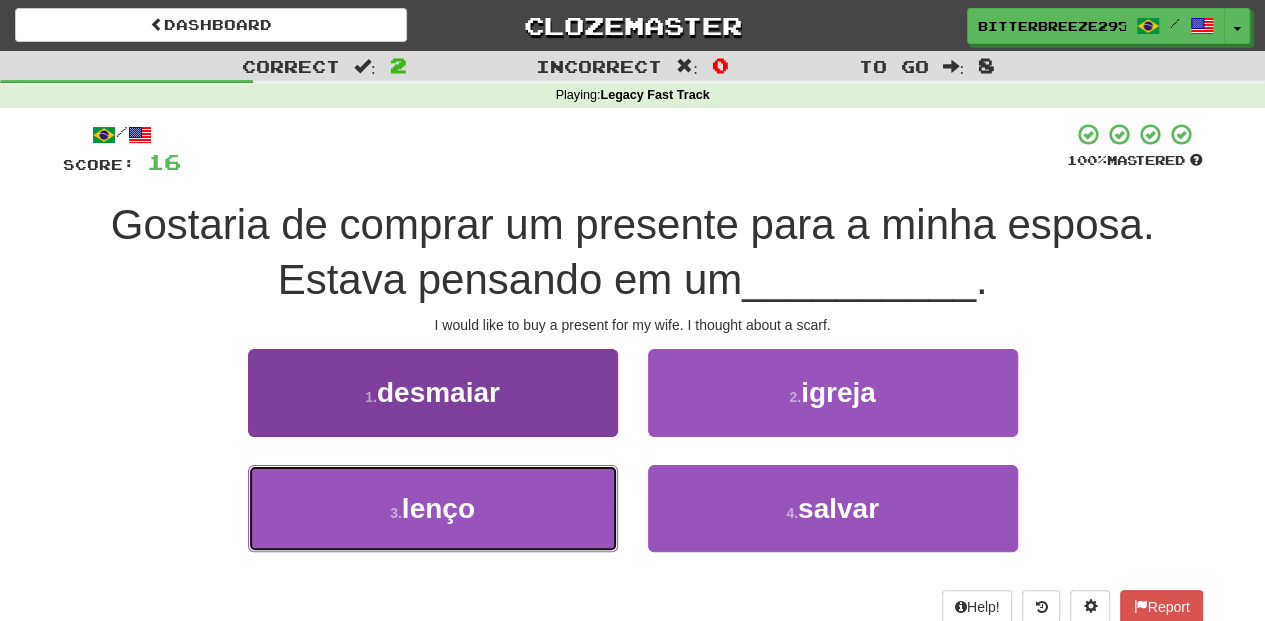 click on "3 .  lenço" at bounding box center [433, 508] 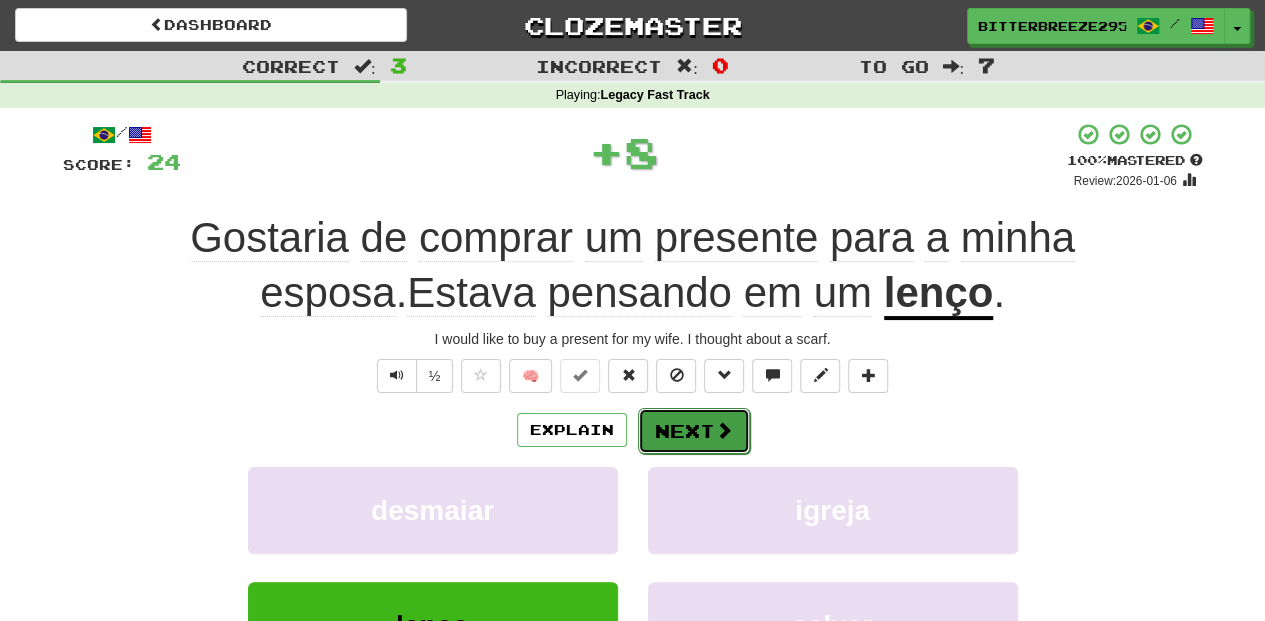 click on "Next" at bounding box center (694, 431) 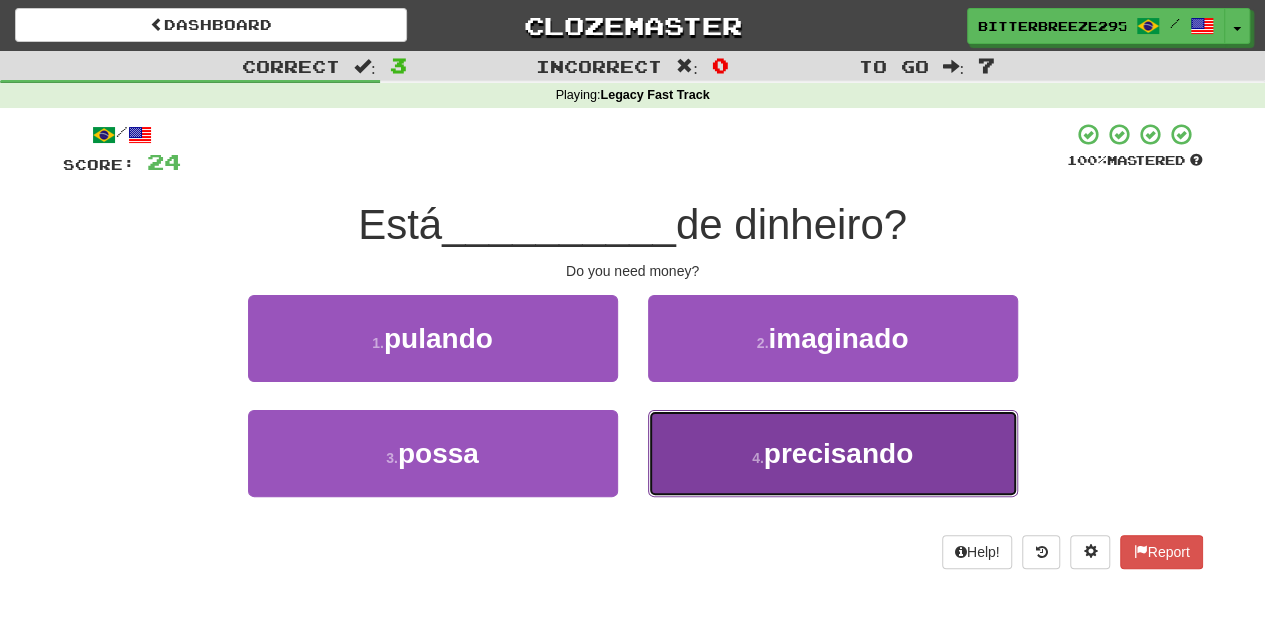click on "4 .  precisando" at bounding box center (833, 453) 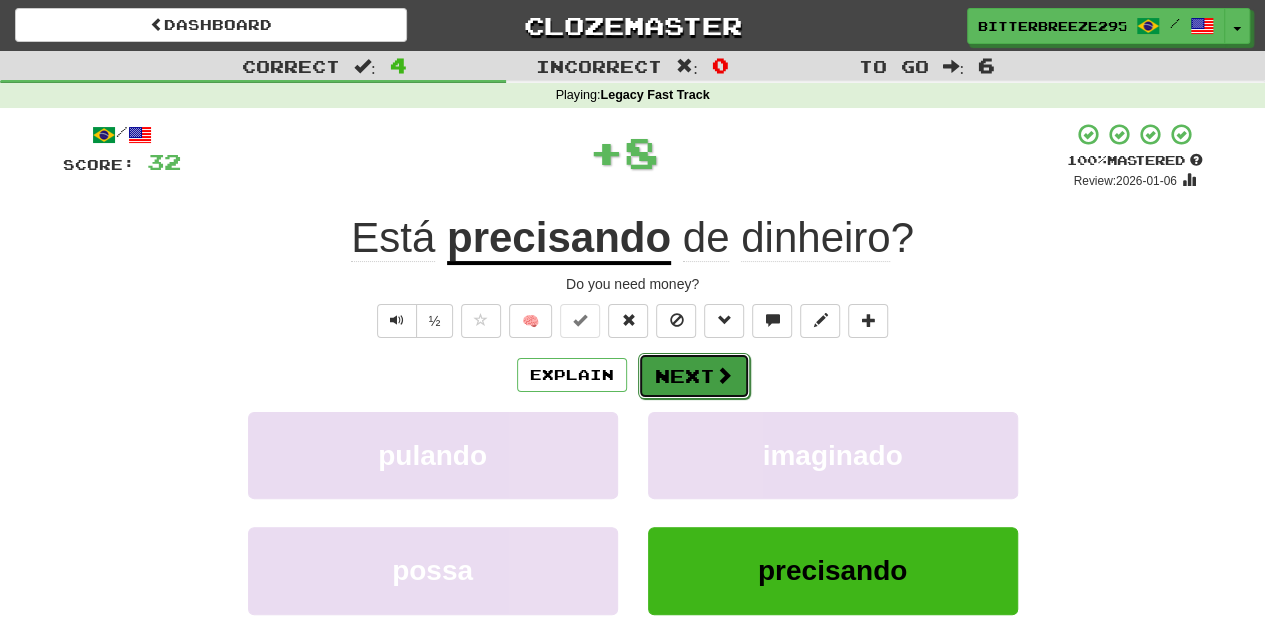 click on "Next" at bounding box center (694, 376) 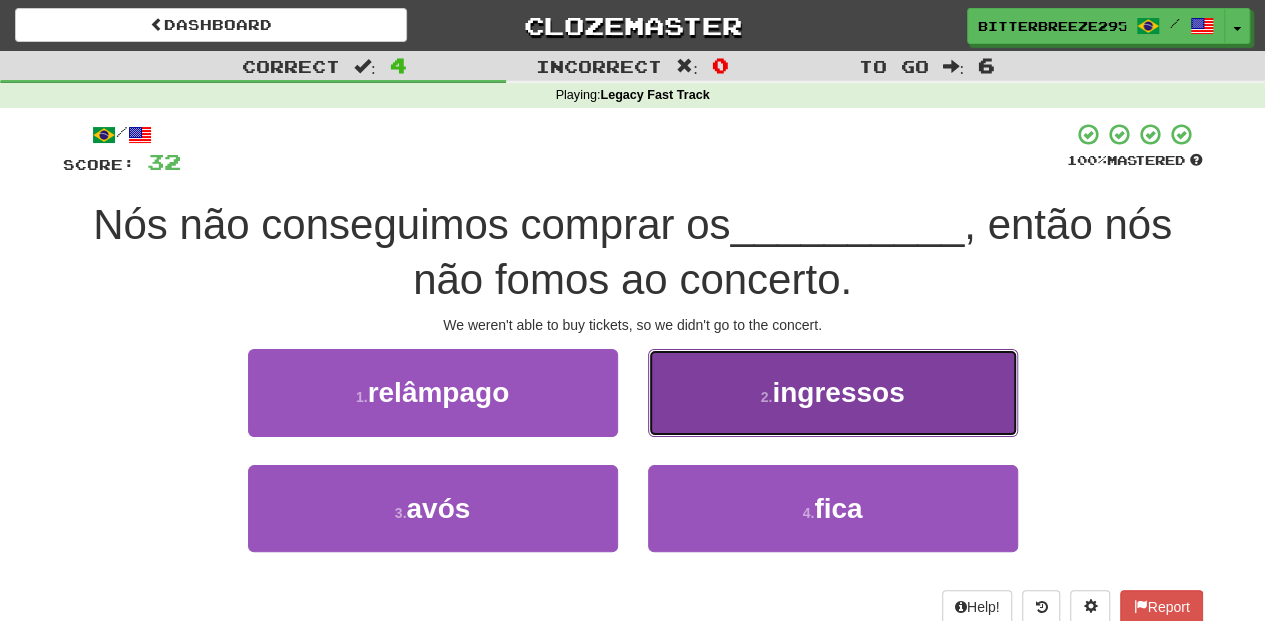 click on "2 .  ingressos" at bounding box center [833, 392] 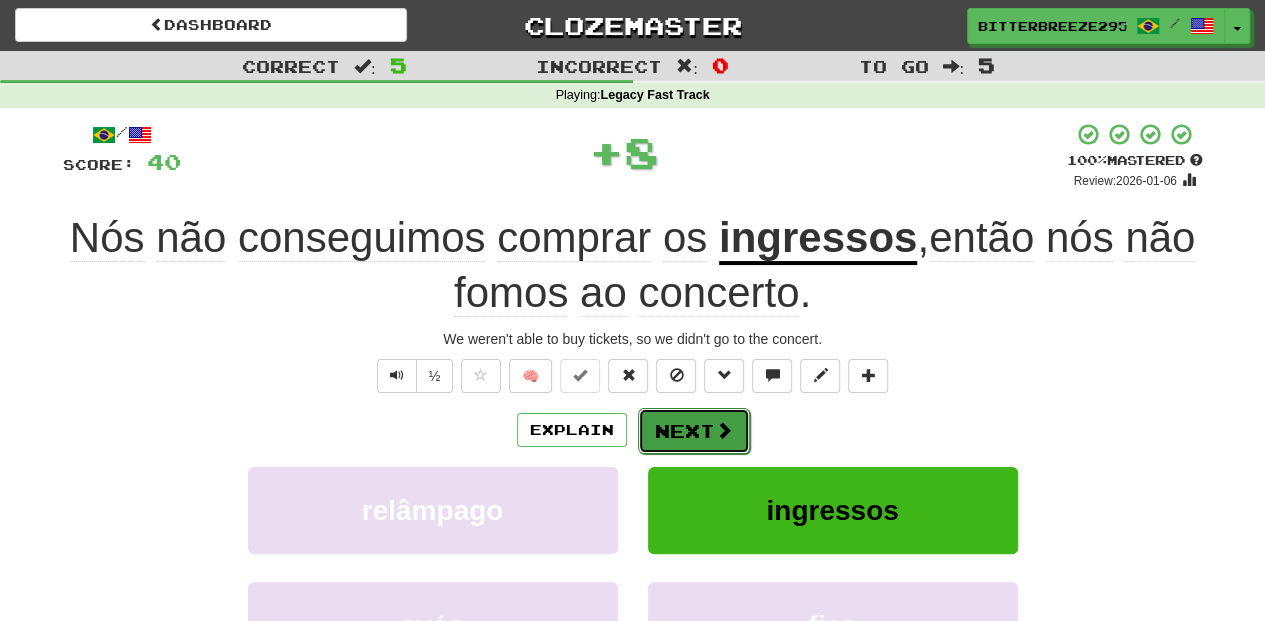 click on "Next" at bounding box center (694, 431) 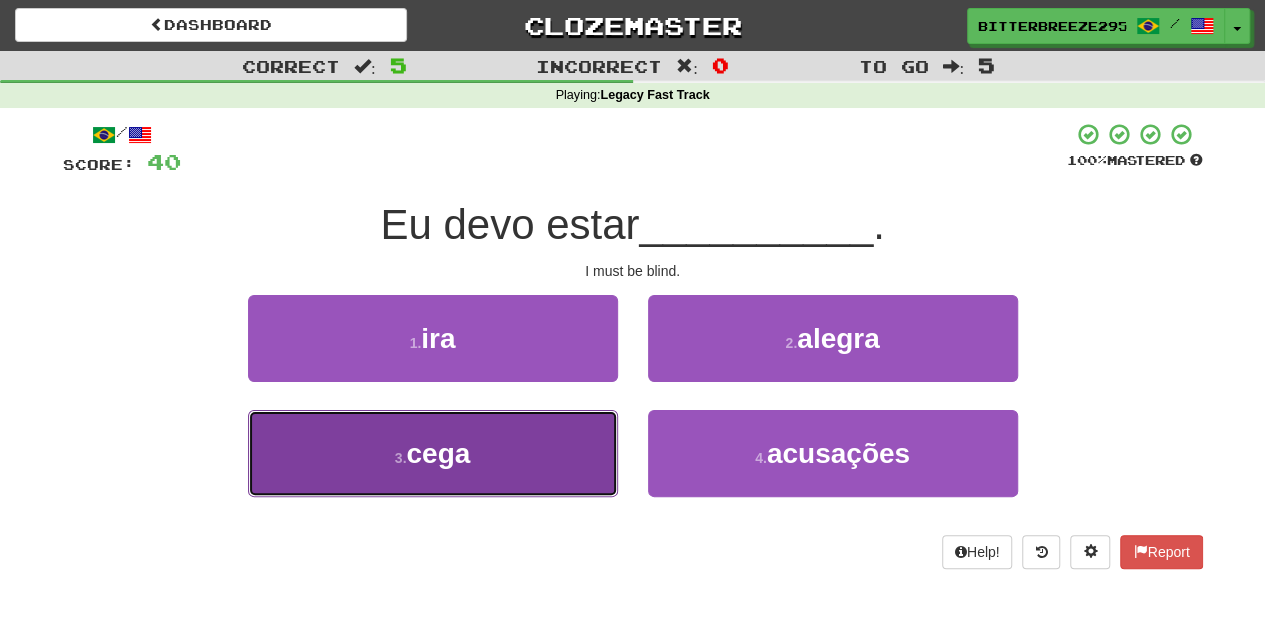 click on "3 .  cega" at bounding box center [433, 453] 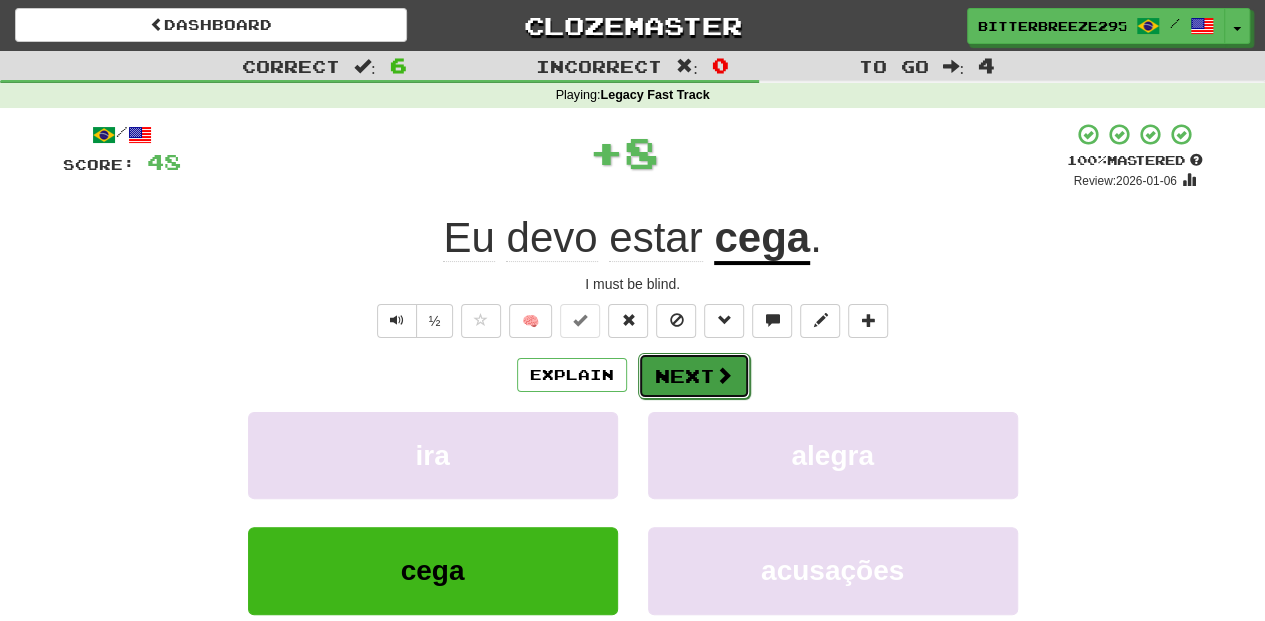 click on "Next" at bounding box center [694, 376] 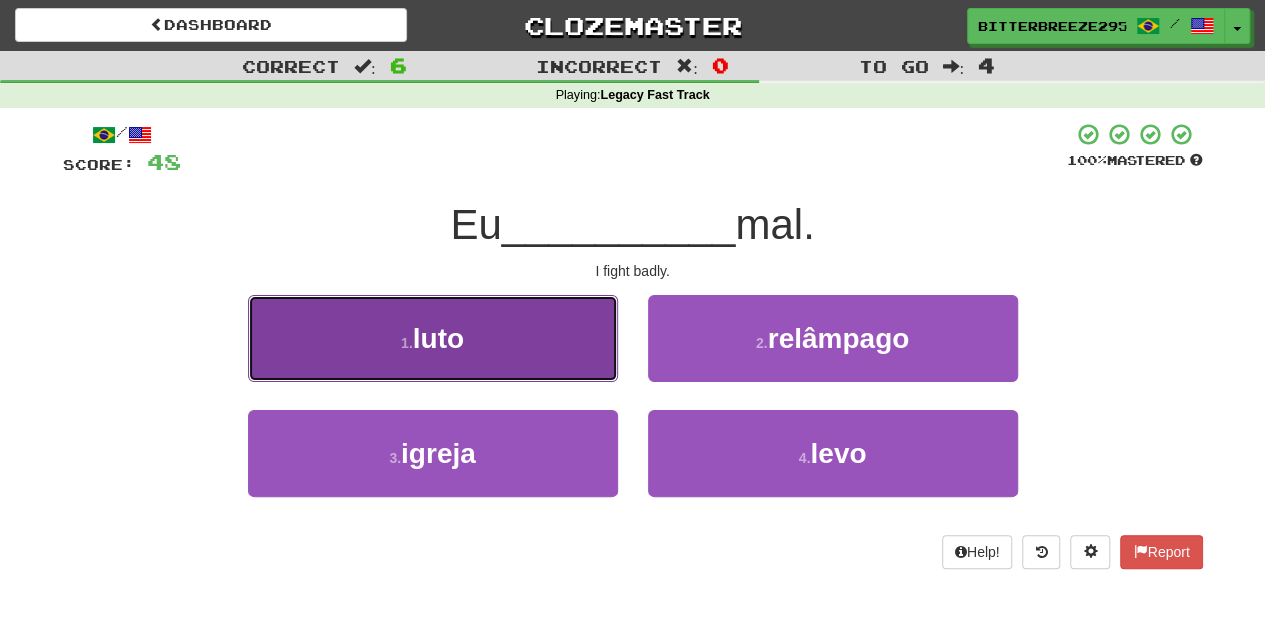 click on "1 .  luto" at bounding box center [433, 338] 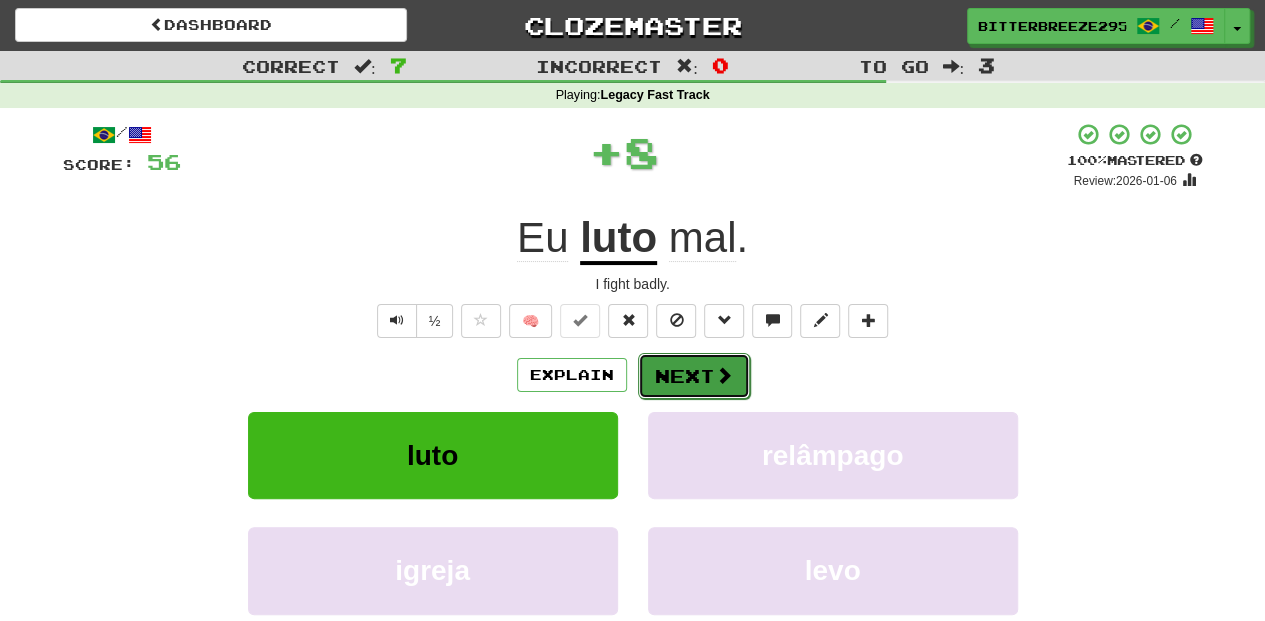 click on "Next" at bounding box center (694, 376) 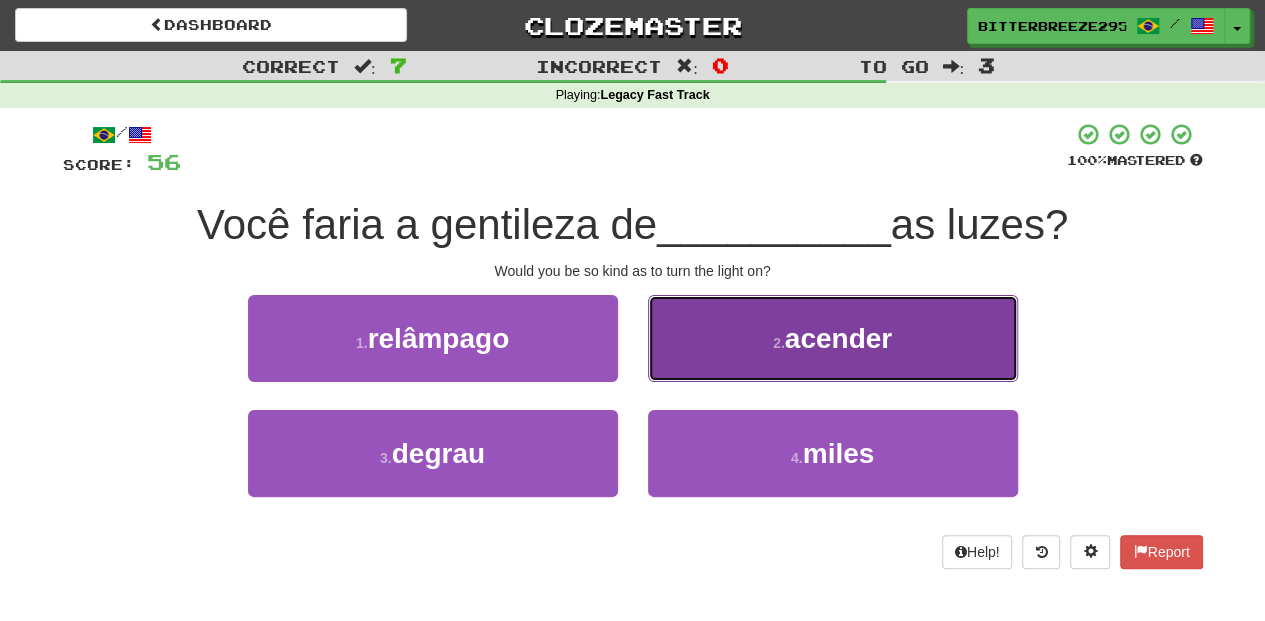 click on "2 .  acender" at bounding box center [833, 338] 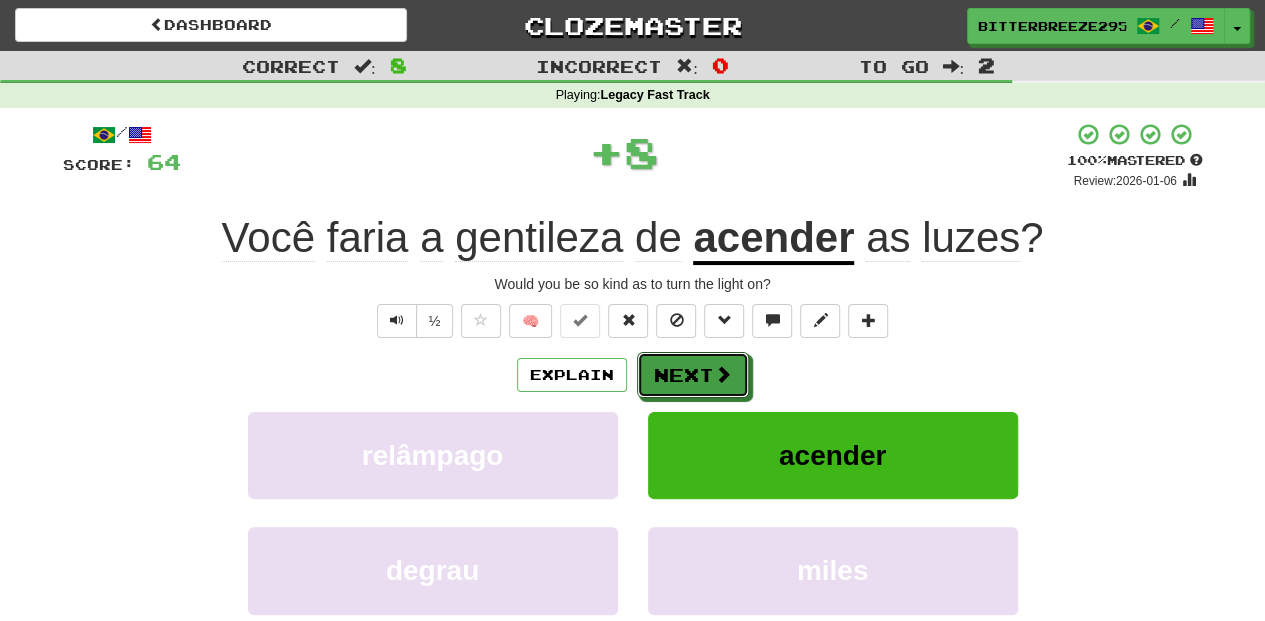 click on "Next" at bounding box center [693, 375] 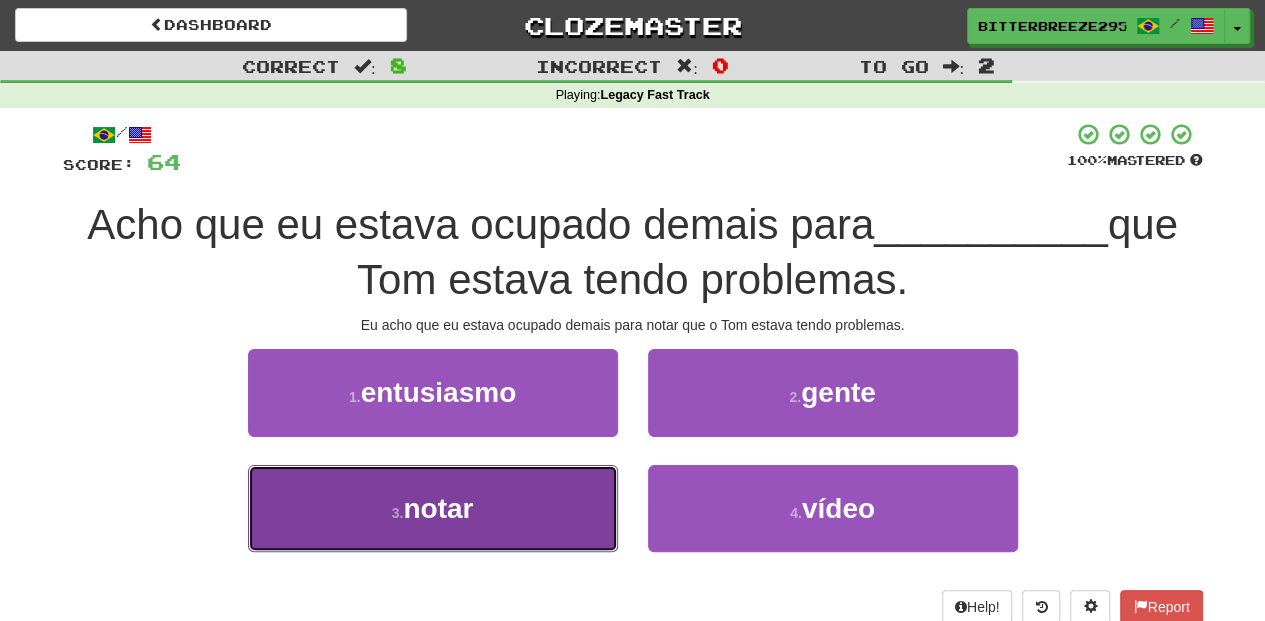 click on "3 .  notar" at bounding box center [433, 508] 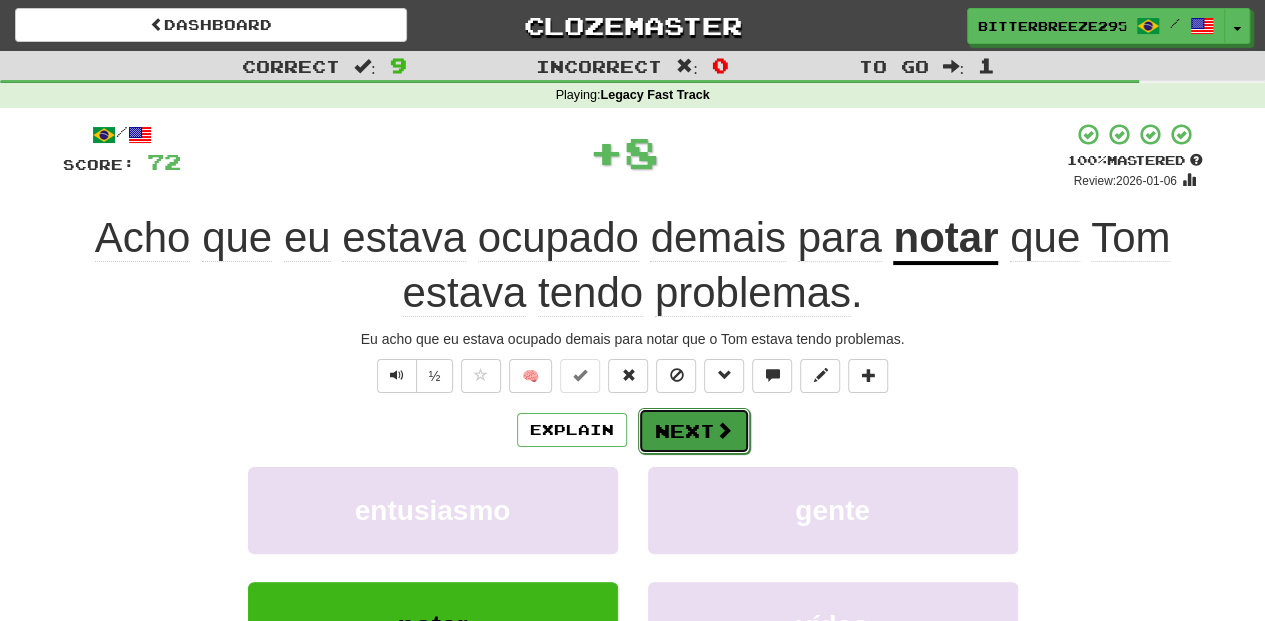 click on "Next" at bounding box center (694, 431) 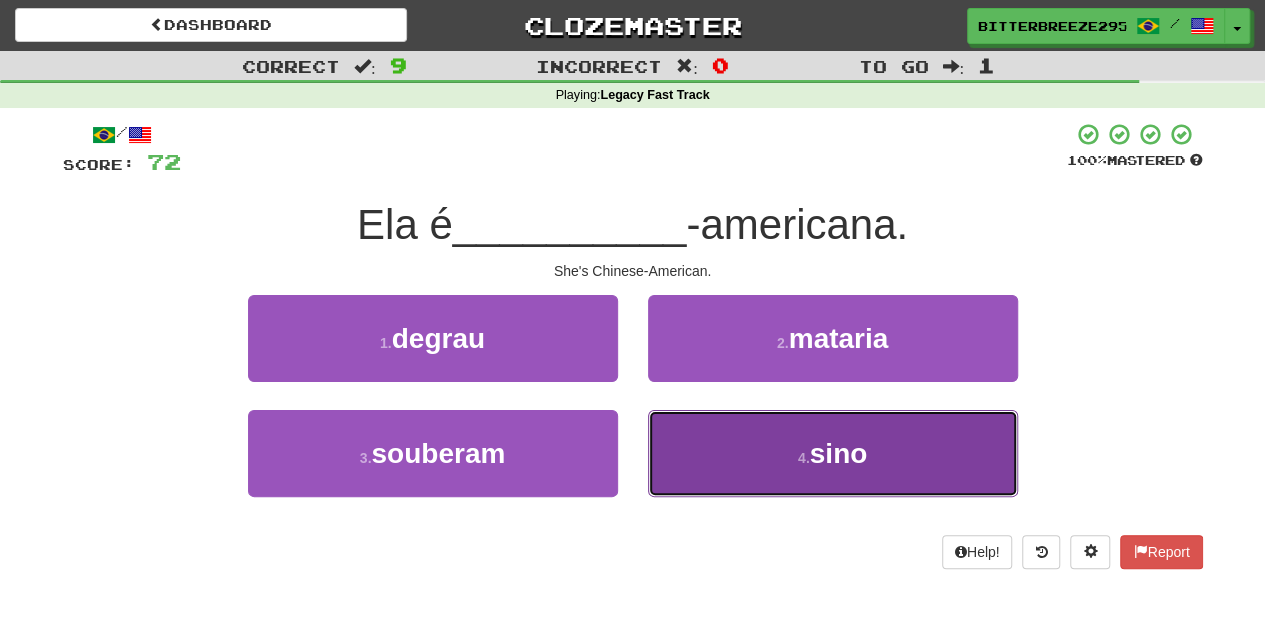 click on "4 .  sino" at bounding box center (833, 453) 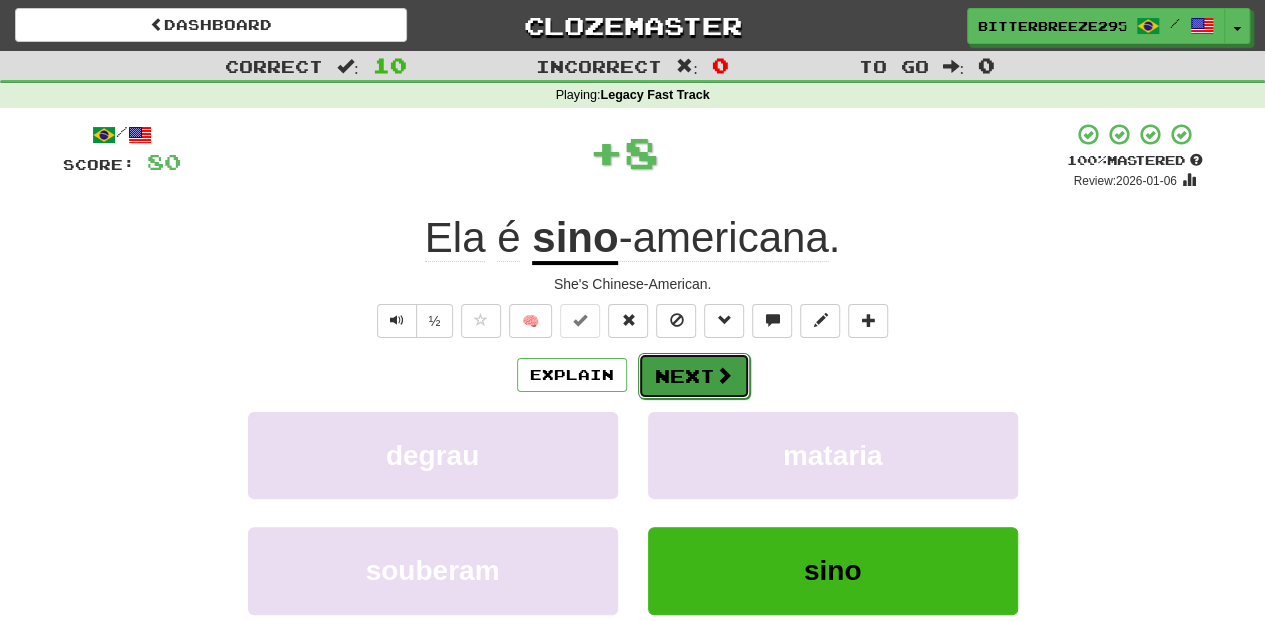 click on "Next" at bounding box center (694, 376) 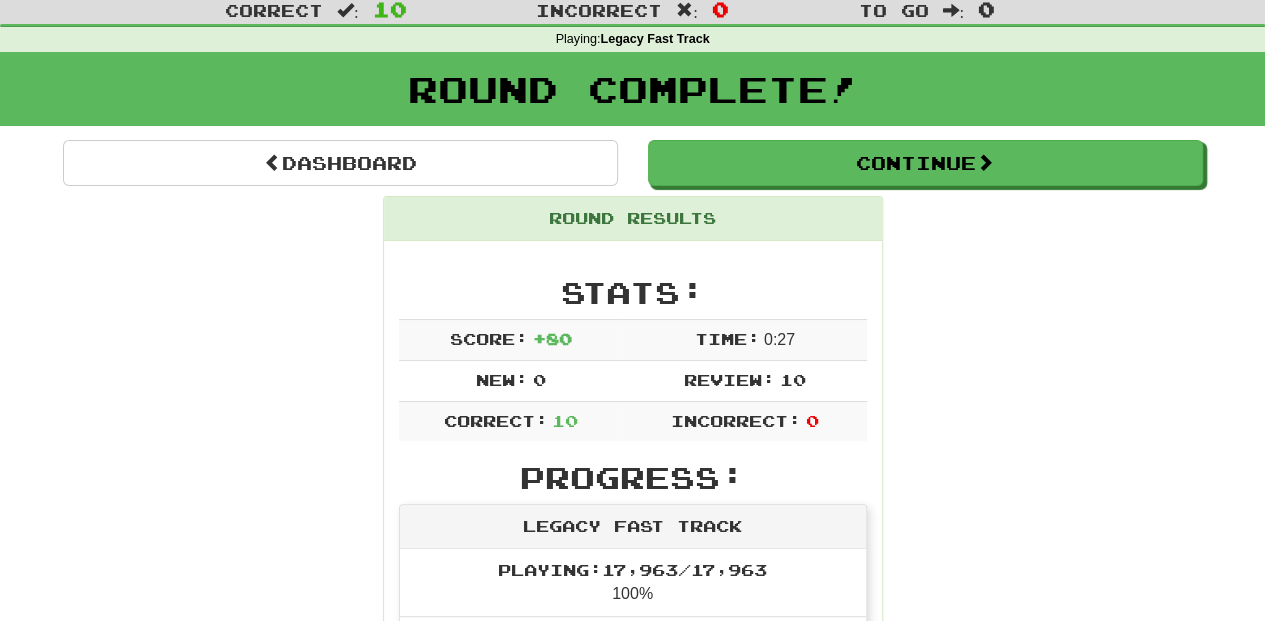 scroll, scrollTop: 0, scrollLeft: 0, axis: both 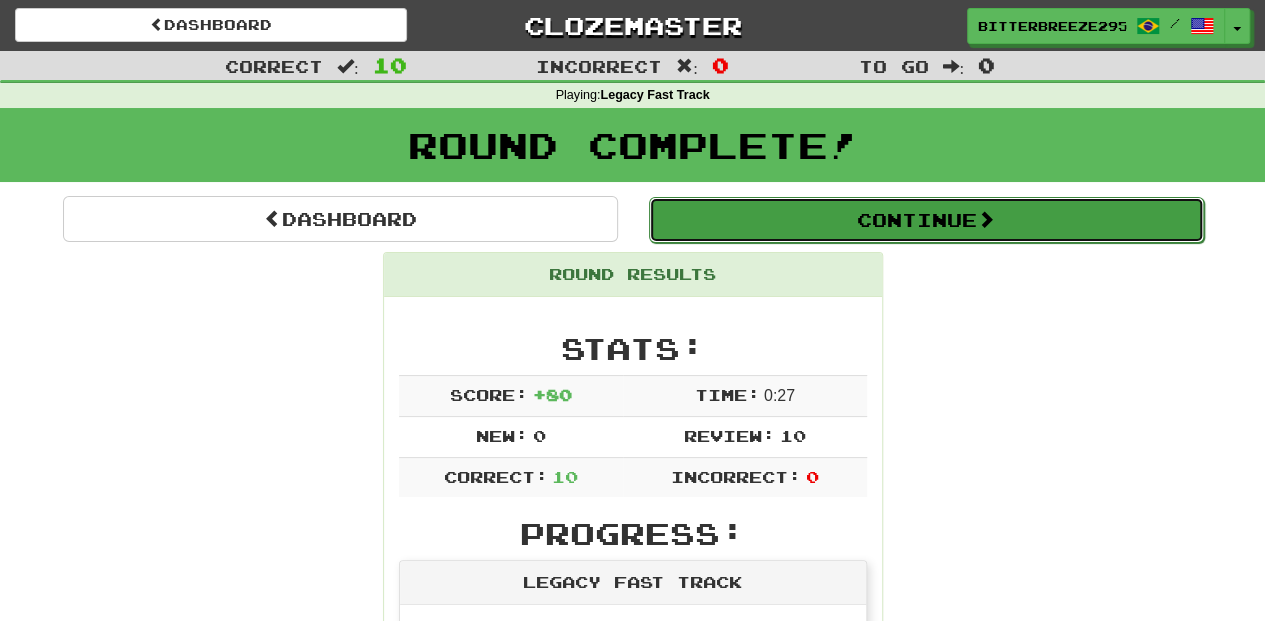 click on "Continue" at bounding box center (926, 220) 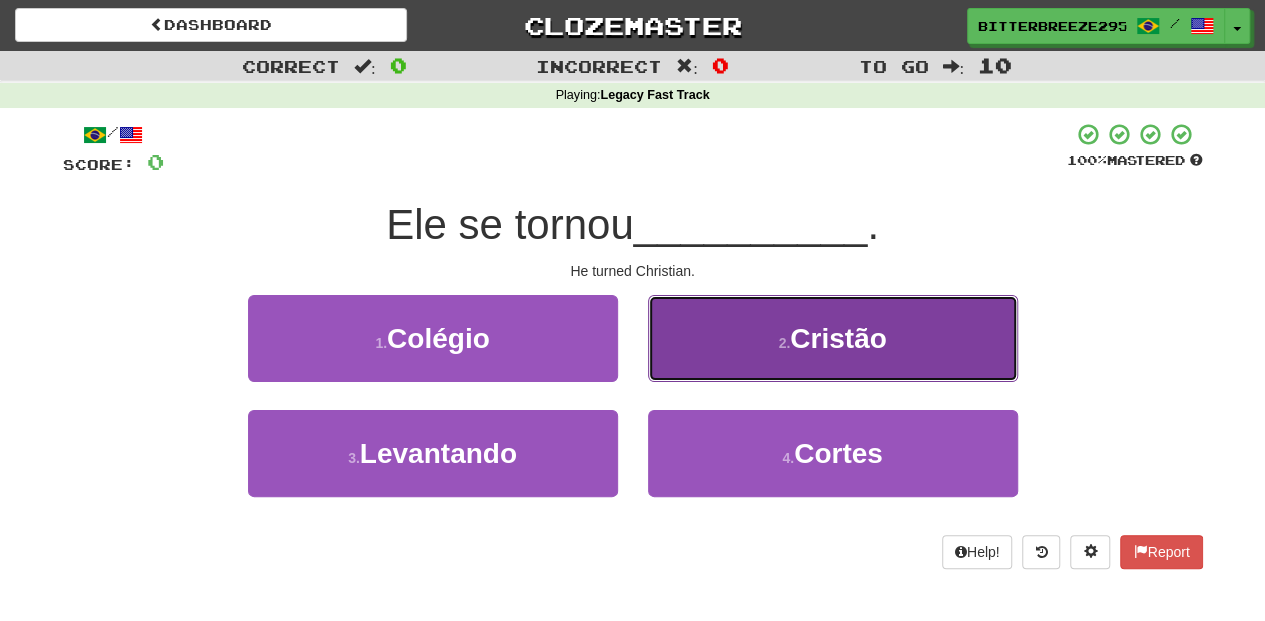 click on "2 .  Cristão" at bounding box center [833, 338] 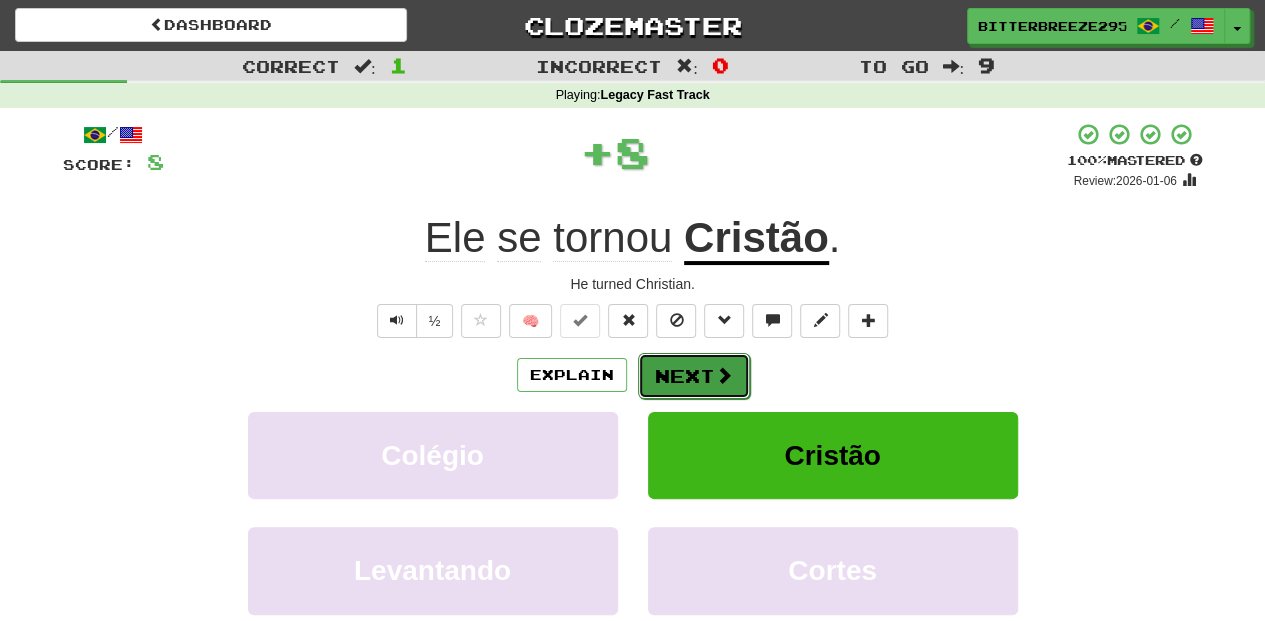click on "Next" at bounding box center (694, 376) 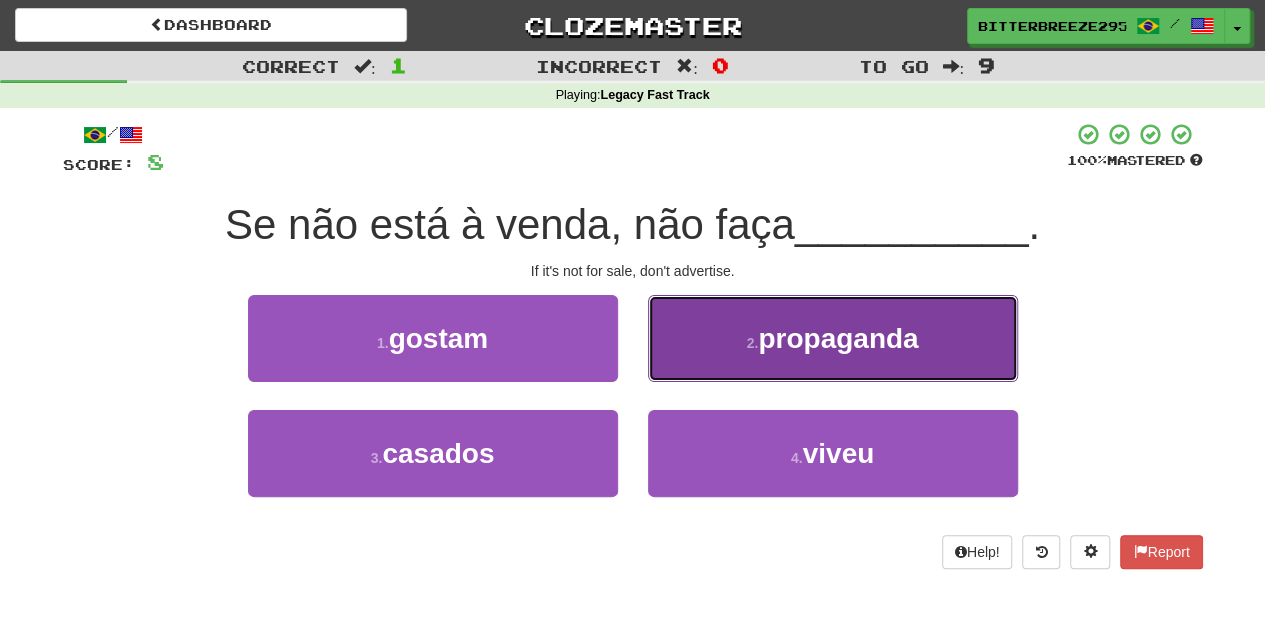 click on "2 .  propaganda" at bounding box center [833, 338] 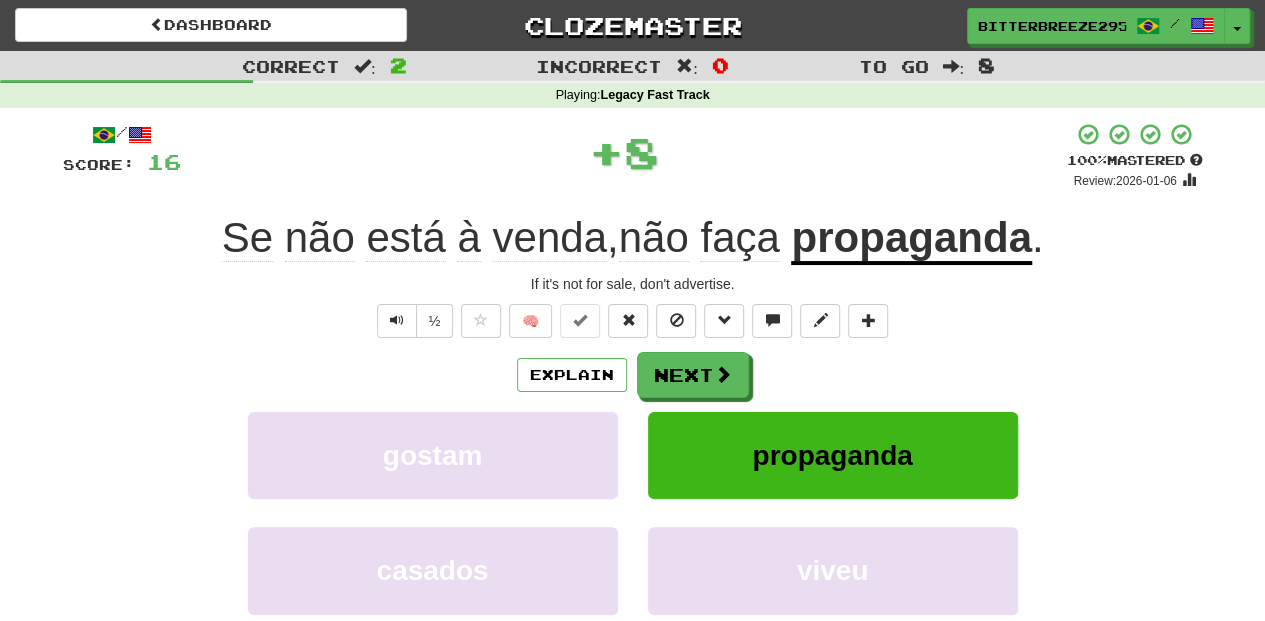 click on "Next" at bounding box center (693, 375) 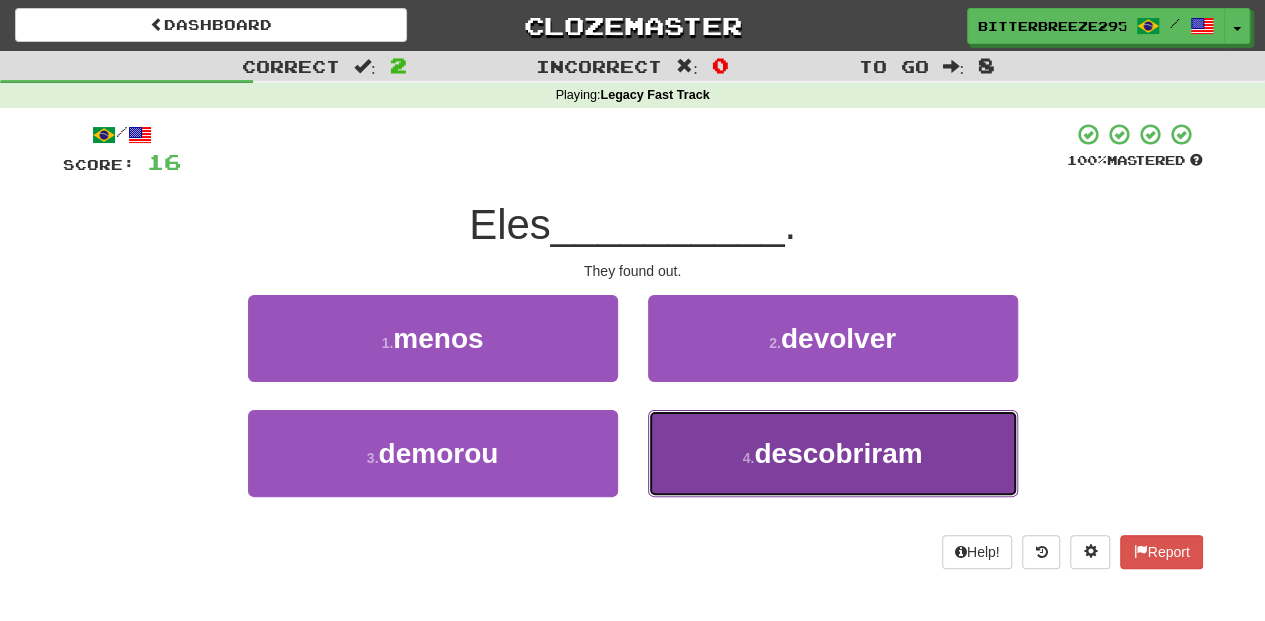 click on "4 .  descobriram" at bounding box center (833, 453) 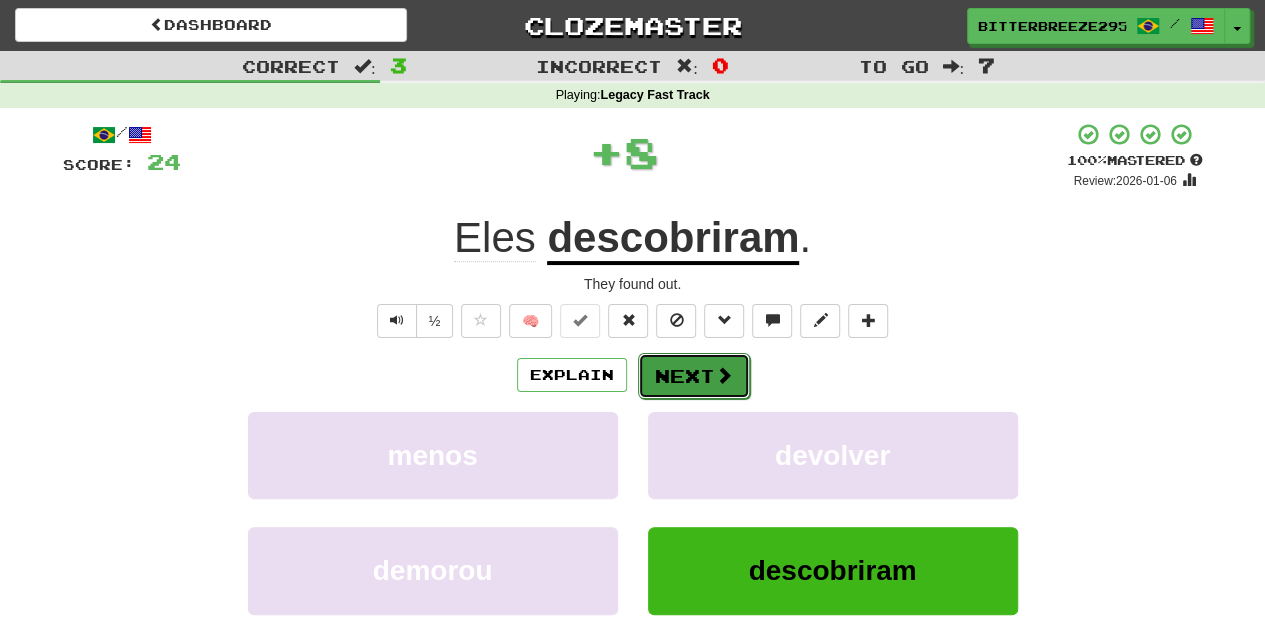 click on "Next" at bounding box center (694, 376) 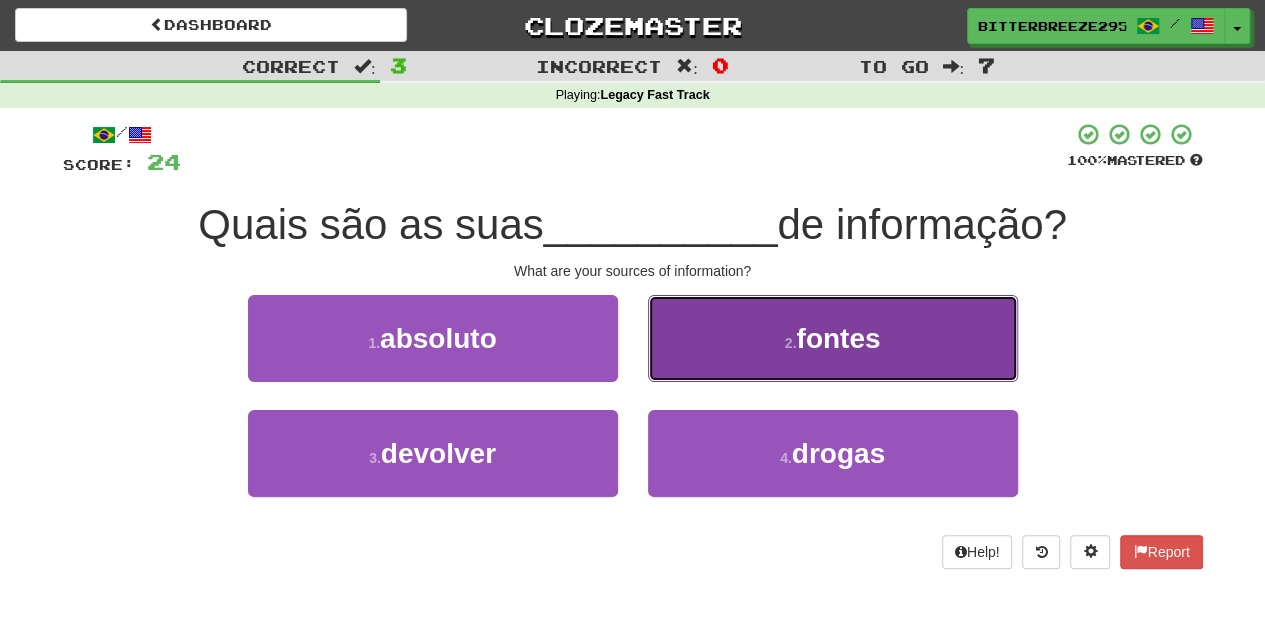 click on "2 .  fontes" at bounding box center (833, 338) 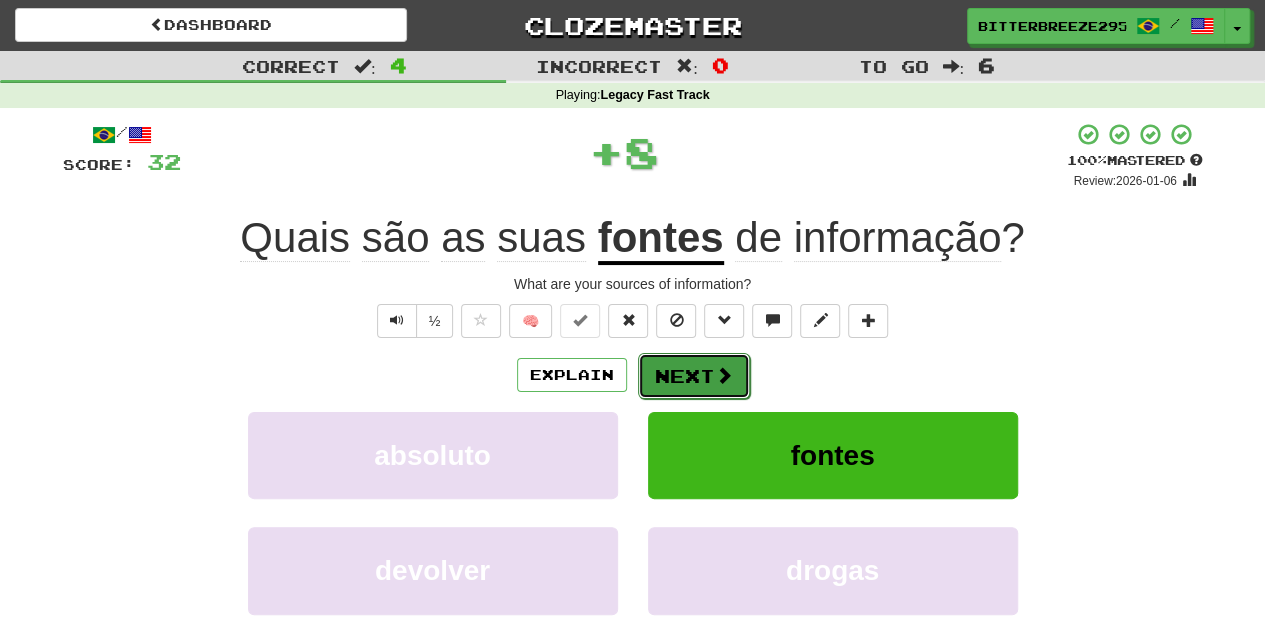 click on "Next" at bounding box center [694, 376] 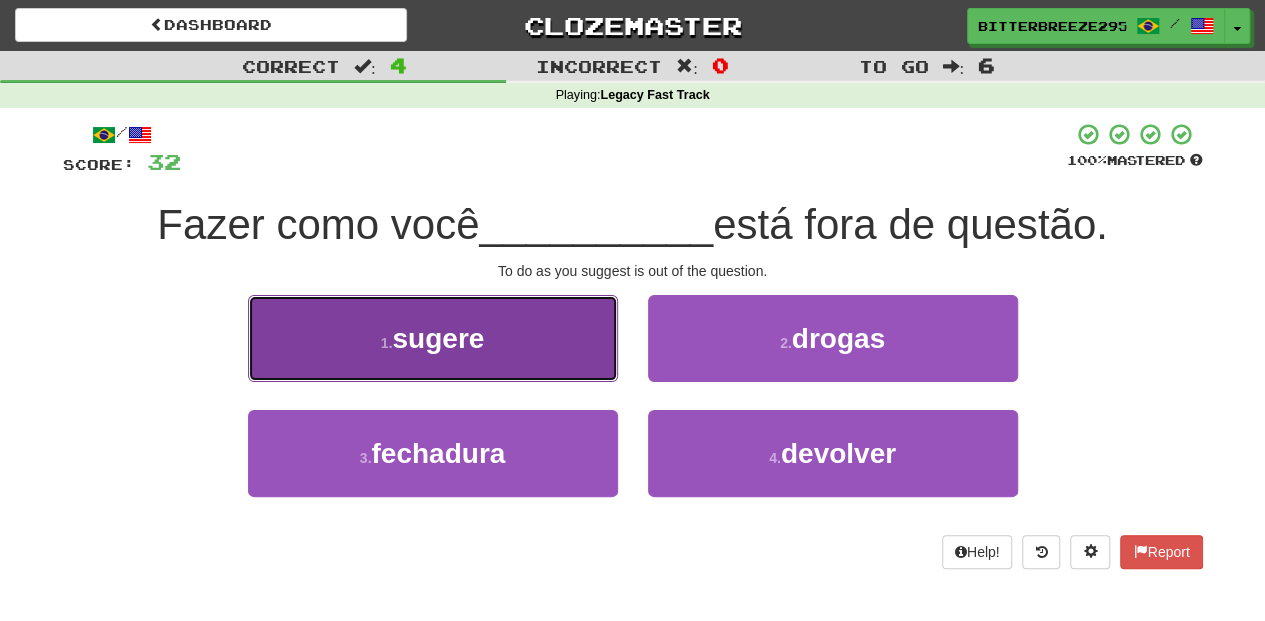 click on "1 .  sugere" at bounding box center [433, 338] 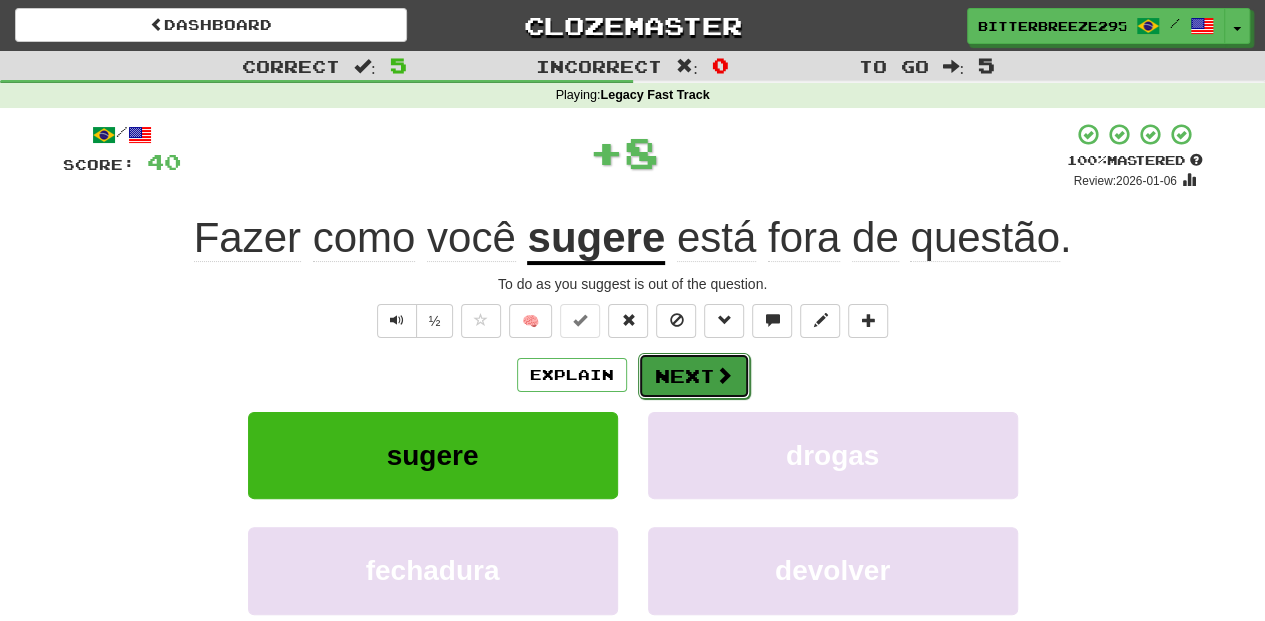 click on "Next" at bounding box center [694, 376] 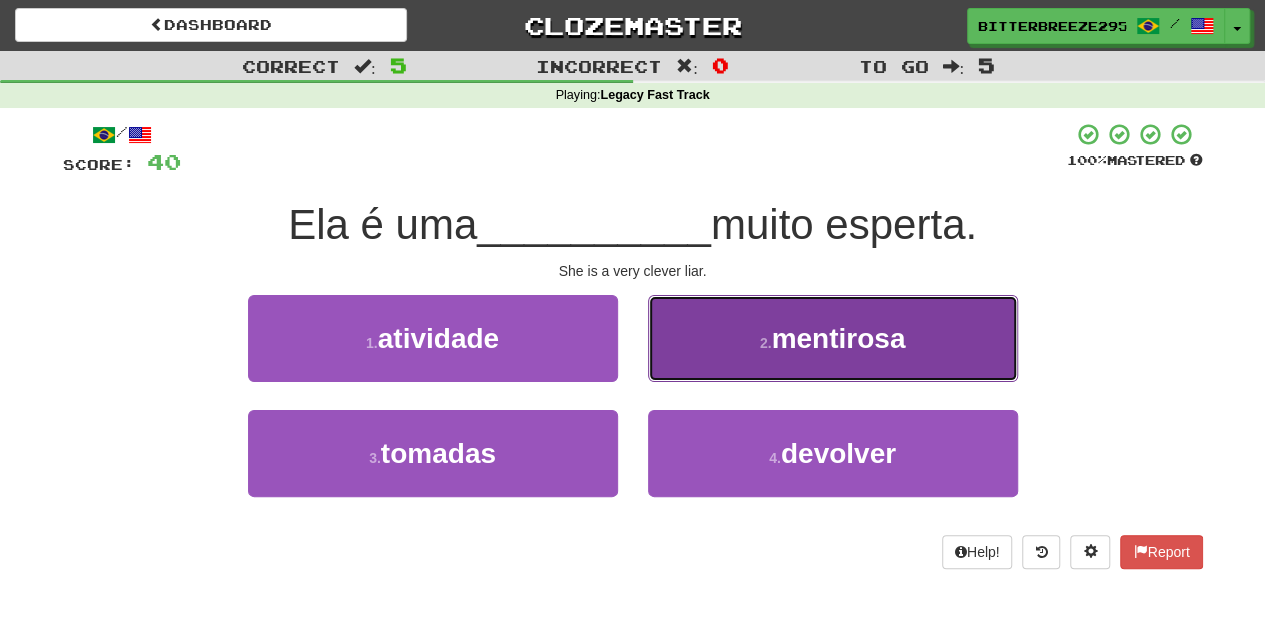 click on "2 .  mentirosa" at bounding box center [833, 338] 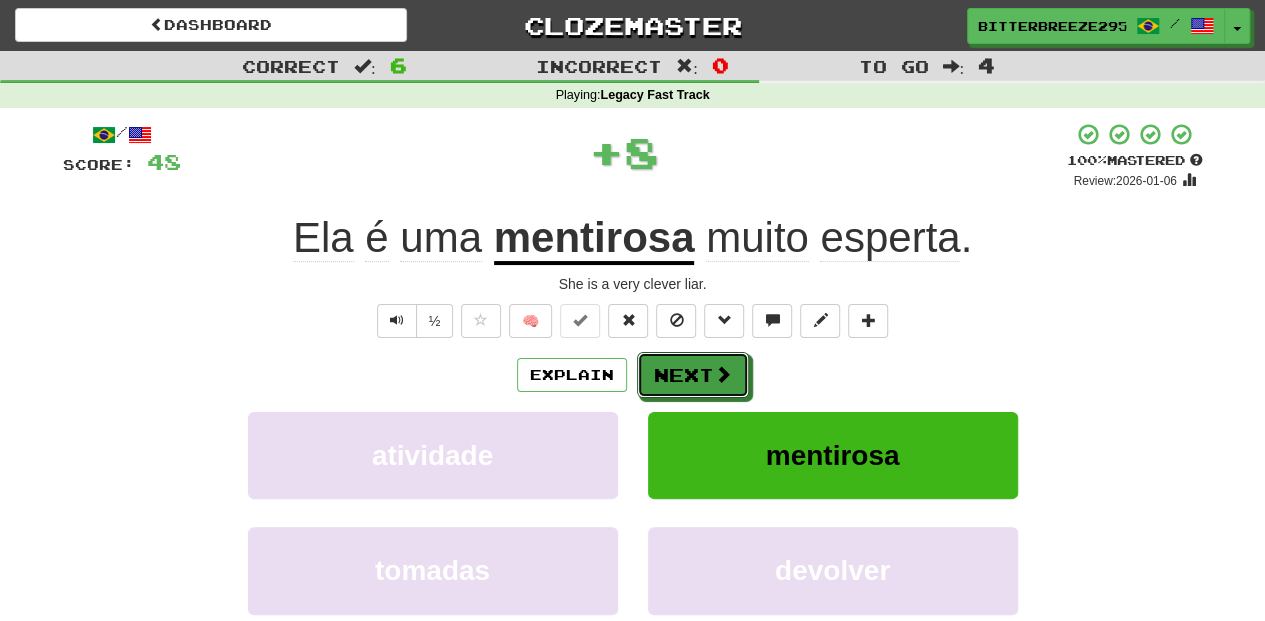 click on "Next" at bounding box center [693, 375] 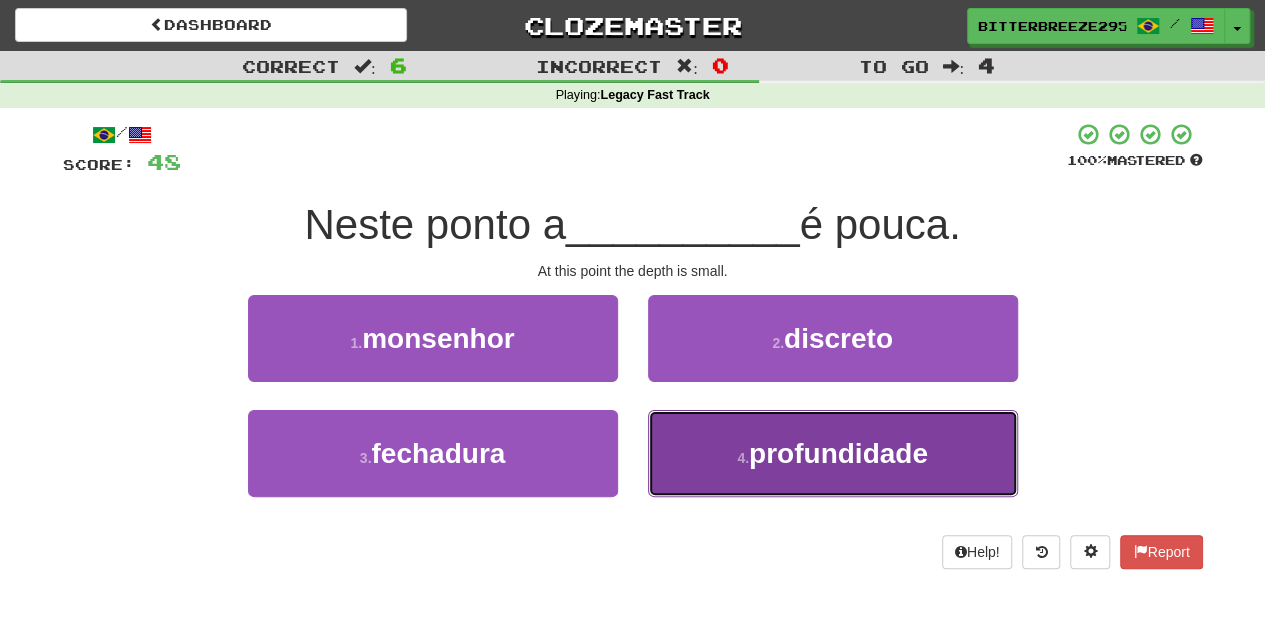 click on "4 .  profundidade" at bounding box center (833, 453) 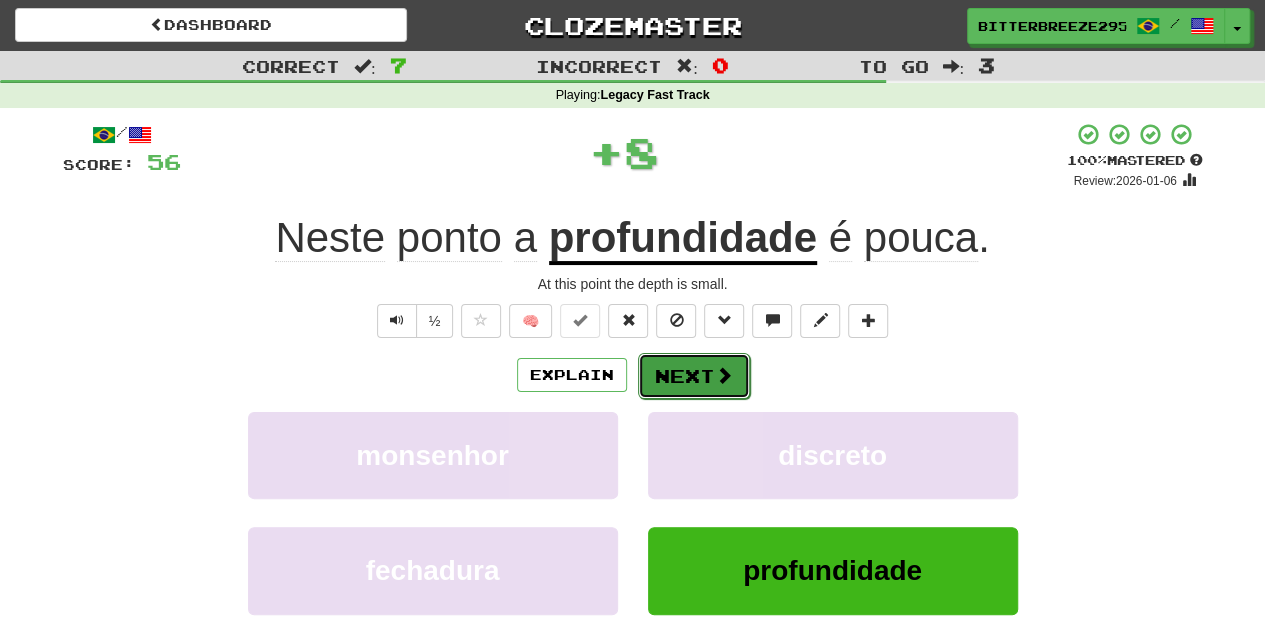 click on "Next" at bounding box center (694, 376) 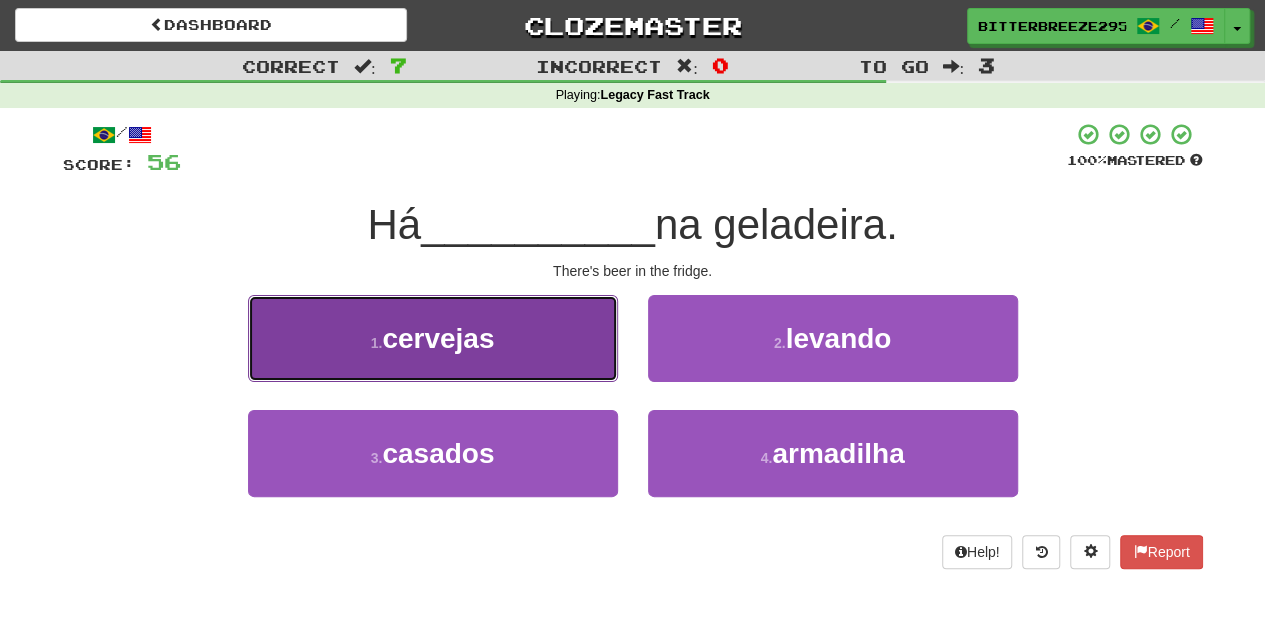click on "1 .  cervejas" at bounding box center (433, 338) 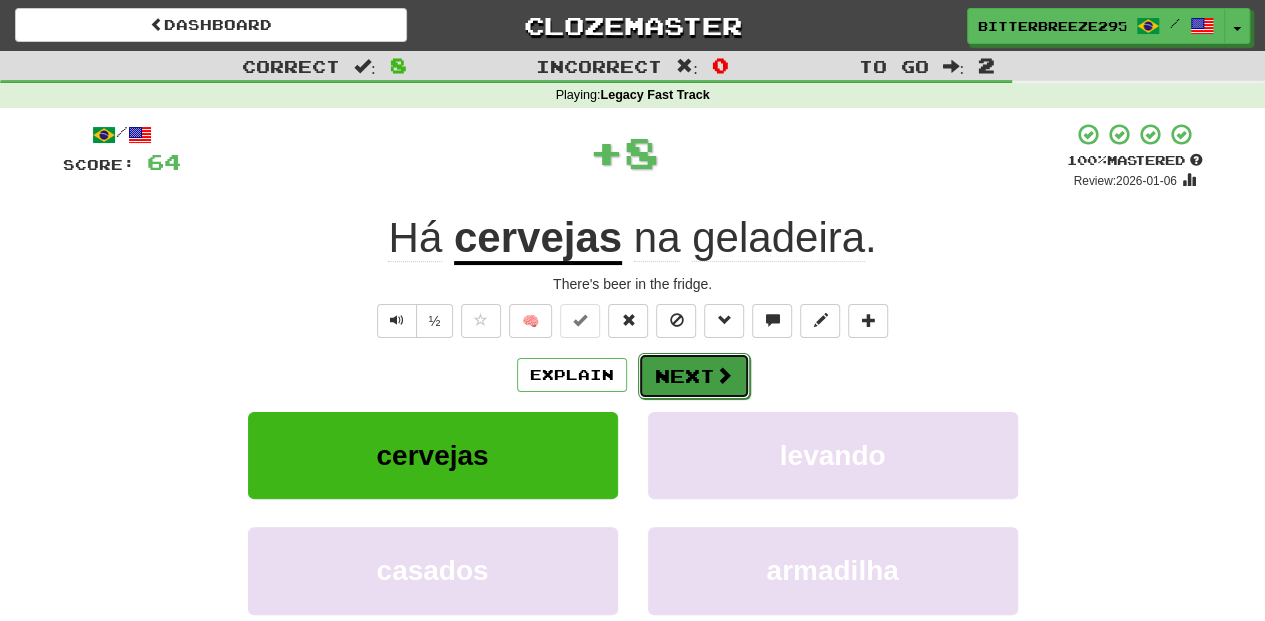click on "Next" at bounding box center (694, 376) 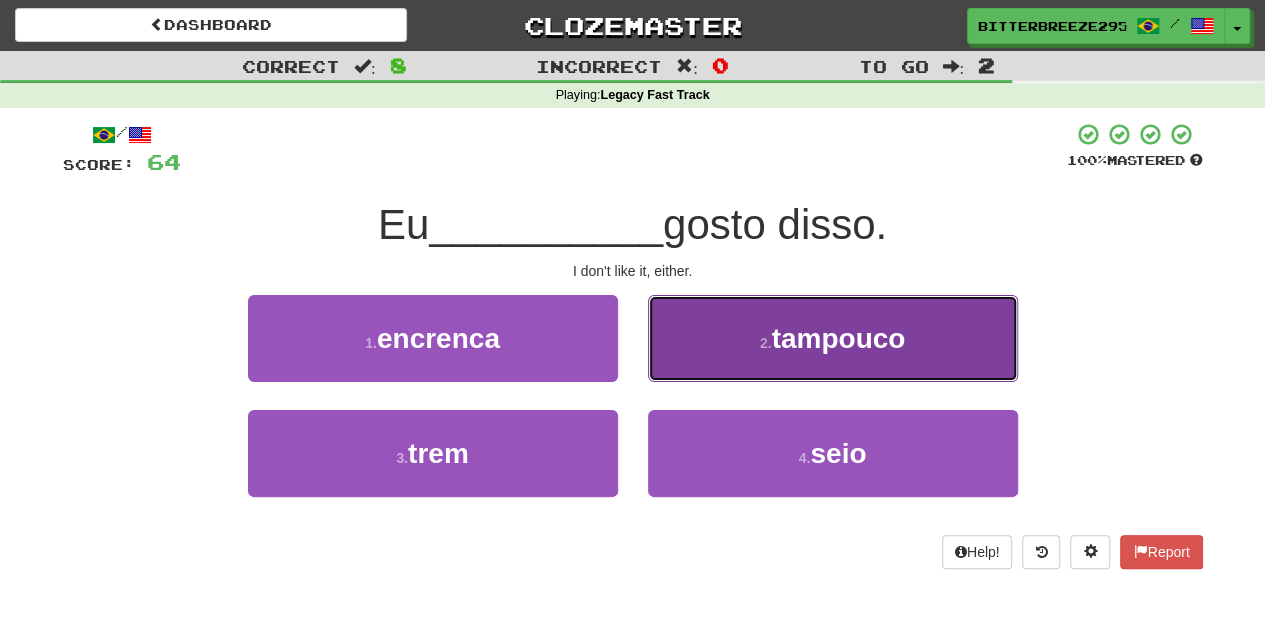 click on "2 .  tampouco" at bounding box center [833, 338] 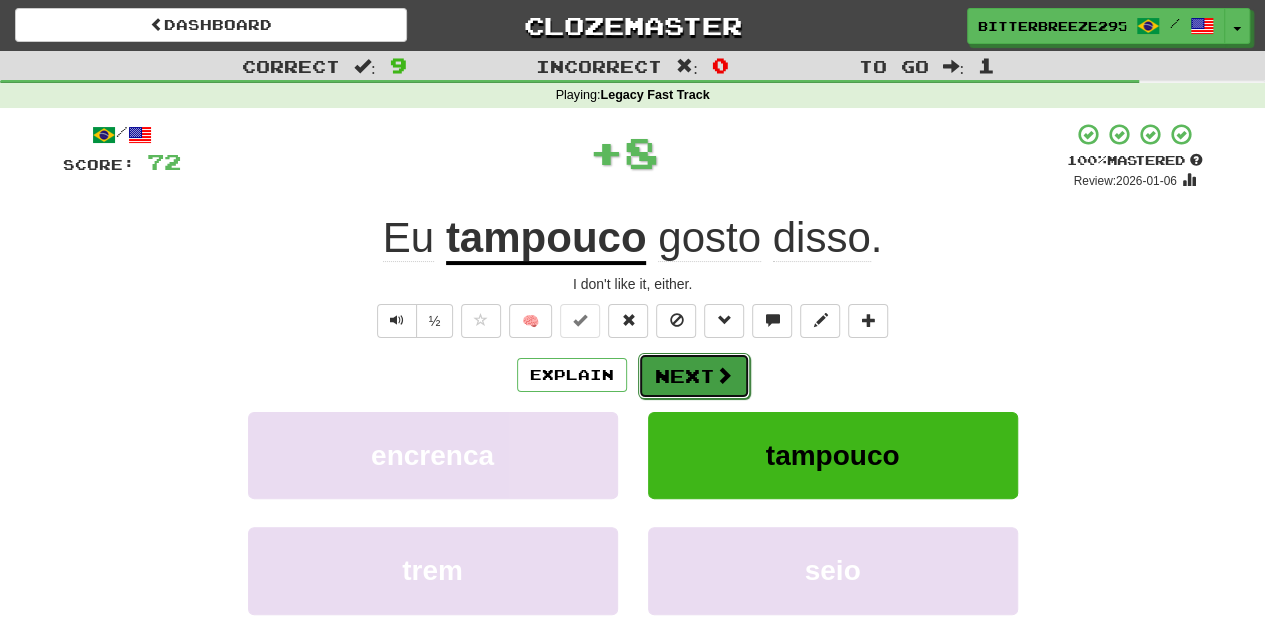 click on "Next" at bounding box center [694, 376] 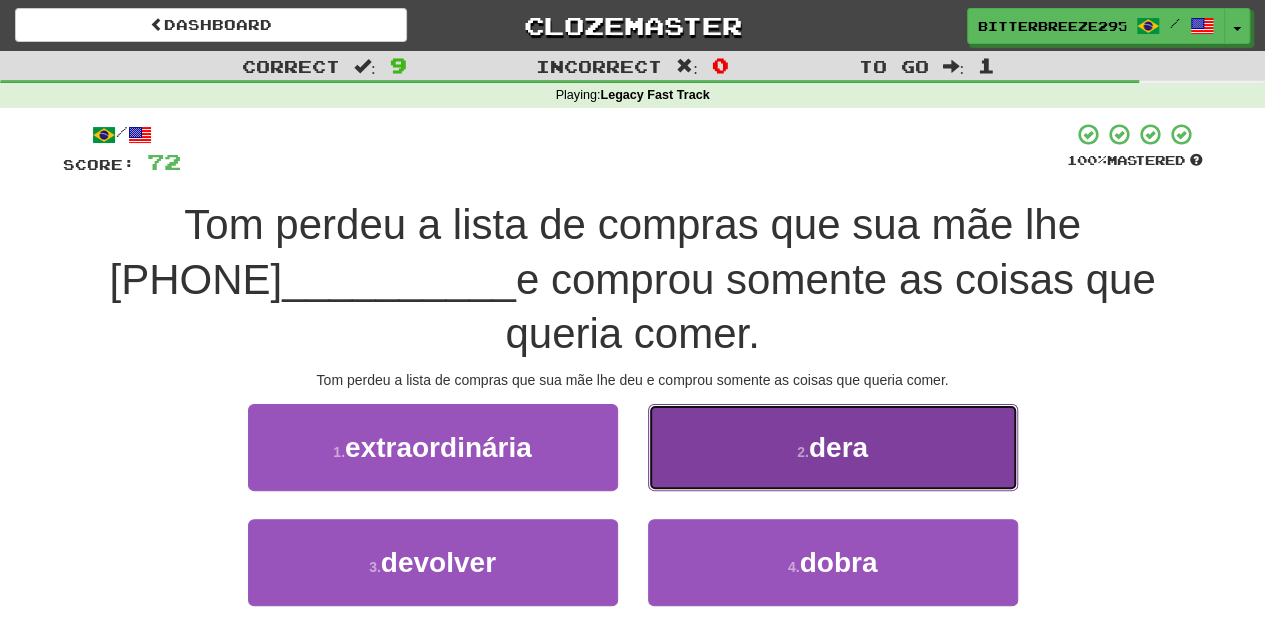 click on "2 .  dera" at bounding box center (833, 447) 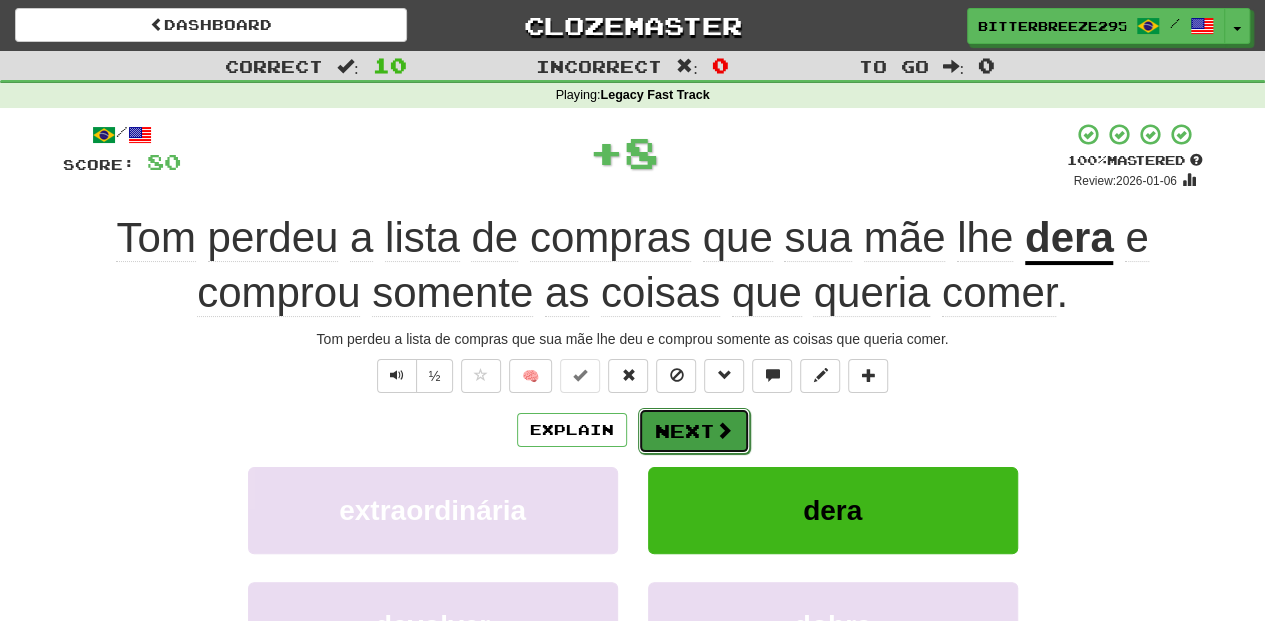 click on "Next" at bounding box center [694, 431] 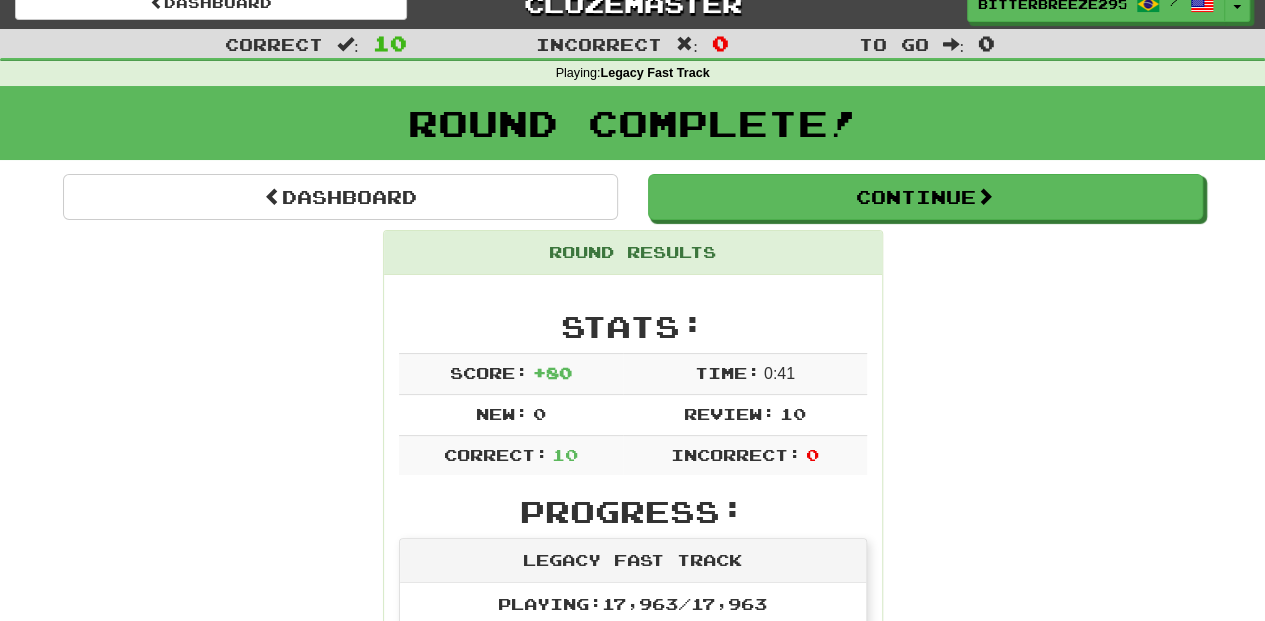 scroll, scrollTop: 0, scrollLeft: 0, axis: both 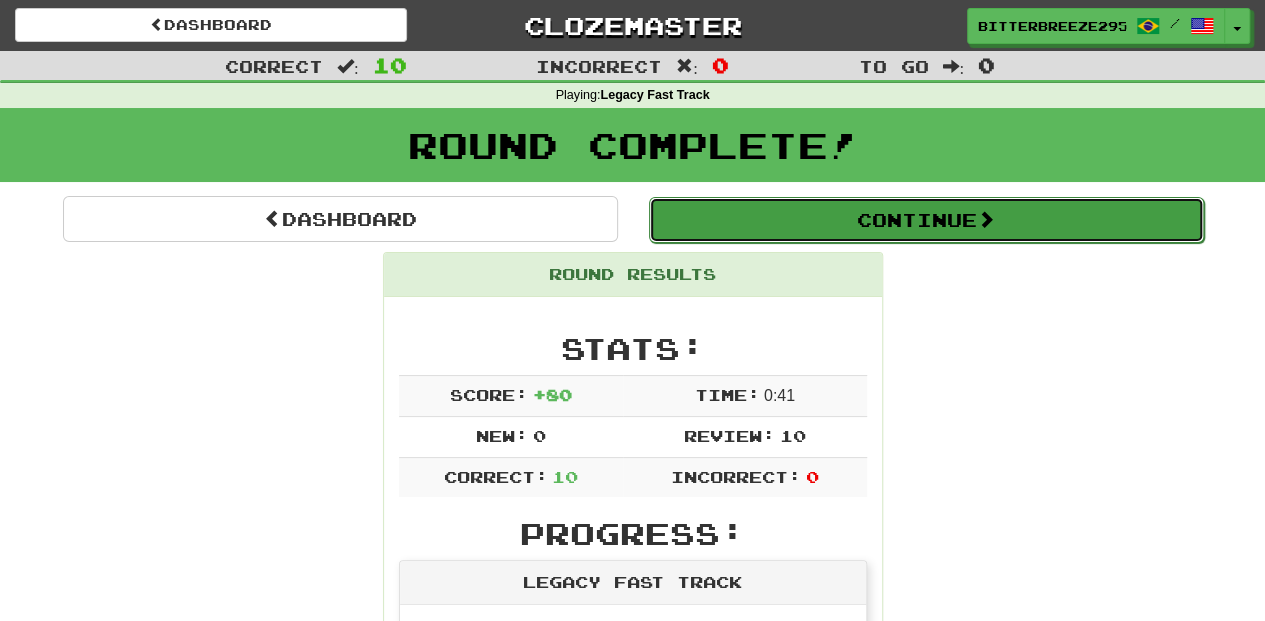 click on "Continue" at bounding box center [926, 220] 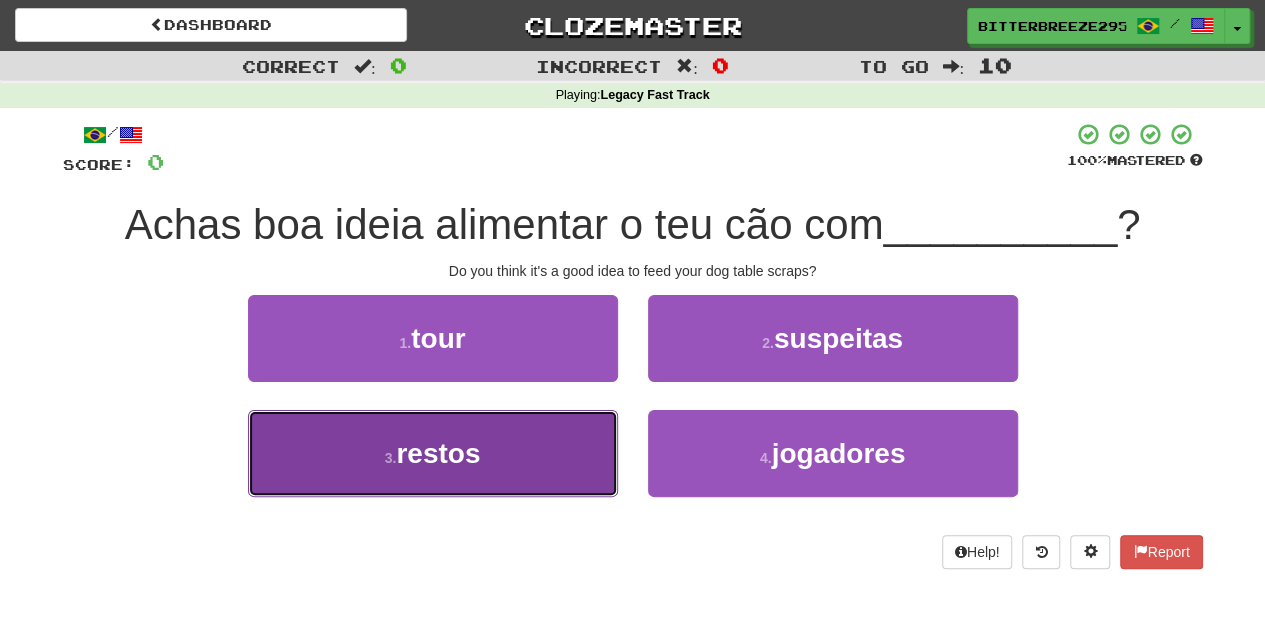 click on "3 .  restos" at bounding box center (433, 453) 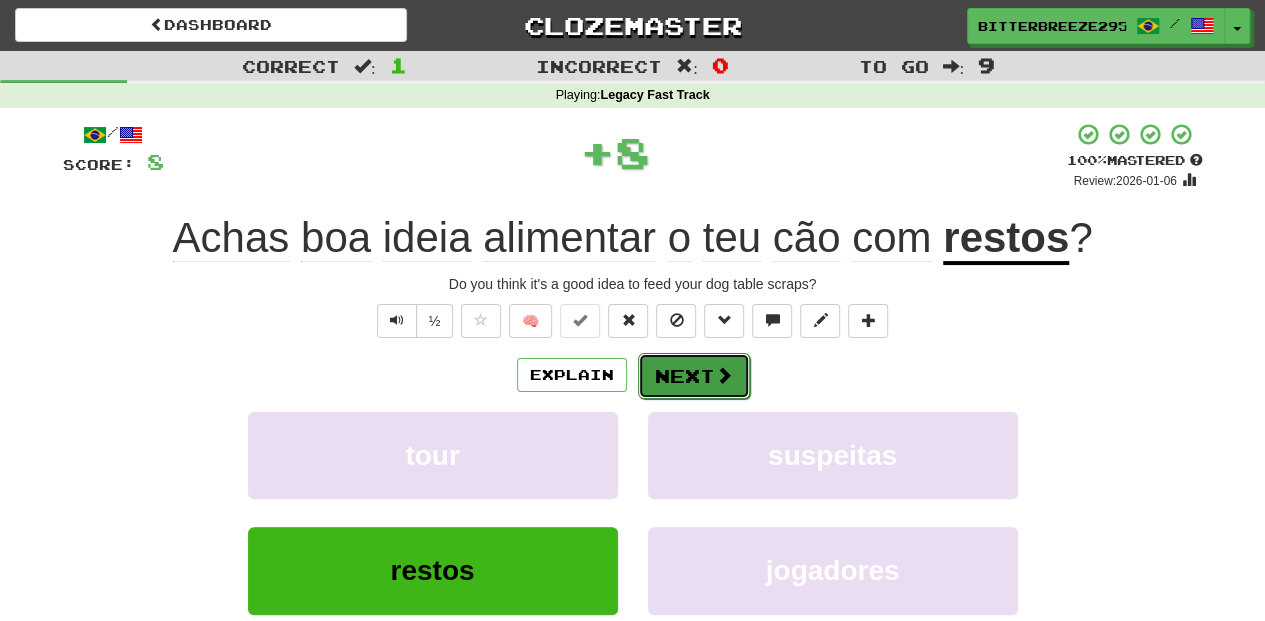 click on "Next" at bounding box center (694, 376) 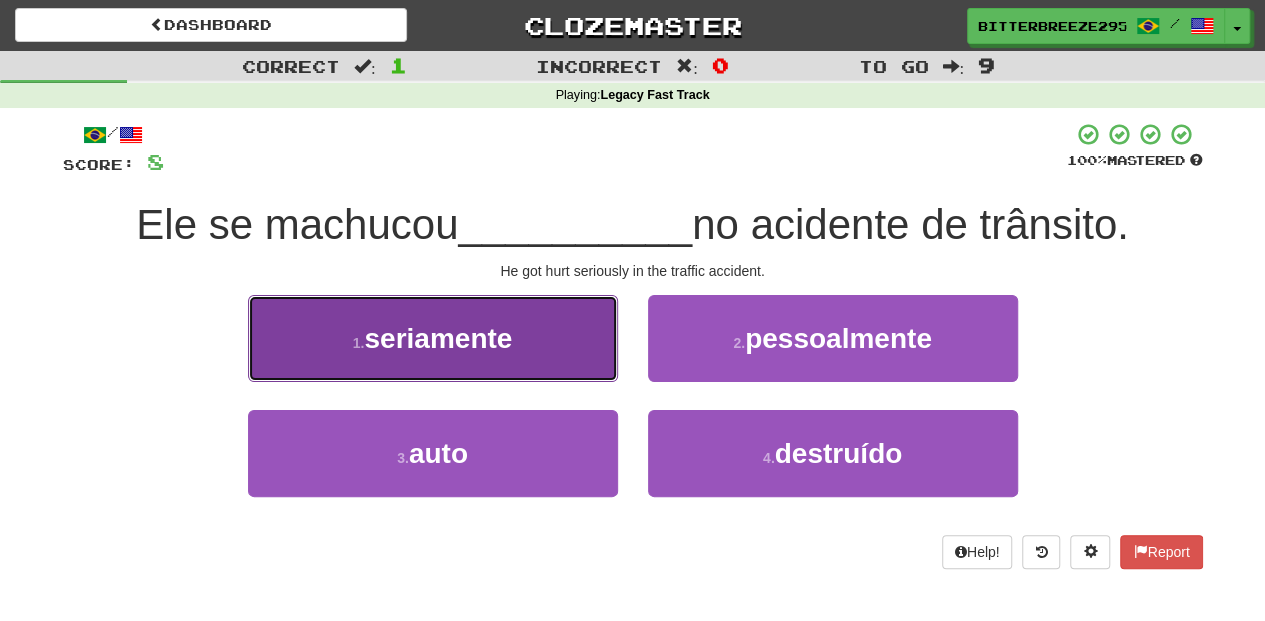click on "1 .  seriamente" at bounding box center [433, 338] 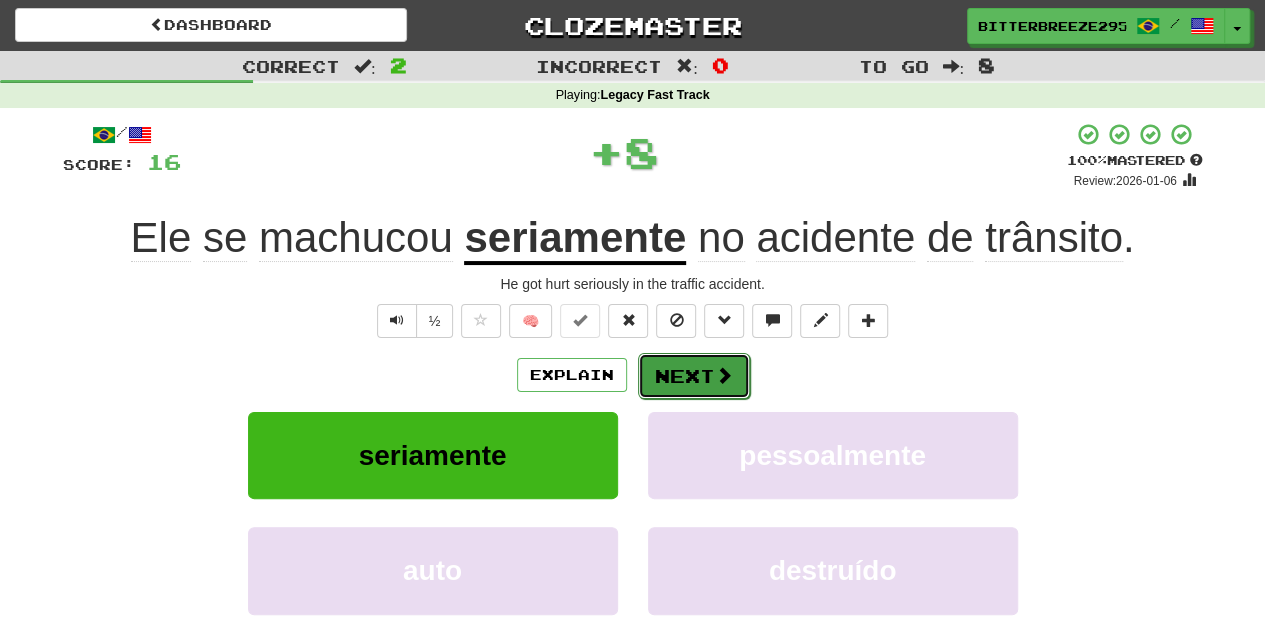 click on "Next" at bounding box center (694, 376) 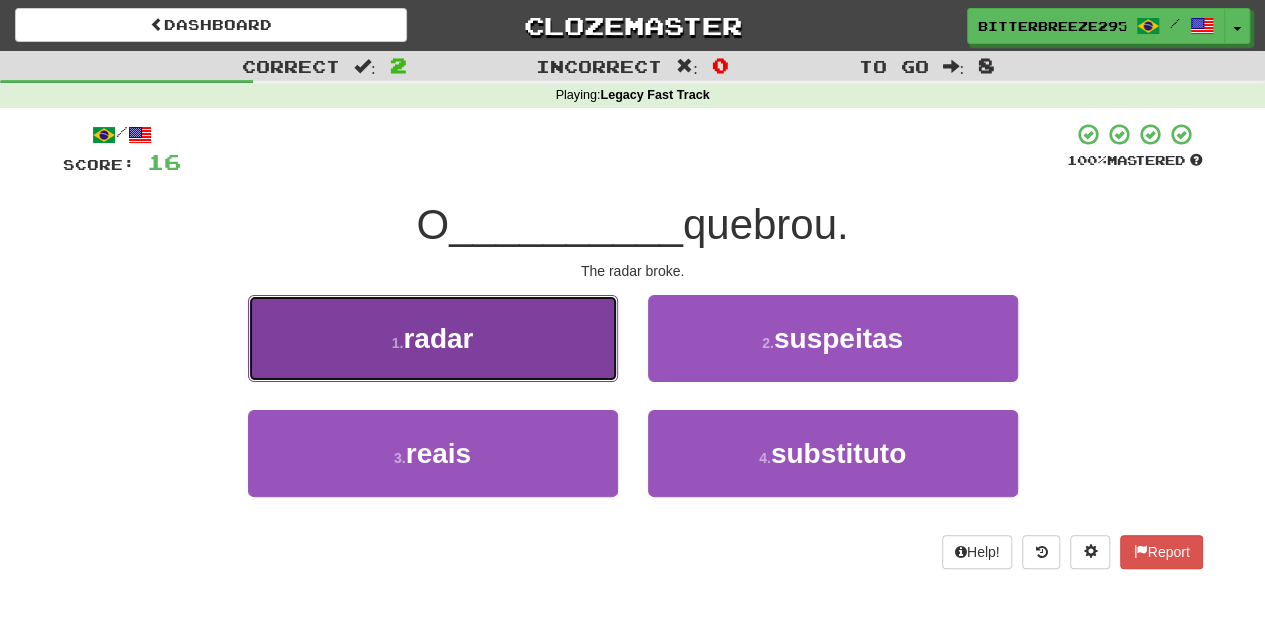 click on "1 .  radar" at bounding box center (433, 338) 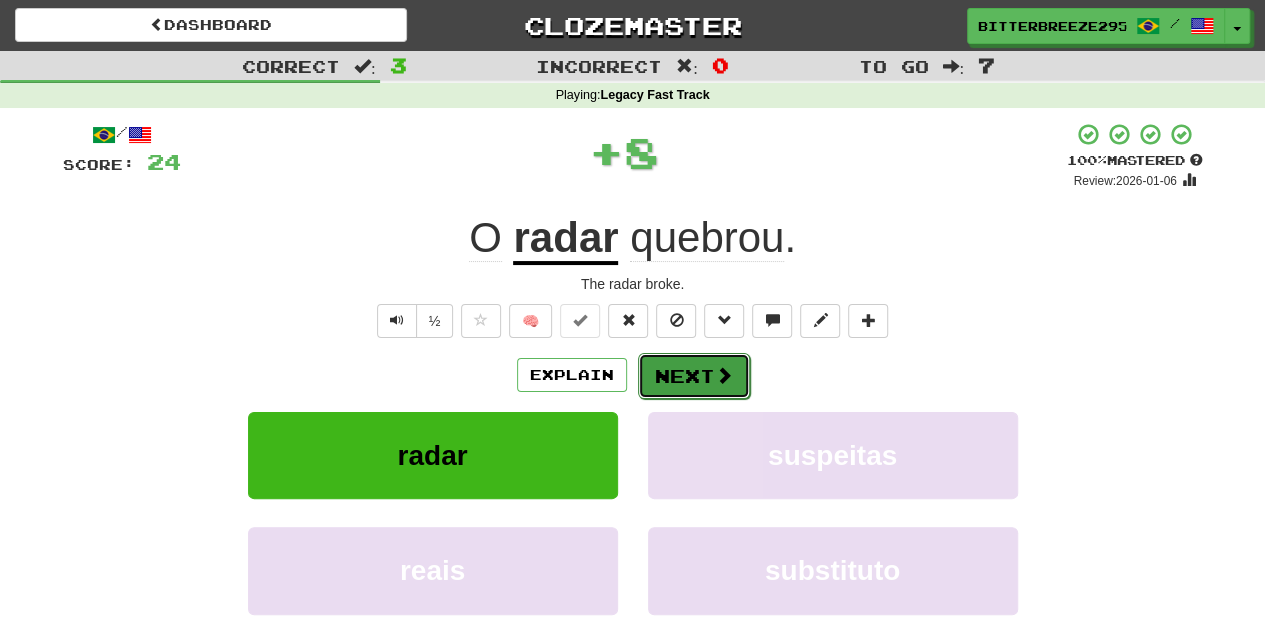 click on "Next" at bounding box center (694, 376) 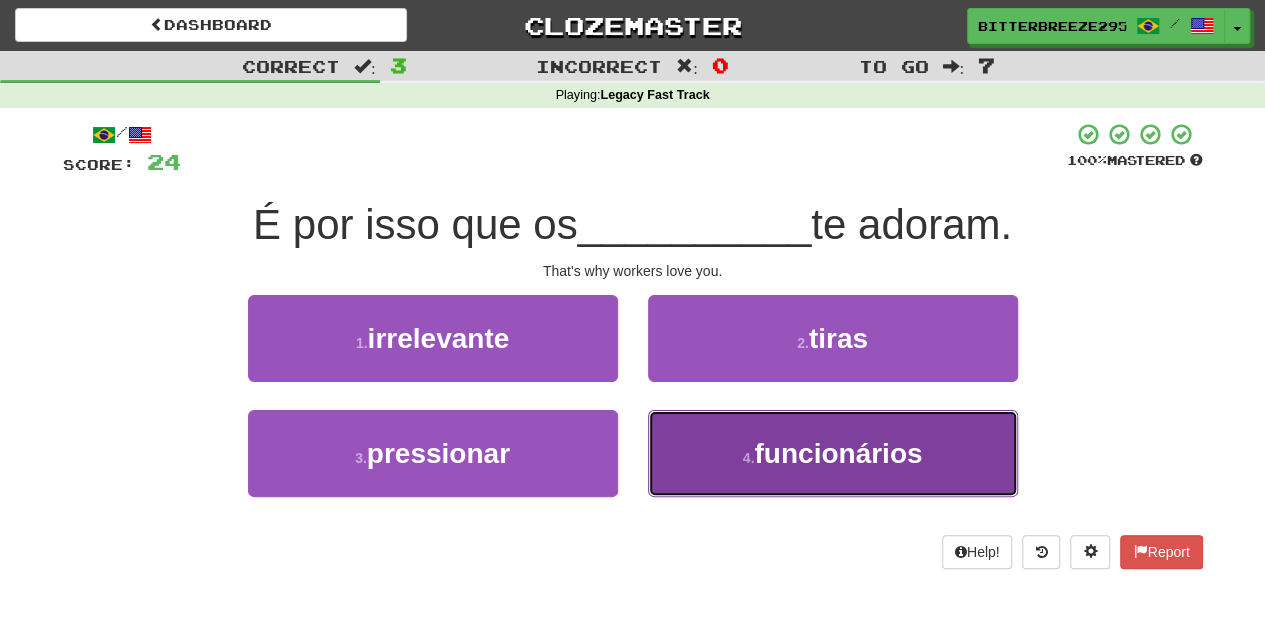click on "4 .  funcionários" at bounding box center (833, 453) 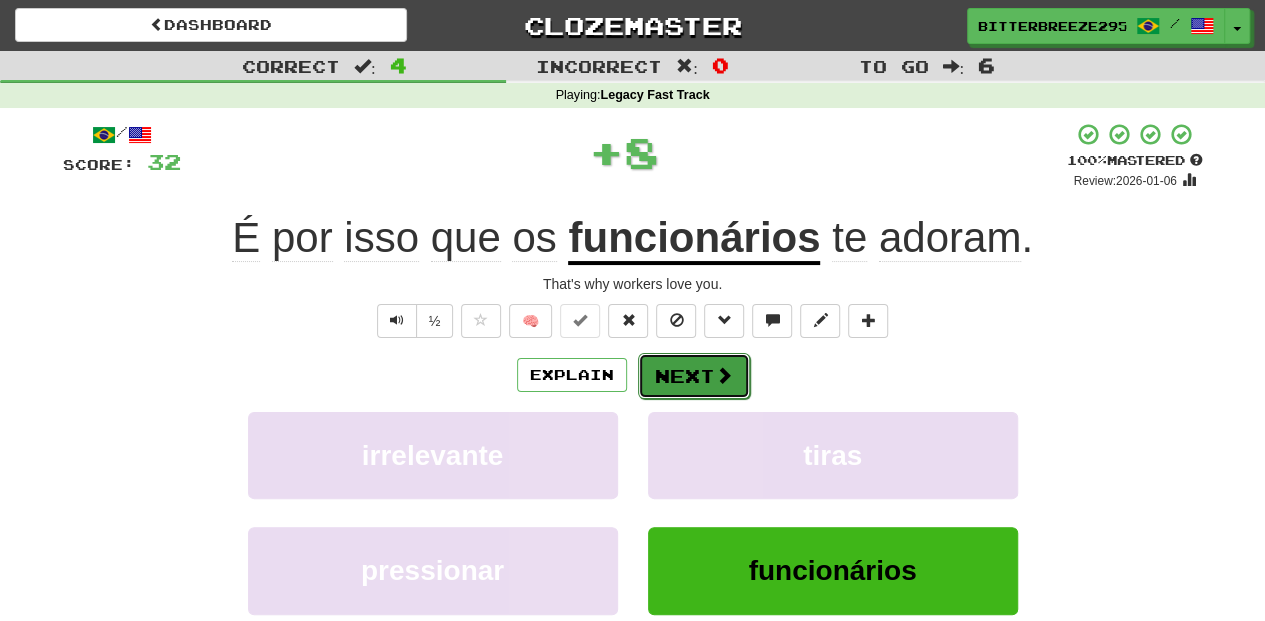 click on "Next" at bounding box center (694, 376) 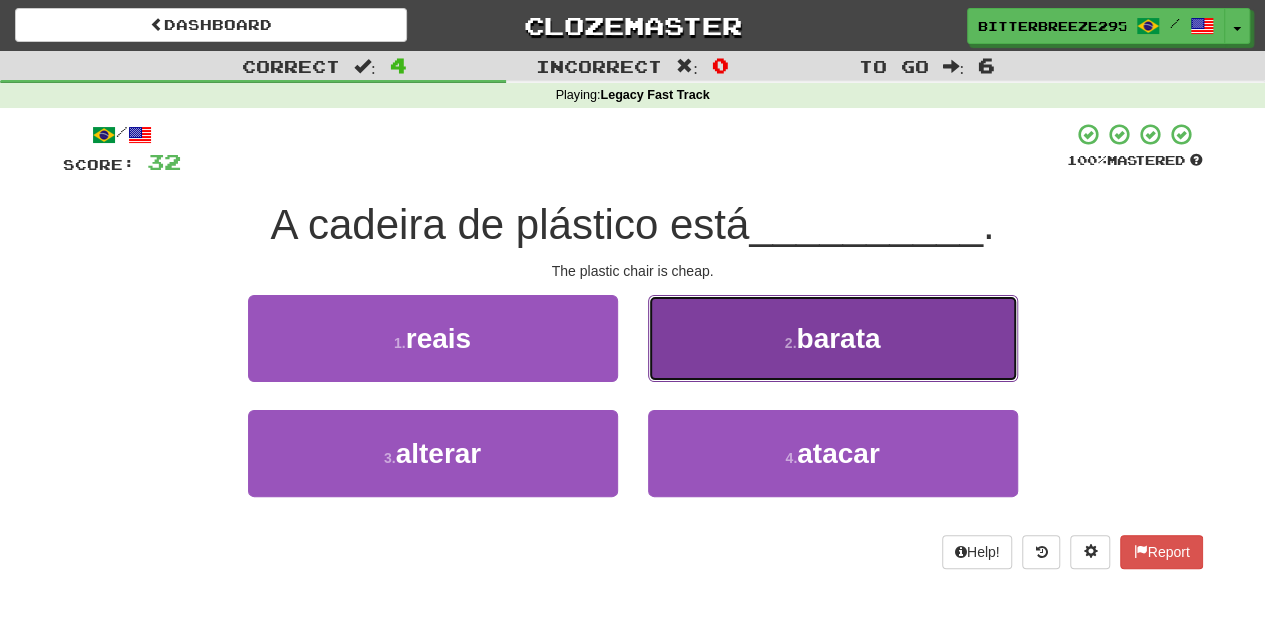 click on "2 .  barata" at bounding box center [833, 338] 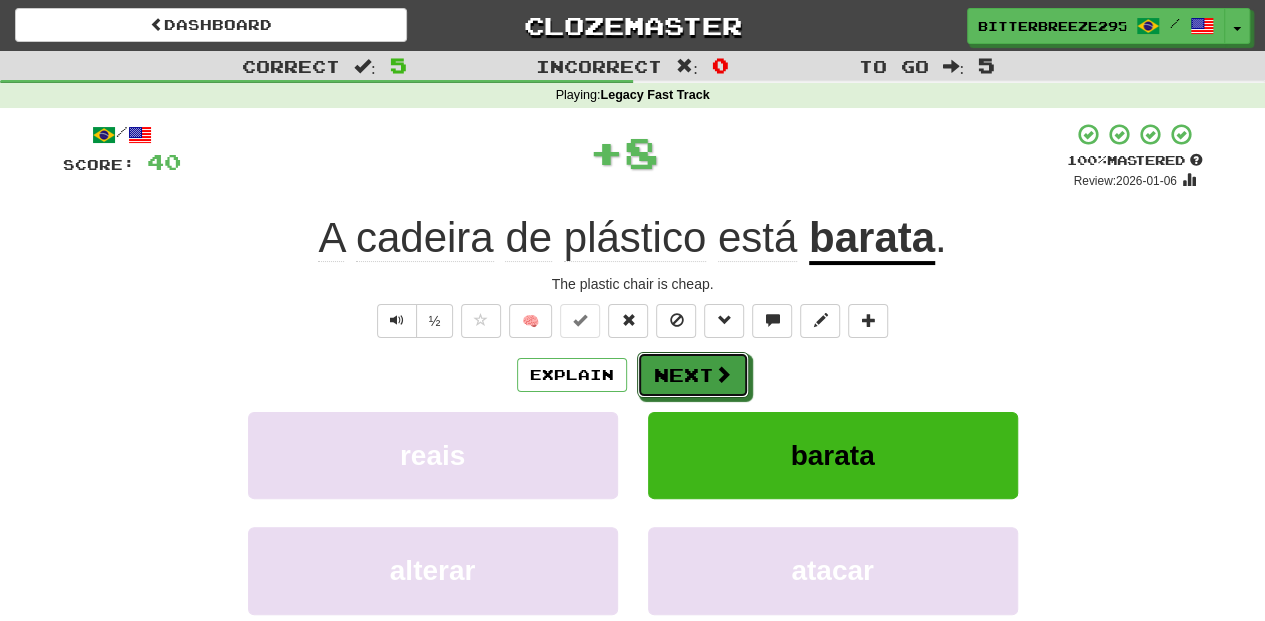 click on "Next" at bounding box center [693, 375] 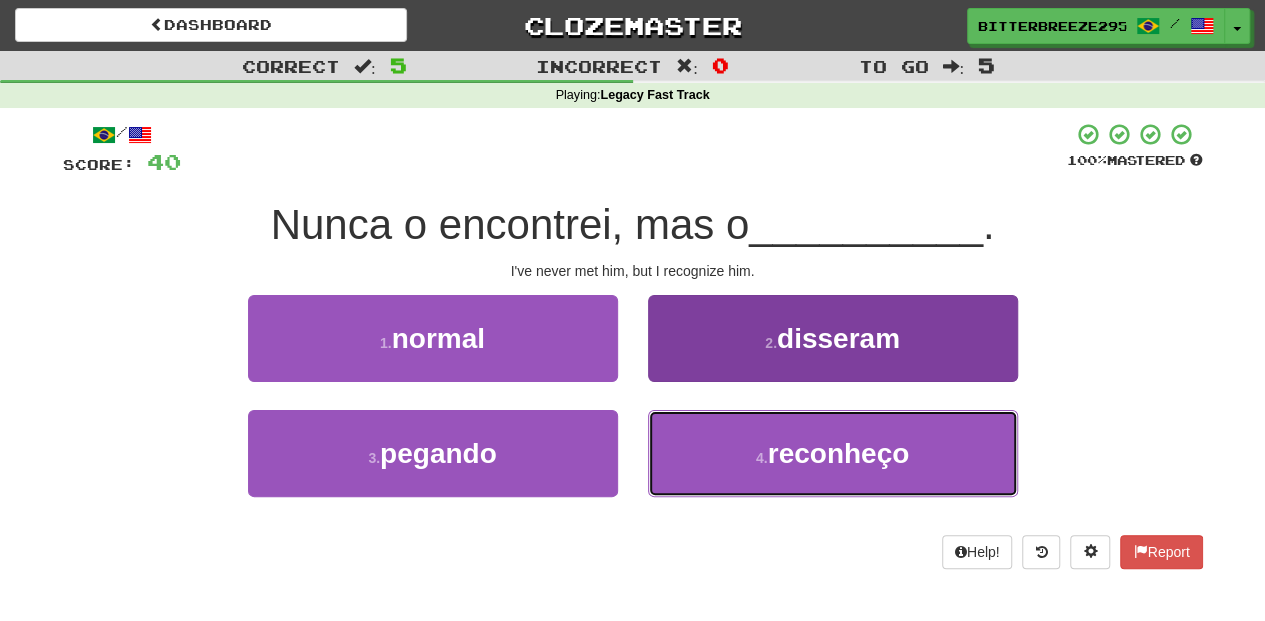 click on "4 .  reconheço" at bounding box center (833, 453) 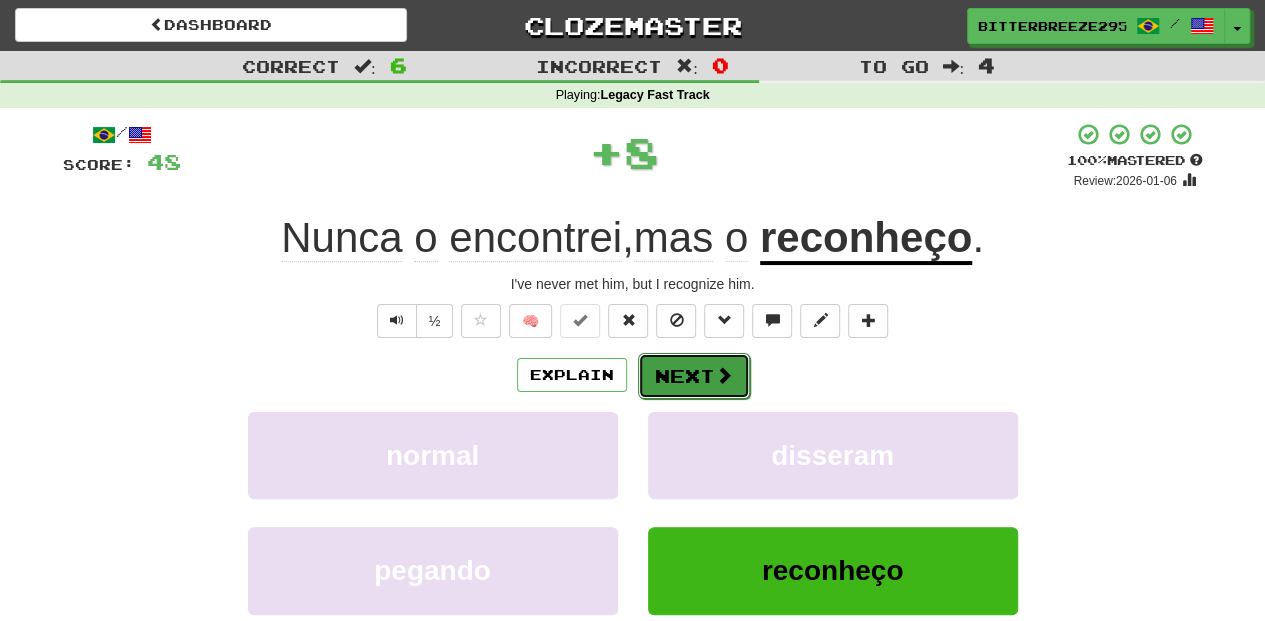 click on "Next" at bounding box center [694, 376] 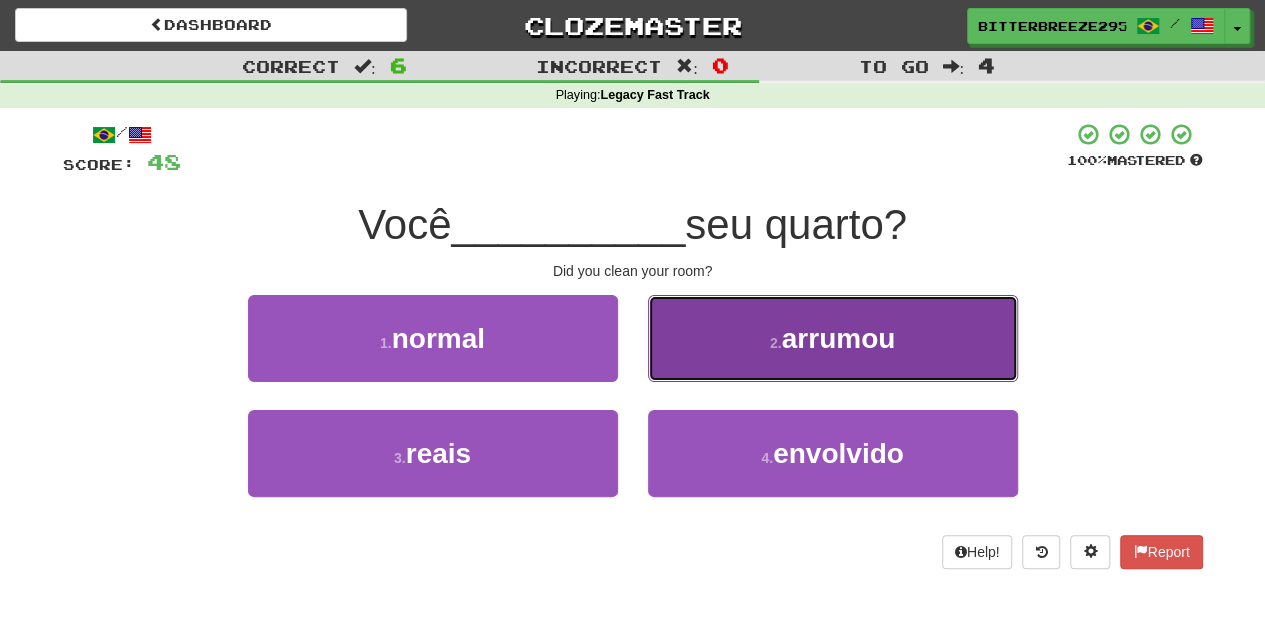 click on "2 .  arrumou" at bounding box center (833, 338) 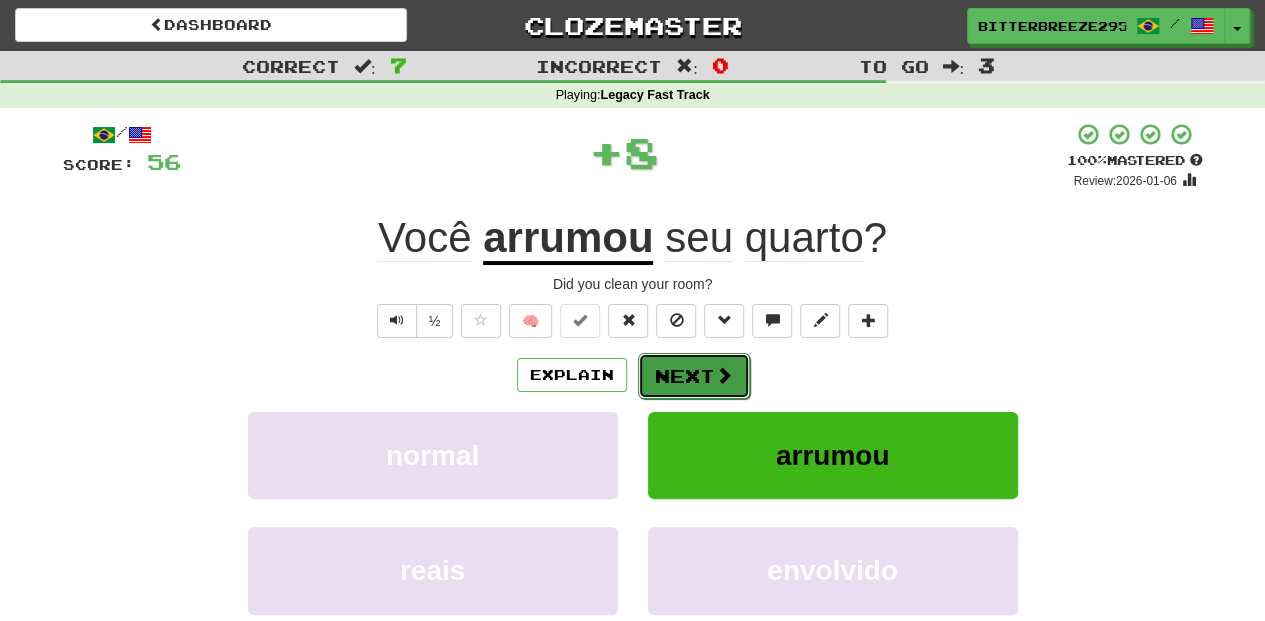 click on "Next" at bounding box center [694, 376] 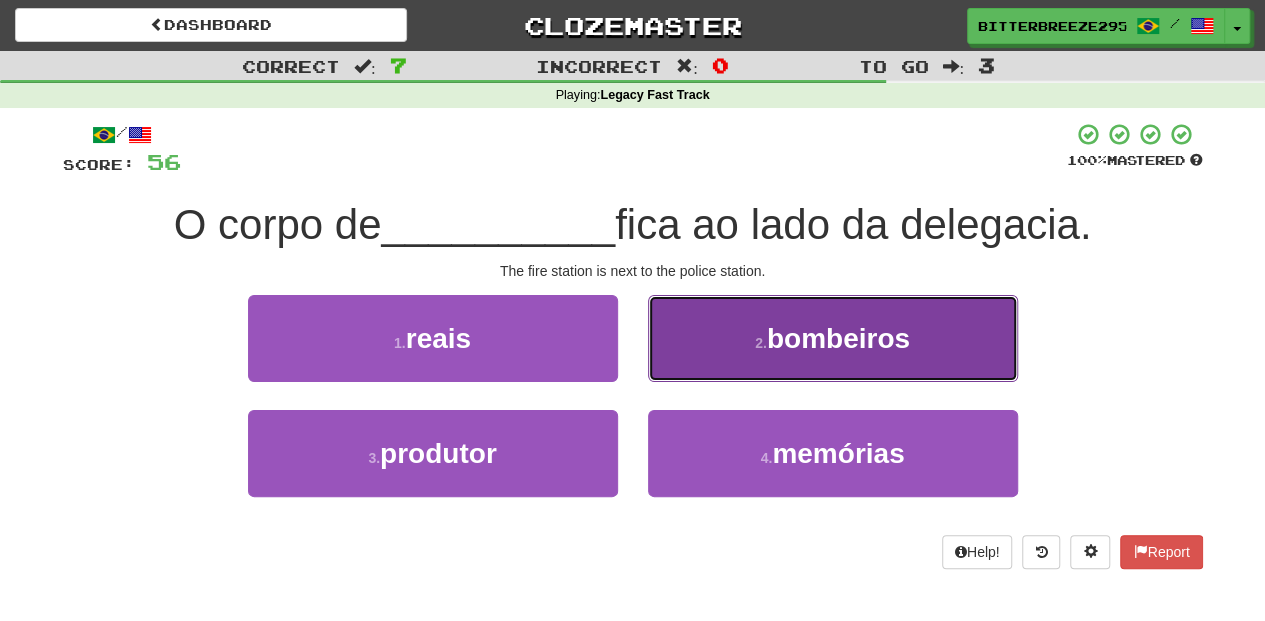 click on "2 .  bombeiros" at bounding box center [833, 338] 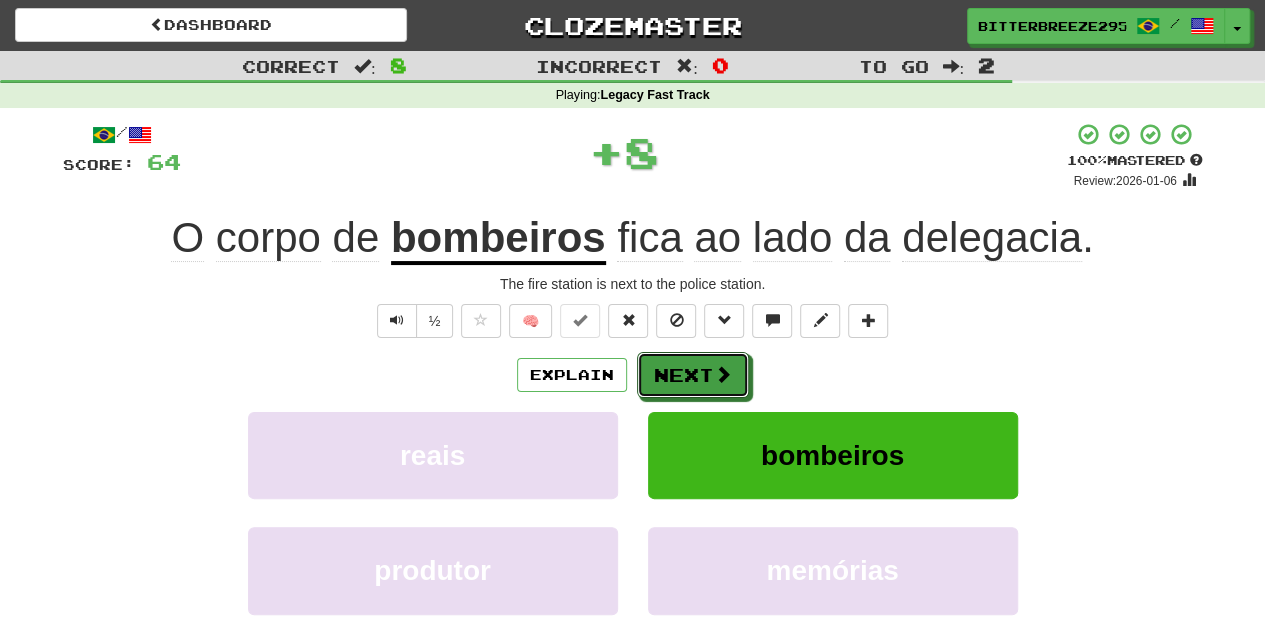 click on "Next" at bounding box center (693, 375) 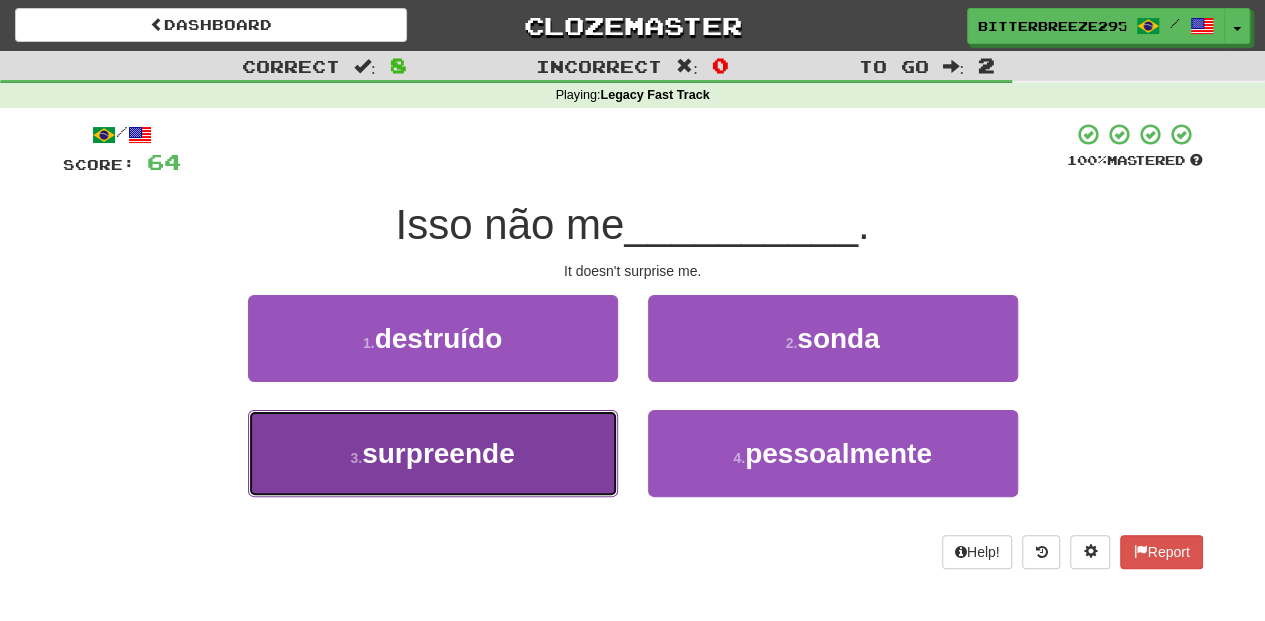 click on "3 .  surpreende" at bounding box center [433, 453] 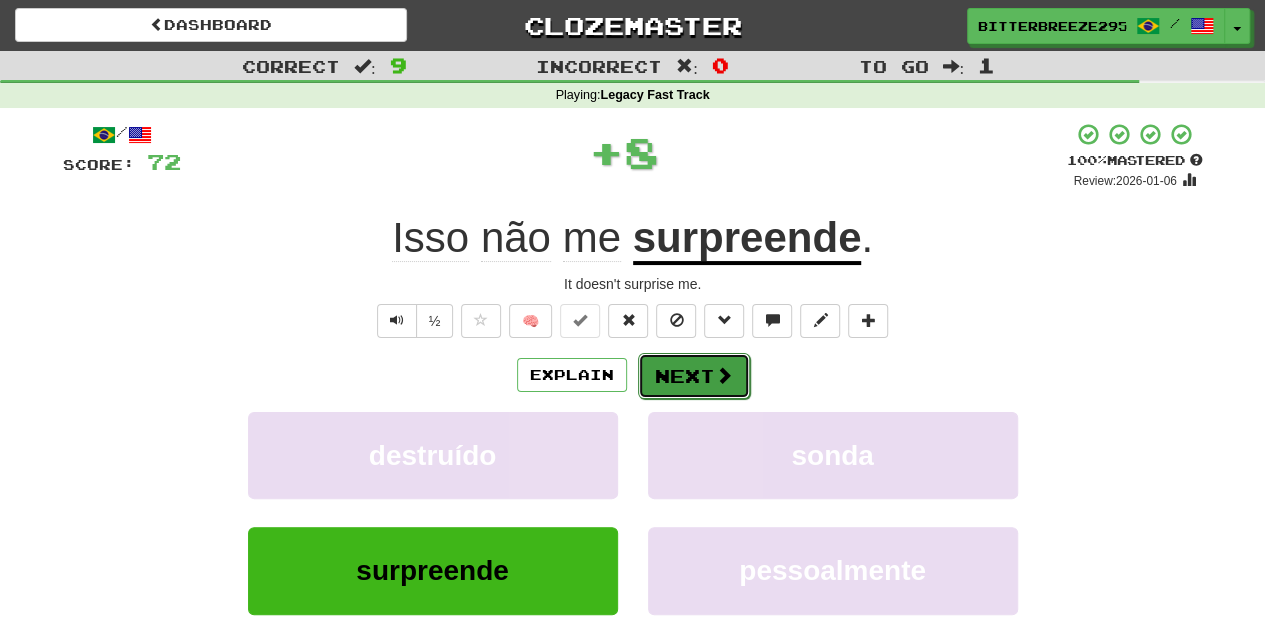 click on "Next" at bounding box center [694, 376] 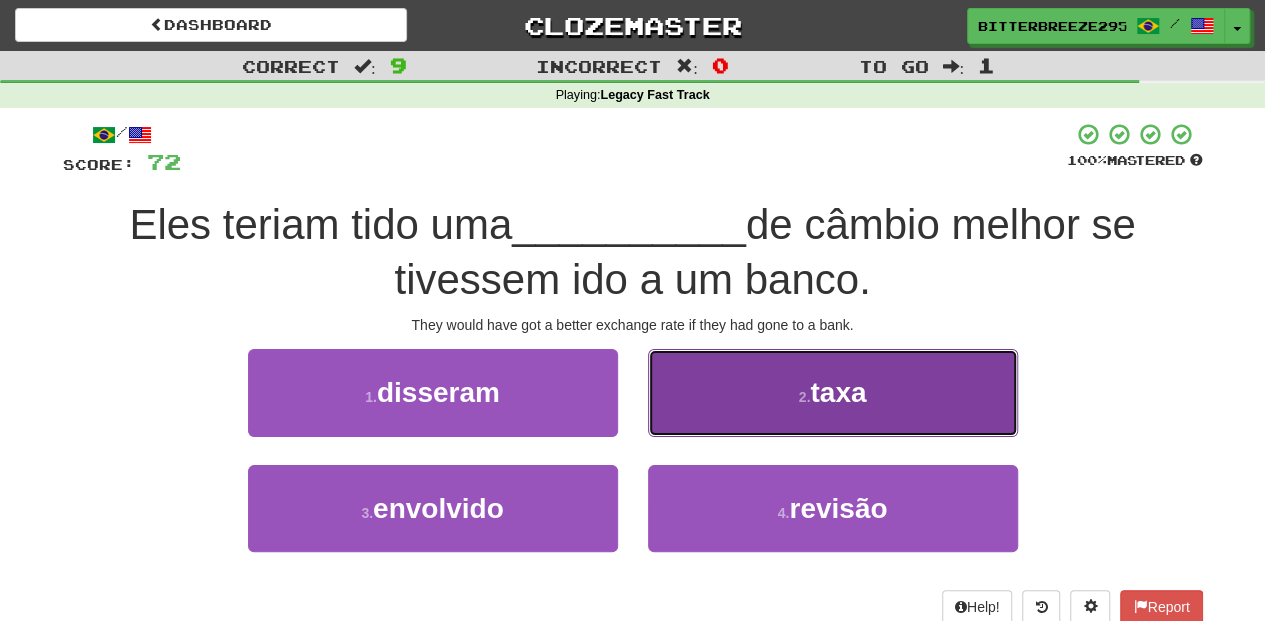 click on "2 .  taxa" at bounding box center [833, 392] 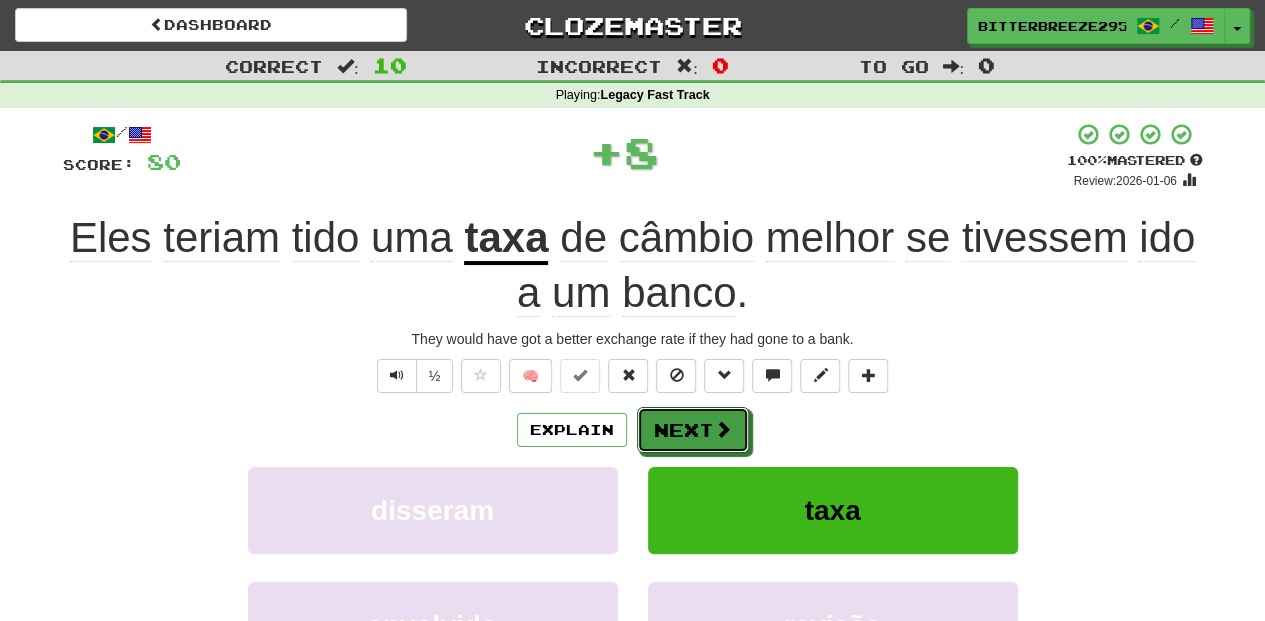 click on "Next" at bounding box center (693, 430) 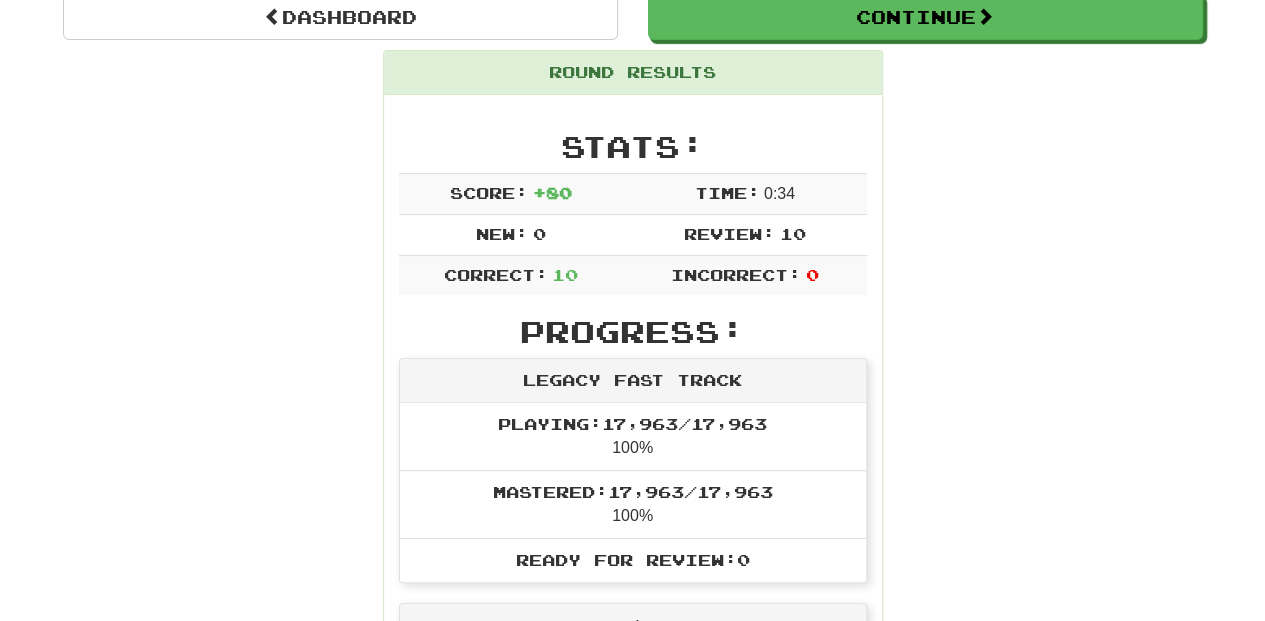 scroll, scrollTop: 0, scrollLeft: 0, axis: both 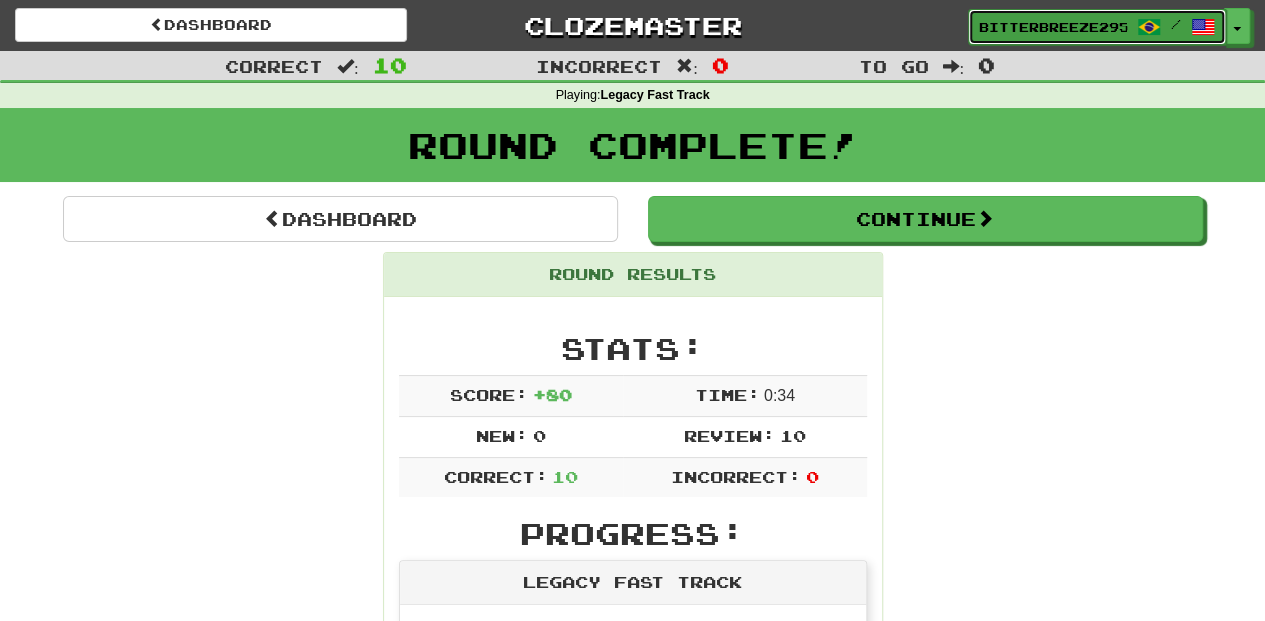 click on "BitterBreeze2956" at bounding box center [1053, 27] 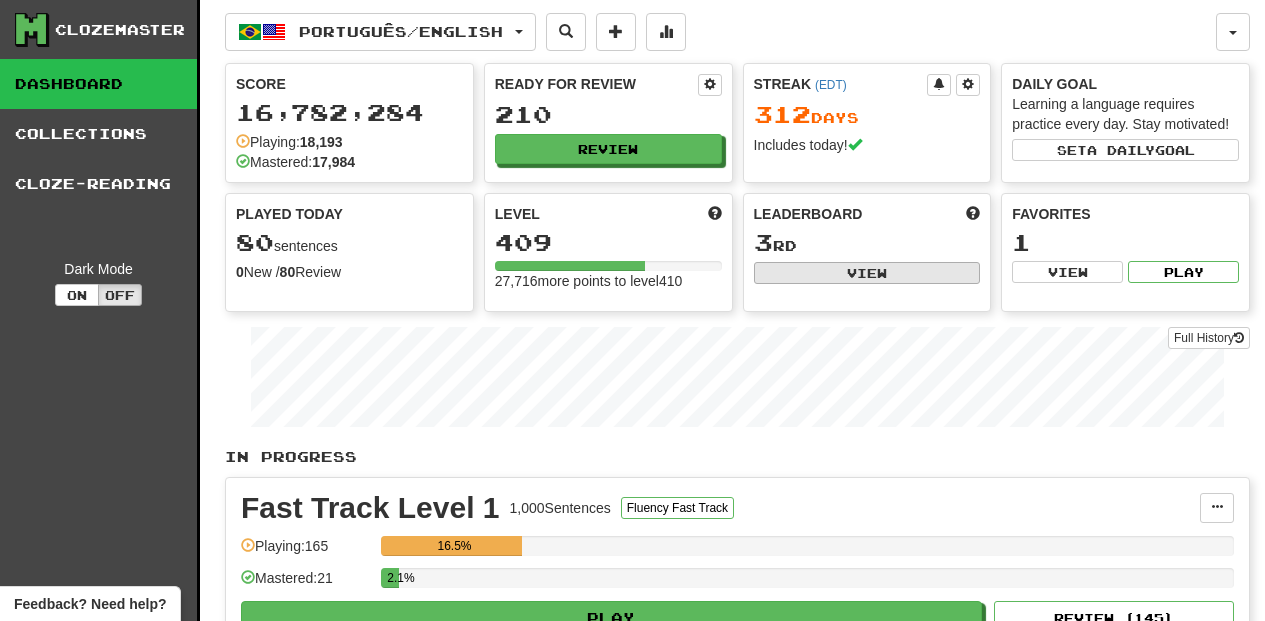 scroll, scrollTop: 0, scrollLeft: 0, axis: both 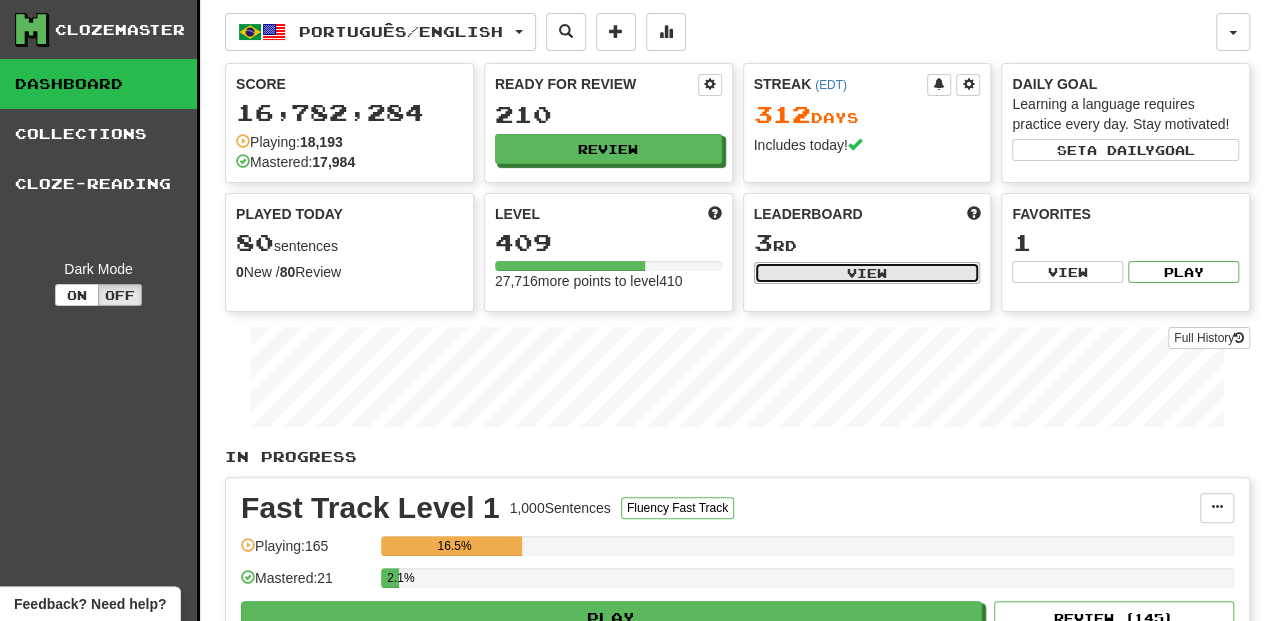 click on "View" at bounding box center (867, 273) 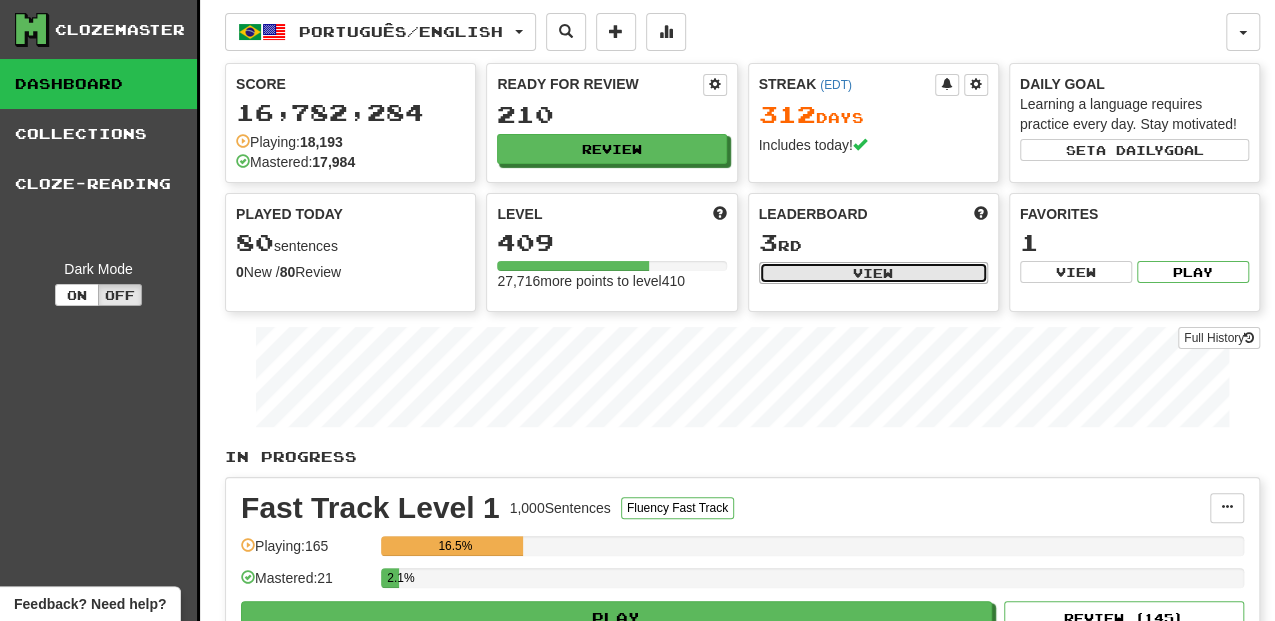 select on "**********" 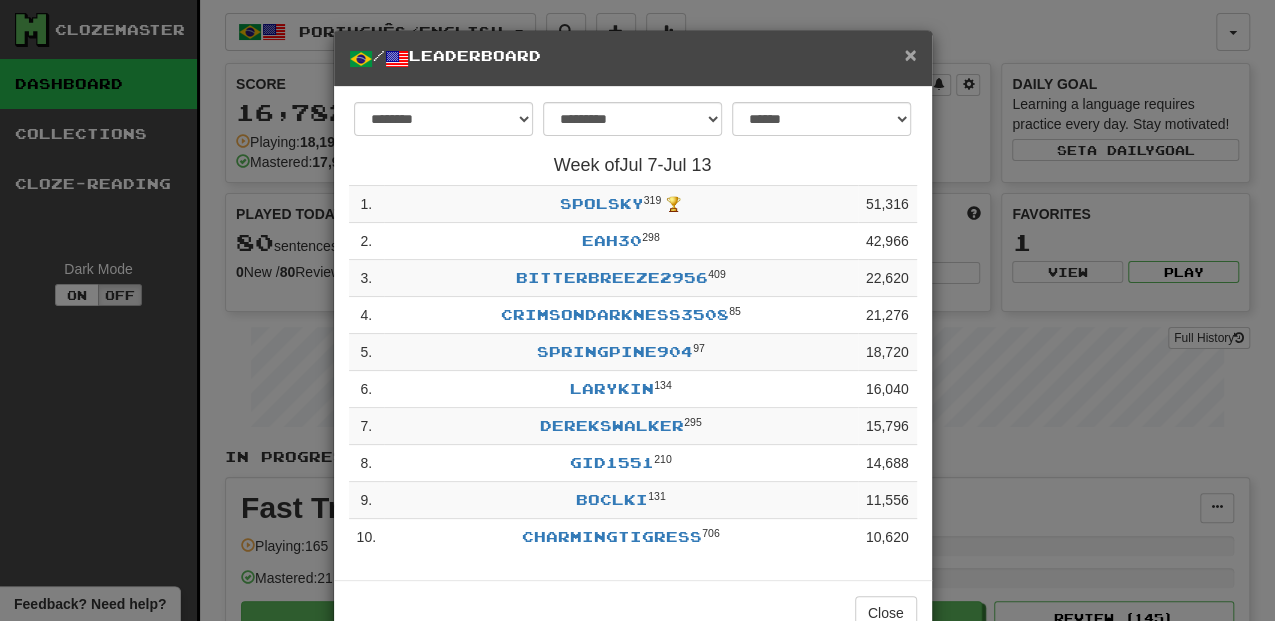 click on "×" at bounding box center [910, 54] 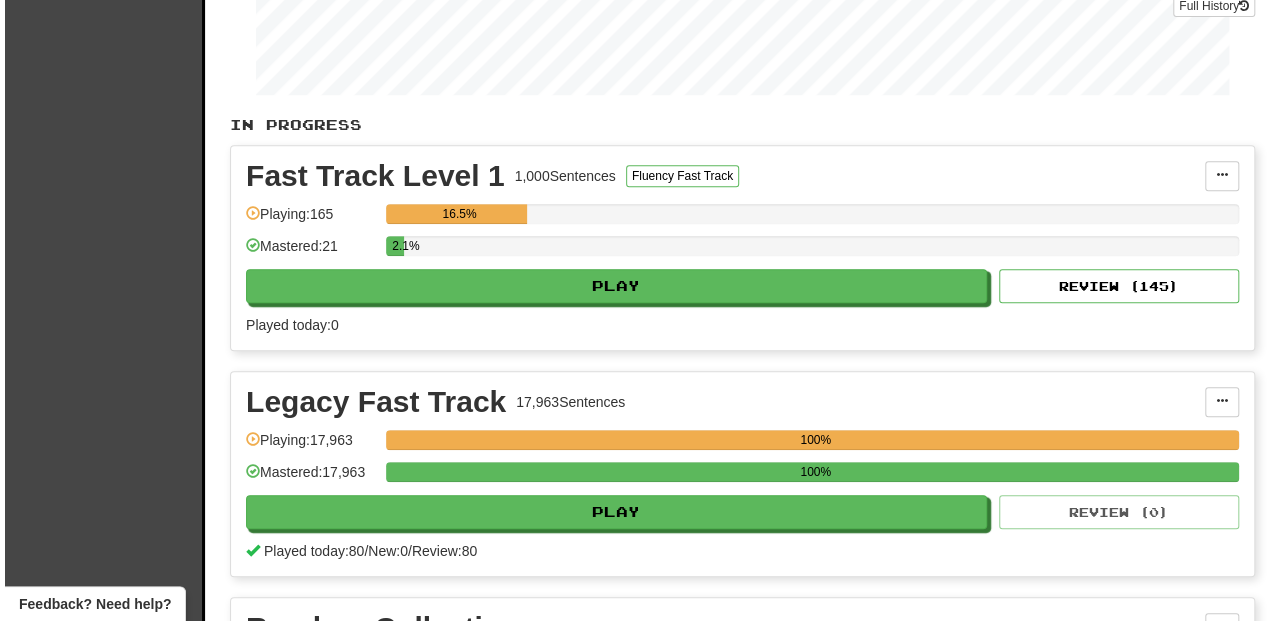 scroll, scrollTop: 333, scrollLeft: 0, axis: vertical 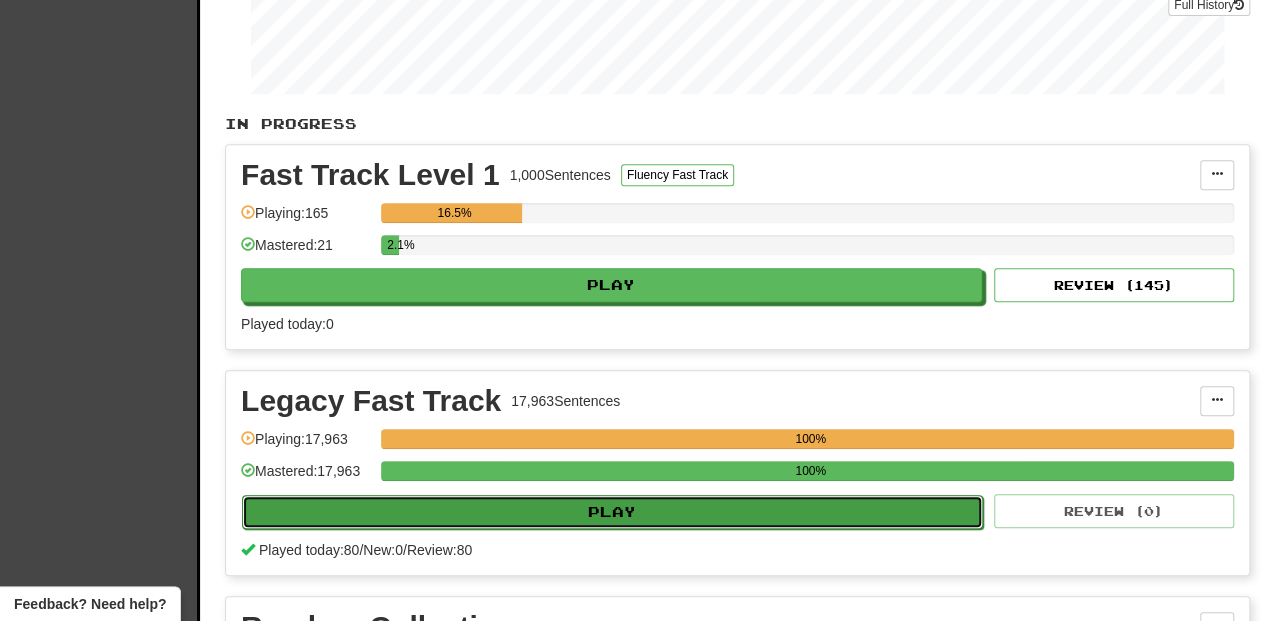 click on "Play" at bounding box center [612, 512] 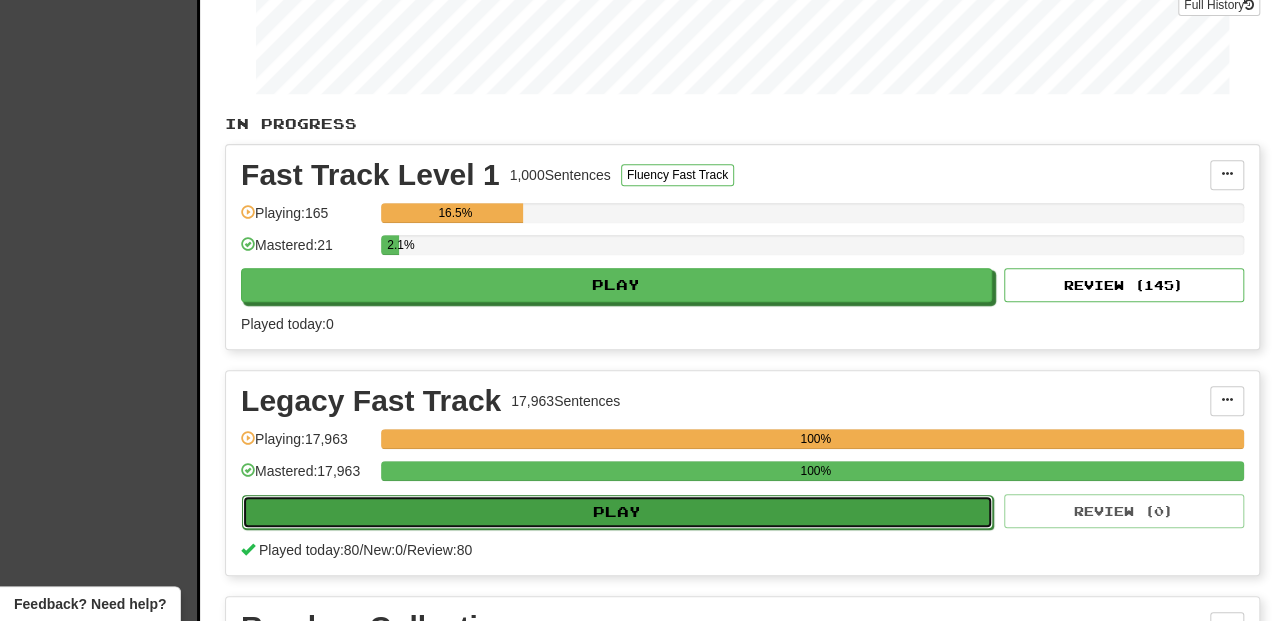 select on "**" 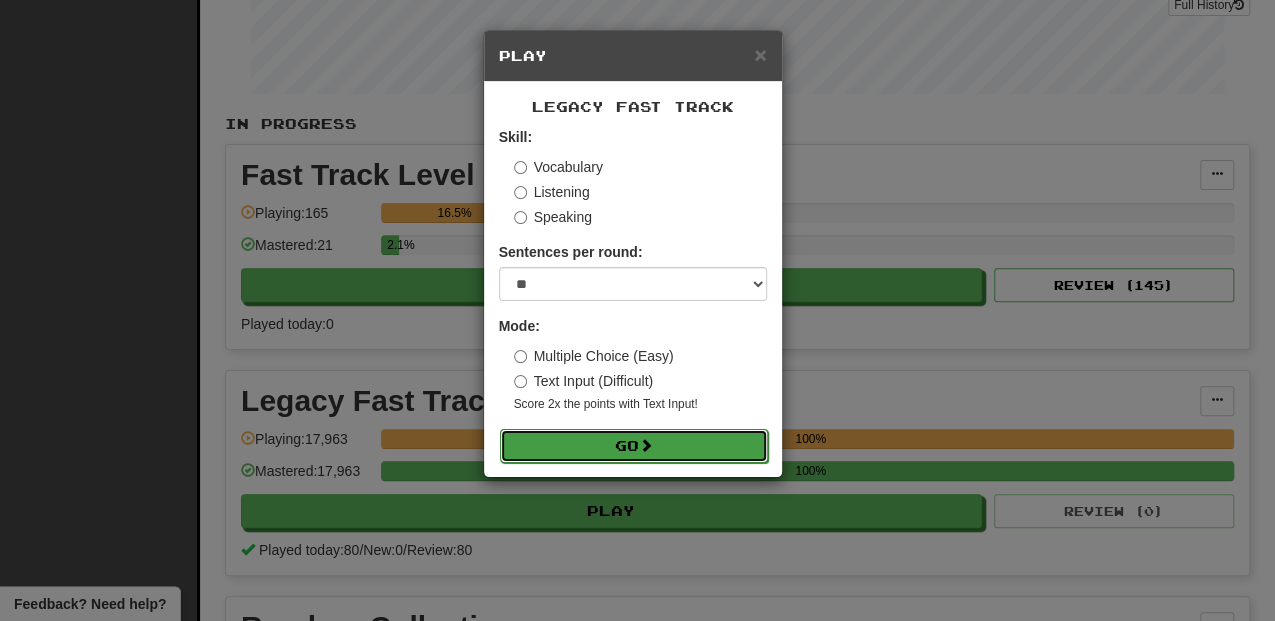 click on "Go" at bounding box center [634, 446] 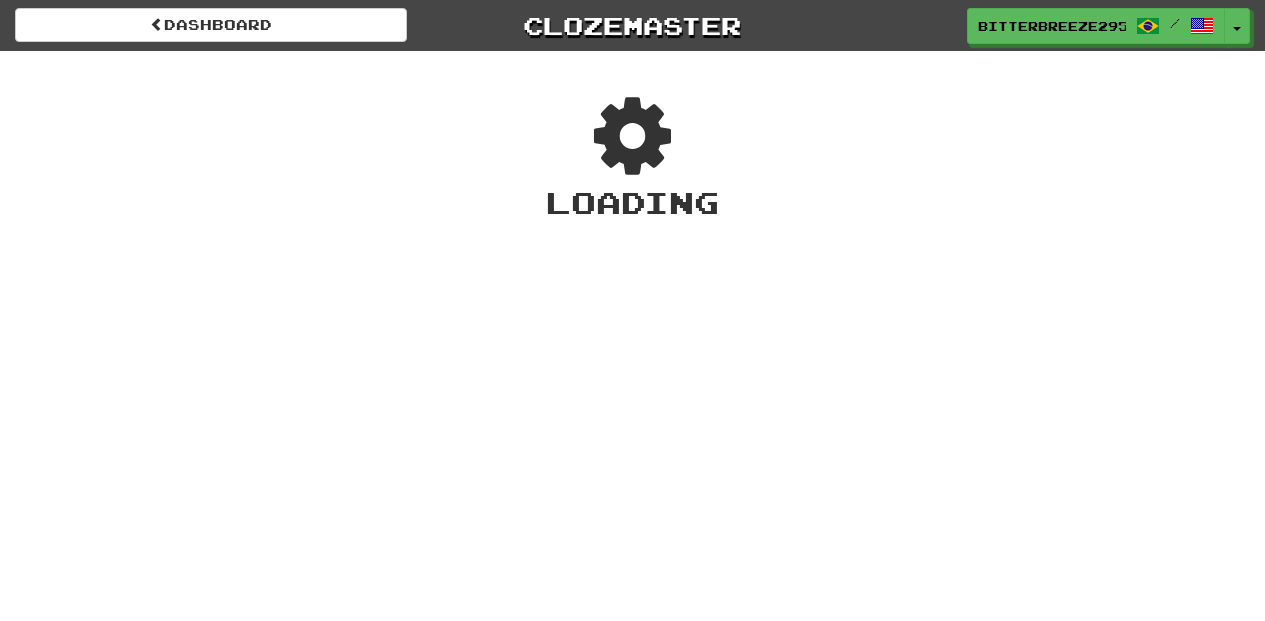 scroll, scrollTop: 0, scrollLeft: 0, axis: both 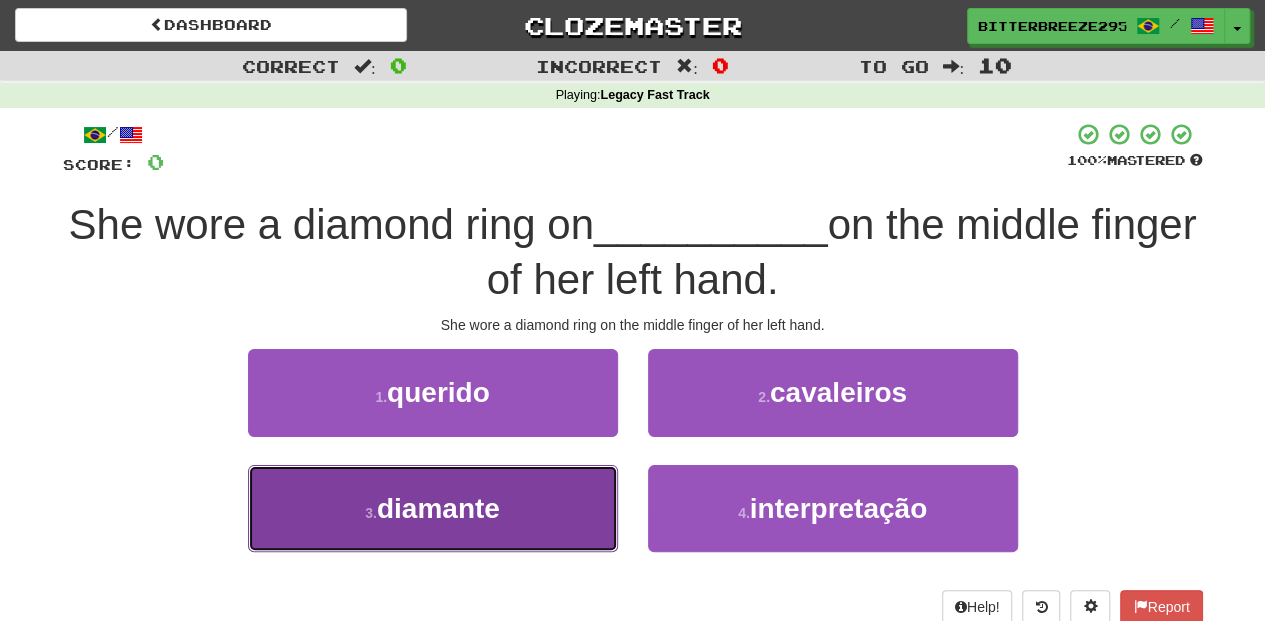 click on "3 .  diamante" at bounding box center (433, 508) 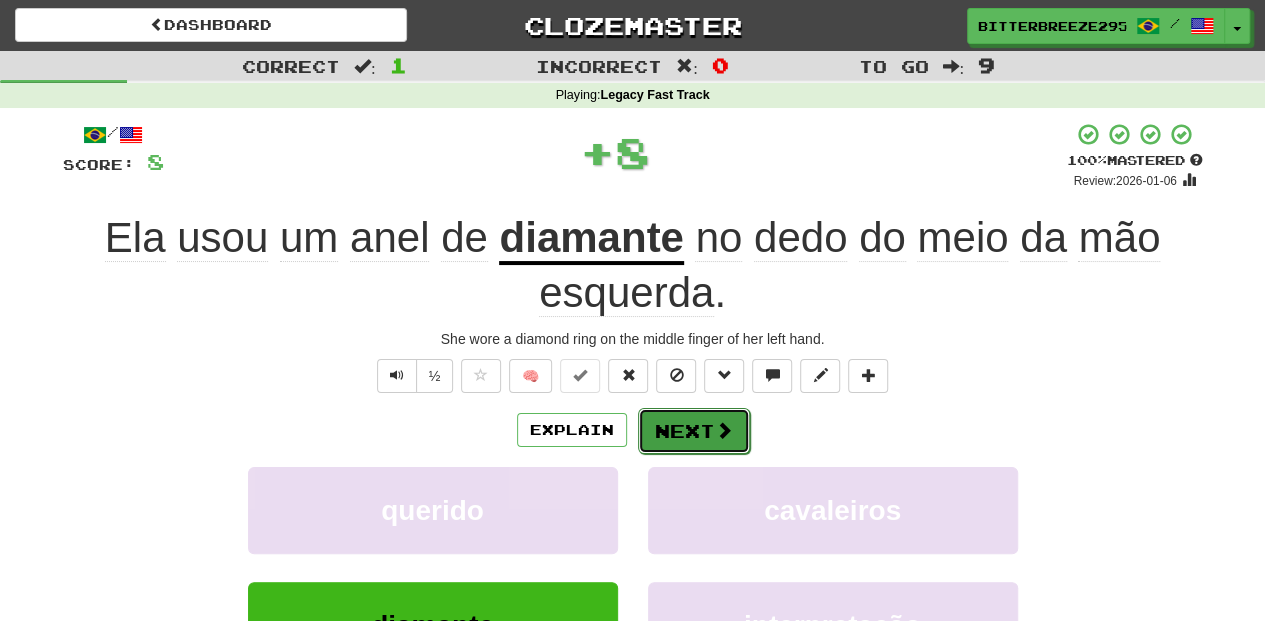 click on "Next" at bounding box center [694, 431] 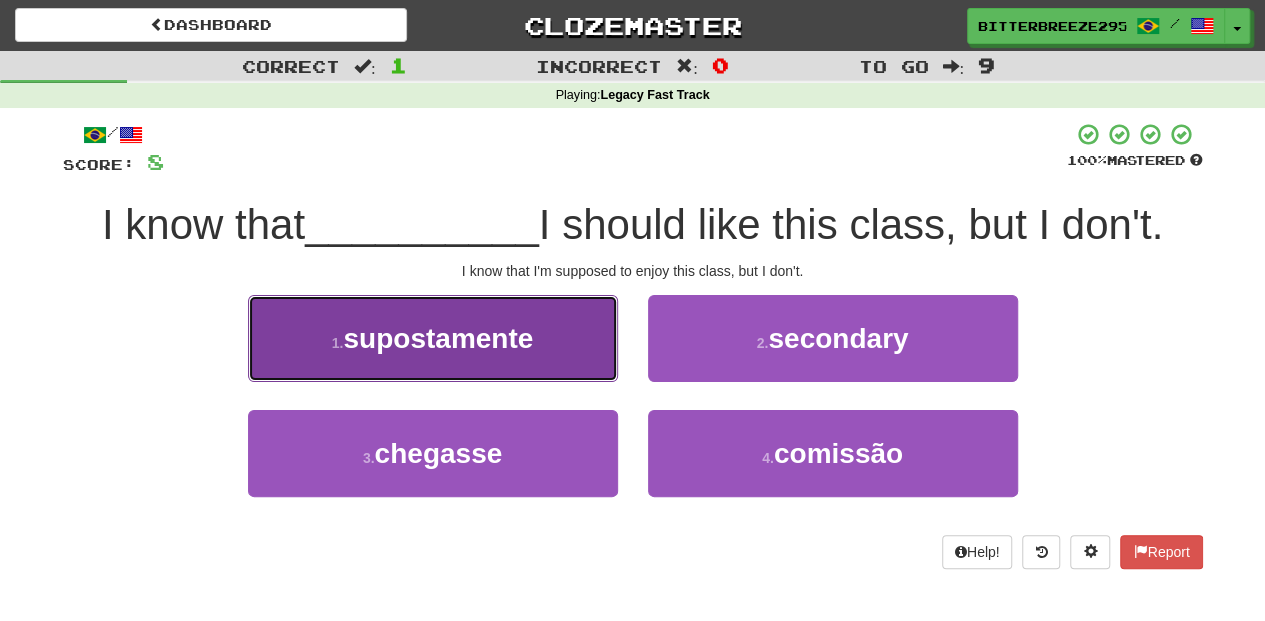 click on "1 .  supostamente" at bounding box center [433, 338] 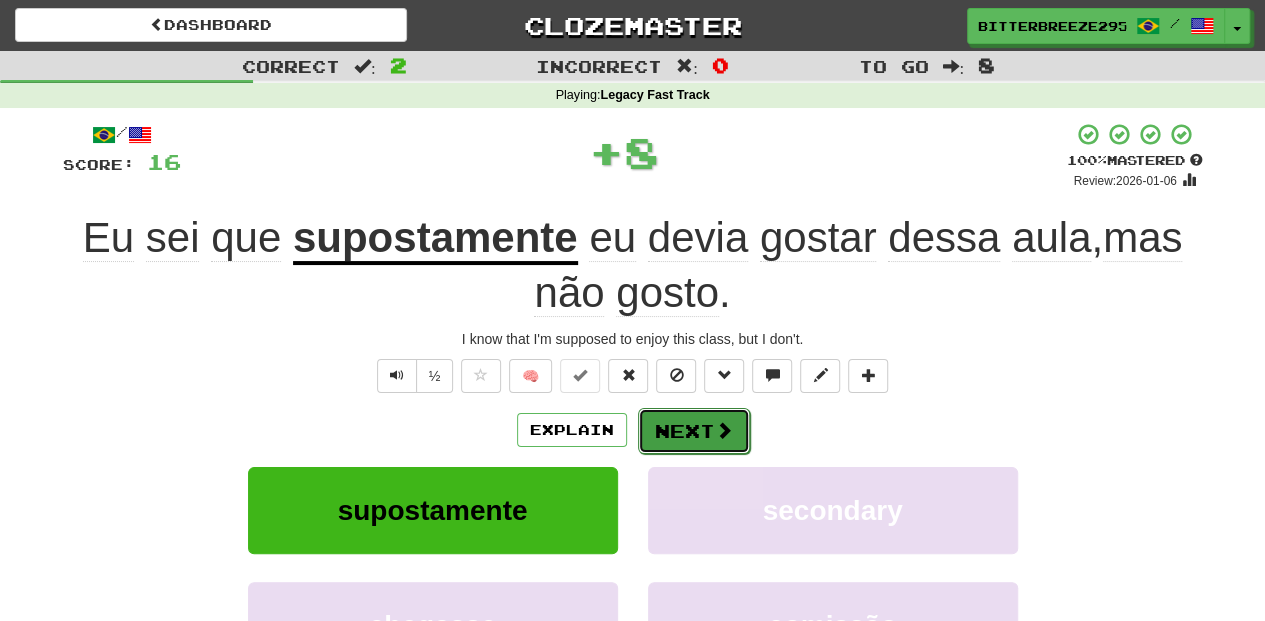 click on "Next" at bounding box center (694, 431) 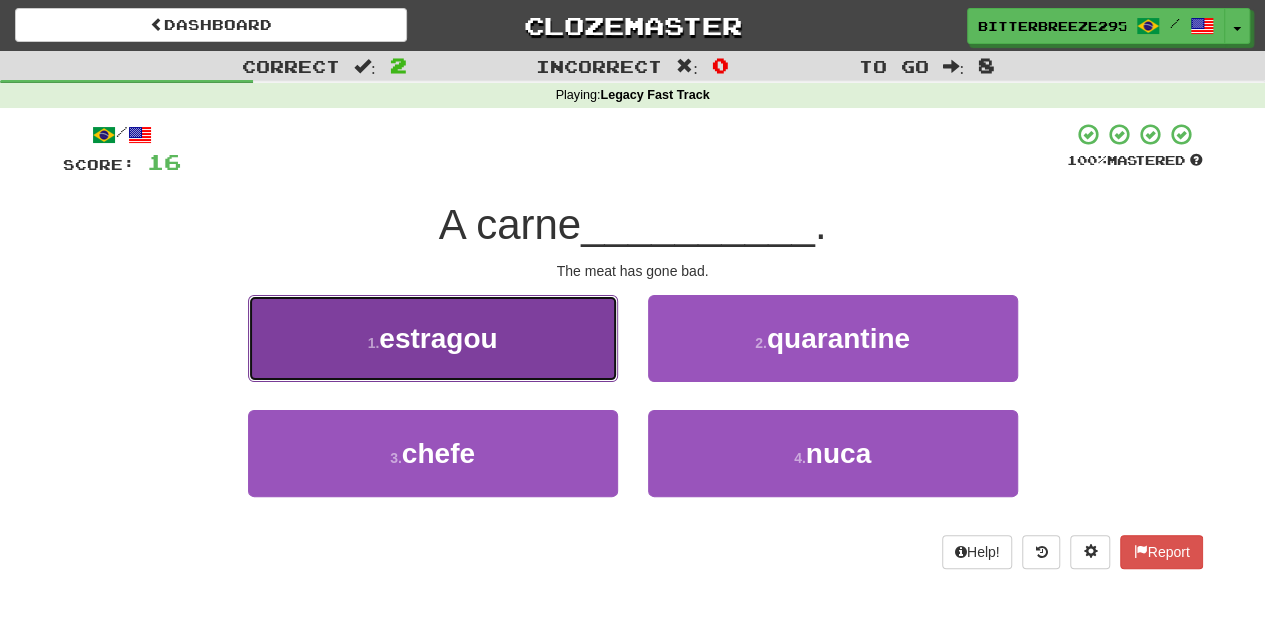 click on "1 .  estragou" at bounding box center [433, 338] 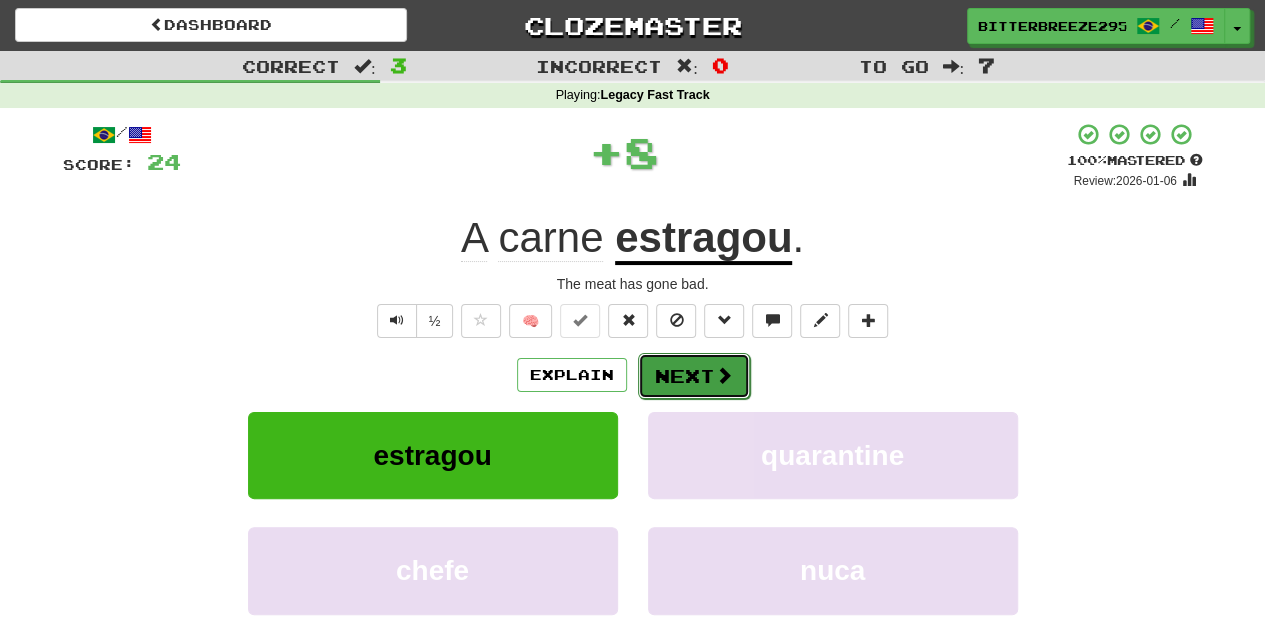 click on "Next" at bounding box center (694, 376) 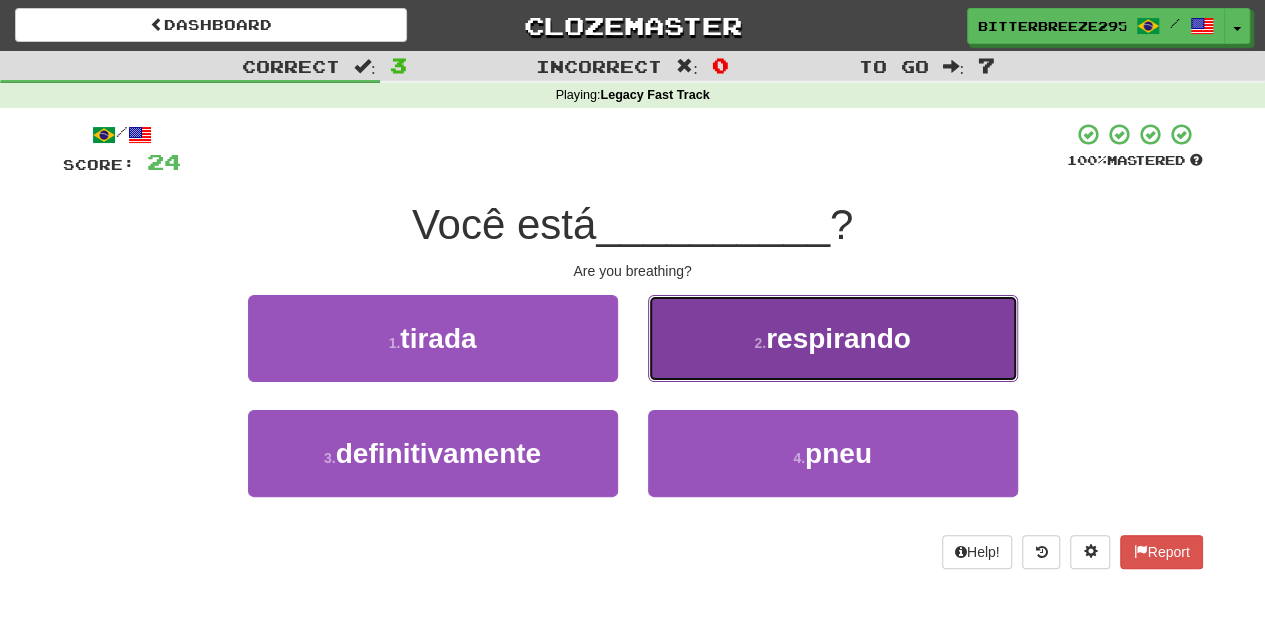 click on "2 .  respirando" at bounding box center [833, 338] 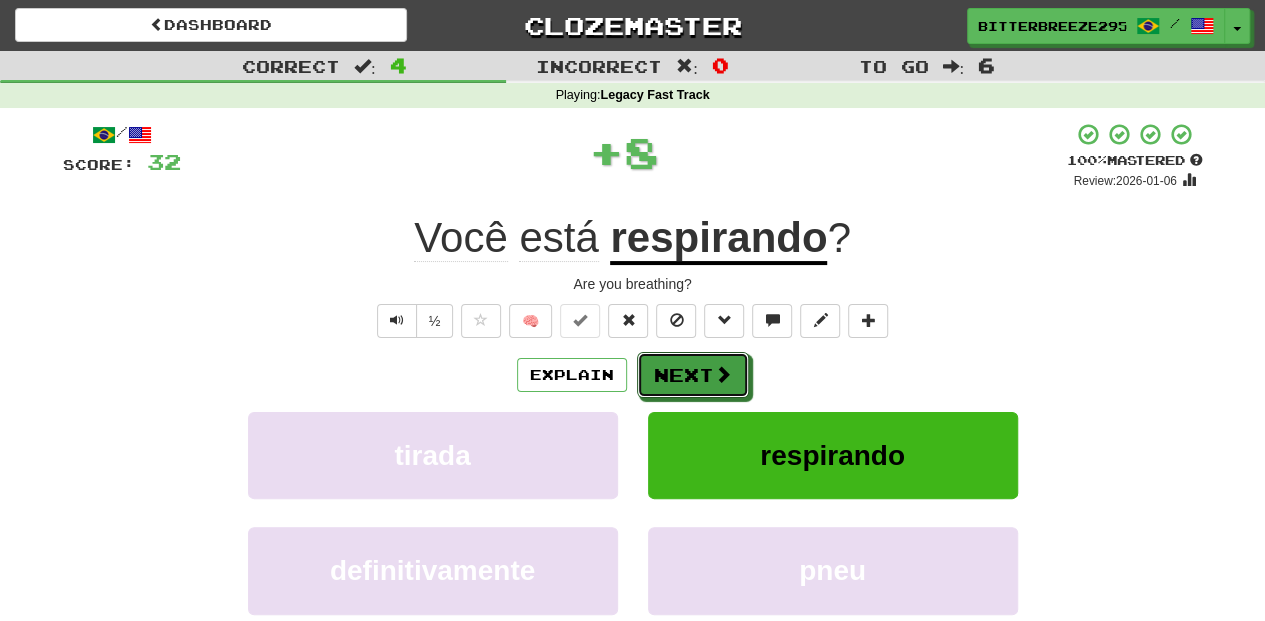 click on "Next" at bounding box center [693, 375] 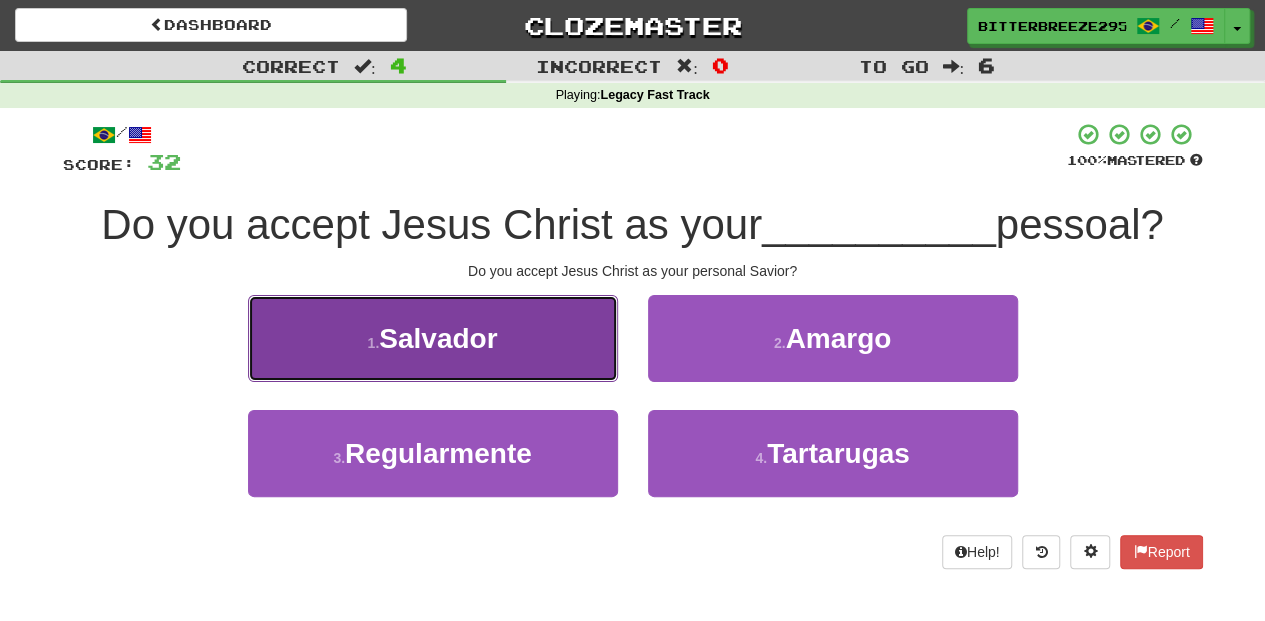 click on "1 .  Salvador" at bounding box center [433, 338] 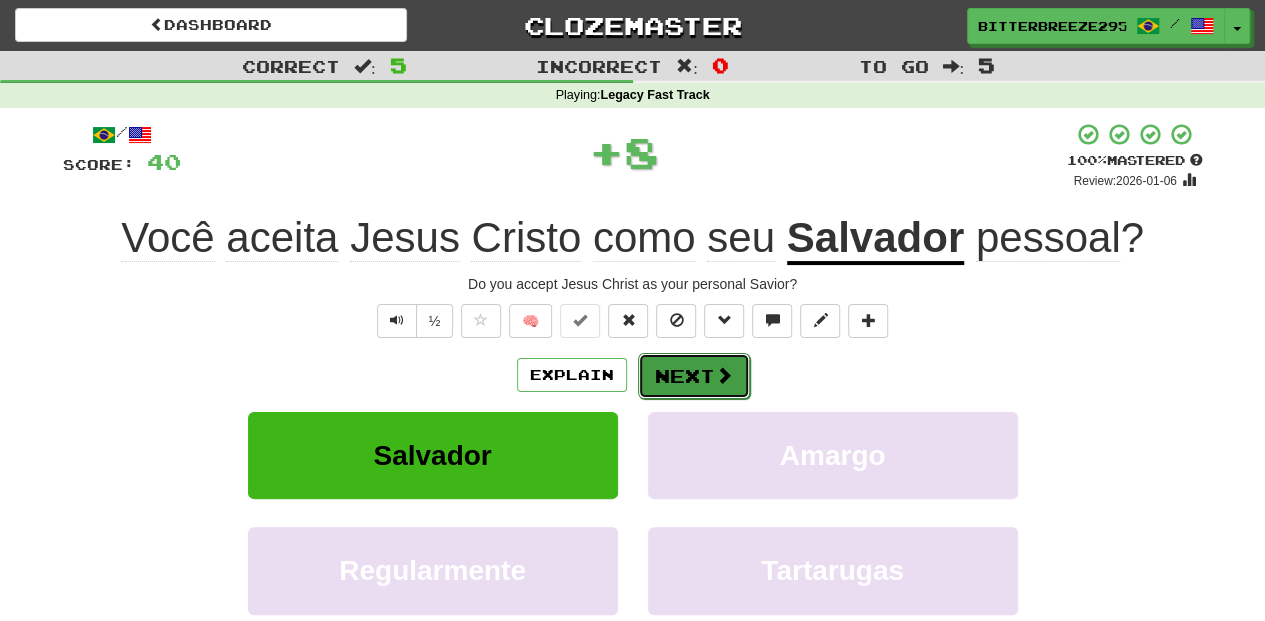 click on "Next" at bounding box center (694, 376) 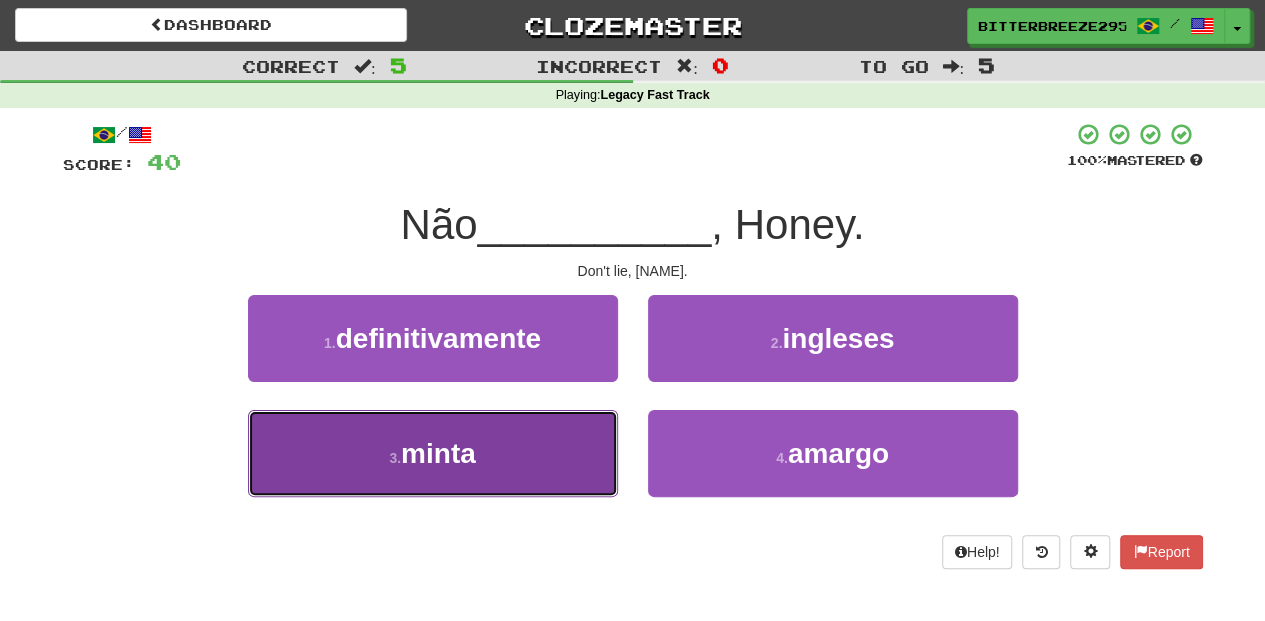 drag, startPoint x: 577, startPoint y: 463, endPoint x: 572, endPoint y: 449, distance: 14.866069 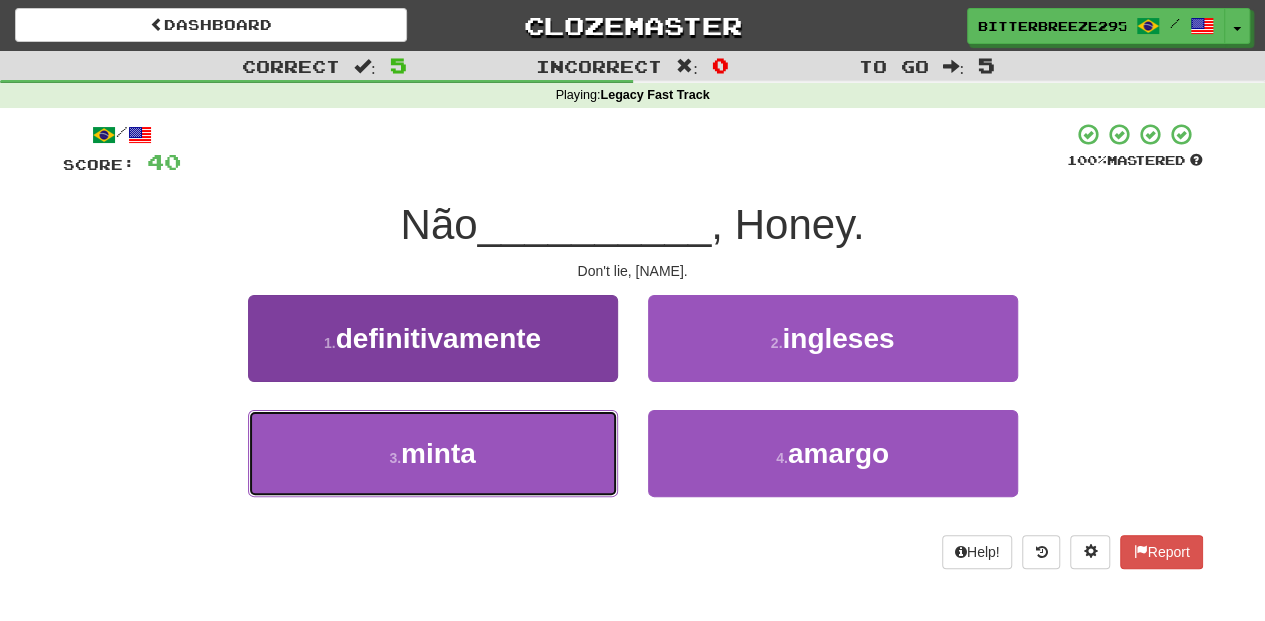 click on "3 .  minta" at bounding box center [433, 453] 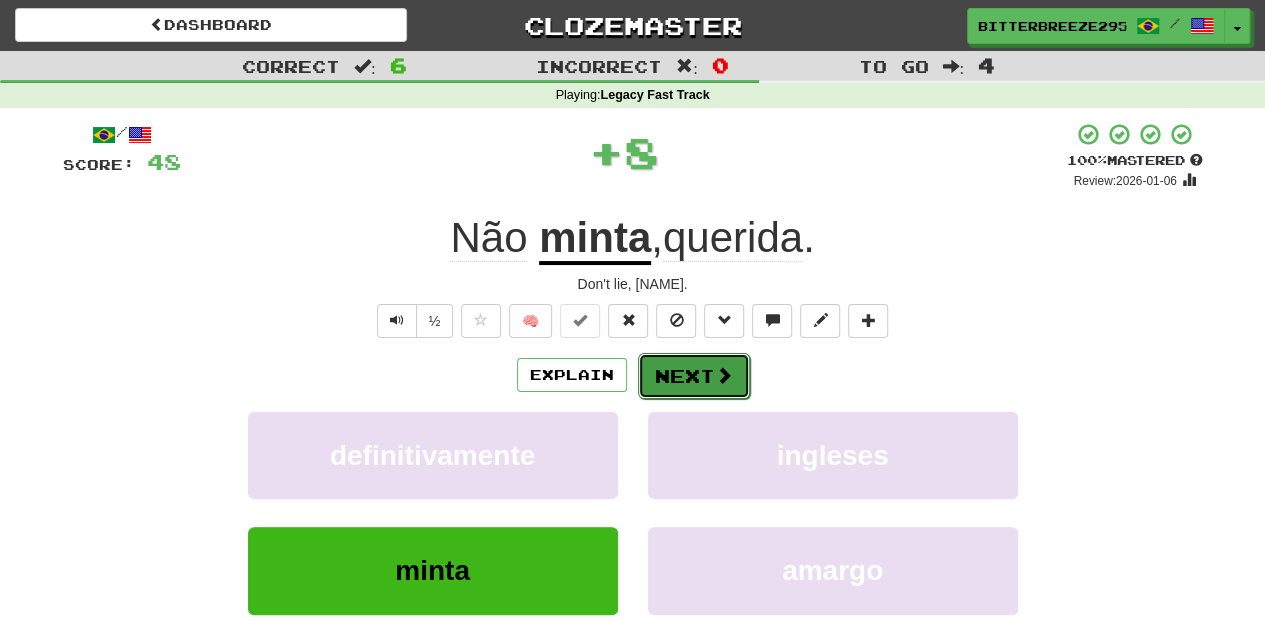 click on "Next" at bounding box center (694, 376) 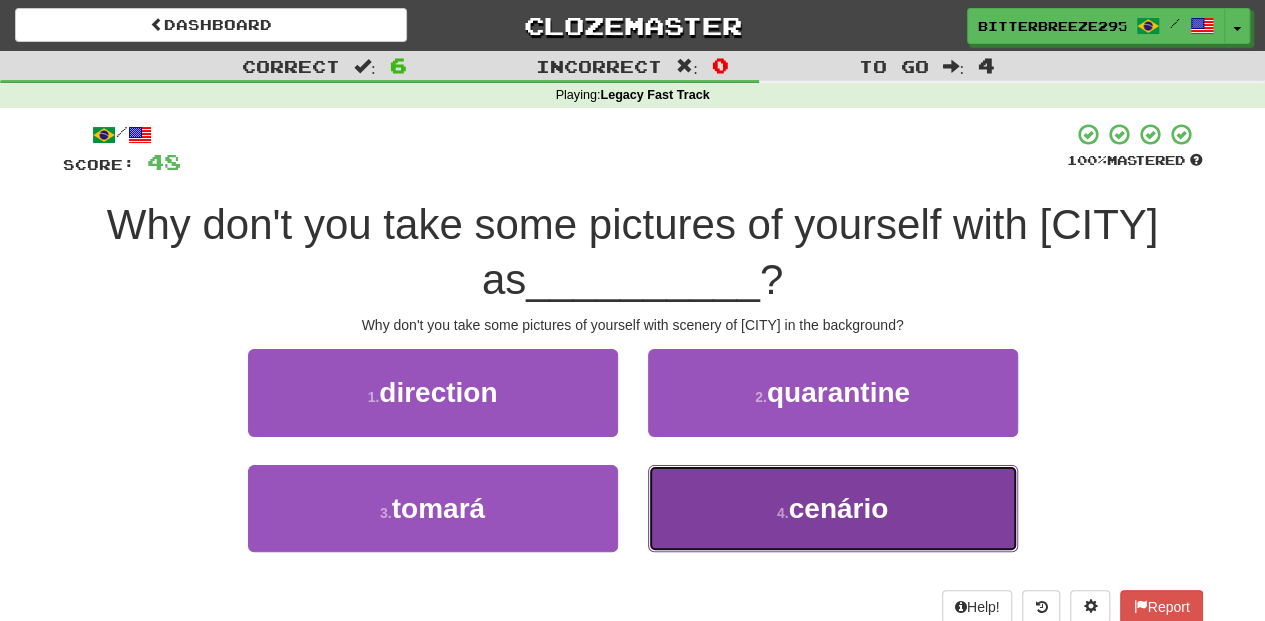 click on "4 .  cenário" at bounding box center (833, 508) 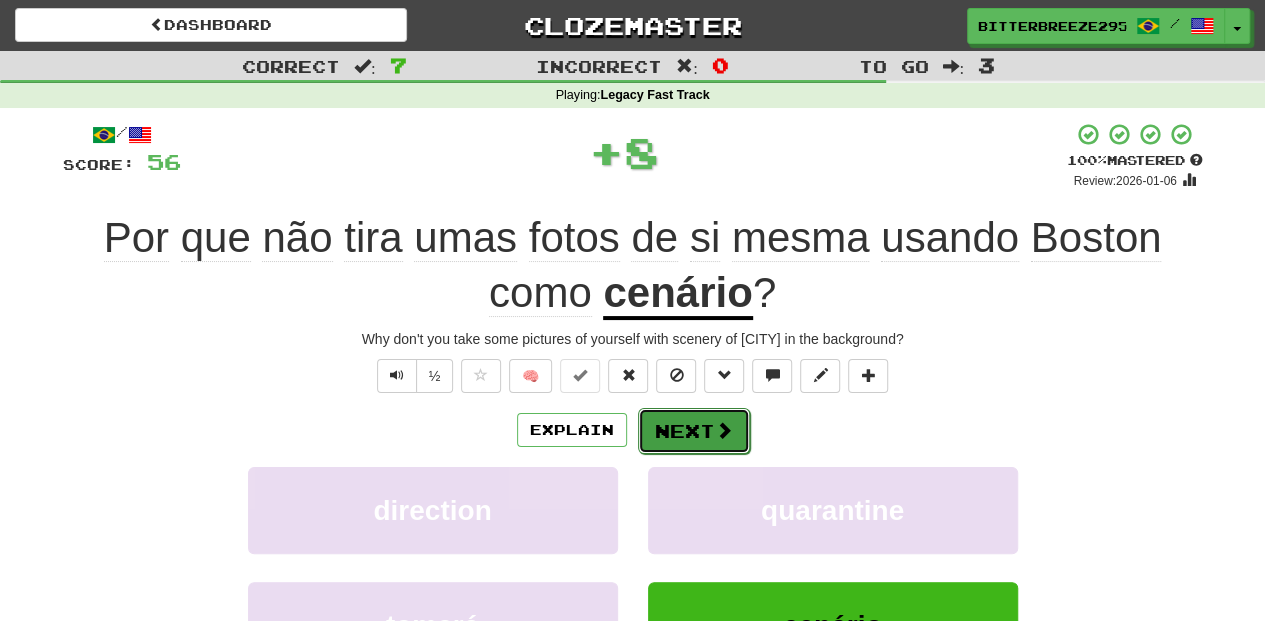 click on "Next" at bounding box center (694, 431) 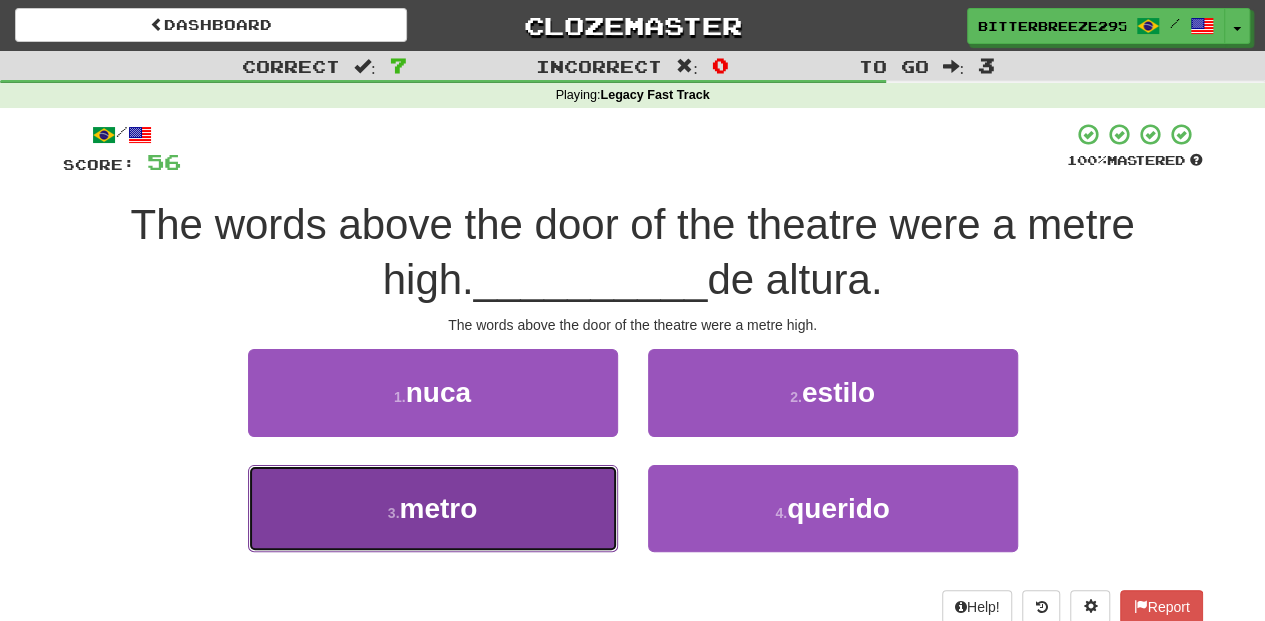 click on "3 .  metro" at bounding box center (433, 508) 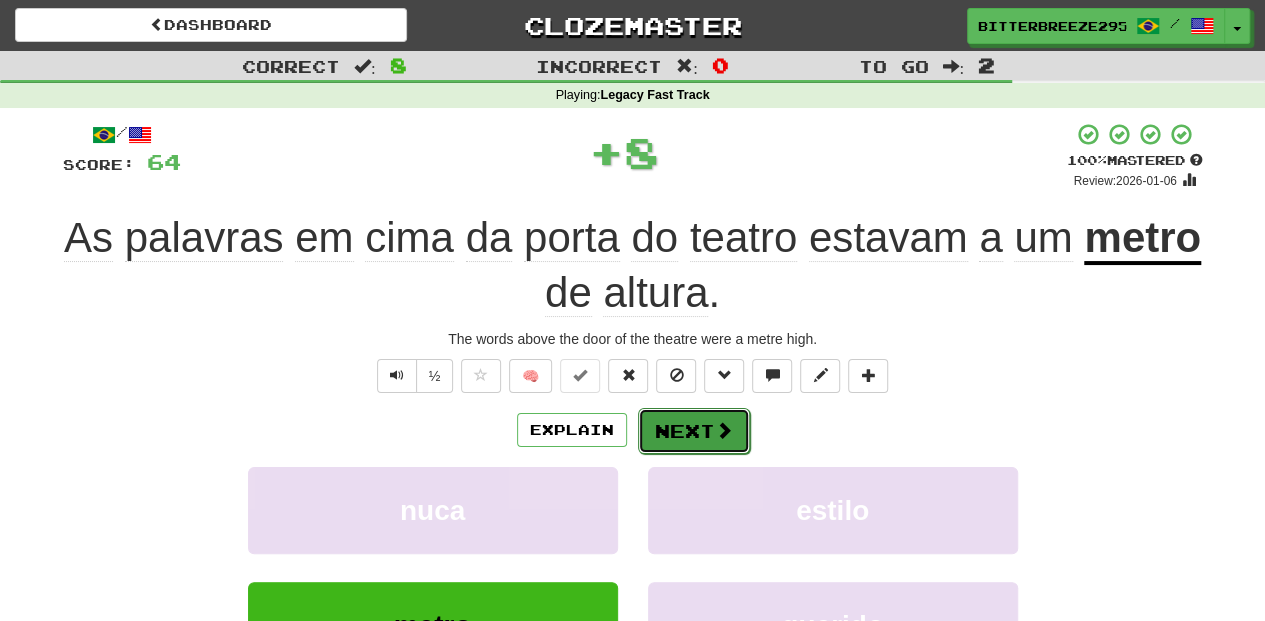 click on "Next" at bounding box center (694, 431) 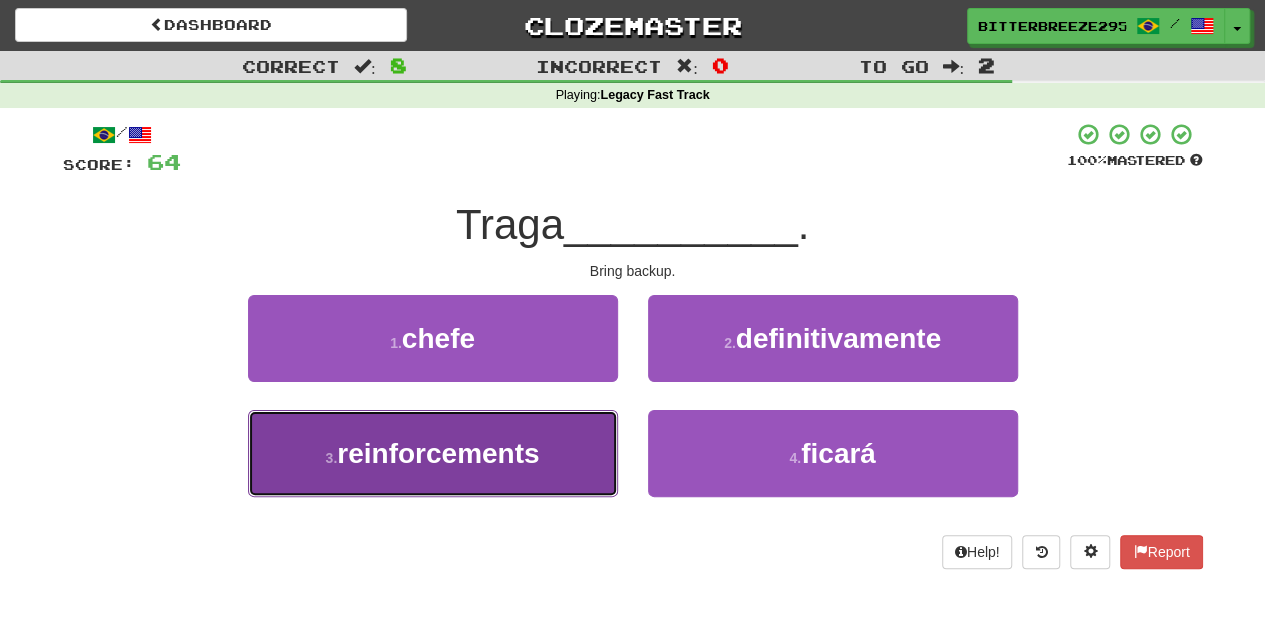 click on "3 .  reforços" at bounding box center (433, 453) 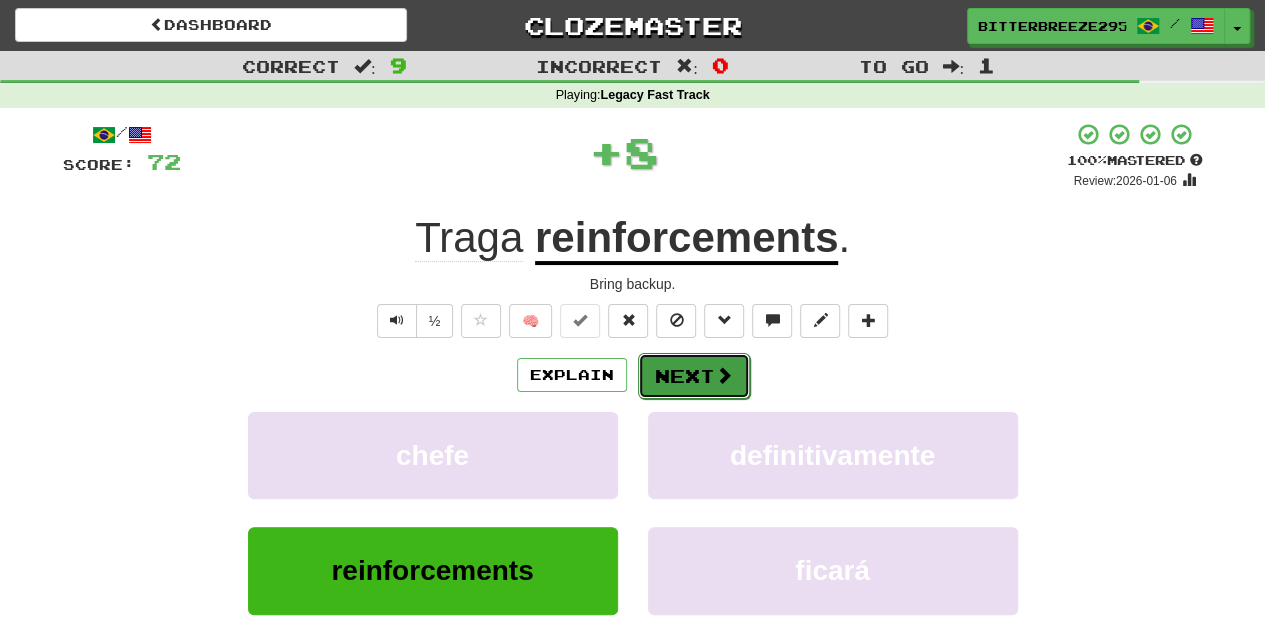 click on "Next" at bounding box center (694, 376) 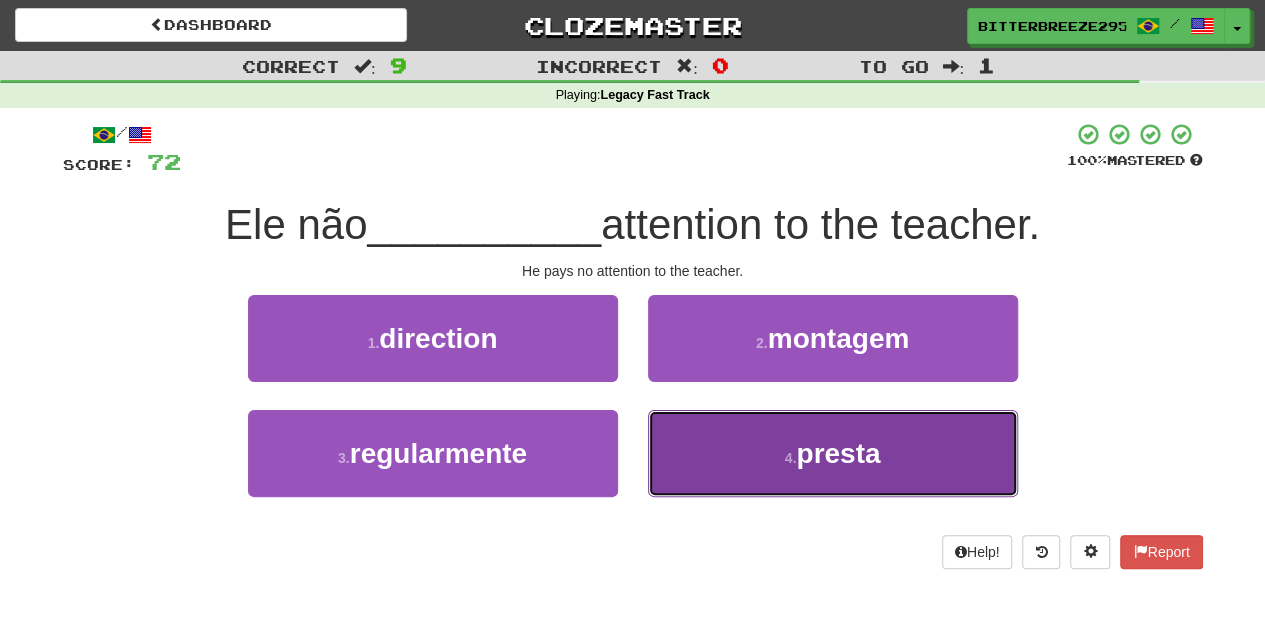 click on "4 .  presta" at bounding box center (833, 453) 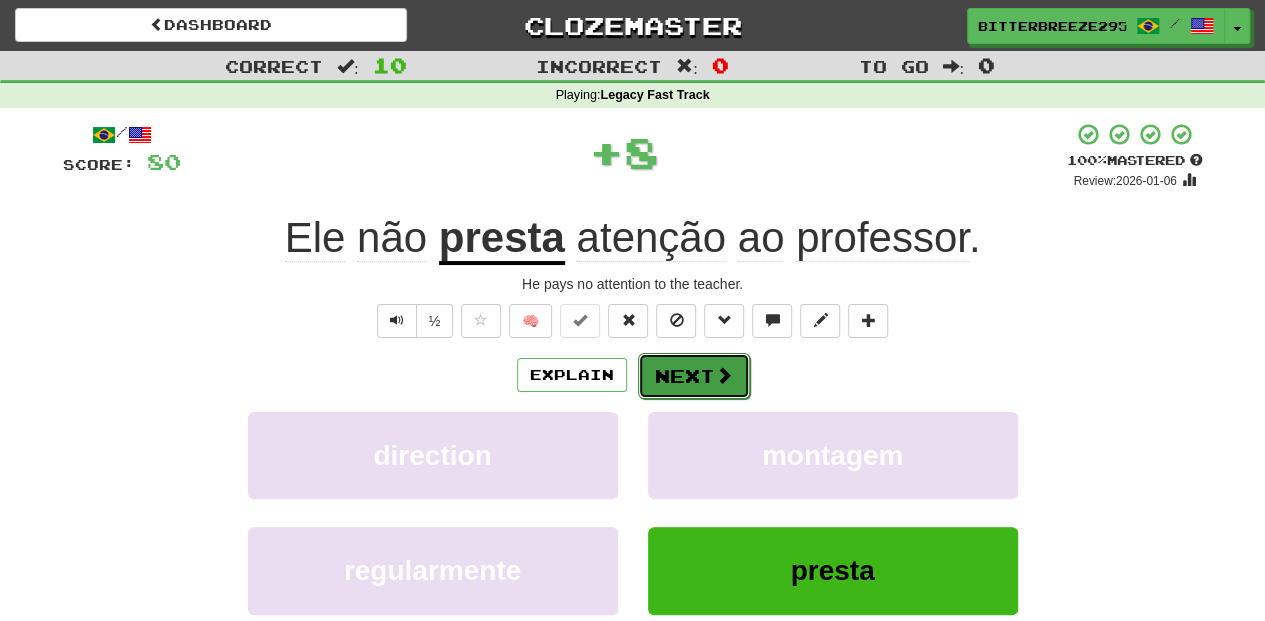 click on "Next" at bounding box center (694, 376) 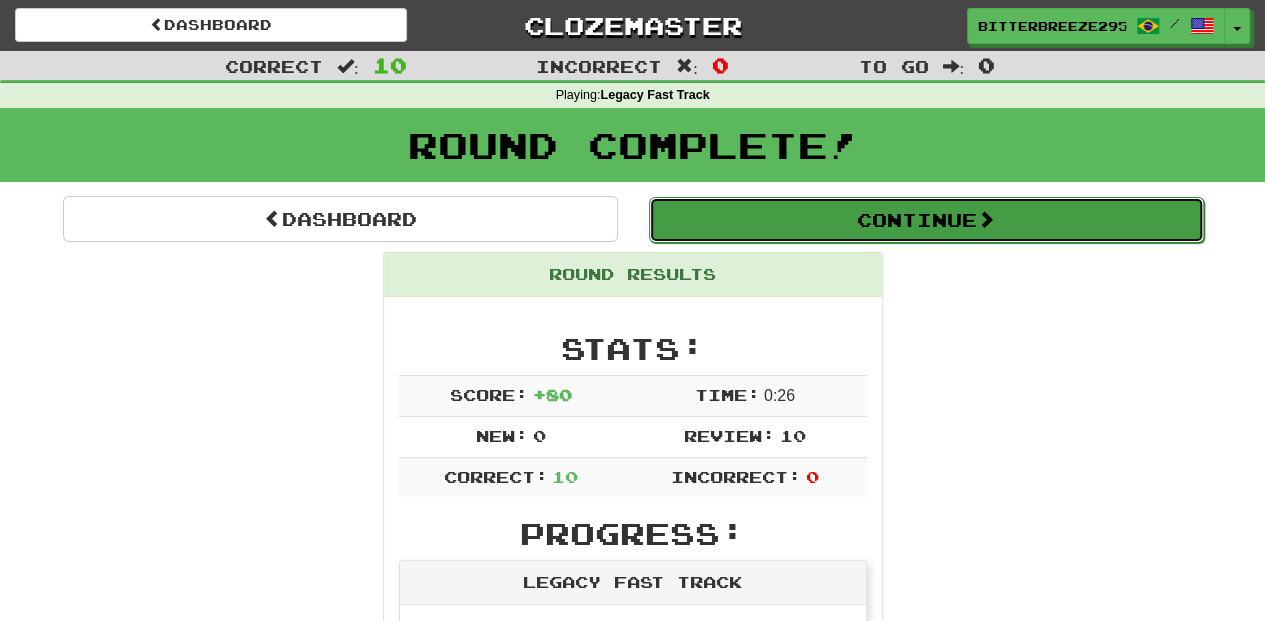click on "Continue" at bounding box center [926, 220] 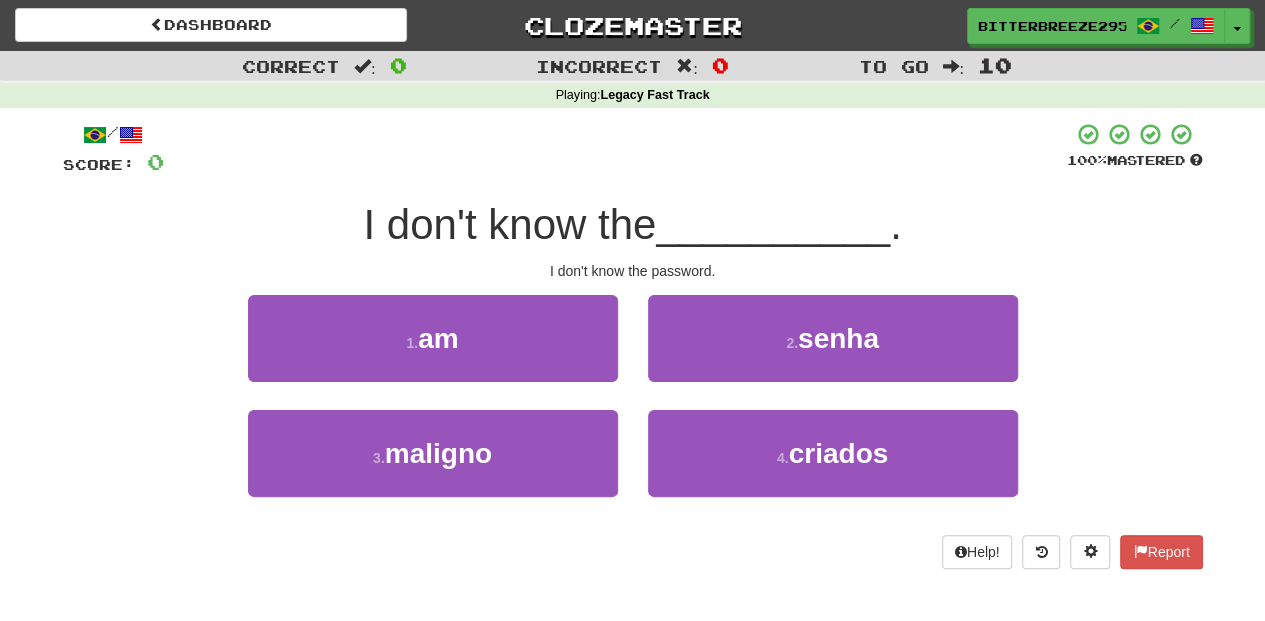 click on "2 .  senha" at bounding box center (833, 352) 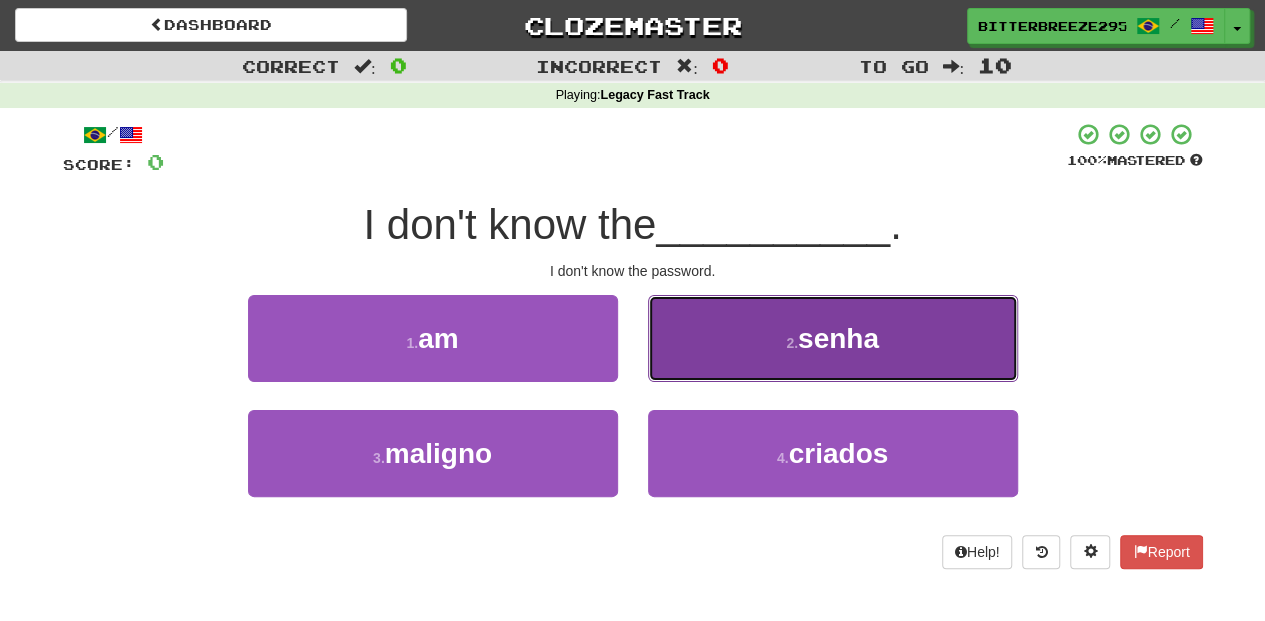 click on "2 .  senha" at bounding box center [833, 338] 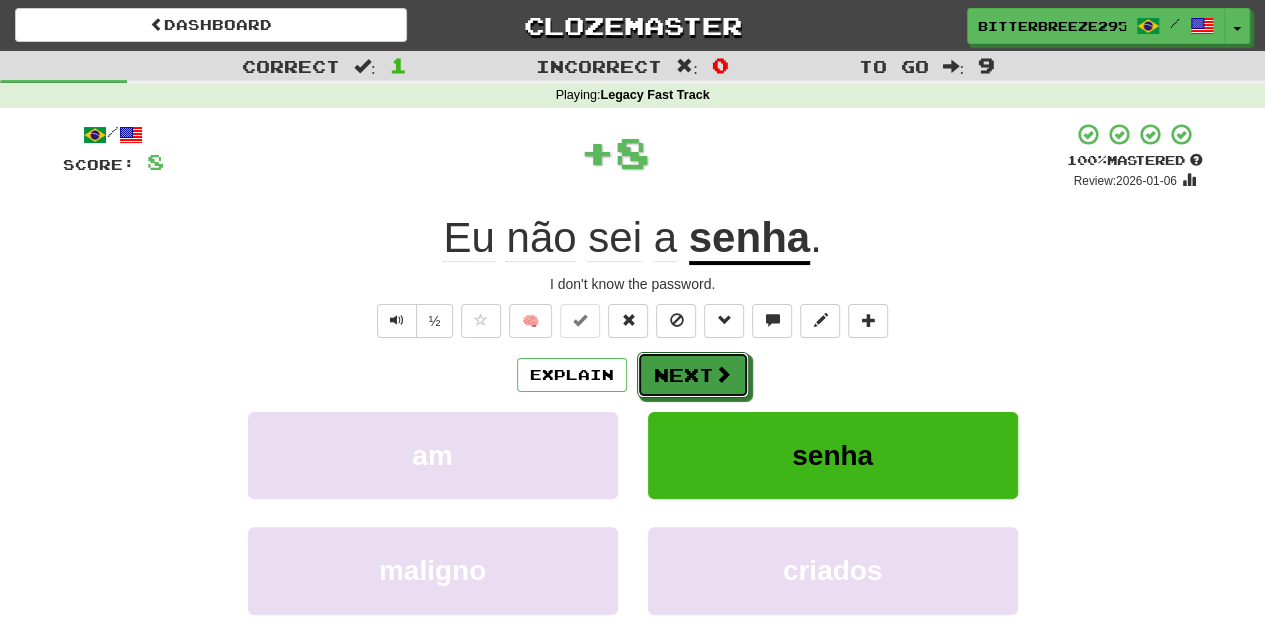 click on "Next" at bounding box center [693, 375] 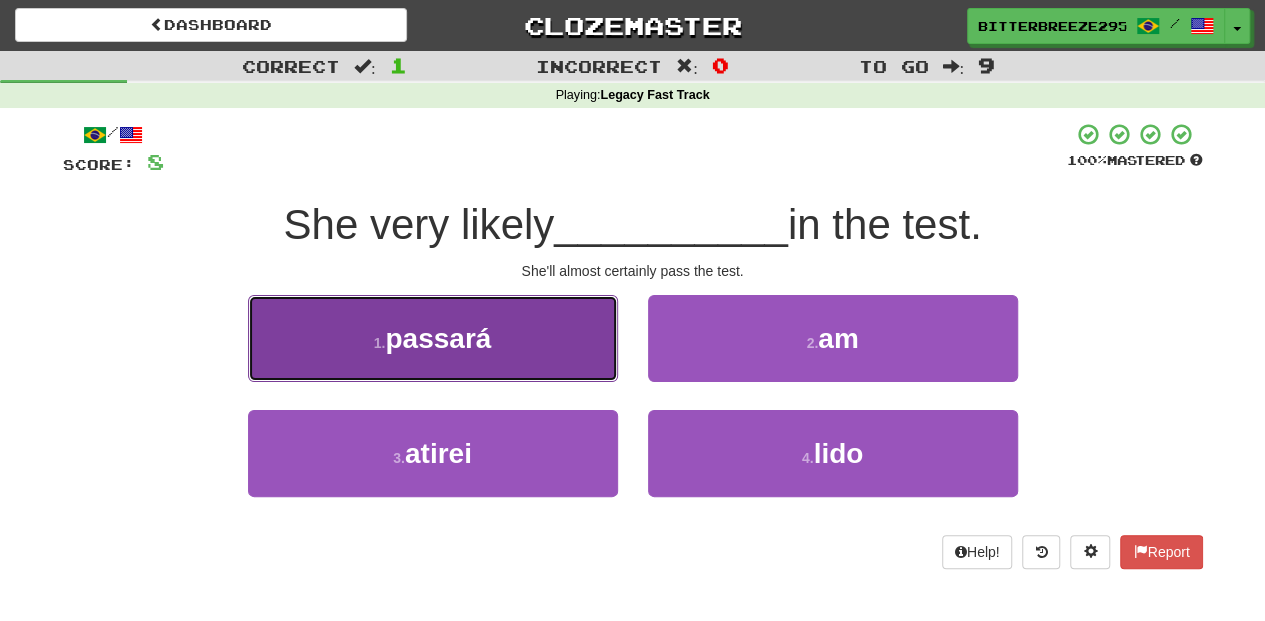 click on "1 .  passará" at bounding box center (433, 338) 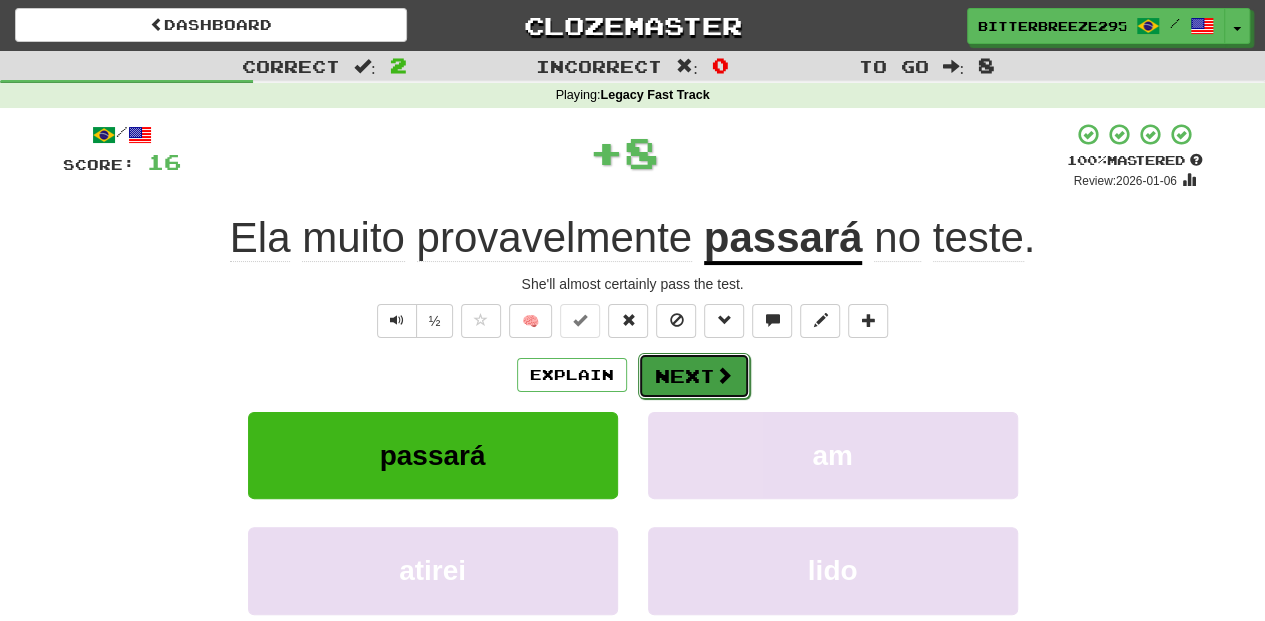 click on "Next" at bounding box center [694, 376] 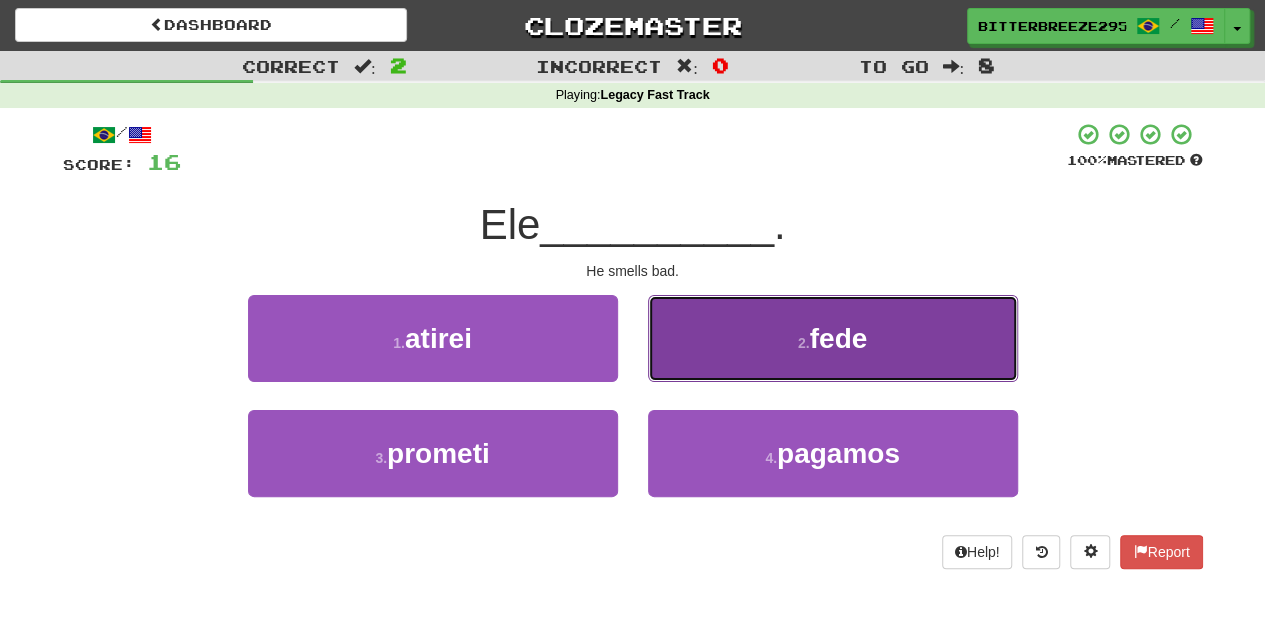 click on "2 .  fede" at bounding box center [833, 338] 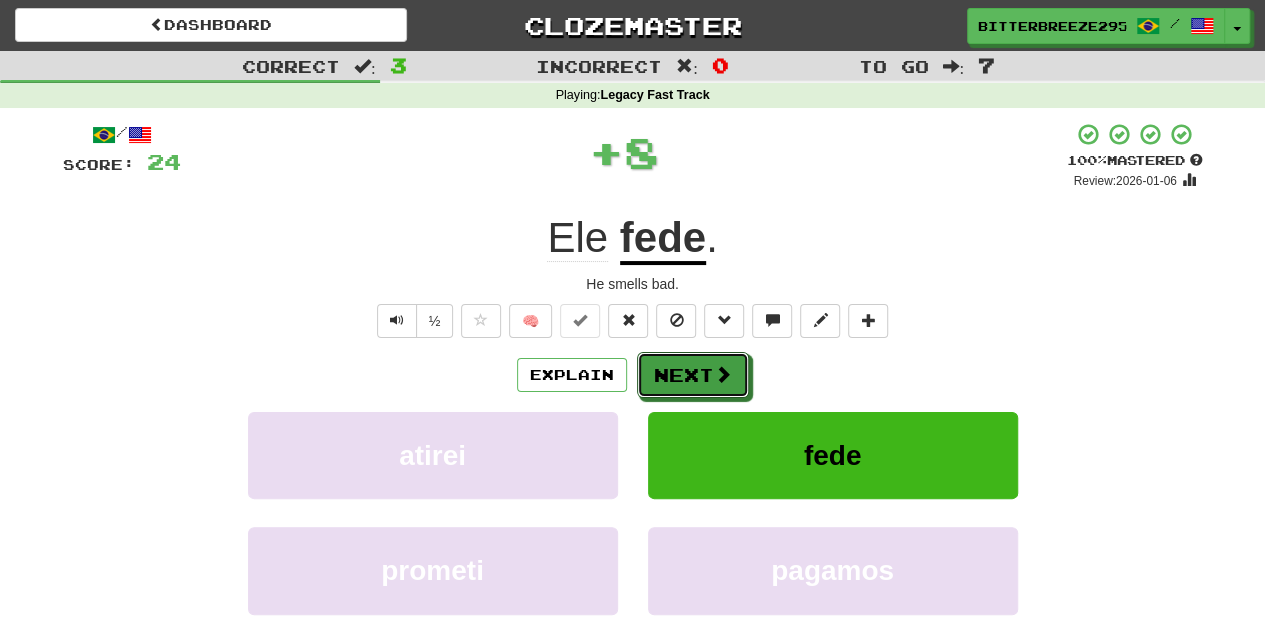 click on "Next" at bounding box center (693, 375) 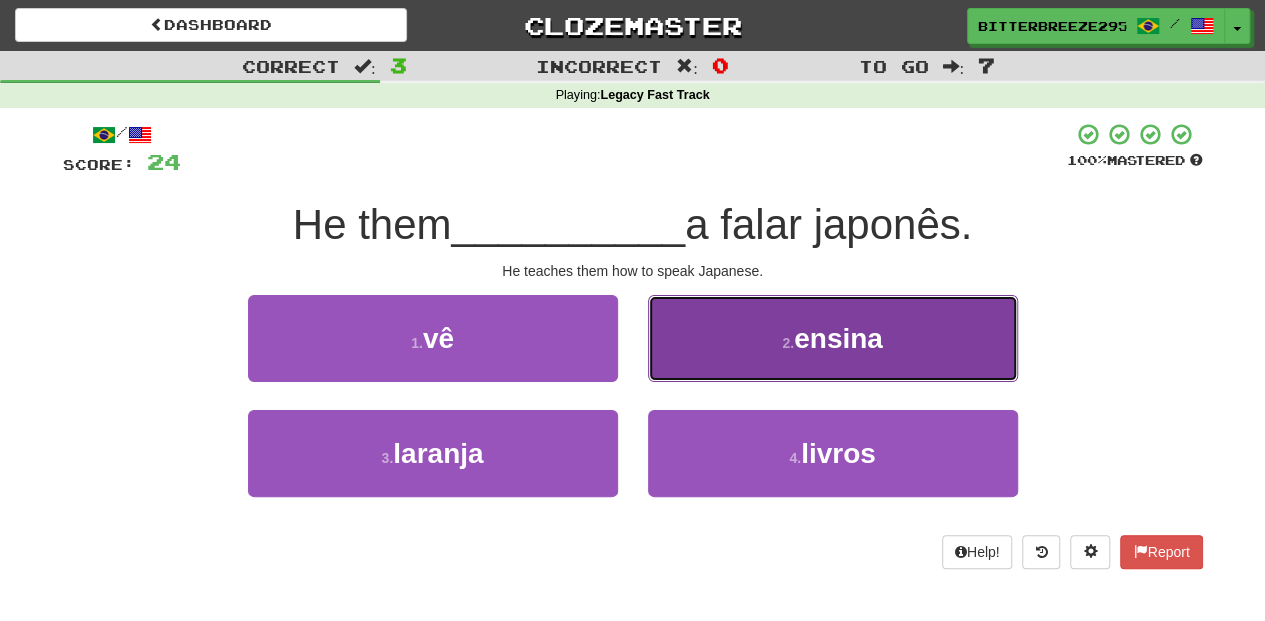 click on "2 .  ensina" at bounding box center (833, 338) 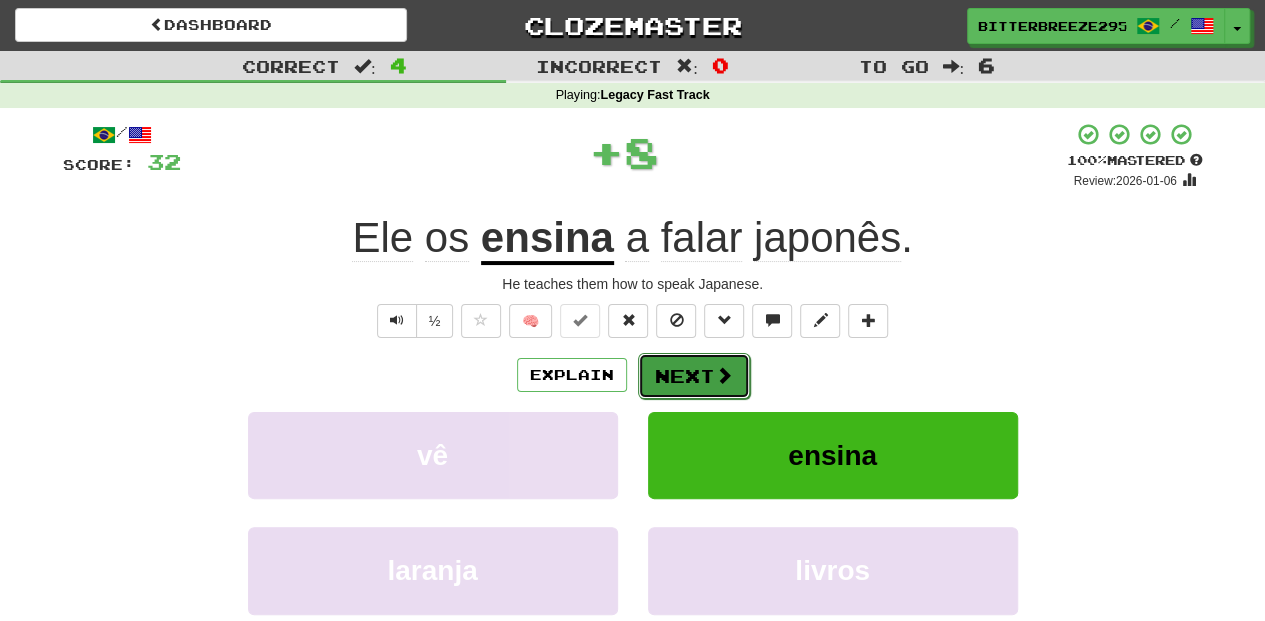 click on "Next" at bounding box center (694, 376) 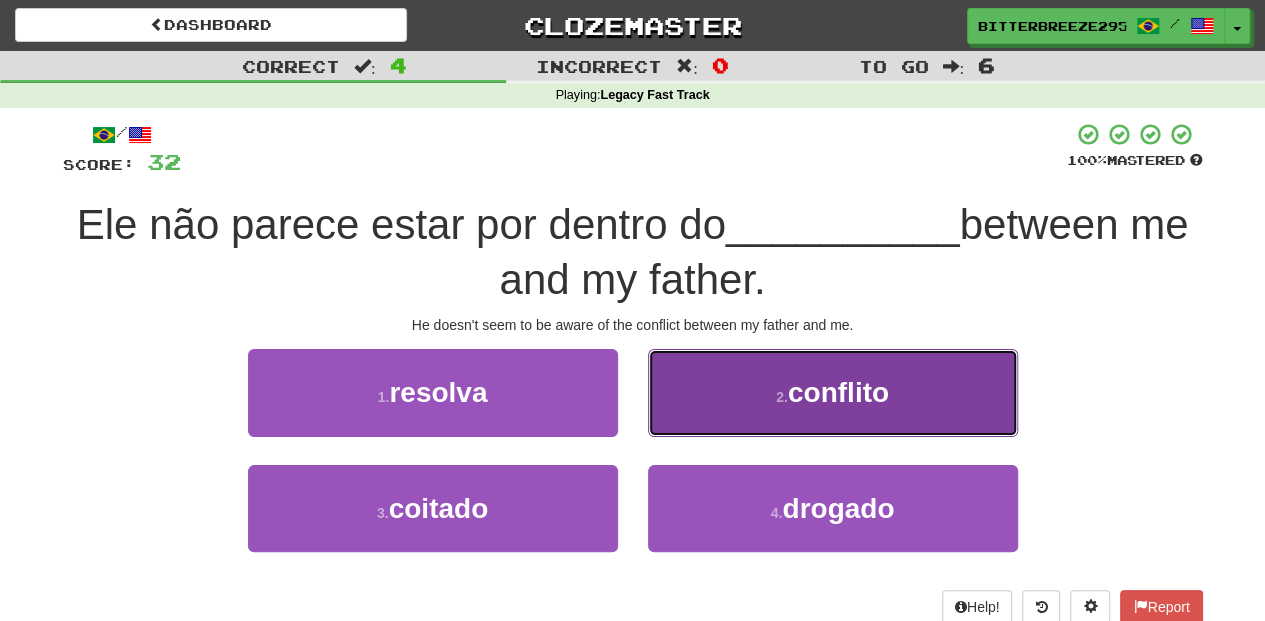 click on "2 .  conflito" at bounding box center (833, 392) 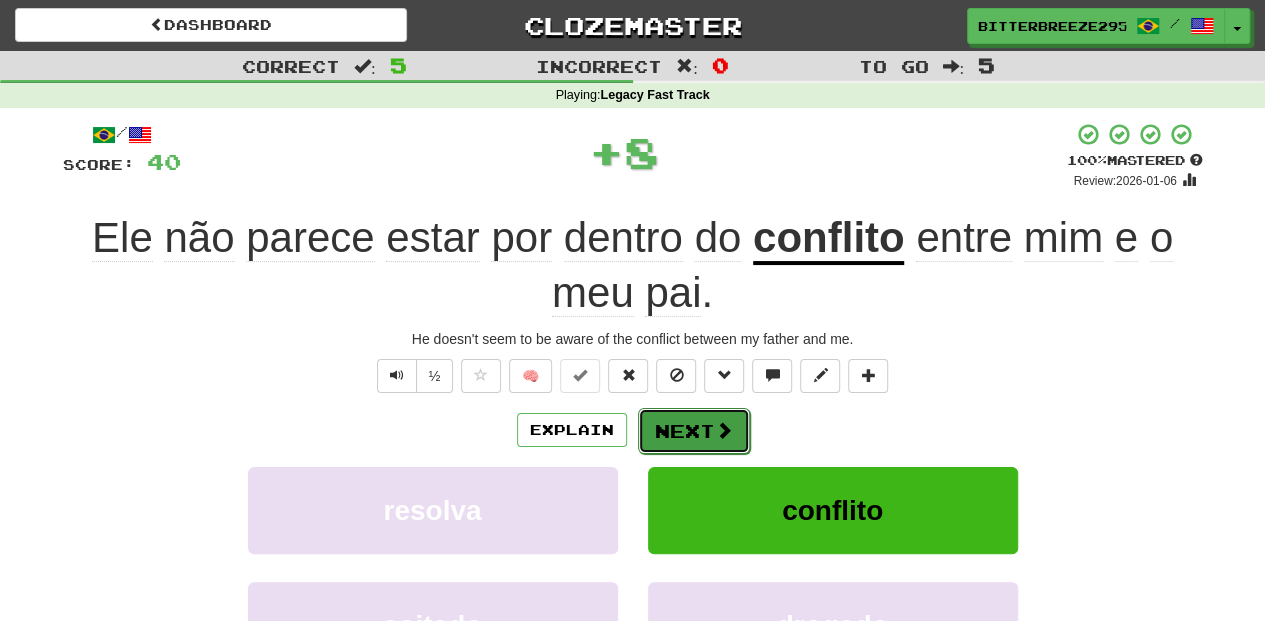 click on "Next" at bounding box center (694, 431) 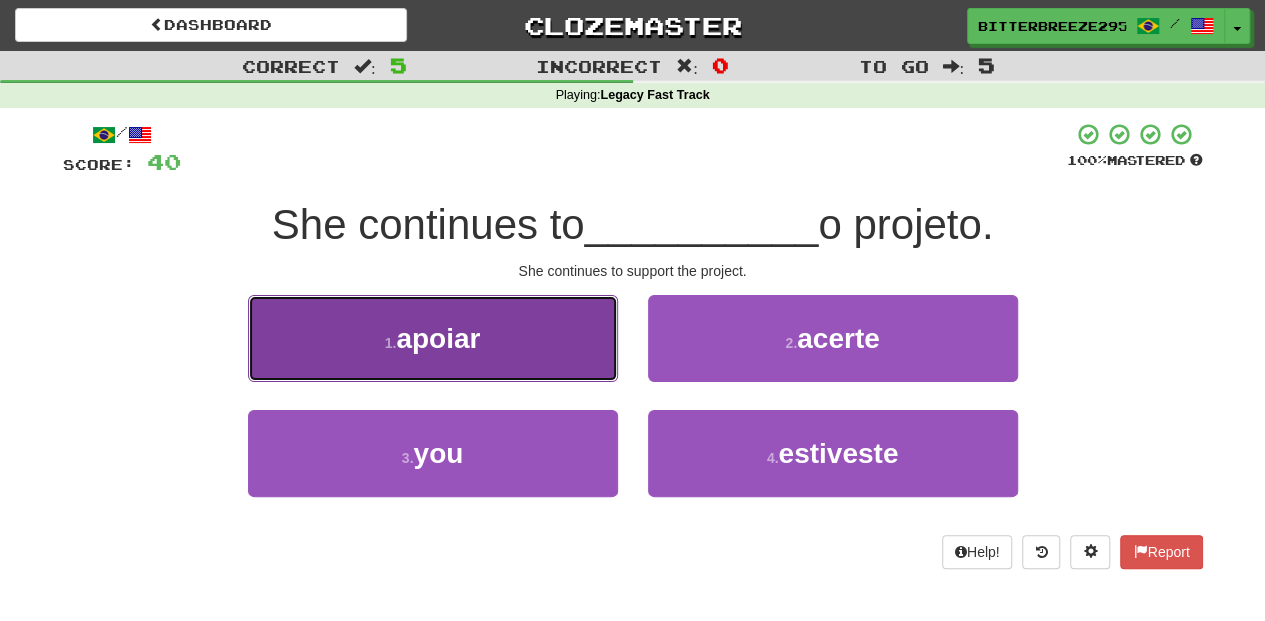 click on "1 .  apoiar" at bounding box center (433, 338) 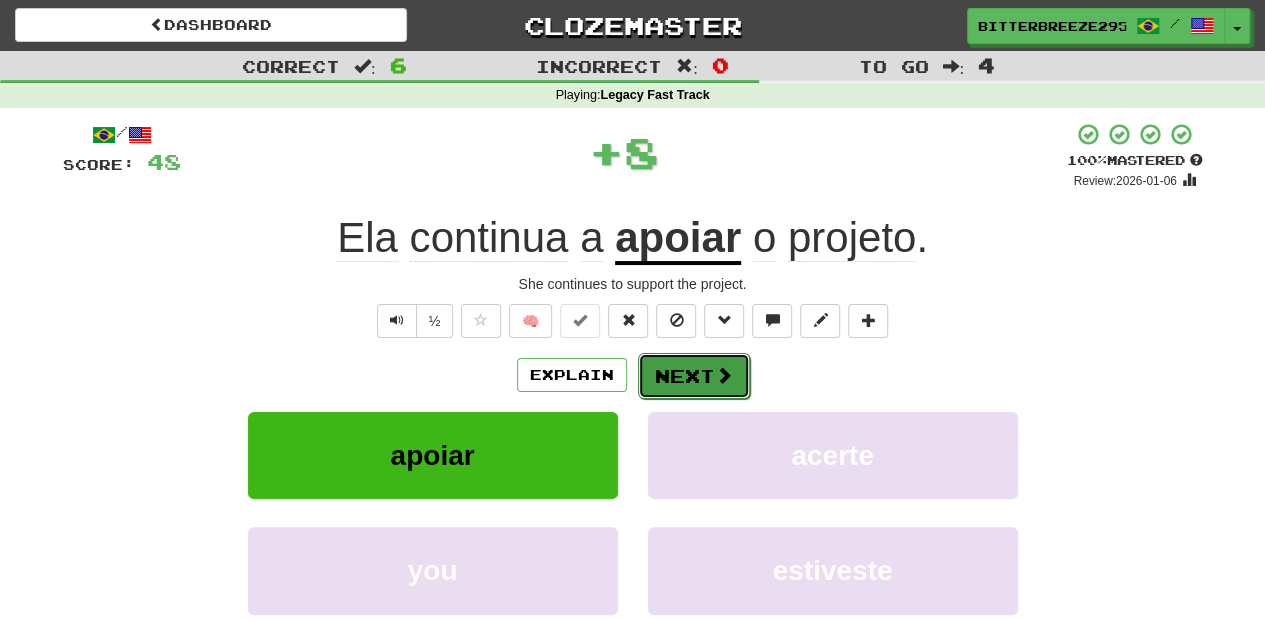 click on "Next" at bounding box center [694, 376] 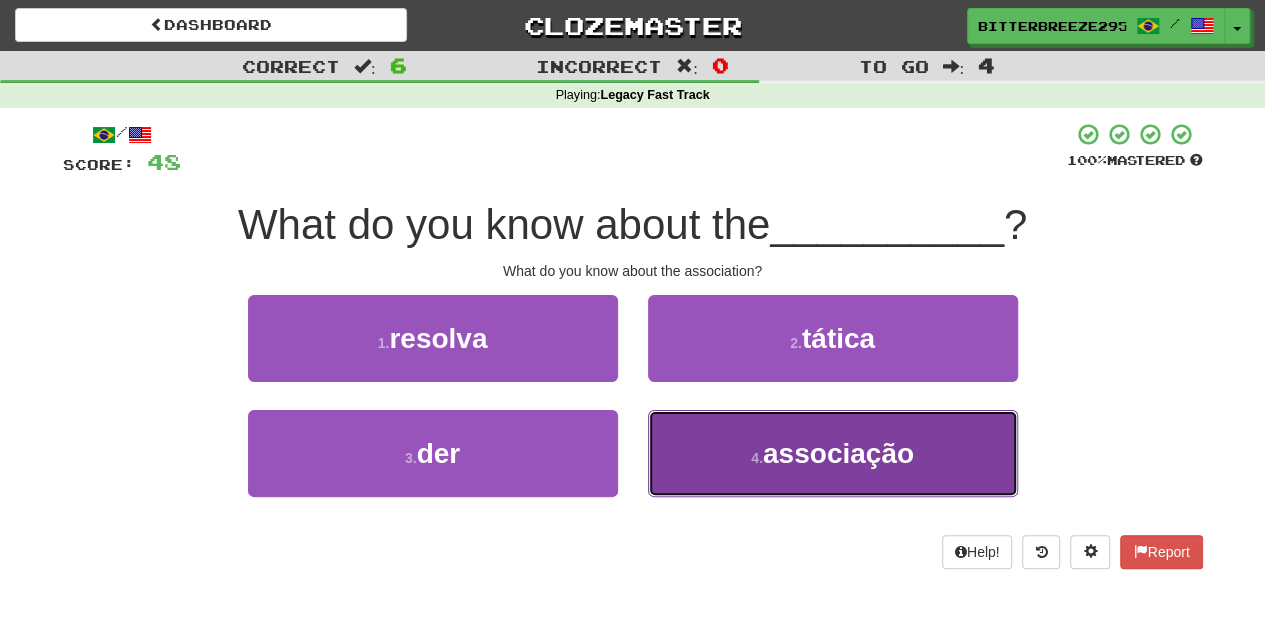 click on "4 .  associação" at bounding box center (833, 453) 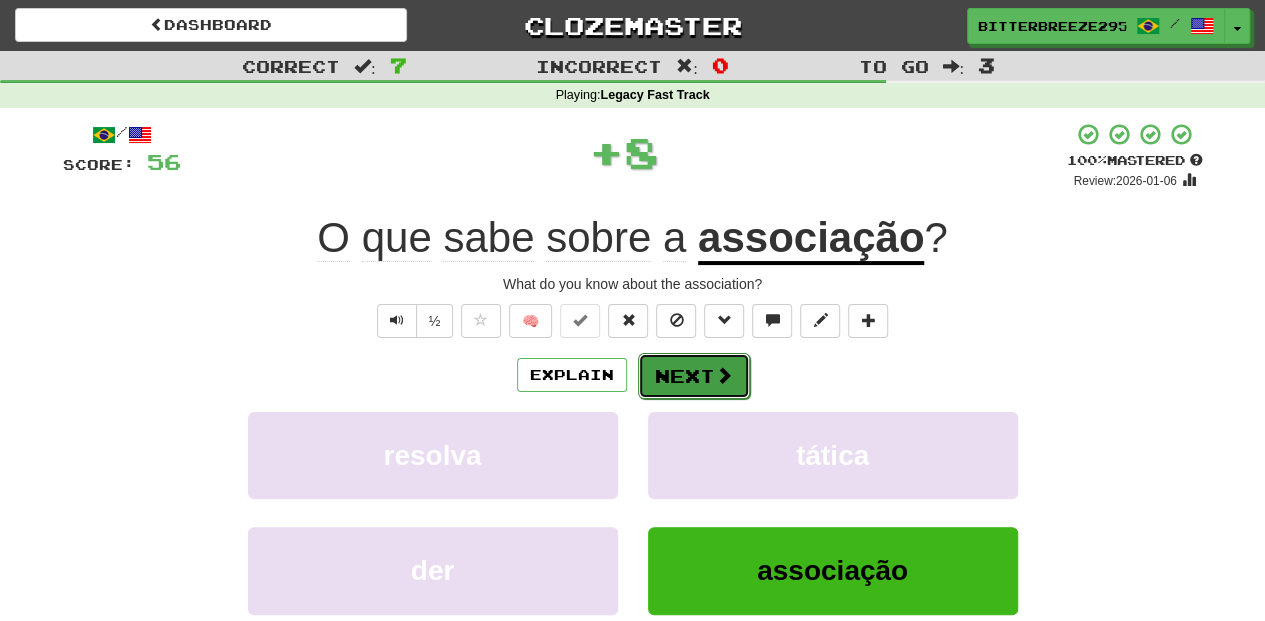 click on "Next" at bounding box center [694, 376] 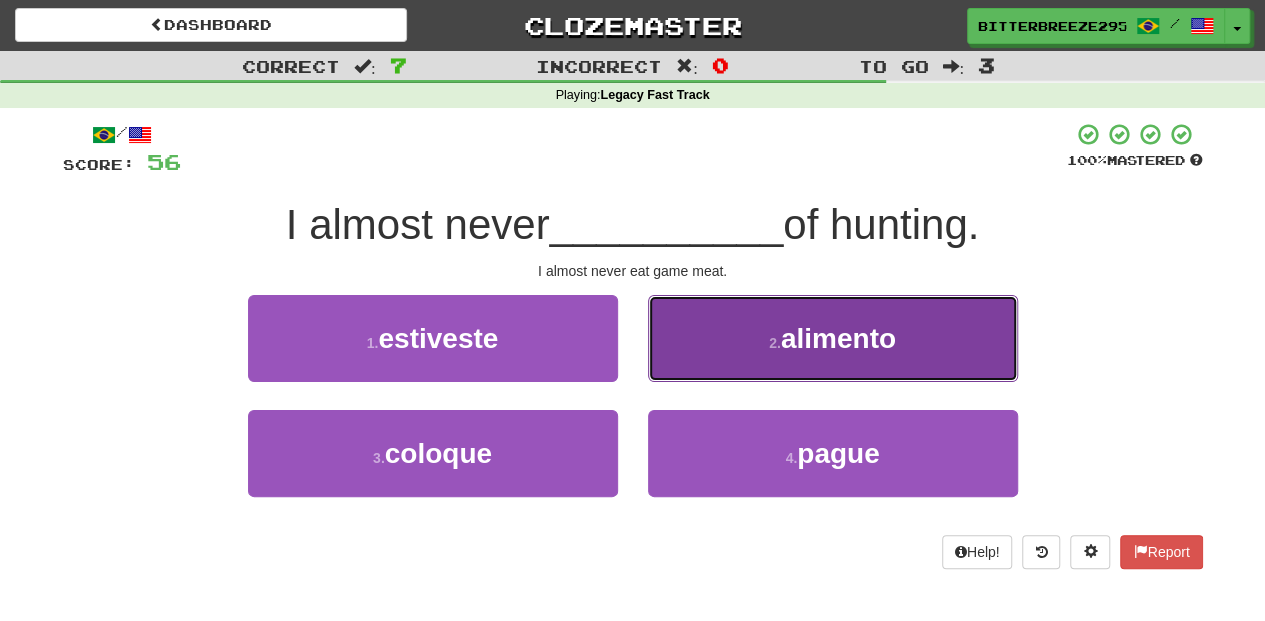 click on "2 .  alimento" at bounding box center (833, 338) 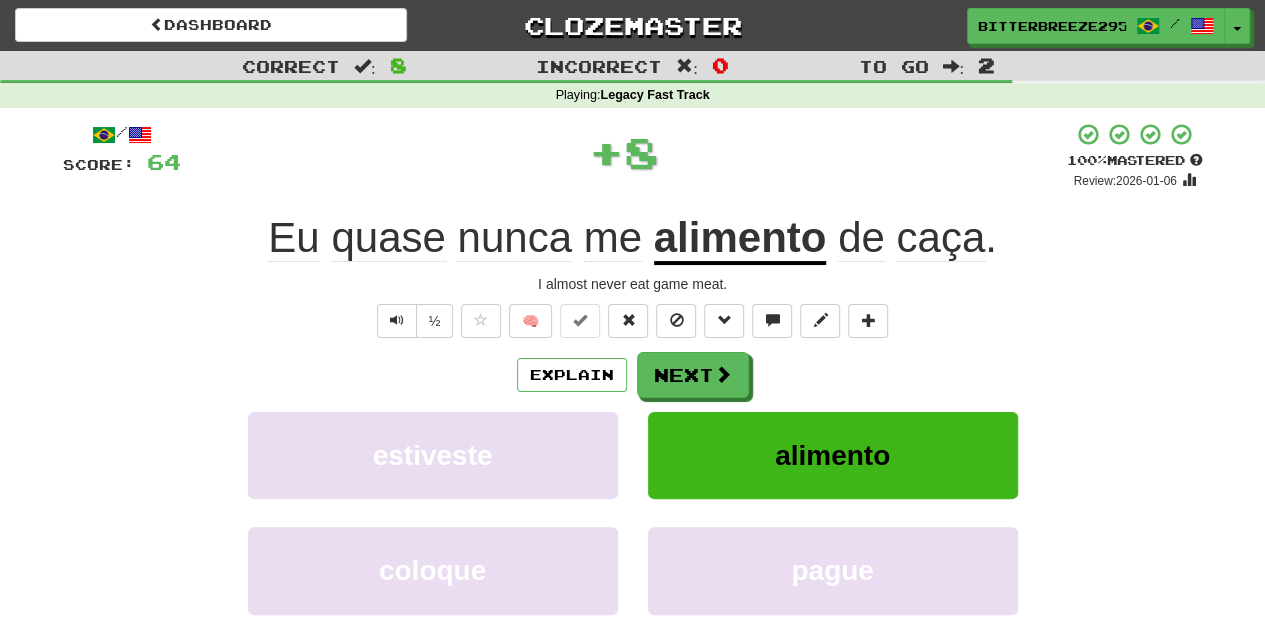 click on "Next" at bounding box center [693, 375] 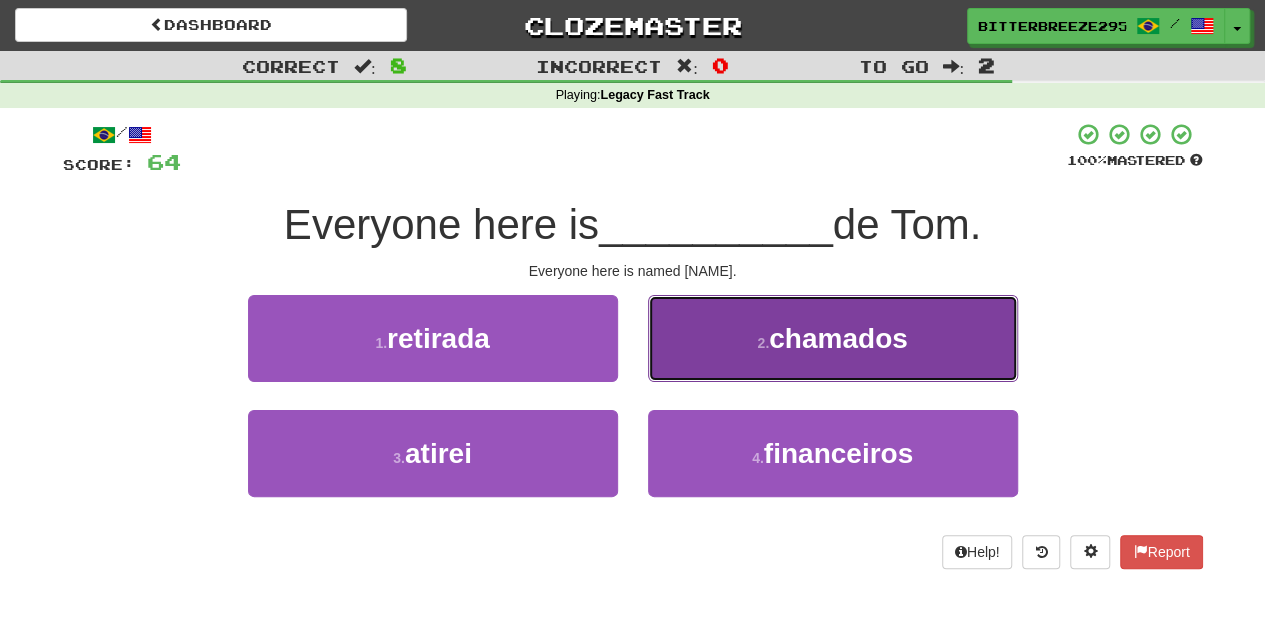 click on "2 .  chamados" at bounding box center [833, 338] 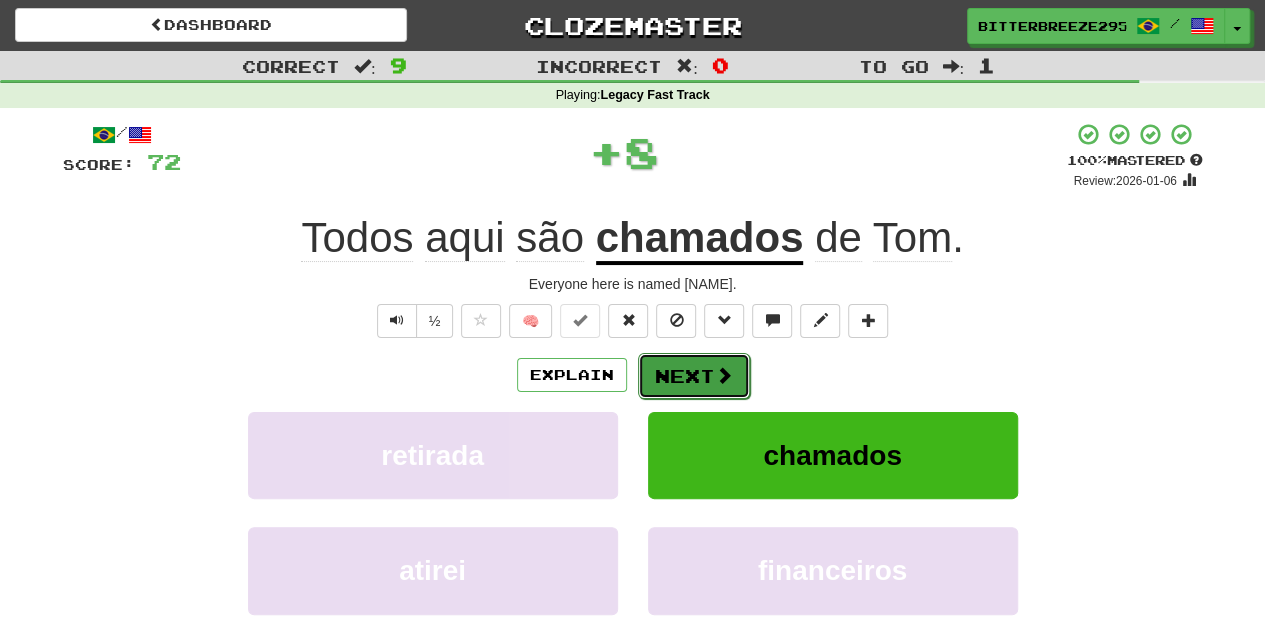 click on "Next" at bounding box center [694, 376] 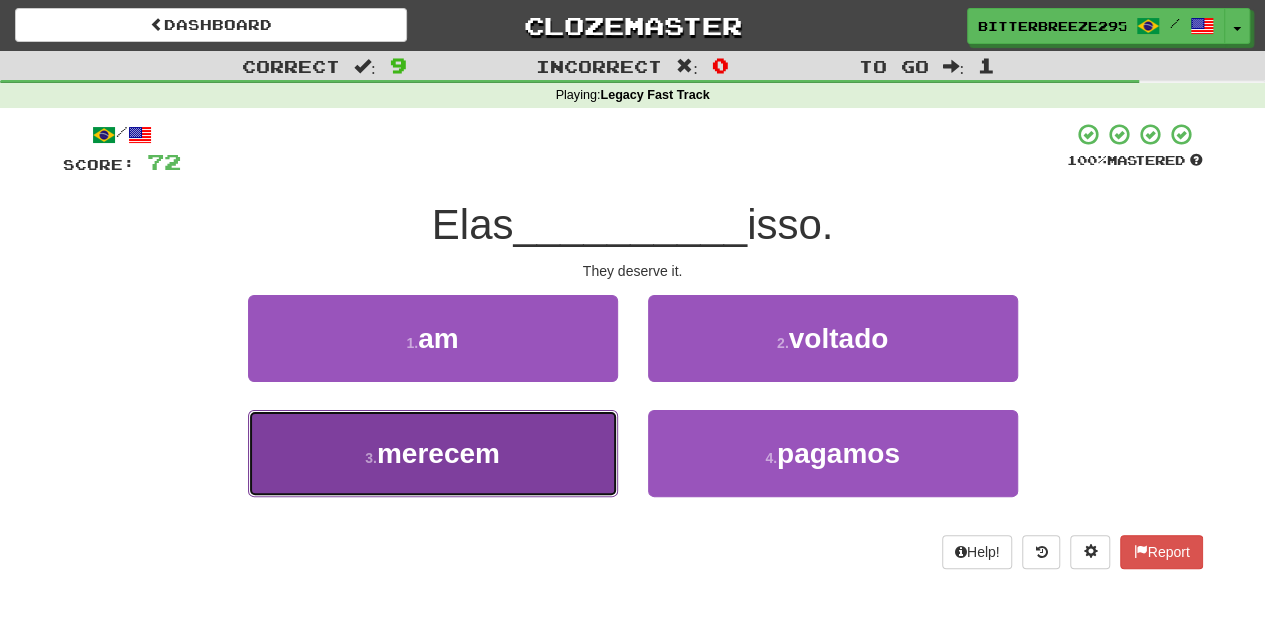 click on "merecem" at bounding box center [438, 453] 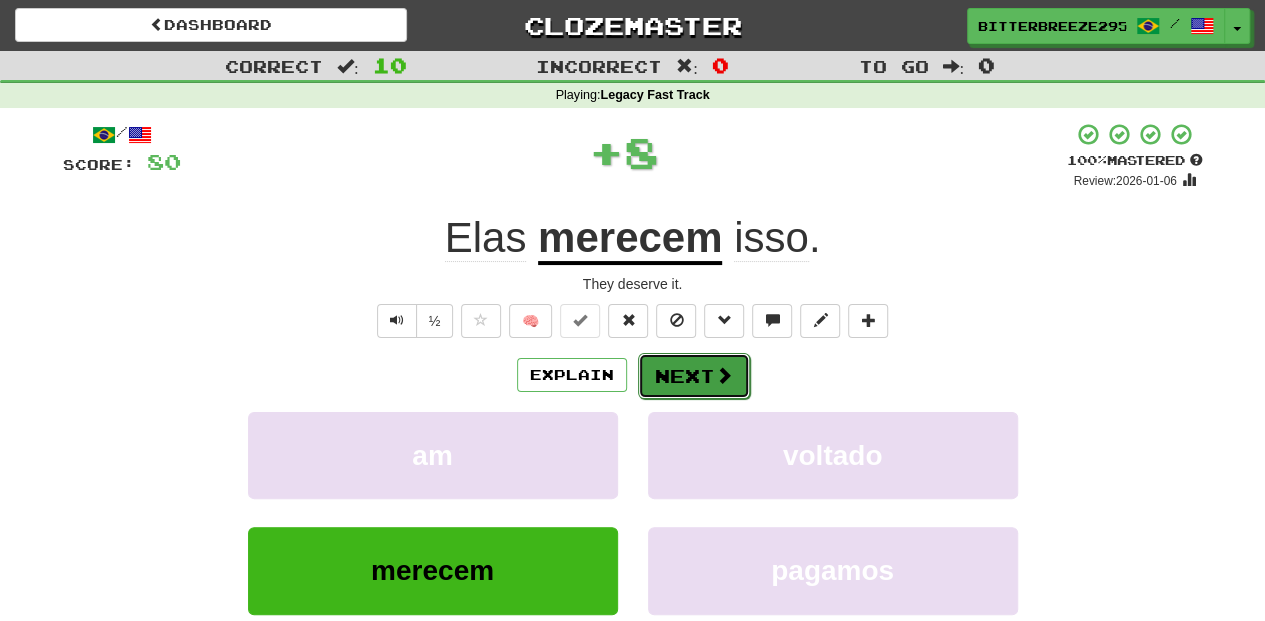 click on "Next" at bounding box center (694, 376) 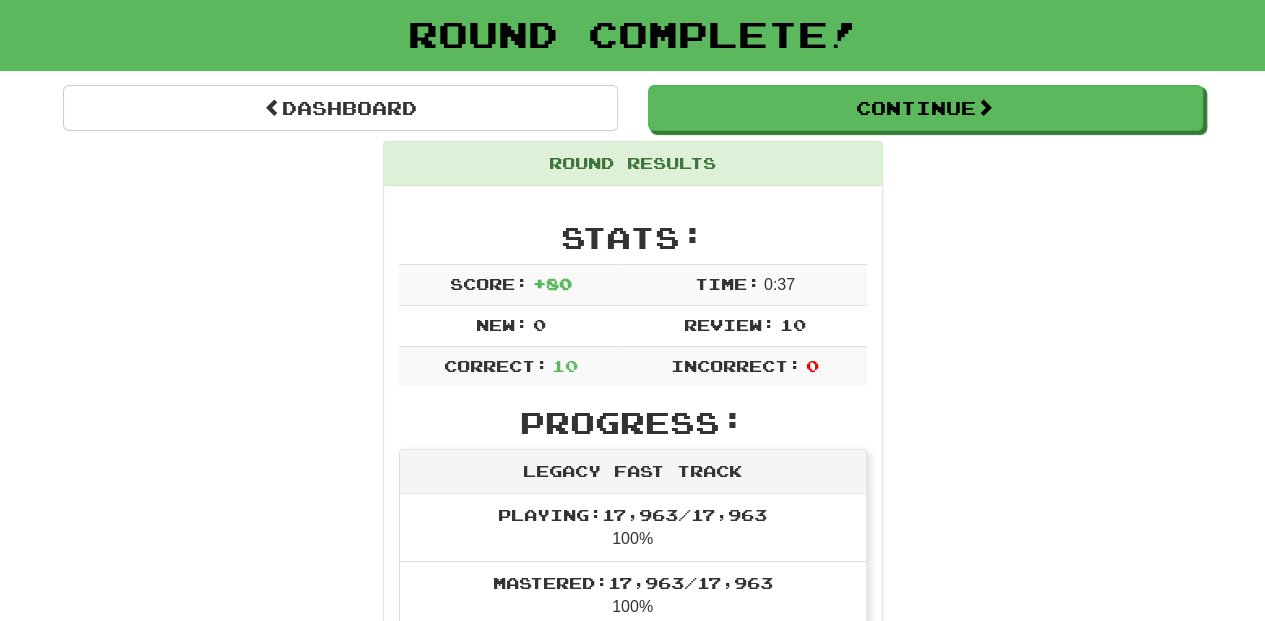 scroll, scrollTop: 66, scrollLeft: 0, axis: vertical 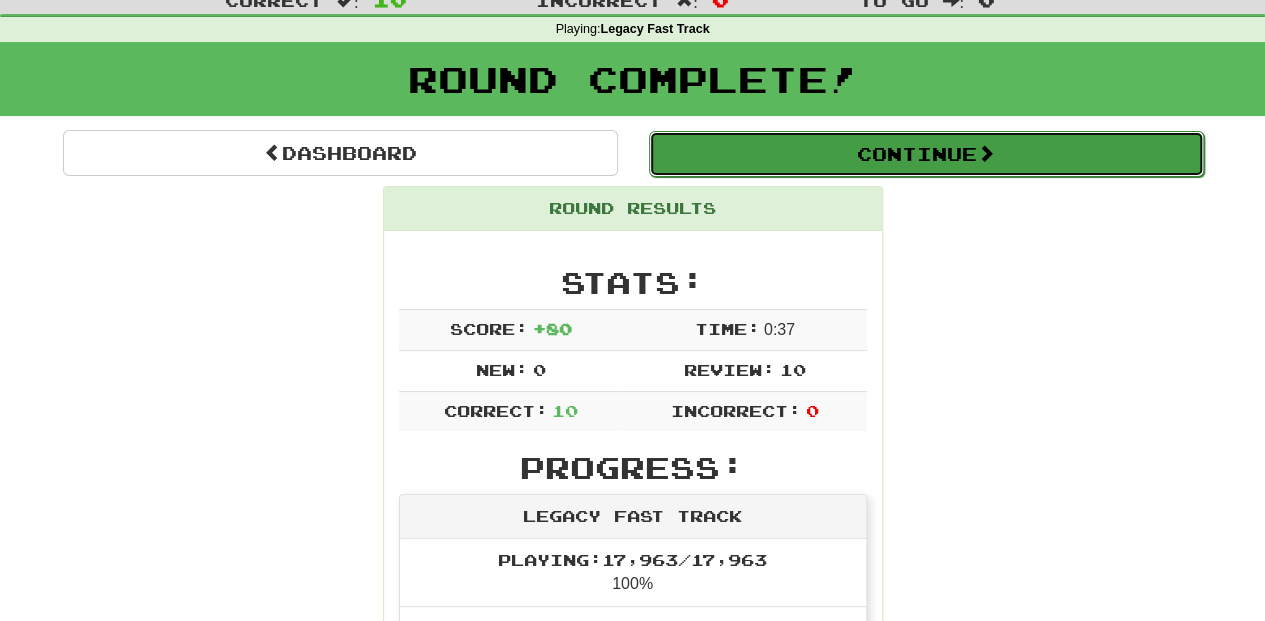 click on "Continue" at bounding box center (926, 154) 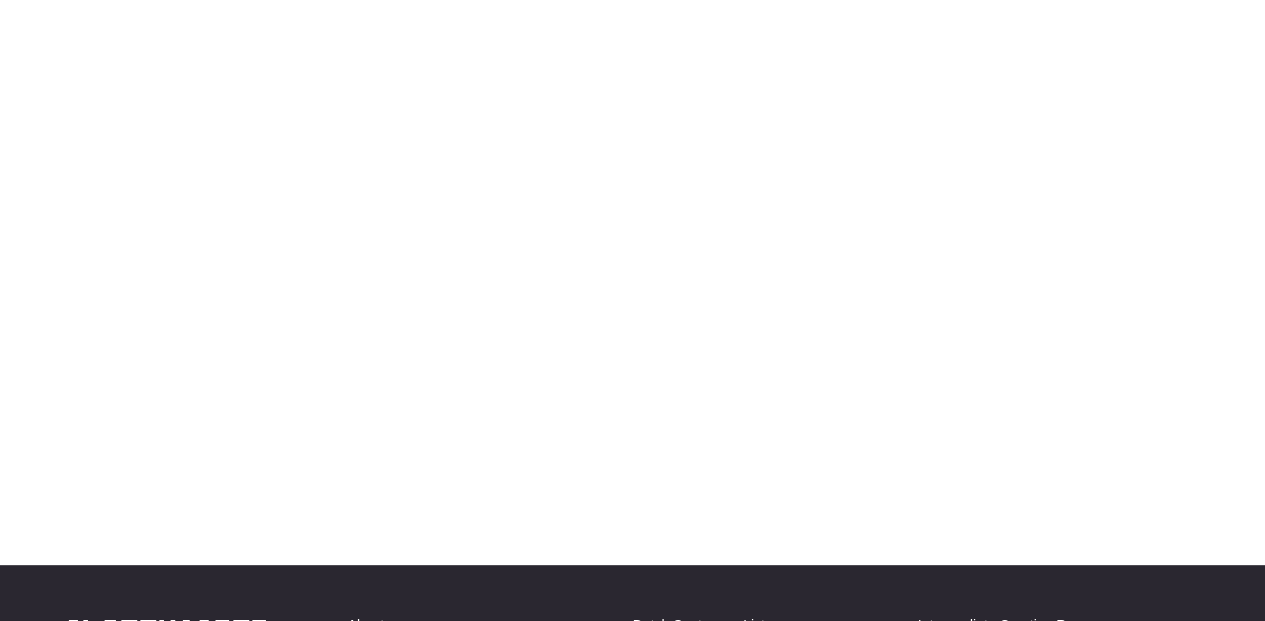 scroll, scrollTop: 66, scrollLeft: 0, axis: vertical 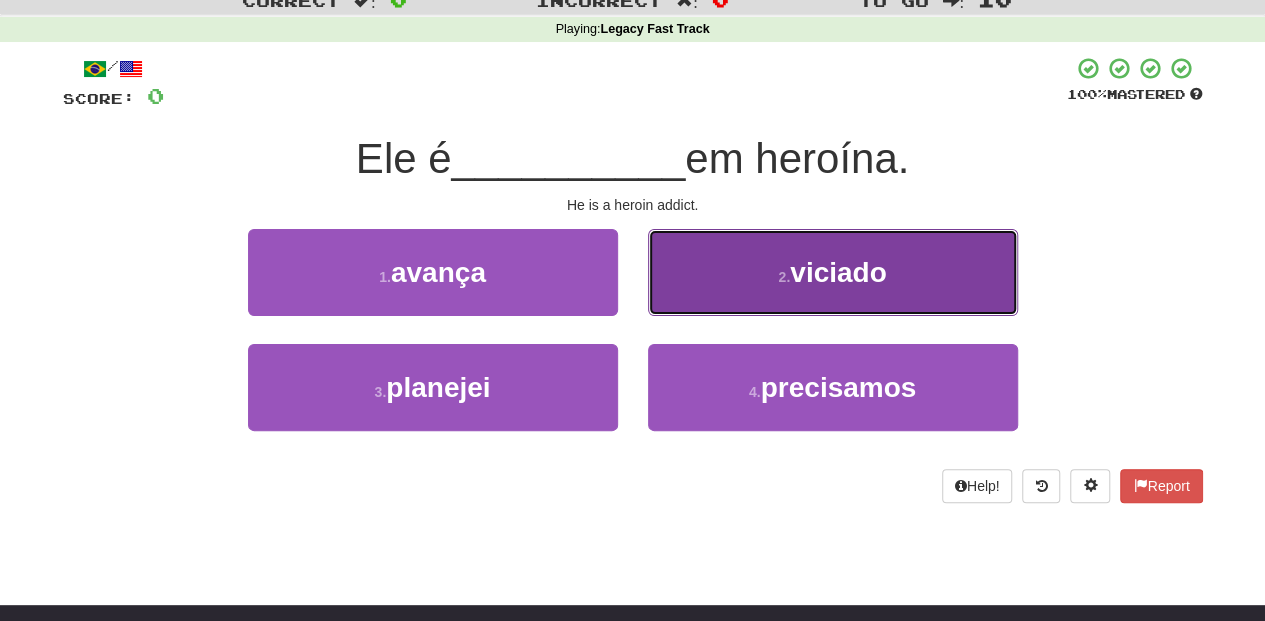 click on "2 .  viciado" at bounding box center (833, 272) 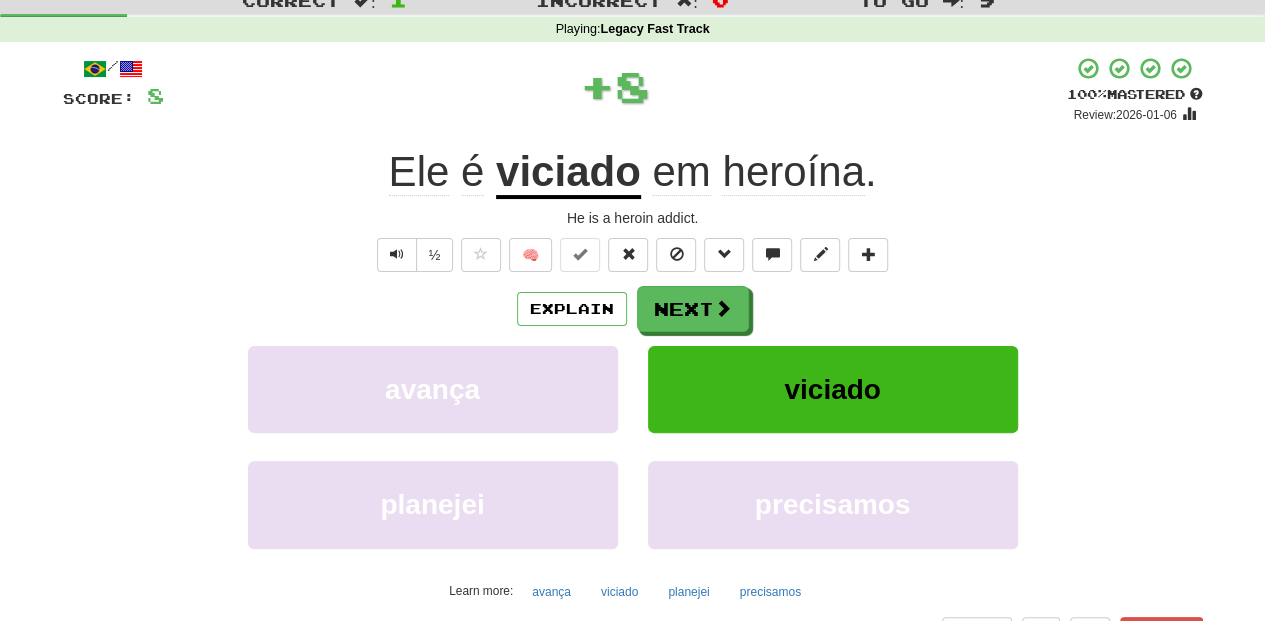 click on "Next" at bounding box center (693, 309) 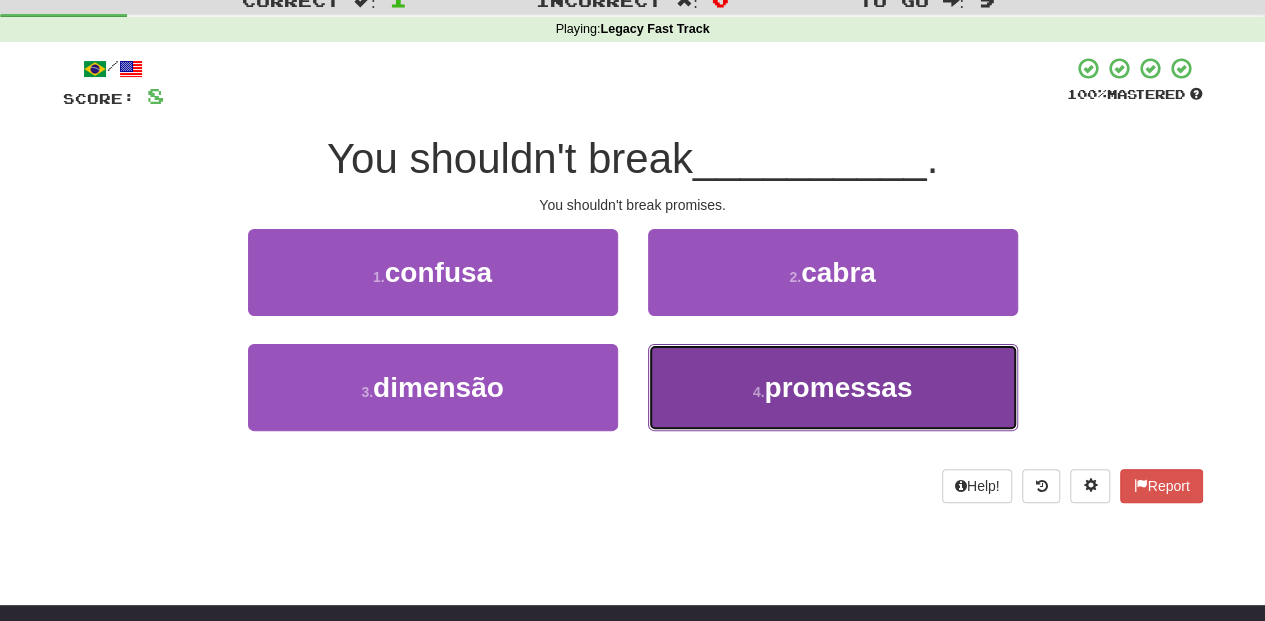 click on "4 .  promessas" at bounding box center (833, 387) 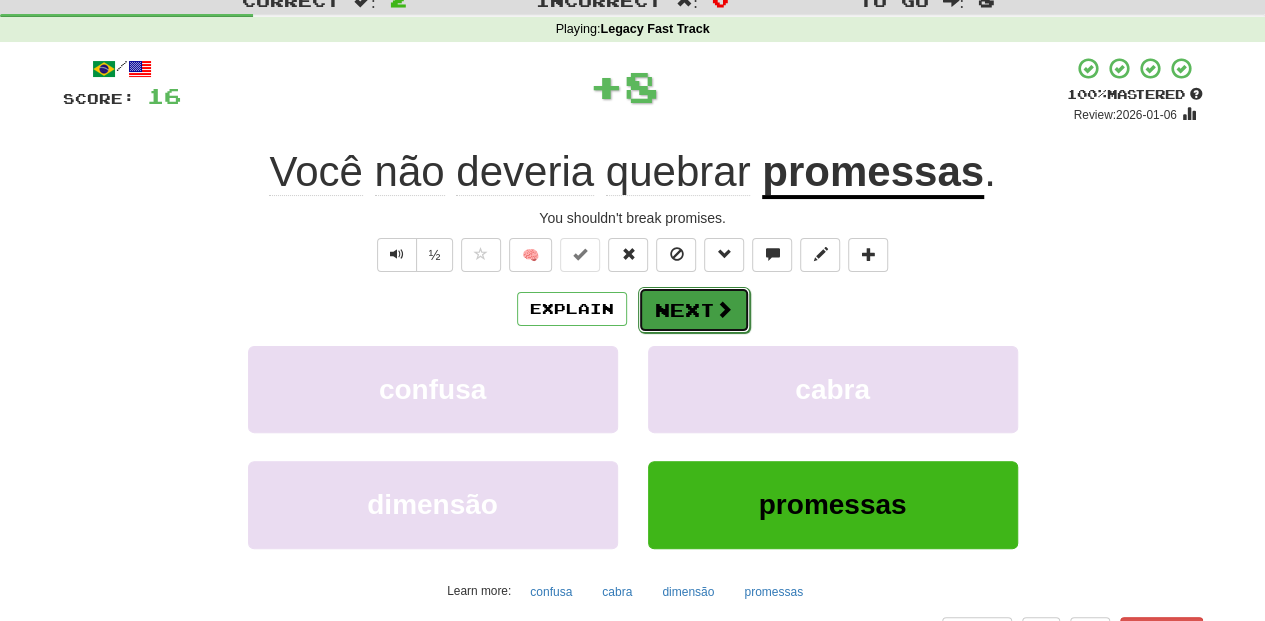 click on "Next" at bounding box center [694, 310] 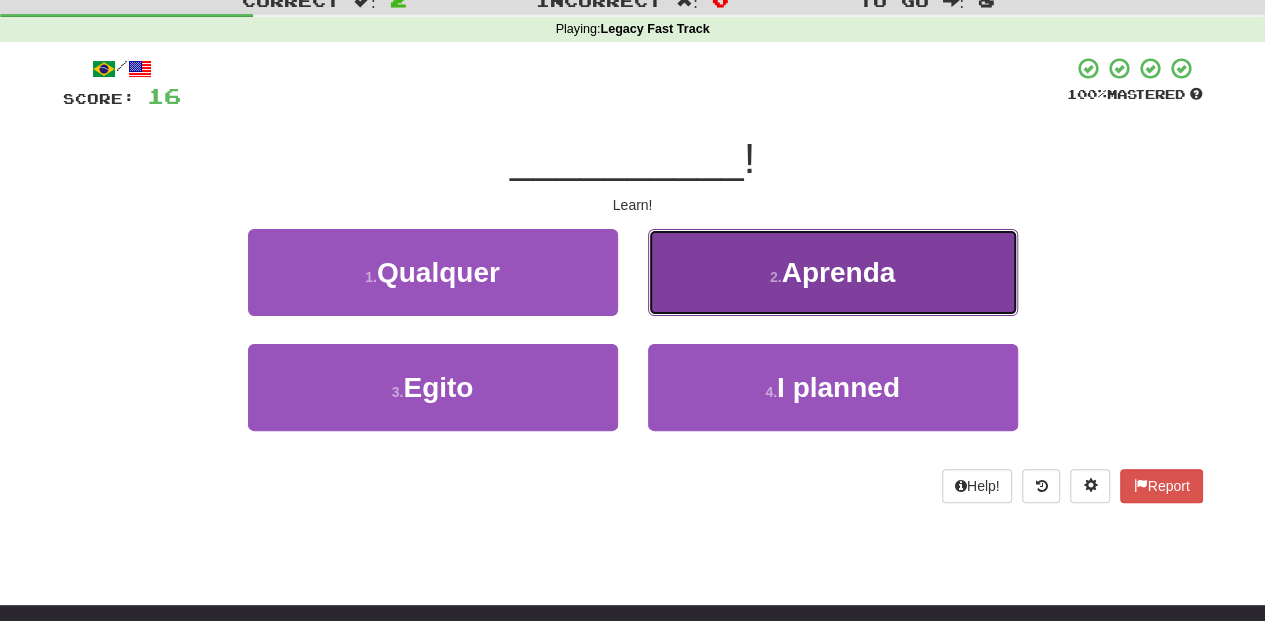 click on "2 .  Aprenda" at bounding box center (833, 272) 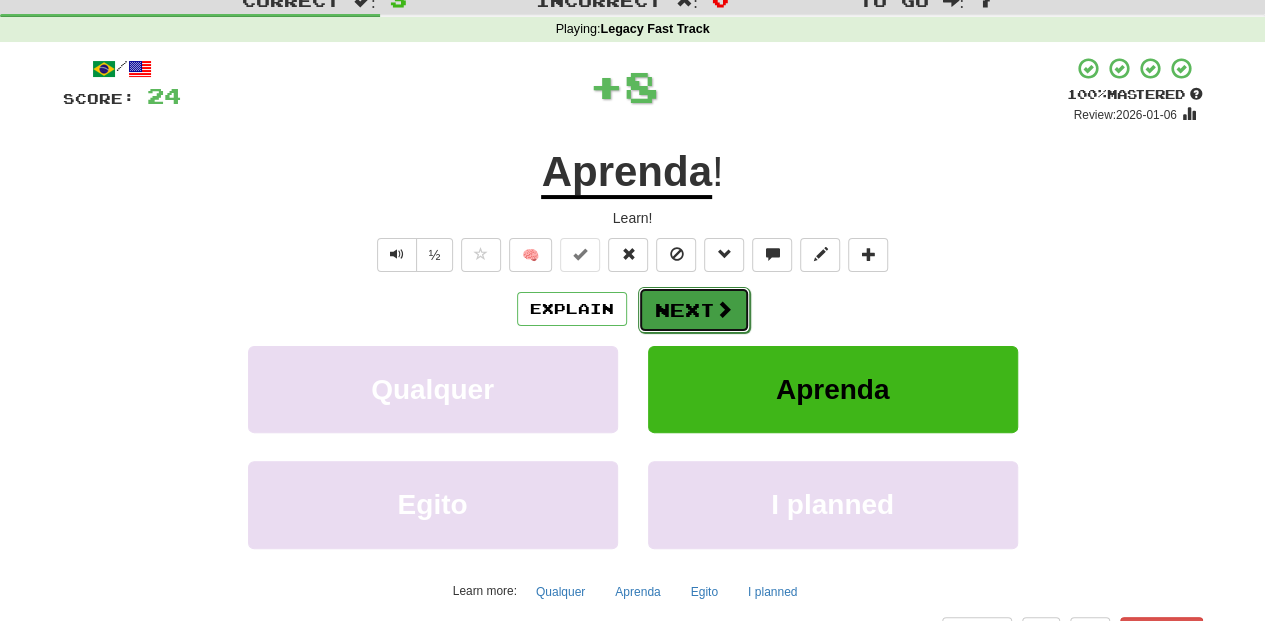 click on "Next" at bounding box center (694, 310) 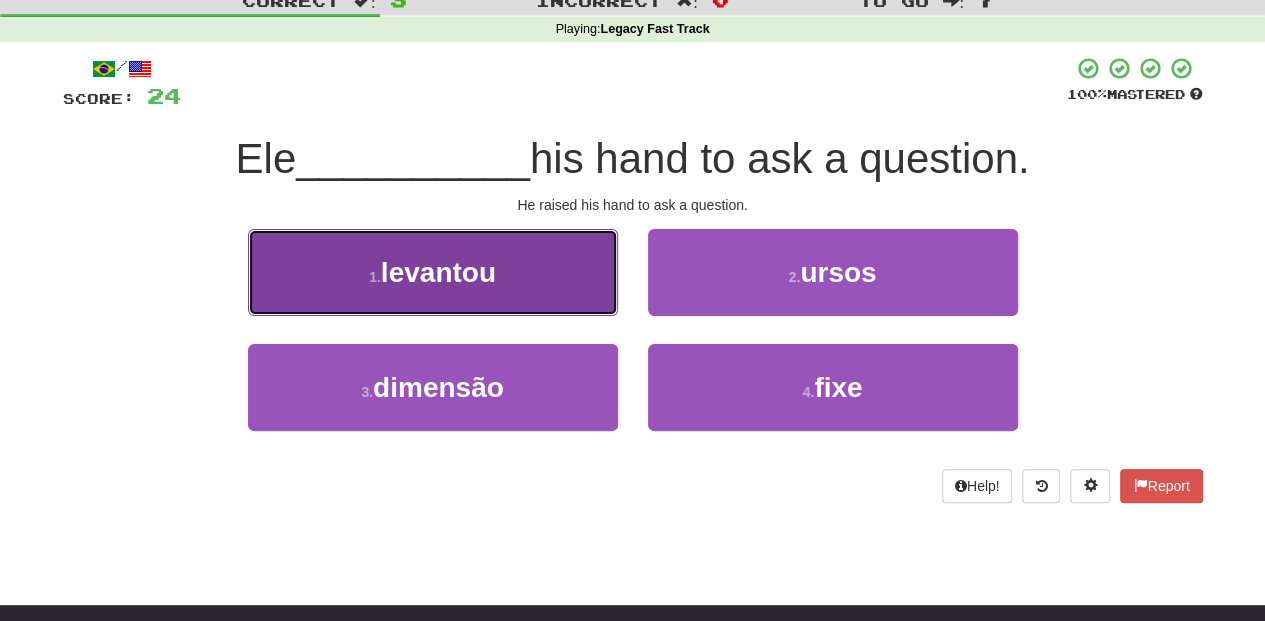 click on "1 .  levantou" at bounding box center [433, 272] 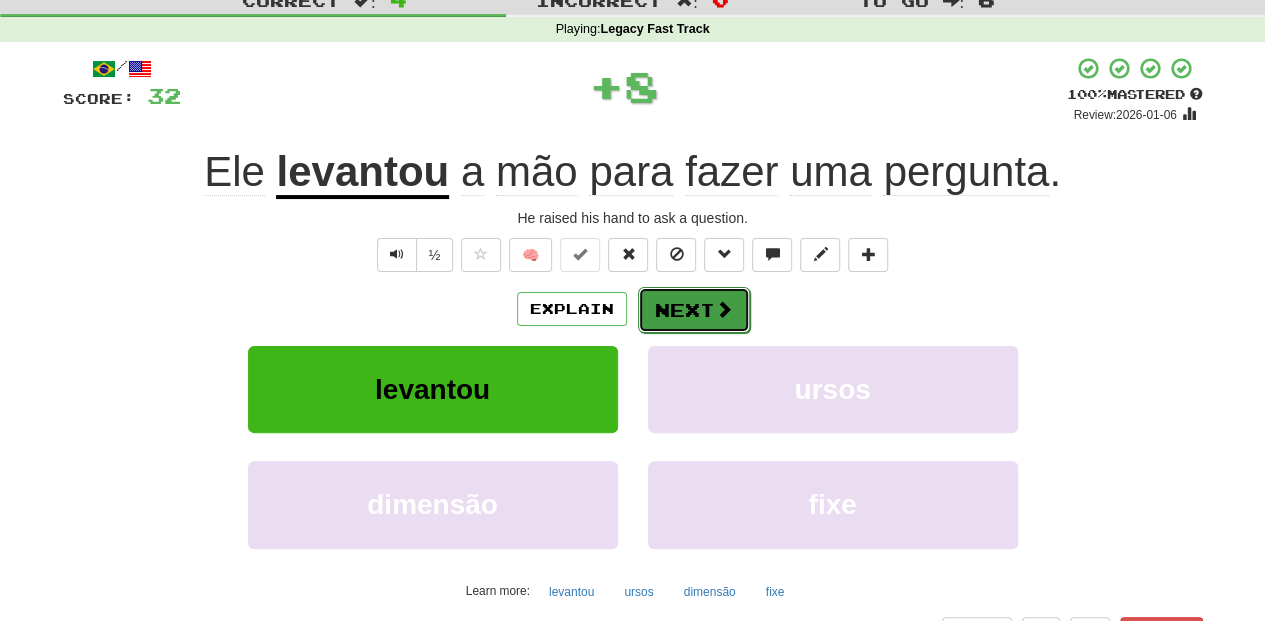 click on "Next" at bounding box center (694, 310) 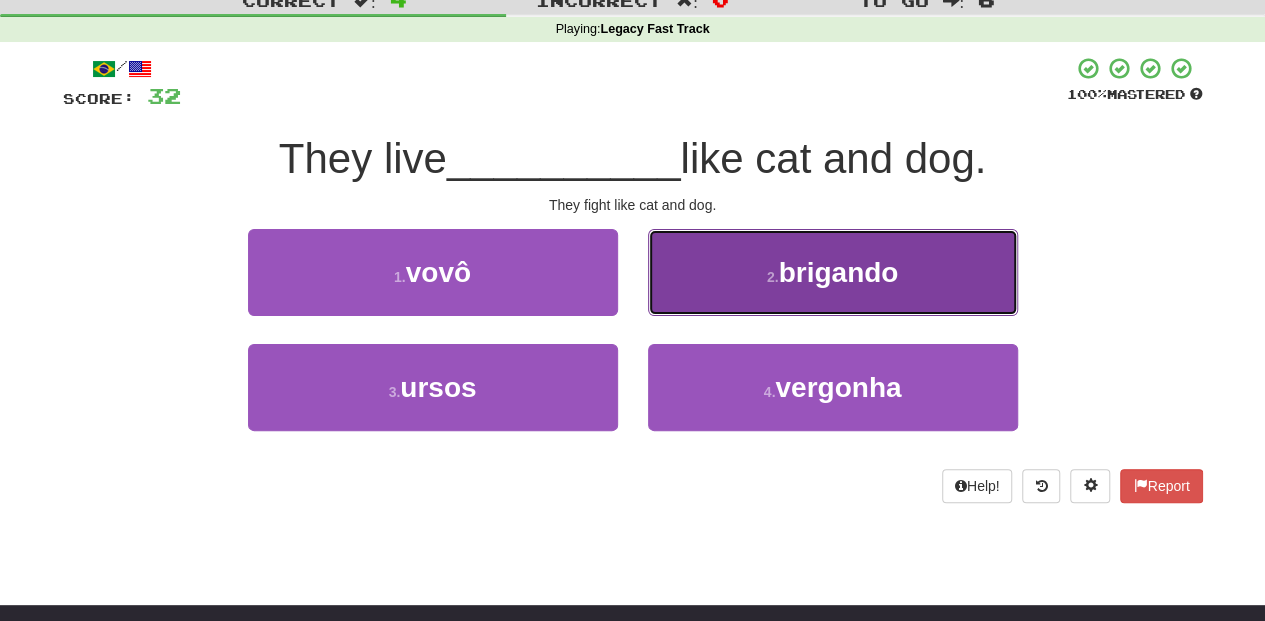 click on "2 .  brigando" at bounding box center (833, 272) 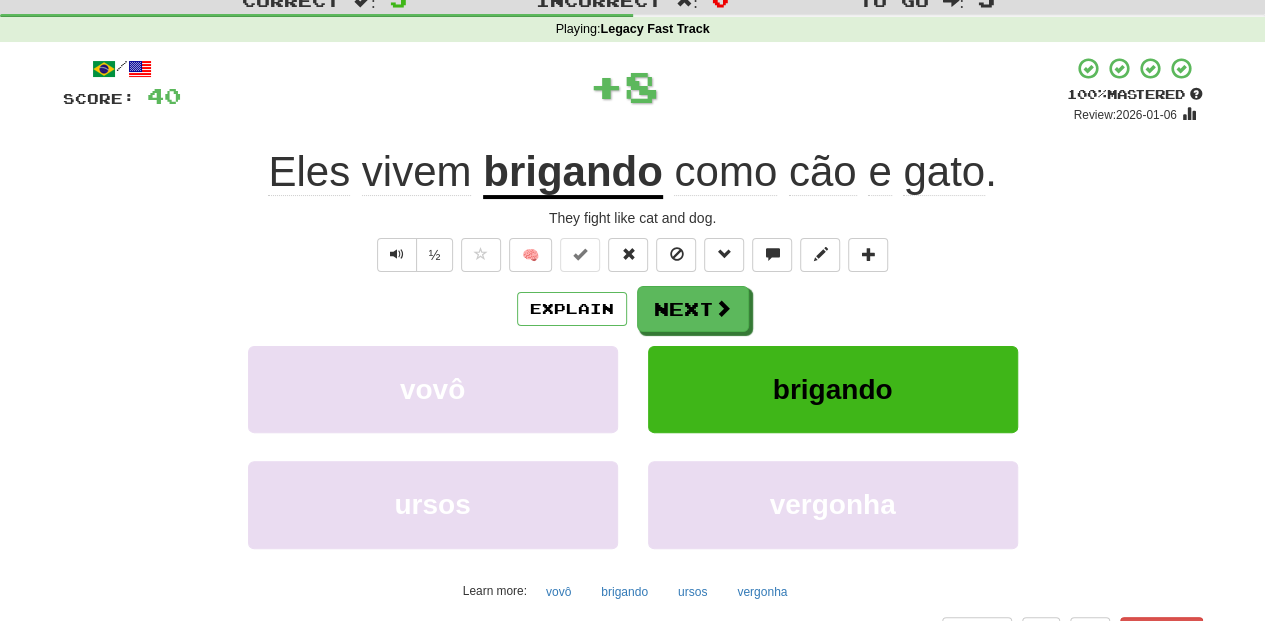click on "Next" at bounding box center [693, 309] 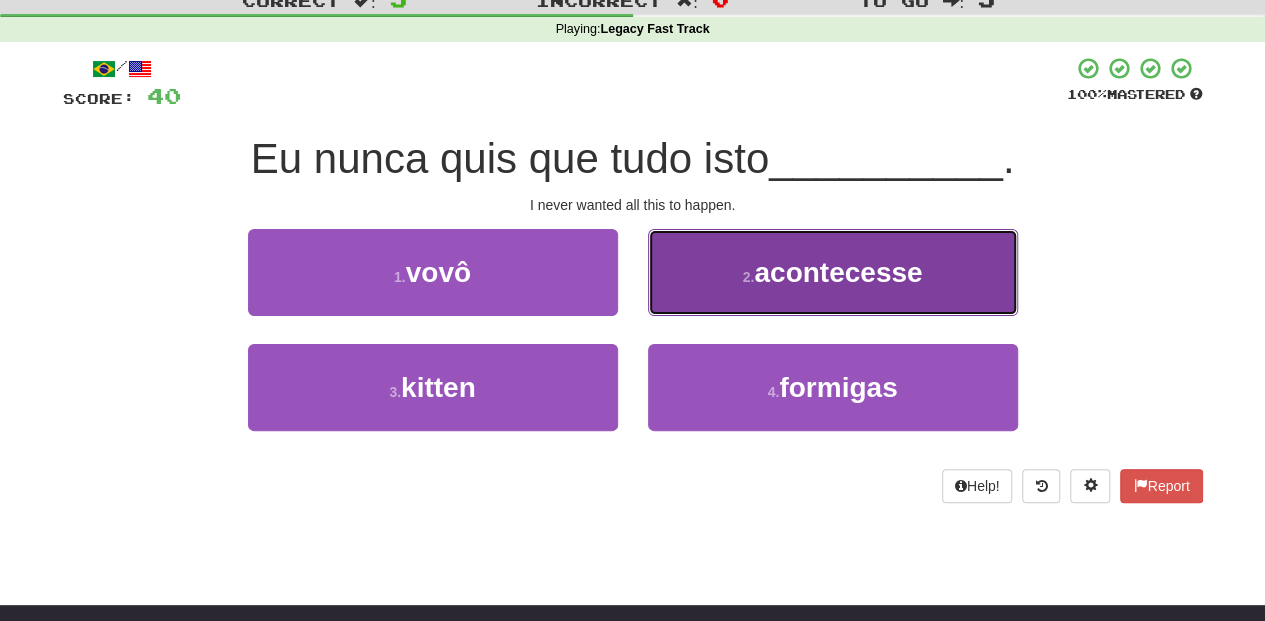 click on "2 .  acontecesse" at bounding box center (833, 272) 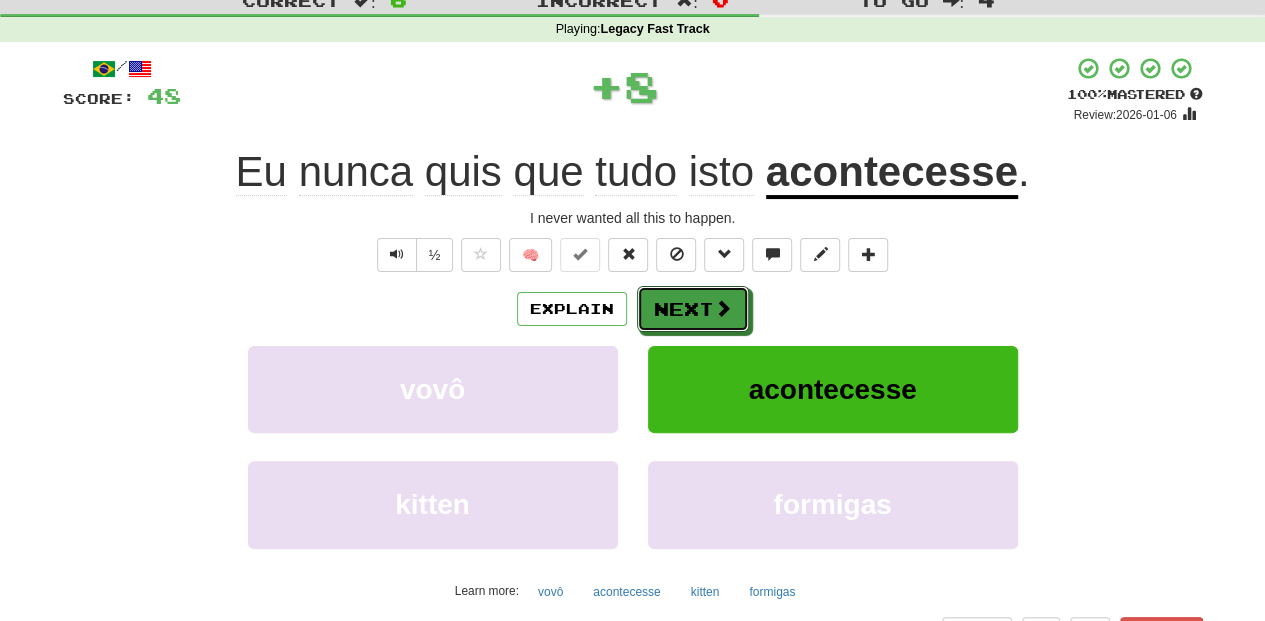 click on "Next" at bounding box center (693, 309) 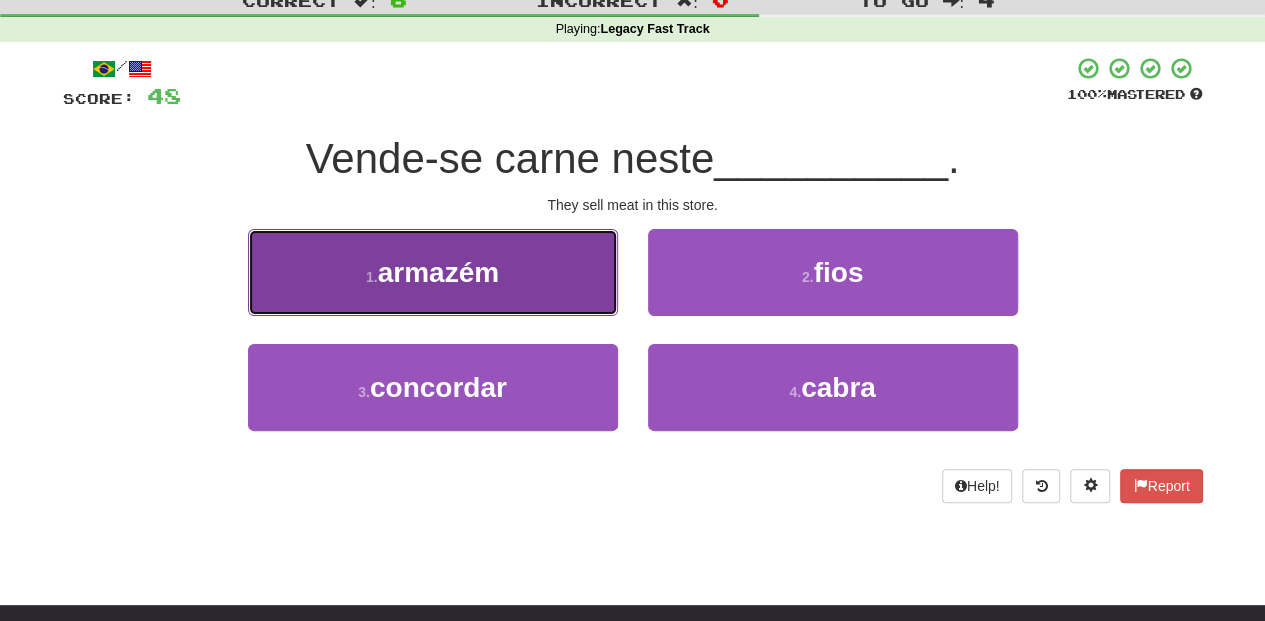 click on "1 .  armazém" at bounding box center [433, 272] 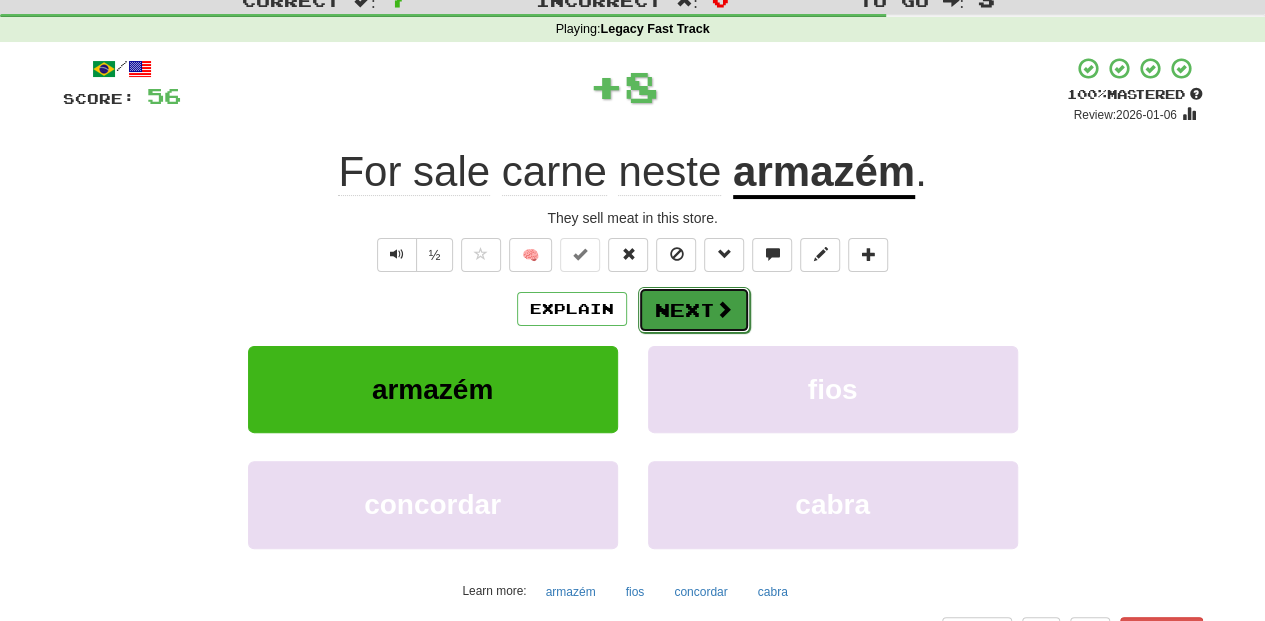 click on "Next" at bounding box center [694, 310] 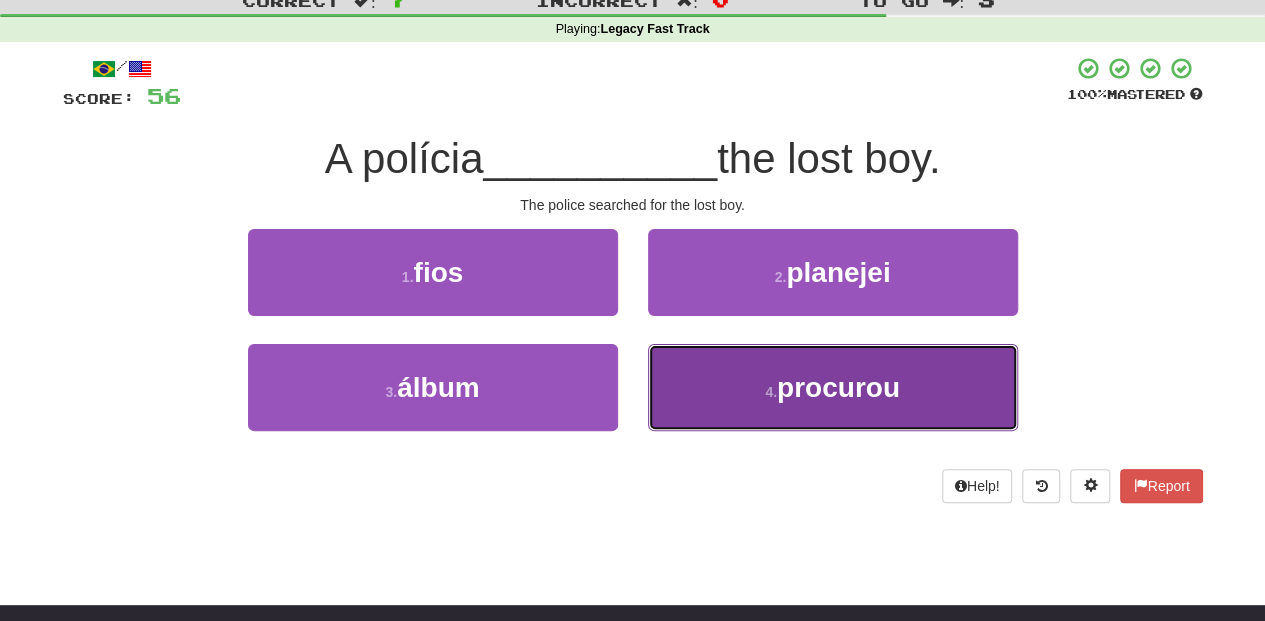 click on "4 .  procurou" at bounding box center (833, 387) 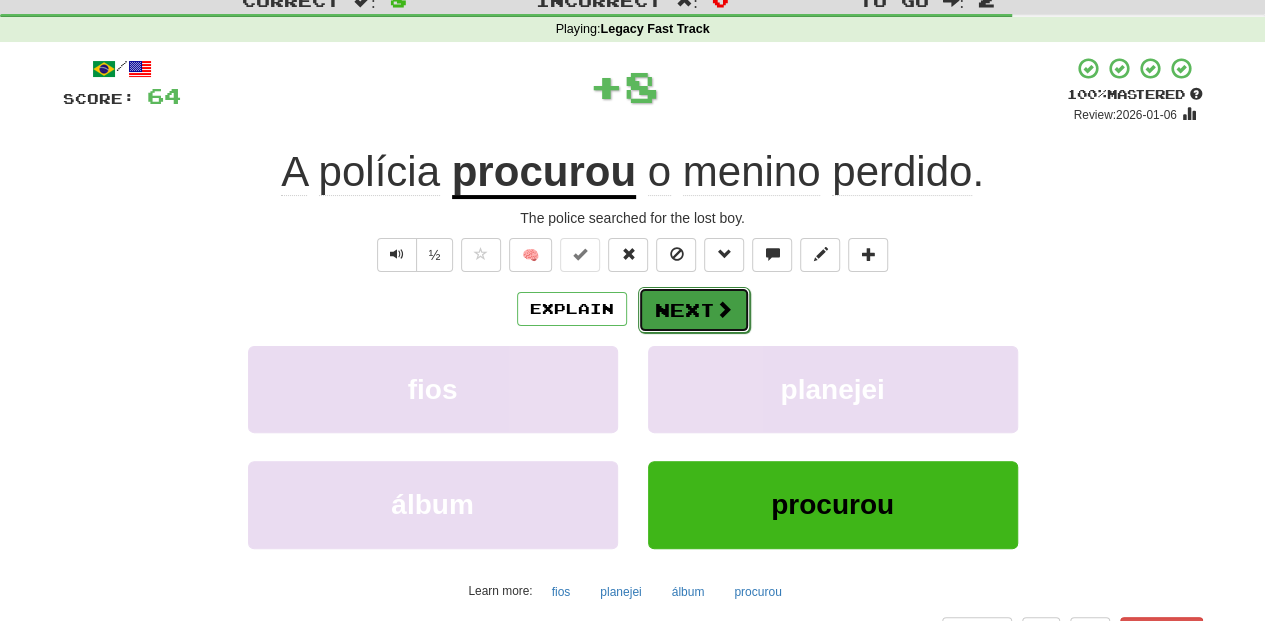 click on "Next" at bounding box center (694, 310) 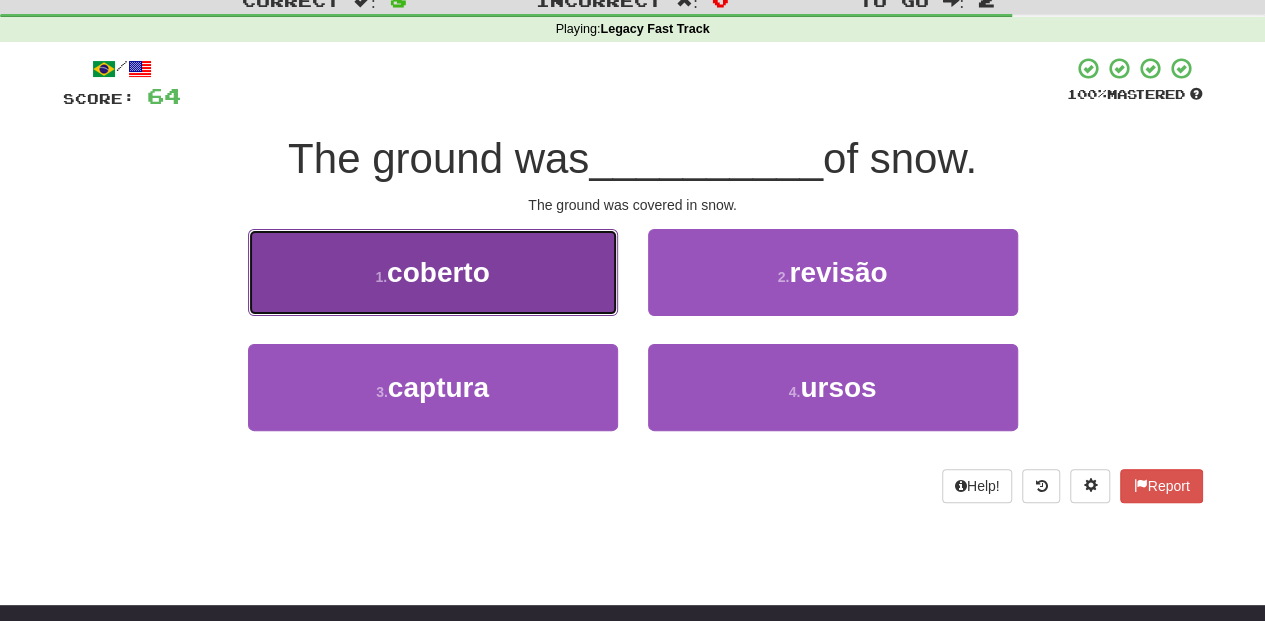 click on "1 .  coberto" at bounding box center [433, 272] 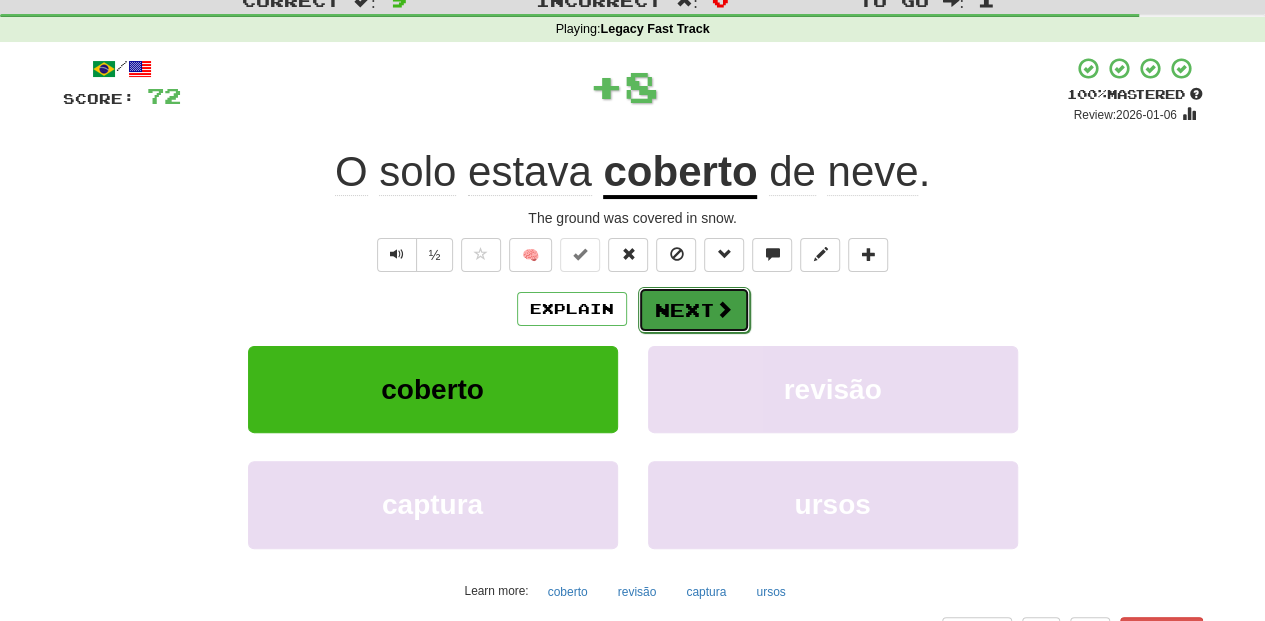 click on "Next" at bounding box center [694, 310] 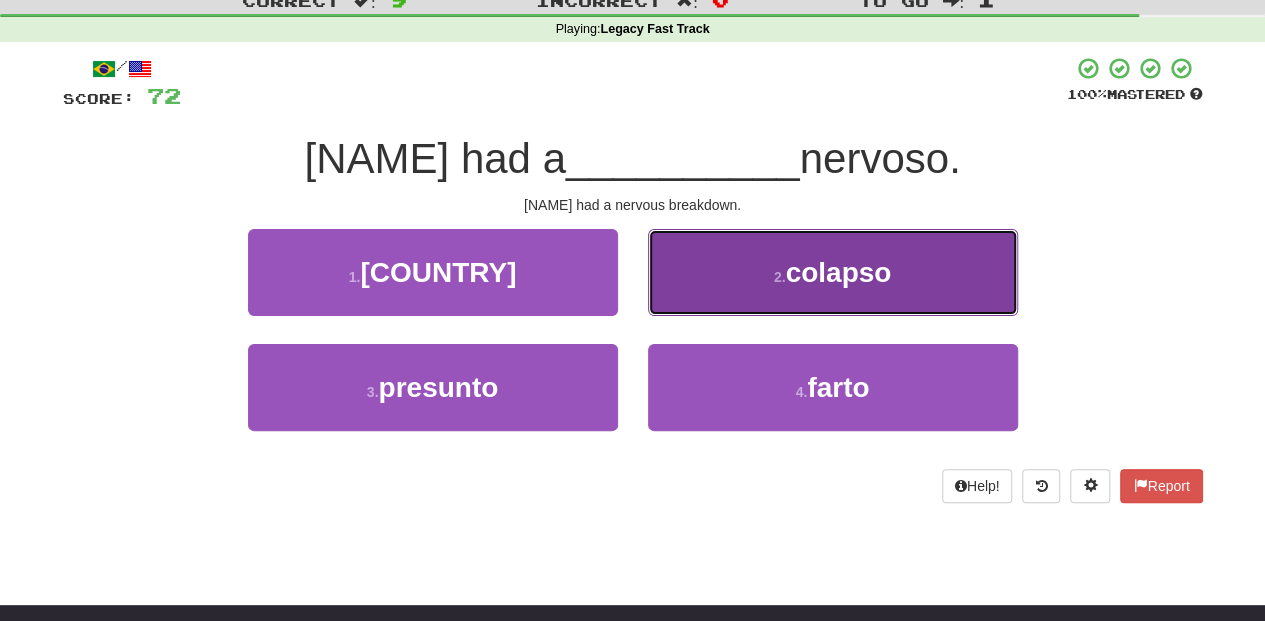 click on "2 .  colapso" at bounding box center [833, 272] 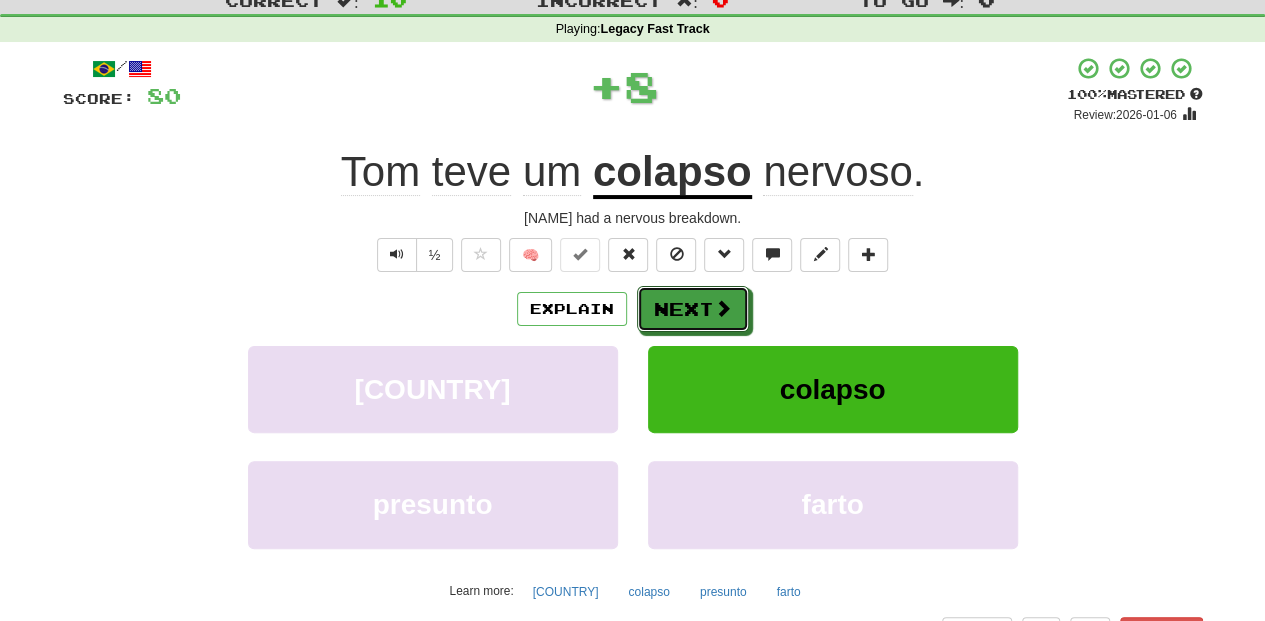 click on "Next" at bounding box center [693, 309] 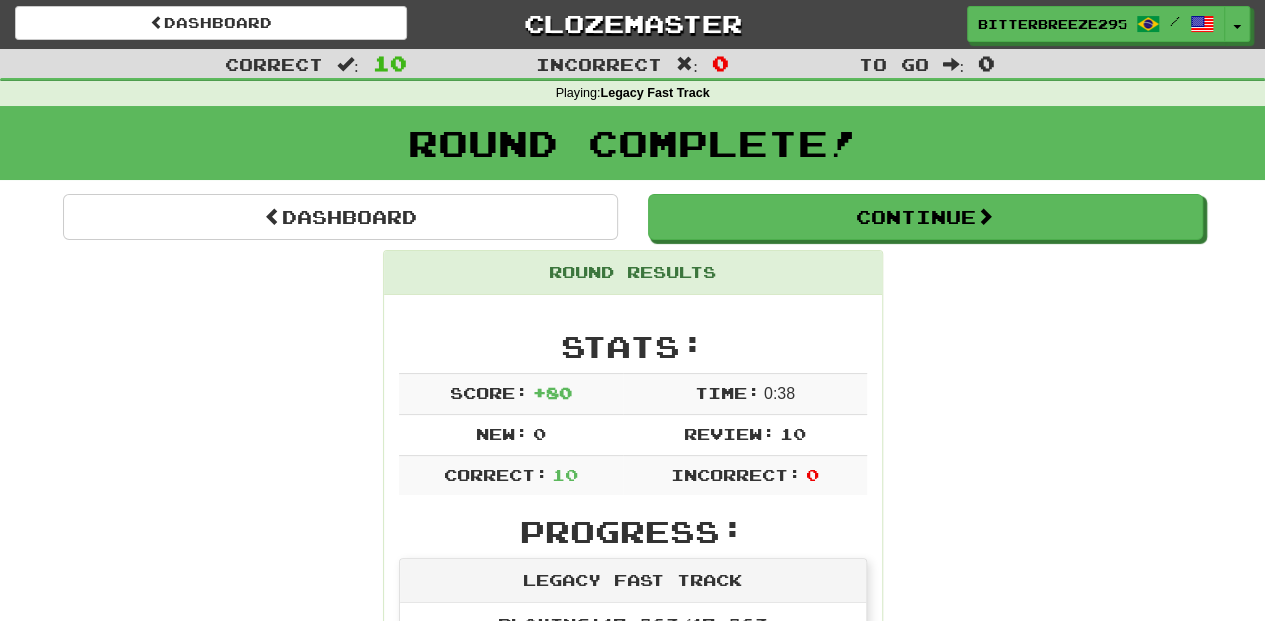 scroll, scrollTop: 0, scrollLeft: 0, axis: both 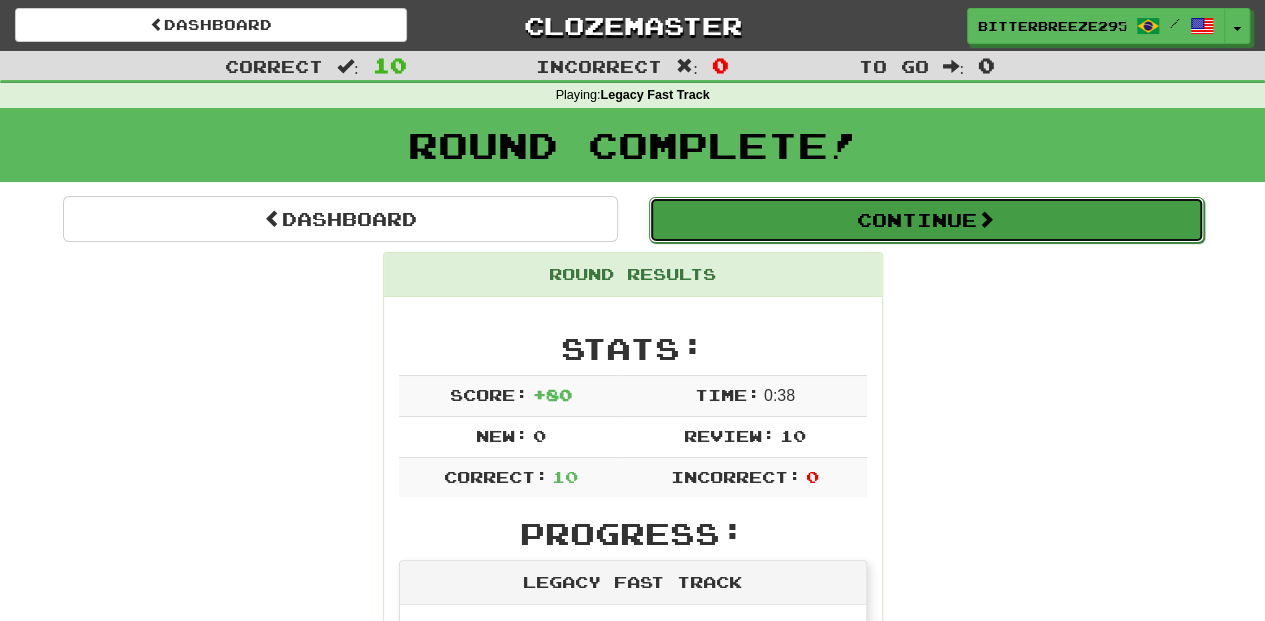click on "Continue" at bounding box center (926, 220) 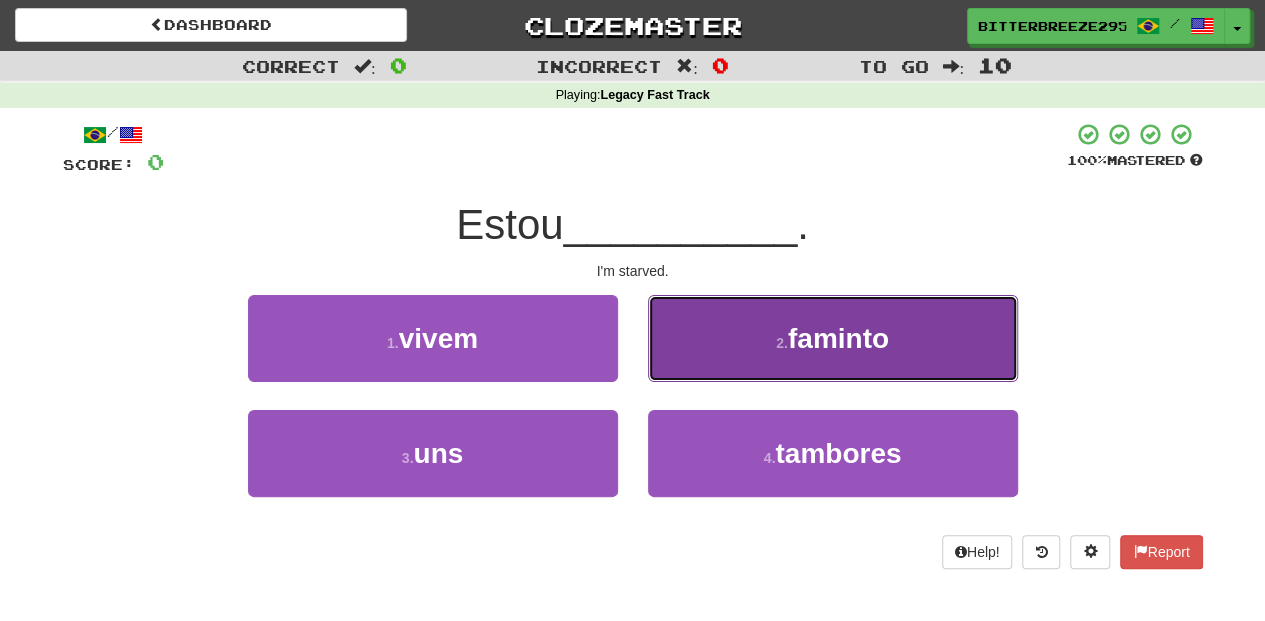 click on "2 .  faminto" at bounding box center (833, 338) 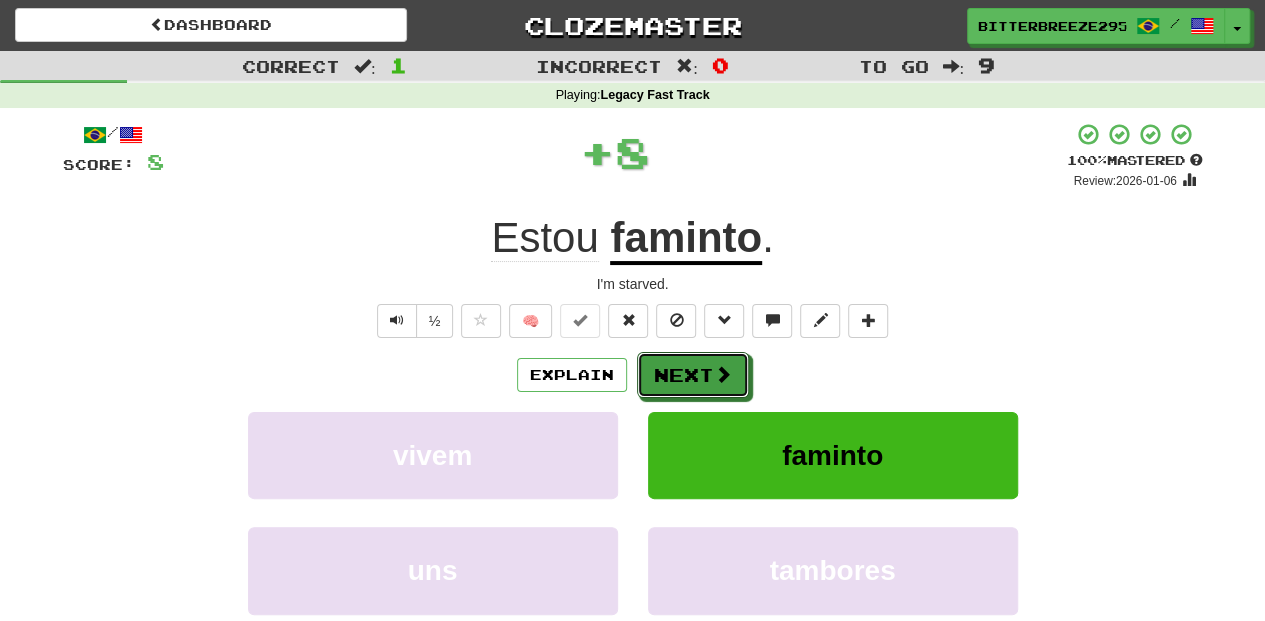 click on "Next" at bounding box center [693, 375] 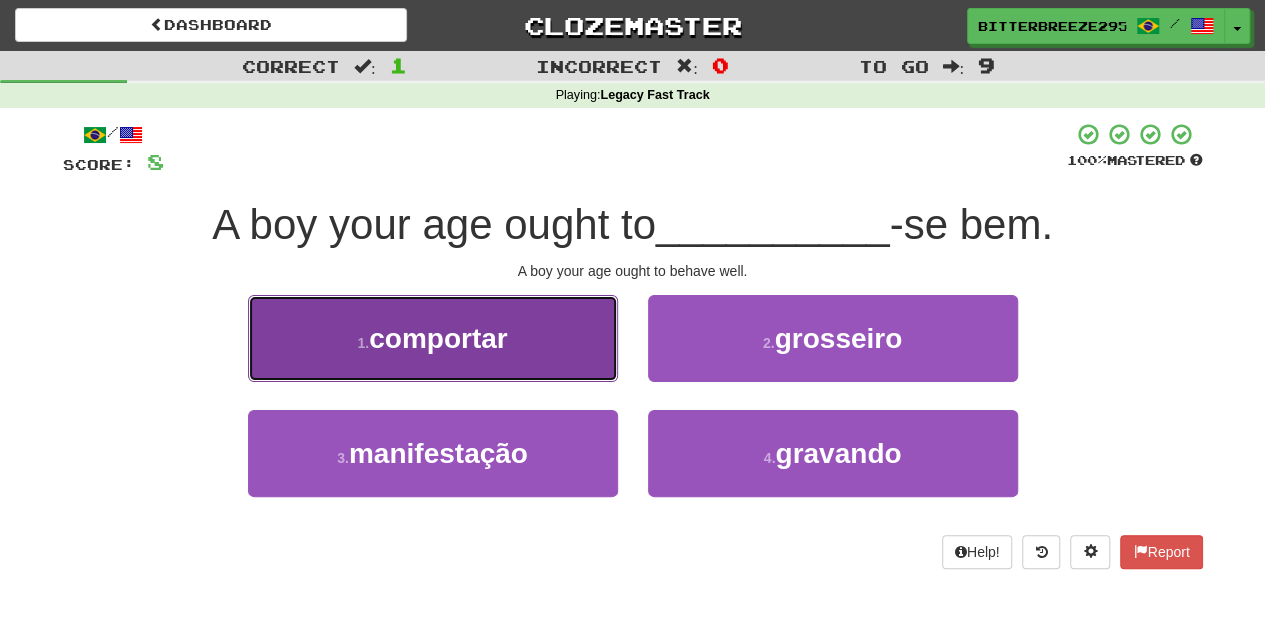 click on "1 .  comportar" at bounding box center [433, 338] 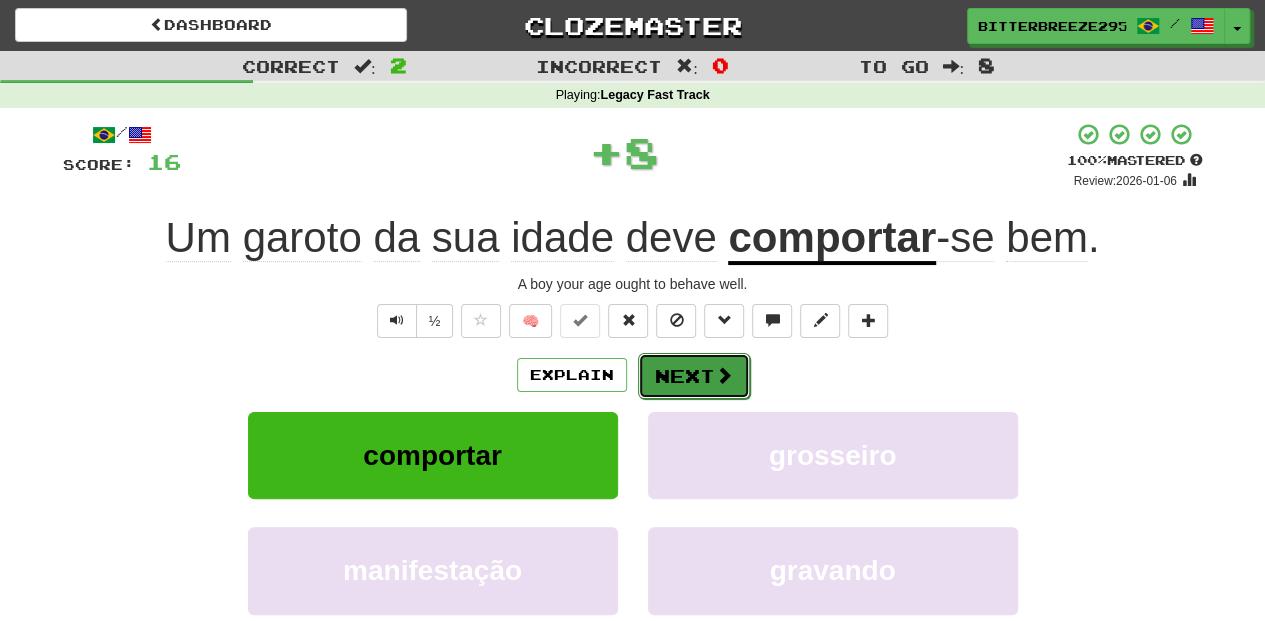 click on "Next" at bounding box center (694, 376) 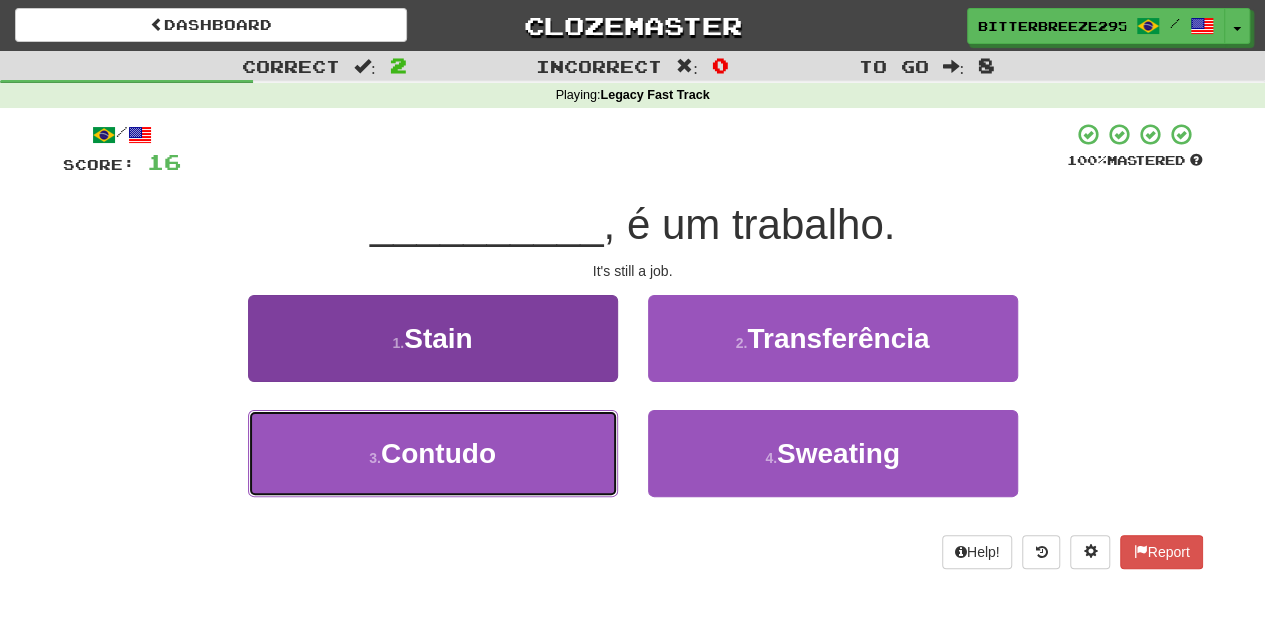 click on "3 .  Contudo" at bounding box center (433, 453) 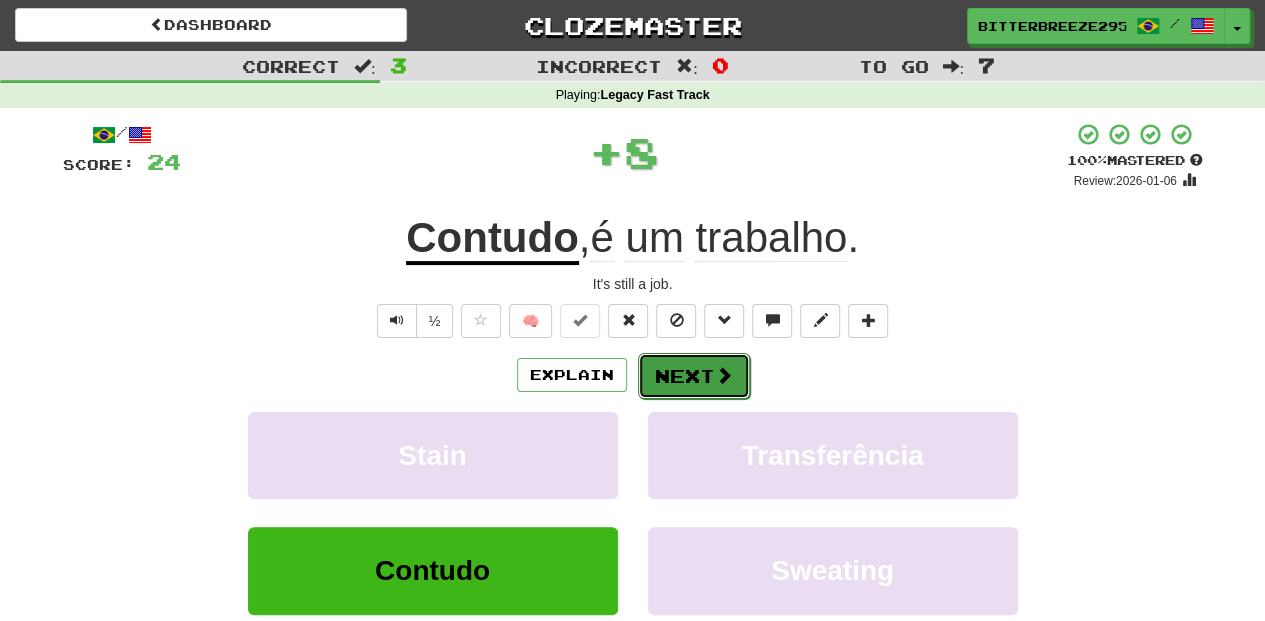 click on "Next" at bounding box center (694, 376) 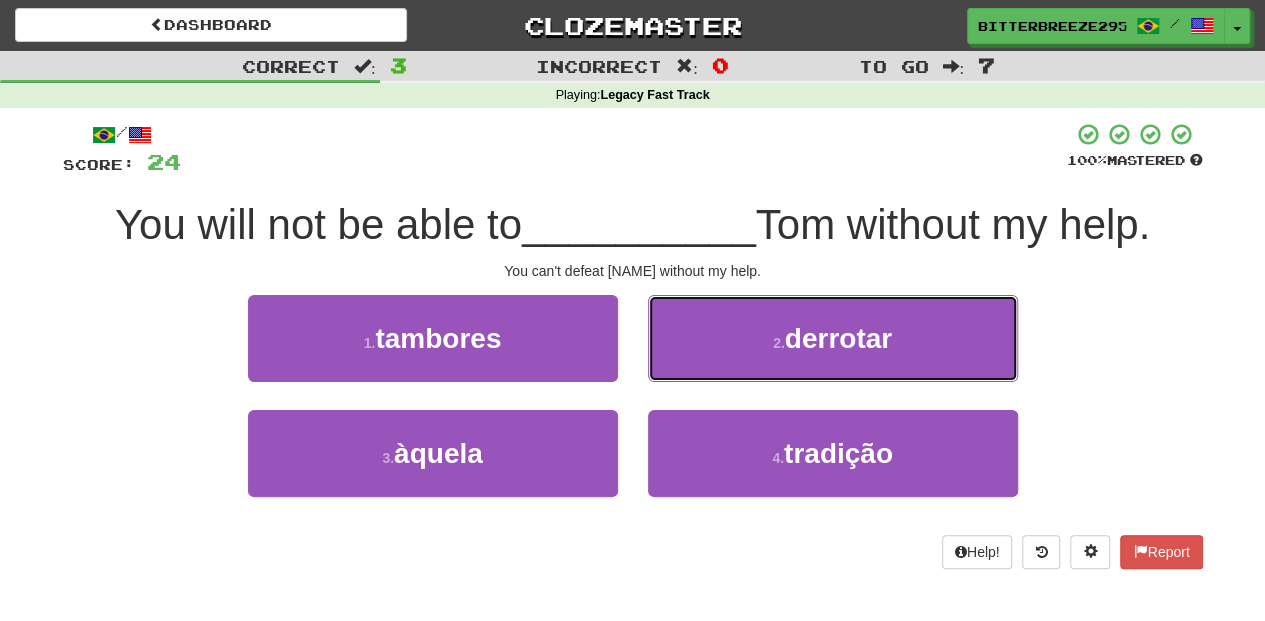 click on "2 .  derrotar" at bounding box center [833, 338] 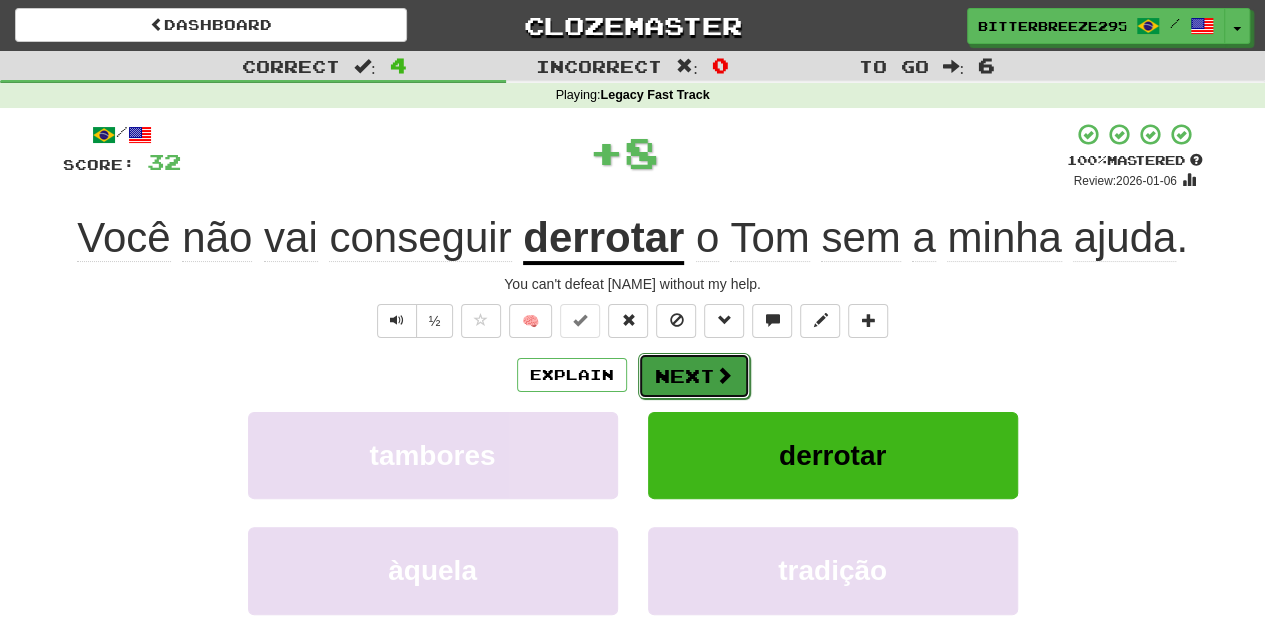 click on "Next" at bounding box center (694, 376) 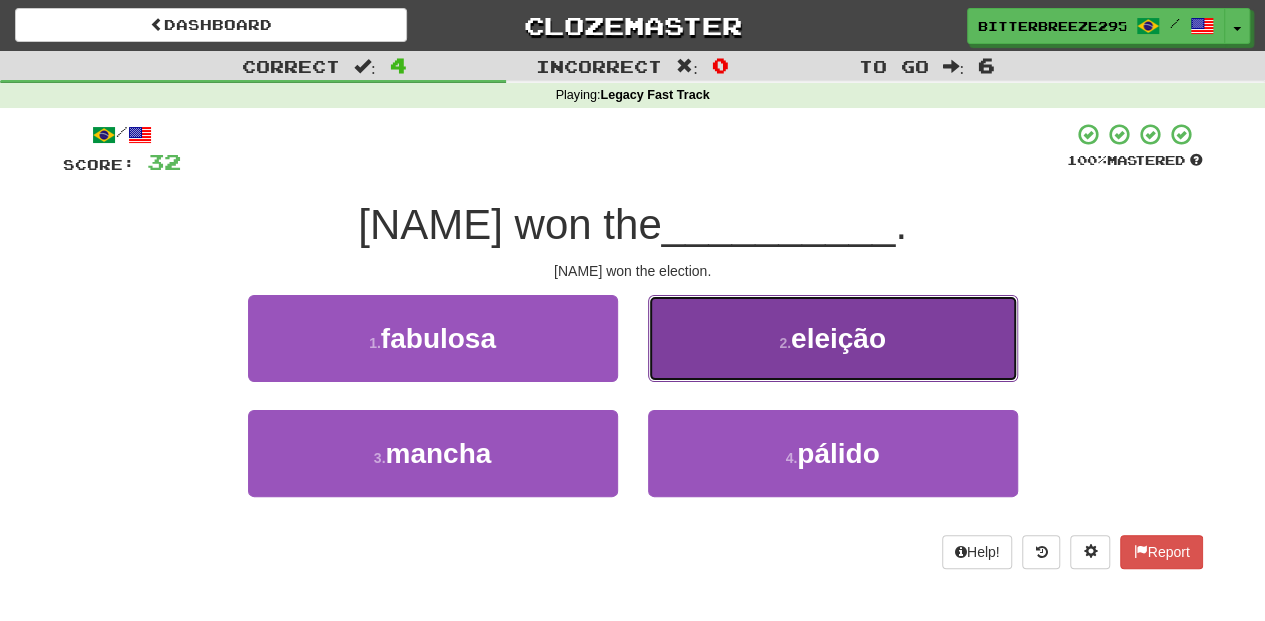 click on "2 .  eleição" at bounding box center (833, 338) 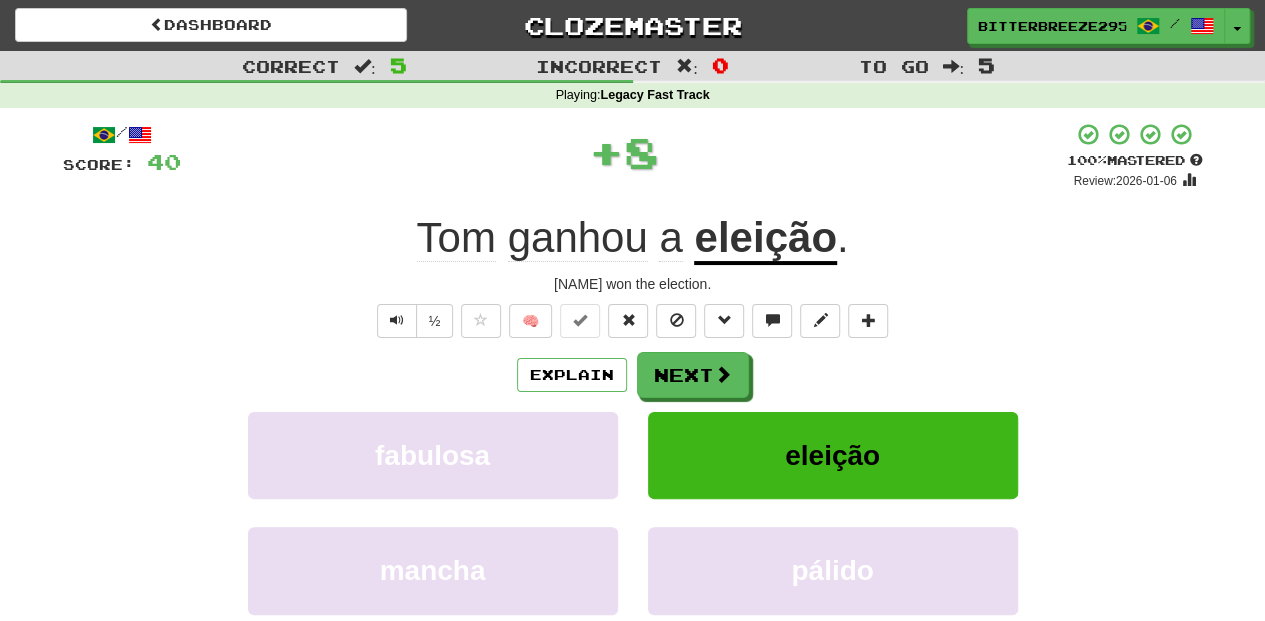 click on "Next" at bounding box center [693, 375] 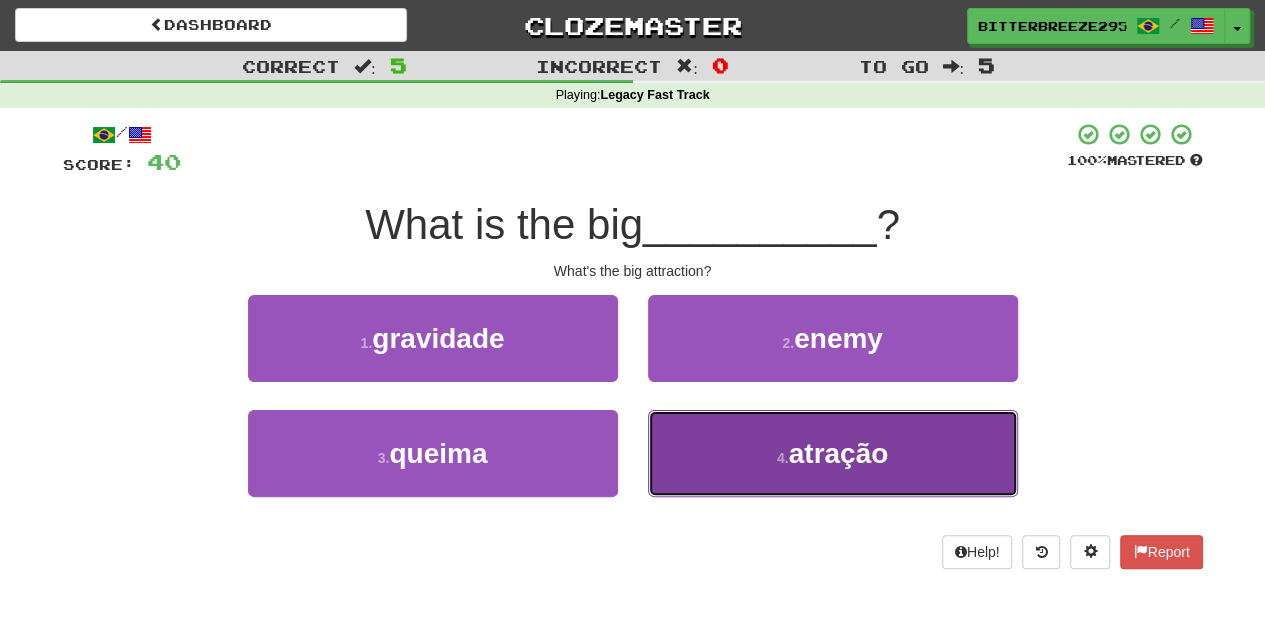 click on "4 .  atração" at bounding box center [833, 453] 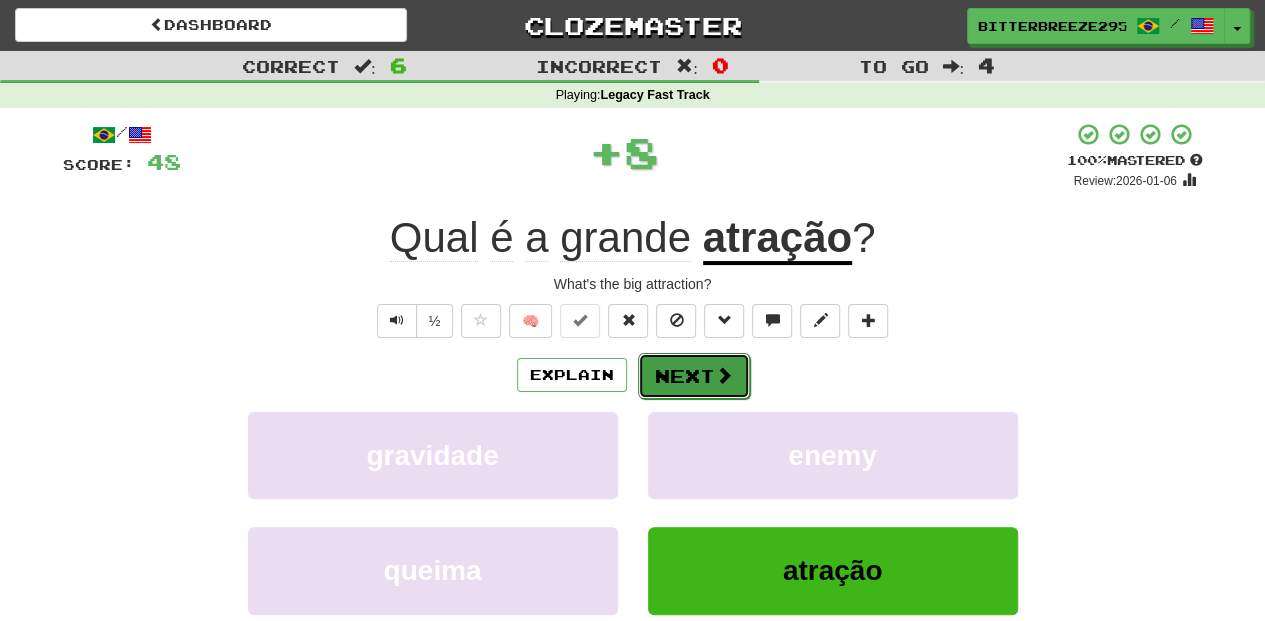 click on "Next" at bounding box center (694, 376) 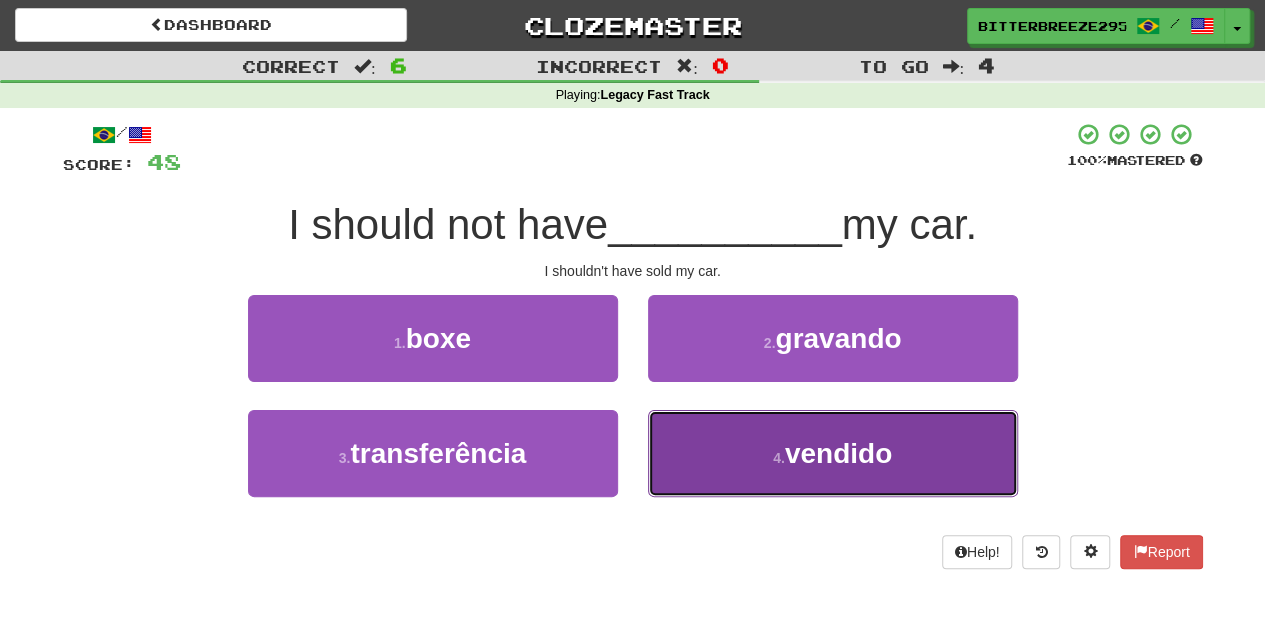 click on "4 .  vendido" at bounding box center [833, 453] 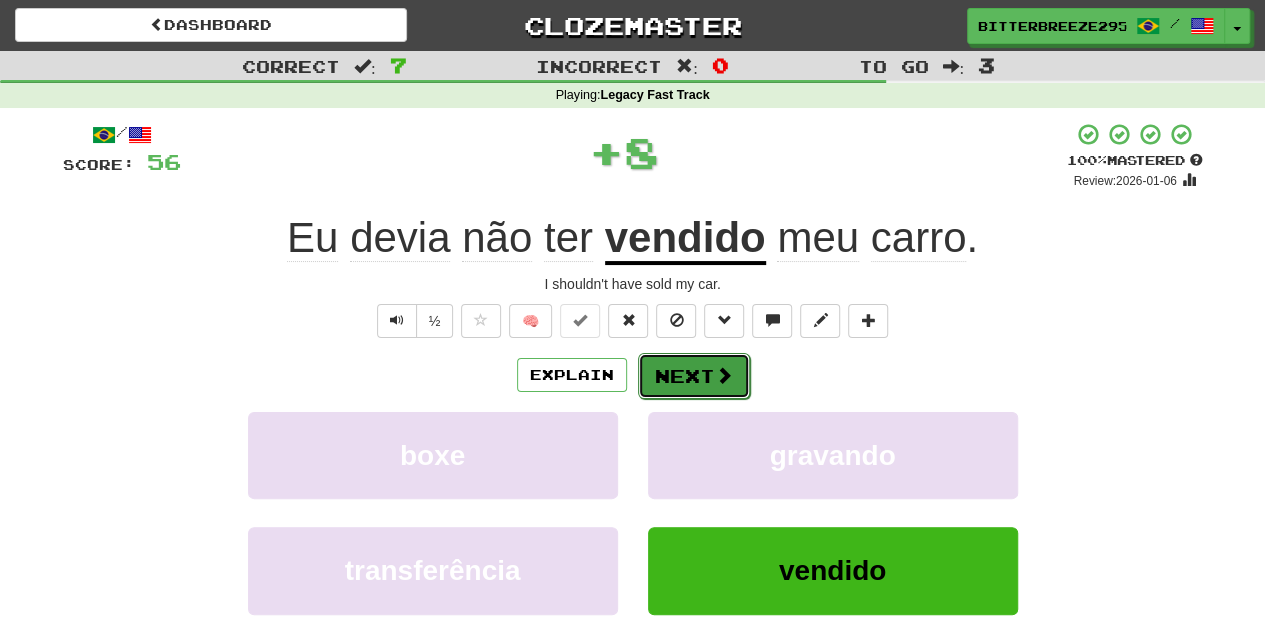 click on "Next" at bounding box center [694, 376] 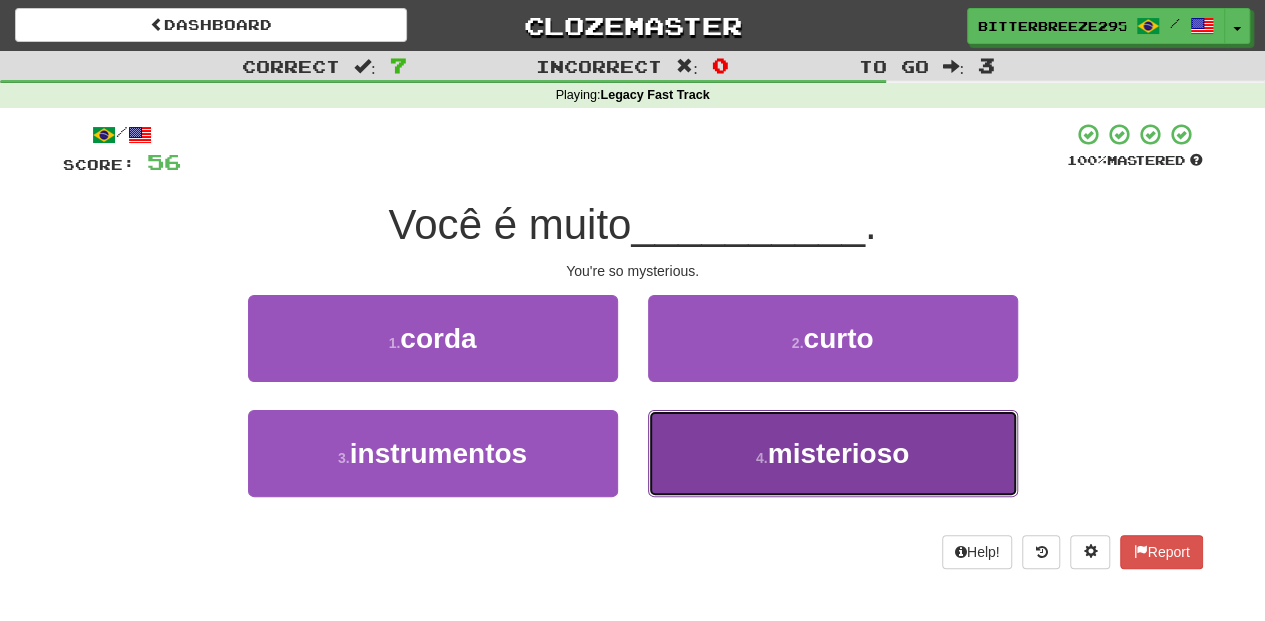 click on "4 .  misterioso" at bounding box center (833, 453) 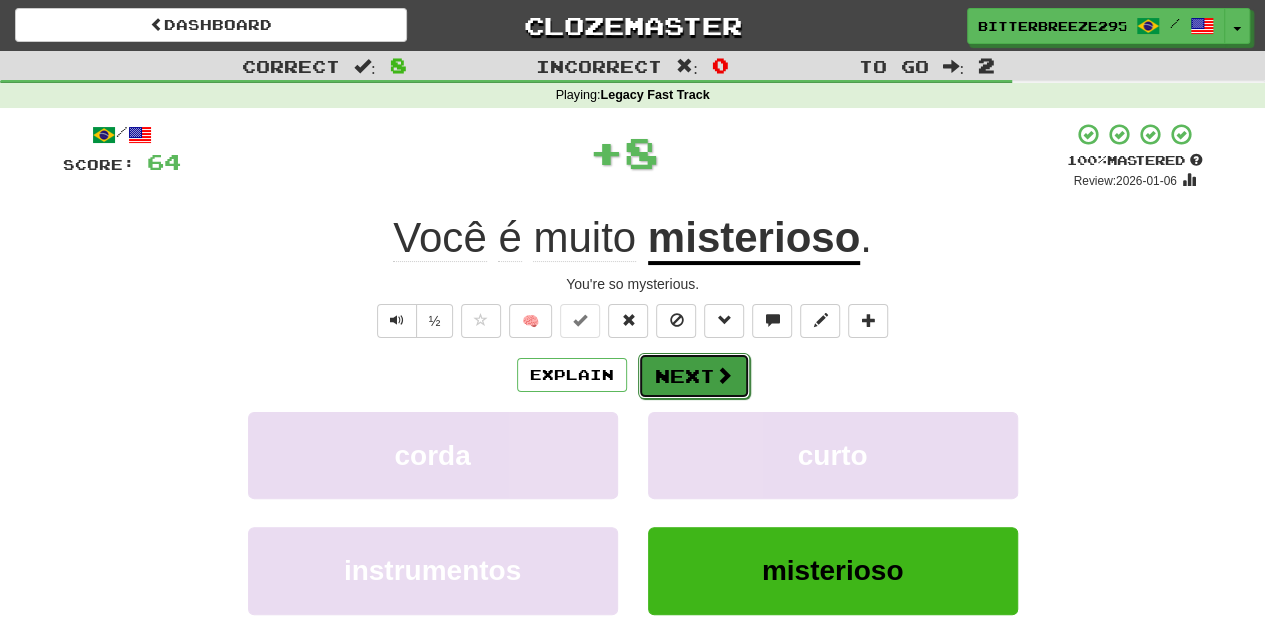 click on "Next" at bounding box center (694, 376) 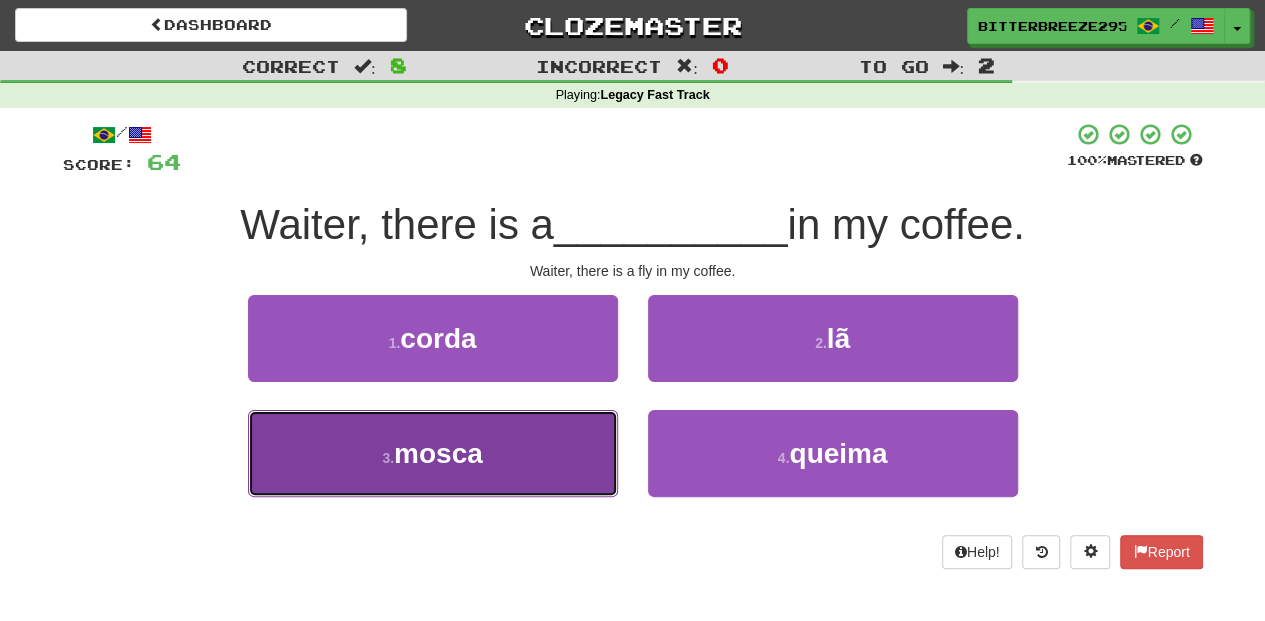 click on "3 .  mosca" at bounding box center (433, 453) 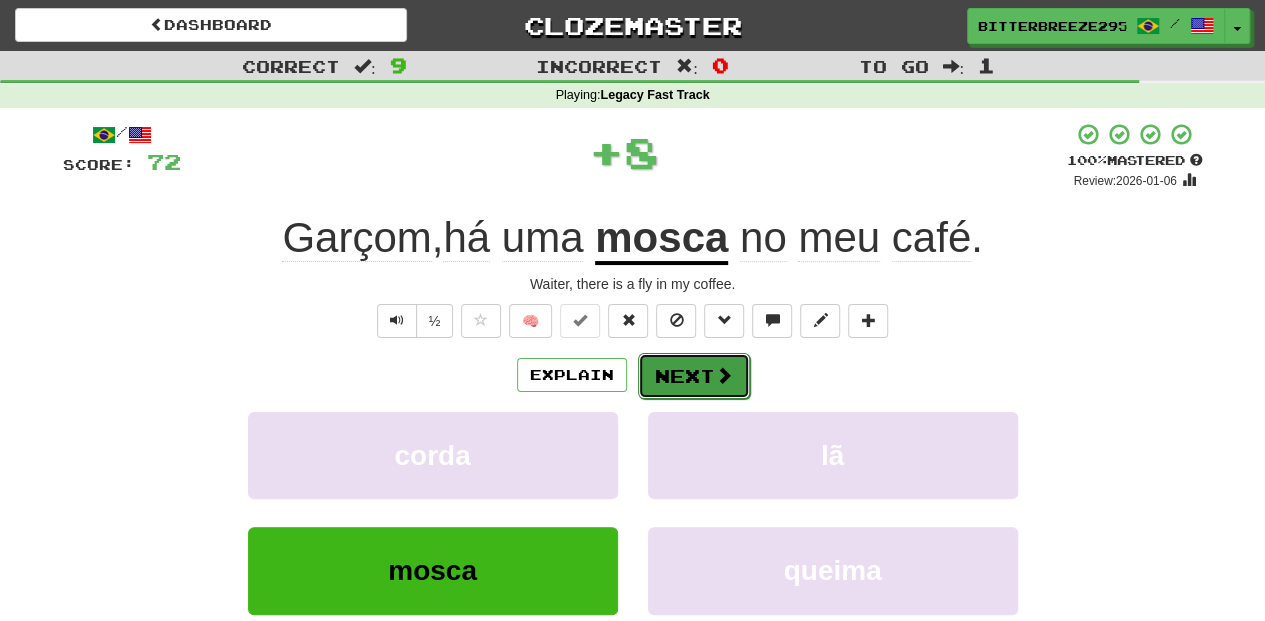 click on "Next" at bounding box center [694, 376] 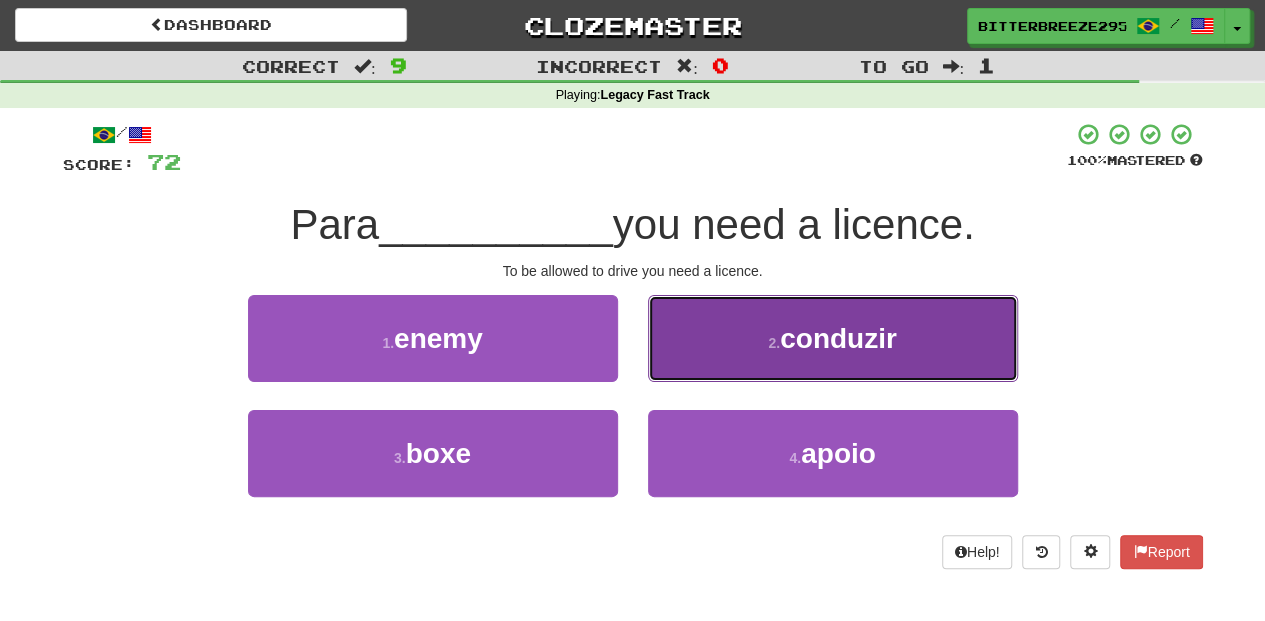 click on "2 .  conduzir" at bounding box center [833, 338] 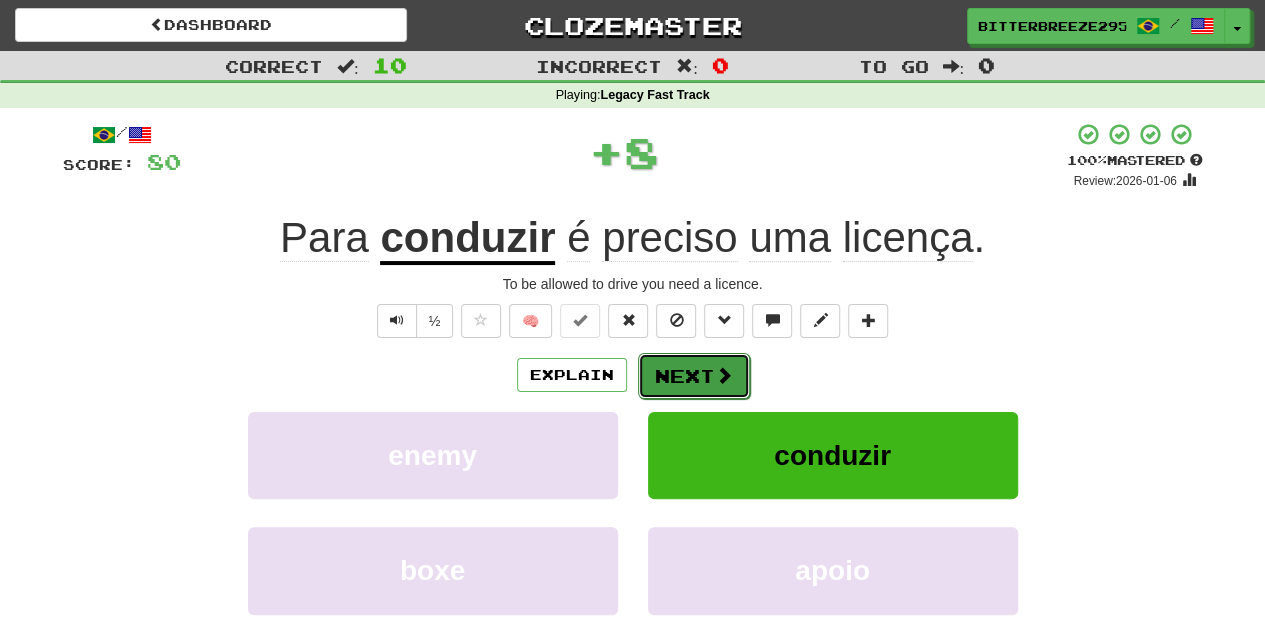 click on "Next" at bounding box center [694, 376] 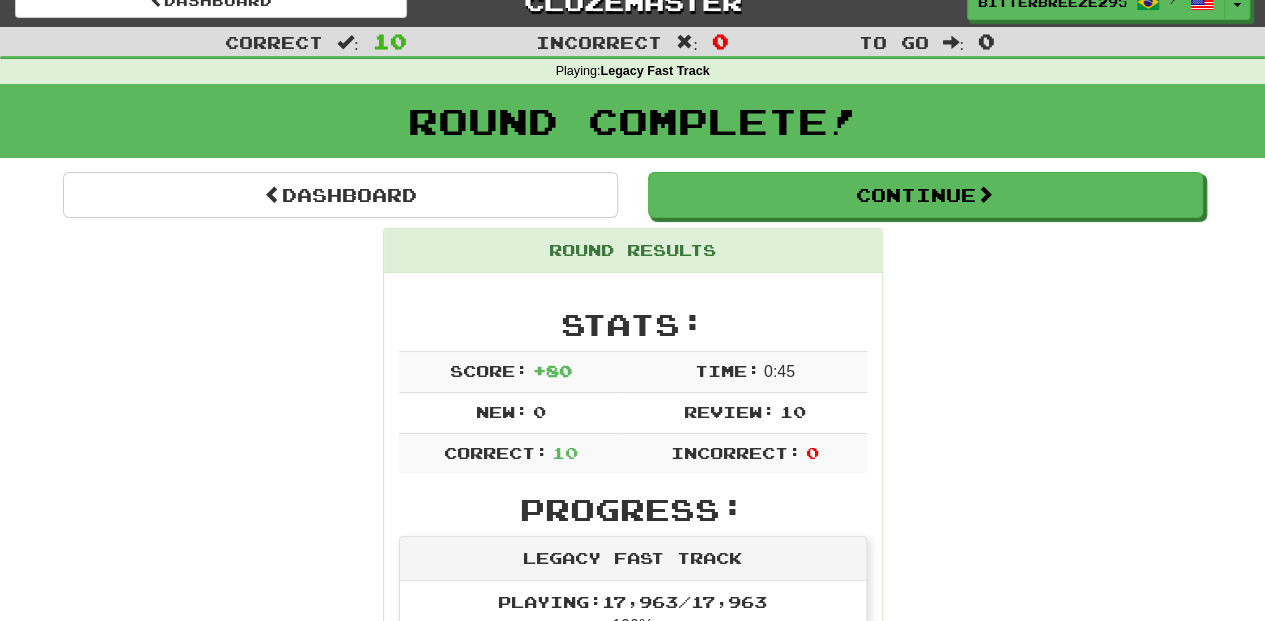 scroll, scrollTop: 0, scrollLeft: 0, axis: both 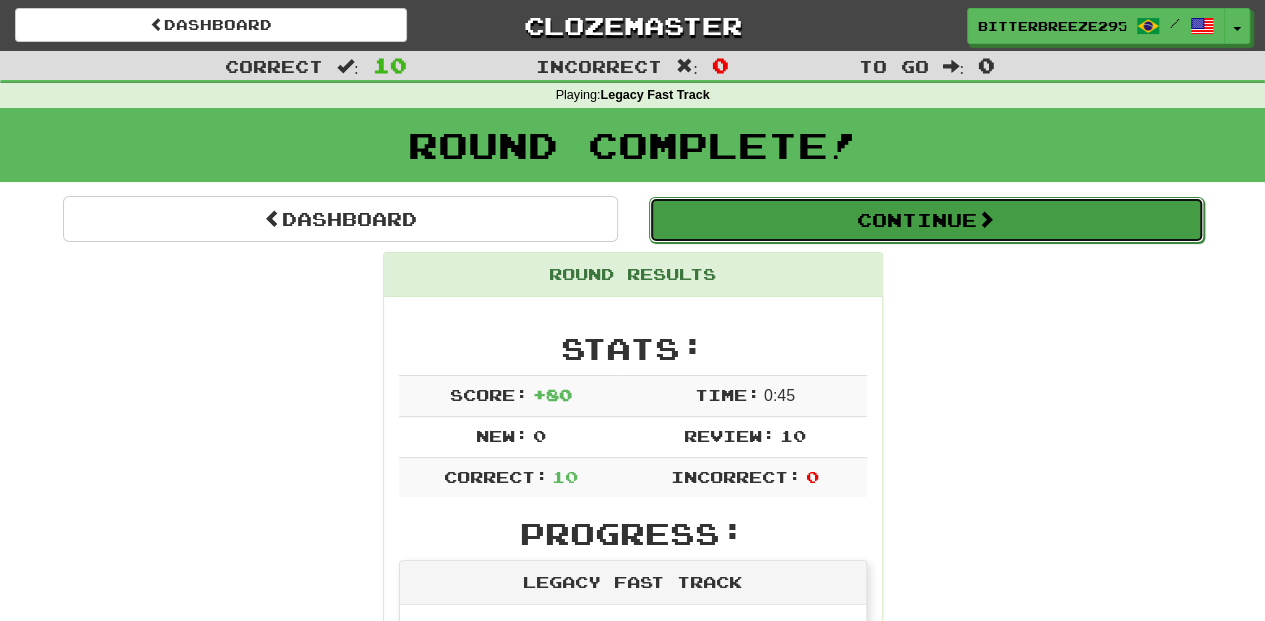 click on "Continue" at bounding box center (926, 220) 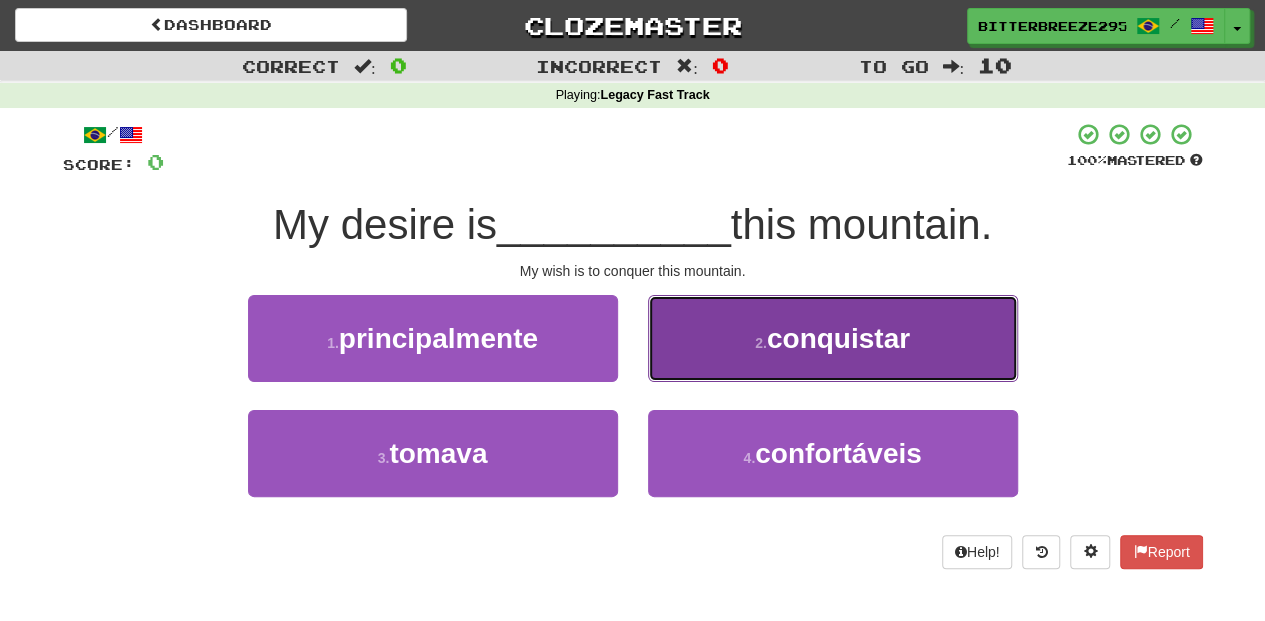 click on "2 .  conquistar" at bounding box center [833, 338] 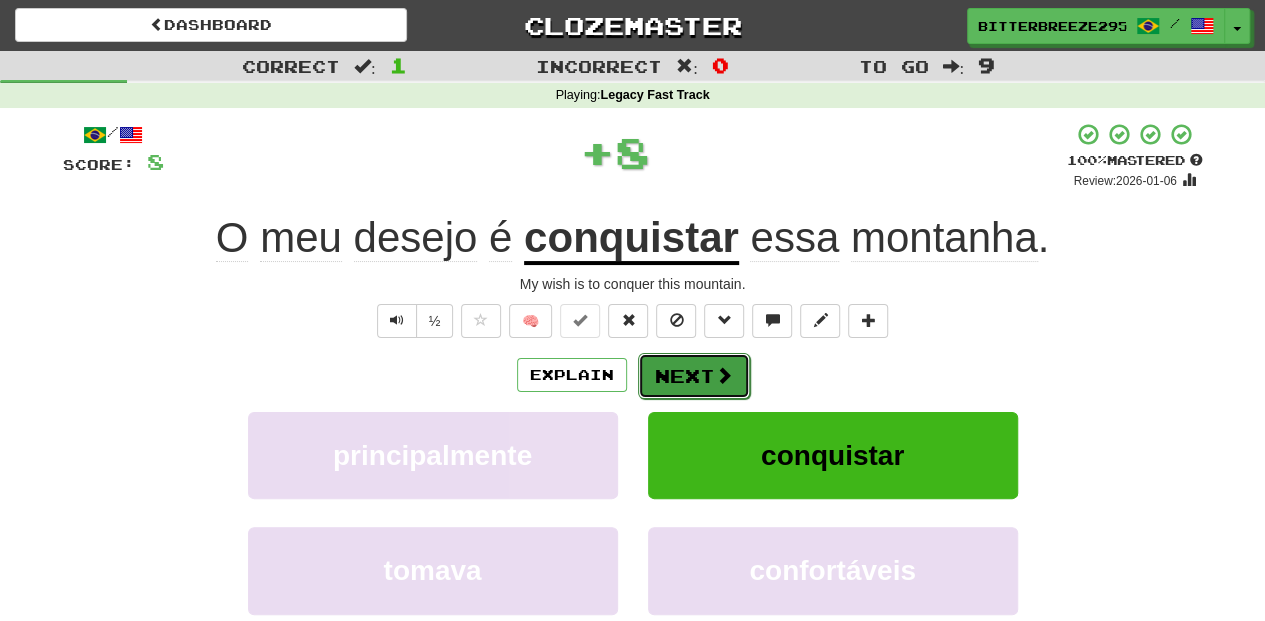 click on "Next" at bounding box center [694, 376] 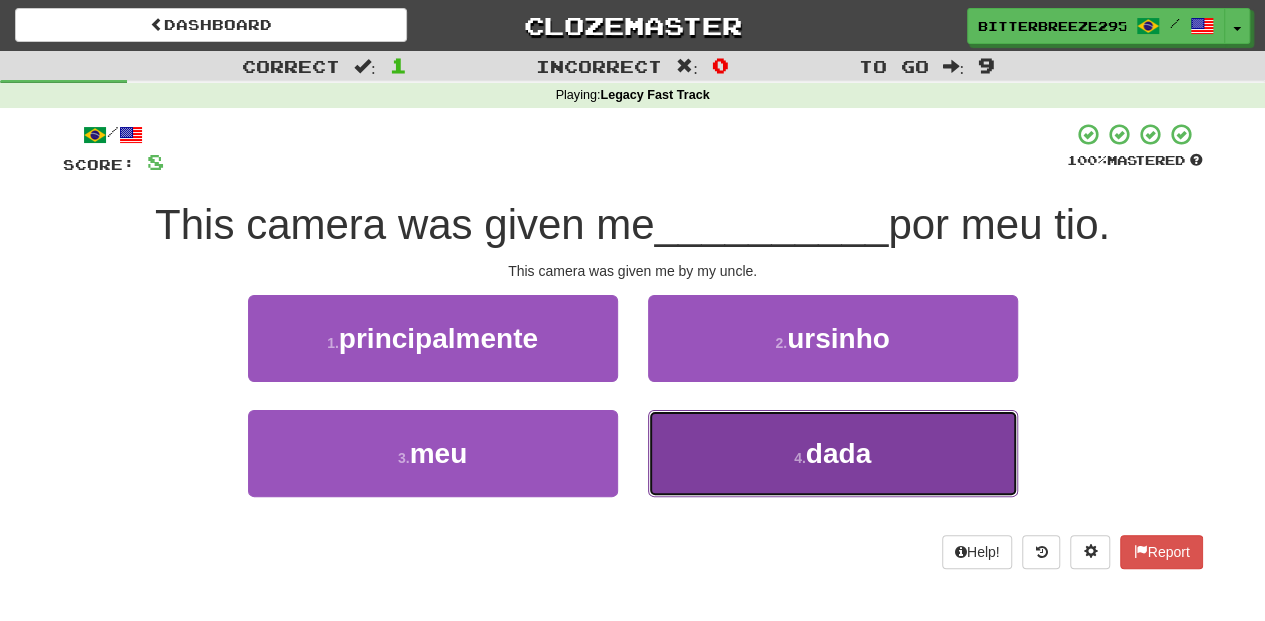 click on "4 .  dada" at bounding box center (833, 453) 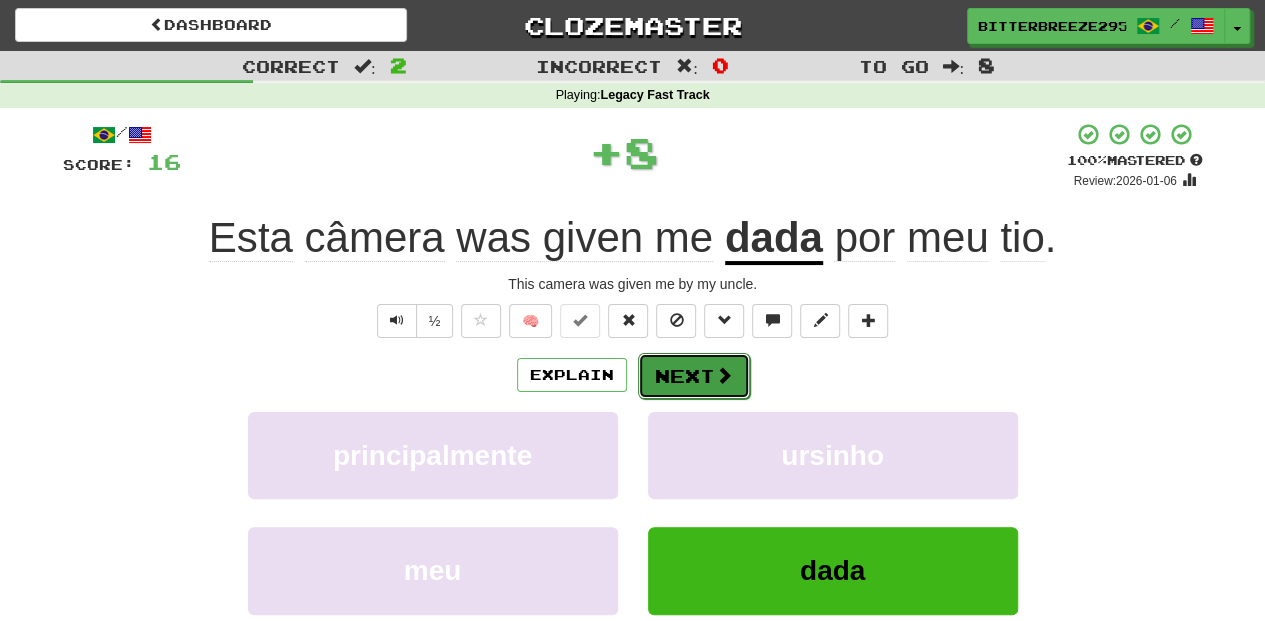 click on "Next" at bounding box center [694, 376] 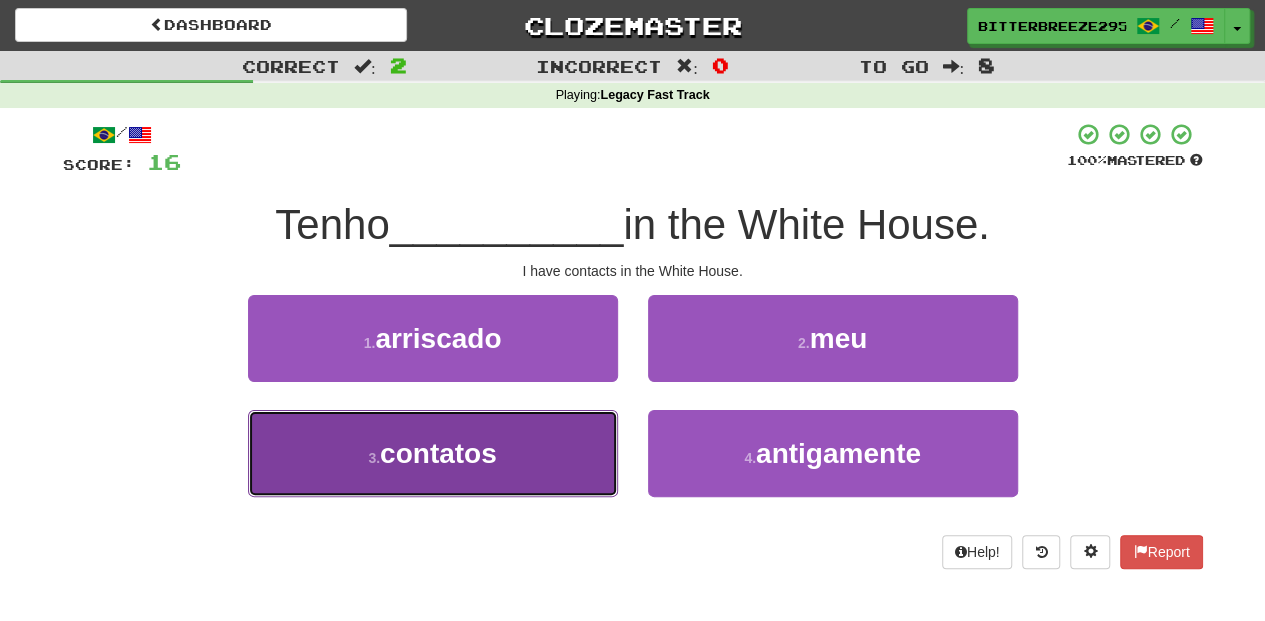 click on "3 .  contatos" at bounding box center [433, 453] 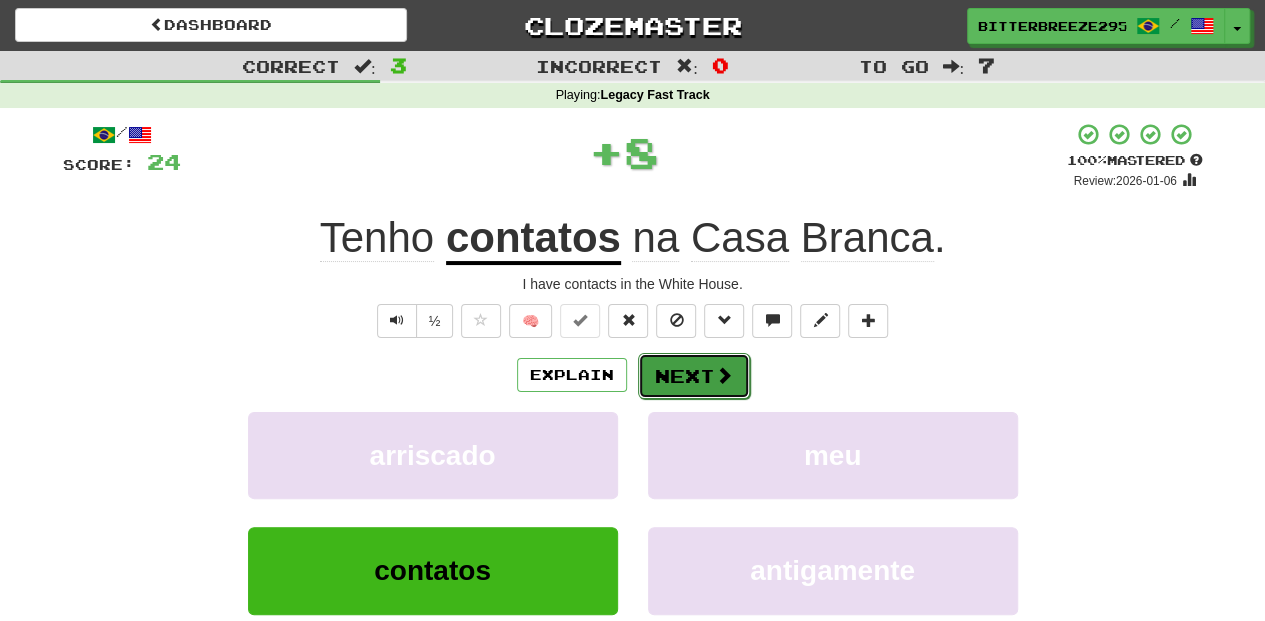 click on "Next" at bounding box center (694, 376) 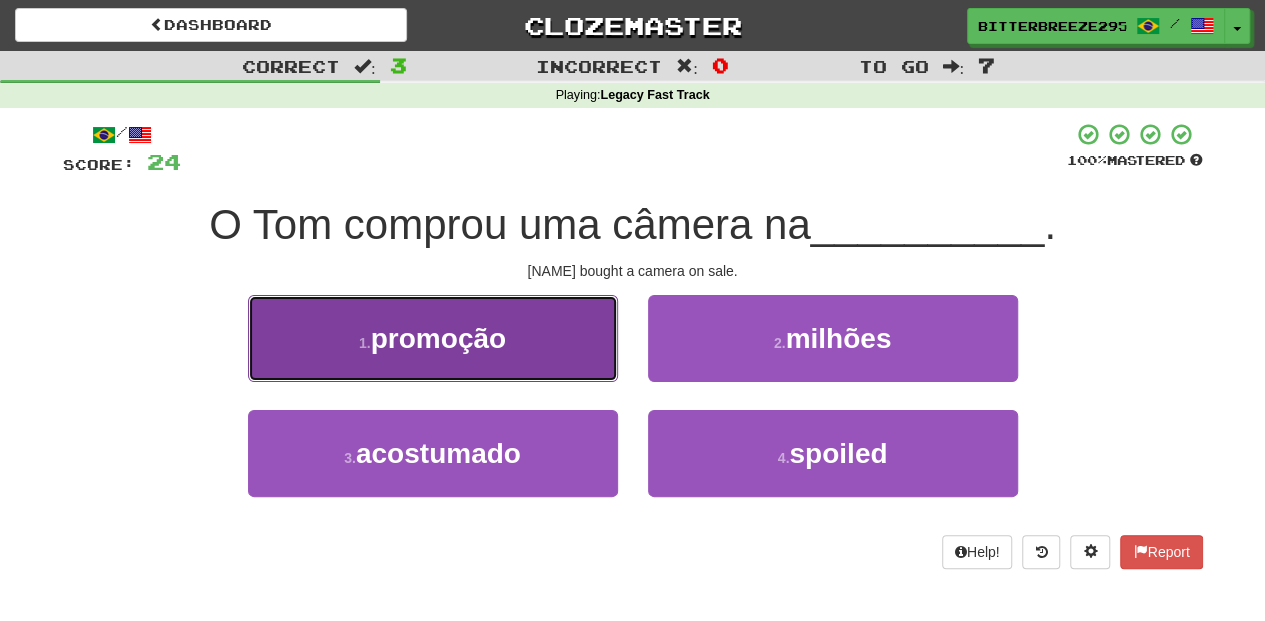 click on "1 .  promoção" at bounding box center [433, 338] 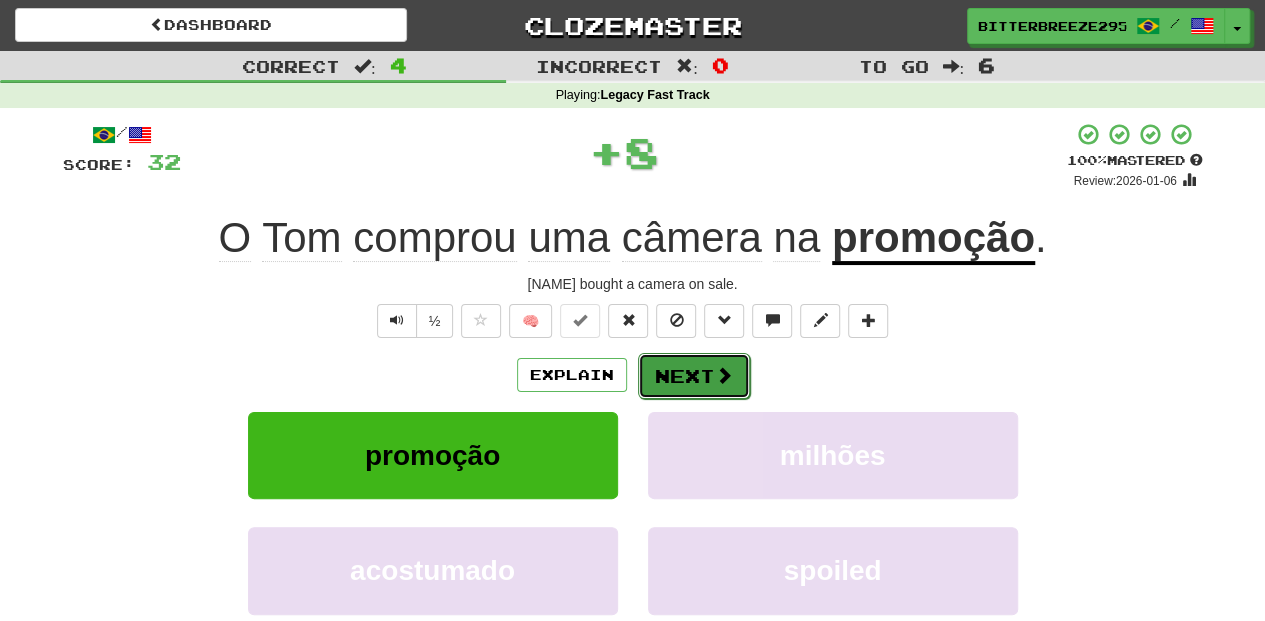 click on "Next" at bounding box center (694, 376) 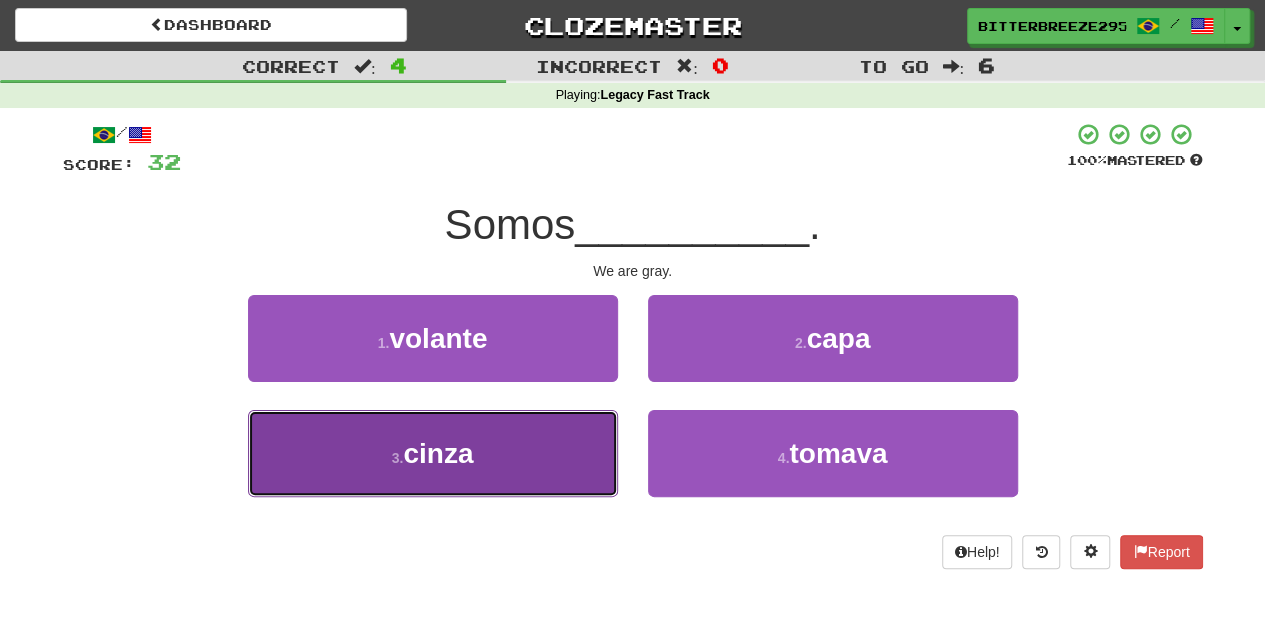 click on "3 .  cinza" at bounding box center (433, 453) 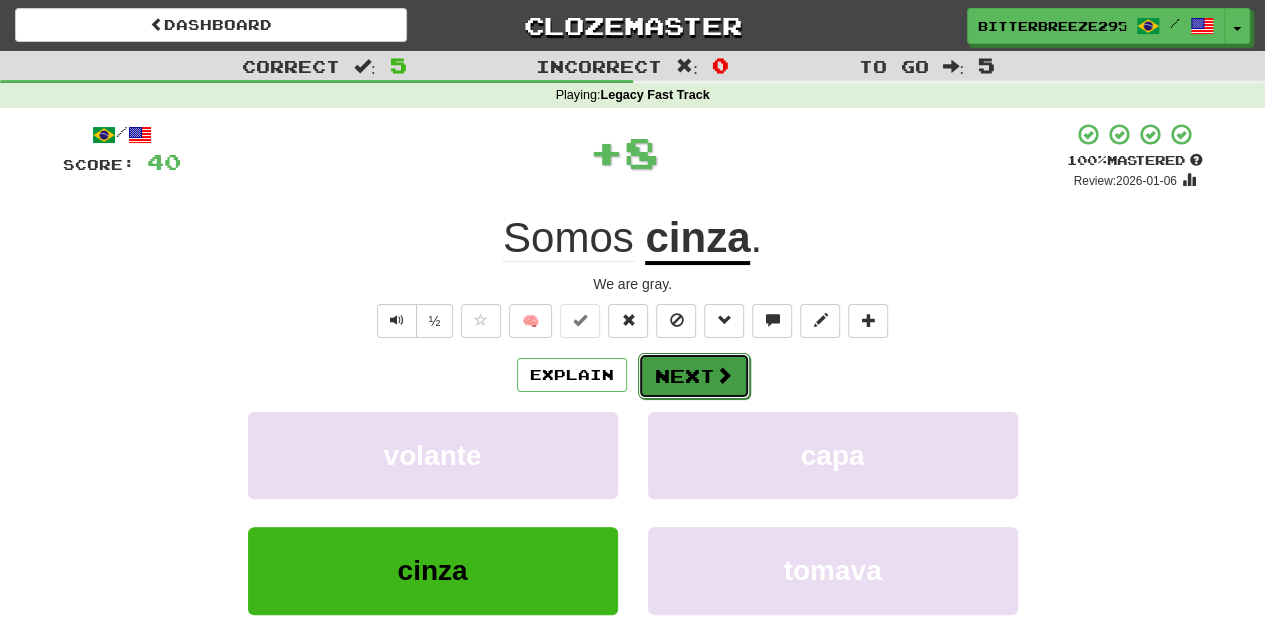click on "Next" at bounding box center [694, 376] 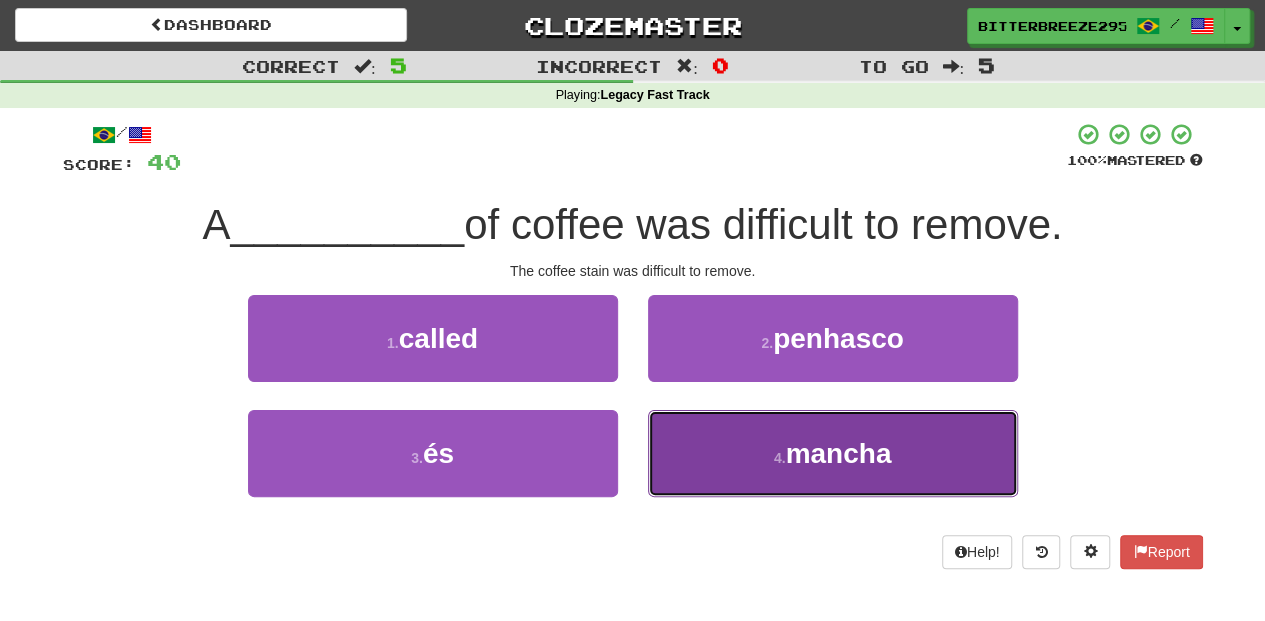 click on "4 .  mancha" at bounding box center [833, 453] 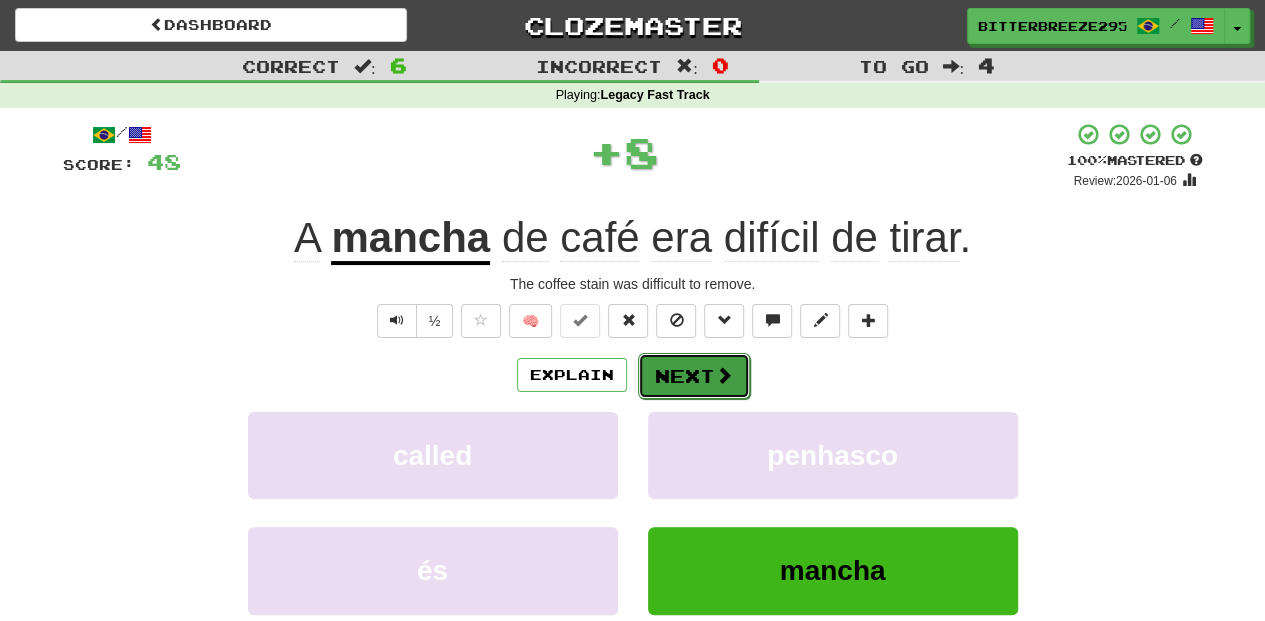 click on "Next" at bounding box center [694, 376] 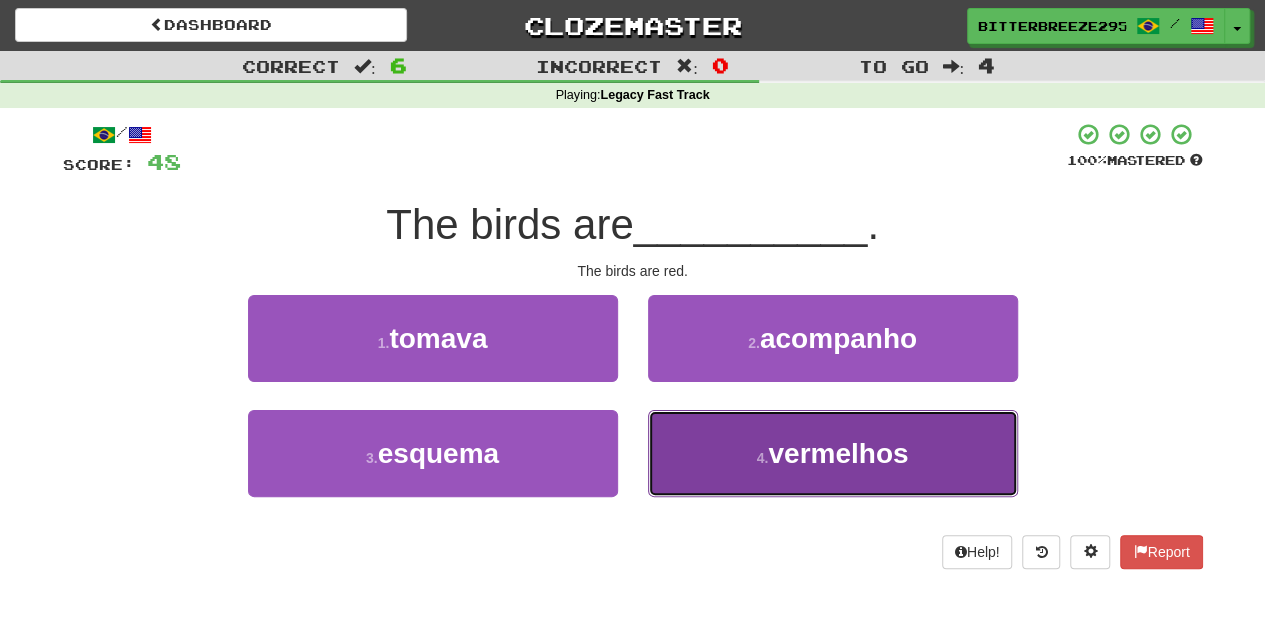 click on "4 .  vermelhos" at bounding box center (833, 453) 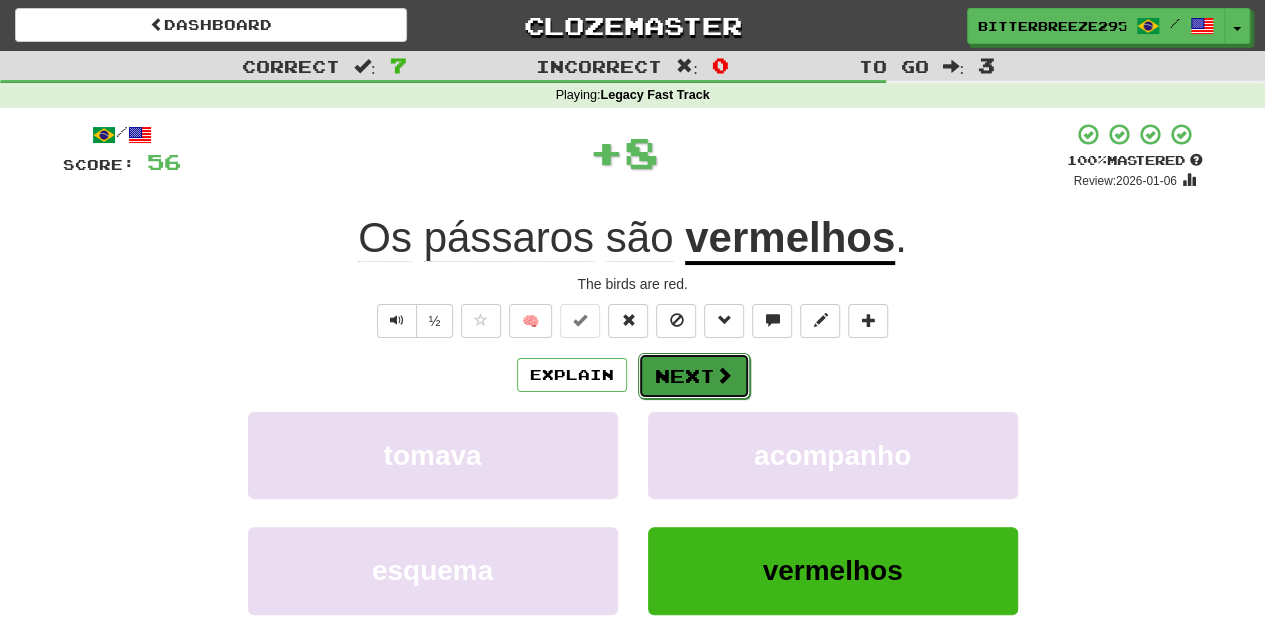 click on "Next" at bounding box center (694, 376) 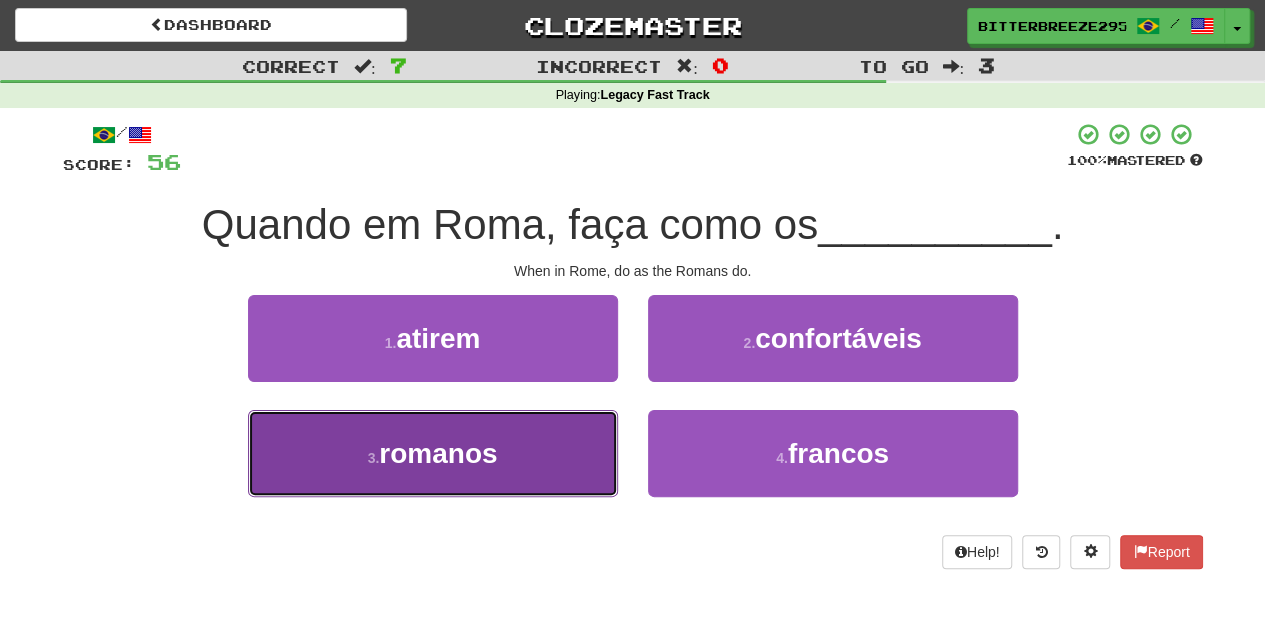 click on "3 .  romanos" at bounding box center (433, 453) 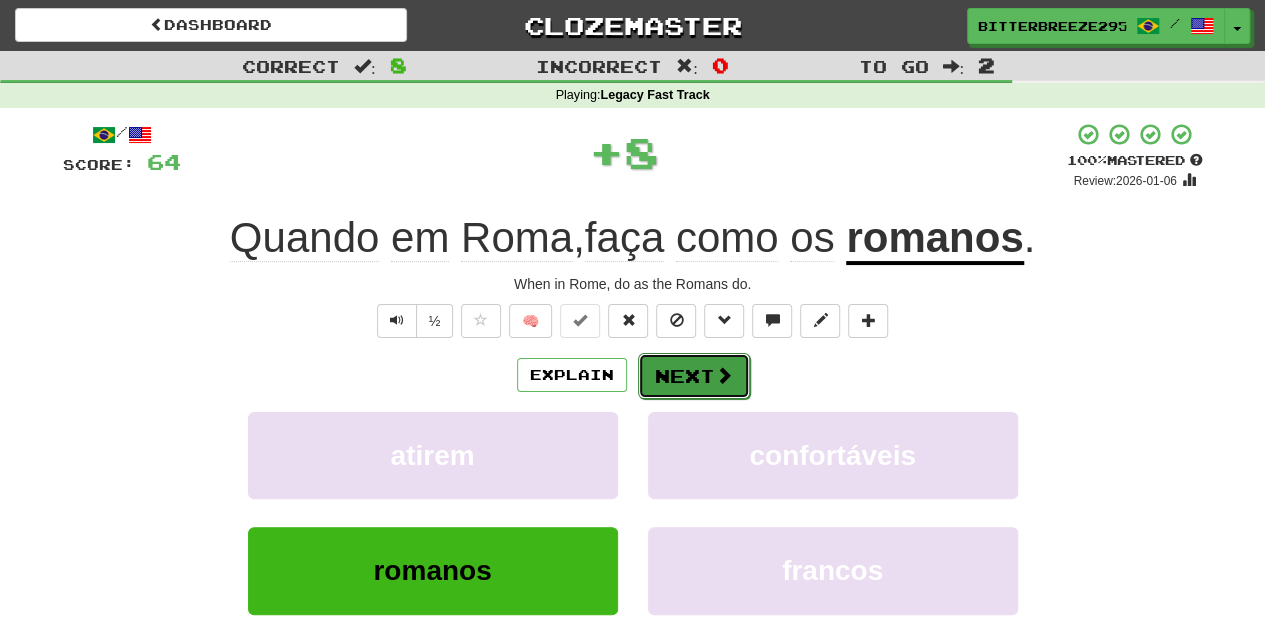click on "Next" at bounding box center [694, 376] 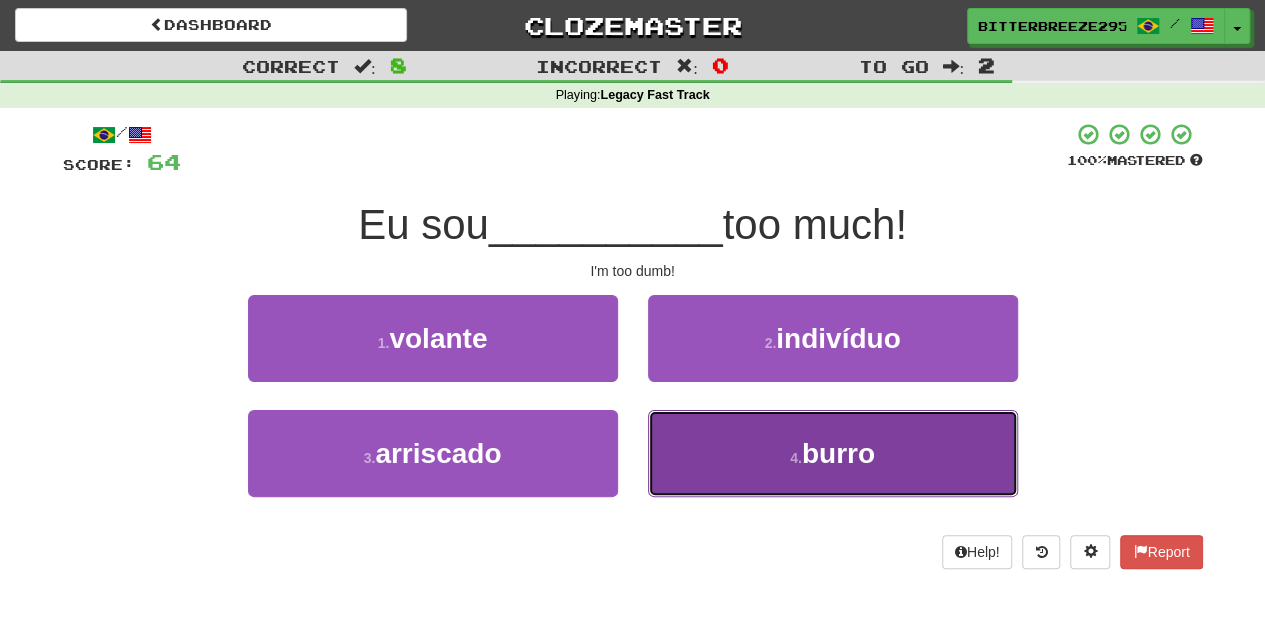 click on "4 .  burro" at bounding box center [833, 453] 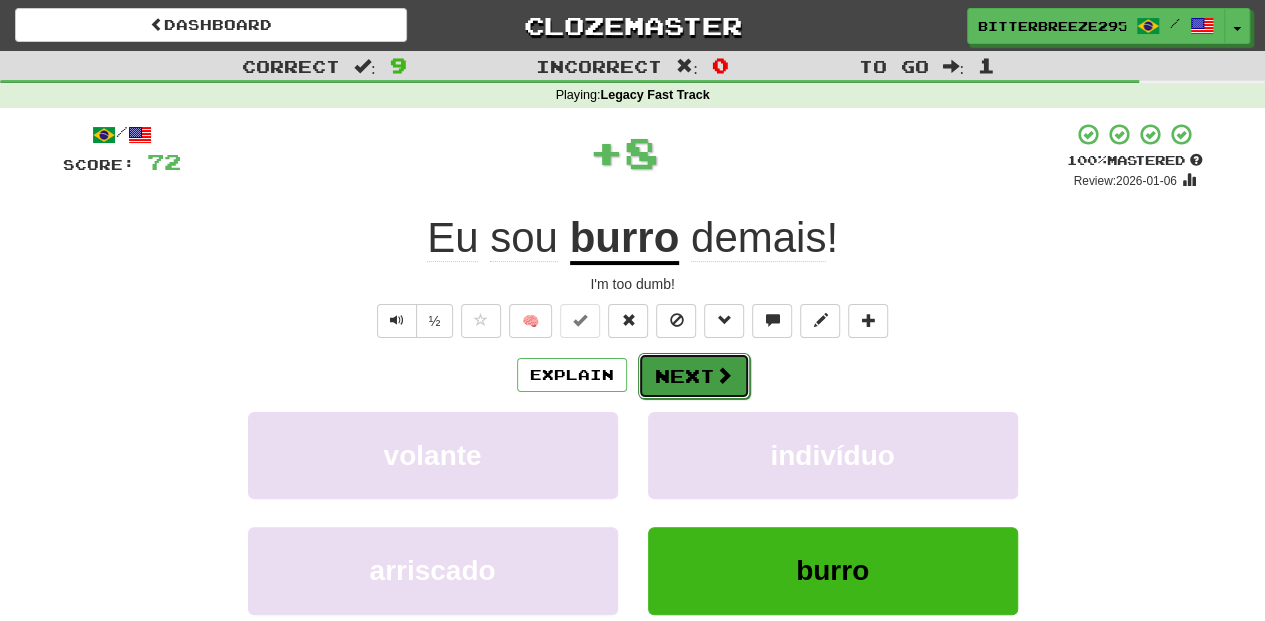 click on "Next" at bounding box center [694, 376] 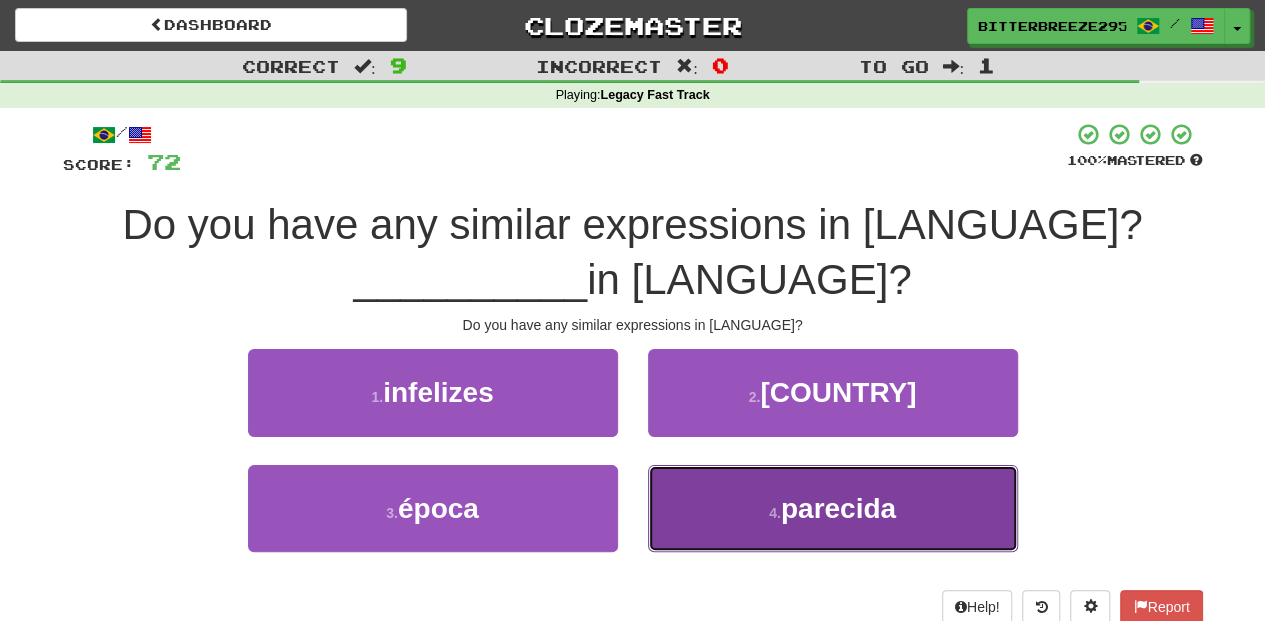 click on "4 .  parecida" at bounding box center [833, 508] 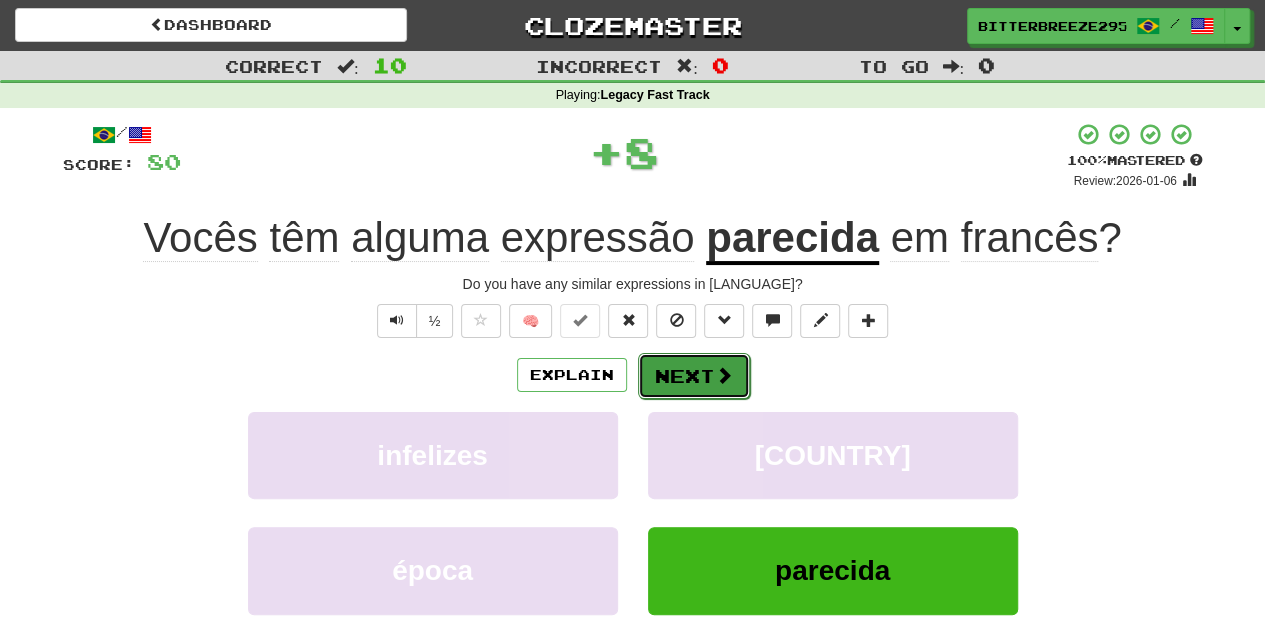 click on "Next" at bounding box center [694, 376] 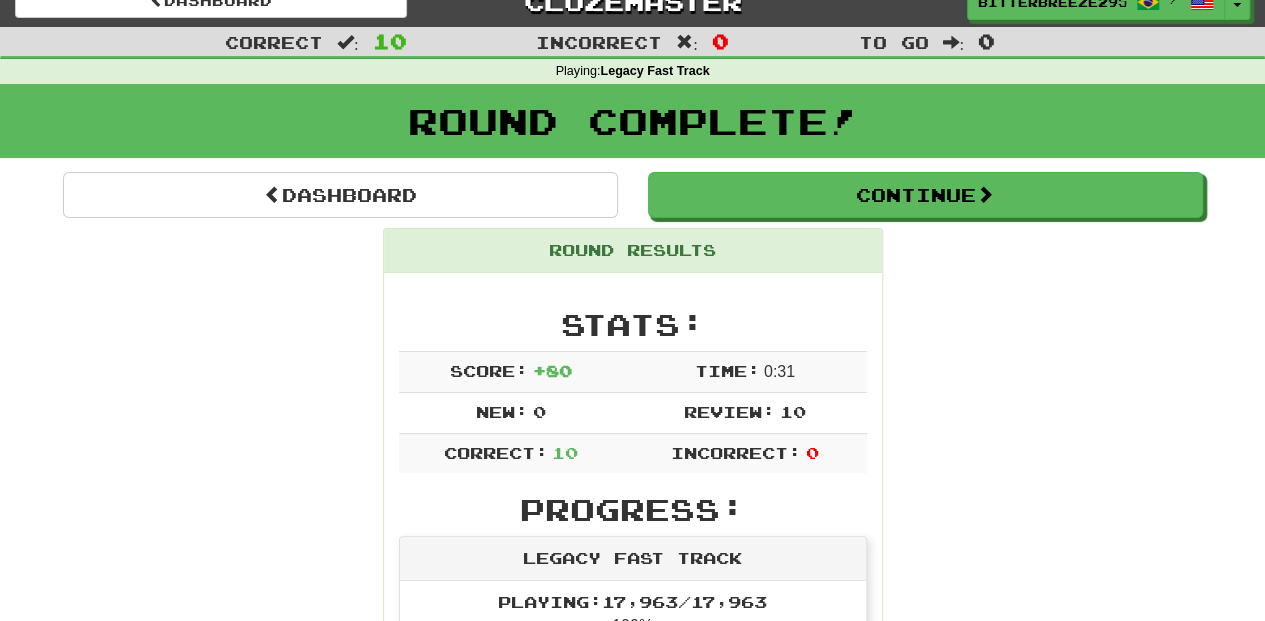 scroll, scrollTop: 0, scrollLeft: 0, axis: both 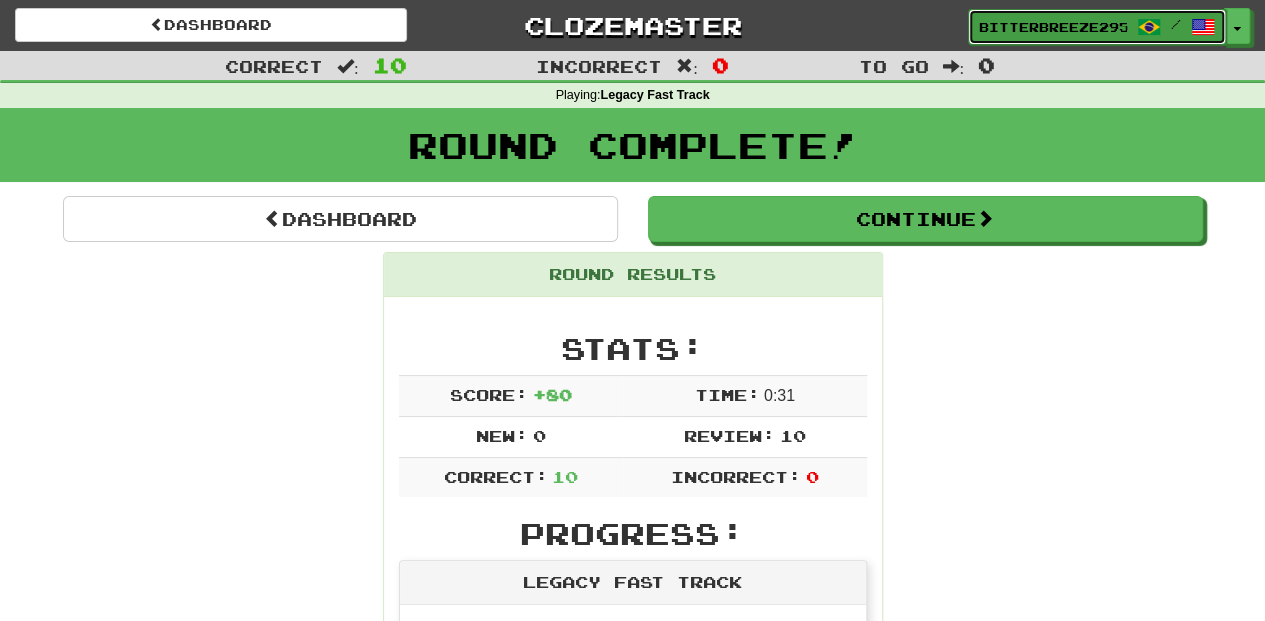 click on "BitterBreeze2956
/" at bounding box center [1097, 27] 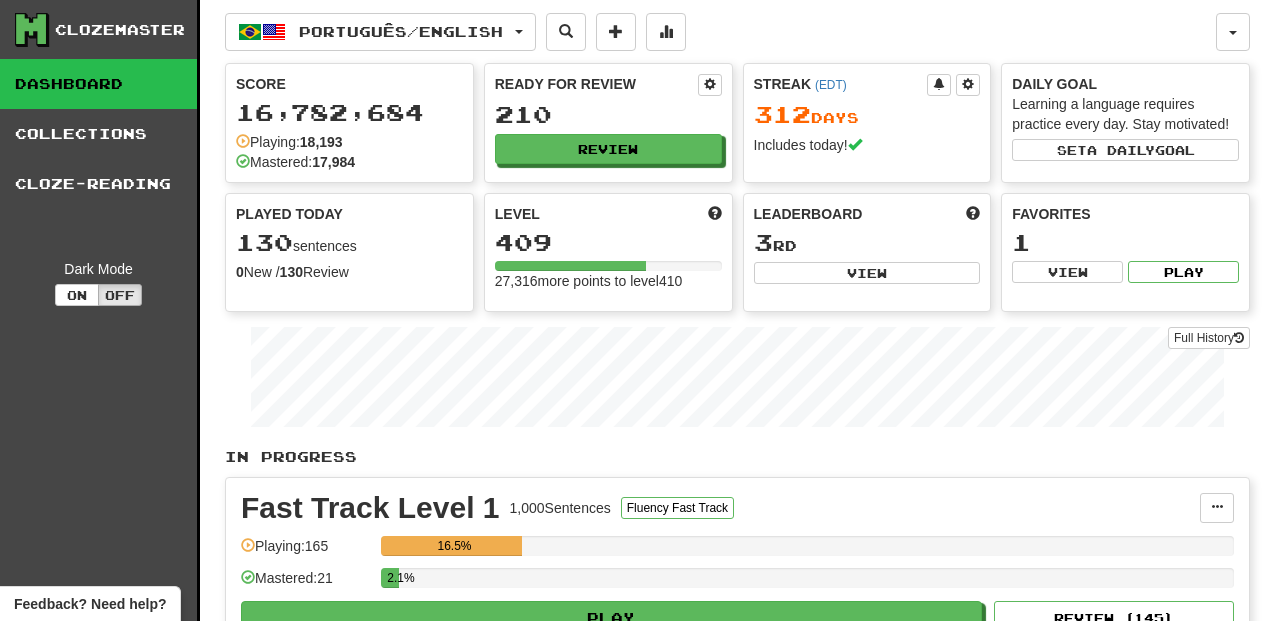 scroll, scrollTop: 0, scrollLeft: 0, axis: both 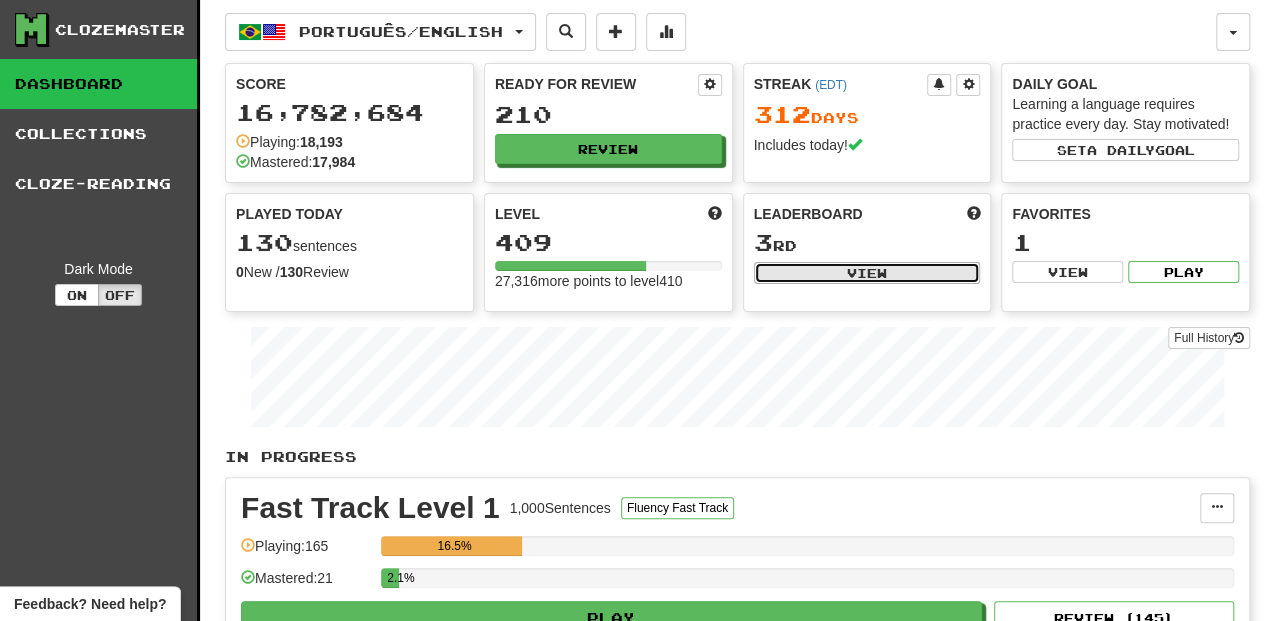 click on "View" at bounding box center (867, 273) 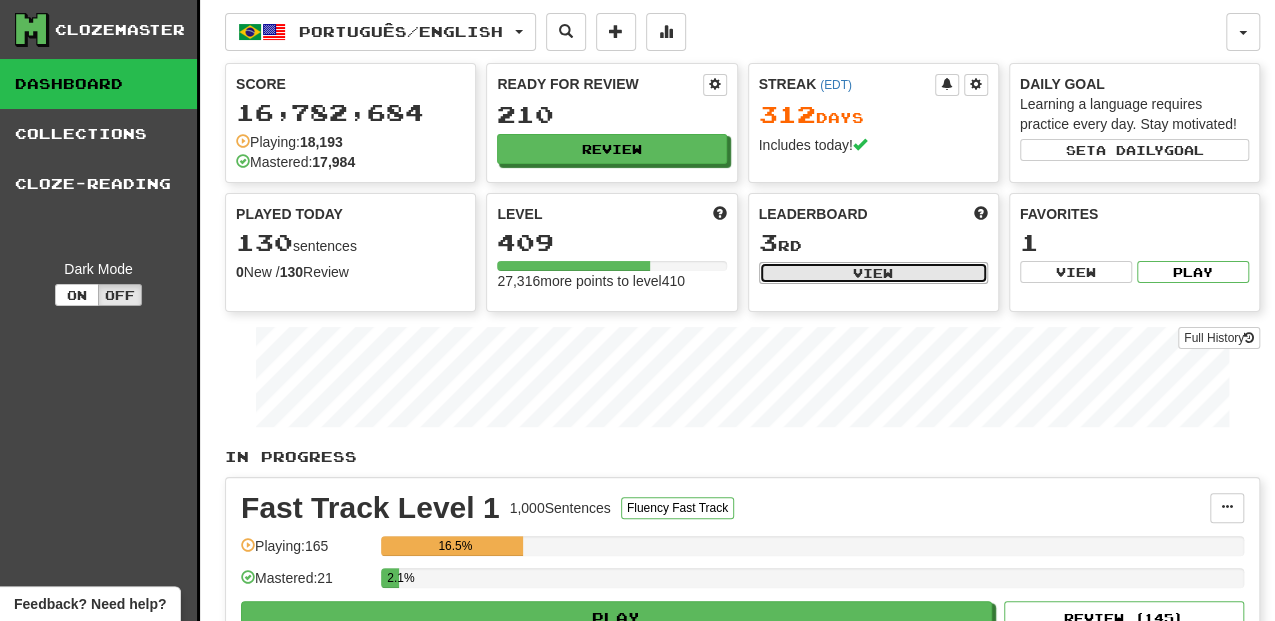 select on "**********" 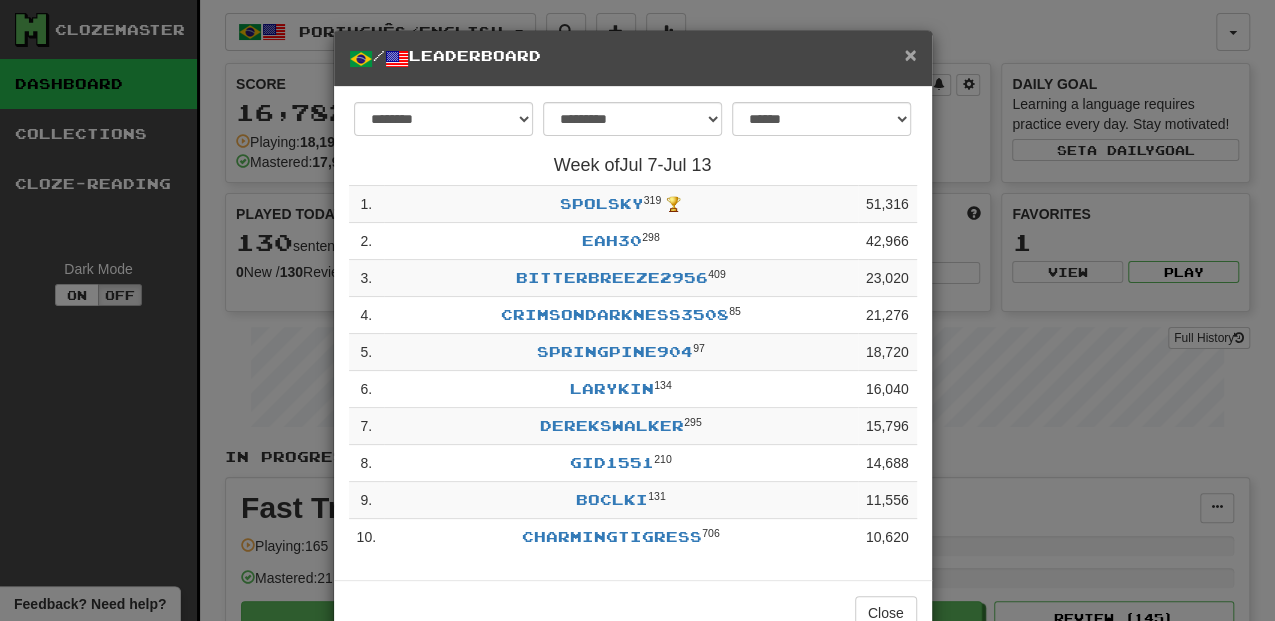 click on "×" at bounding box center (910, 54) 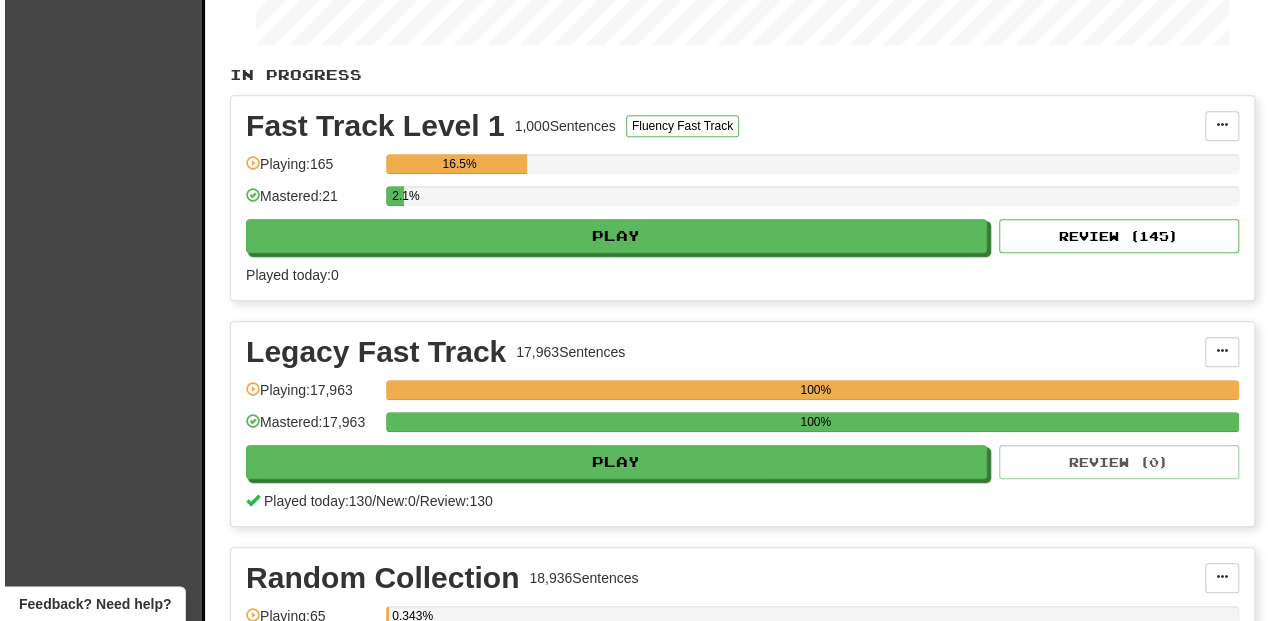 scroll, scrollTop: 400, scrollLeft: 0, axis: vertical 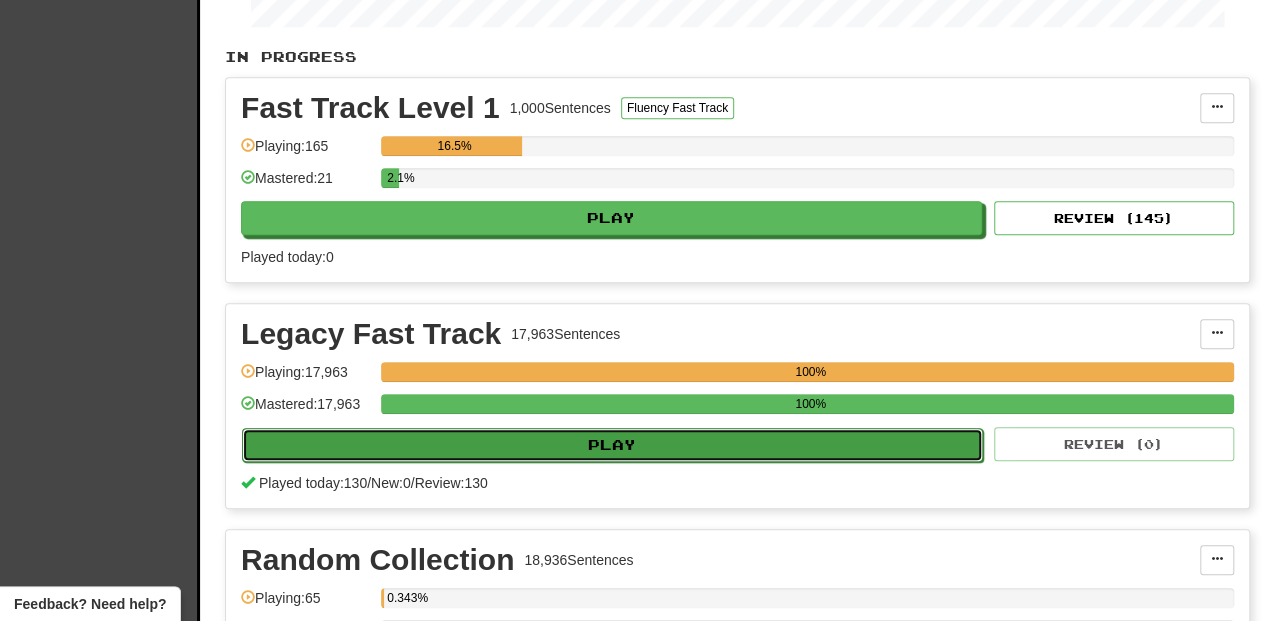 click on "Play" at bounding box center (612, 445) 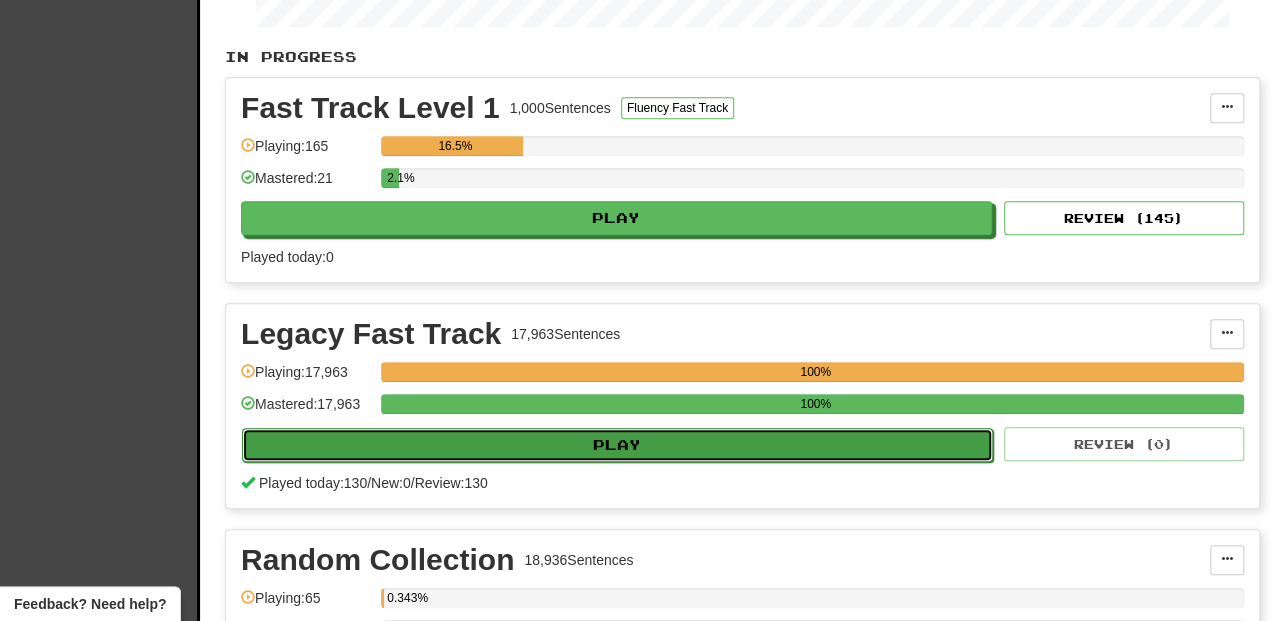 select on "**" 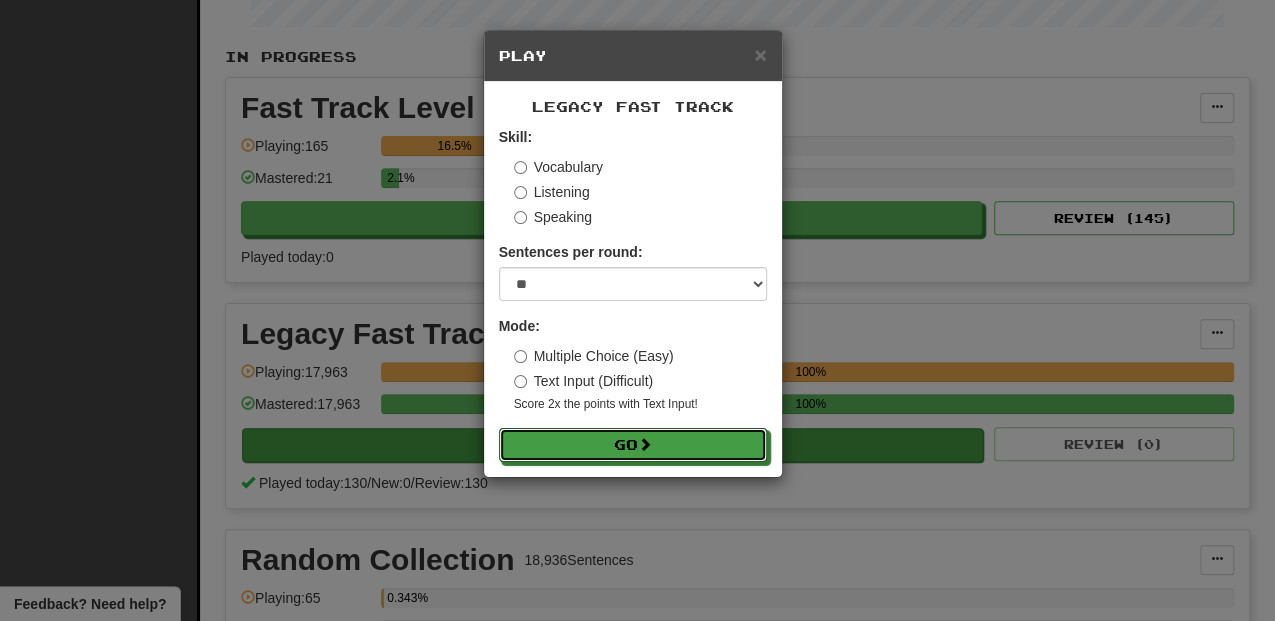 click on "Go" at bounding box center (633, 445) 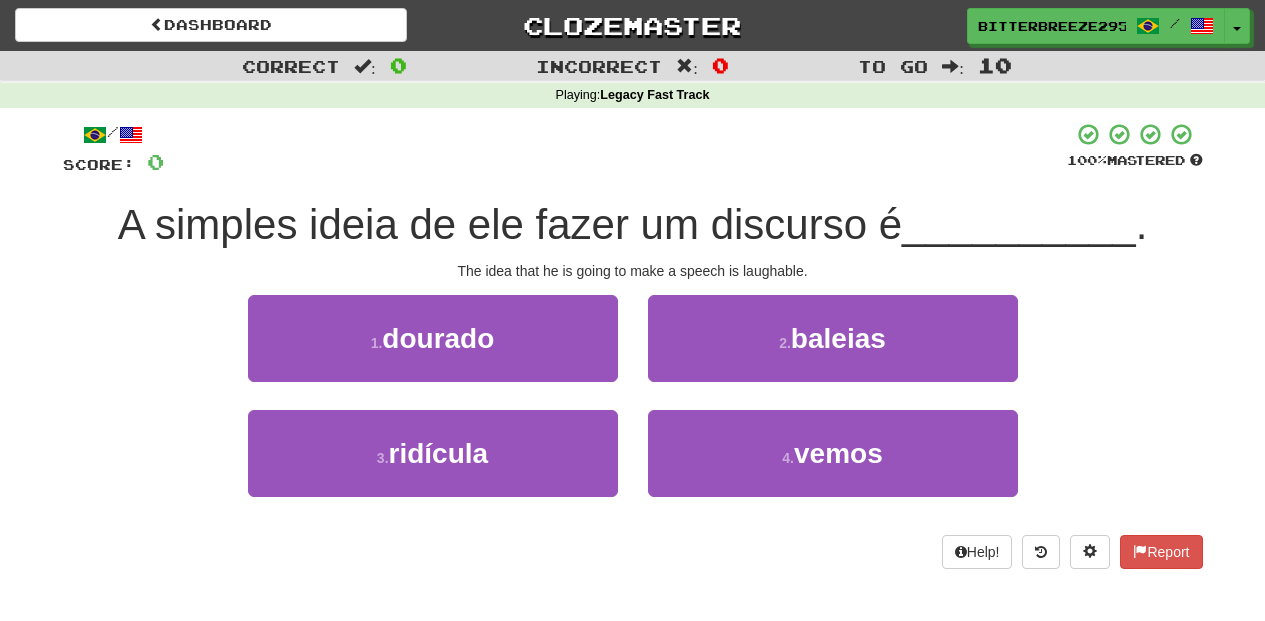 click on "3 . ridícula" at bounding box center [433, 453] 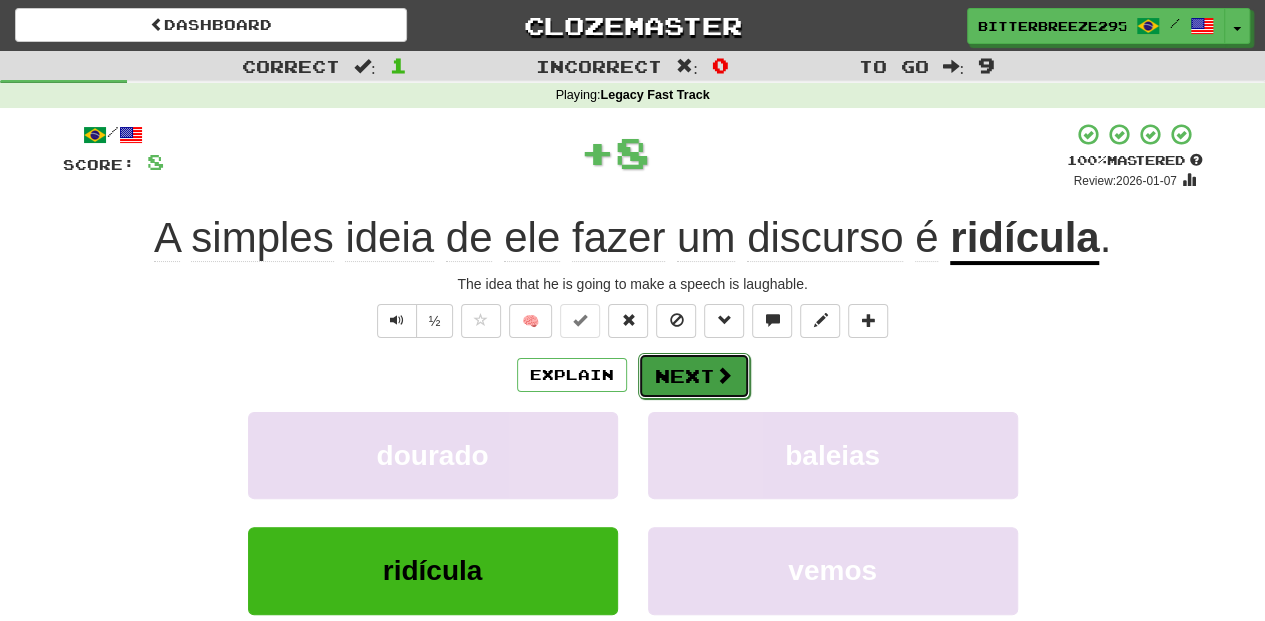 click on "Next" at bounding box center [694, 376] 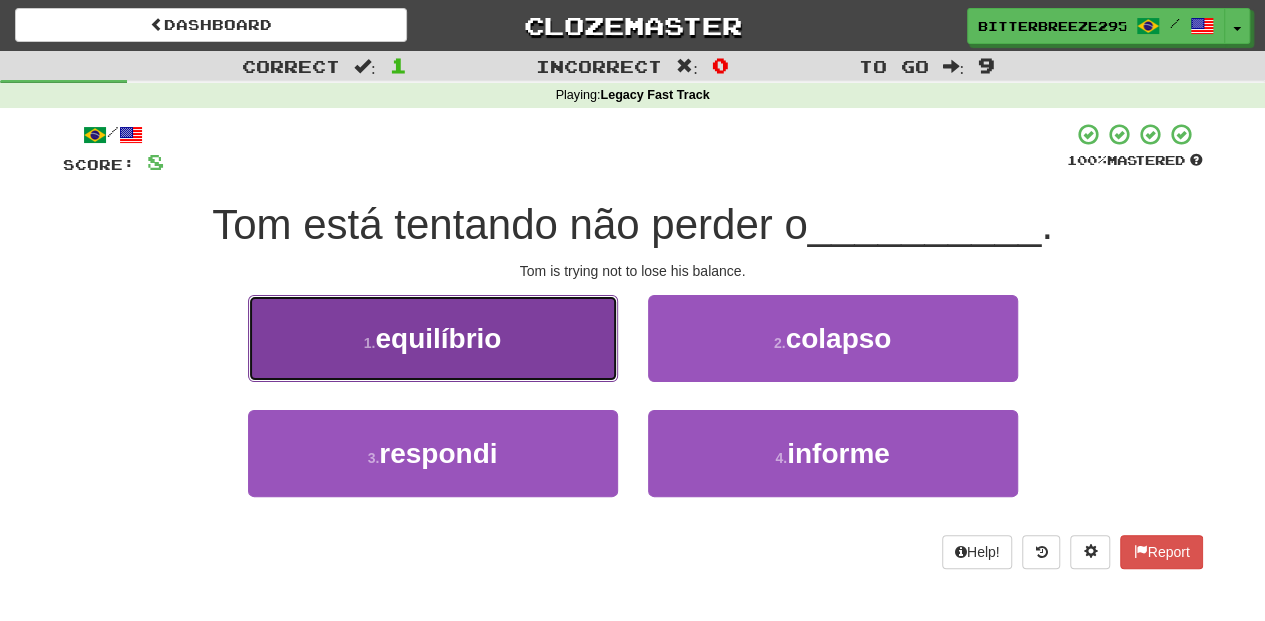 click on "1 . equilíbrio" at bounding box center (433, 338) 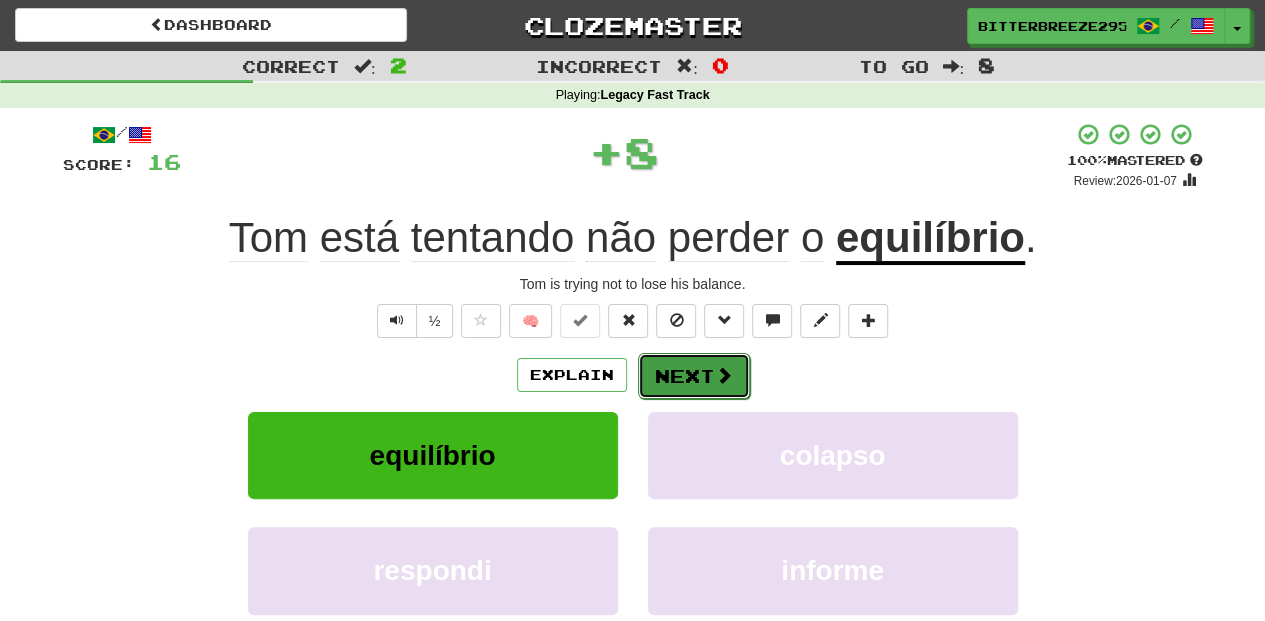 click on "Next" at bounding box center [694, 376] 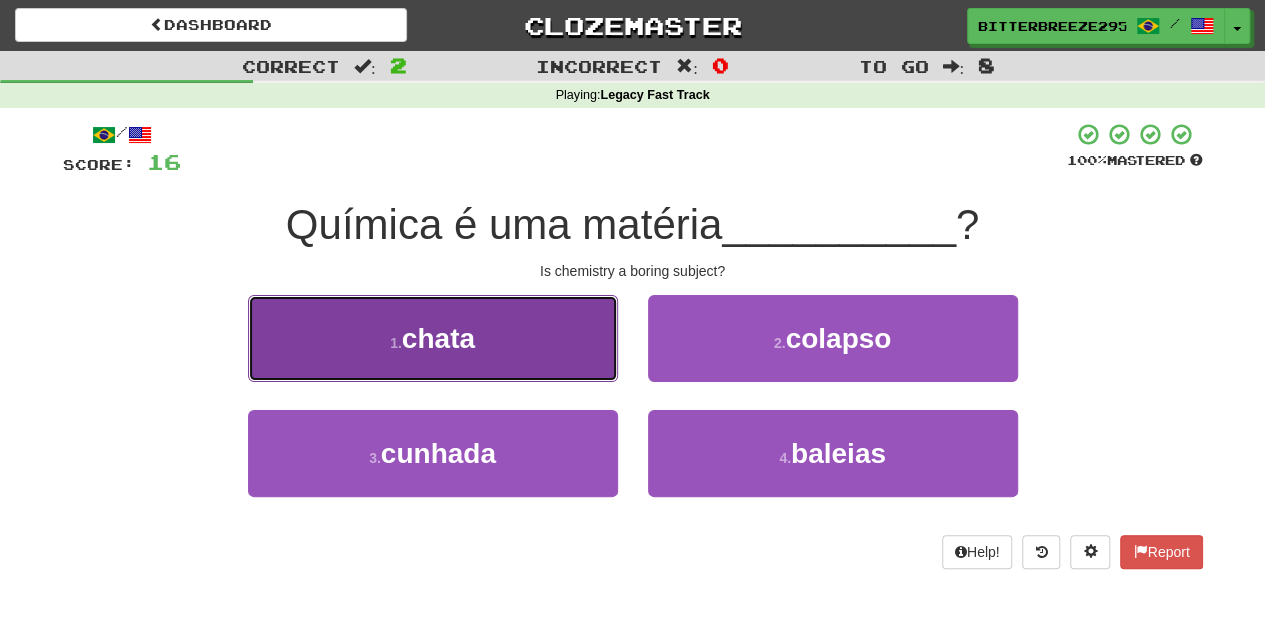 click on "1 .  chata" at bounding box center (433, 338) 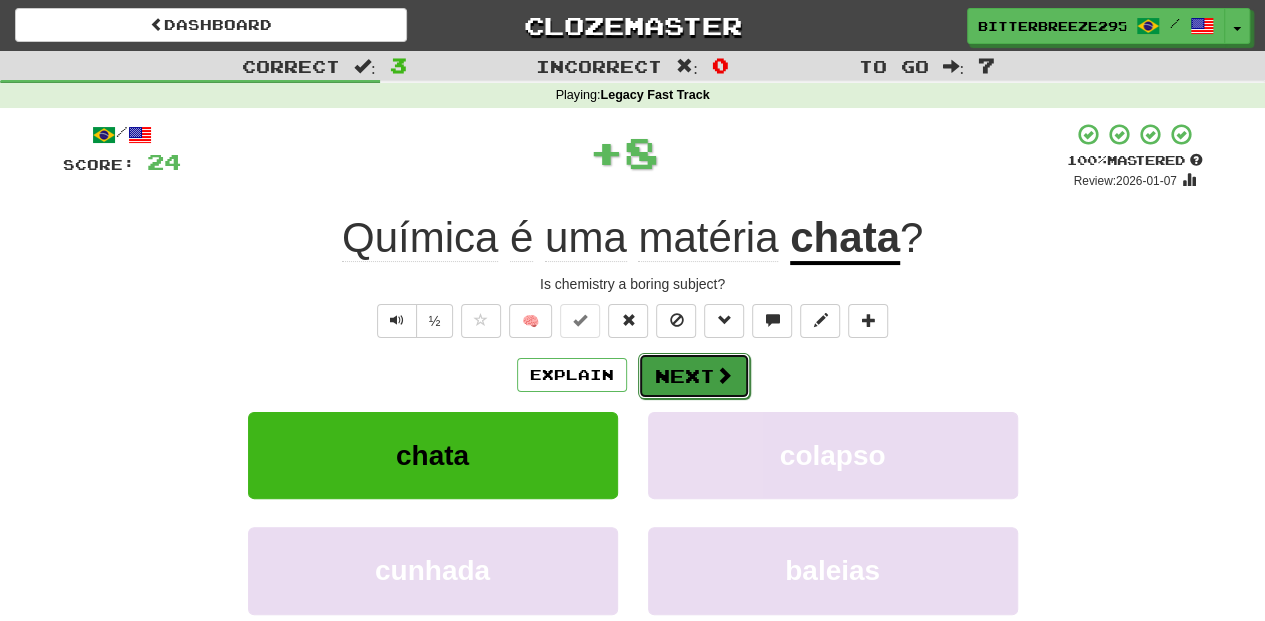 click on "Next" at bounding box center [694, 376] 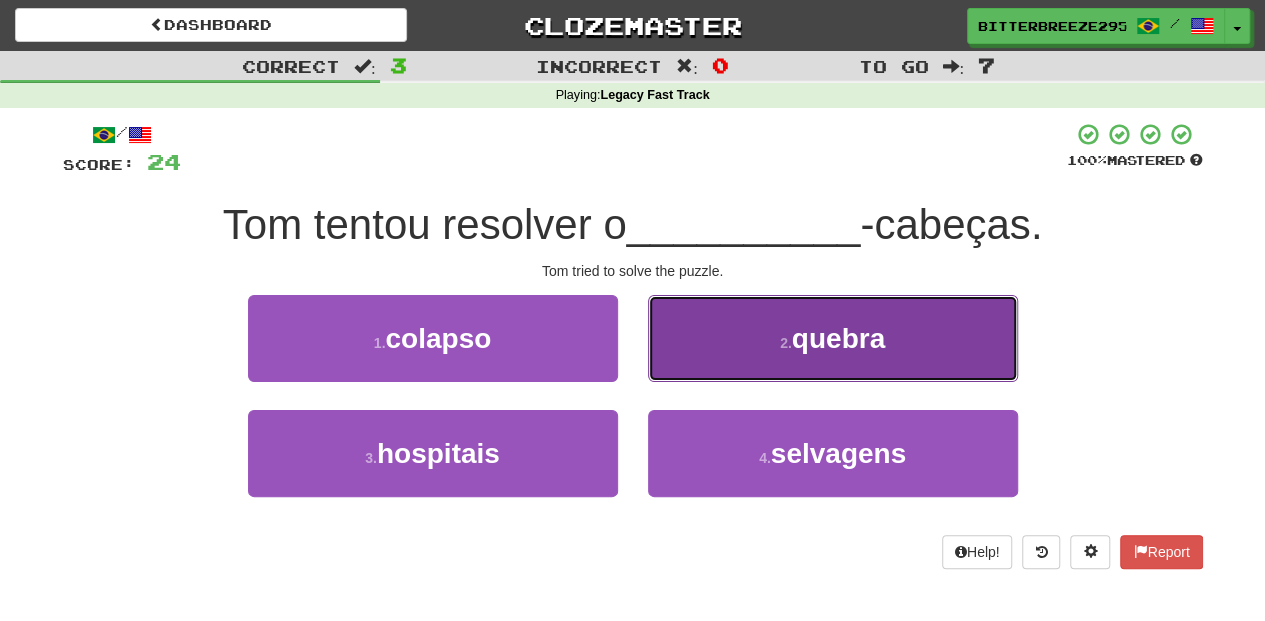 click on "2 . quebra" at bounding box center [833, 338] 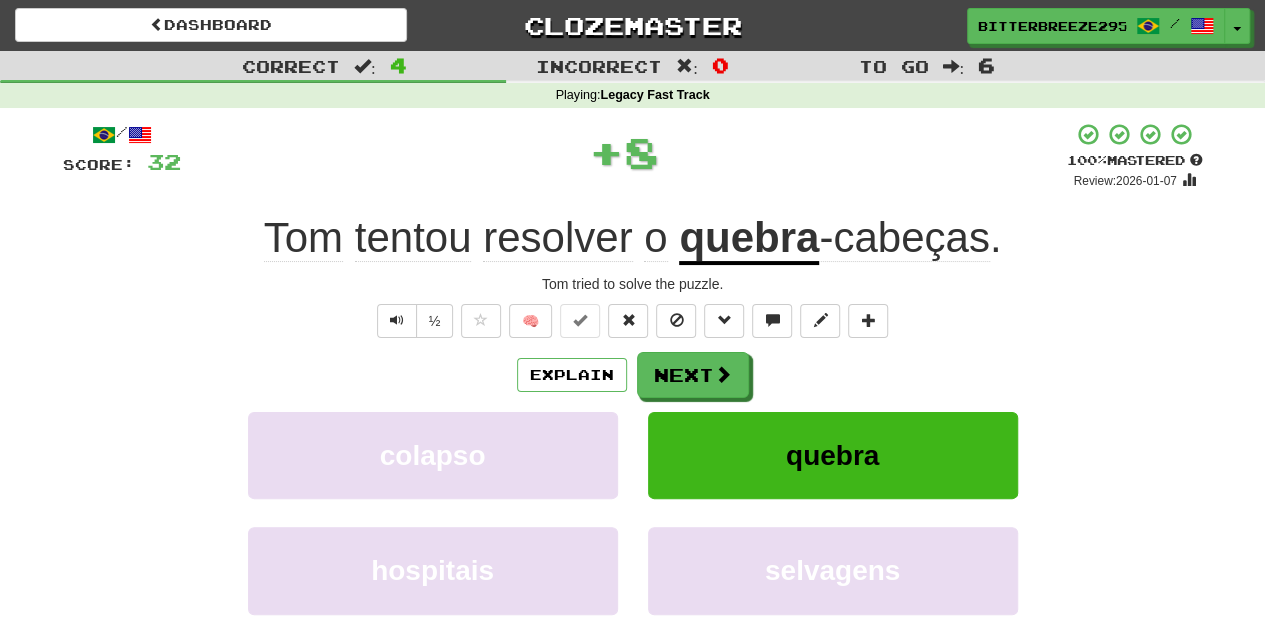 click on "Next" at bounding box center (693, 375) 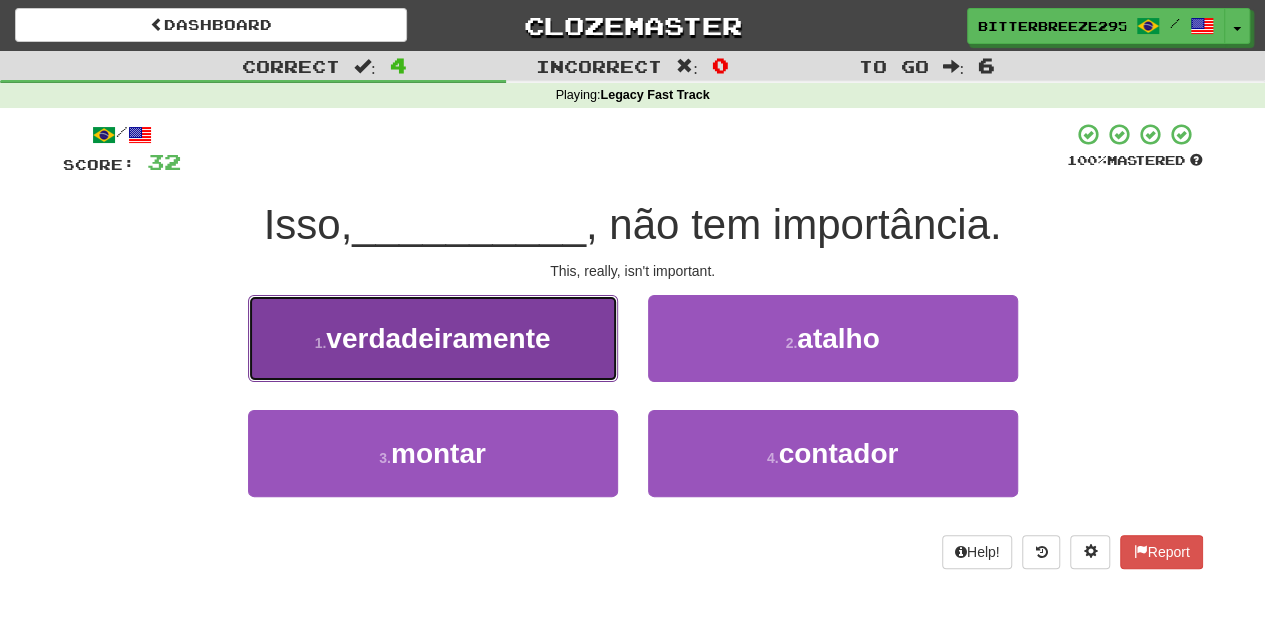 click on "verdadeiramente" at bounding box center (438, 338) 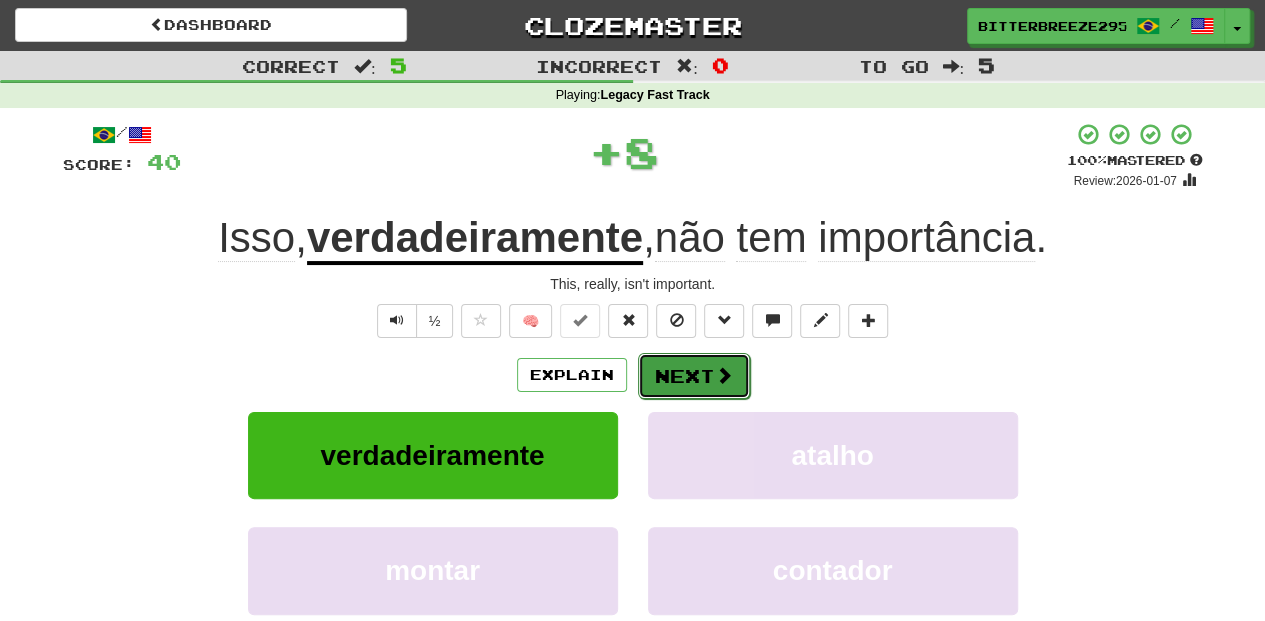 click on "Next" at bounding box center (694, 376) 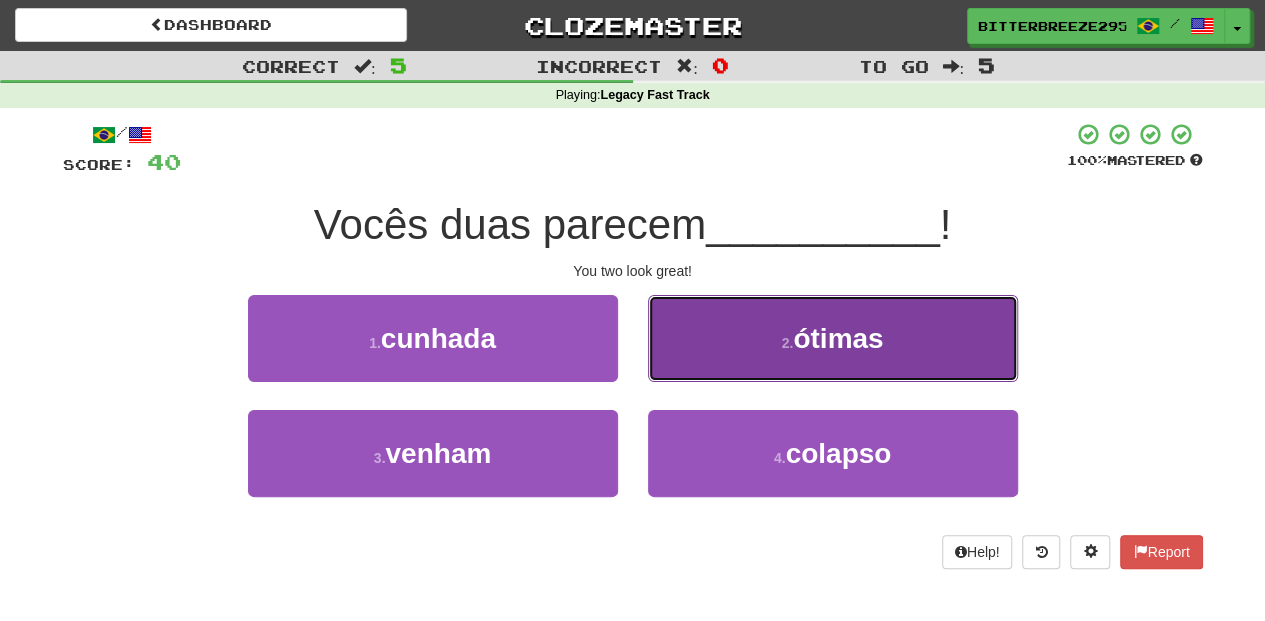 click on "2 .  ótimas" at bounding box center (833, 338) 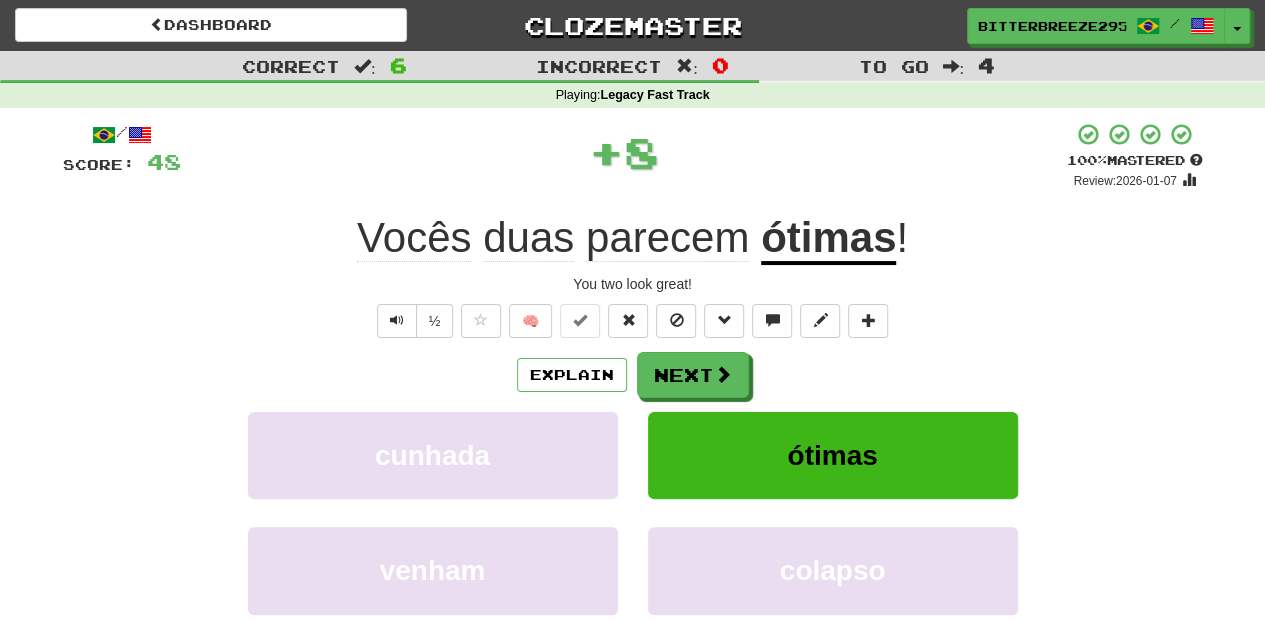 click on "/ Score: 48 + 8 100 % Mastered Review: 2026-01-07 Vocês duas parecem ótimas ! You two look great! ½ 🧠 Explain Next cunhada ótimas venham colapso Learn more: cunhada ótimas venham colapso Help! Report Sentence Source" at bounding box center (633, 435) 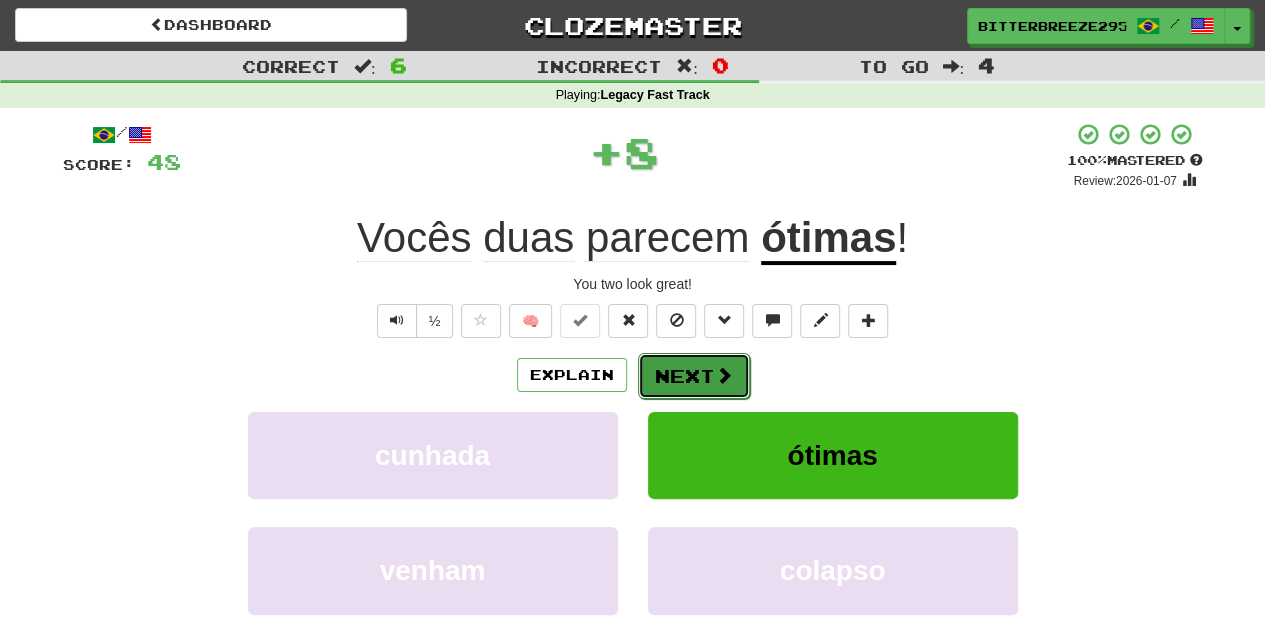 click on "Next" at bounding box center (694, 376) 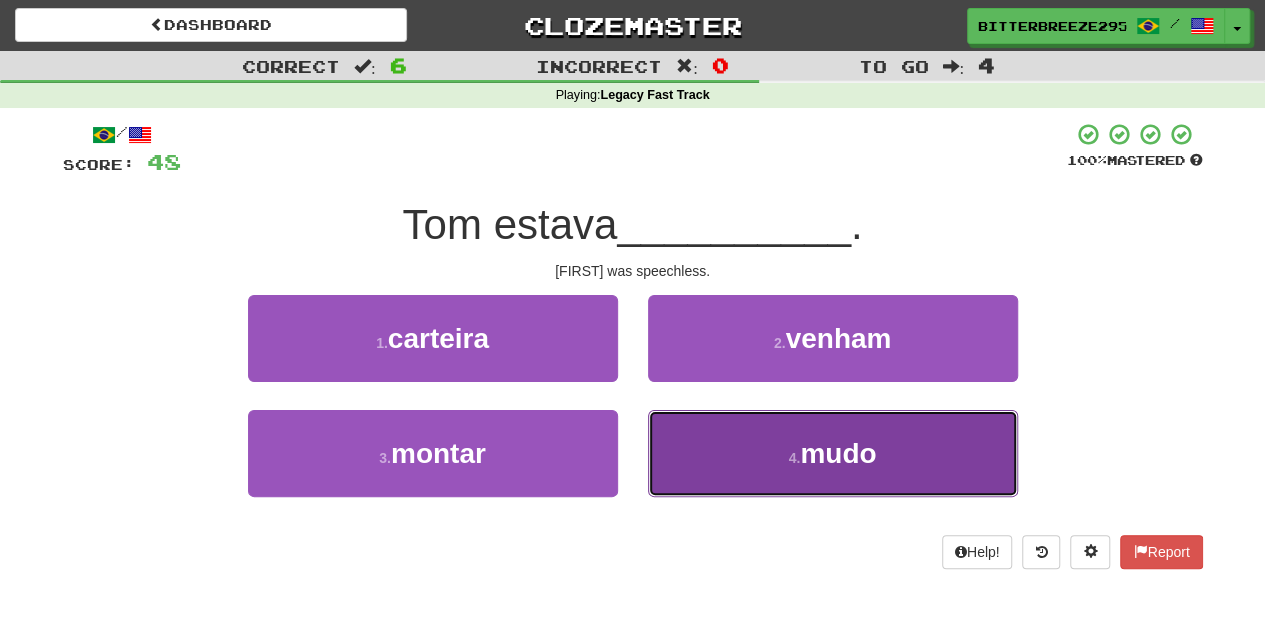 click on "4 .  mudo" at bounding box center [833, 453] 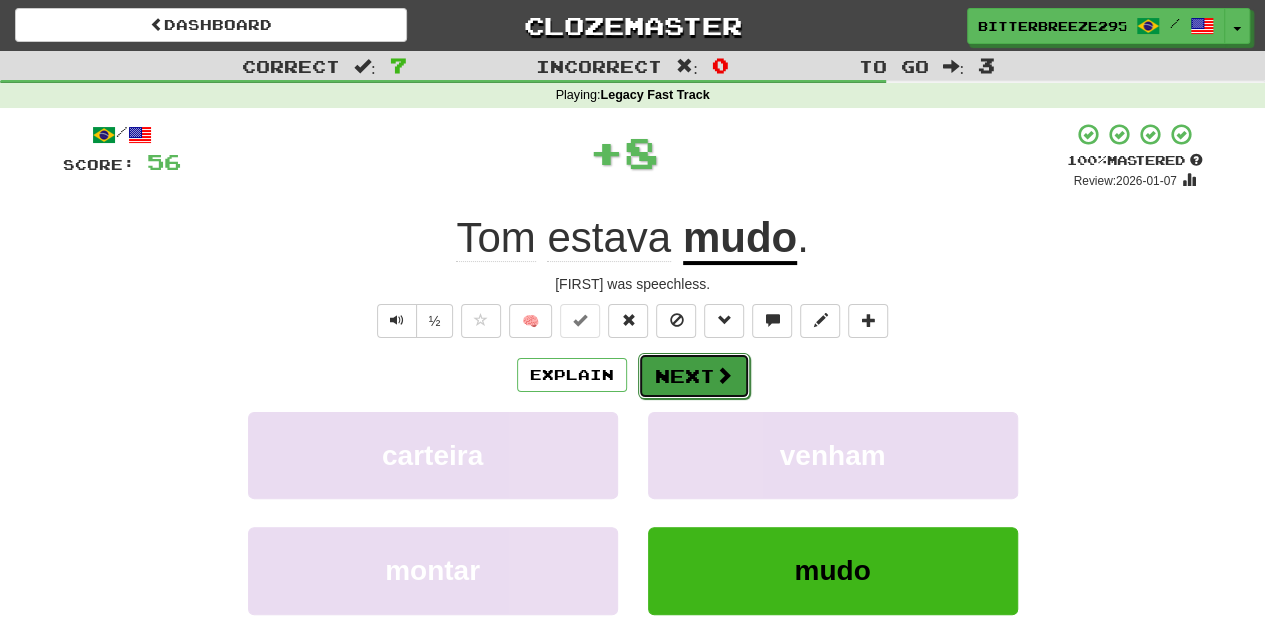 click on "Next" at bounding box center [694, 376] 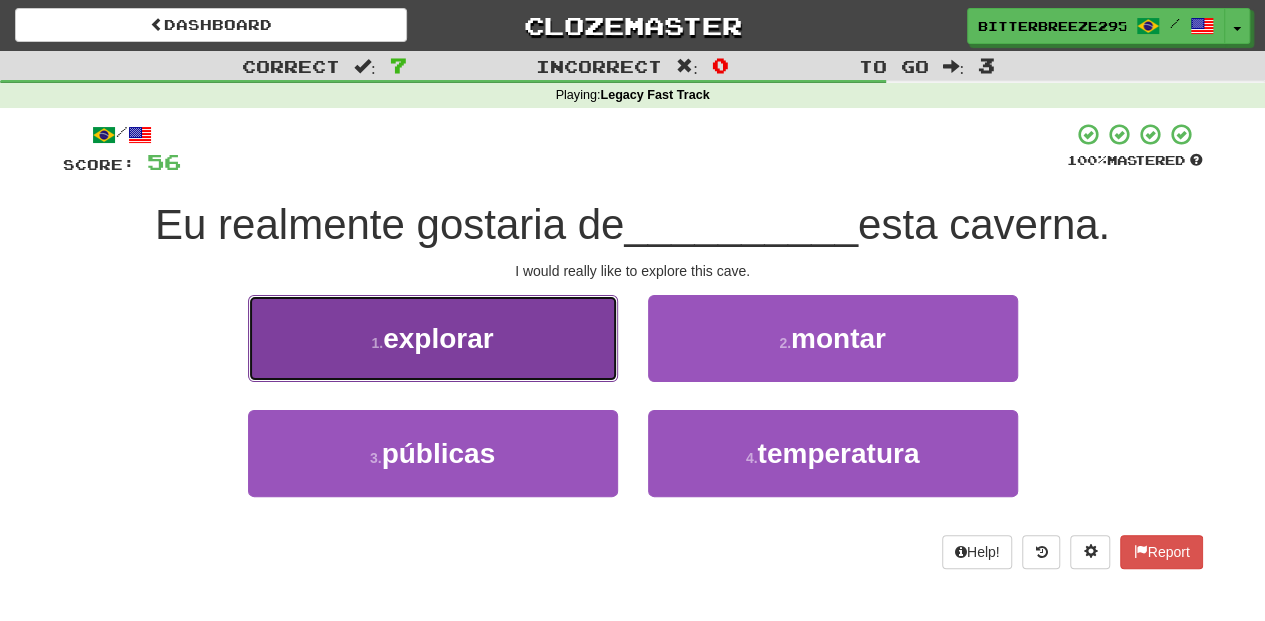 click on "1 .  explorar" at bounding box center [433, 338] 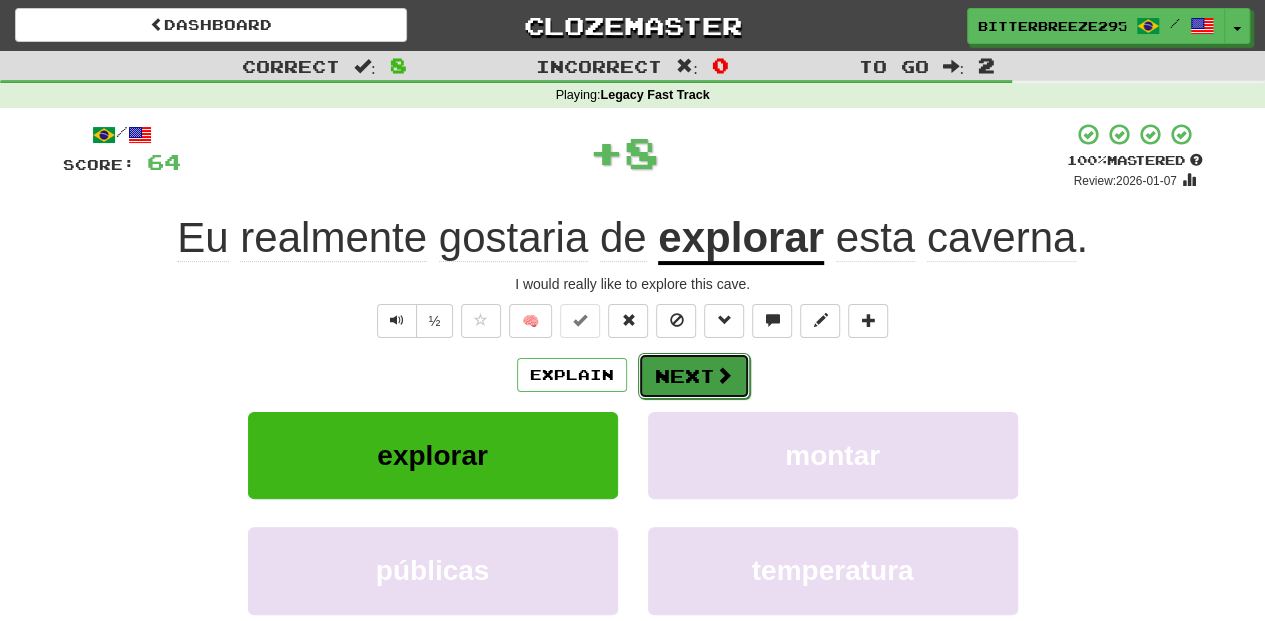 click on "Next" at bounding box center [694, 376] 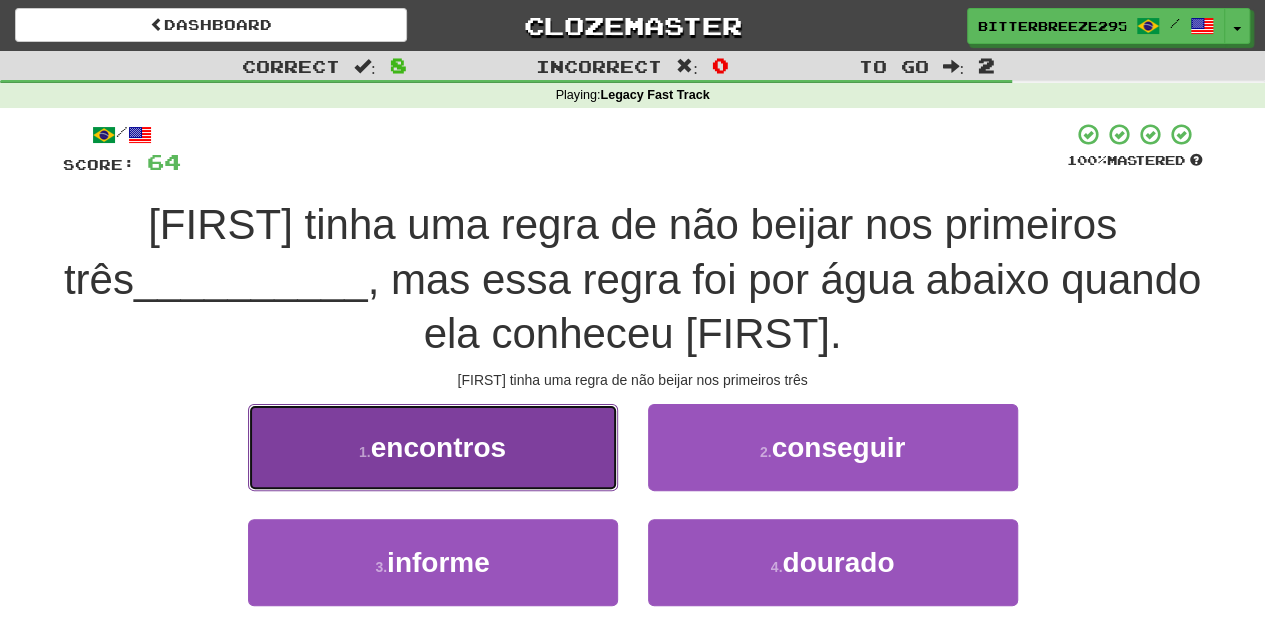 click on "1 .  encontros" at bounding box center [433, 447] 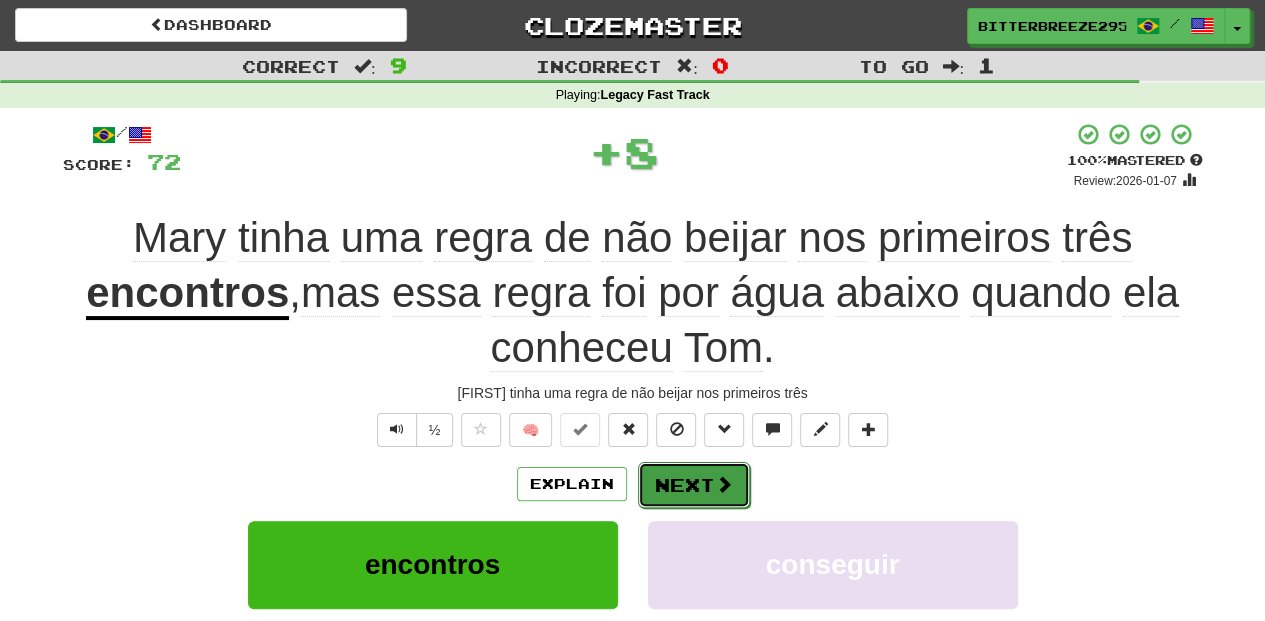 click on "Next" at bounding box center (694, 485) 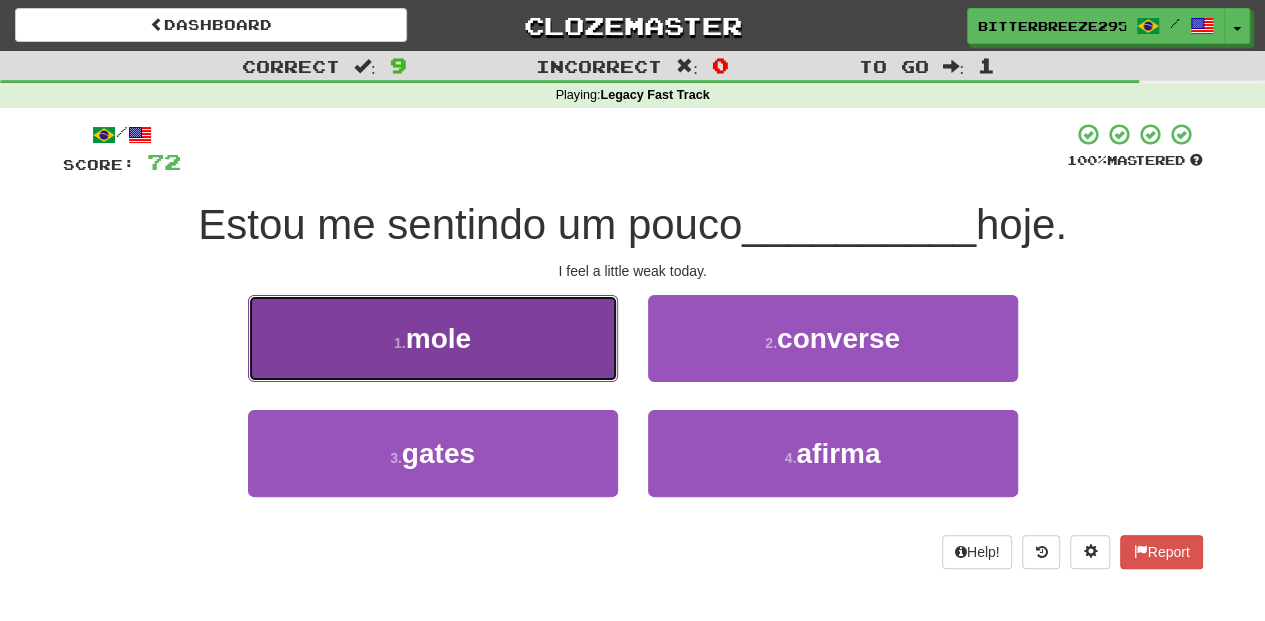 click on "1 .  mole" at bounding box center [433, 338] 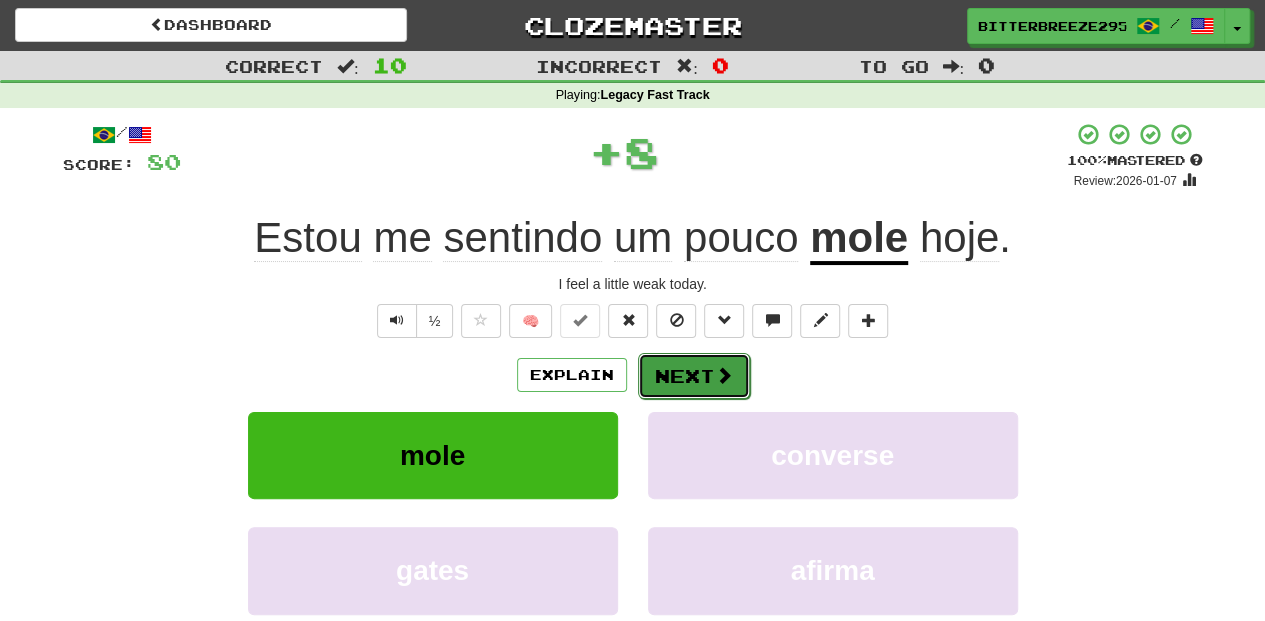 click on "Next" at bounding box center [694, 376] 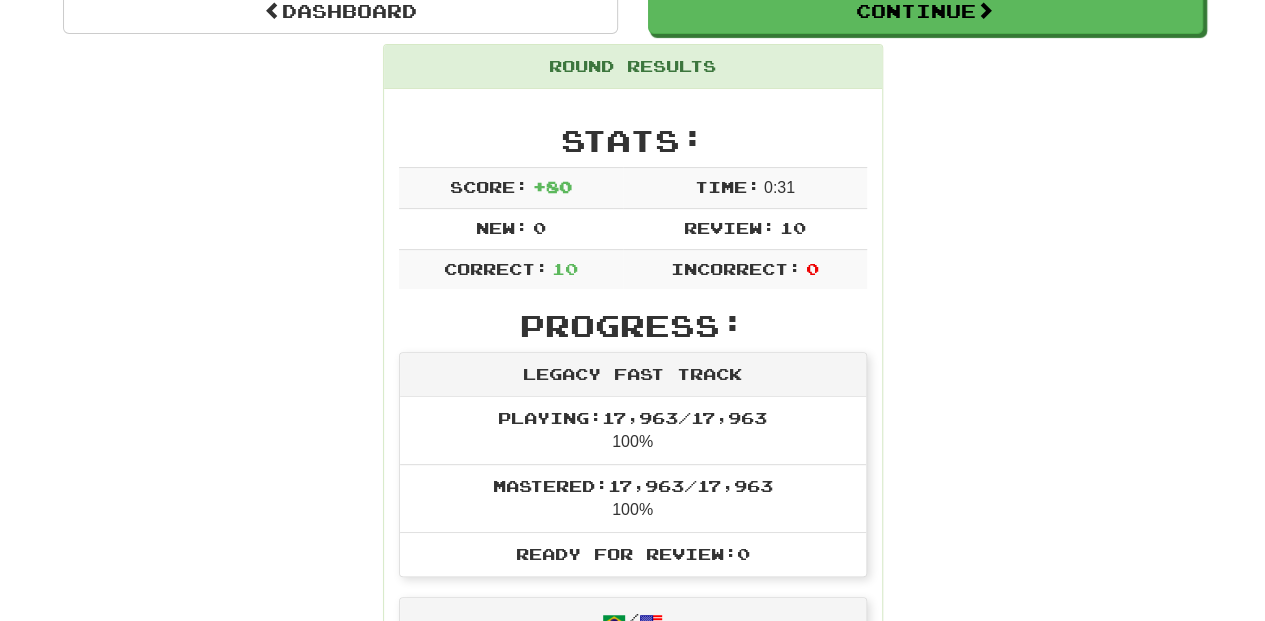 scroll, scrollTop: 0, scrollLeft: 0, axis: both 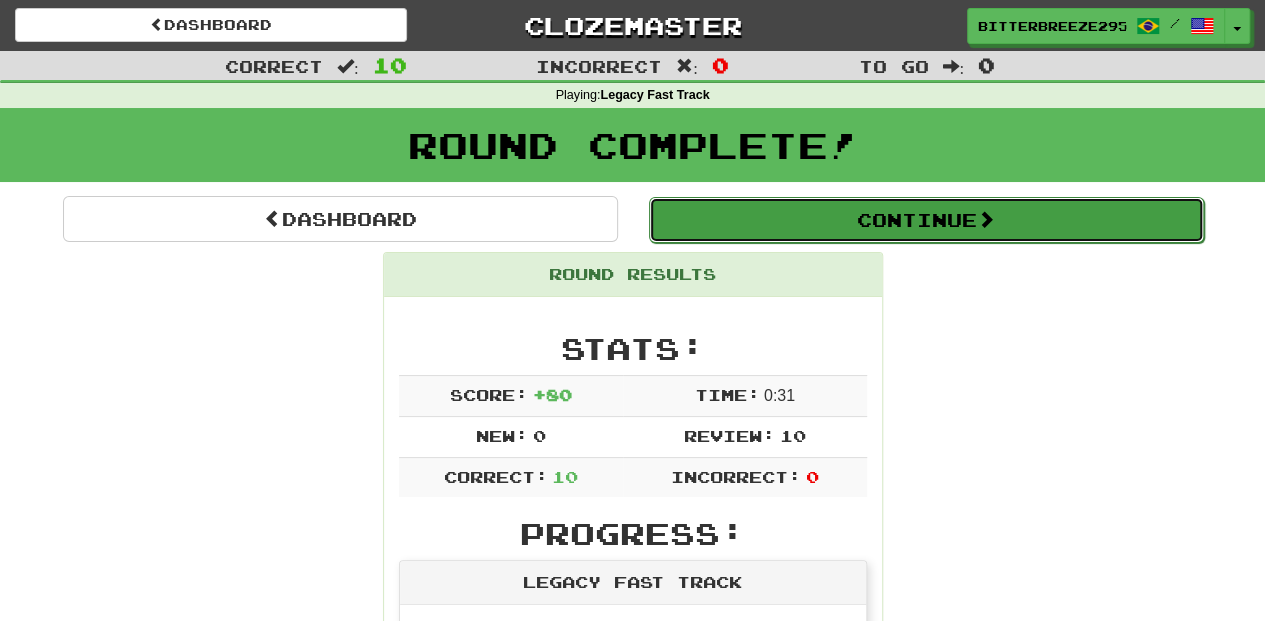 click on "Continue" at bounding box center (926, 220) 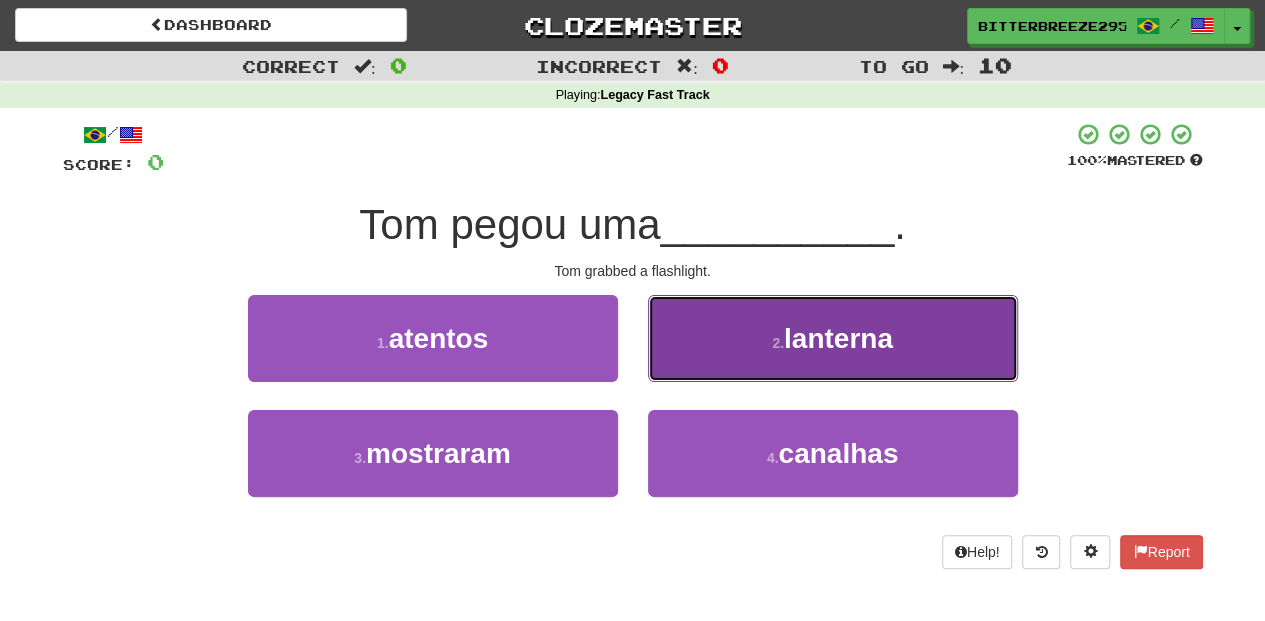 click on "2 .  lanterna" at bounding box center (833, 338) 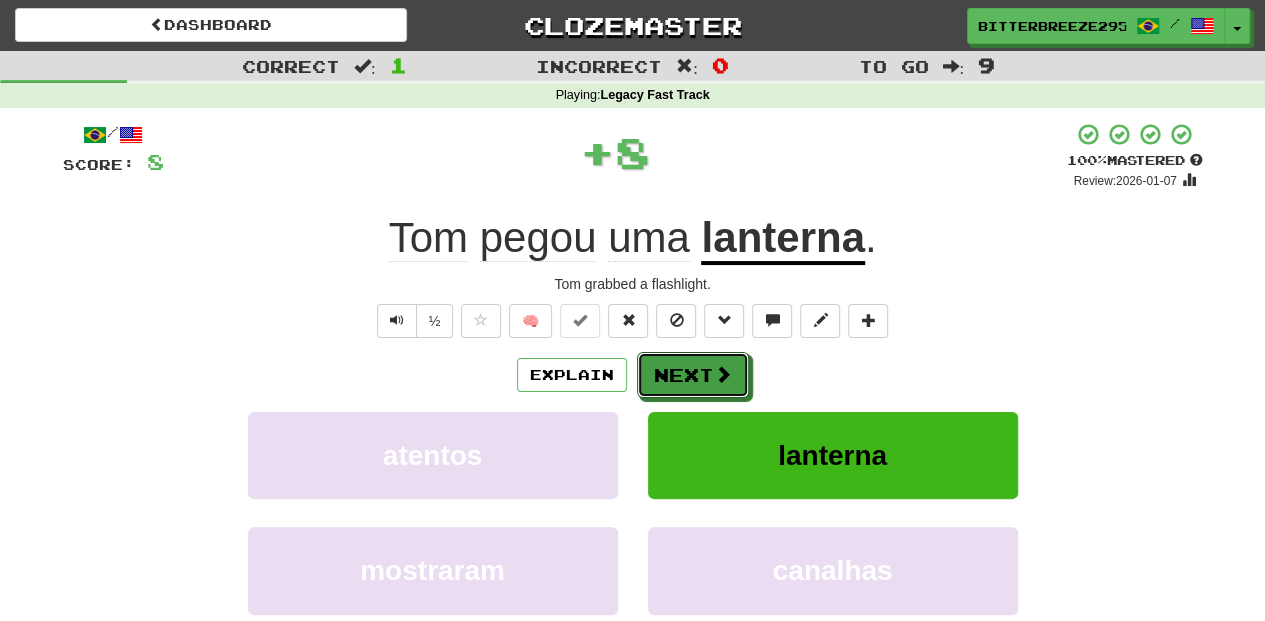 click on "Next" at bounding box center (693, 375) 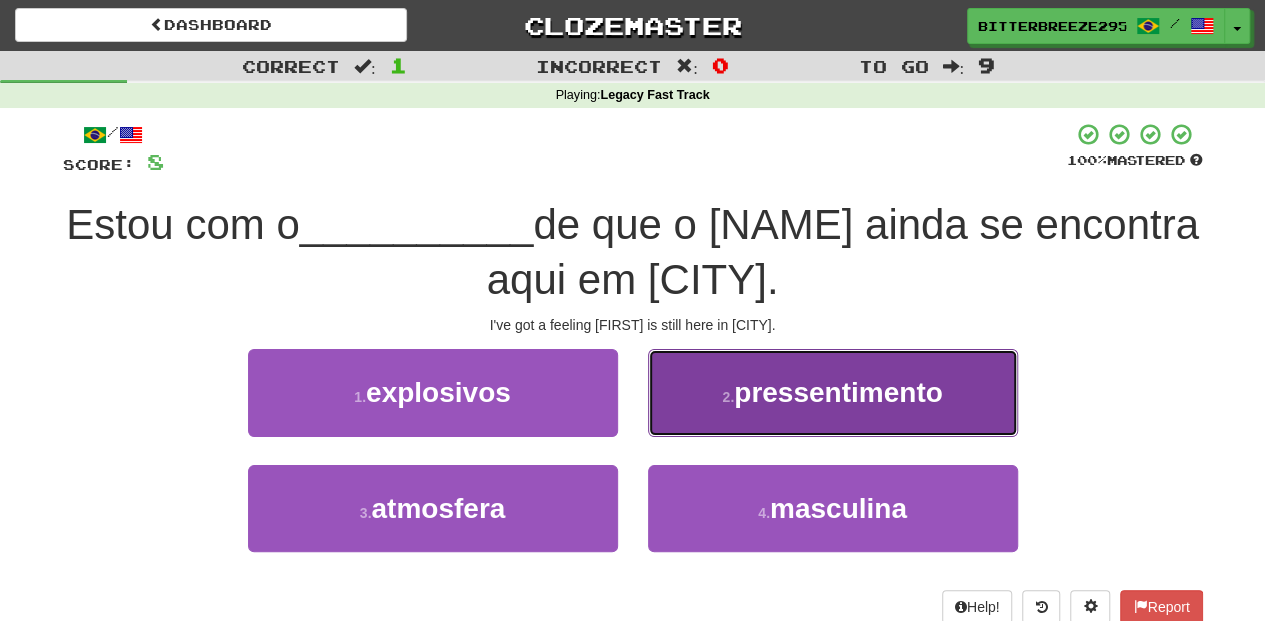 click on "2 .  pressentimento" at bounding box center [833, 392] 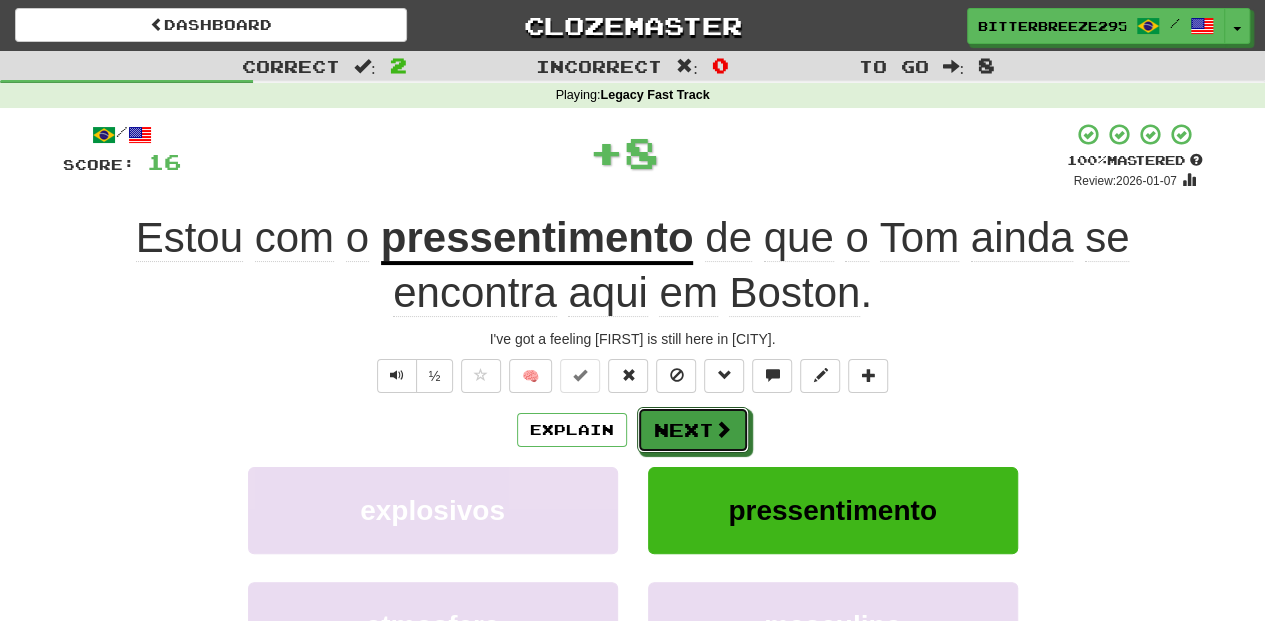 click on "Next" at bounding box center (693, 430) 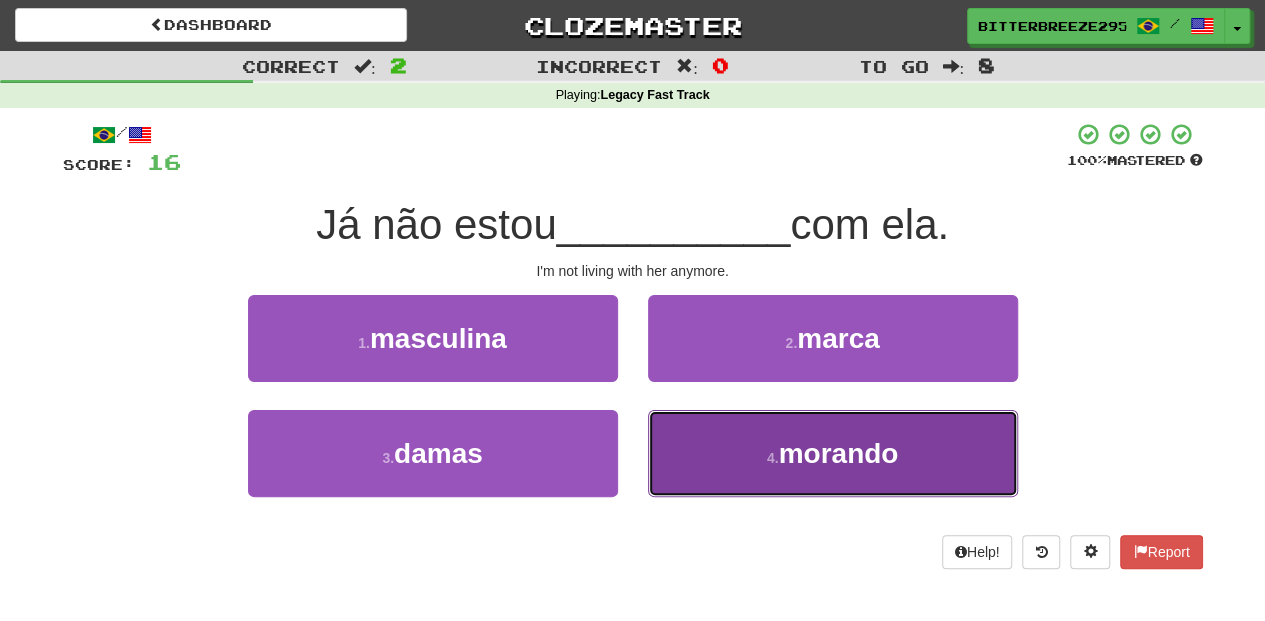 click on "4 .  morando" at bounding box center (833, 453) 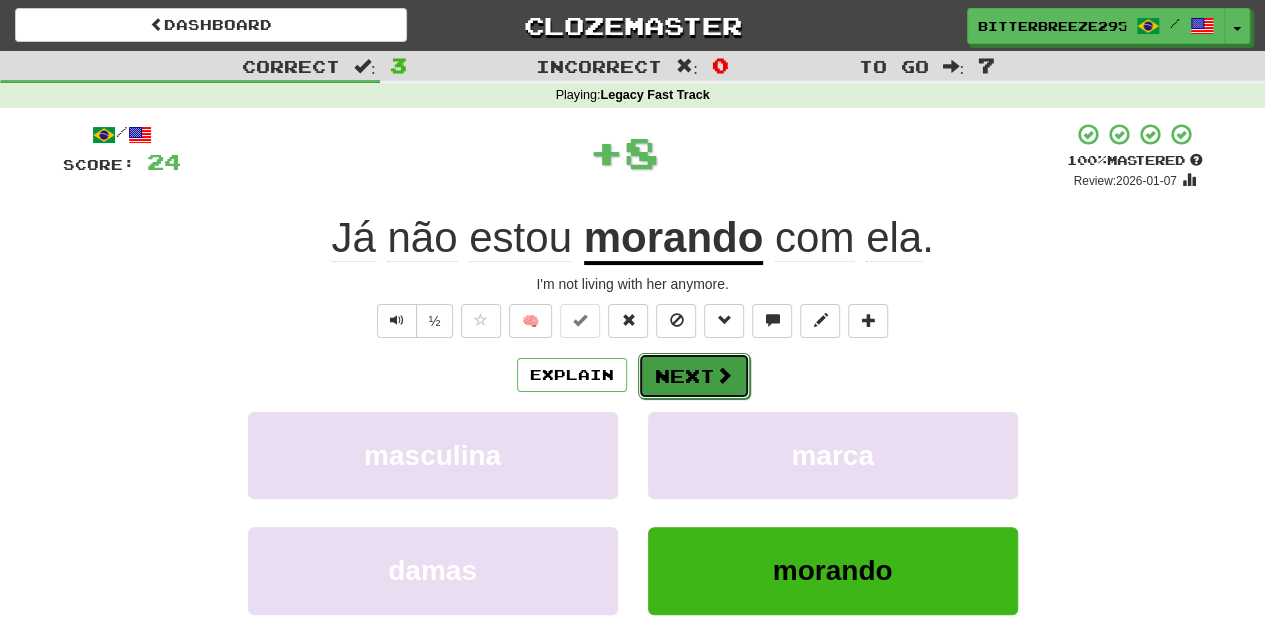 click on "Next" at bounding box center [694, 376] 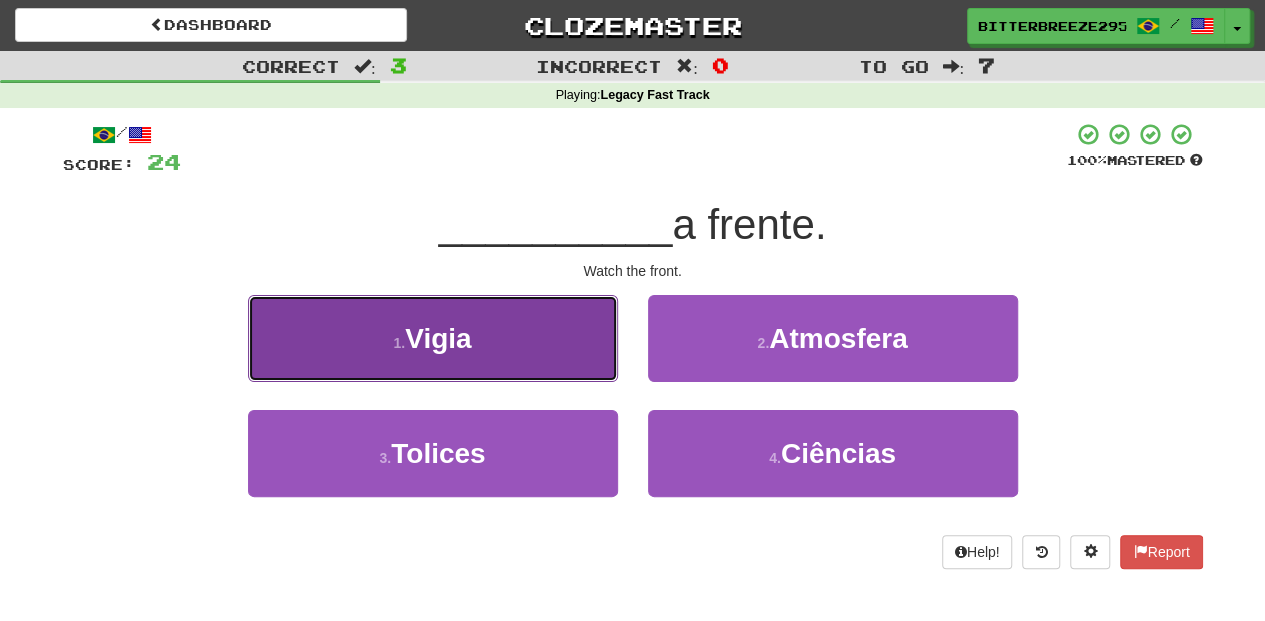 drag, startPoint x: 516, startPoint y: 357, endPoint x: 526, endPoint y: 360, distance: 10.440307 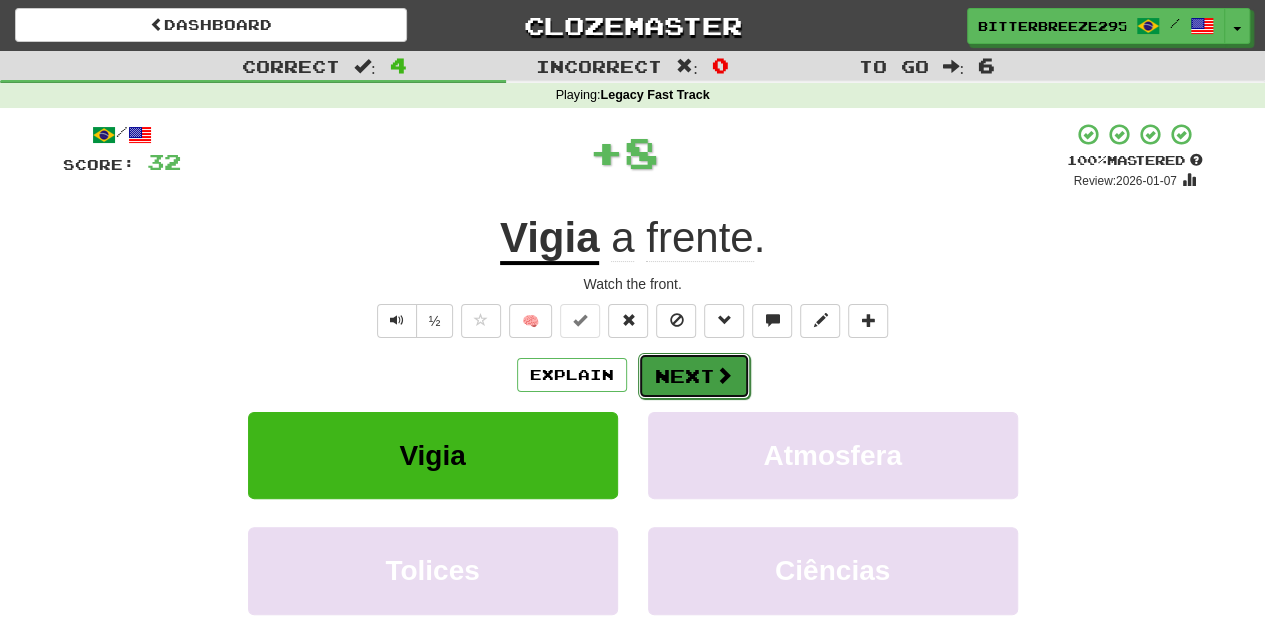 click on "Next" at bounding box center [694, 376] 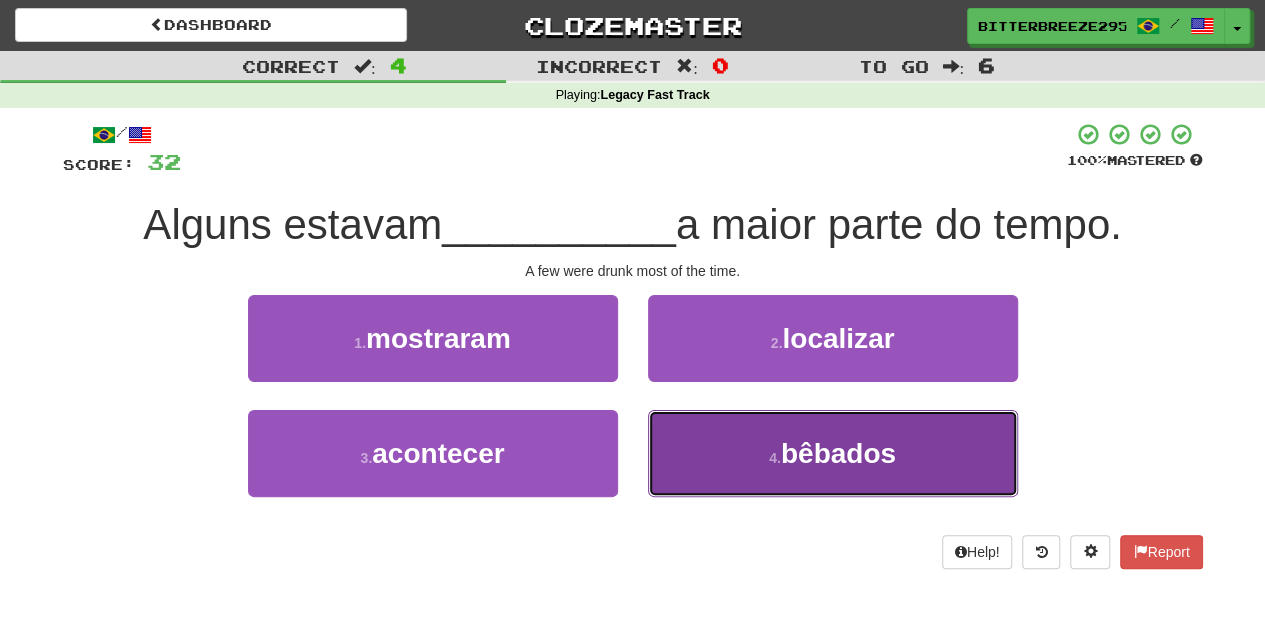 click on "4 .  bêbados" at bounding box center (833, 453) 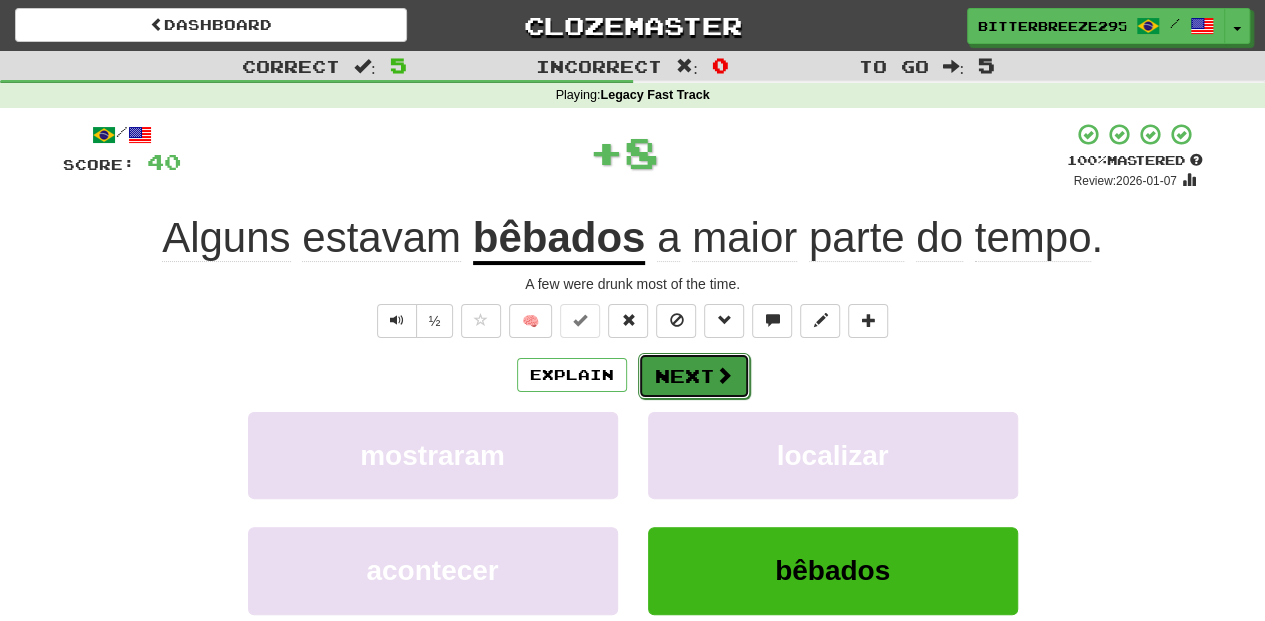 click on "Next" at bounding box center [694, 376] 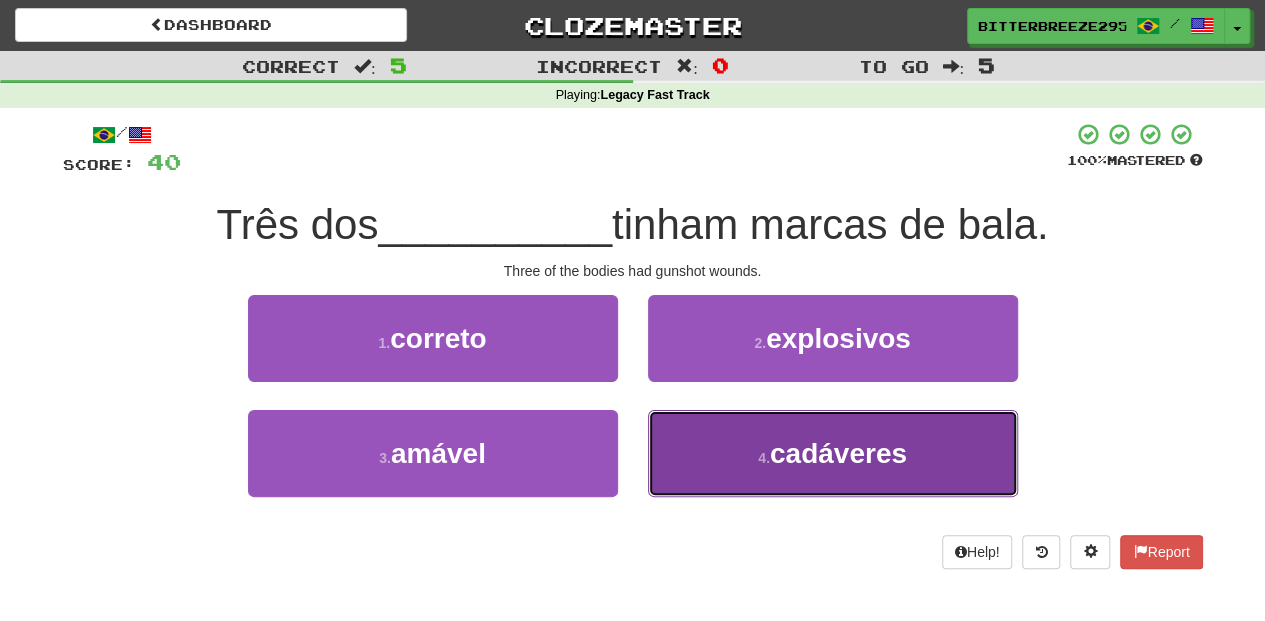 click on "4 .  cadáveres" at bounding box center (833, 453) 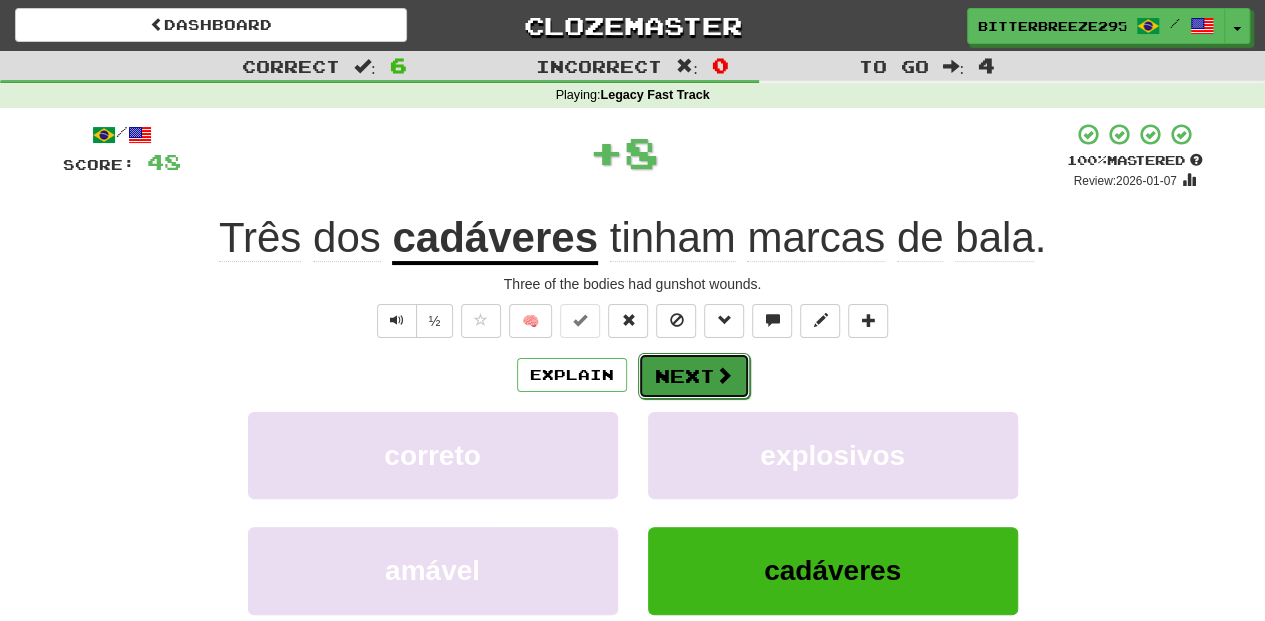 click on "Next" at bounding box center [694, 376] 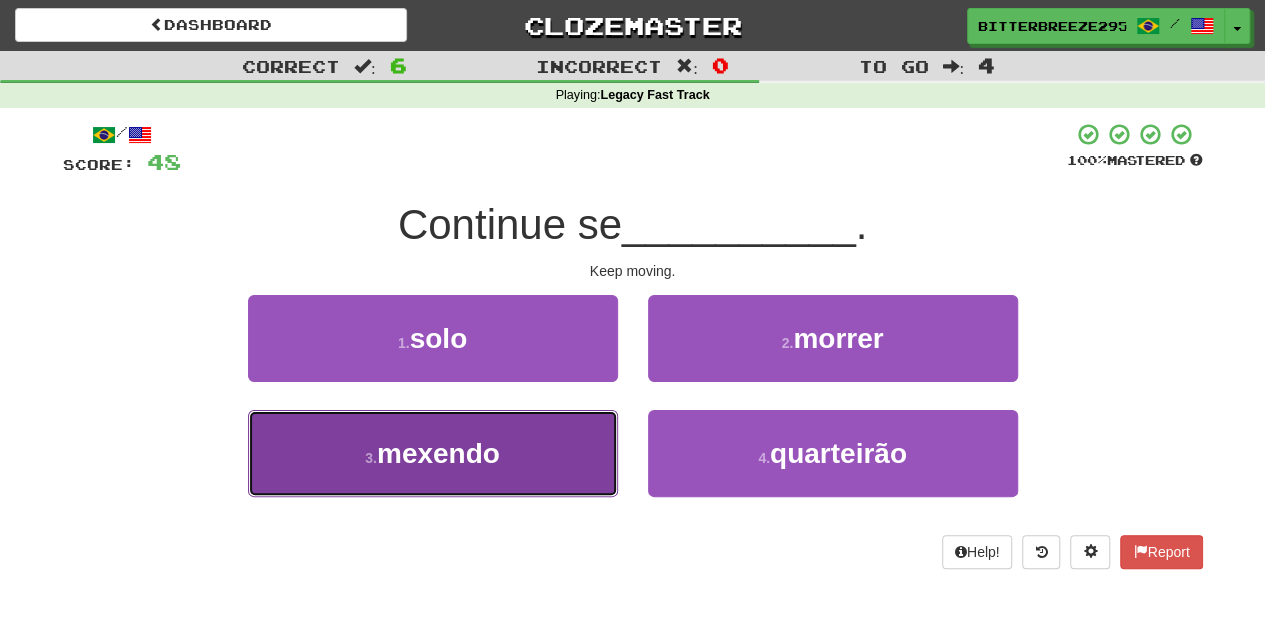 drag, startPoint x: 538, startPoint y: 452, endPoint x: 603, endPoint y: 427, distance: 69.641945 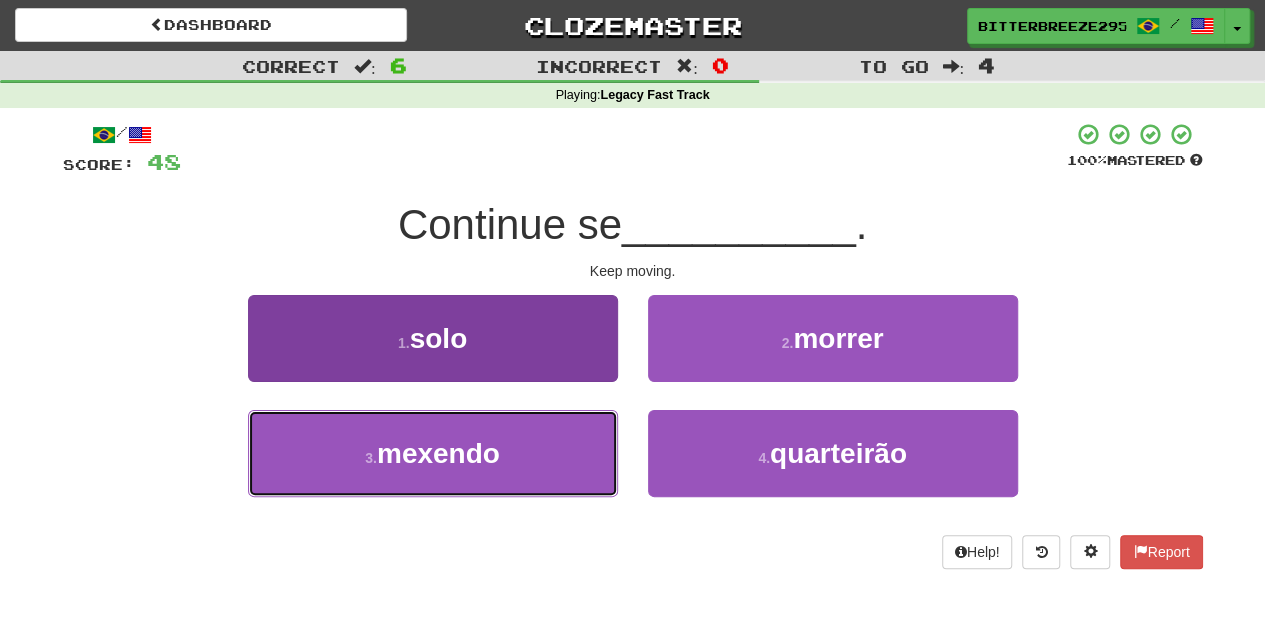click on "3 .  mexendo" at bounding box center (433, 453) 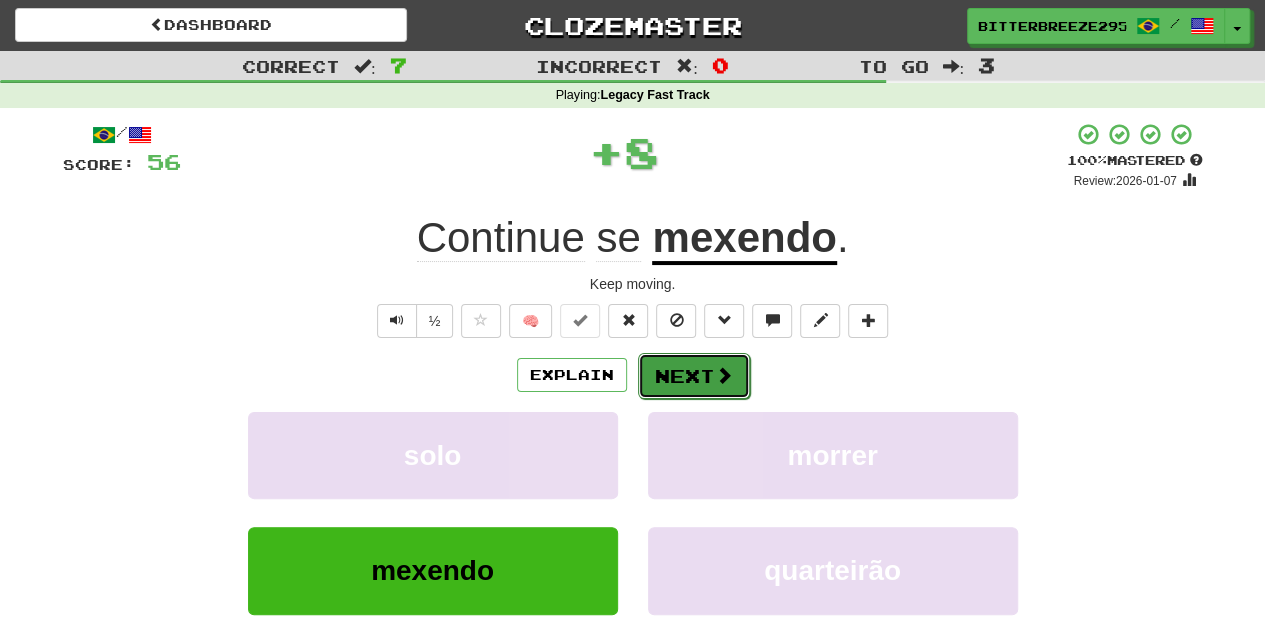 click on "Next" at bounding box center (694, 376) 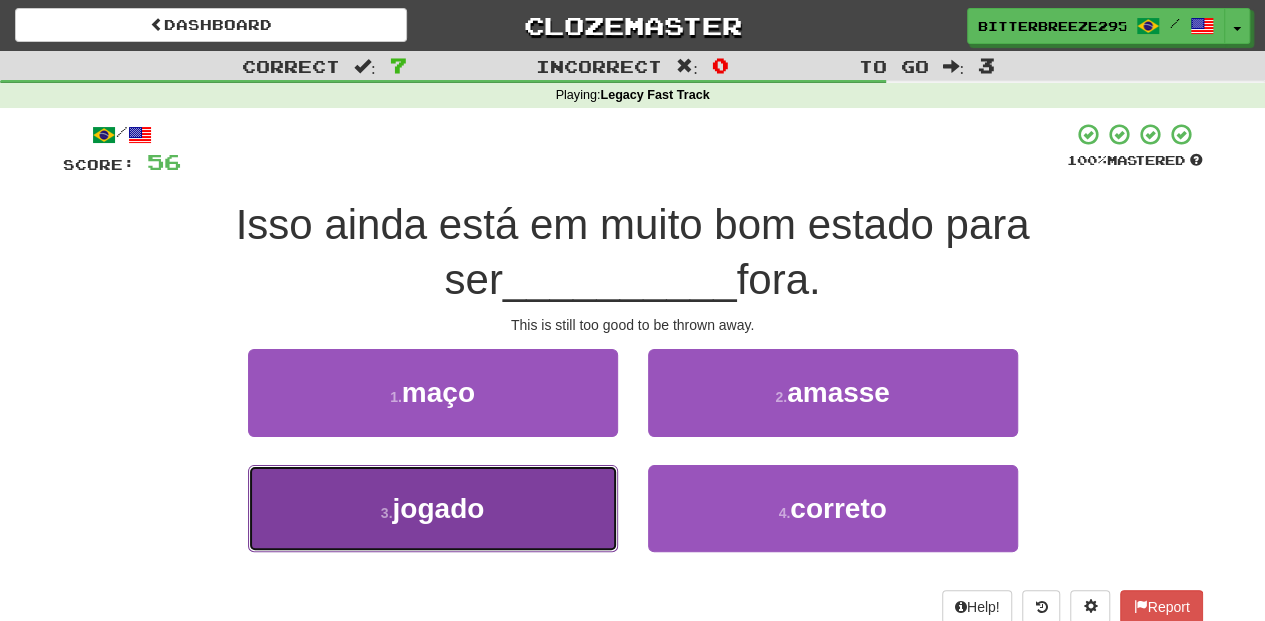 click on "3 .  jogado" at bounding box center (433, 508) 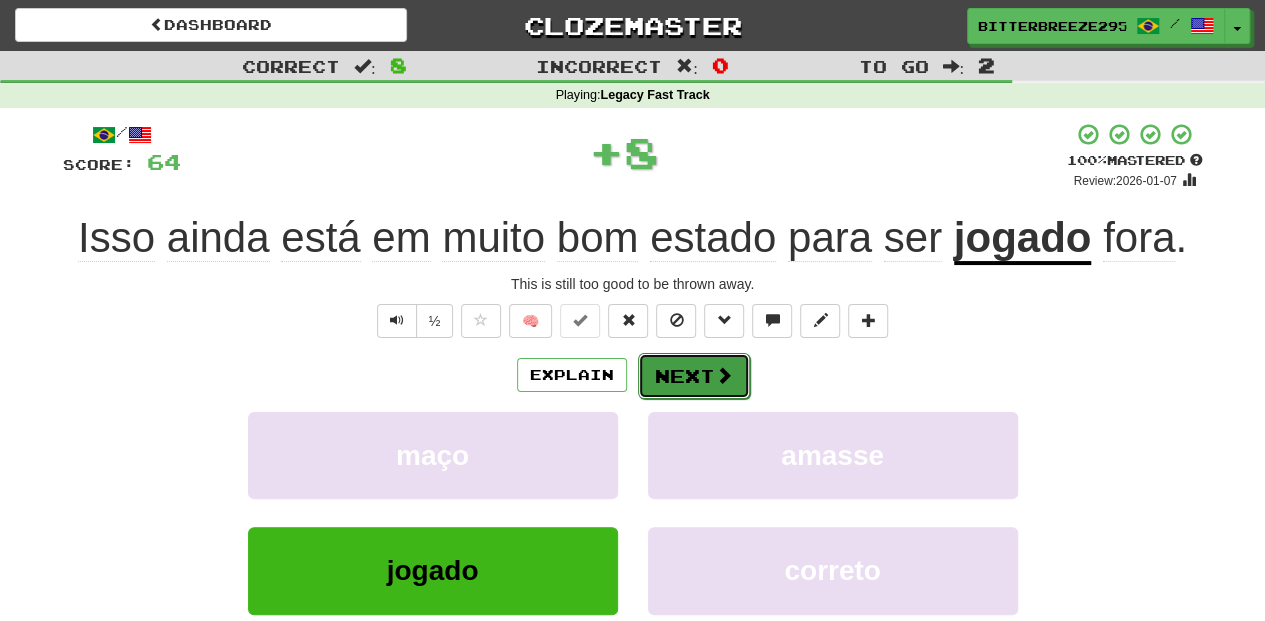 click on "Next" at bounding box center (694, 376) 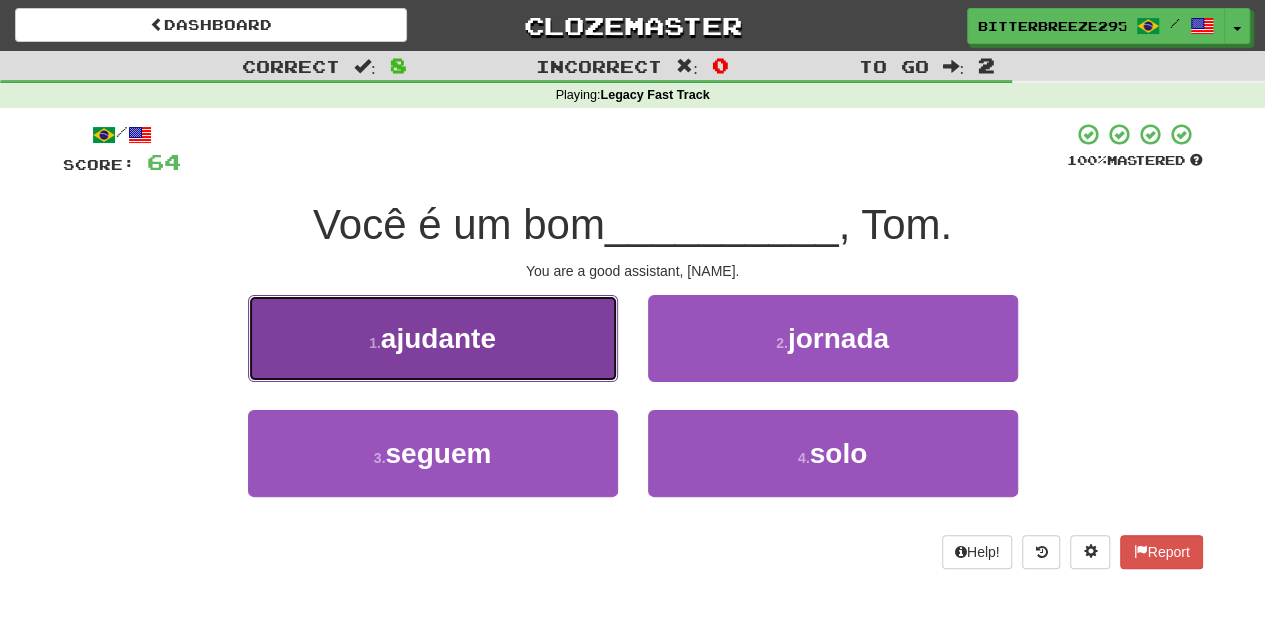 click on "1 .  ajudante" at bounding box center [433, 338] 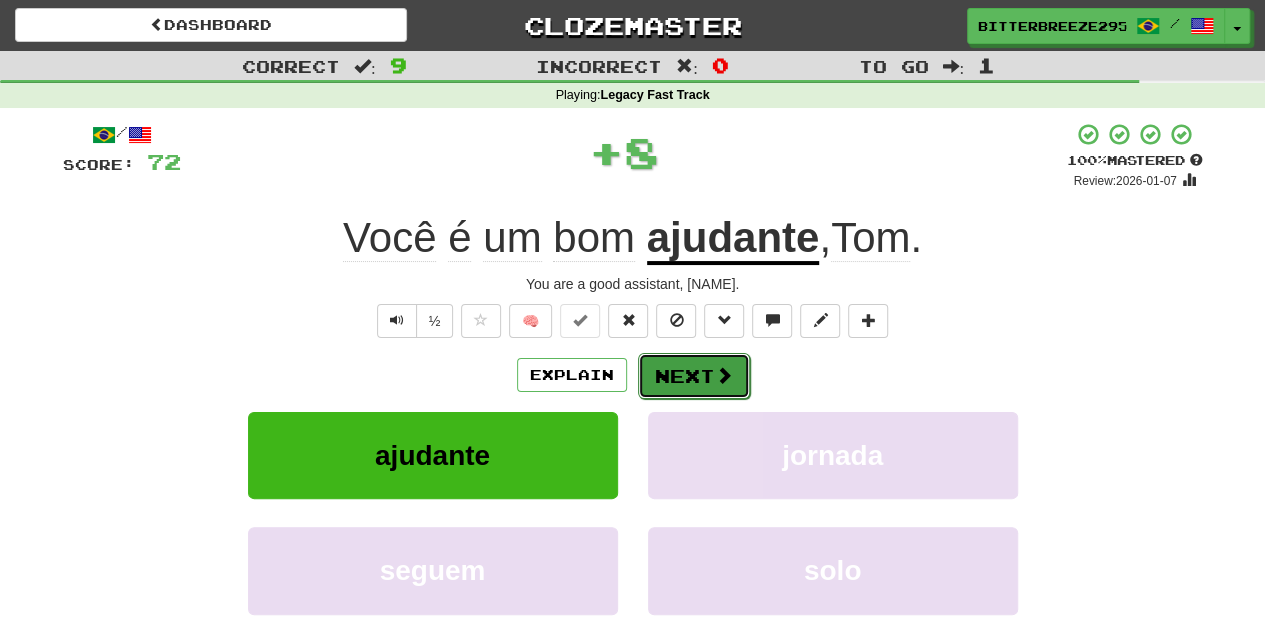 click on "Next" at bounding box center [694, 376] 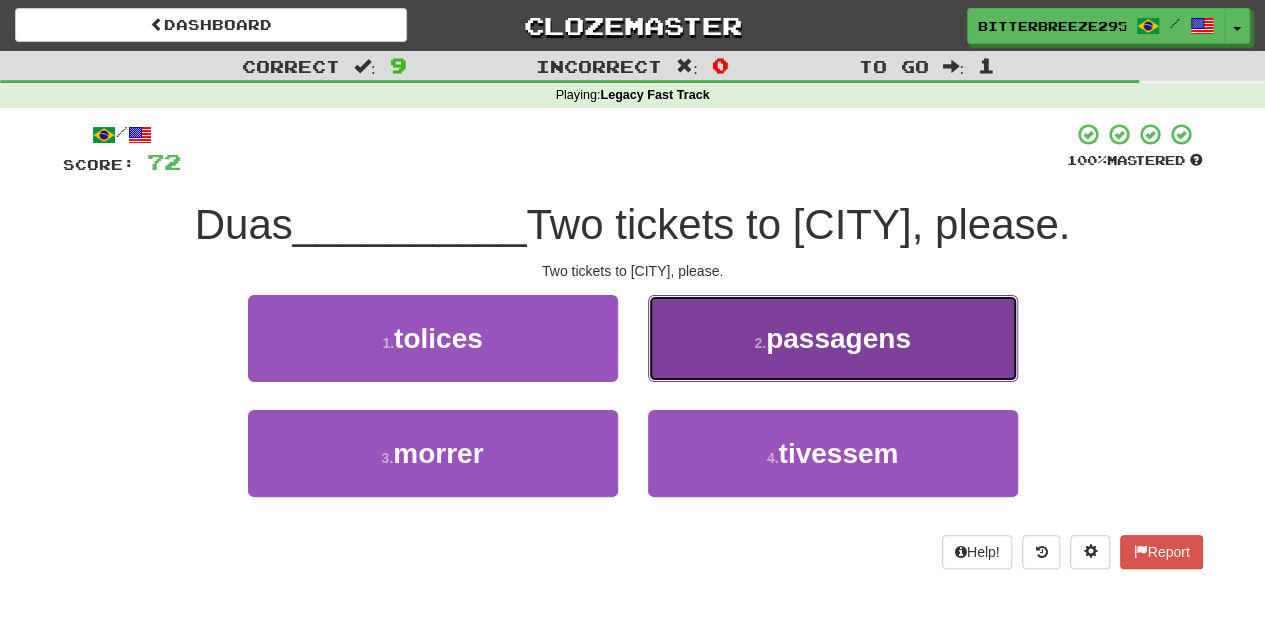 click on "2 .  passagens" at bounding box center [833, 338] 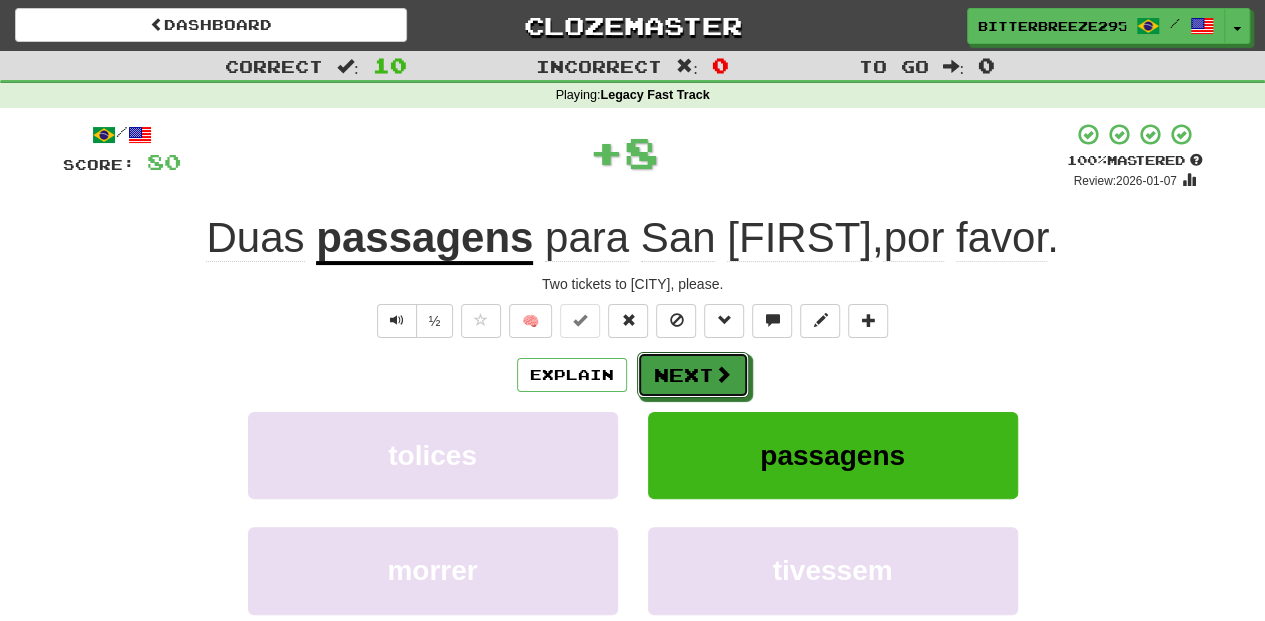 click on "Next" at bounding box center (693, 375) 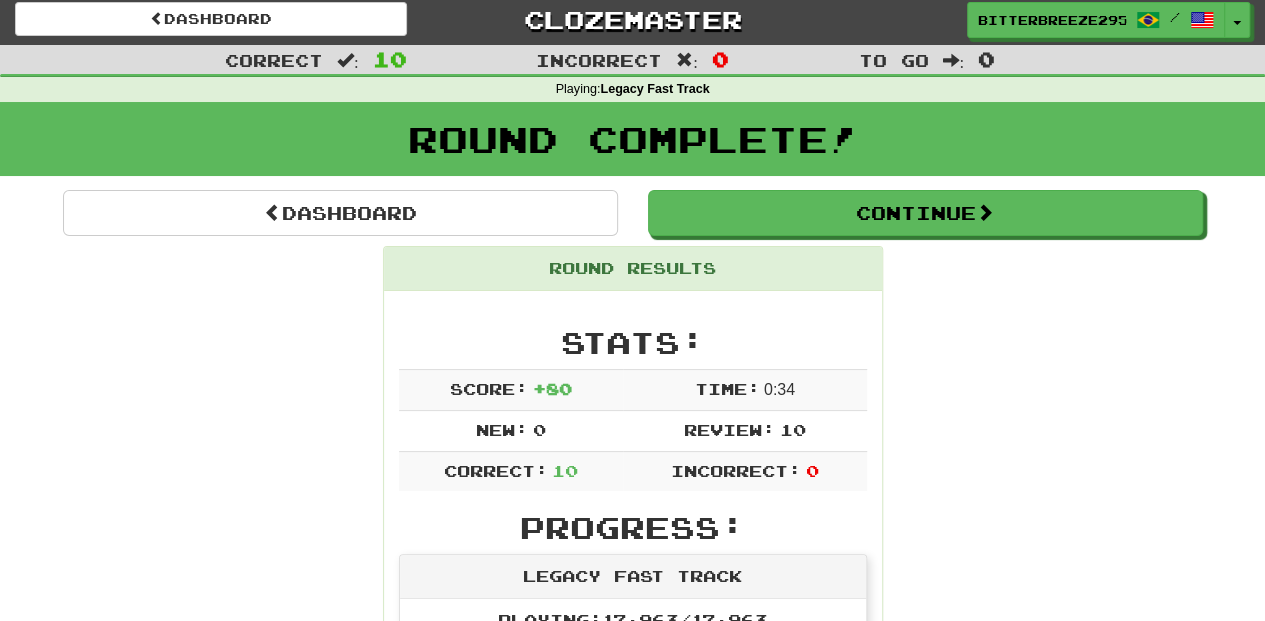 scroll, scrollTop: 0, scrollLeft: 0, axis: both 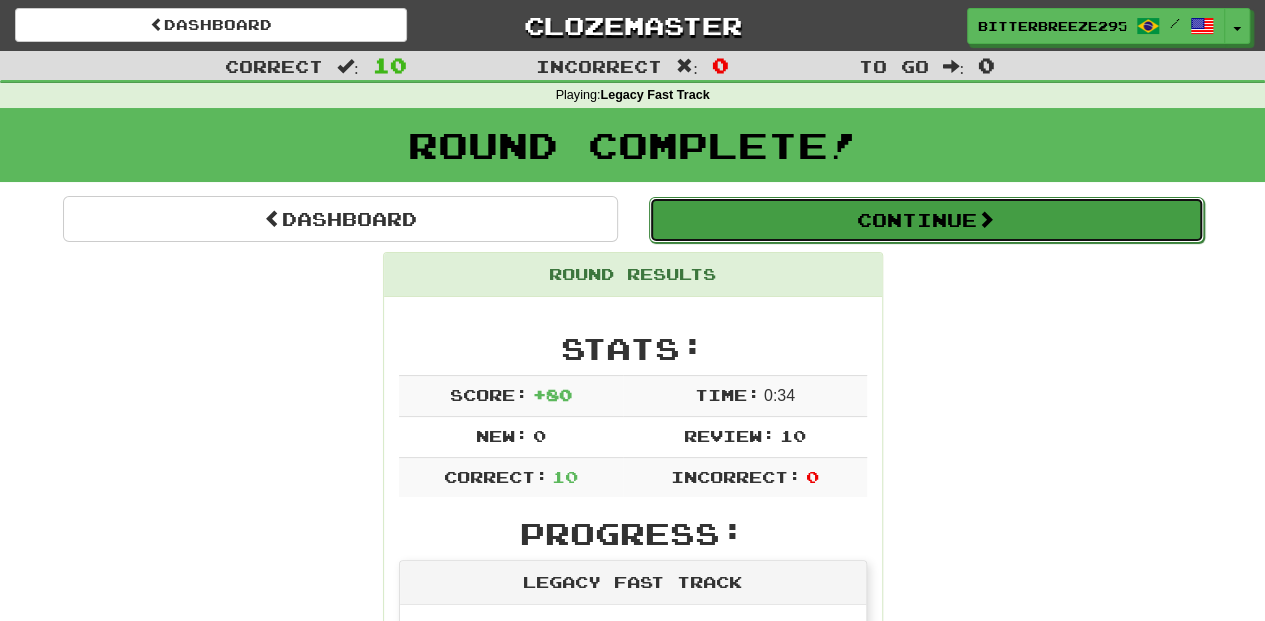 click on "Continue" at bounding box center (926, 220) 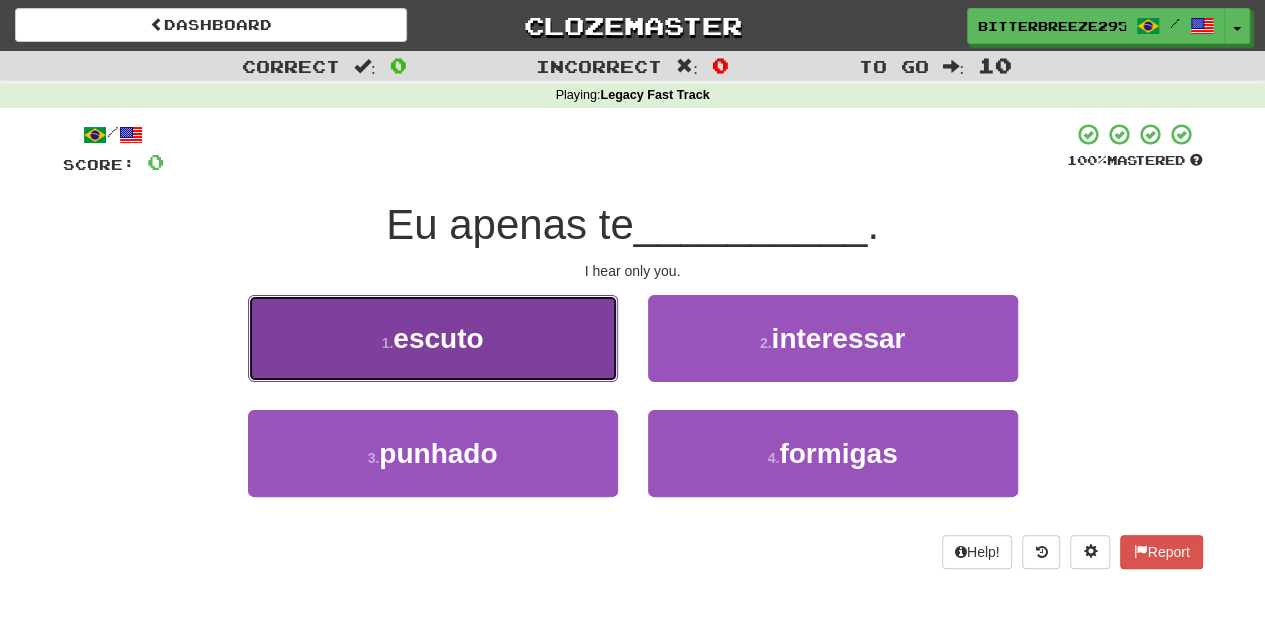 click on "1 .  escuto" at bounding box center [433, 338] 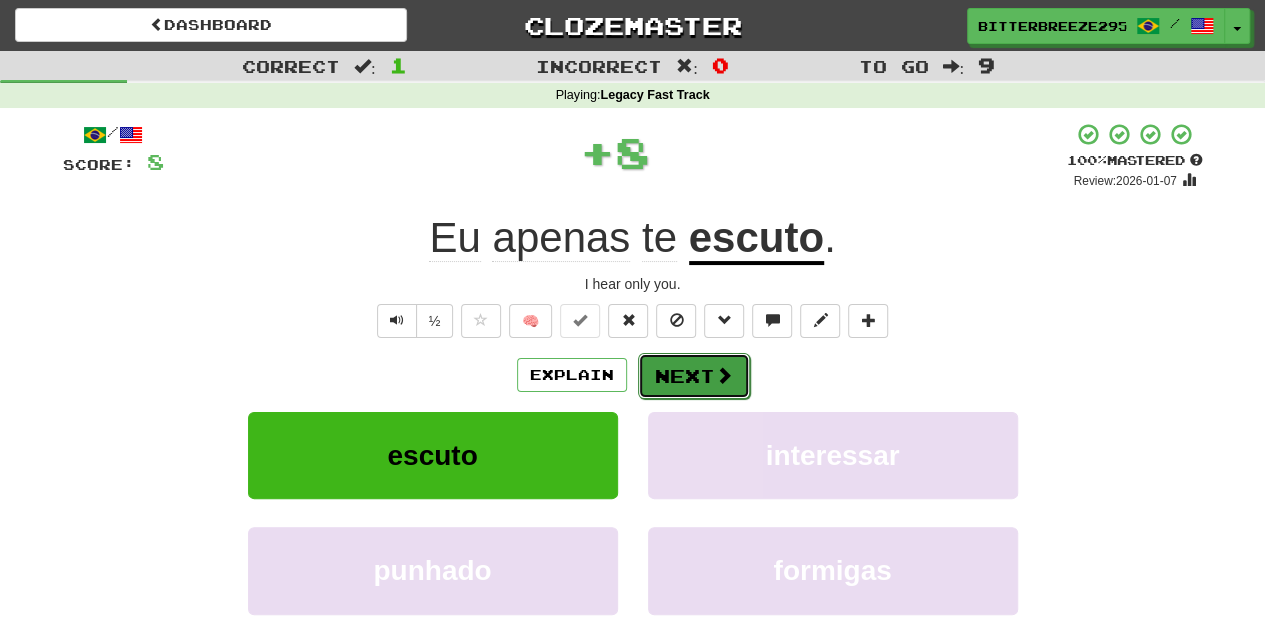 click on "Next" at bounding box center [694, 376] 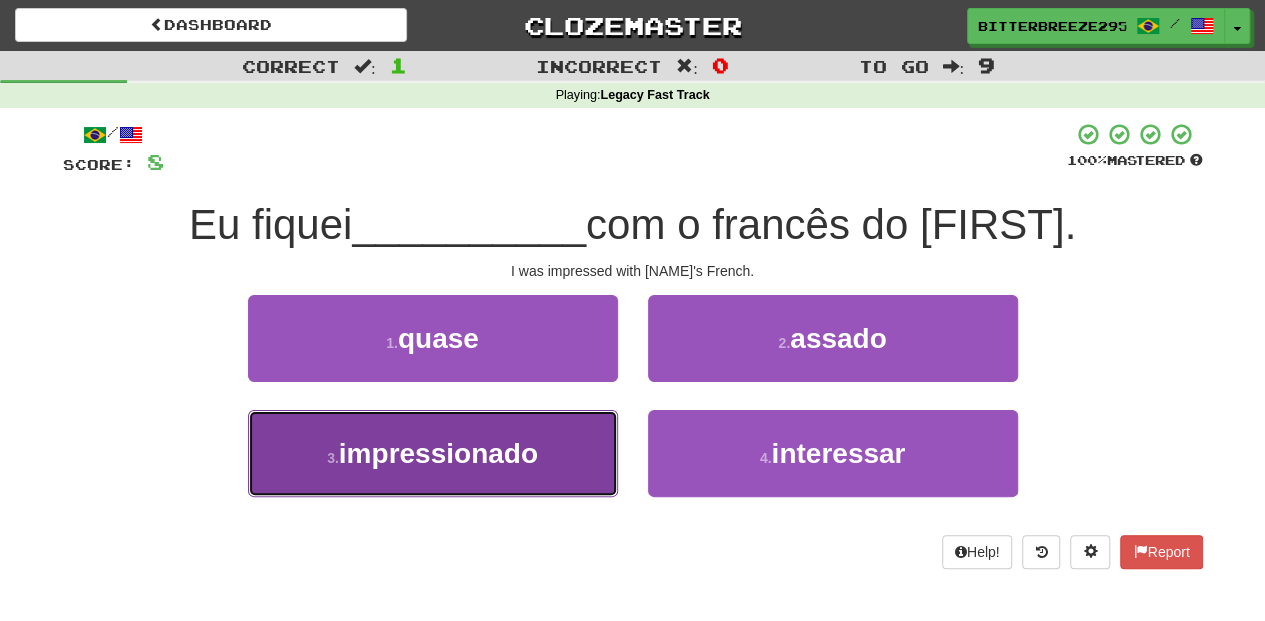 click on "3 .  impressionado" at bounding box center (433, 453) 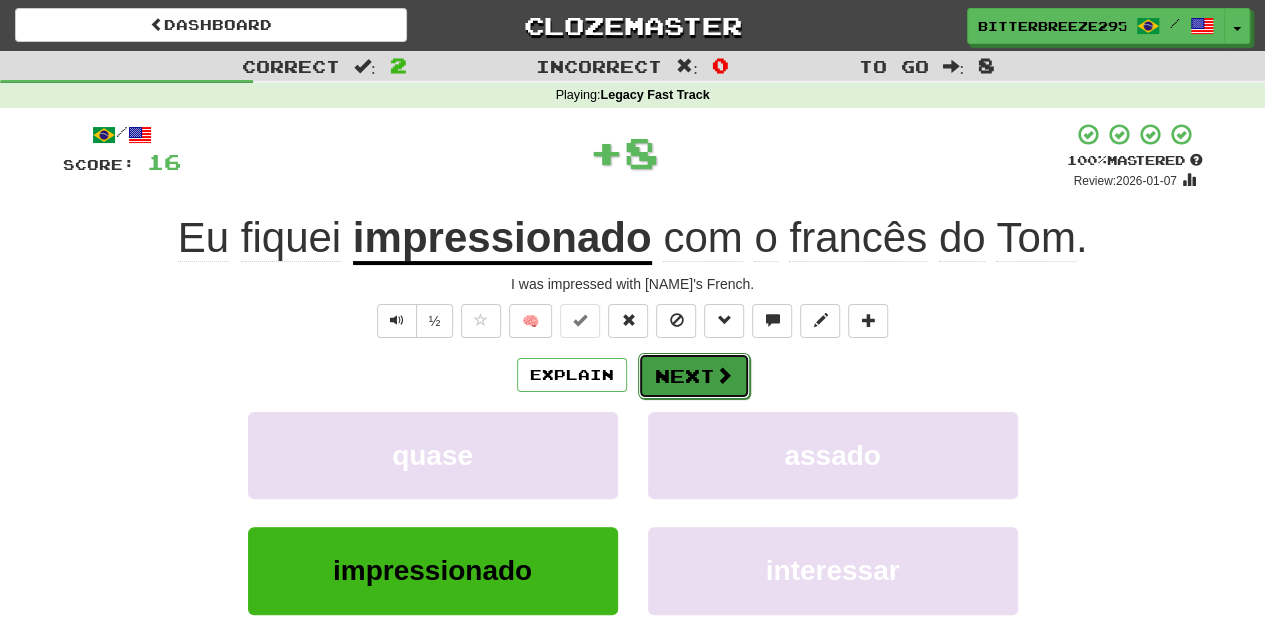 click on "Next" at bounding box center (694, 376) 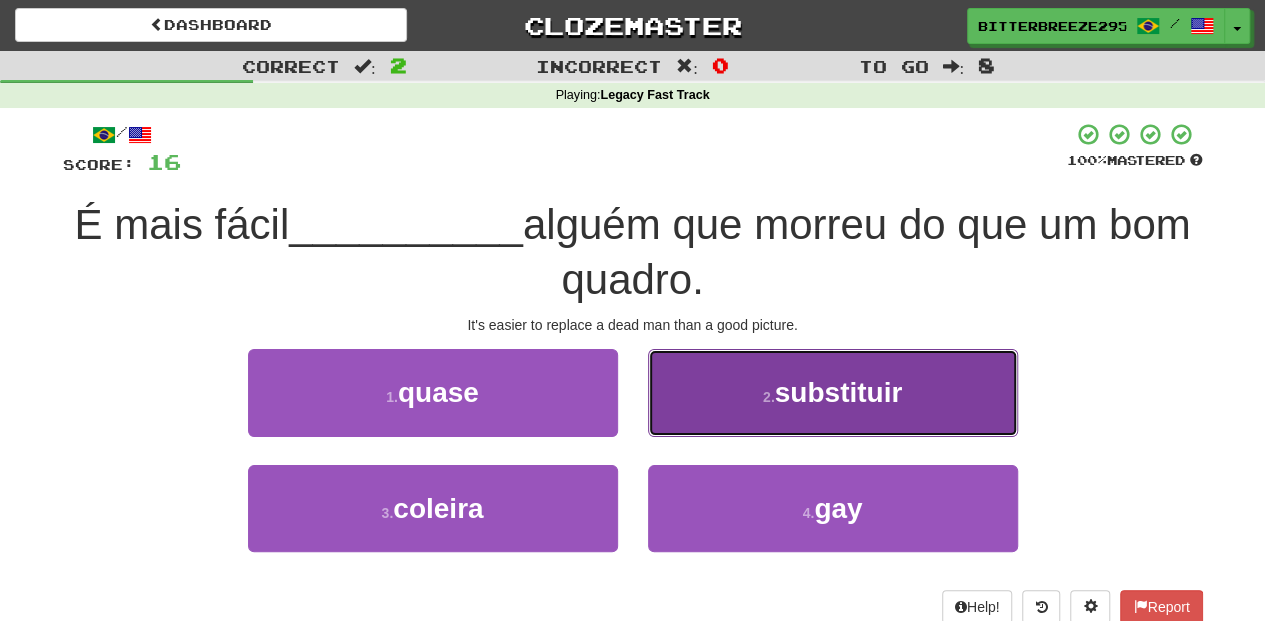 click on "2 .  substituir" at bounding box center (833, 392) 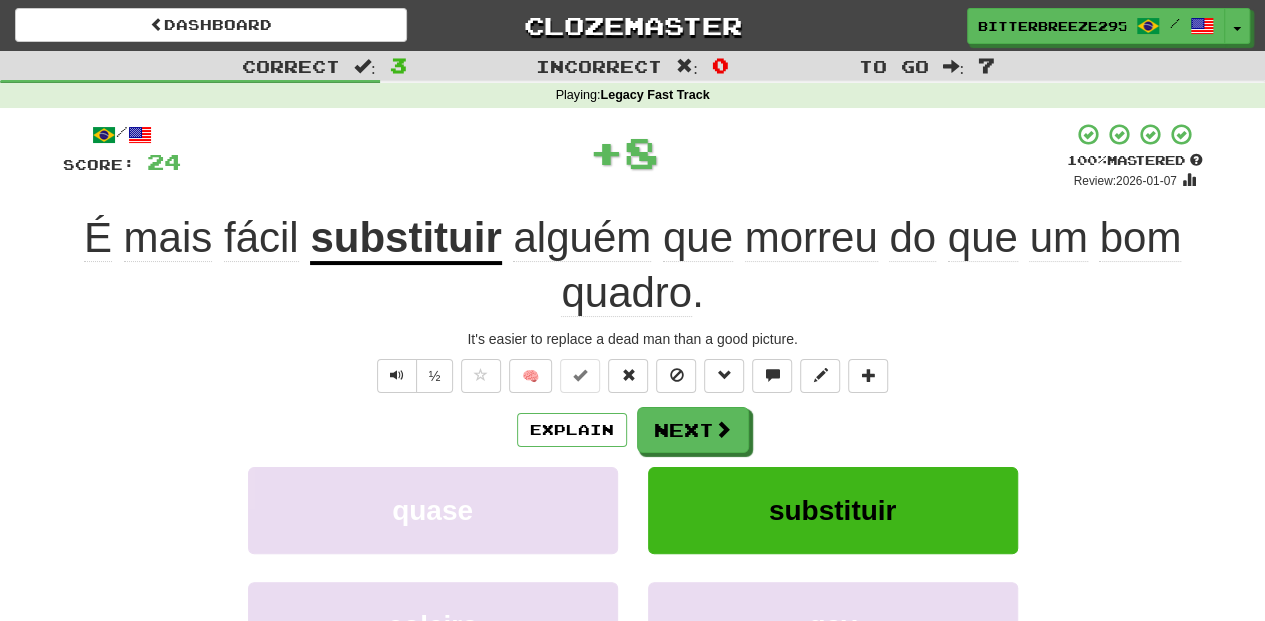 click on "Next" at bounding box center [693, 430] 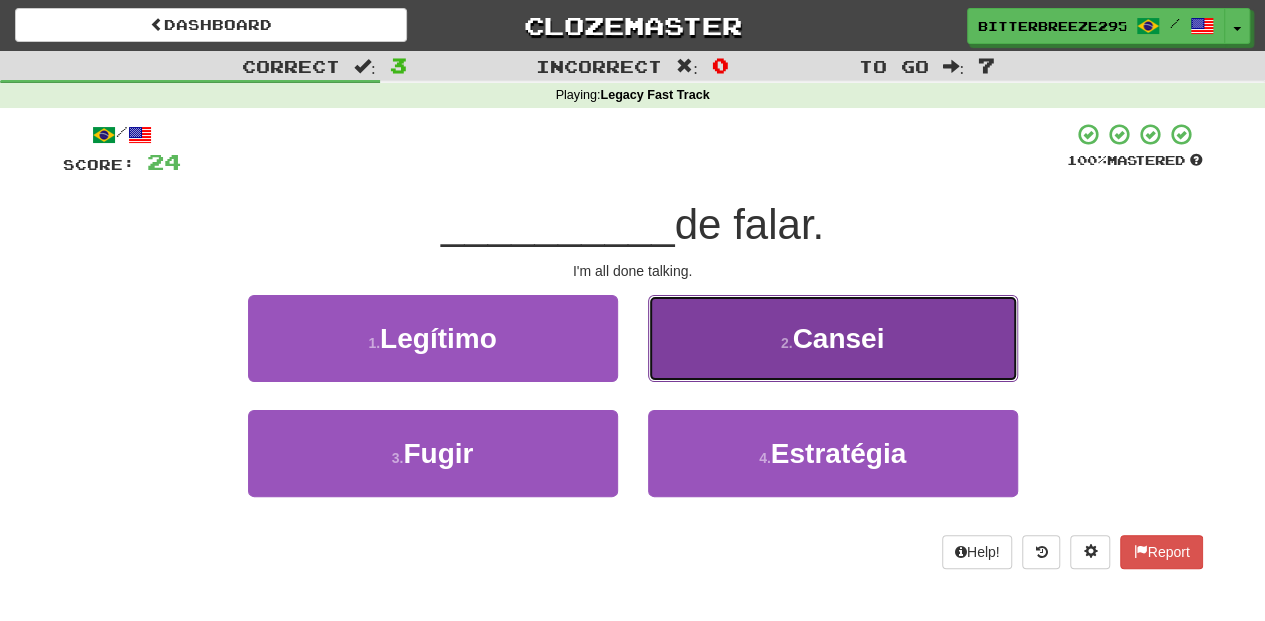 click on "2 .  Cansei" at bounding box center (833, 338) 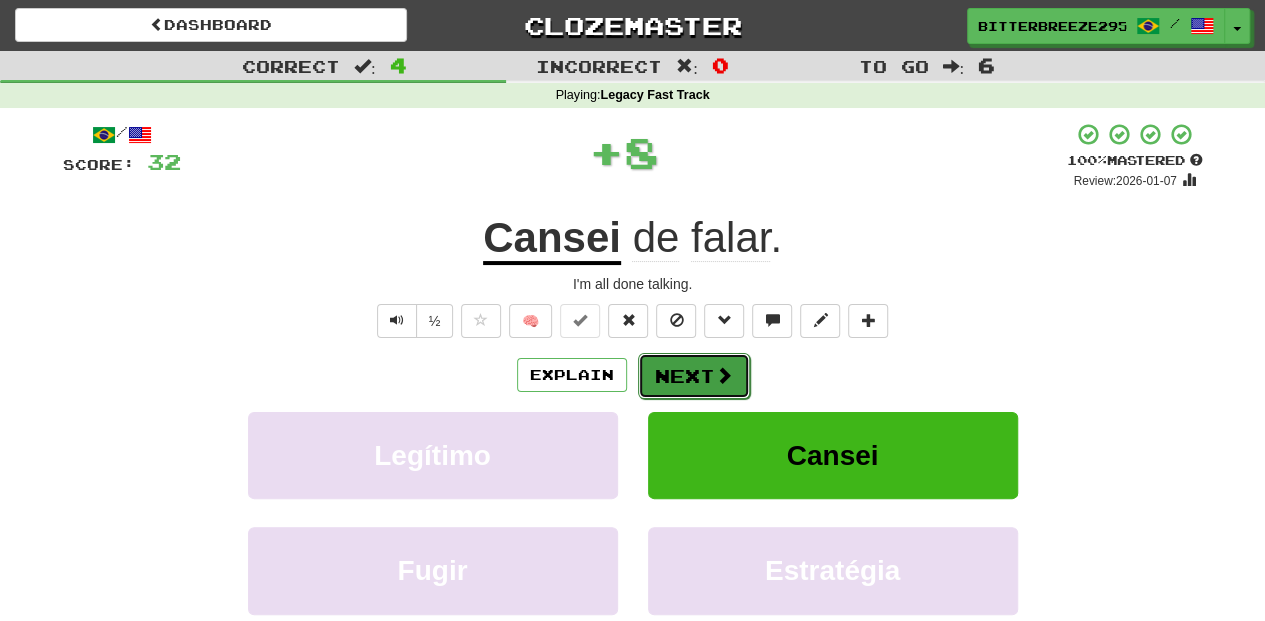 click on "Next" at bounding box center [694, 376] 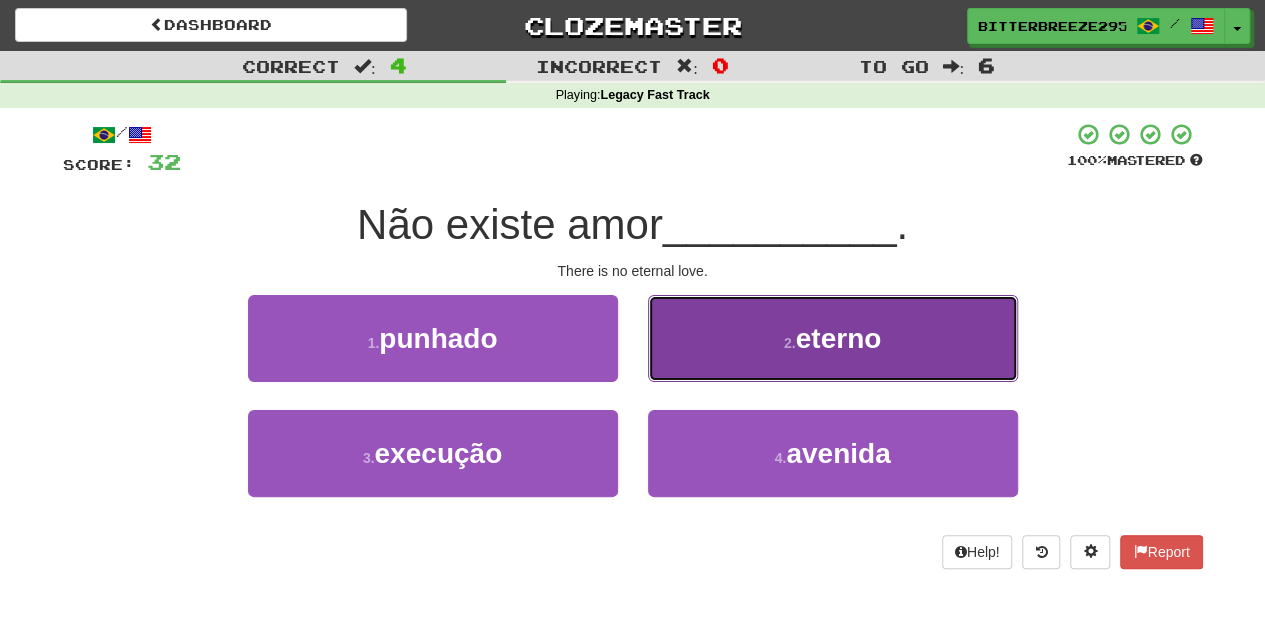 click on "2 .  eterno" at bounding box center [833, 338] 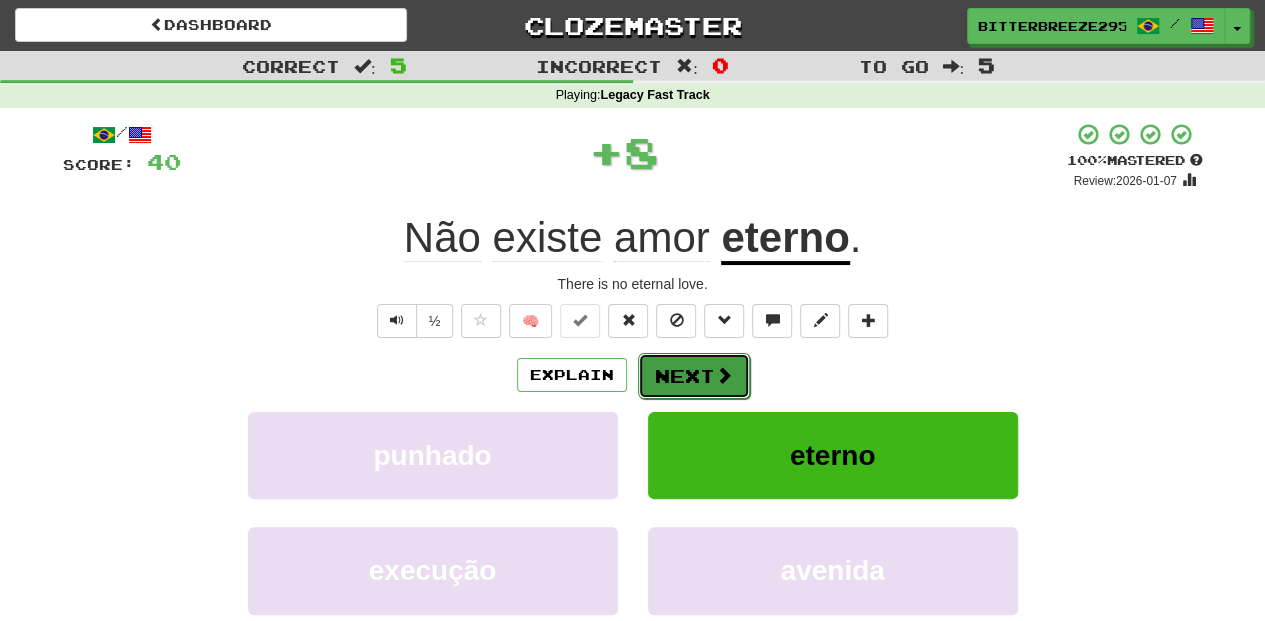 click on "Next" at bounding box center (694, 376) 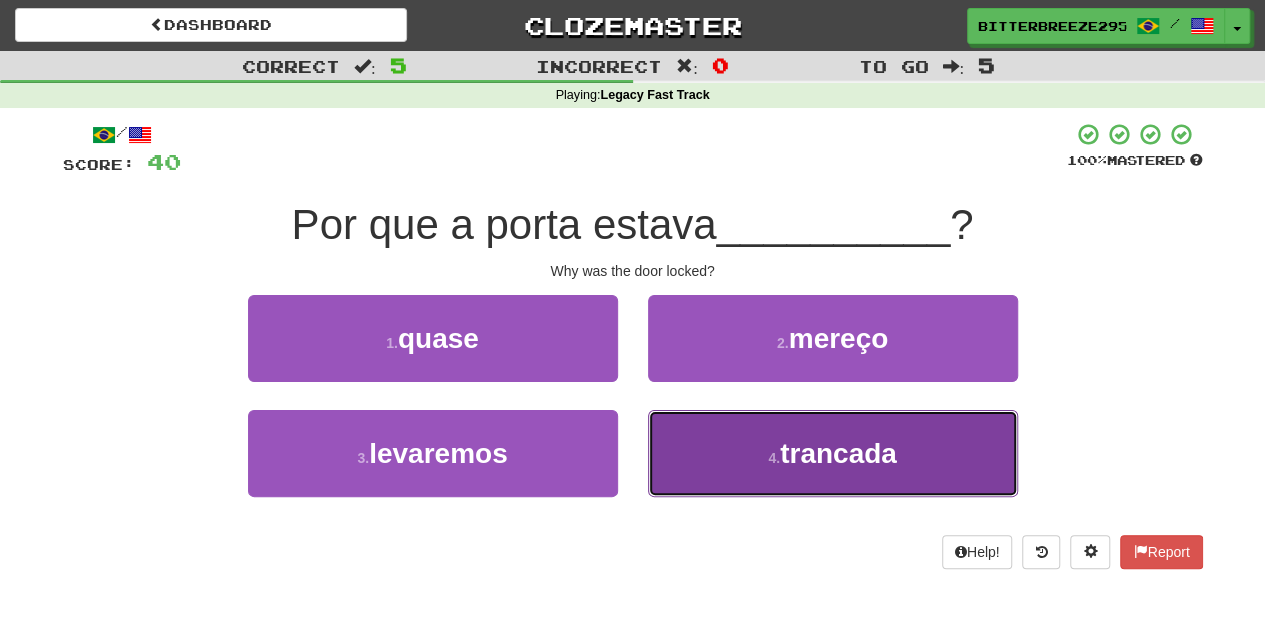 click on "4 .  trancada" at bounding box center (833, 453) 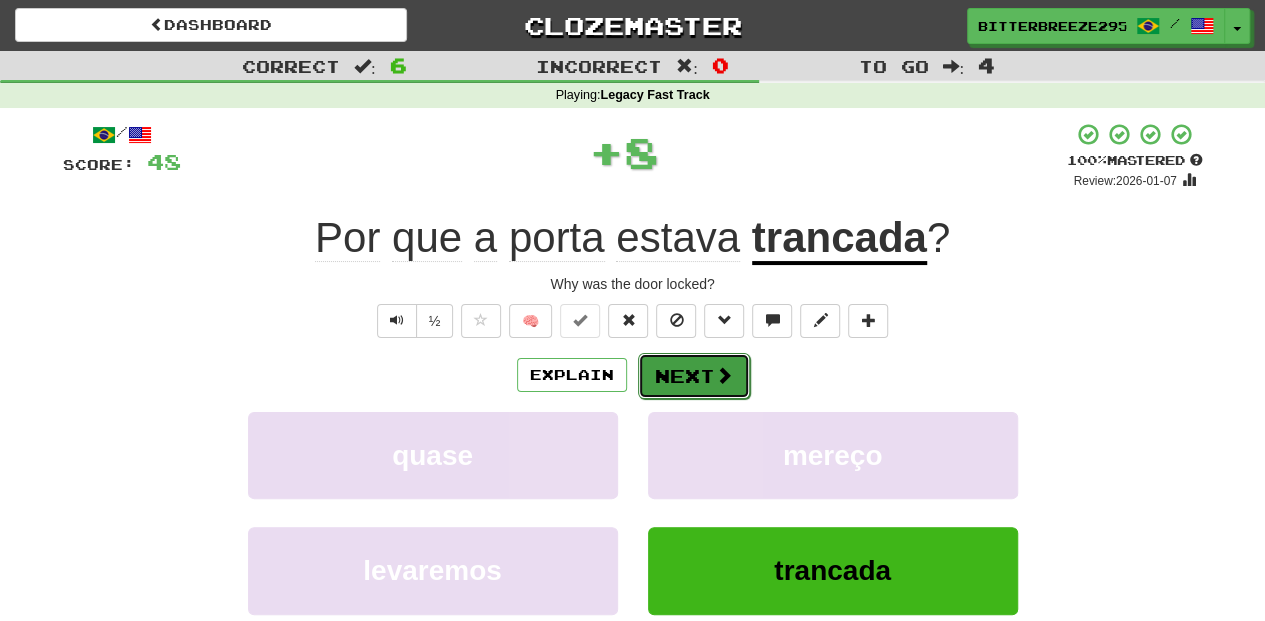 click on "Next" at bounding box center [694, 376] 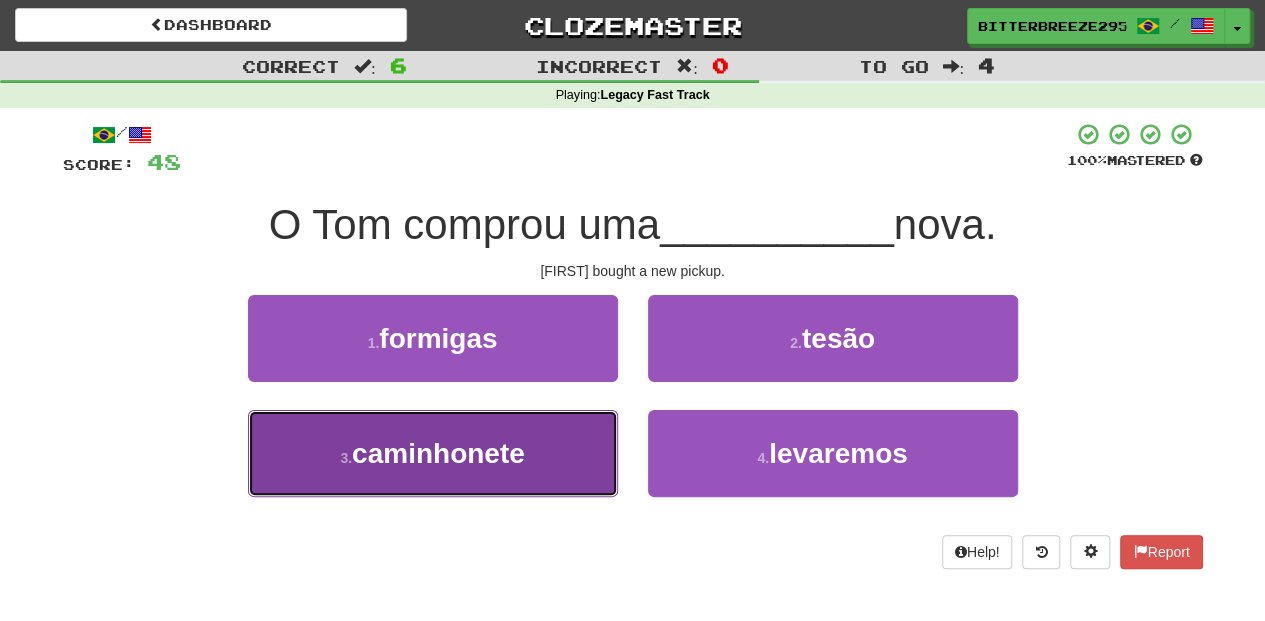 click on "3 .  caminhonete" at bounding box center (433, 453) 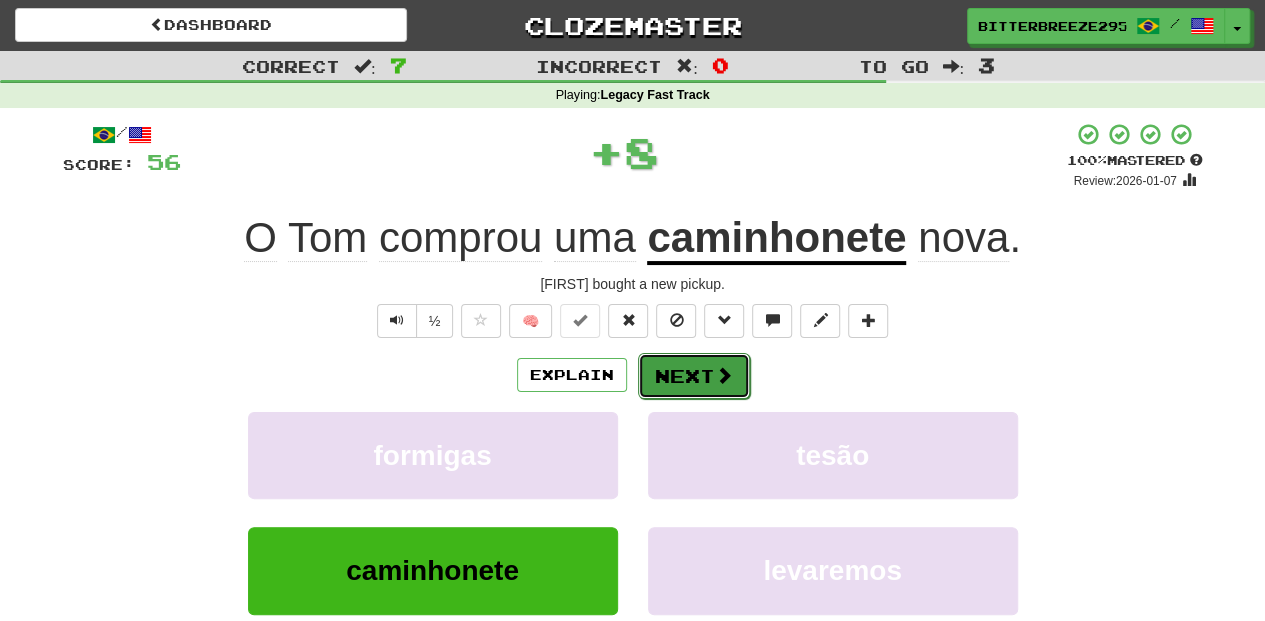 click on "Next" at bounding box center (694, 376) 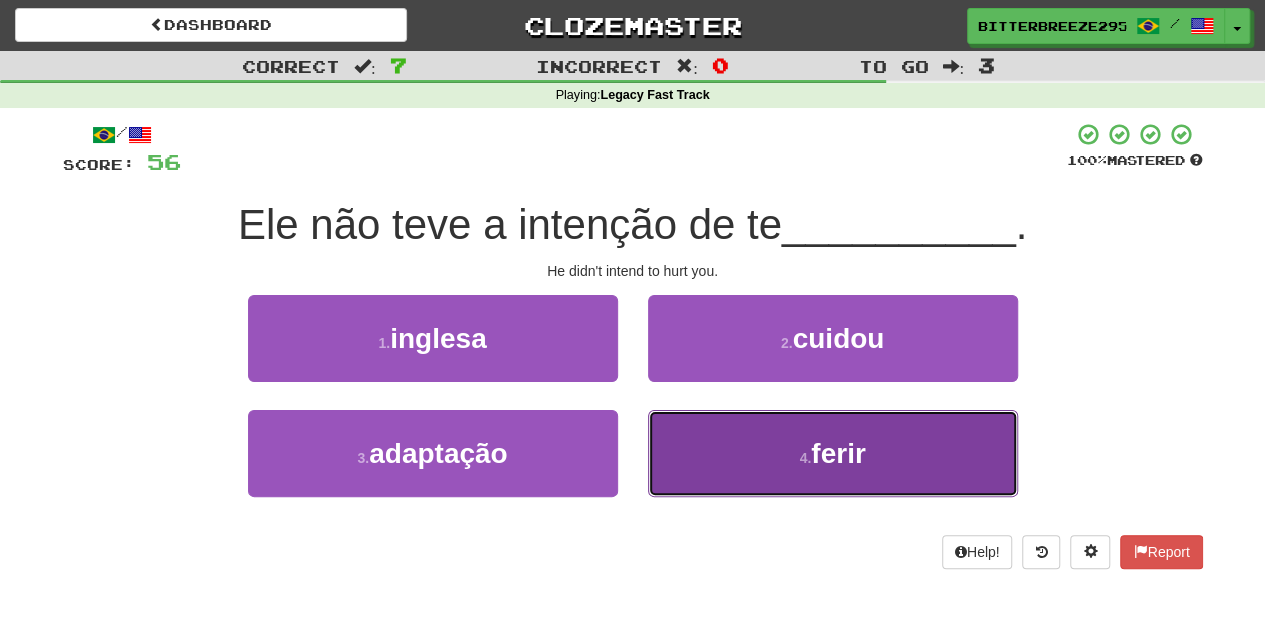 click on "4 .  ferir" at bounding box center [833, 453] 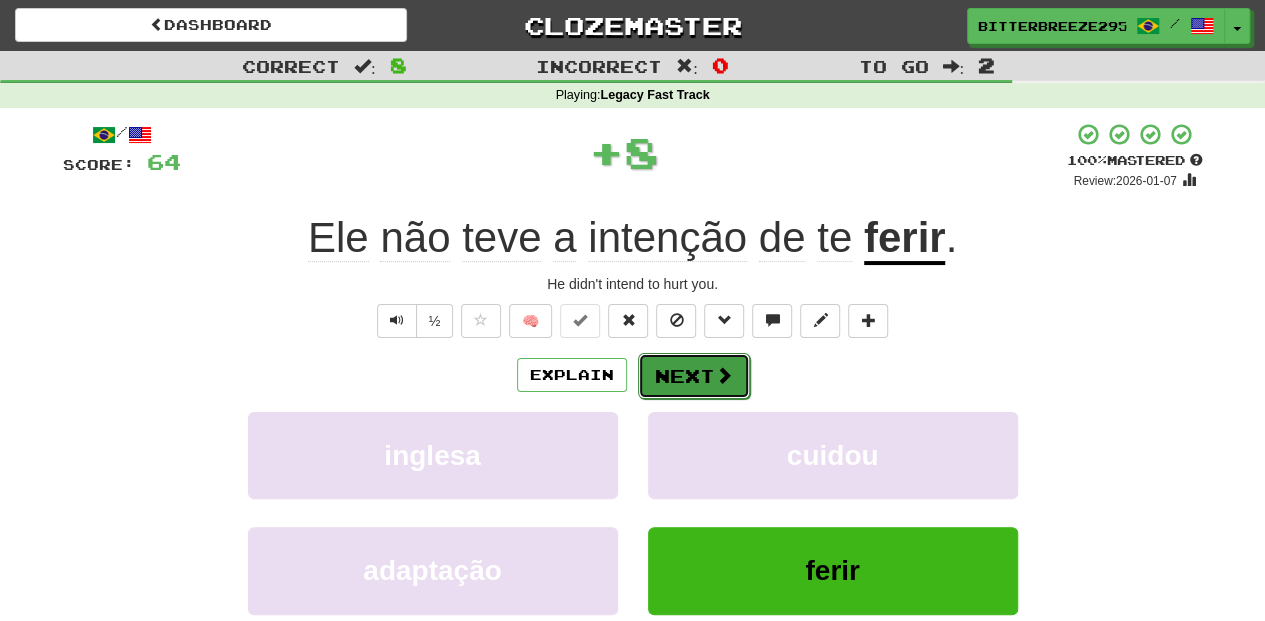 click on "Next" at bounding box center [694, 376] 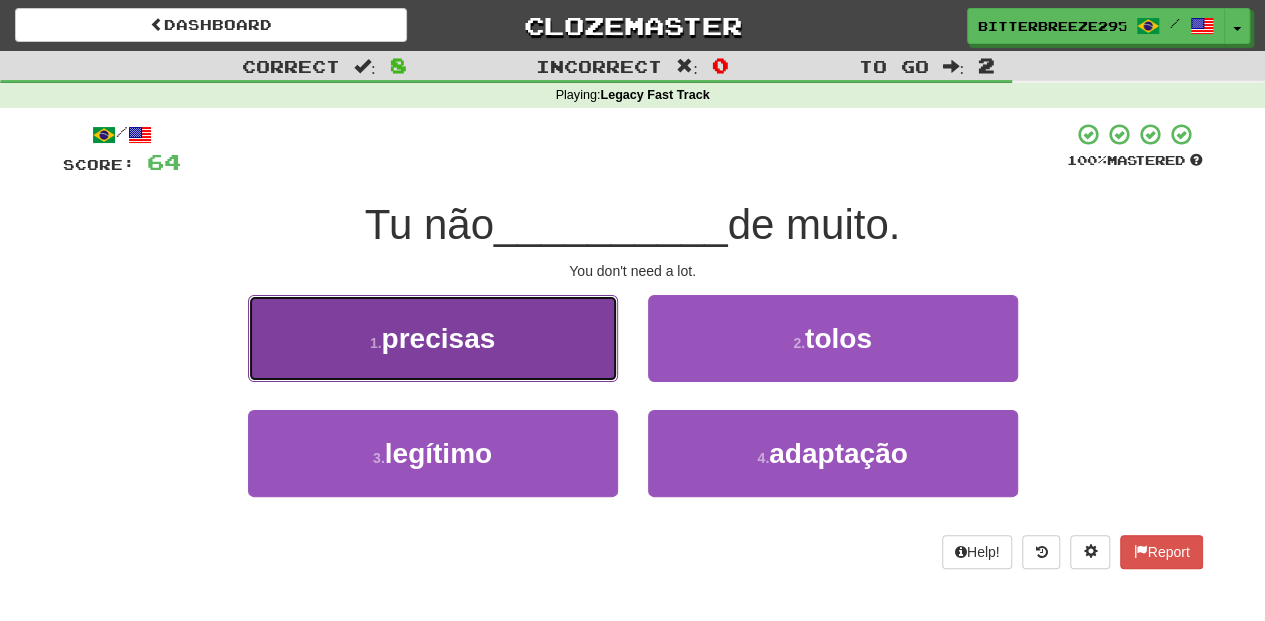 click on "1 .  precisas" at bounding box center (433, 338) 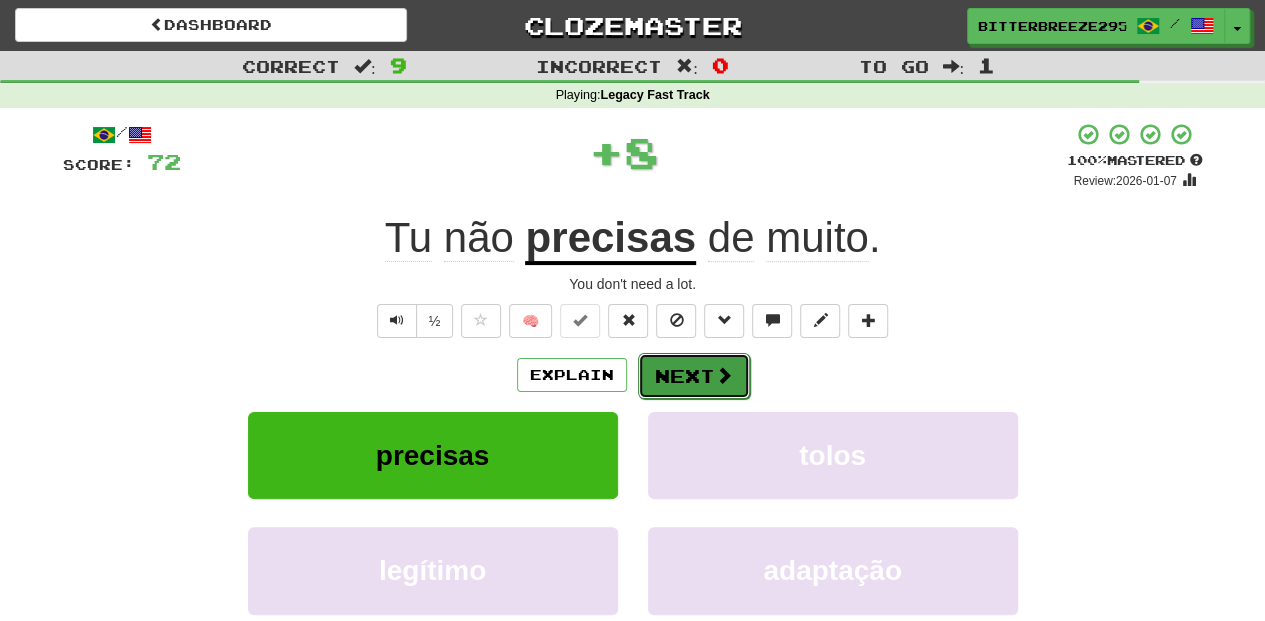 click on "Next" at bounding box center [694, 376] 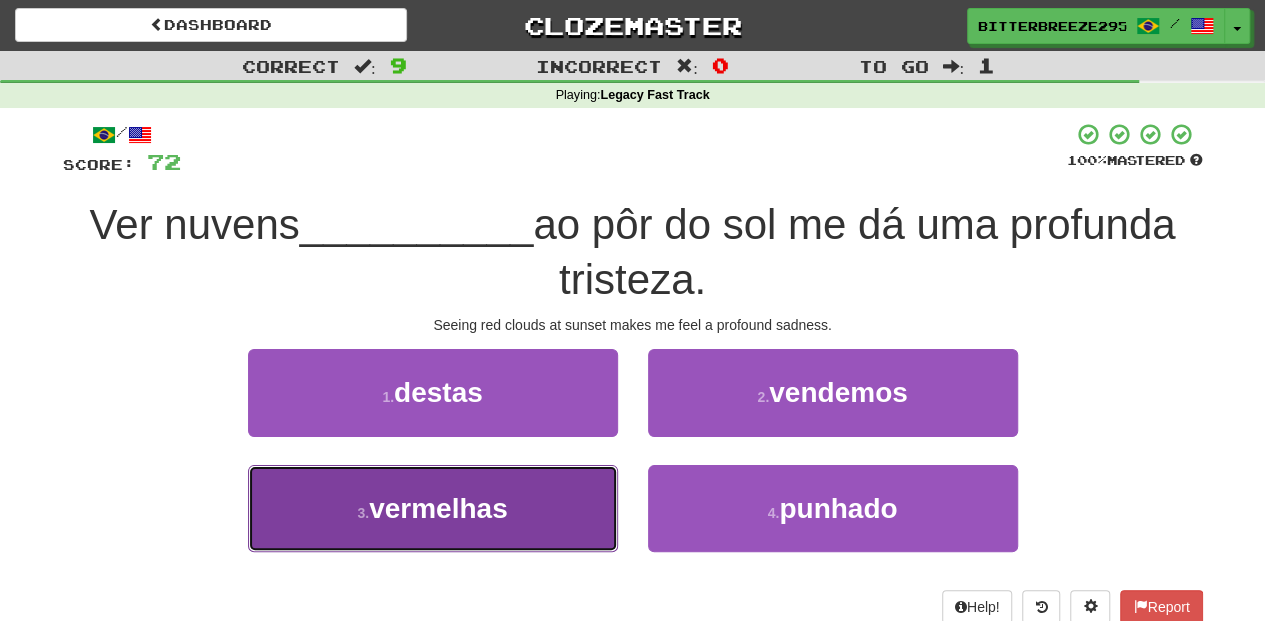 drag, startPoint x: 566, startPoint y: 509, endPoint x: 558, endPoint y: 491, distance: 19.697716 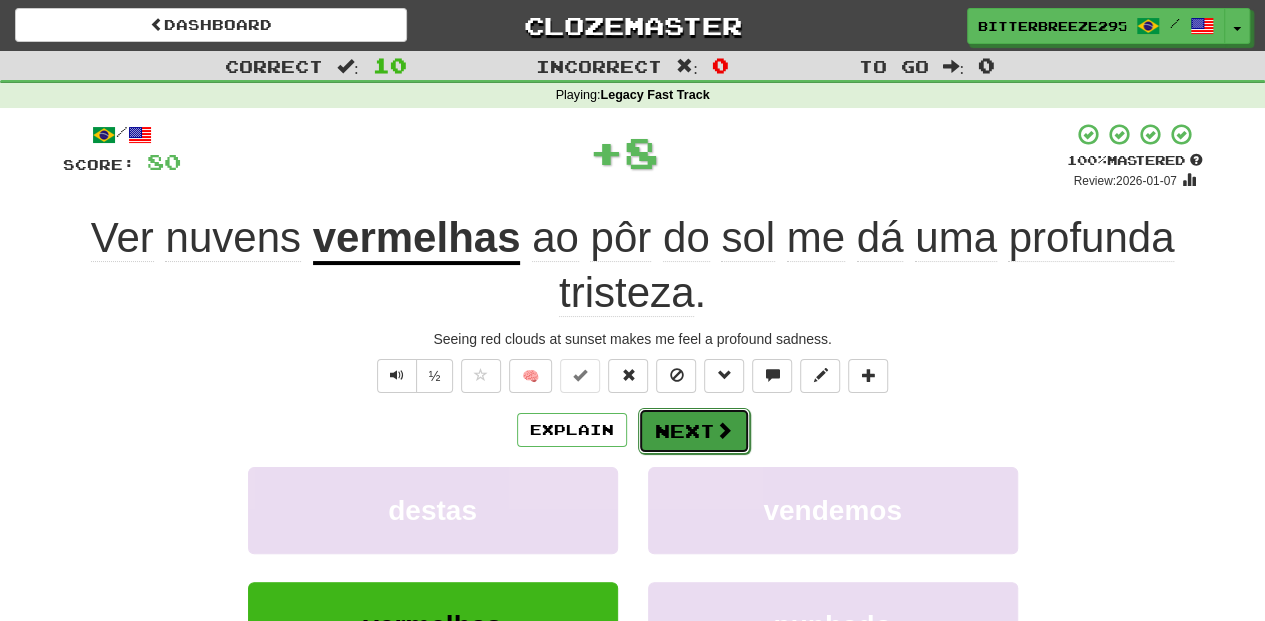 click on "Next" at bounding box center [694, 431] 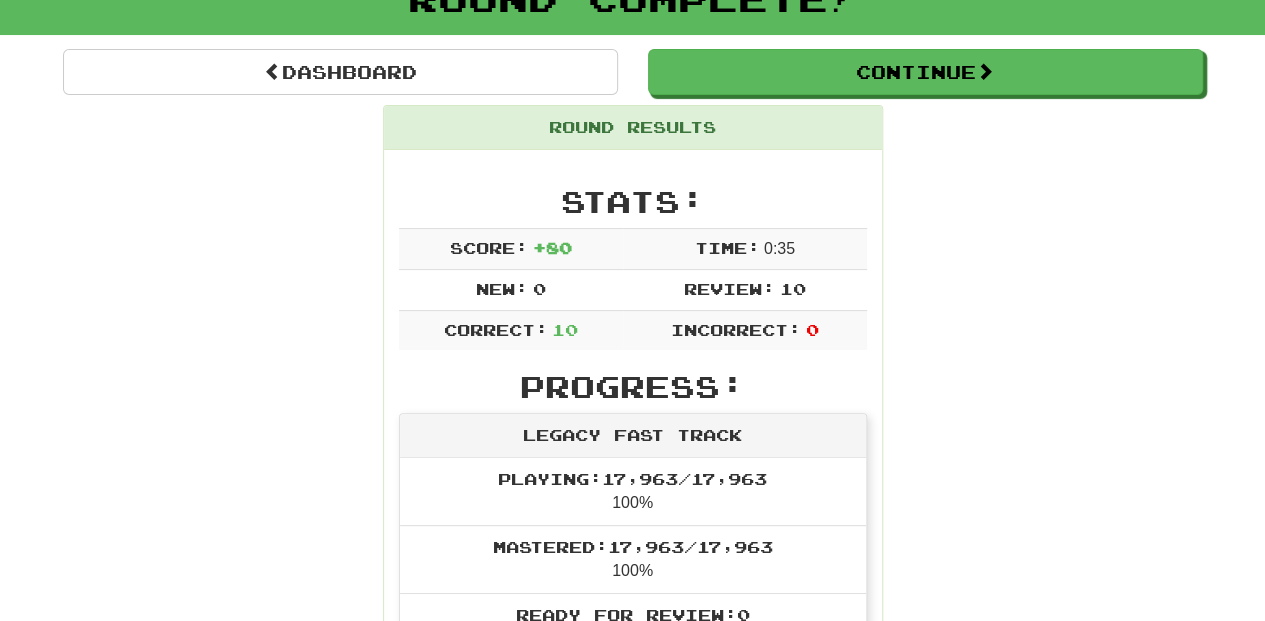 scroll, scrollTop: 0, scrollLeft: 0, axis: both 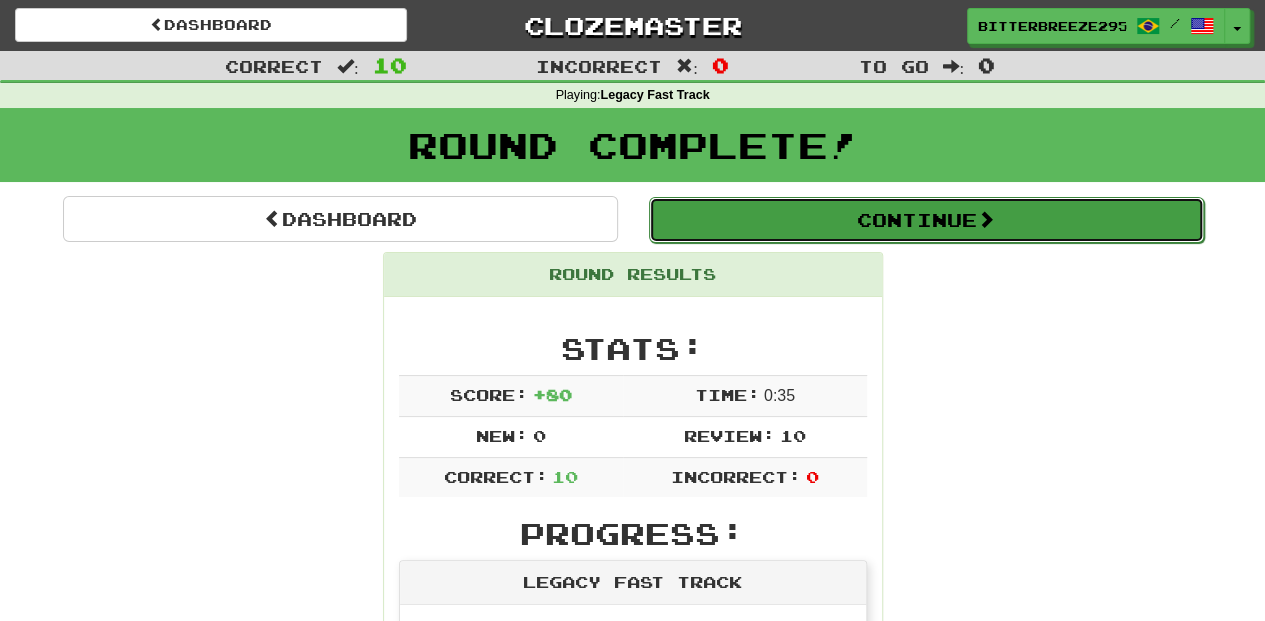 click on "Continue" at bounding box center (926, 220) 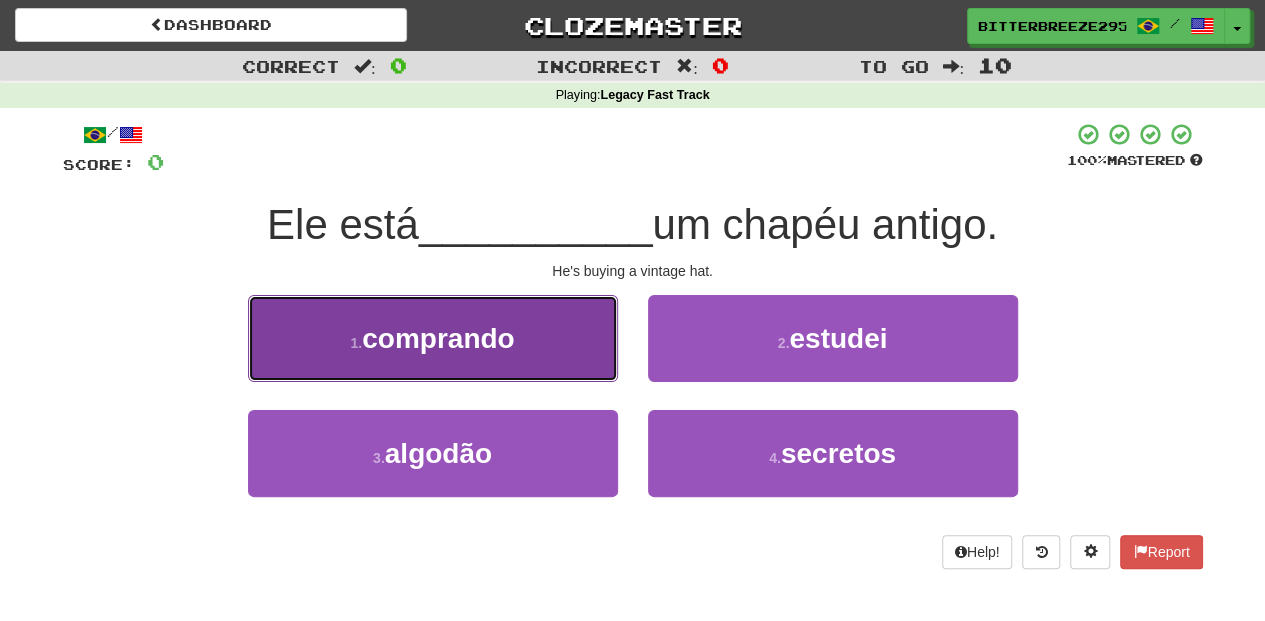 click on "1 .  comprando" at bounding box center (433, 338) 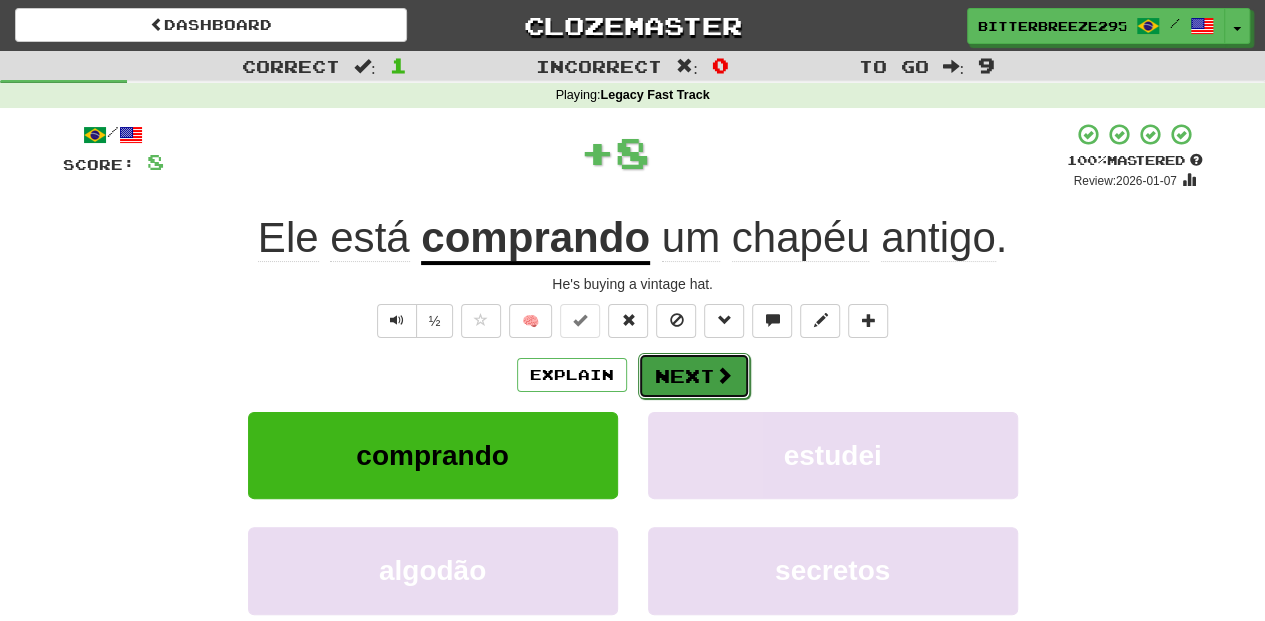 click on "Next" at bounding box center (694, 376) 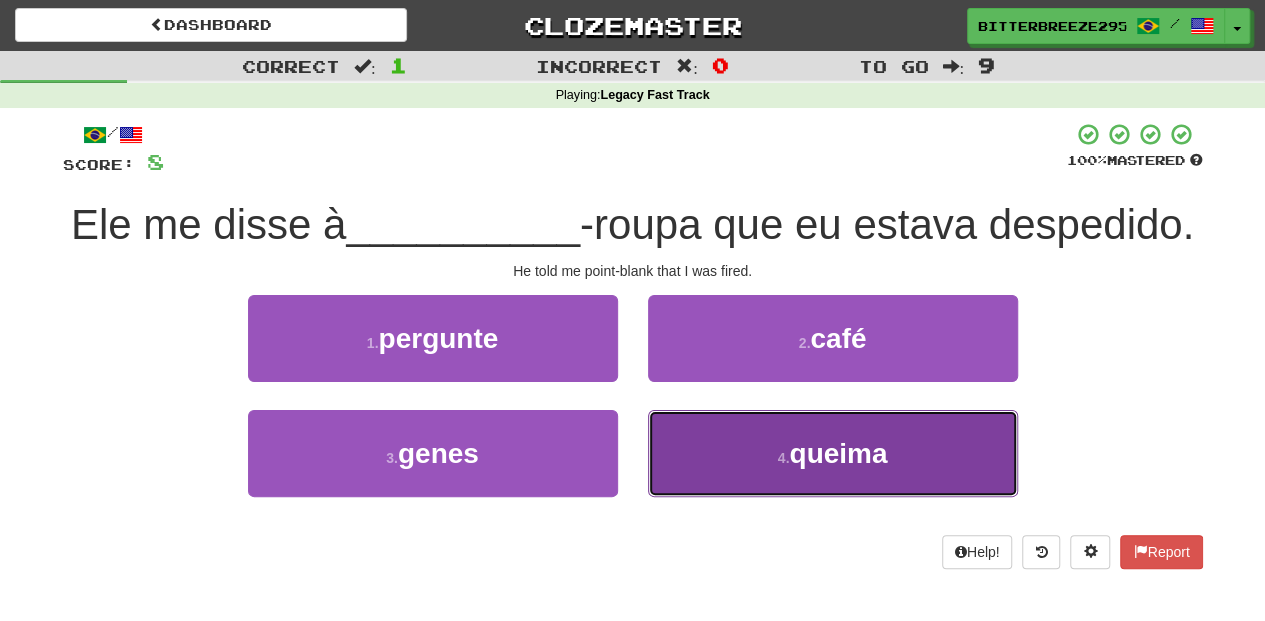 click on "4 .  queima" at bounding box center [833, 453] 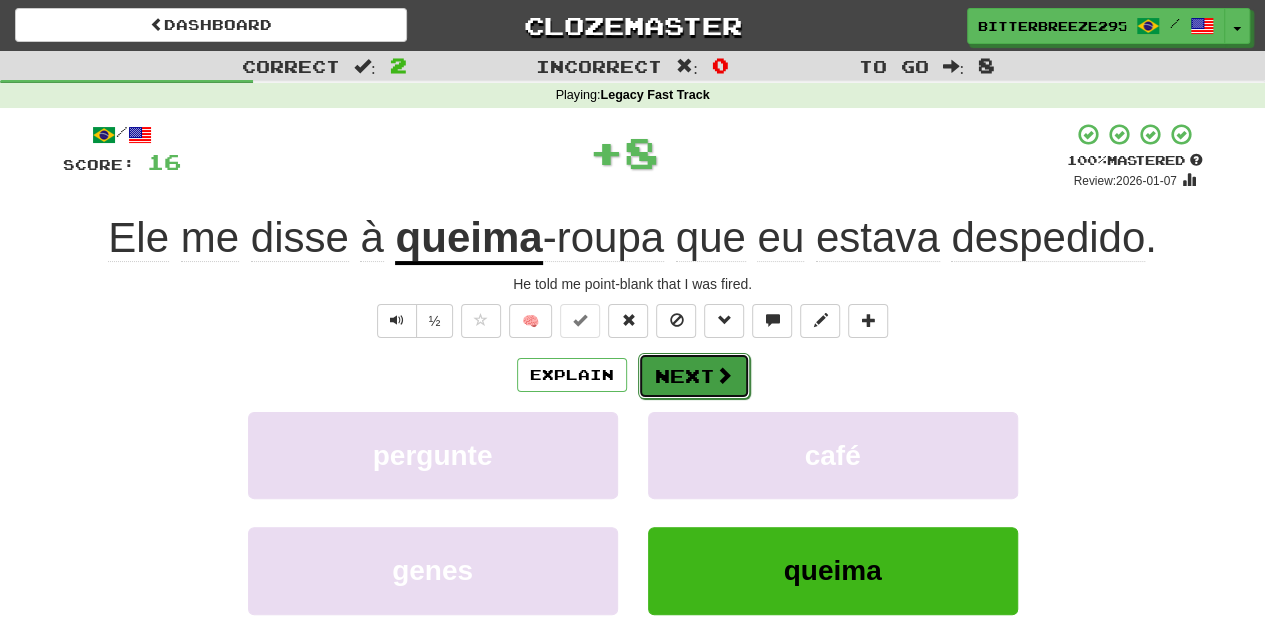 click on "Next" at bounding box center [694, 376] 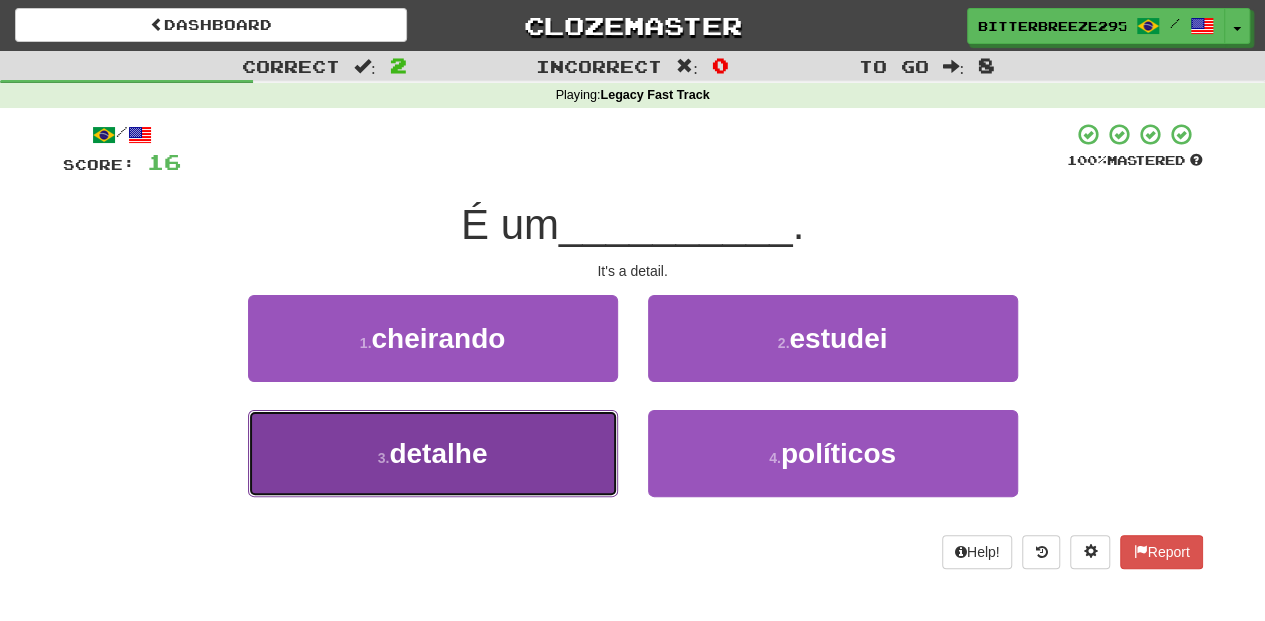 click on "3 .  detalhe" at bounding box center (433, 453) 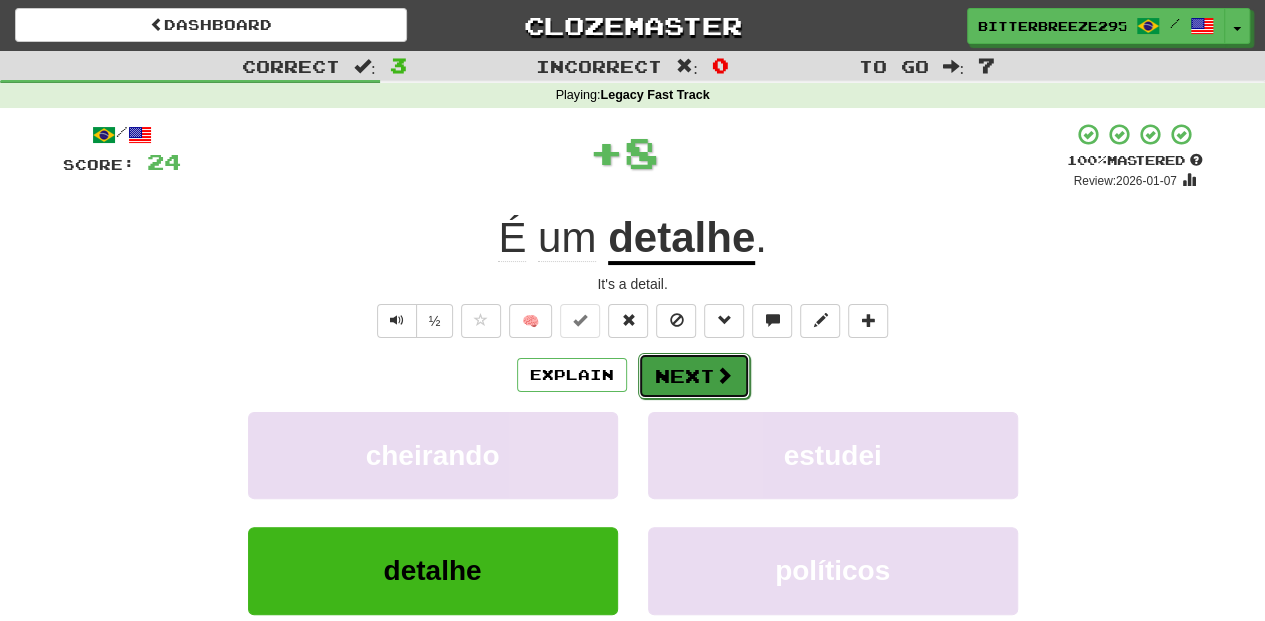 click on "Next" at bounding box center (694, 376) 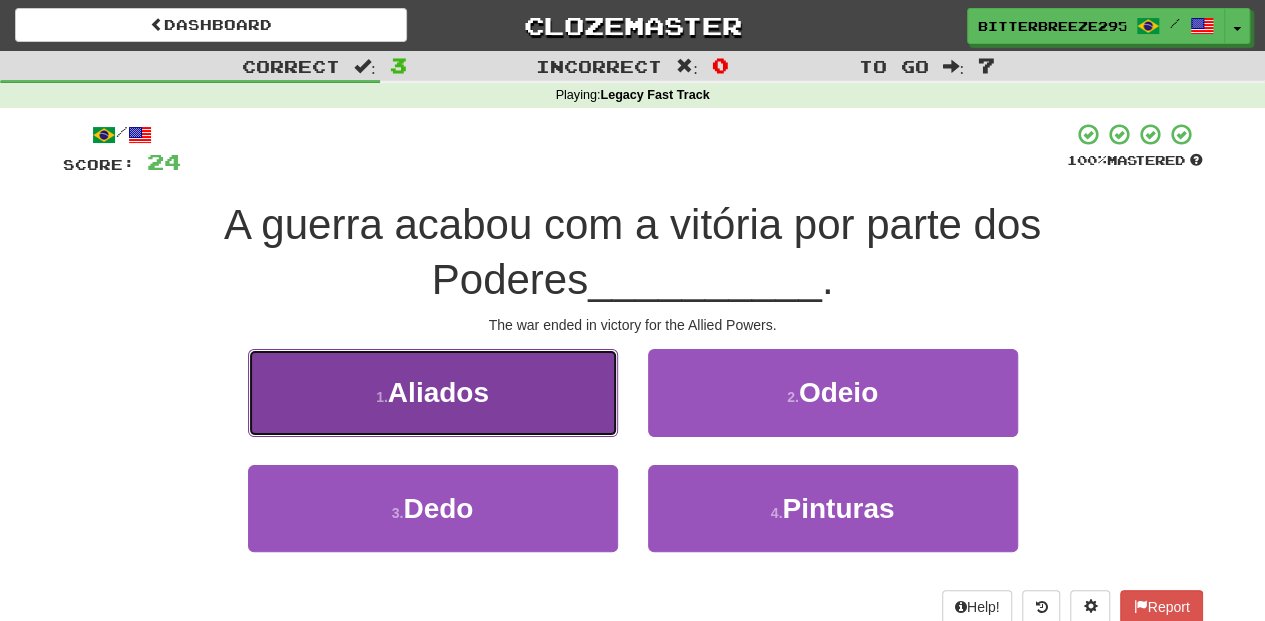 click on "1 .  Aliados" at bounding box center [433, 392] 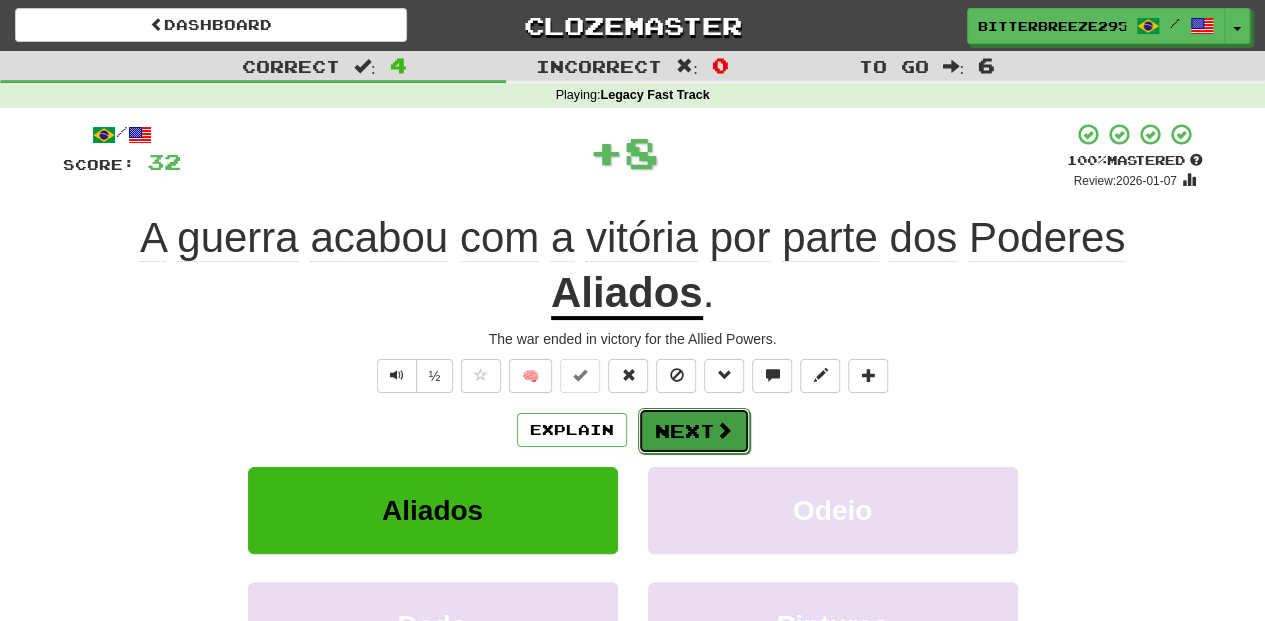 click on "Next" at bounding box center [694, 431] 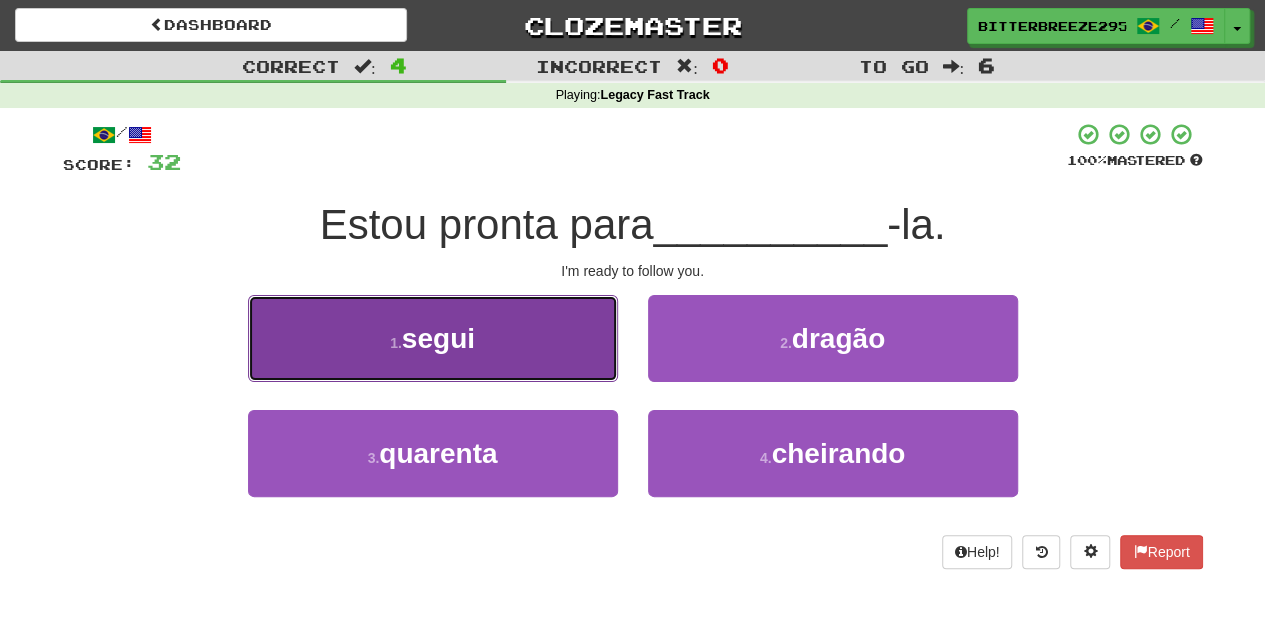 click on "1 .  segui" at bounding box center [433, 338] 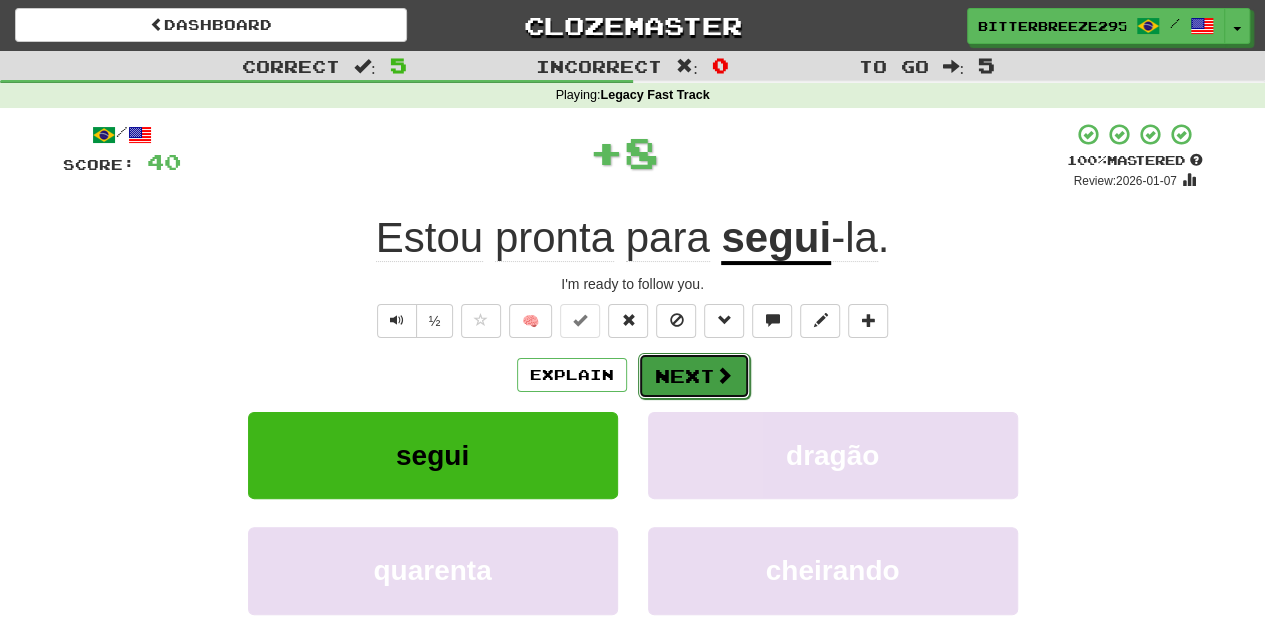 click on "Next" at bounding box center [694, 376] 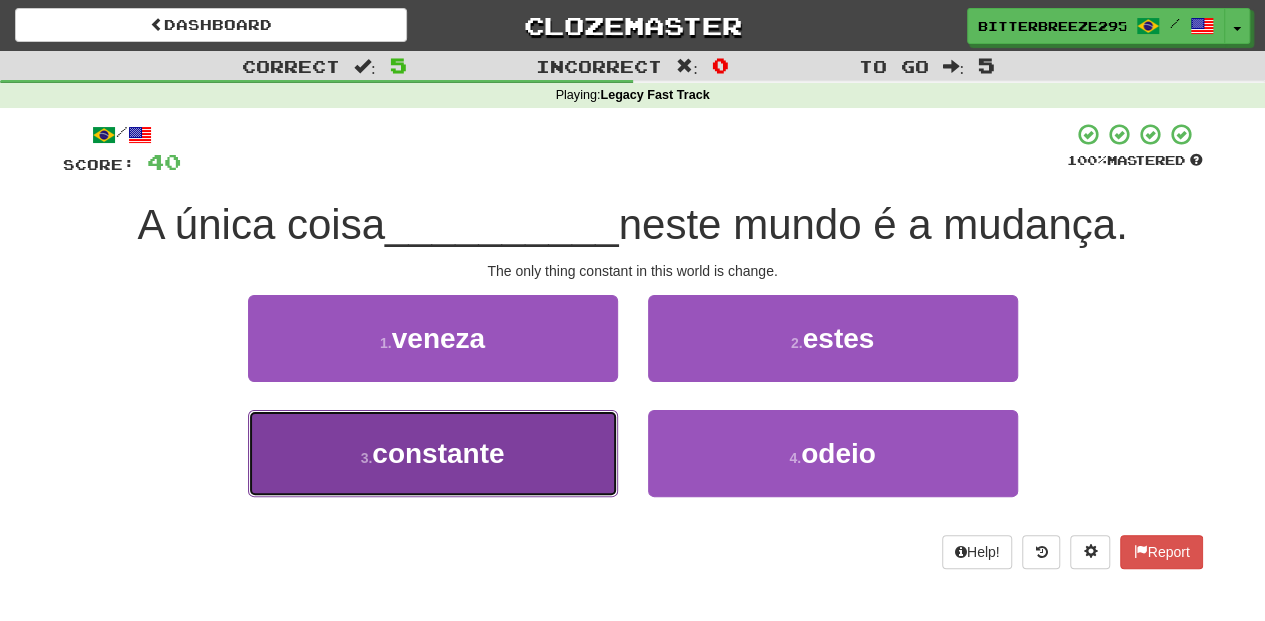 click on "3 .  constante" at bounding box center [433, 453] 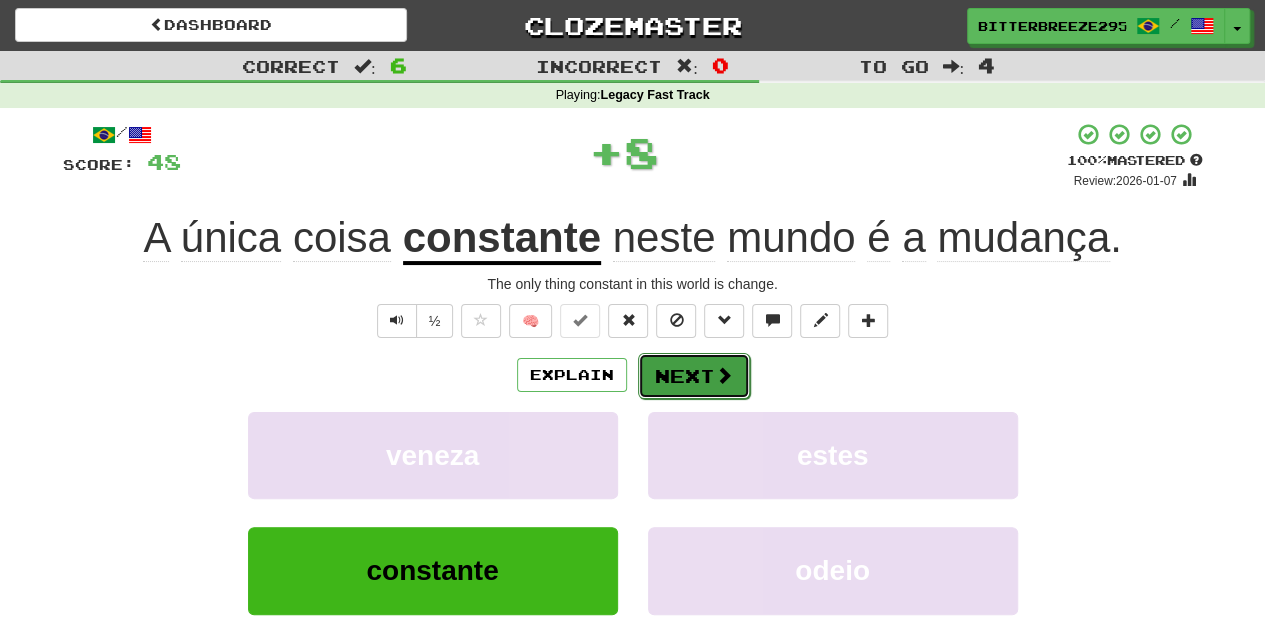 click on "Next" at bounding box center [694, 376] 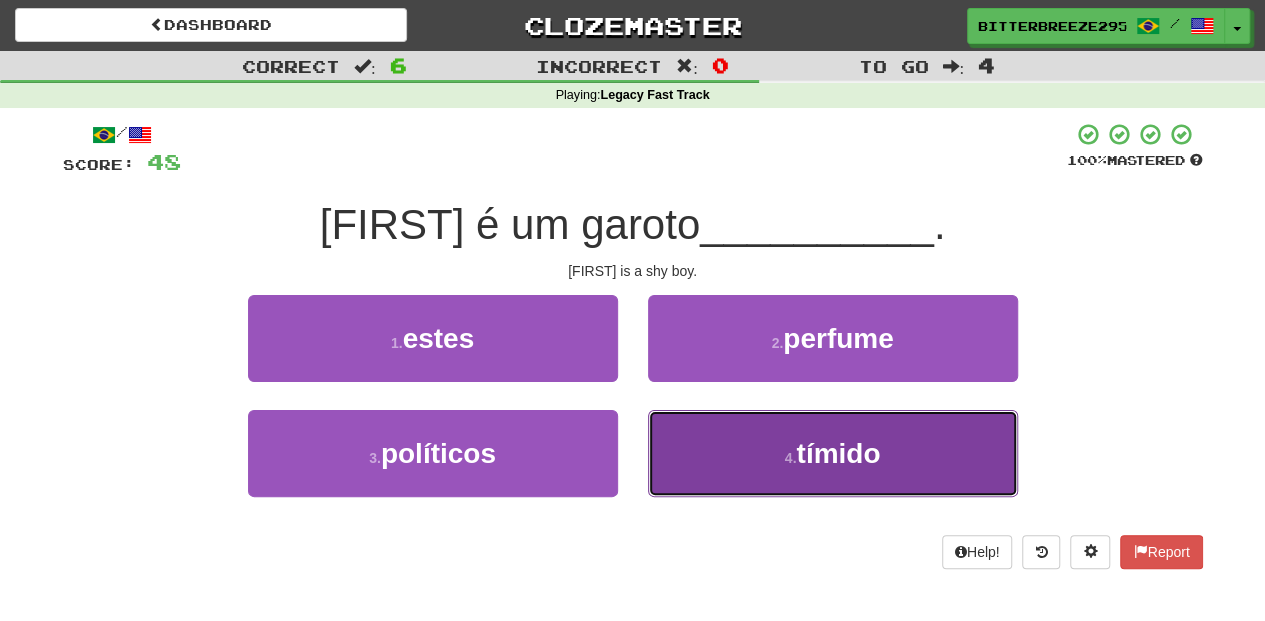 click on "4 .  tímido" at bounding box center [833, 453] 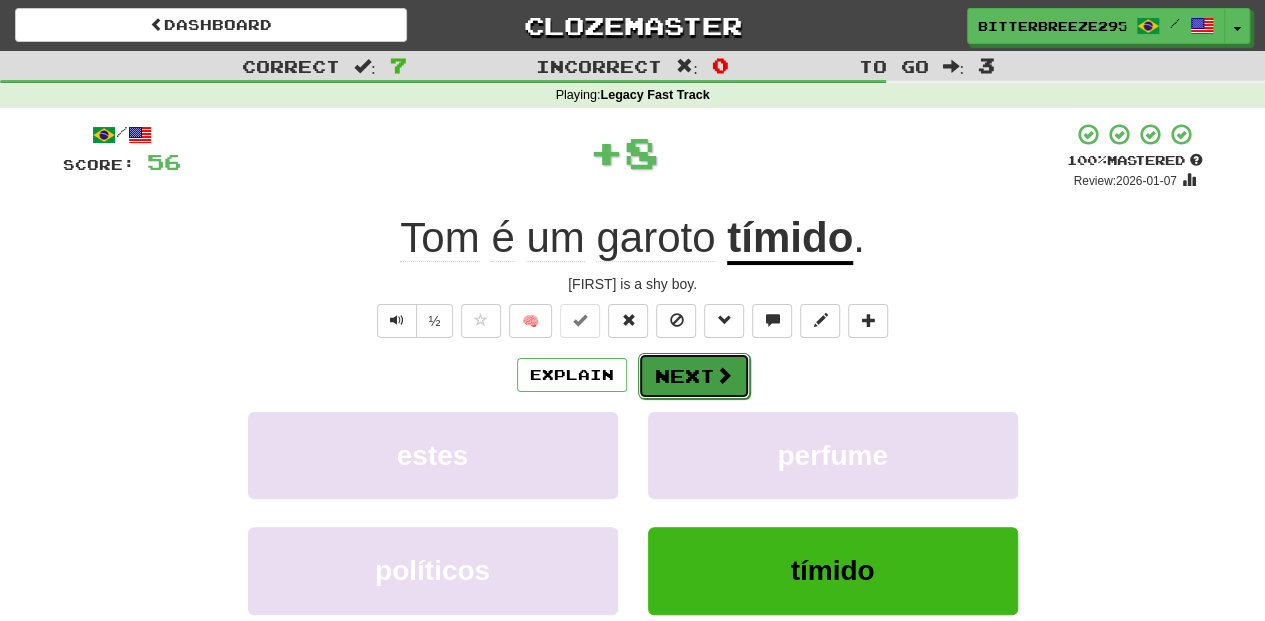click on "Next" at bounding box center [694, 376] 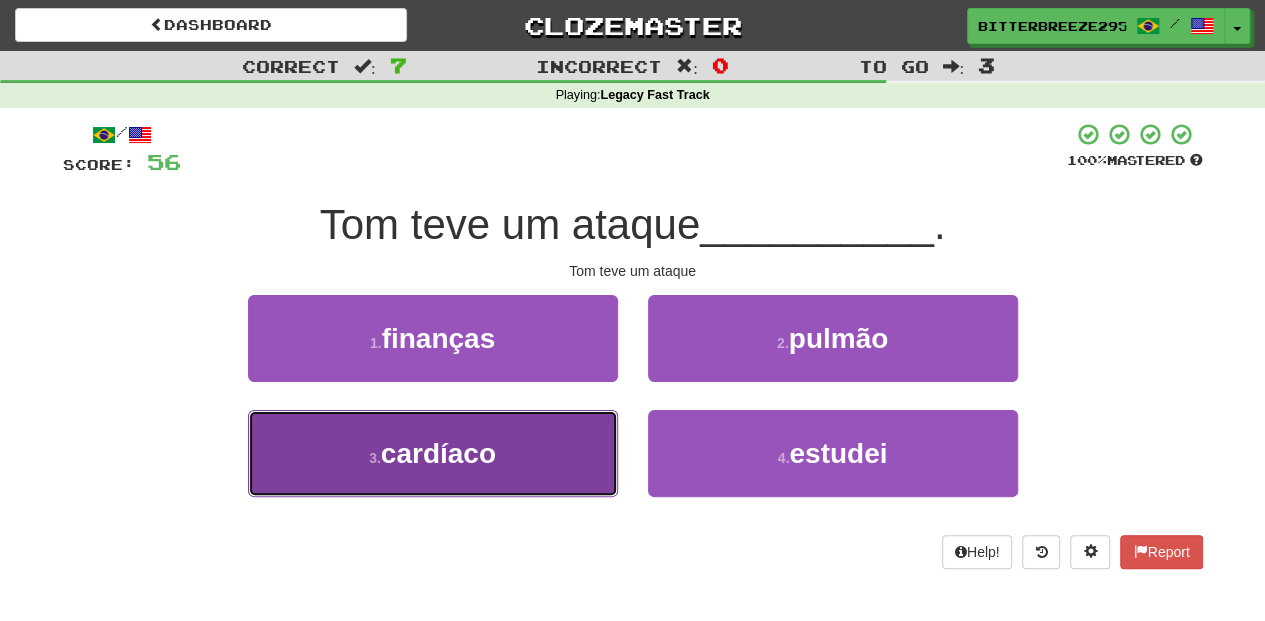 click on "3 .  cardíaco" at bounding box center (433, 453) 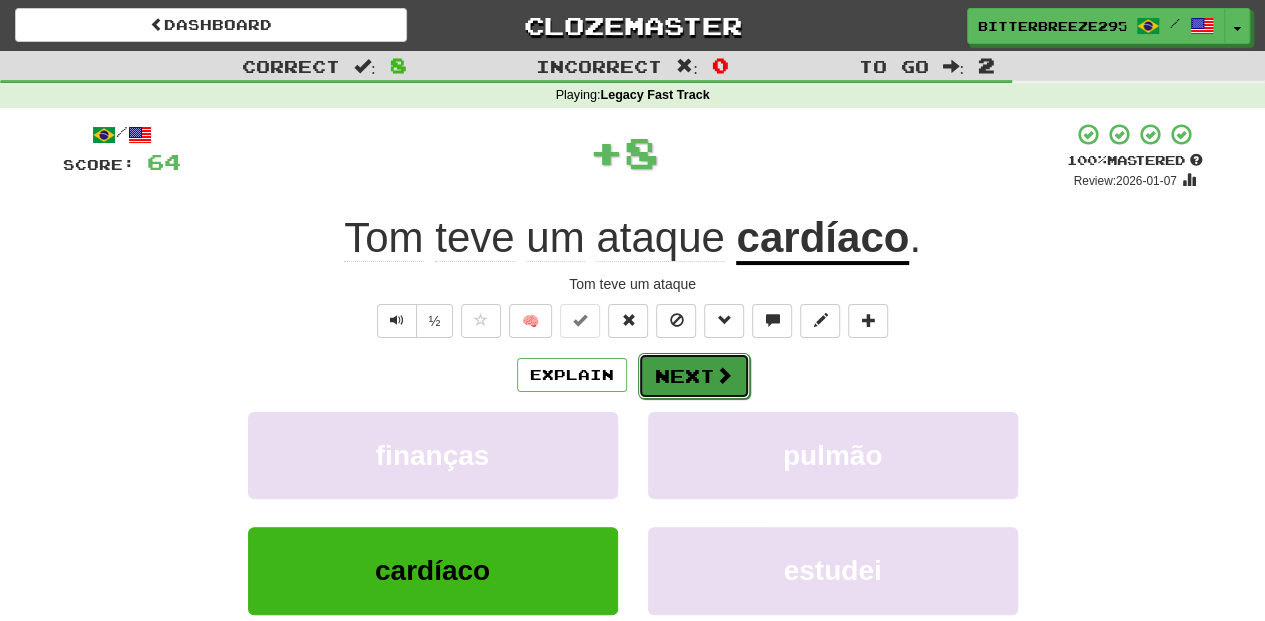 click on "Next" at bounding box center [694, 376] 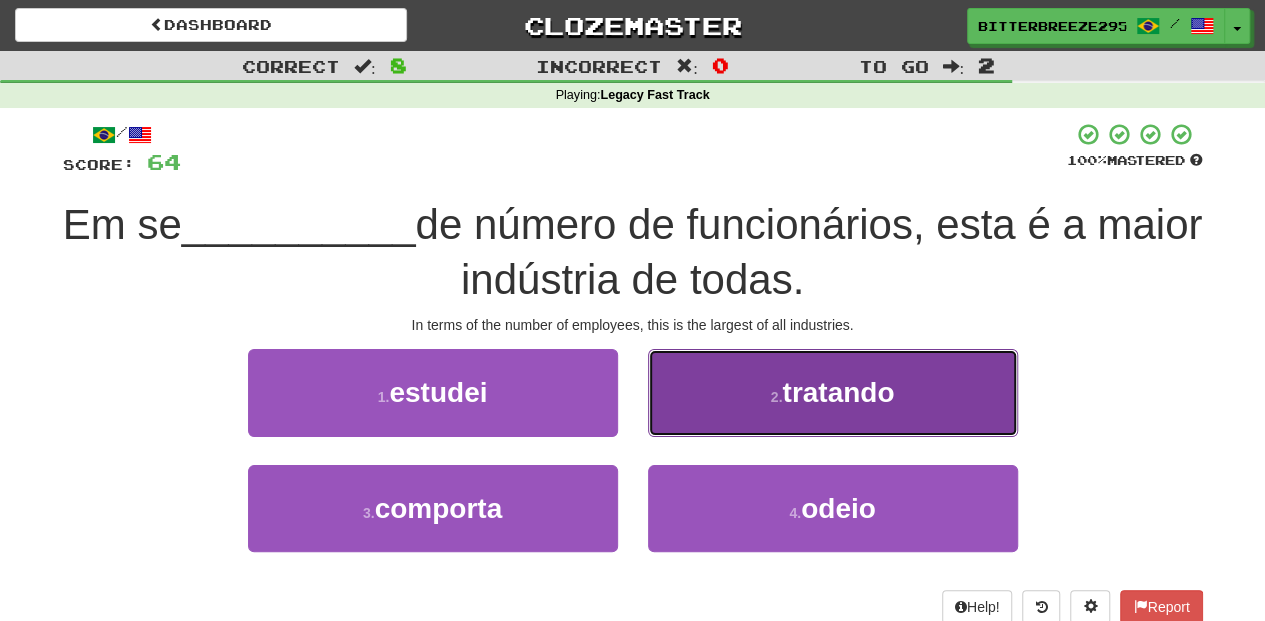 click on "2 .  tratando" at bounding box center (833, 392) 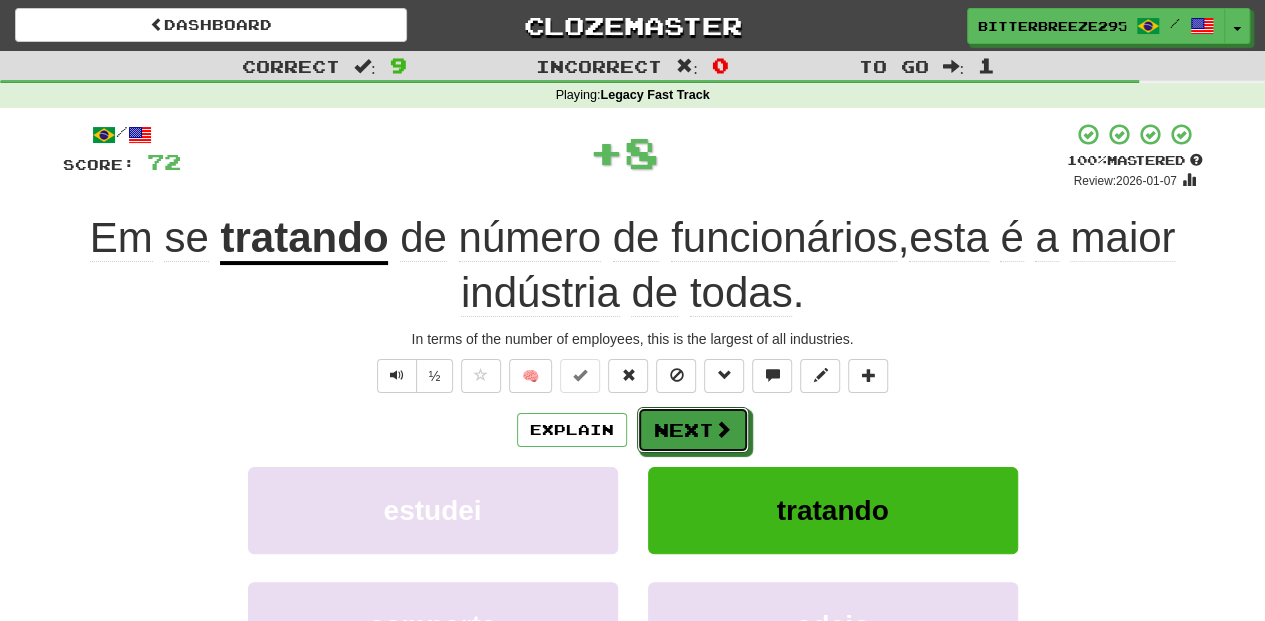 click on "Next" at bounding box center (693, 430) 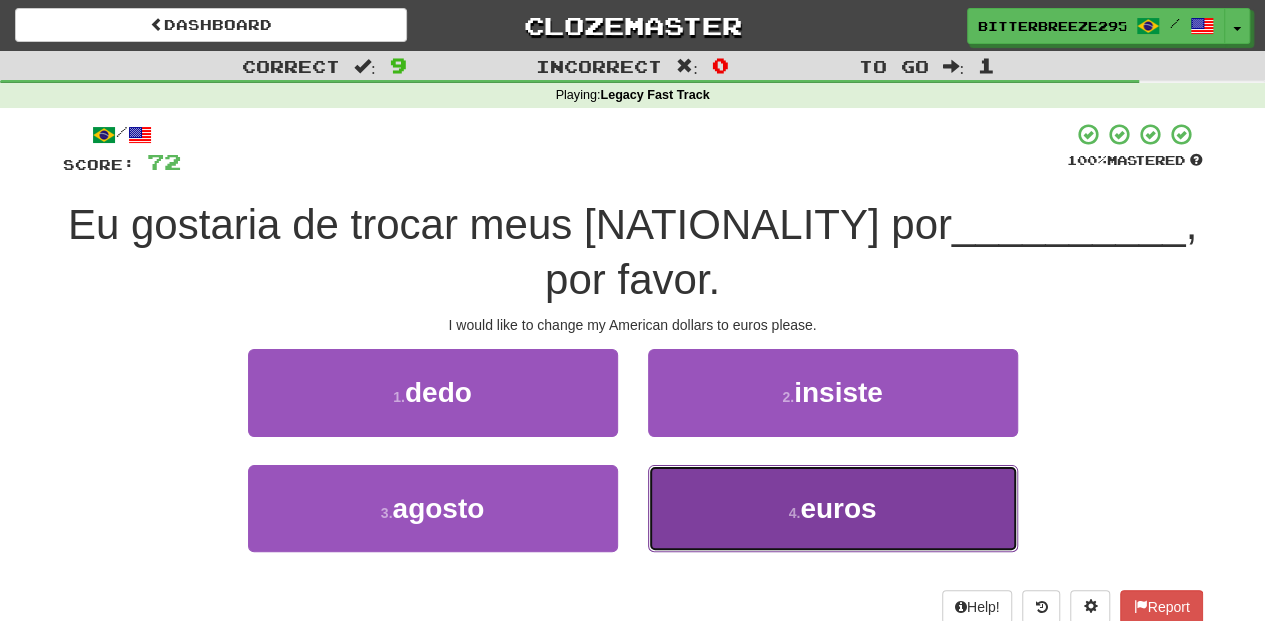 click on "4 .  euros" at bounding box center [833, 508] 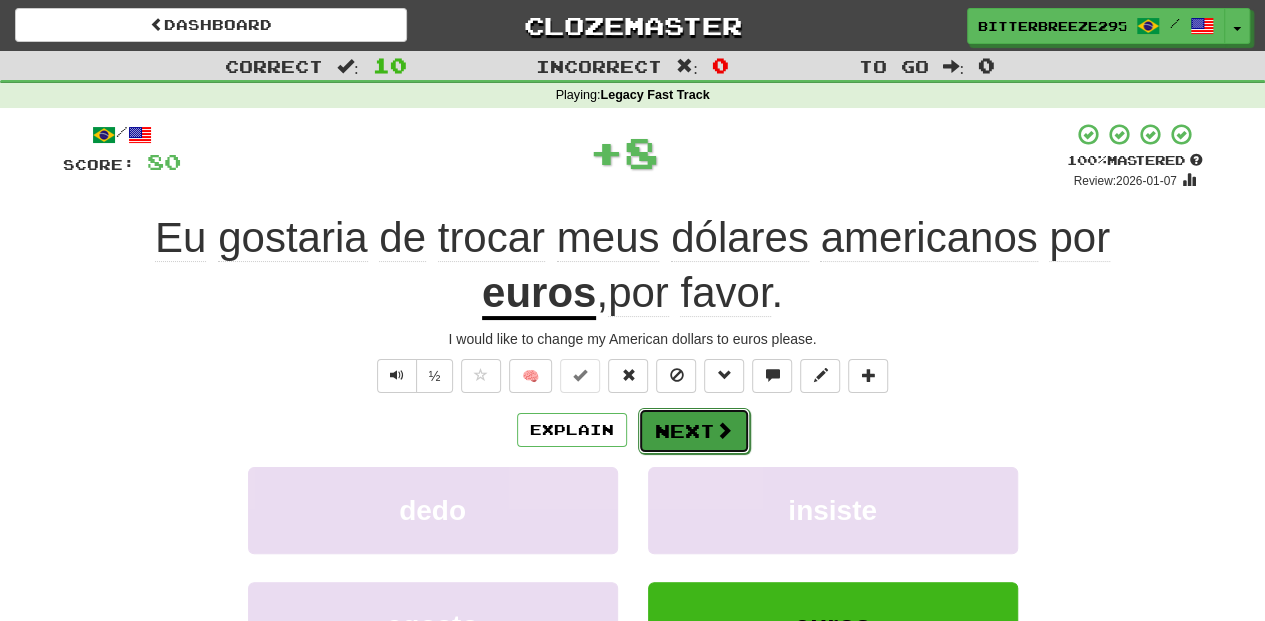 click on "Next" at bounding box center (694, 431) 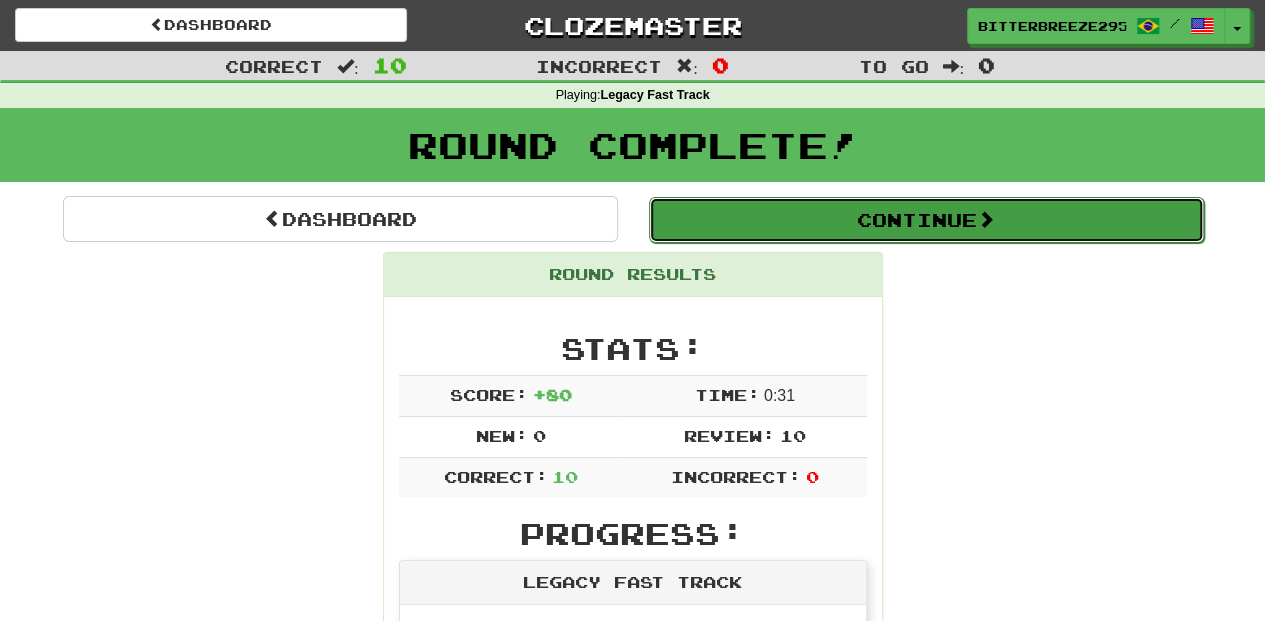 click on "Continue" at bounding box center (926, 220) 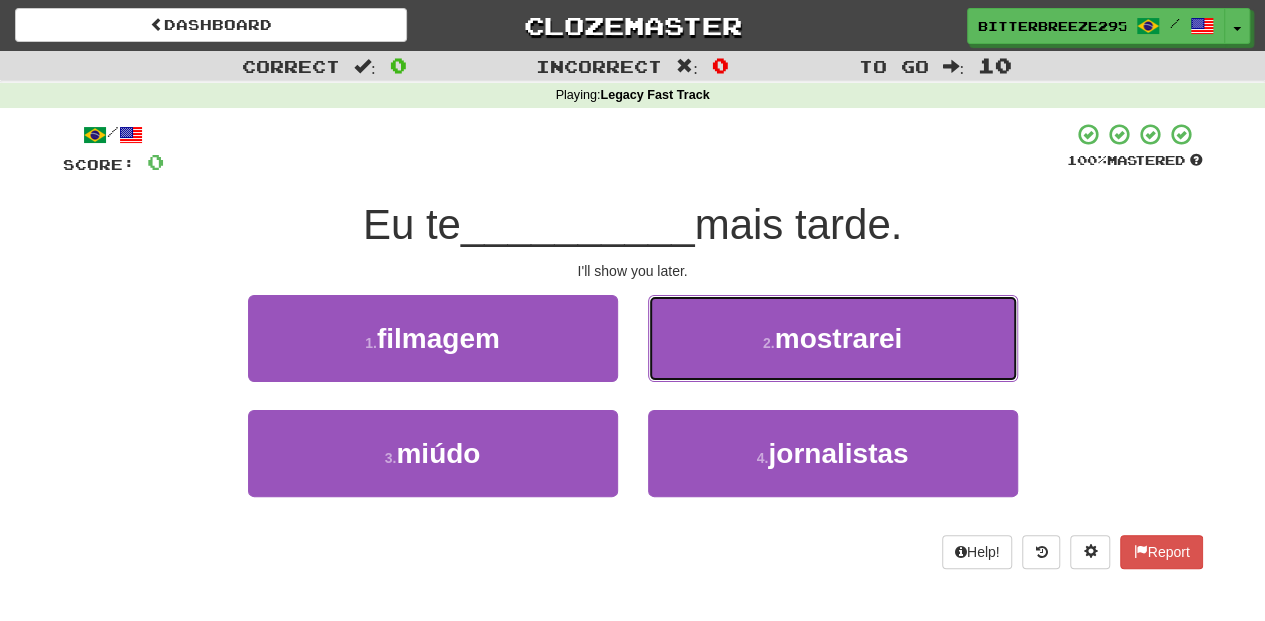 drag, startPoint x: 694, startPoint y: 338, endPoint x: 686, endPoint y: 350, distance: 14.422205 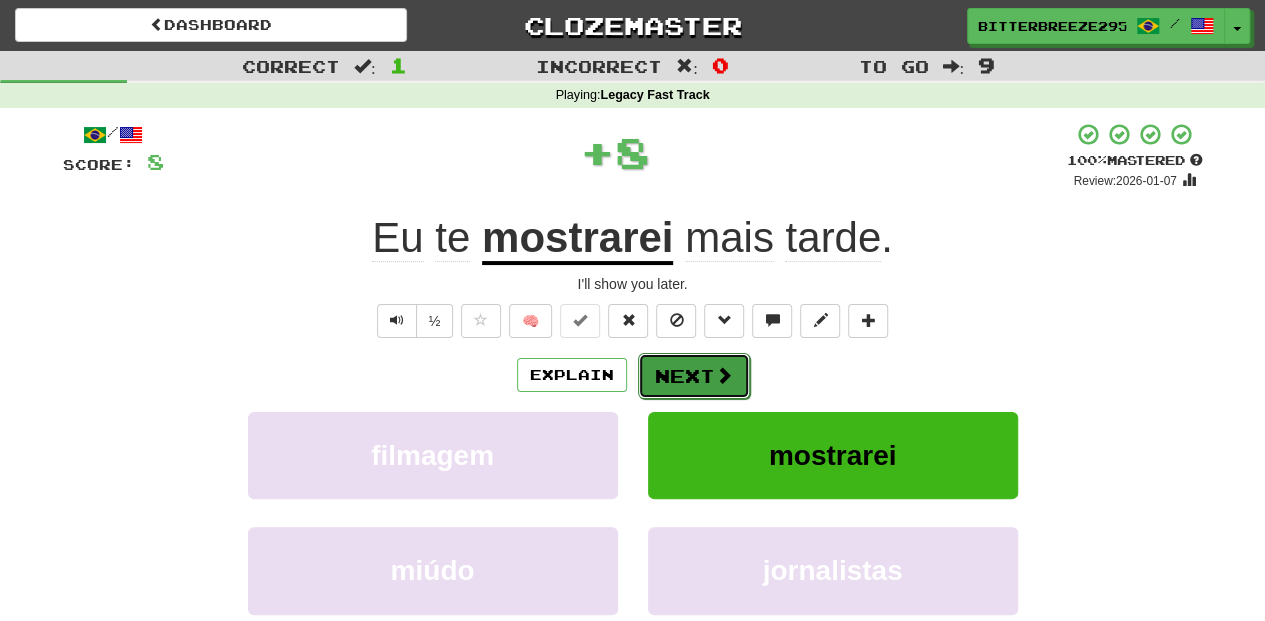 click on "Next" at bounding box center [694, 376] 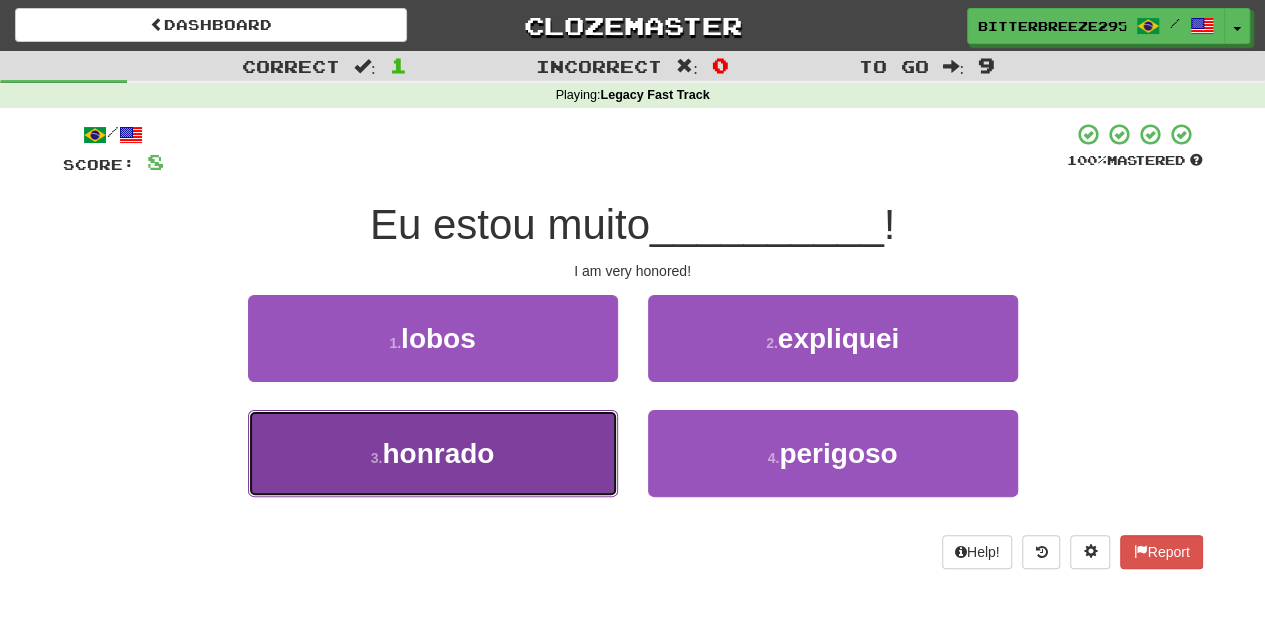 click on "3 .  honrado" at bounding box center [433, 453] 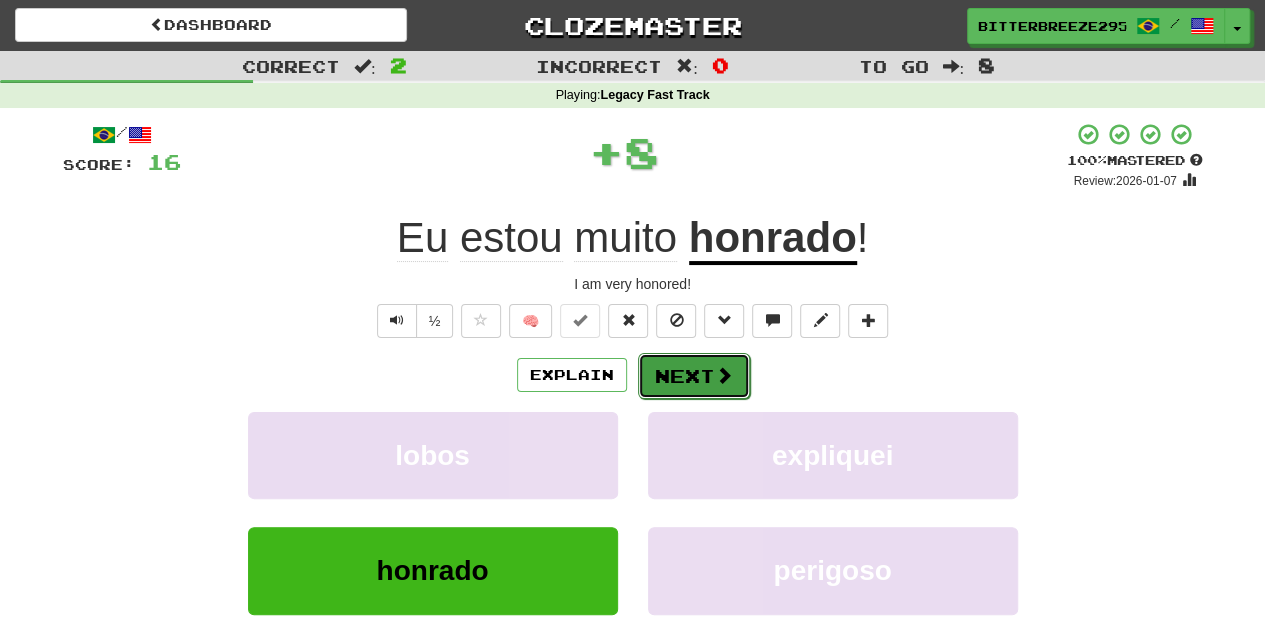 click on "Next" at bounding box center (694, 376) 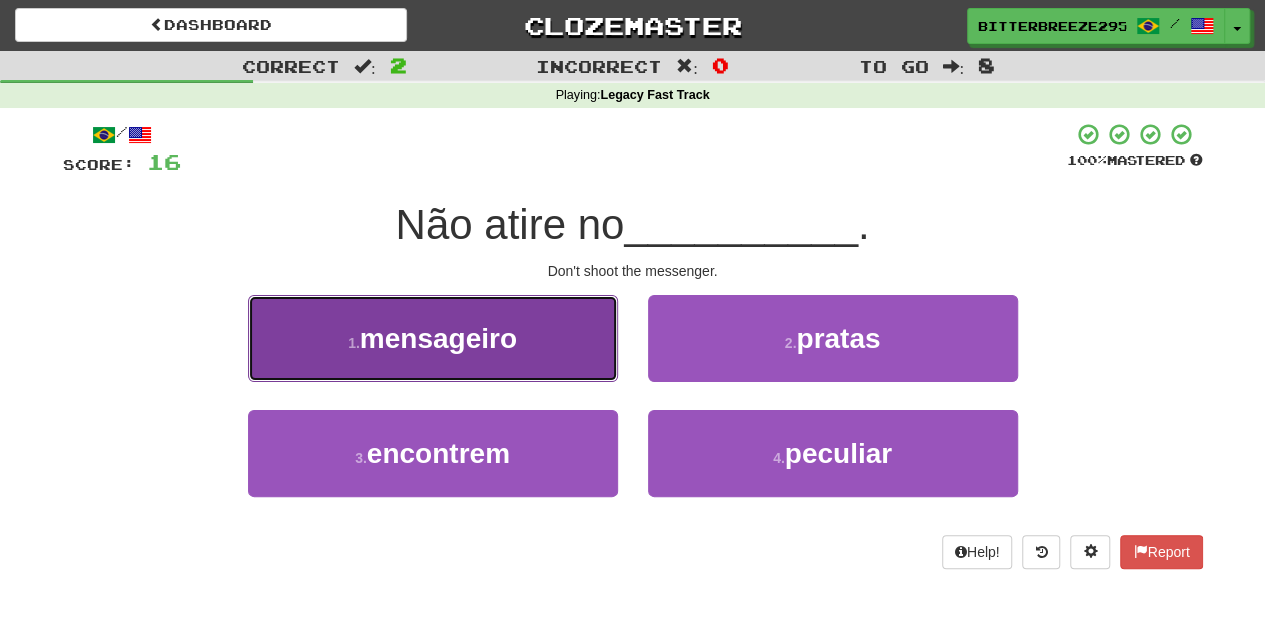click on "1 .  mensageiro" at bounding box center [433, 338] 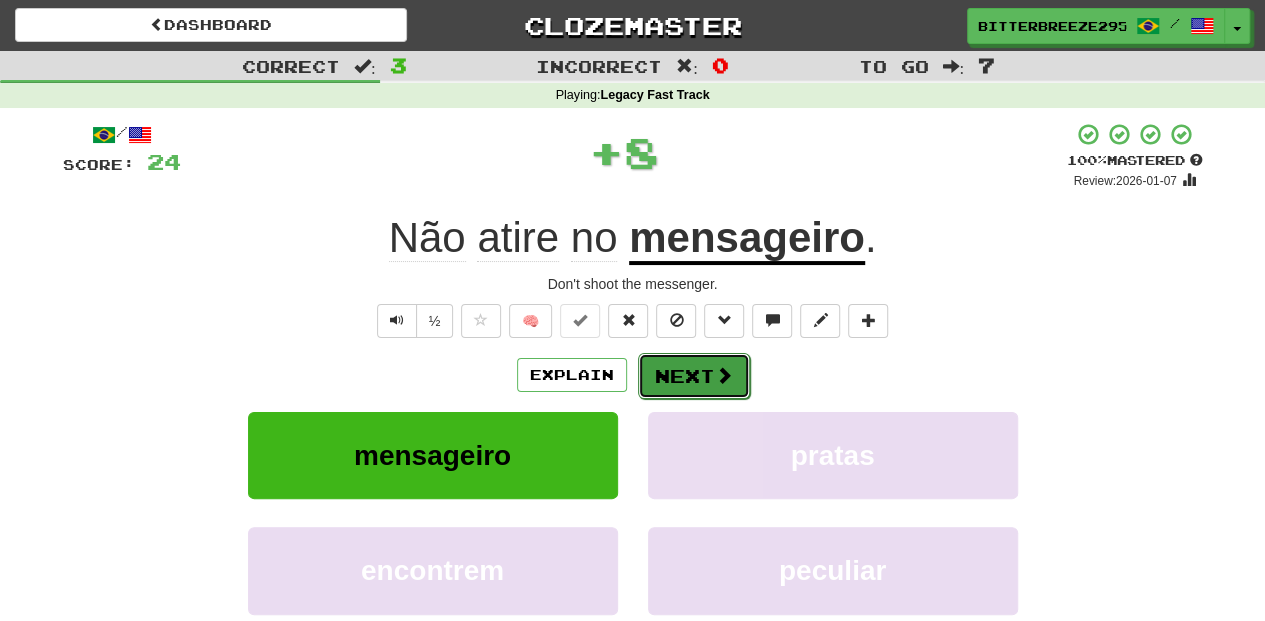 click on "Next" at bounding box center (694, 376) 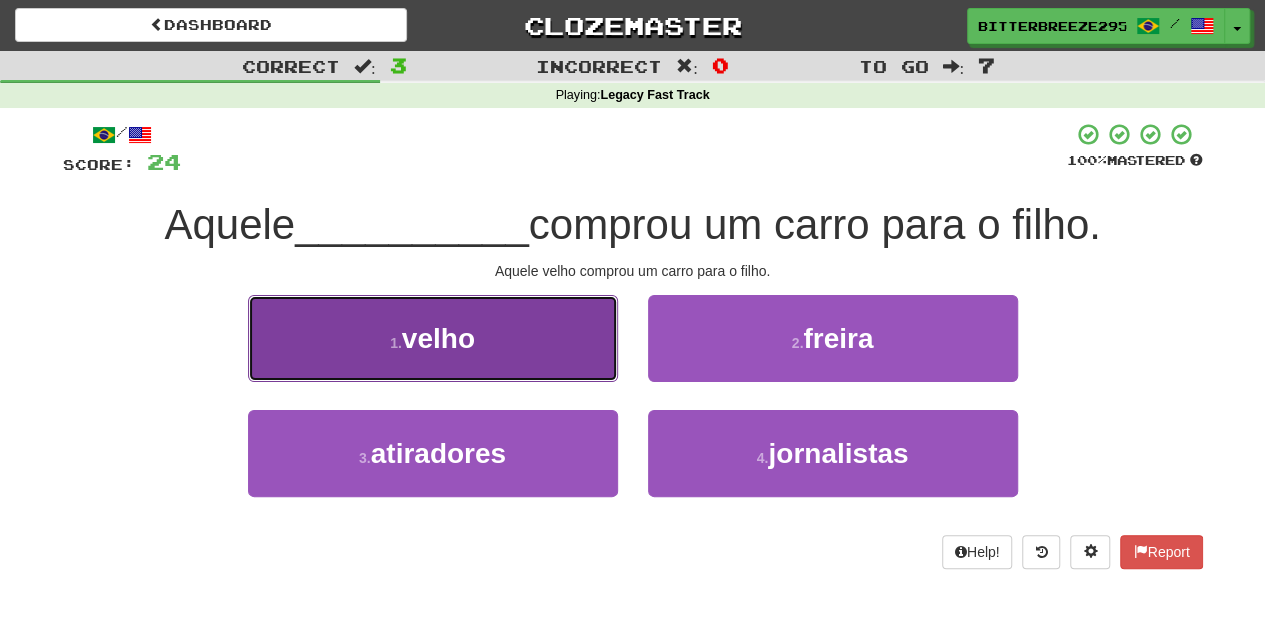 click on "1 .  velho" at bounding box center (433, 338) 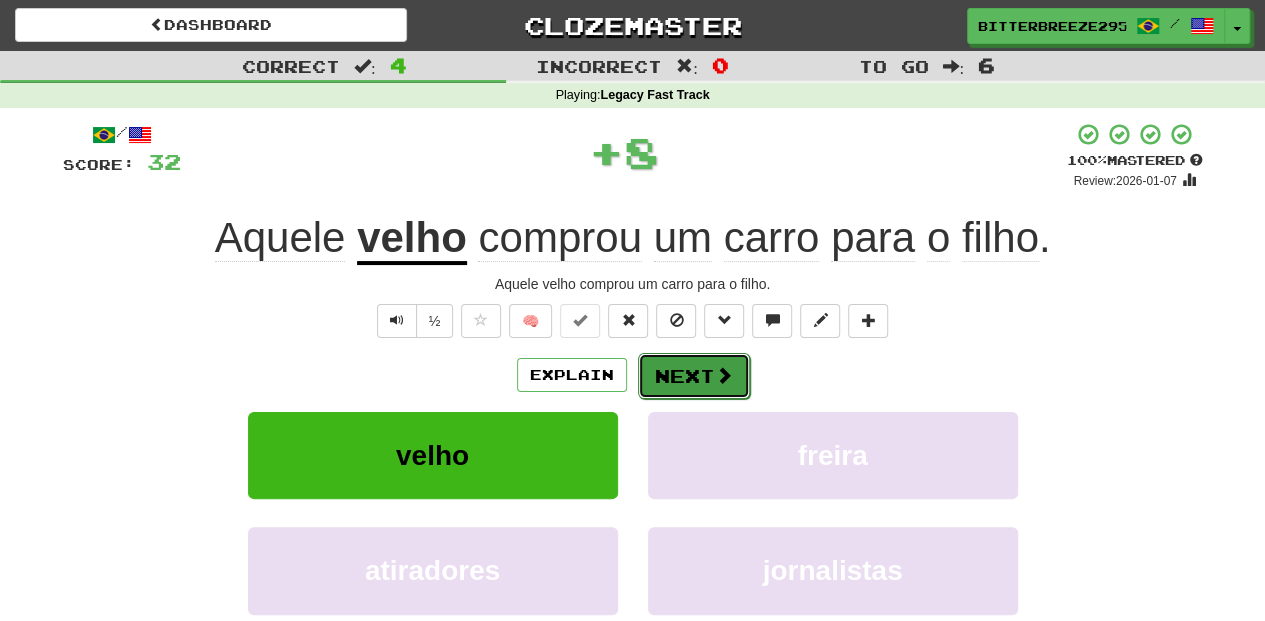 click on "Next" at bounding box center (694, 376) 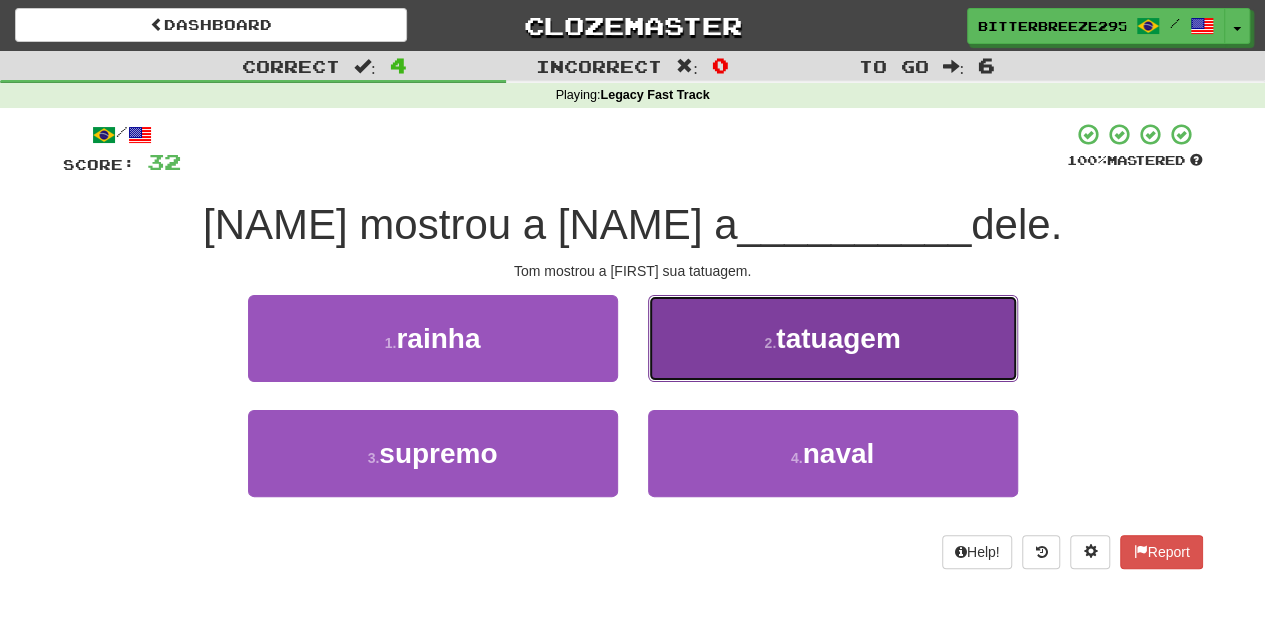 click on "2 .  tatuagem" at bounding box center [833, 338] 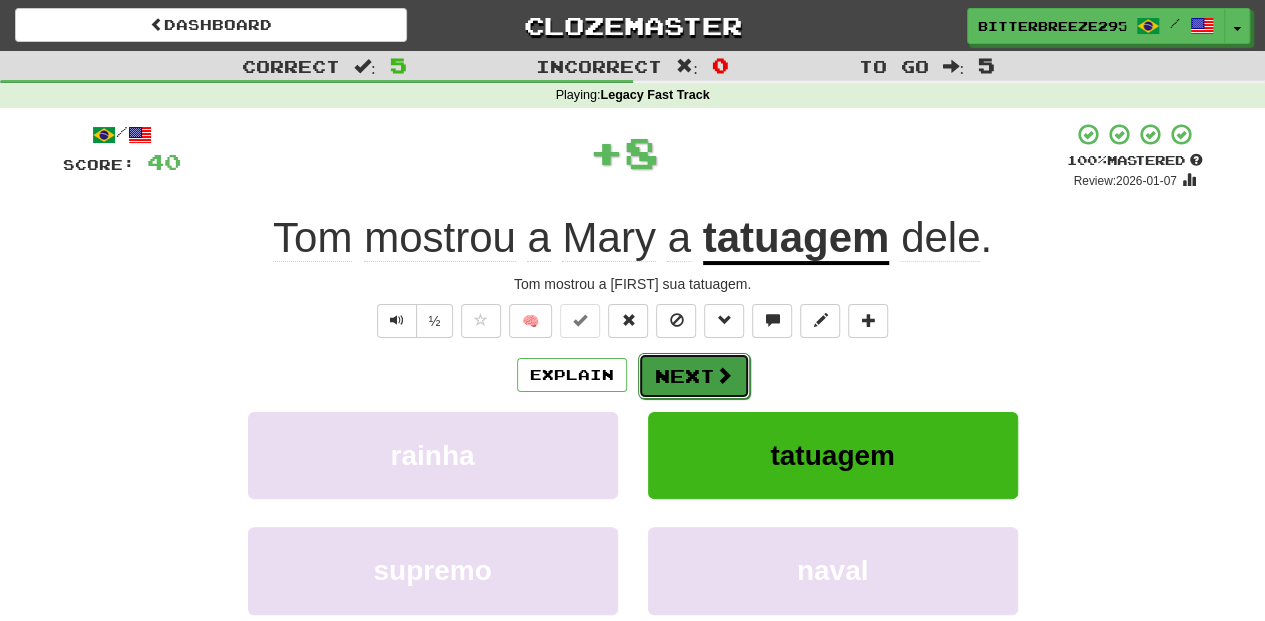 click on "Next" at bounding box center [694, 376] 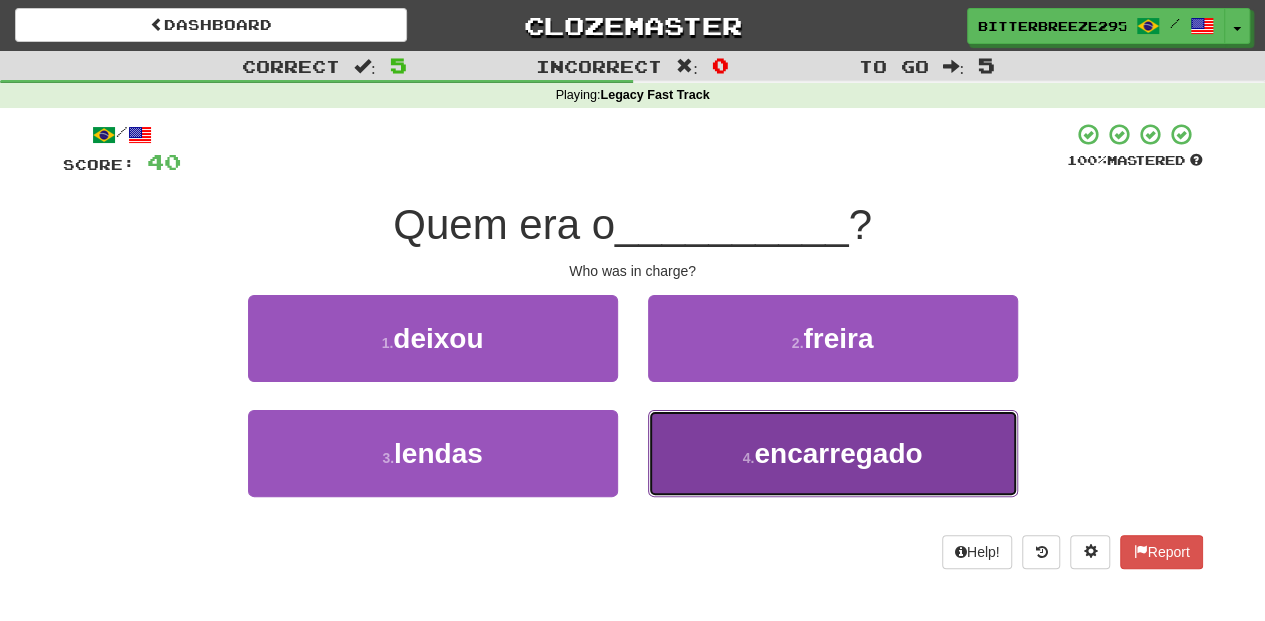 click on "4 .  encarregado" at bounding box center [833, 453] 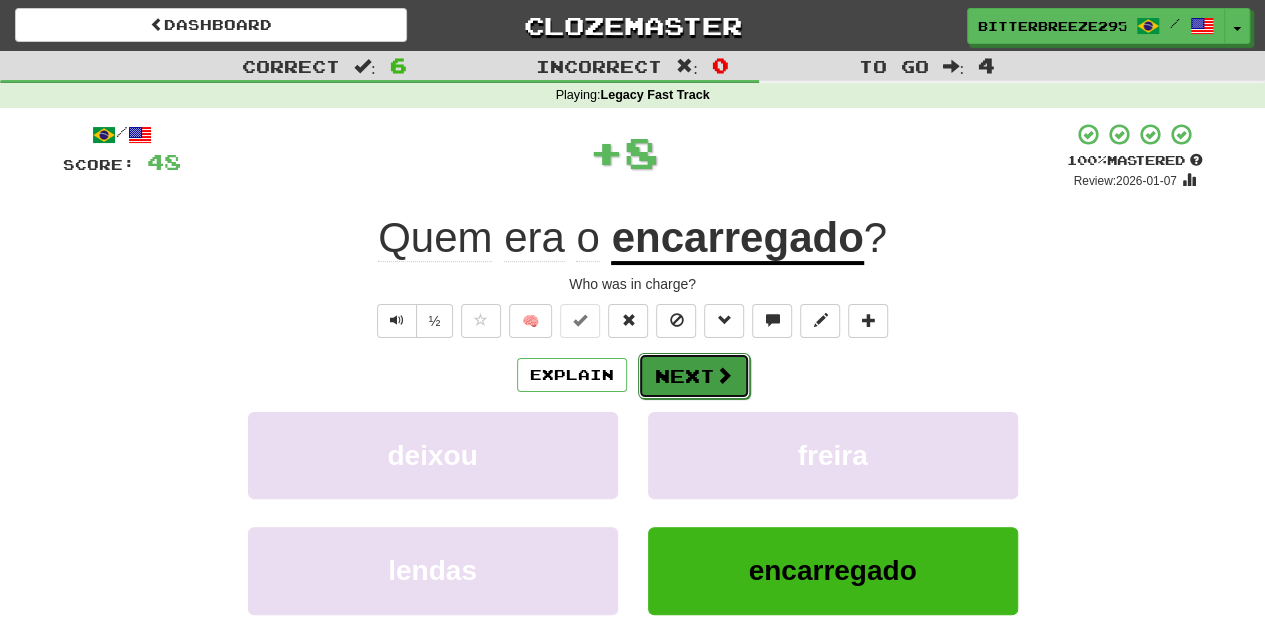 click on "Next" at bounding box center (694, 376) 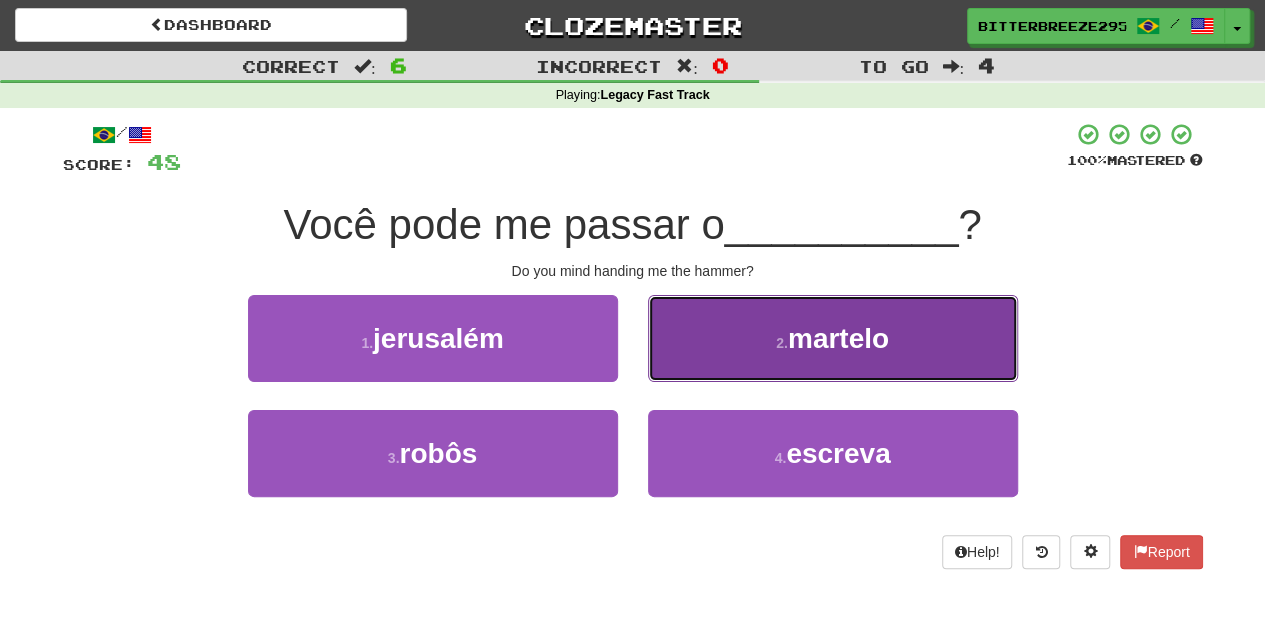 click on "2 .  martelo" at bounding box center [833, 338] 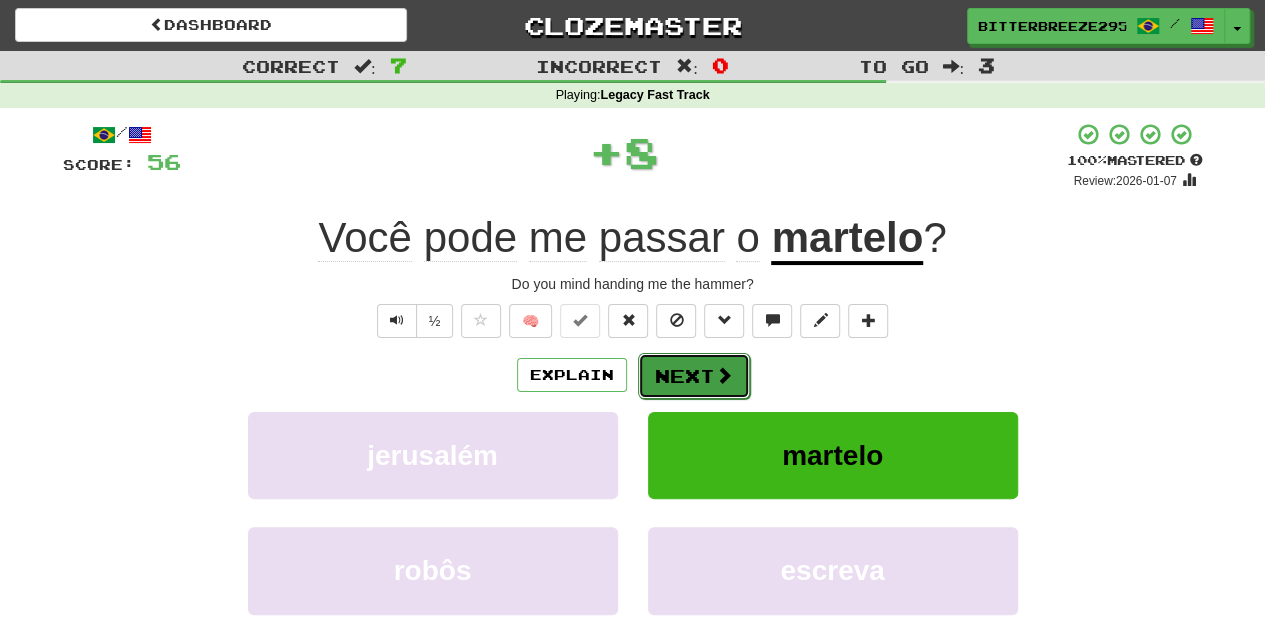 click on "Next" at bounding box center (694, 376) 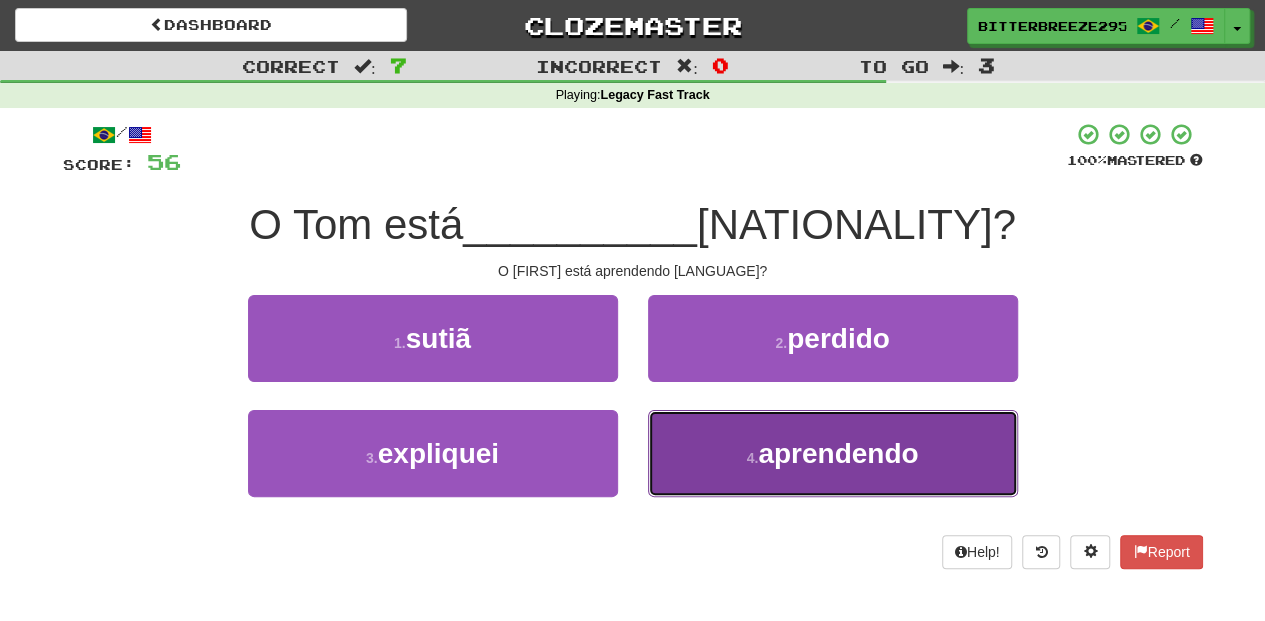 click on "4 .  aprendendo" at bounding box center (833, 453) 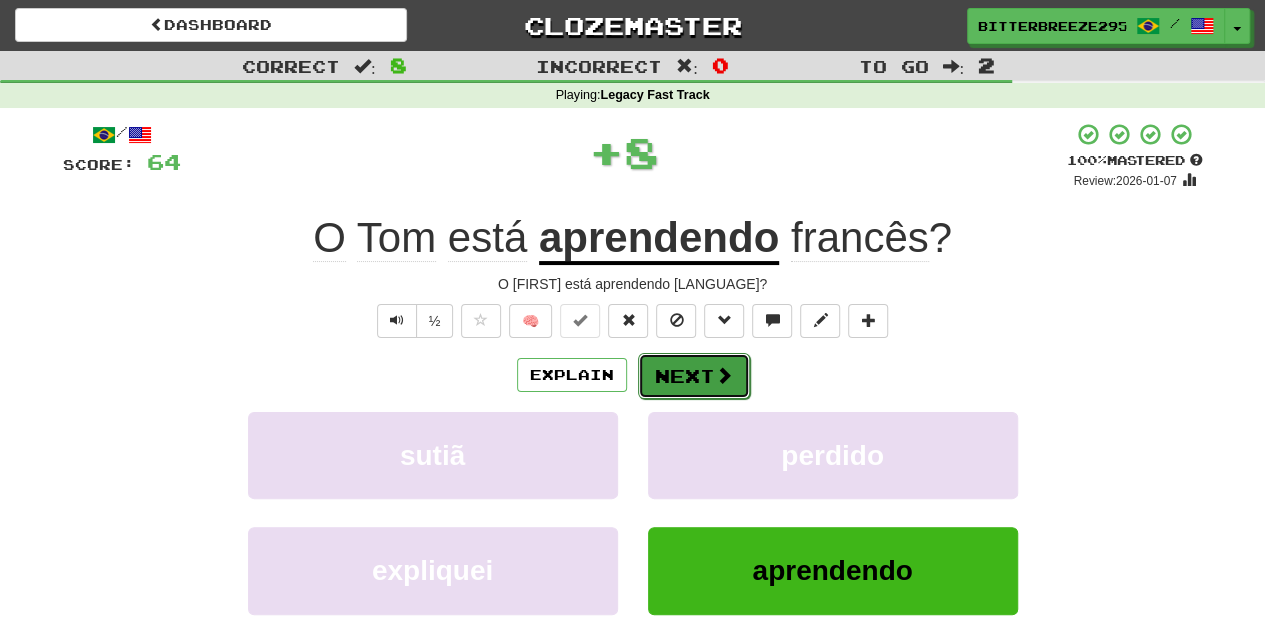 click on "Next" at bounding box center (694, 376) 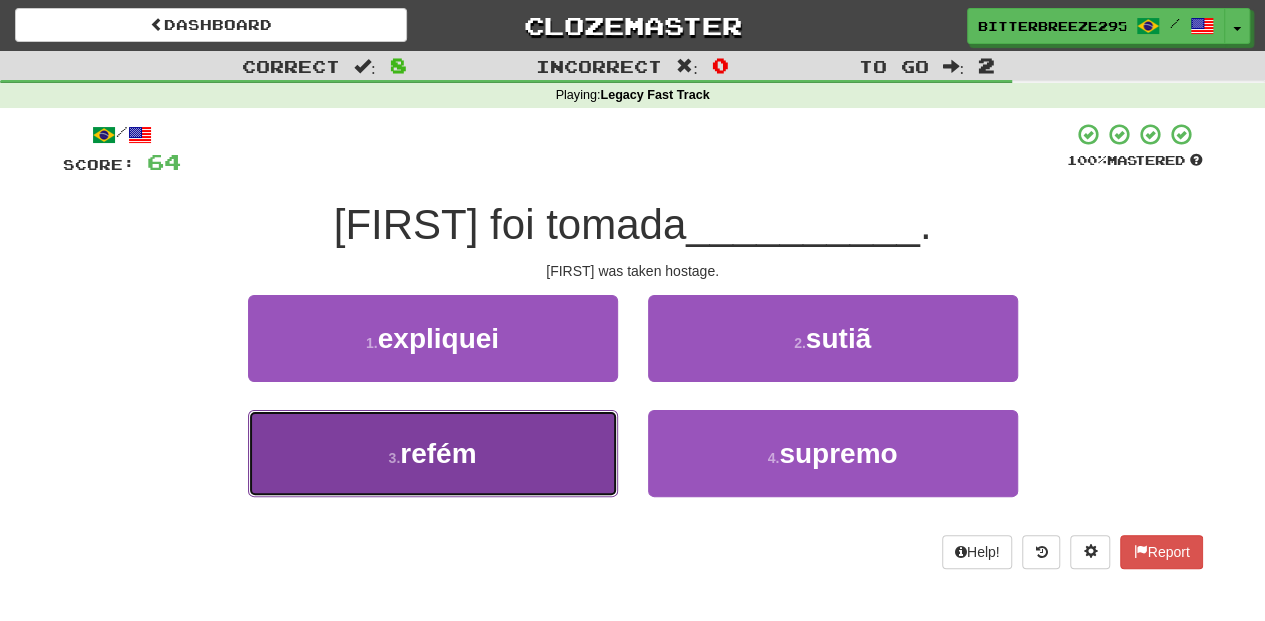 click on "3 .  refém" at bounding box center [433, 453] 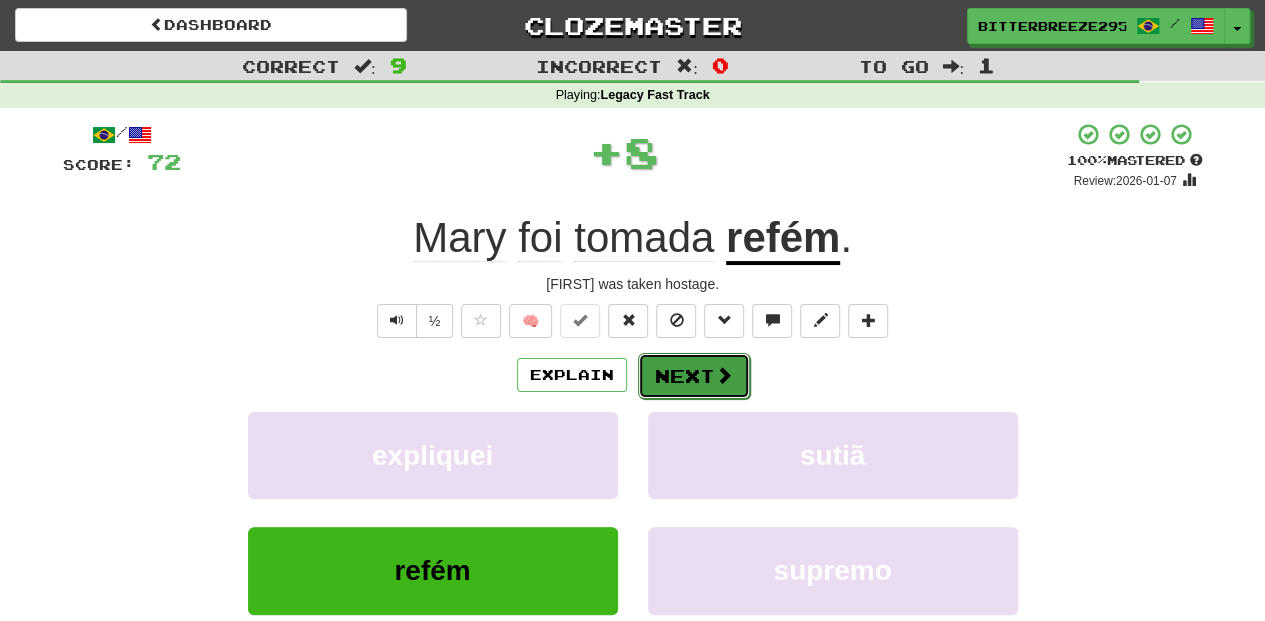 click on "Next" at bounding box center (694, 376) 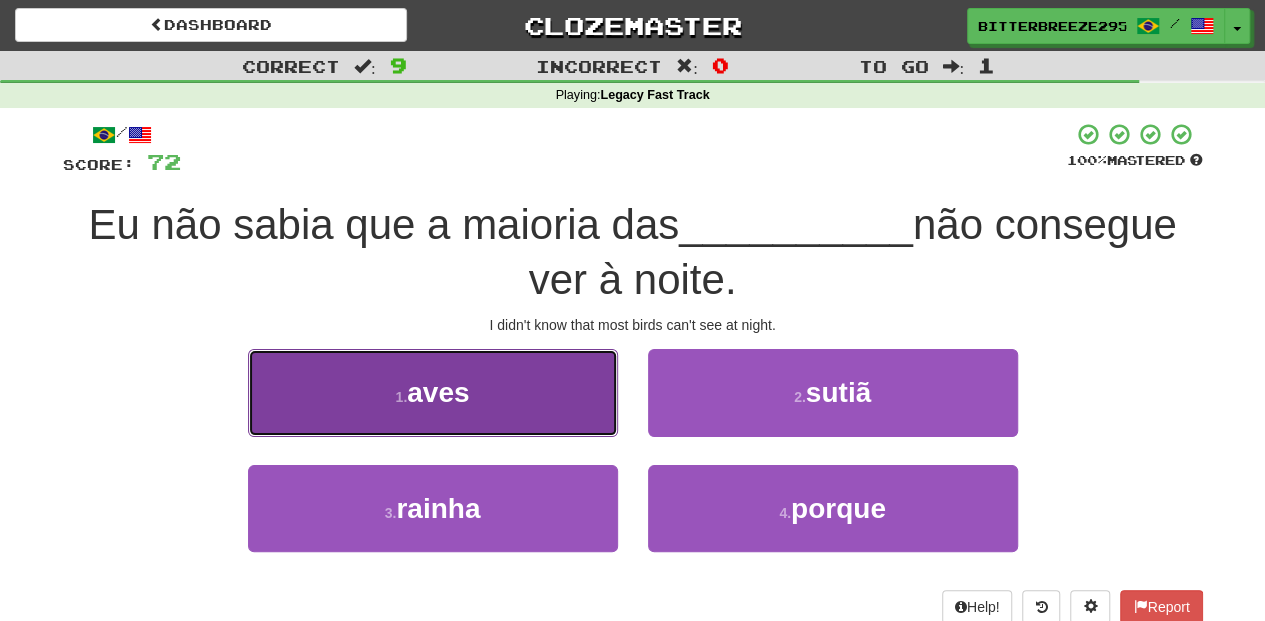 click on "1 .  aves" at bounding box center [433, 392] 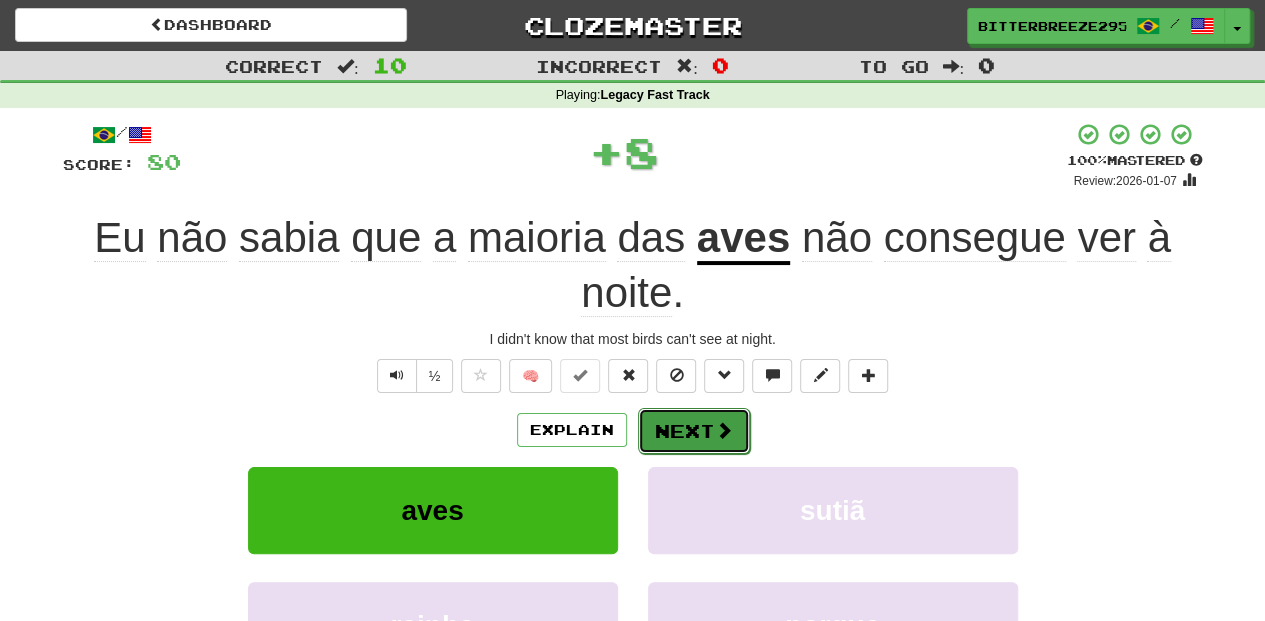 click on "Next" at bounding box center [694, 431] 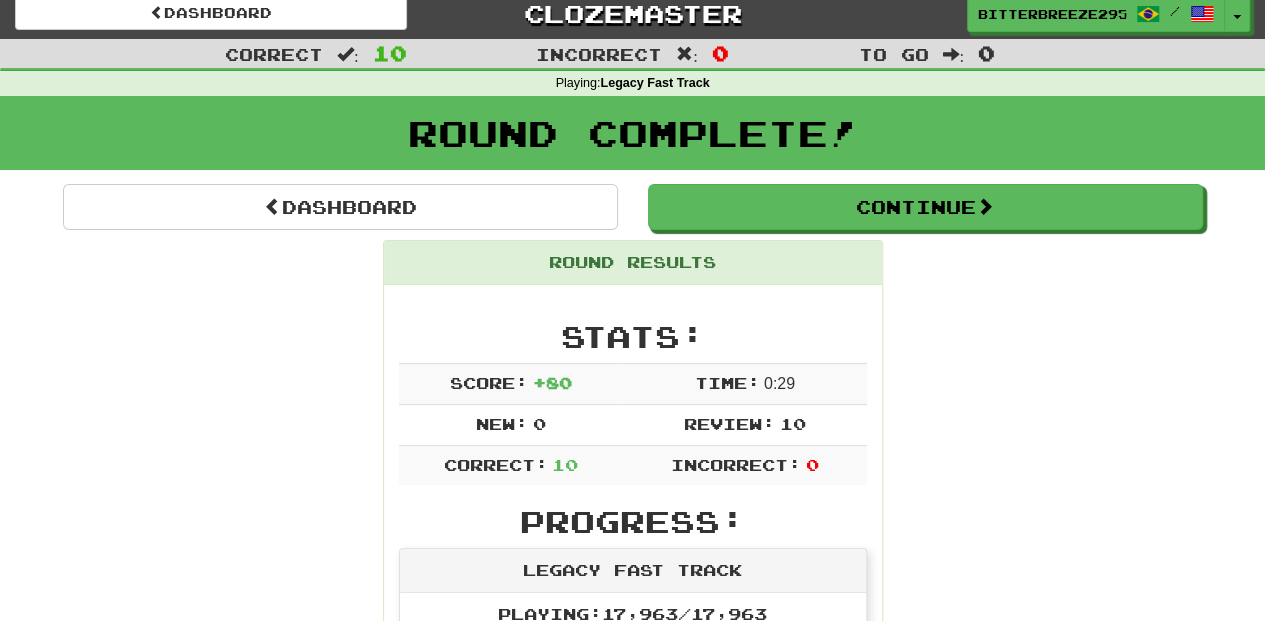 scroll, scrollTop: 0, scrollLeft: 0, axis: both 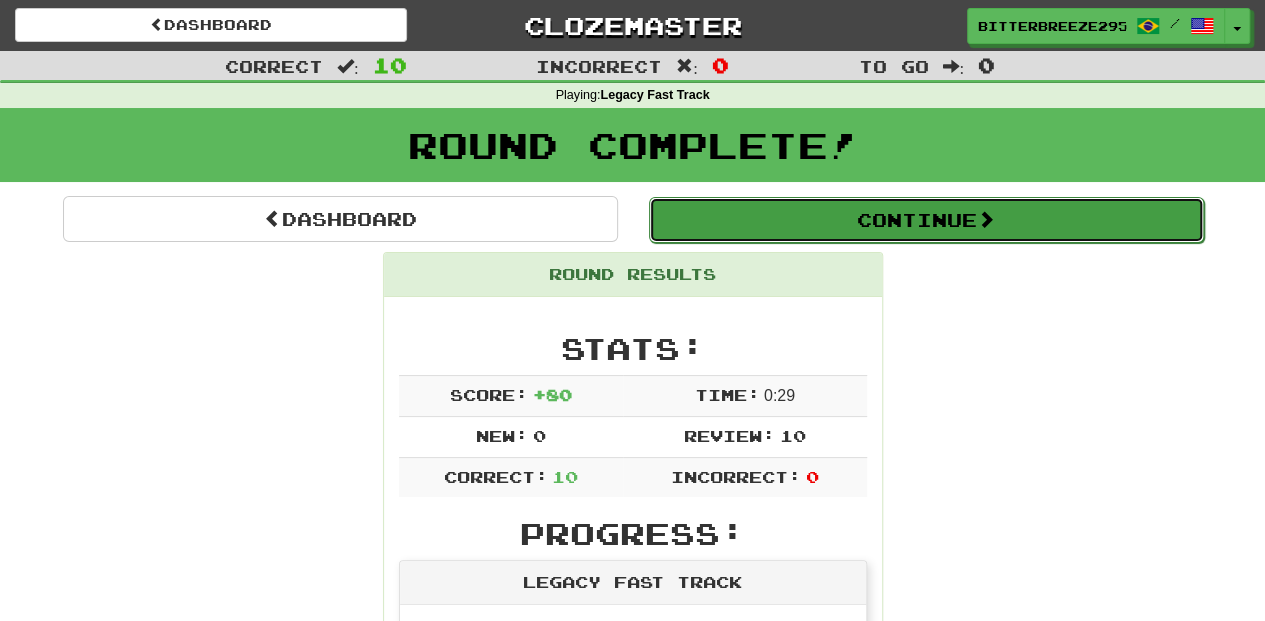 click on "Continue" at bounding box center [926, 220] 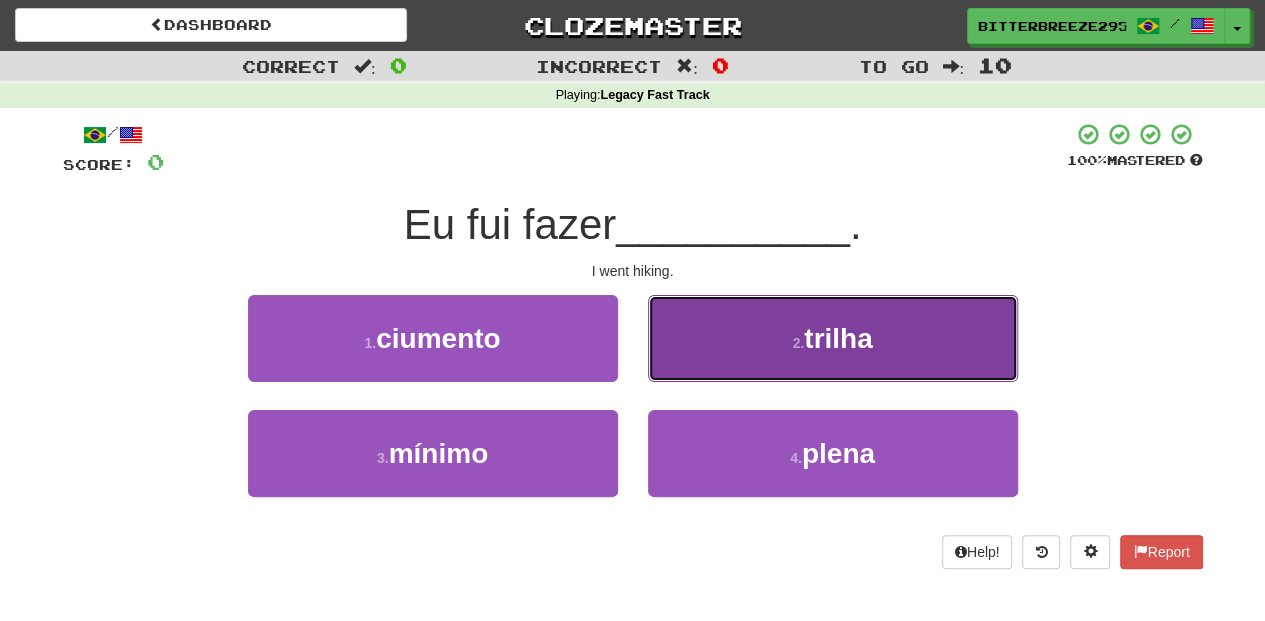 click on "2 .  trilha" at bounding box center [833, 338] 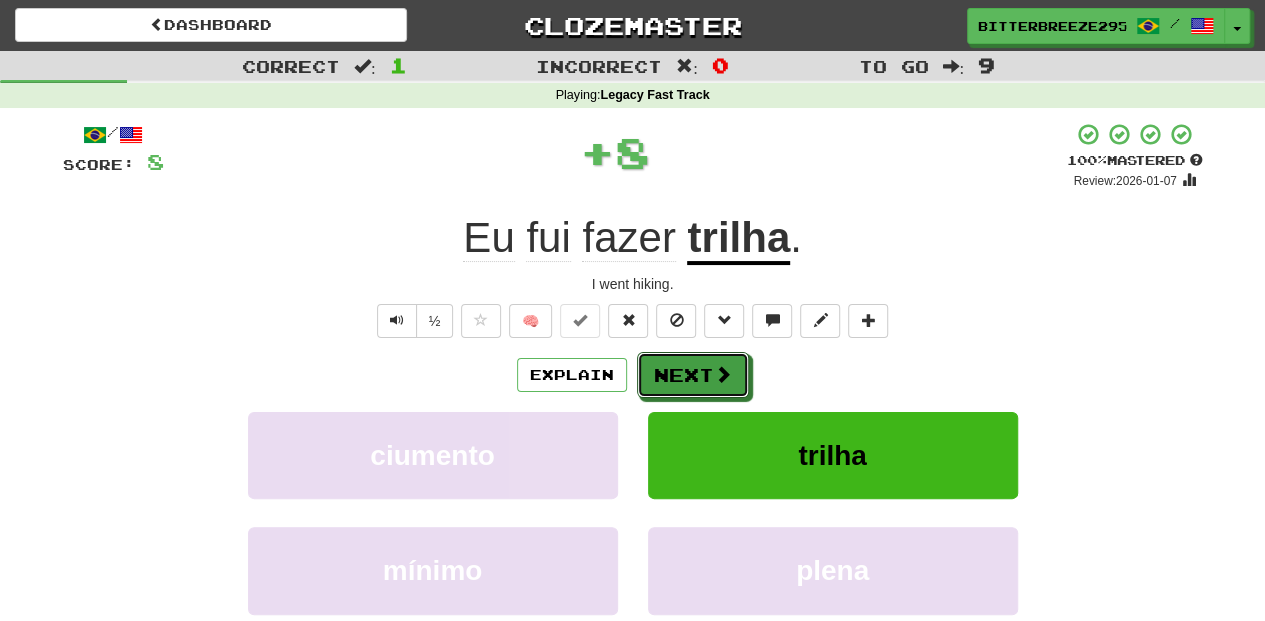 click on "Next" at bounding box center (693, 375) 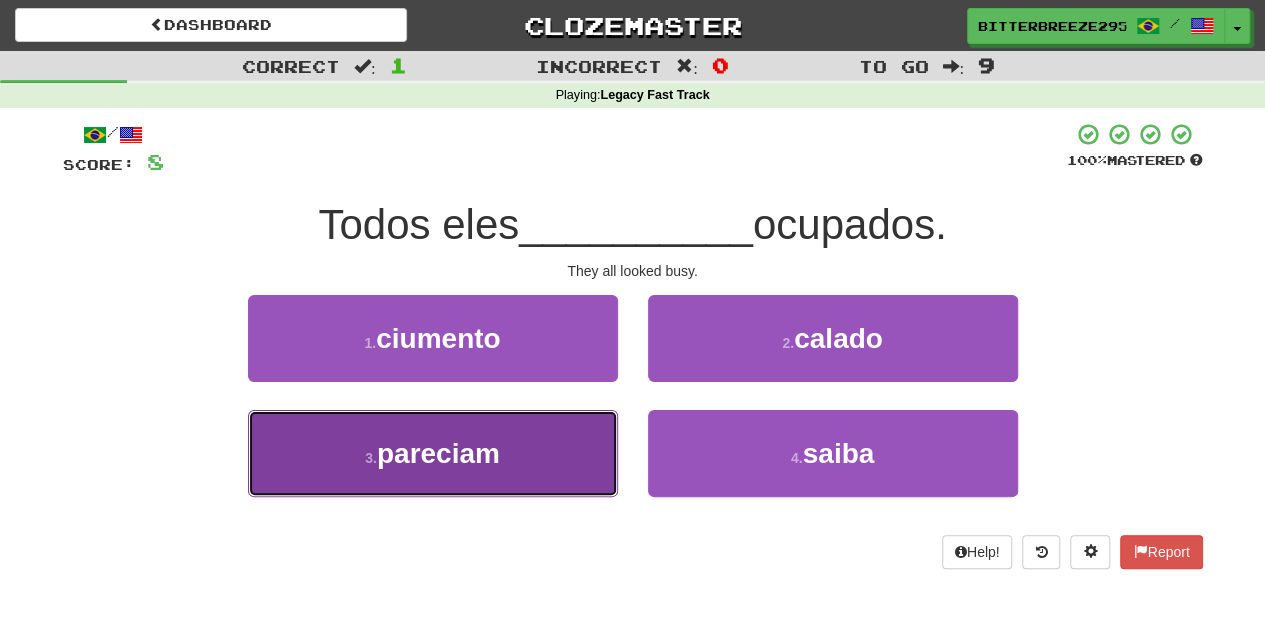 click on "3 .  pareciam" at bounding box center [433, 453] 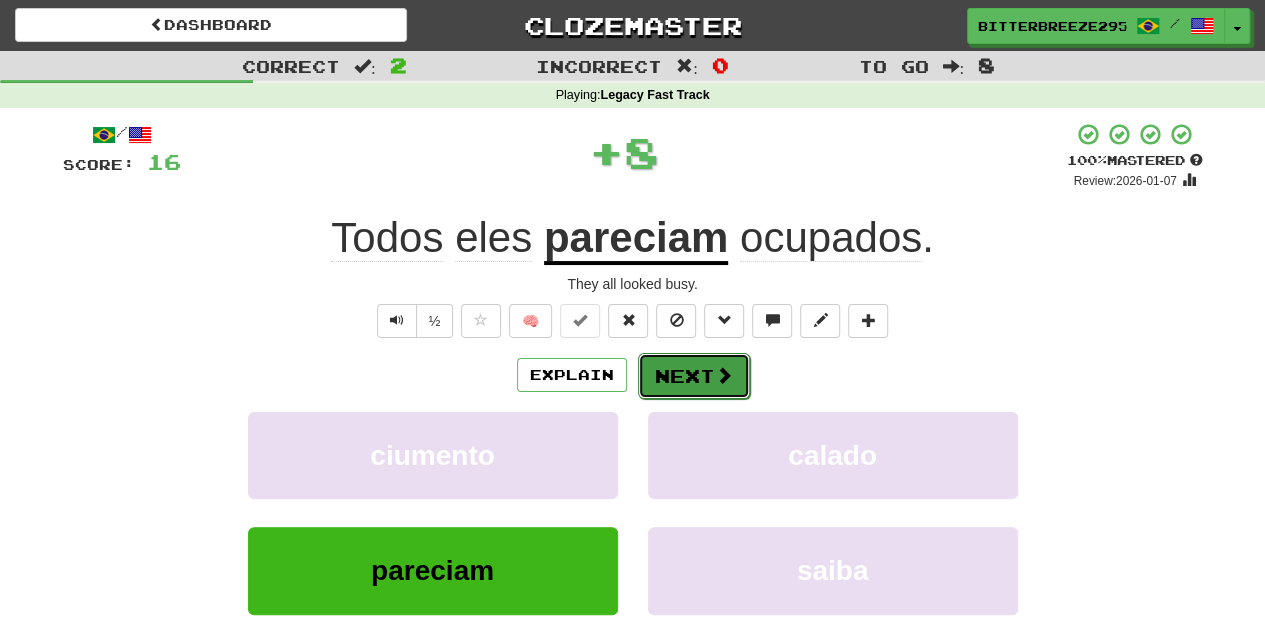 click on "Next" at bounding box center (694, 376) 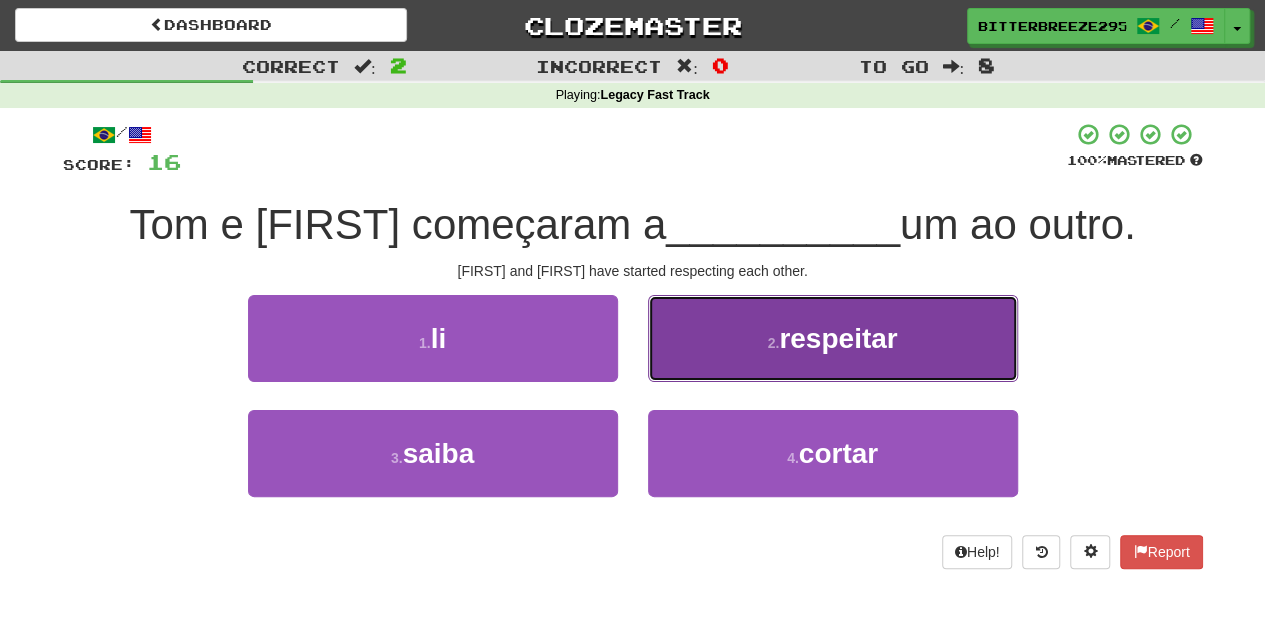 click on "2 .  respeitar" at bounding box center [833, 338] 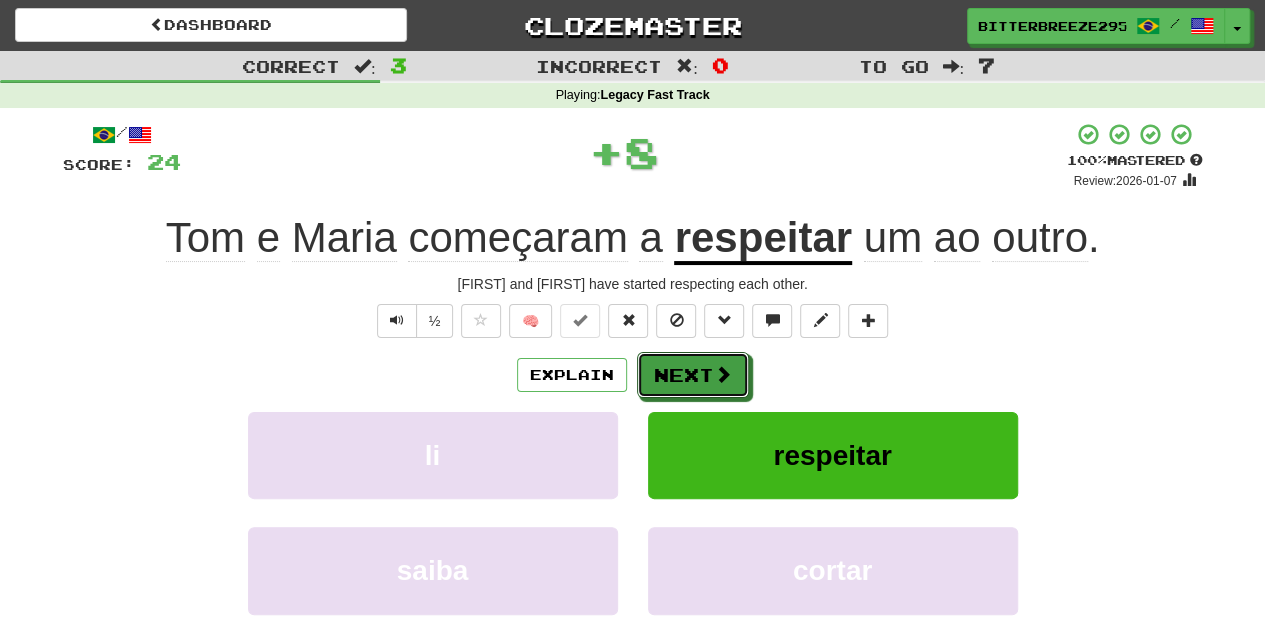 click on "Next" at bounding box center [693, 375] 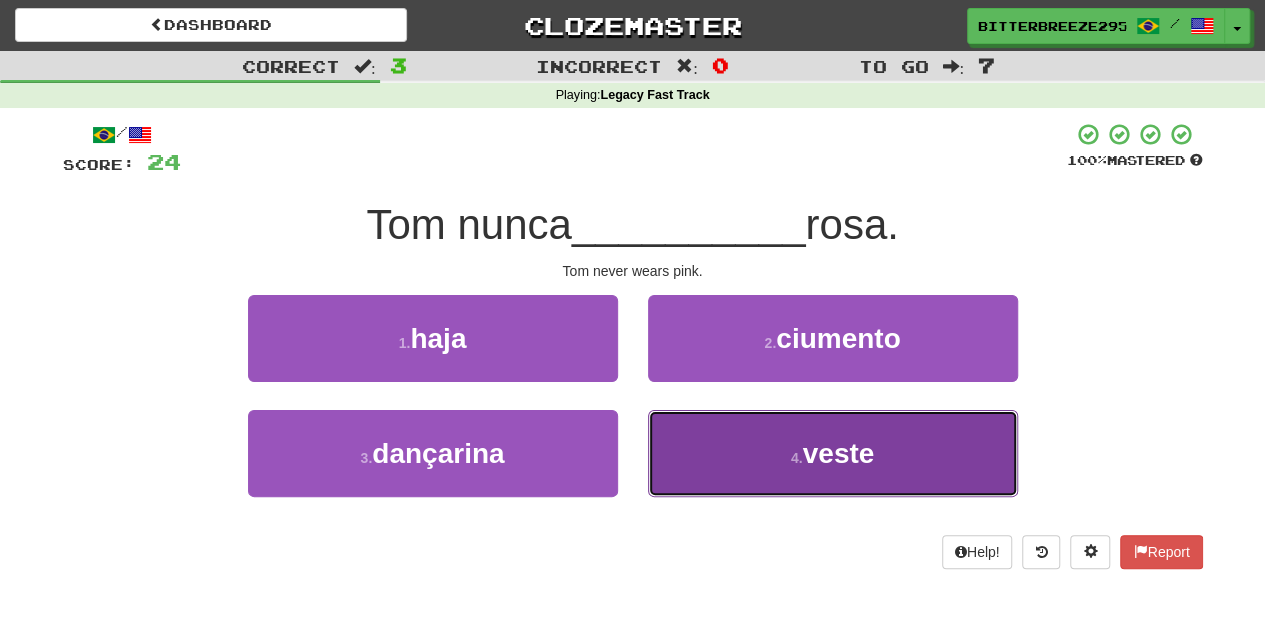 click on "4 .  veste" at bounding box center [833, 453] 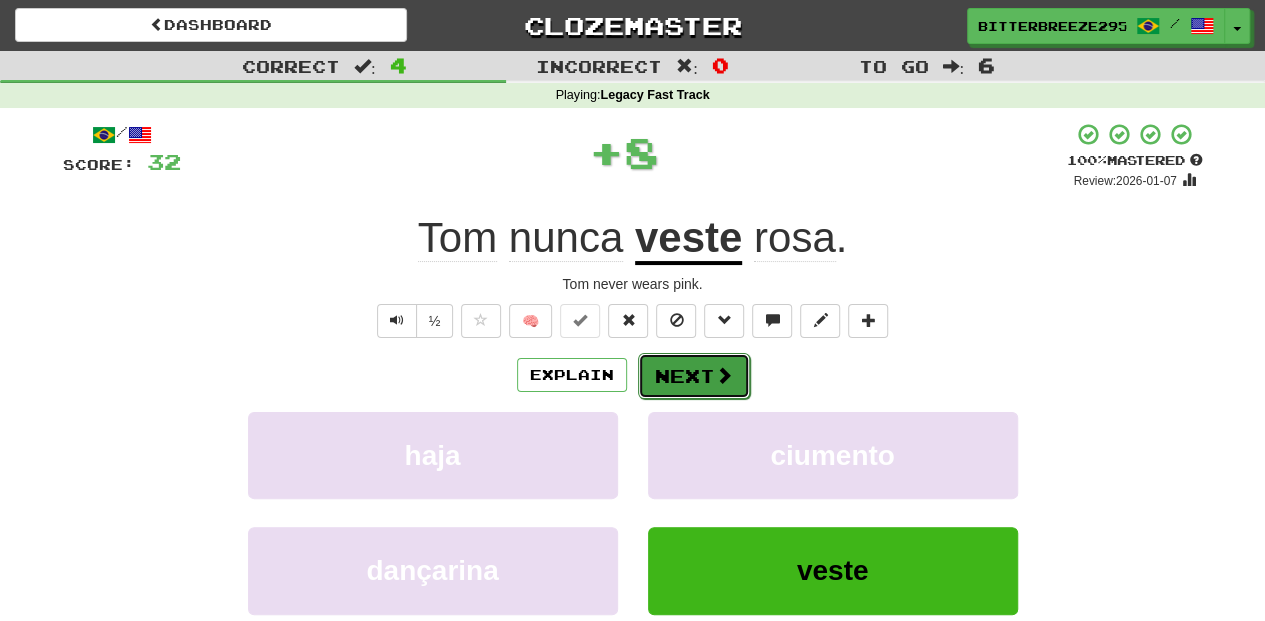 click on "Next" at bounding box center [694, 376] 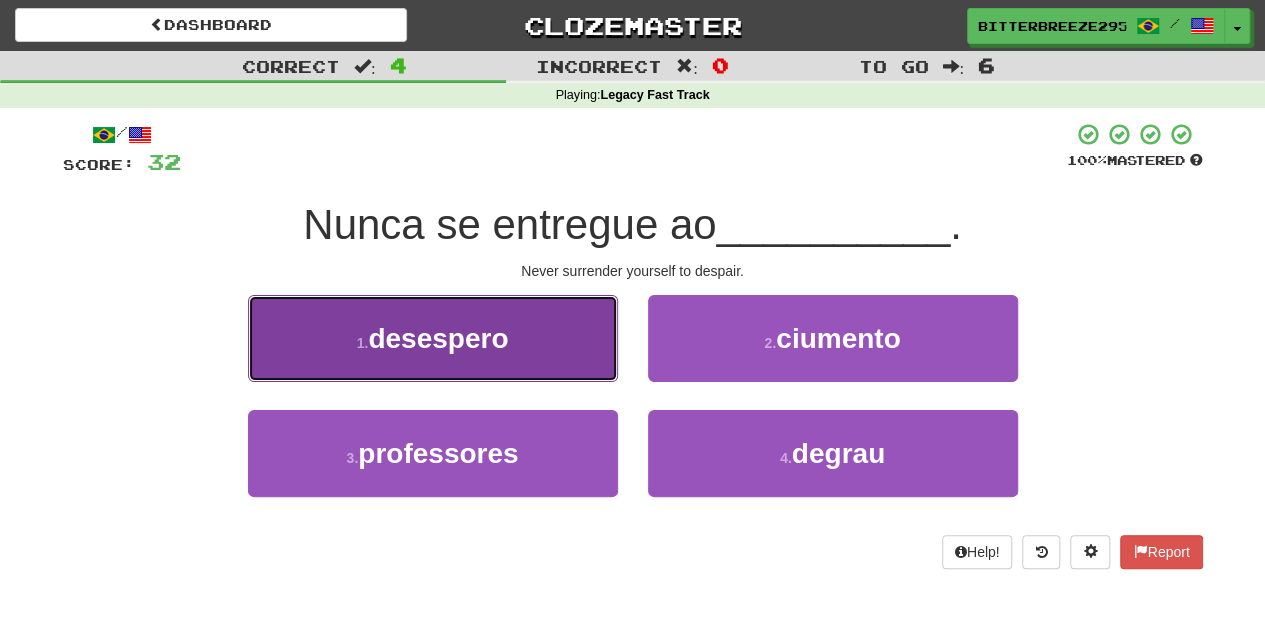 click on "1 .  desespero" at bounding box center [433, 338] 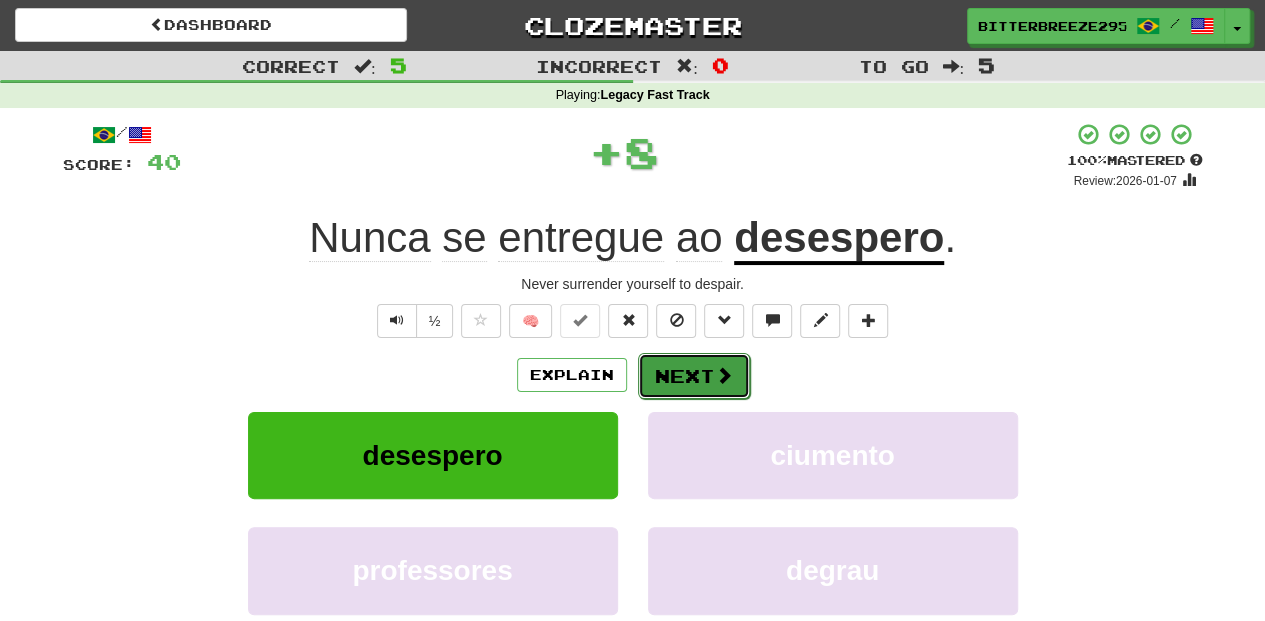 click on "Next" at bounding box center [694, 376] 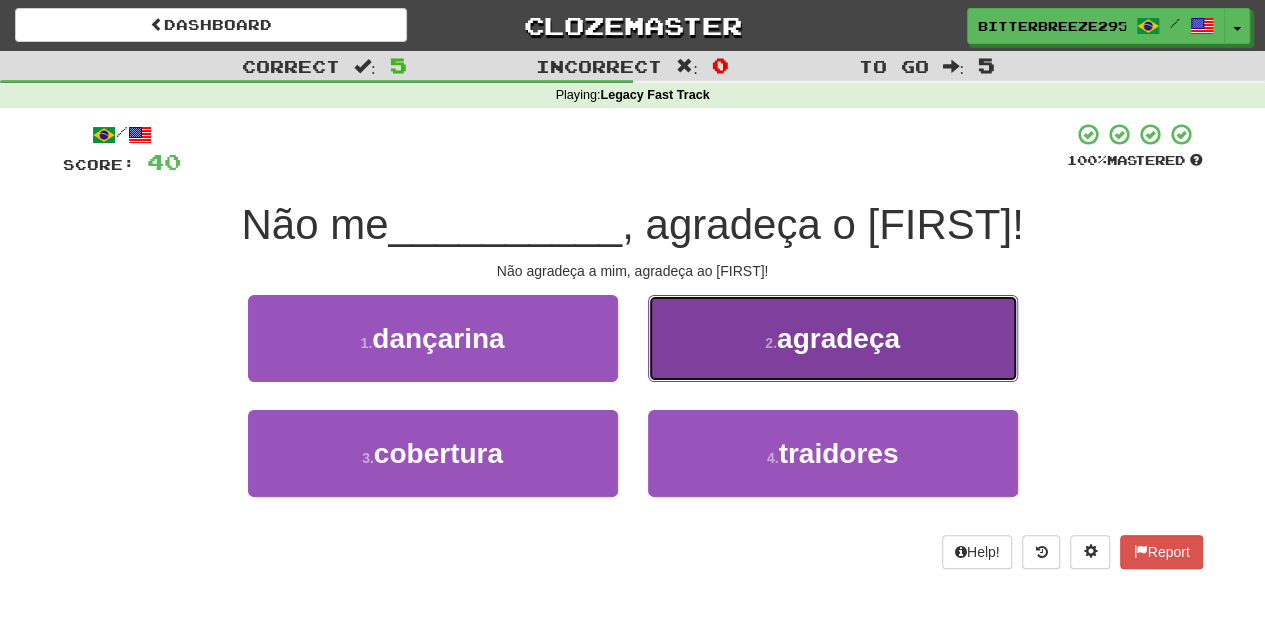 click on "2 .  agradeça" at bounding box center [833, 338] 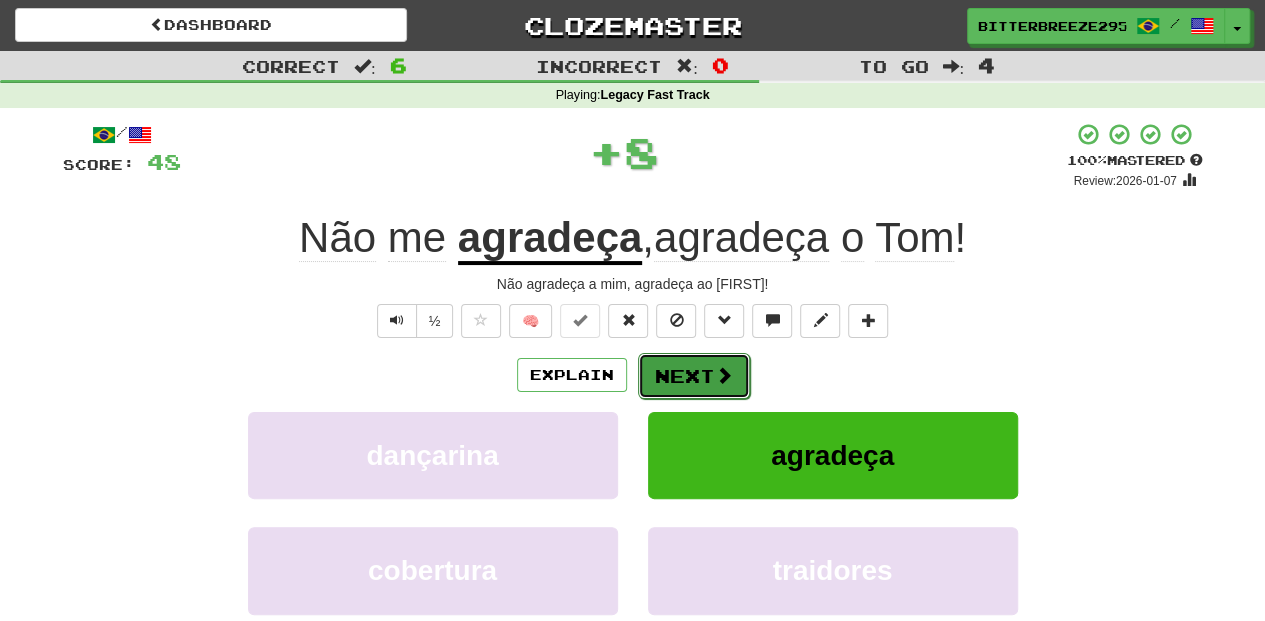 click on "Next" at bounding box center (694, 376) 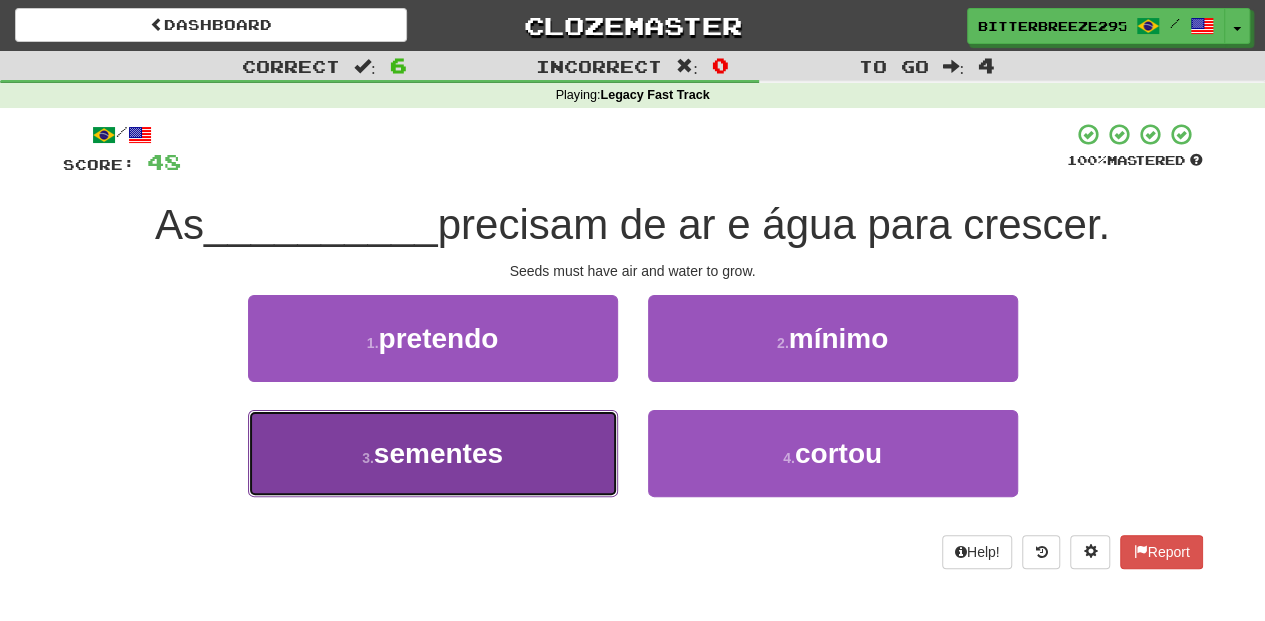 click on "3 .  sementes" at bounding box center [433, 453] 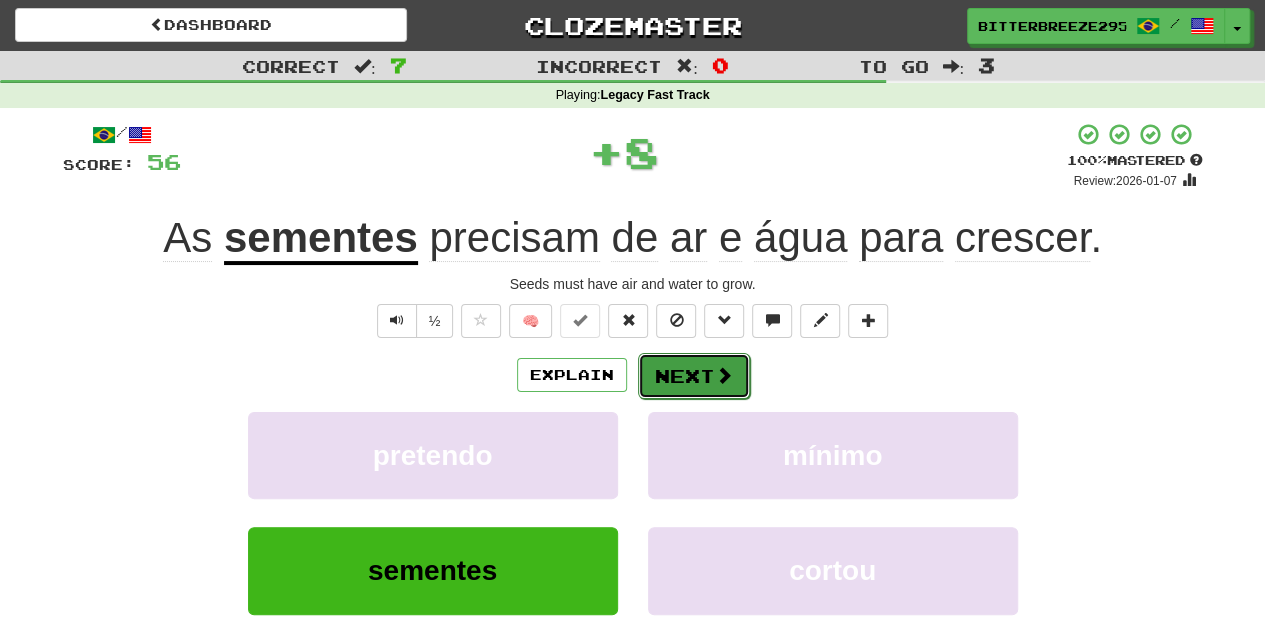 click on "Next" at bounding box center [694, 376] 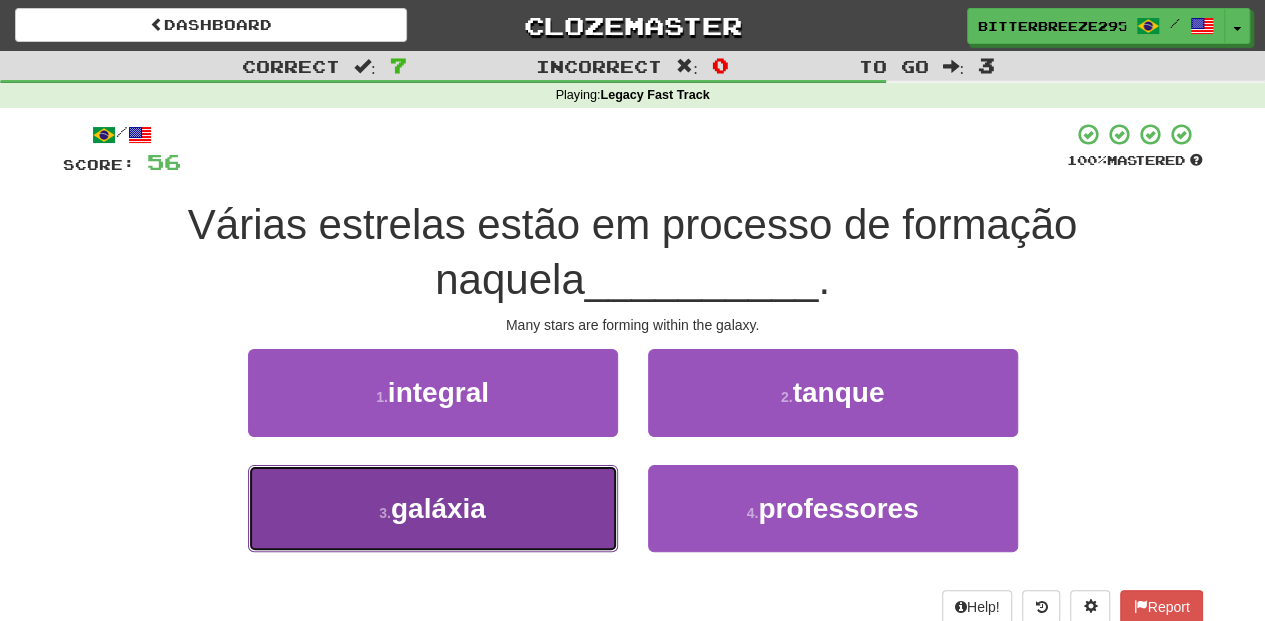 click on "3 .  galáxia" at bounding box center [433, 508] 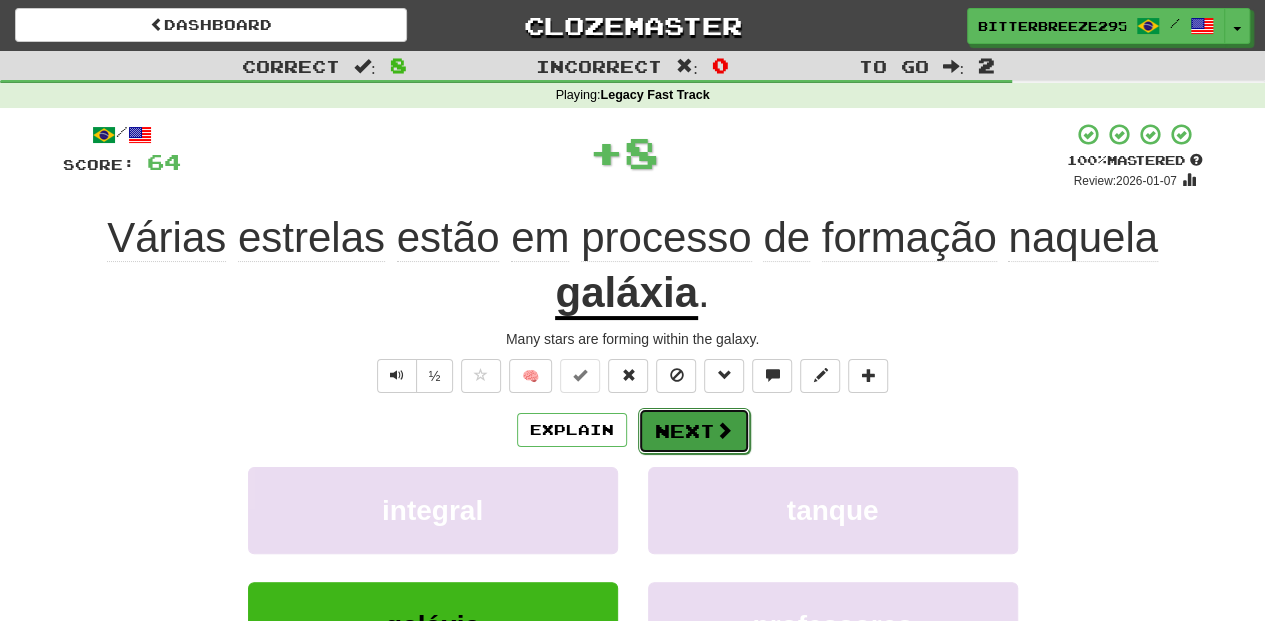 click on "Next" at bounding box center [694, 431] 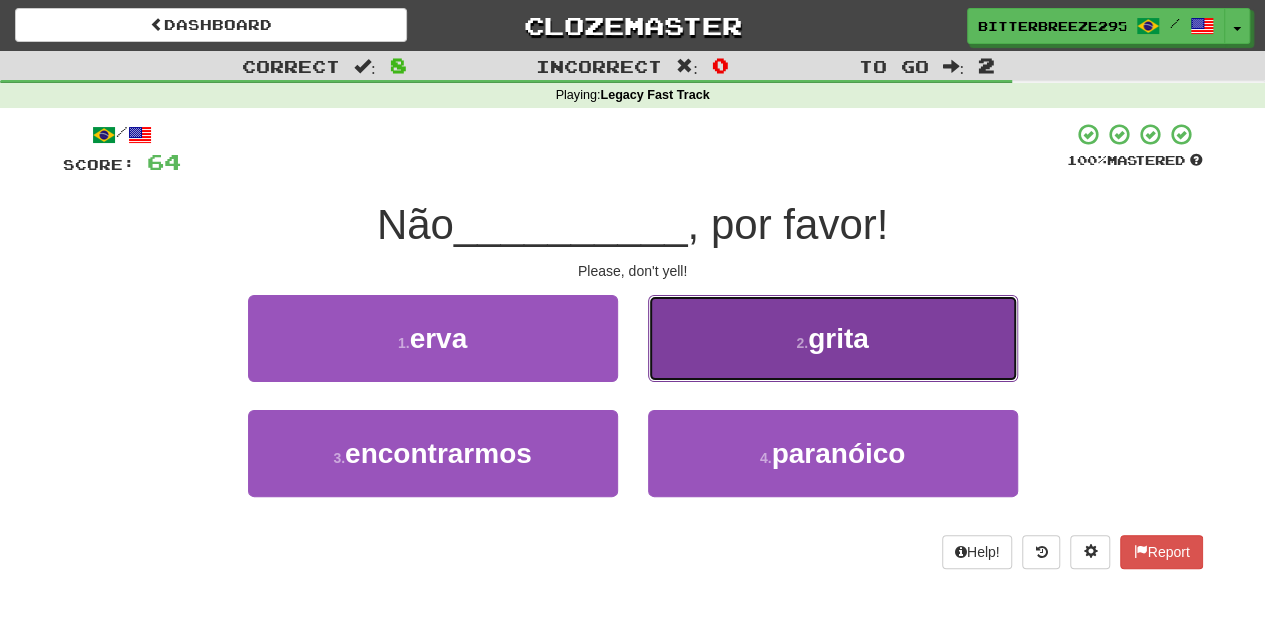 click on "2 .  grita" at bounding box center [833, 338] 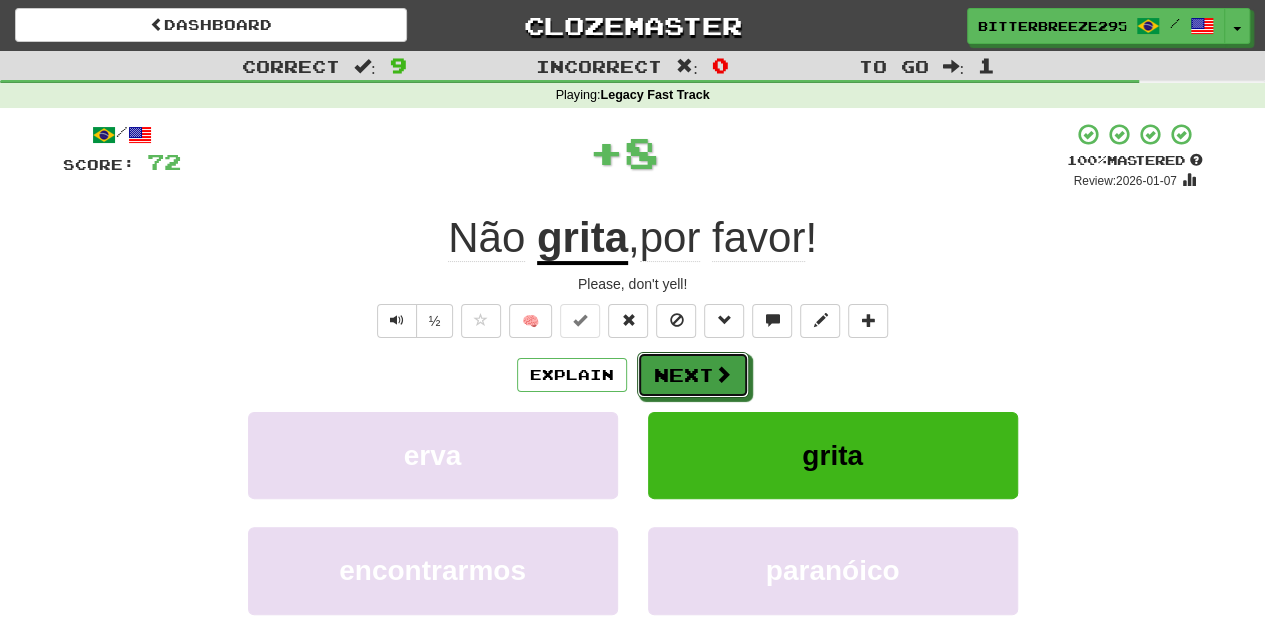 click on "Next" at bounding box center [693, 375] 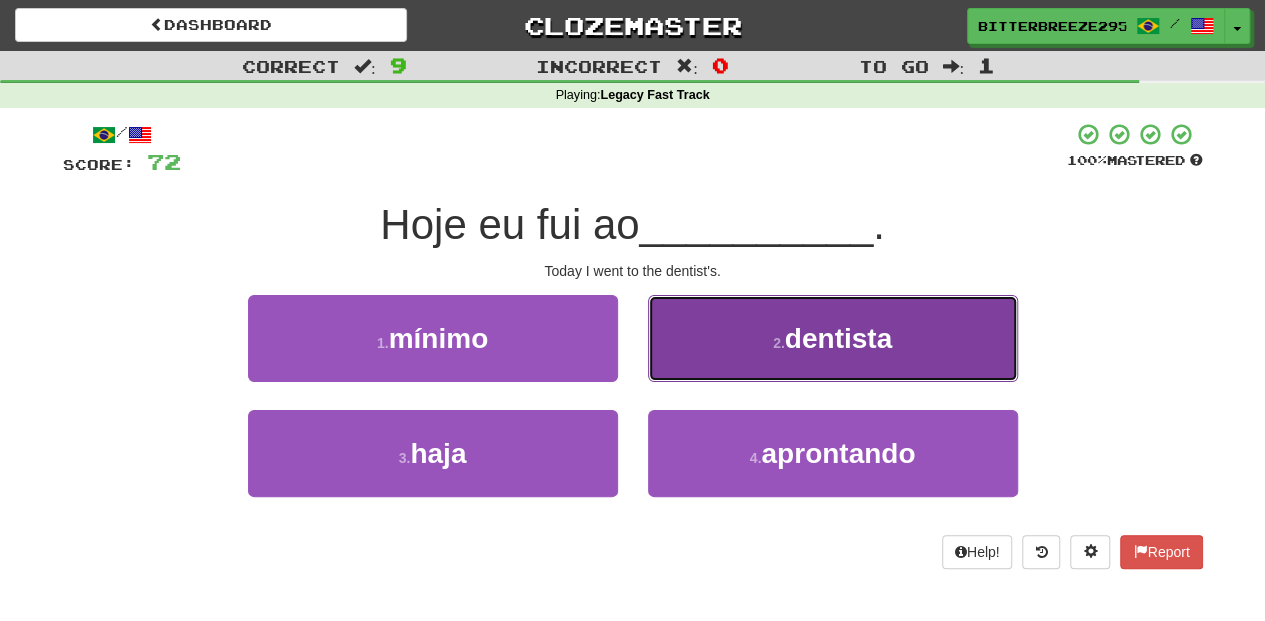 click on "2 .  dentista" at bounding box center (833, 338) 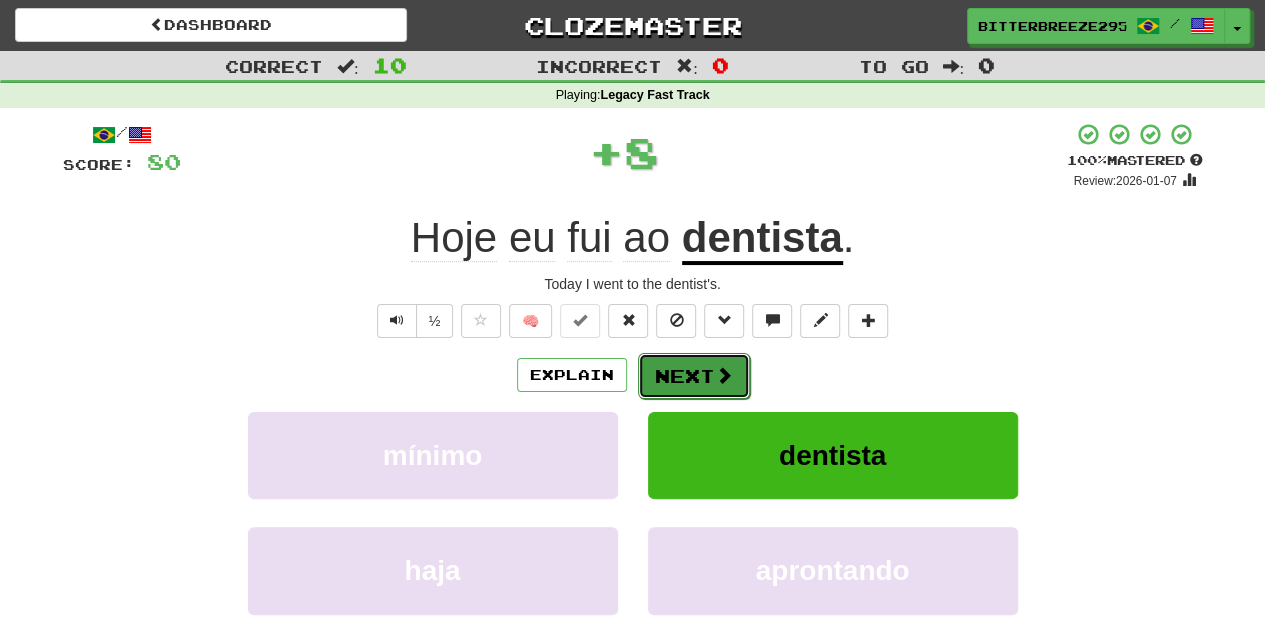 click on "Next" at bounding box center (694, 376) 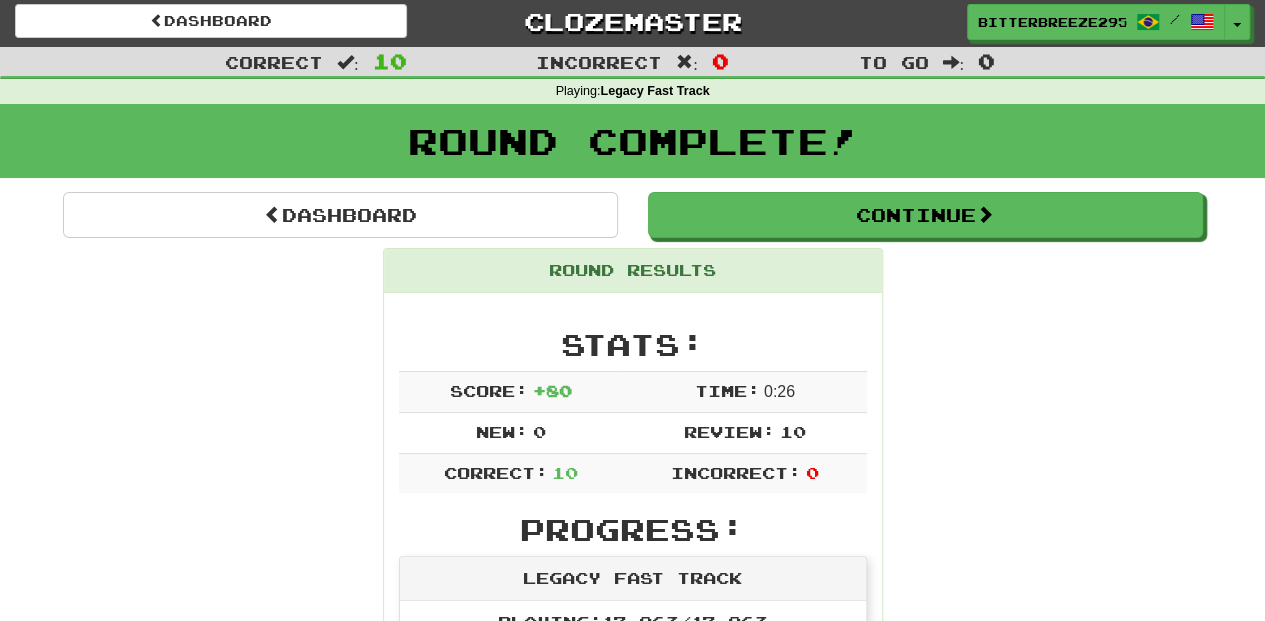 scroll, scrollTop: 0, scrollLeft: 0, axis: both 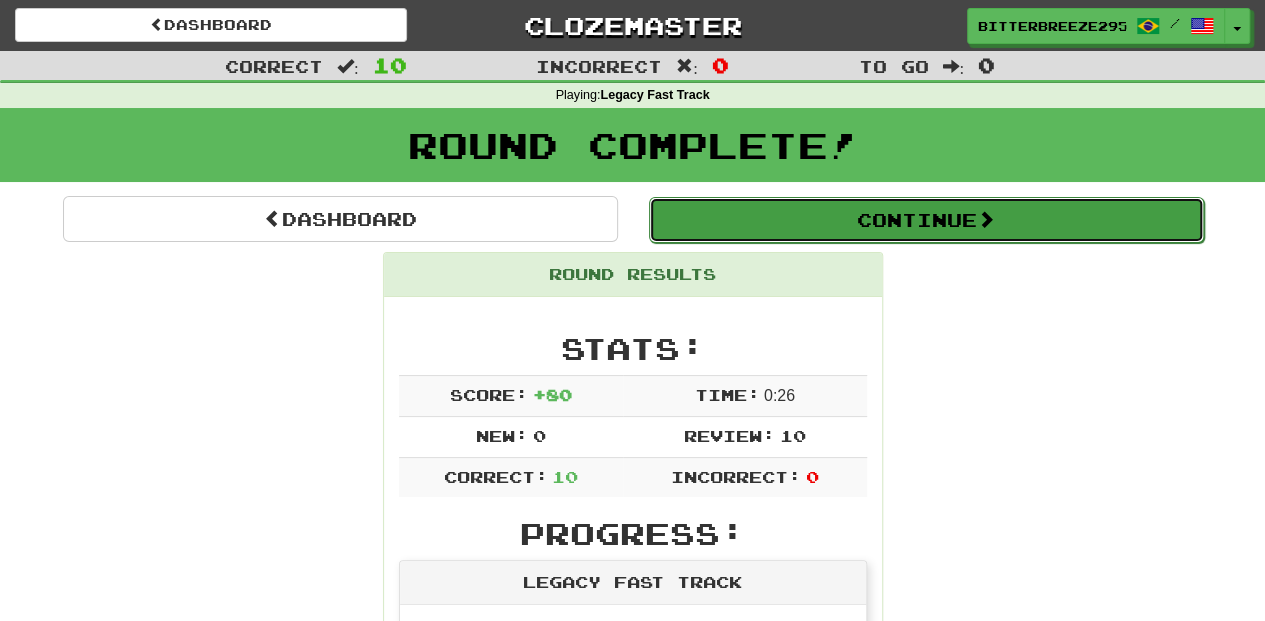 click on "Continue" at bounding box center [926, 220] 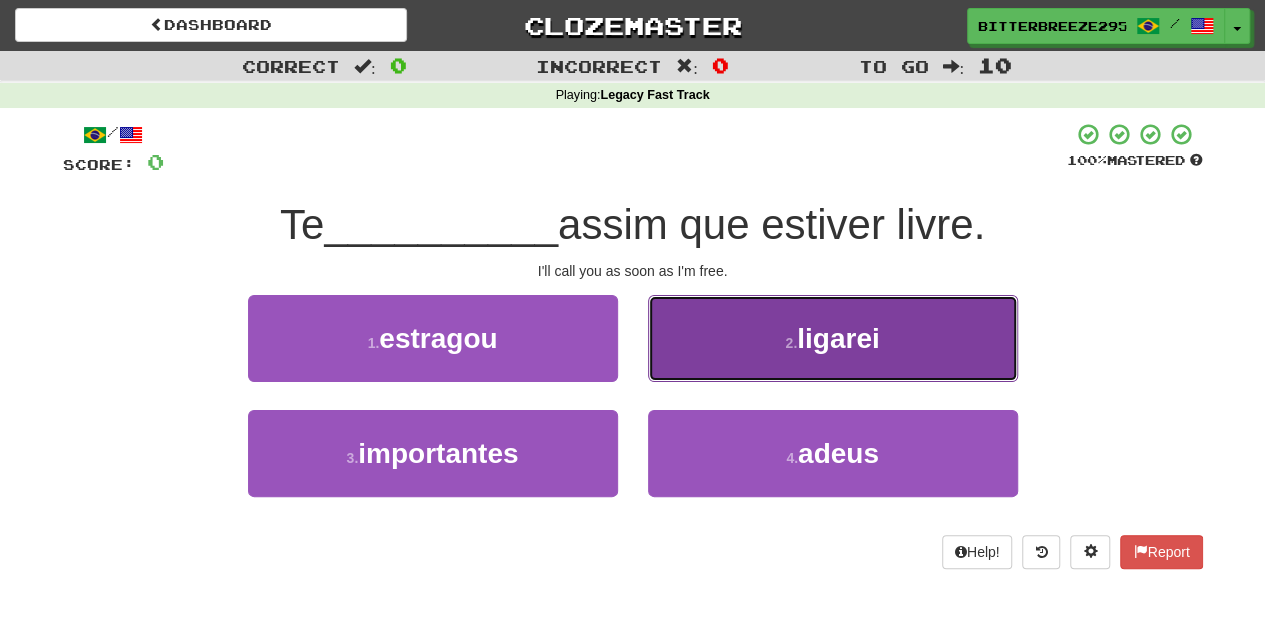 click on "2 .  ligarei" at bounding box center (833, 338) 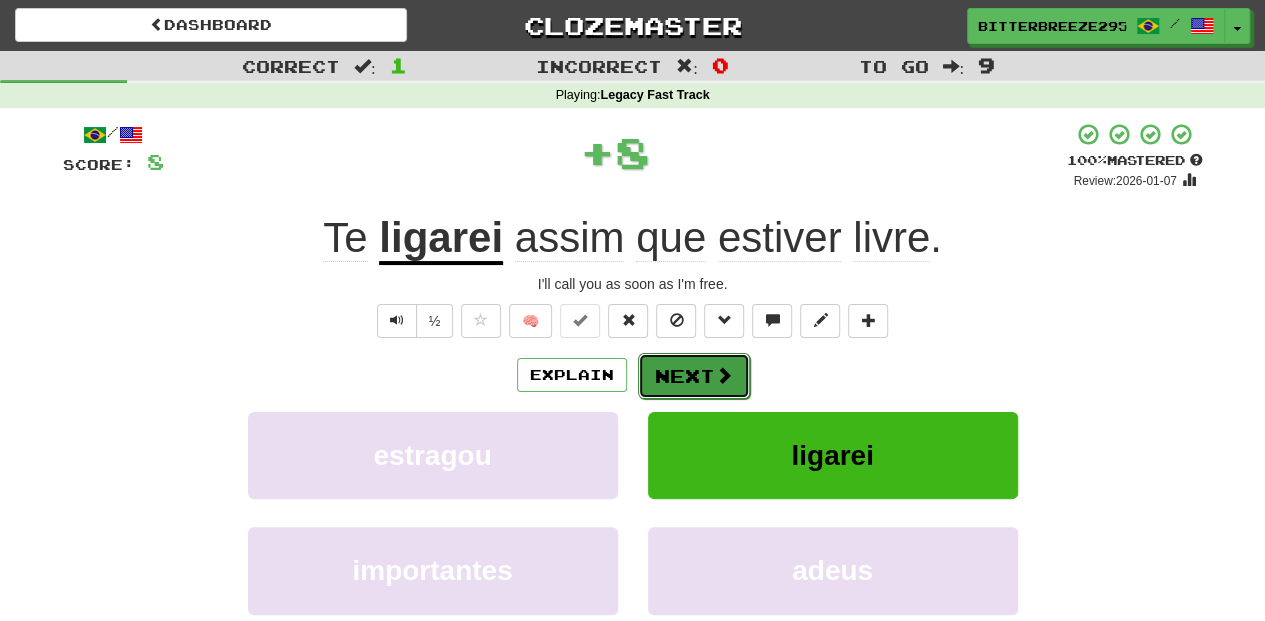 click on "Next" at bounding box center (694, 376) 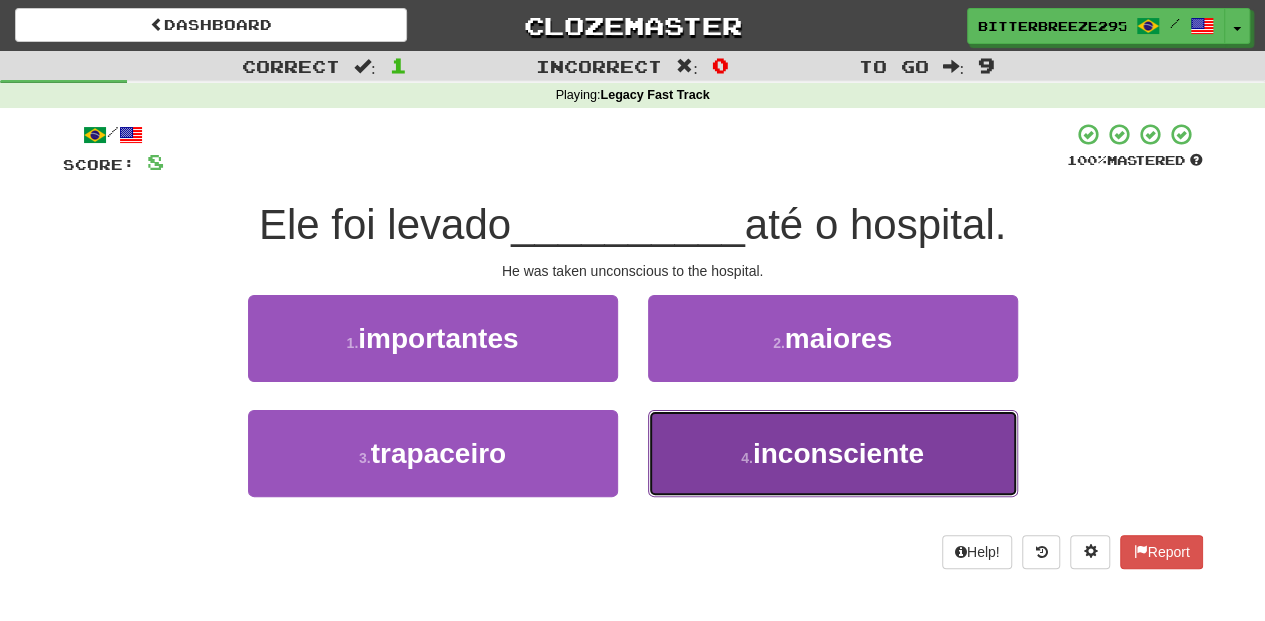 click on "4 .  inconsciente" at bounding box center (833, 453) 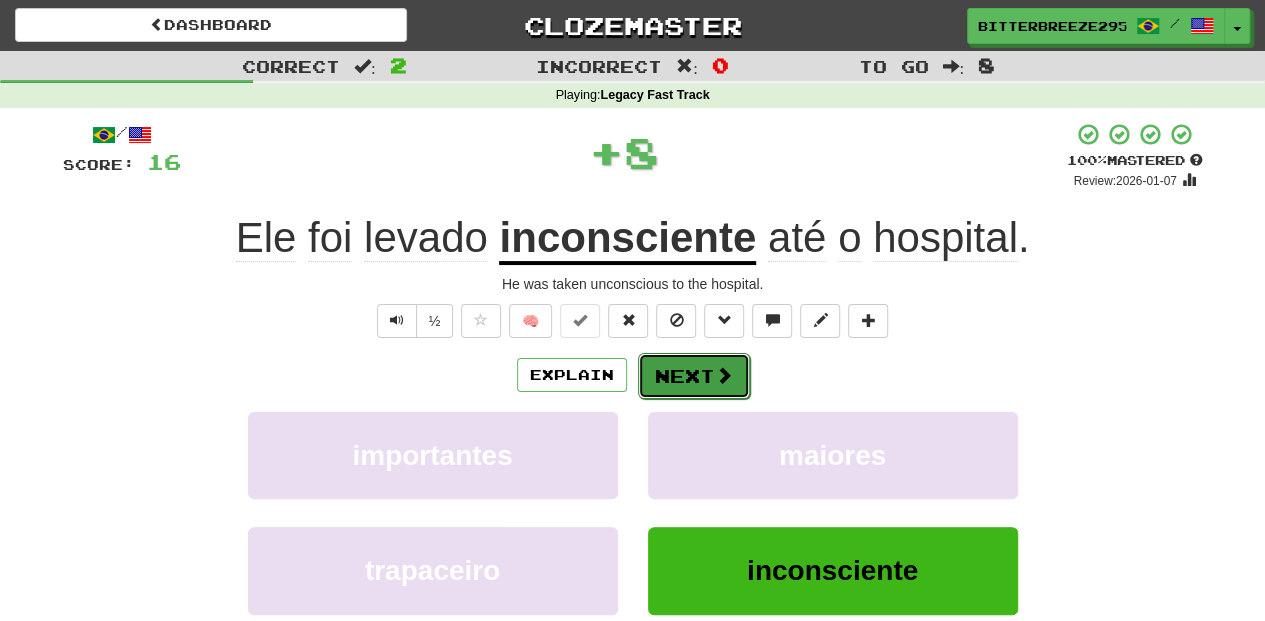 click on "Next" at bounding box center (694, 376) 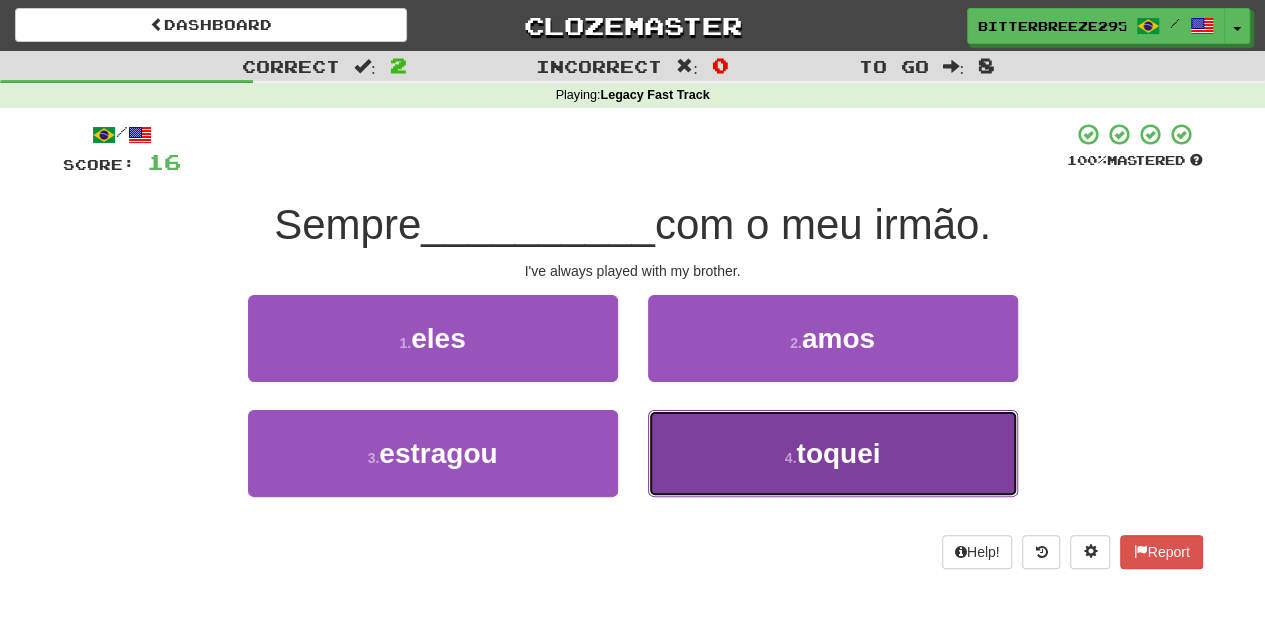 click on "4 .  toquei" at bounding box center [833, 453] 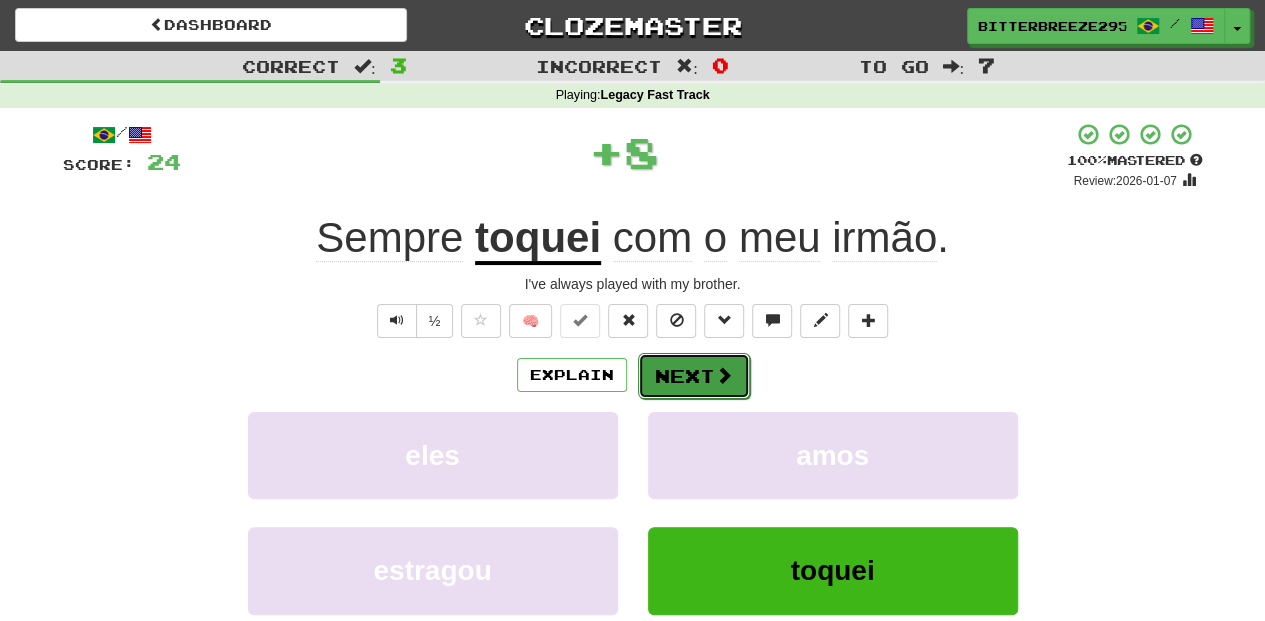 click on "Next" at bounding box center (694, 376) 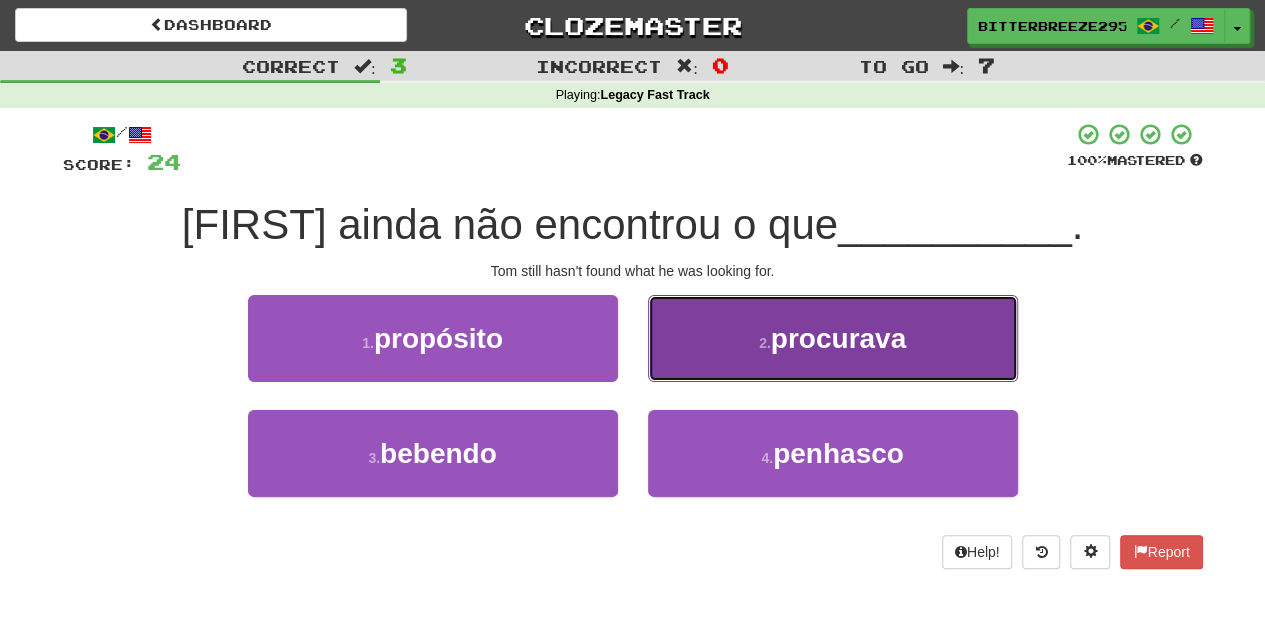 click on "2 .  procurava" at bounding box center (833, 338) 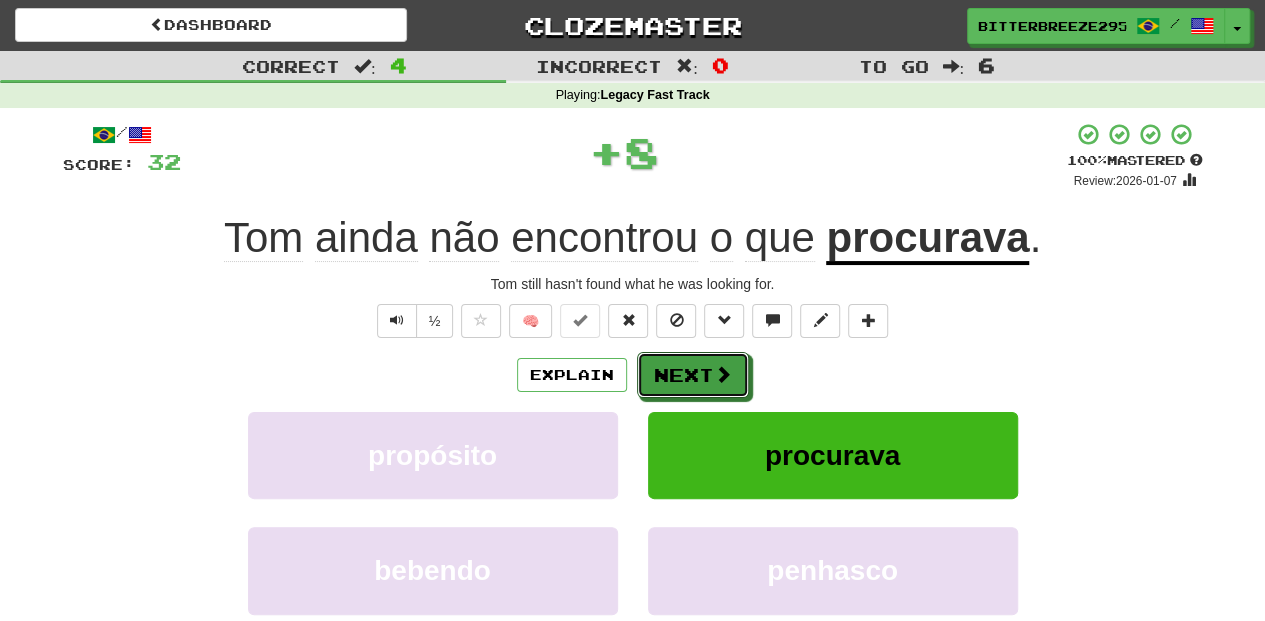 click on "Next" at bounding box center (693, 375) 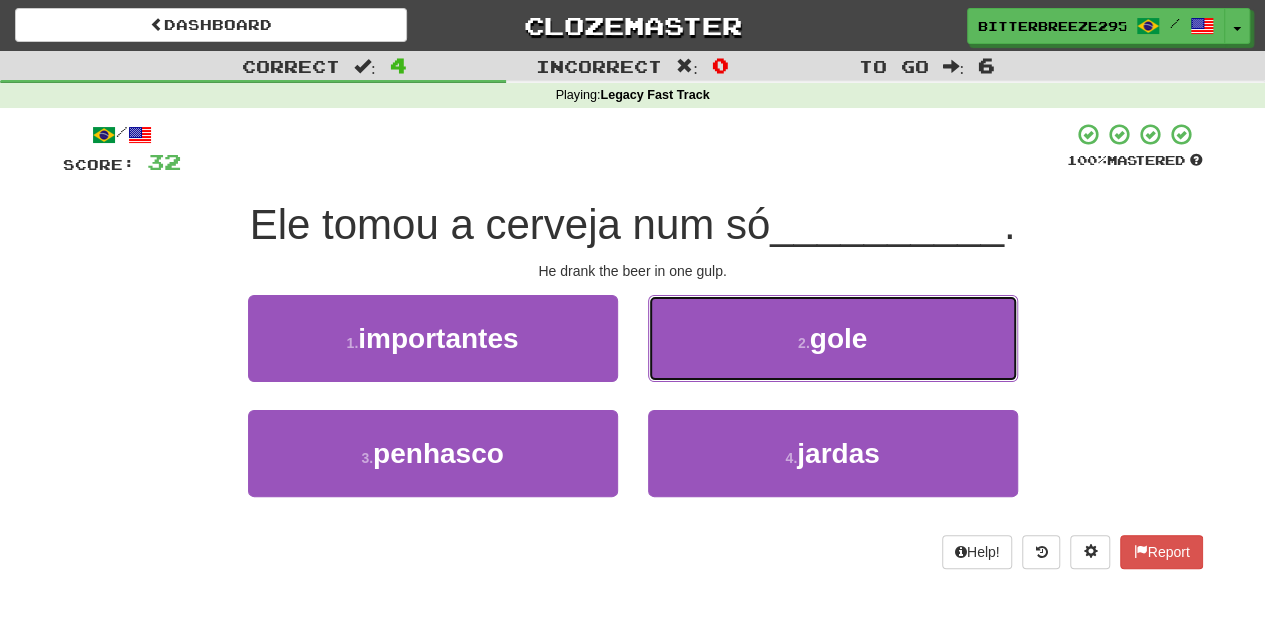 click on "2 .  gole" at bounding box center (833, 338) 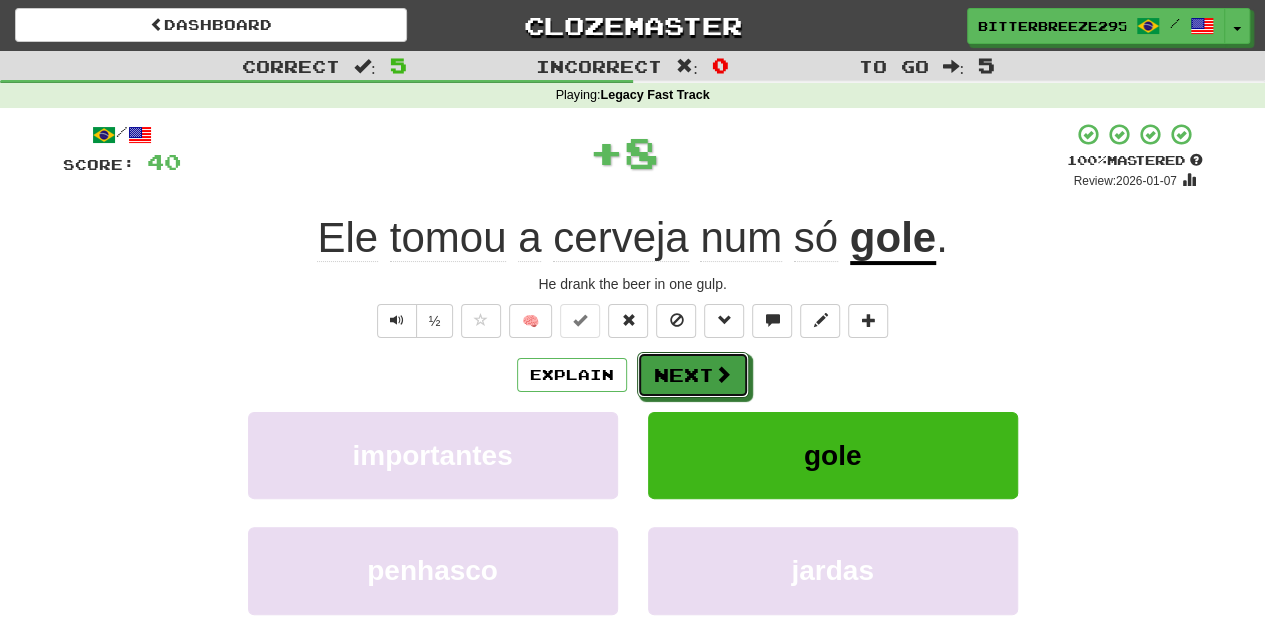 click on "Next" at bounding box center (693, 375) 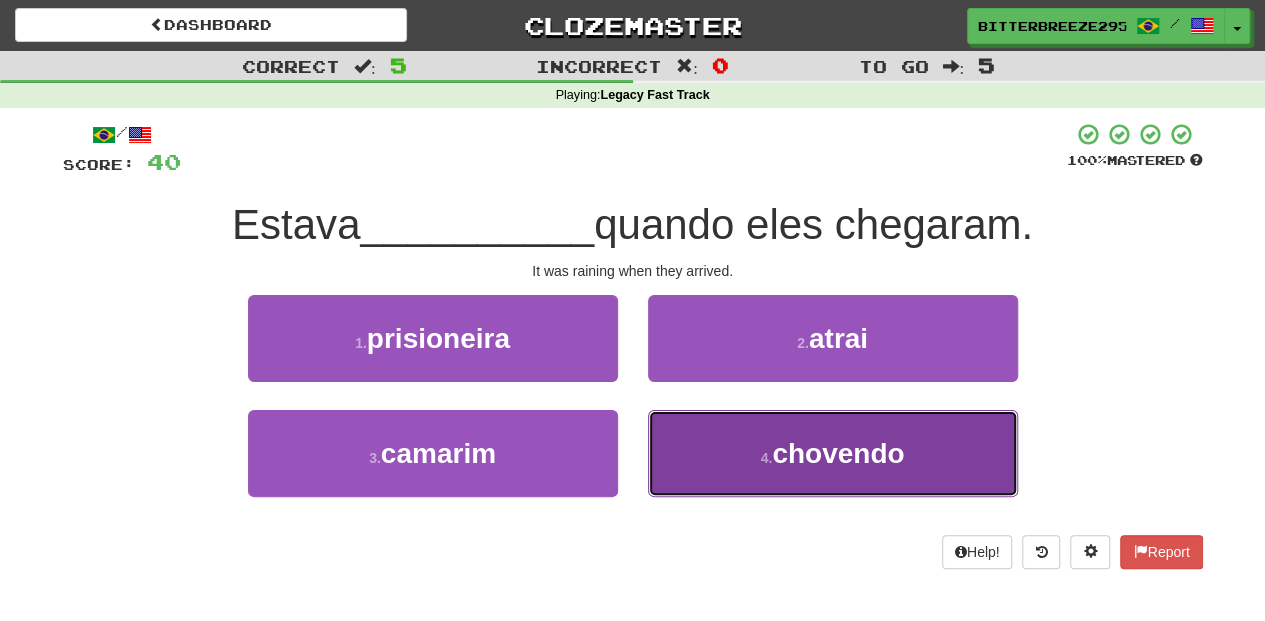click on "4 .  chovendo" at bounding box center [833, 453] 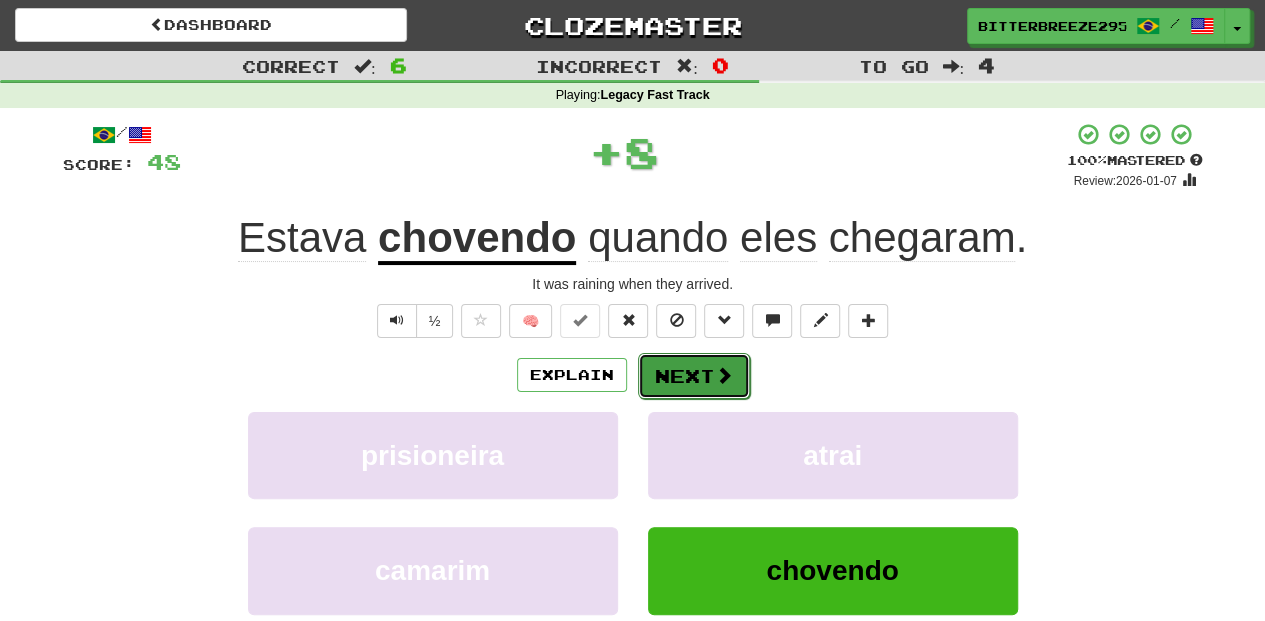 click on "Next" at bounding box center (694, 376) 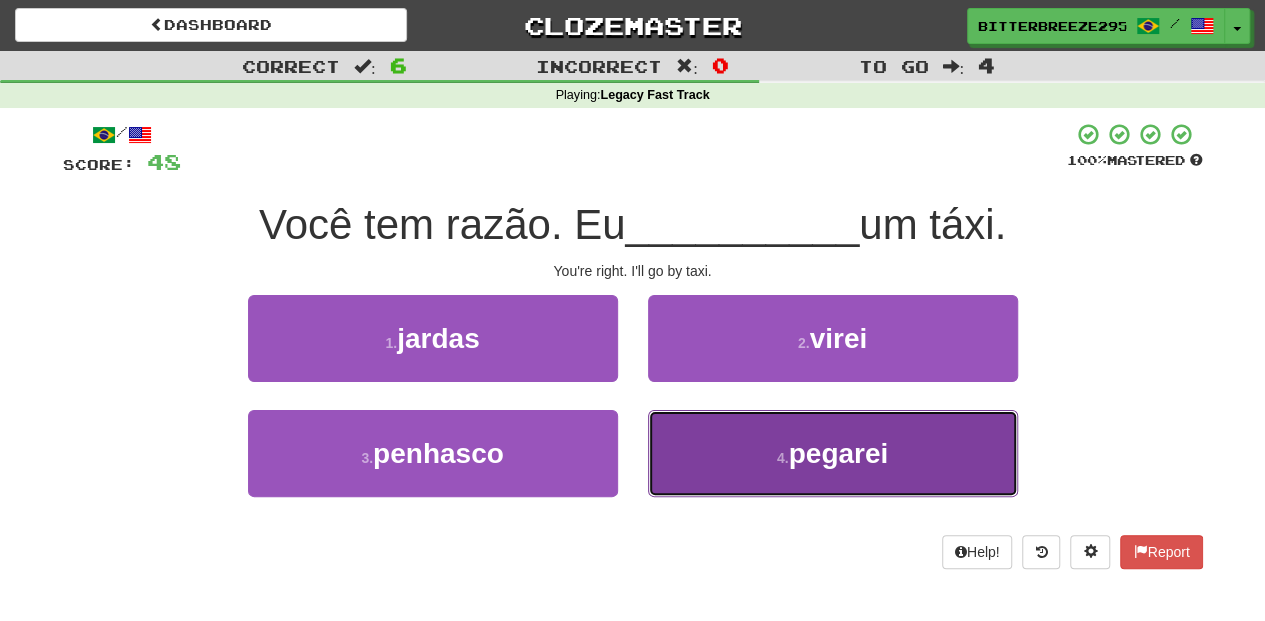 click on "4 .  pegarei" at bounding box center [833, 453] 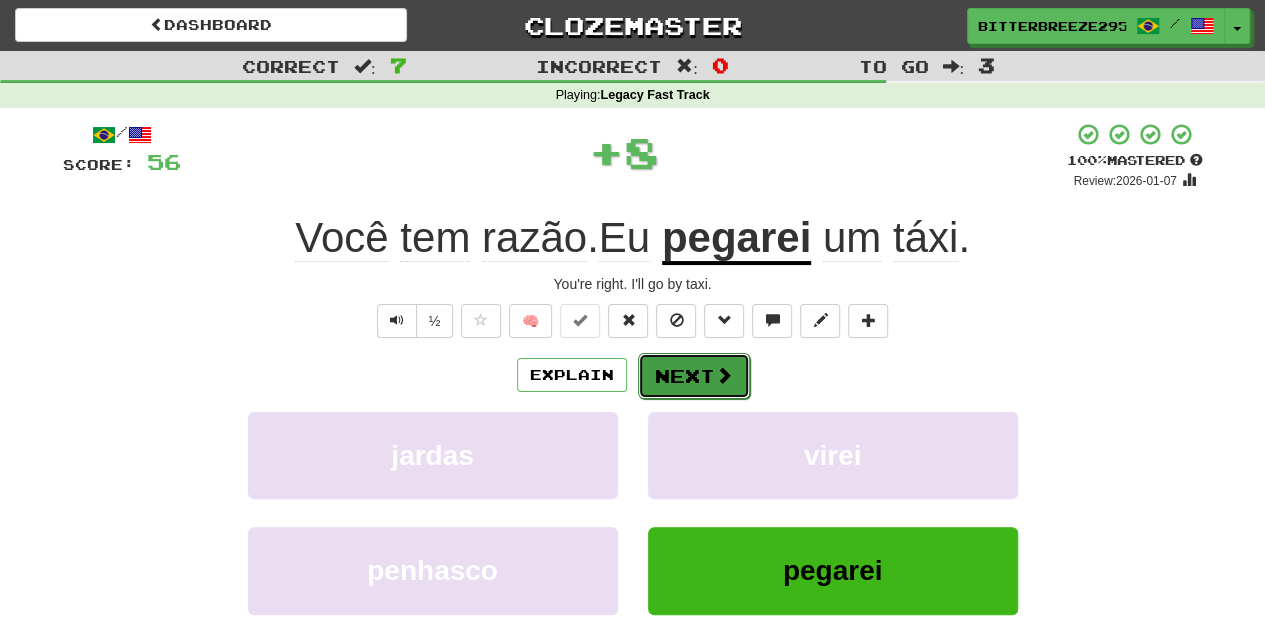 click on "Next" at bounding box center (694, 376) 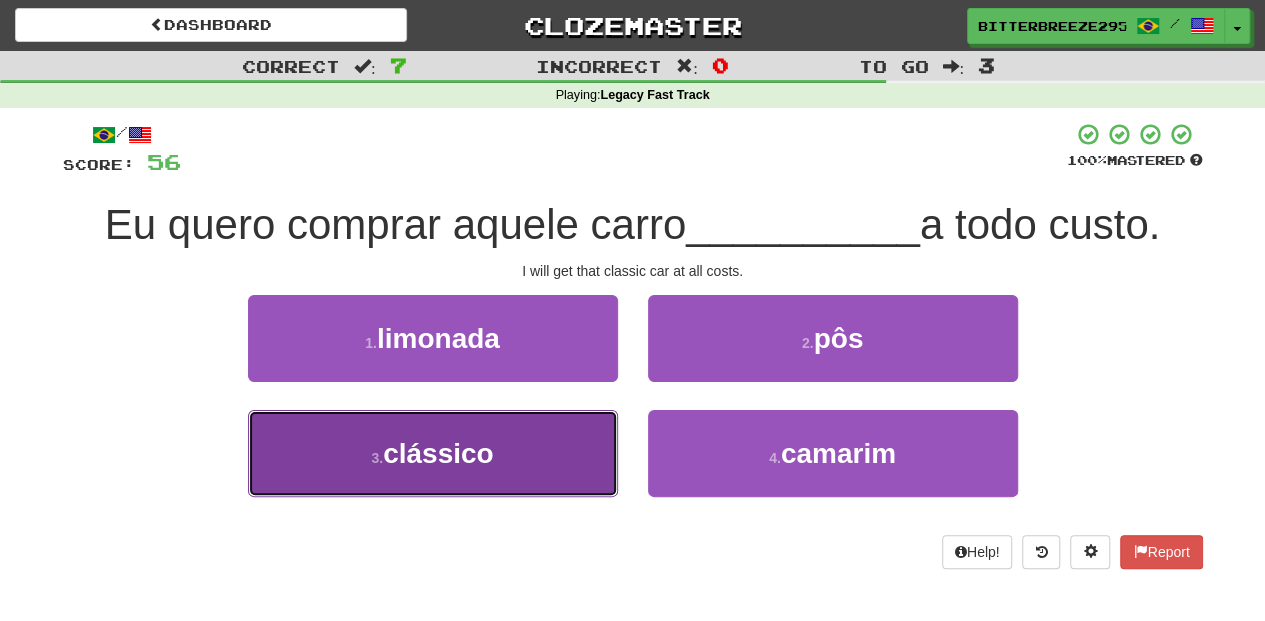 click on "3 .  clássico" at bounding box center (433, 453) 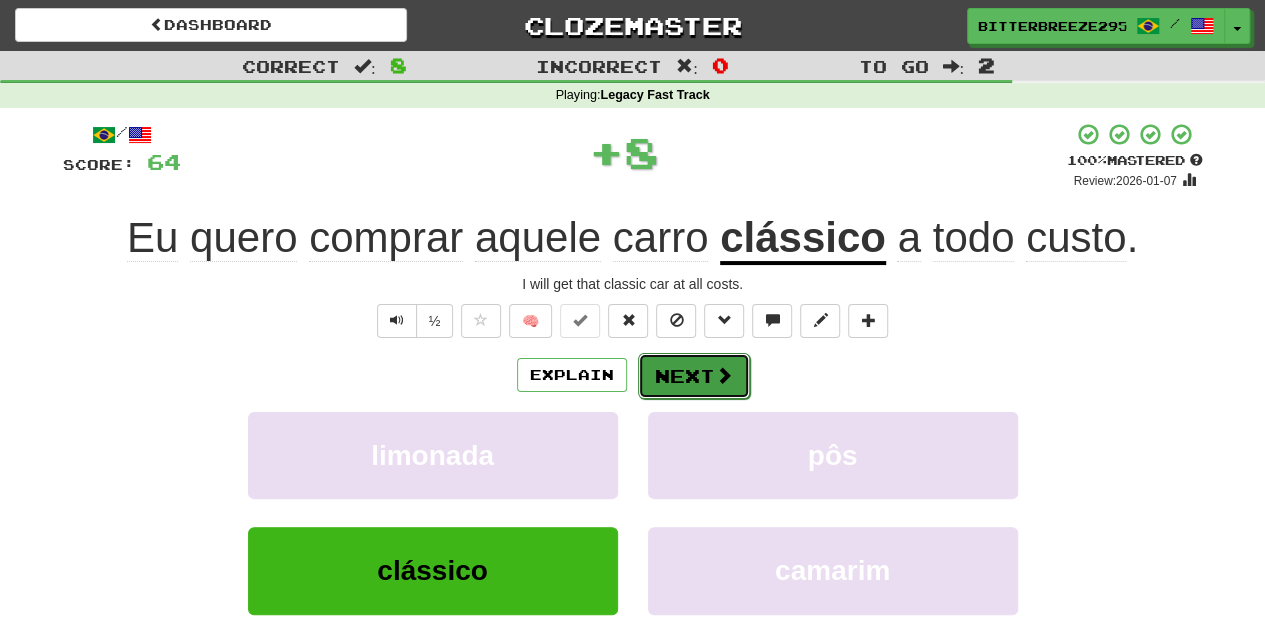 click on "Next" at bounding box center (694, 376) 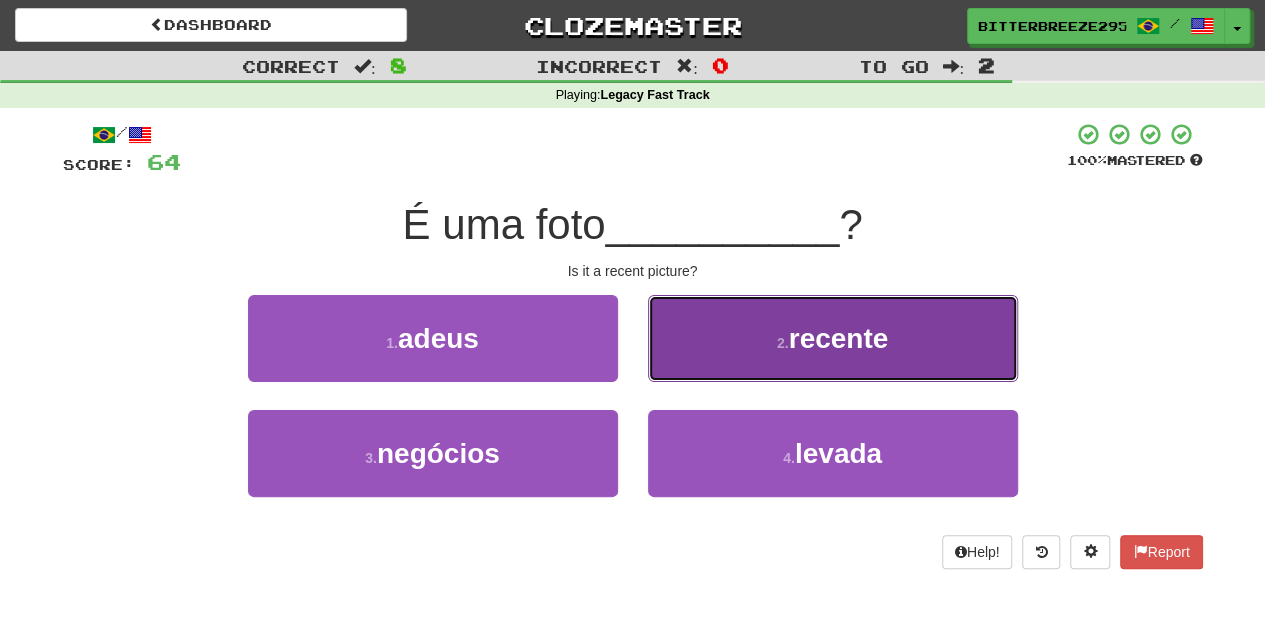 click on "2 .  recente" at bounding box center [833, 338] 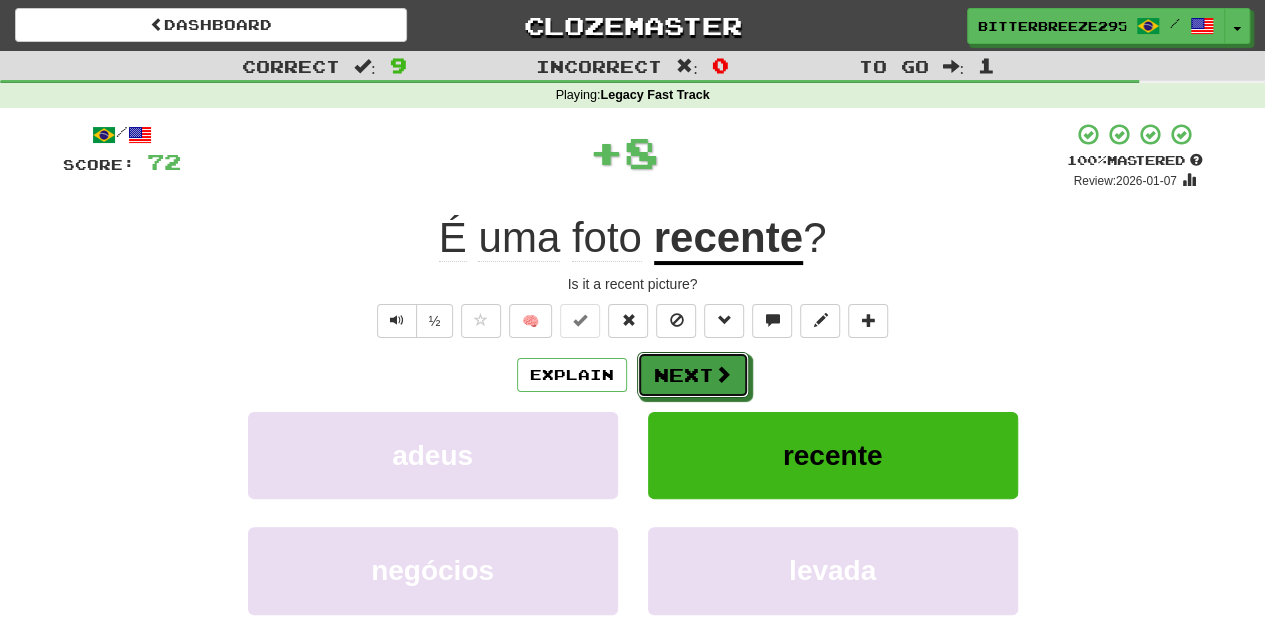 click on "Next" at bounding box center (693, 375) 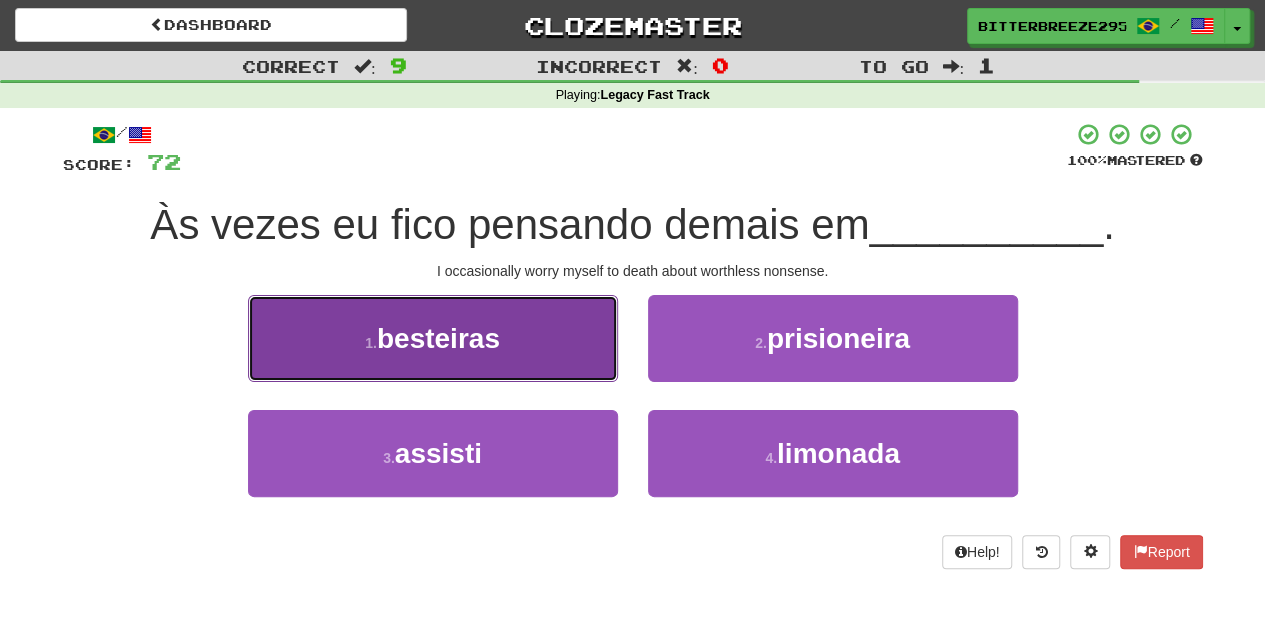 click on "1 .  besteiras" at bounding box center (433, 338) 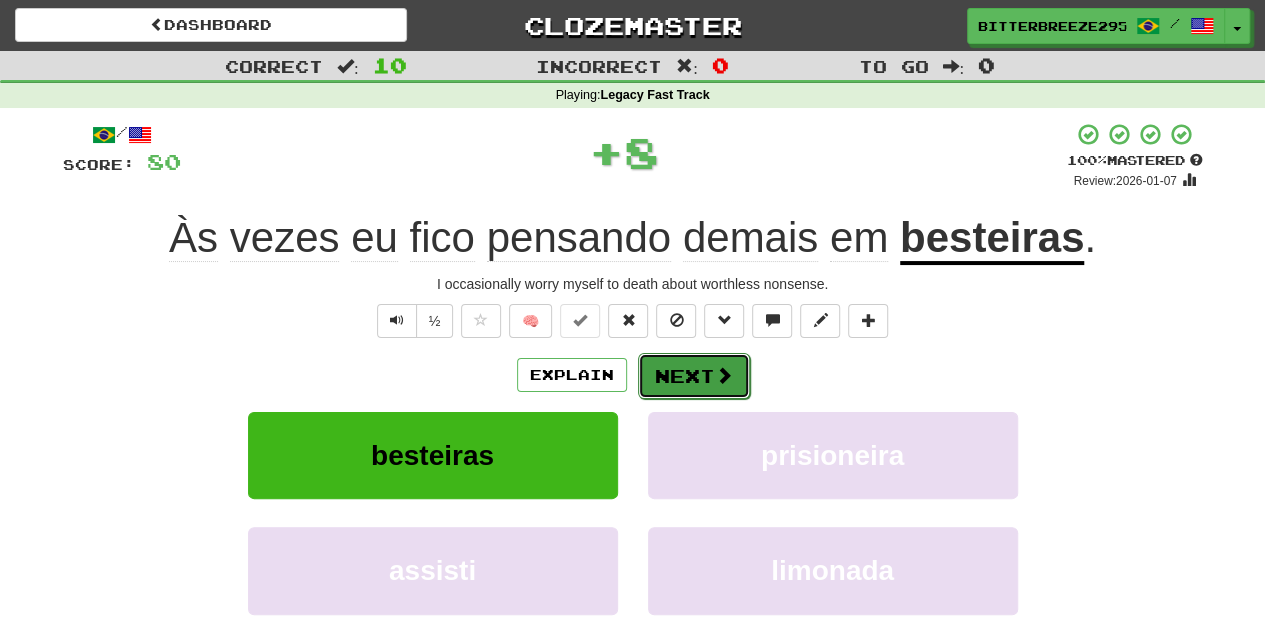 click on "Next" at bounding box center (694, 376) 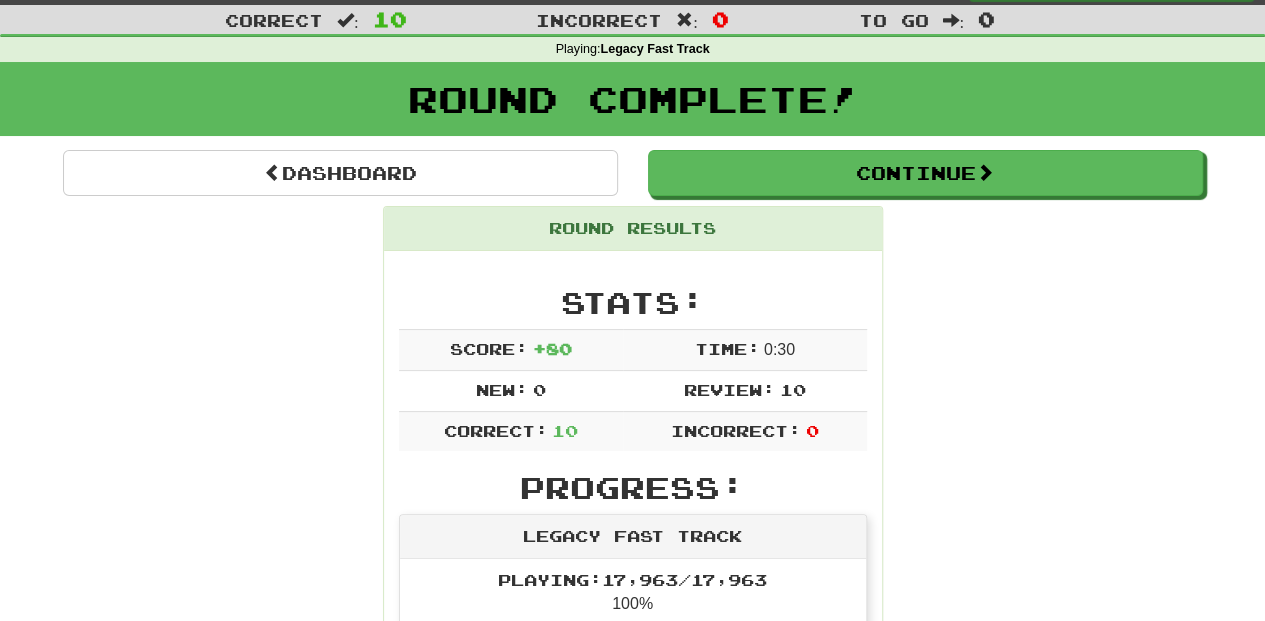 scroll, scrollTop: 0, scrollLeft: 0, axis: both 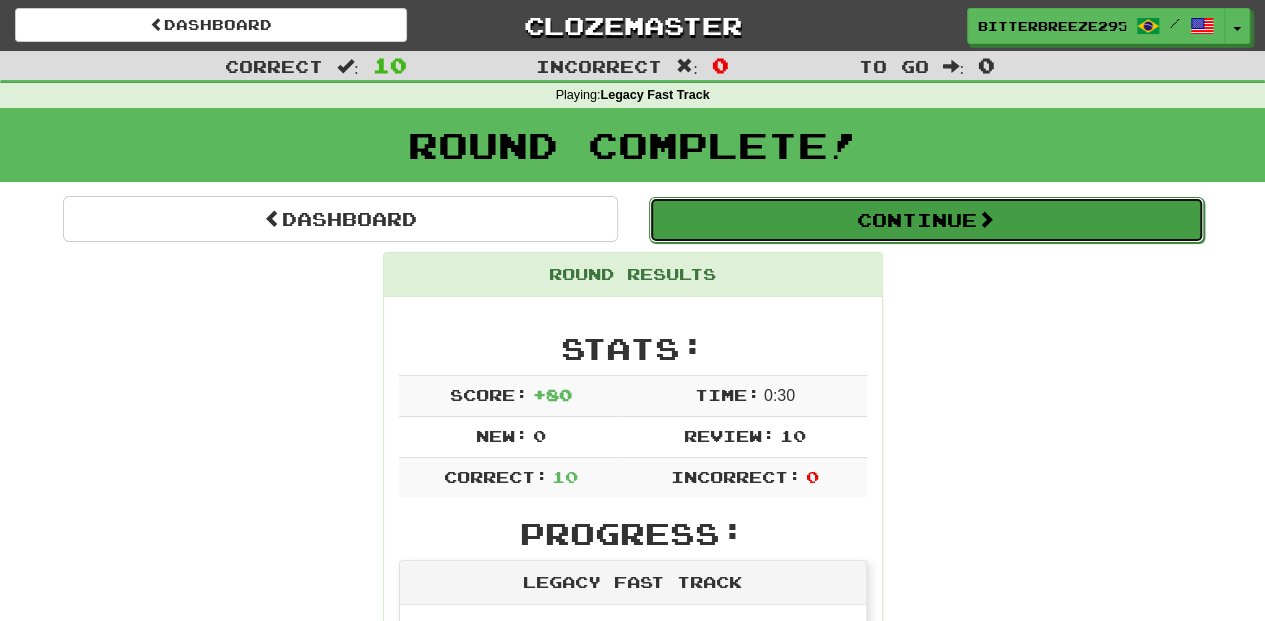 click on "Continue" at bounding box center (926, 220) 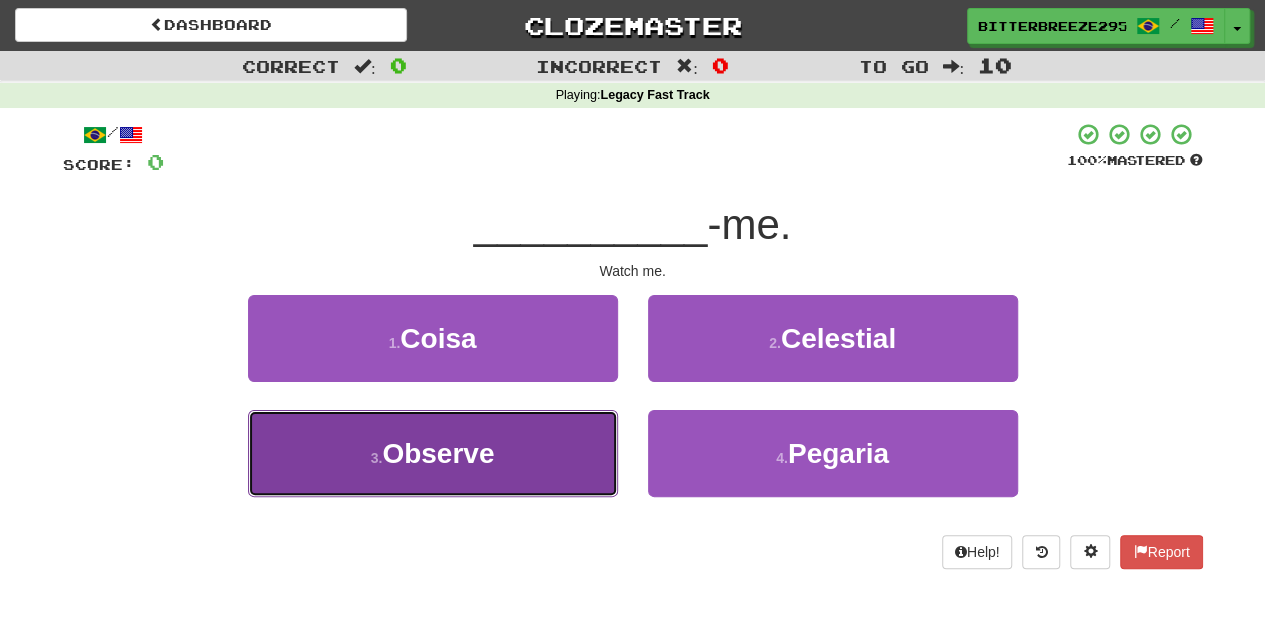 click on "3 .  Observe" at bounding box center [433, 453] 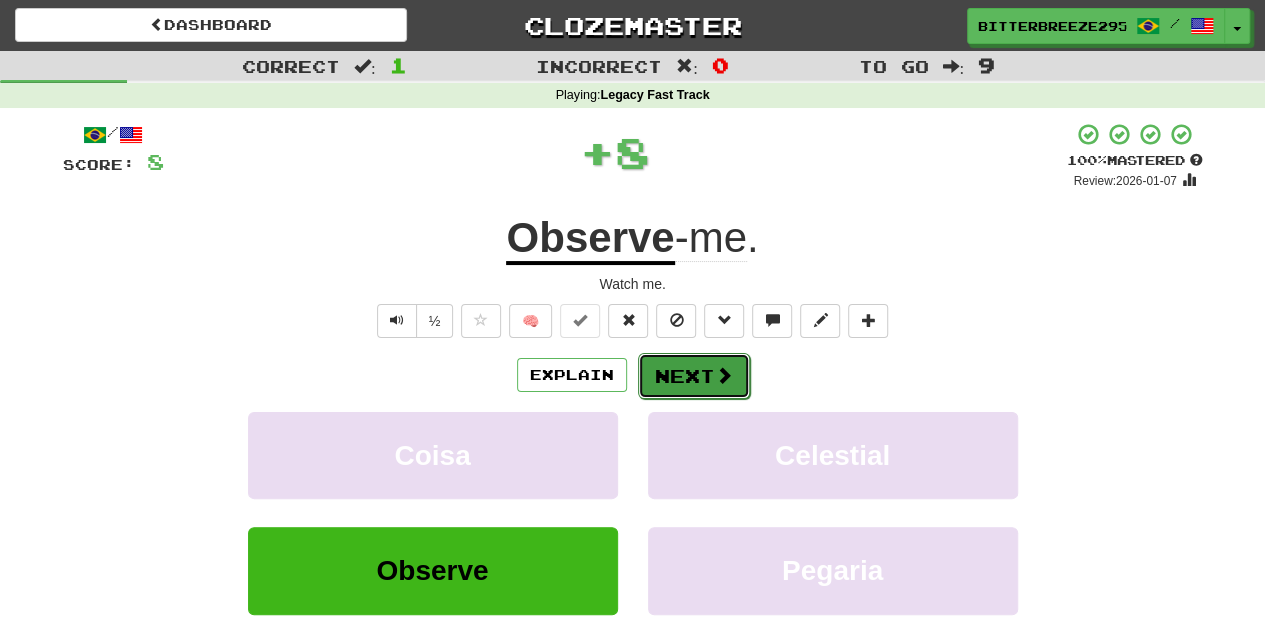 click on "Next" at bounding box center (694, 376) 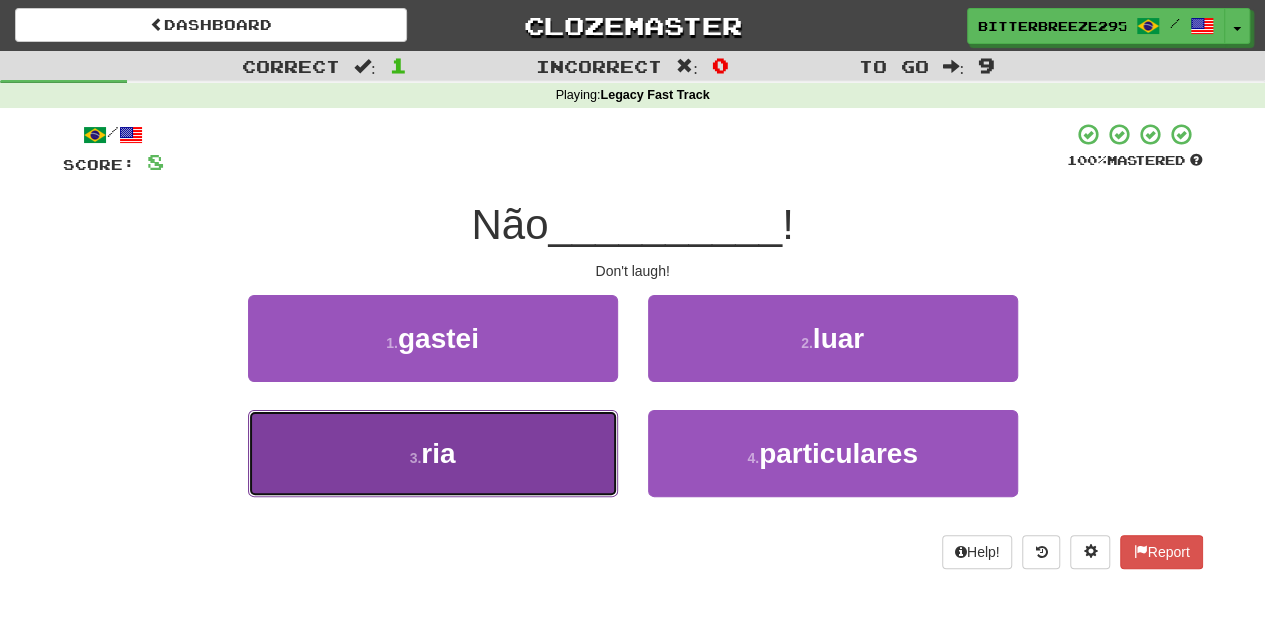click on "3 .  ria" at bounding box center (433, 453) 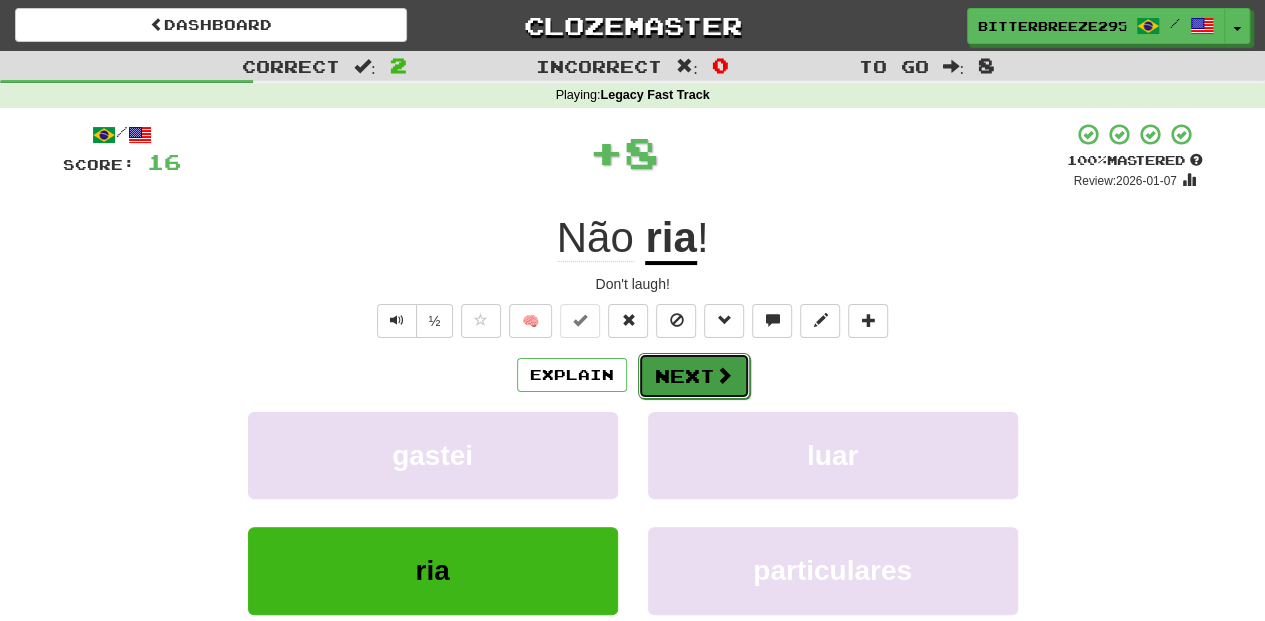 click on "Next" at bounding box center (694, 376) 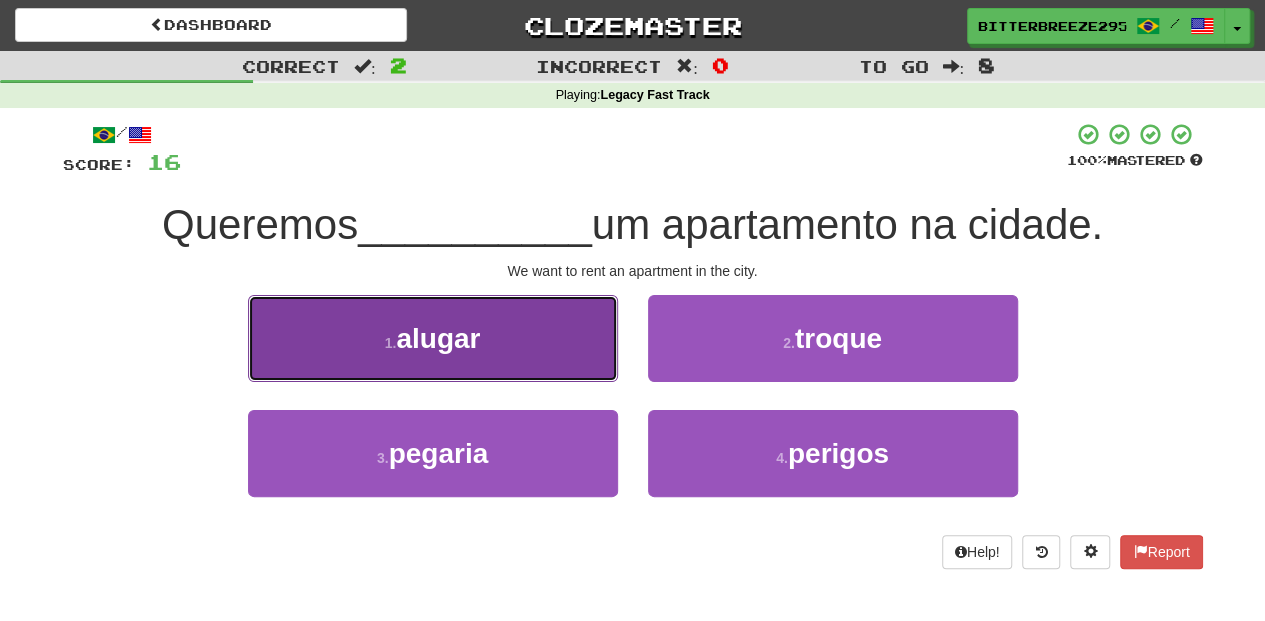 click on "1 .  alugar" at bounding box center (433, 338) 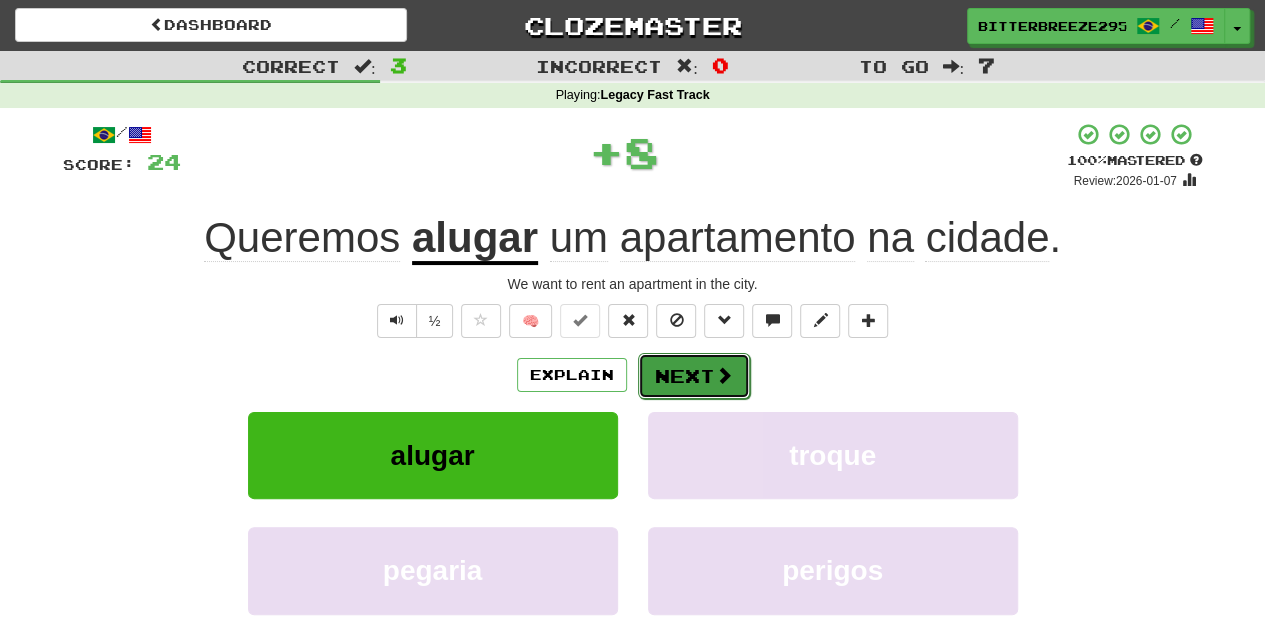click on "Next" at bounding box center (694, 376) 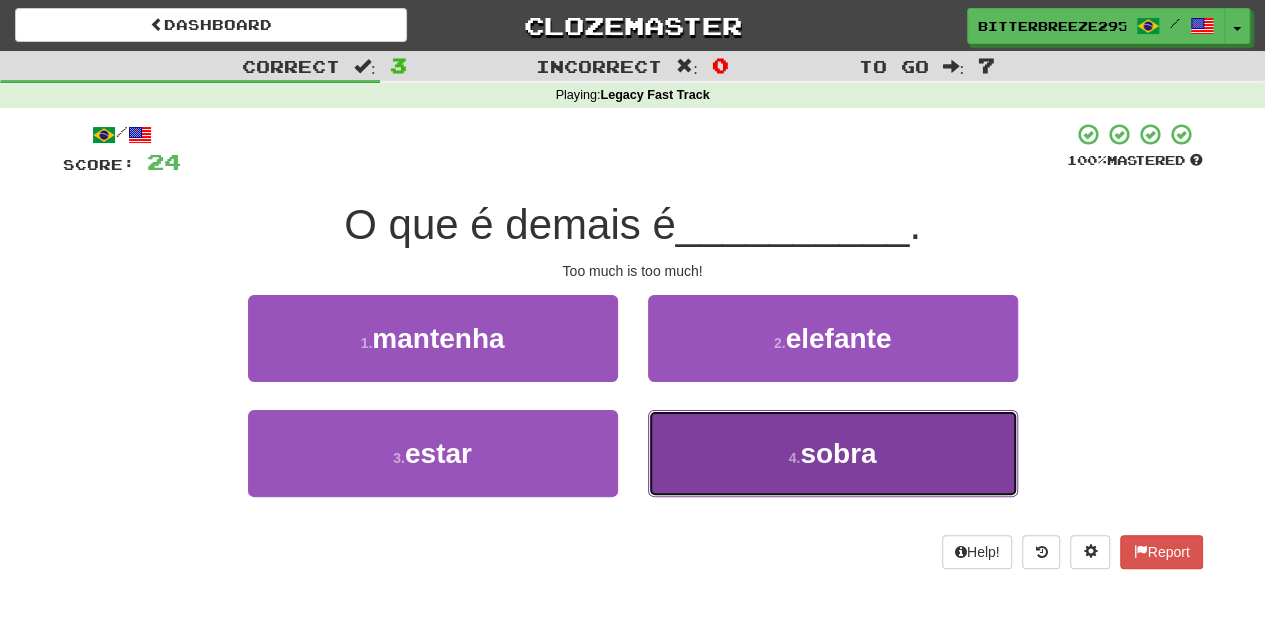 click on "4 .  sobra" at bounding box center (833, 453) 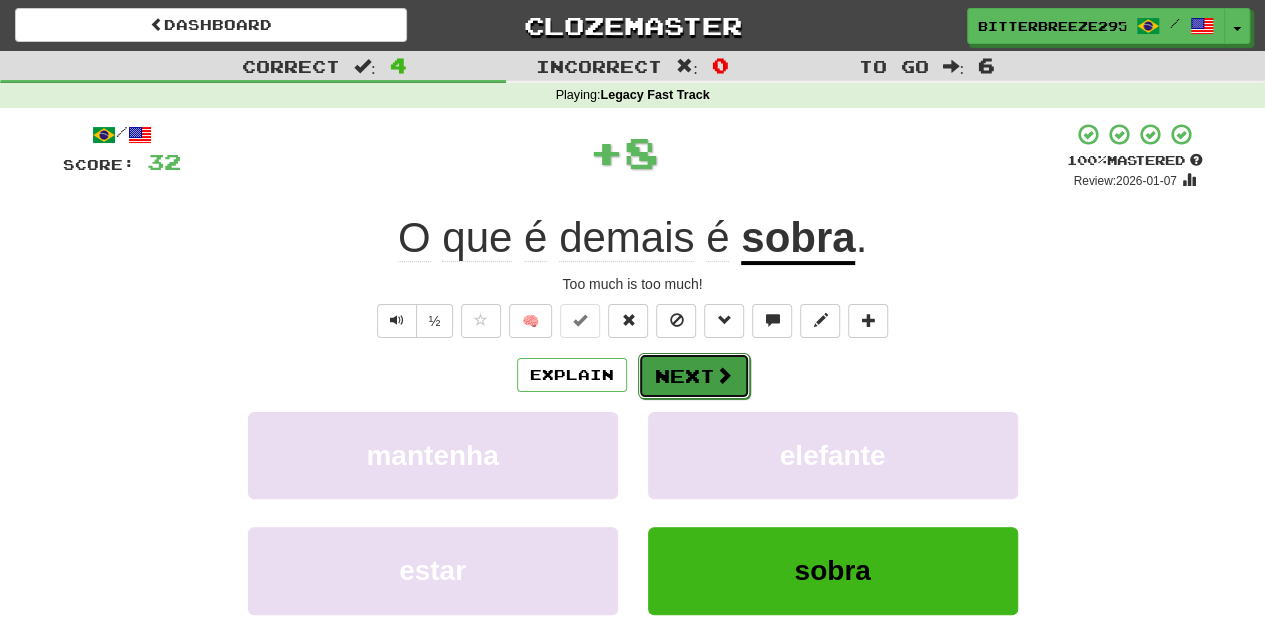 click on "Next" at bounding box center (694, 376) 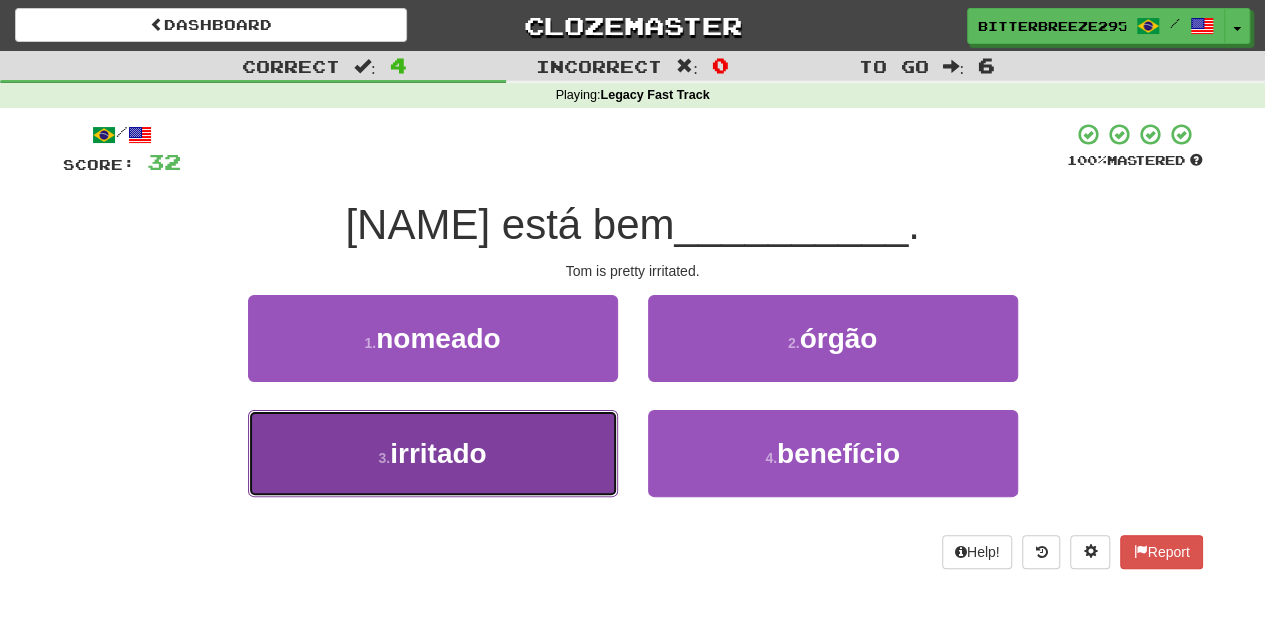 click on "3 .  irritado" at bounding box center (433, 453) 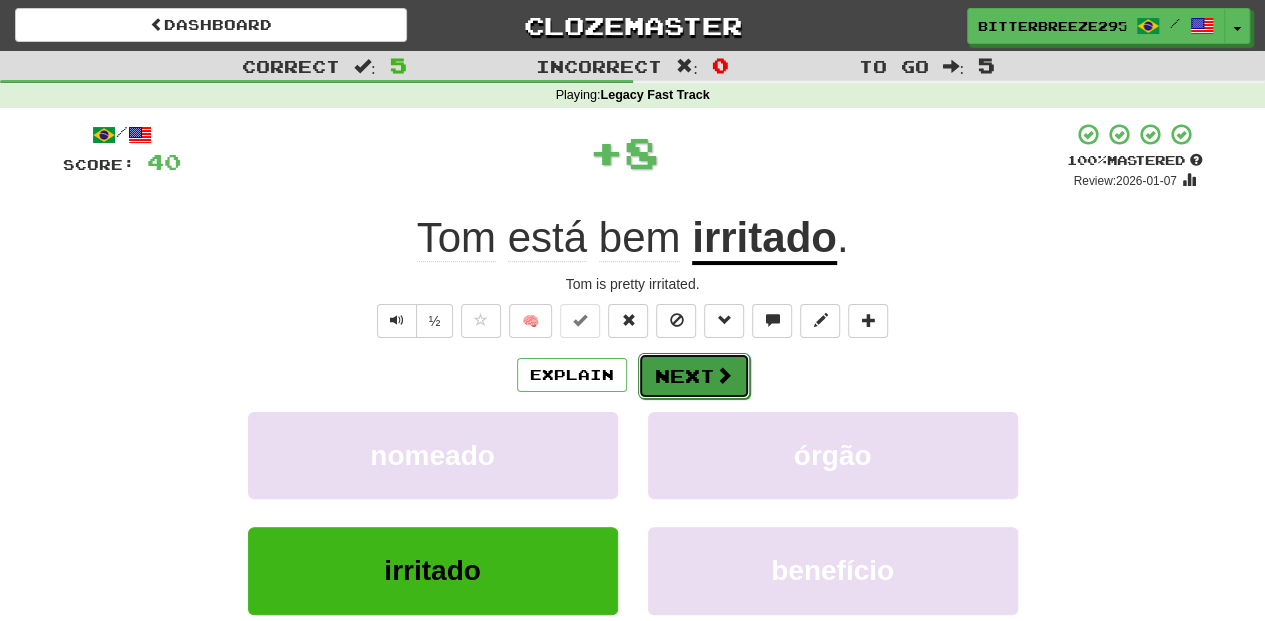 click on "Next" at bounding box center [694, 376] 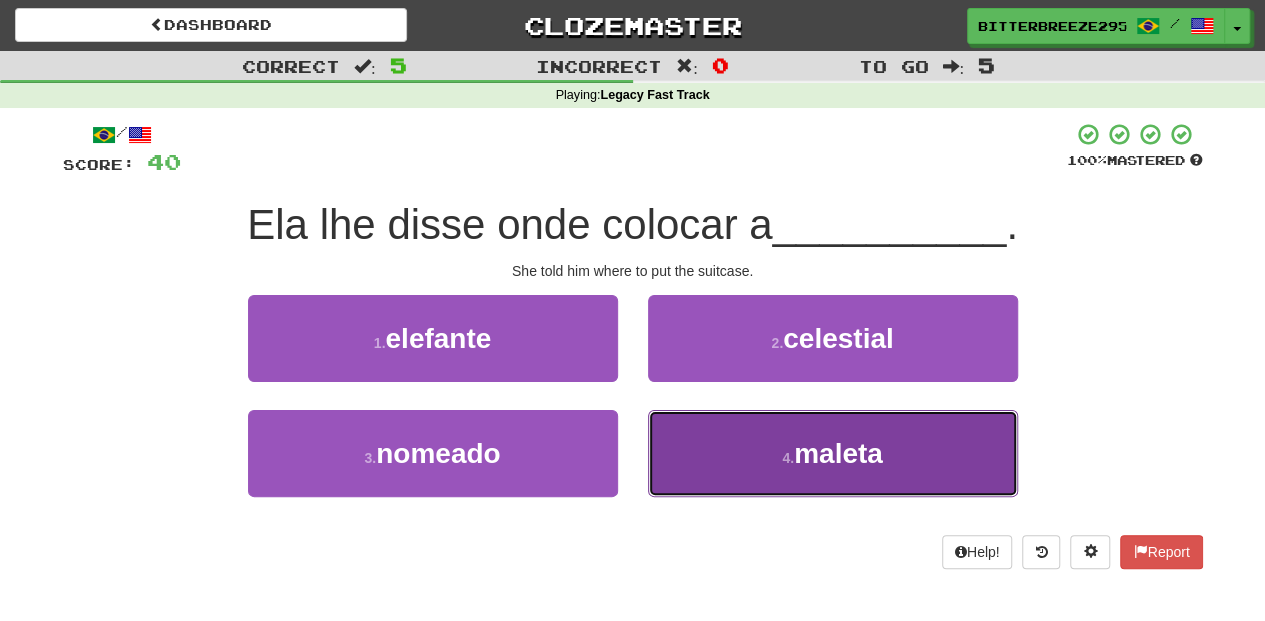 click on "4 .  maleta" at bounding box center [833, 453] 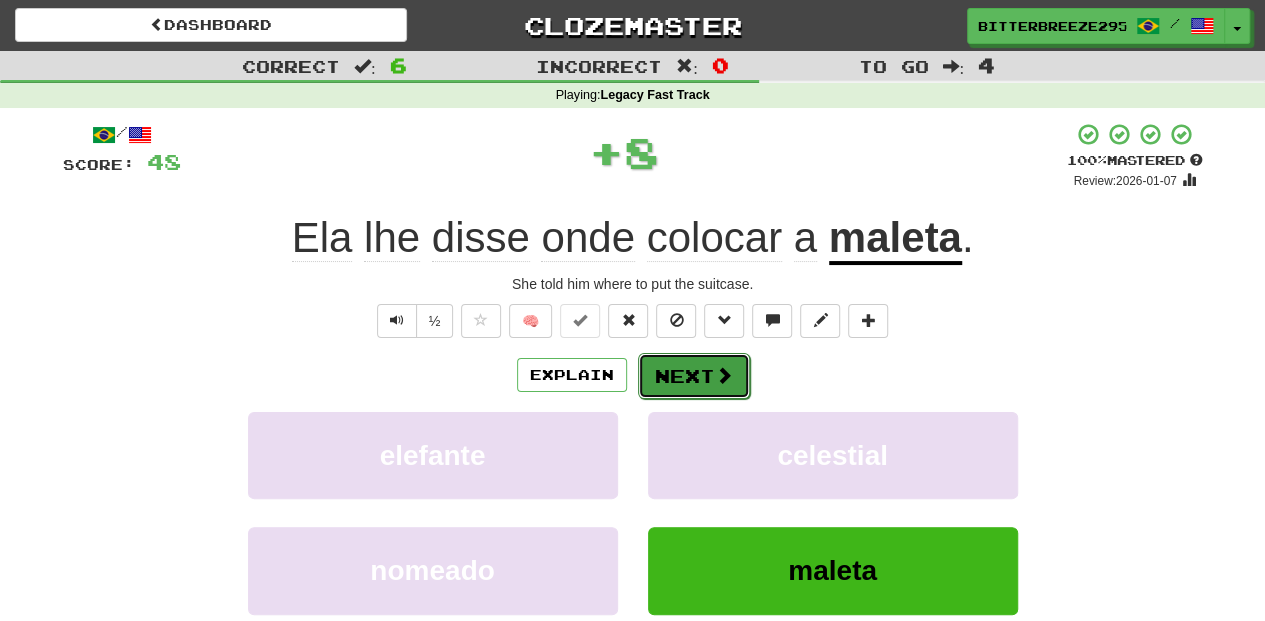 click on "Next" at bounding box center [694, 376] 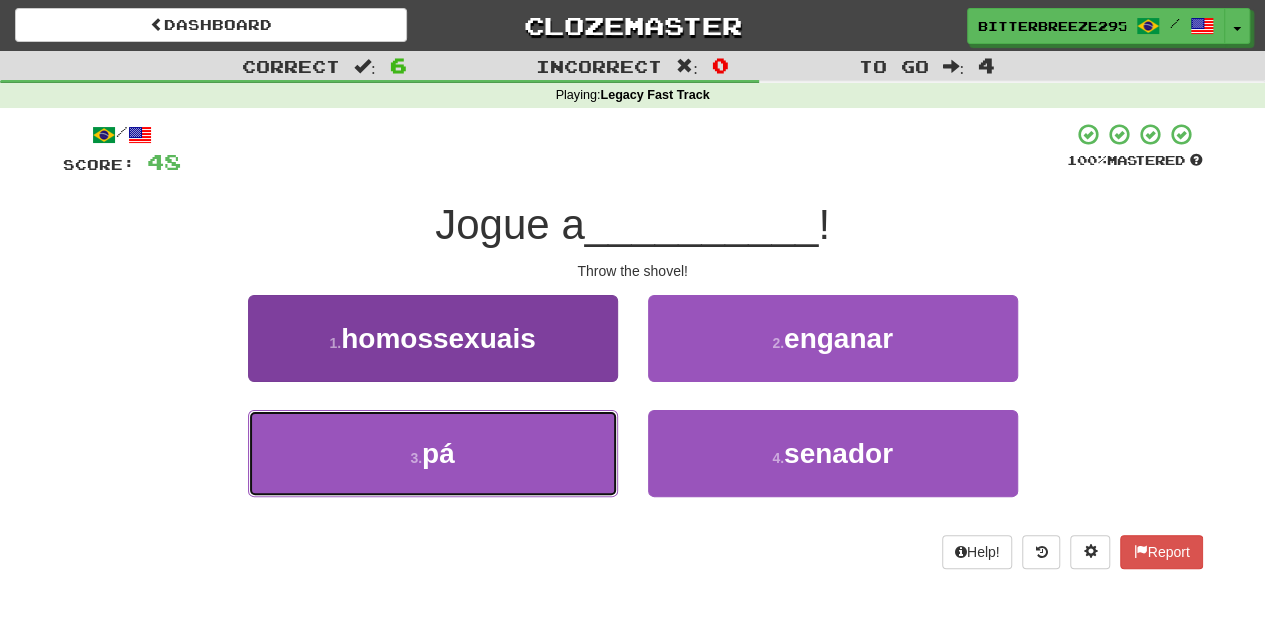 drag, startPoint x: 574, startPoint y: 449, endPoint x: 562, endPoint y: 449, distance: 12 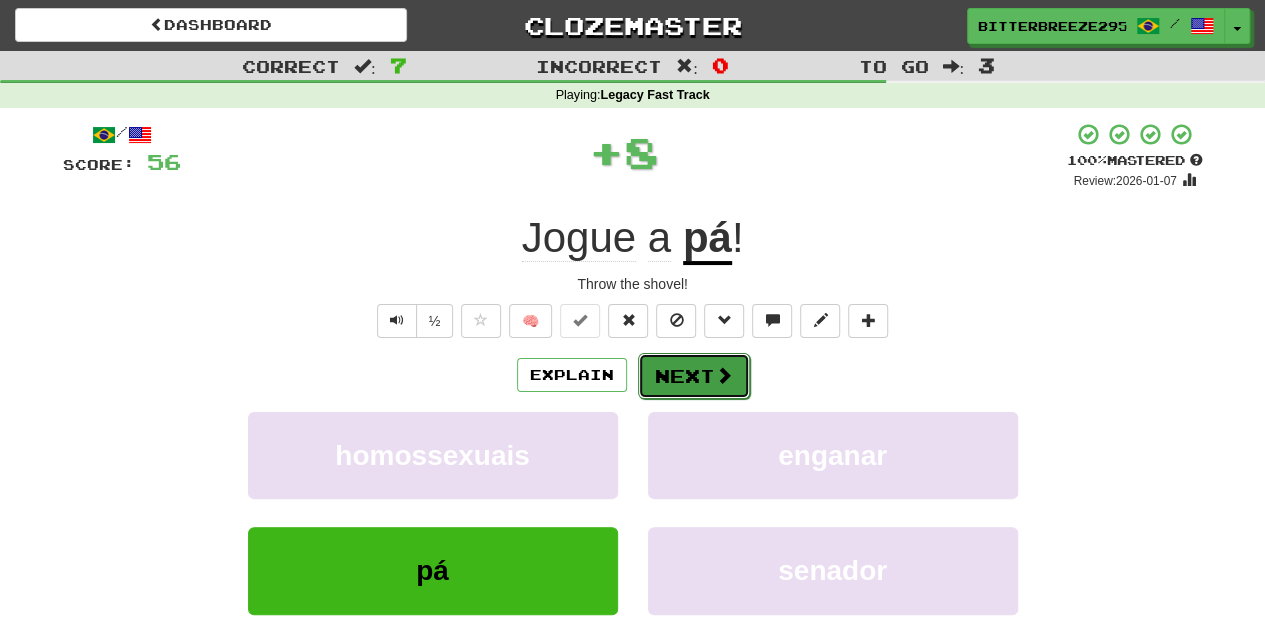 click on "Next" at bounding box center (694, 376) 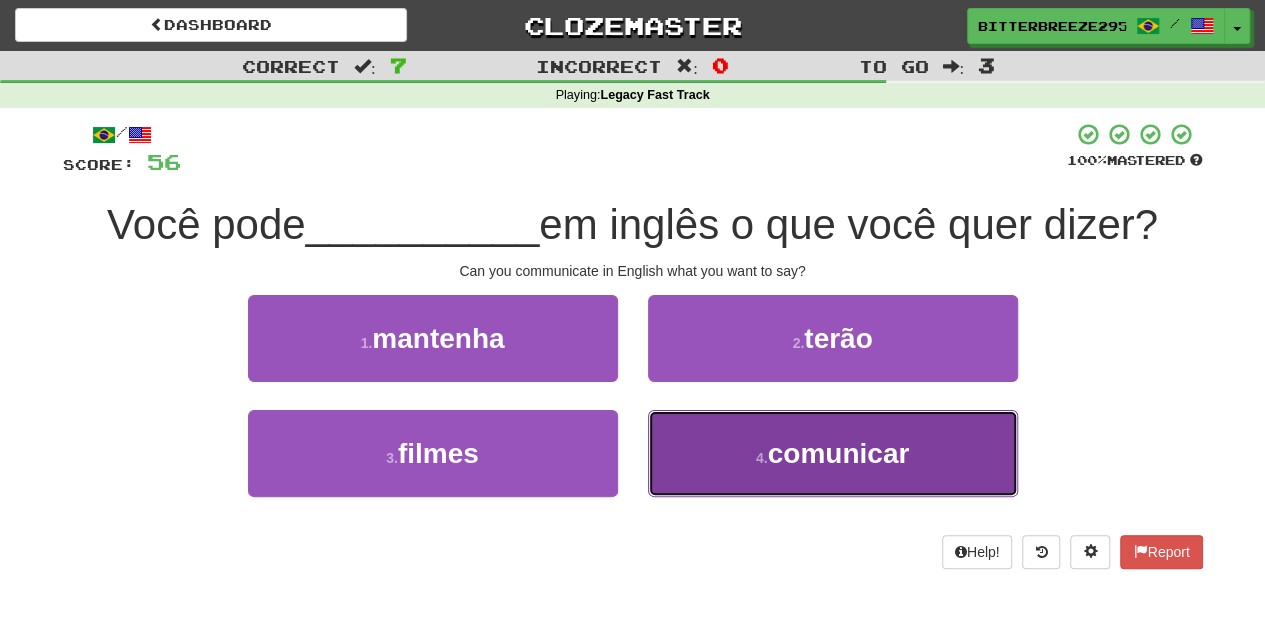 click on "4 .  comunicar" at bounding box center [833, 453] 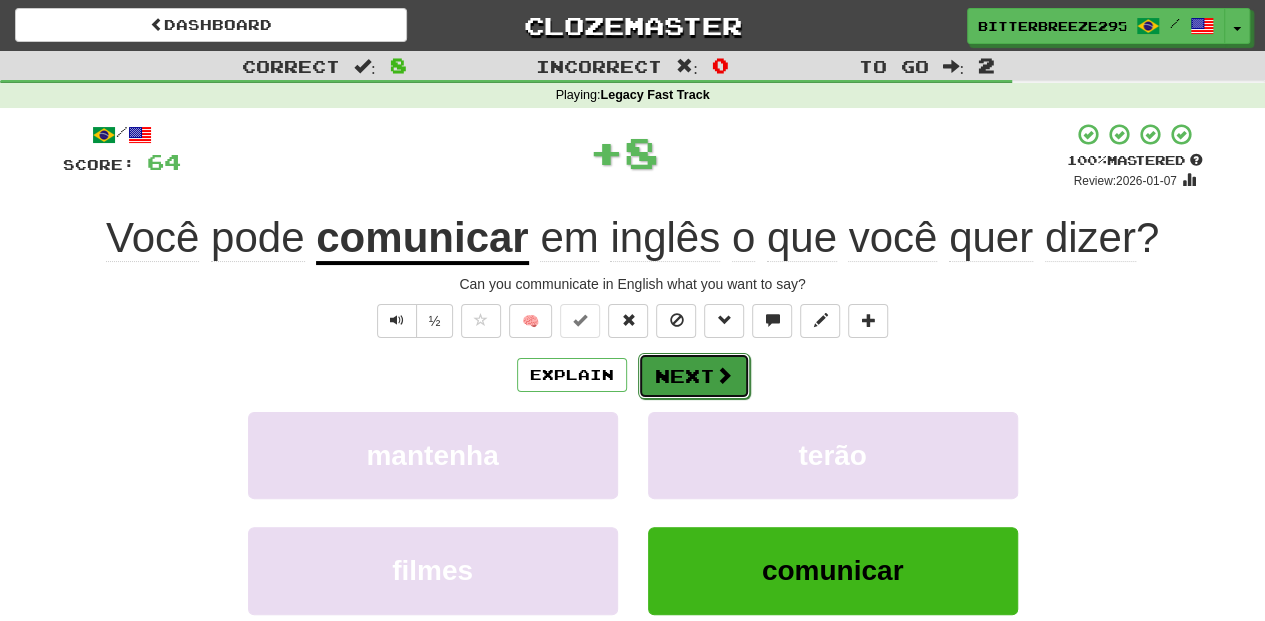 click on "Next" at bounding box center (694, 376) 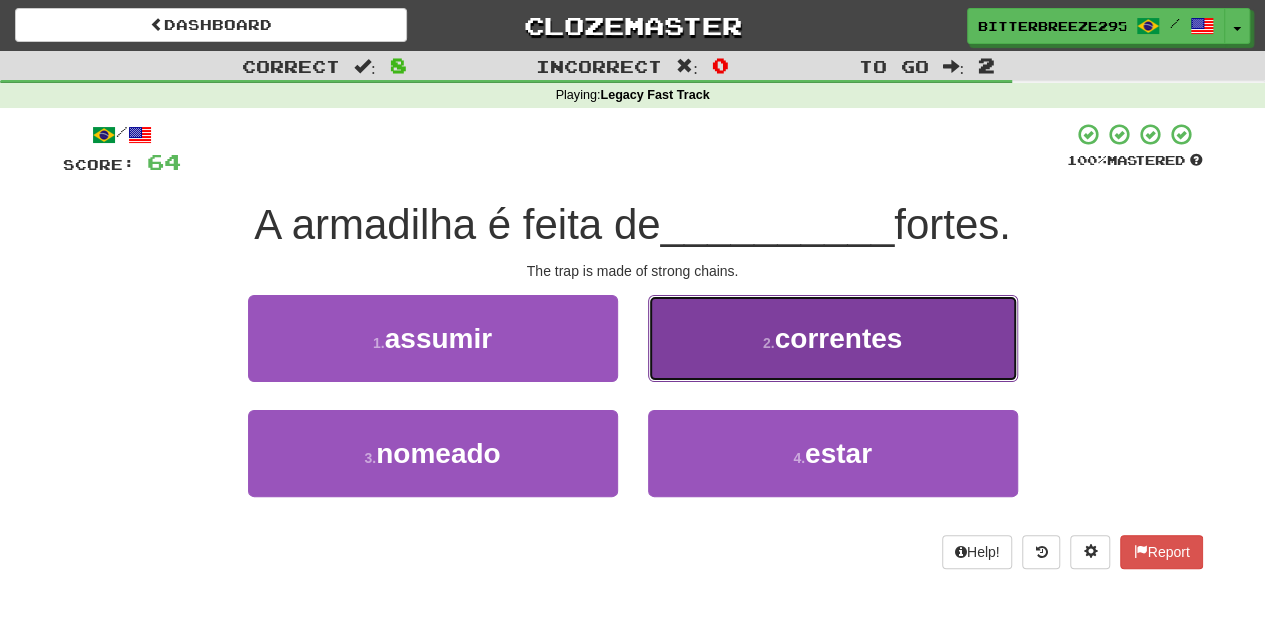 click on "2 .  correntes" at bounding box center (833, 338) 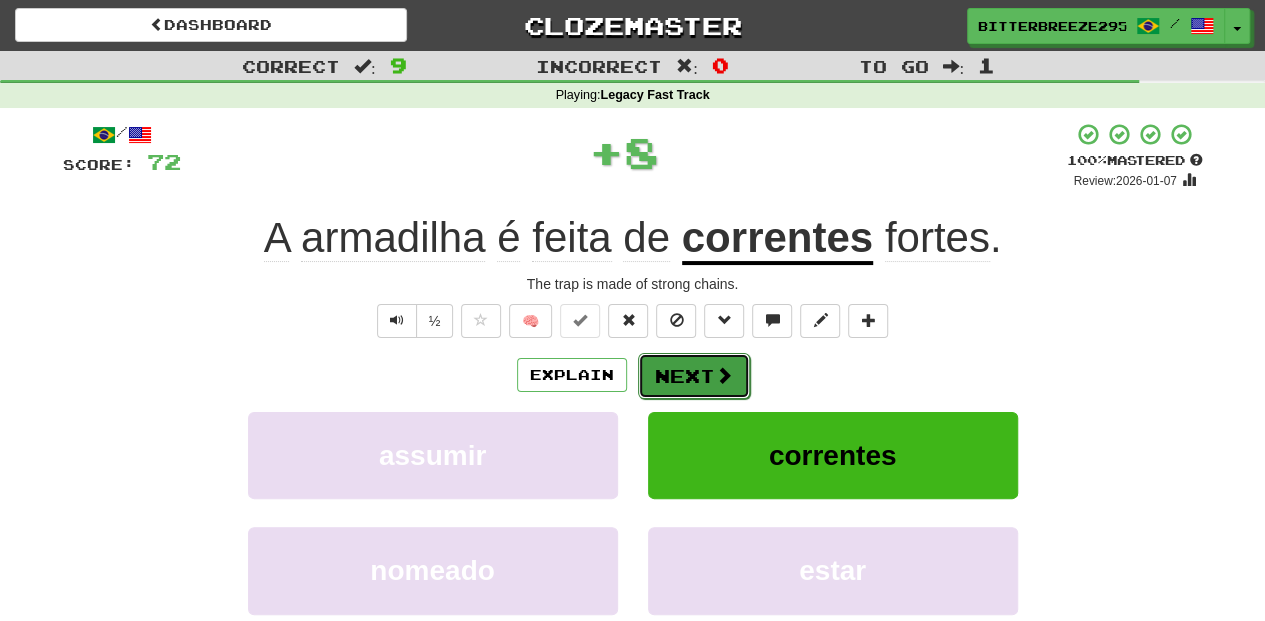 click on "Next" at bounding box center (694, 376) 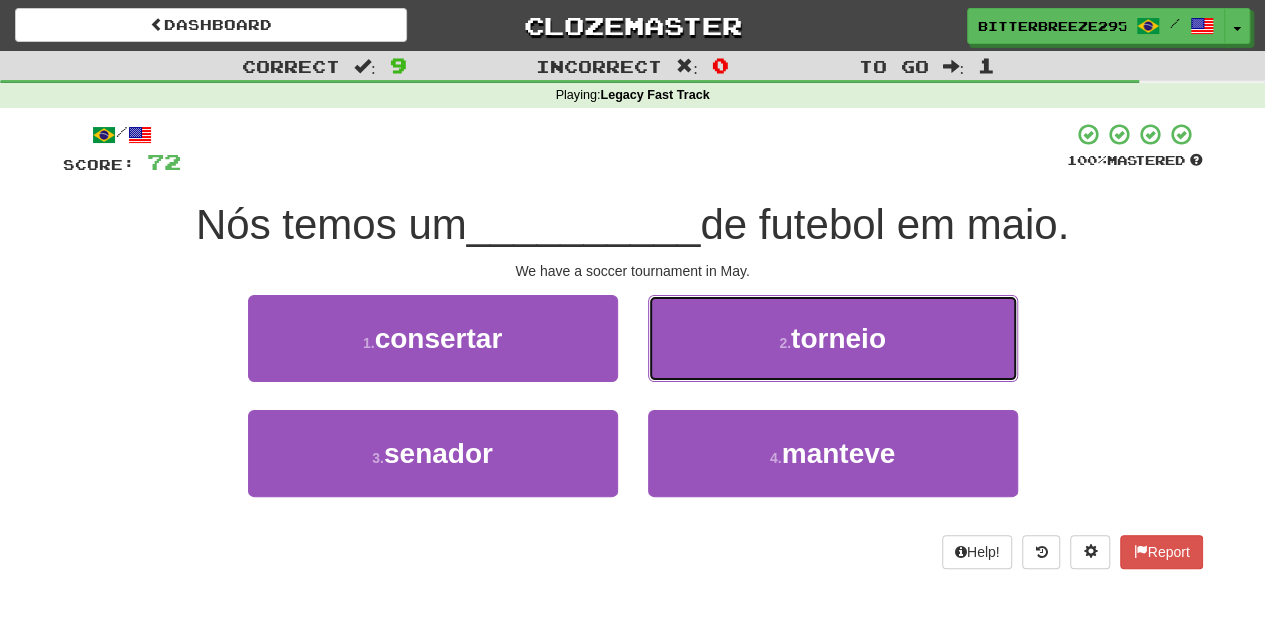 click on "2 .  torneio" at bounding box center (833, 338) 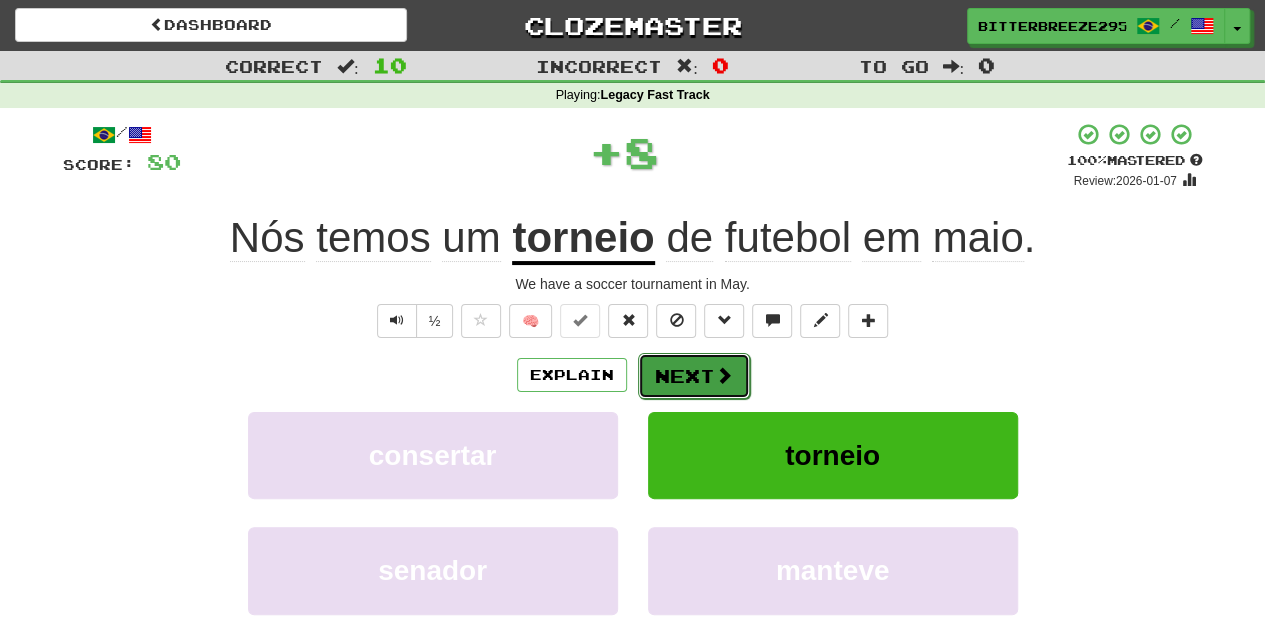 click on "Next" at bounding box center [694, 376] 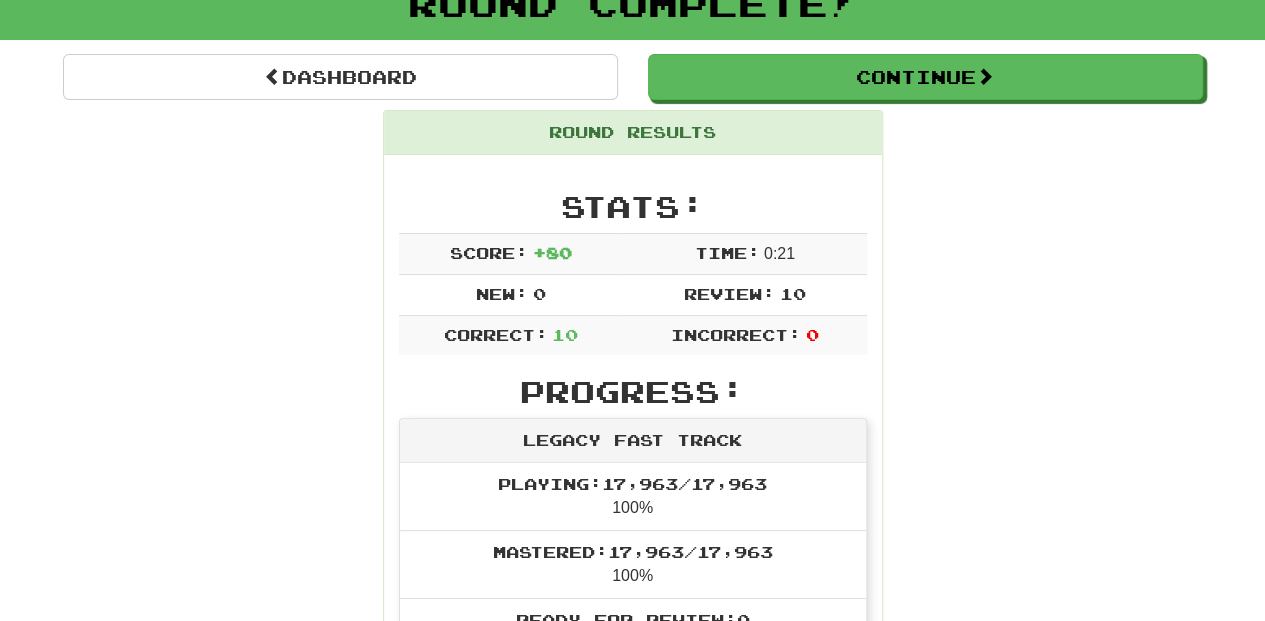 scroll, scrollTop: 0, scrollLeft: 0, axis: both 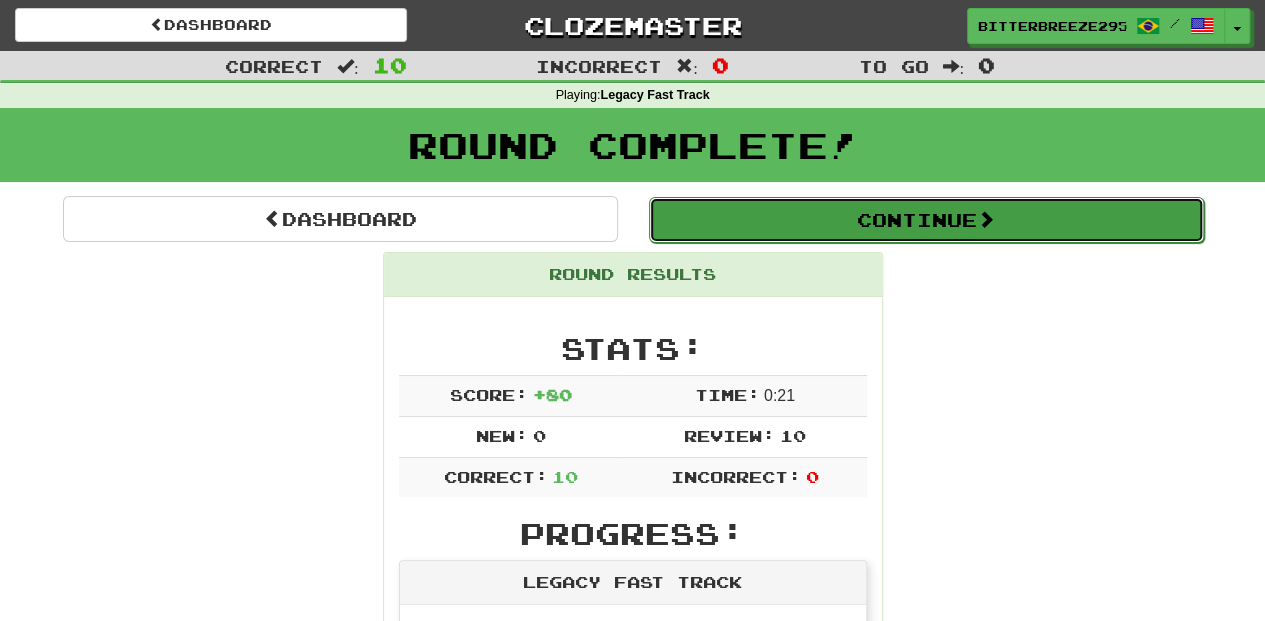 click on "Continue" at bounding box center (926, 220) 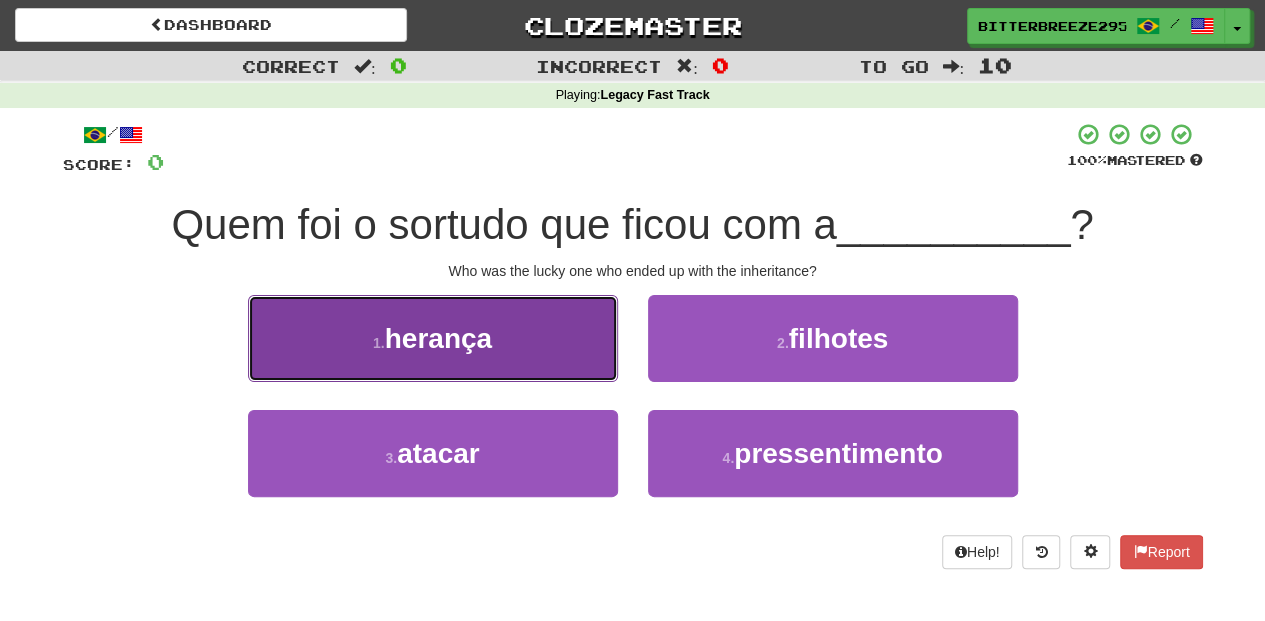 click on "1 .  herança" at bounding box center [433, 338] 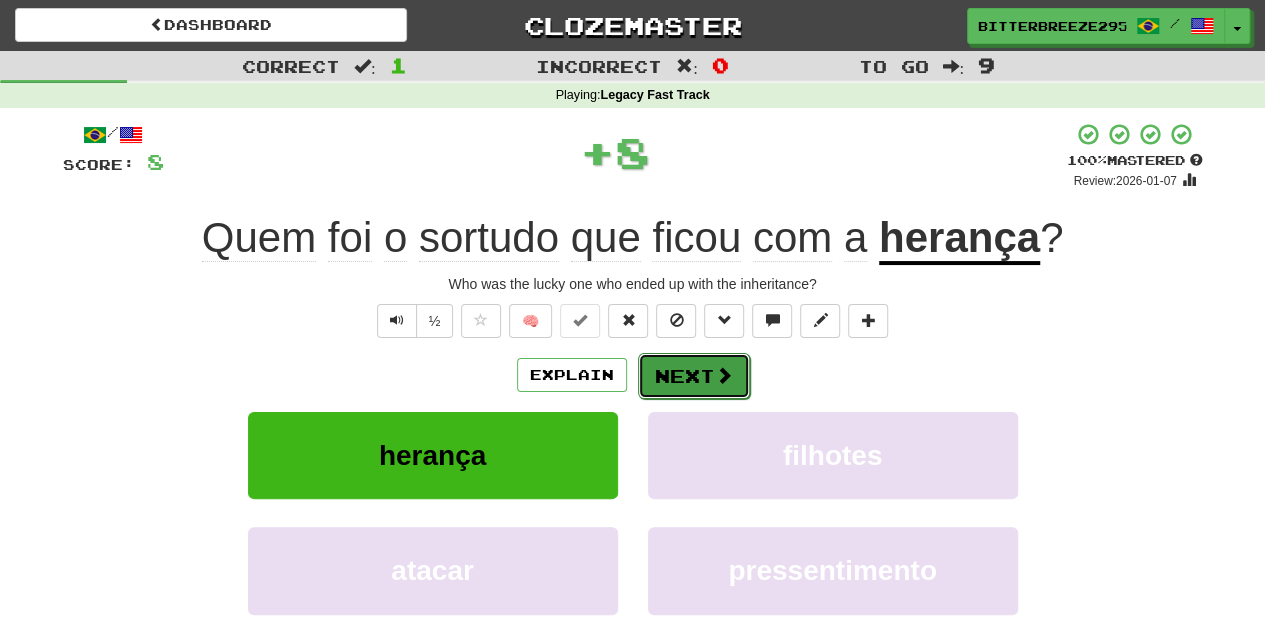 click on "Next" at bounding box center [694, 376] 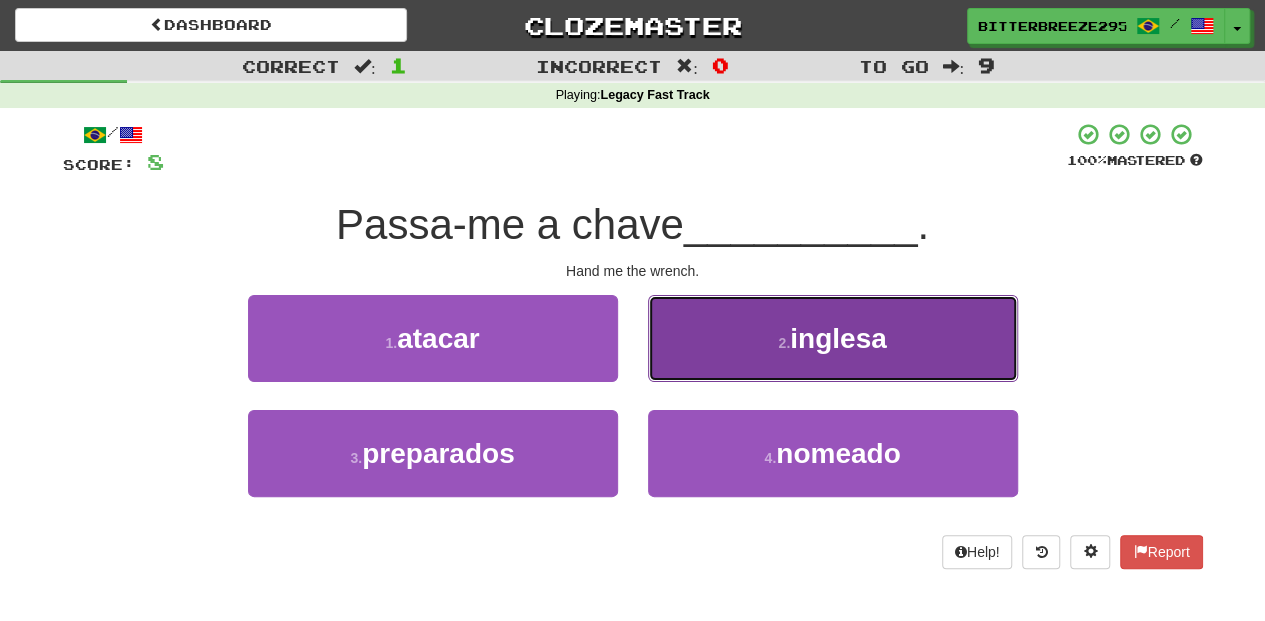 click on "2 .  inglesa" at bounding box center (833, 338) 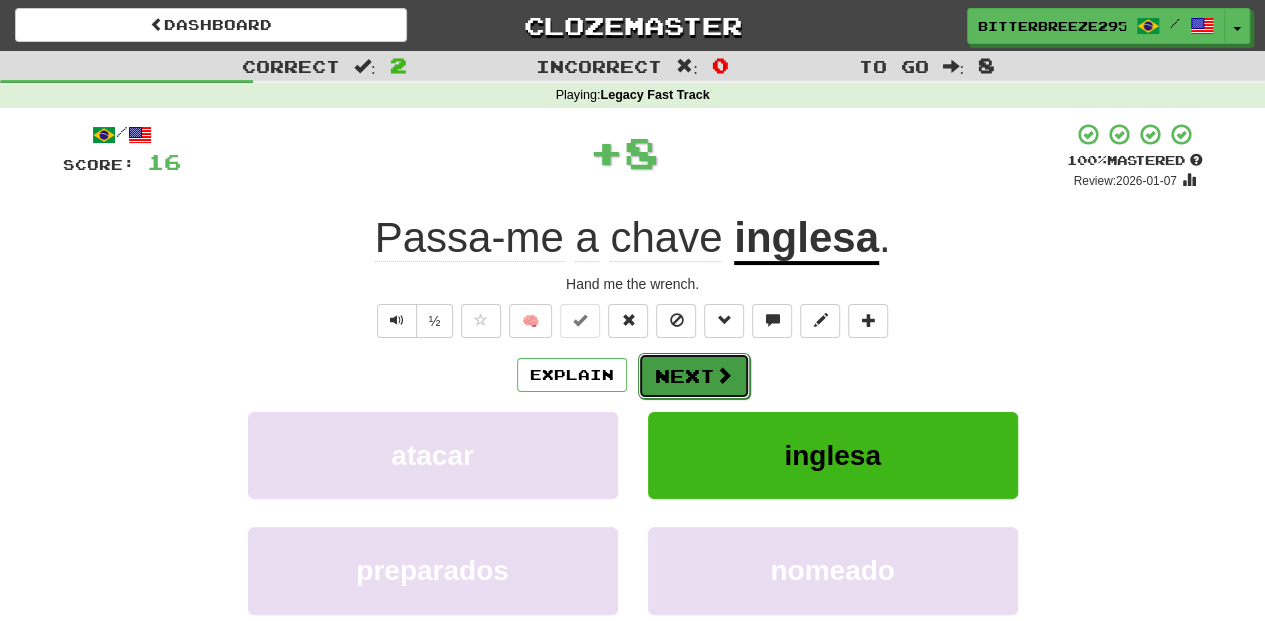 click on "Next" at bounding box center [694, 376] 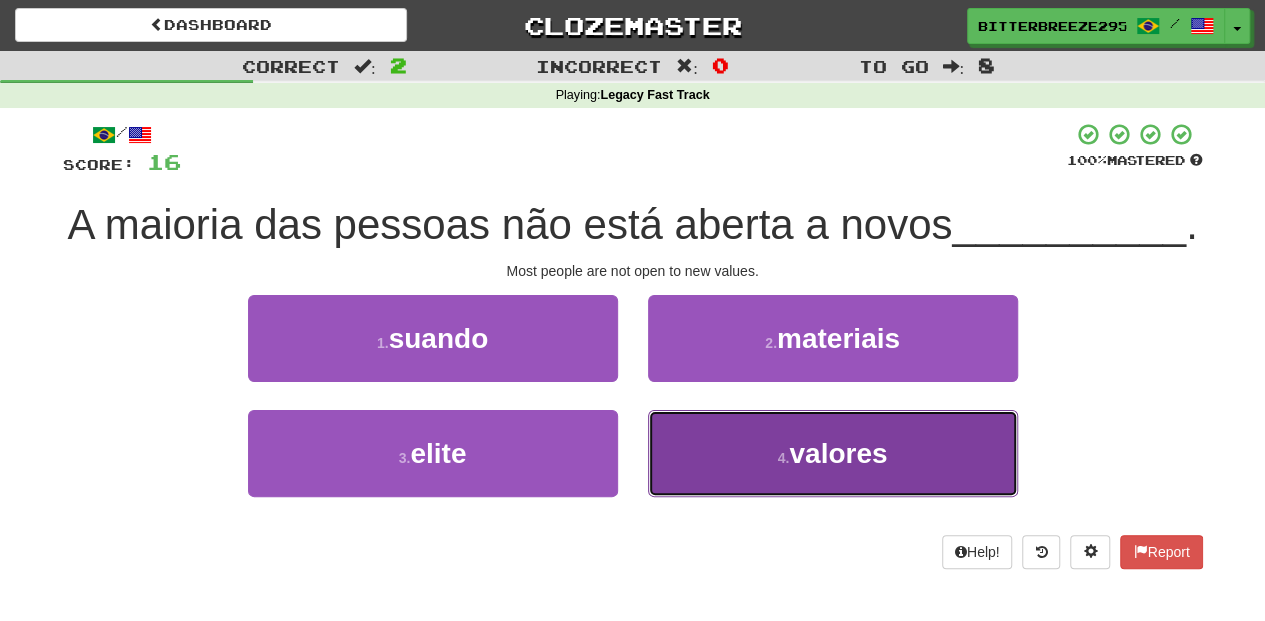 click on "4 .  valores" at bounding box center [833, 453] 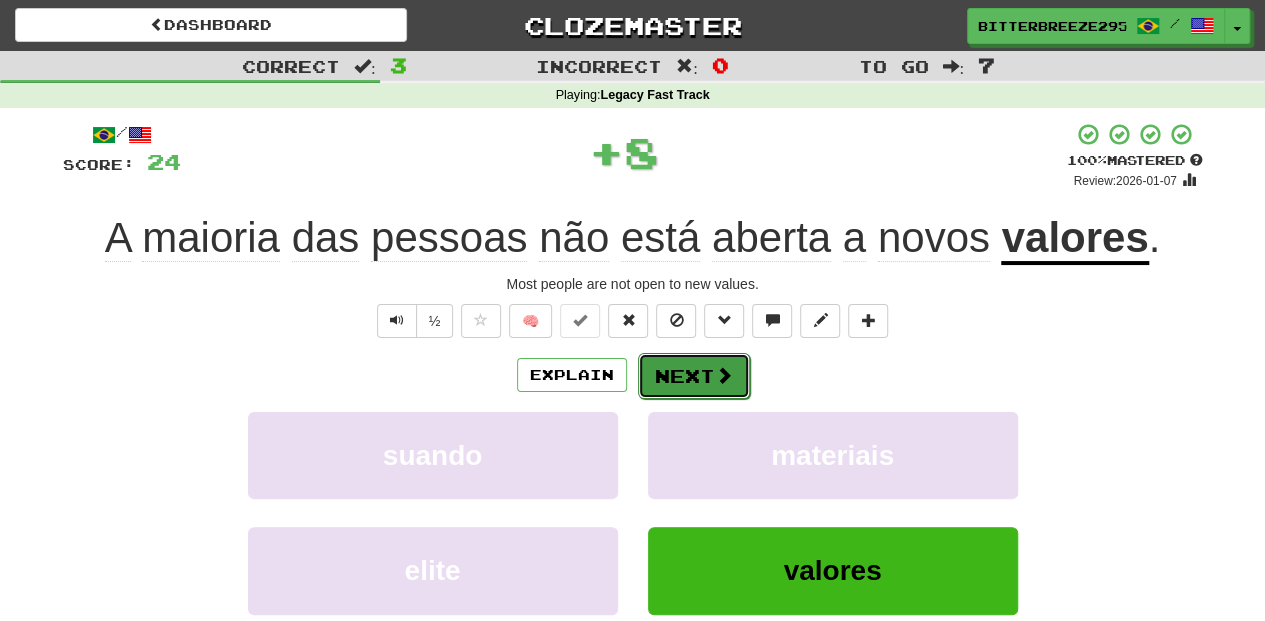click on "Next" at bounding box center [694, 376] 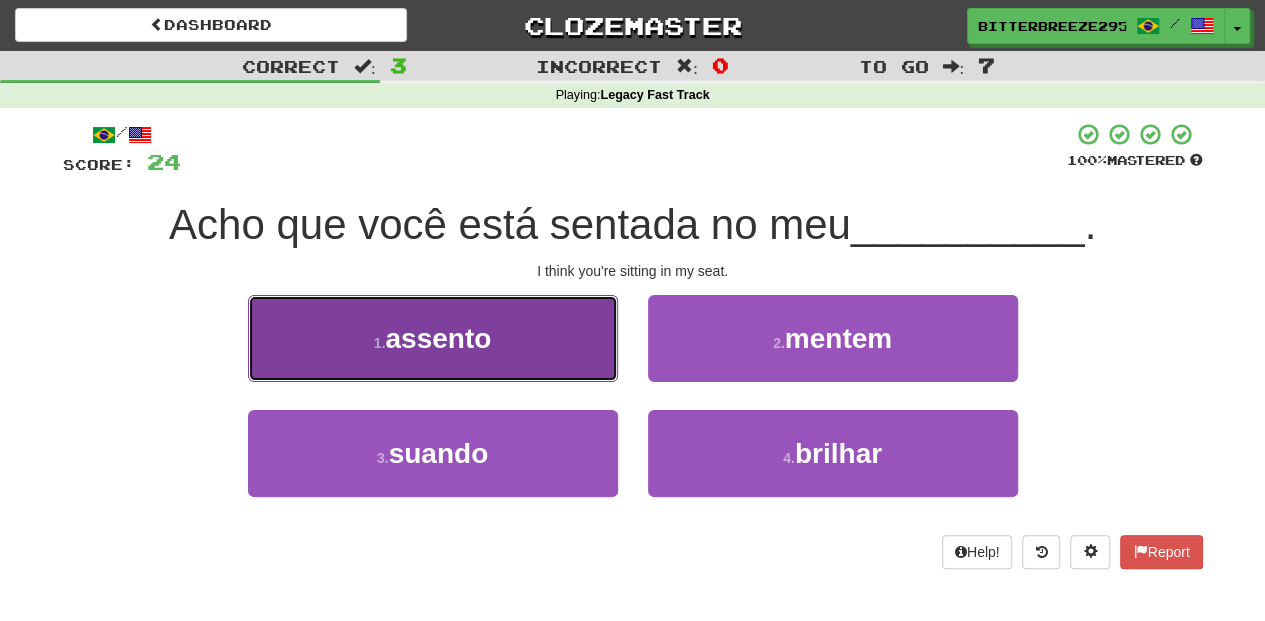 click on "1 .  assento" at bounding box center (433, 338) 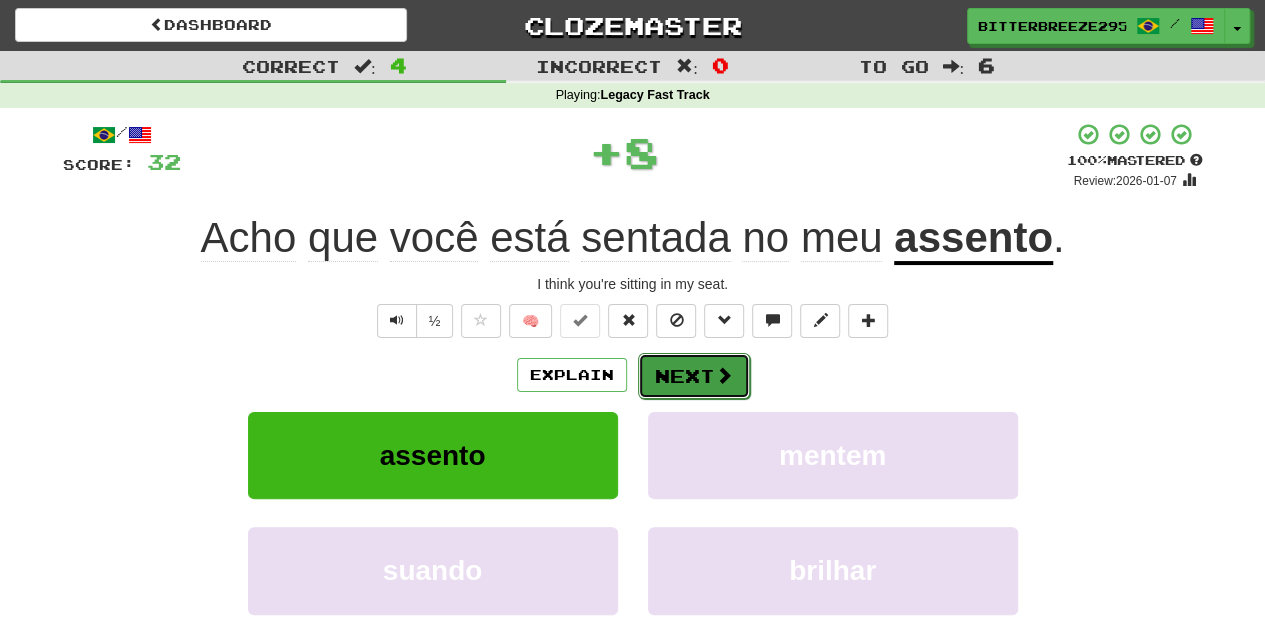 click on "Next" at bounding box center (694, 376) 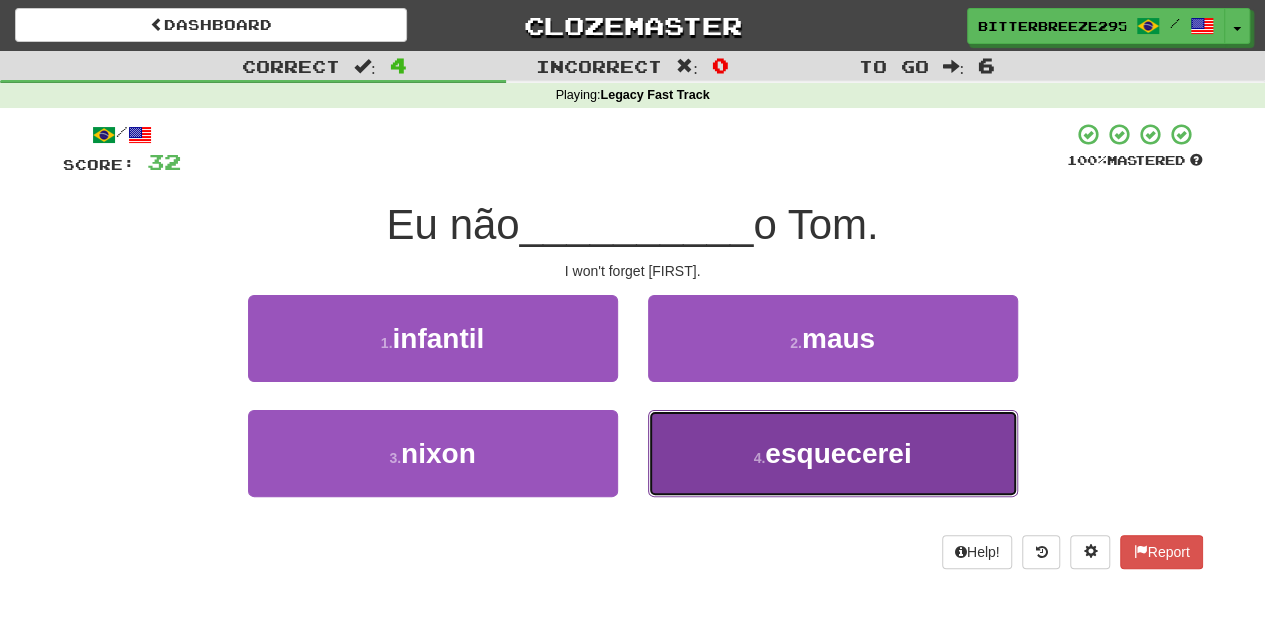 click on "4 .  esquecerei" at bounding box center [833, 453] 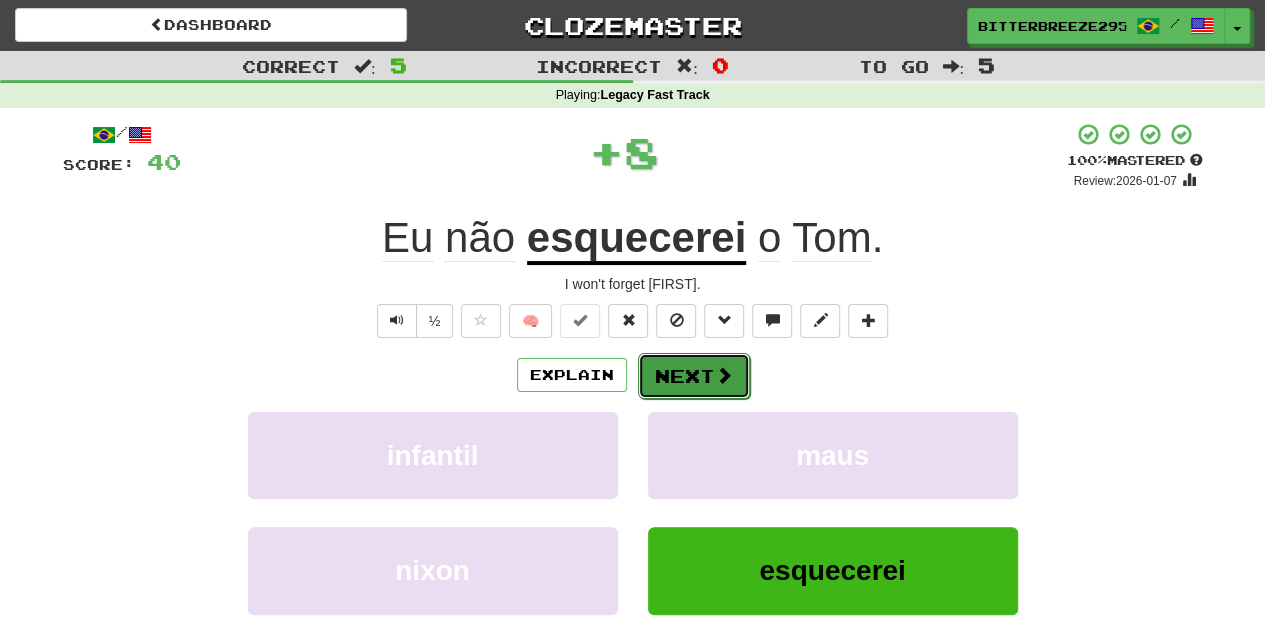 click on "Next" at bounding box center [694, 376] 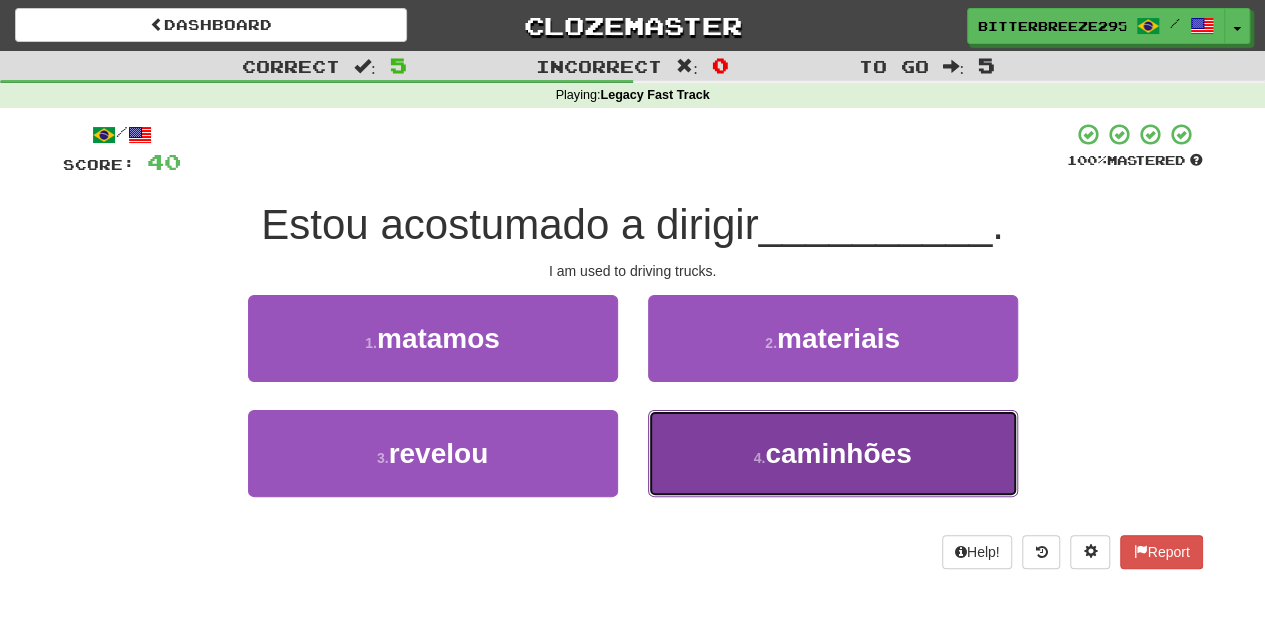 click on "4 .  caminhões" at bounding box center (833, 453) 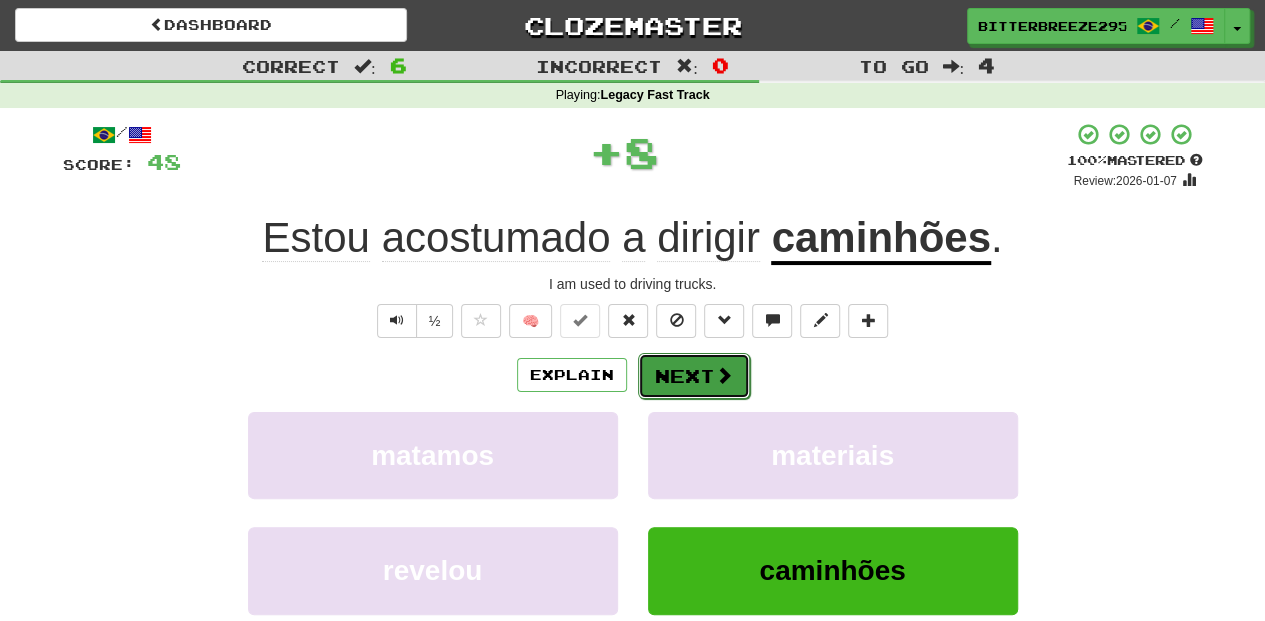 click on "Next" at bounding box center (694, 376) 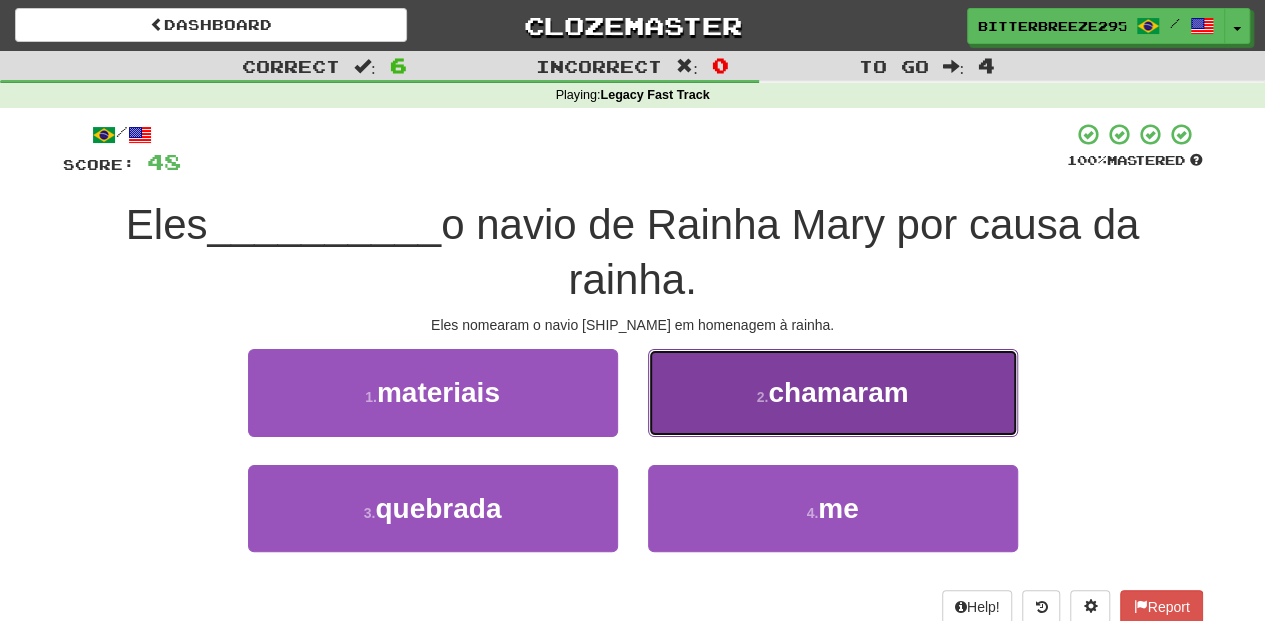 click on "2 .  chamaram" at bounding box center [833, 392] 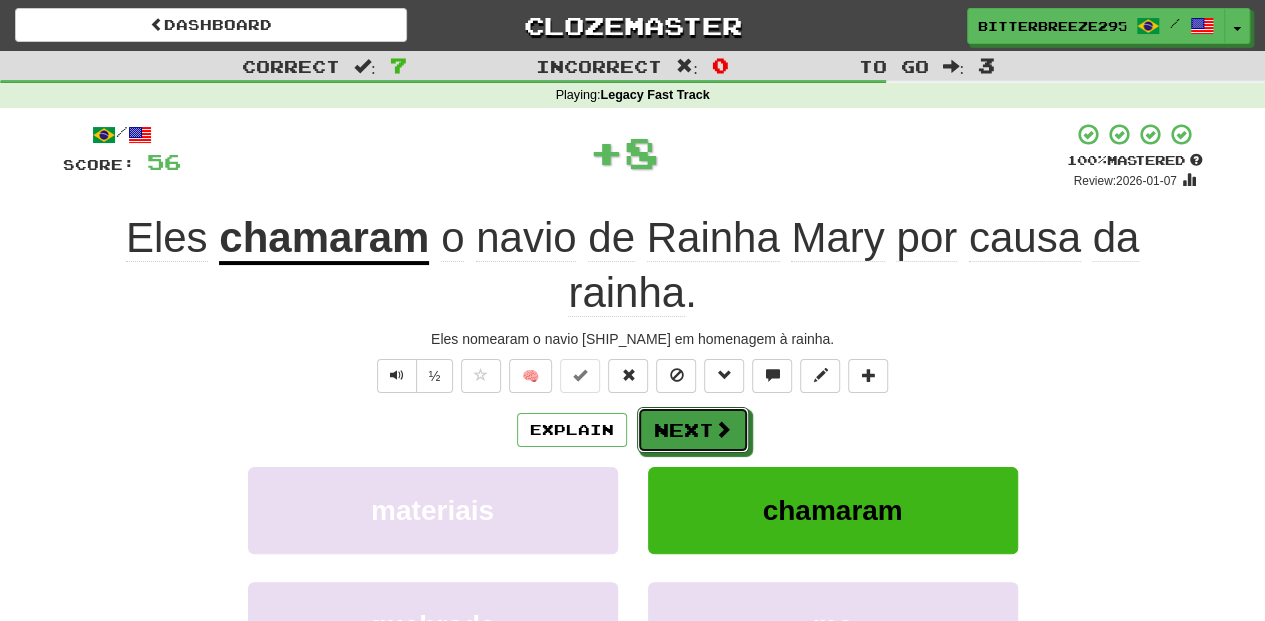 click on "Next" at bounding box center (693, 430) 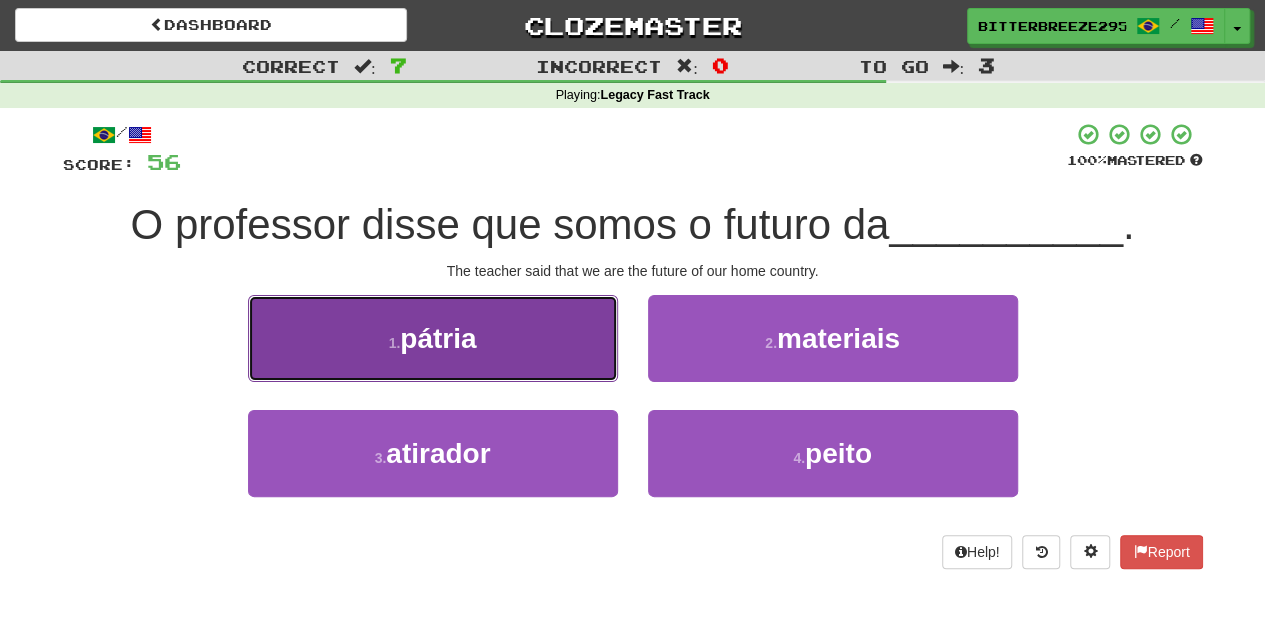 click on "1 .  pátria" at bounding box center [433, 338] 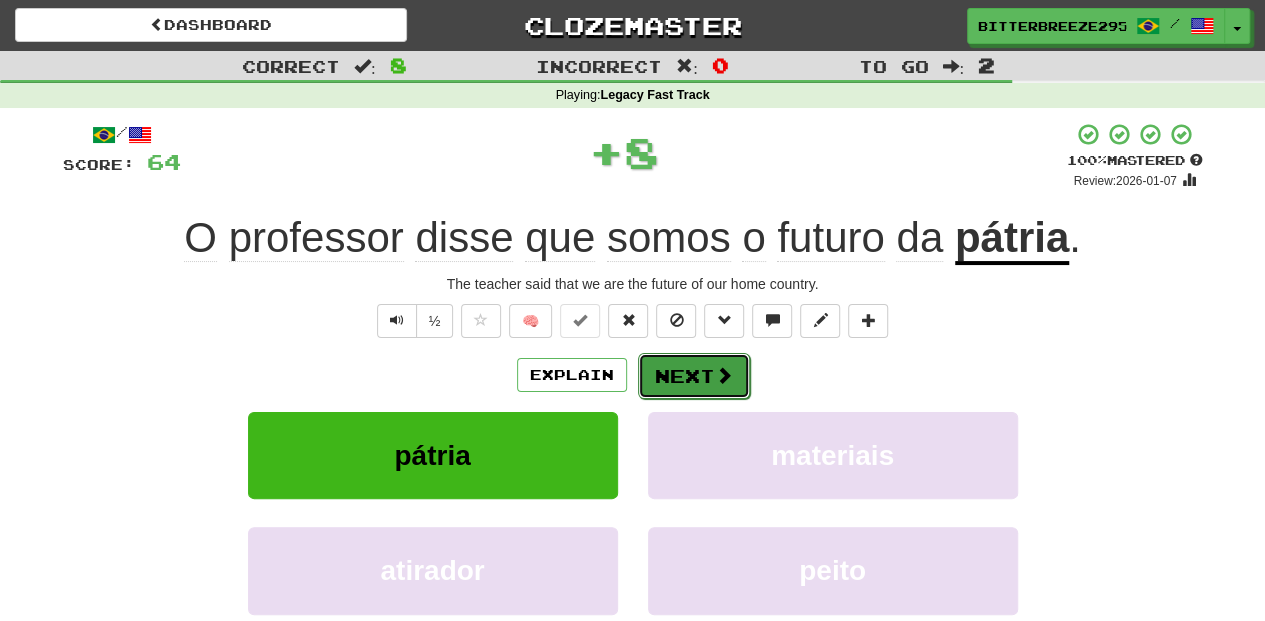 click on "Next" at bounding box center [694, 376] 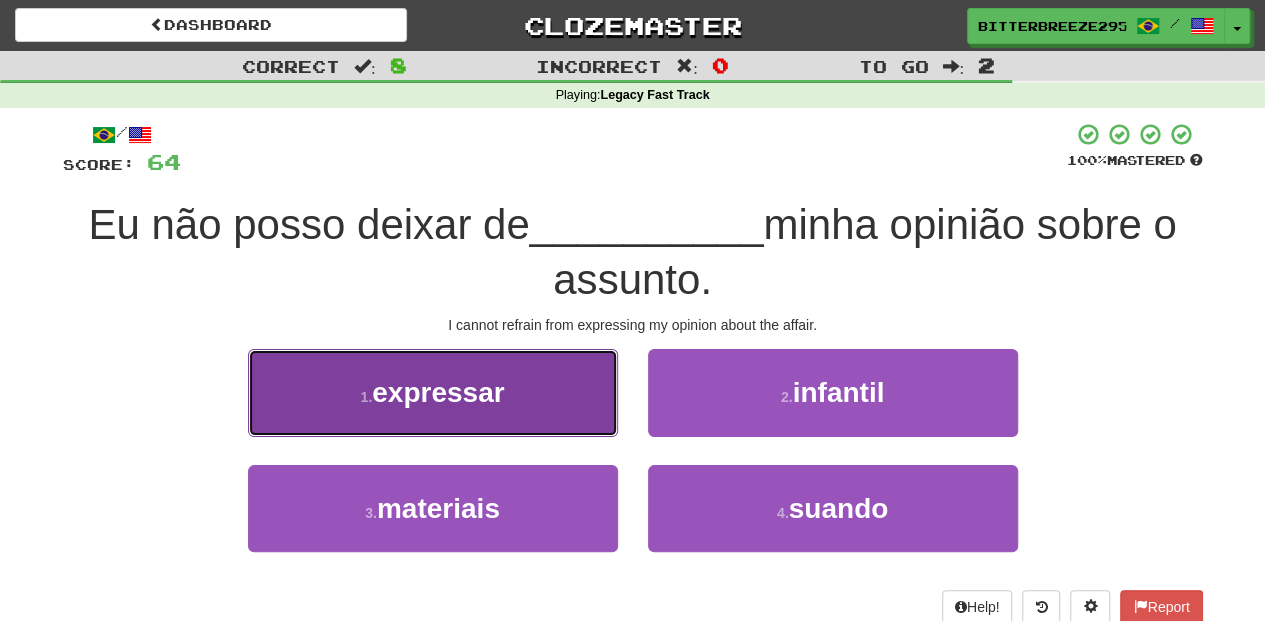 click on "1 .  expressar" at bounding box center [433, 392] 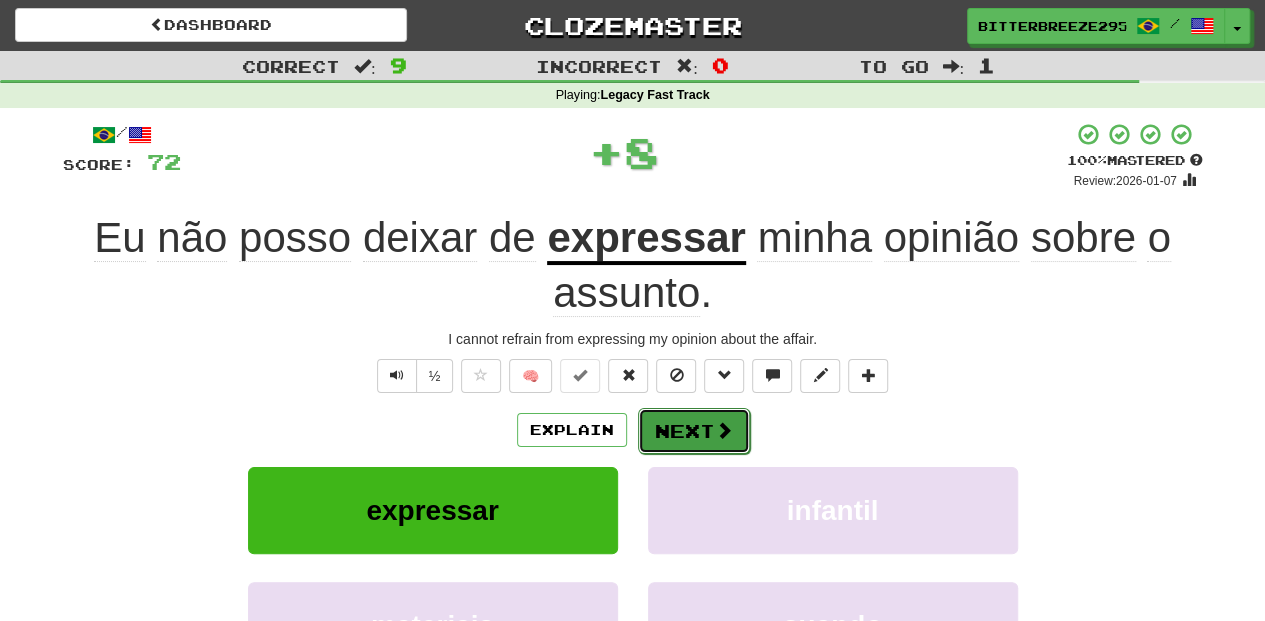 click on "Next" at bounding box center (694, 431) 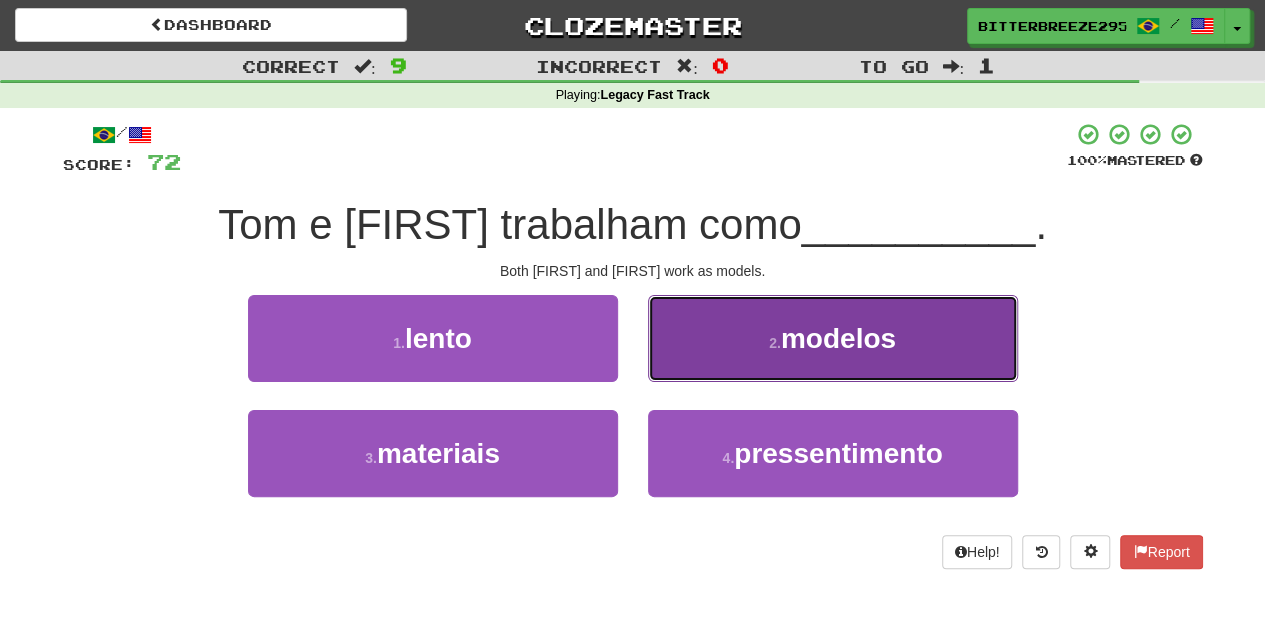 click on "2 .  modelos" at bounding box center (833, 338) 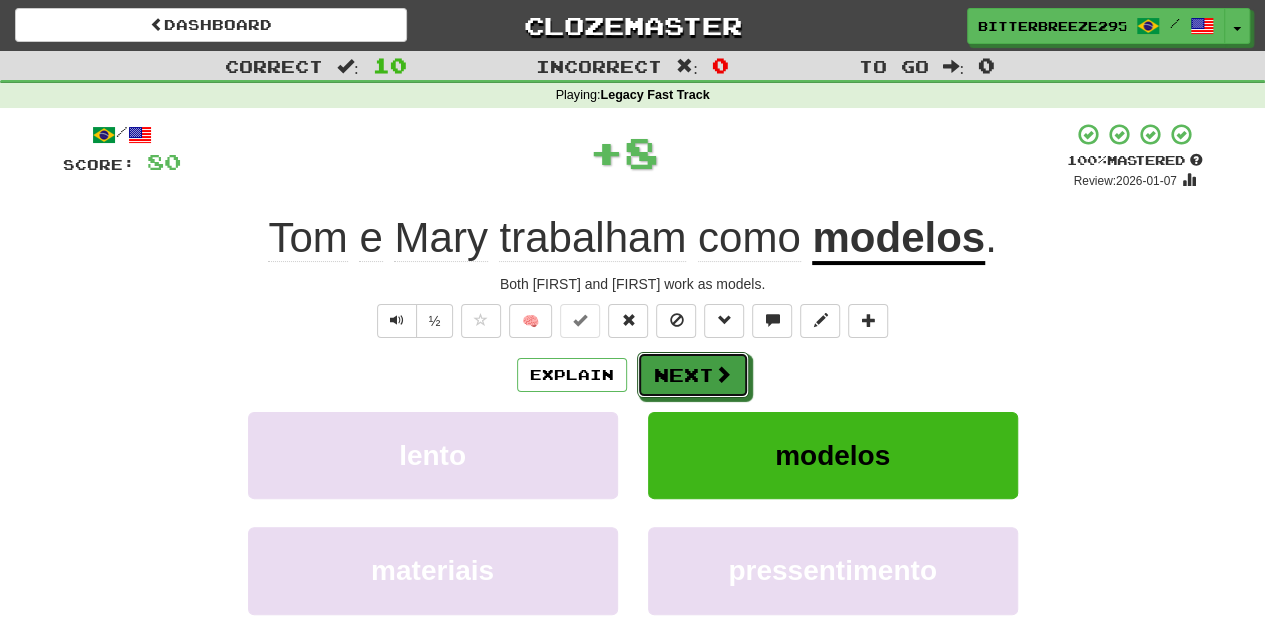 click on "Next" at bounding box center (693, 375) 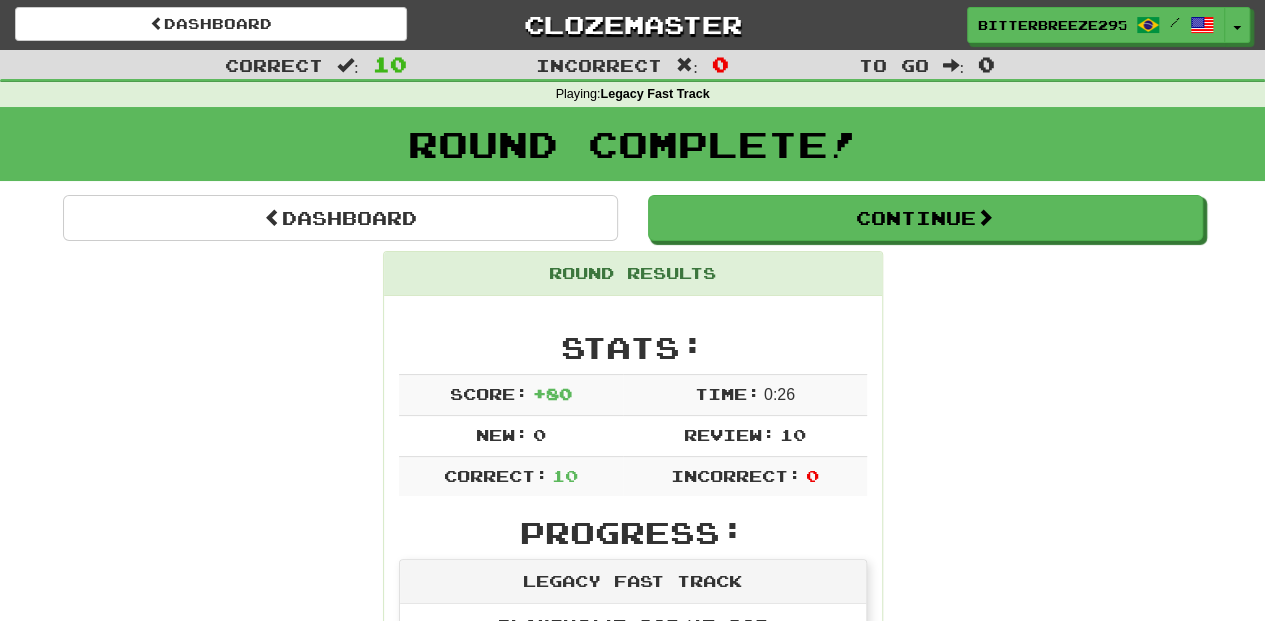 scroll, scrollTop: 0, scrollLeft: 0, axis: both 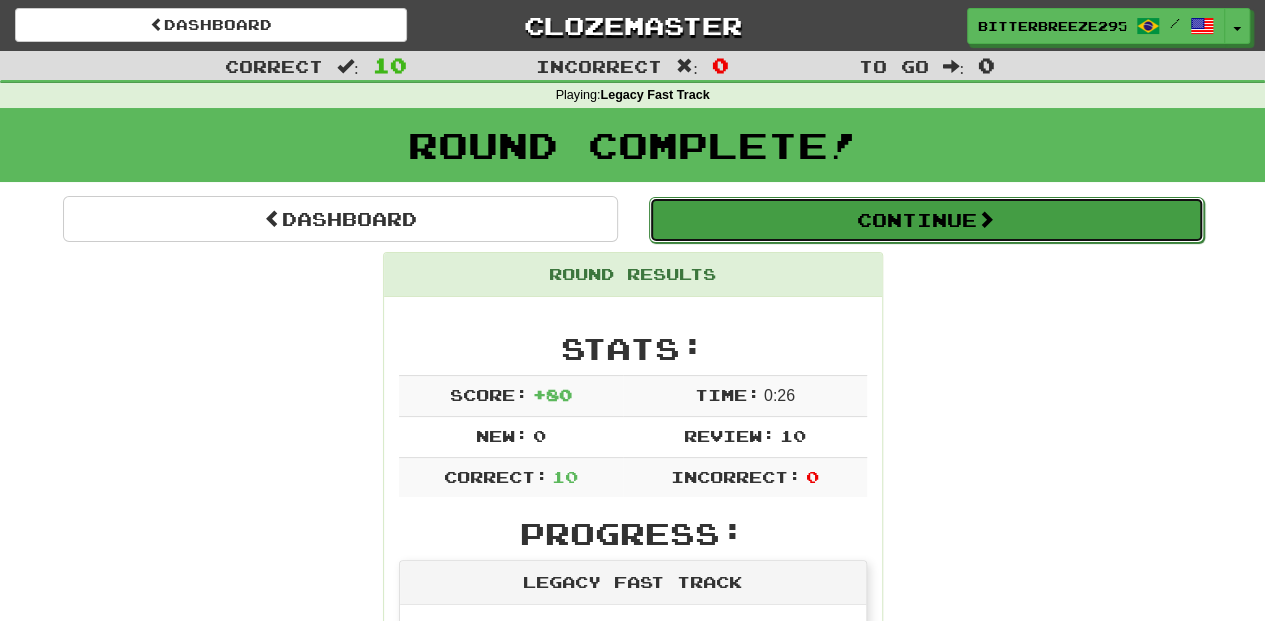 click on "Continue" at bounding box center [926, 220] 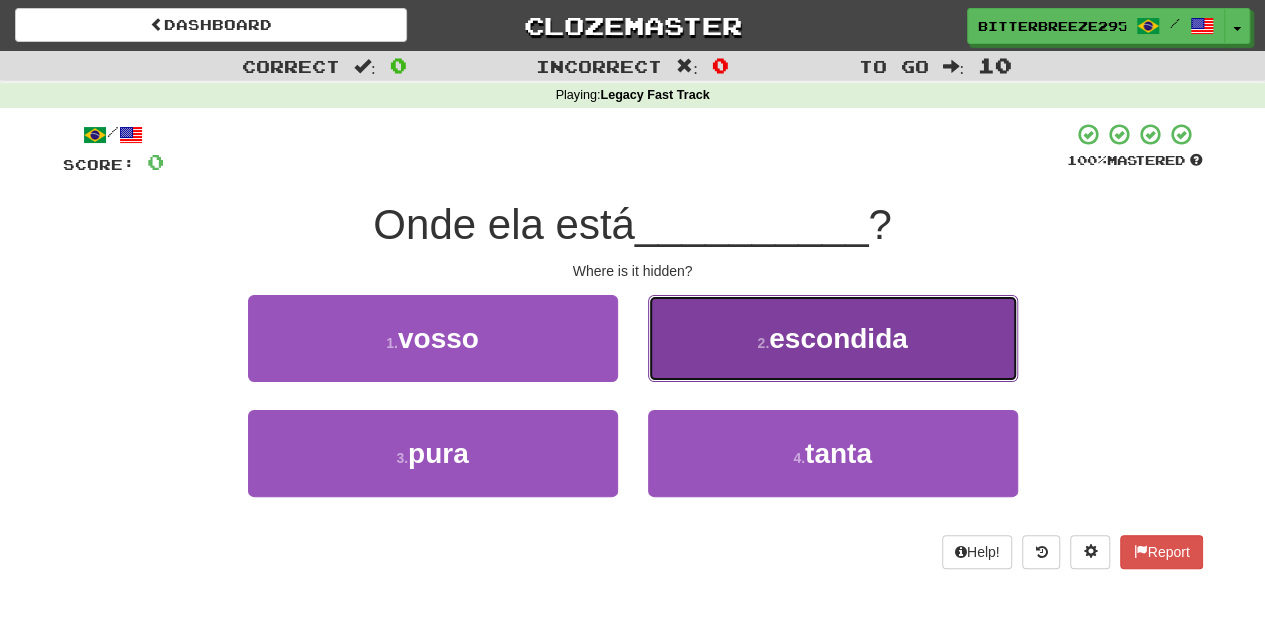 click on "2 .  escondida" at bounding box center [833, 338] 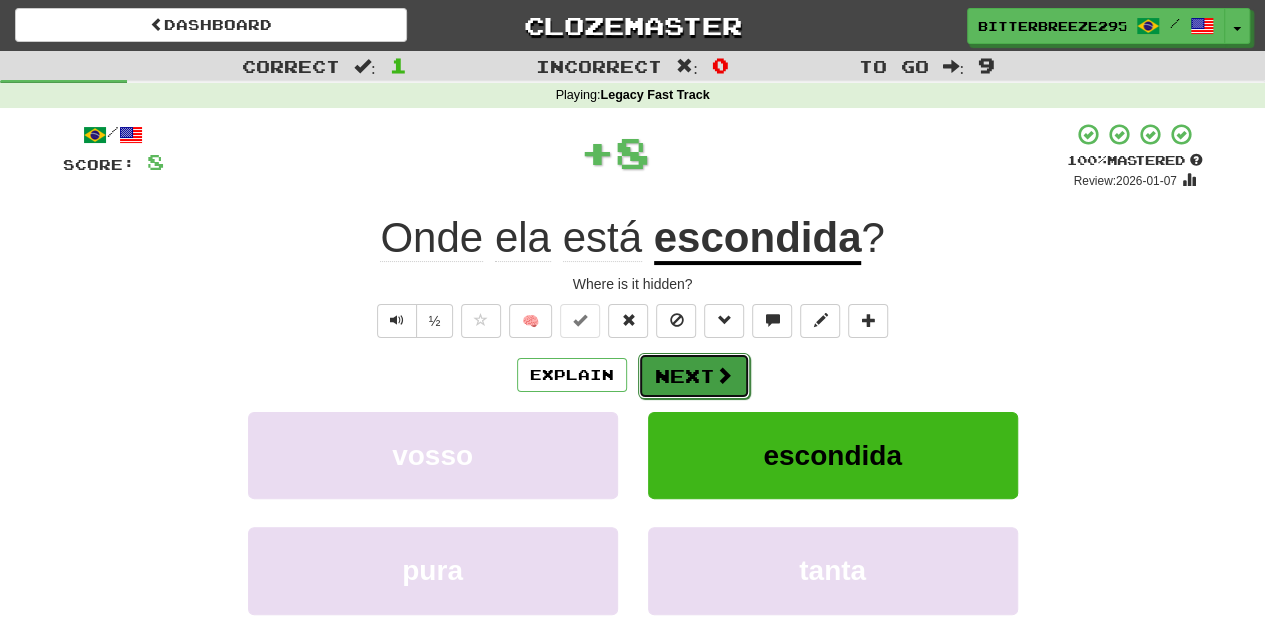 click on "Next" at bounding box center (694, 376) 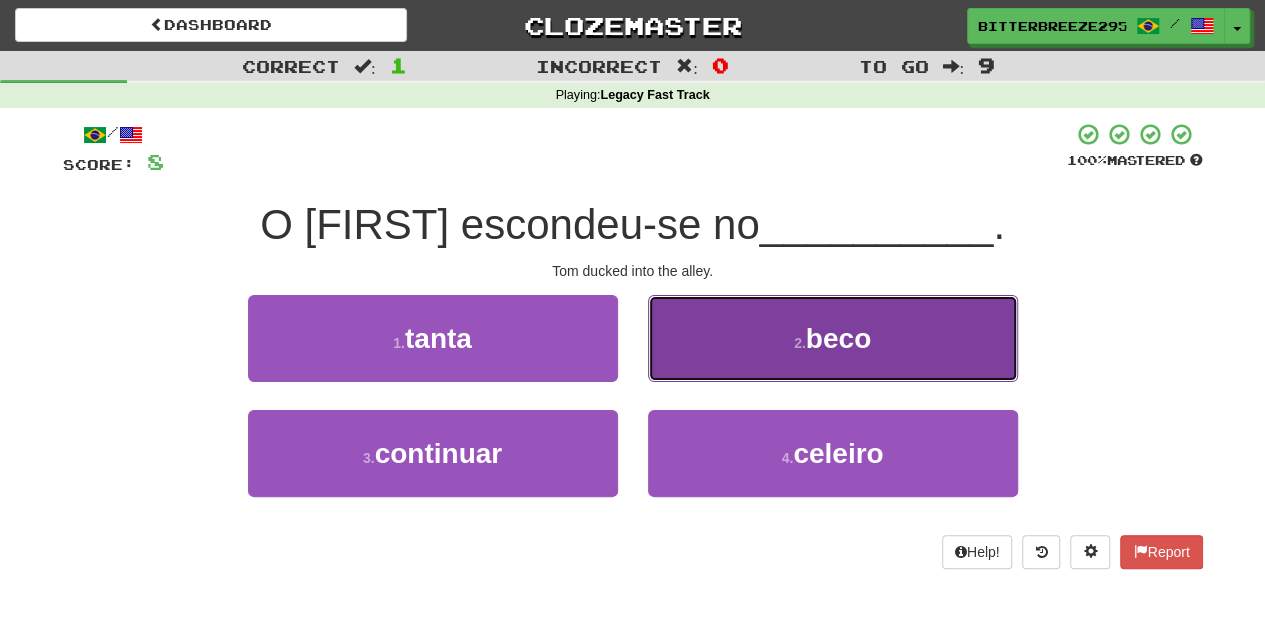 click on "2 .  beco" at bounding box center (833, 338) 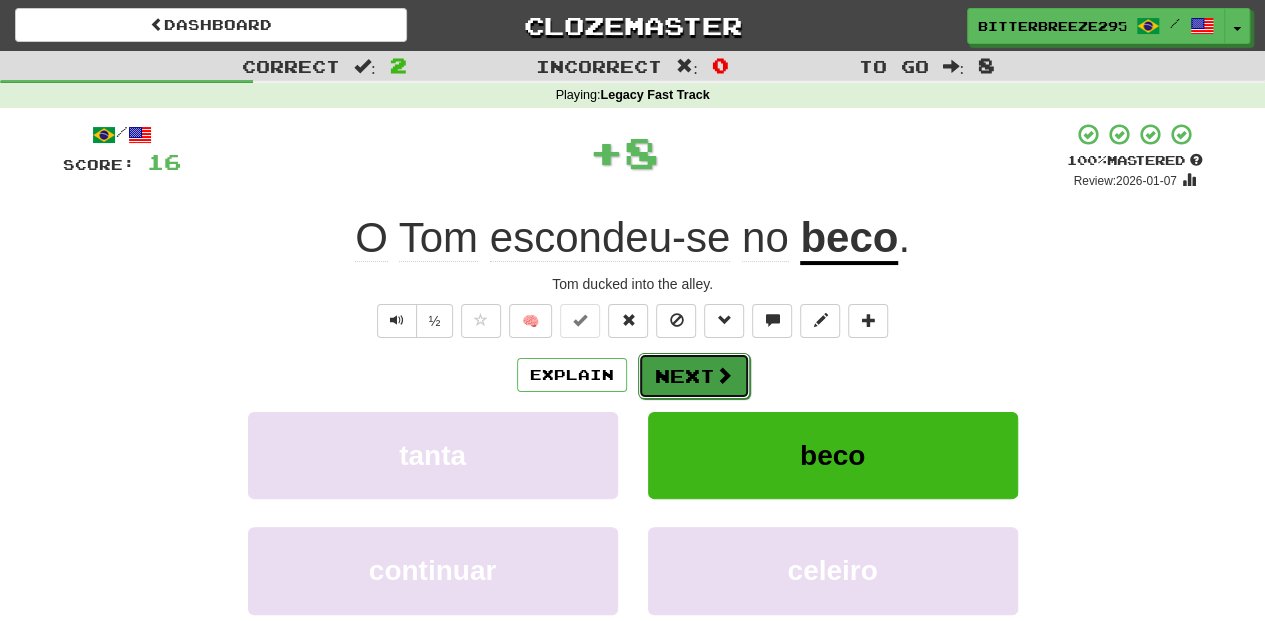 click on "Next" at bounding box center (694, 376) 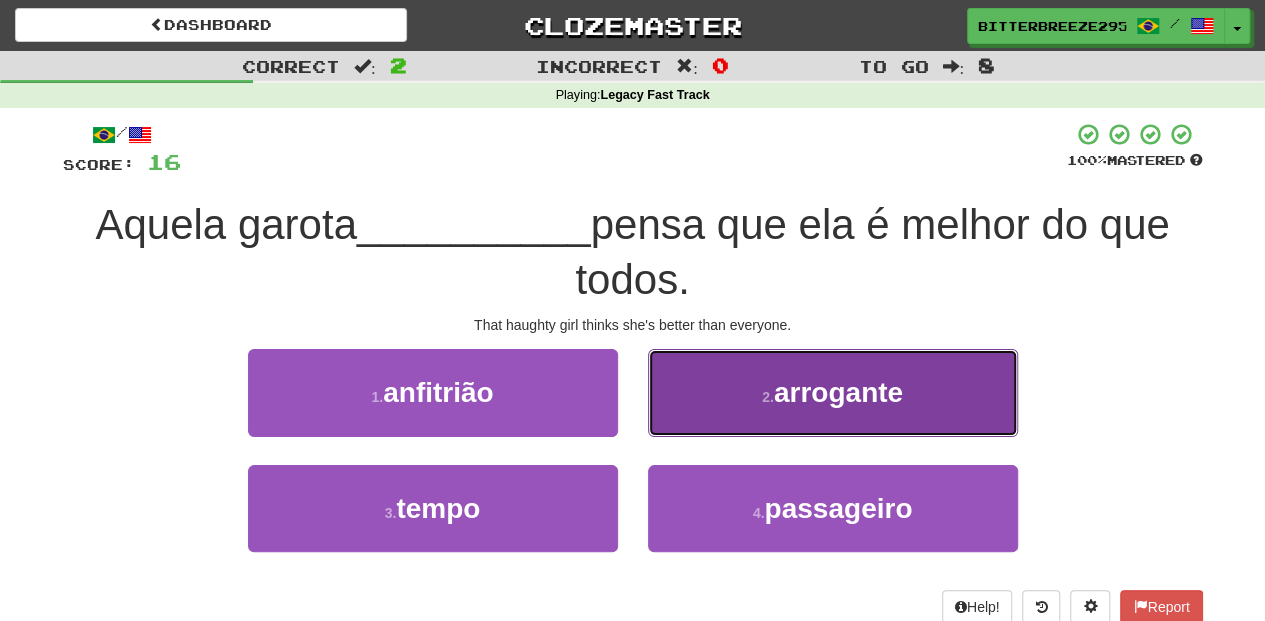 click on "2 .  arrogante" at bounding box center [833, 392] 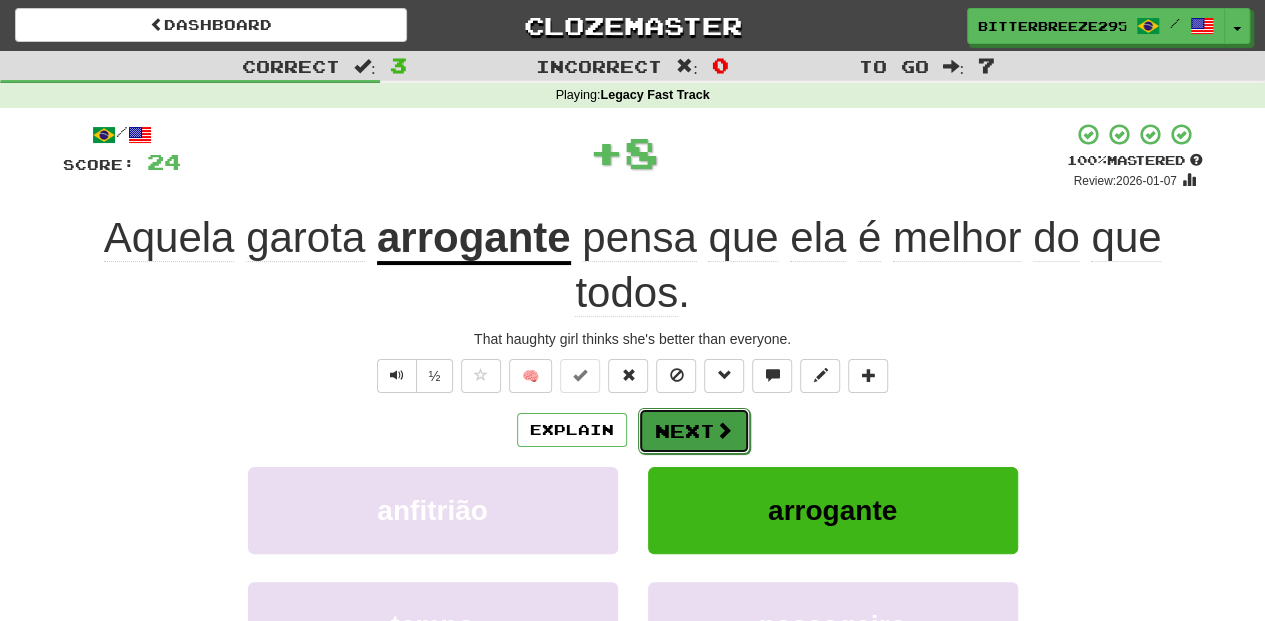 click on "Next" at bounding box center (694, 431) 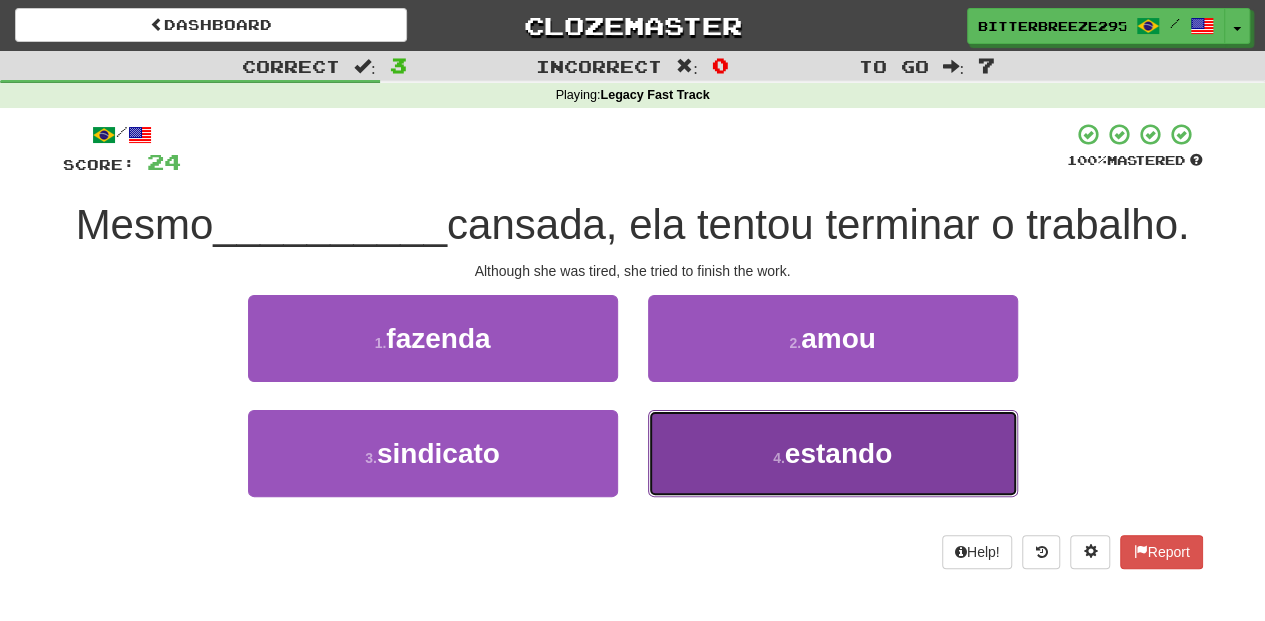 click on "4 .  estando" at bounding box center (833, 453) 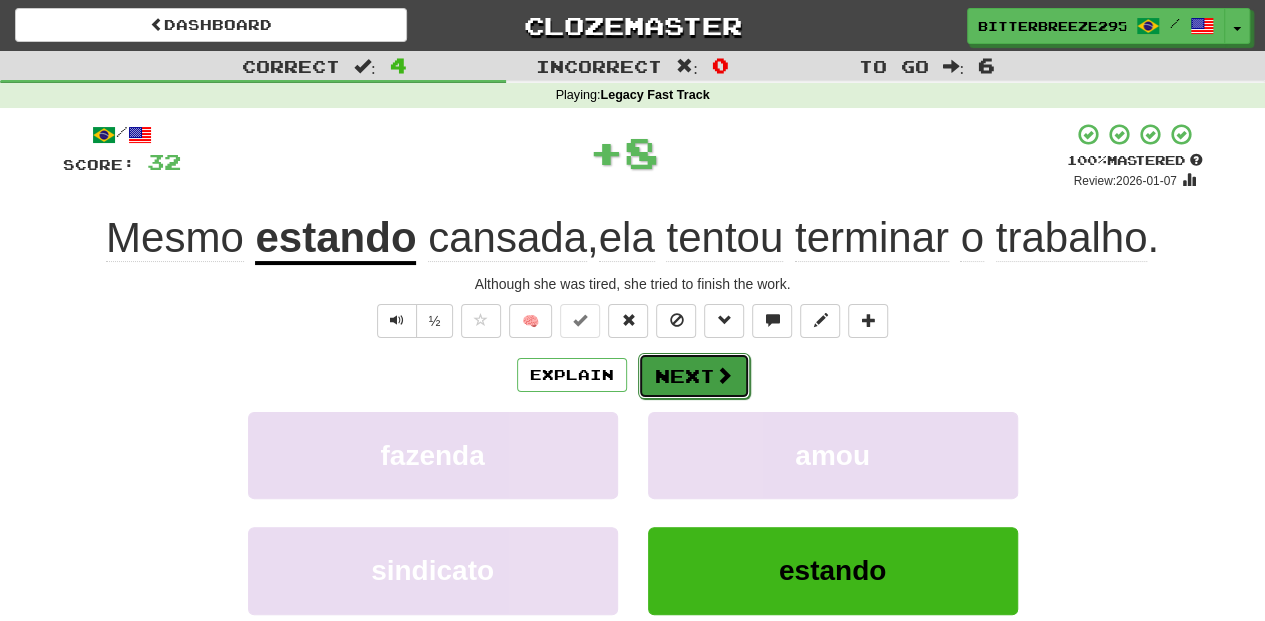 click on "Next" at bounding box center [694, 376] 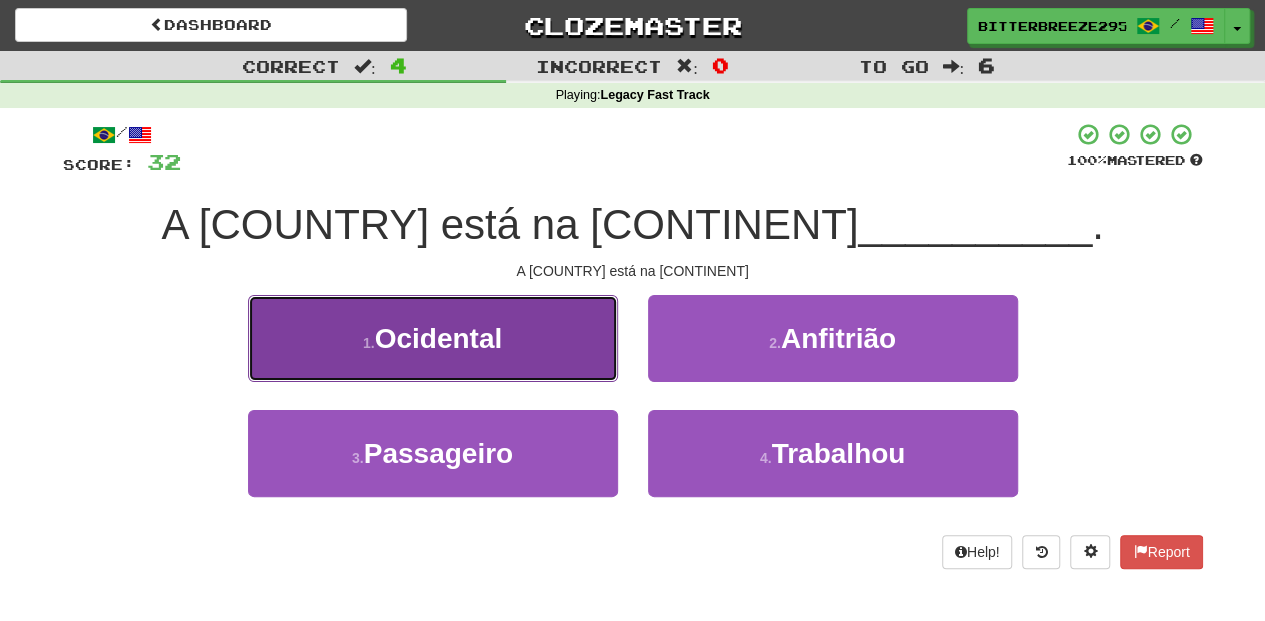 click on "1 .  Ocidental" at bounding box center (433, 338) 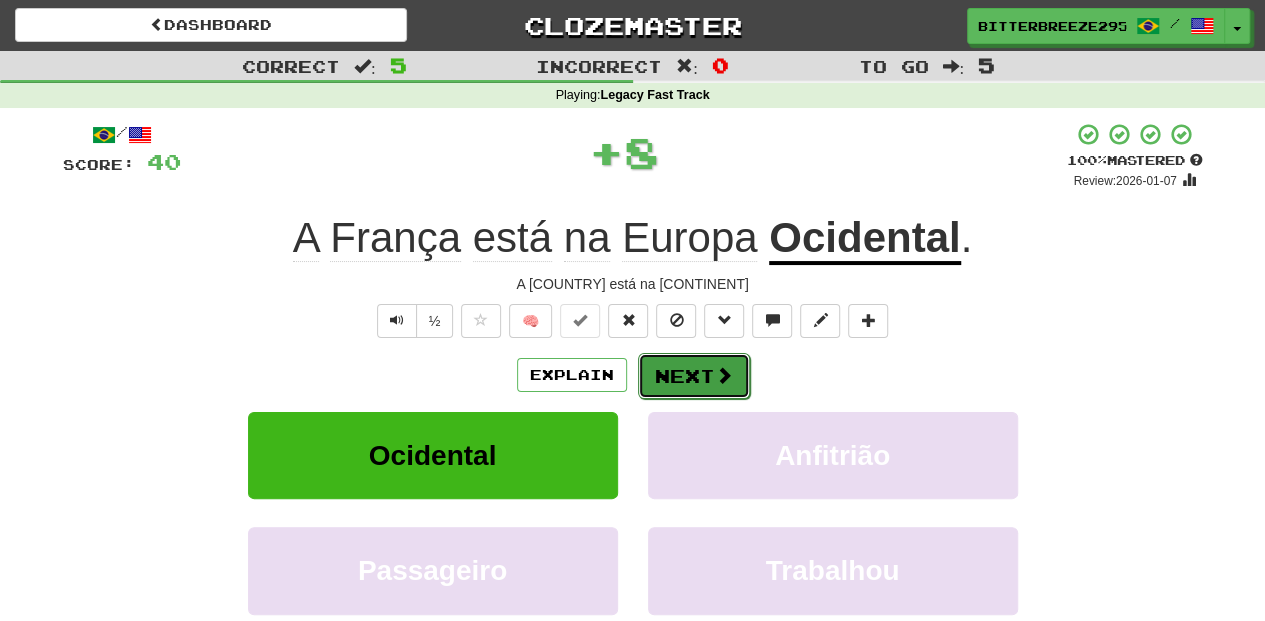 click on "Next" at bounding box center (694, 376) 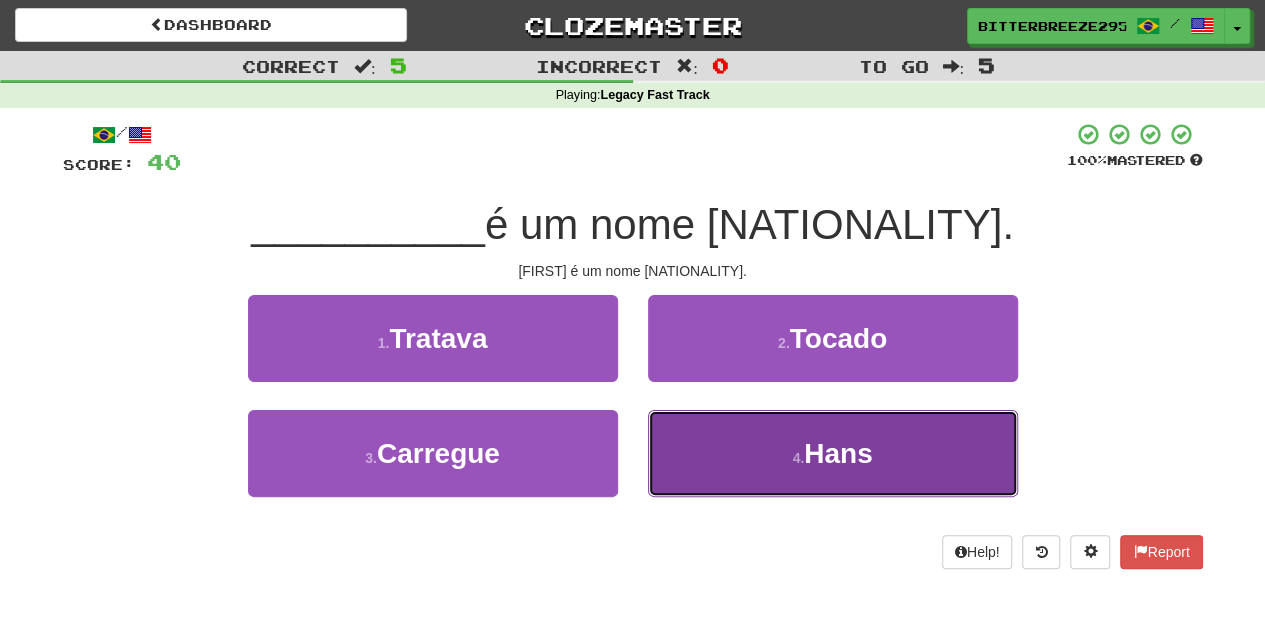 click on "4 .  Hans" at bounding box center (833, 453) 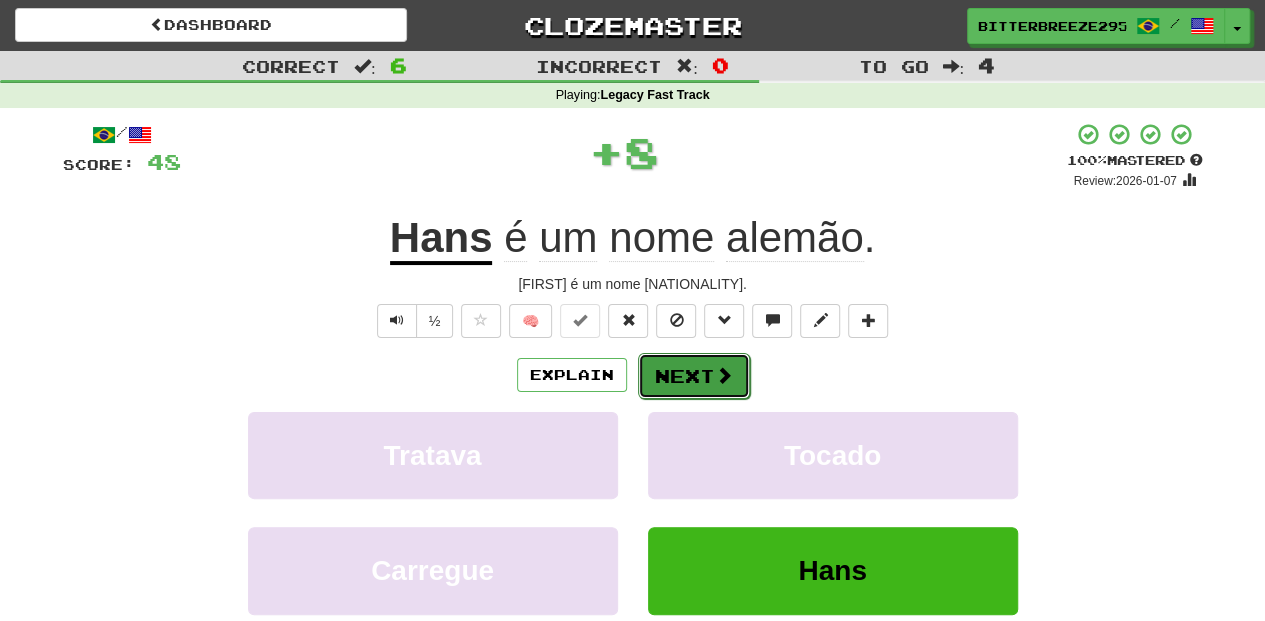 click on "Next" at bounding box center [694, 376] 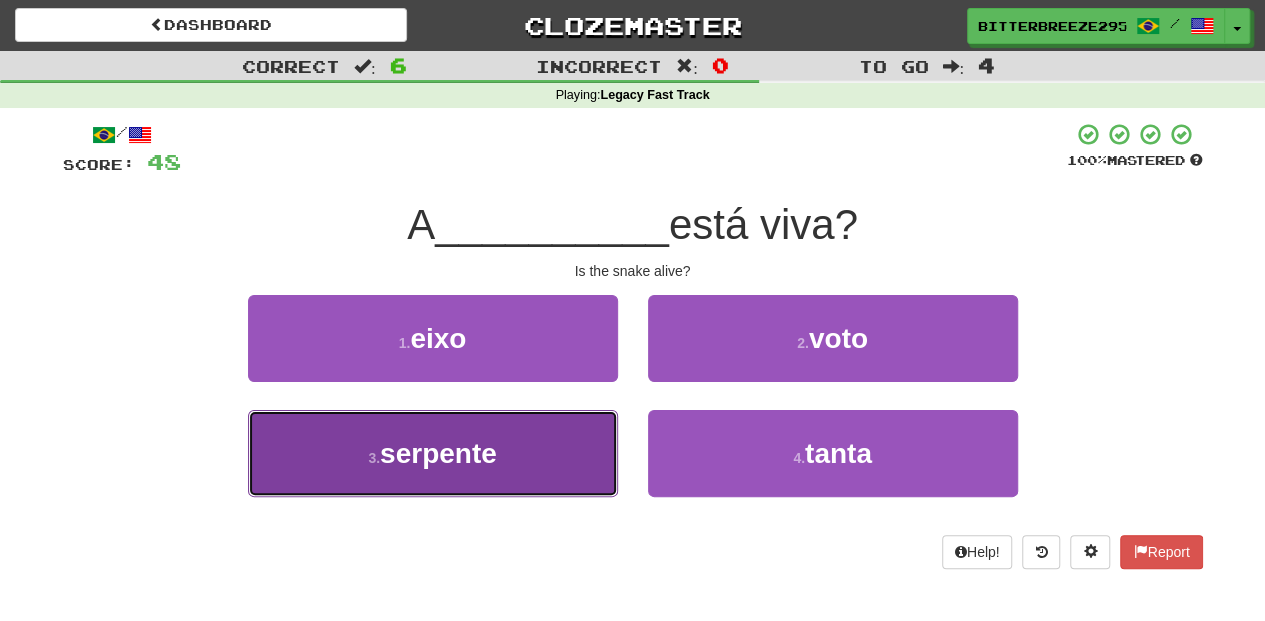 click on "3 .  serpente" at bounding box center [433, 453] 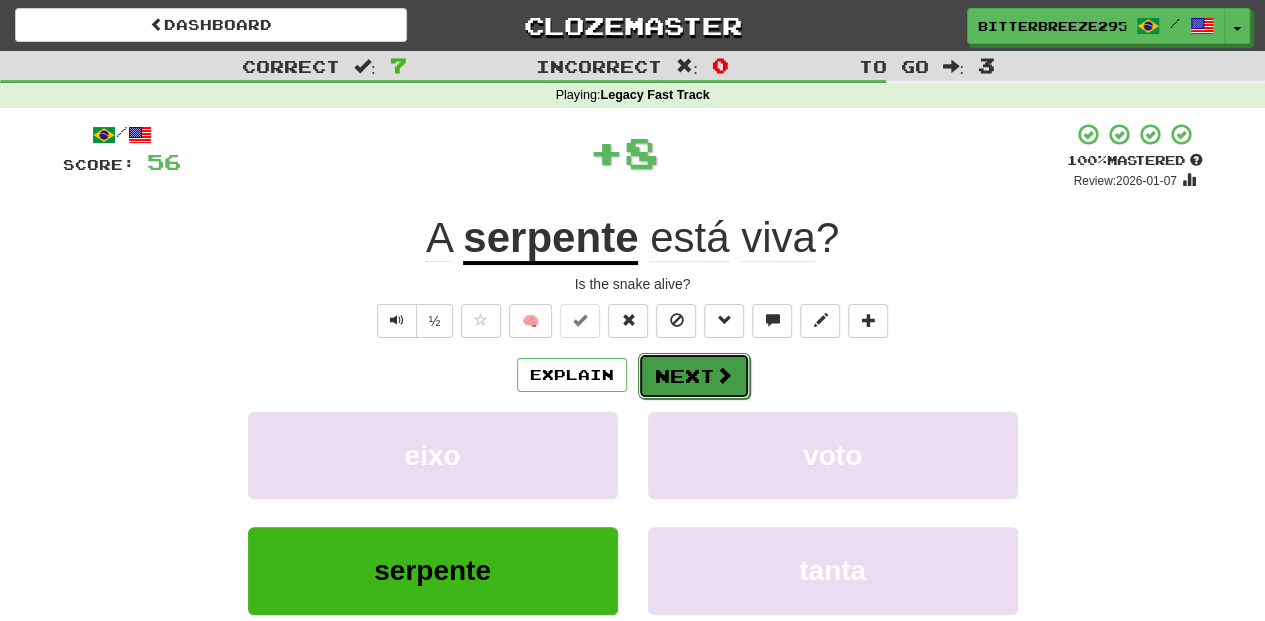 click on "Next" at bounding box center (694, 376) 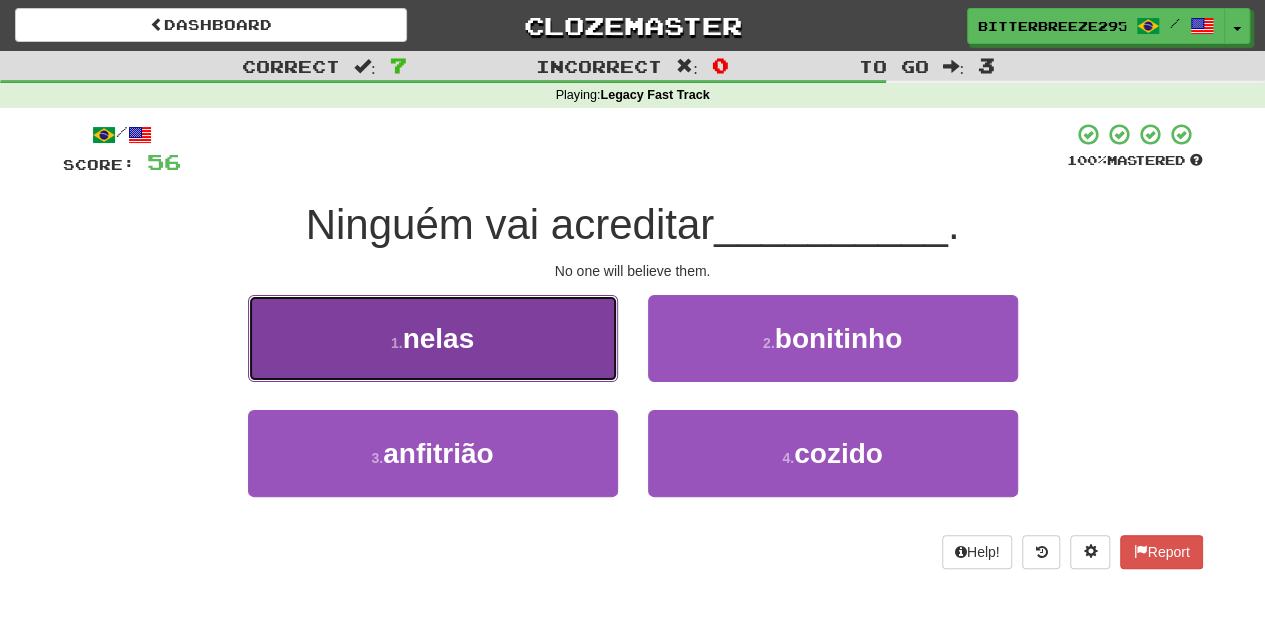 click on "1 .  nelas" at bounding box center [433, 338] 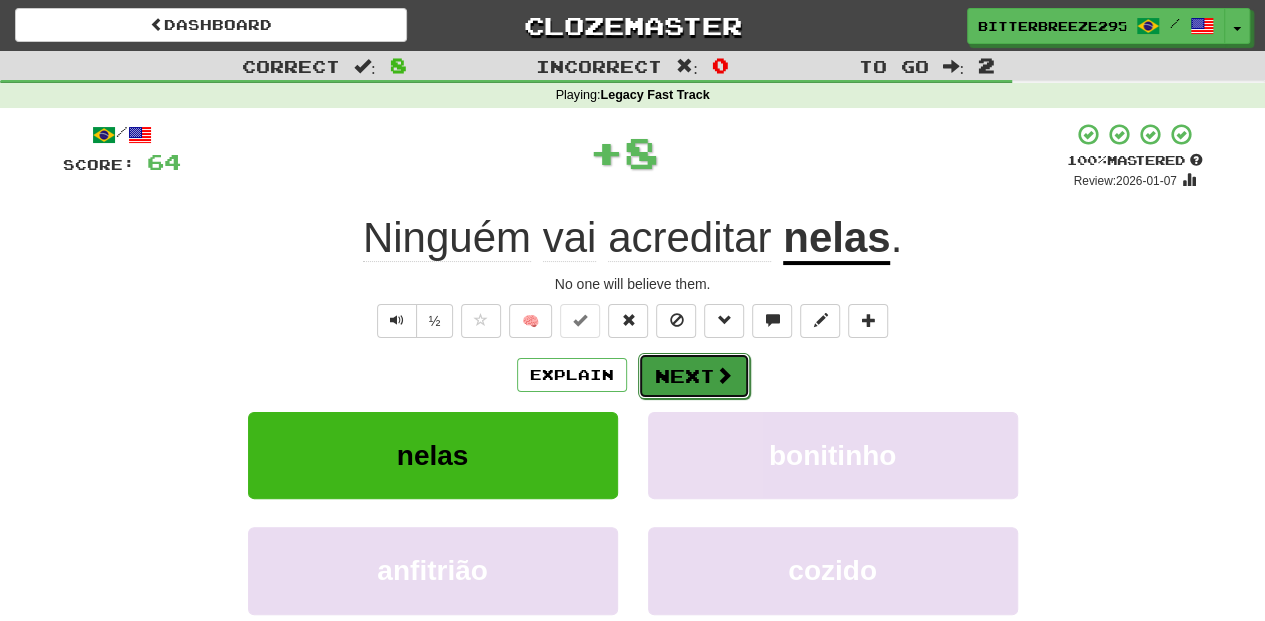click on "Next" at bounding box center [694, 376] 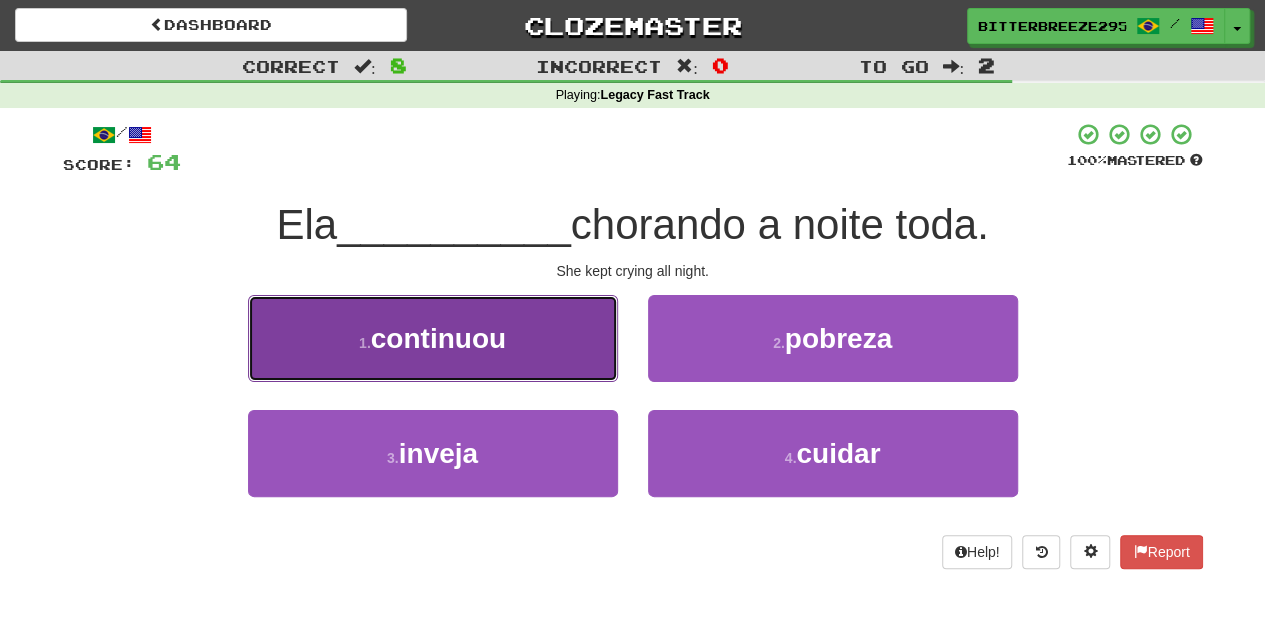 click on "1 .  continuou" at bounding box center [433, 338] 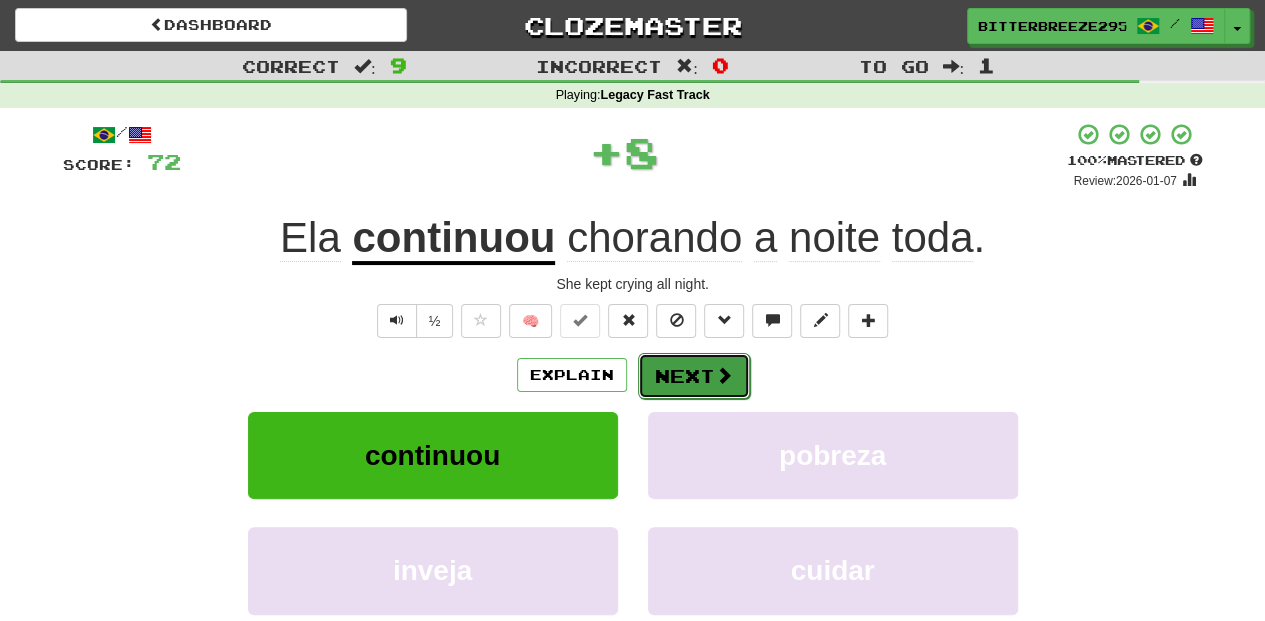 click on "Next" at bounding box center [694, 376] 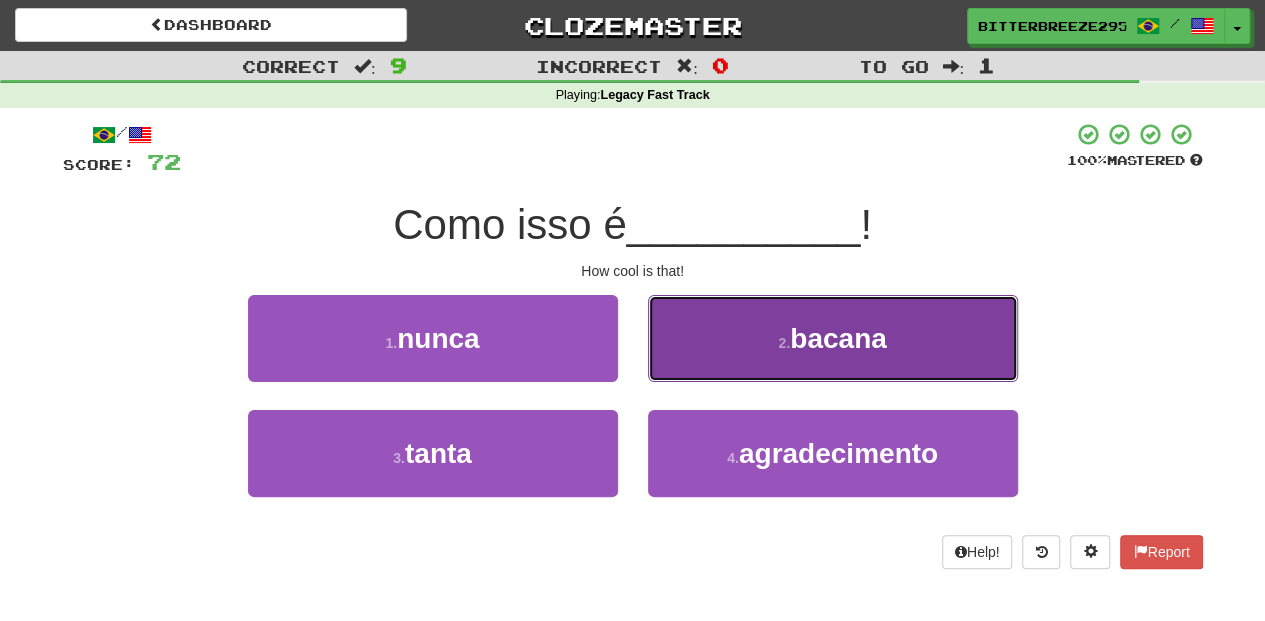 click on "2 .  bacana" at bounding box center [833, 338] 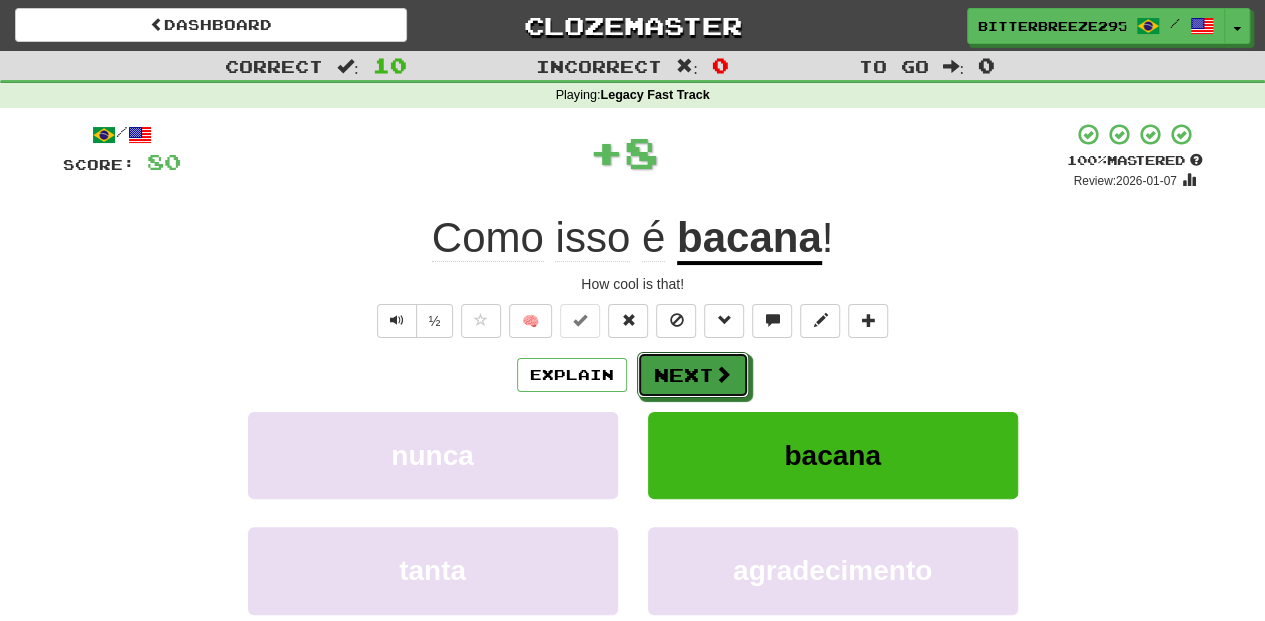 click on "Next" at bounding box center (693, 375) 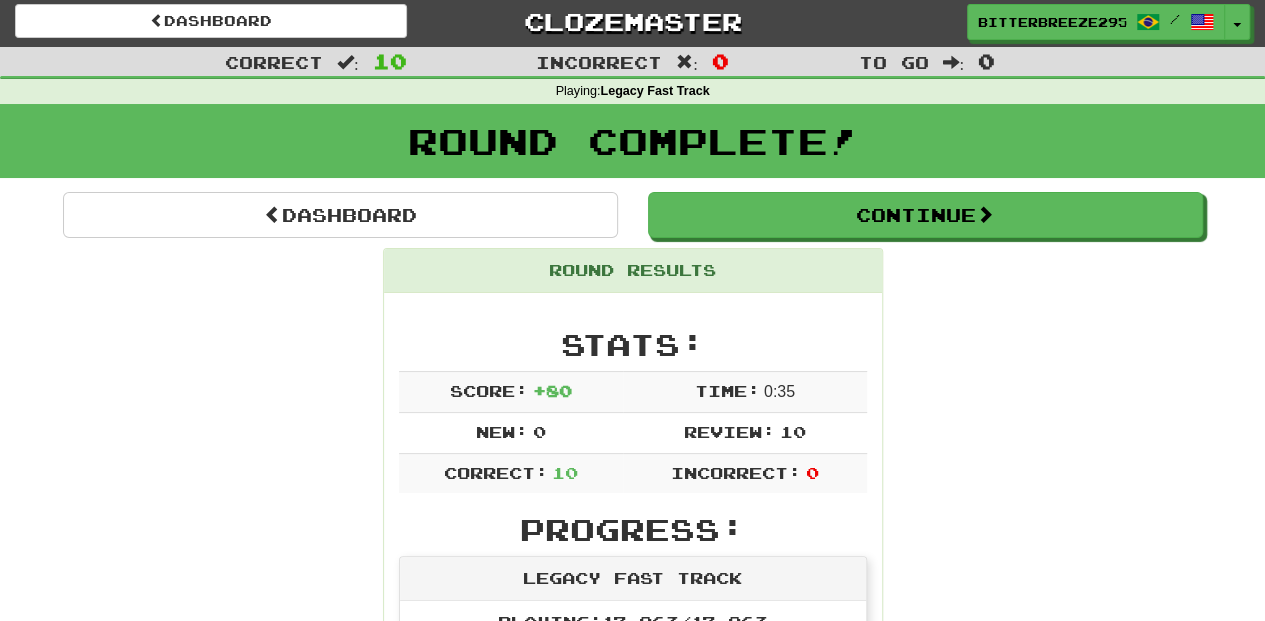 scroll, scrollTop: 0, scrollLeft: 0, axis: both 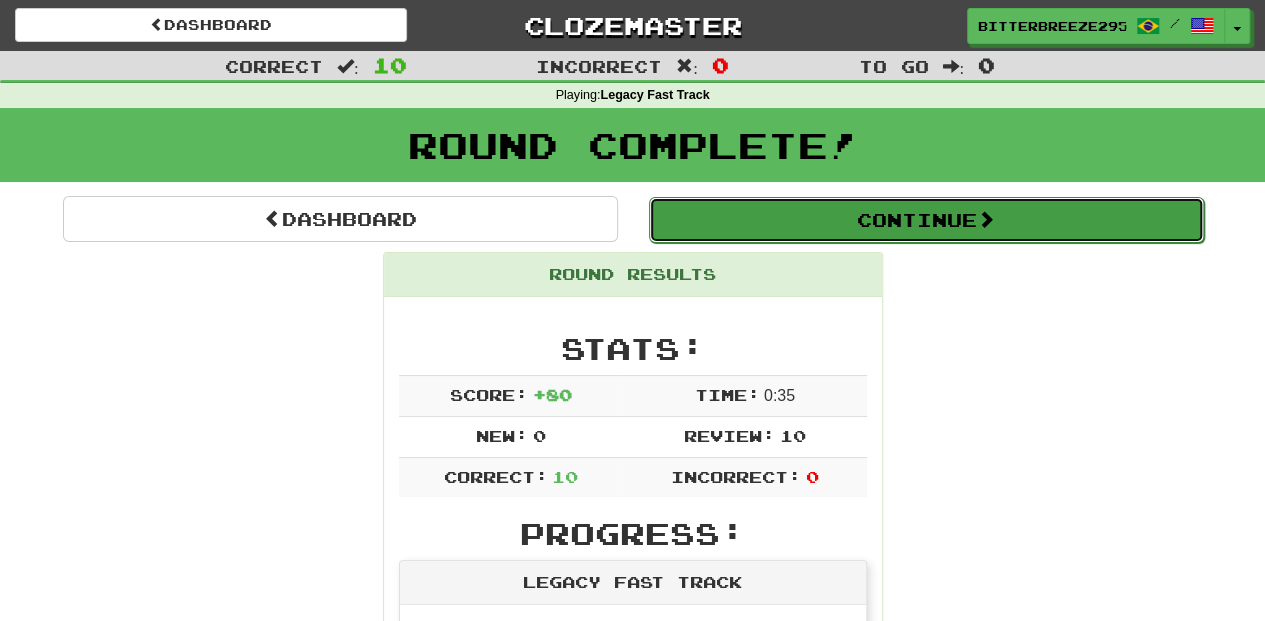 click on "Continue" at bounding box center [926, 220] 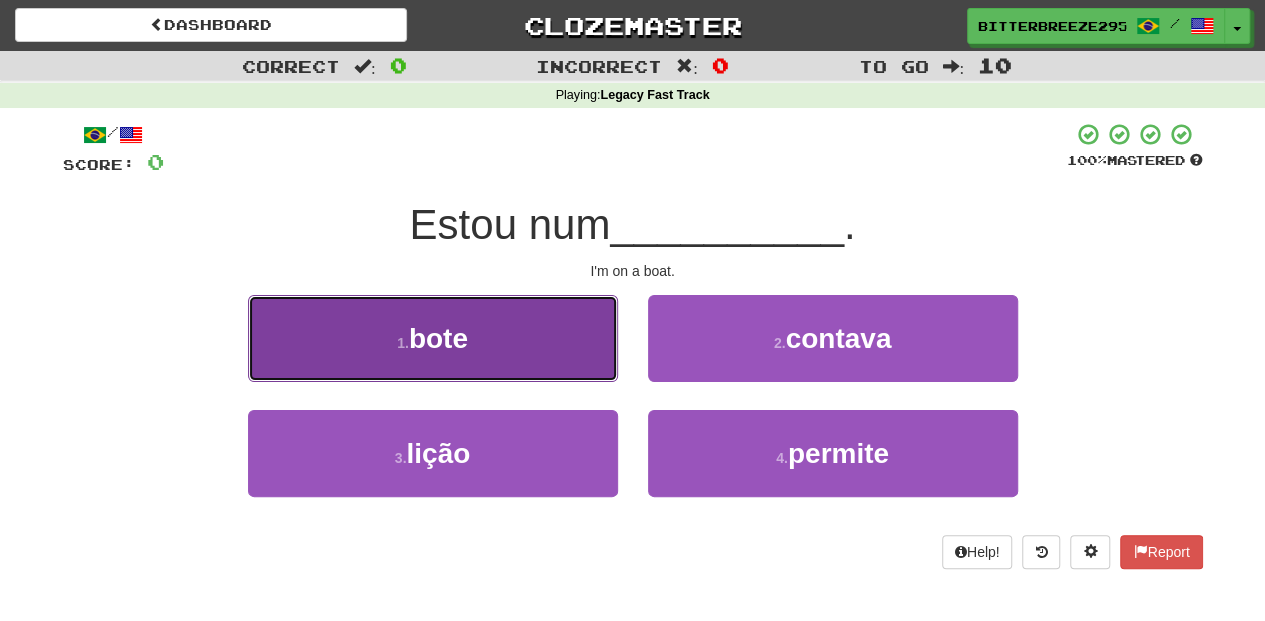 click on "1 .  bote" at bounding box center [433, 338] 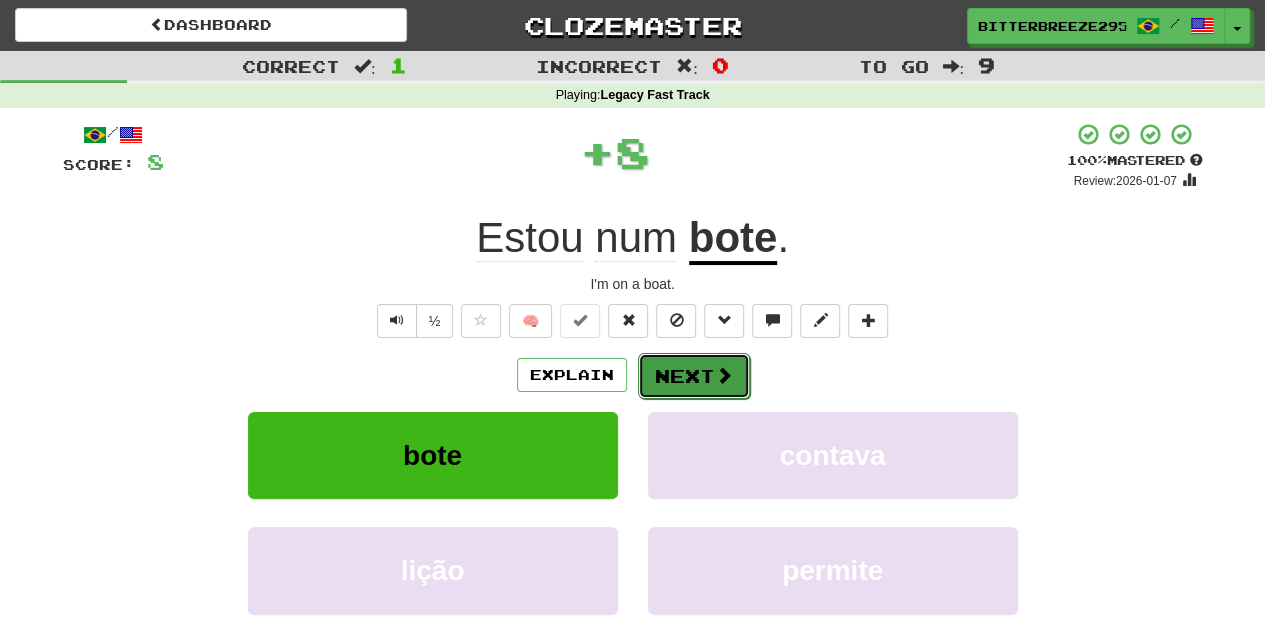 click on "Next" at bounding box center (694, 376) 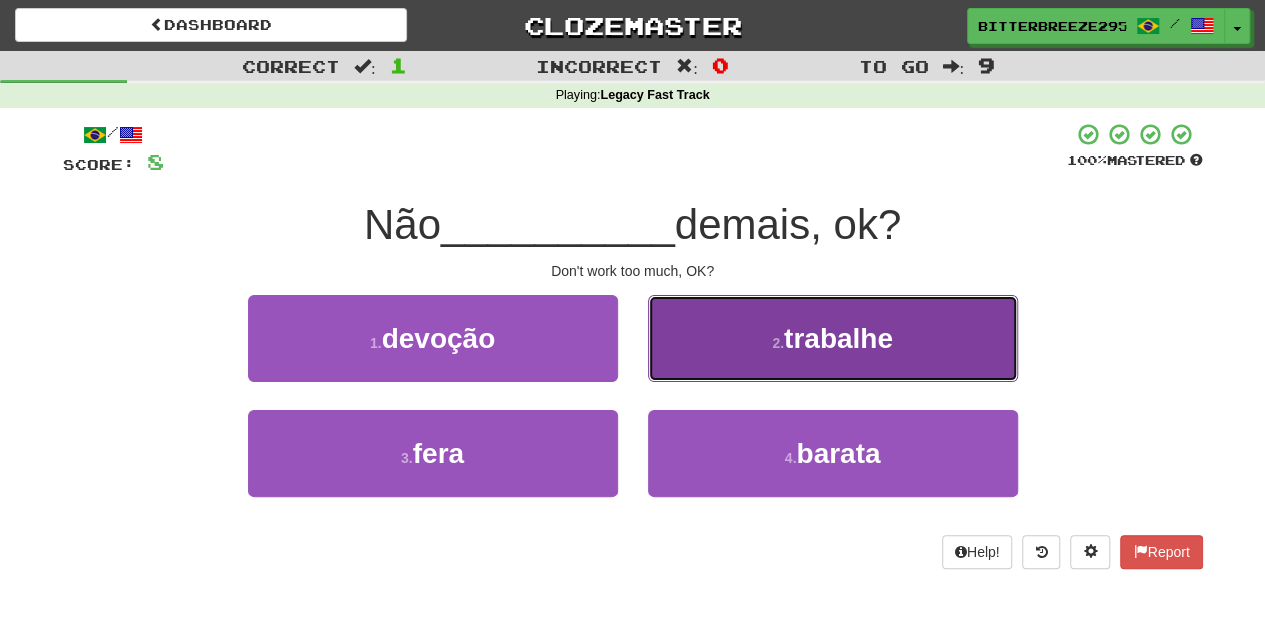 click on "2 .  trabalhe" at bounding box center [833, 338] 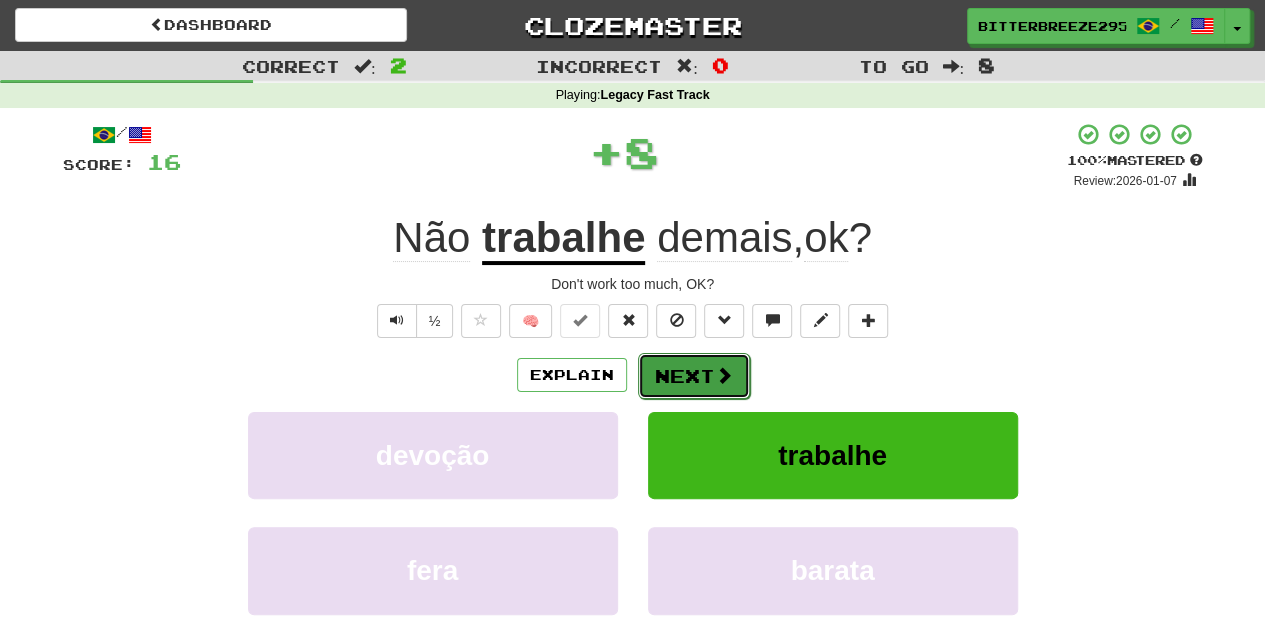 click on "Next" at bounding box center (694, 376) 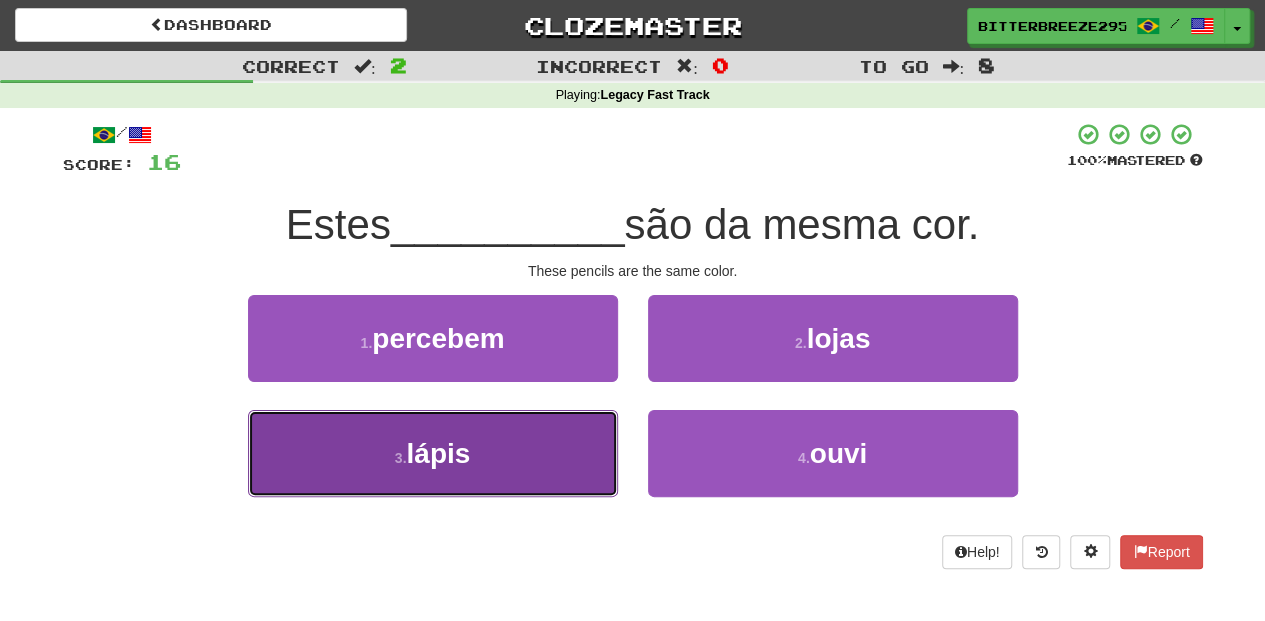 click on "3 .  lápis" at bounding box center [433, 453] 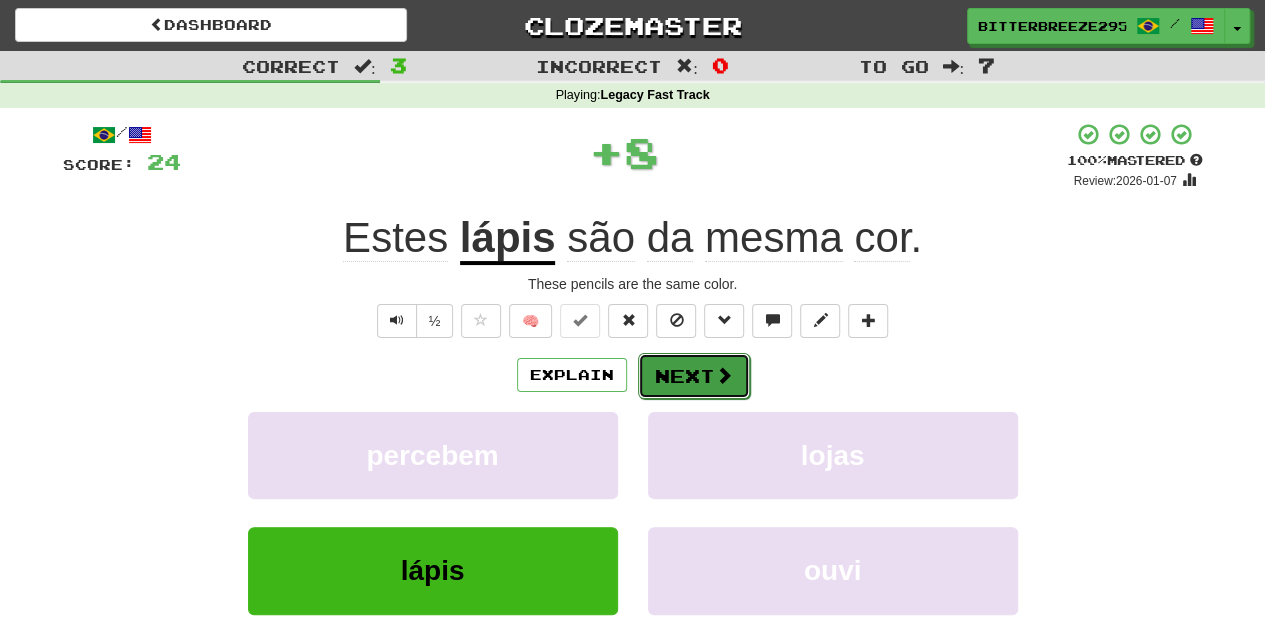 click on "Next" at bounding box center (694, 376) 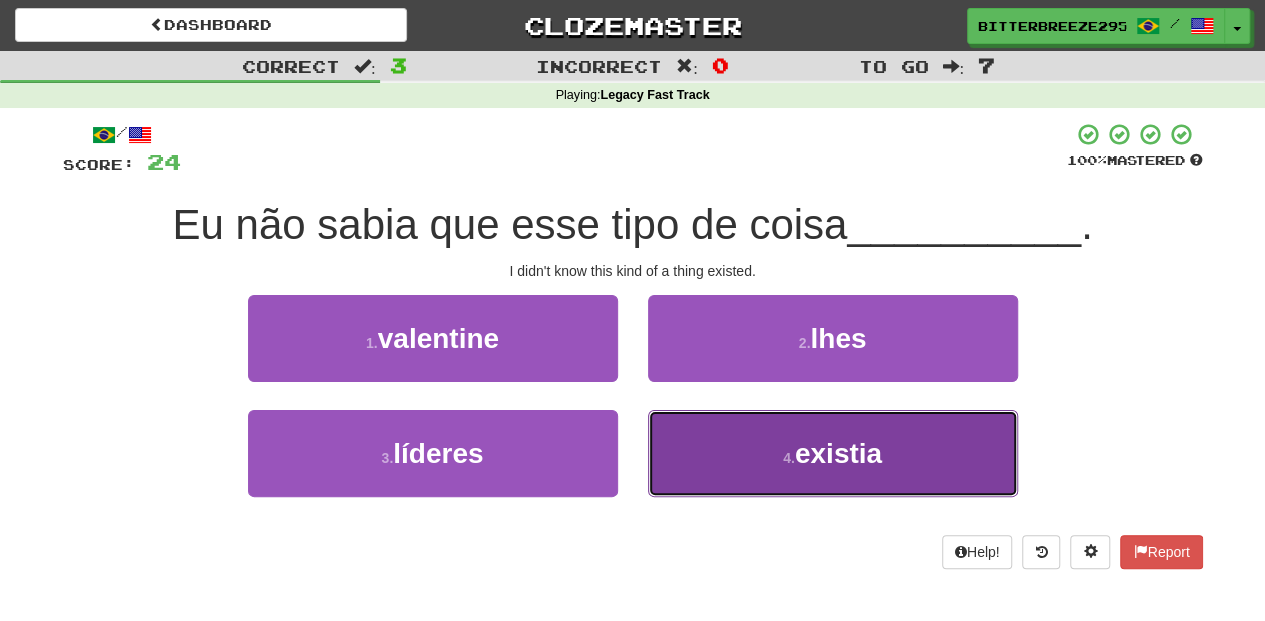 click on "4 .  existia" at bounding box center [833, 453] 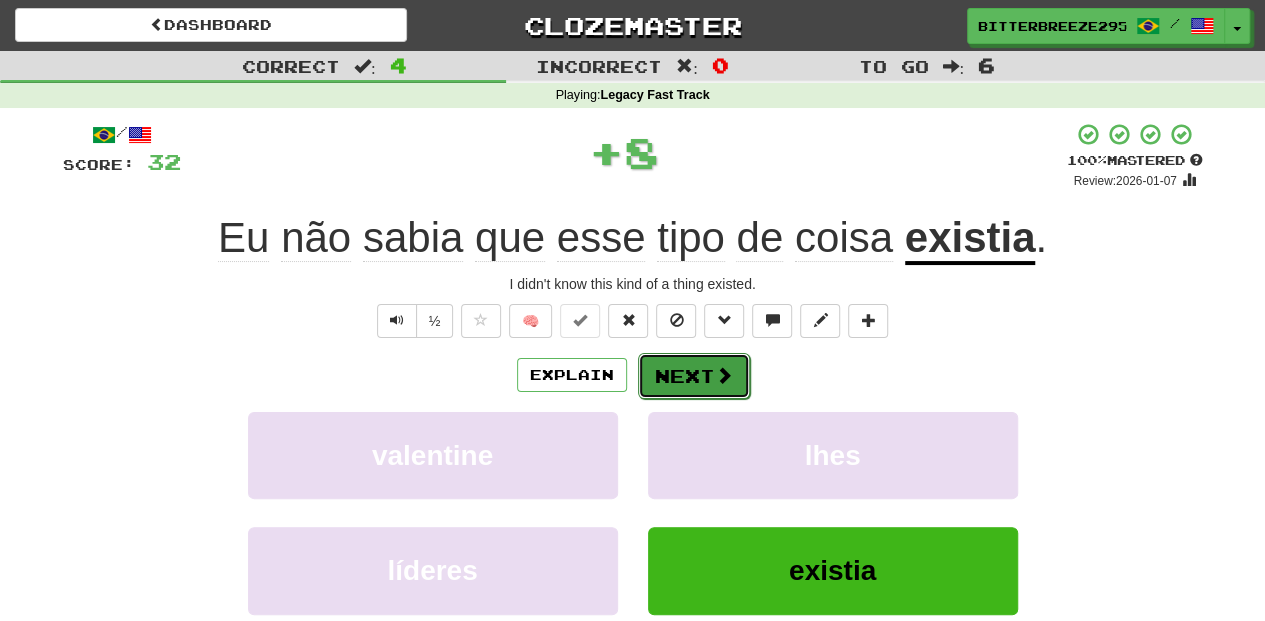 click on "Next" at bounding box center [694, 376] 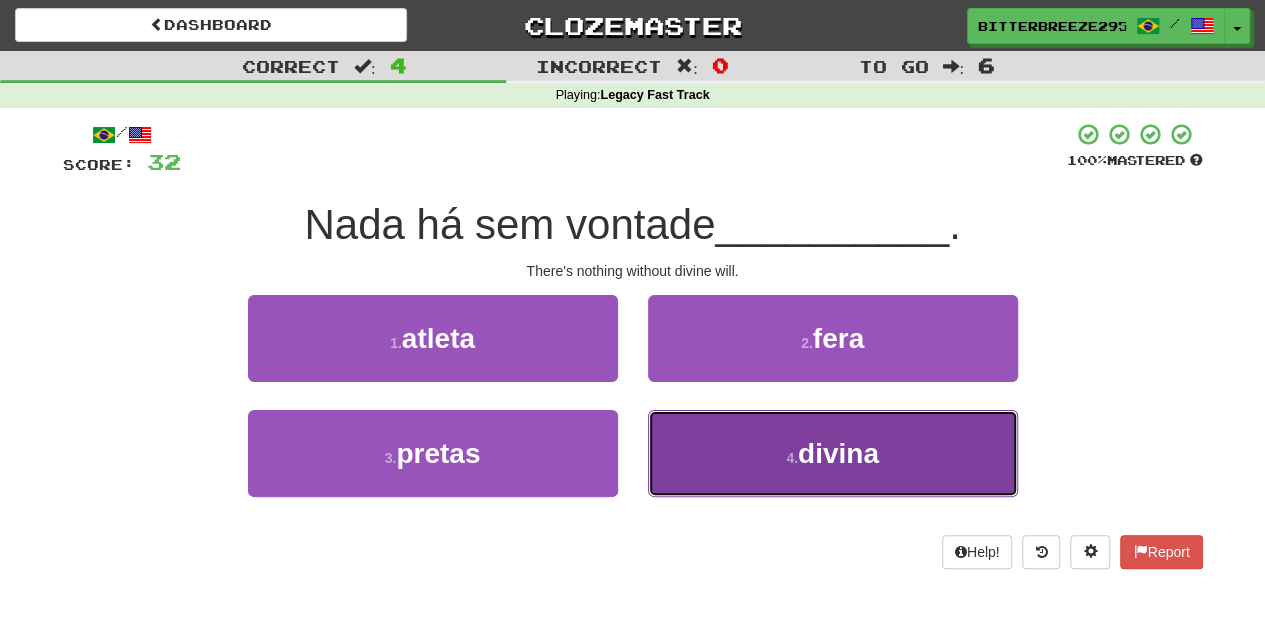 click on "4 .  divina" at bounding box center (833, 453) 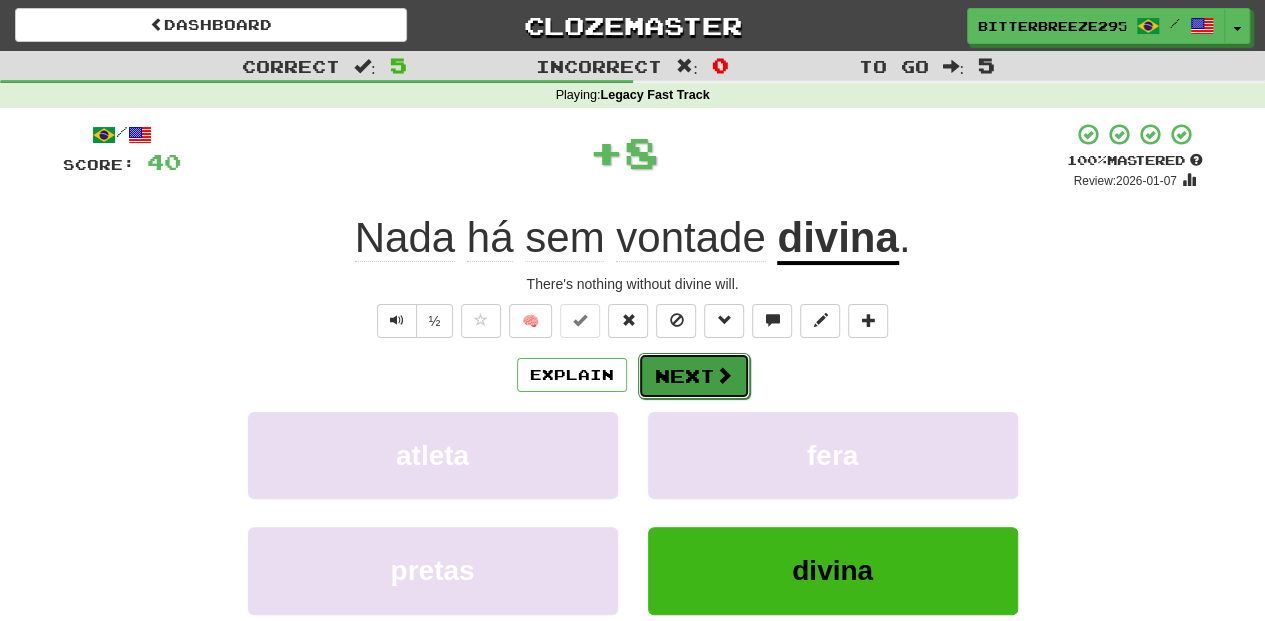 click on "Next" at bounding box center (694, 376) 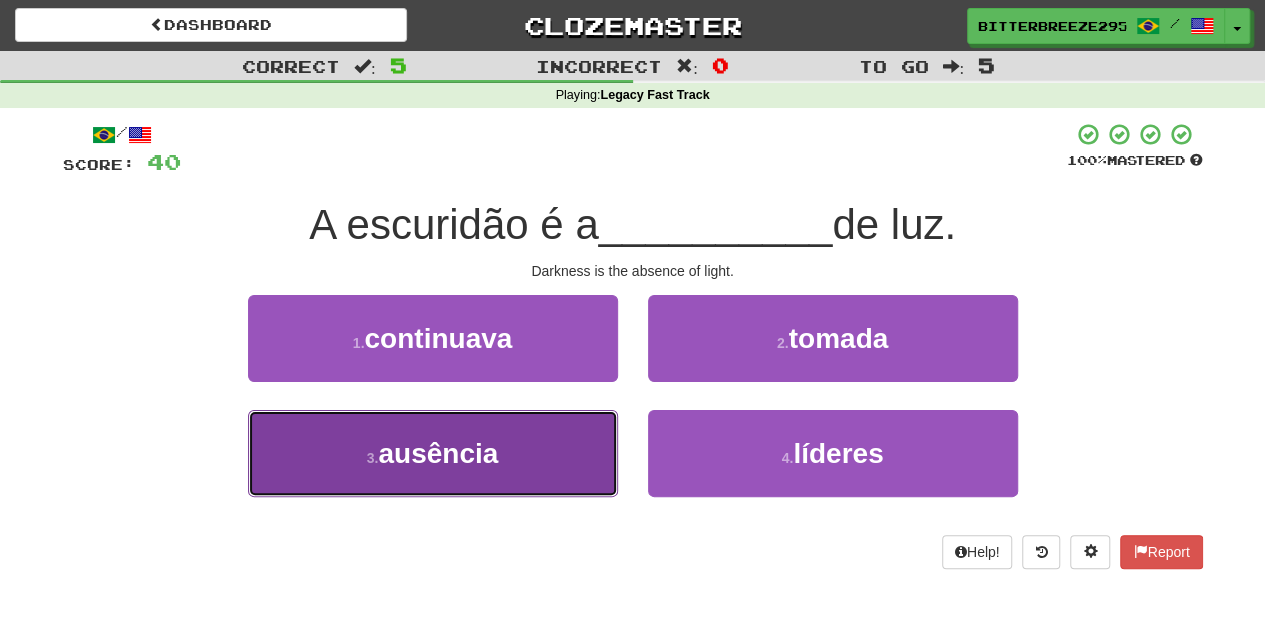 click on "3 .  ausência" at bounding box center [433, 453] 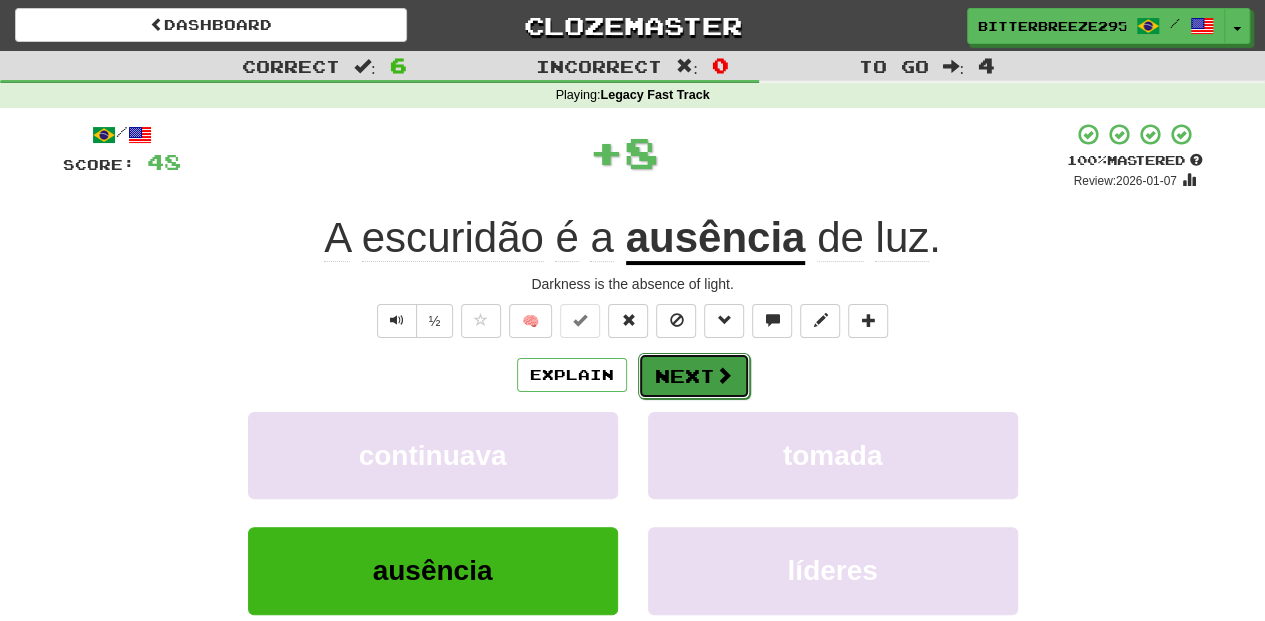 click on "Next" at bounding box center [694, 376] 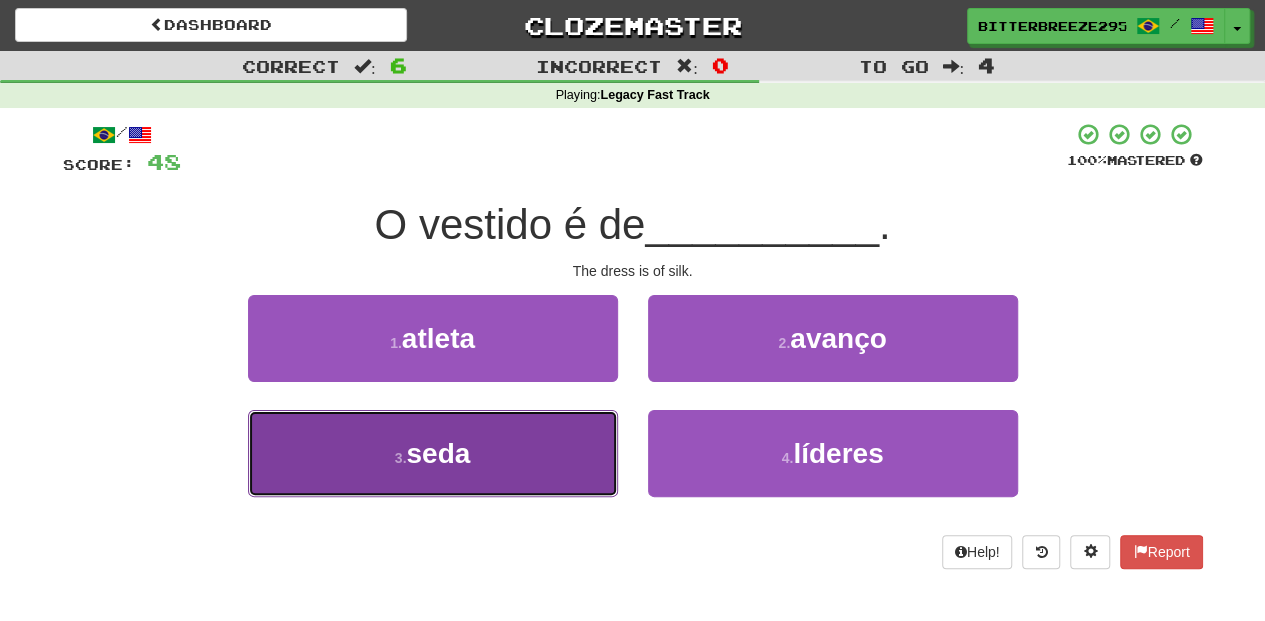 click on "3 .  seda" at bounding box center (433, 453) 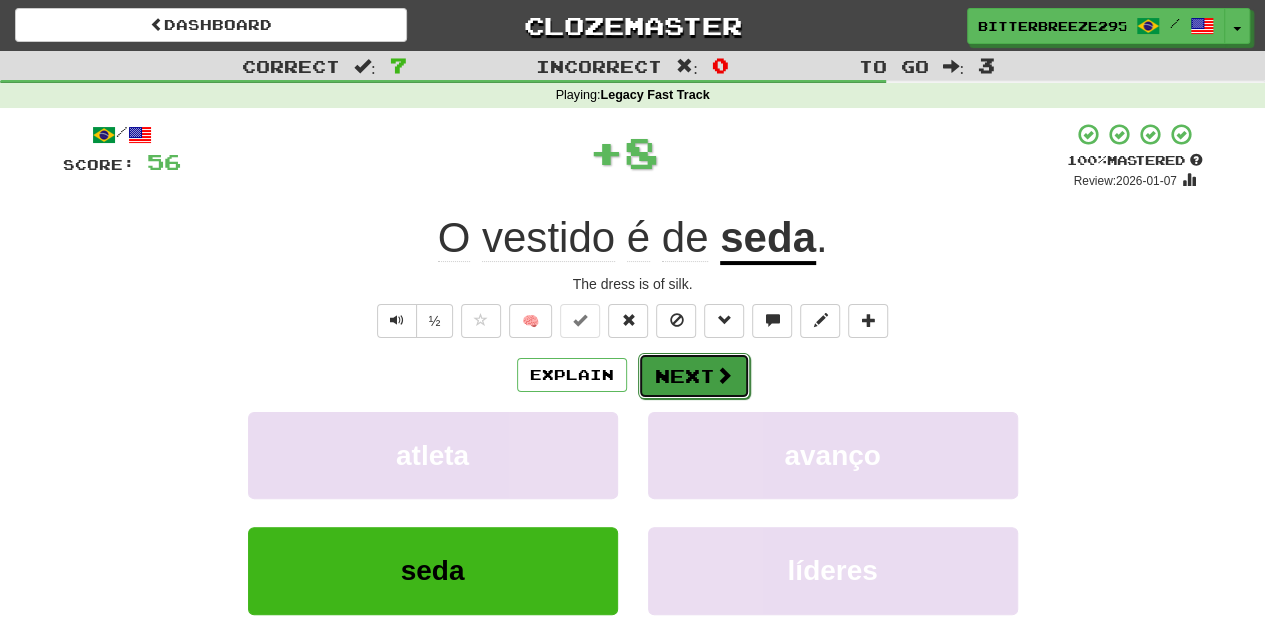 click on "Next" at bounding box center [694, 376] 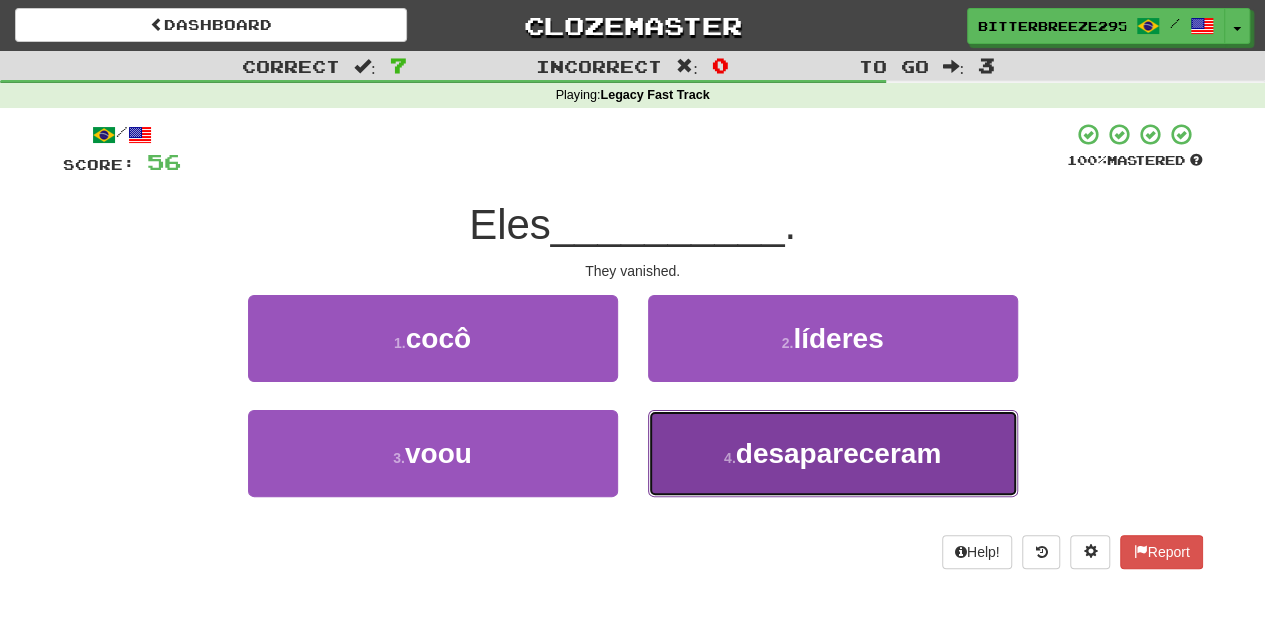 click on "4 .  desapareceram" at bounding box center [833, 453] 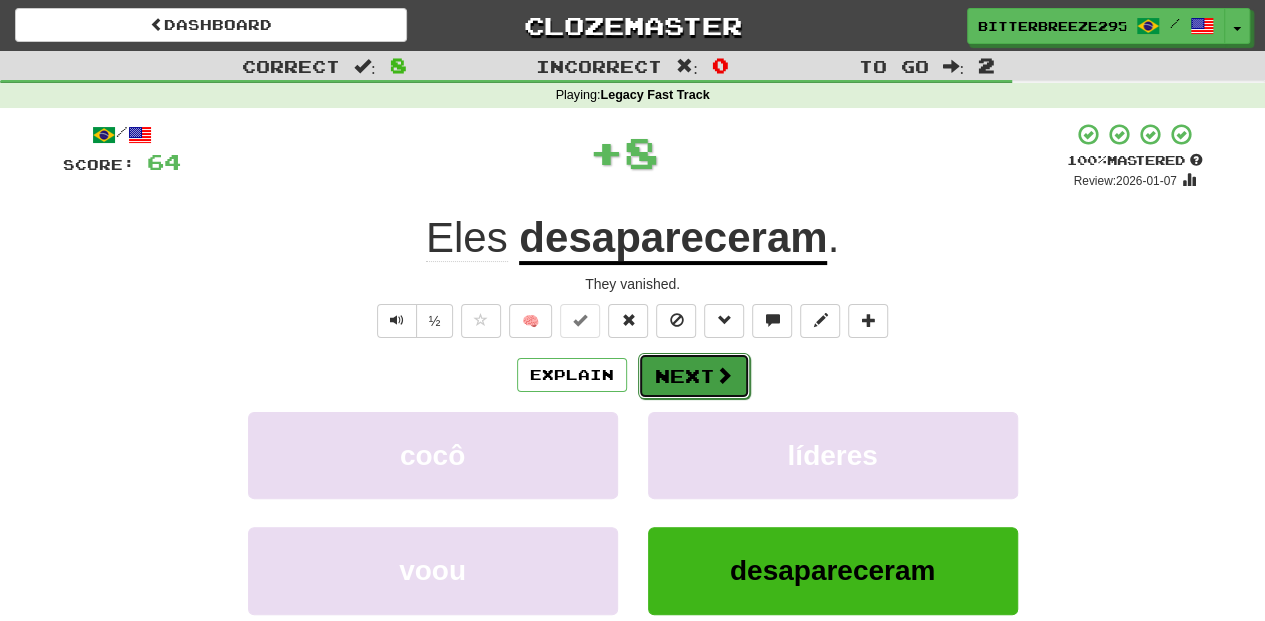 click on "Next" at bounding box center (694, 376) 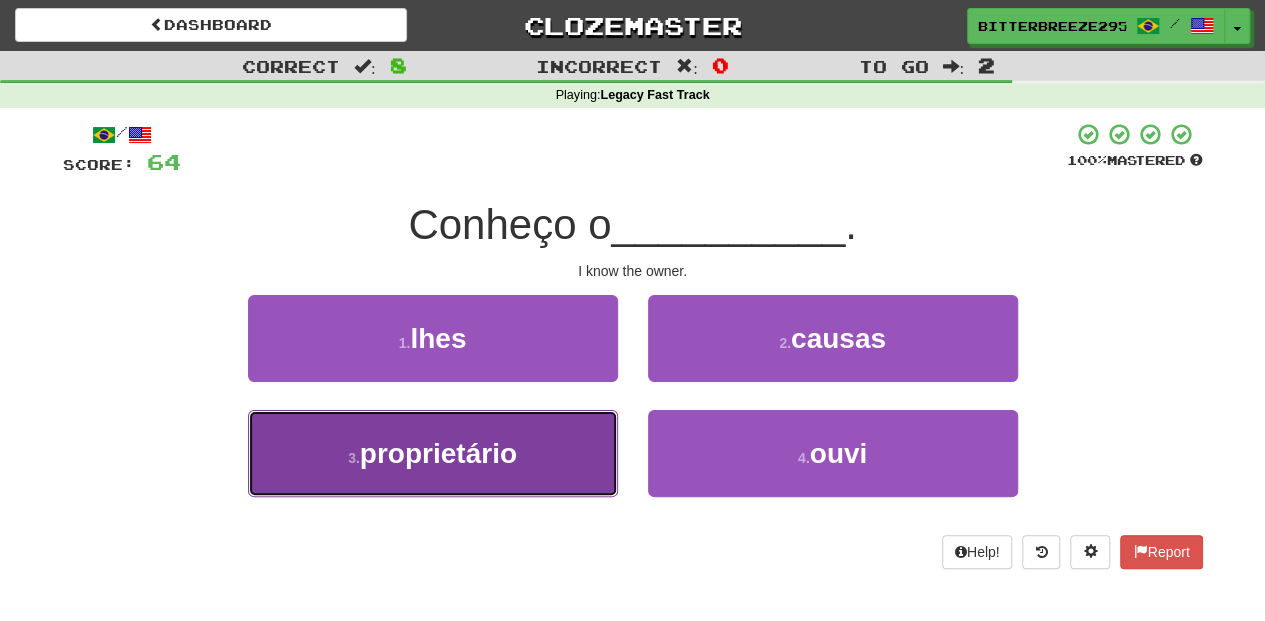 click on "3 .  proprietário" at bounding box center (433, 453) 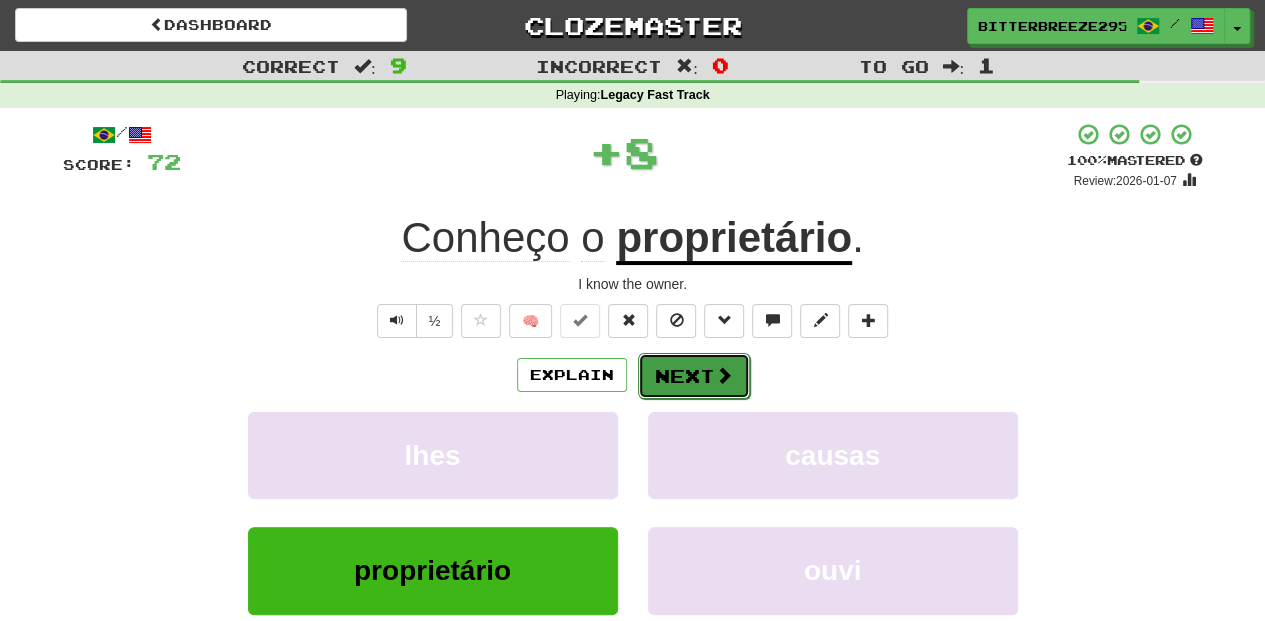 click on "Next" at bounding box center (694, 376) 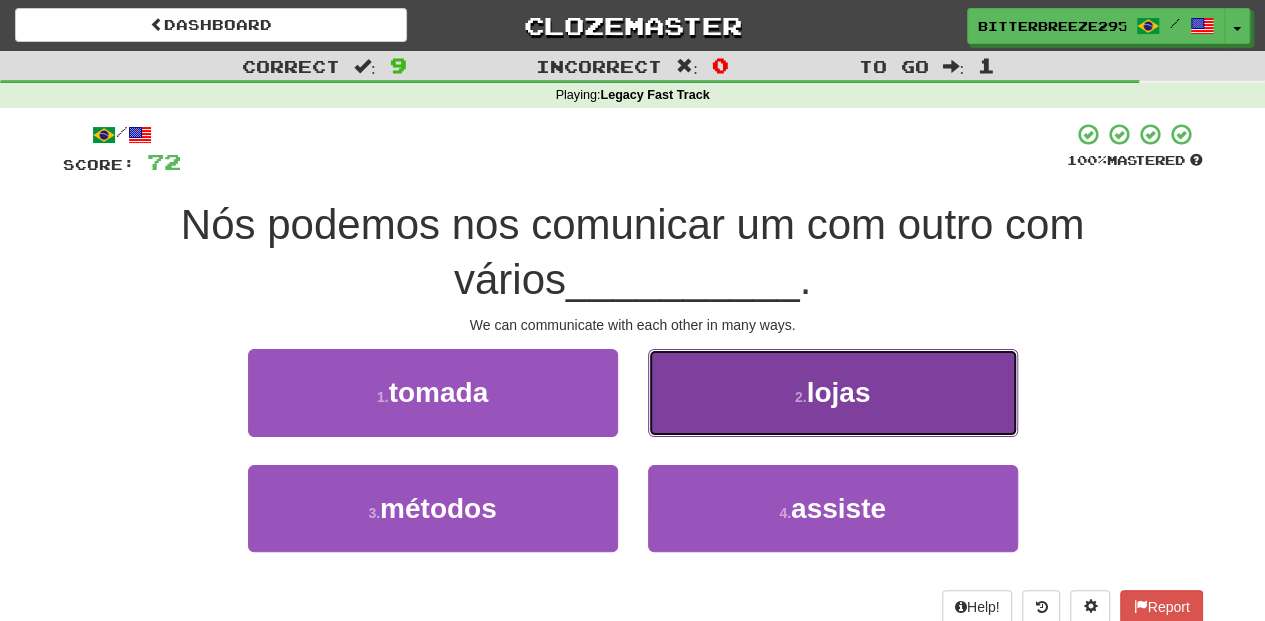 click on "2 .  lojas" at bounding box center [833, 392] 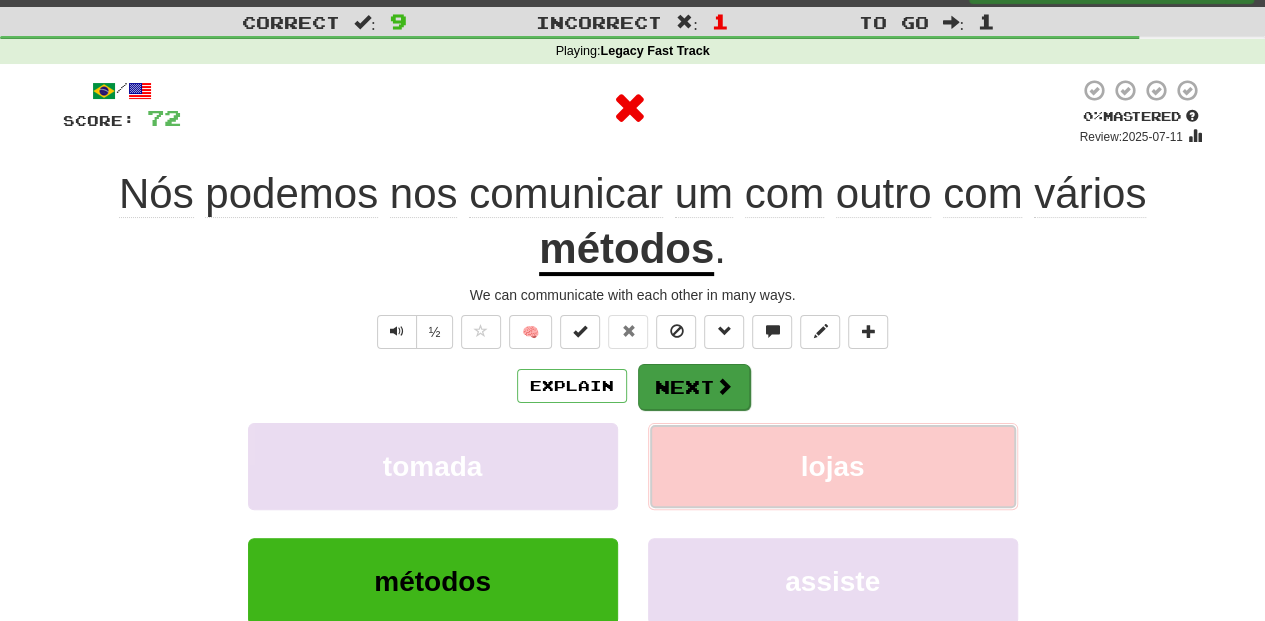 scroll, scrollTop: 66, scrollLeft: 0, axis: vertical 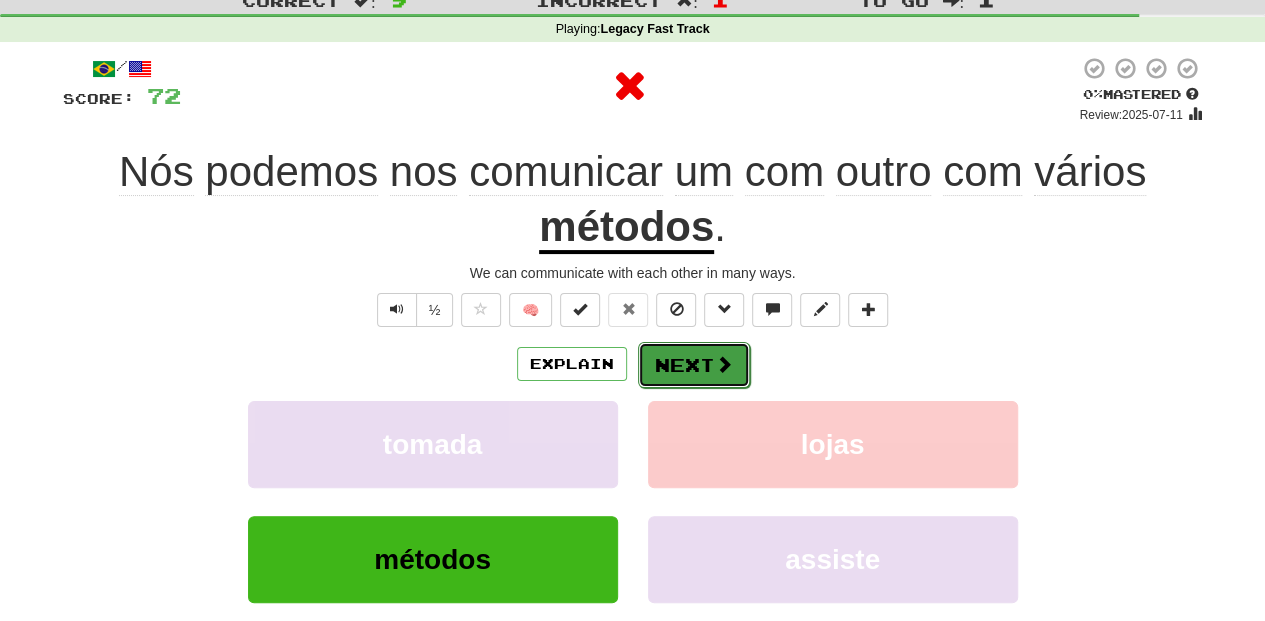 click on "Next" at bounding box center (694, 365) 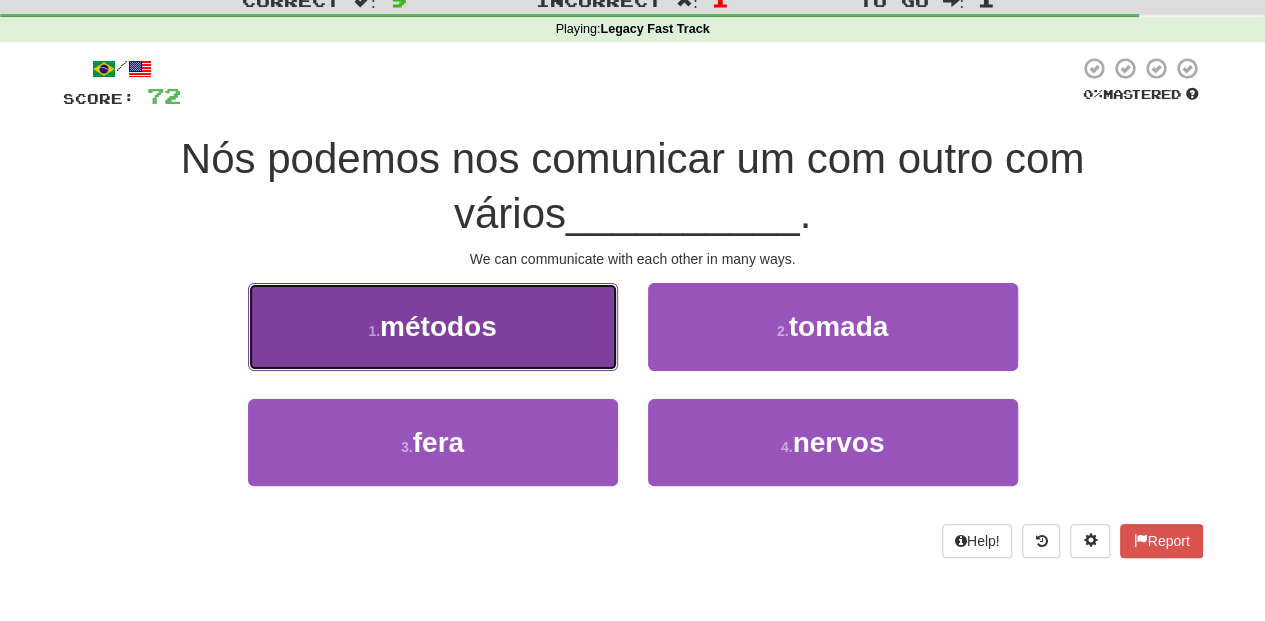 click on "1 .  métodos" at bounding box center (433, 326) 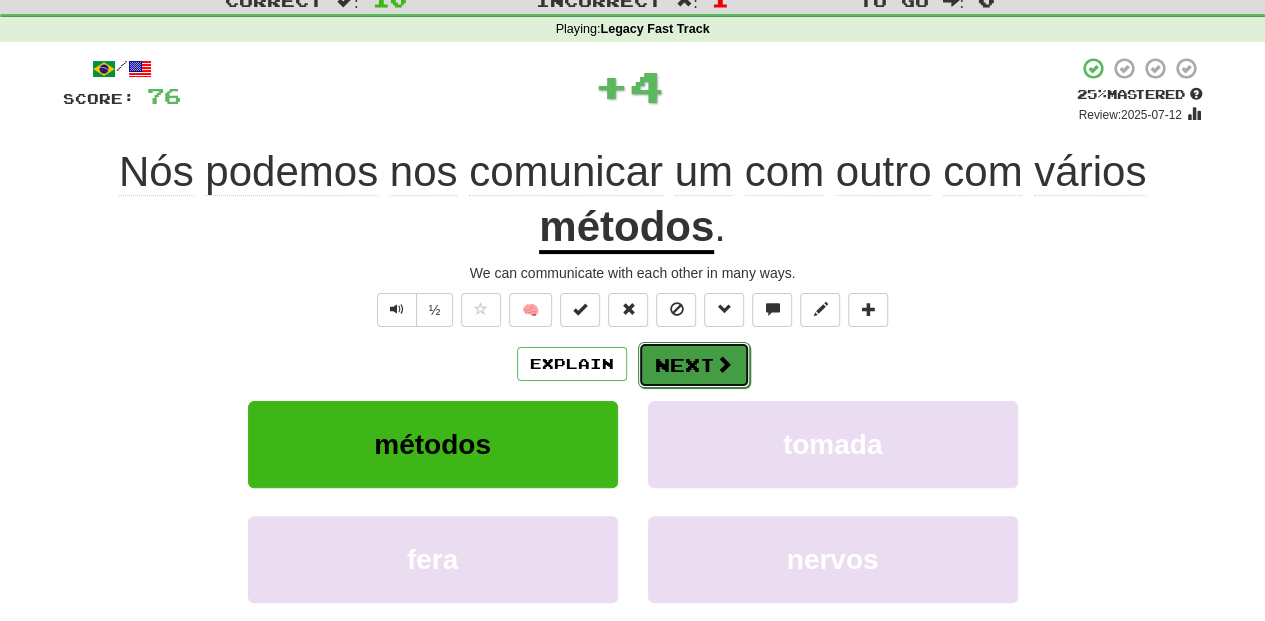 click on "Next" at bounding box center (694, 365) 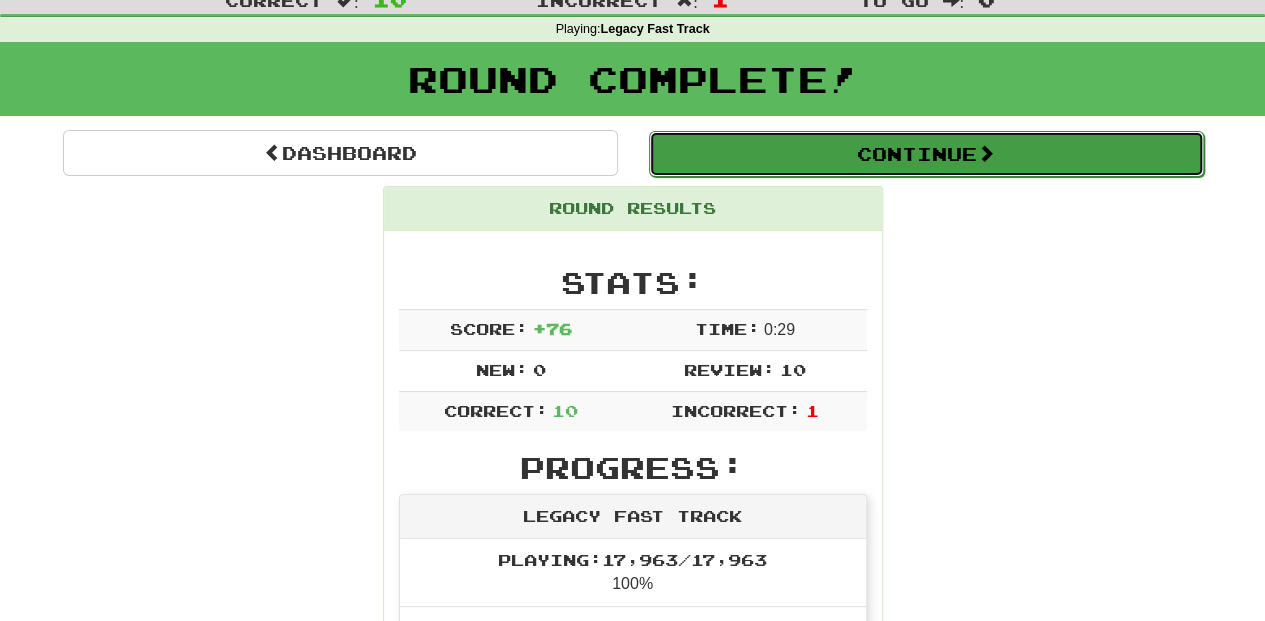 click on "Continue" at bounding box center (926, 154) 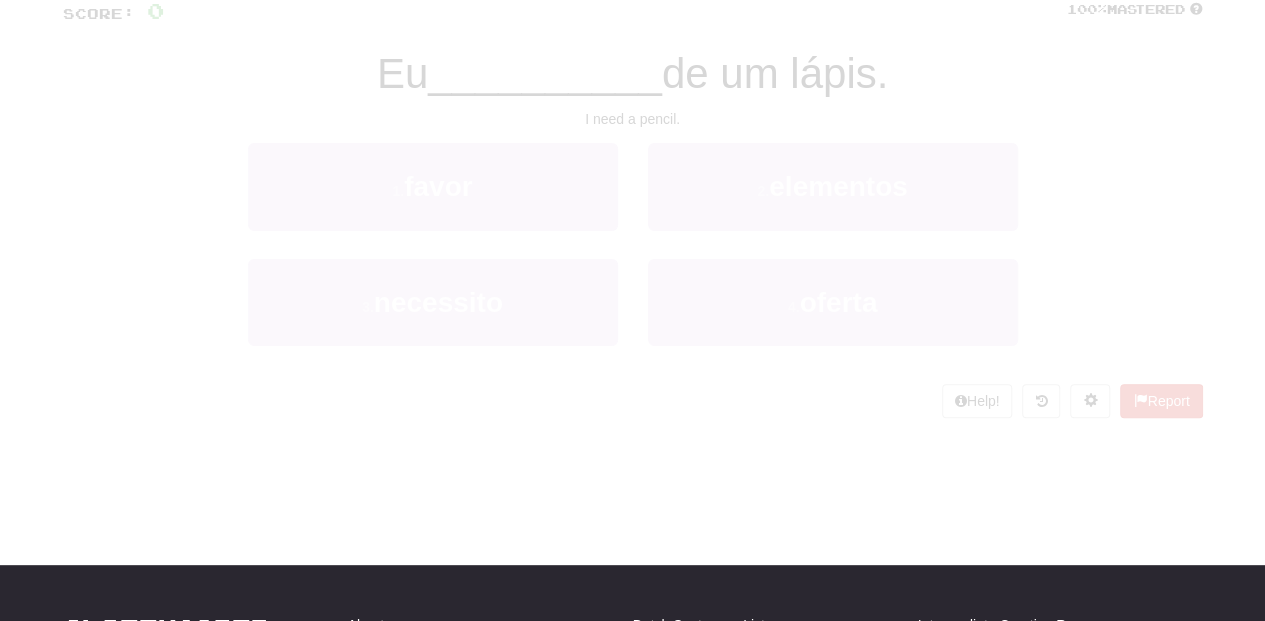 scroll, scrollTop: 66, scrollLeft: 0, axis: vertical 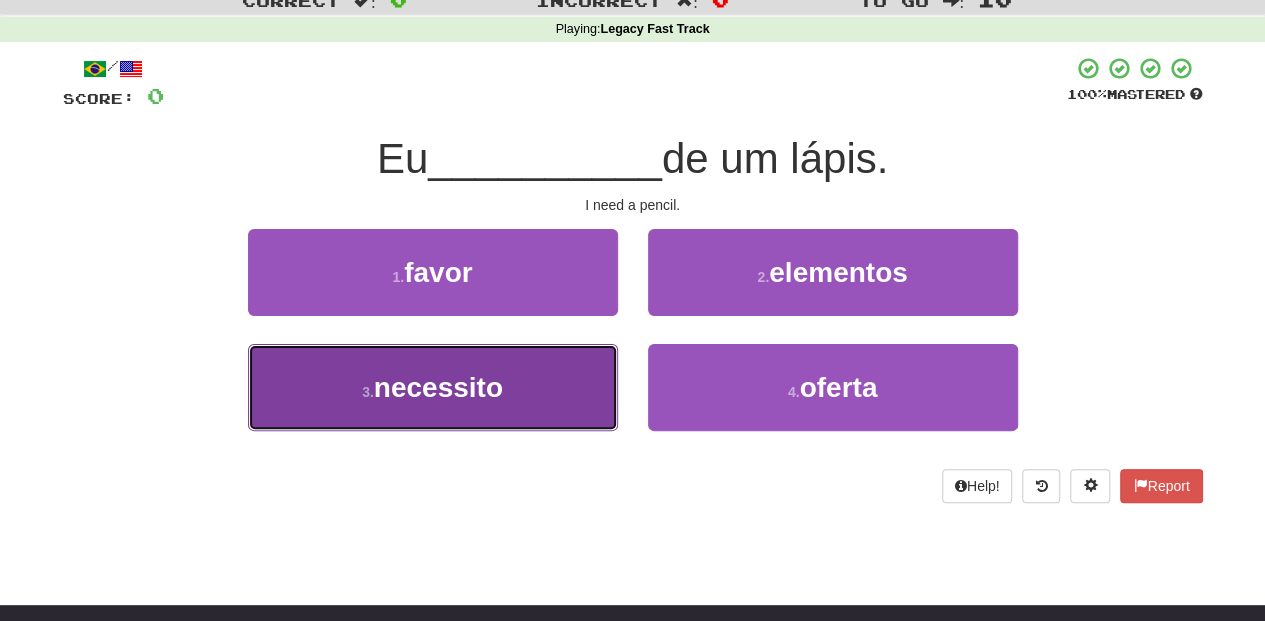 click on "3 .  necessito" at bounding box center [433, 387] 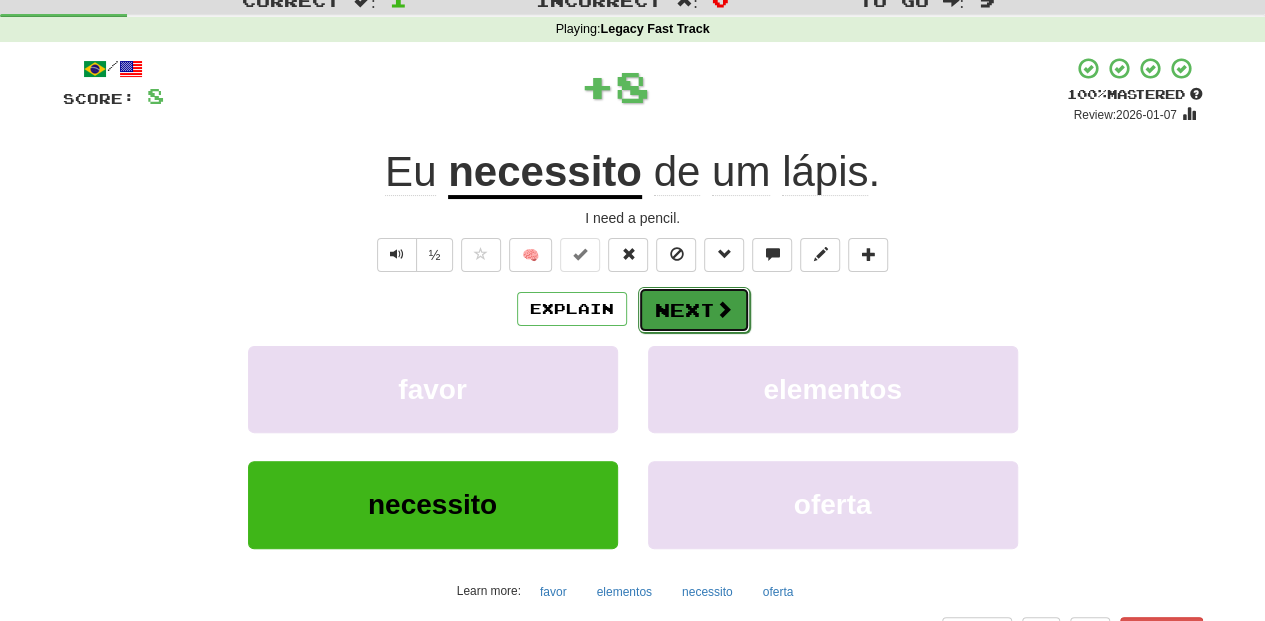 click on "Next" at bounding box center [694, 310] 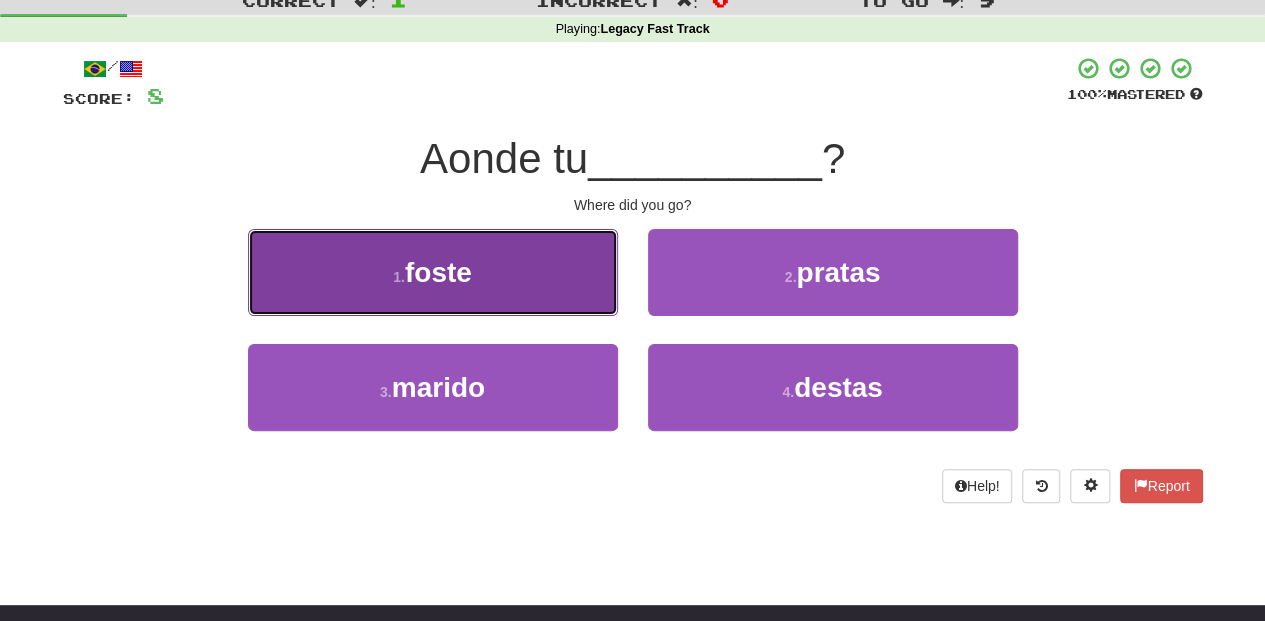 click on "1 .  foste" at bounding box center [433, 272] 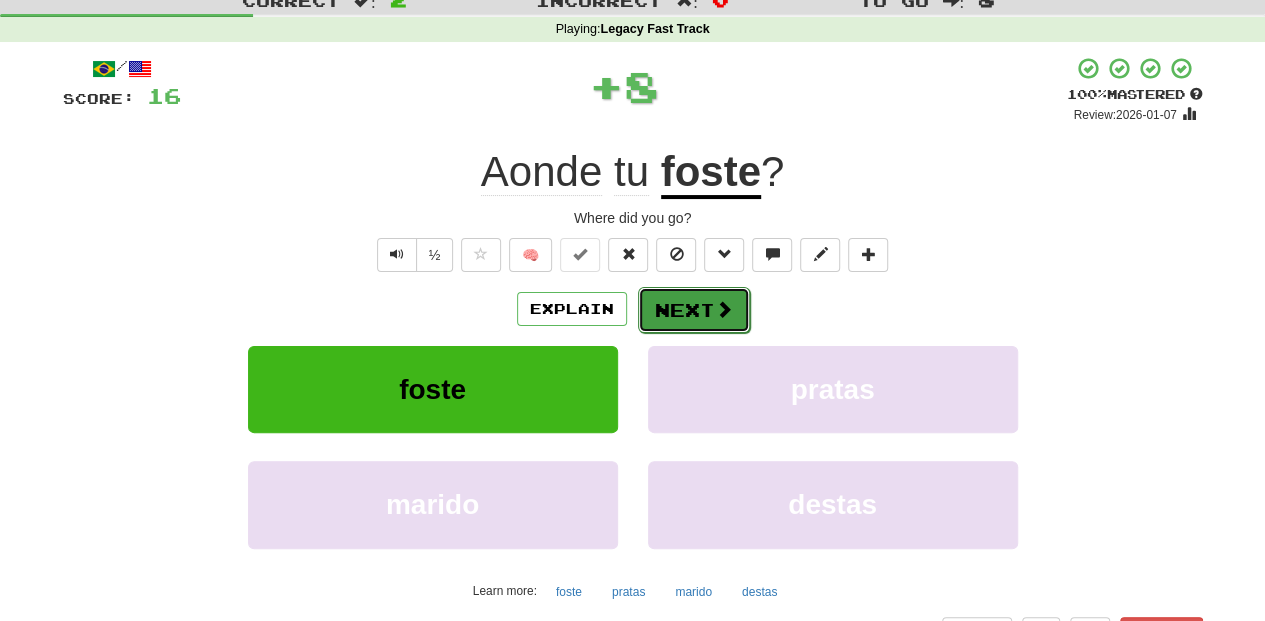 click at bounding box center [724, 309] 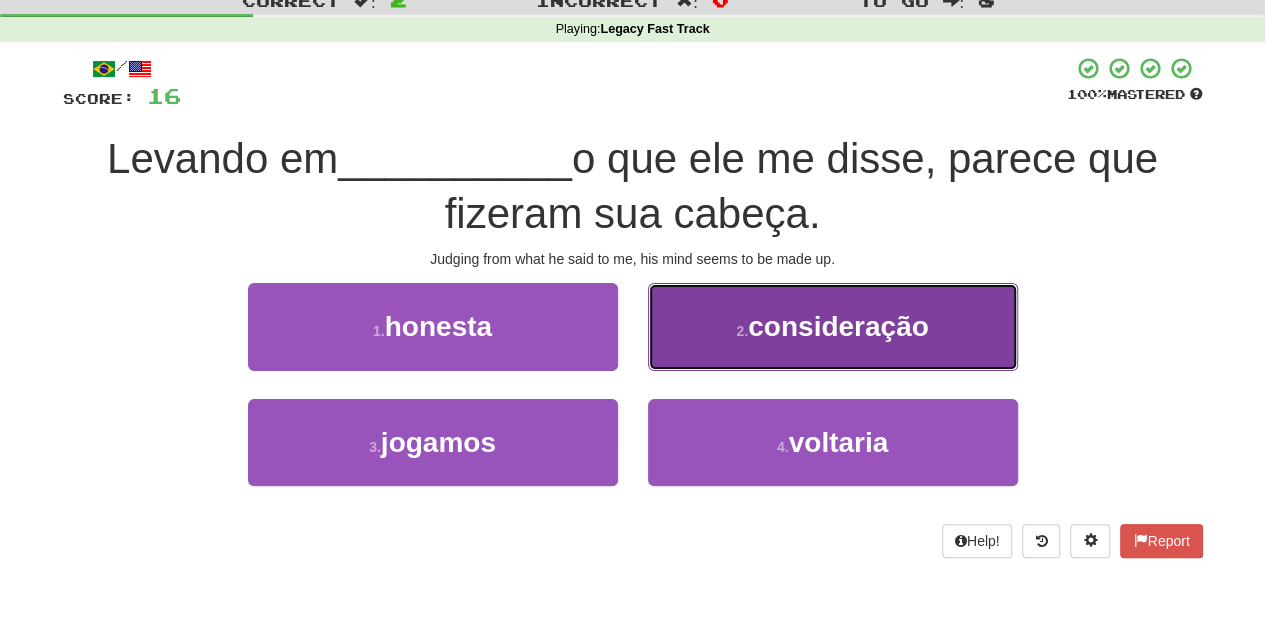 click on "2 .  consideração" at bounding box center (833, 326) 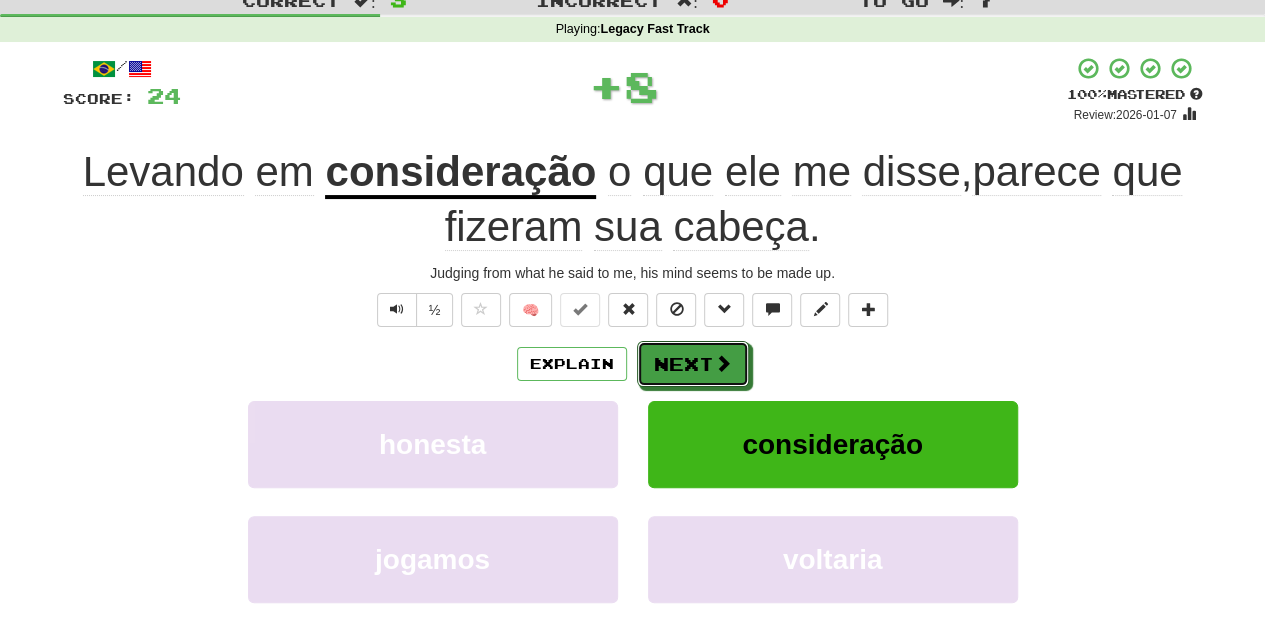 click at bounding box center [723, 363] 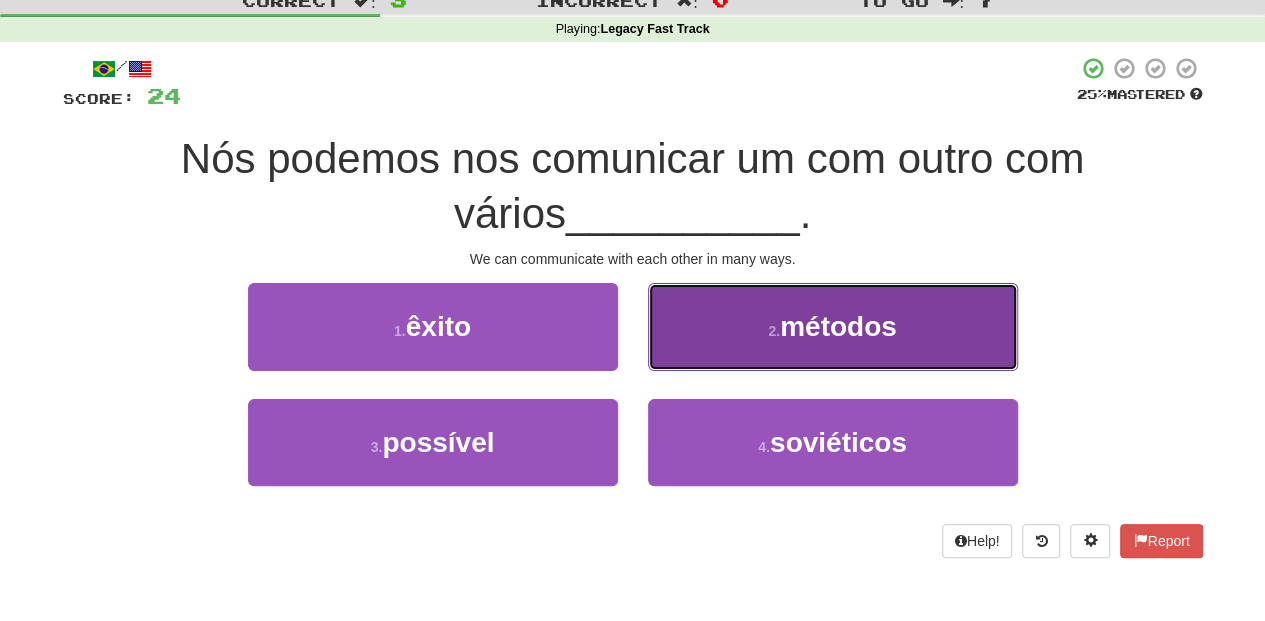 click on "2 .  métodos" at bounding box center [833, 326] 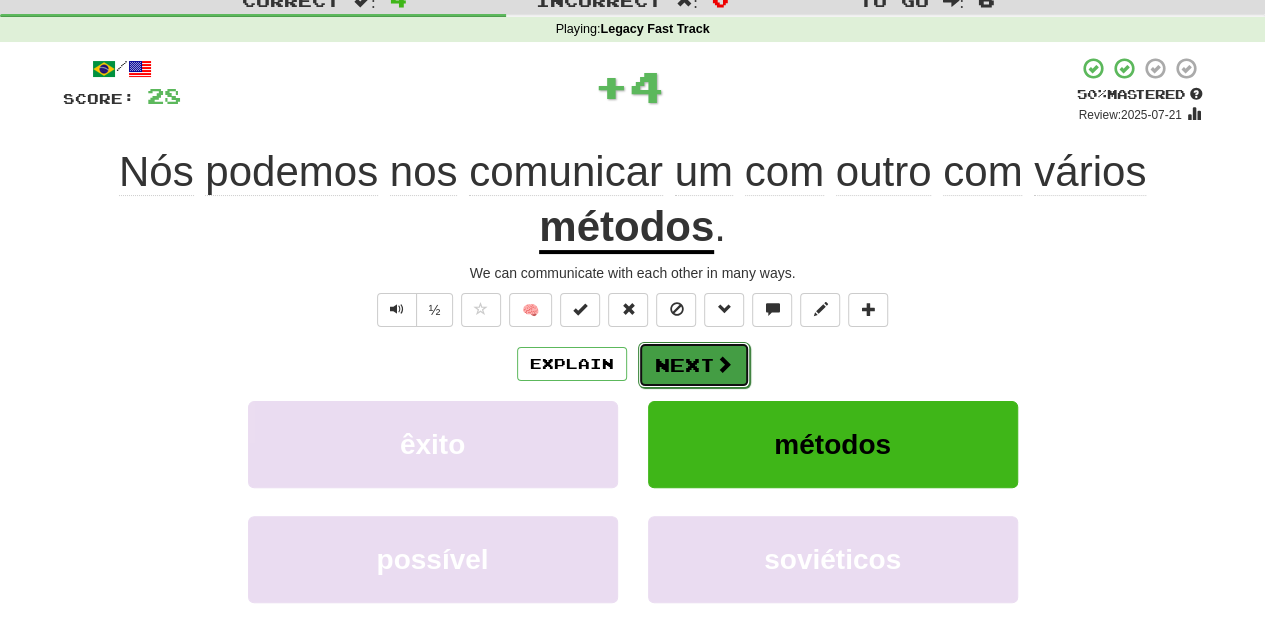 click on "Next" at bounding box center [694, 365] 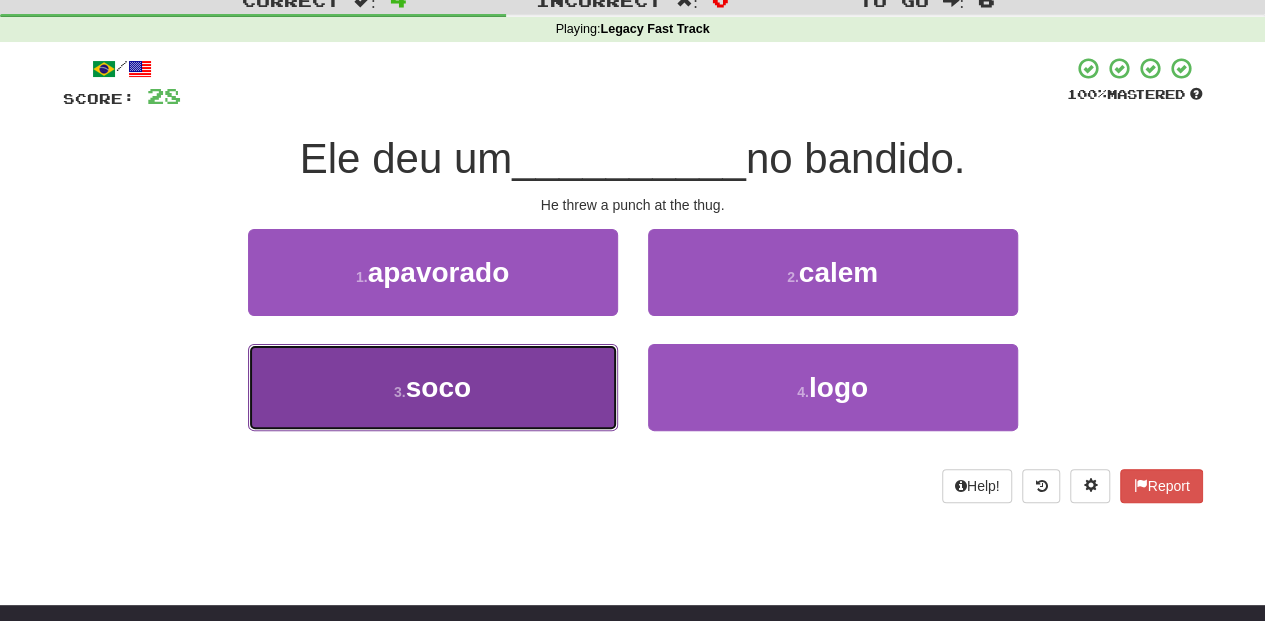 click on "3 .  soco" at bounding box center [433, 387] 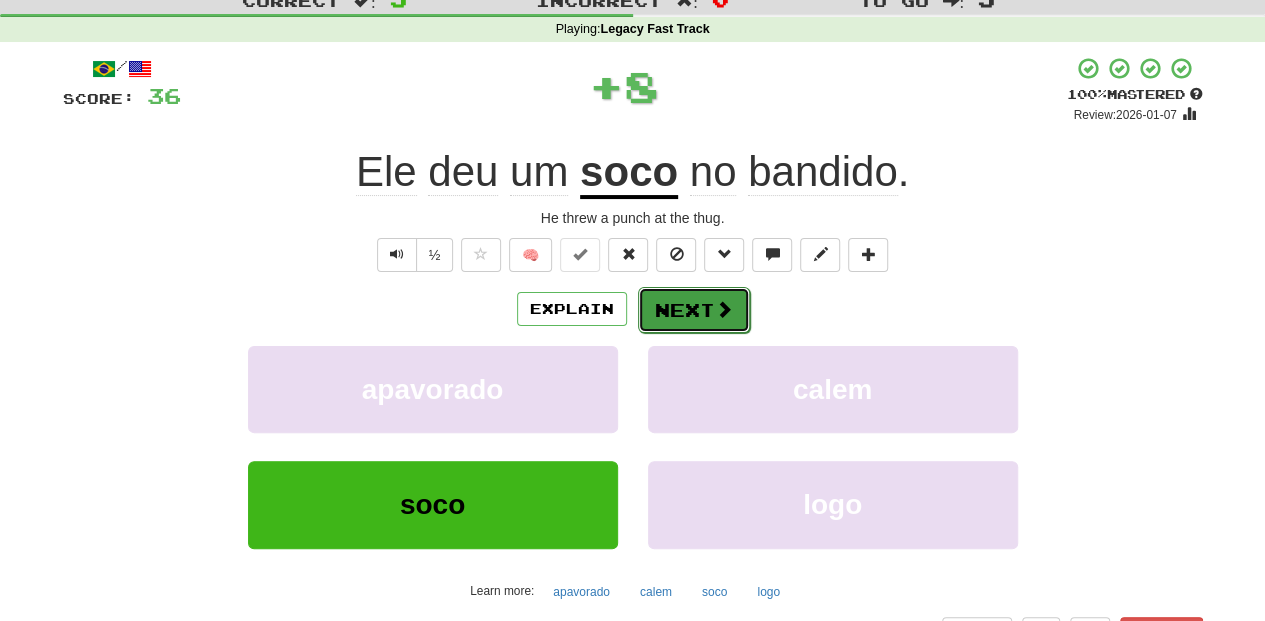 click on "Next" at bounding box center (694, 310) 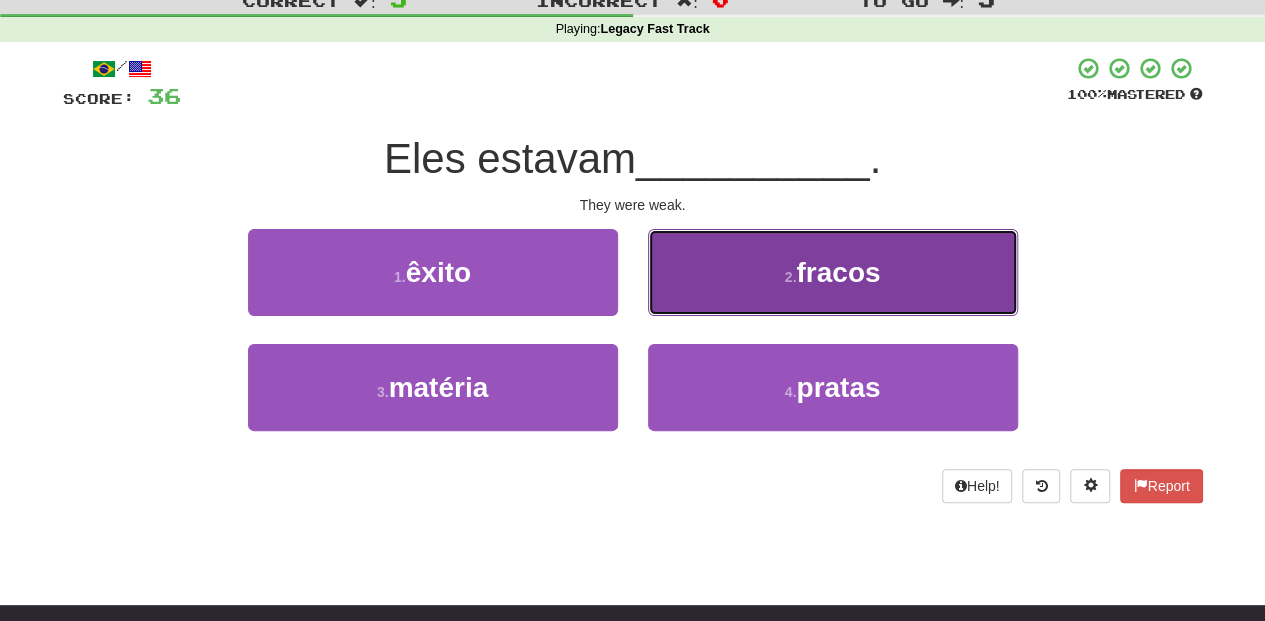 click on "2 .  fracos" at bounding box center (833, 272) 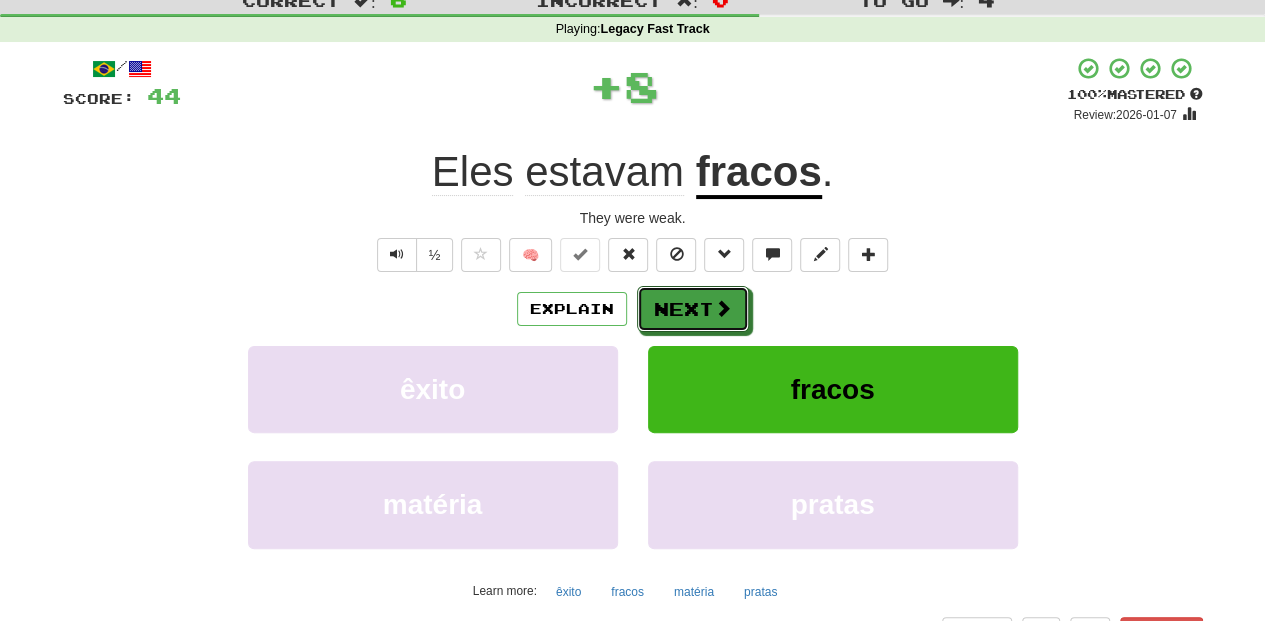 click on "Next" at bounding box center (693, 309) 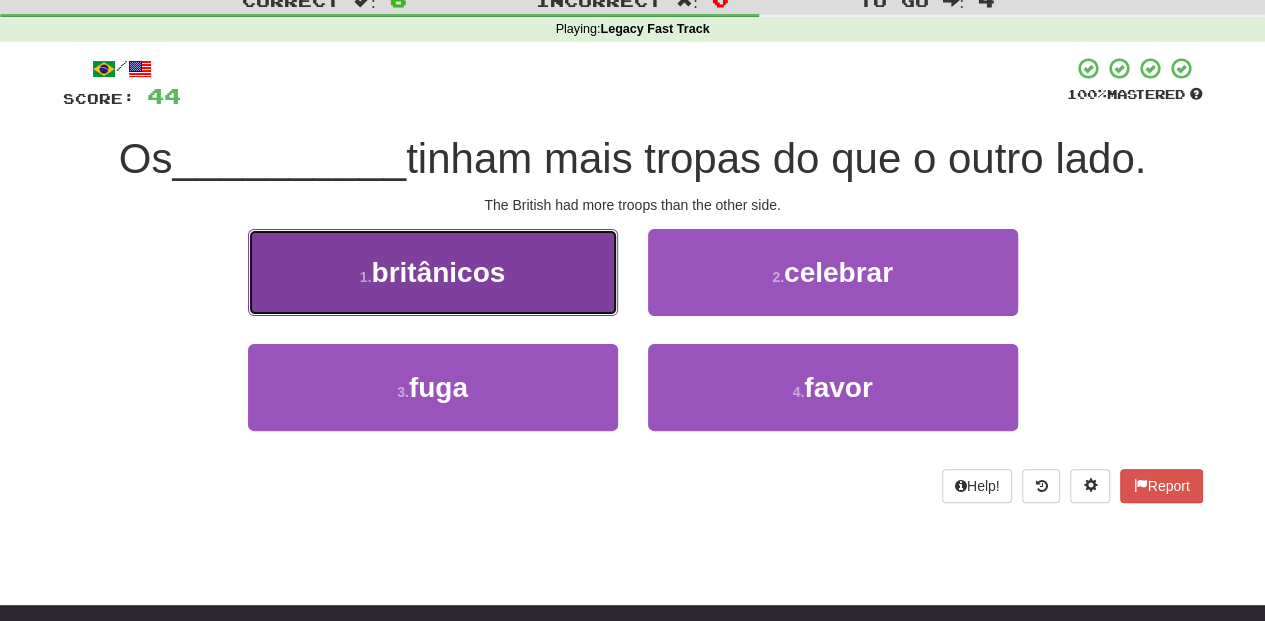 click on "1 .  britânicos" at bounding box center (433, 272) 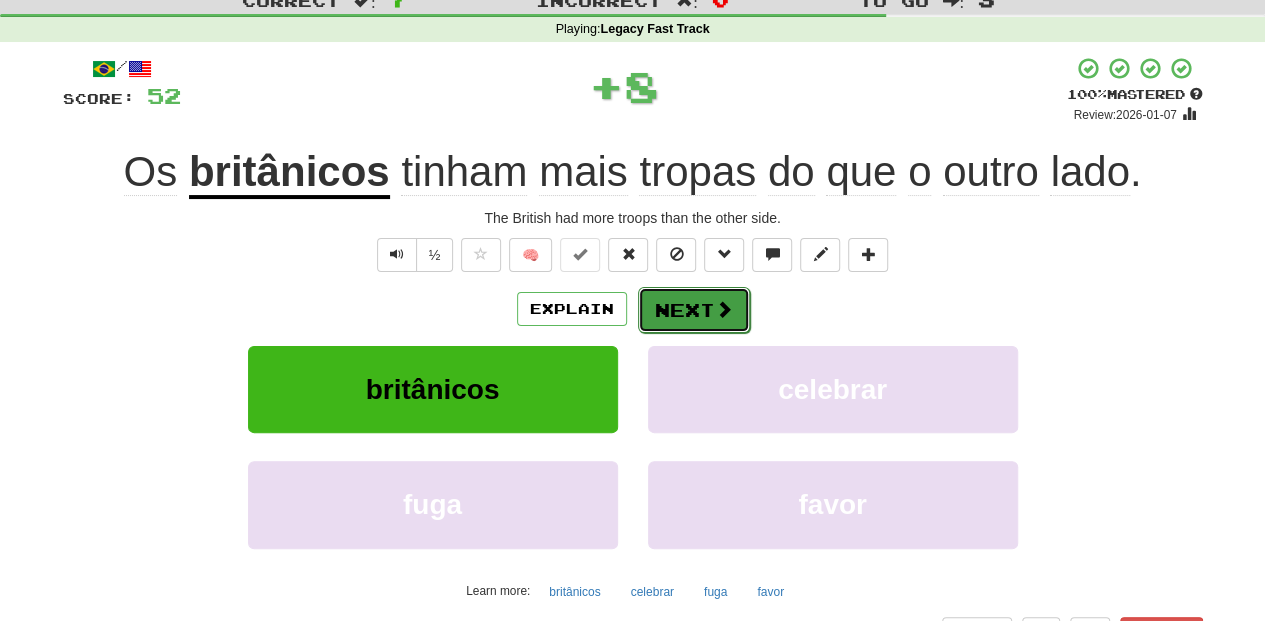 click on "Next" at bounding box center (694, 310) 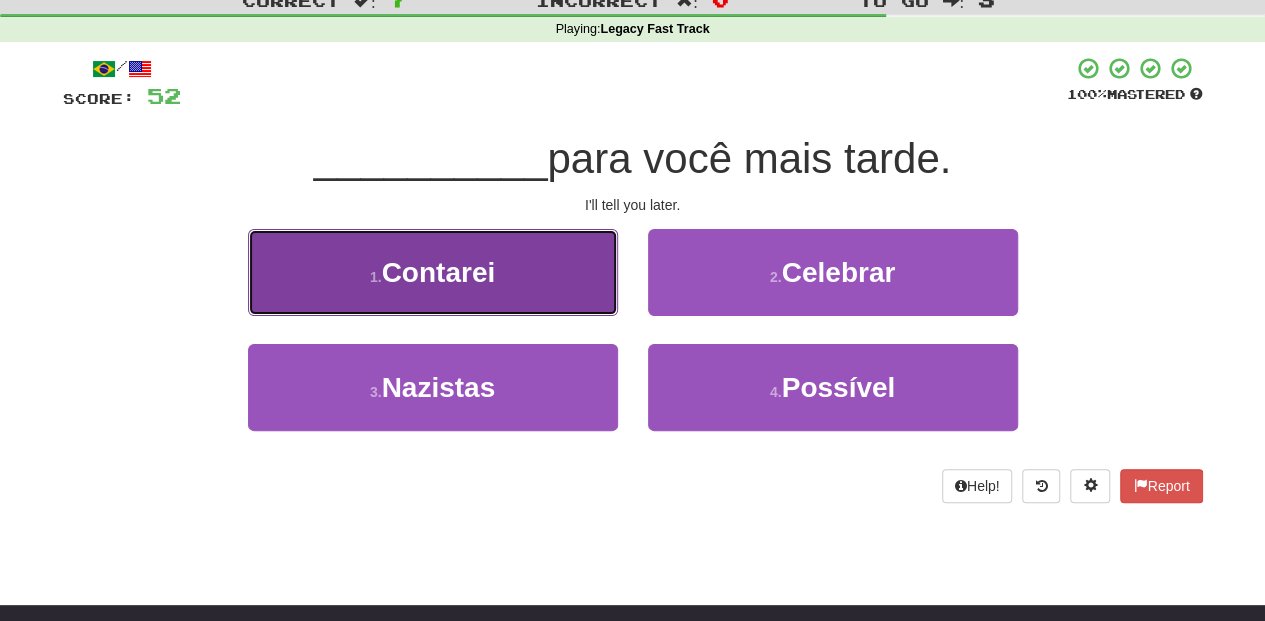 click on "1 .  Contarei" at bounding box center [433, 272] 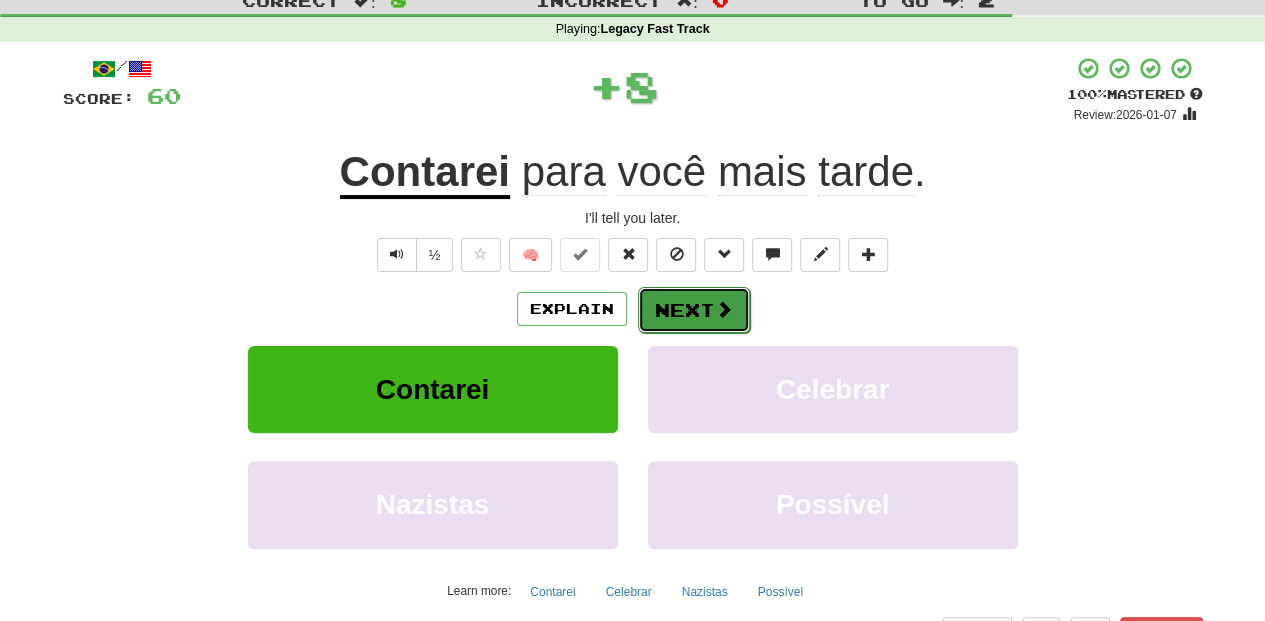 click on "Next" at bounding box center (694, 310) 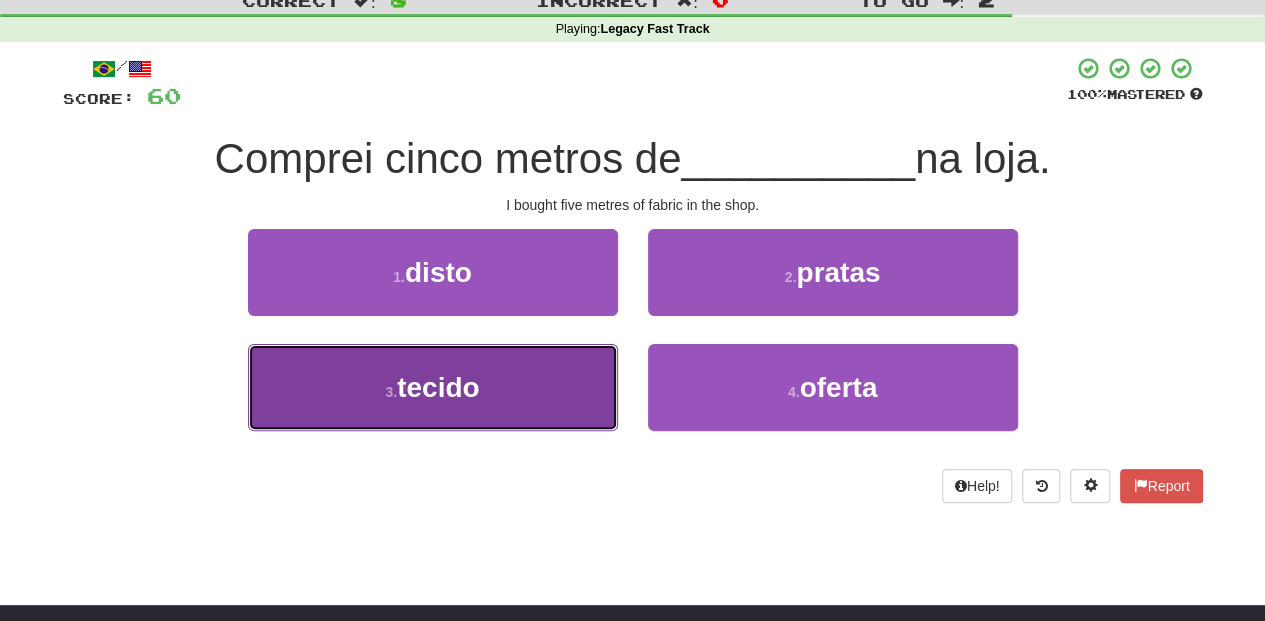 click on "3 .  tecido" at bounding box center [433, 387] 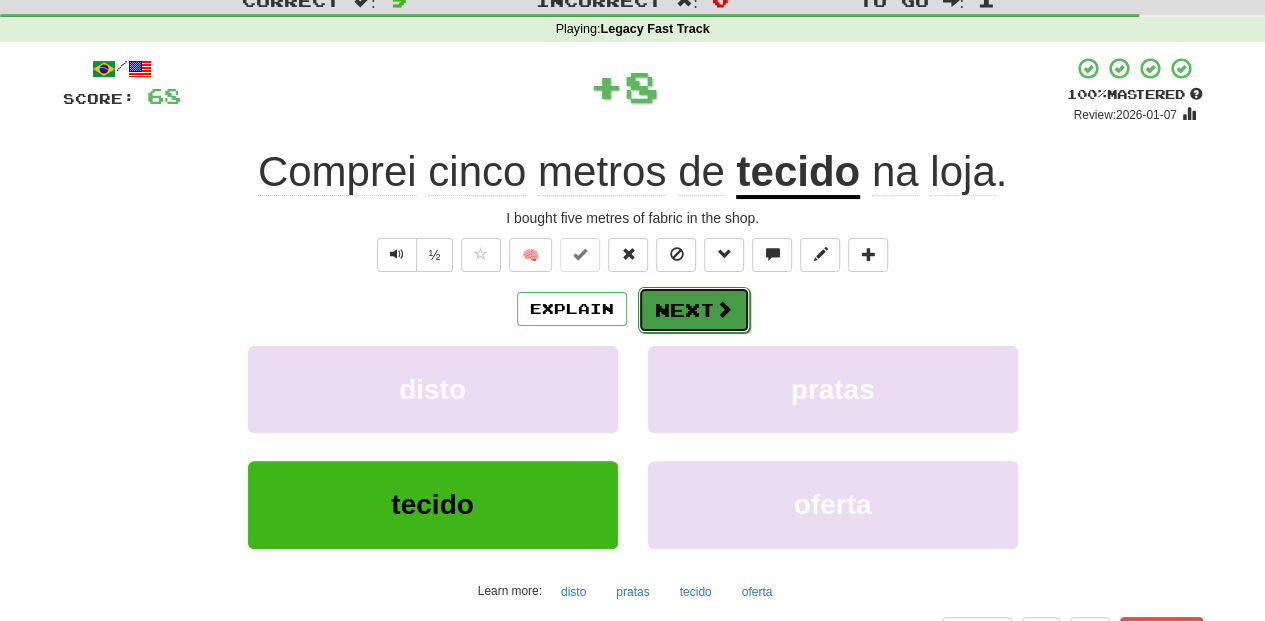 click on "Next" at bounding box center [694, 310] 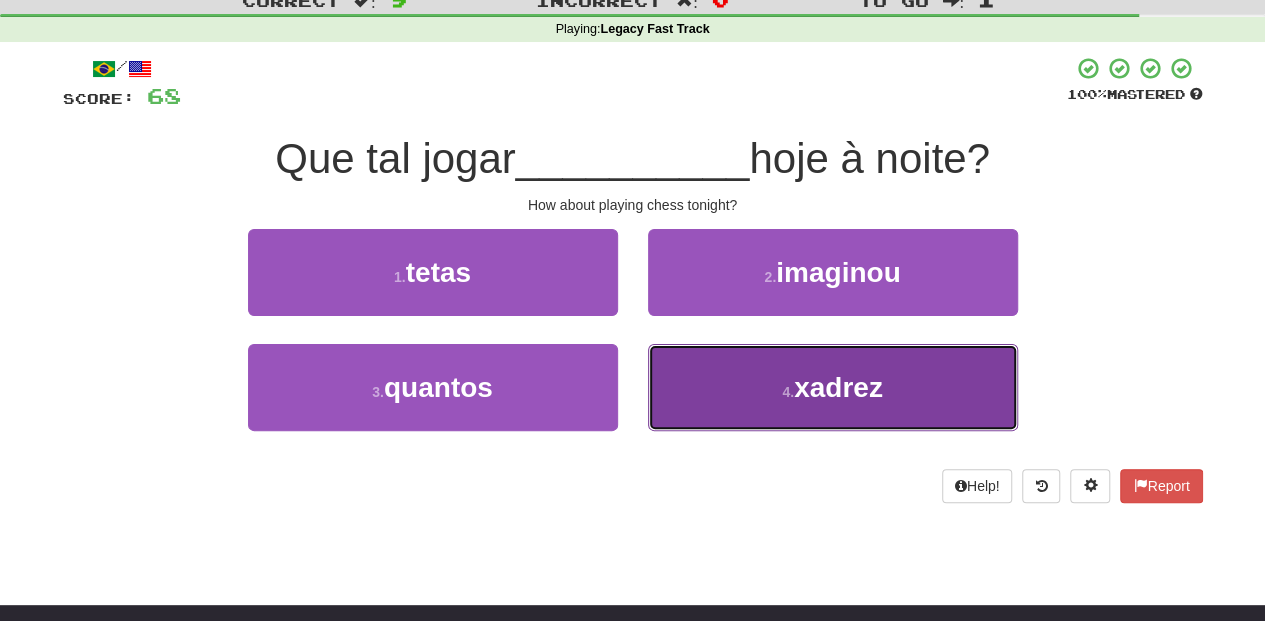 click on "4 .  xadrez" at bounding box center (833, 387) 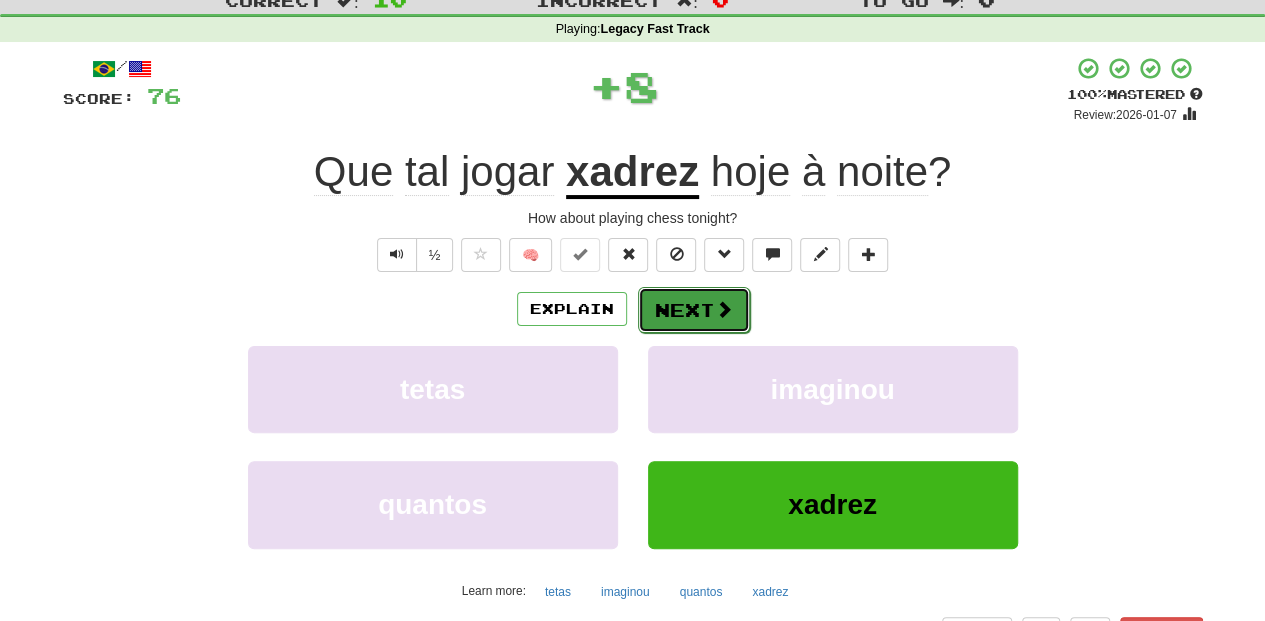 click on "Next" at bounding box center (694, 310) 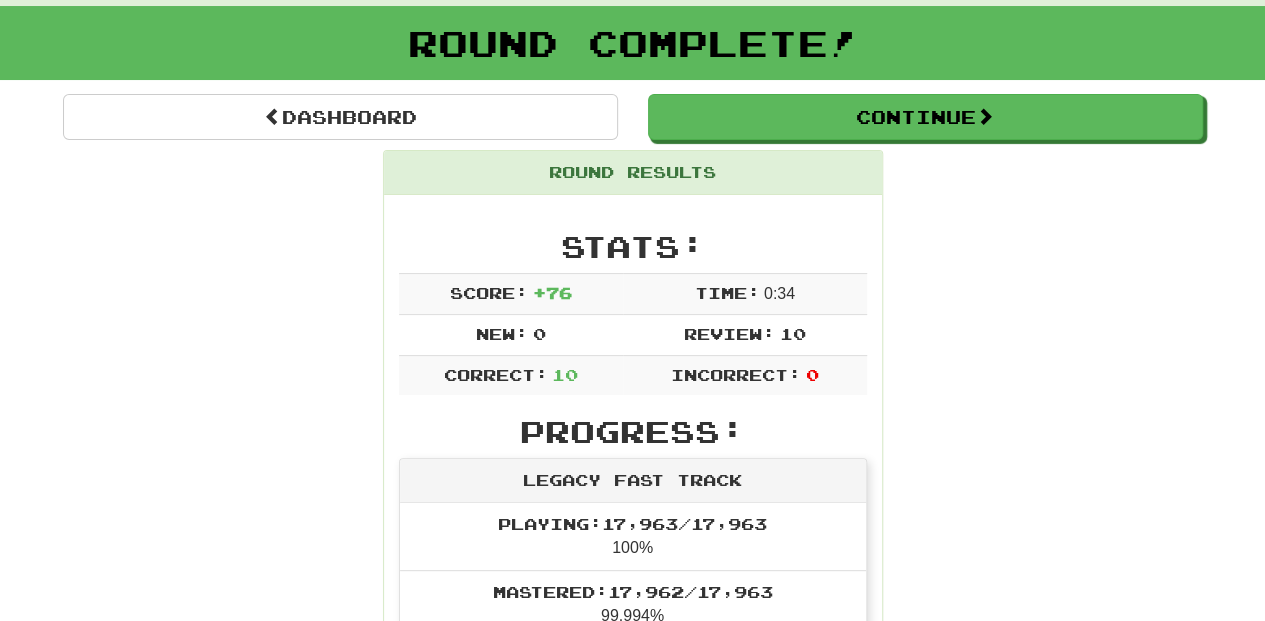 scroll, scrollTop: 66, scrollLeft: 0, axis: vertical 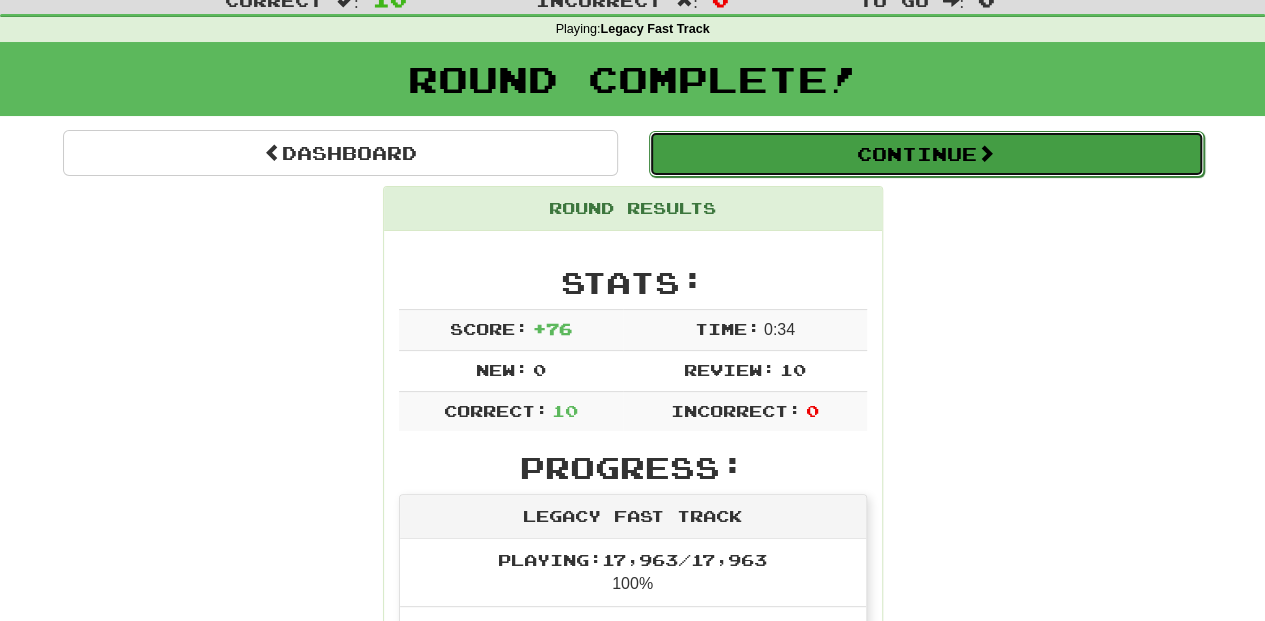 click on "Continue" at bounding box center [926, 154] 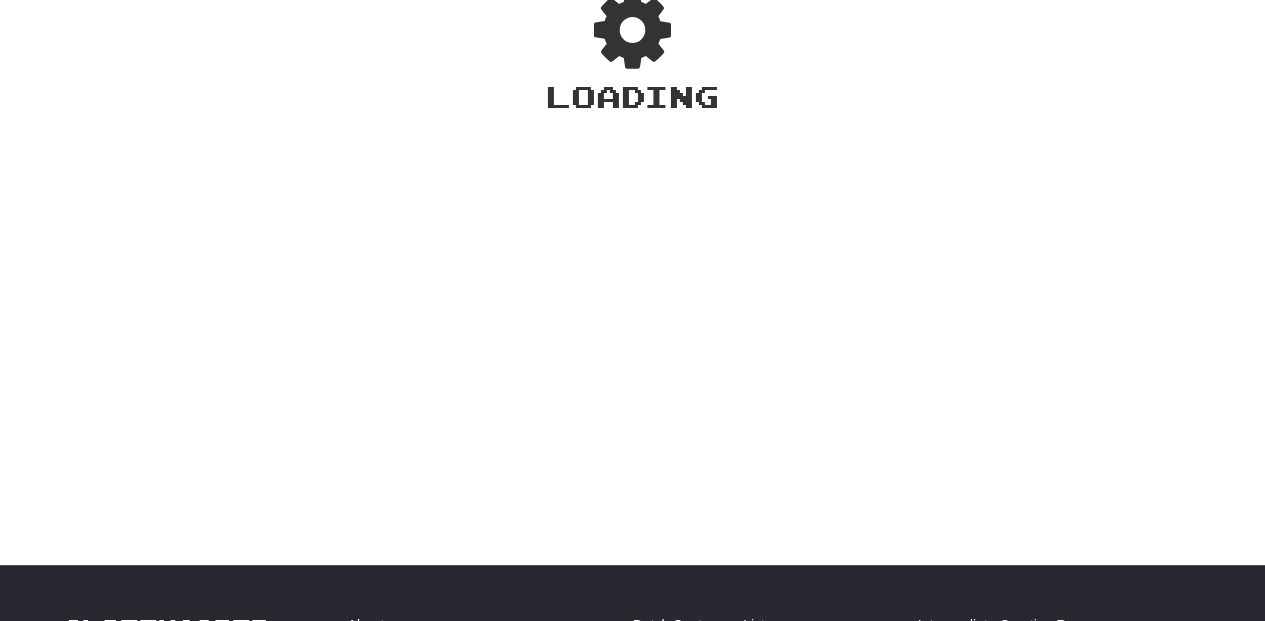 scroll, scrollTop: 66, scrollLeft: 0, axis: vertical 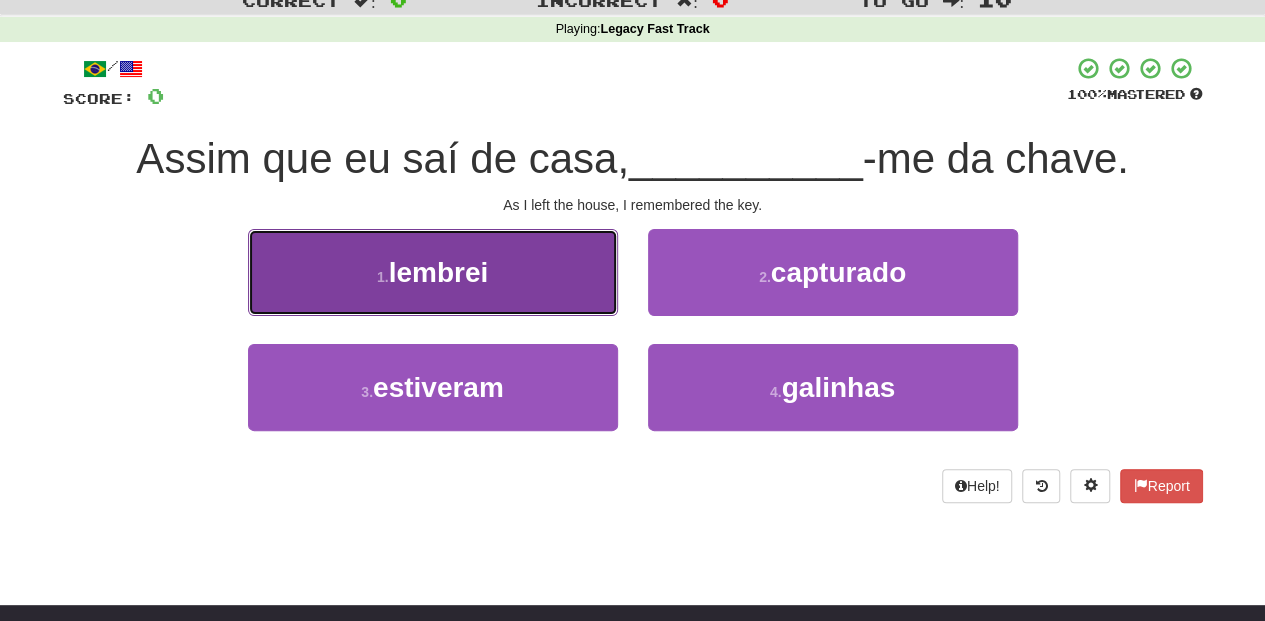 click on "1 .  lembrei" at bounding box center (433, 272) 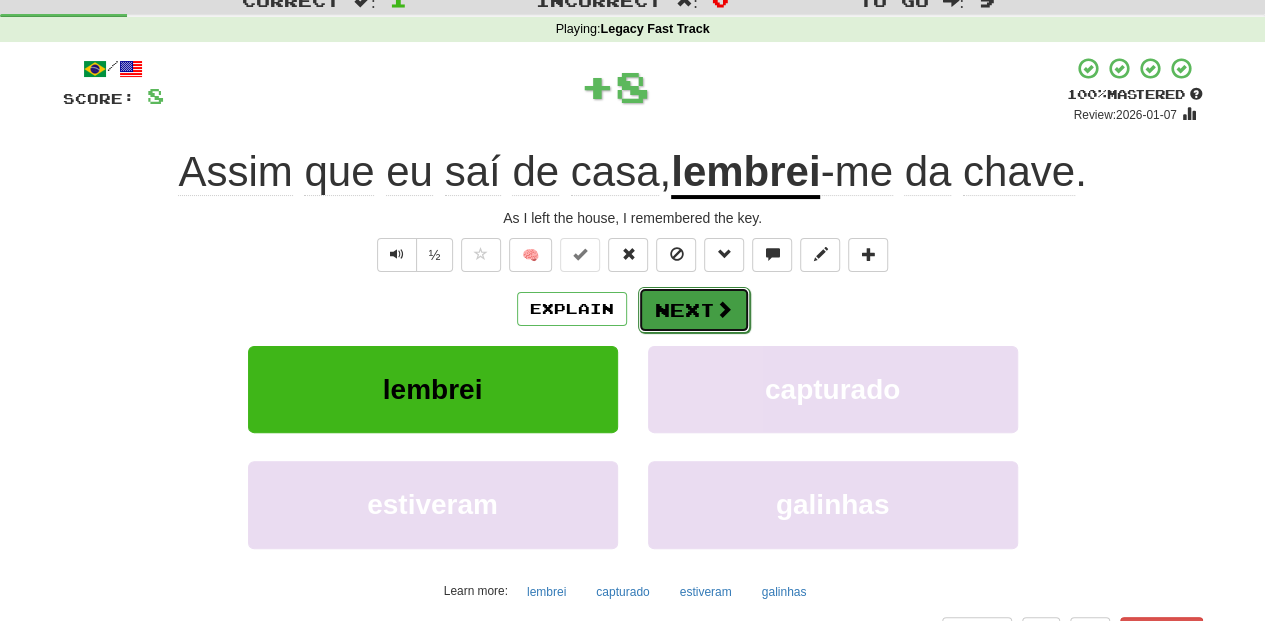 click on "Next" at bounding box center [694, 310] 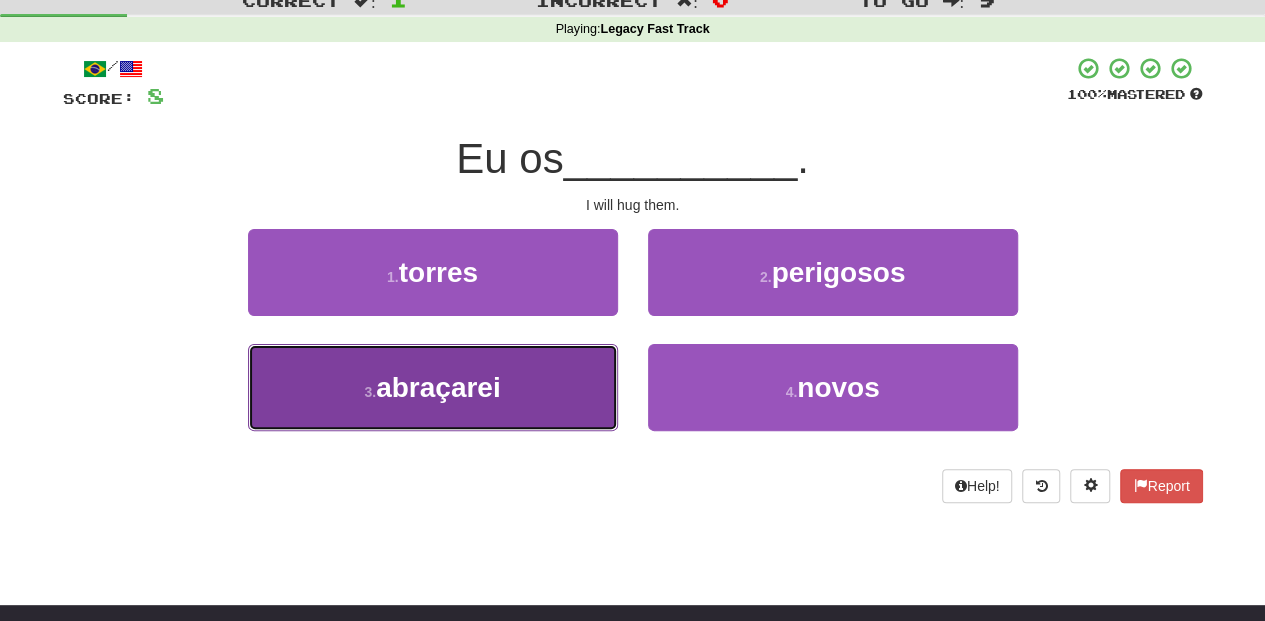 click on "3 .  abraçarei" at bounding box center [433, 387] 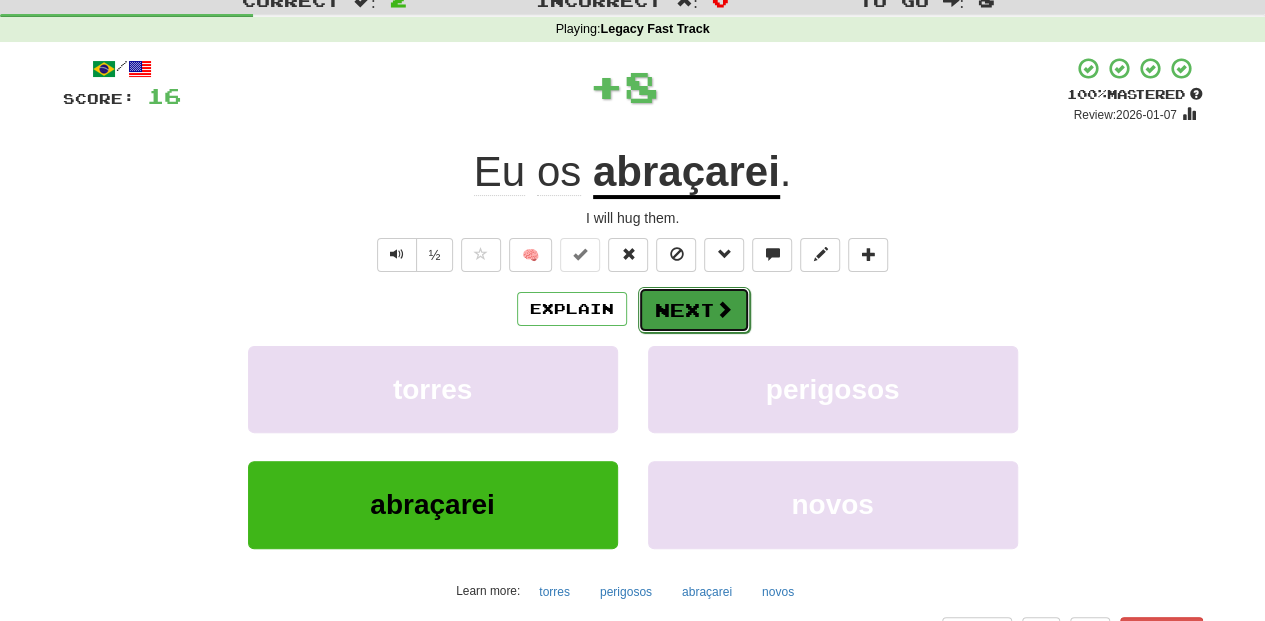 click on "Next" at bounding box center [694, 310] 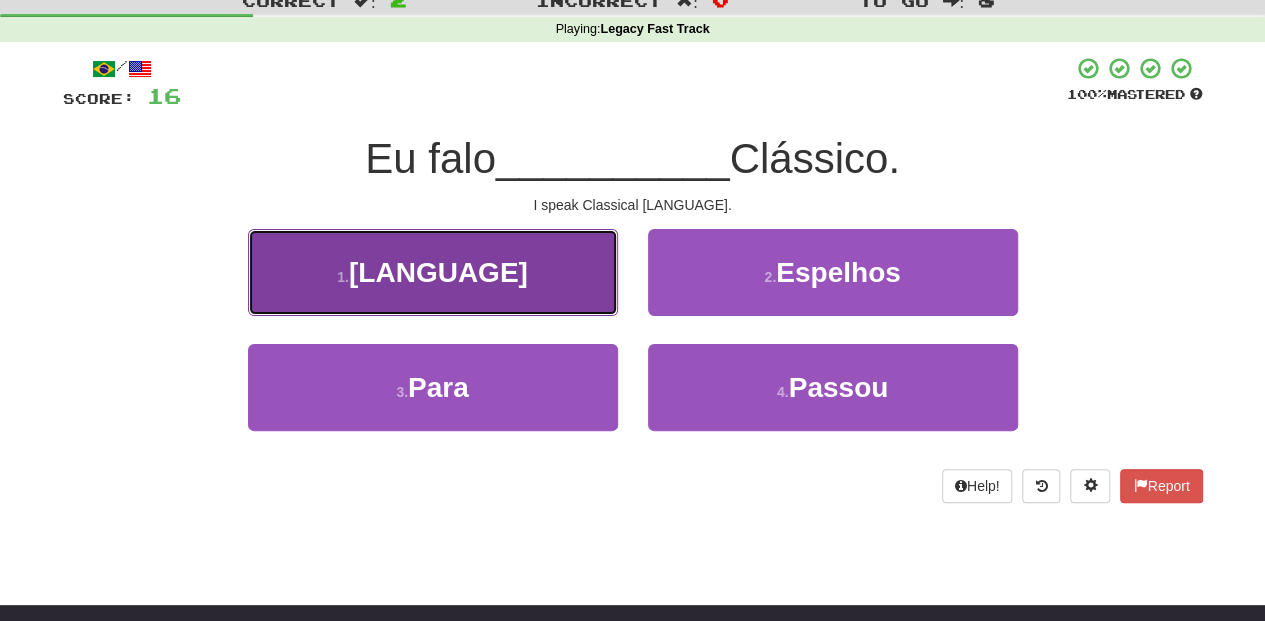 click on "1 .  Grego" at bounding box center (433, 272) 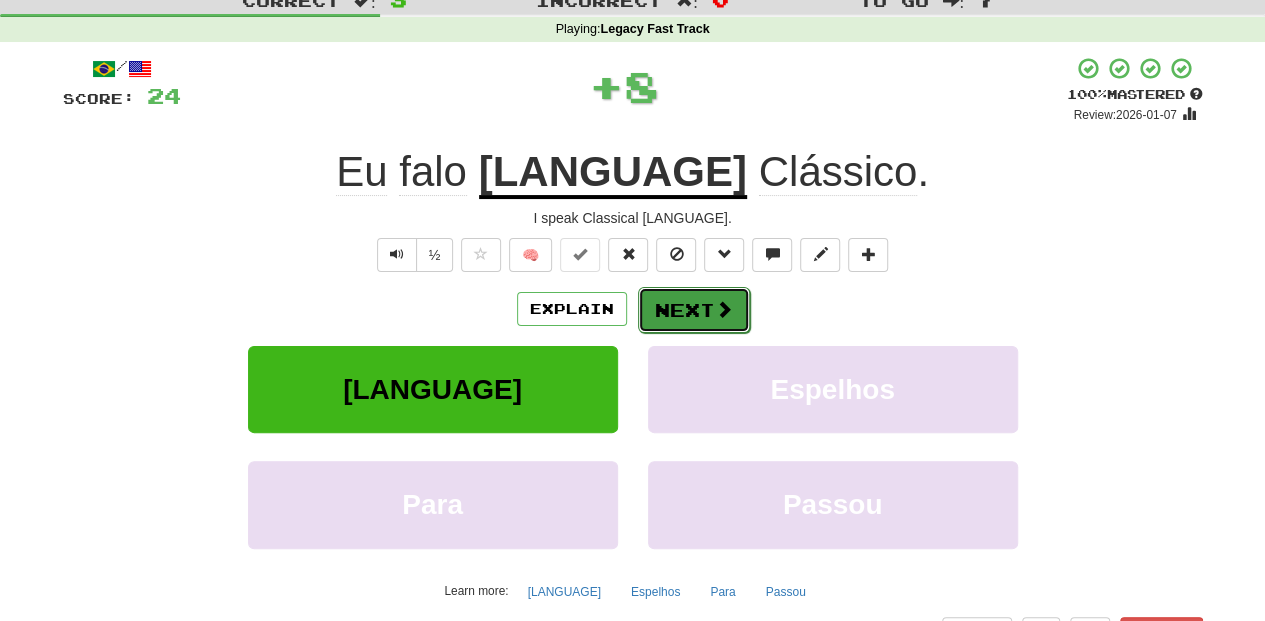 click on "Next" at bounding box center [694, 310] 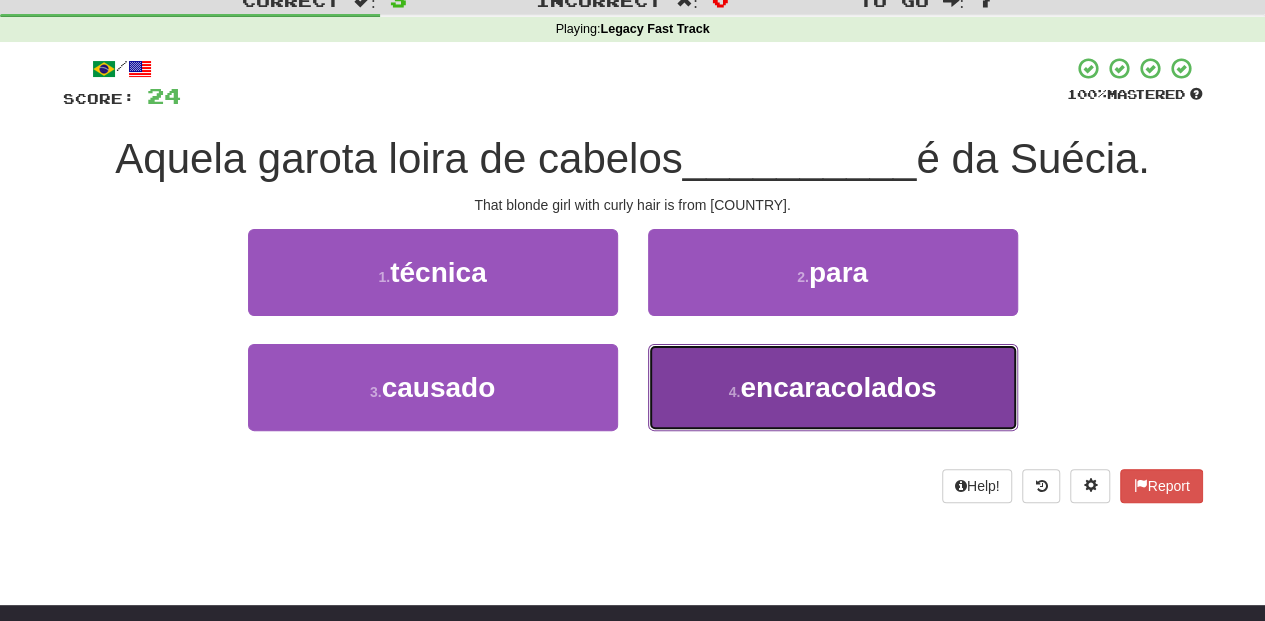 click on "4 .  encaracolados" at bounding box center [833, 387] 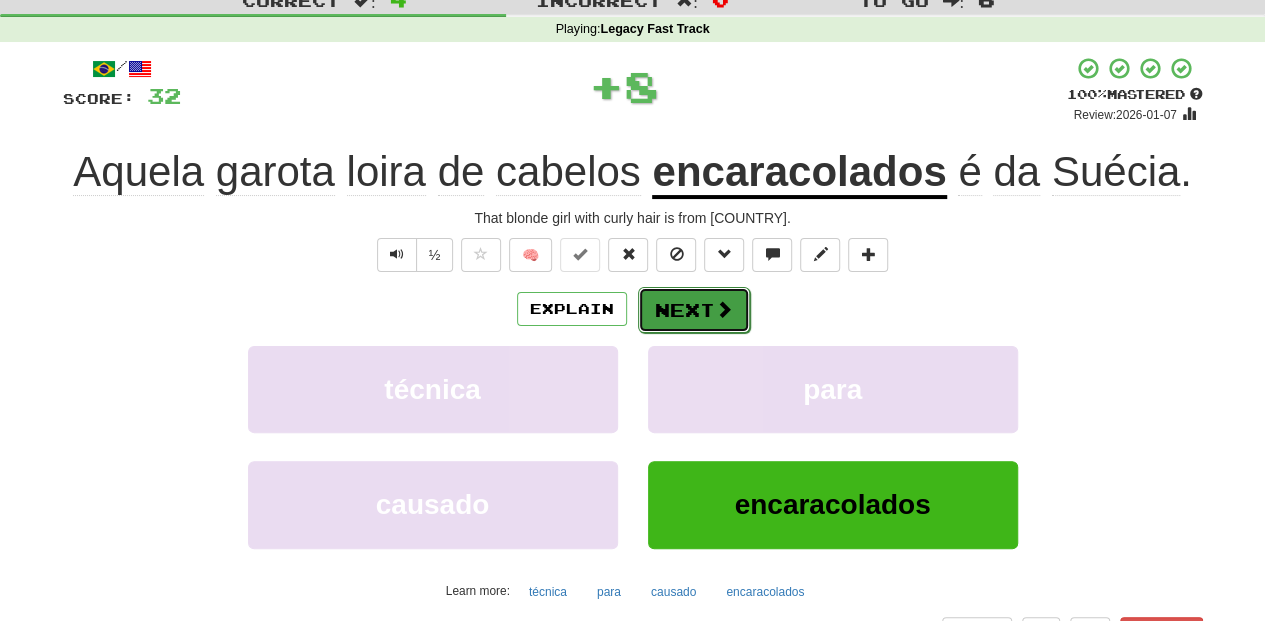 click on "Next" at bounding box center [694, 310] 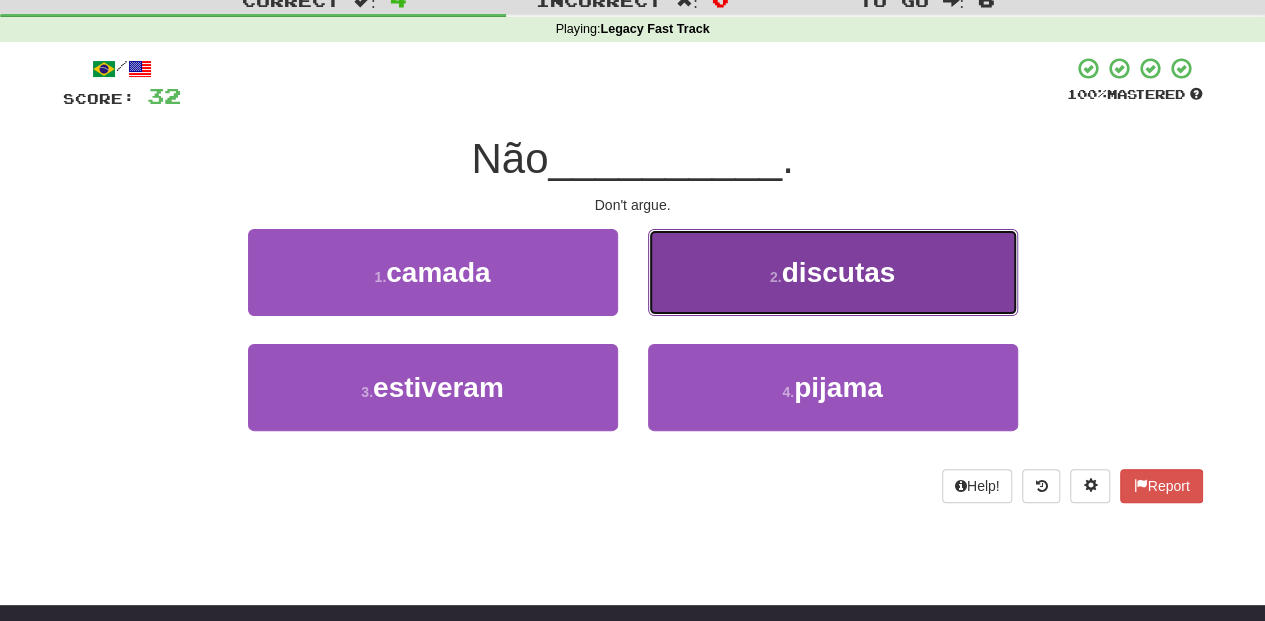 click on "2 .  discutas" at bounding box center (833, 272) 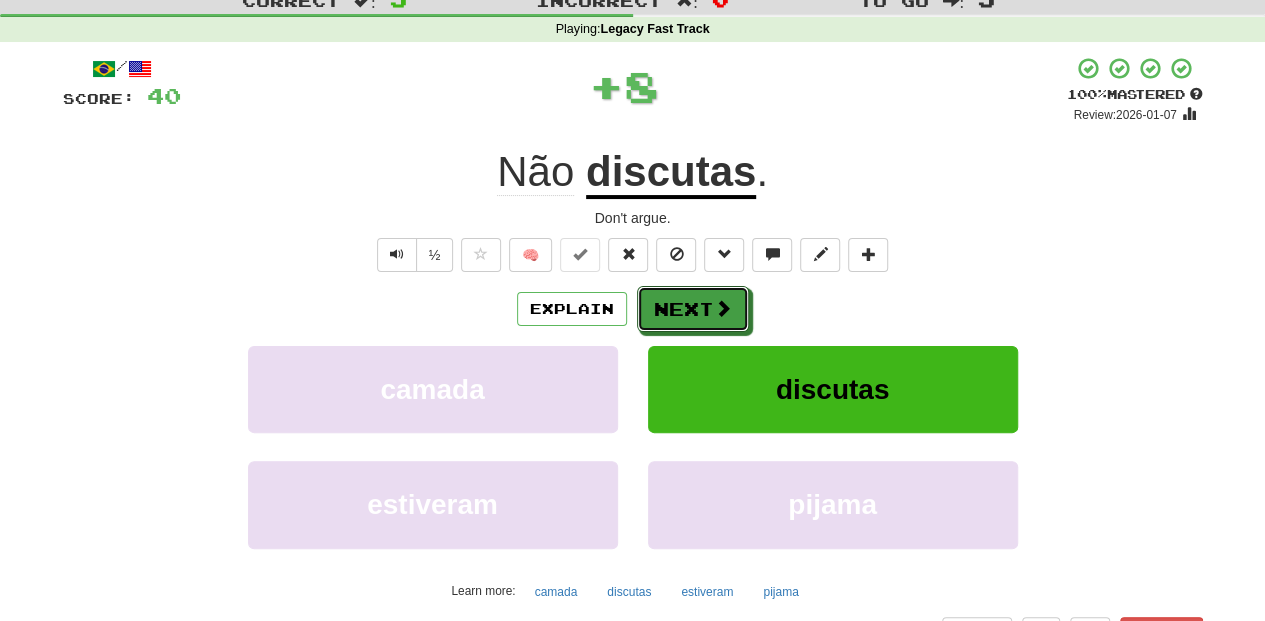 click on "Next" at bounding box center (693, 309) 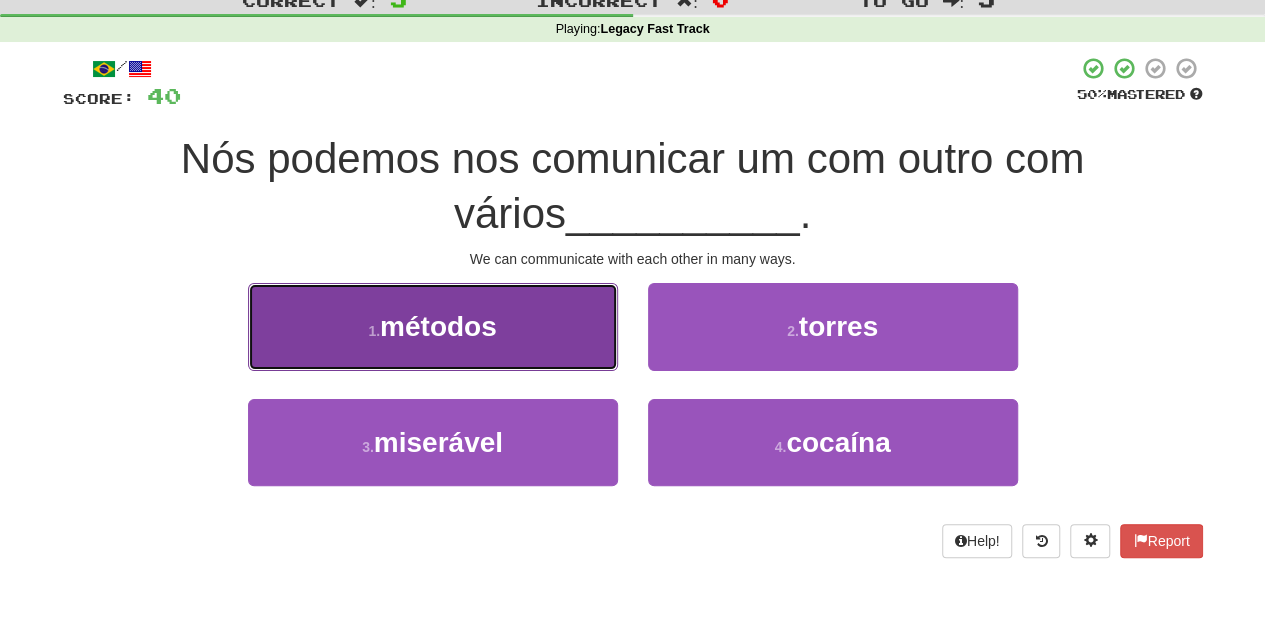 click on "1 .  métodos" at bounding box center (433, 326) 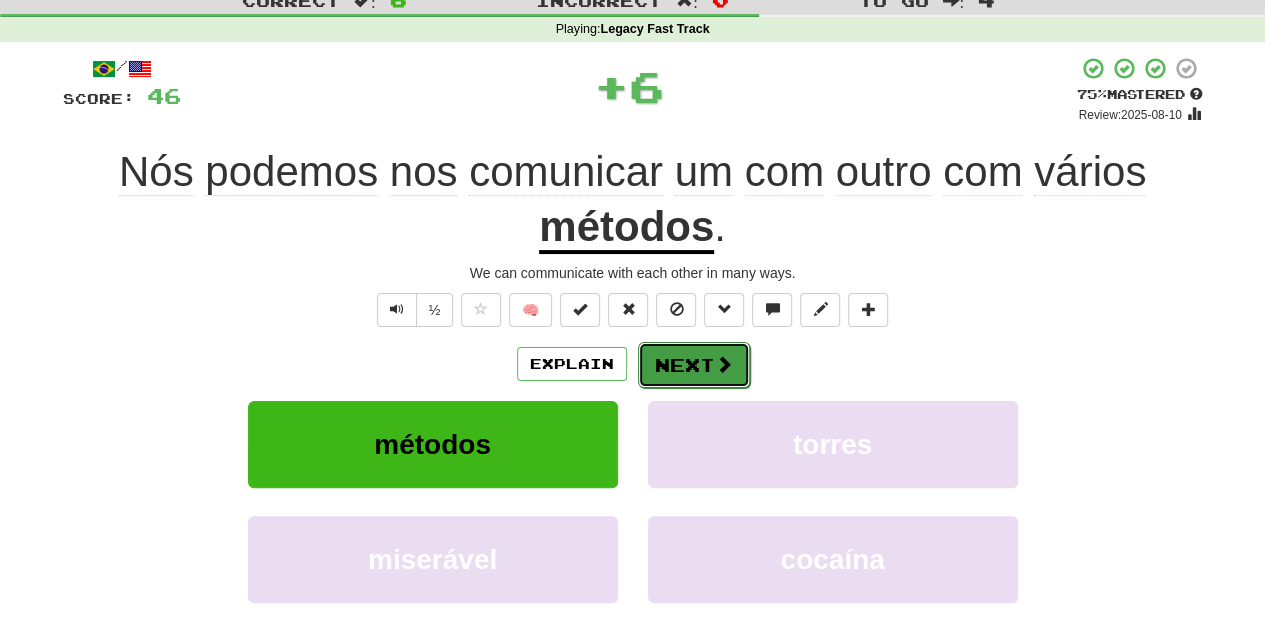 click on "Next" at bounding box center (694, 365) 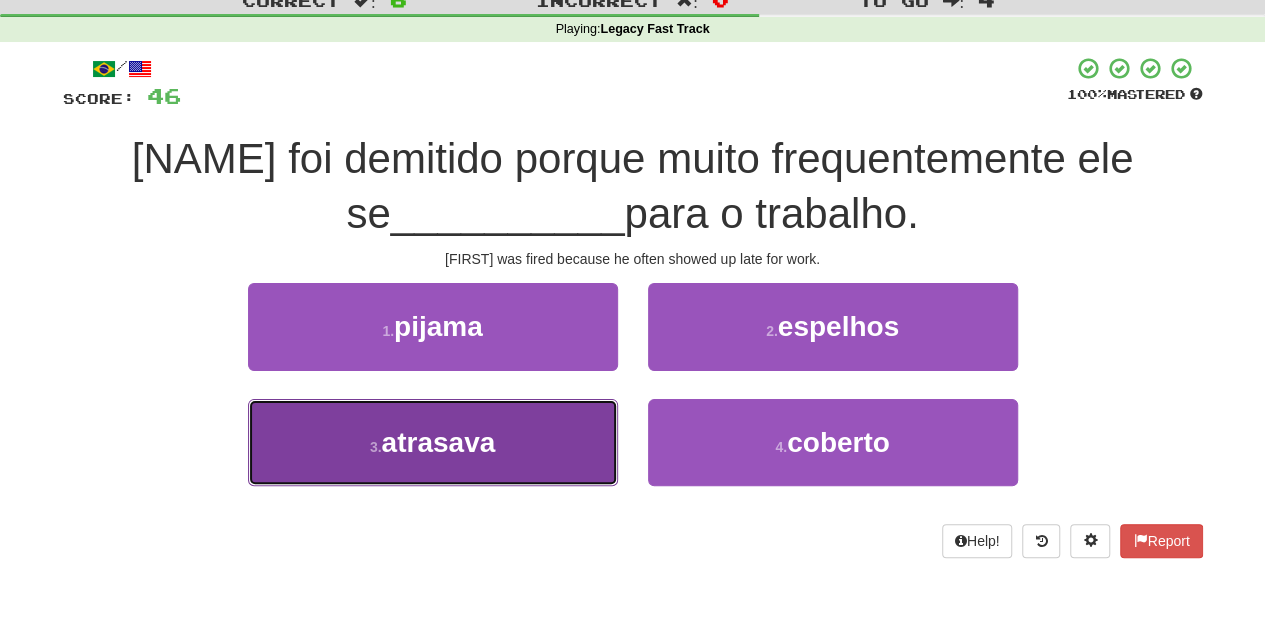 click on "3 .  atrasava" at bounding box center (433, 442) 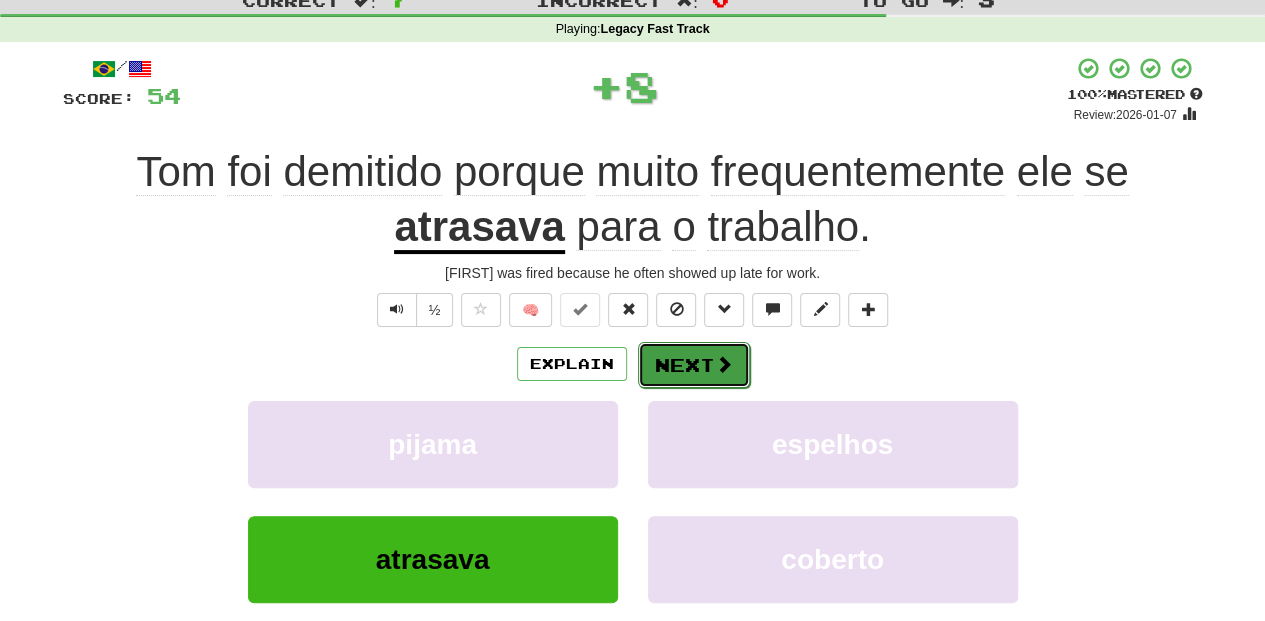 click on "Next" at bounding box center (694, 365) 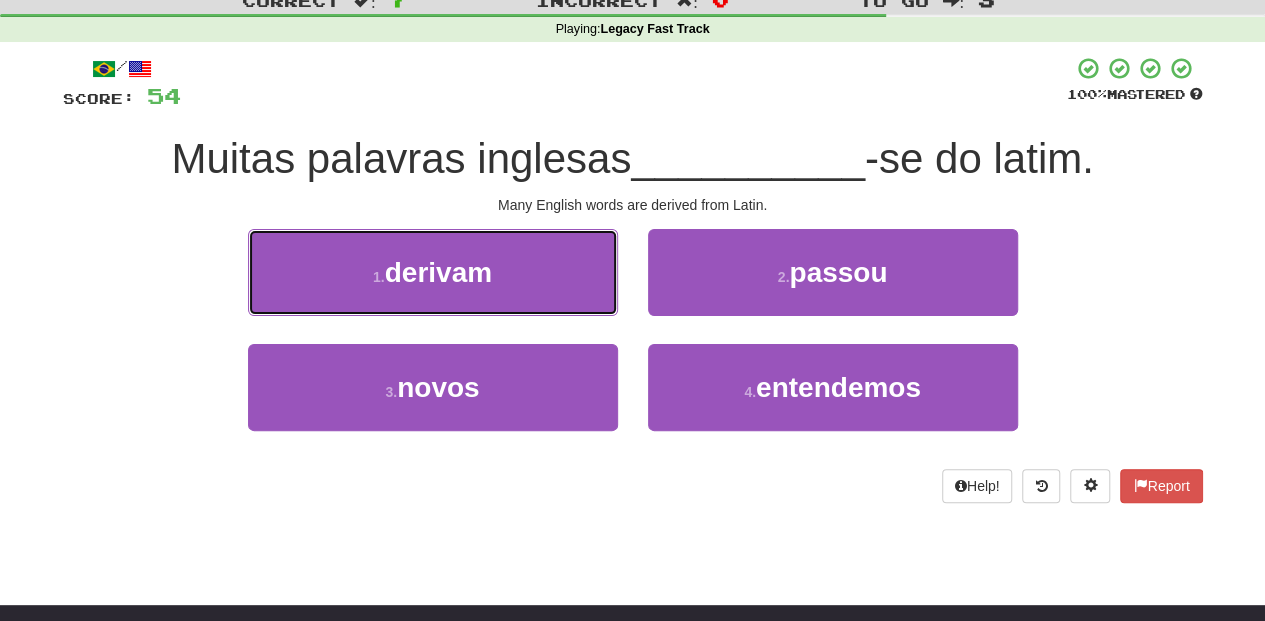 click on "1 .  derivam" at bounding box center [433, 272] 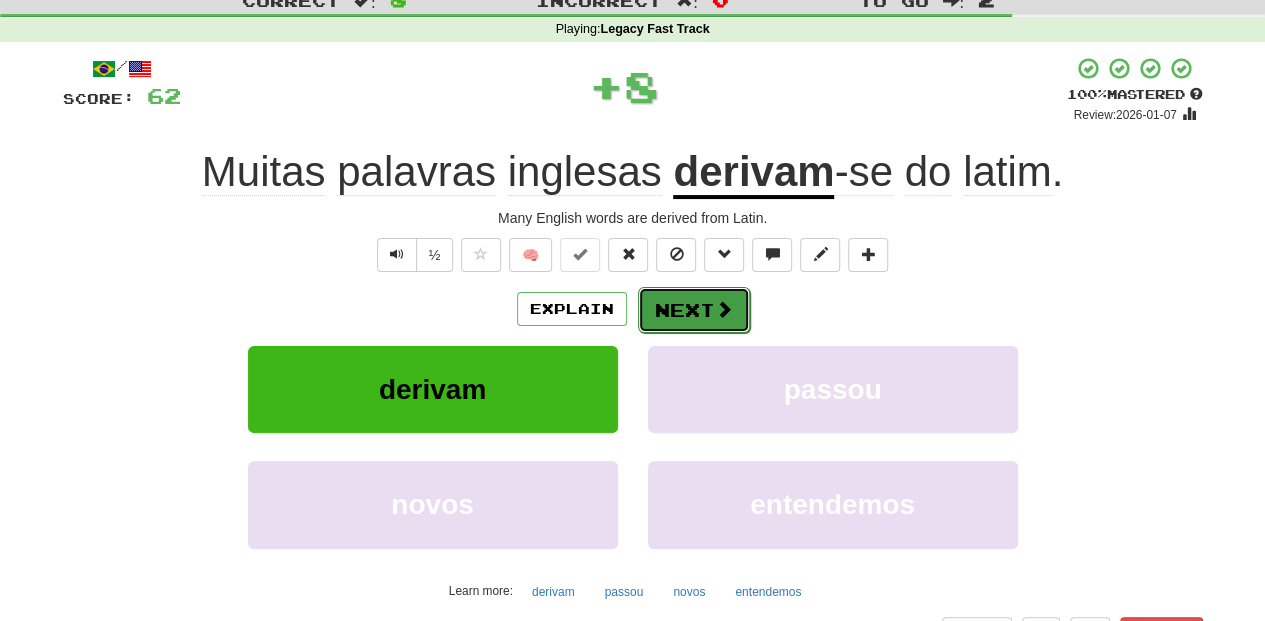 click on "Next" at bounding box center (694, 310) 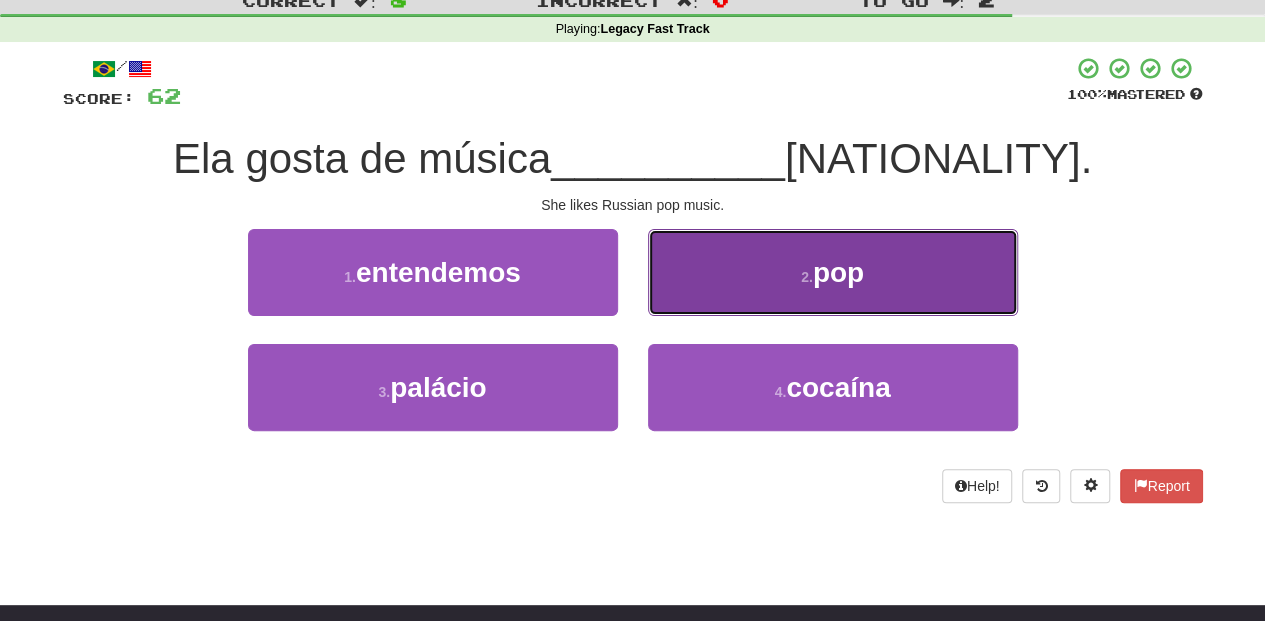 click on "2 .  pop" at bounding box center [833, 272] 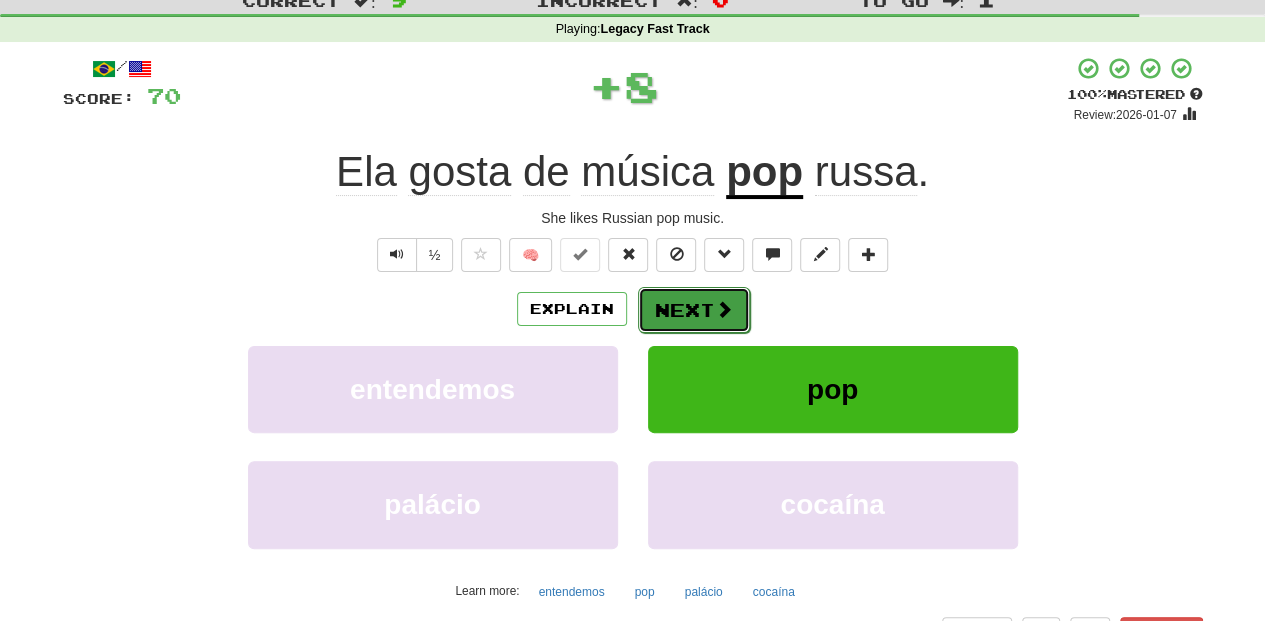 click on "Next" at bounding box center [694, 310] 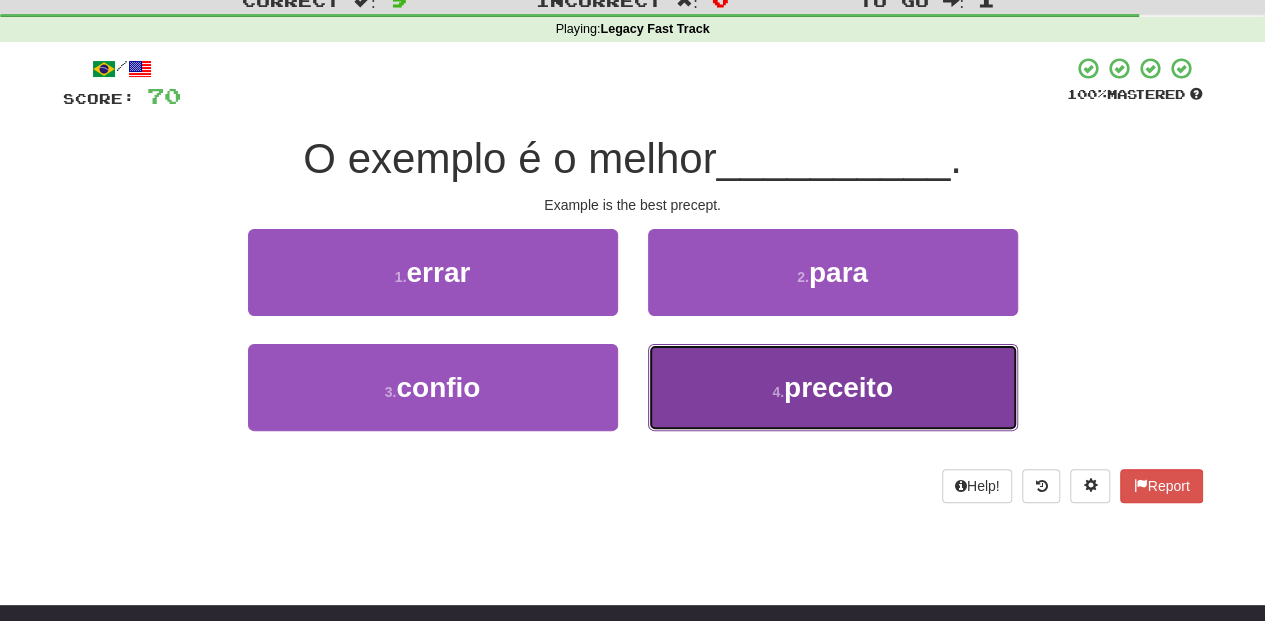 click on "4 .  preceito" at bounding box center (833, 387) 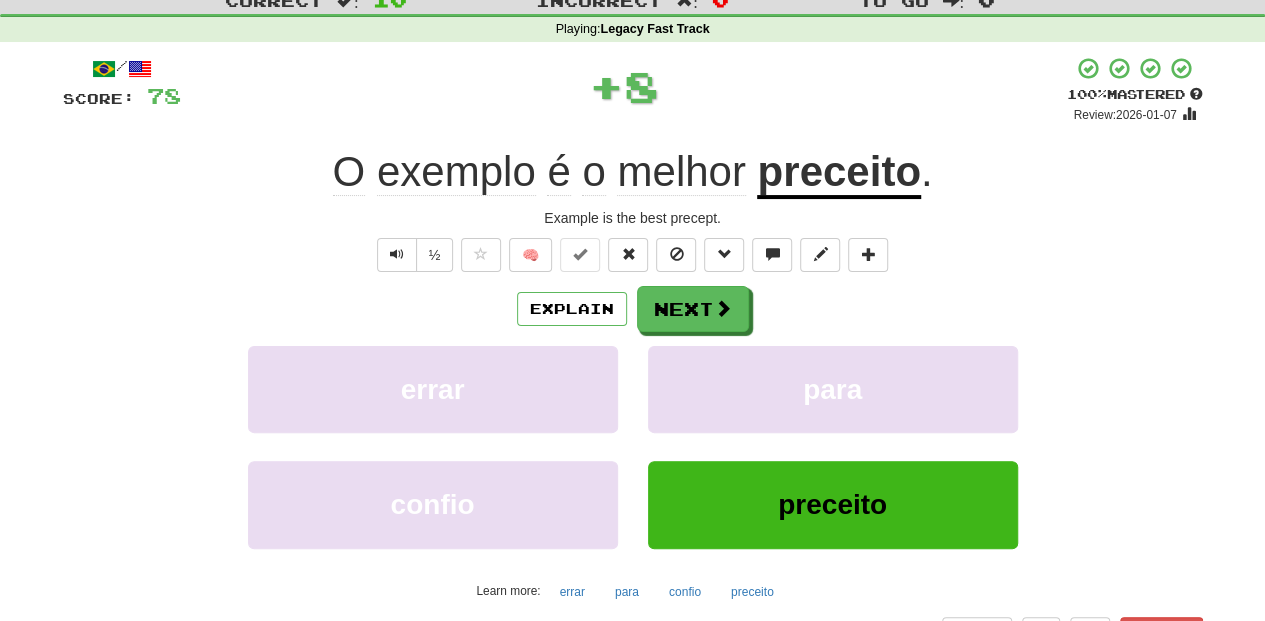 click on "/  Score:   78 + 8 100 %  Mastered Review:  2026-01-07 O   exemplo   é   o   melhor   preceito . Example is the best precept. ½ 🧠 Explain Next errar para confio preceito Learn more: errar para confio preceito  Help!  Report Sentence Source" at bounding box center (633, 369) 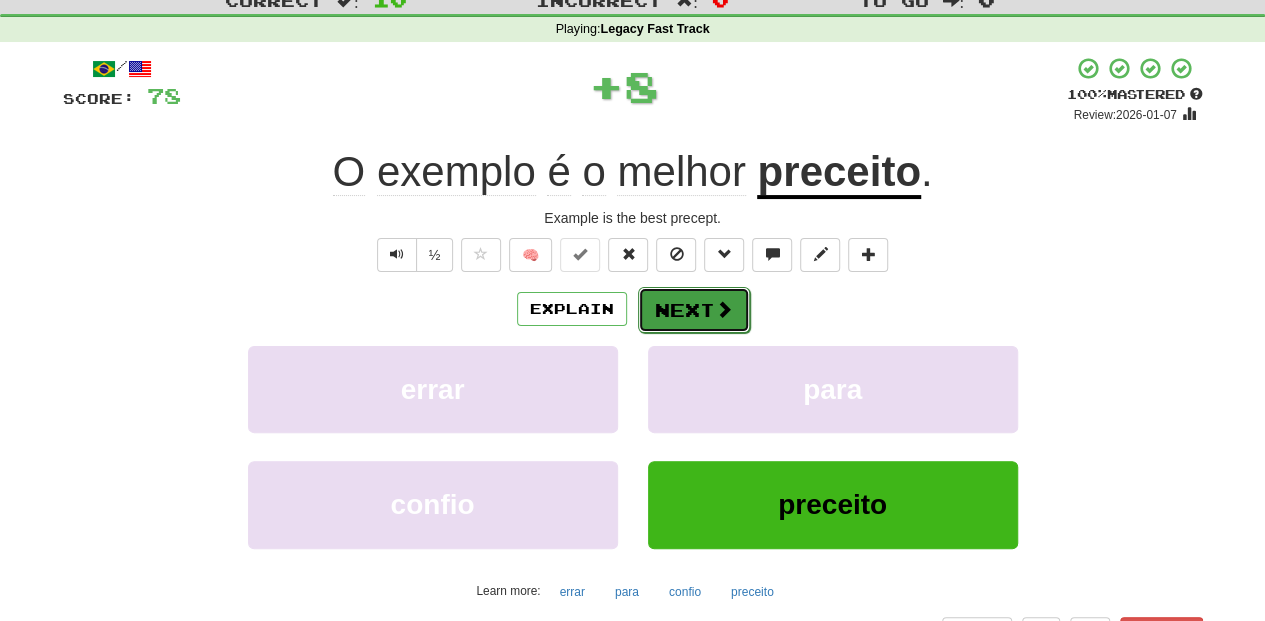 click on "Next" at bounding box center (694, 310) 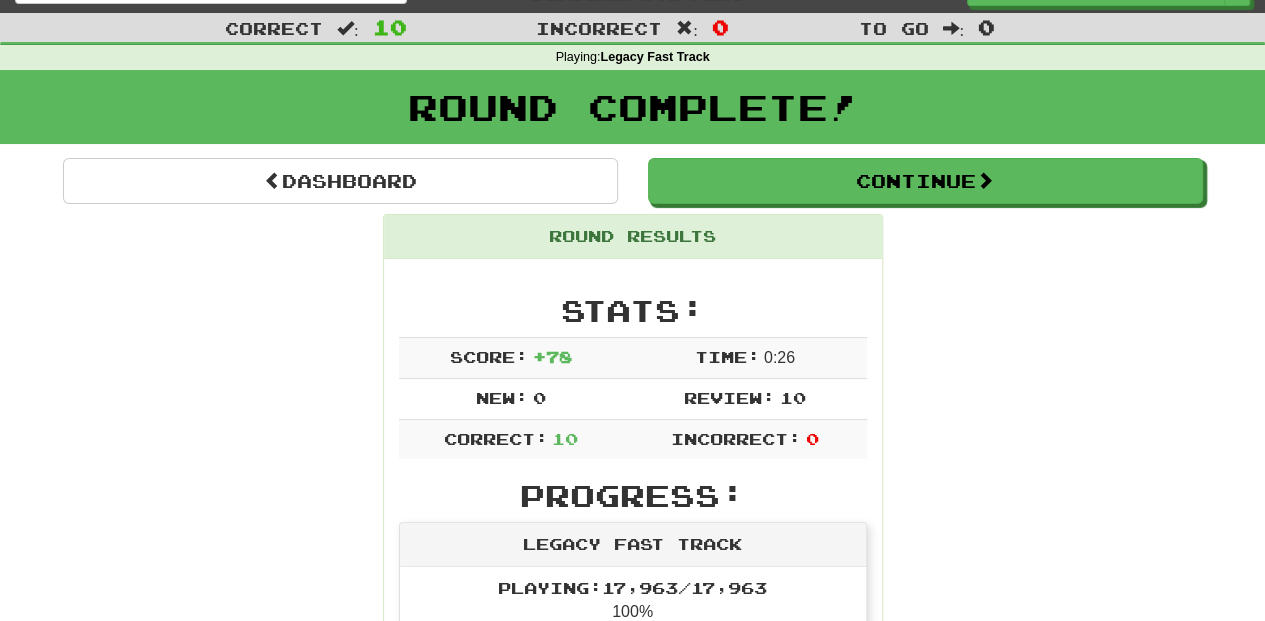 scroll, scrollTop: 0, scrollLeft: 0, axis: both 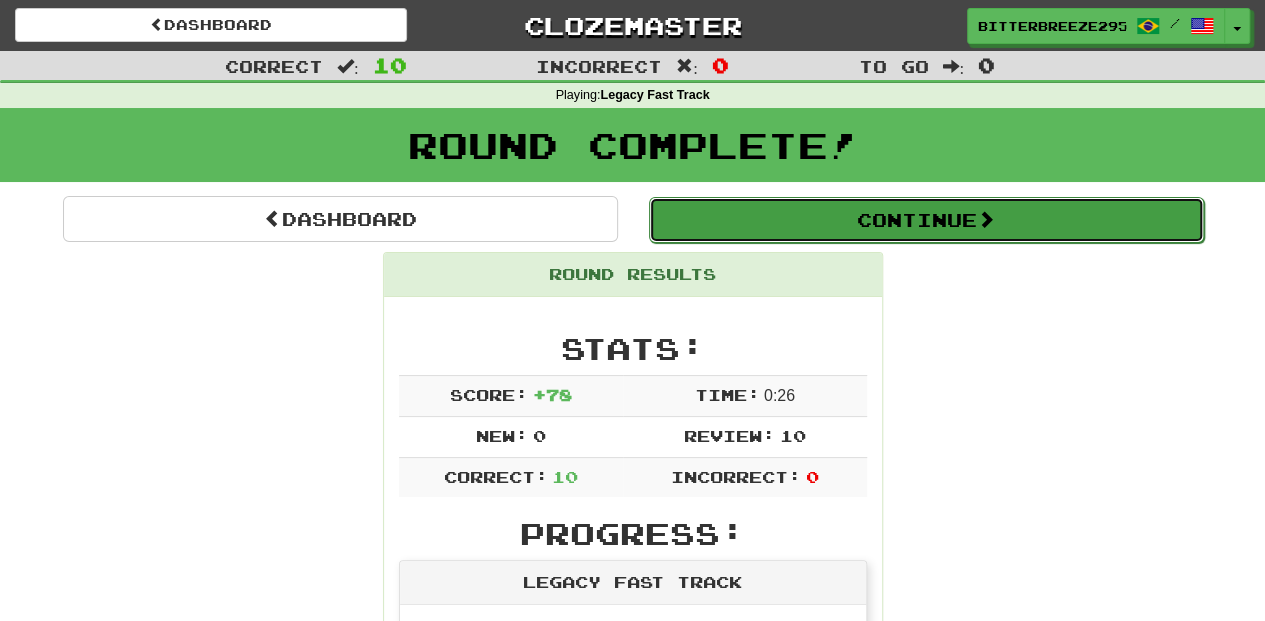 click on "Continue" at bounding box center (926, 220) 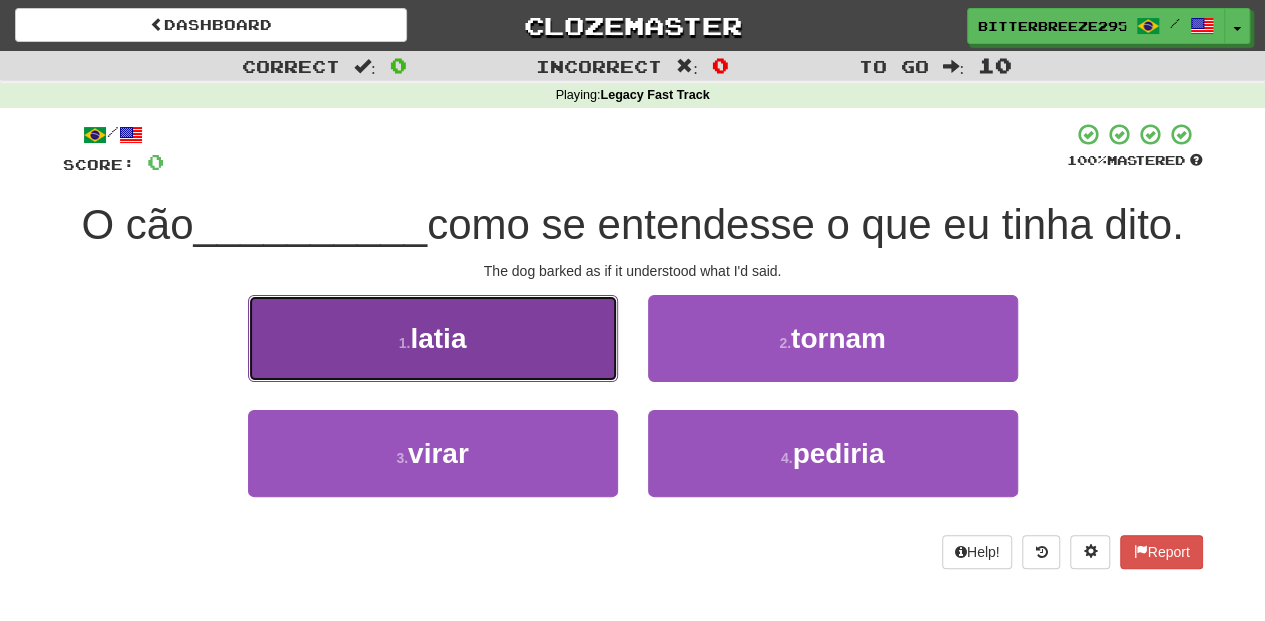 click on "1 .  latia" at bounding box center (433, 338) 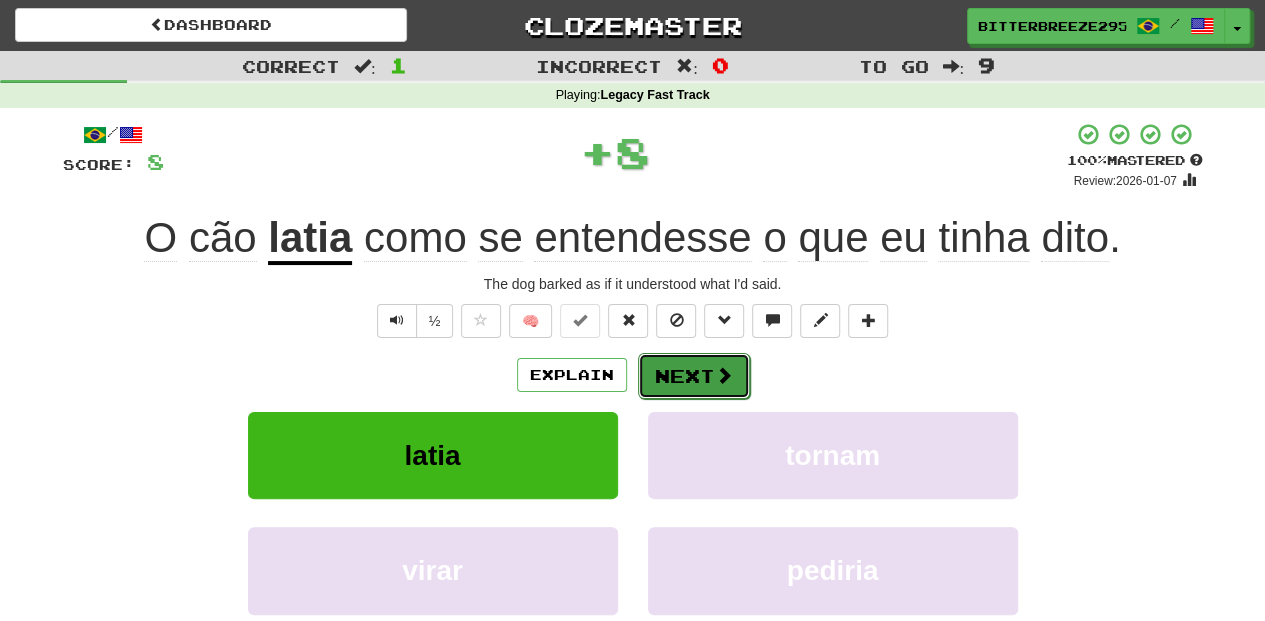 click at bounding box center [724, 375] 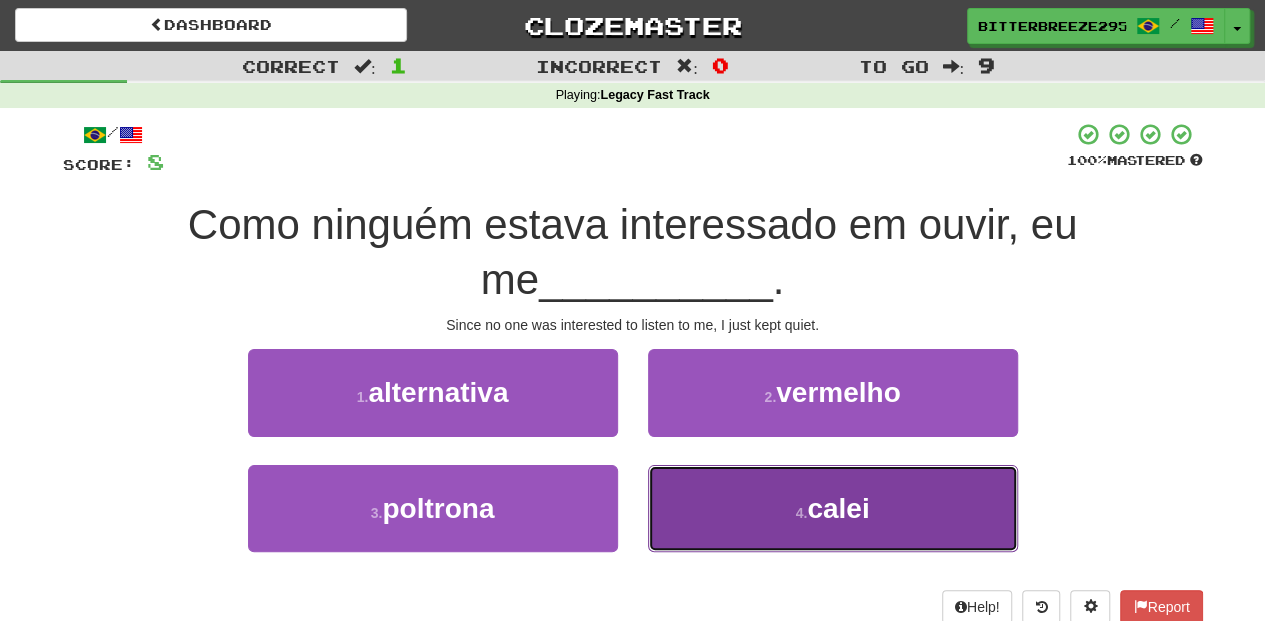 click on "4 .  calei" at bounding box center (833, 508) 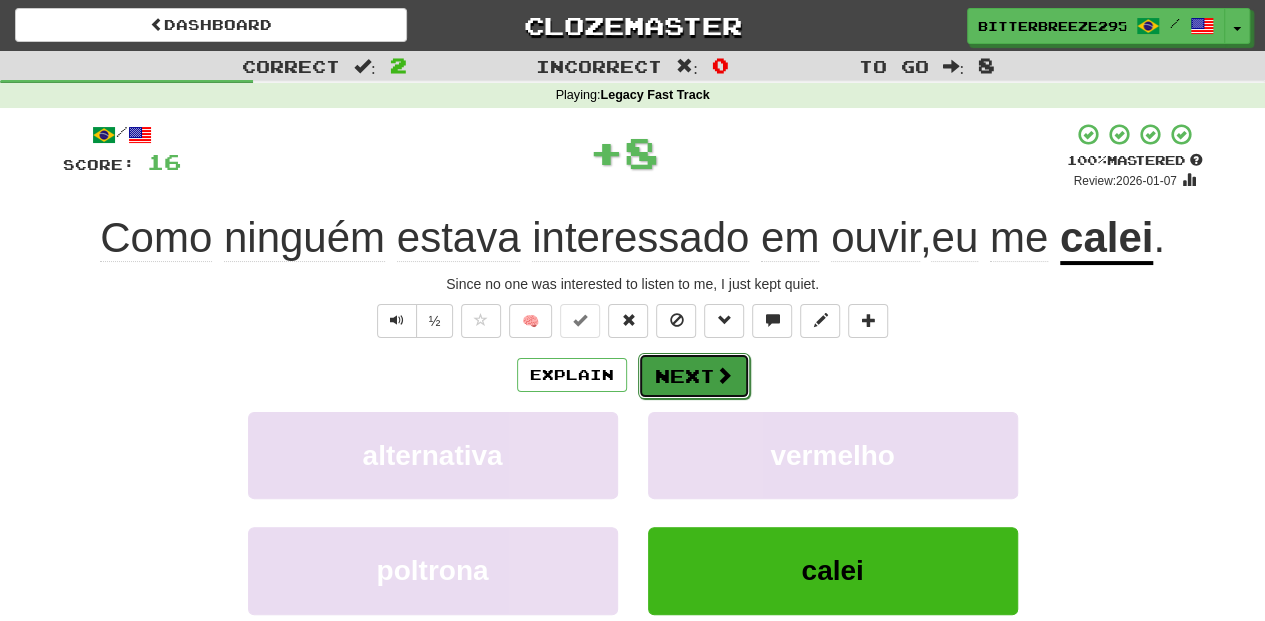click on "Next" at bounding box center [694, 376] 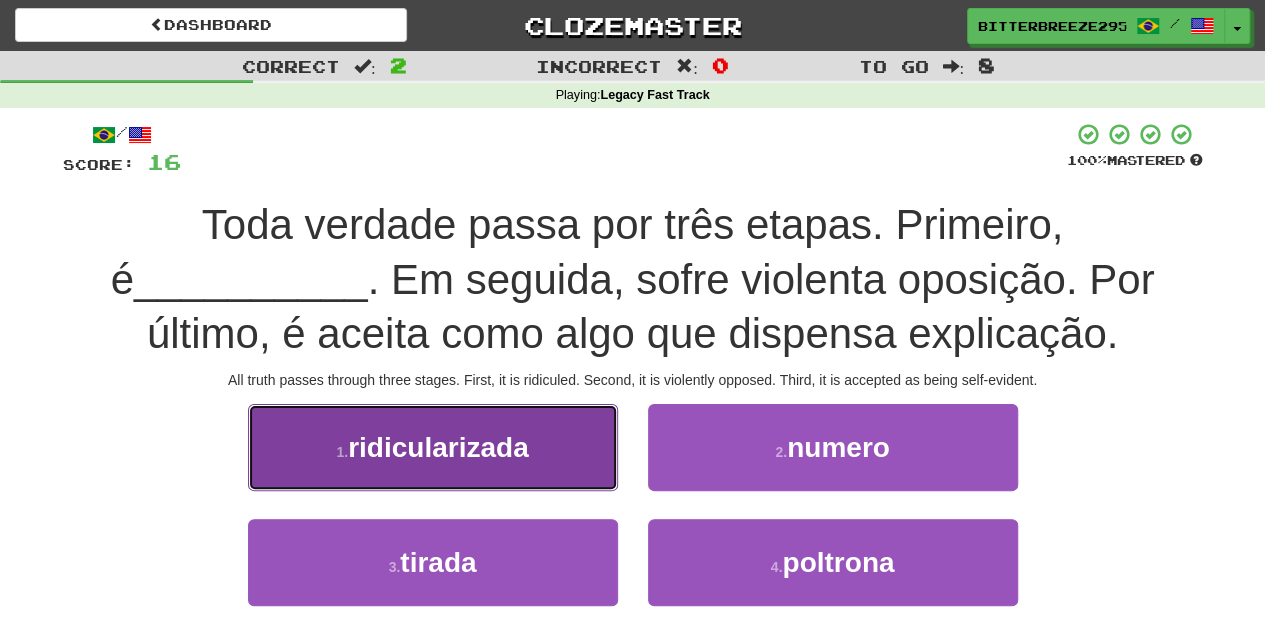 click on "1 .  ridicularizada" at bounding box center (433, 447) 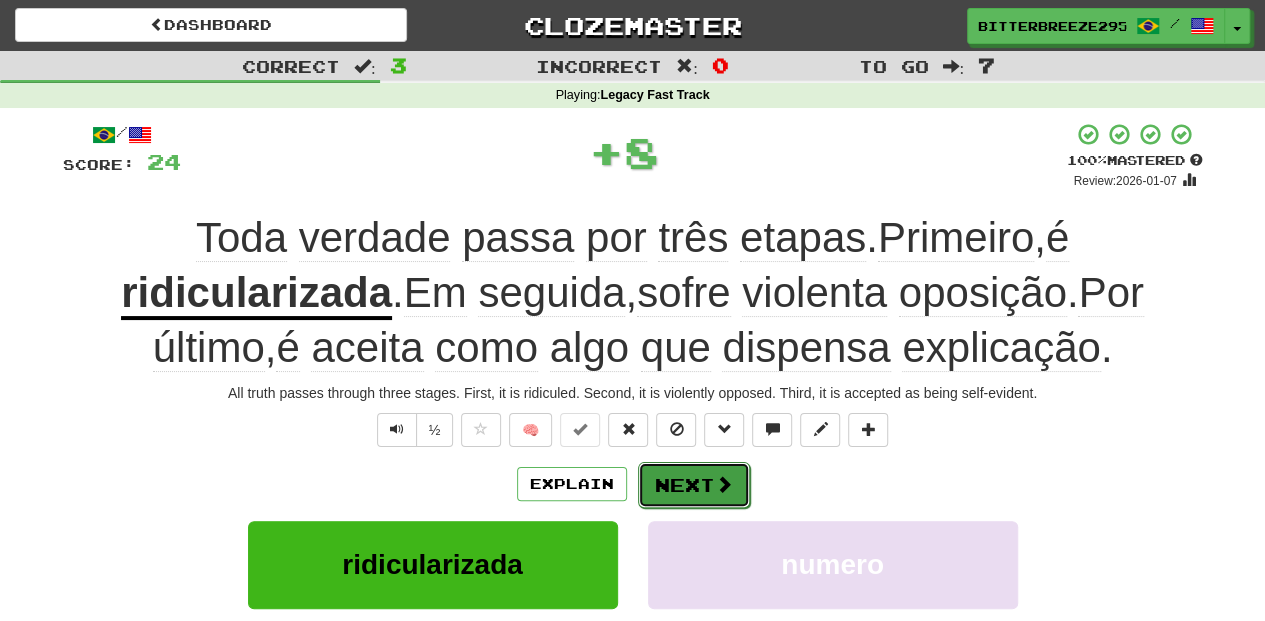 click on "Next" at bounding box center [694, 485] 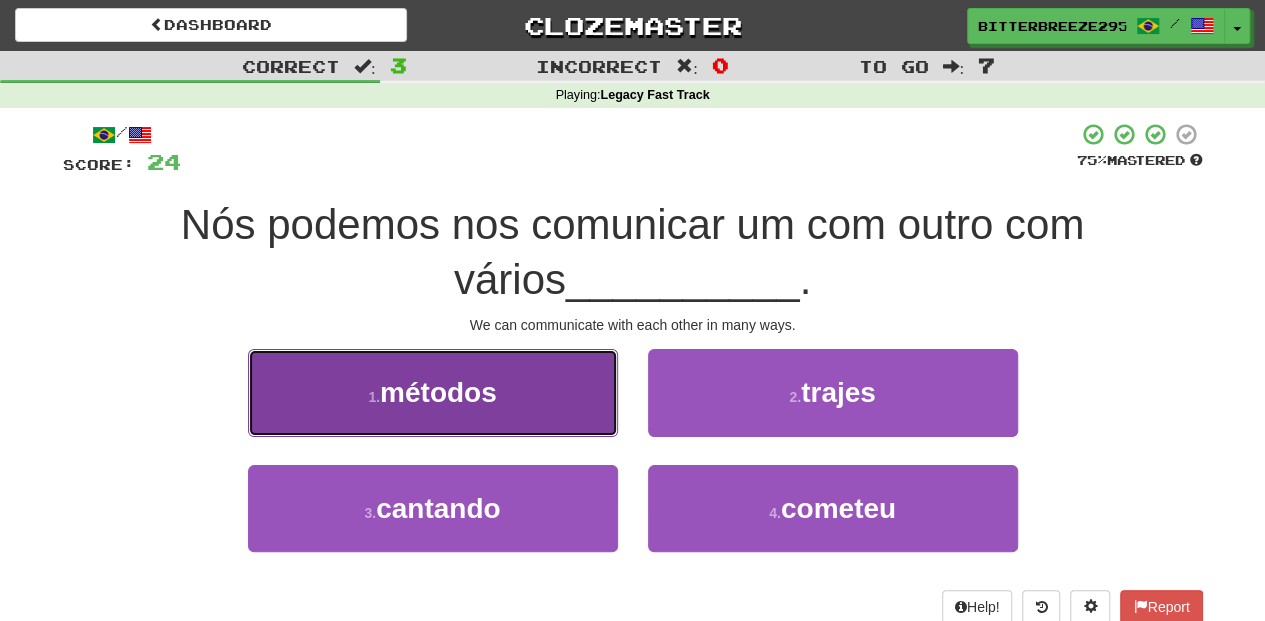 click on "1 .  métodos" at bounding box center (433, 392) 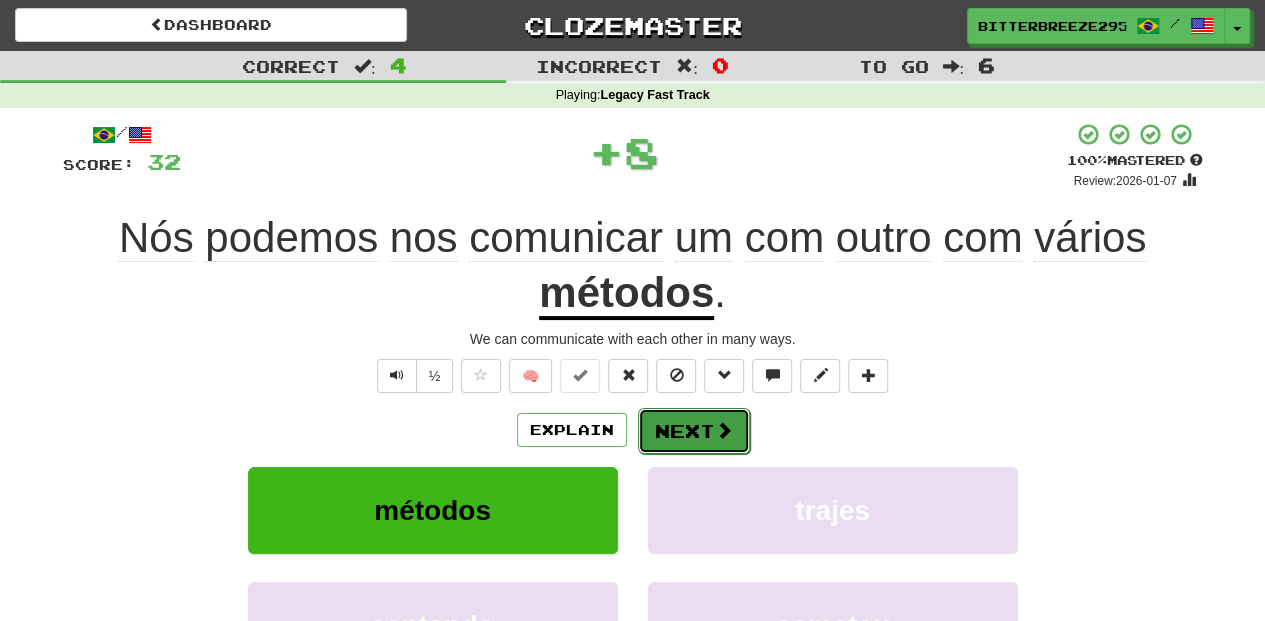 click on "Next" at bounding box center (694, 431) 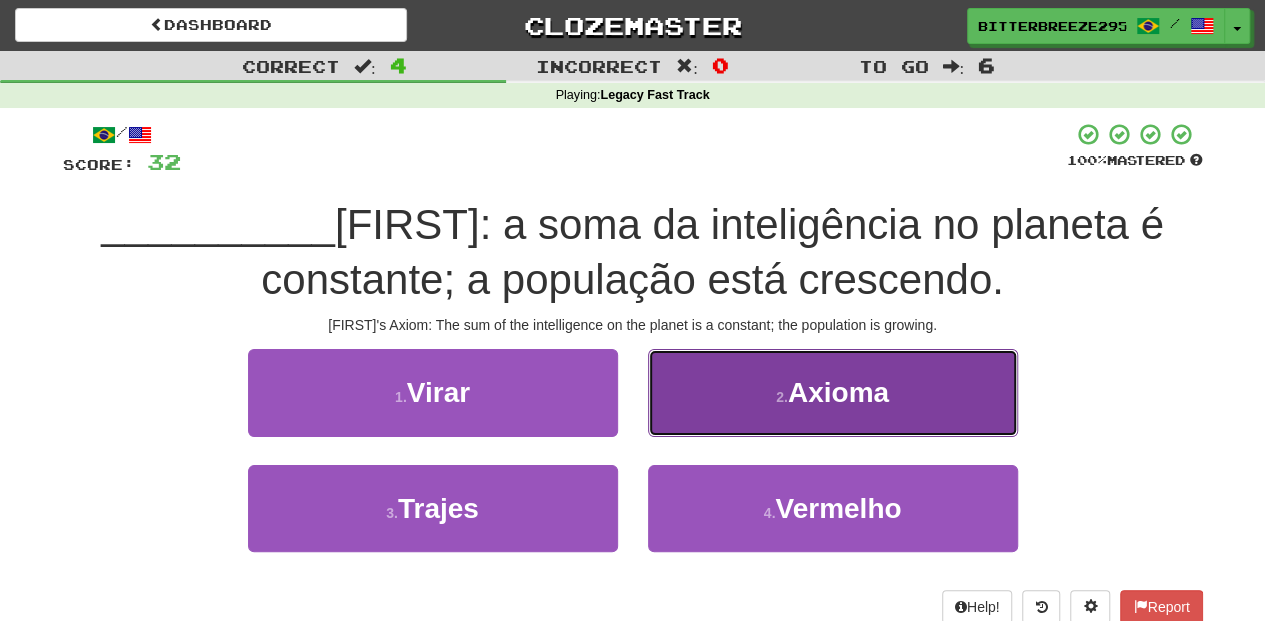 click on "2 .  Axioma" at bounding box center [833, 392] 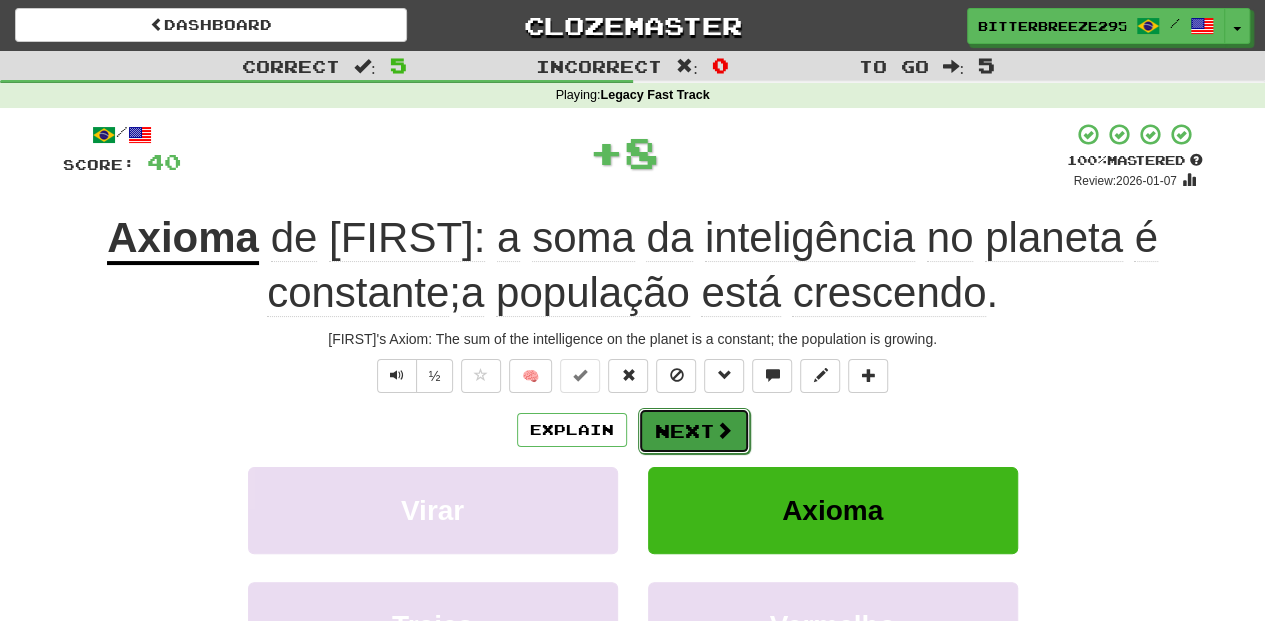 click on "Next" at bounding box center [694, 431] 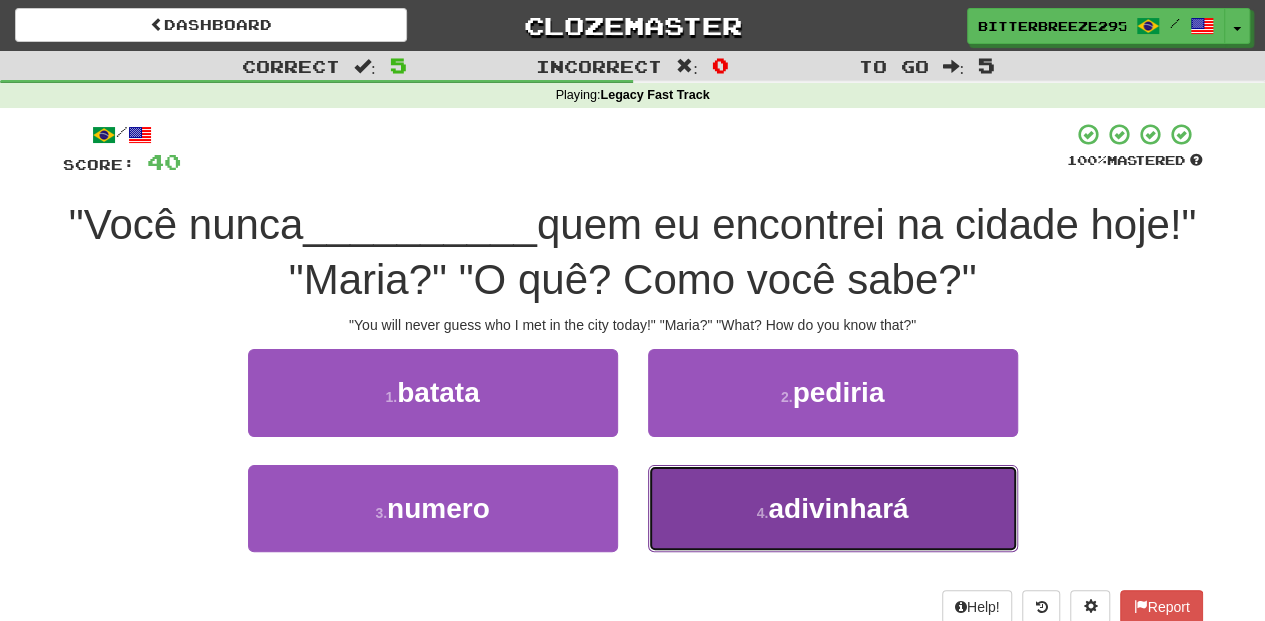 click on "4 .  adivinhará" at bounding box center [833, 508] 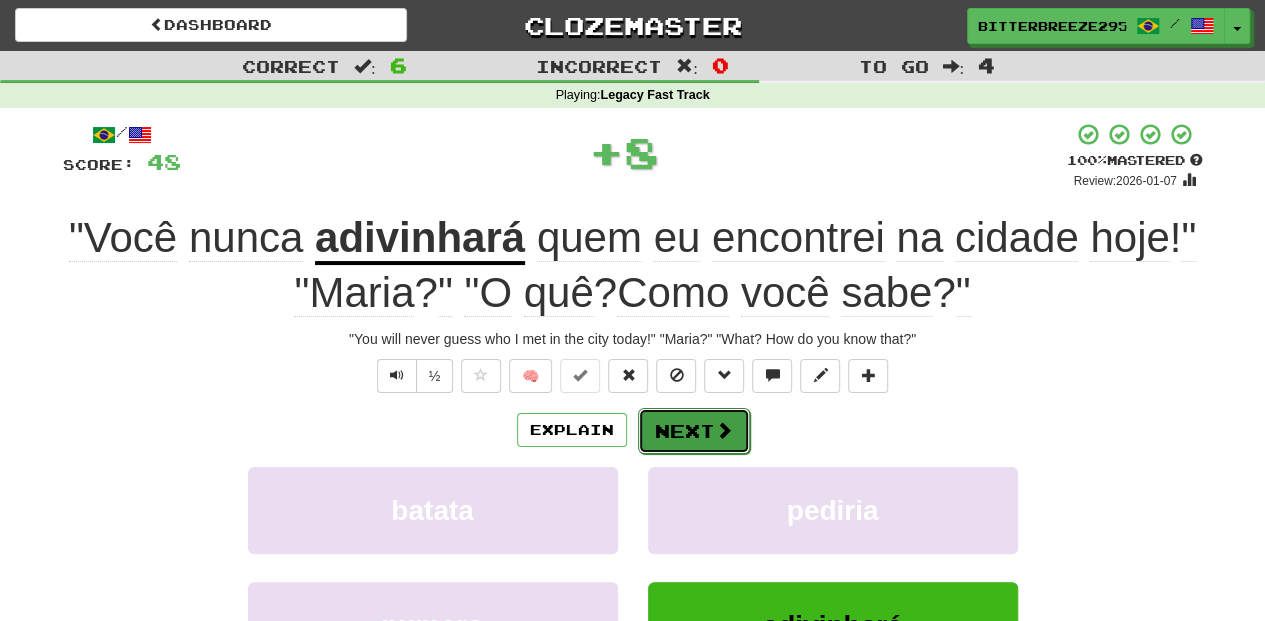 click on "Next" at bounding box center (694, 431) 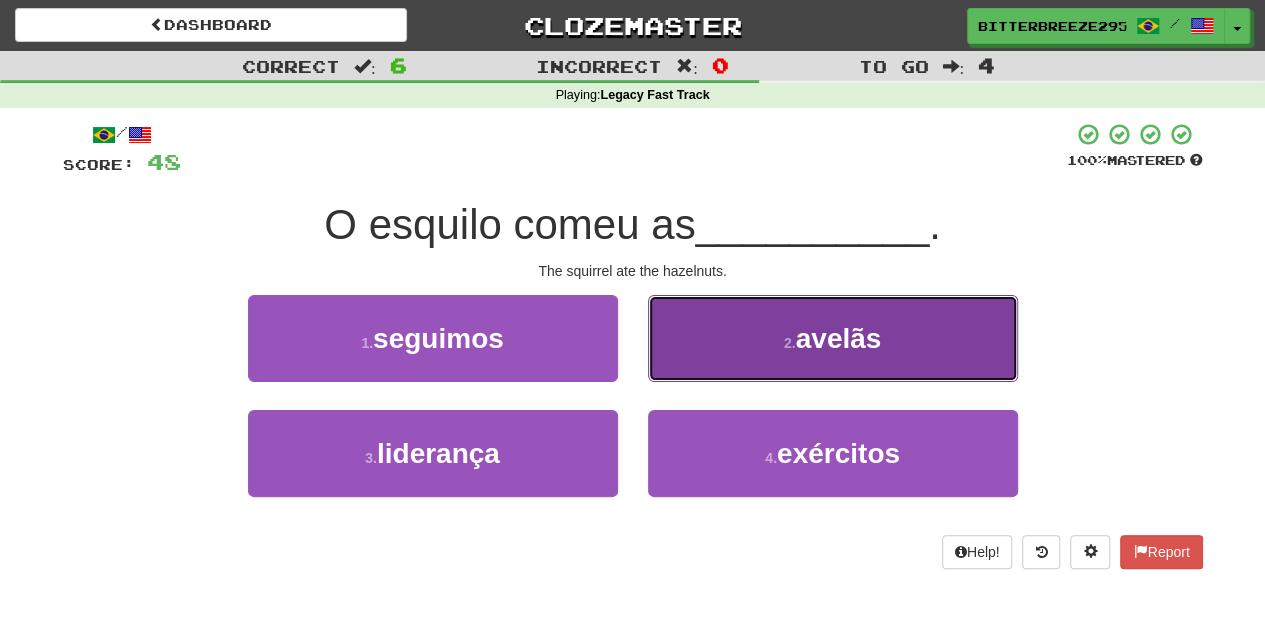 click on "2 .  avelãs" at bounding box center [833, 338] 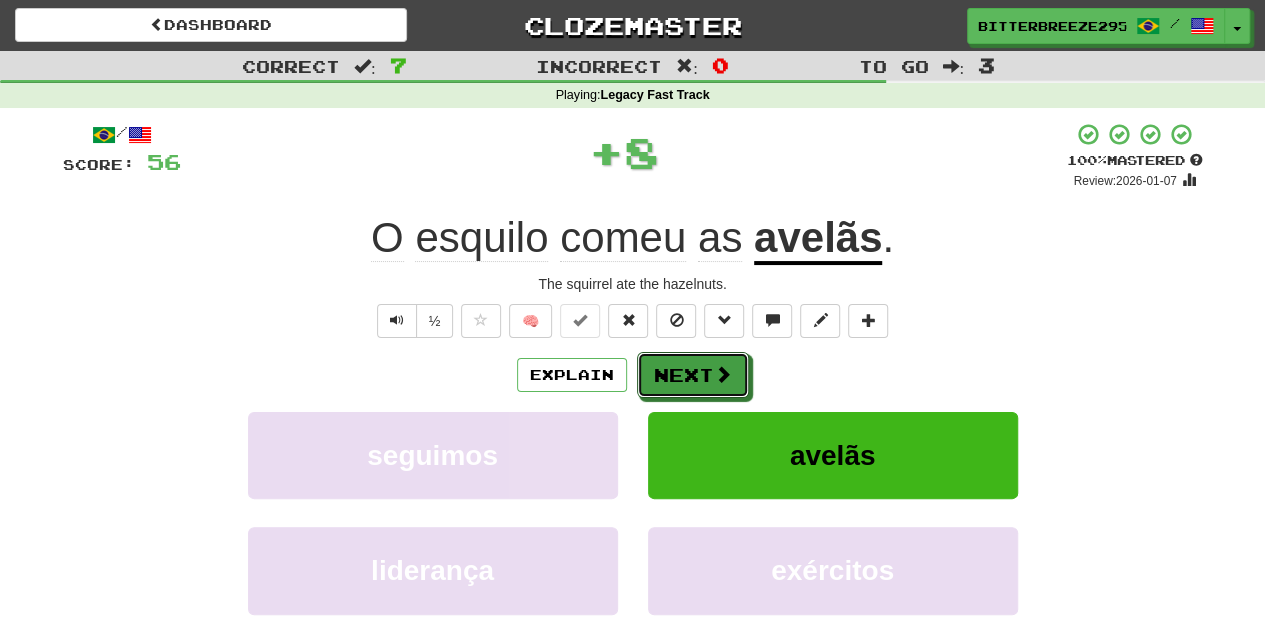 click on "Next" at bounding box center (693, 375) 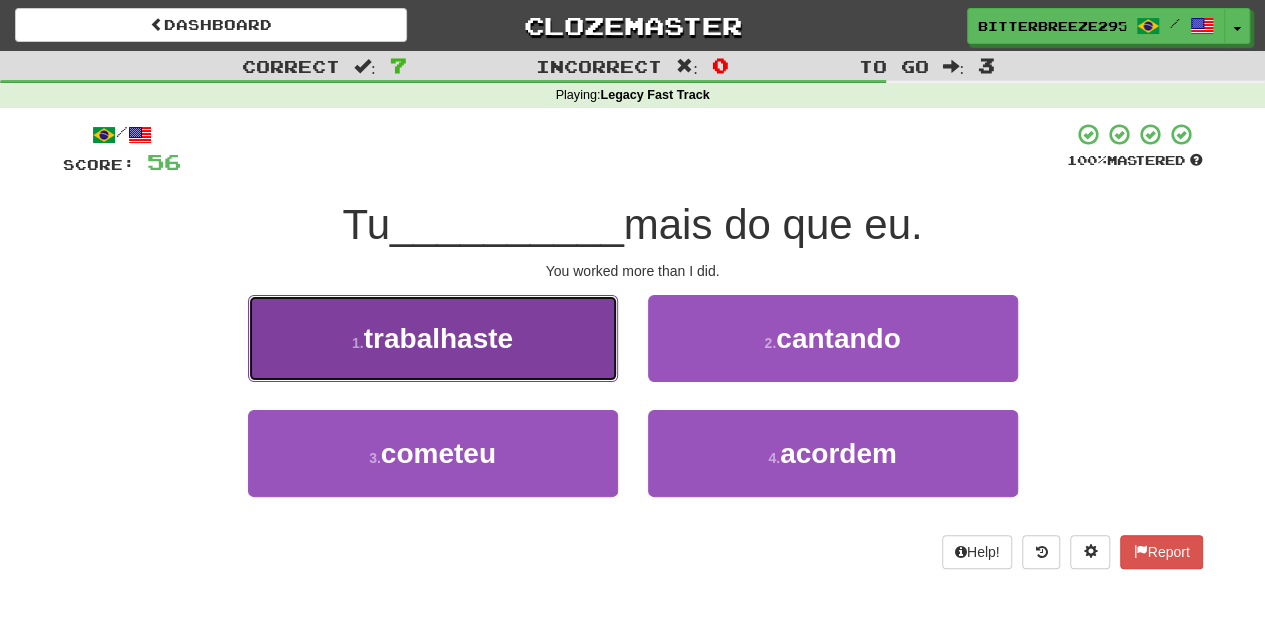 click on "1 .  trabalhaste" at bounding box center [433, 338] 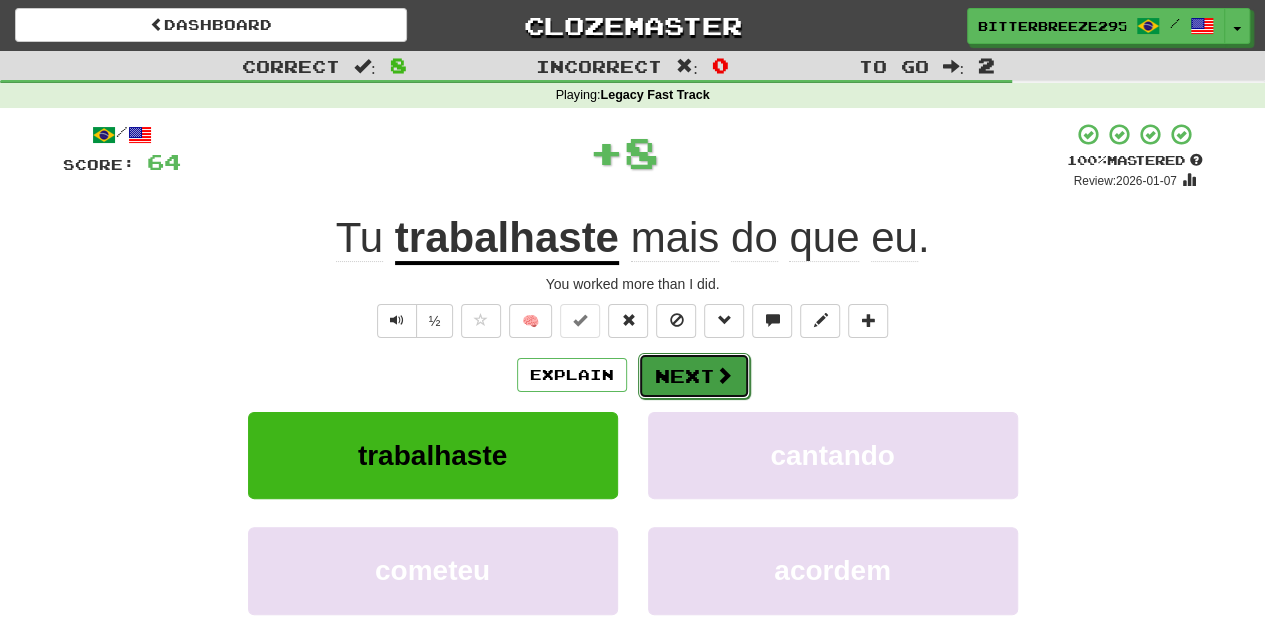 click on "Next" at bounding box center [694, 376] 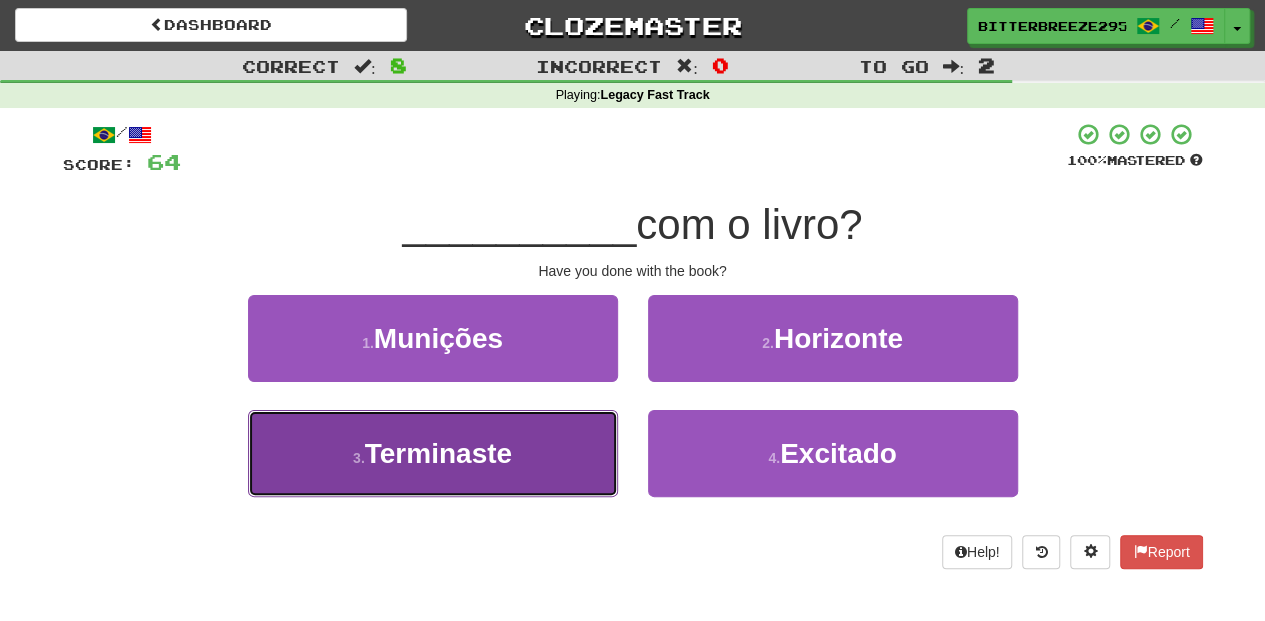 click on "3 .  Terminaste" at bounding box center (433, 453) 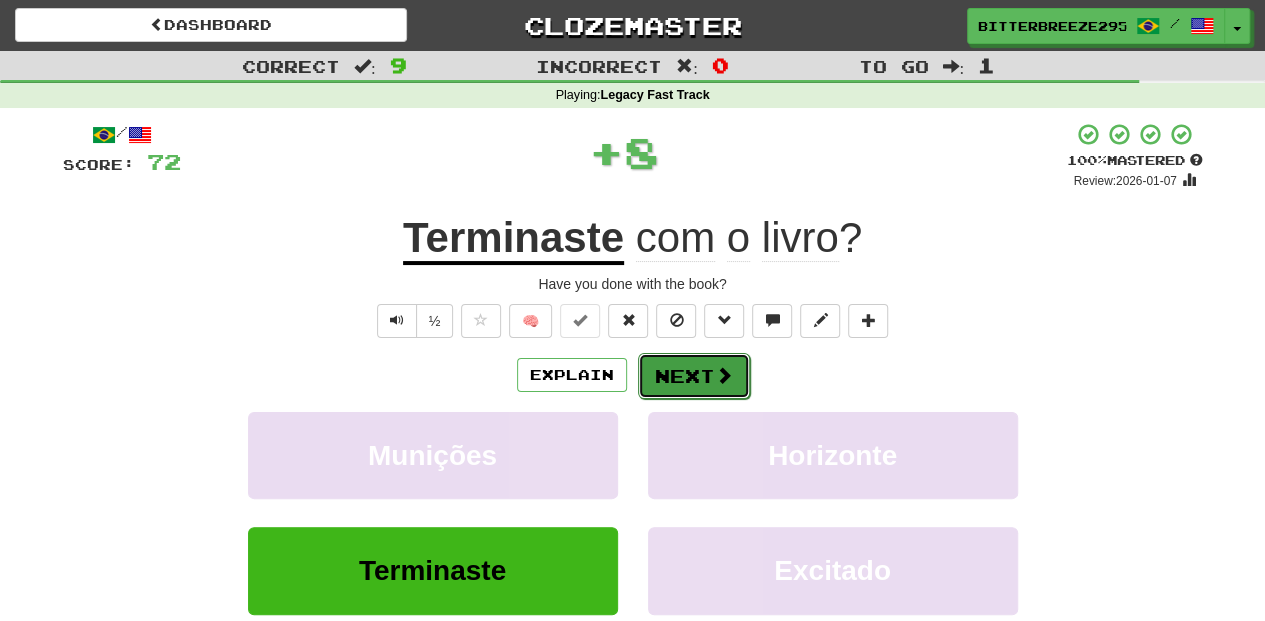 click on "Next" at bounding box center [694, 376] 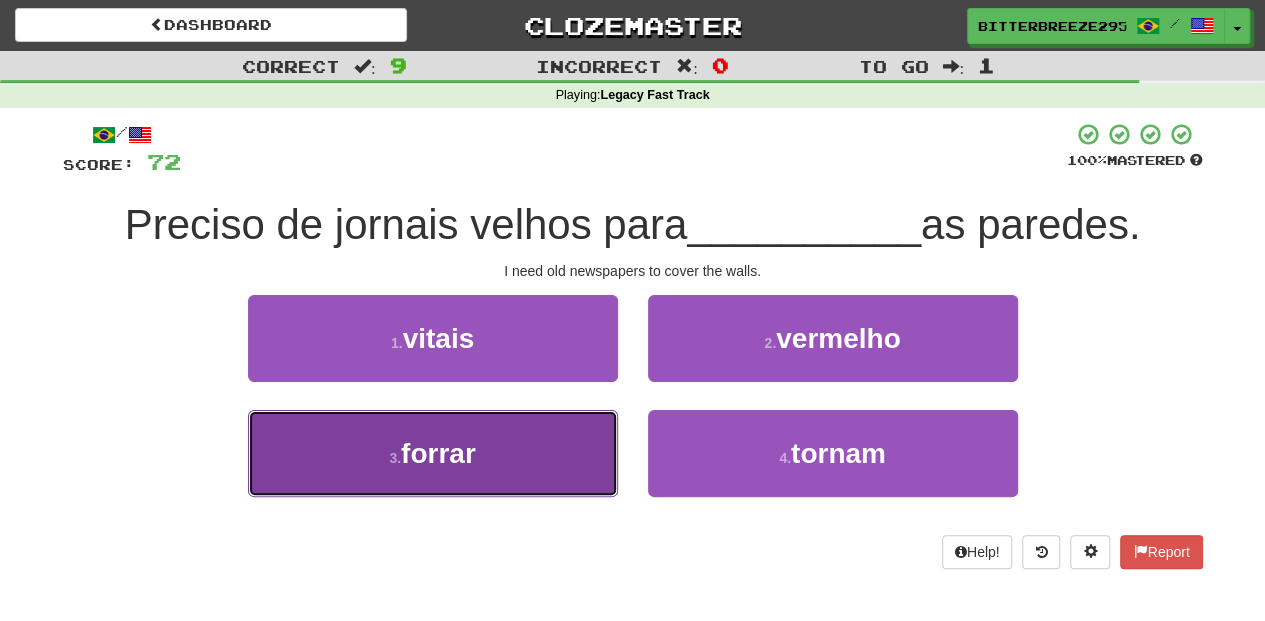 click on "3 .  forrar" at bounding box center (433, 453) 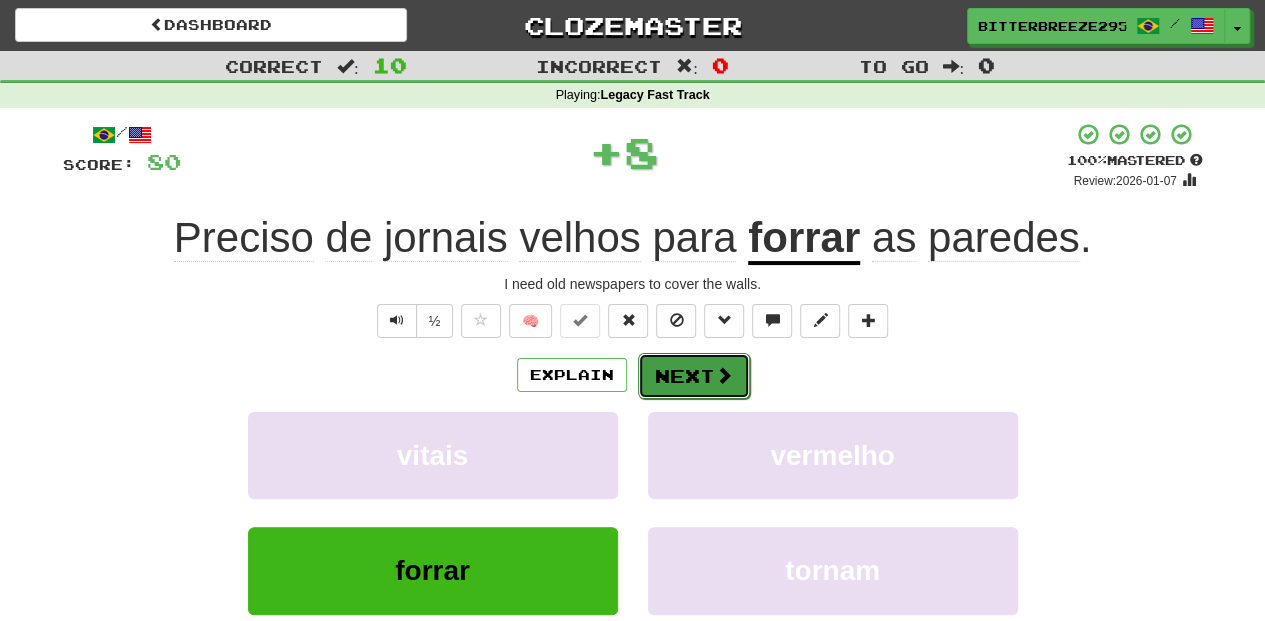 click on "Next" at bounding box center (694, 376) 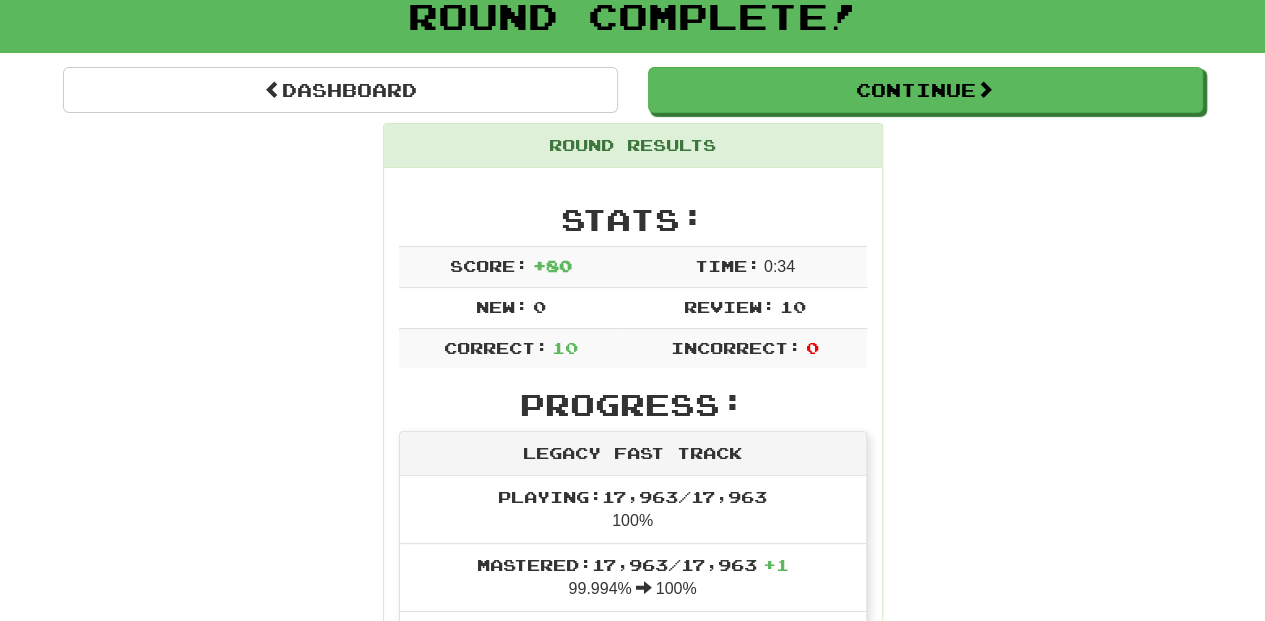 scroll, scrollTop: 0, scrollLeft: 0, axis: both 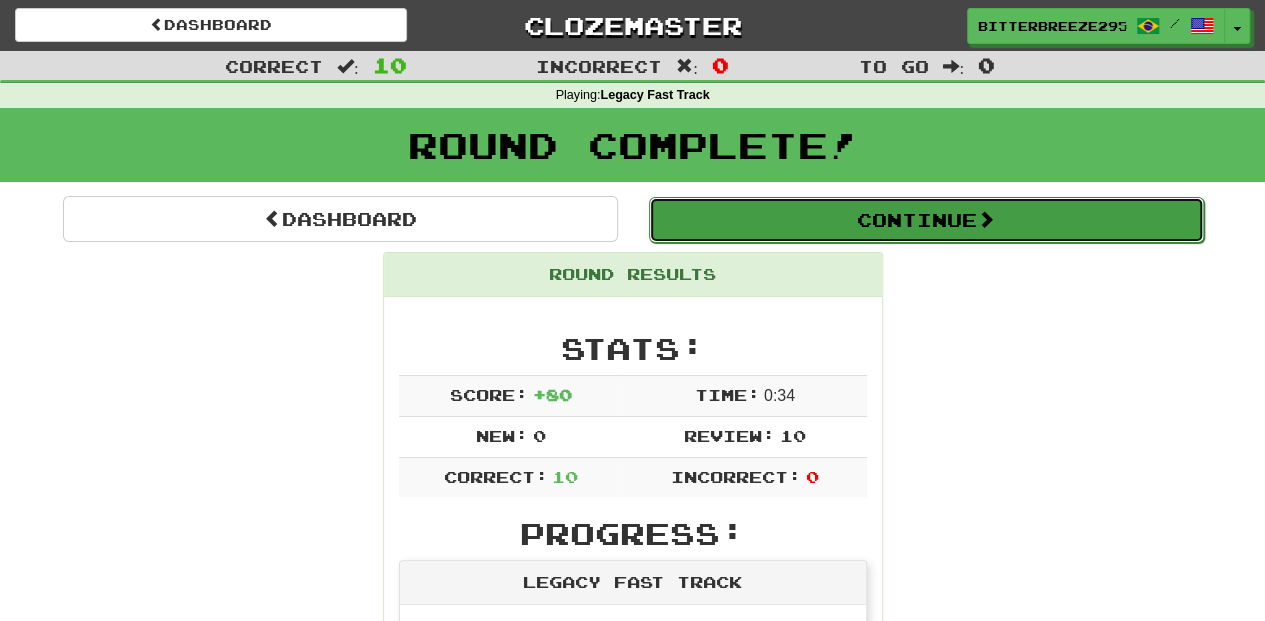 click on "Continue" at bounding box center [926, 220] 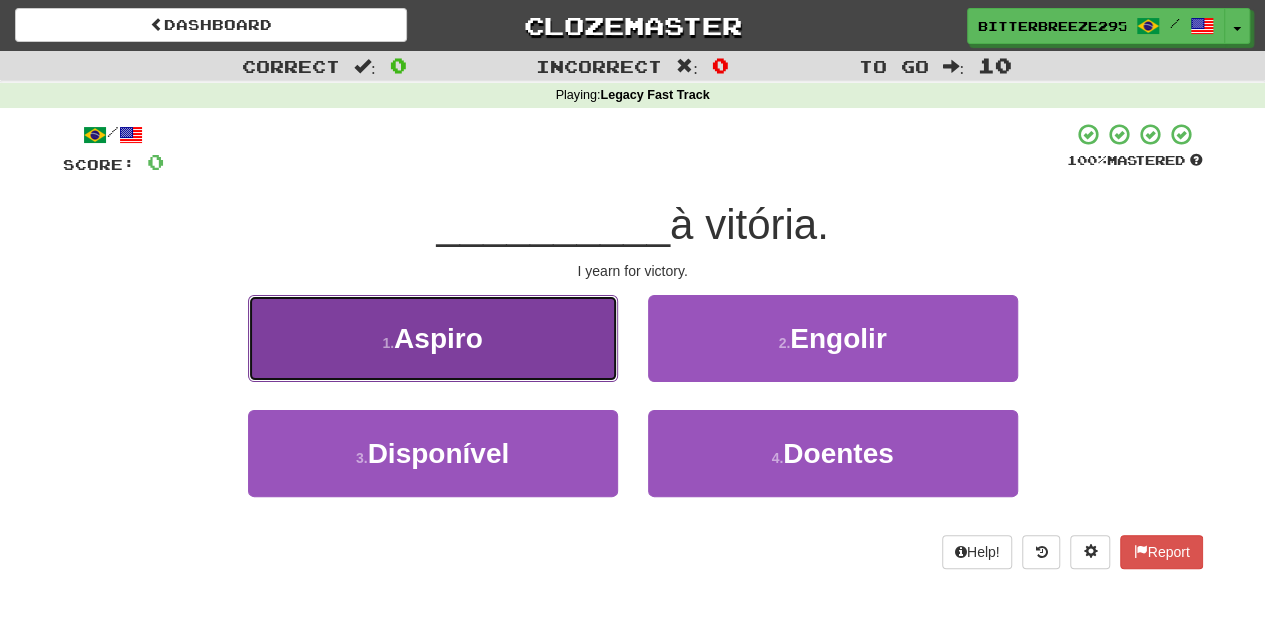click on "1 .  Aspiro" at bounding box center [433, 338] 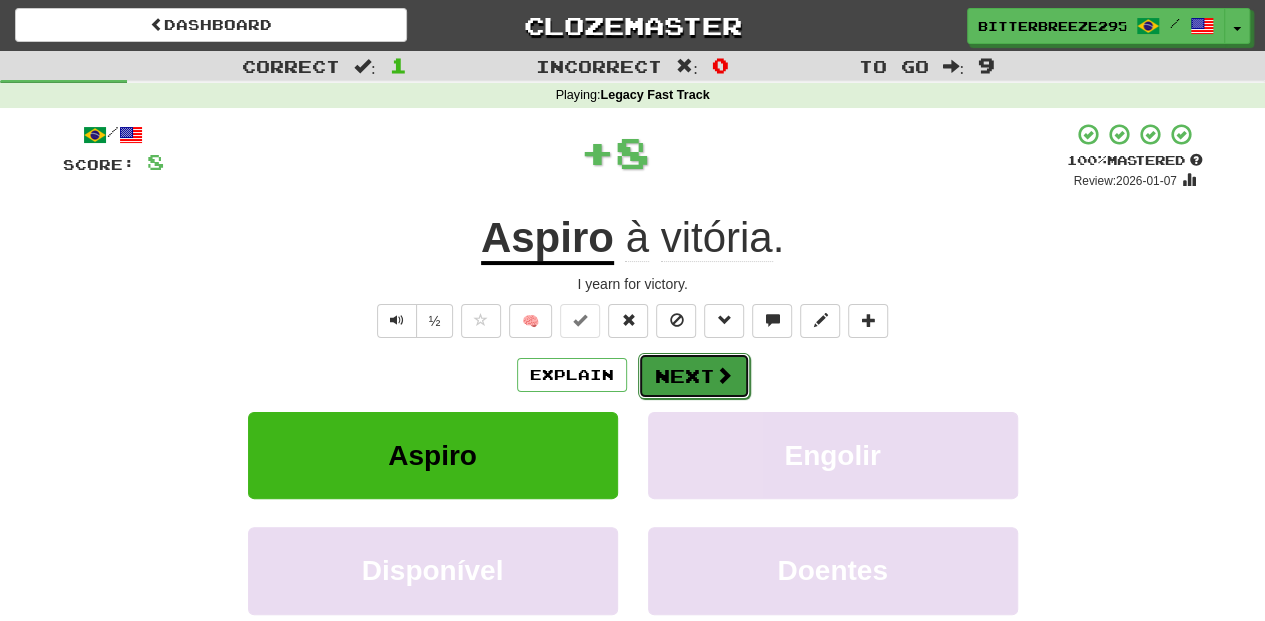 click on "Next" at bounding box center (694, 376) 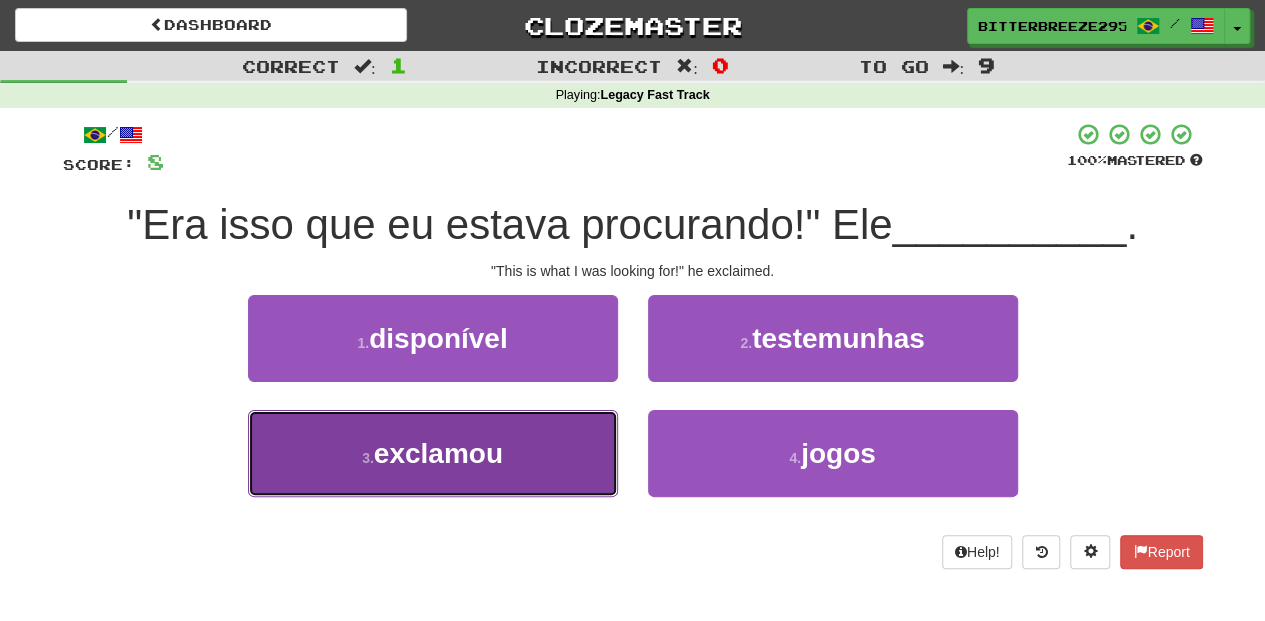 click on "3 .  exclamou" at bounding box center [433, 453] 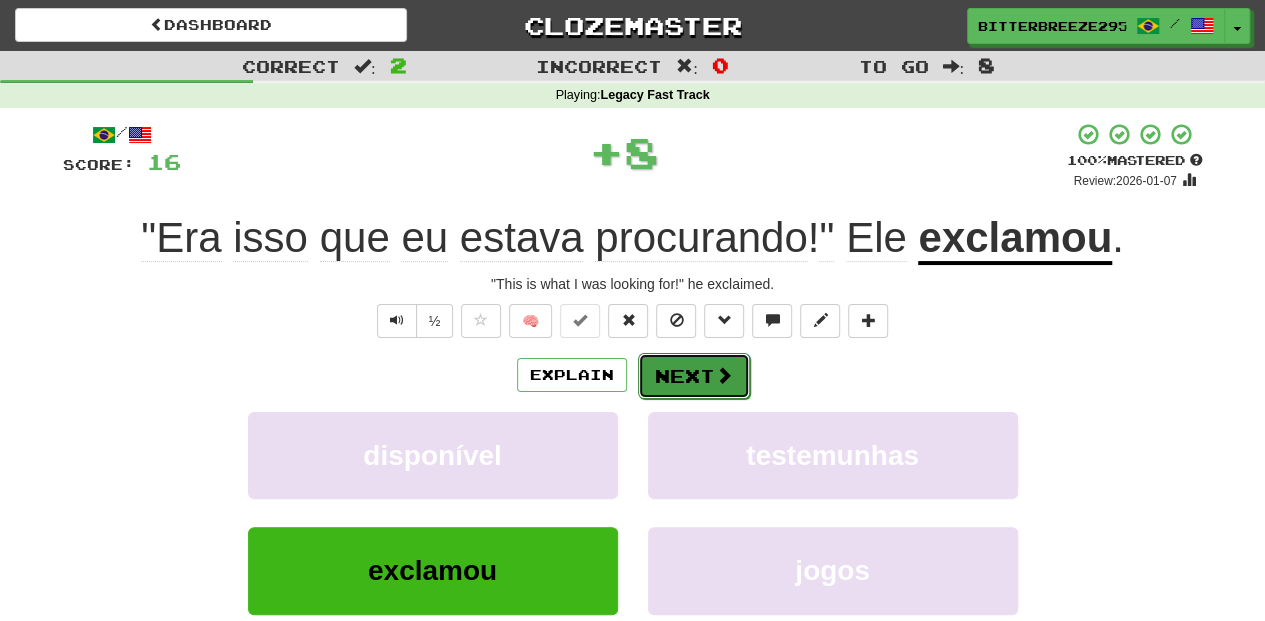 click on "Next" at bounding box center [694, 376] 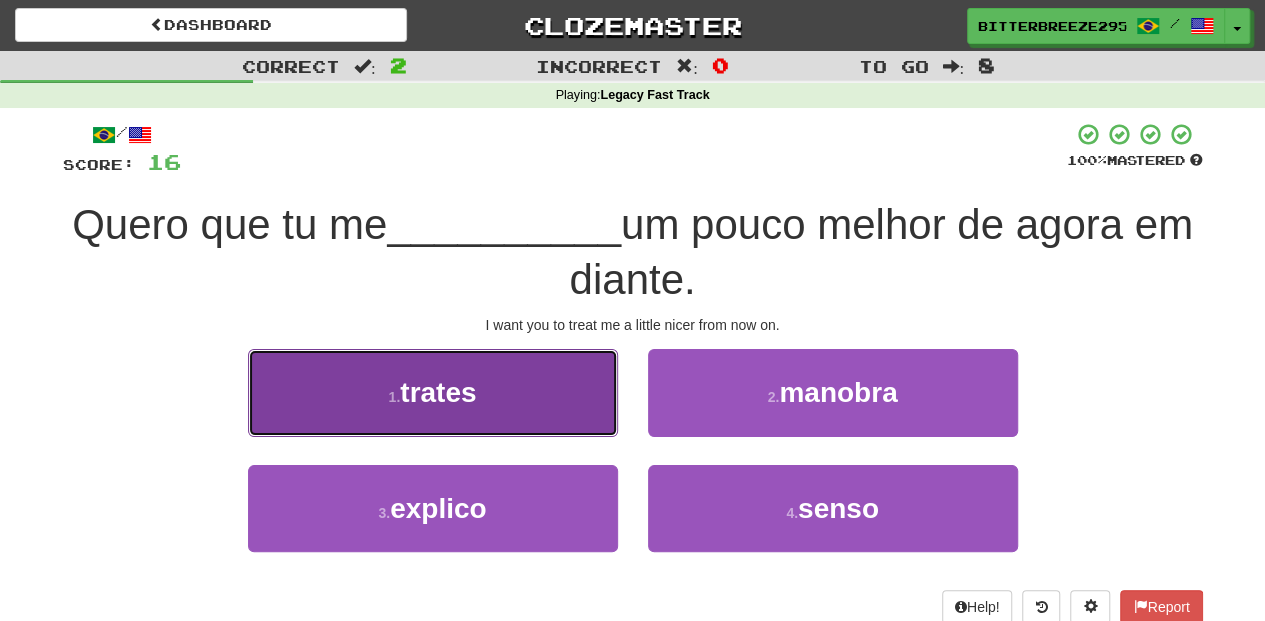 click on "1 .  trates" at bounding box center (433, 392) 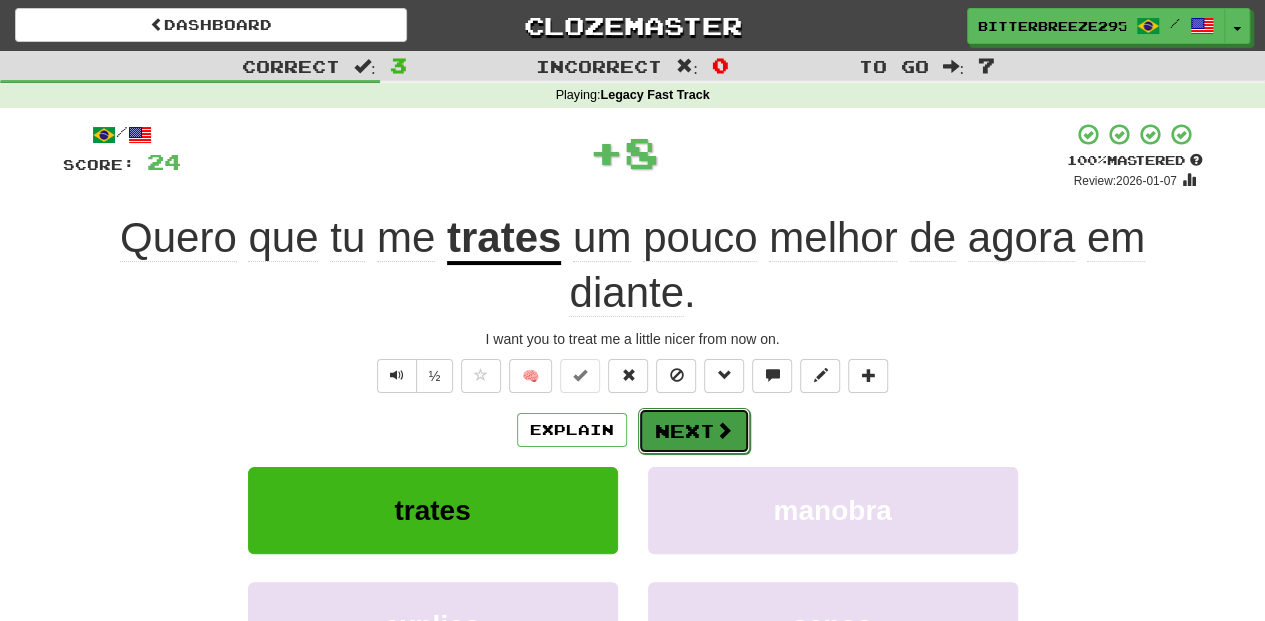 click on "Next" at bounding box center (694, 431) 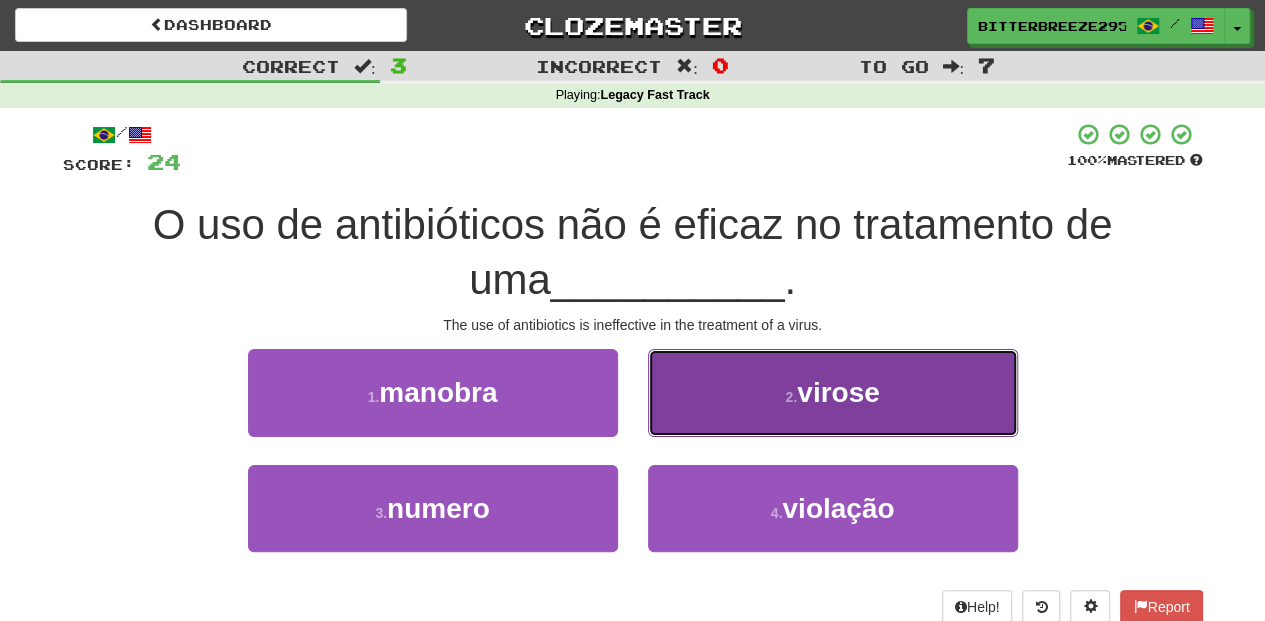 click on "2 .  virose" at bounding box center (833, 392) 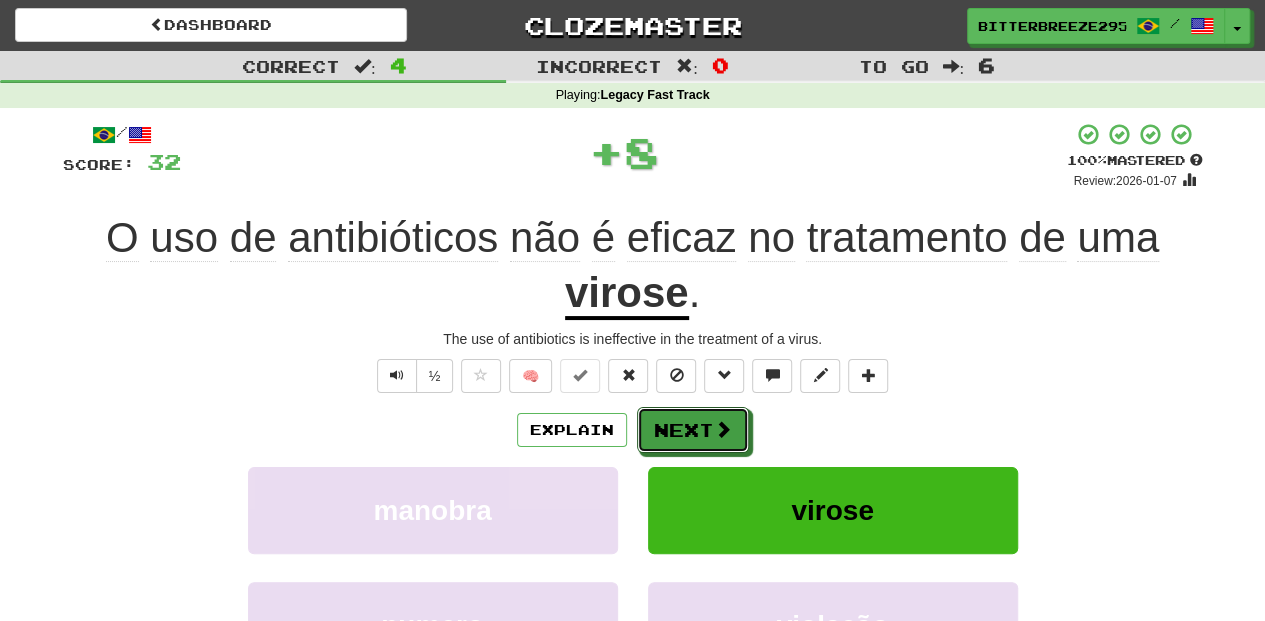 click on "Next" at bounding box center (693, 430) 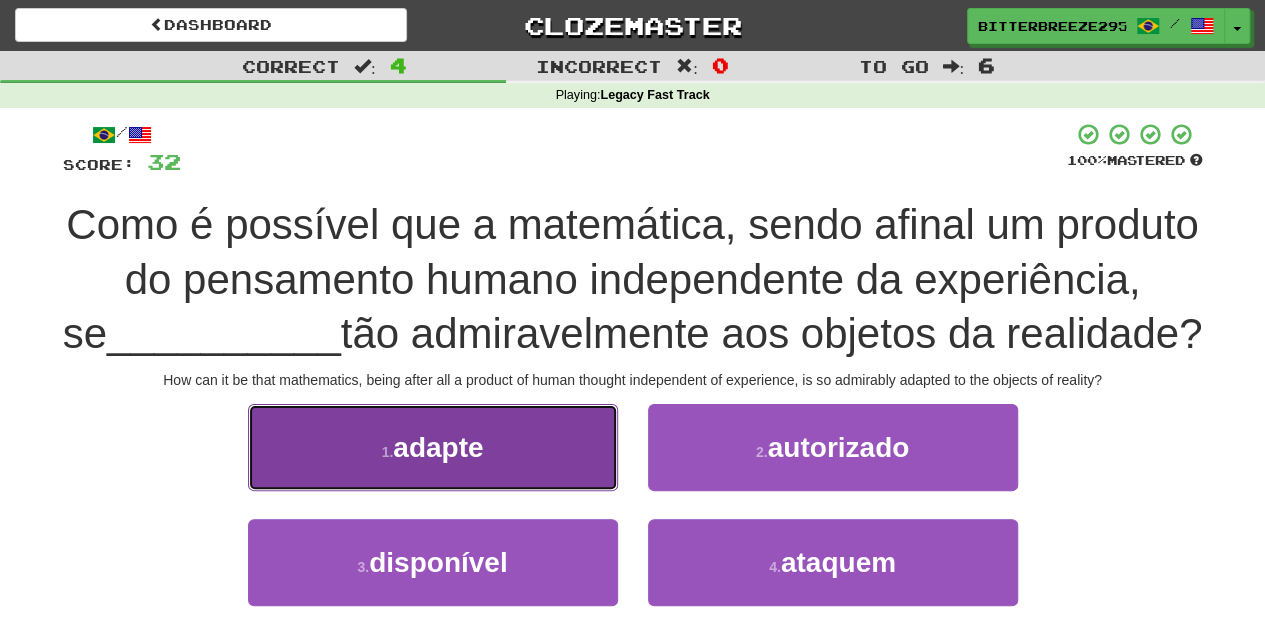 click on "1 .  adapte" at bounding box center (433, 447) 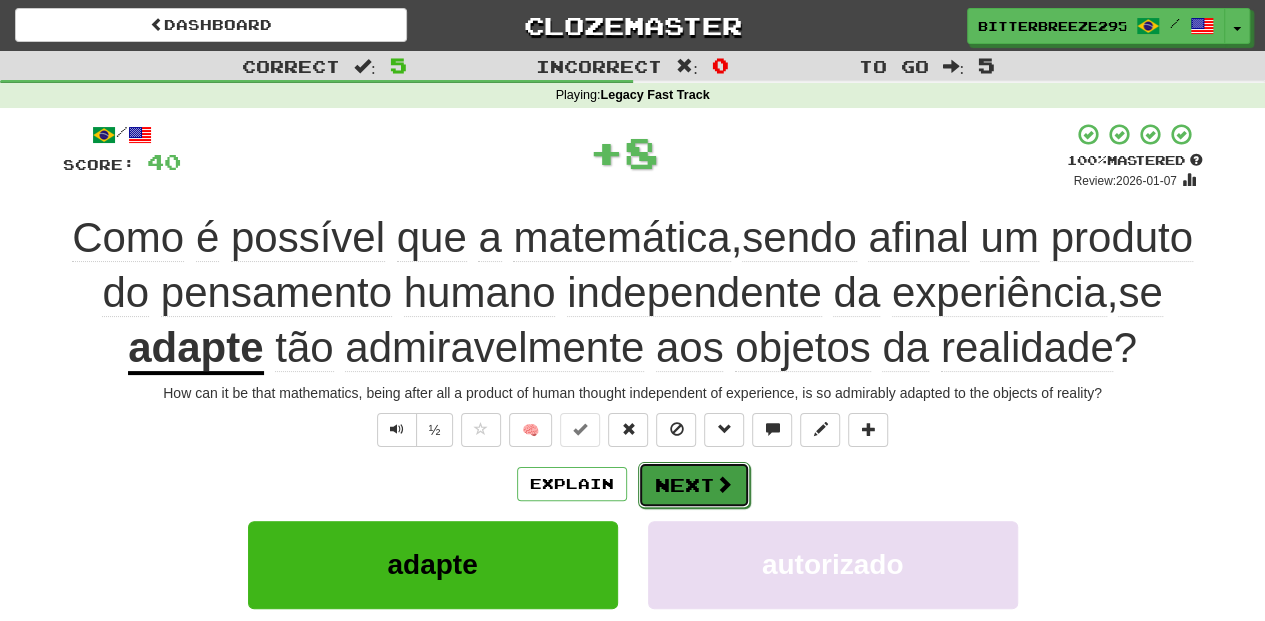 click on "Next" at bounding box center [694, 485] 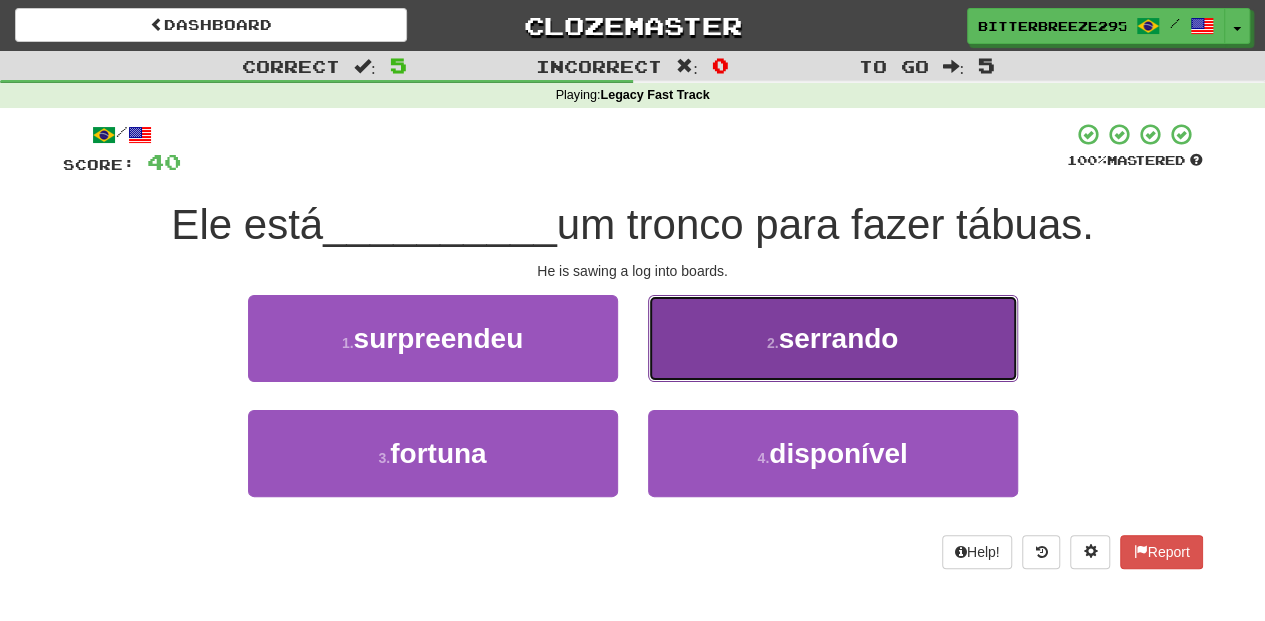 click on "2 .  serrando" at bounding box center (833, 338) 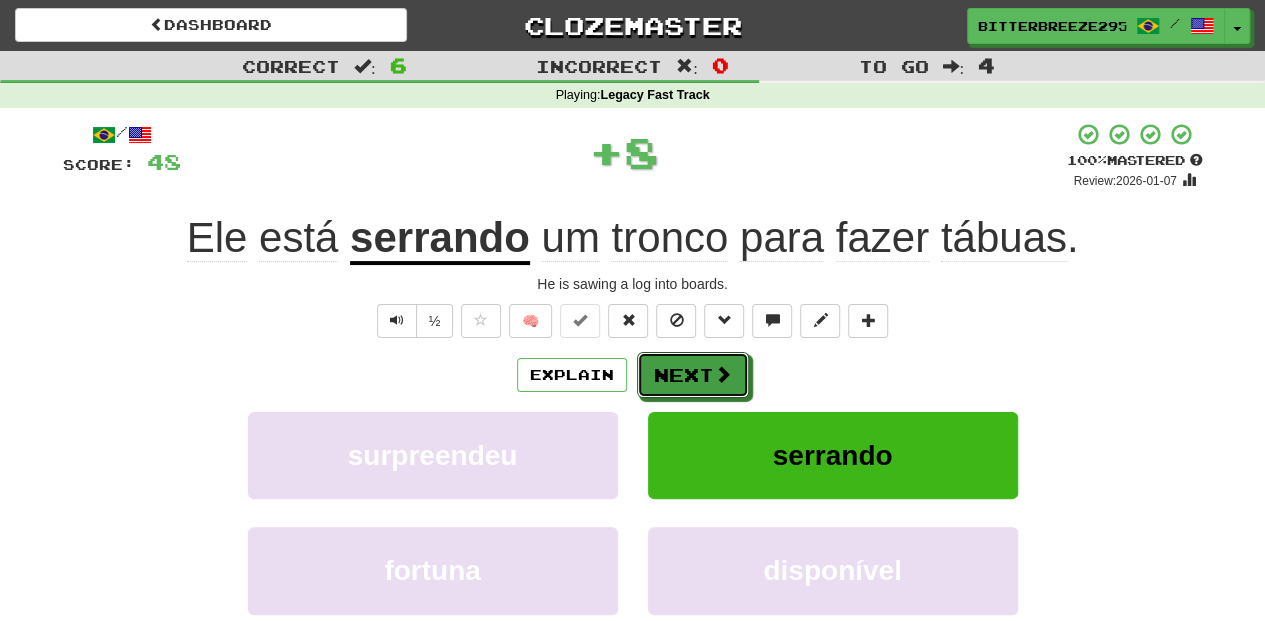 click on "Next" at bounding box center [693, 375] 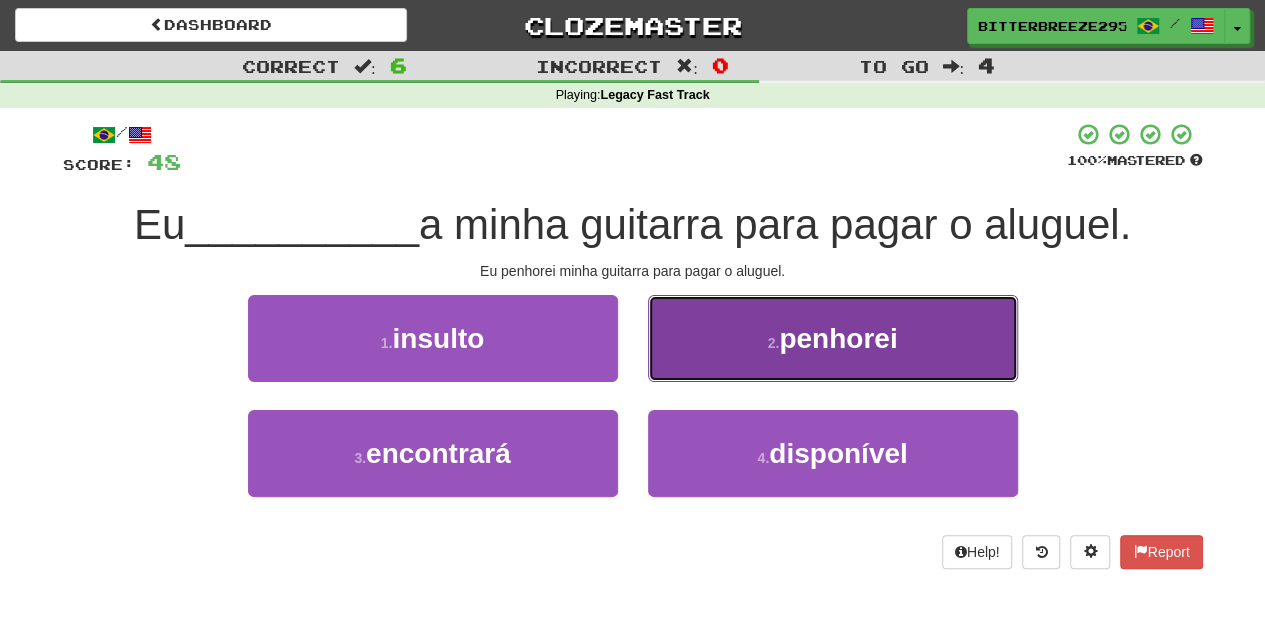 click on "2 .  penhorei" at bounding box center (833, 338) 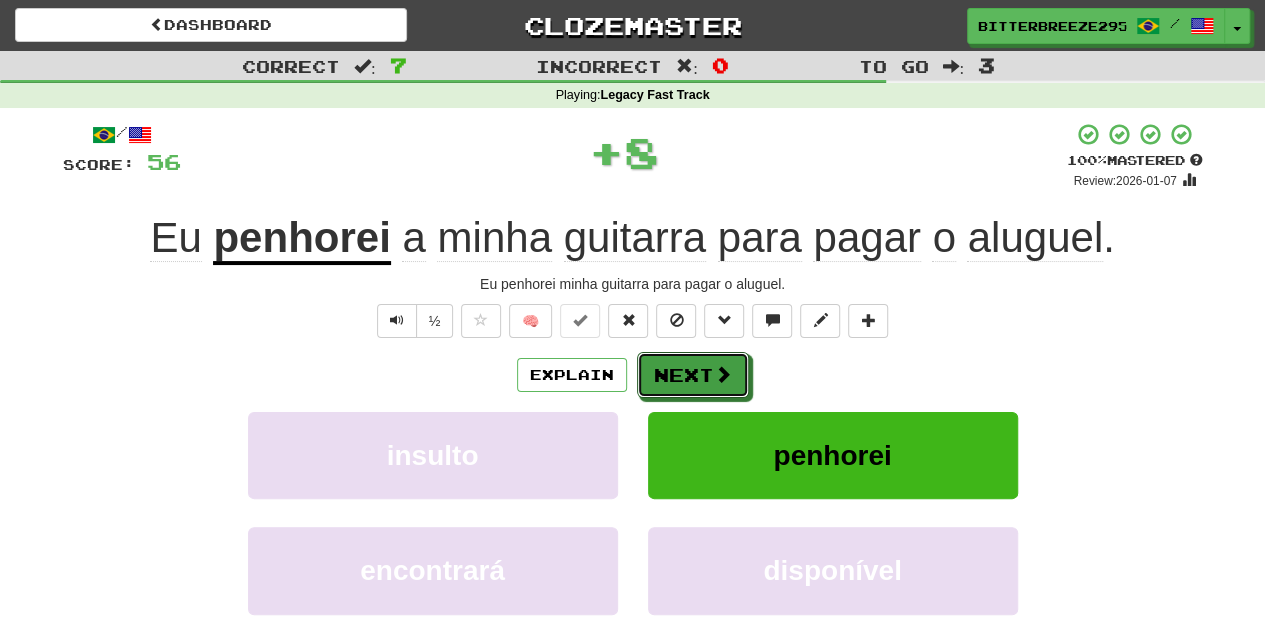 click on "Next" at bounding box center (693, 375) 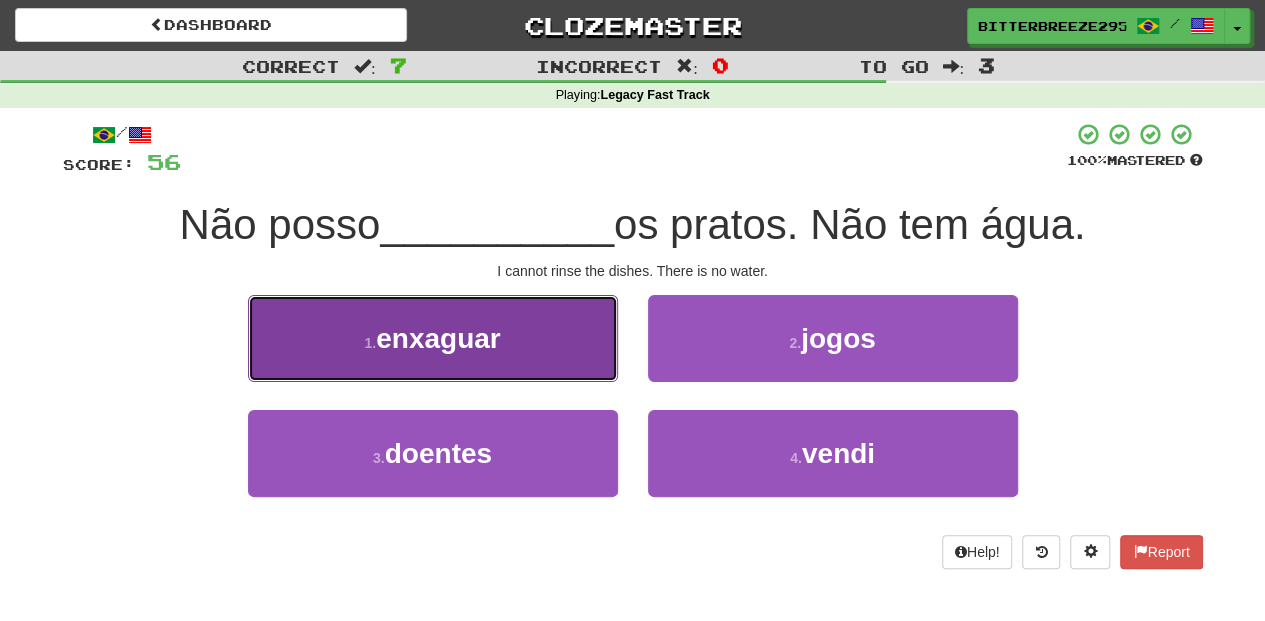 click on "1 .  enxaguar" at bounding box center [433, 338] 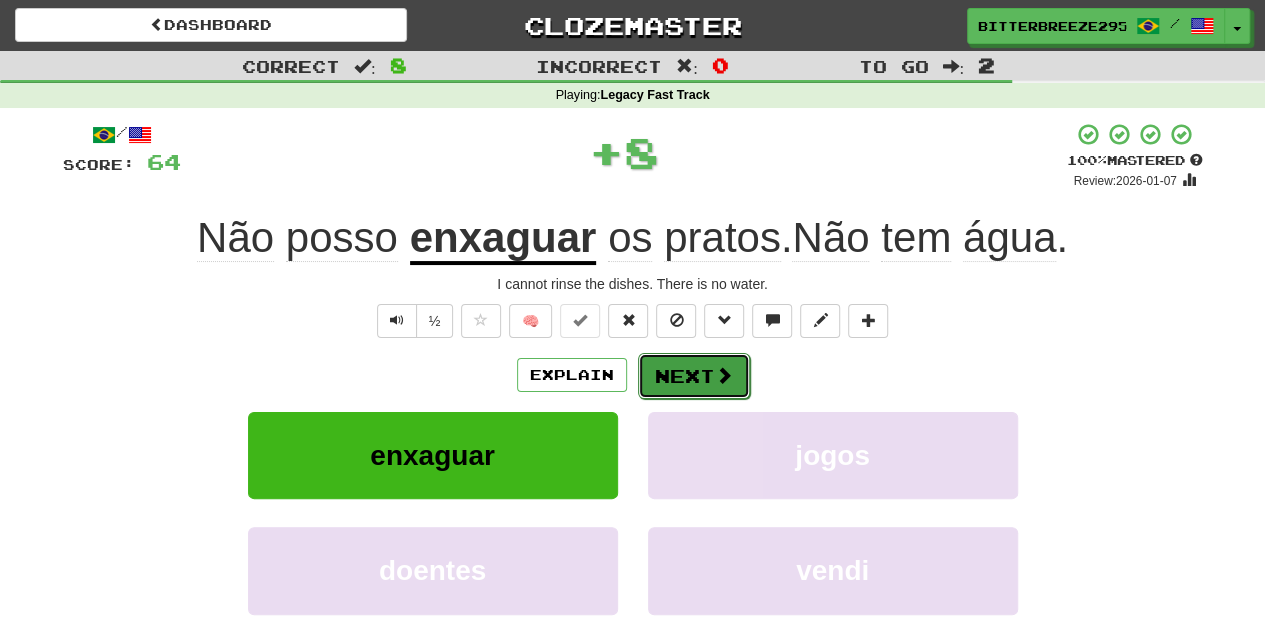 click on "Next" at bounding box center (694, 376) 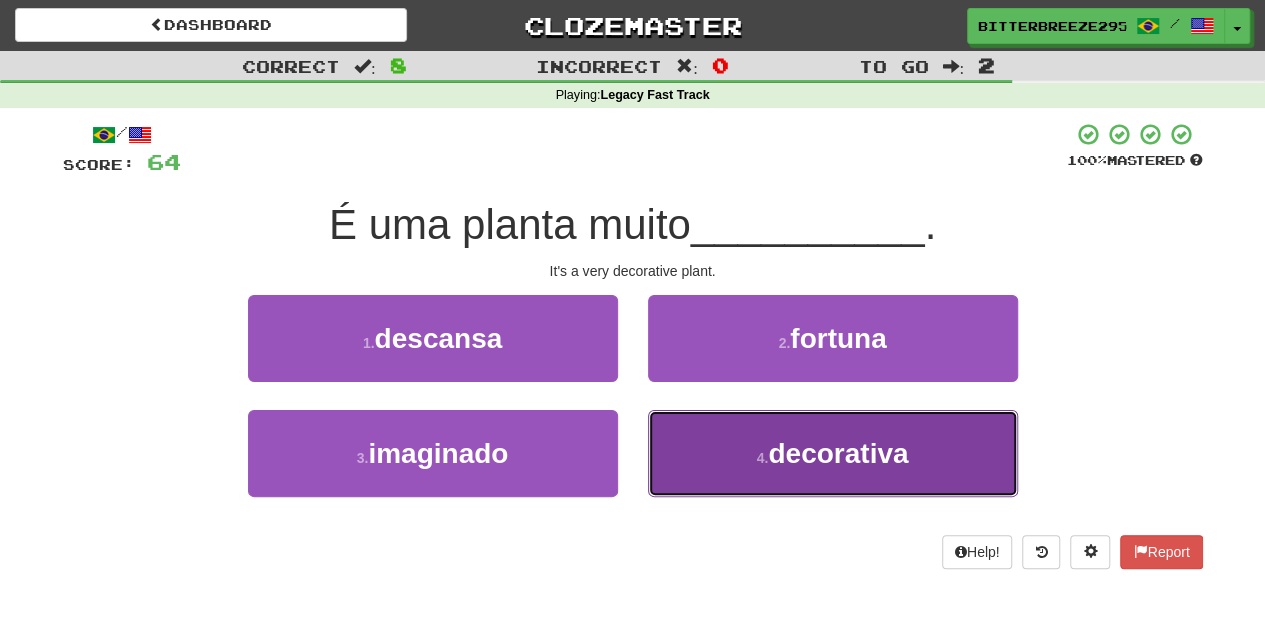 click on "4 .  decorativa" at bounding box center (833, 453) 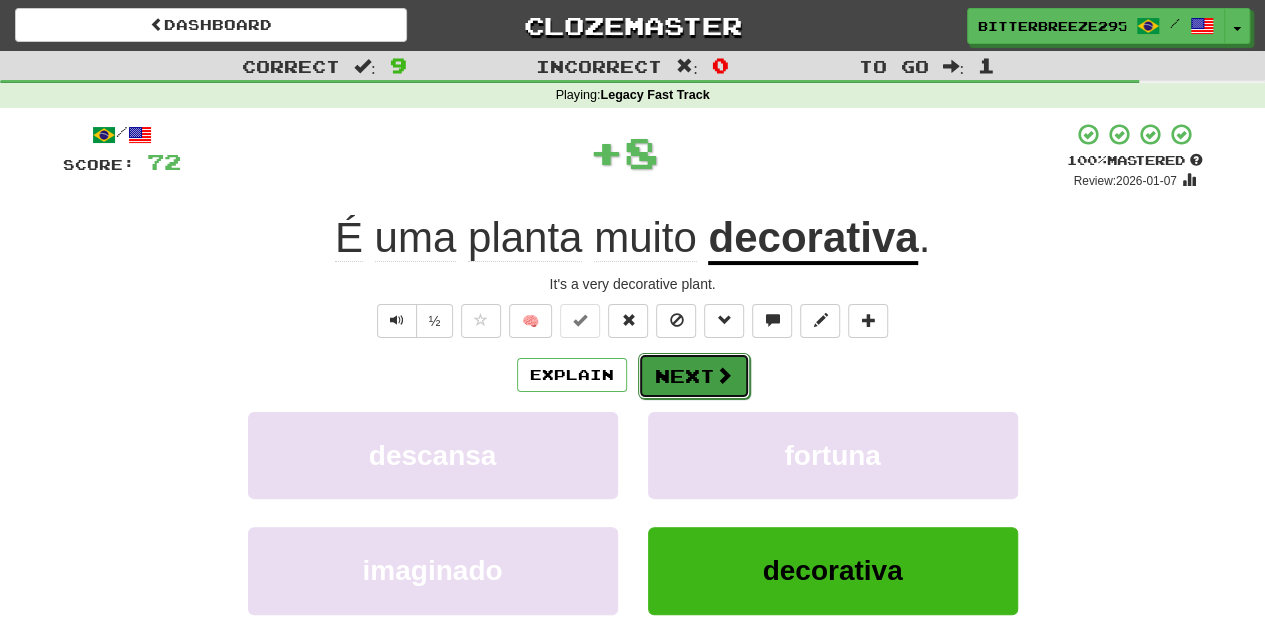 click on "Next" at bounding box center (694, 376) 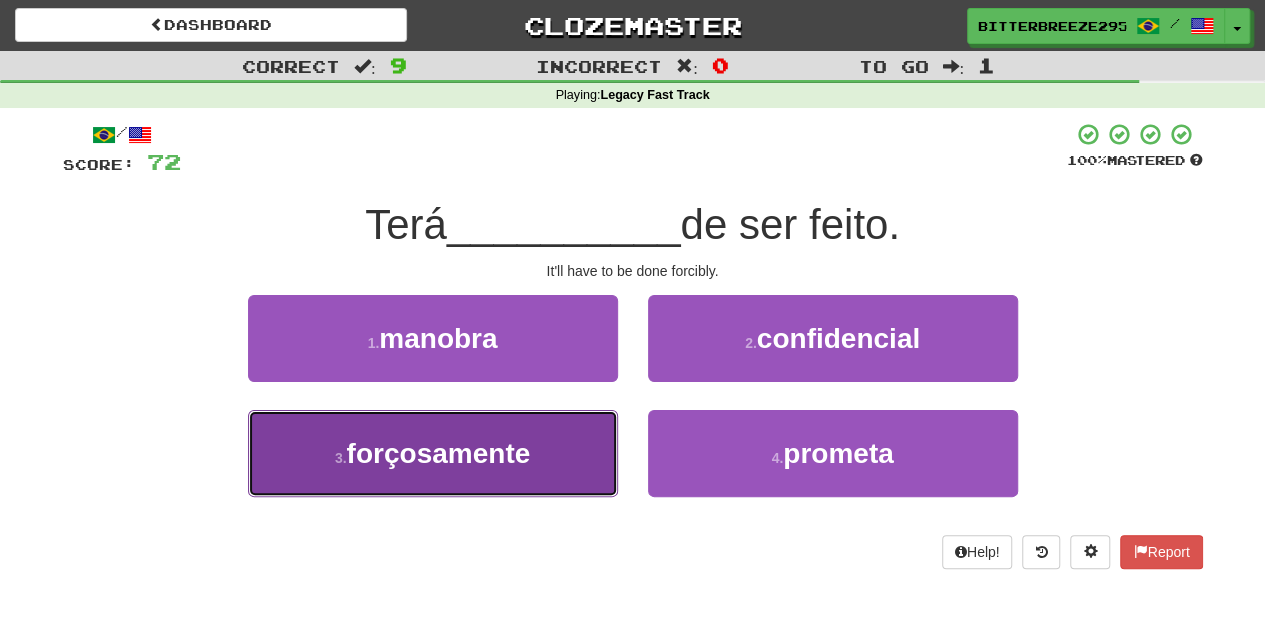 click on "3 .  forçosamente" at bounding box center [433, 453] 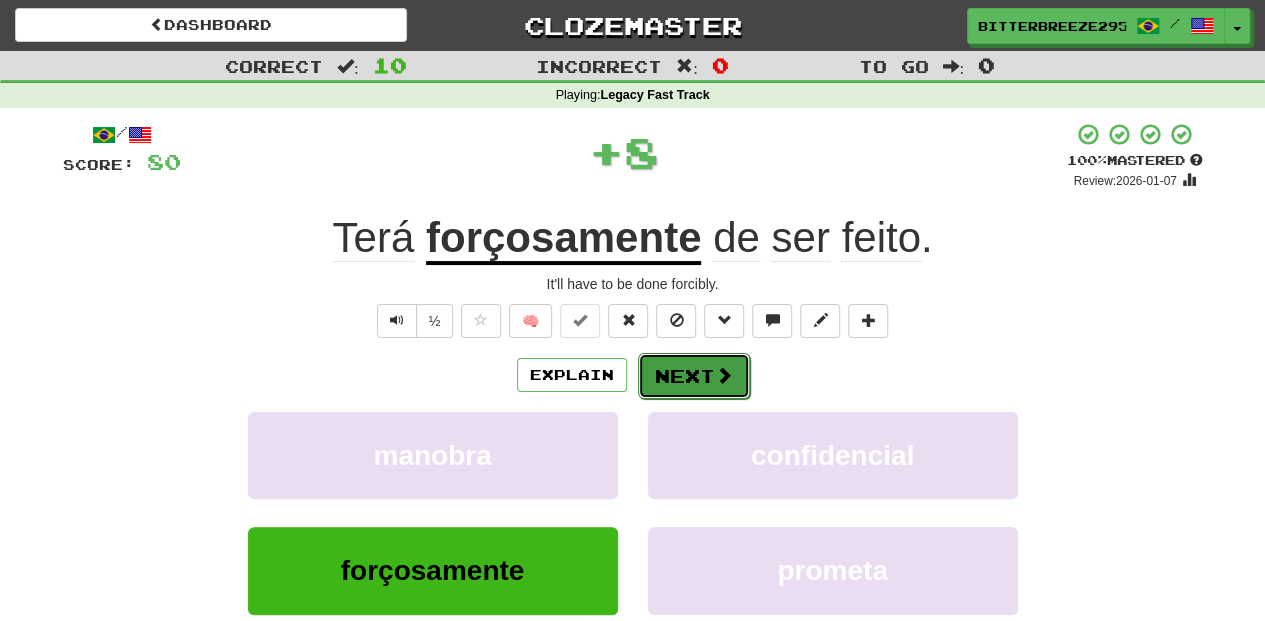 click on "Next" at bounding box center [694, 376] 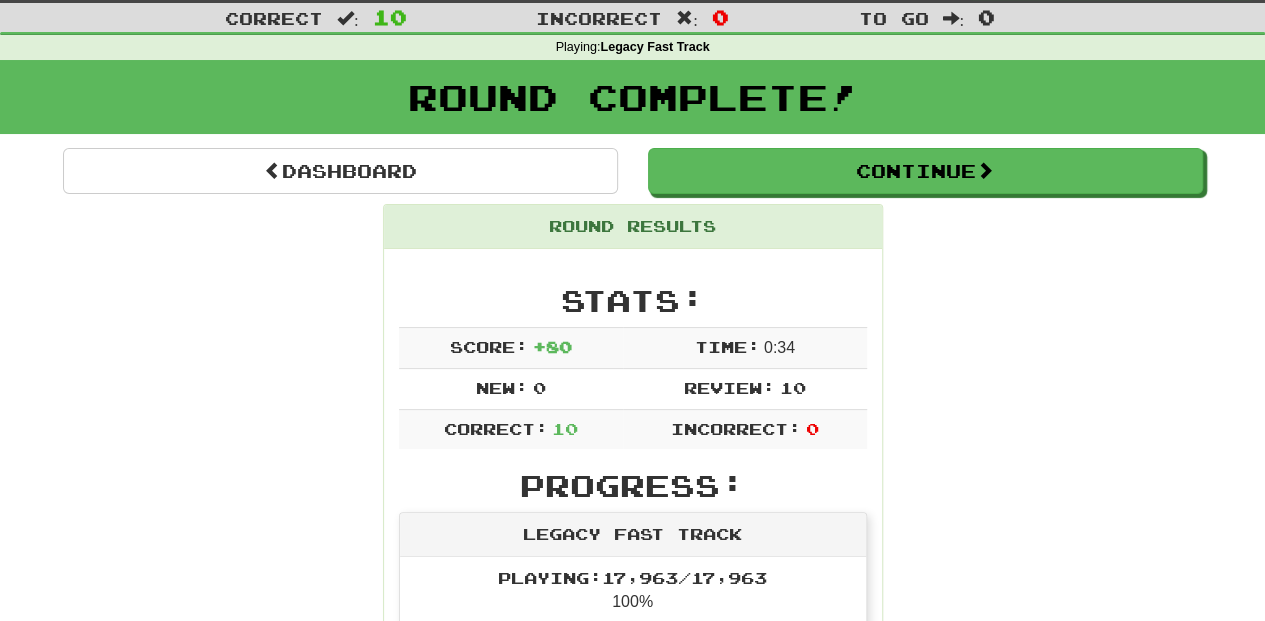 scroll, scrollTop: 0, scrollLeft: 0, axis: both 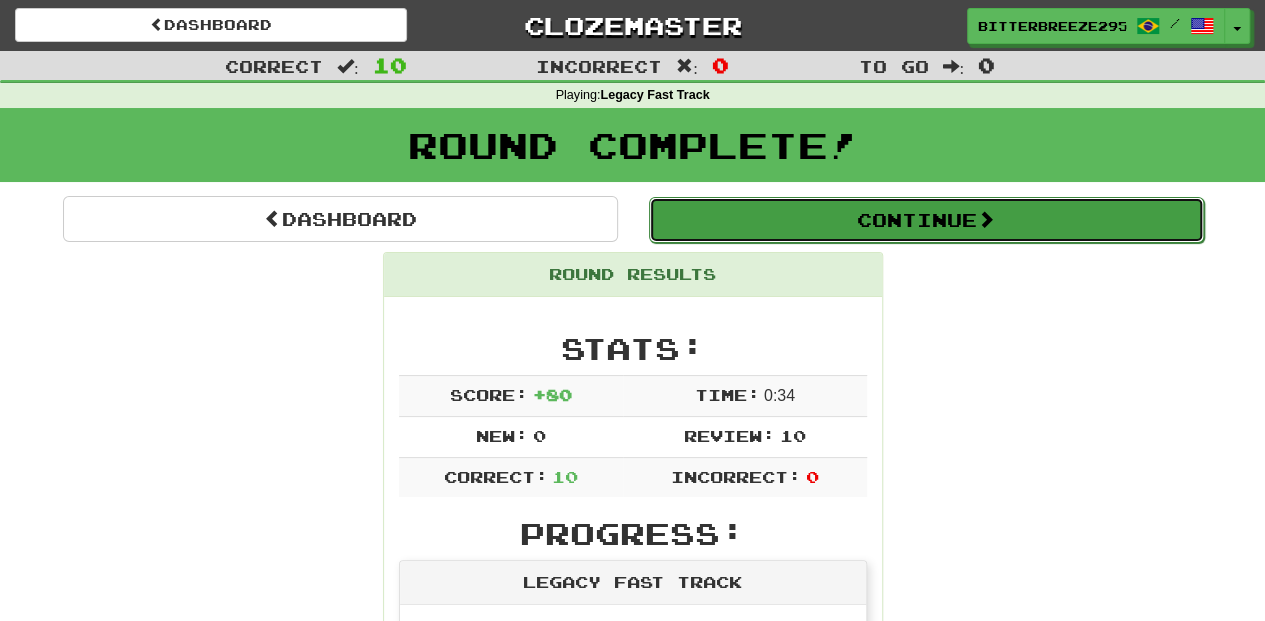 click on "Continue" at bounding box center (926, 220) 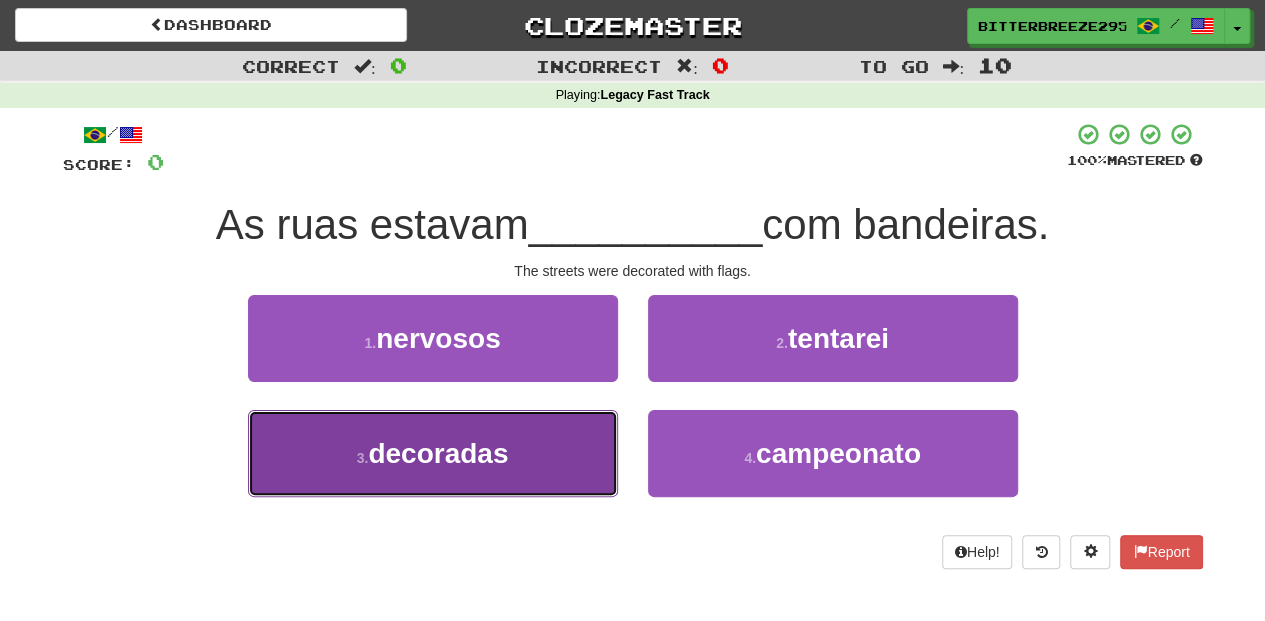 click on "3 .  decoradas" at bounding box center [433, 453] 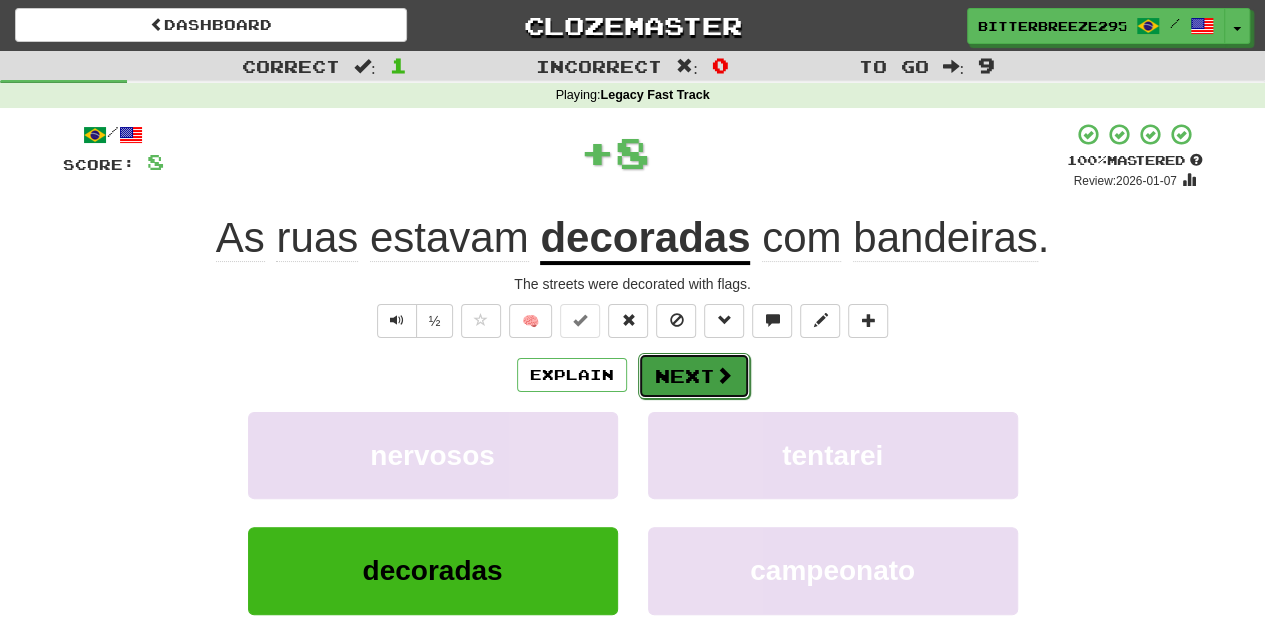 click on "Next" at bounding box center (694, 376) 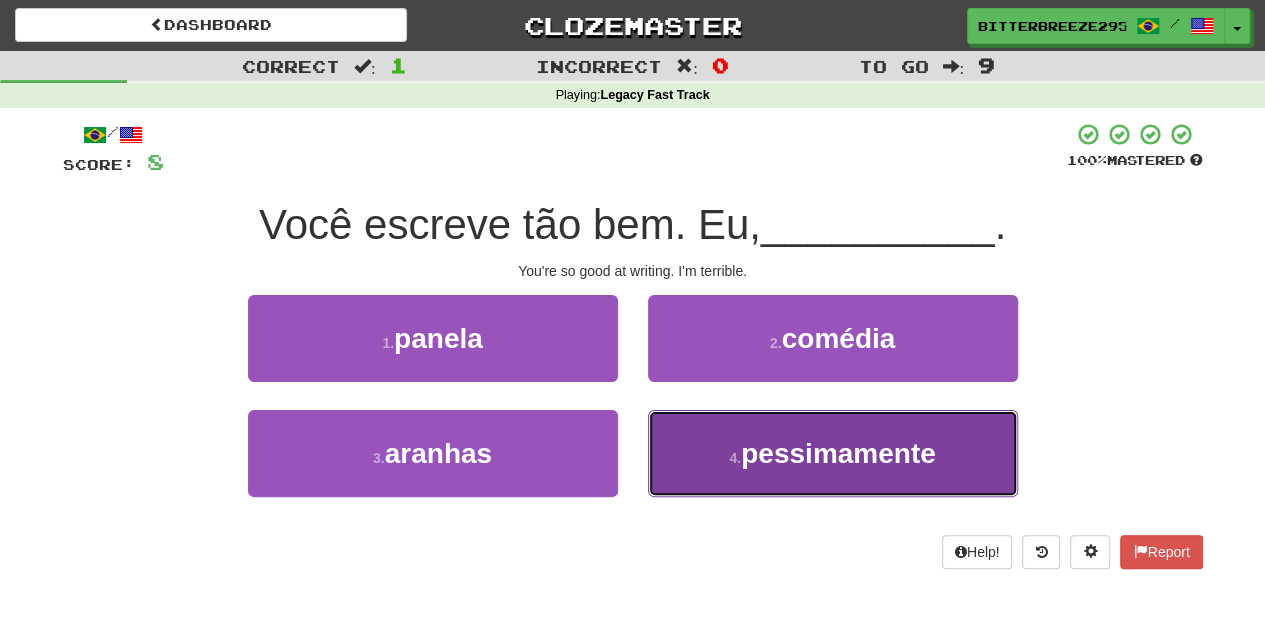 click on "4 .  pessimamente" at bounding box center (833, 453) 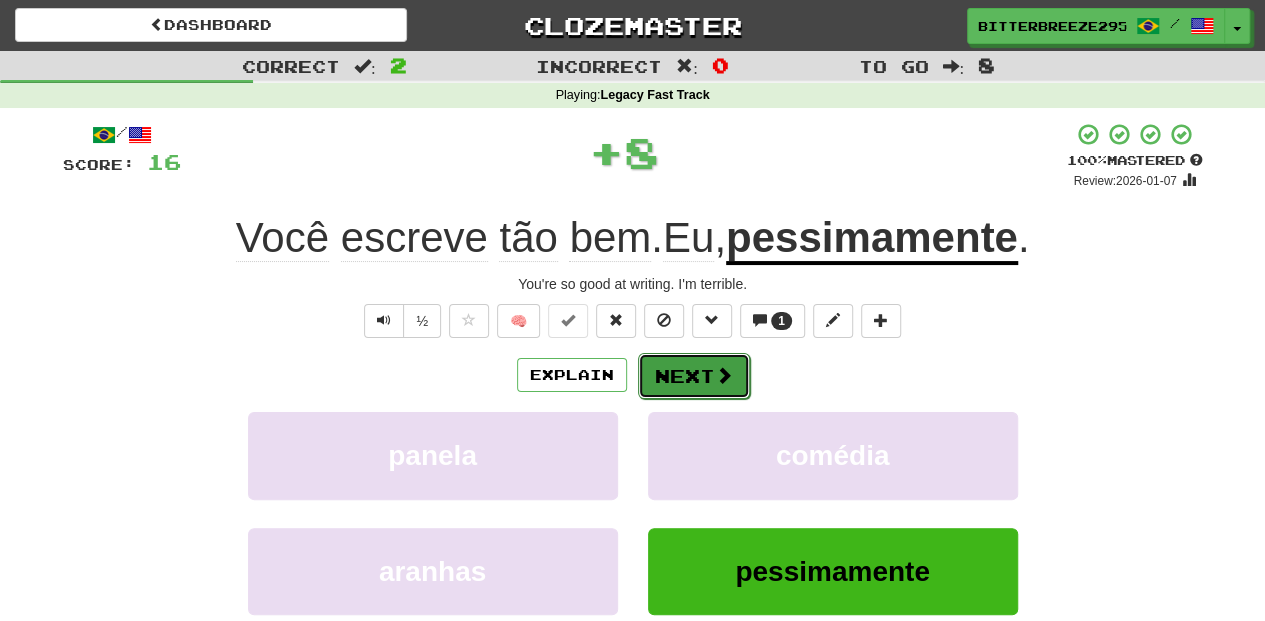 click on "Next" at bounding box center [694, 376] 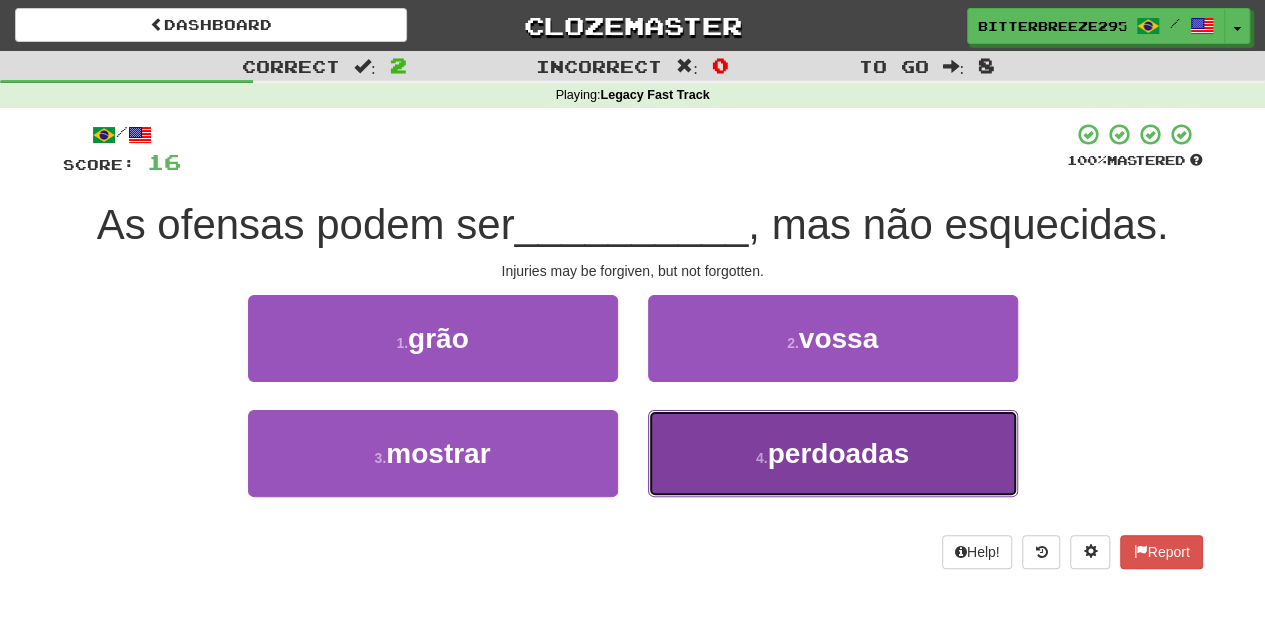 click on "4 .  perdoadas" at bounding box center (833, 453) 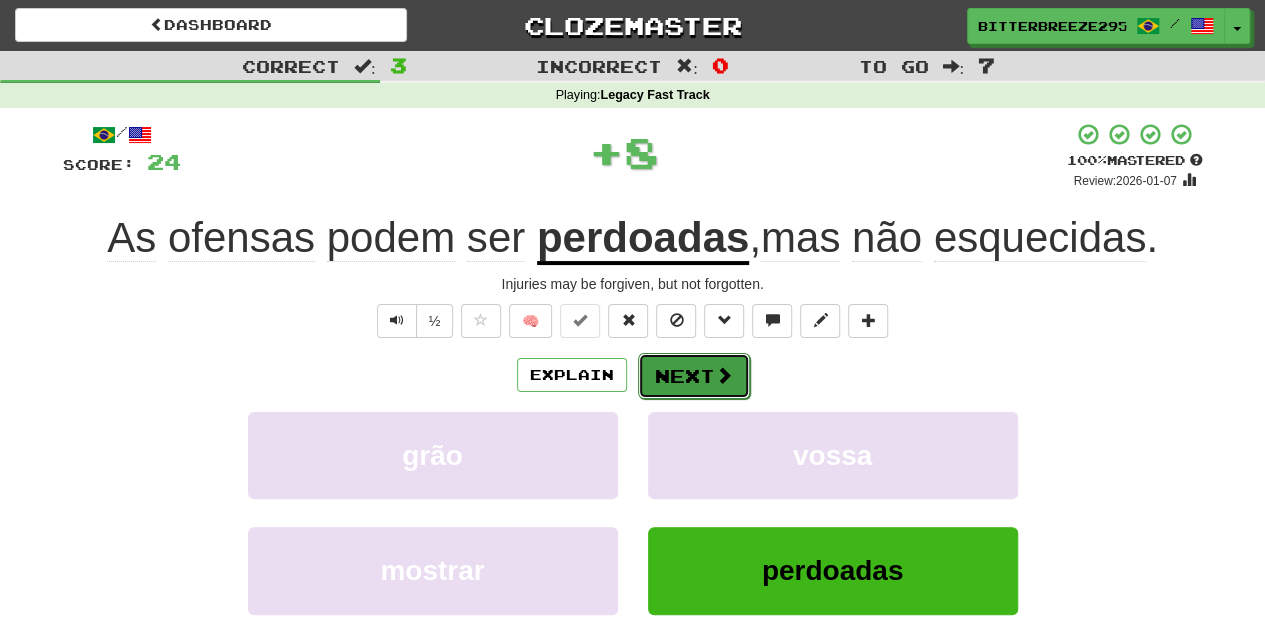 click on "Next" at bounding box center (694, 376) 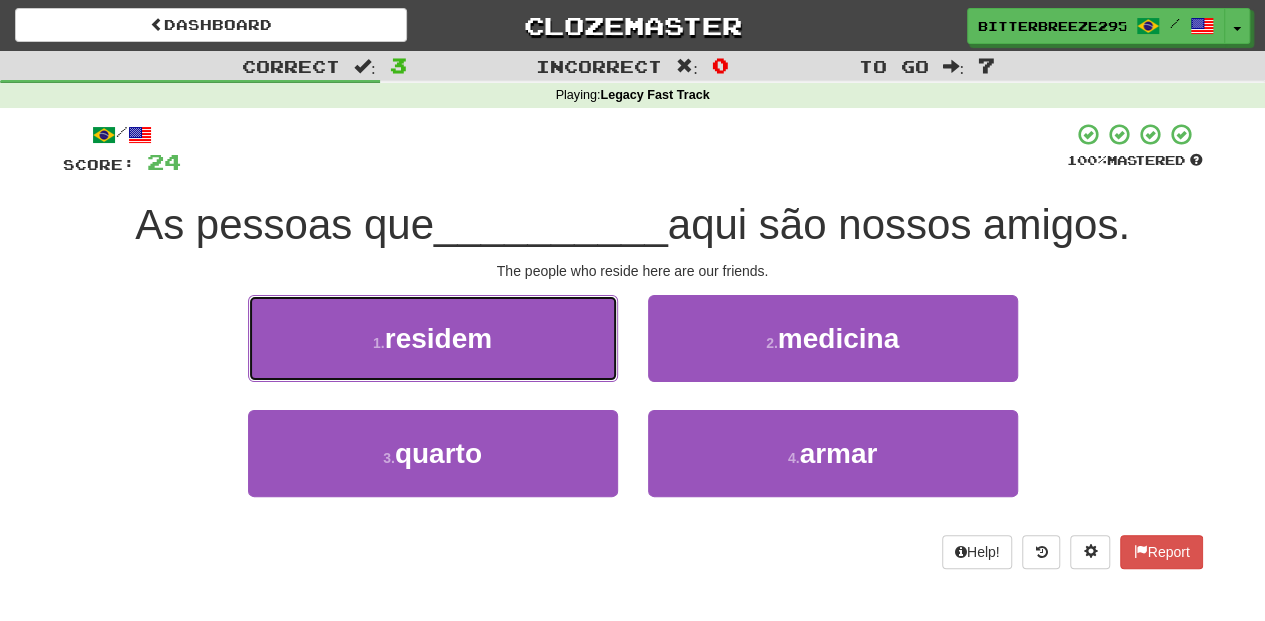 drag, startPoint x: 570, startPoint y: 334, endPoint x: 589, endPoint y: 350, distance: 24.839485 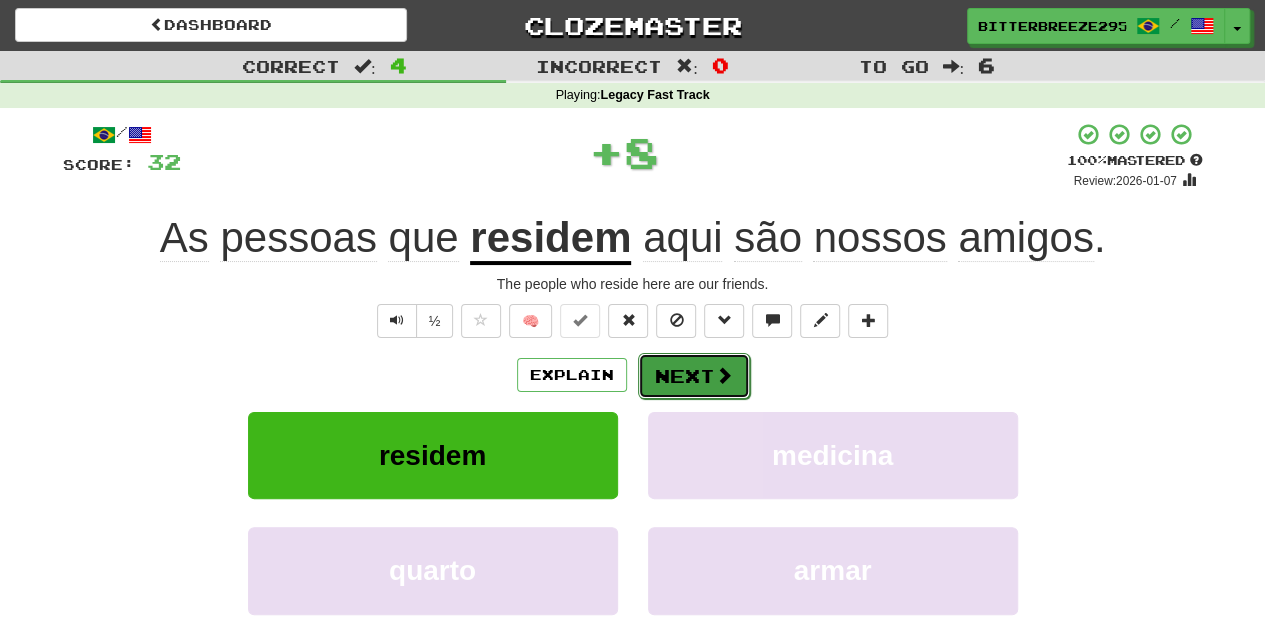 click on "Next" at bounding box center (694, 376) 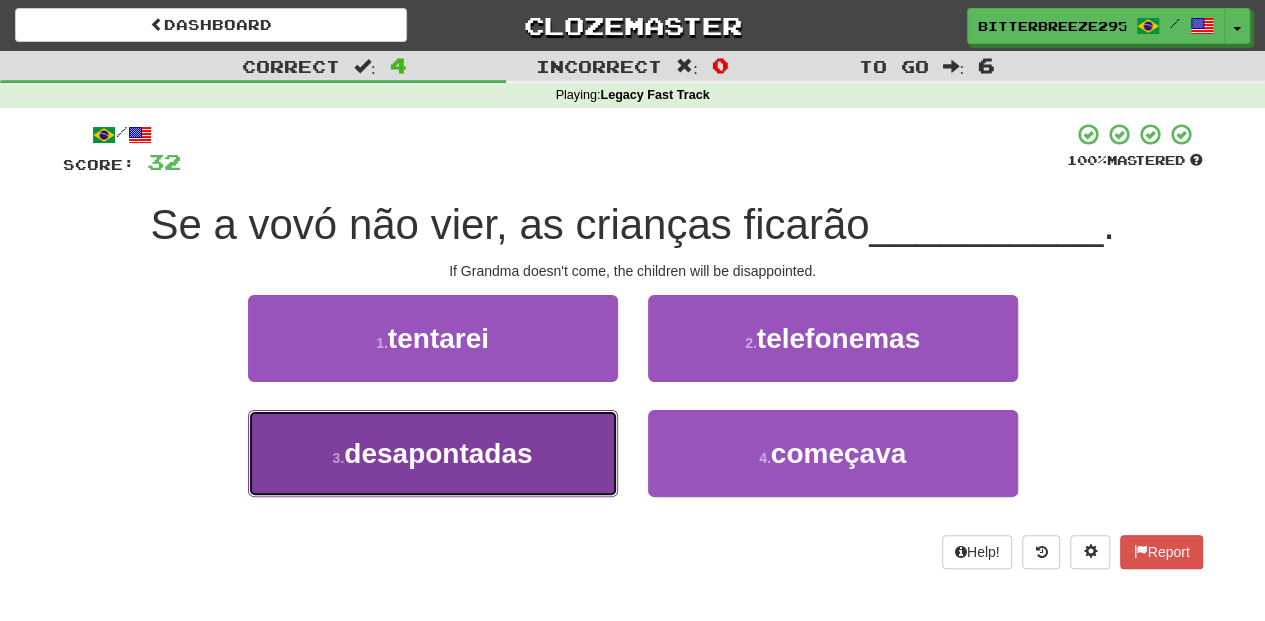 click on "3 .  desapontadas" at bounding box center (433, 453) 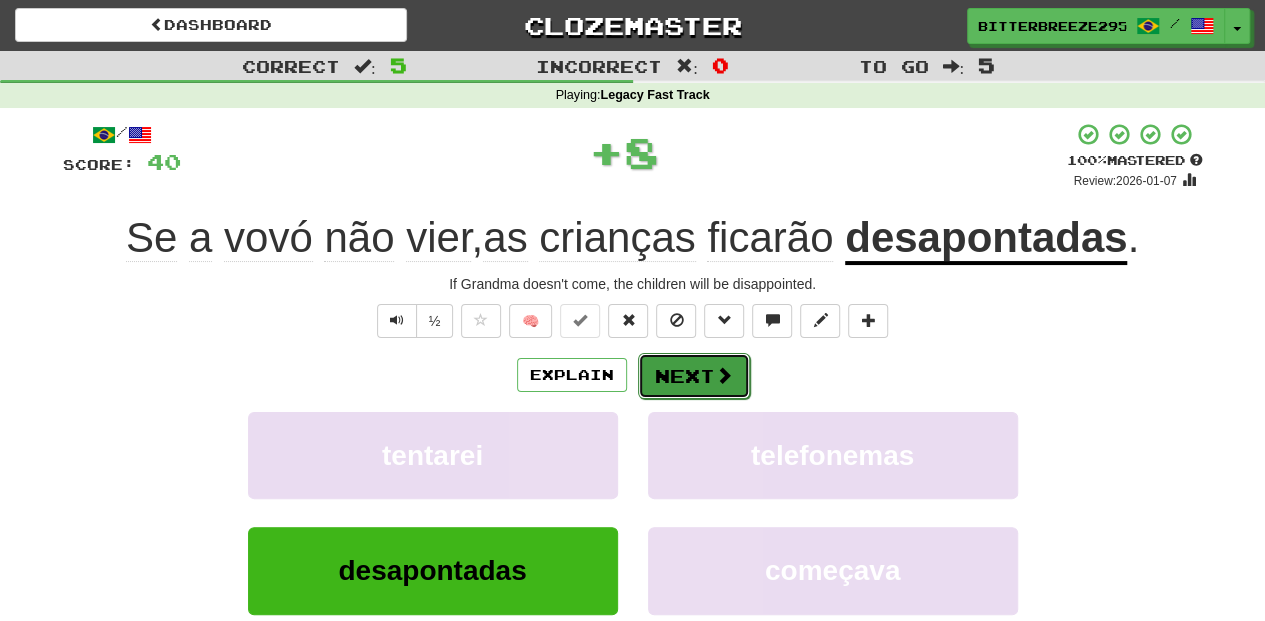 click on "Next" at bounding box center [694, 376] 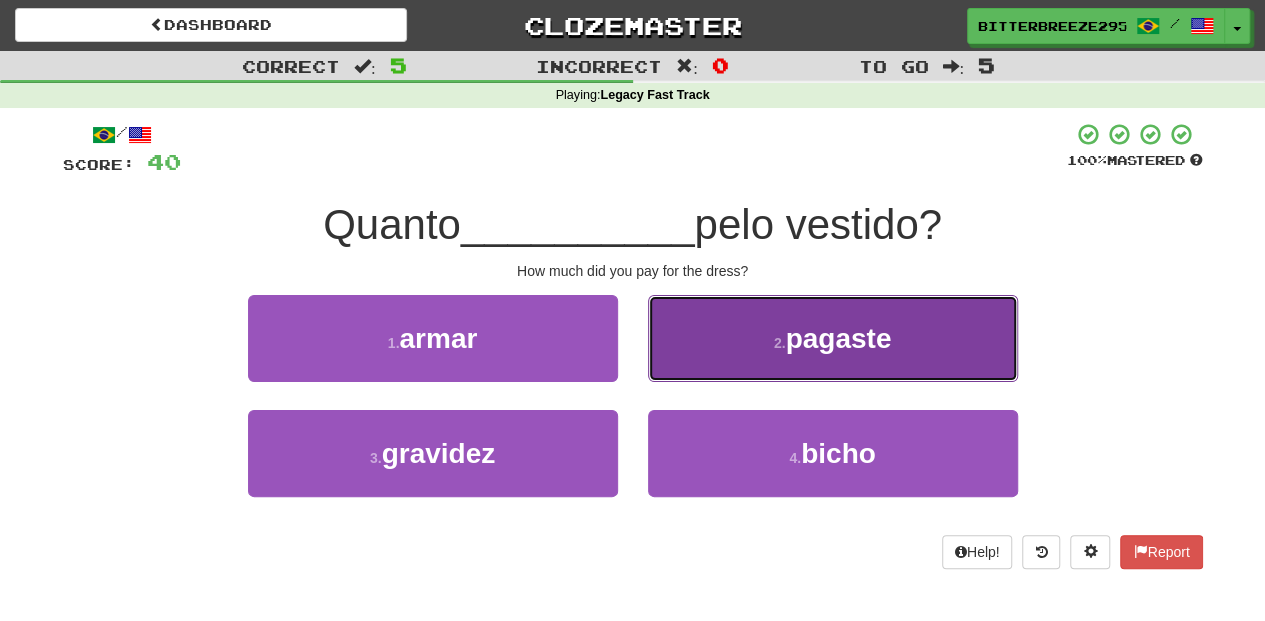 click on "2 .  pagaste" at bounding box center [833, 338] 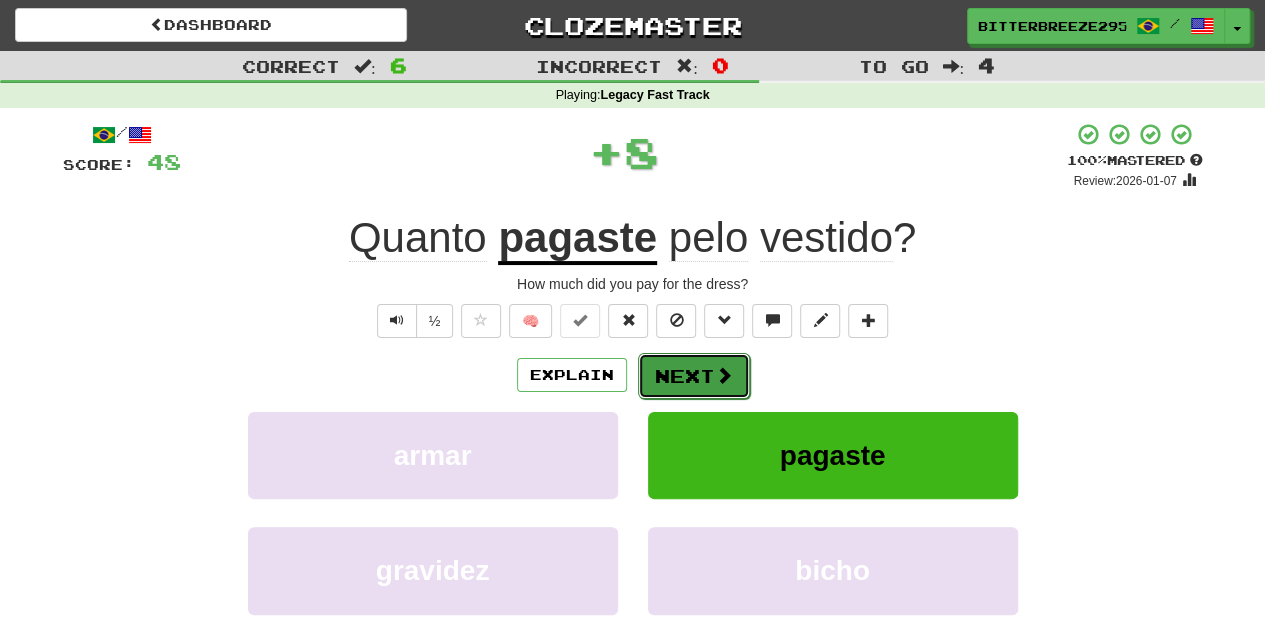 click on "Next" at bounding box center (694, 376) 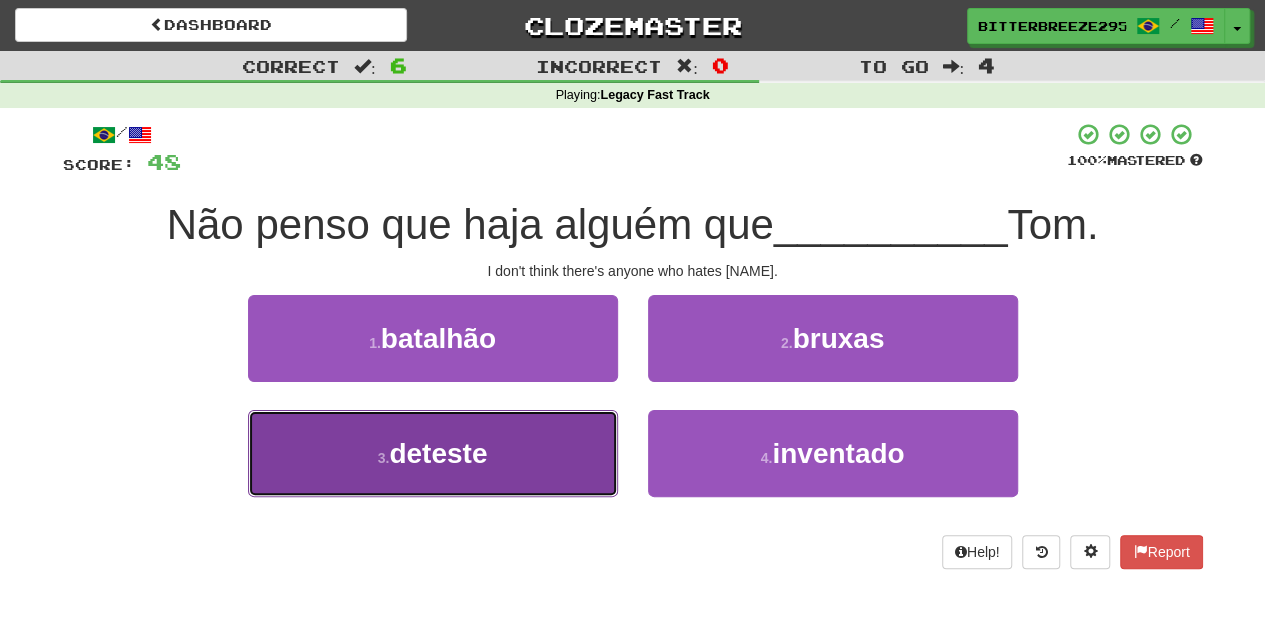 click on "3 .  deteste" at bounding box center (433, 453) 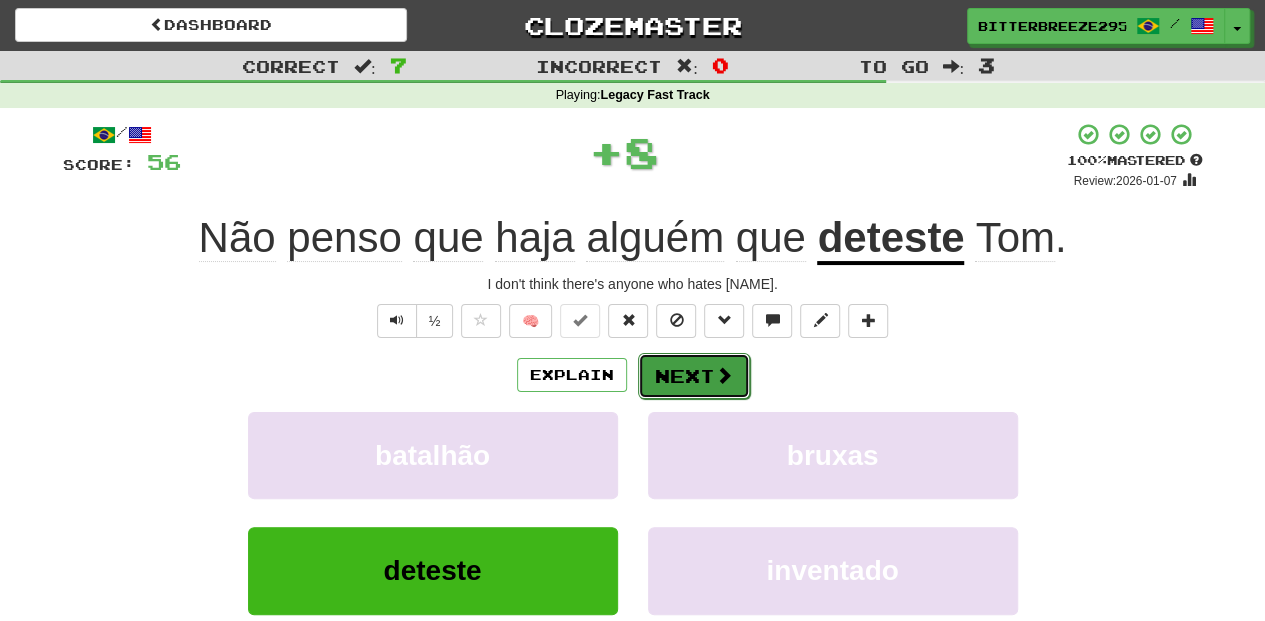 click on "Next" at bounding box center [694, 376] 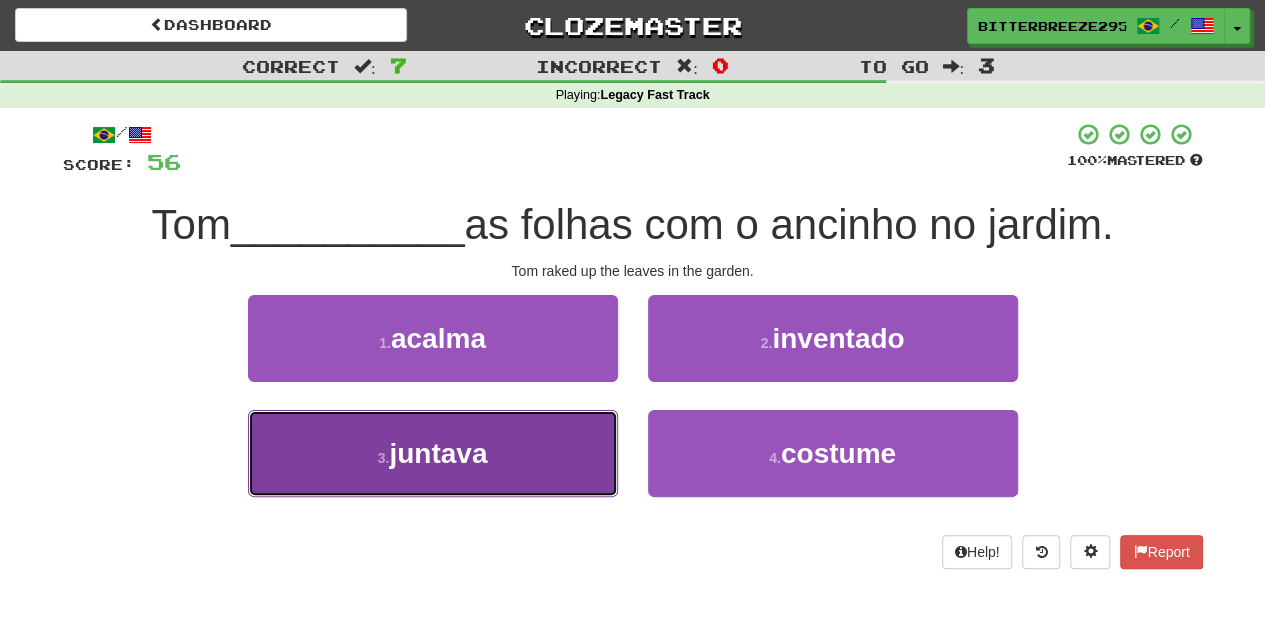 click on "3 .  juntava" at bounding box center (433, 453) 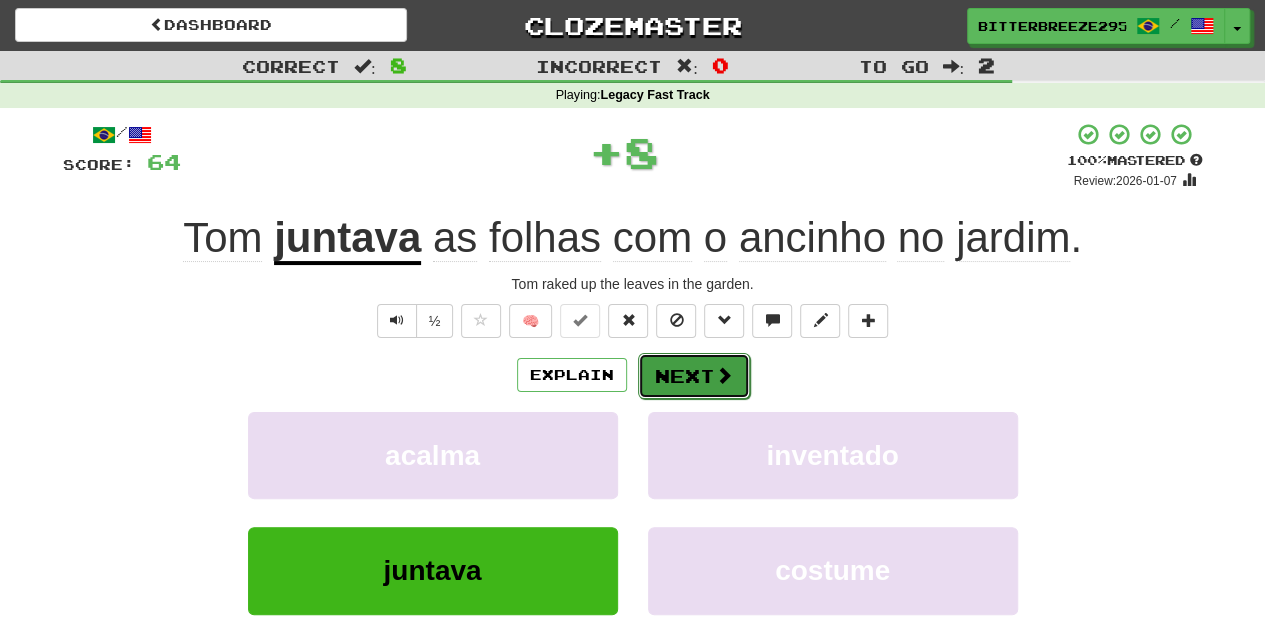 click on "Next" at bounding box center [694, 376] 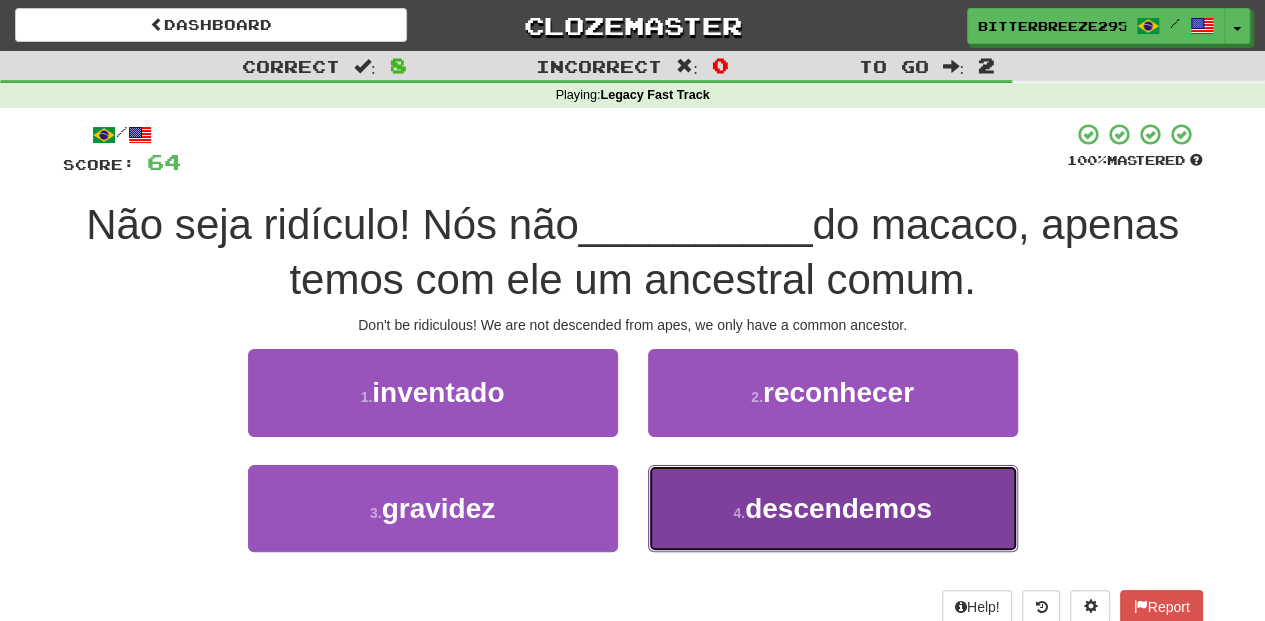 click on "4 .  descendemos" at bounding box center [833, 508] 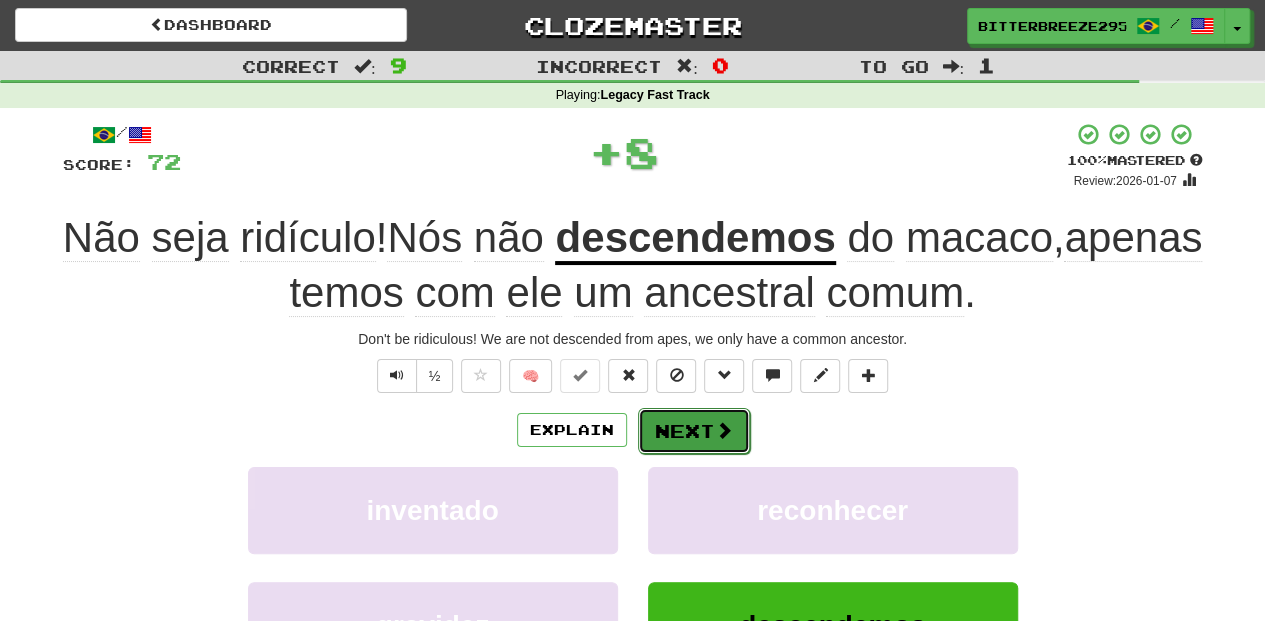 click on "Next" at bounding box center [694, 431] 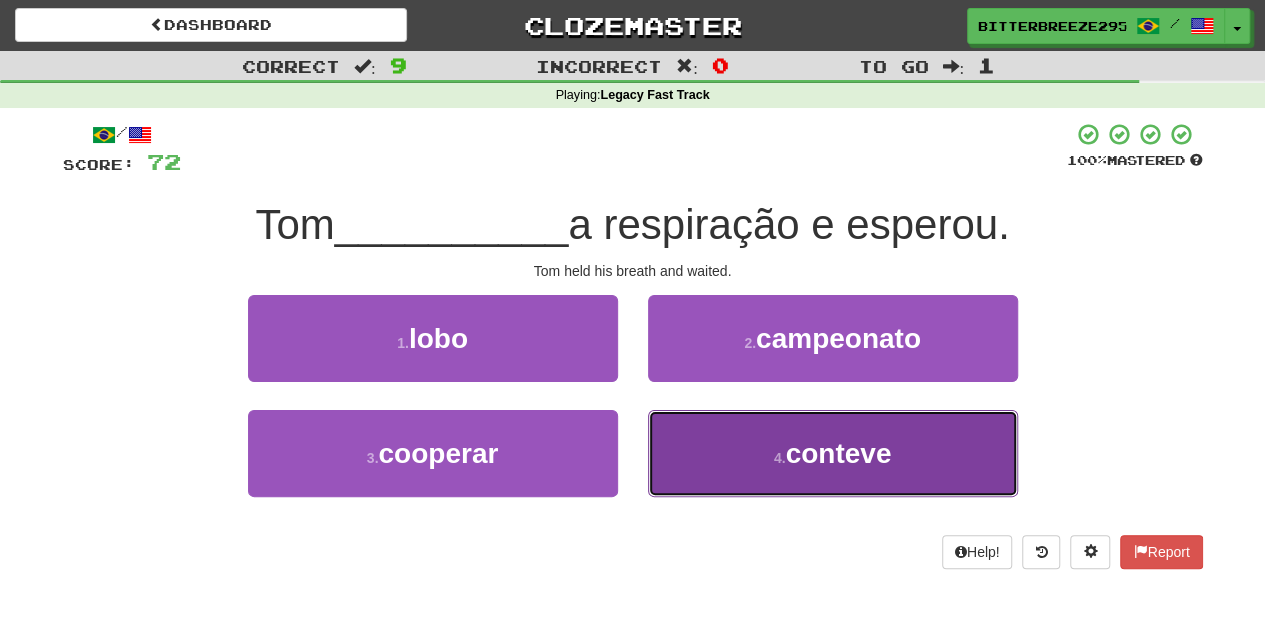 click on "4 .  conteve" at bounding box center [833, 453] 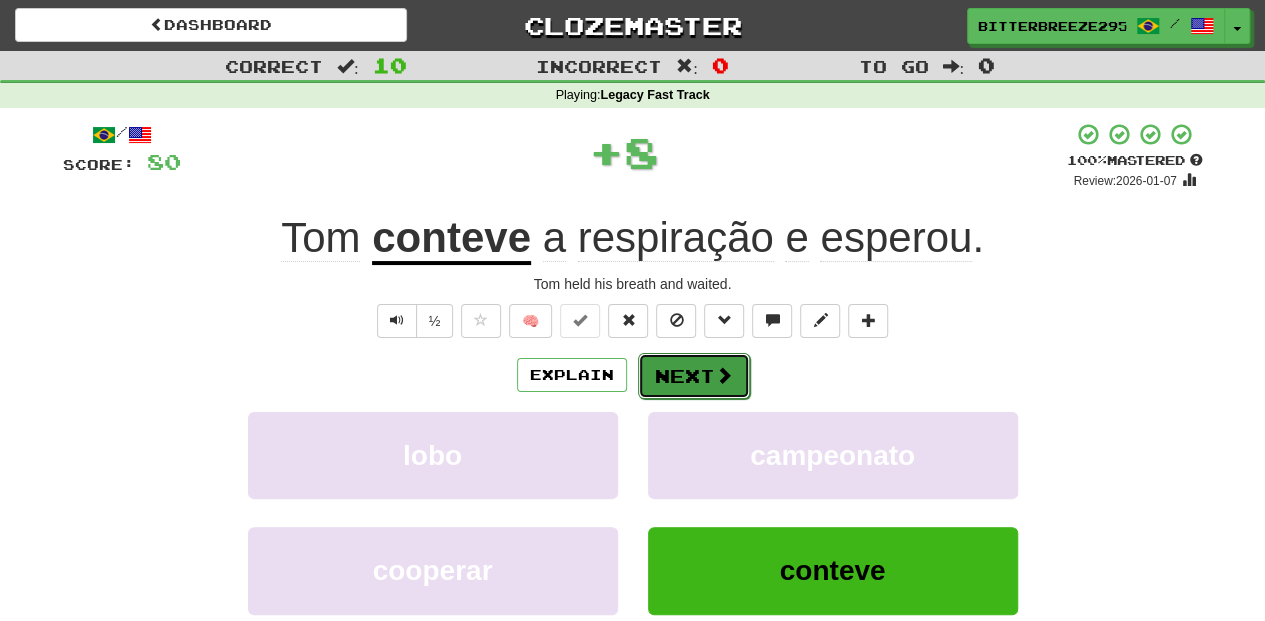 click on "Next" at bounding box center (694, 376) 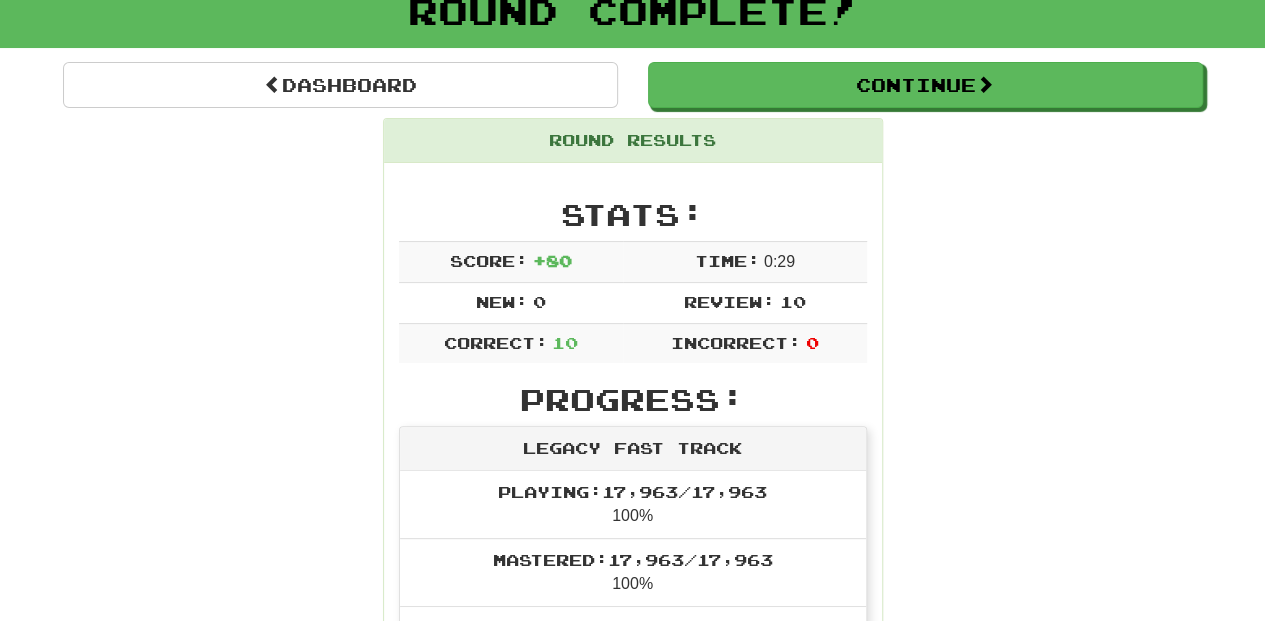 scroll, scrollTop: 0, scrollLeft: 0, axis: both 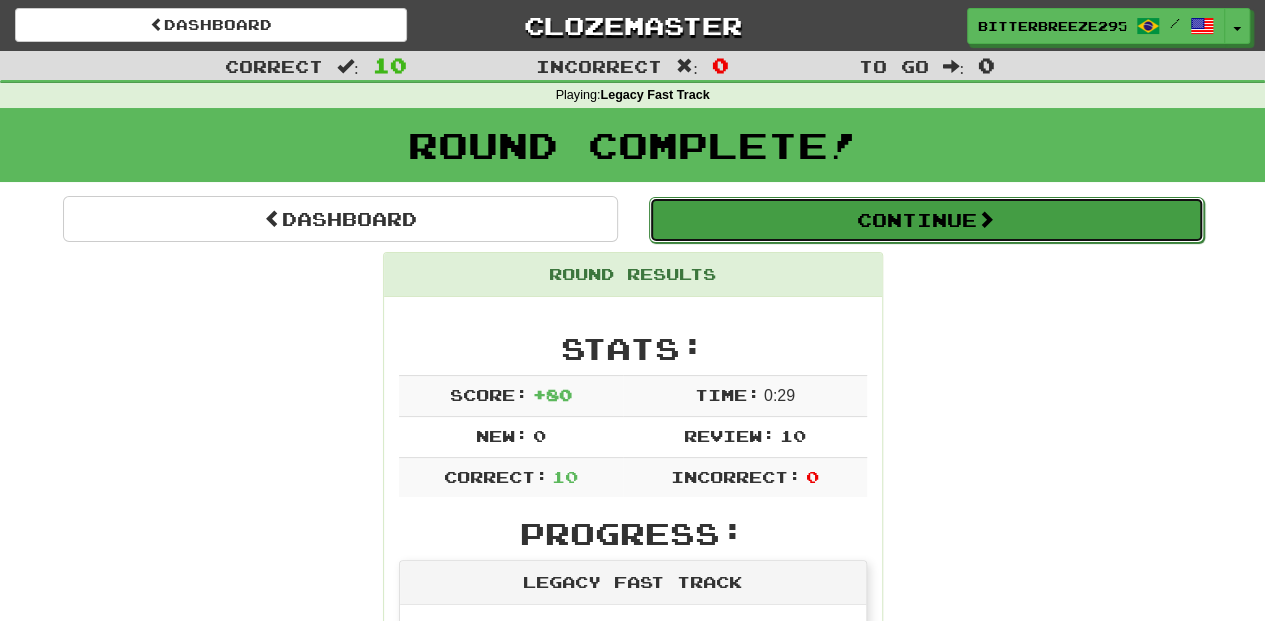 click on "Continue" at bounding box center [926, 220] 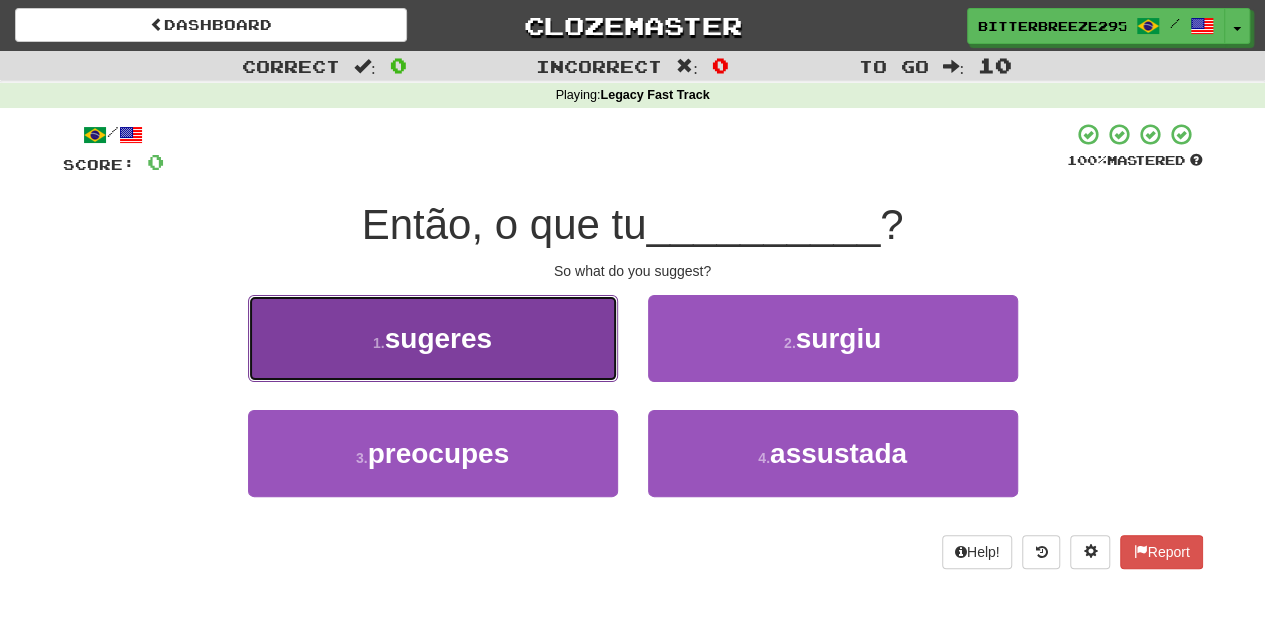 click on "1 .  sugeres" at bounding box center (433, 338) 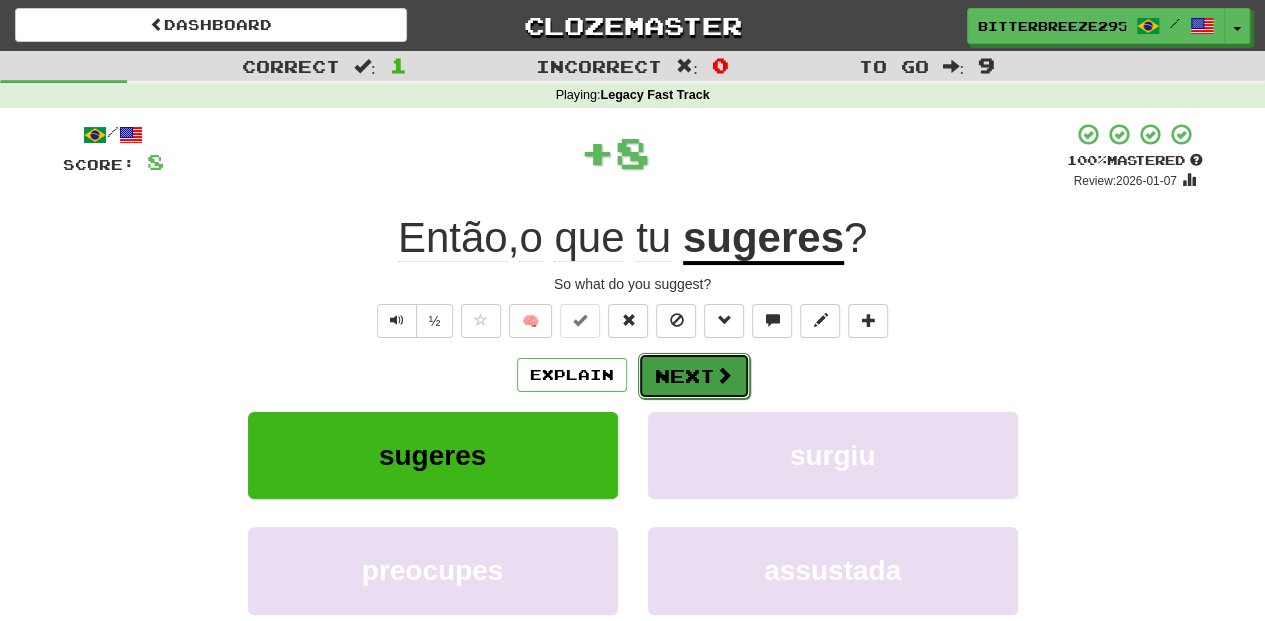 click on "Next" at bounding box center [694, 376] 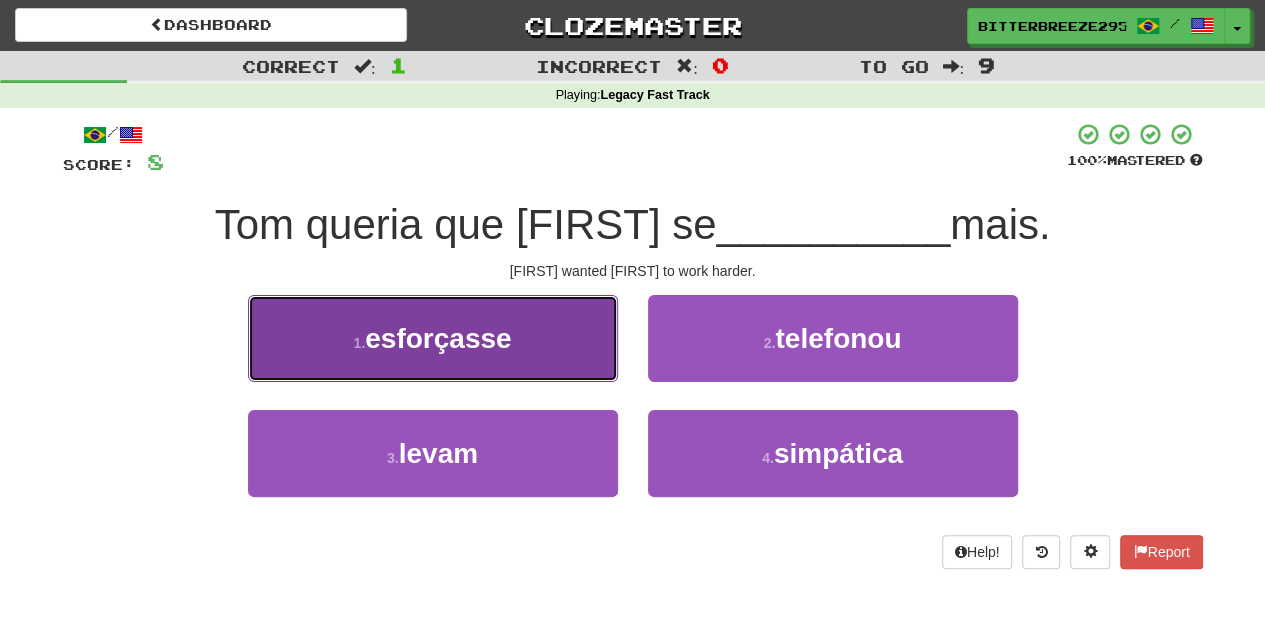 click on "1 .  esforçasse" at bounding box center [433, 338] 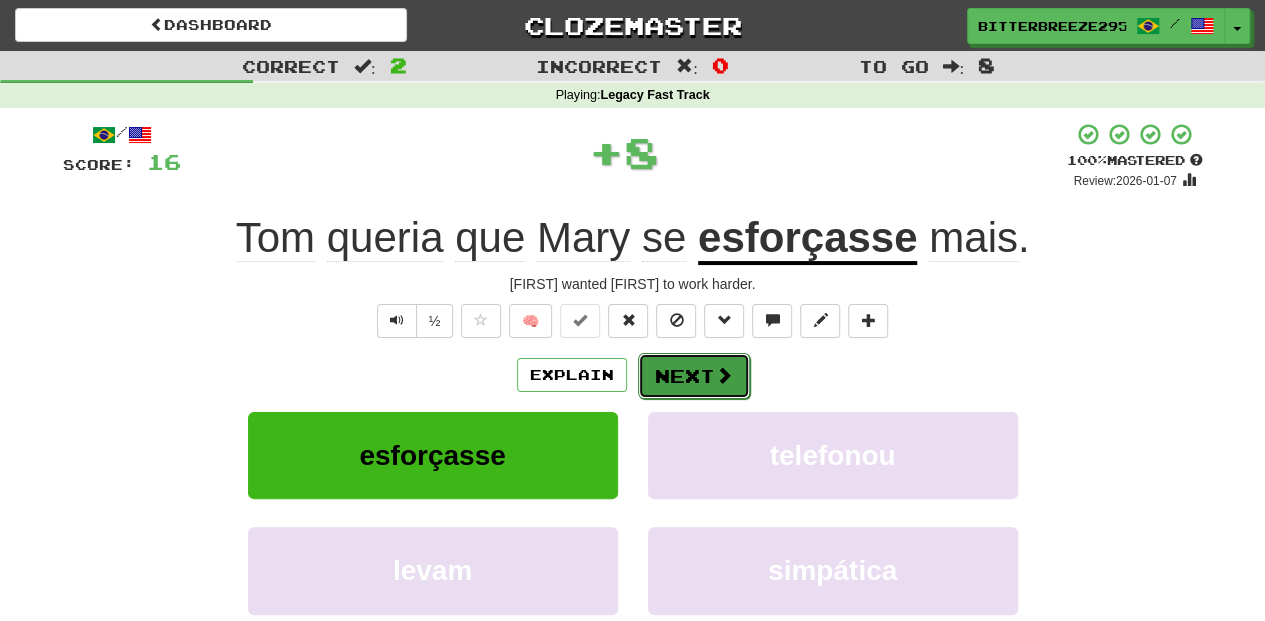 click on "Next" at bounding box center (694, 376) 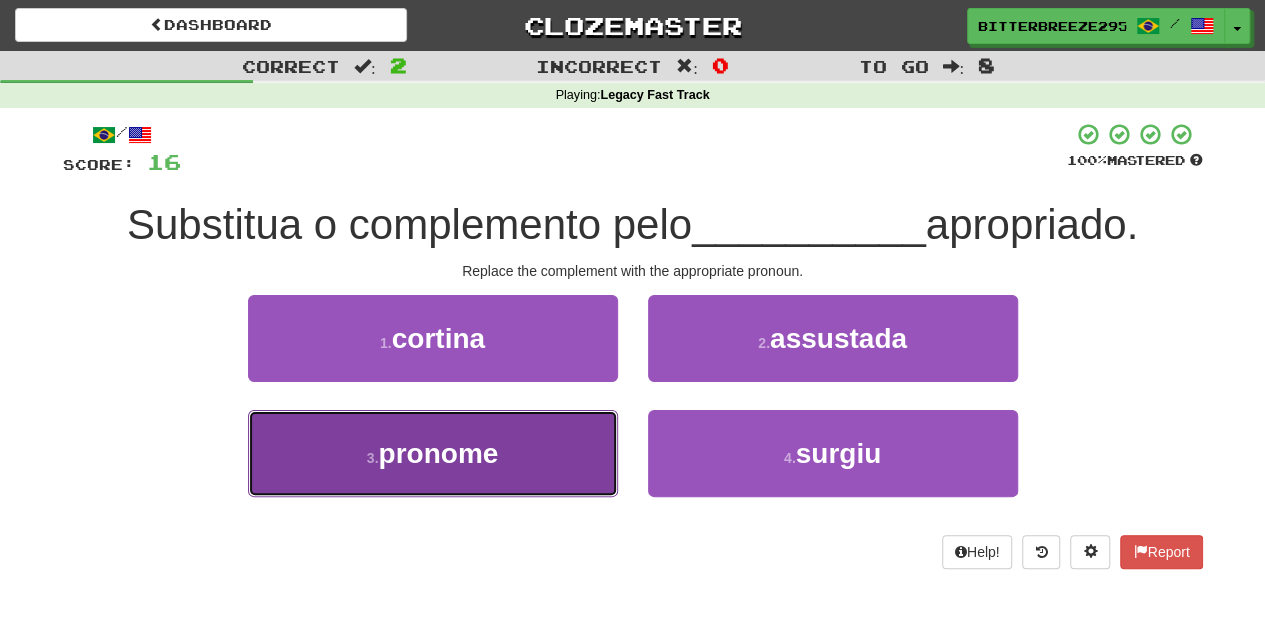 click on "3 .  pronome" at bounding box center [433, 453] 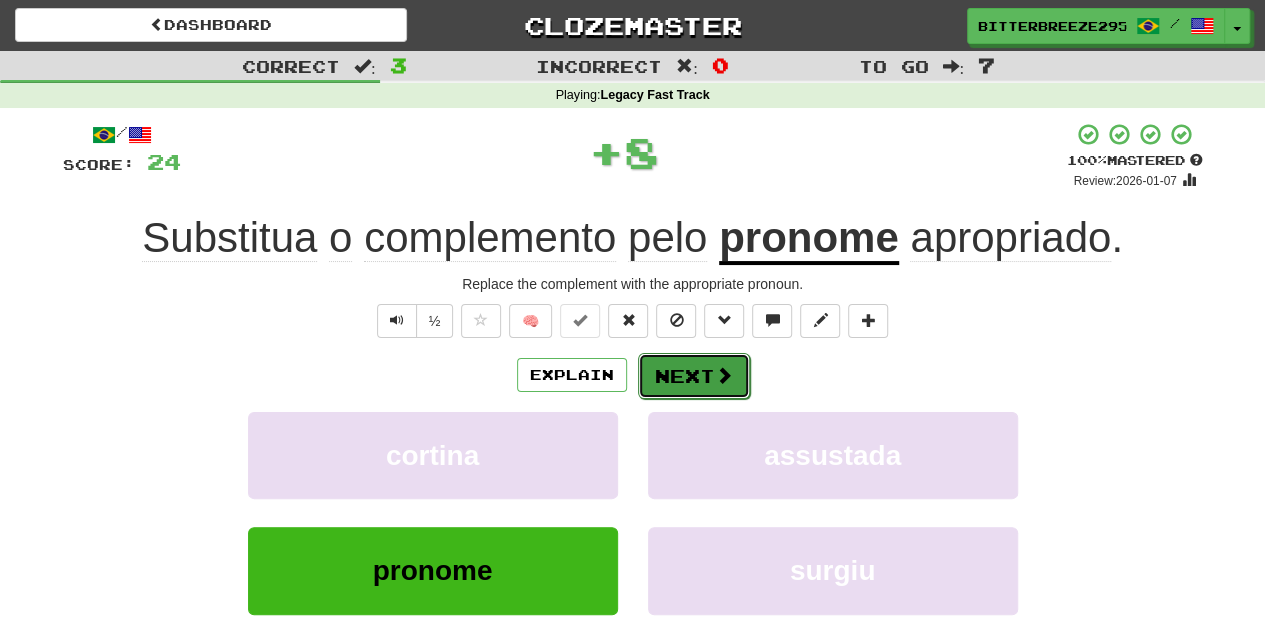 click on "Next" at bounding box center [694, 376] 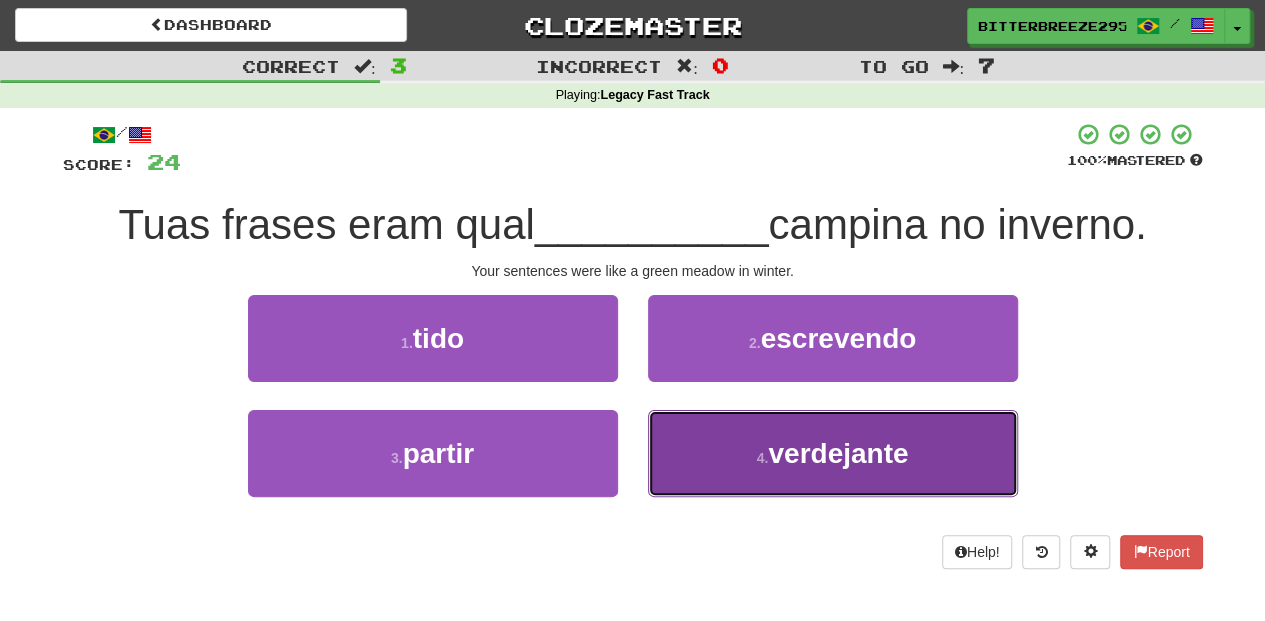 click on "4 .  verdejante" at bounding box center (833, 453) 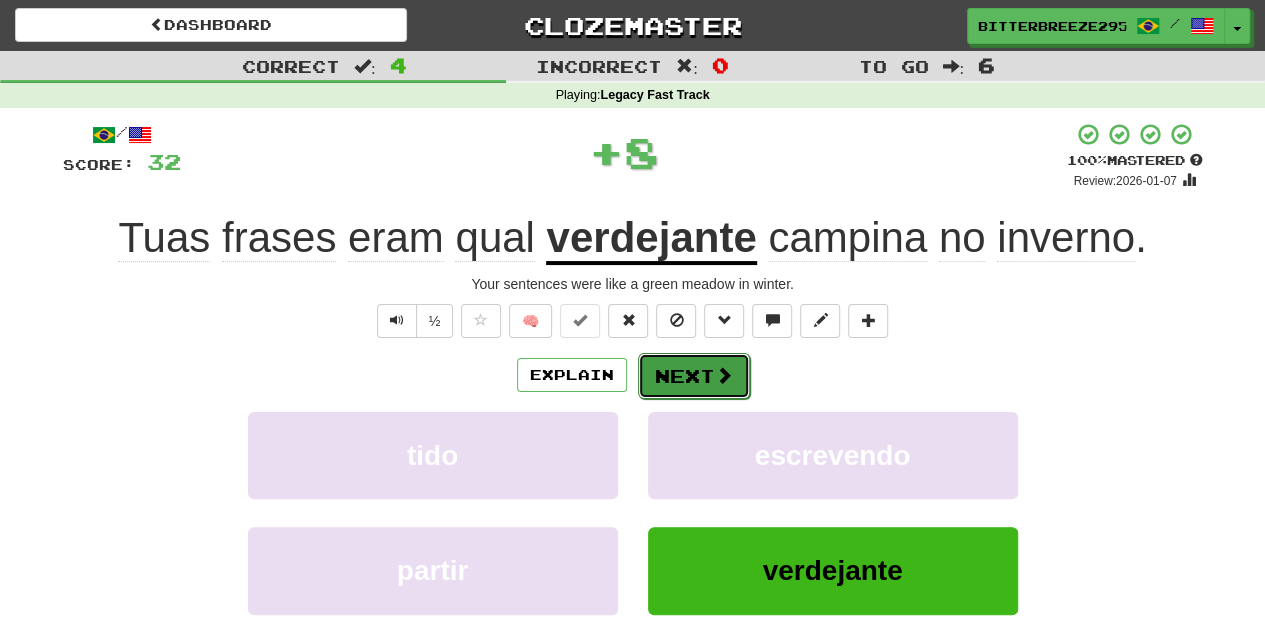 click on "Next" at bounding box center (694, 376) 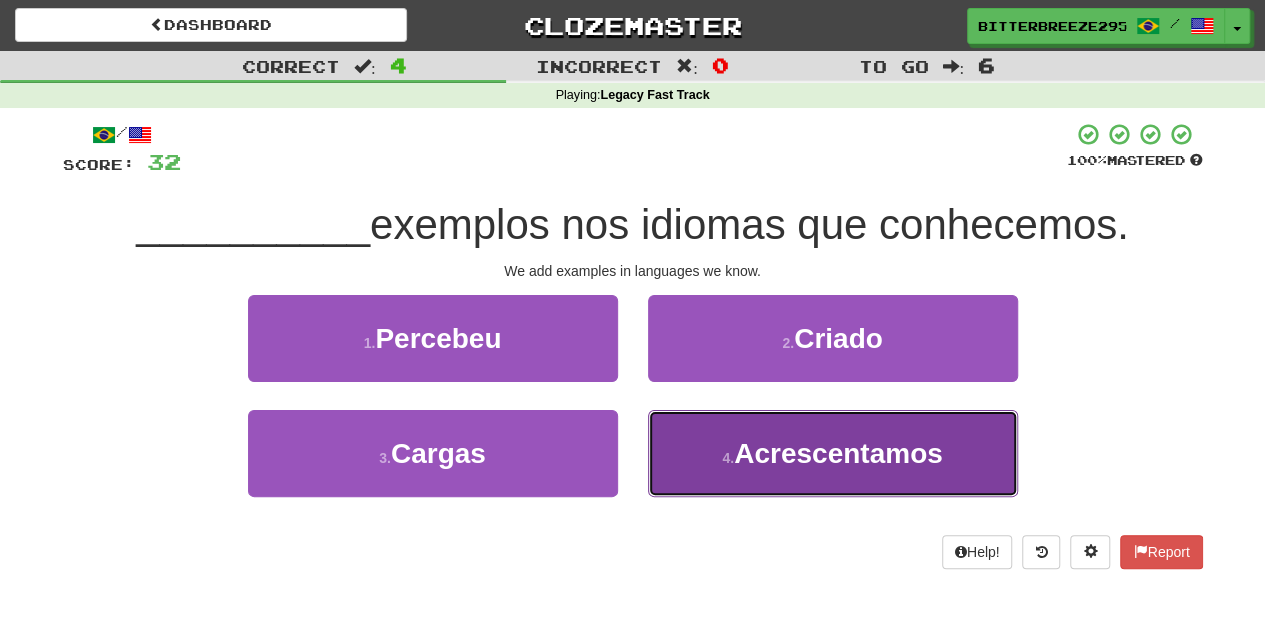 click on "4 .  Acrescentamos" at bounding box center (833, 453) 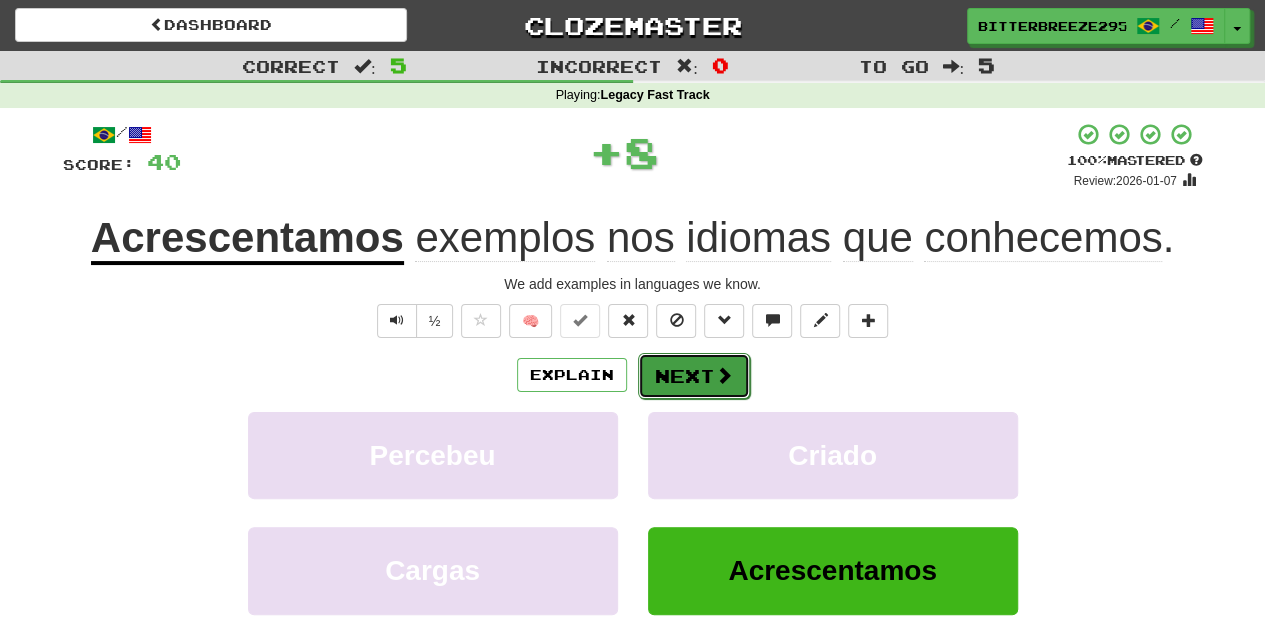 click on "Next" at bounding box center [694, 376] 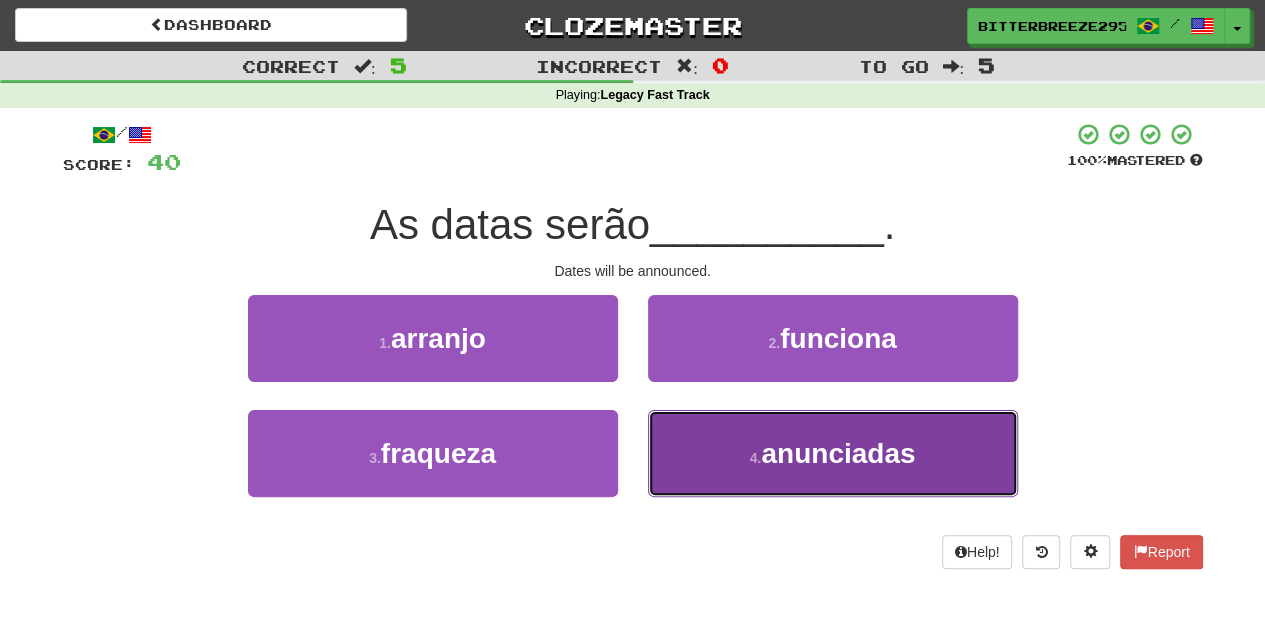 click on "4 .  anunciadas" at bounding box center (833, 453) 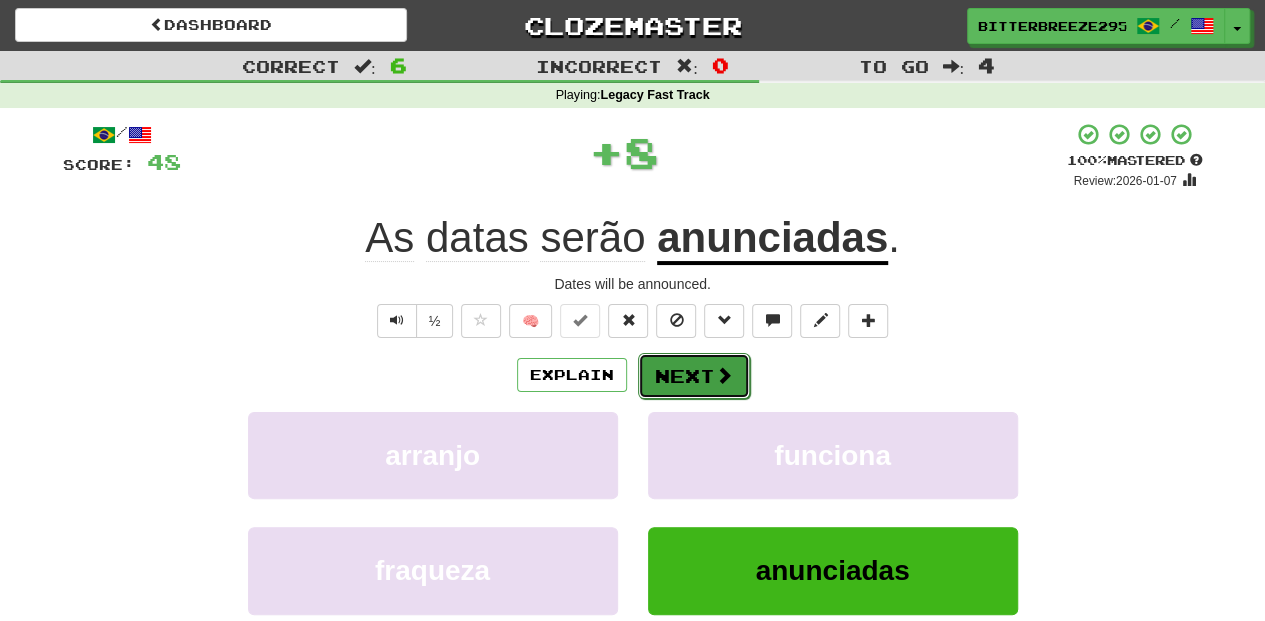 click on "Next" at bounding box center (694, 376) 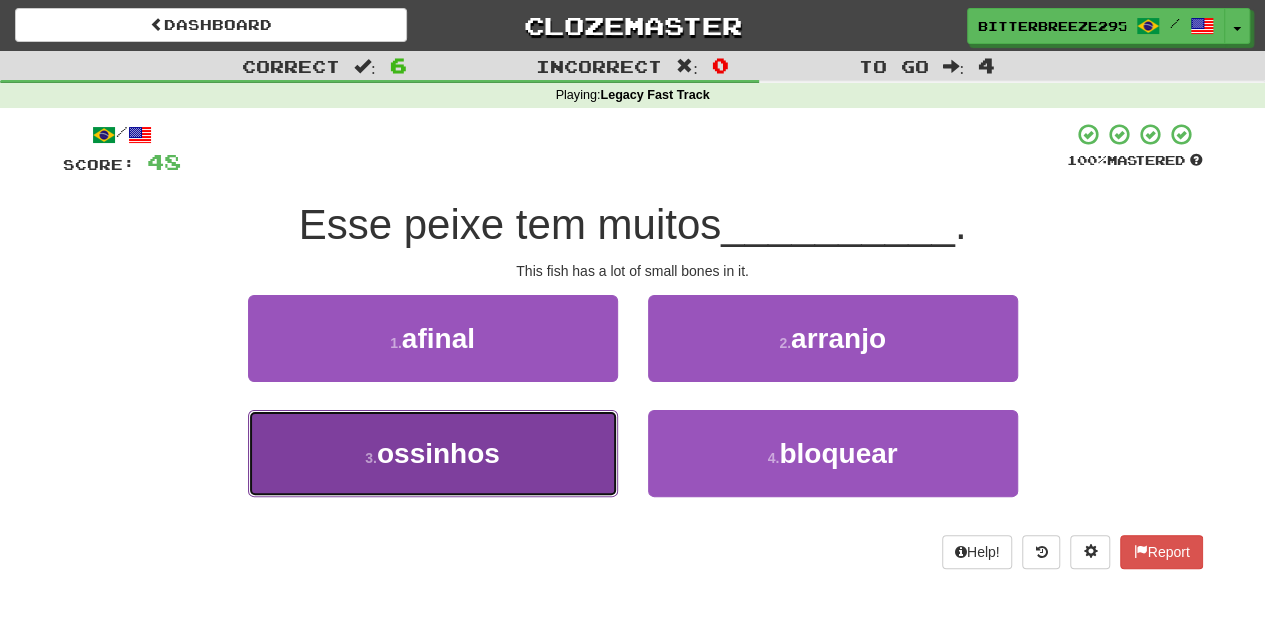 click on "3 .  ossinhos" at bounding box center [433, 453] 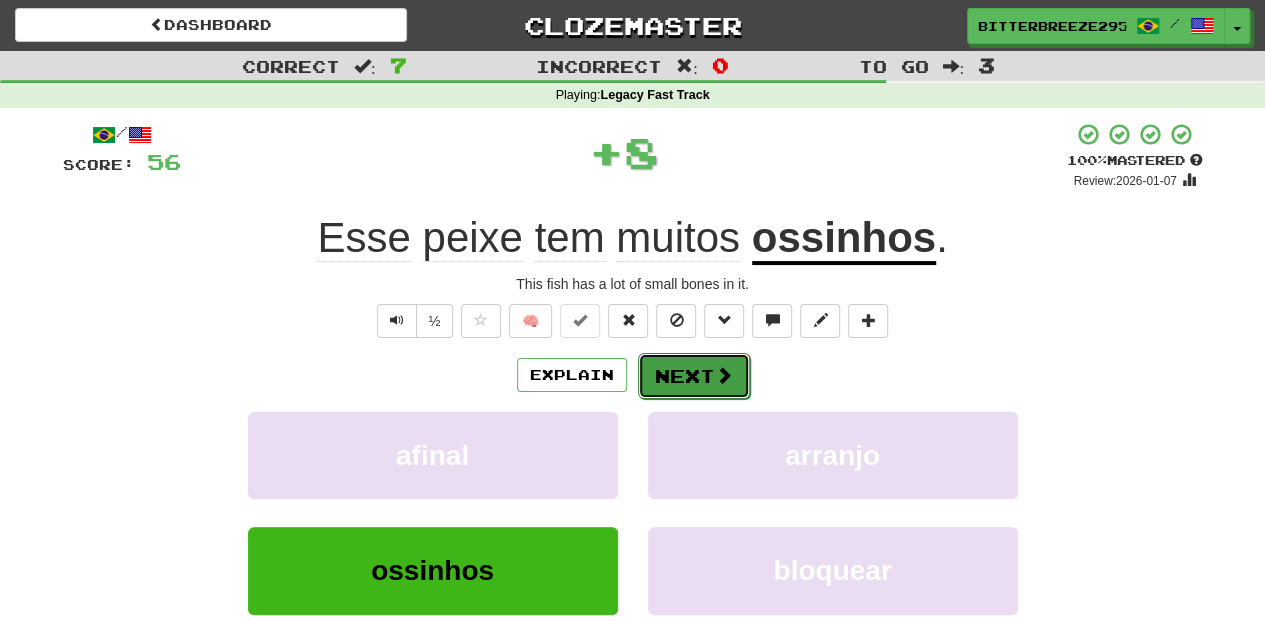 click on "Next" at bounding box center (694, 376) 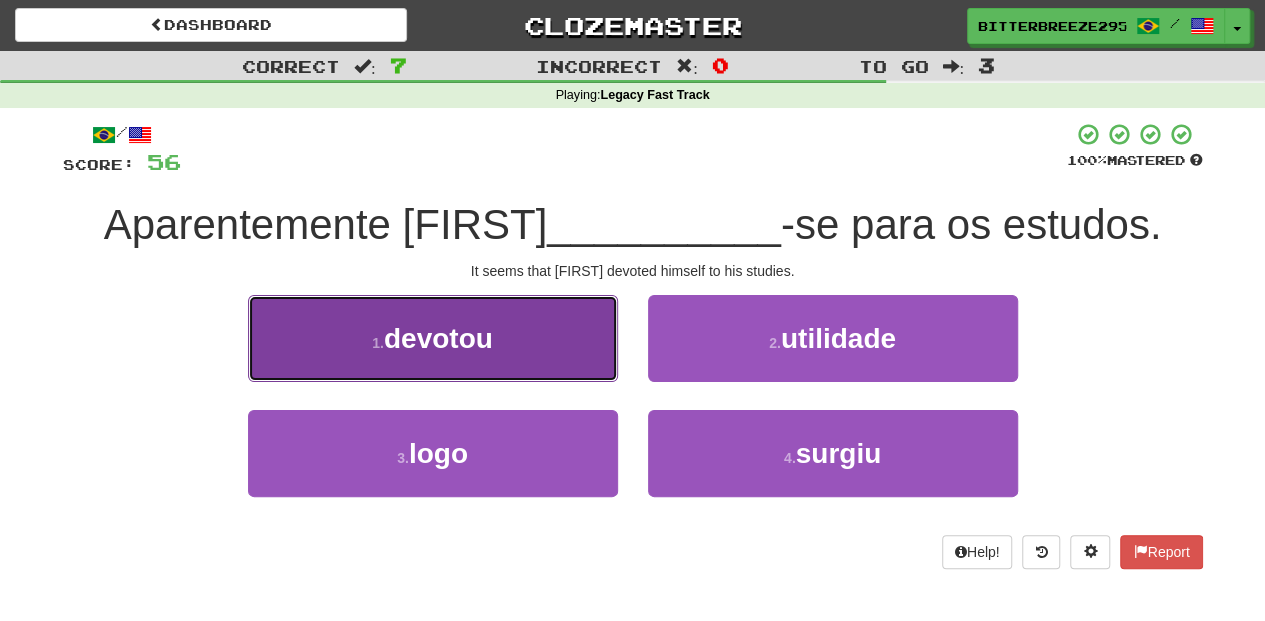 click on "1 .  devotou" at bounding box center (433, 338) 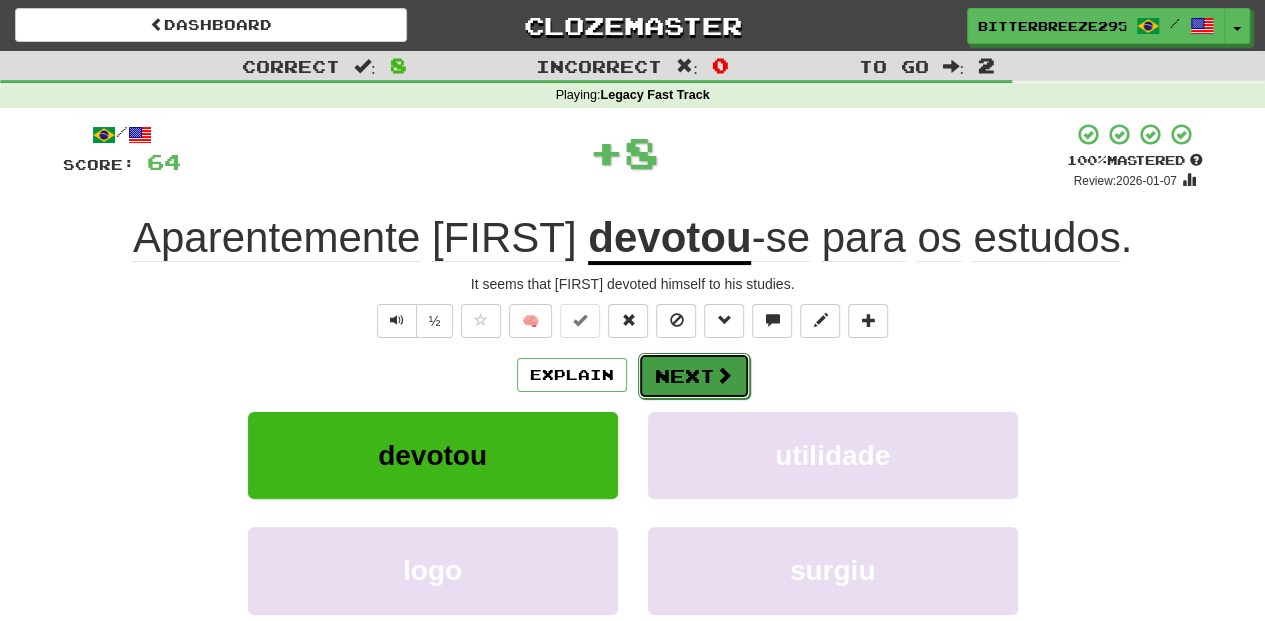 click on "Next" at bounding box center (694, 376) 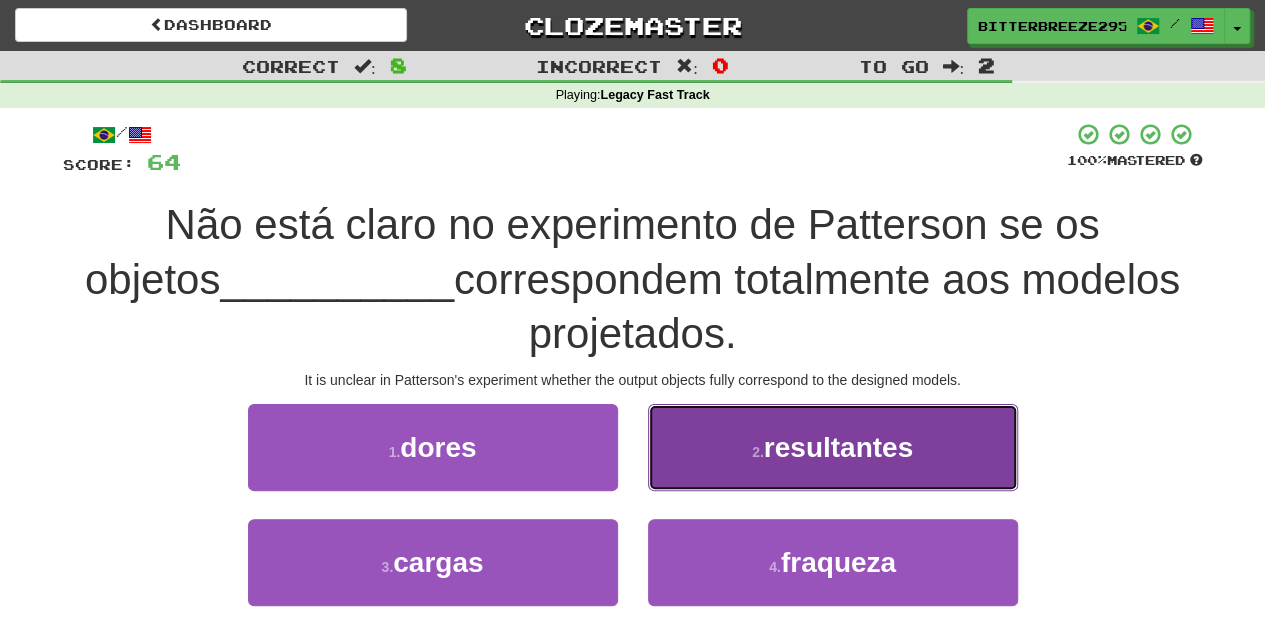 click on "2 .  resultantes" at bounding box center [833, 447] 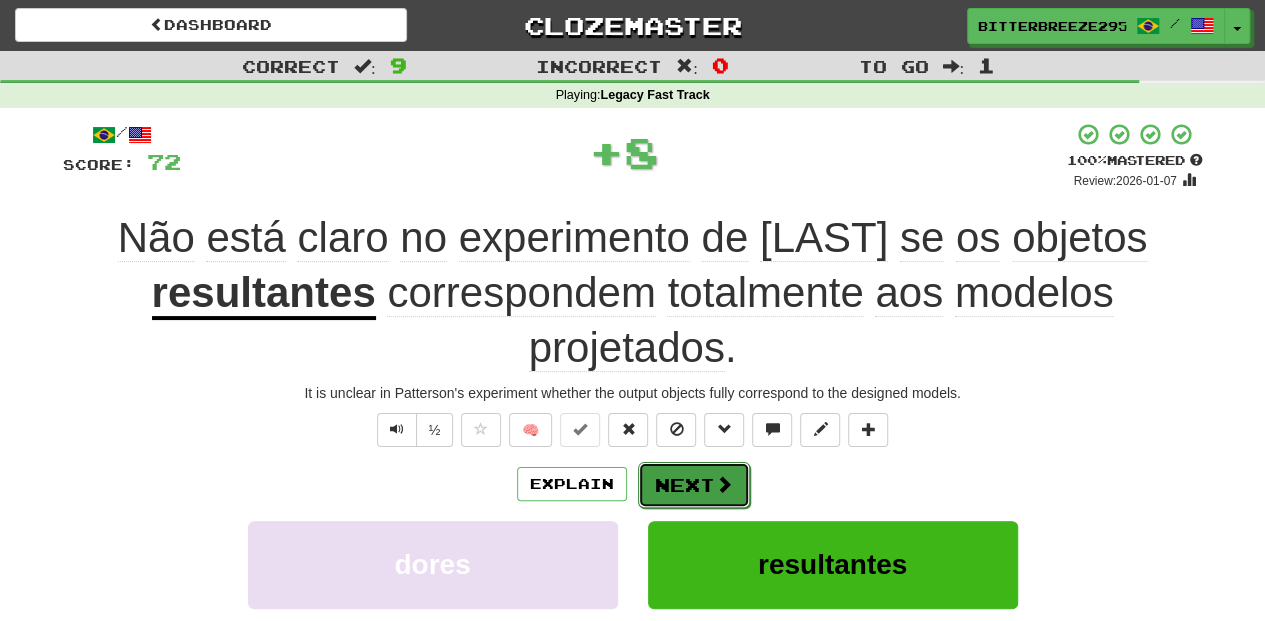 click on "Next" at bounding box center [694, 485] 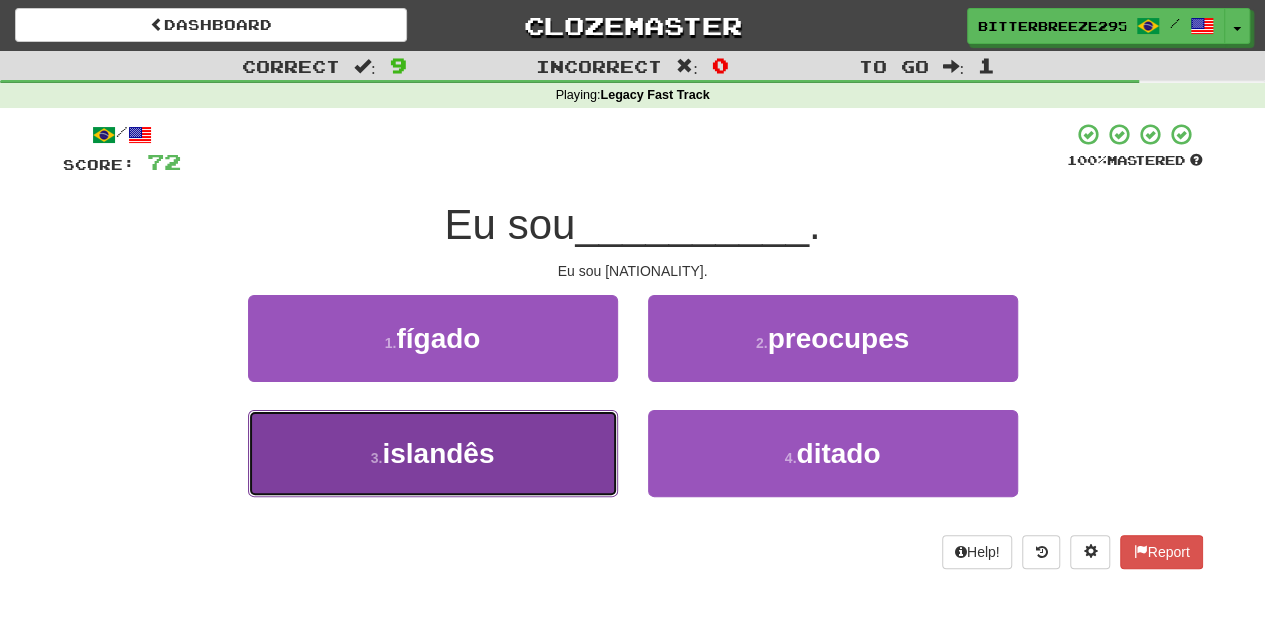click on "3 .  islandês" at bounding box center [433, 453] 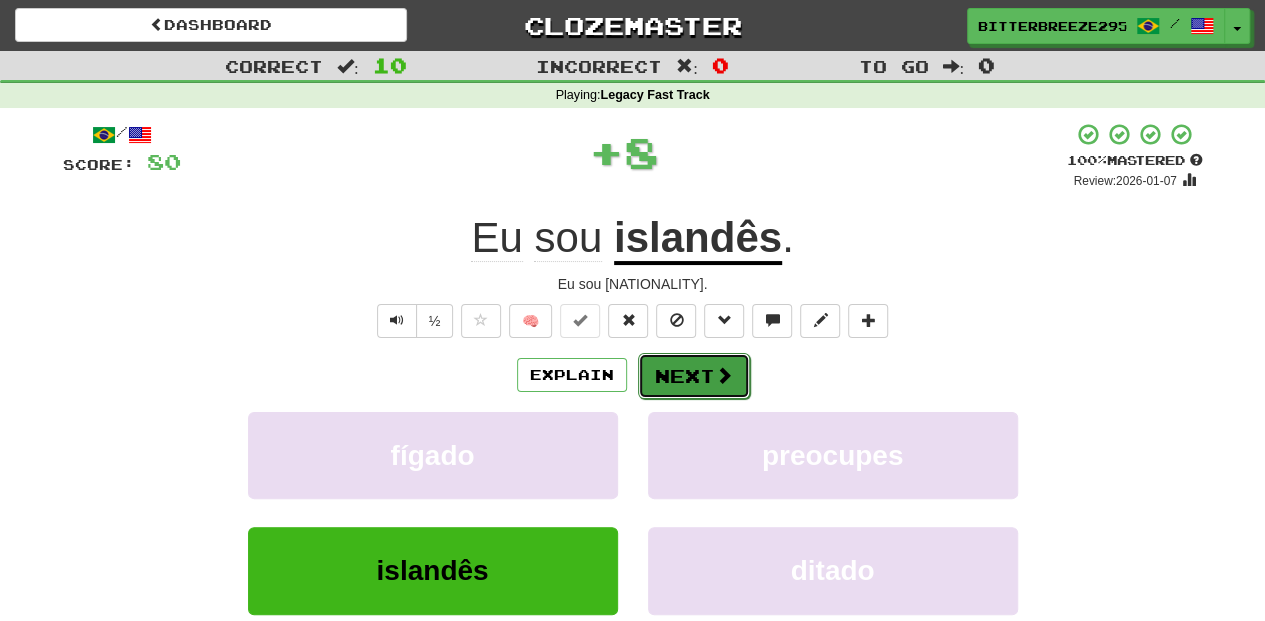click on "Next" at bounding box center [694, 376] 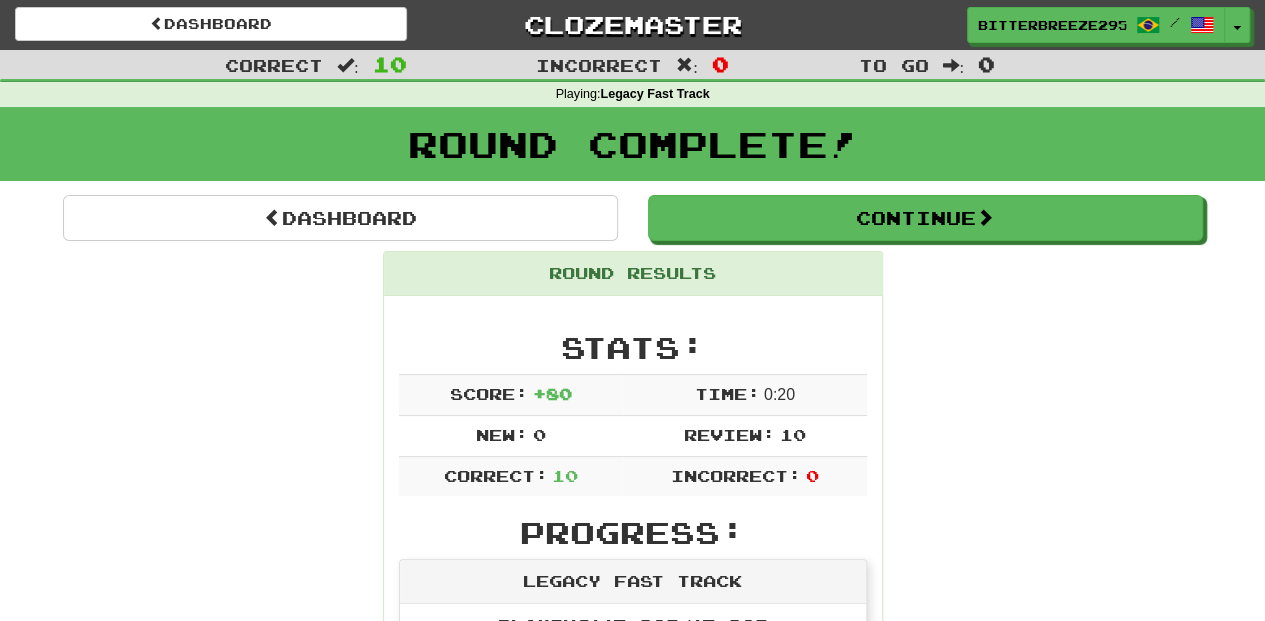 scroll, scrollTop: 0, scrollLeft: 0, axis: both 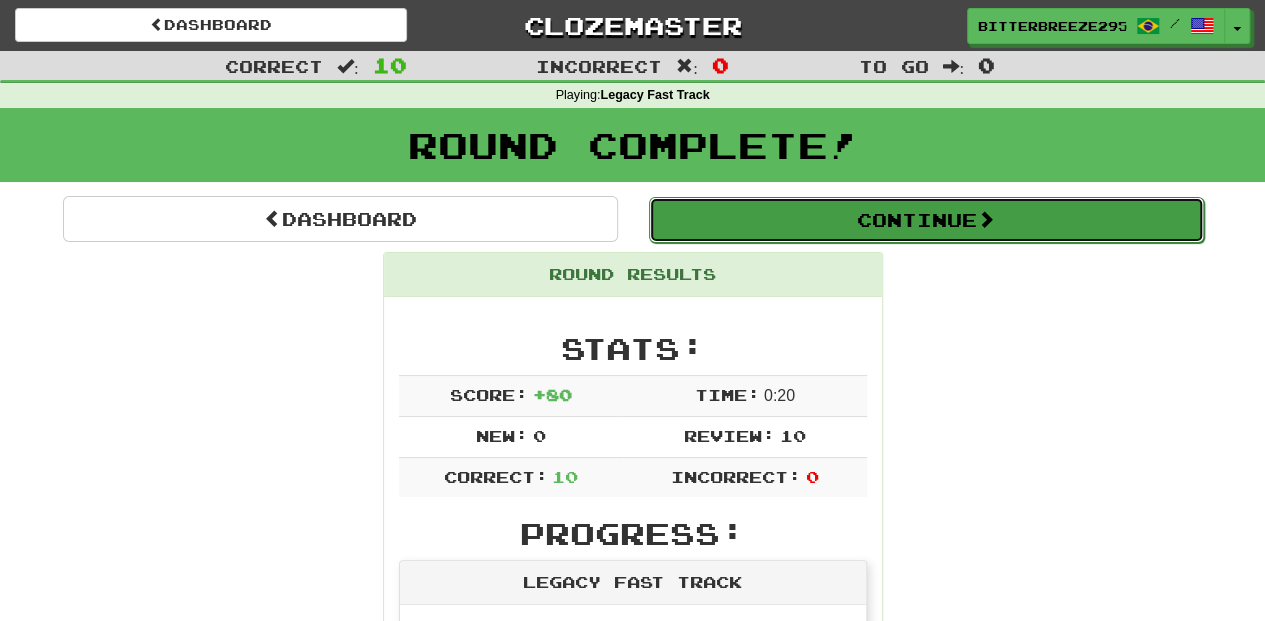 click on "Continue" at bounding box center [926, 220] 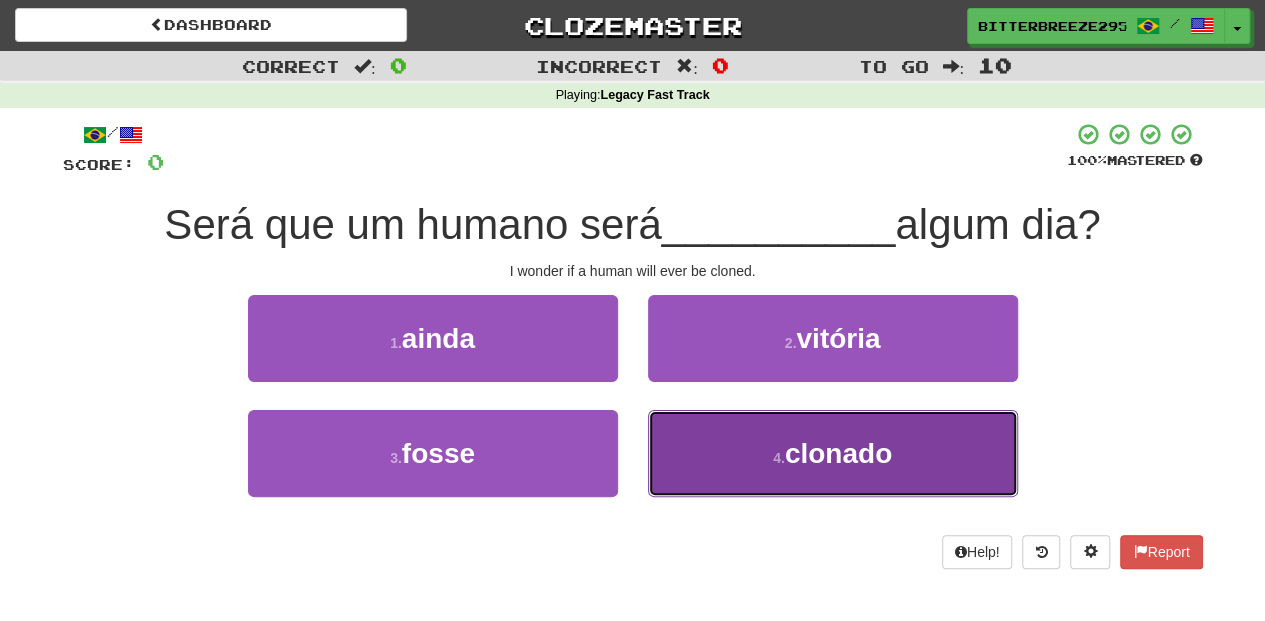 click on "4 .  clonado" at bounding box center (833, 453) 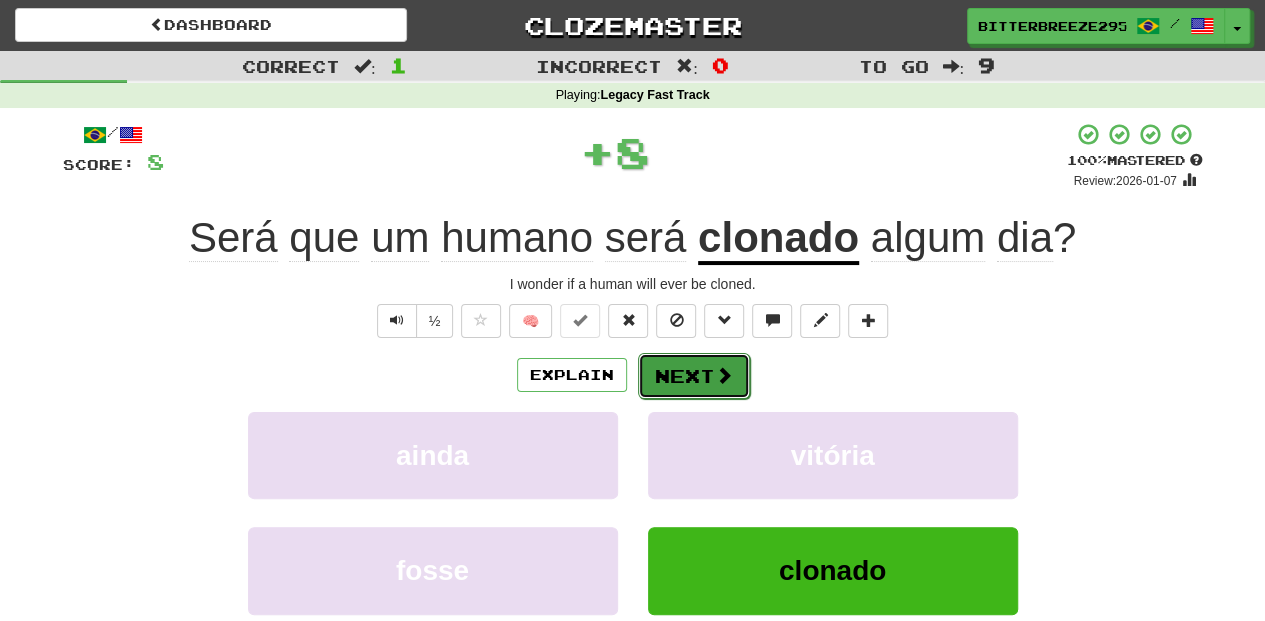 click on "Next" at bounding box center [694, 376] 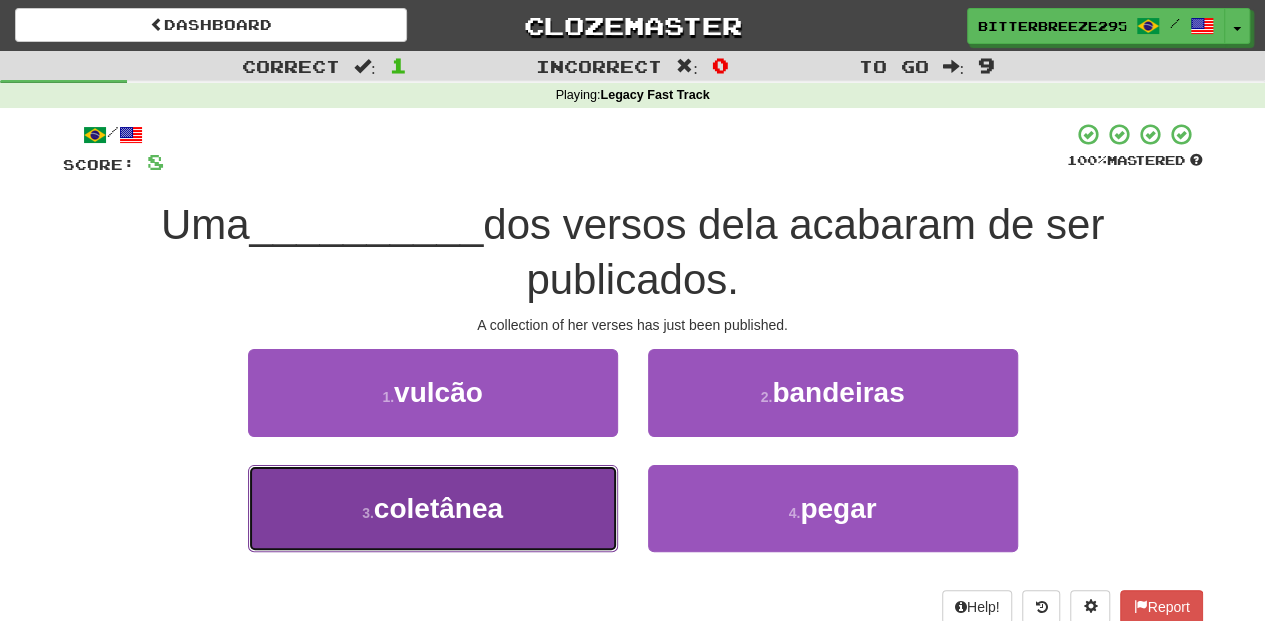 click on "3 .  coletânea" at bounding box center [433, 508] 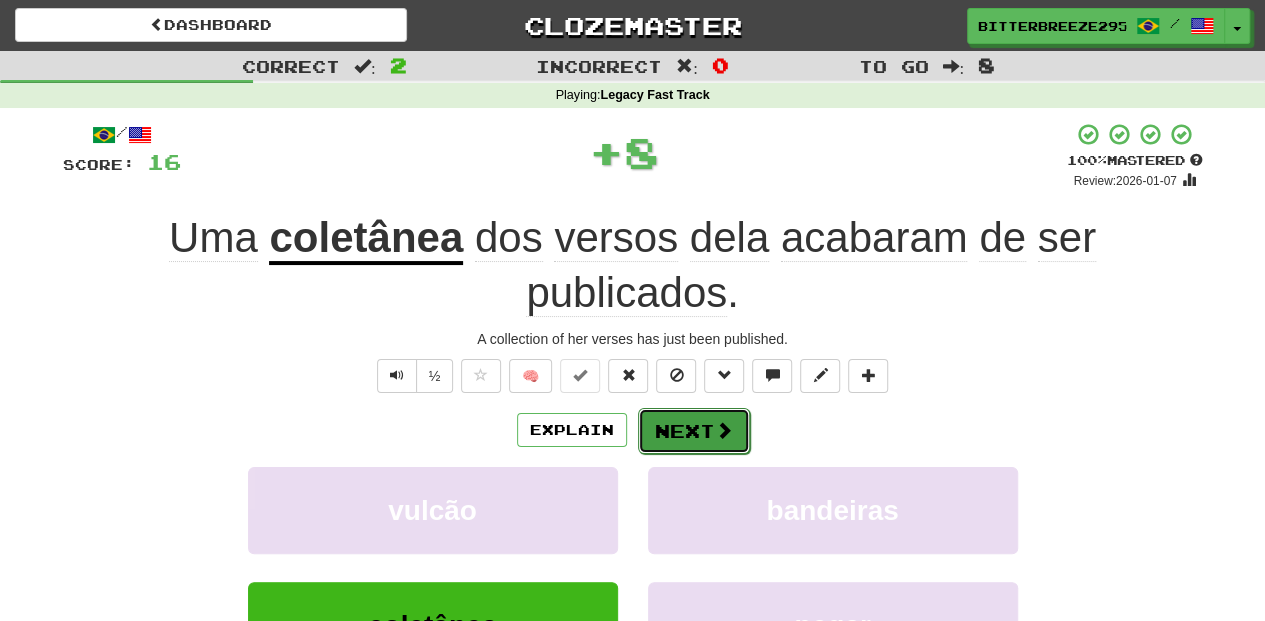 click on "Next" at bounding box center (694, 431) 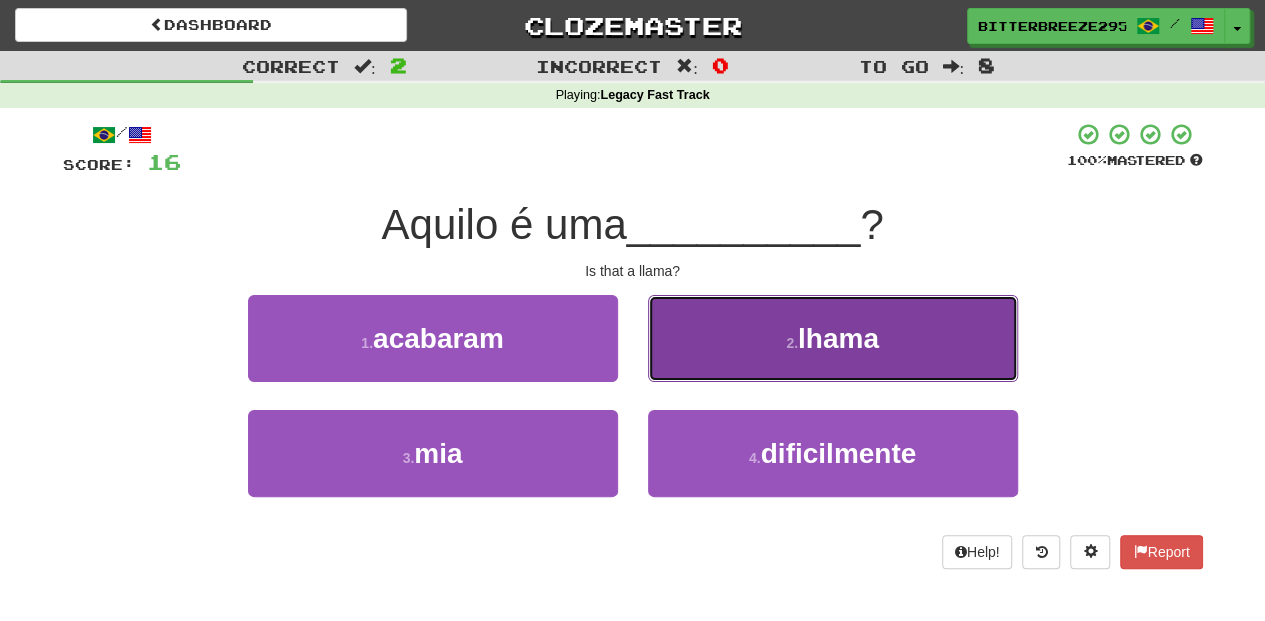 drag, startPoint x: 728, startPoint y: 344, endPoint x: 716, endPoint y: 366, distance: 25.059929 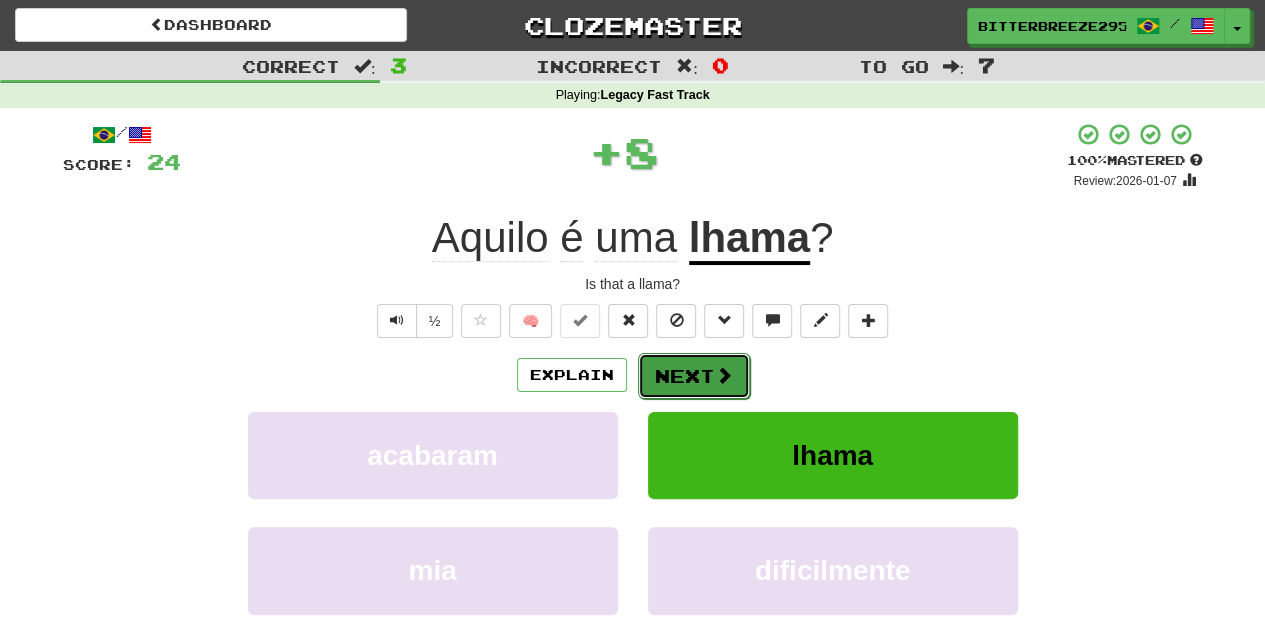 click on "Next" at bounding box center [694, 376] 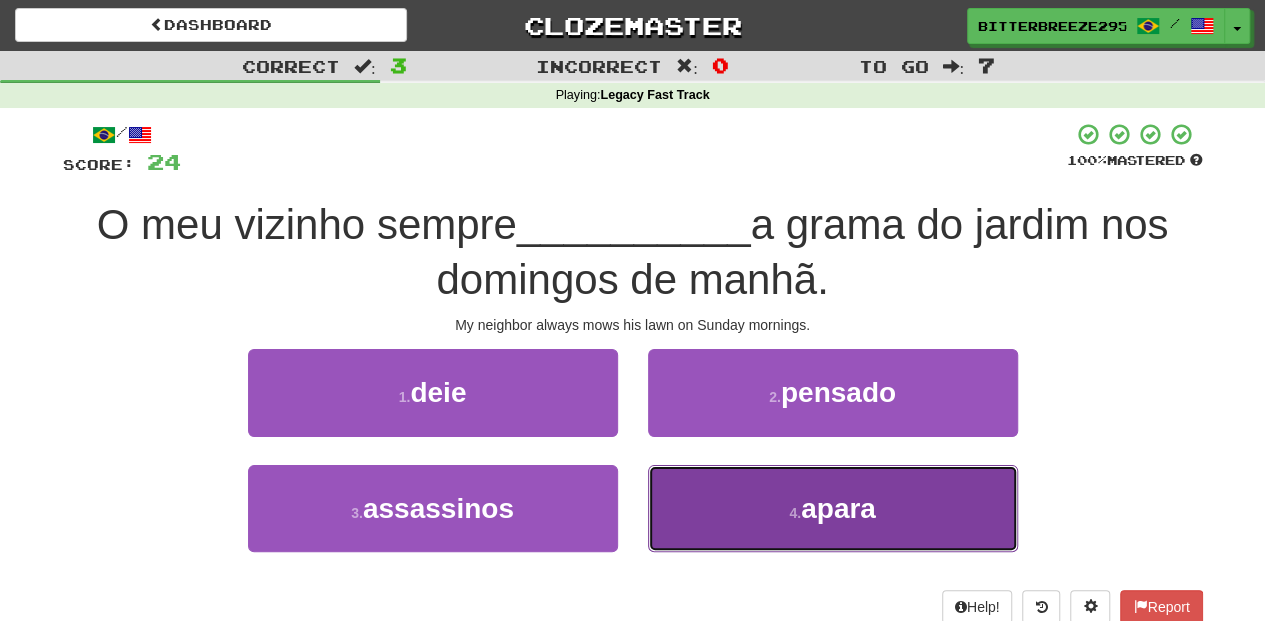 click on "4 .  apara" at bounding box center (833, 508) 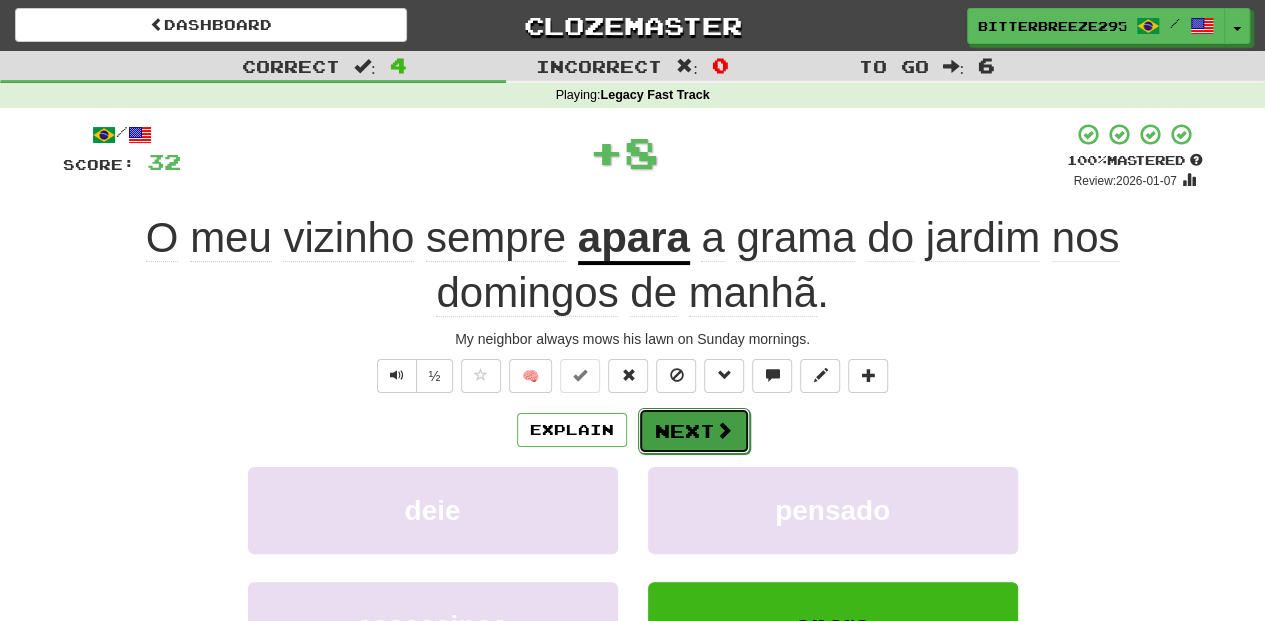 click on "Next" at bounding box center [694, 431] 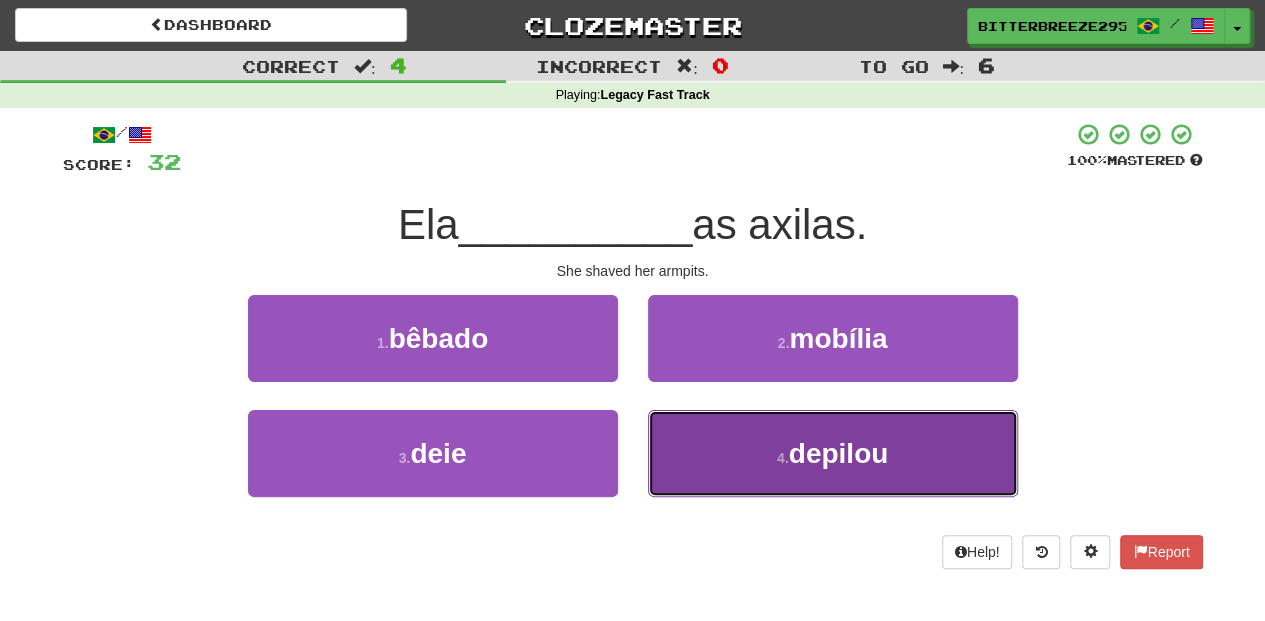 click on "4 .  depilou" at bounding box center [833, 453] 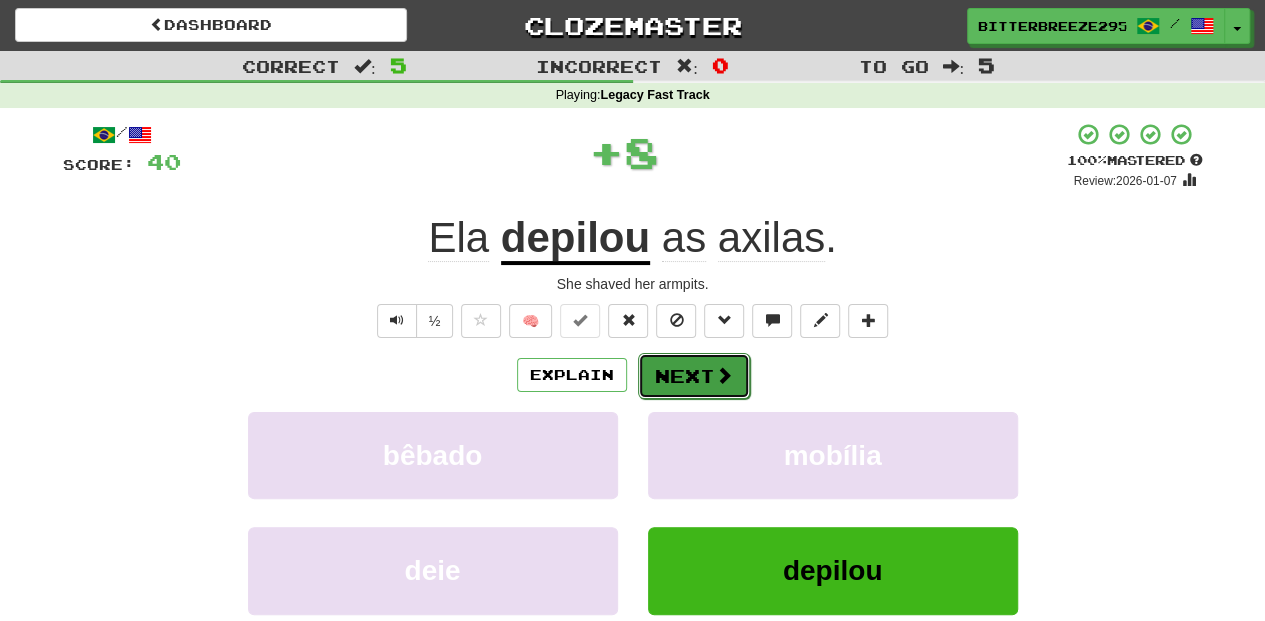 click on "Next" at bounding box center (694, 376) 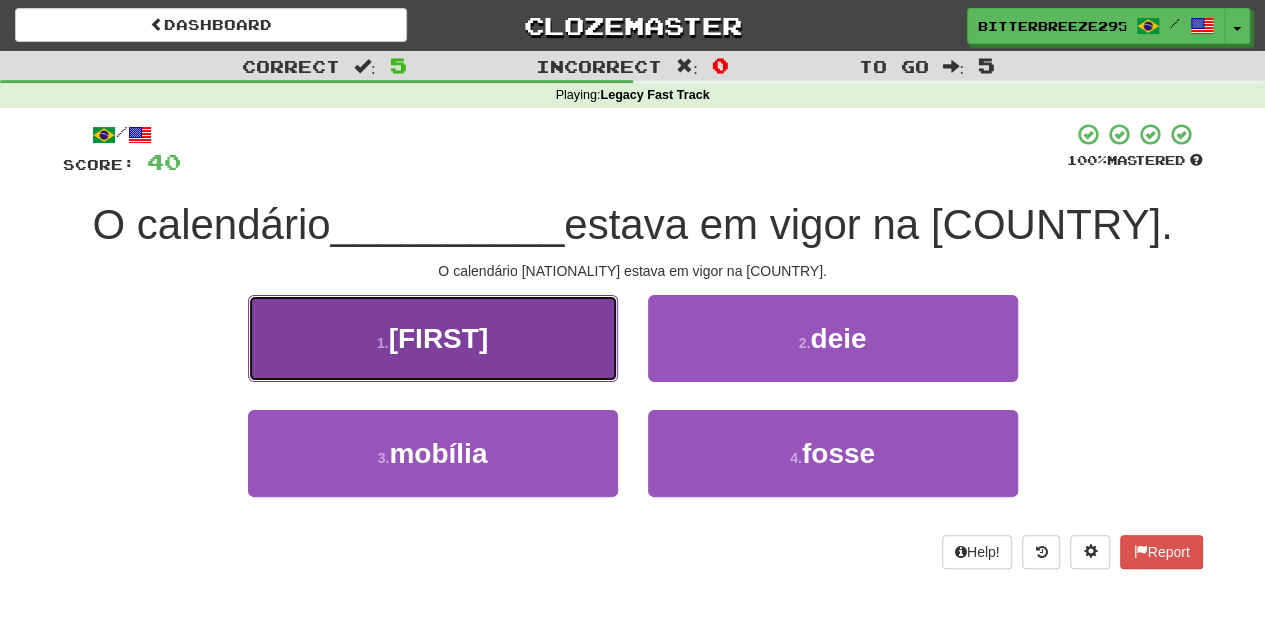 click on "1 .  juliano" at bounding box center (433, 338) 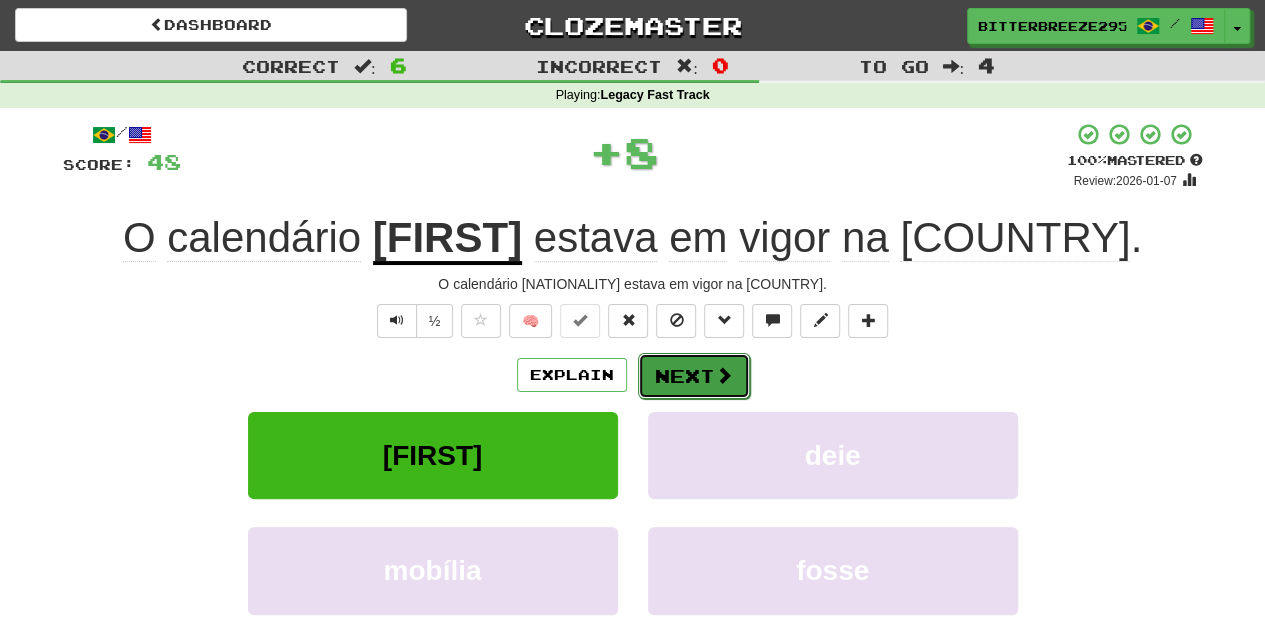 click on "Next" at bounding box center (694, 376) 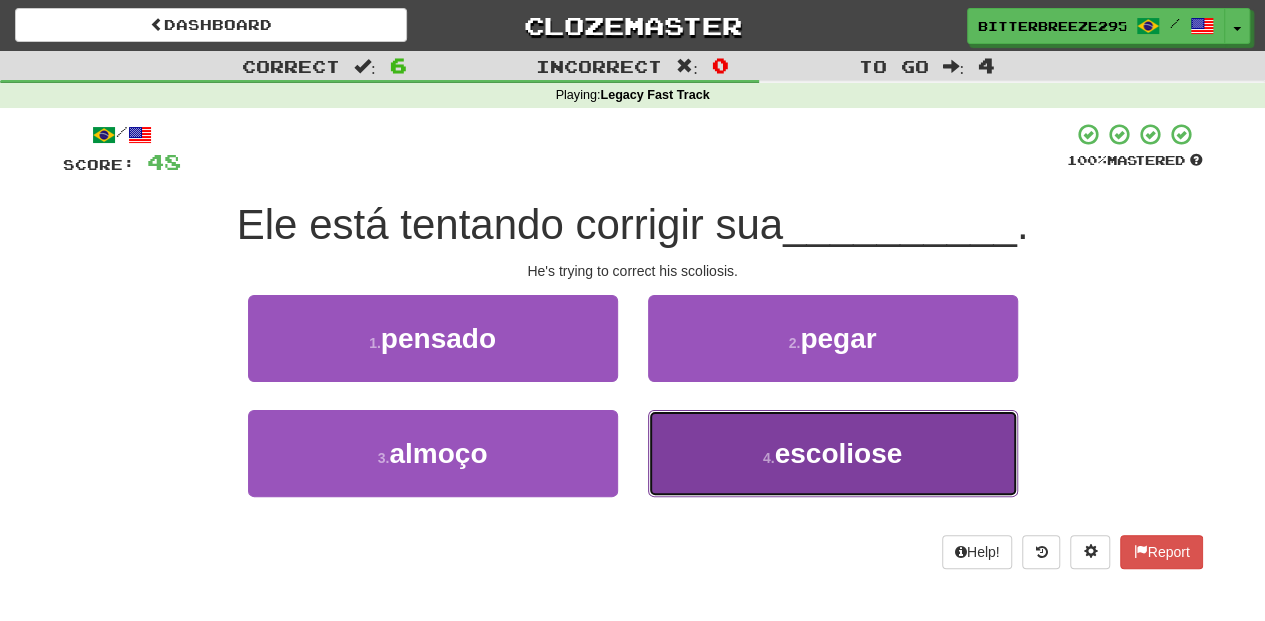 click on "4 .  escoliose" at bounding box center (833, 453) 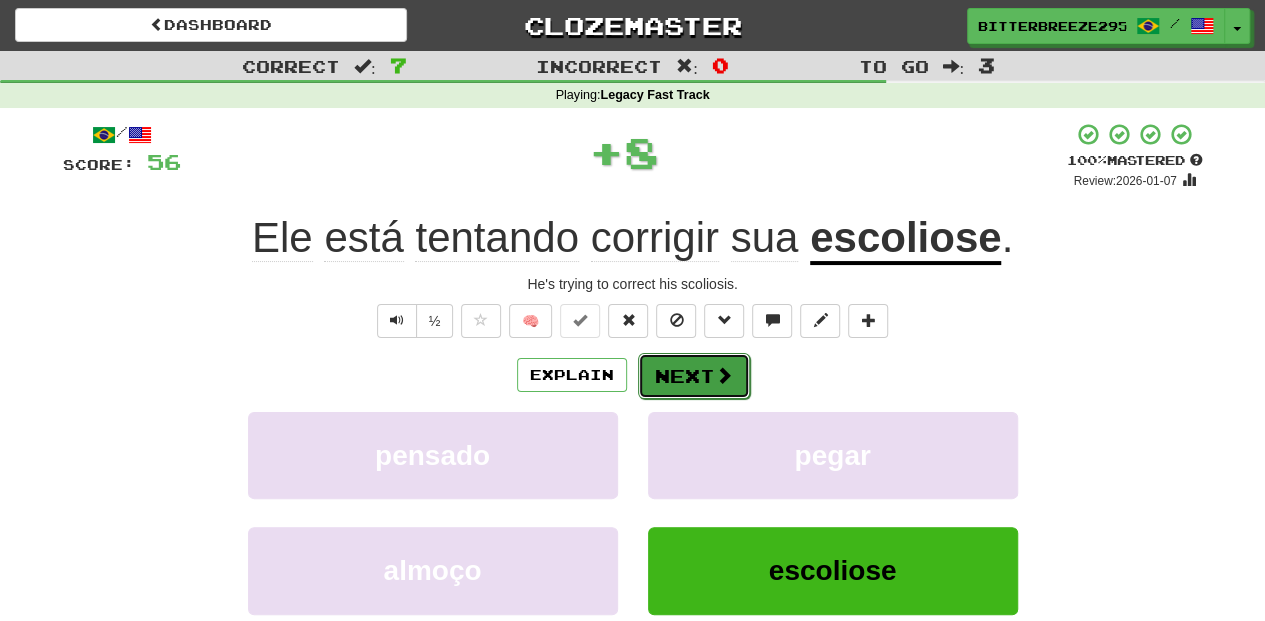 click on "Next" at bounding box center (694, 376) 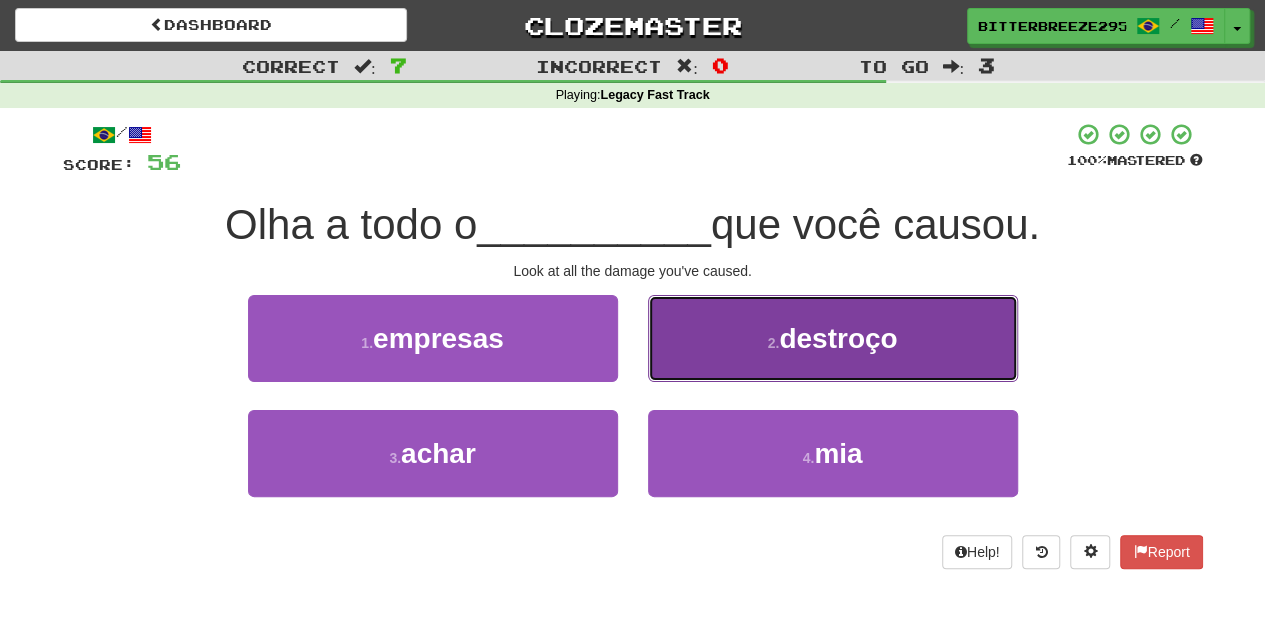 click on "2 .  destroço" at bounding box center (833, 338) 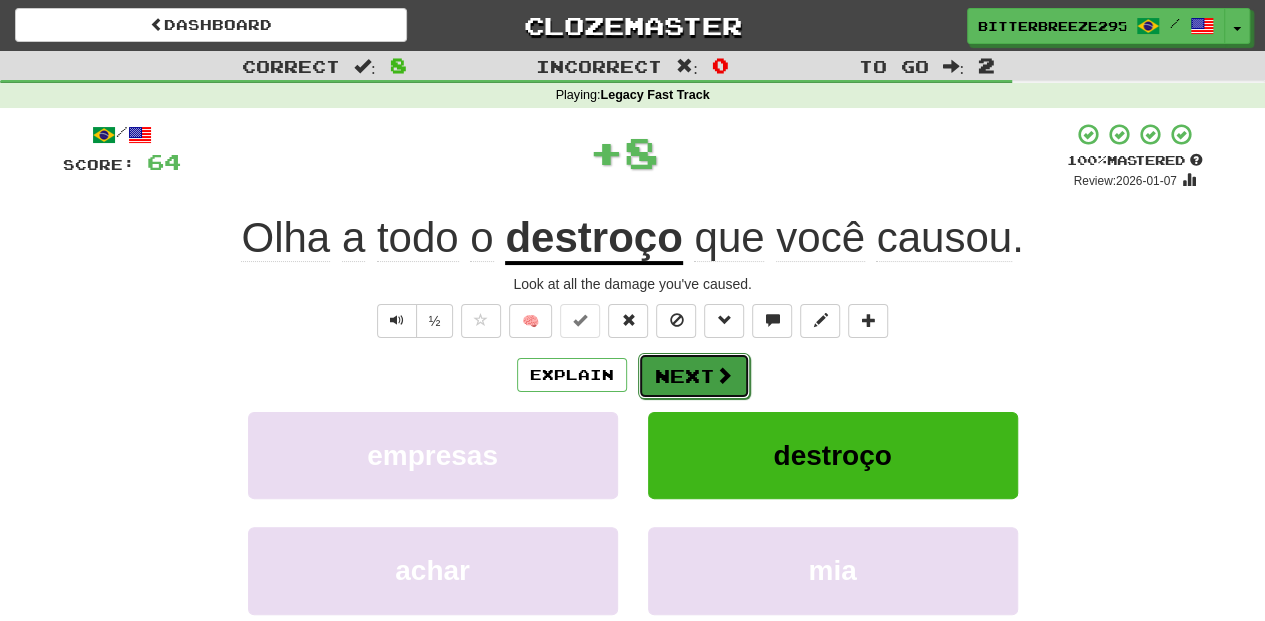 click on "Next" at bounding box center [694, 376] 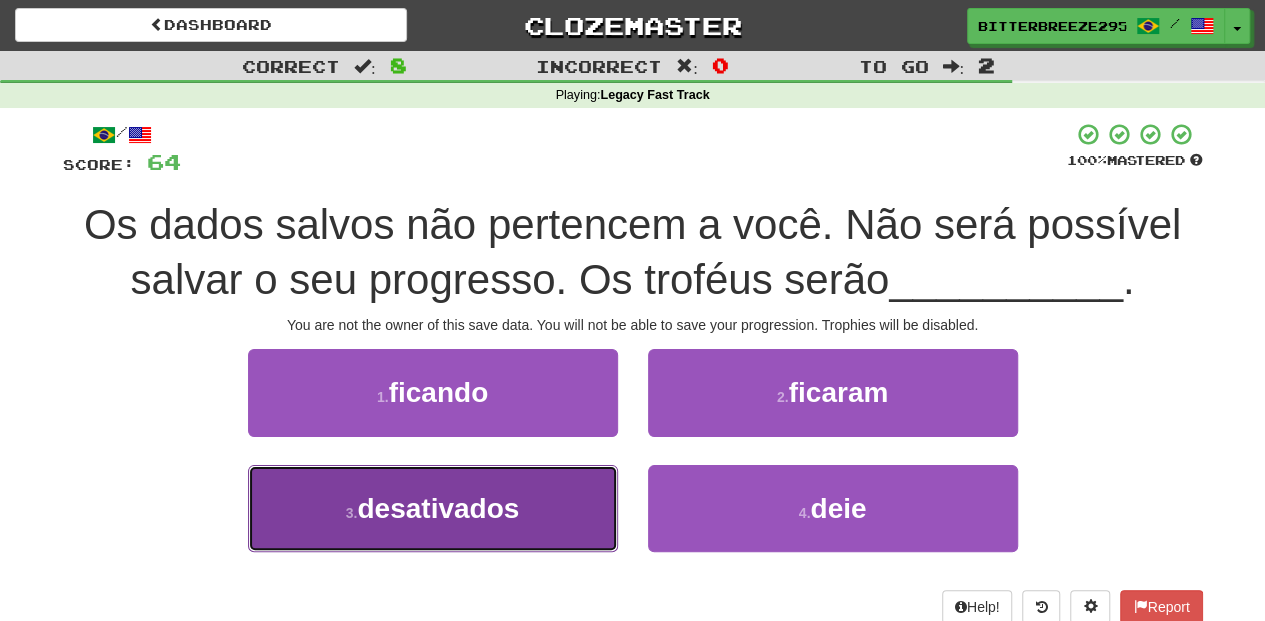 click on "3 .  desativados" at bounding box center [433, 508] 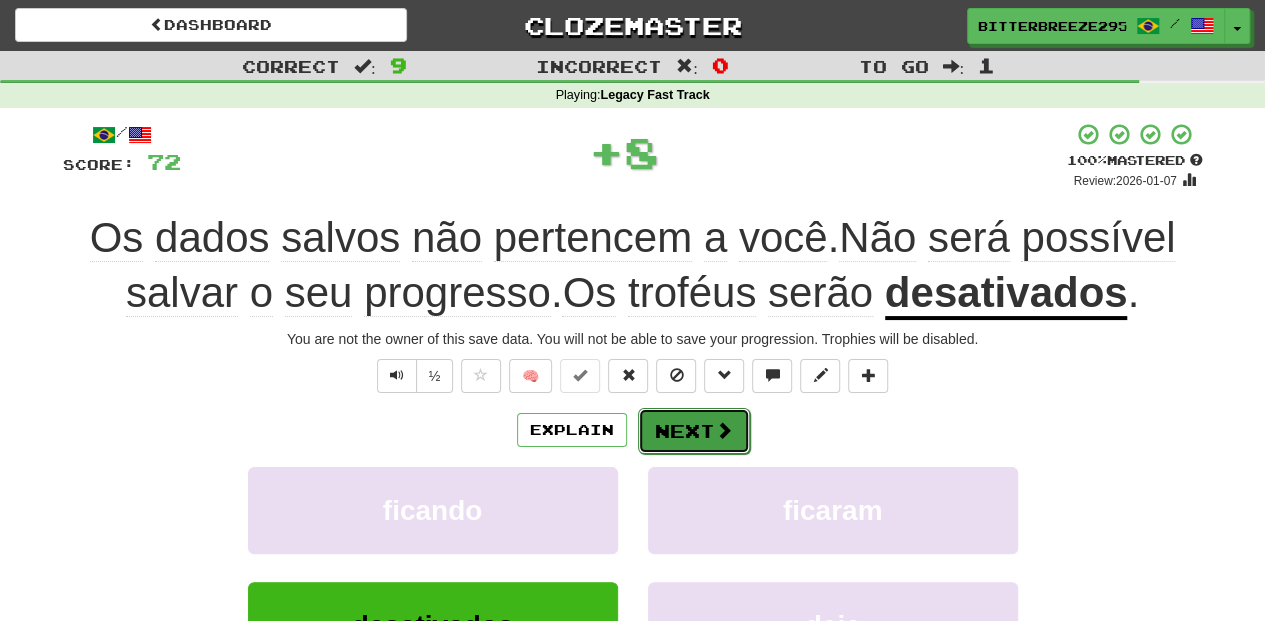 click on "Next" at bounding box center [694, 431] 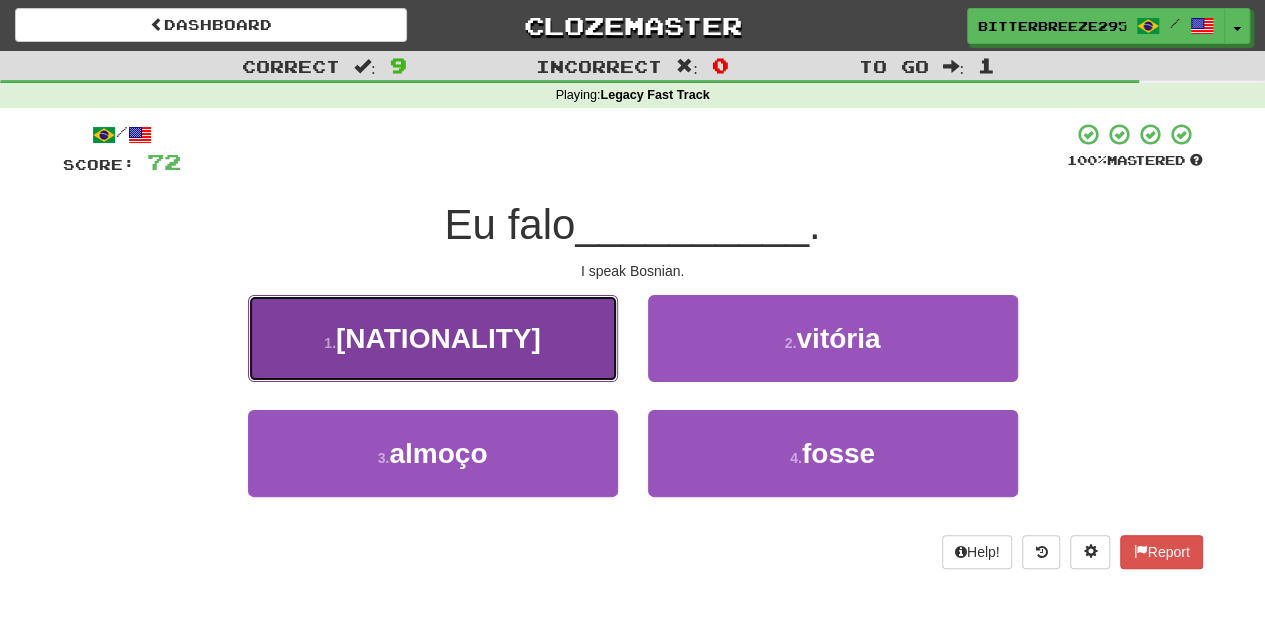 click on "1 .  bósnio" at bounding box center [433, 338] 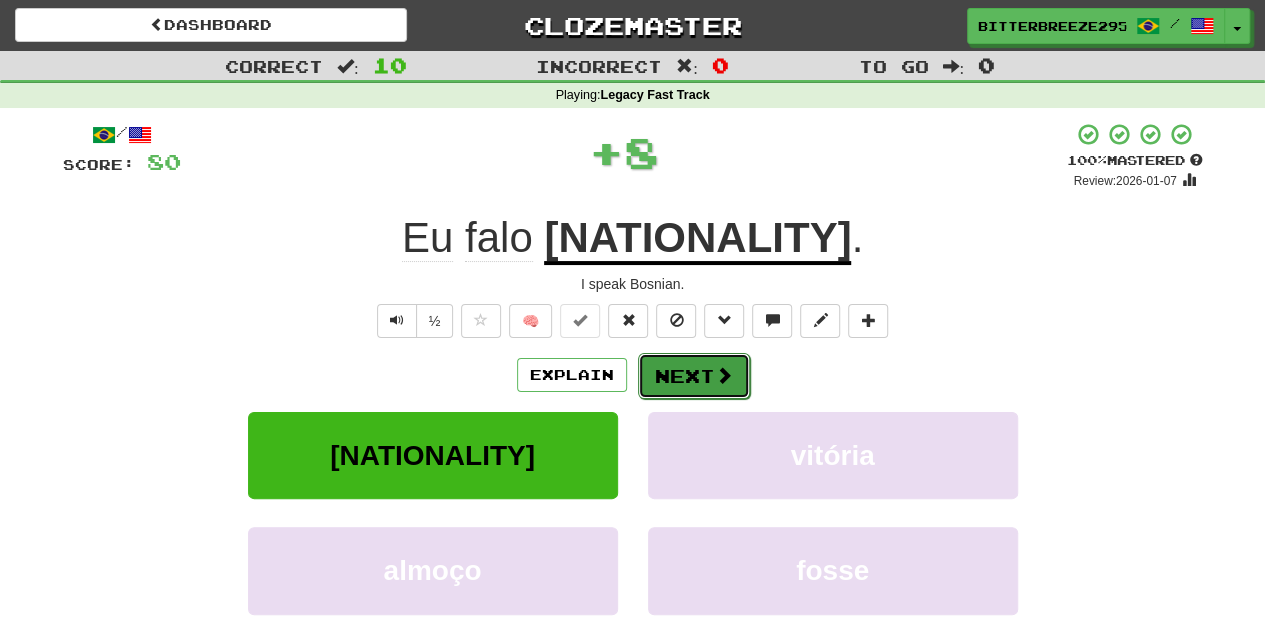 click on "Next" at bounding box center (694, 376) 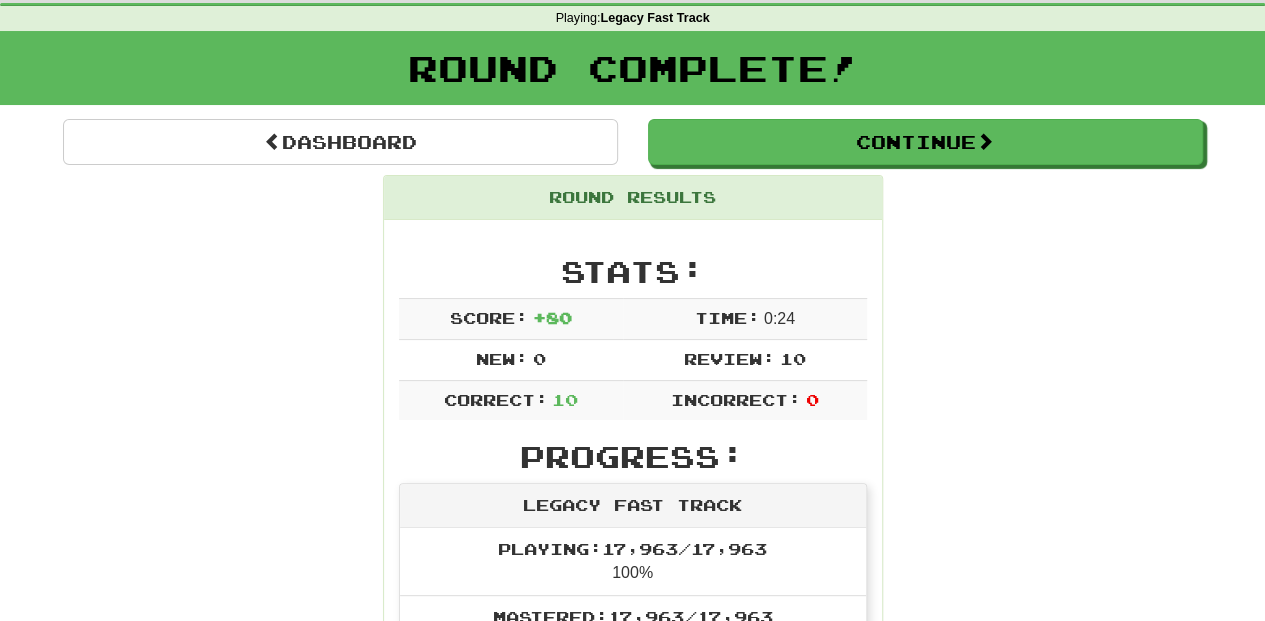 scroll, scrollTop: 0, scrollLeft: 0, axis: both 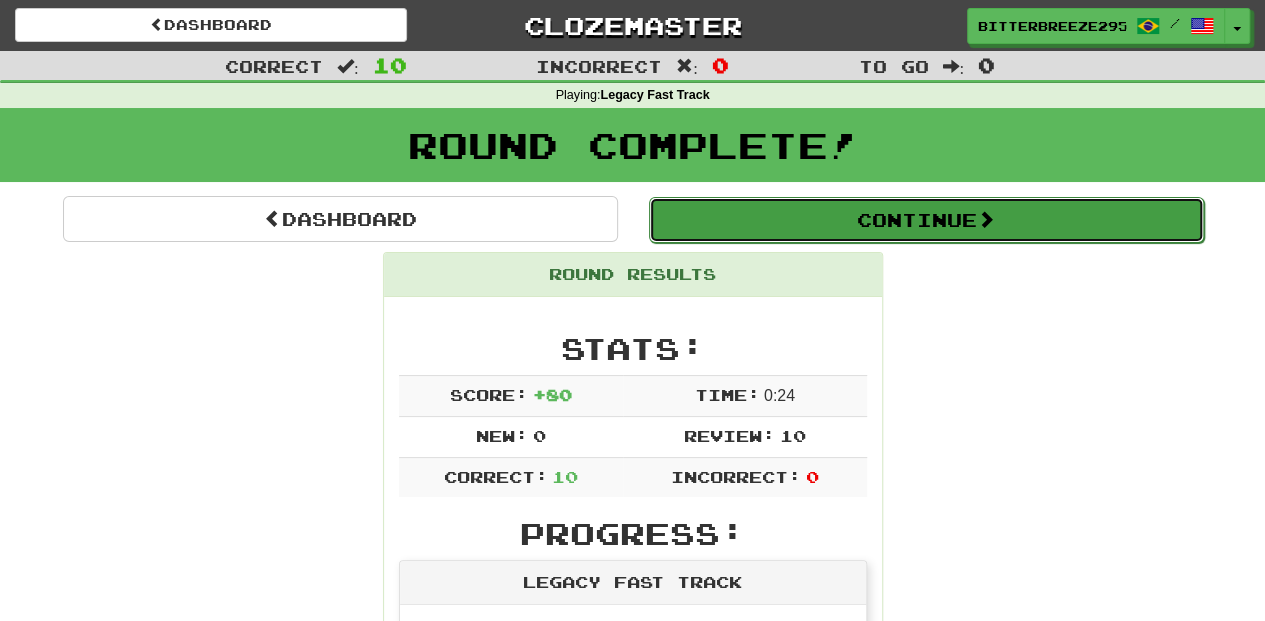 click on "Continue" at bounding box center [926, 220] 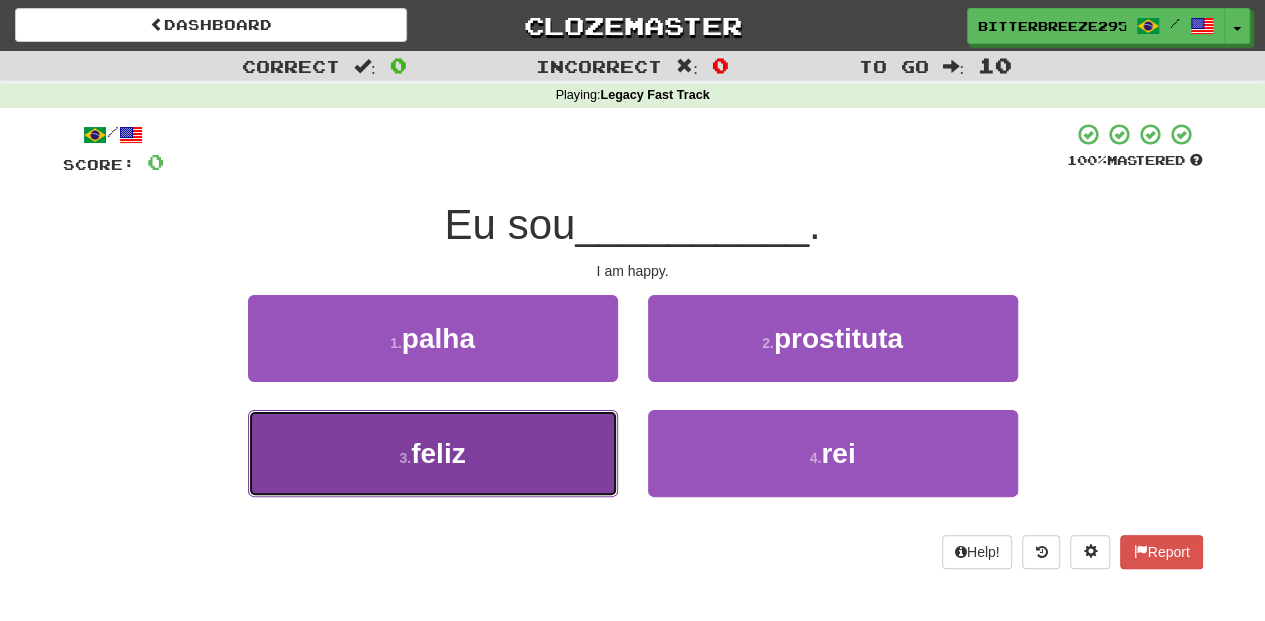 click on "3 .  feliz" at bounding box center (433, 453) 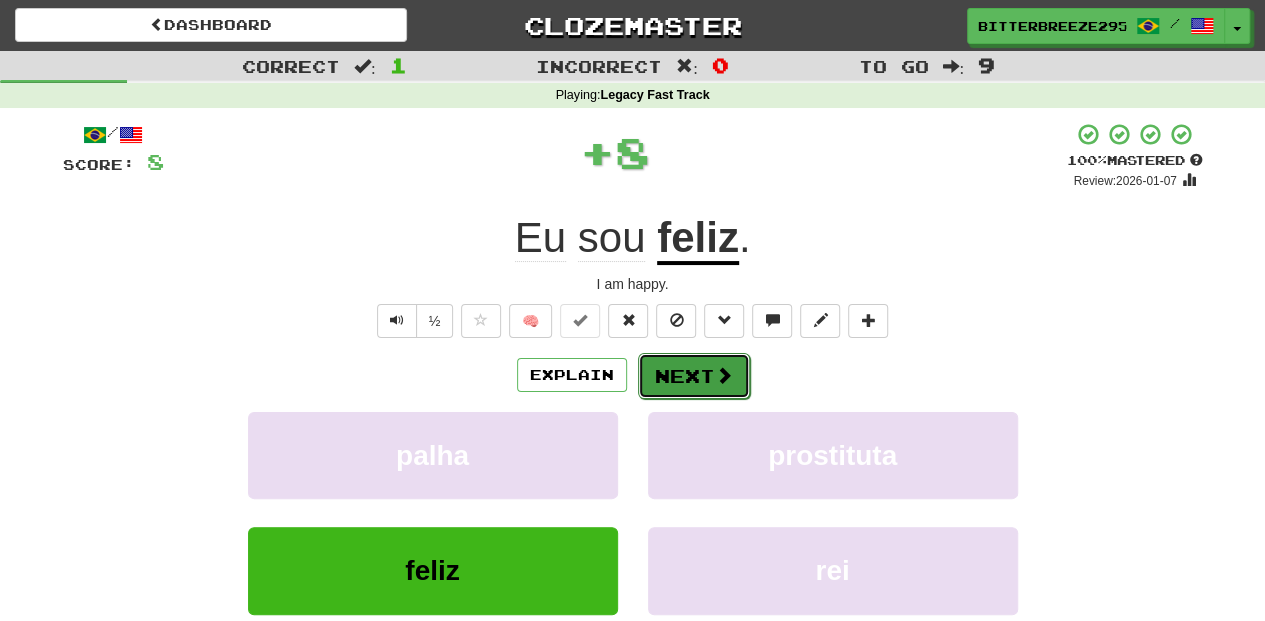 click on "Next" at bounding box center [694, 376] 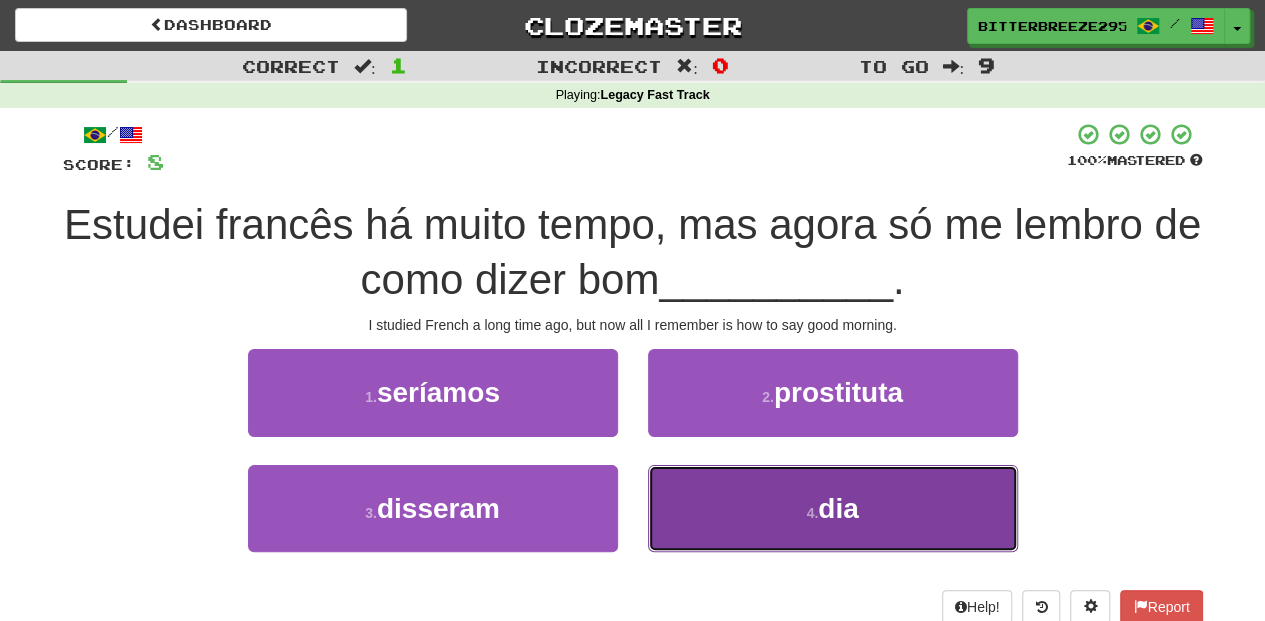 click on "4 .  dia" at bounding box center (833, 508) 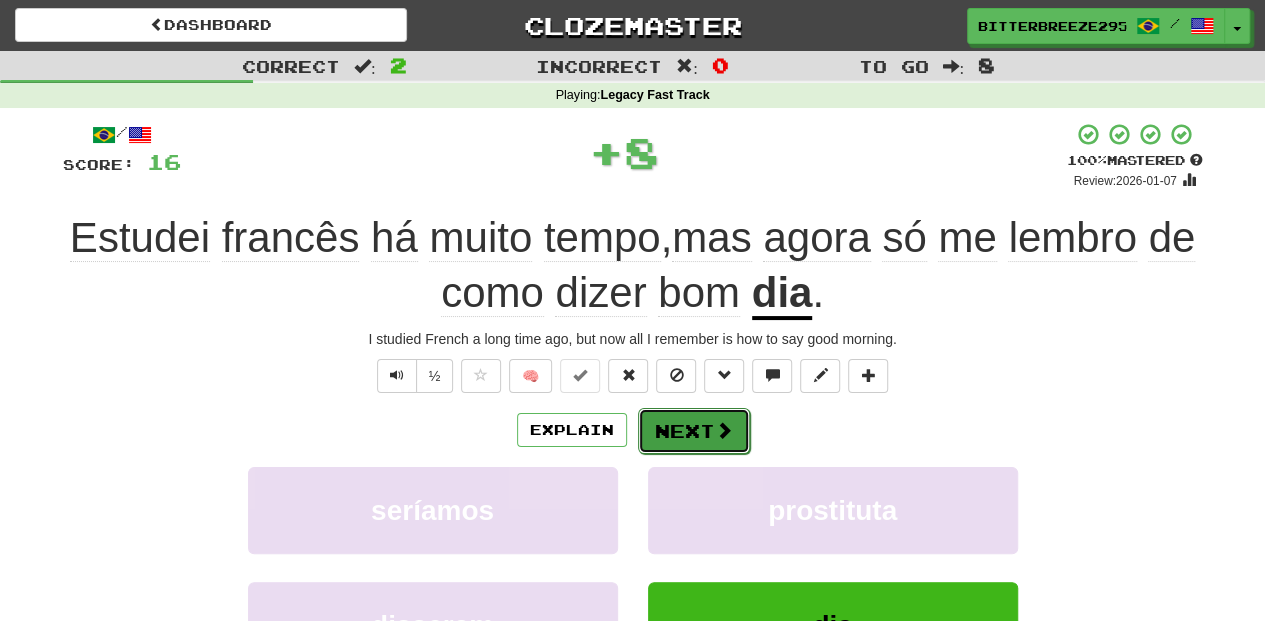 click on "Next" at bounding box center [694, 431] 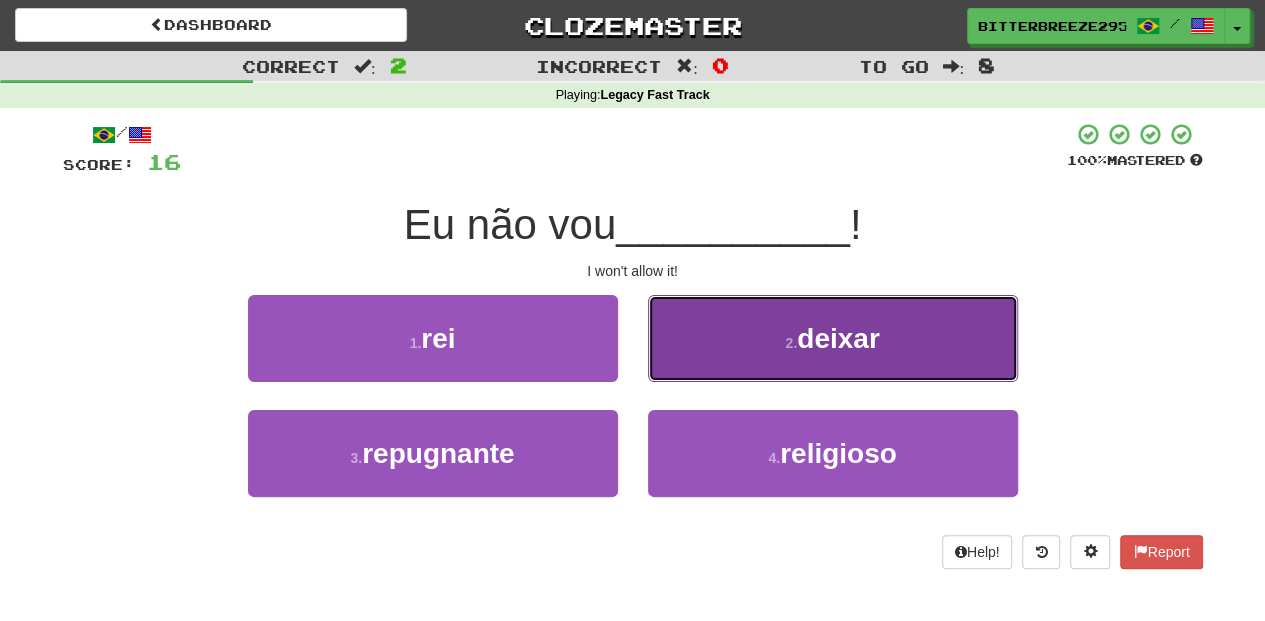 click on "2 .  deixar" at bounding box center (833, 338) 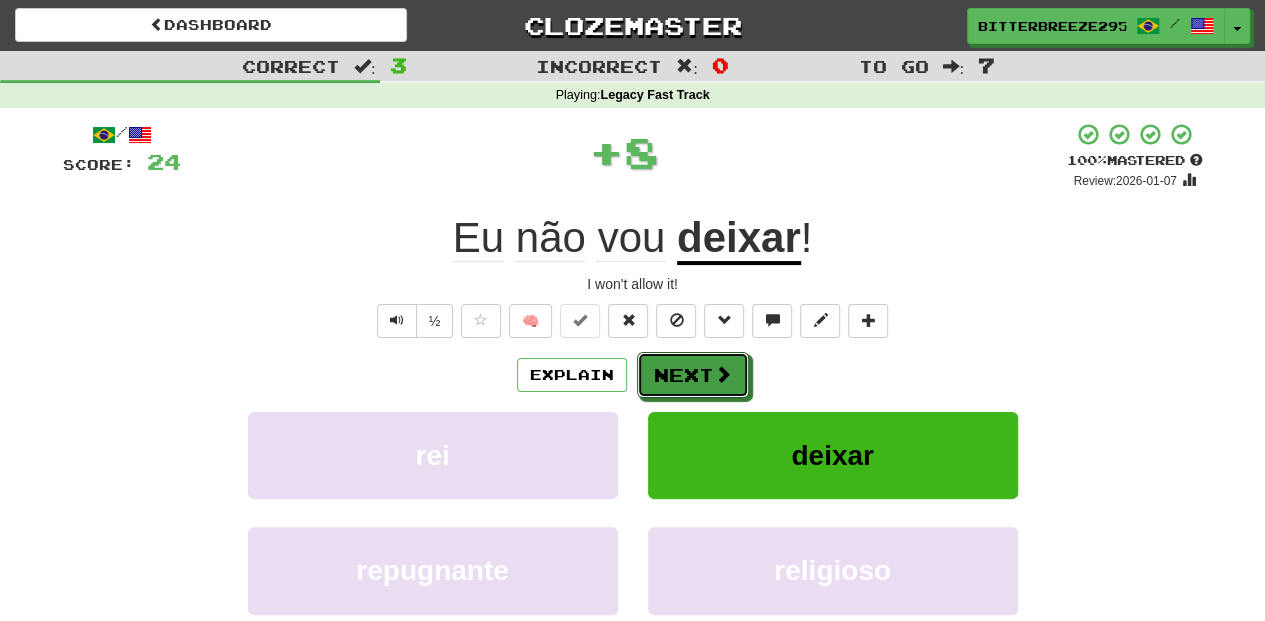 click on "Next" at bounding box center (693, 375) 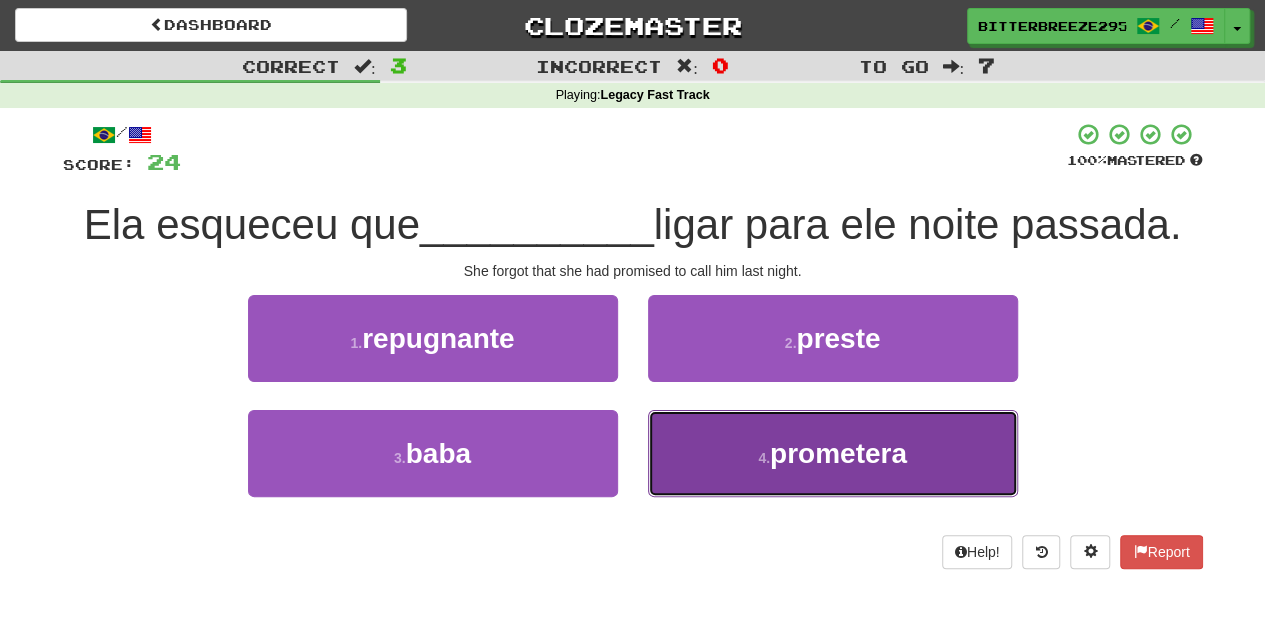 click on "4 .  prometera" at bounding box center (833, 453) 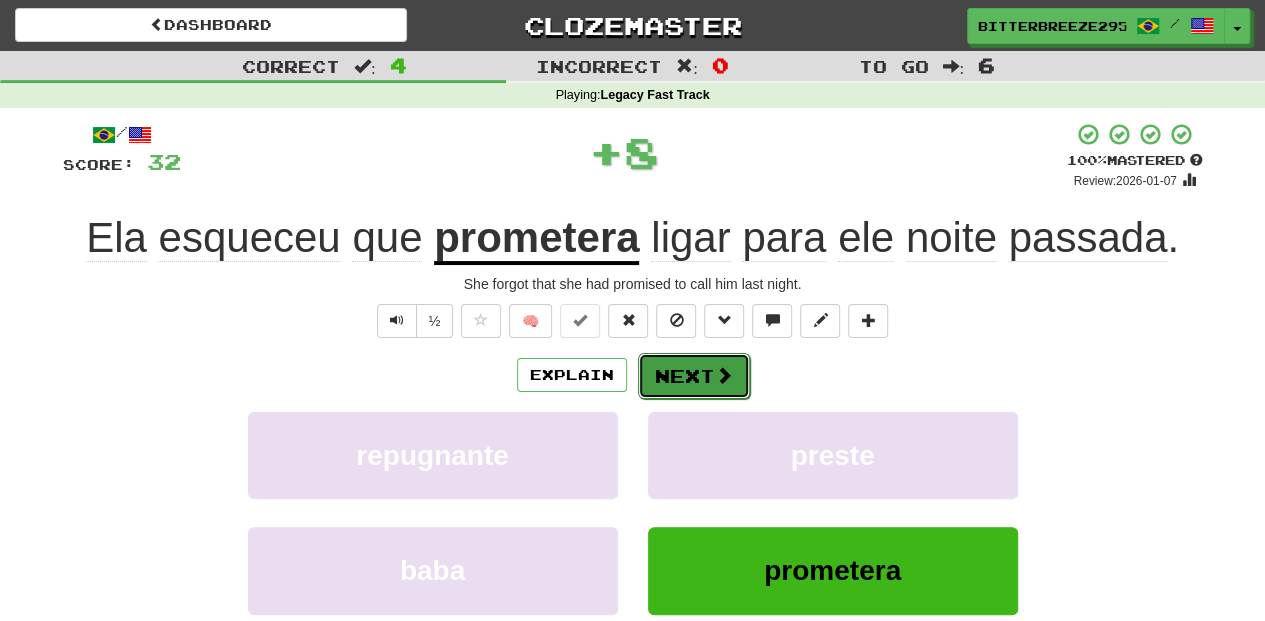 click on "Next" at bounding box center (694, 376) 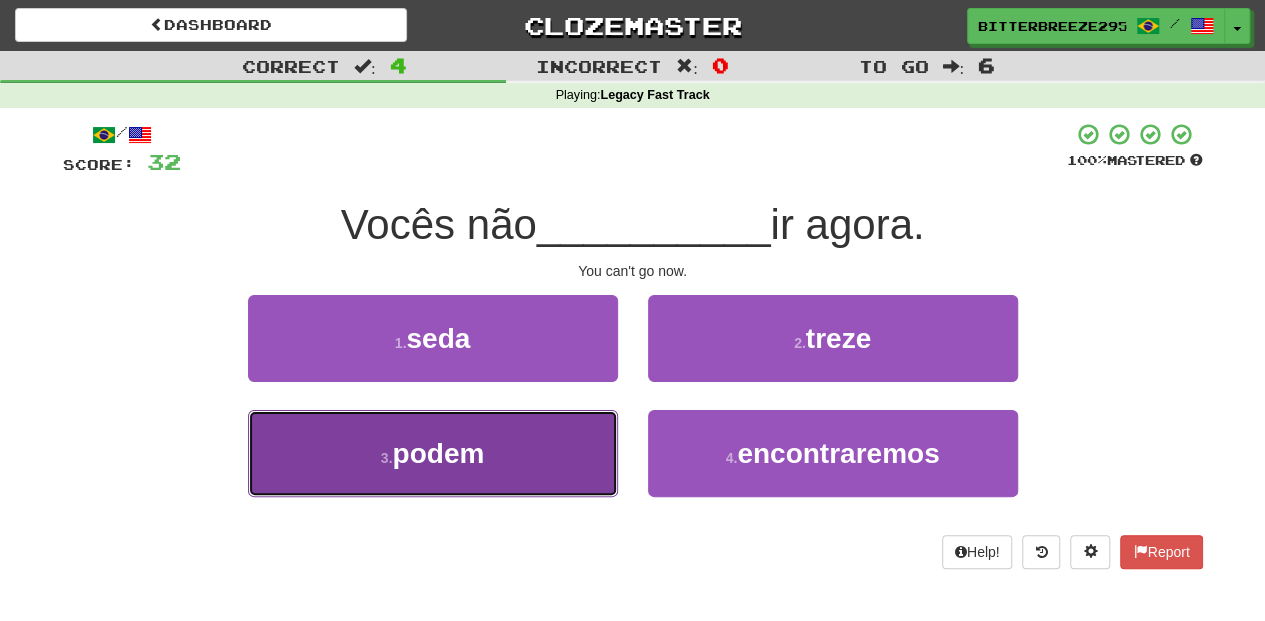 click on "3 .  podem" at bounding box center (433, 453) 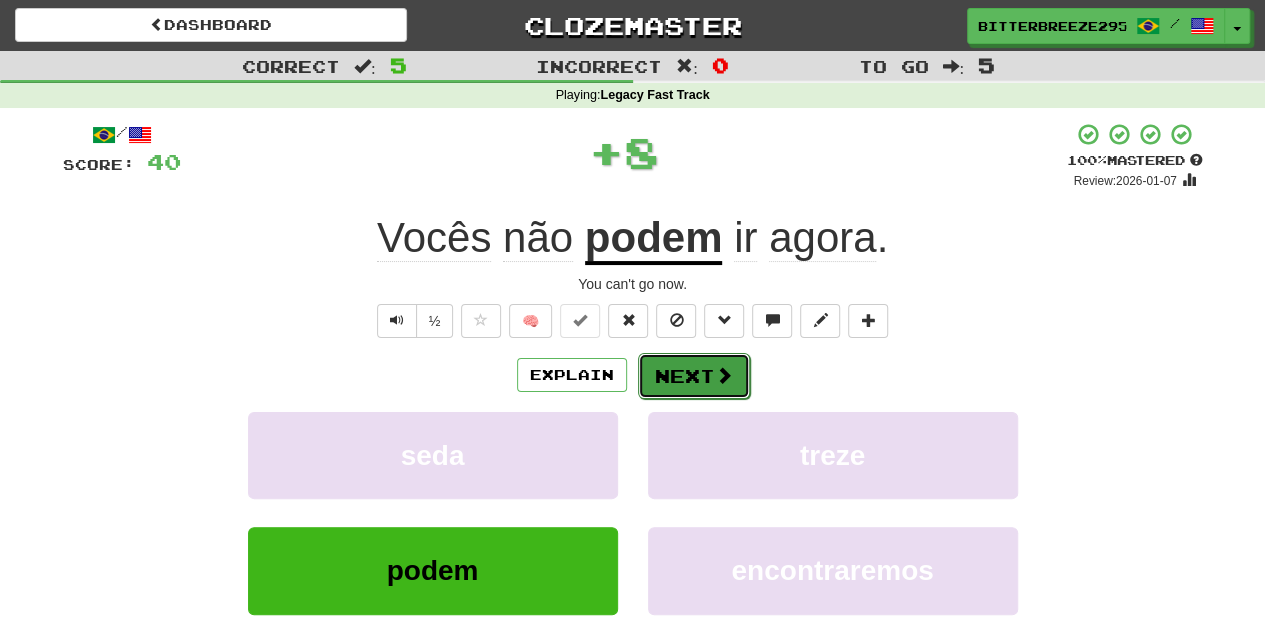 click on "Next" at bounding box center [694, 376] 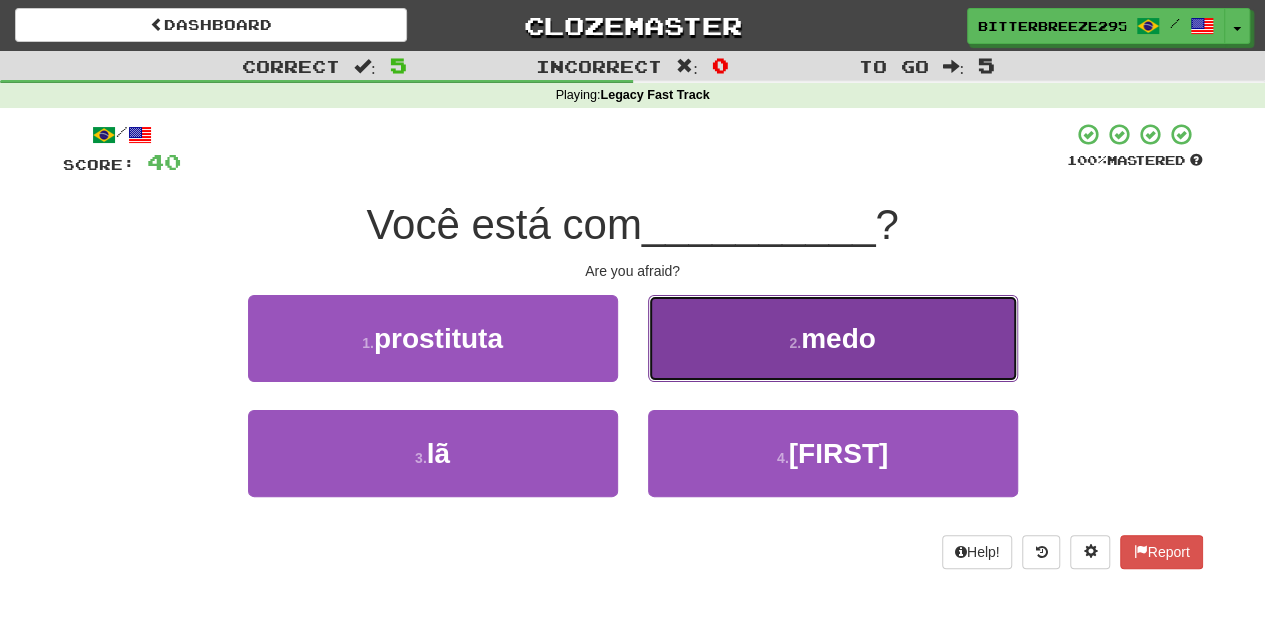 click on "2 .  medo" at bounding box center (833, 338) 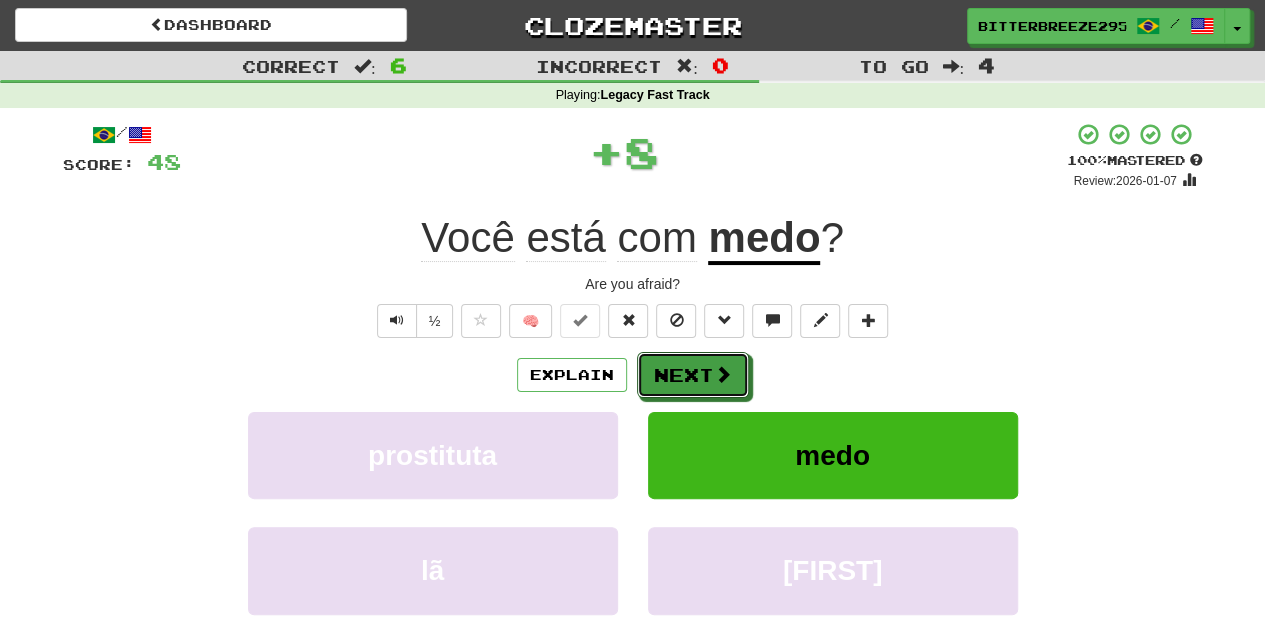 click on "Next" at bounding box center [693, 375] 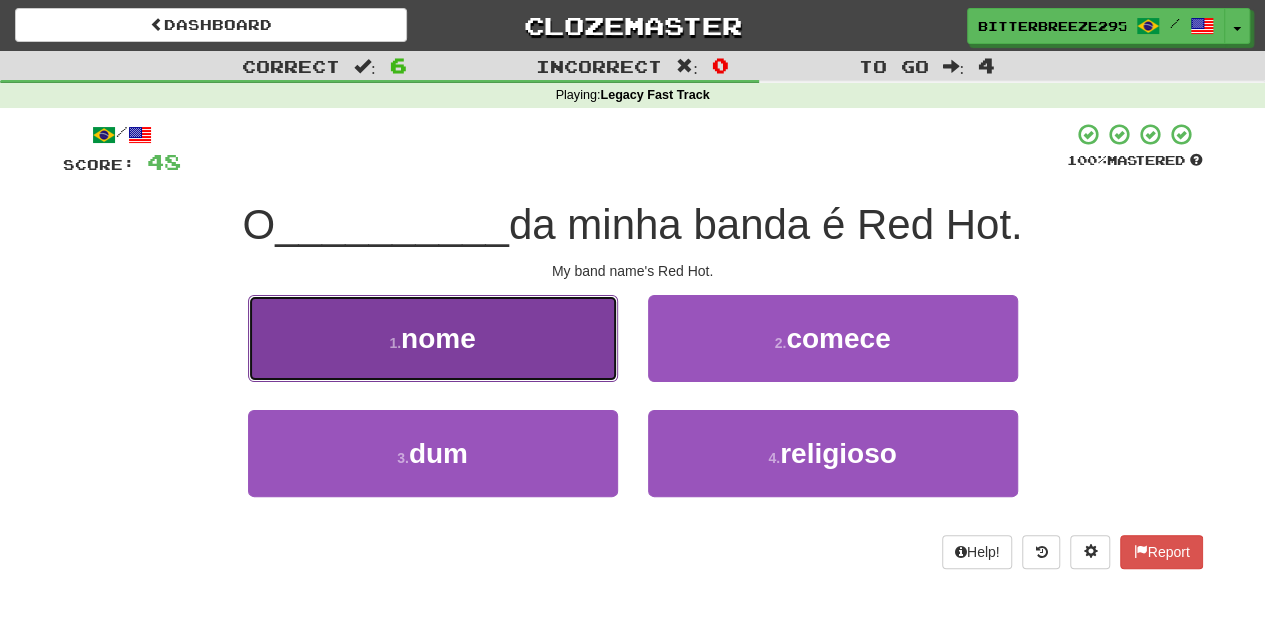 click on "1 .  nome" at bounding box center [433, 338] 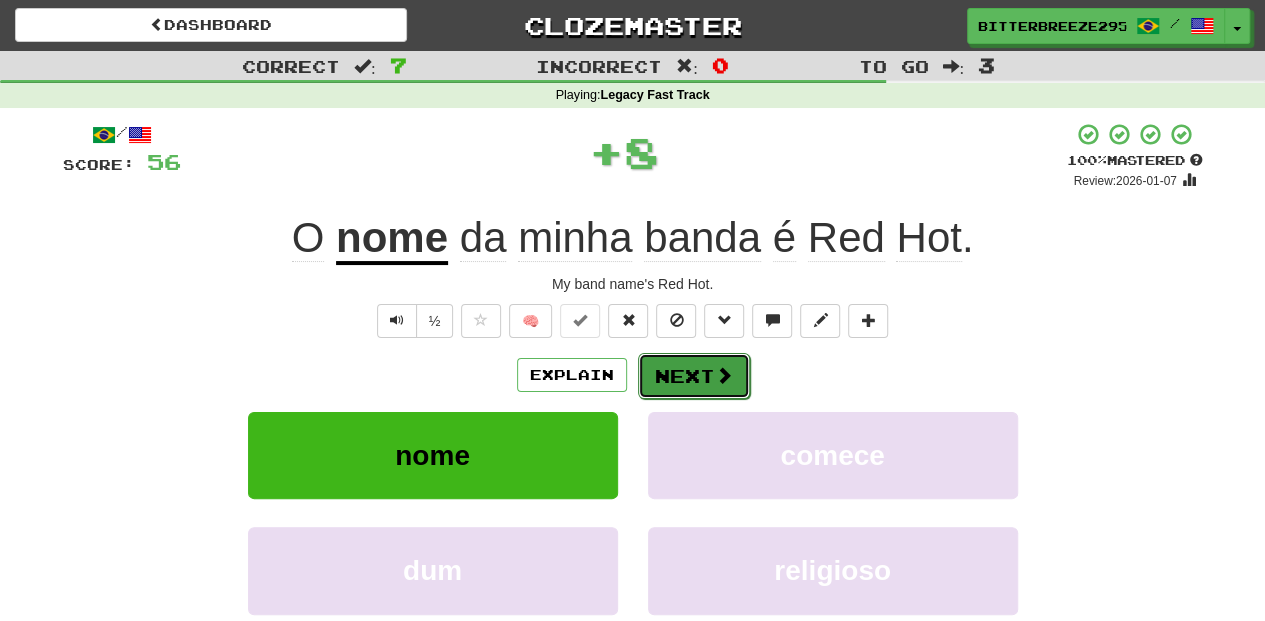 click on "Next" at bounding box center (694, 376) 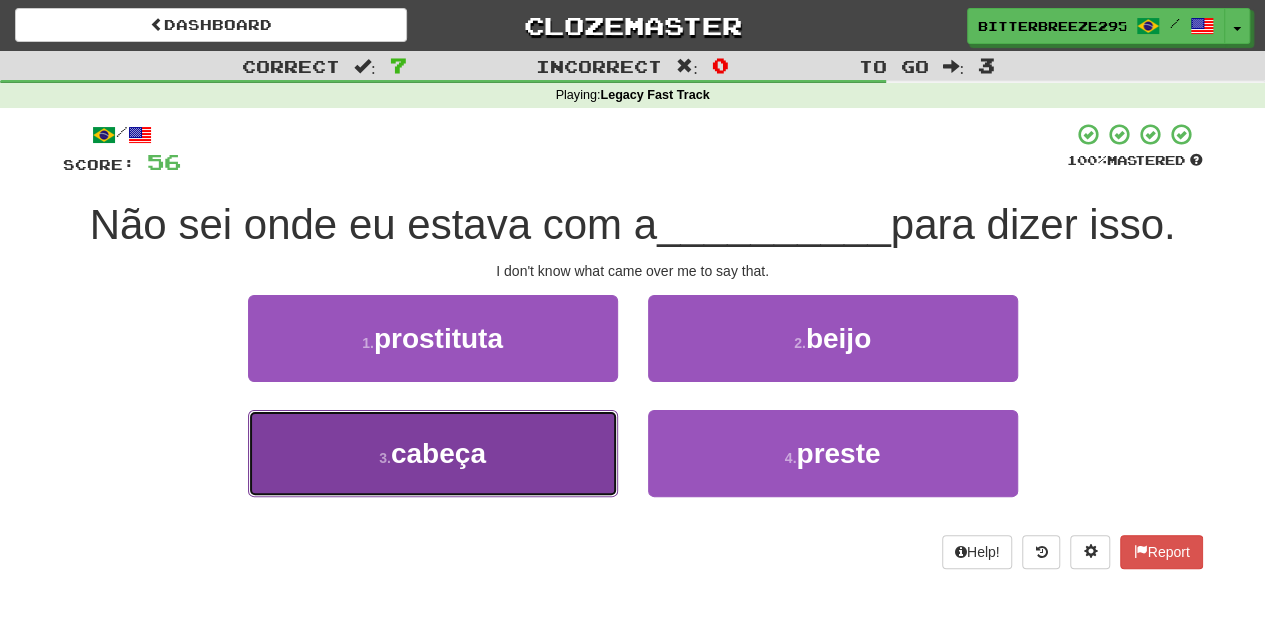 click on "3 .  cabeça" at bounding box center [433, 453] 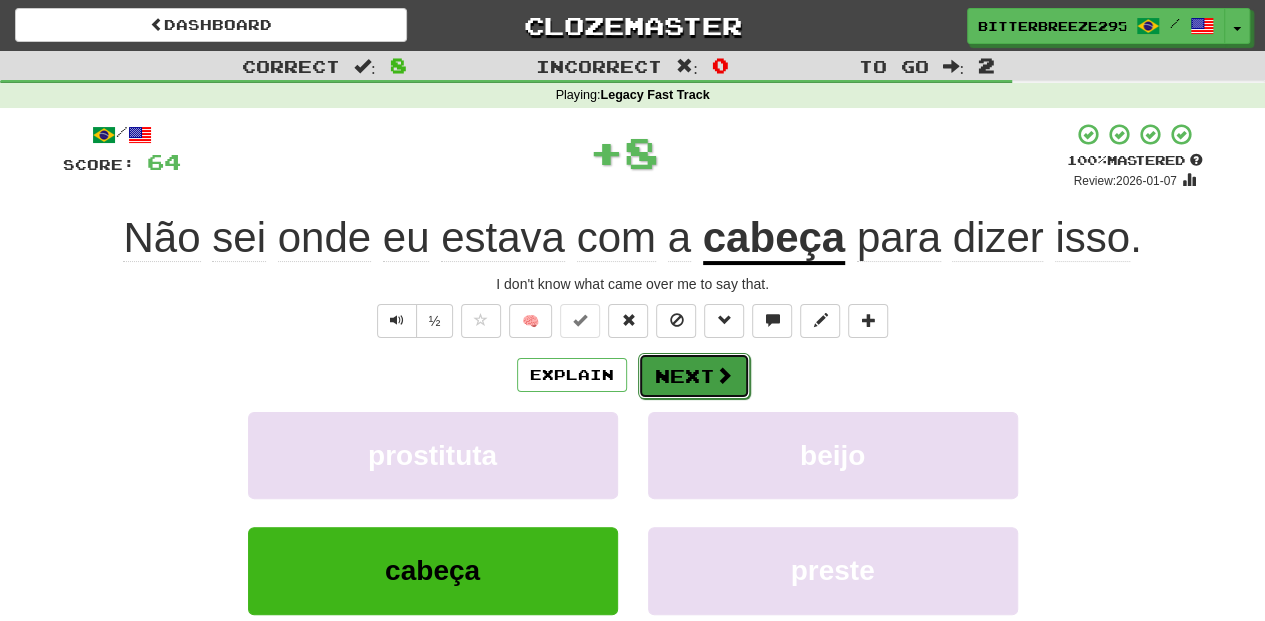click on "Next" at bounding box center (694, 376) 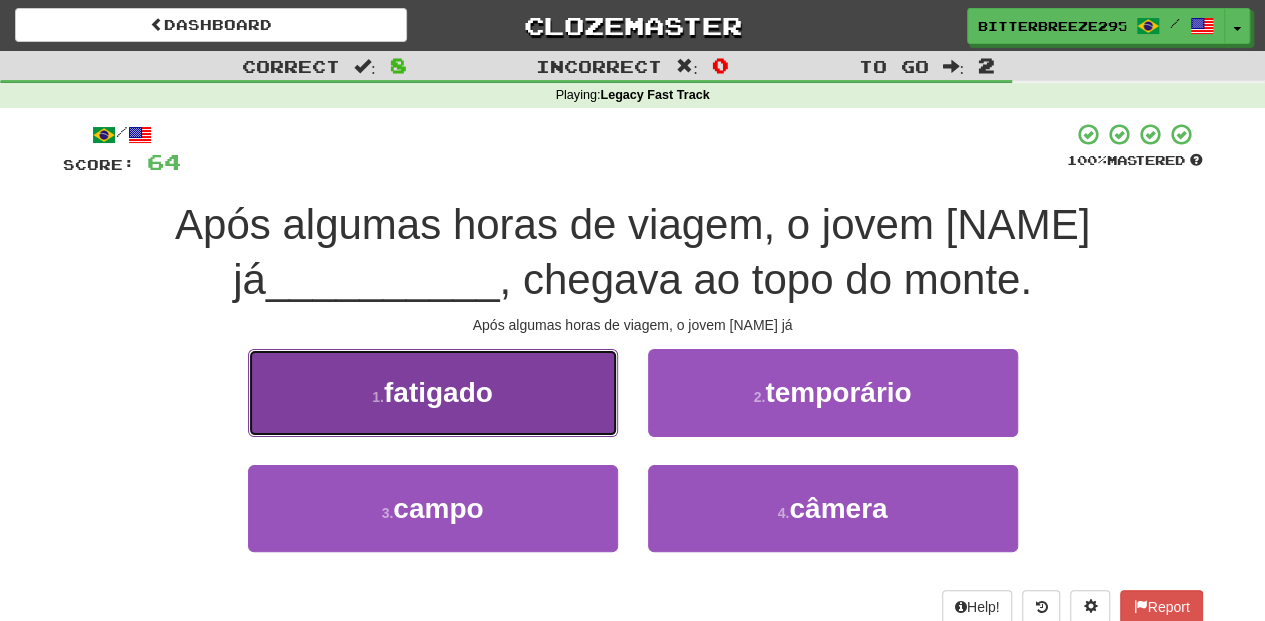 click on "1 .  fatigado" at bounding box center (433, 392) 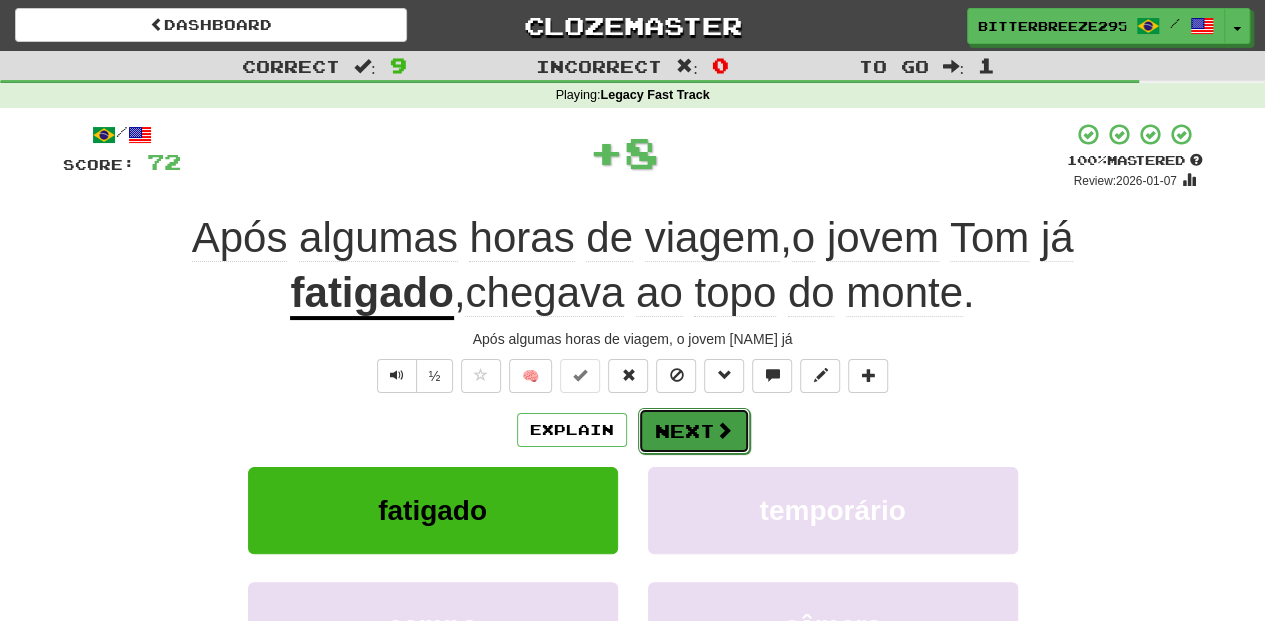 click on "Next" at bounding box center (694, 431) 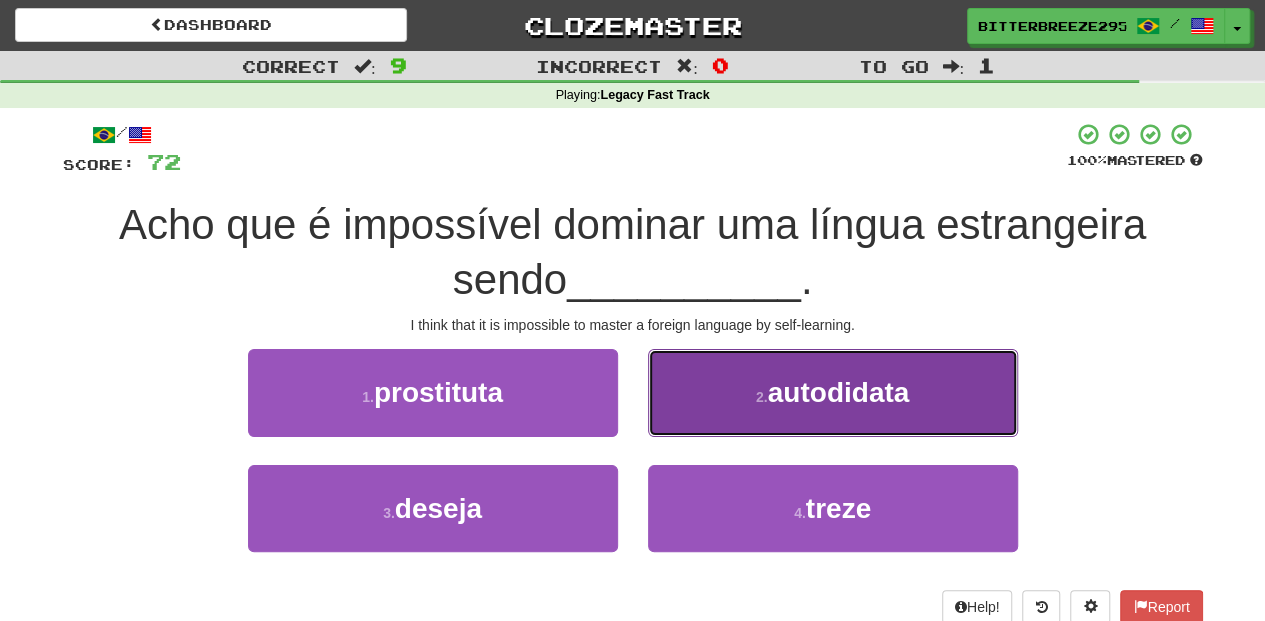 click on "2 .  autodidata" at bounding box center [833, 392] 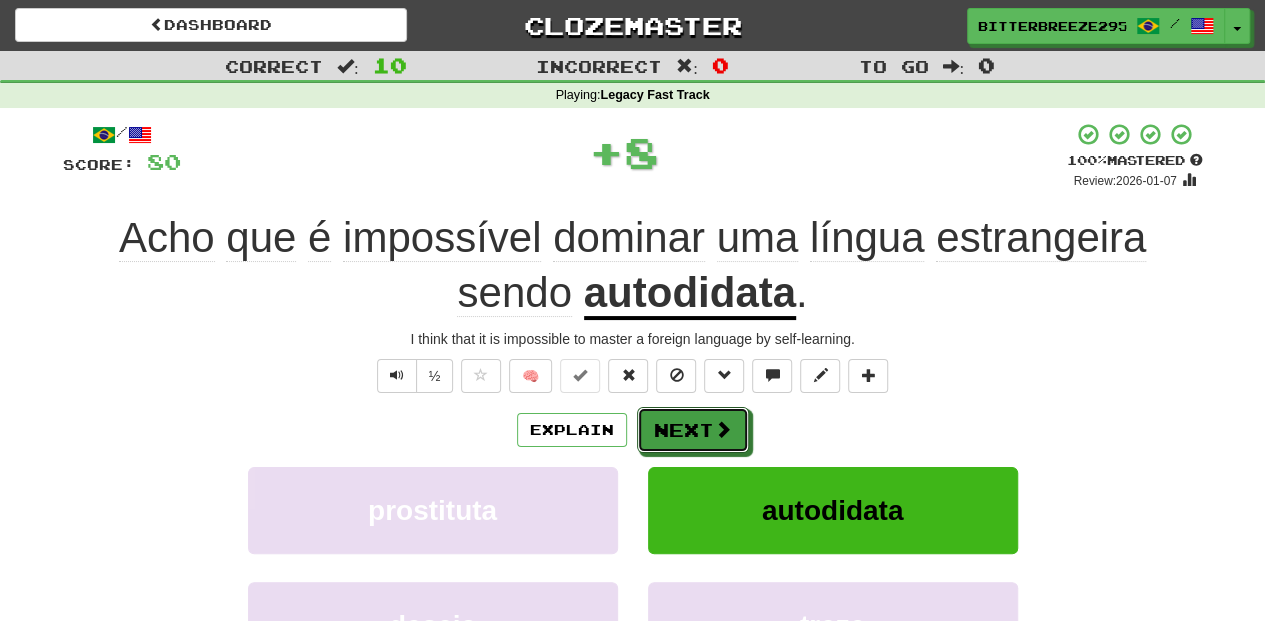 click on "Next" at bounding box center [693, 430] 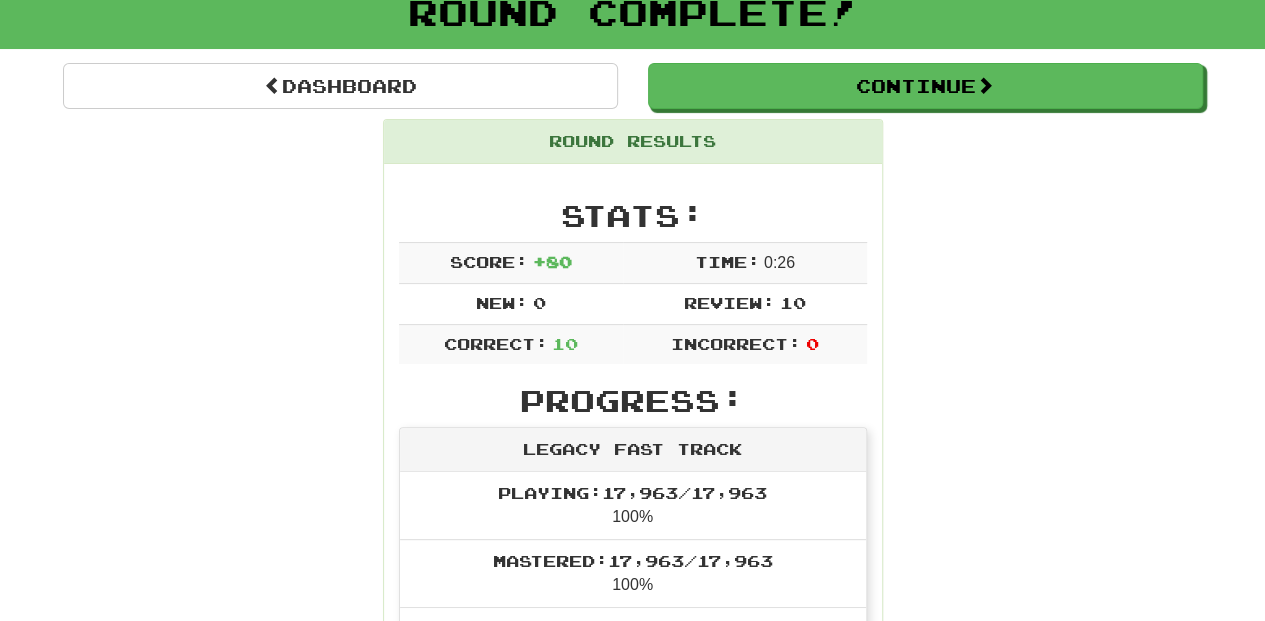 scroll, scrollTop: 0, scrollLeft: 0, axis: both 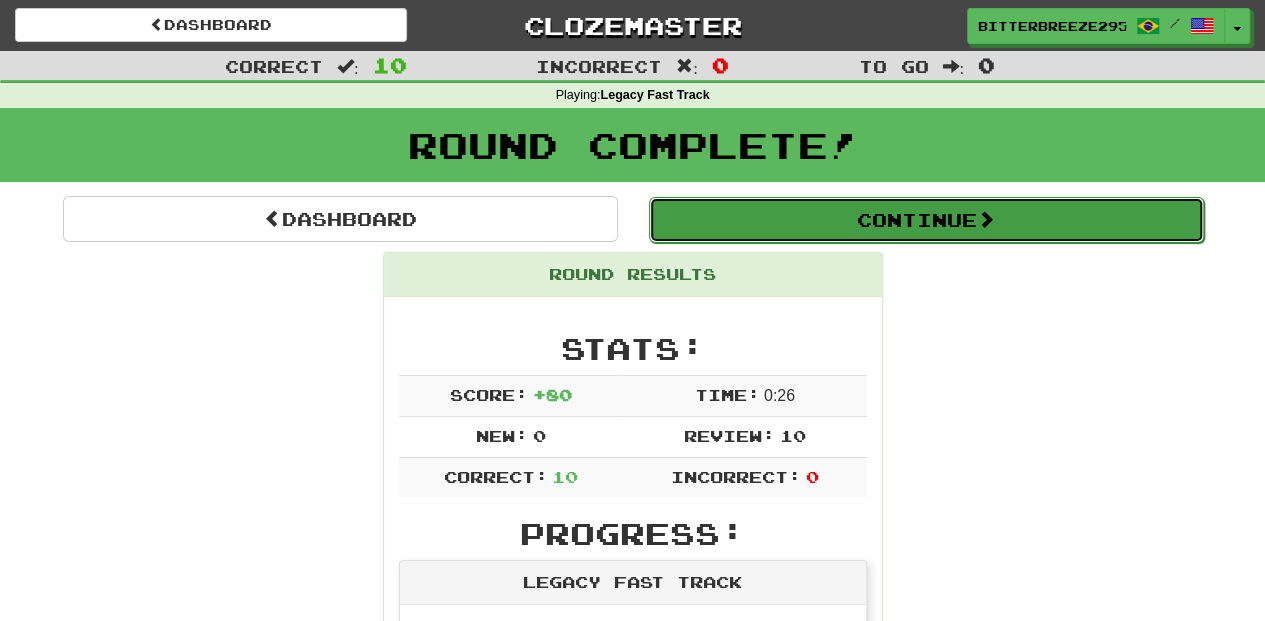 click on "Continue" at bounding box center (926, 220) 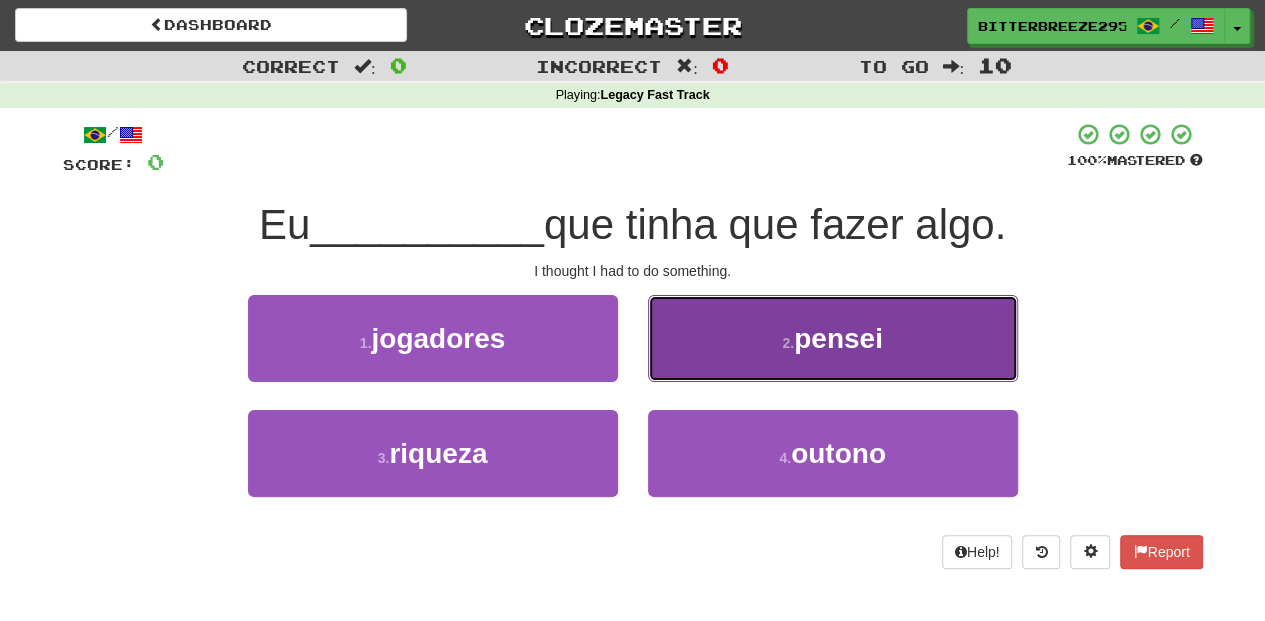 click on "2 .  pensei" at bounding box center (833, 338) 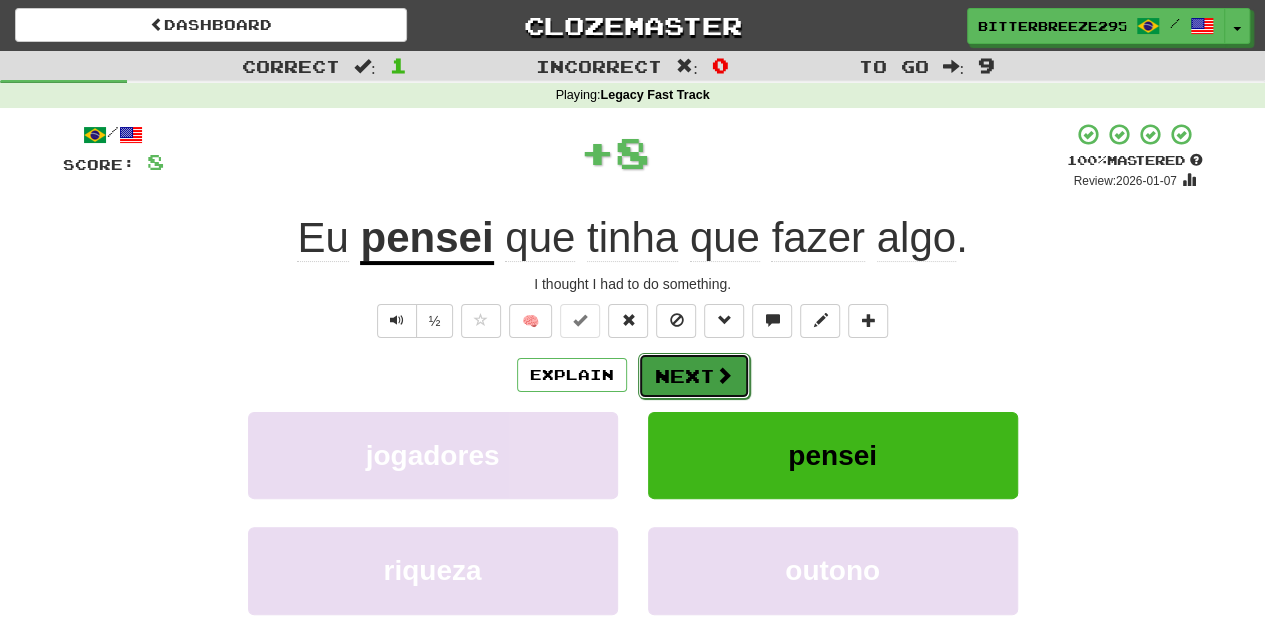 click at bounding box center (724, 375) 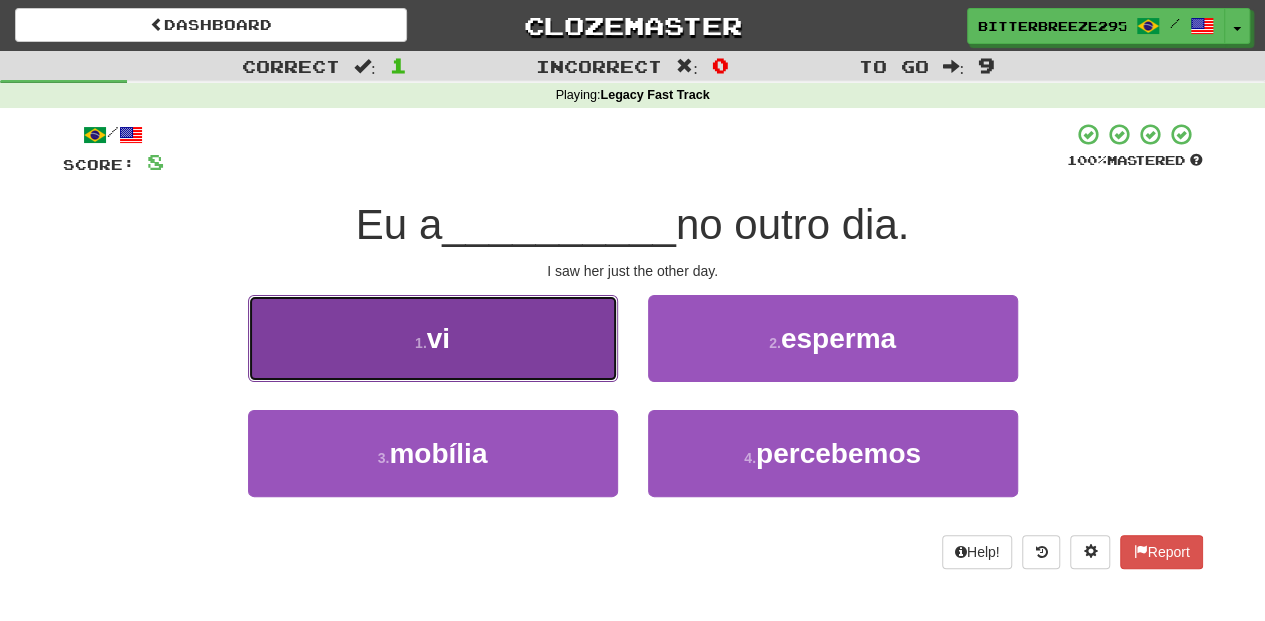 click on "1 .  vi" at bounding box center [433, 338] 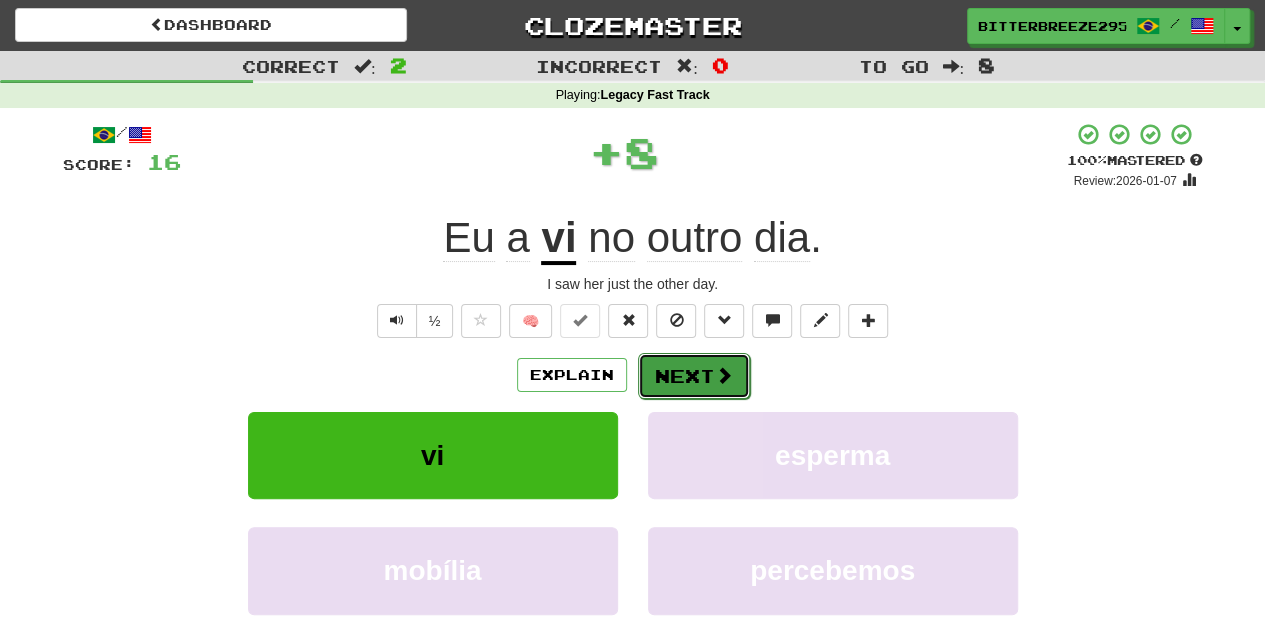 click on "Next" at bounding box center [694, 376] 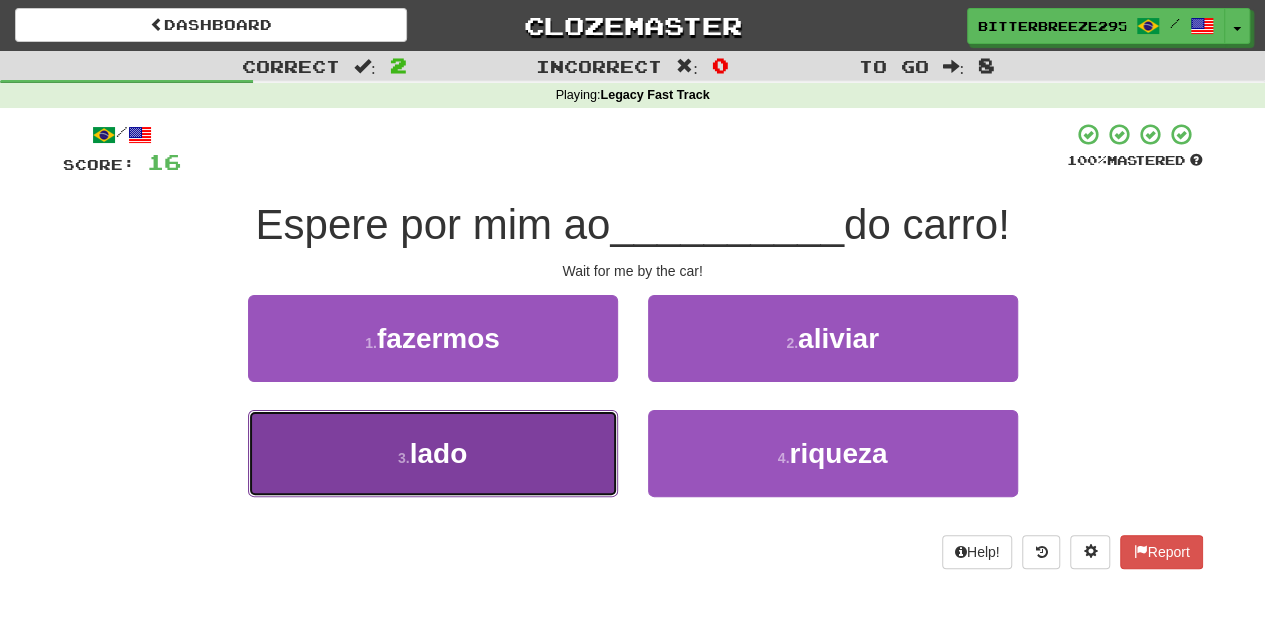 click on "3 .  lado" at bounding box center (433, 453) 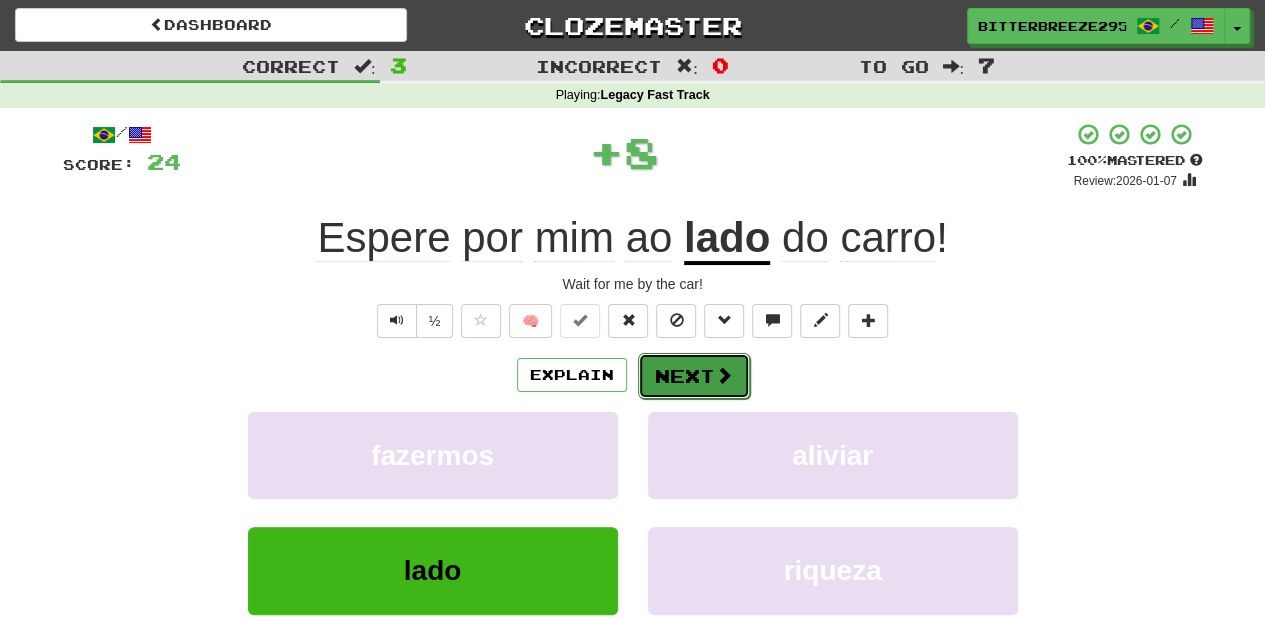 click on "Next" at bounding box center [694, 376] 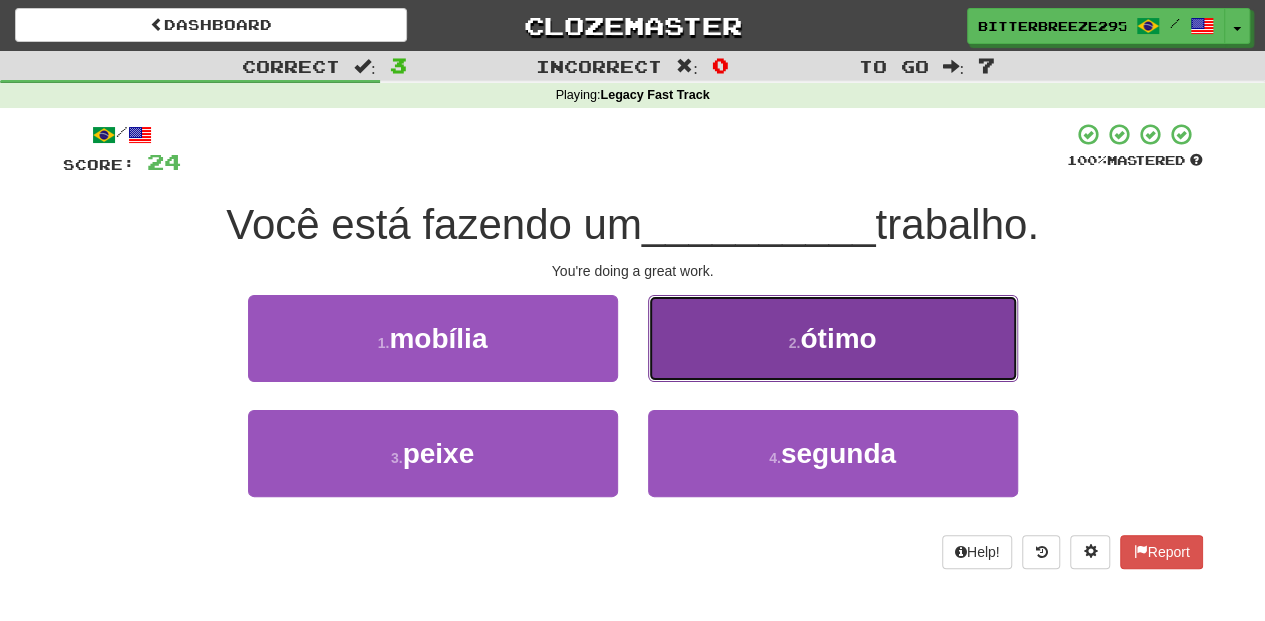 click on "2 .  ótimo" at bounding box center (833, 338) 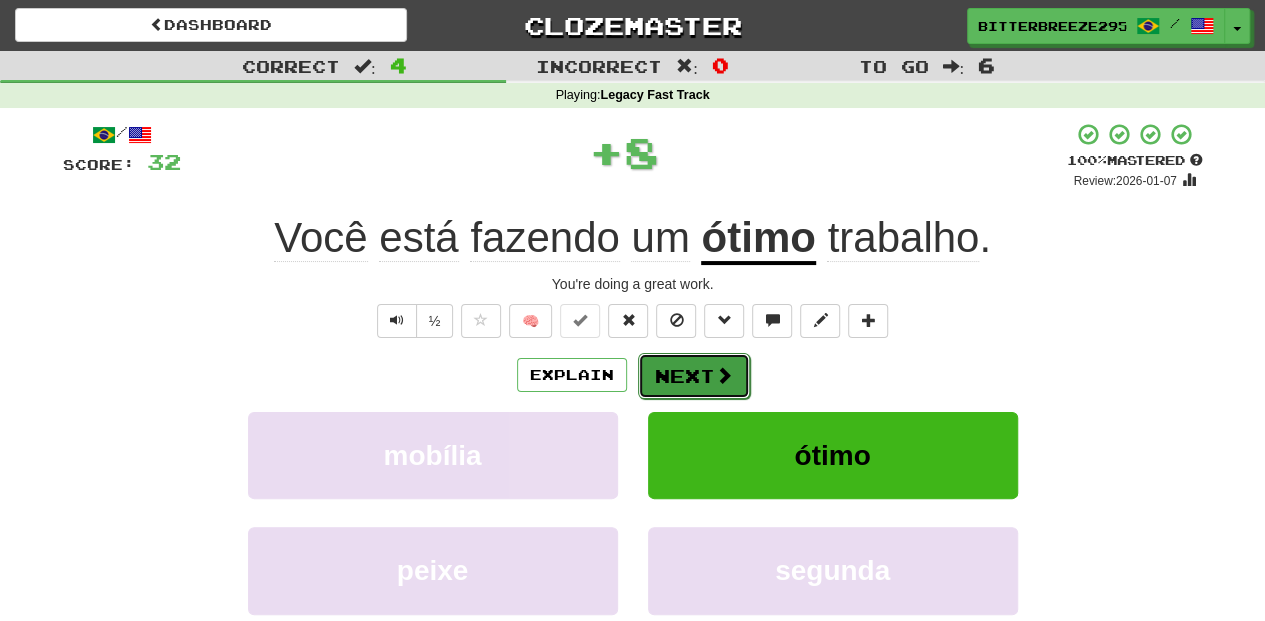 click on "Next" at bounding box center (694, 376) 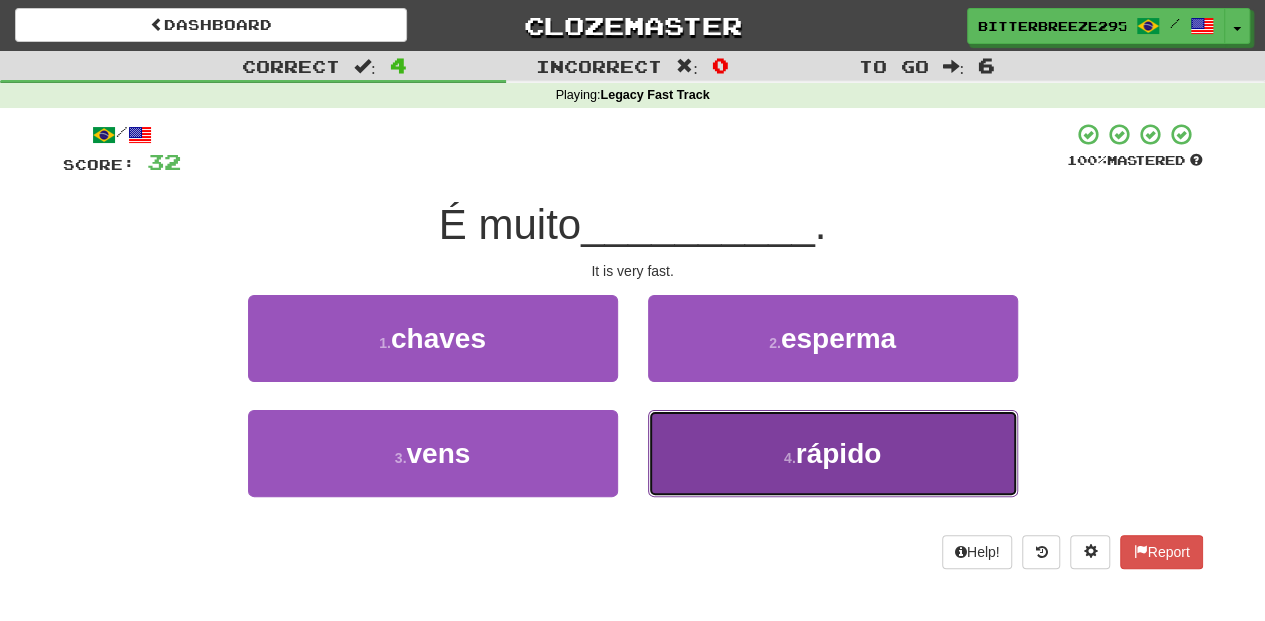 click on "4 .  rápido" at bounding box center [833, 453] 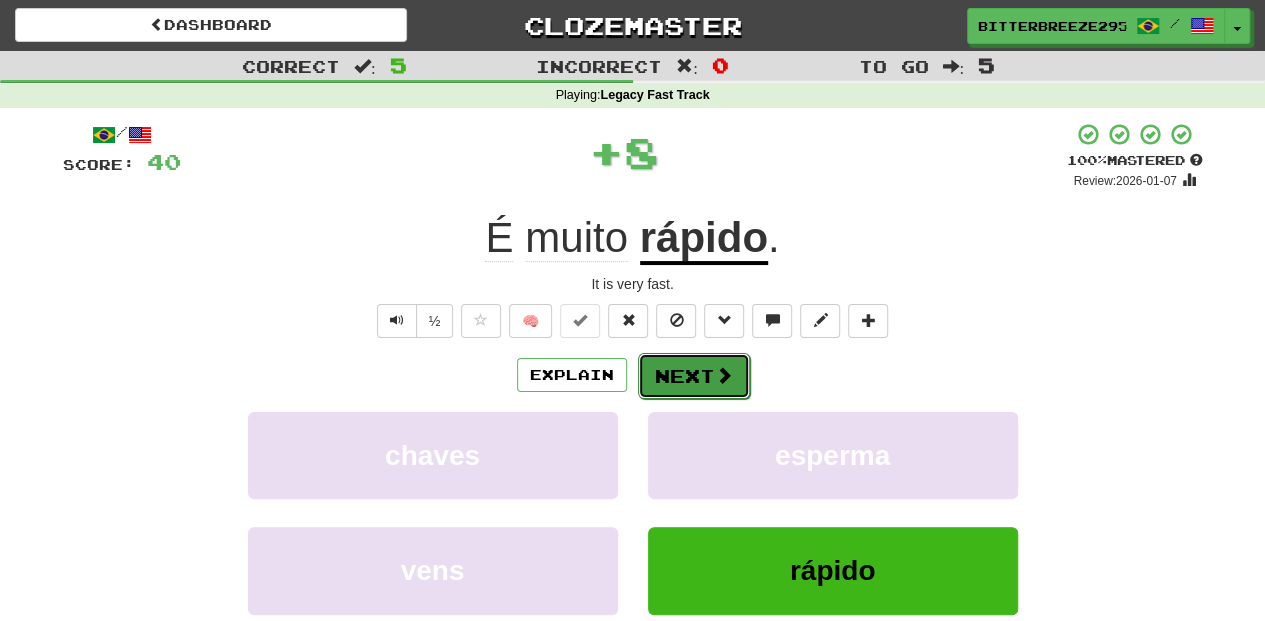 click on "Next" at bounding box center [694, 376] 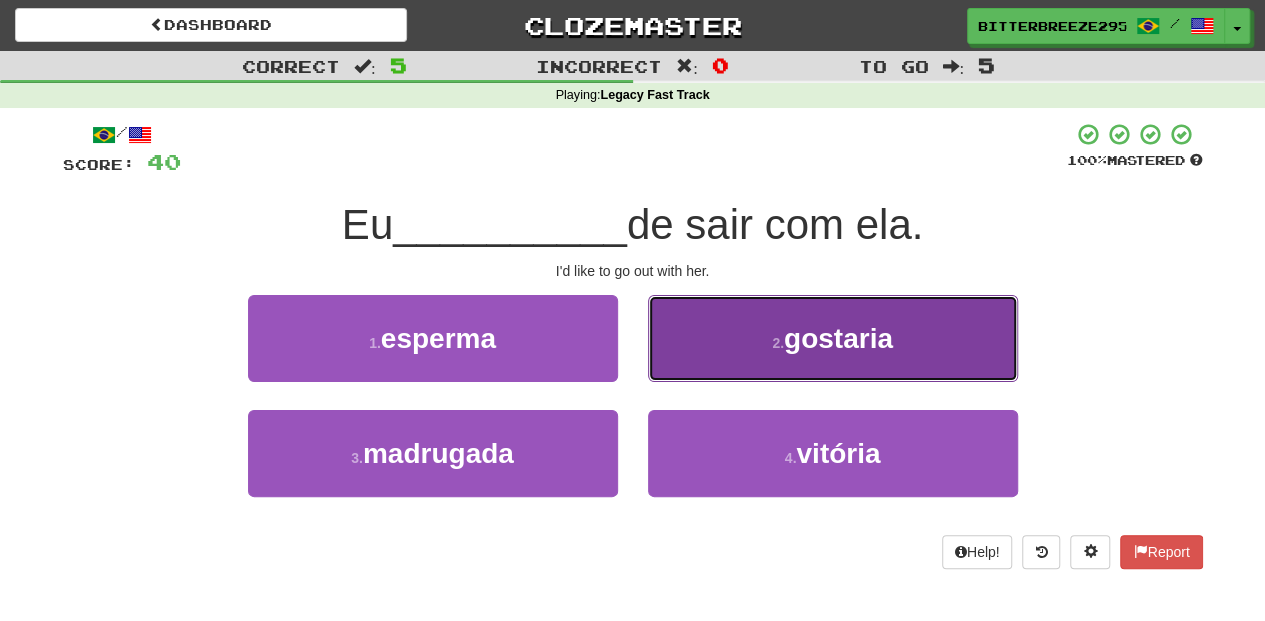 click on "2 .  gostaria" at bounding box center (833, 338) 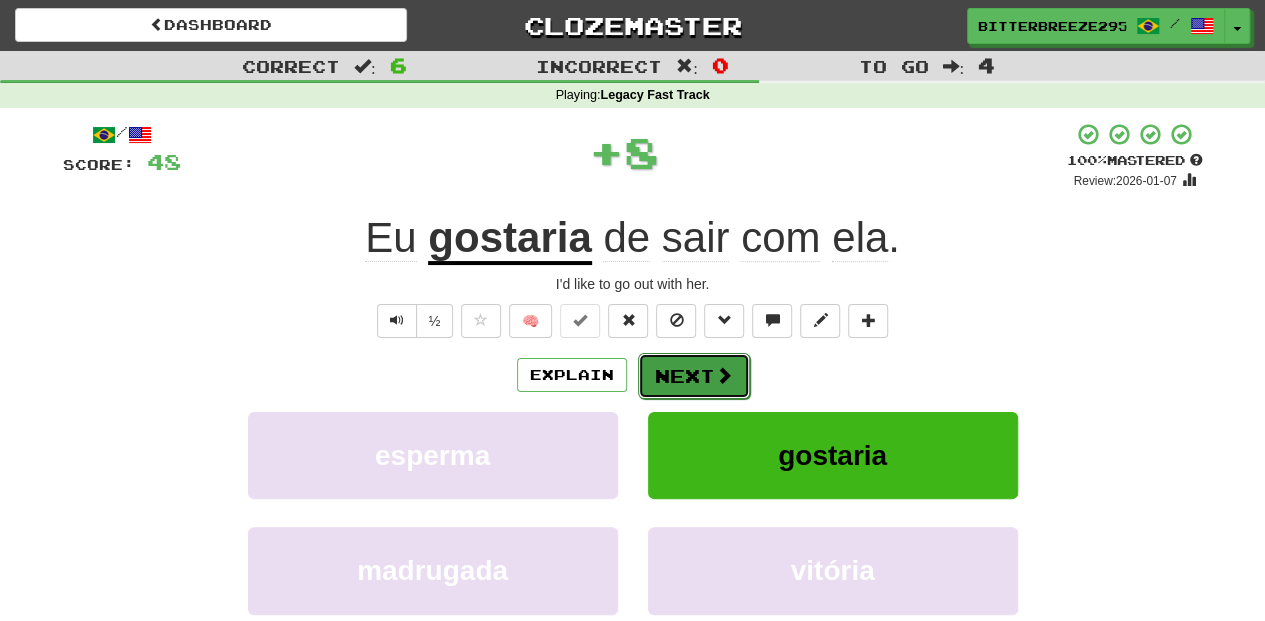 click on "Next" at bounding box center (694, 376) 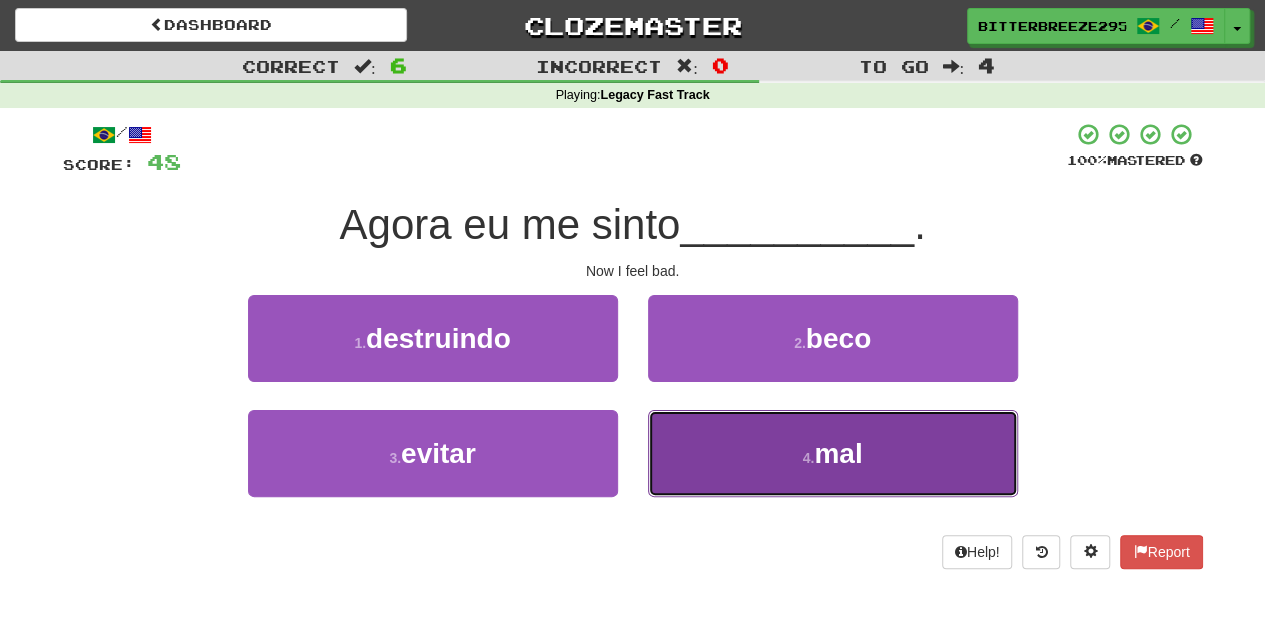 click on "4 .  mal" at bounding box center [833, 453] 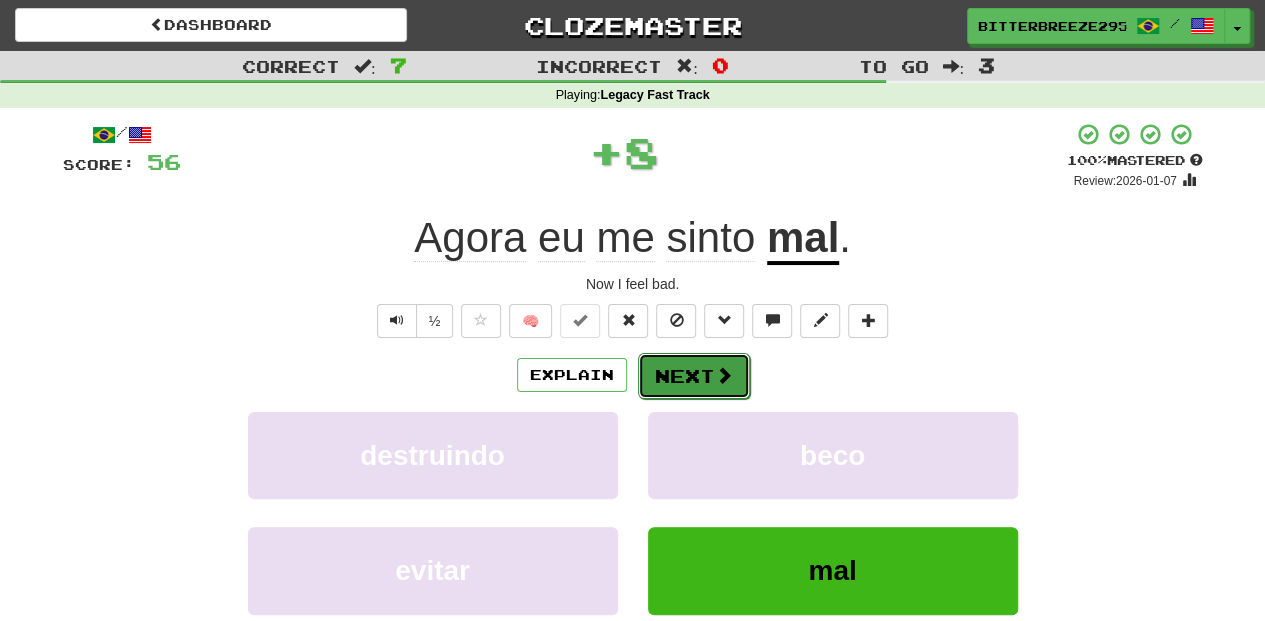 click on "Next" at bounding box center (694, 376) 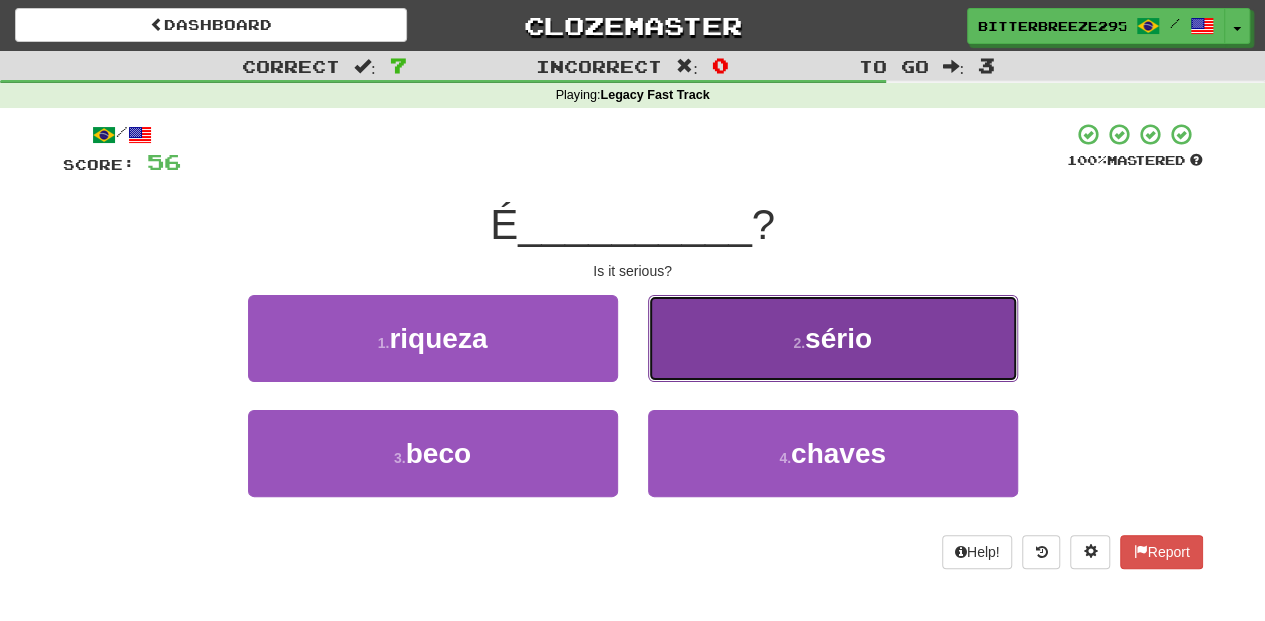 click on "2 .  sério" at bounding box center (833, 338) 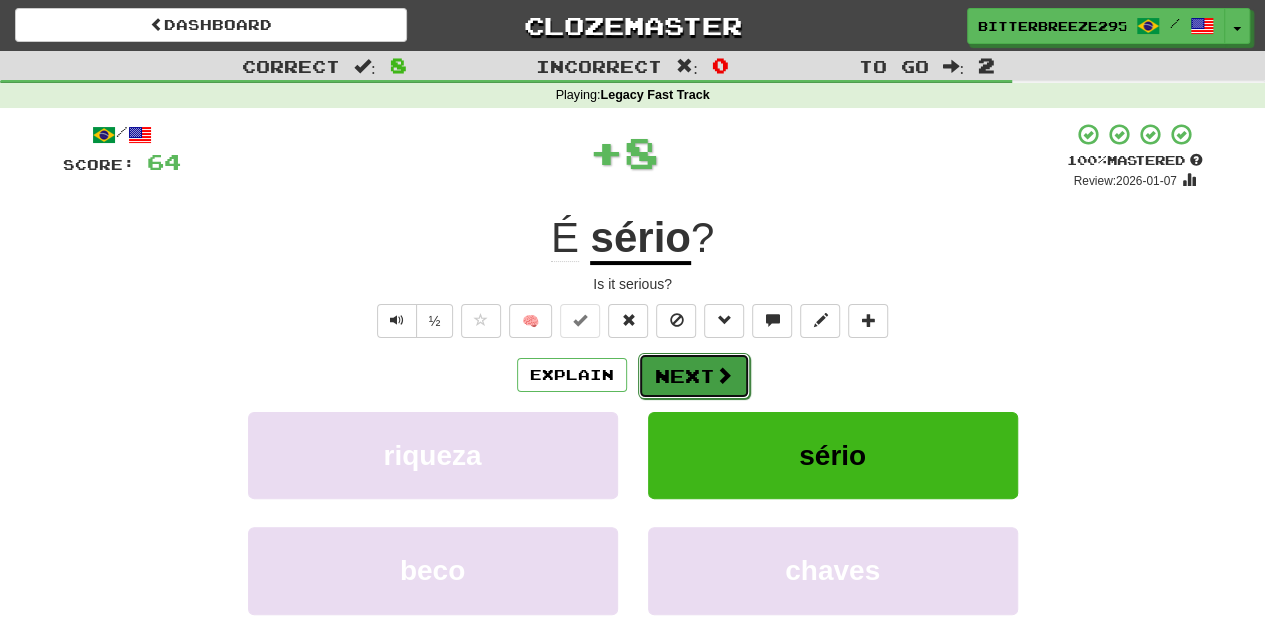 click on "Next" at bounding box center [694, 376] 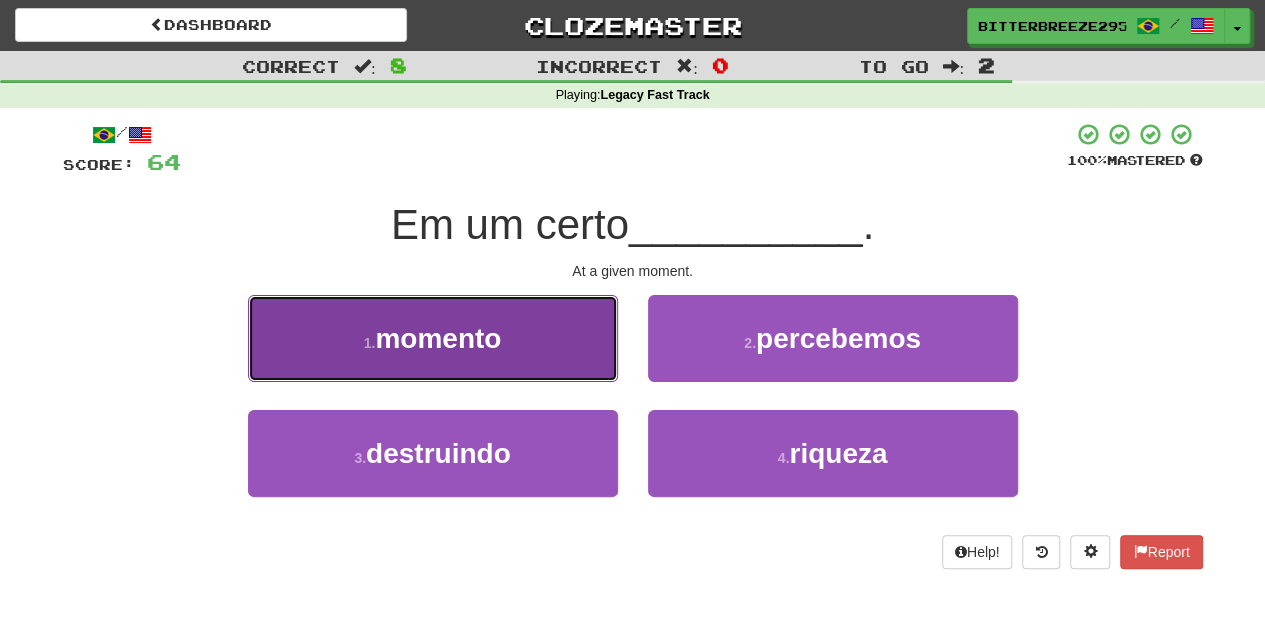 click on "1 .  momento" at bounding box center (433, 338) 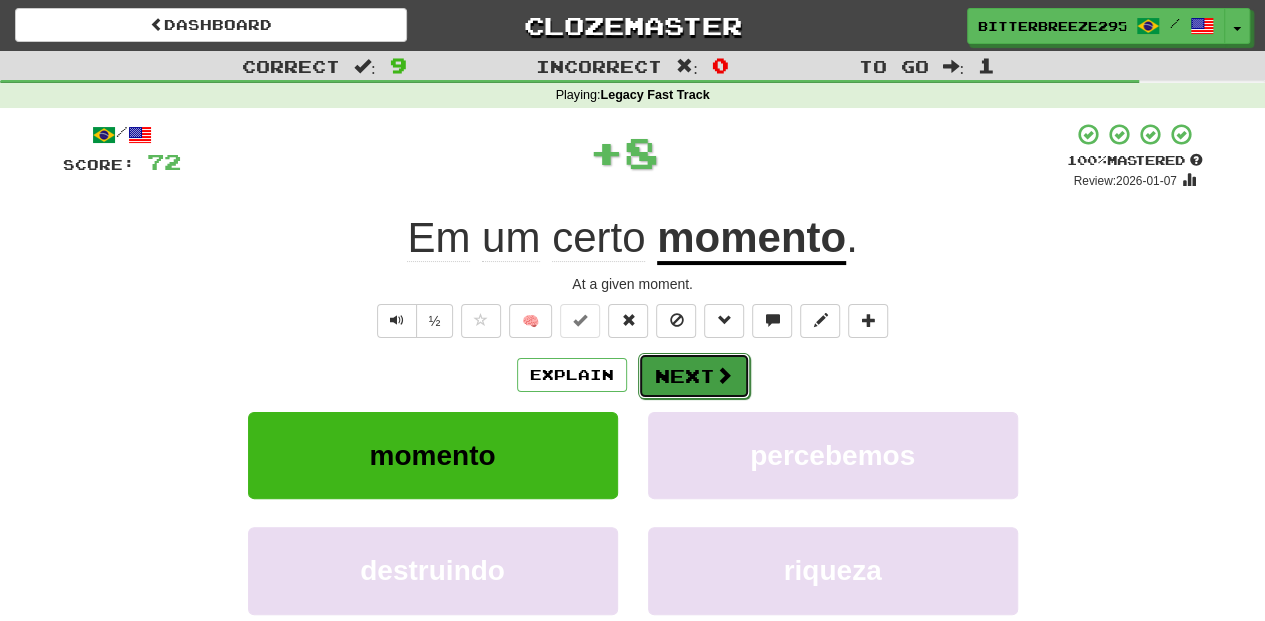 click on "Next" at bounding box center [694, 376] 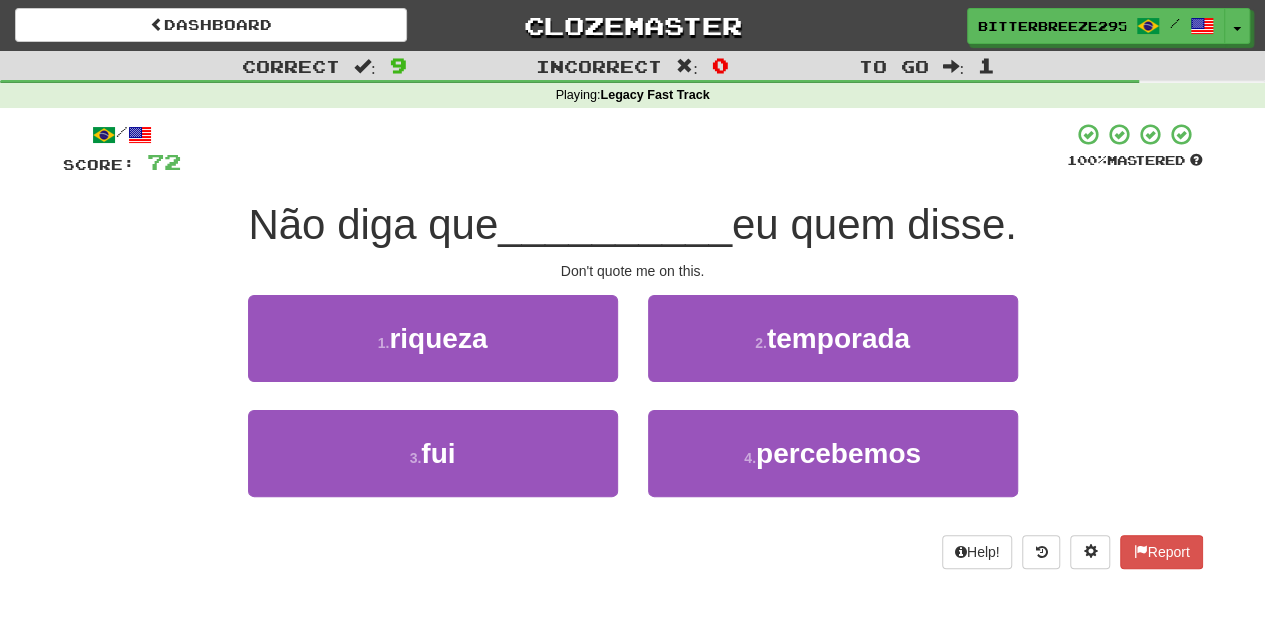 click on "4 .  percebemos" at bounding box center (833, 467) 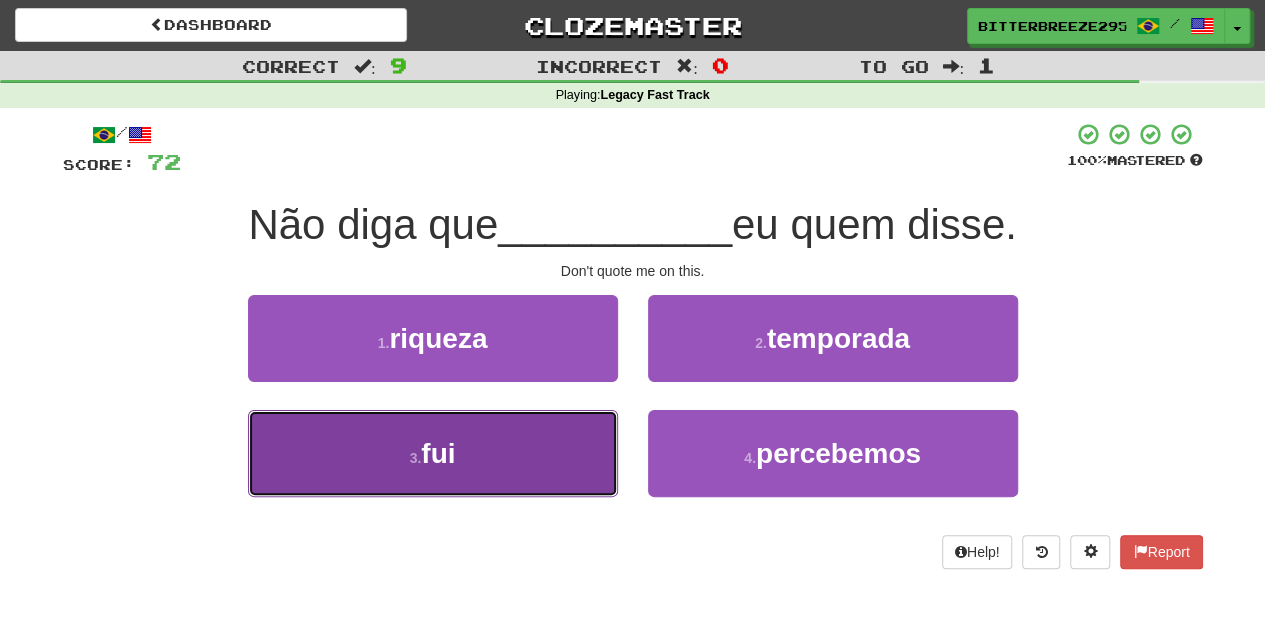 click on "3 .  fui" at bounding box center (433, 453) 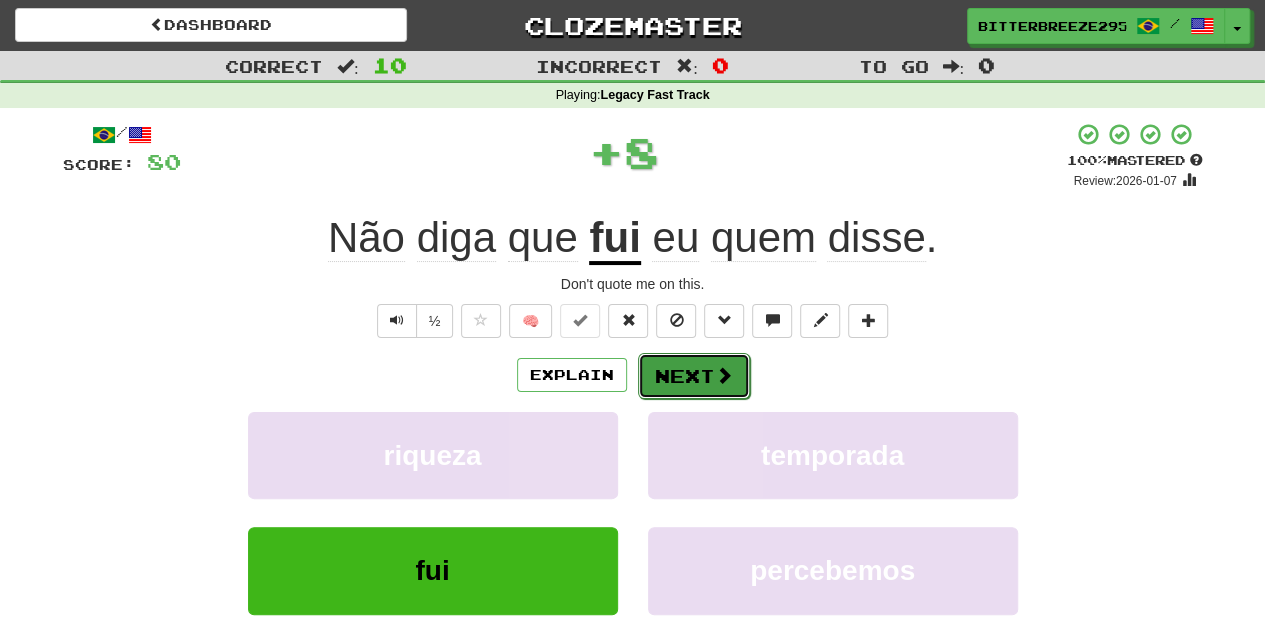 click on "Next" at bounding box center [694, 376] 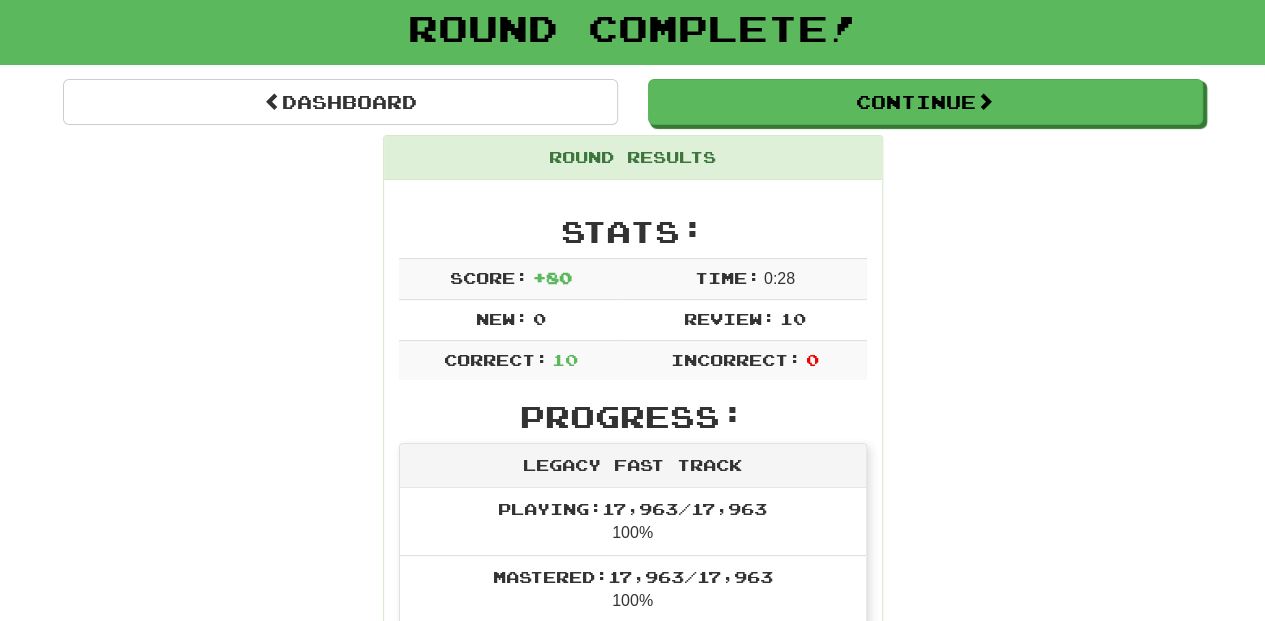 scroll, scrollTop: 0, scrollLeft: 0, axis: both 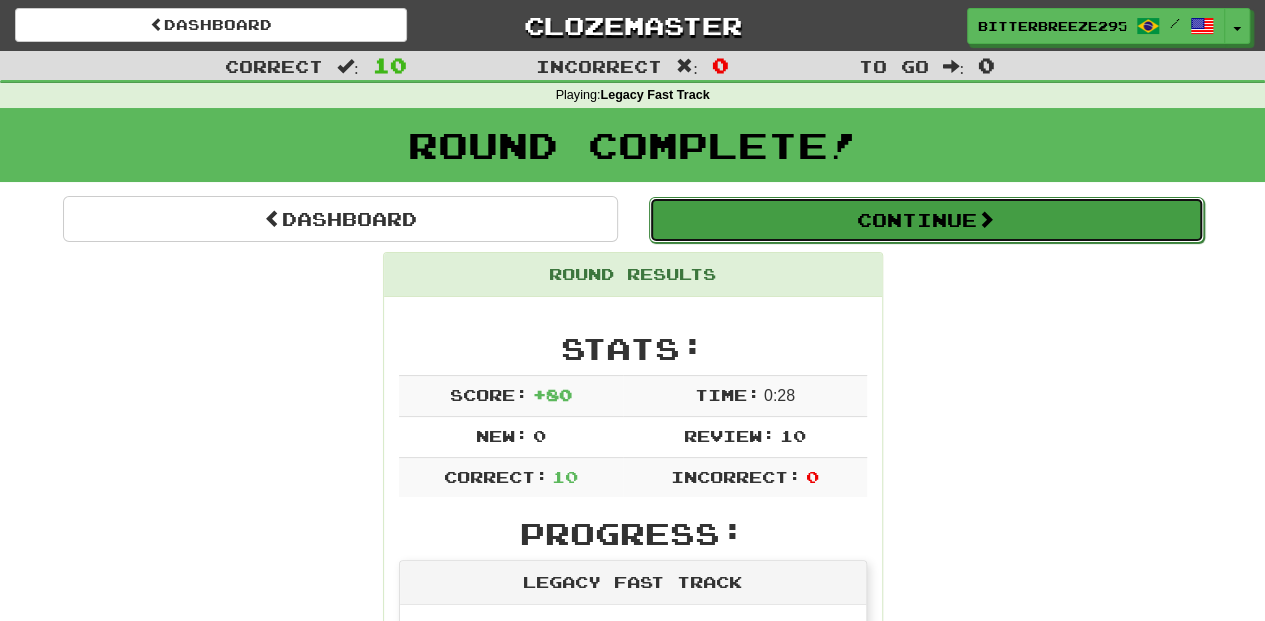 click on "Continue" at bounding box center (926, 220) 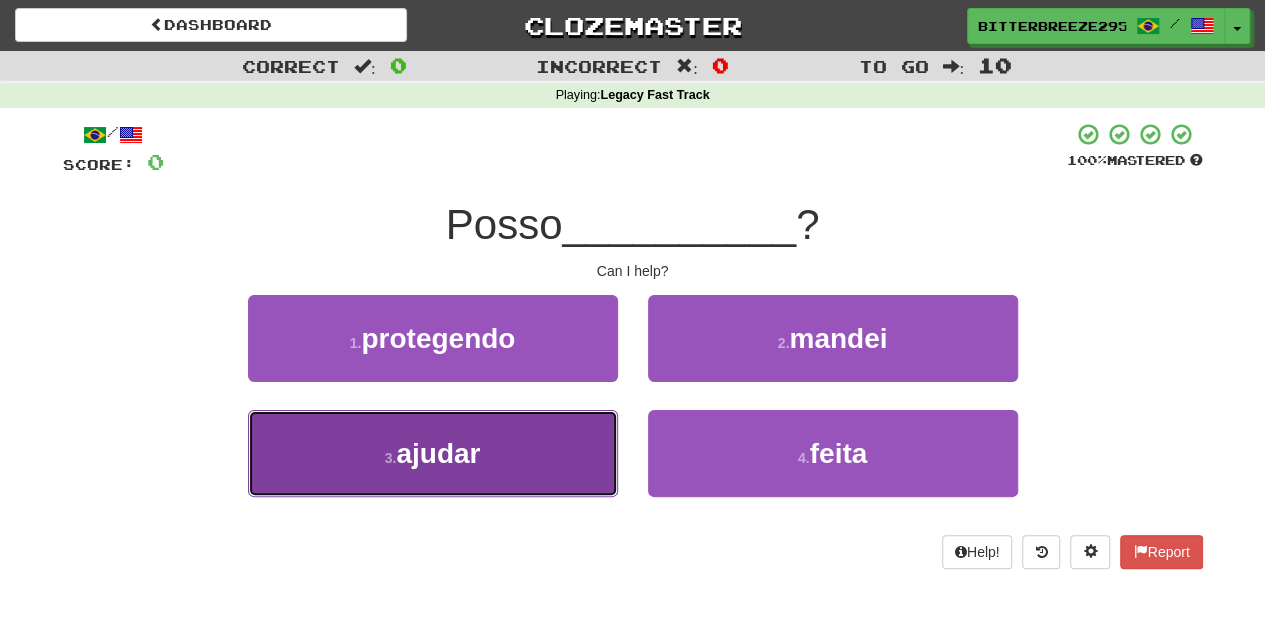 click on "3 .  ajudar" at bounding box center (433, 453) 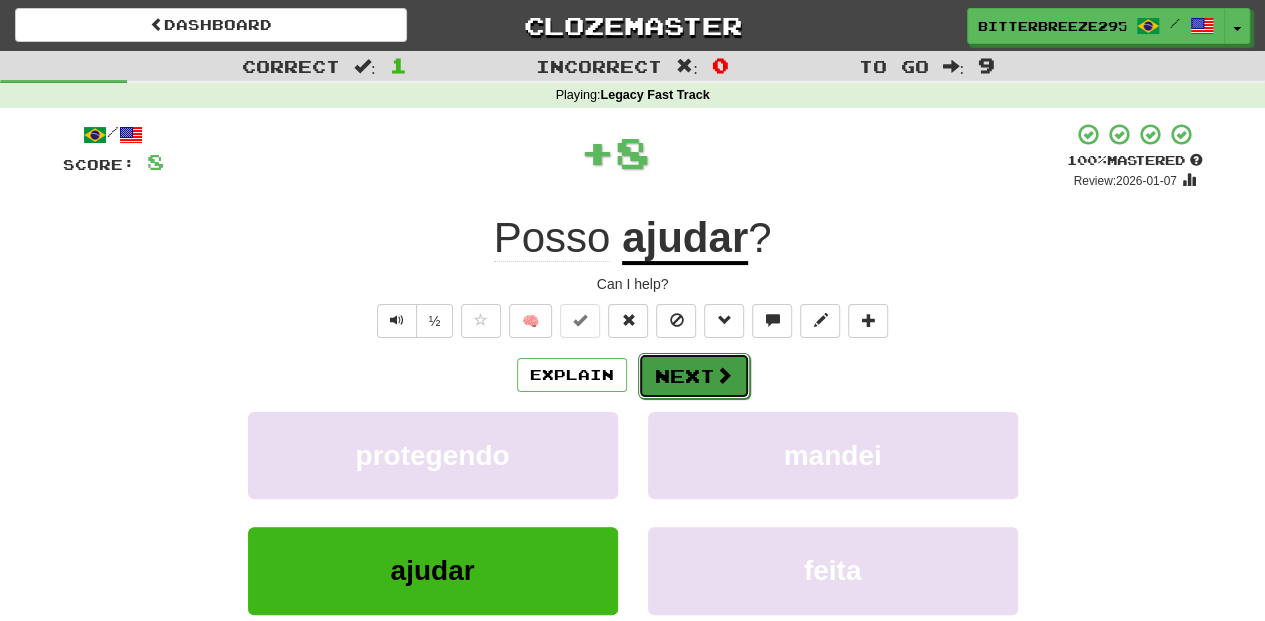 click on "Next" at bounding box center (694, 376) 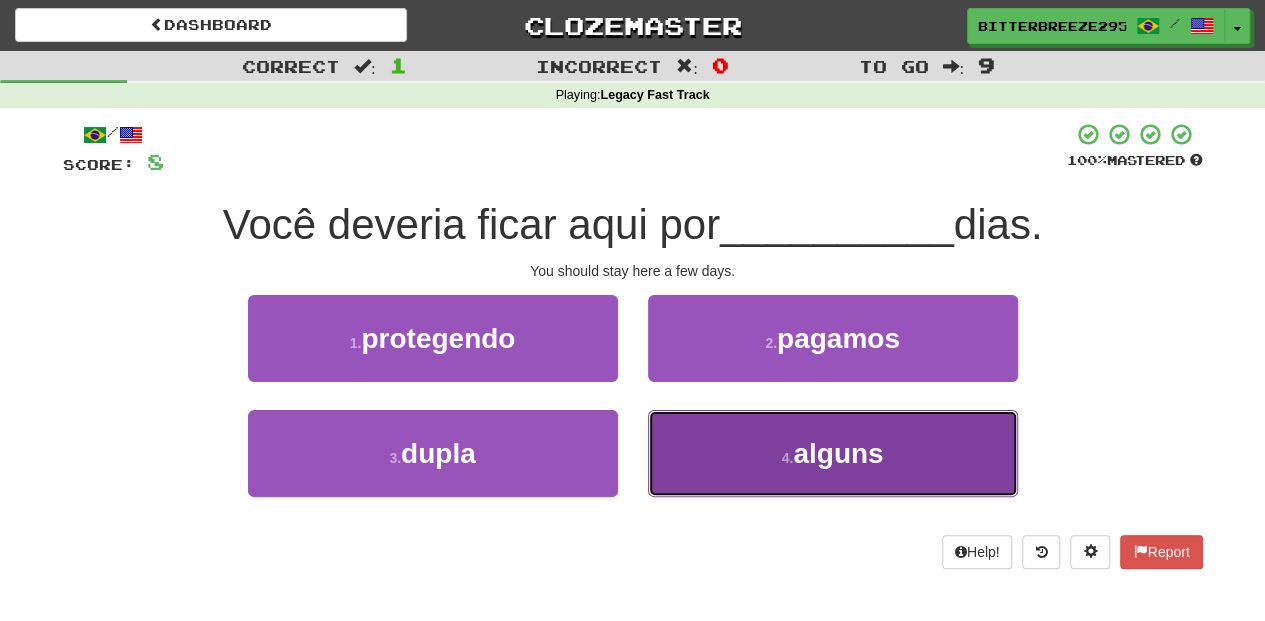 click on "4 .  alguns" at bounding box center (833, 453) 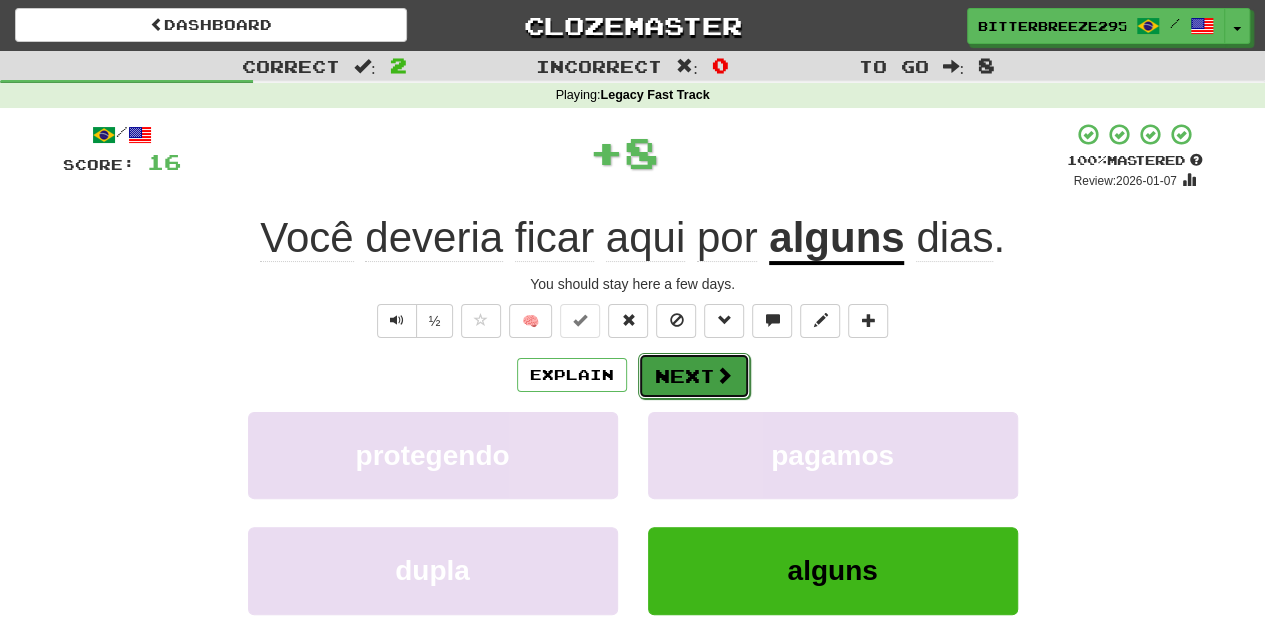 click on "Next" at bounding box center [694, 376] 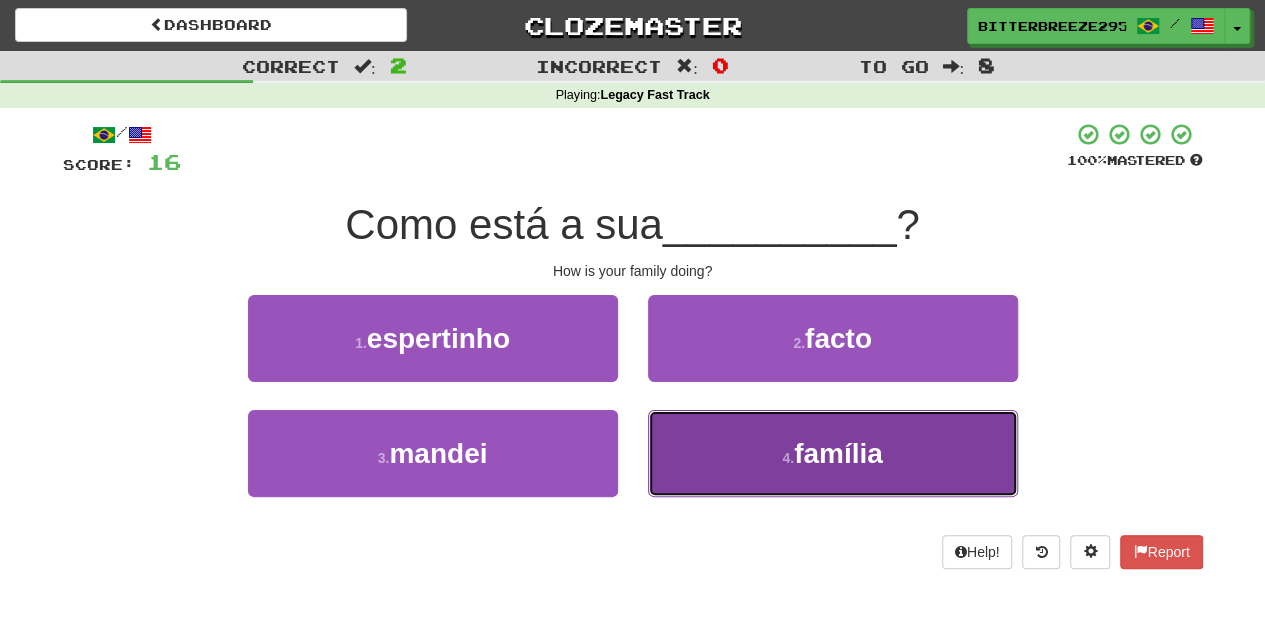 click on "4 .  família" at bounding box center (833, 453) 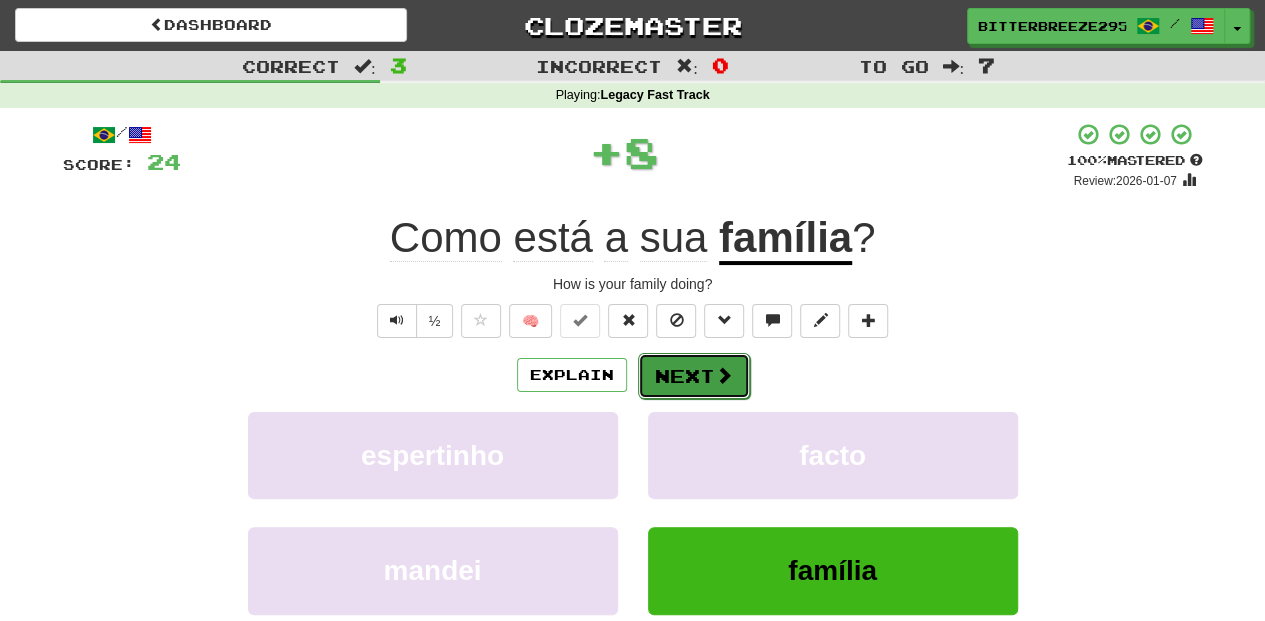 click on "Next" at bounding box center (694, 376) 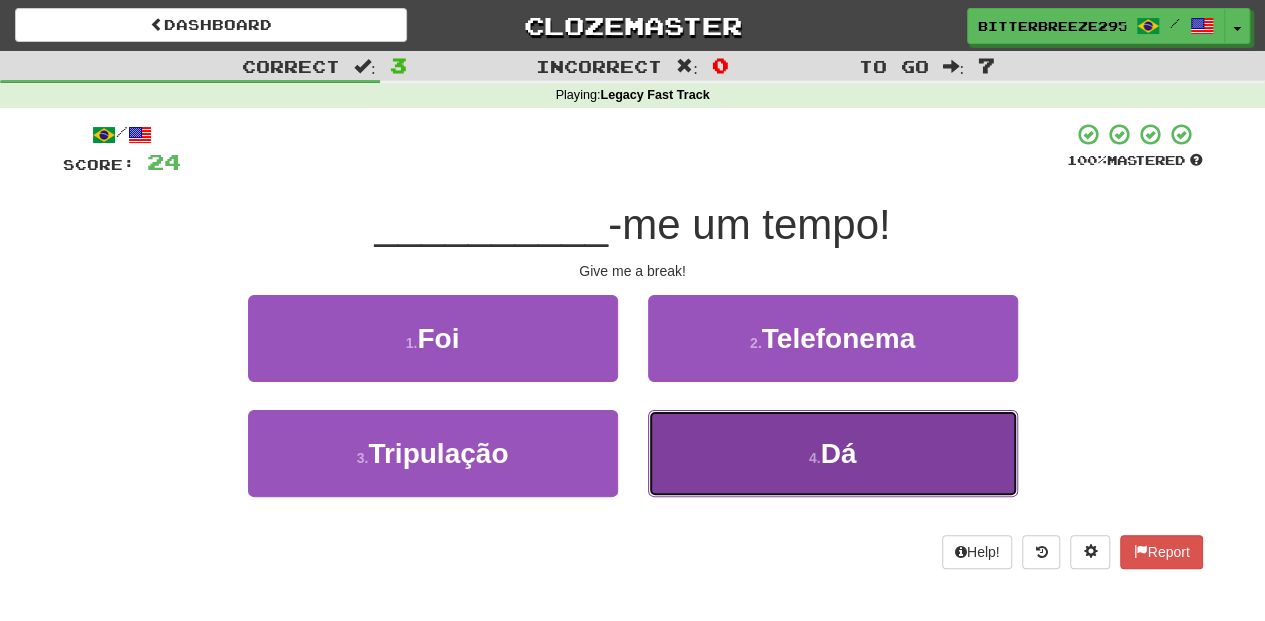 click on "4 .  Dá" at bounding box center [833, 453] 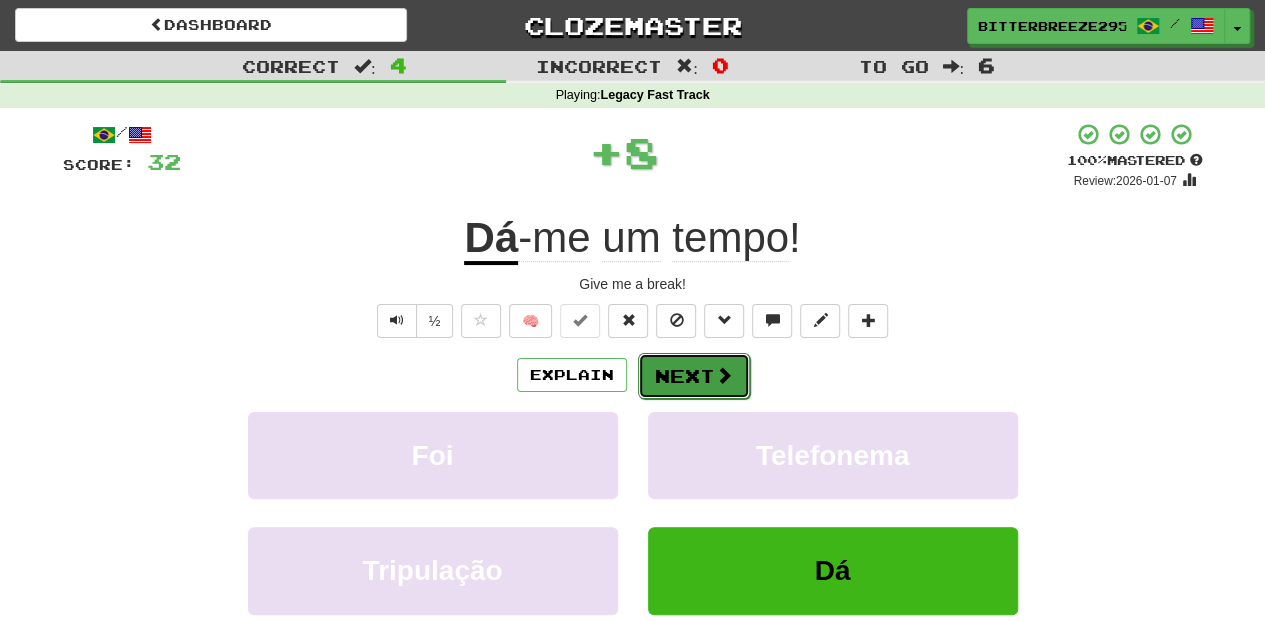 click on "Next" at bounding box center [694, 376] 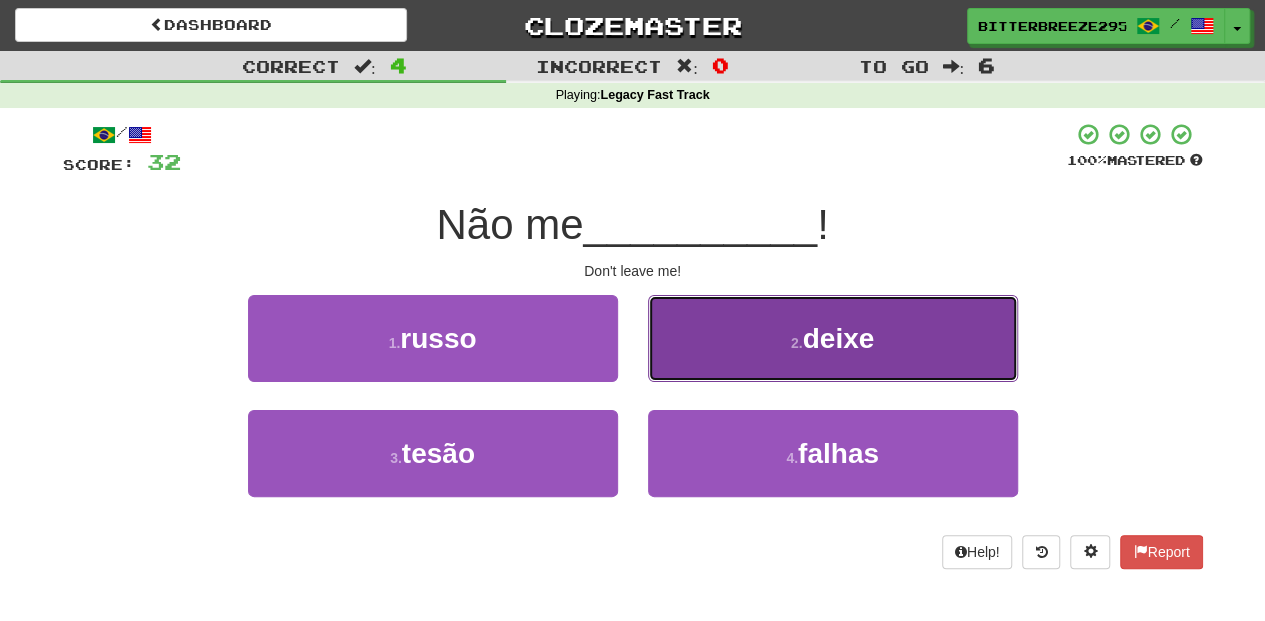 click on "2 .  deixe" at bounding box center (833, 338) 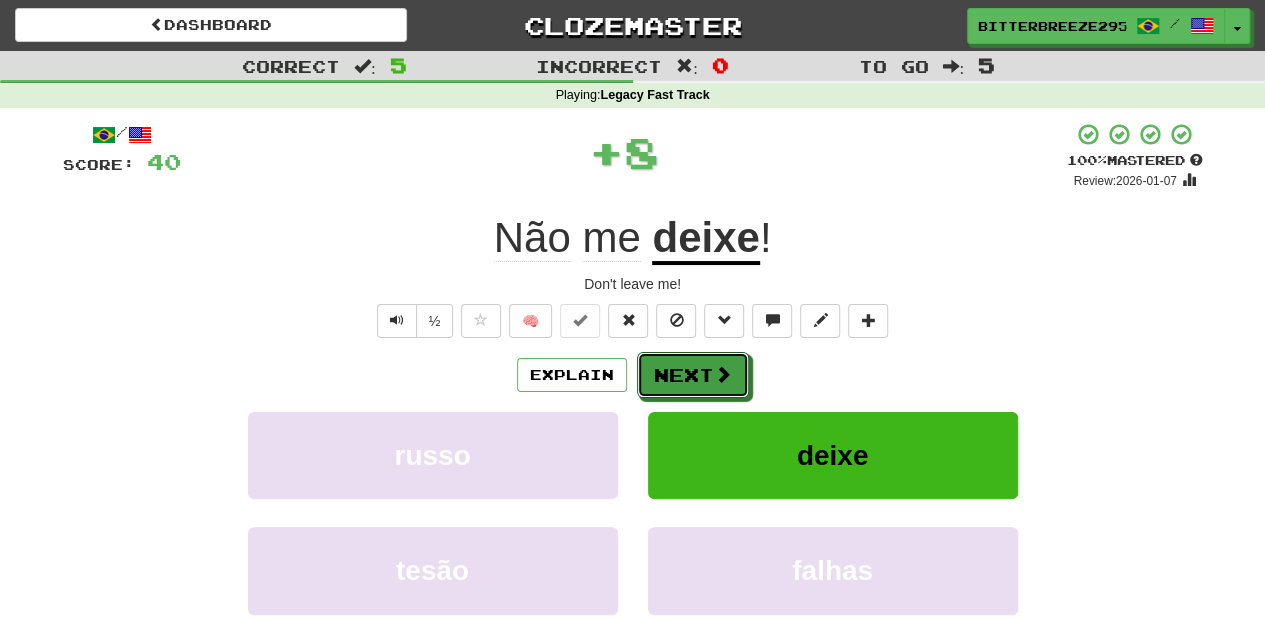 click on "Next" at bounding box center [693, 375] 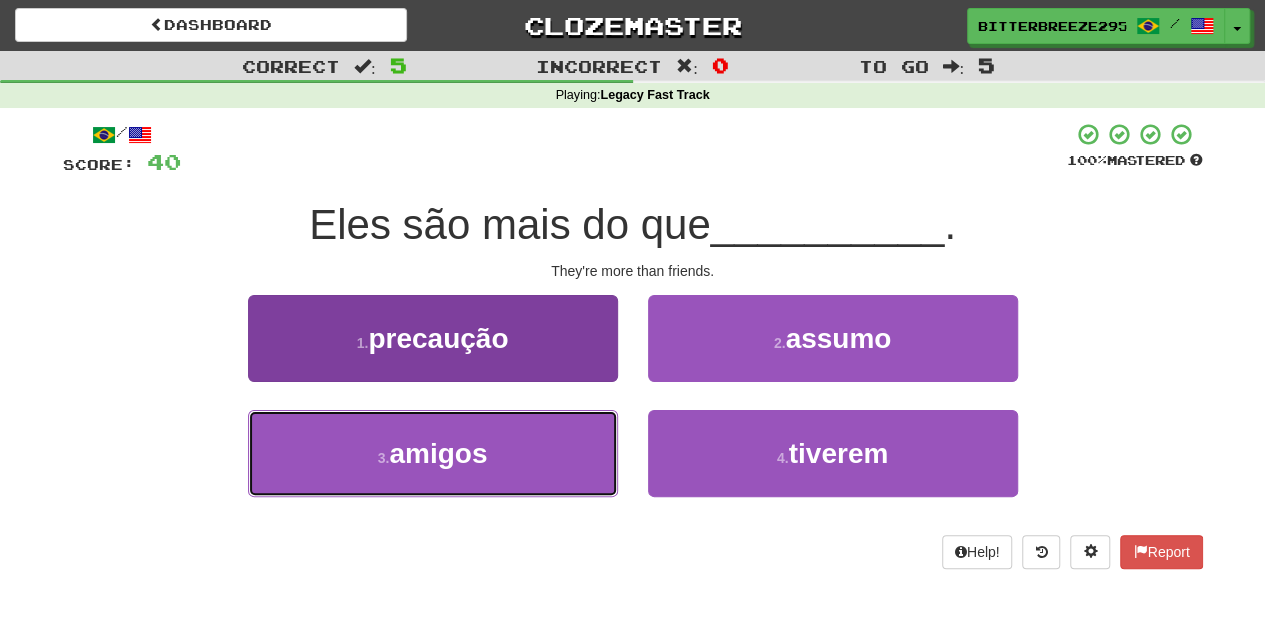 drag, startPoint x: 586, startPoint y: 444, endPoint x: 594, endPoint y: 426, distance: 19.697716 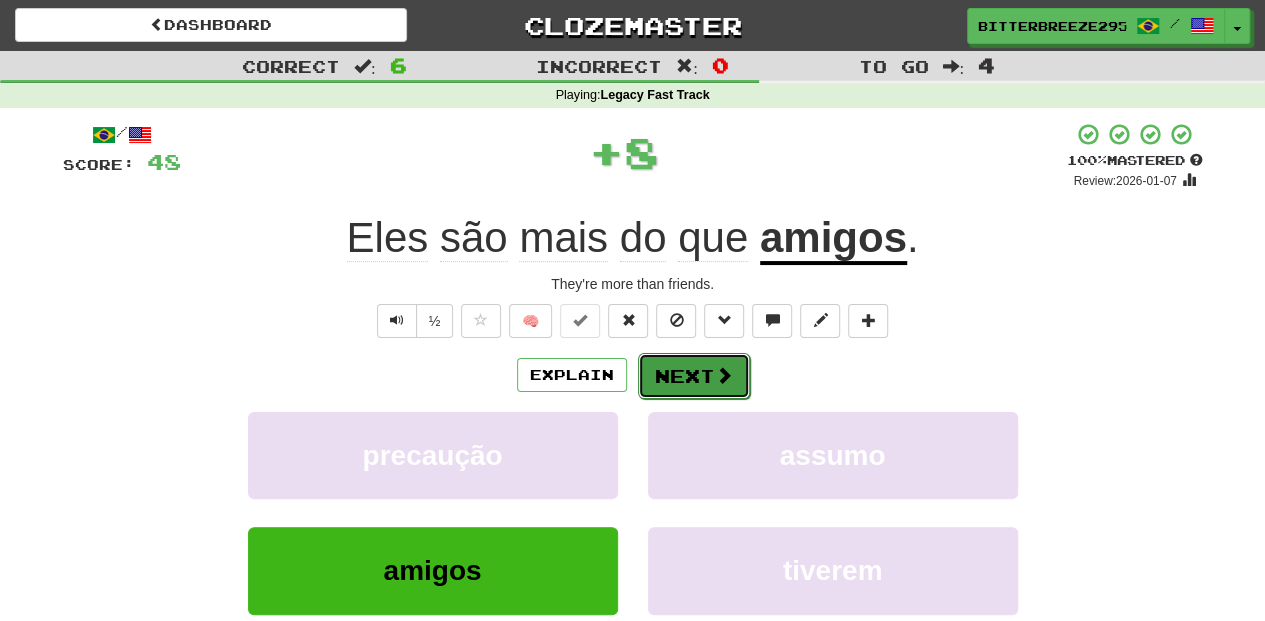 click on "Next" at bounding box center (694, 376) 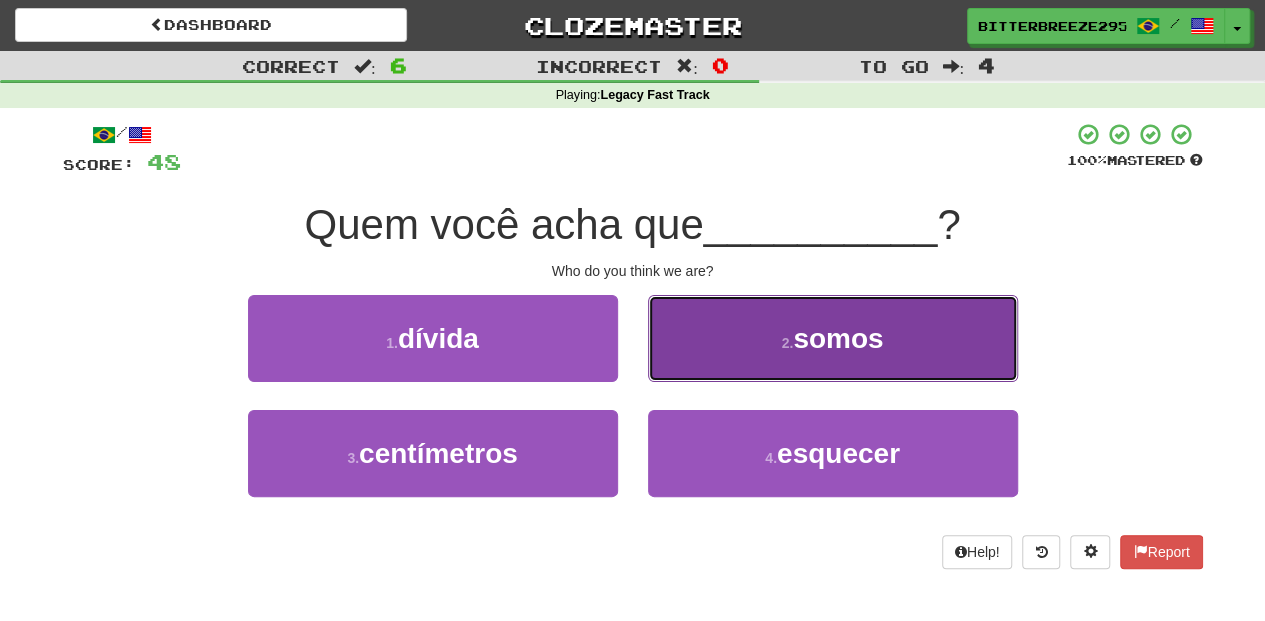 click on "2 .  somos" at bounding box center [833, 338] 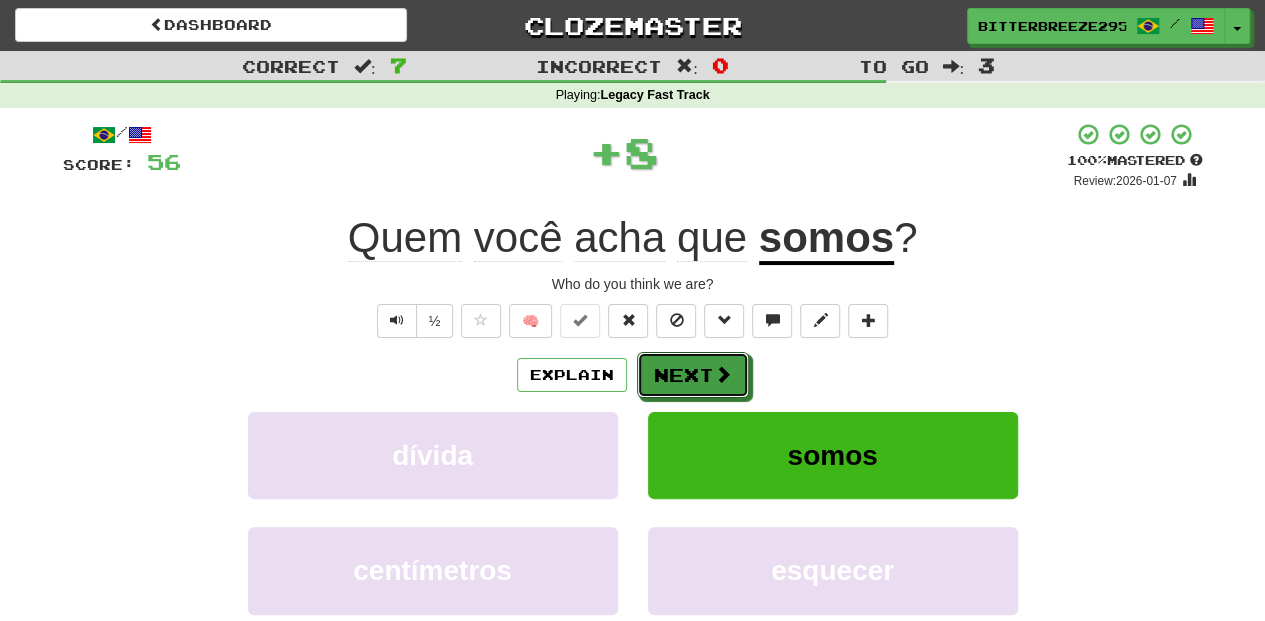 click on "Next" at bounding box center (693, 375) 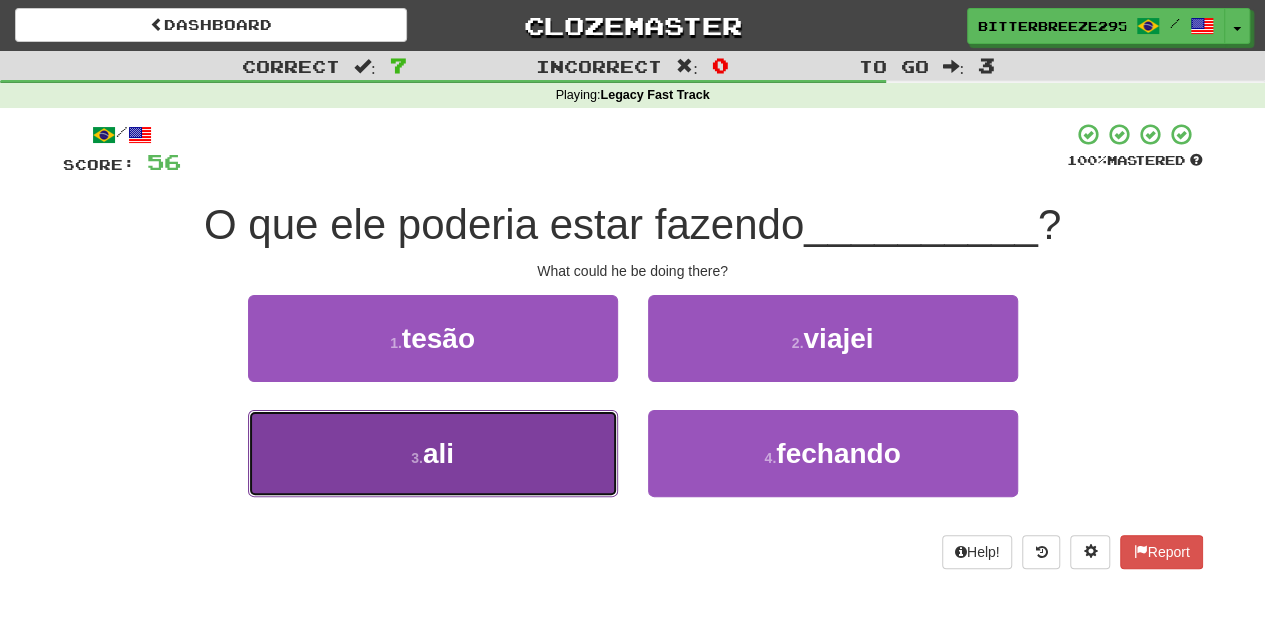 click on "3 .  ali" at bounding box center [433, 453] 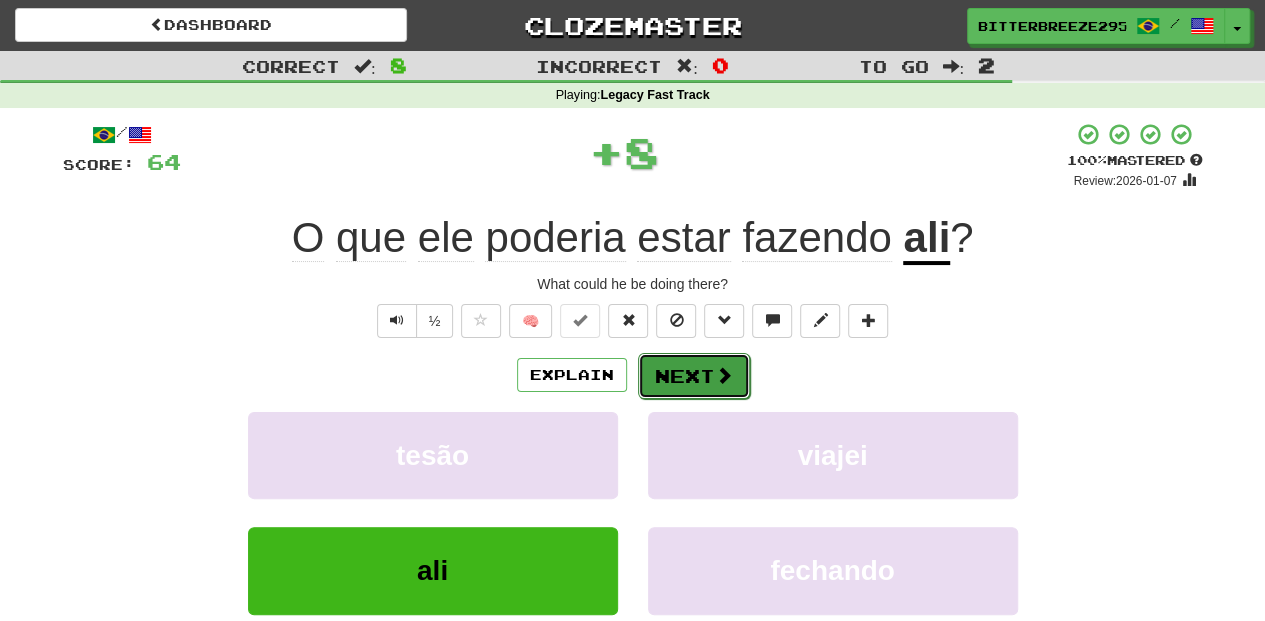 click on "Next" at bounding box center (694, 376) 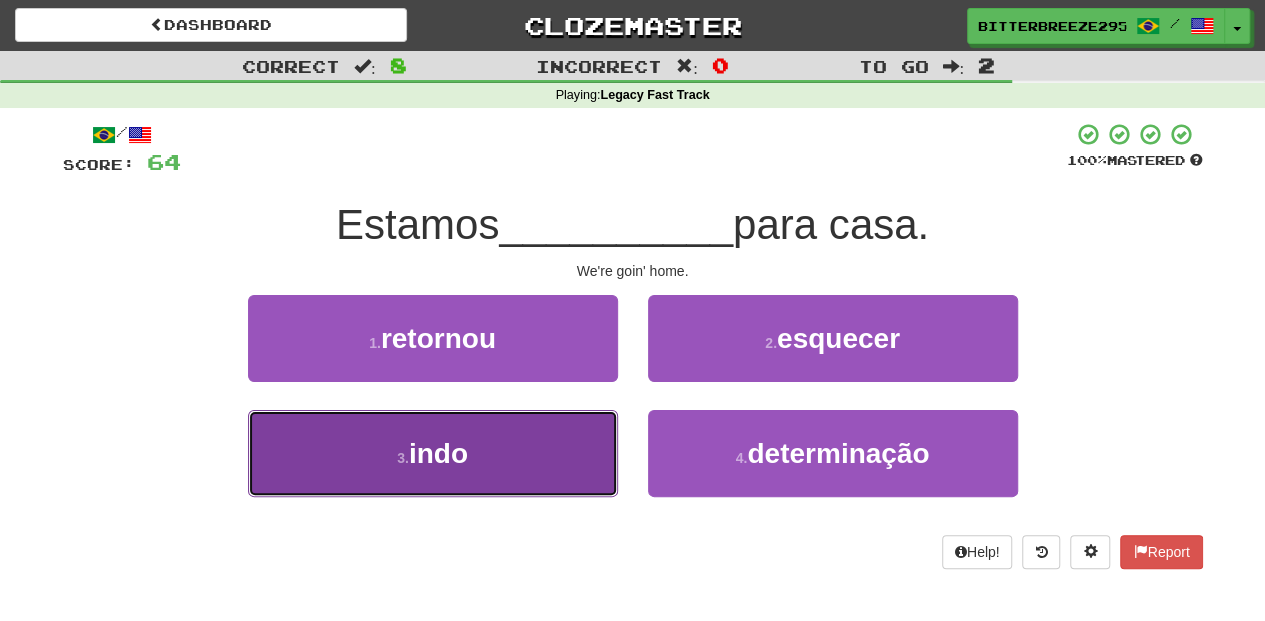 click on "3 .  indo" at bounding box center (433, 453) 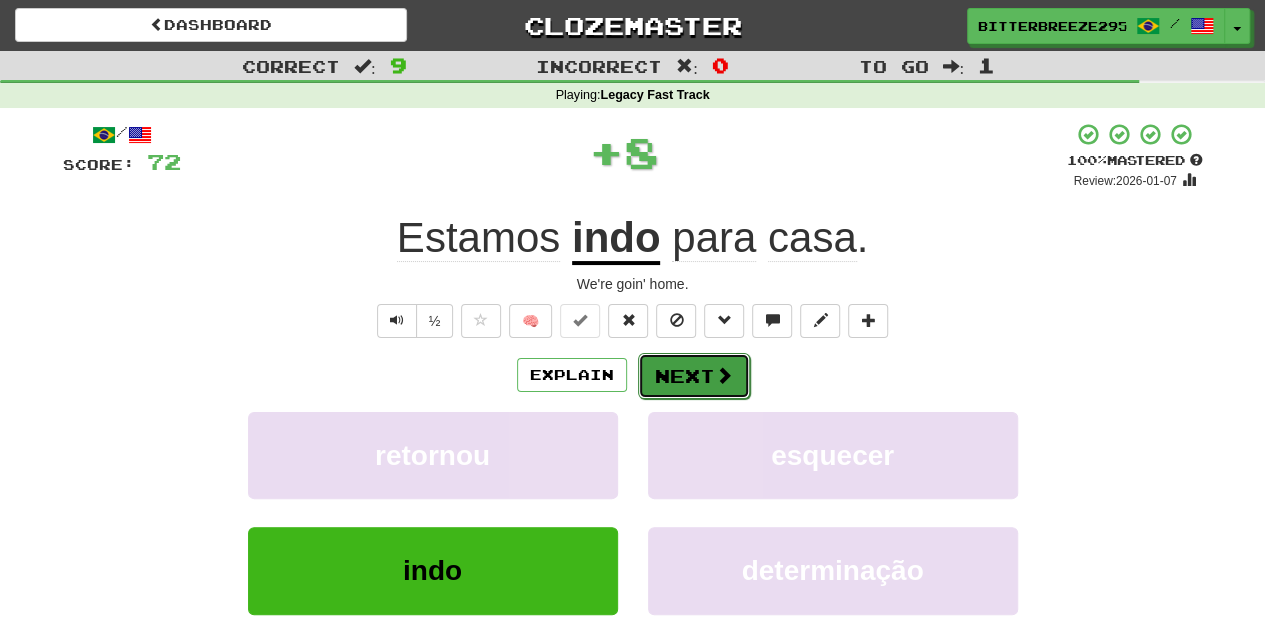 click on "Next" at bounding box center [694, 376] 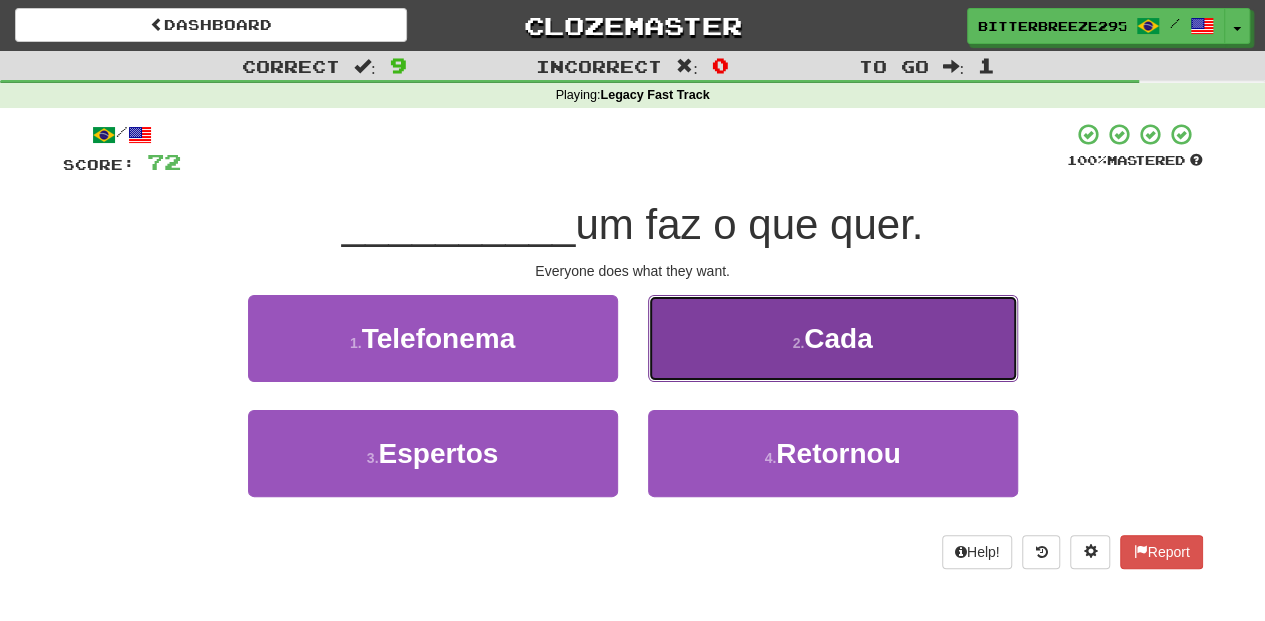click on "2 .  Cada" at bounding box center (833, 338) 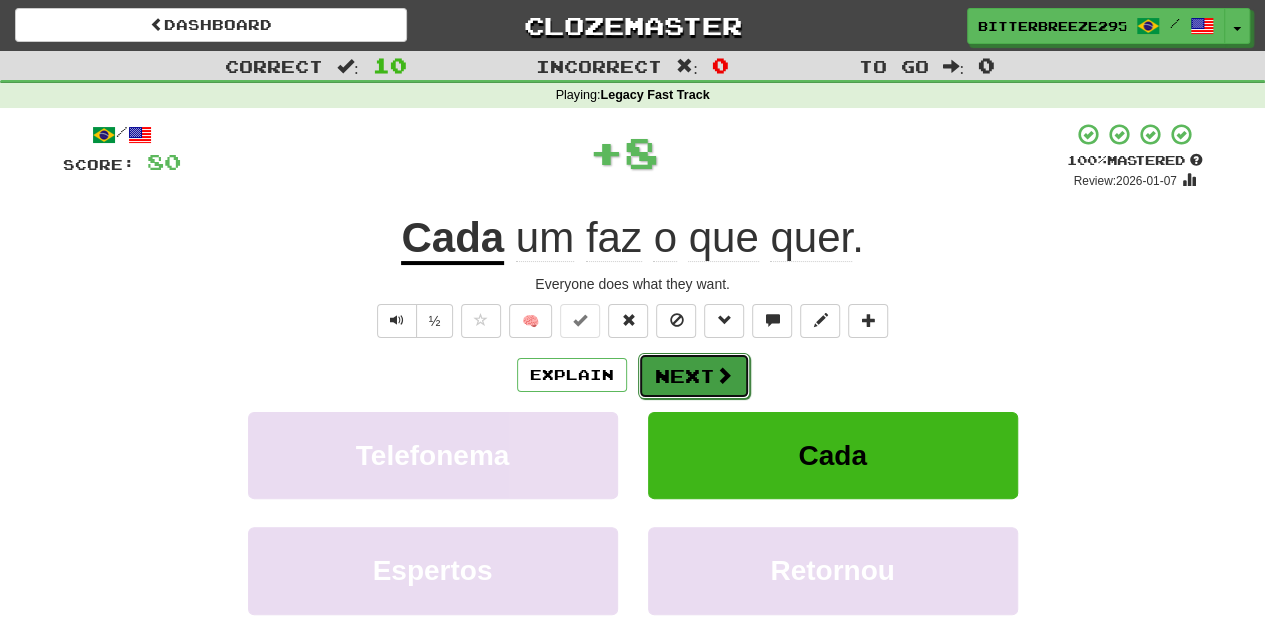 click on "Next" at bounding box center (694, 376) 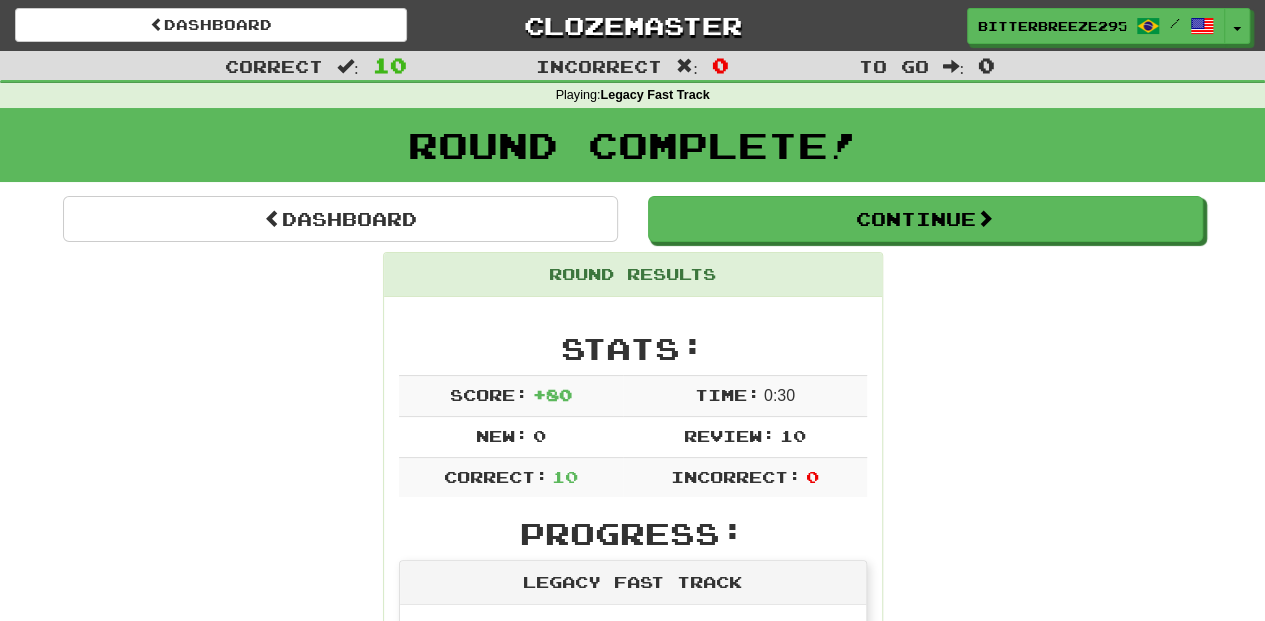 scroll, scrollTop: 0, scrollLeft: 0, axis: both 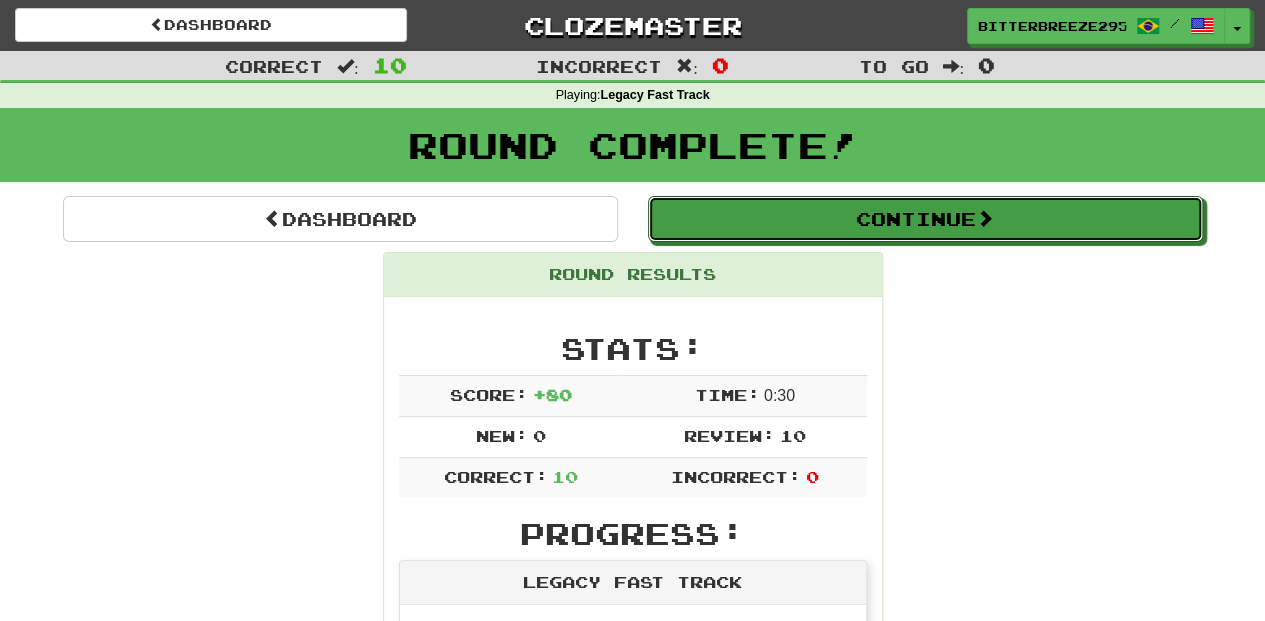 click on "Continue" at bounding box center [925, 219] 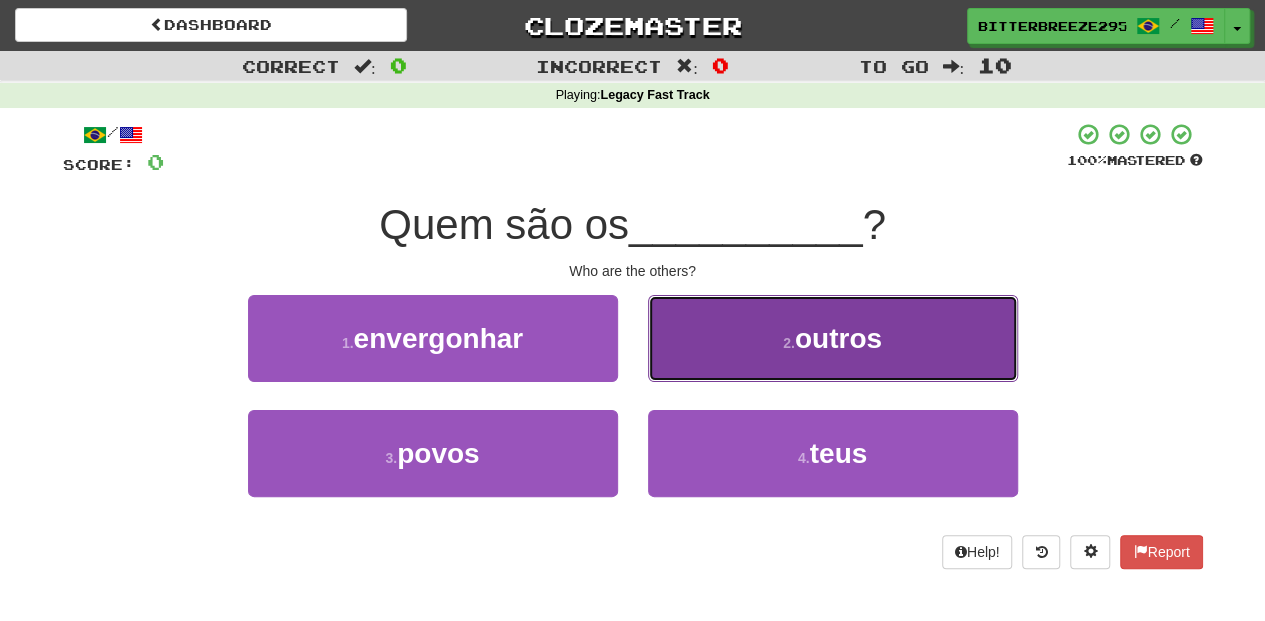 click on "2 .  outros" at bounding box center [833, 338] 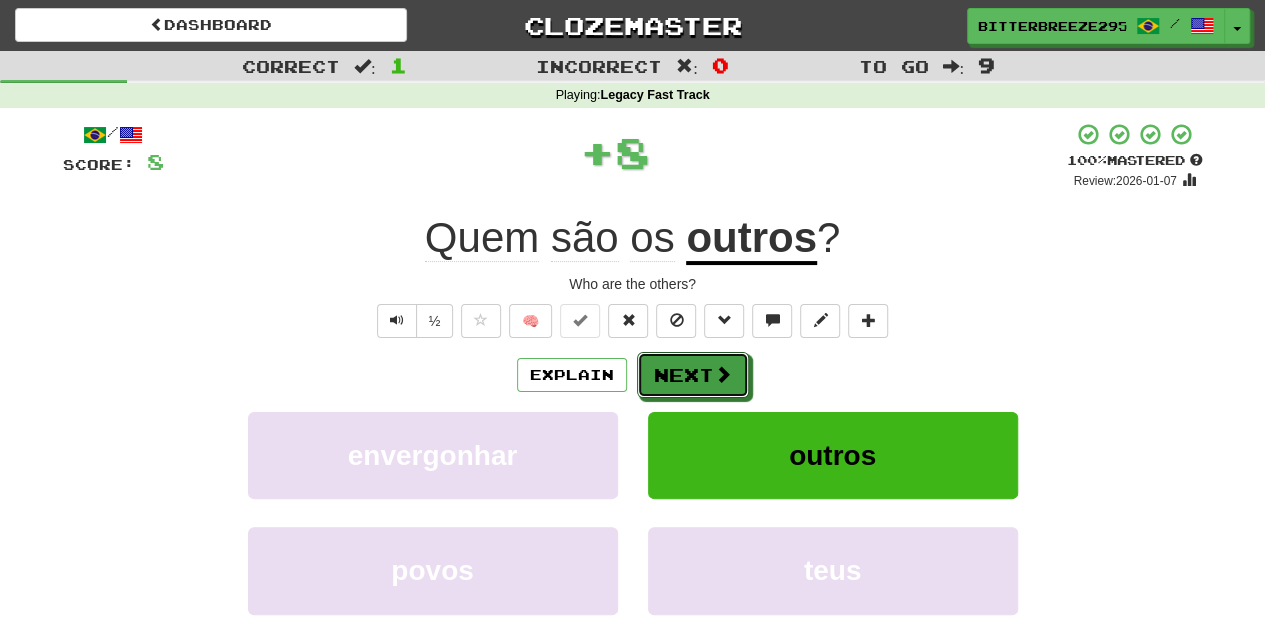 click on "Next" at bounding box center (693, 375) 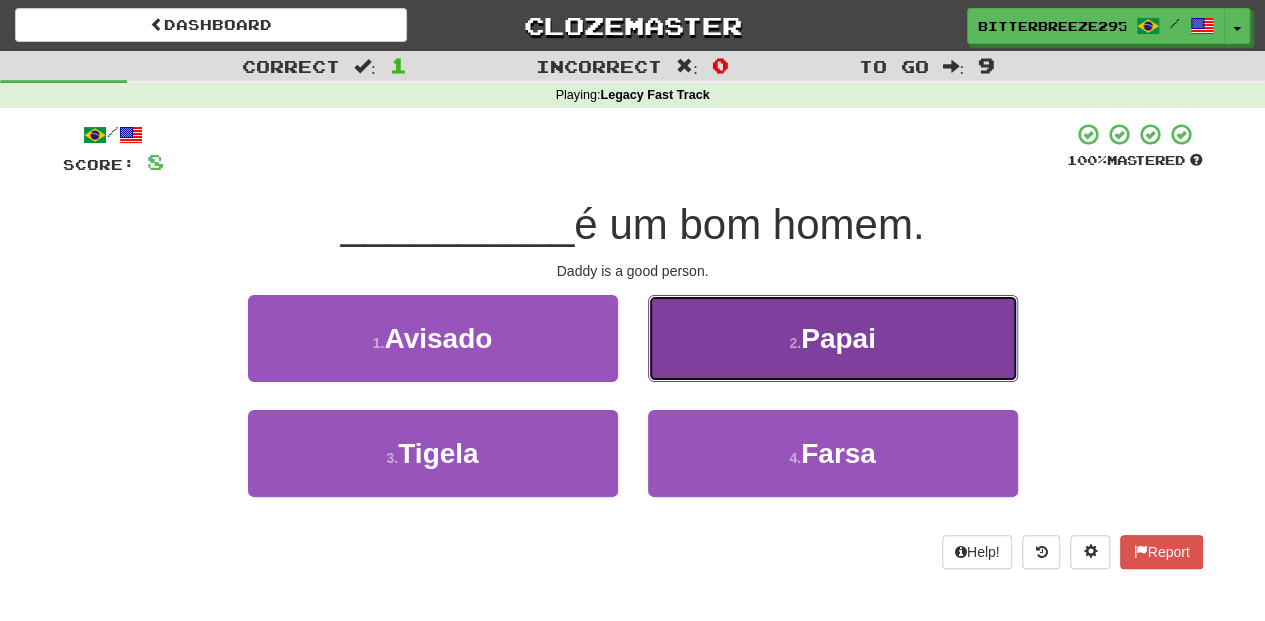 click on "2 .  Papai" at bounding box center (833, 338) 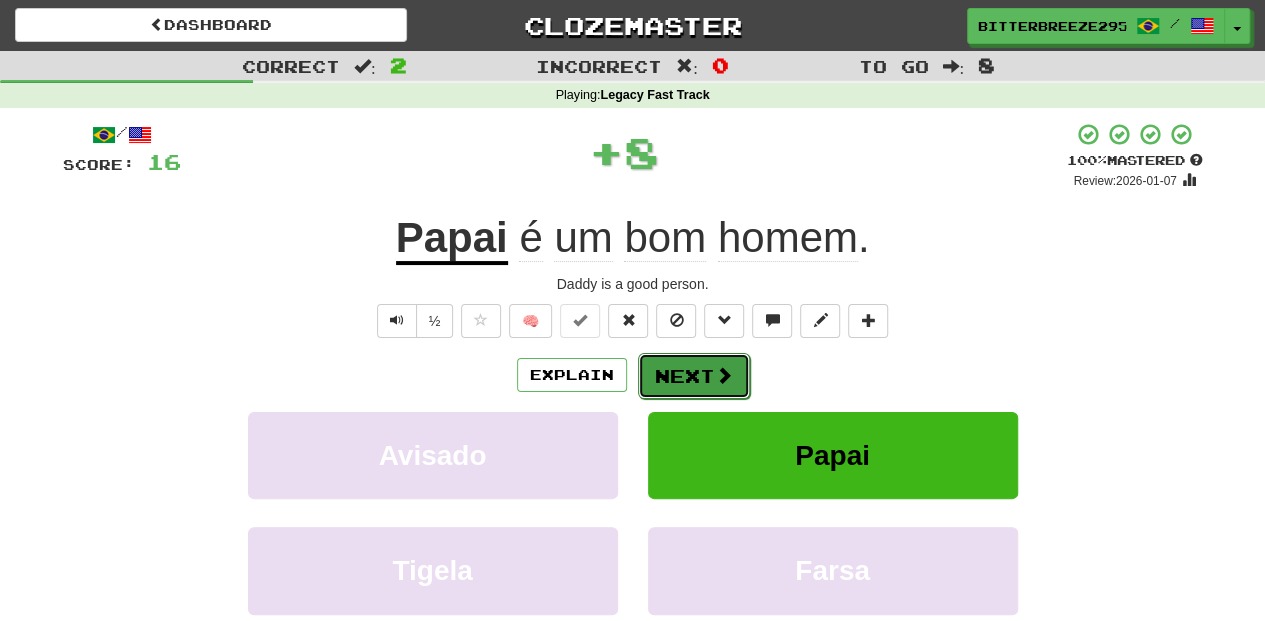 click on "Next" at bounding box center [694, 376] 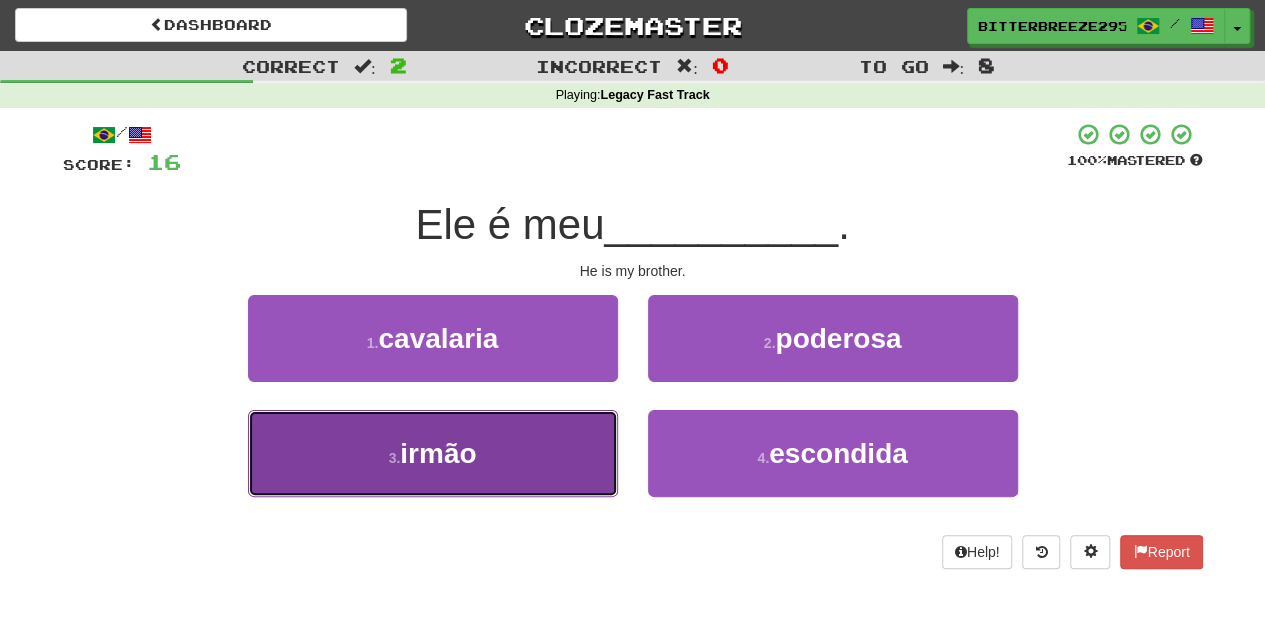 click on "3 .  irmão" at bounding box center [433, 453] 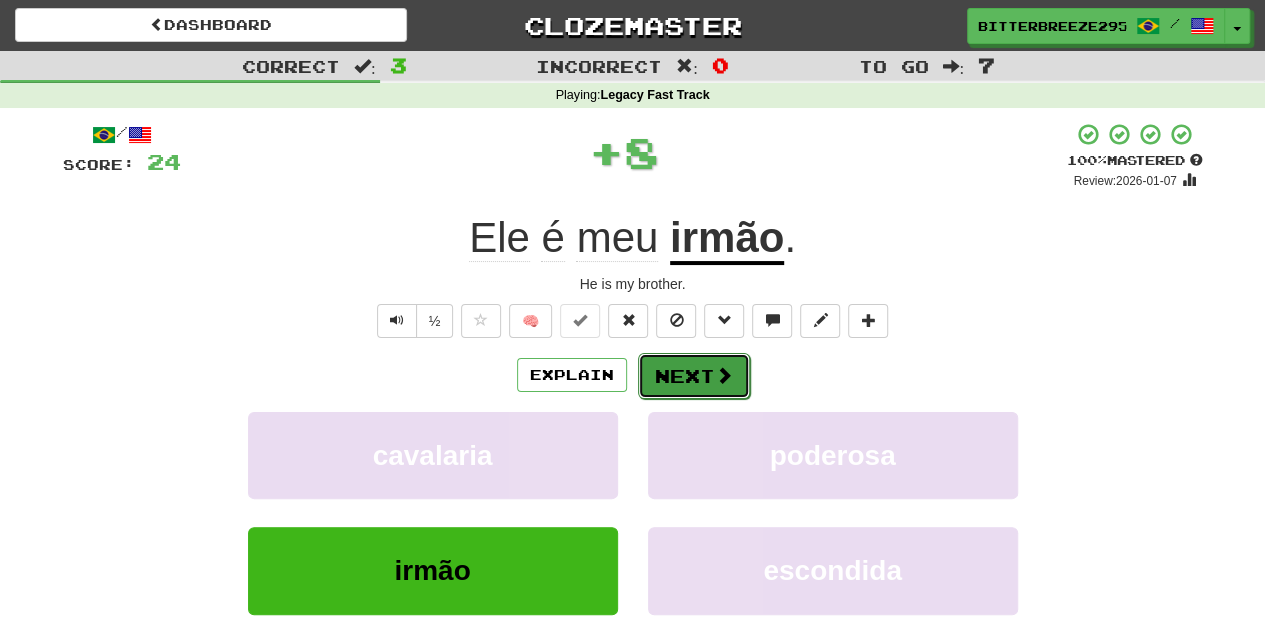 click on "Next" at bounding box center [694, 376] 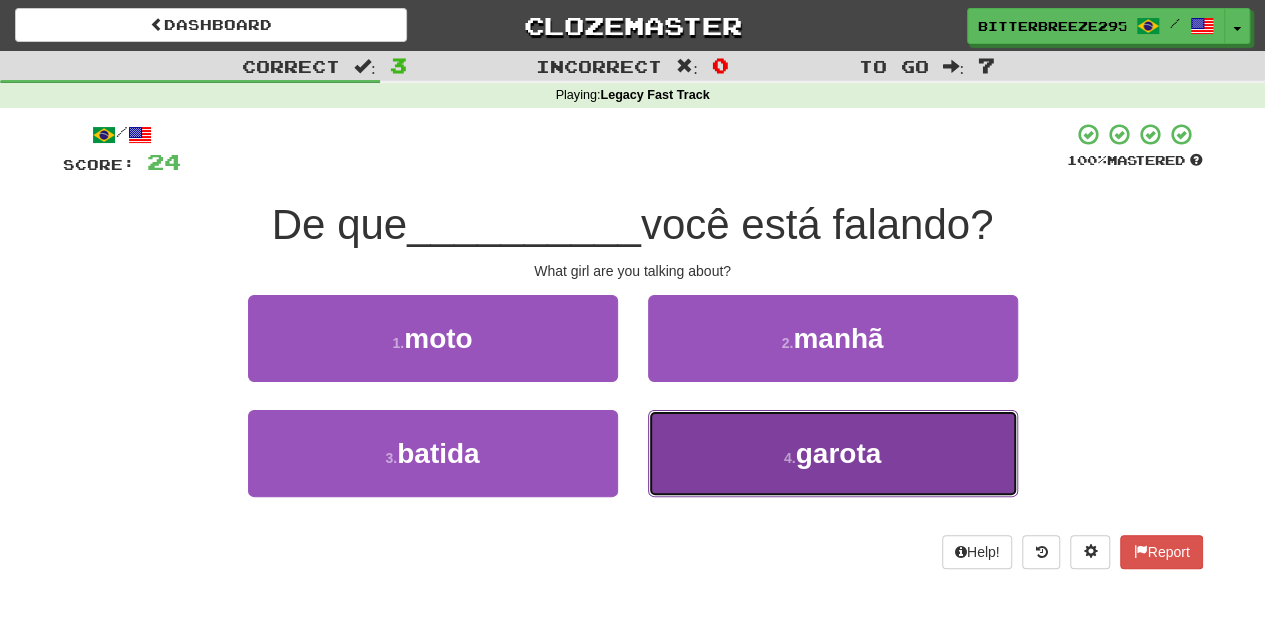 click on "4 .  garota" at bounding box center [833, 453] 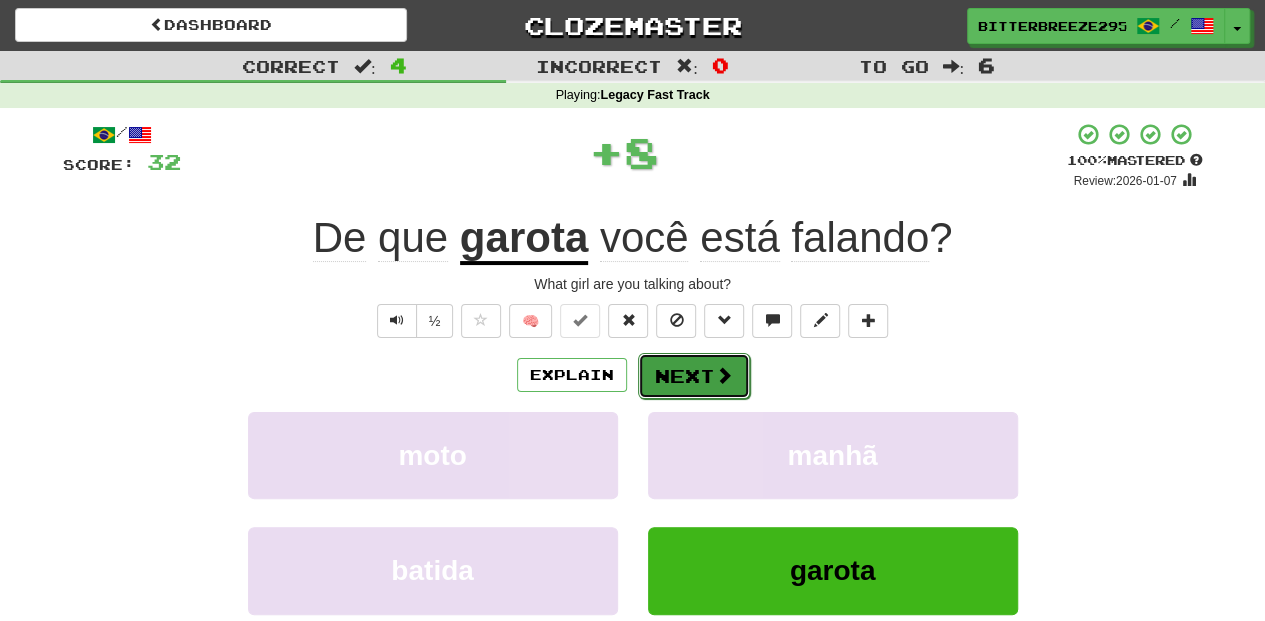 click on "Next" at bounding box center (694, 376) 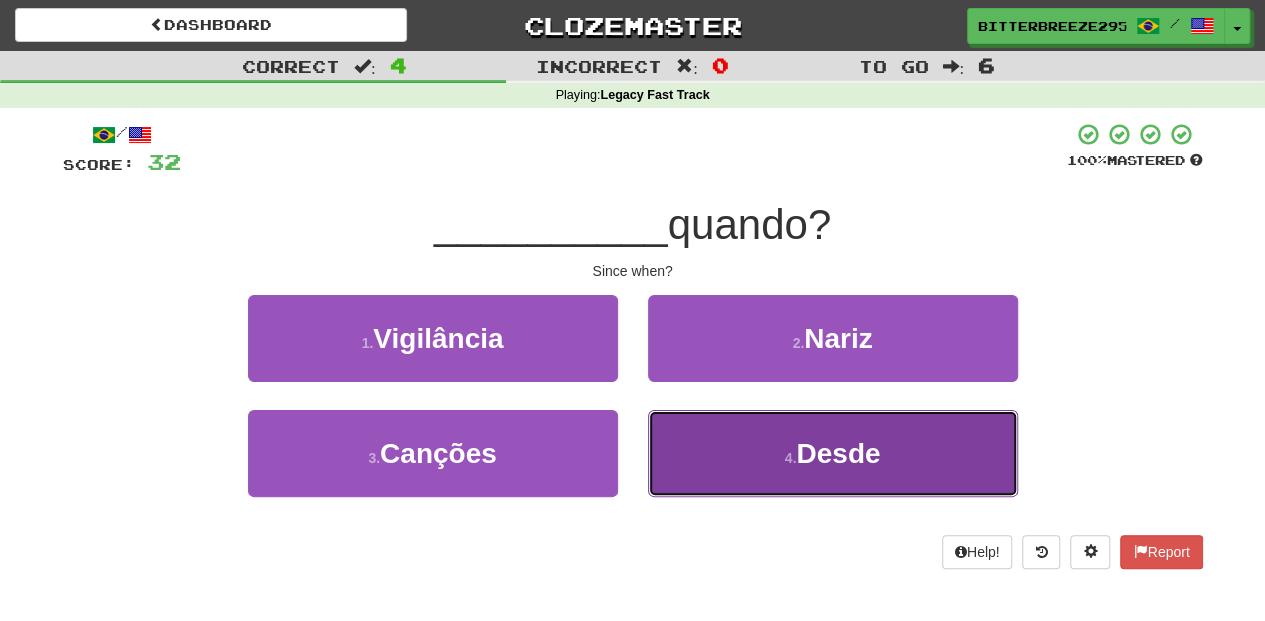 click on "4 .  Desde" at bounding box center (833, 453) 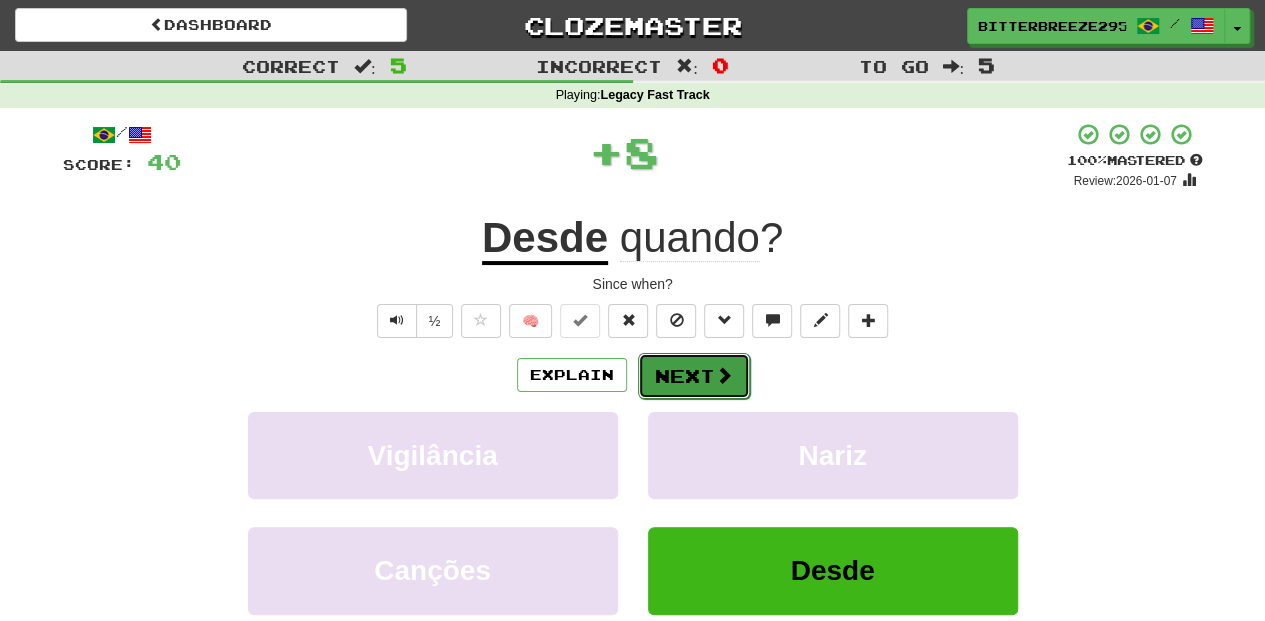 click on "Next" at bounding box center [694, 376] 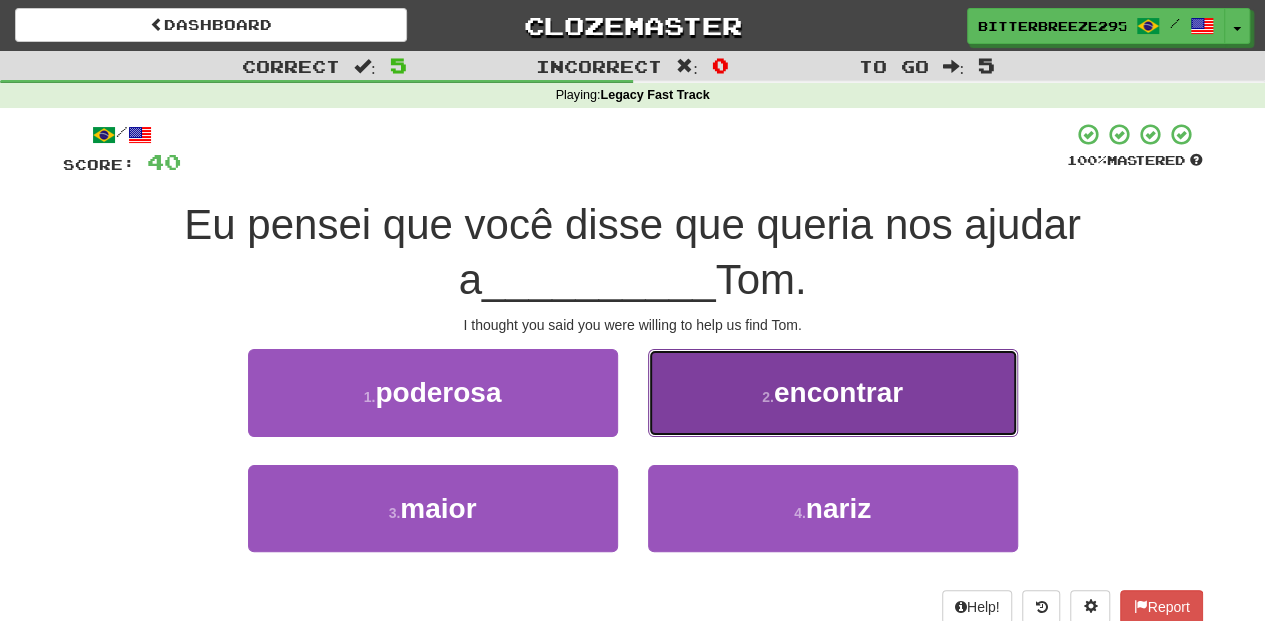 click on "2 .  encontrar" at bounding box center [833, 392] 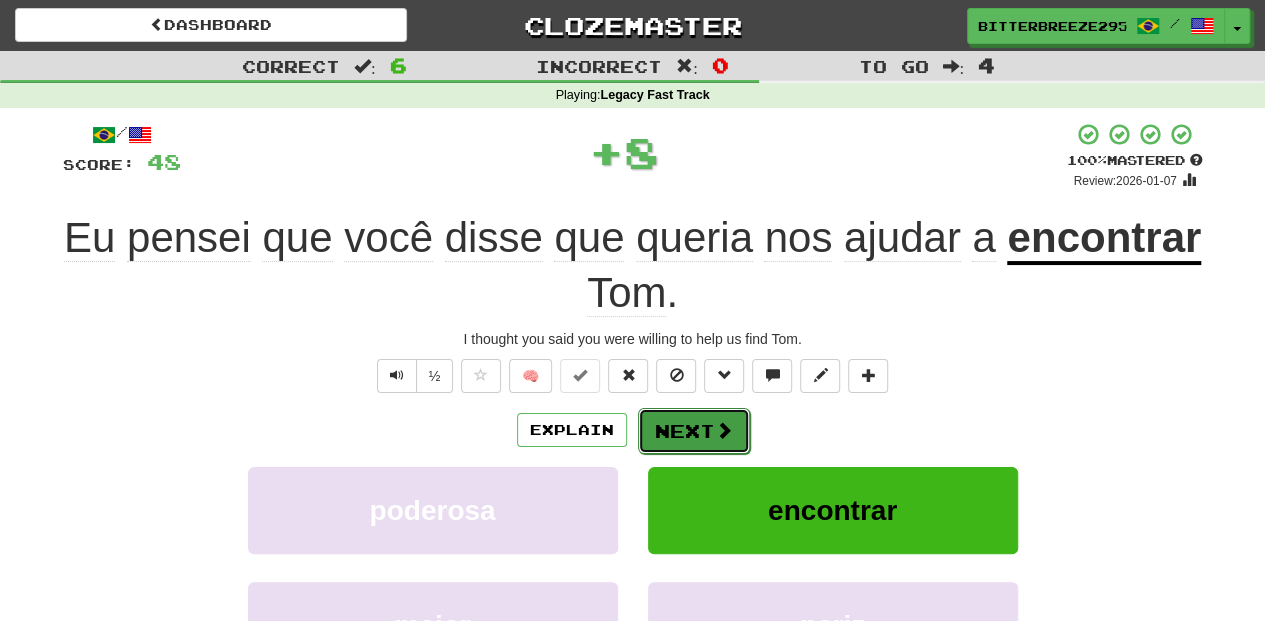 click on "Next" at bounding box center [694, 431] 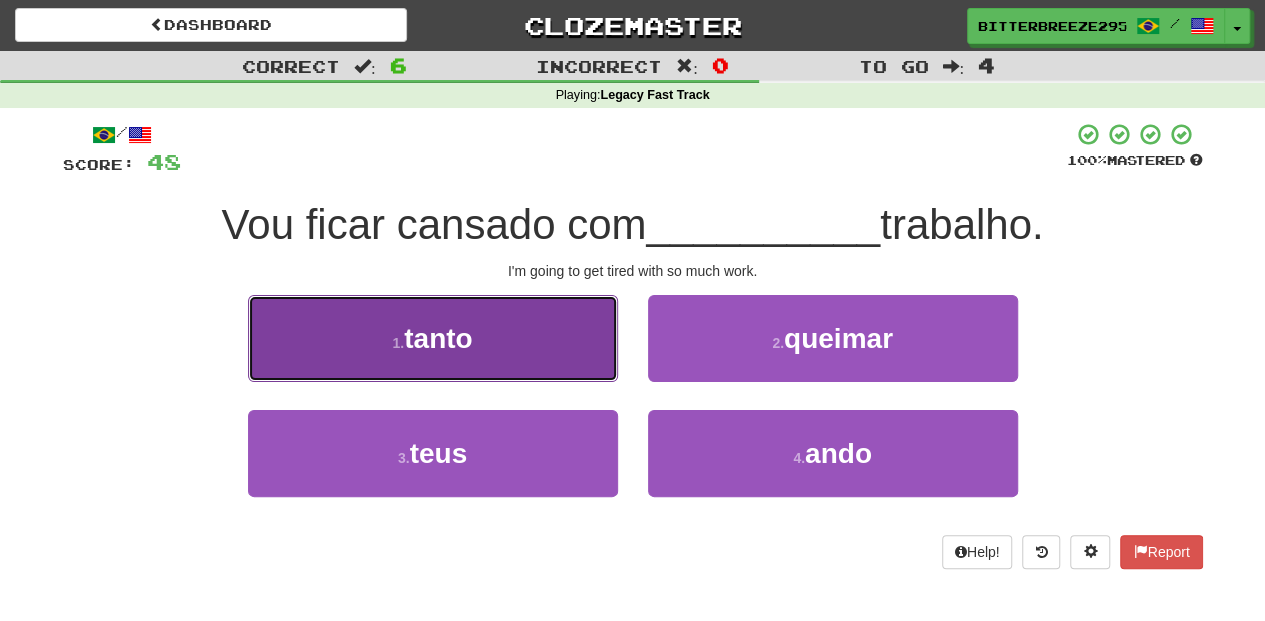 click on "1 .  tanto" at bounding box center [433, 338] 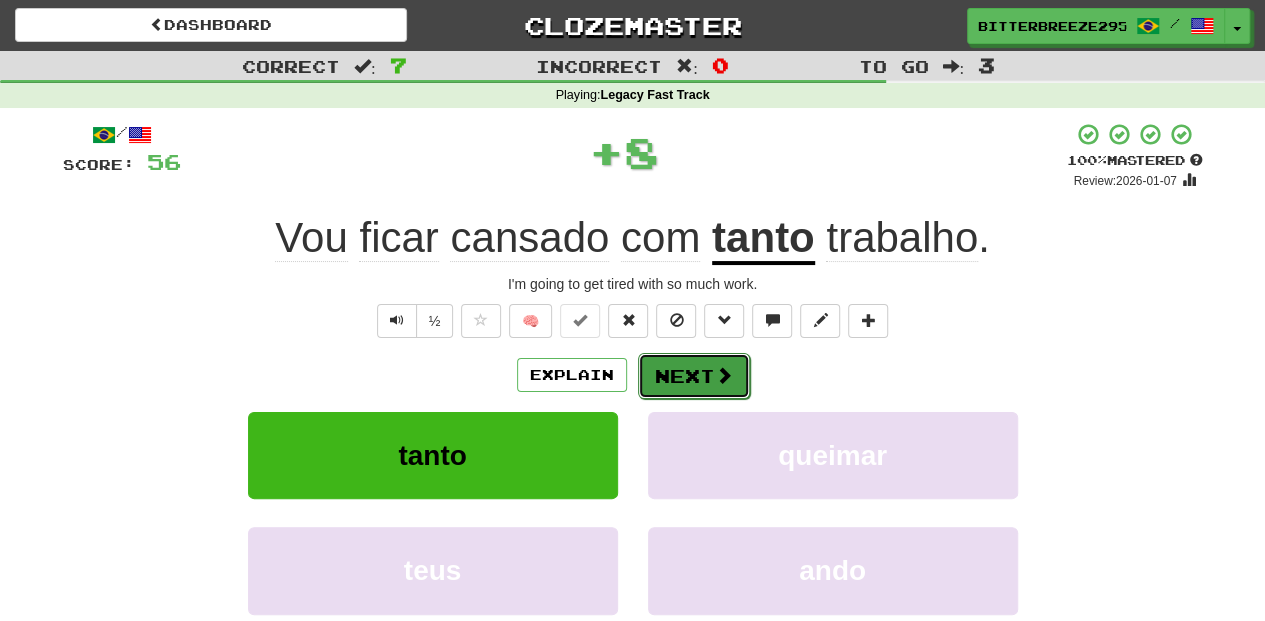 click on "Next" at bounding box center [694, 376] 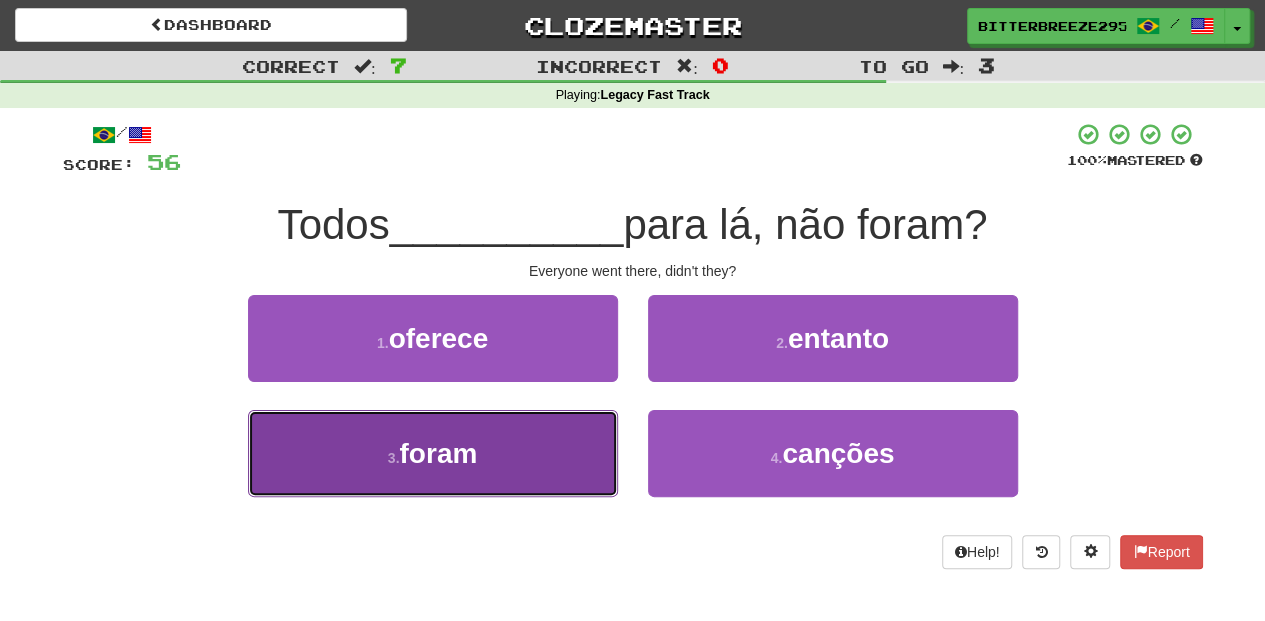 click on "3 .  foram" at bounding box center (433, 453) 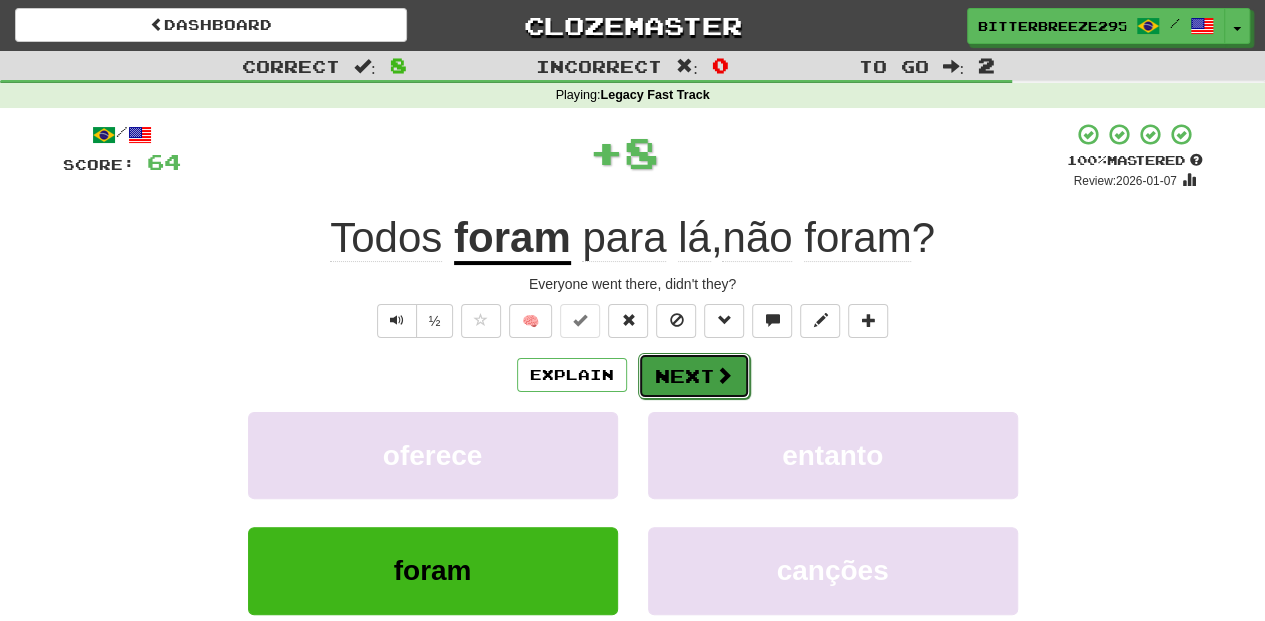 click on "Next" at bounding box center [694, 376] 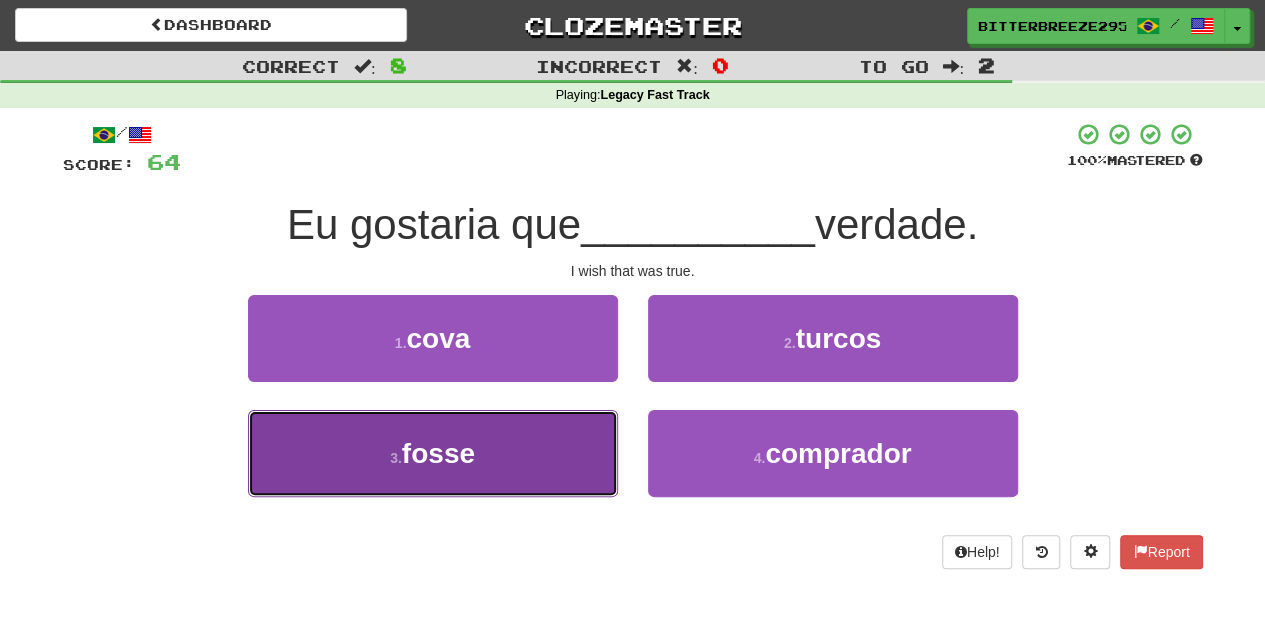 click on "3 .  fosse" at bounding box center [433, 453] 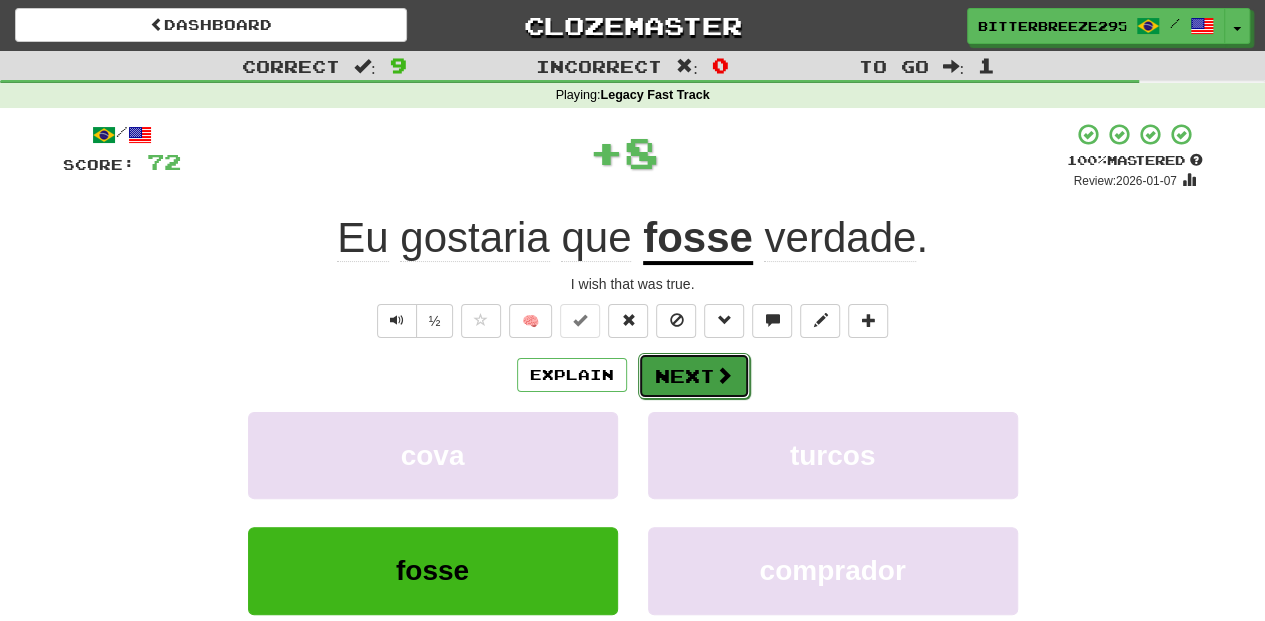 click on "Next" at bounding box center (694, 376) 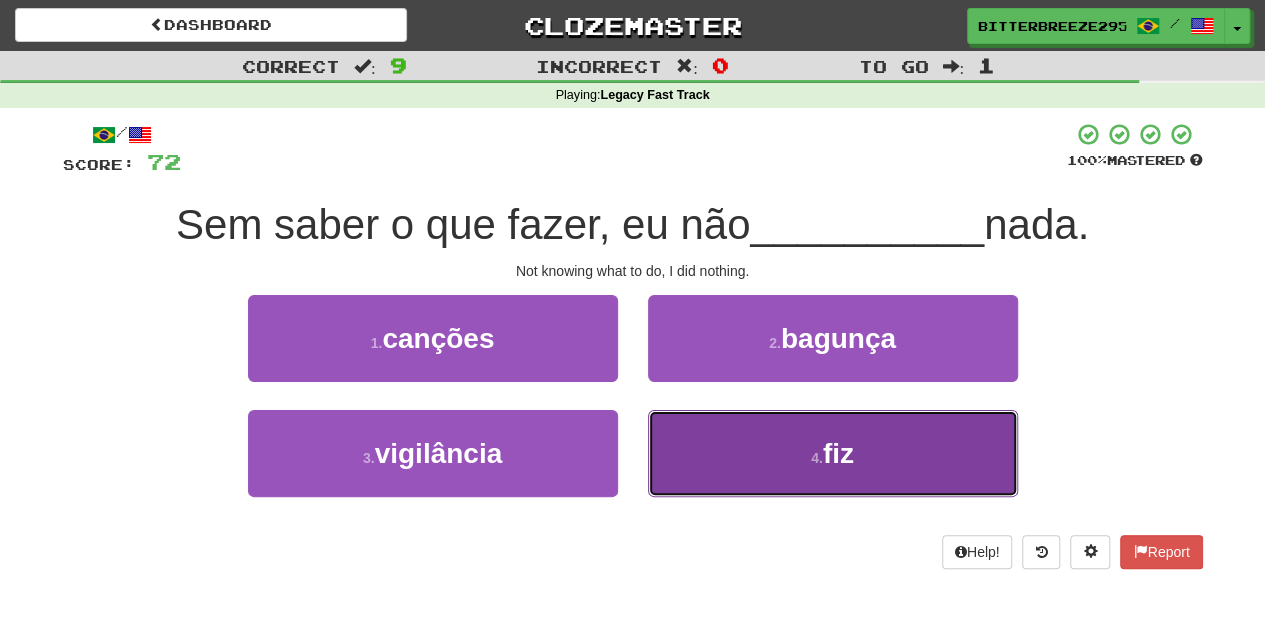 click on "4 .  fiz" at bounding box center [833, 453] 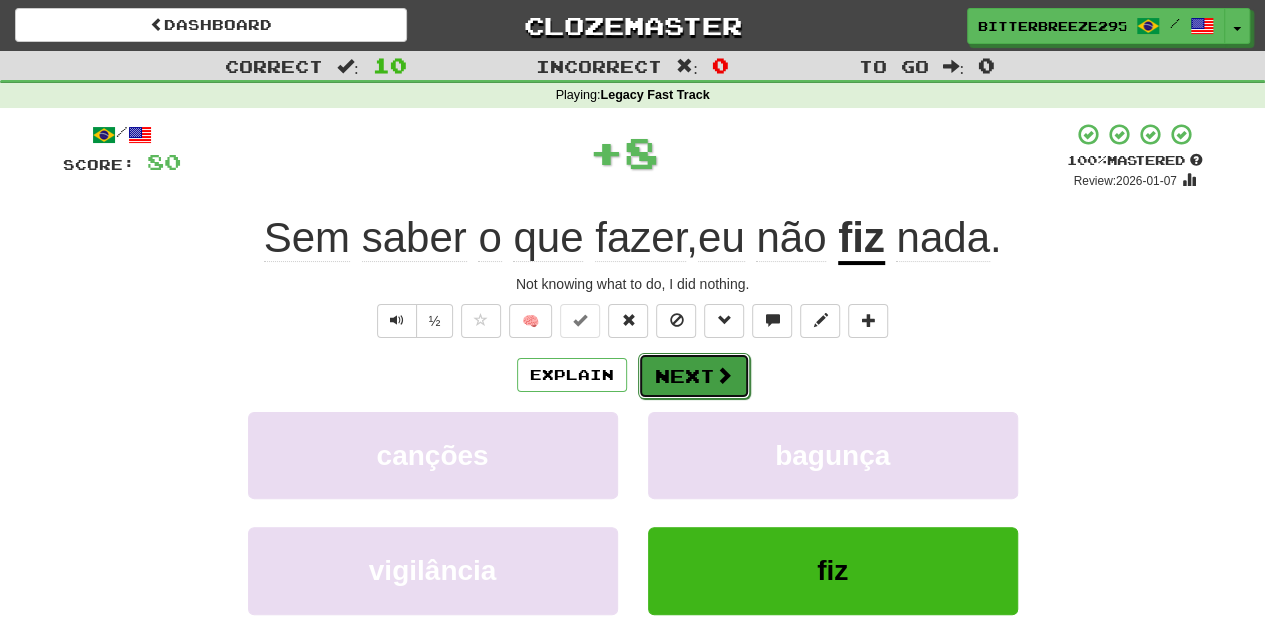 click on "Next" at bounding box center [694, 376] 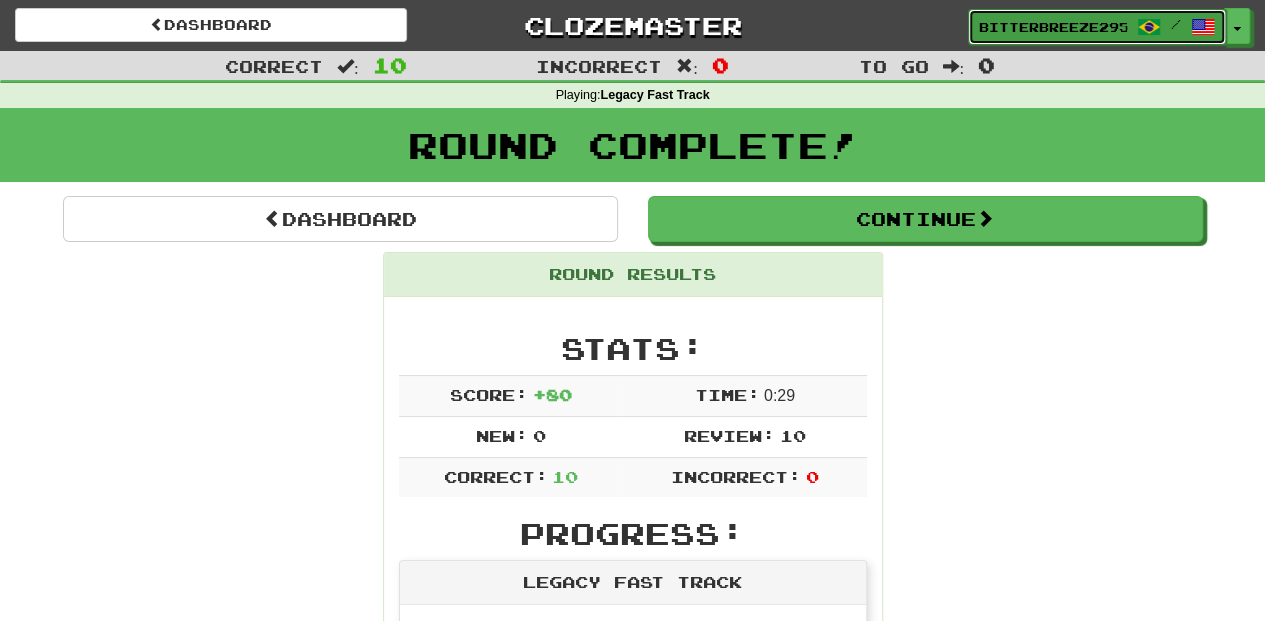 click on "BitterBreeze2956" at bounding box center [1053, 27] 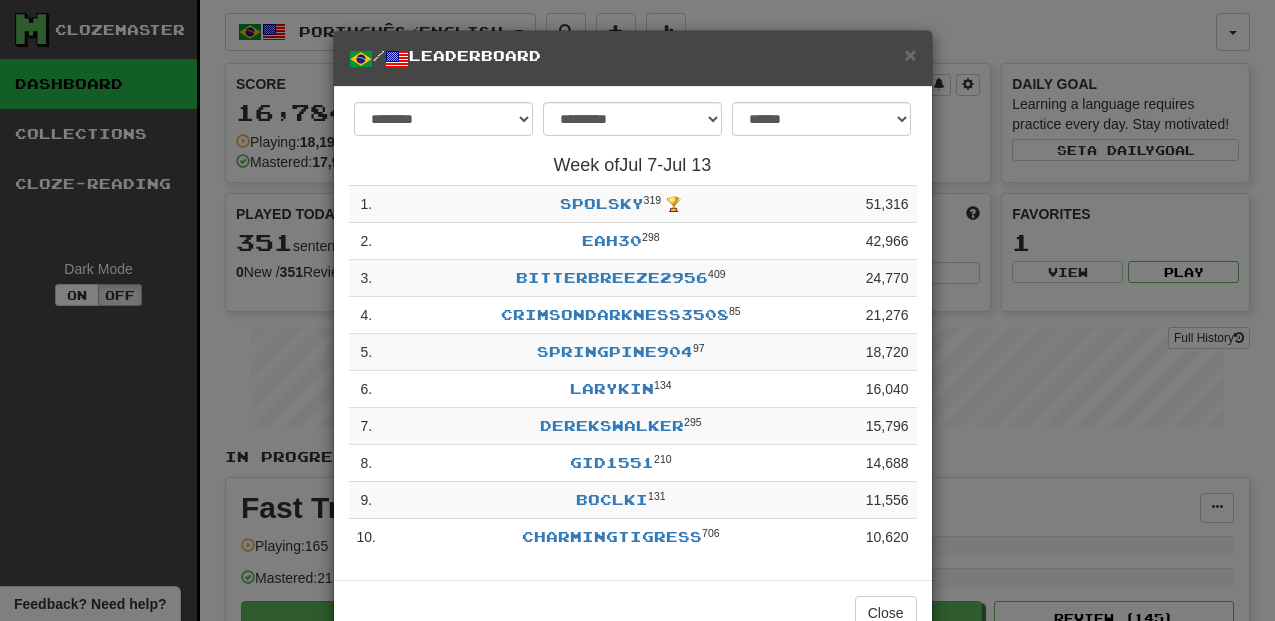 select on "**********" 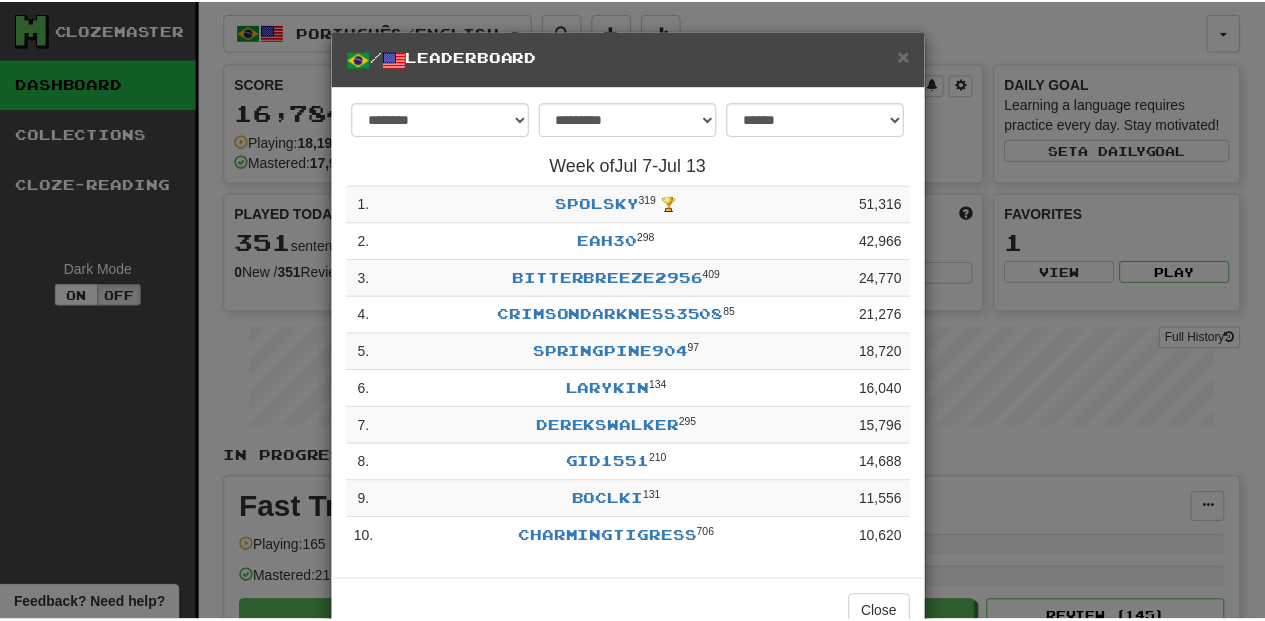 scroll, scrollTop: 0, scrollLeft: 0, axis: both 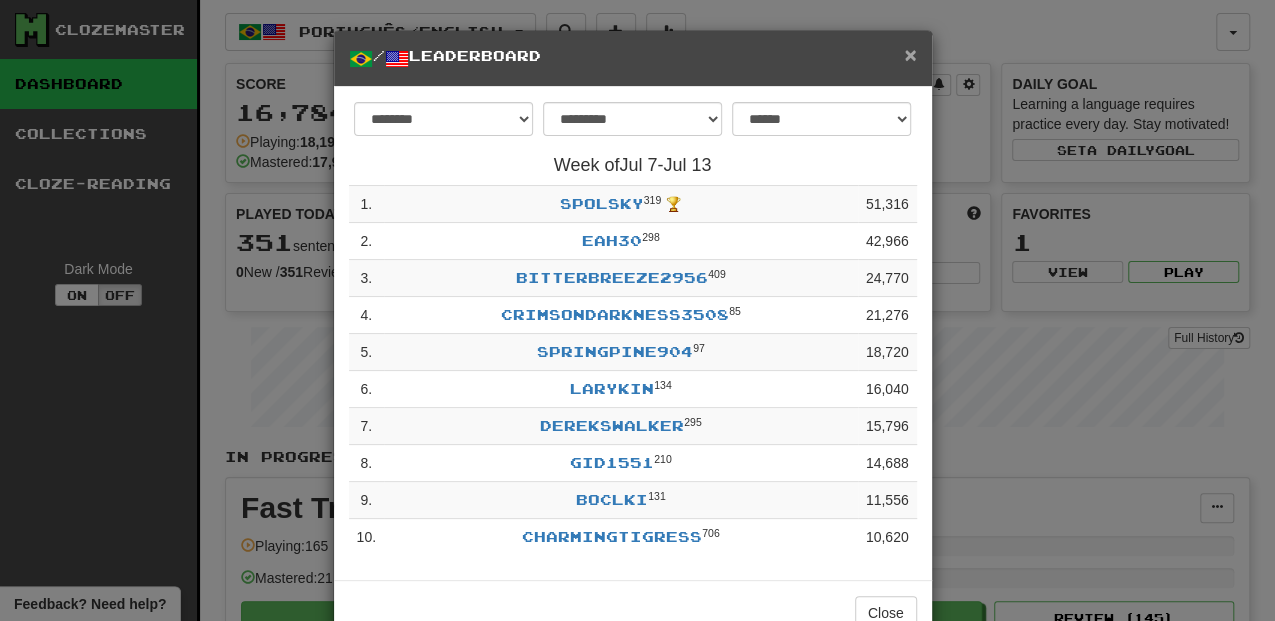 click on "×" at bounding box center [910, 54] 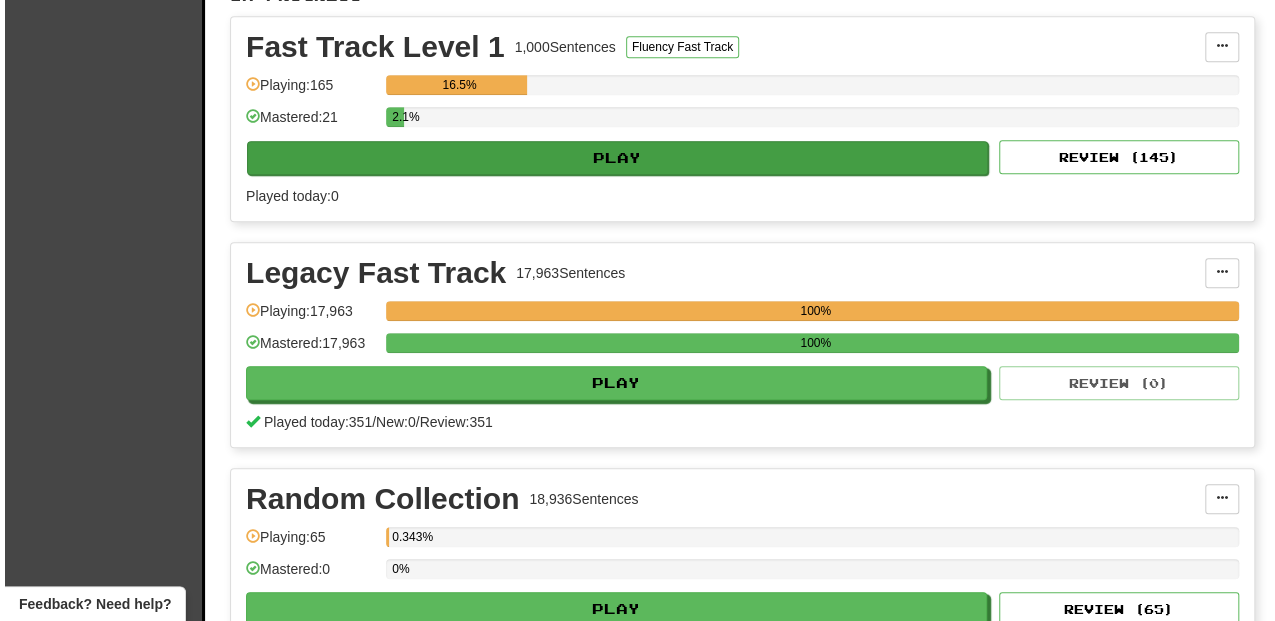 scroll, scrollTop: 466, scrollLeft: 0, axis: vertical 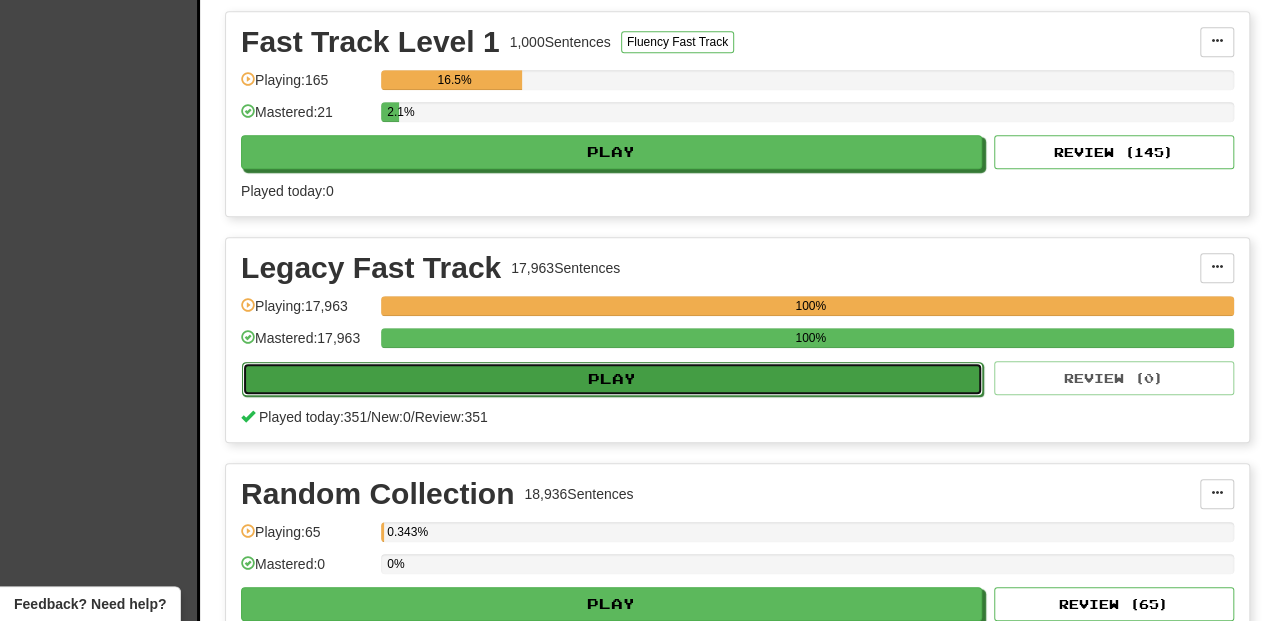 click on "Play" at bounding box center (612, 379) 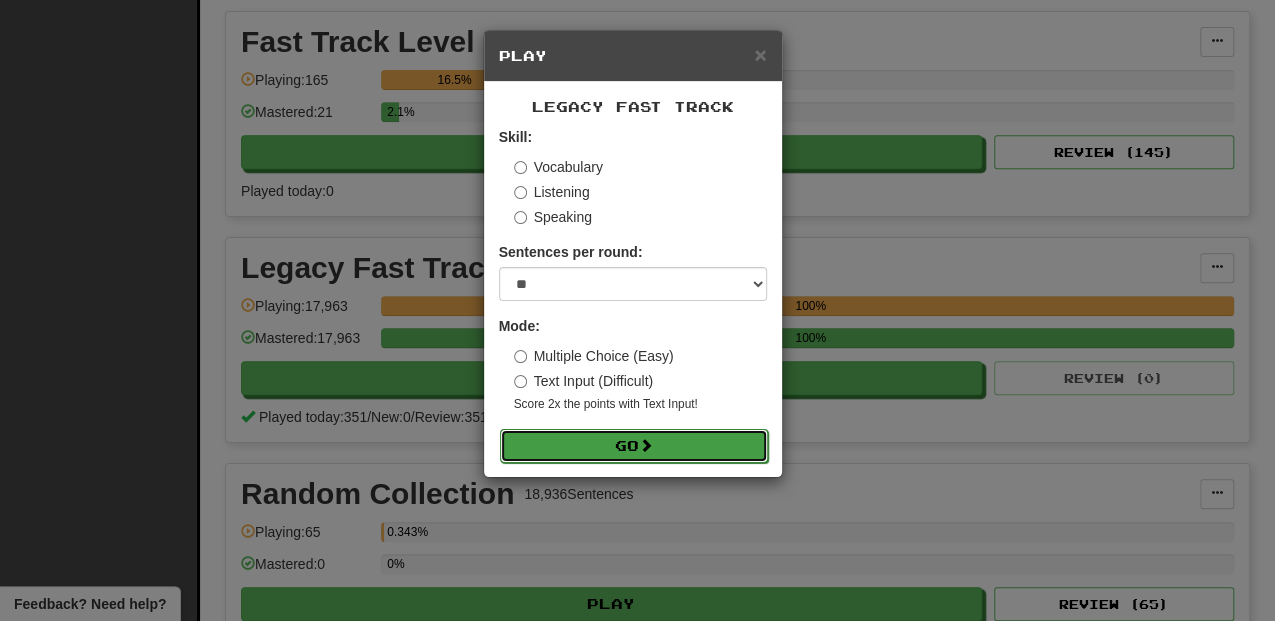 click on "Go" at bounding box center [634, 446] 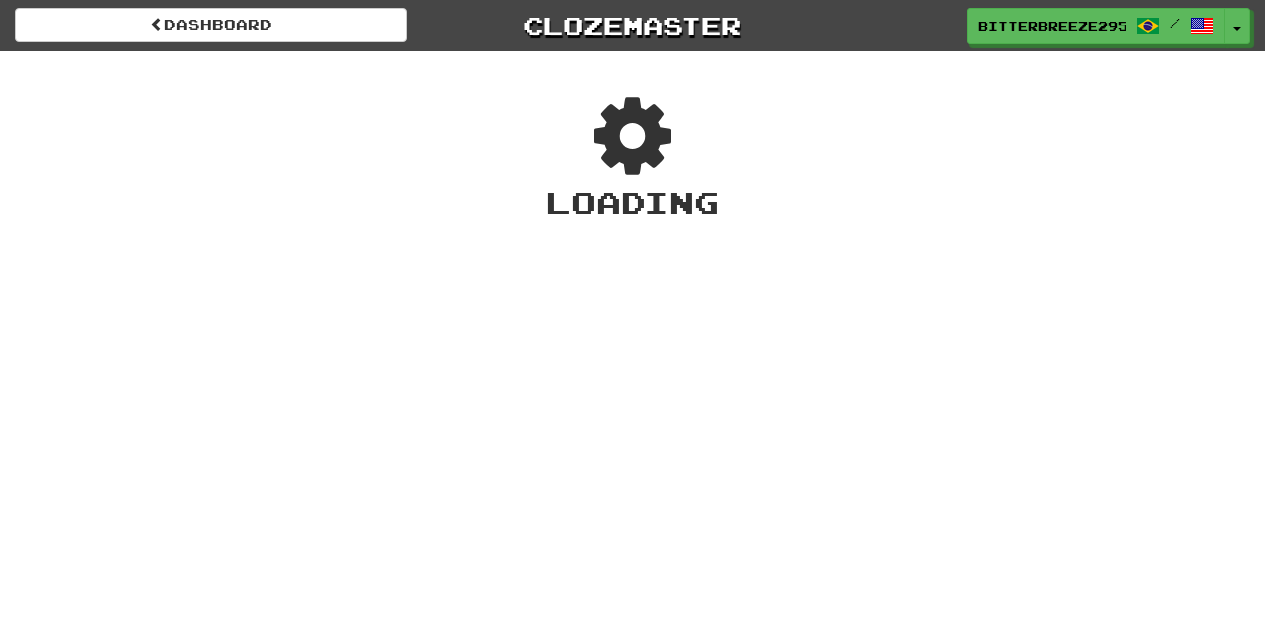 scroll, scrollTop: 0, scrollLeft: 0, axis: both 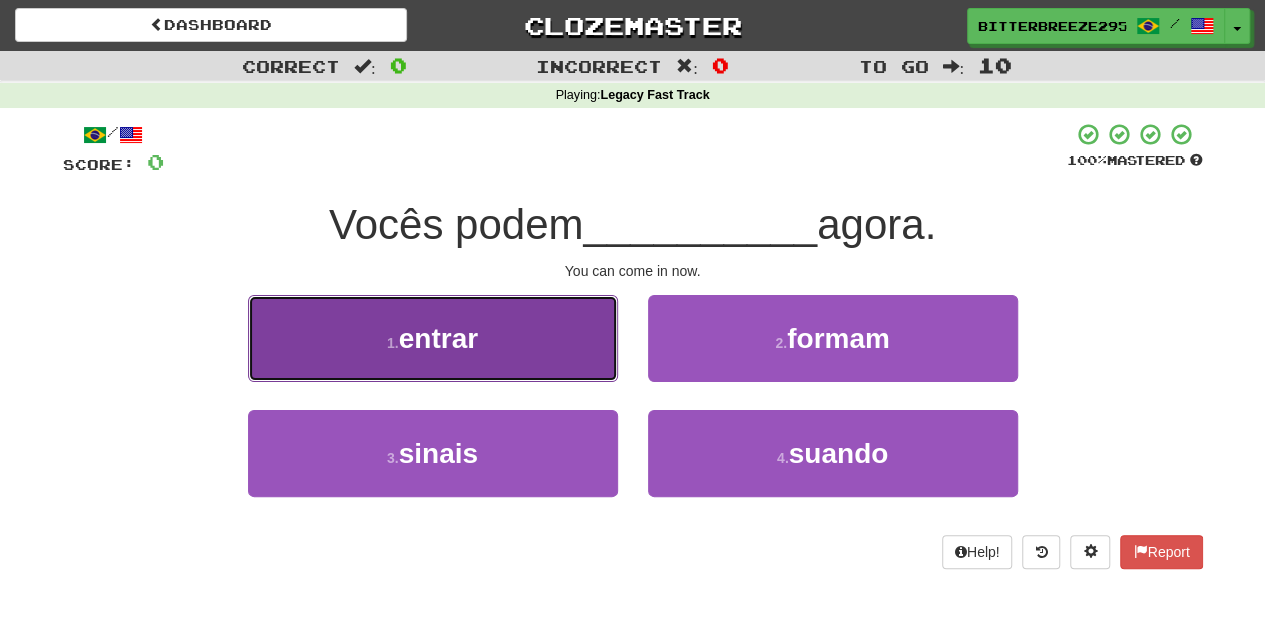 click on "1 .  entrar" at bounding box center (433, 338) 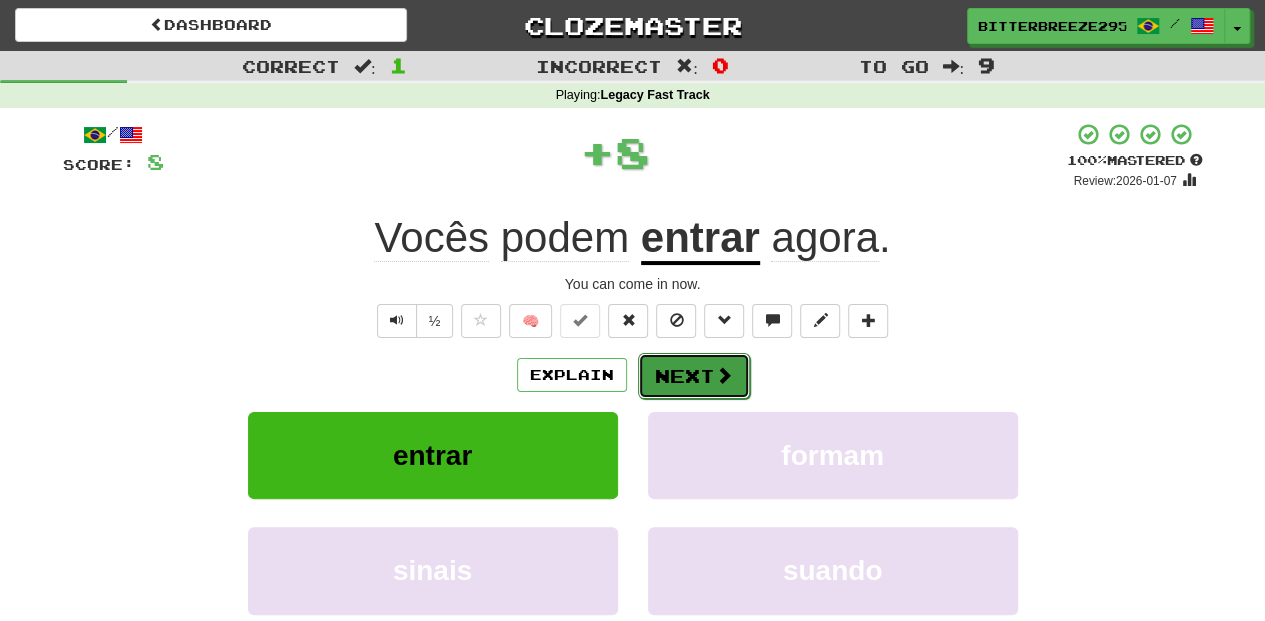 click on "Next" at bounding box center (694, 376) 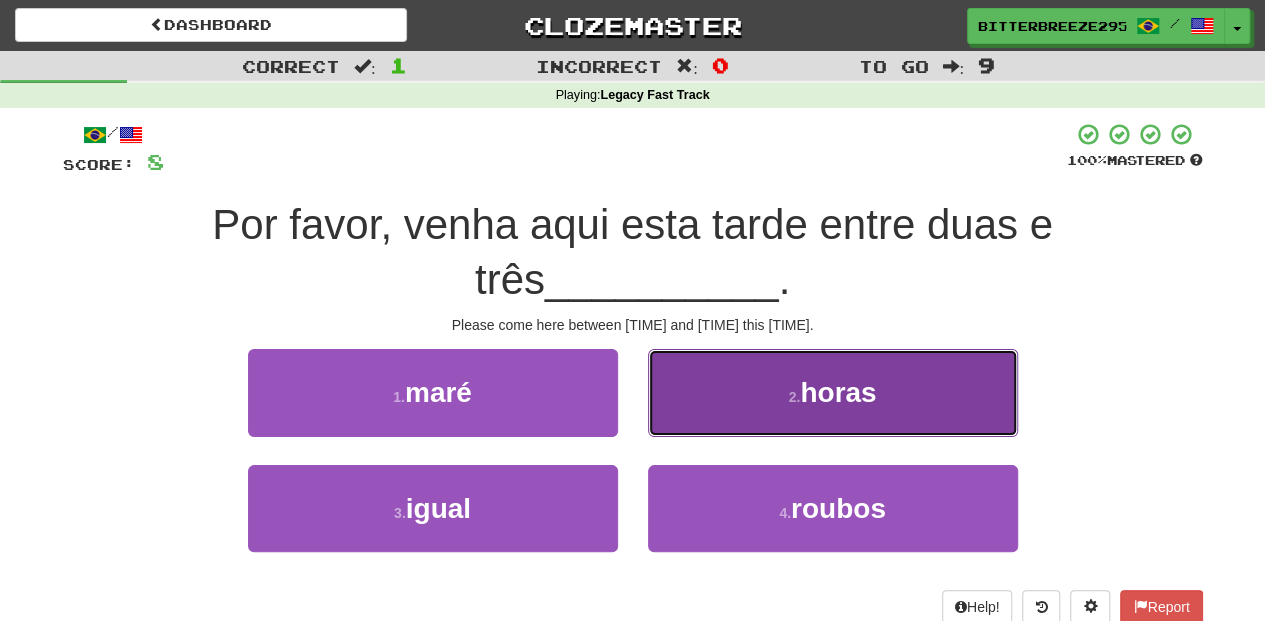 click on "2 .  horas" at bounding box center (833, 392) 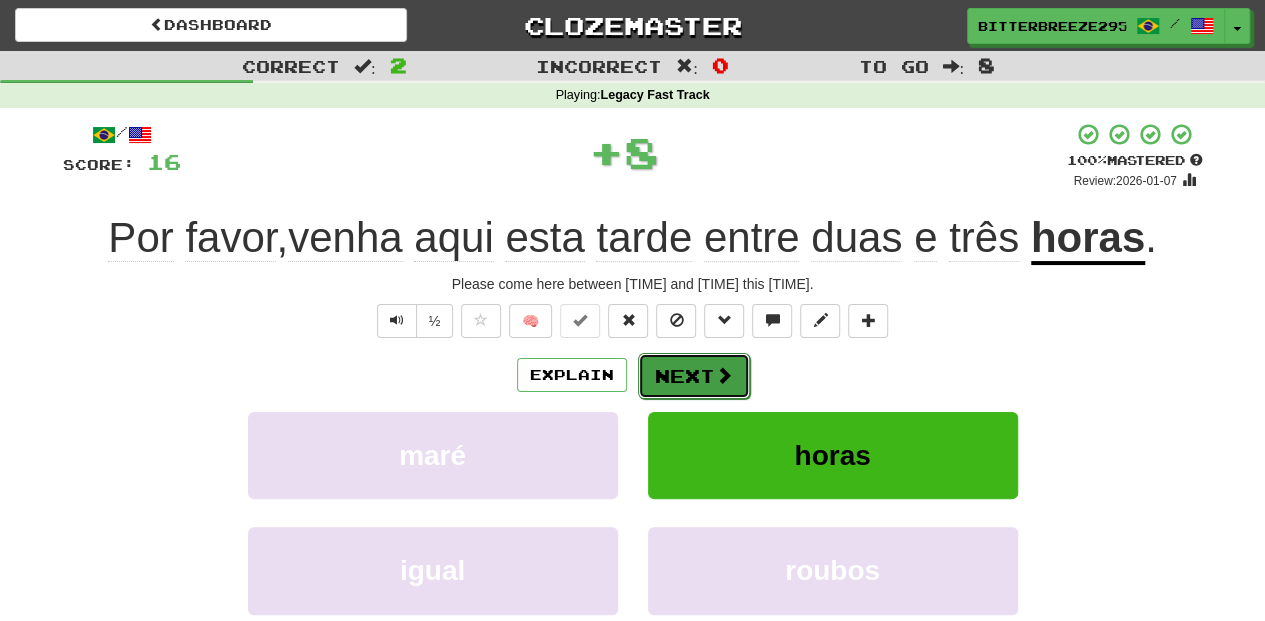 click on "Next" at bounding box center (694, 376) 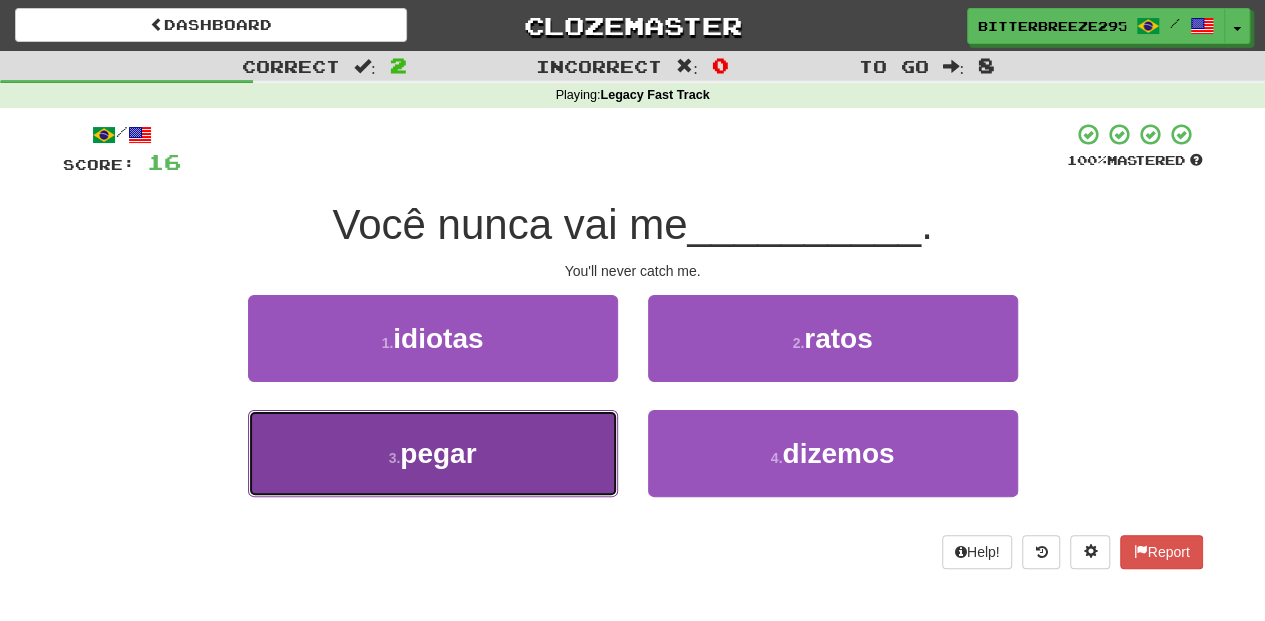 click on "3 .  pegar" at bounding box center [433, 453] 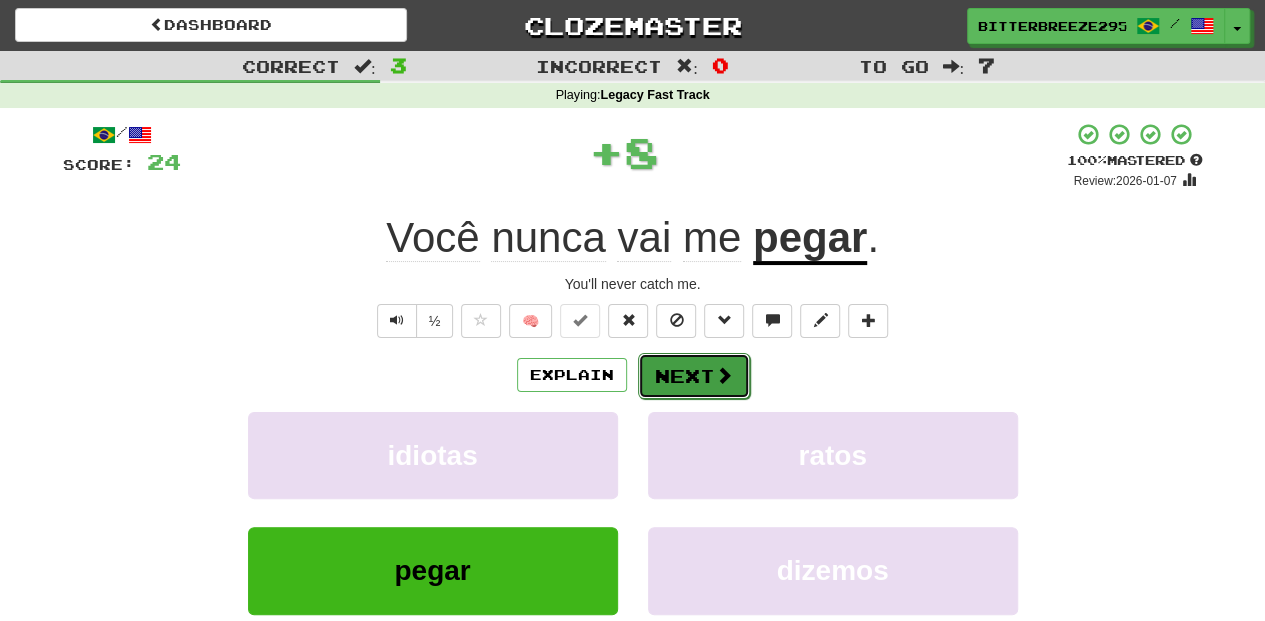 click on "Next" at bounding box center [694, 376] 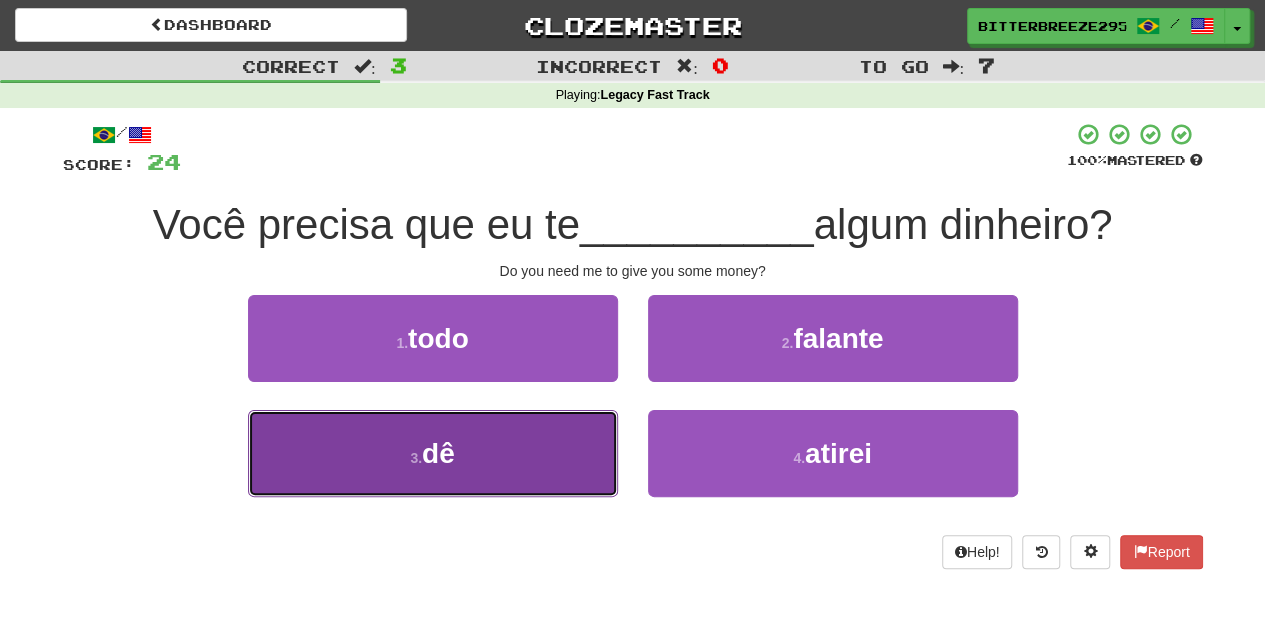 click on "3 .  dê" at bounding box center [433, 453] 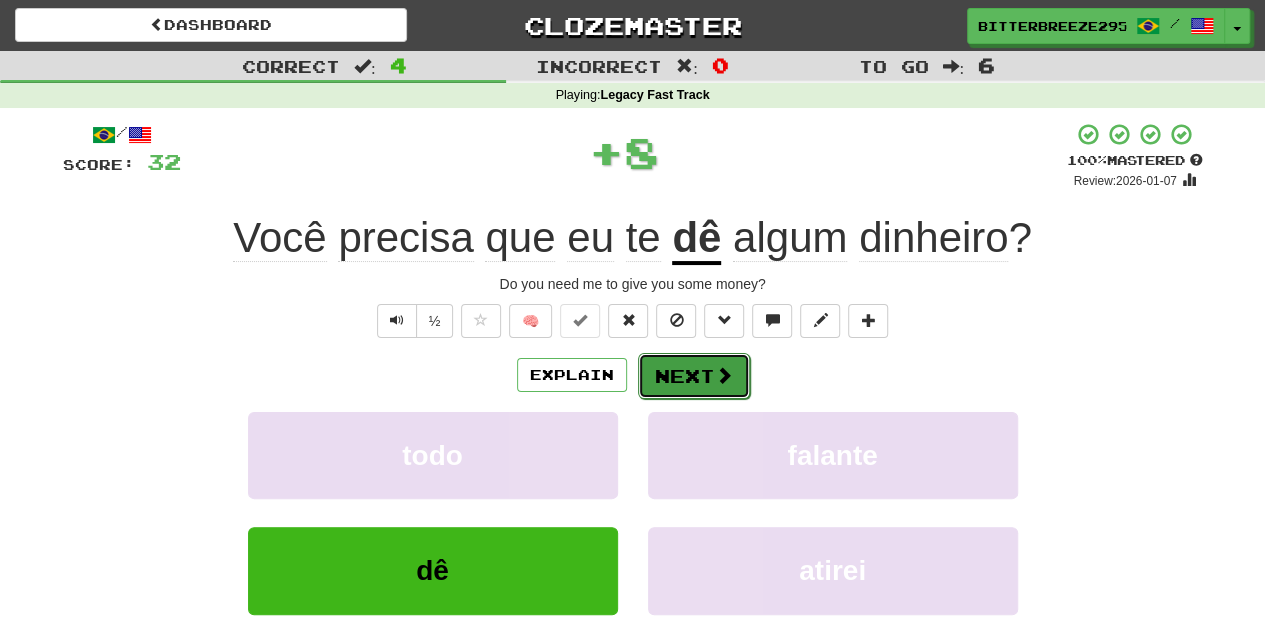 click on "Next" at bounding box center [694, 376] 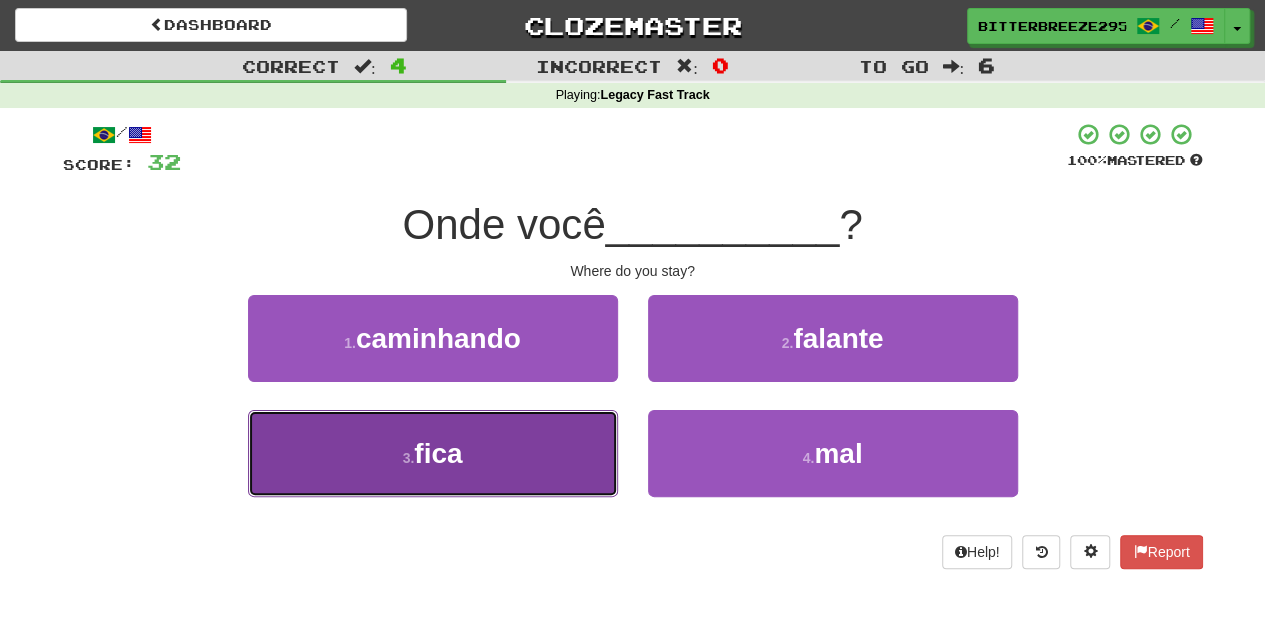 click on "3 .  fica" at bounding box center (433, 453) 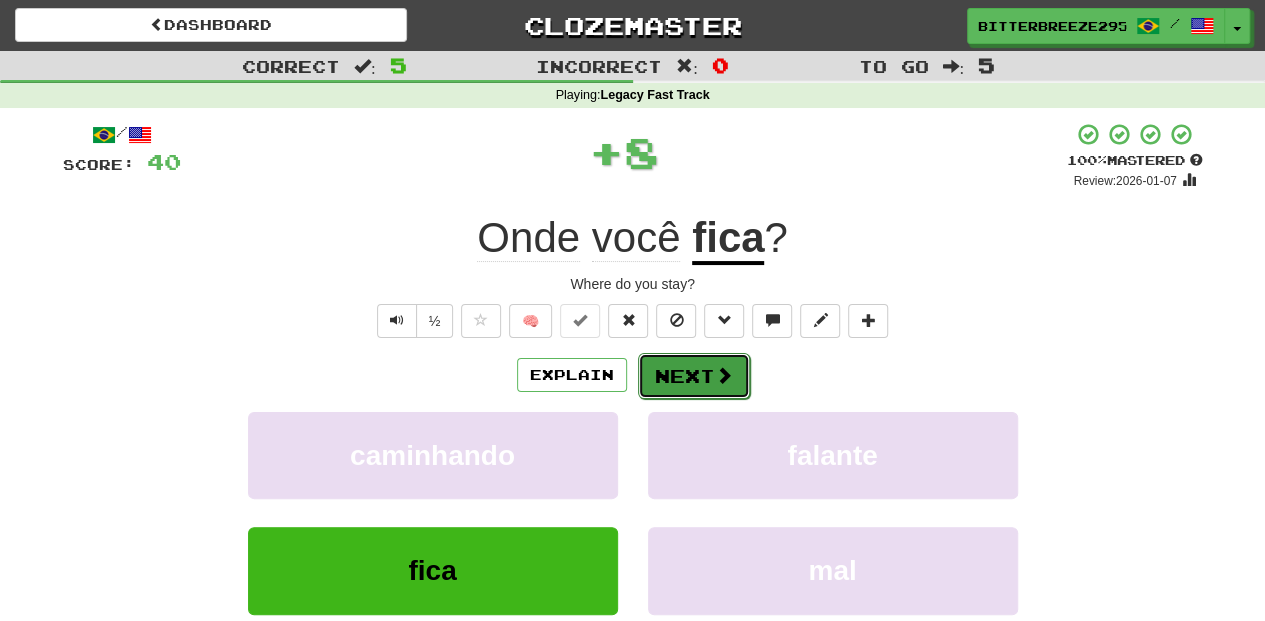 click on "Next" at bounding box center [694, 376] 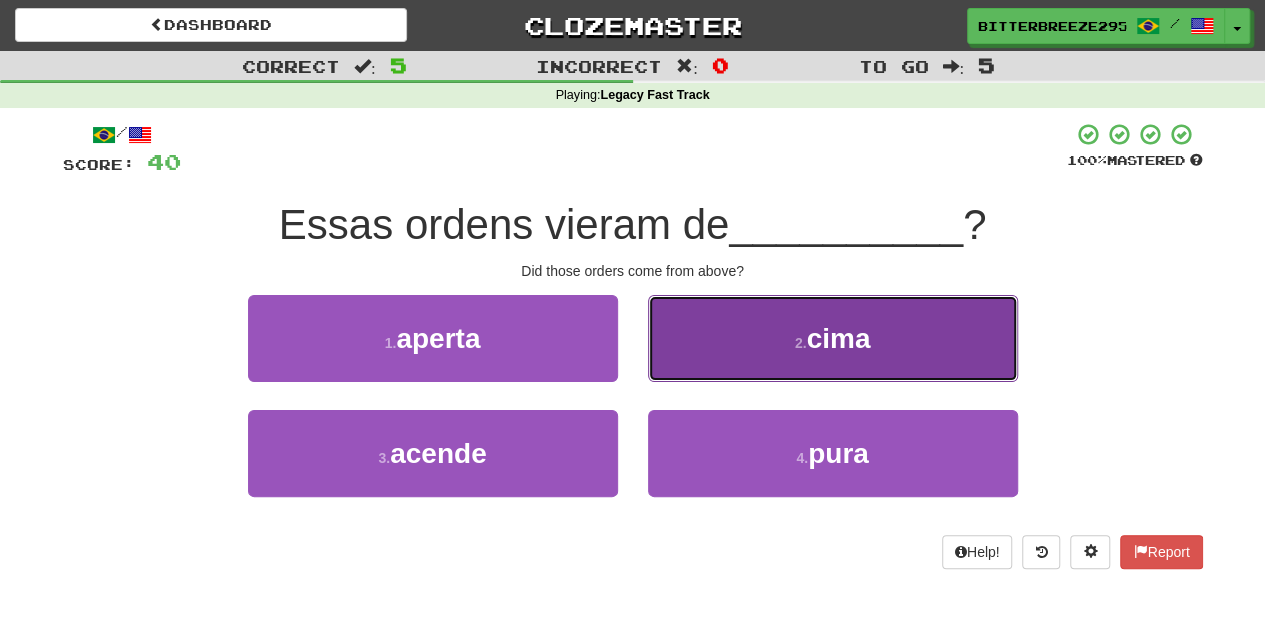 click on "2 .  cima" at bounding box center [833, 338] 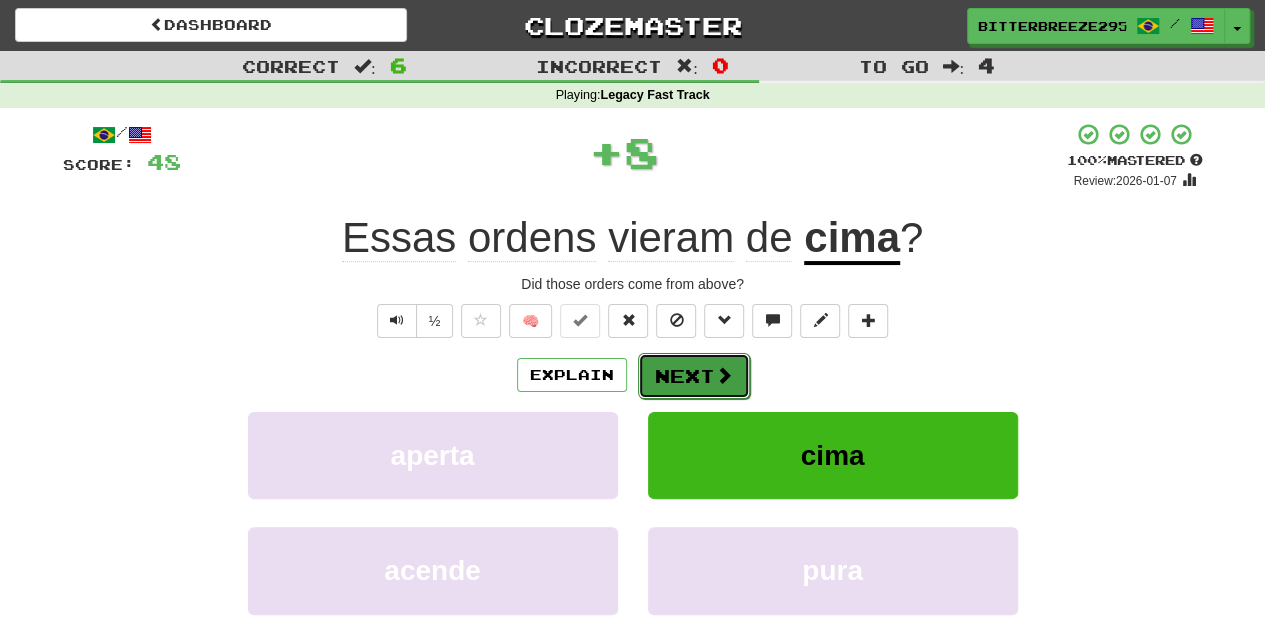 click on "Next" at bounding box center [694, 376] 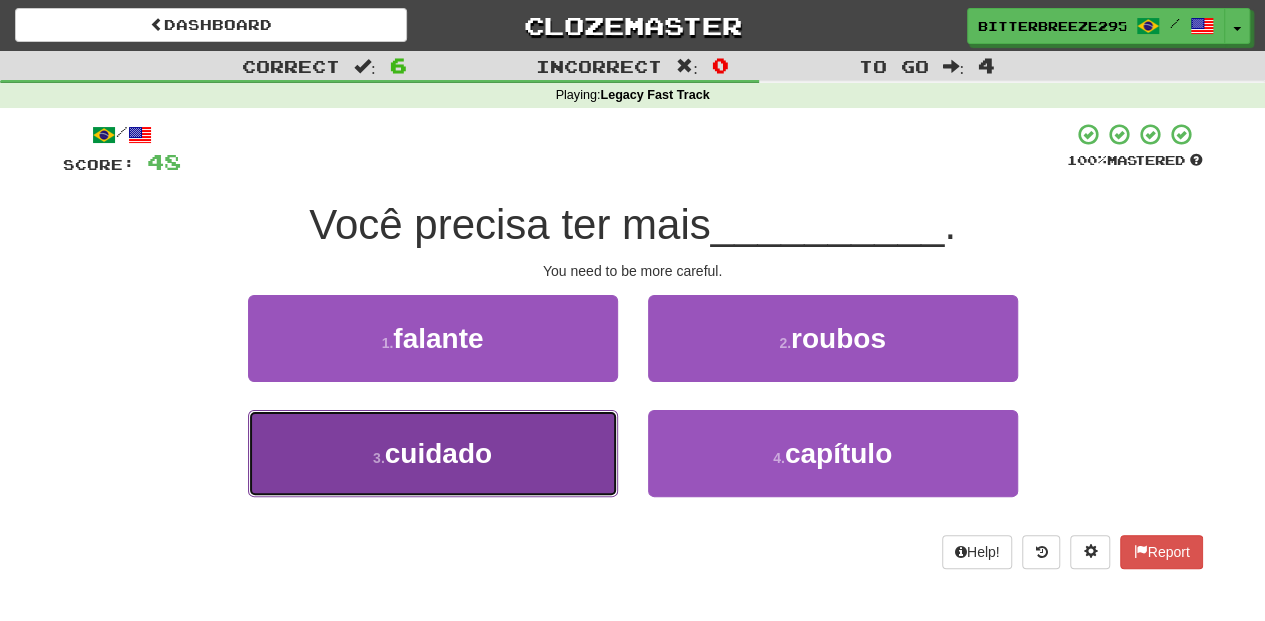 click on "3 .  cuidado" at bounding box center [433, 453] 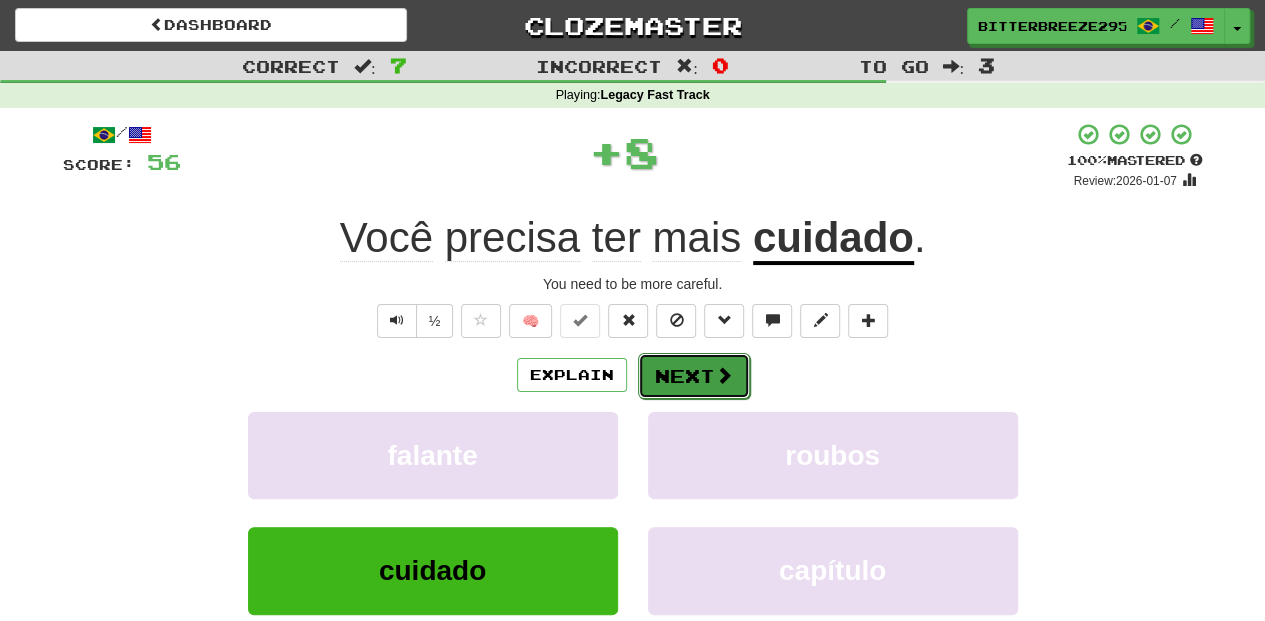 click on "Next" at bounding box center [694, 376] 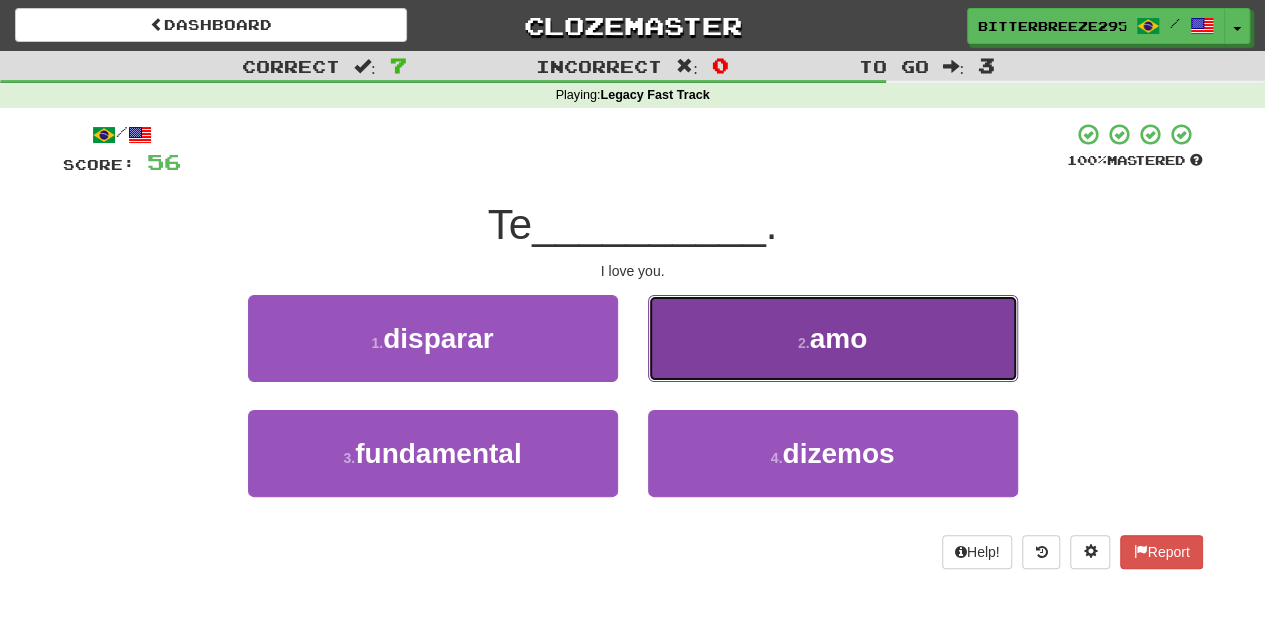 click on "2 .  amo" at bounding box center (833, 338) 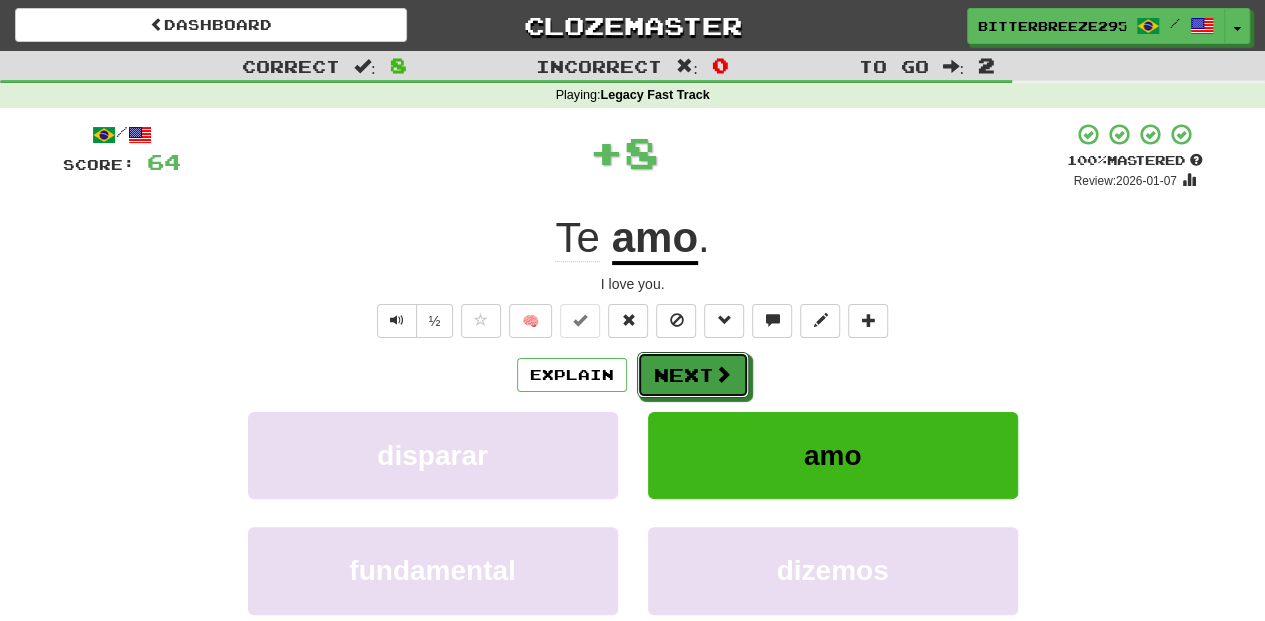 click on "Next" at bounding box center [693, 375] 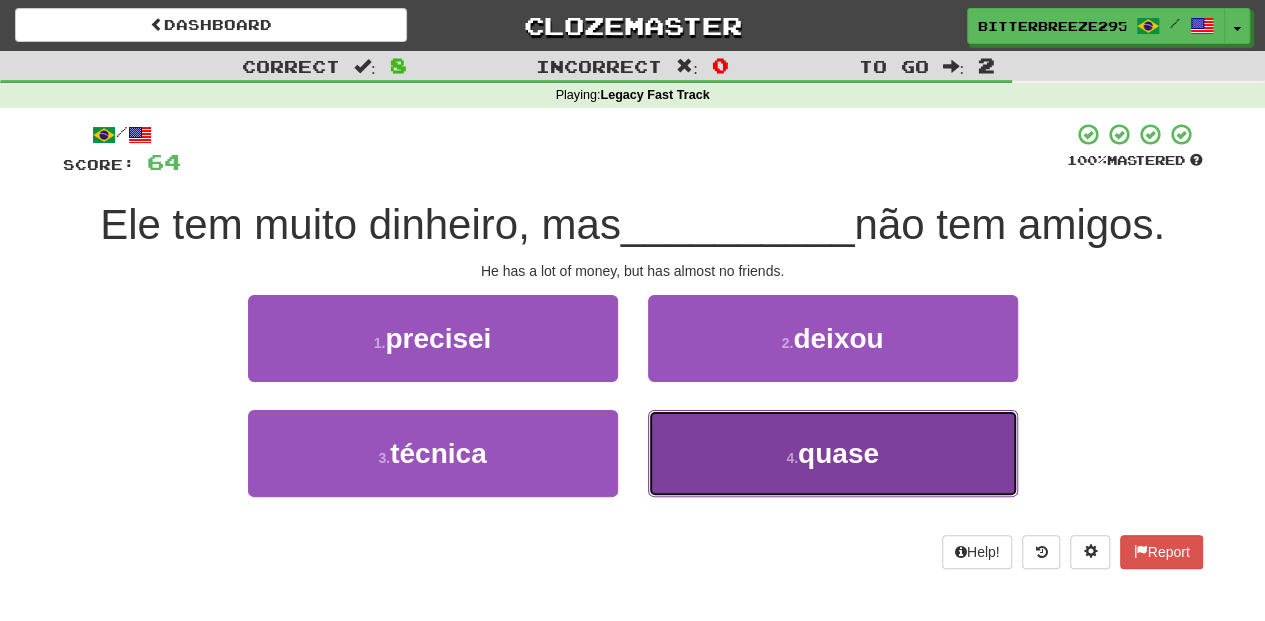 click on "4 .  quase" at bounding box center [833, 453] 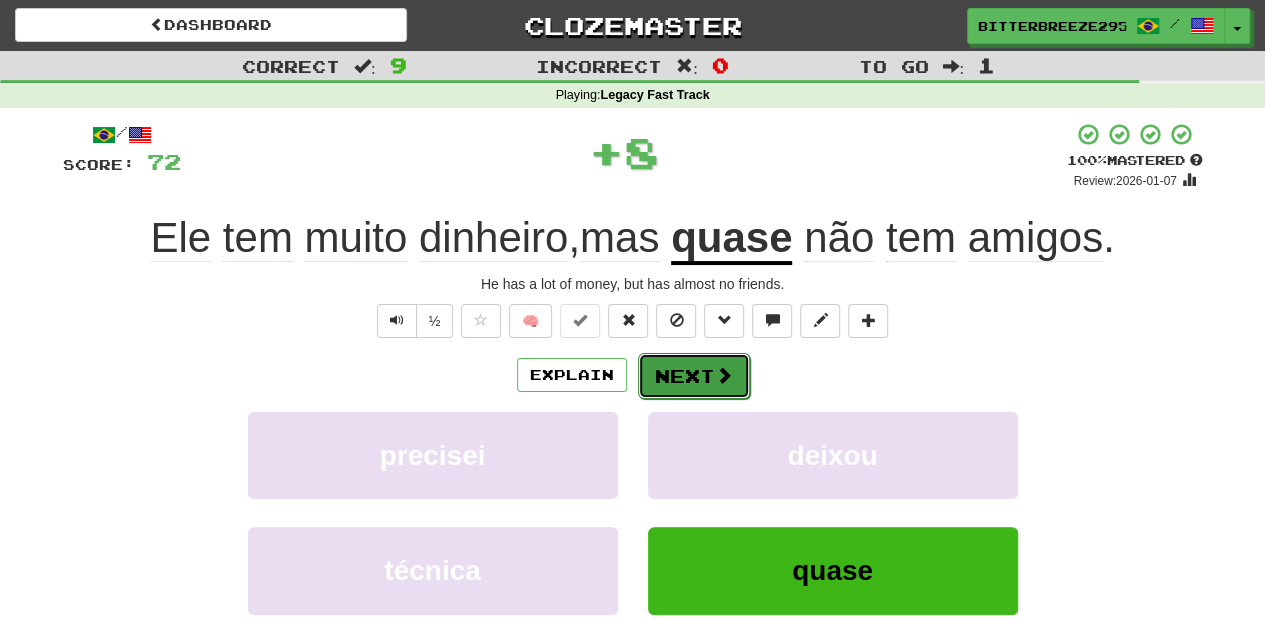 click on "Next" at bounding box center [694, 376] 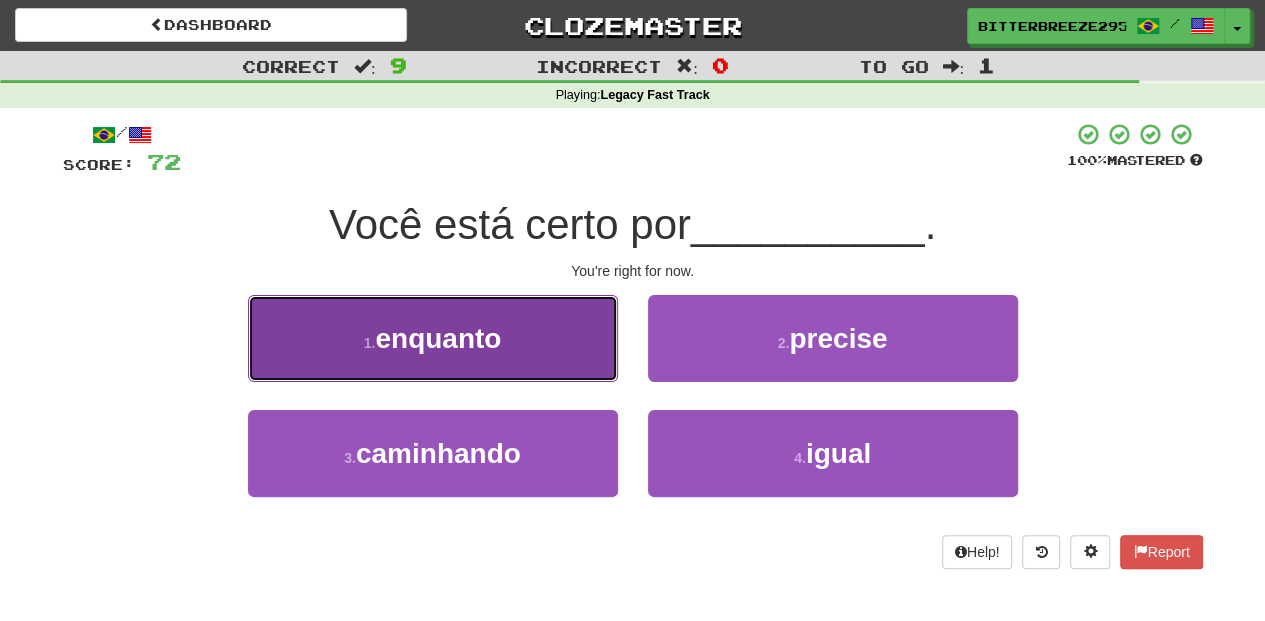 click on "1 .  enquanto" at bounding box center (433, 338) 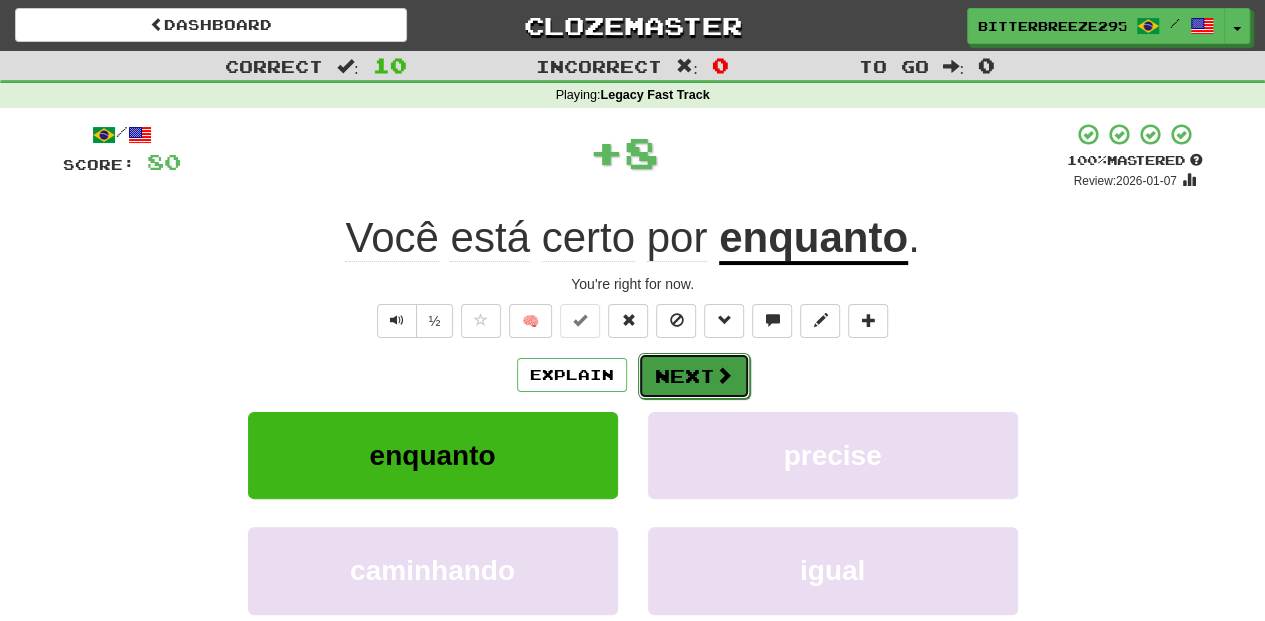 click on "Next" at bounding box center (694, 376) 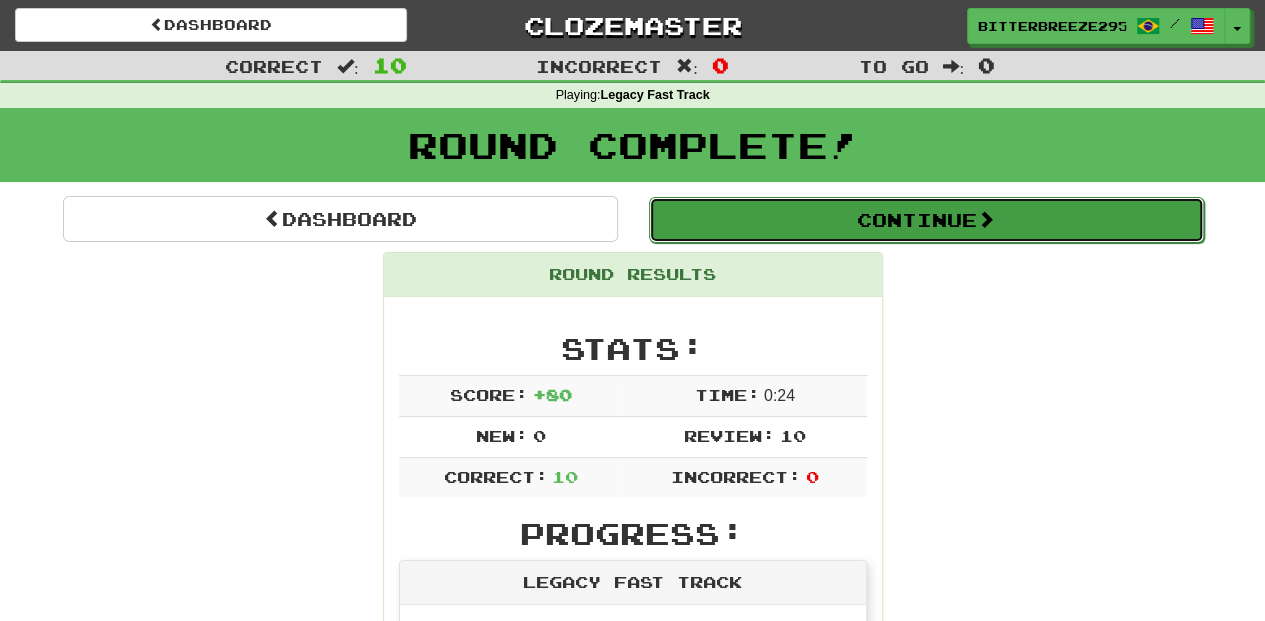 click on "Continue" at bounding box center [926, 220] 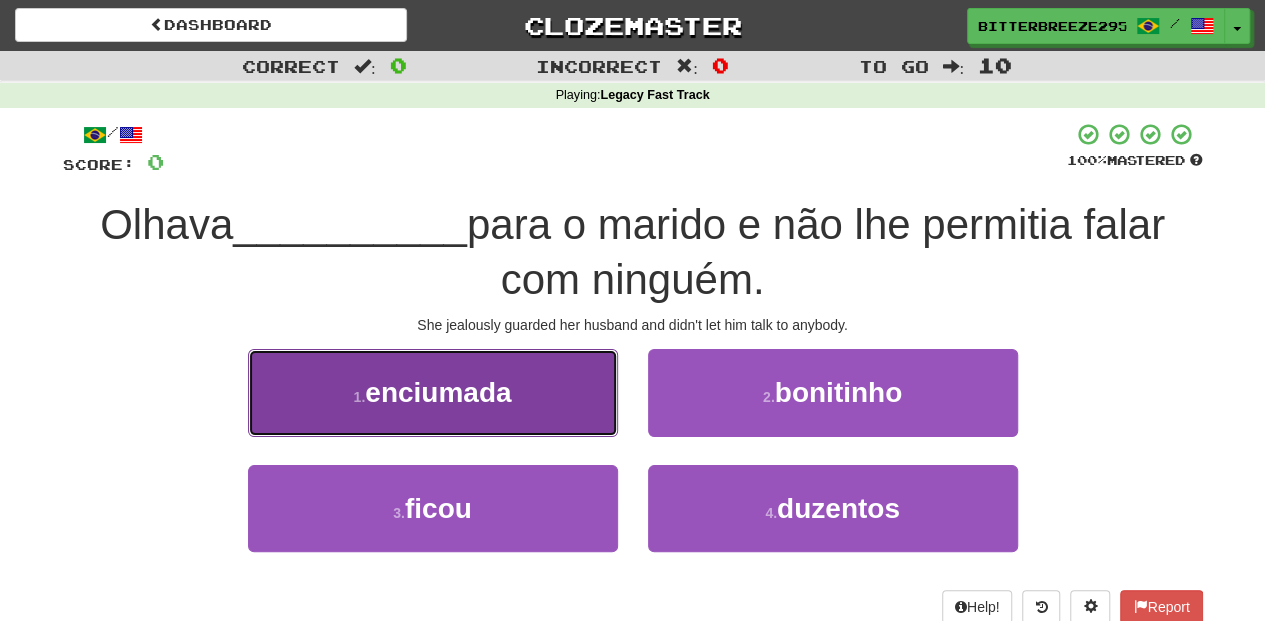 click on "1 .  enciumada" at bounding box center (433, 392) 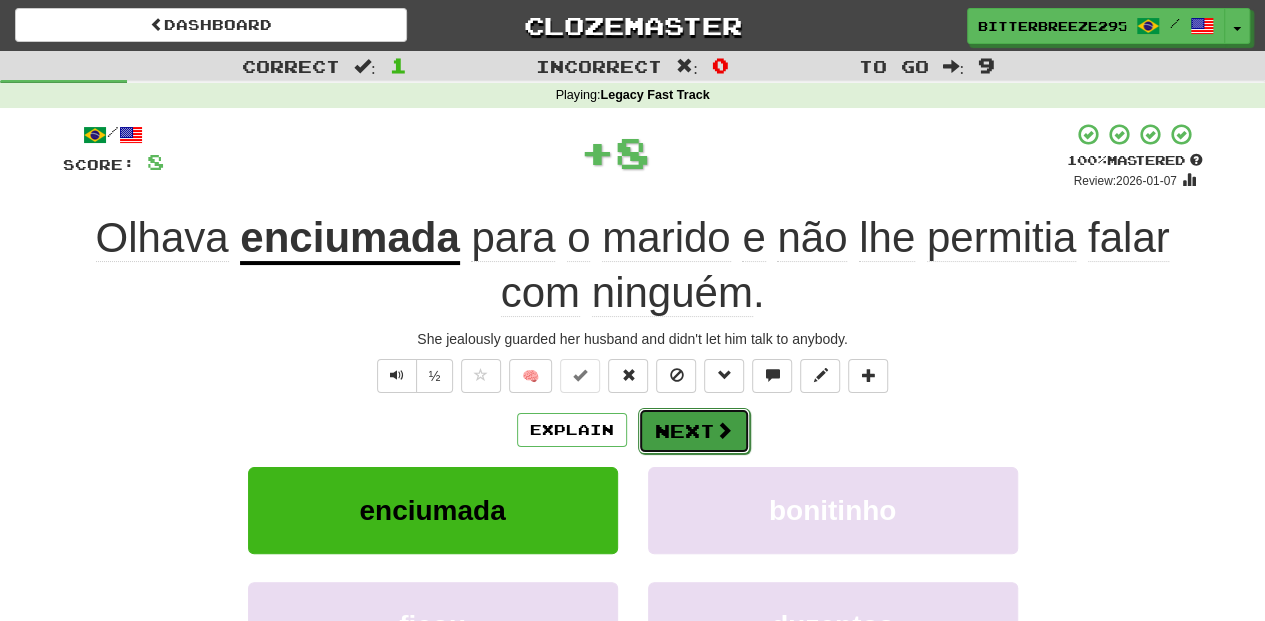 click on "Next" at bounding box center [694, 431] 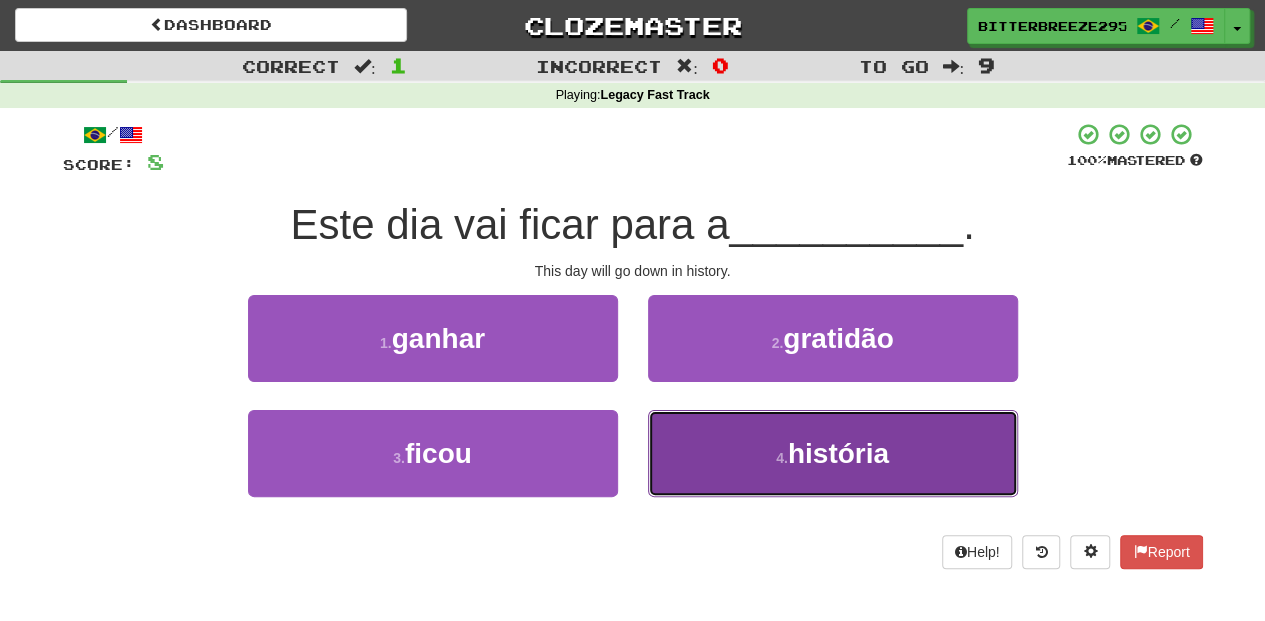 click on "4 .  história" at bounding box center (833, 453) 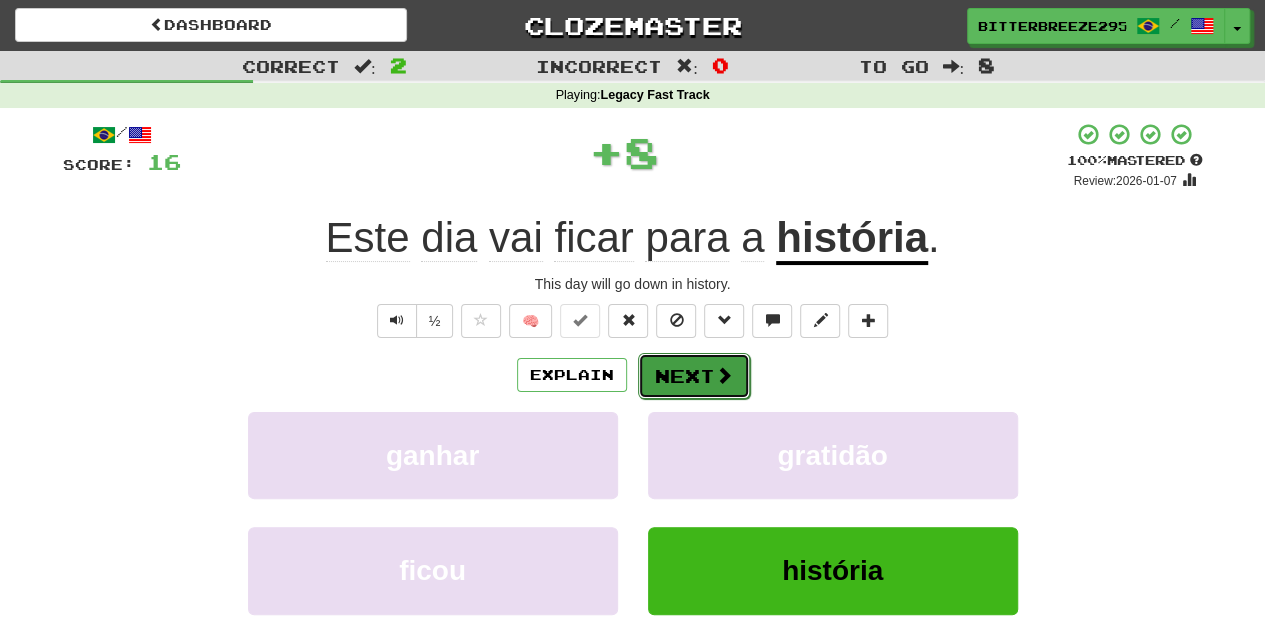 click on "Next" at bounding box center (694, 376) 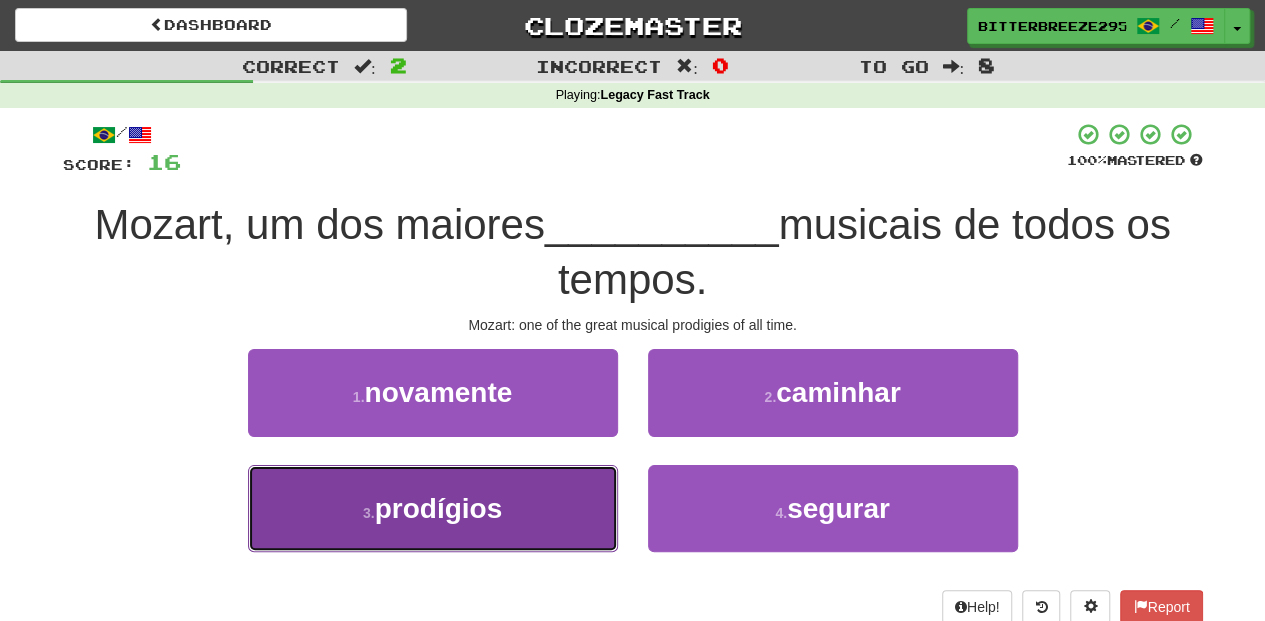 click on "3 .  prodígios" at bounding box center [433, 508] 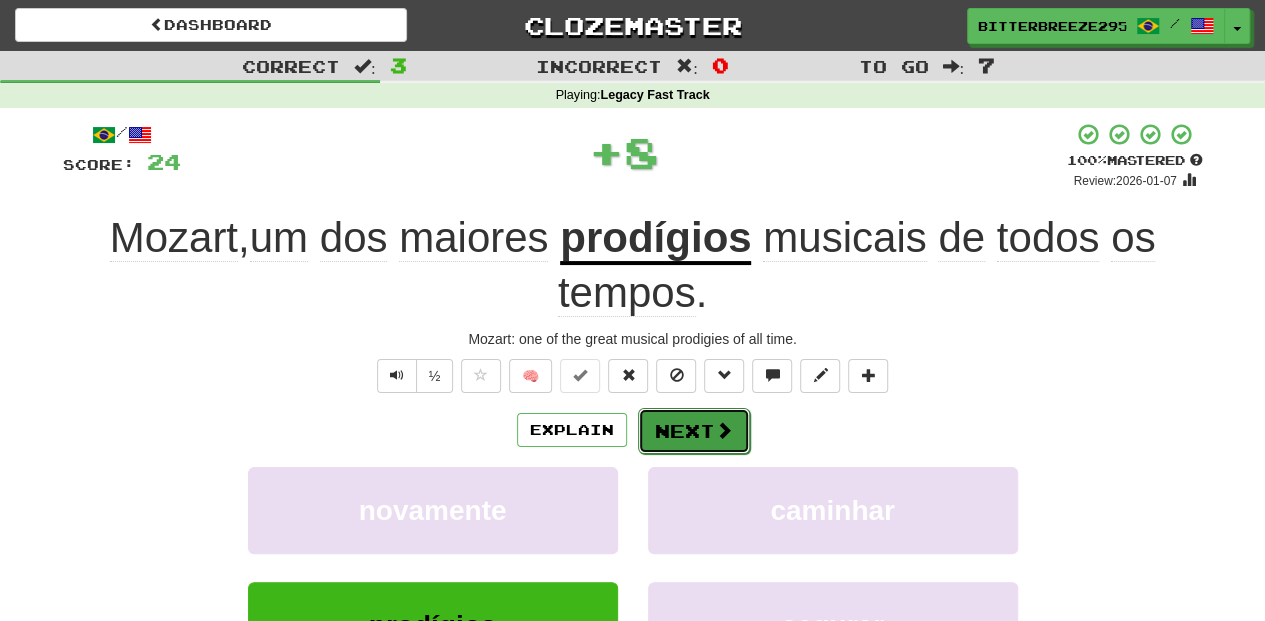 click on "Next" at bounding box center [694, 431] 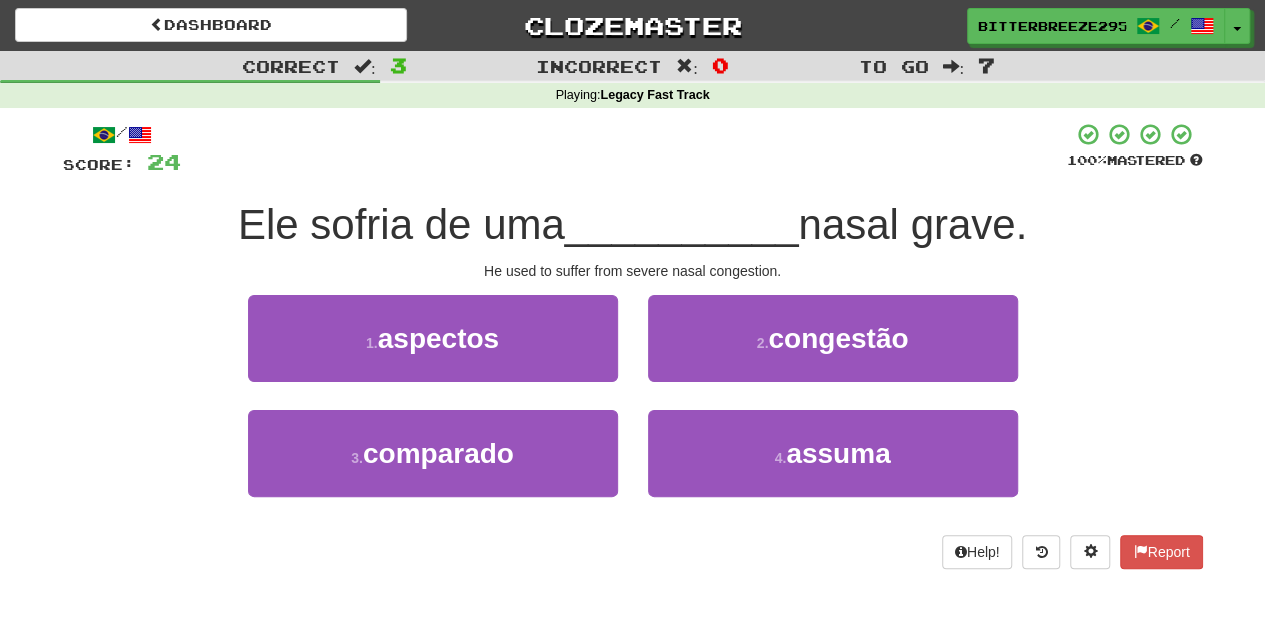 click on "2 .  congestão" at bounding box center [833, 352] 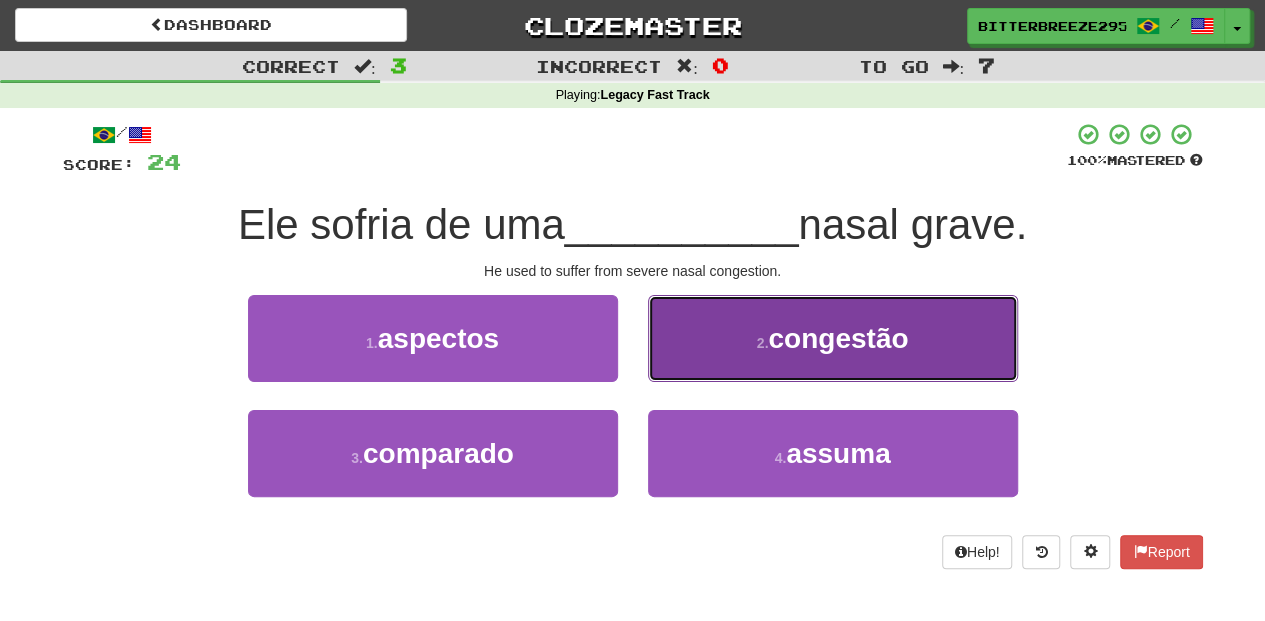 click on "2 .  congestão" at bounding box center [833, 338] 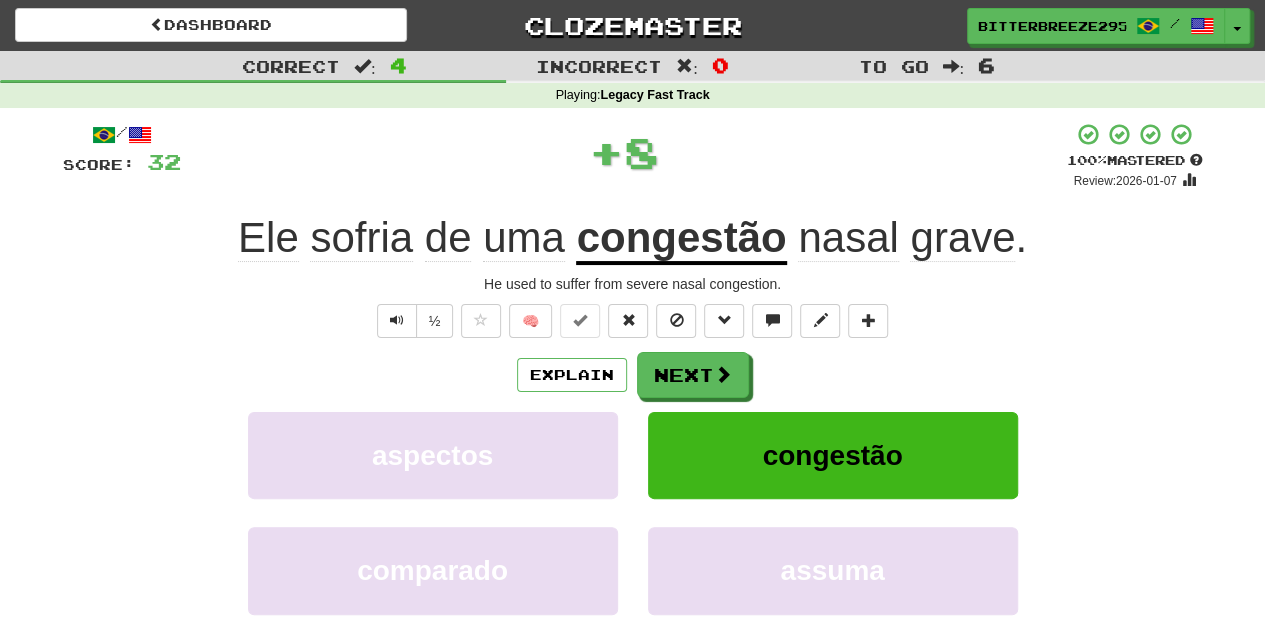 click on "Next" at bounding box center (693, 375) 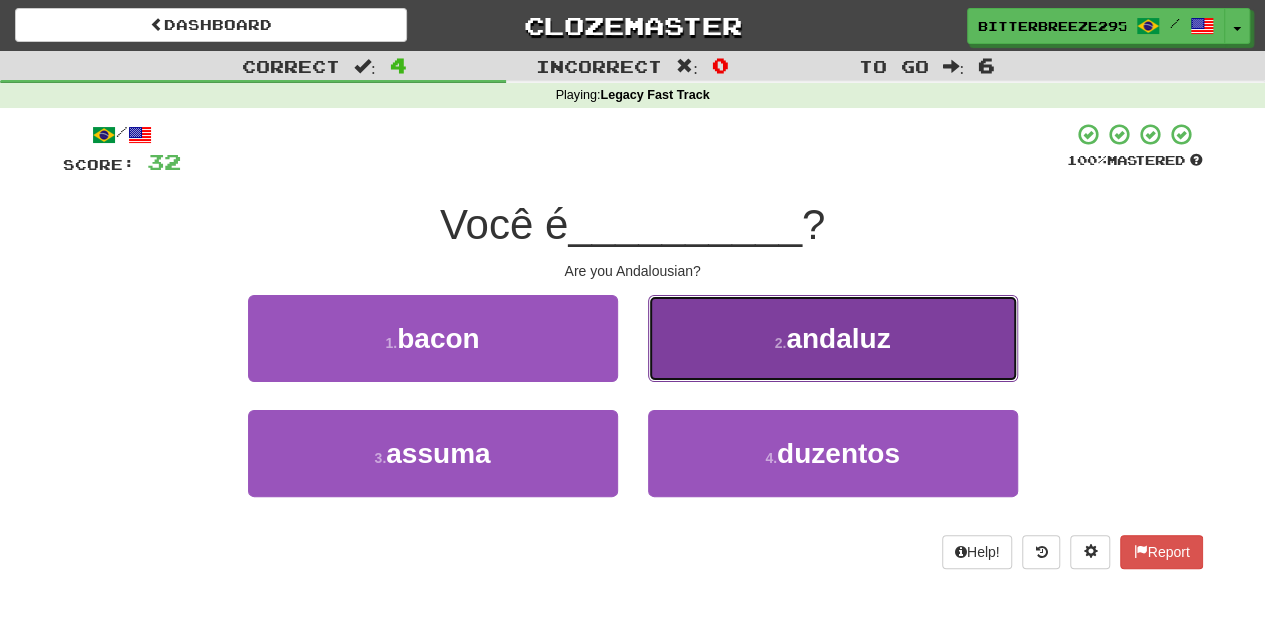 click on "2 .  andaluz" at bounding box center (833, 338) 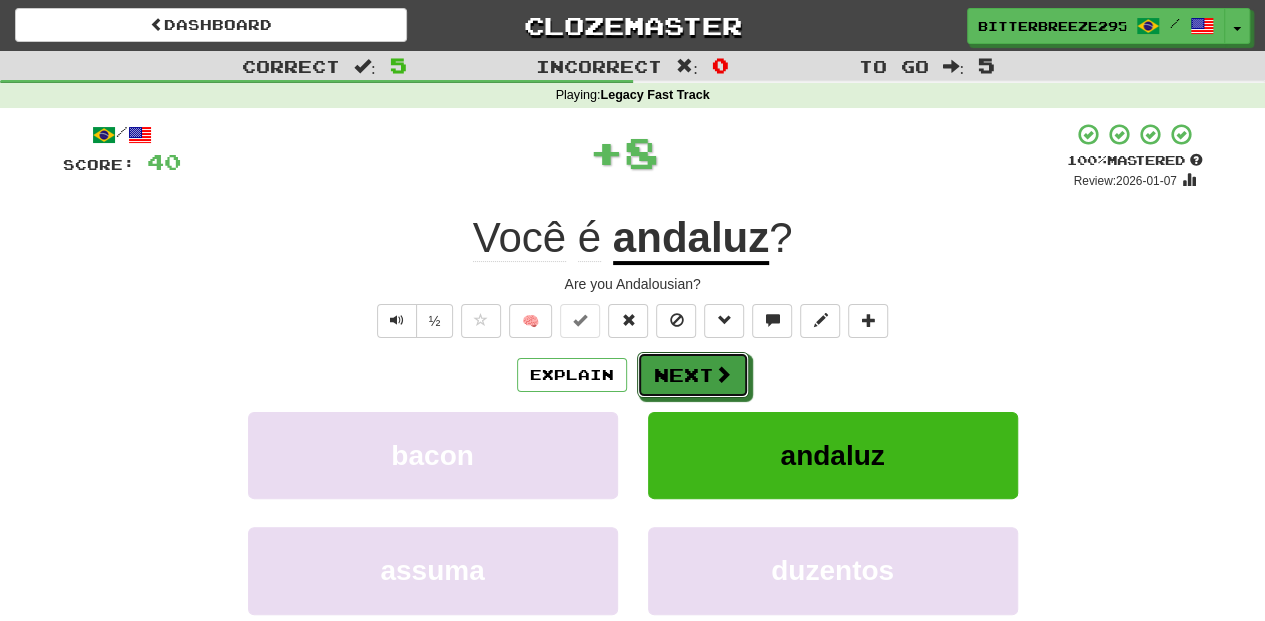 click on "Next" at bounding box center (693, 375) 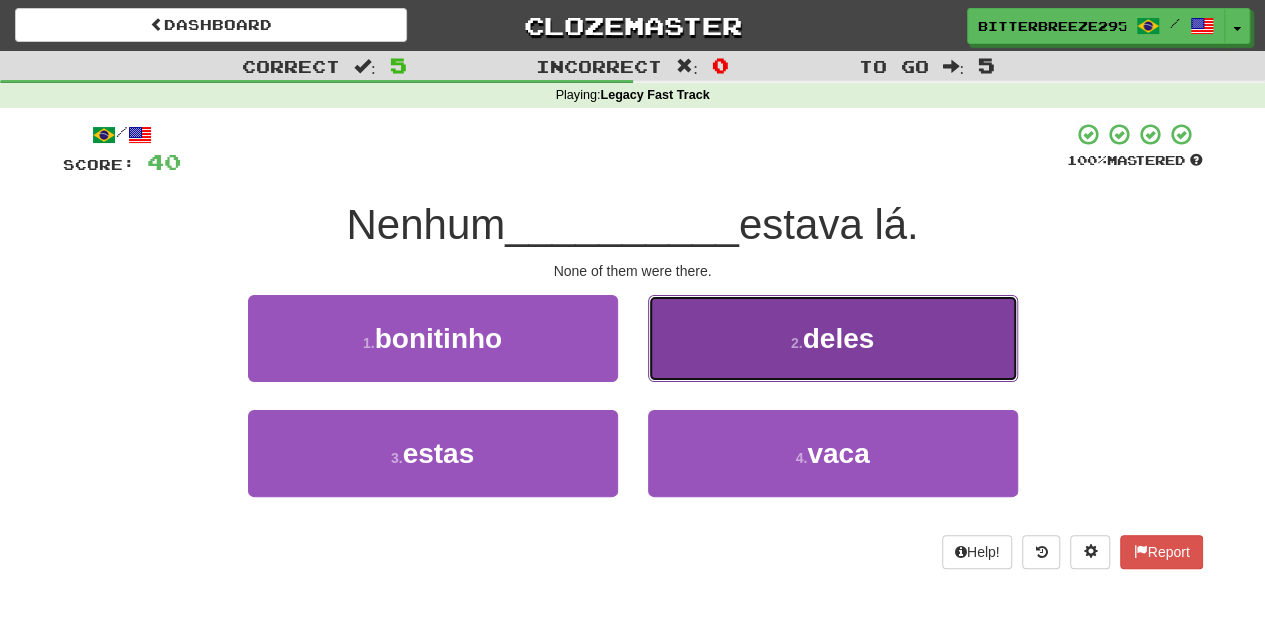 click on "2 .  deles" at bounding box center [833, 338] 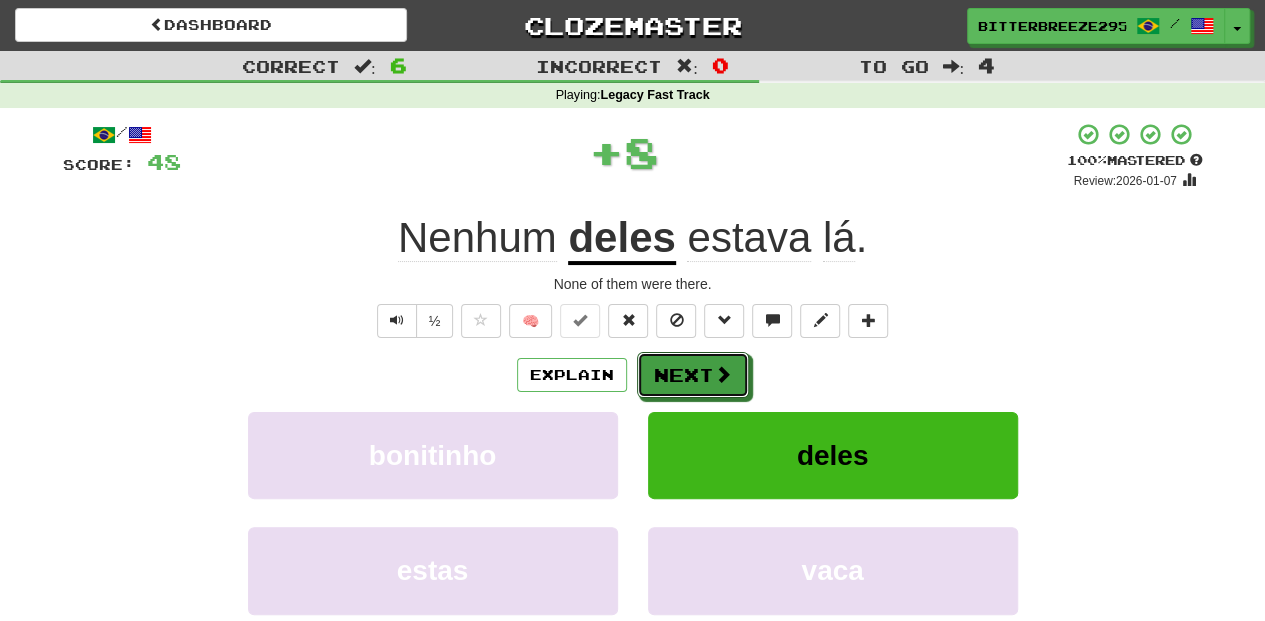click on "Next" at bounding box center [693, 375] 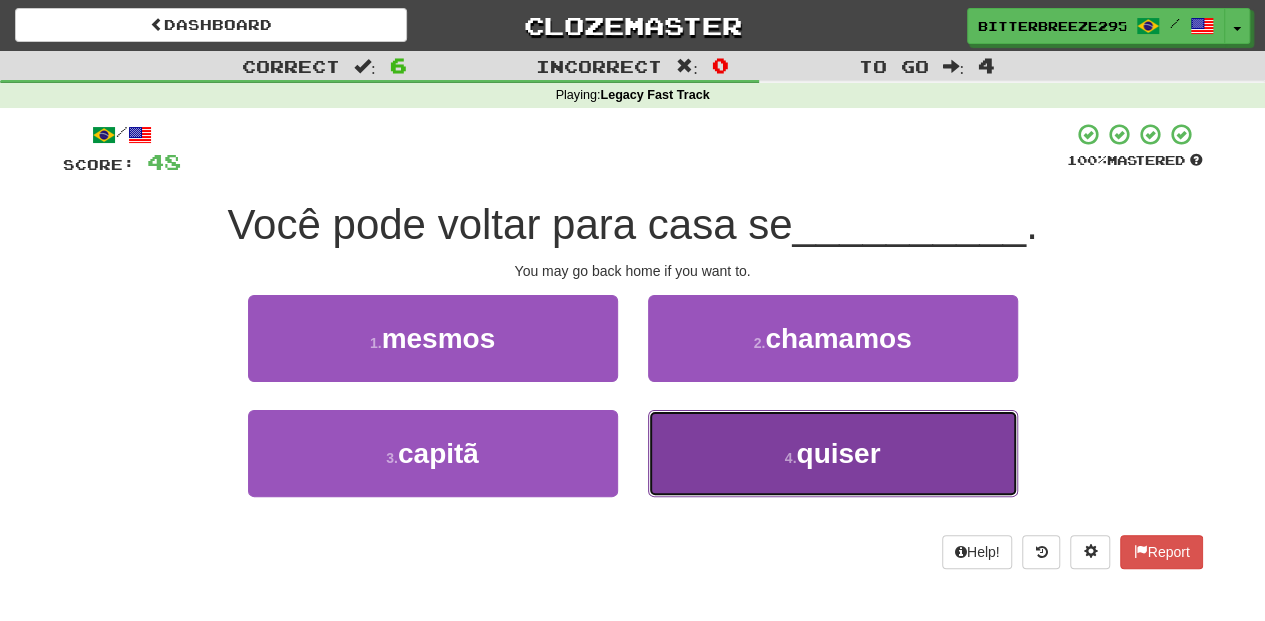 click on "4 .  quiser" at bounding box center [833, 453] 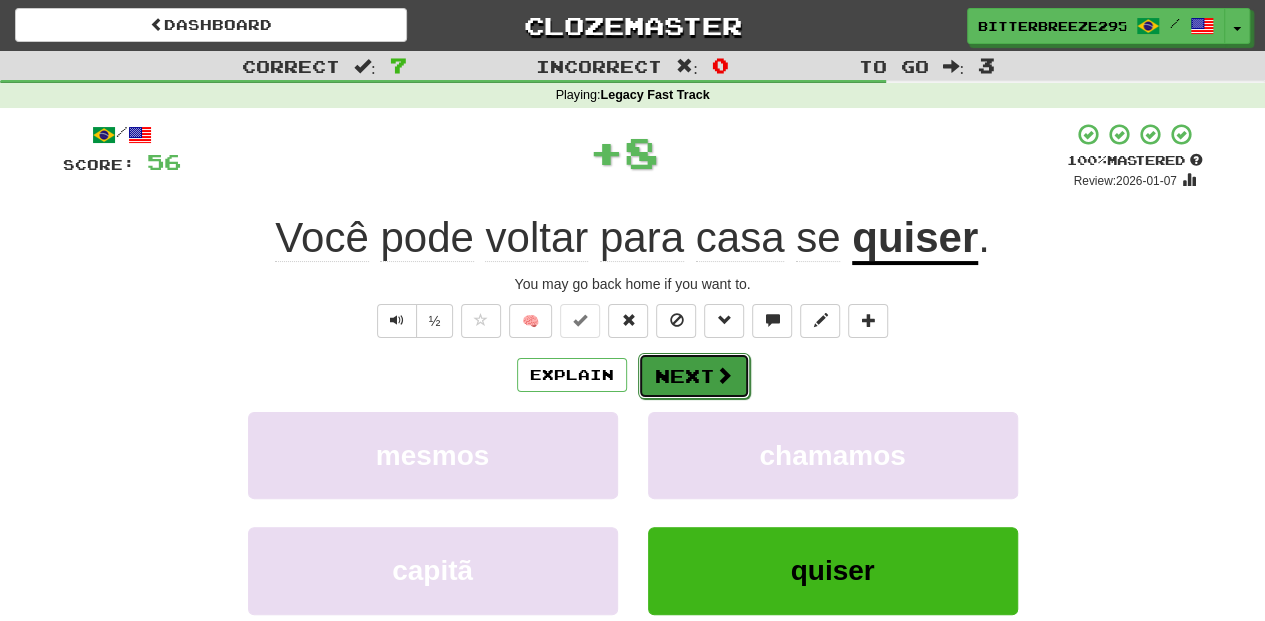 click on "Next" at bounding box center (694, 376) 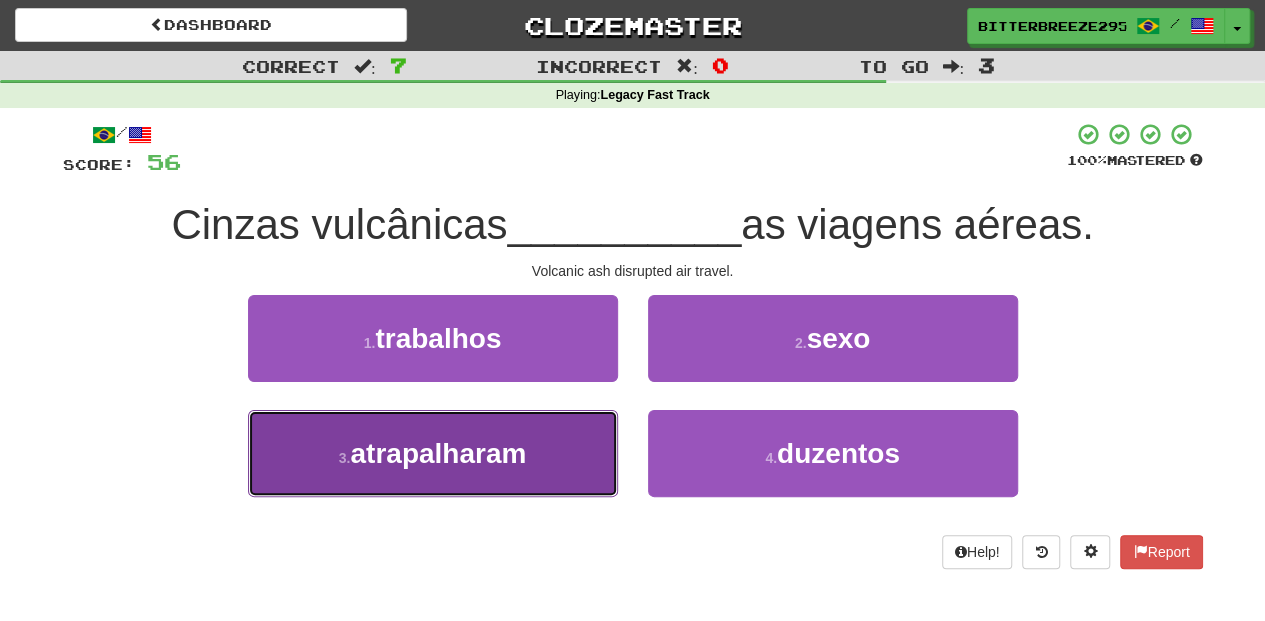 click on "3 .  atrapalharam" at bounding box center (433, 453) 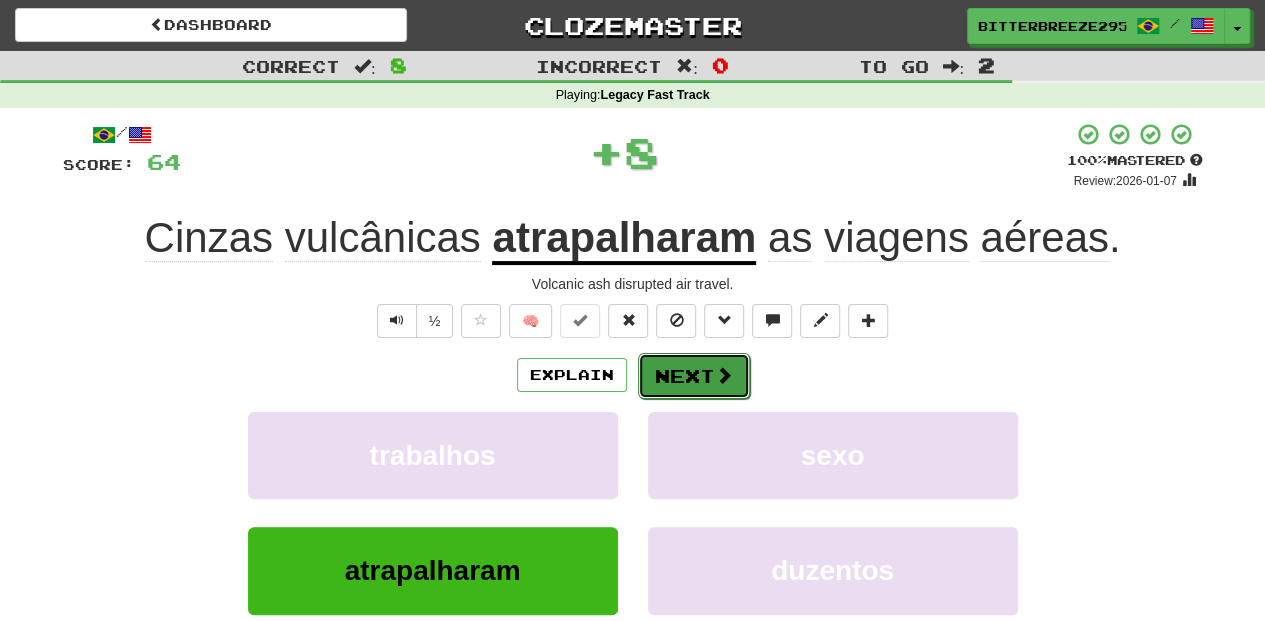 click on "Next" at bounding box center [694, 376] 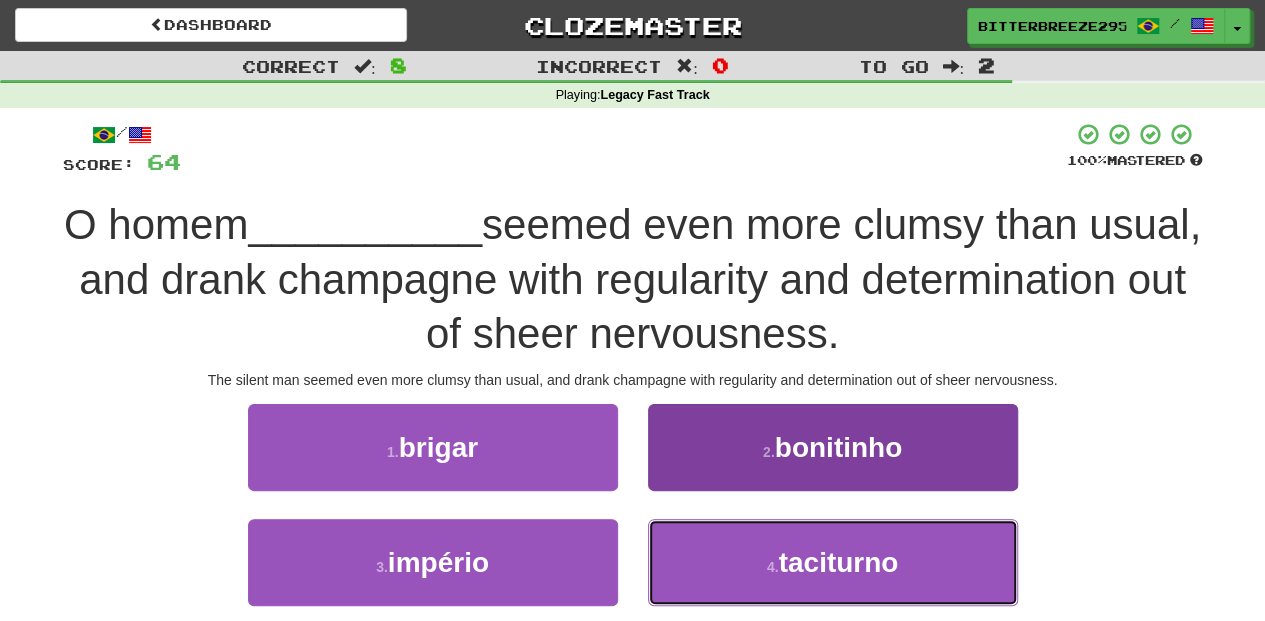 drag, startPoint x: 775, startPoint y: 568, endPoint x: 706, endPoint y: 560, distance: 69.46222 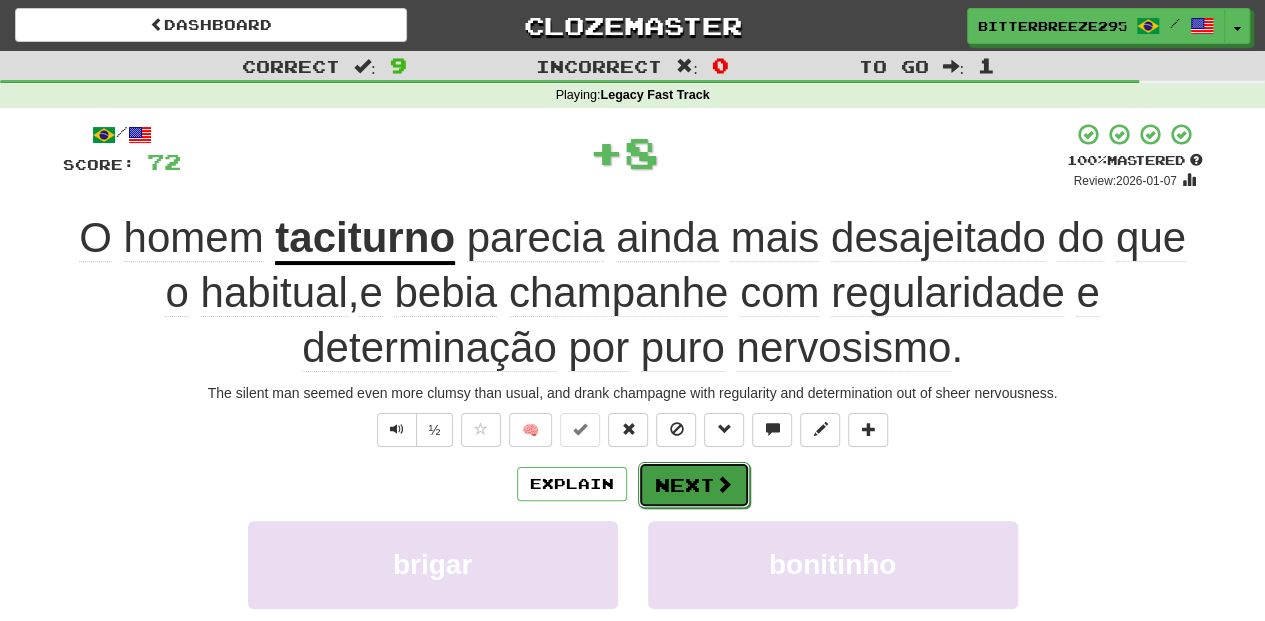 click on "Next" at bounding box center (694, 485) 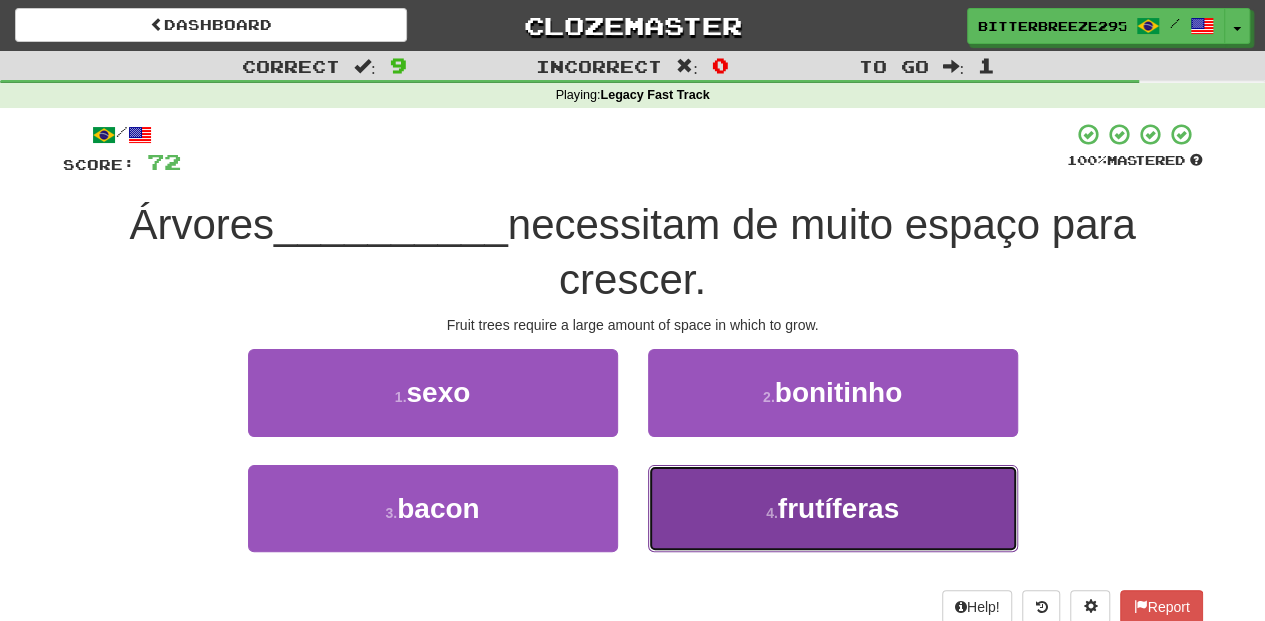 click on "4 .  frutíferas" at bounding box center (833, 508) 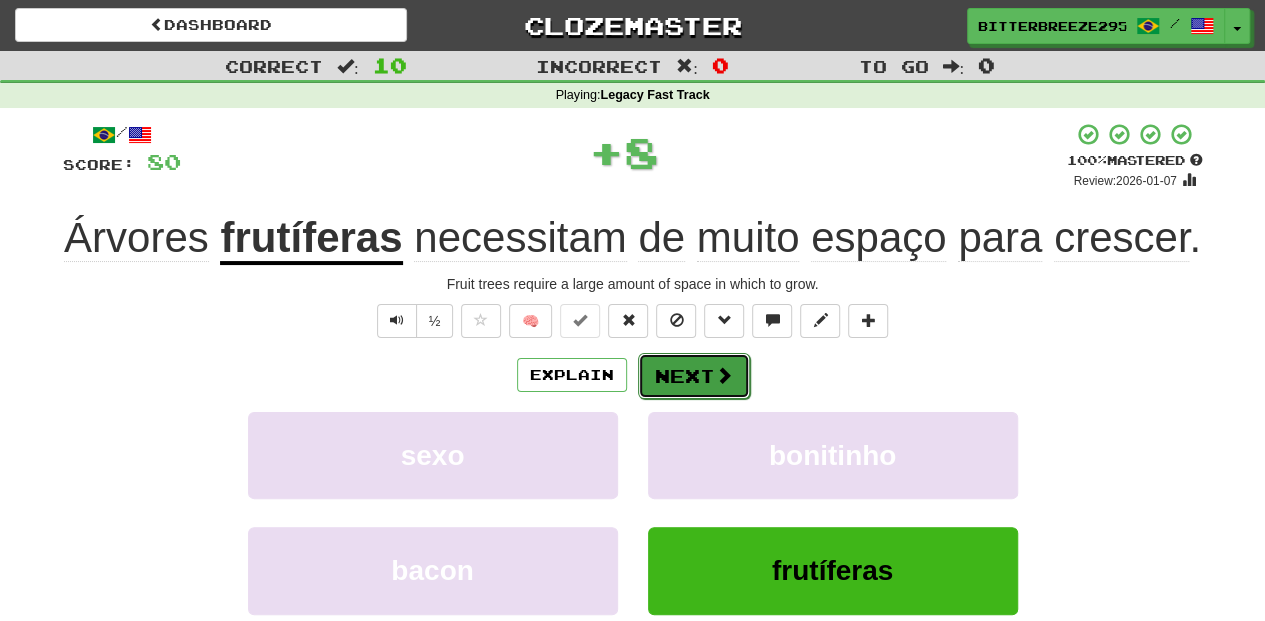click on "Next" at bounding box center [694, 376] 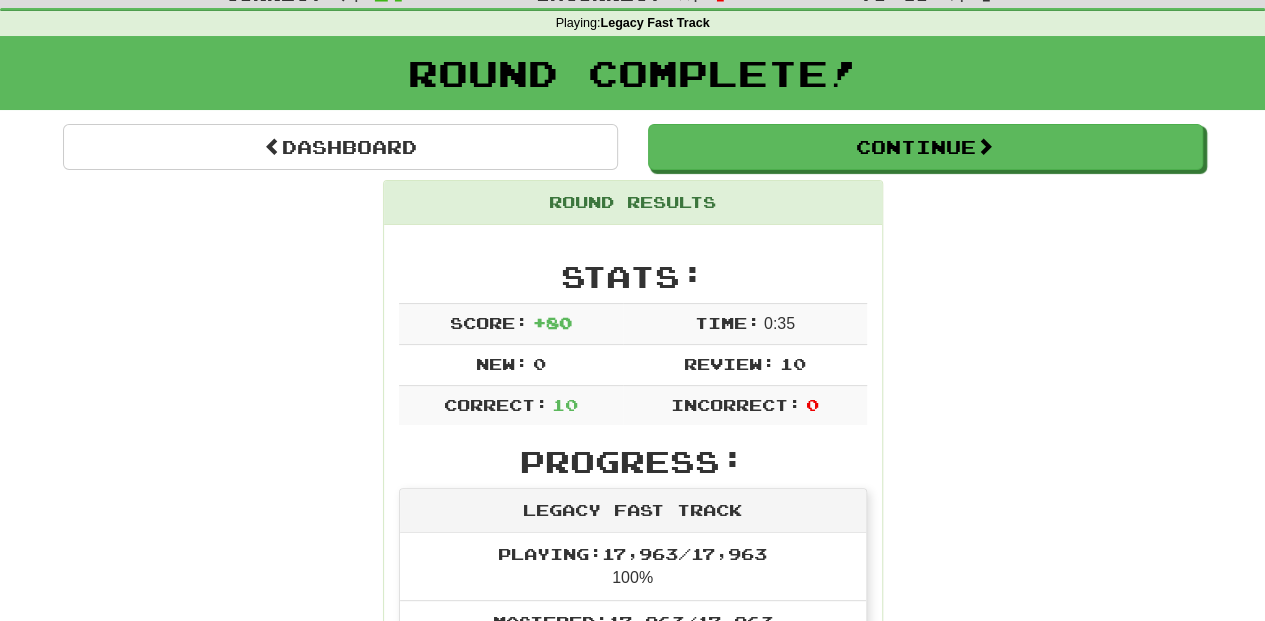 scroll, scrollTop: 0, scrollLeft: 0, axis: both 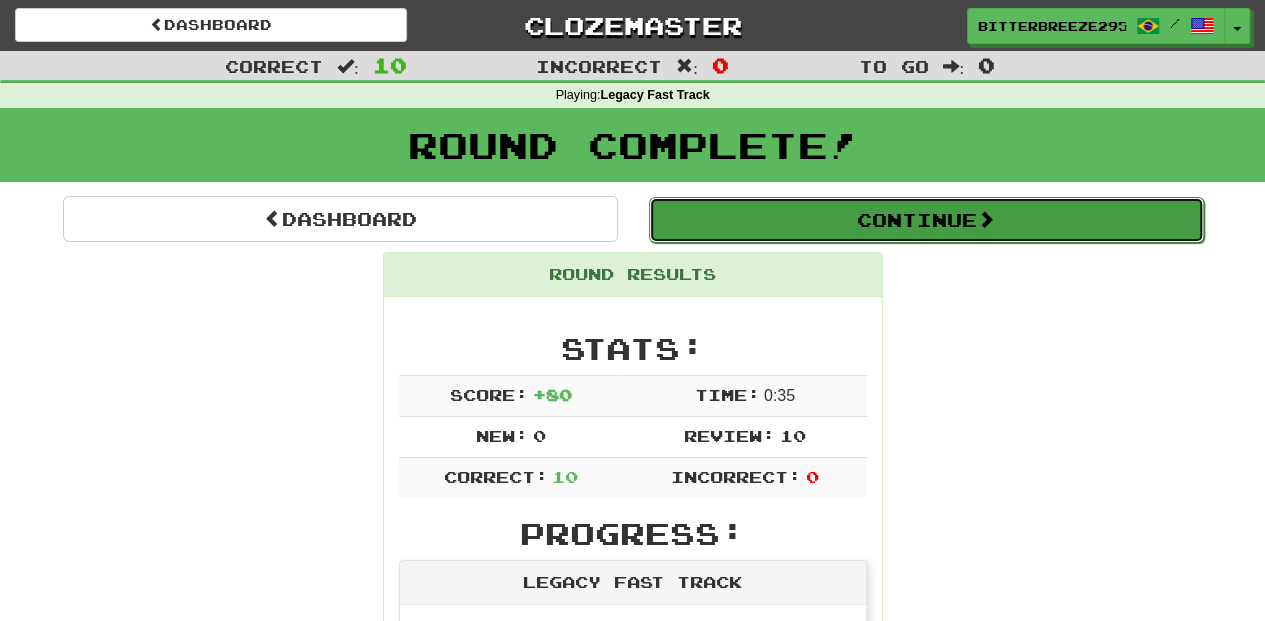 click on "Continue" at bounding box center (926, 220) 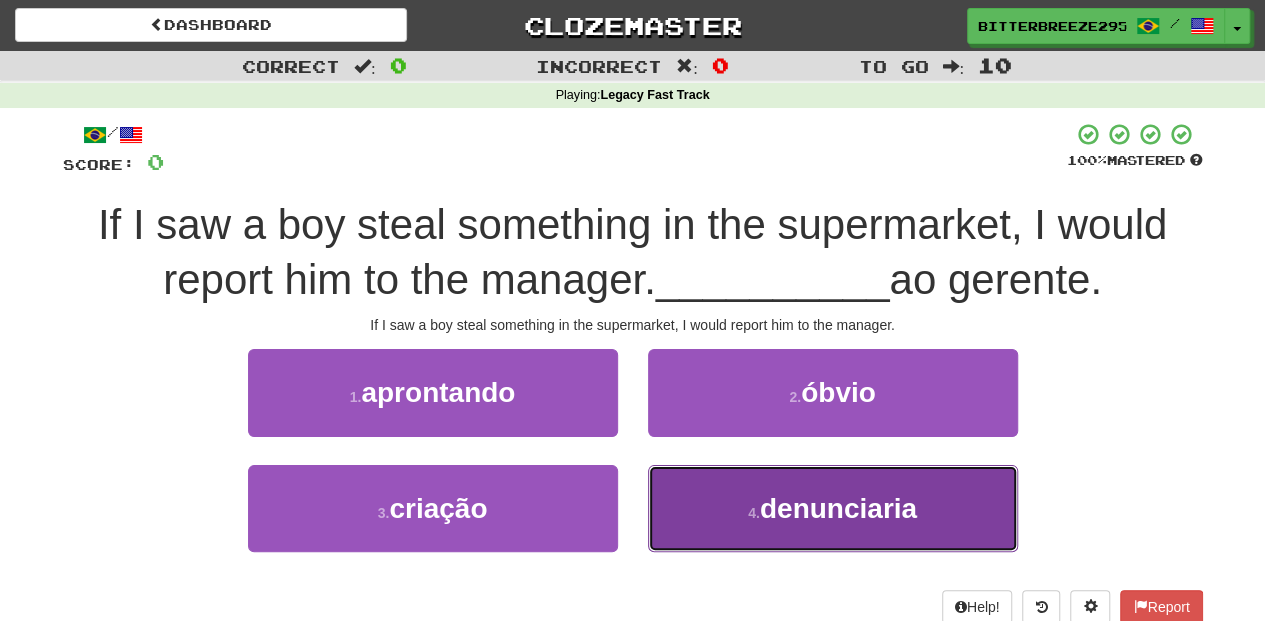 click on "denunciaria" at bounding box center (838, 508) 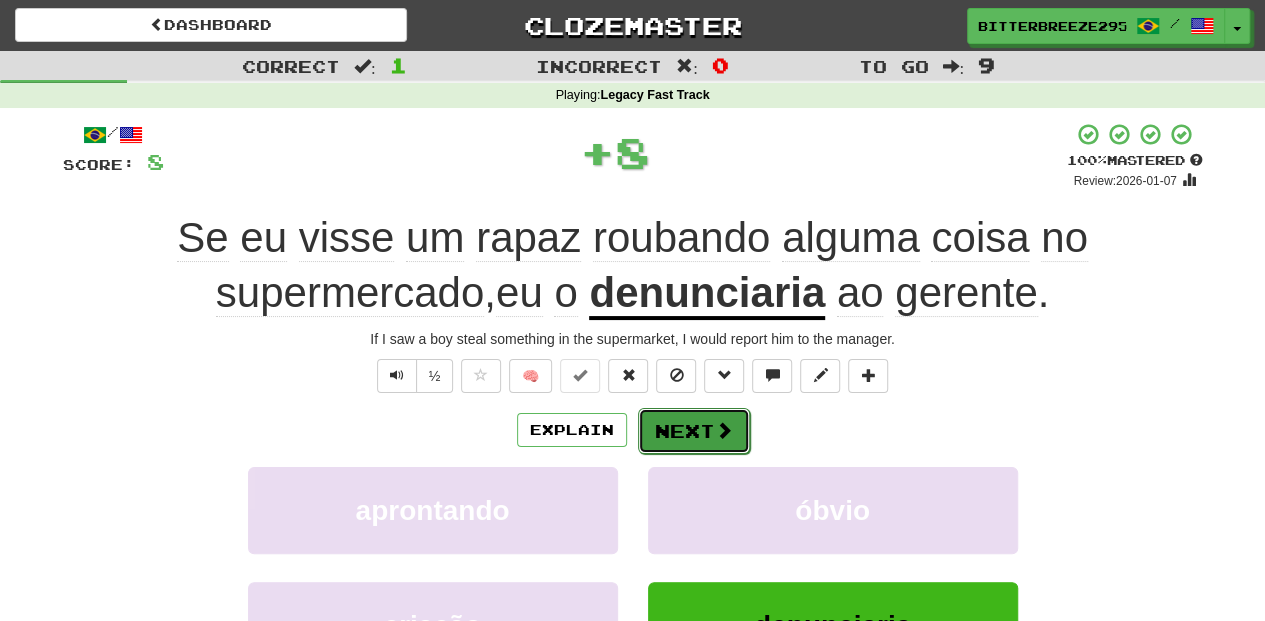 drag, startPoint x: 659, startPoint y: 408, endPoint x: 661, endPoint y: 426, distance: 18.110771 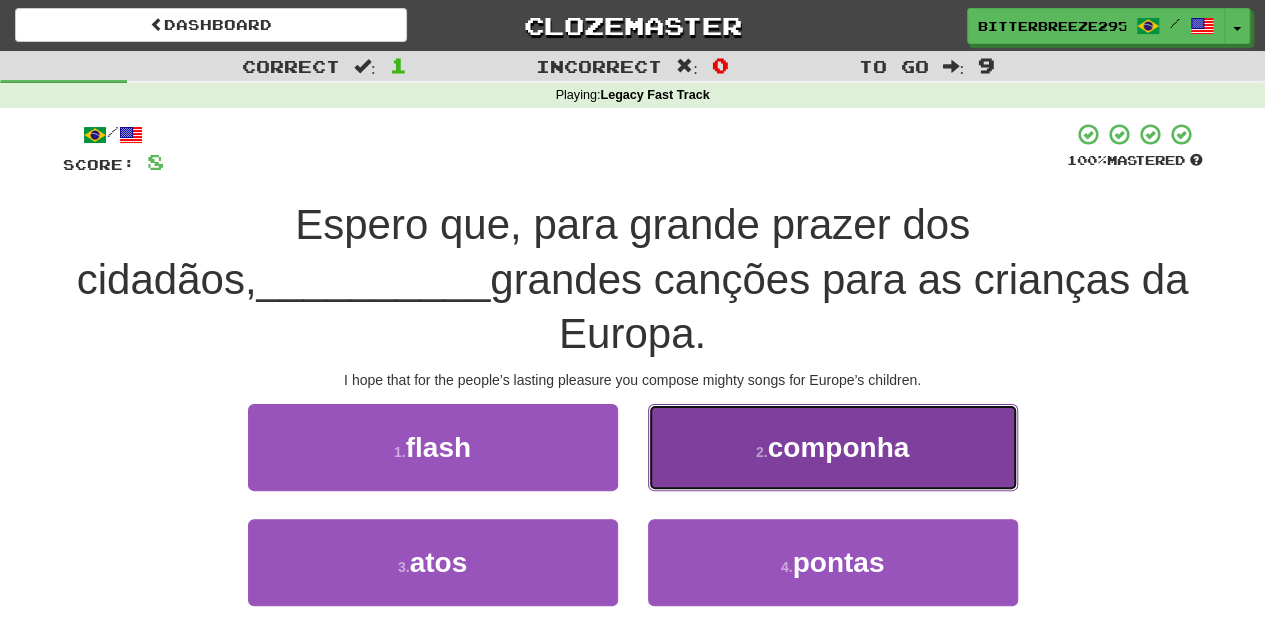 click on "2 .  componha" at bounding box center [833, 447] 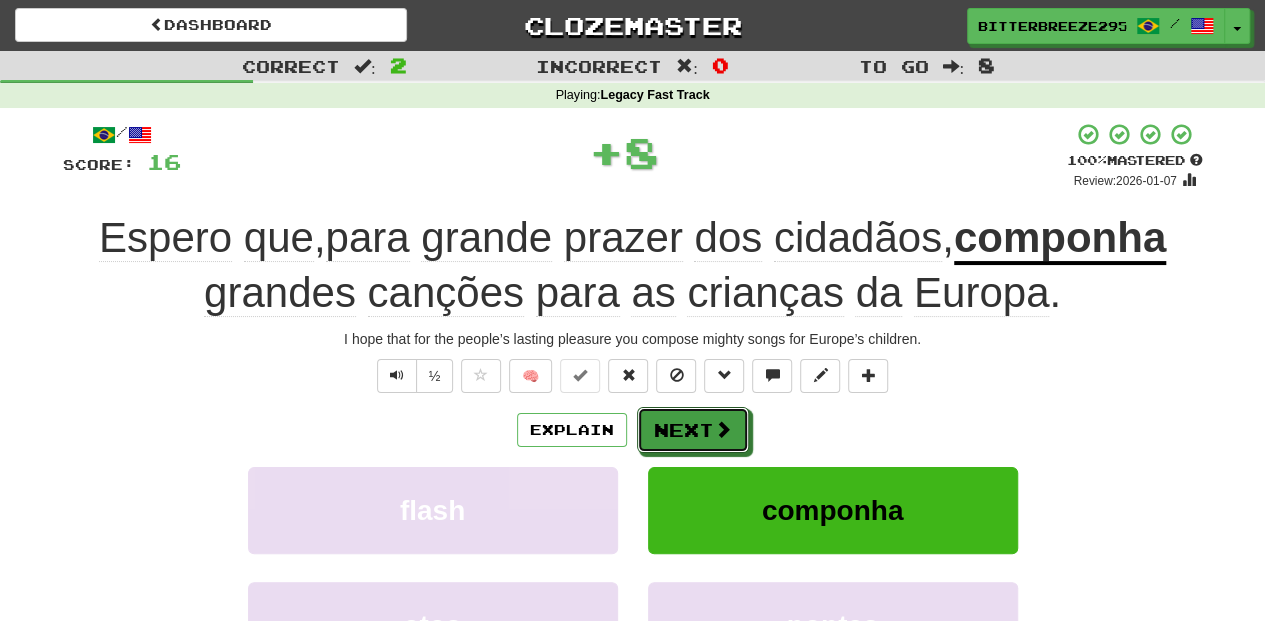 click on "Next" at bounding box center (693, 430) 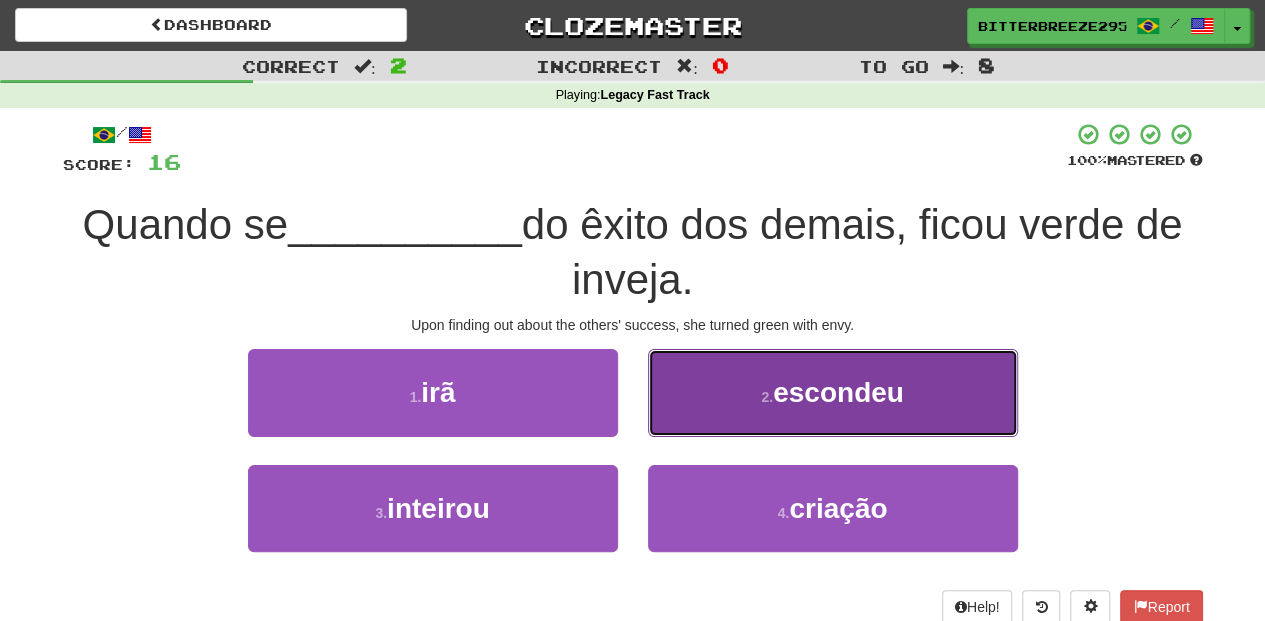 click on "2 .  escondeu" at bounding box center [833, 392] 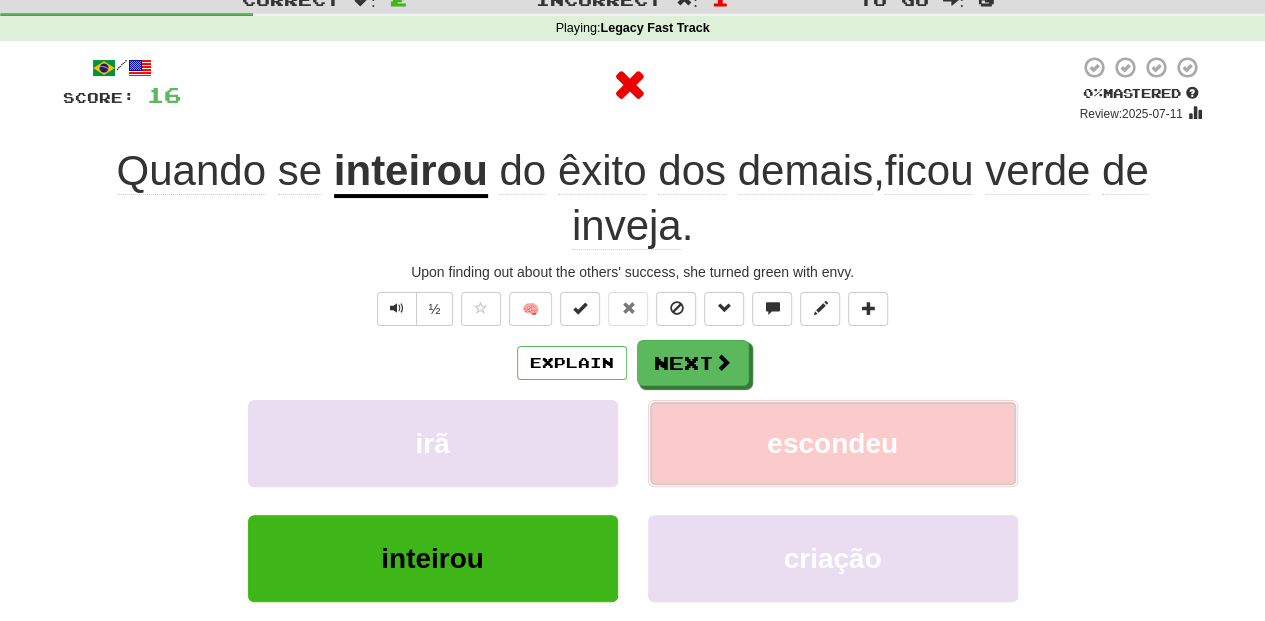 scroll, scrollTop: 66, scrollLeft: 0, axis: vertical 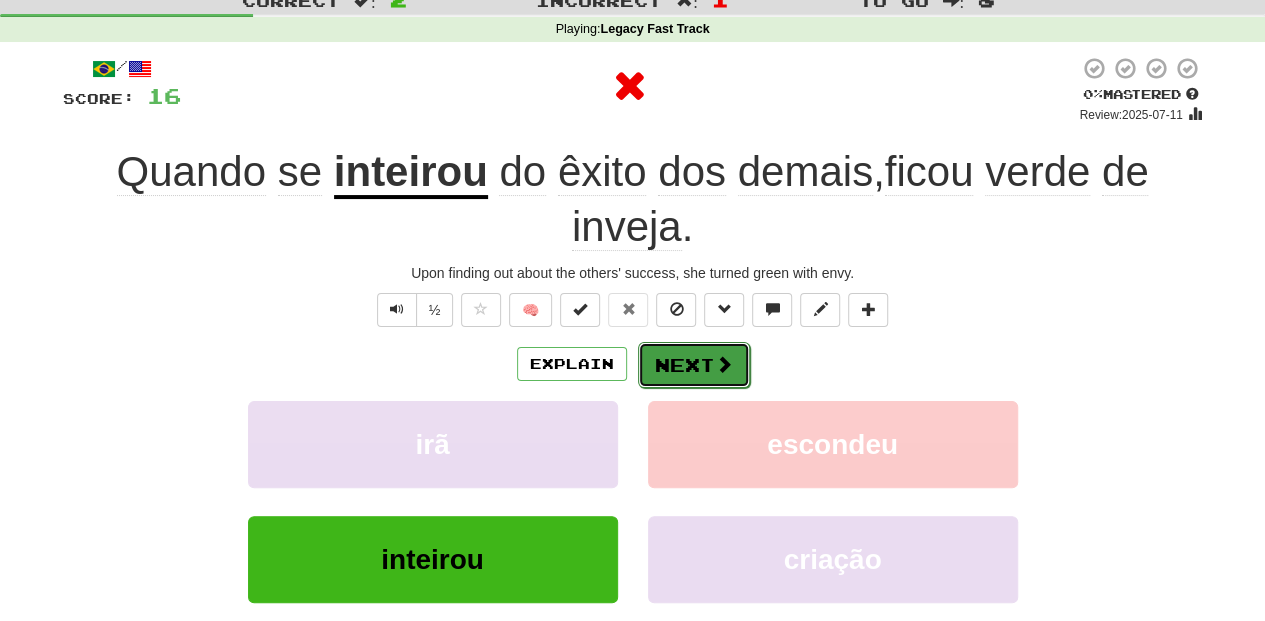 click on "Next" at bounding box center (694, 365) 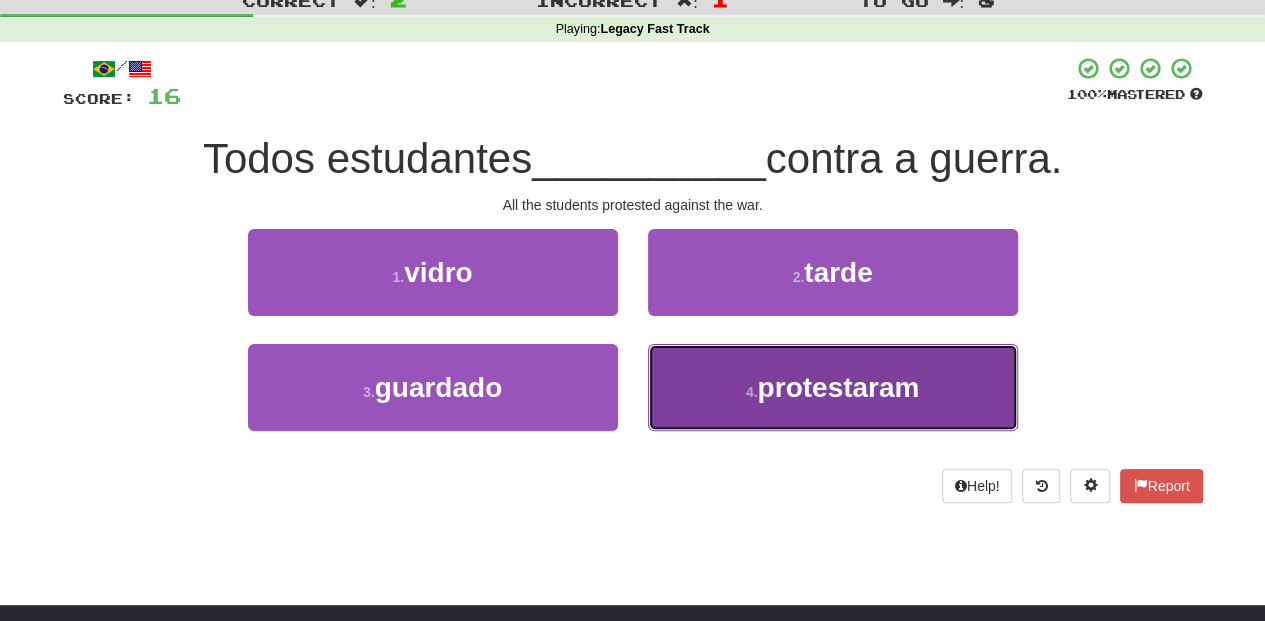 click on "4 .  protestaram" at bounding box center [833, 387] 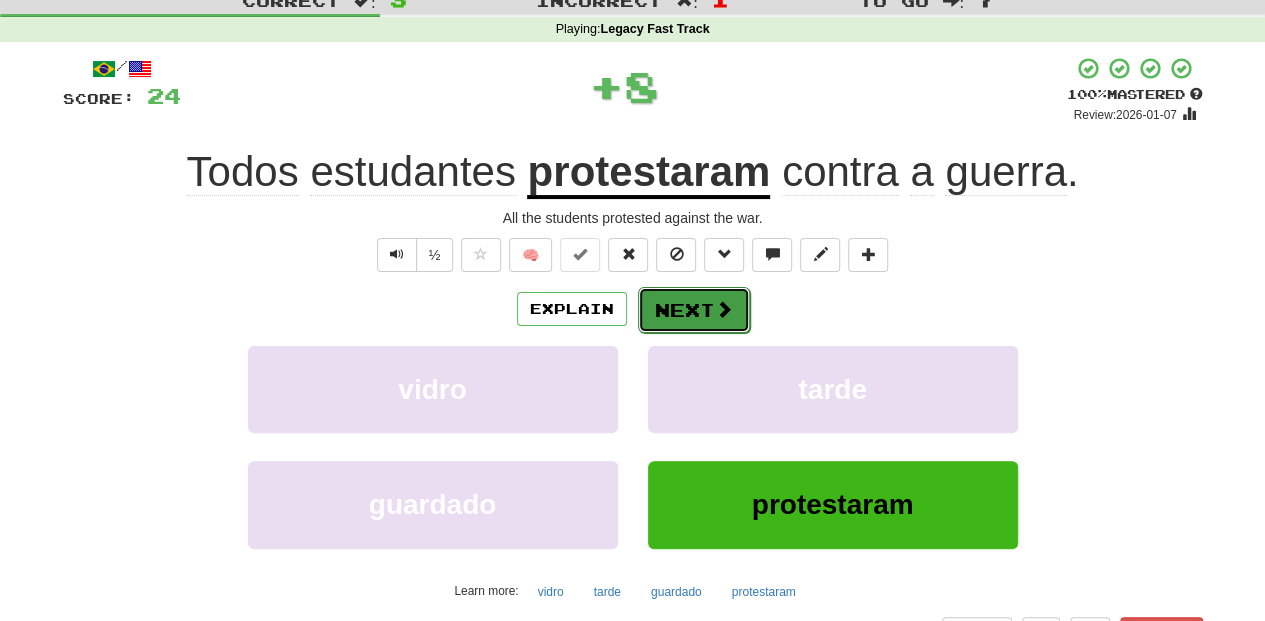 click on "Next" at bounding box center [694, 310] 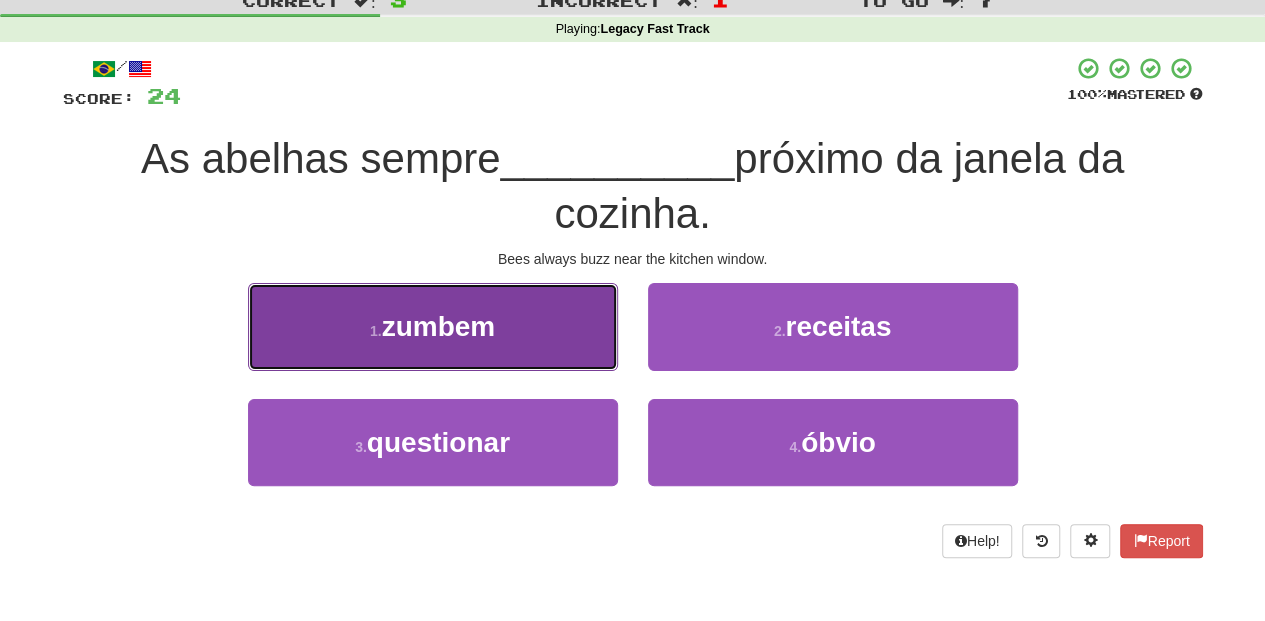 click on "1 .  zumbem" at bounding box center (433, 326) 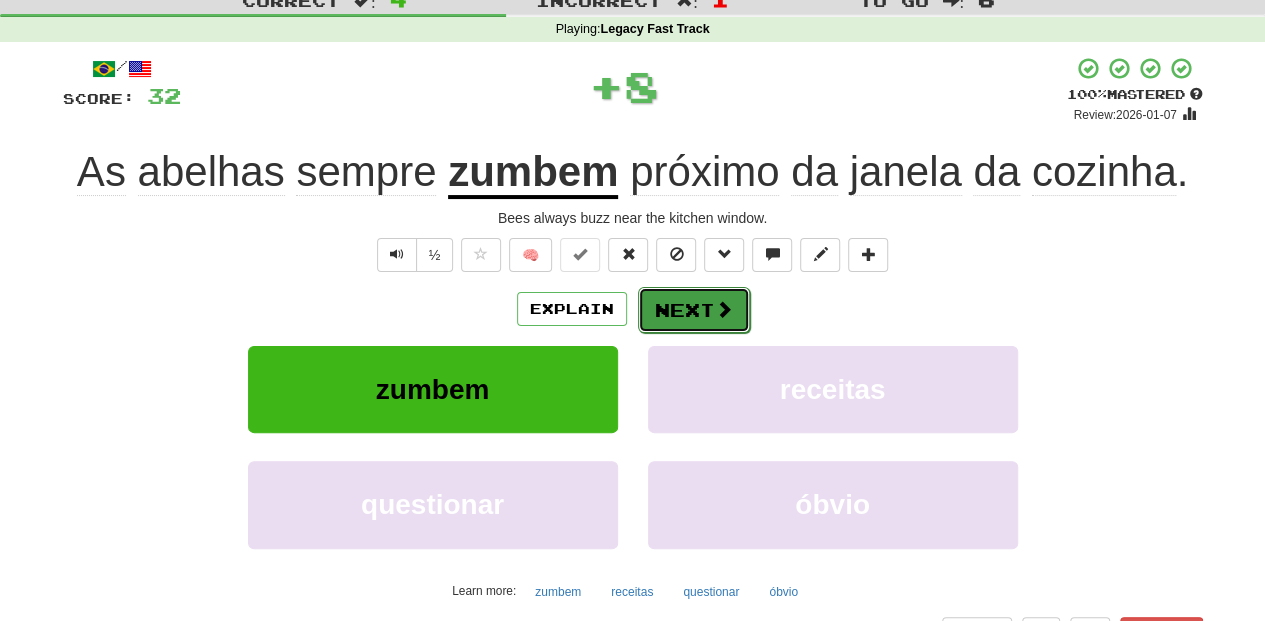 click on "Next" at bounding box center [694, 310] 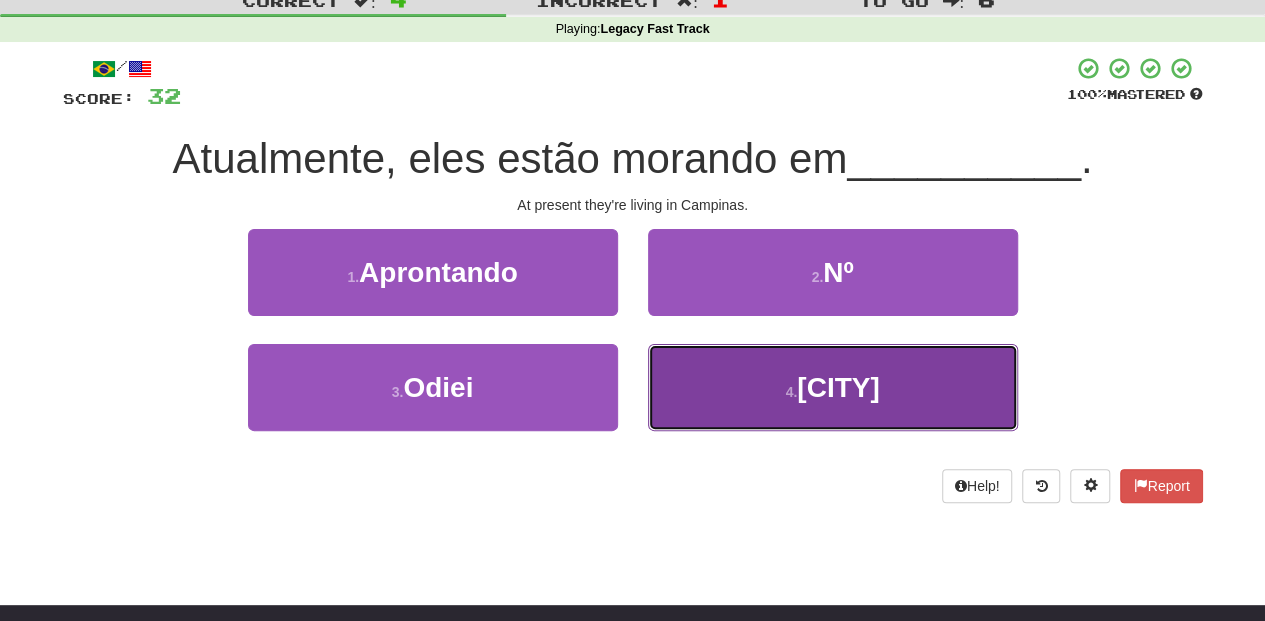 click on "4 .  Campinas" at bounding box center [833, 387] 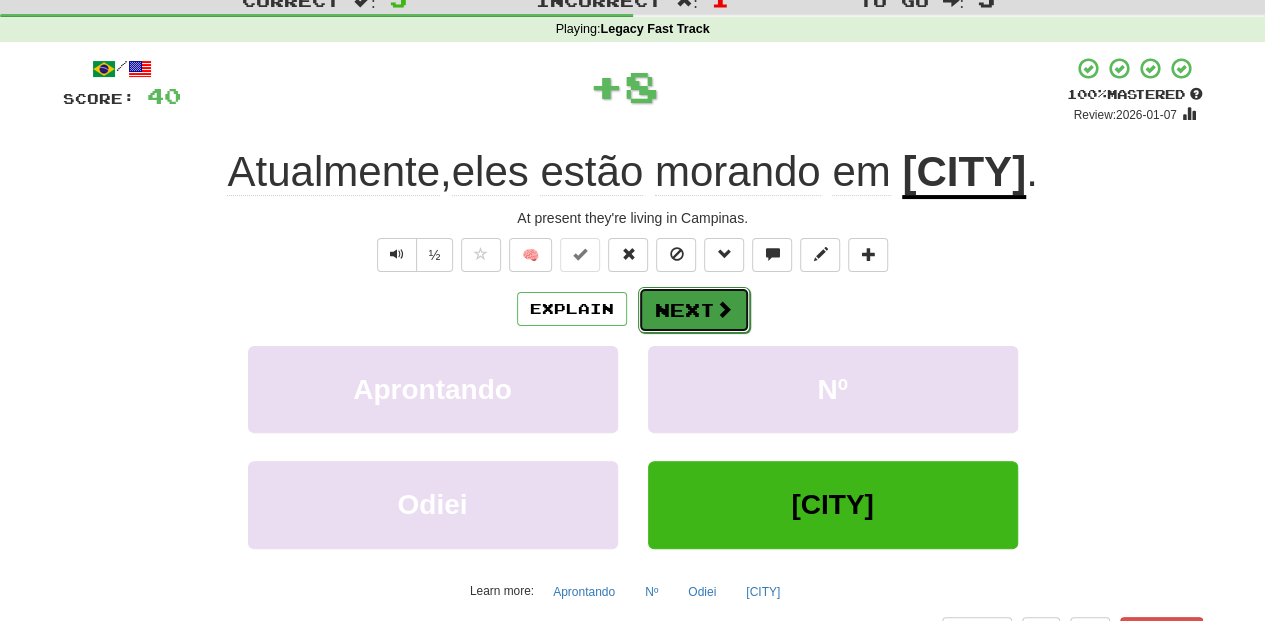 click on "Next" at bounding box center (694, 310) 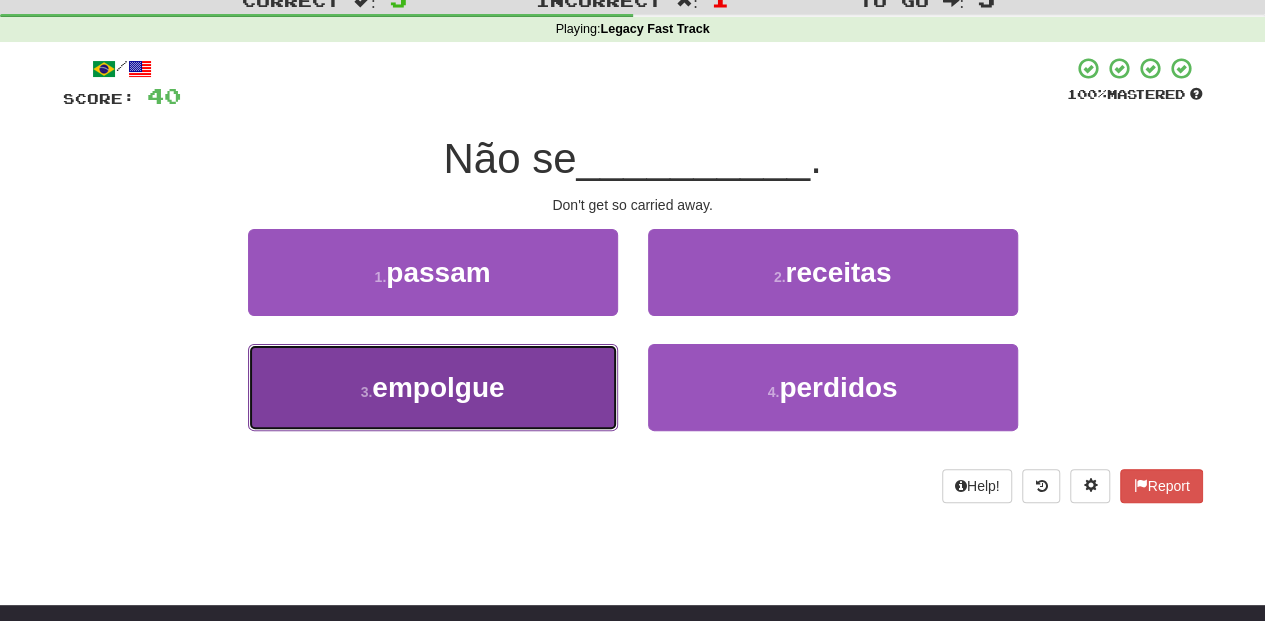 click on "3 .  empolgue" at bounding box center [433, 387] 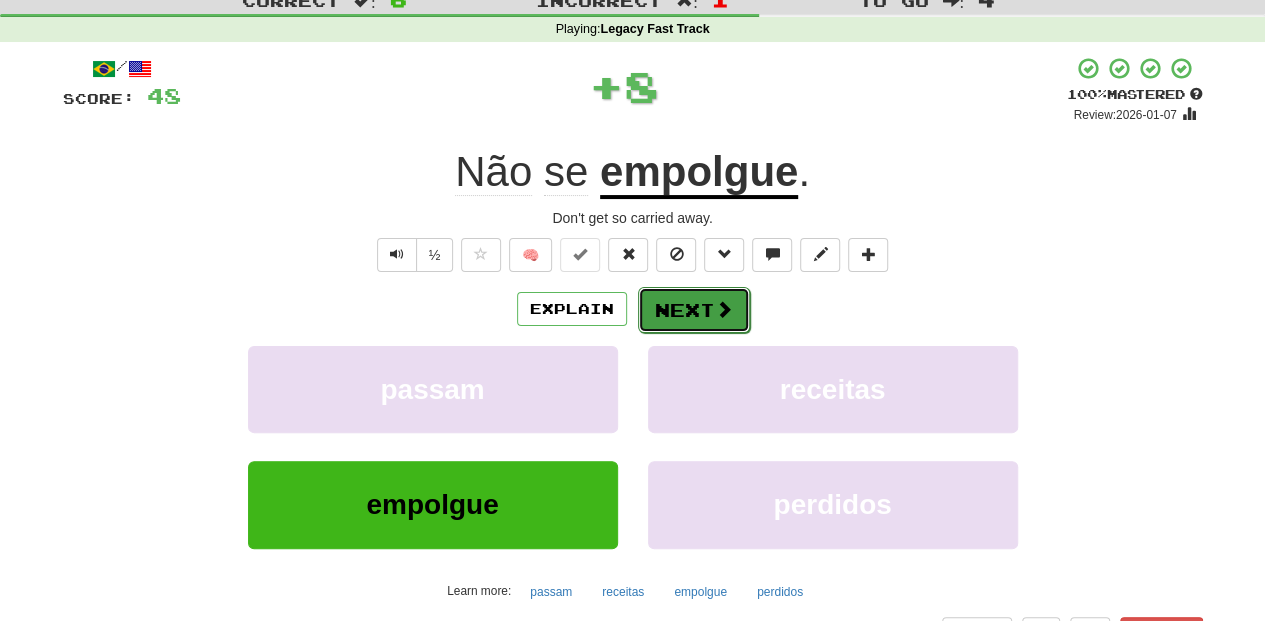 click on "Next" at bounding box center [694, 310] 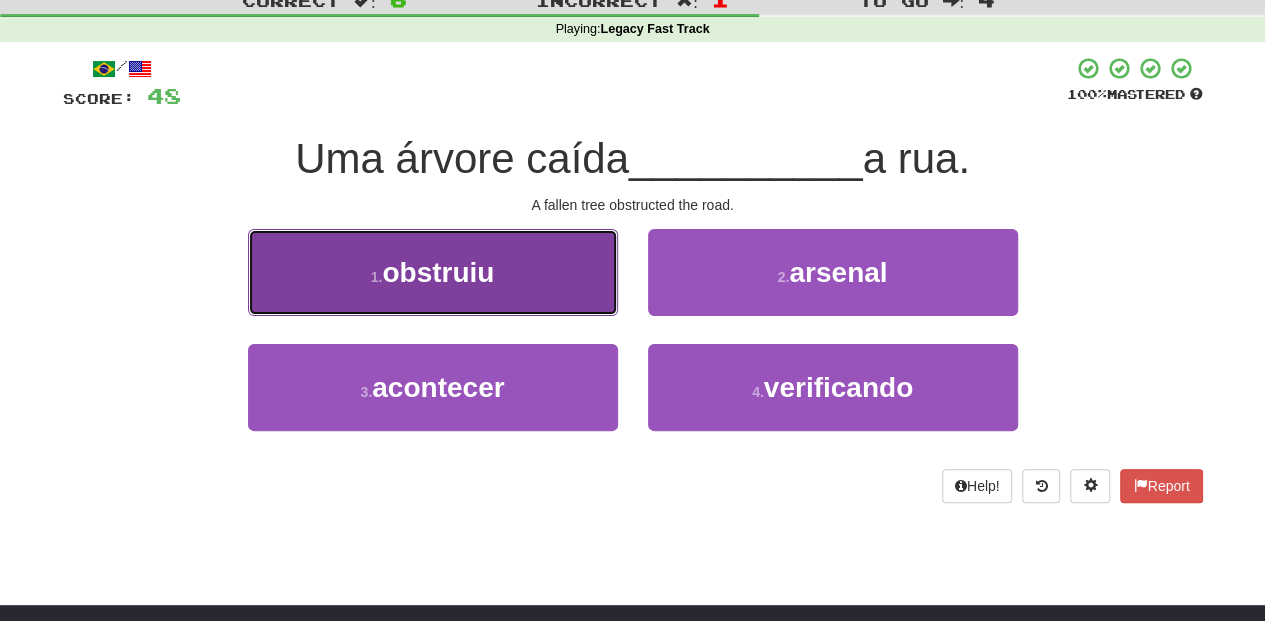 click on "1 .  obstruiu" at bounding box center [433, 272] 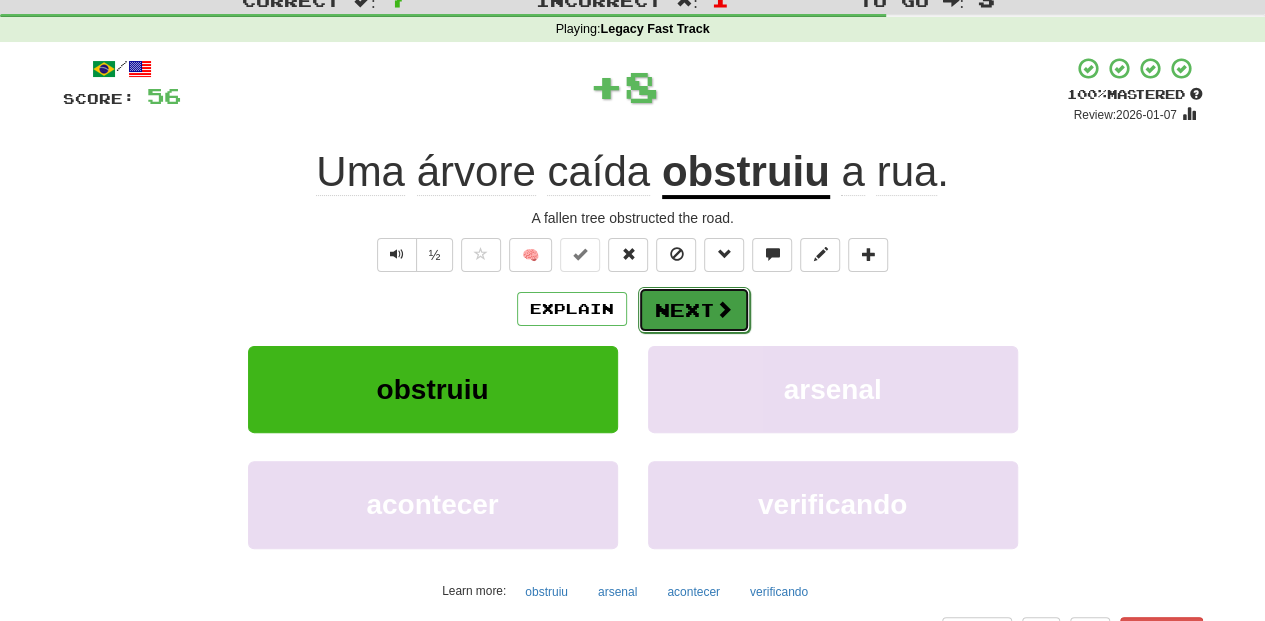 click on "Next" at bounding box center [694, 310] 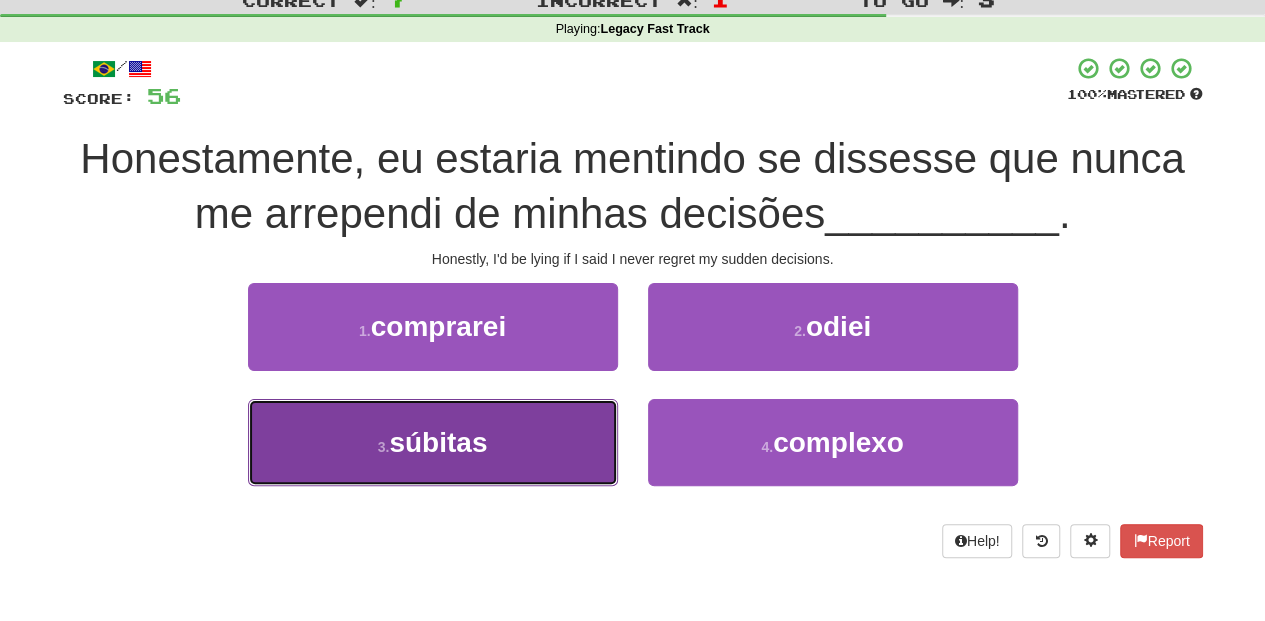click on "3 .  súbitas" at bounding box center (433, 442) 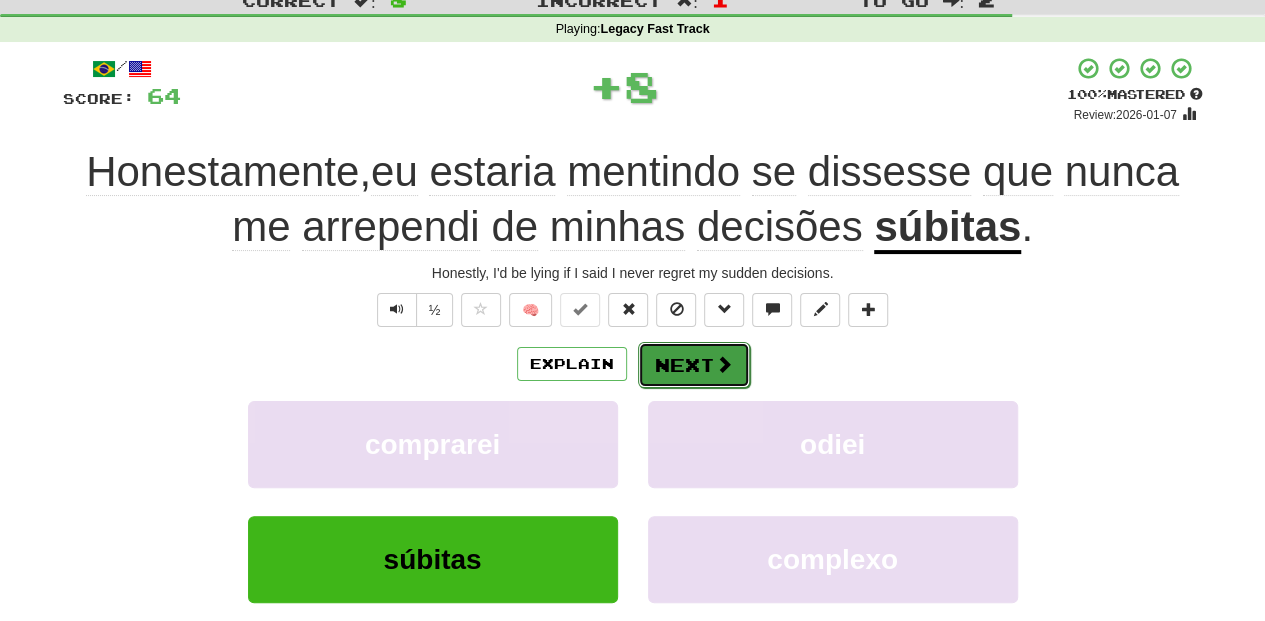 click on "Next" at bounding box center [694, 365] 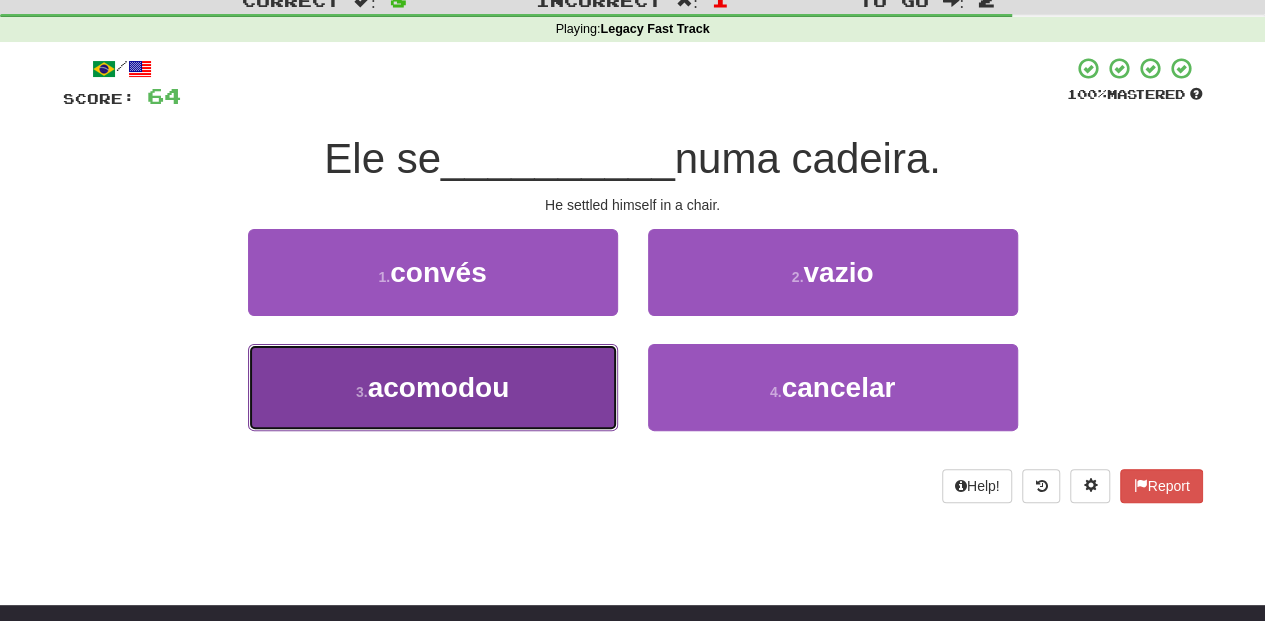 click on "3 .  acomodou" at bounding box center (433, 387) 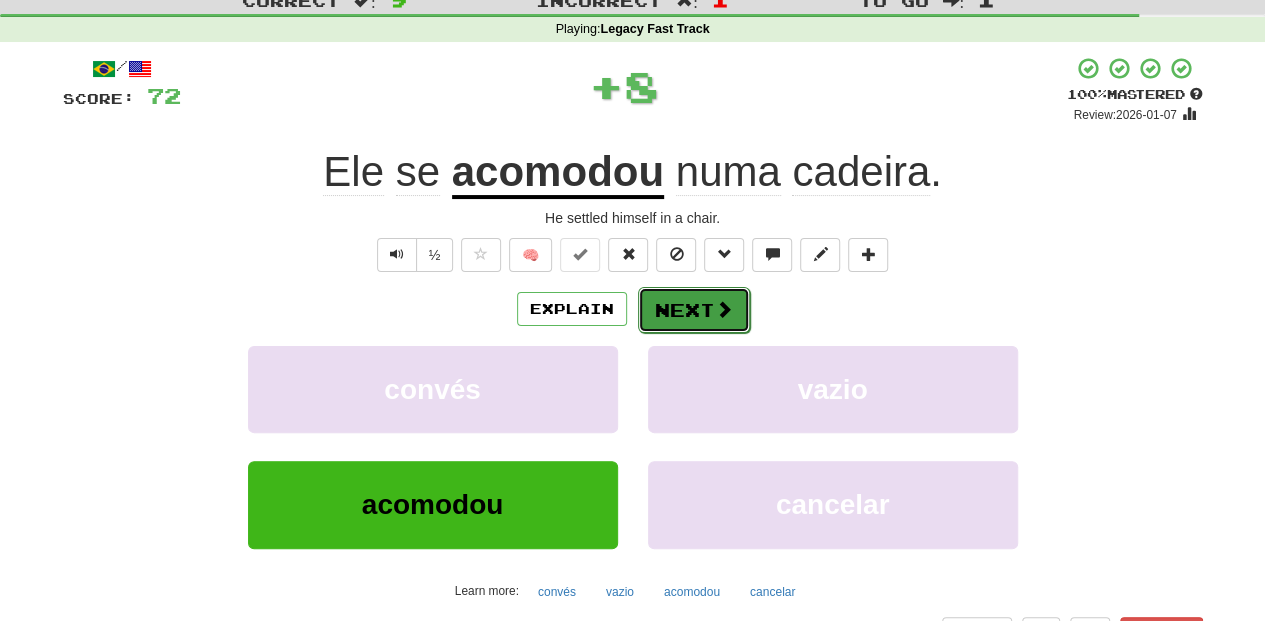 click on "Next" at bounding box center (694, 310) 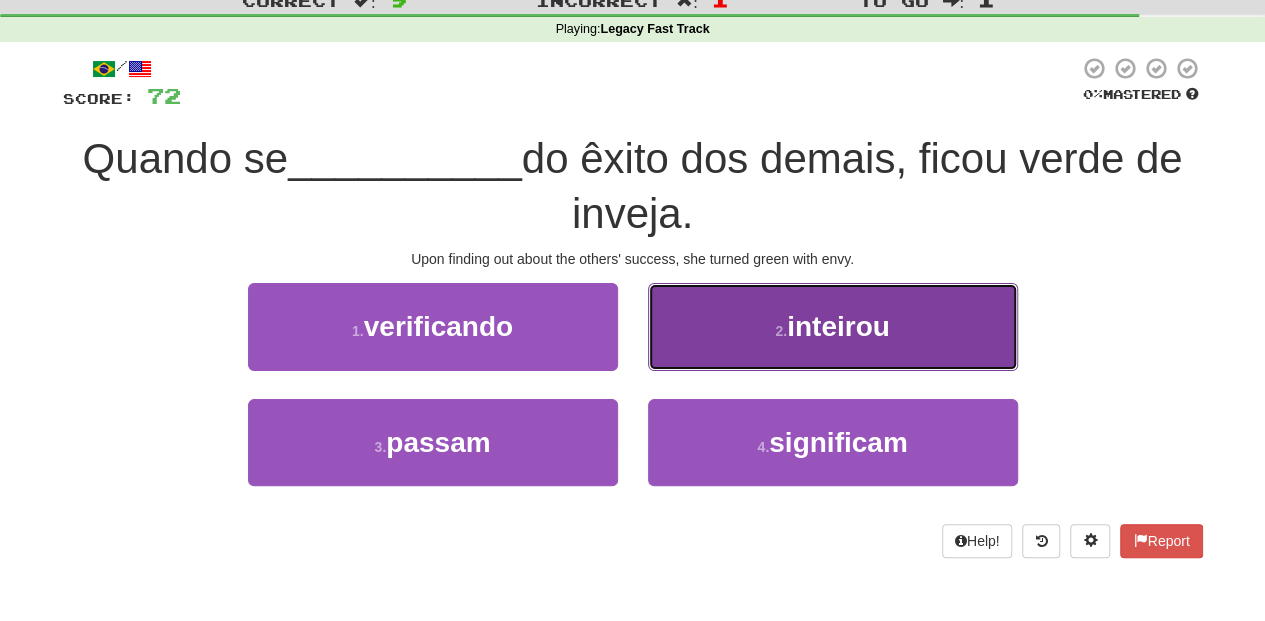 click on "2 .  inteirou" at bounding box center [833, 326] 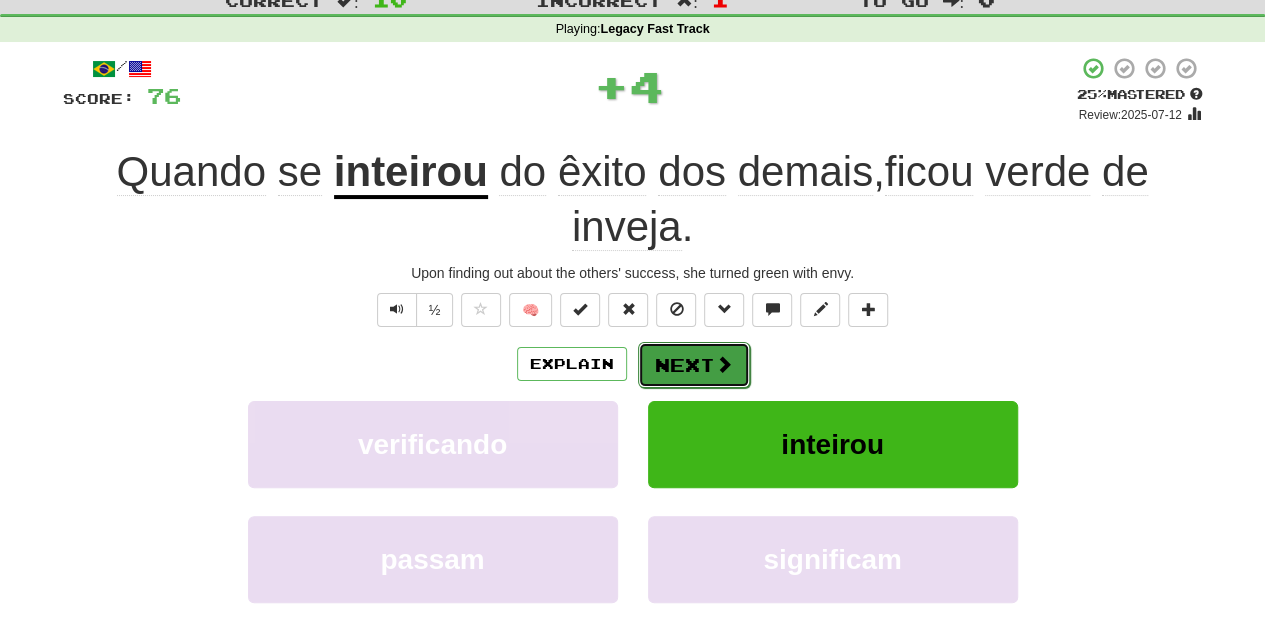 click on "Next" at bounding box center [694, 365] 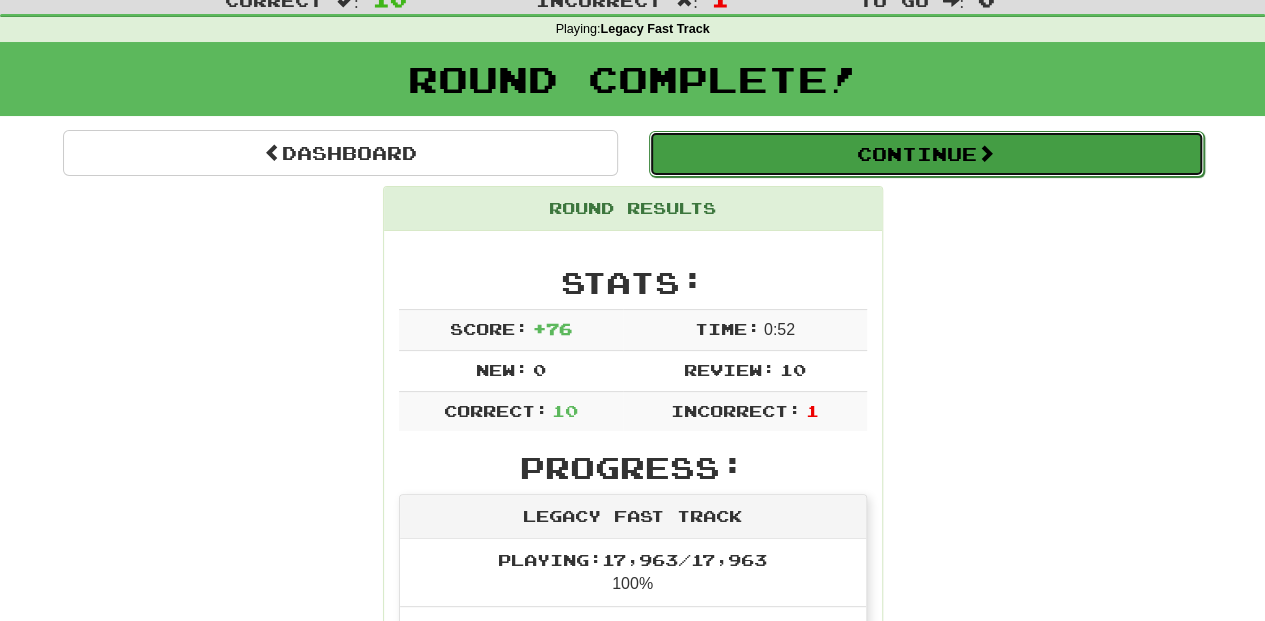 click on "Continue" at bounding box center [926, 154] 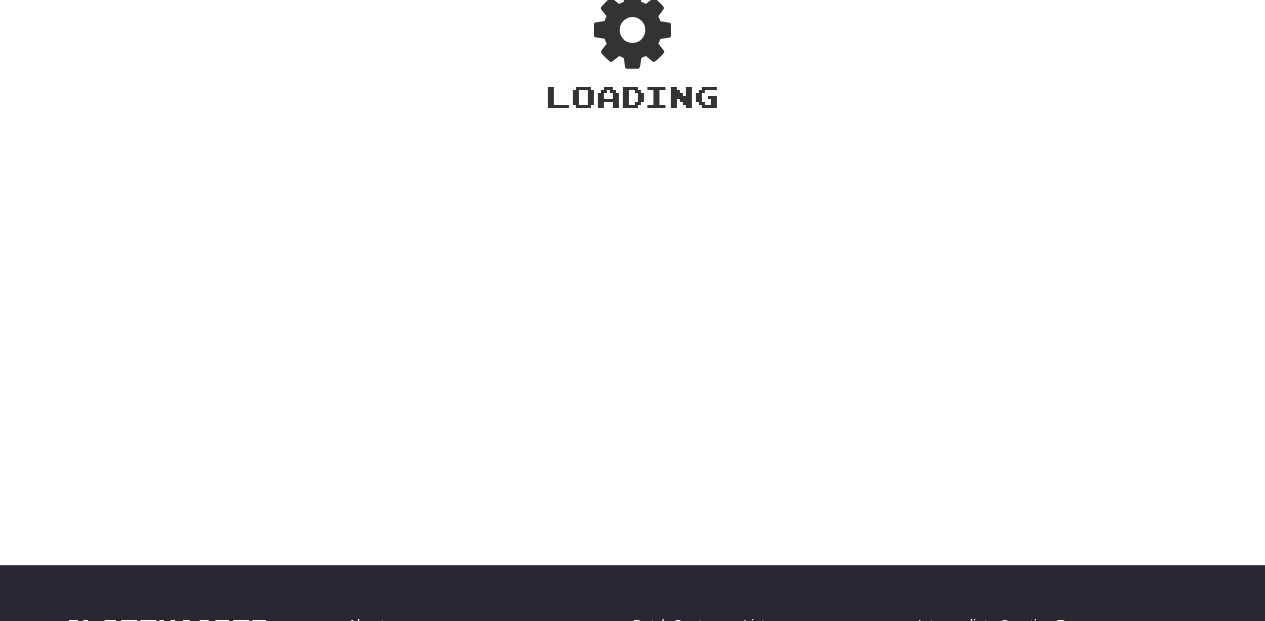 scroll, scrollTop: 66, scrollLeft: 0, axis: vertical 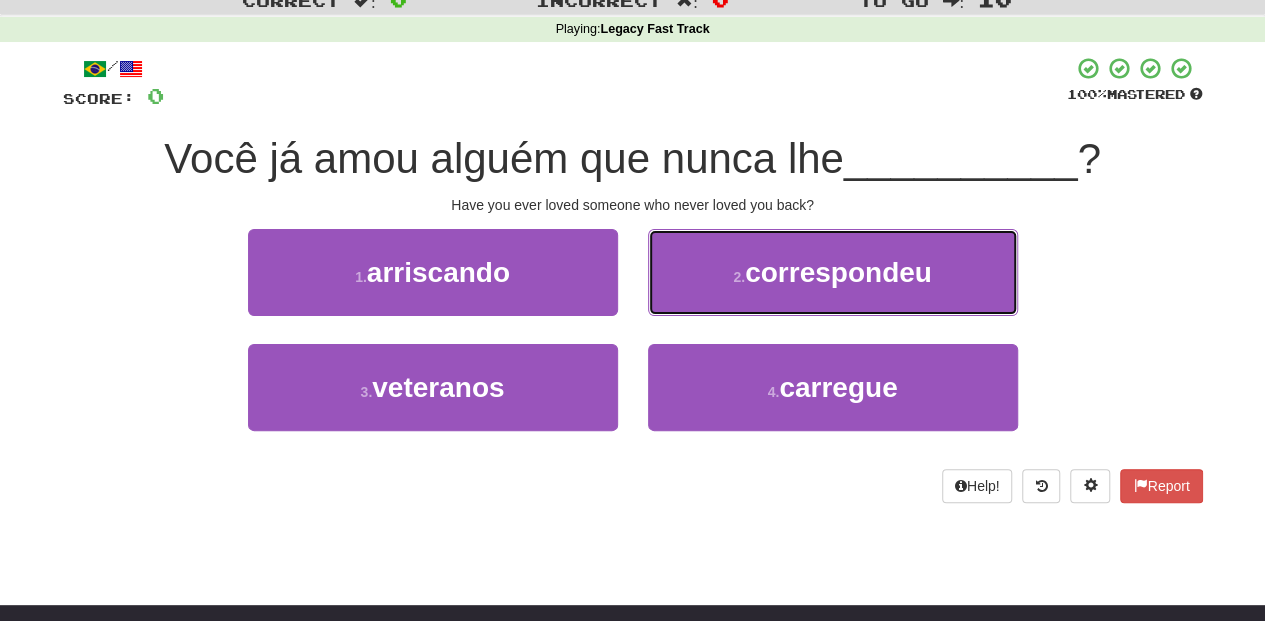 drag, startPoint x: 709, startPoint y: 285, endPoint x: 700, endPoint y: 320, distance: 36.138622 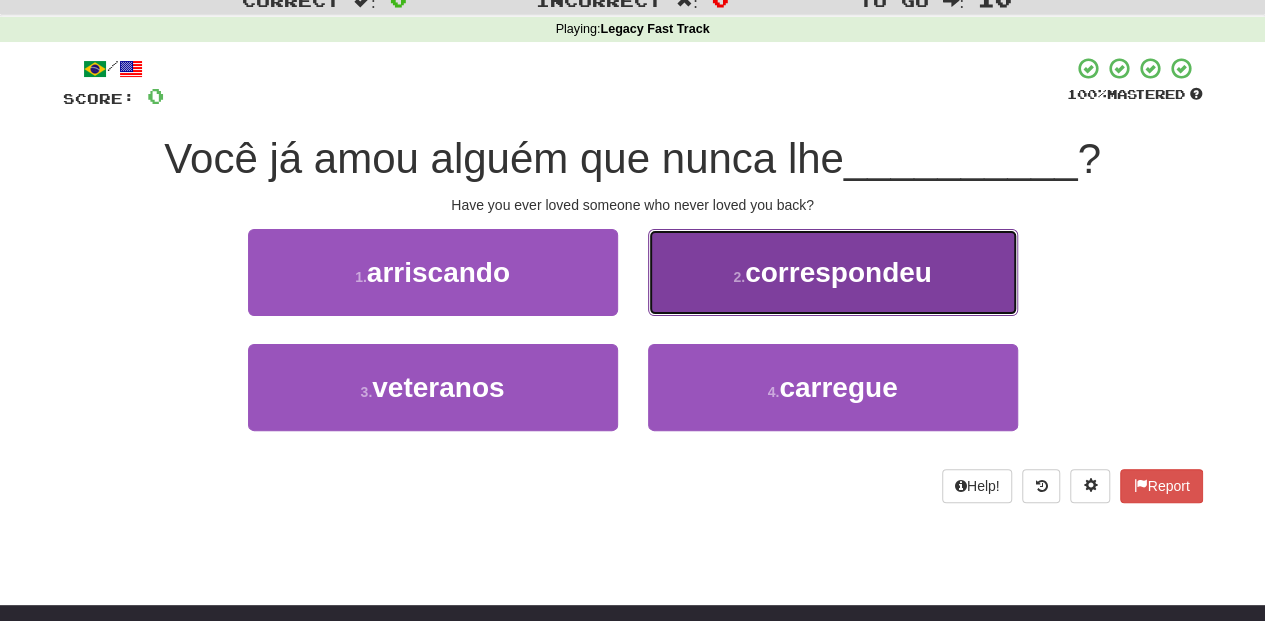 click on "2 .  correspondeu" at bounding box center [833, 272] 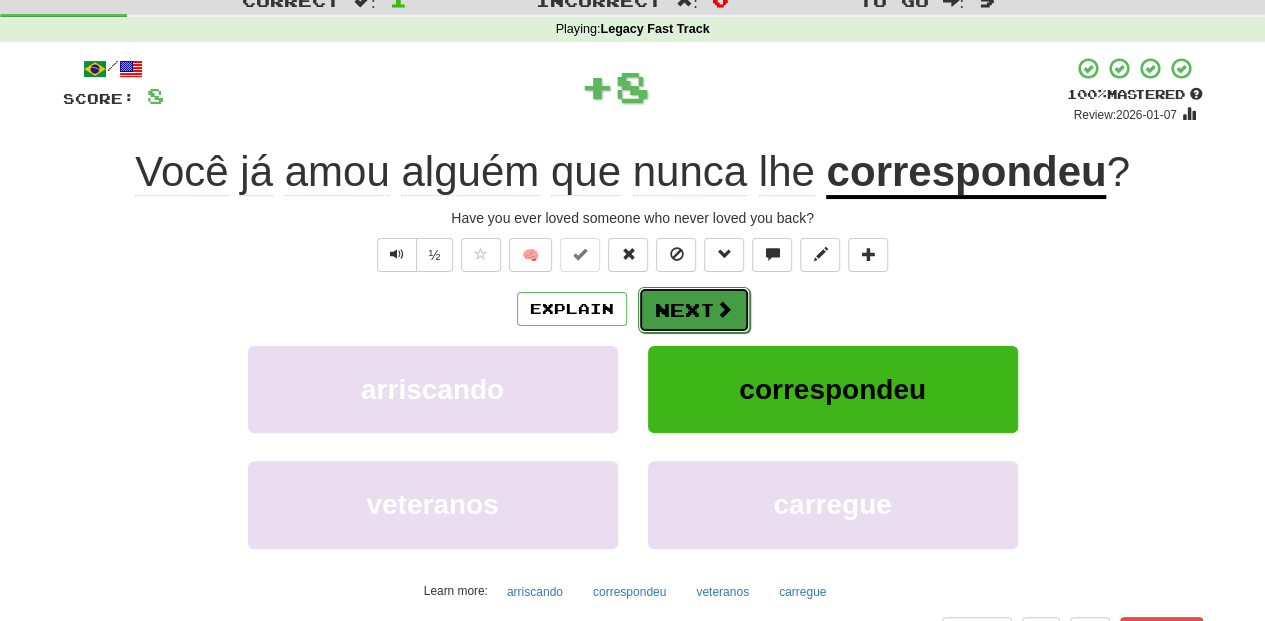 click on "Next" at bounding box center [694, 310] 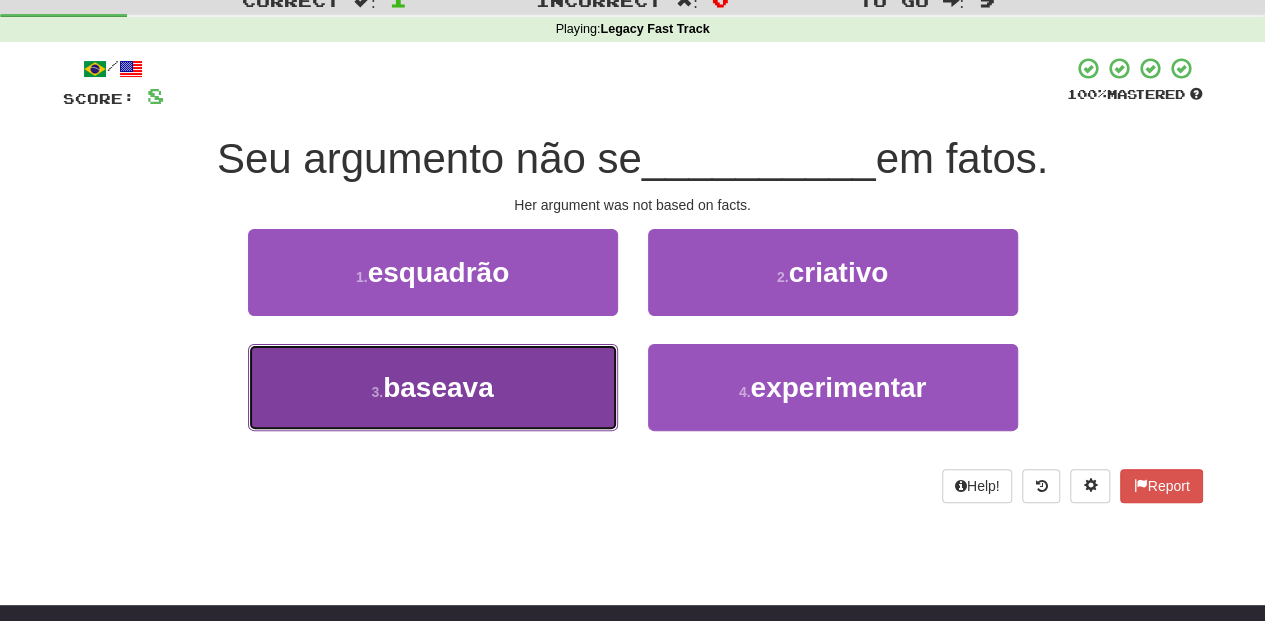 click on "3 .  baseava" at bounding box center (433, 387) 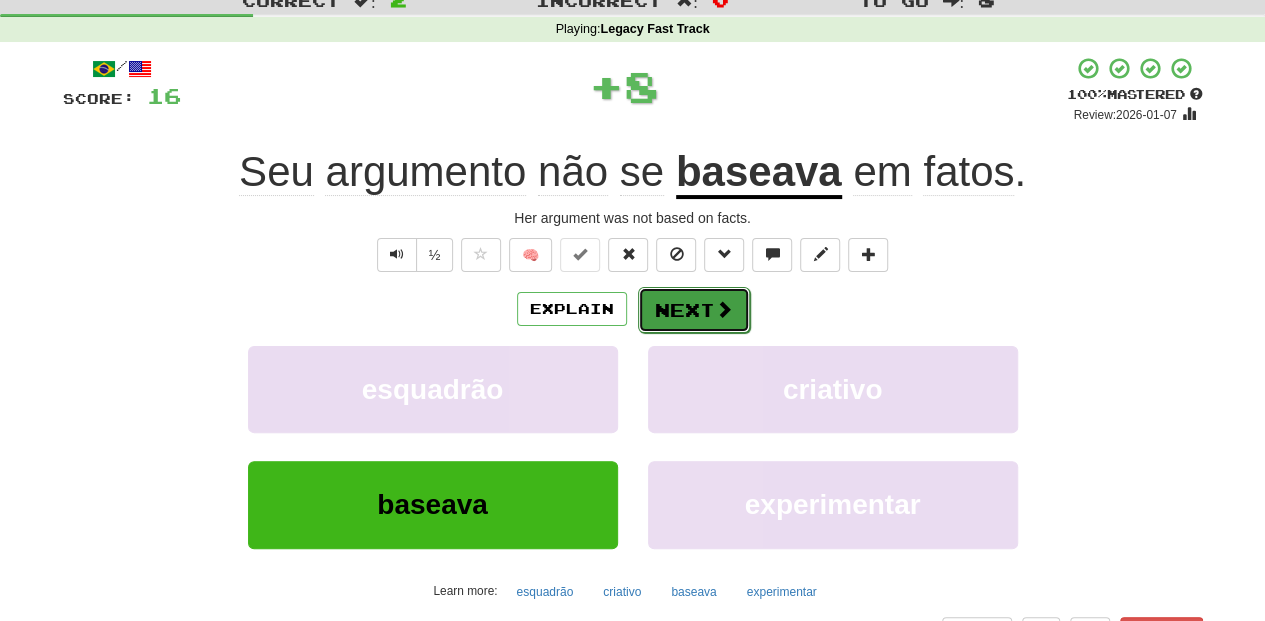 click on "Next" at bounding box center [694, 310] 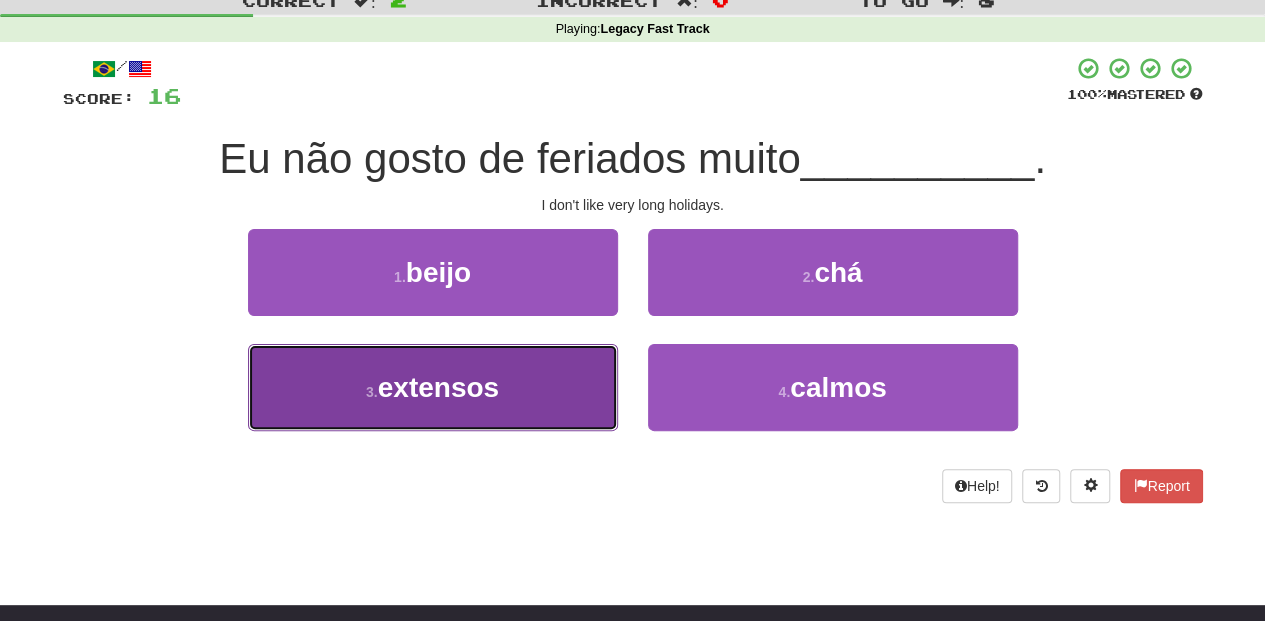 click on "3 .  extensos" at bounding box center [433, 387] 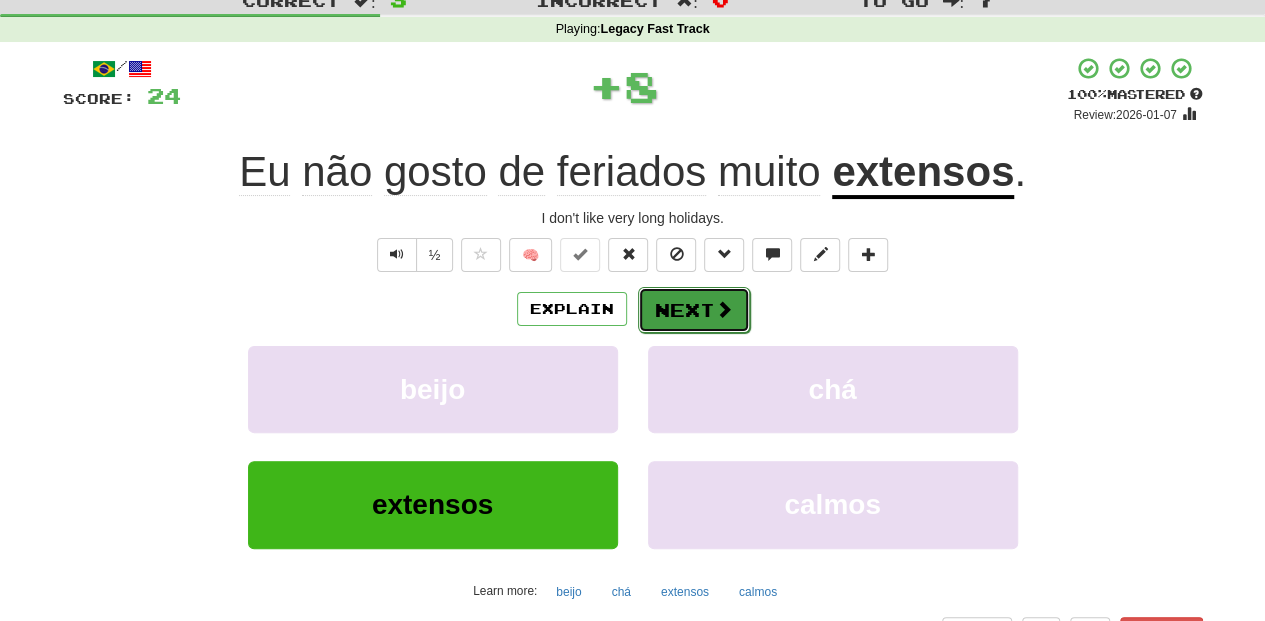 click on "Next" at bounding box center (694, 310) 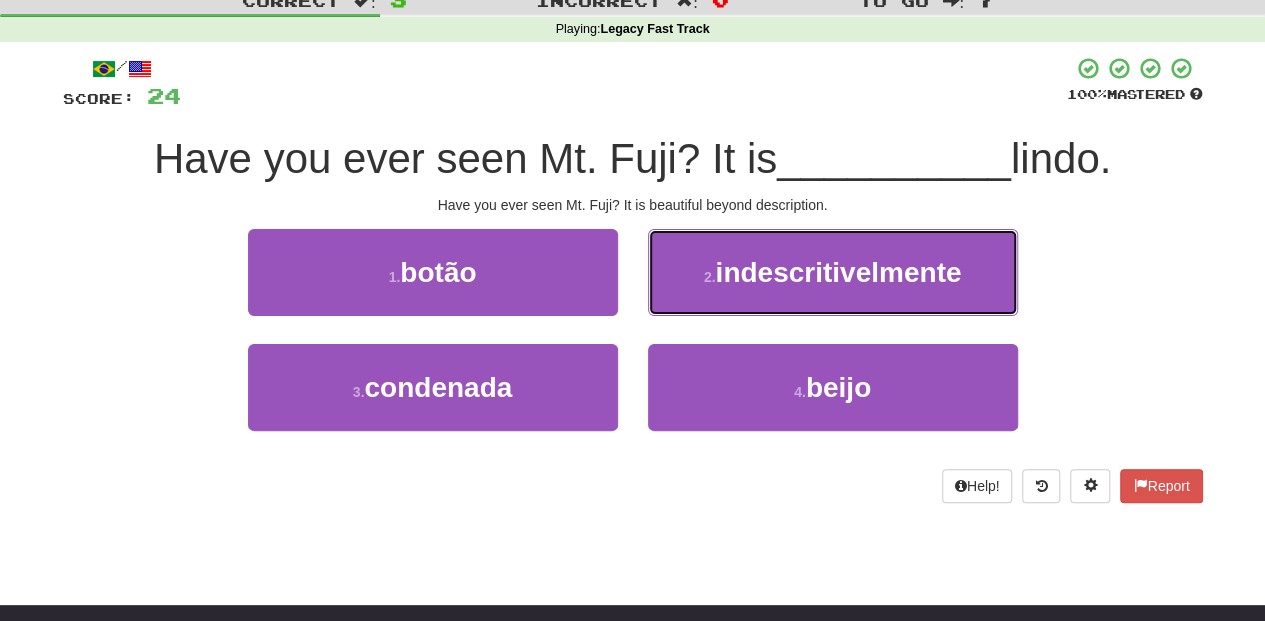 click on "2 .  indescritivelmente" at bounding box center (833, 272) 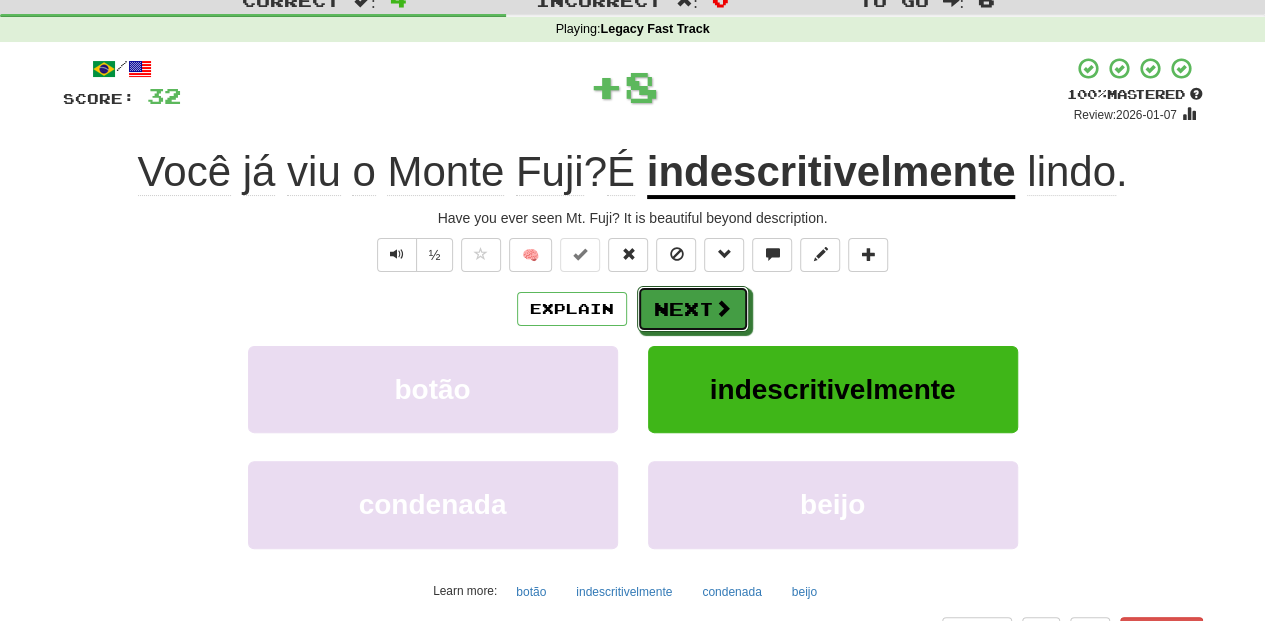 click on "Next" at bounding box center [693, 309] 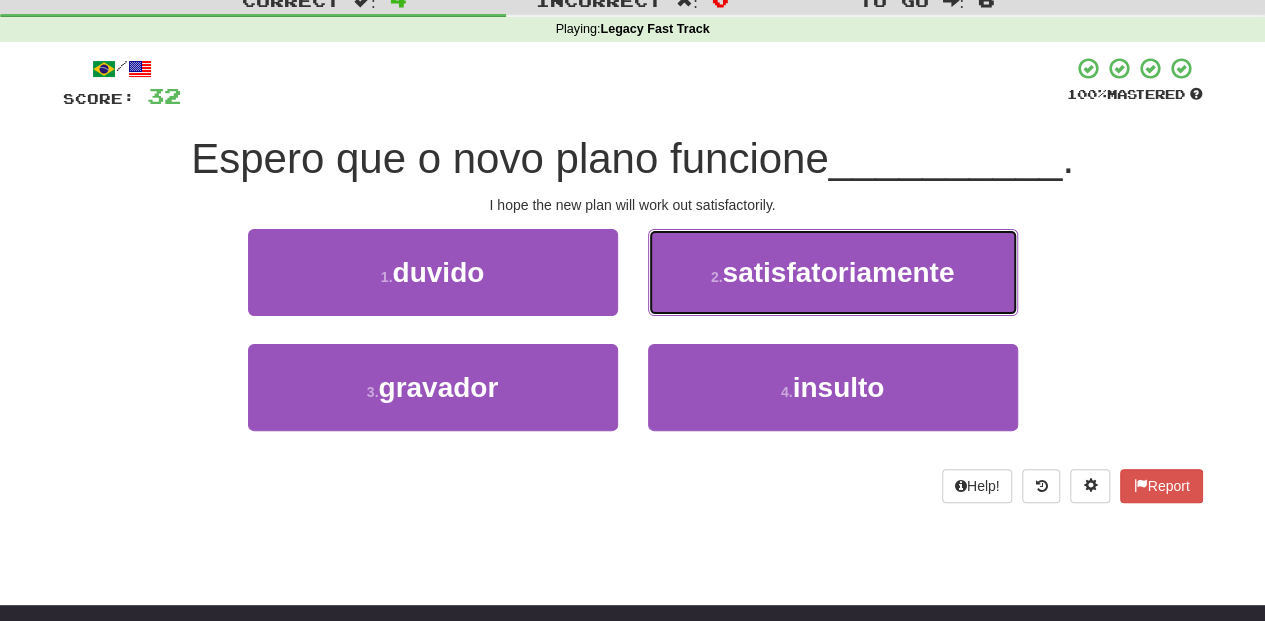 click on "2 .  satisfatoriamente" at bounding box center [833, 272] 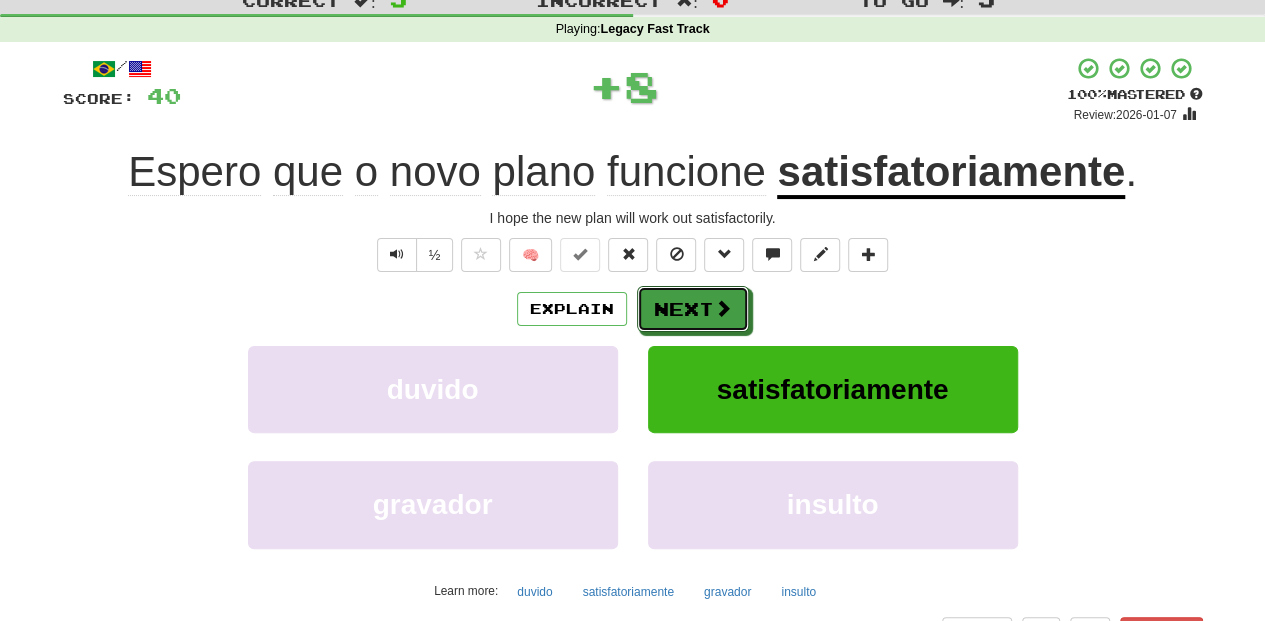 click on "Next" at bounding box center (693, 309) 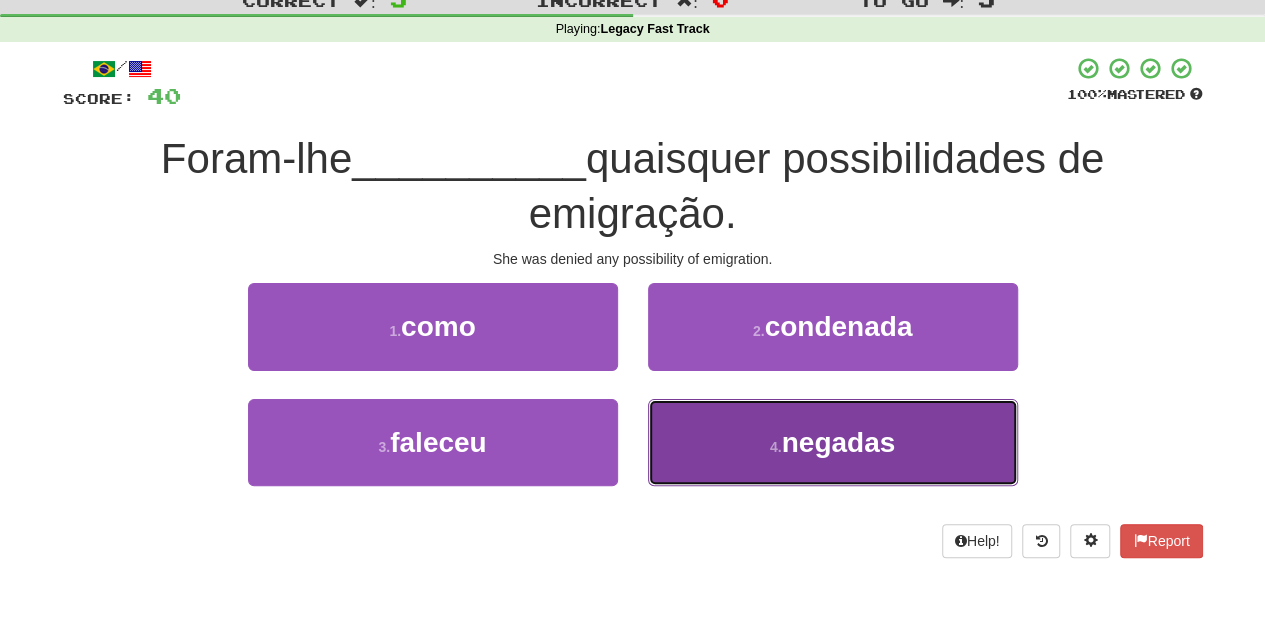 click on "4 .  negadas" at bounding box center [833, 442] 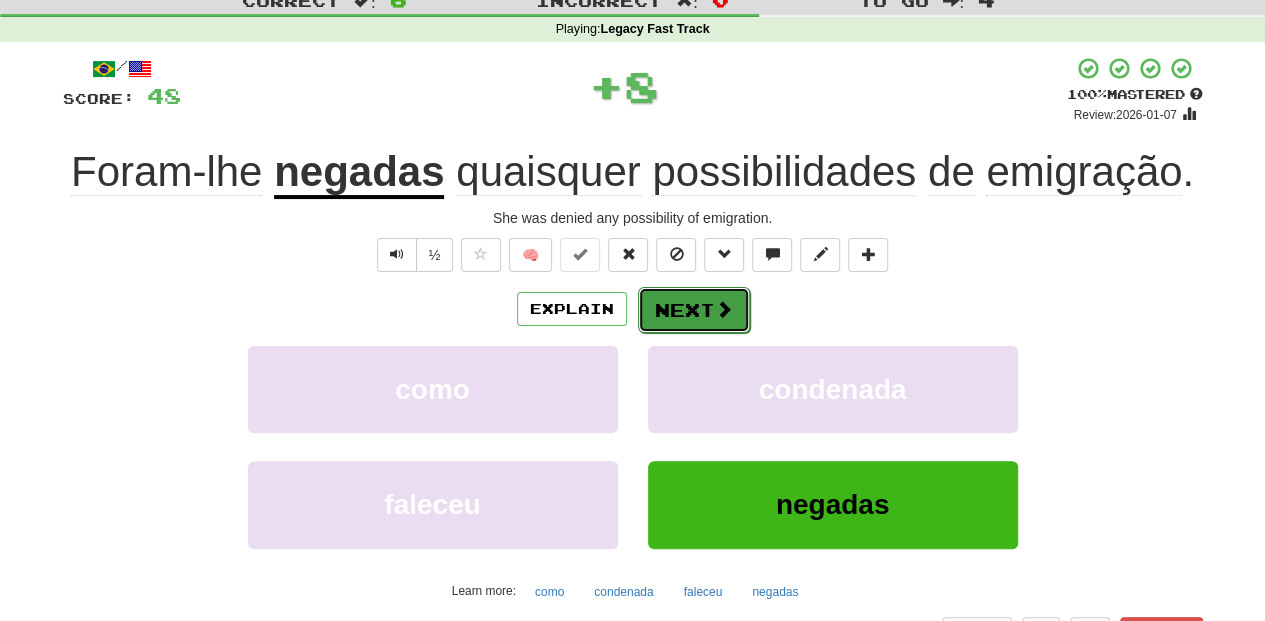click on "Next" at bounding box center [694, 310] 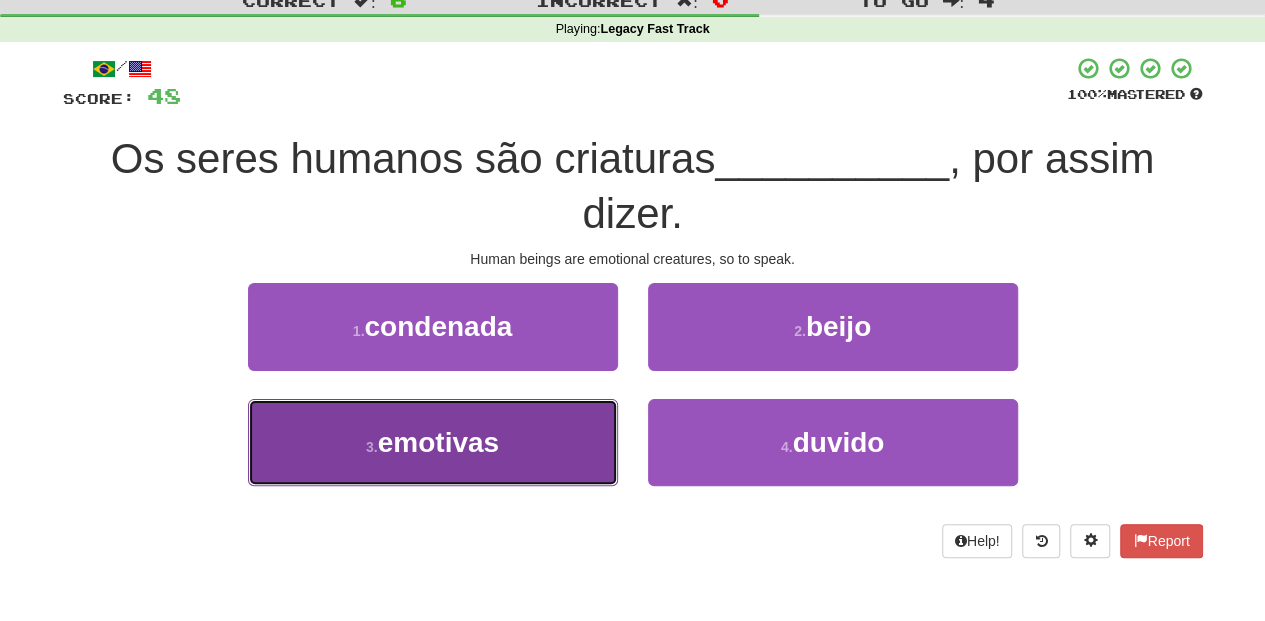 click on "3 .  emotivas" at bounding box center [433, 442] 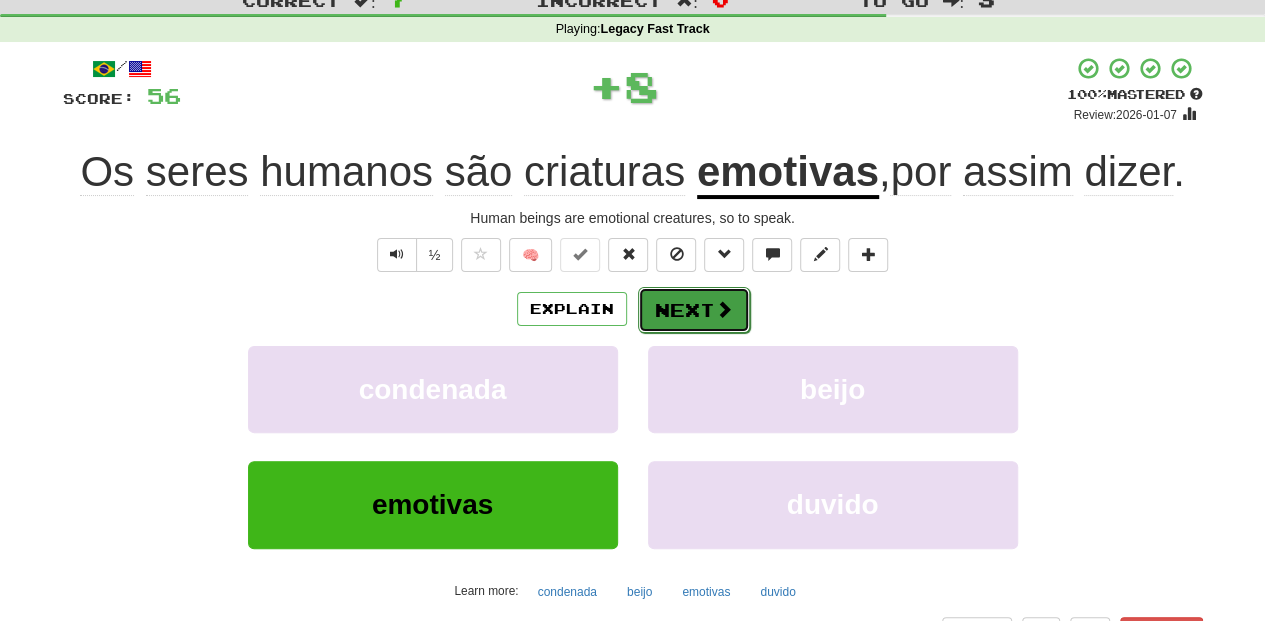 click on "Next" at bounding box center [694, 310] 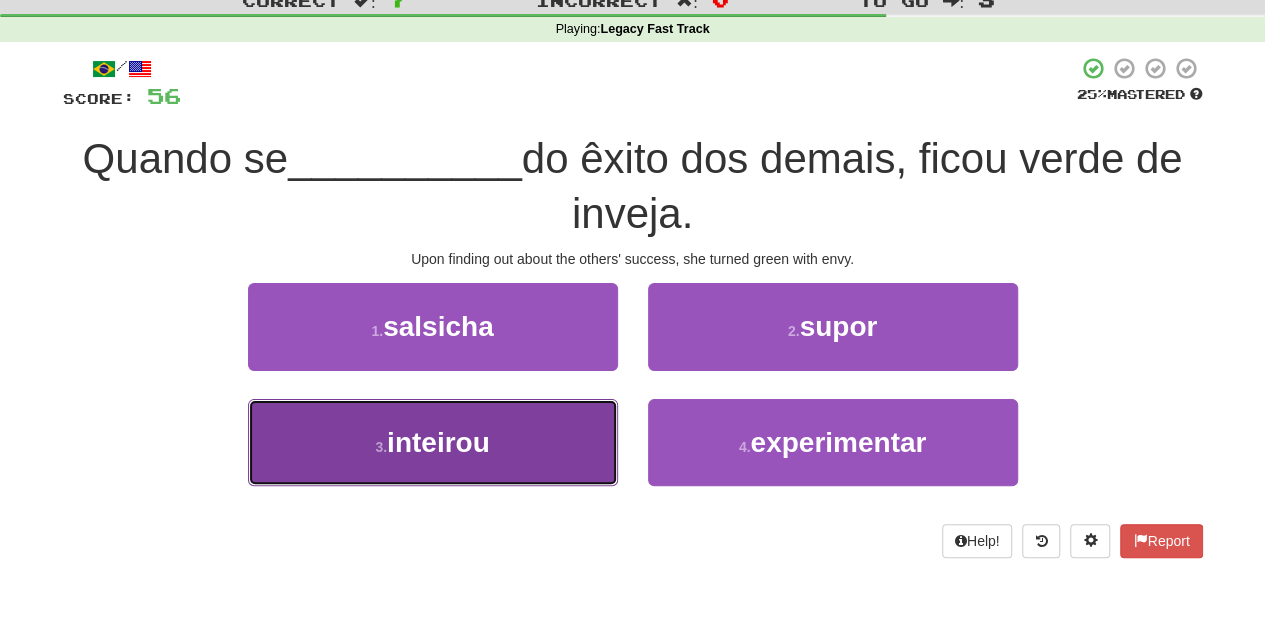 click on "3 .  inteirou" at bounding box center [433, 442] 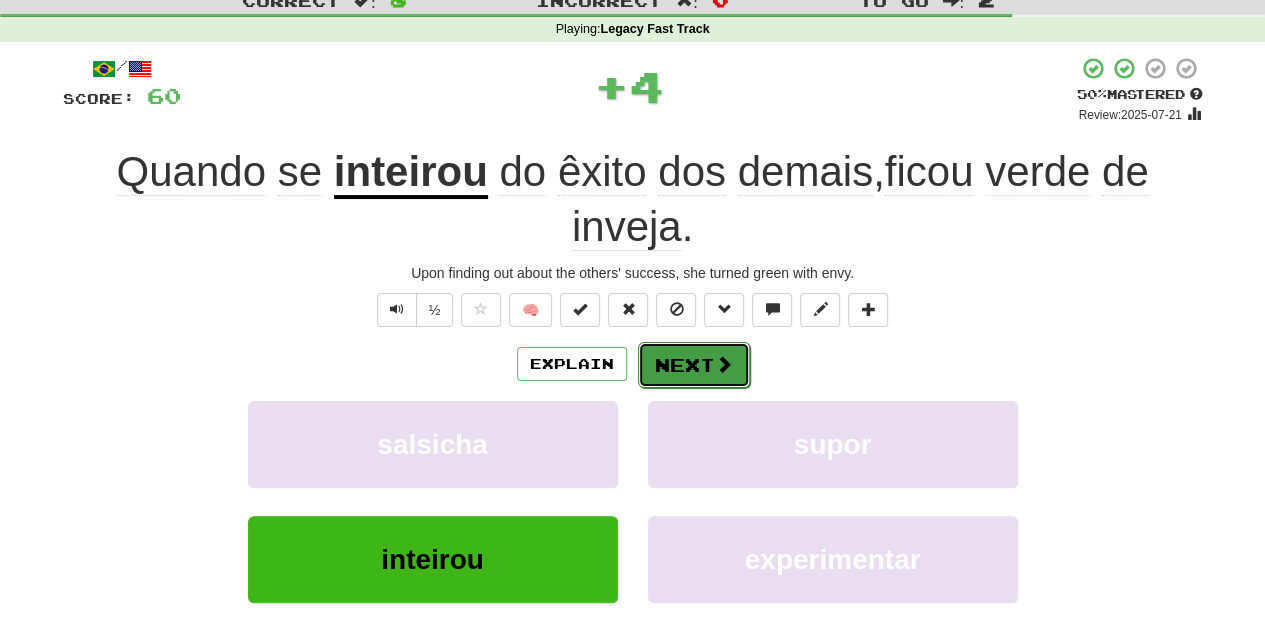 click on "Next" at bounding box center (694, 365) 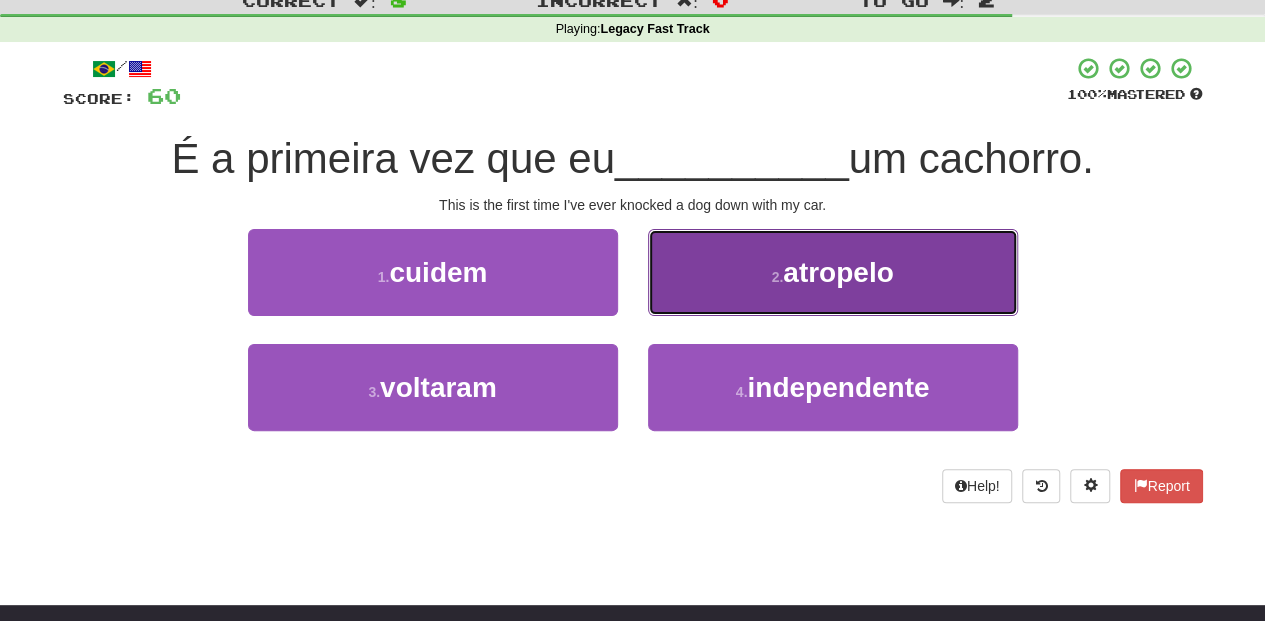 click on "2 .  atropelo" at bounding box center (833, 272) 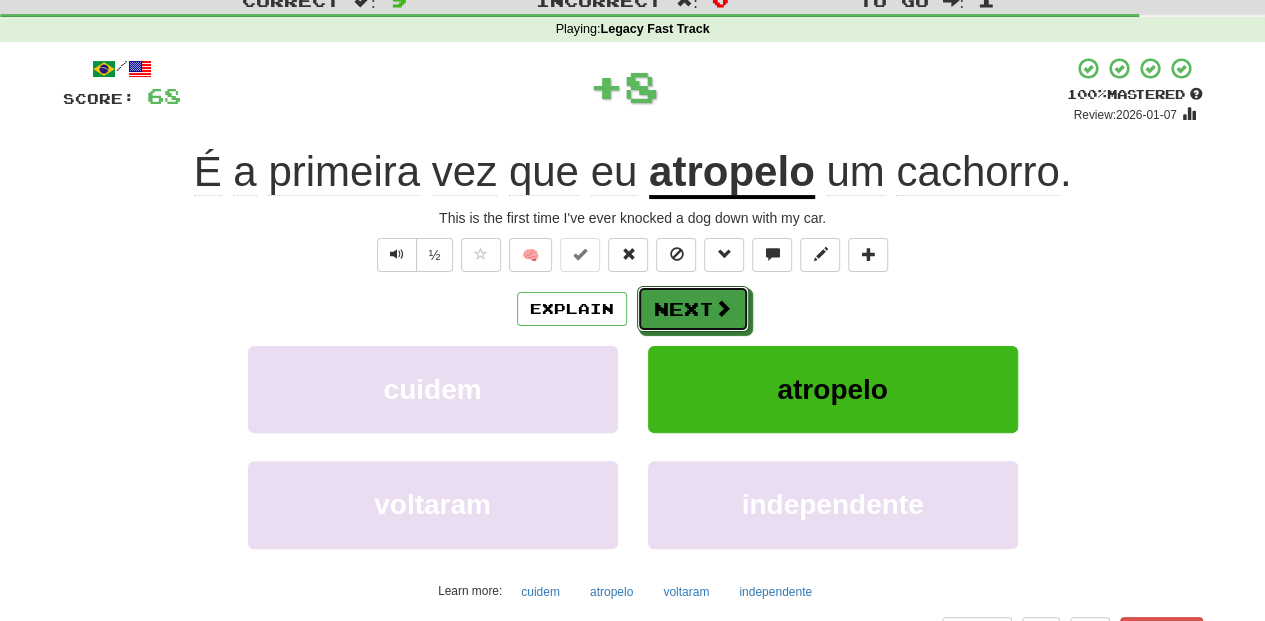 click on "Next" at bounding box center [693, 309] 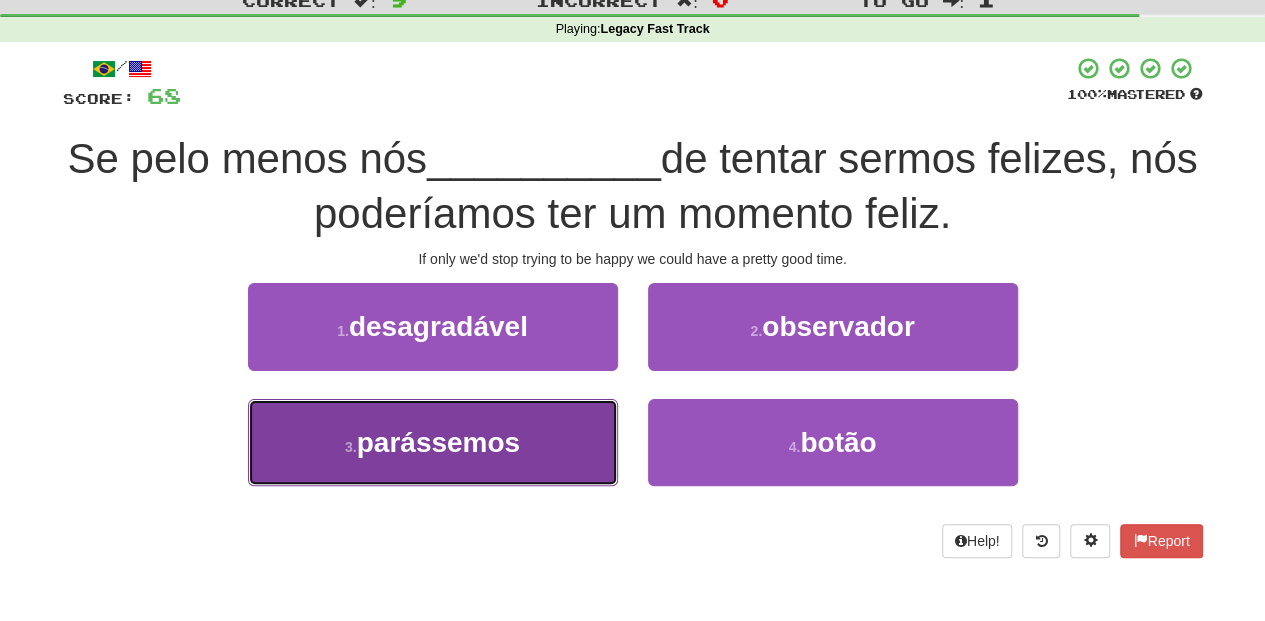 click on "3 .  parássemos" at bounding box center [433, 442] 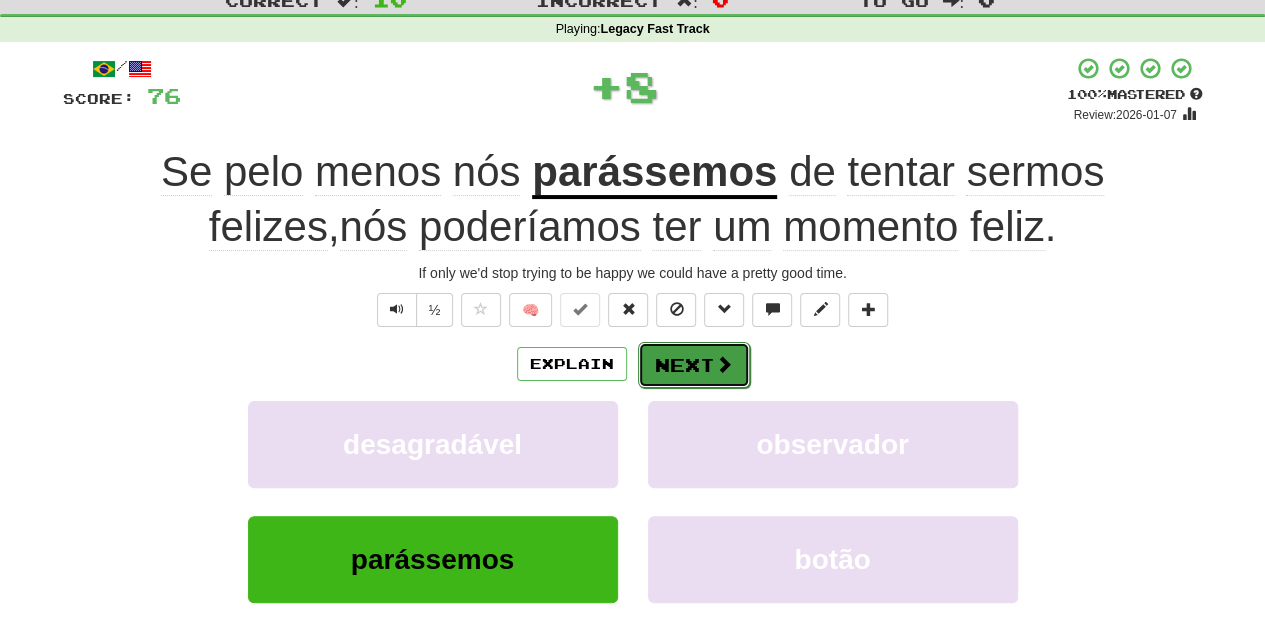 click on "Next" at bounding box center (694, 365) 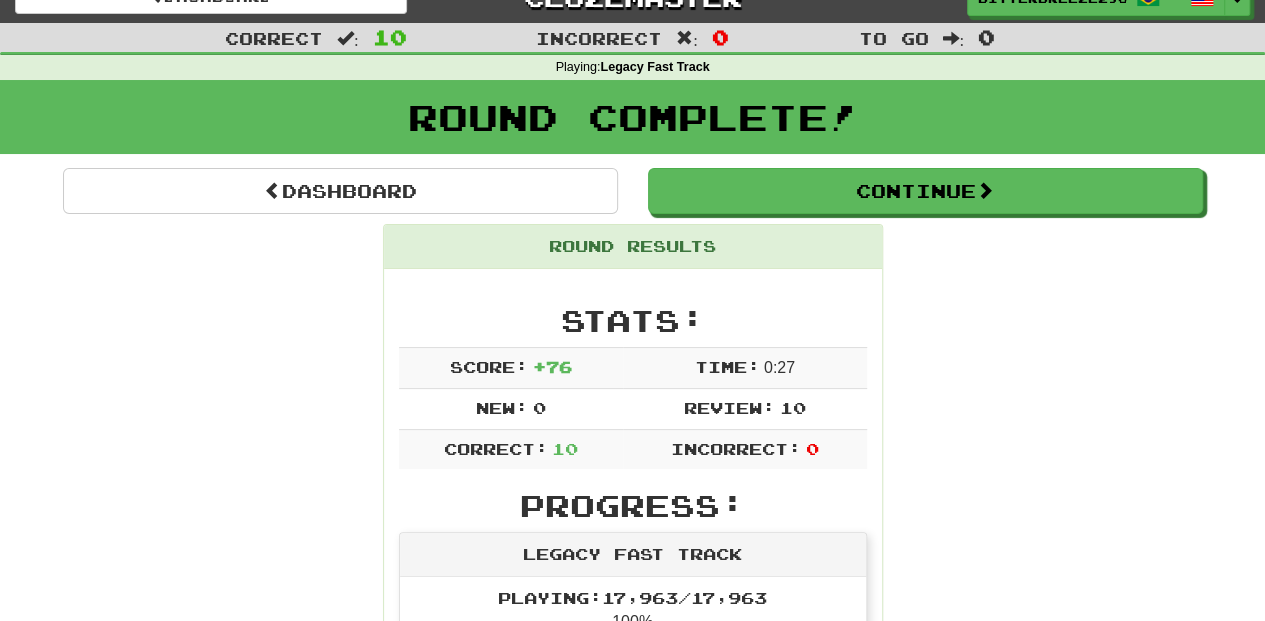 scroll, scrollTop: 0, scrollLeft: 0, axis: both 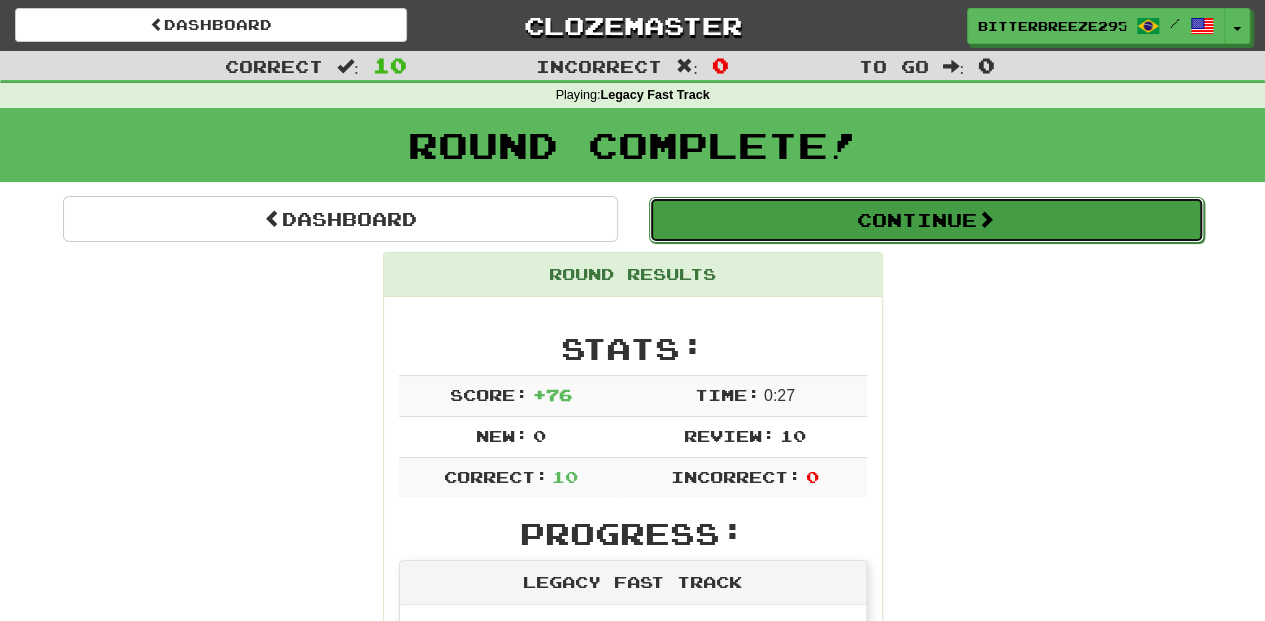 click on "Continue" at bounding box center [926, 220] 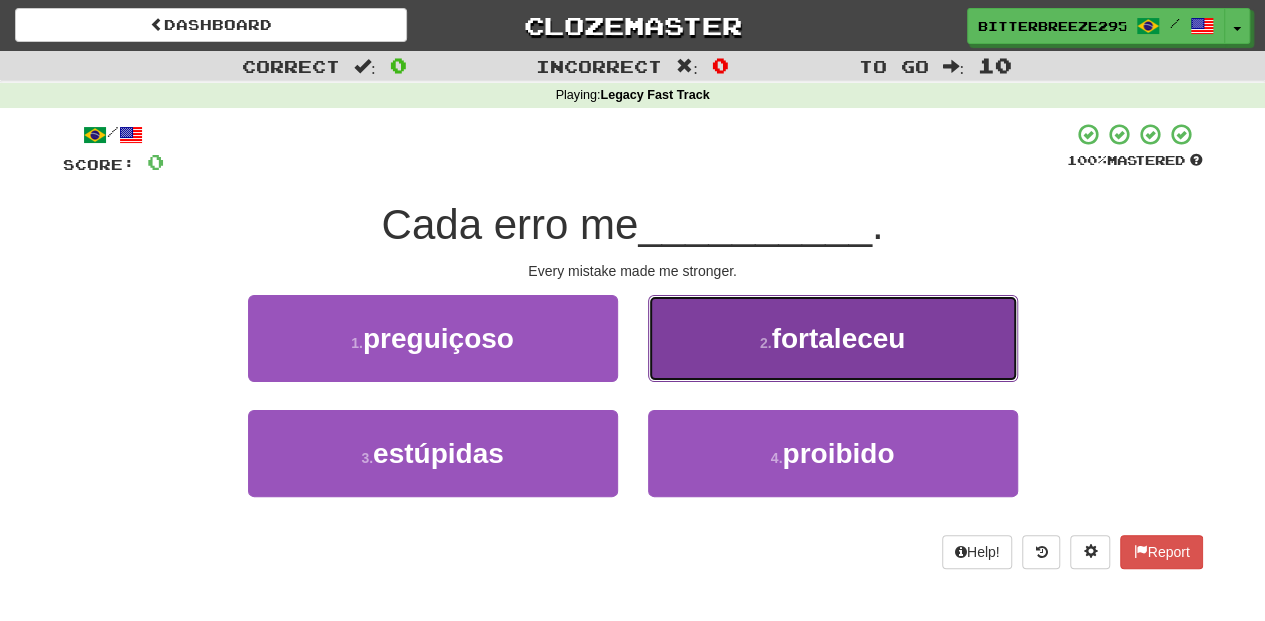 click on "2 .  fortaleceu" at bounding box center (833, 338) 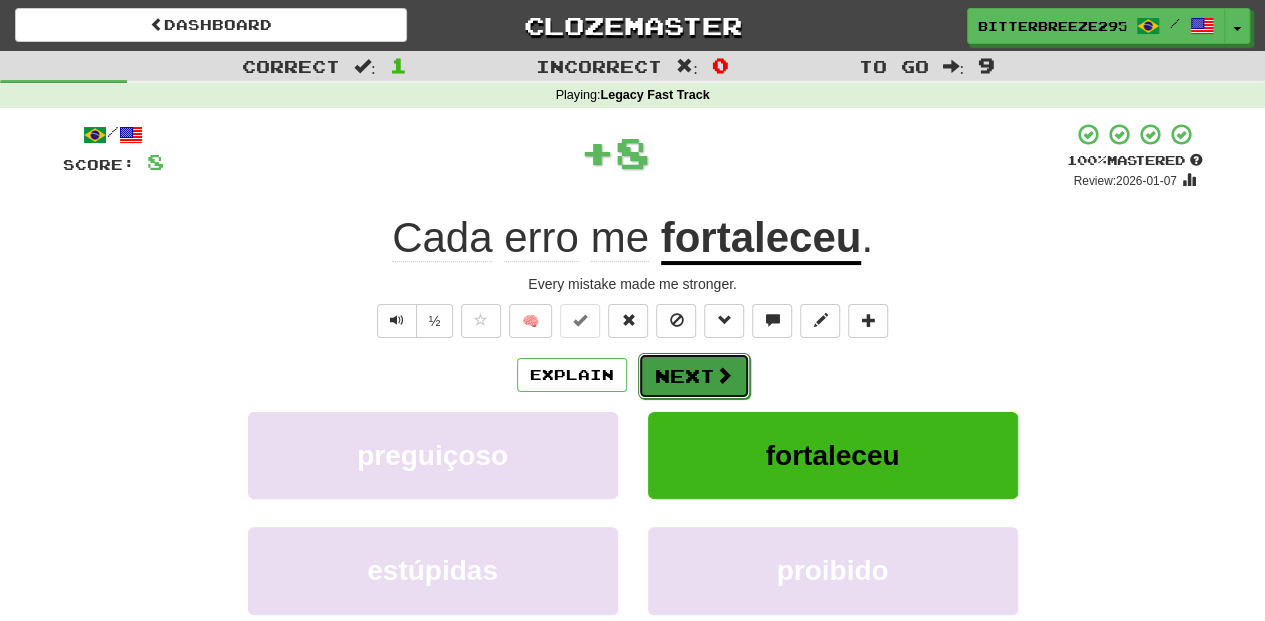 click on "Next" at bounding box center (694, 376) 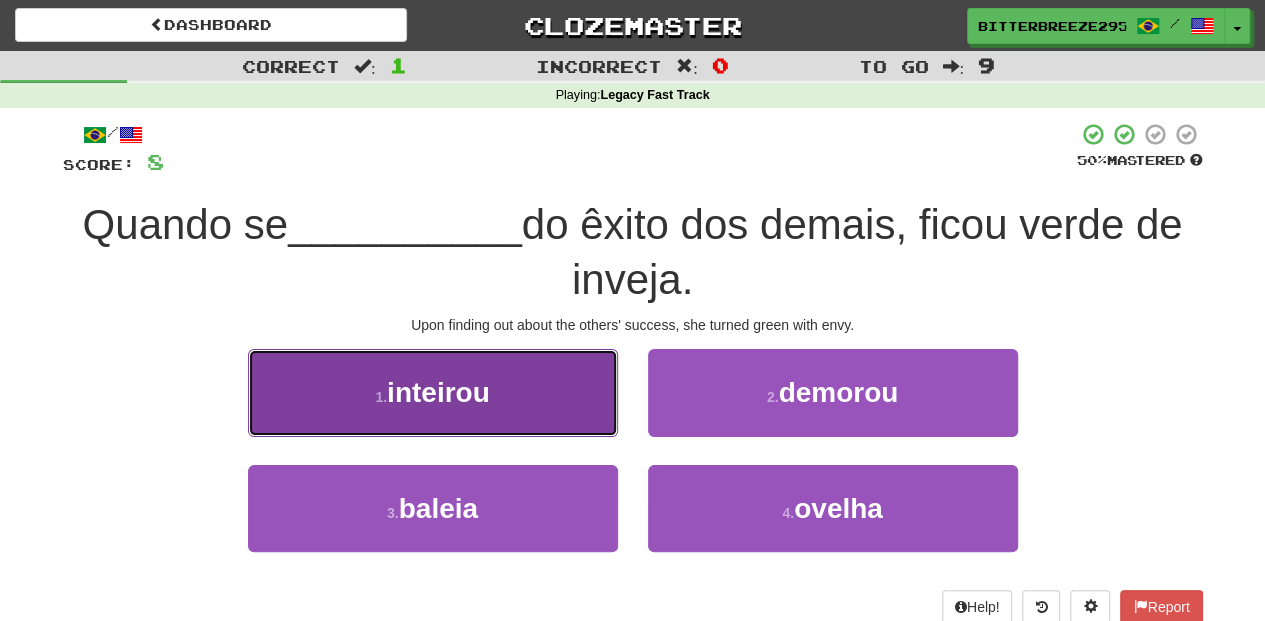 click on "1 .  inteirou" at bounding box center (433, 392) 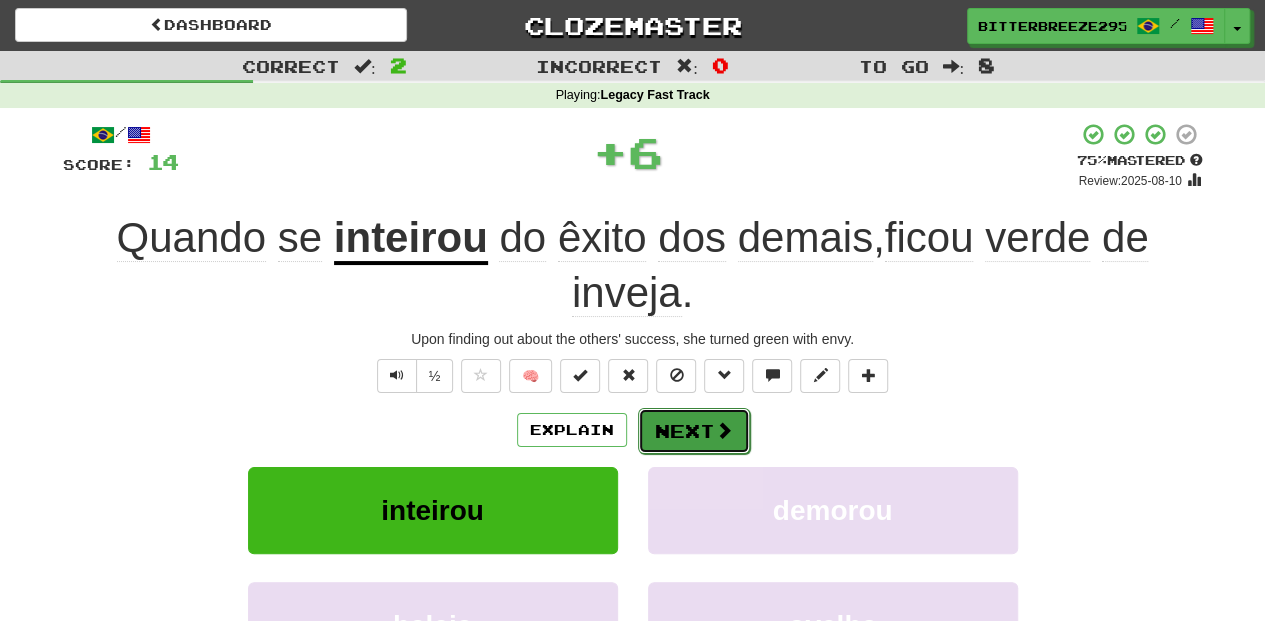click on "Next" at bounding box center [694, 431] 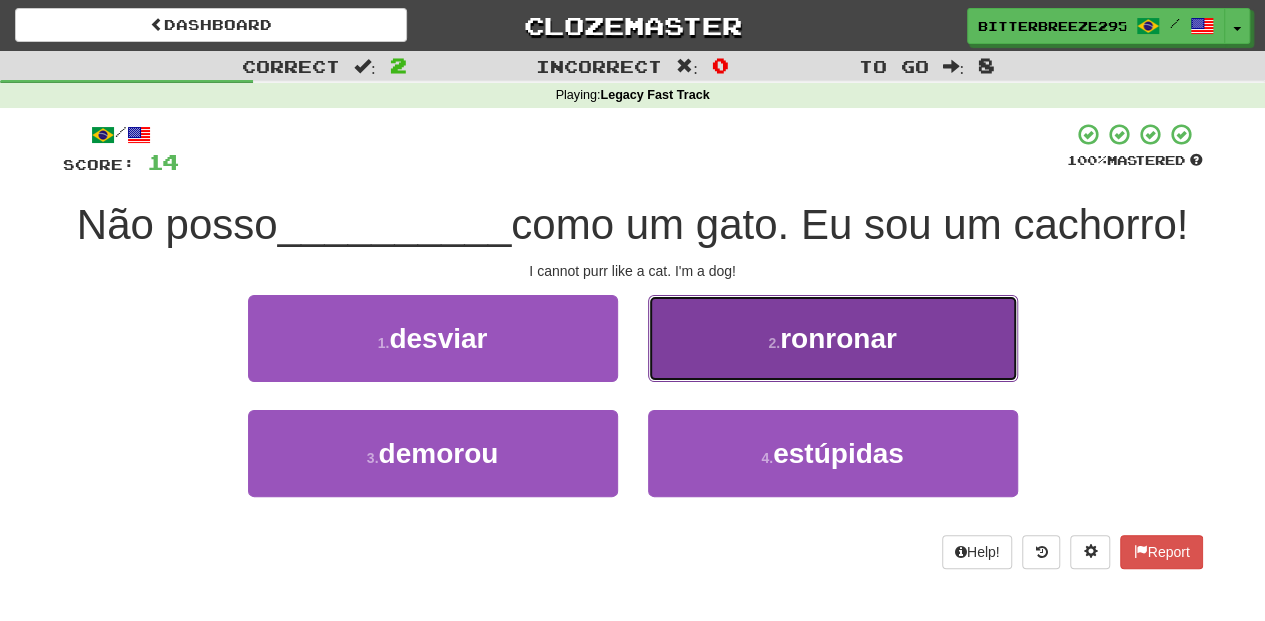 click on "2 .  ronronar" at bounding box center [833, 338] 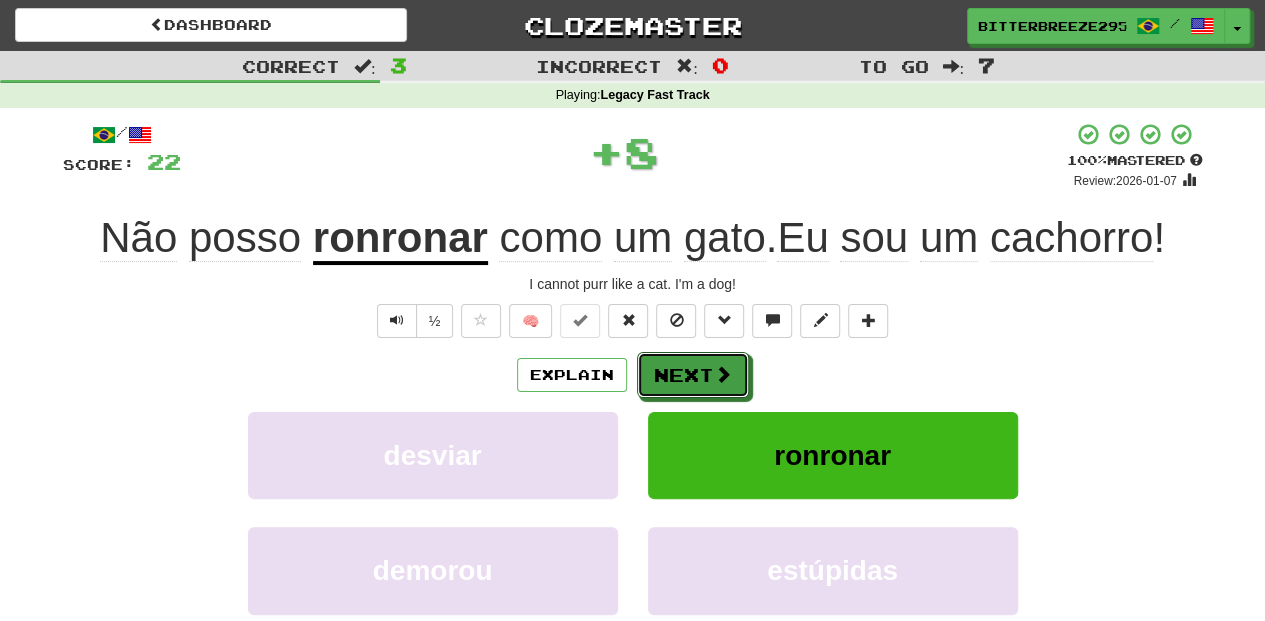 click on "Next" at bounding box center (693, 375) 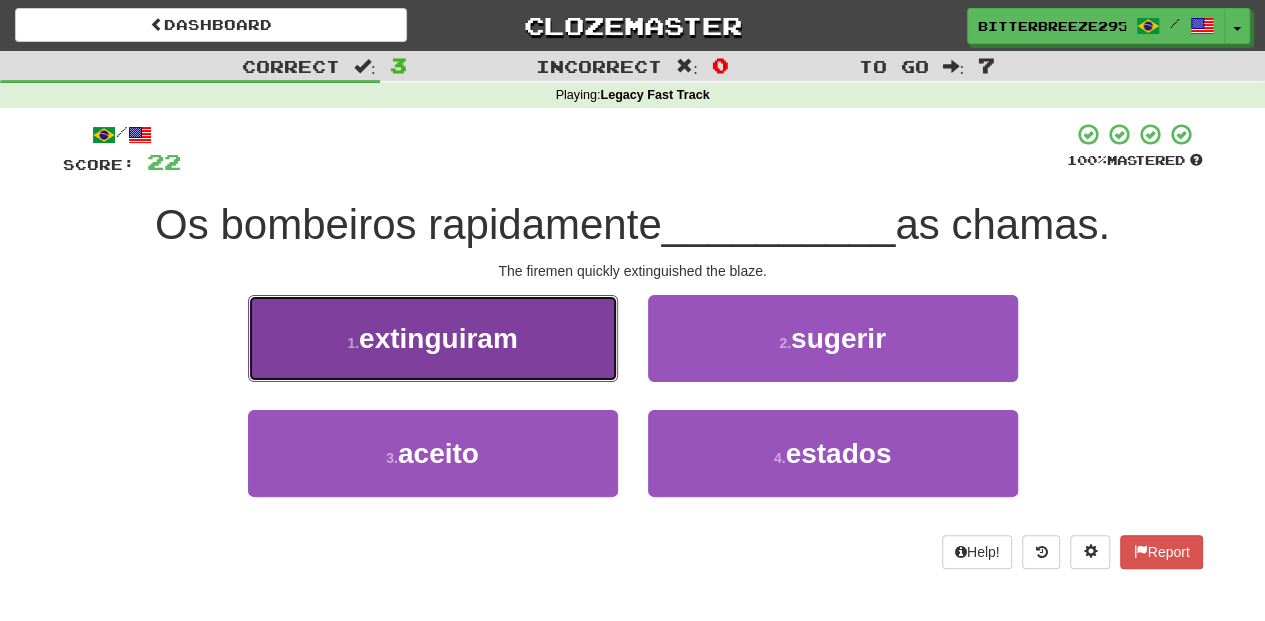 click on "1 .  extinguiram" at bounding box center (433, 338) 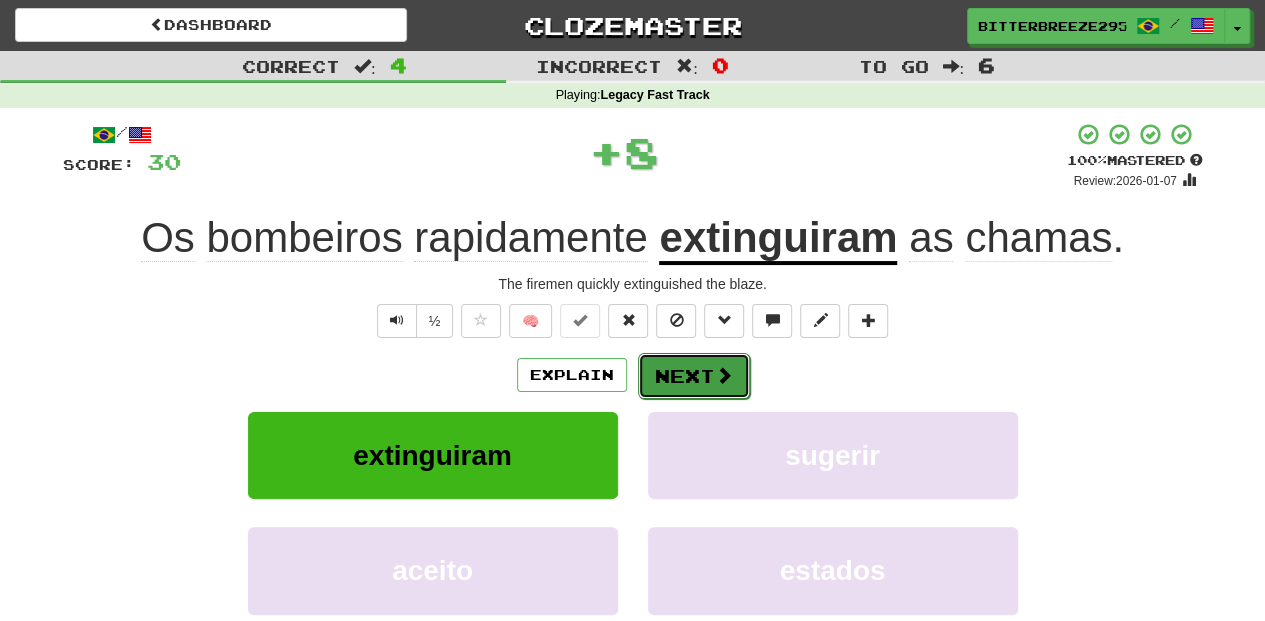 click on "Next" at bounding box center [694, 376] 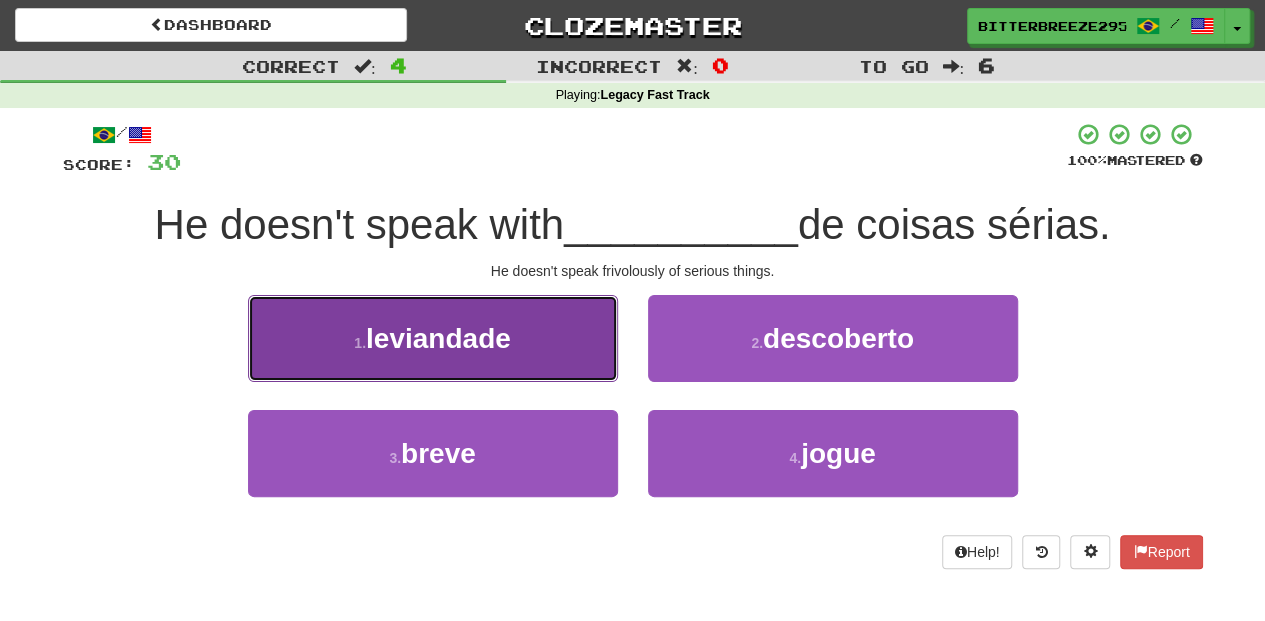 click on "1 .  leviandade" at bounding box center [433, 338] 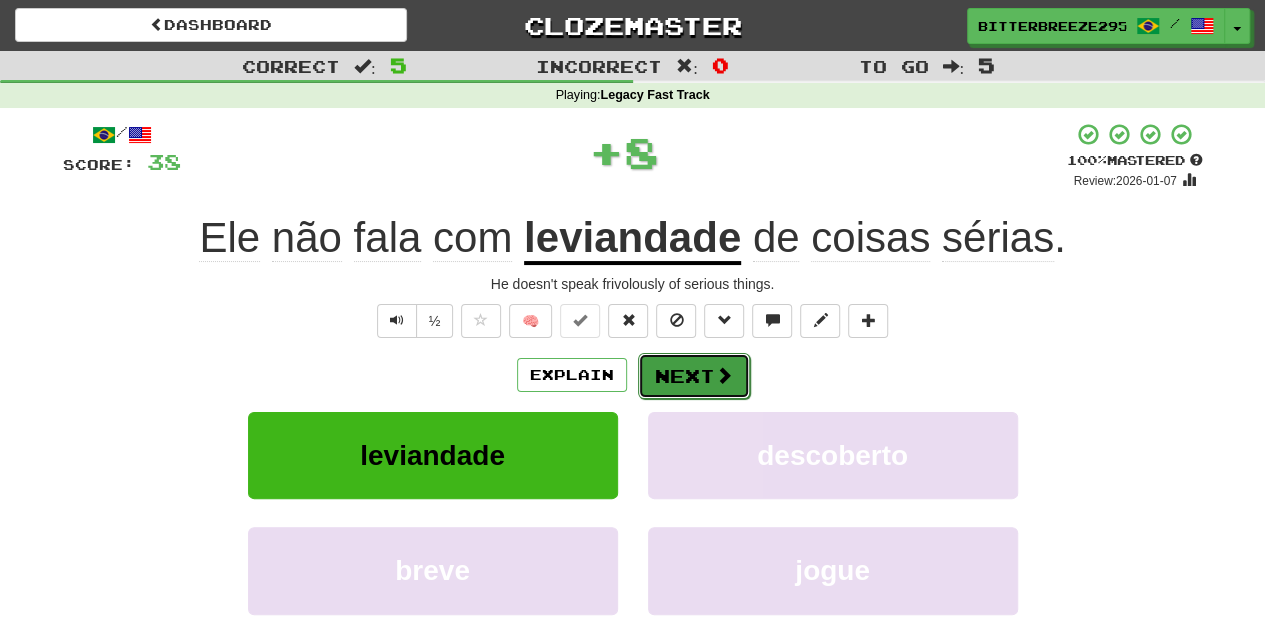 click on "Next" at bounding box center [694, 376] 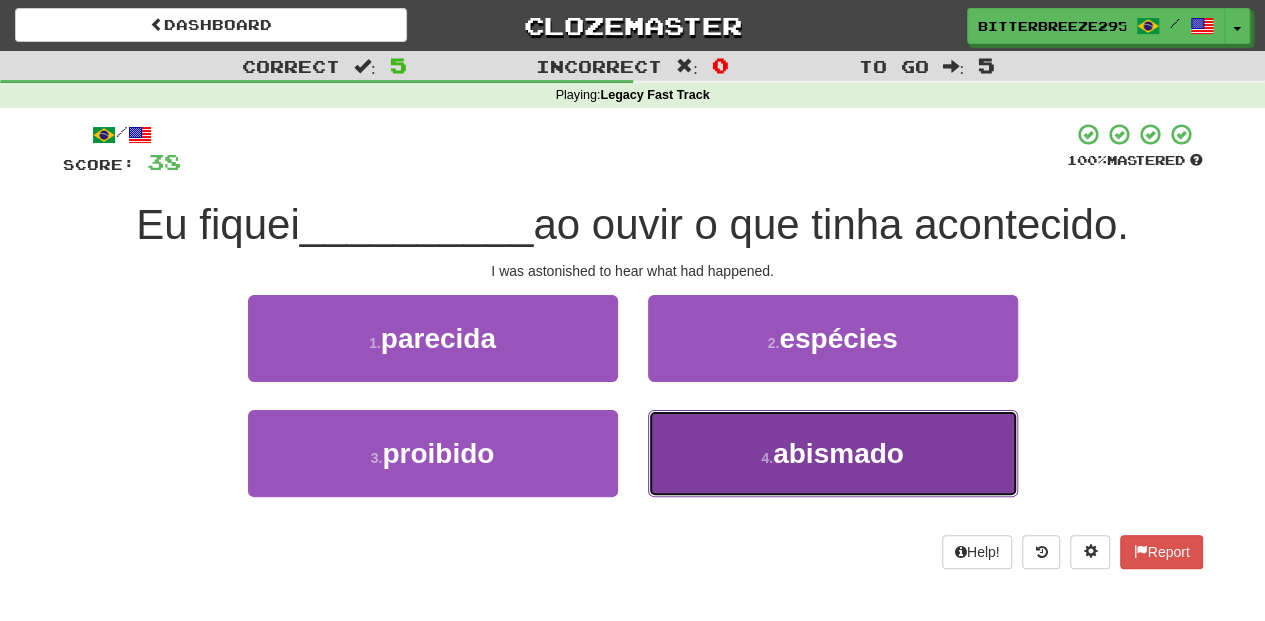 click on "4 .  abismado" at bounding box center (833, 453) 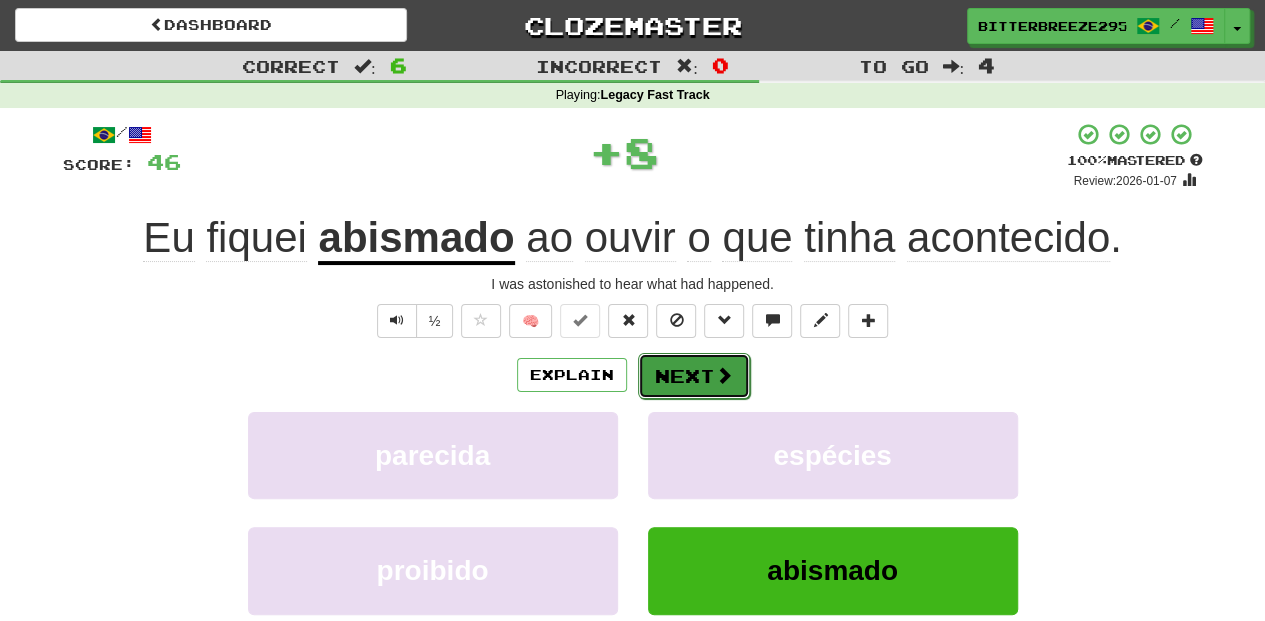 click on "Next" at bounding box center [694, 376] 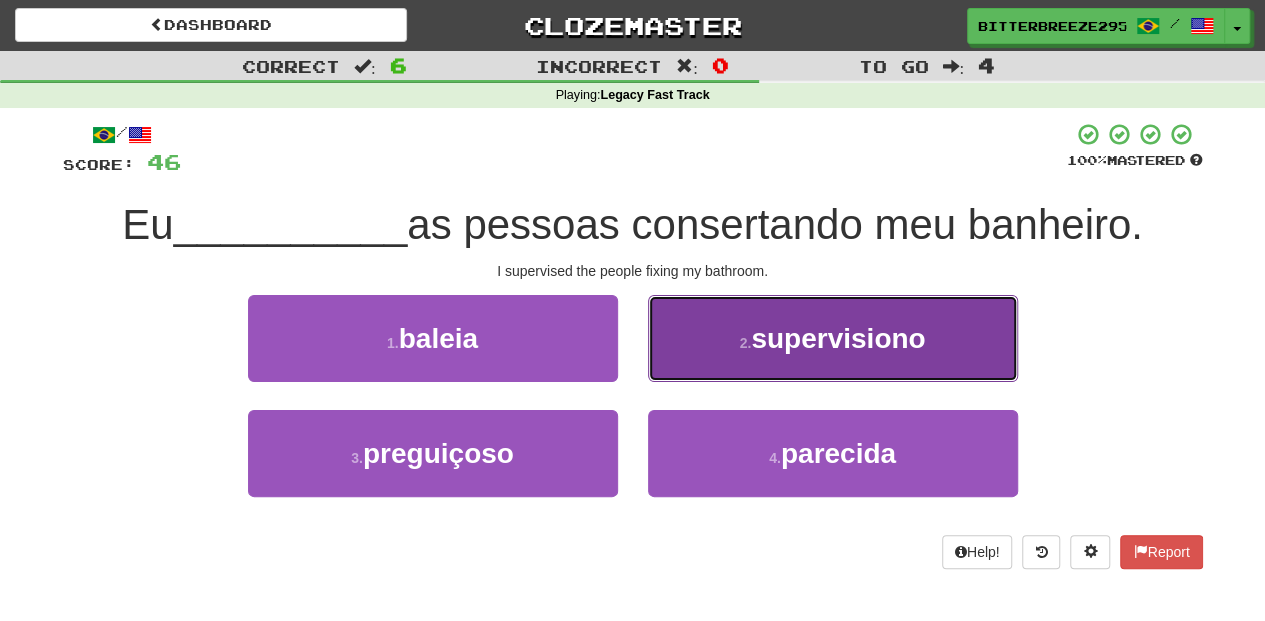 click on "2 .  supervisiono" at bounding box center [833, 338] 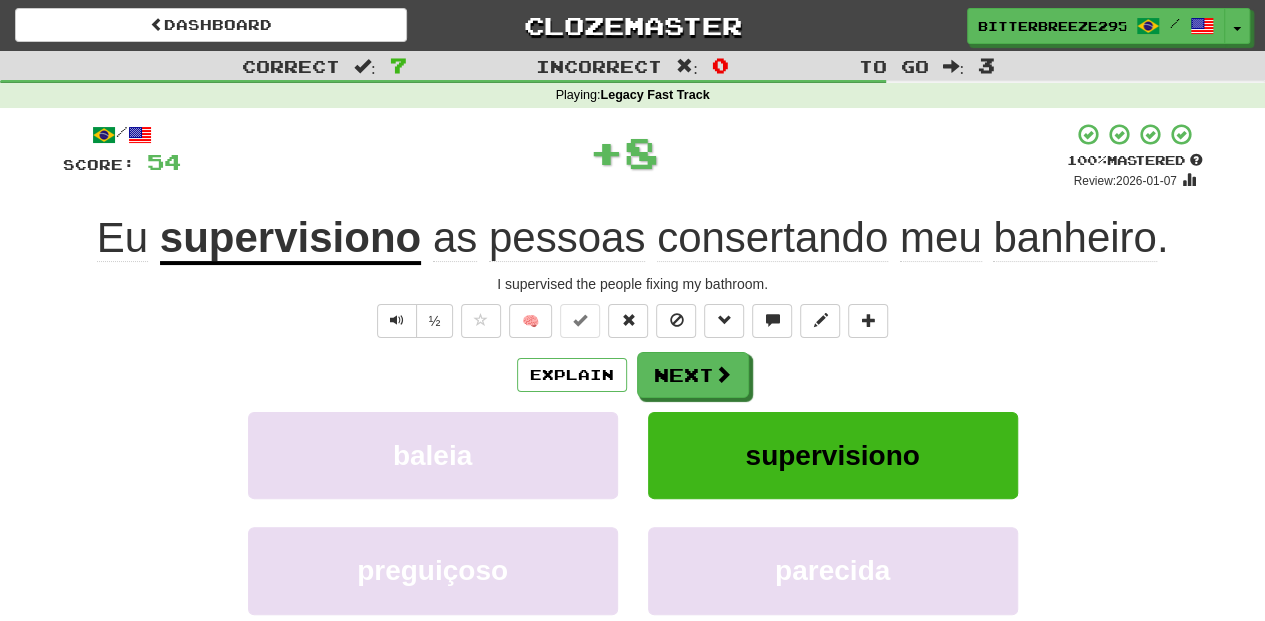 click on "Next" at bounding box center (693, 375) 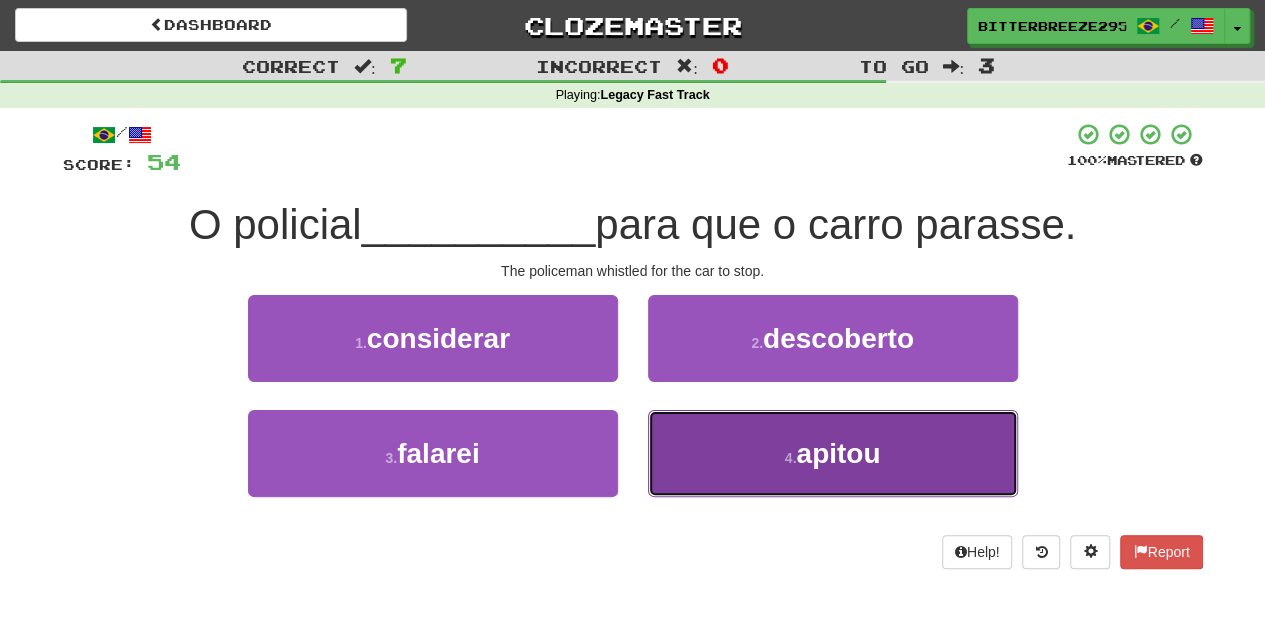 click on "4 .  apitou" at bounding box center (833, 453) 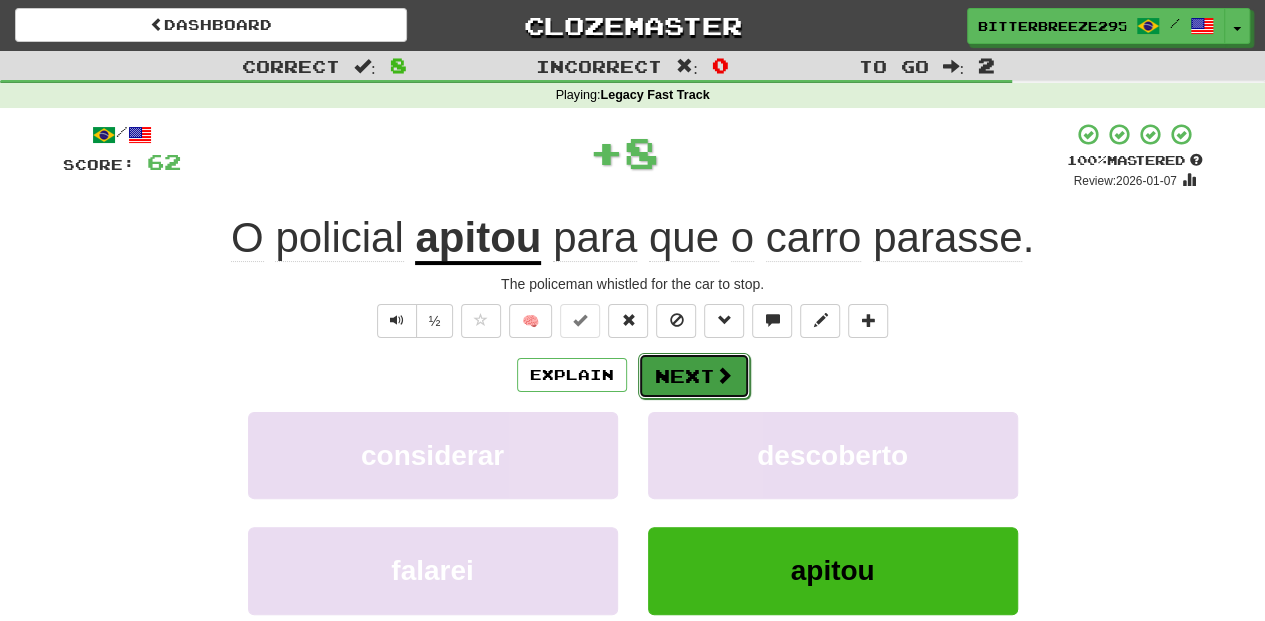 click on "Next" at bounding box center [694, 376] 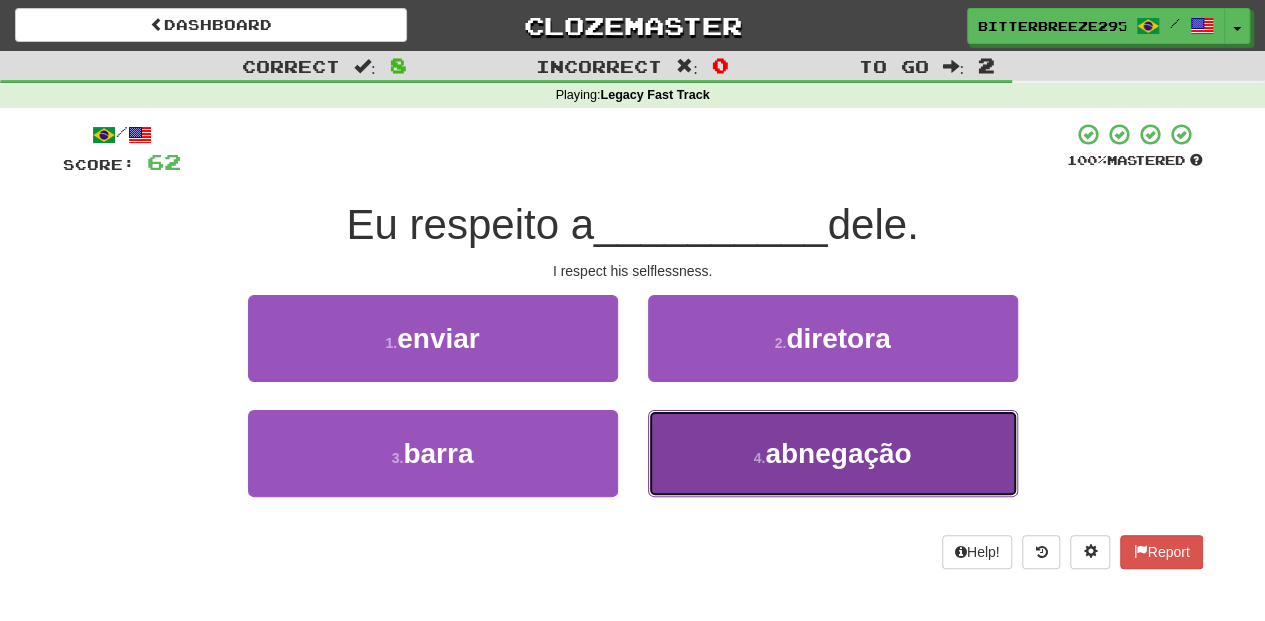 click on "4 .  abnegação" at bounding box center (833, 453) 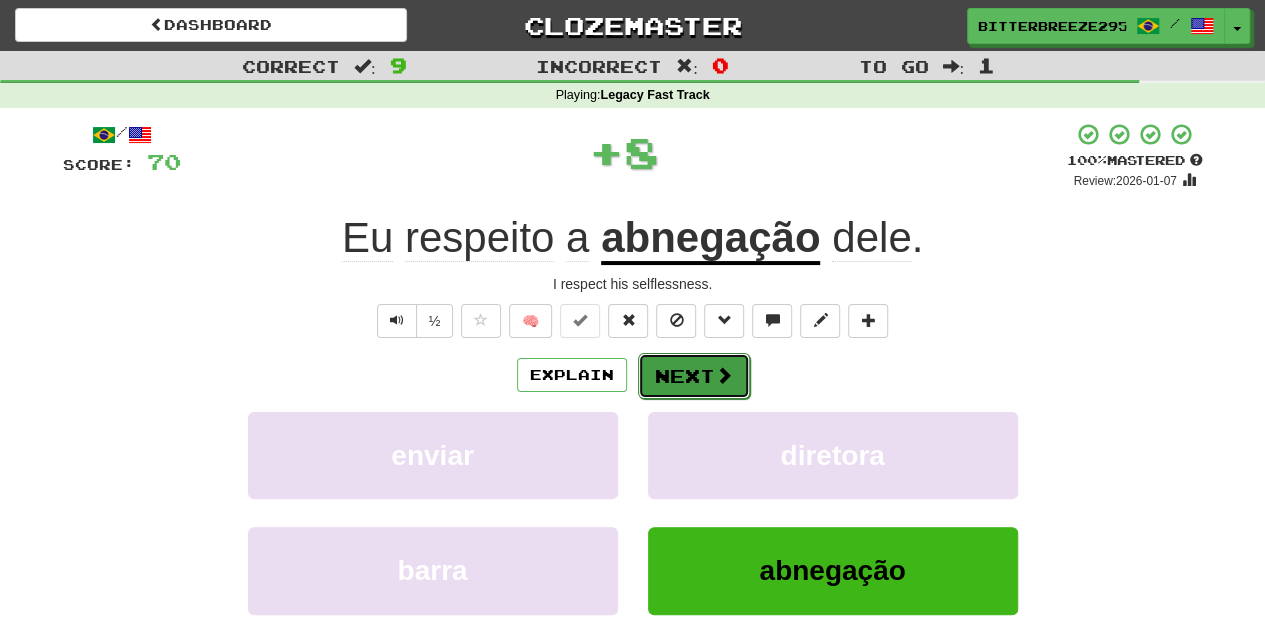 click on "Next" at bounding box center (694, 376) 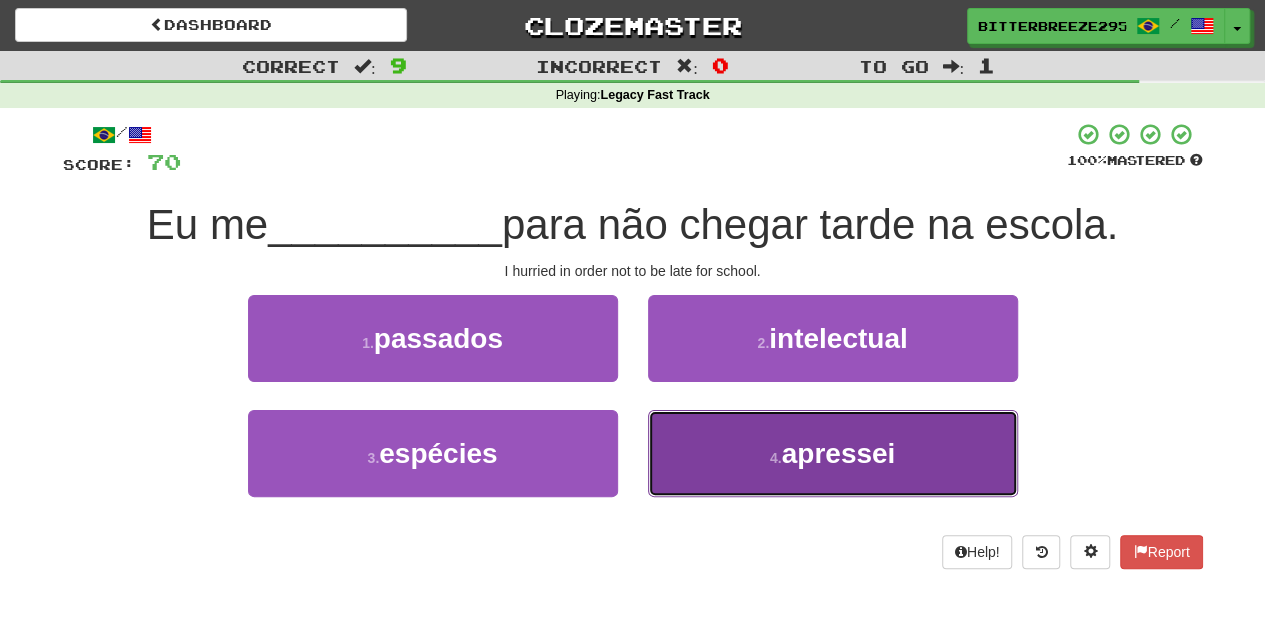click on "4 .  apressei" at bounding box center [833, 453] 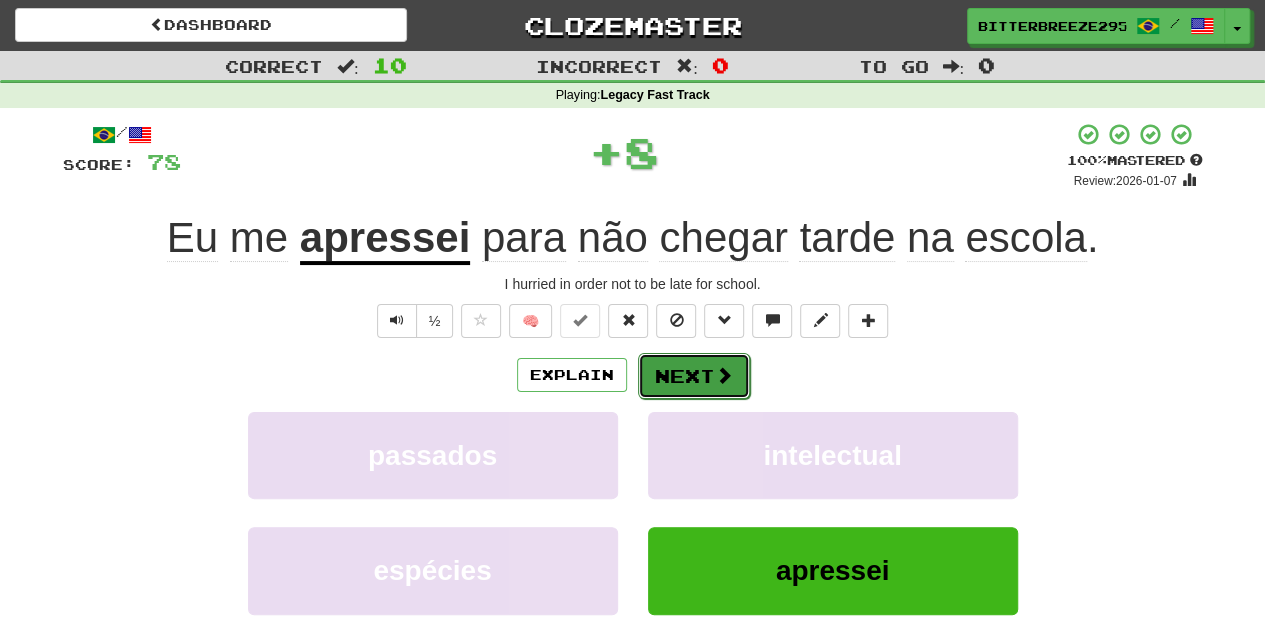 click on "Next" at bounding box center (694, 376) 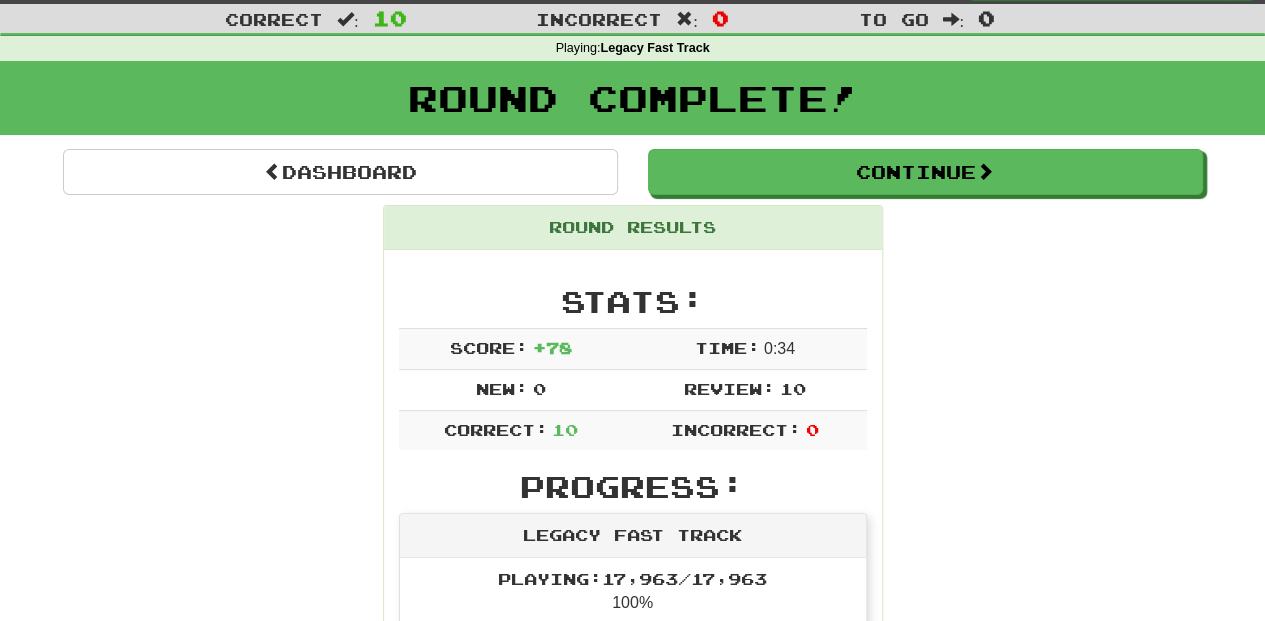 scroll, scrollTop: 0, scrollLeft: 0, axis: both 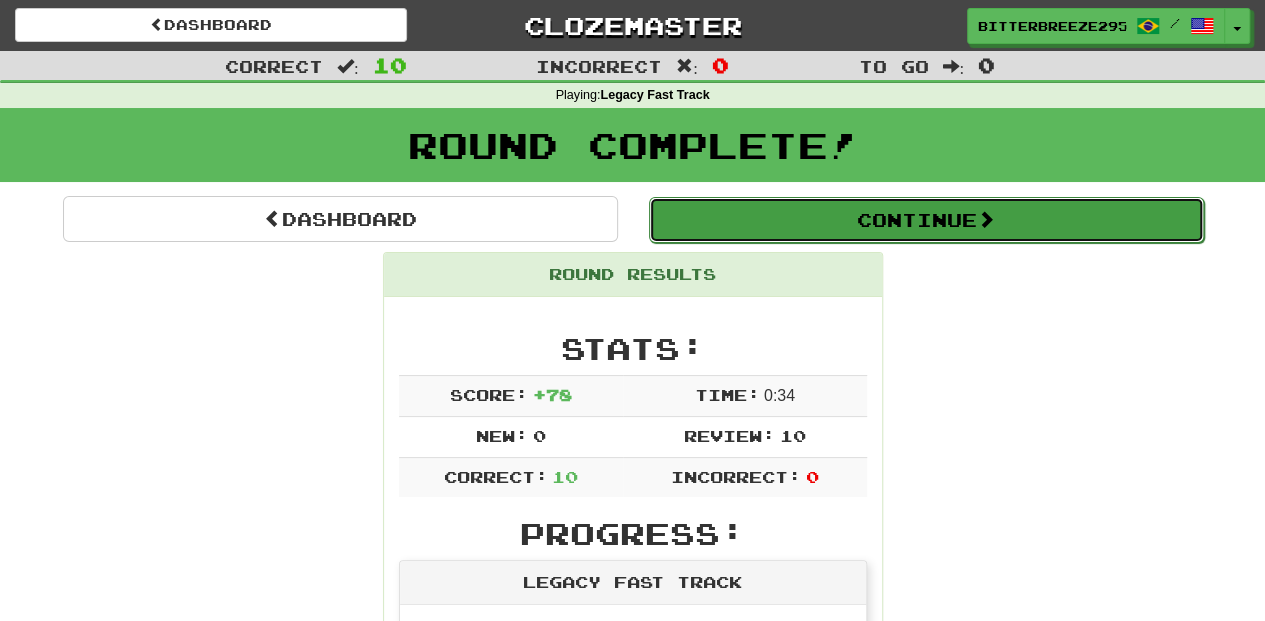 click on "Continue" at bounding box center (926, 220) 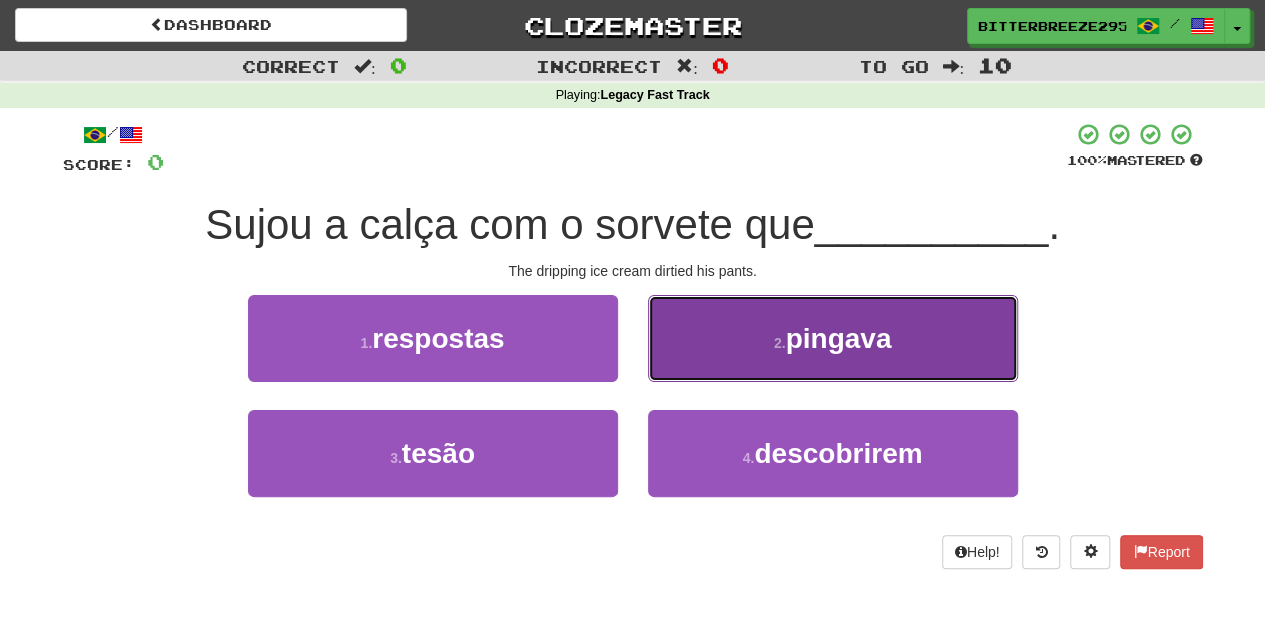 click on "2 .  pingava" at bounding box center (833, 338) 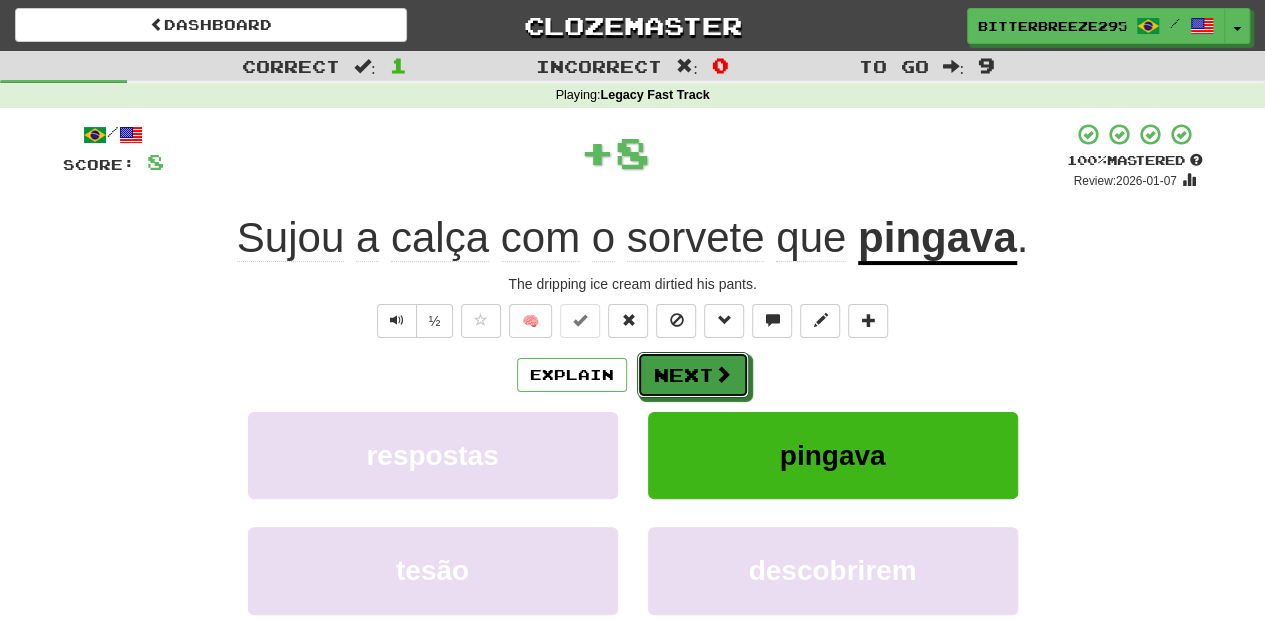 click on "Next" at bounding box center [693, 375] 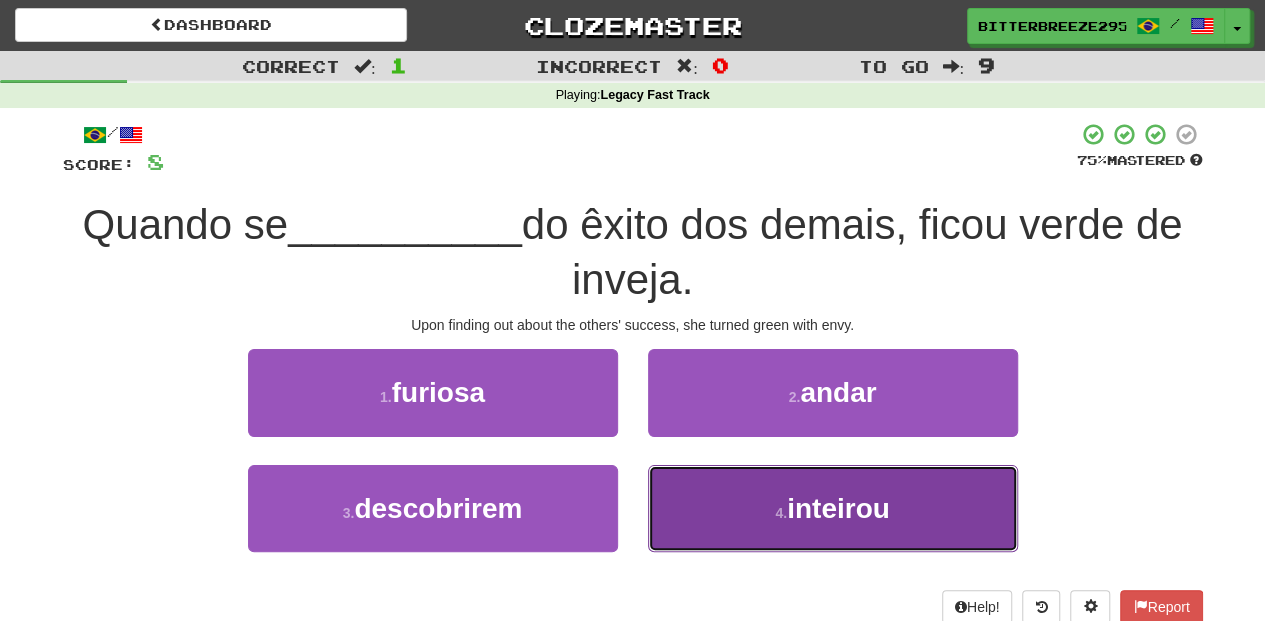click on "4 .  inteirou" at bounding box center (833, 508) 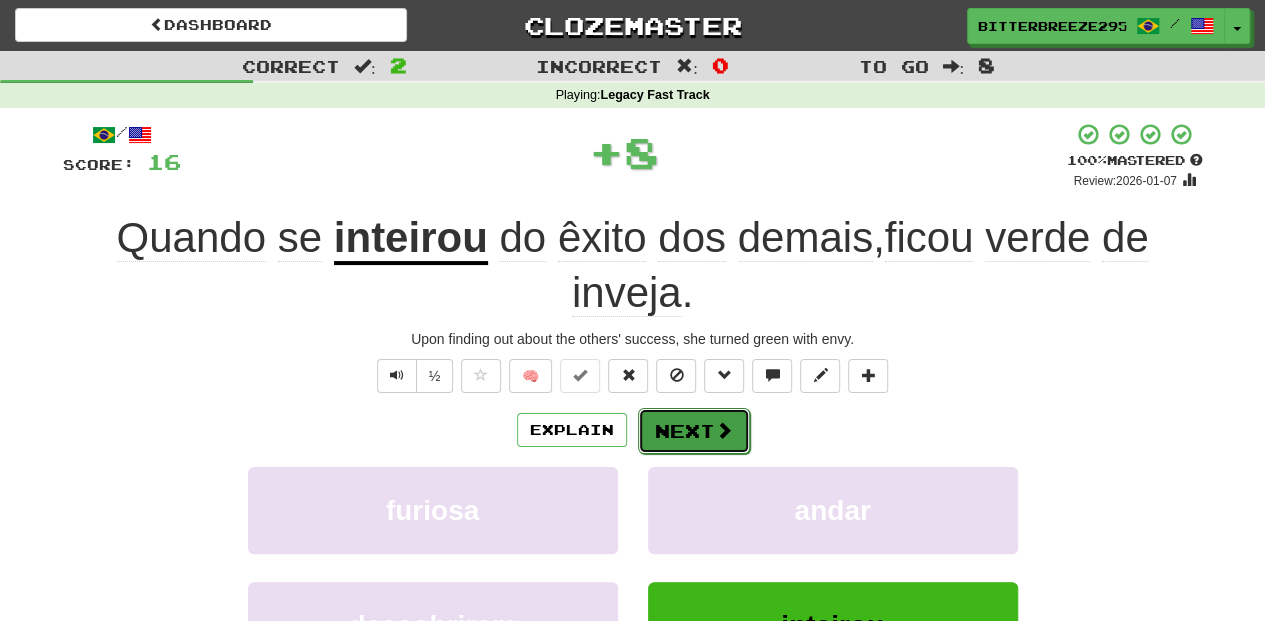 click on "Next" at bounding box center (694, 431) 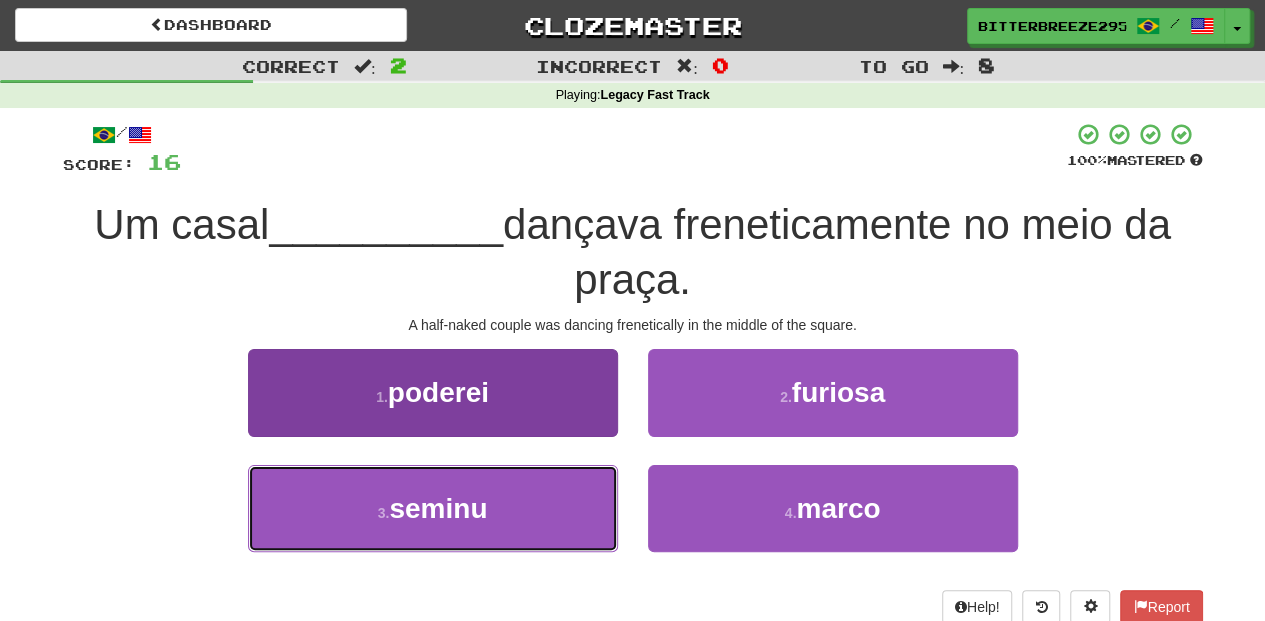 click on "3 .  seminu" at bounding box center [433, 508] 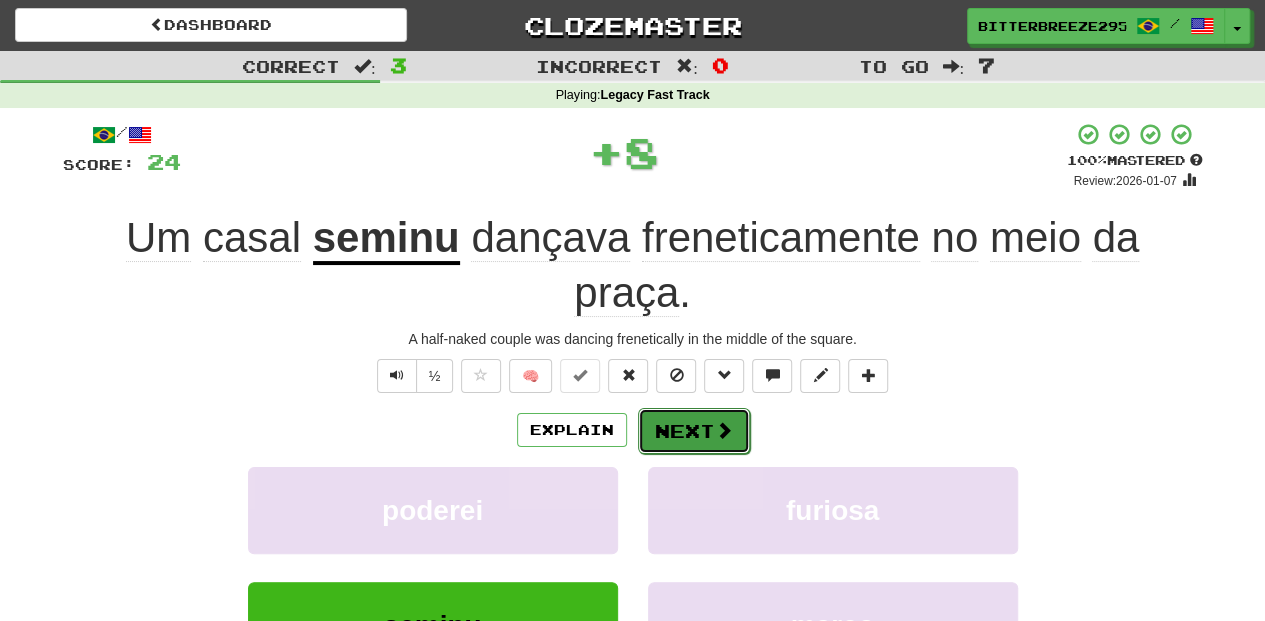 click on "Next" at bounding box center (694, 431) 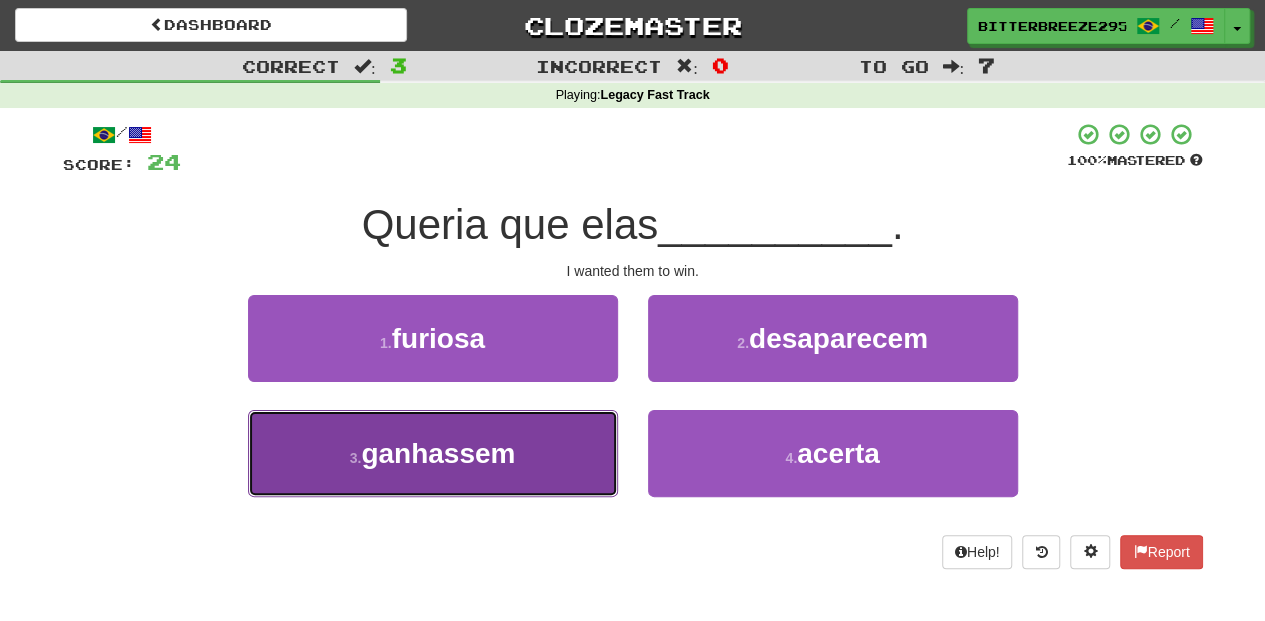 click on "3 .  ganhassem" at bounding box center [433, 453] 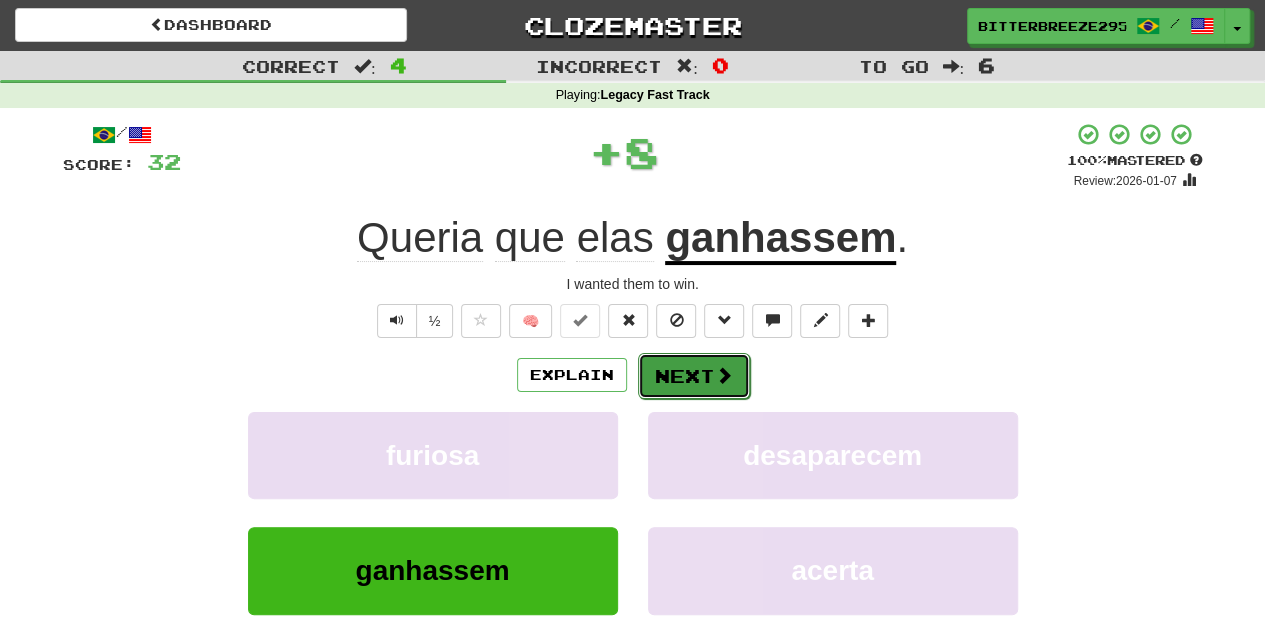click on "Next" at bounding box center (694, 376) 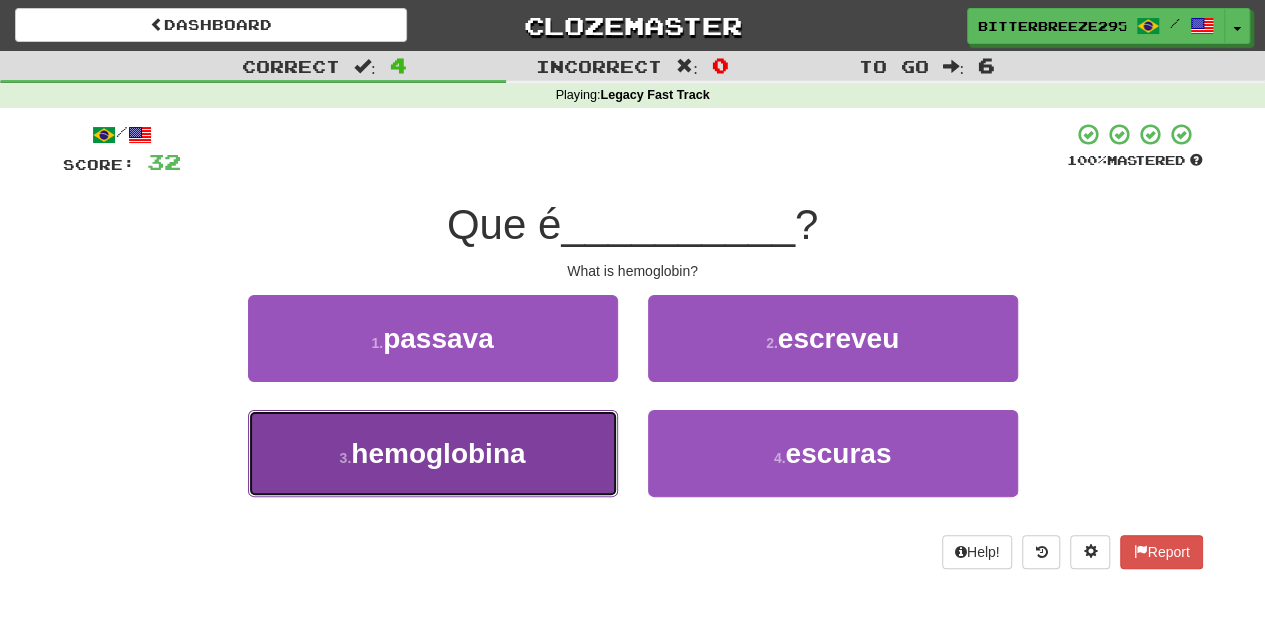 click on "3 .  hemoglobina" at bounding box center (433, 453) 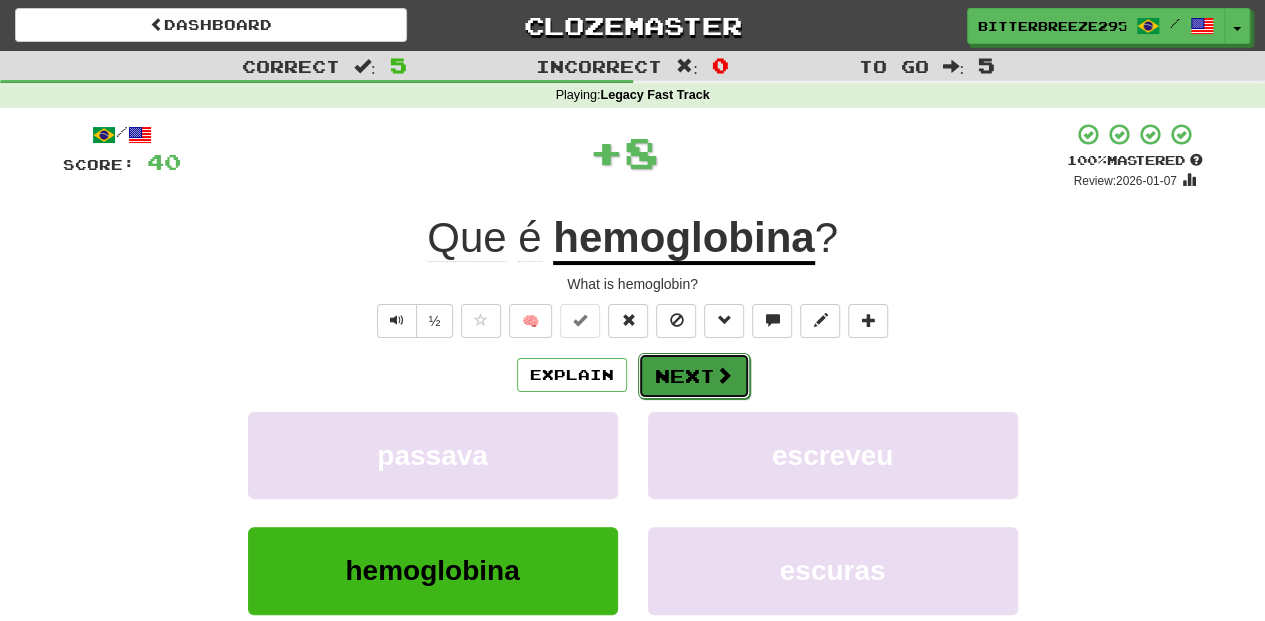 click on "Next" at bounding box center [694, 376] 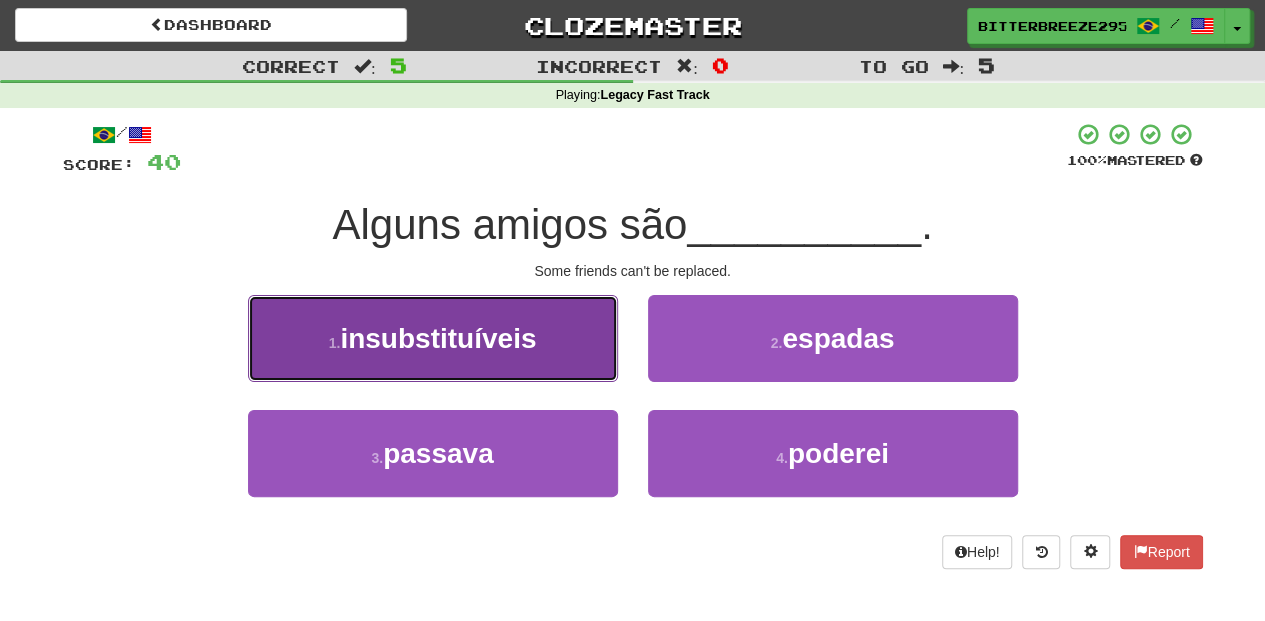 click on "1 .  insubstituíveis" at bounding box center (433, 338) 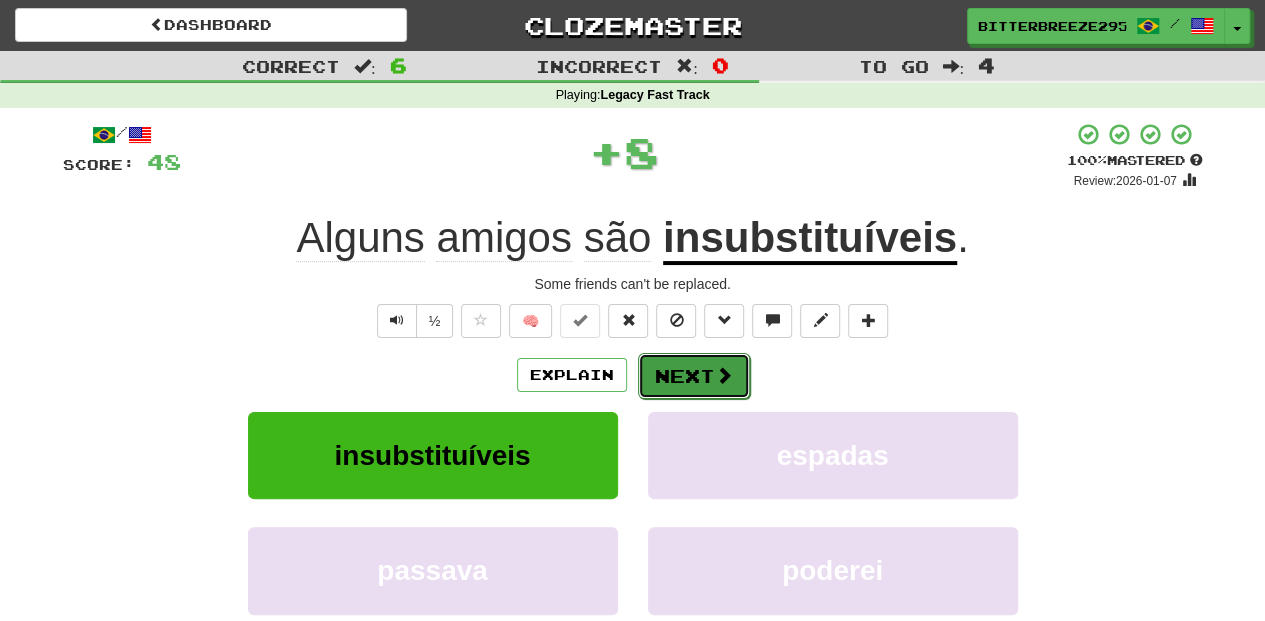 click on "Next" at bounding box center [694, 376] 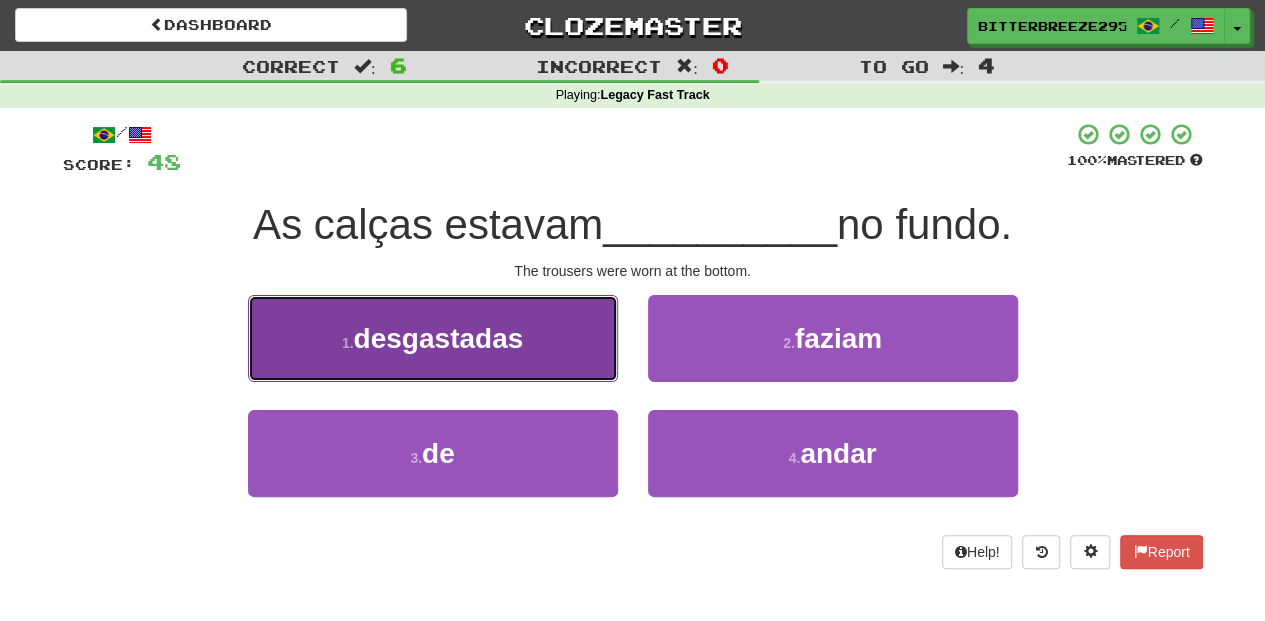 click on "1 .  desgastadas" at bounding box center (433, 338) 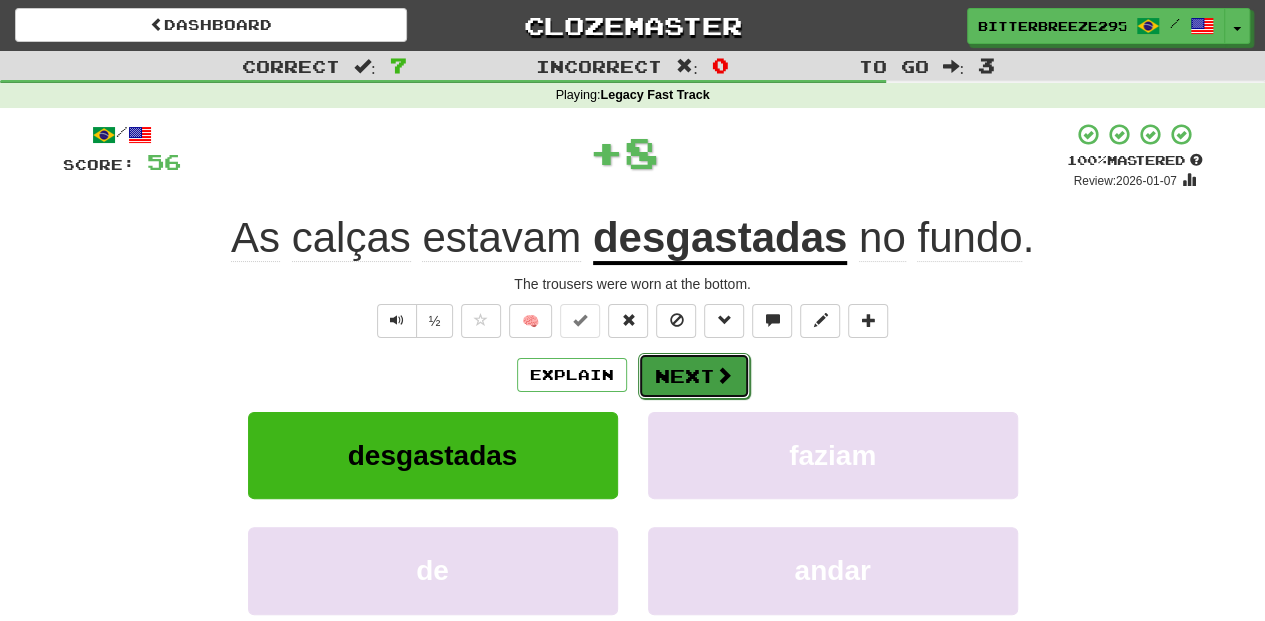 click on "Next" at bounding box center [694, 376] 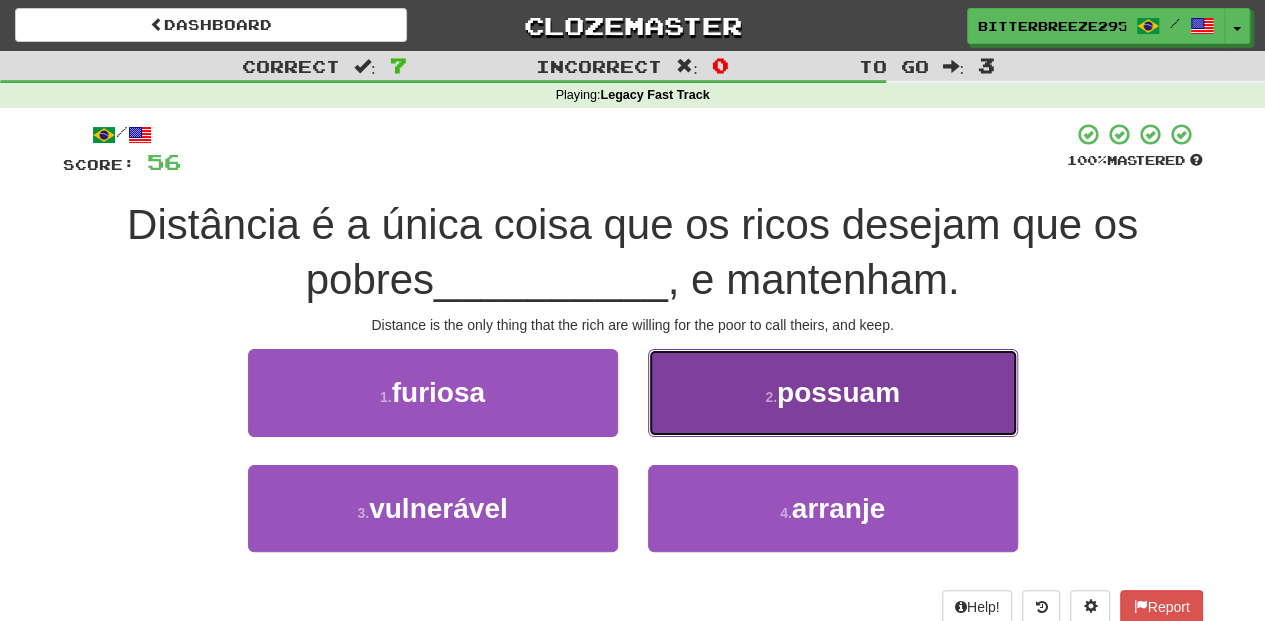 click on "2 .  possuam" at bounding box center [833, 392] 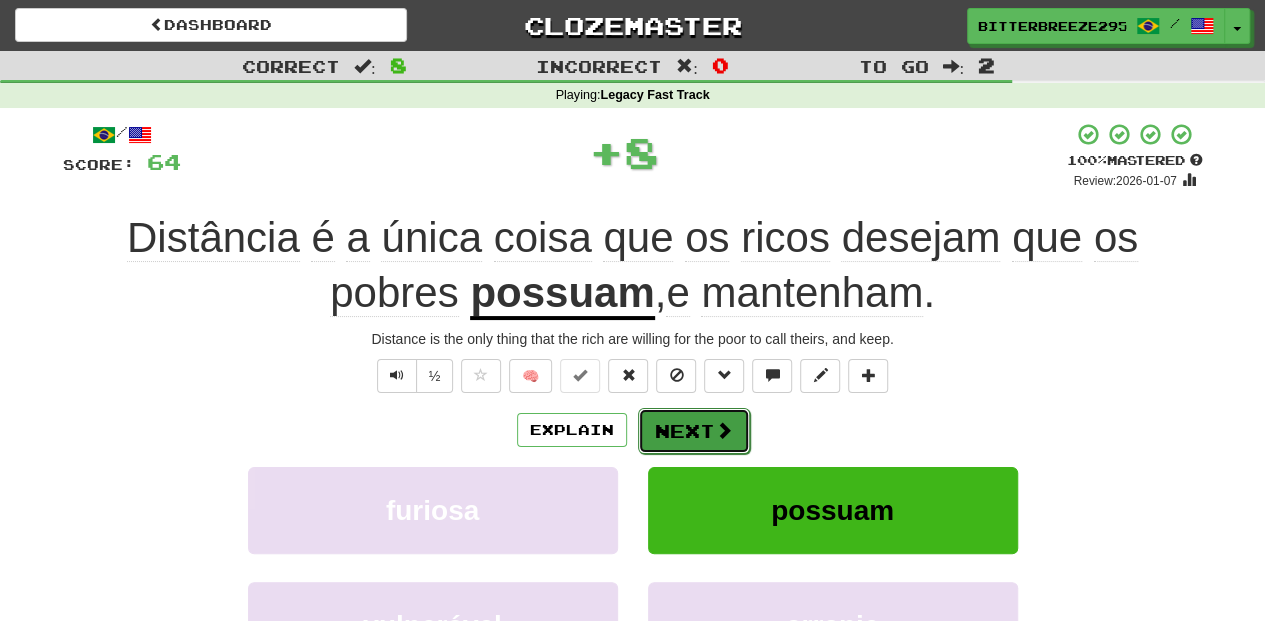 click on "Next" at bounding box center (694, 431) 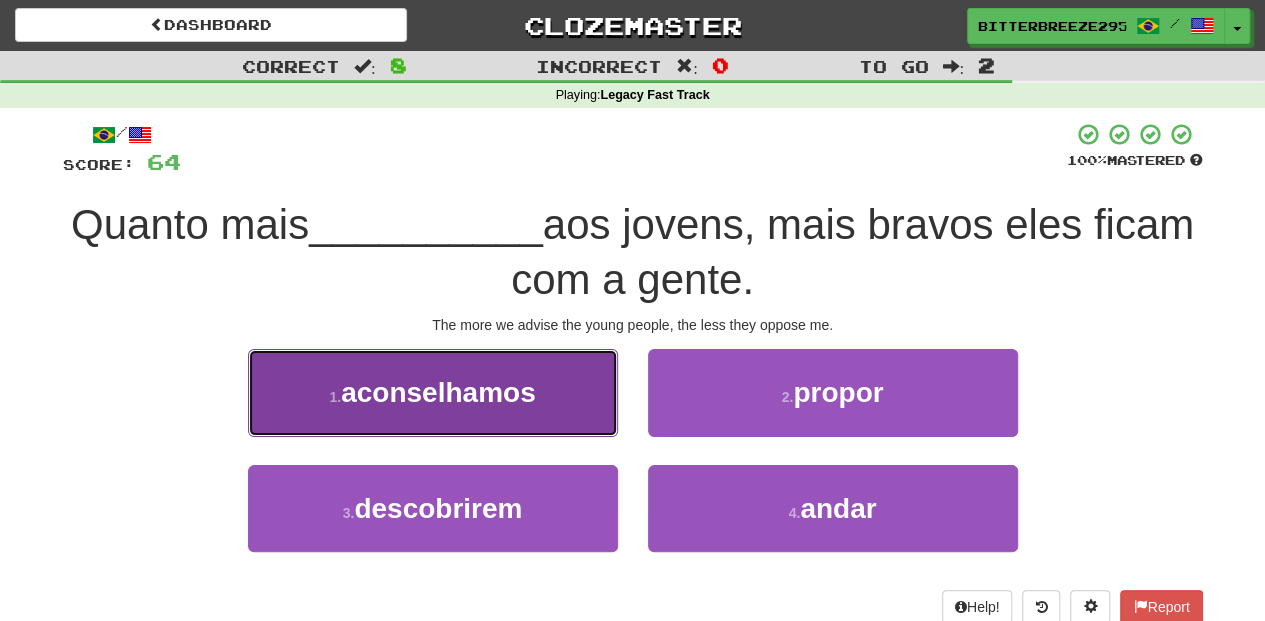 click on "1 .  aconselhamos" at bounding box center (433, 392) 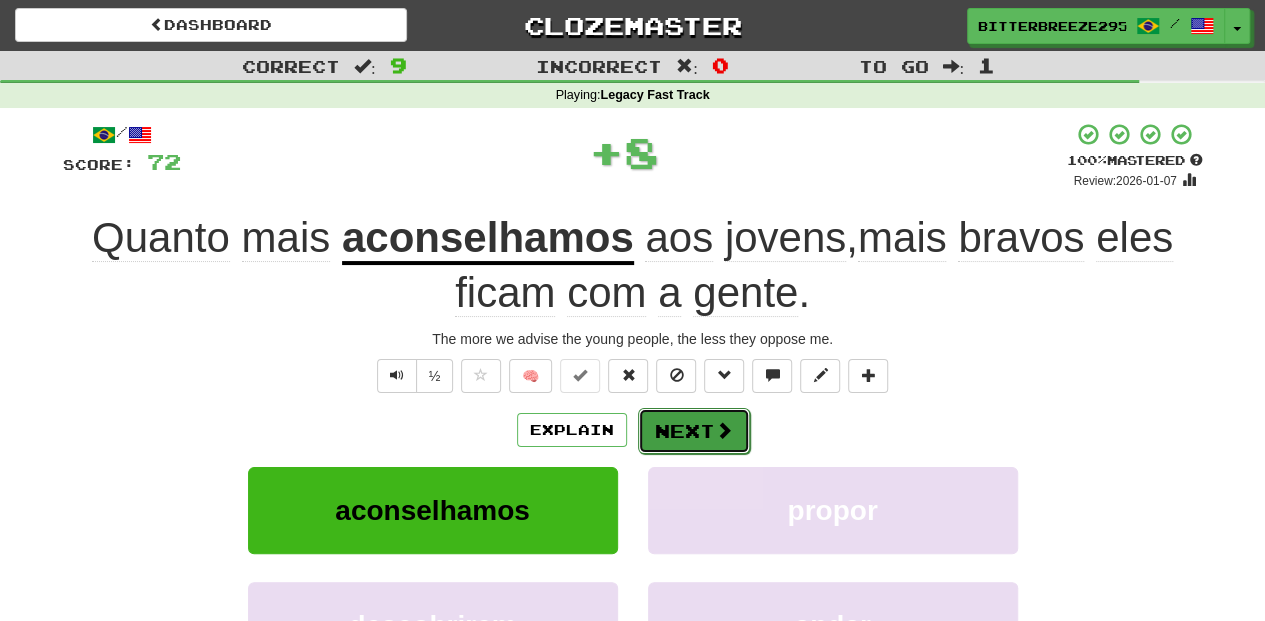 click on "Next" at bounding box center [694, 431] 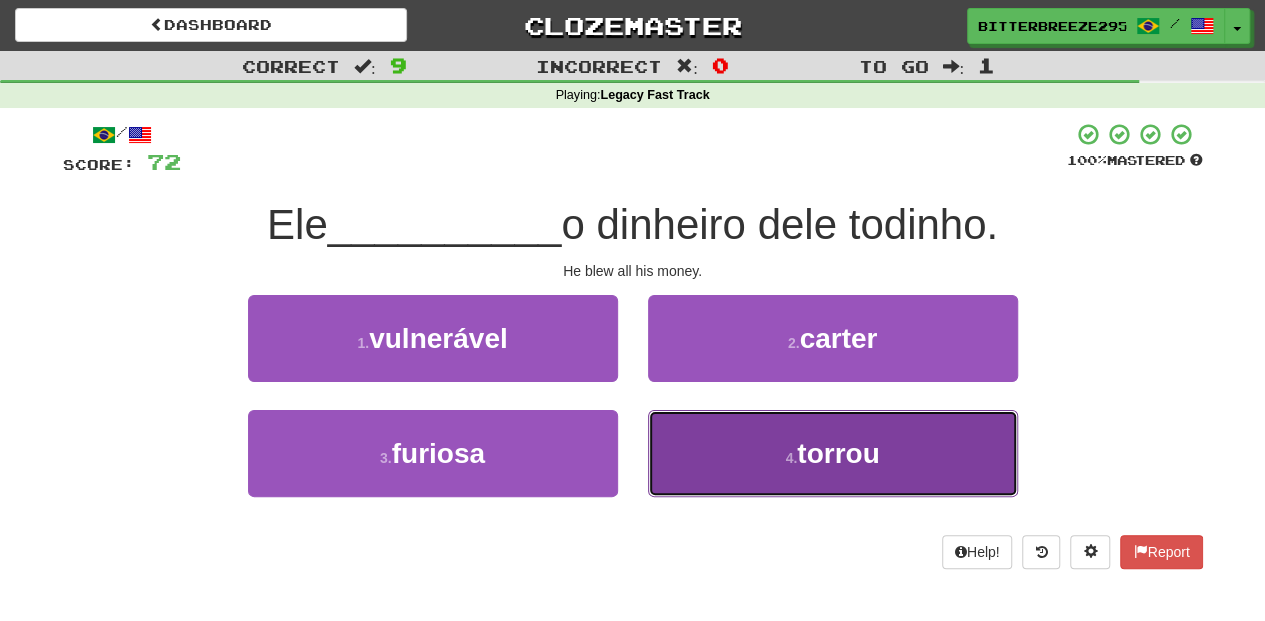 click on "4 .  torrou" at bounding box center (833, 453) 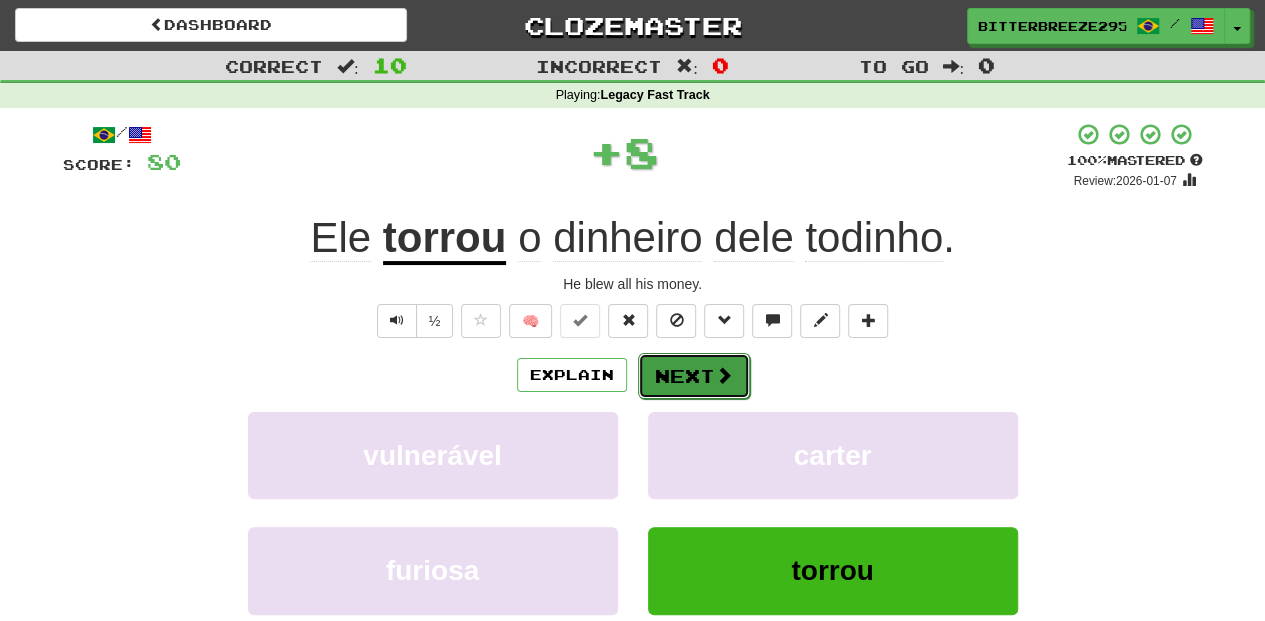 click on "Next" at bounding box center [694, 376] 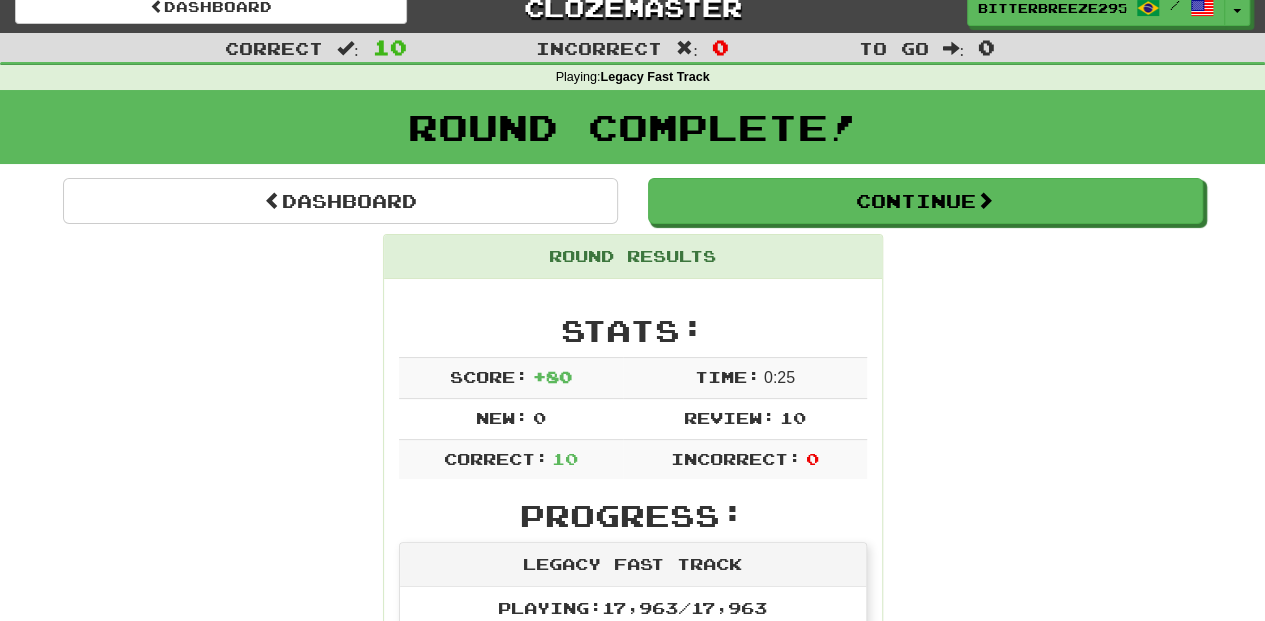scroll, scrollTop: 0, scrollLeft: 0, axis: both 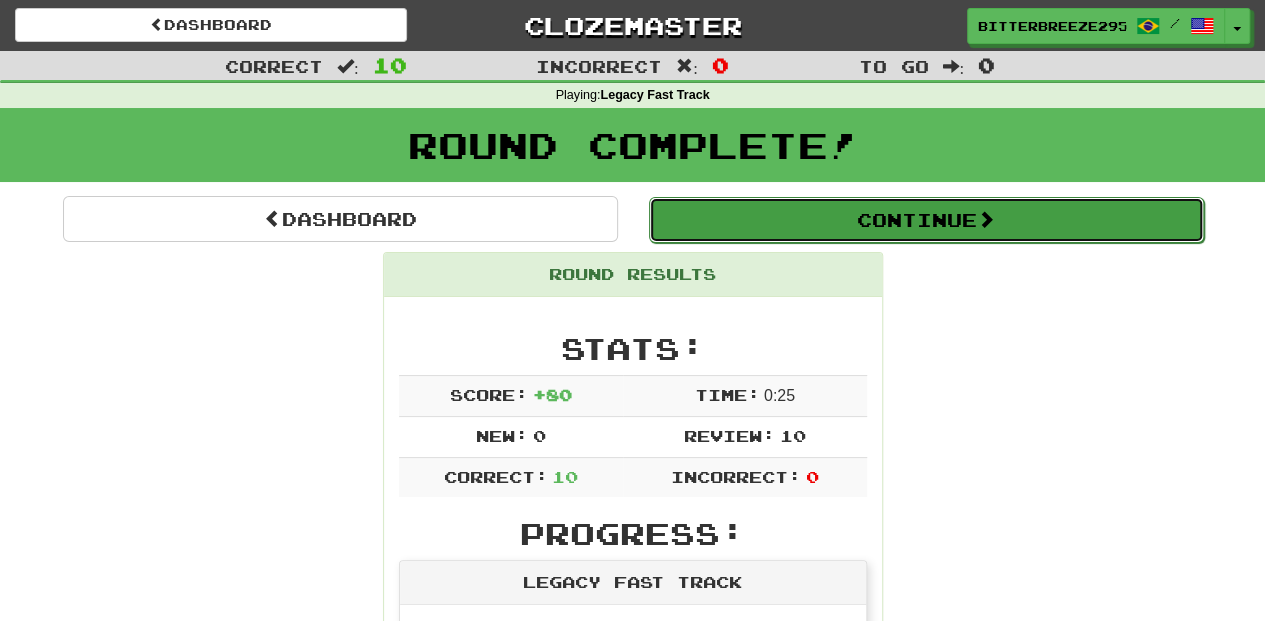 click on "Continue" at bounding box center (926, 220) 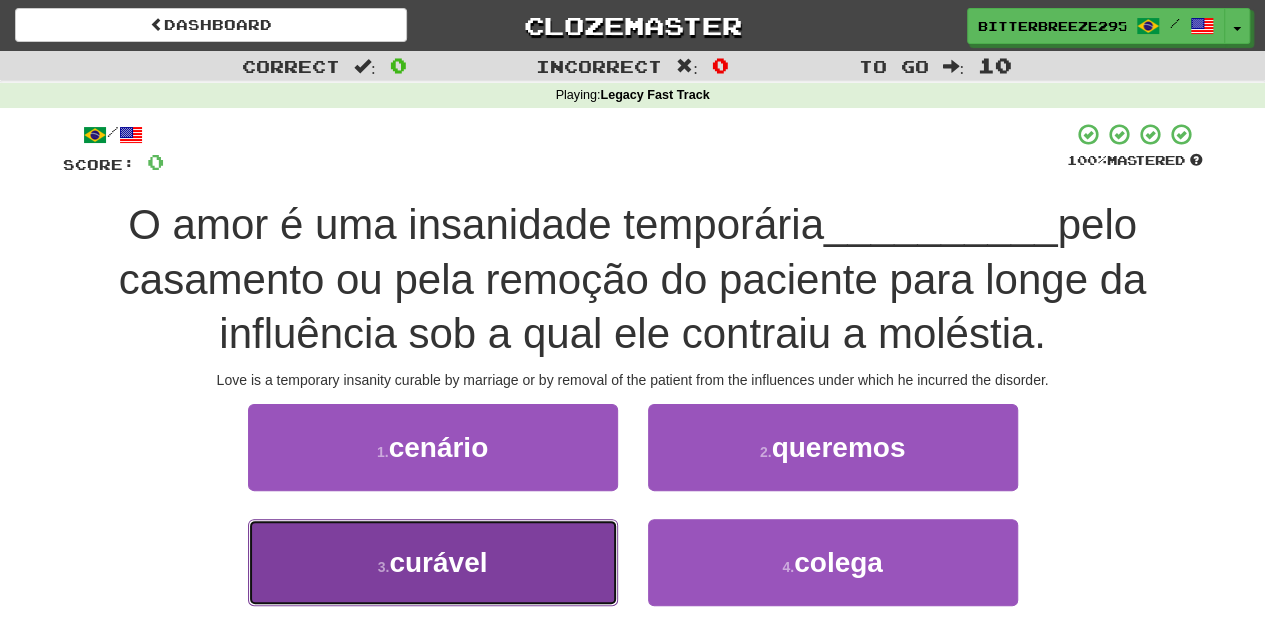 click on "3 .  curável" at bounding box center (433, 562) 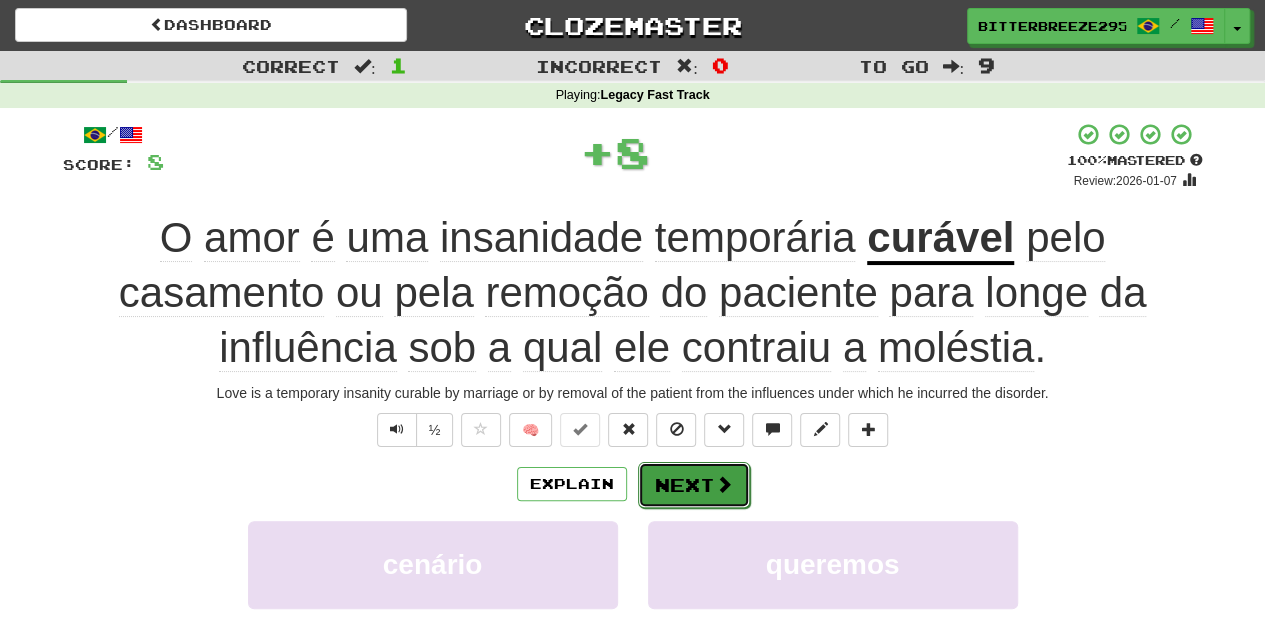 click on "Next" at bounding box center (694, 485) 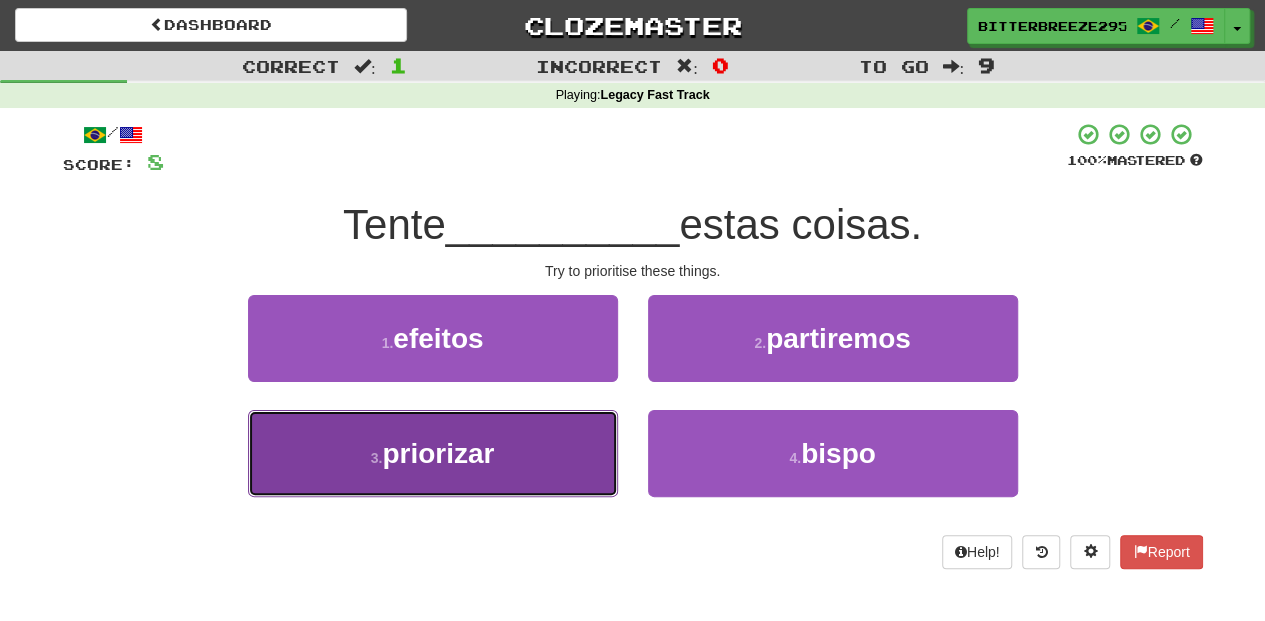 click on "3 .  priorizar" at bounding box center [433, 453] 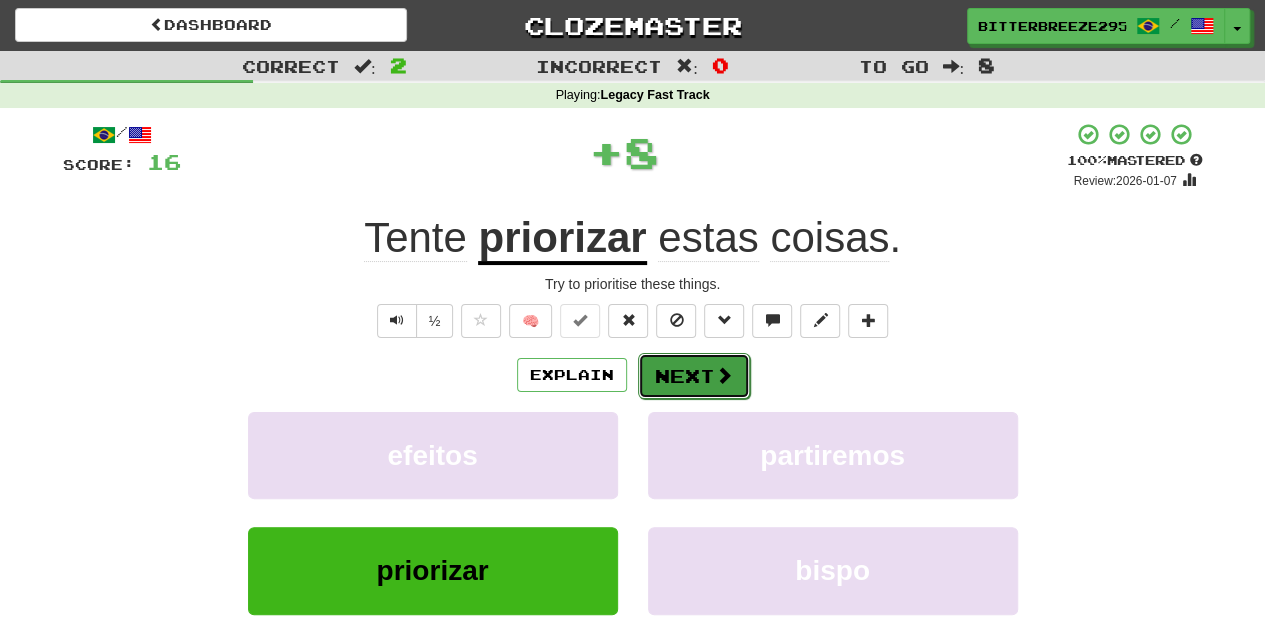 click on "Next" at bounding box center [694, 376] 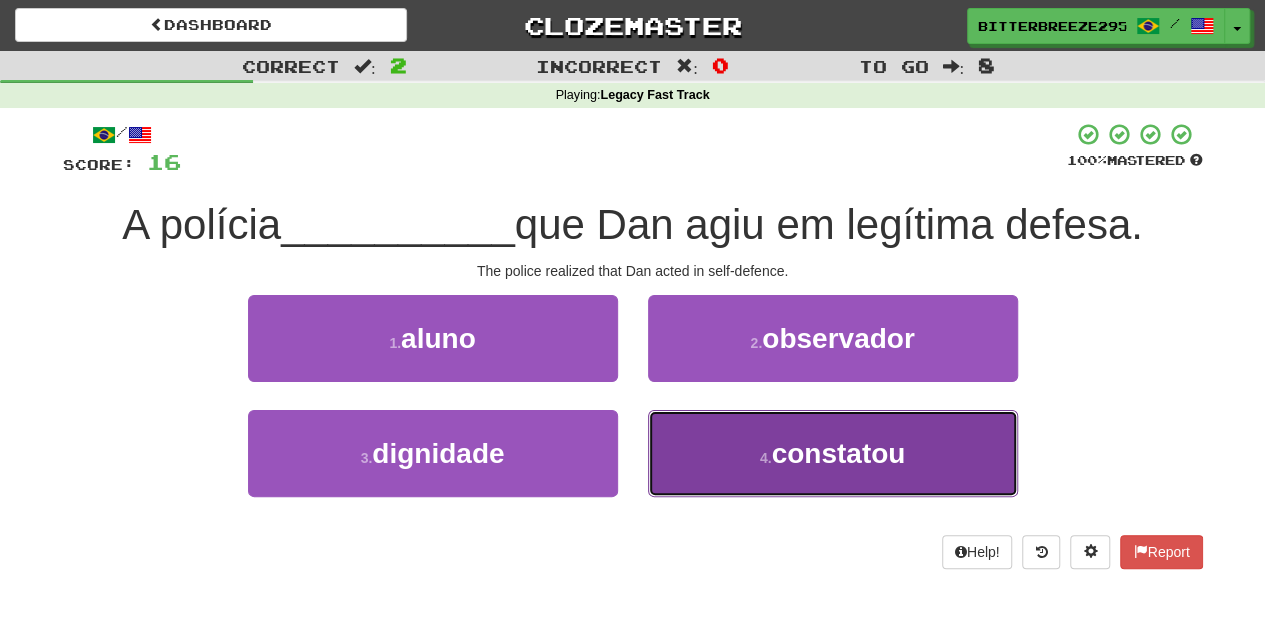 click on "4 .  constatou" at bounding box center (833, 453) 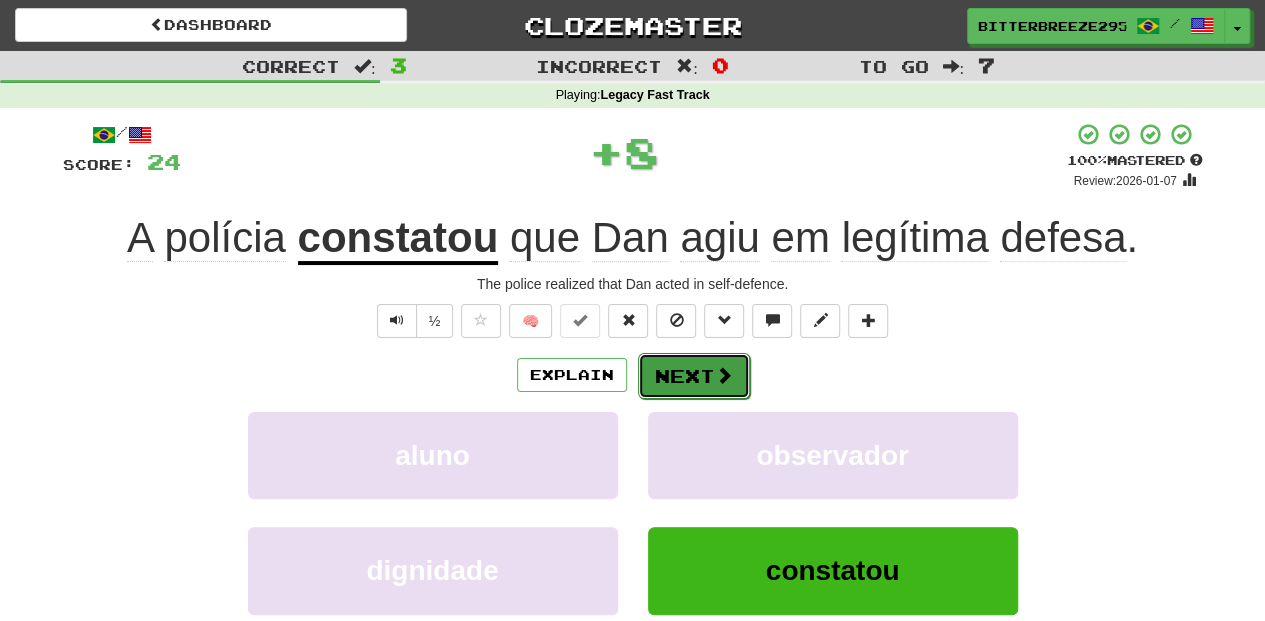 click on "Next" at bounding box center (694, 376) 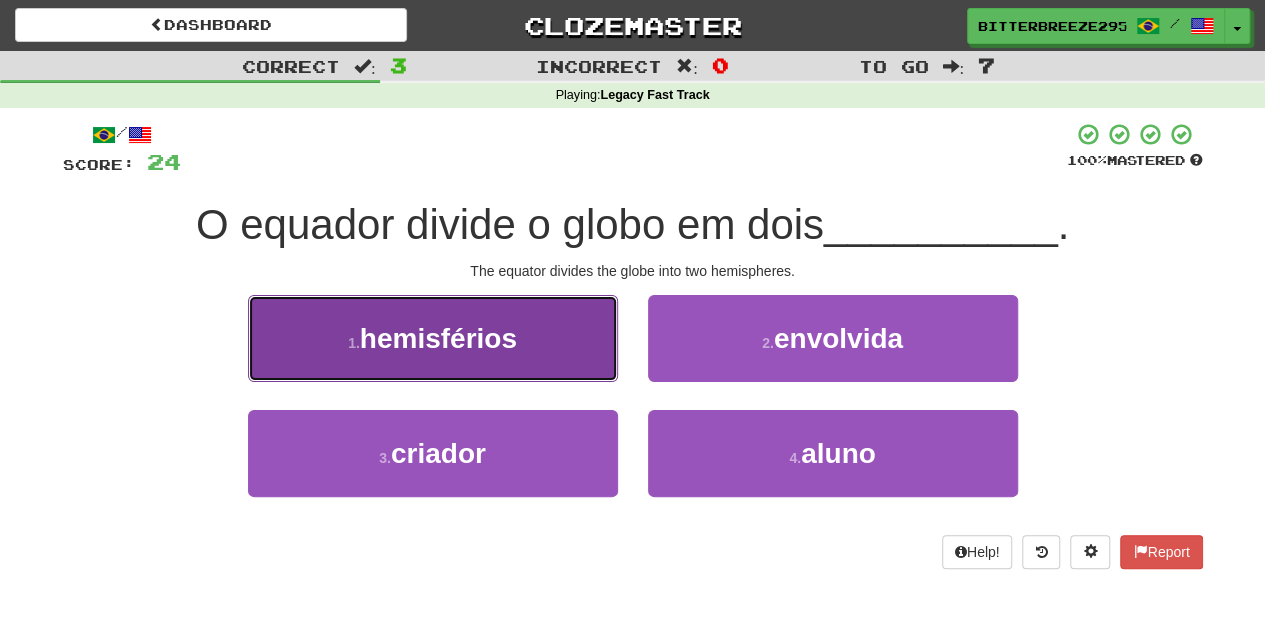 click on "1 .  hemisférios" at bounding box center (433, 338) 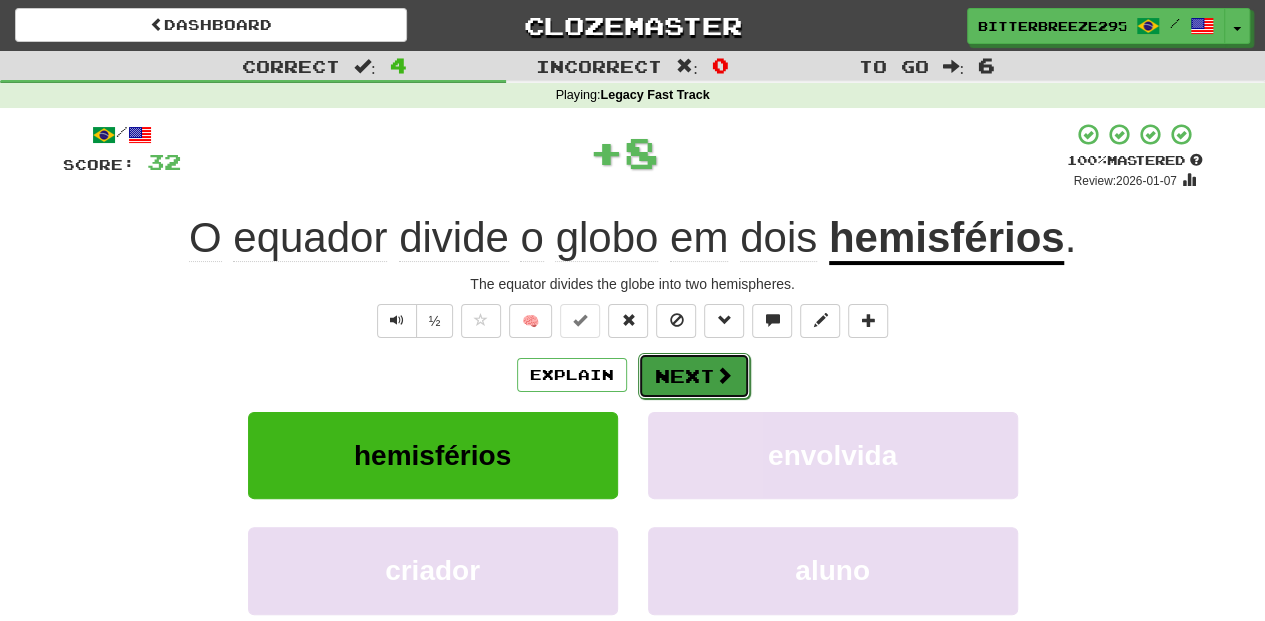 click on "Next" at bounding box center [694, 376] 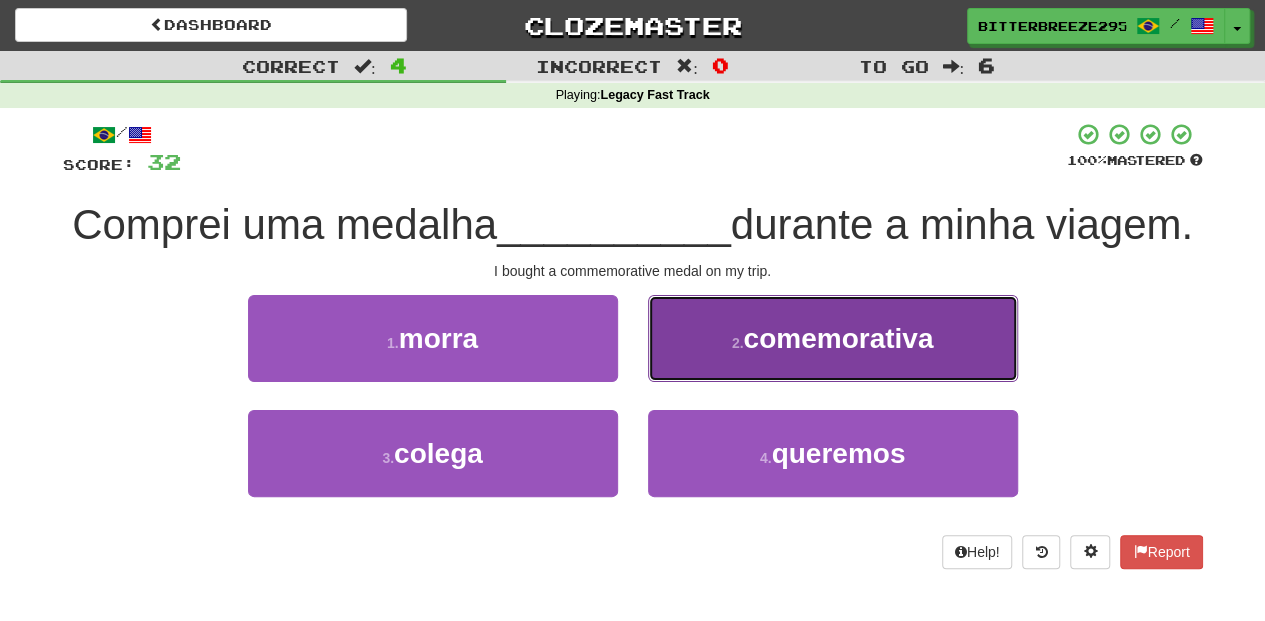 click on "2 .  comemorativa" at bounding box center [833, 338] 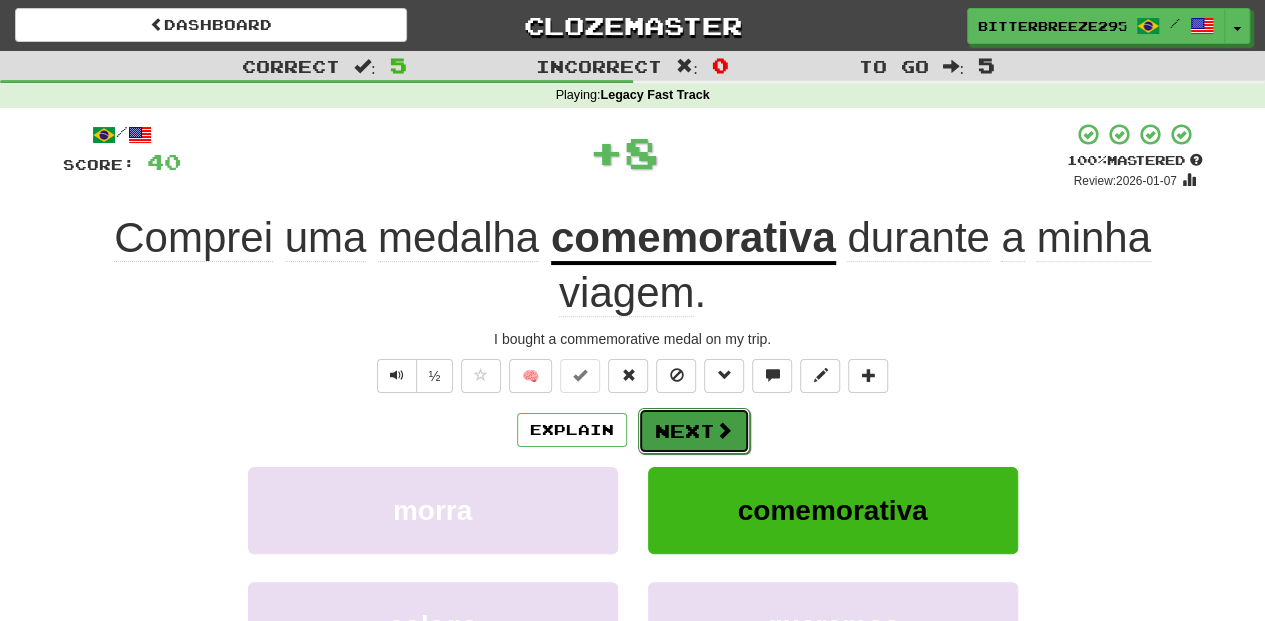 click on "Next" at bounding box center (694, 431) 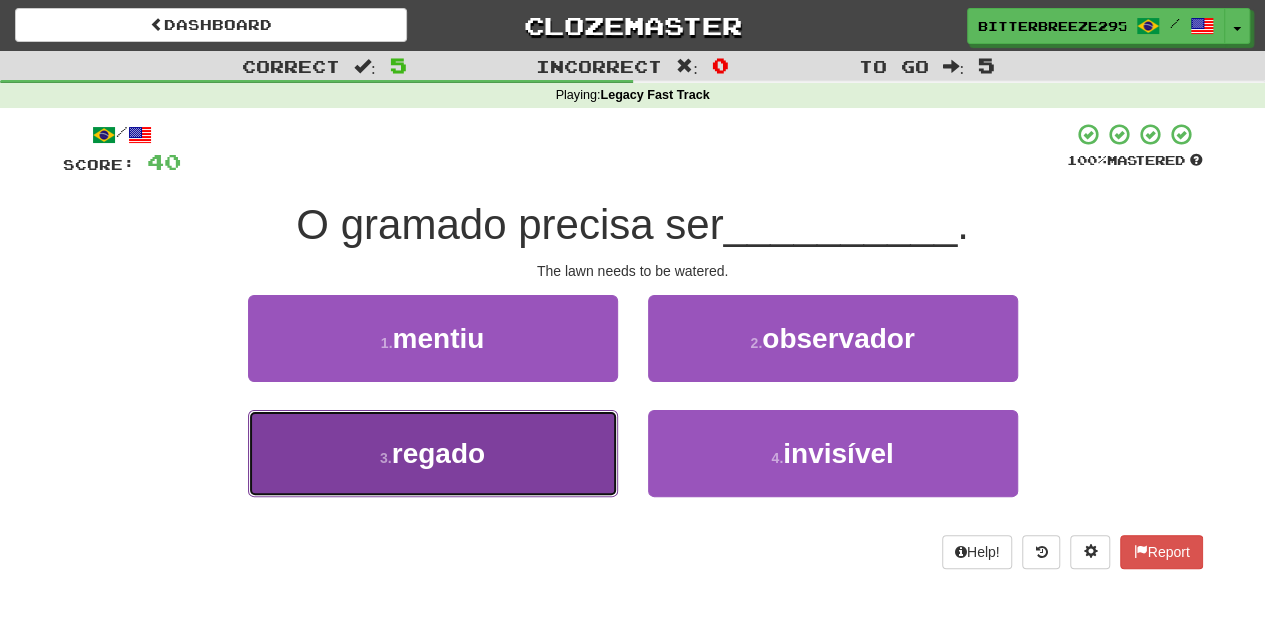 click on "3 .  regado" at bounding box center (433, 453) 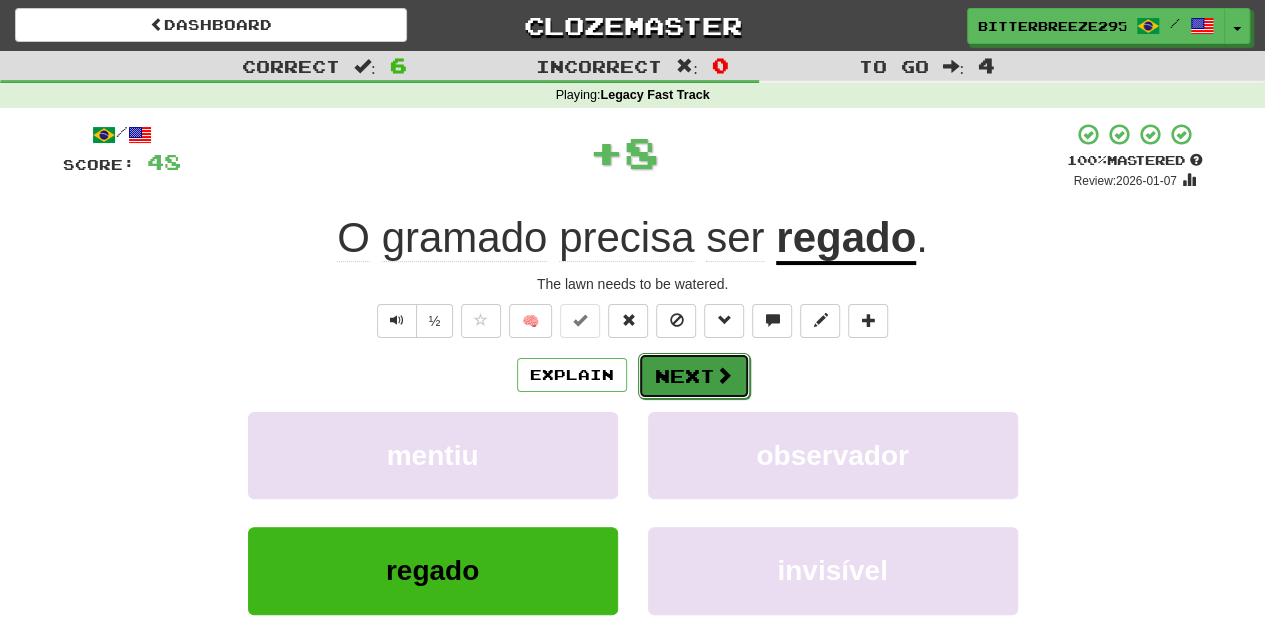 click on "Next" at bounding box center (694, 376) 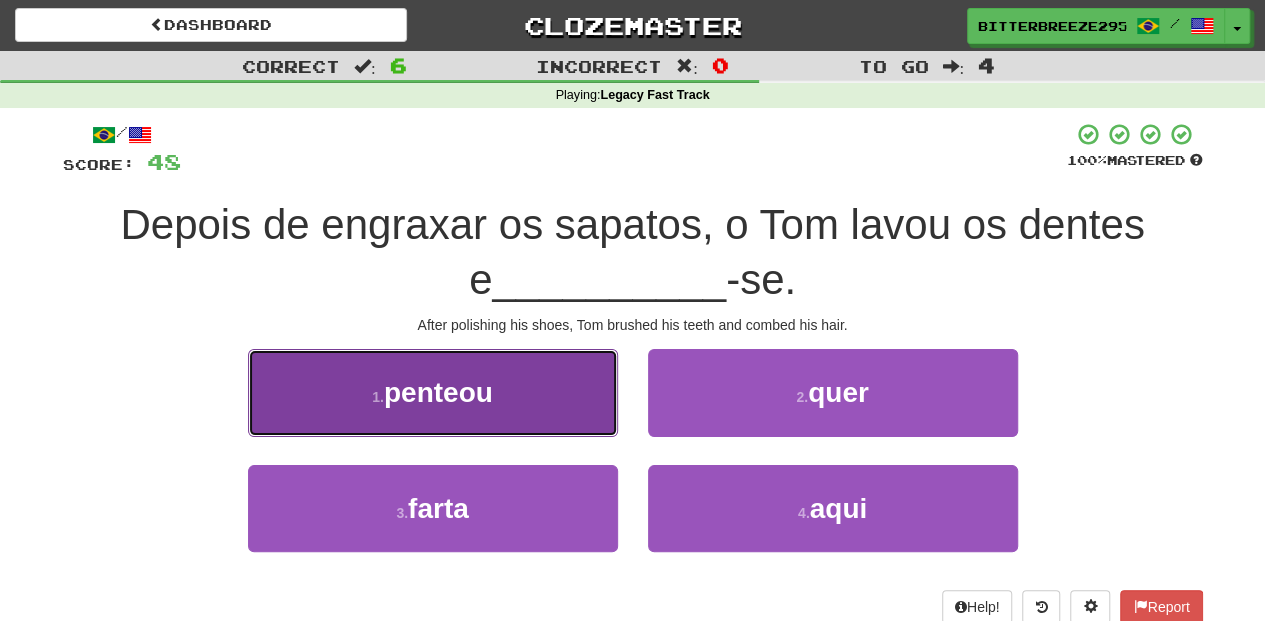 click on "1 .  penteou" at bounding box center (433, 392) 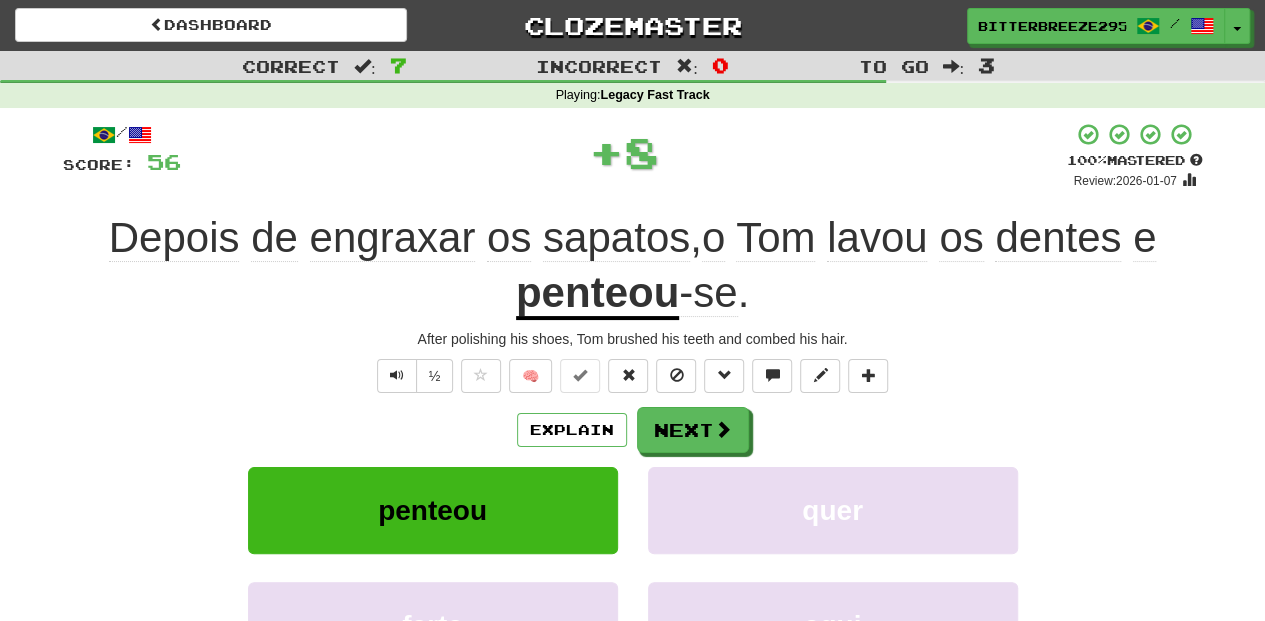 click on "/ Score: 56 + 8 100 % Mastered Review: 2026-01-07 After polishing his shoes, Tom brushed his teeth and combed his hair. ½ 🧠 Explain Next penteou quer farta aqui Learn more: penteou quer farta aqui Help! Report Sentence Source" at bounding box center [633, 462] 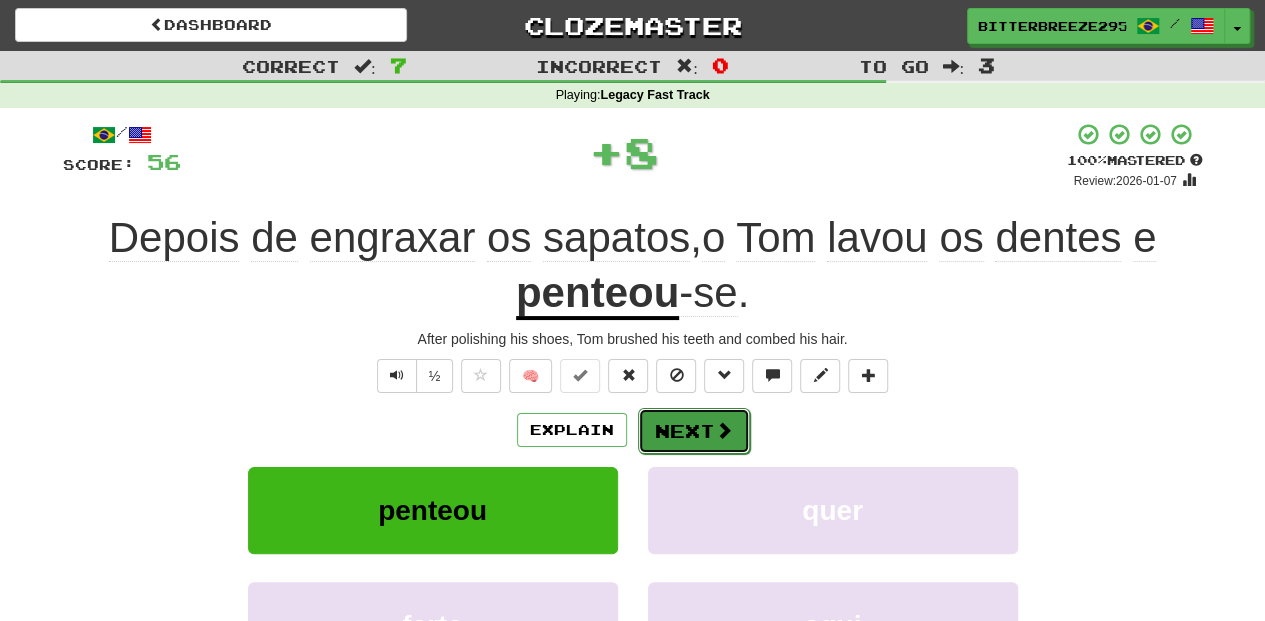 click on "Next" at bounding box center (694, 431) 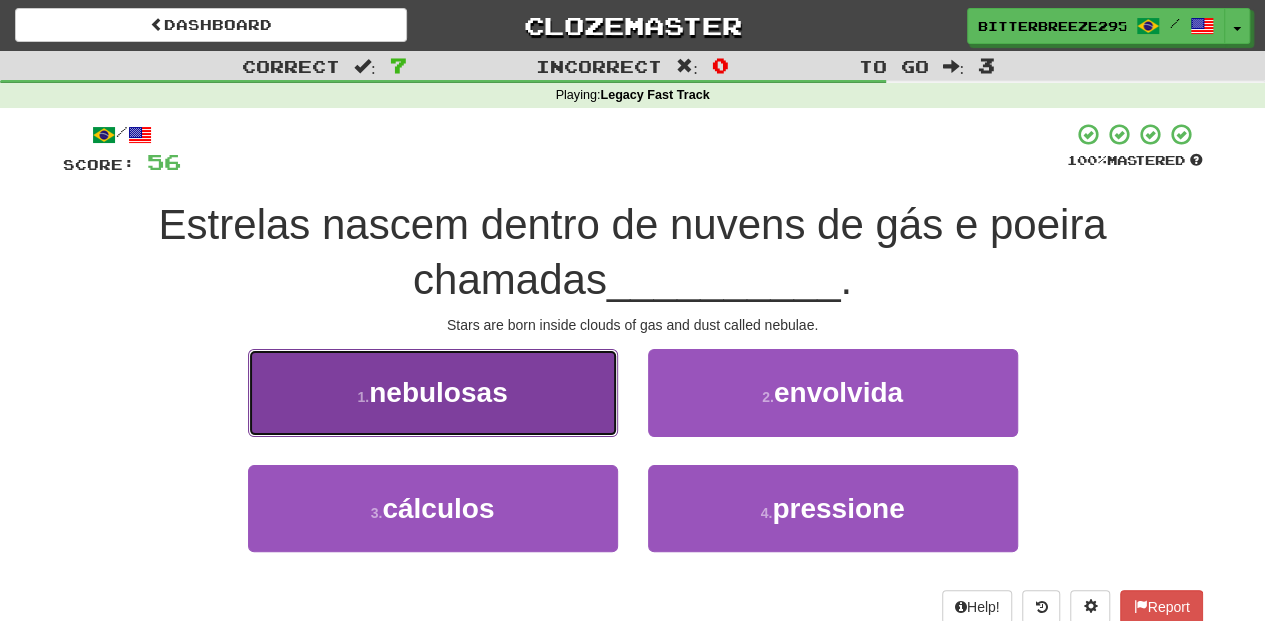click on "1 .  nebulosas" at bounding box center (433, 392) 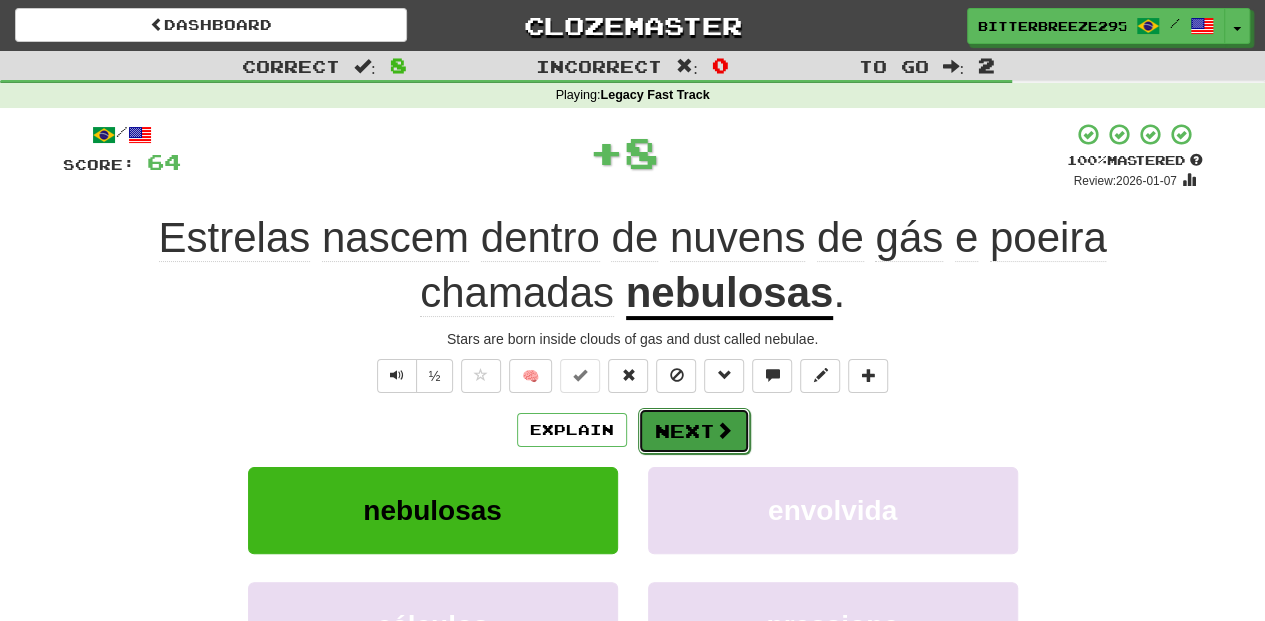 click on "Next" at bounding box center (694, 431) 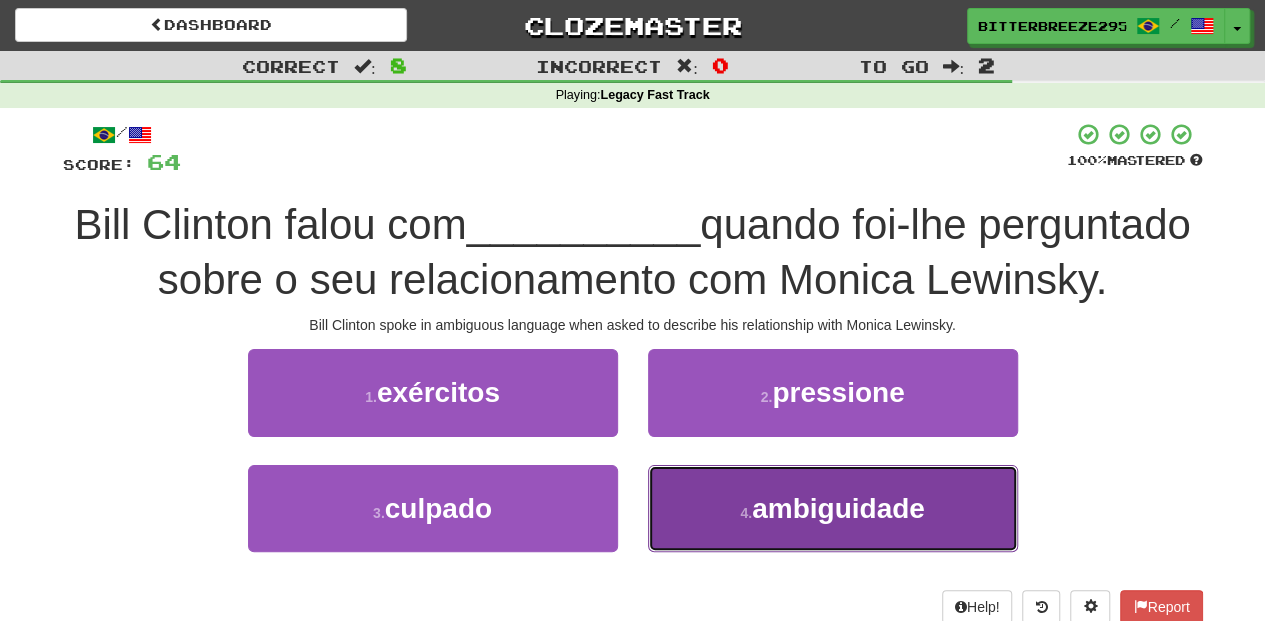 click on "4 .  ambiguidade" at bounding box center [833, 508] 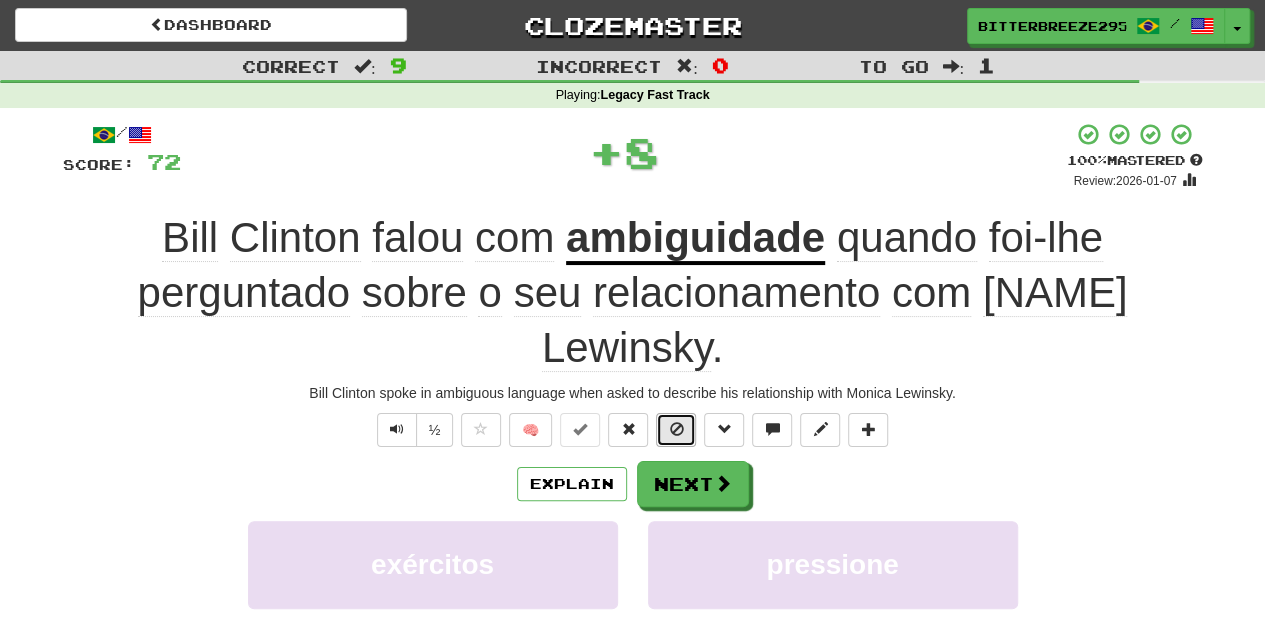 click at bounding box center (676, 430) 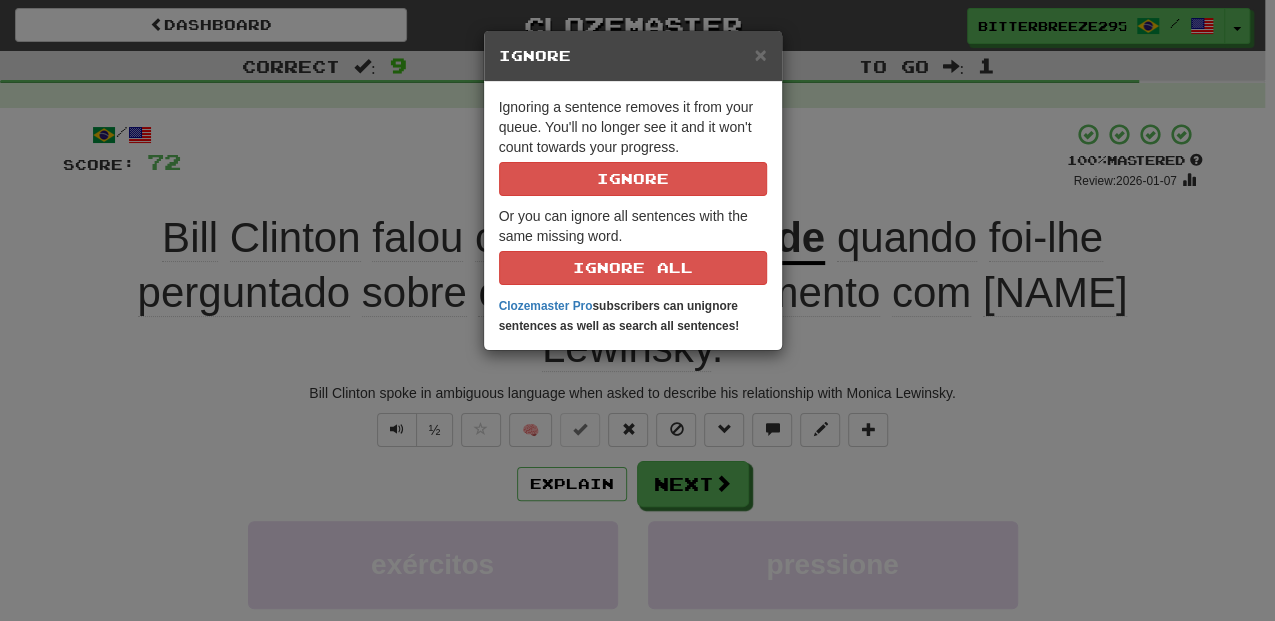 click on "× Ignore Ignoring a sentence removes it from your queue. You'll no longer see it and it won't count towards your progress. Ignore Or you can ignore all sentences with the same missing word. Ignore All Clozemaster Pro  subscribers can unignore sentences as well as search all sentences!" at bounding box center (637, 310) 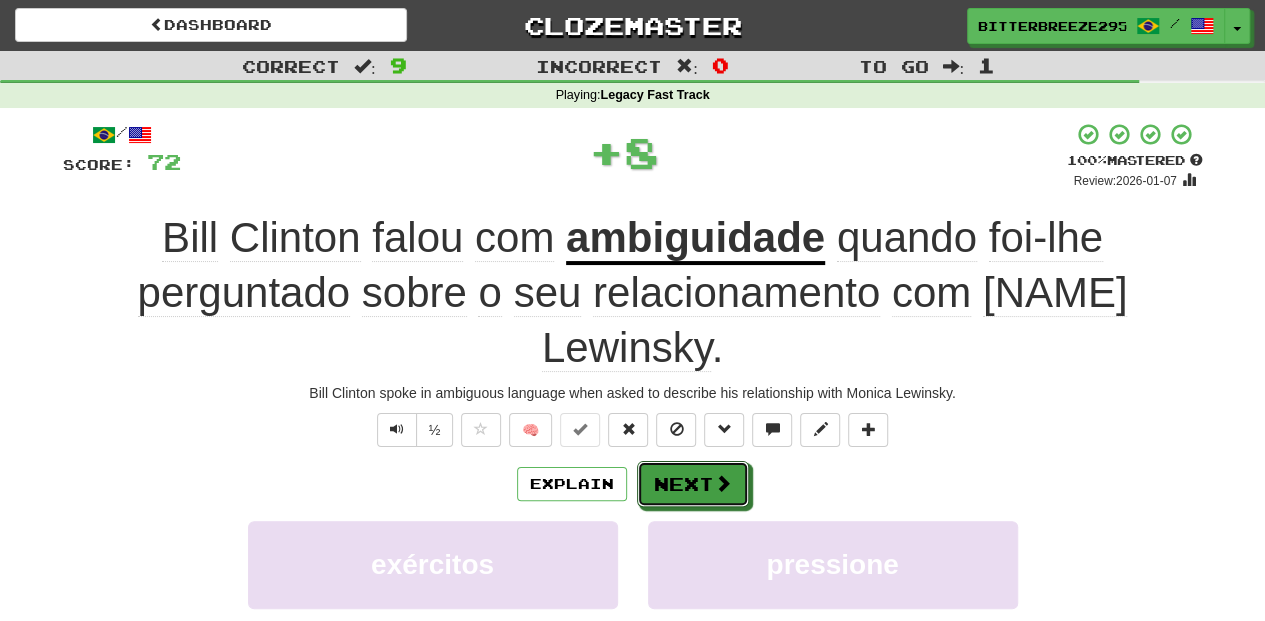 click on "Next" at bounding box center (693, 484) 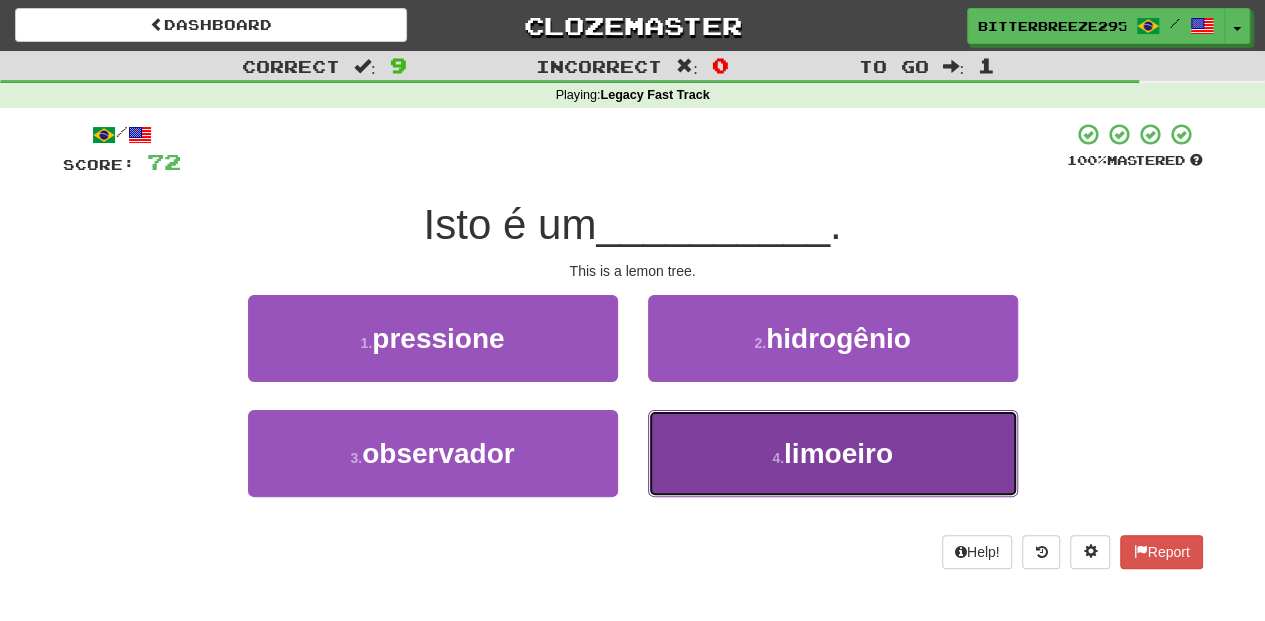 click on "4 .  limoeiro" at bounding box center (833, 453) 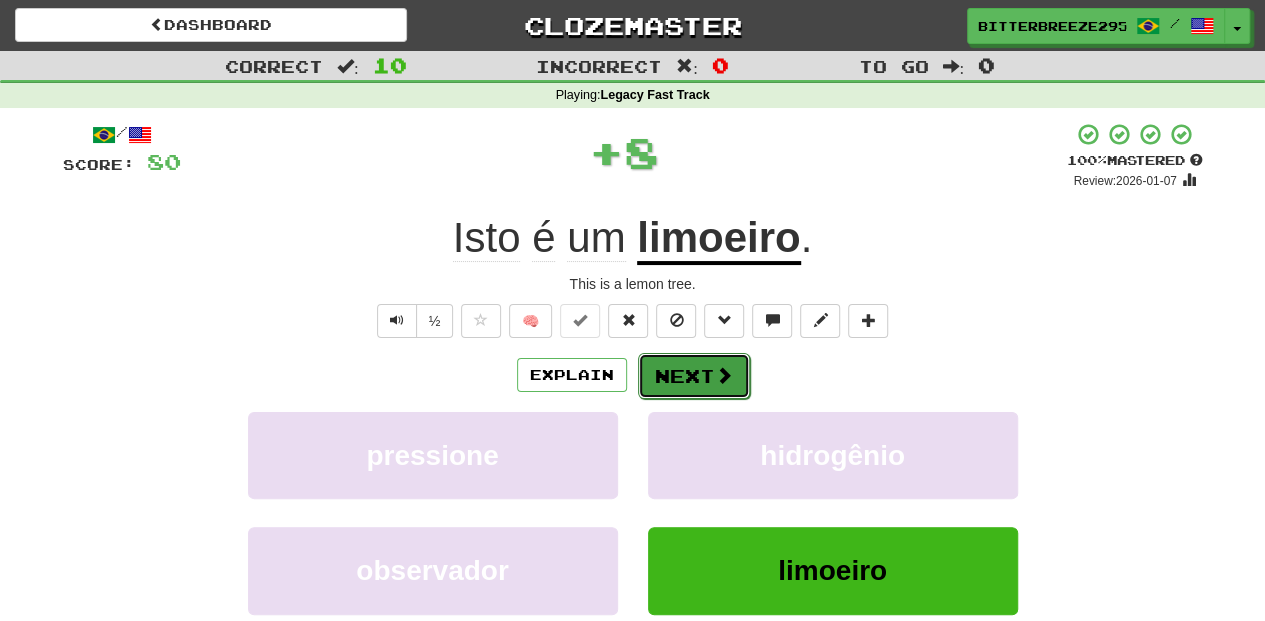 click on "Next" at bounding box center [694, 376] 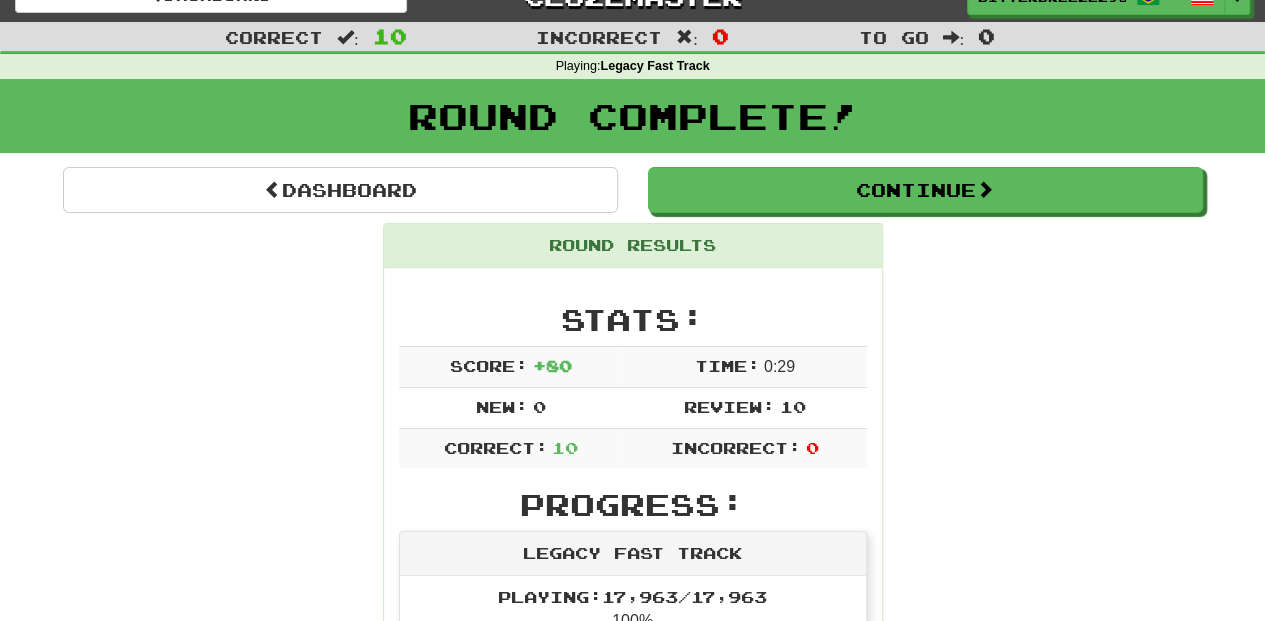 scroll, scrollTop: 0, scrollLeft: 0, axis: both 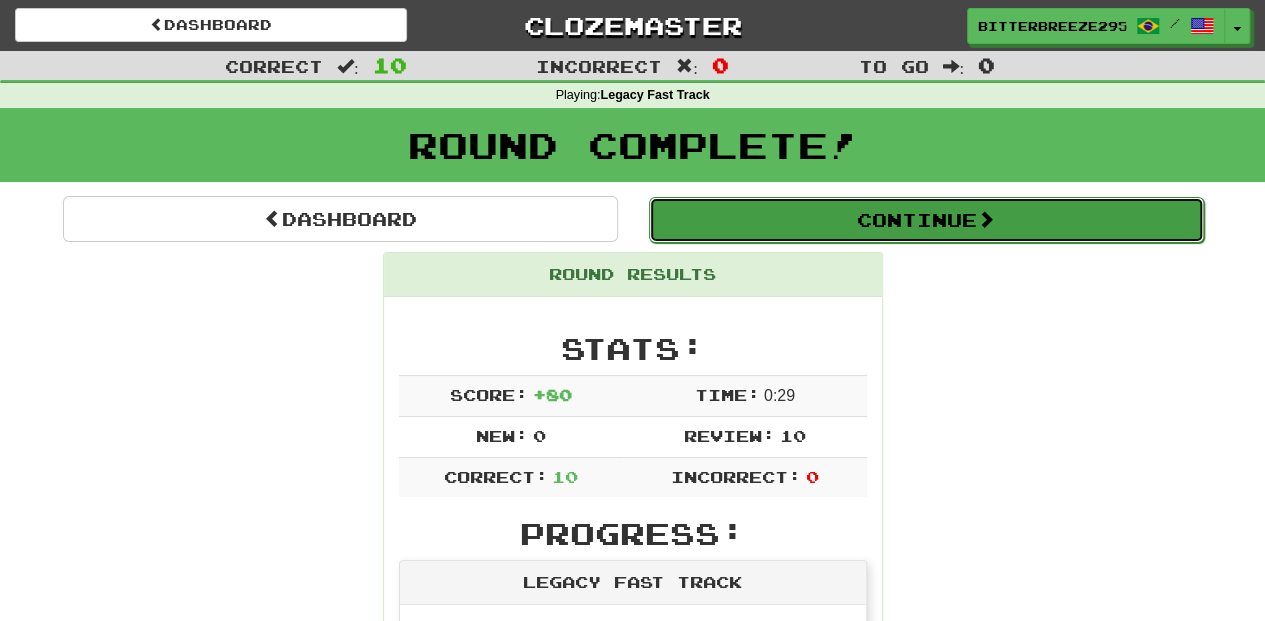 click on "Continue" at bounding box center (926, 220) 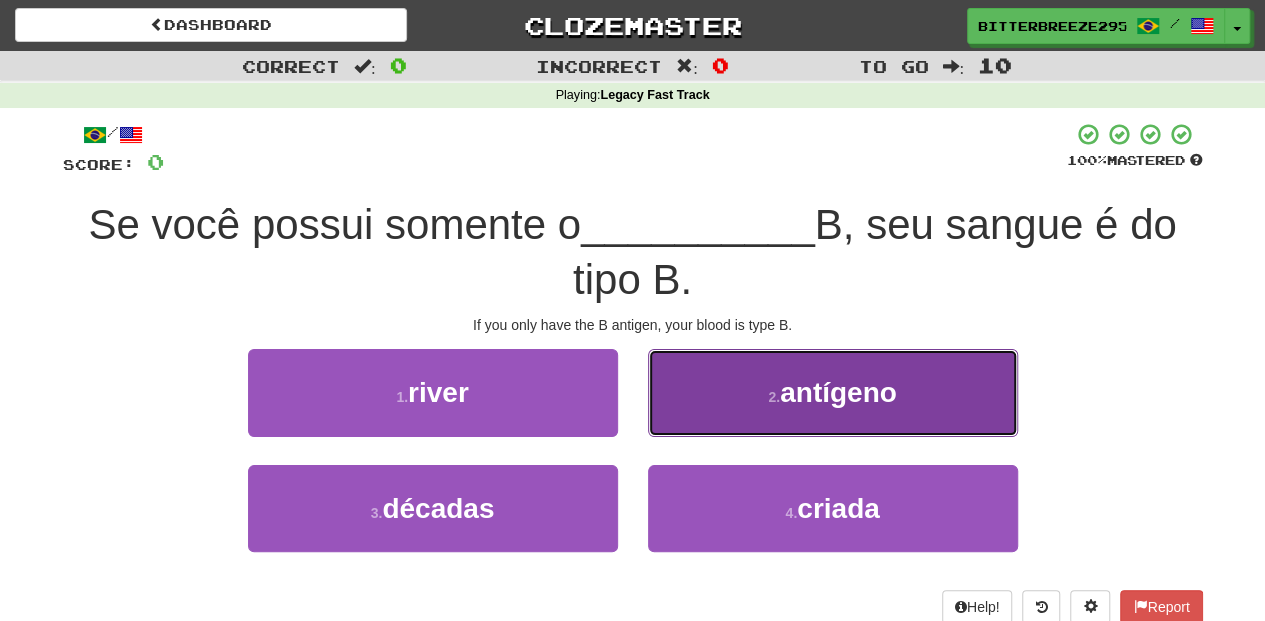 click on "2 .  antígeno" at bounding box center [833, 392] 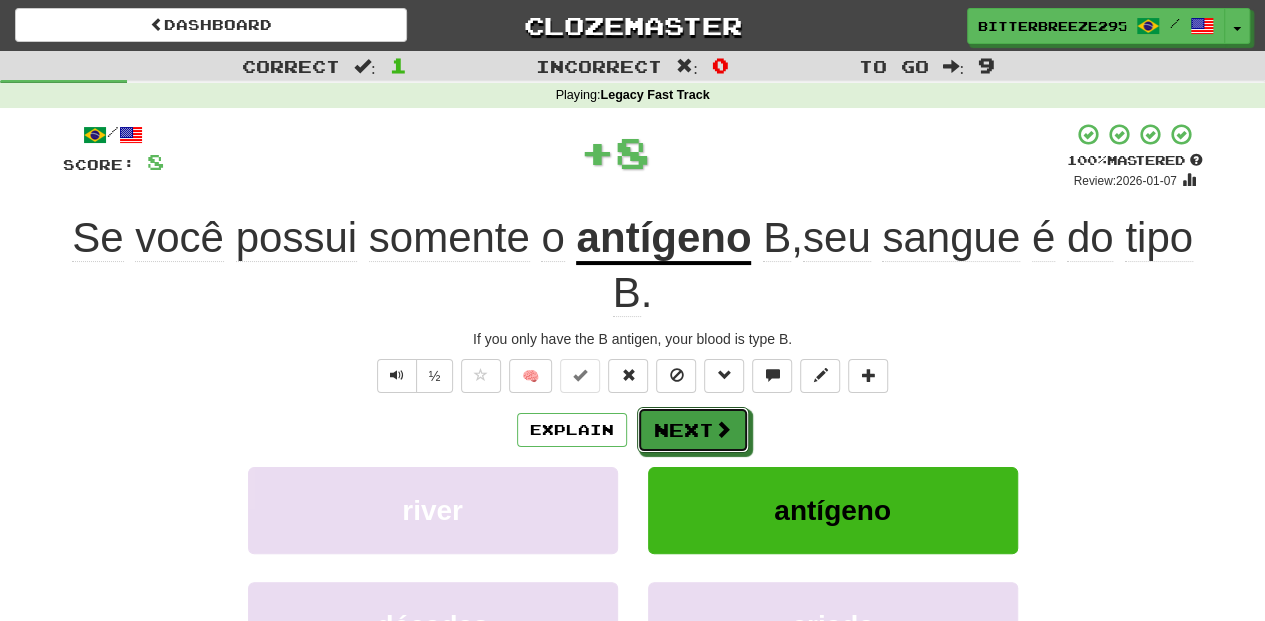 click on "Next" at bounding box center (693, 430) 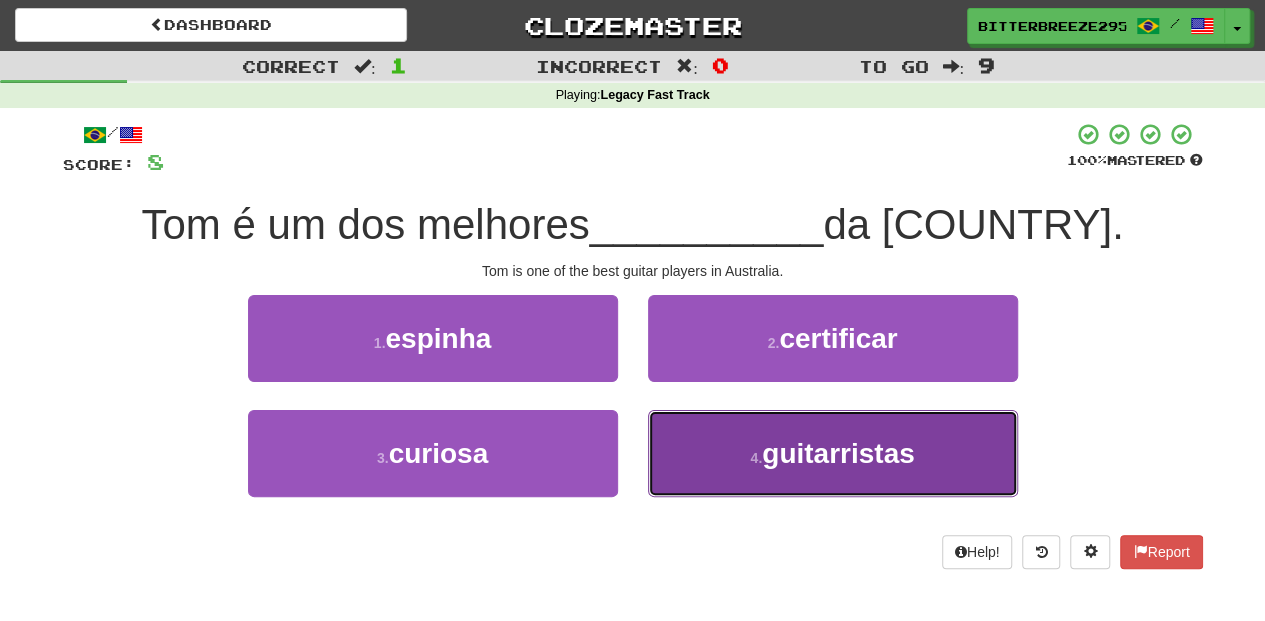click on "4 .  guitarristas" at bounding box center (833, 453) 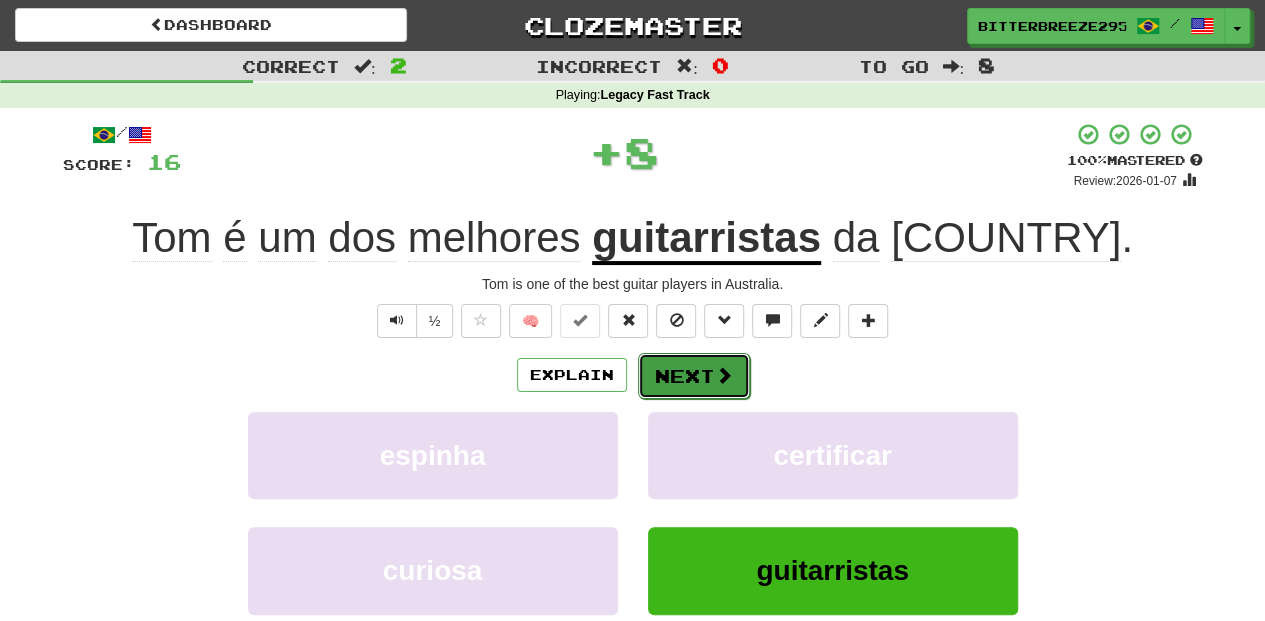 click on "Next" at bounding box center [694, 376] 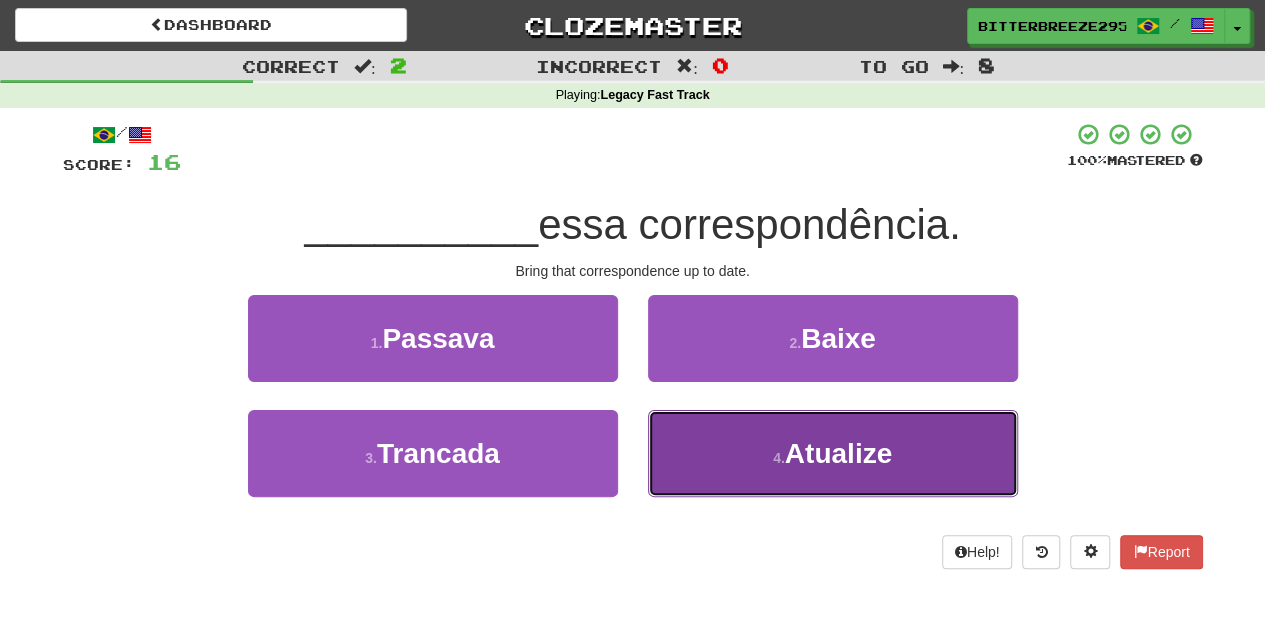 click on "4 .  Atualize" at bounding box center (833, 453) 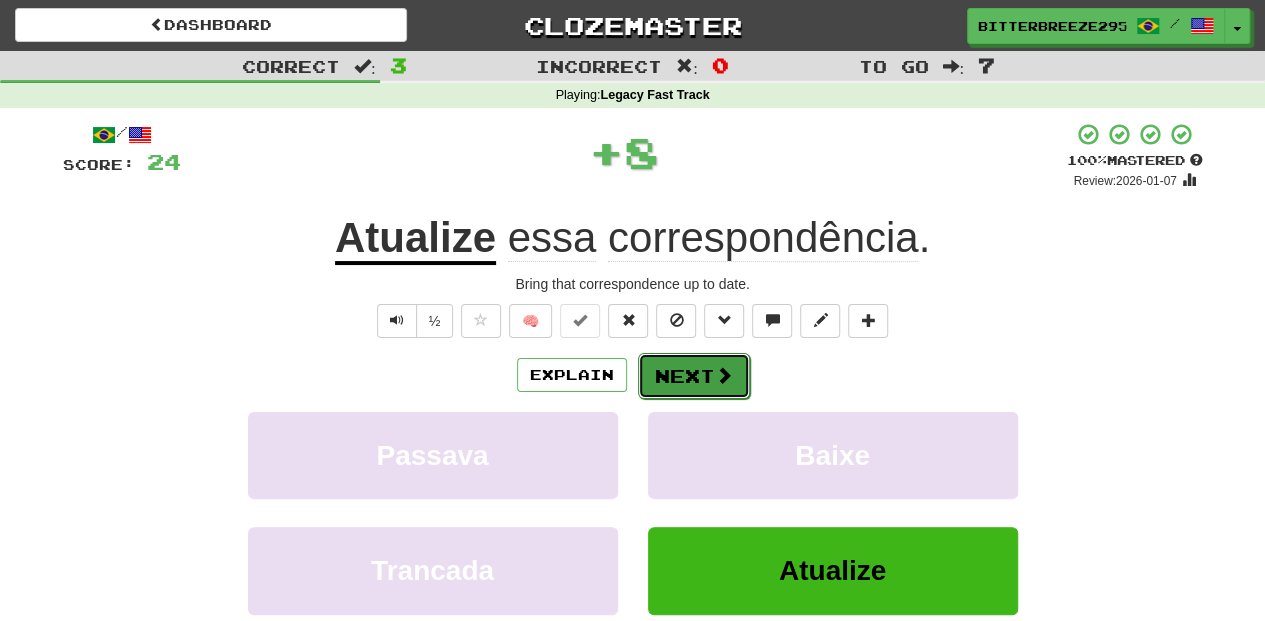 click on "Next" at bounding box center [694, 376] 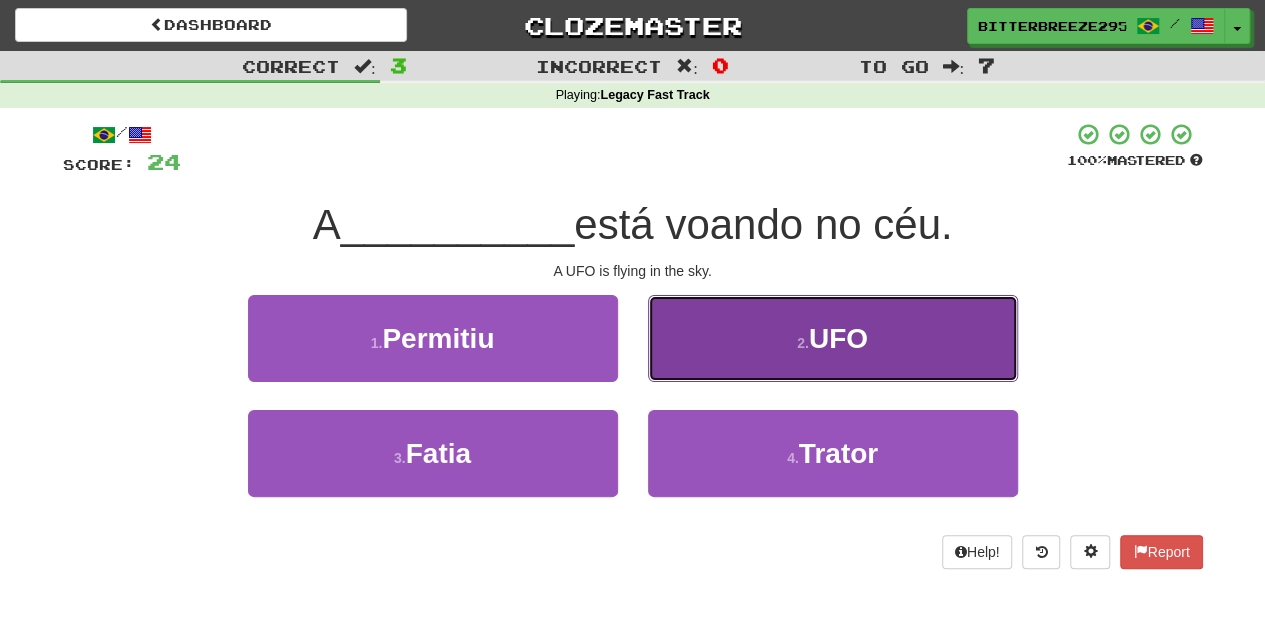 click on "2 .  UFO" at bounding box center [833, 338] 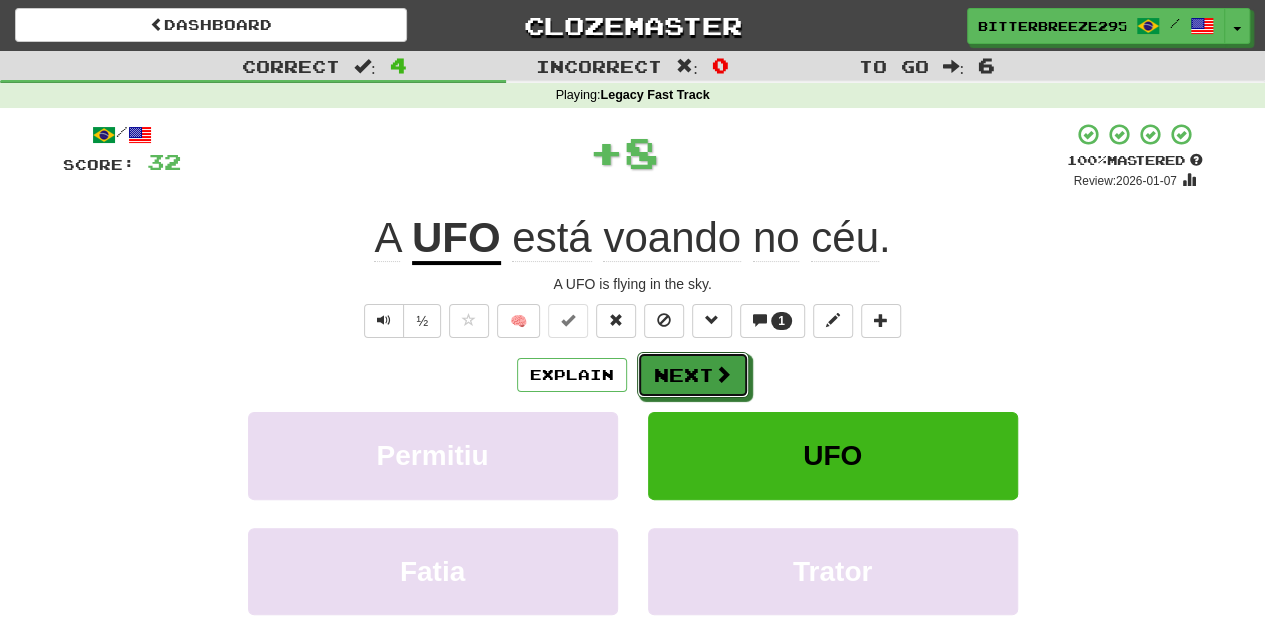 click on "Next" at bounding box center [693, 375] 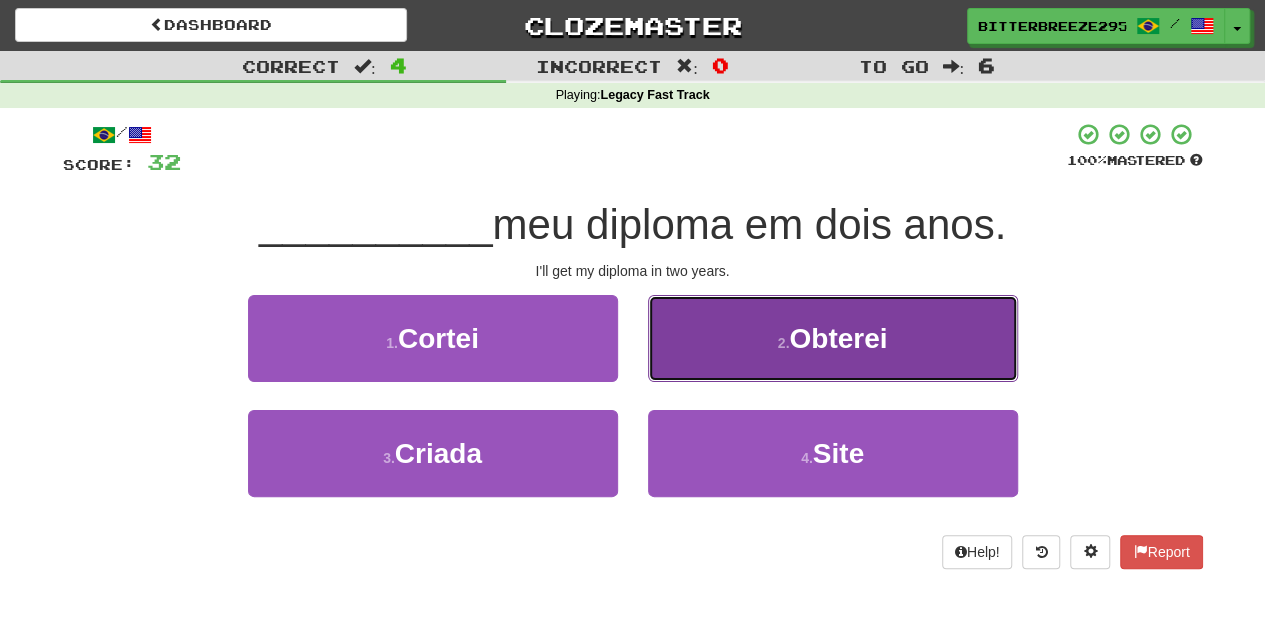 click on "2 .  Obterei" at bounding box center [833, 338] 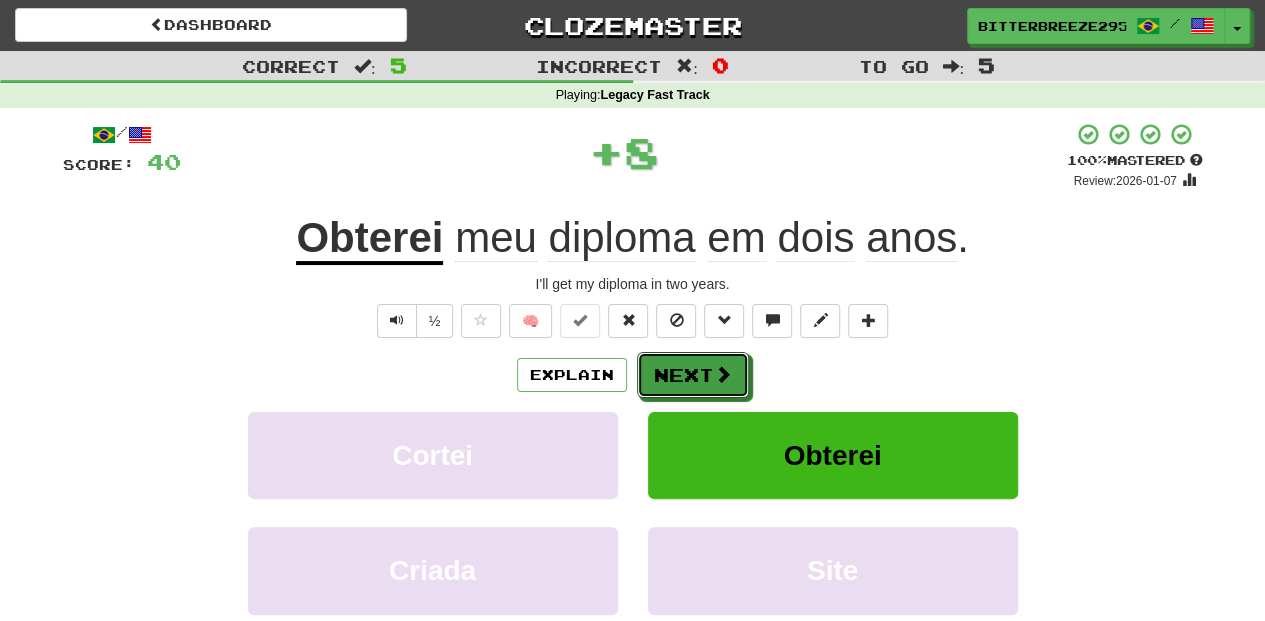 click on "Next" at bounding box center [693, 375] 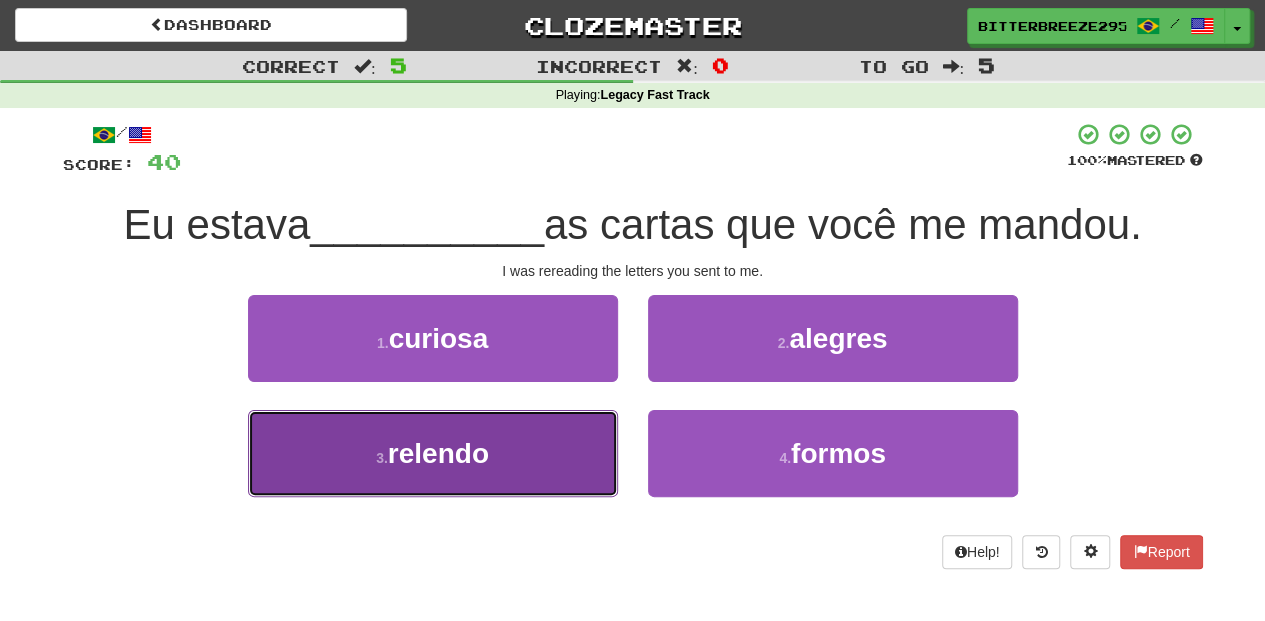 click on "3 .  relendo" at bounding box center (433, 453) 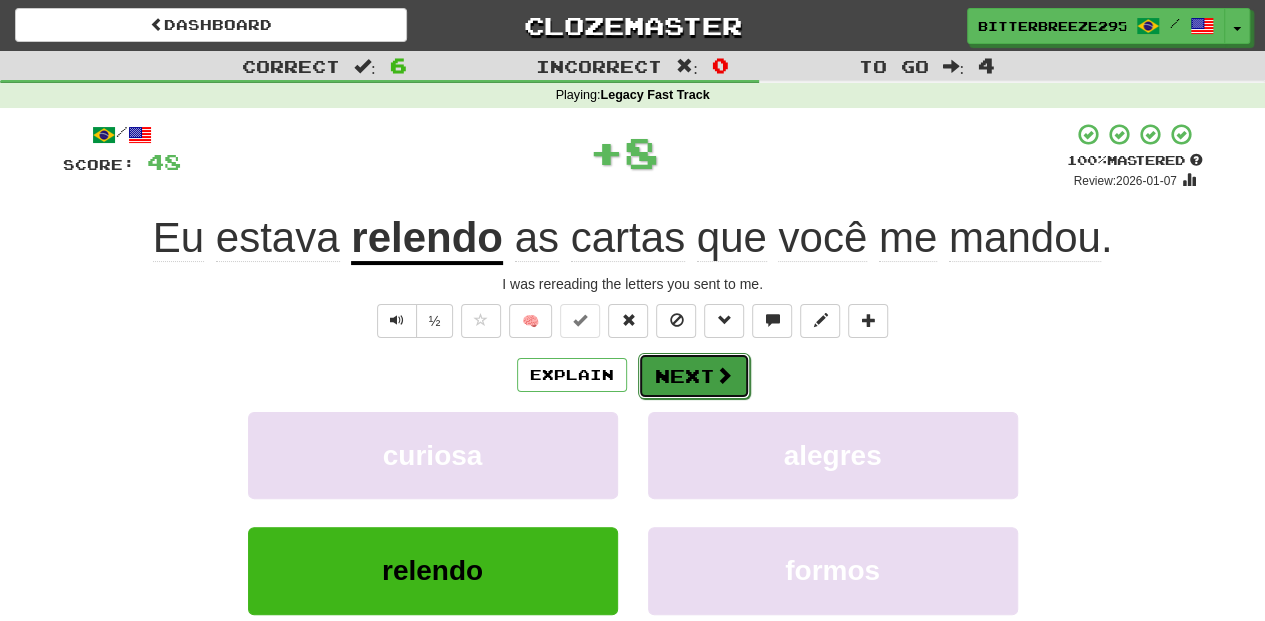 click on "Next" at bounding box center (694, 376) 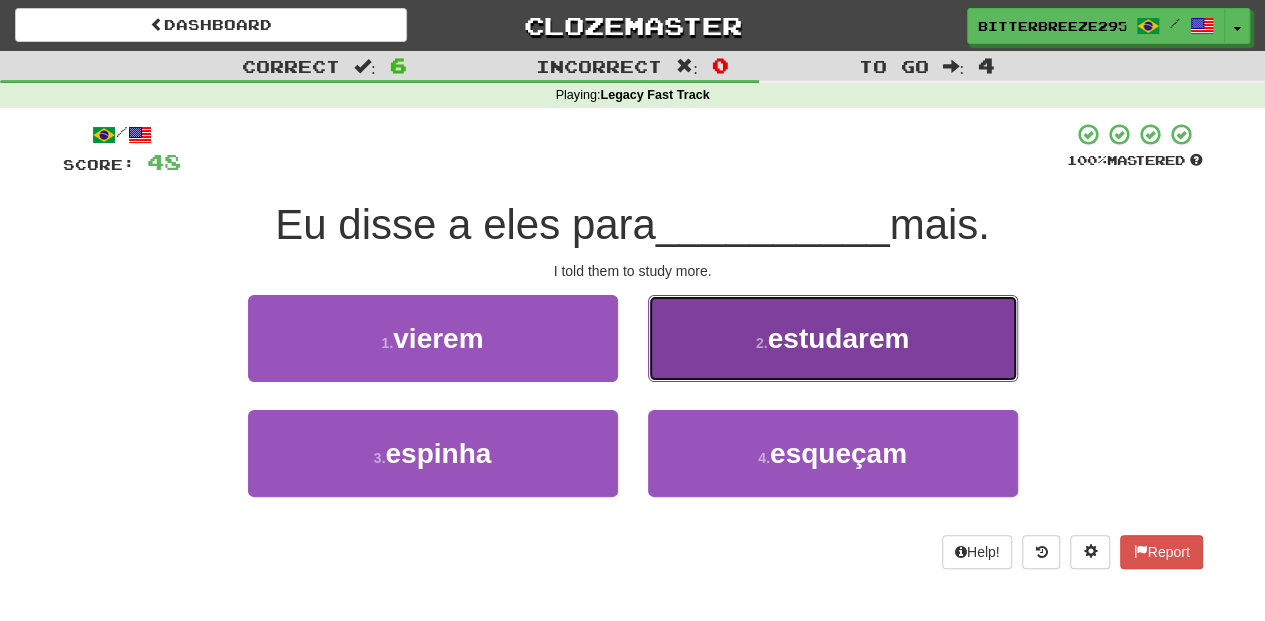 click on "2 .  estudarem" at bounding box center [833, 338] 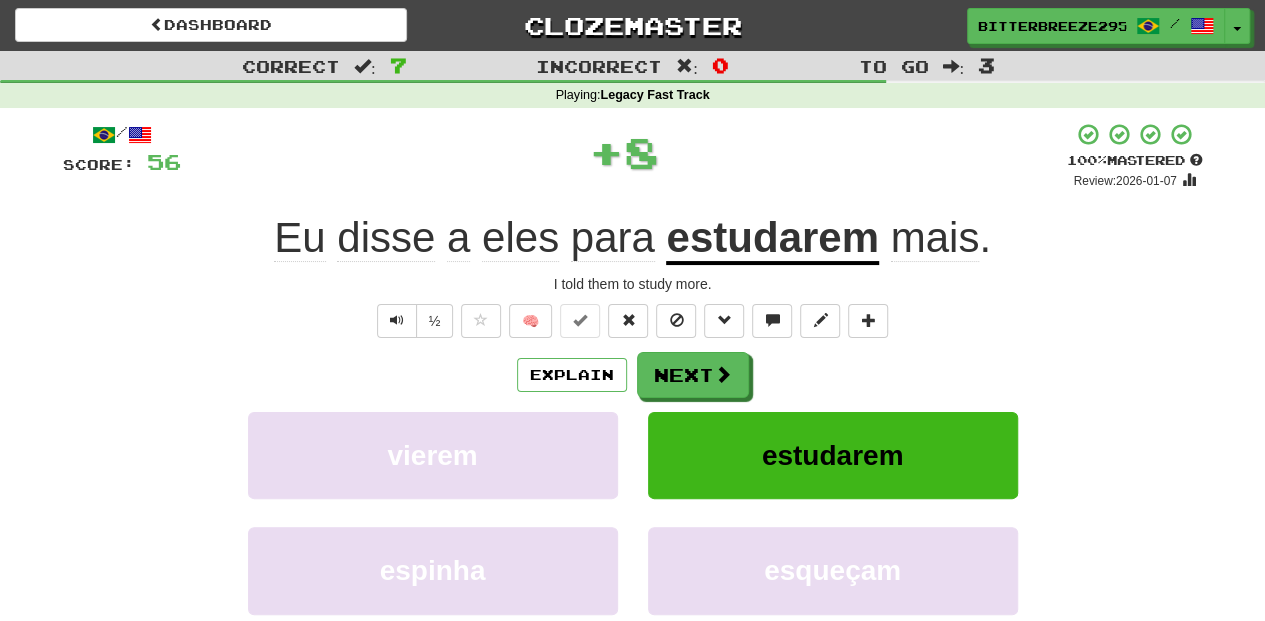 click on "Next" at bounding box center [693, 375] 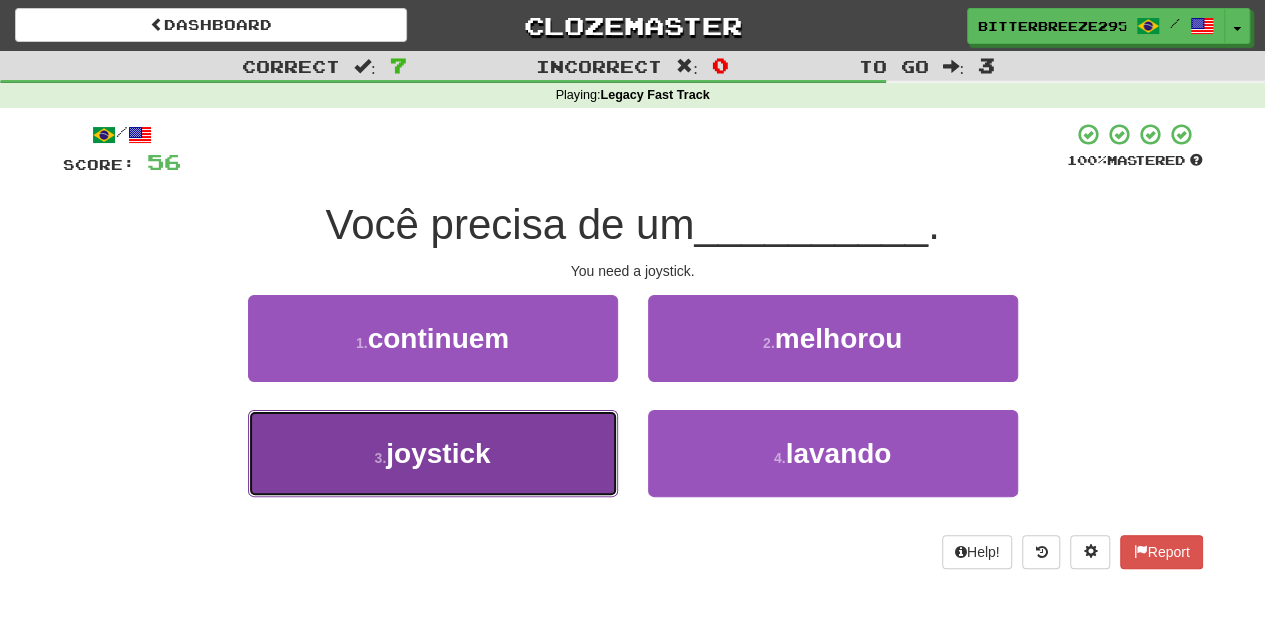 click on "3 .  joystick" at bounding box center [433, 453] 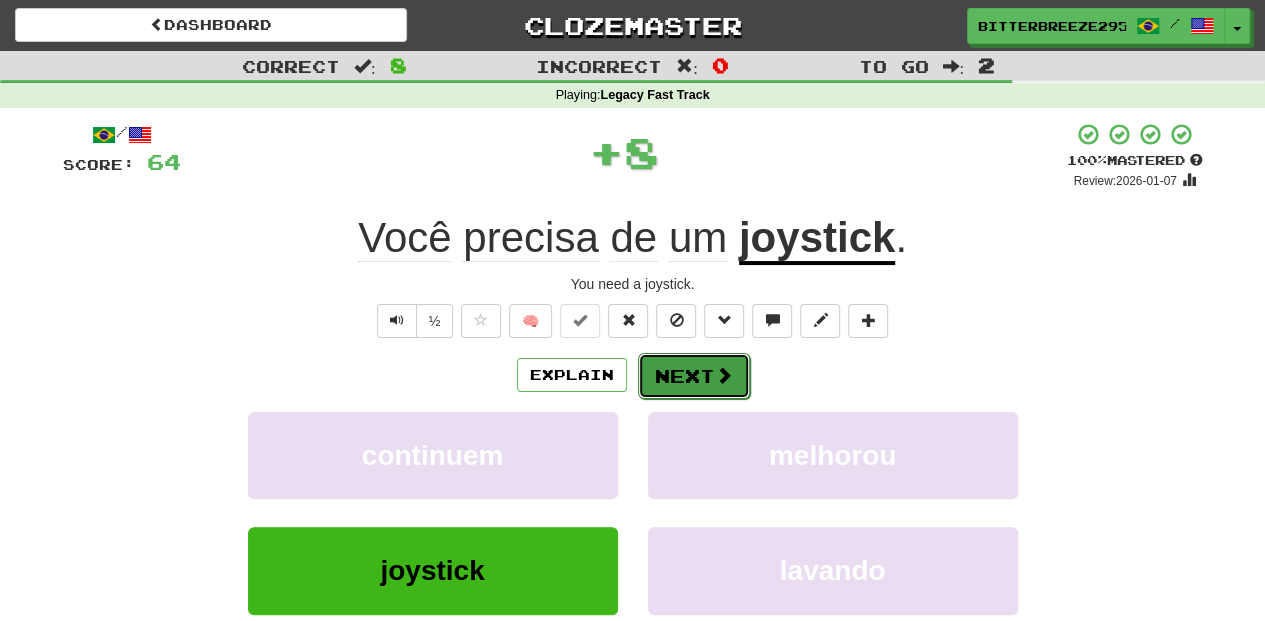 click on "Next" at bounding box center (694, 376) 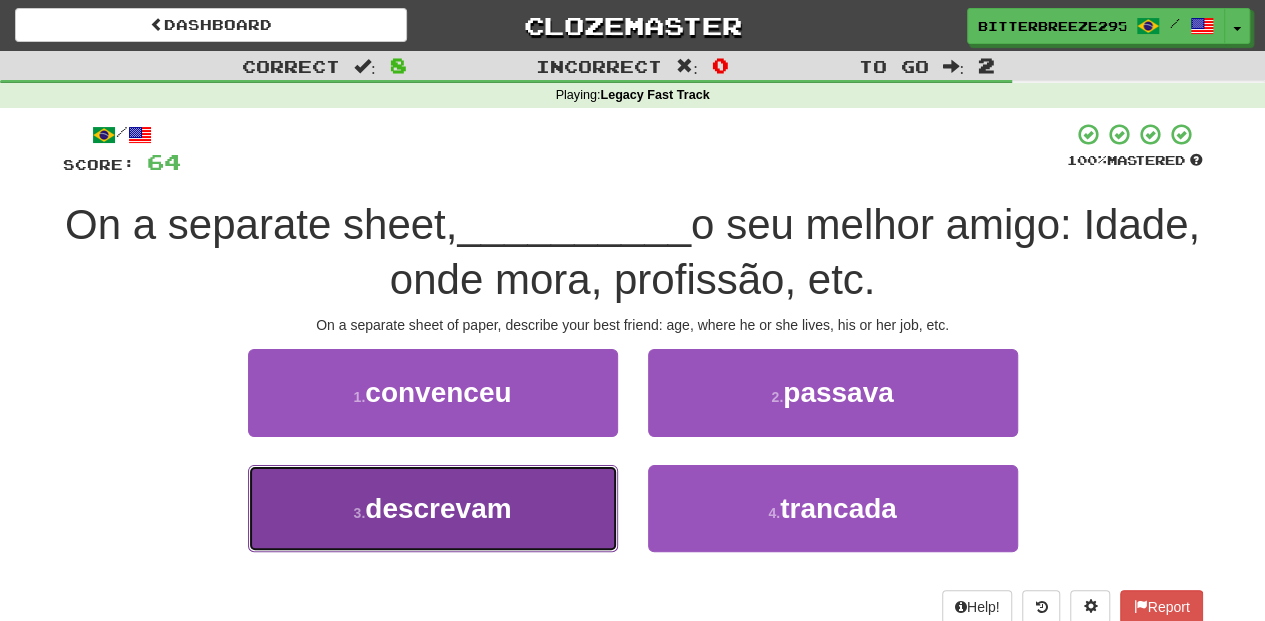 click on "3 .  descrevam" at bounding box center (433, 508) 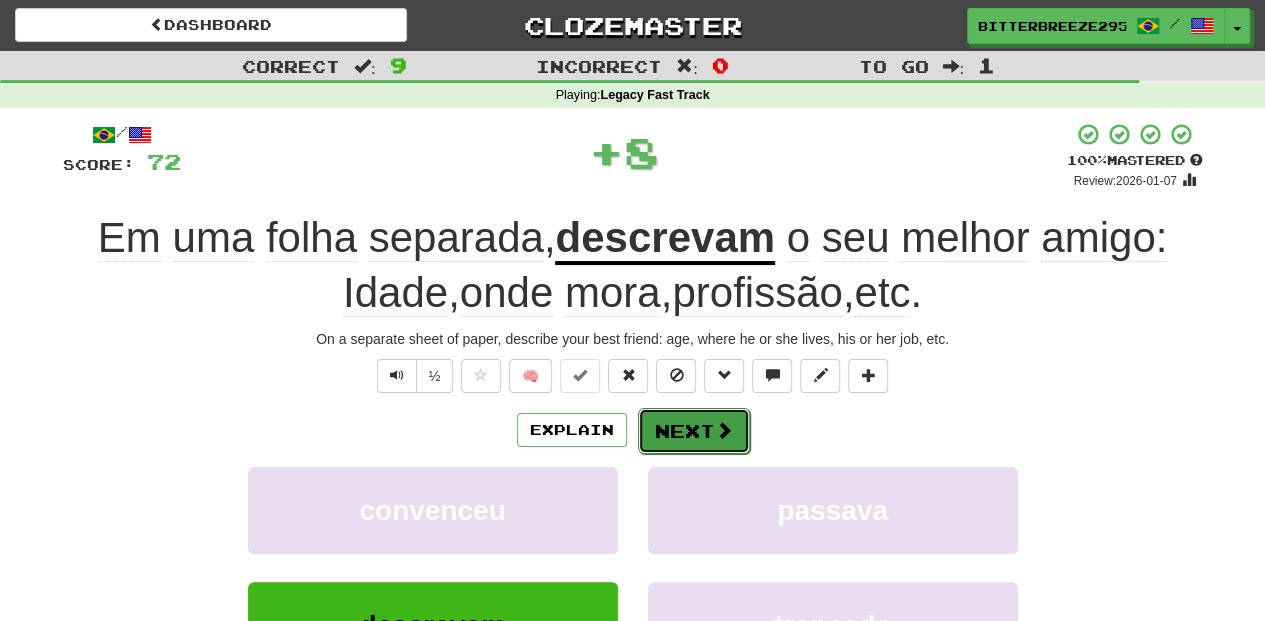 click on "Next" at bounding box center [694, 431] 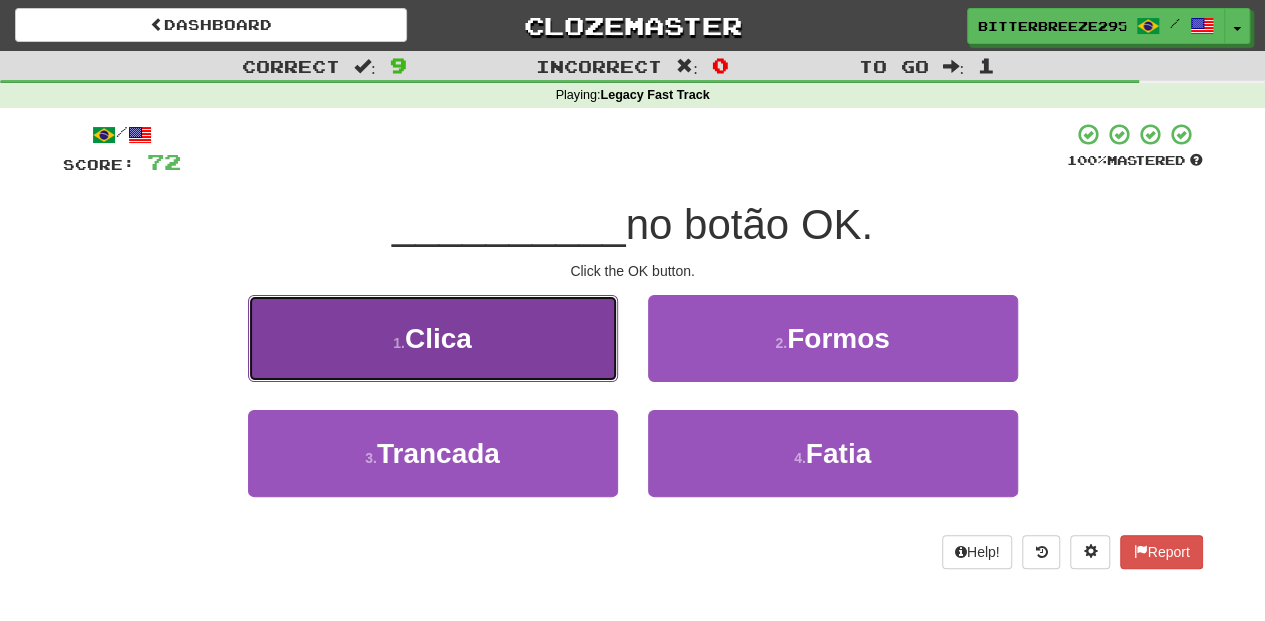 click on "1 .  Clica" at bounding box center (433, 338) 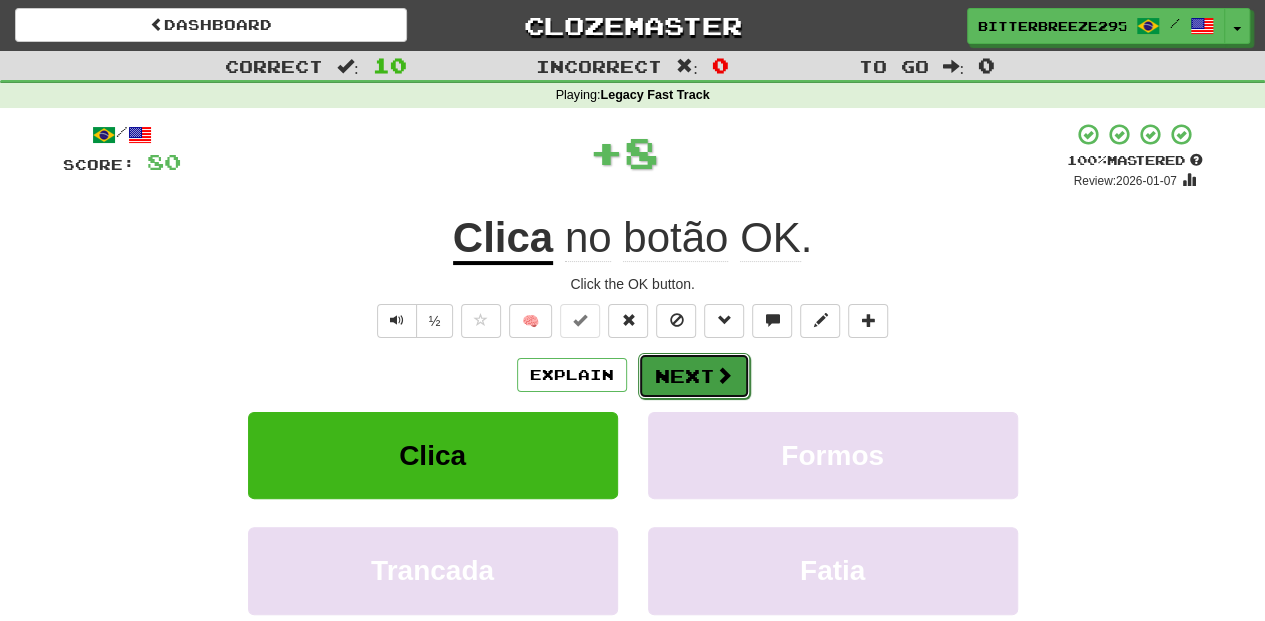 click on "Next" at bounding box center [694, 376] 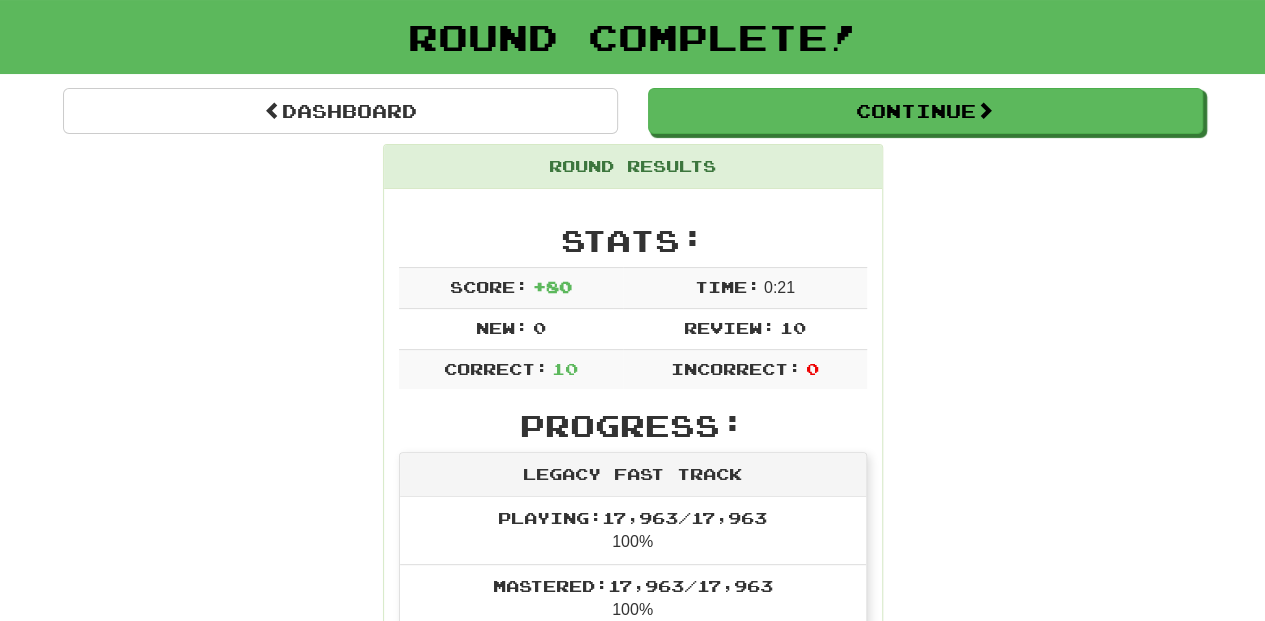 scroll, scrollTop: 0, scrollLeft: 0, axis: both 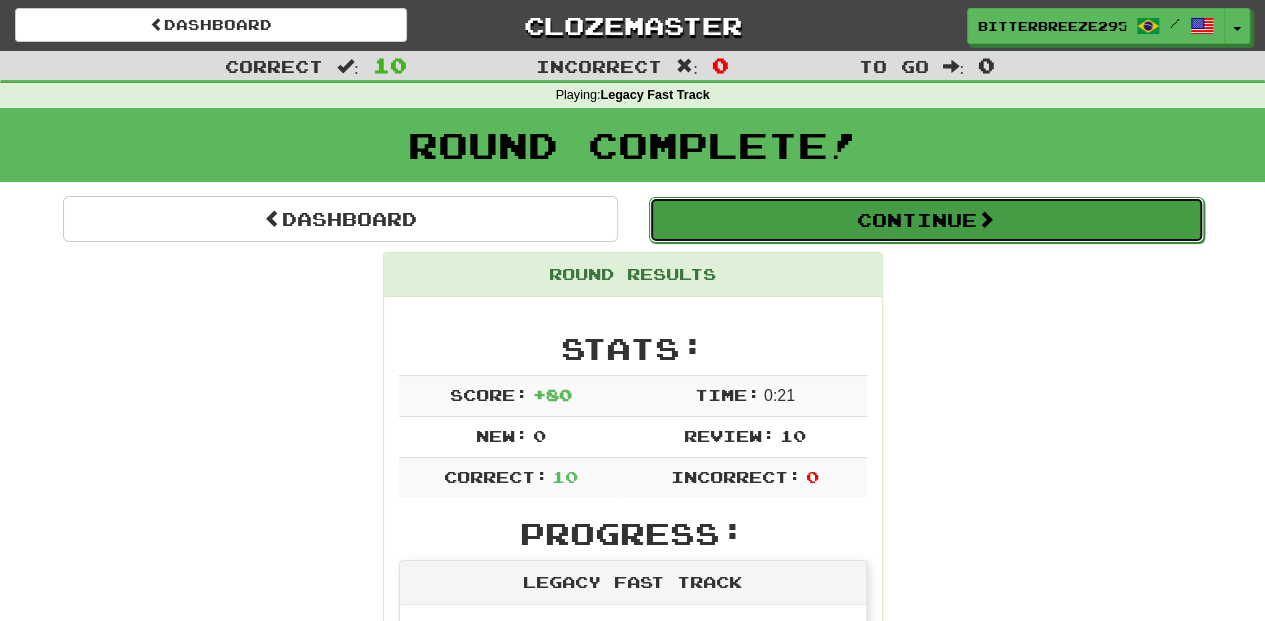 click on "Continue" at bounding box center (926, 220) 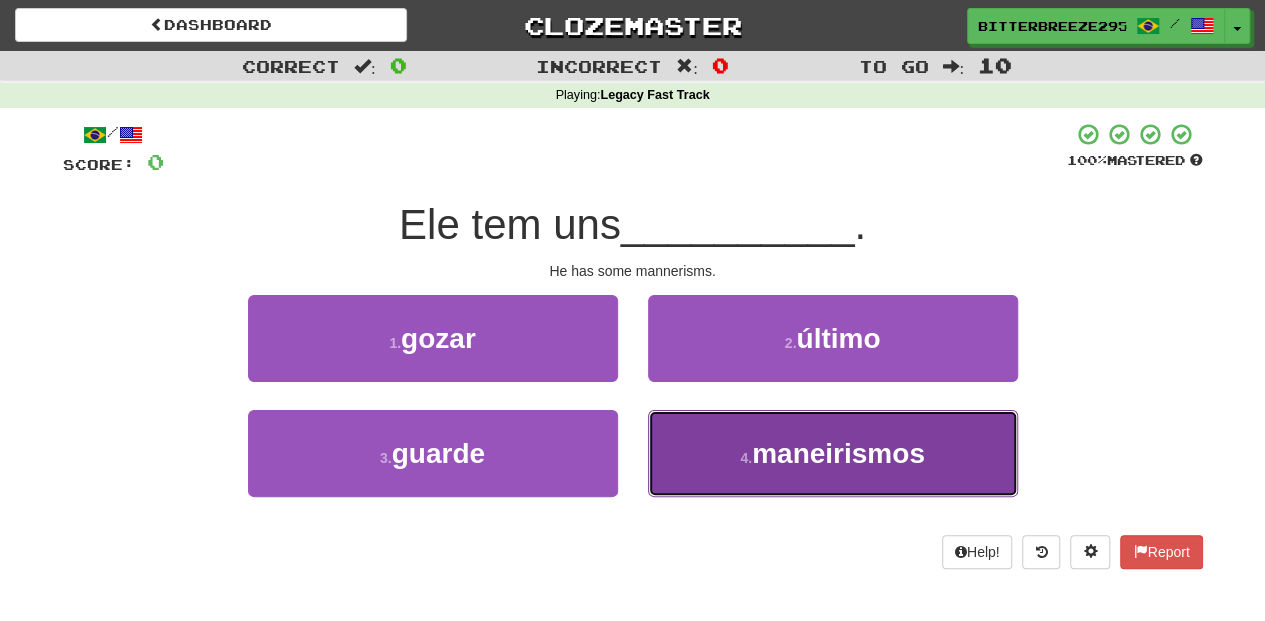 click on "4 .  maneirismos" at bounding box center [833, 453] 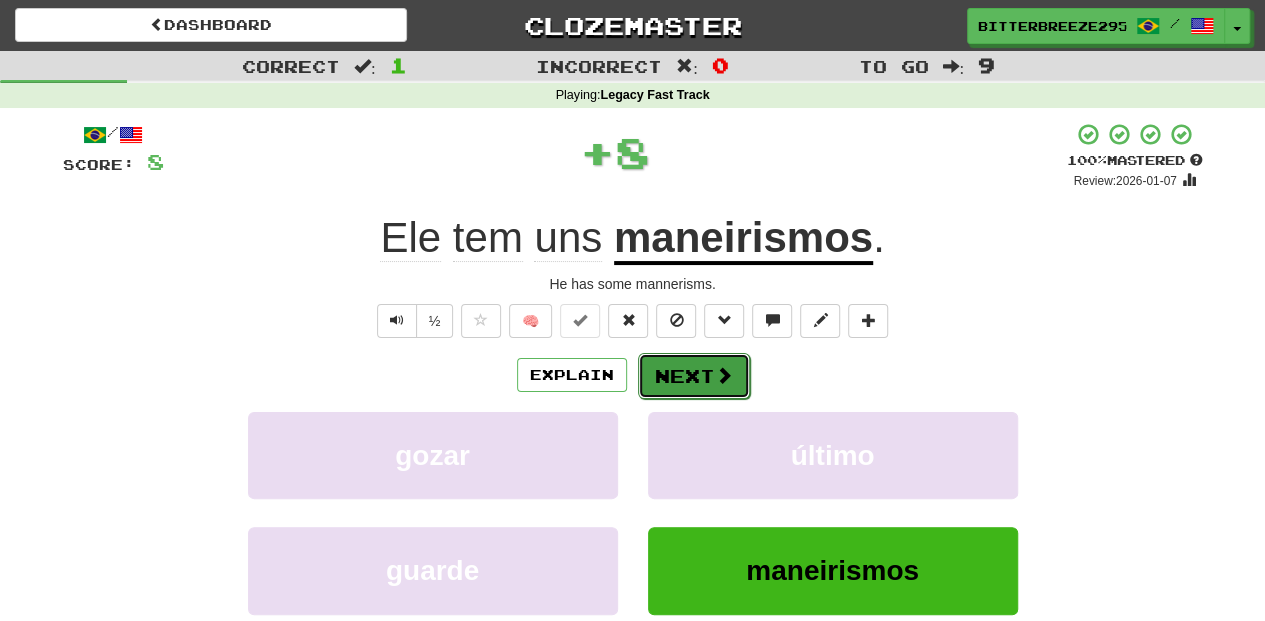 click on "Next" at bounding box center (694, 376) 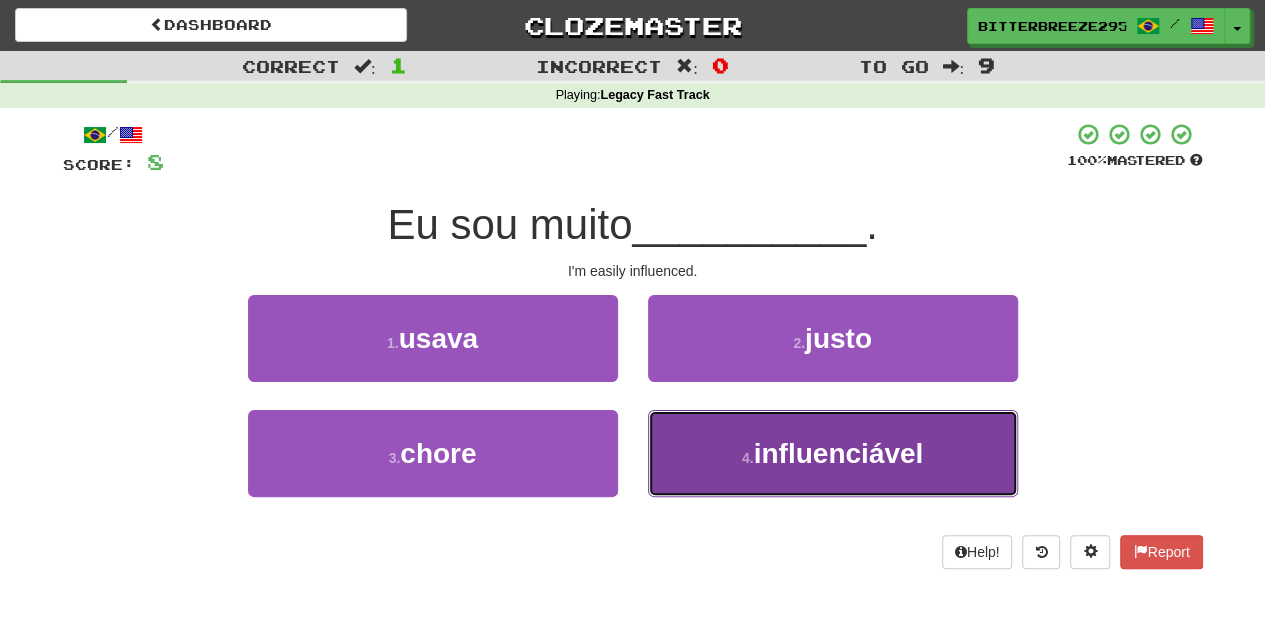 click on "4 .  influenciável" at bounding box center [833, 453] 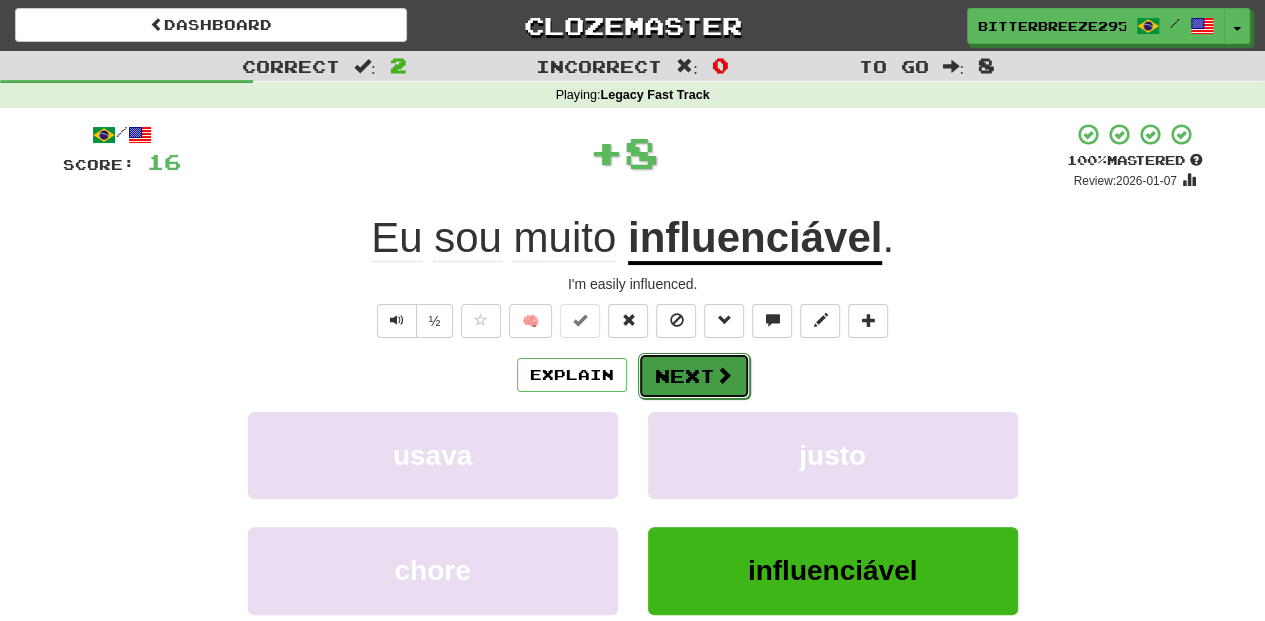 click on "Next" at bounding box center [694, 376] 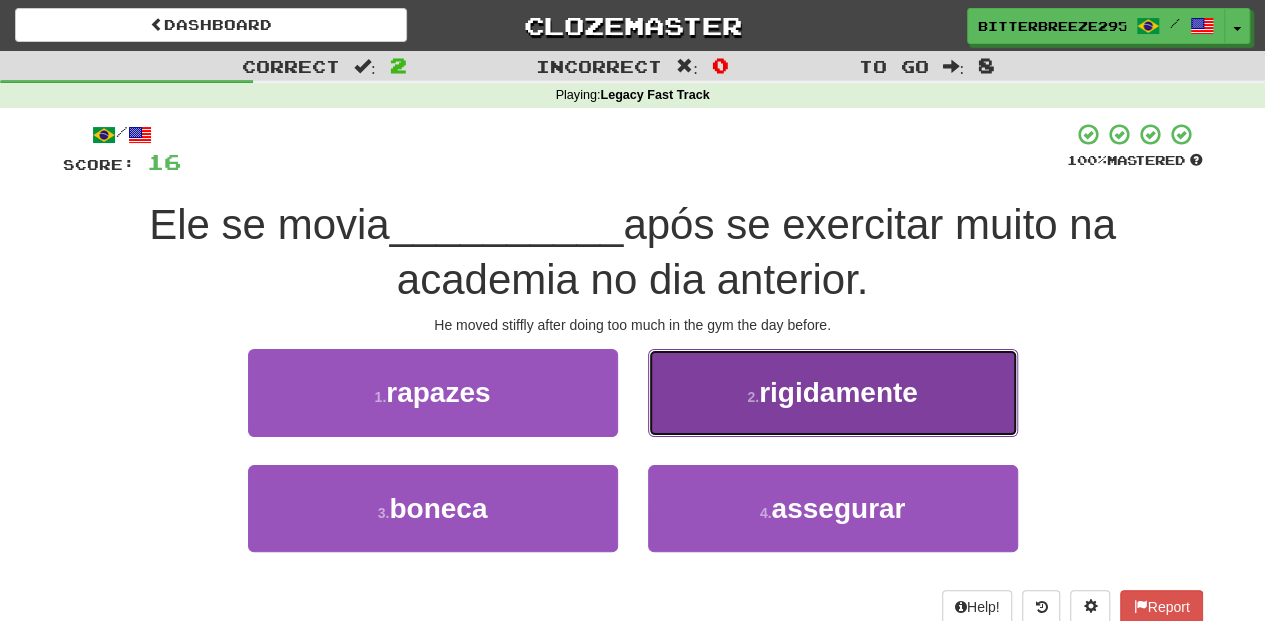 click on "2 .  rigidamente" at bounding box center (833, 392) 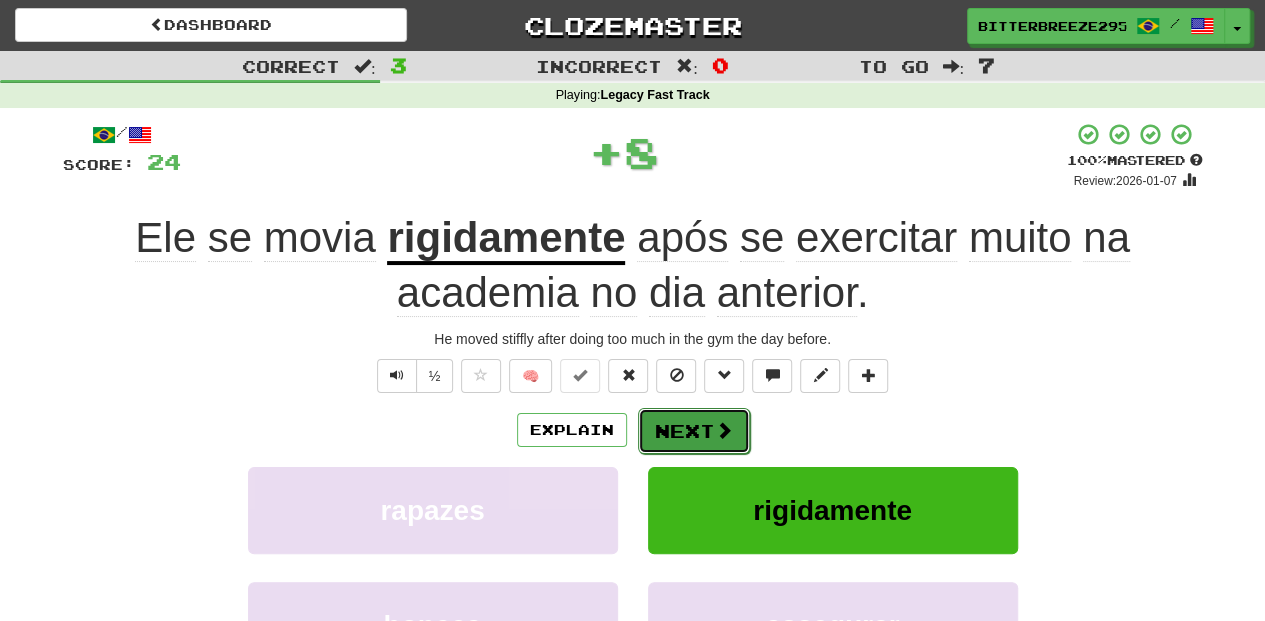 click on "Next" at bounding box center (694, 431) 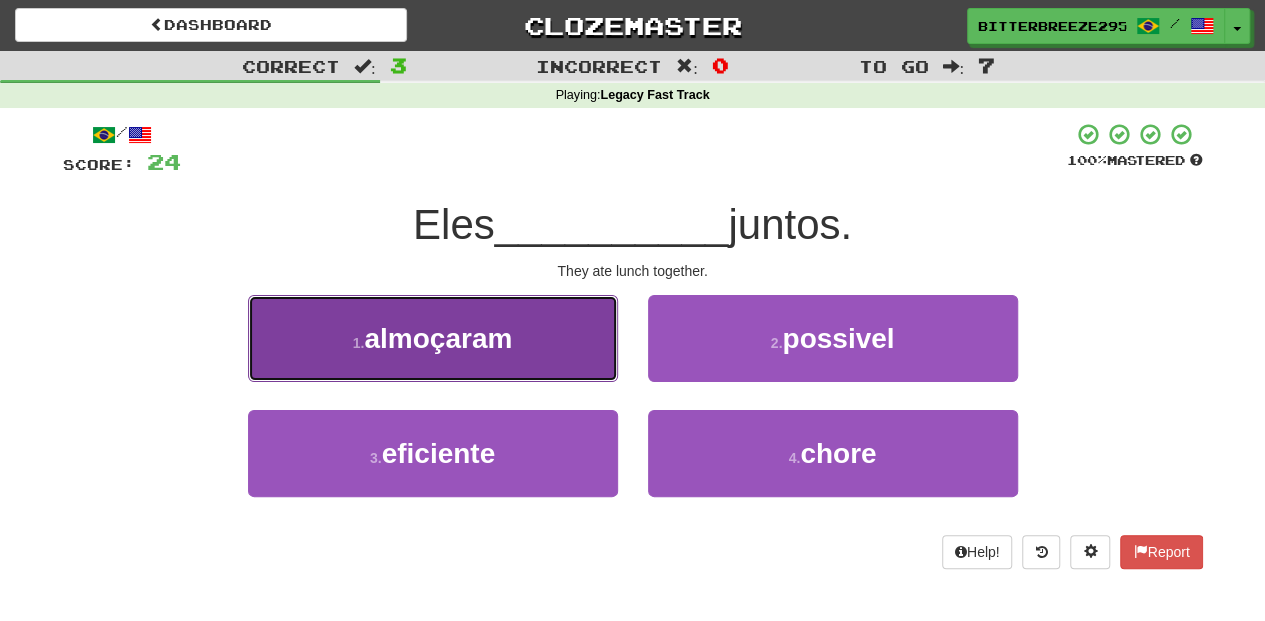 click on "1 .  almoçaram" at bounding box center (433, 338) 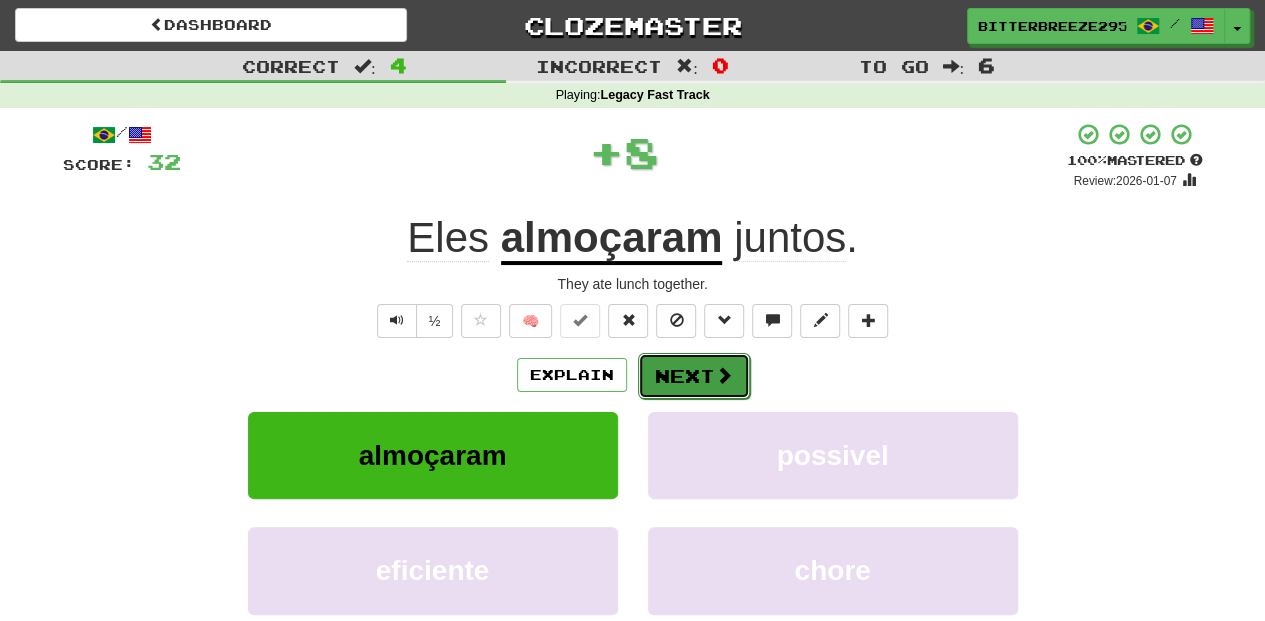 click on "Next" at bounding box center (694, 376) 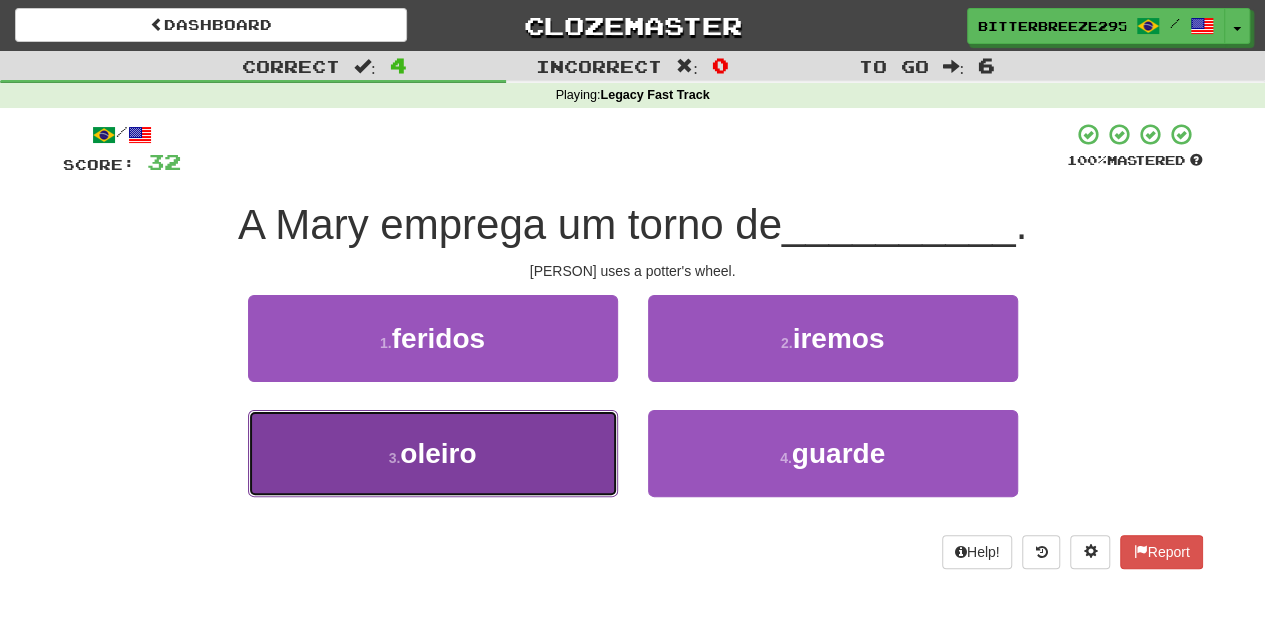 click on "3 .  oleiro" at bounding box center [433, 453] 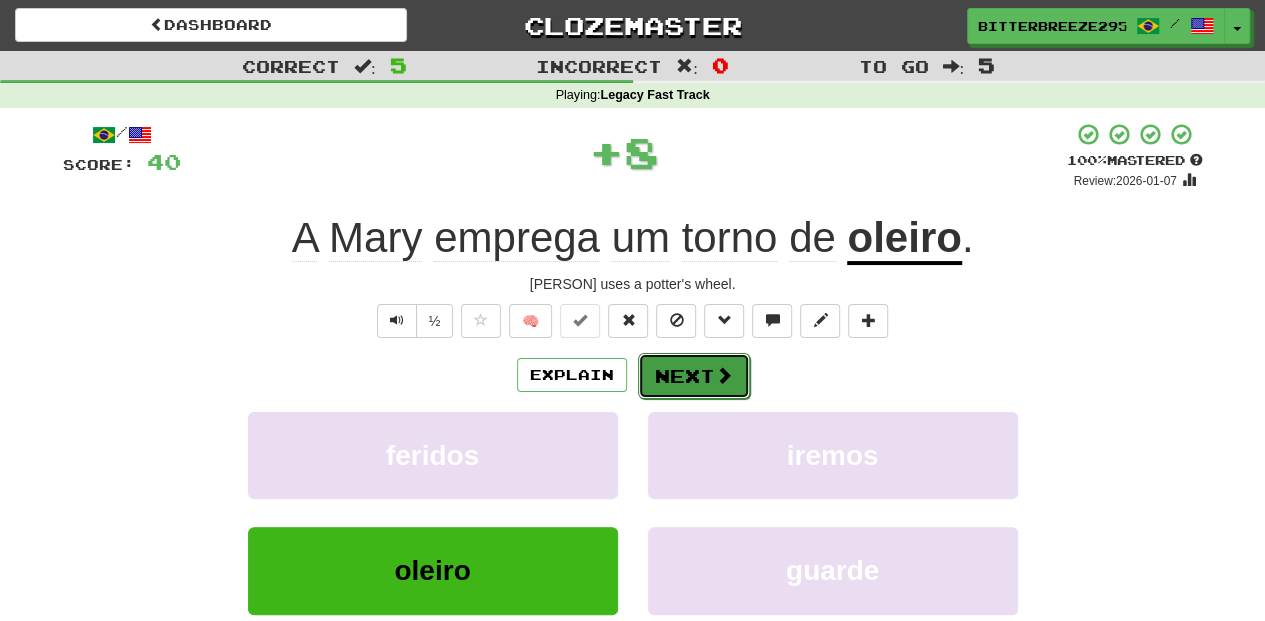 click on "Next" at bounding box center [694, 376] 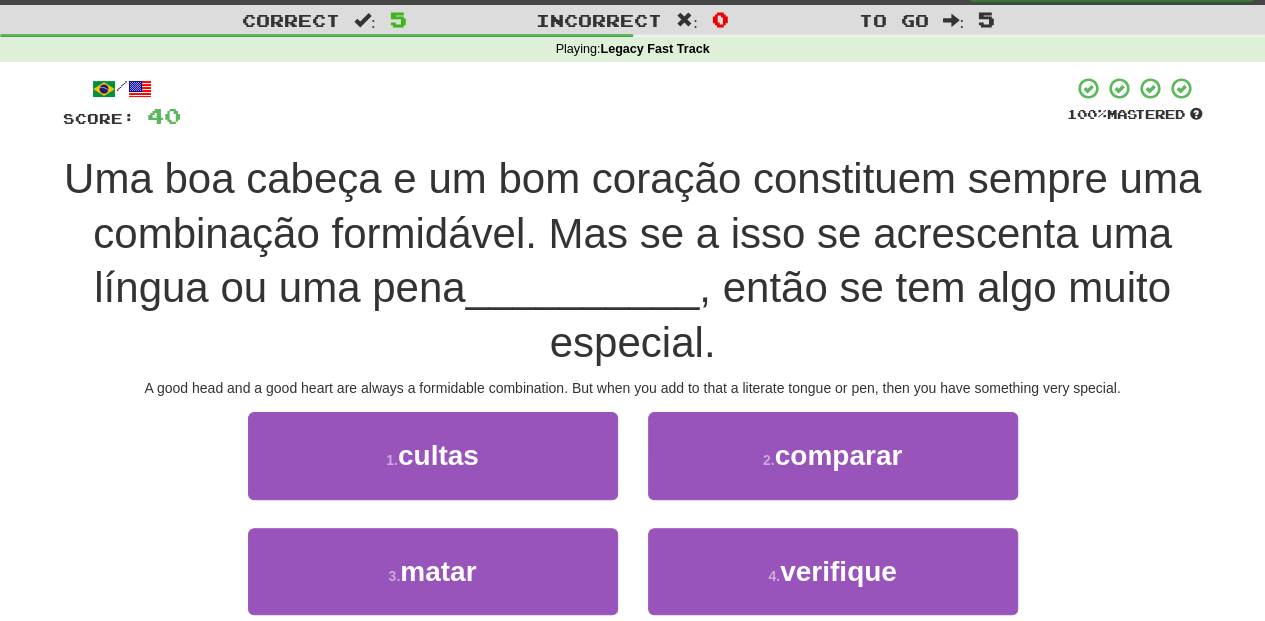scroll, scrollTop: 66, scrollLeft: 0, axis: vertical 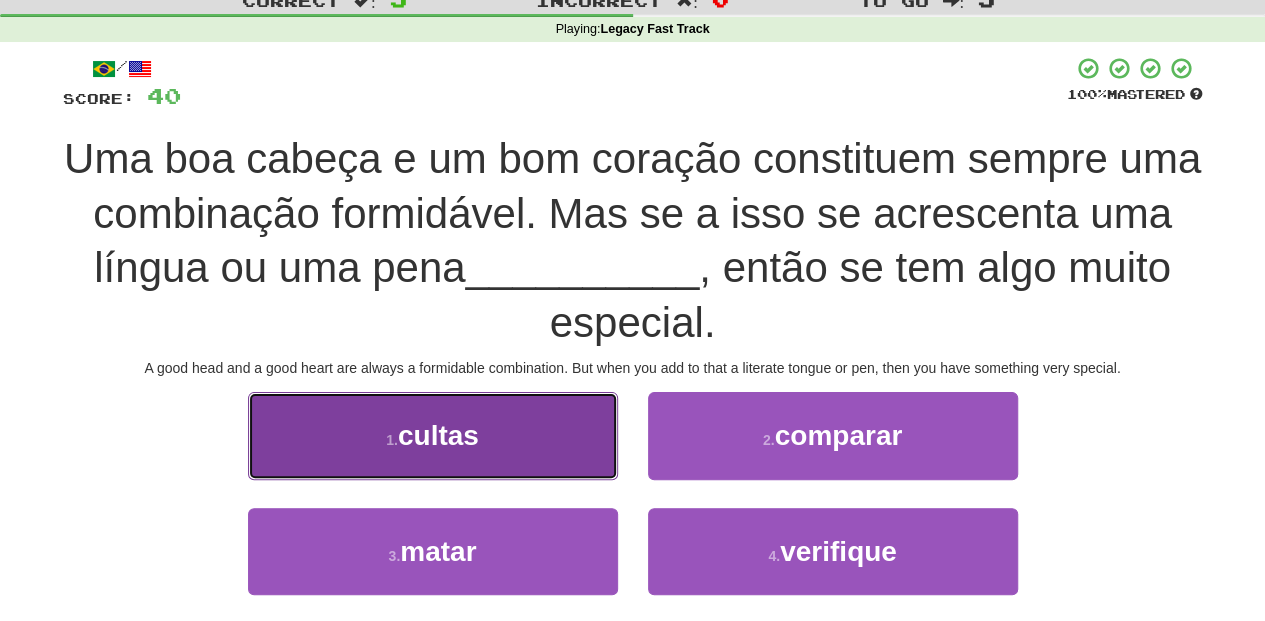 click on "1 .  cultas" at bounding box center (433, 435) 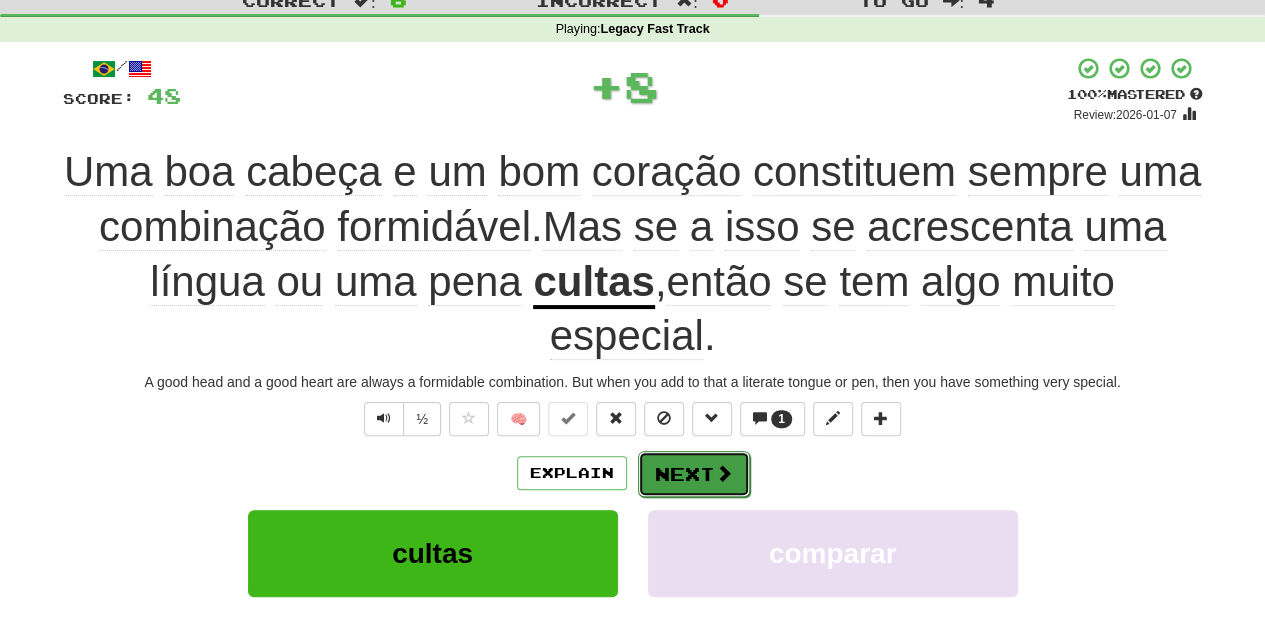 click on "Next" at bounding box center [694, 474] 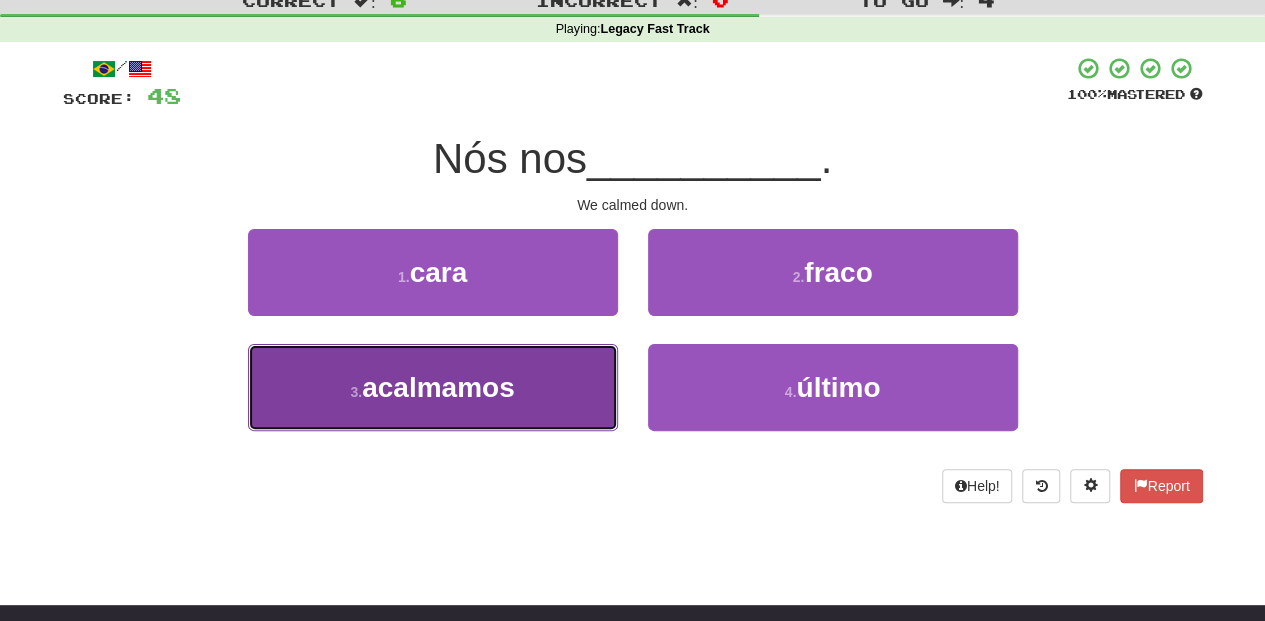 click on "3 .  acalmamos" at bounding box center [433, 387] 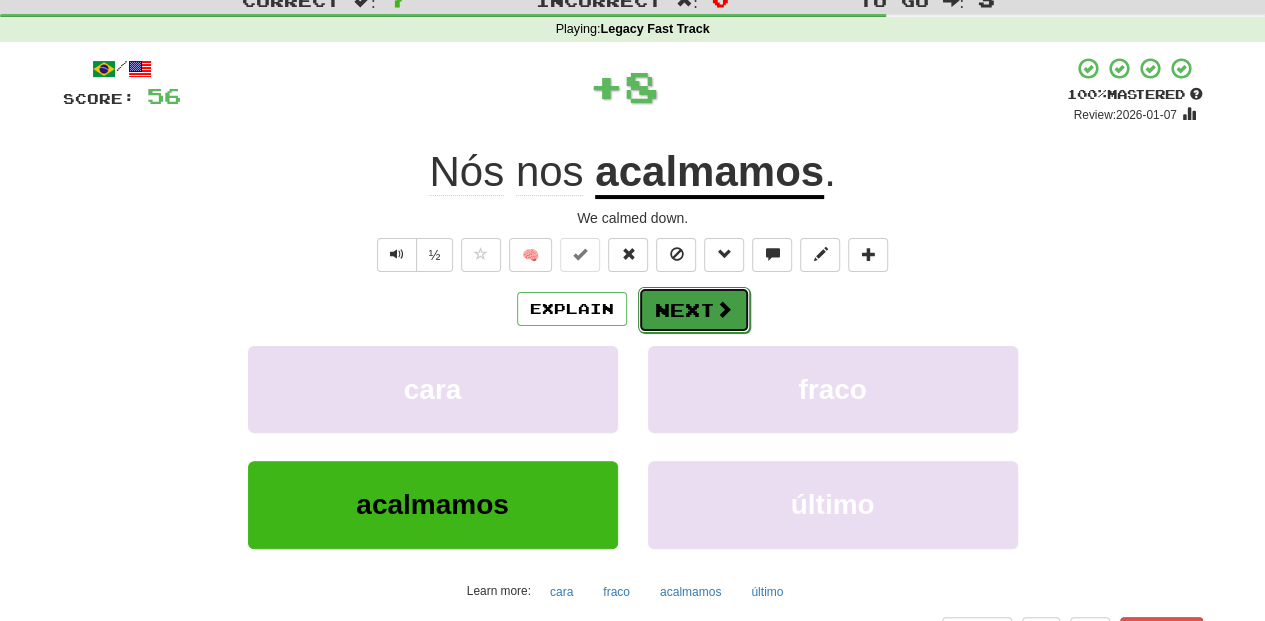 click on "Next" at bounding box center (694, 310) 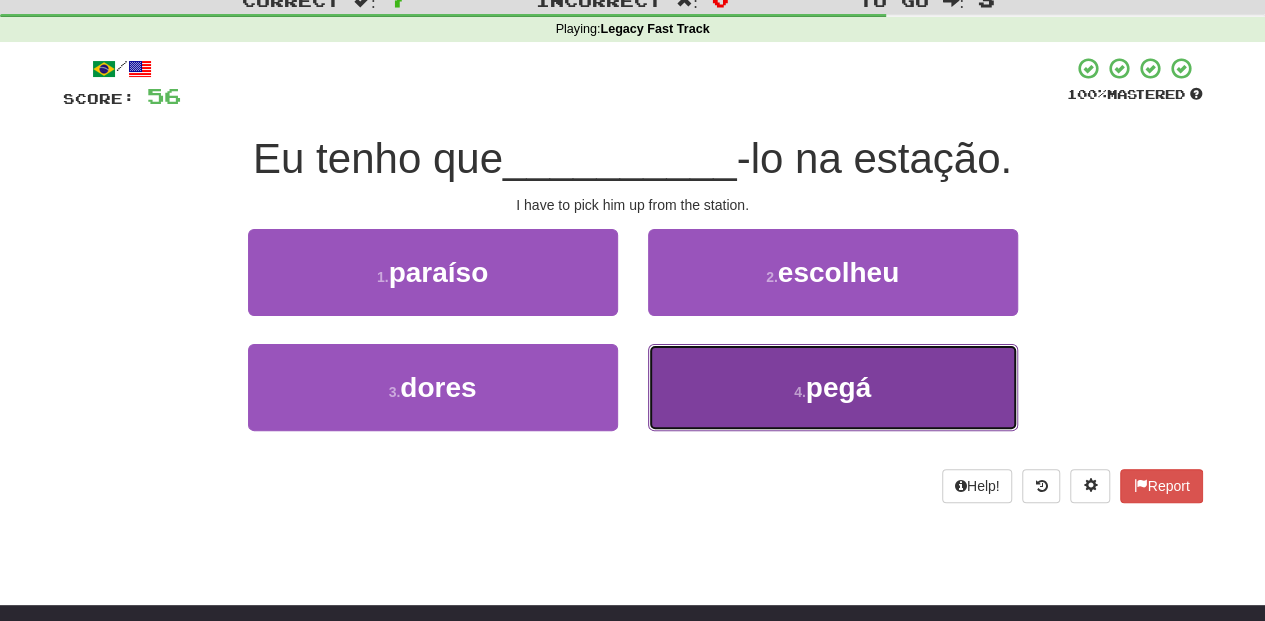 click on "4 .  pegá" at bounding box center (833, 387) 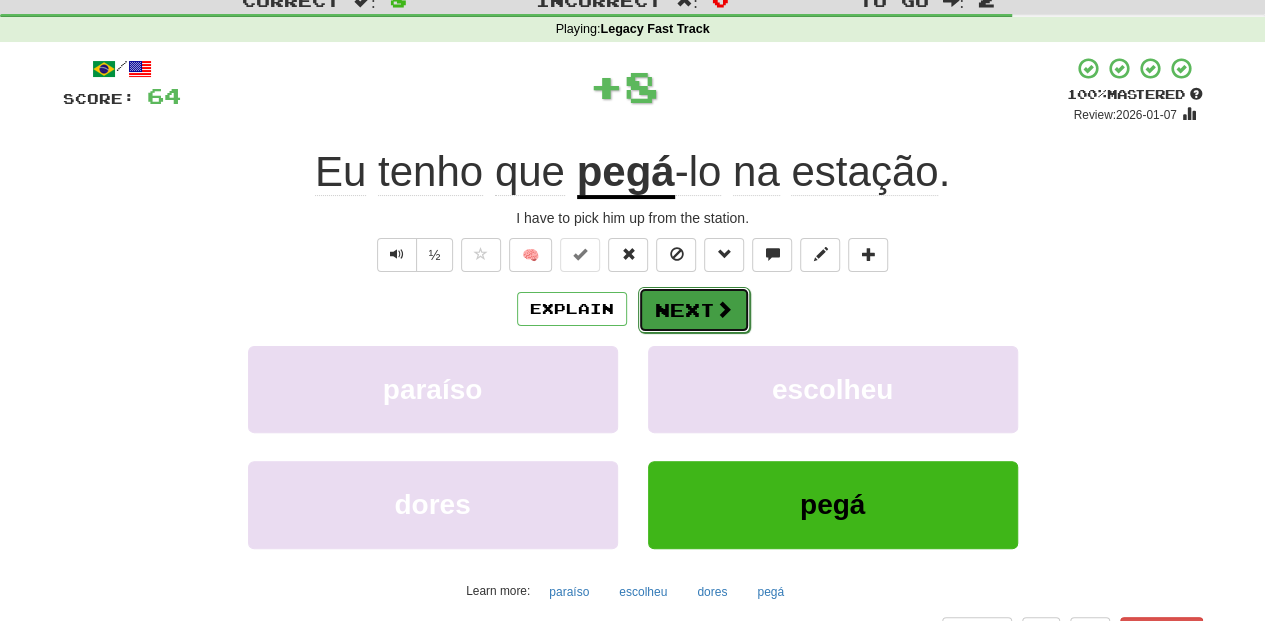 click on "Next" at bounding box center [694, 310] 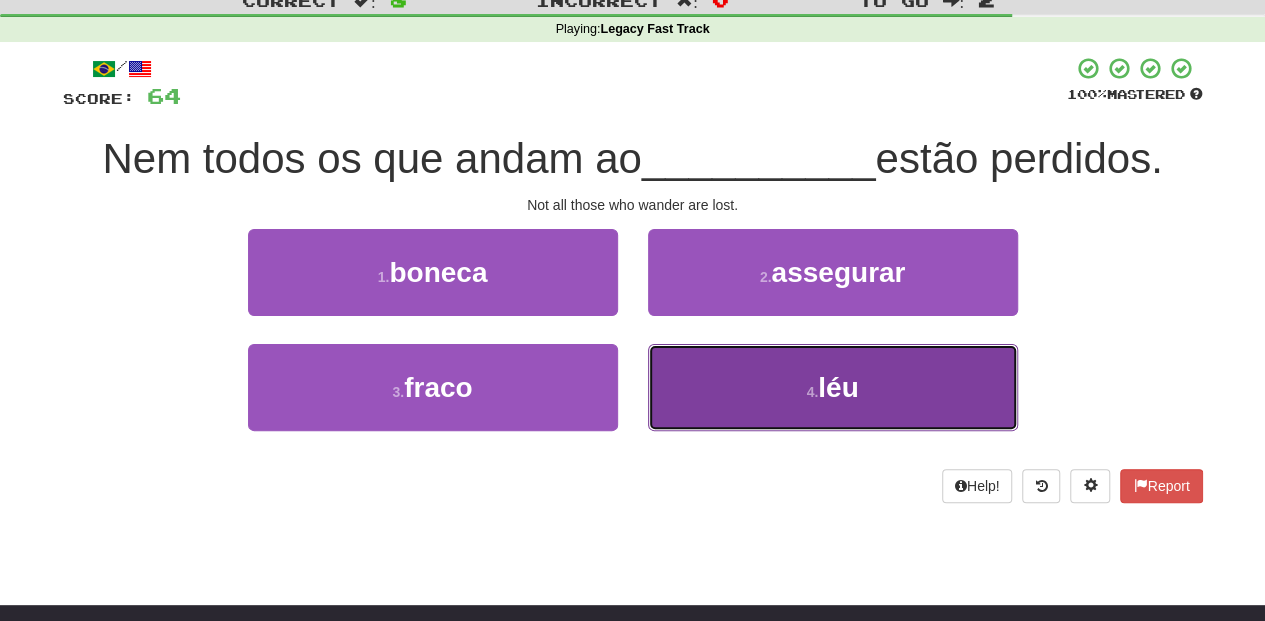 click on "4 .  léu" at bounding box center (833, 387) 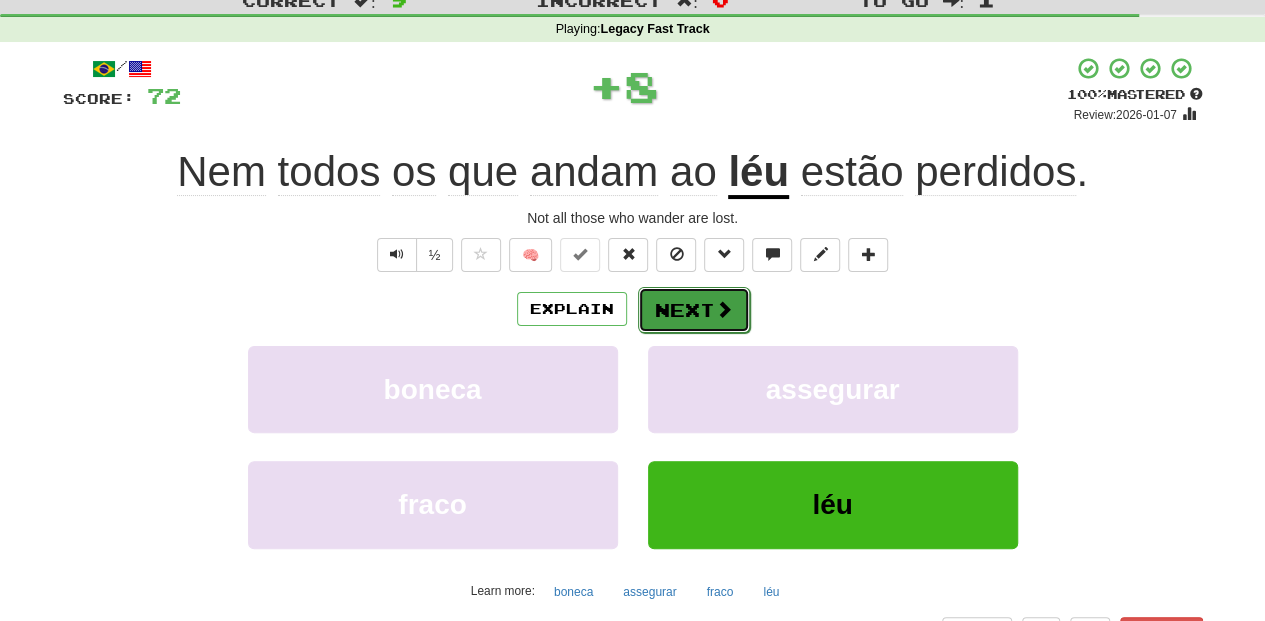 click on "Next" at bounding box center (694, 310) 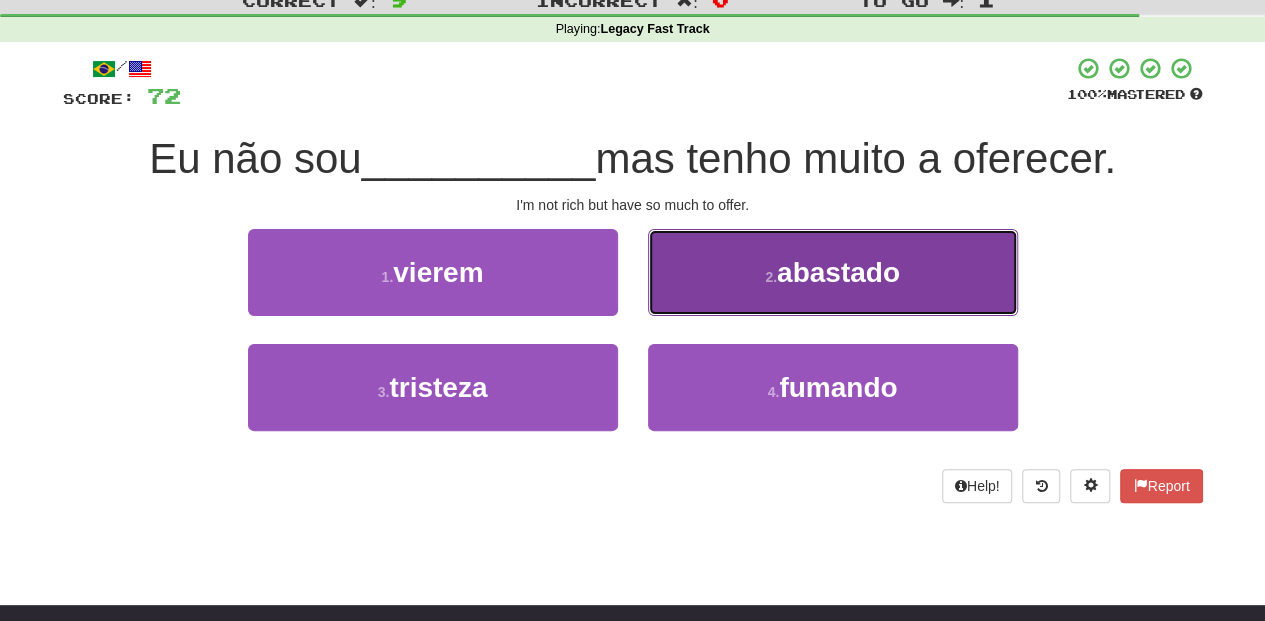 click on "2 .  abastado" at bounding box center (833, 272) 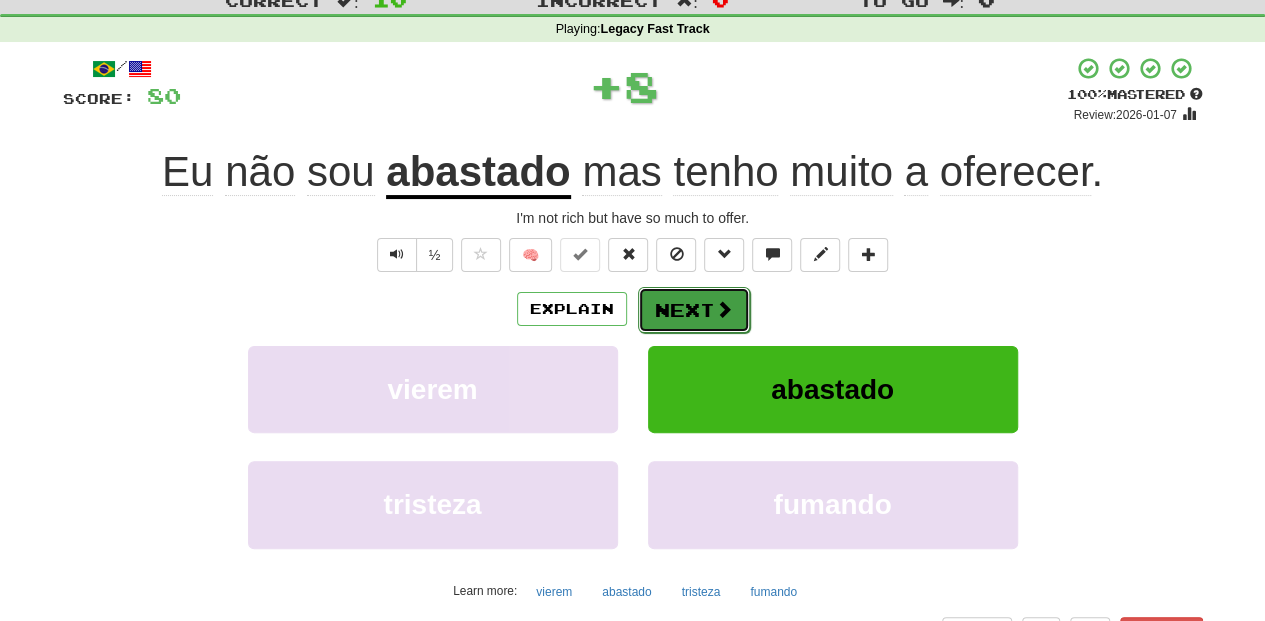 click on "Next" at bounding box center [694, 310] 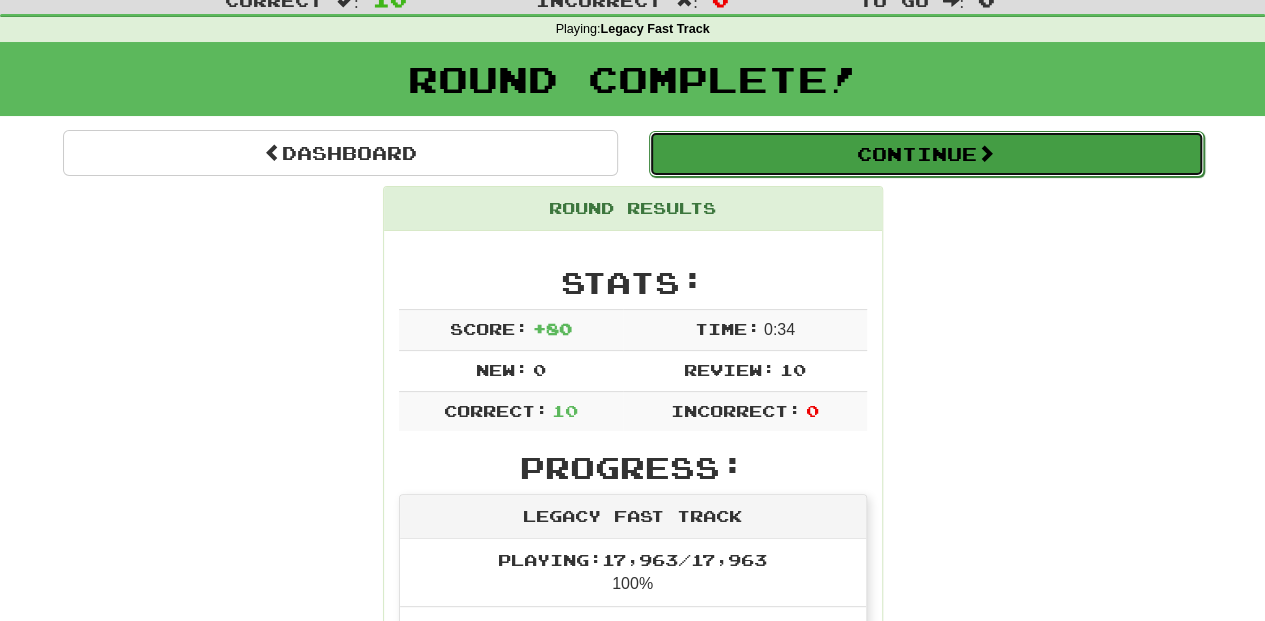 click on "Continue" at bounding box center (926, 154) 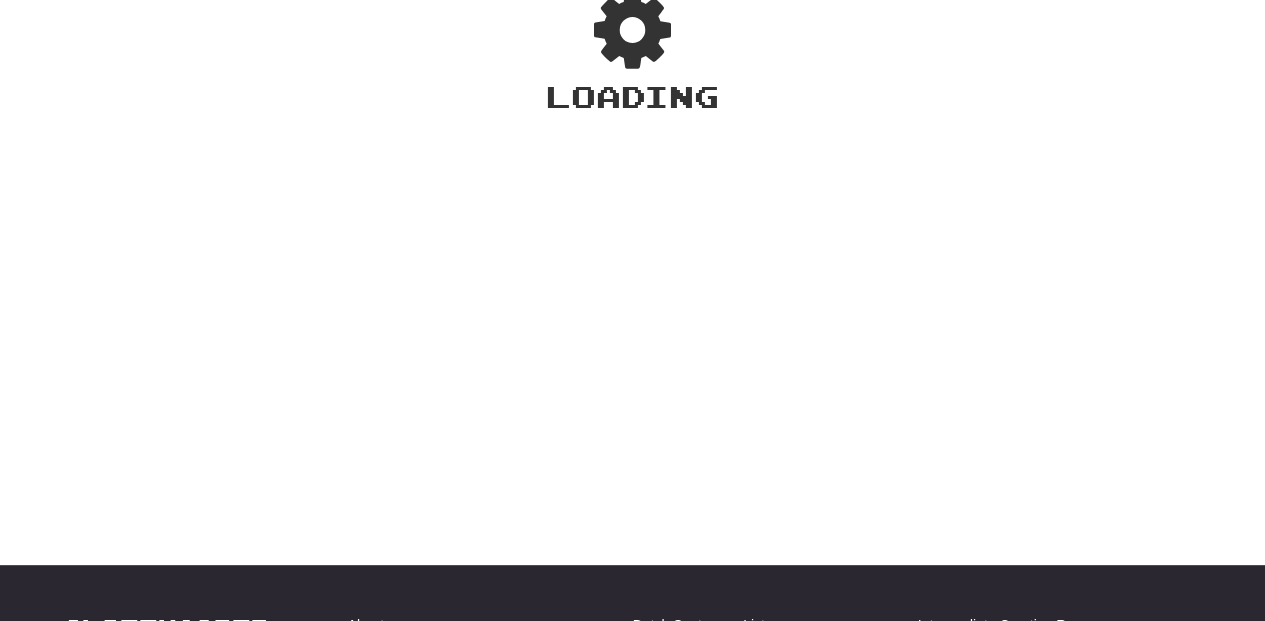 scroll, scrollTop: 66, scrollLeft: 0, axis: vertical 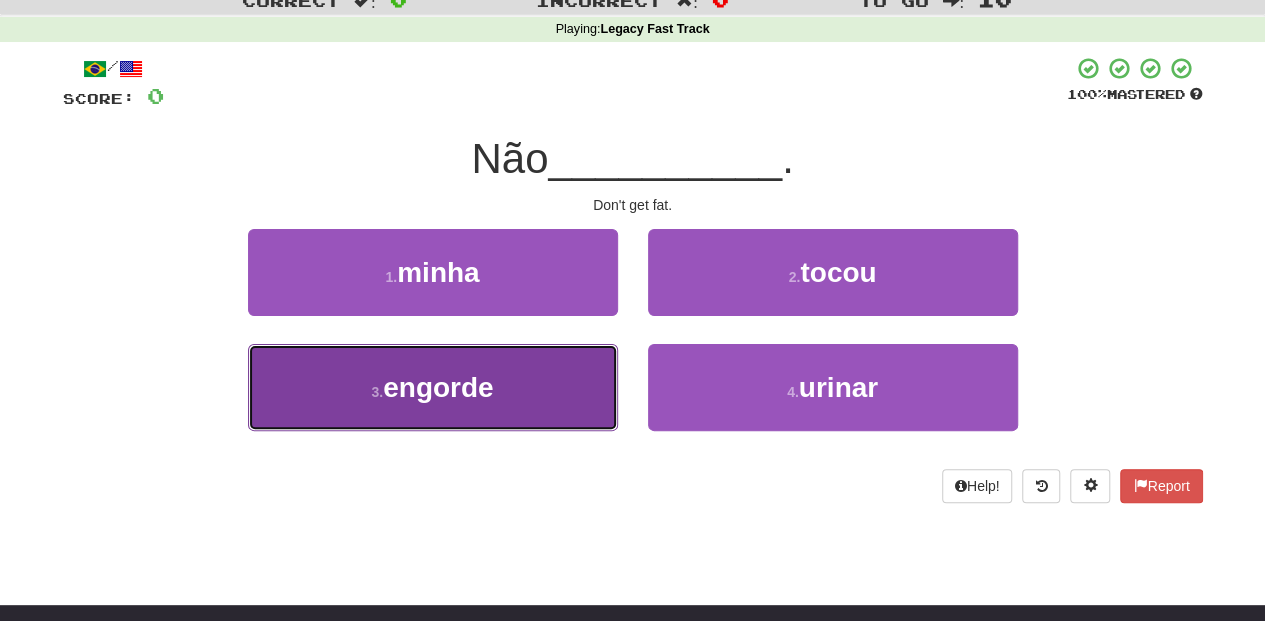 click on "3 .  engorde" at bounding box center [433, 387] 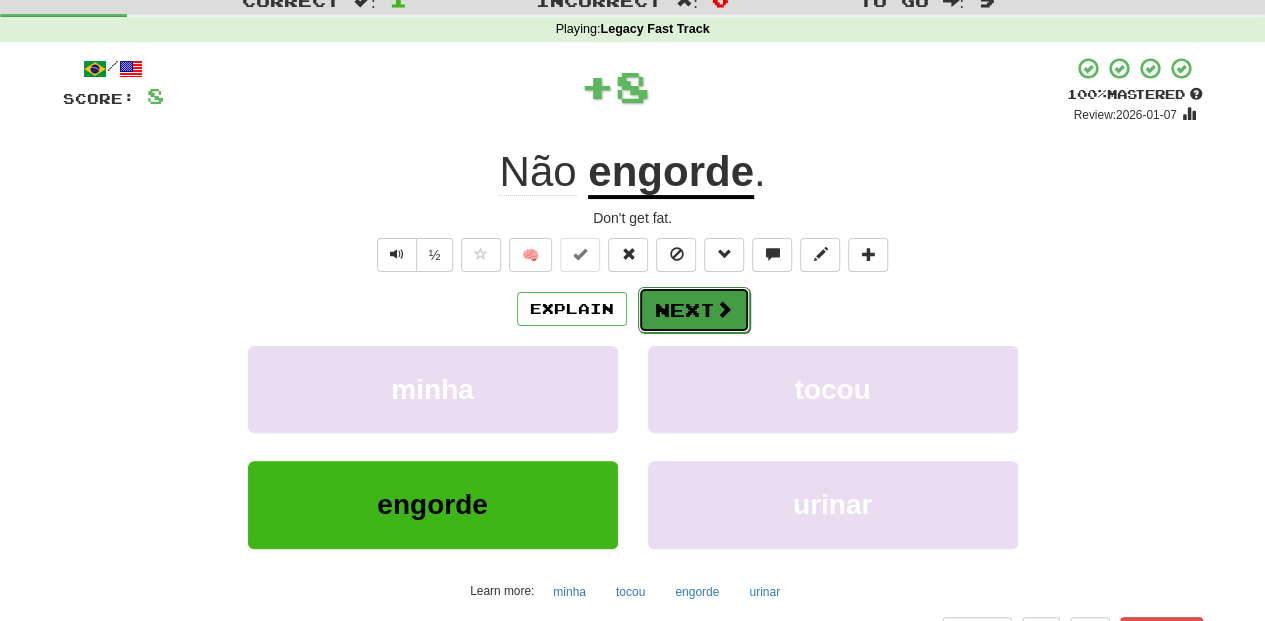 click on "Next" at bounding box center [694, 310] 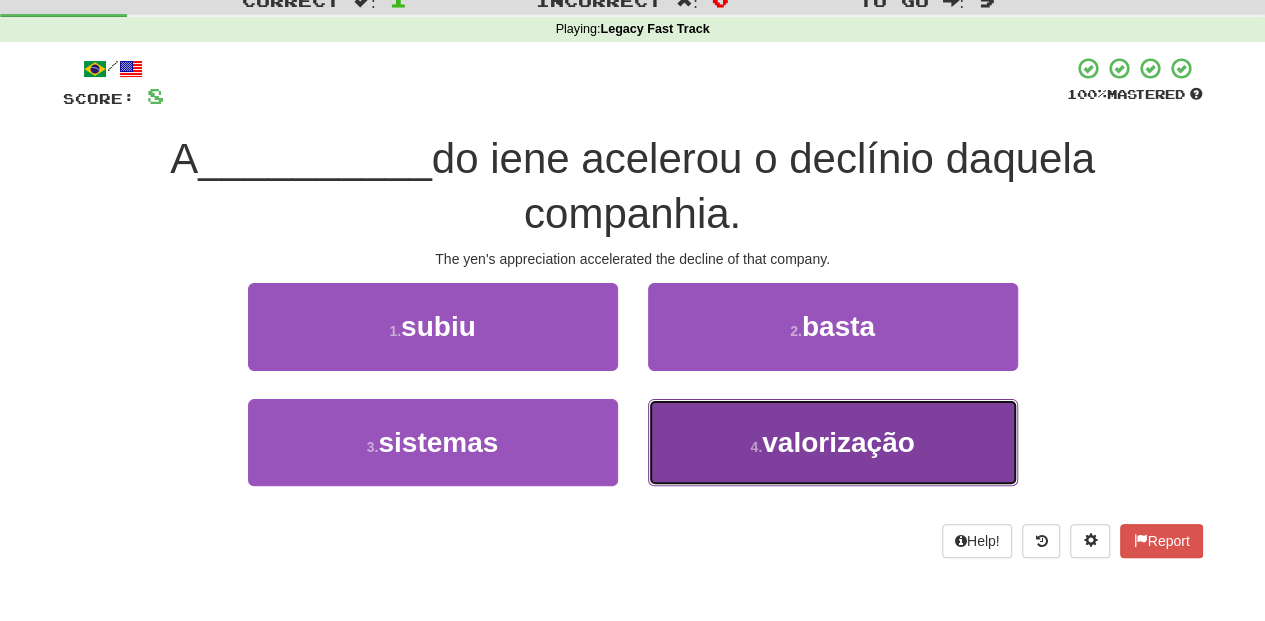 click on "4 ." at bounding box center (756, 447) 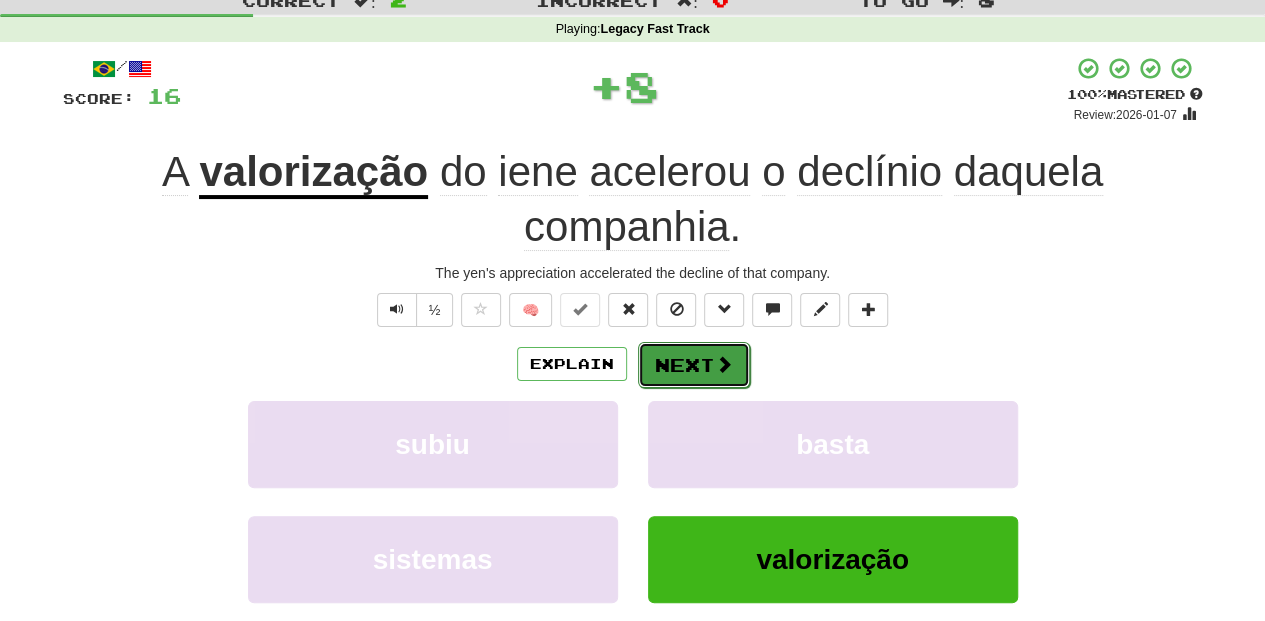 click on "Next" at bounding box center (694, 365) 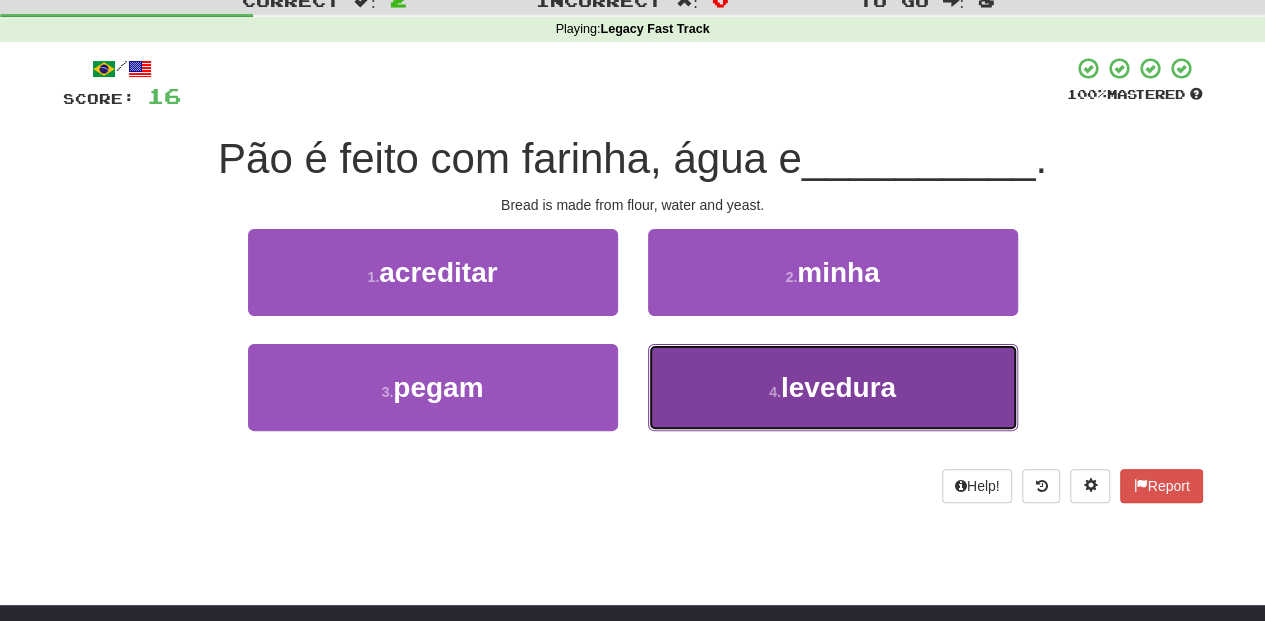click on "4 .  levedura" at bounding box center [833, 387] 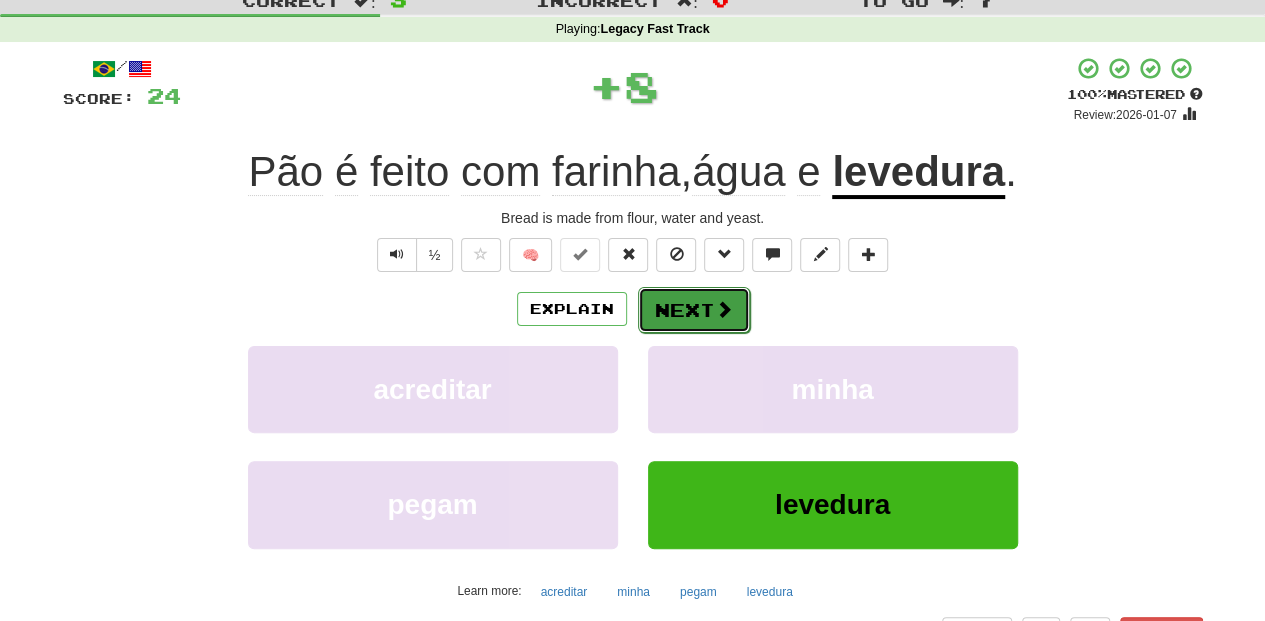 click on "Next" at bounding box center (694, 310) 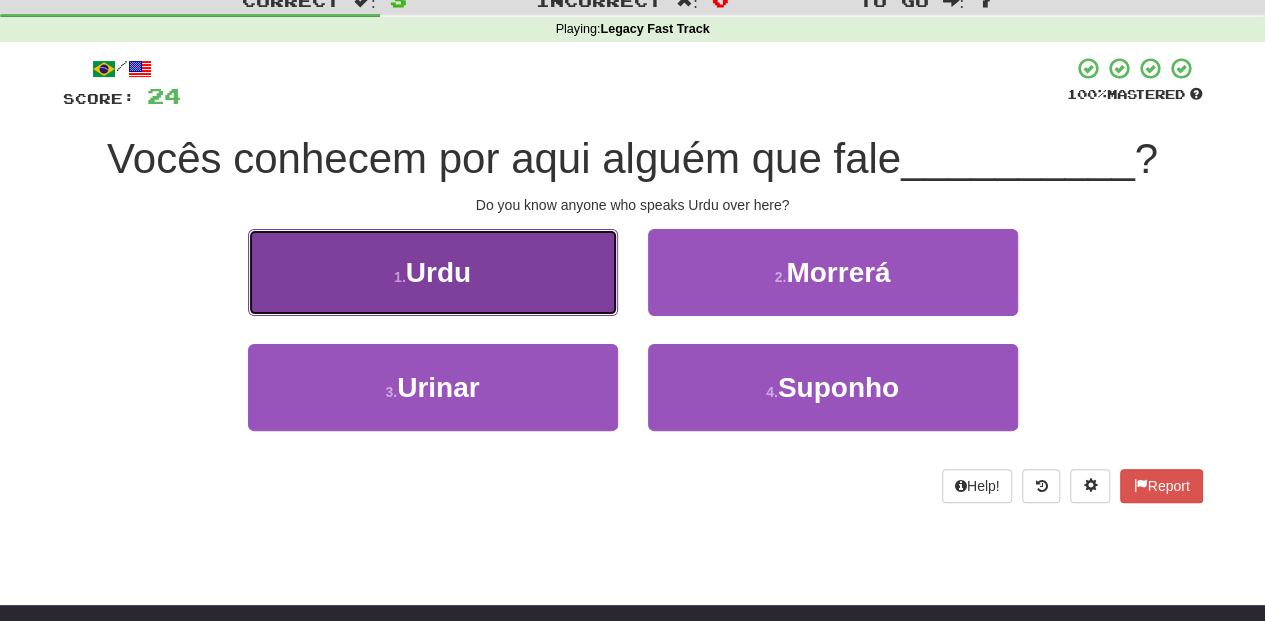 click on "1 .  Urdu" at bounding box center (433, 272) 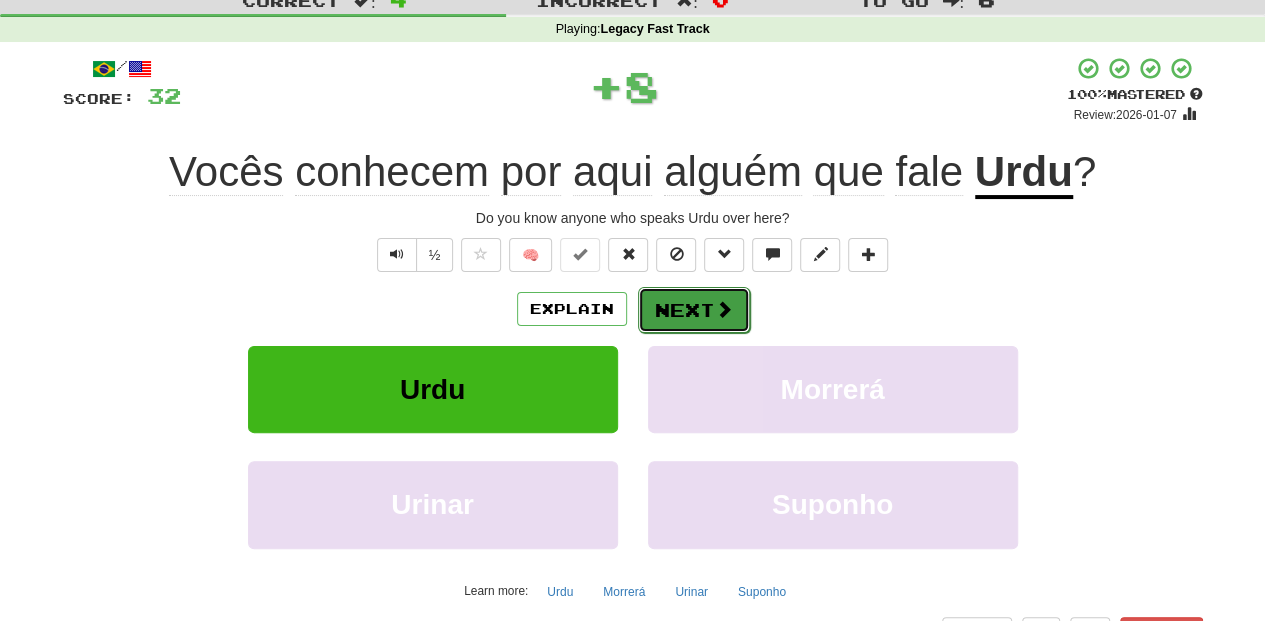 click on "Next" at bounding box center (694, 310) 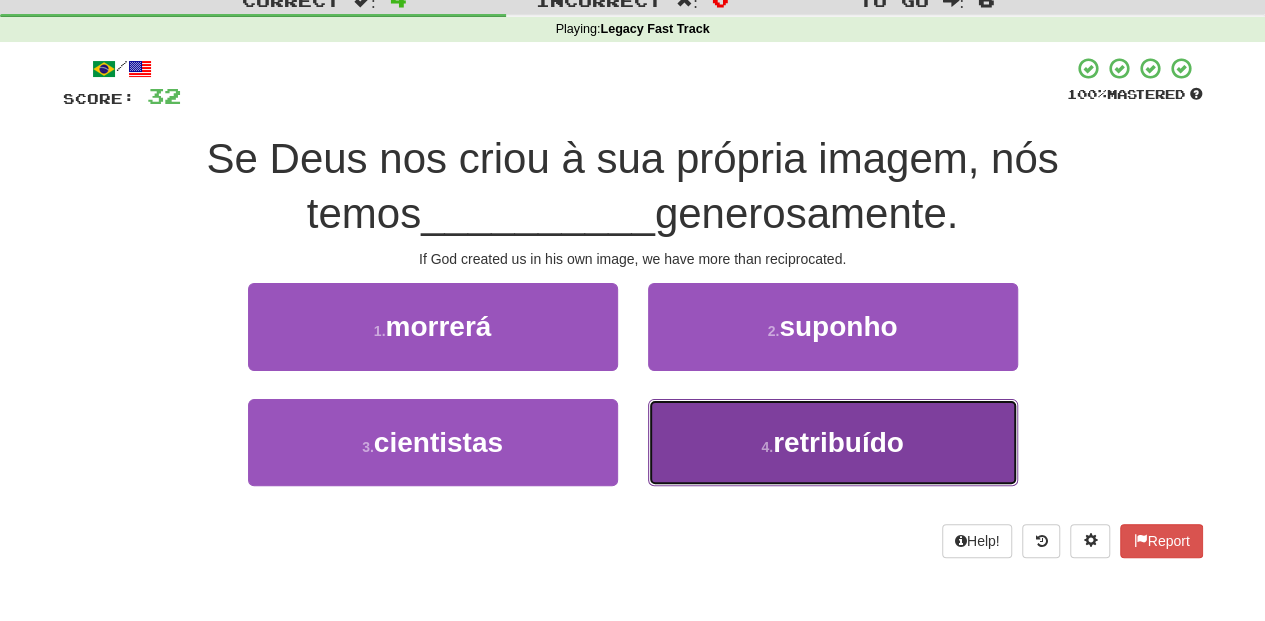 click on "4 .  retribuído" at bounding box center (833, 442) 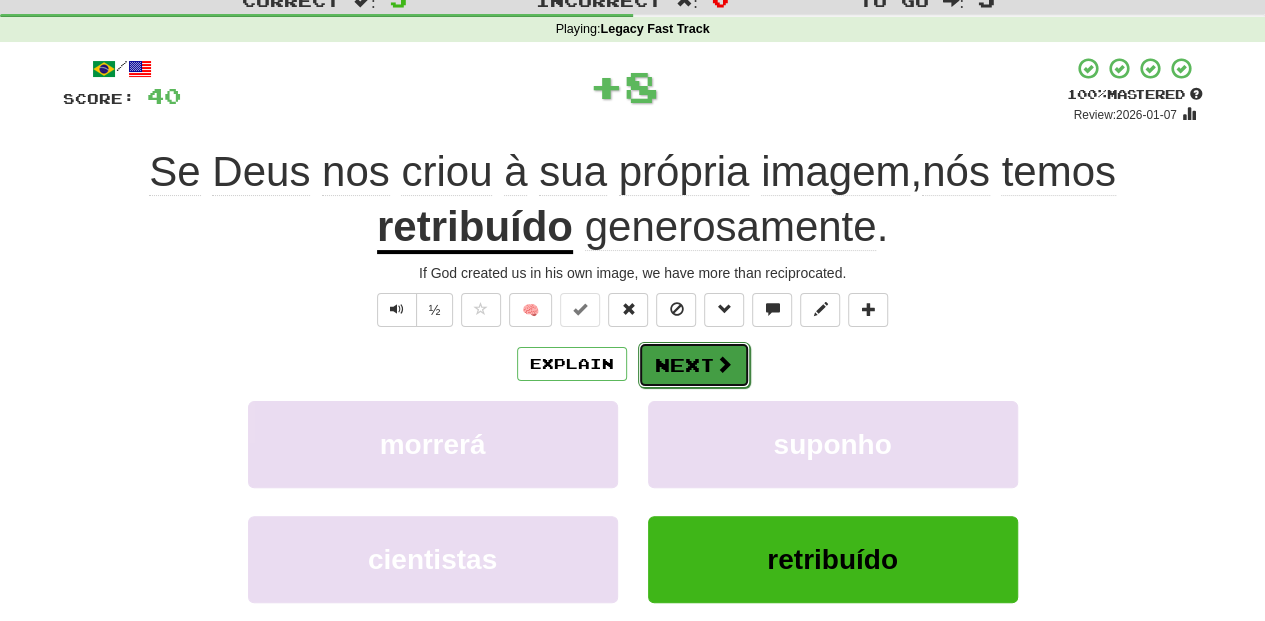 click on "Next" at bounding box center [694, 365] 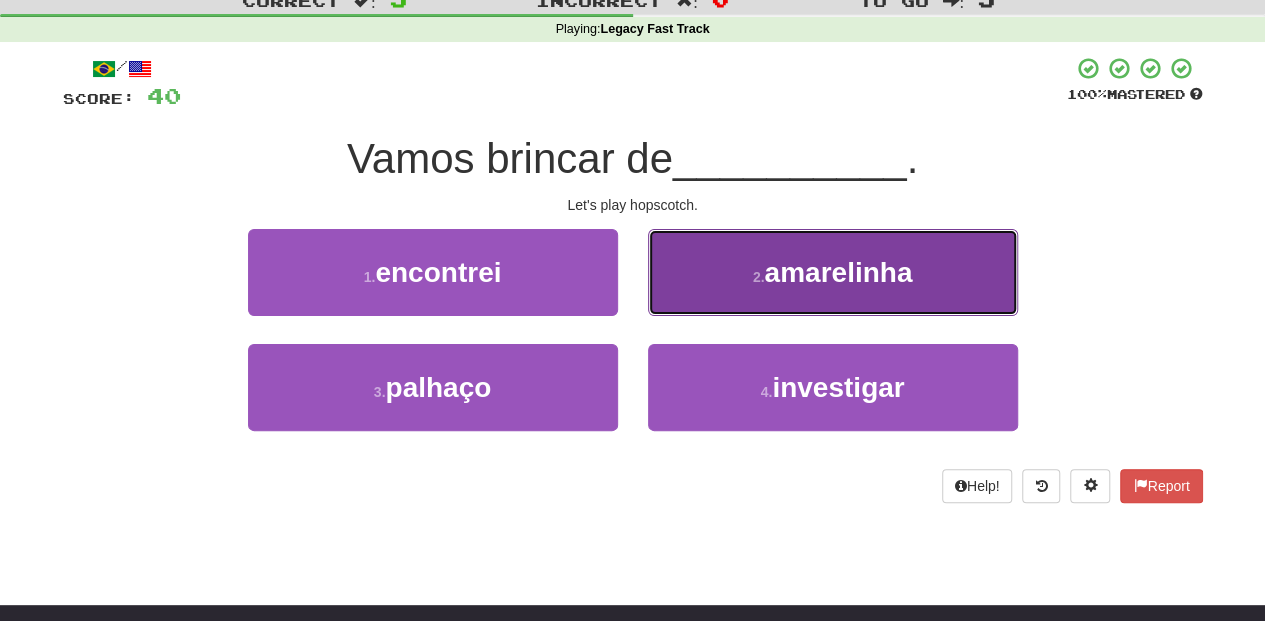 click on "2 .  amarelinha" at bounding box center (833, 272) 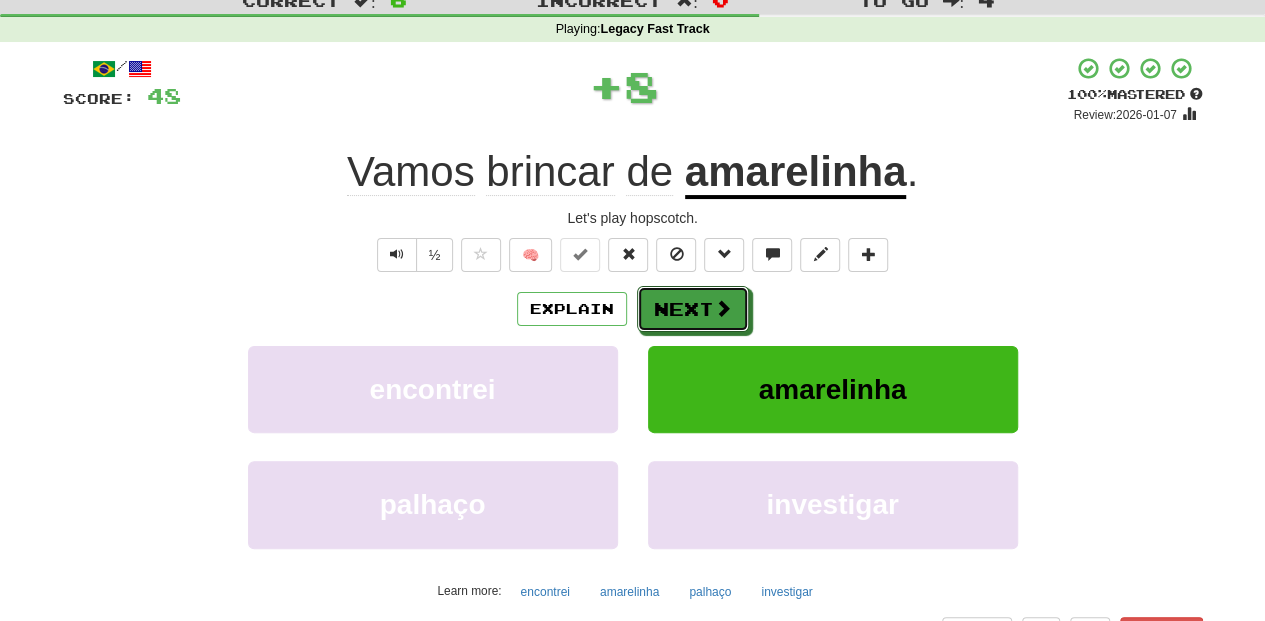 click on "Next" at bounding box center [693, 309] 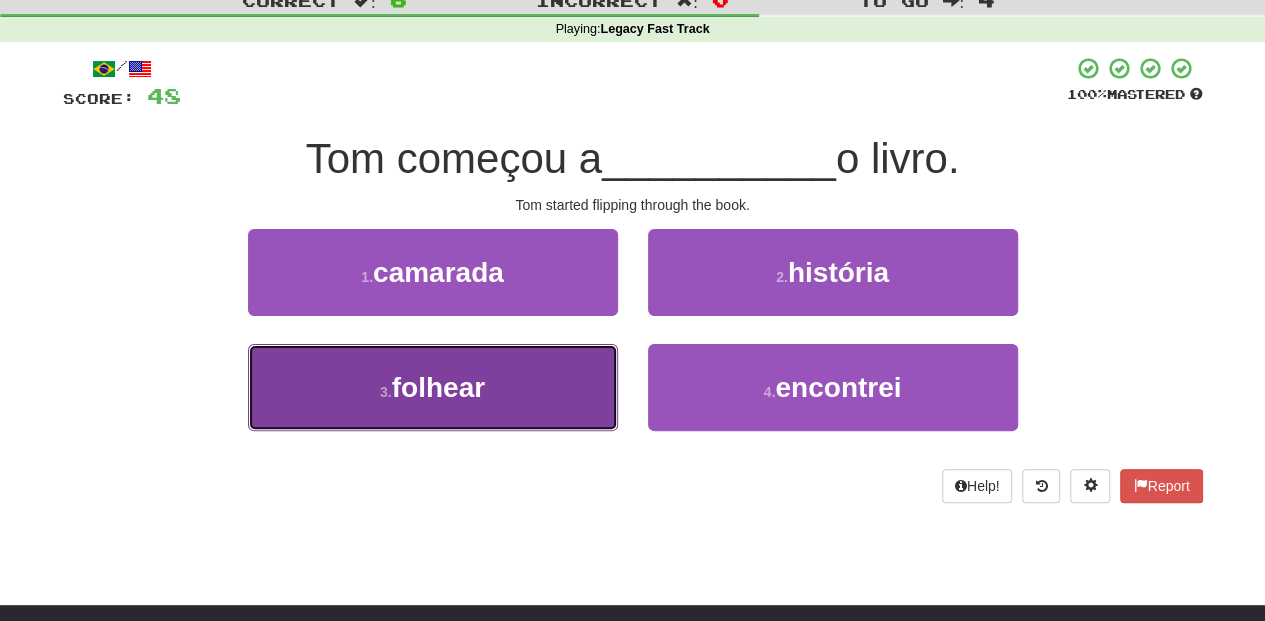 click on "3 .  folhear" at bounding box center (433, 387) 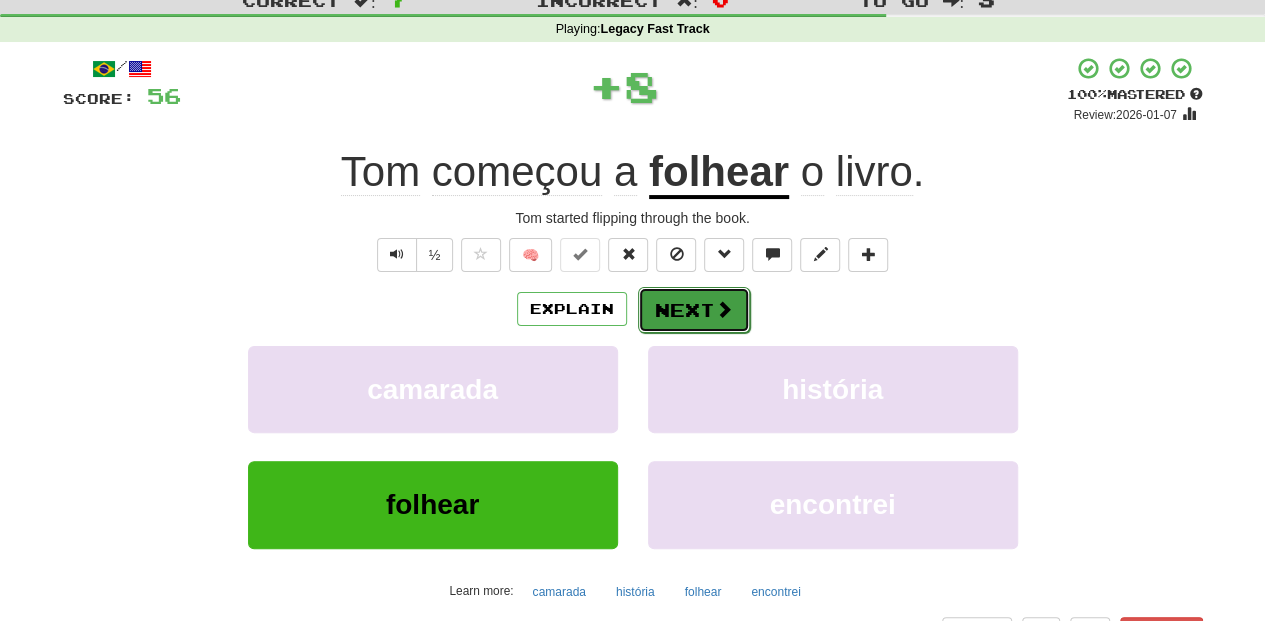 click on "Next" at bounding box center [694, 310] 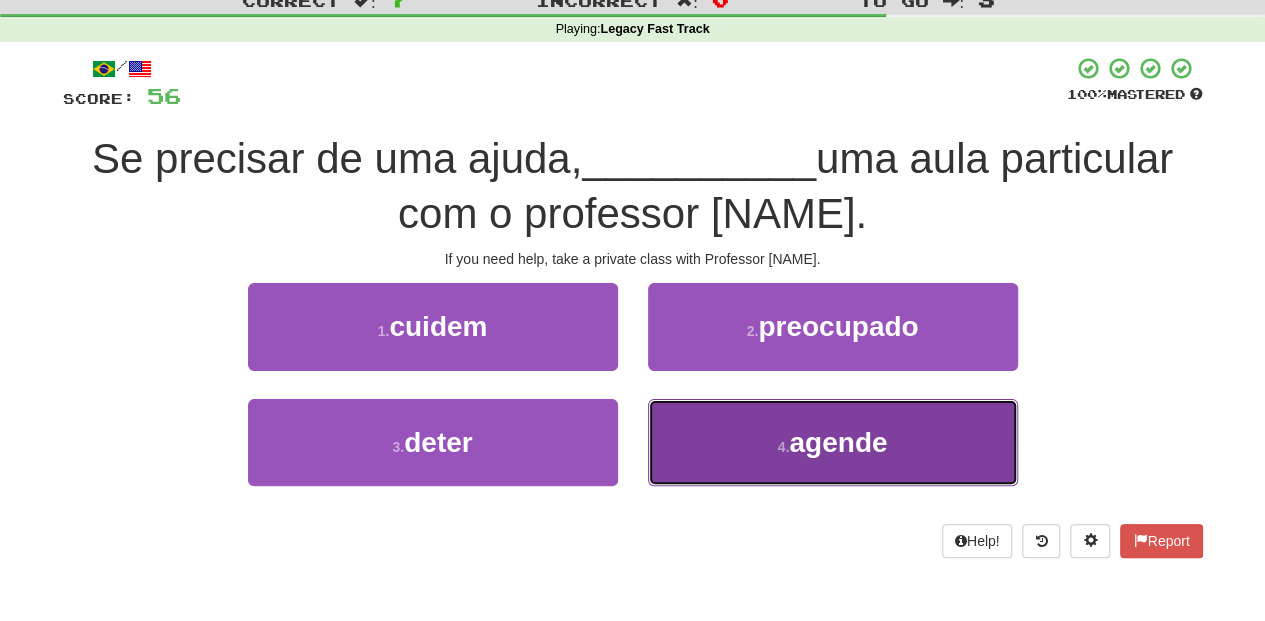click on "4 .  agende" at bounding box center [833, 442] 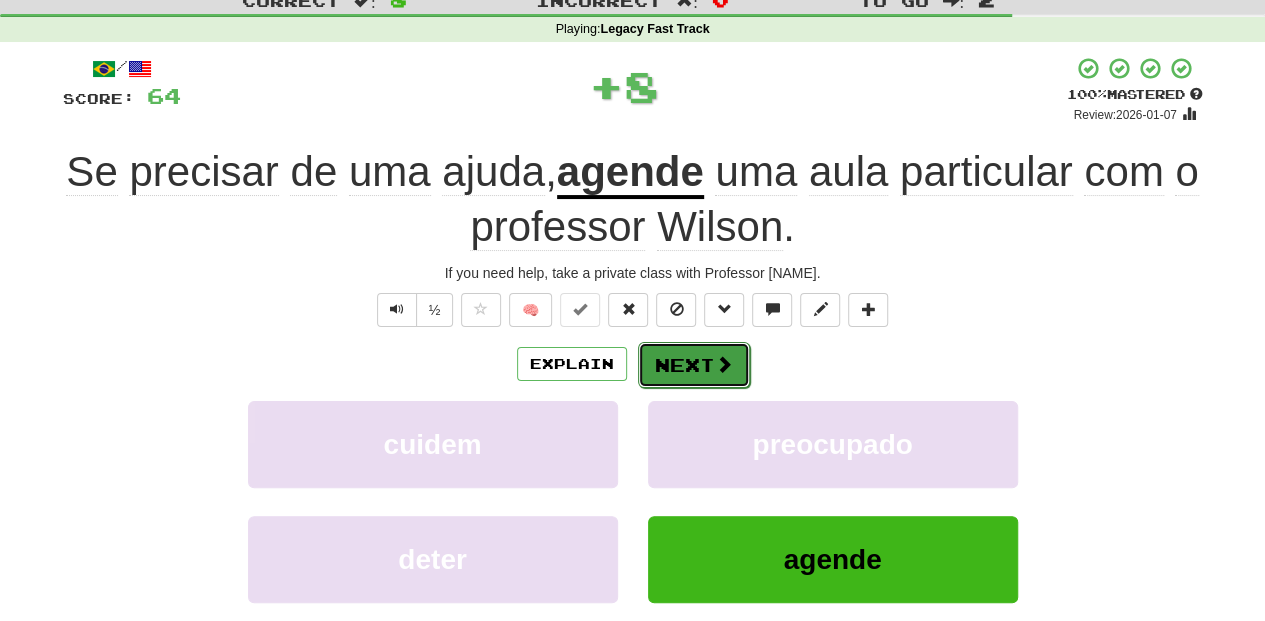click on "Next" at bounding box center (694, 365) 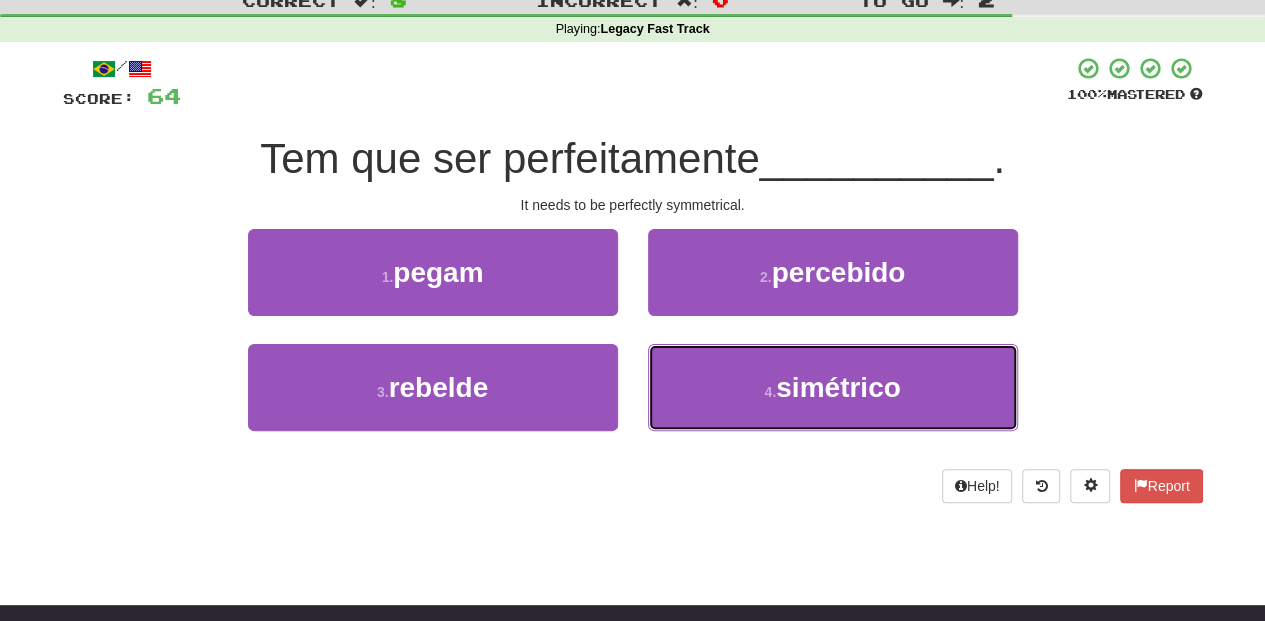 click on "4 .  simétrico" at bounding box center [833, 387] 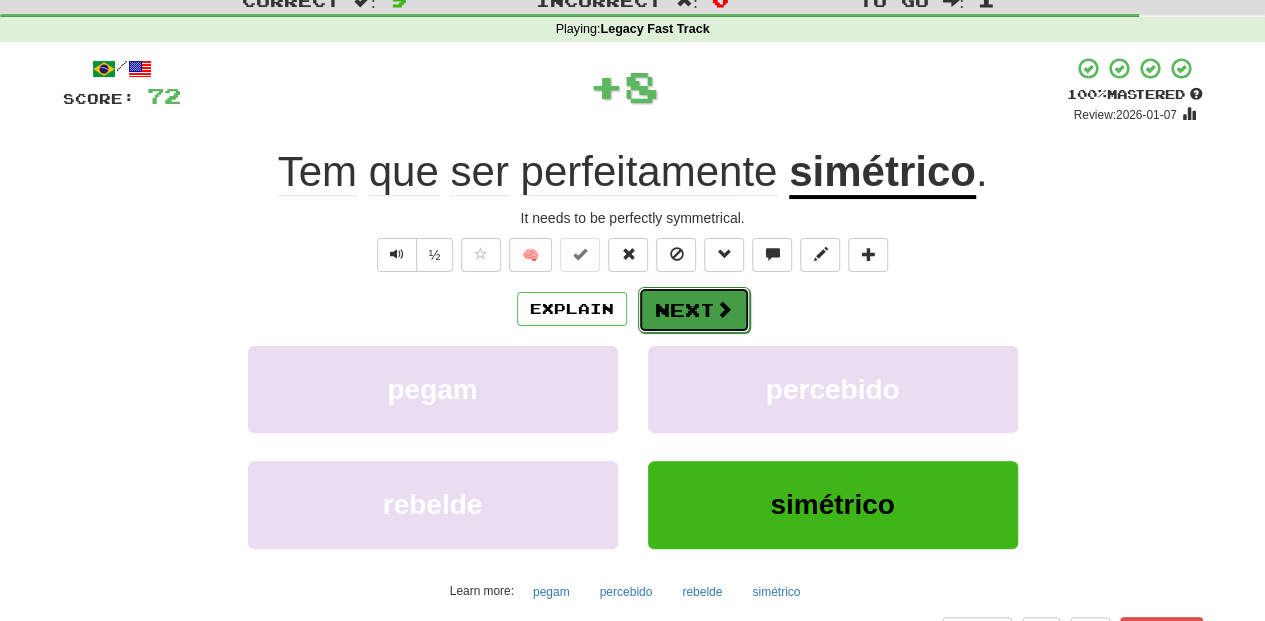 click on "Next" at bounding box center [694, 310] 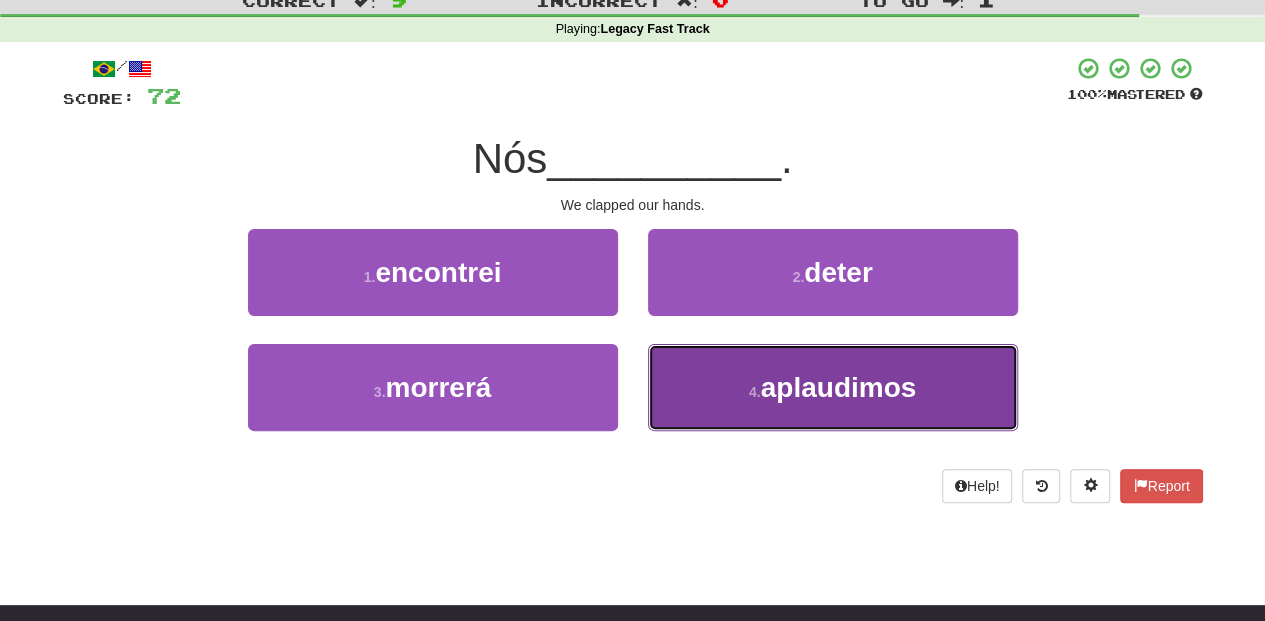 click on "4 .  aplaudimos" at bounding box center [833, 387] 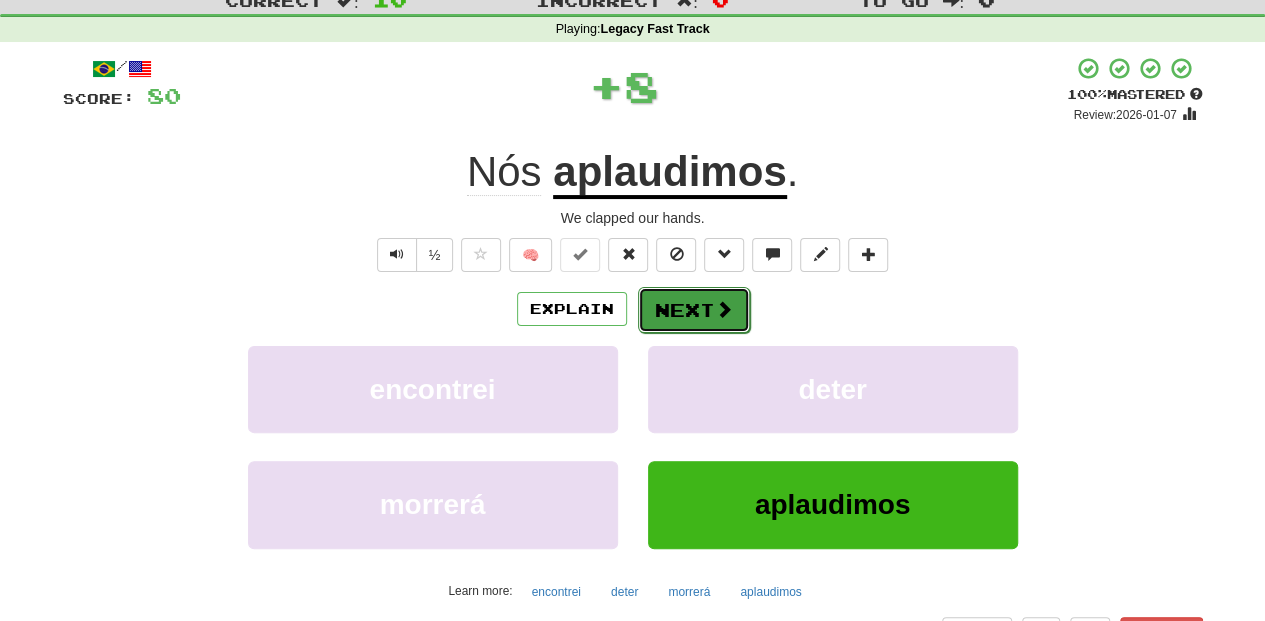 click on "Next" at bounding box center [694, 310] 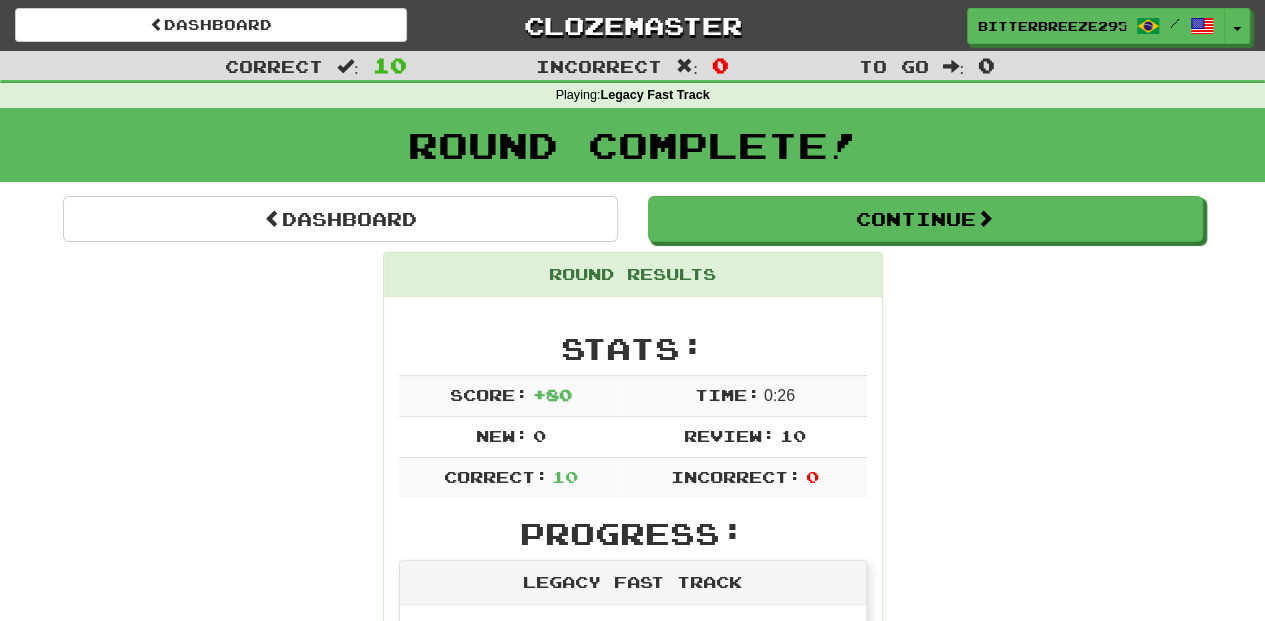 scroll, scrollTop: 0, scrollLeft: 0, axis: both 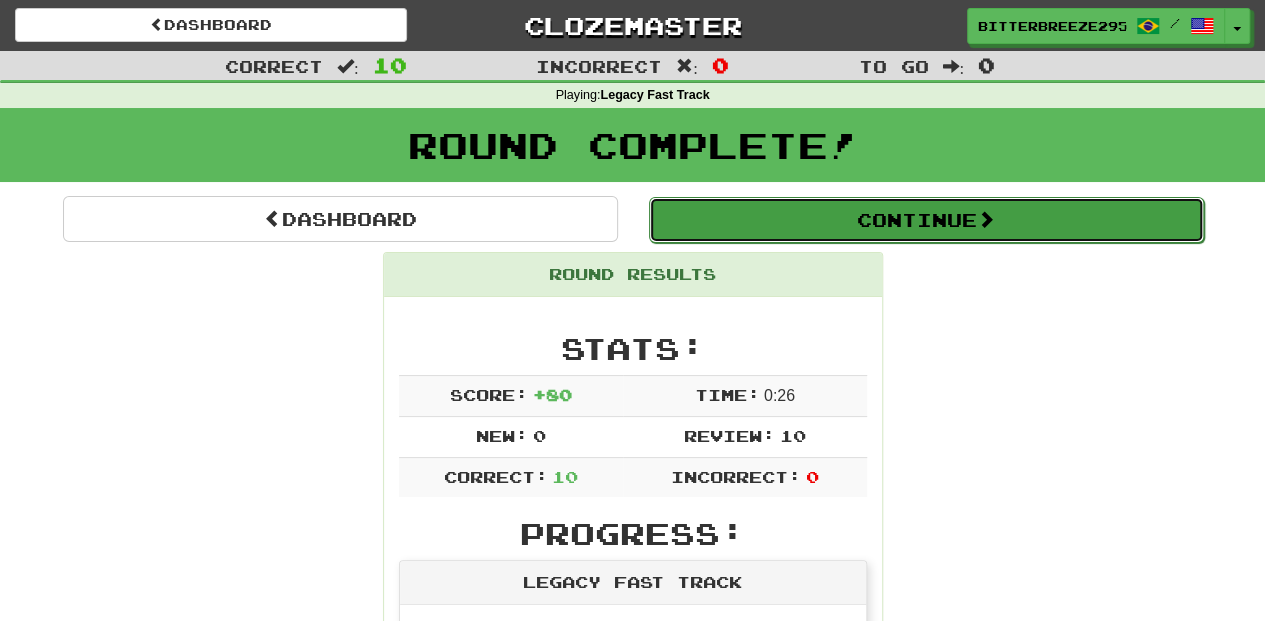 click on "Continue" at bounding box center [926, 220] 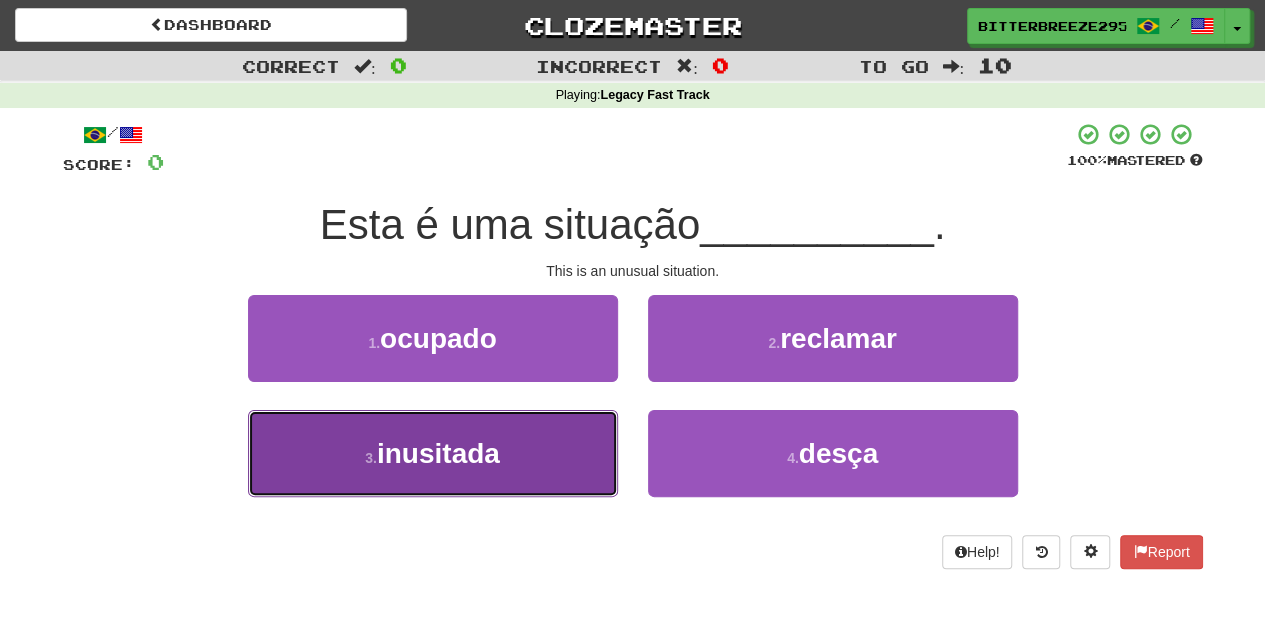 click on "3 .  inusitada" at bounding box center [433, 453] 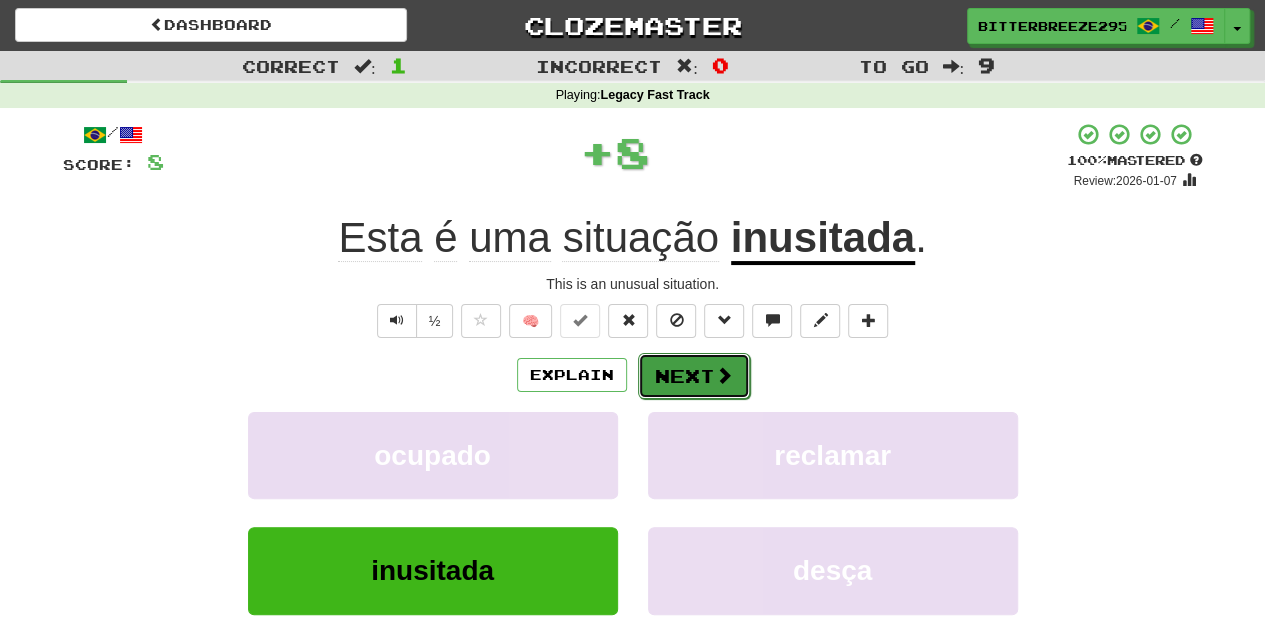 click on "Next" at bounding box center (694, 376) 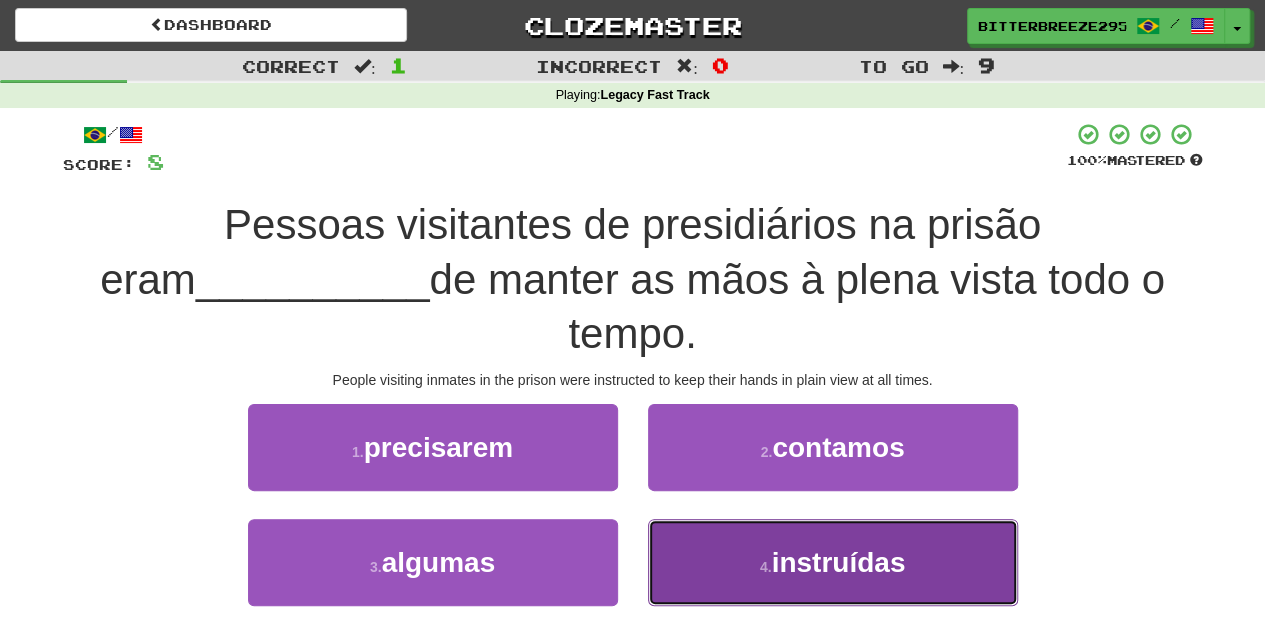 click on "4 .  instruídas" at bounding box center [833, 562] 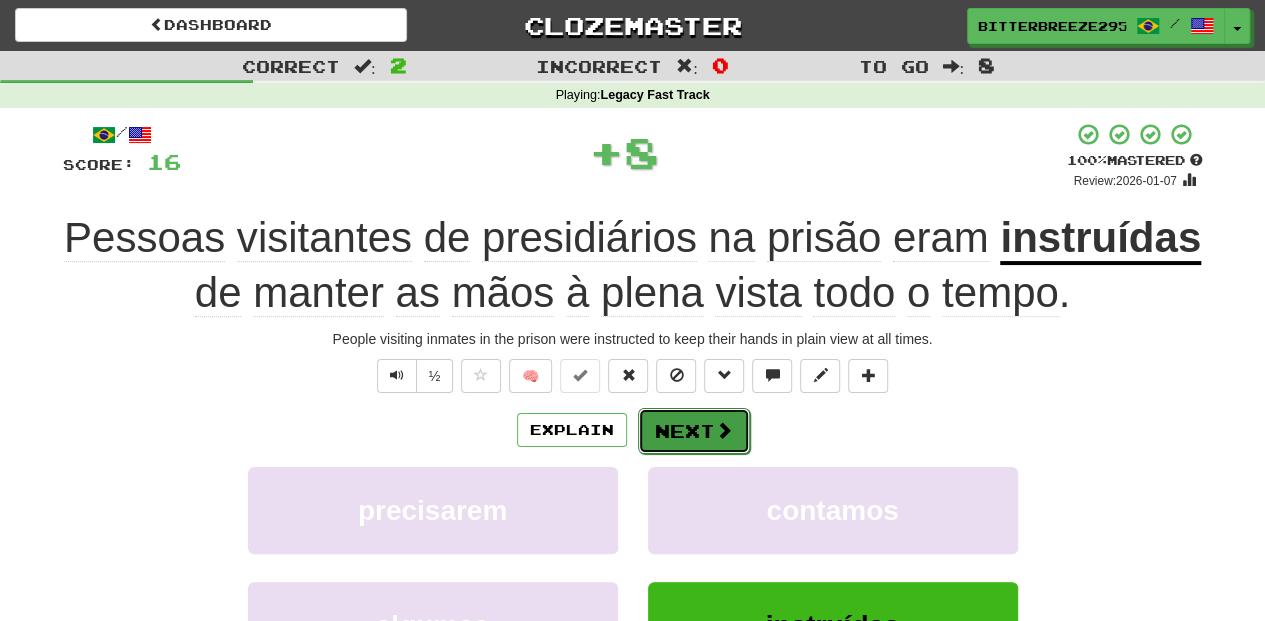 click on "Next" at bounding box center [694, 431] 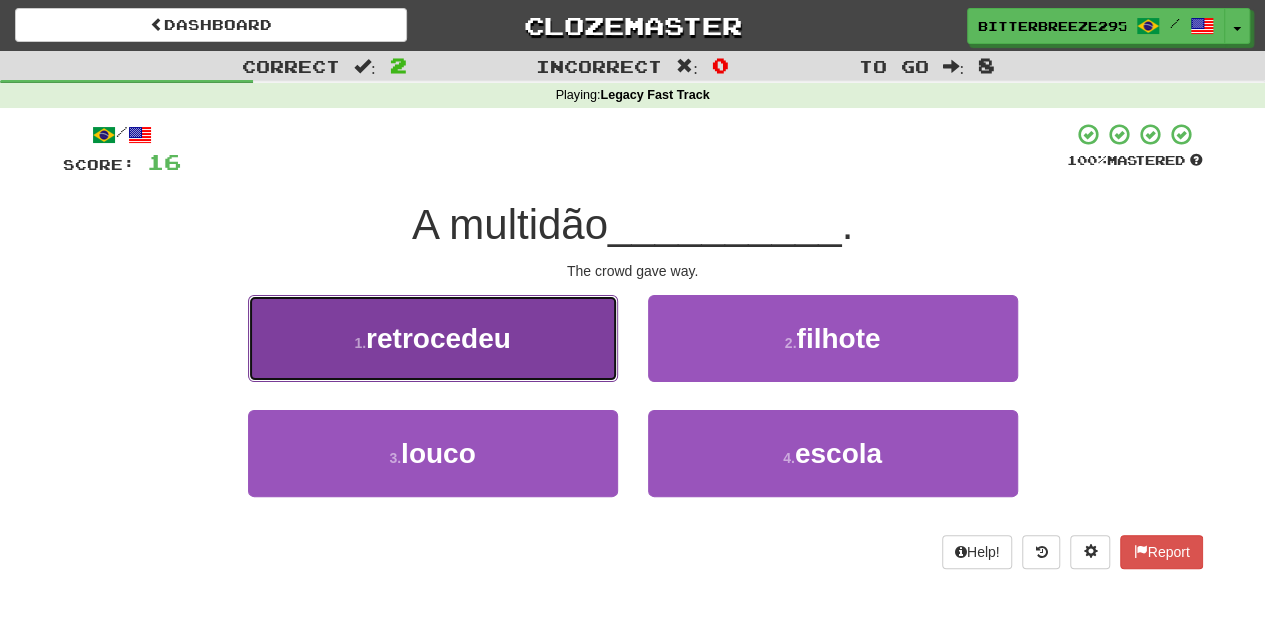 click on "1 .  retrocedeu" at bounding box center [433, 338] 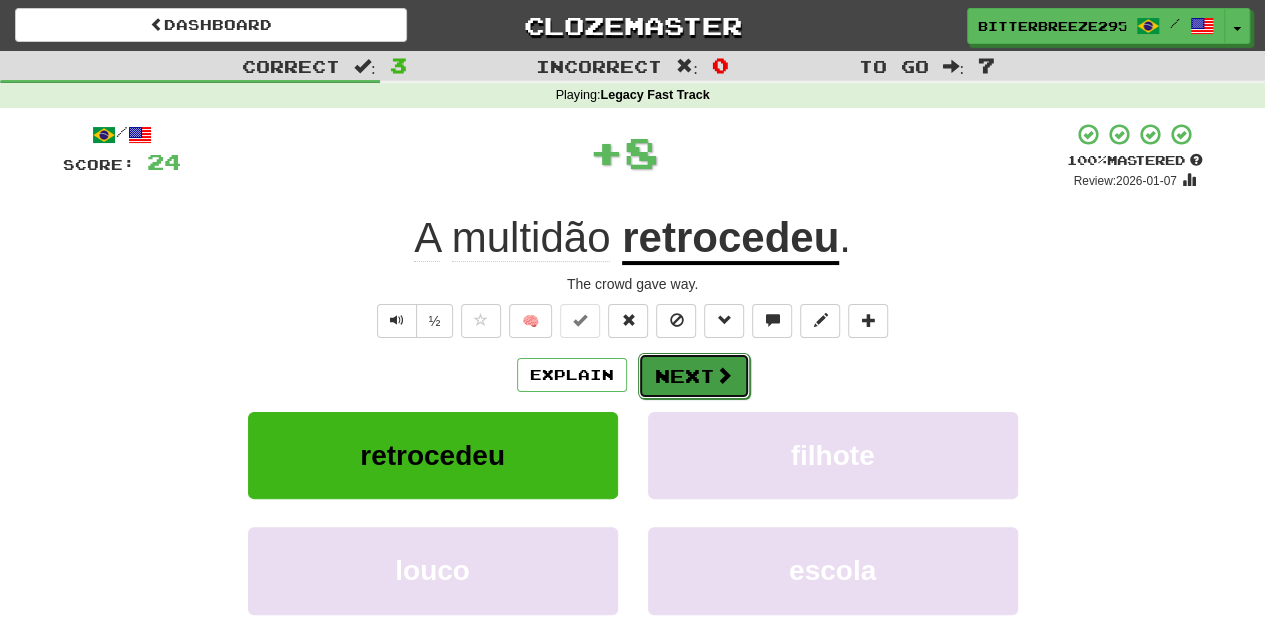 click on "Next" at bounding box center [694, 376] 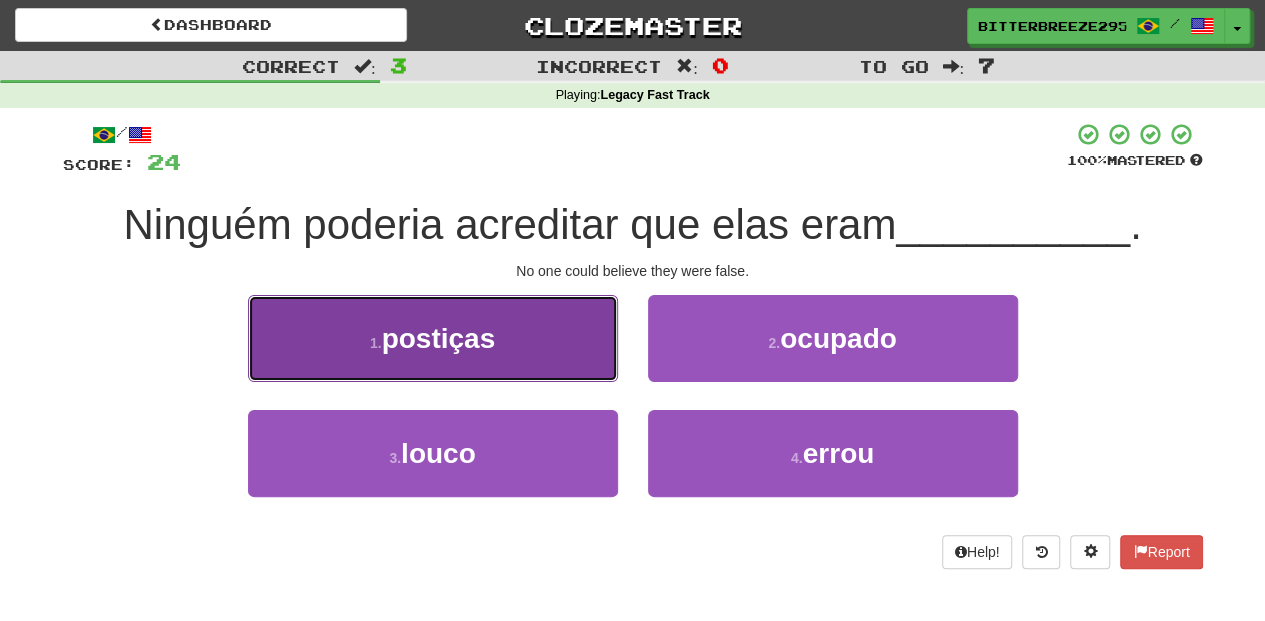click on "1 .  postiças" at bounding box center (433, 338) 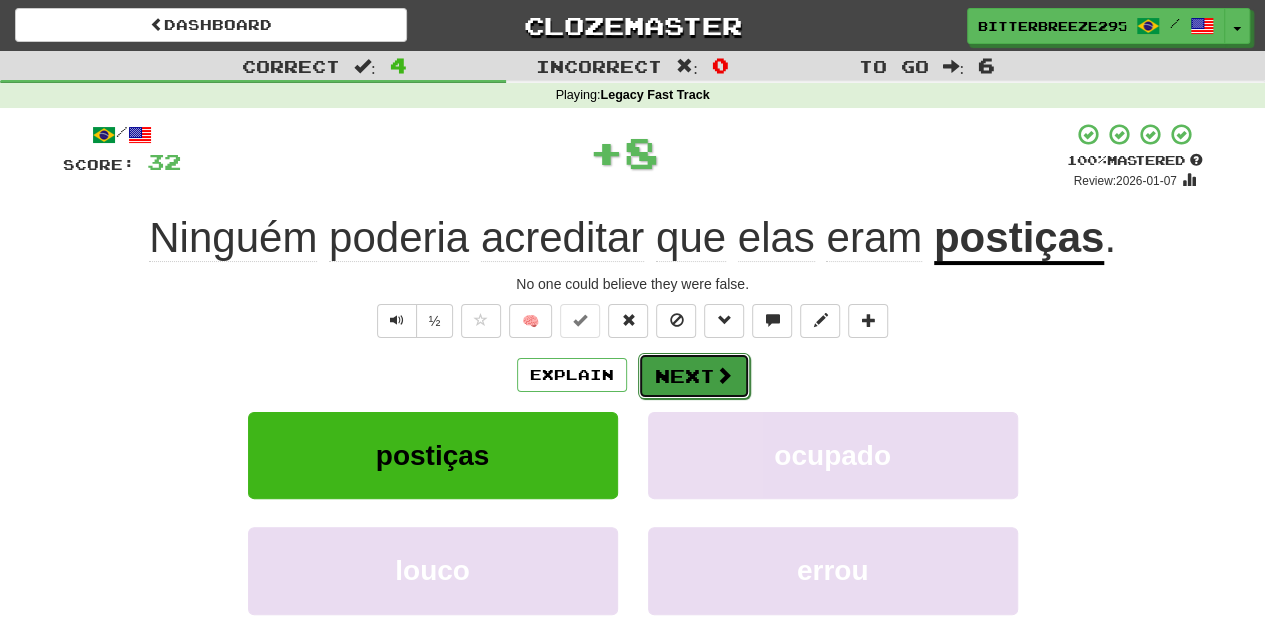 click on "Next" at bounding box center (694, 376) 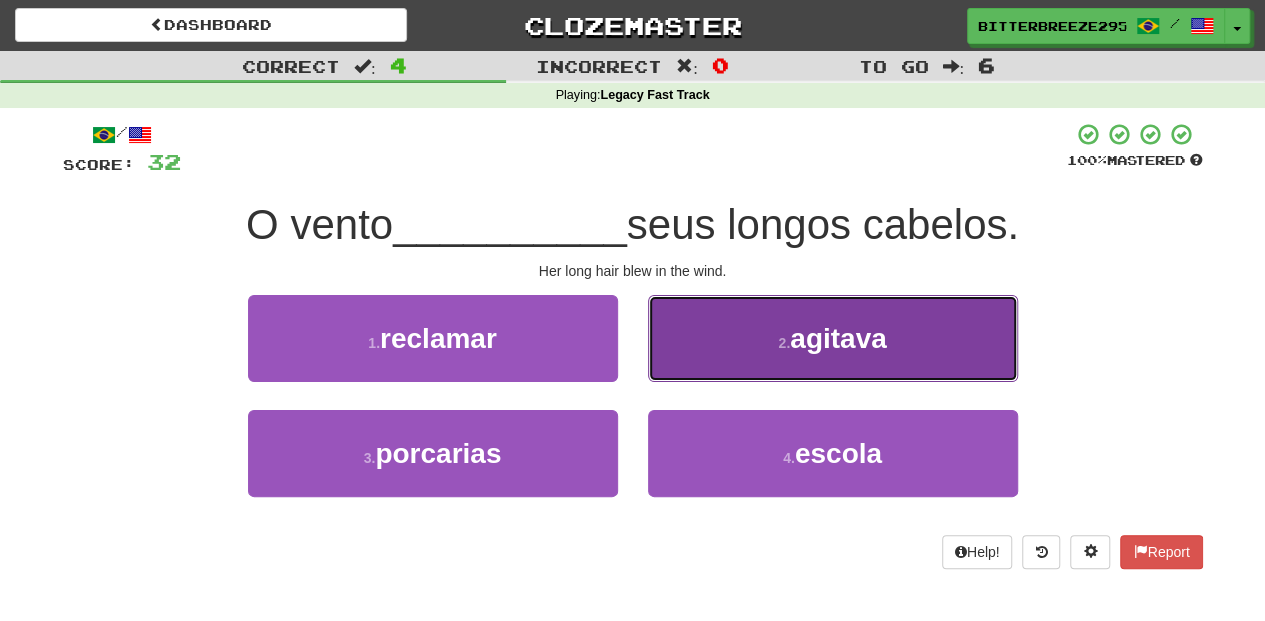 click on "2 .  agitava" at bounding box center [833, 338] 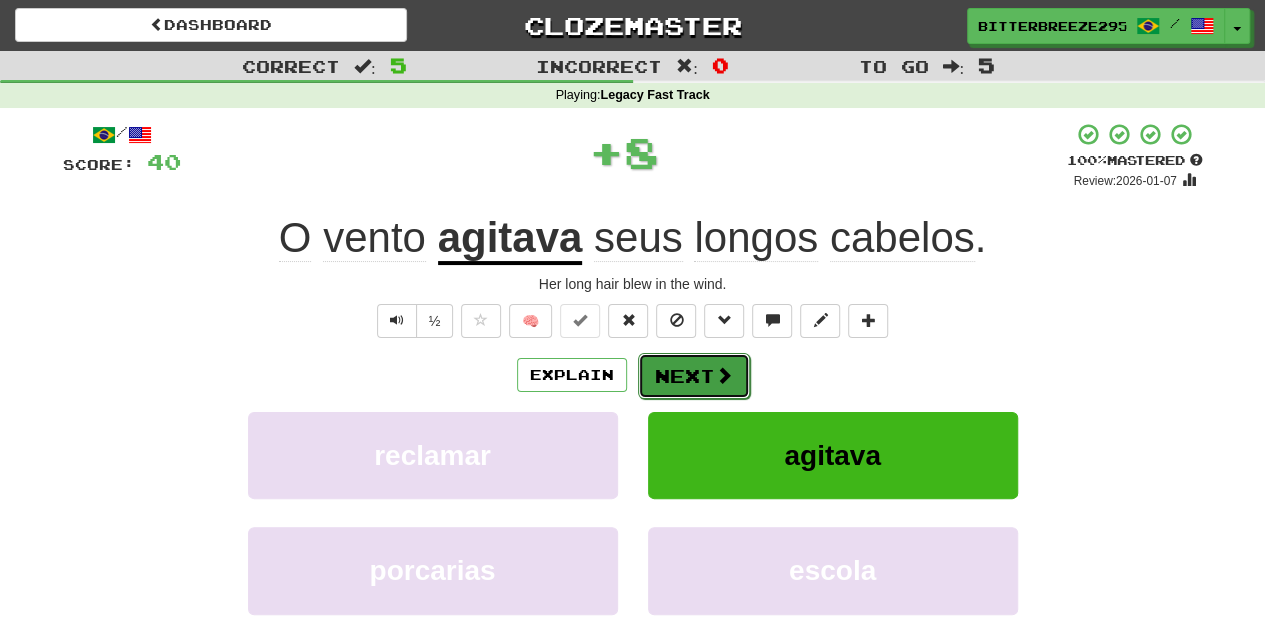 click on "Next" at bounding box center (694, 376) 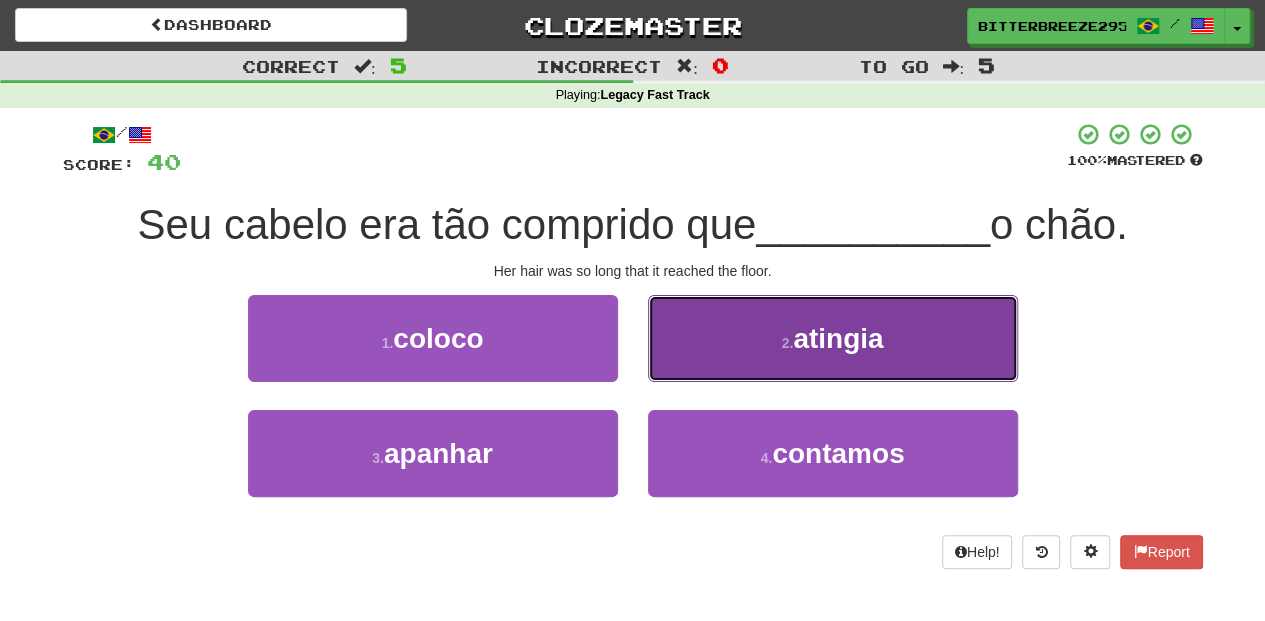 click on "2 .  atingia" at bounding box center (833, 338) 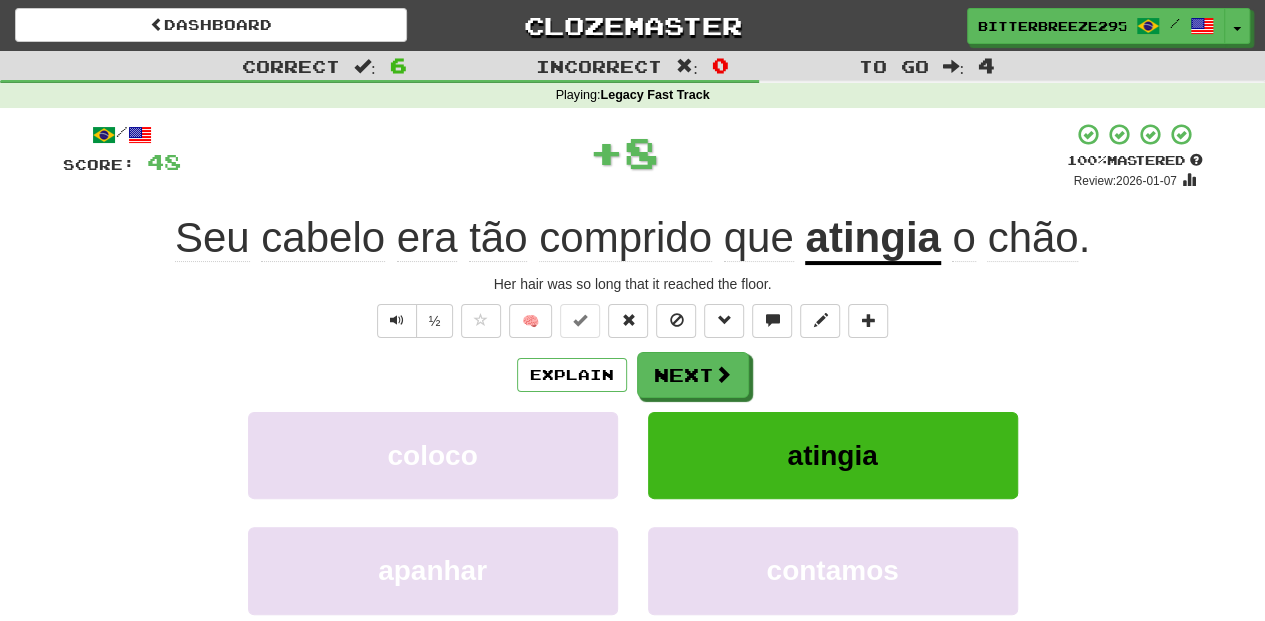 click on "Next" at bounding box center [693, 375] 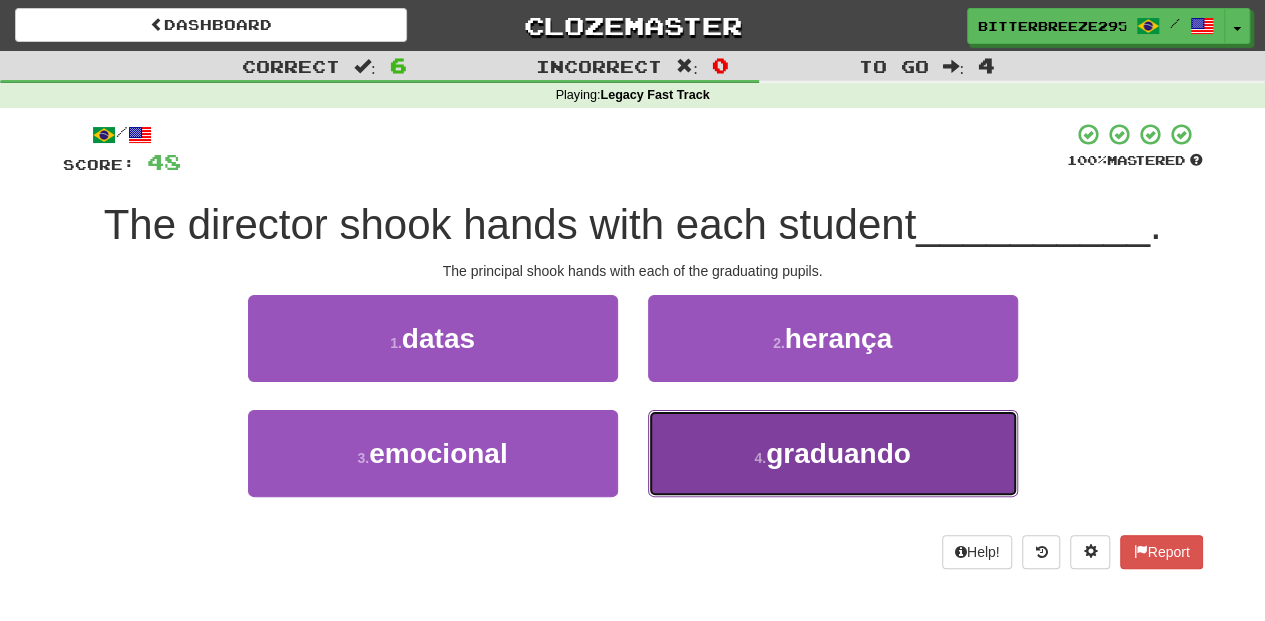 click on "4 .  graduando" at bounding box center [833, 453] 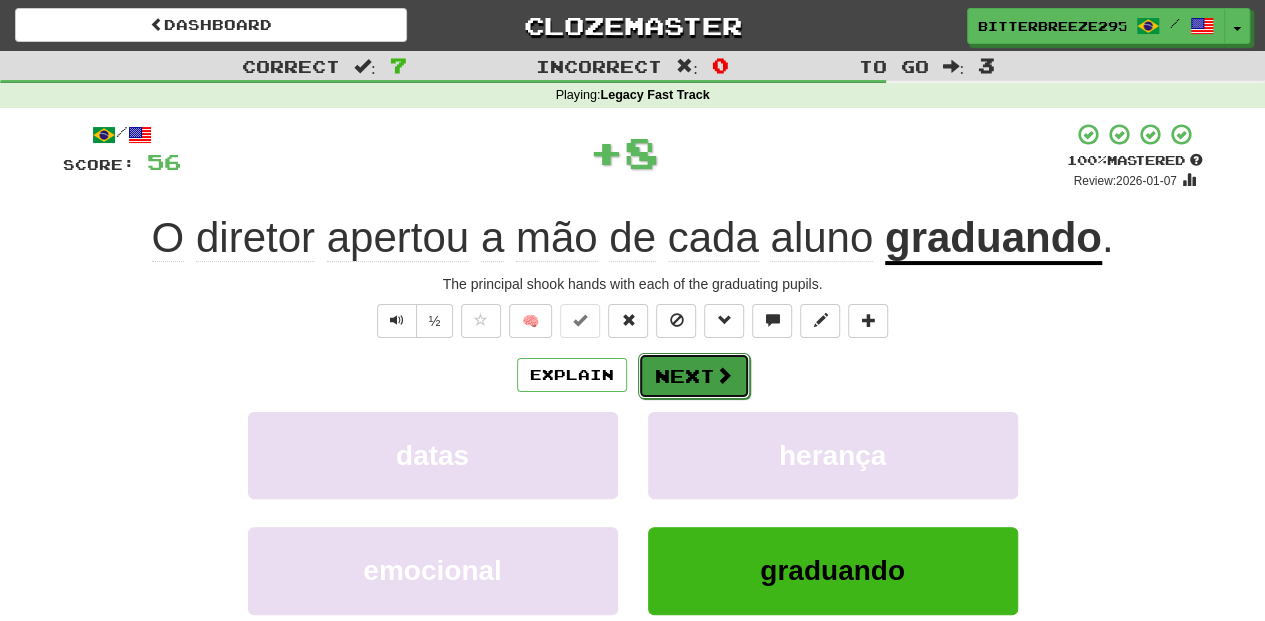 click on "Next" at bounding box center [694, 376] 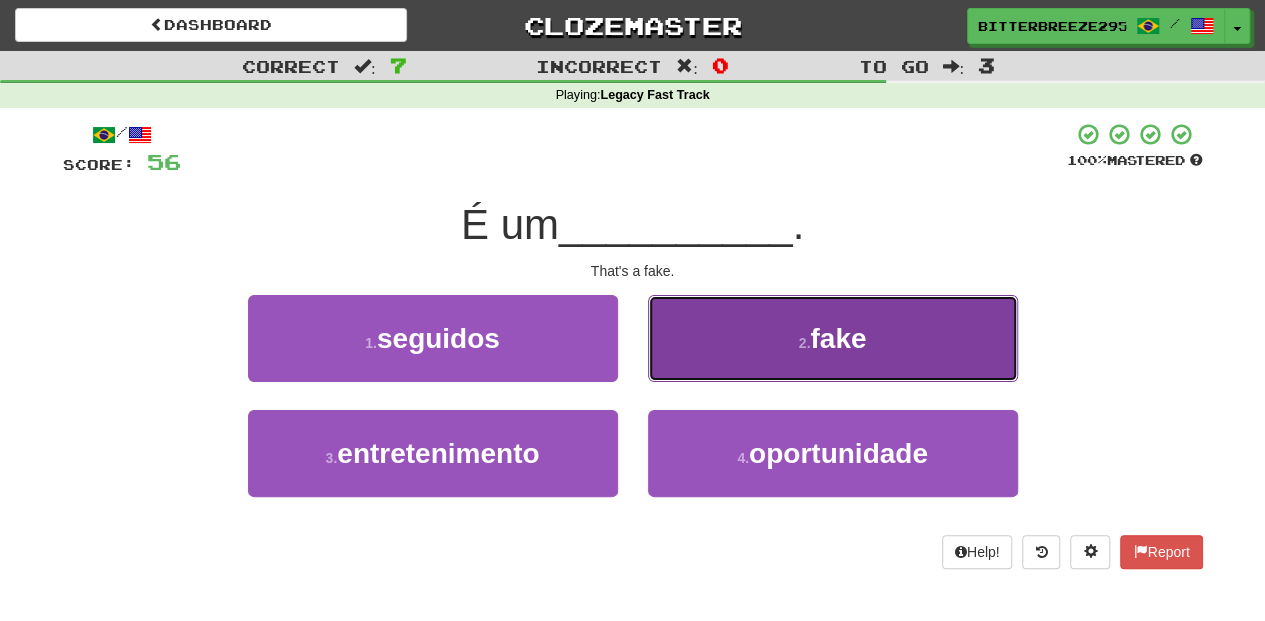 click on "2 .  fake" at bounding box center (833, 338) 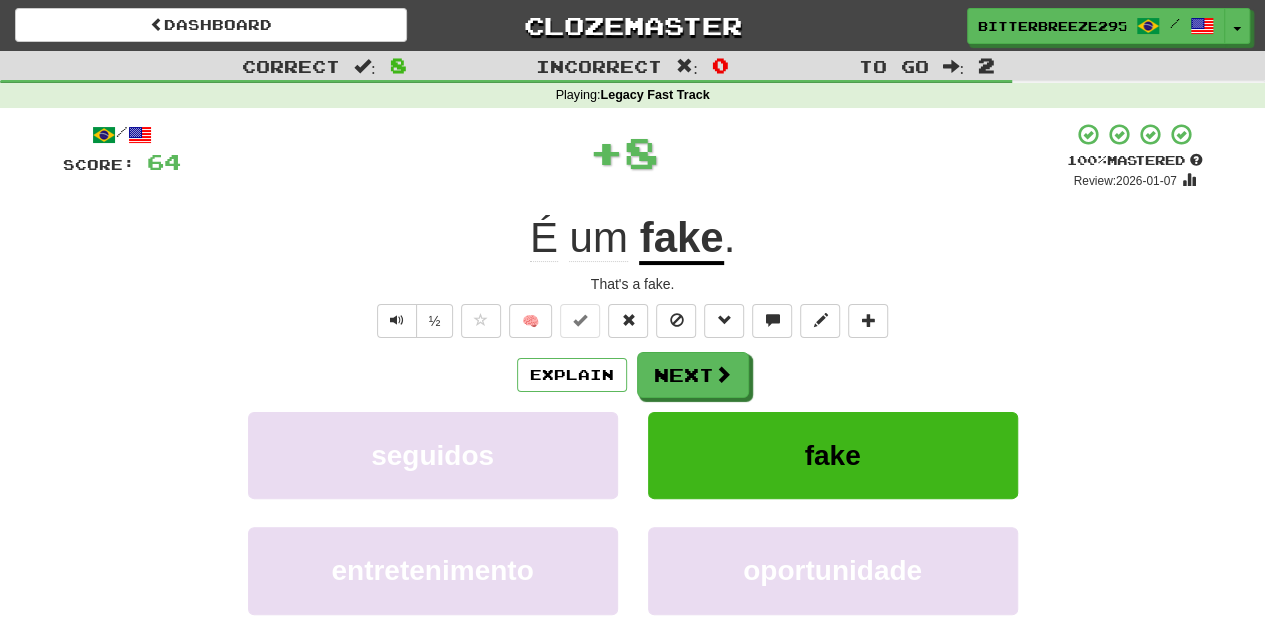 click on "Next" at bounding box center (693, 375) 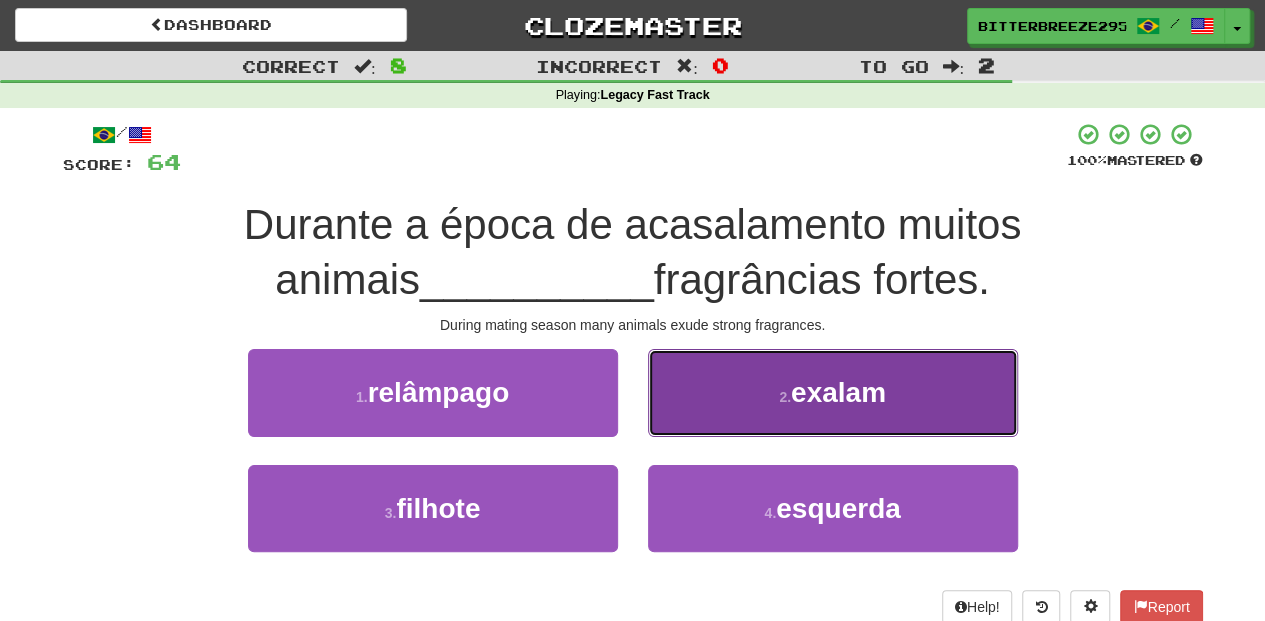 click on "2 .  exalam" at bounding box center [833, 392] 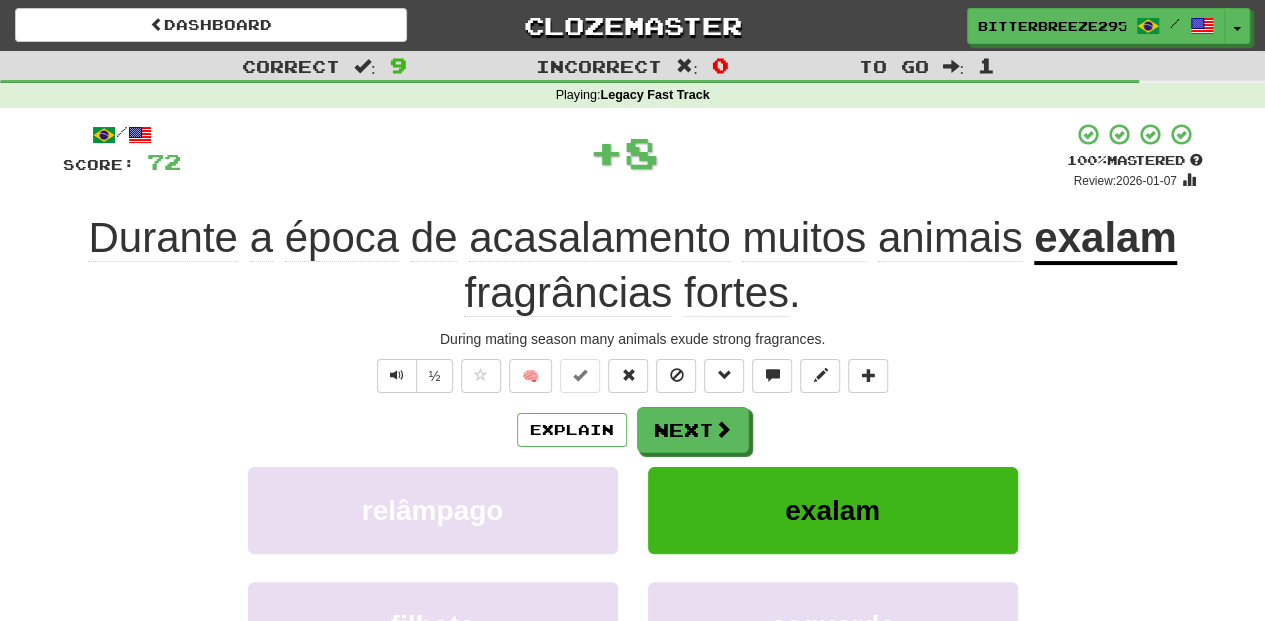 click on "Next" at bounding box center (693, 430) 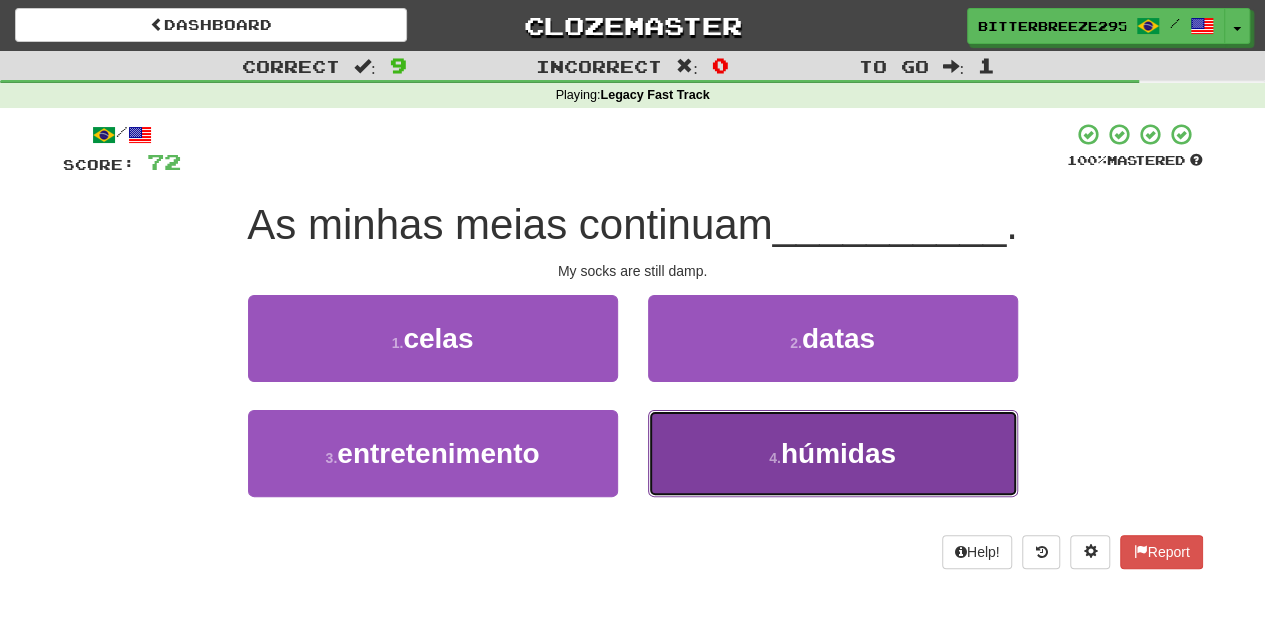 click on "4 .  húmidas" at bounding box center [833, 453] 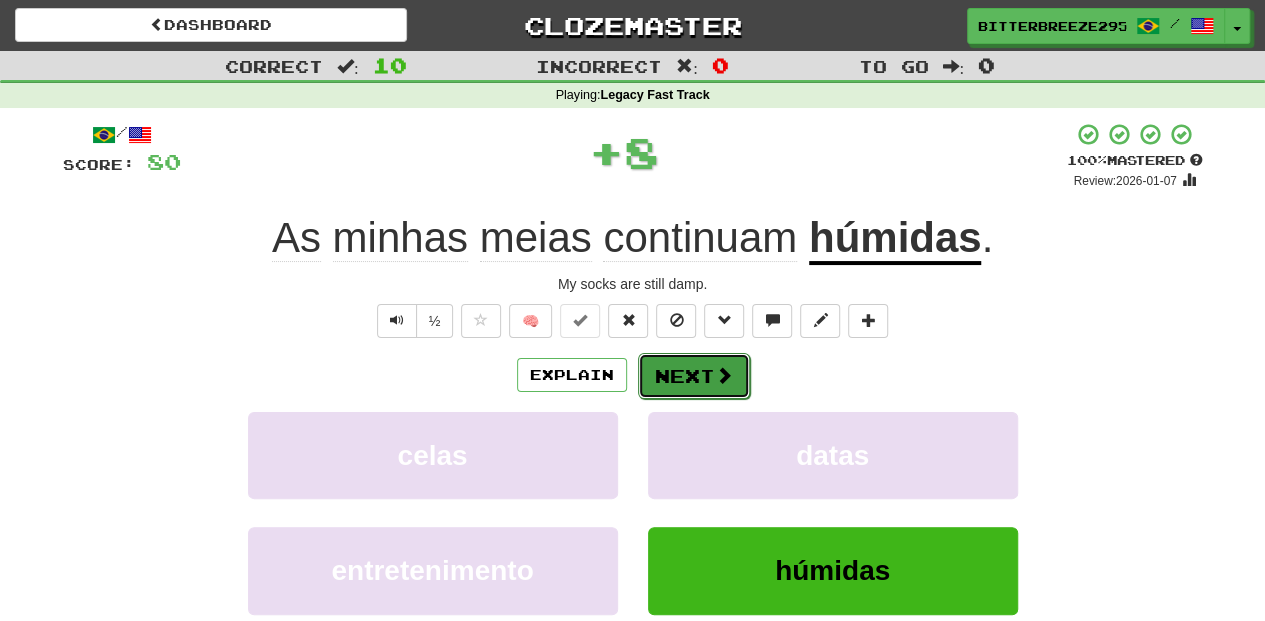 click on "Next" at bounding box center [694, 376] 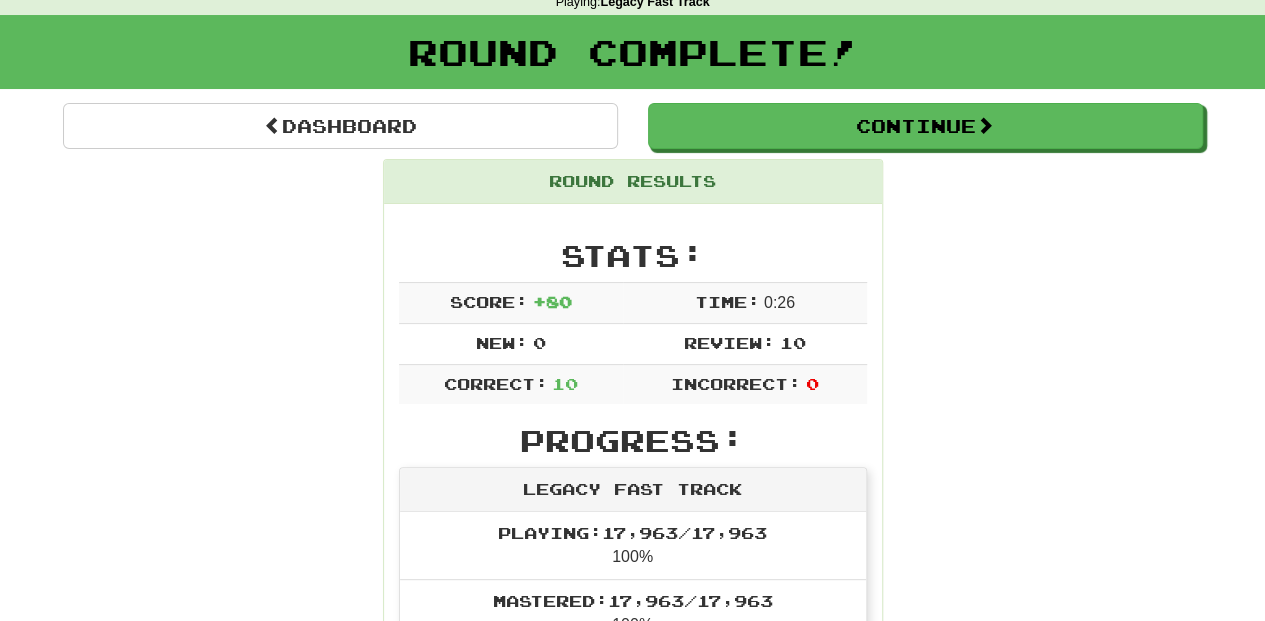 scroll, scrollTop: 66, scrollLeft: 0, axis: vertical 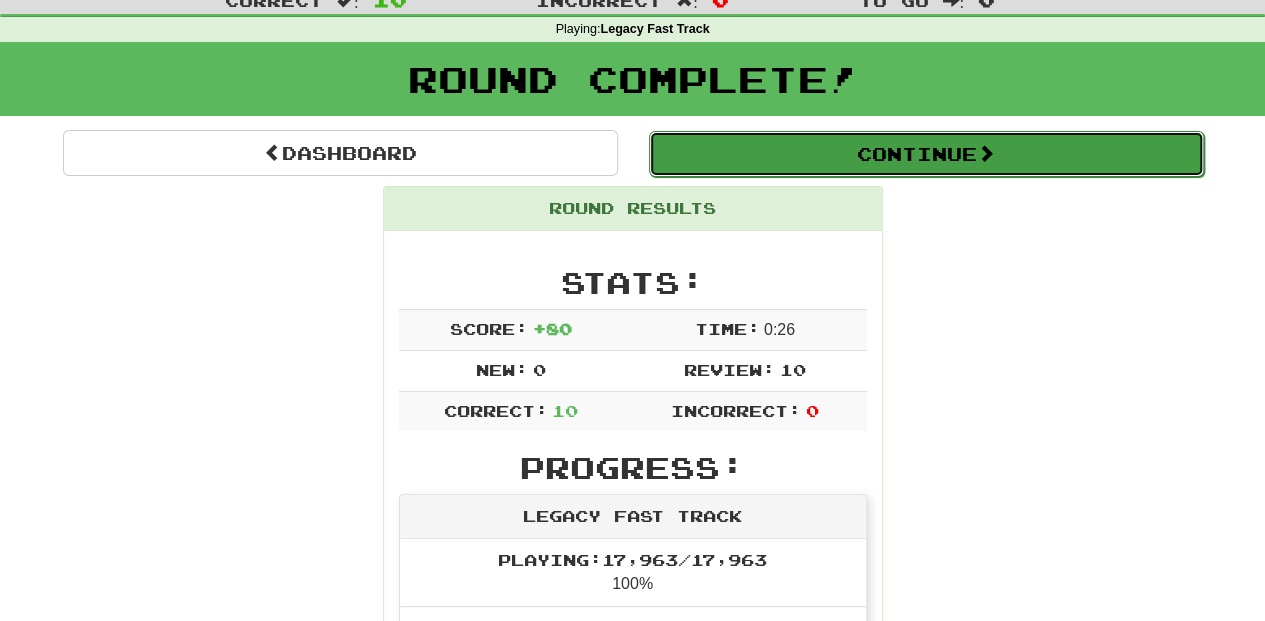 click on "Continue" at bounding box center [926, 154] 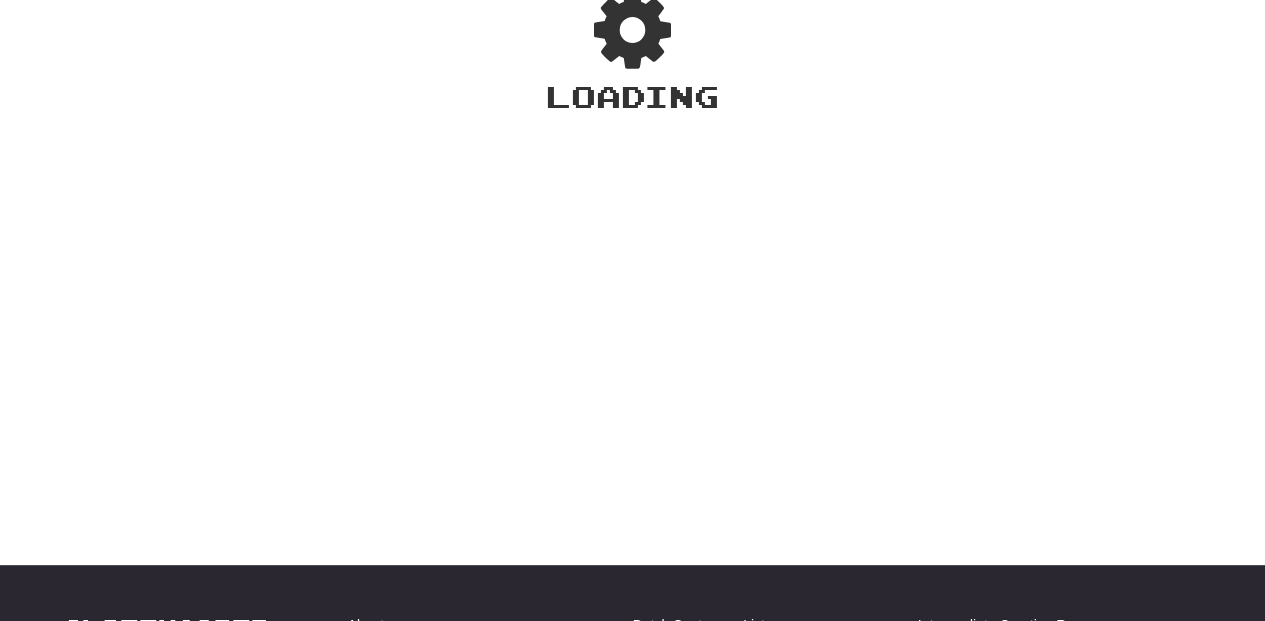 scroll, scrollTop: 66, scrollLeft: 0, axis: vertical 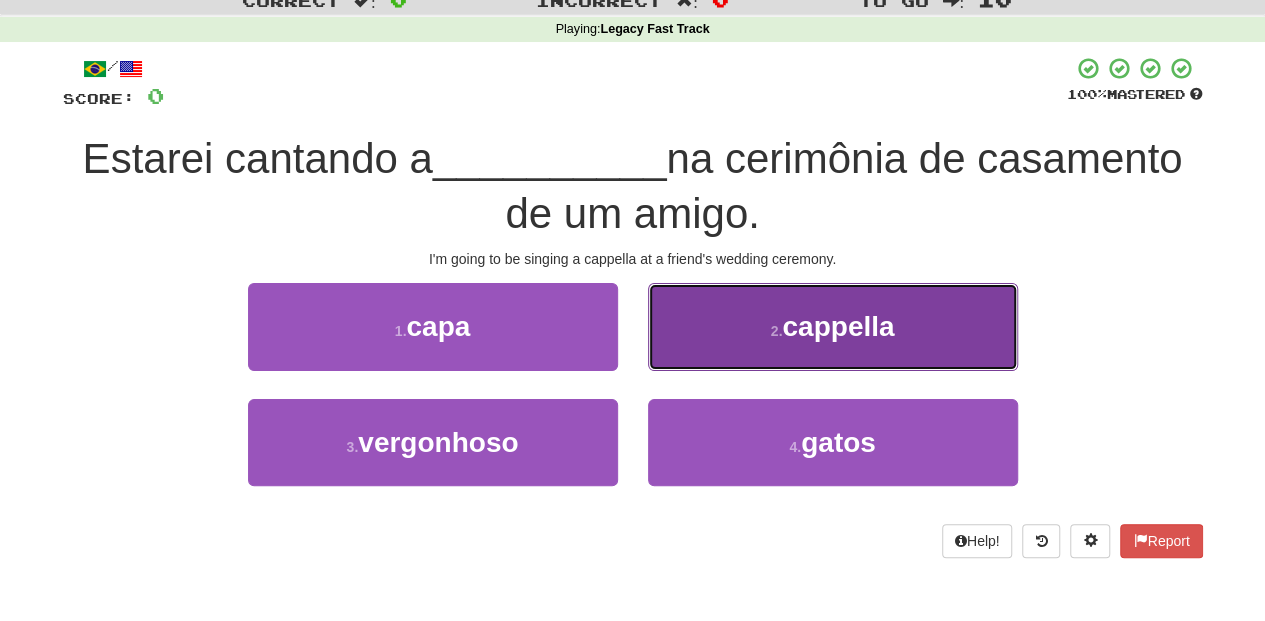 click on "2 .  cappella" at bounding box center [833, 326] 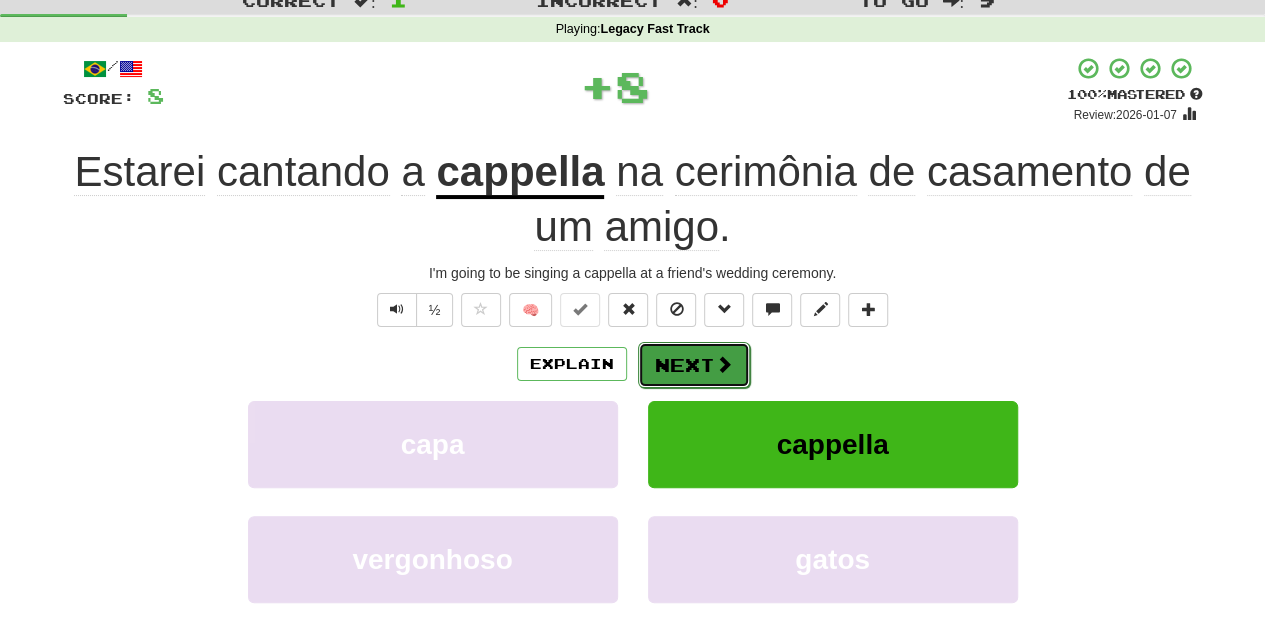 click on "Next" at bounding box center [694, 365] 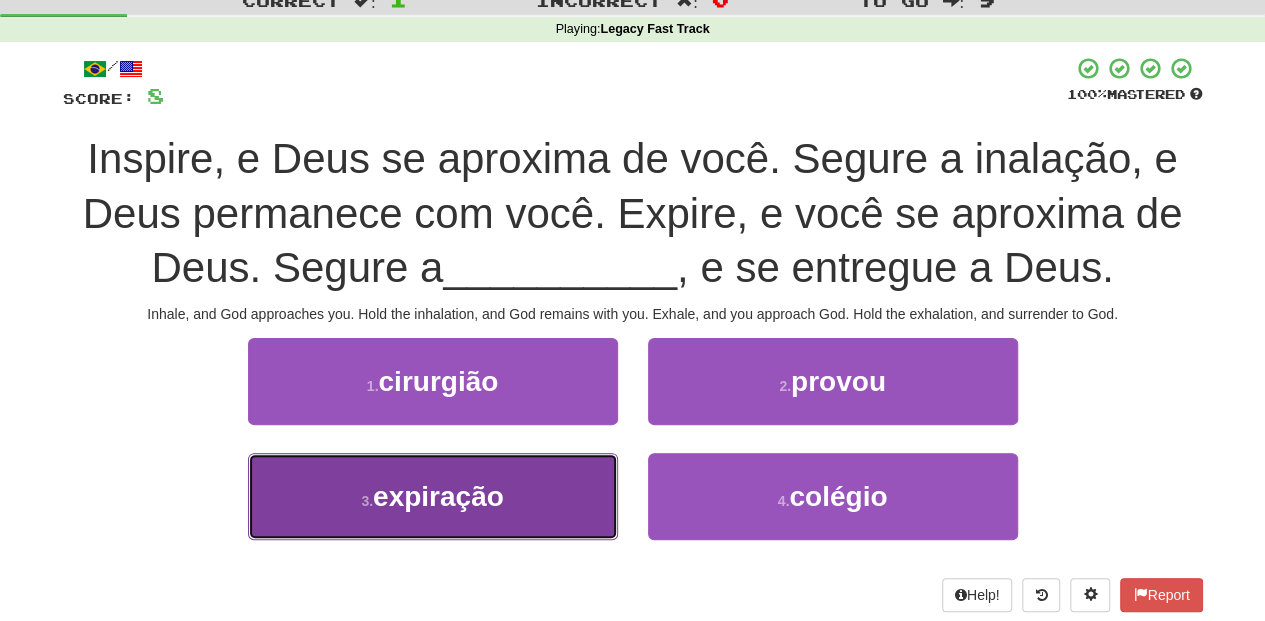 click on "3 .  expiração" at bounding box center (433, 496) 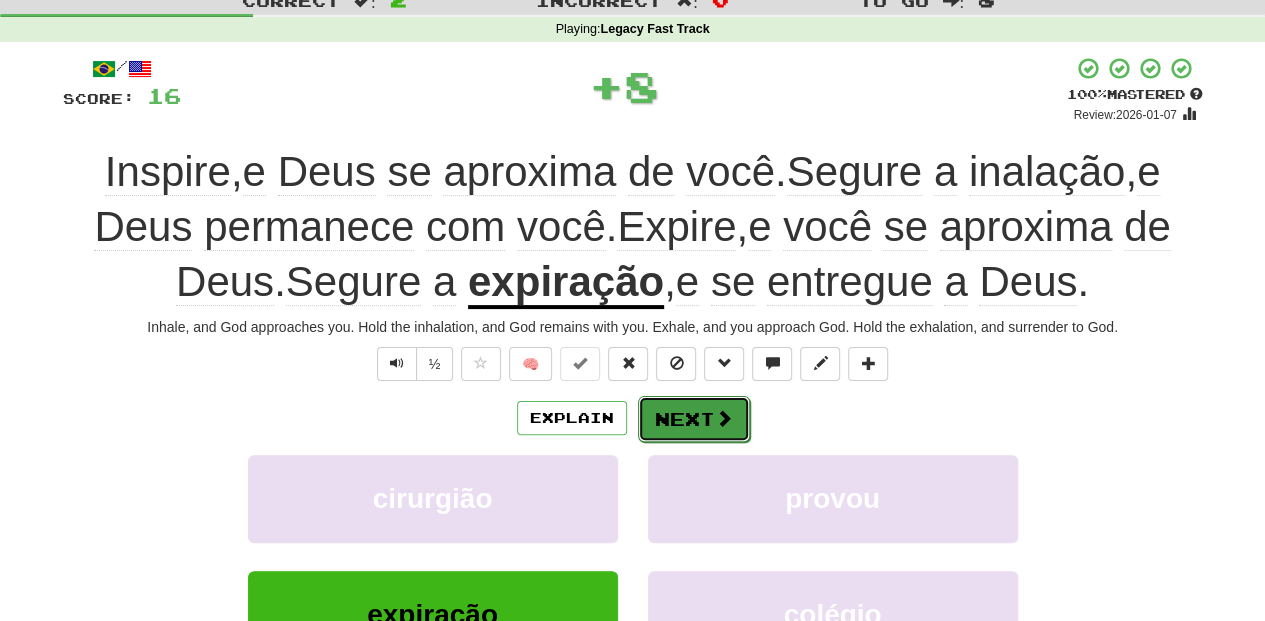 click on "Next" at bounding box center [694, 419] 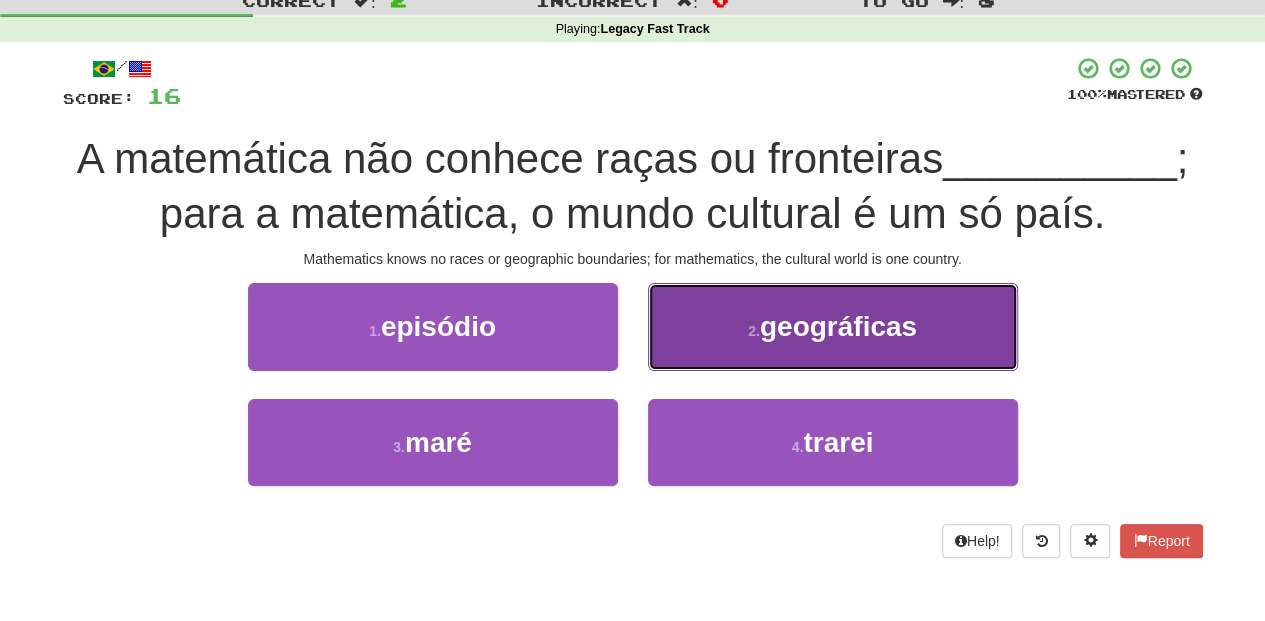 click on "2 .  geográficas" at bounding box center (833, 326) 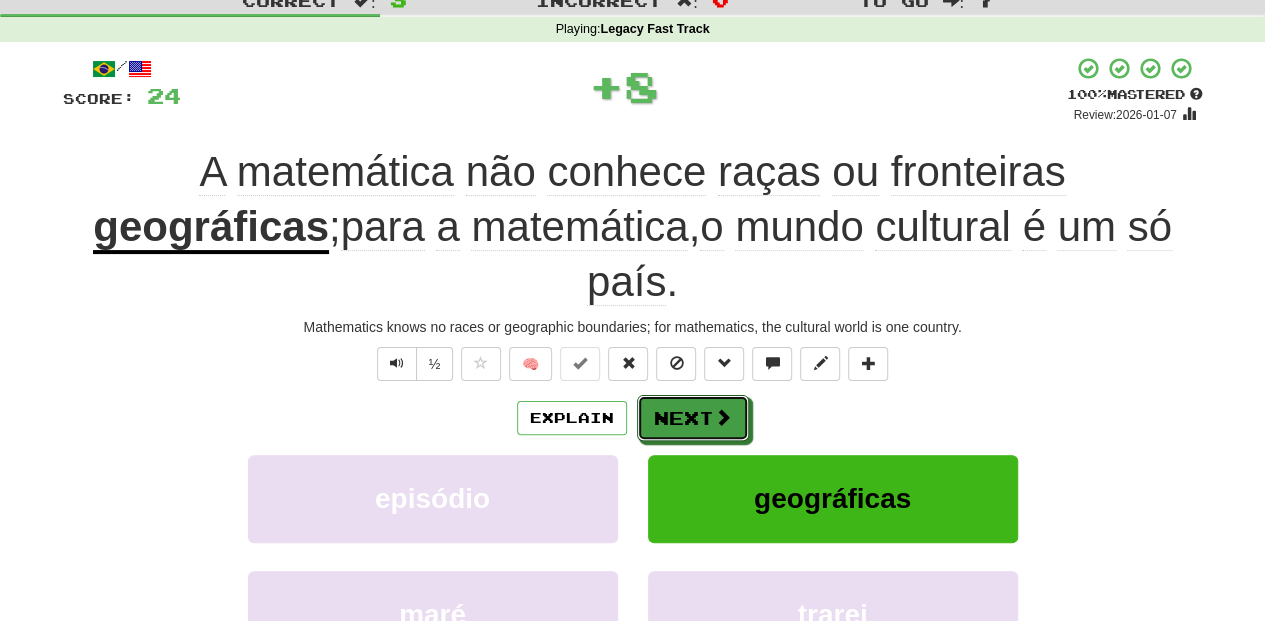 click on "Next" at bounding box center (693, 418) 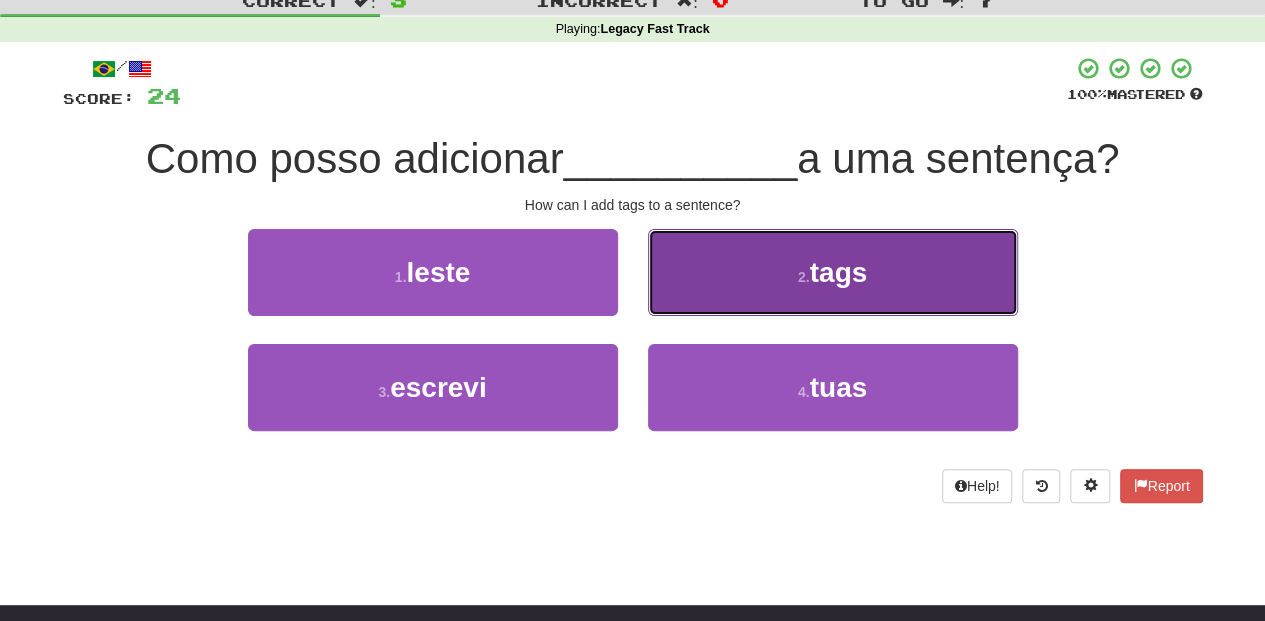 click on "2 .  tags" at bounding box center [833, 272] 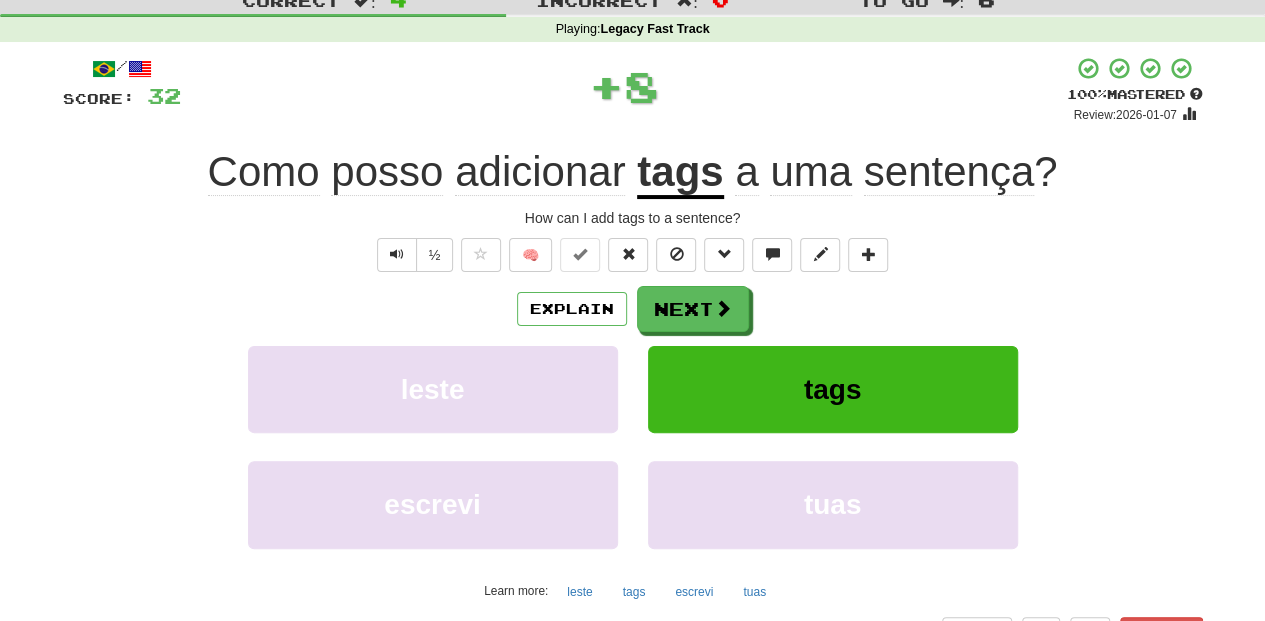 click on "Next" at bounding box center (693, 309) 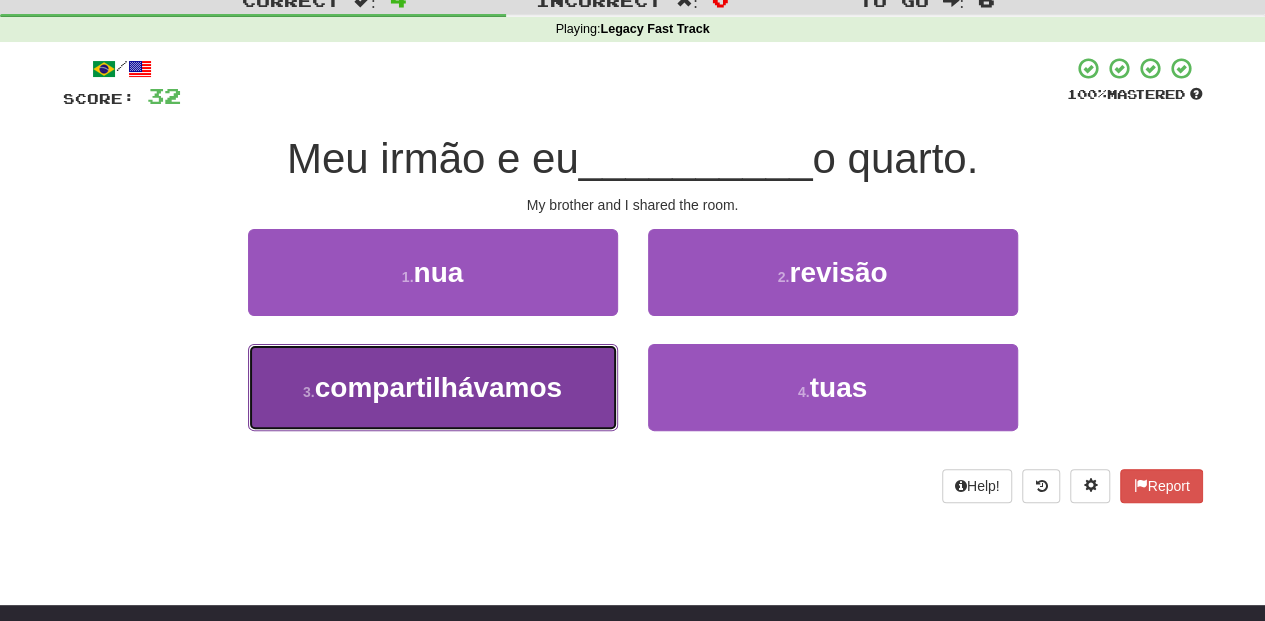 click on "3 .  compartilhávamos" at bounding box center (433, 387) 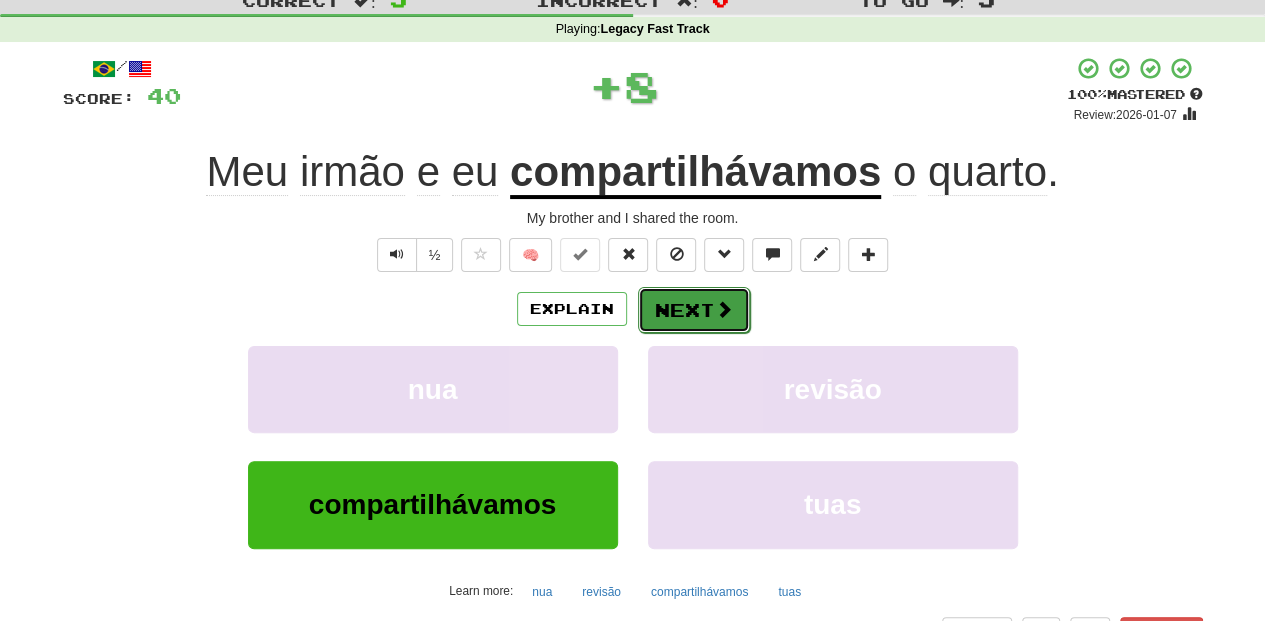 click on "Next" at bounding box center [694, 310] 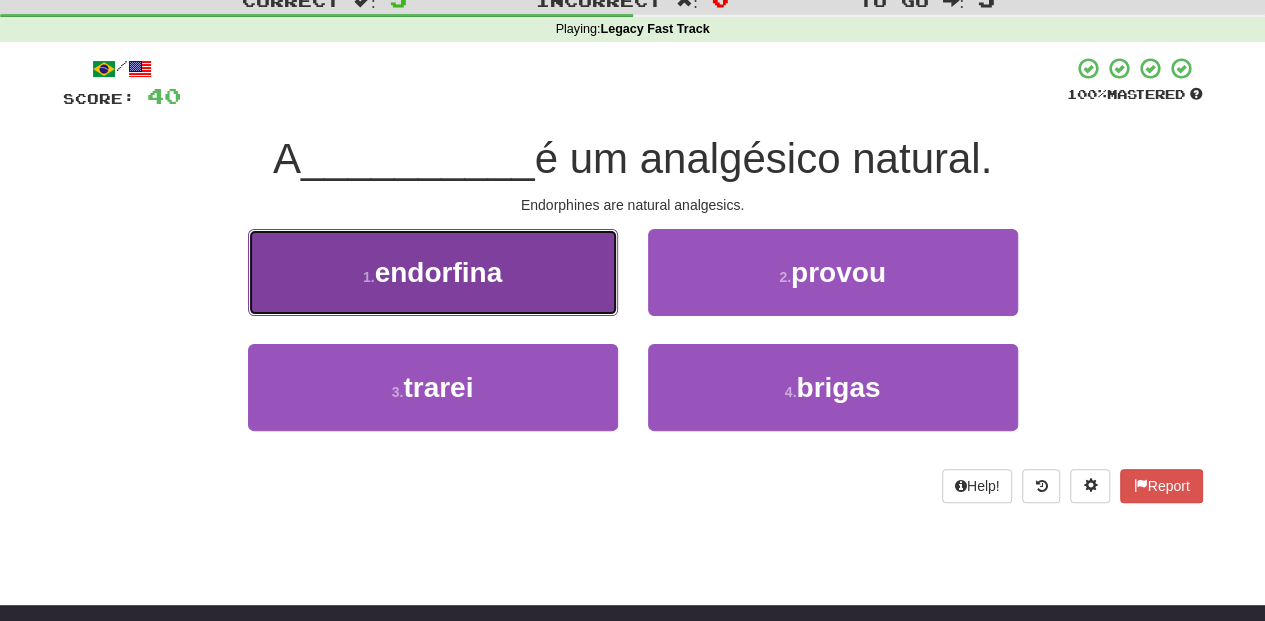 click on "1 .  endorfina" at bounding box center (433, 272) 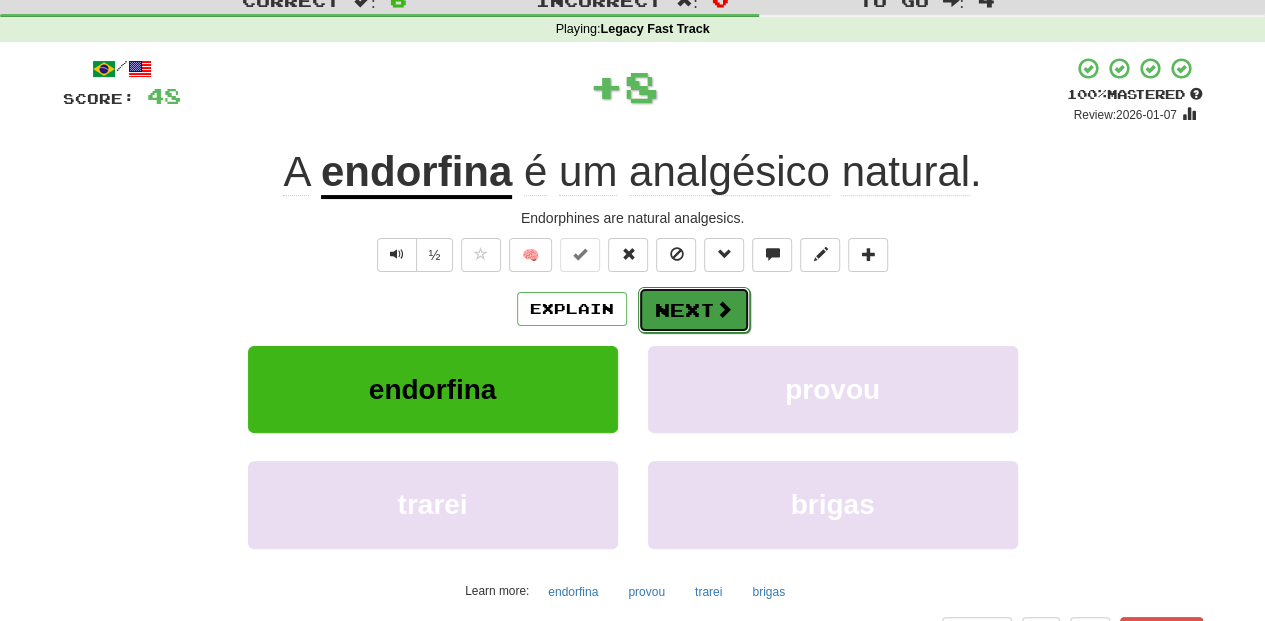 click on "Next" at bounding box center [694, 310] 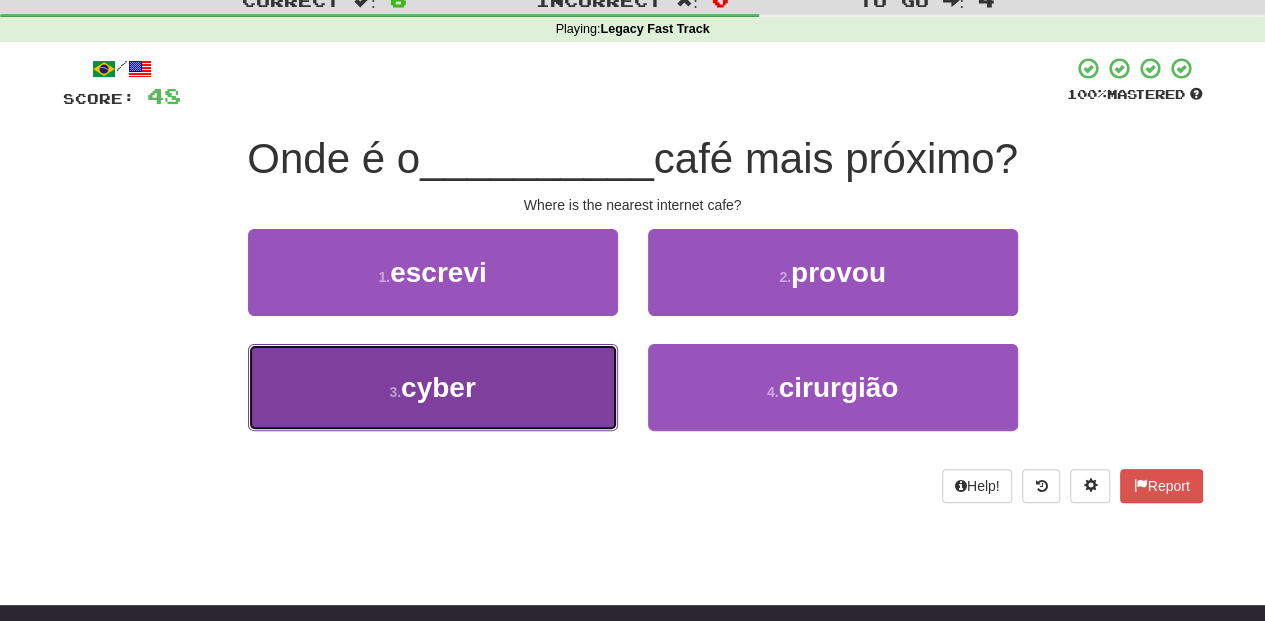 click on "3 .  cyber" at bounding box center (433, 387) 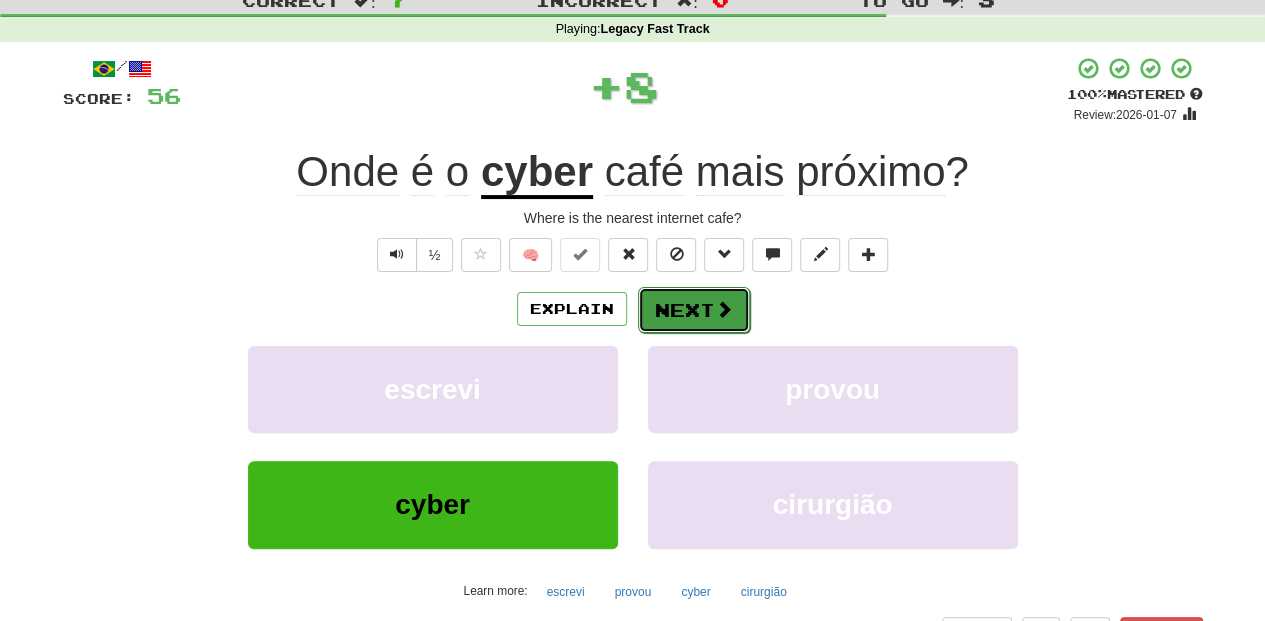 click on "Next" at bounding box center [694, 310] 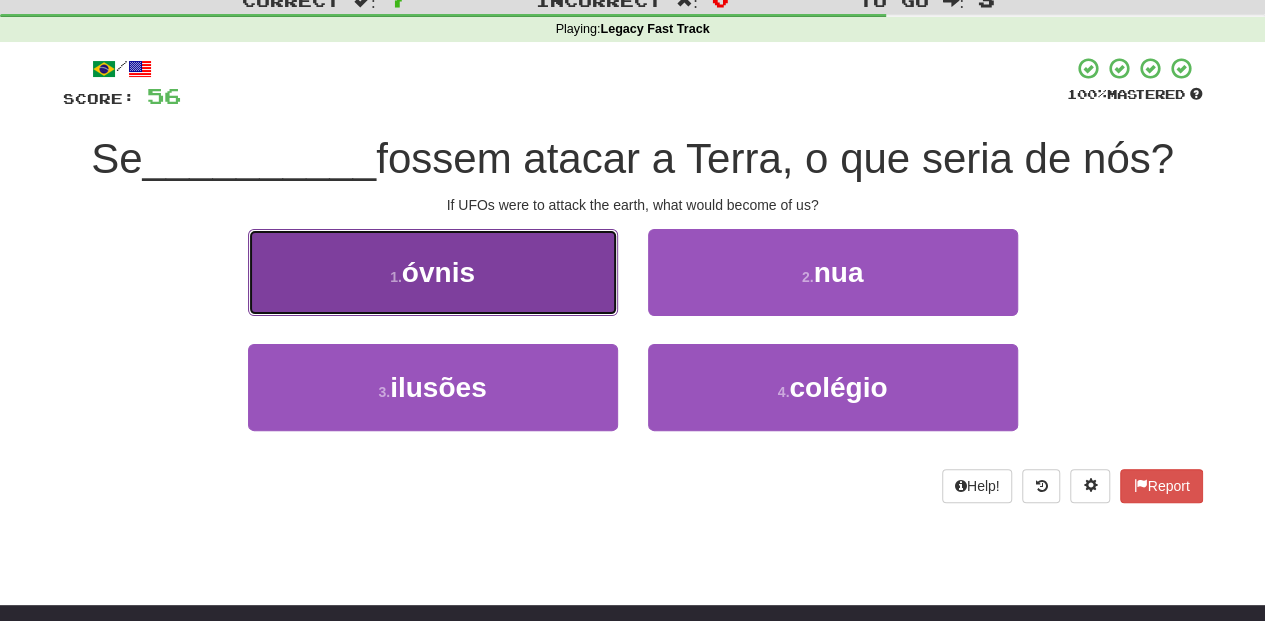 click on "1 .  óvnis" at bounding box center [433, 272] 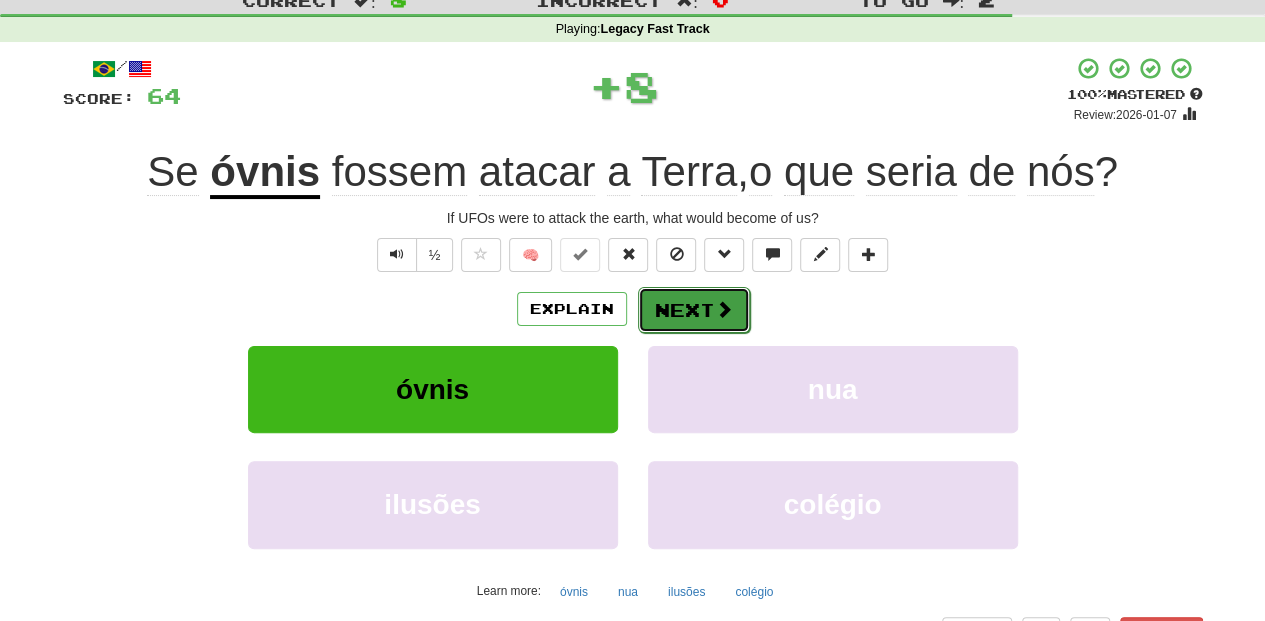 click on "Next" at bounding box center [694, 310] 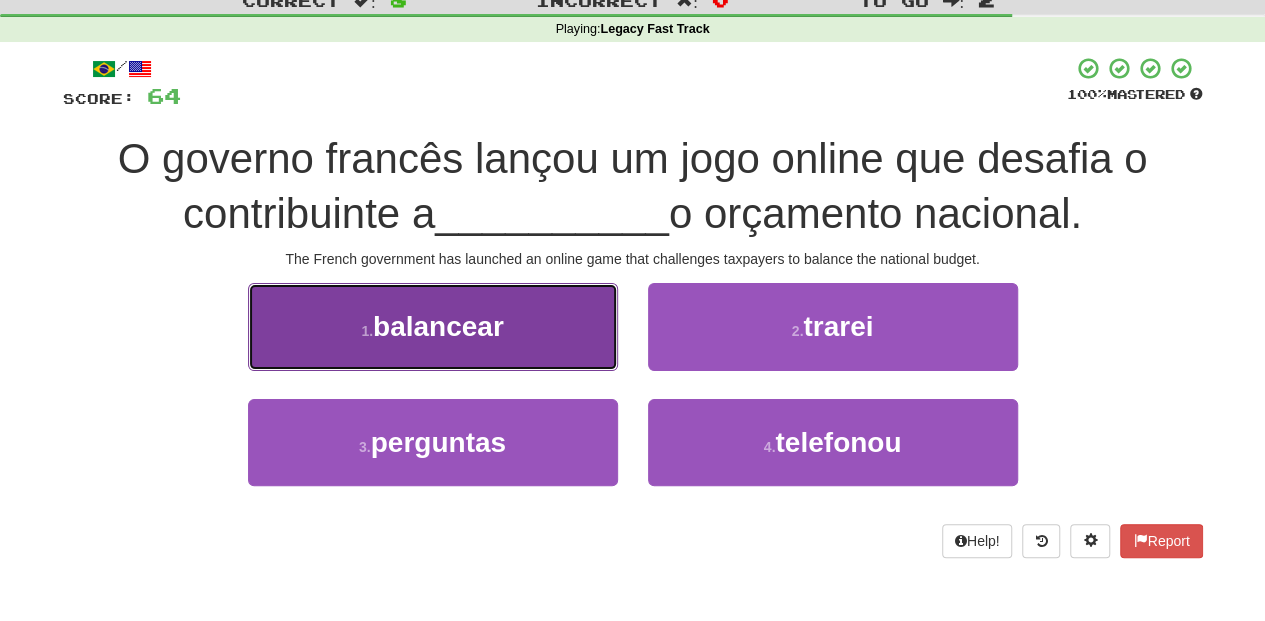 click on "1 .  balancear" at bounding box center [433, 326] 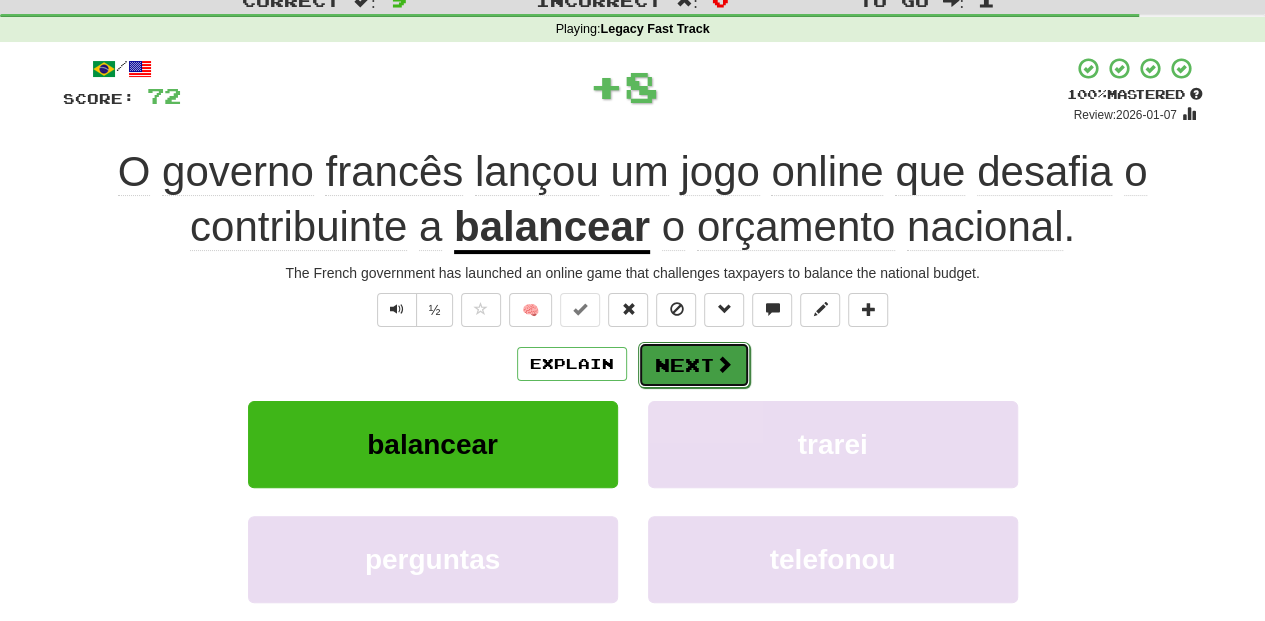 click on "Next" at bounding box center [694, 365] 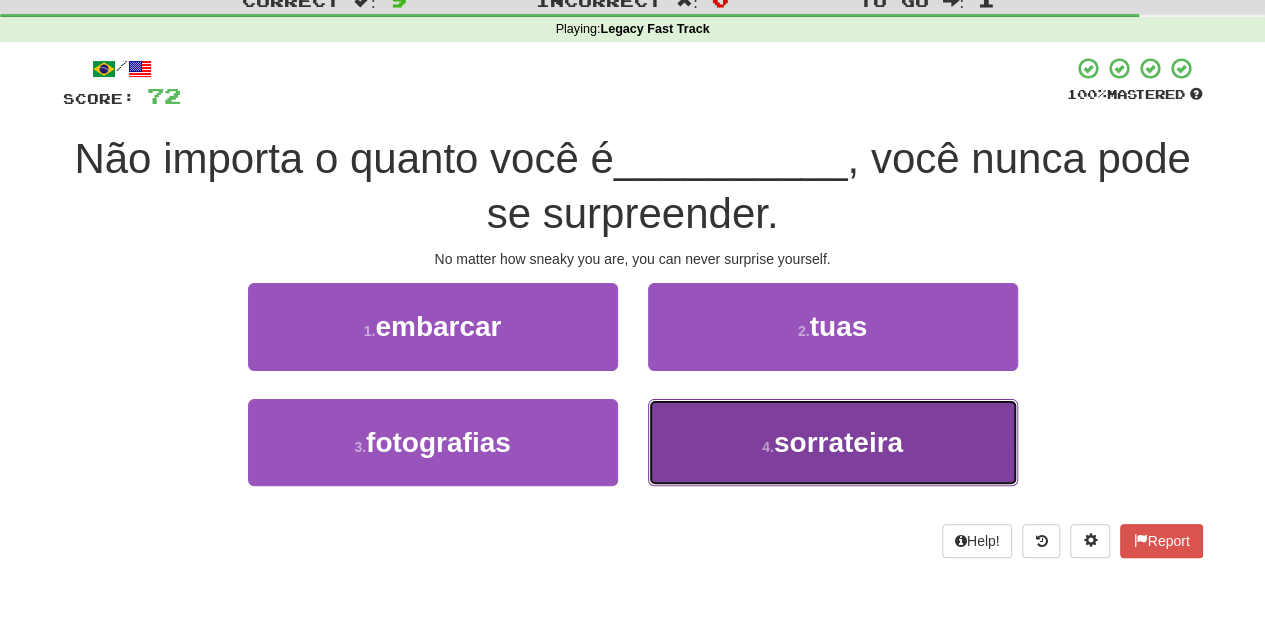 click on "4 .  sorrateira" at bounding box center [833, 442] 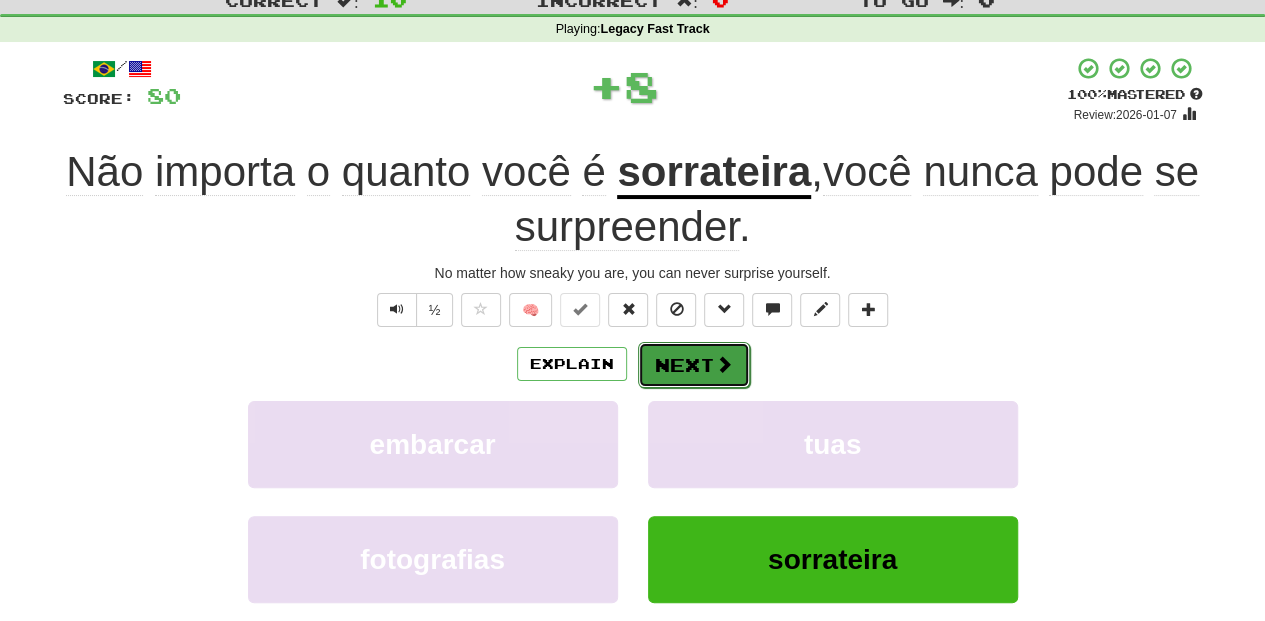 click on "Next" at bounding box center (694, 365) 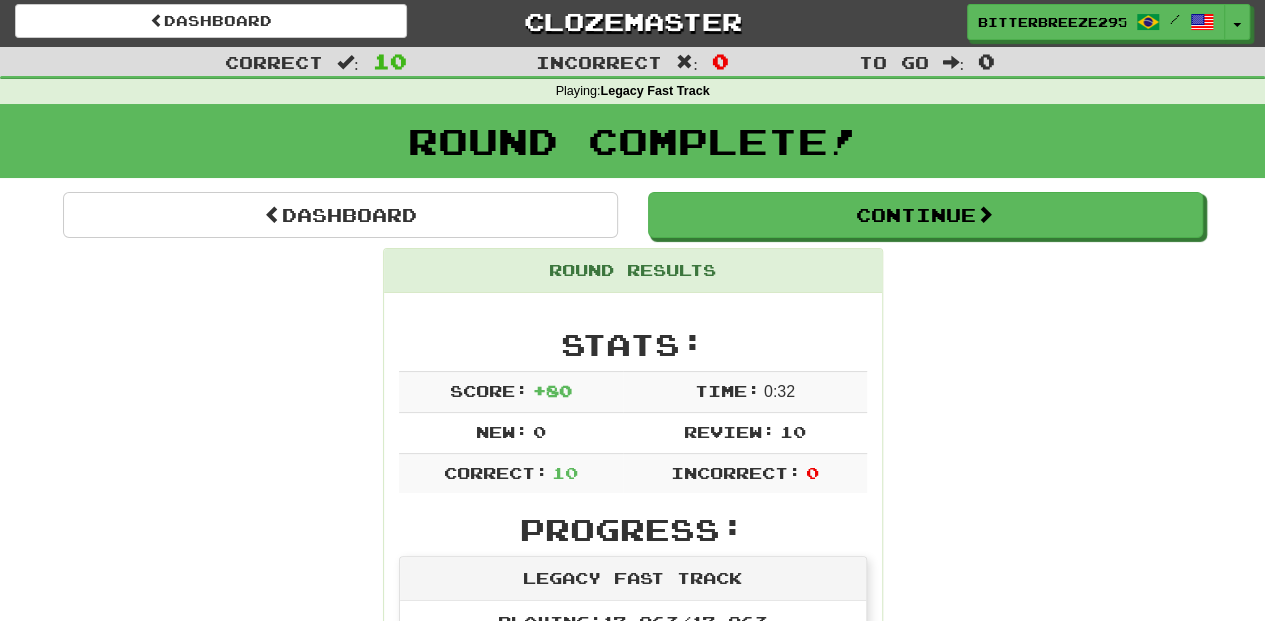 scroll, scrollTop: 0, scrollLeft: 0, axis: both 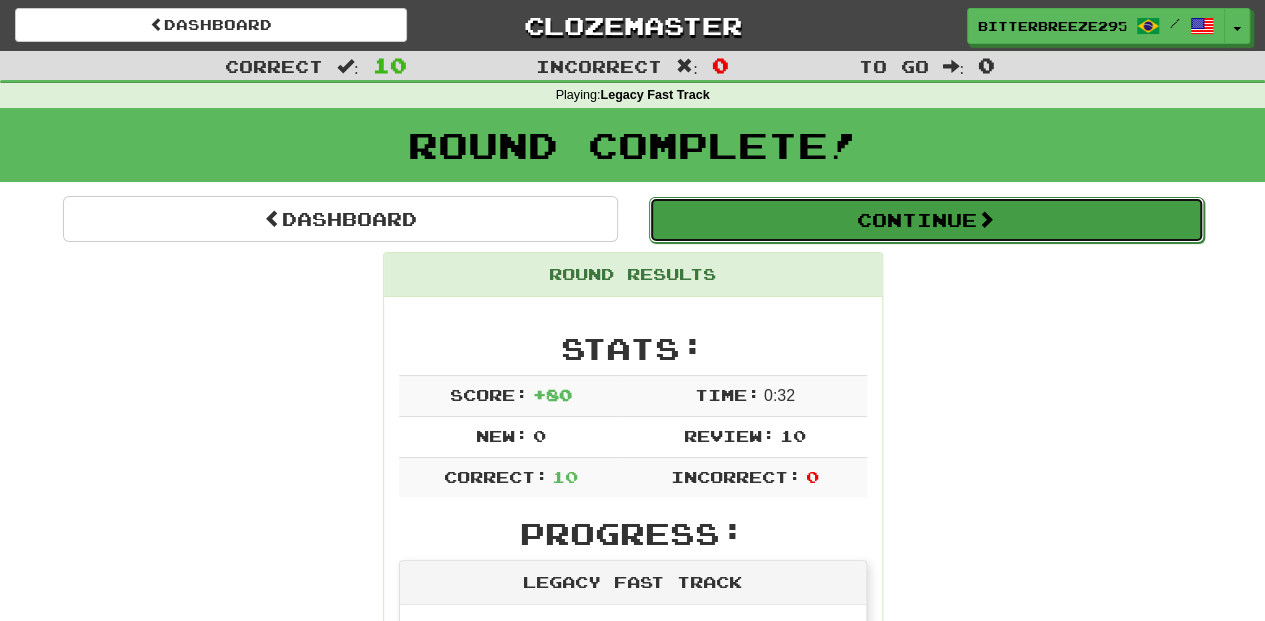 click on "Continue" at bounding box center [926, 220] 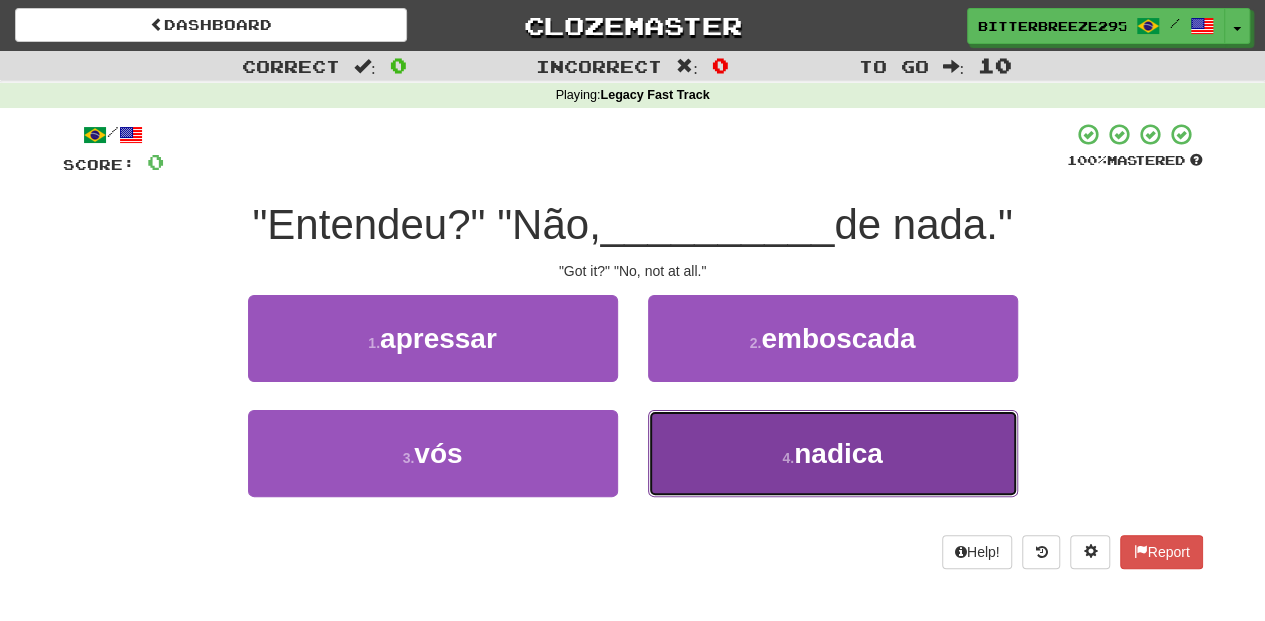 click on "4 .  nadica" at bounding box center (833, 453) 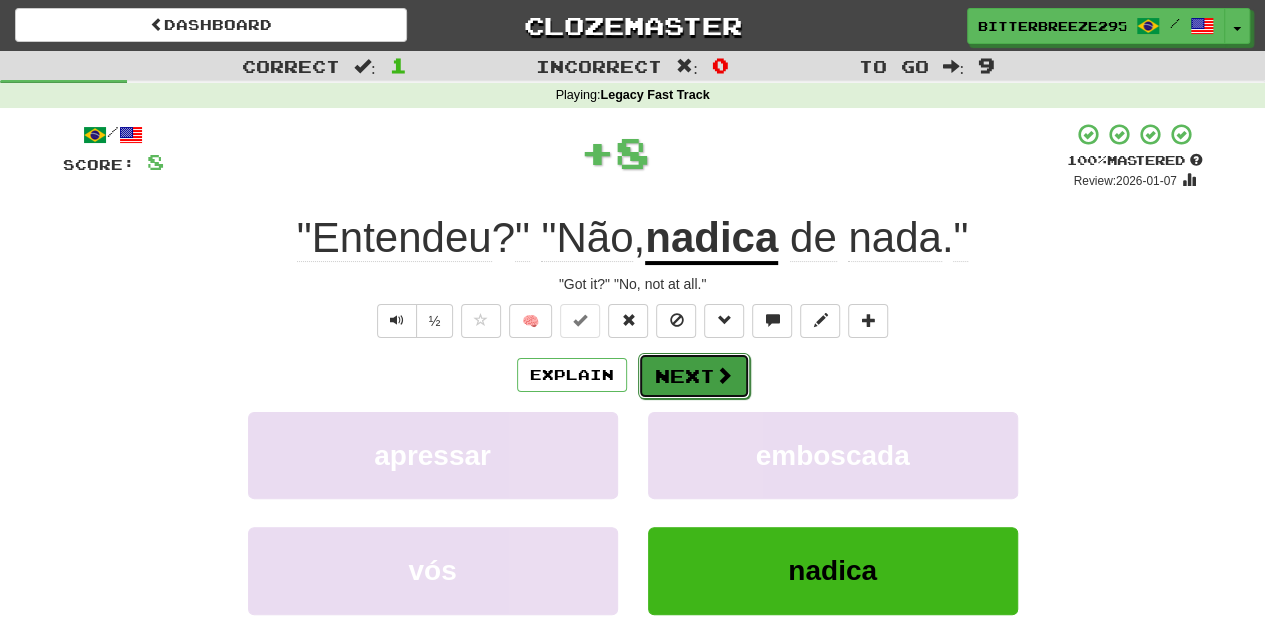 click on "Next" at bounding box center (694, 376) 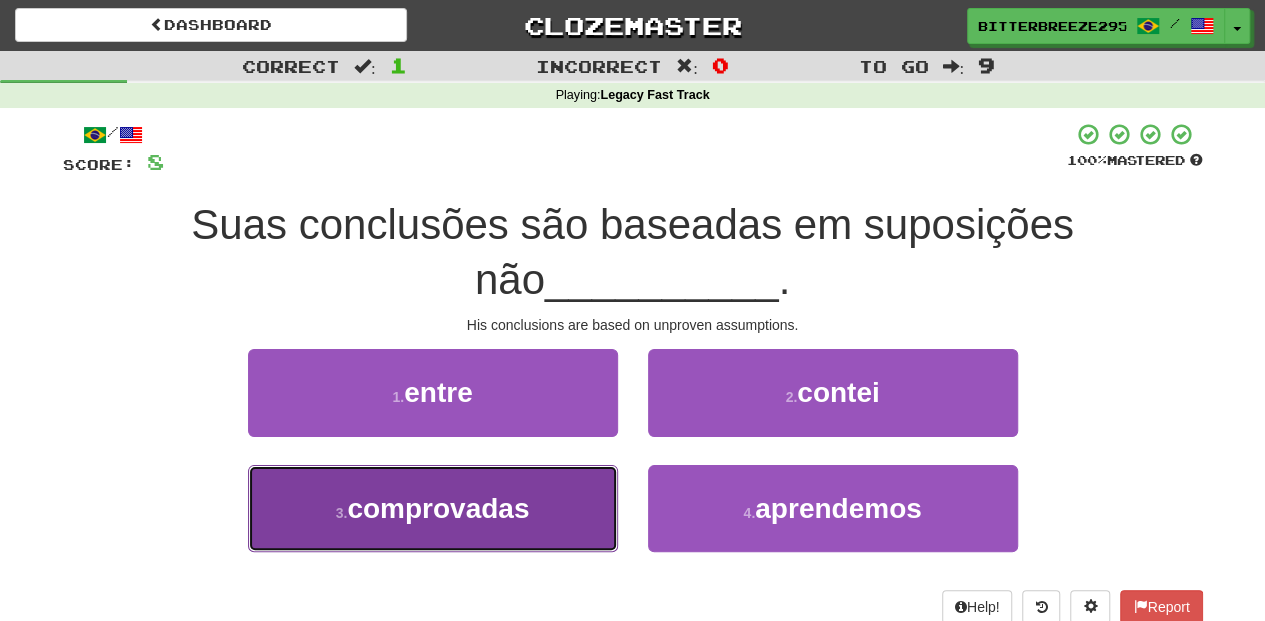 click on "comprovadas" at bounding box center (438, 508) 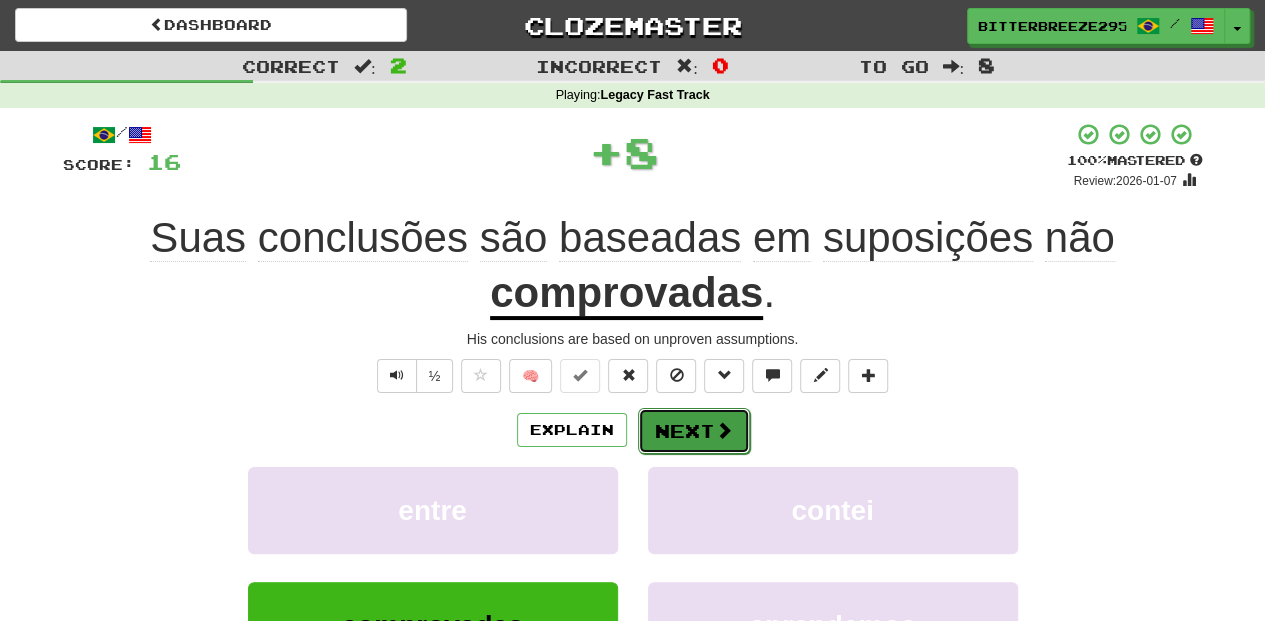 click on "Next" at bounding box center (694, 431) 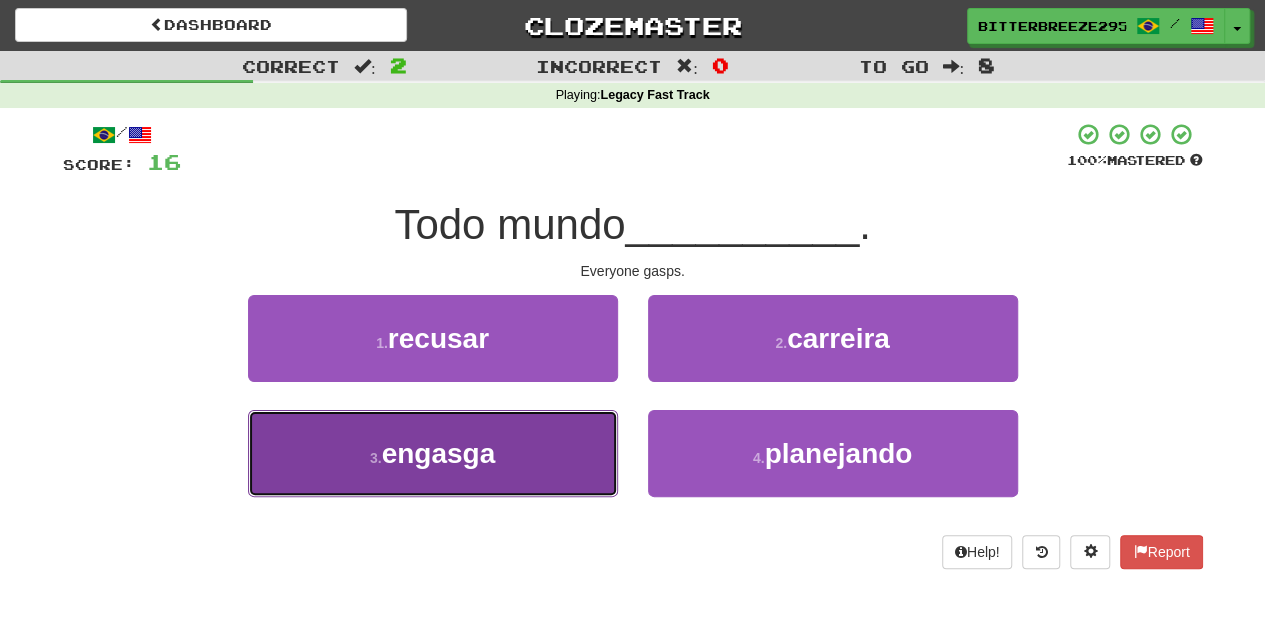 click on "3 .  engasga" at bounding box center (433, 453) 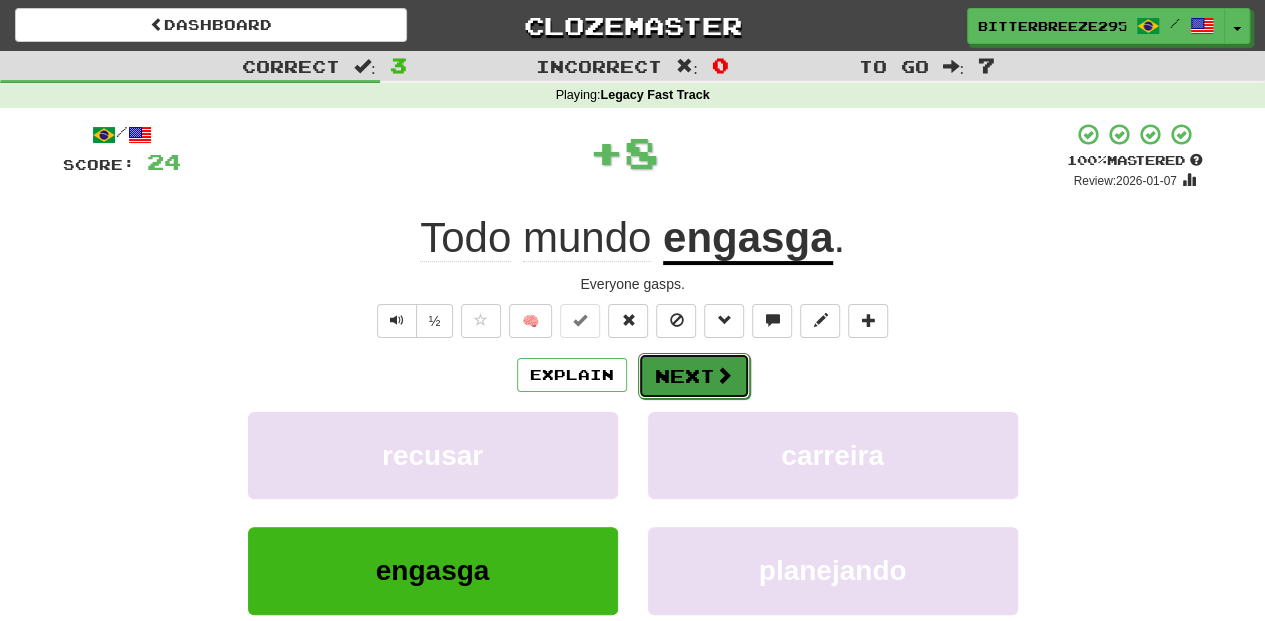 click on "Next" at bounding box center (694, 376) 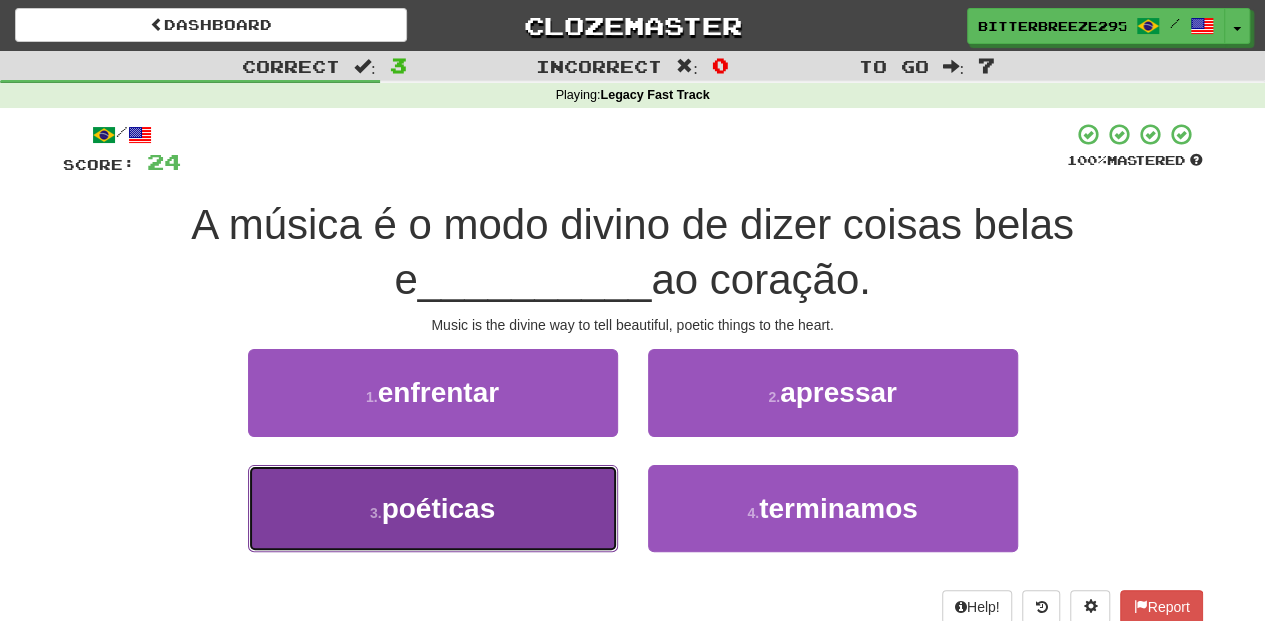 click on "3 .  poéticas" at bounding box center [433, 508] 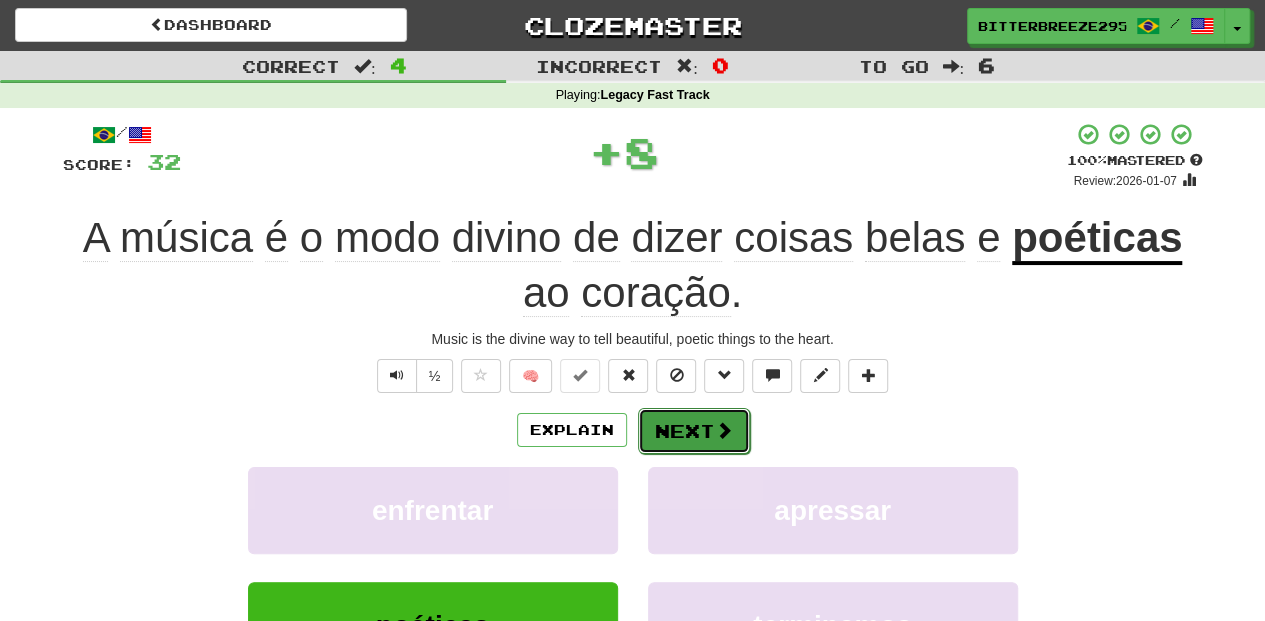 click on "Next" at bounding box center [694, 431] 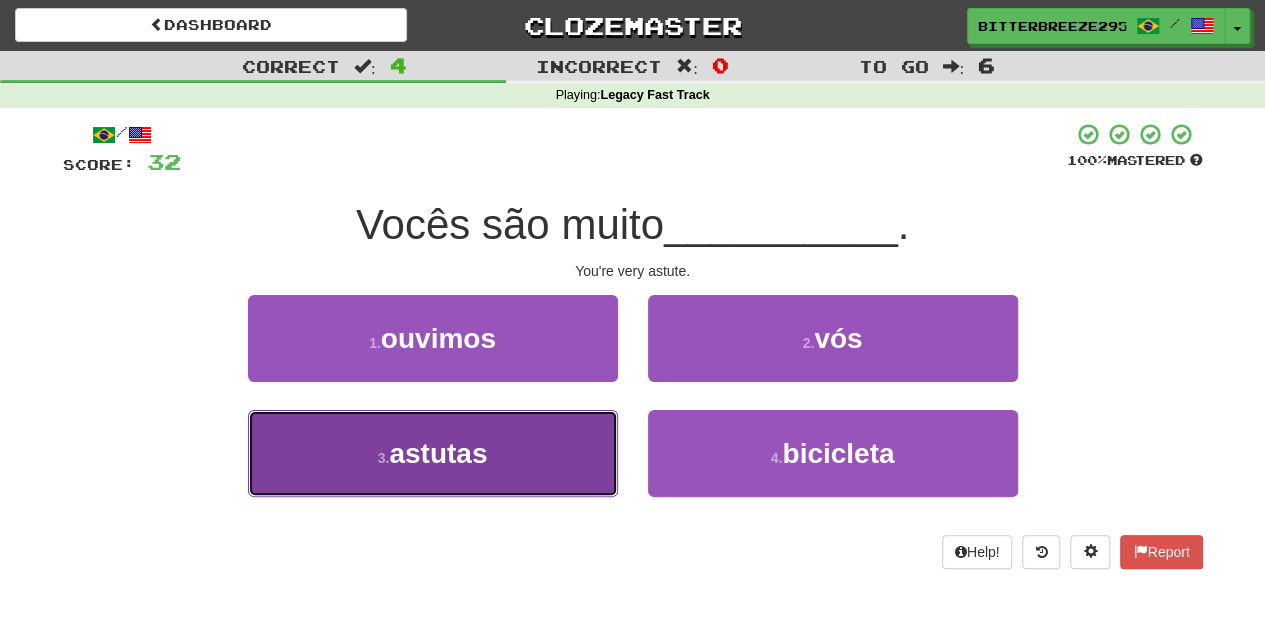 click on "3 .  astutas" at bounding box center [433, 453] 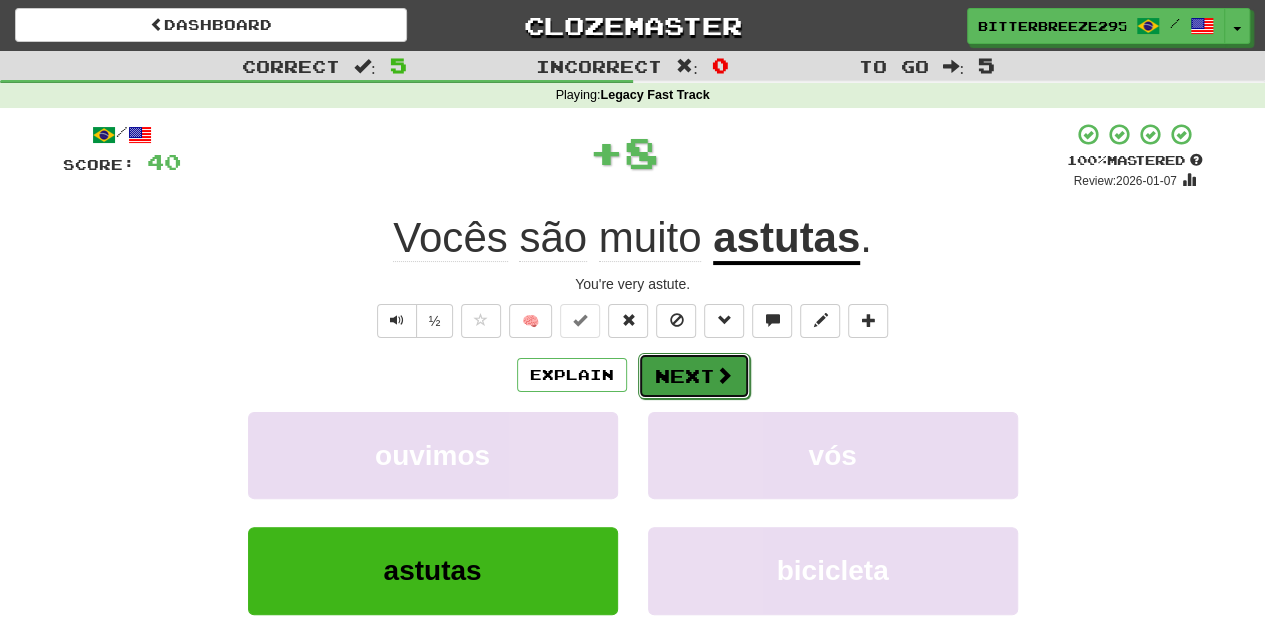 click on "Next" at bounding box center (694, 376) 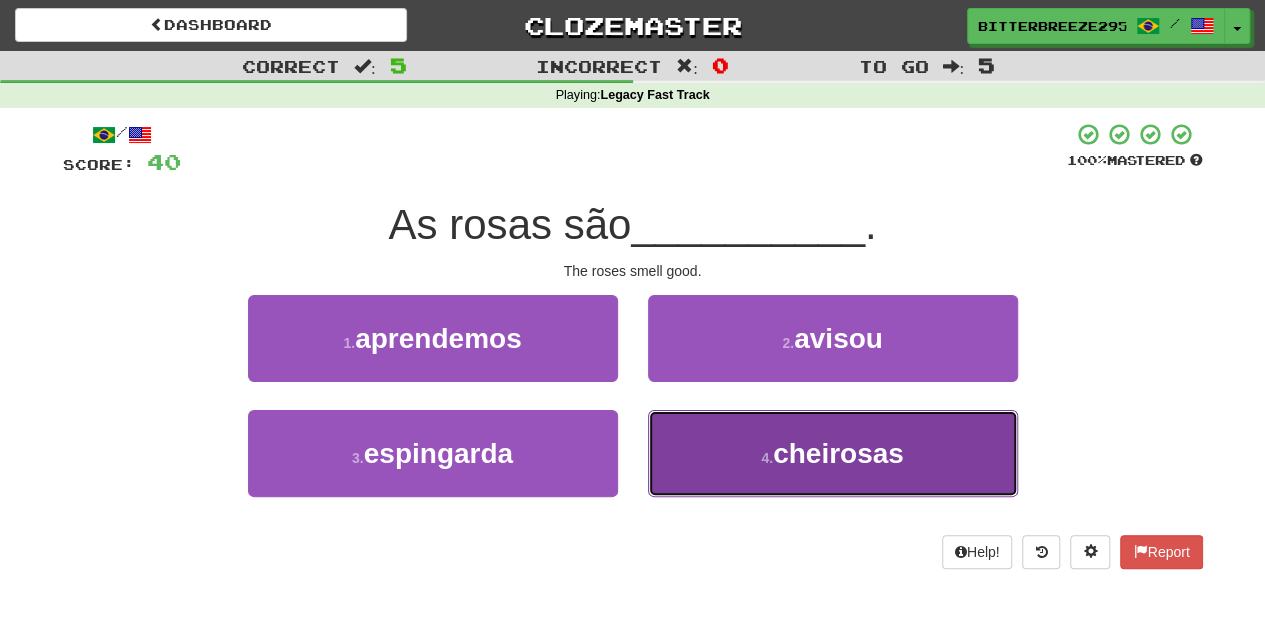 click on "4 .  cheirosas" at bounding box center (833, 453) 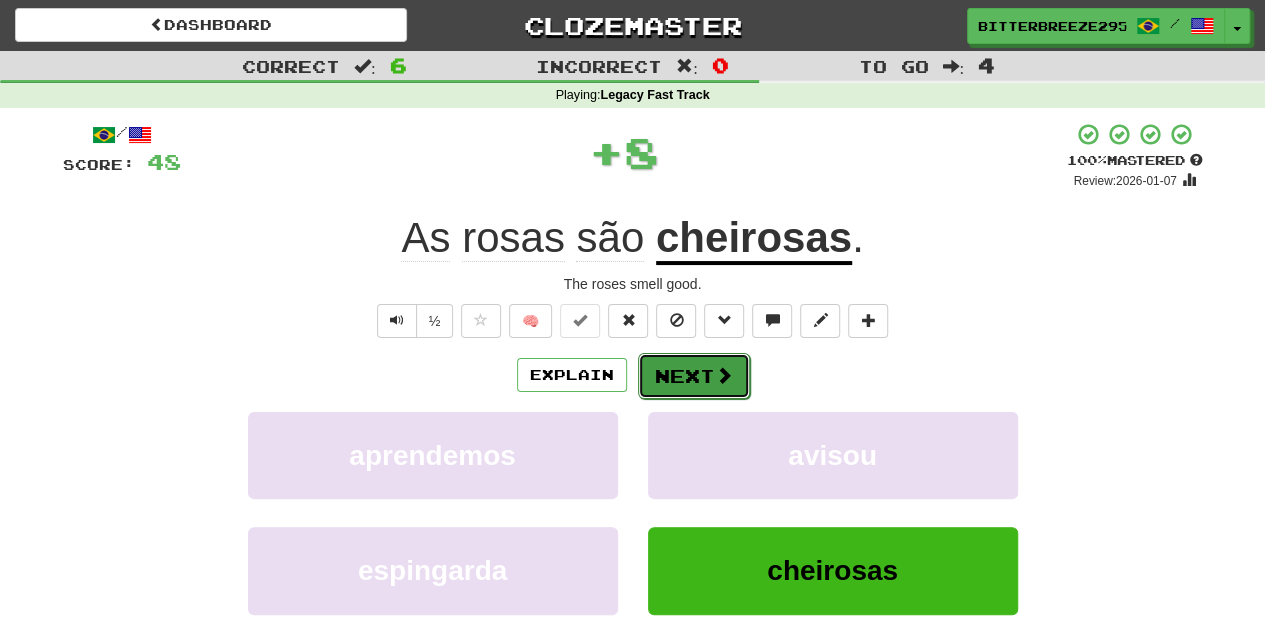 click on "Next" at bounding box center (694, 376) 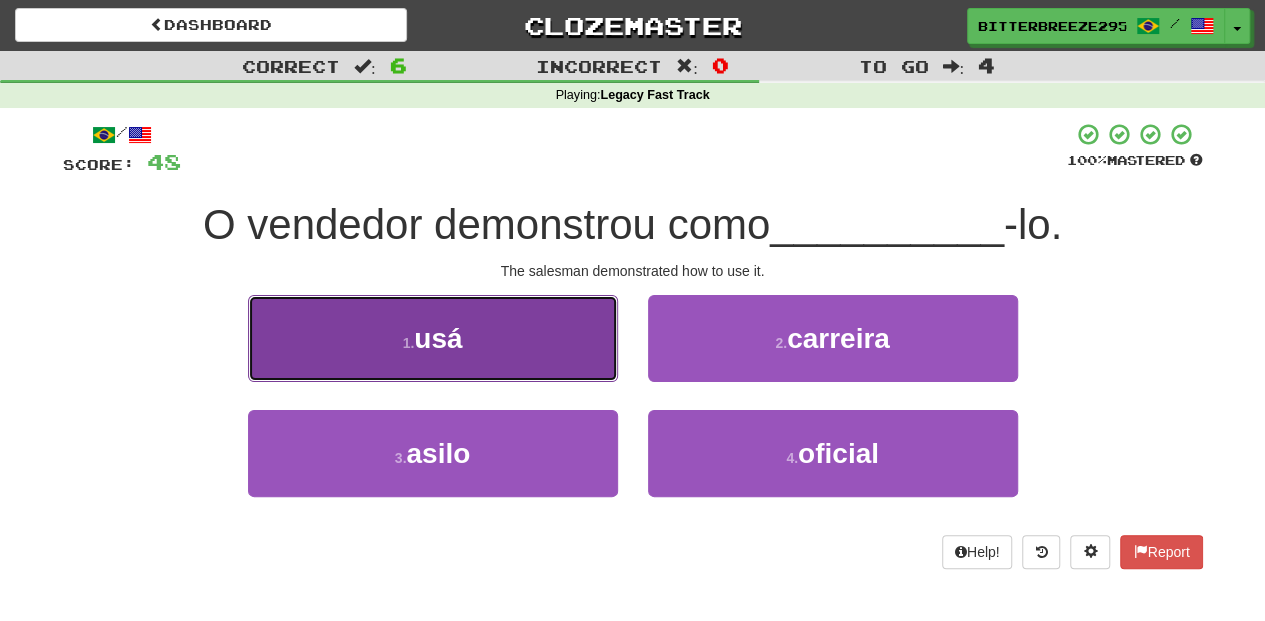 click on "1 .  usá" at bounding box center [433, 338] 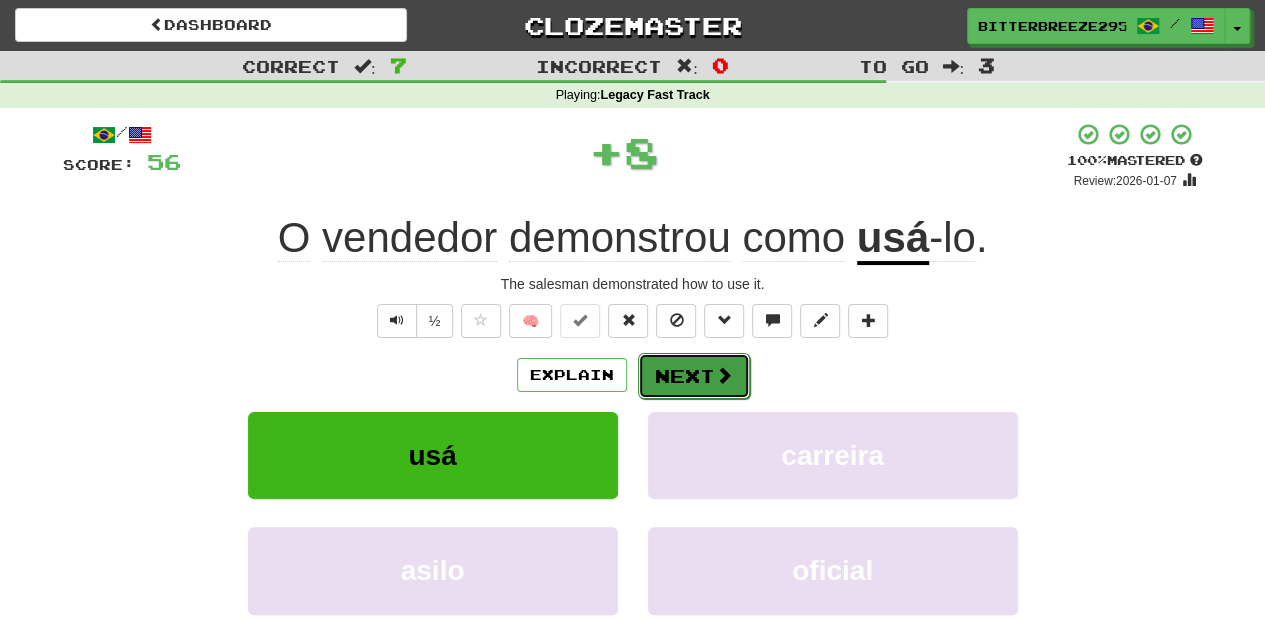click on "Next" at bounding box center (694, 376) 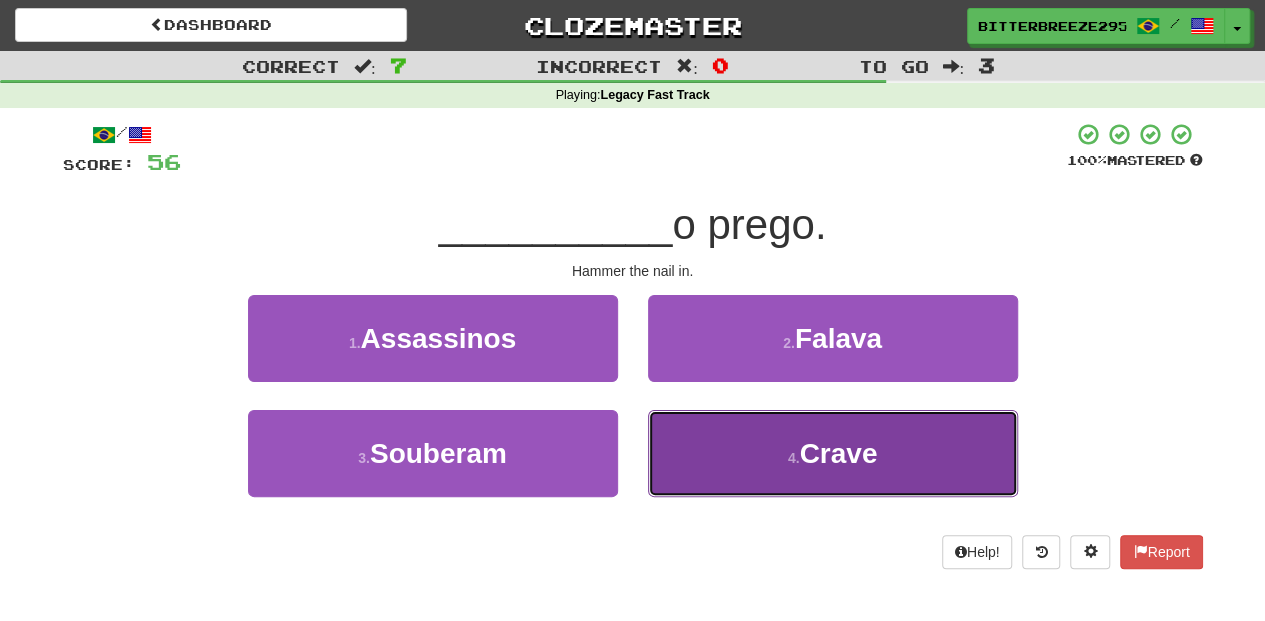 click on "4 .  Crave" at bounding box center (833, 453) 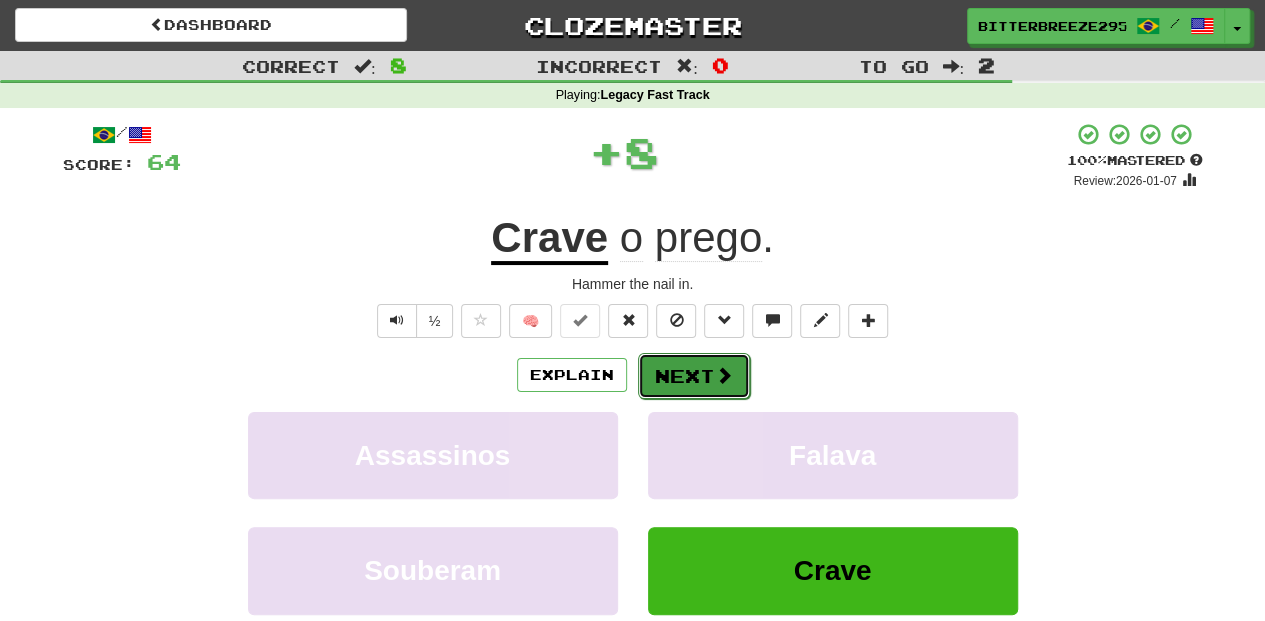 click on "Next" at bounding box center [694, 376] 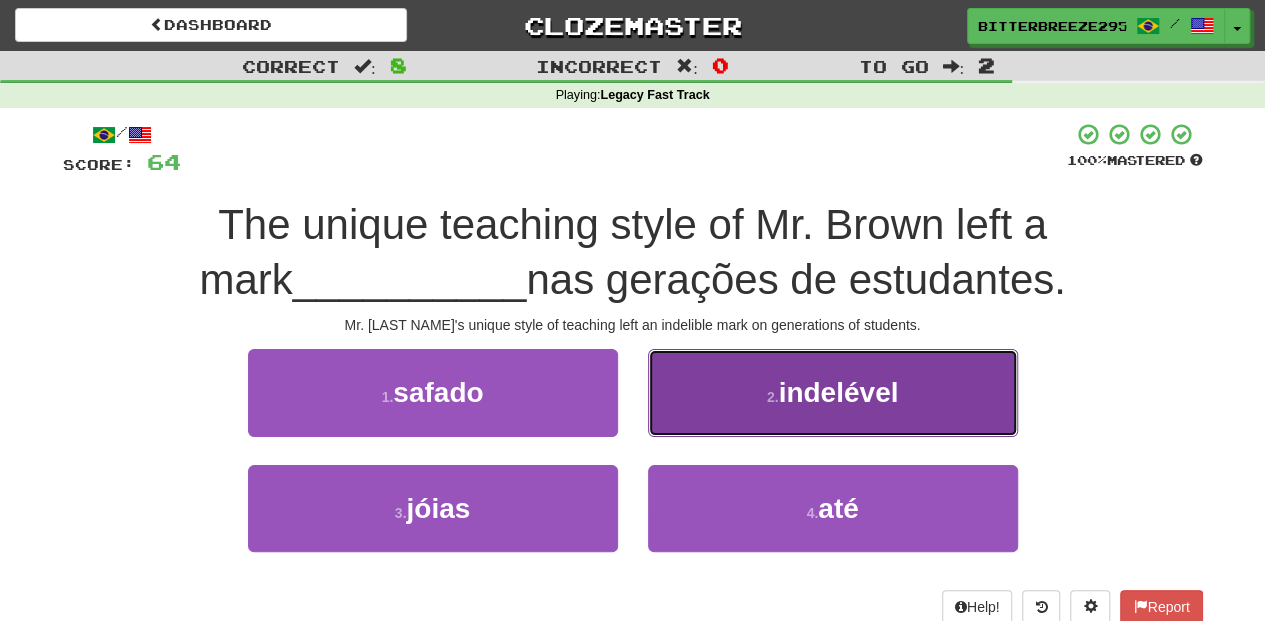 click on "2 .  indelével" at bounding box center [833, 392] 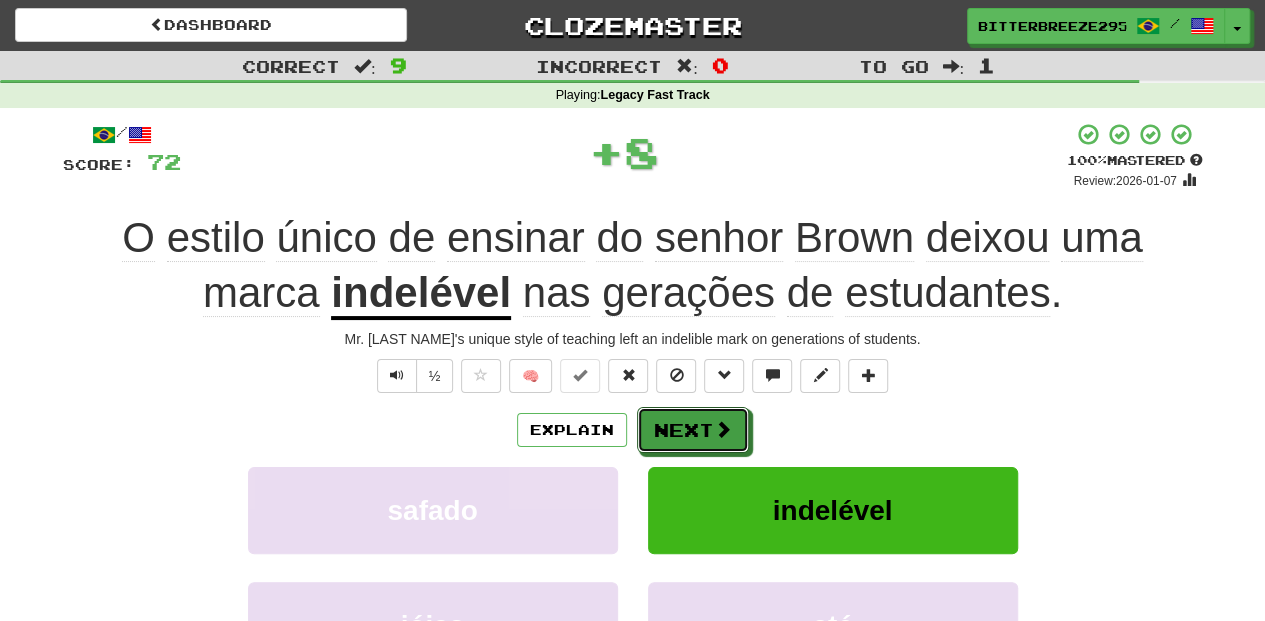 click on "Next" at bounding box center [693, 430] 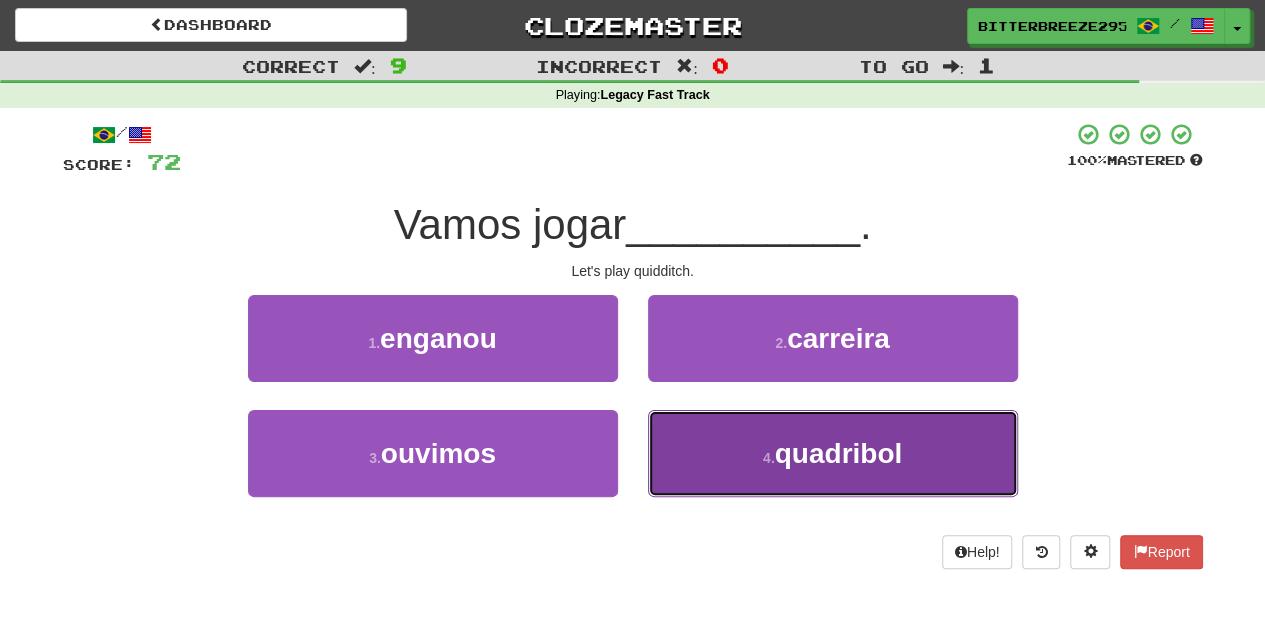 click on "4 .  quadribol" at bounding box center [833, 453] 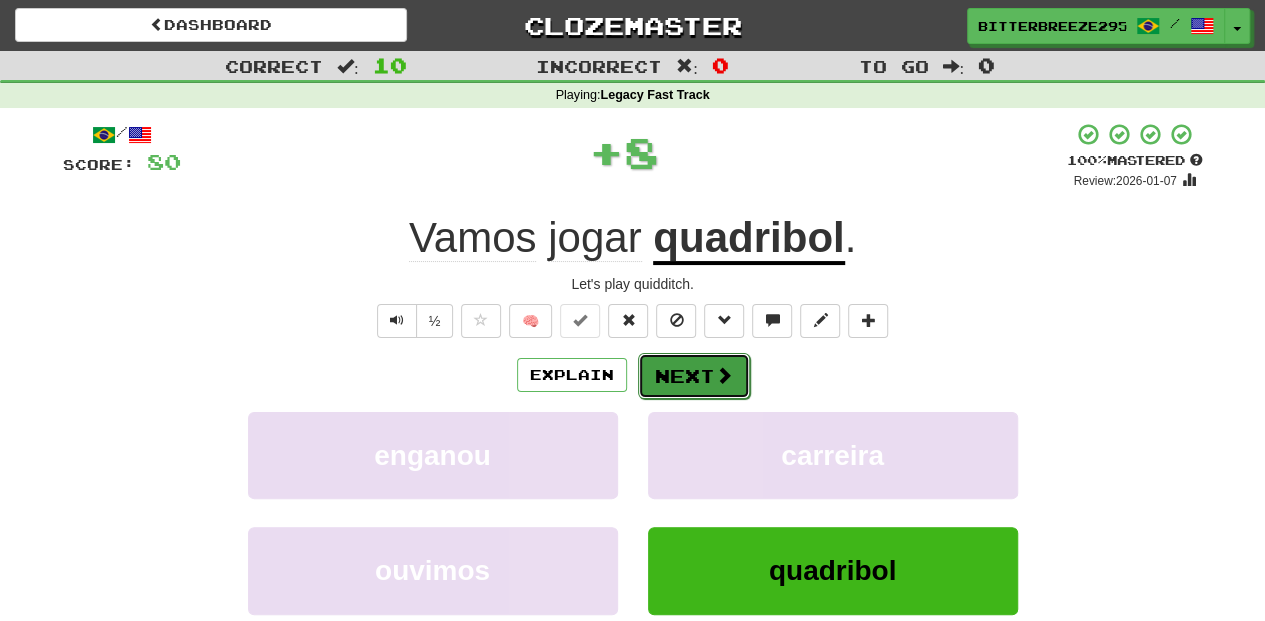 click on "Next" at bounding box center [694, 376] 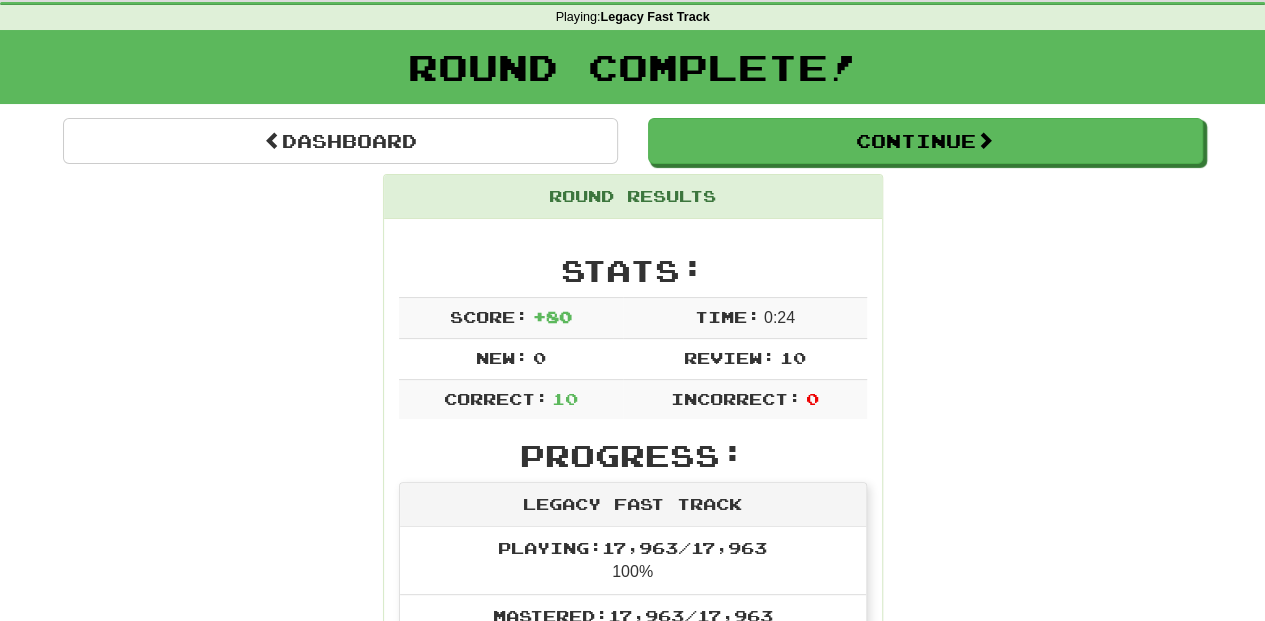 scroll, scrollTop: 0, scrollLeft: 0, axis: both 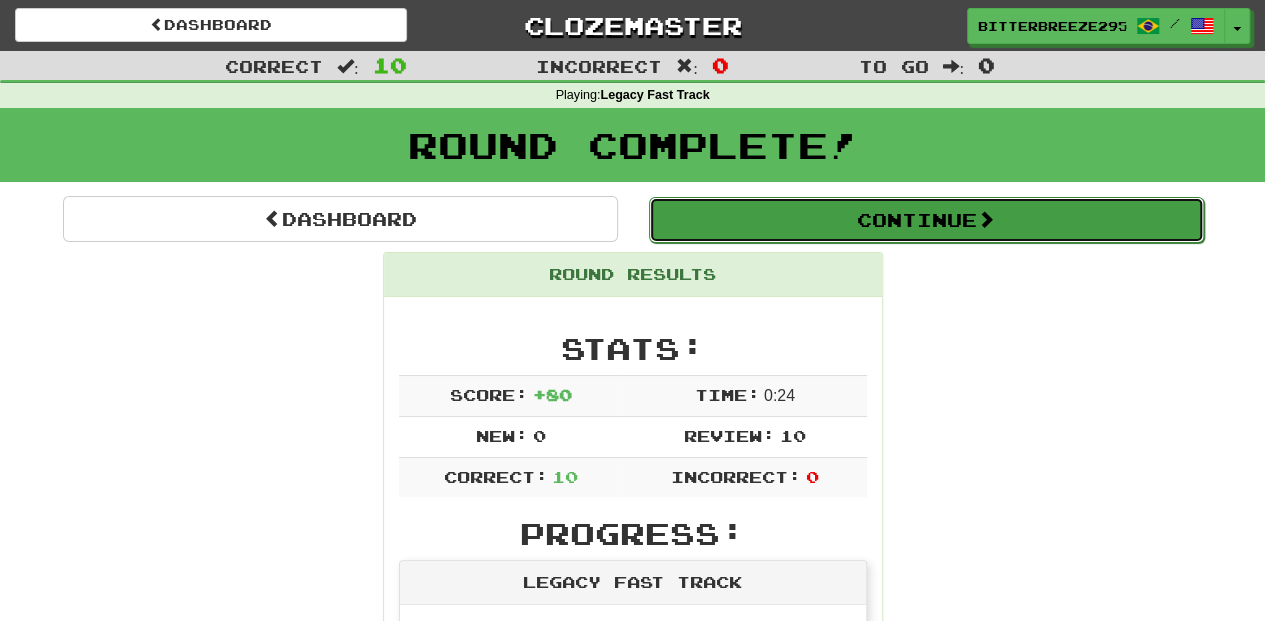 click on "Continue" at bounding box center (926, 220) 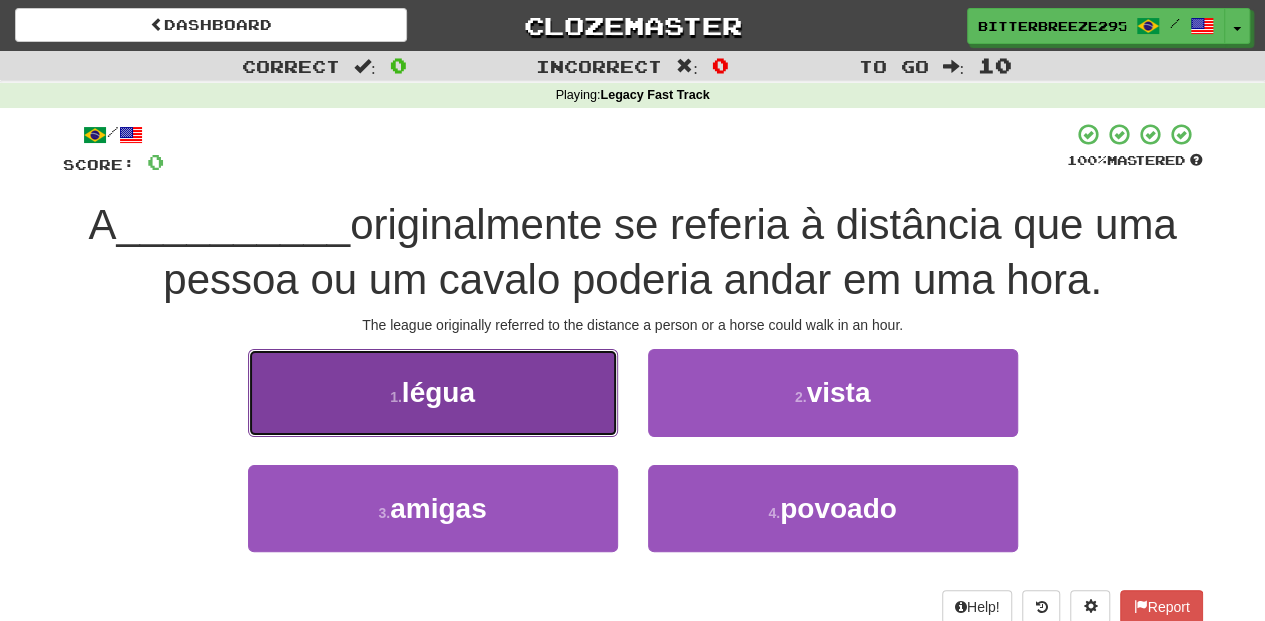 click on "1 .  légua" at bounding box center (433, 392) 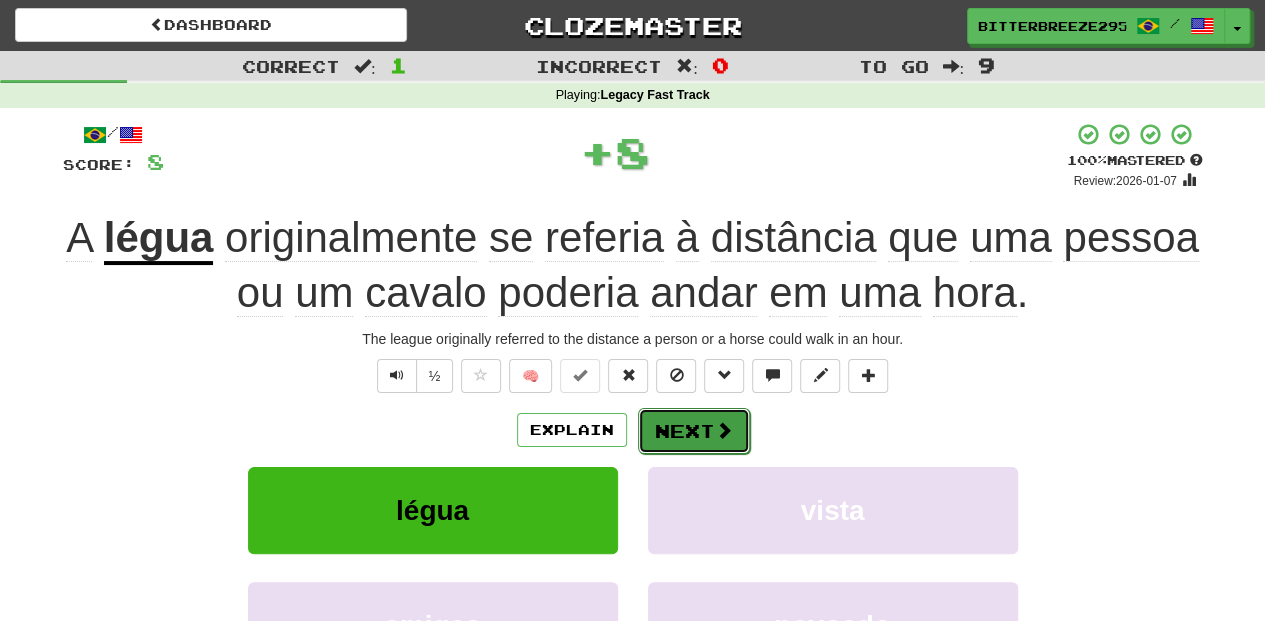 click on "Next" at bounding box center [694, 431] 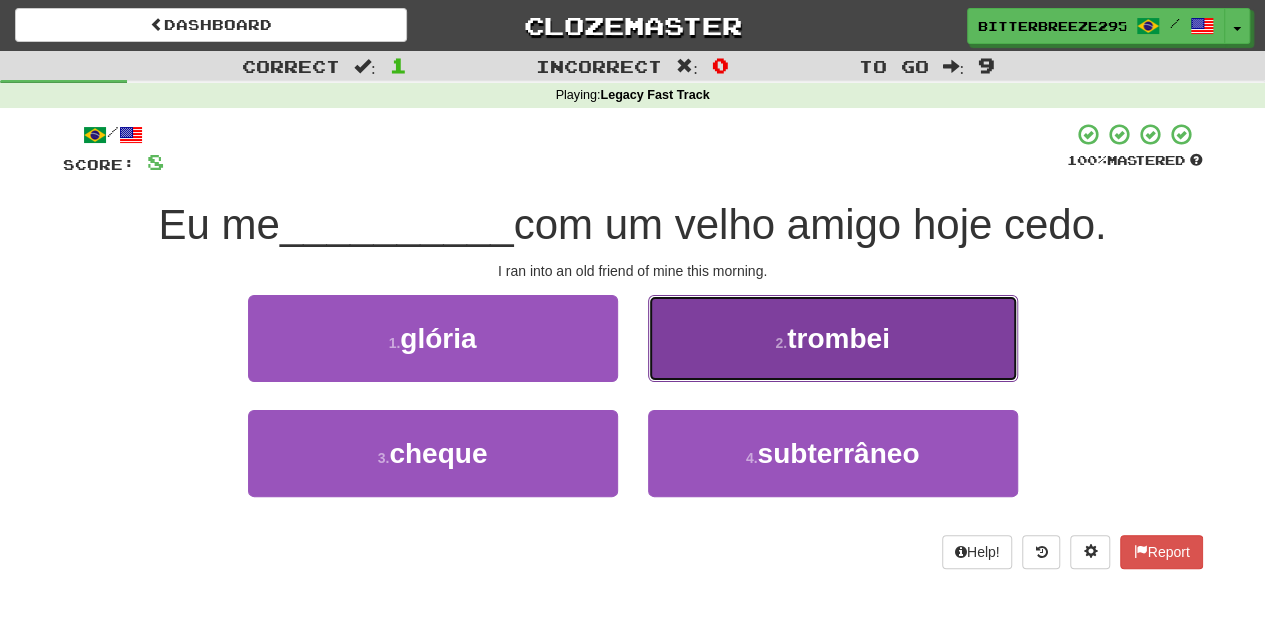 click on "2 .  trombei" at bounding box center (833, 338) 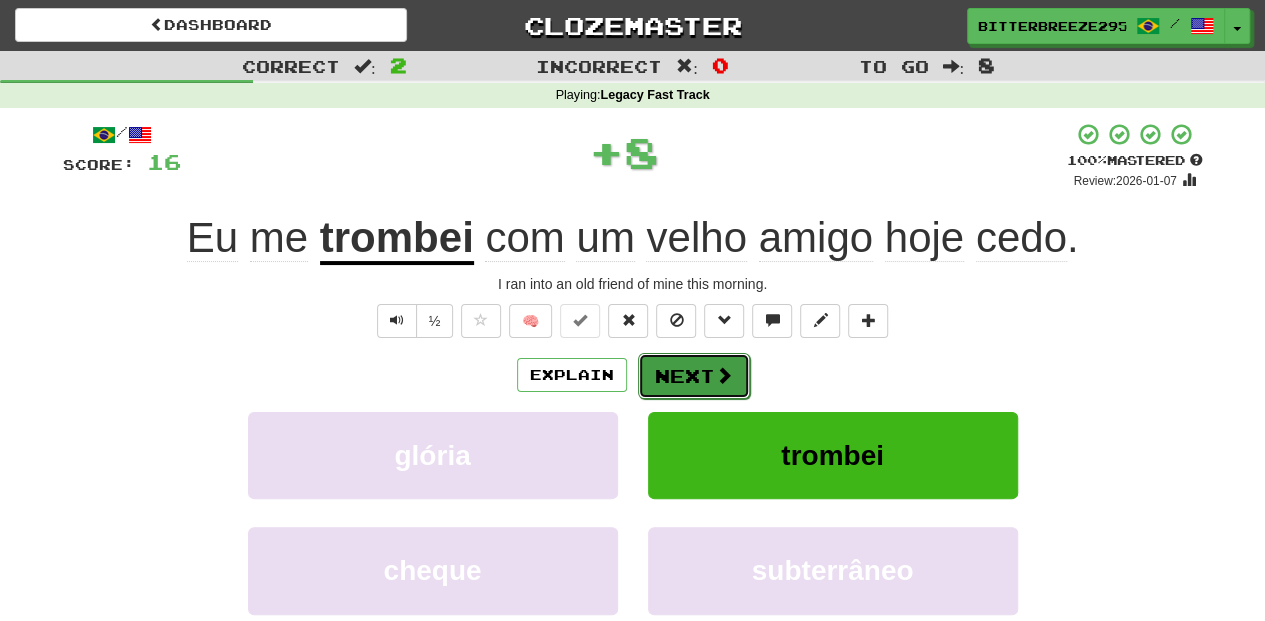 click on "Next" at bounding box center [694, 376] 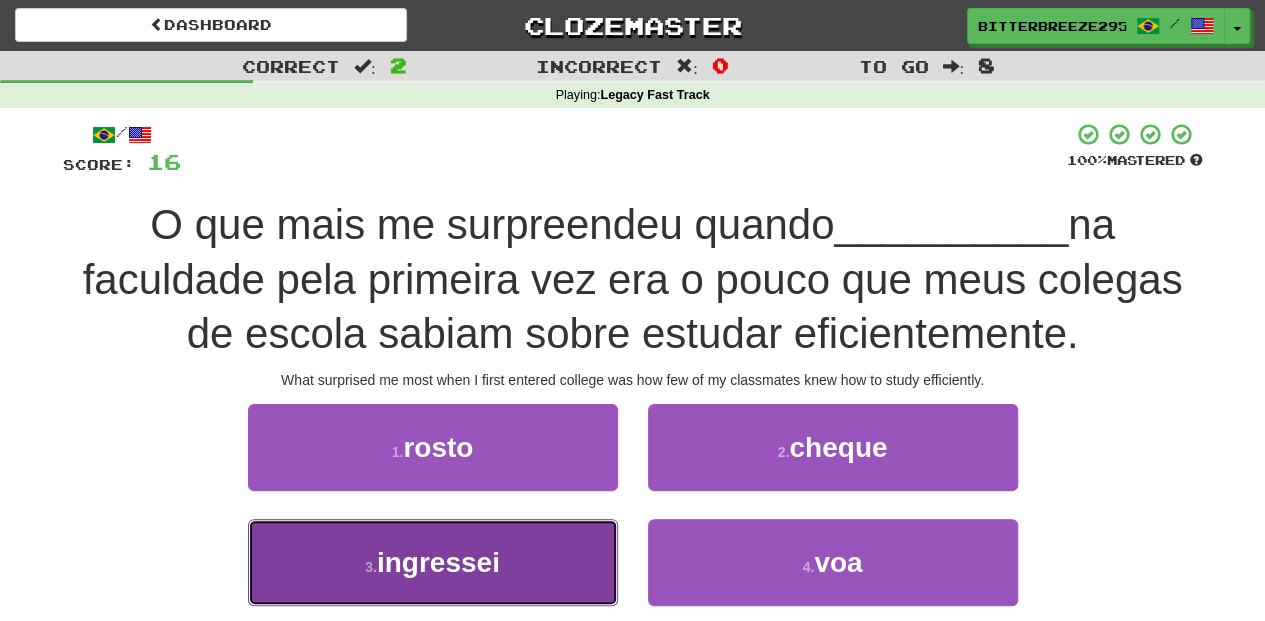 click on "3 .  ingressei" at bounding box center (433, 562) 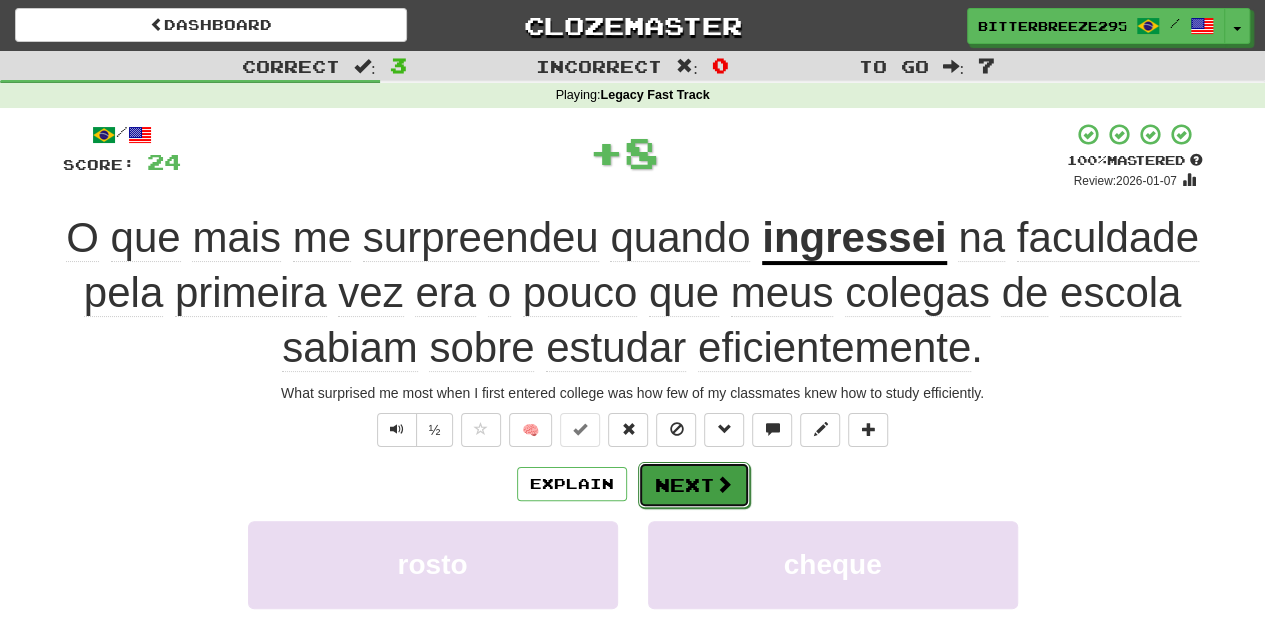click on "Next" at bounding box center (694, 485) 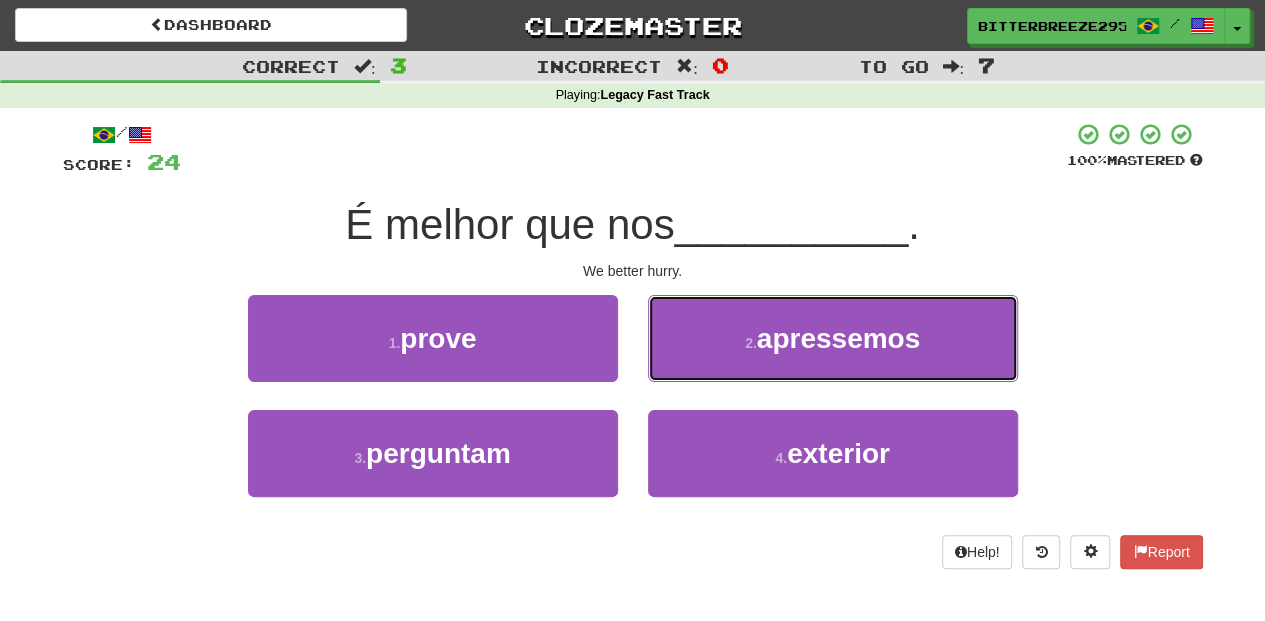 click on "2 .  apressemos" at bounding box center [833, 338] 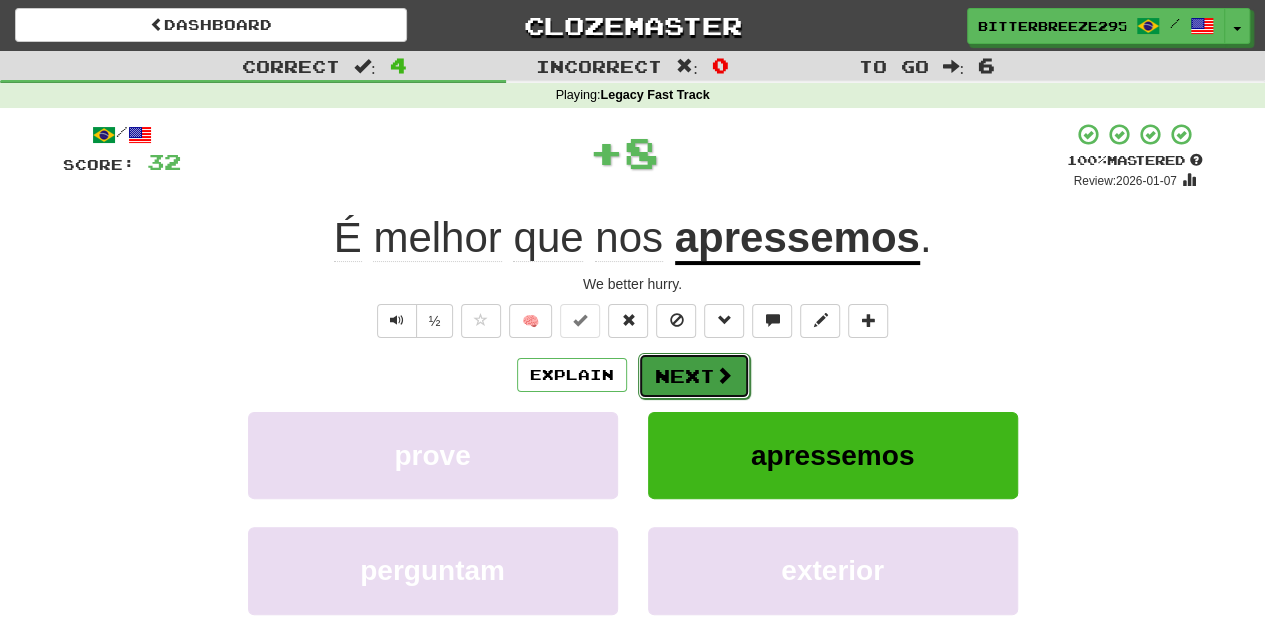 click on "Next" at bounding box center (694, 376) 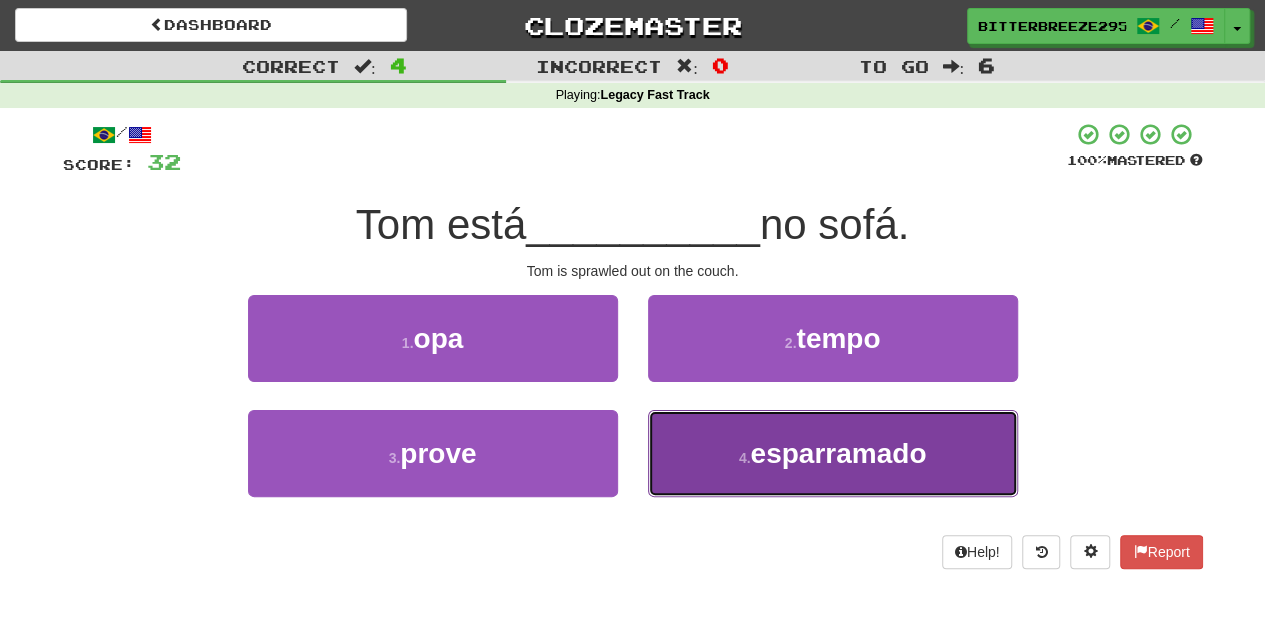 click on "4 .  esparramado" at bounding box center (833, 453) 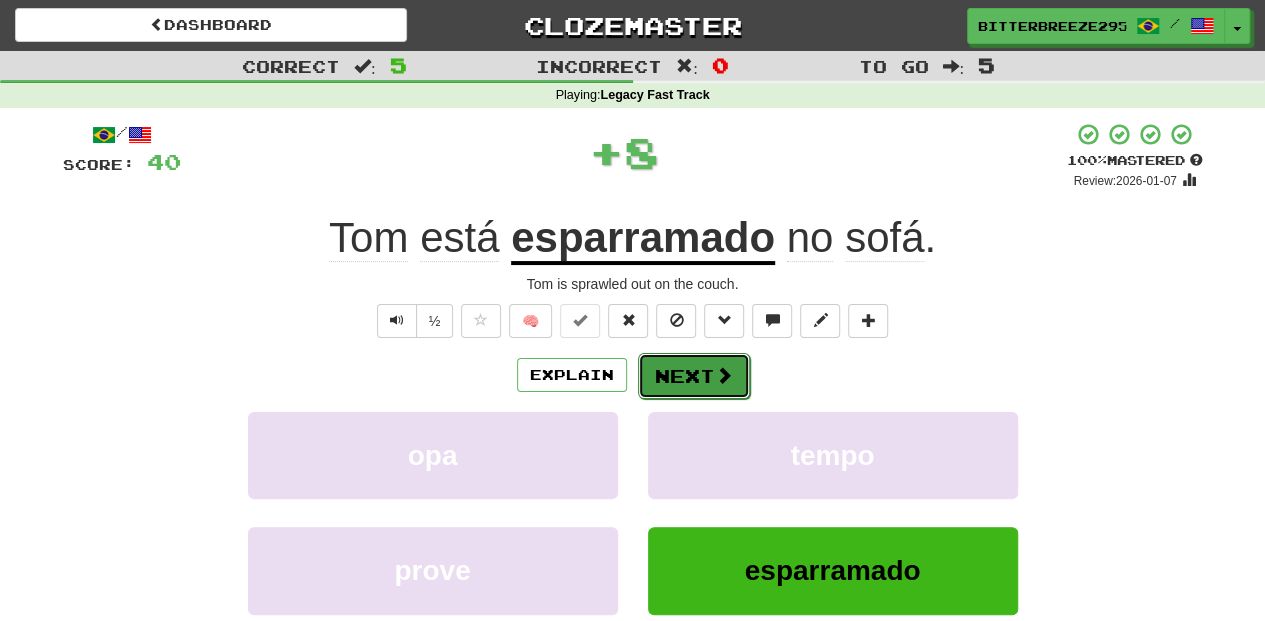 click on "Next" at bounding box center [694, 376] 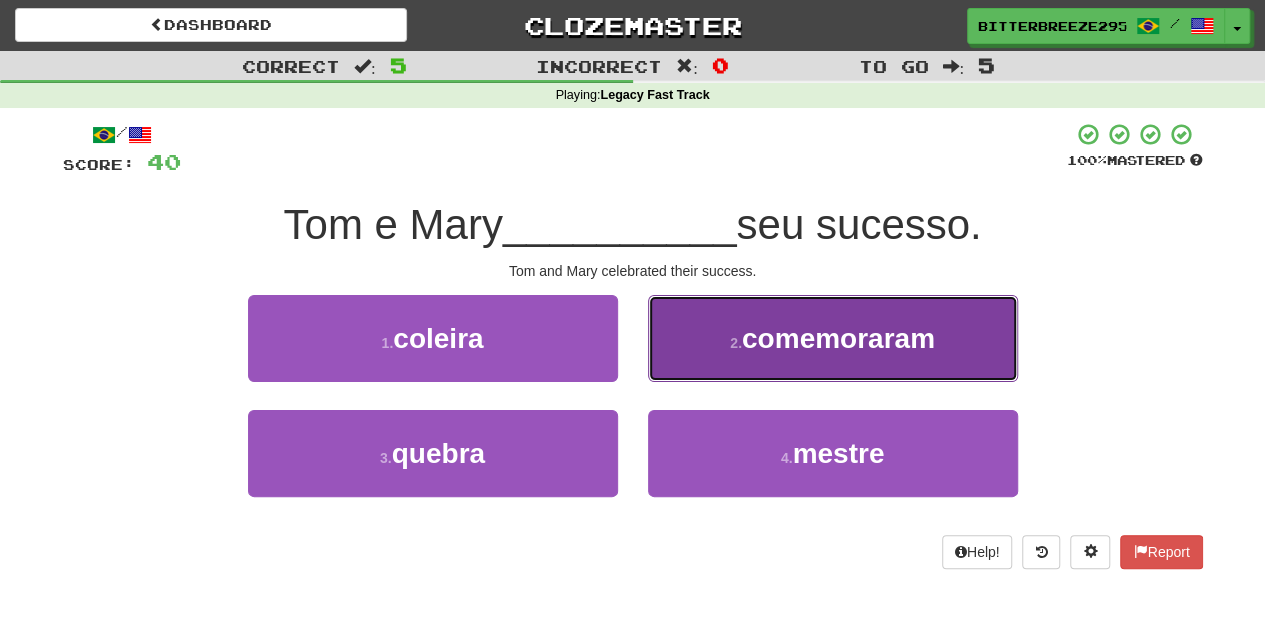 click on "2 .  comemoraram" at bounding box center [833, 338] 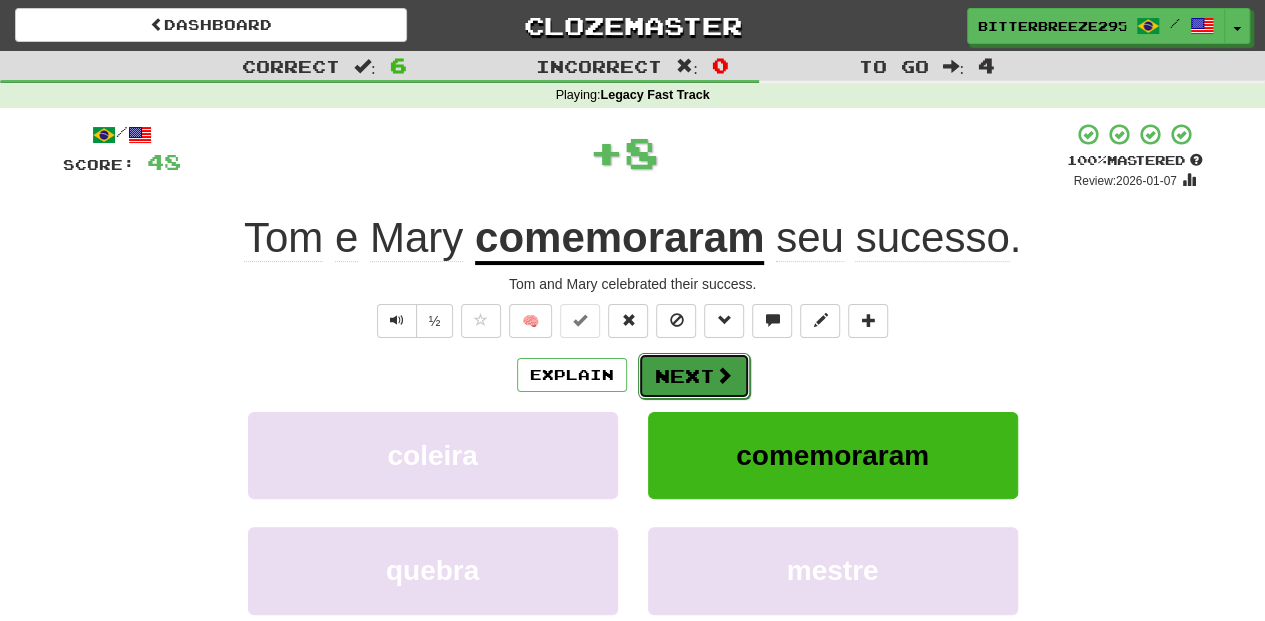 click on "Next" at bounding box center (694, 376) 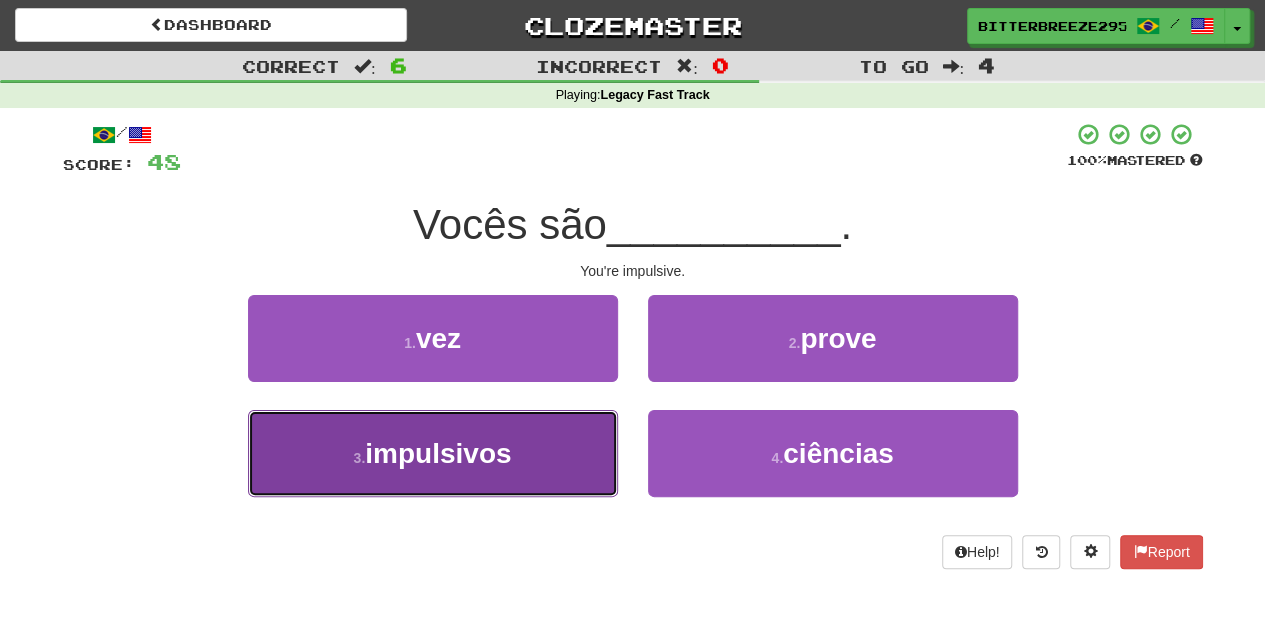 click on "3 .  impulsivos" at bounding box center (433, 453) 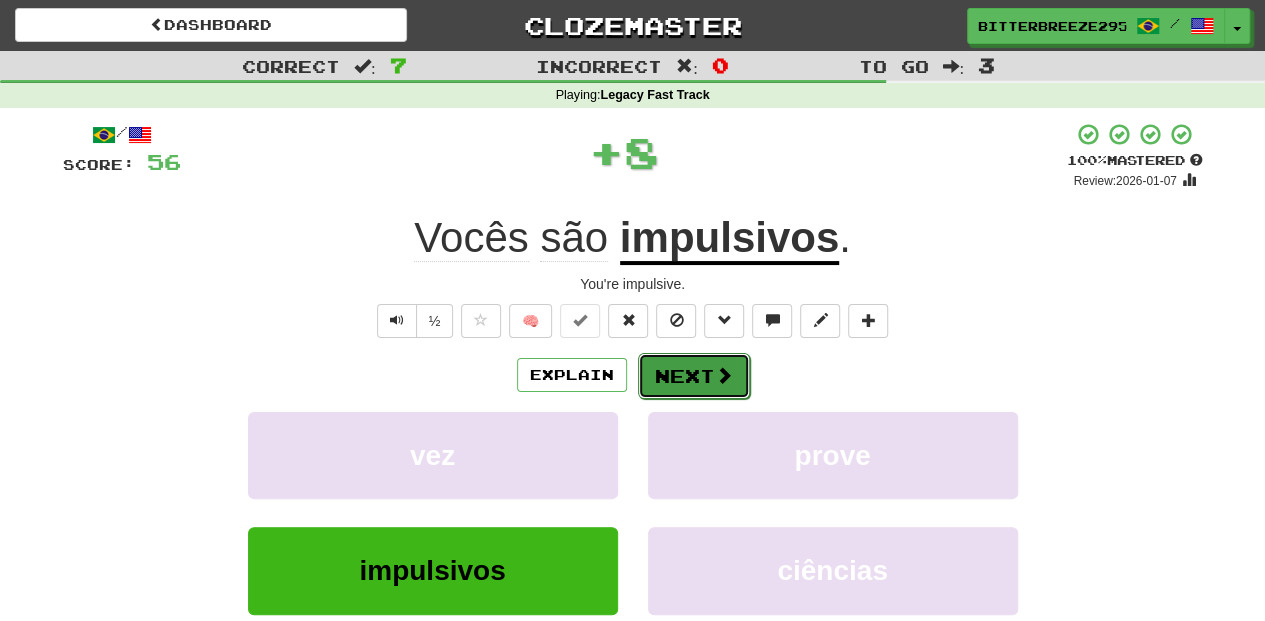 click on "Next" at bounding box center [694, 376] 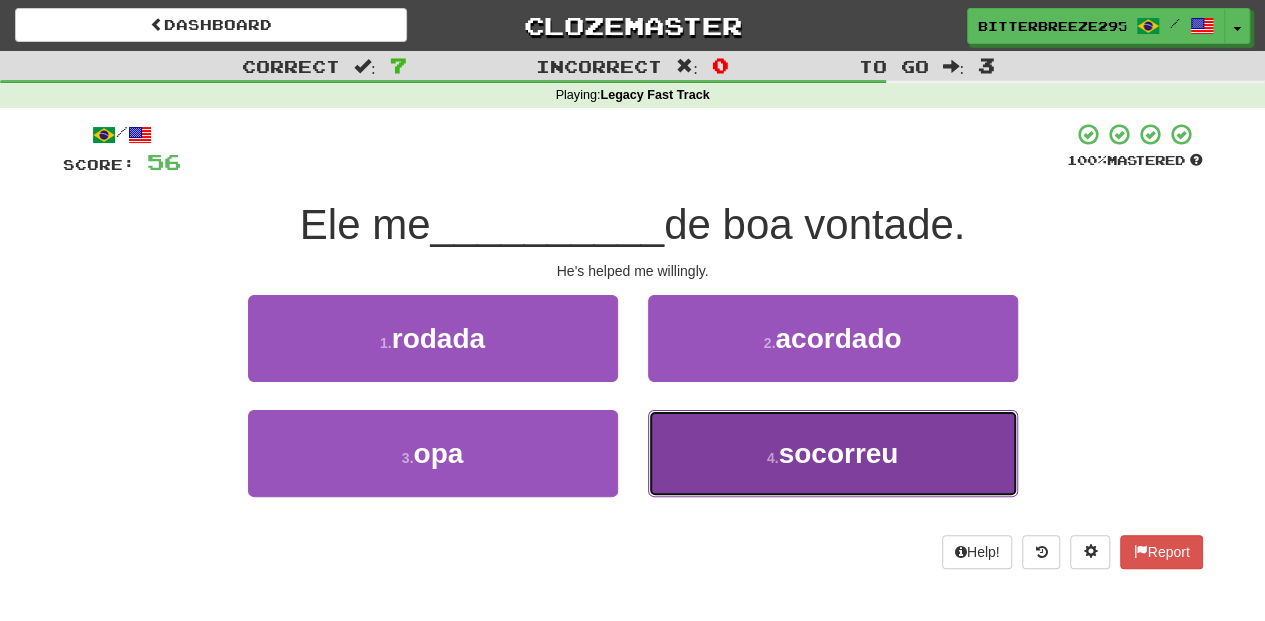 click on "4 .  socorreu" at bounding box center [833, 453] 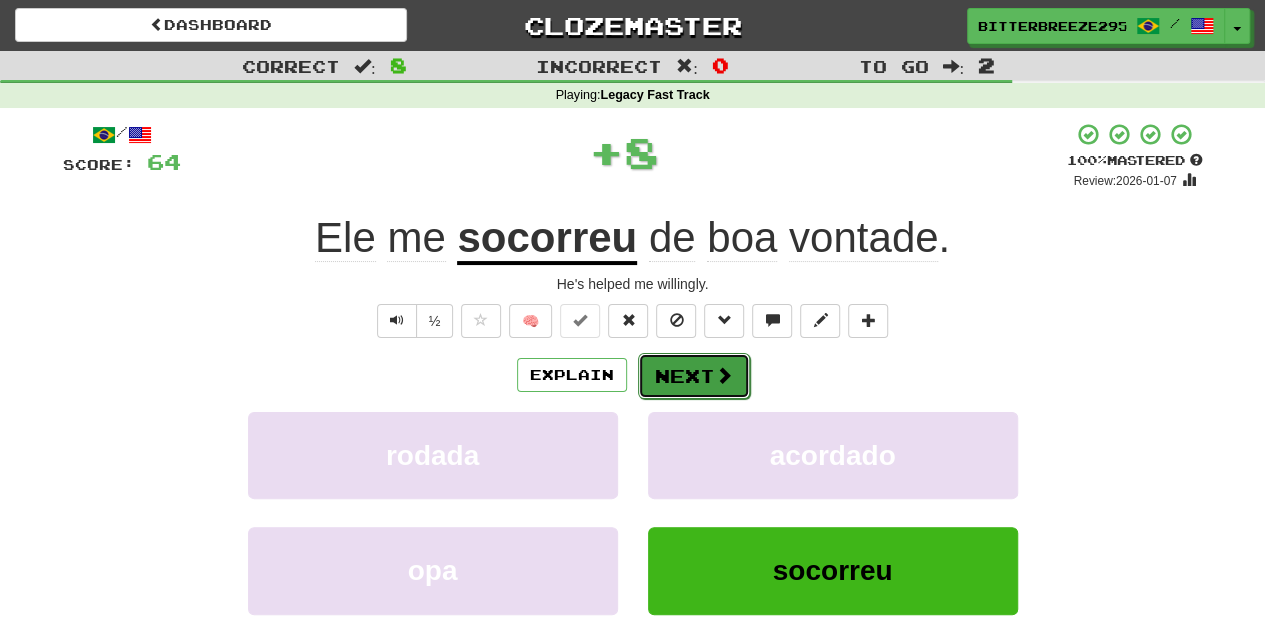 click on "Next" at bounding box center [694, 376] 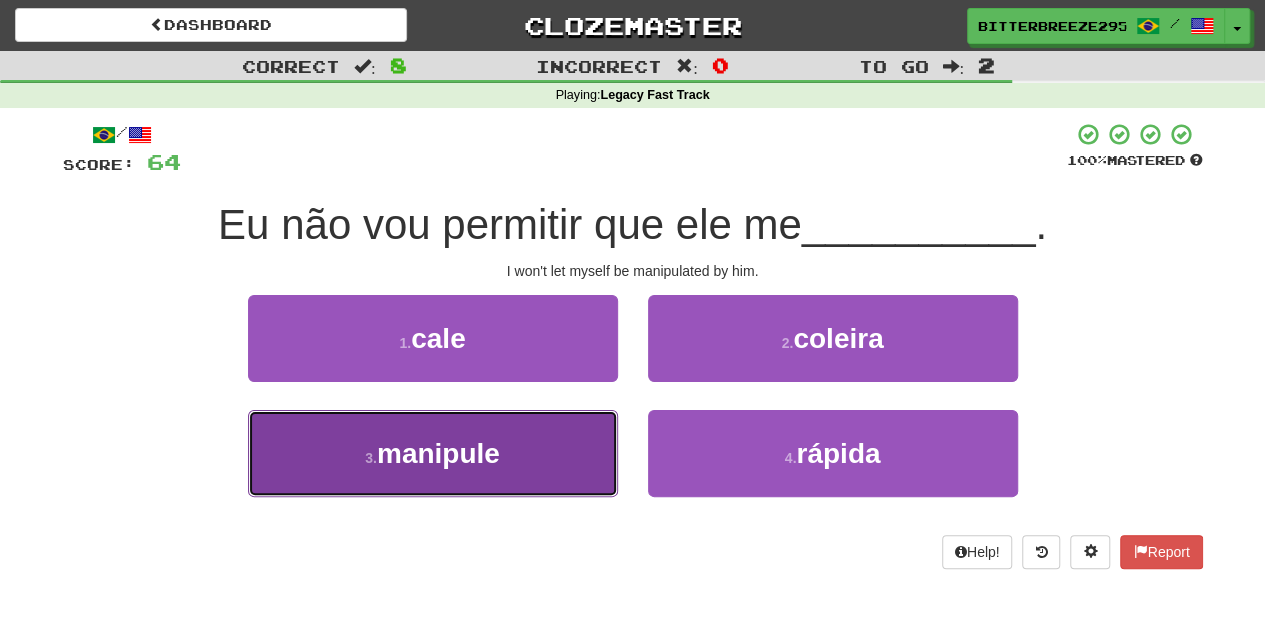 click on "3 .  manipule" at bounding box center (433, 453) 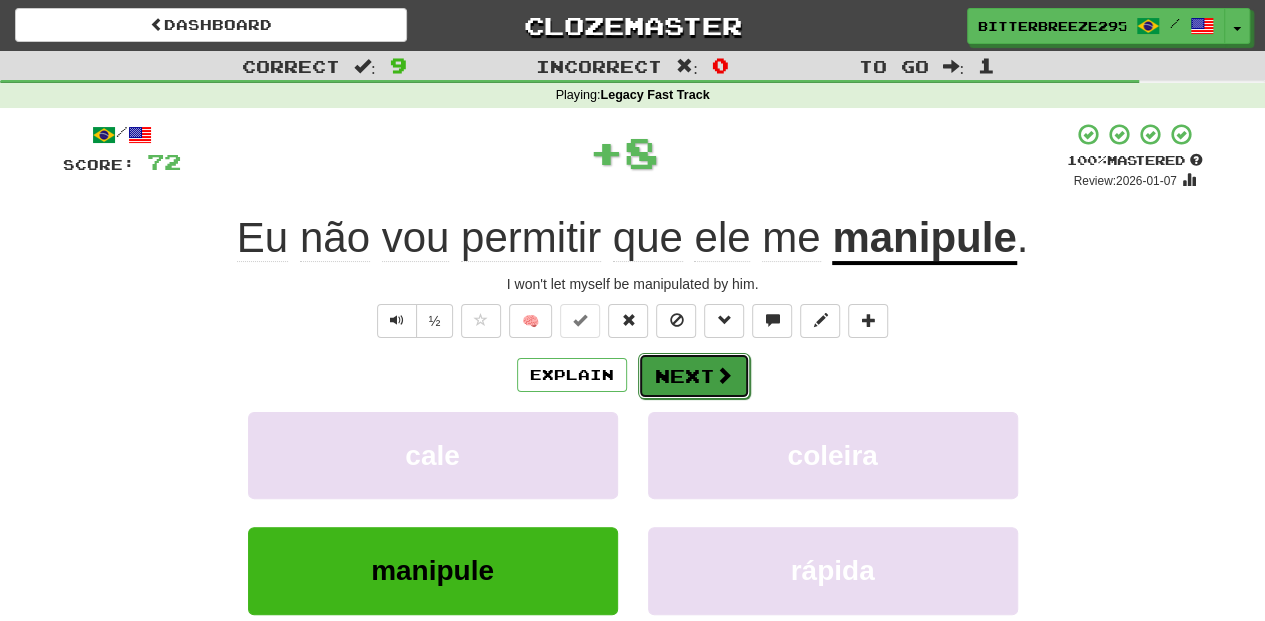 click on "Next" at bounding box center [694, 376] 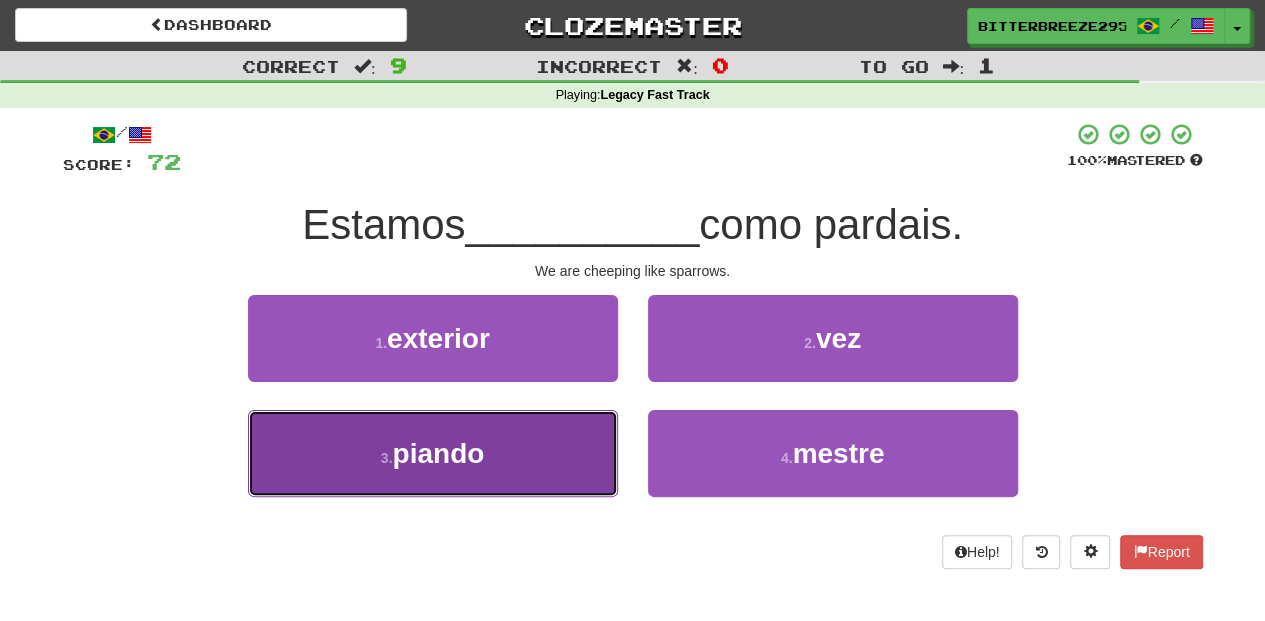 click on "3 .  piando" at bounding box center [433, 453] 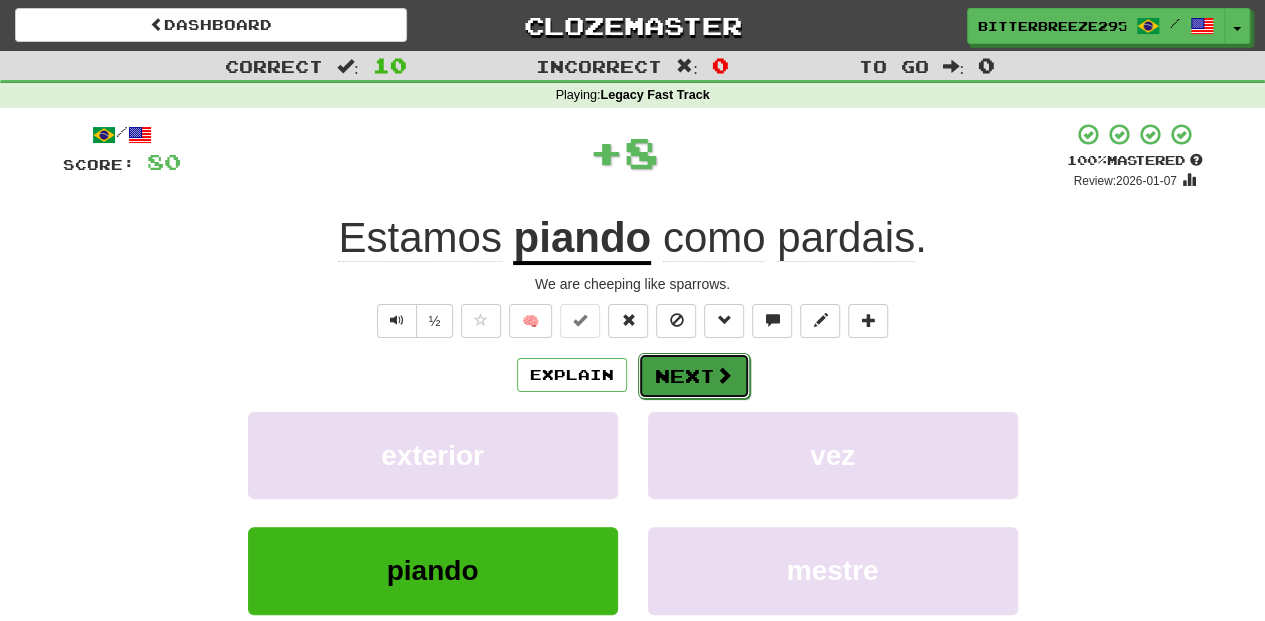 click on "Next" at bounding box center [694, 376] 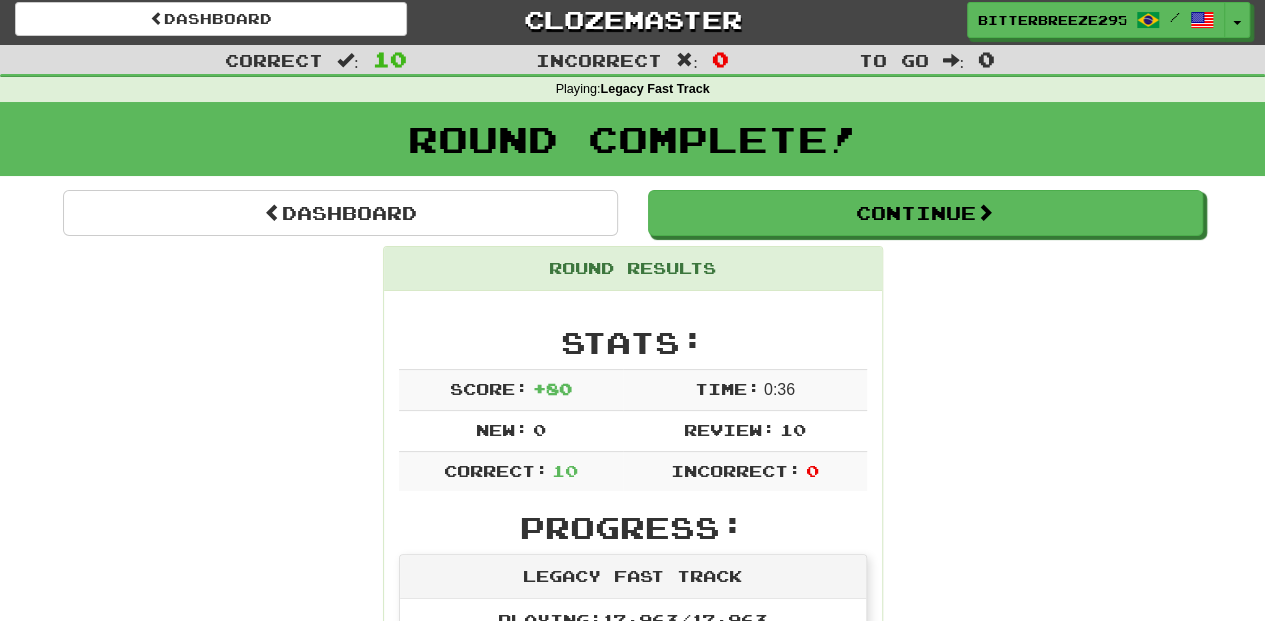 scroll, scrollTop: 0, scrollLeft: 0, axis: both 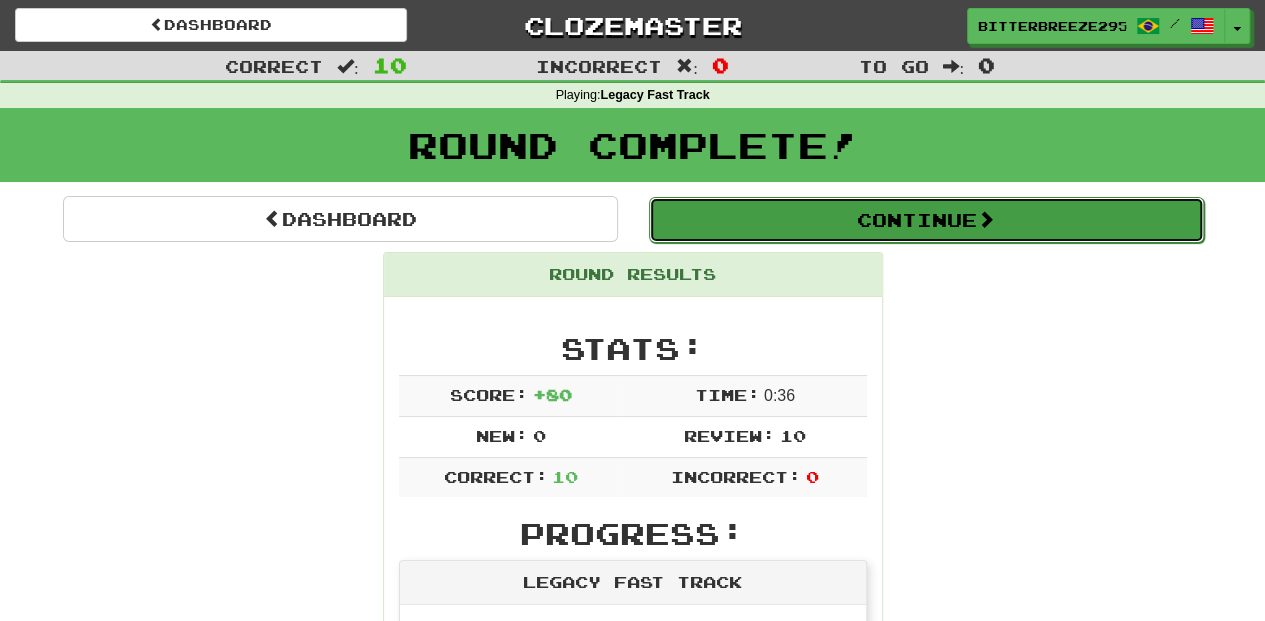 click on "Continue" at bounding box center (926, 220) 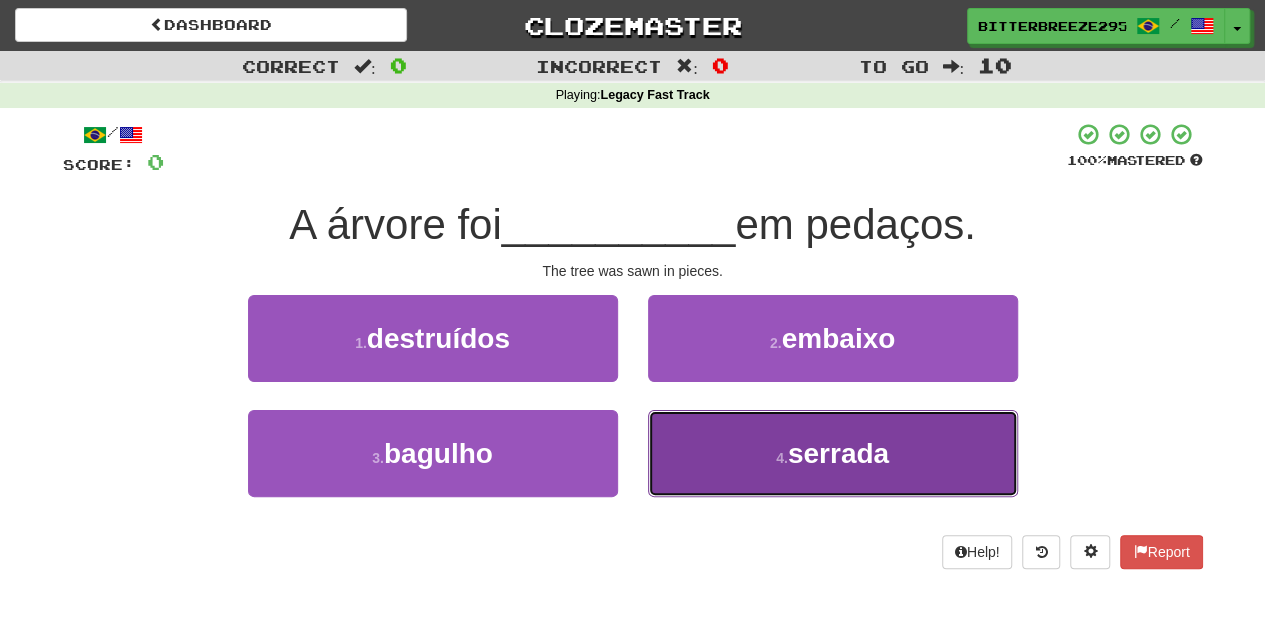 click on "4 .  serrada" at bounding box center (833, 453) 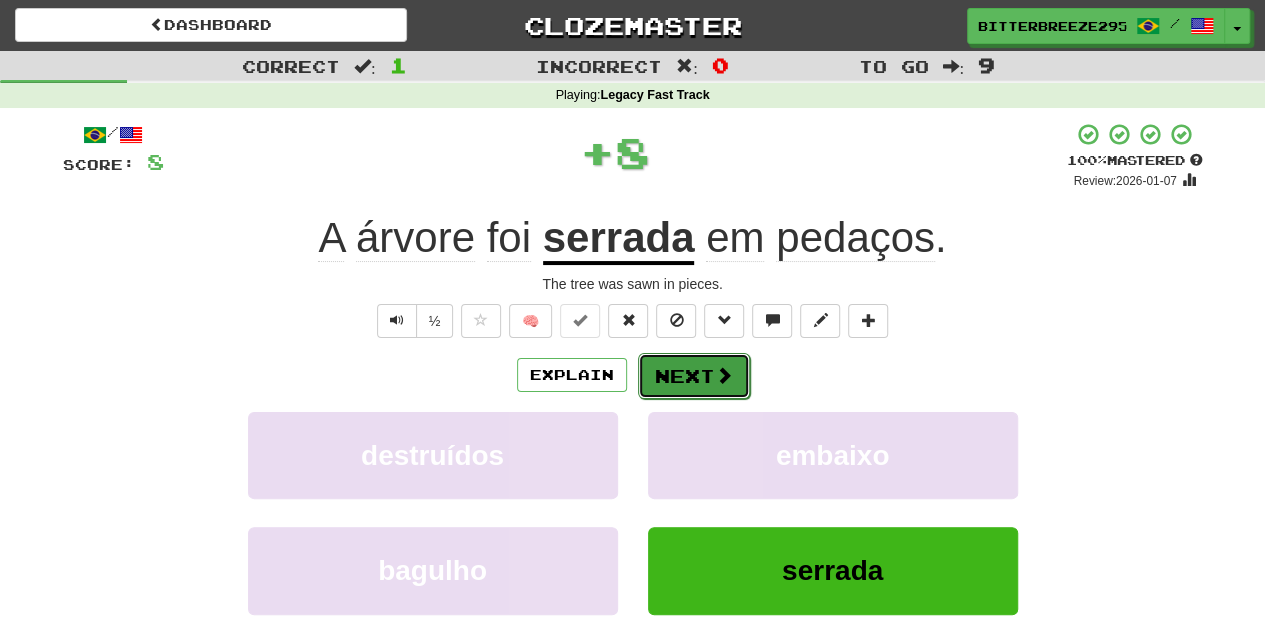 click on "Next" at bounding box center (694, 376) 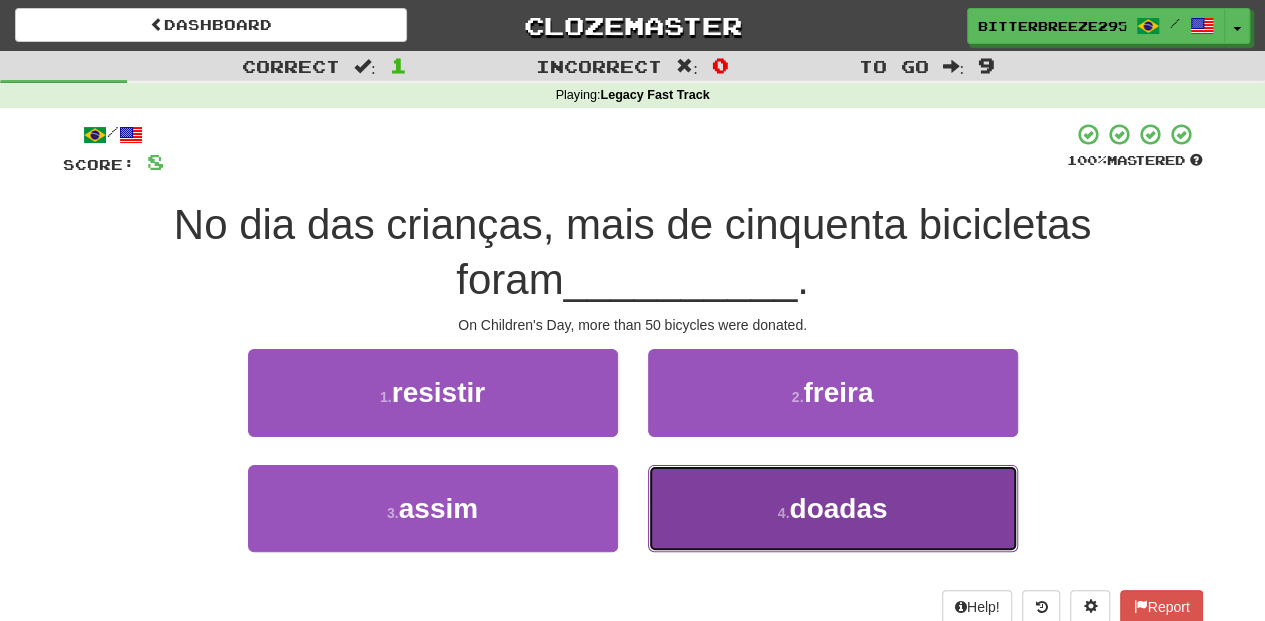 click on "4 .  doadas" at bounding box center (833, 508) 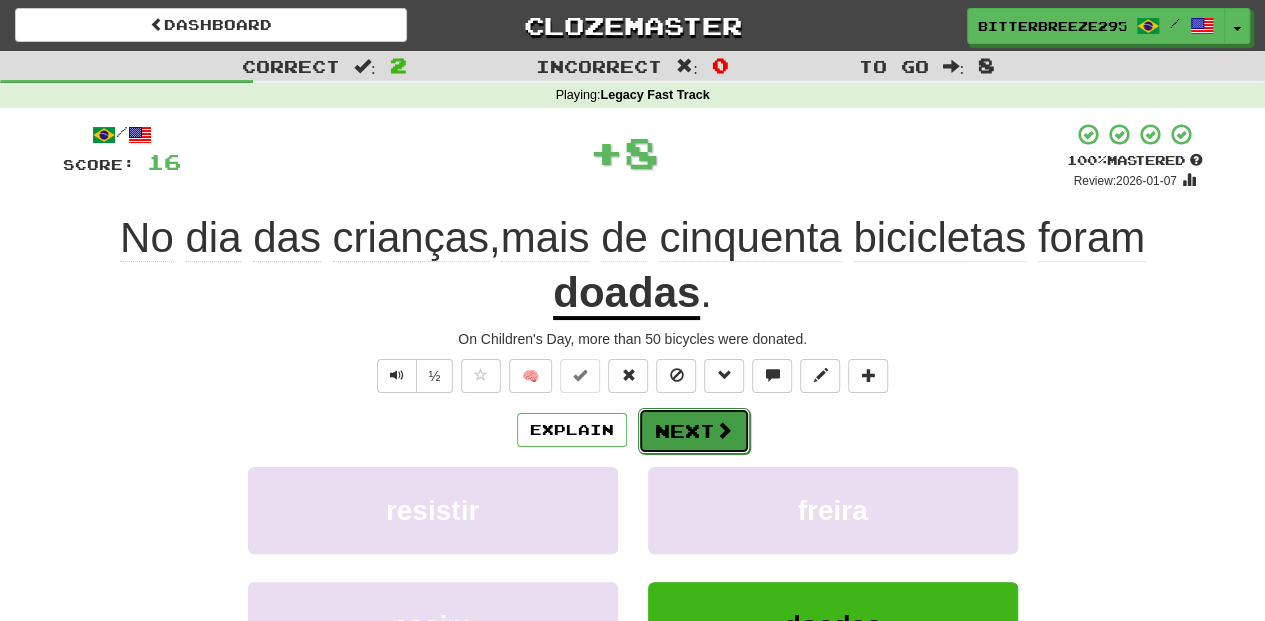 click on "Next" at bounding box center [694, 431] 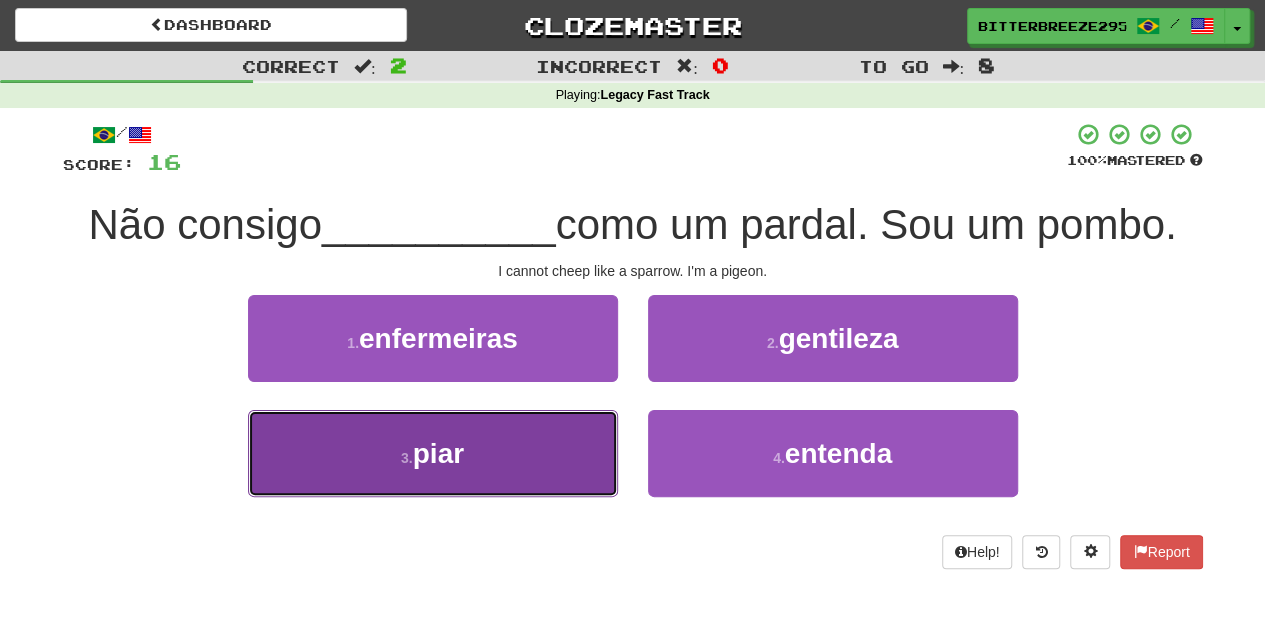 click on "3 .  piar" at bounding box center (433, 453) 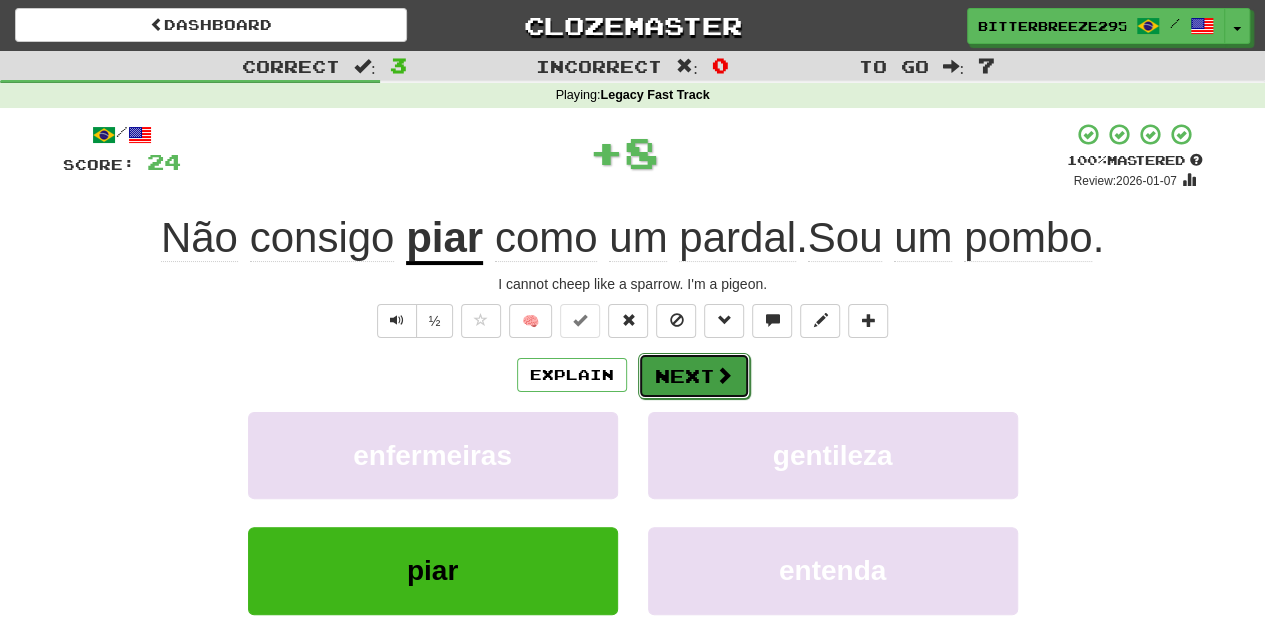 click on "Next" at bounding box center [694, 376] 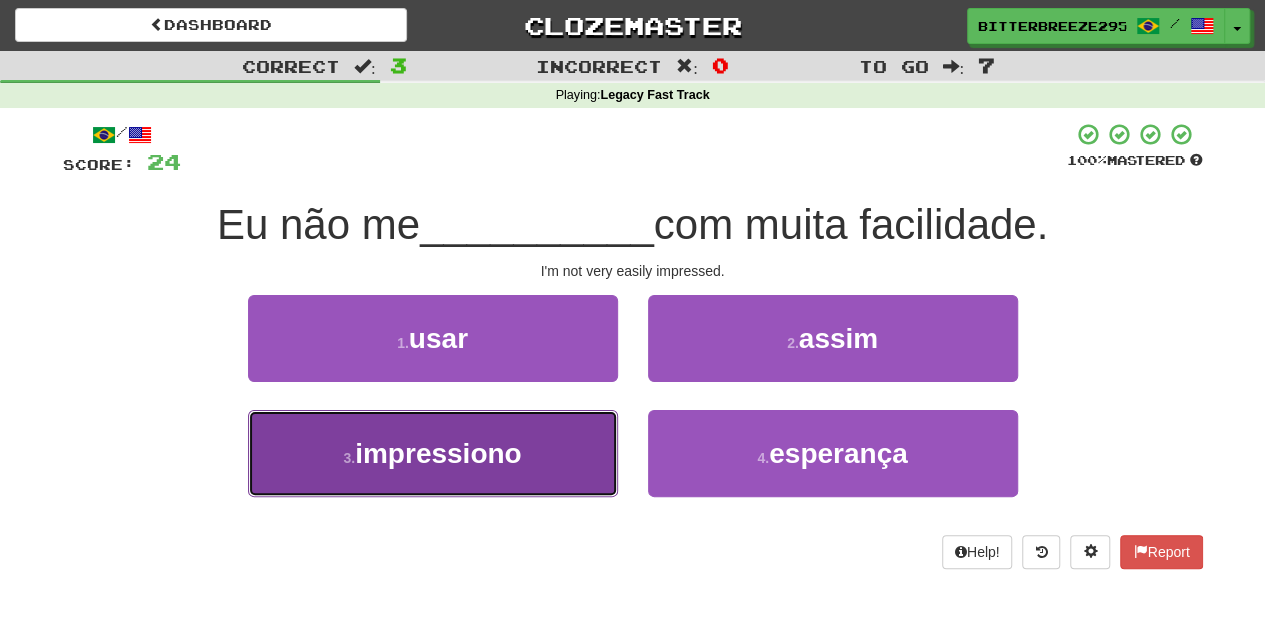 click on "3 .  impressiono" at bounding box center (433, 453) 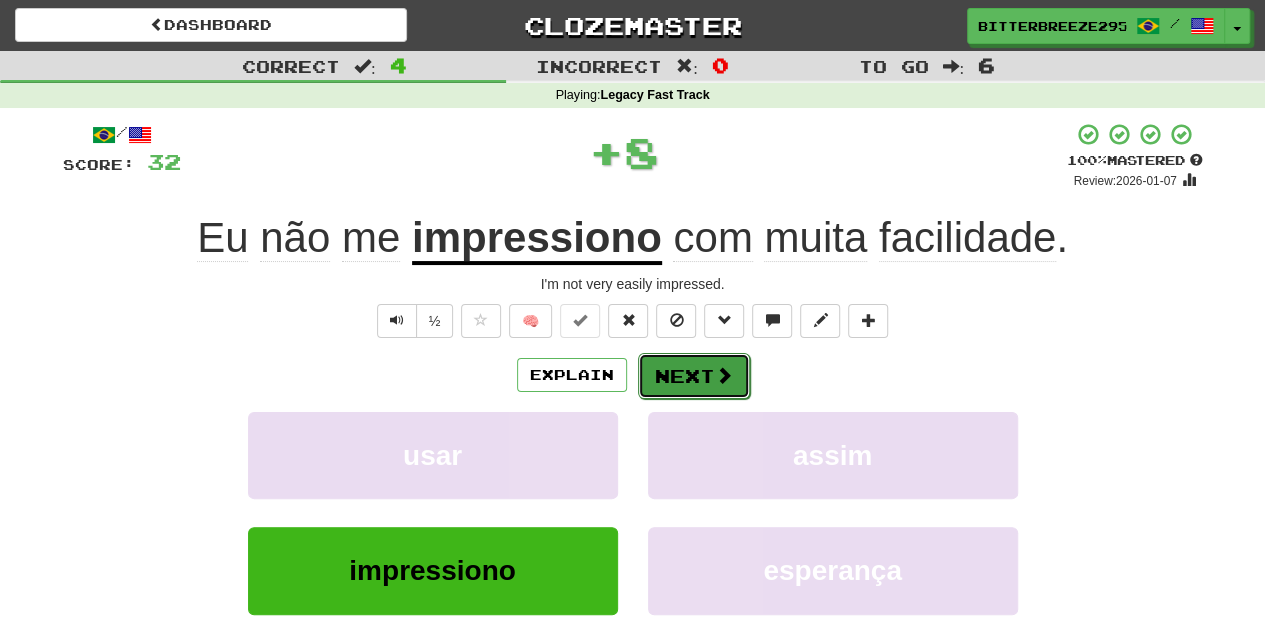 click on "Next" at bounding box center [694, 376] 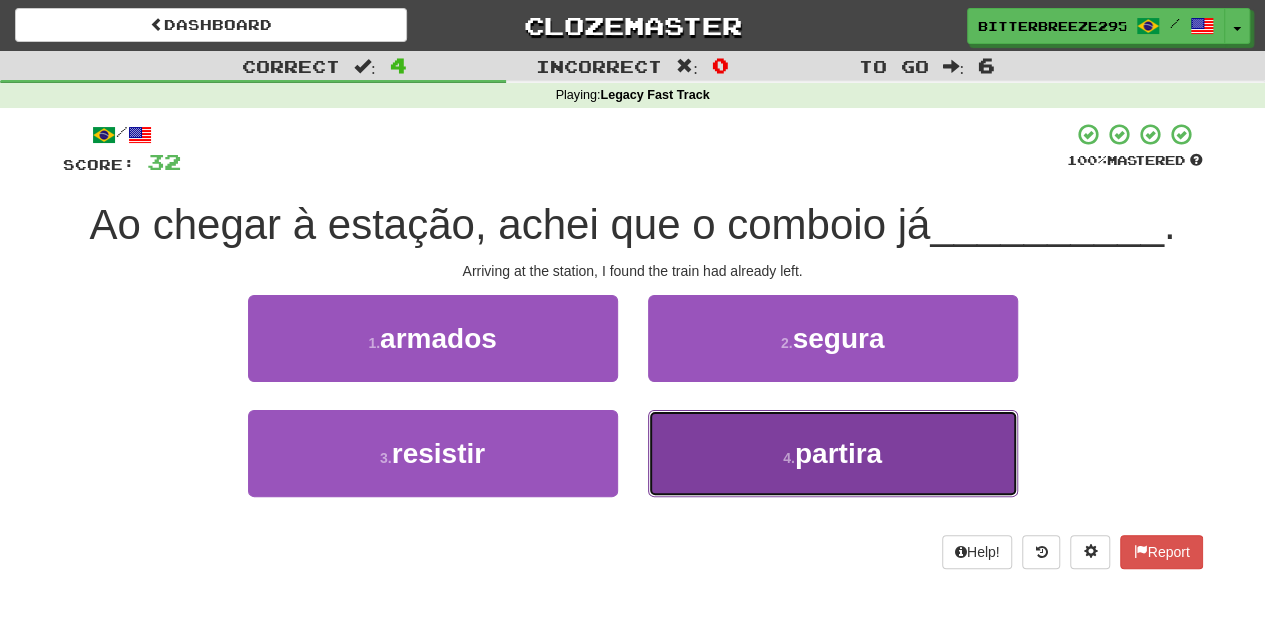 click on "4 .  partira" at bounding box center (833, 453) 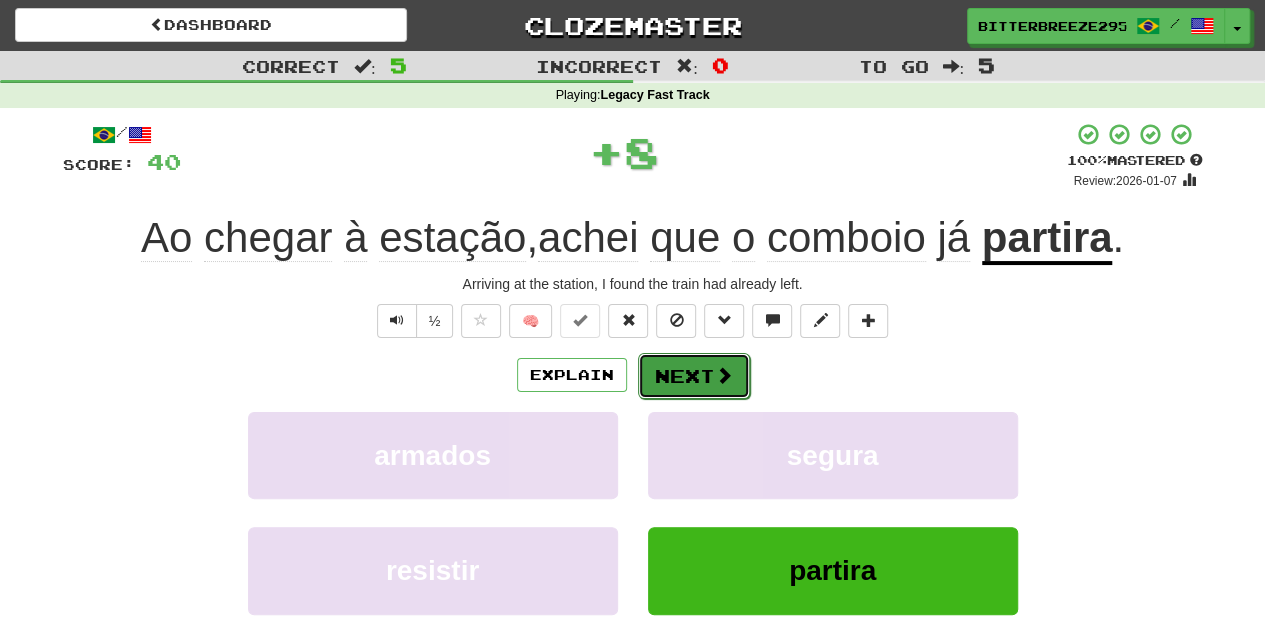 click on "Next" at bounding box center [694, 376] 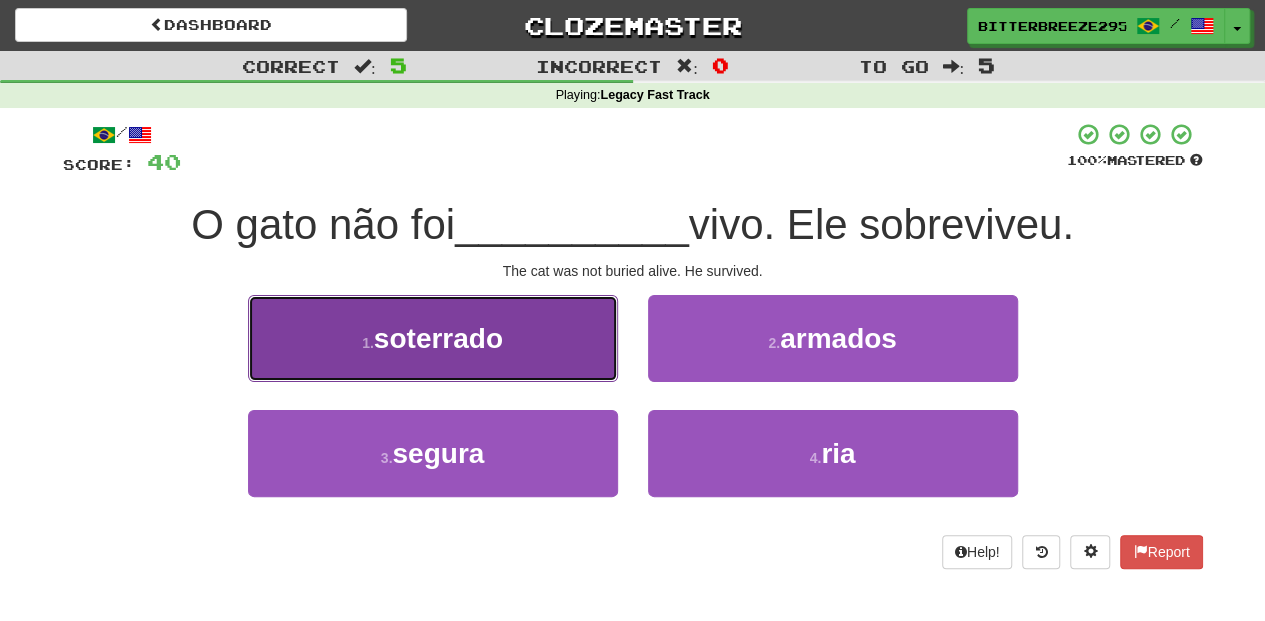 click on "1 .  soterrado" at bounding box center (433, 338) 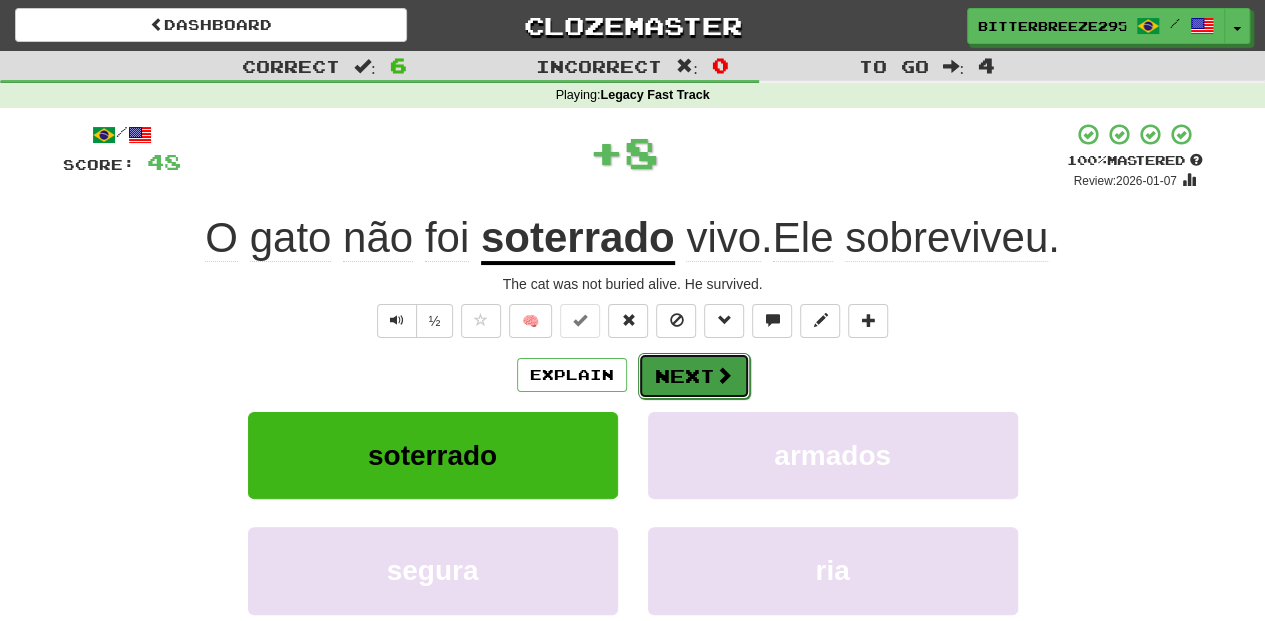 click on "Next" at bounding box center [694, 376] 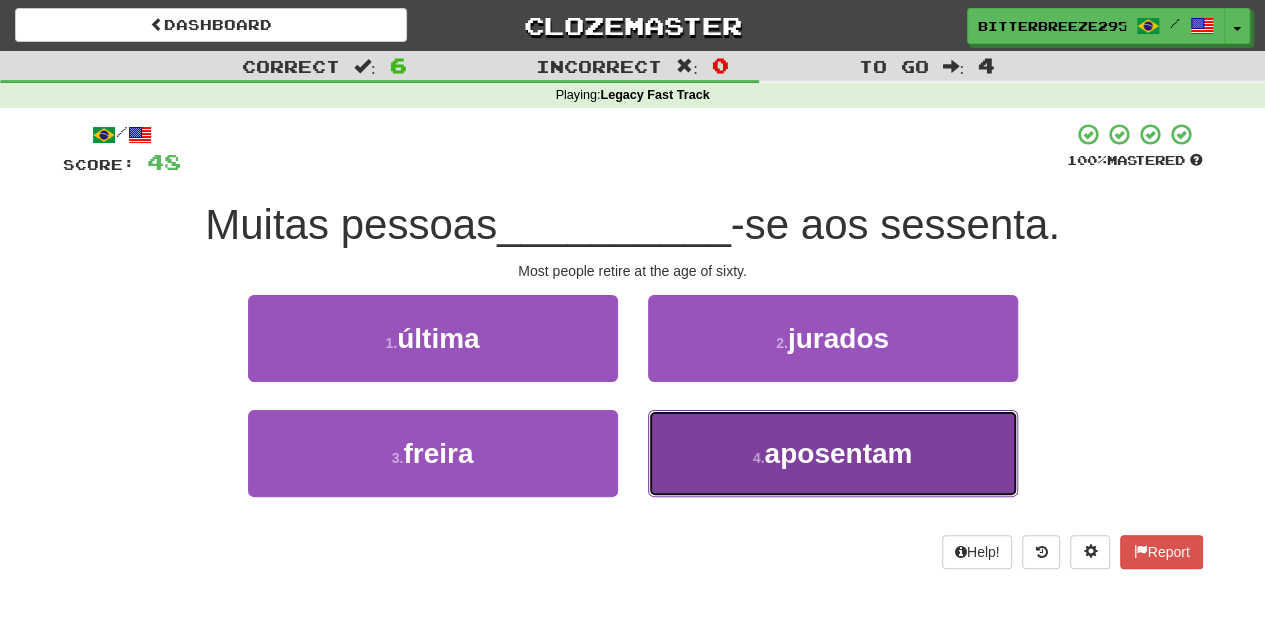 click on "4 .  aposentam" at bounding box center [833, 453] 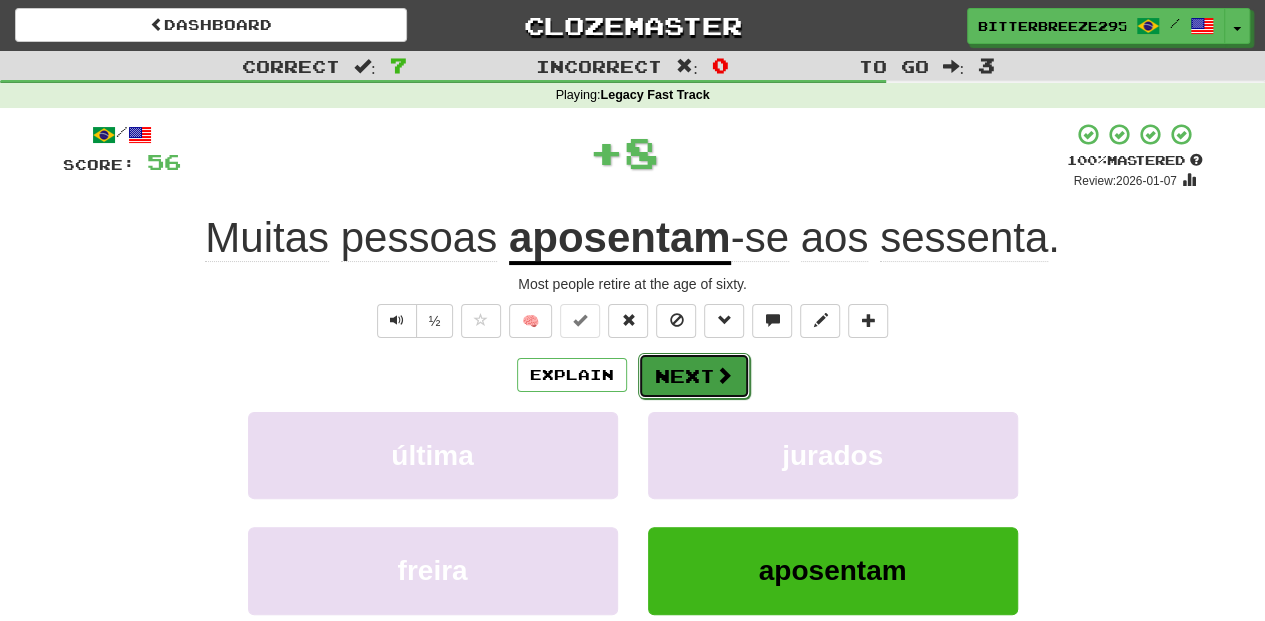 click on "Next" at bounding box center (694, 376) 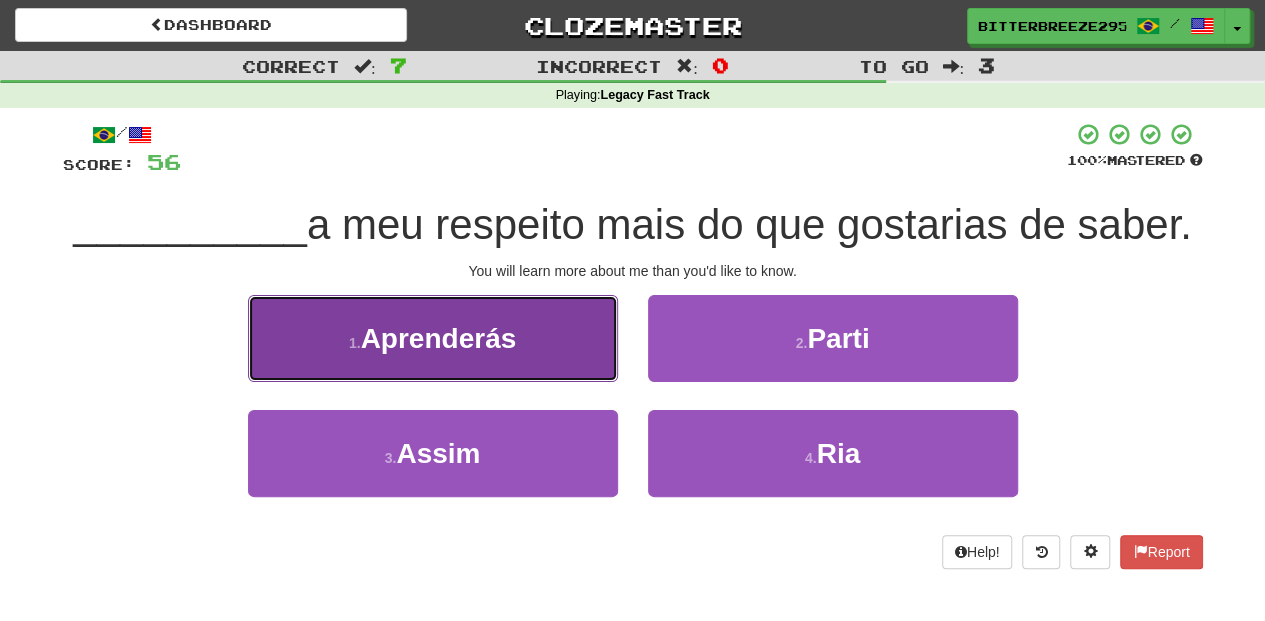 click on "1 .  Aprenderás" at bounding box center [433, 338] 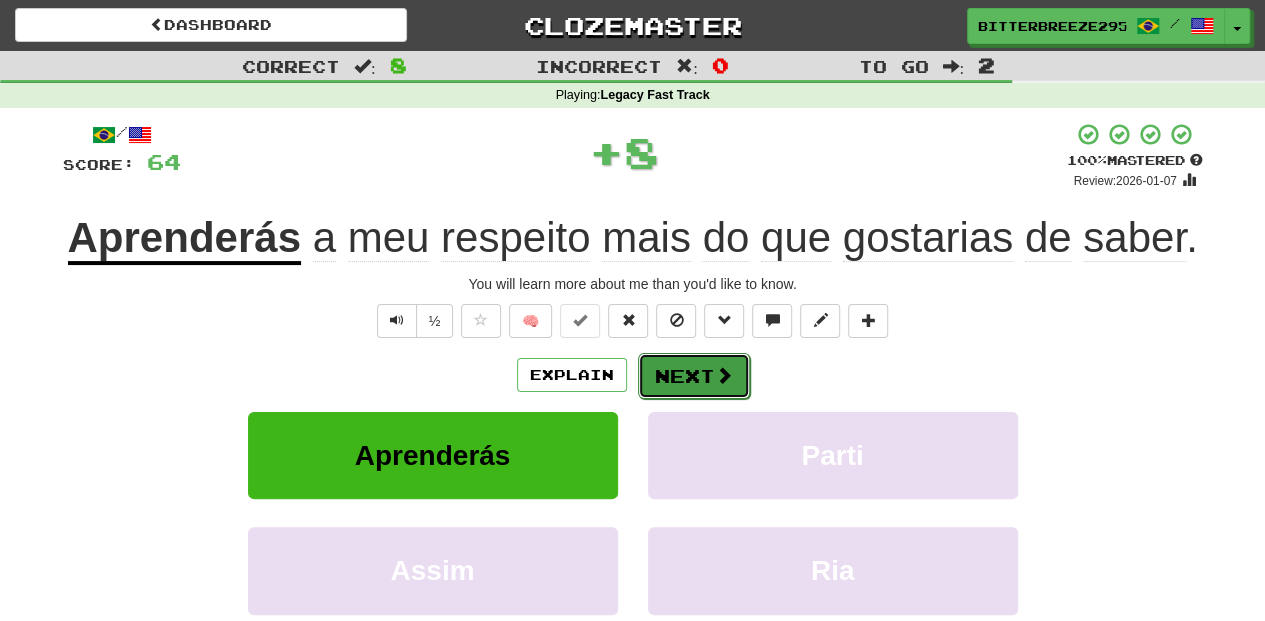 click on "Next" at bounding box center [694, 376] 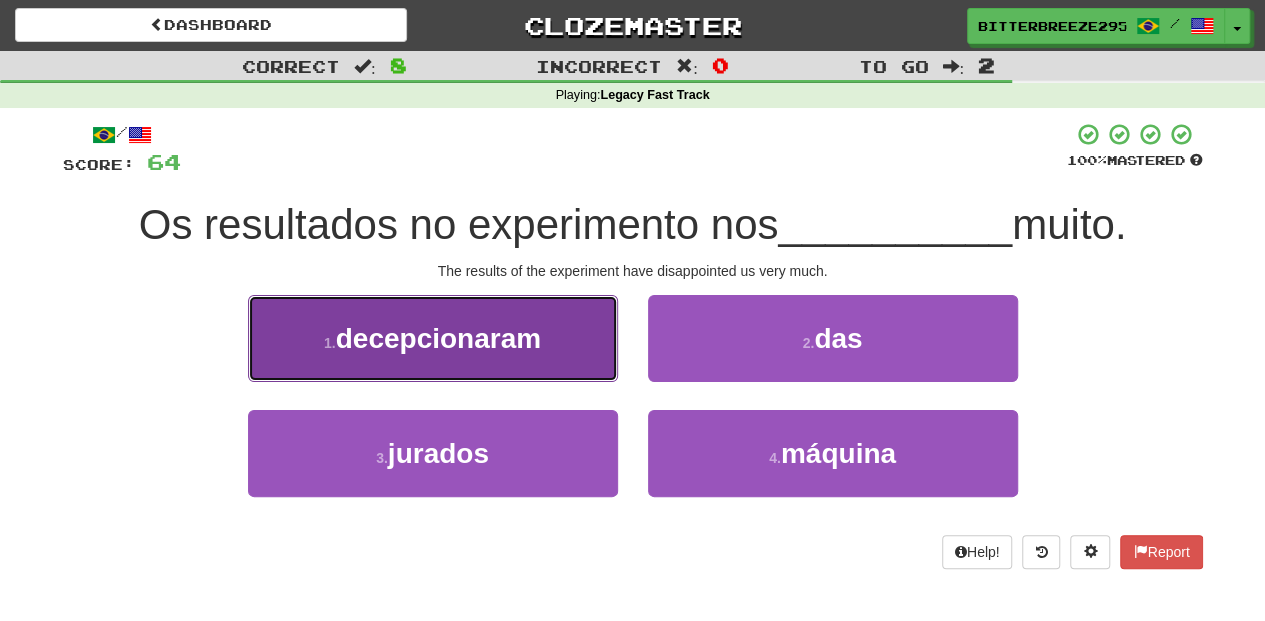 click on "1 .  decepcionaram" at bounding box center [433, 338] 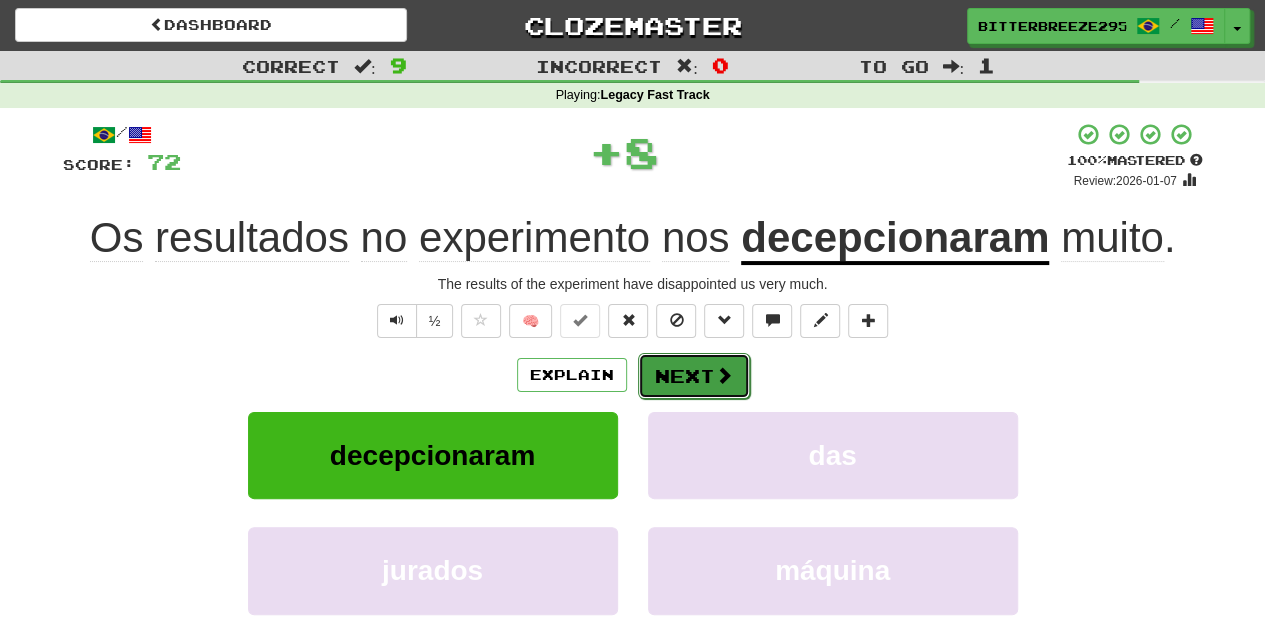 click on "Next" at bounding box center (694, 376) 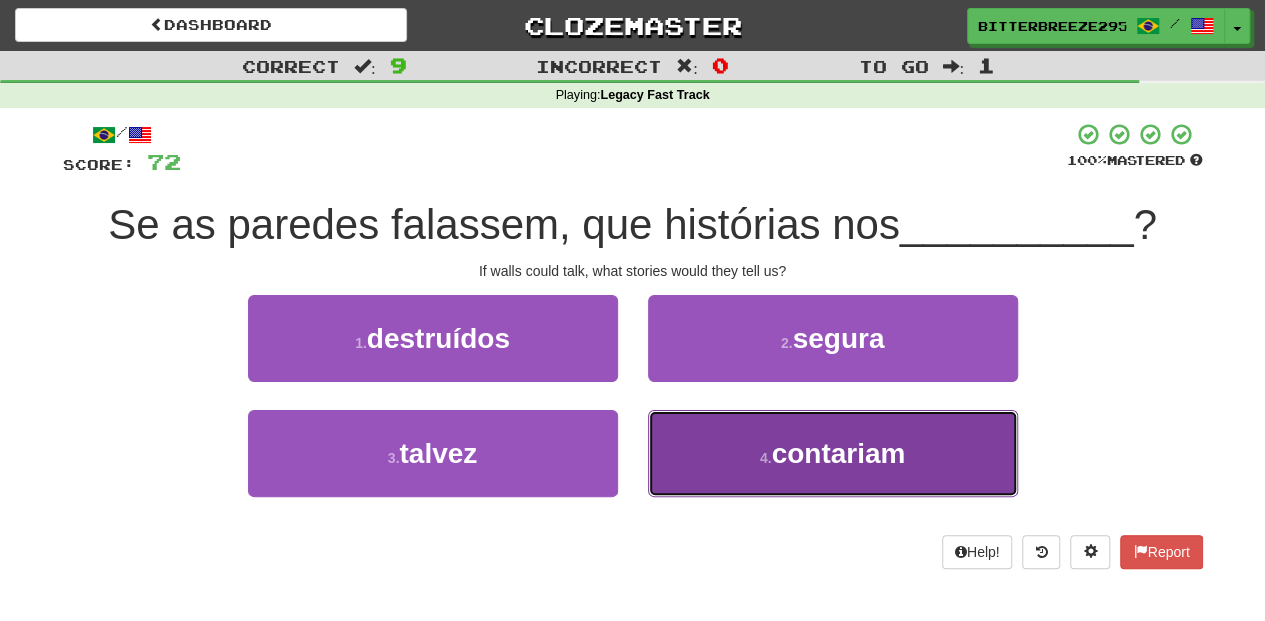 click on "4 .  contariam" at bounding box center (833, 453) 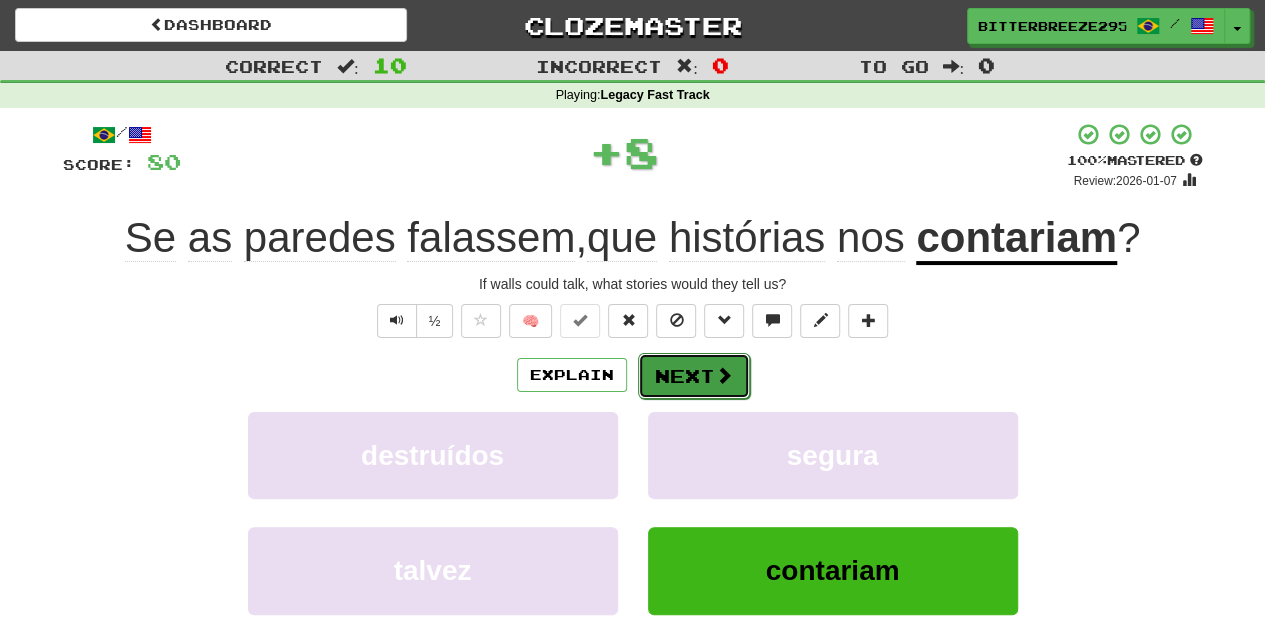 click on "Next" at bounding box center [694, 376] 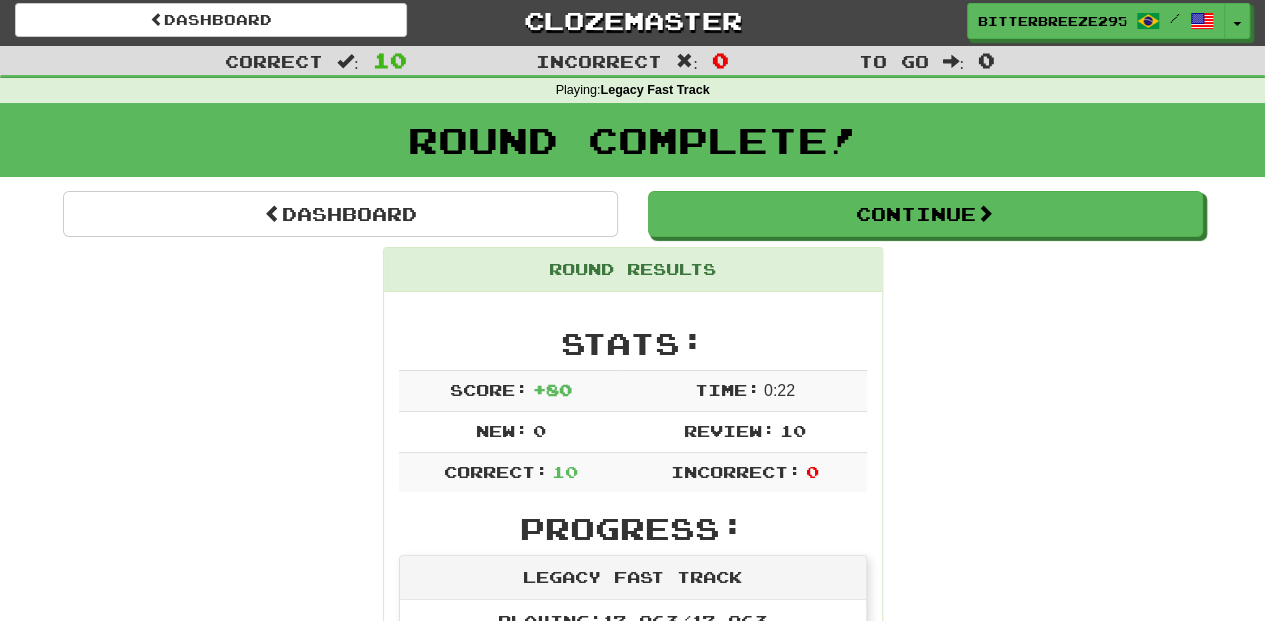 scroll, scrollTop: 0, scrollLeft: 0, axis: both 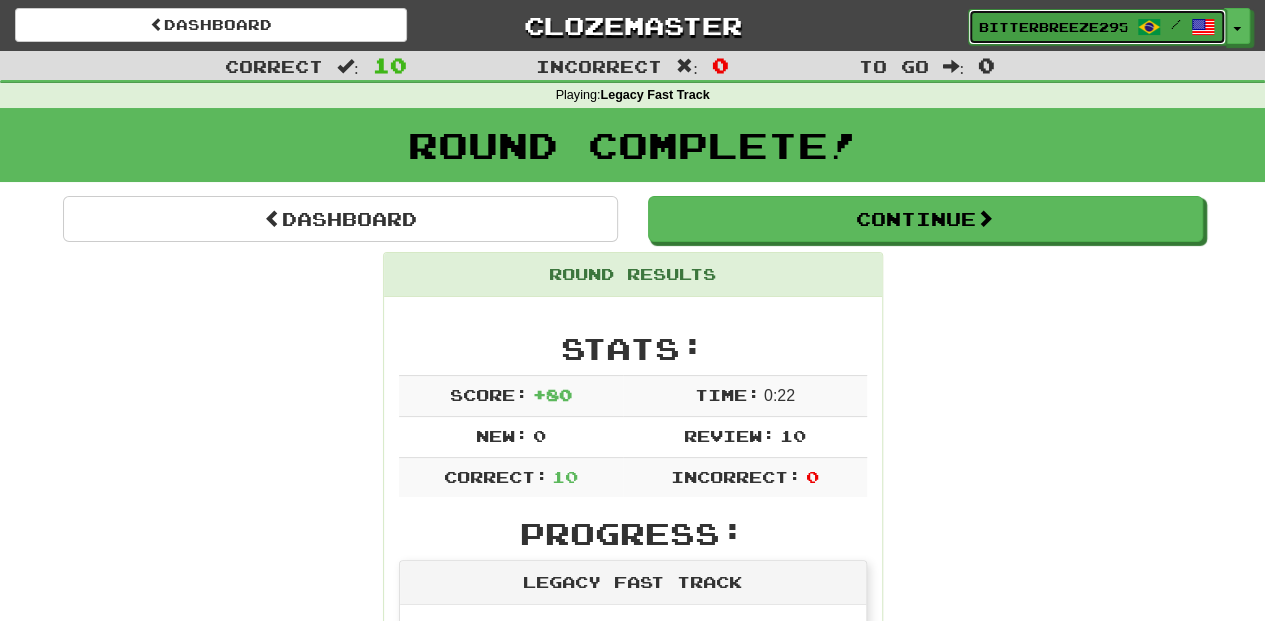 click on "BitterBreeze2956" at bounding box center [1053, 27] 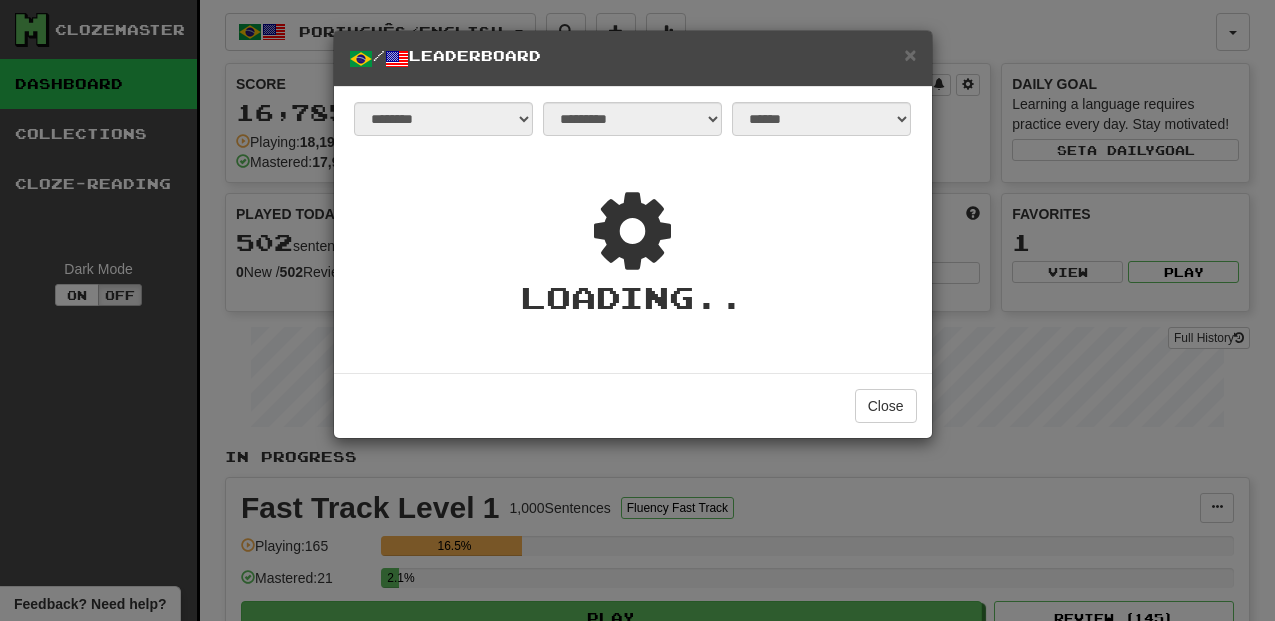 select on "**********" 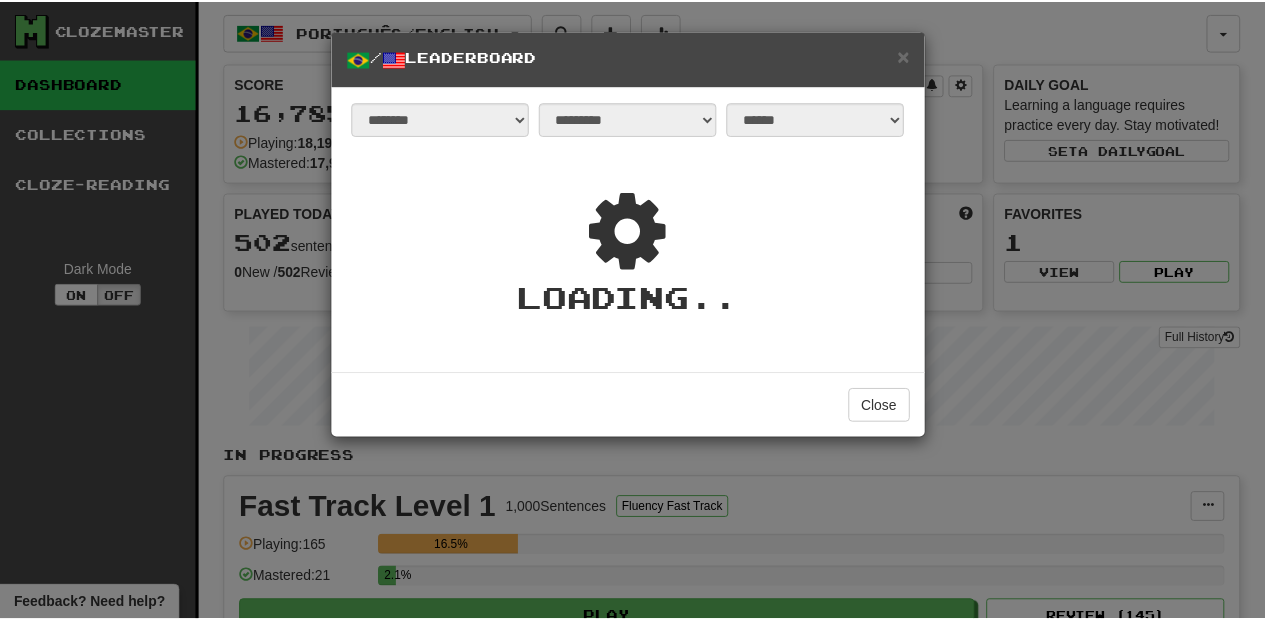 scroll, scrollTop: 0, scrollLeft: 0, axis: both 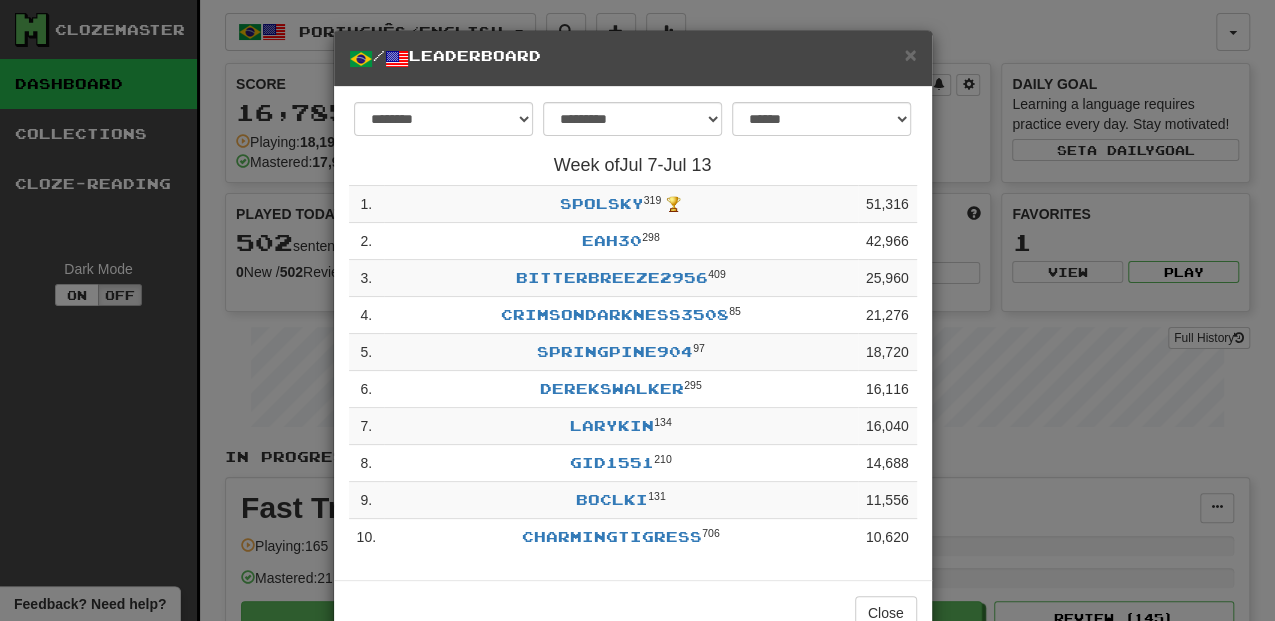 click on "×  /   Leaderboard" at bounding box center [633, 59] 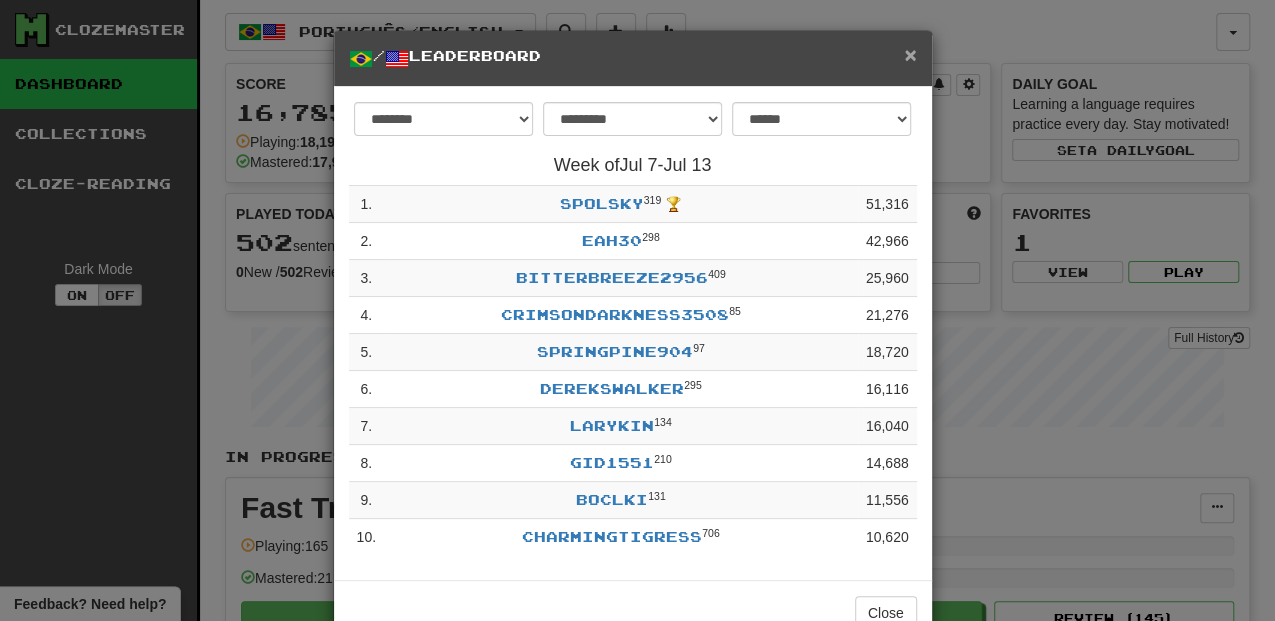 click on "×" at bounding box center [910, 54] 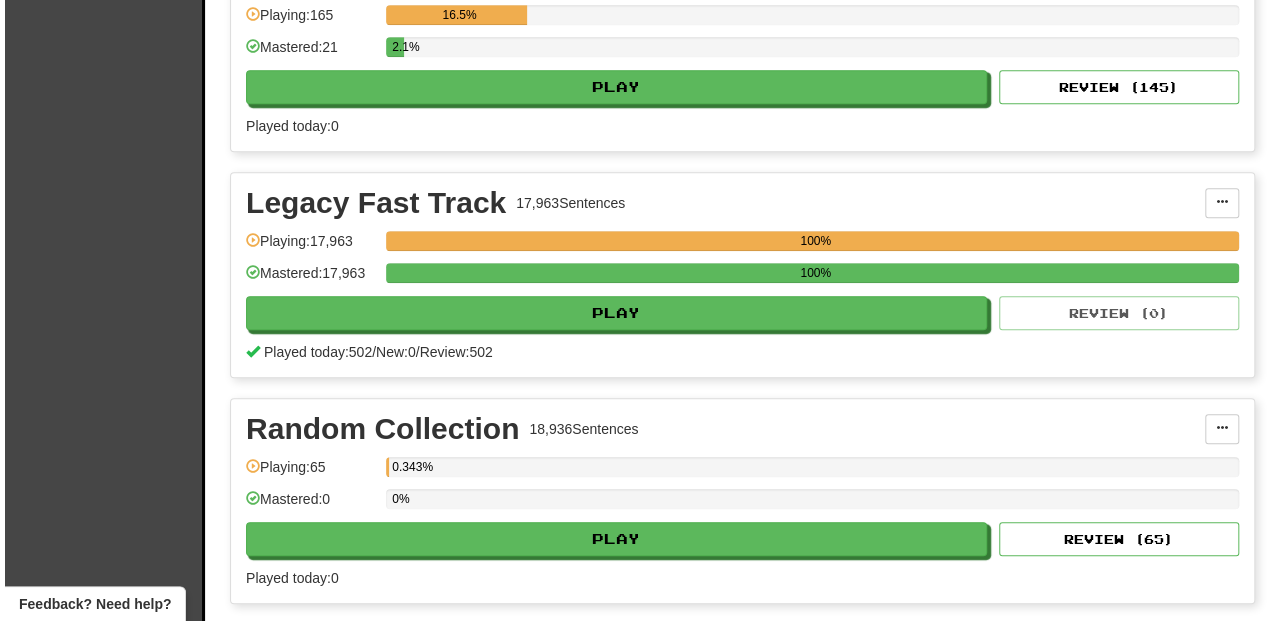 scroll, scrollTop: 533, scrollLeft: 0, axis: vertical 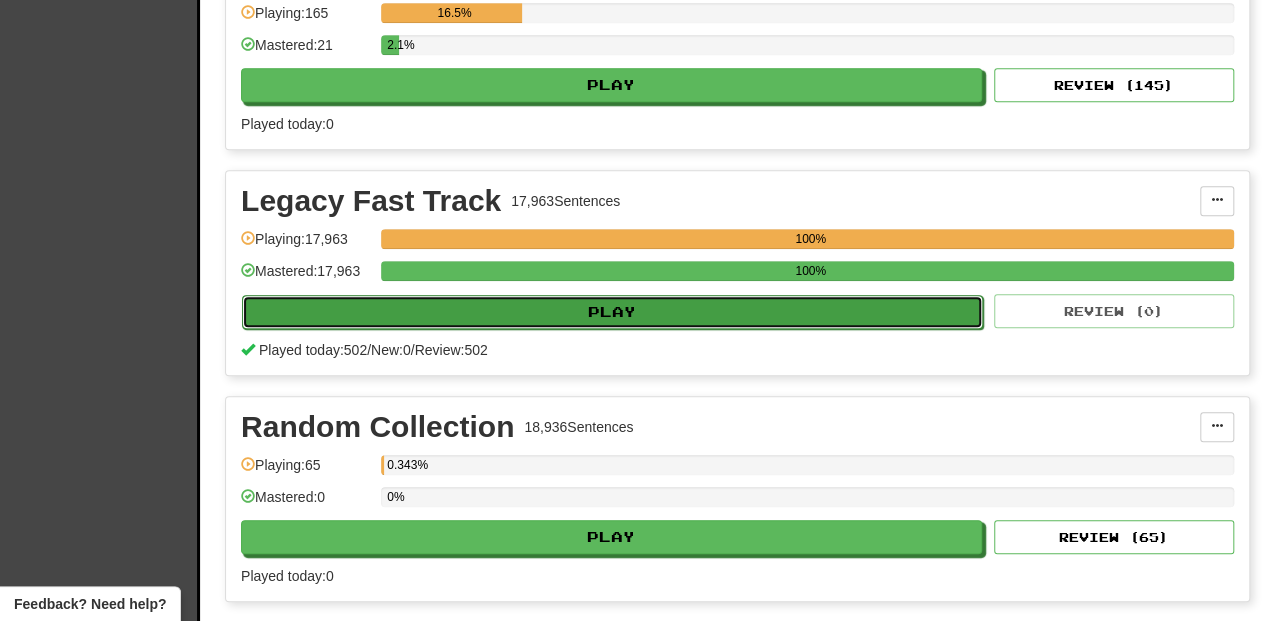 click on "Play" at bounding box center [612, 312] 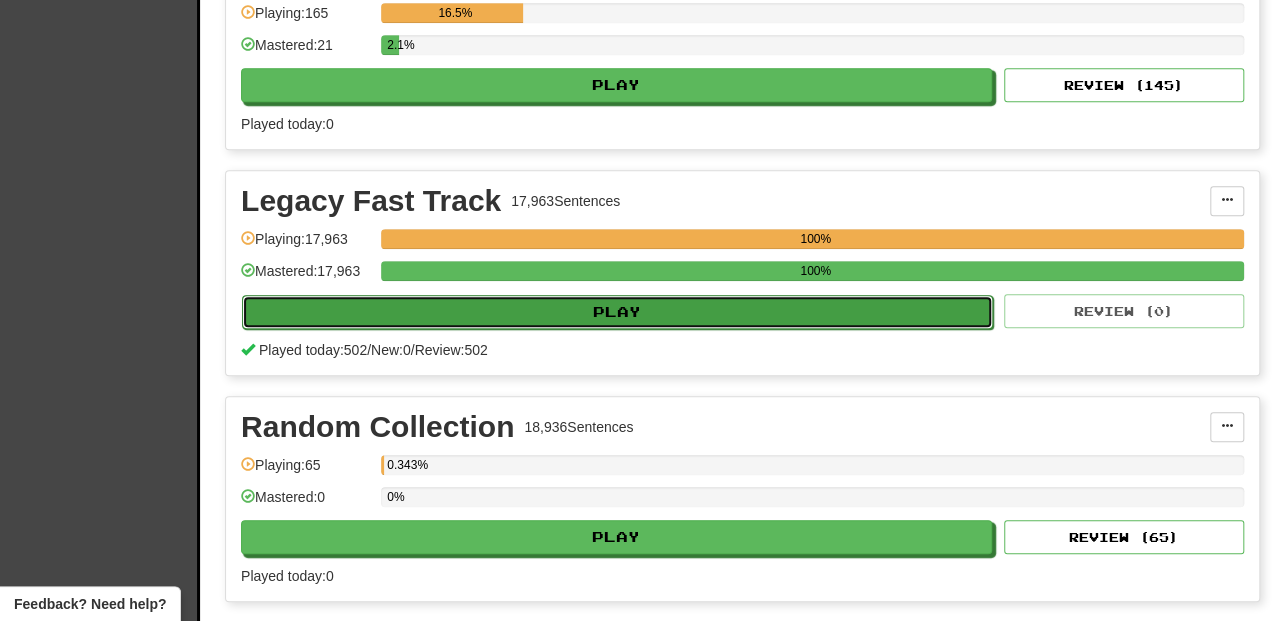 select on "**" 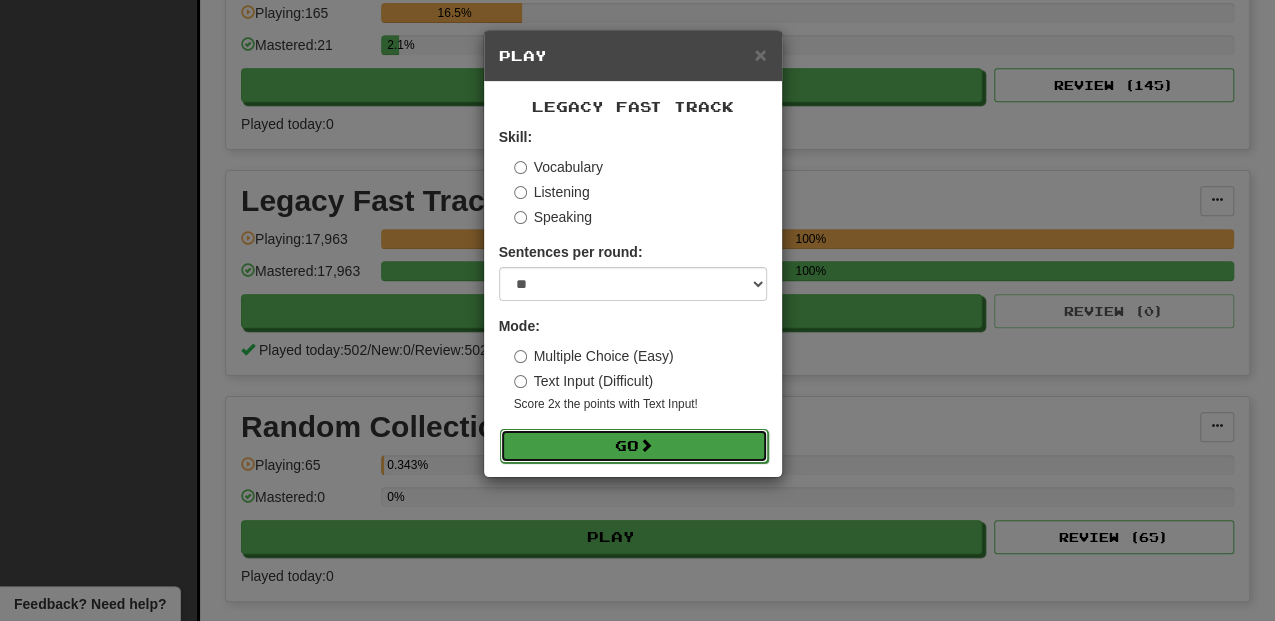 click on "Go" at bounding box center (634, 446) 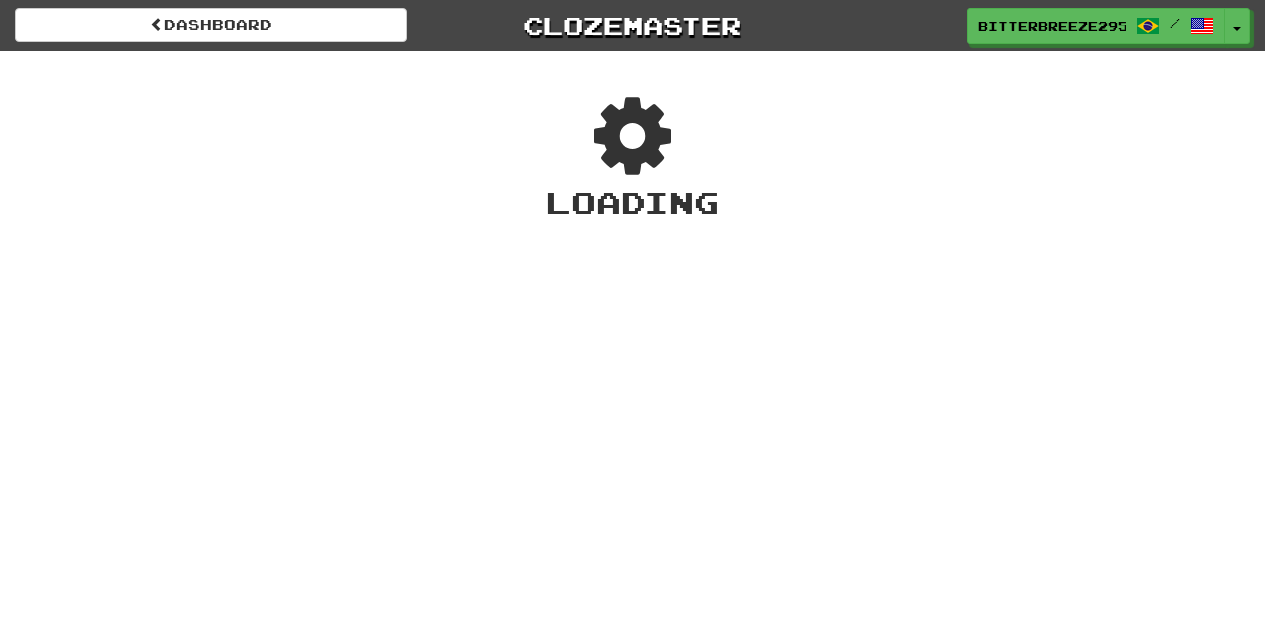 scroll, scrollTop: 0, scrollLeft: 0, axis: both 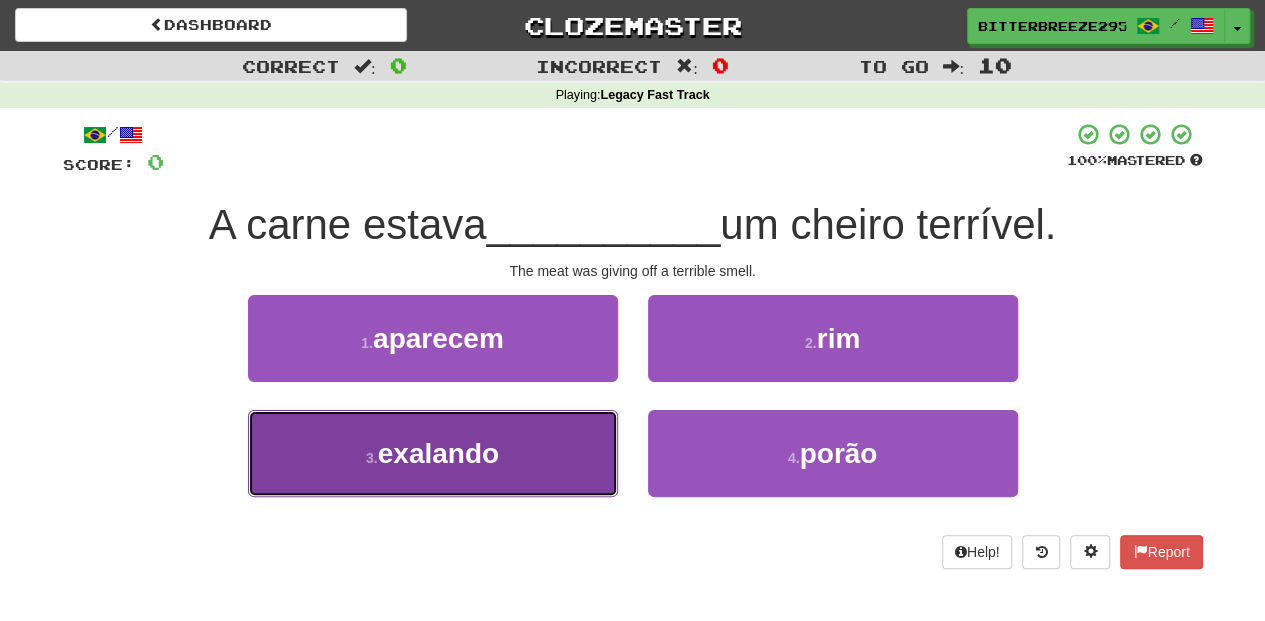 click on "3 . [PERSON]" at bounding box center (433, 453) 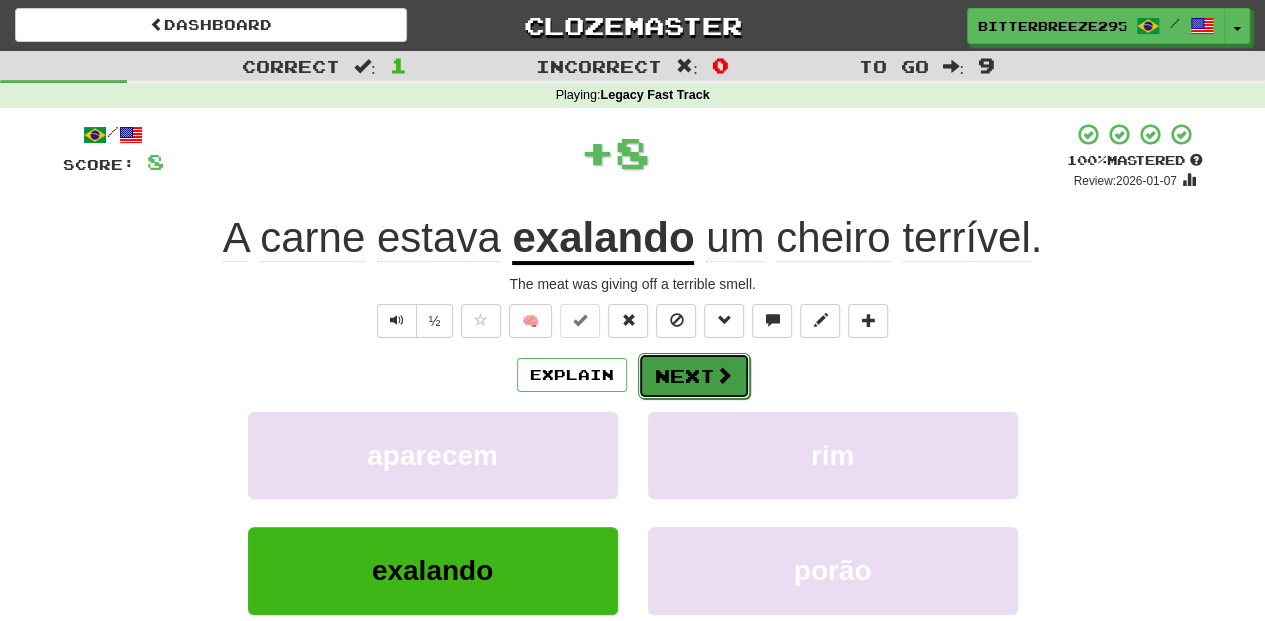 click on "Next" at bounding box center [694, 376] 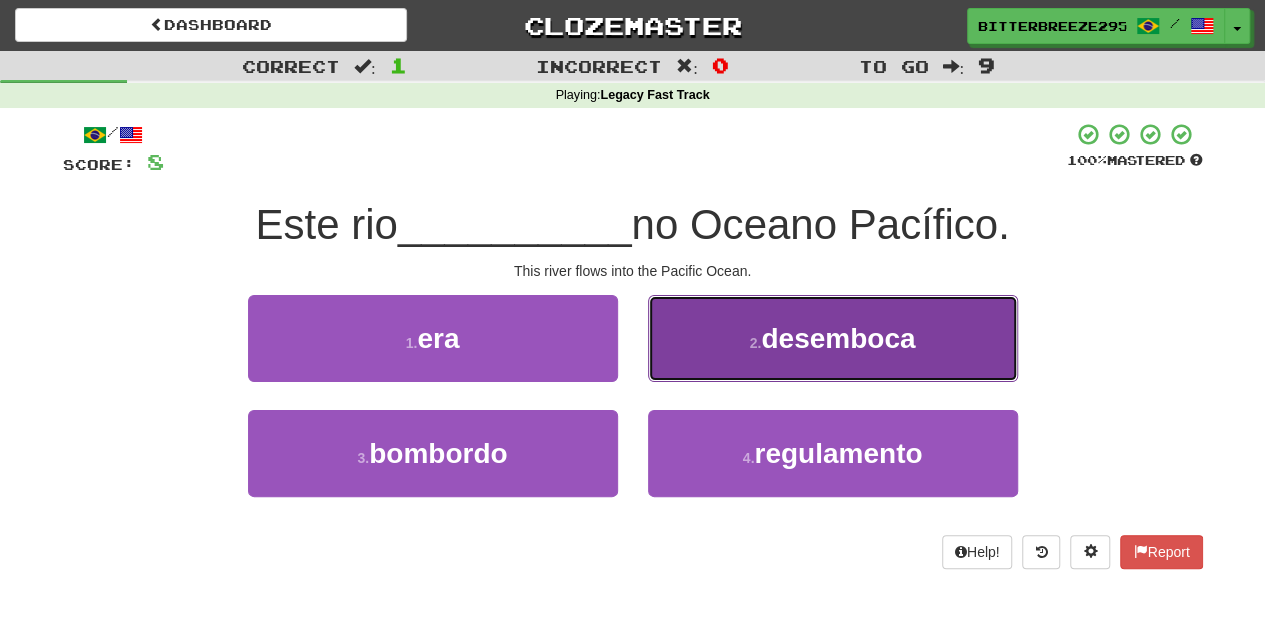 click on "2 .  desemboca" at bounding box center (833, 338) 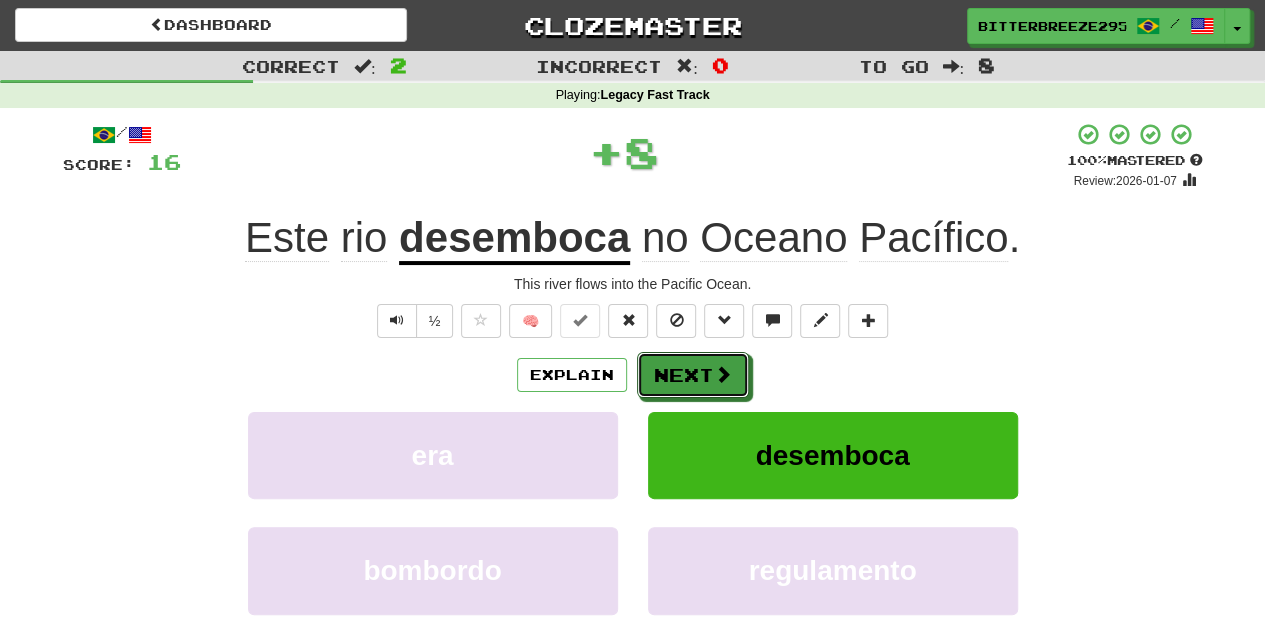 click on "Next" at bounding box center (693, 375) 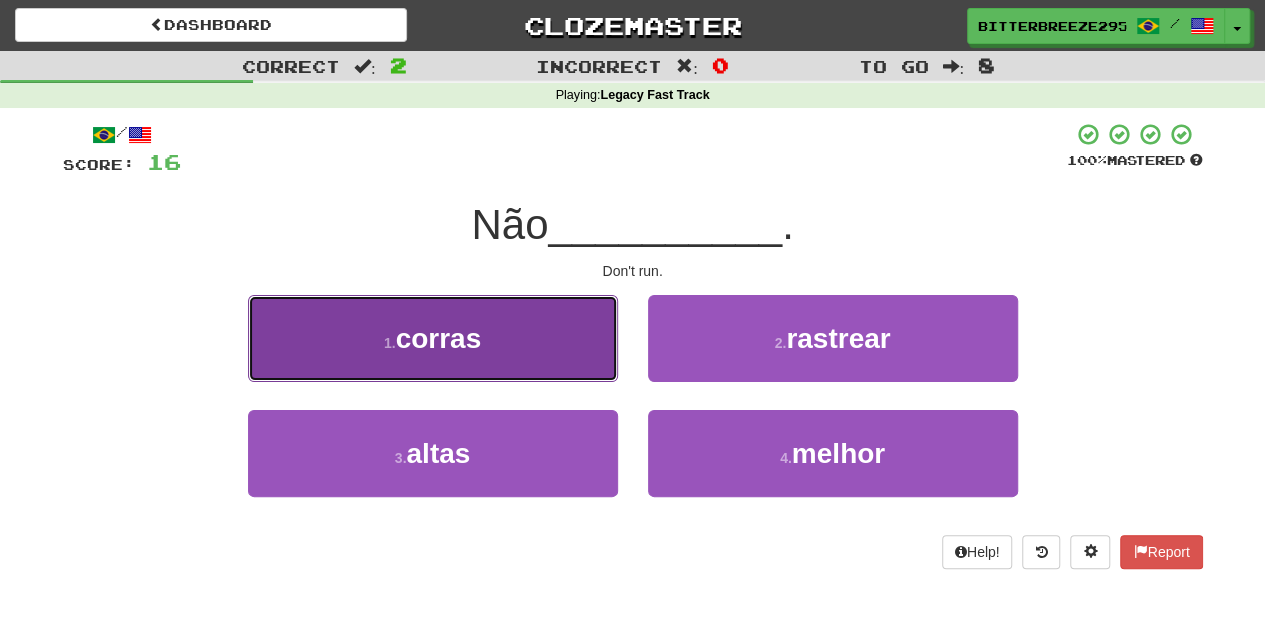 click on "1 . [PERSON]" at bounding box center [433, 338] 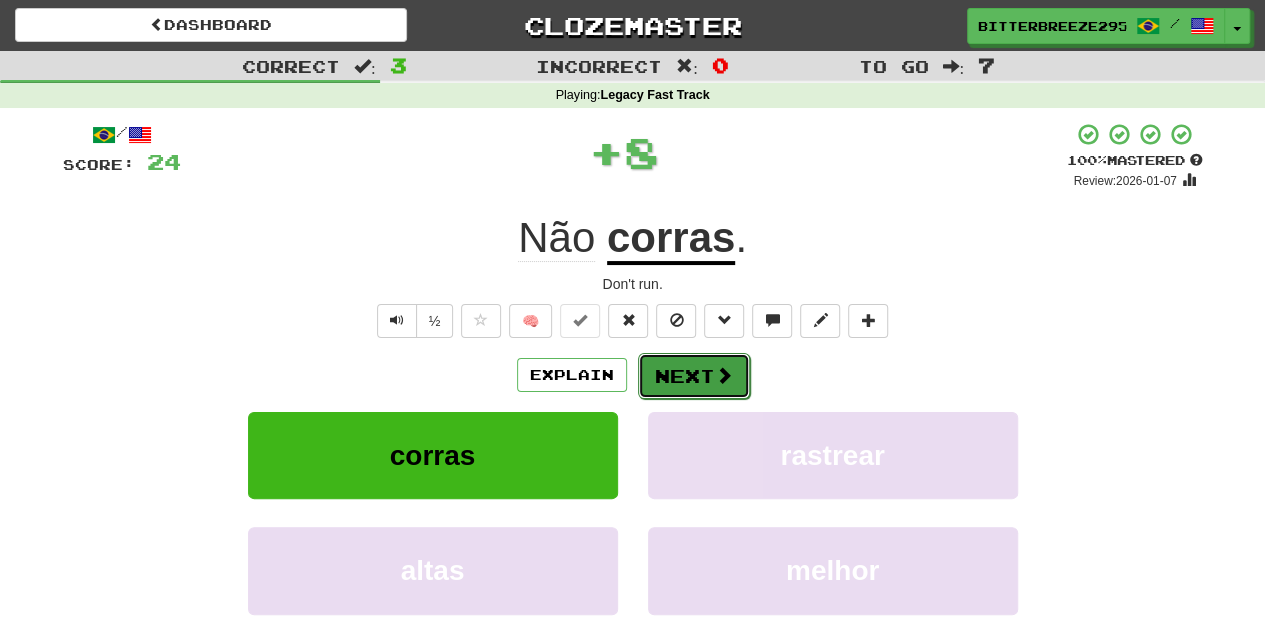 click on "Next" at bounding box center [694, 376] 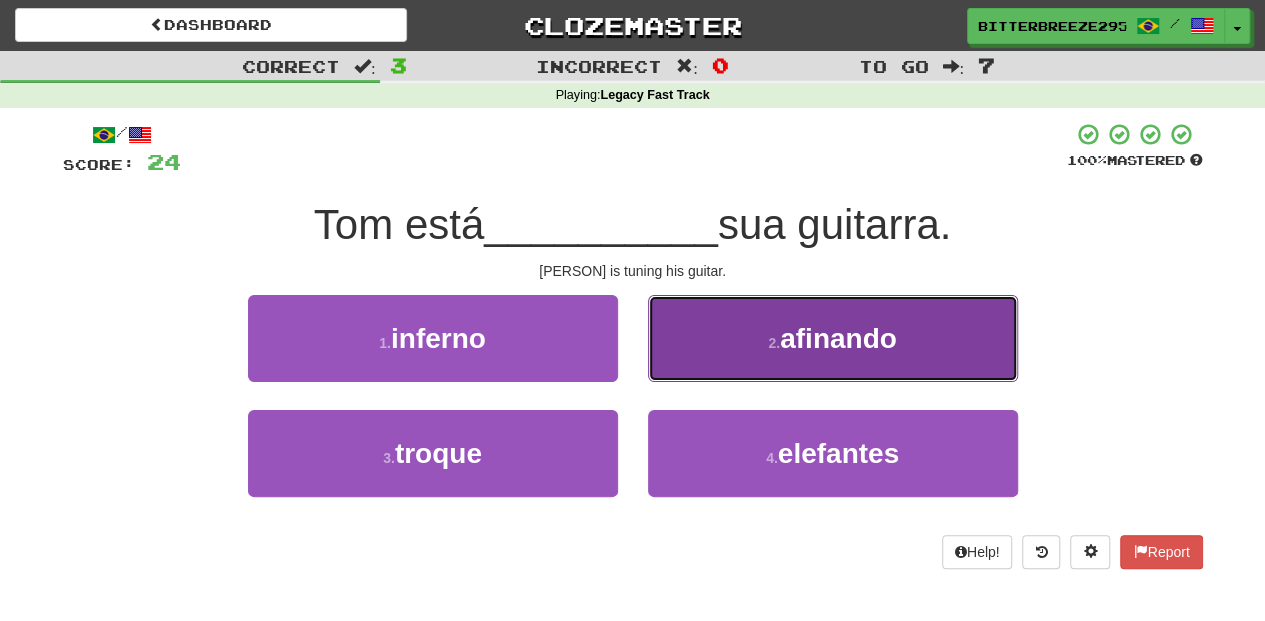 click on "2 .  afinando" at bounding box center (833, 338) 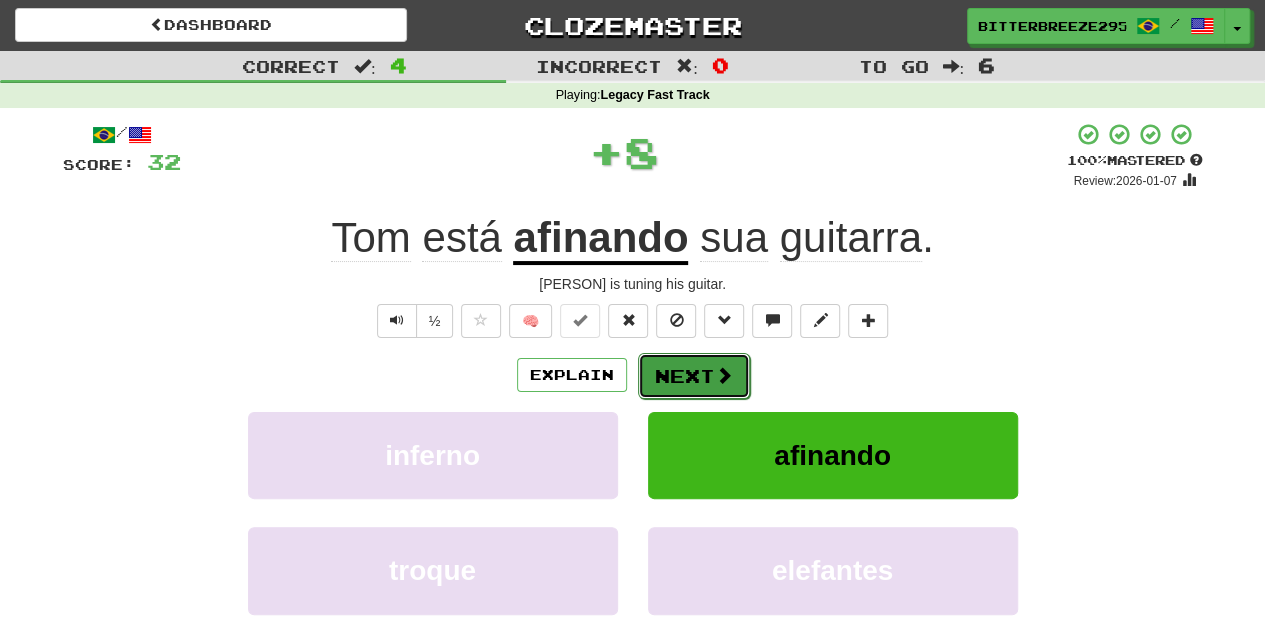 click on "Next" at bounding box center (694, 376) 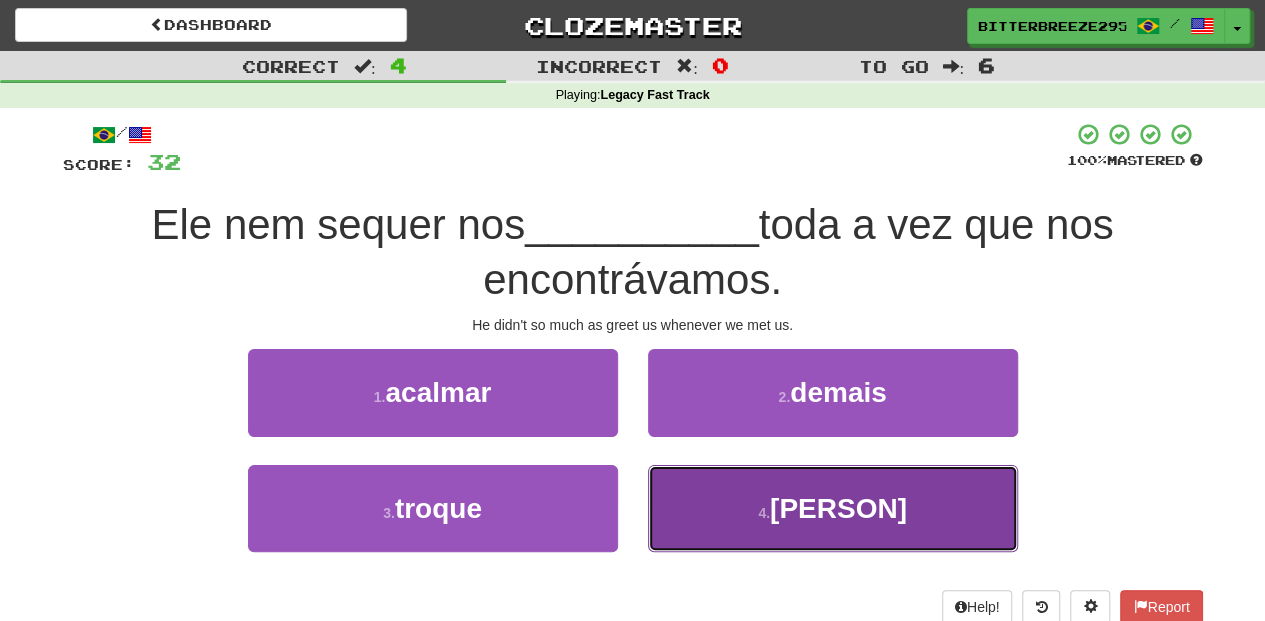 click on "4 .  cumprimentava" at bounding box center [833, 508] 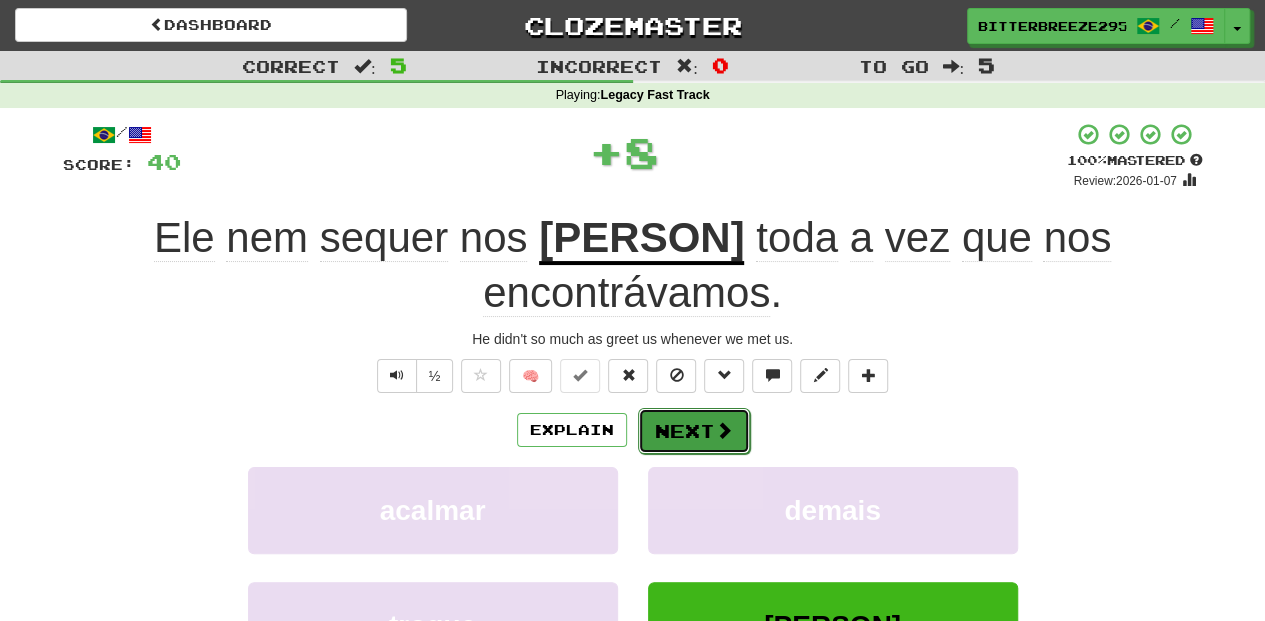click on "Next" at bounding box center (694, 431) 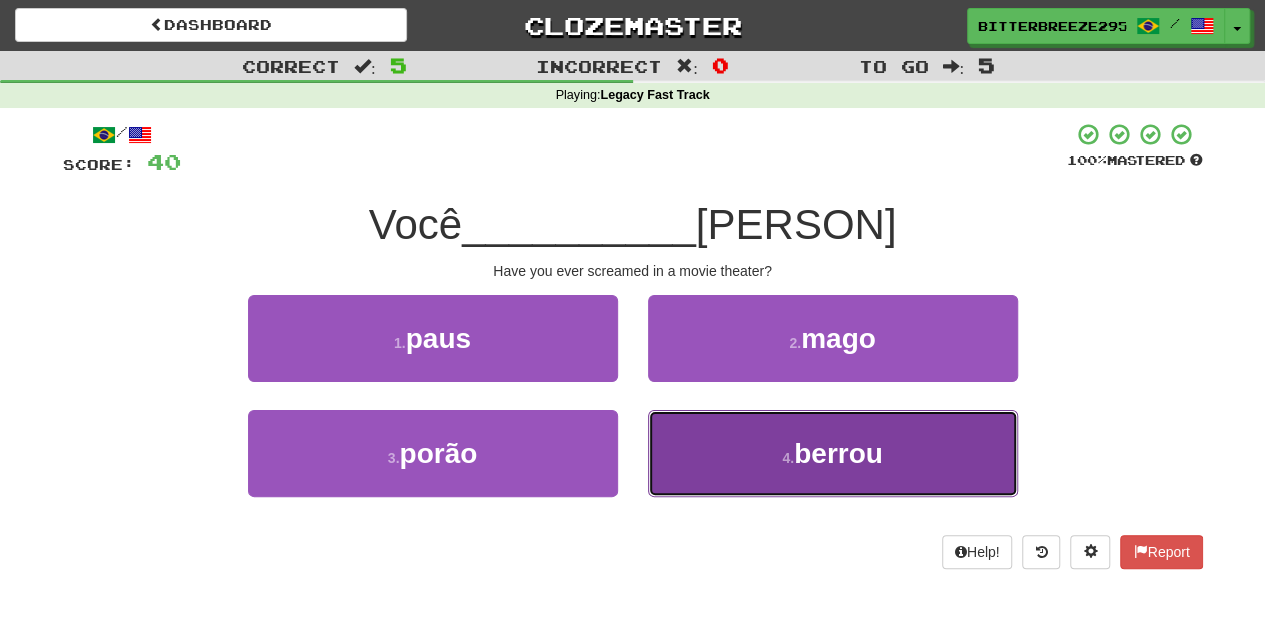 click on "4 .  berrou" at bounding box center [833, 453] 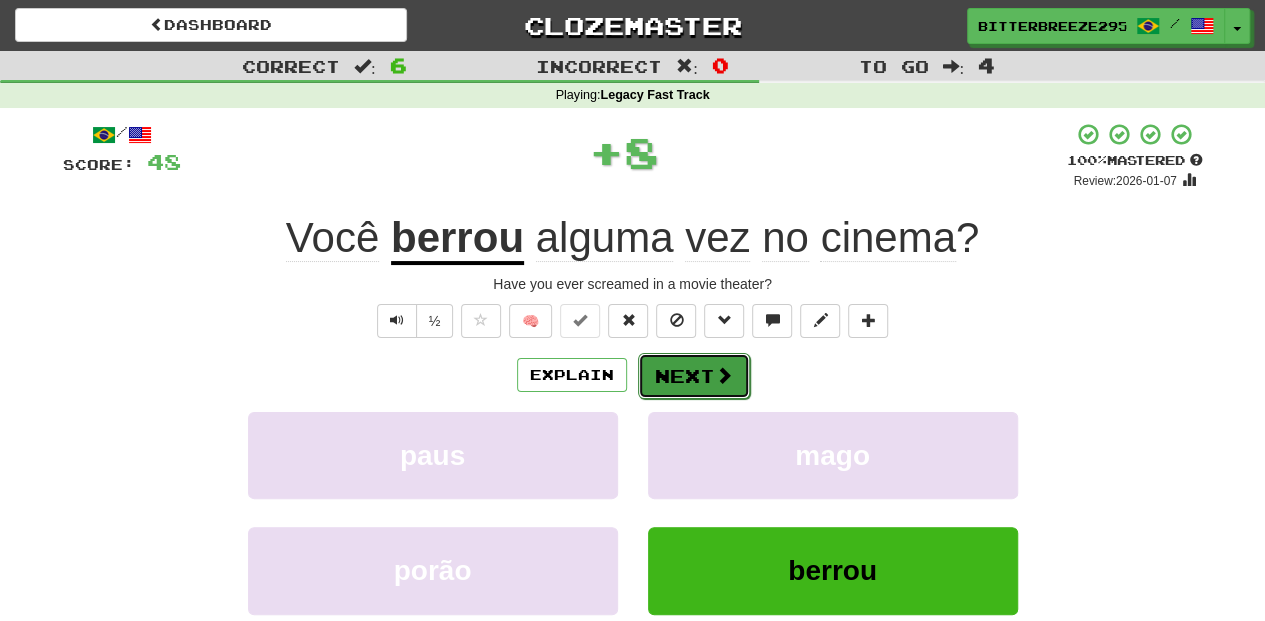 click on "Next" at bounding box center [694, 376] 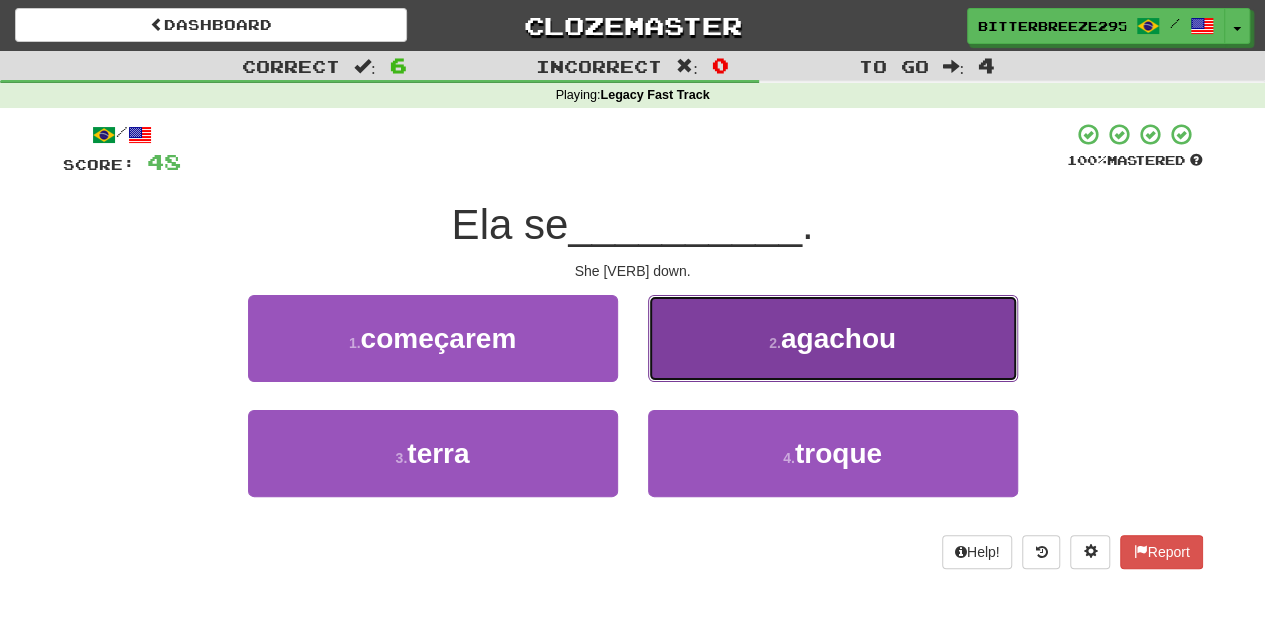 click on "[PERSON]" at bounding box center [833, 338] 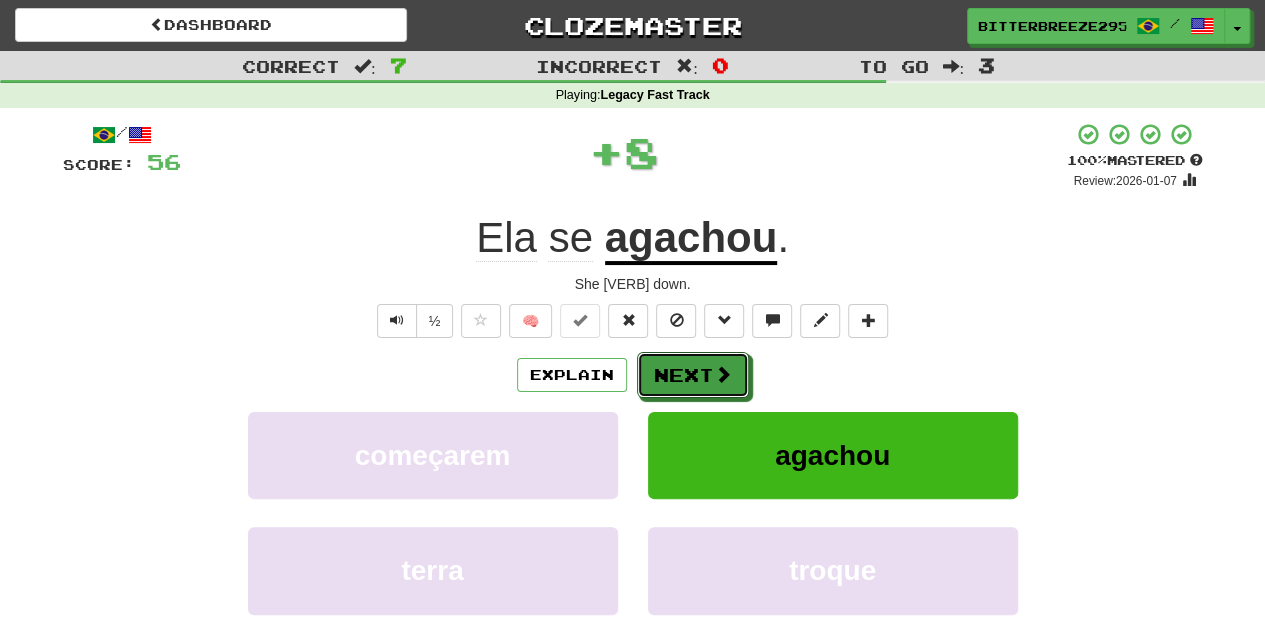 click on "Next" at bounding box center [693, 375] 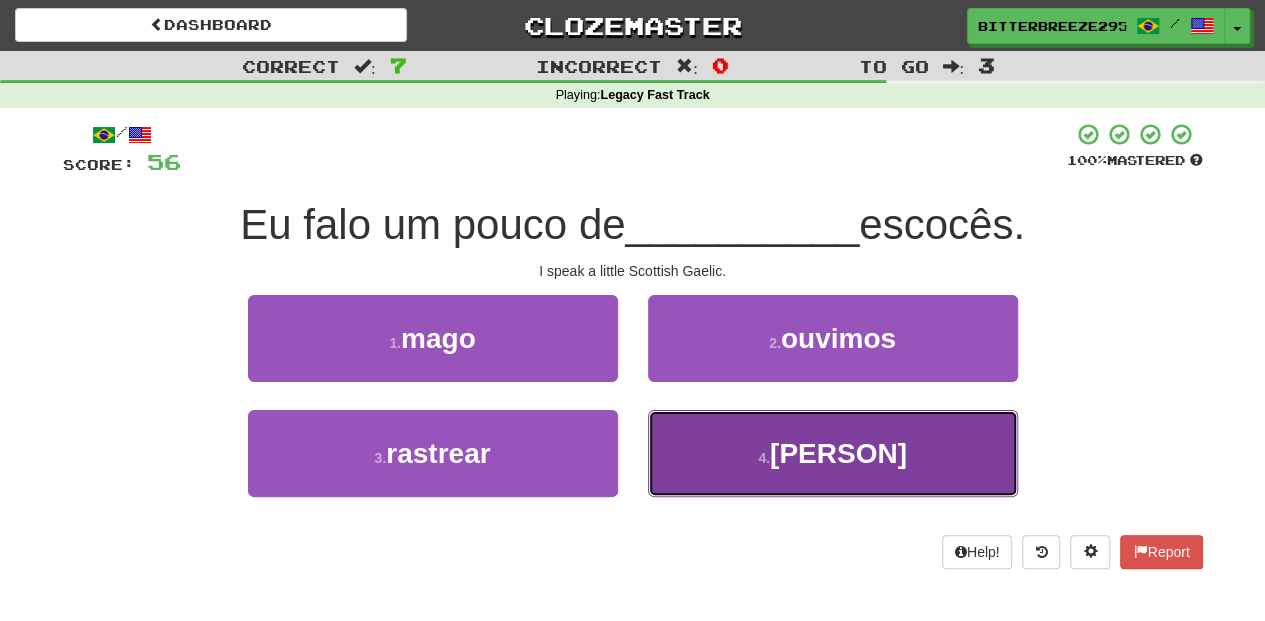 click on "4 . [PERSON]" at bounding box center (833, 453) 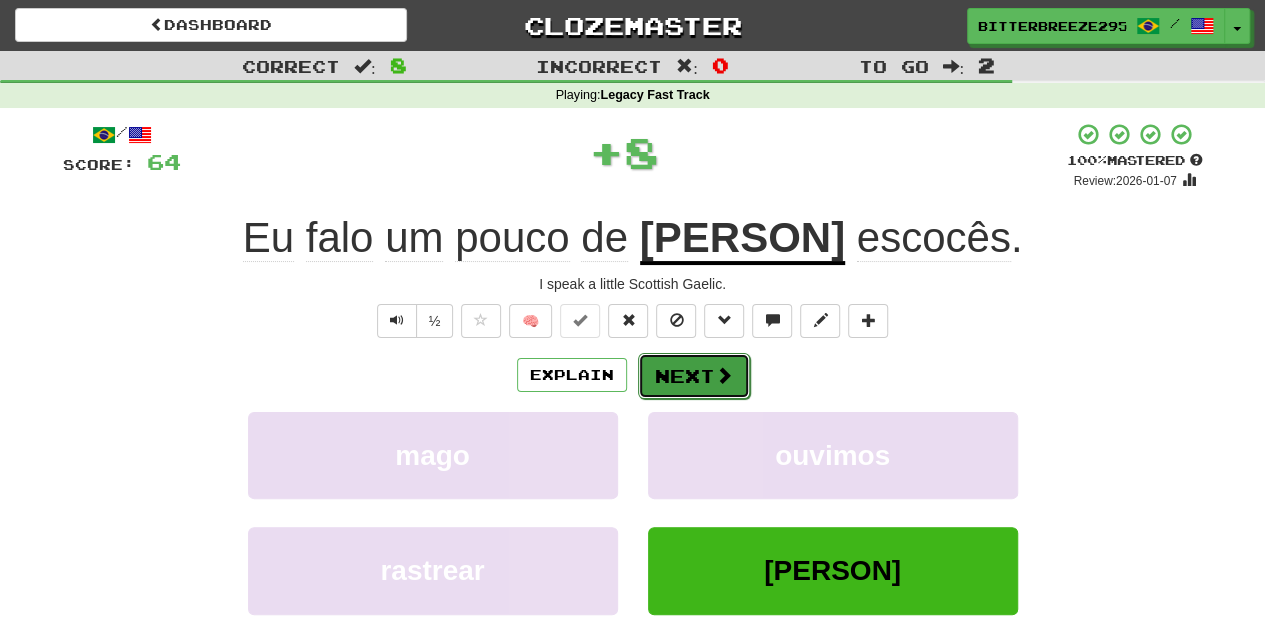 click on "Next" at bounding box center [694, 376] 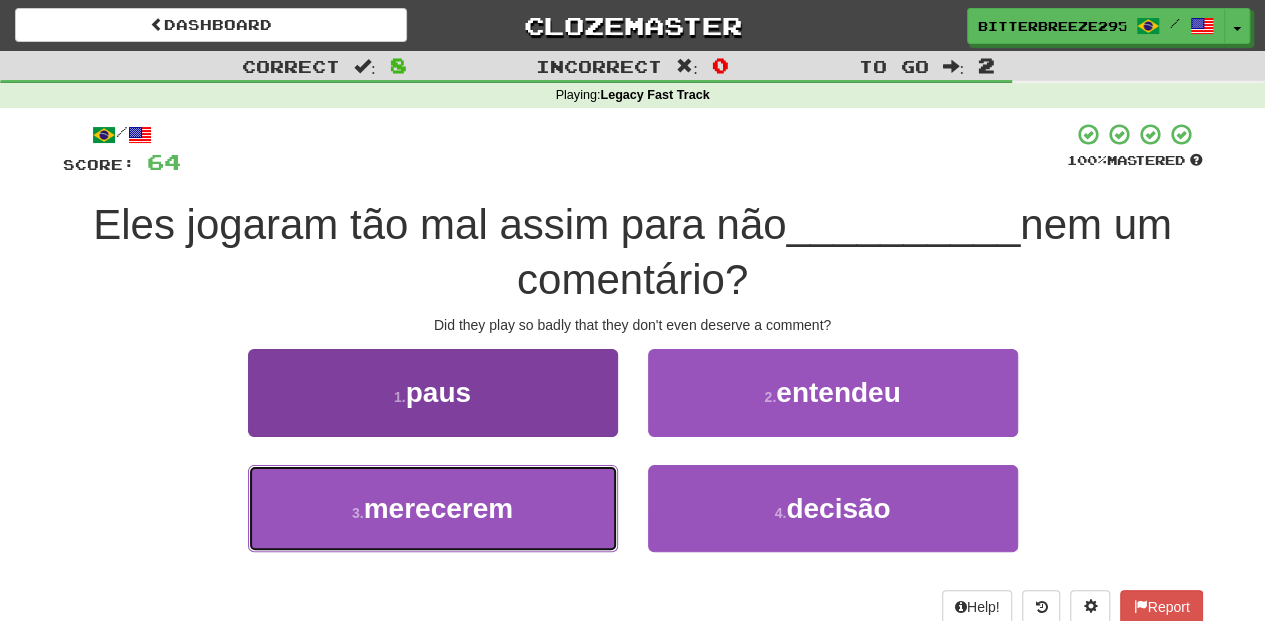 drag, startPoint x: 559, startPoint y: 506, endPoint x: 565, endPoint y: 488, distance: 18.973665 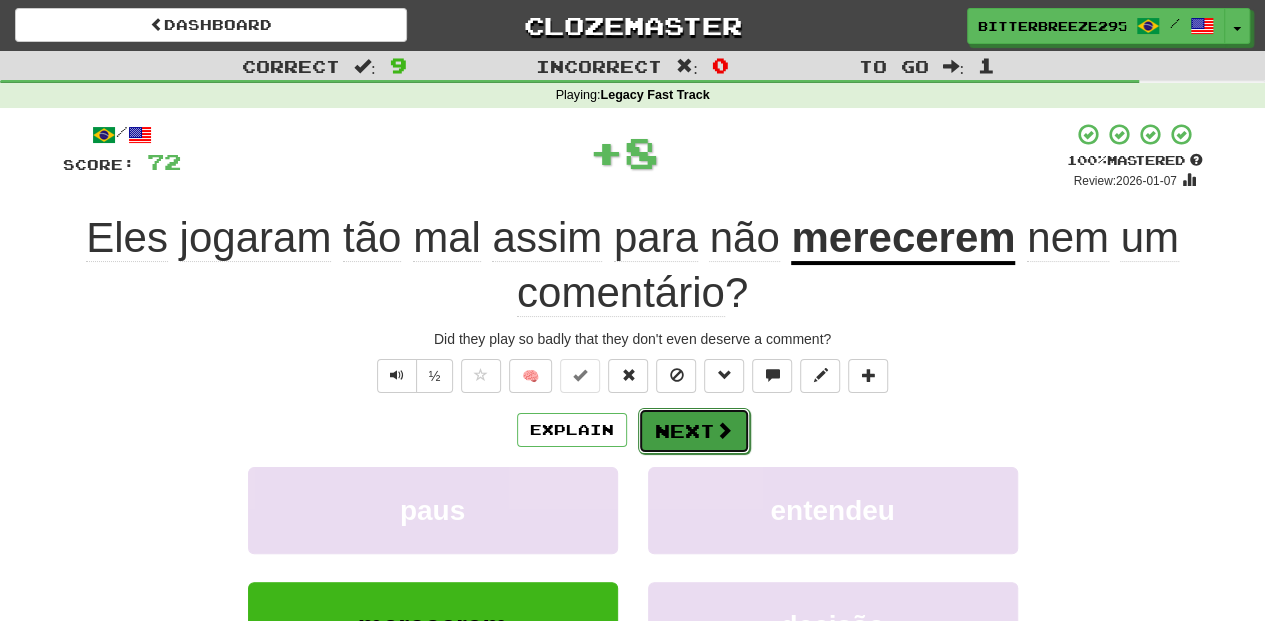 click on "Next" at bounding box center [694, 431] 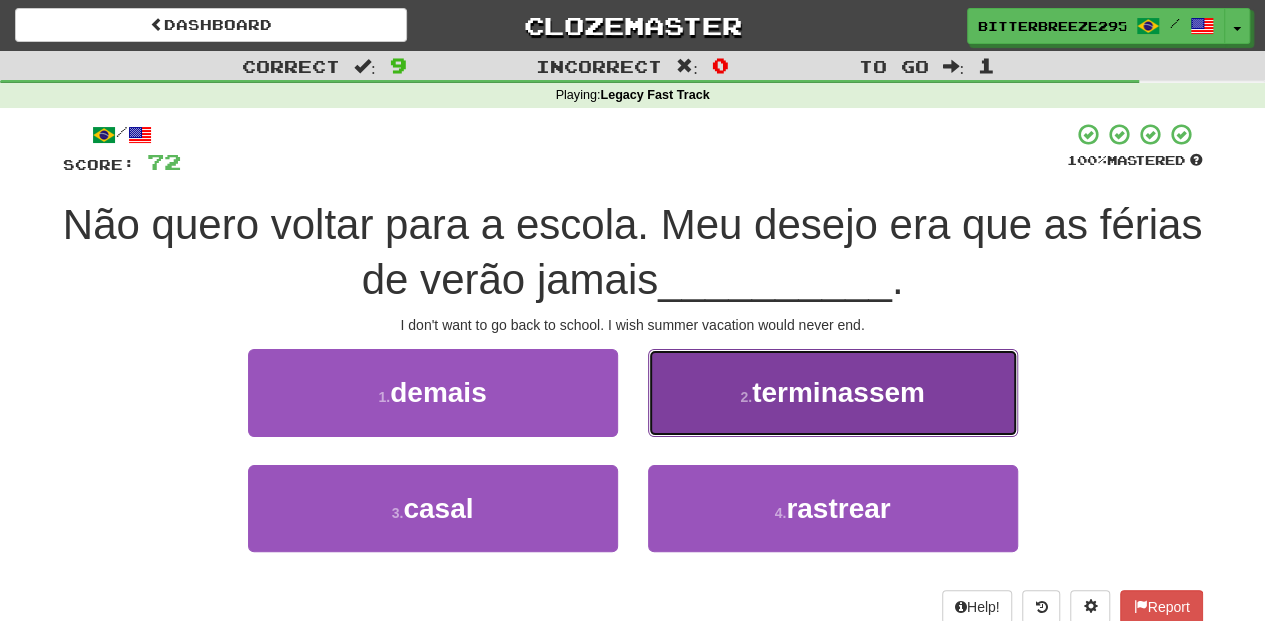 click on "2 .  terminassem" at bounding box center (833, 392) 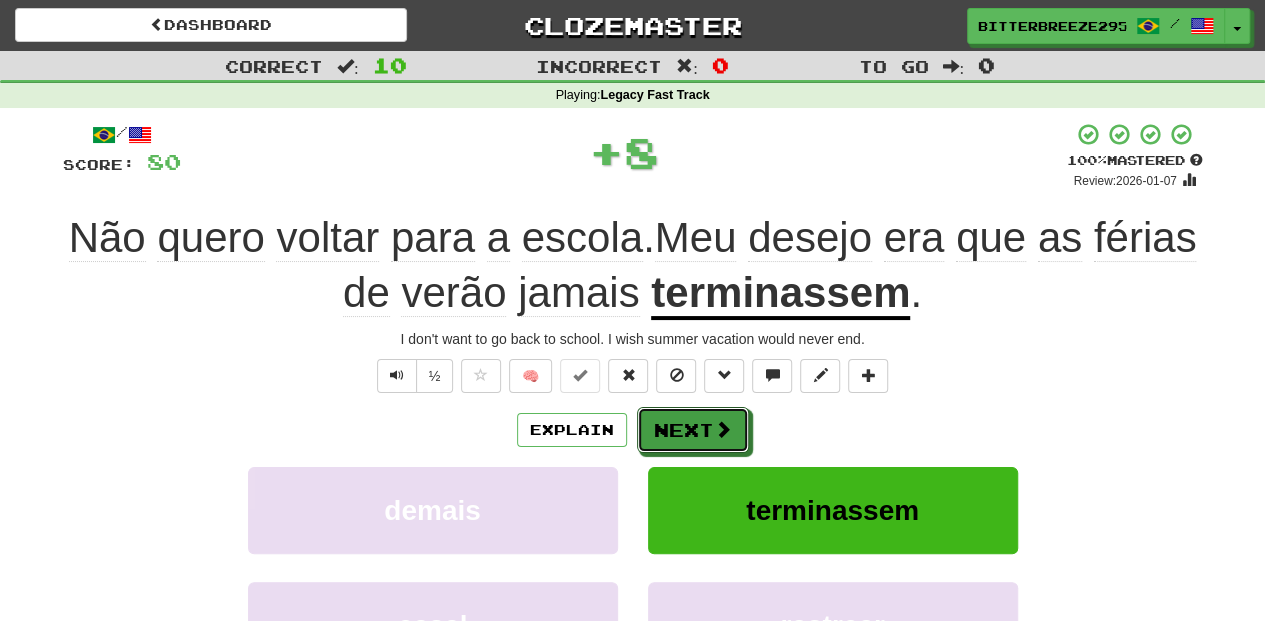 click on "Next" at bounding box center [693, 430] 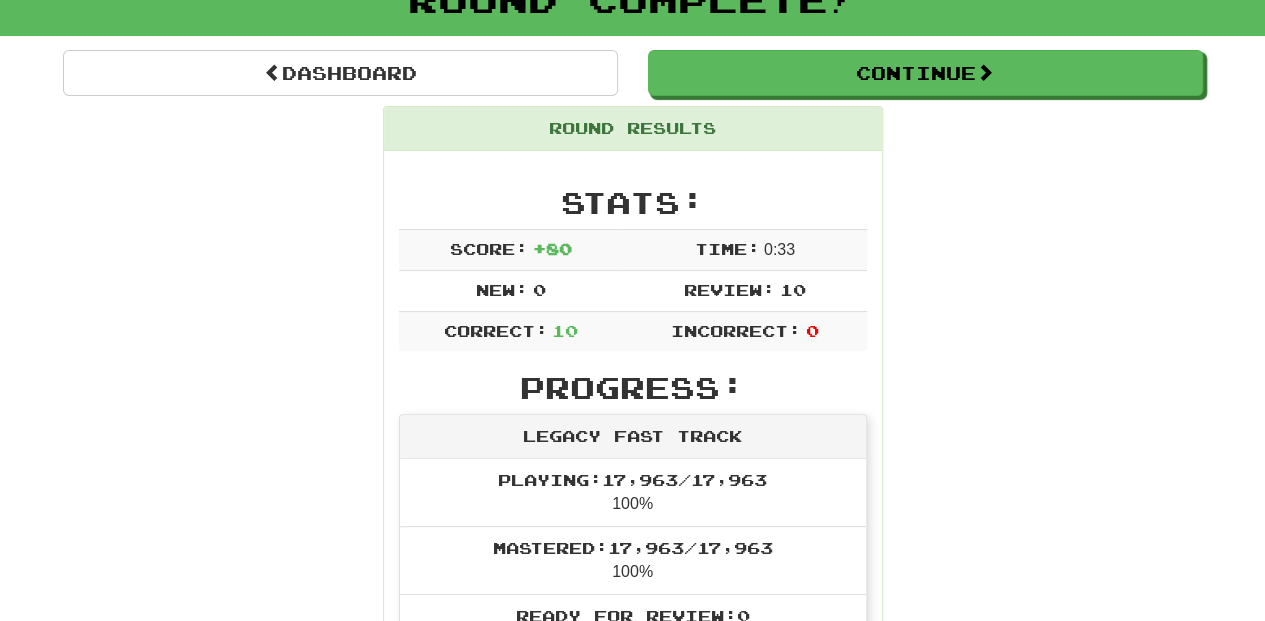 scroll, scrollTop: 133, scrollLeft: 0, axis: vertical 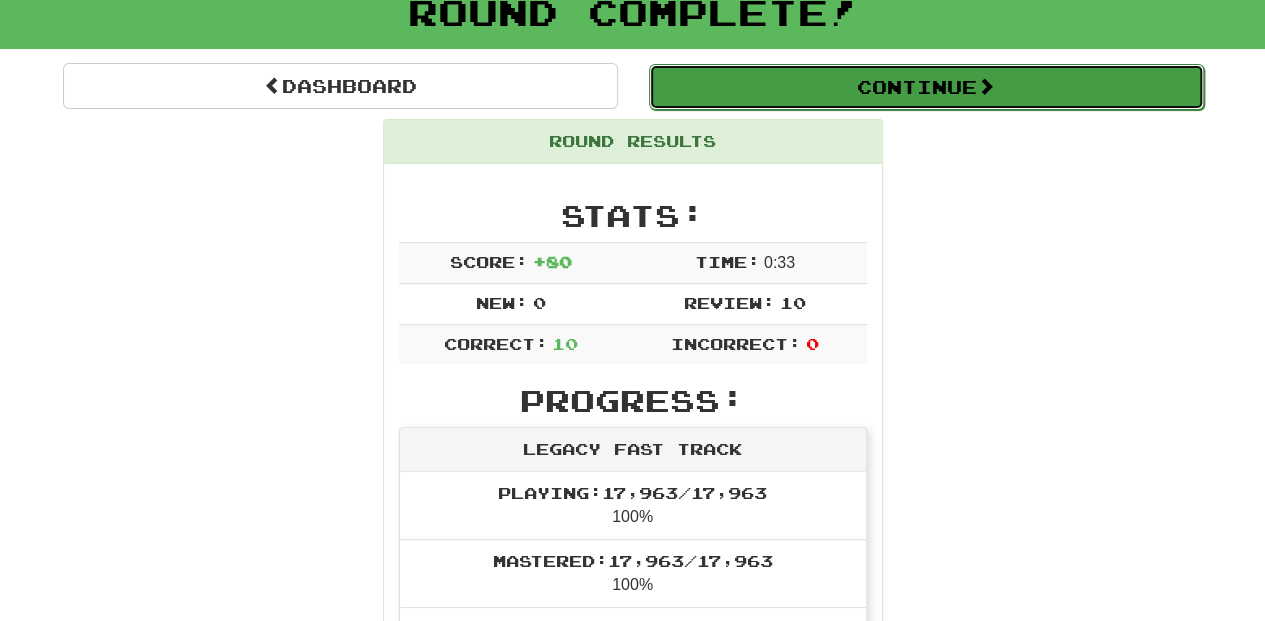 click on "Continue" at bounding box center [926, 87] 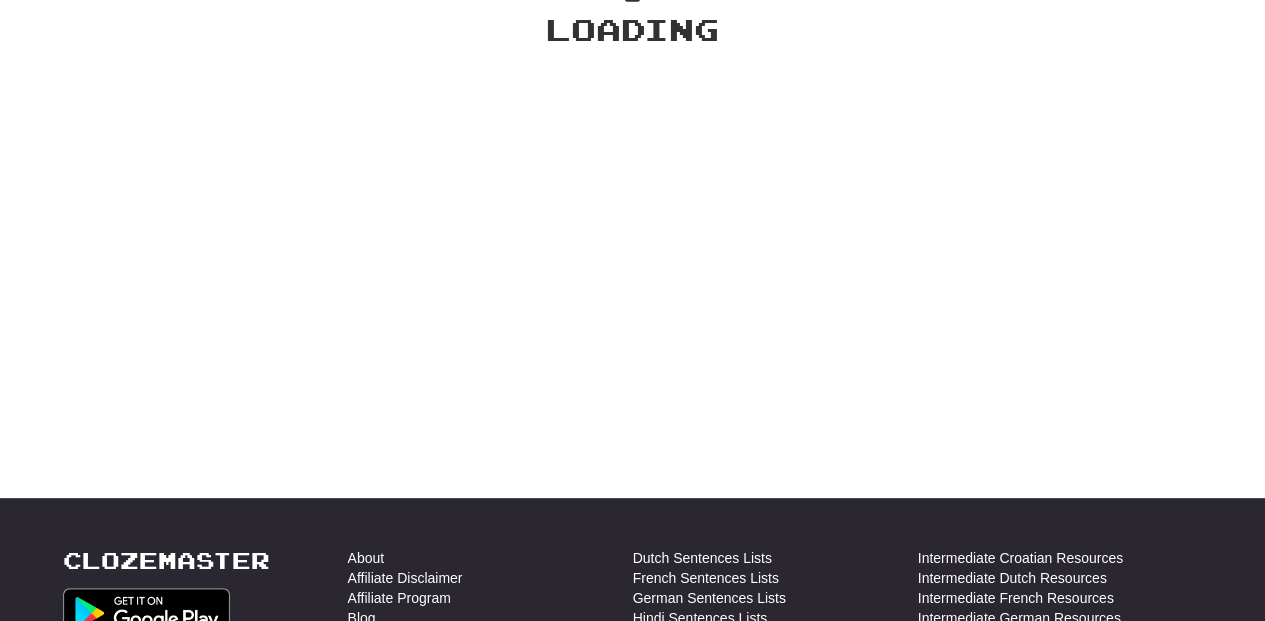 scroll, scrollTop: 133, scrollLeft: 0, axis: vertical 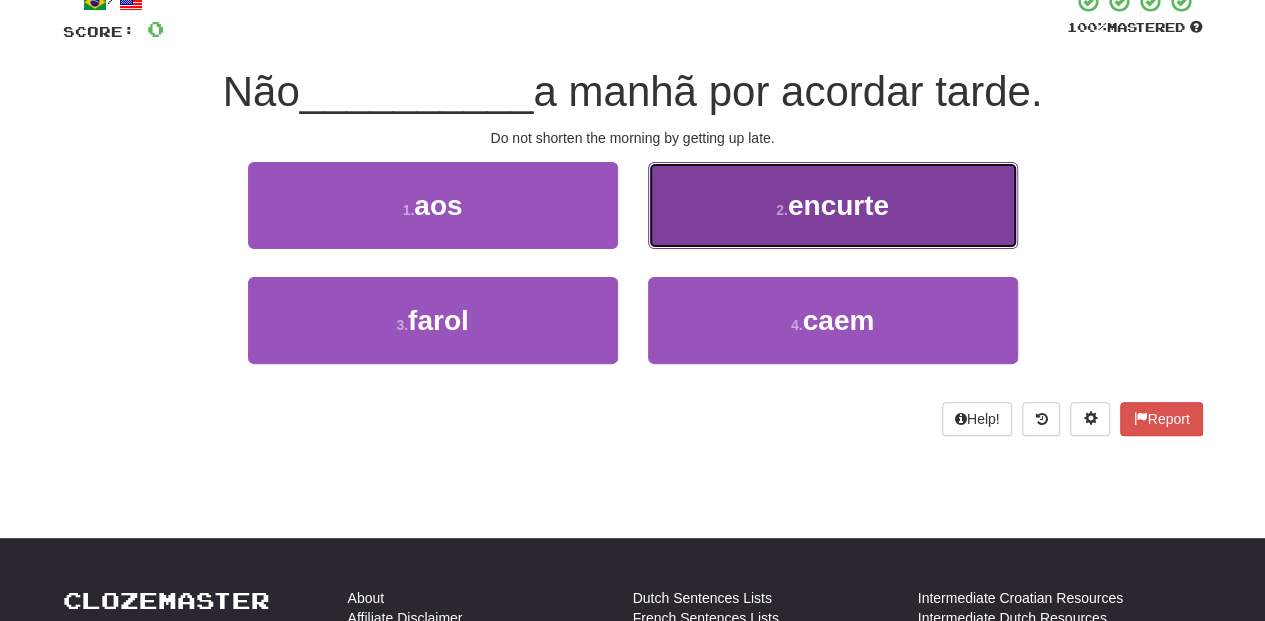 click on "2 .  encurte" at bounding box center (833, 205) 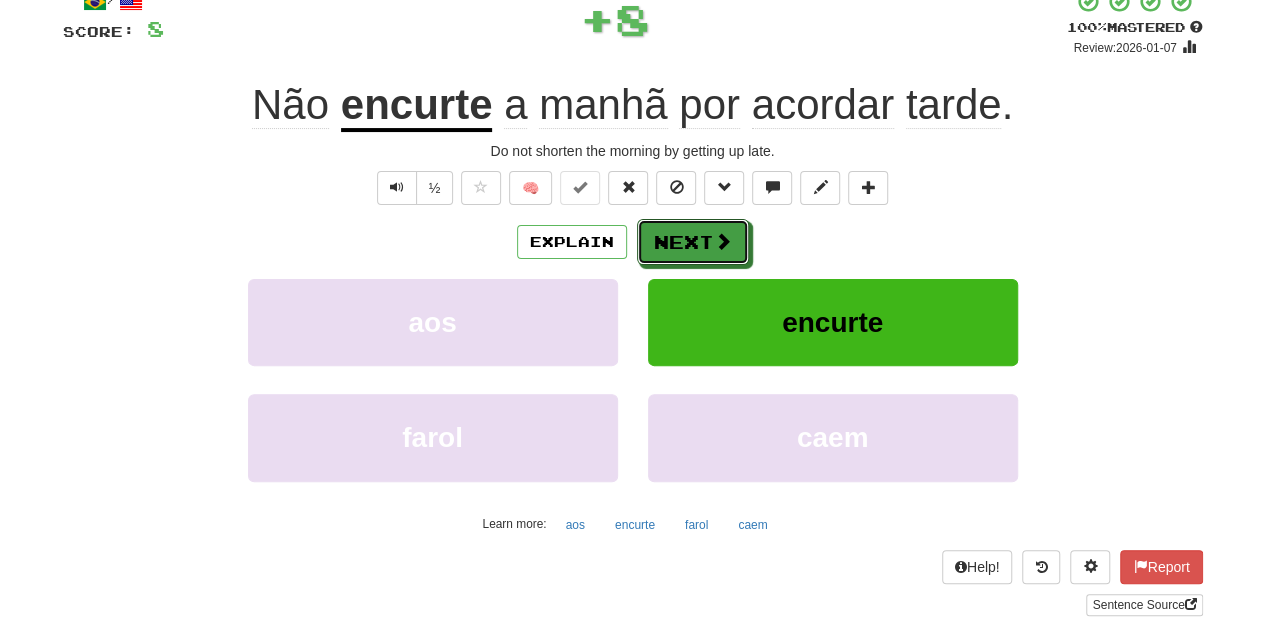 click on "Next" at bounding box center [693, 242] 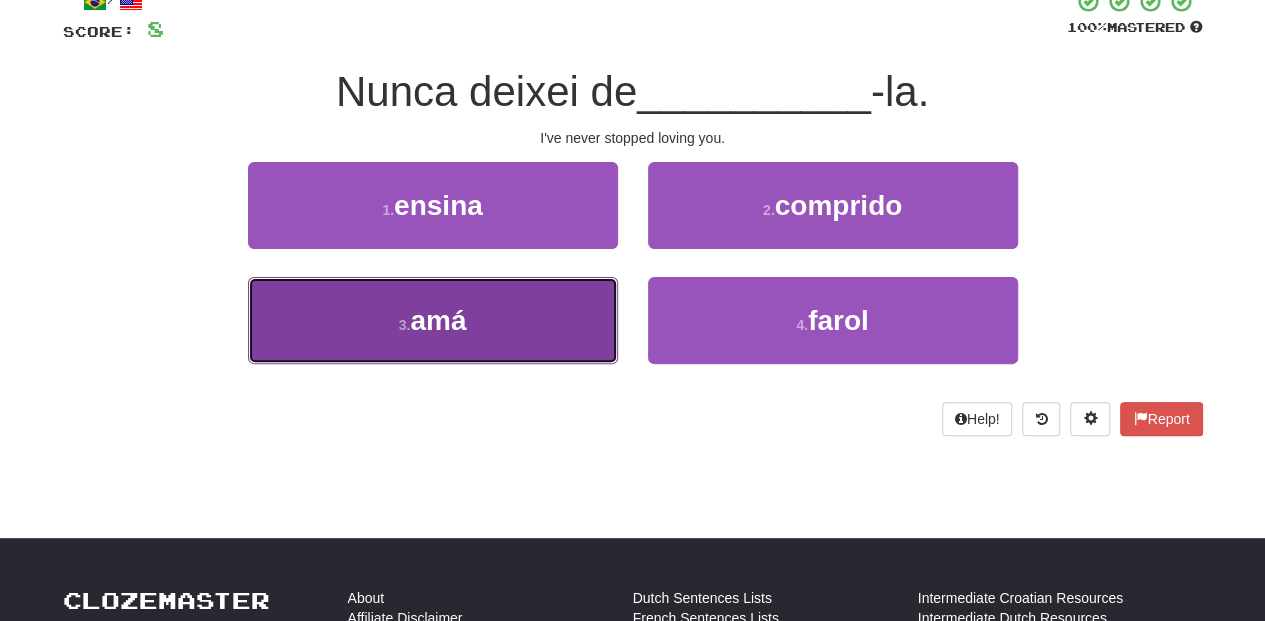 click on "3 . [PERSON]" at bounding box center [433, 320] 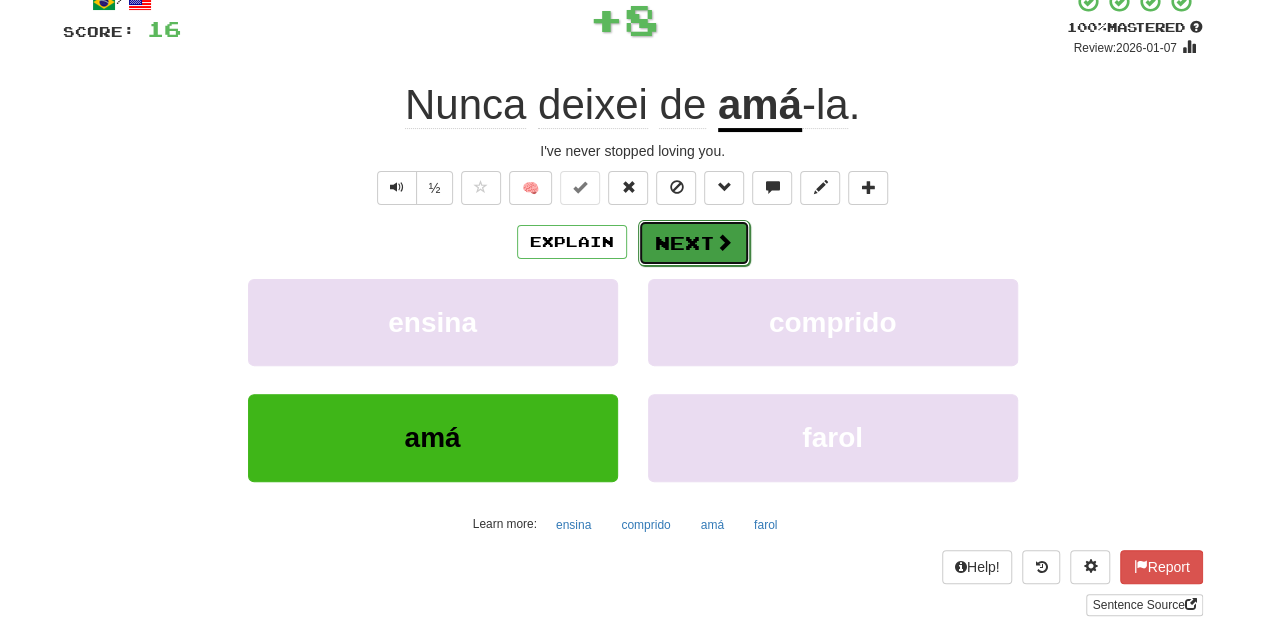 click on "Next" at bounding box center (694, 243) 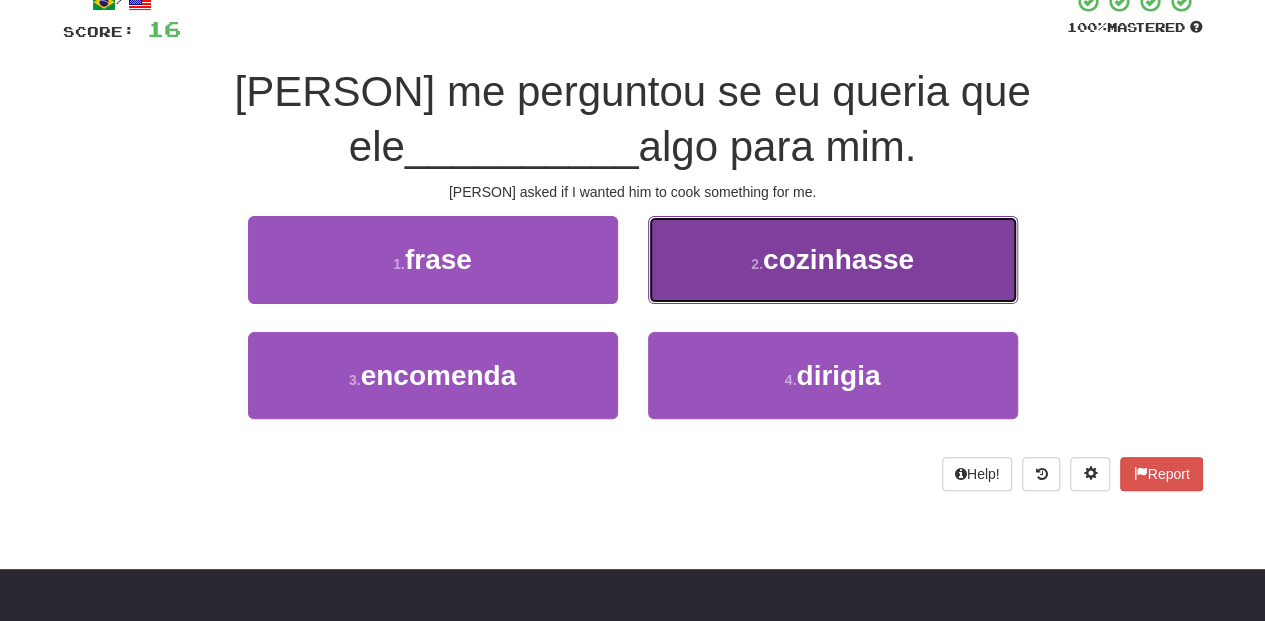 click on "2 . [PERSON]" at bounding box center (833, 259) 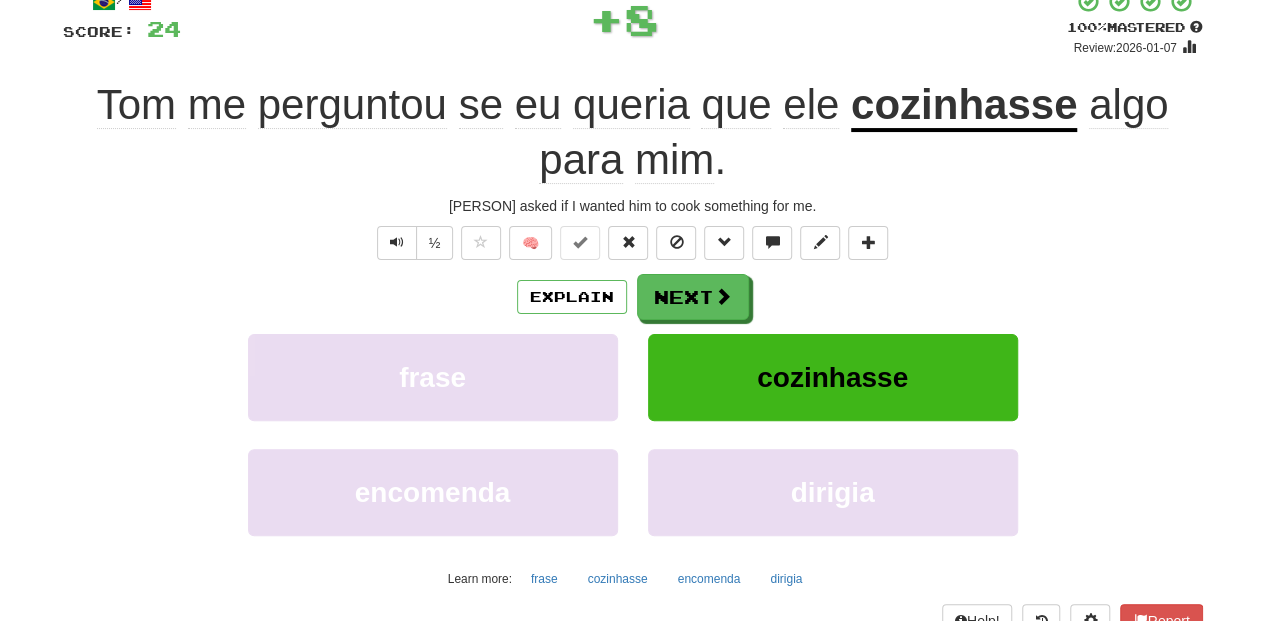 click on "Next" at bounding box center [693, 297] 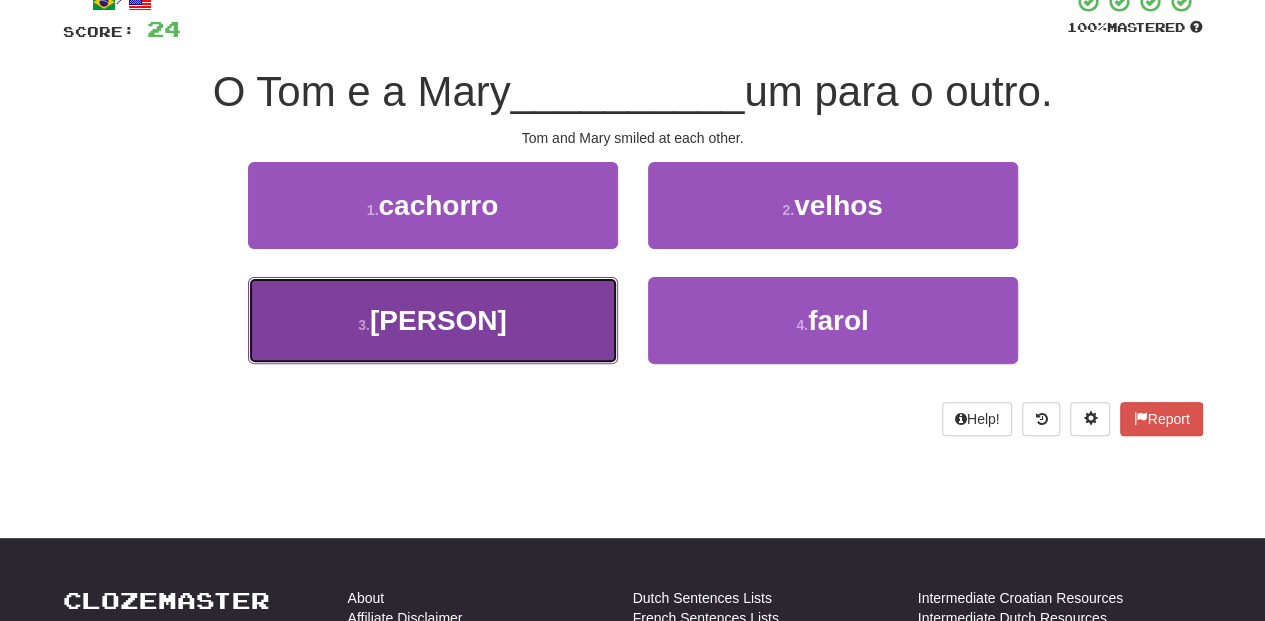 click on "3 . [PERSON]" at bounding box center (433, 320) 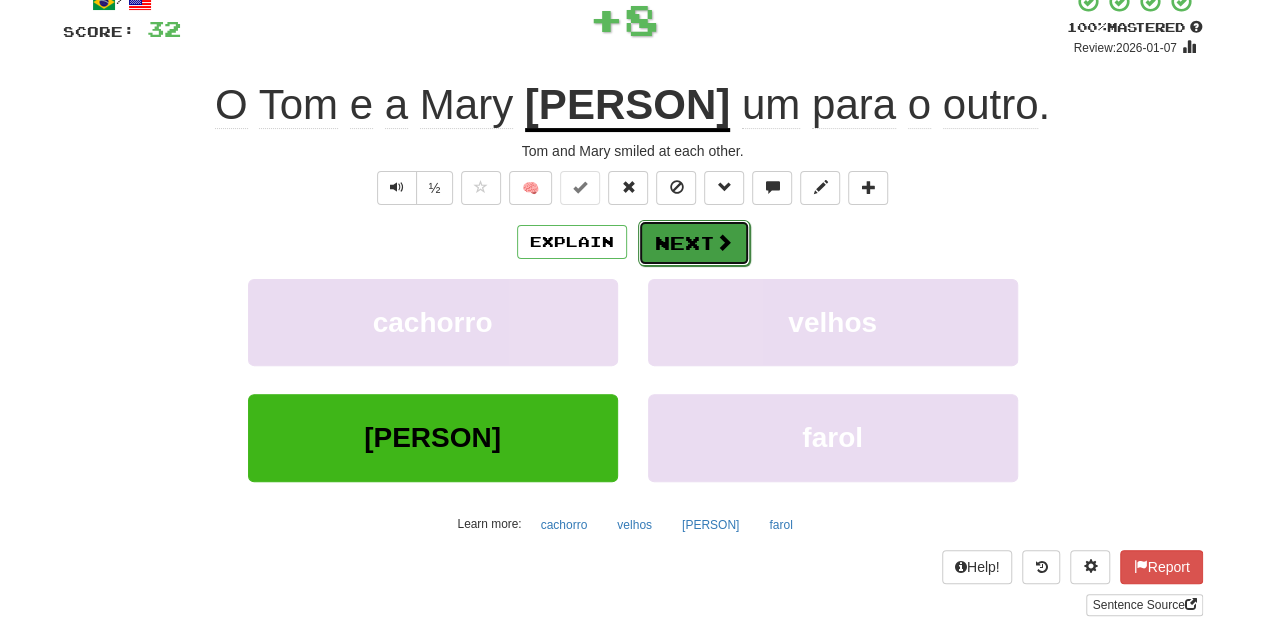 click on "Next" at bounding box center [694, 243] 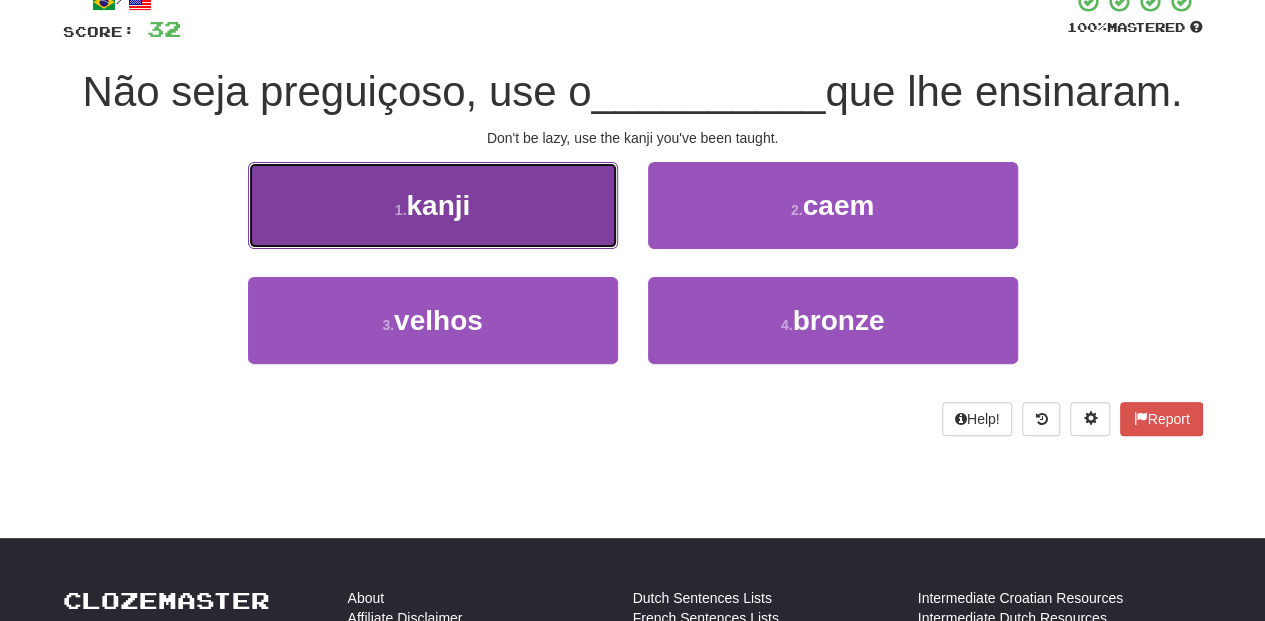 click on "1 . [PERSON]" at bounding box center [433, 205] 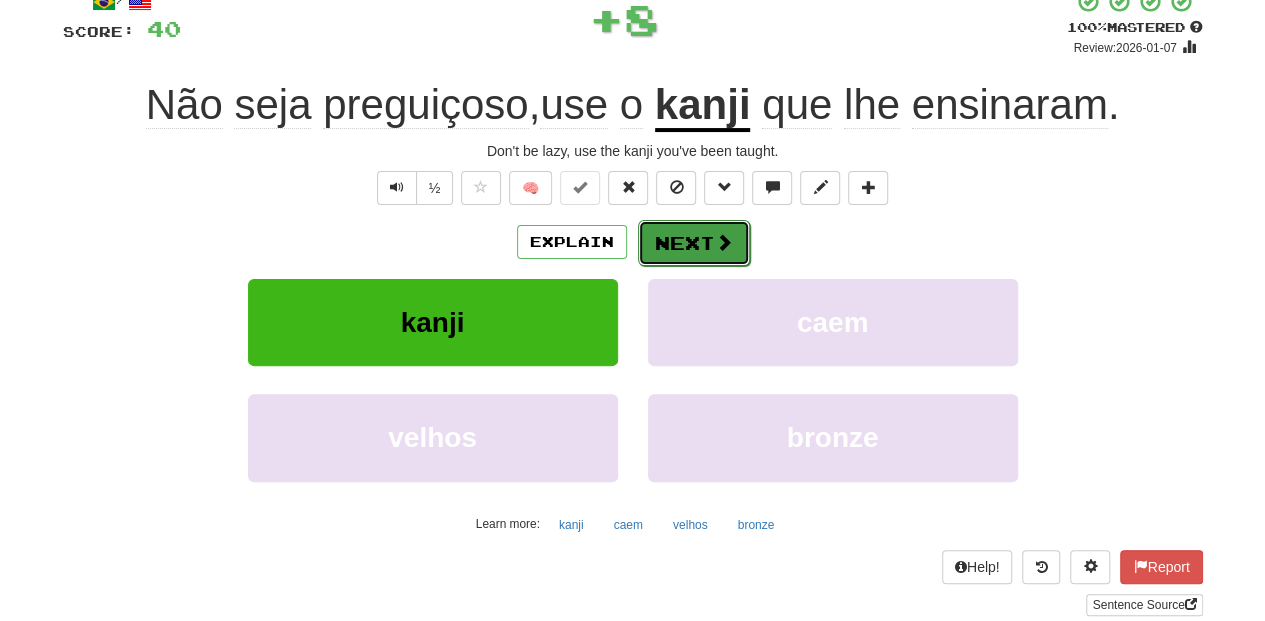 click on "Next" at bounding box center [694, 243] 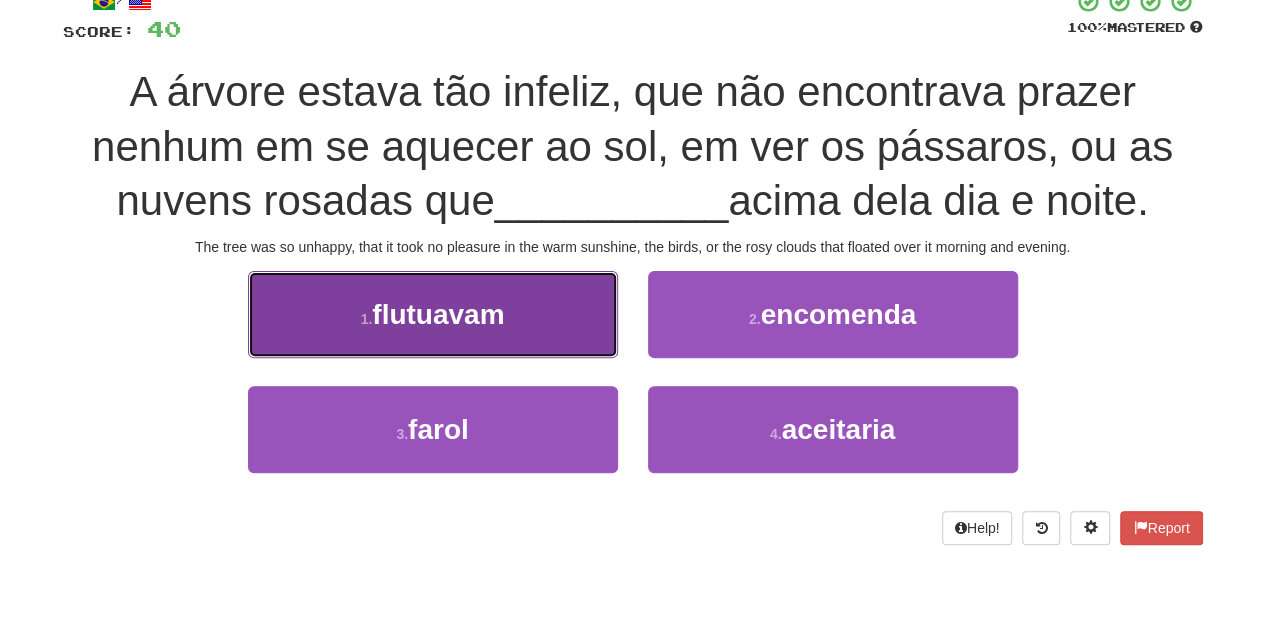 click on "1 .  flutuavam" at bounding box center [433, 314] 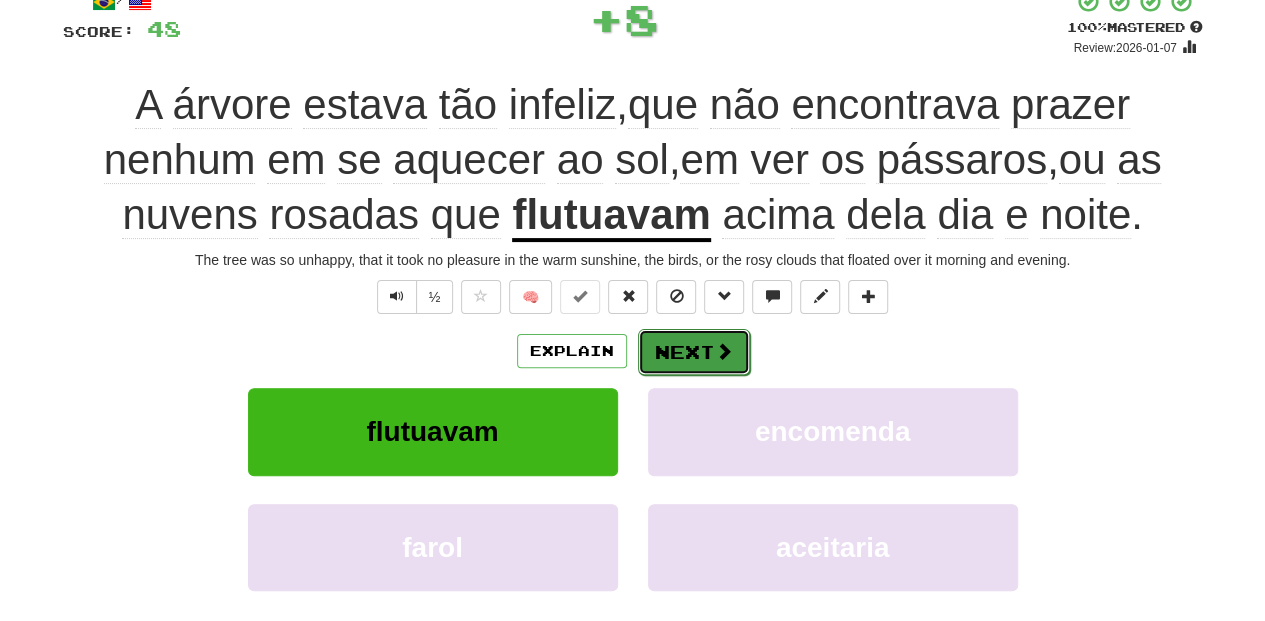 click on "Next" at bounding box center [694, 352] 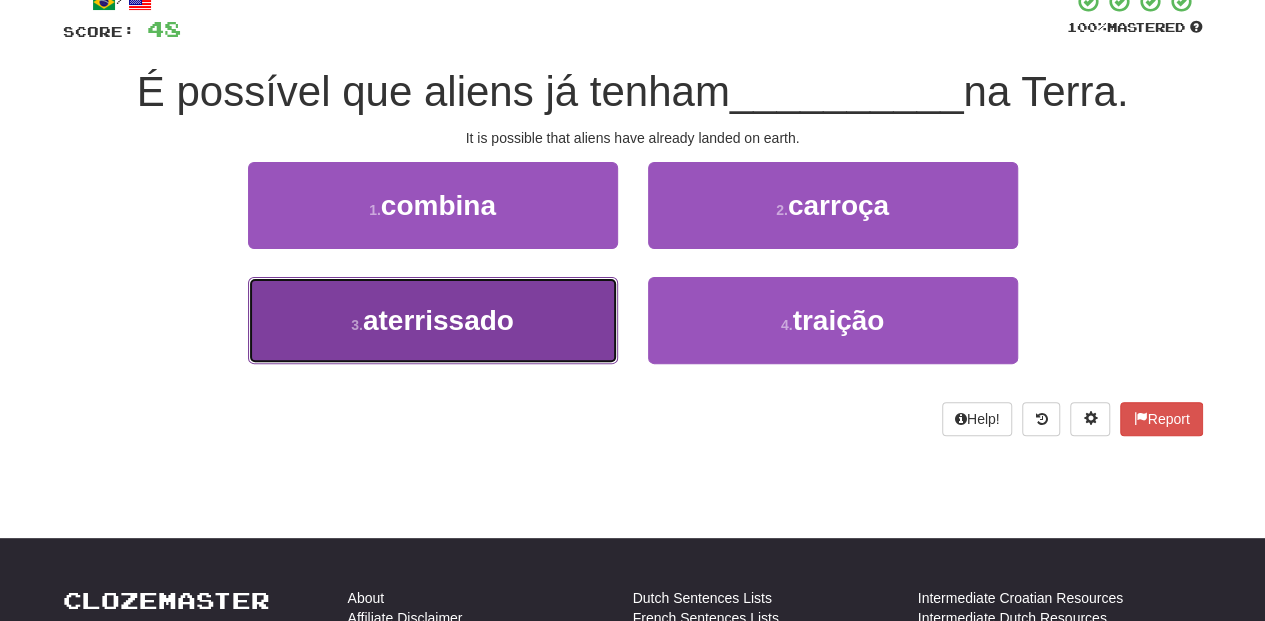 click on "3 . [PERSON]" at bounding box center (433, 320) 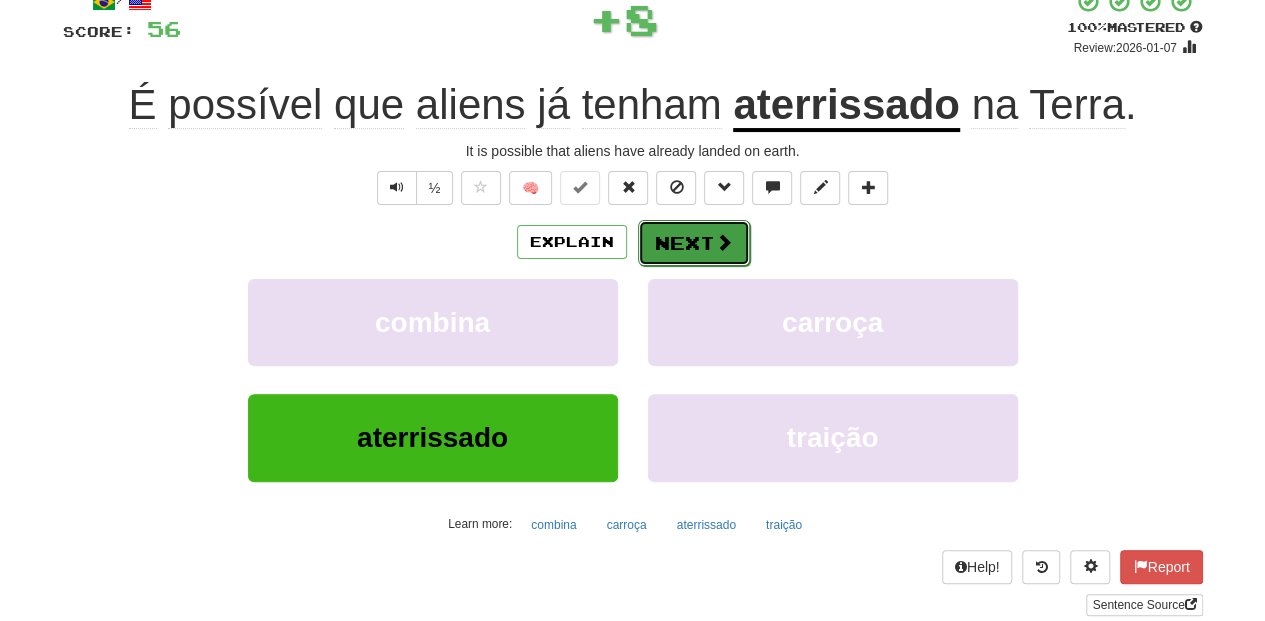 click on "Next" at bounding box center [694, 243] 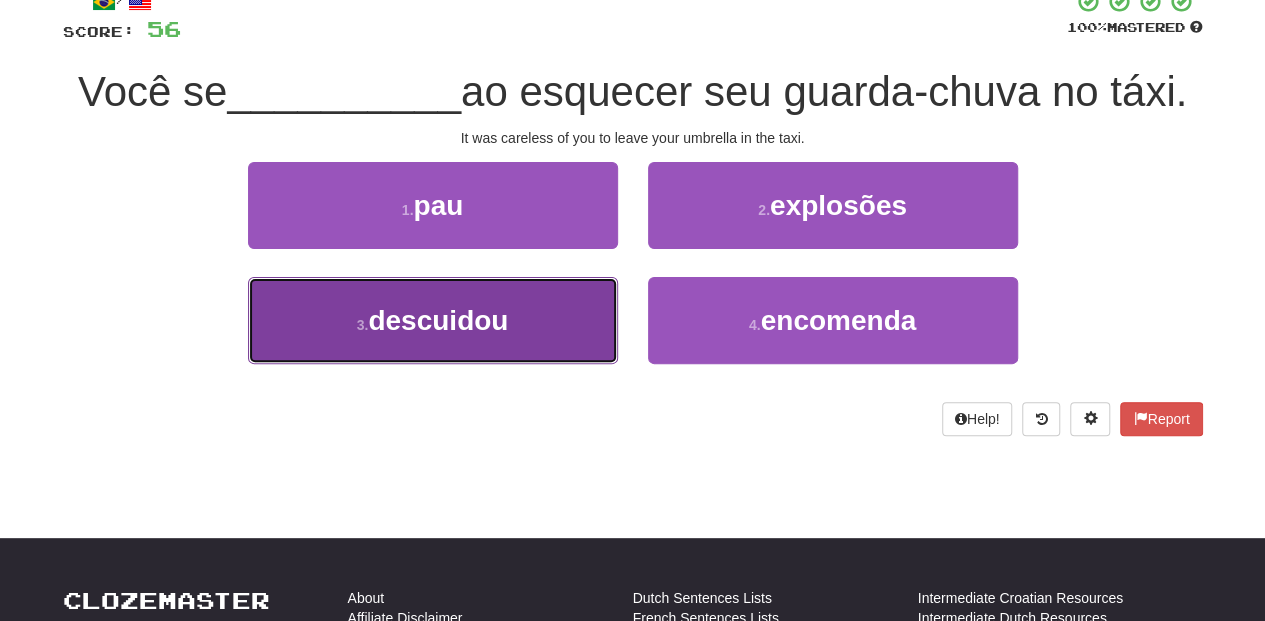 click on "3 .  descuidou" at bounding box center (433, 320) 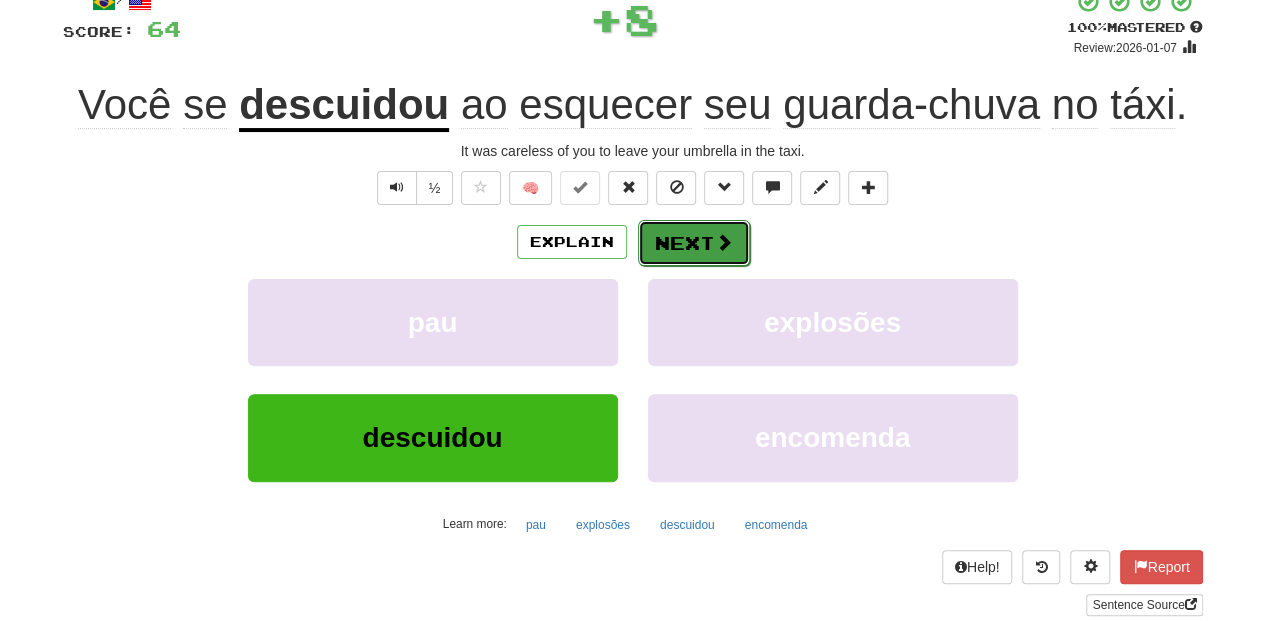 click on "Next" at bounding box center (694, 243) 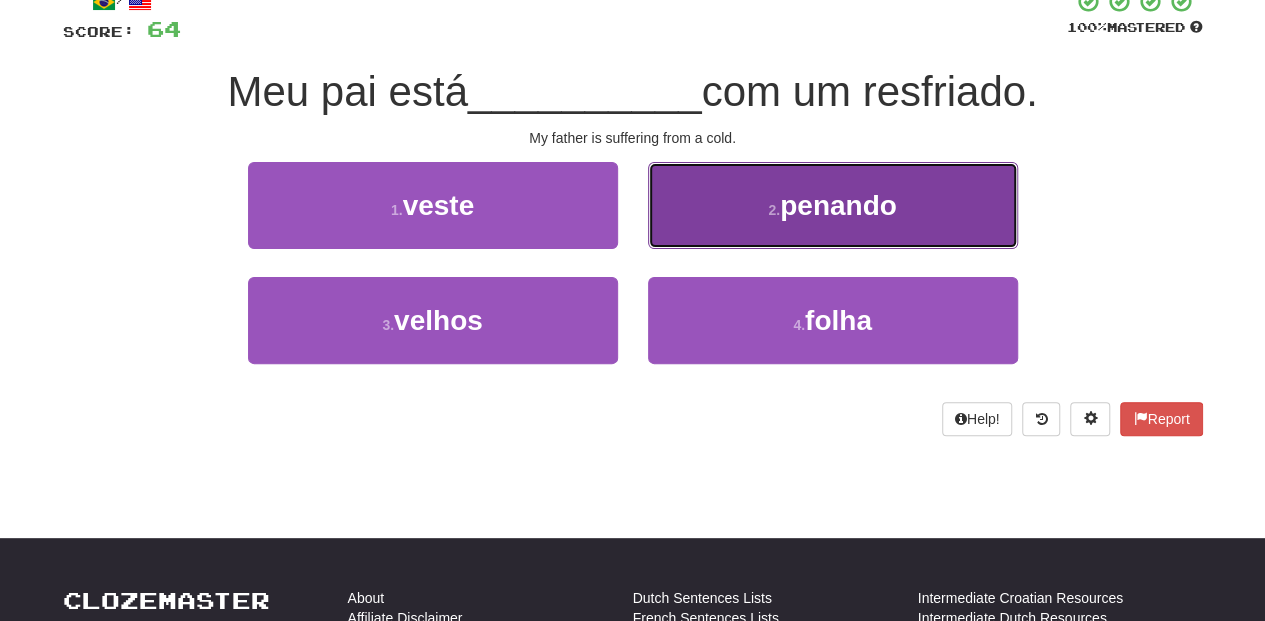 click on "2 . [PERSON]" at bounding box center (833, 205) 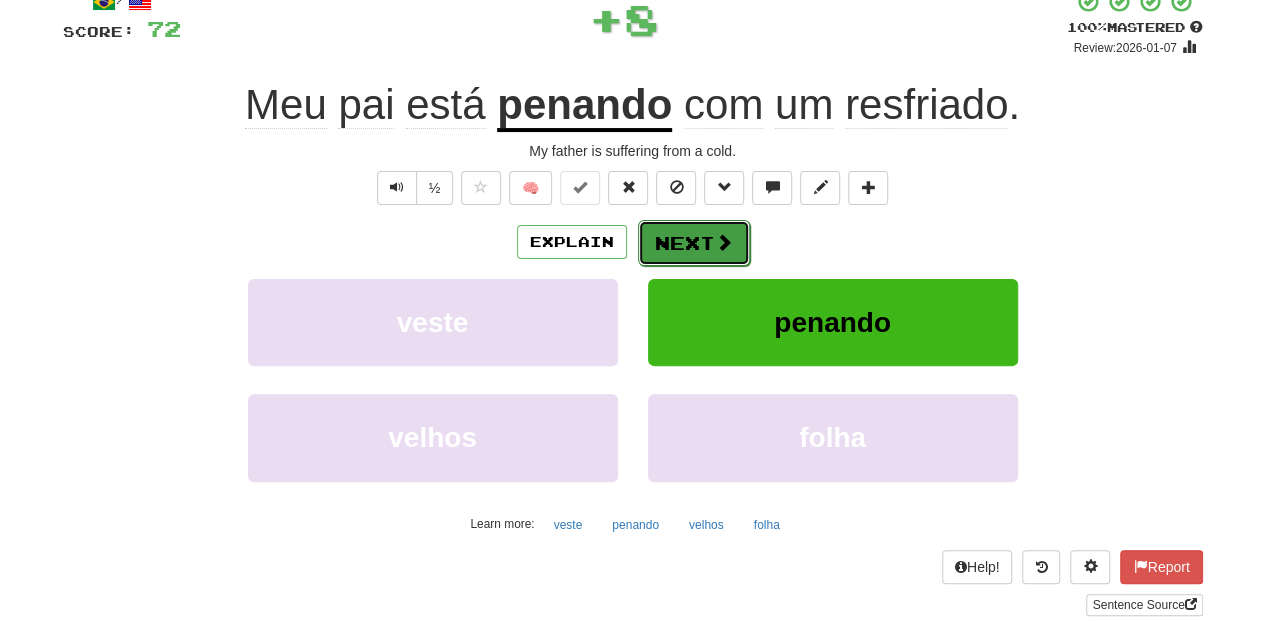 click on "Next" at bounding box center [694, 243] 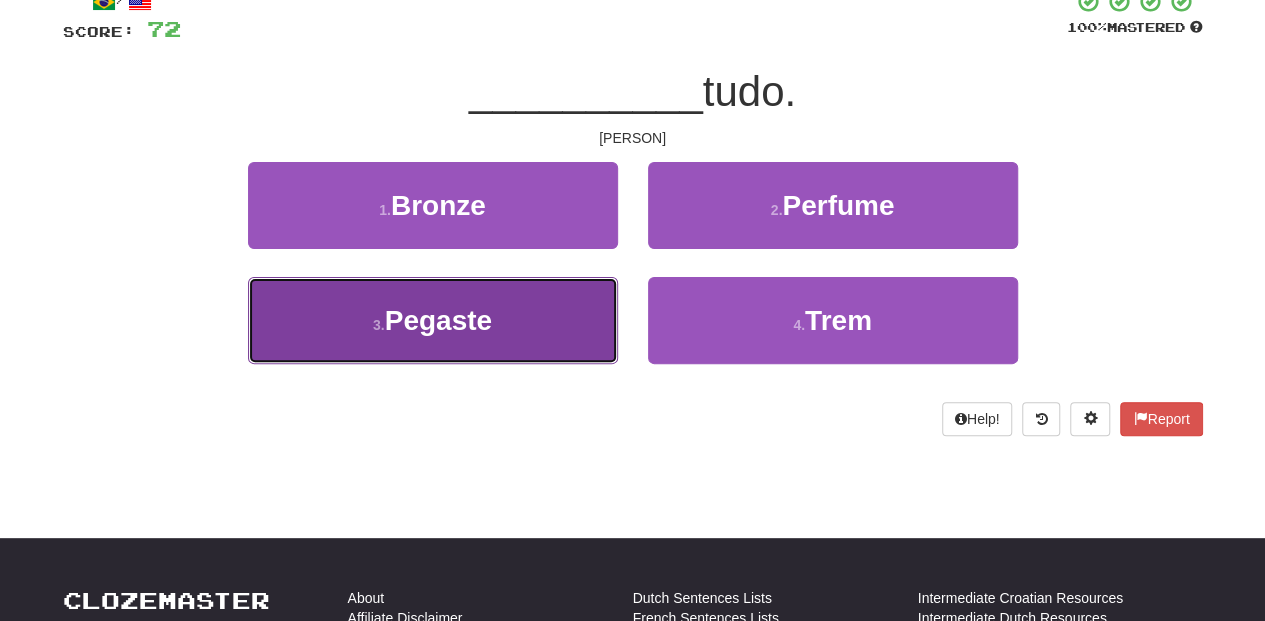 click on "3 .  Pegaste" at bounding box center [433, 320] 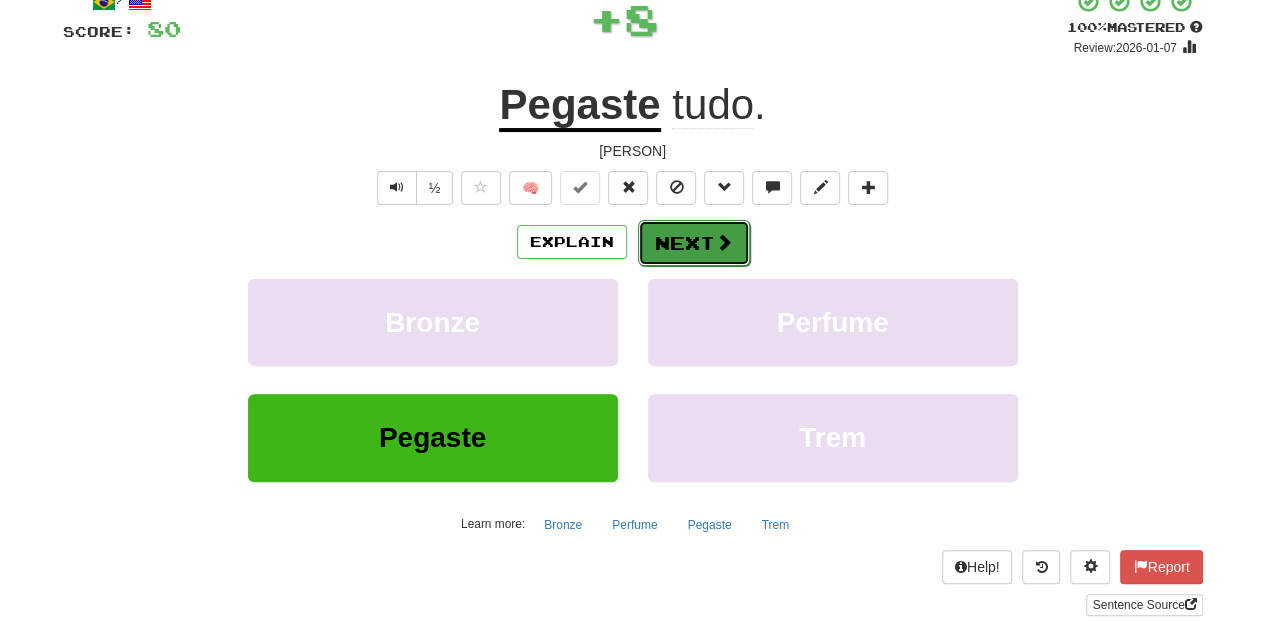 click on "Next" at bounding box center (694, 243) 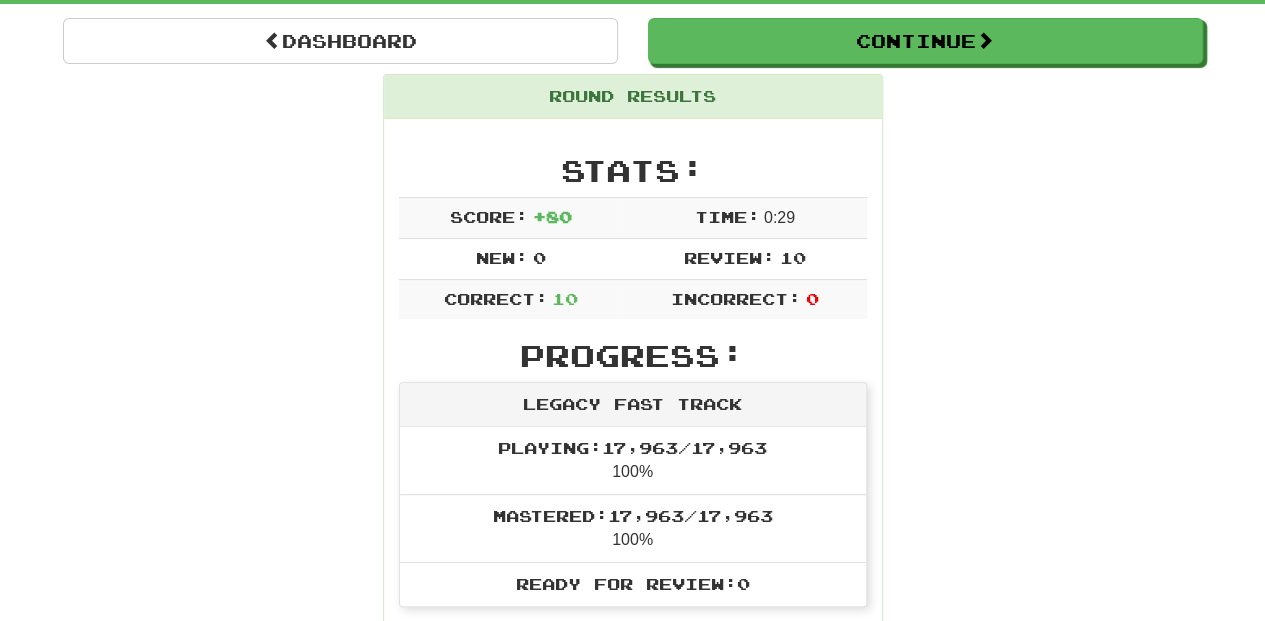 scroll, scrollTop: 154, scrollLeft: 0, axis: vertical 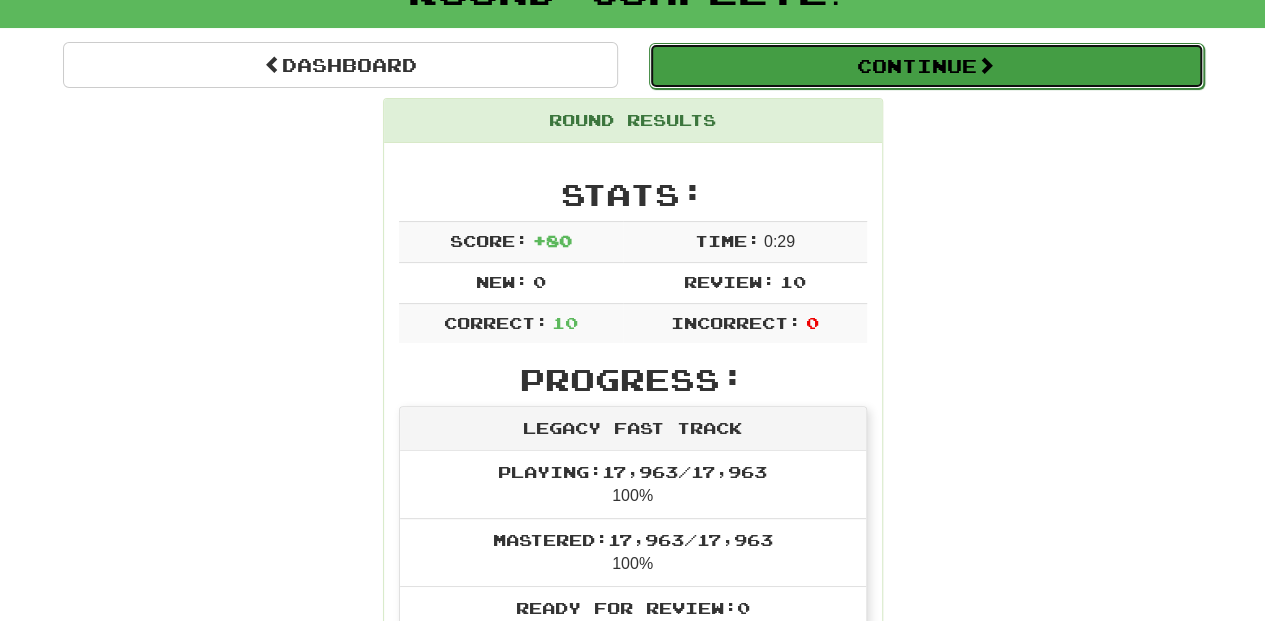 click on "Continue" at bounding box center (926, 66) 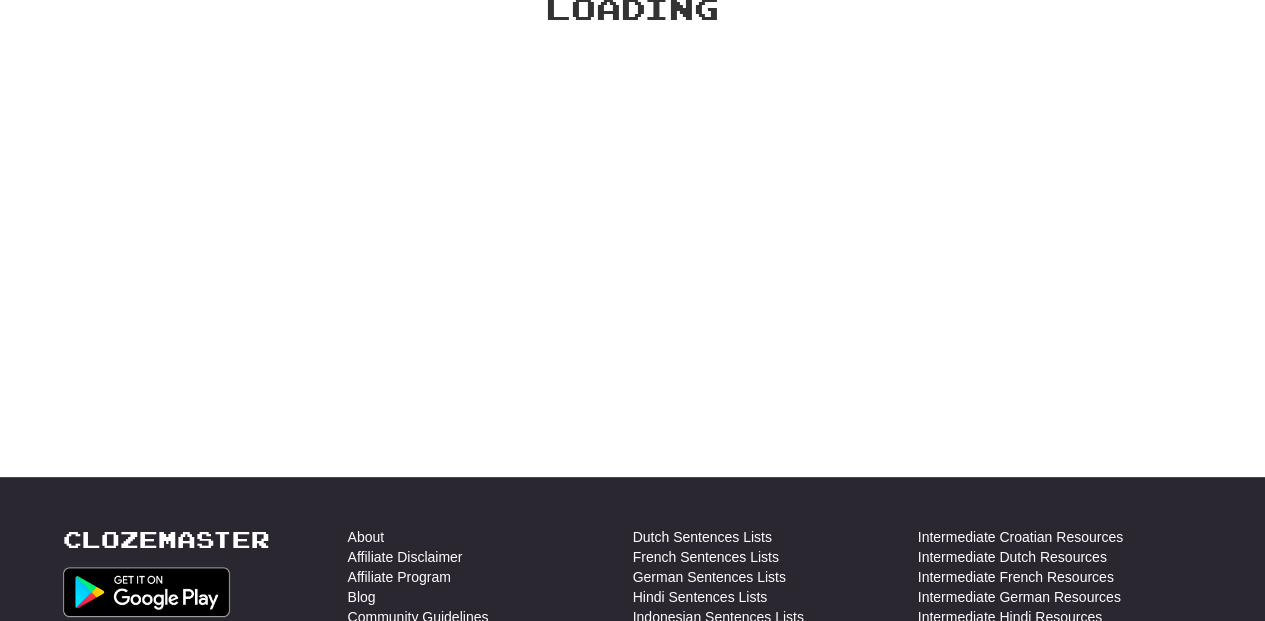 scroll, scrollTop: 154, scrollLeft: 0, axis: vertical 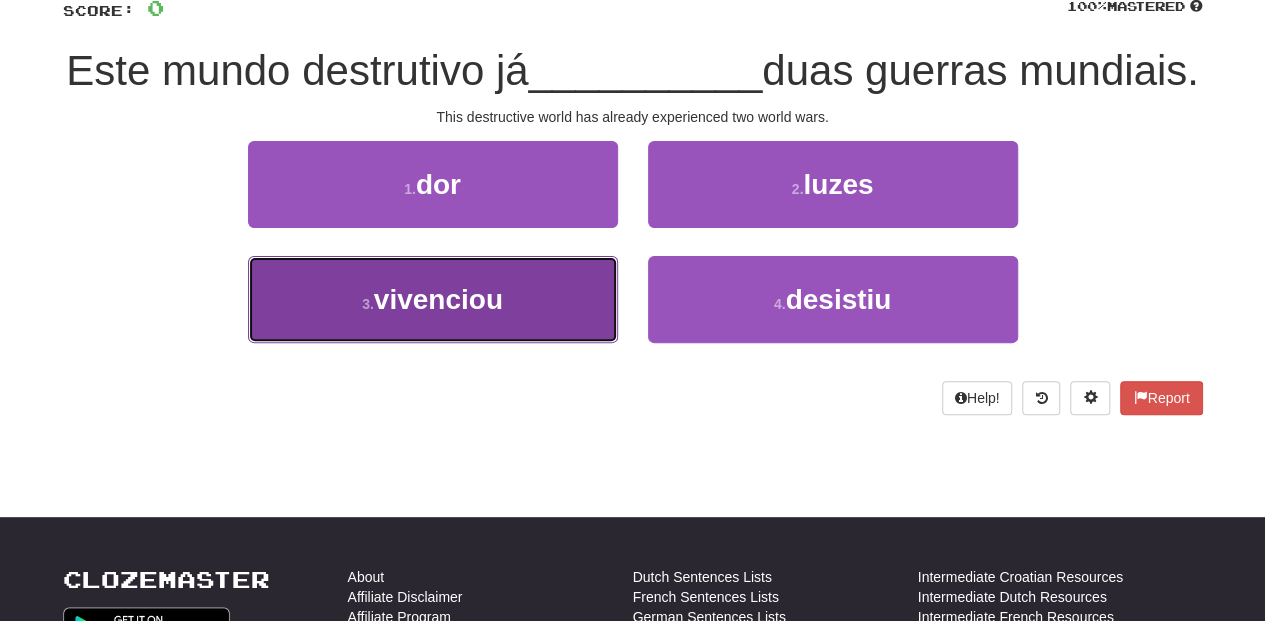 click on "3 .  vivenciou" at bounding box center (433, 299) 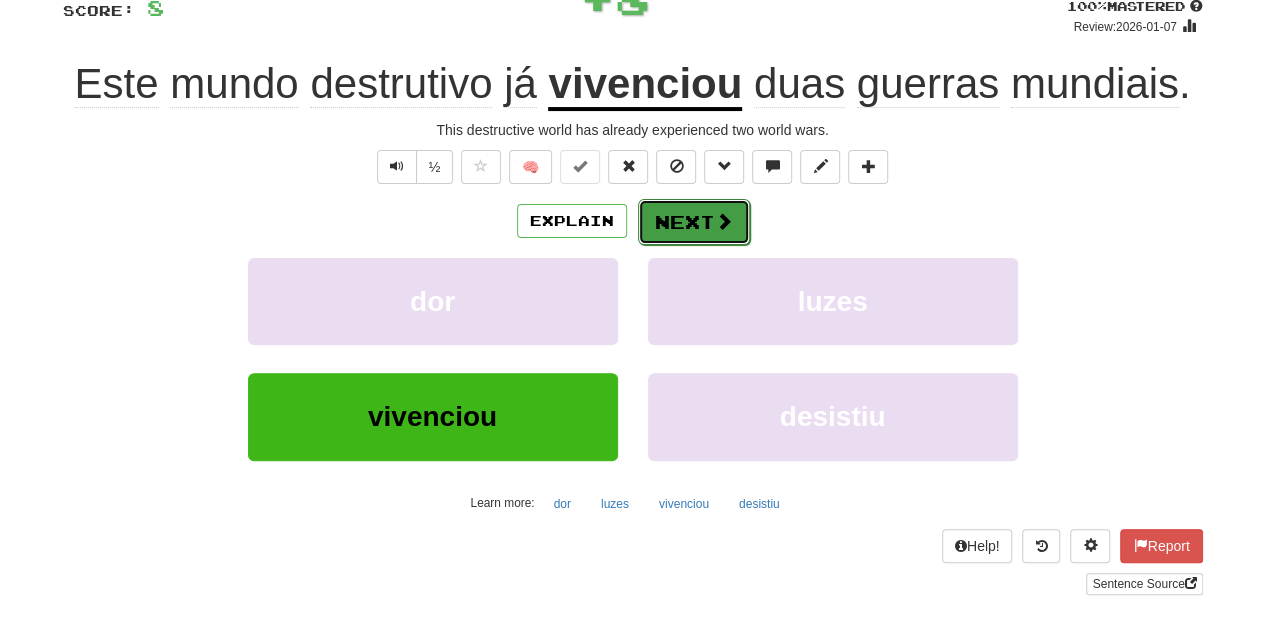 click on "Next" at bounding box center [694, 222] 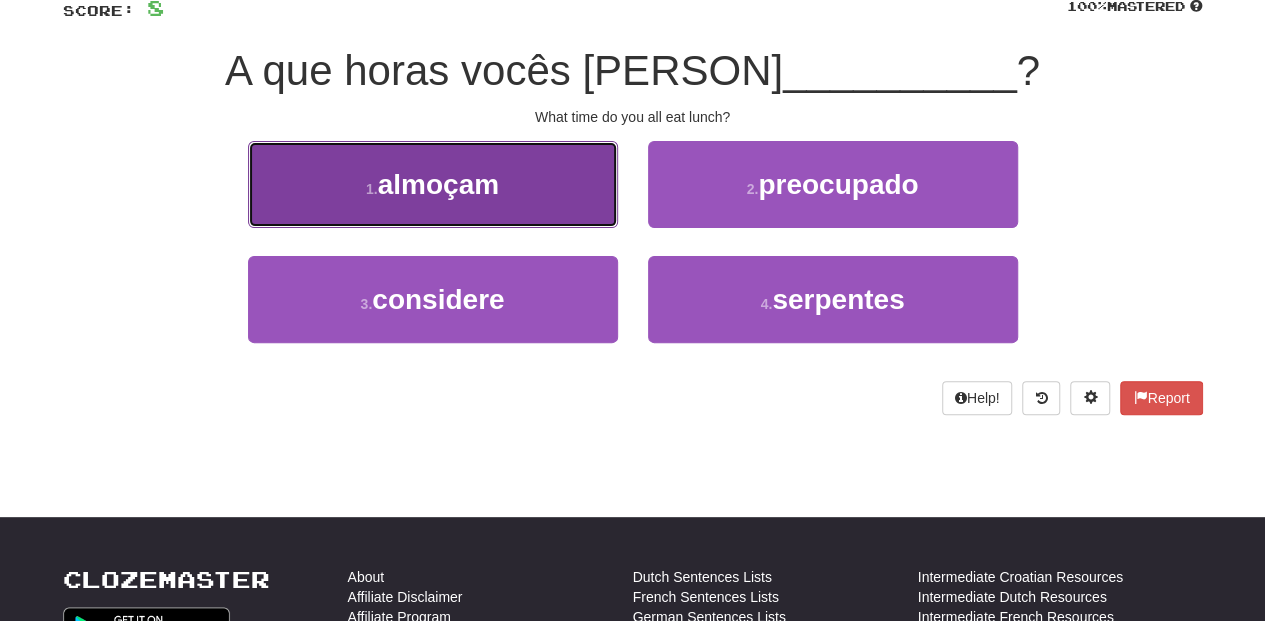 click on "1 . [PERSON]" at bounding box center [433, 184] 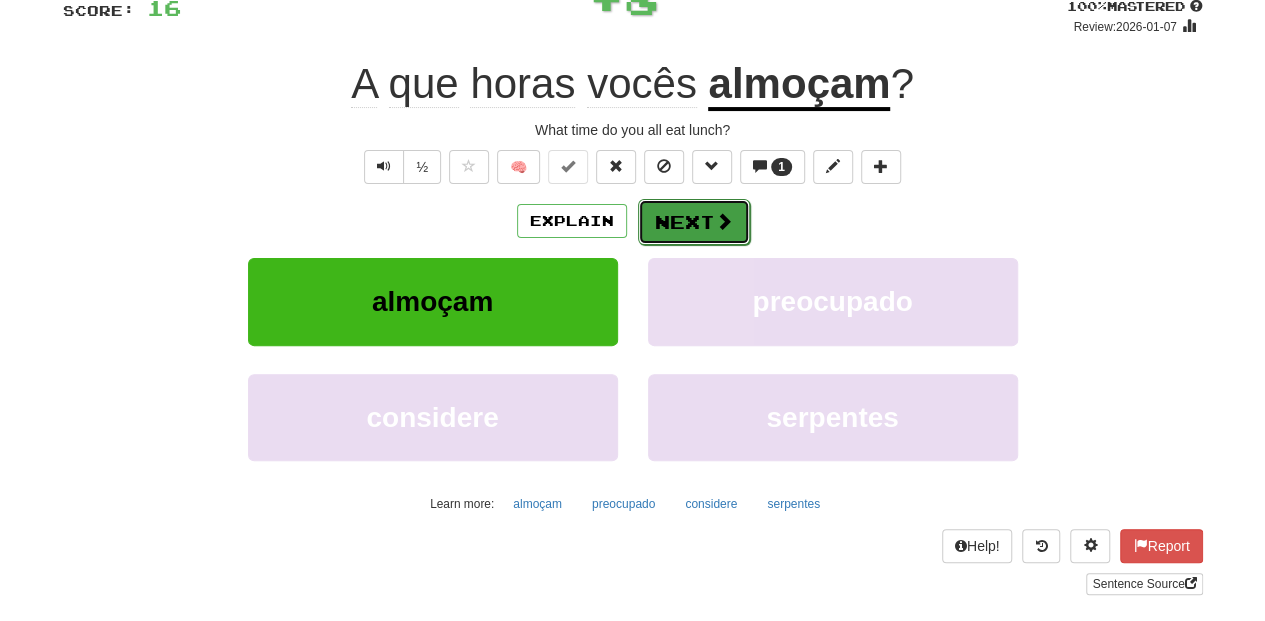 click on "Next" at bounding box center [694, 222] 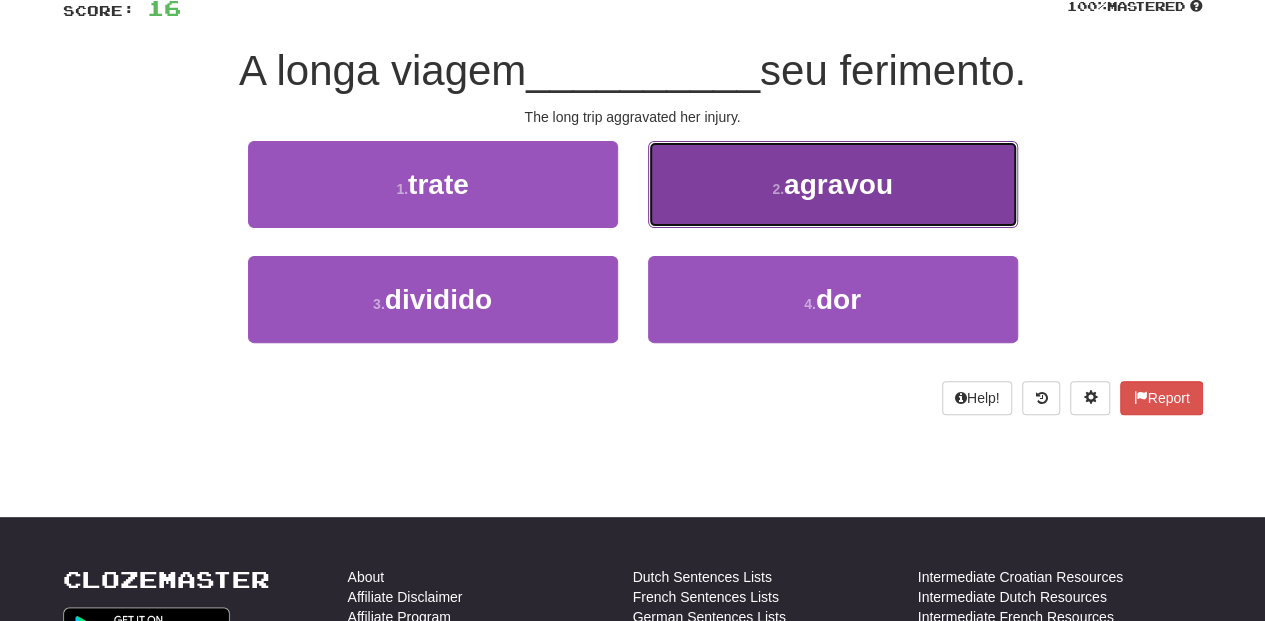 click on "2 . [PERSON]" at bounding box center (833, 184) 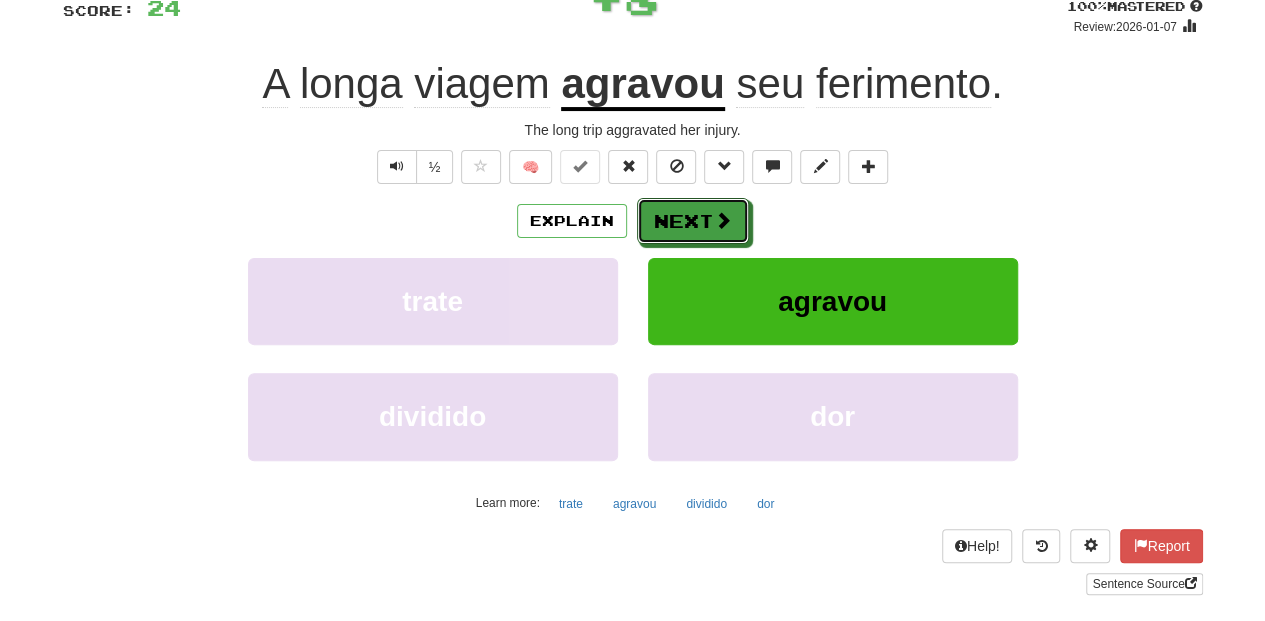 click on "Next" at bounding box center [693, 221] 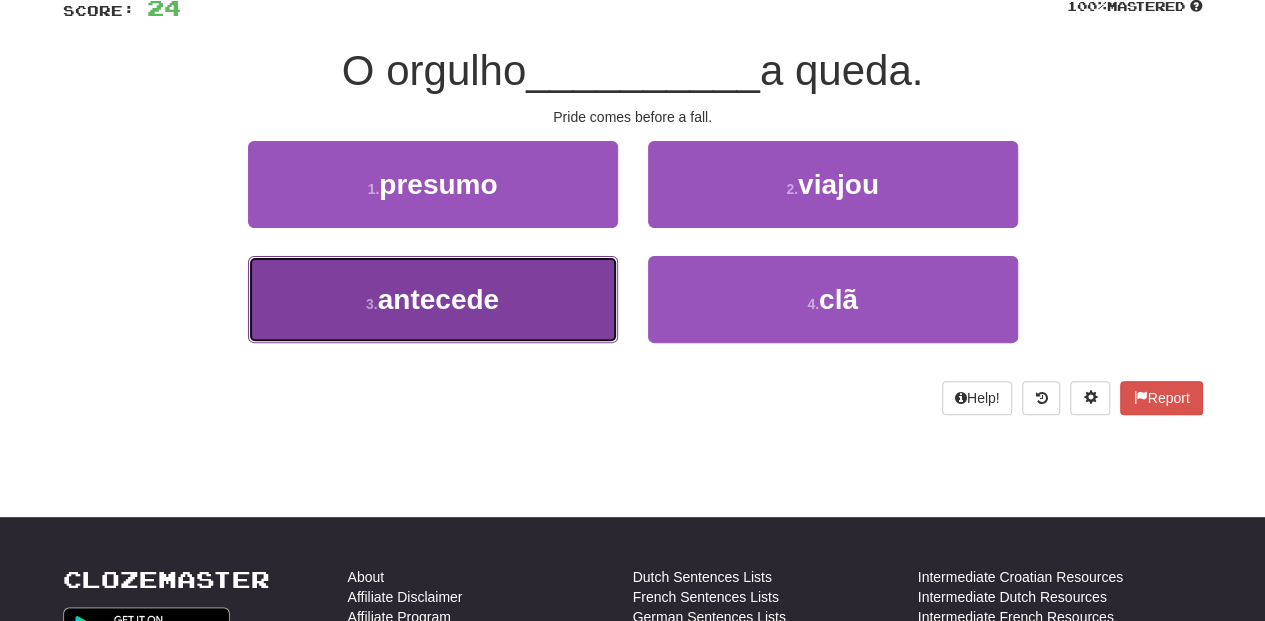 drag, startPoint x: 545, startPoint y: 290, endPoint x: 548, endPoint y: 274, distance: 16.27882 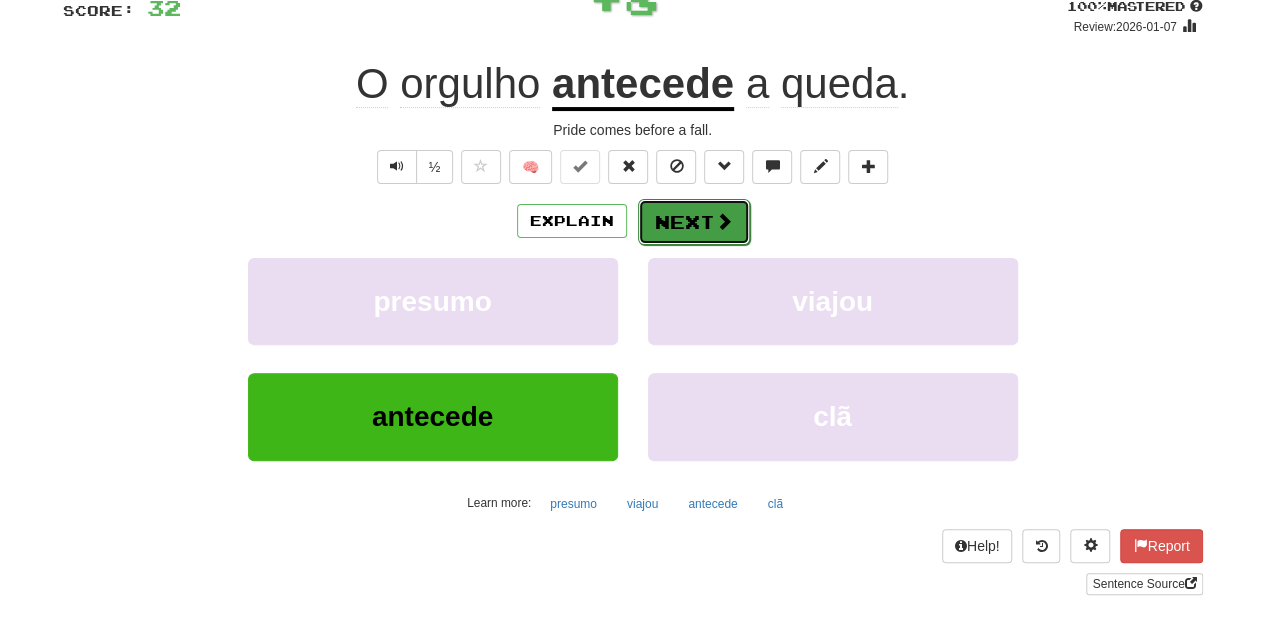 click on "Next" at bounding box center (694, 222) 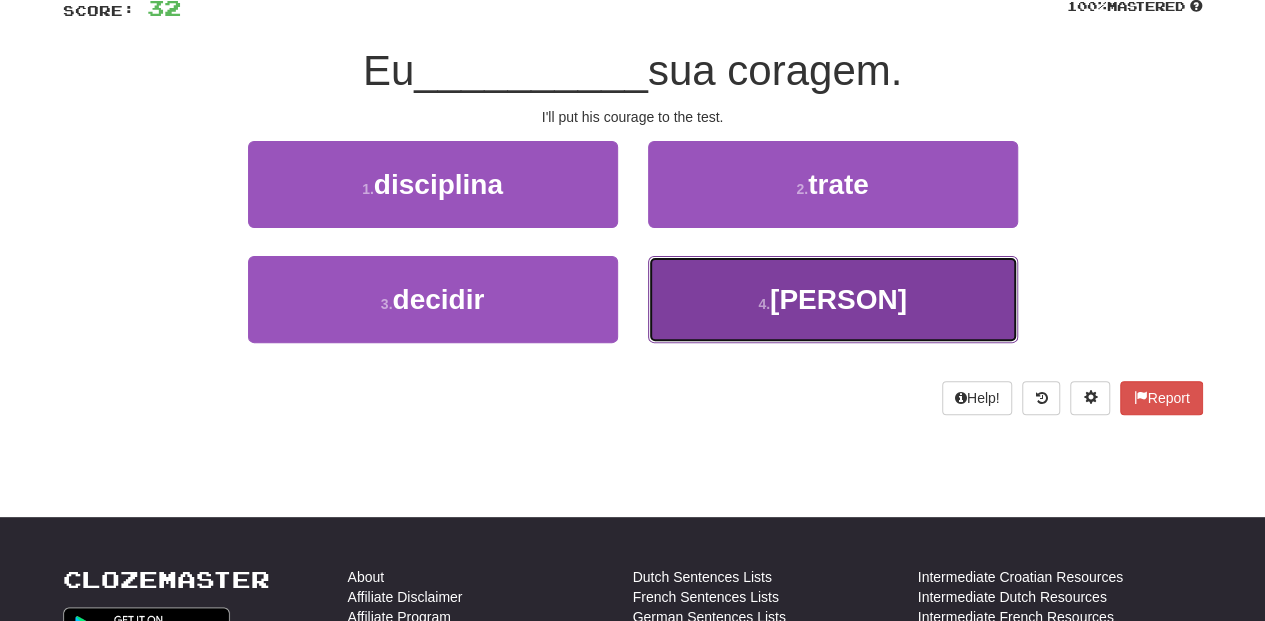 click on "4 .  testarei" at bounding box center [833, 299] 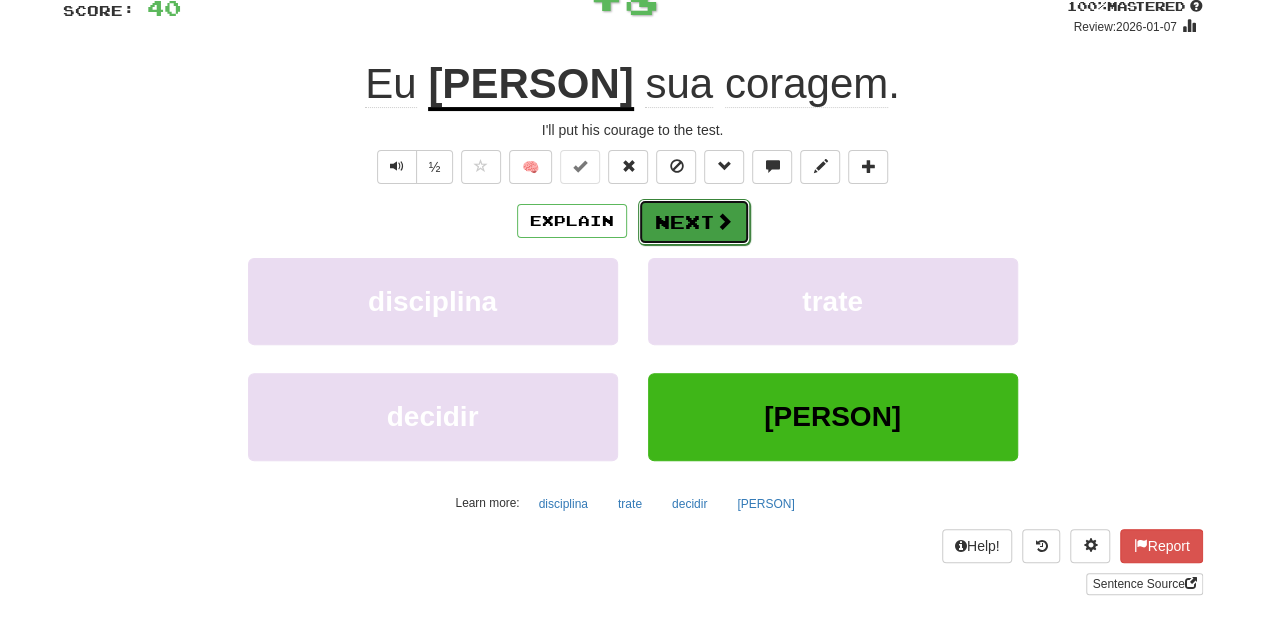 click on "Next" at bounding box center [694, 222] 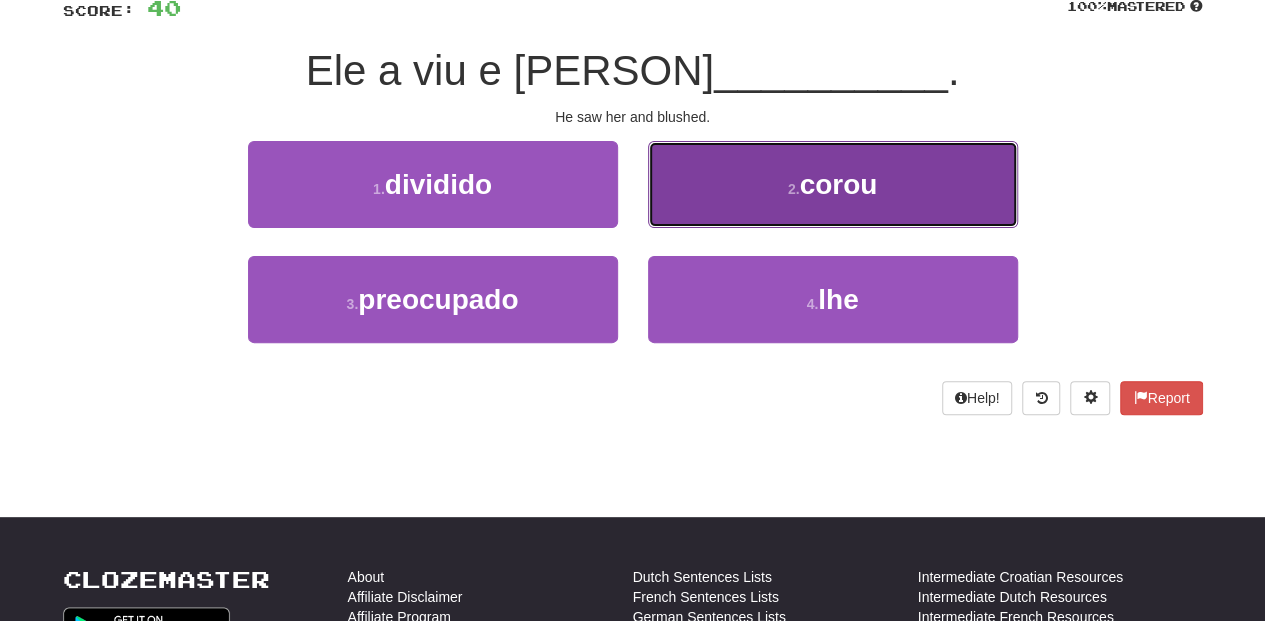 click on "2 .  corou" at bounding box center [833, 184] 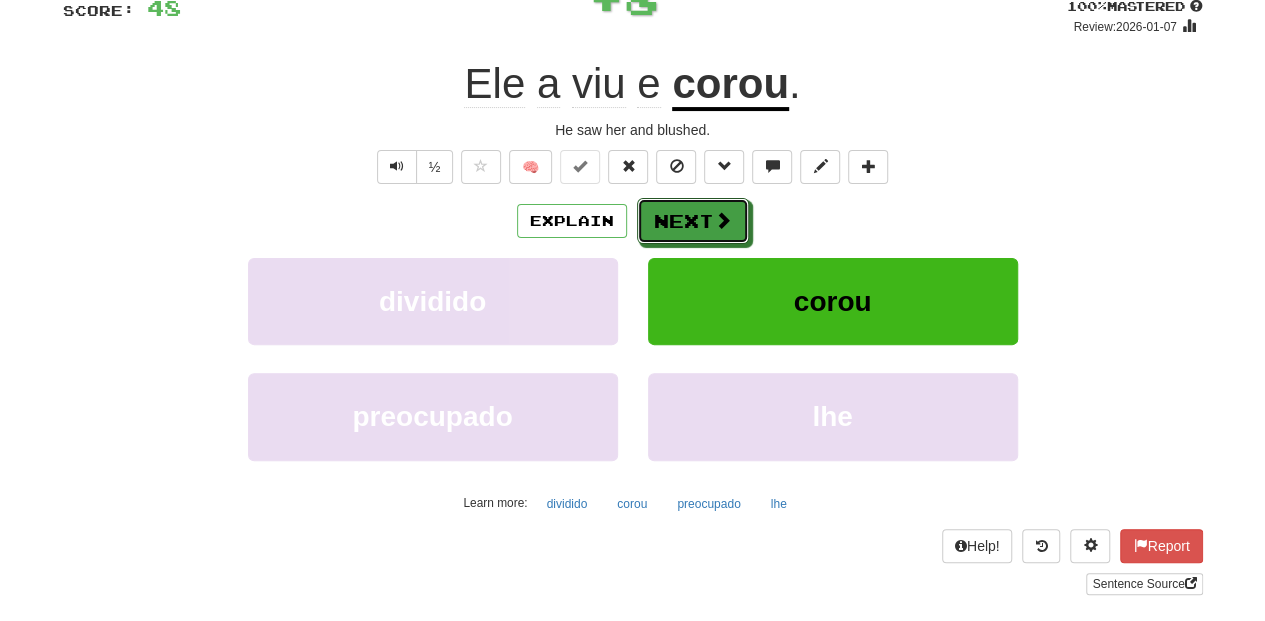 click on "Next" at bounding box center [693, 221] 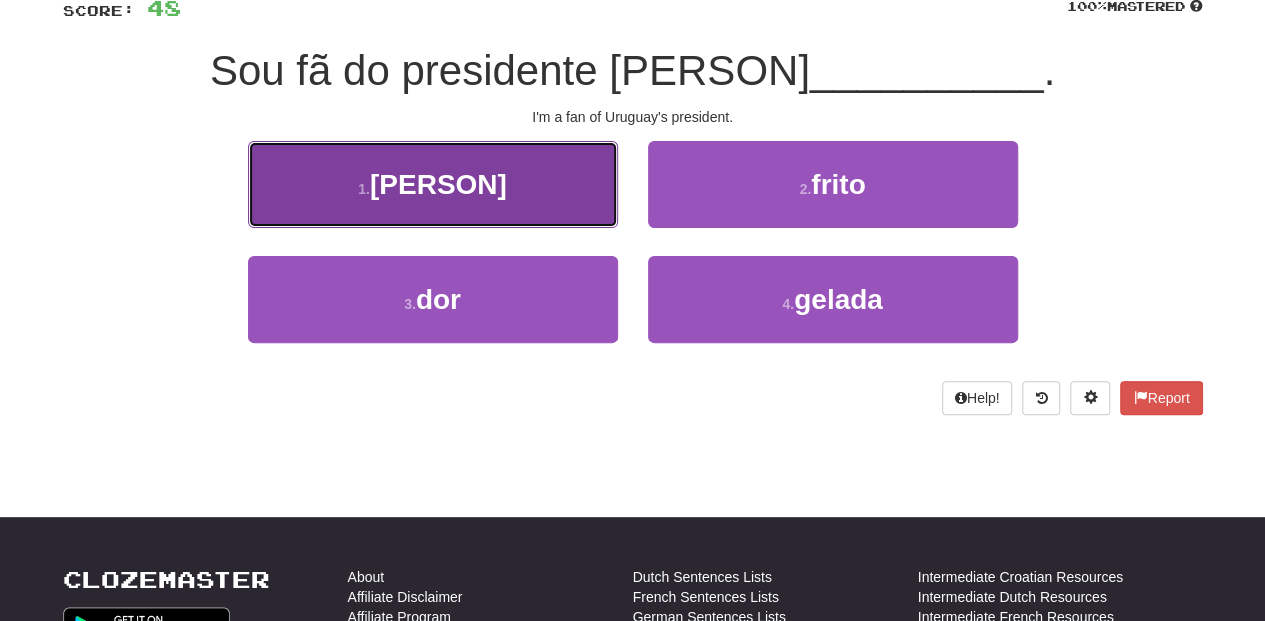 click on "1 .  uruguaio" at bounding box center [433, 184] 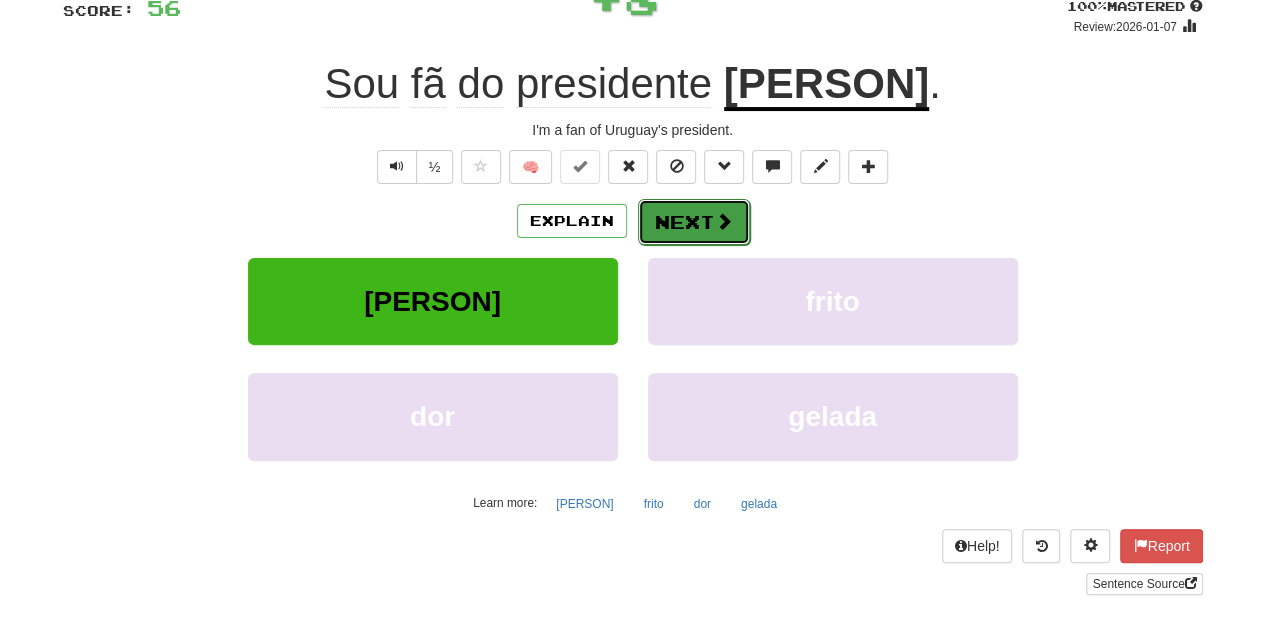 click on "Next" at bounding box center (694, 222) 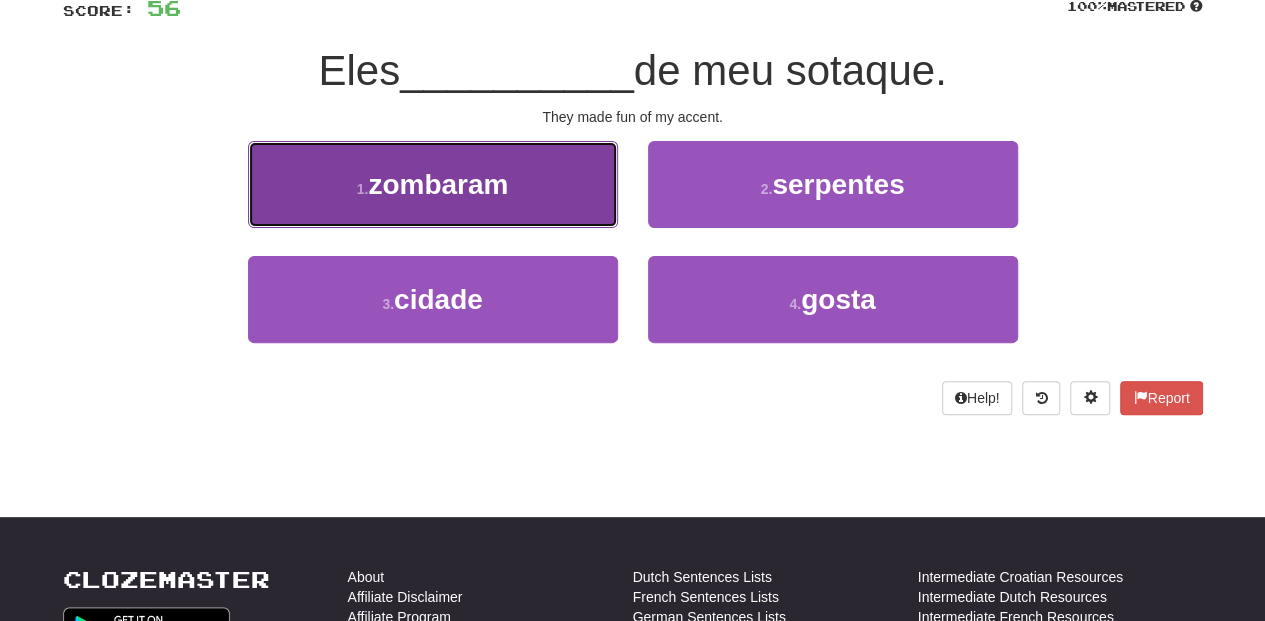 click on "1 .  zombaram" at bounding box center (433, 184) 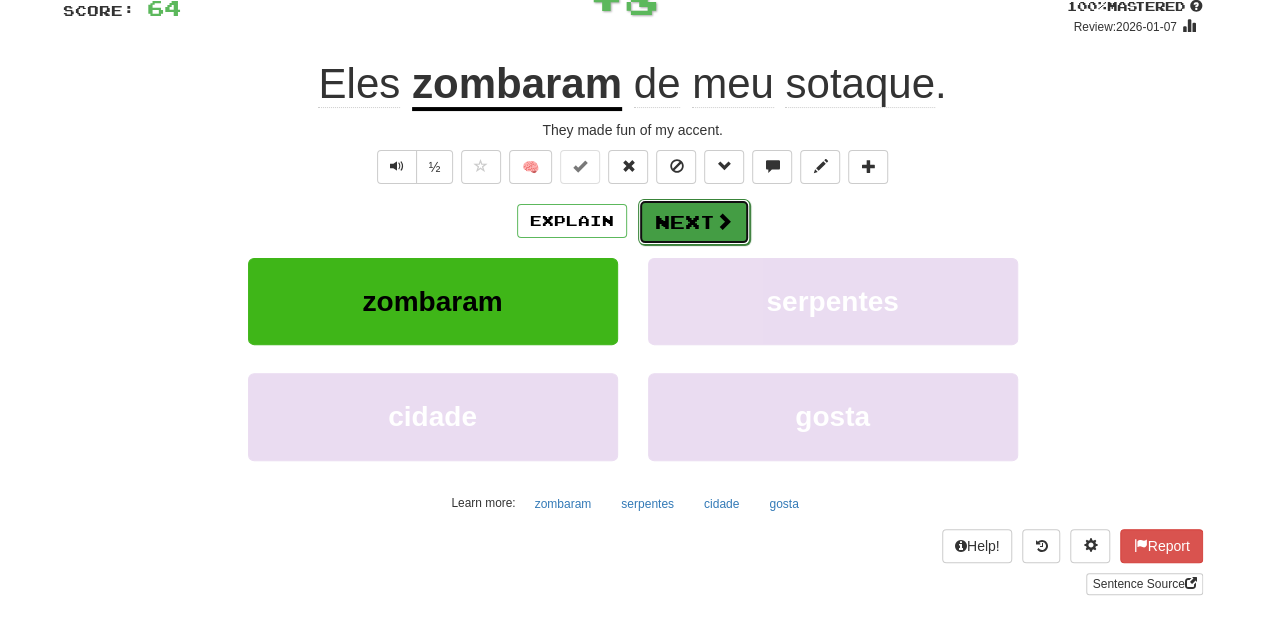 click on "Next" at bounding box center [694, 222] 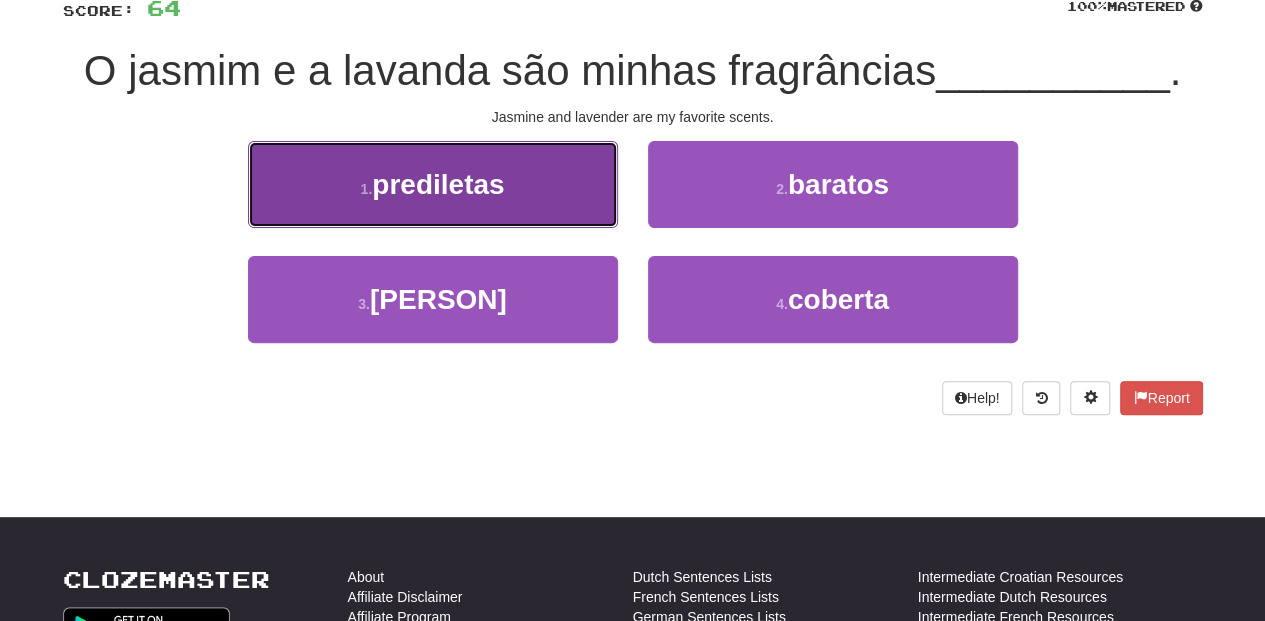 click on "1 .  prediletas" at bounding box center [433, 184] 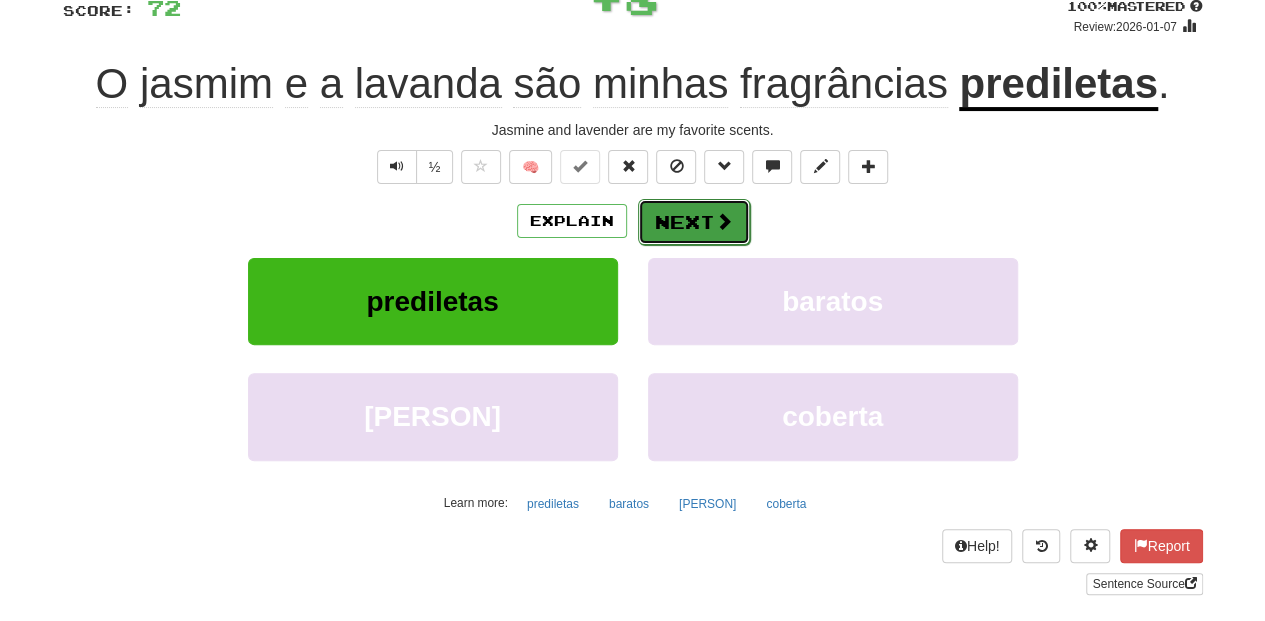 click on "Next" at bounding box center [694, 222] 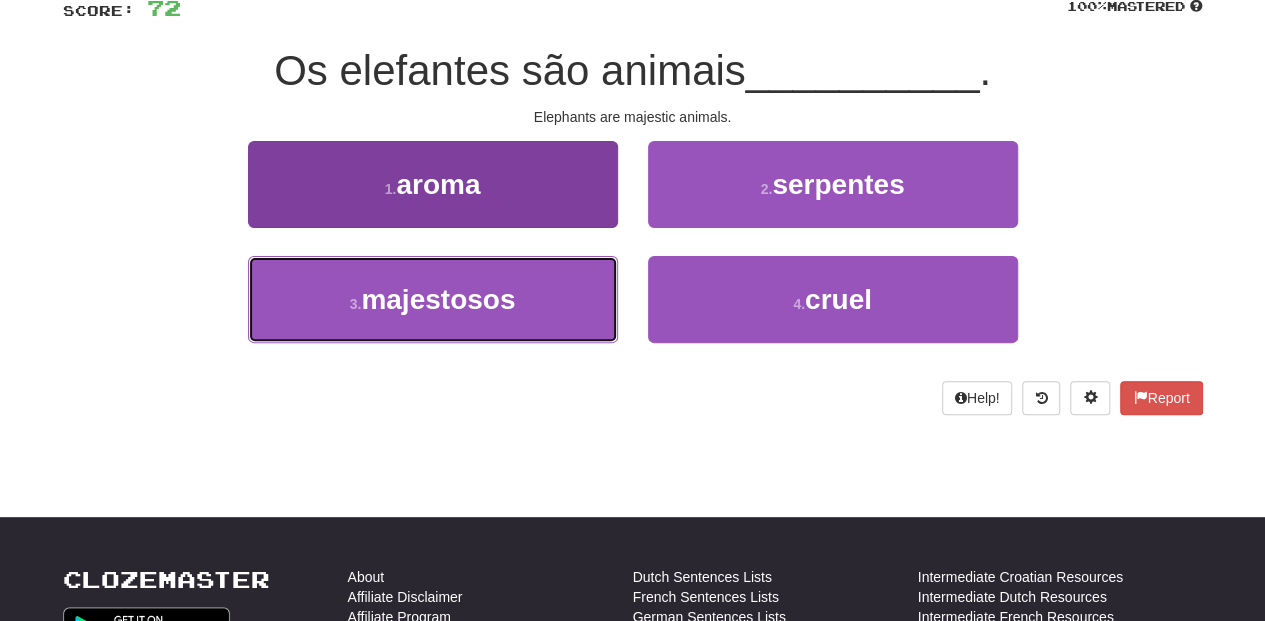click on "3 .  majestosos" at bounding box center (433, 299) 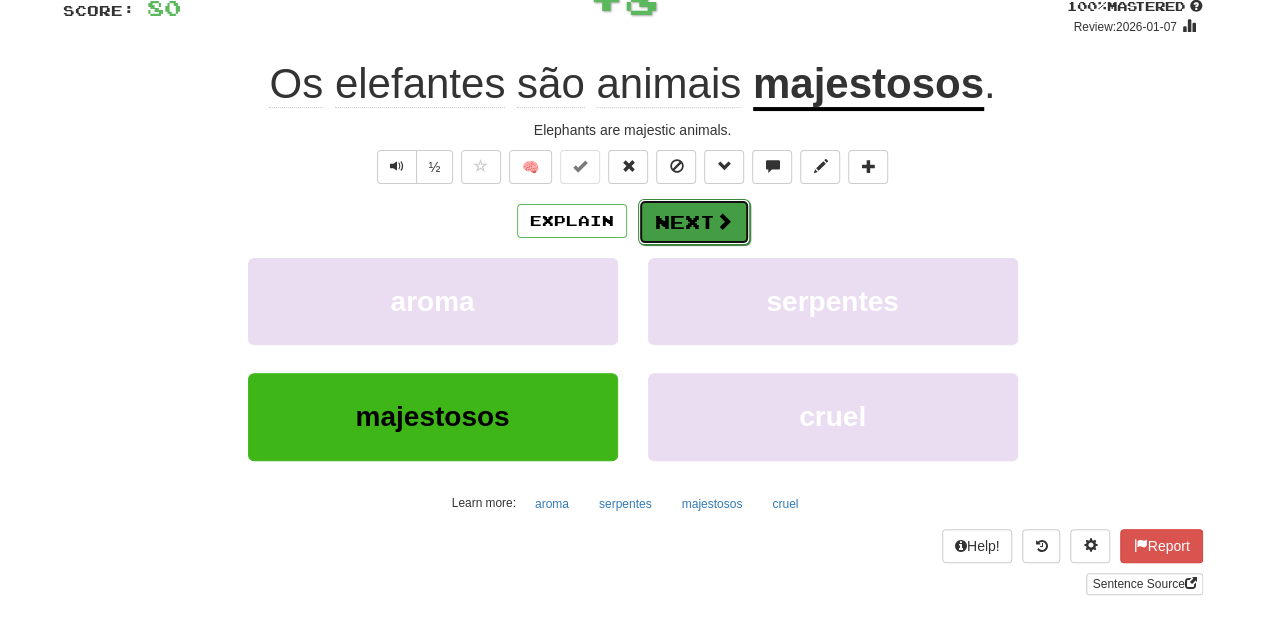 click on "Next" at bounding box center [694, 222] 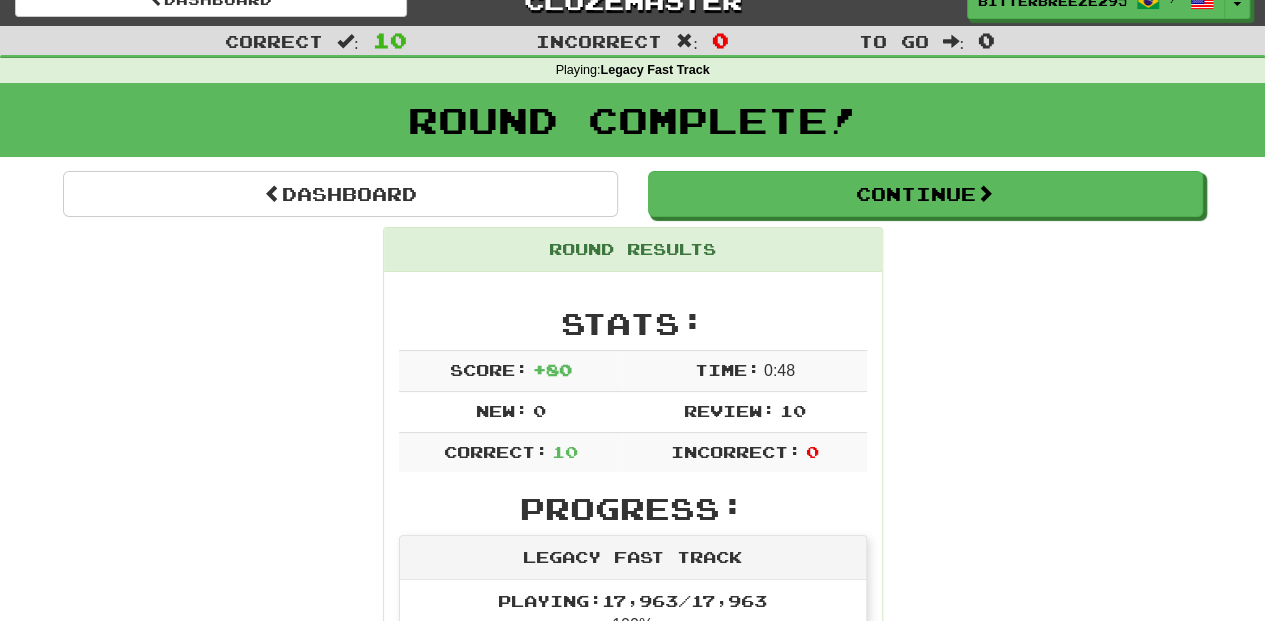 scroll, scrollTop: 0, scrollLeft: 0, axis: both 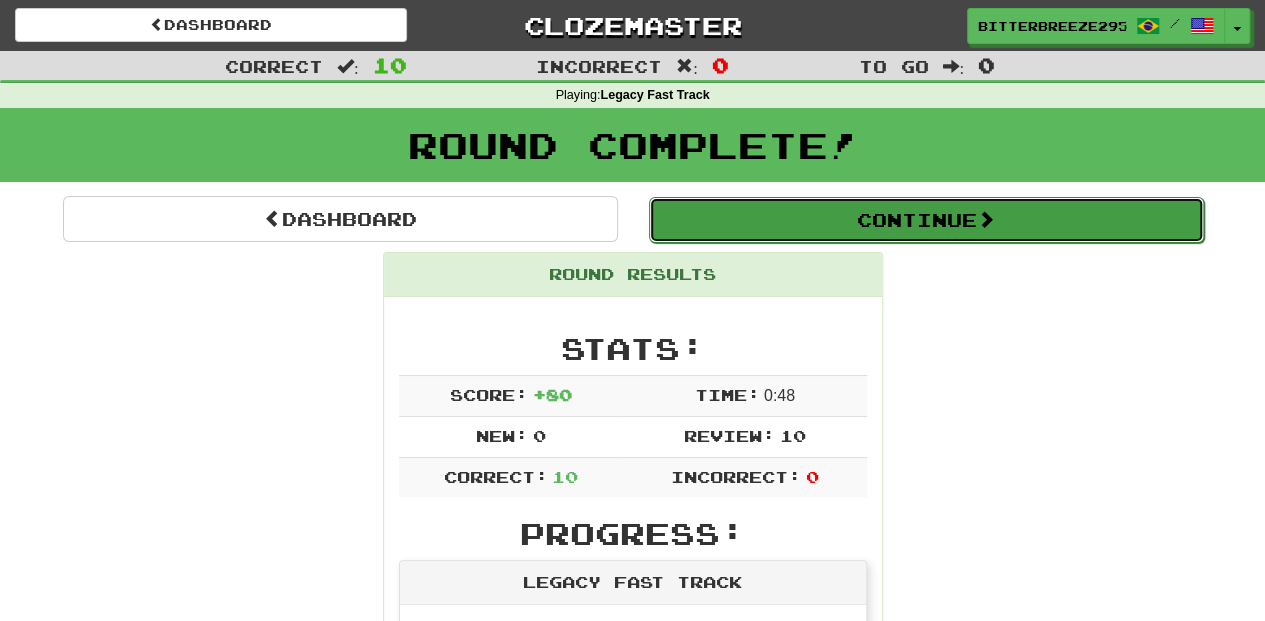 click on "Continue" at bounding box center [926, 220] 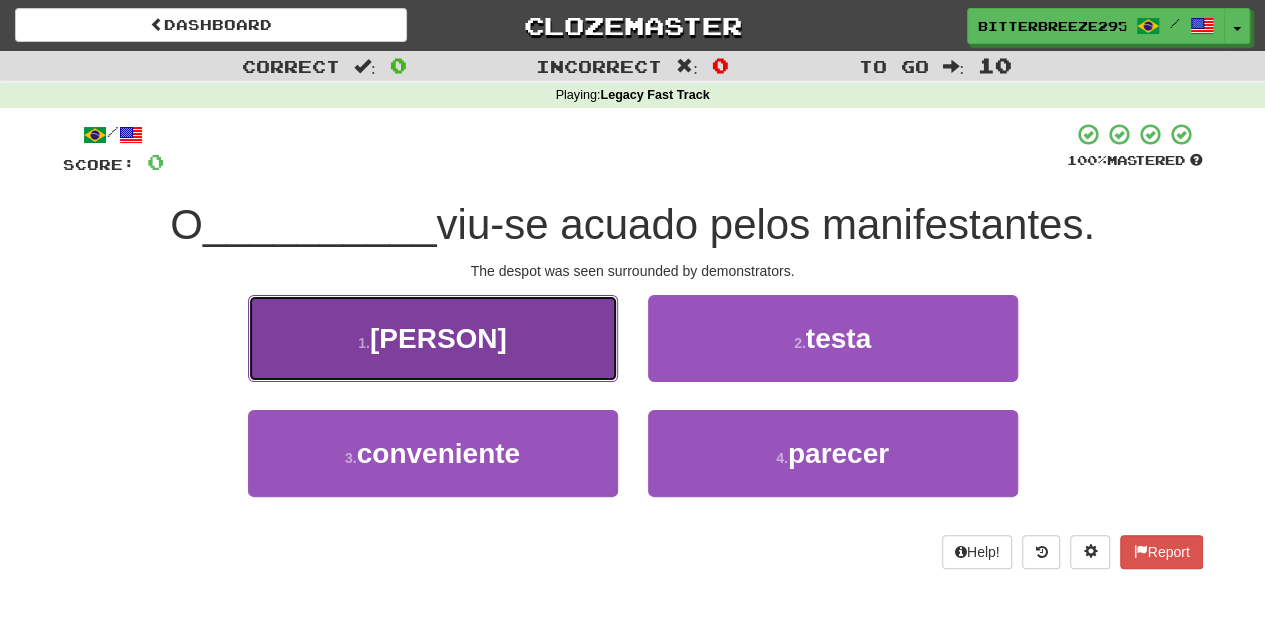 click on "1 .  déspota" at bounding box center (433, 338) 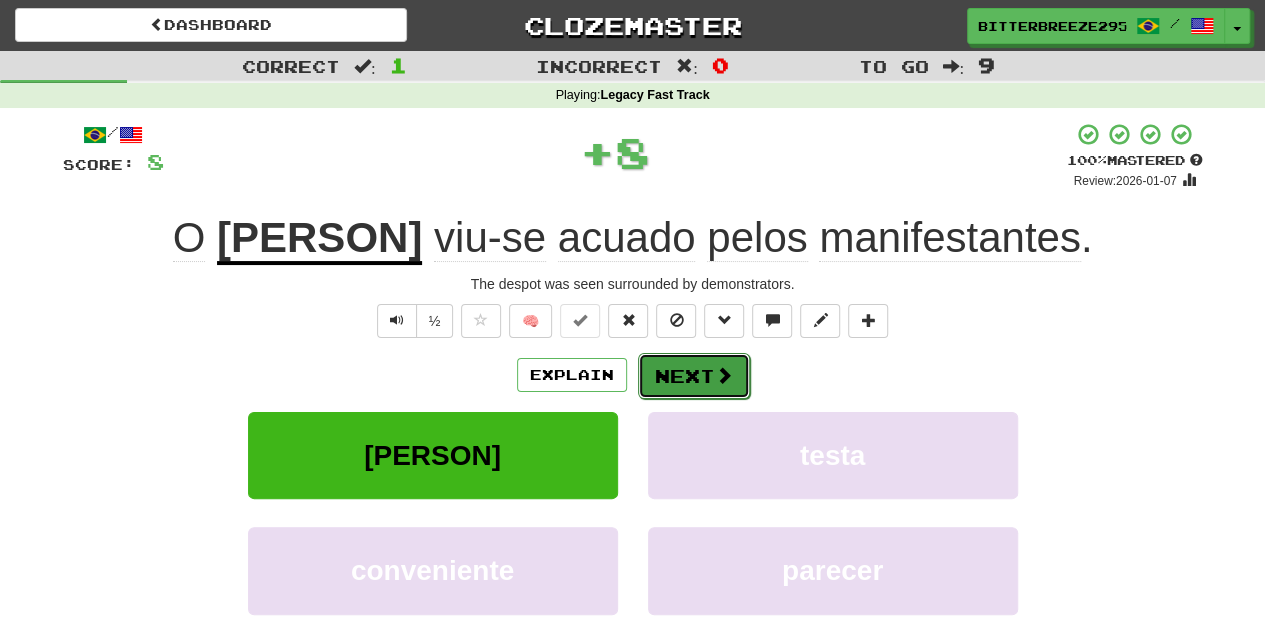 click on "Next" at bounding box center [694, 376] 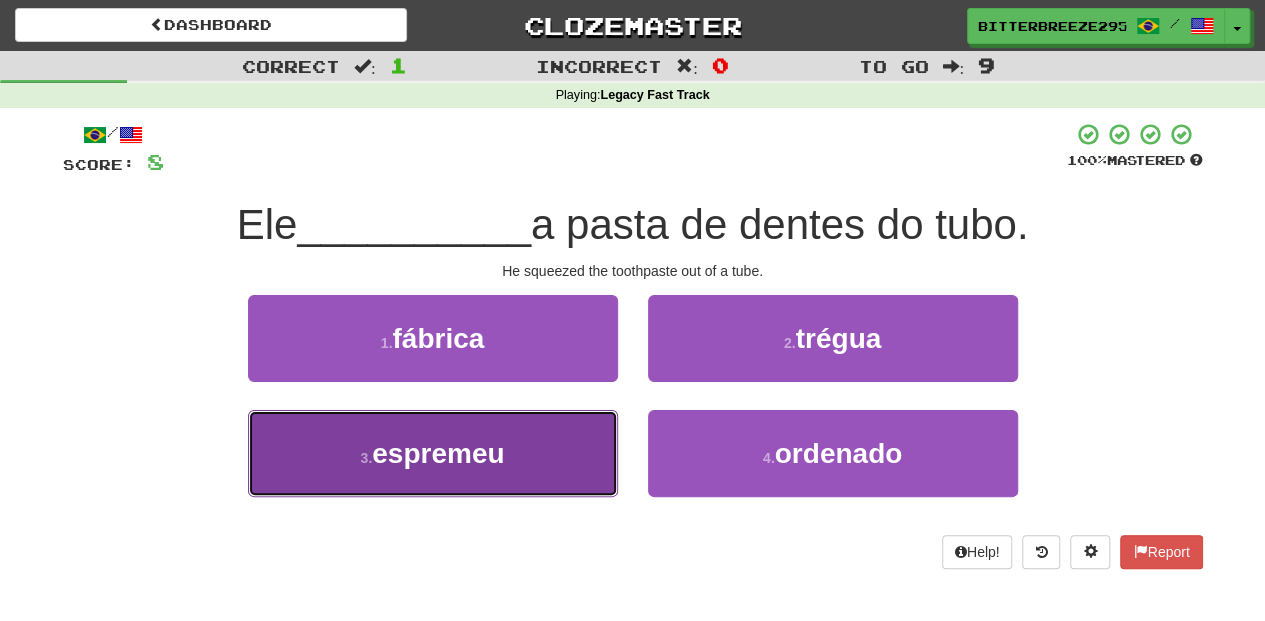 click on "3 .  espremeu" at bounding box center (433, 453) 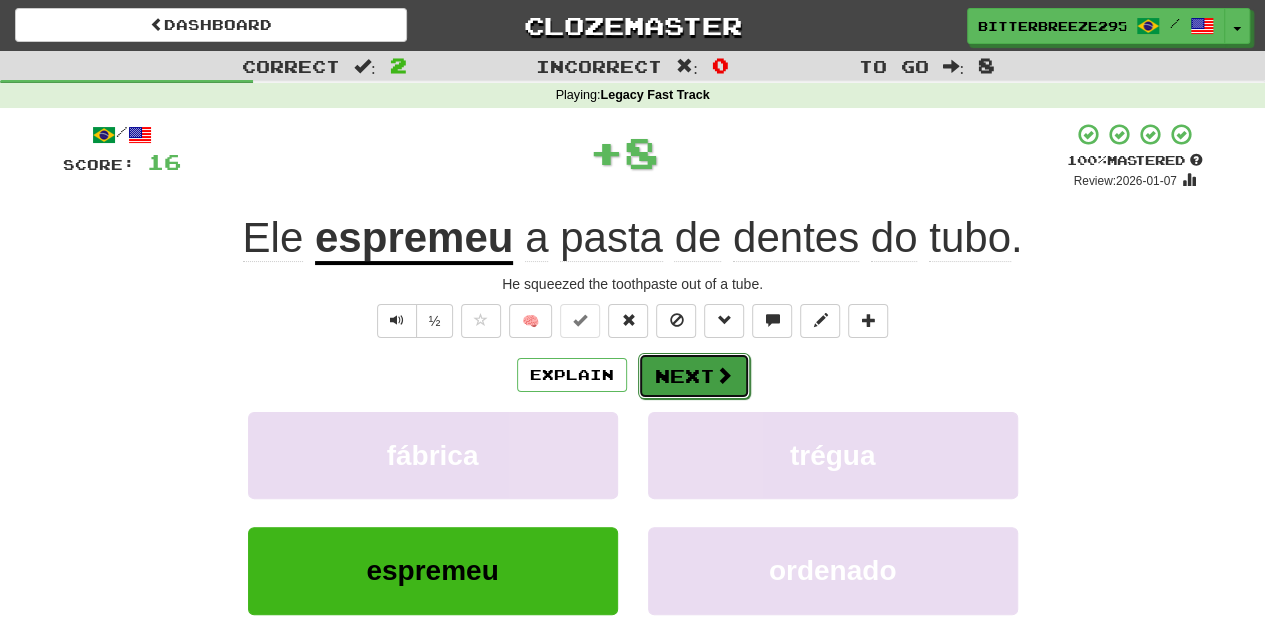 click on "Next" at bounding box center [694, 376] 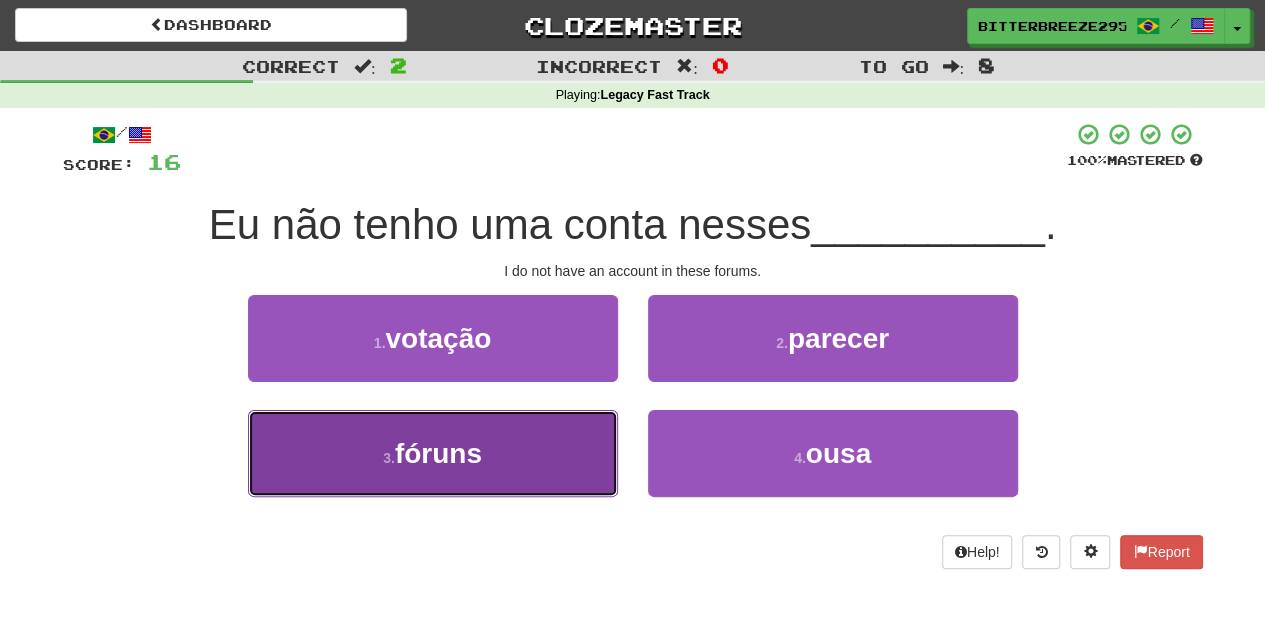 click on "3 .  fóruns" at bounding box center [433, 453] 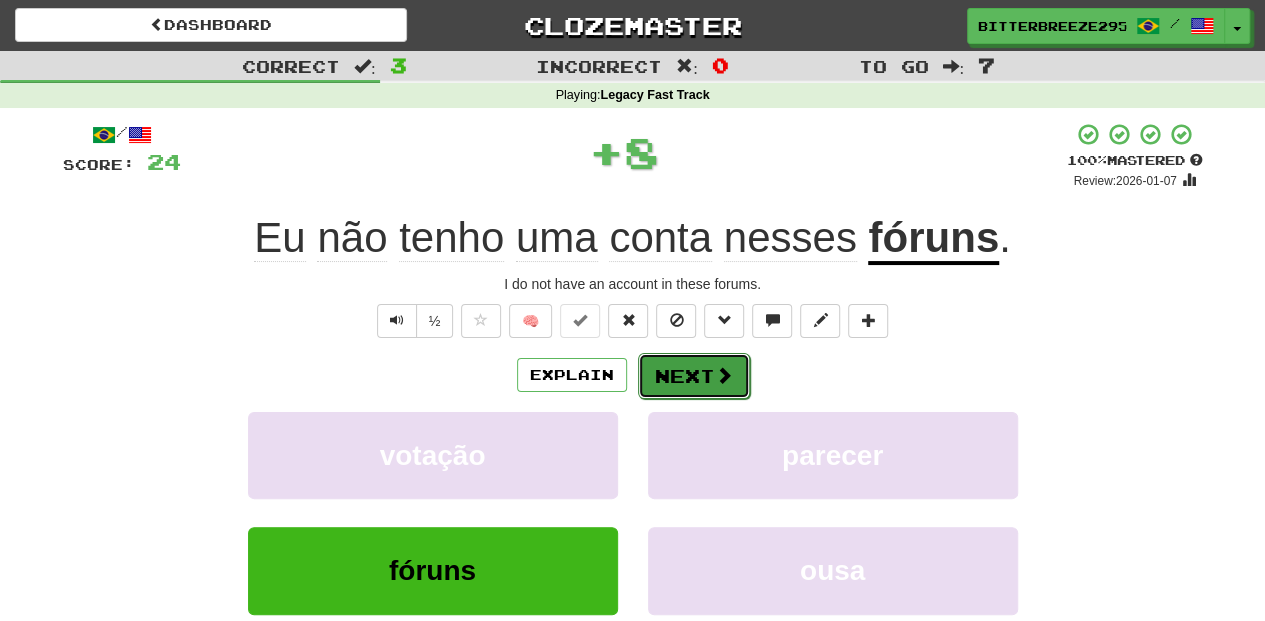 click on "Next" at bounding box center (694, 376) 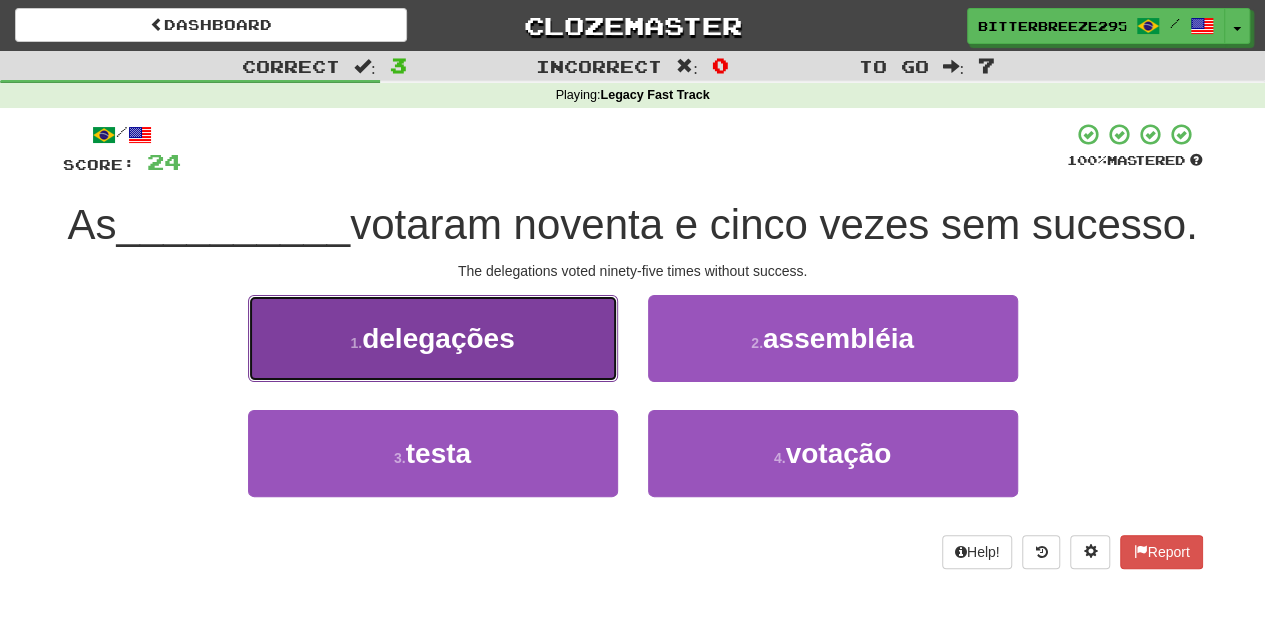 click on "1 .  delegações" at bounding box center (433, 338) 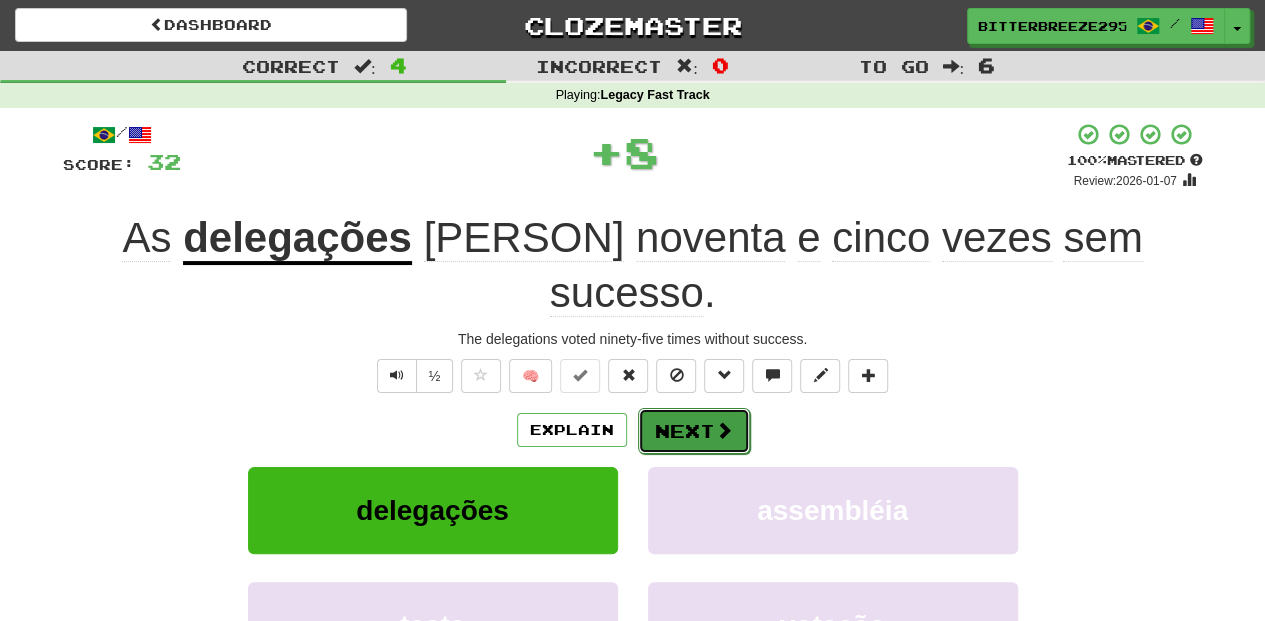 click on "Next" at bounding box center (694, 431) 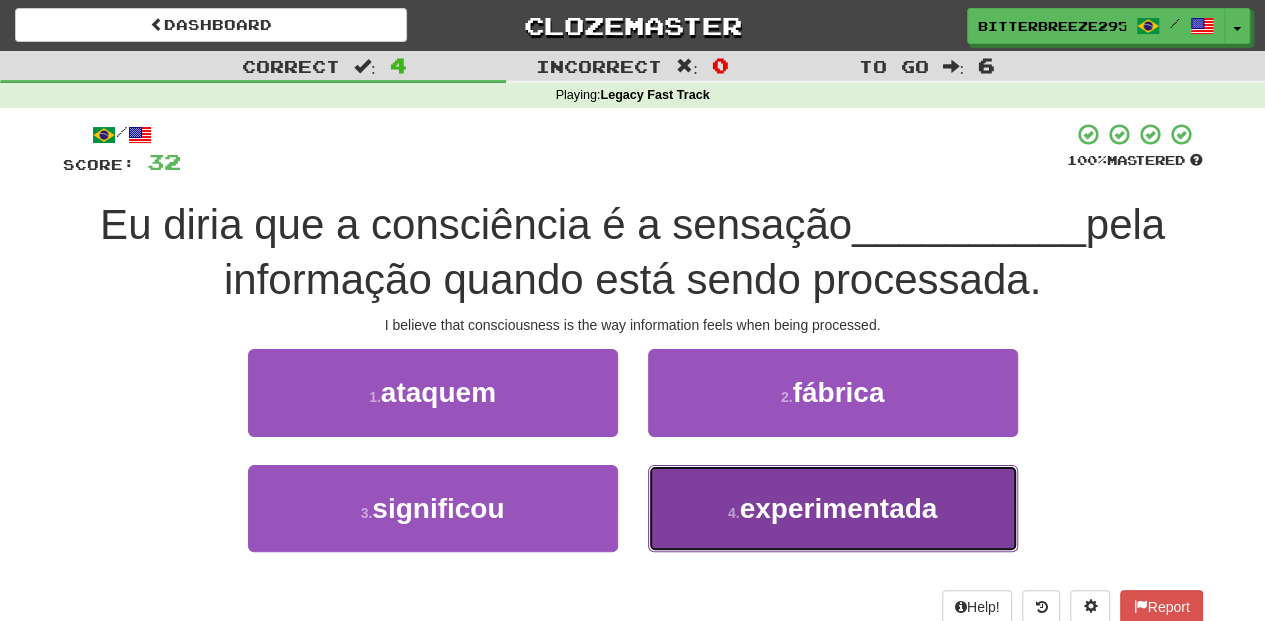 click on "4 .  experimentada" at bounding box center [833, 508] 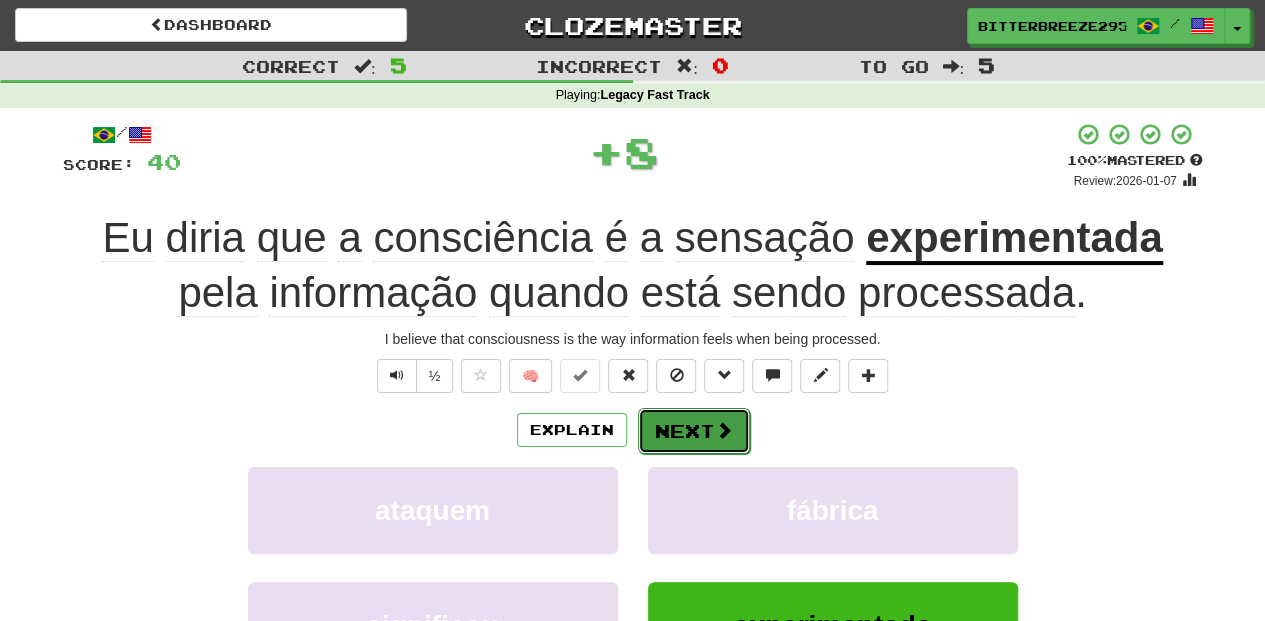 click on "Next" at bounding box center (694, 431) 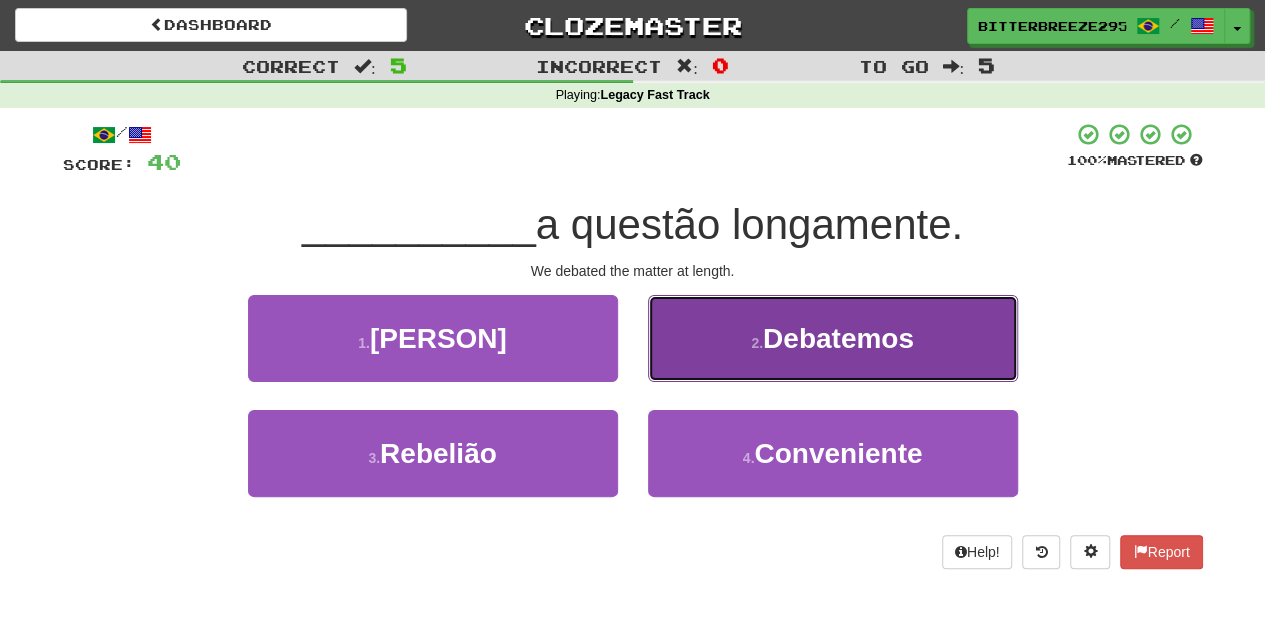 click on "2 .  Debatemos" at bounding box center [833, 338] 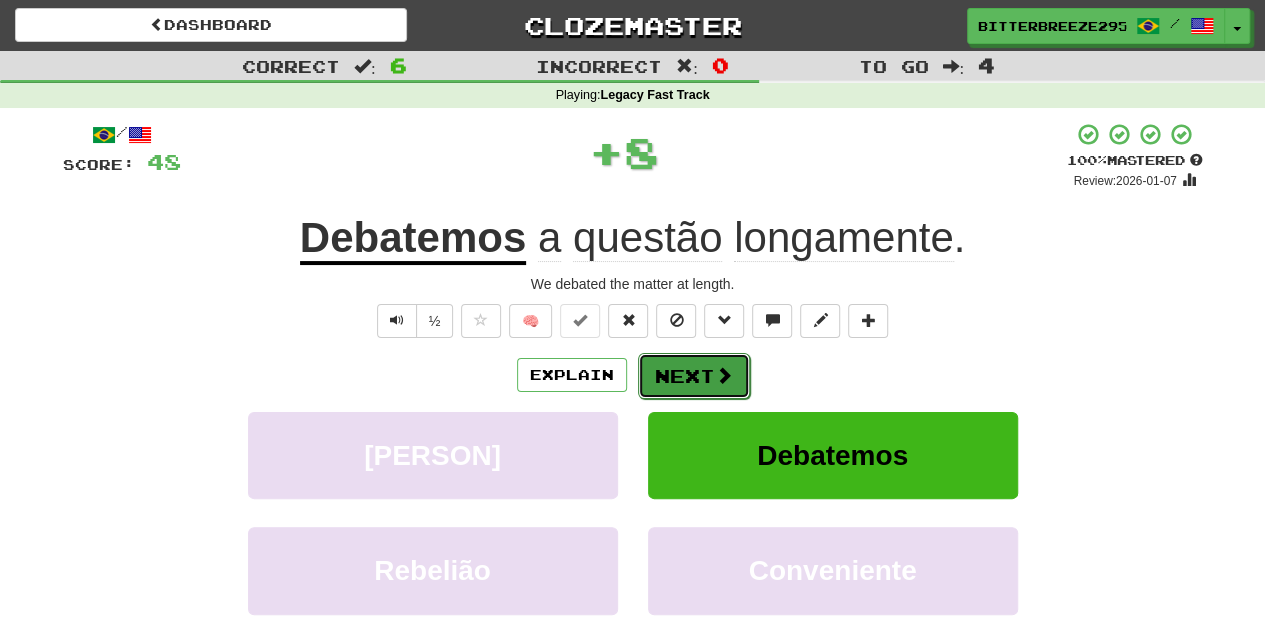 click on "Next" at bounding box center (694, 376) 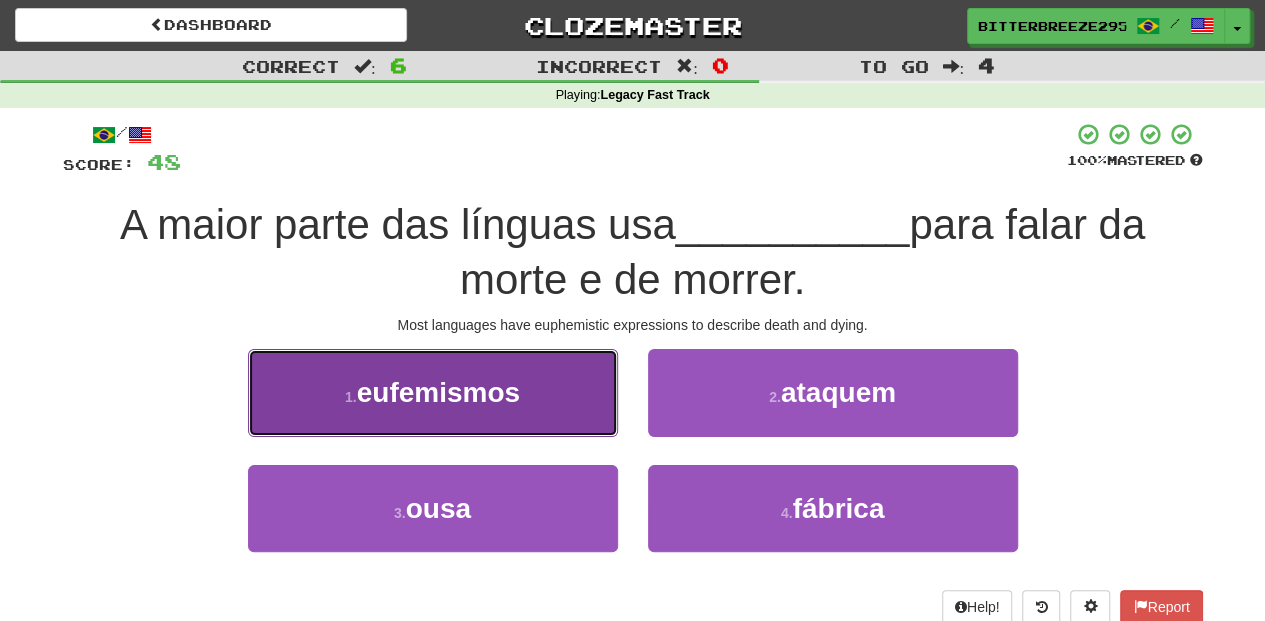 click on "1 .  eufemismos" at bounding box center (433, 392) 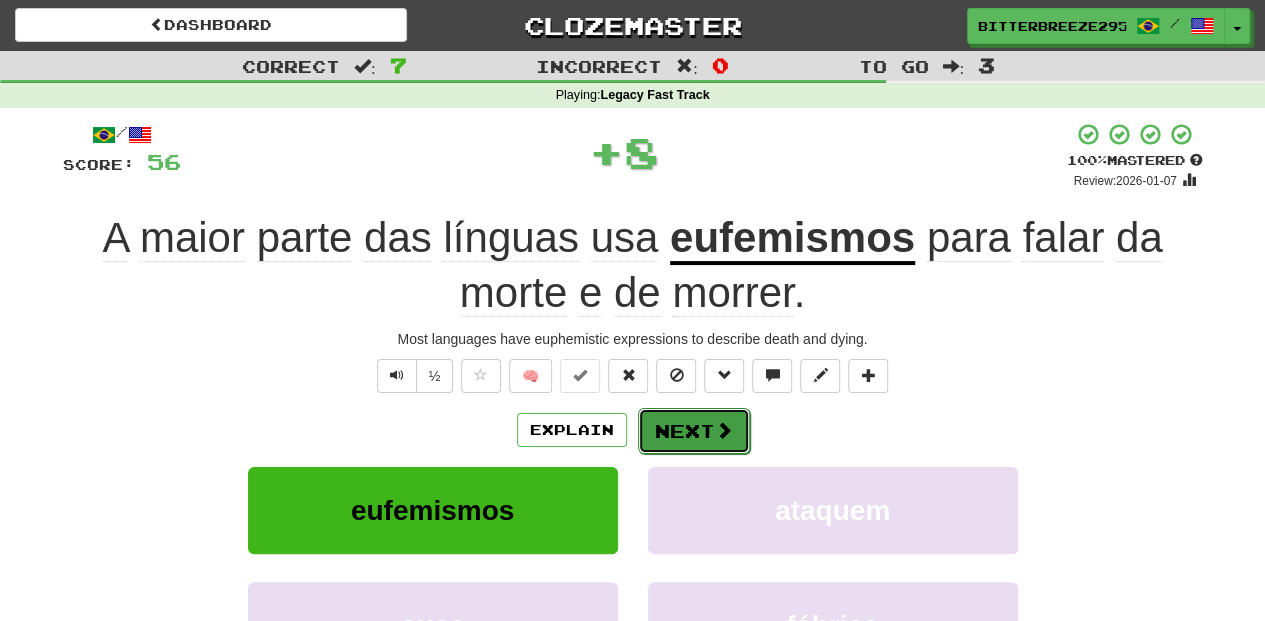 click on "Next" at bounding box center [694, 431] 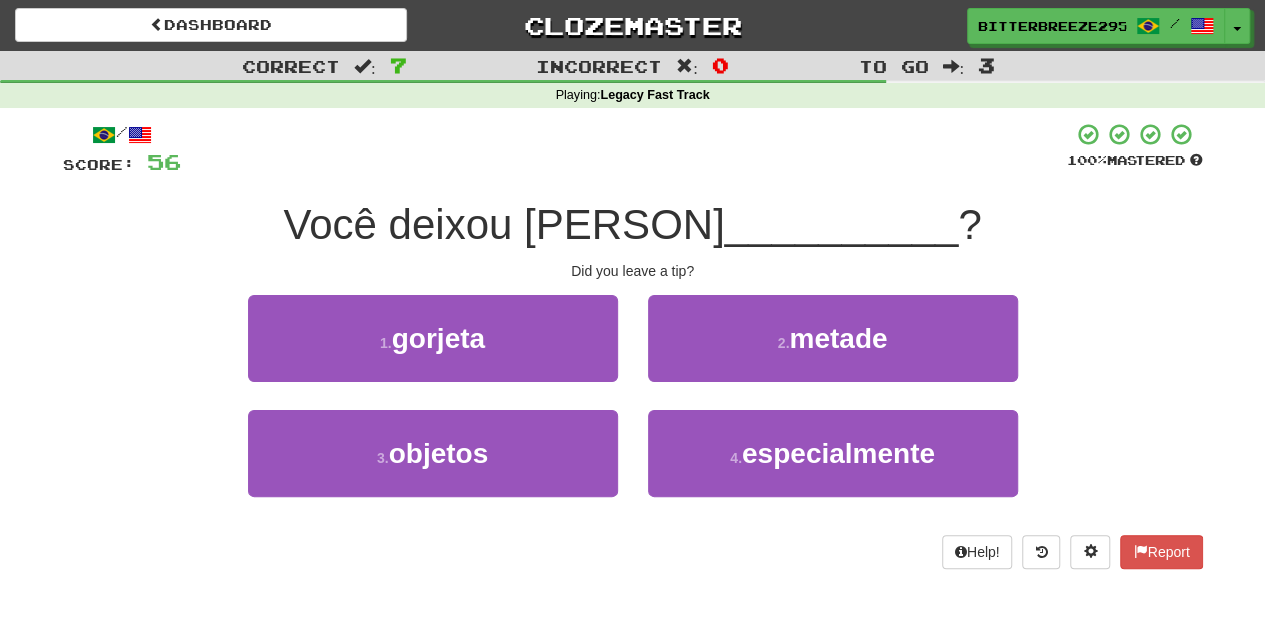 click on "1 .  gorjeta" at bounding box center (433, 352) 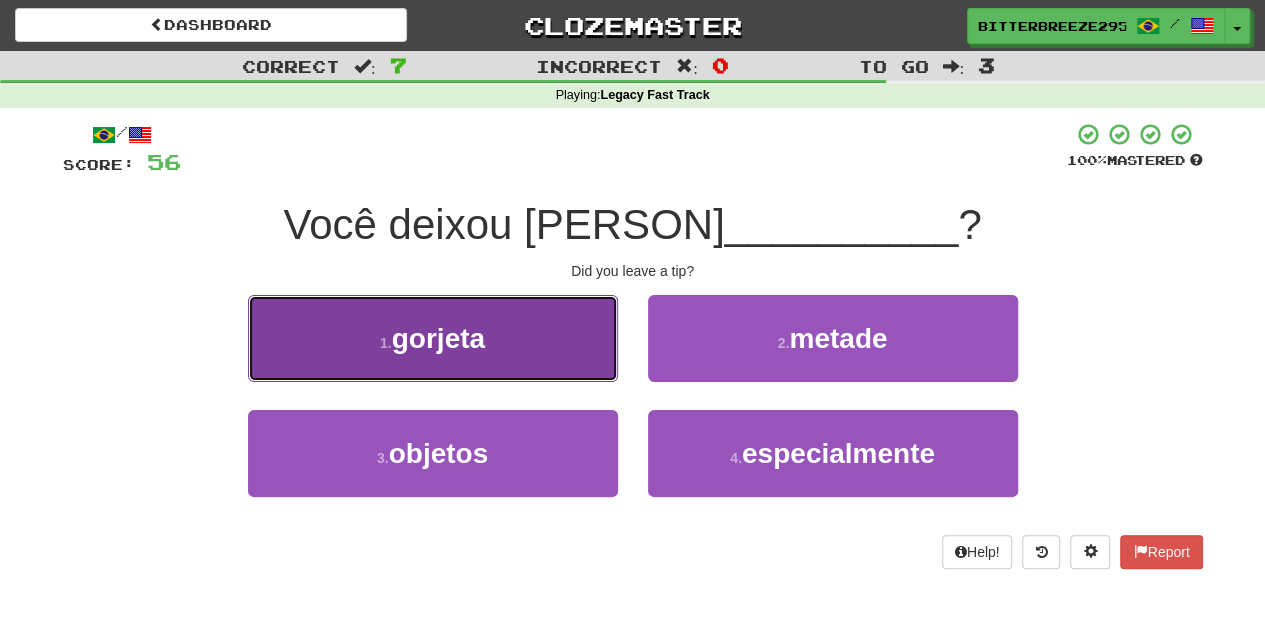 click on "1 .  gorjeta" at bounding box center (433, 338) 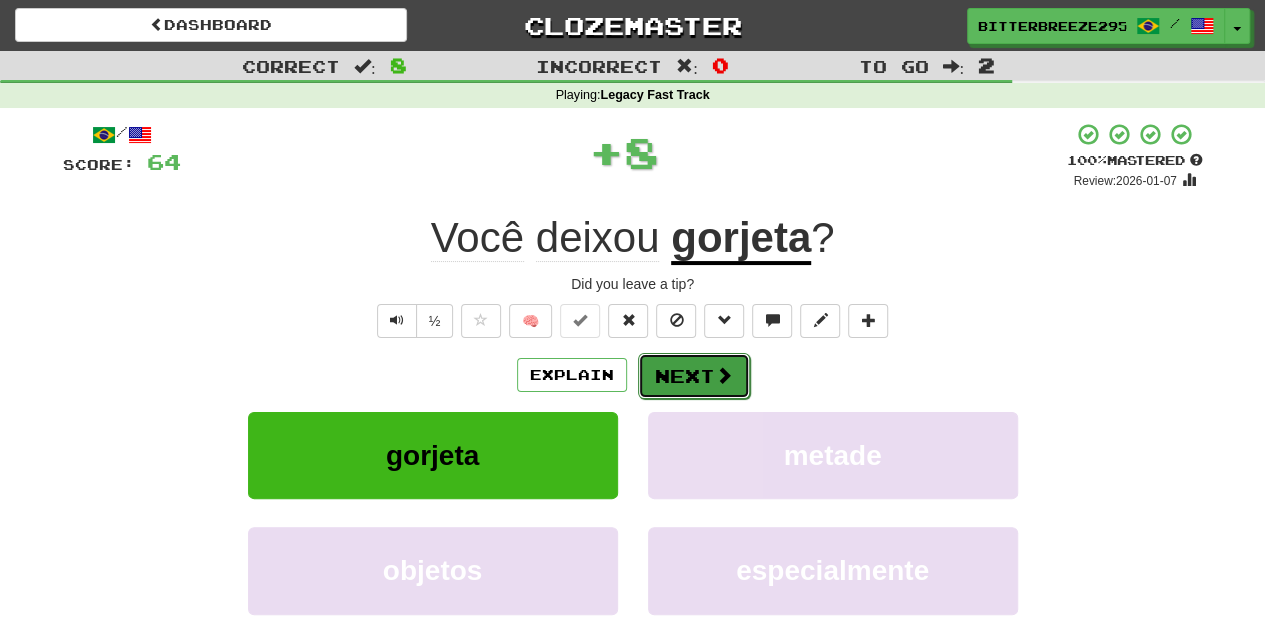 click on "Next" at bounding box center [694, 376] 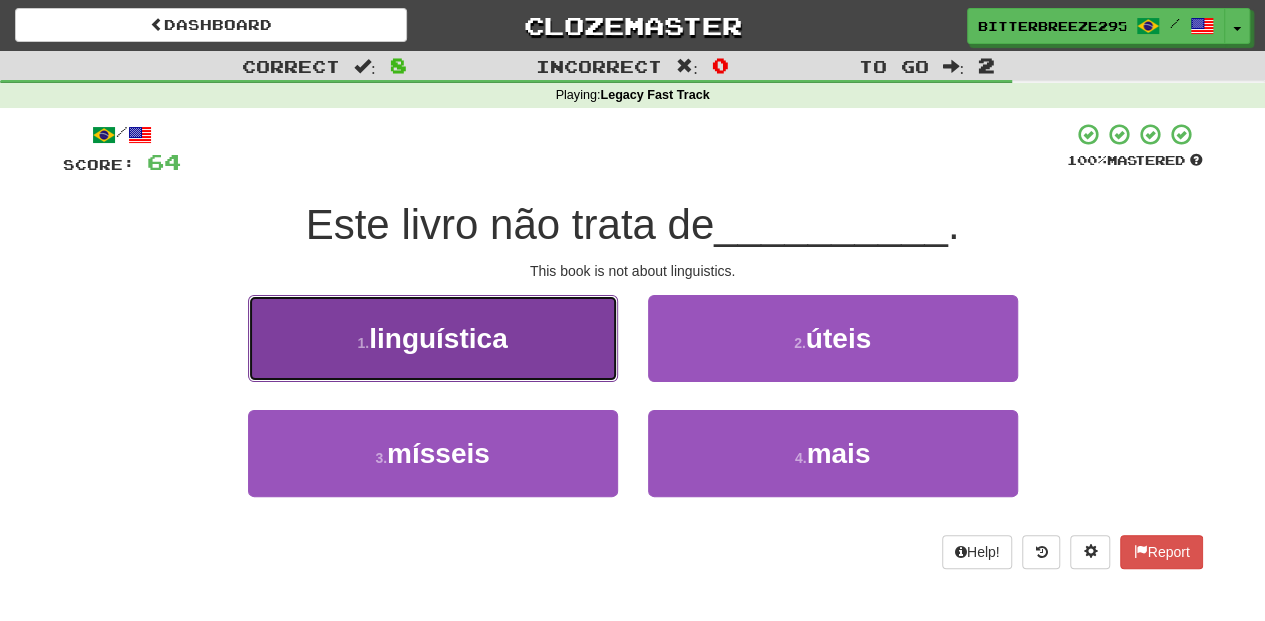 click on "1 .  linguística" at bounding box center (433, 338) 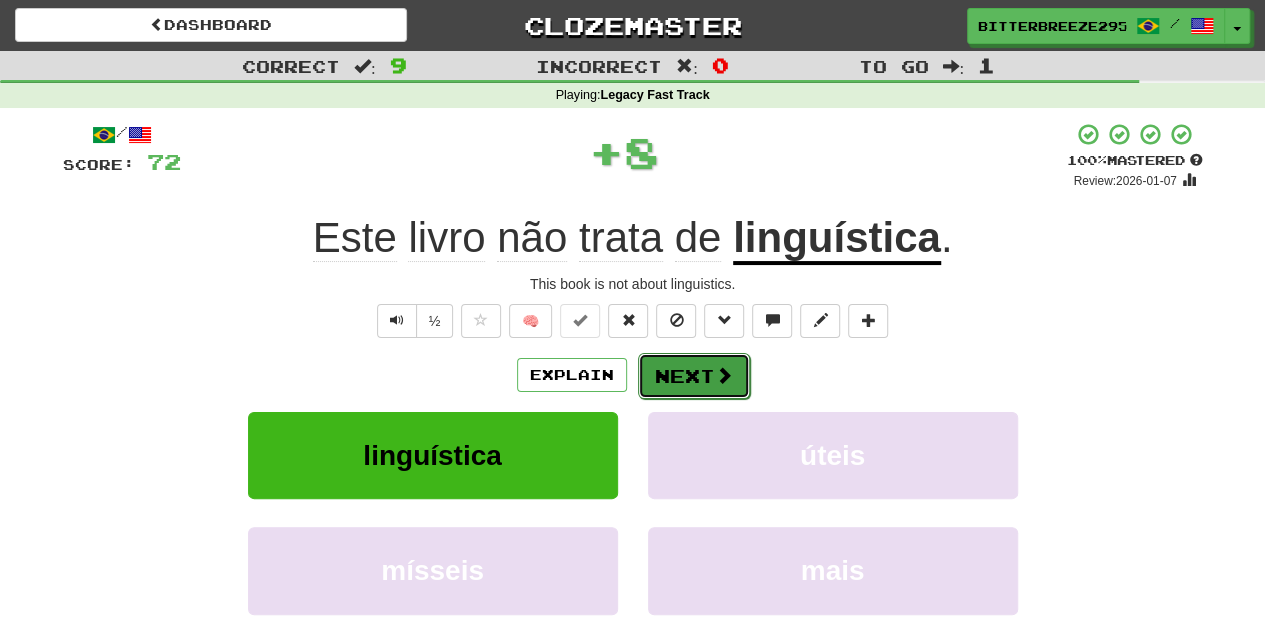 click on "Next" at bounding box center (694, 376) 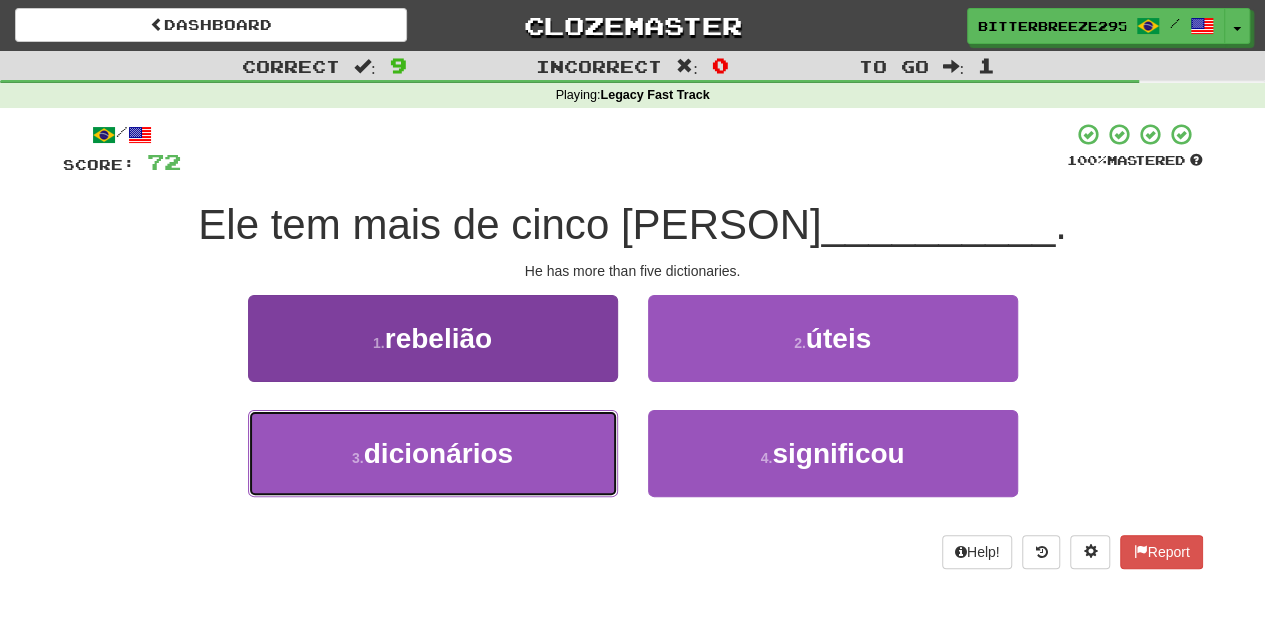 click on "3 .  dicionários" at bounding box center (433, 453) 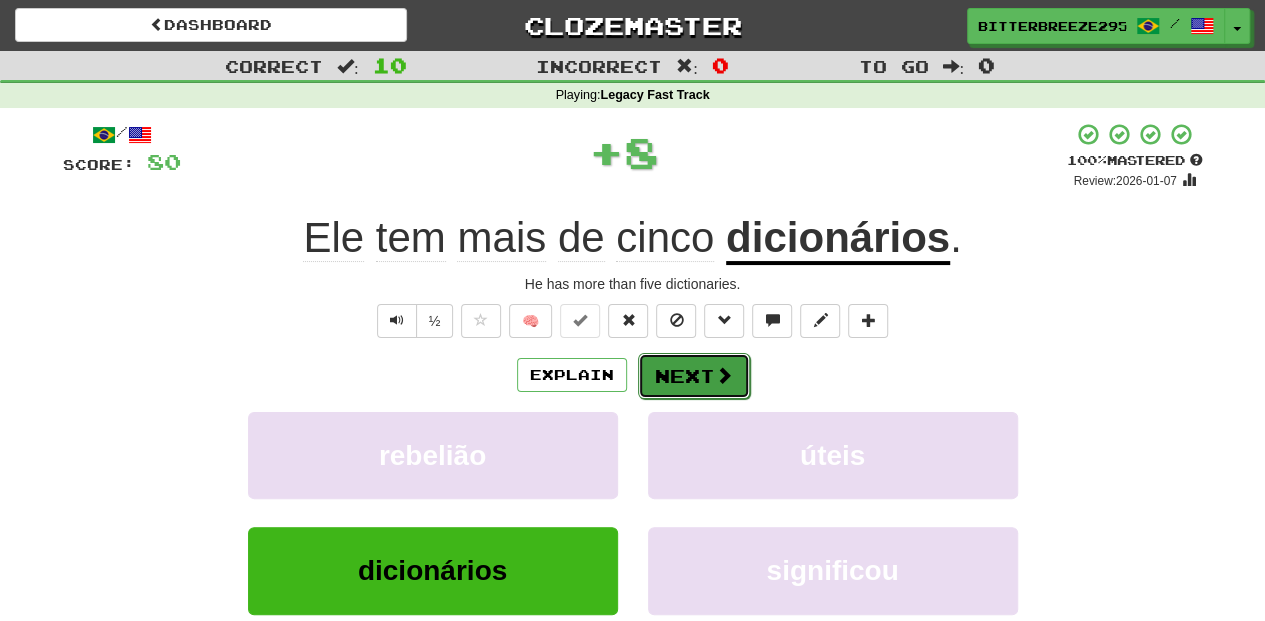 click on "Next" at bounding box center (694, 376) 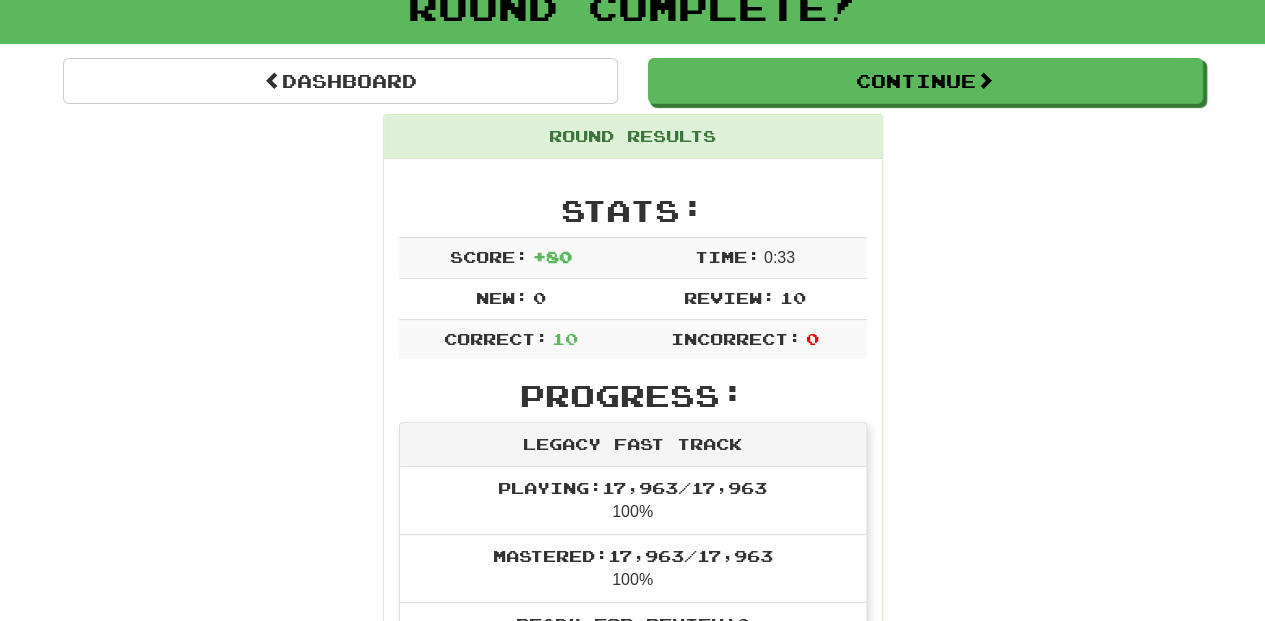 scroll, scrollTop: 0, scrollLeft: 0, axis: both 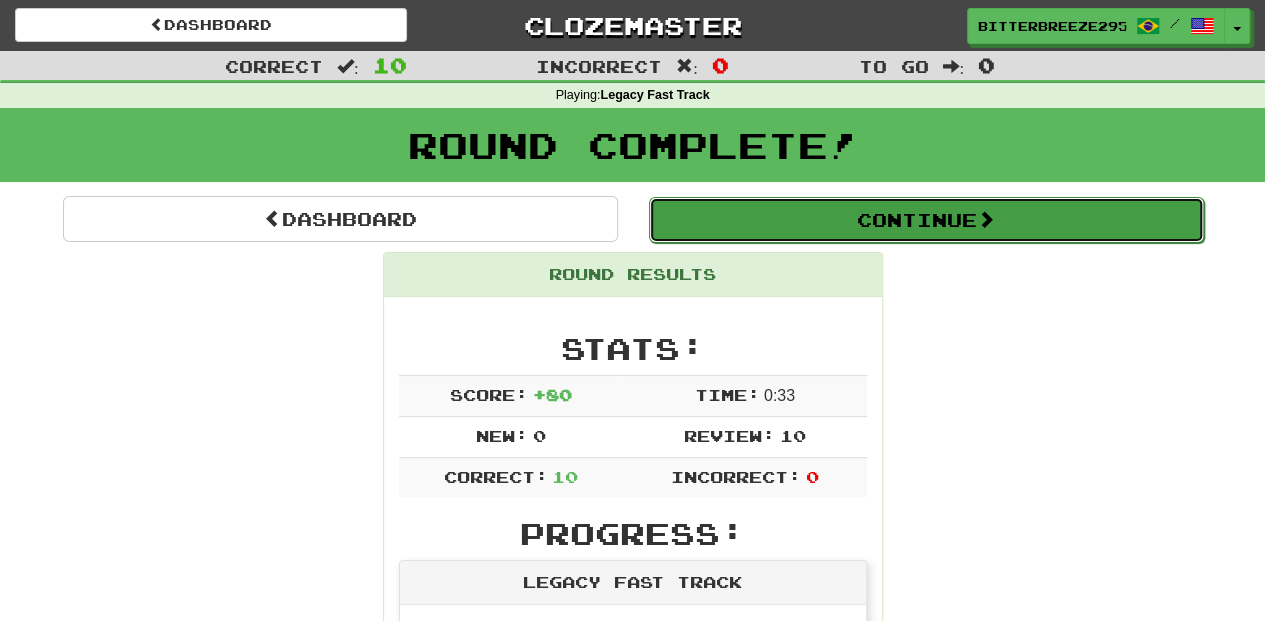 click on "Continue" at bounding box center (926, 220) 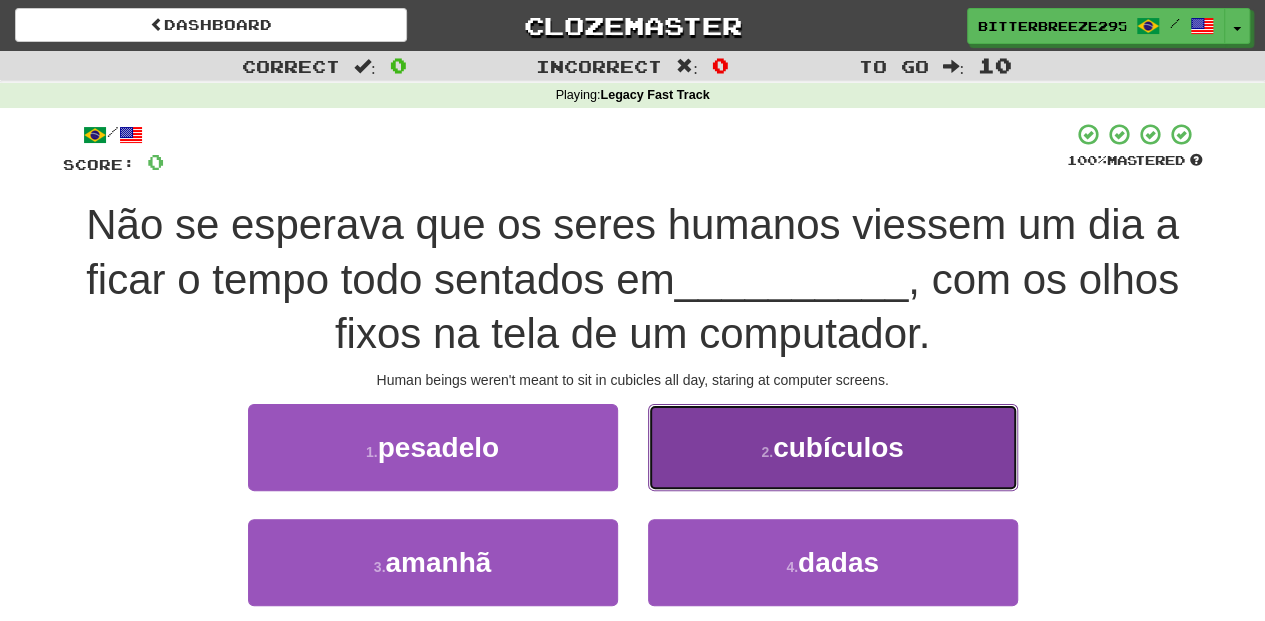click on "2 .  cubículos" at bounding box center (833, 447) 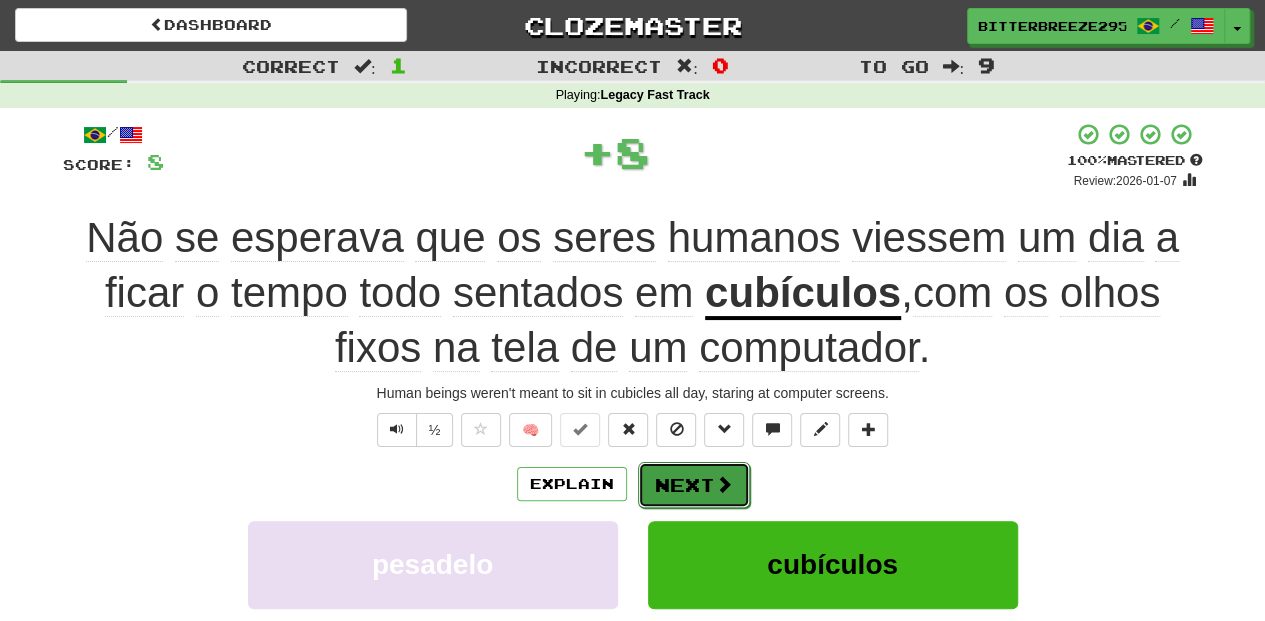 click on "Next" at bounding box center (694, 485) 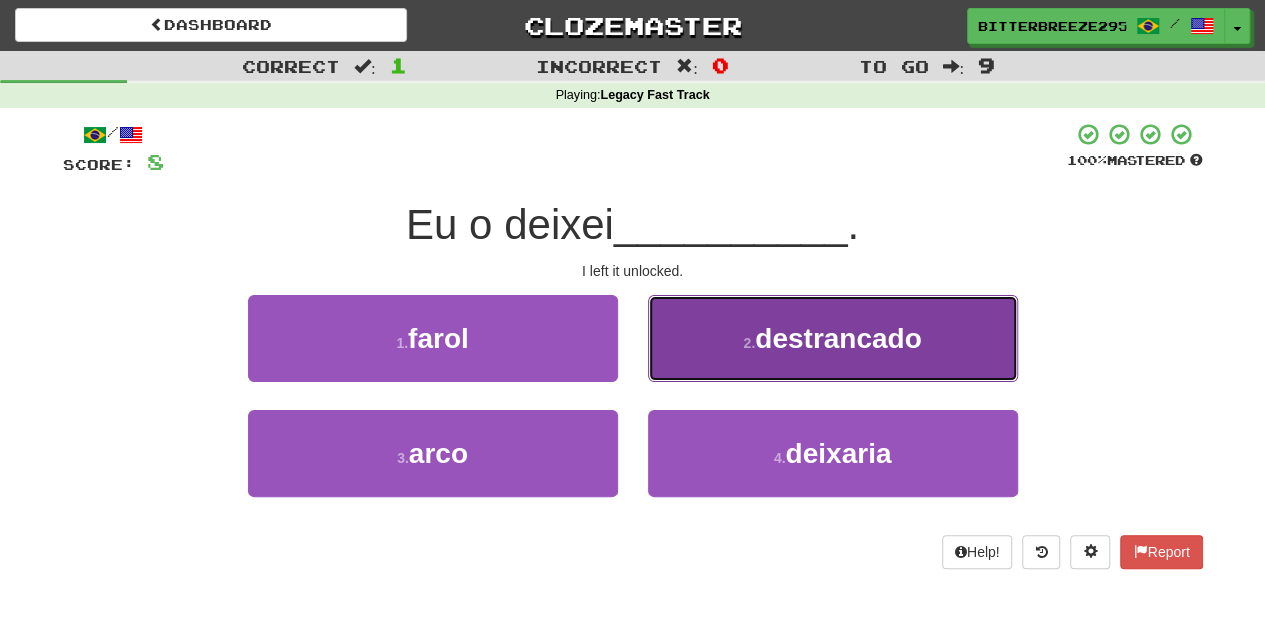 click on "2 .  destrancado" at bounding box center [833, 338] 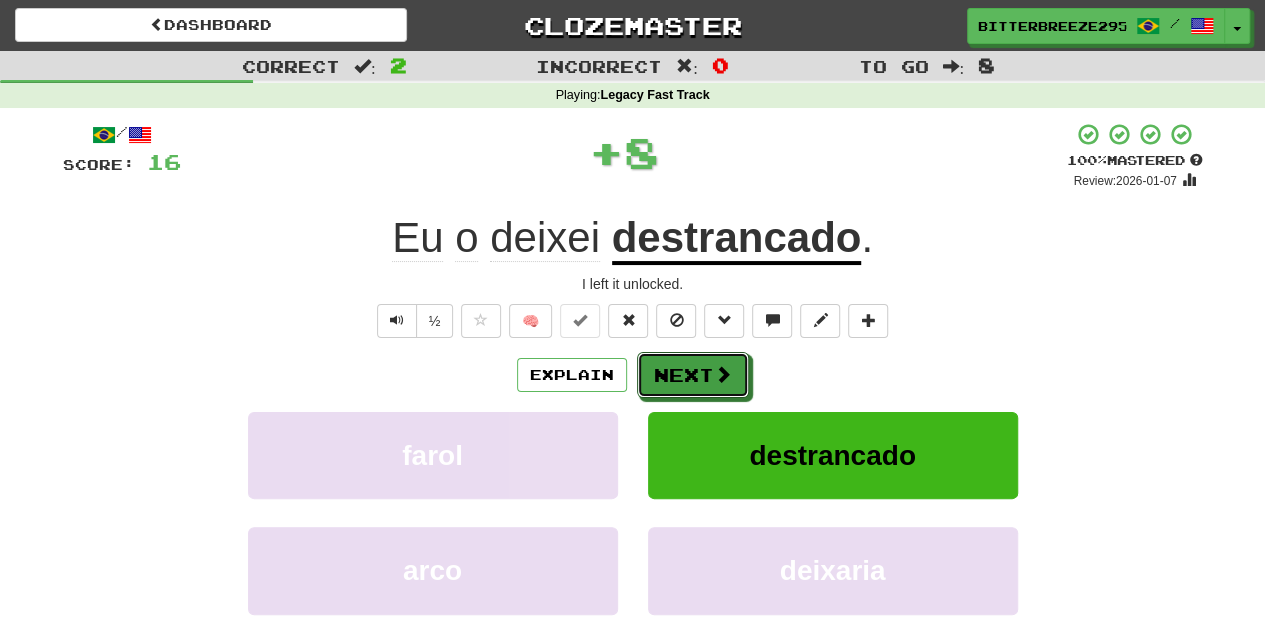click on "Next" at bounding box center [693, 375] 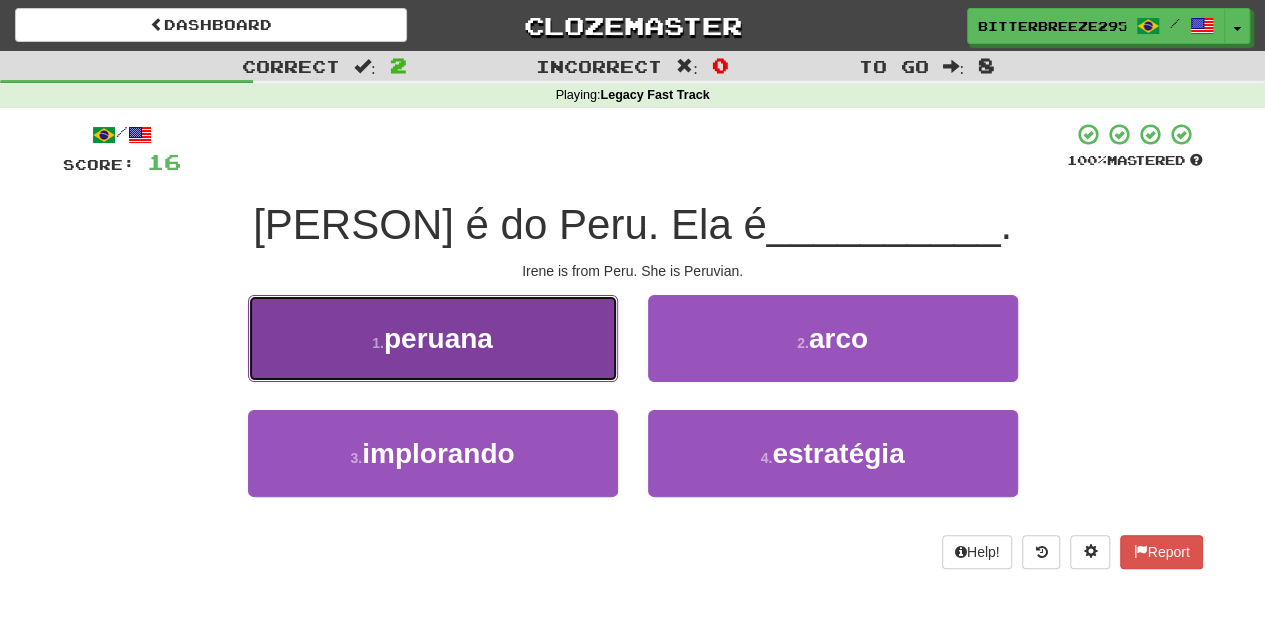 click on "1 .  peruana" at bounding box center [433, 338] 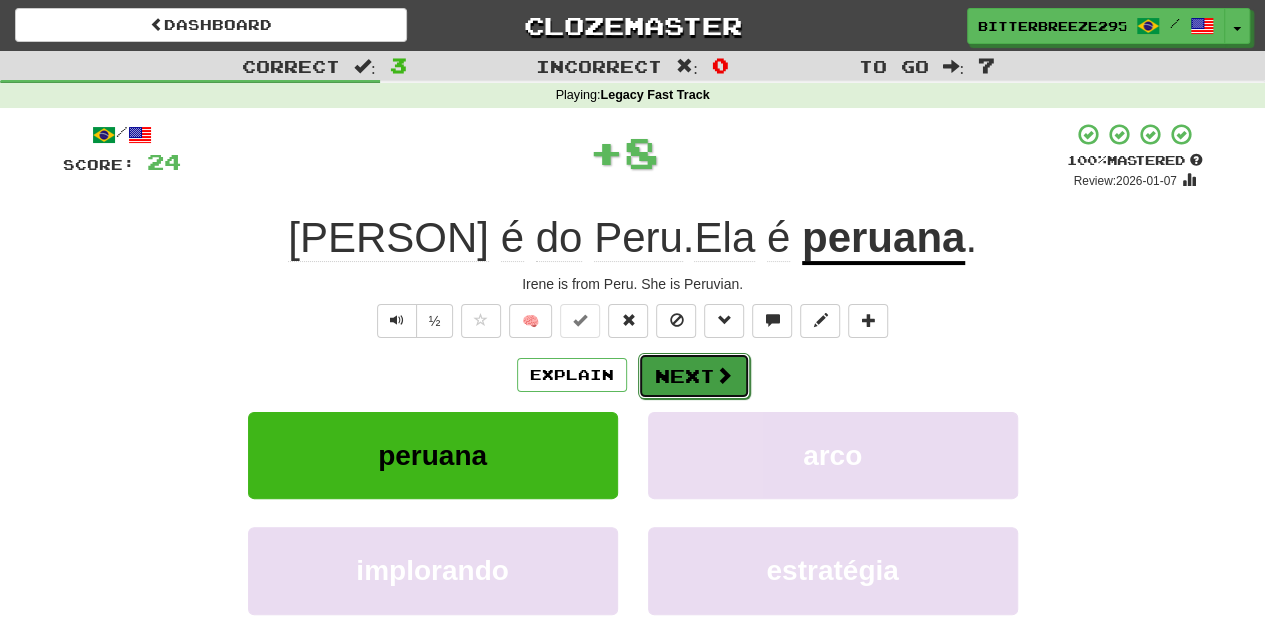click on "Next" at bounding box center [694, 376] 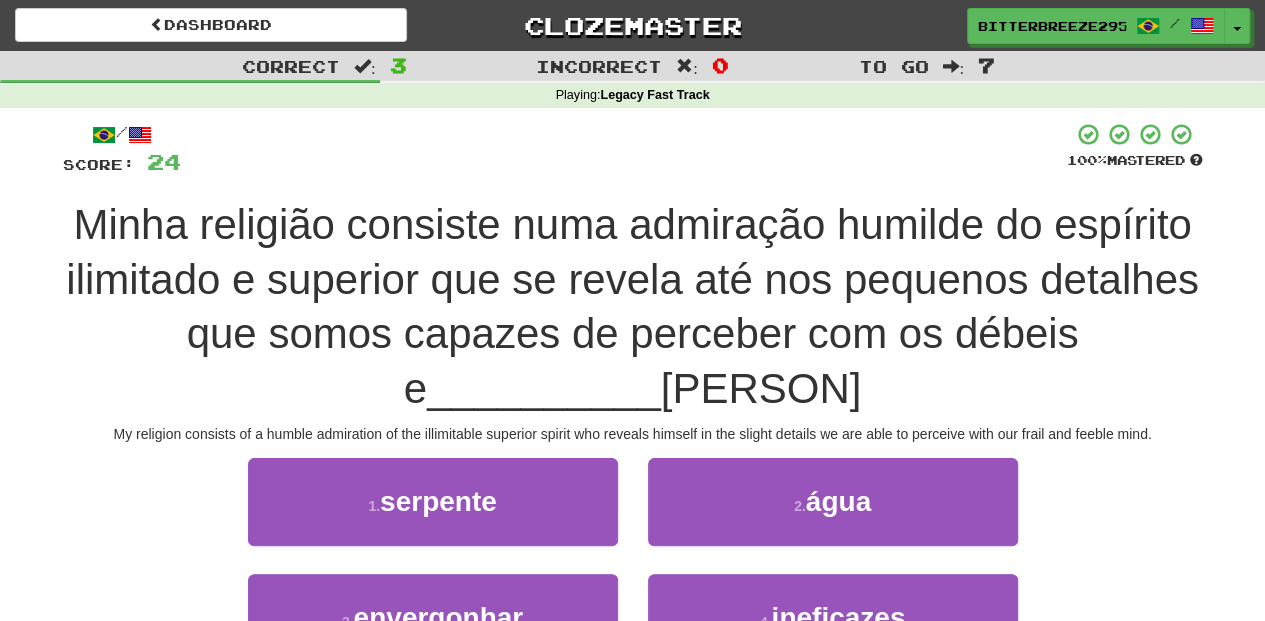 scroll, scrollTop: 66, scrollLeft: 0, axis: vertical 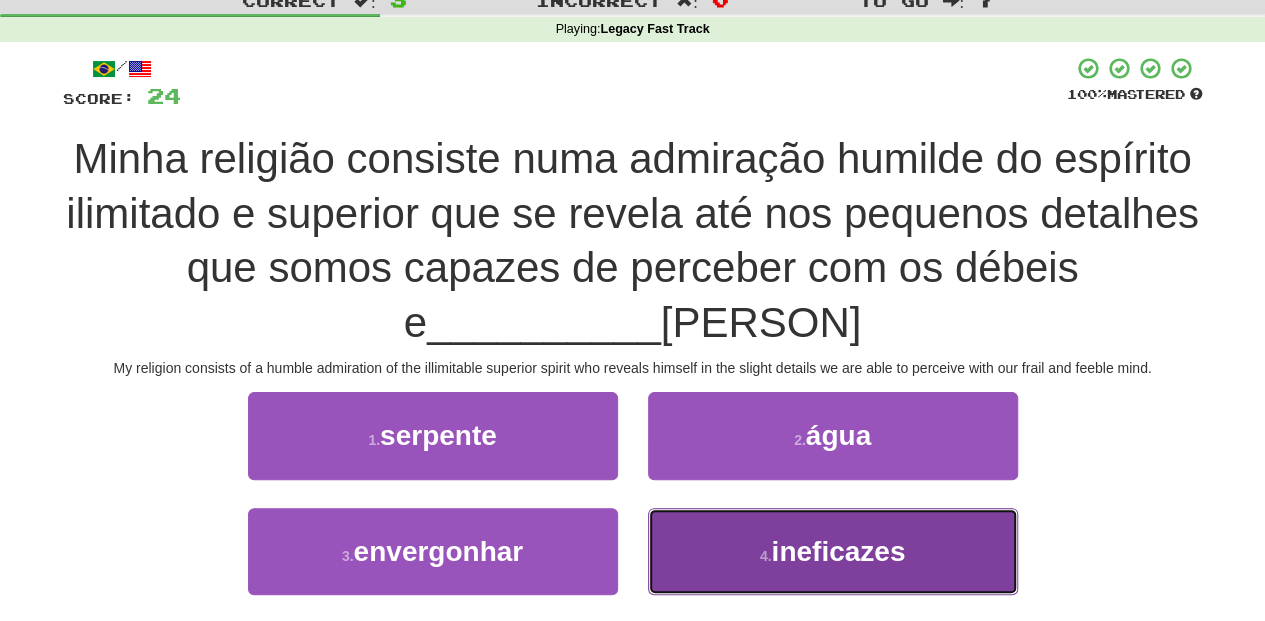 click on "4 ." at bounding box center (766, 556) 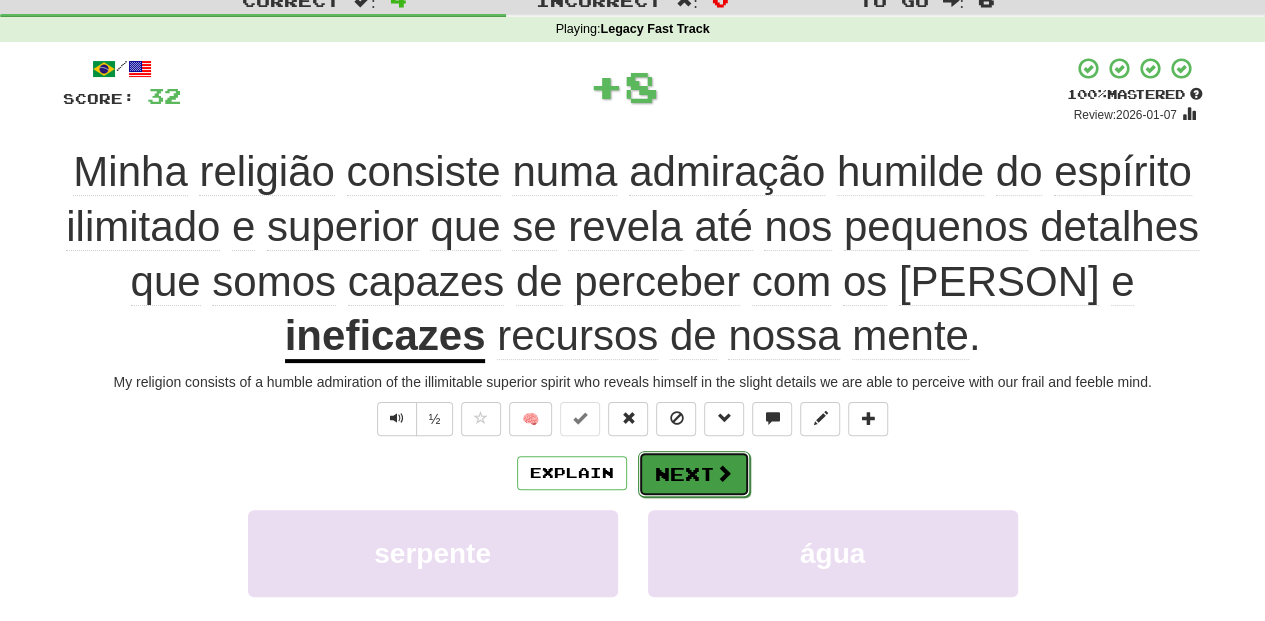 click on "Next" at bounding box center [694, 474] 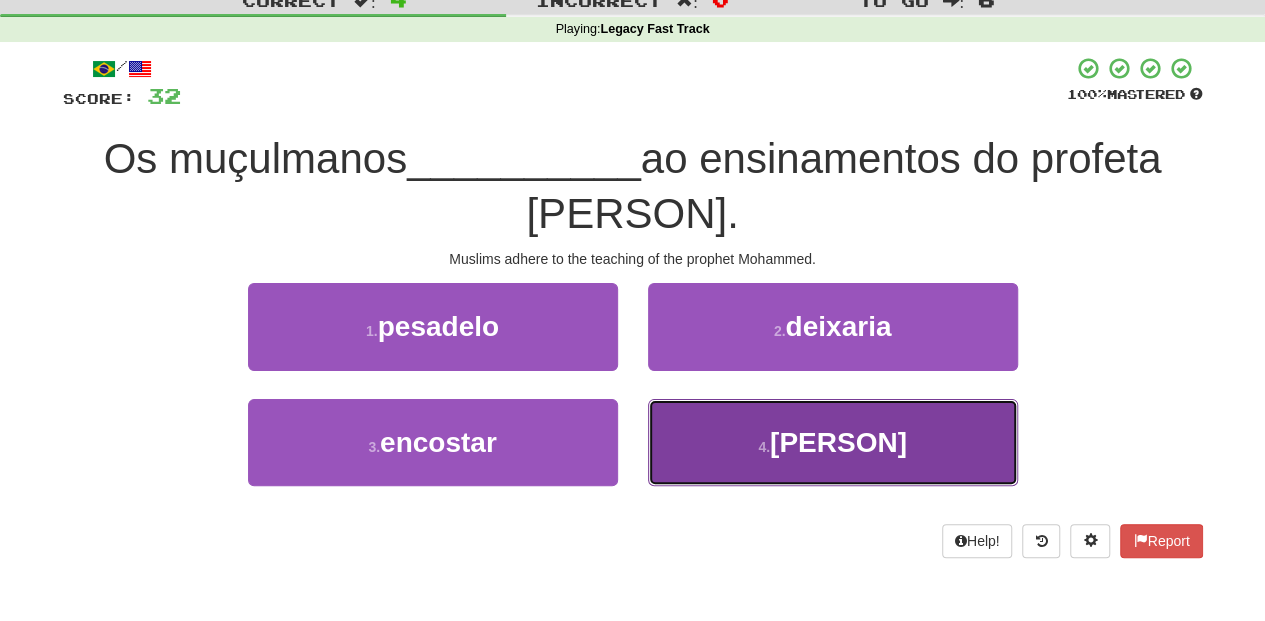 click on "4 .  aderem" at bounding box center [833, 442] 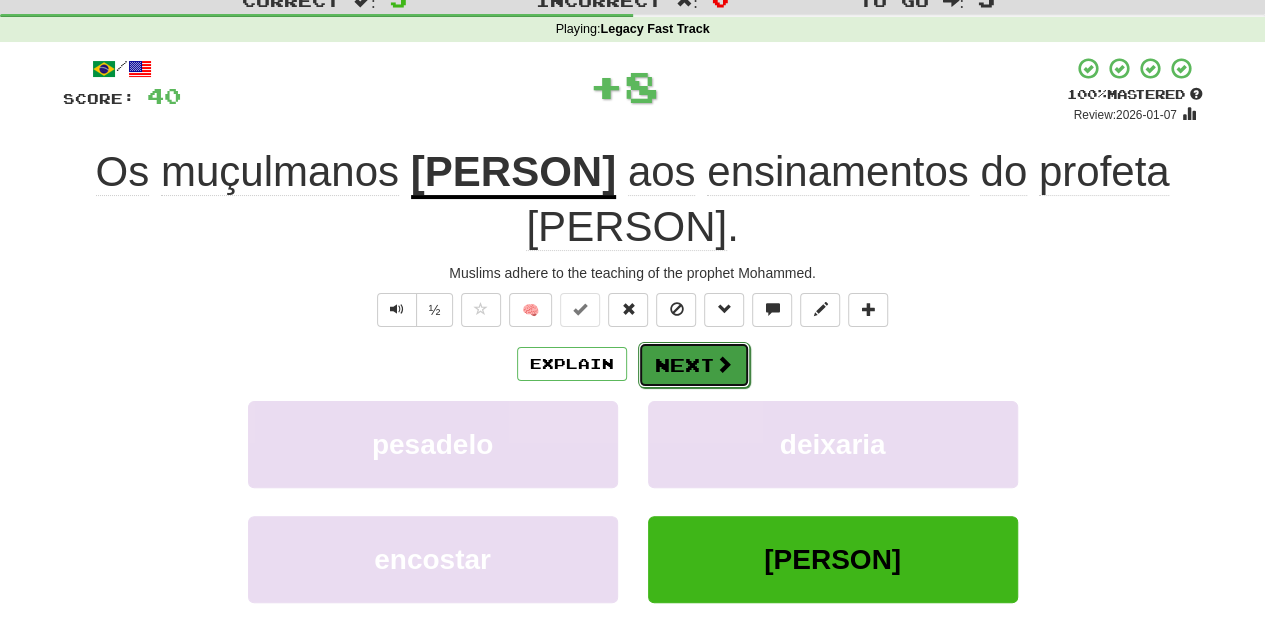click on "Next" at bounding box center [694, 365] 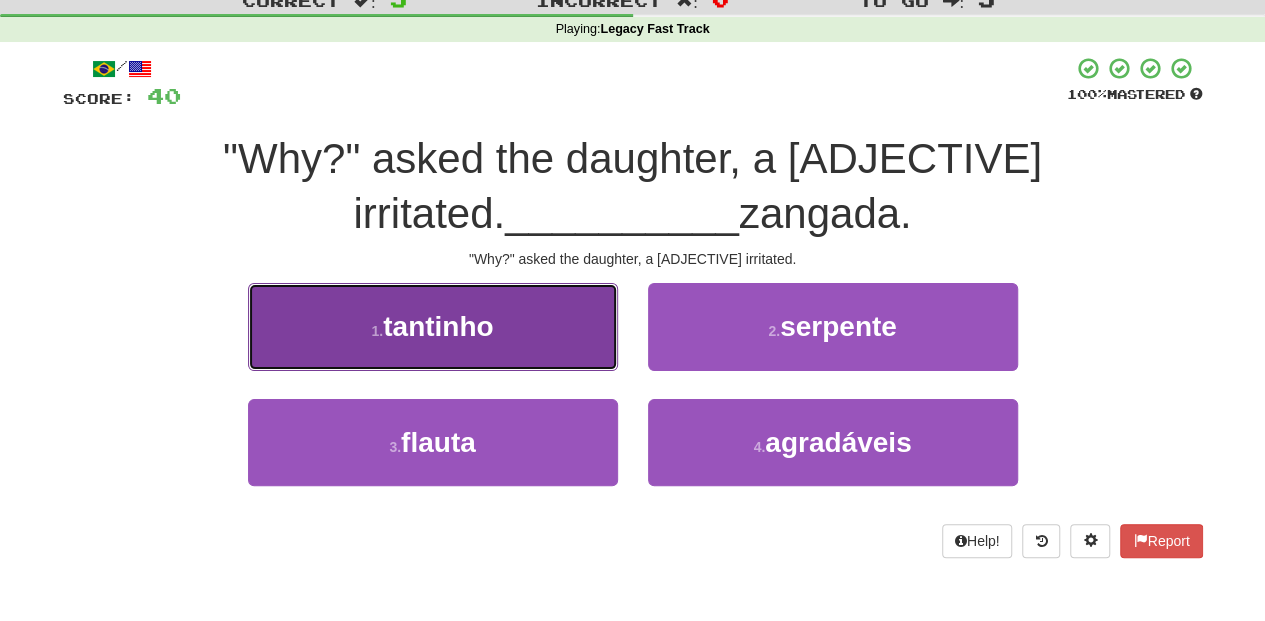 click on "1 .  tantinho" at bounding box center [433, 326] 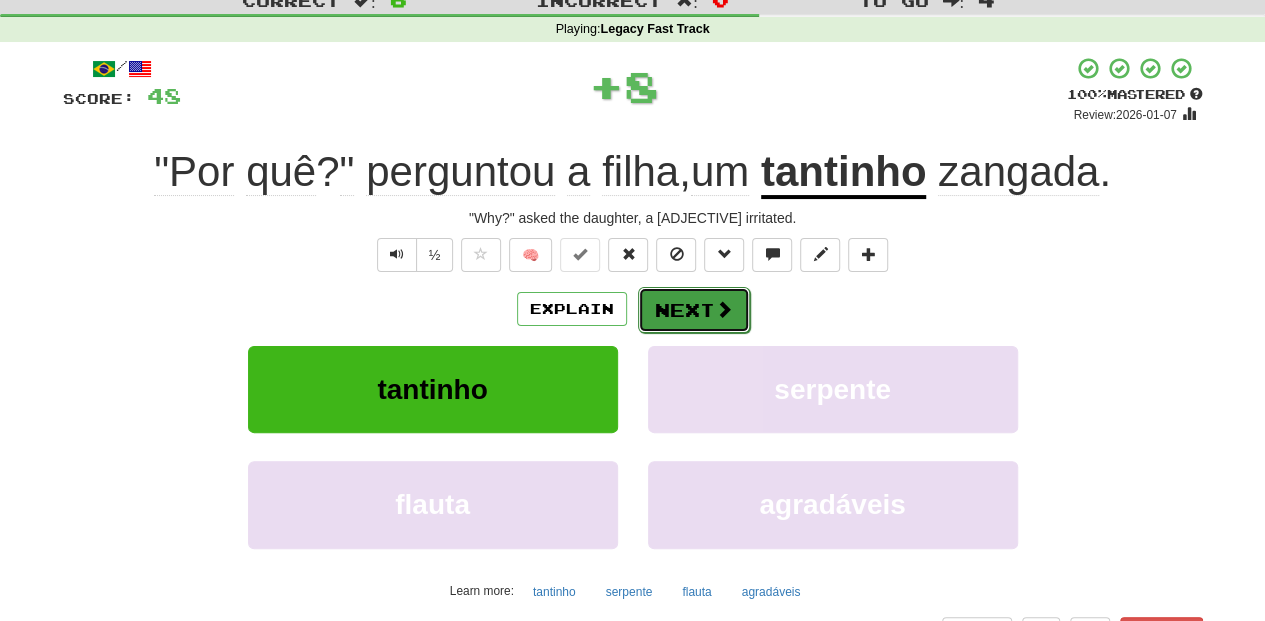click on "Next" at bounding box center (694, 310) 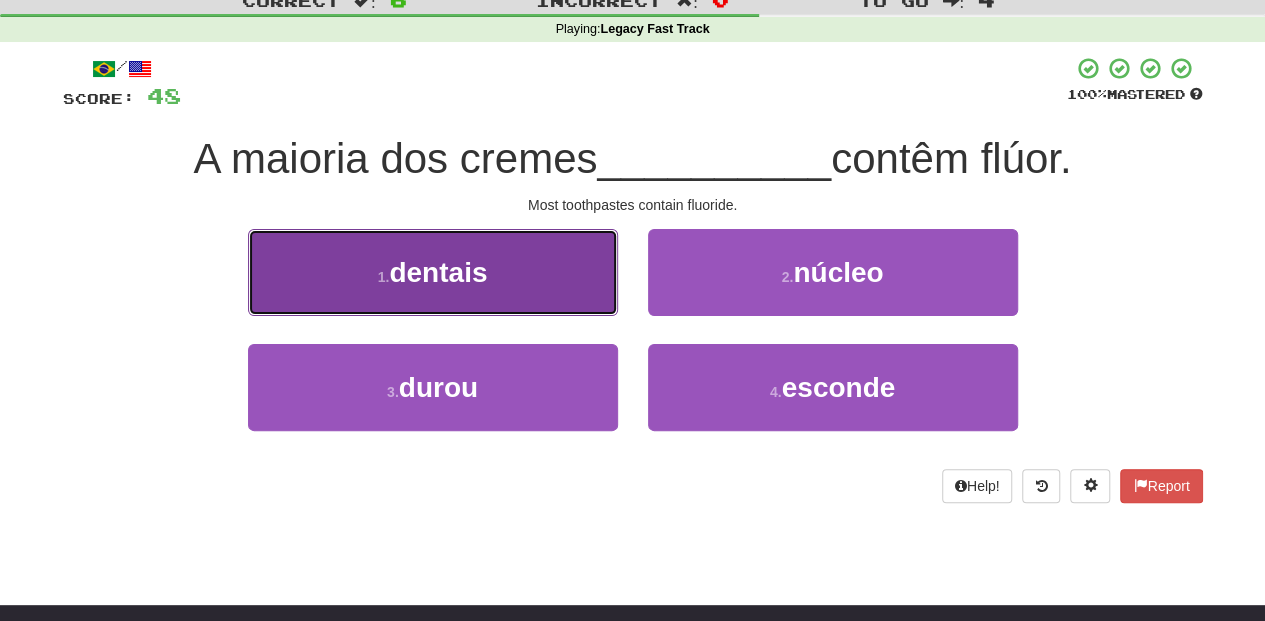 click on "1 .  dentais" at bounding box center [433, 272] 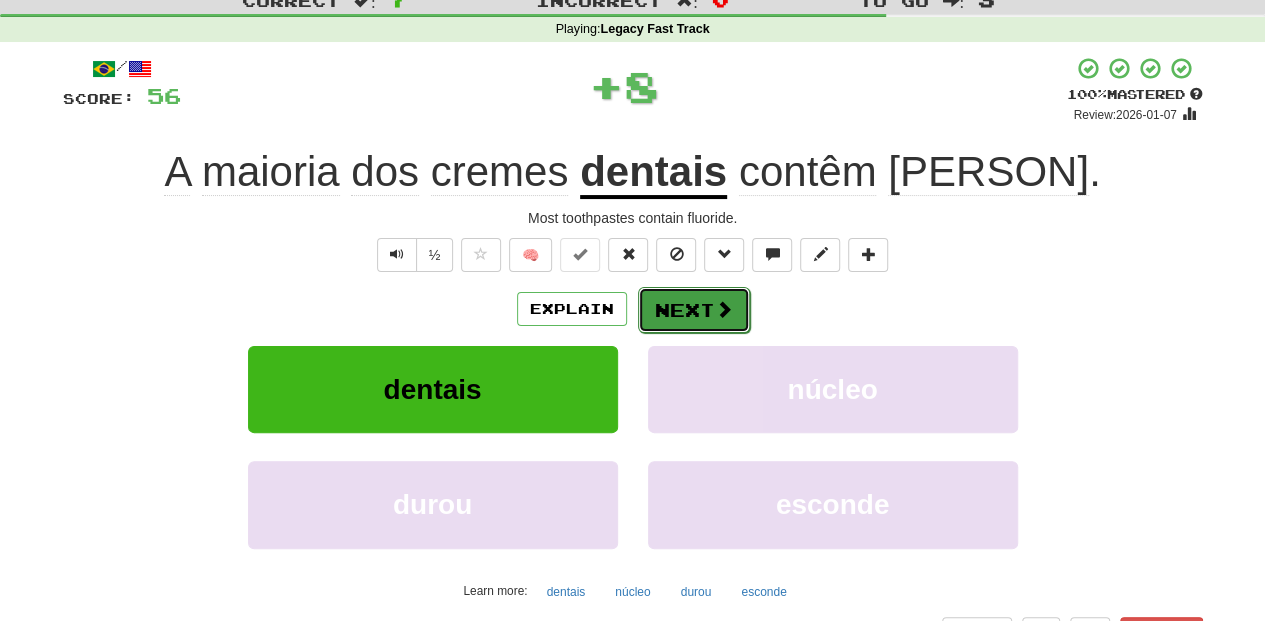 click on "Next" at bounding box center (694, 310) 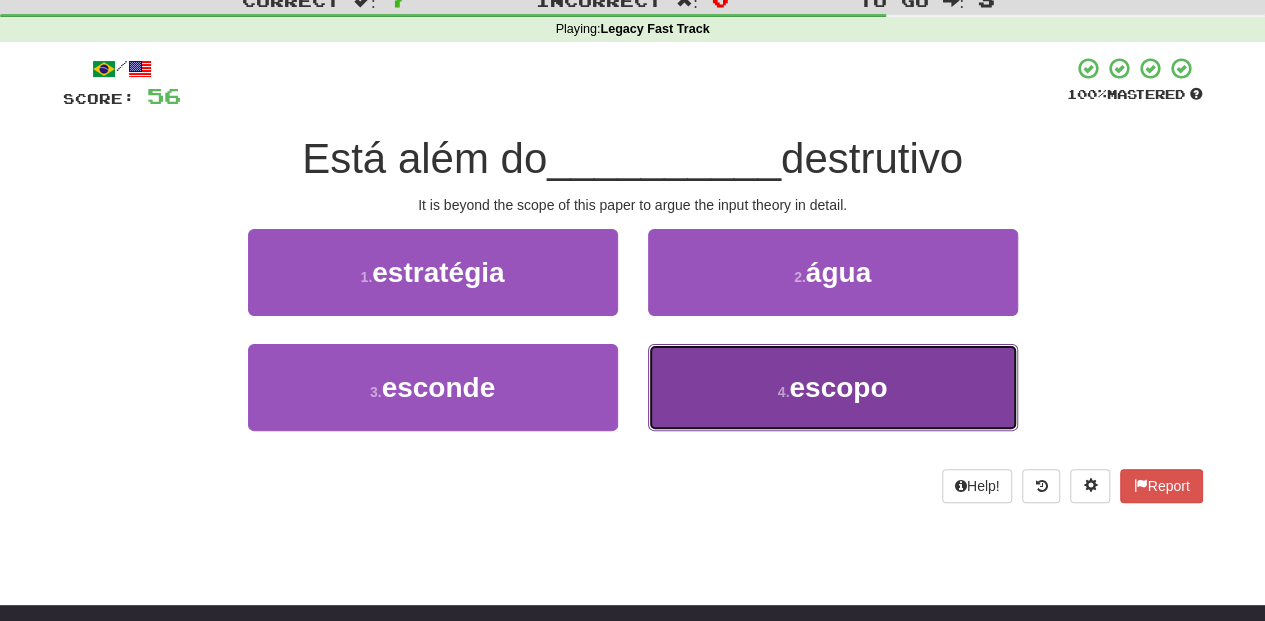 click on "4 .  escopo" at bounding box center (833, 387) 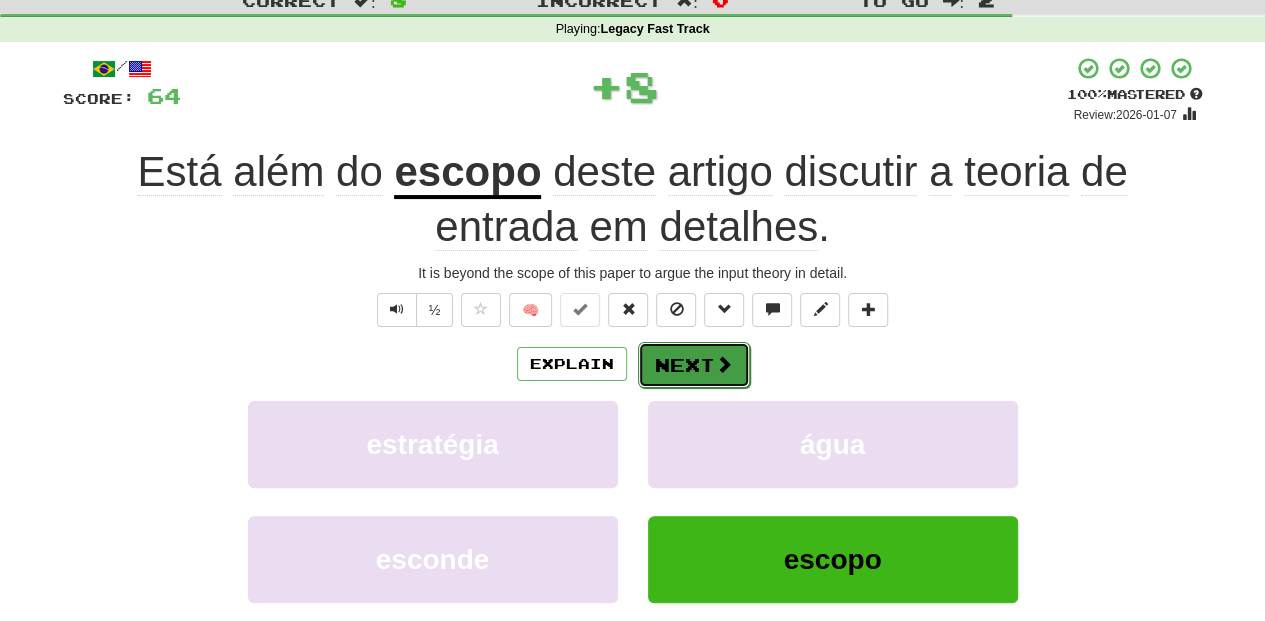 click on "Next" at bounding box center [694, 365] 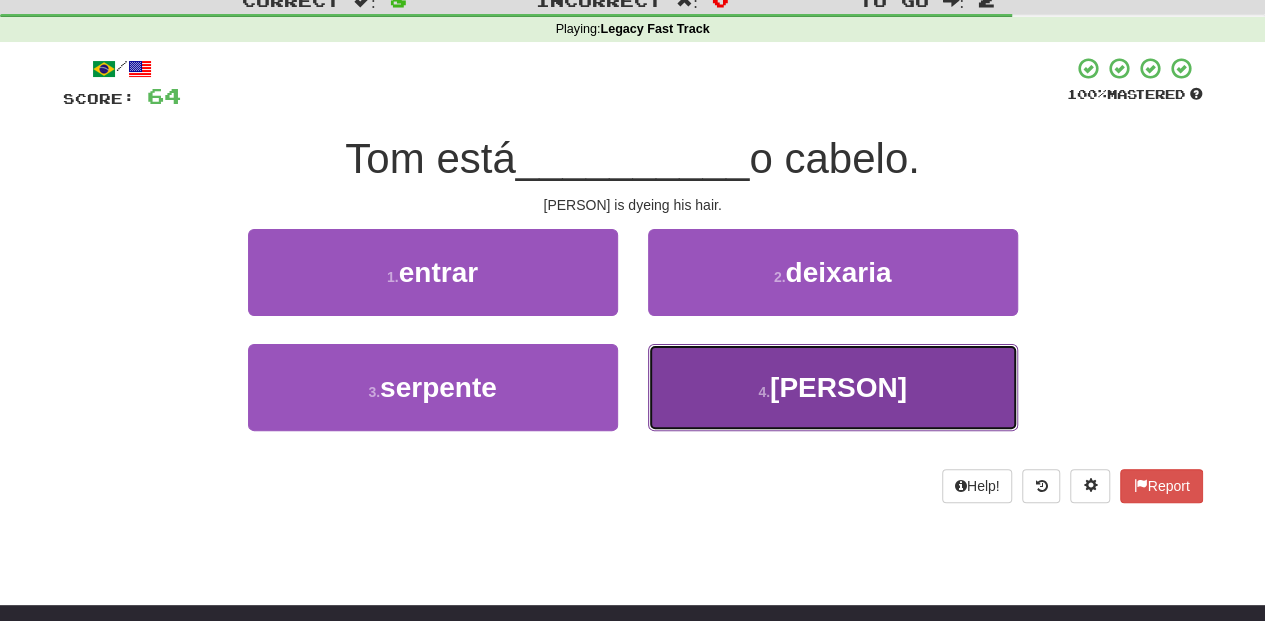 click on "4 .  tingindo" at bounding box center (833, 387) 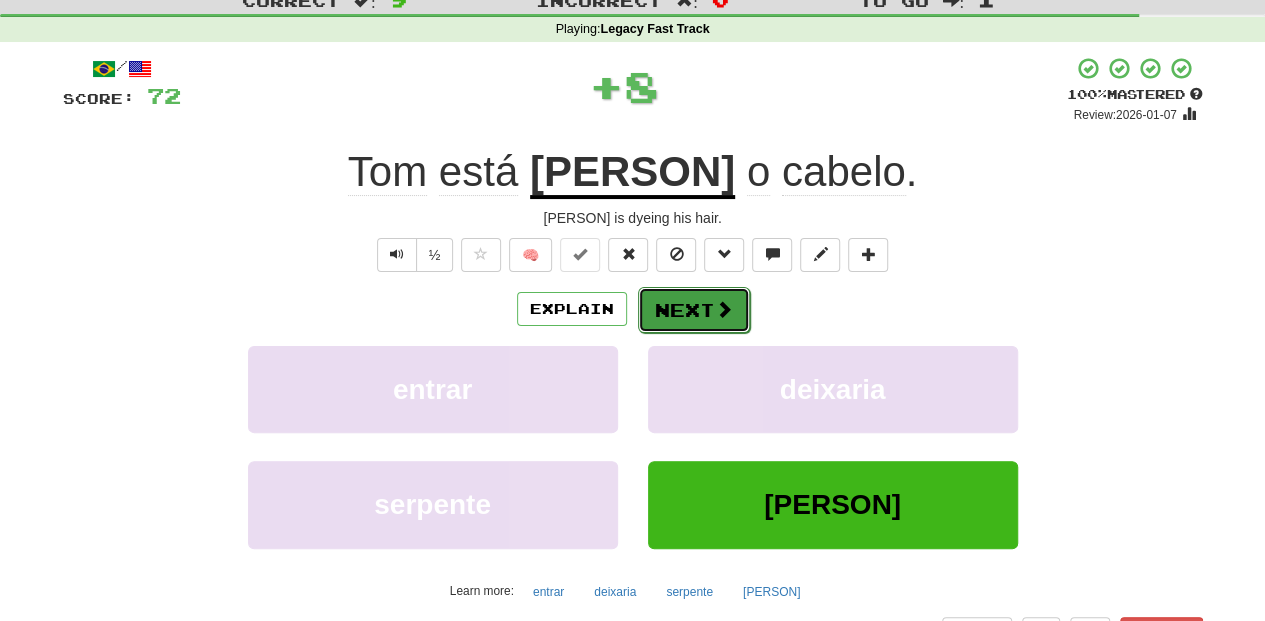 click on "Next" at bounding box center [694, 310] 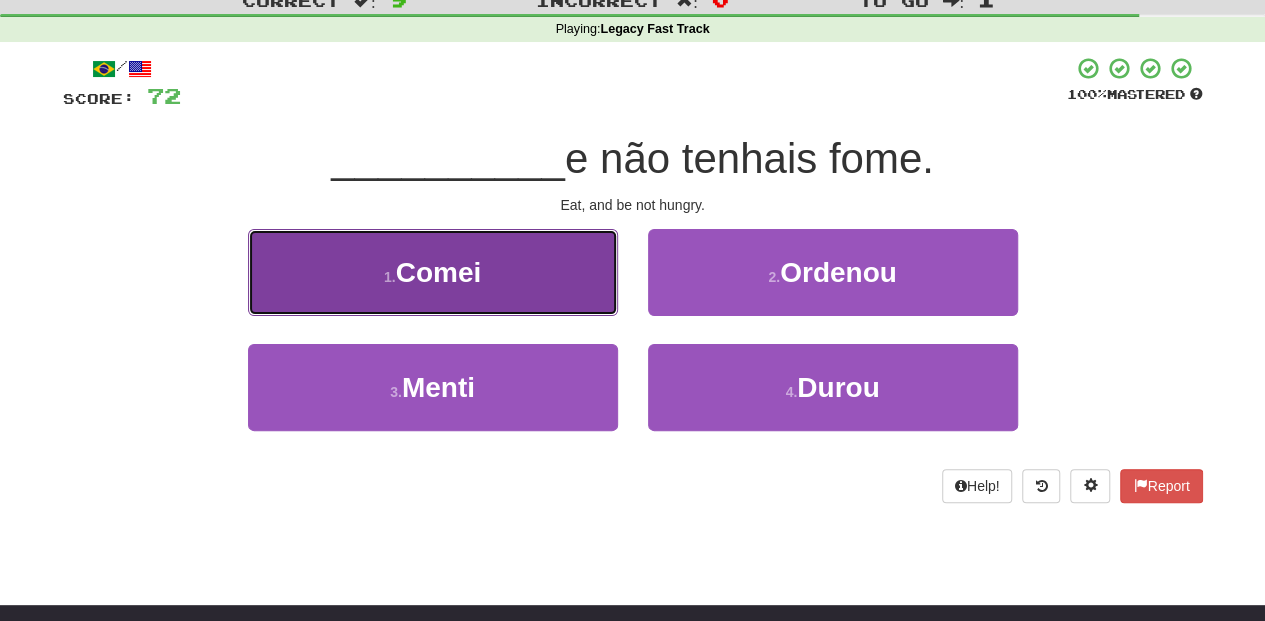 click on "1 .  Comei" at bounding box center (433, 272) 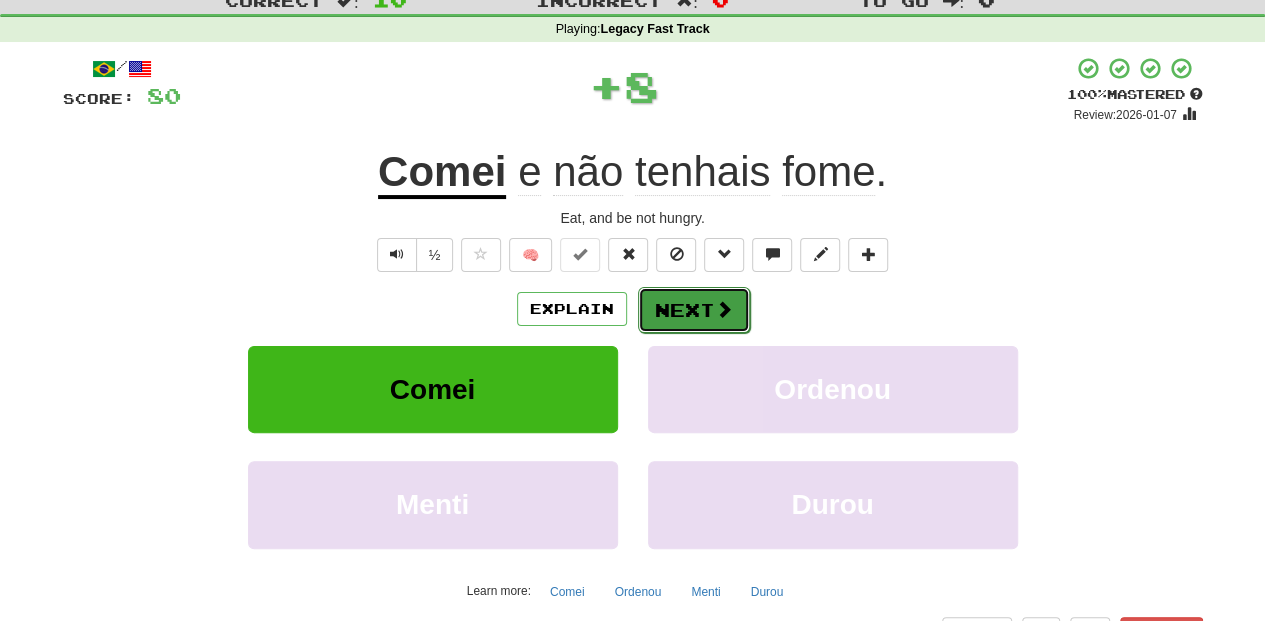 click on "Next" at bounding box center (694, 310) 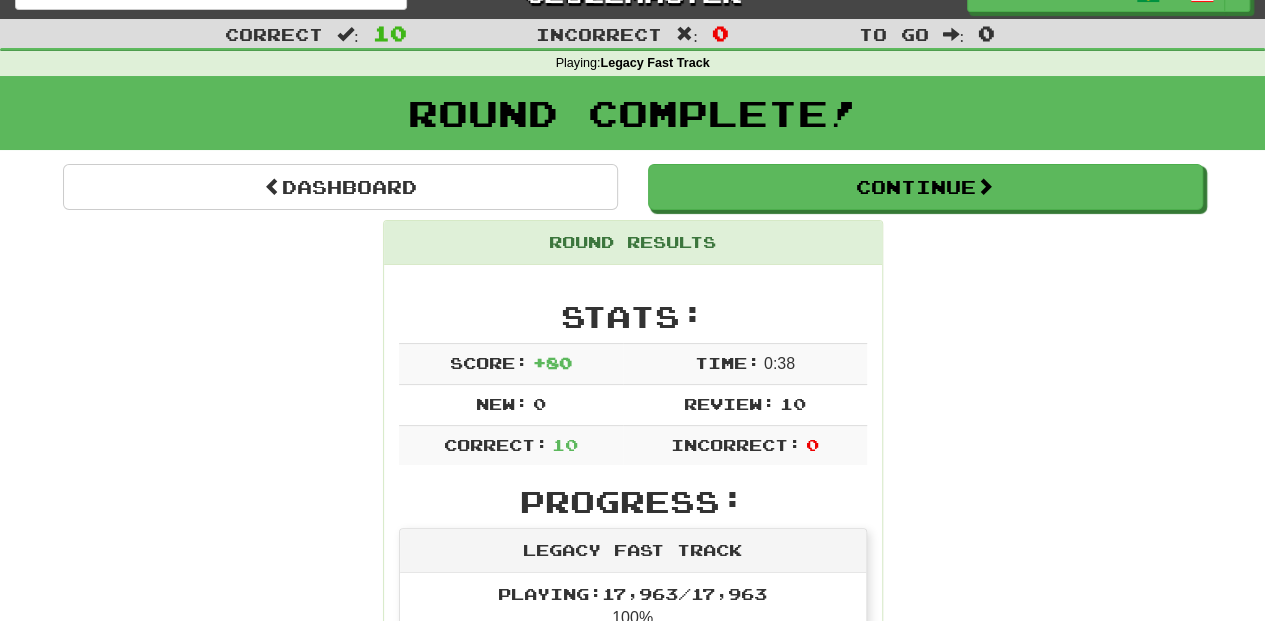 scroll, scrollTop: 0, scrollLeft: 0, axis: both 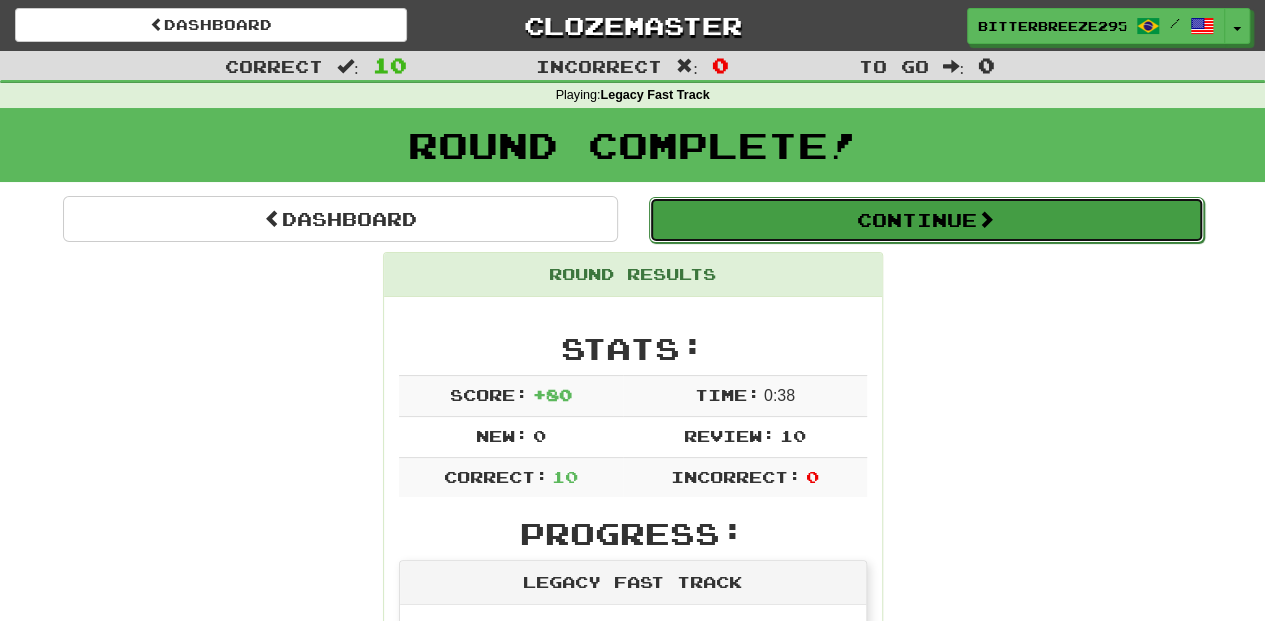 click on "Continue" at bounding box center [926, 220] 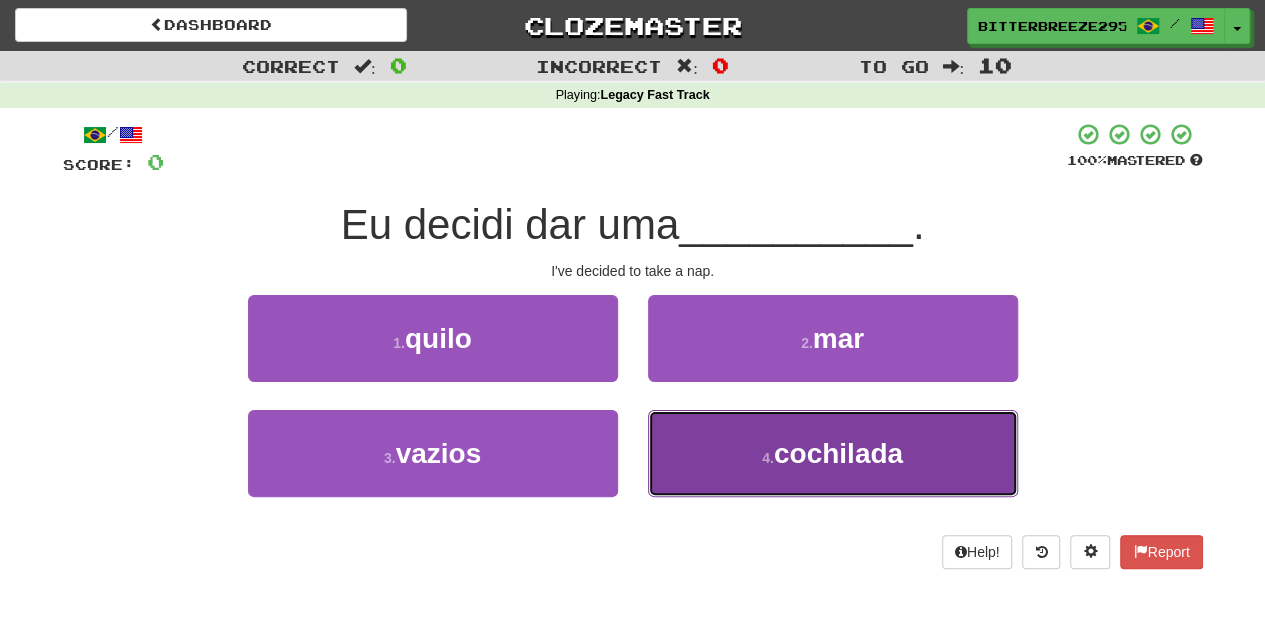 click on "4 .  cochilada" at bounding box center [833, 453] 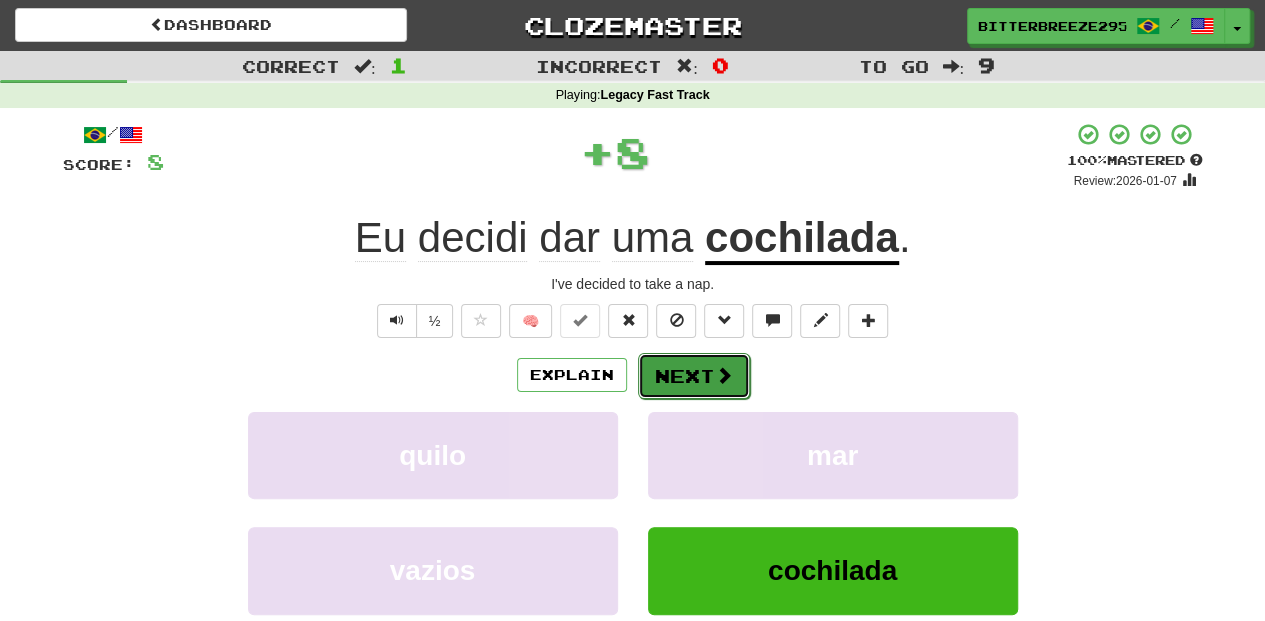 click on "Next" at bounding box center (694, 376) 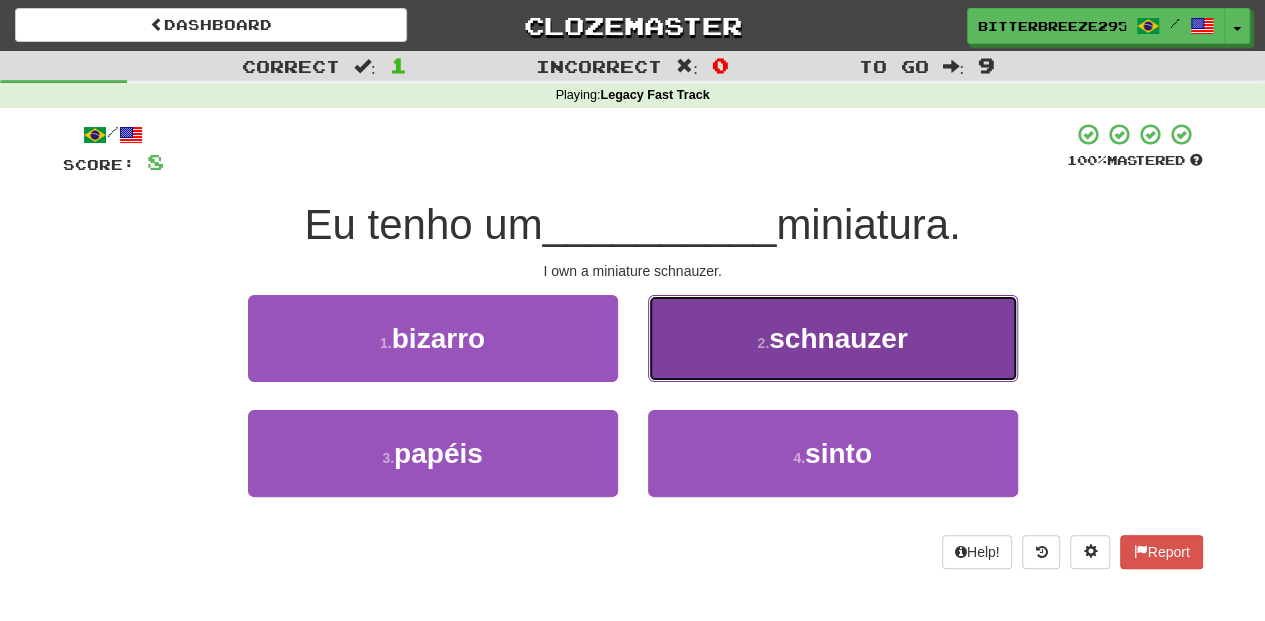 click on "2 .  schnauzer" at bounding box center [833, 338] 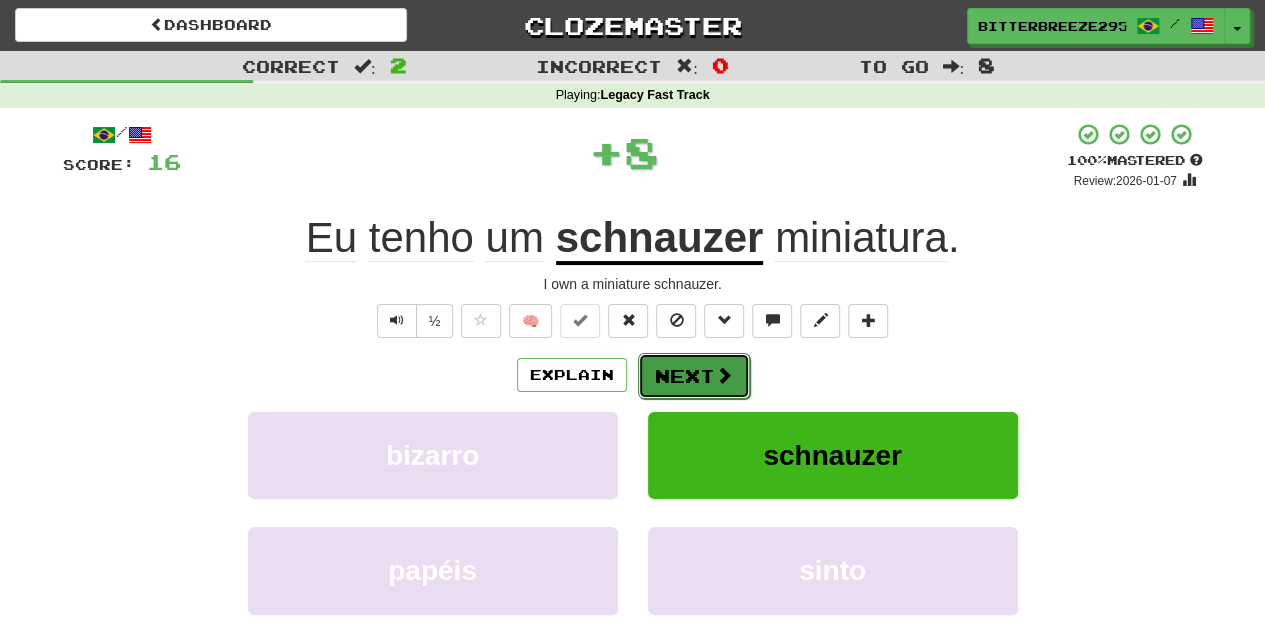 click on "Next" at bounding box center [694, 376] 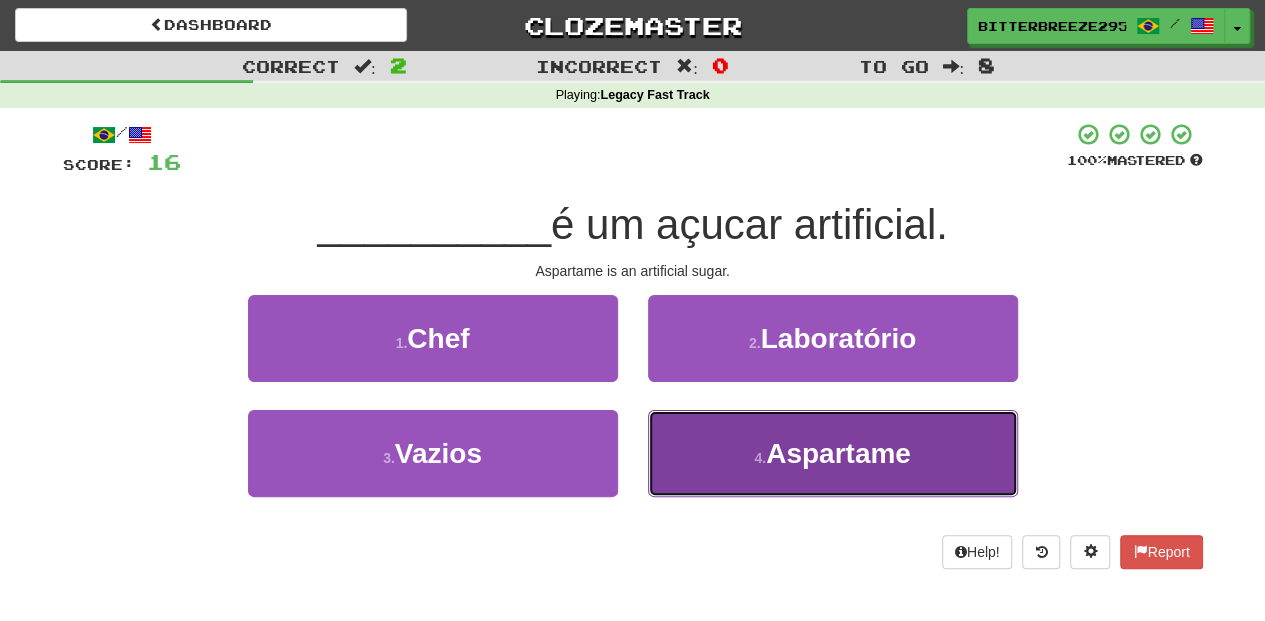 click on "4 .  Aspartame" at bounding box center (833, 453) 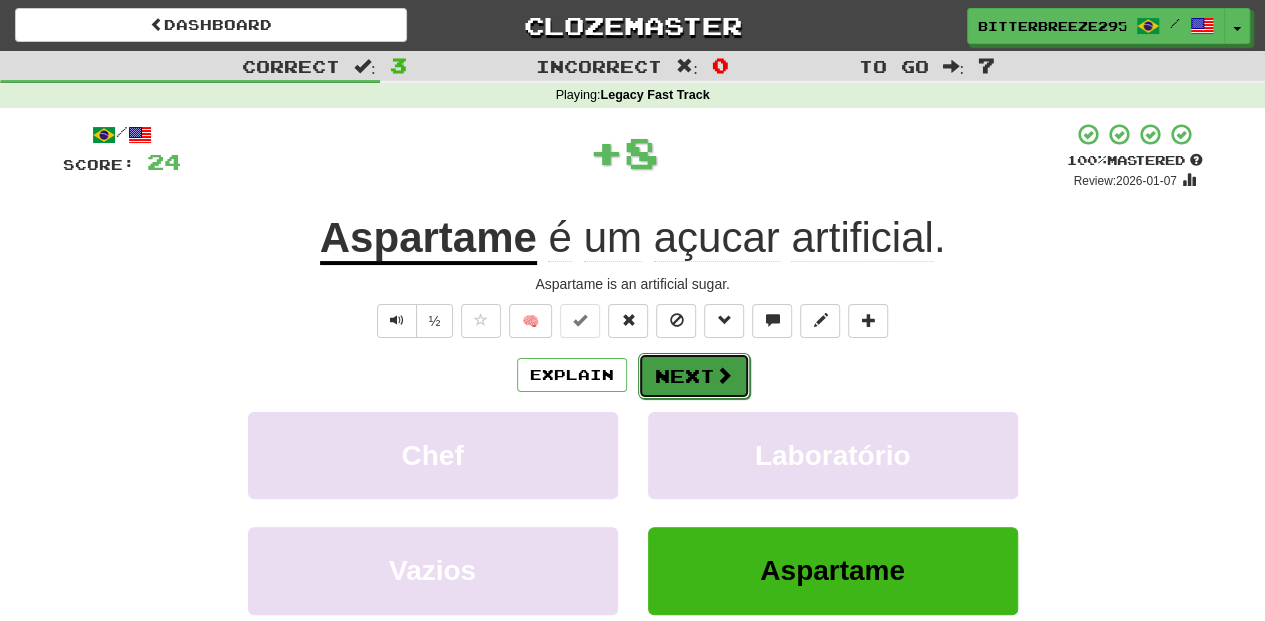 click on "Next" at bounding box center (694, 376) 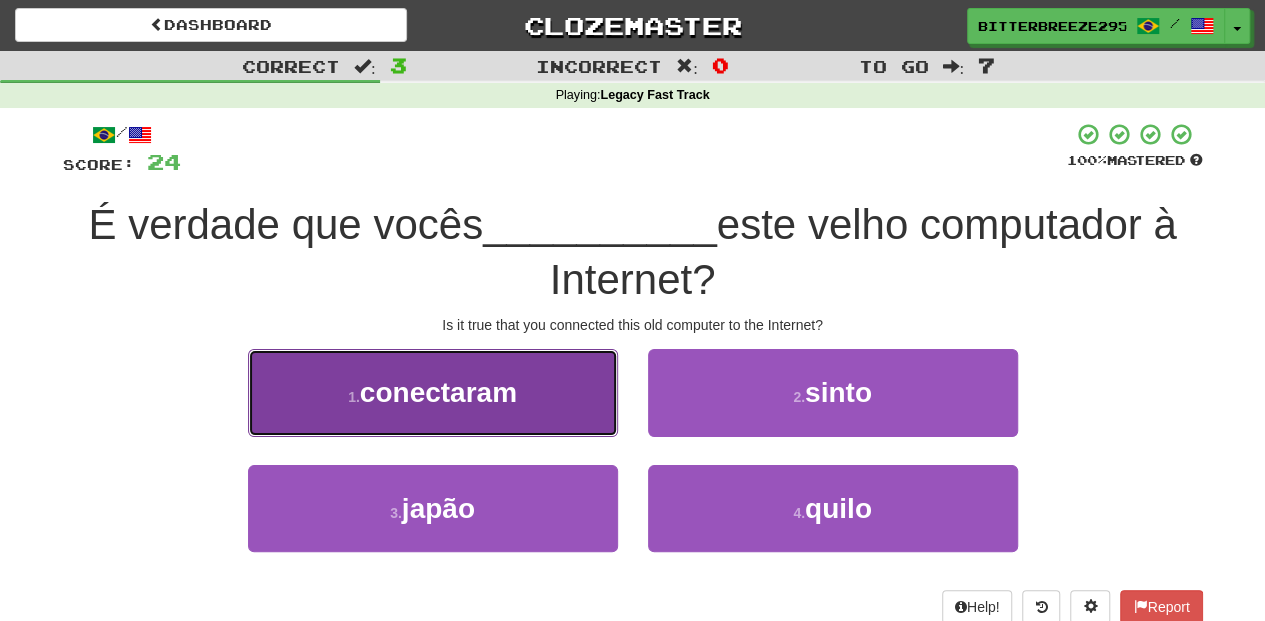 click on "1 .  conectaram" at bounding box center (433, 392) 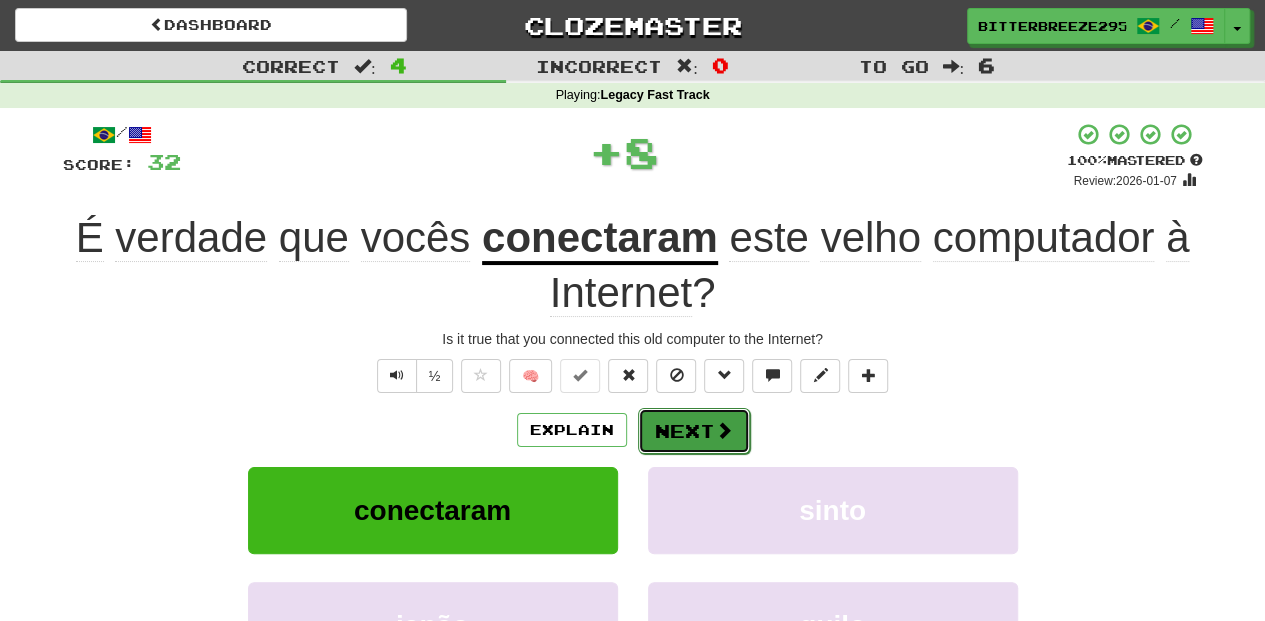 click on "Next" at bounding box center [694, 431] 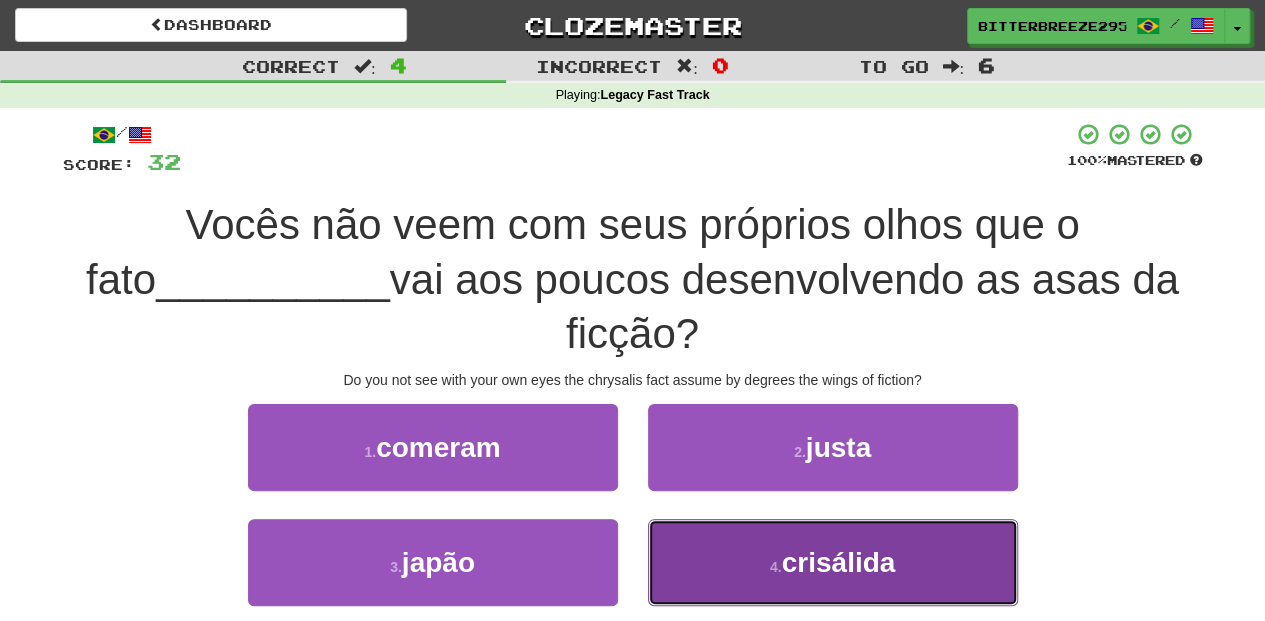 click on "4 .  crisálida" at bounding box center [833, 562] 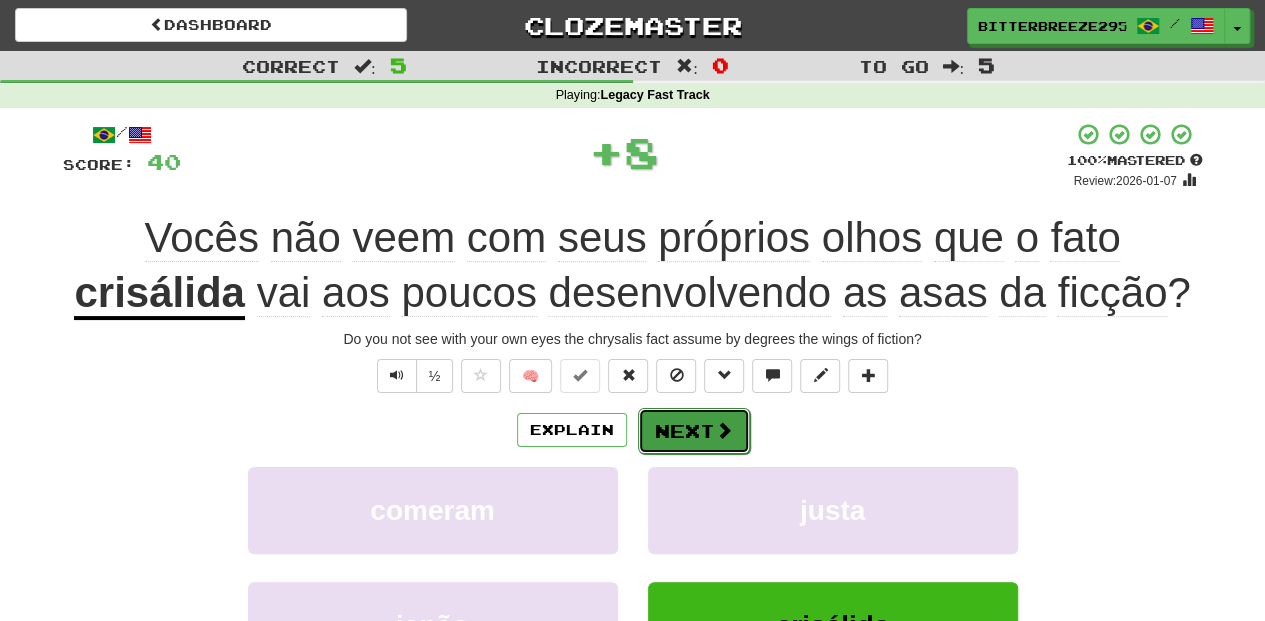 click on "Next" at bounding box center [694, 431] 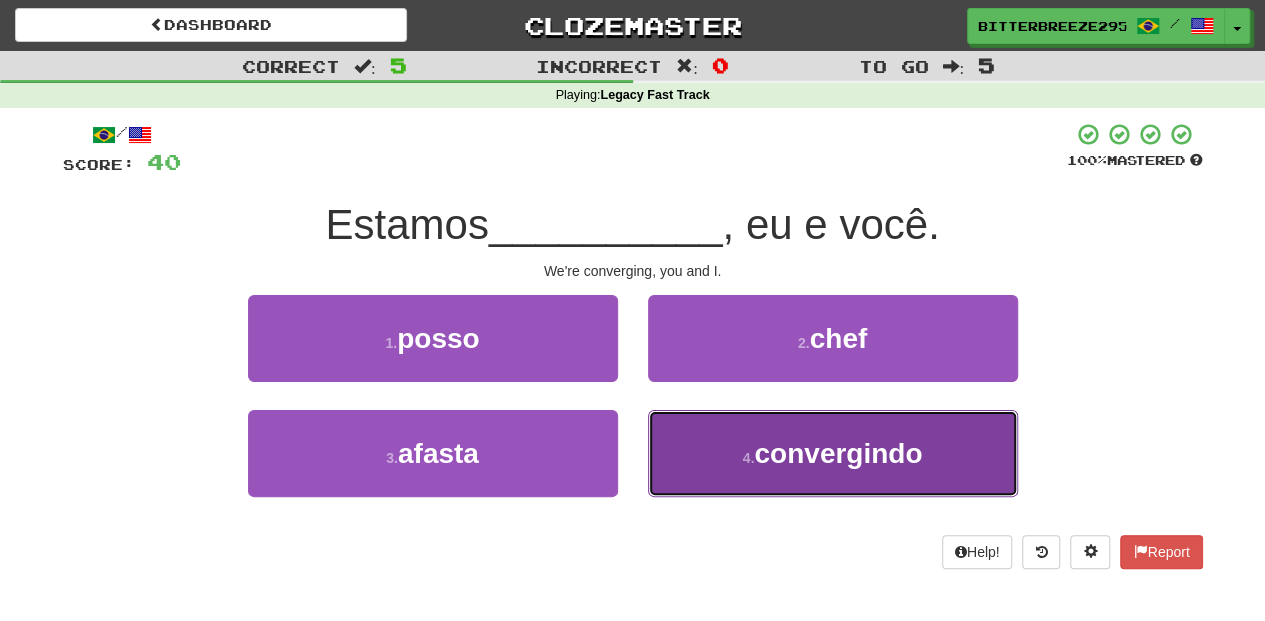 click on "4 .  convergindo" at bounding box center [833, 453] 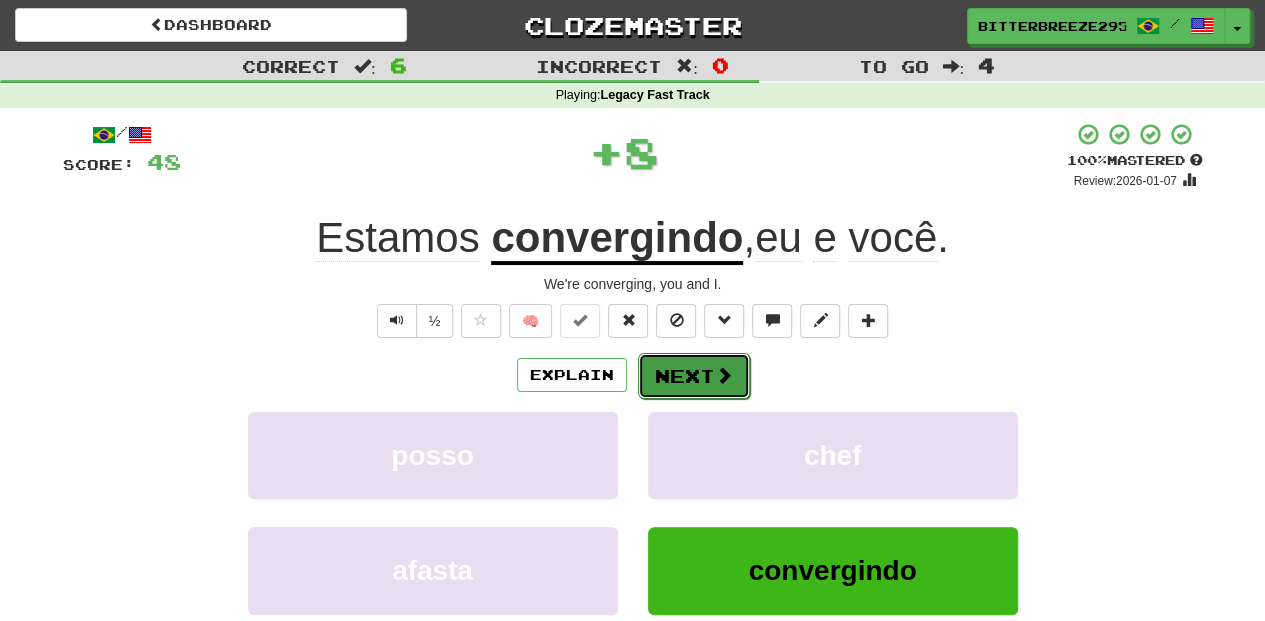 click on "Next" at bounding box center [694, 376] 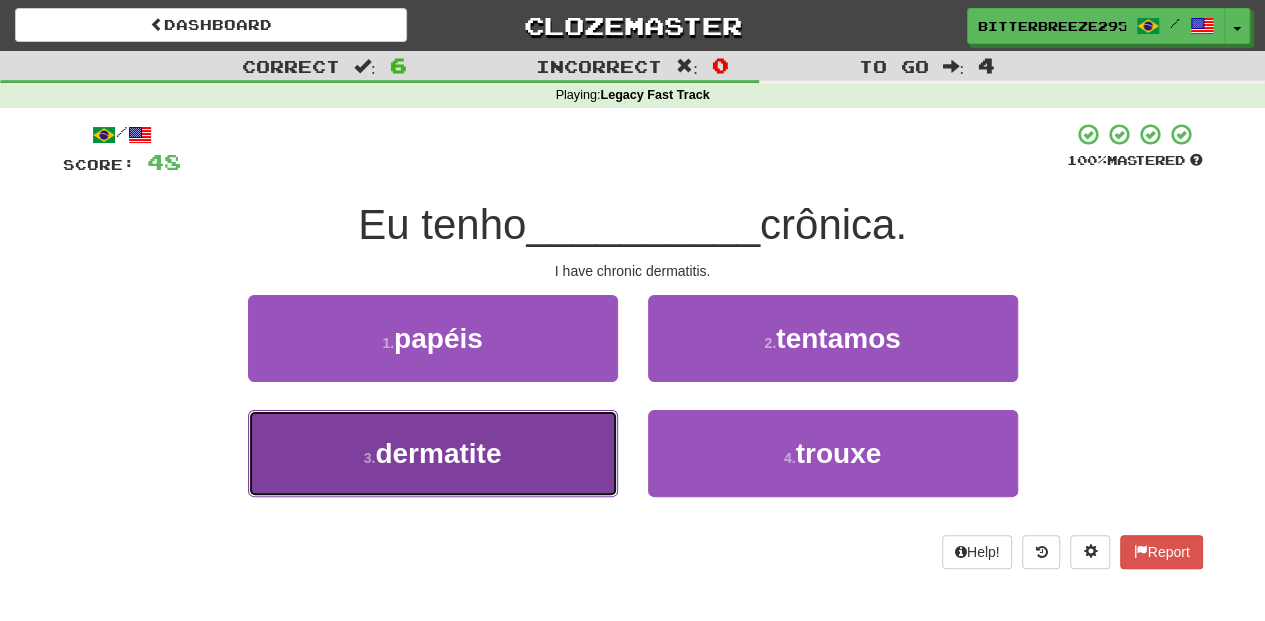 click on "3 .  dermatite" at bounding box center (433, 453) 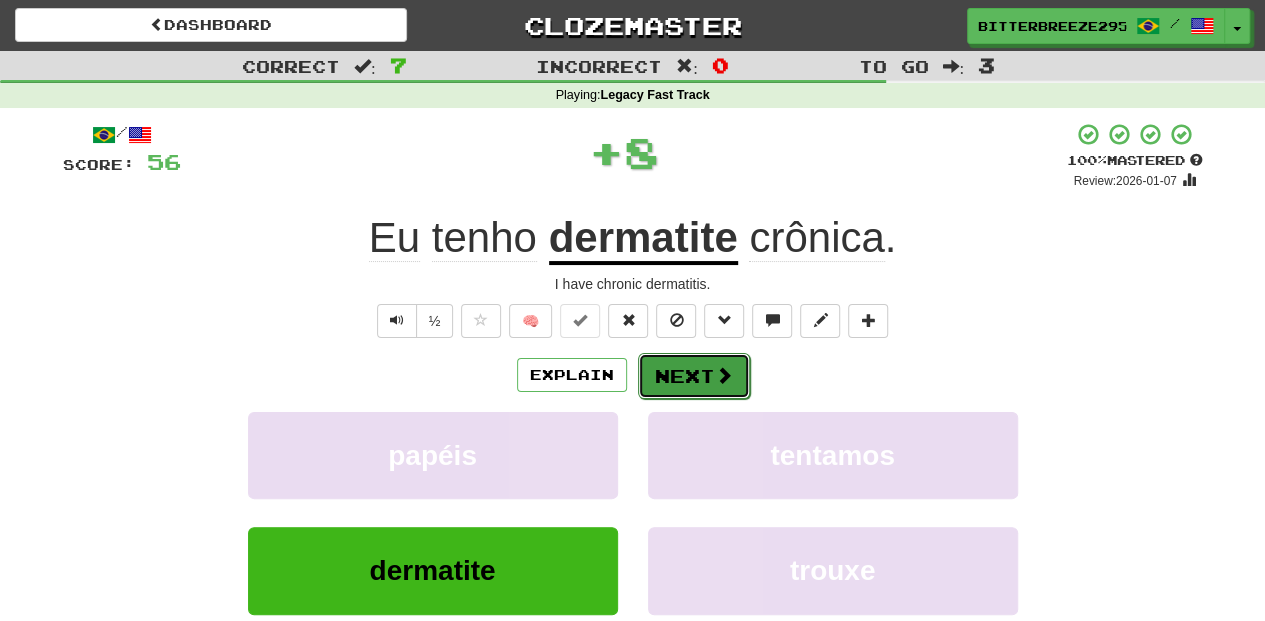 click on "Next" at bounding box center (694, 376) 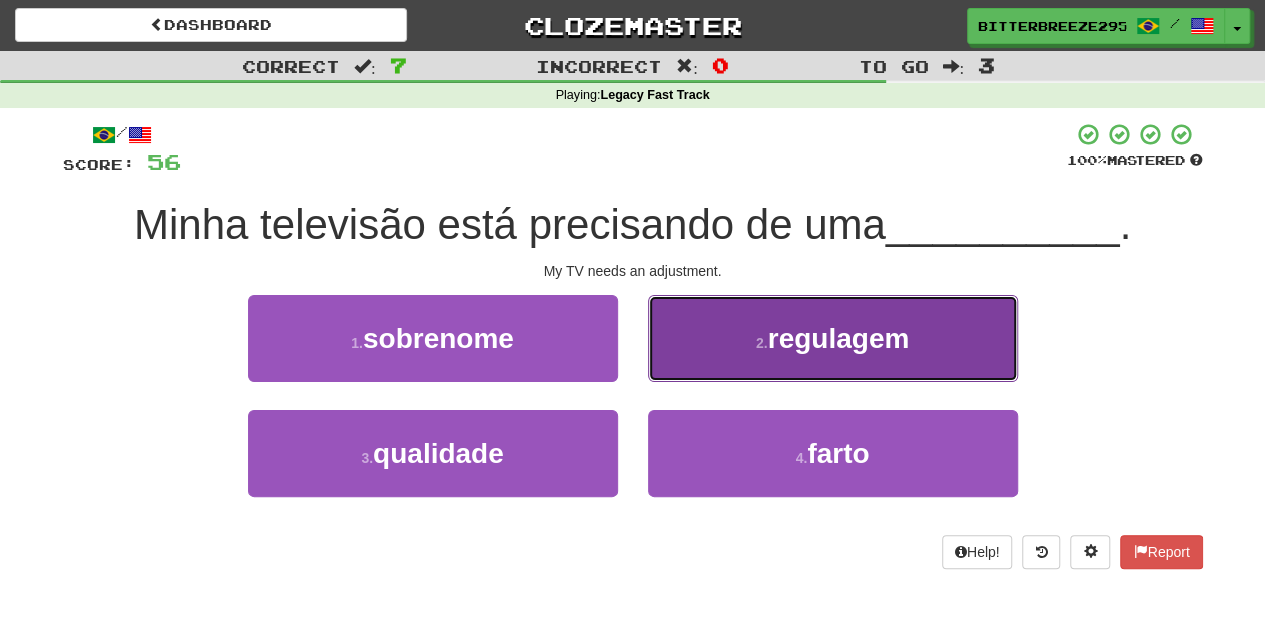 click on "2 .  regulagem" at bounding box center (833, 338) 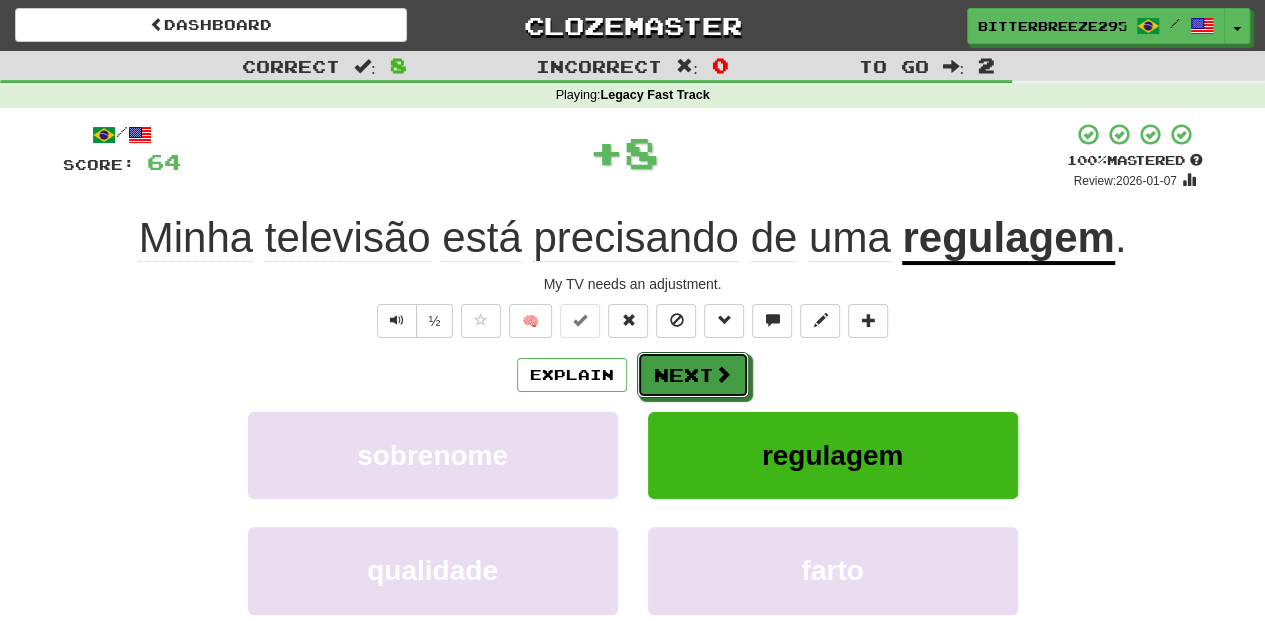 click on "Next" at bounding box center (693, 375) 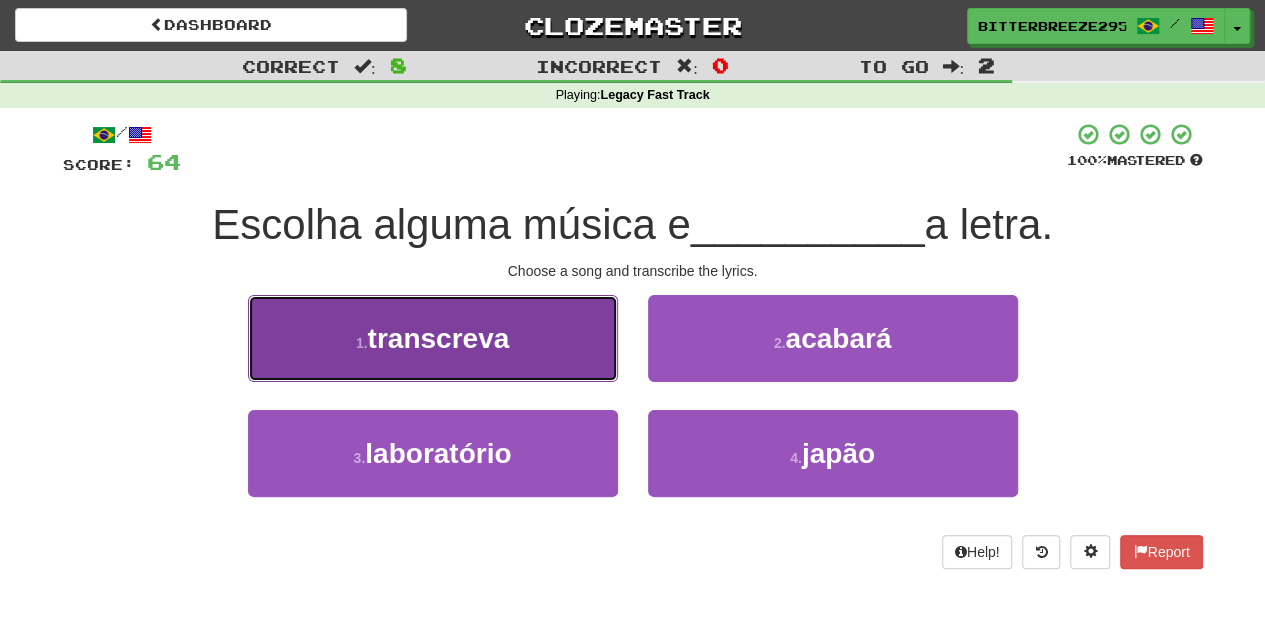 click on "1 .  transcreva" at bounding box center (433, 338) 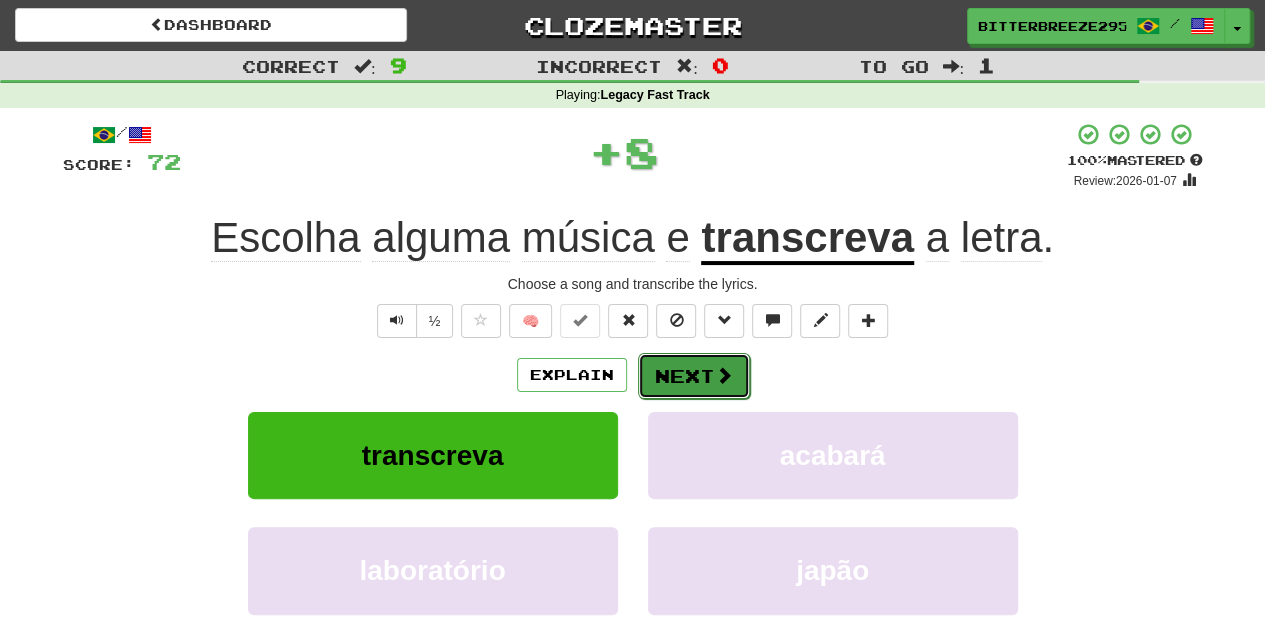 click on "Next" at bounding box center [694, 376] 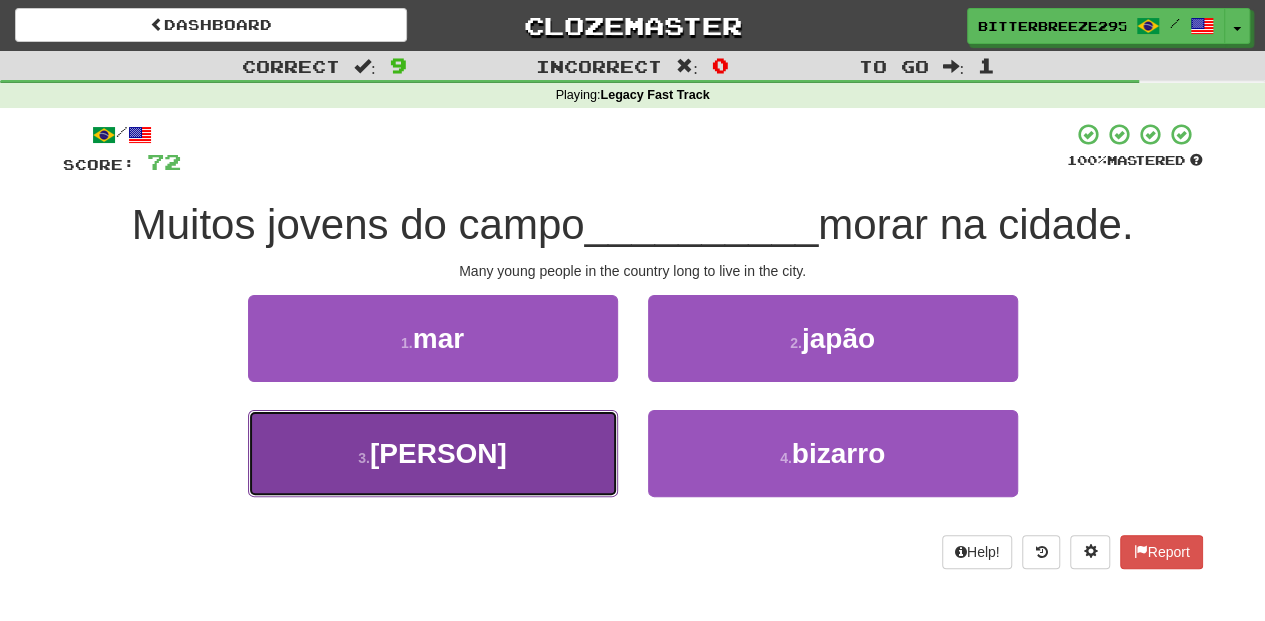 click on "3 .  almejam" at bounding box center [433, 453] 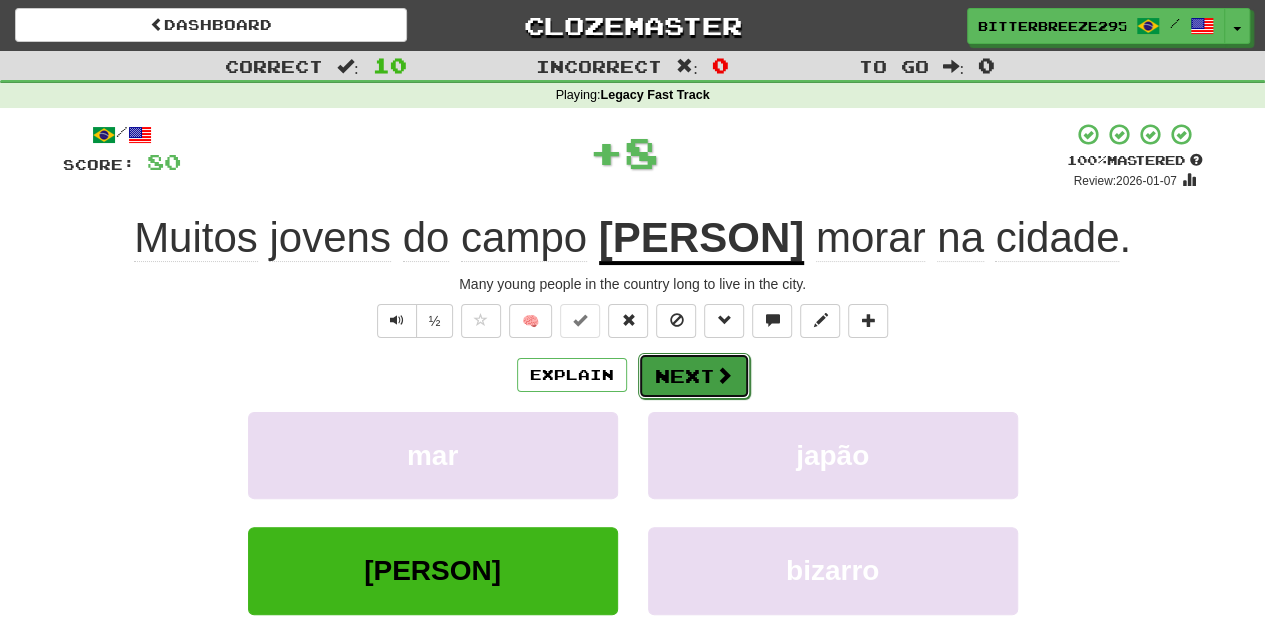 click on "Next" at bounding box center [694, 376] 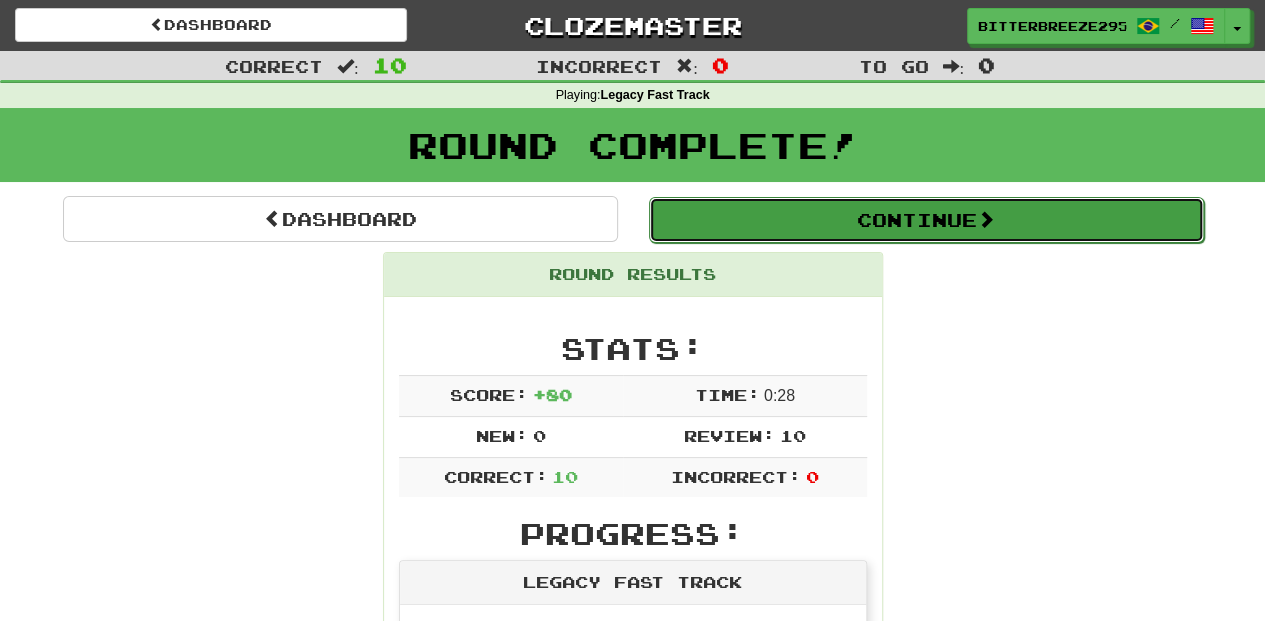 click on "Continue" at bounding box center [926, 220] 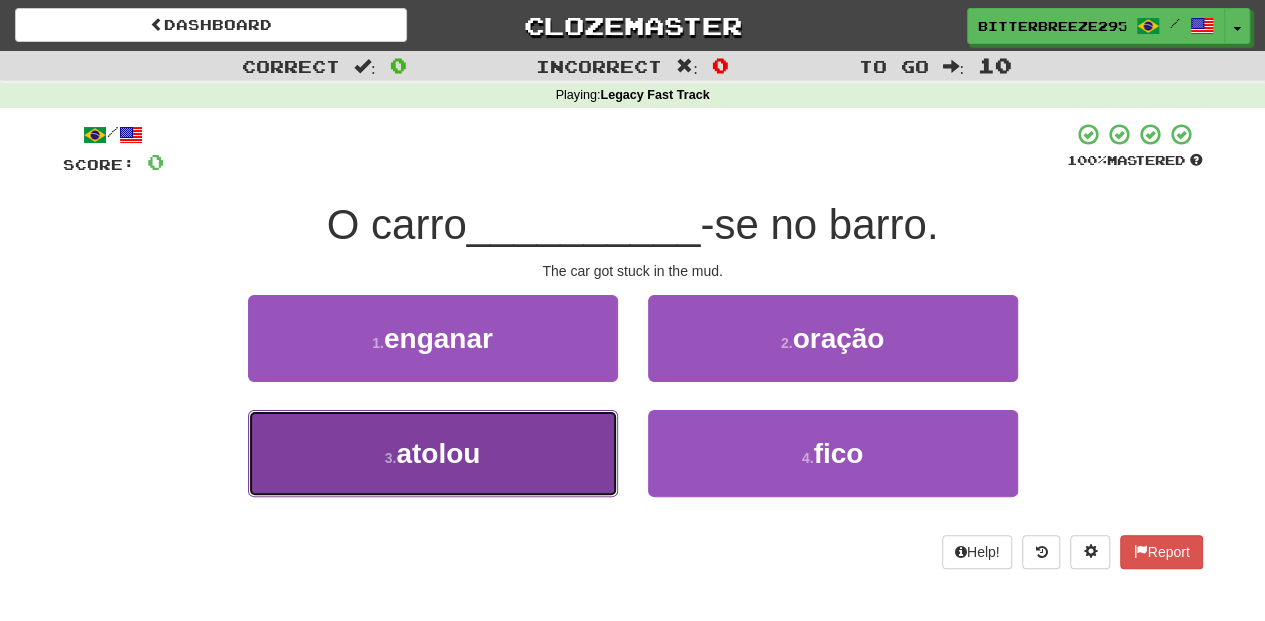 click on "3 .  atolou" at bounding box center [433, 453] 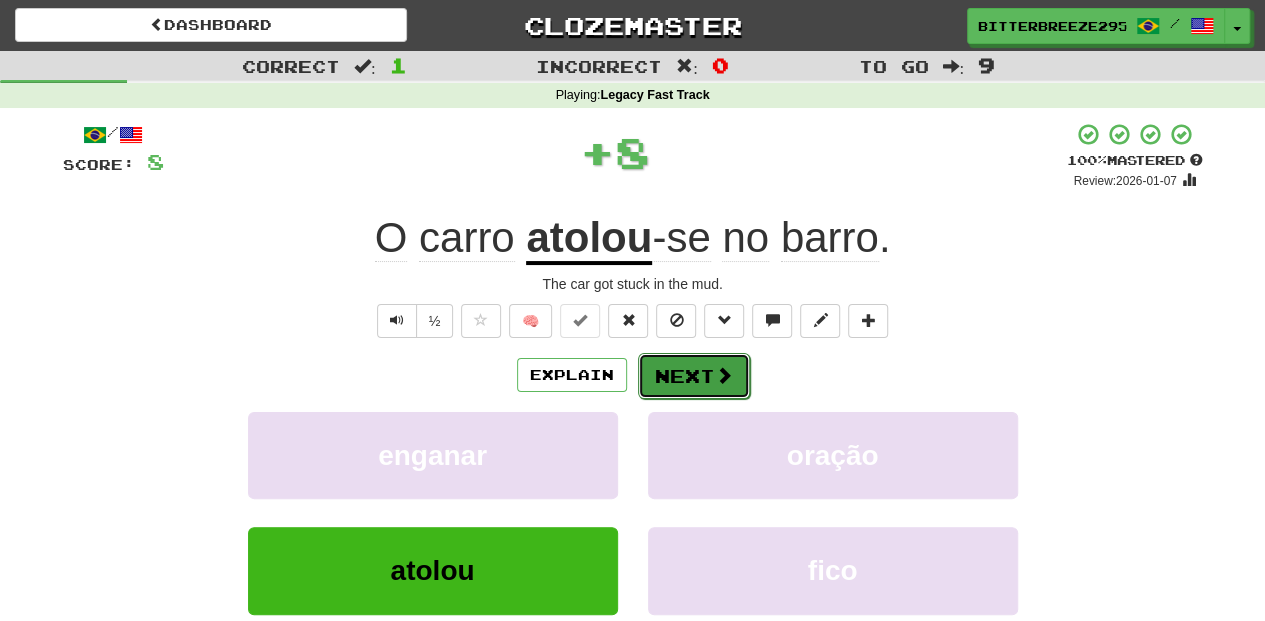 click on "Next" at bounding box center [694, 376] 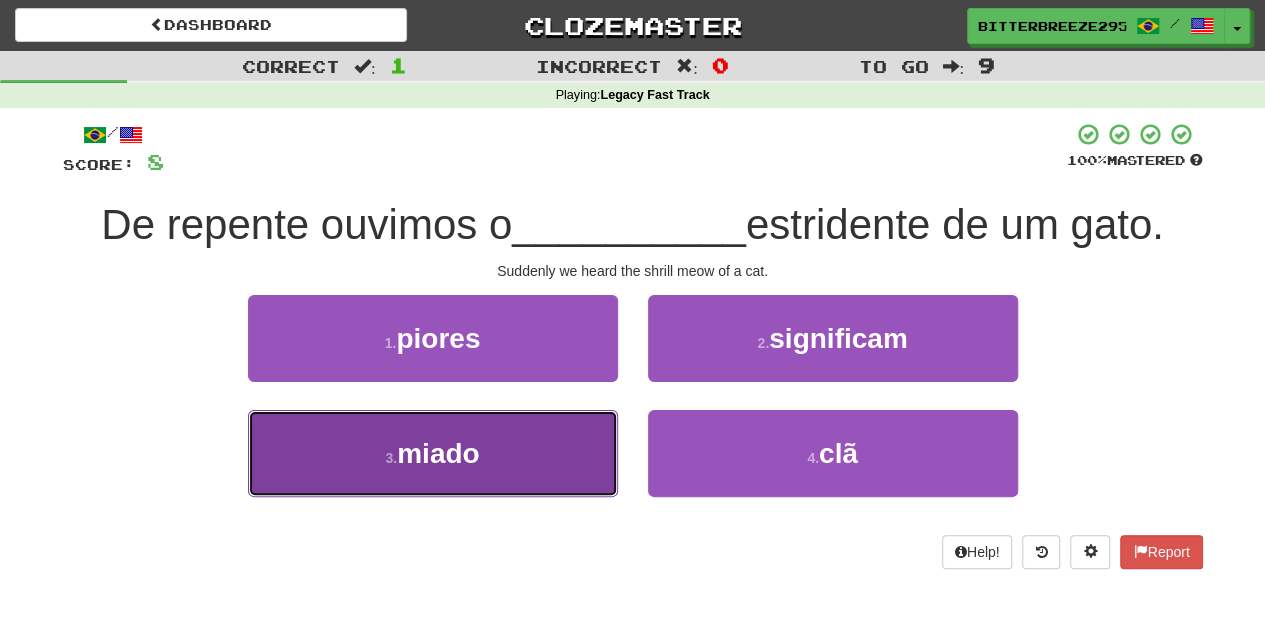 click on "3 .  miado" at bounding box center [433, 453] 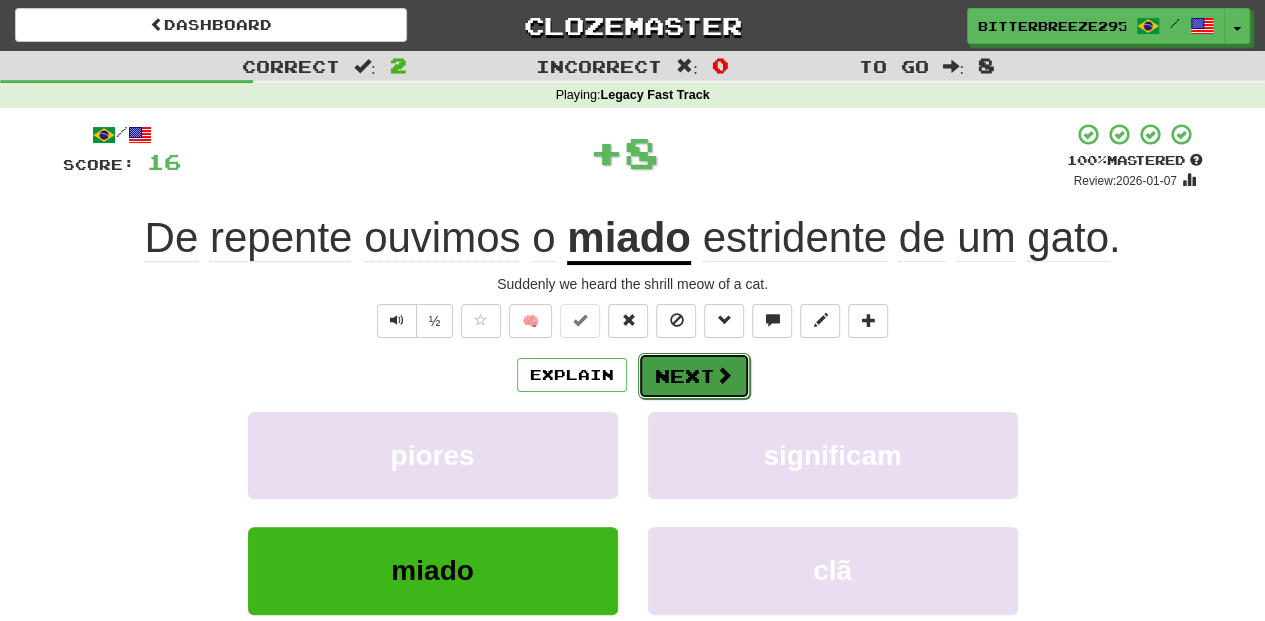 click on "Next" at bounding box center (694, 376) 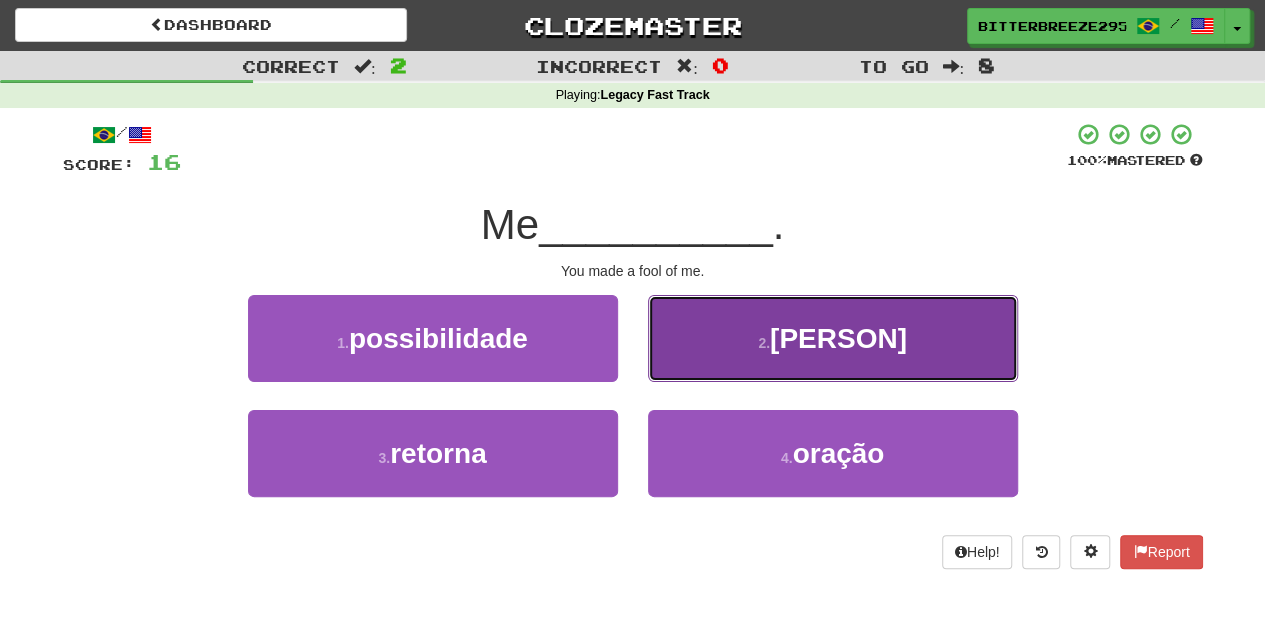 click on "2 .  enganaste" at bounding box center (833, 338) 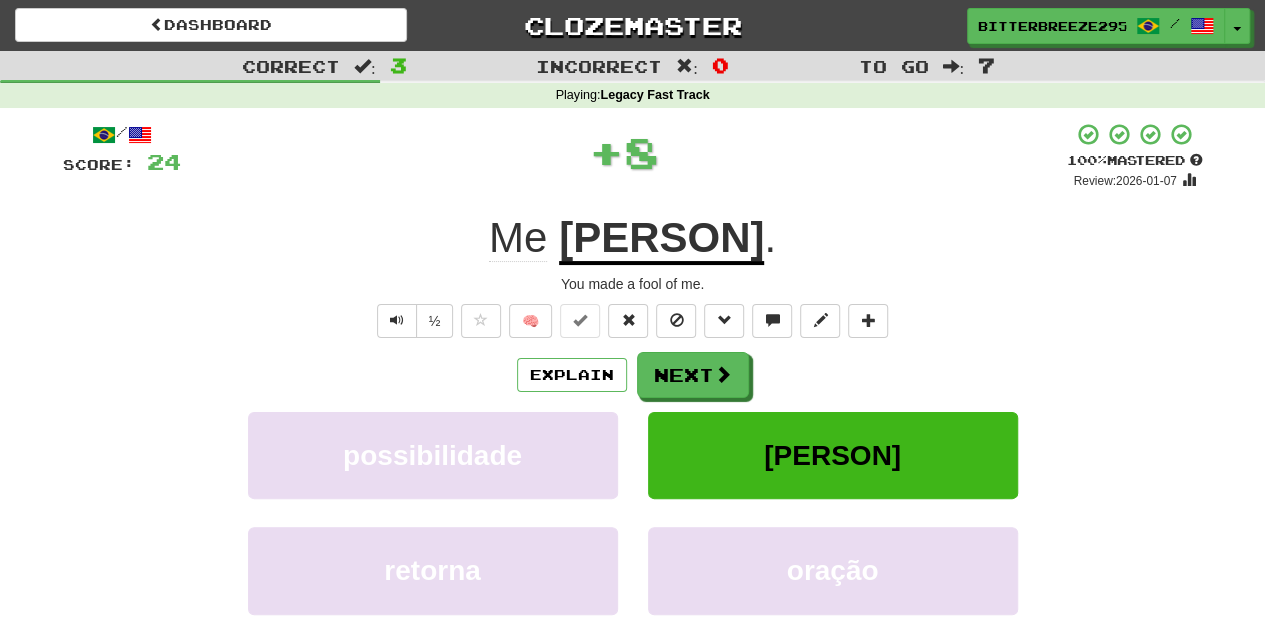 click on "Next" at bounding box center (693, 375) 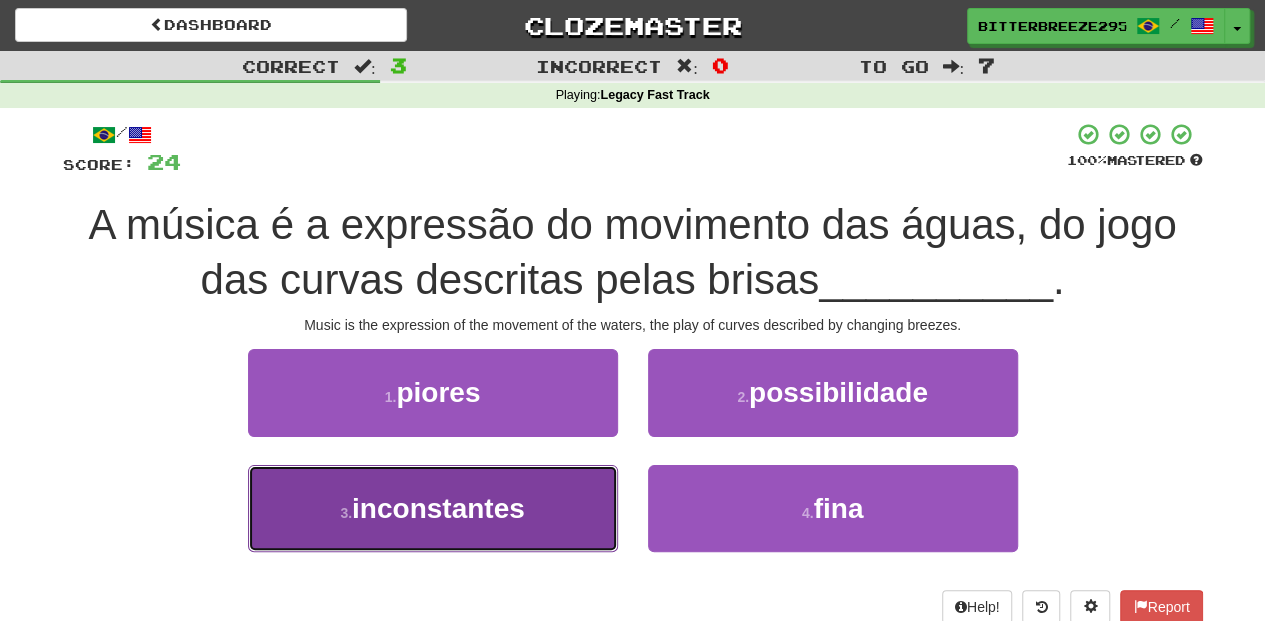 click on "3 .  inconstantes" at bounding box center [433, 508] 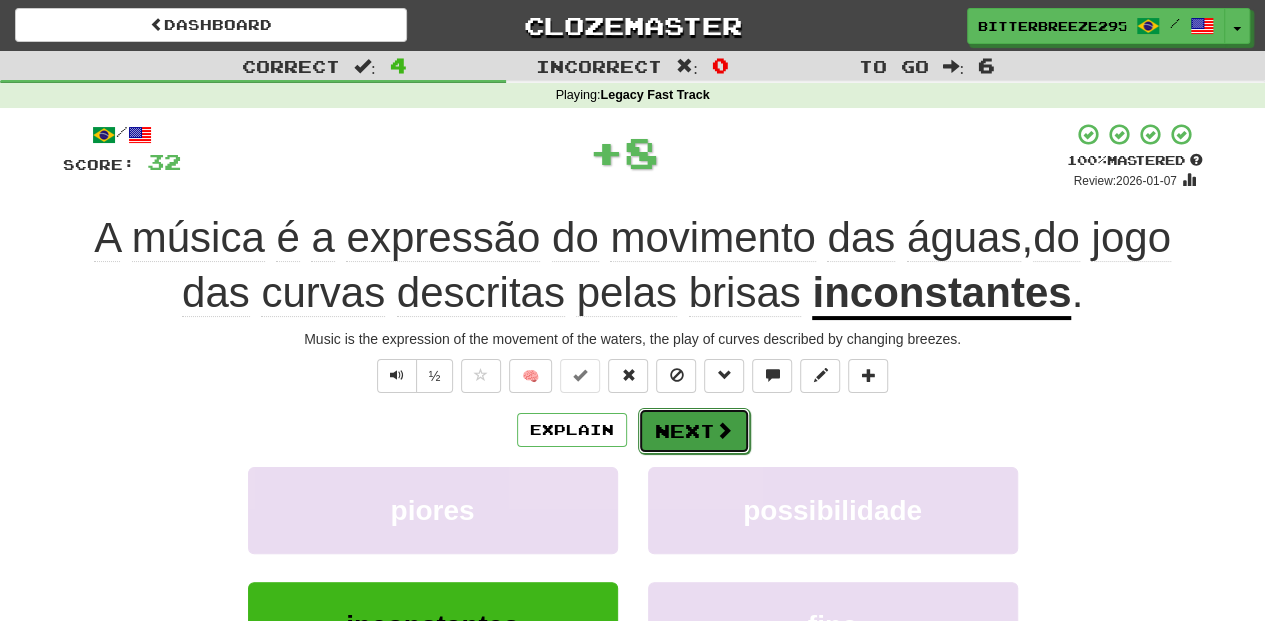 click on "Next" at bounding box center [694, 431] 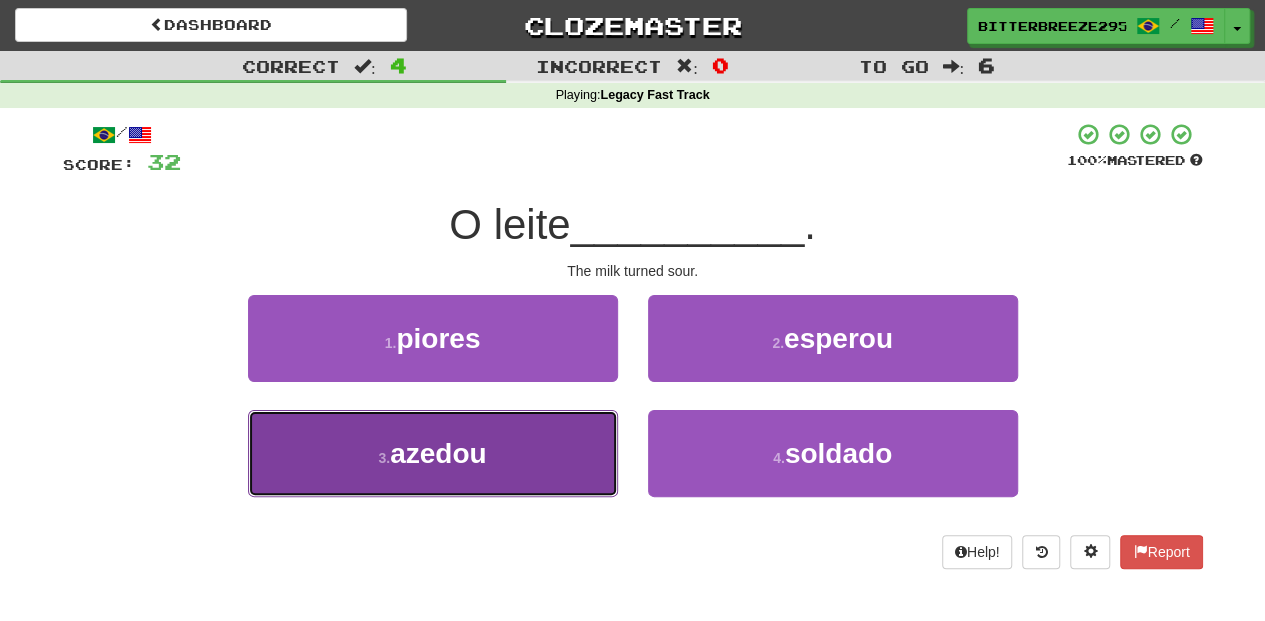 click on "3 .  azedou" at bounding box center [433, 453] 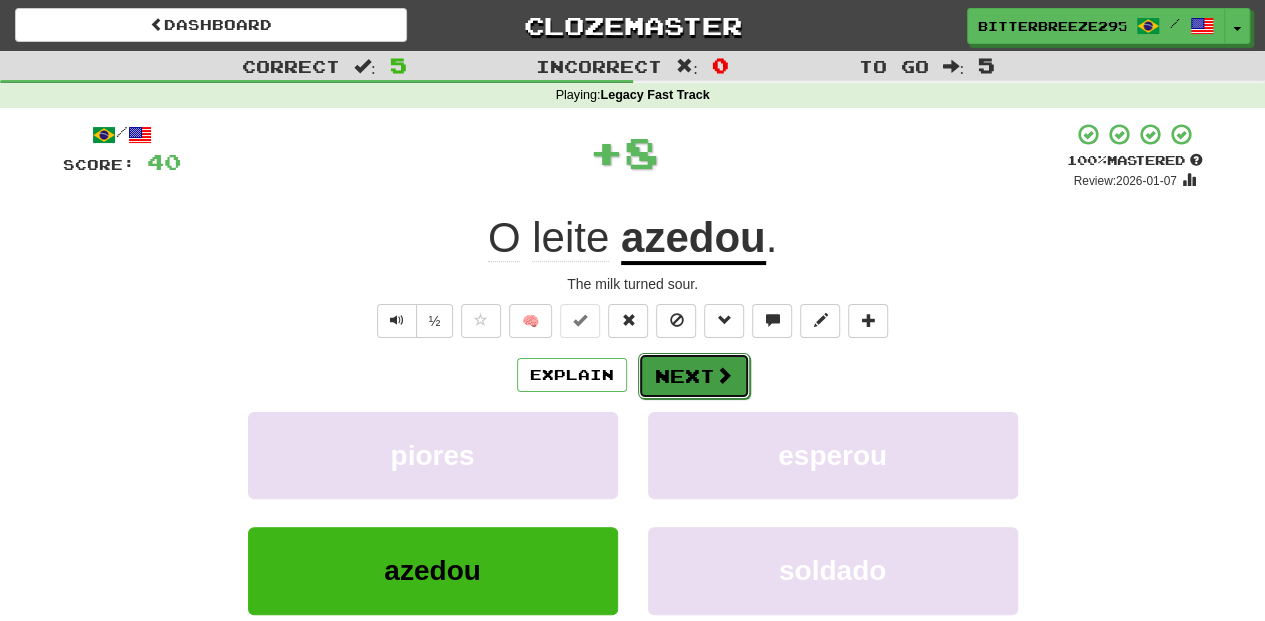 click on "Next" at bounding box center [694, 376] 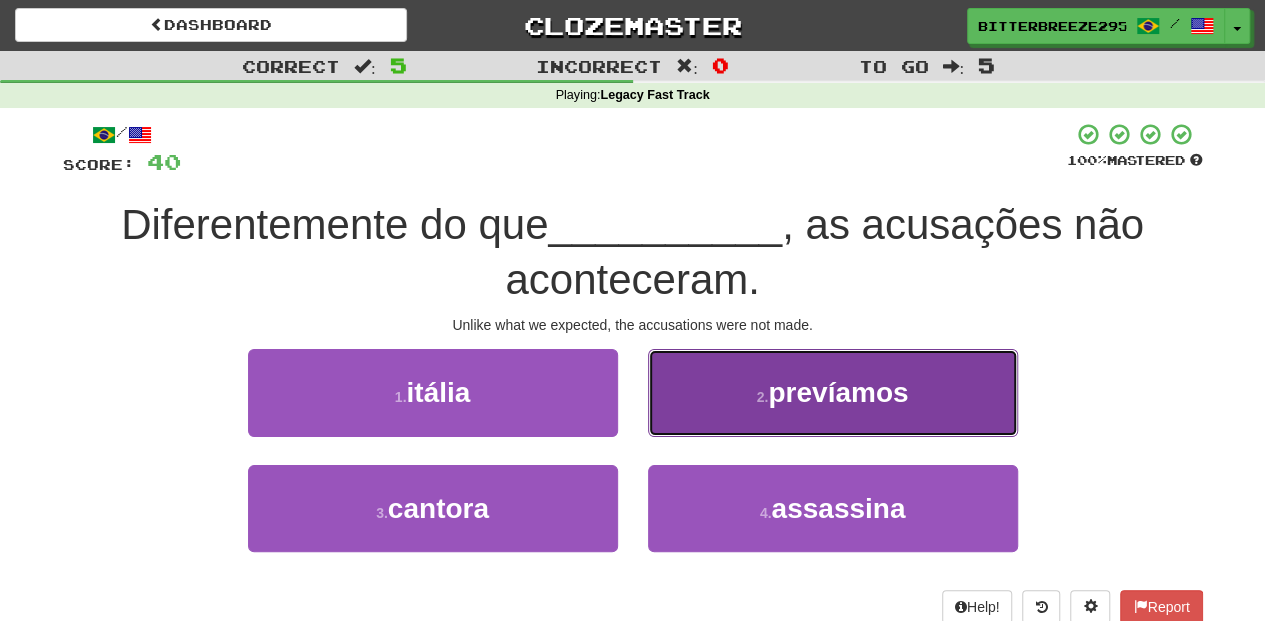 click on "2 .  prevíamos" at bounding box center (833, 392) 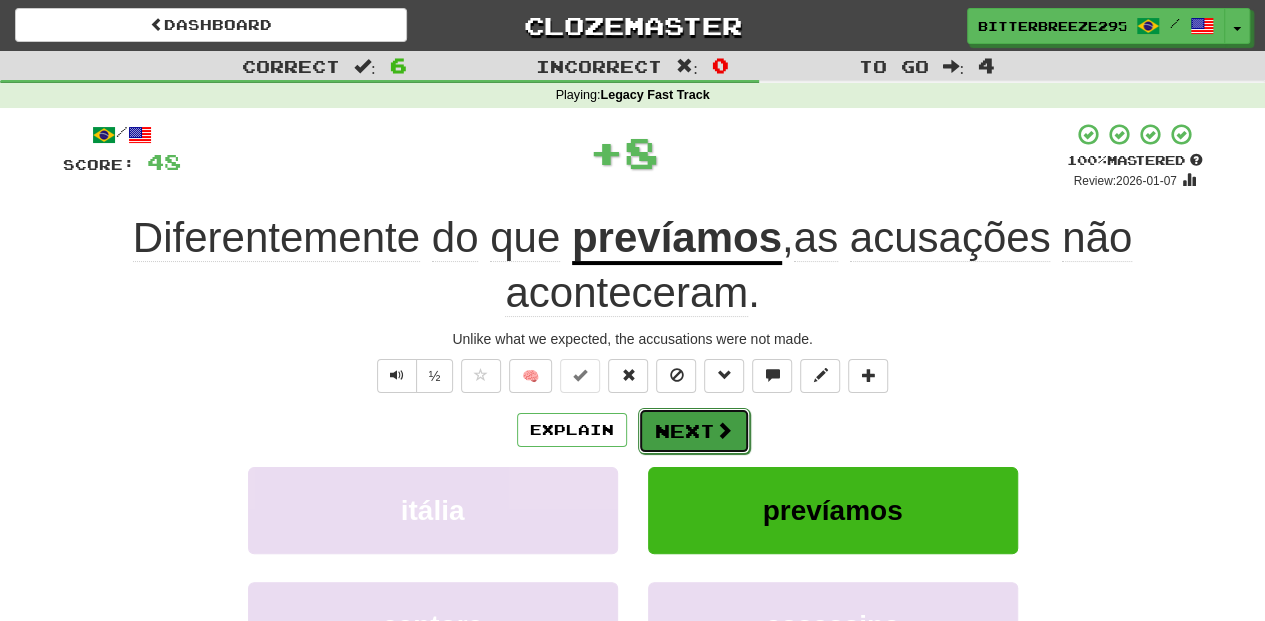 click on "Next" at bounding box center [694, 431] 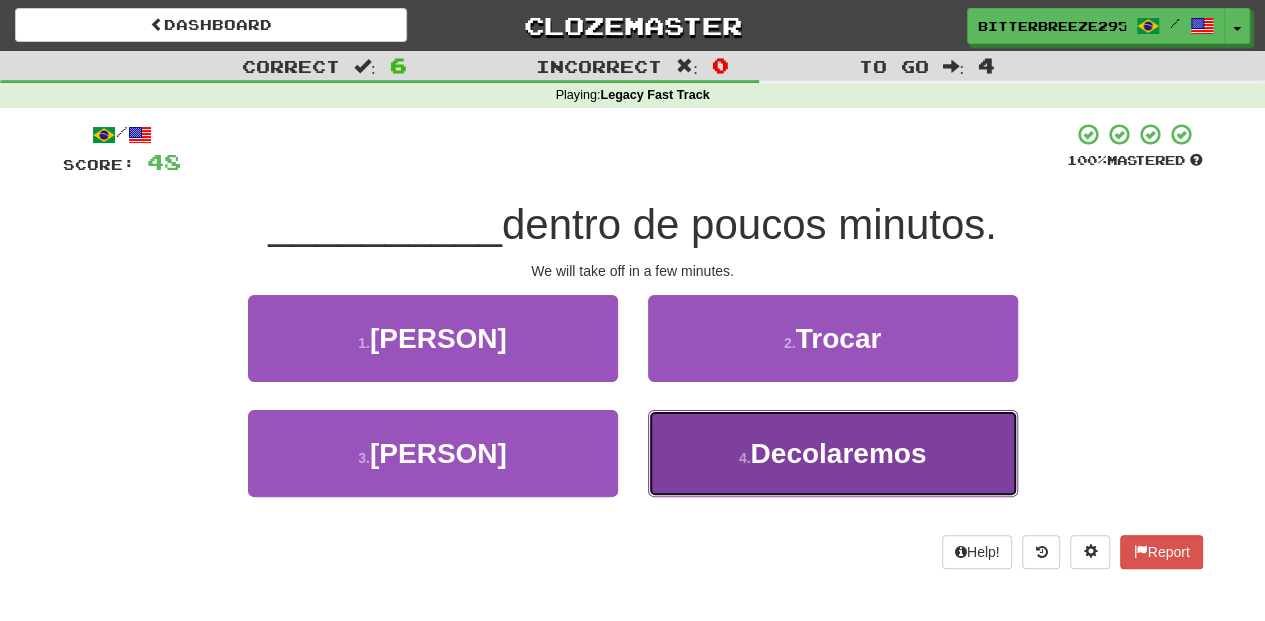 click on "4 .  Decolaremos" at bounding box center (833, 453) 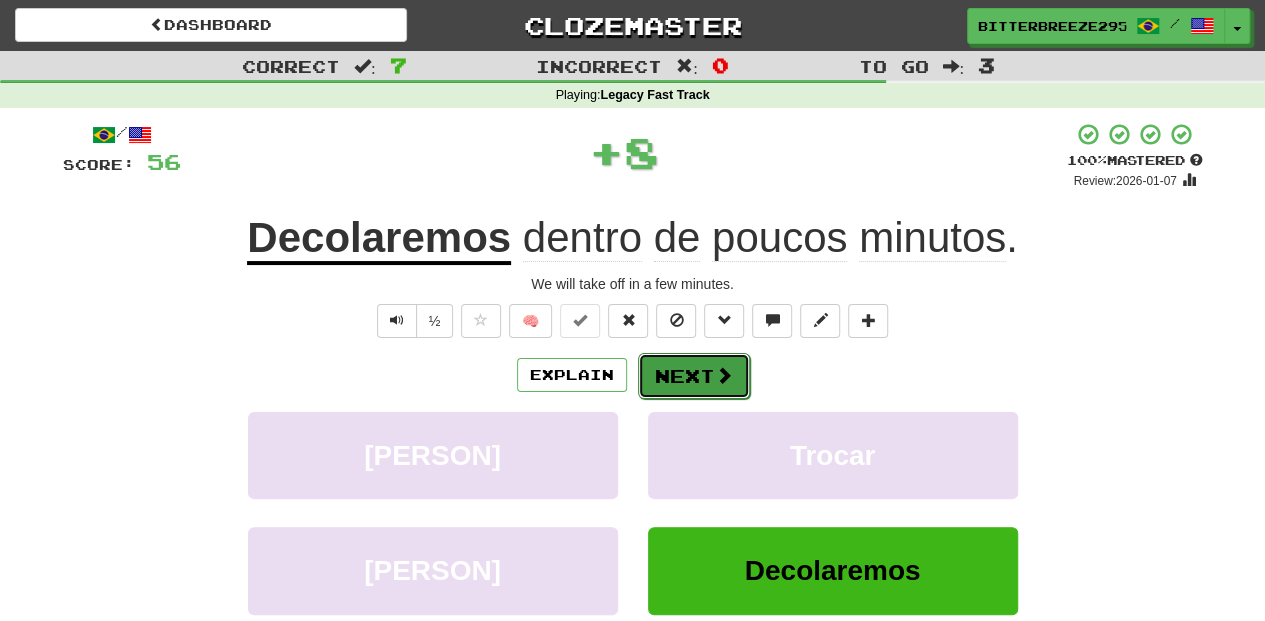 click on "Next" at bounding box center [694, 376] 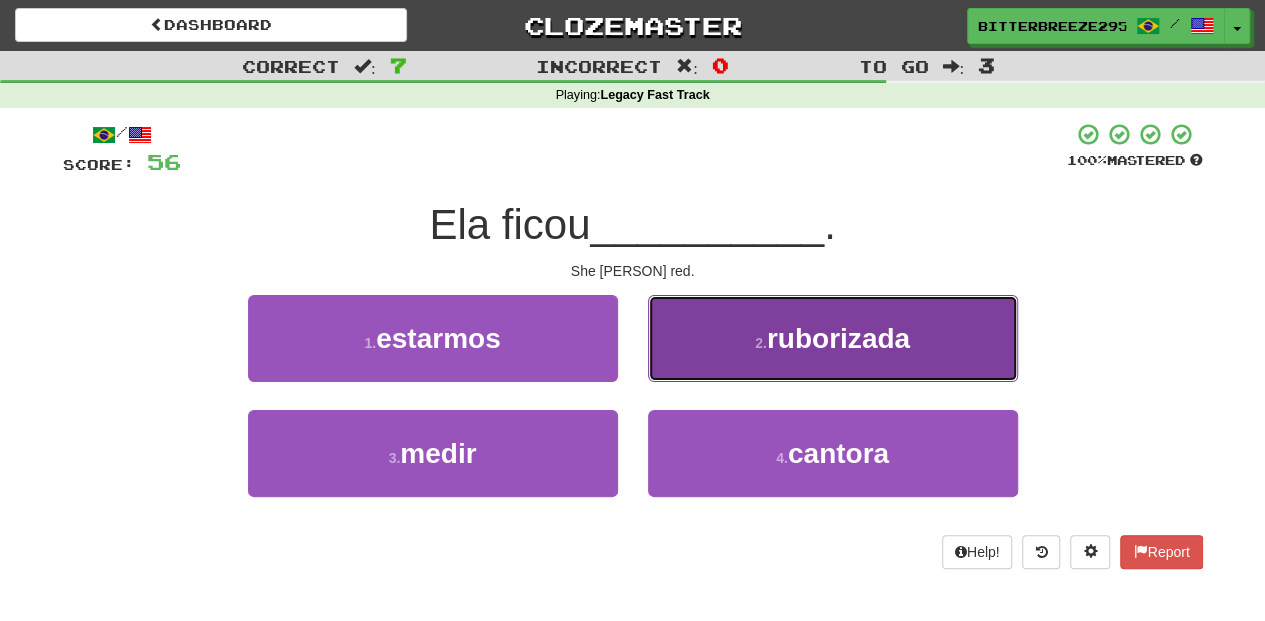 click on "2 .  ruborizada" at bounding box center [833, 338] 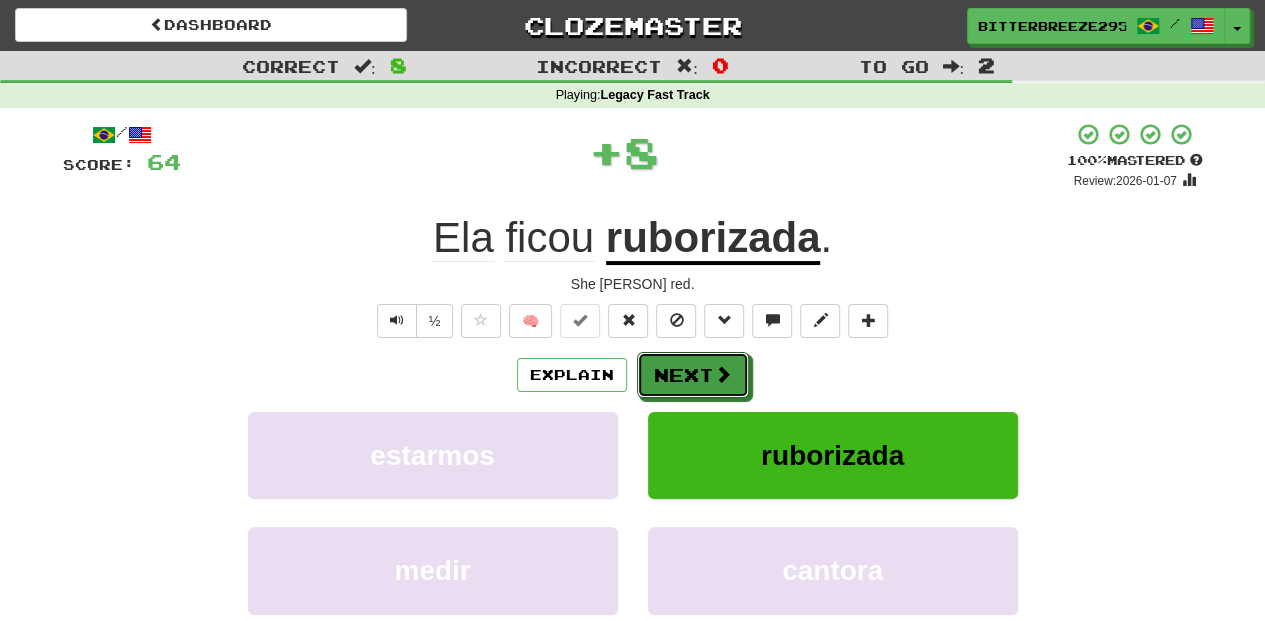 click on "Next" at bounding box center [693, 375] 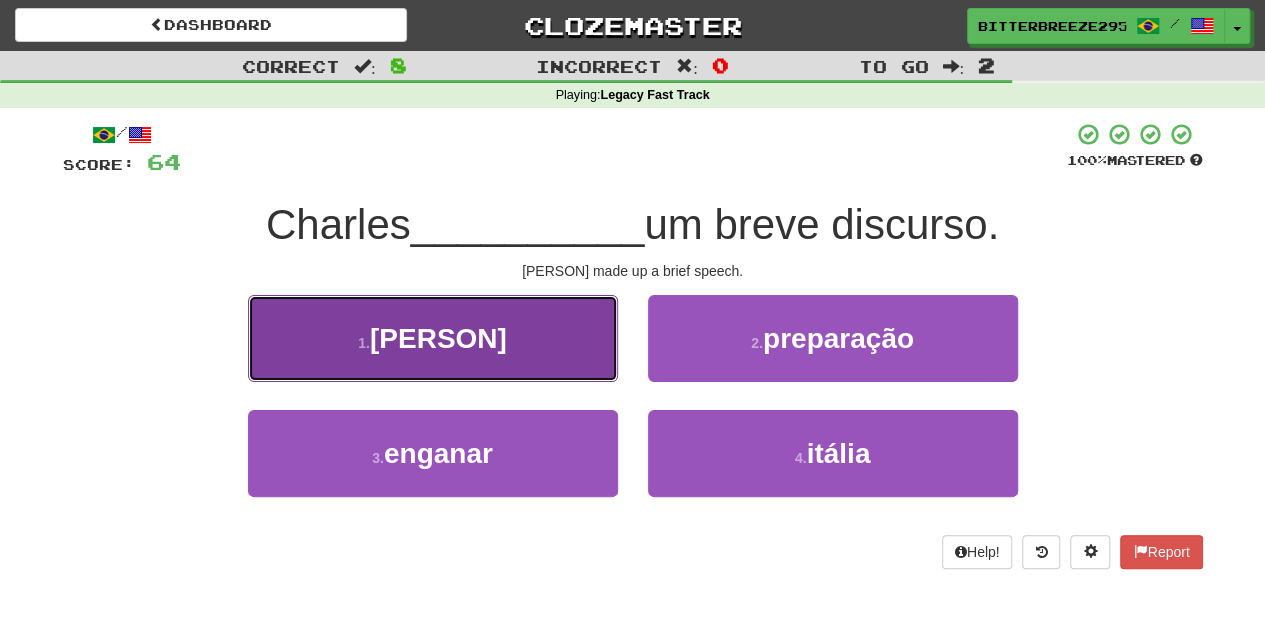 click on "1 .  improvisou" at bounding box center [433, 338] 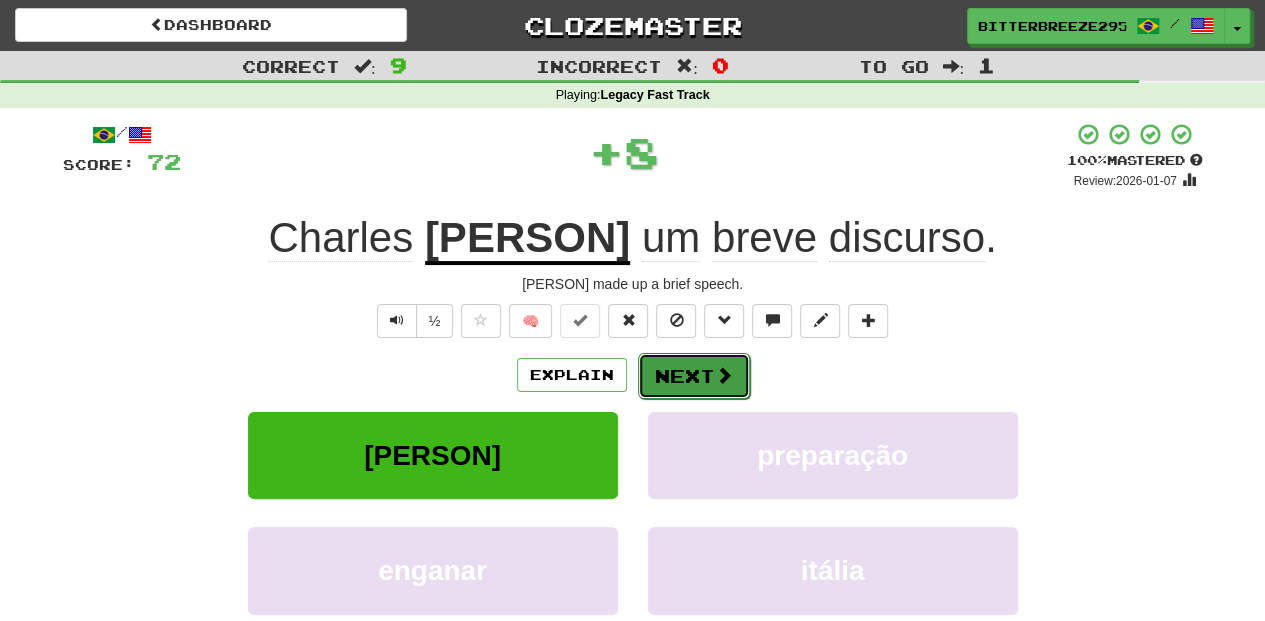 click on "Next" at bounding box center (694, 376) 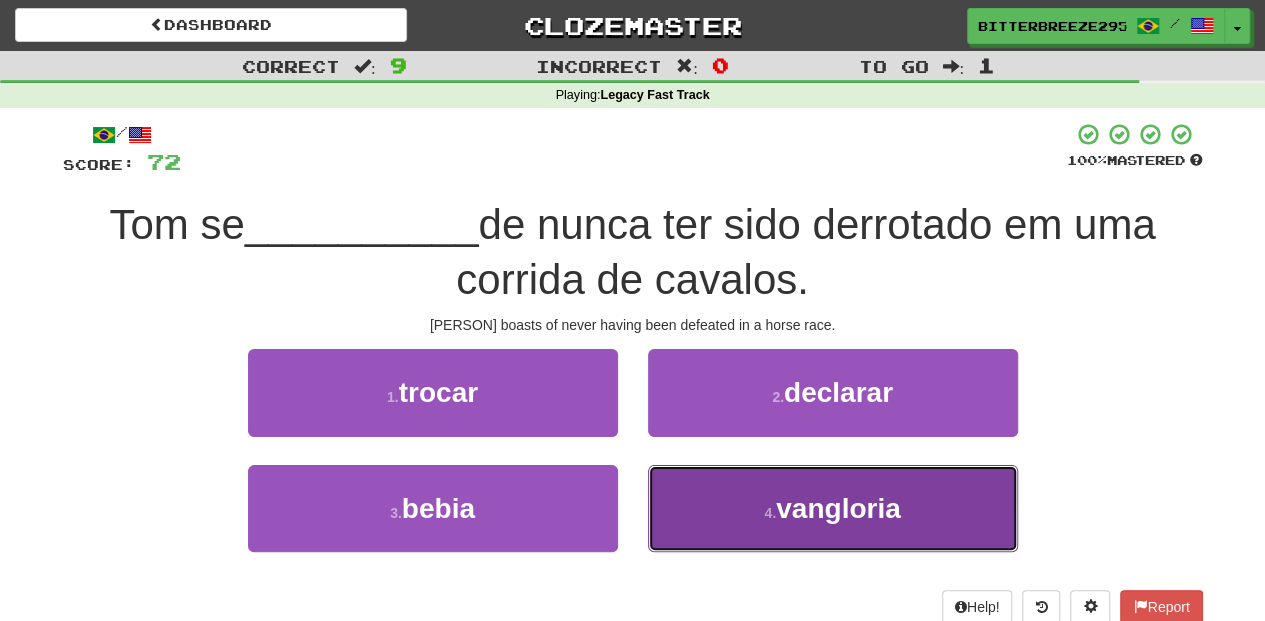click on "4 .  vangloria" at bounding box center (833, 508) 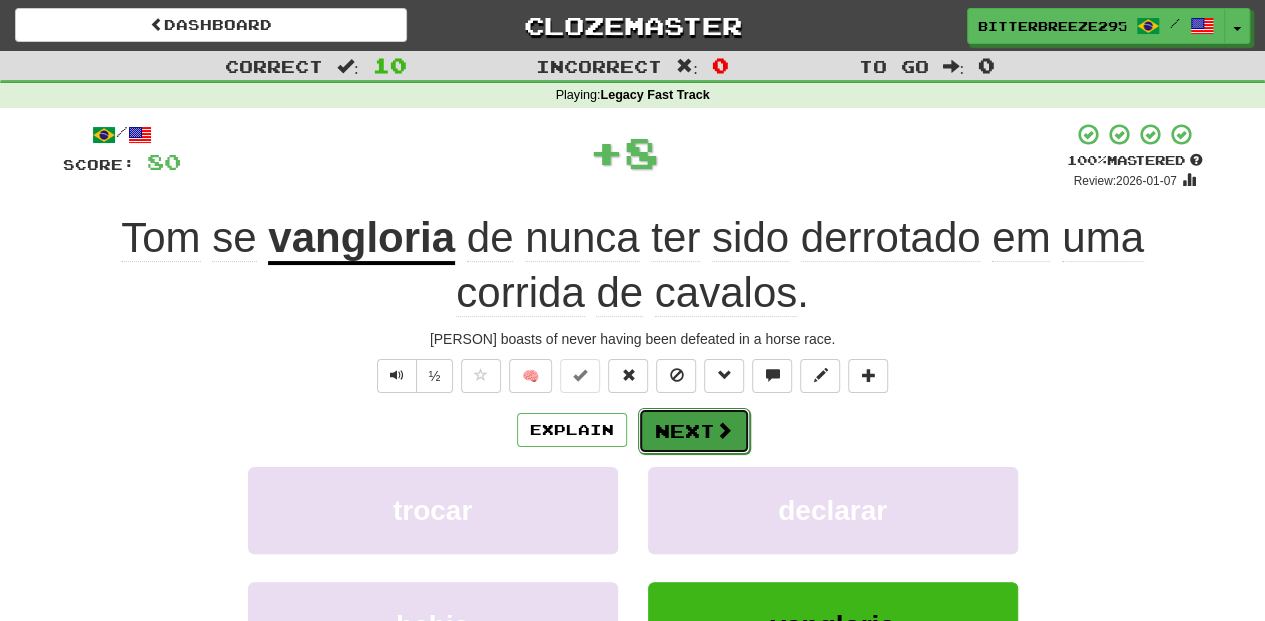 click on "Next" at bounding box center (694, 431) 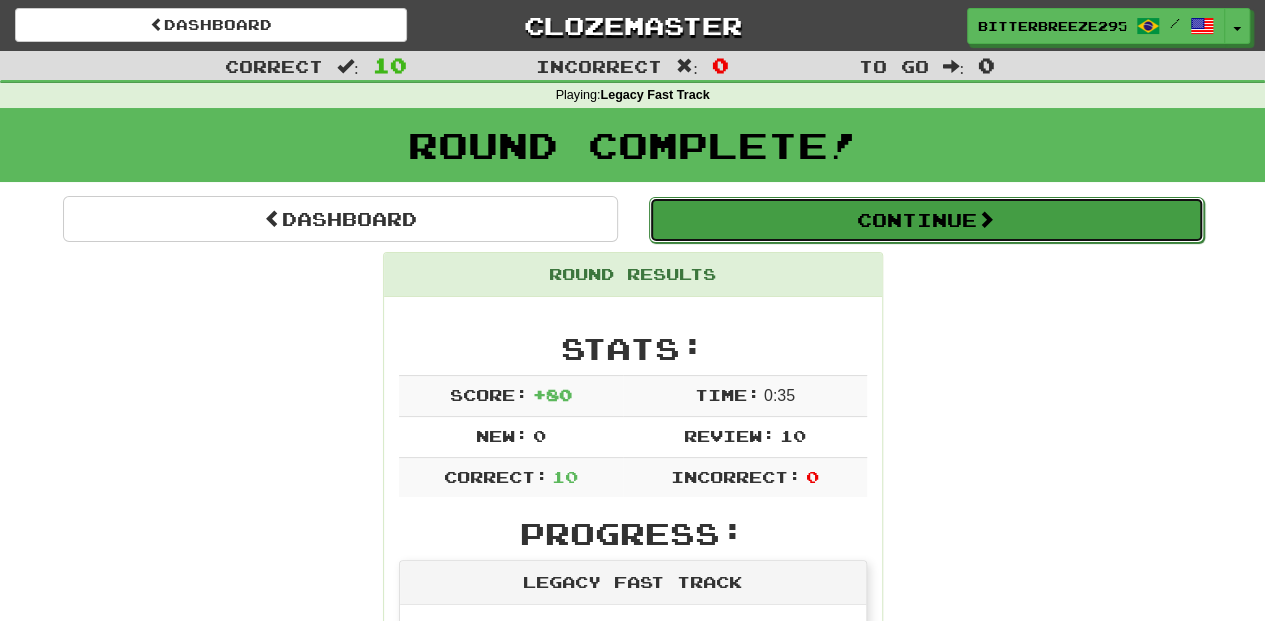 click on "Continue" at bounding box center (926, 220) 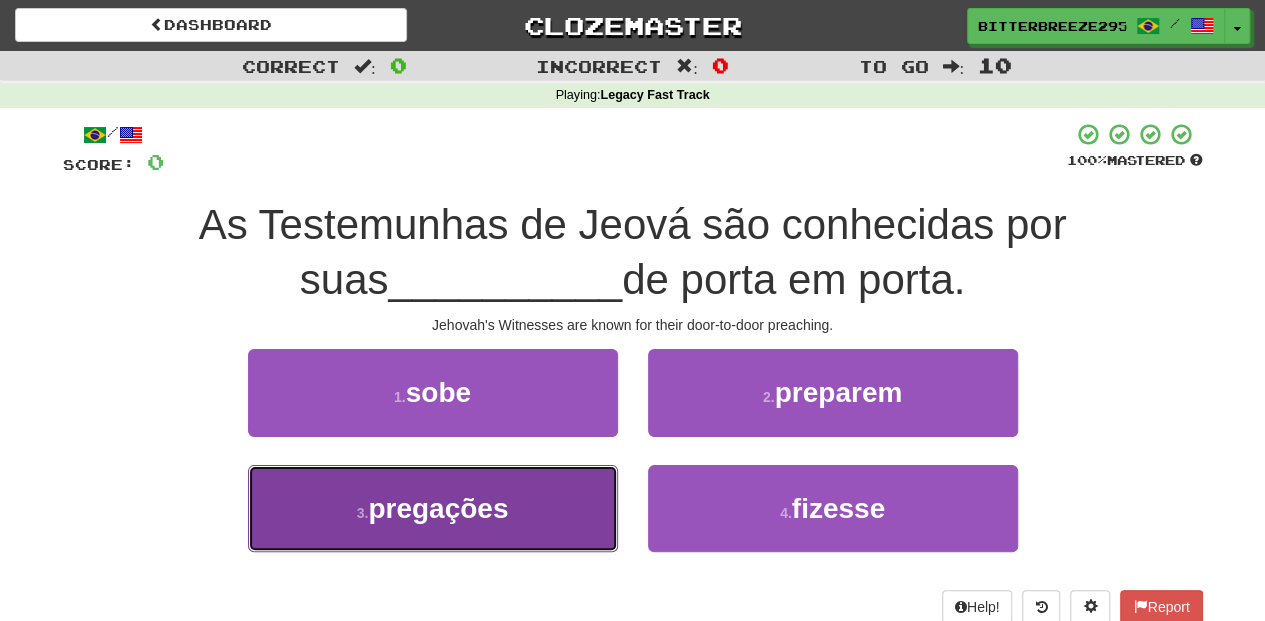 click on "3 .  pregações" at bounding box center [433, 508] 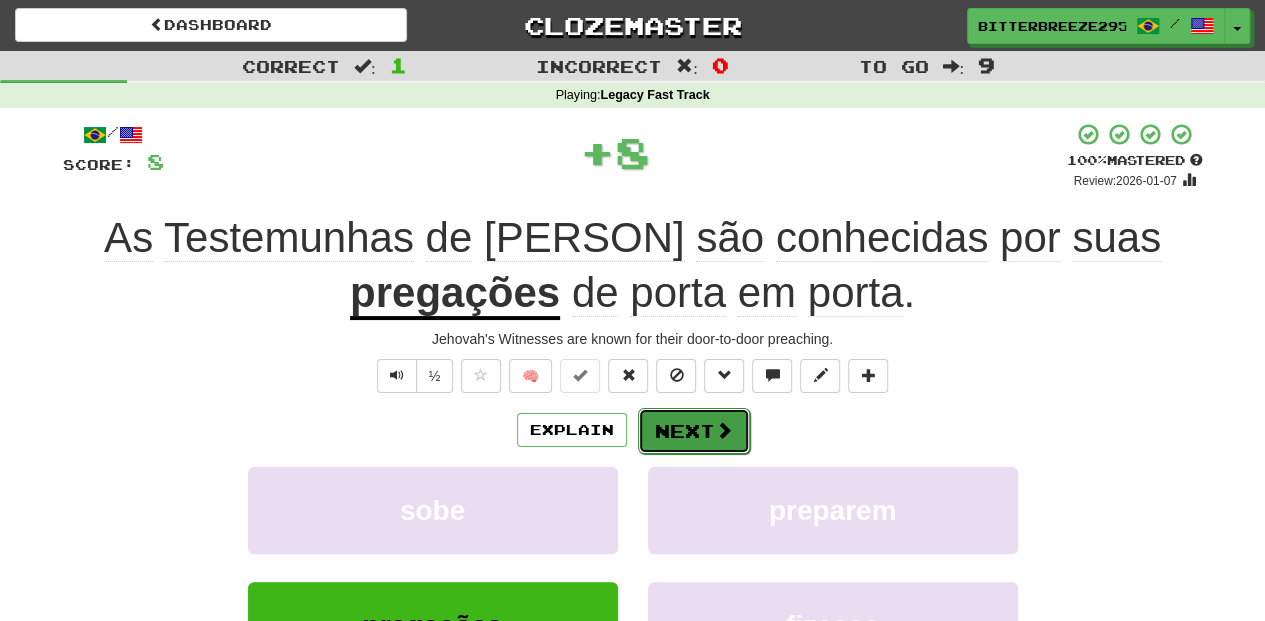 click on "Next" at bounding box center [694, 431] 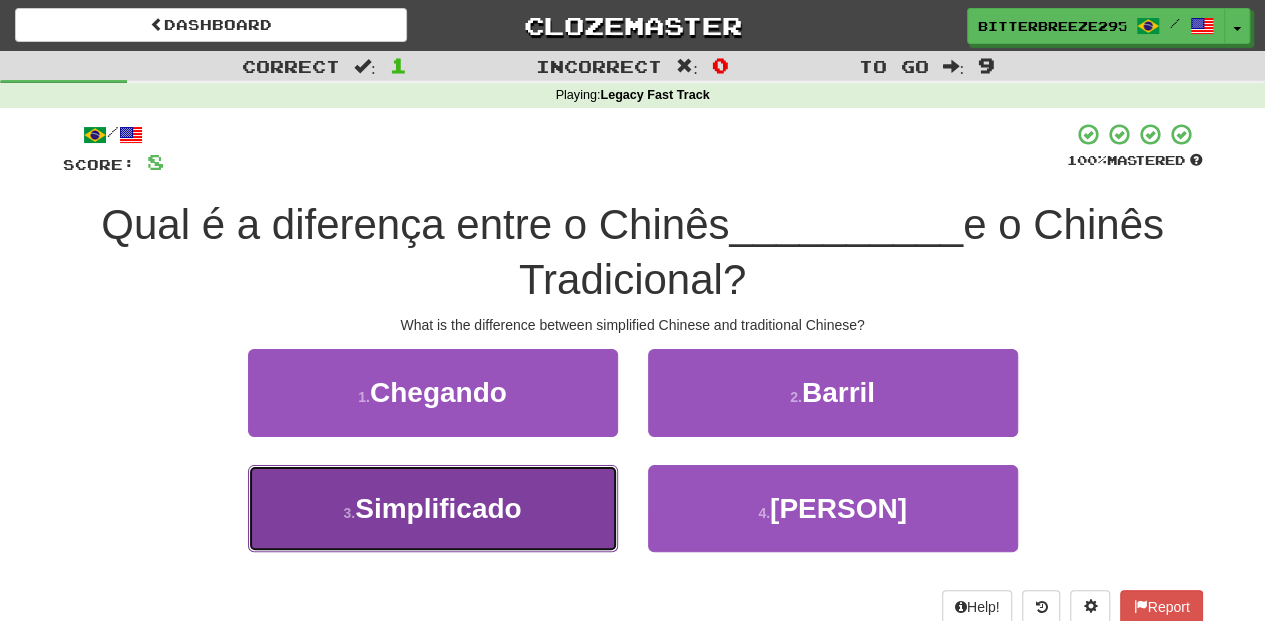 click on "3 .  Simplificado" at bounding box center (433, 508) 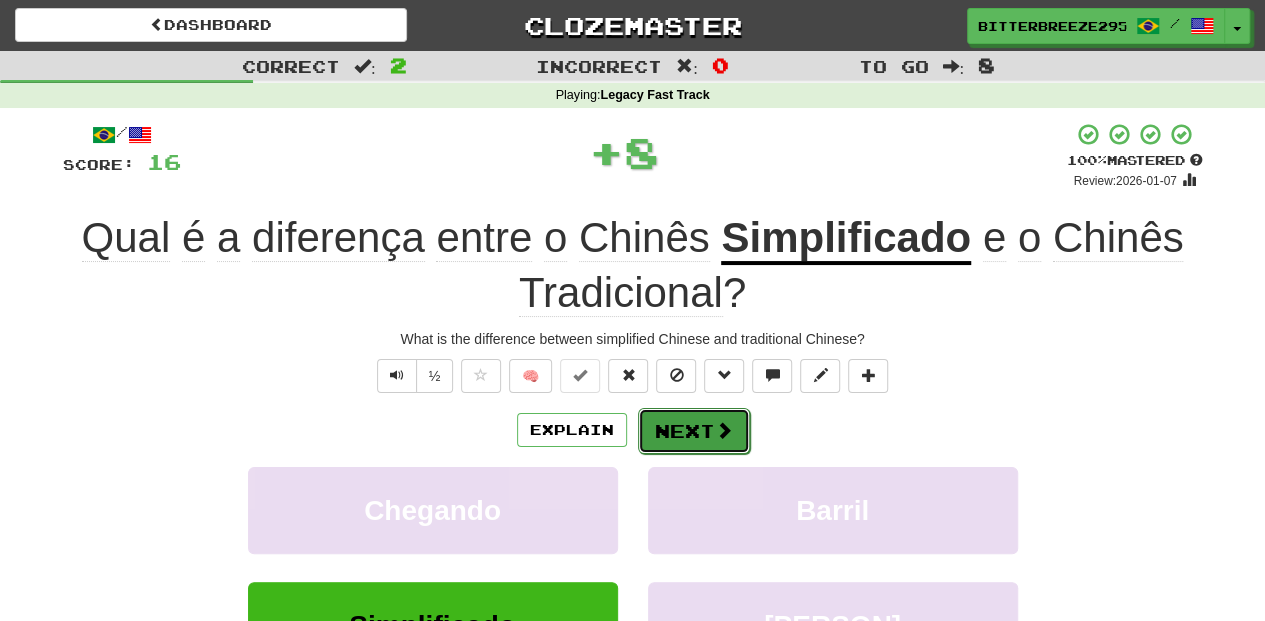 click on "Next" at bounding box center (694, 431) 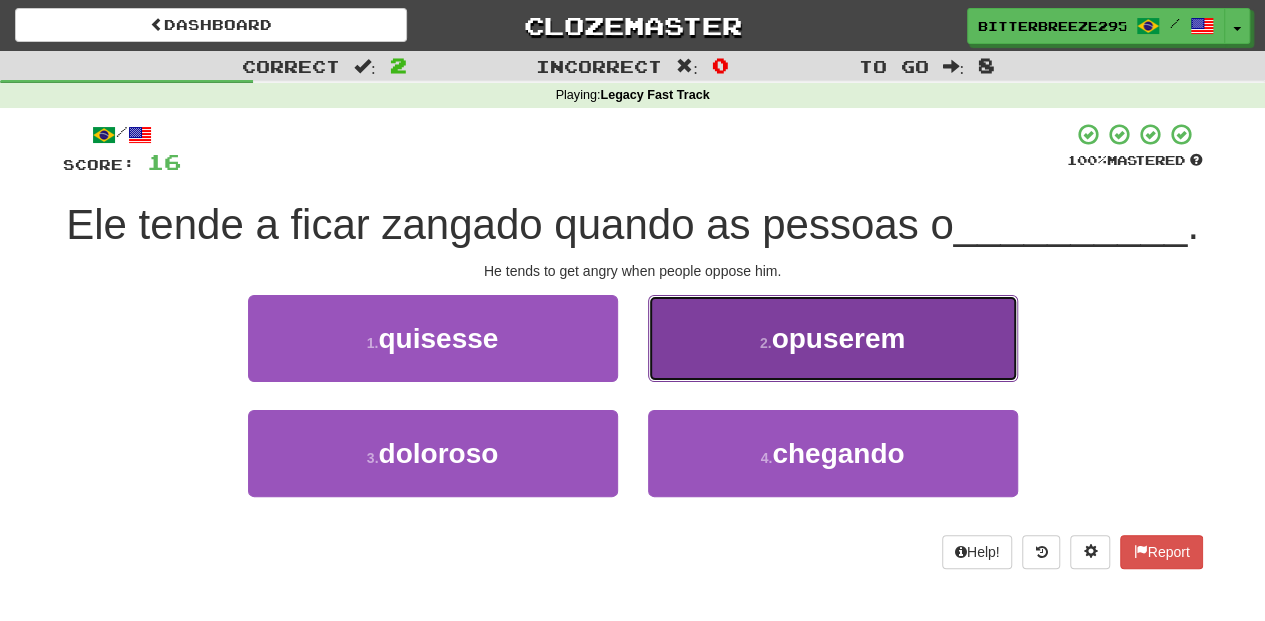click on "2 .  opuserem" at bounding box center (833, 338) 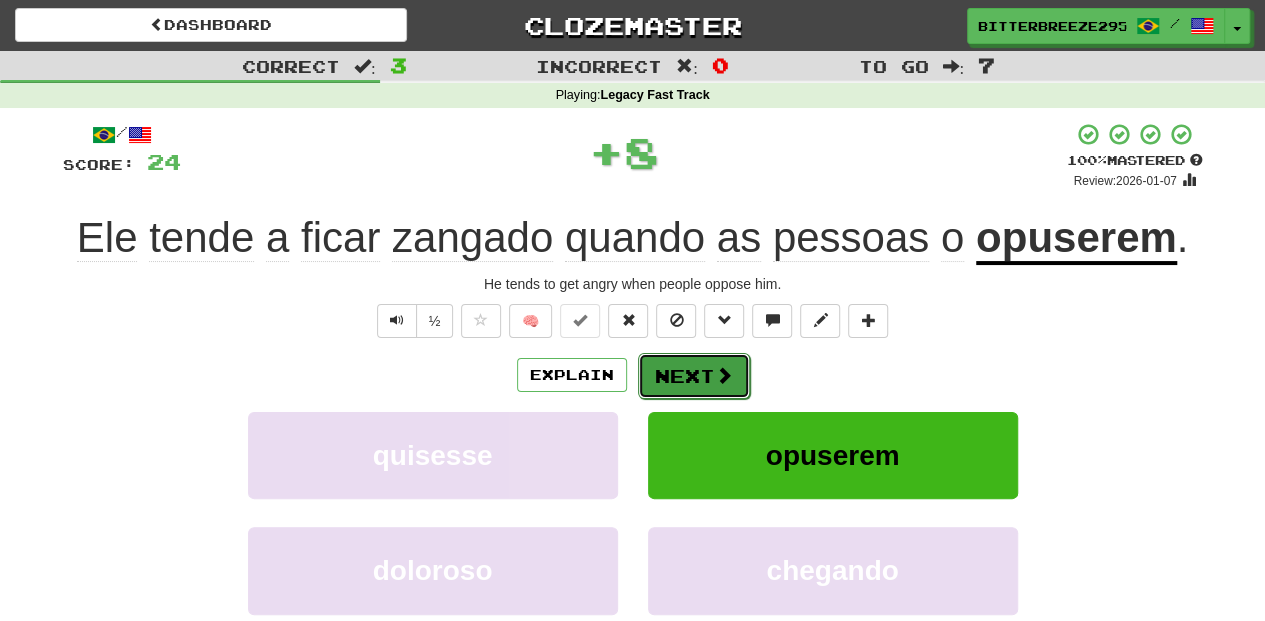 click on "Next" at bounding box center [694, 376] 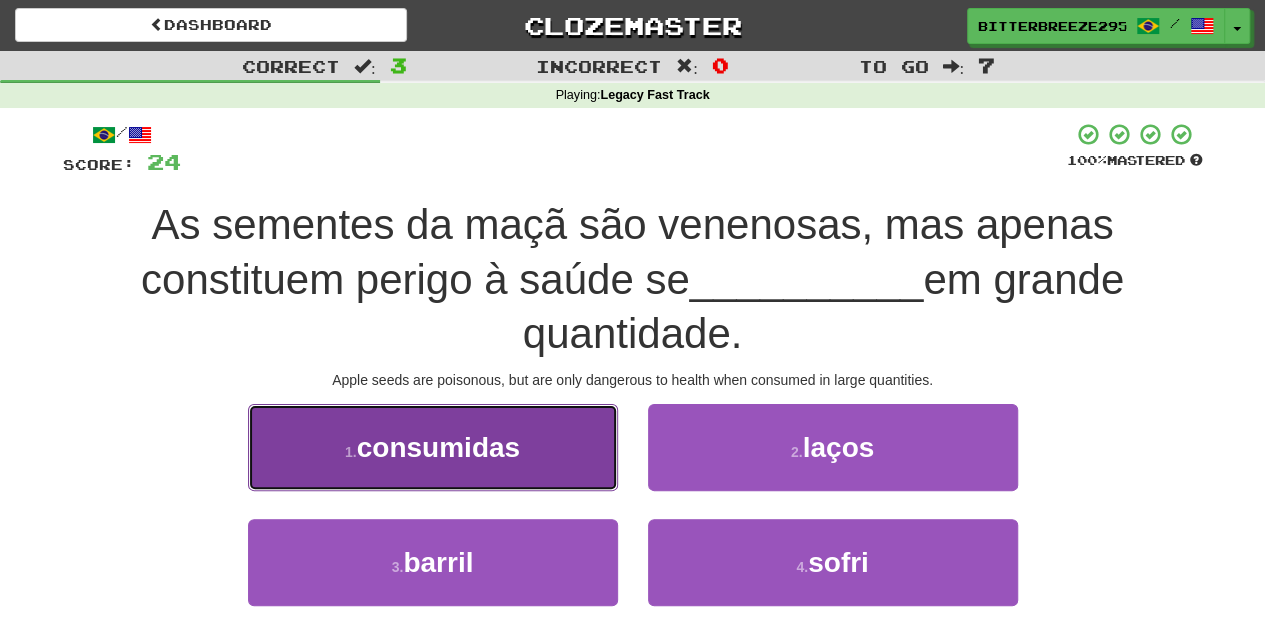 click on "1 .  consumidas" at bounding box center (433, 447) 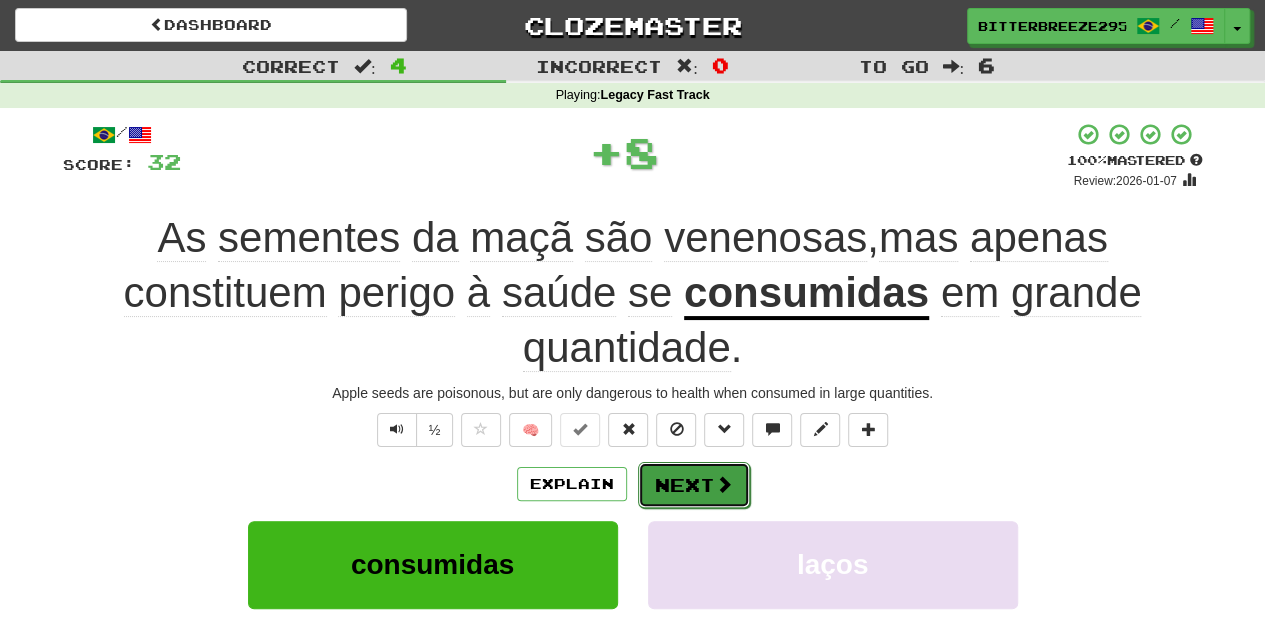 click on "Next" at bounding box center [694, 485] 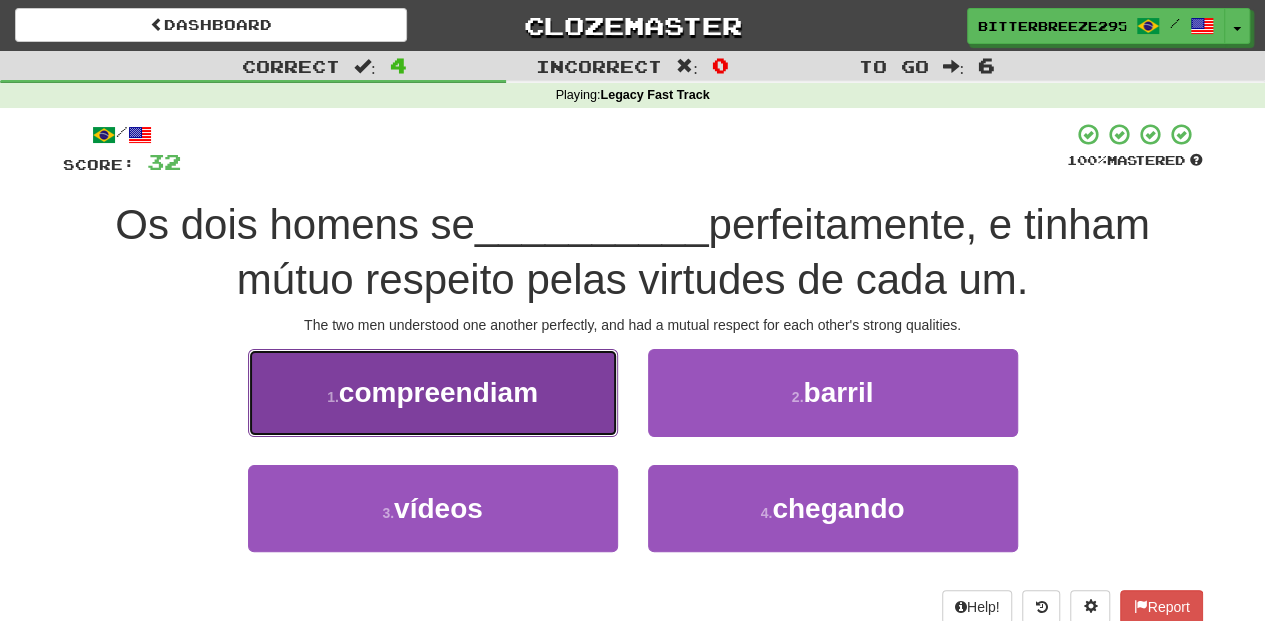 click on "1 .  compreendiam" at bounding box center [433, 392] 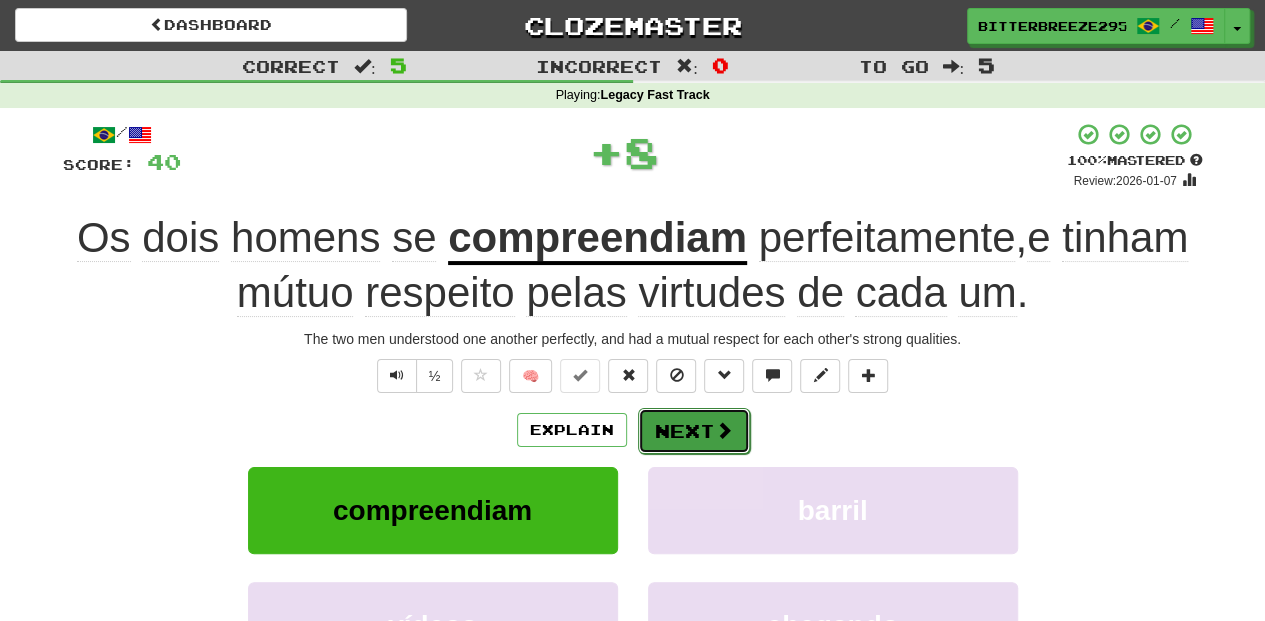 click on "Next" at bounding box center (694, 431) 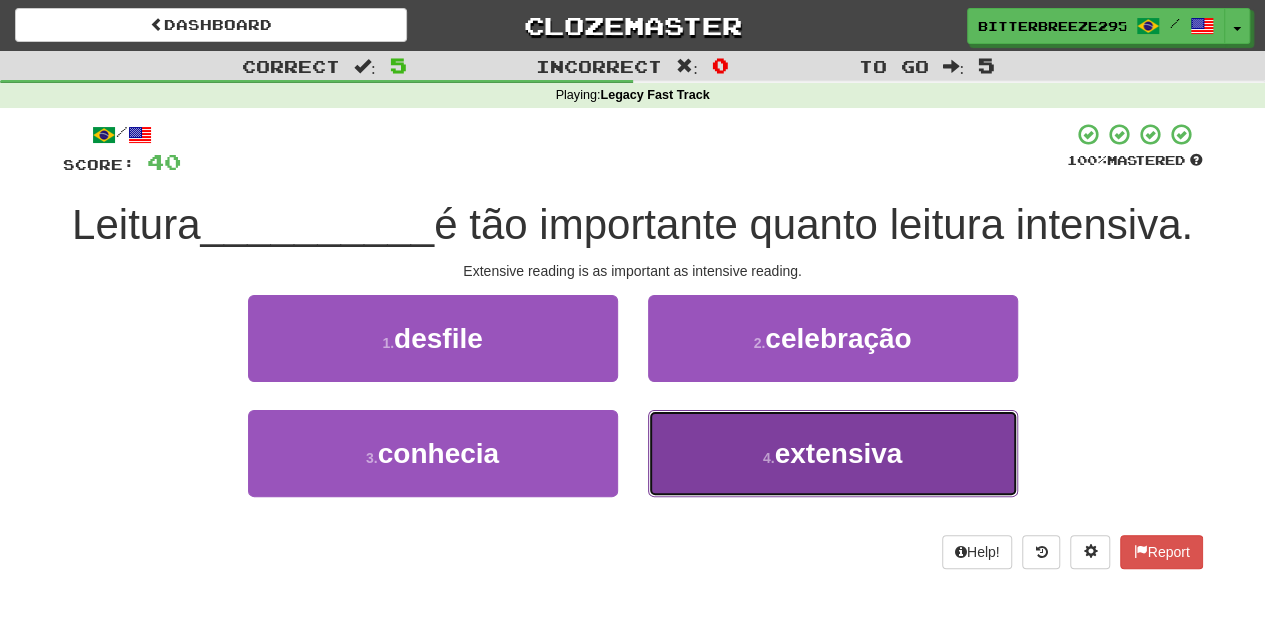 click on "4 .  extensiva" at bounding box center (833, 453) 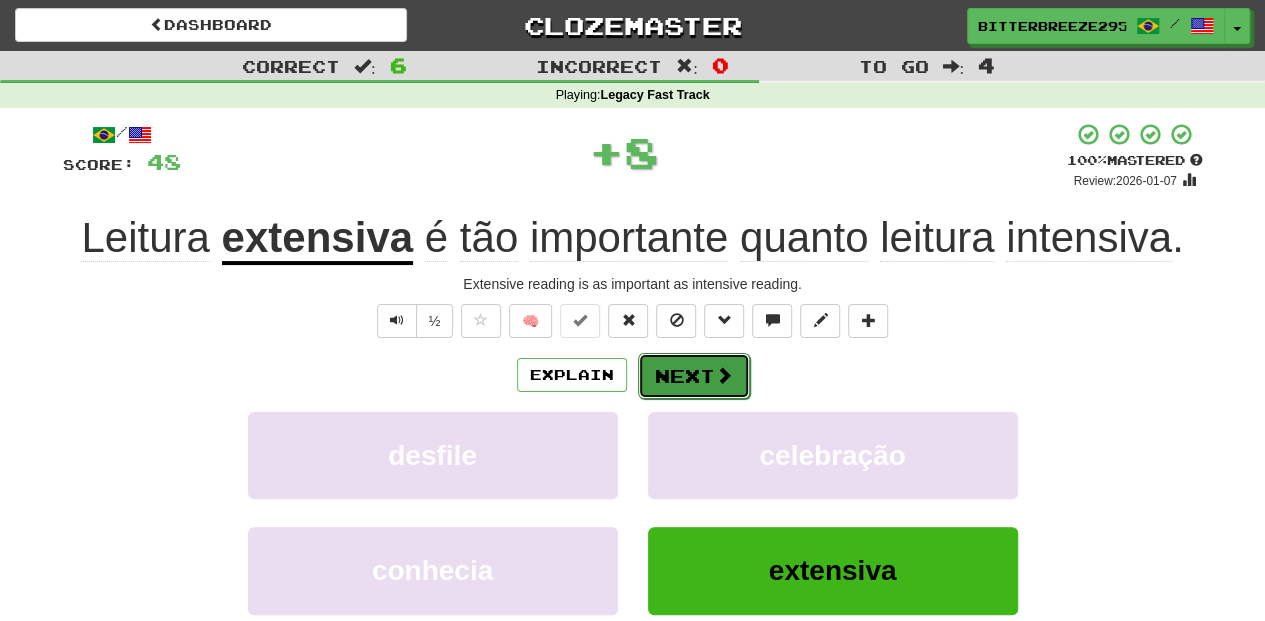 click on "Next" at bounding box center (694, 376) 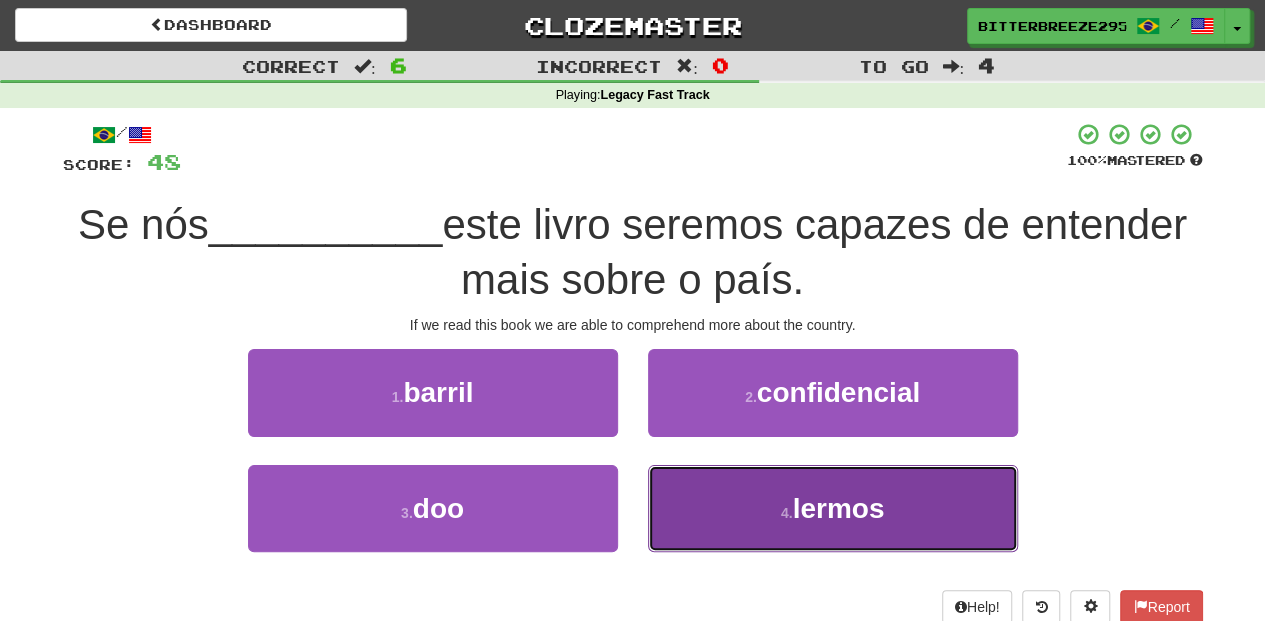 click on "4 .  lermos" at bounding box center [833, 508] 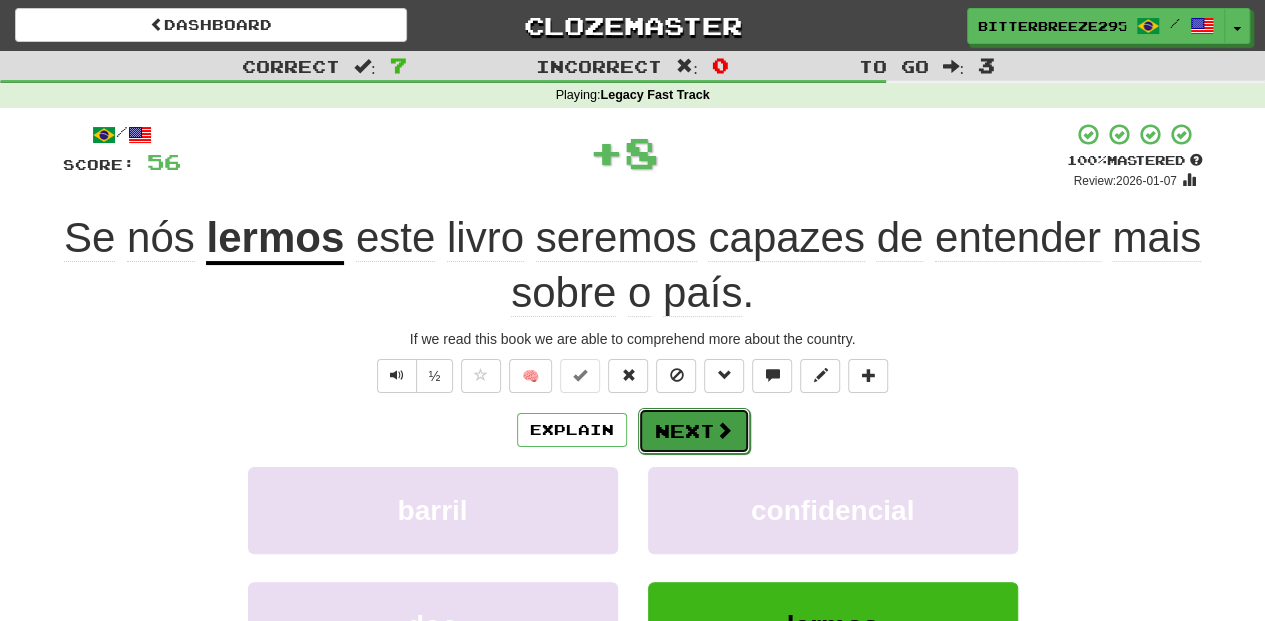 click on "Next" at bounding box center (694, 431) 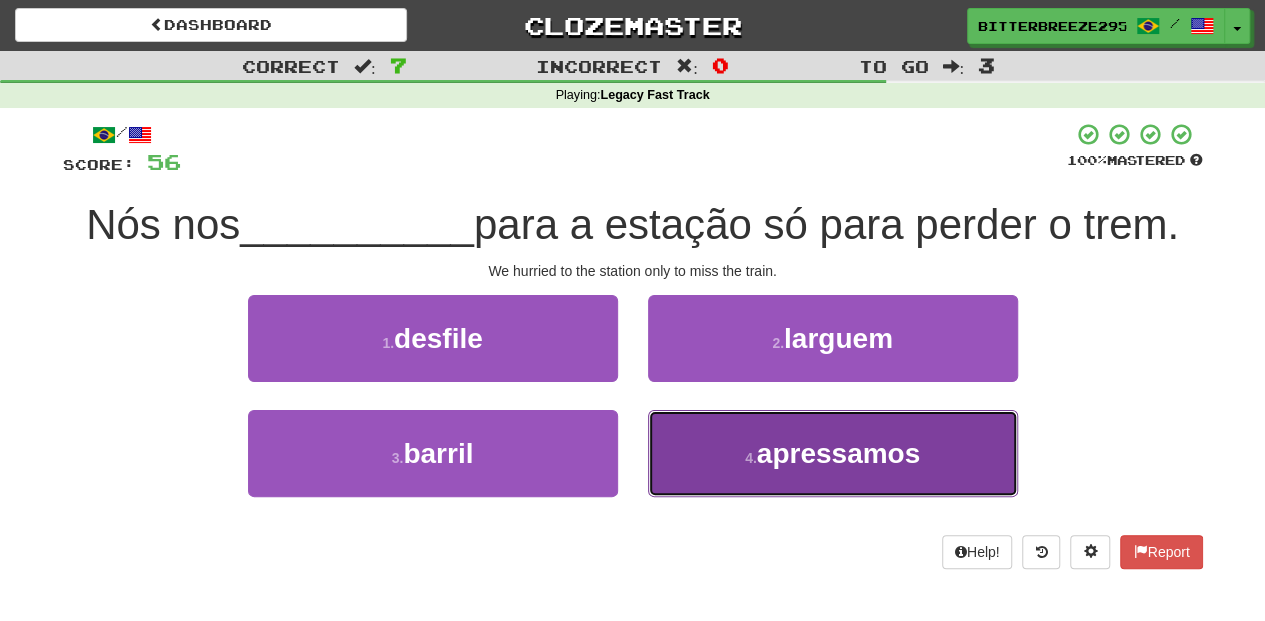 click on "4 .  apressamos" at bounding box center [833, 453] 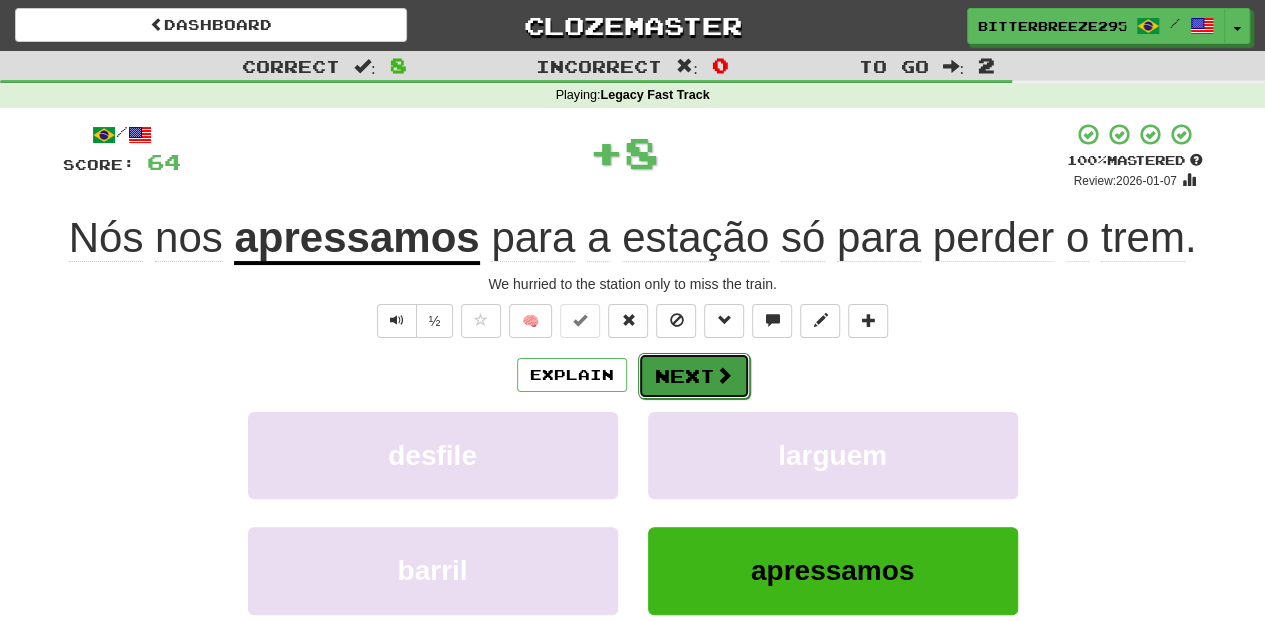 click on "Next" at bounding box center [694, 376] 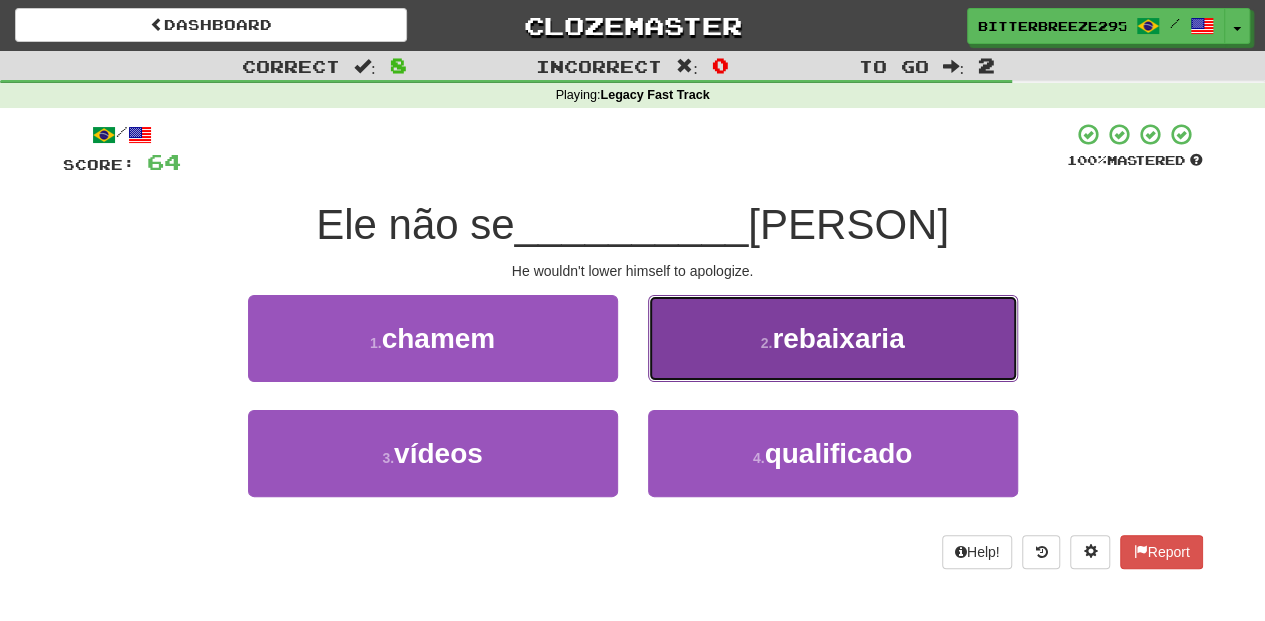 click on "2 .  rebaixaria" at bounding box center (833, 338) 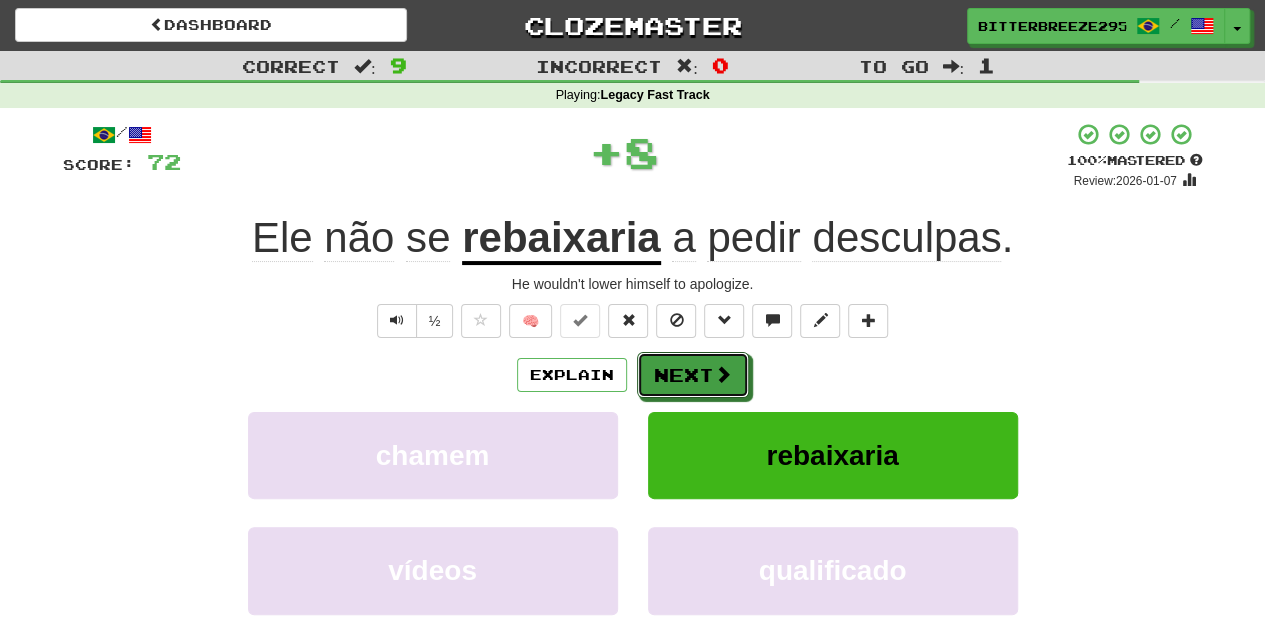 click on "Next" at bounding box center [693, 375] 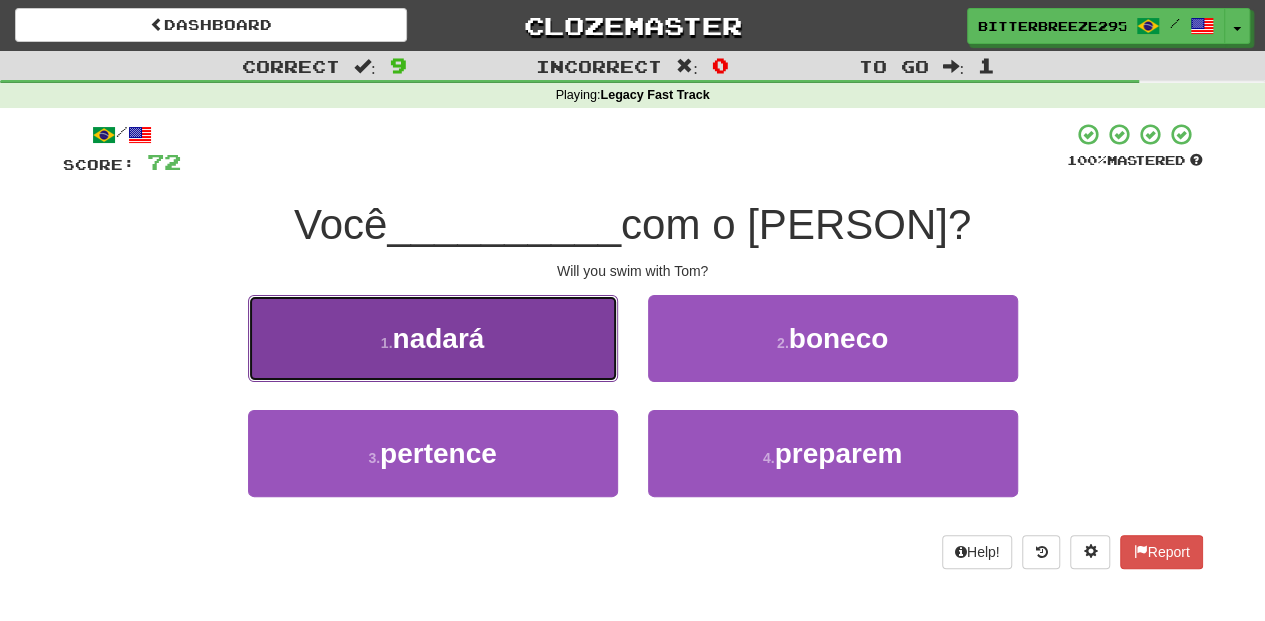 click on "1 .  nadará" at bounding box center (433, 338) 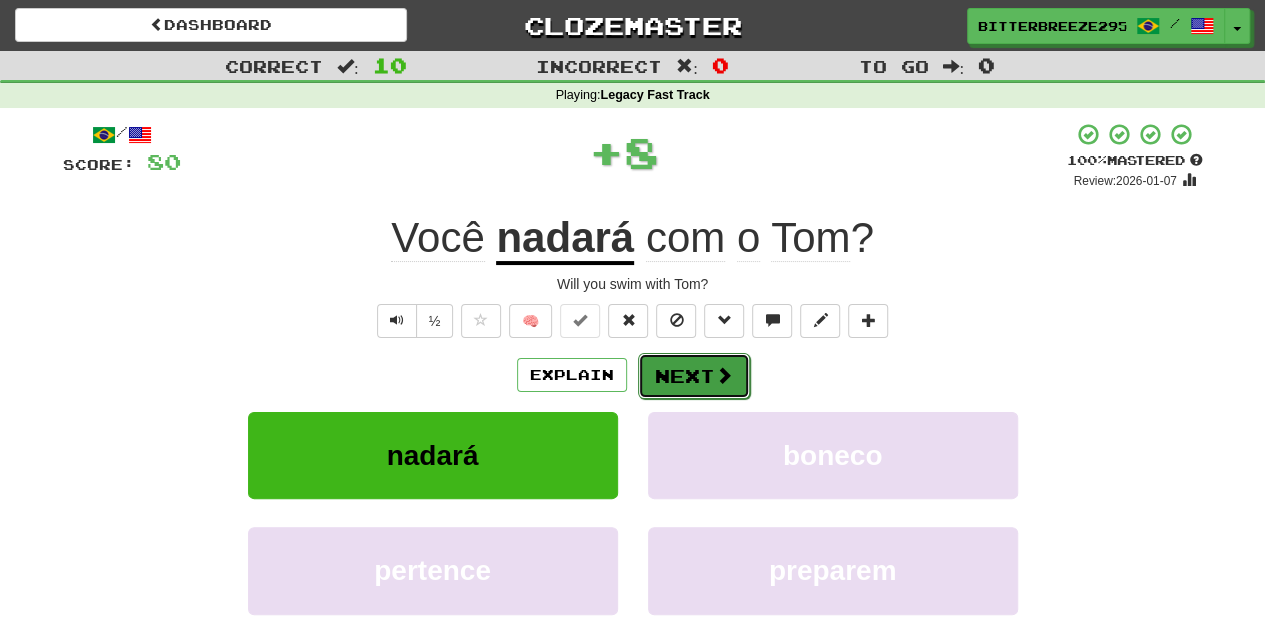 click on "Next" at bounding box center (694, 376) 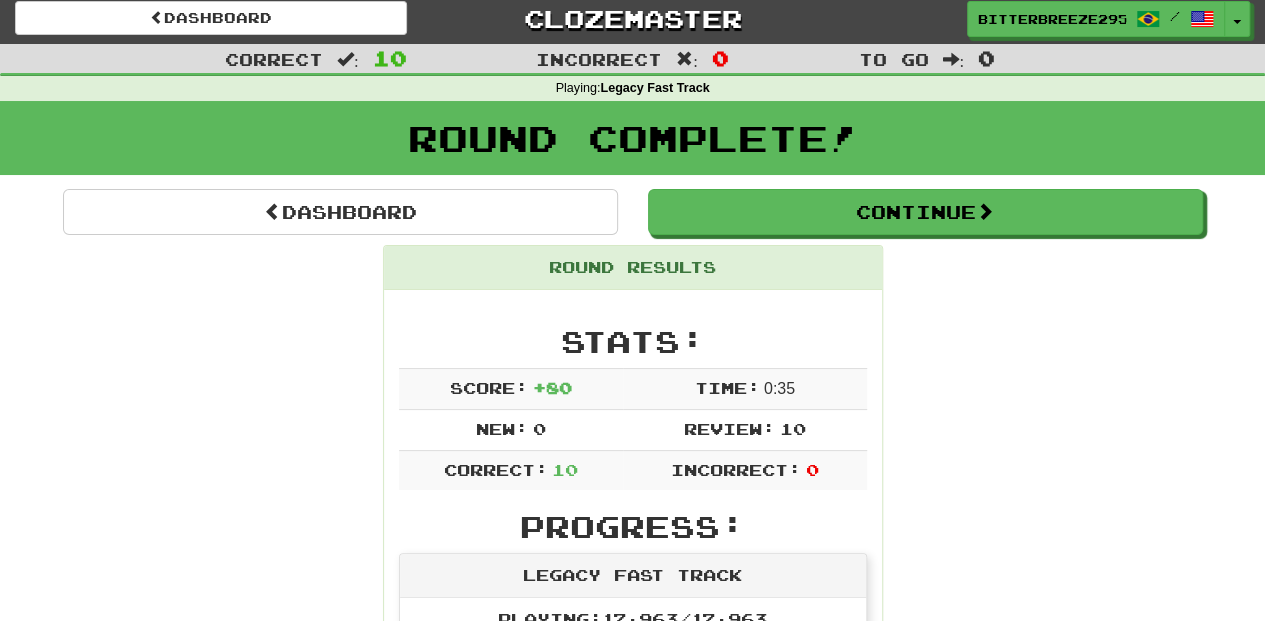 scroll, scrollTop: 0, scrollLeft: 0, axis: both 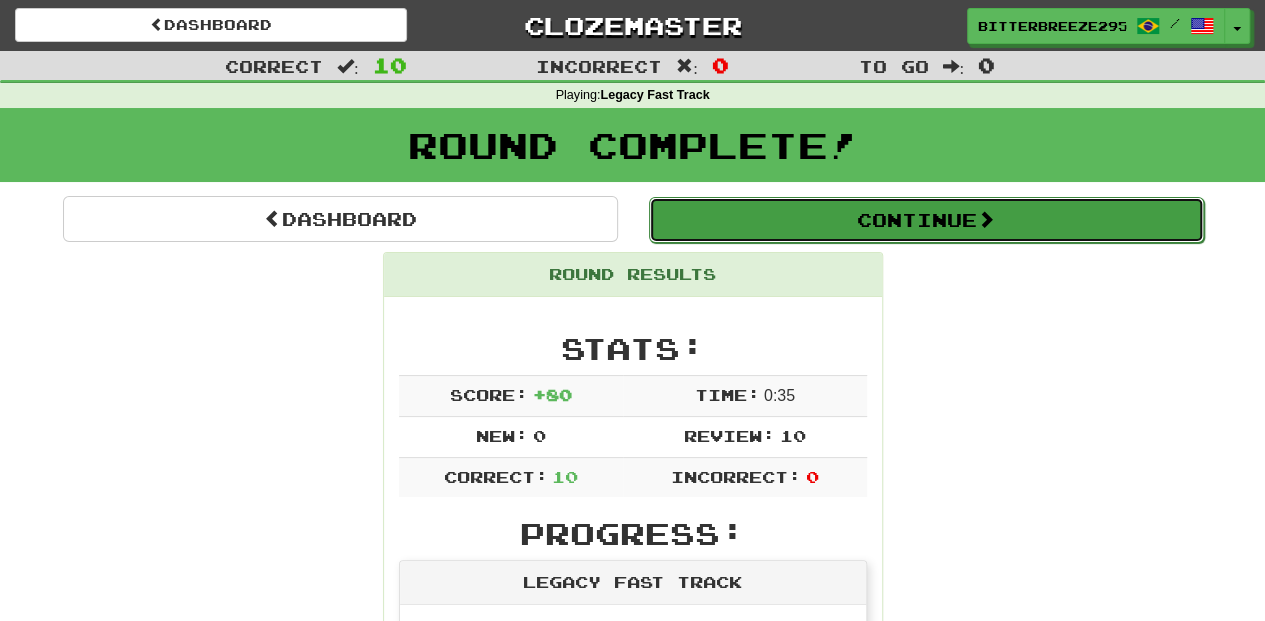click on "Continue" at bounding box center (926, 220) 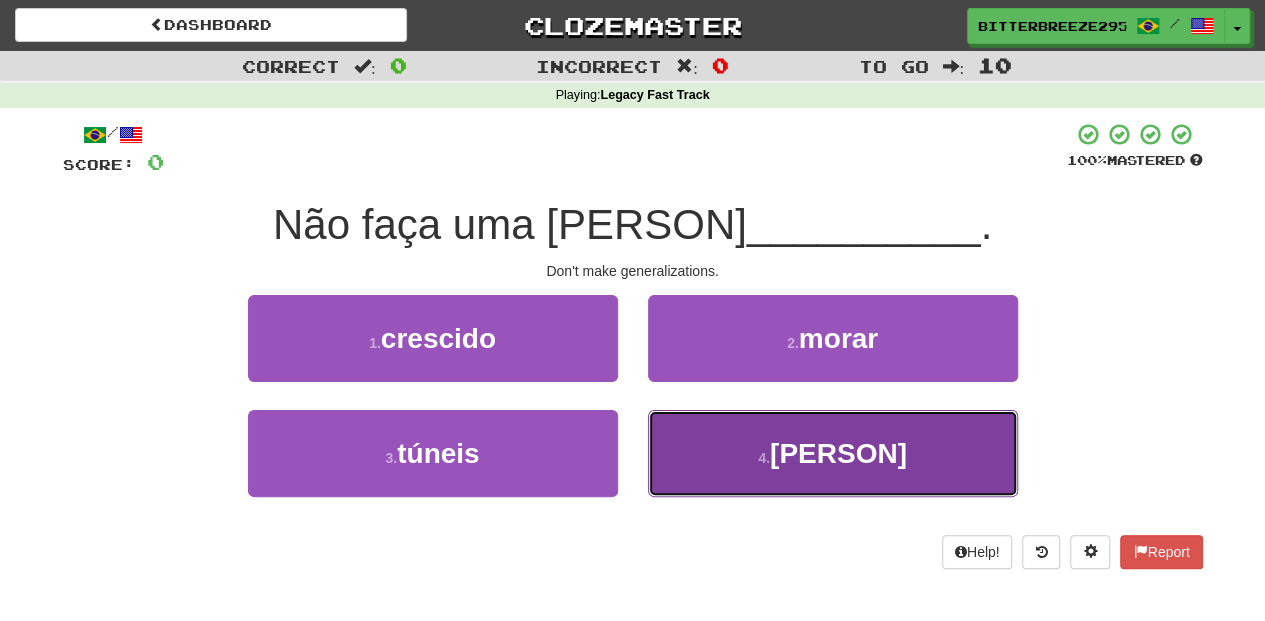 click on "4 .  generalização" at bounding box center [833, 453] 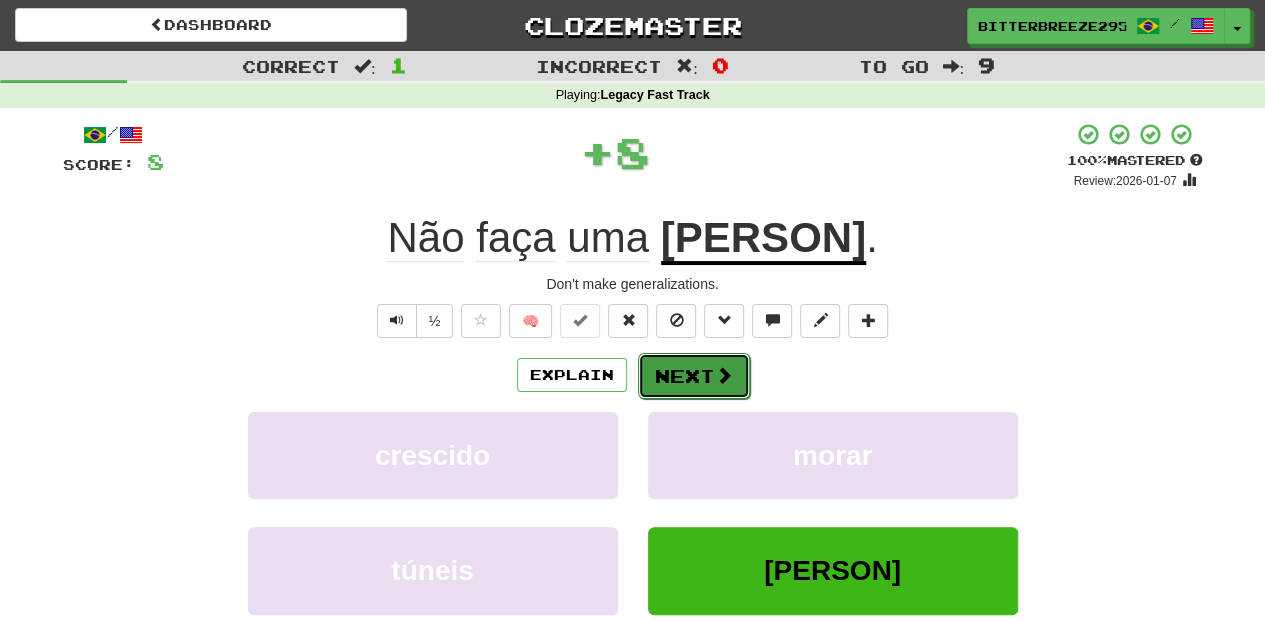 click on "Next" at bounding box center [694, 376] 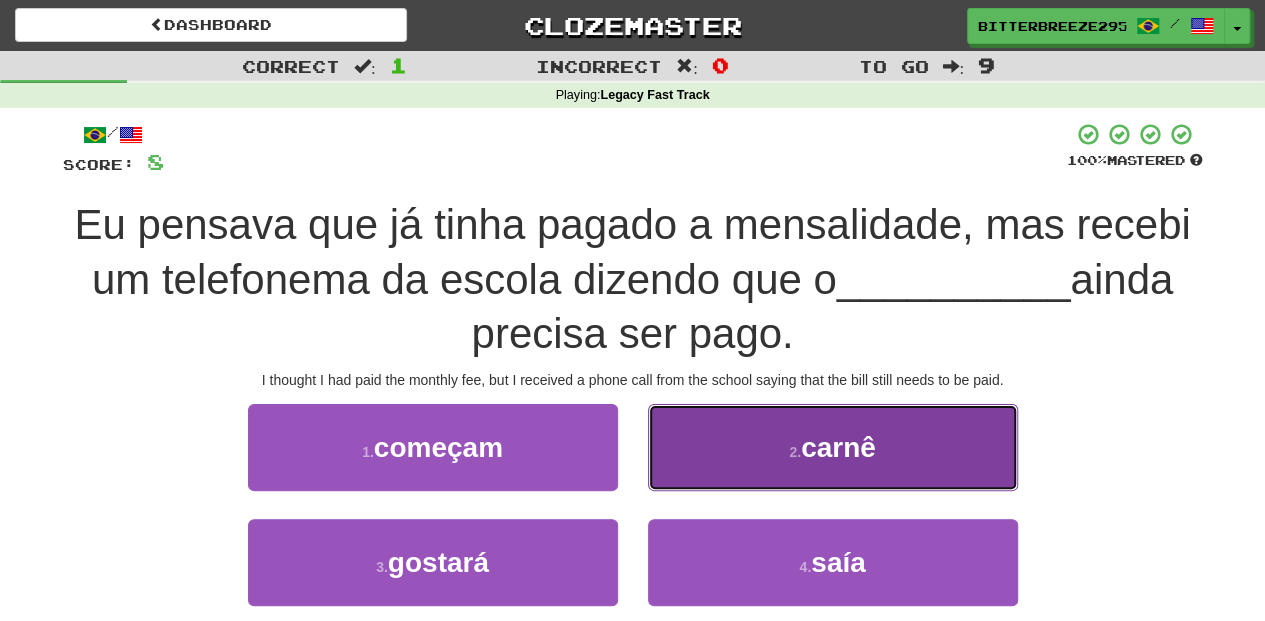 click on "2 .  carnê" at bounding box center (833, 447) 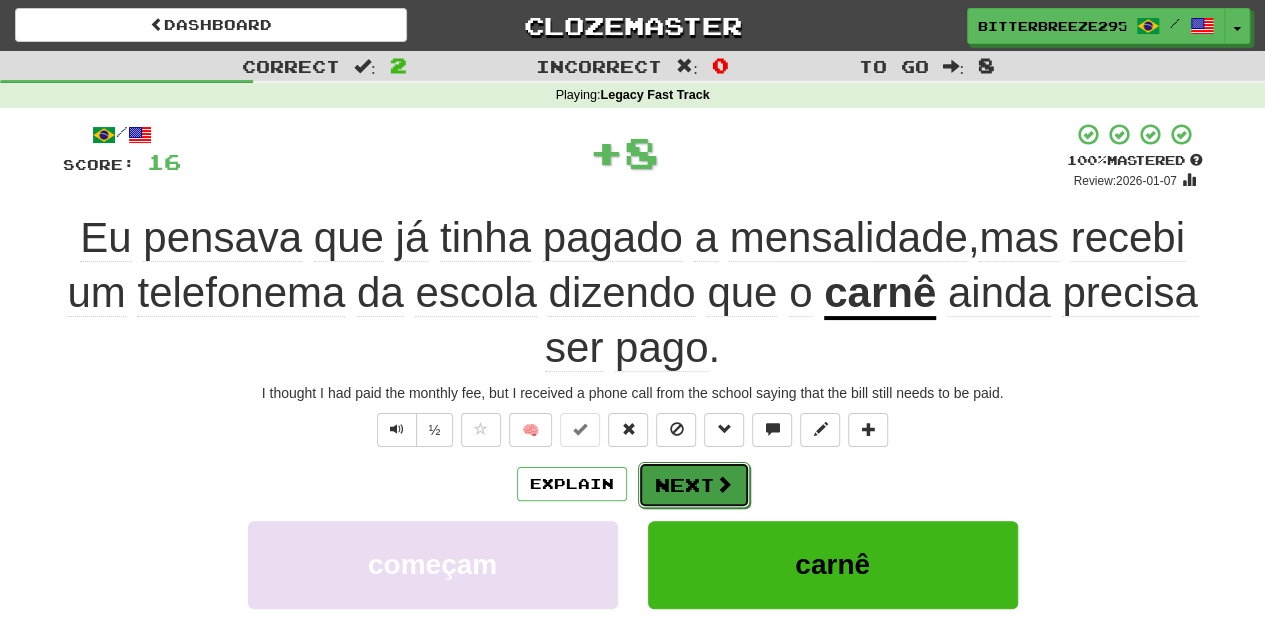 click on "Next" at bounding box center [694, 485] 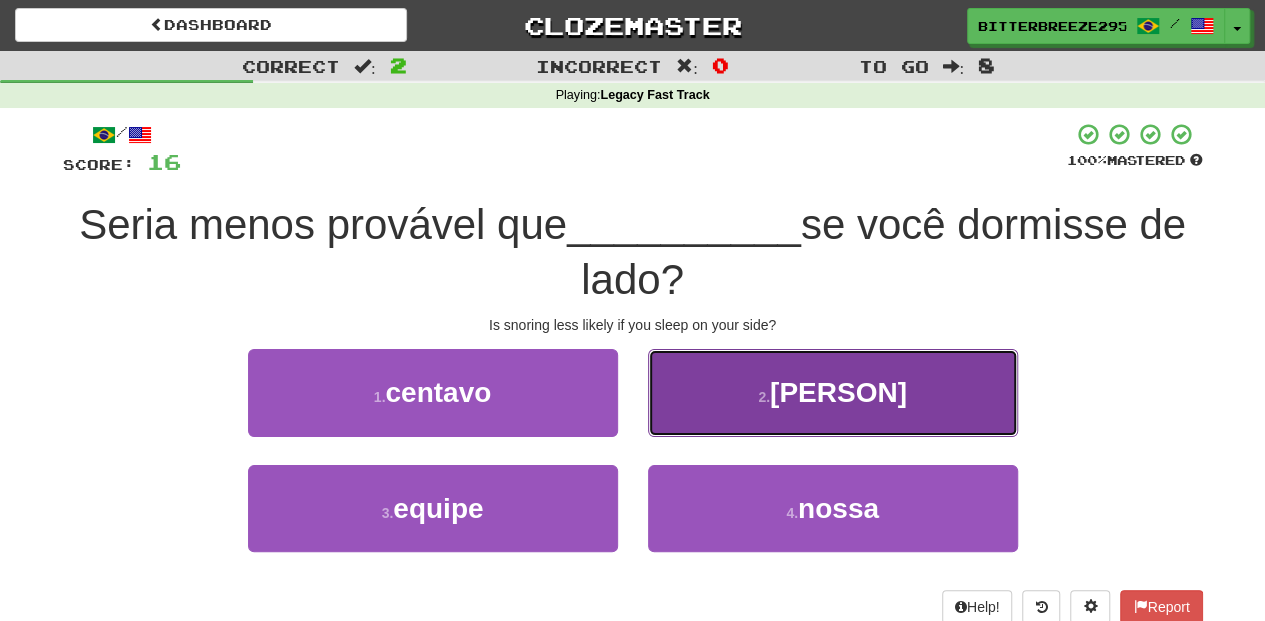 click on "2 .  ronque" at bounding box center [833, 392] 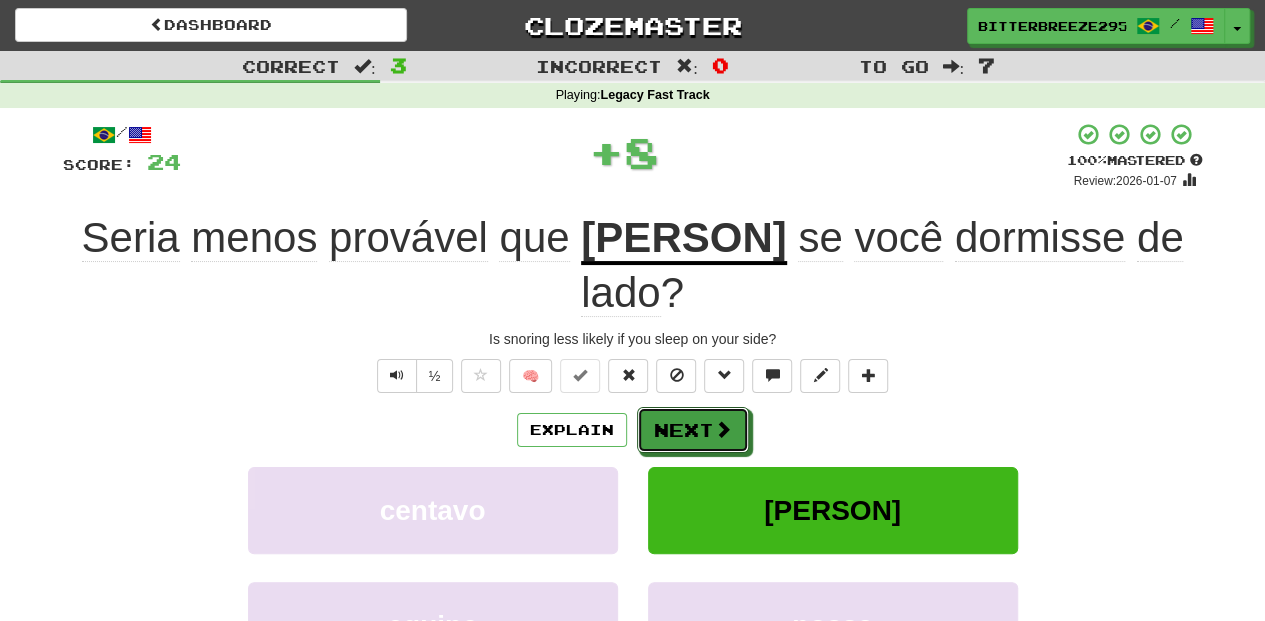 click on "Next" at bounding box center [693, 430] 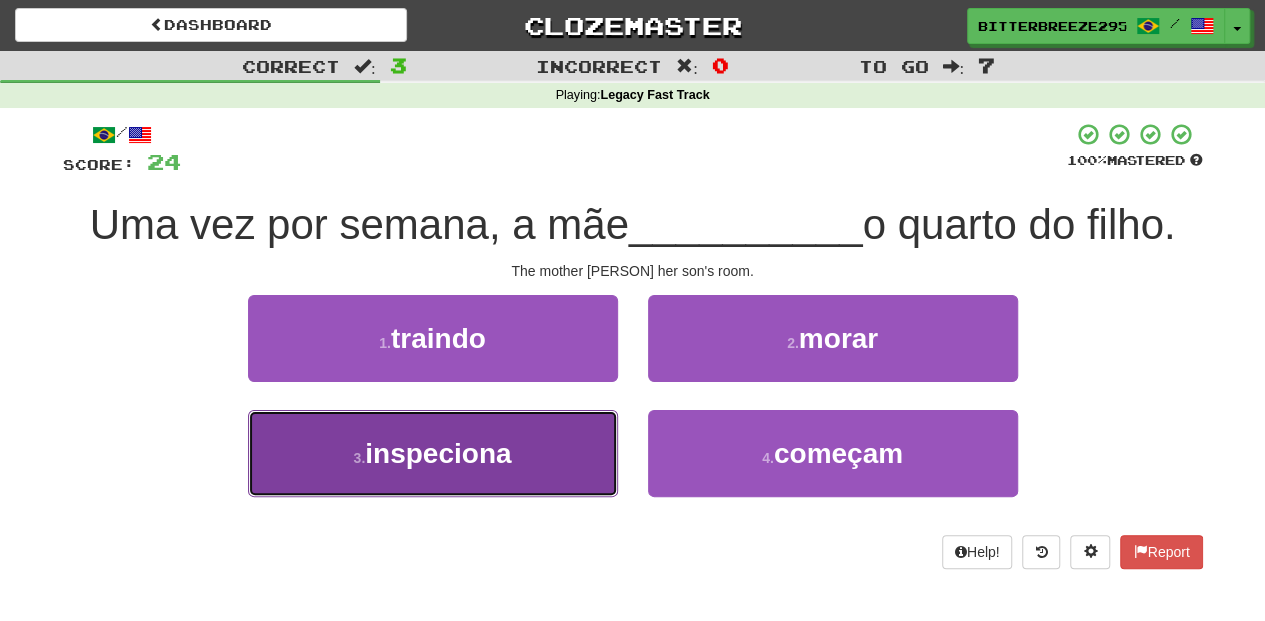 click on "3 .  inspeciona" at bounding box center (433, 453) 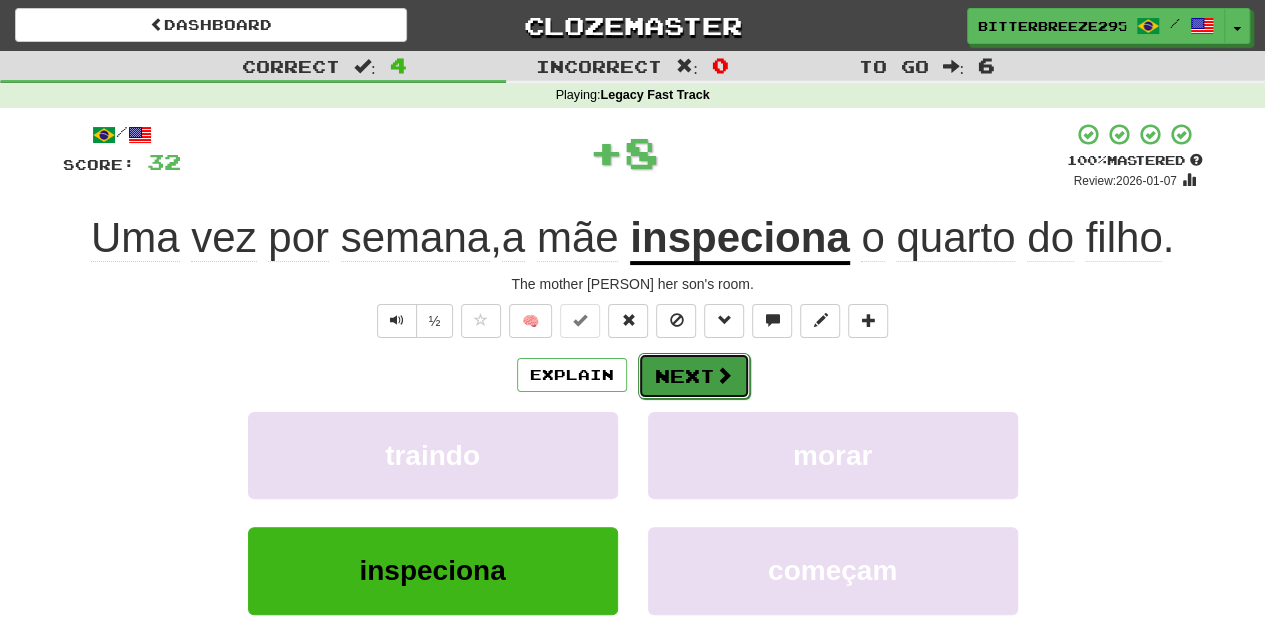 click on "Next" at bounding box center [694, 376] 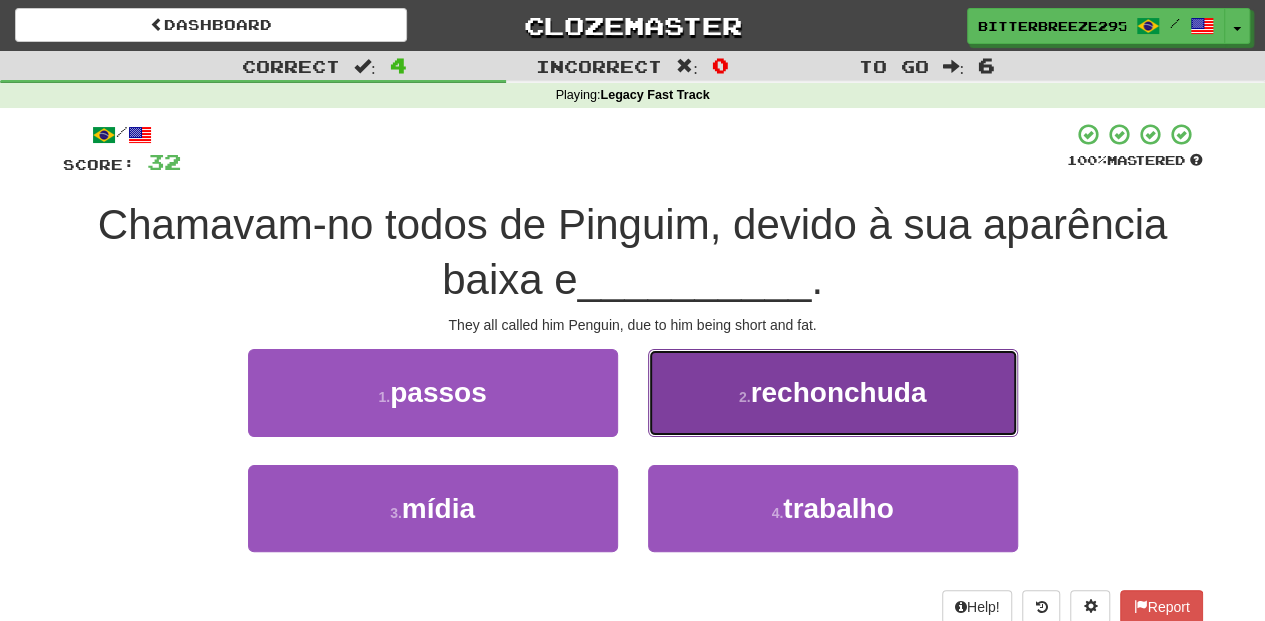 click on "2 .  rechonchuda" at bounding box center (833, 392) 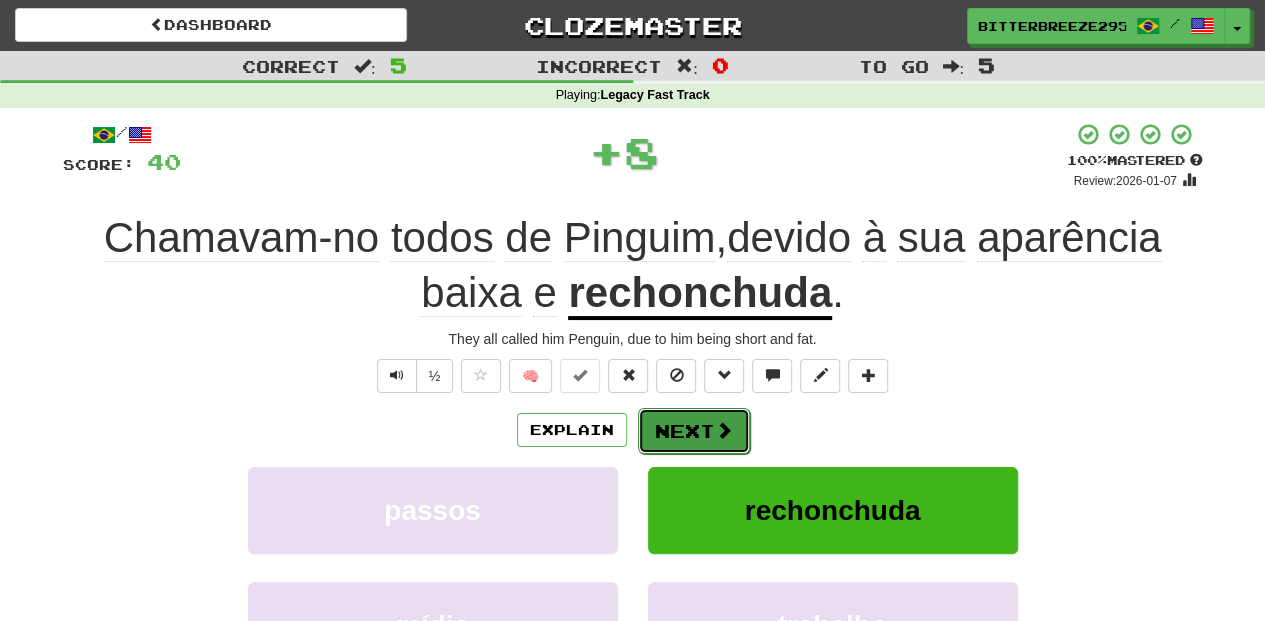 click on "Next" at bounding box center (694, 431) 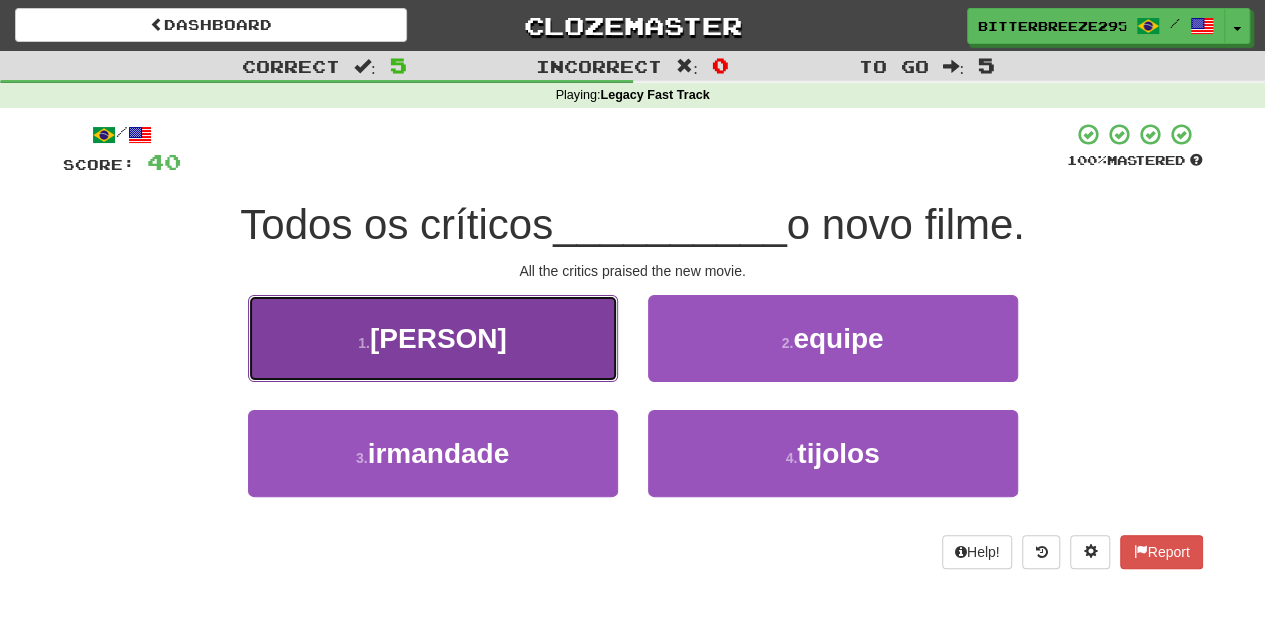 click on "1 .  elogiaram" at bounding box center [433, 338] 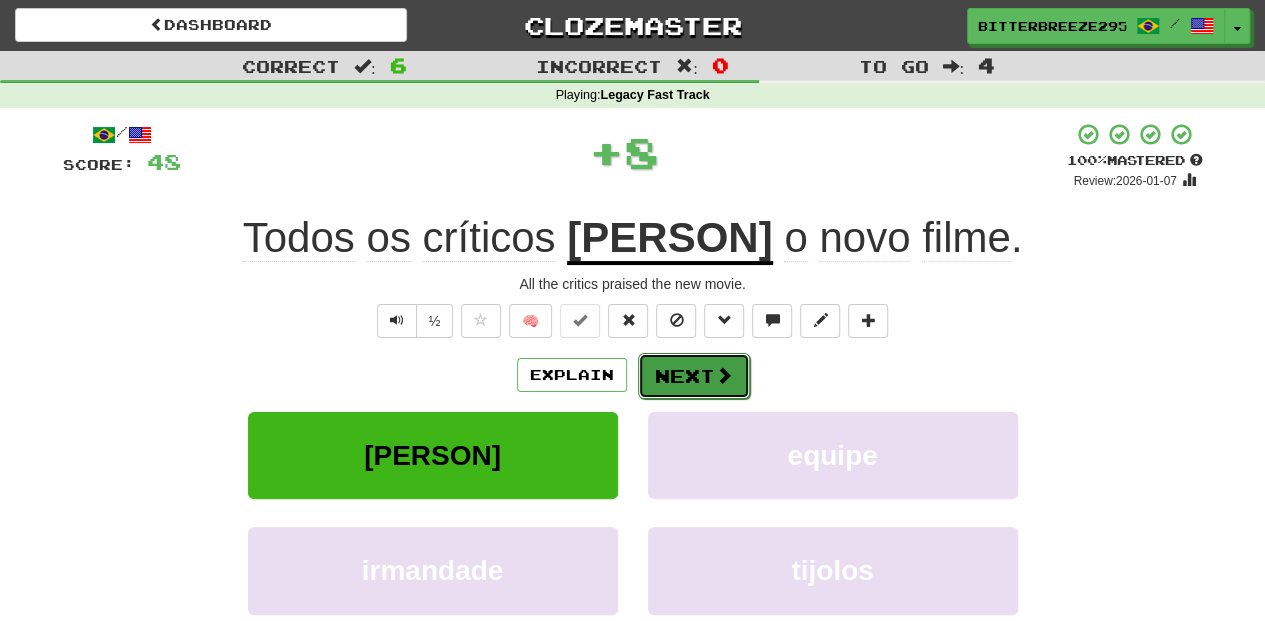 click on "Next" at bounding box center (694, 376) 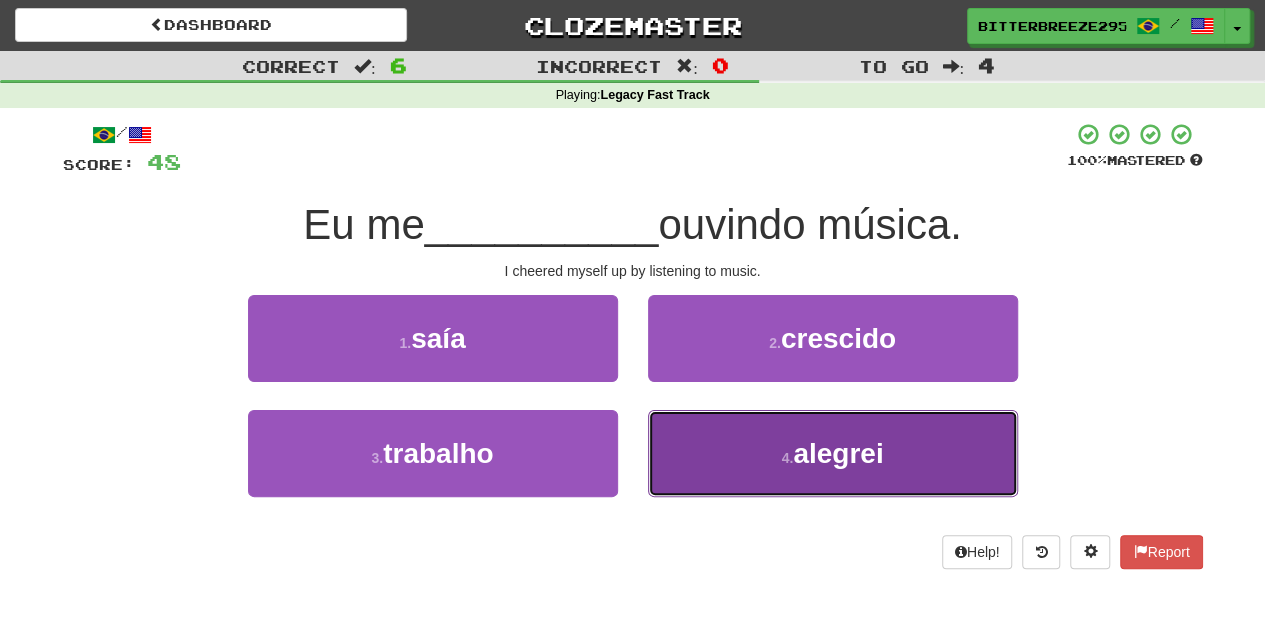 click on "4 .  alegrei" at bounding box center [833, 453] 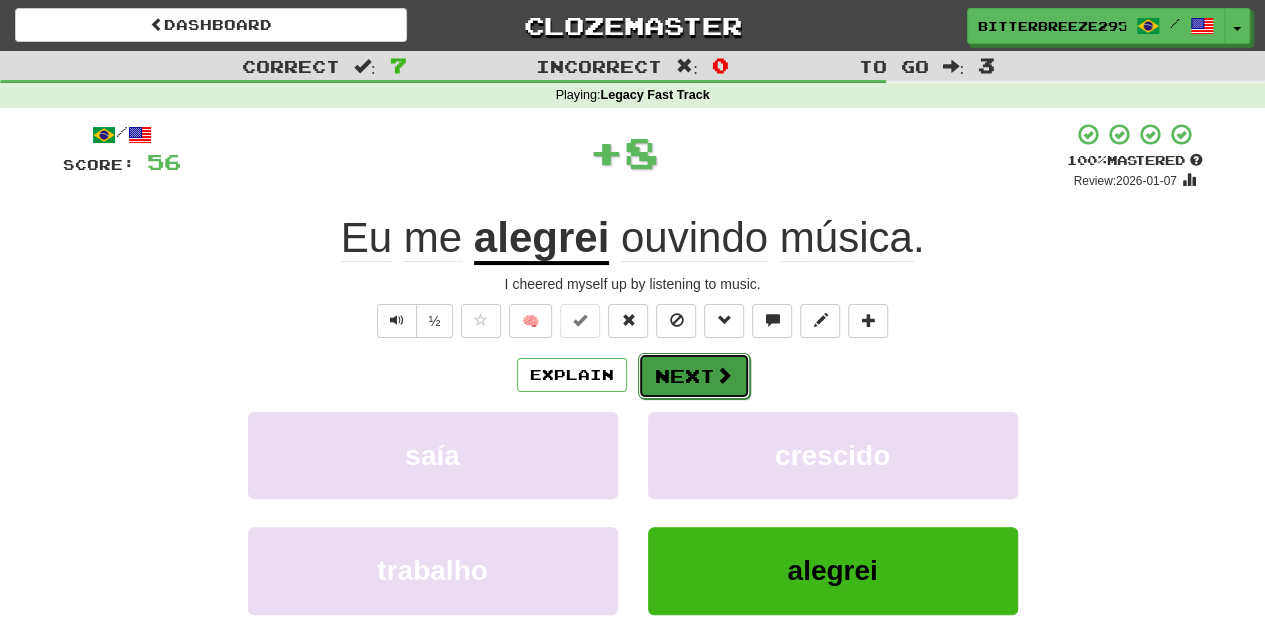 drag, startPoint x: 710, startPoint y: 356, endPoint x: 708, endPoint y: 369, distance: 13.152946 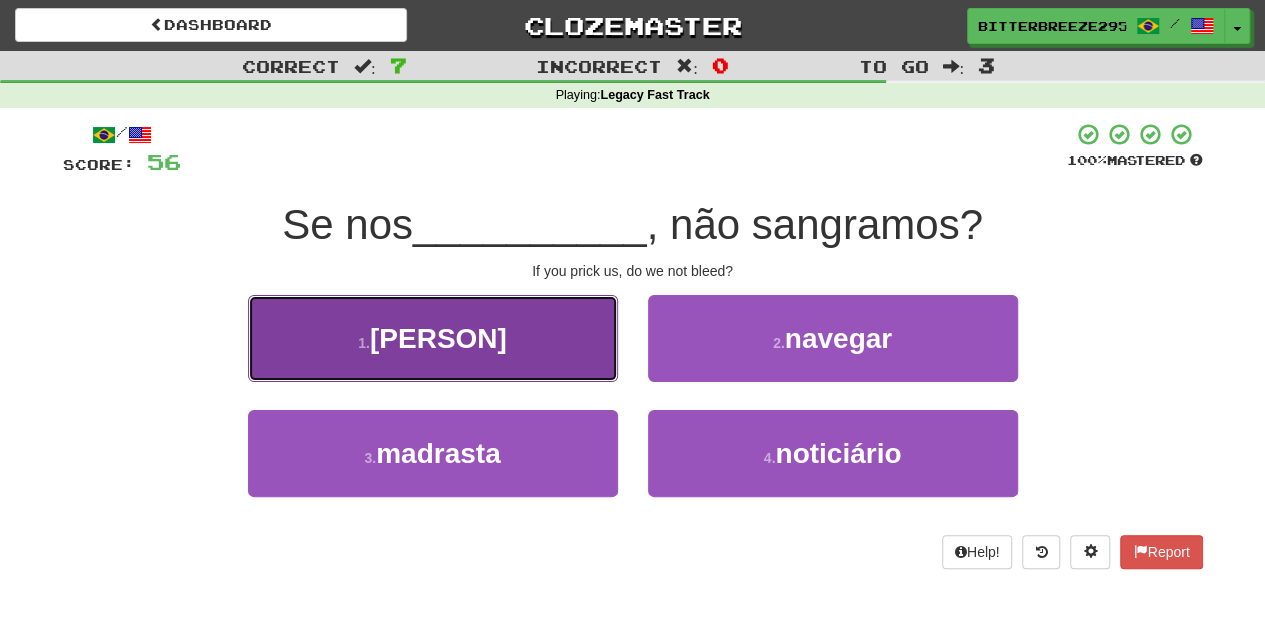 click on "1 .  espetam" at bounding box center [433, 338] 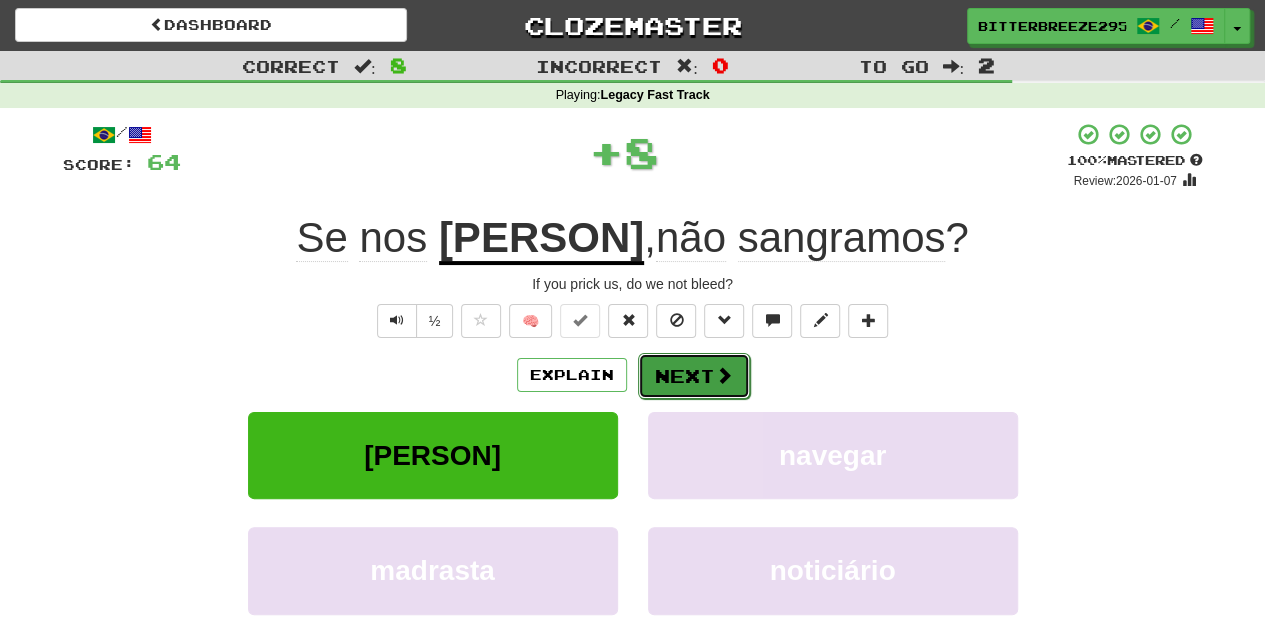 click on "Next" at bounding box center (694, 376) 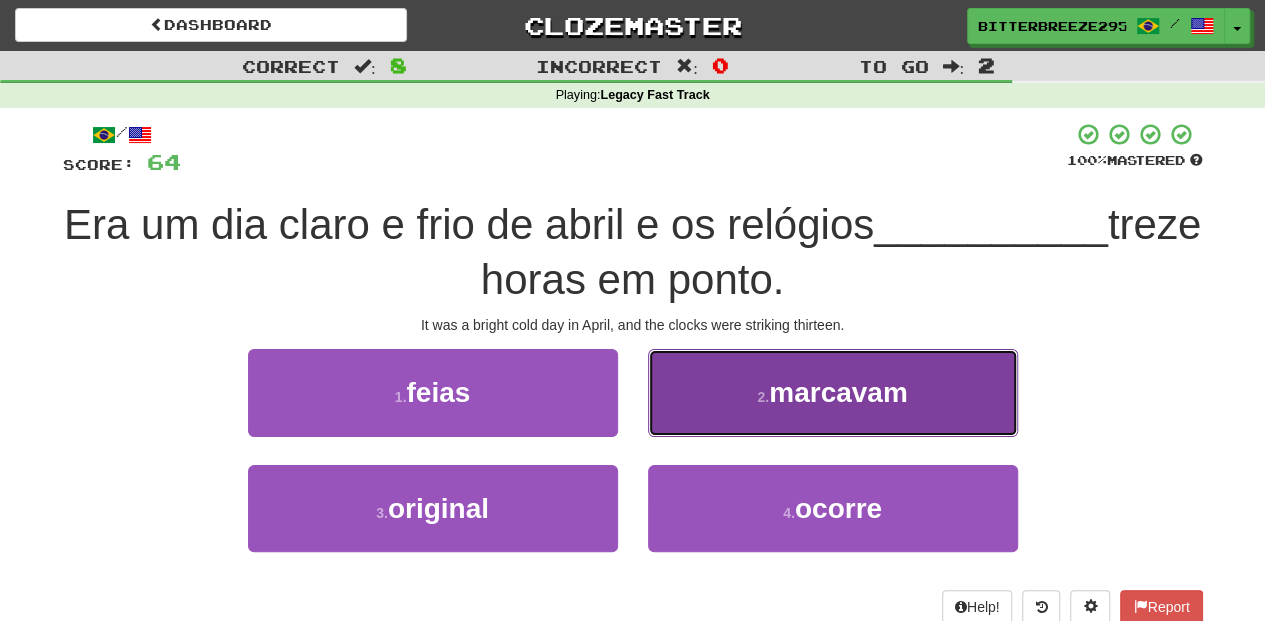 click on "2 .  marcavam" at bounding box center (833, 392) 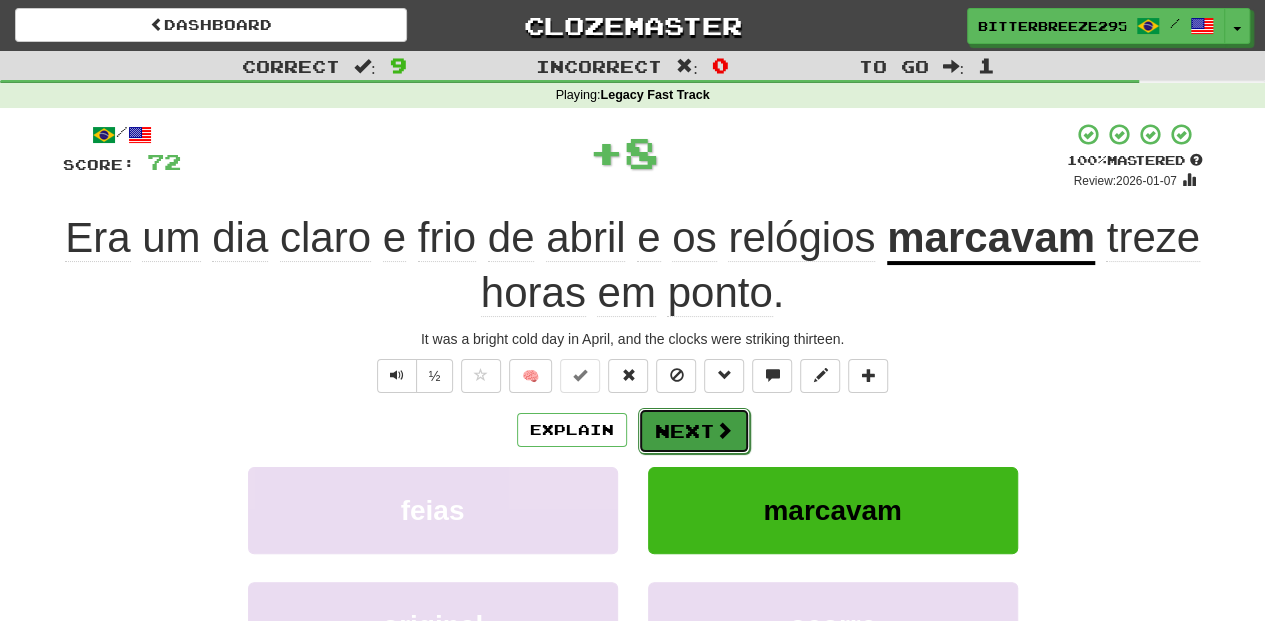 click on "Next" at bounding box center [694, 431] 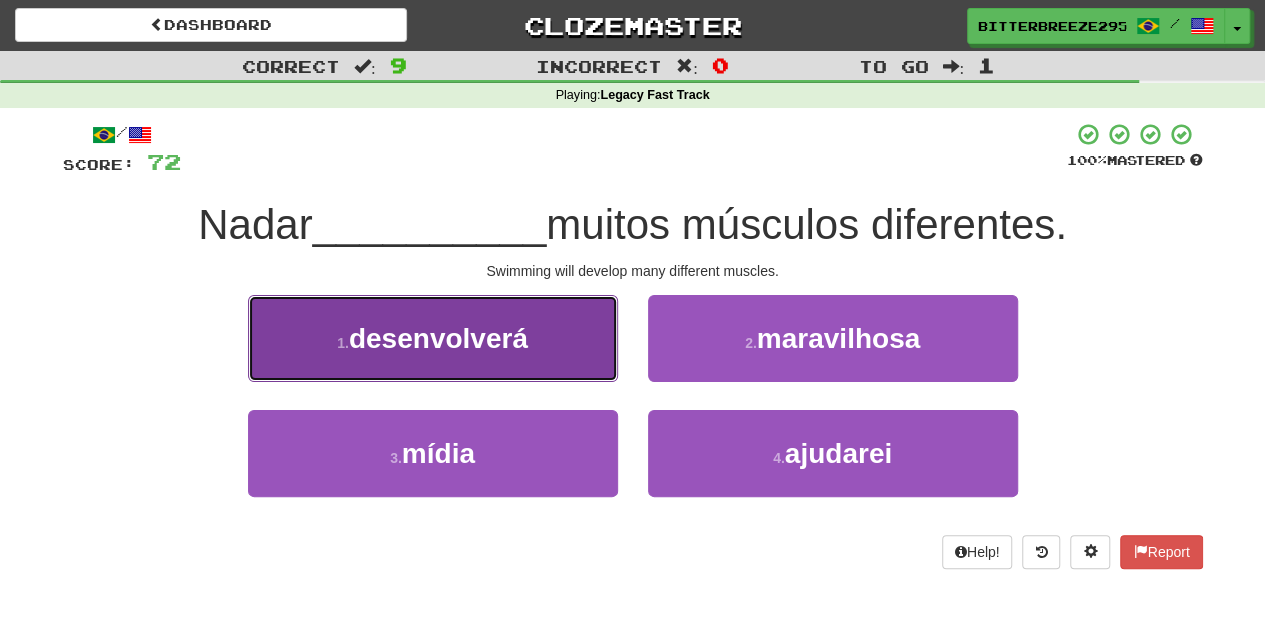 click on "1 .  desenvolverá" at bounding box center [433, 338] 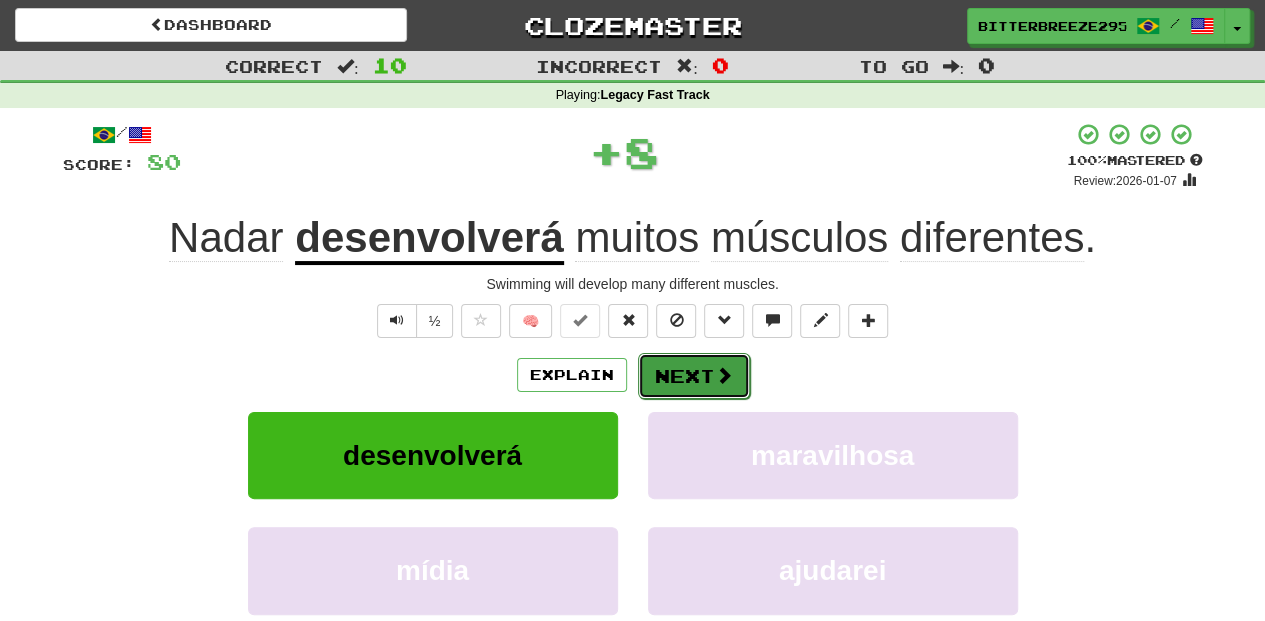 click on "Next" at bounding box center (694, 376) 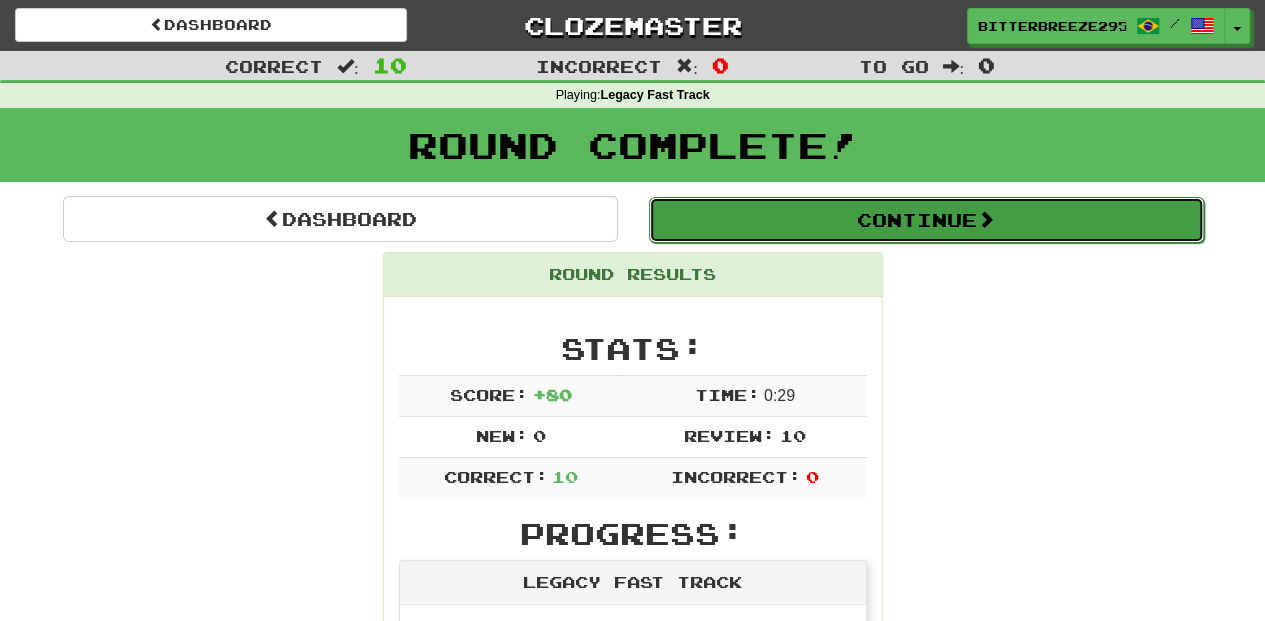 click on "Continue" at bounding box center (926, 220) 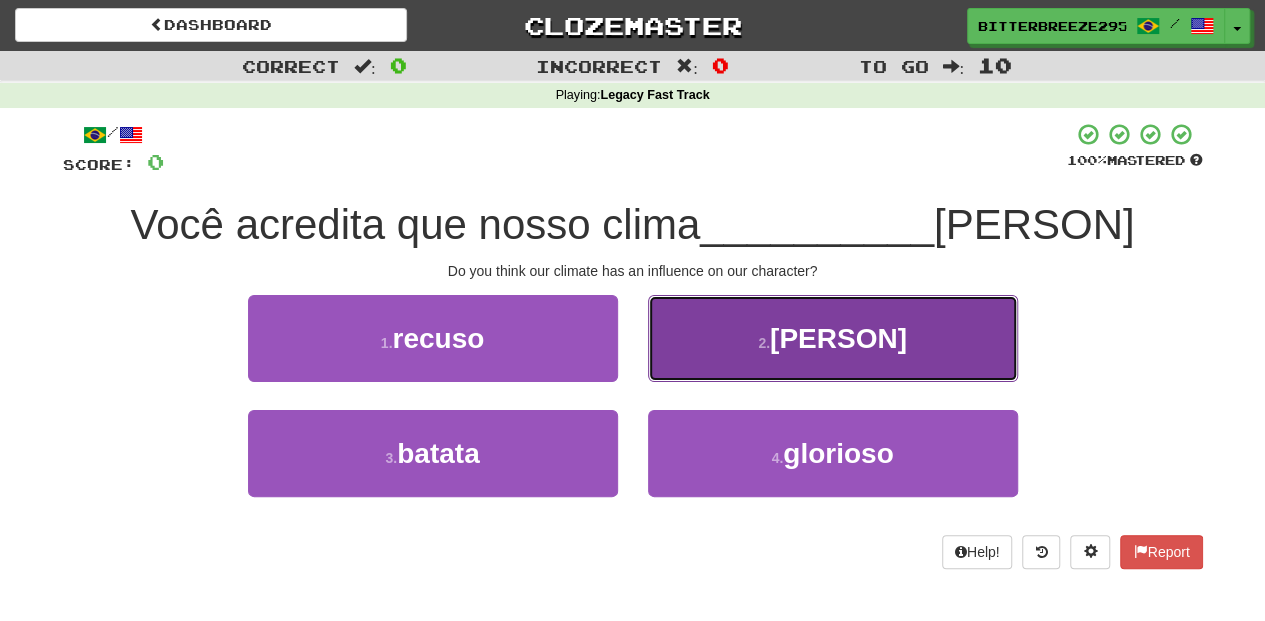 click on "2 .  influi" at bounding box center [833, 338] 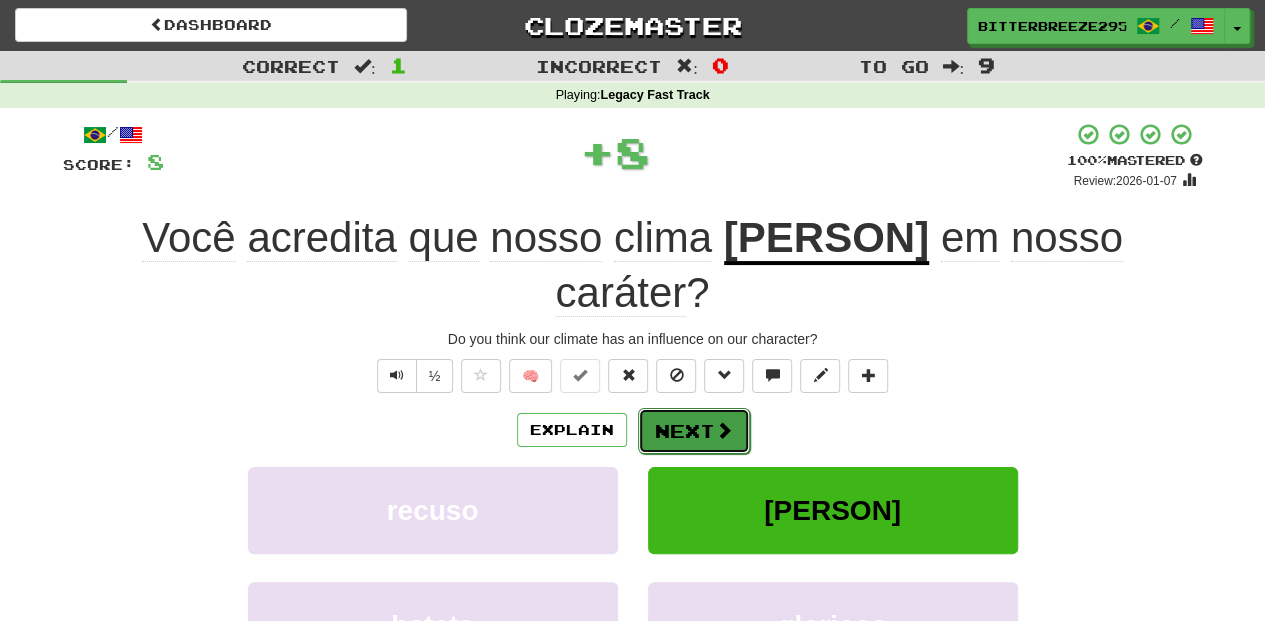 click on "Next" at bounding box center [694, 431] 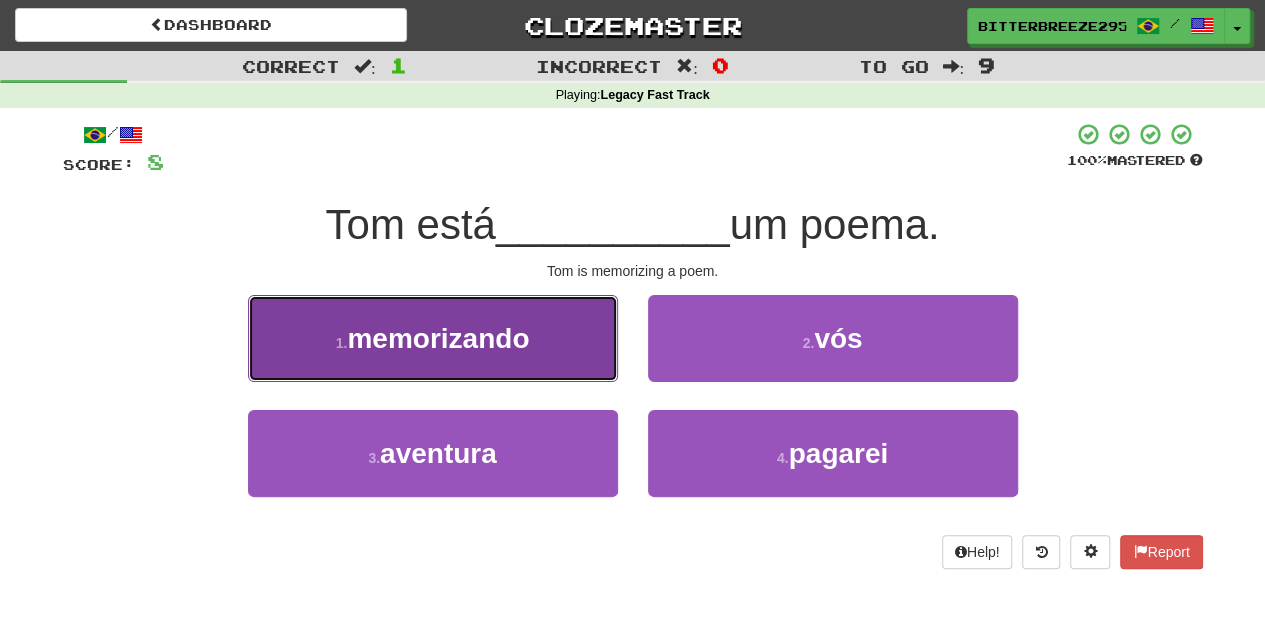 click on "1 .  memorizando" at bounding box center (433, 338) 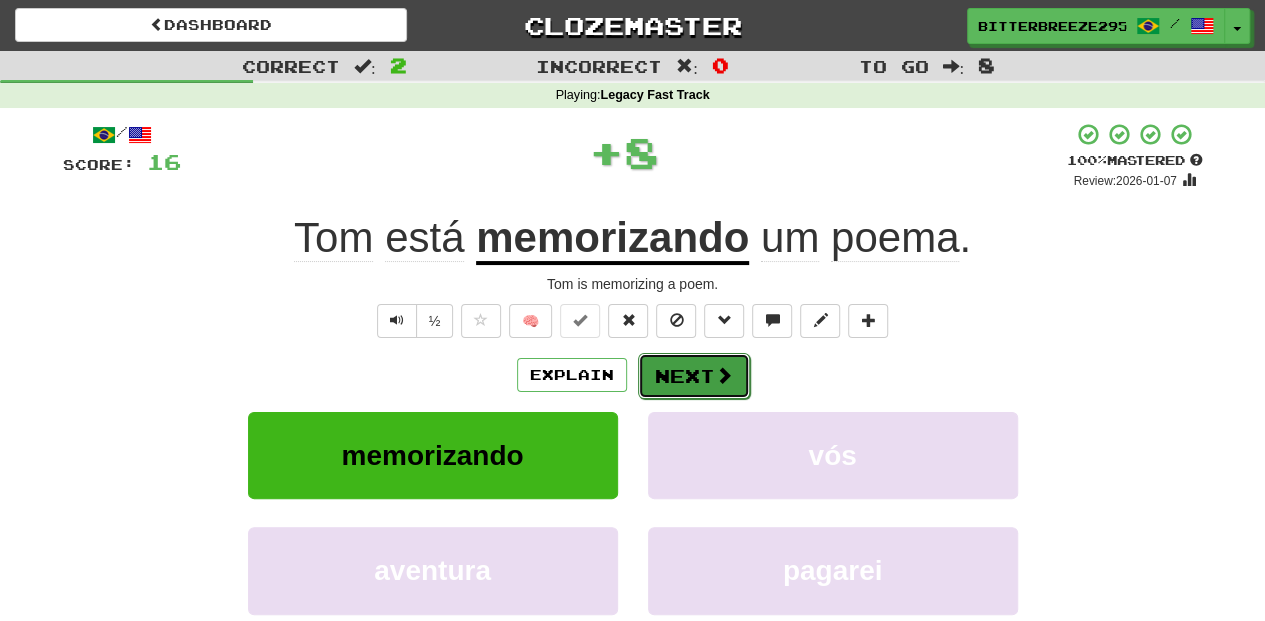 click on "Next" at bounding box center [694, 376] 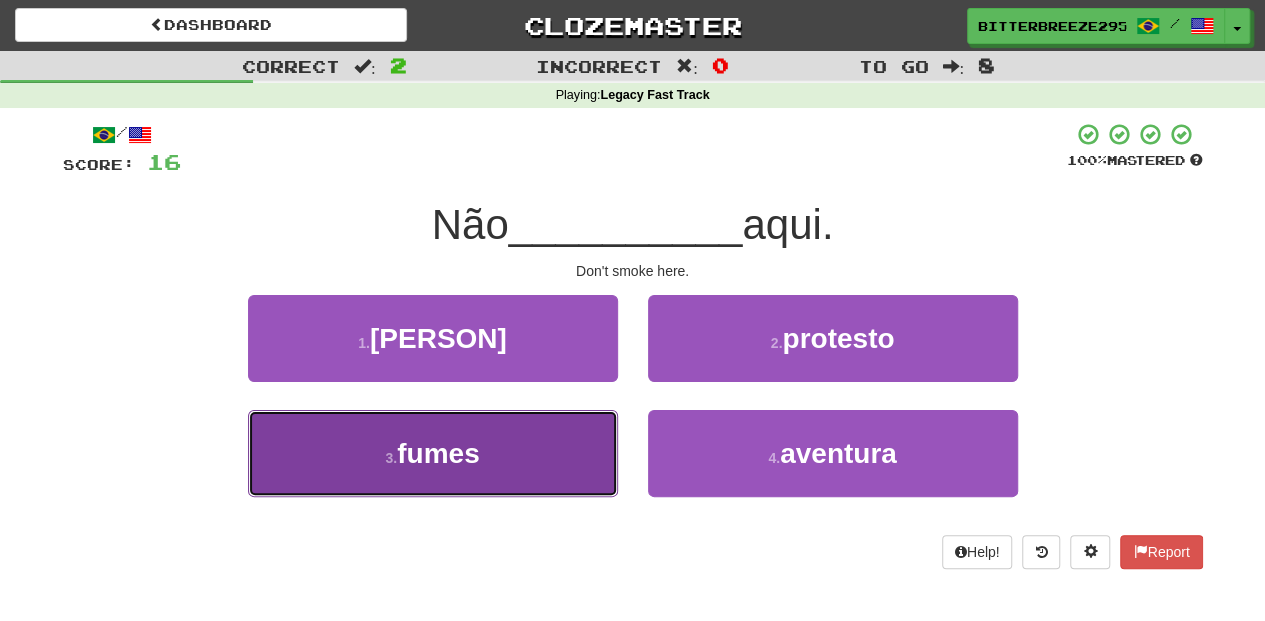 click on "3 .  fumes" at bounding box center (433, 453) 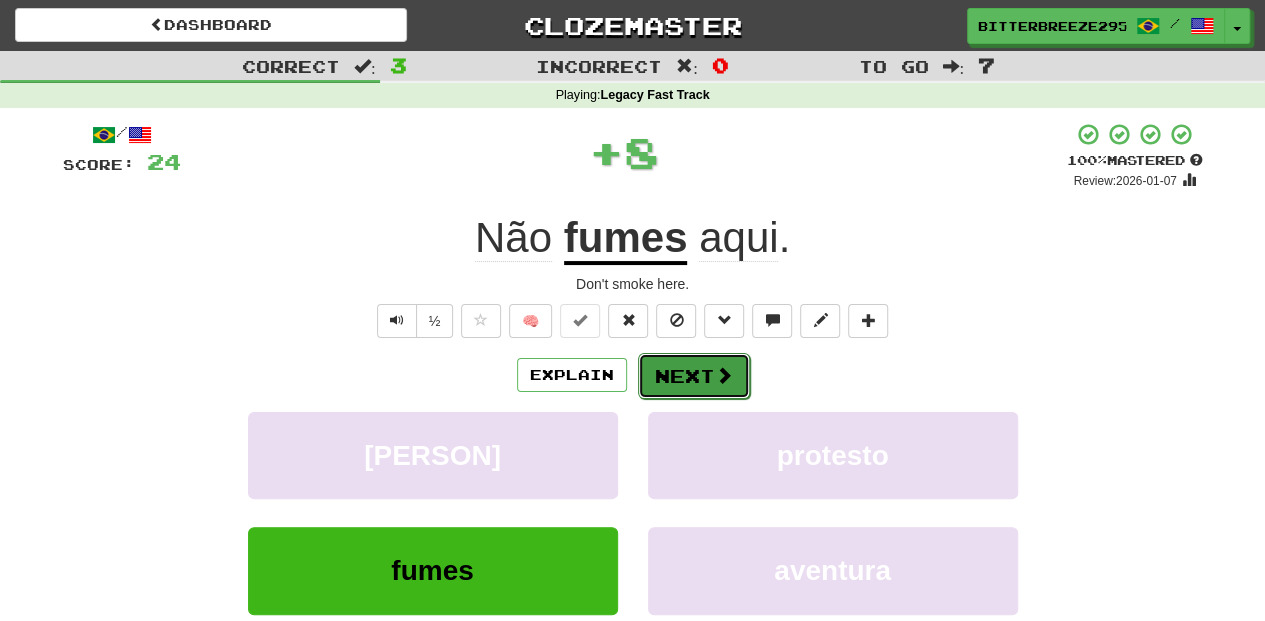 click on "Next" at bounding box center (694, 376) 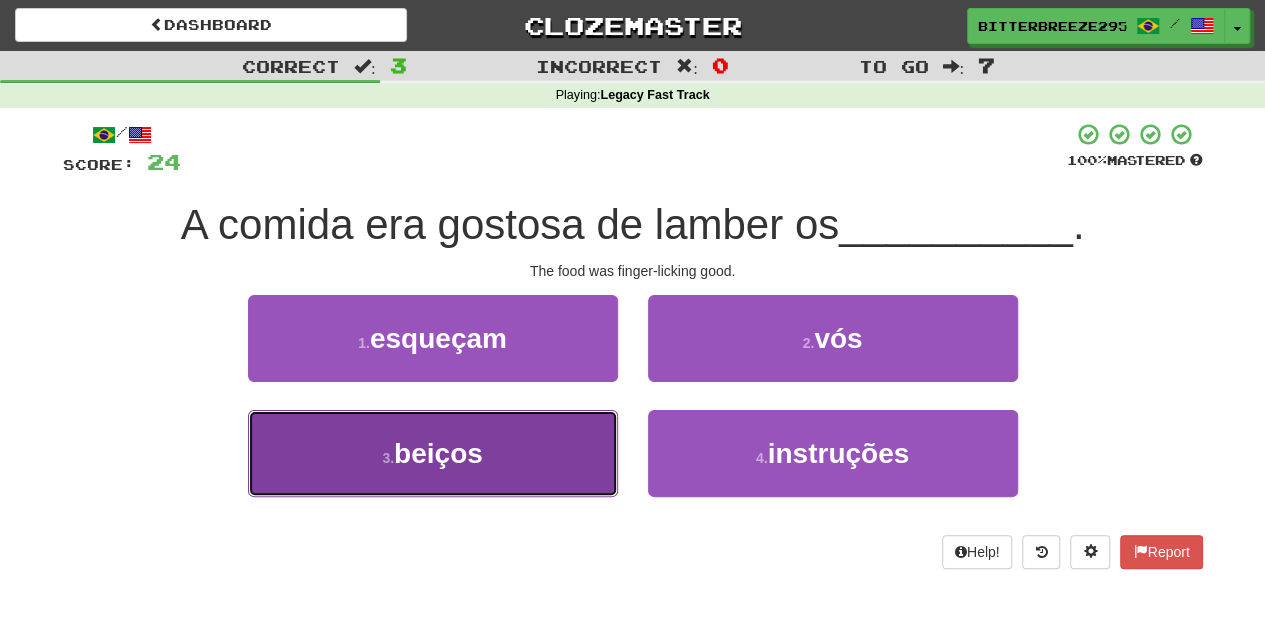 click on "3 .  beiços" at bounding box center (433, 453) 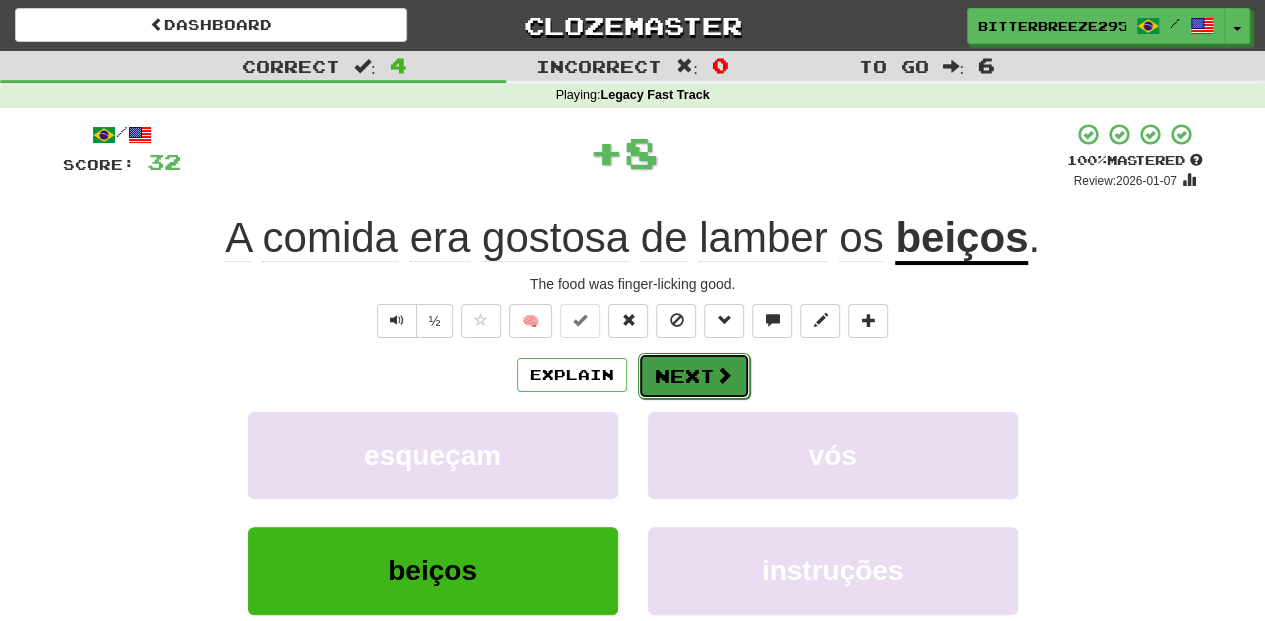 click on "Next" at bounding box center (694, 376) 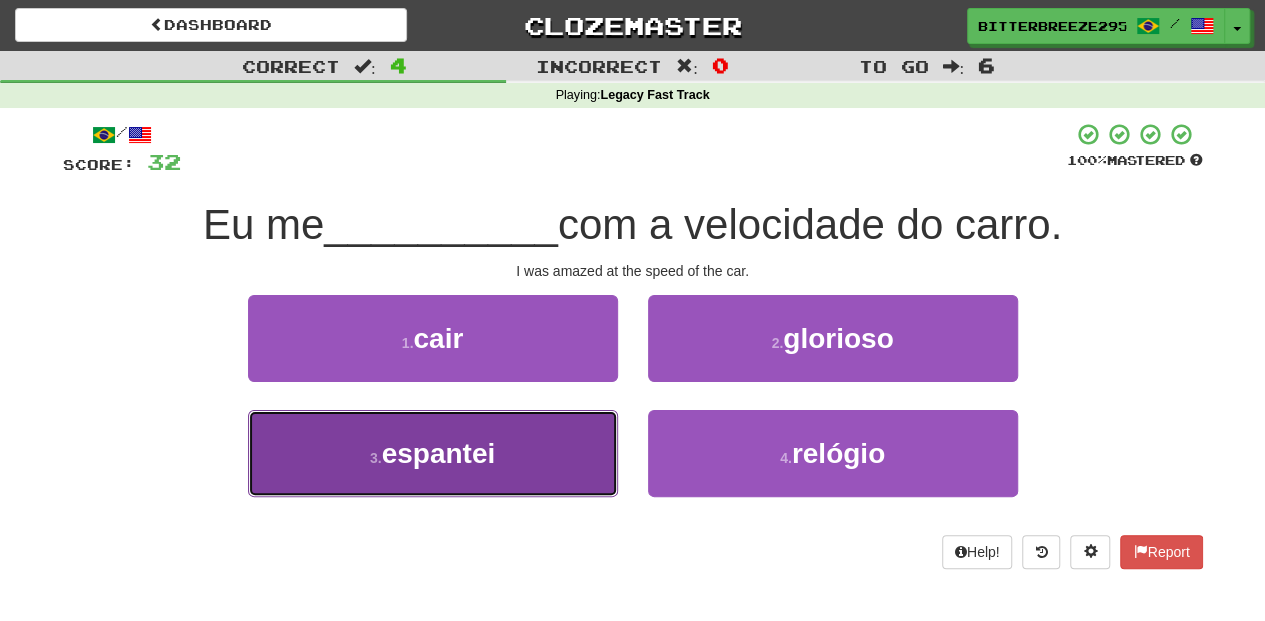 click on "3 .  espantei" at bounding box center [433, 453] 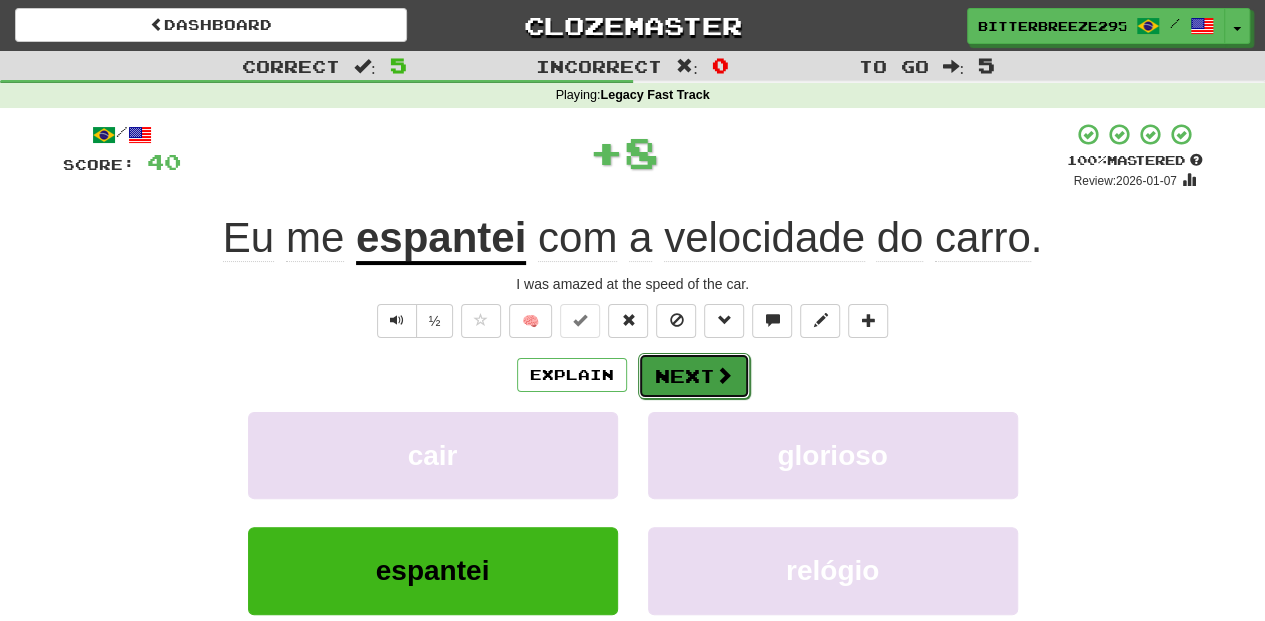 click on "Next" at bounding box center (694, 376) 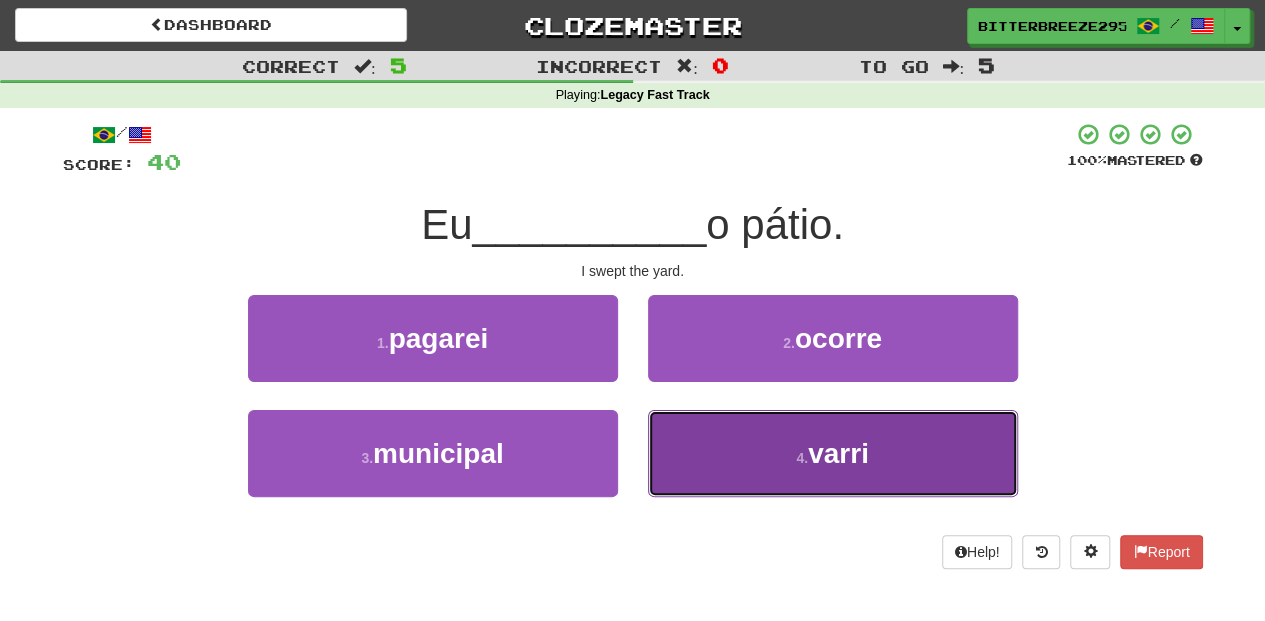 click on "4 .  varri" at bounding box center [833, 453] 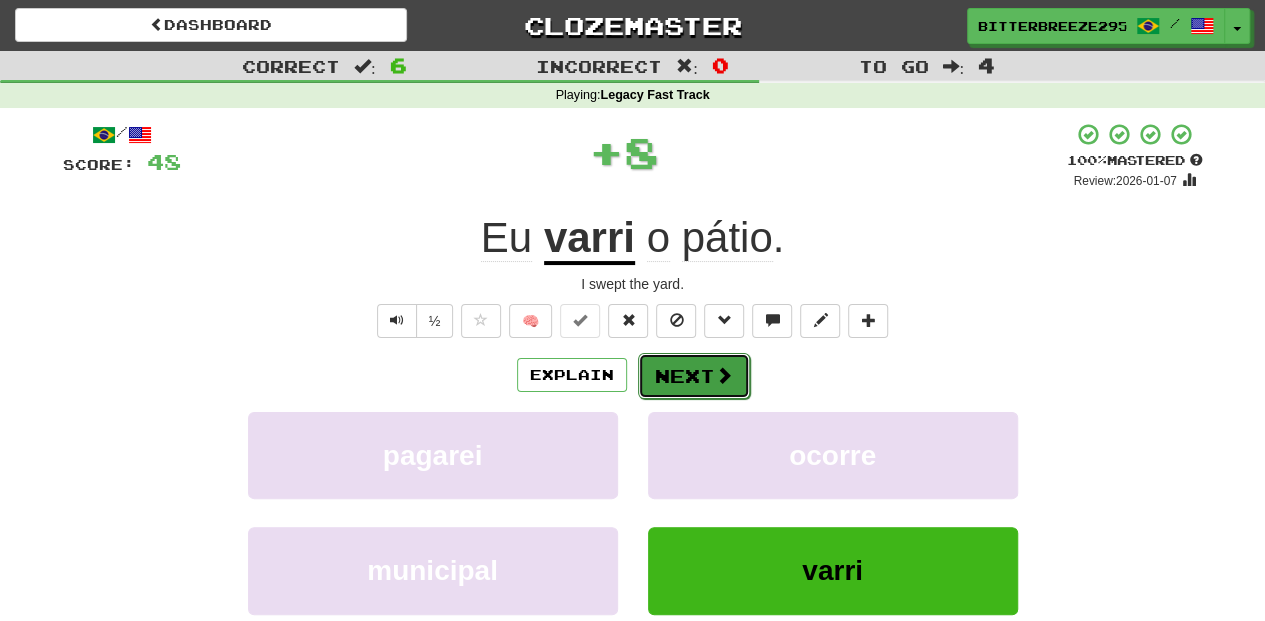 click on "Next" at bounding box center (694, 376) 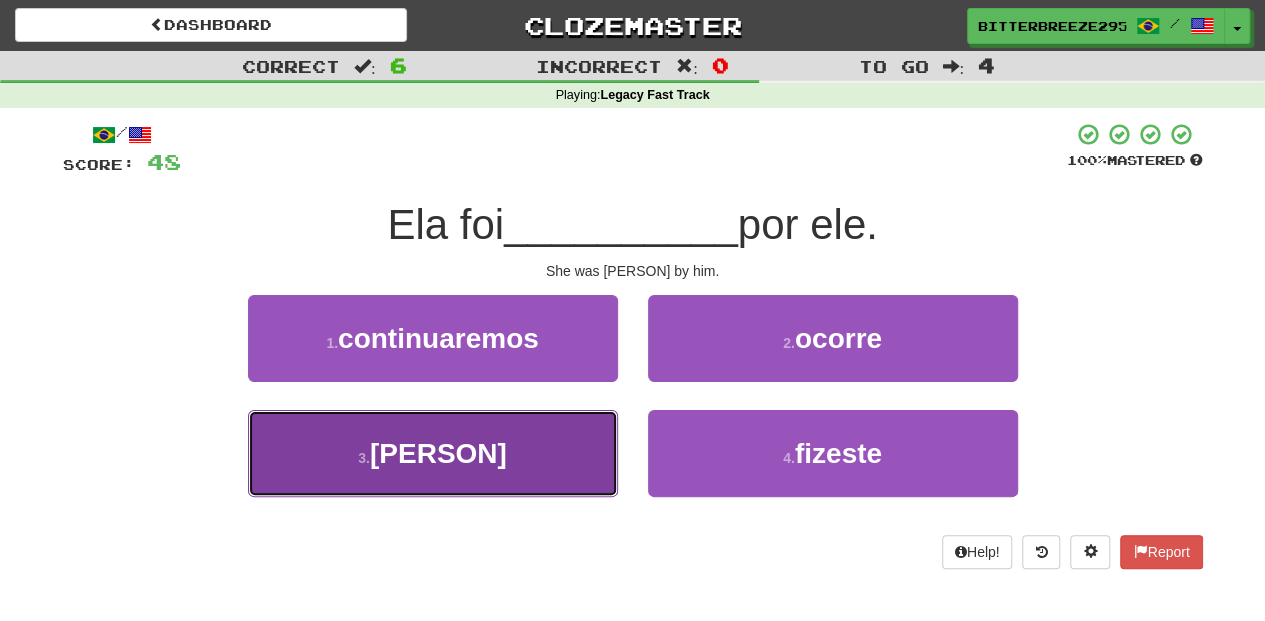 click on "3 .  chantageada" at bounding box center [433, 453] 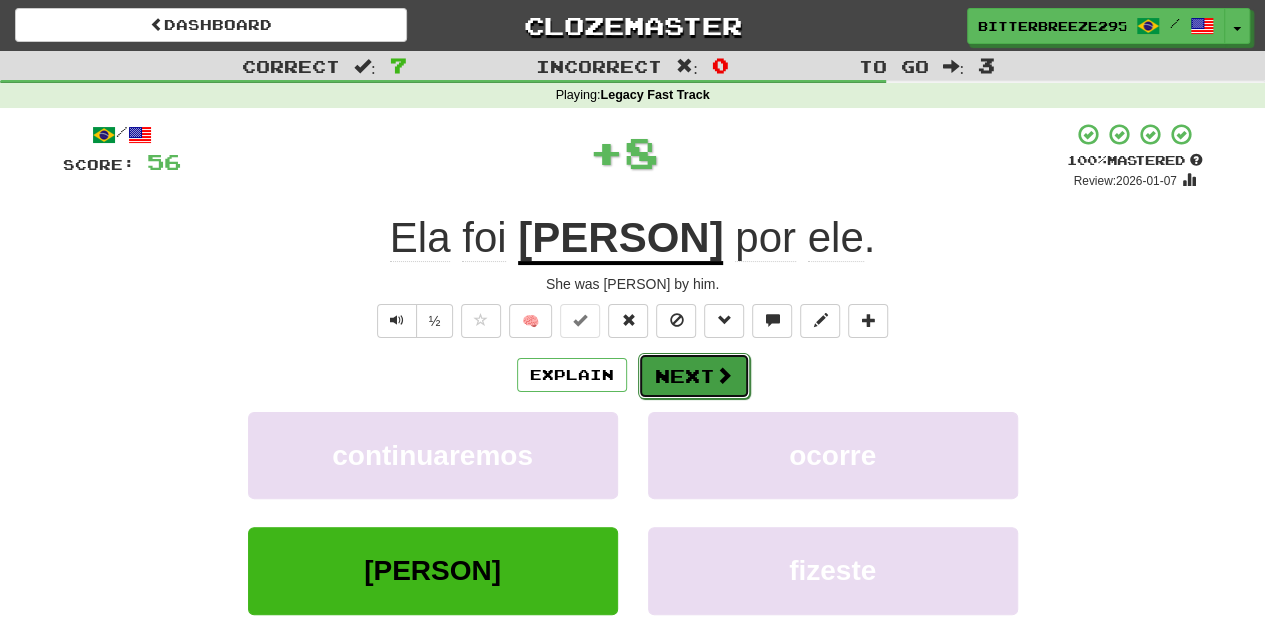 click on "Next" at bounding box center (694, 376) 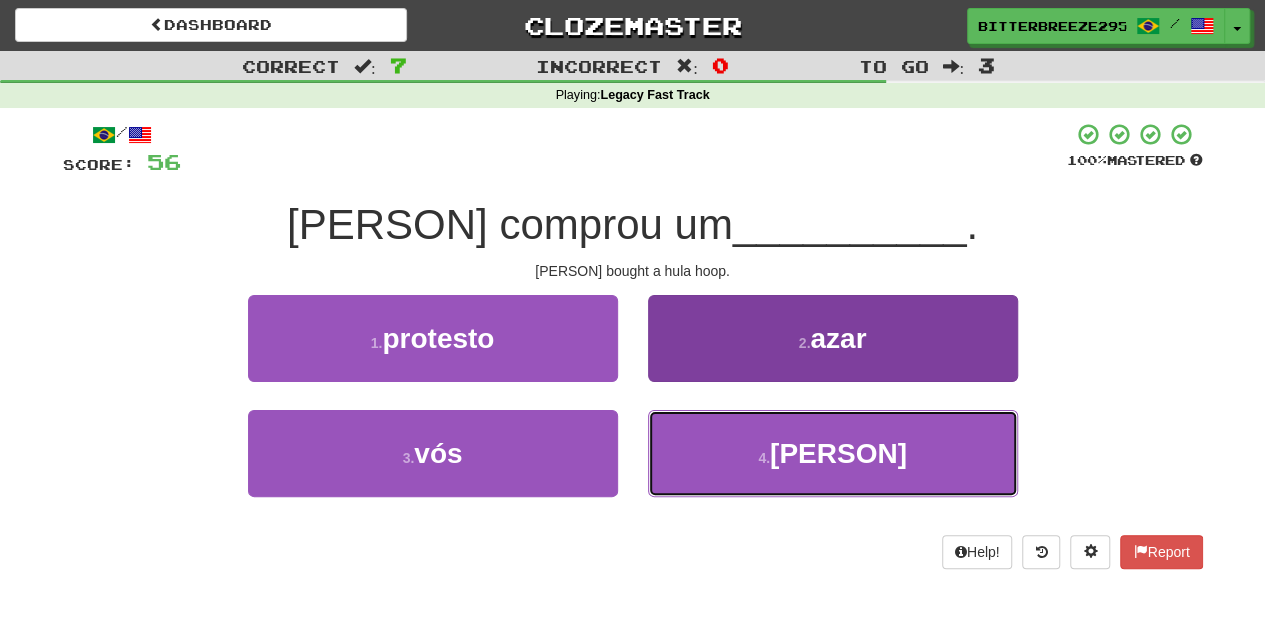 click on "4 .  bambolê" at bounding box center (833, 453) 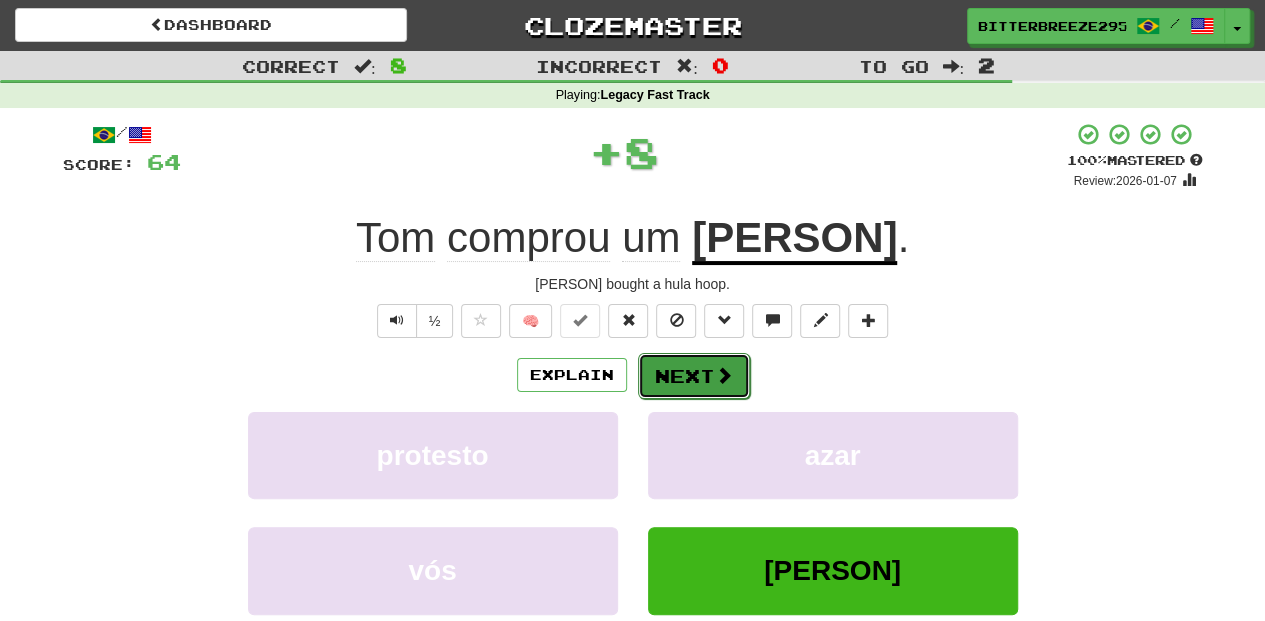 click on "Next" at bounding box center [694, 376] 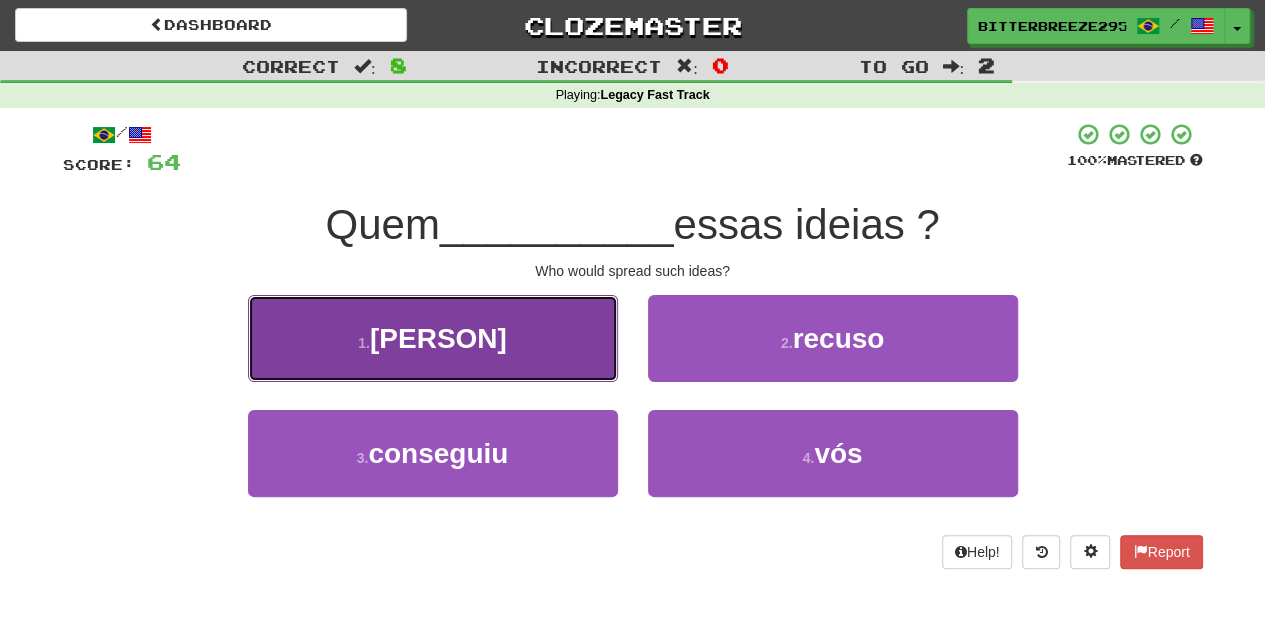 click on "1 .  espalharia" at bounding box center (433, 338) 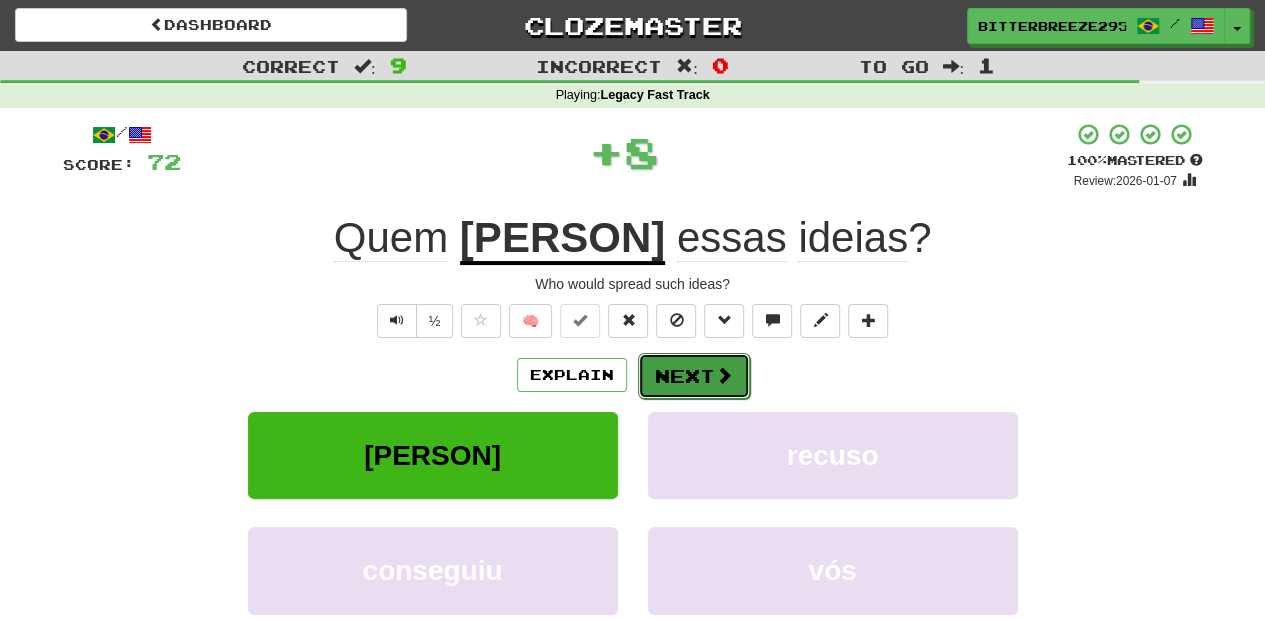 click on "Next" at bounding box center (694, 376) 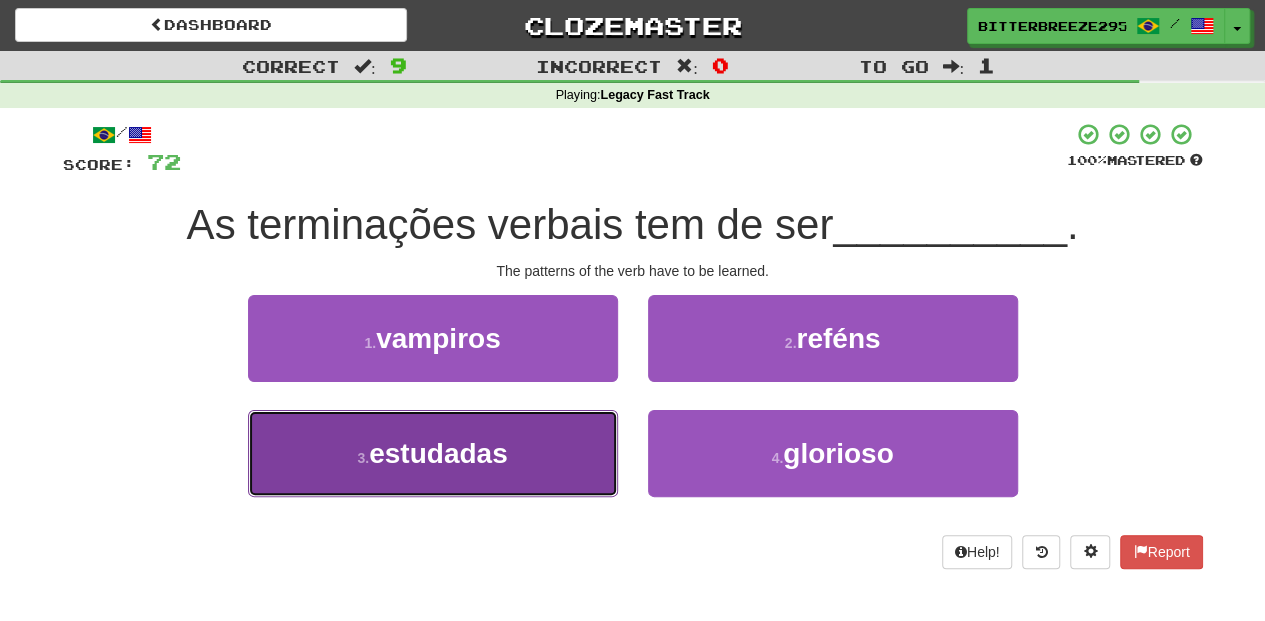 click on "3 .  estudadas" at bounding box center (433, 453) 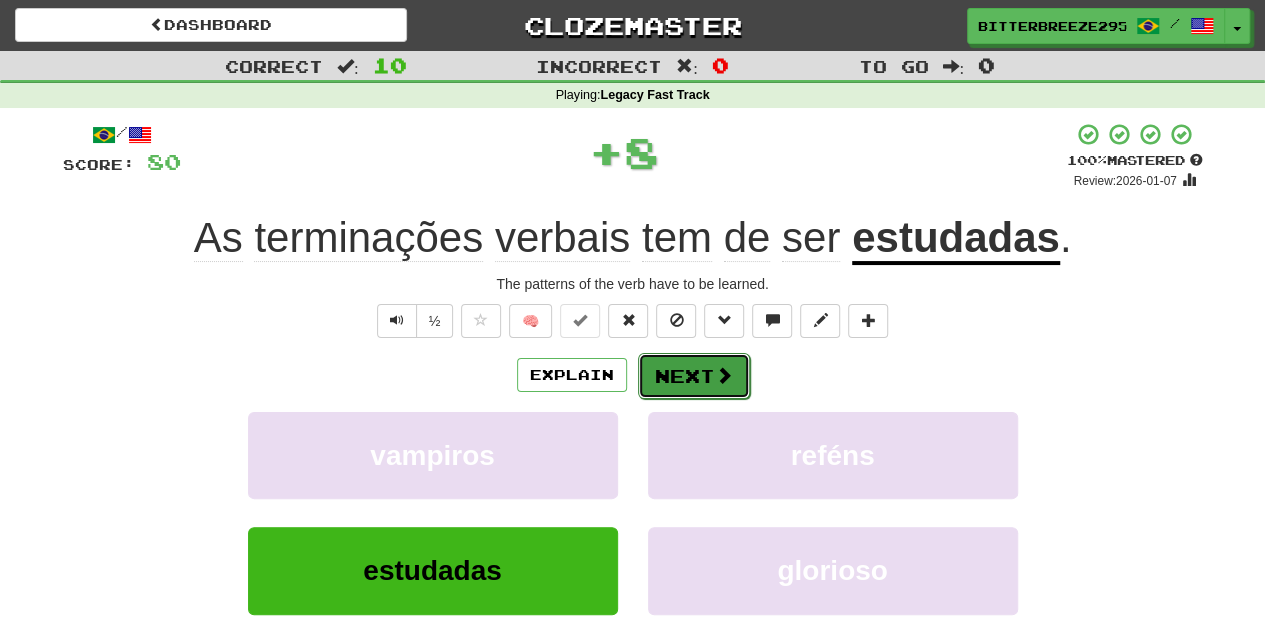 click on "Next" at bounding box center [694, 376] 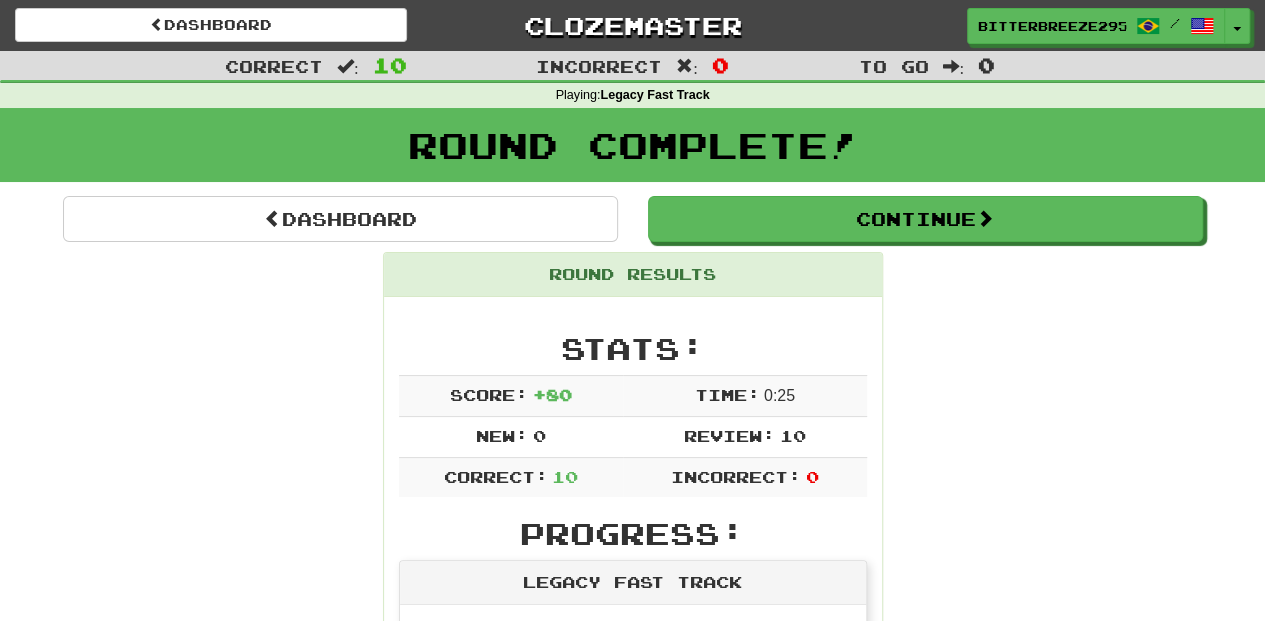 scroll, scrollTop: 0, scrollLeft: 0, axis: both 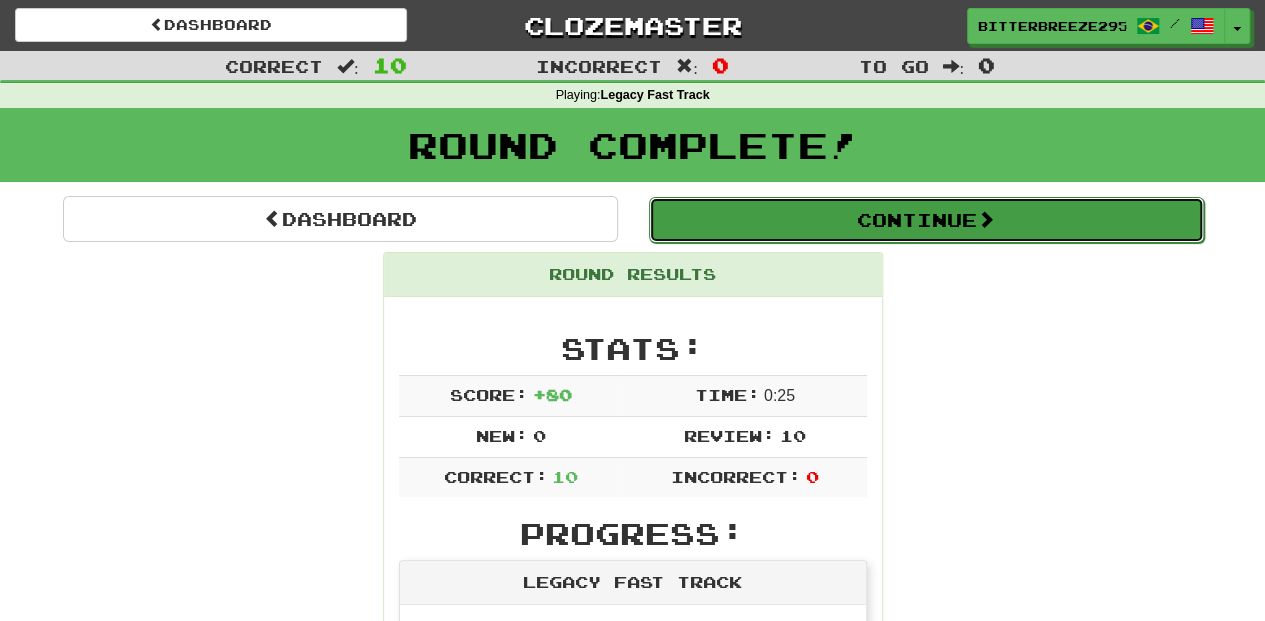 click on "Continue" at bounding box center [926, 220] 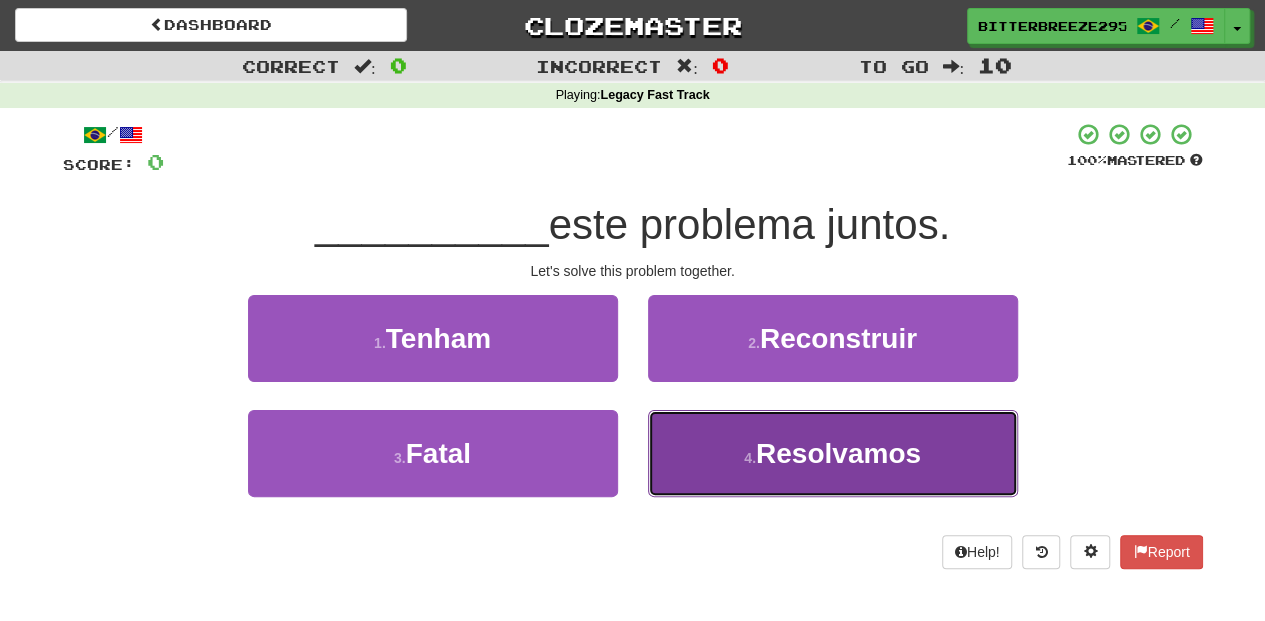 click on "Resolvamos" at bounding box center (838, 453) 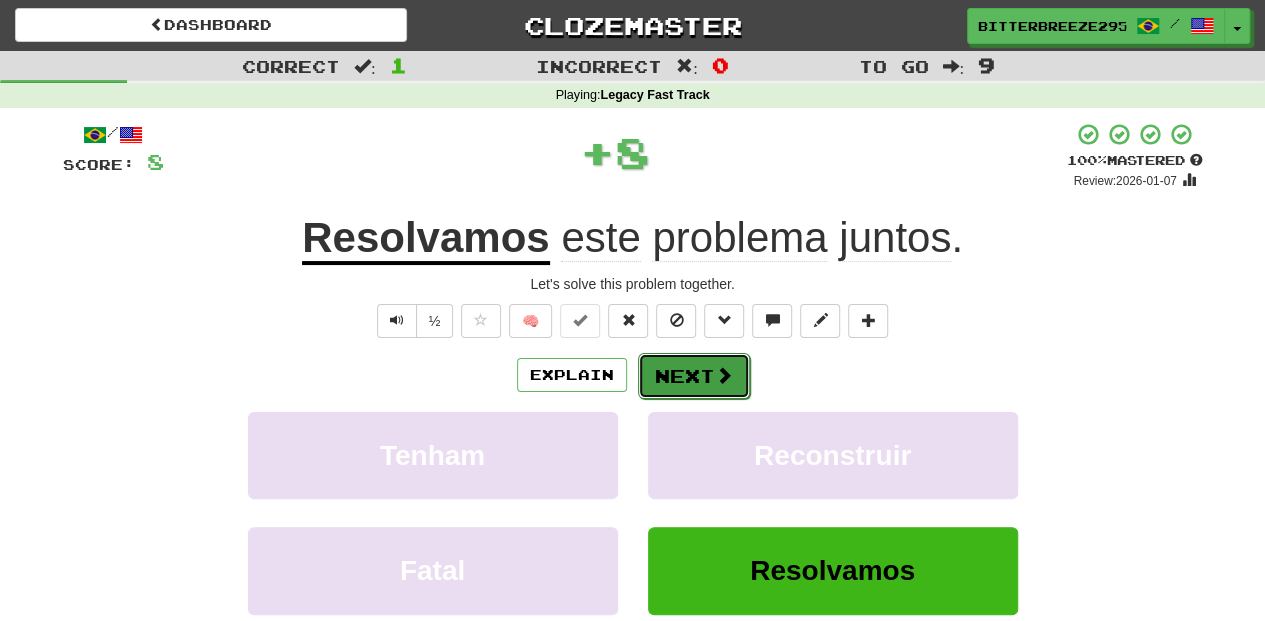 click on "Next" at bounding box center [694, 376] 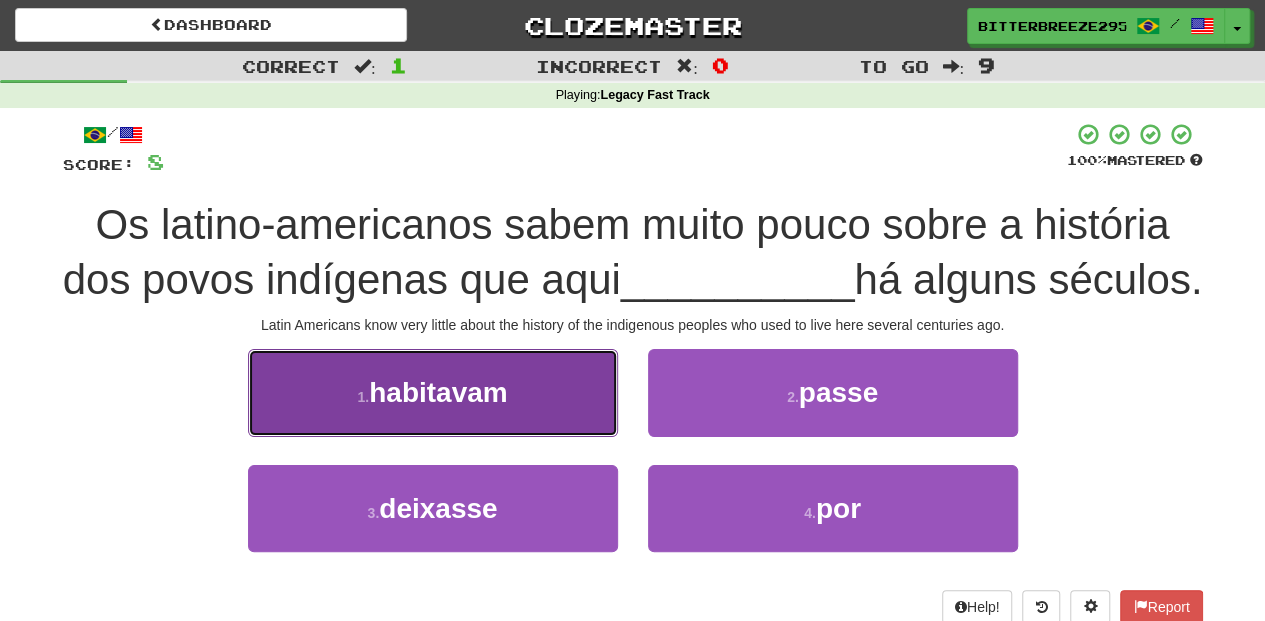 click on "1 .  habitavam" at bounding box center [433, 392] 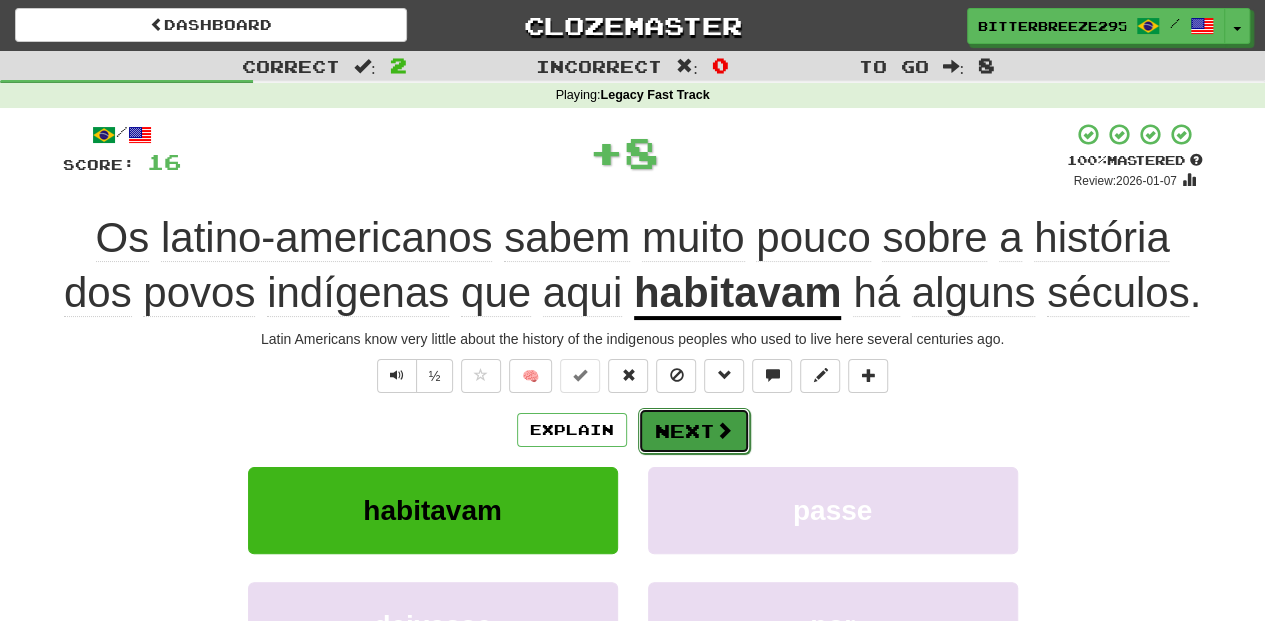 click on "Next" at bounding box center [694, 431] 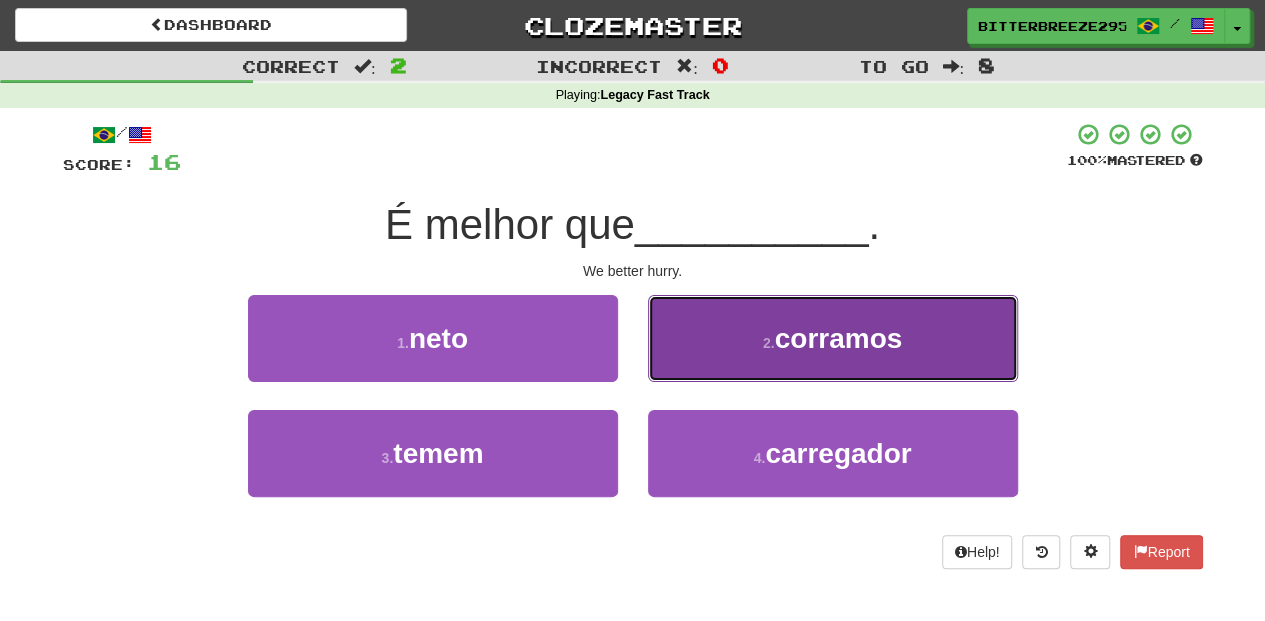 click on "2 .  corramos" at bounding box center (833, 338) 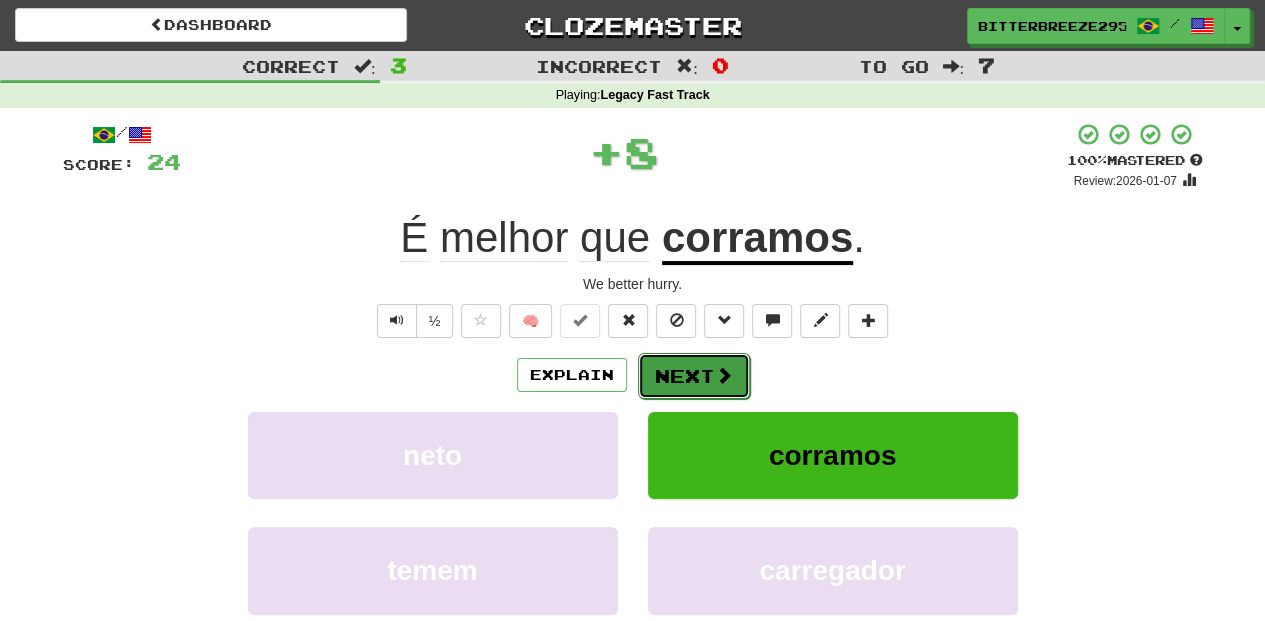 click on "Next" at bounding box center [694, 376] 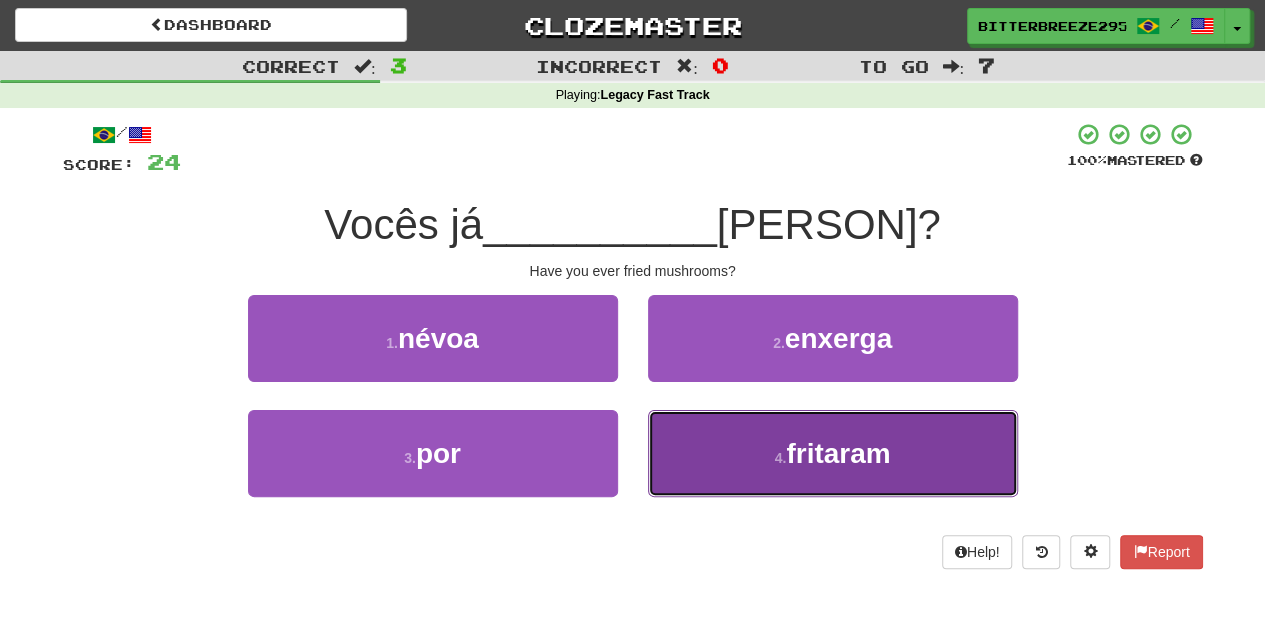 click on "4 .  fritaram" at bounding box center (833, 453) 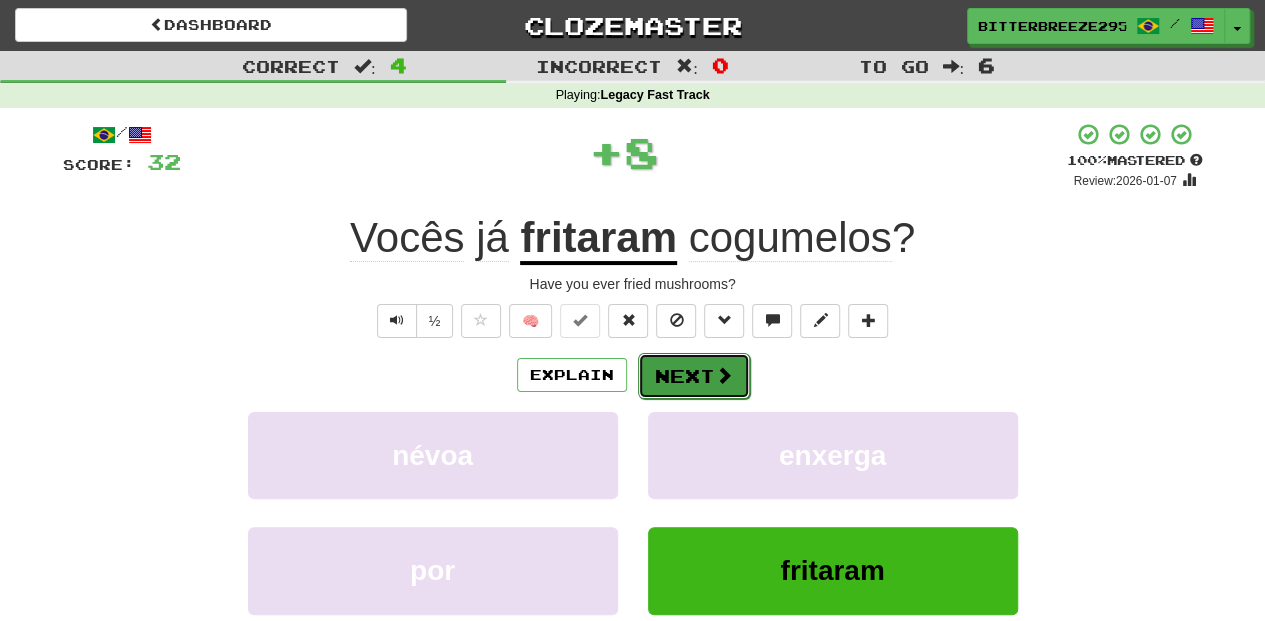 click on "Next" at bounding box center (694, 376) 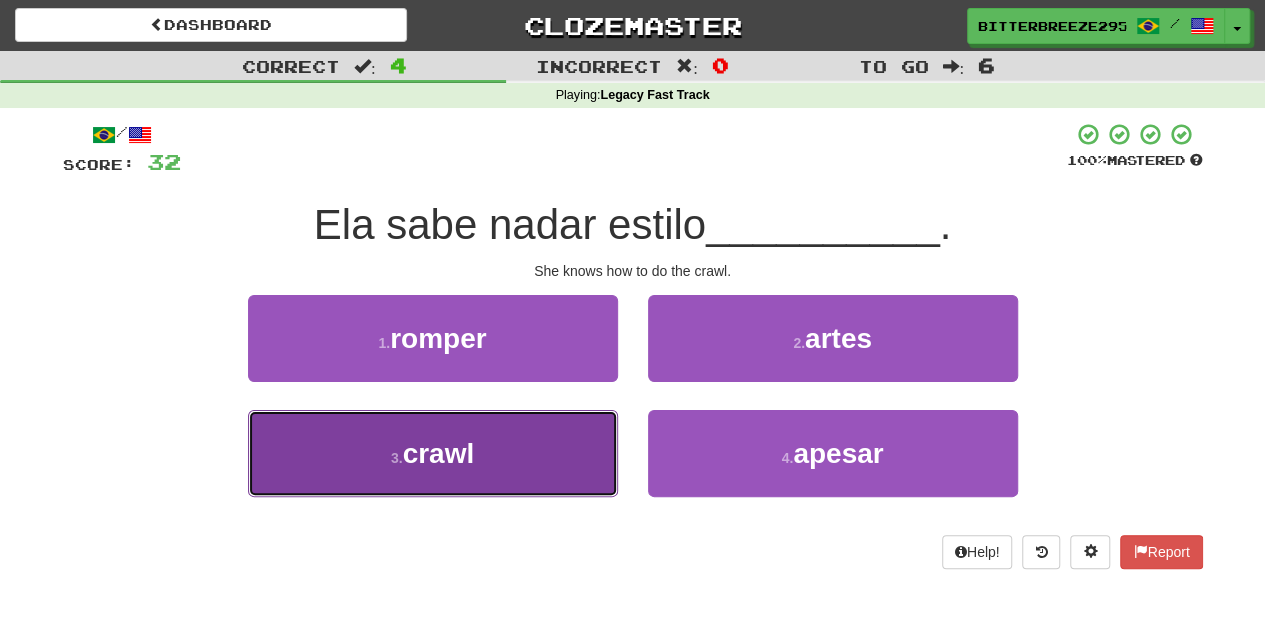 click on "3 .  crawl" at bounding box center [433, 453] 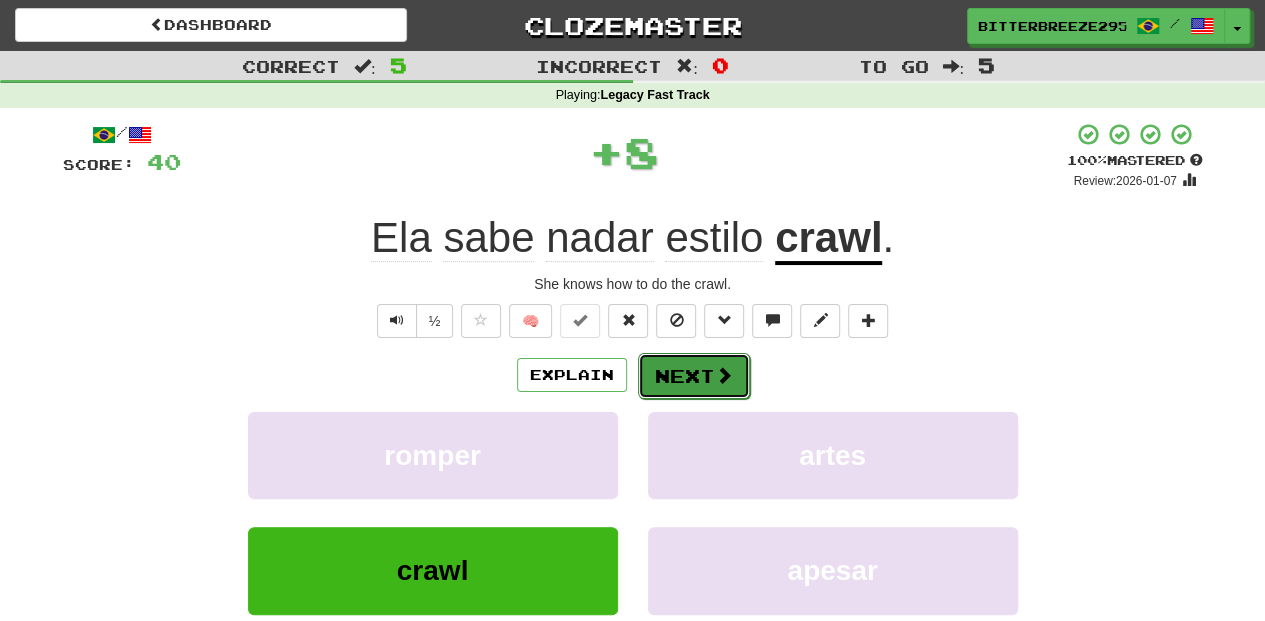 click on "Next" at bounding box center [694, 376] 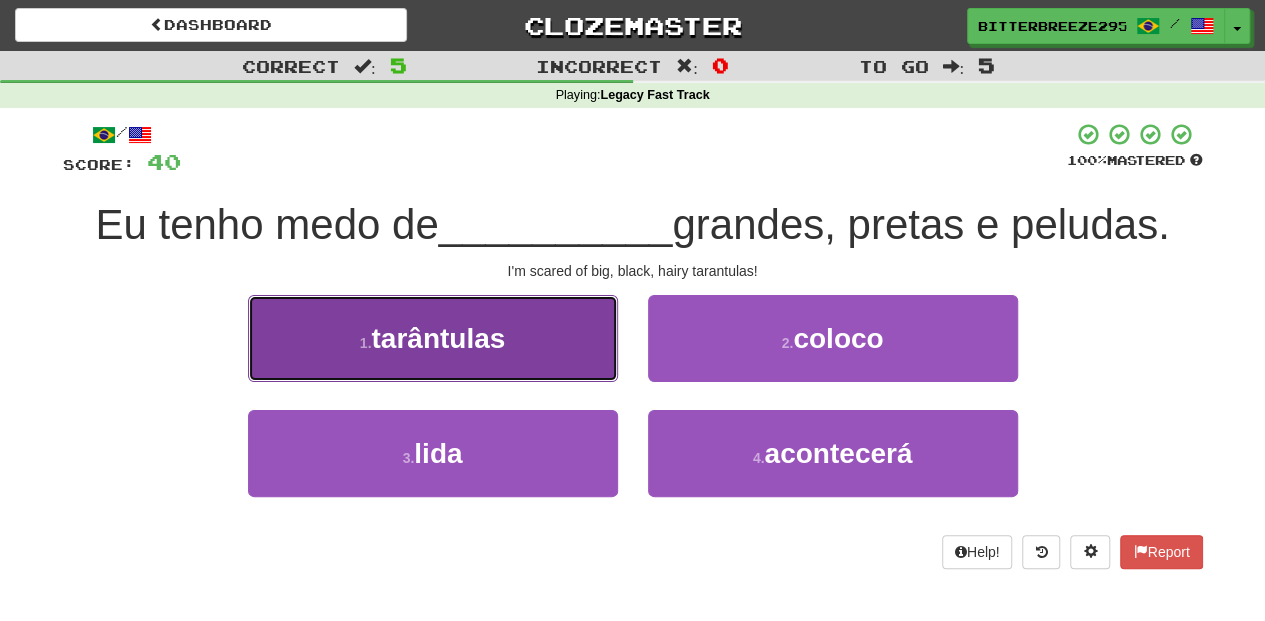 click on "1 .  tarântulas" at bounding box center [433, 338] 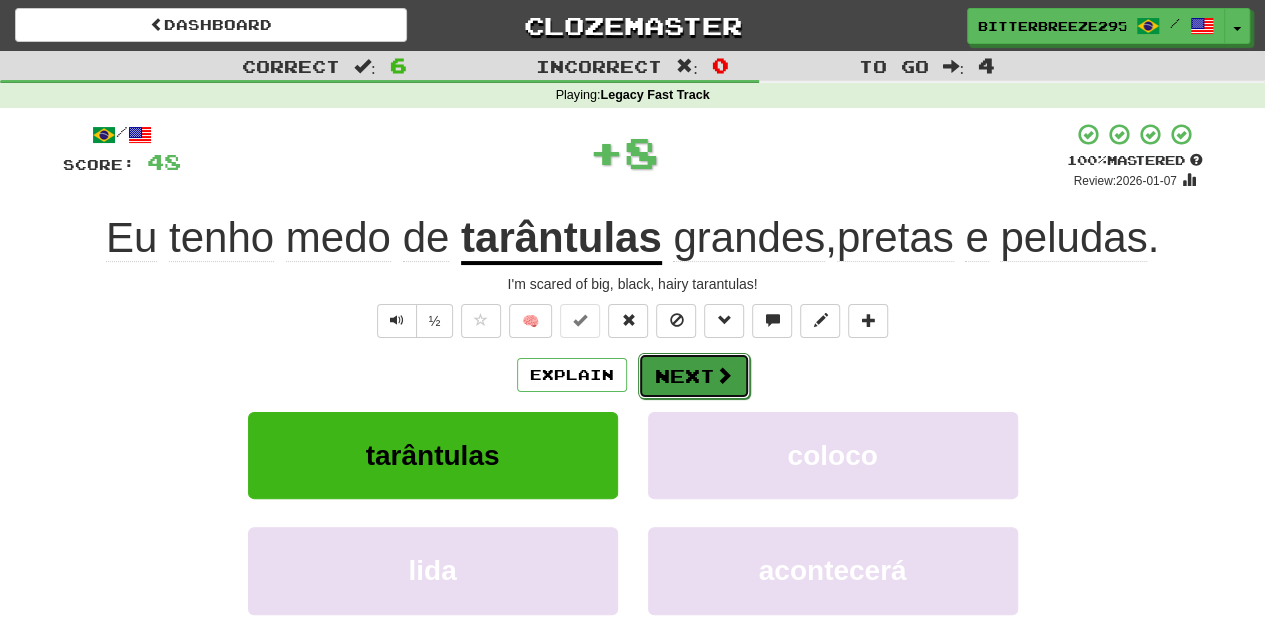 click on "Next" at bounding box center (694, 376) 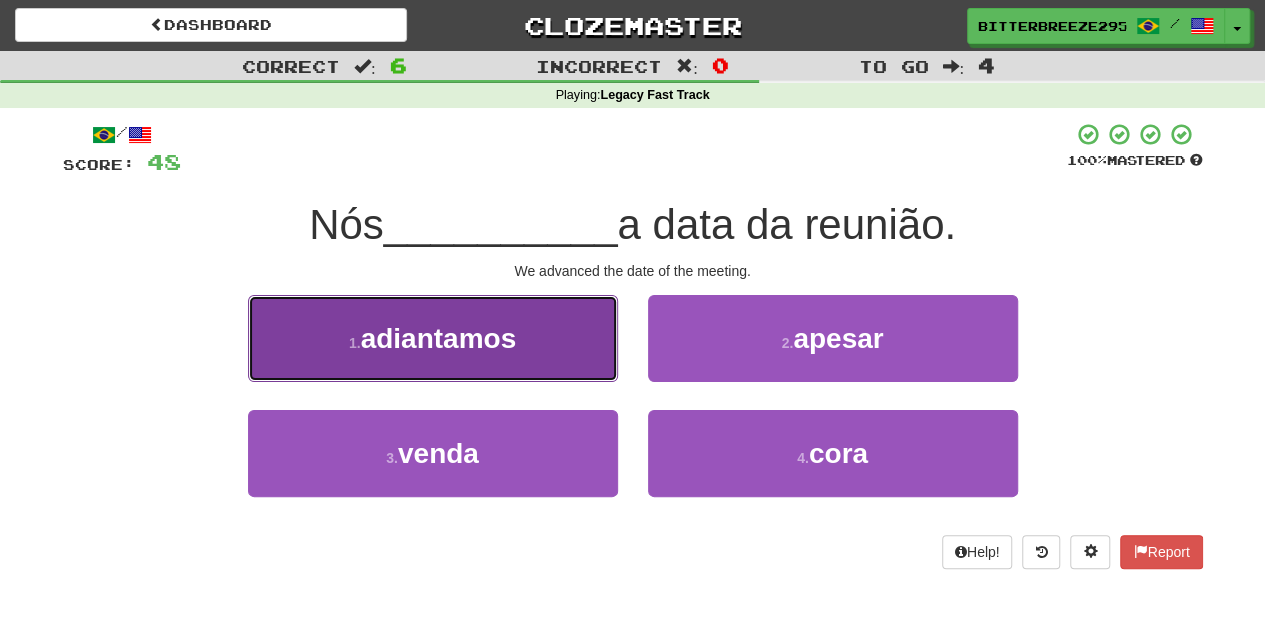 click on "1 .  adiantamos" at bounding box center (433, 338) 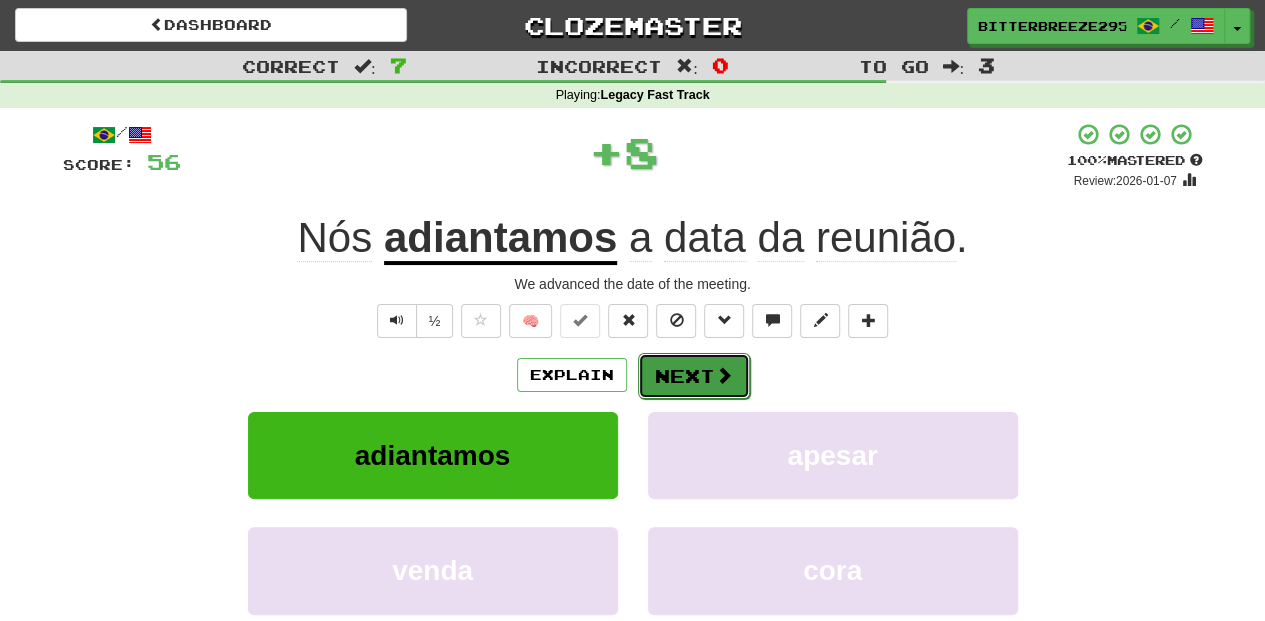 click on "Next" at bounding box center (694, 376) 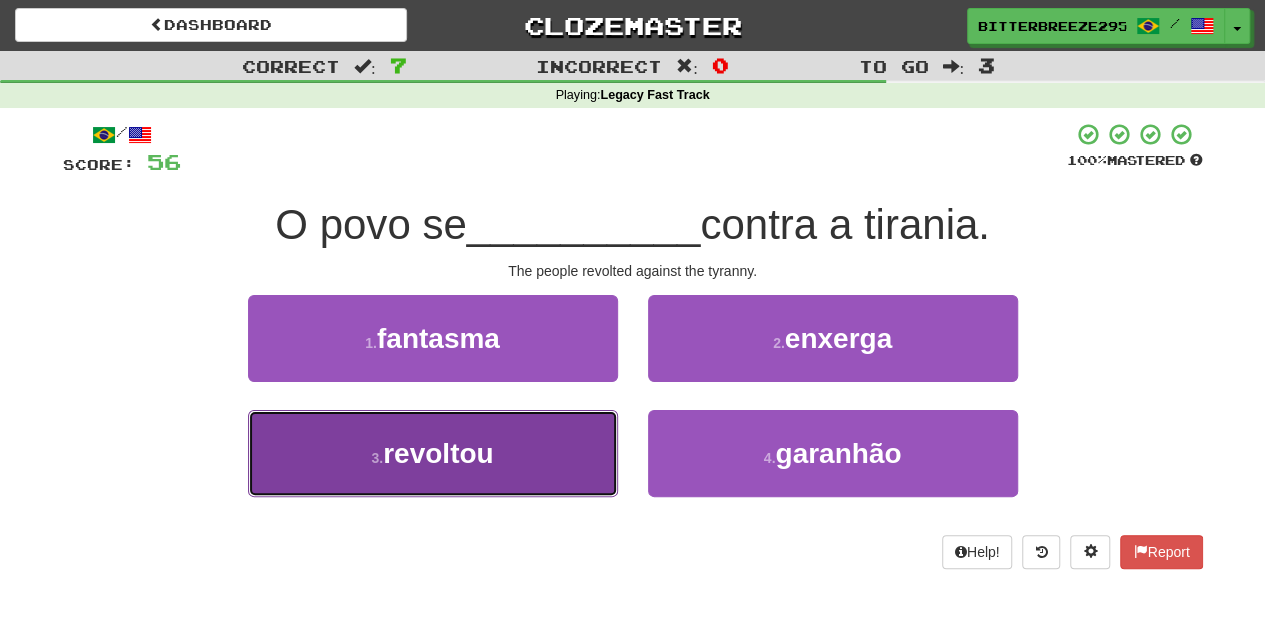 click on "3 .  revoltou" at bounding box center (433, 453) 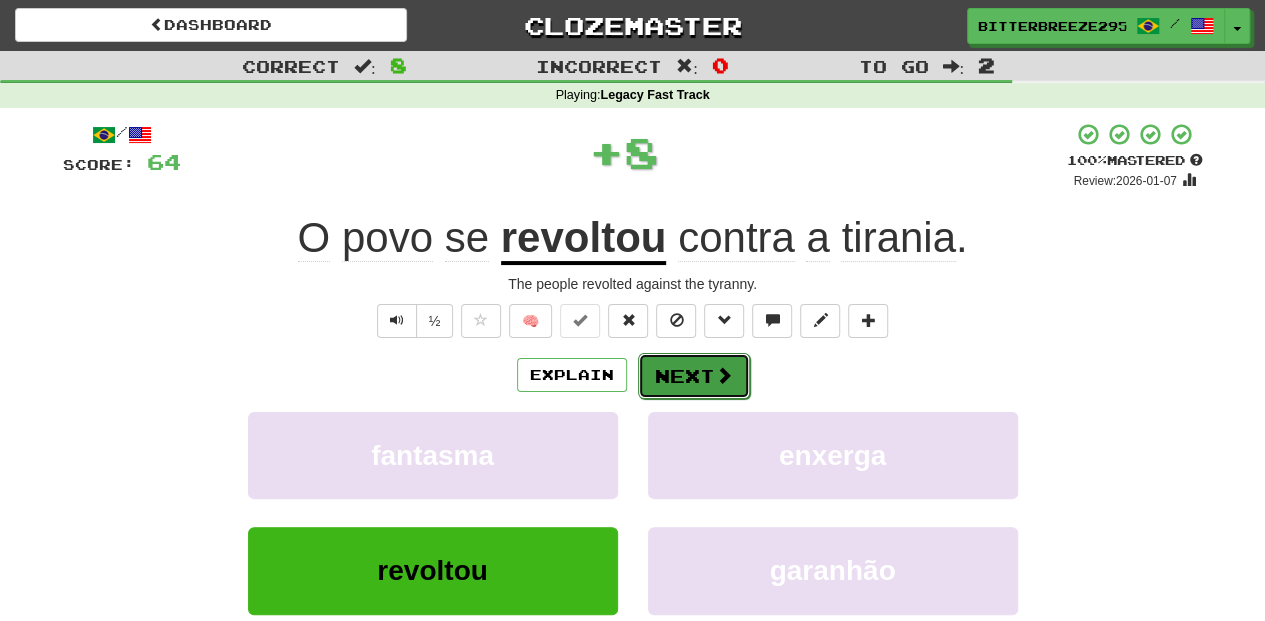 click on "Next" at bounding box center [694, 376] 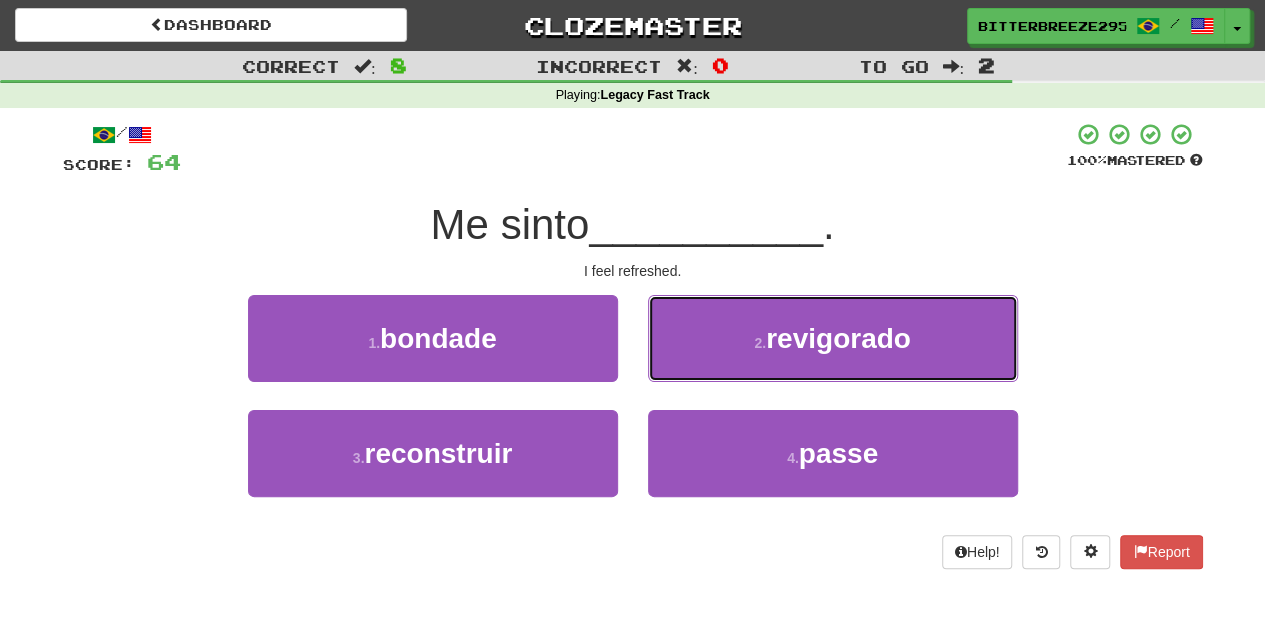 click on "2 .  revigorado" at bounding box center (833, 338) 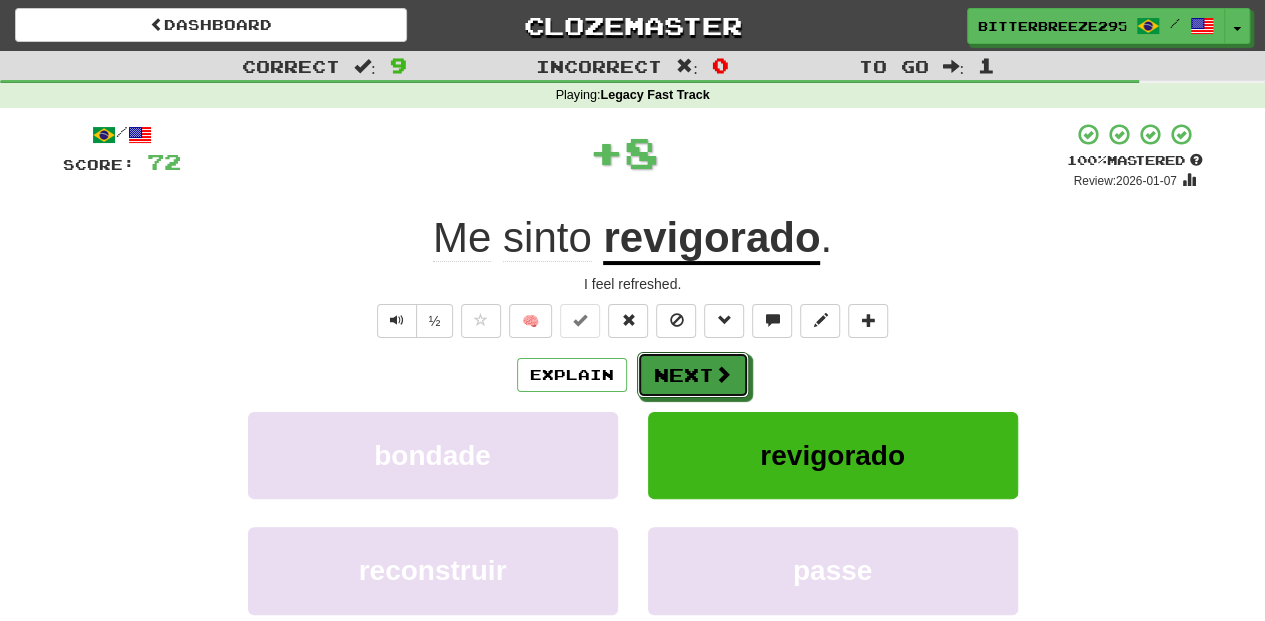 click on "Next" at bounding box center (693, 375) 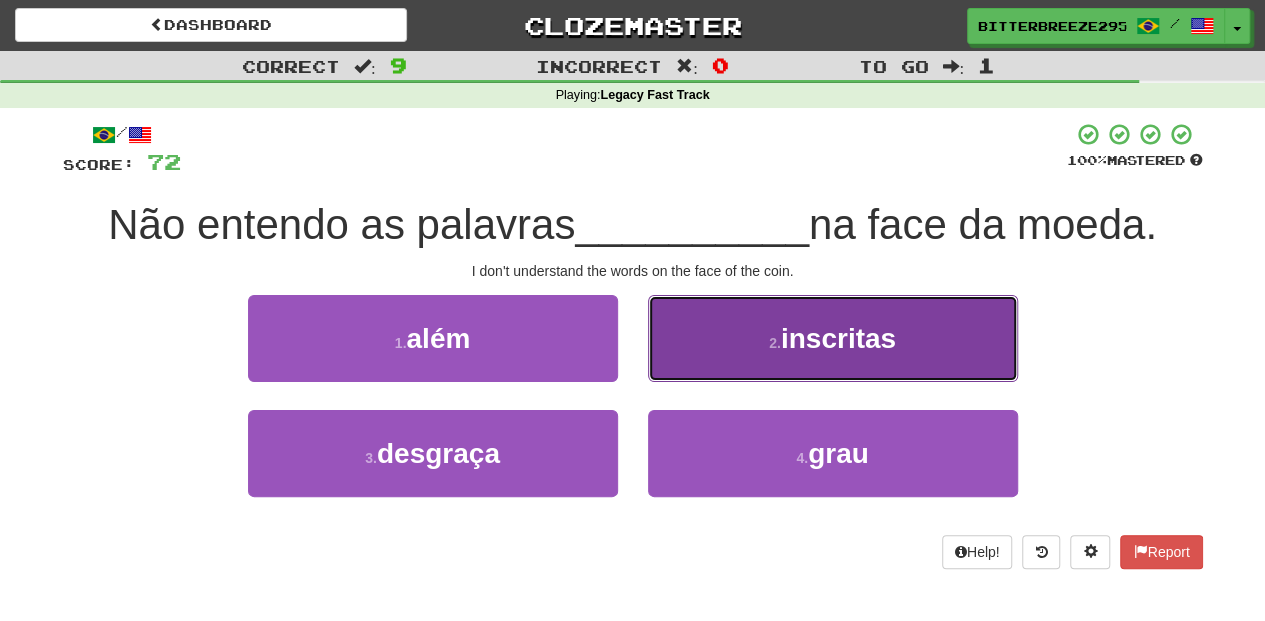 click on "2 .  inscritas" at bounding box center (833, 338) 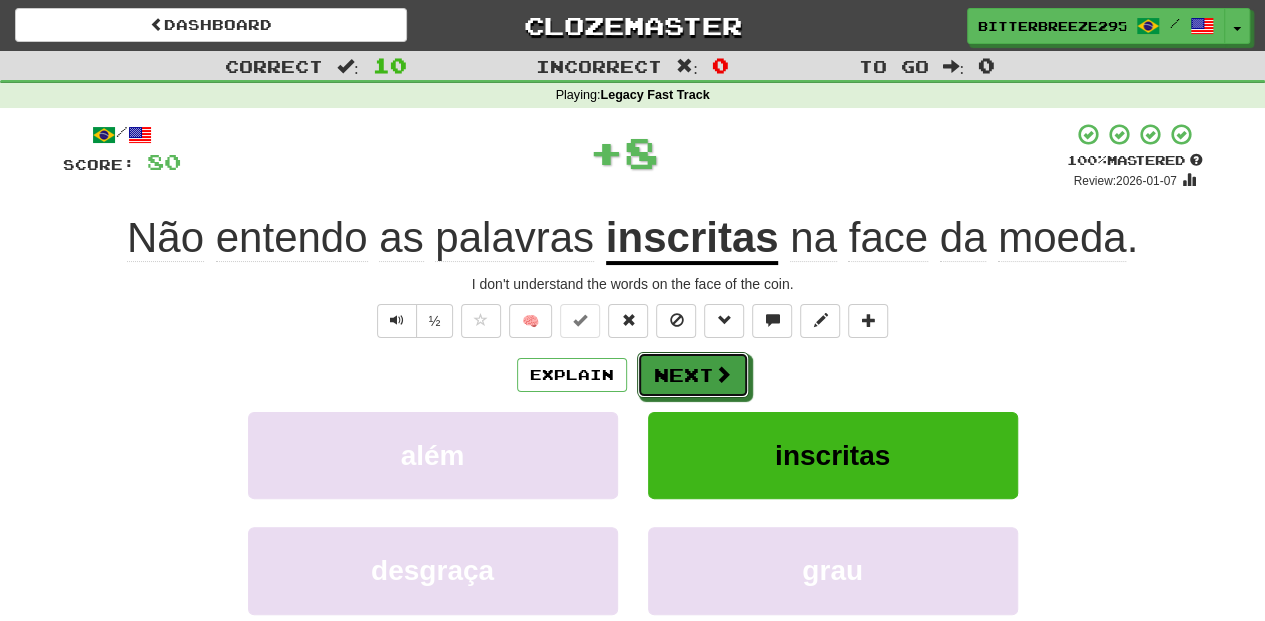 click on "Next" at bounding box center [693, 375] 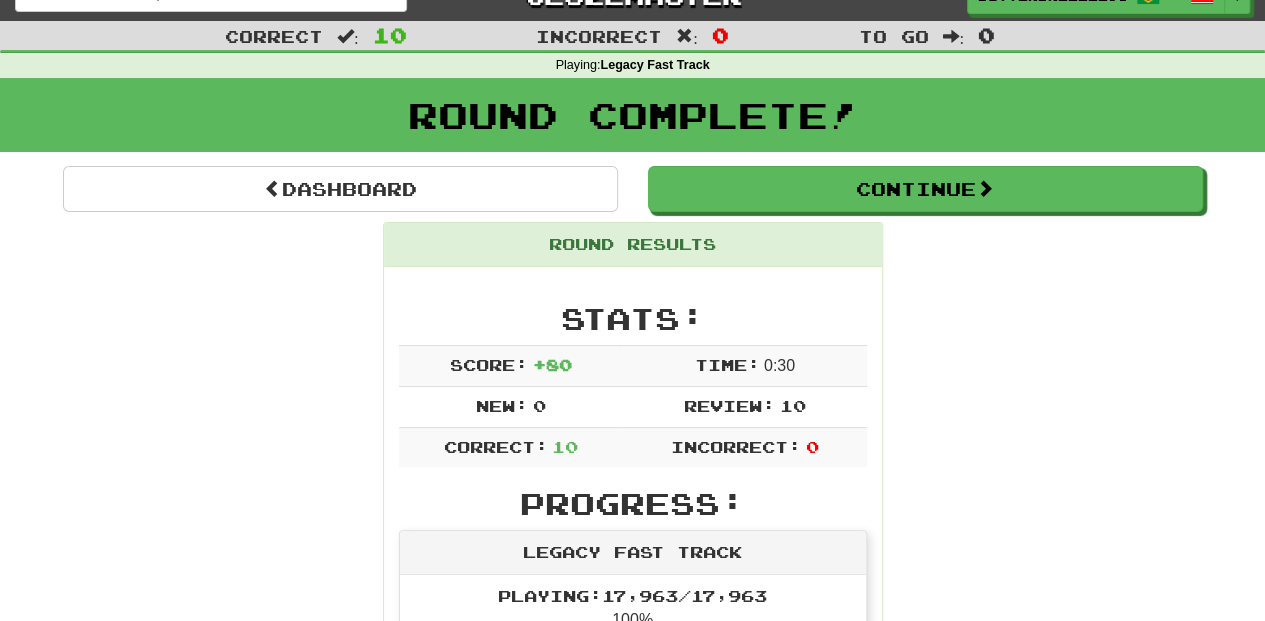 scroll, scrollTop: 0, scrollLeft: 0, axis: both 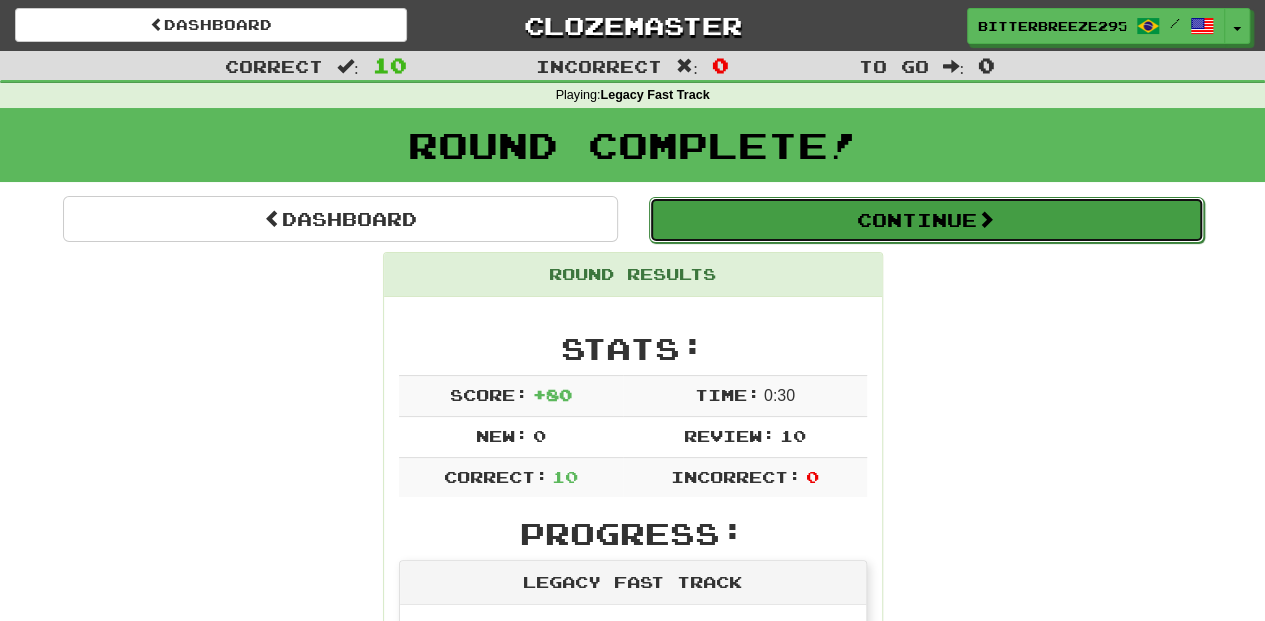 click on "Continue" at bounding box center [926, 220] 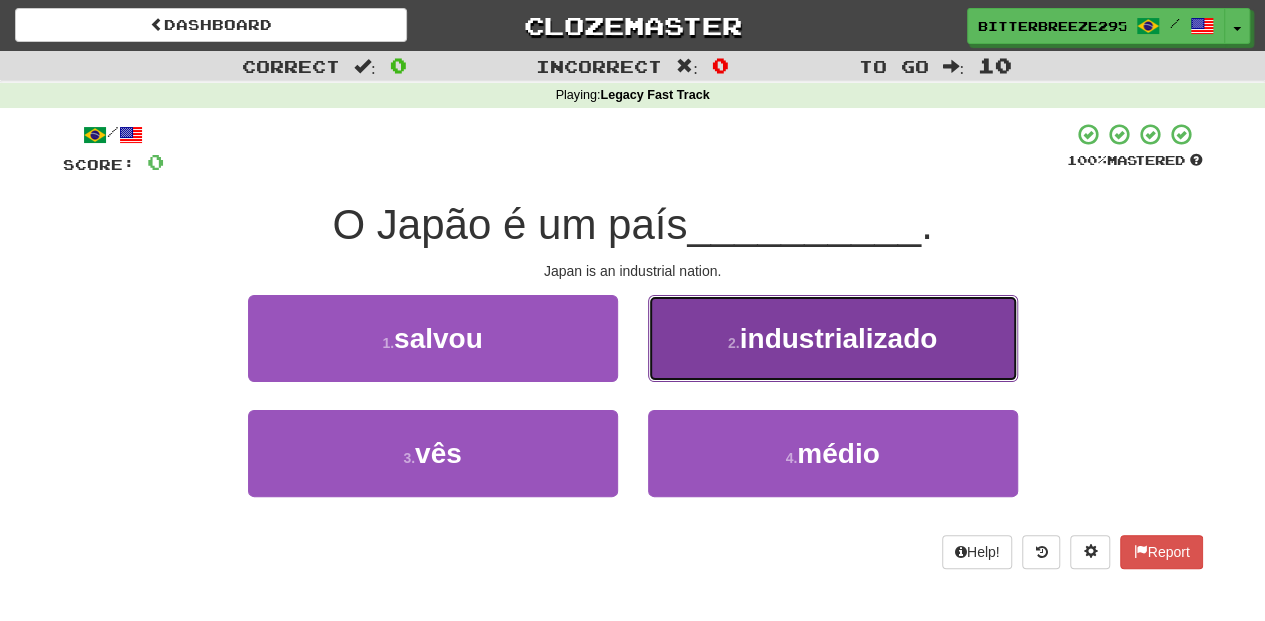 click on "2 .  industrializado" at bounding box center (833, 338) 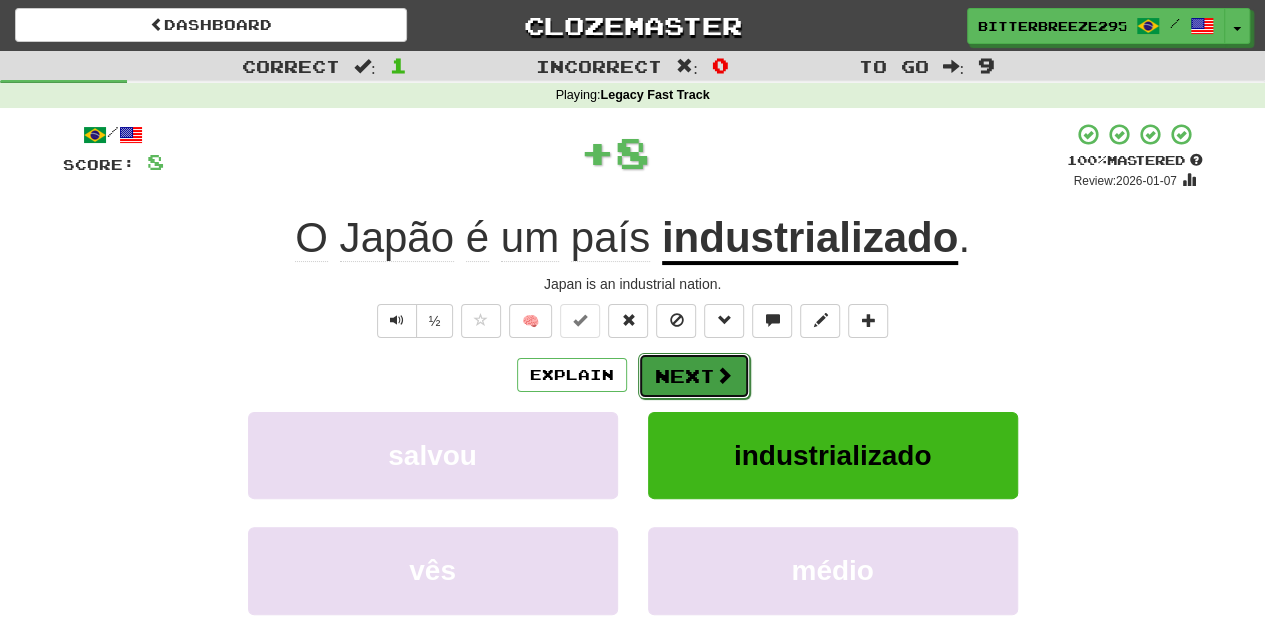 click on "Next" at bounding box center (694, 376) 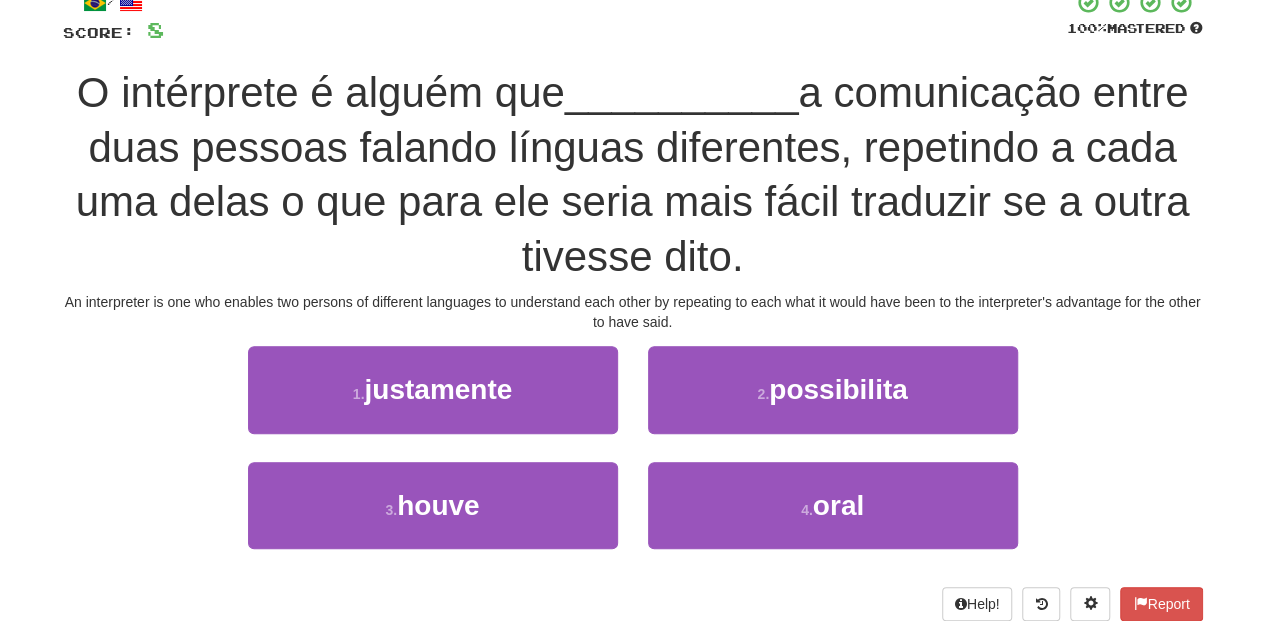 scroll, scrollTop: 133, scrollLeft: 0, axis: vertical 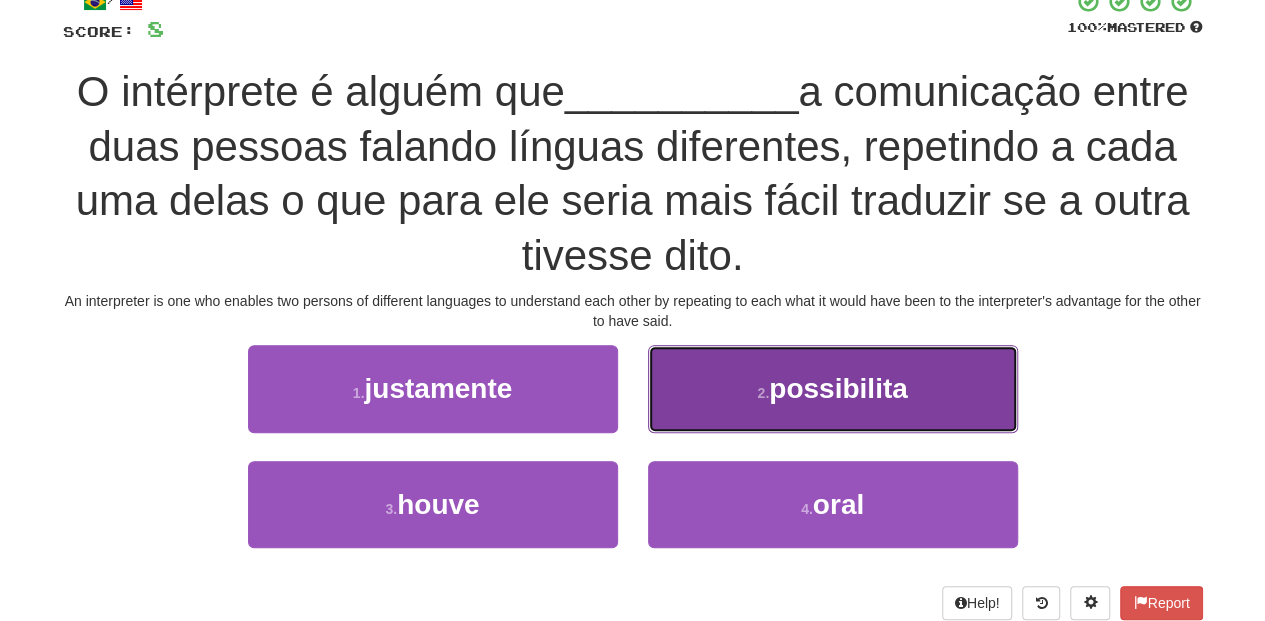 click on "2 .  possibilita" at bounding box center (833, 388) 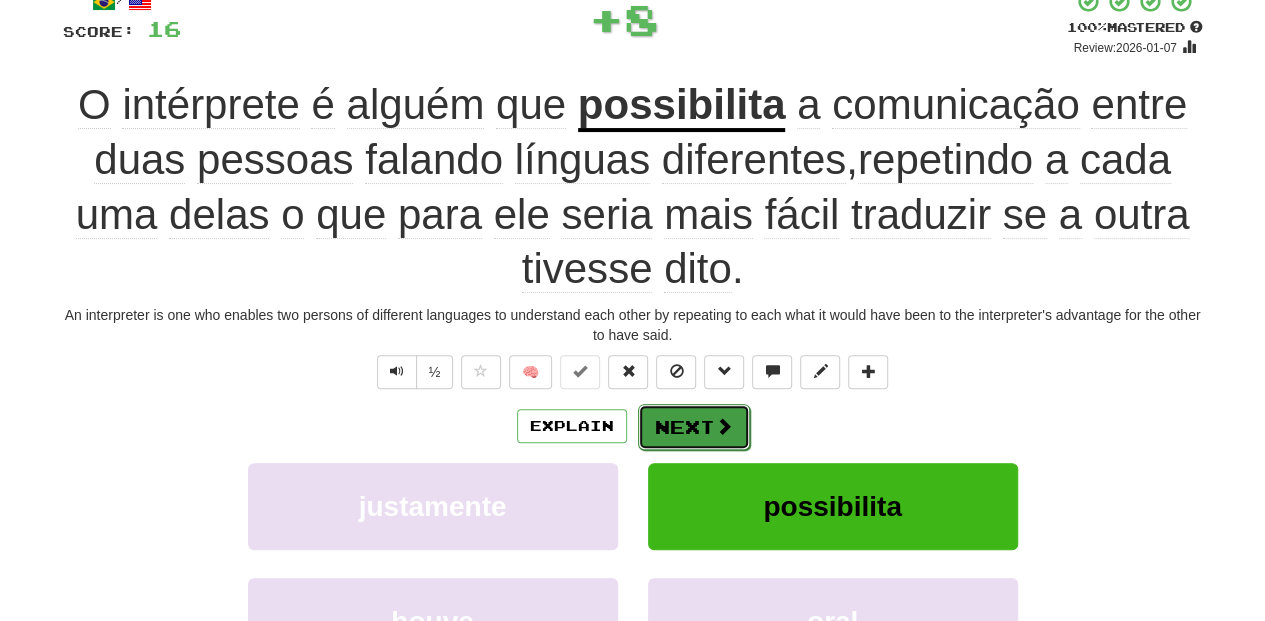 click on "Next" at bounding box center (694, 427) 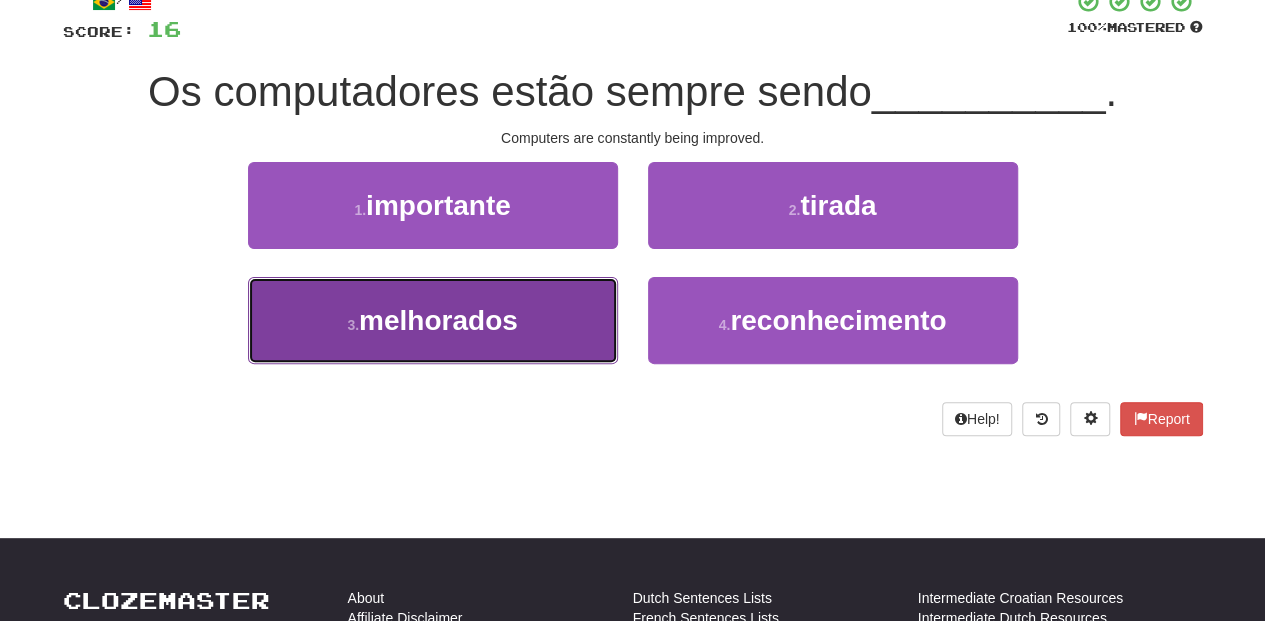 click on "3 .  melhorados" at bounding box center (433, 320) 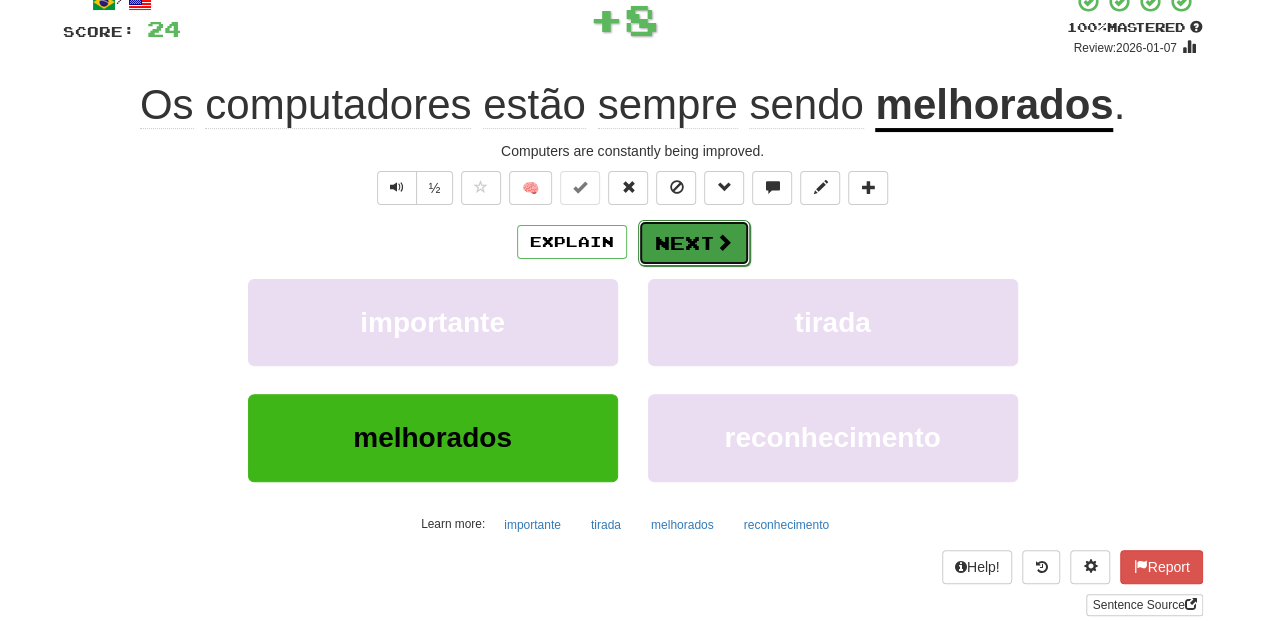 click on "Next" at bounding box center [694, 243] 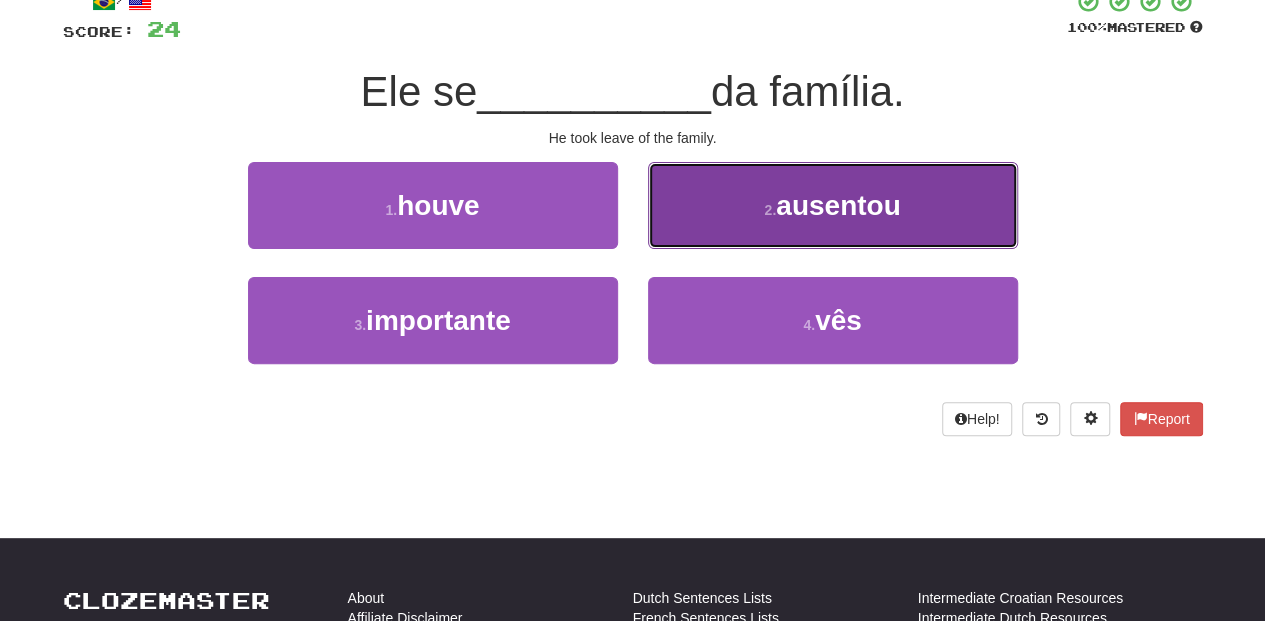 click on "2 .  ausentou" at bounding box center [833, 205] 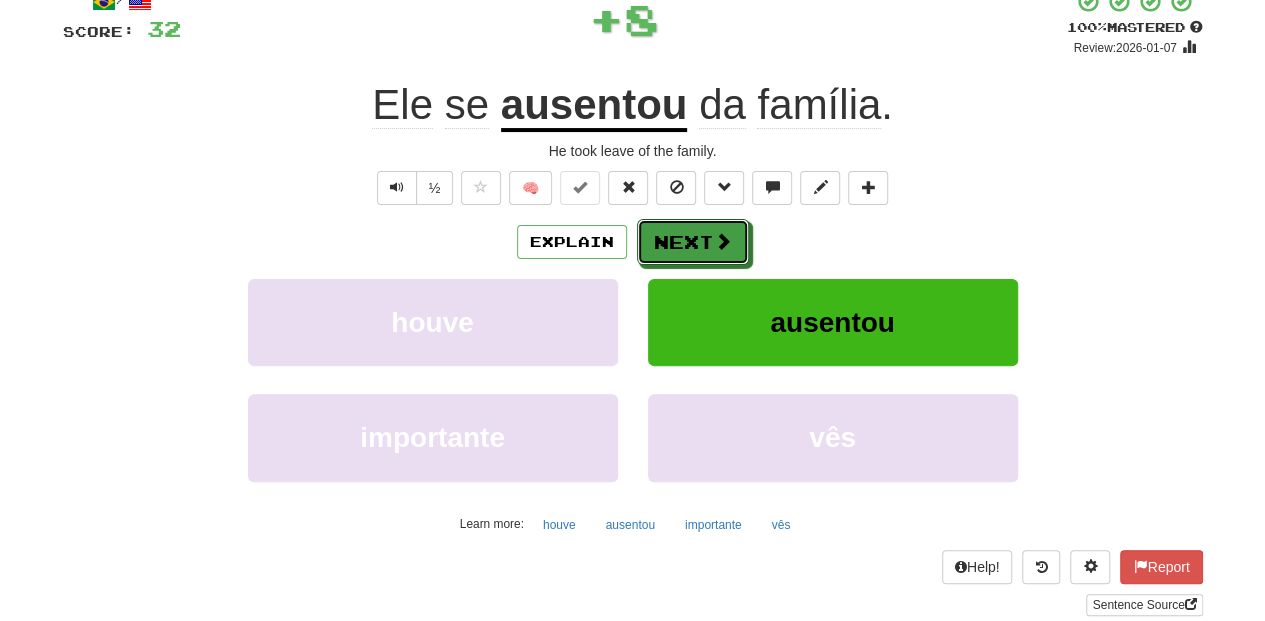 click on "Next" at bounding box center [693, 242] 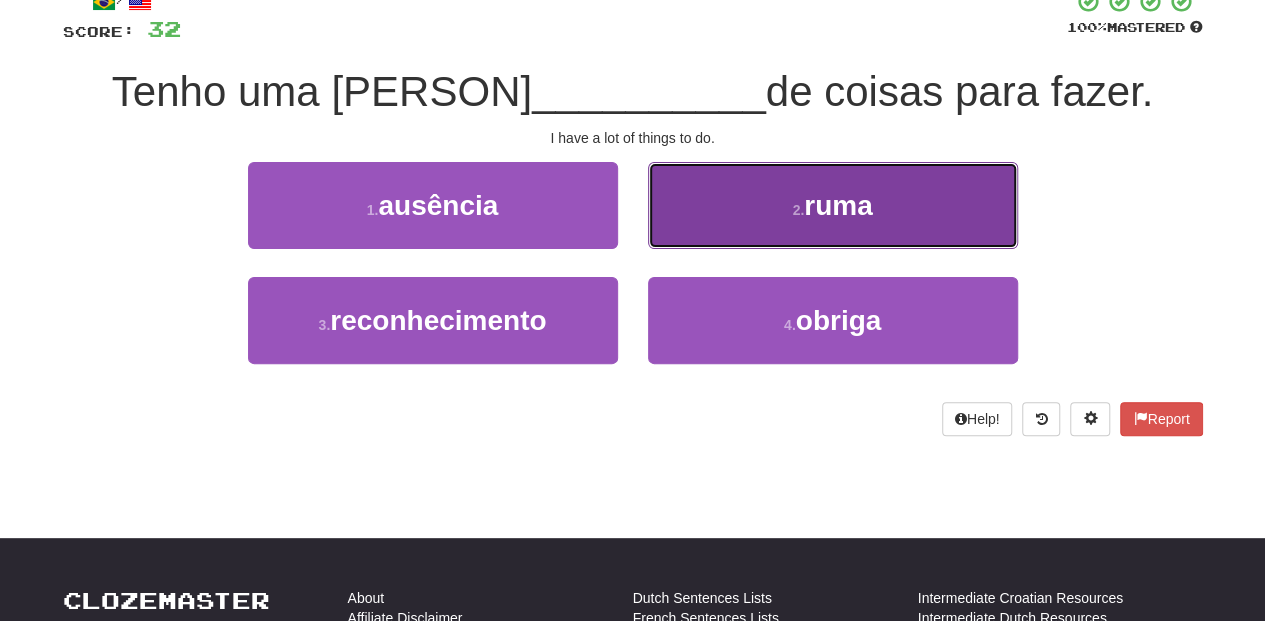 click on "2 .  ruma" at bounding box center (833, 205) 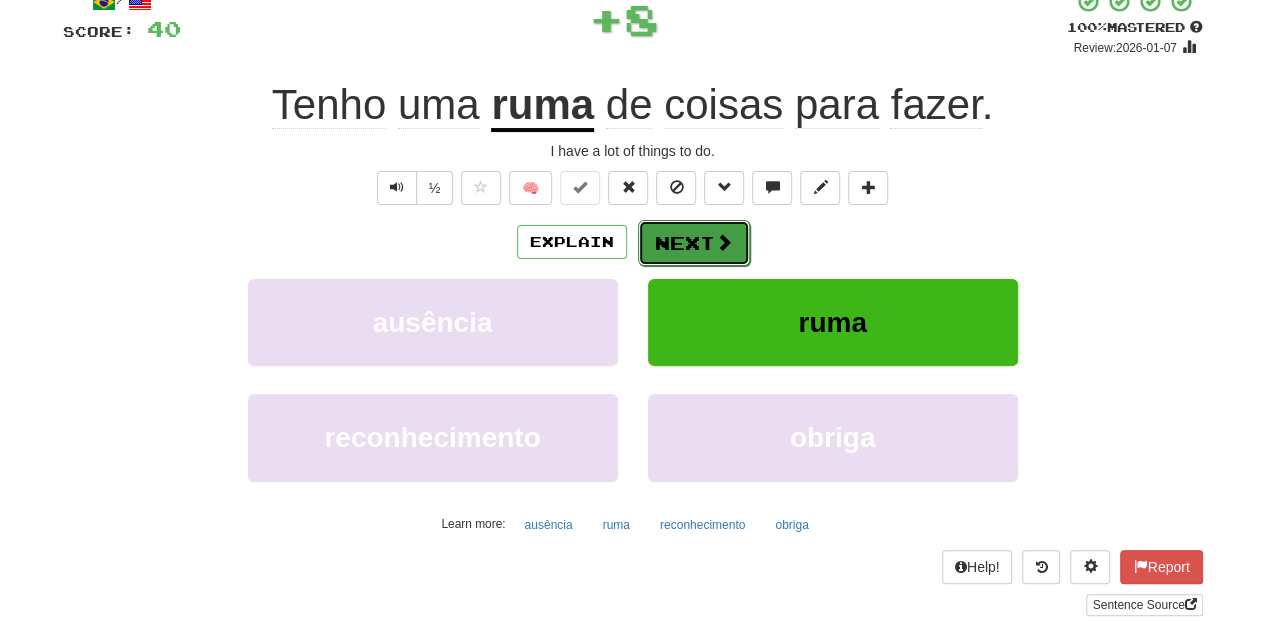 click at bounding box center [724, 242] 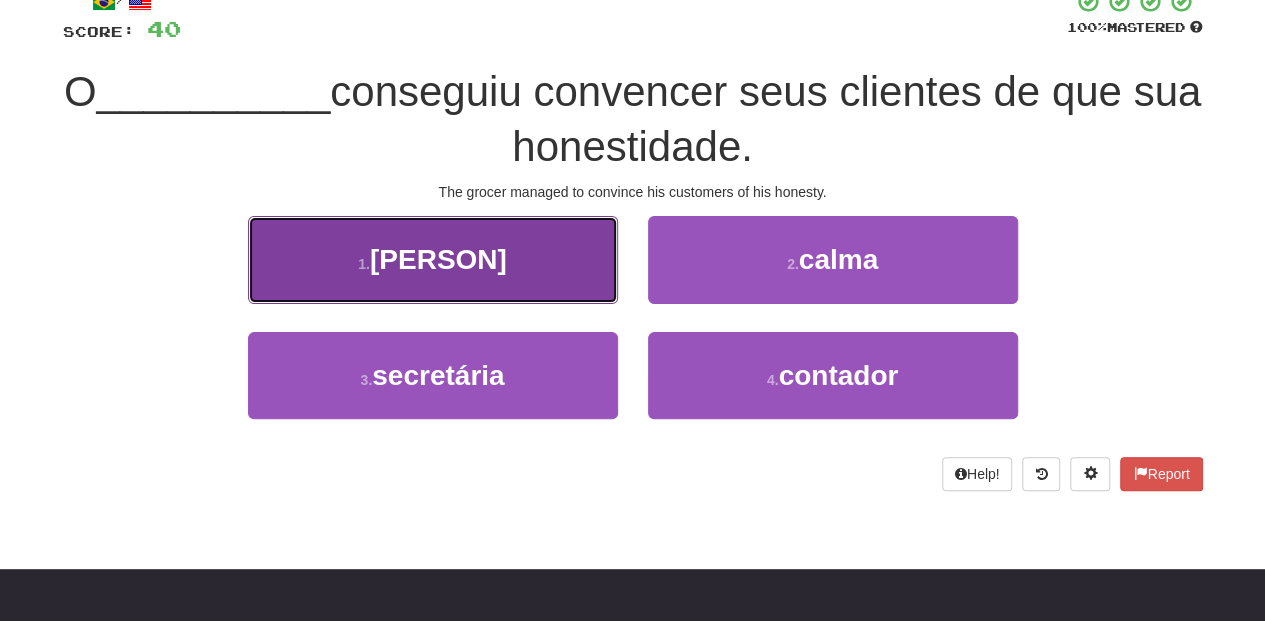 click on "1 .  merceeiro" at bounding box center (433, 259) 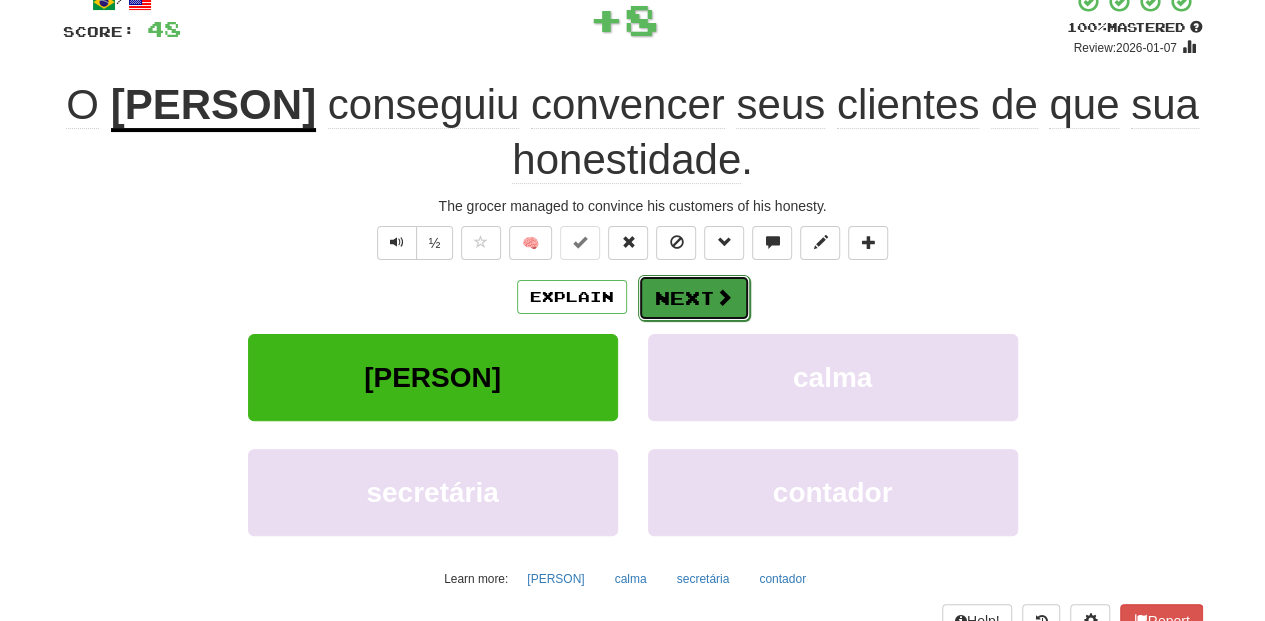 click on "Next" at bounding box center (694, 298) 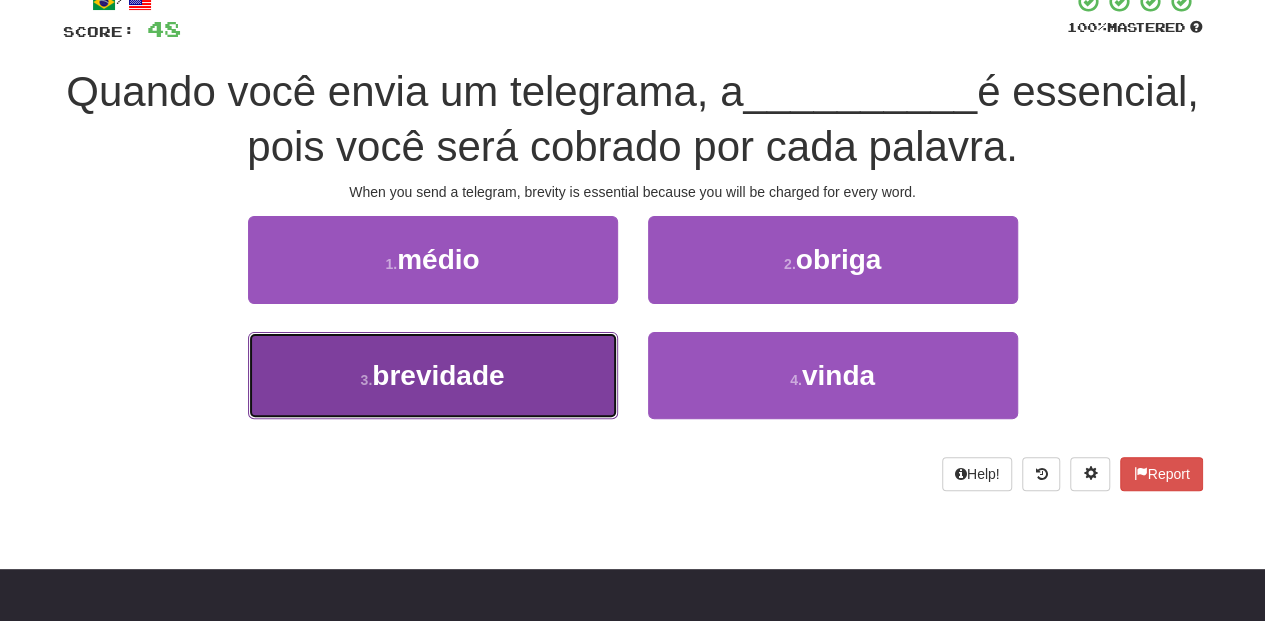 click on "3 .  brevidade" at bounding box center (433, 375) 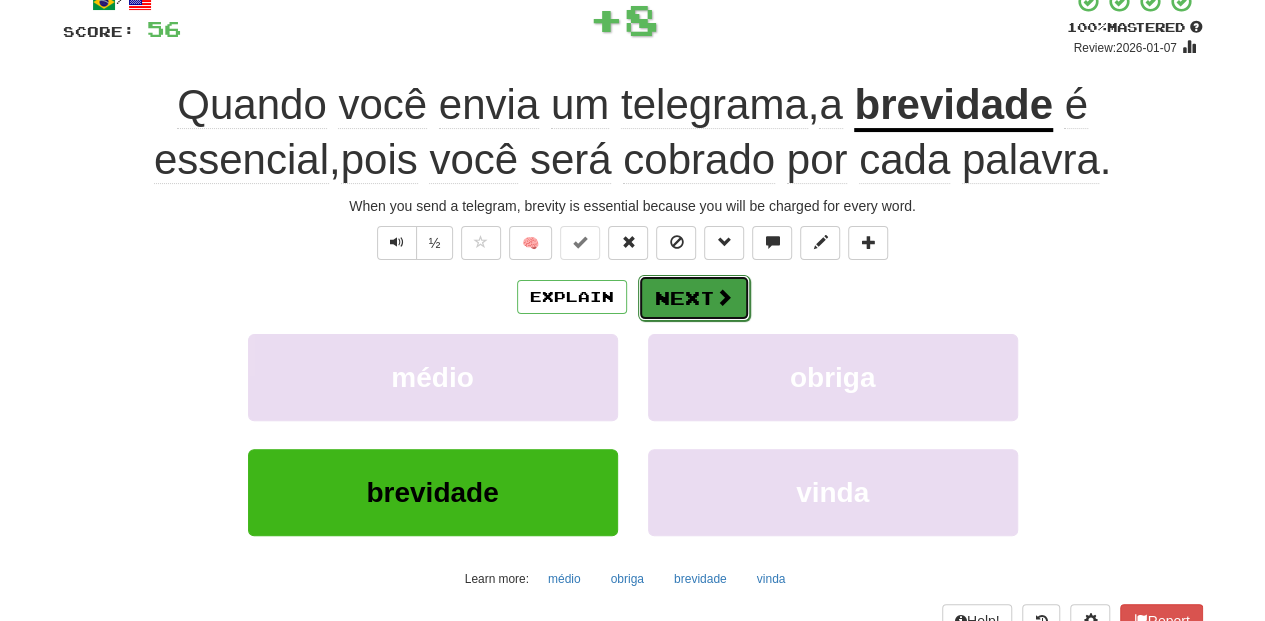 click on "Next" at bounding box center [694, 298] 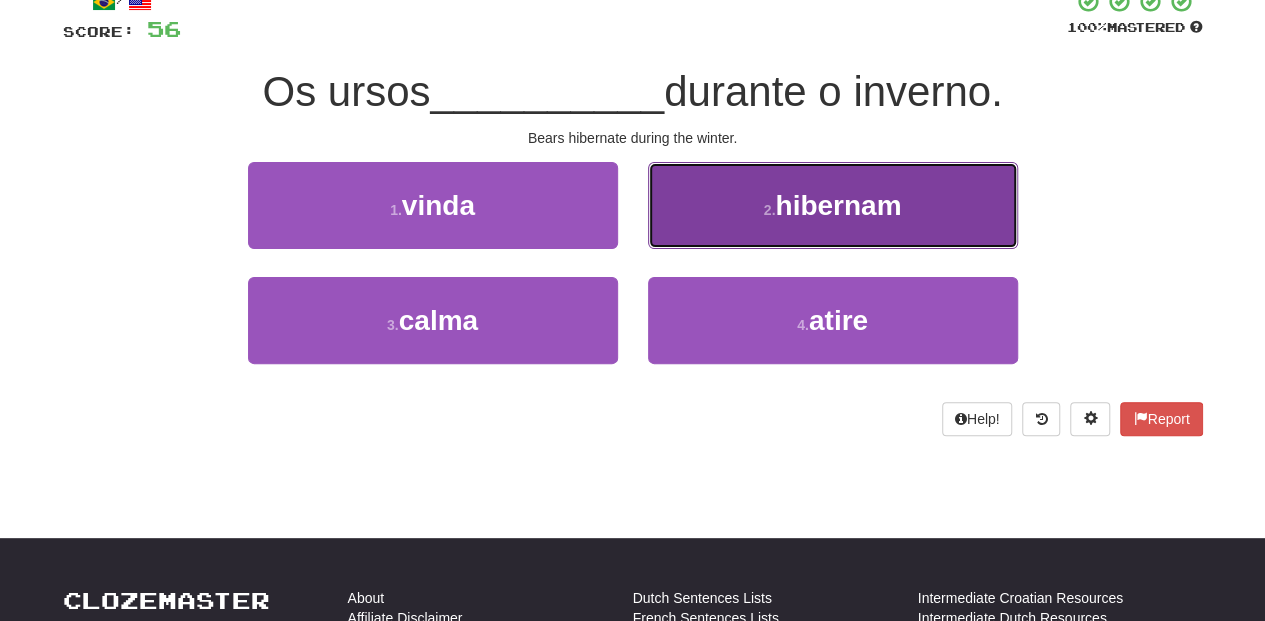 click on "2 .  hibernam" at bounding box center (833, 205) 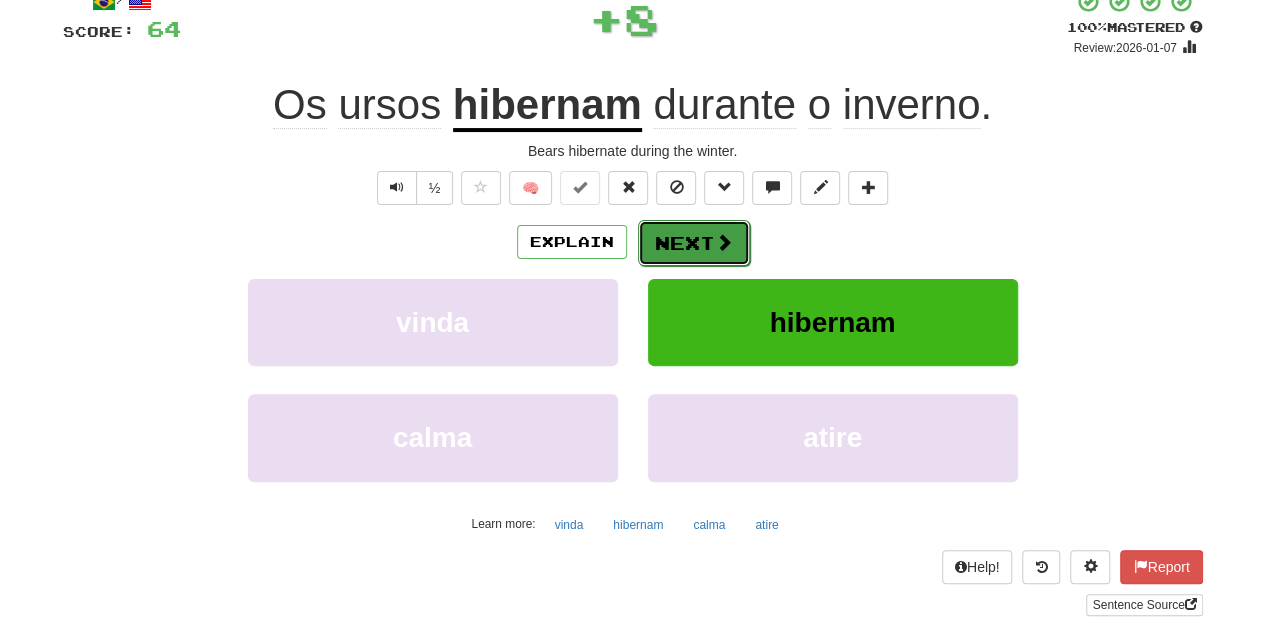 click on "Next" at bounding box center [694, 243] 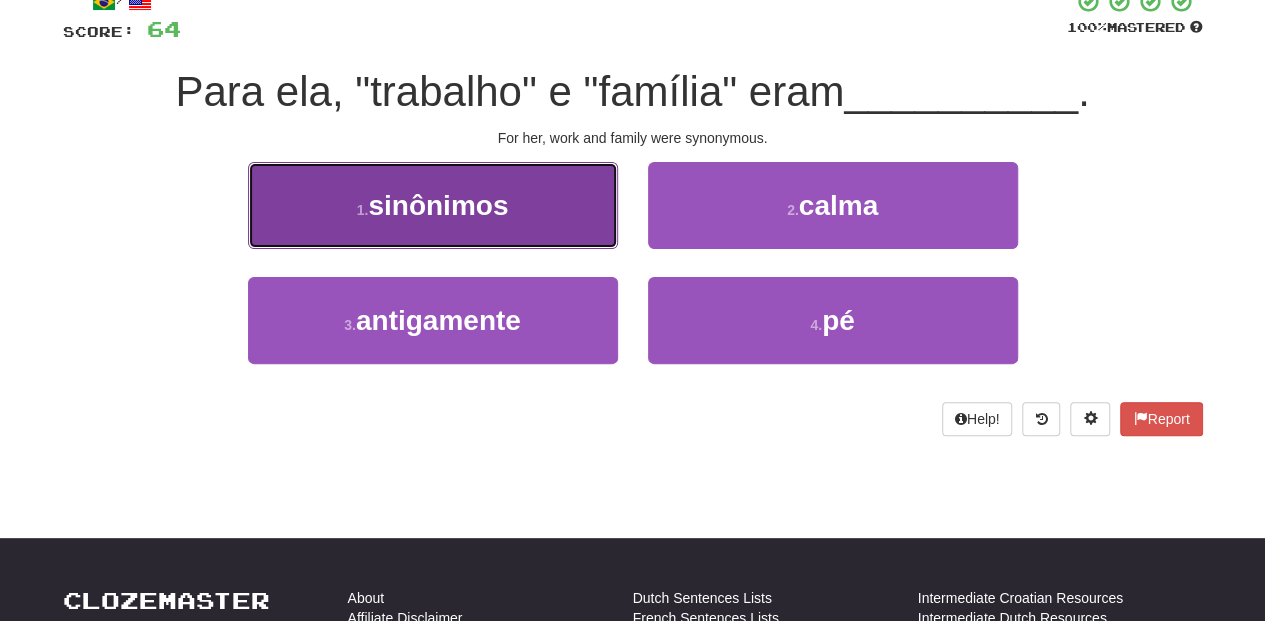 click on "1 .  sinônimos" at bounding box center [433, 205] 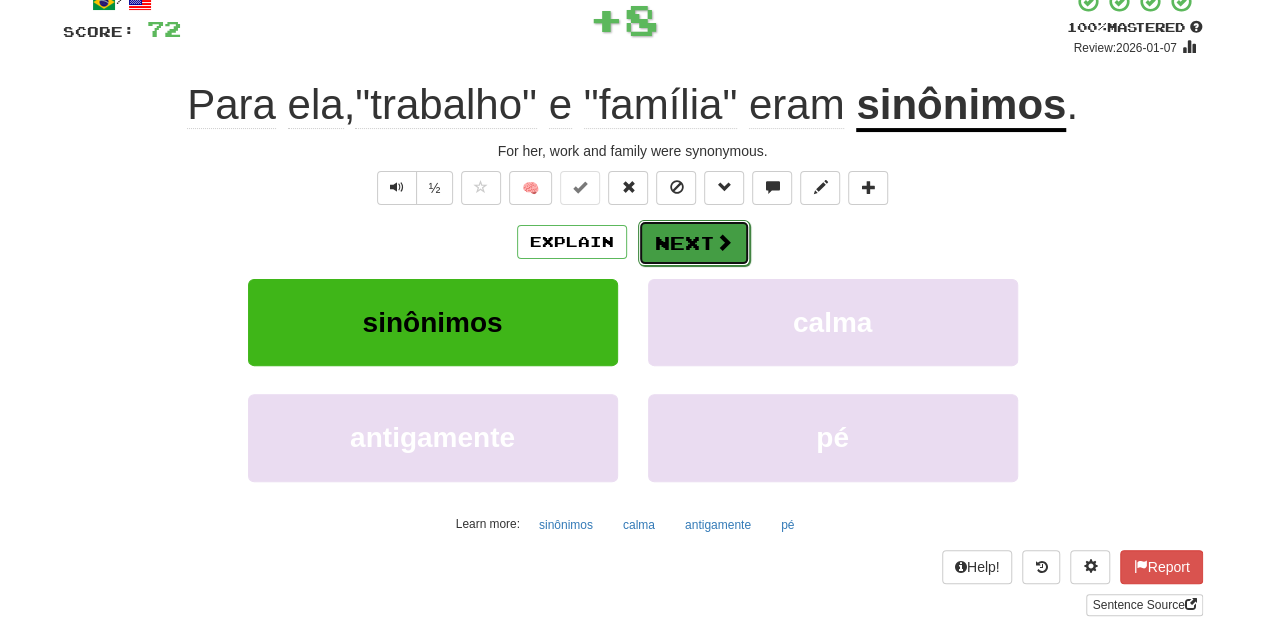 click on "Next" at bounding box center [694, 243] 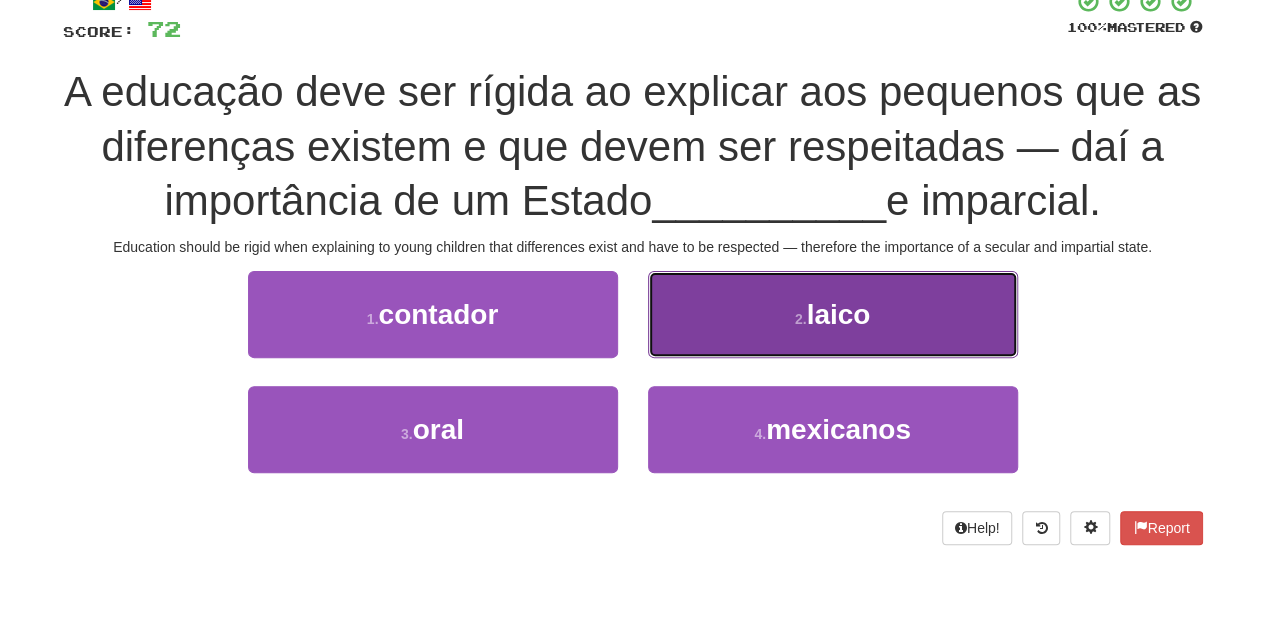 click on "2 .  laico" at bounding box center (833, 314) 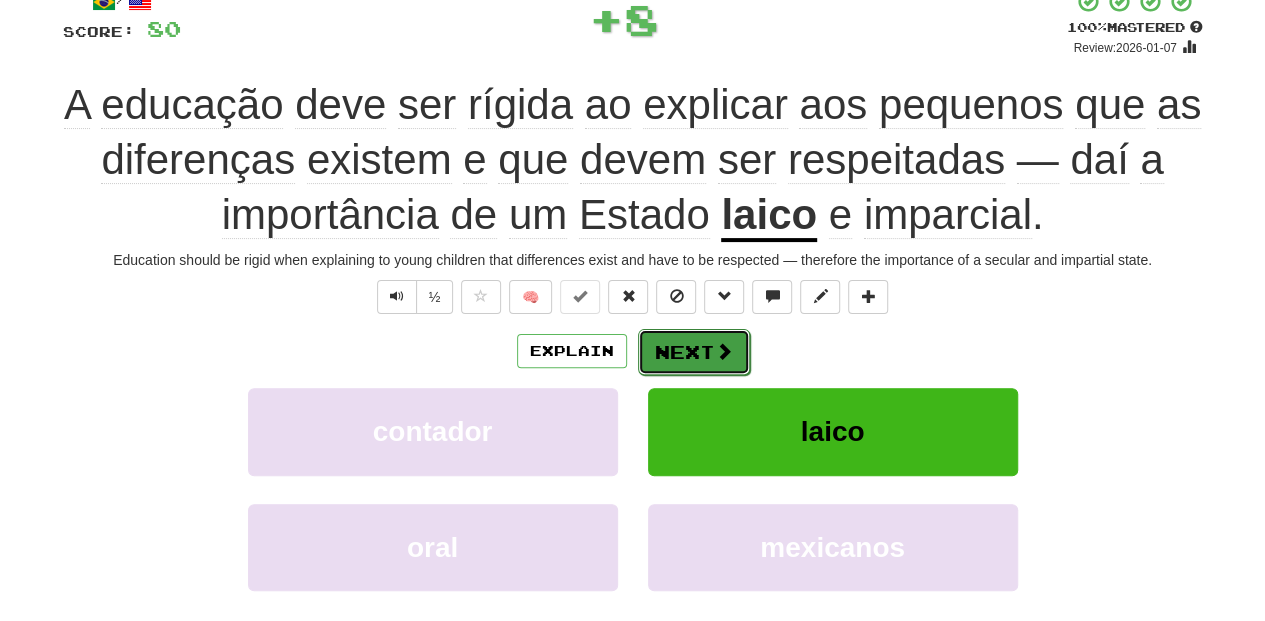 click on "Next" at bounding box center (694, 352) 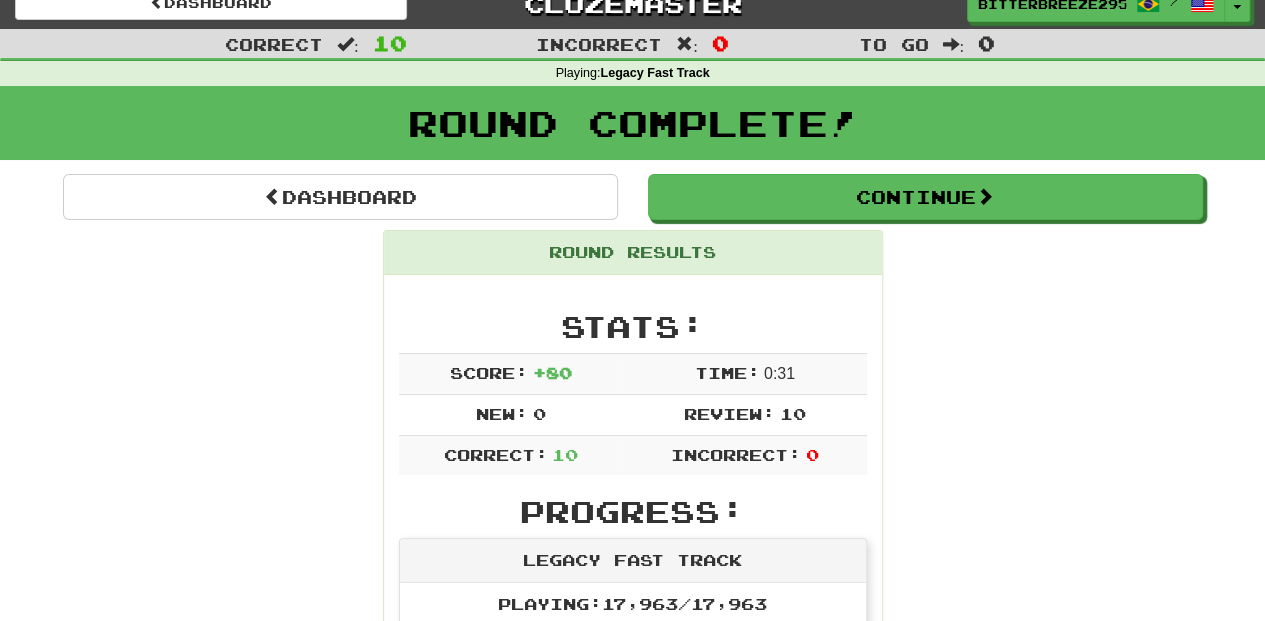 scroll, scrollTop: 0, scrollLeft: 0, axis: both 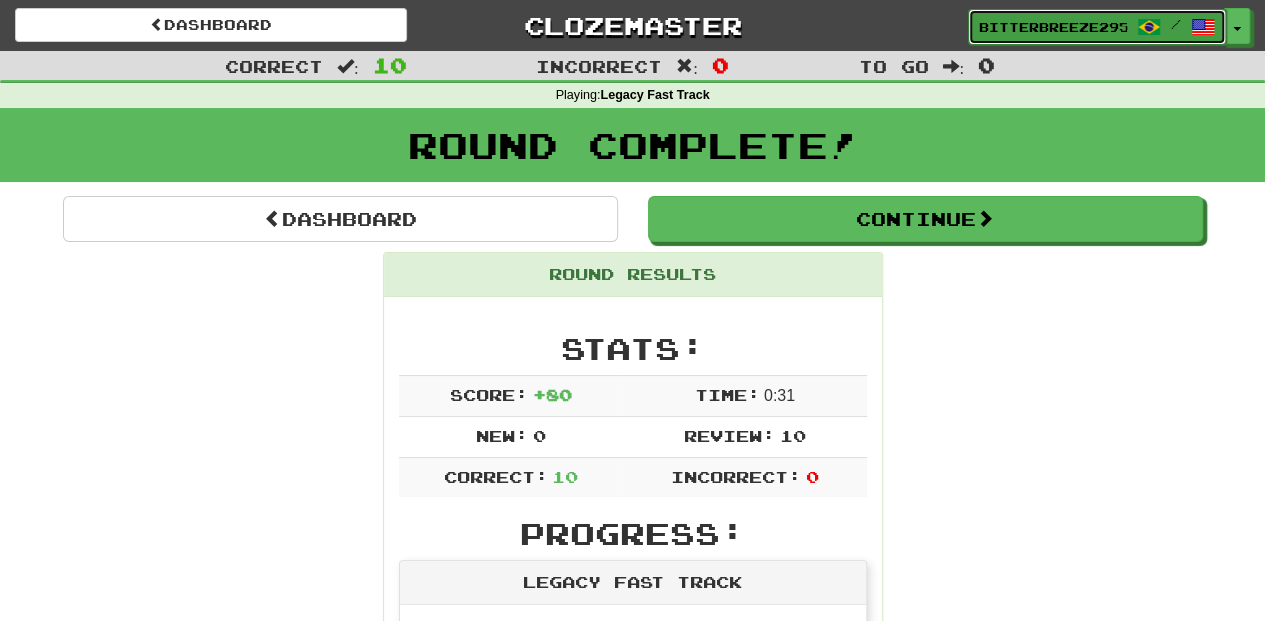 click on "BitterBreeze2956" at bounding box center [1053, 27] 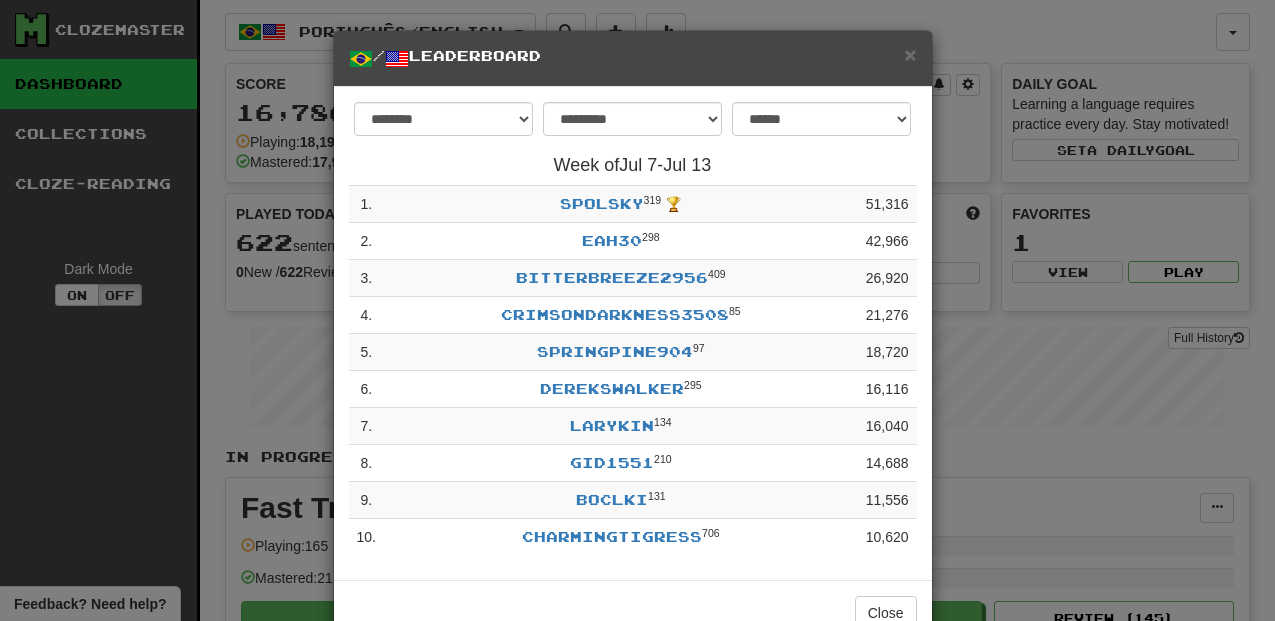 select on "**********" 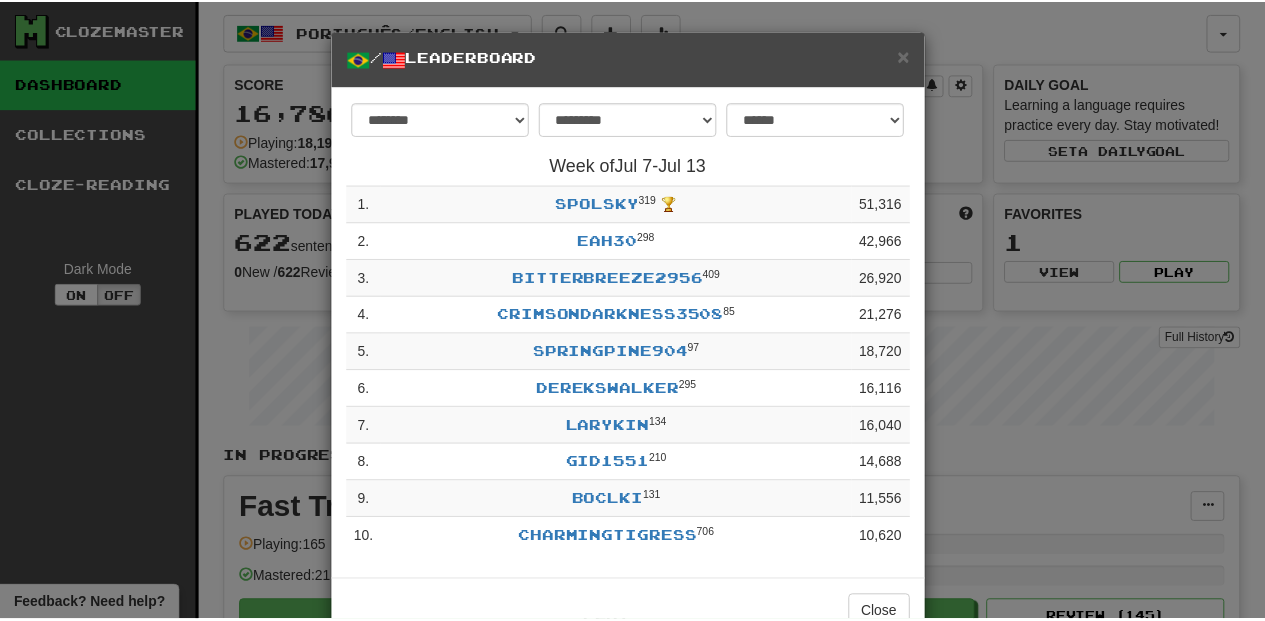 scroll, scrollTop: 0, scrollLeft: 0, axis: both 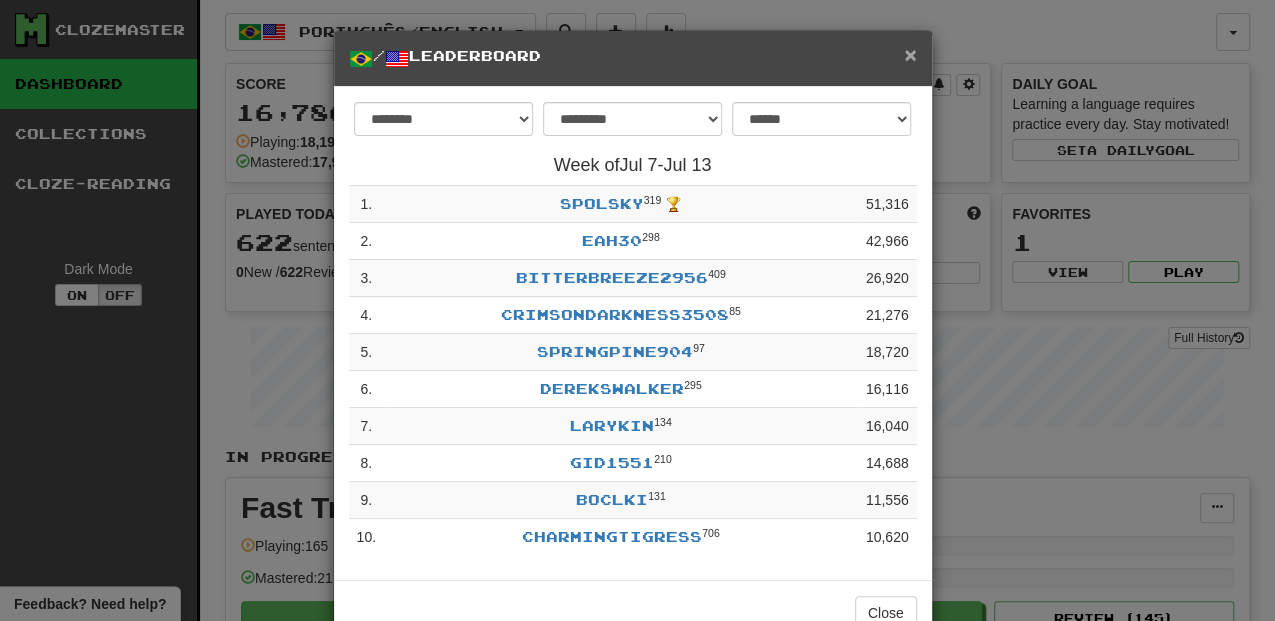 click on "×" at bounding box center [910, 54] 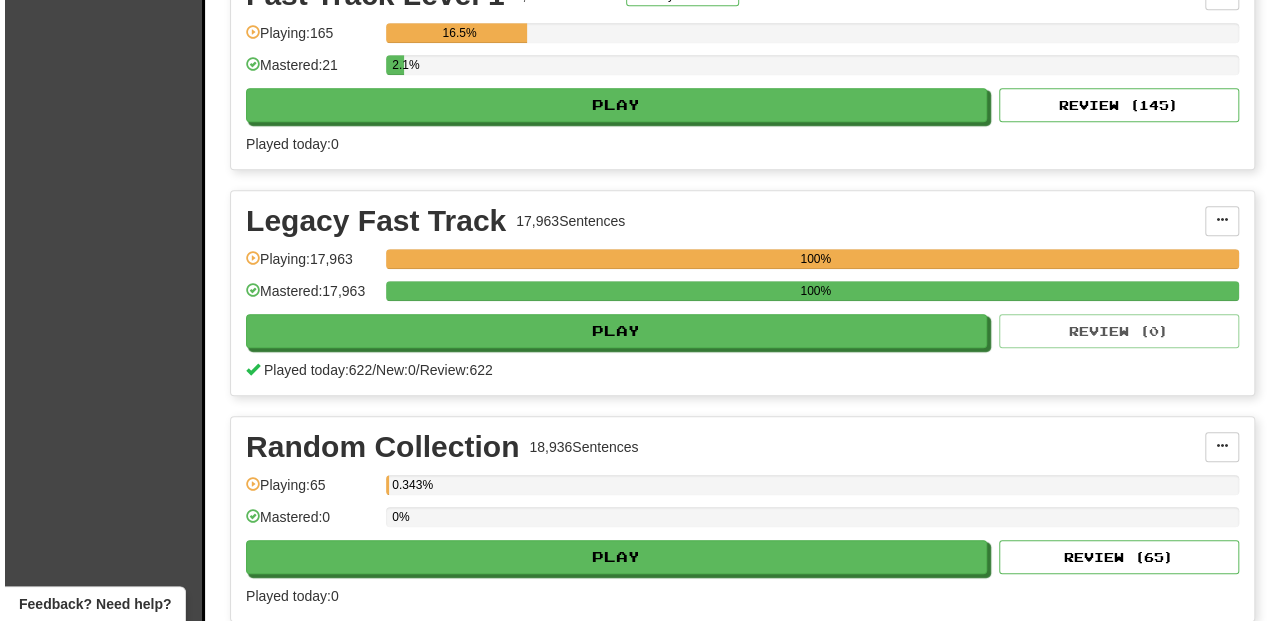 scroll, scrollTop: 533, scrollLeft: 0, axis: vertical 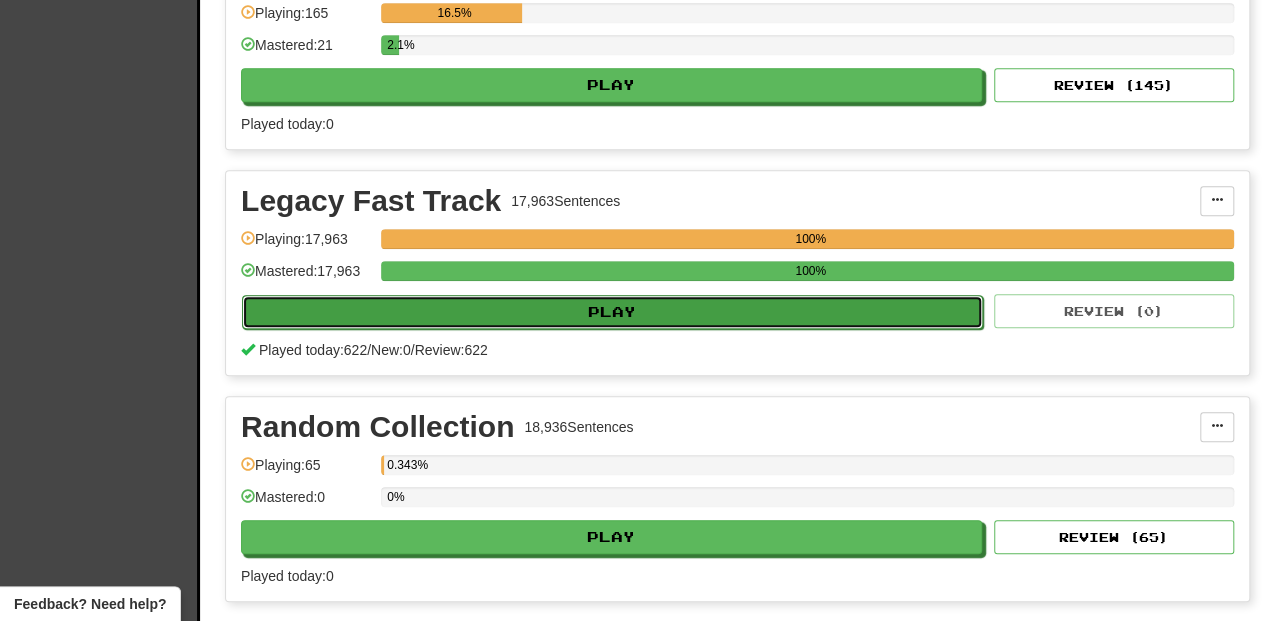 click on "Play" at bounding box center [612, 312] 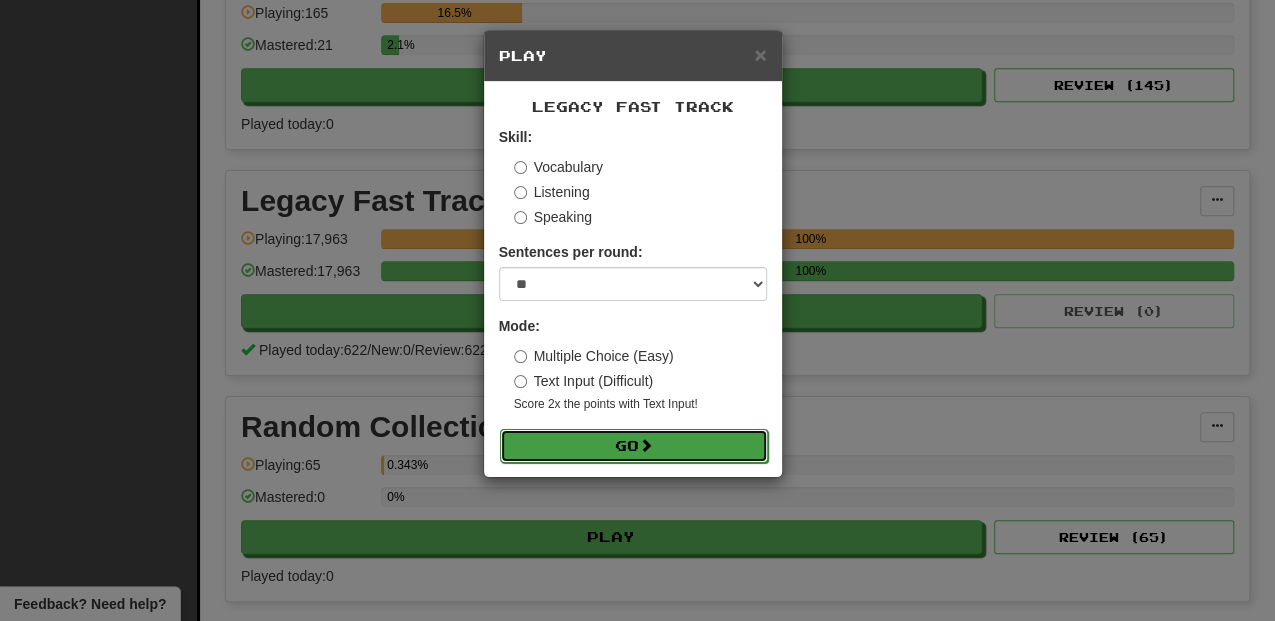 click at bounding box center [646, 445] 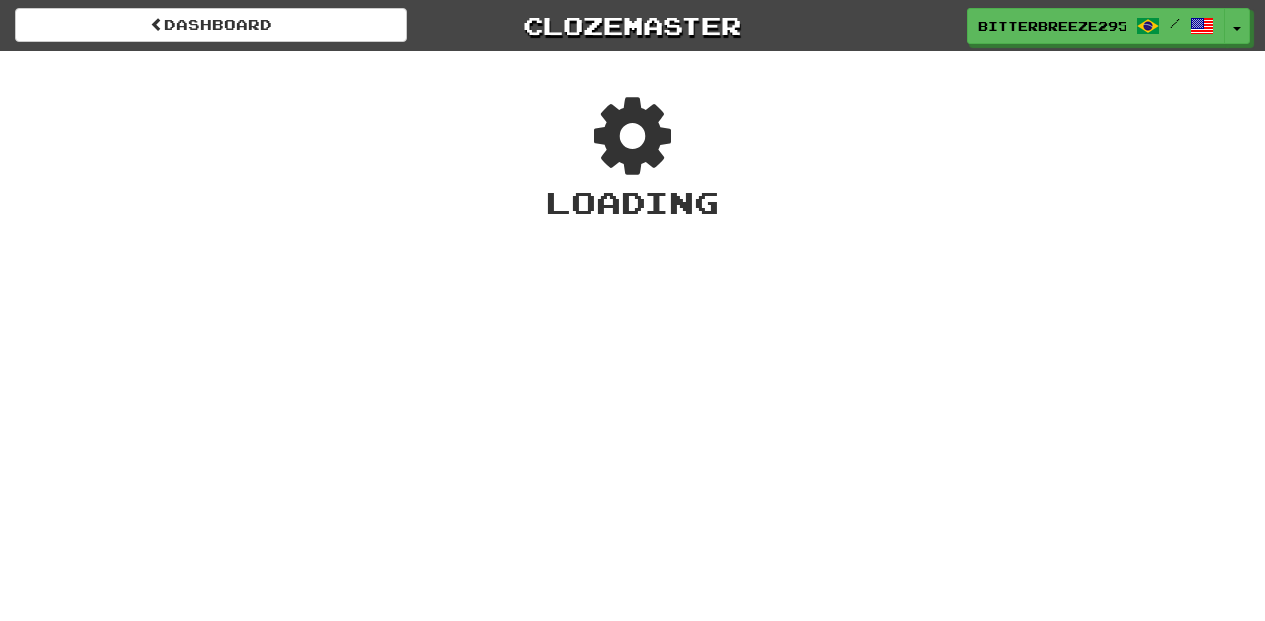 scroll, scrollTop: 0, scrollLeft: 0, axis: both 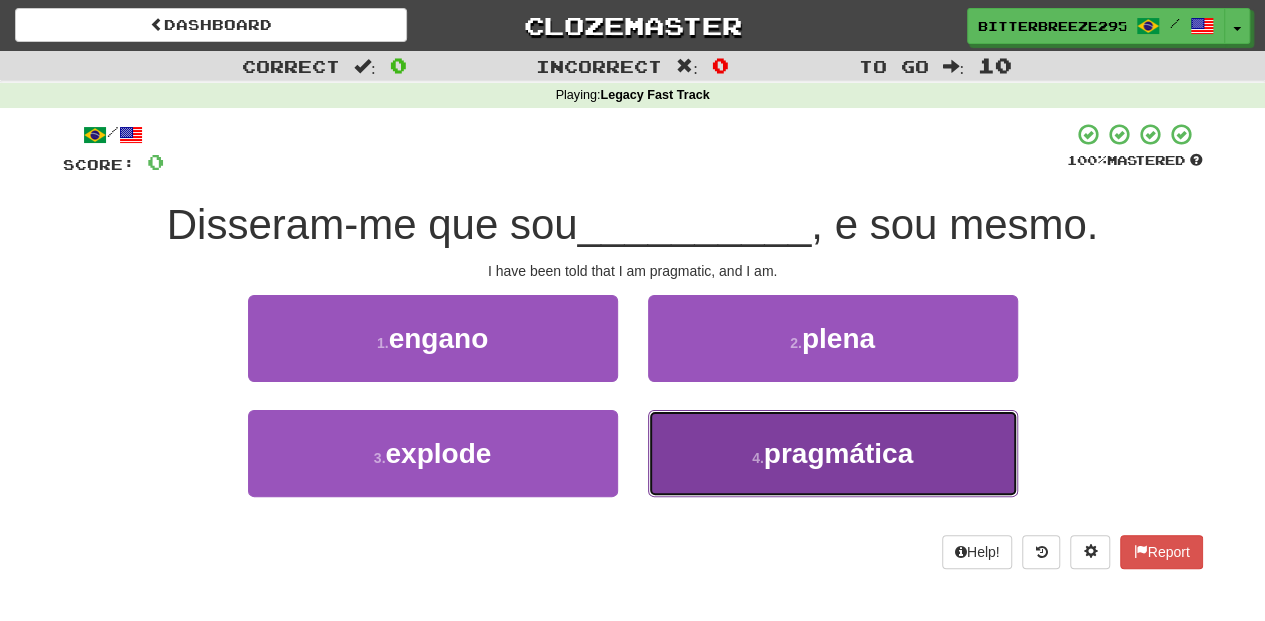 drag, startPoint x: 740, startPoint y: 445, endPoint x: 724, endPoint y: 448, distance: 16.27882 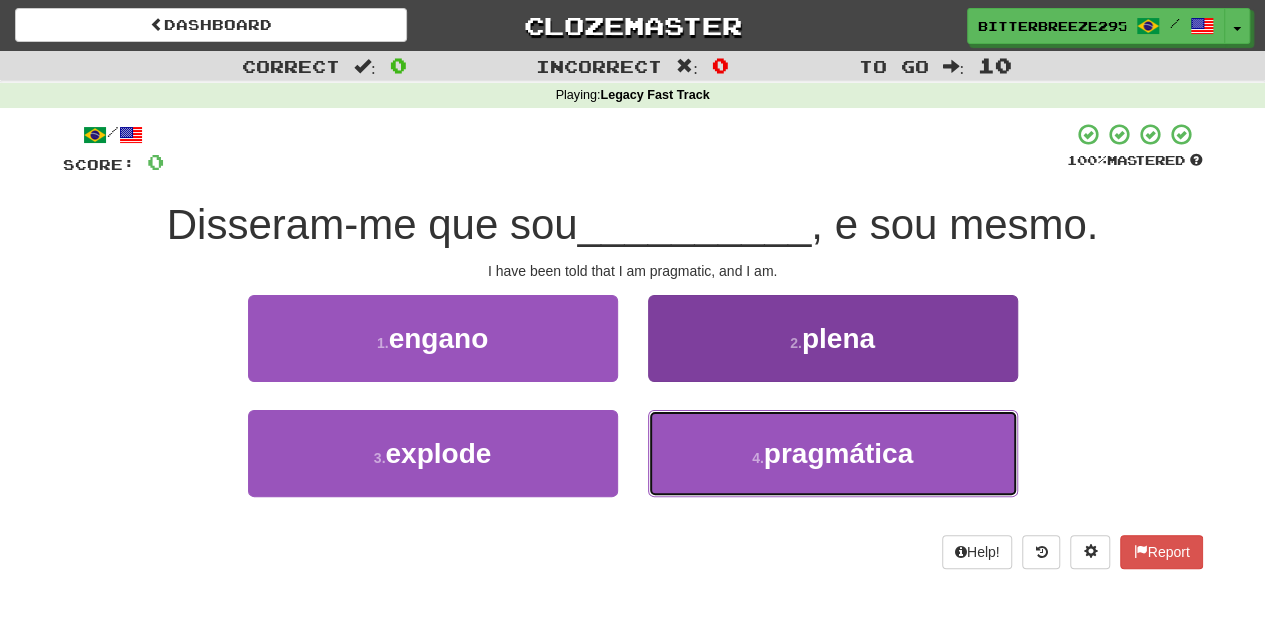 click on "4 .  pragmática" at bounding box center (833, 453) 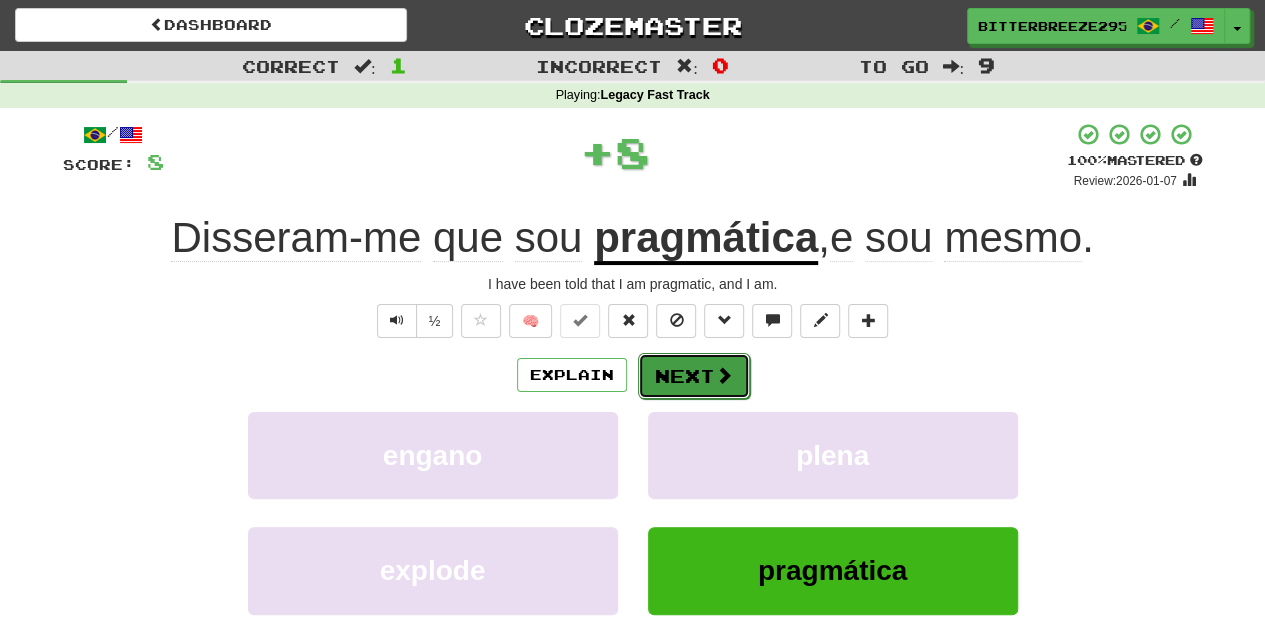 click on "Next" at bounding box center [694, 376] 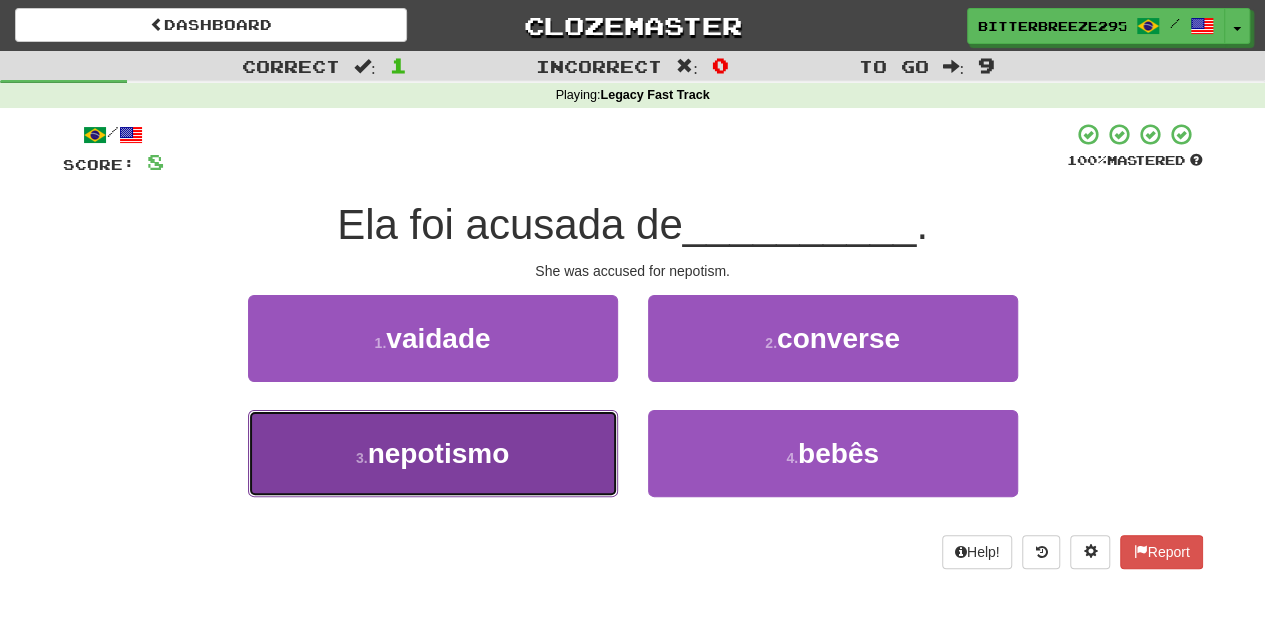 click on "3 .  nepotismo" at bounding box center (433, 453) 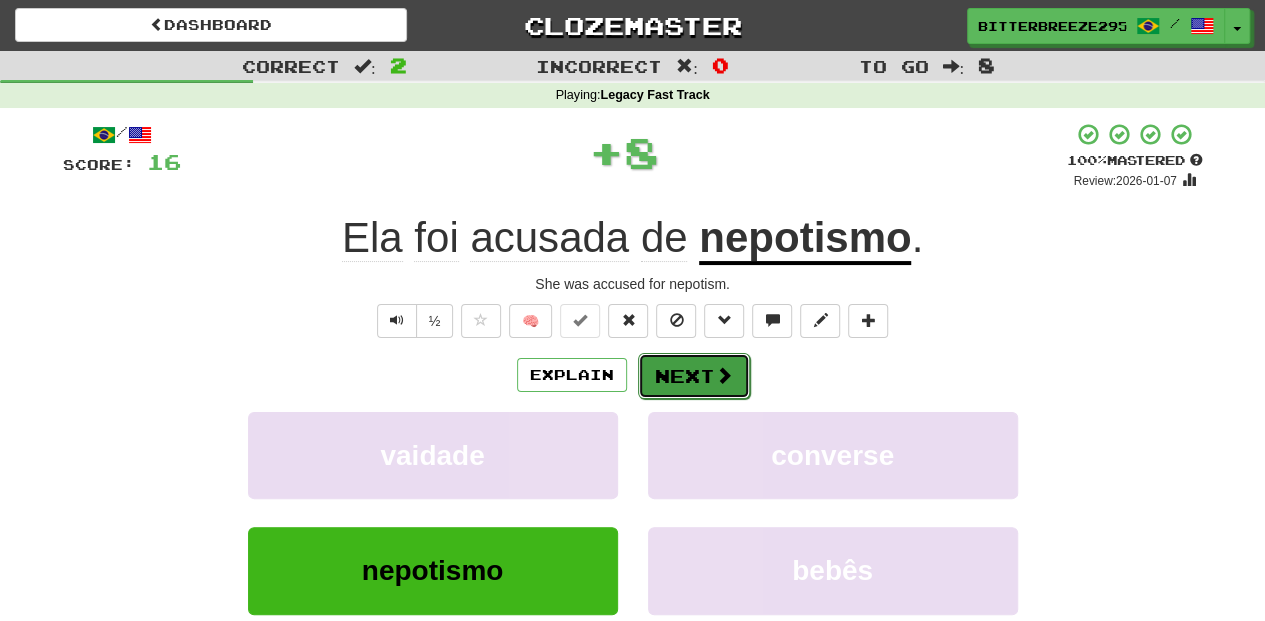click on "Next" at bounding box center [694, 376] 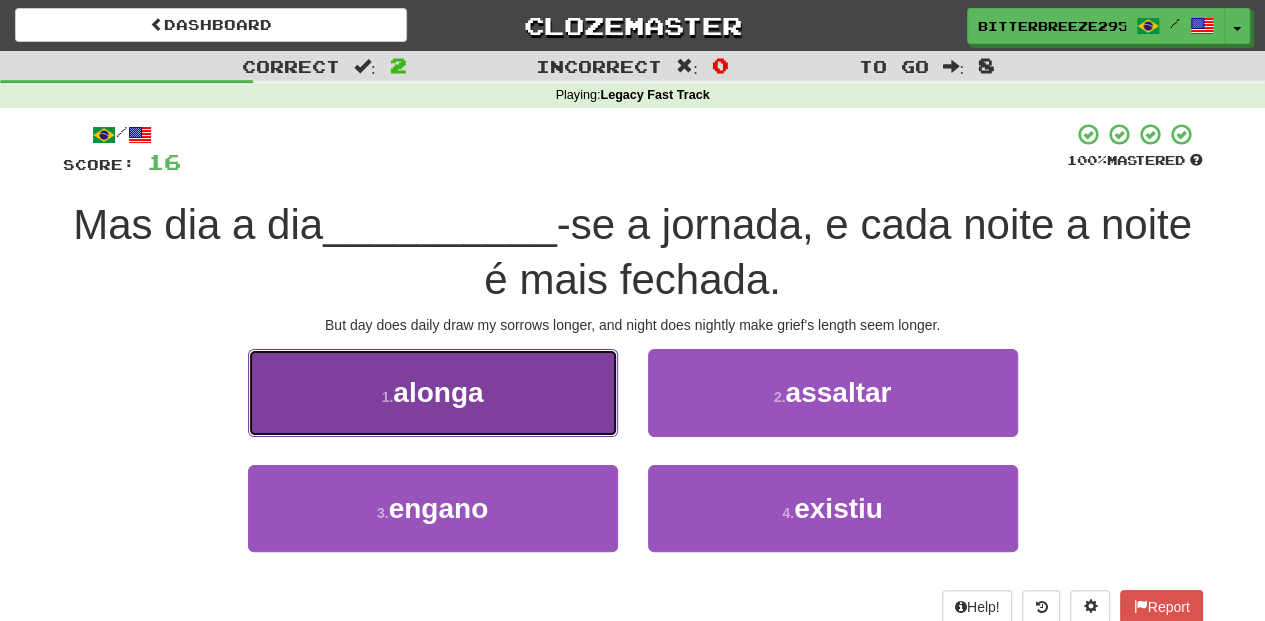 click on "1 .  alonga" at bounding box center (433, 392) 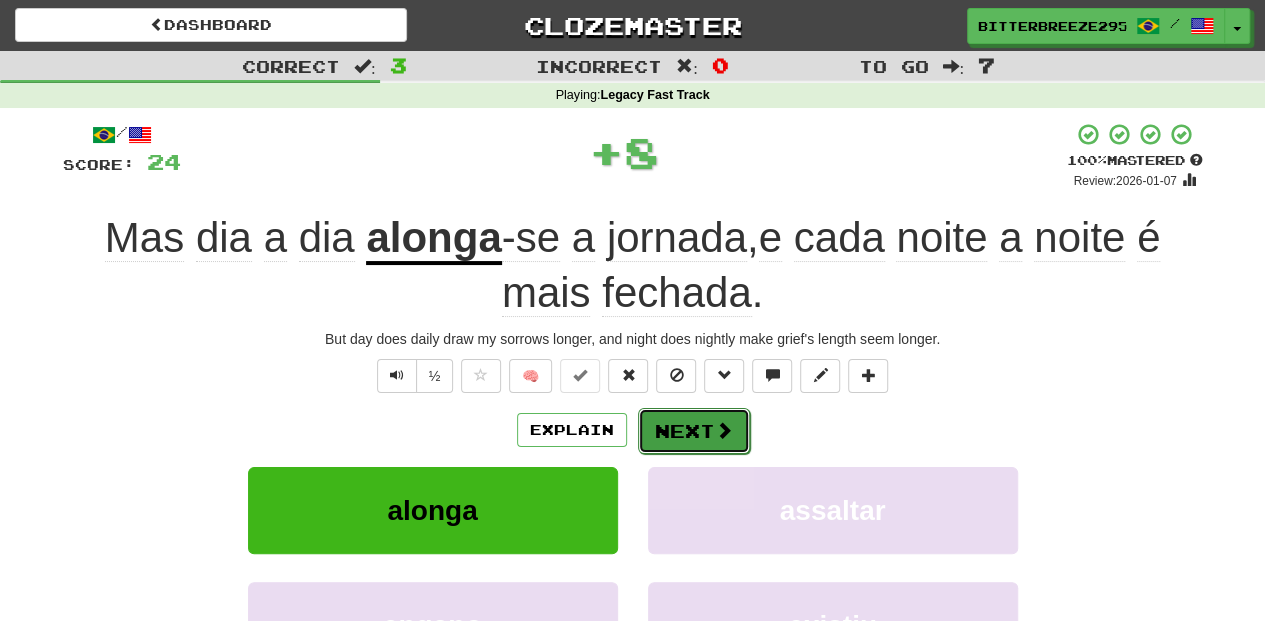 click on "Next" at bounding box center (694, 431) 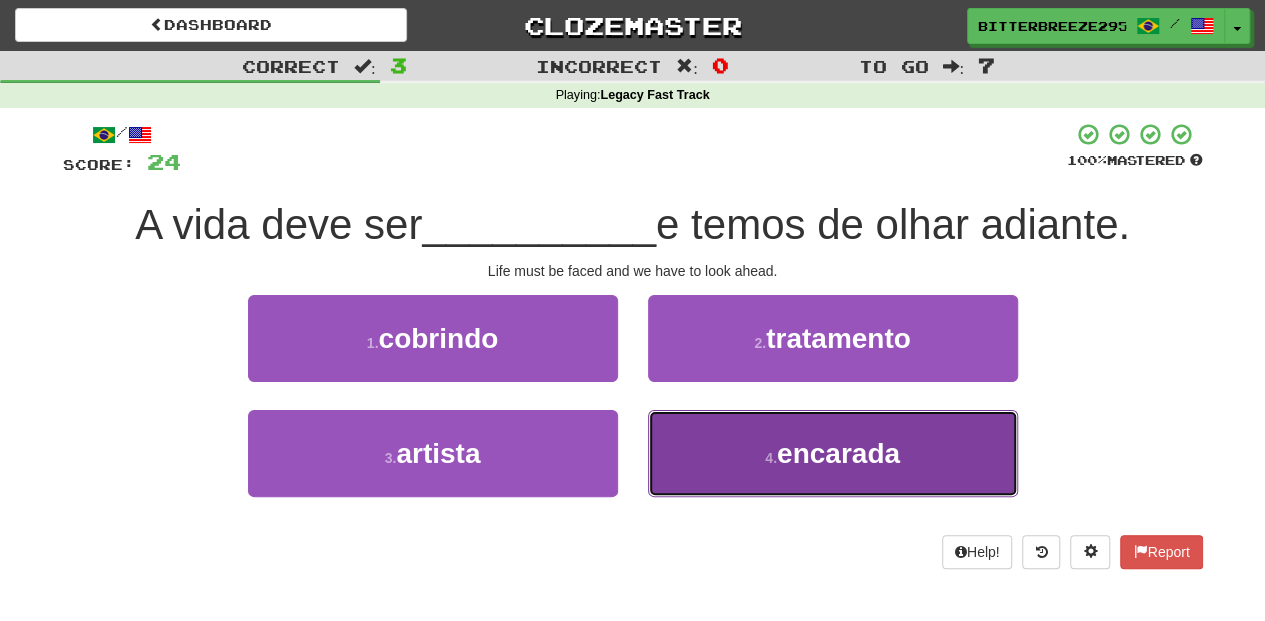 click on "4 .  encarada" at bounding box center [833, 453] 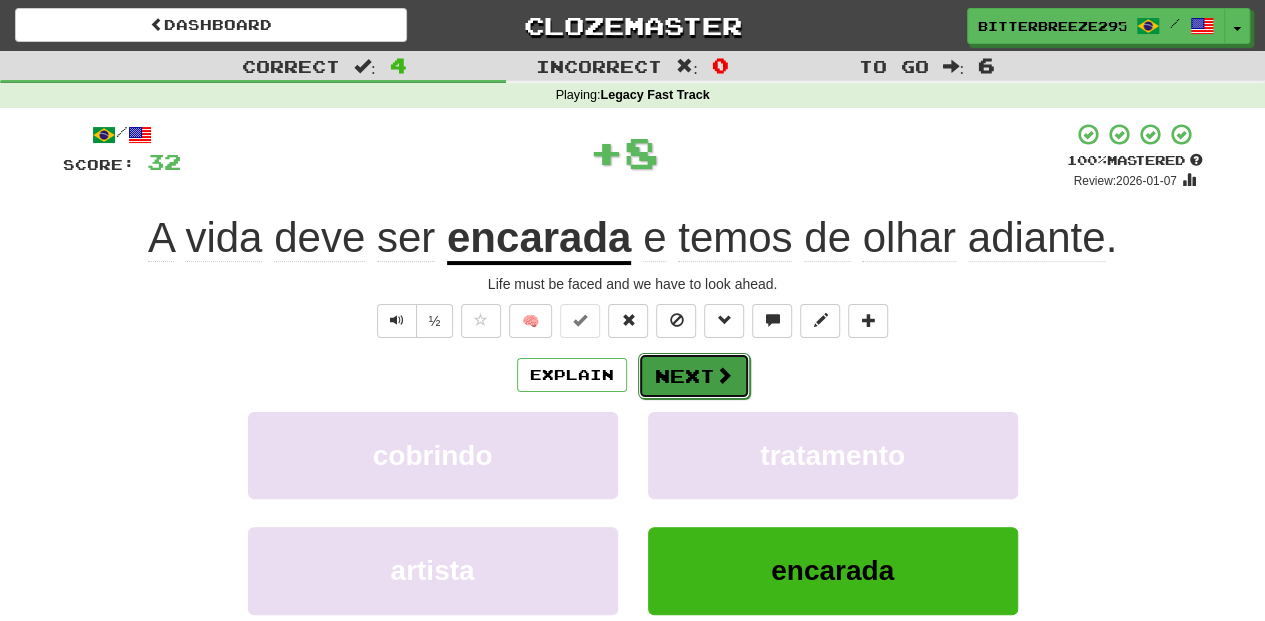 click on "Next" at bounding box center (694, 376) 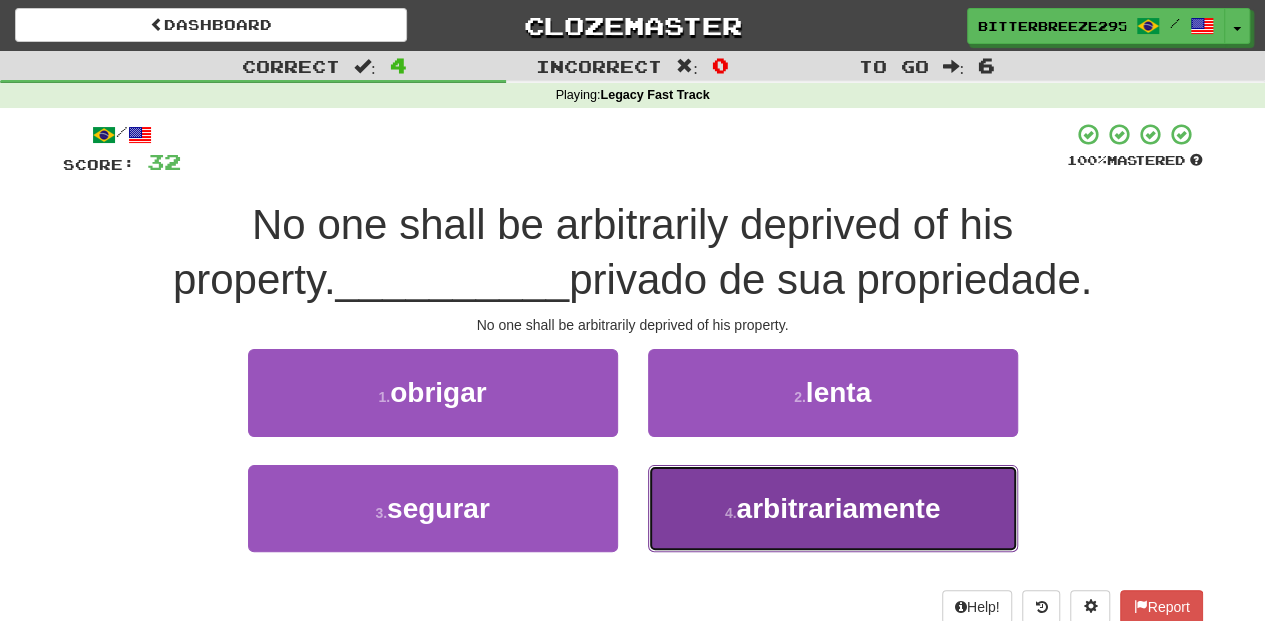 click on "4 .  arbitrariamente" at bounding box center (833, 508) 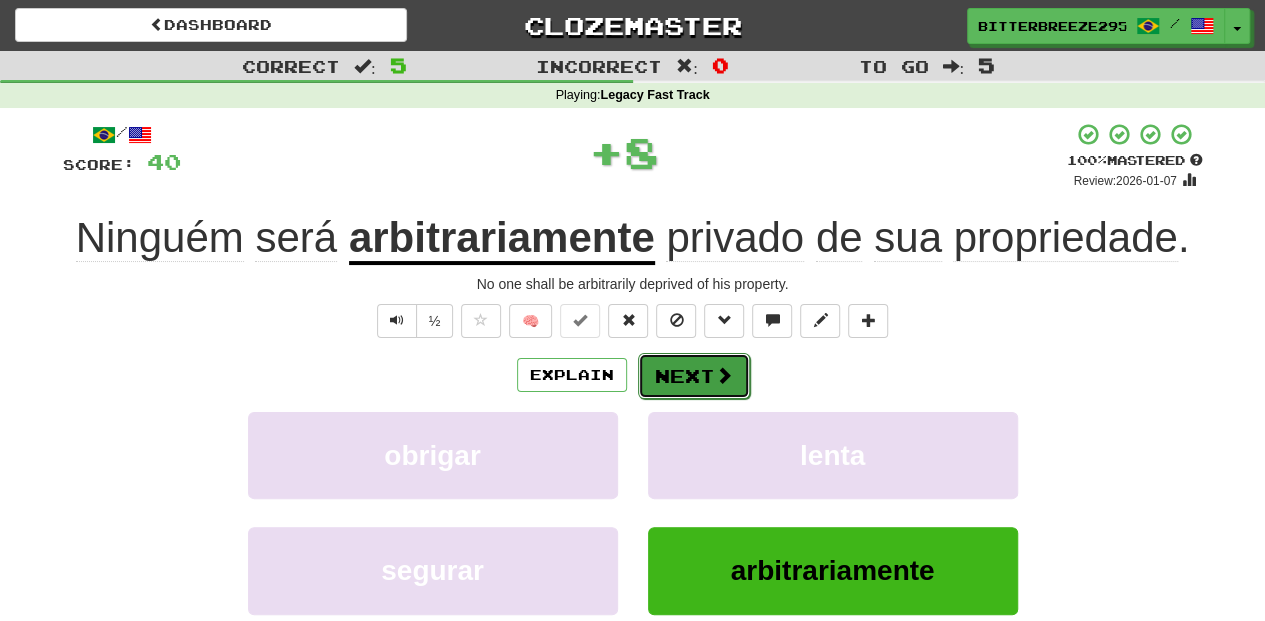 click on "Next" at bounding box center [694, 376] 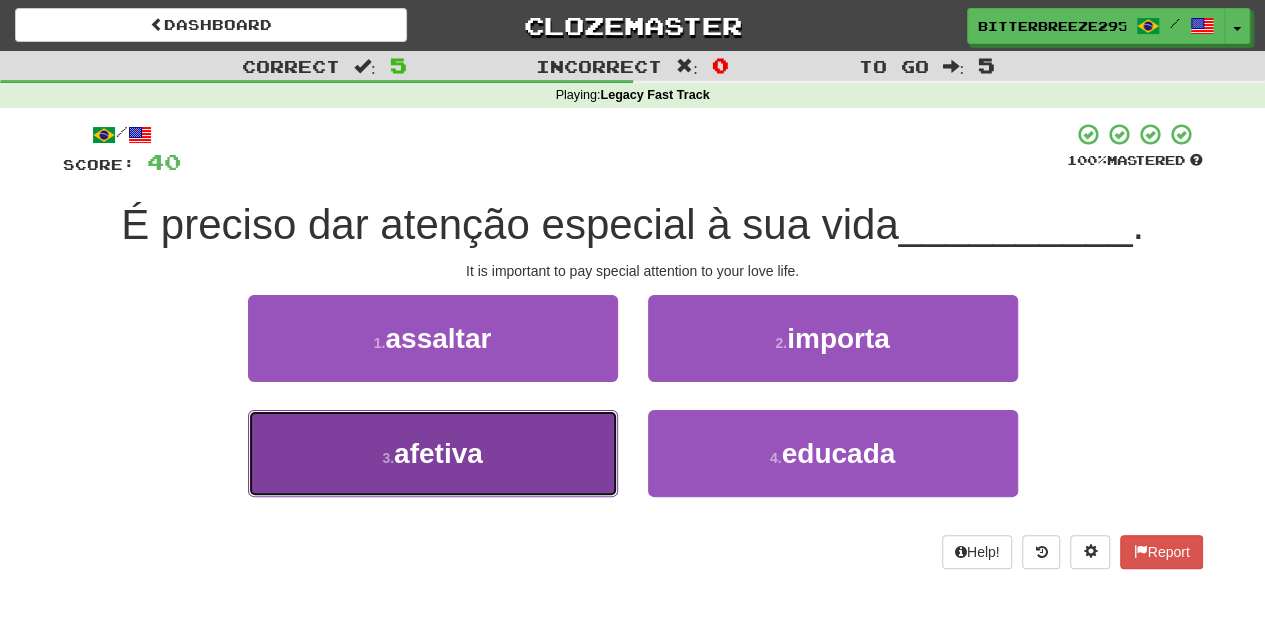 click on "[NUMBER] . afetiva" at bounding box center [433, 453] 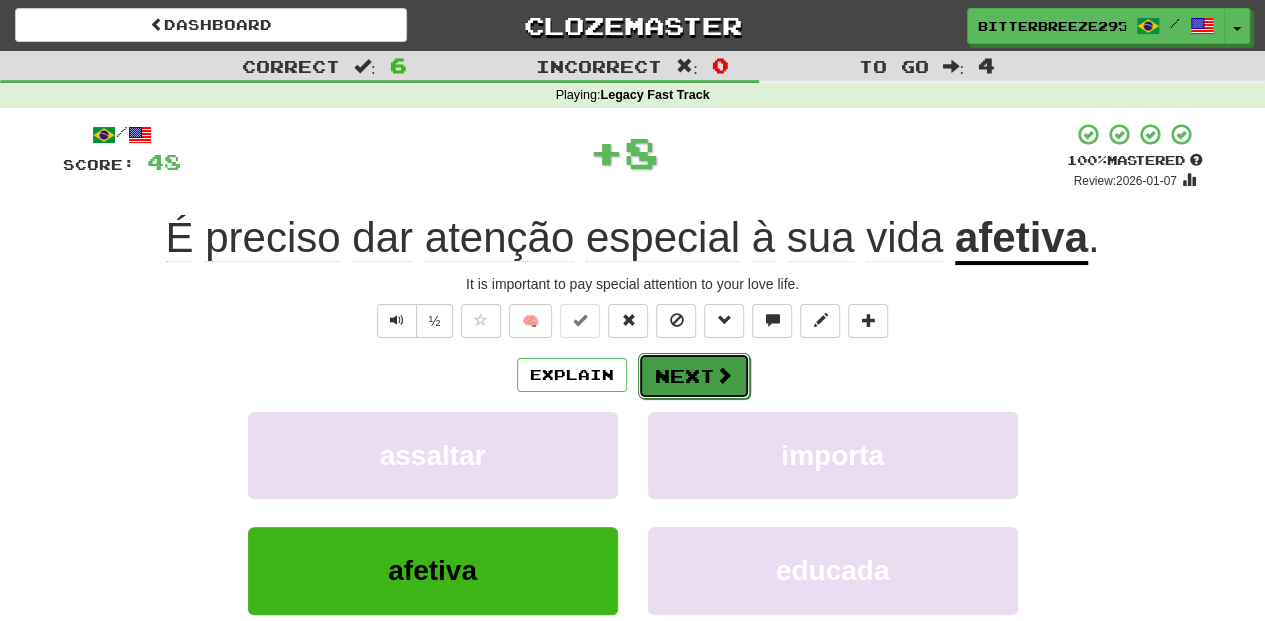 click at bounding box center (724, 375) 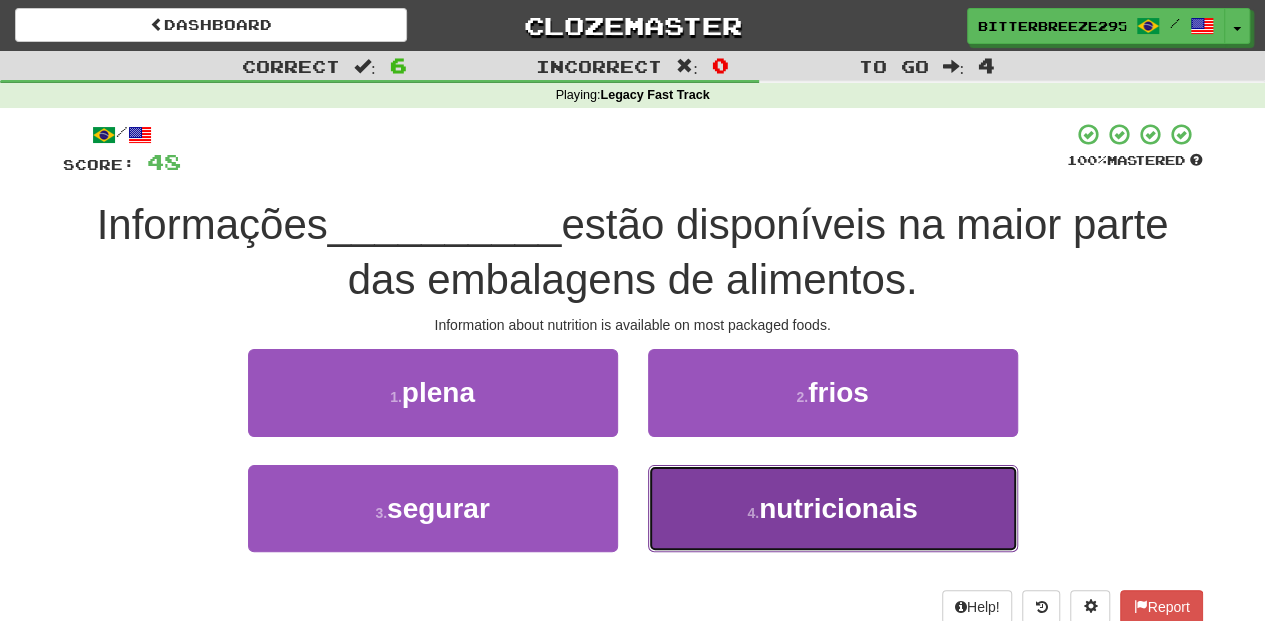 click on "4 .  nutricionais" at bounding box center (833, 508) 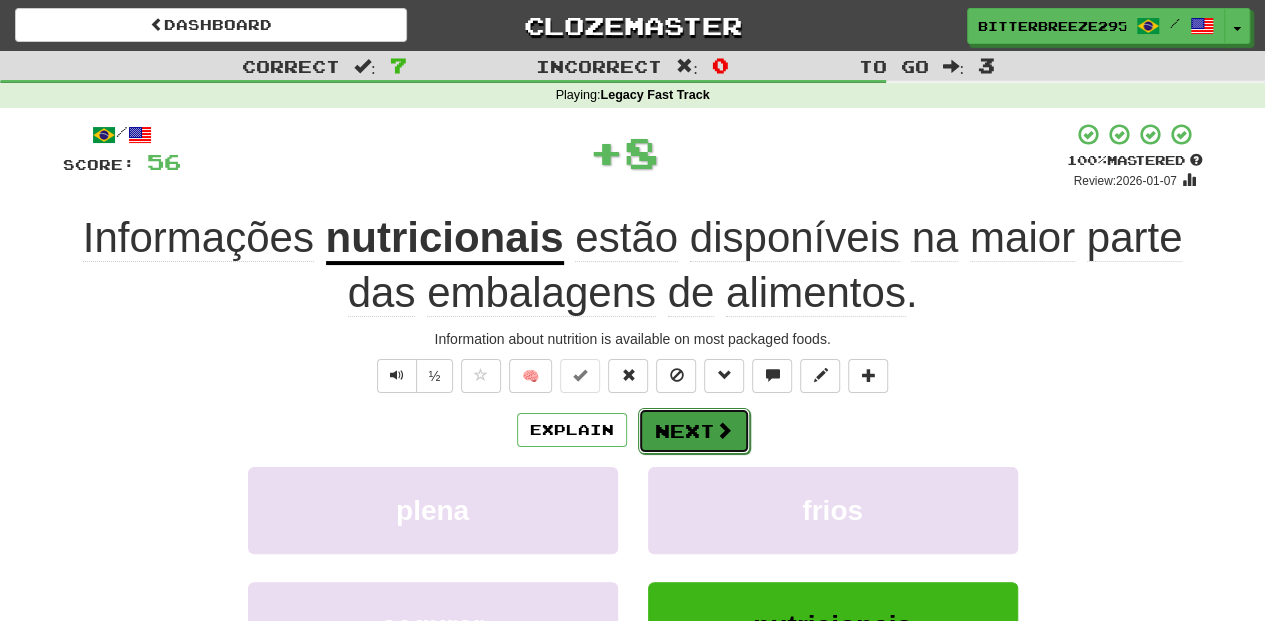 click on "Next" at bounding box center (694, 431) 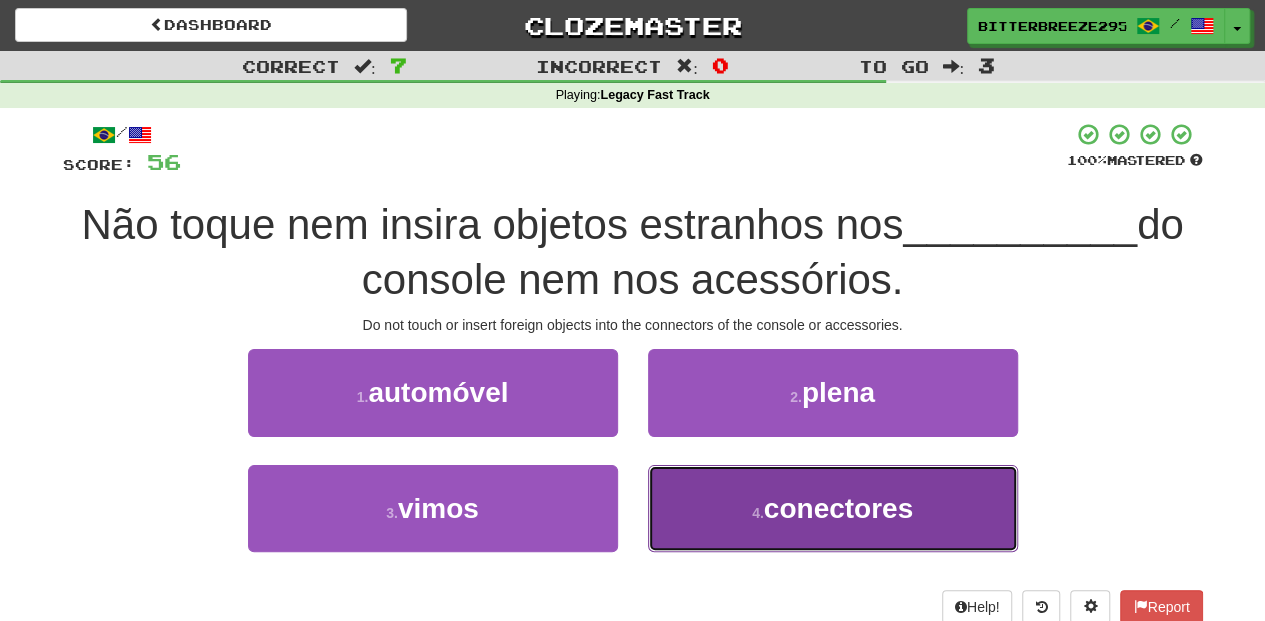click on "4 .  conectores" at bounding box center [833, 508] 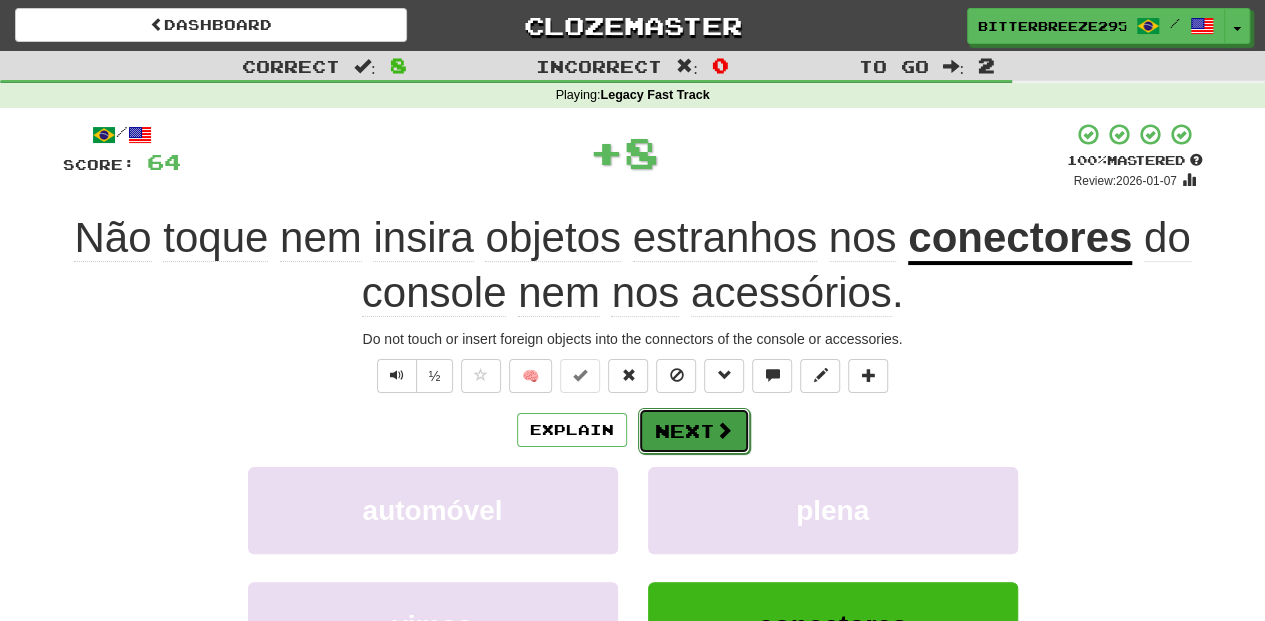 click on "Next" at bounding box center [694, 431] 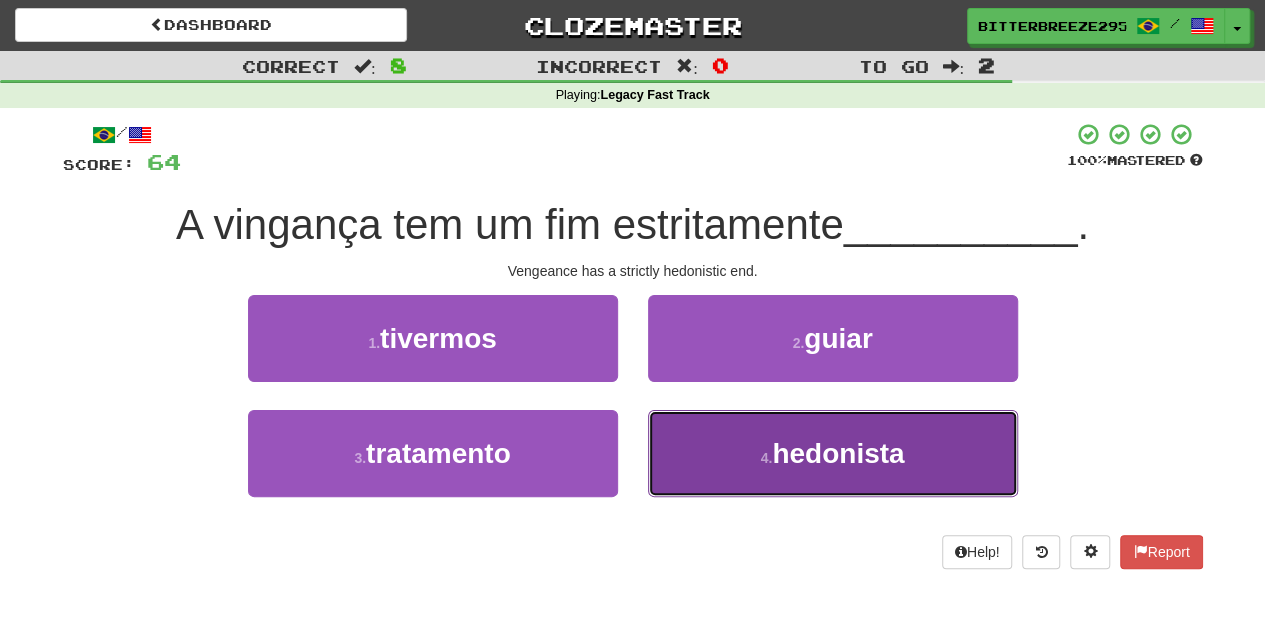 click on "4 .  hedonista" at bounding box center [833, 453] 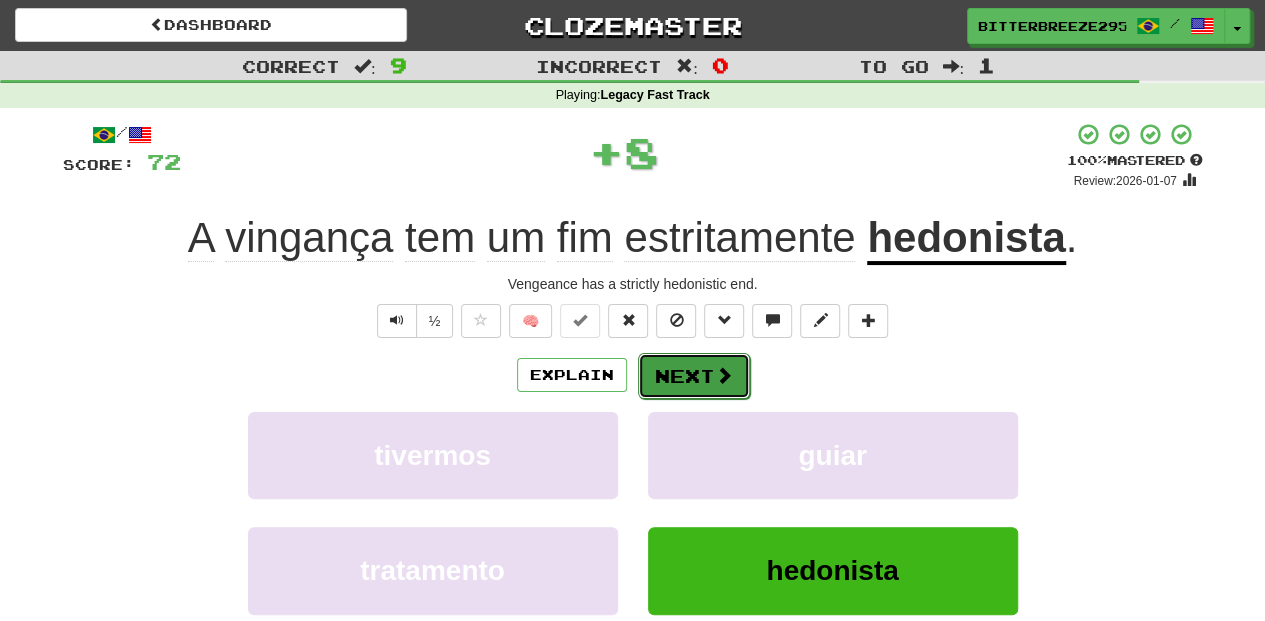 click on "Next" at bounding box center [694, 376] 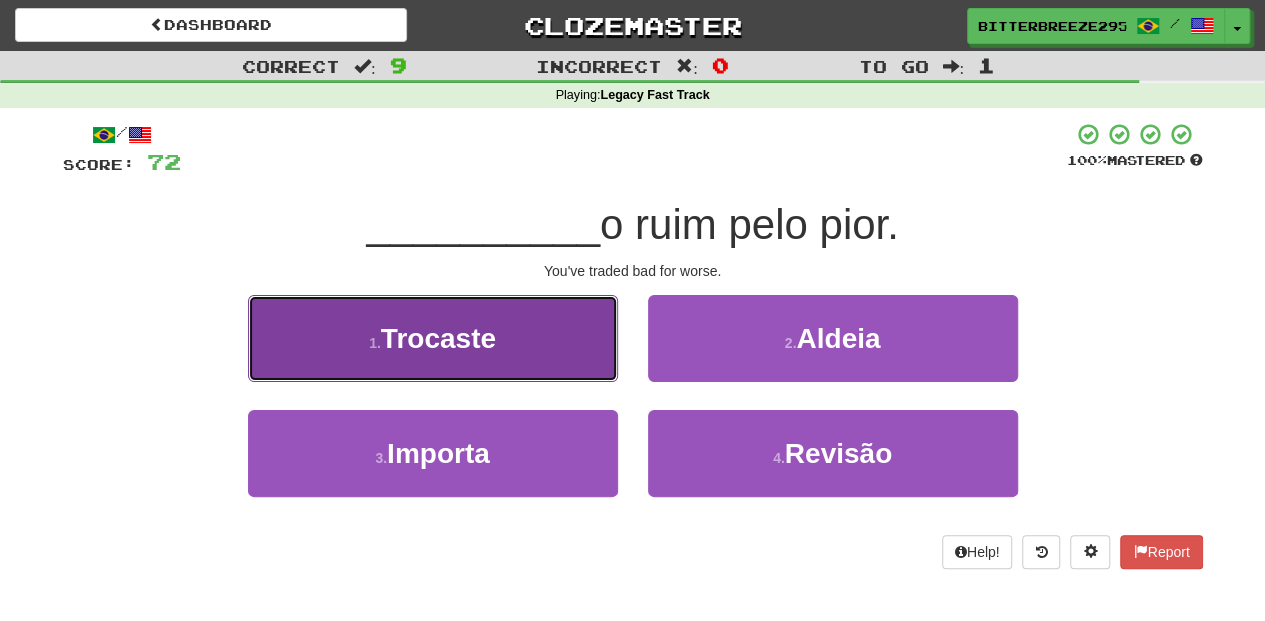 click on "1 .  [VERB]" at bounding box center [433, 338] 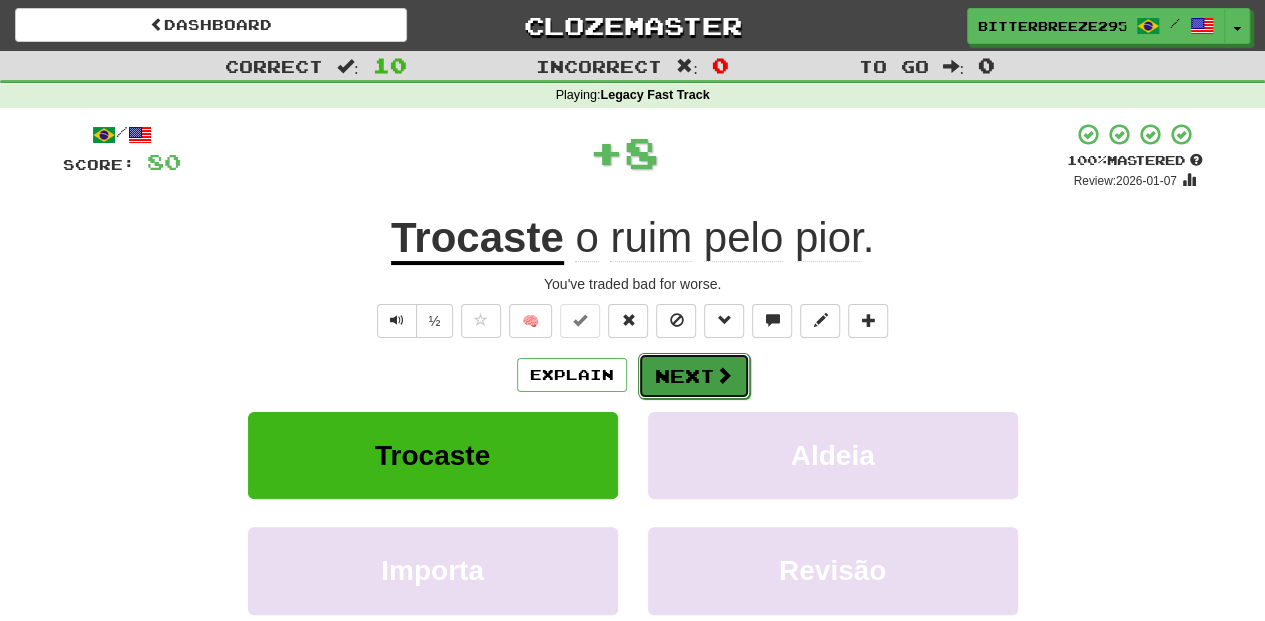 click on "Next" at bounding box center (694, 376) 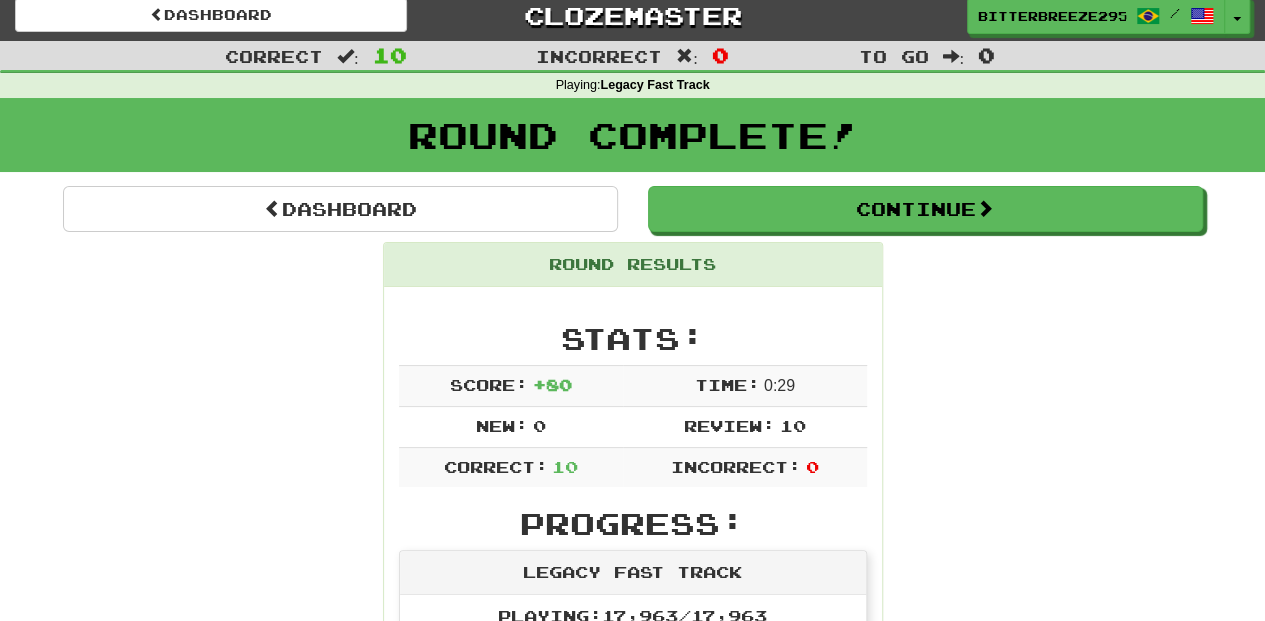 scroll, scrollTop: 0, scrollLeft: 0, axis: both 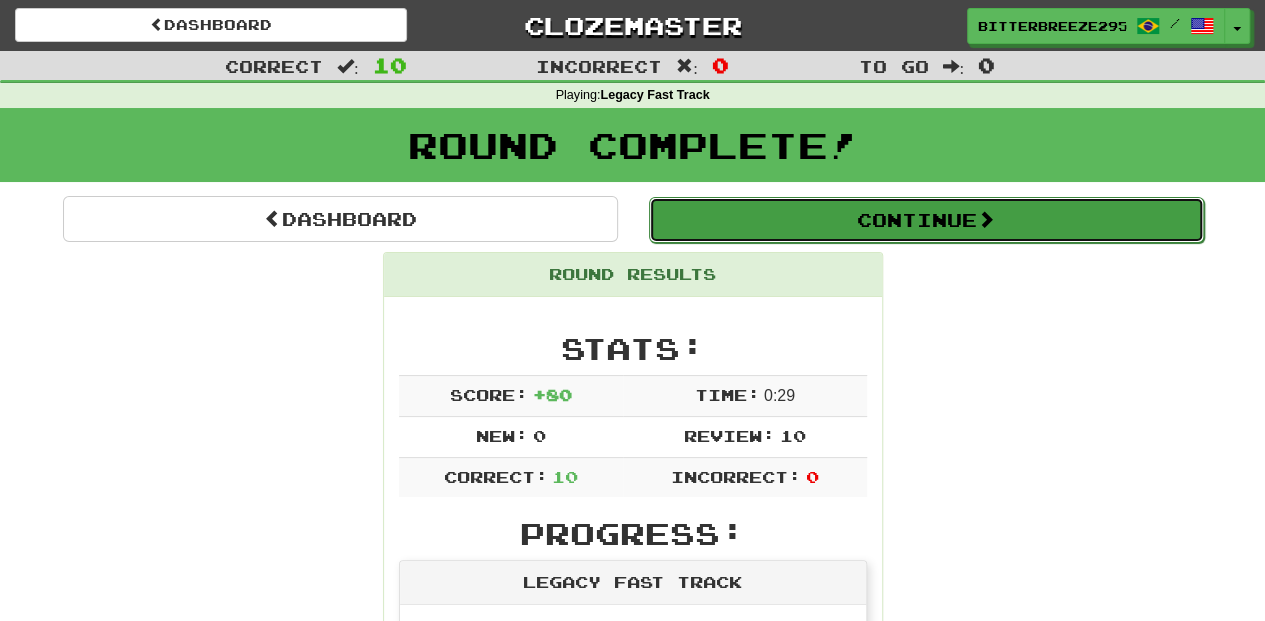 click on "Continue" at bounding box center [926, 220] 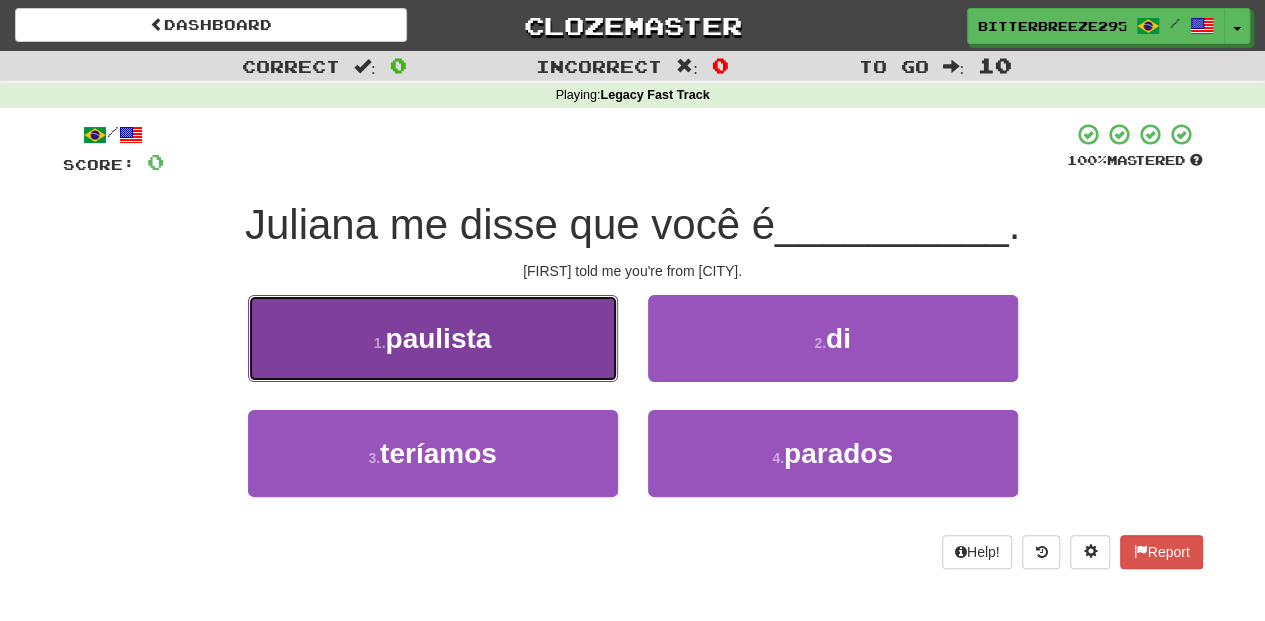 click on "1 .  paulista" at bounding box center (433, 338) 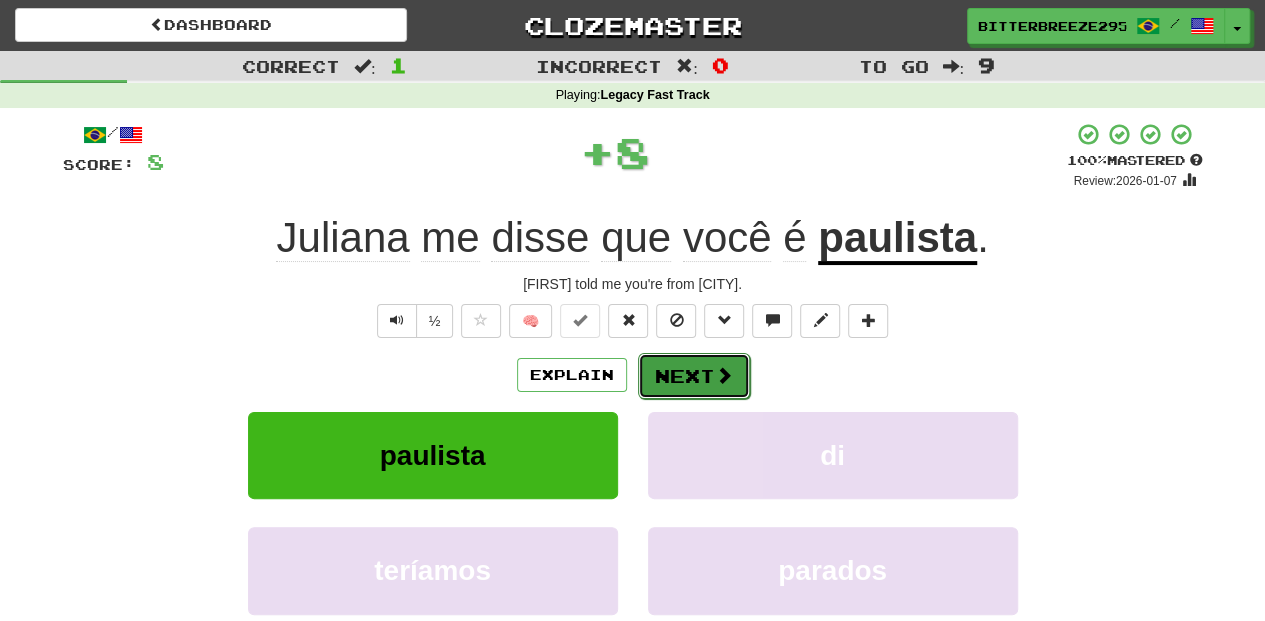 click on "Next" at bounding box center (694, 376) 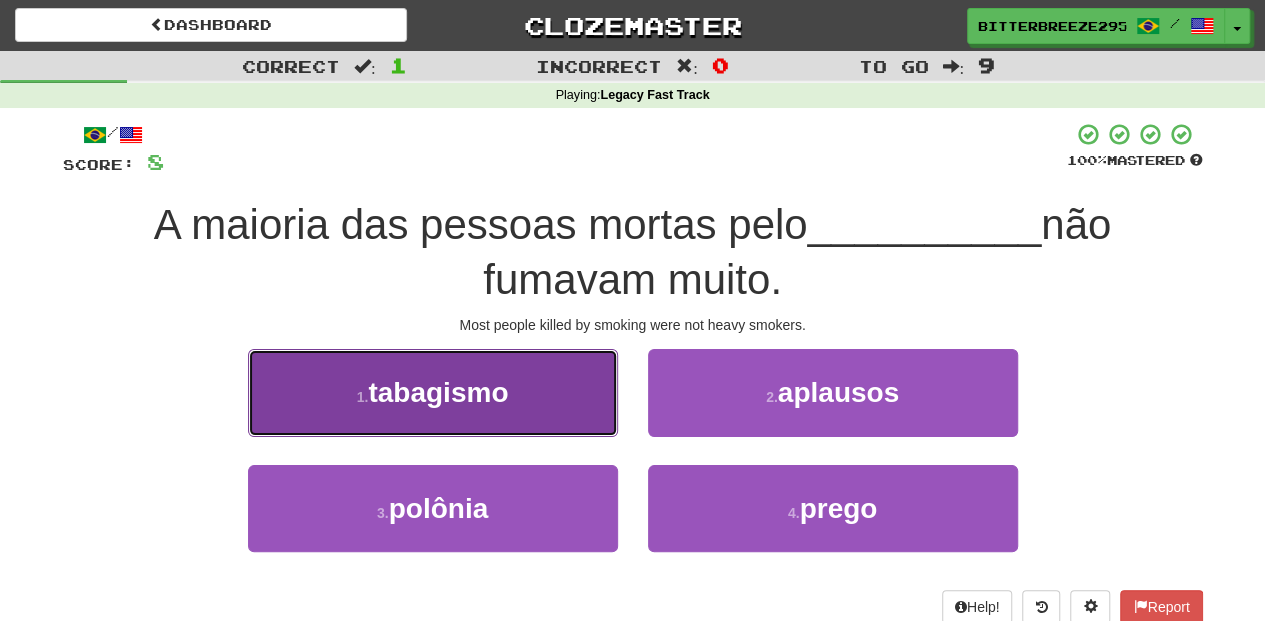 click on "1 .  tabagismo" at bounding box center [433, 392] 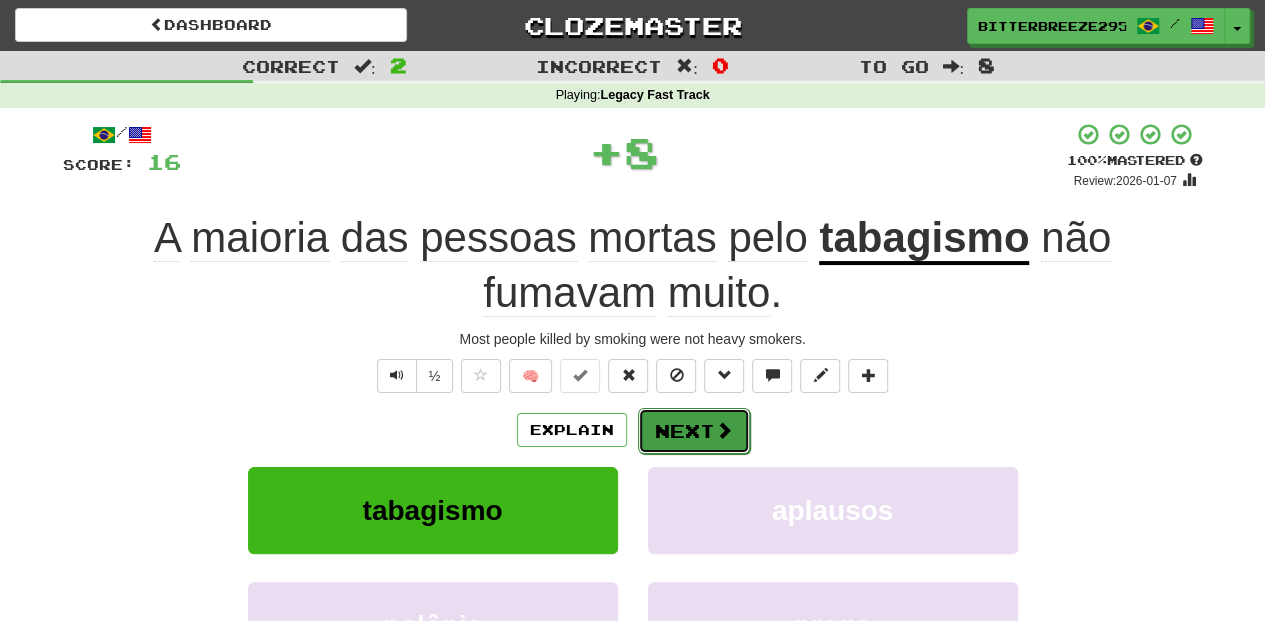 click on "Next" at bounding box center [694, 431] 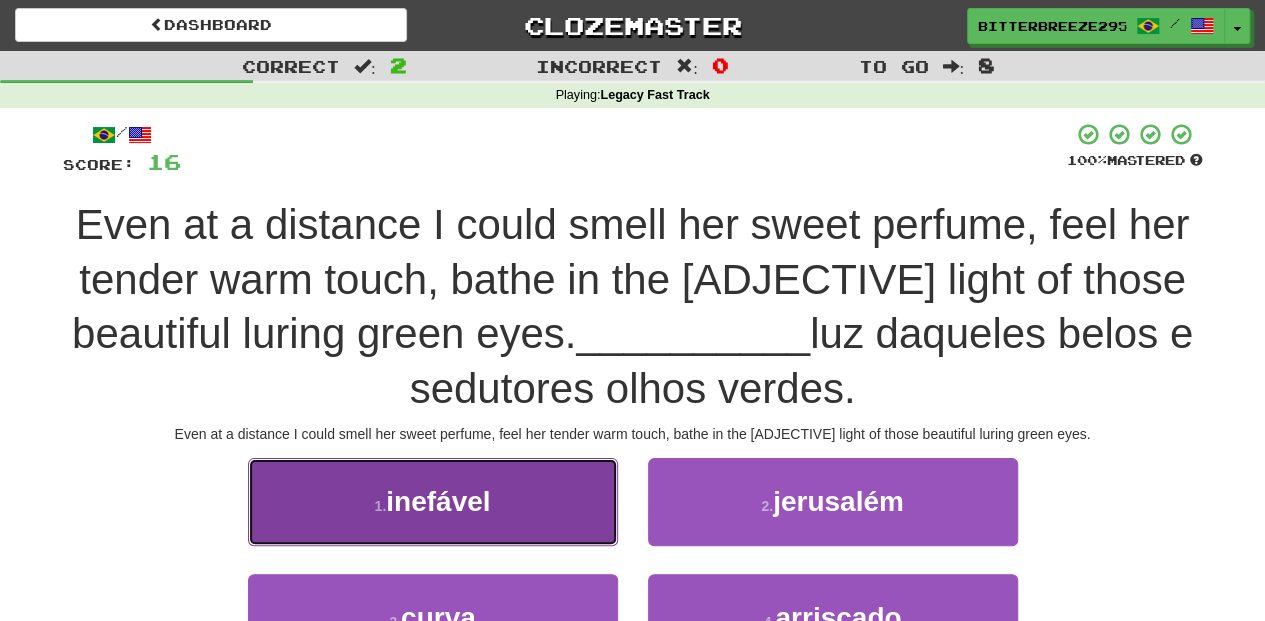 click on "1 .  inefável" at bounding box center (433, 501) 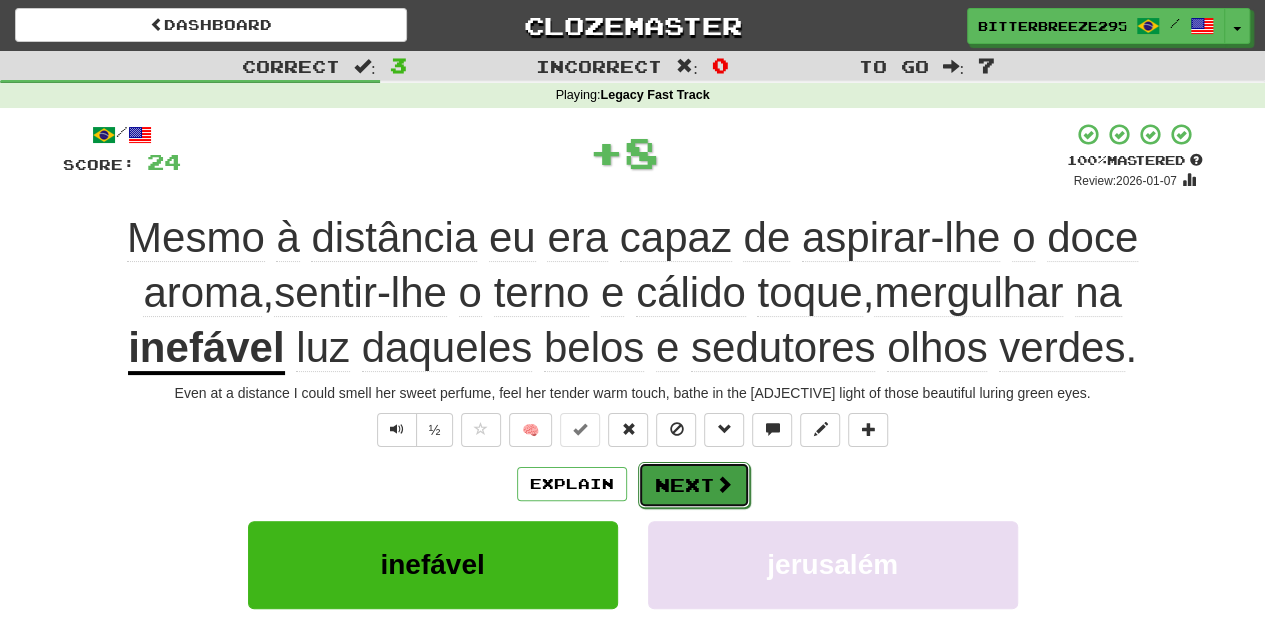 click on "Next" at bounding box center (694, 485) 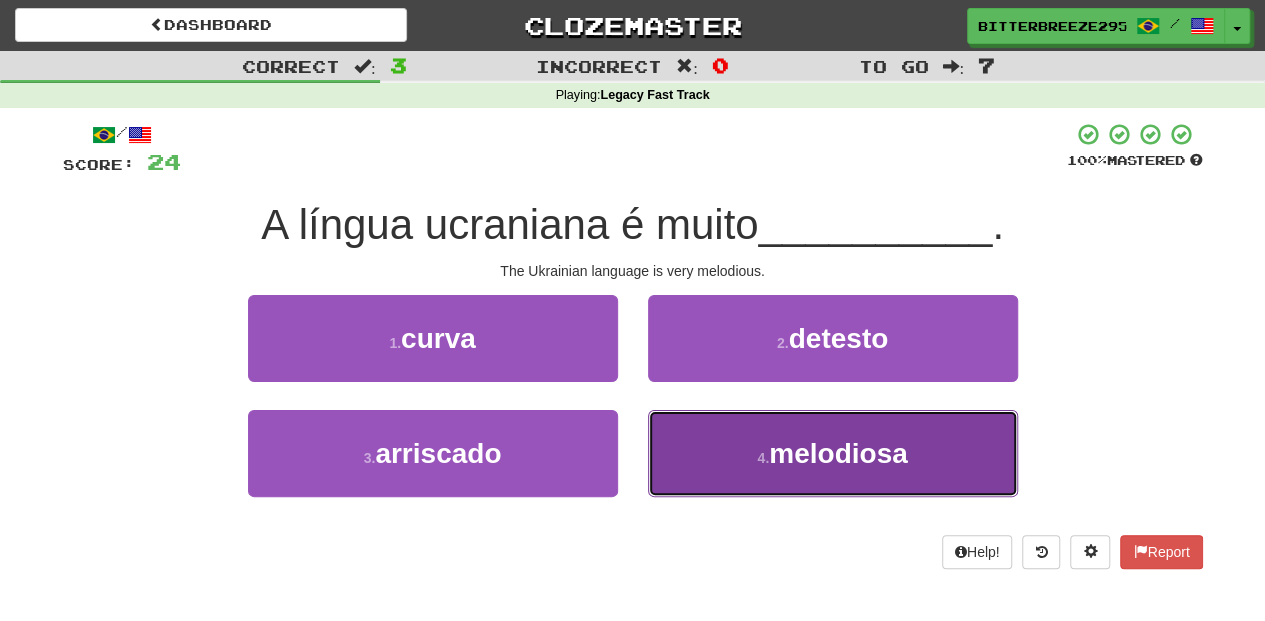 click on "4 .  melodiosa" at bounding box center [833, 453] 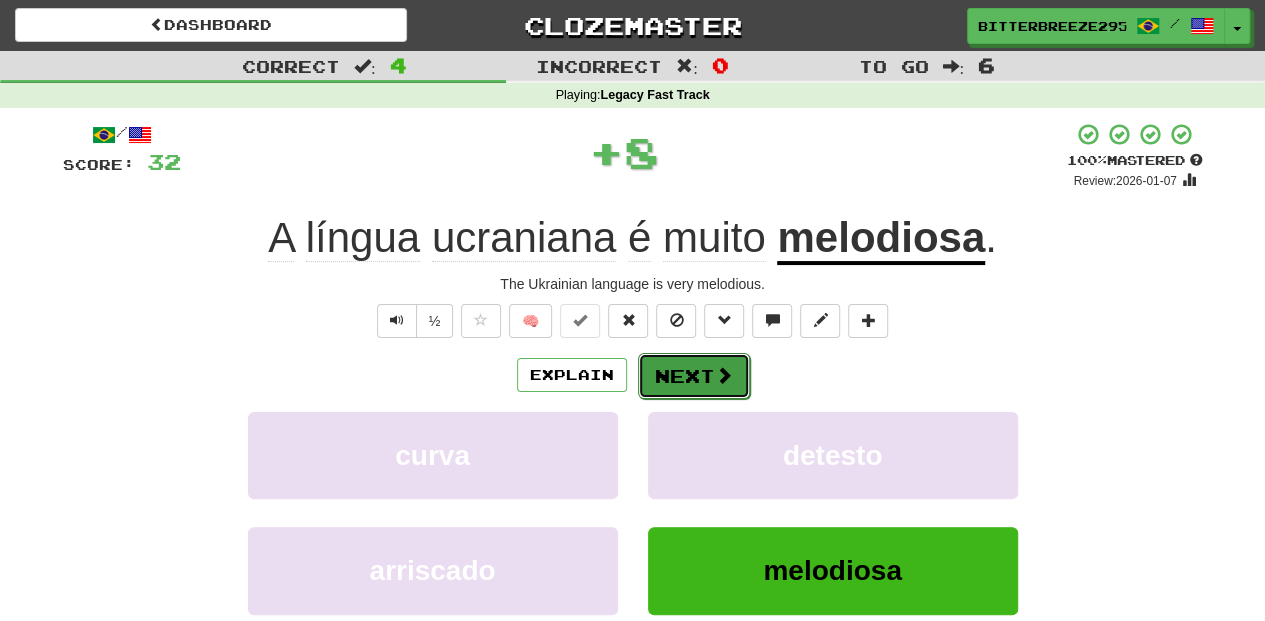 click on "Next" at bounding box center (694, 376) 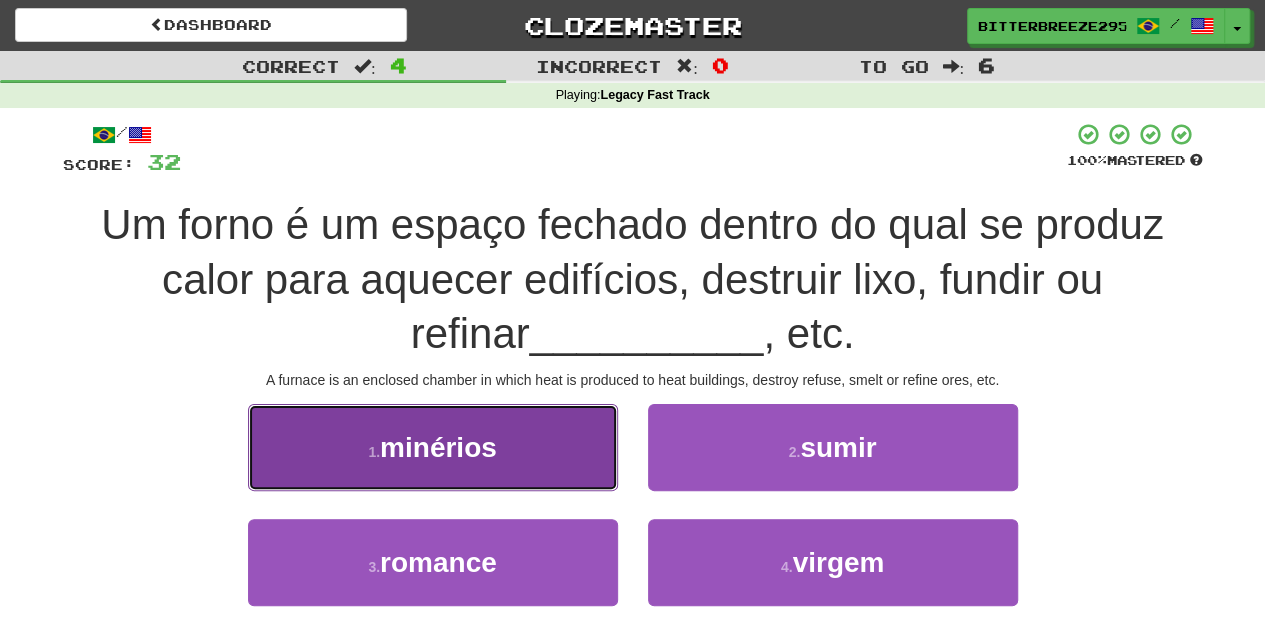 click on "1 .  minérios" at bounding box center (433, 447) 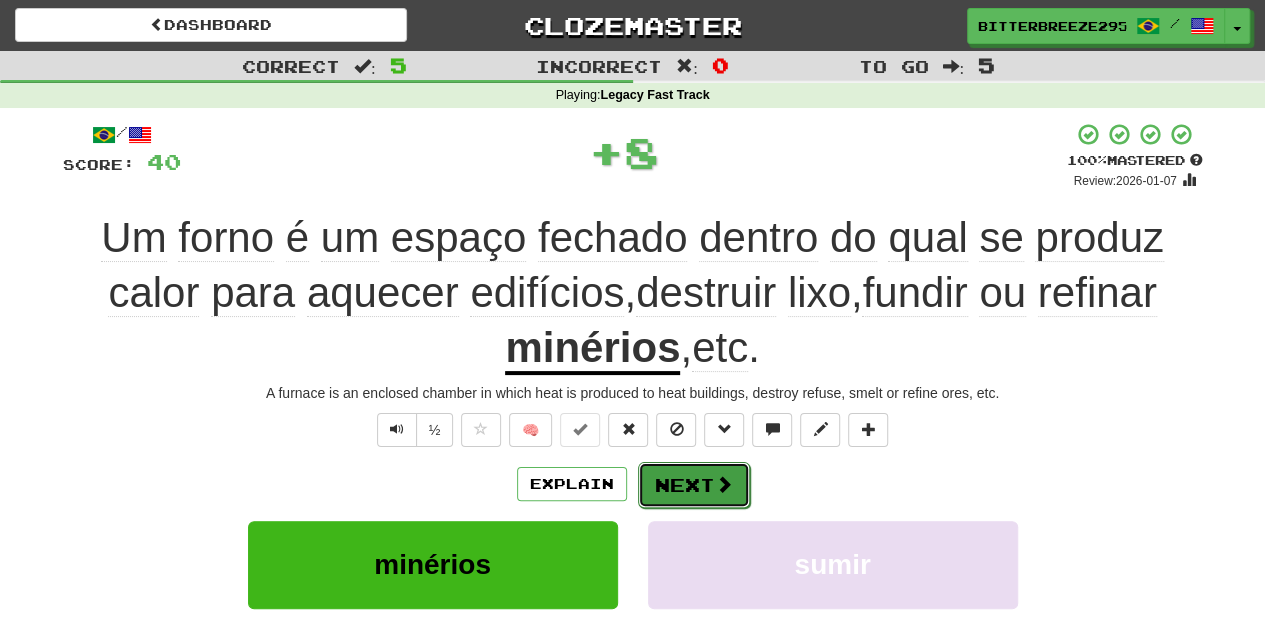 click on "Next" at bounding box center [694, 485] 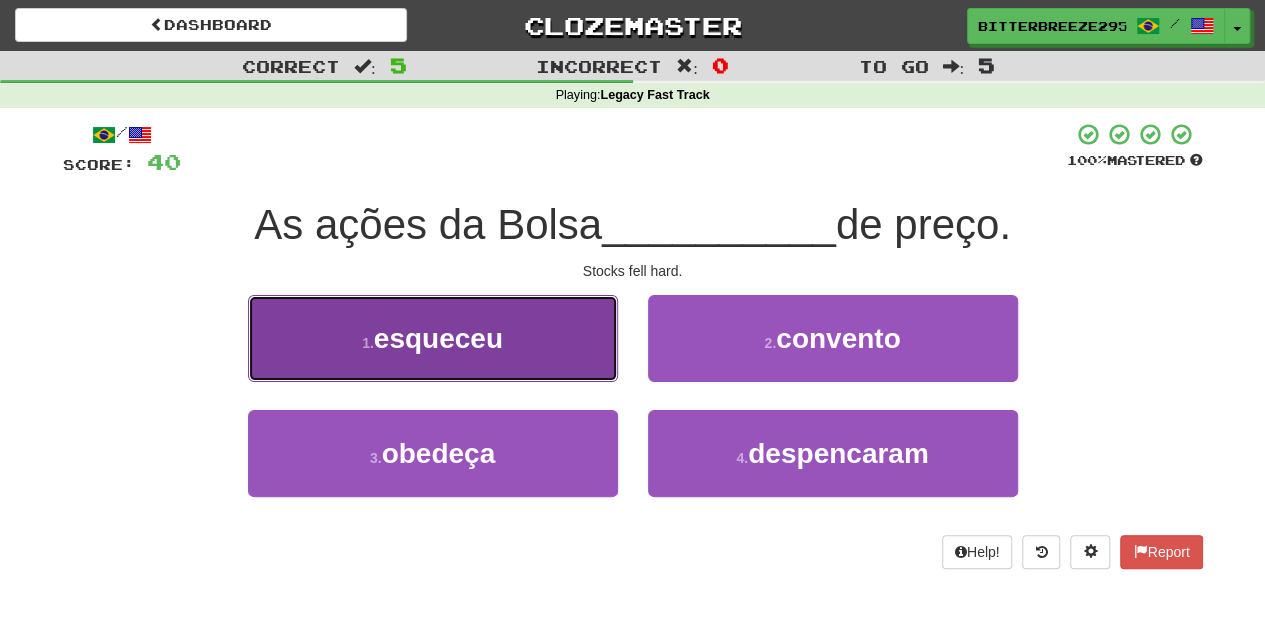 click on "1 .  esqueceu" at bounding box center (433, 338) 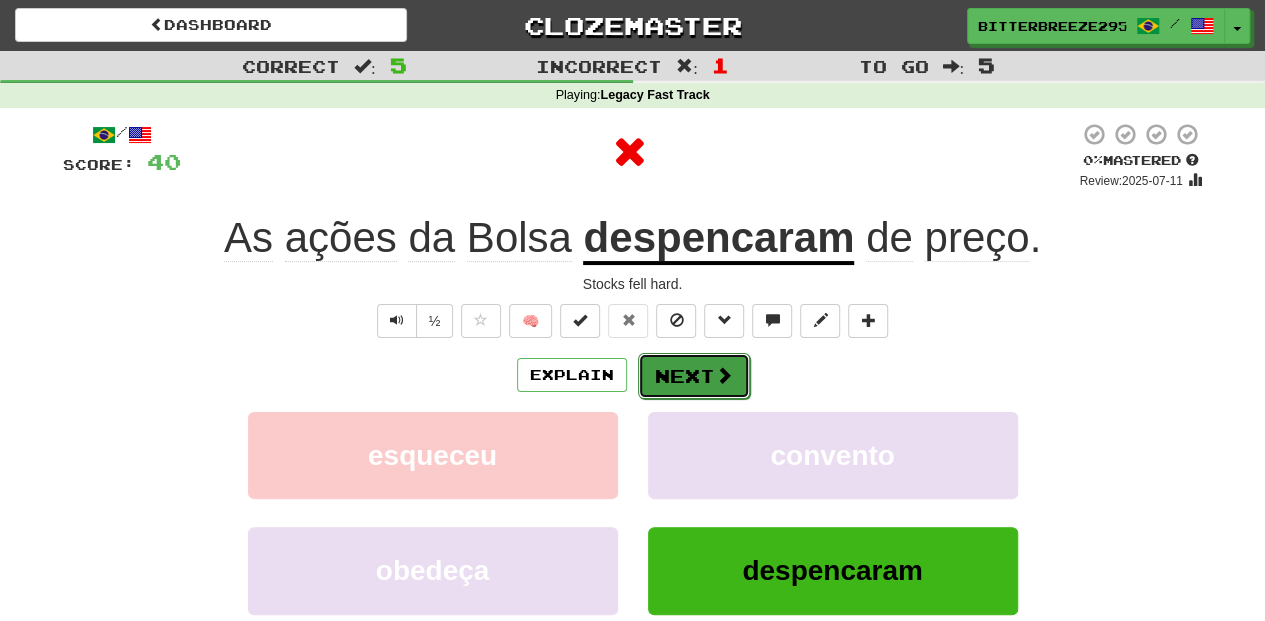 click on "Next" at bounding box center [694, 376] 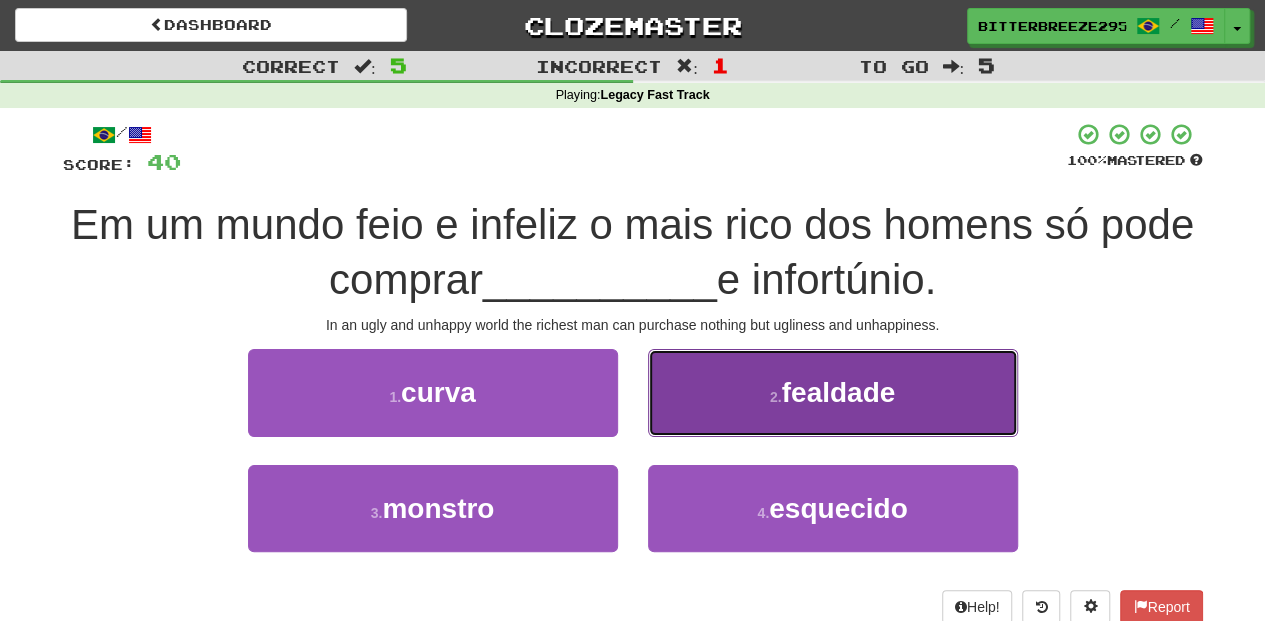 click on "2 .  fealdade" at bounding box center (833, 392) 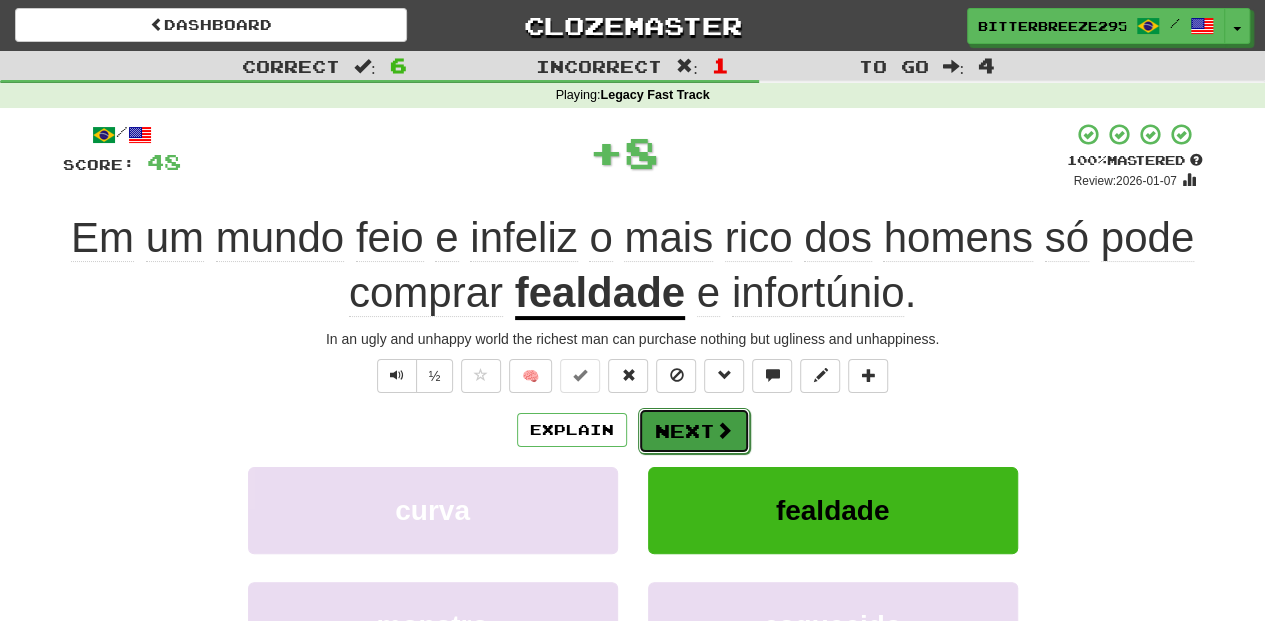 click on "Next" at bounding box center [694, 431] 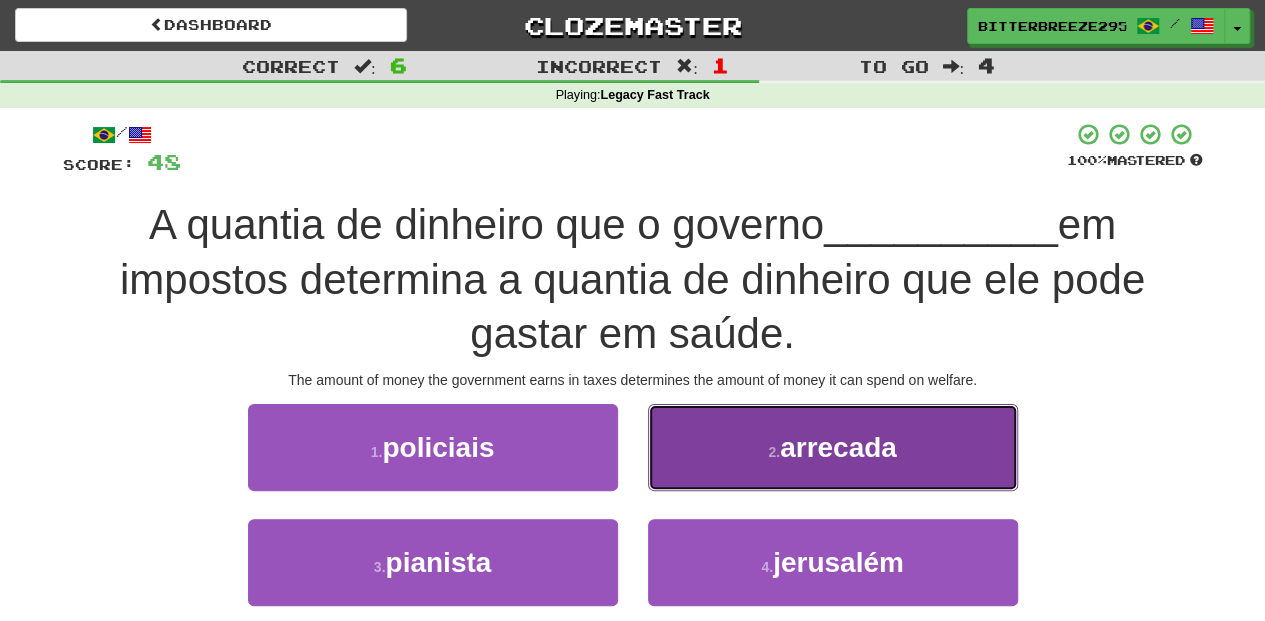 click on "2 .  arrecada" at bounding box center [833, 447] 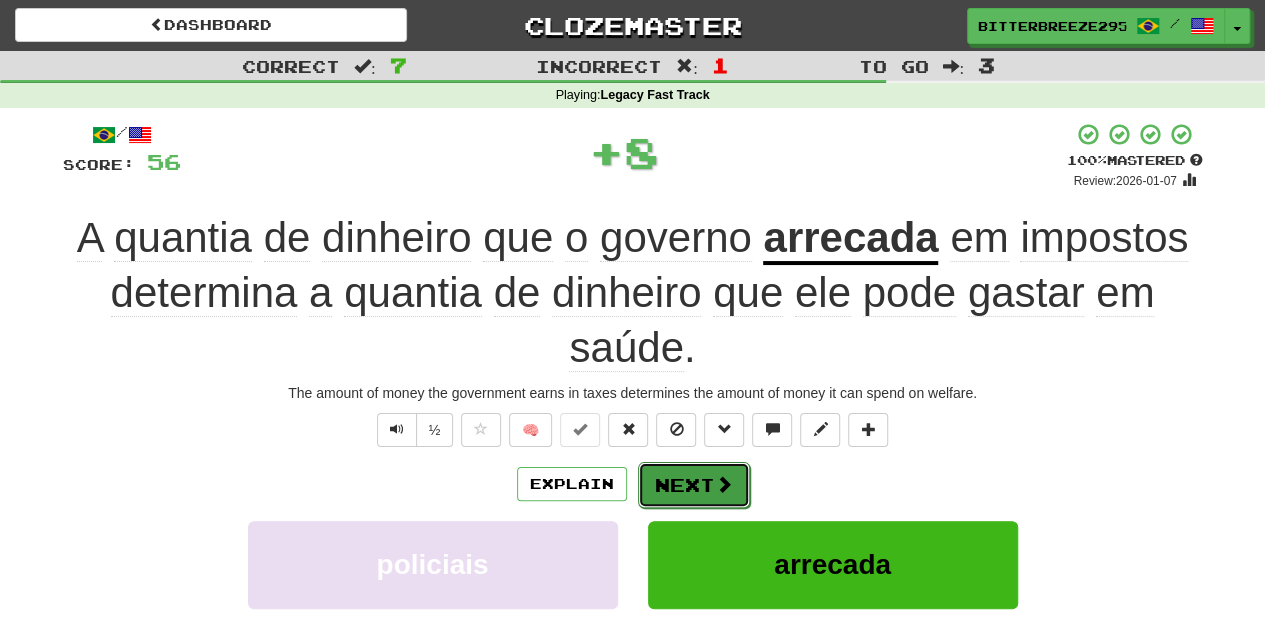 click on "Next" at bounding box center [694, 485] 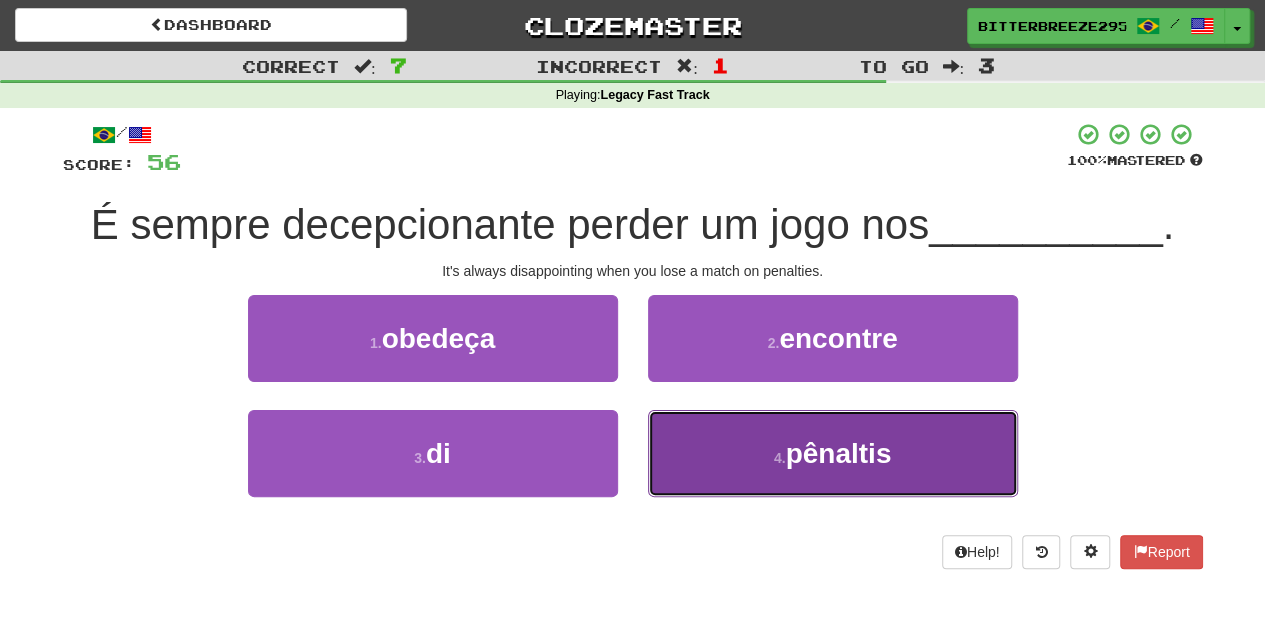 click on "4 .  pênaltis" at bounding box center [833, 453] 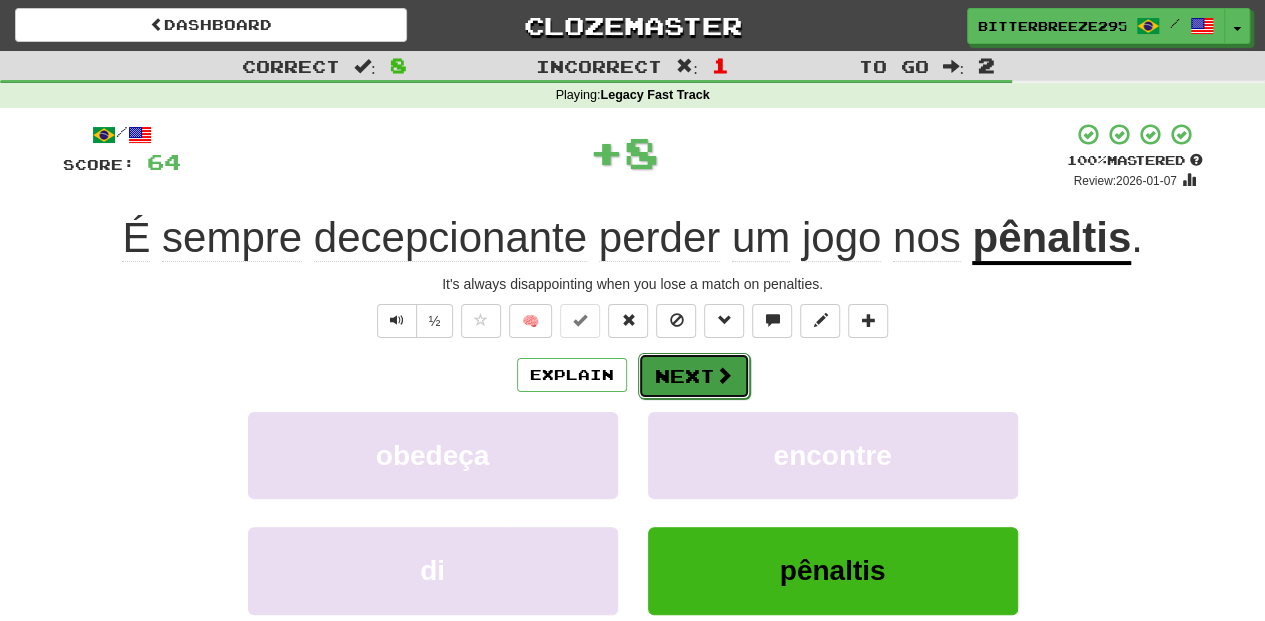 click on "Next" at bounding box center [694, 376] 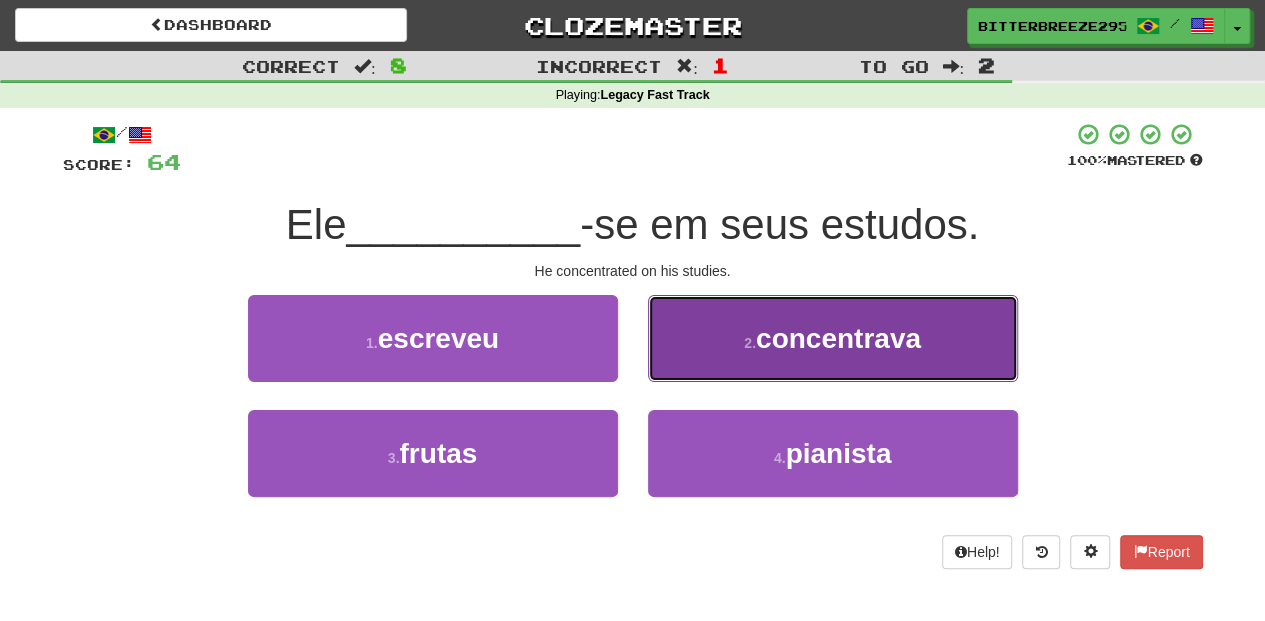 click on "2 .  concentrava" at bounding box center (833, 338) 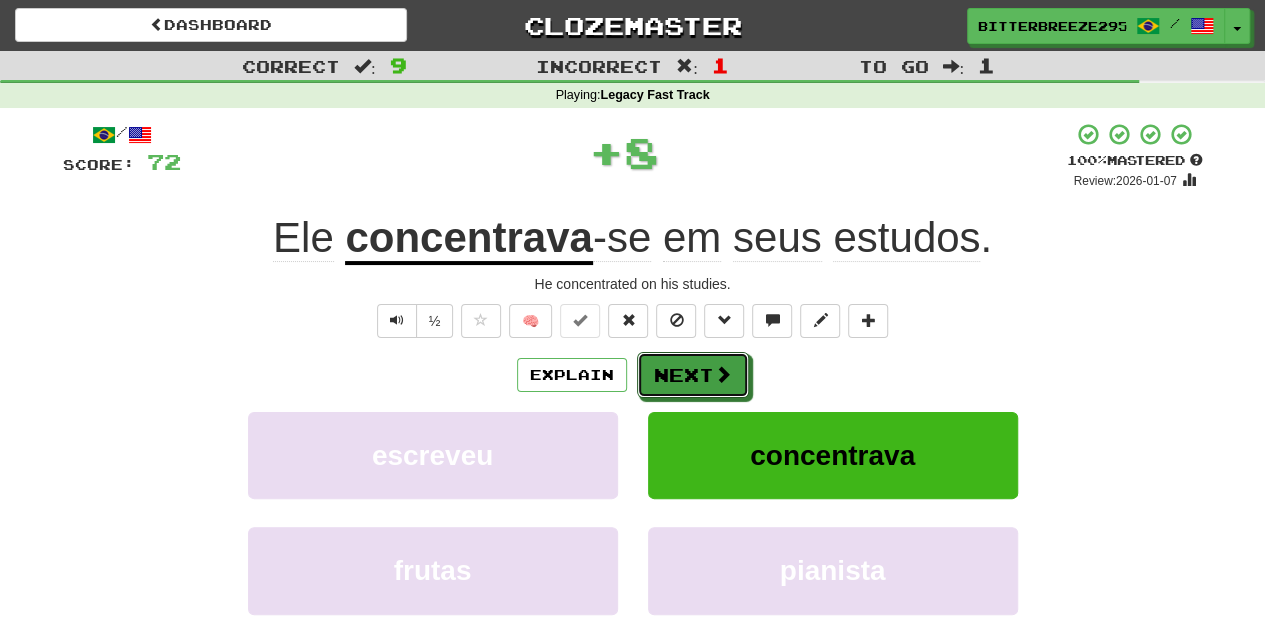 click on "Next" at bounding box center (693, 375) 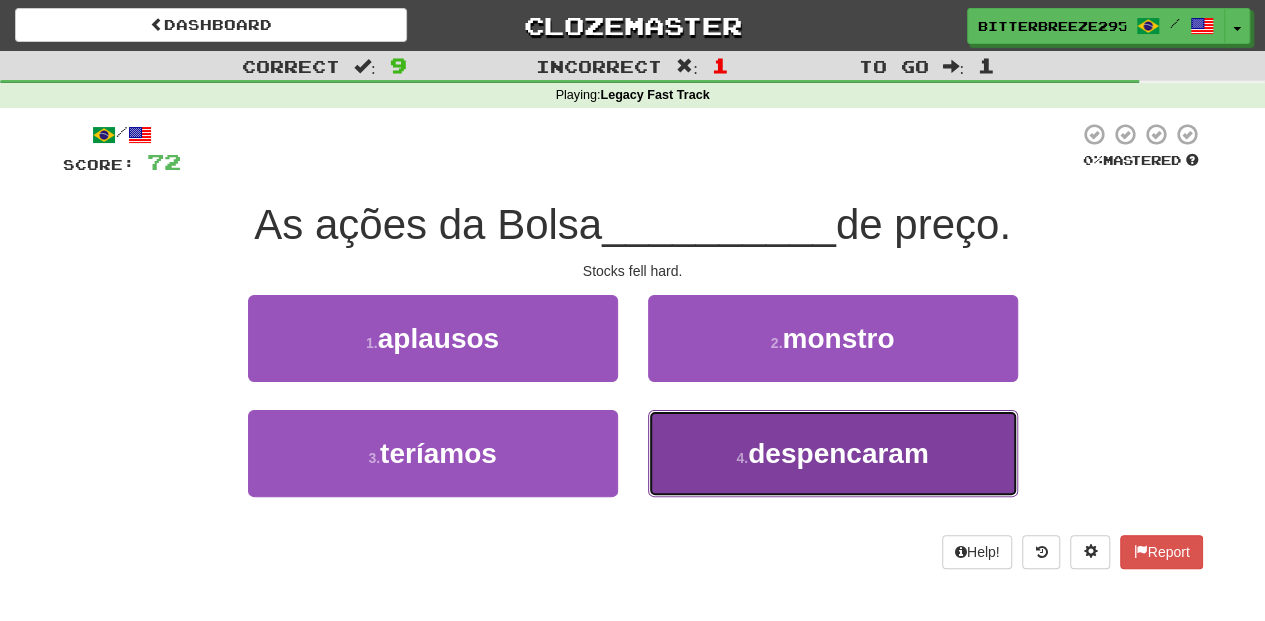 click on "4 .  despencaram" at bounding box center (833, 453) 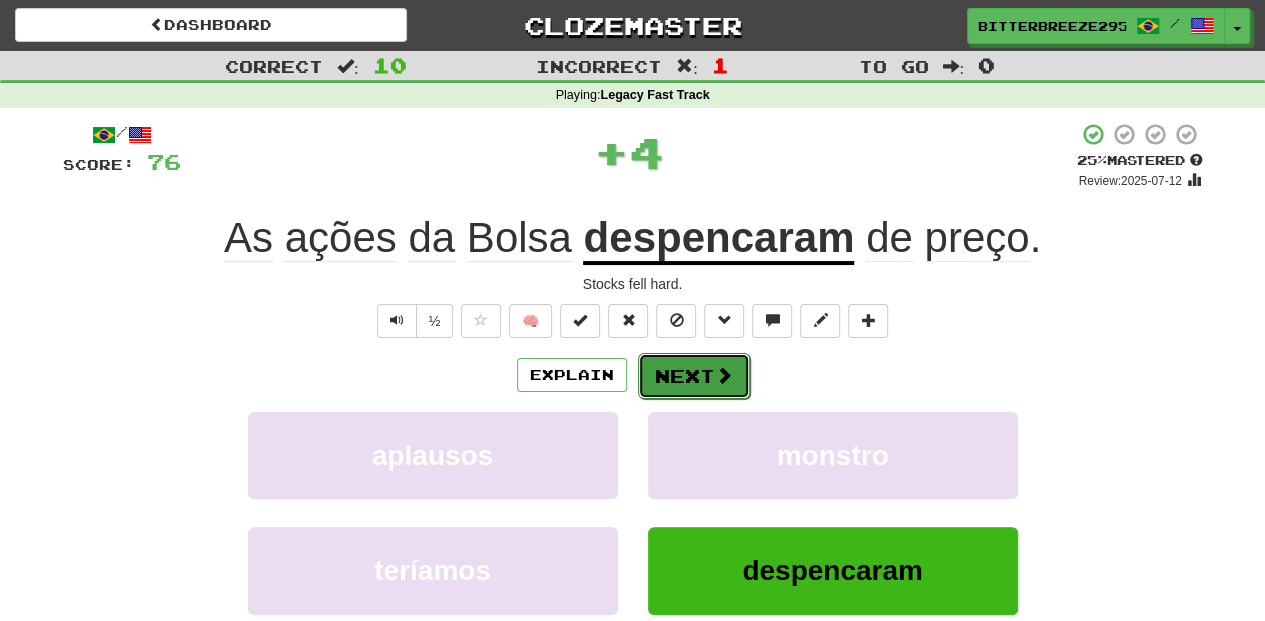 click on "Next" at bounding box center [694, 376] 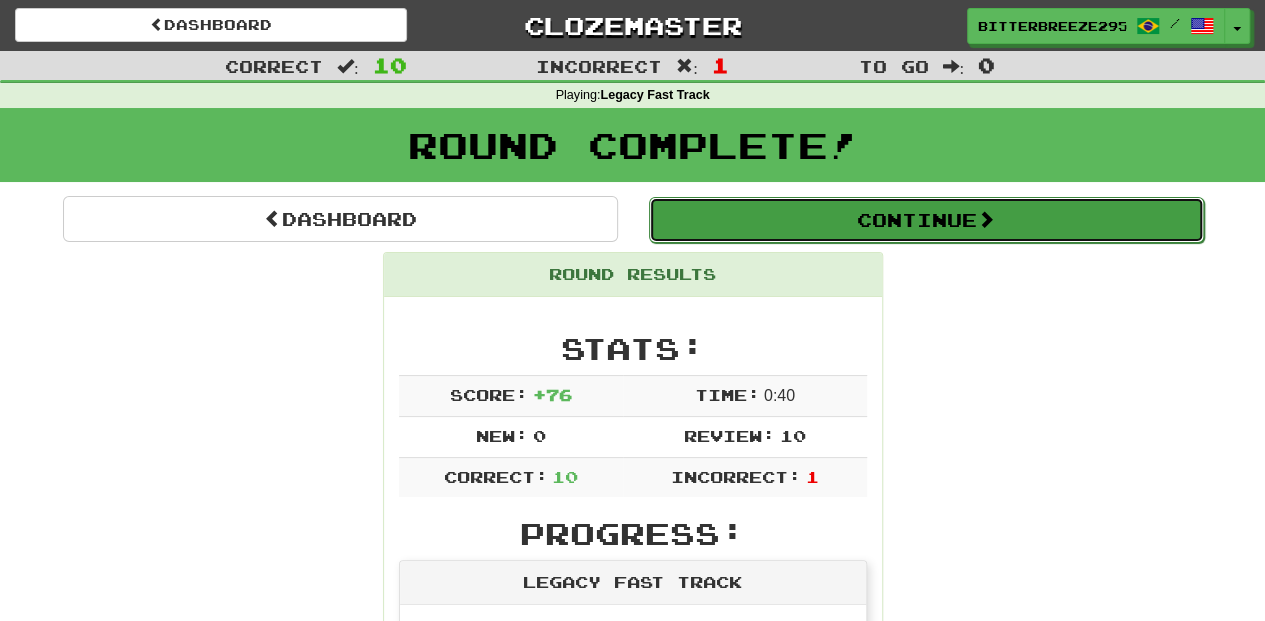 click on "Continue" at bounding box center (926, 220) 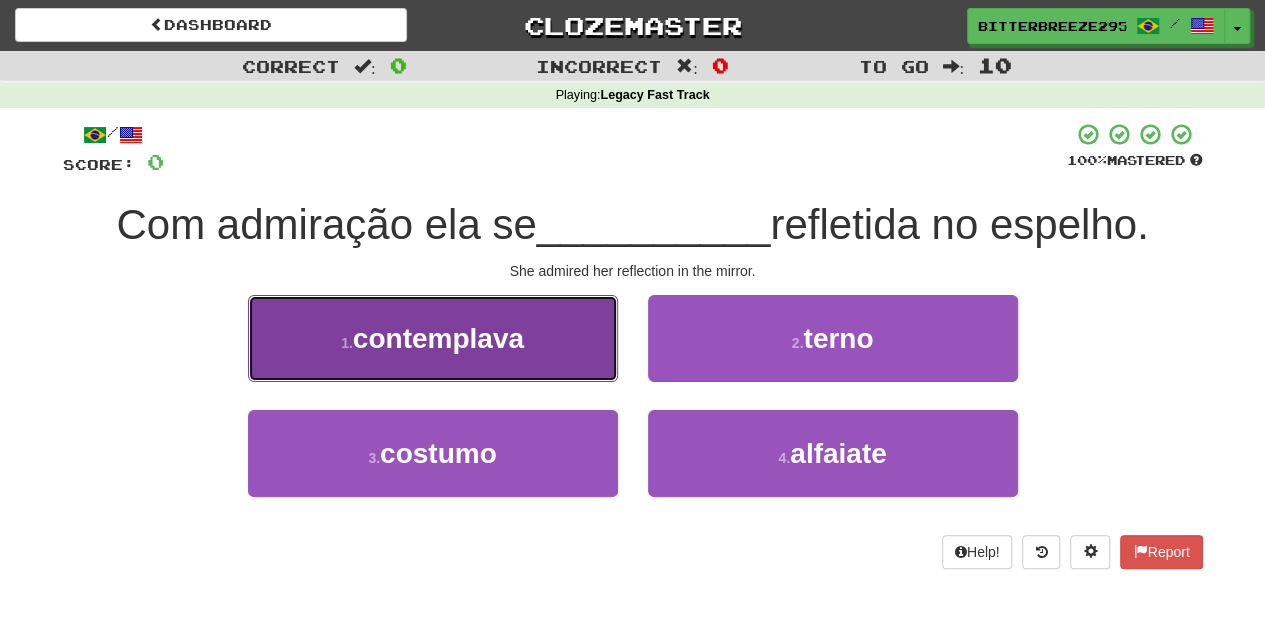 click on "1 .  contemplava" at bounding box center (433, 338) 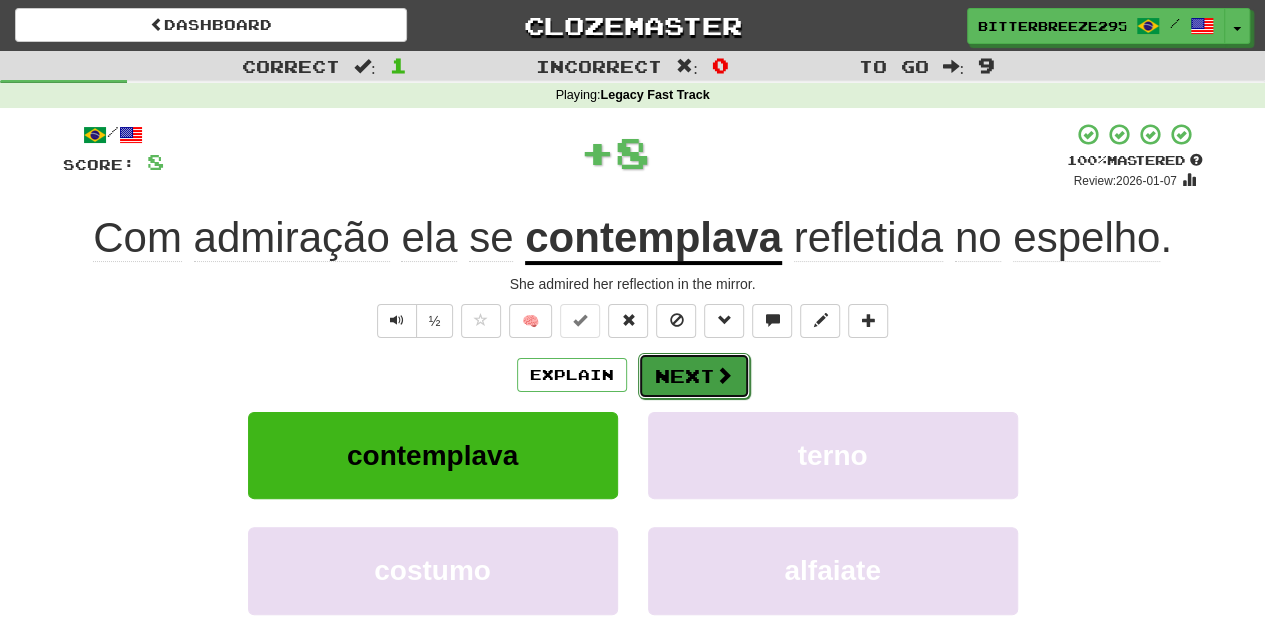 click on "Next" at bounding box center [694, 376] 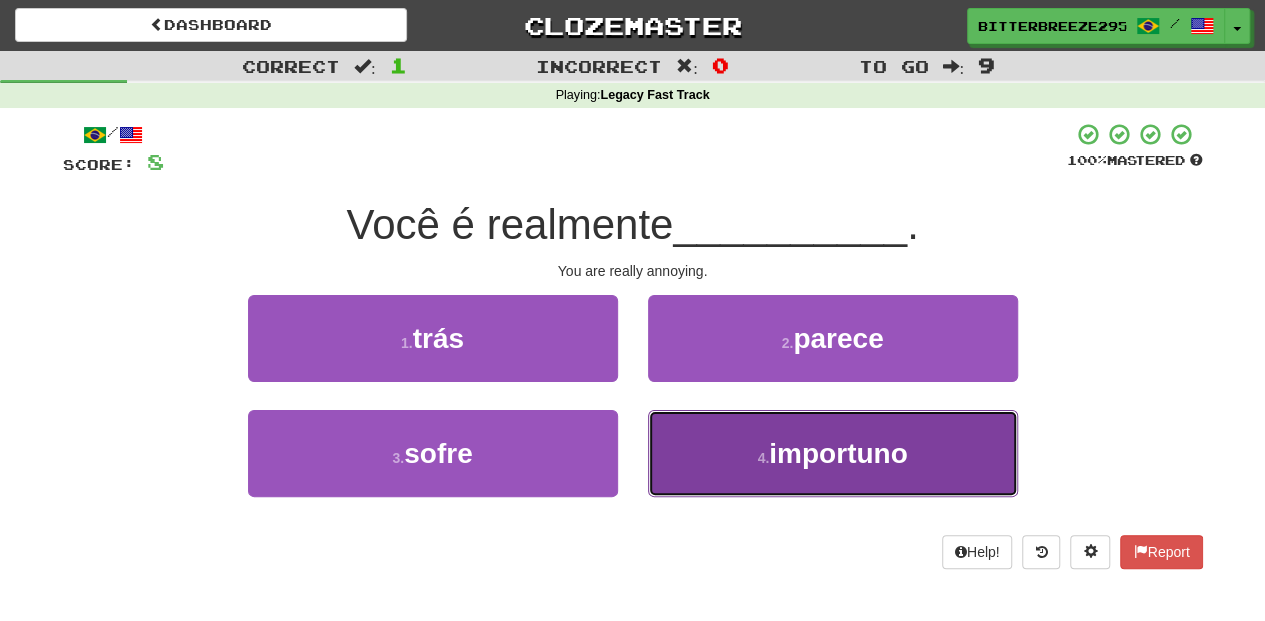 click on "4 .  importuno" at bounding box center (833, 453) 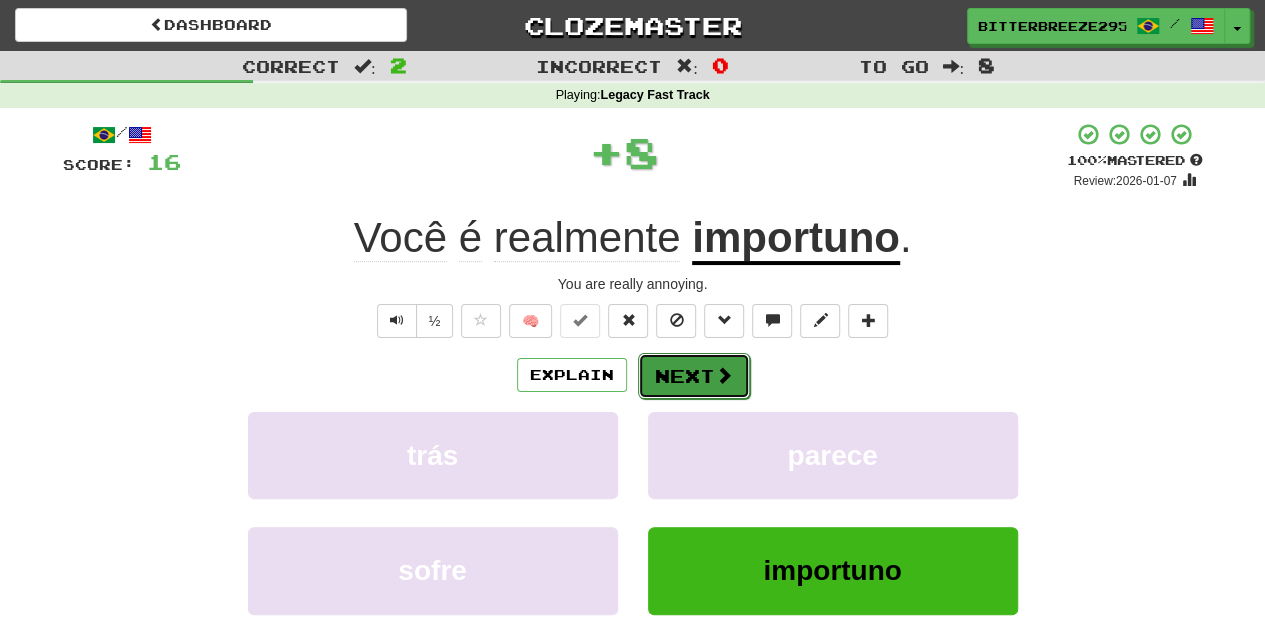 click on "Next" at bounding box center [694, 376] 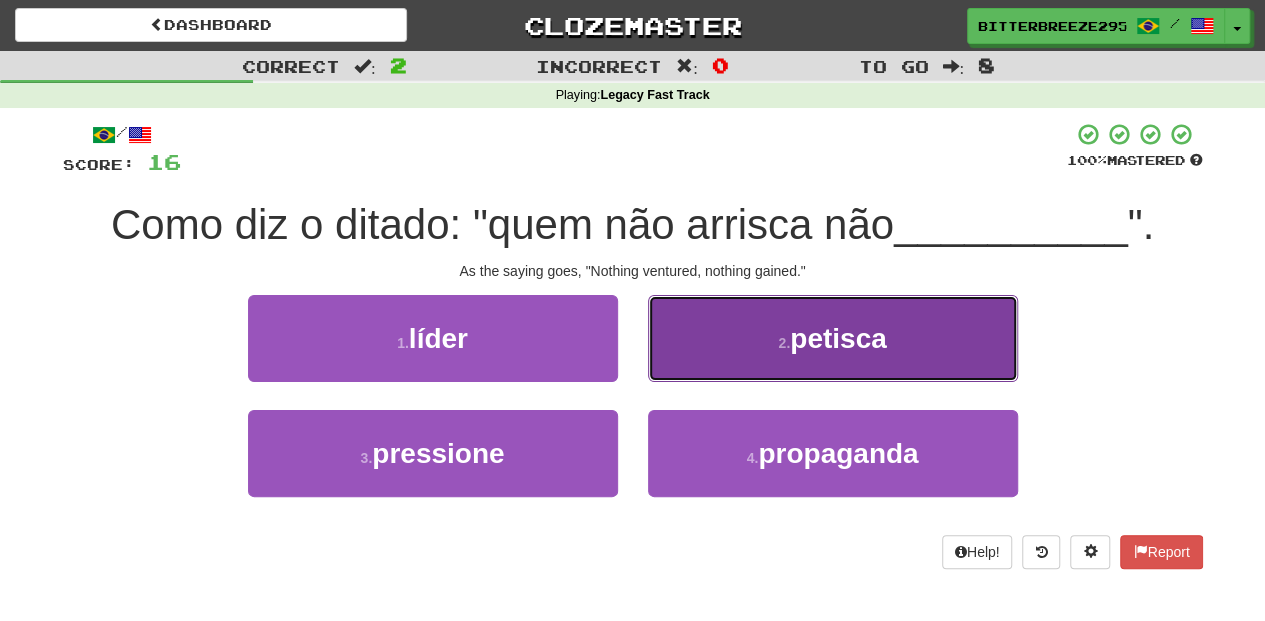click on "2 .  petisca" at bounding box center [833, 338] 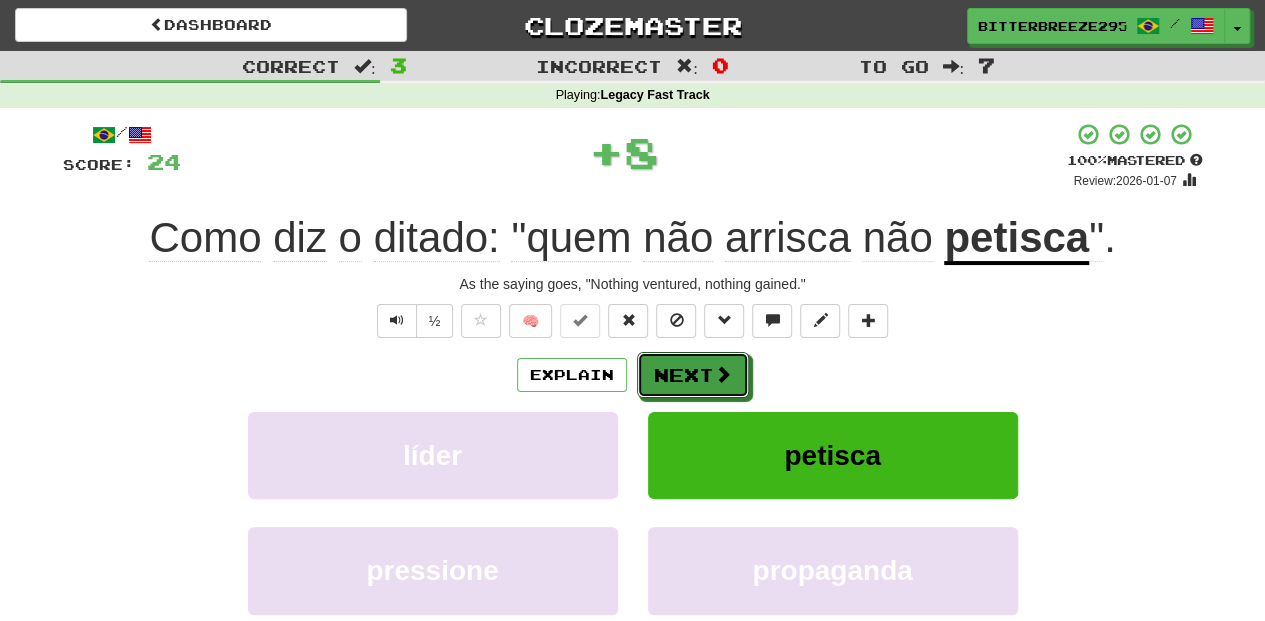 click on "Next" at bounding box center [693, 375] 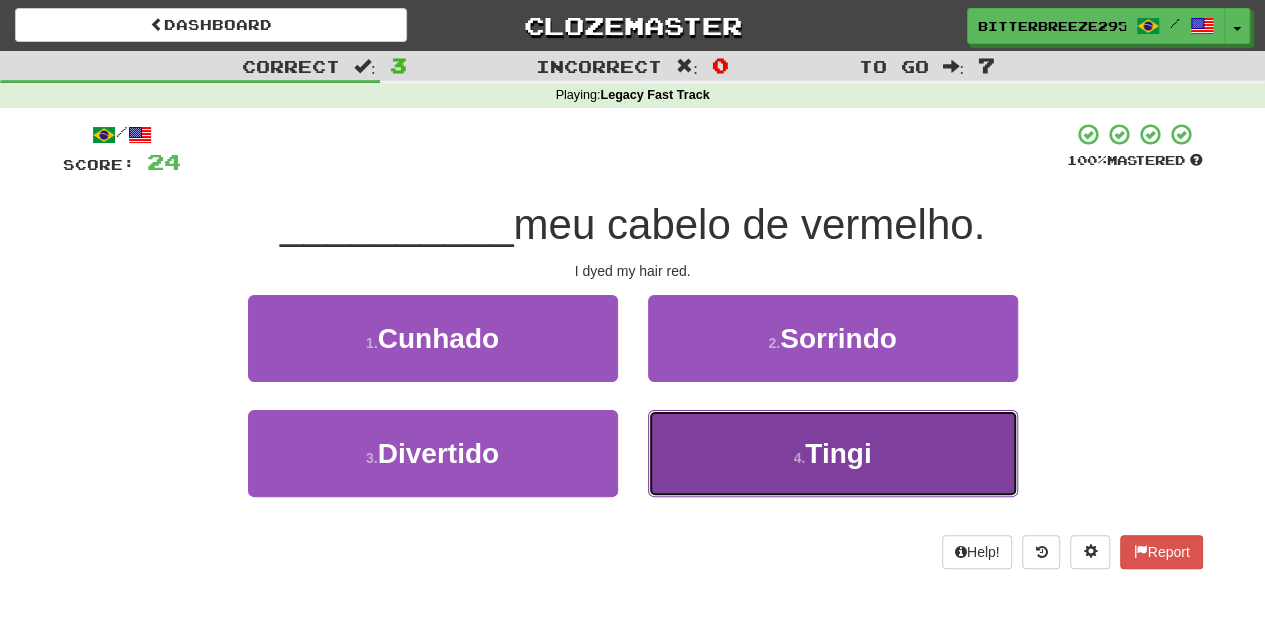 click on "4 .  Tingi" at bounding box center [833, 453] 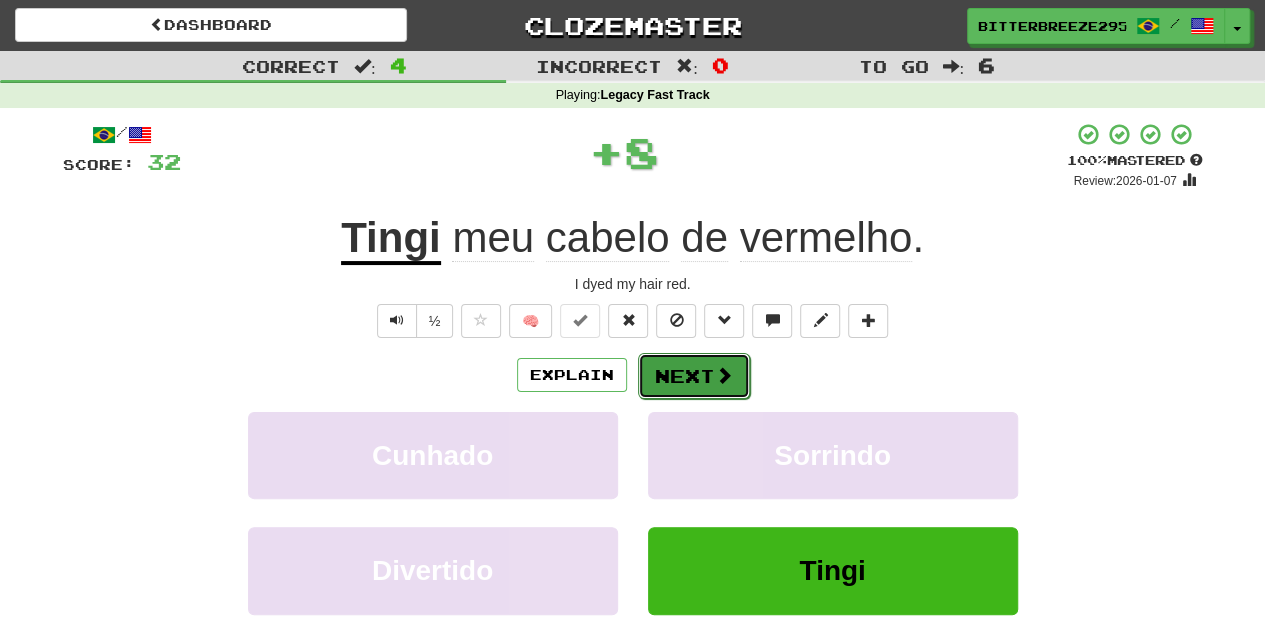 click on "Next" at bounding box center (694, 376) 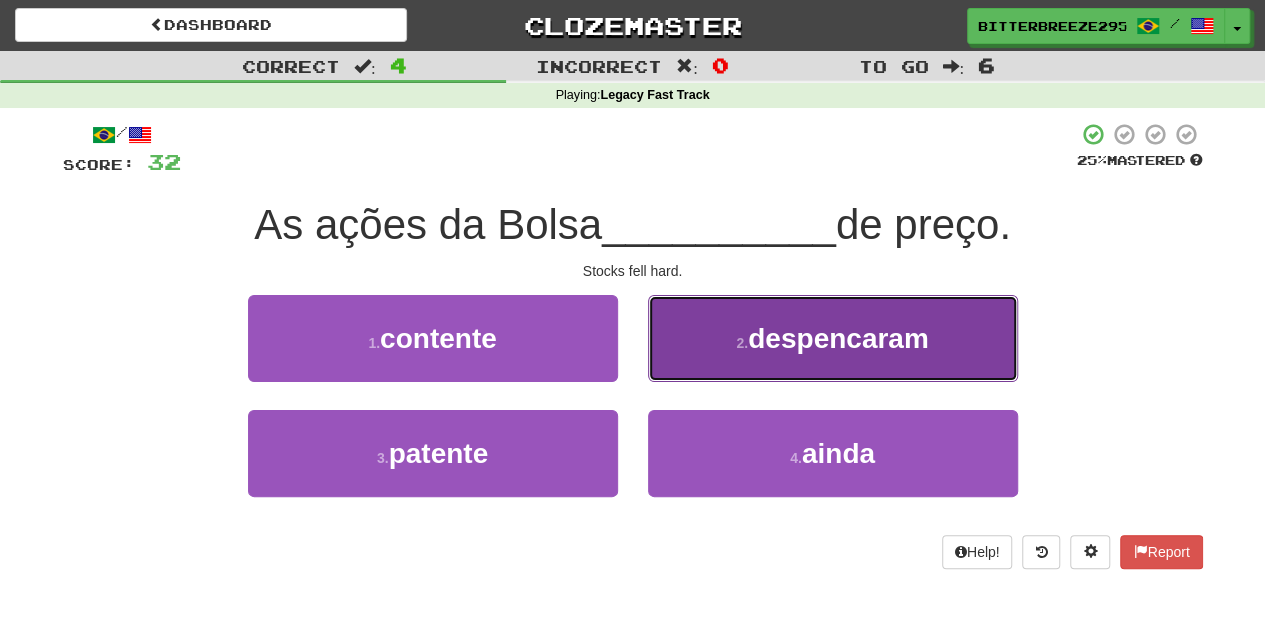 click on "2 .  despencaram" at bounding box center (833, 338) 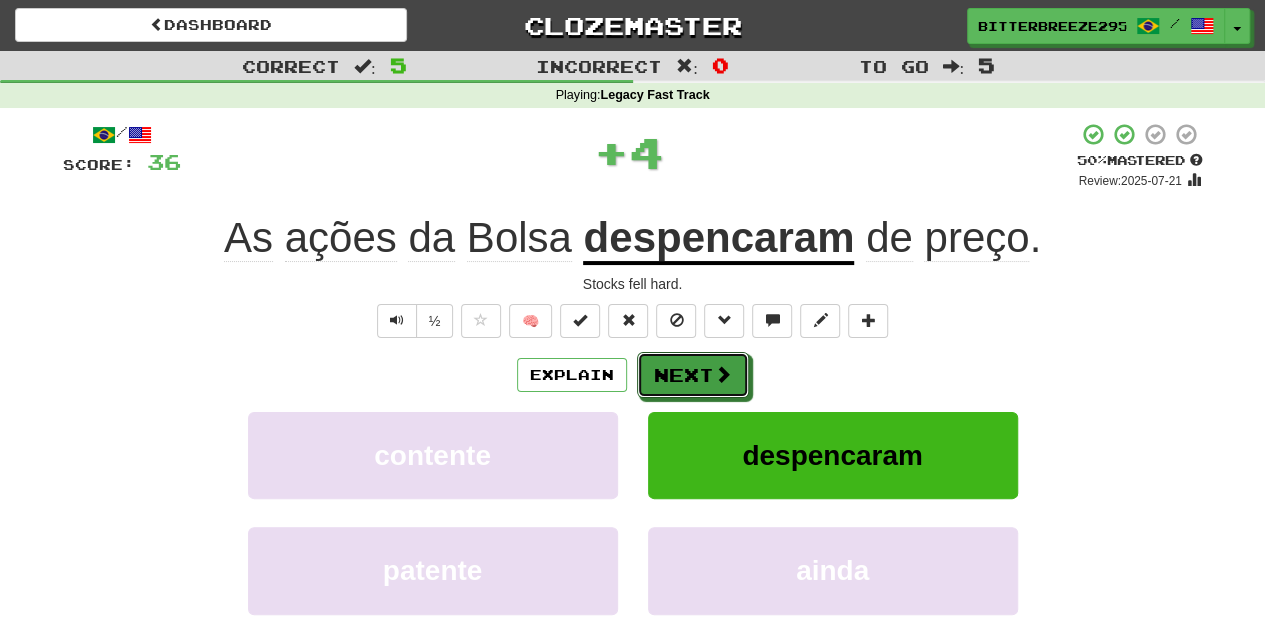 click on "Next" at bounding box center (693, 375) 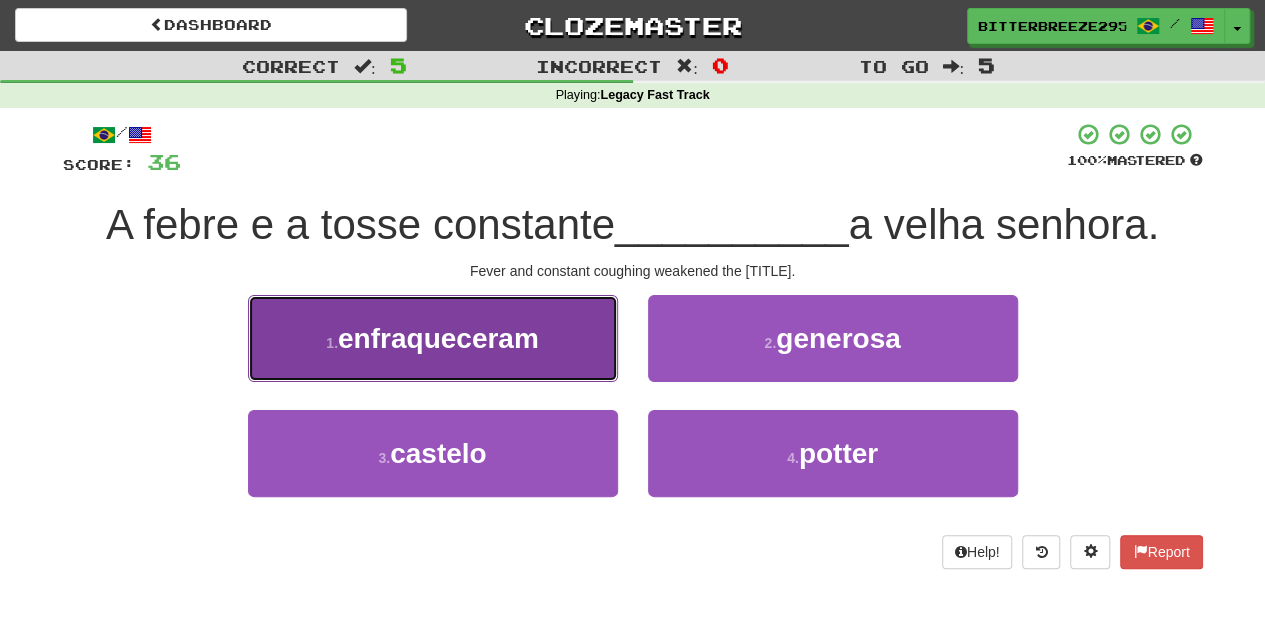click on "1 .  enfraqueceram" at bounding box center [433, 338] 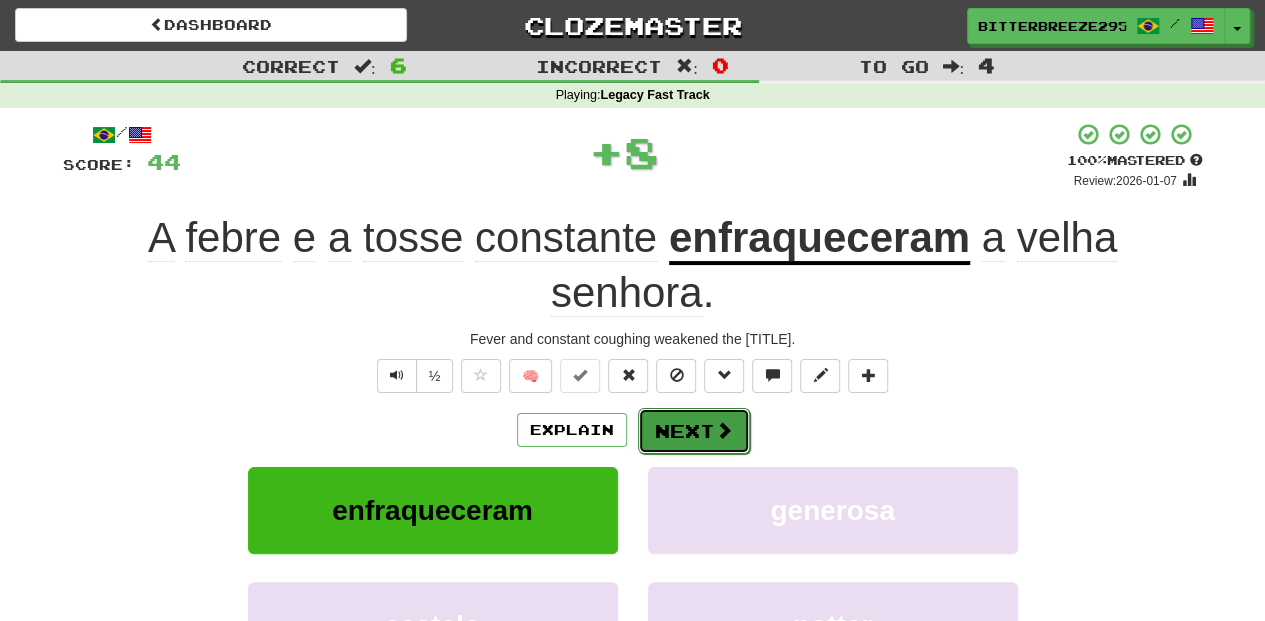 click on "Next" at bounding box center (694, 431) 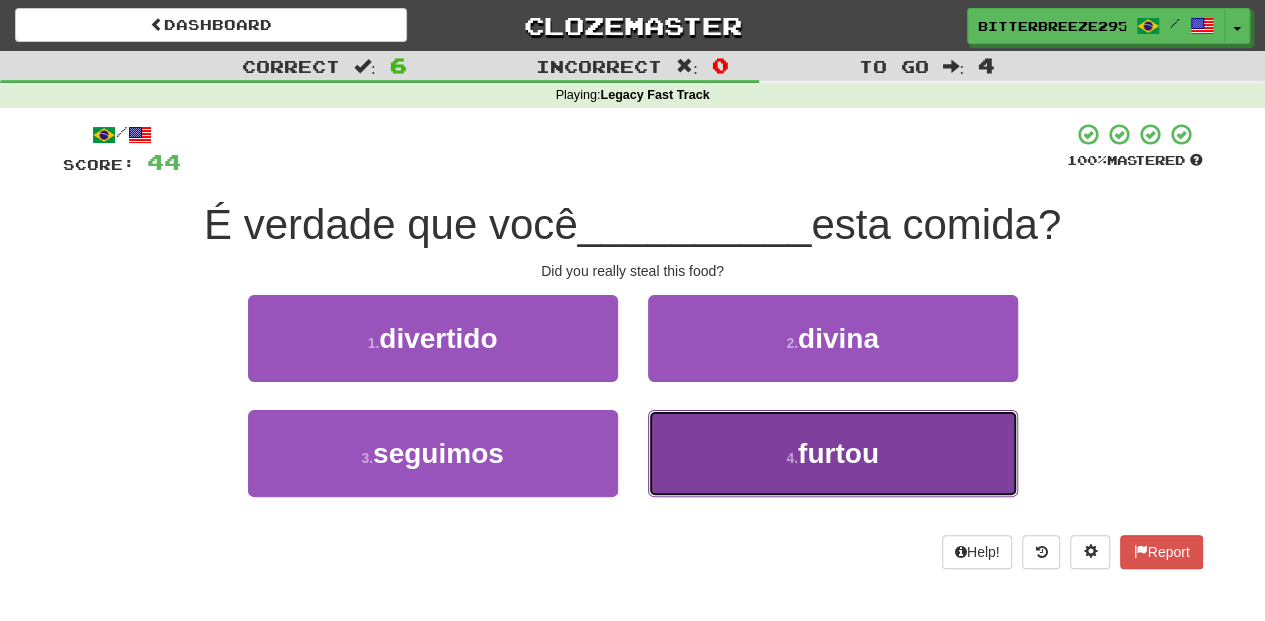 click on "4 .  furtou" at bounding box center [833, 453] 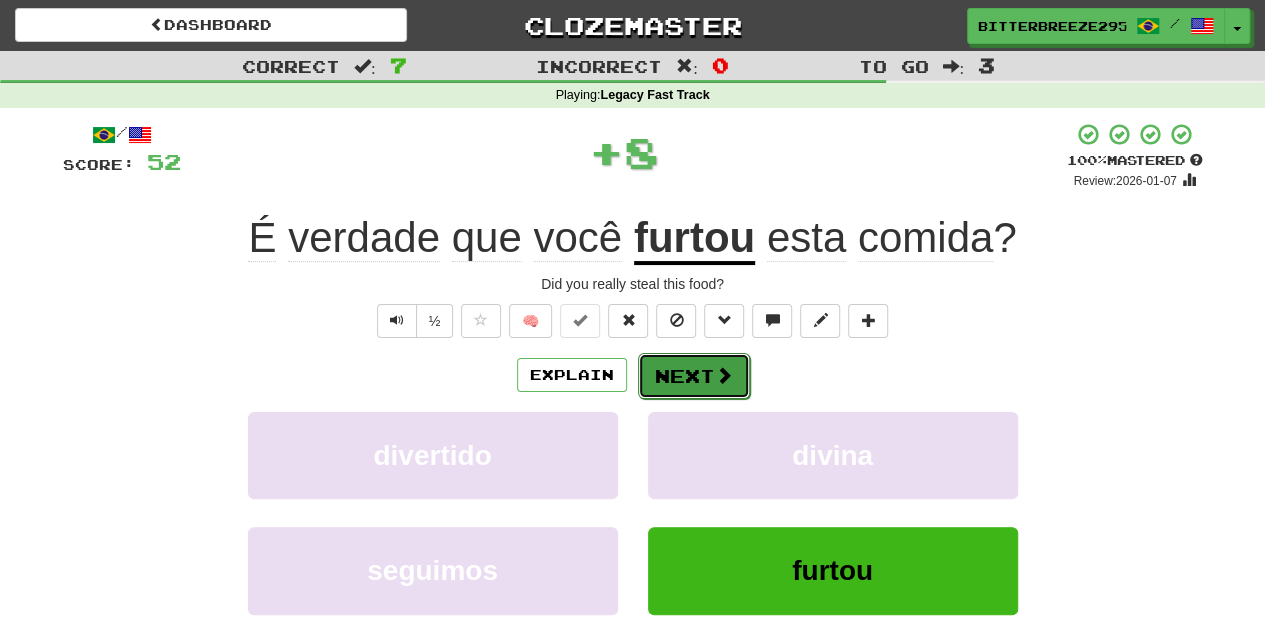 click on "Next" at bounding box center [694, 376] 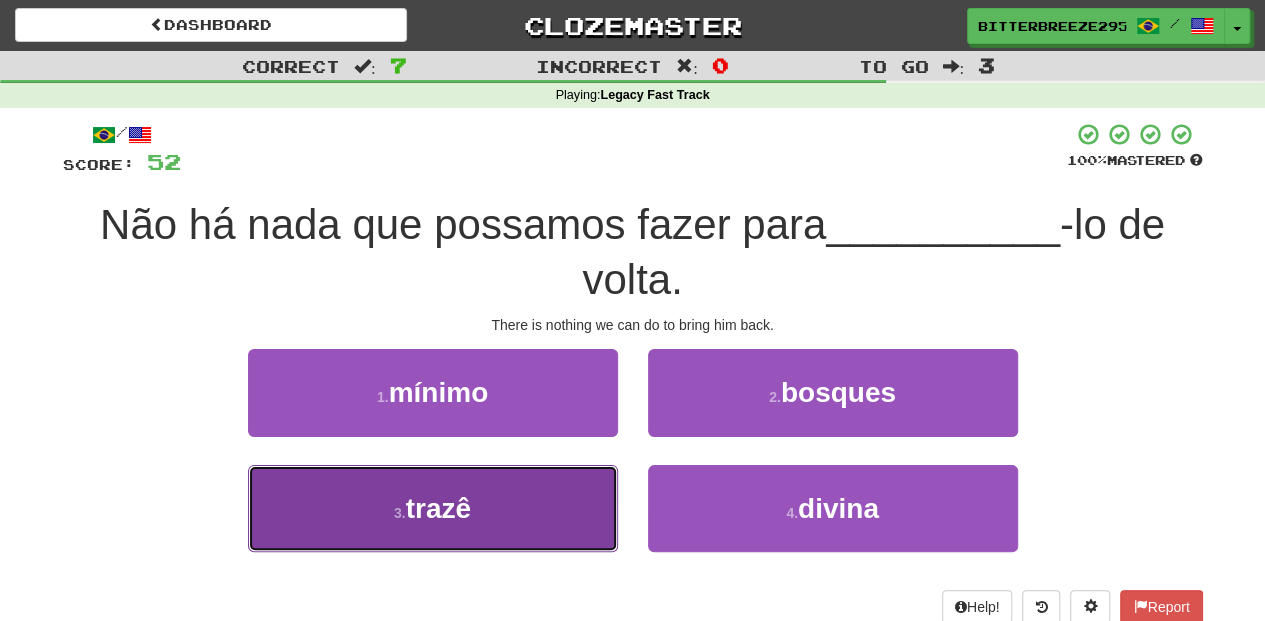 click on "3 .  trazê" at bounding box center (433, 508) 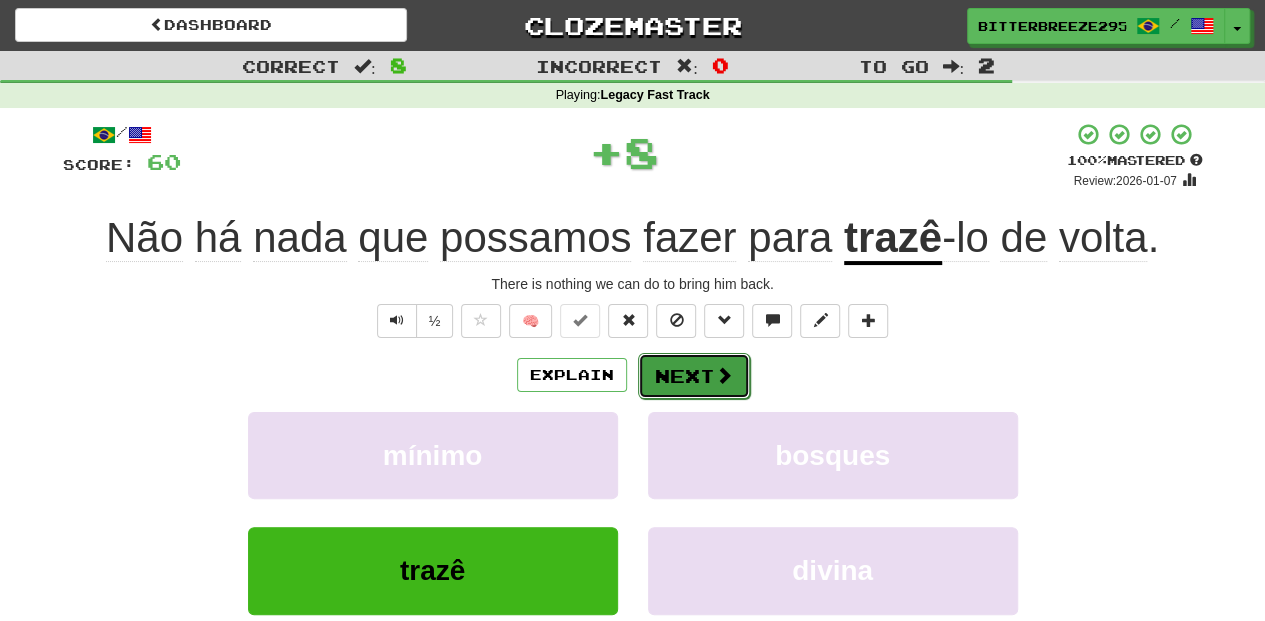 click on "Next" at bounding box center (694, 376) 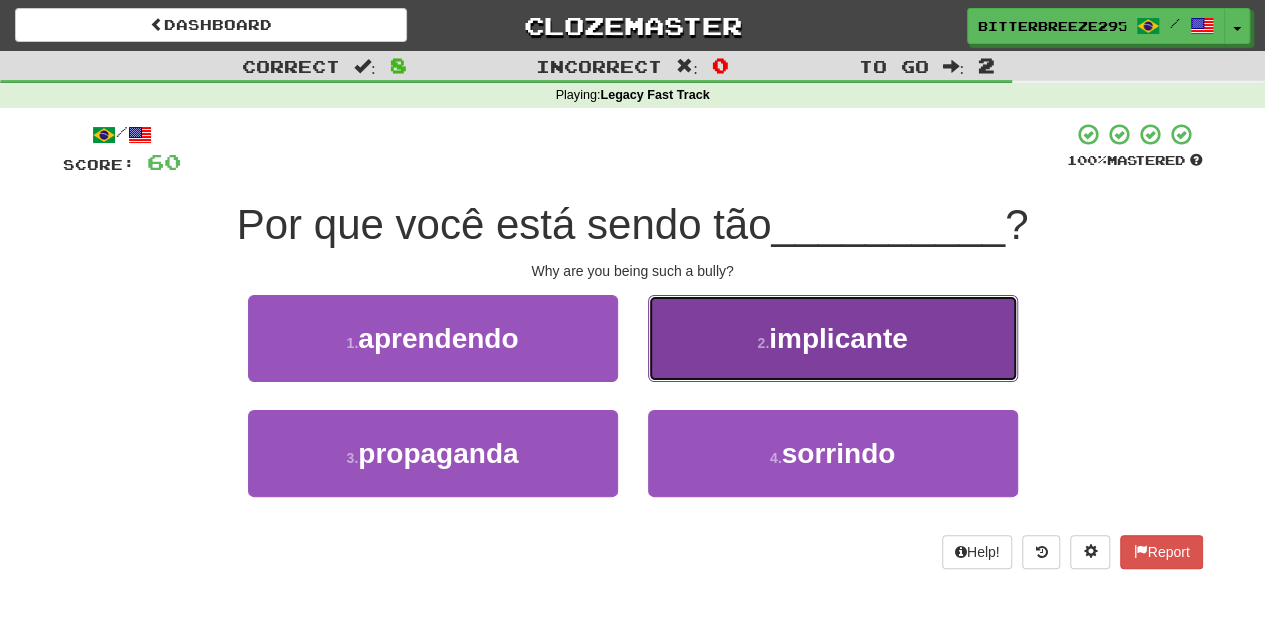 click on "2 .  implicante" at bounding box center (833, 338) 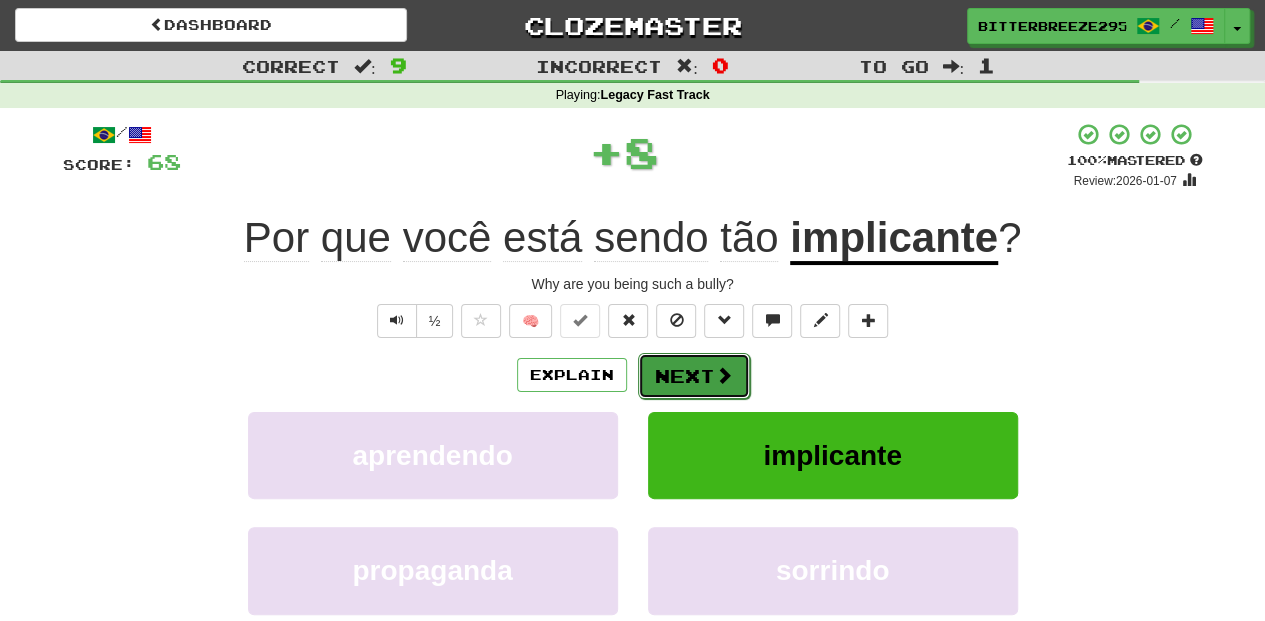 click on "Next" at bounding box center [694, 376] 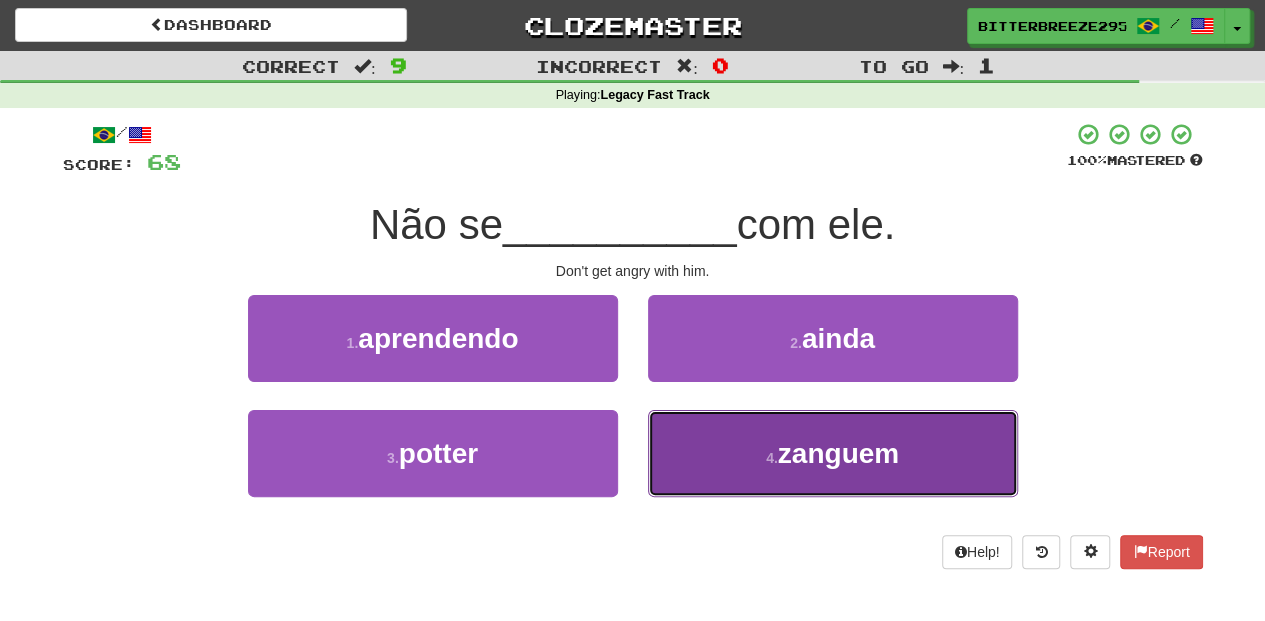 click on "4 .  zanguem" at bounding box center [833, 453] 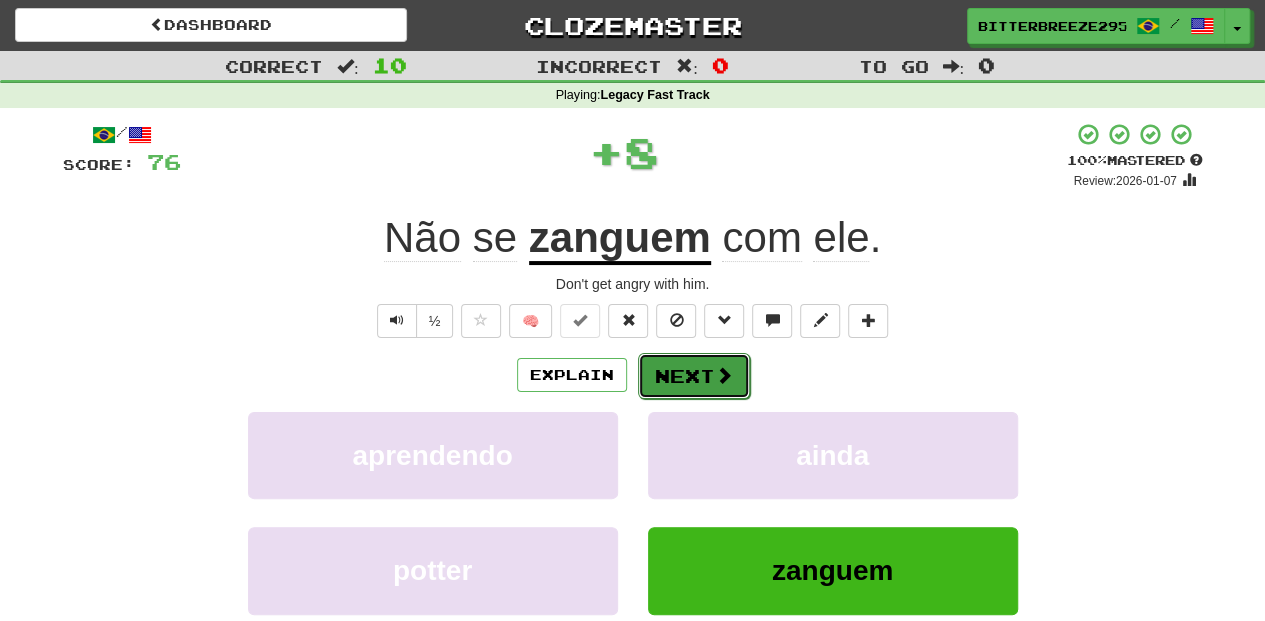 click on "Next" at bounding box center [694, 376] 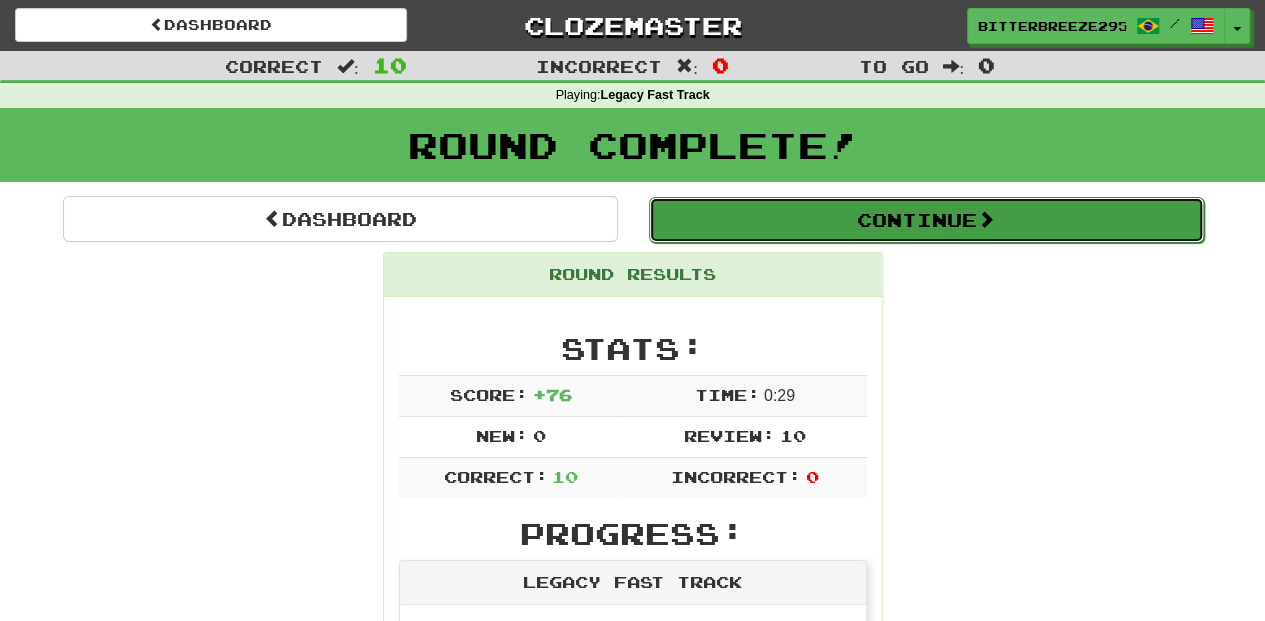 click on "Continue" at bounding box center [926, 220] 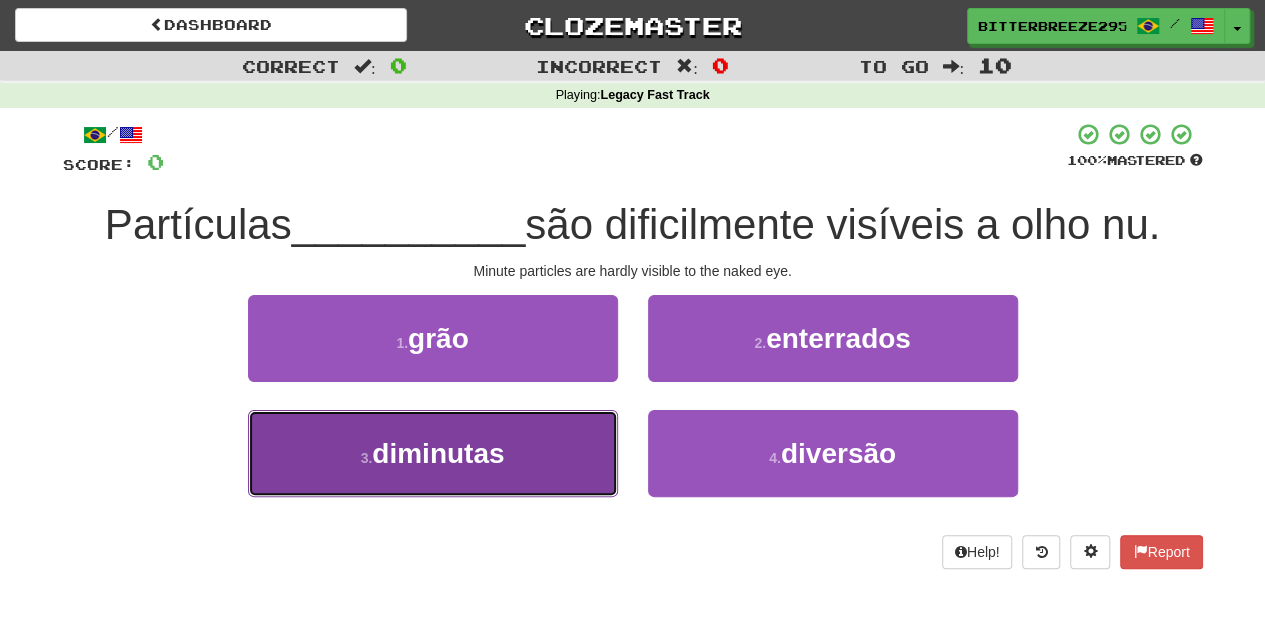 click on "3 .  diminutas" at bounding box center (433, 453) 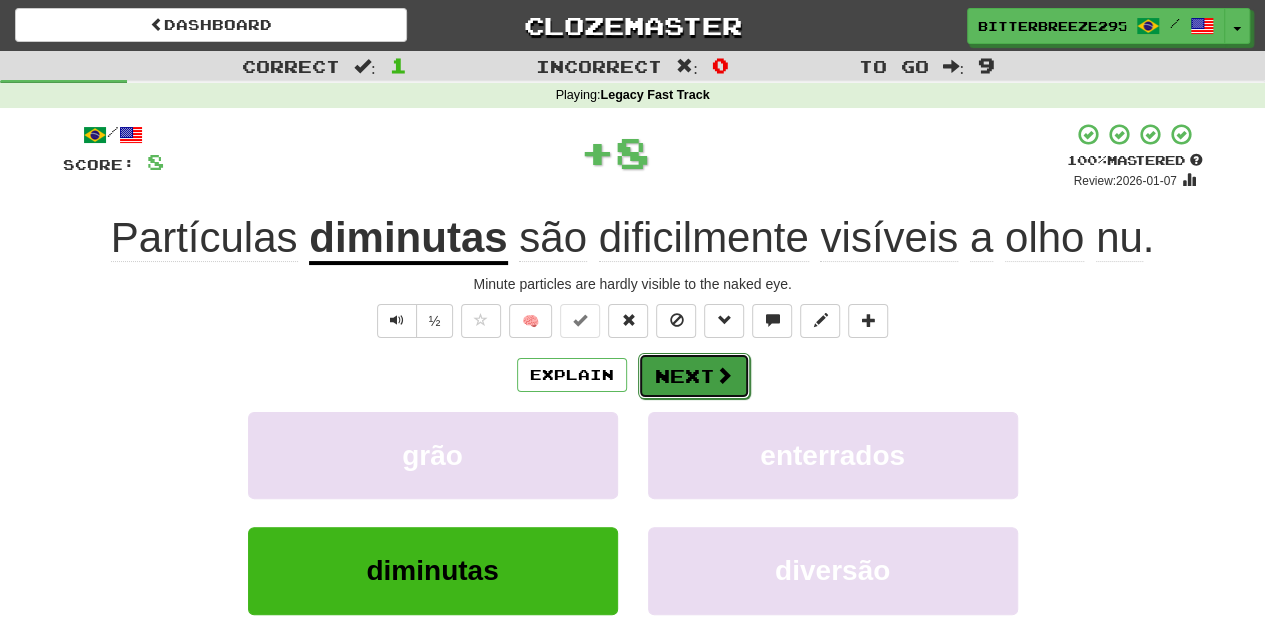 click on "Next" at bounding box center (694, 376) 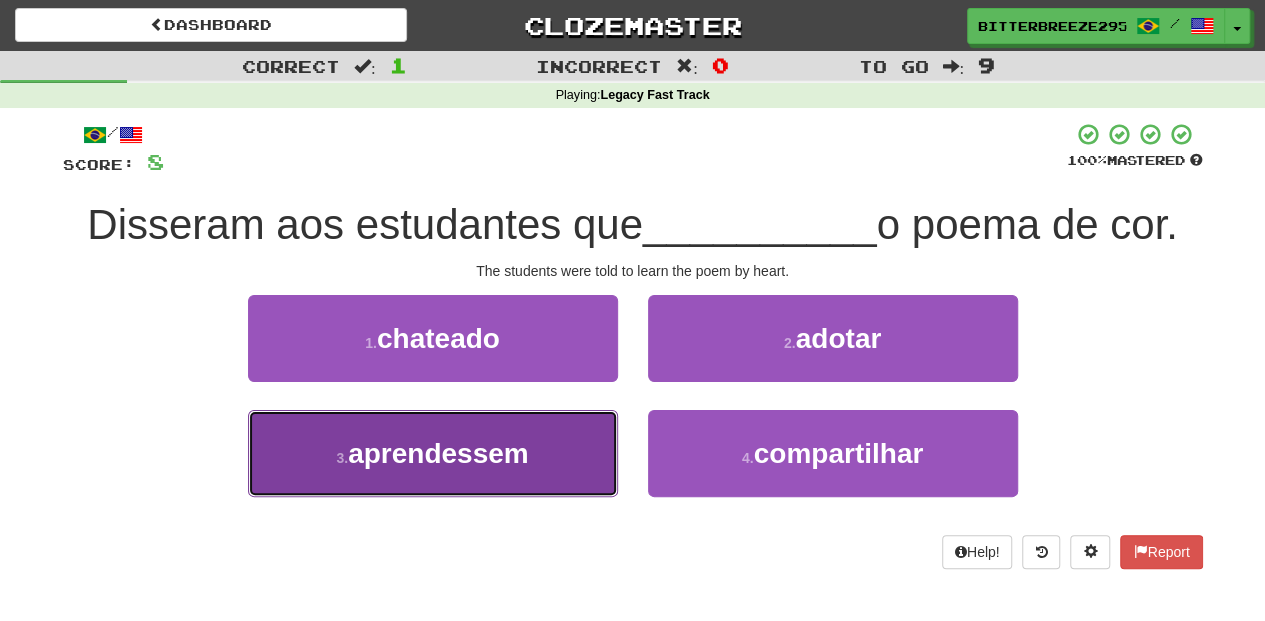 click on "3 .  aprendessem" at bounding box center (433, 453) 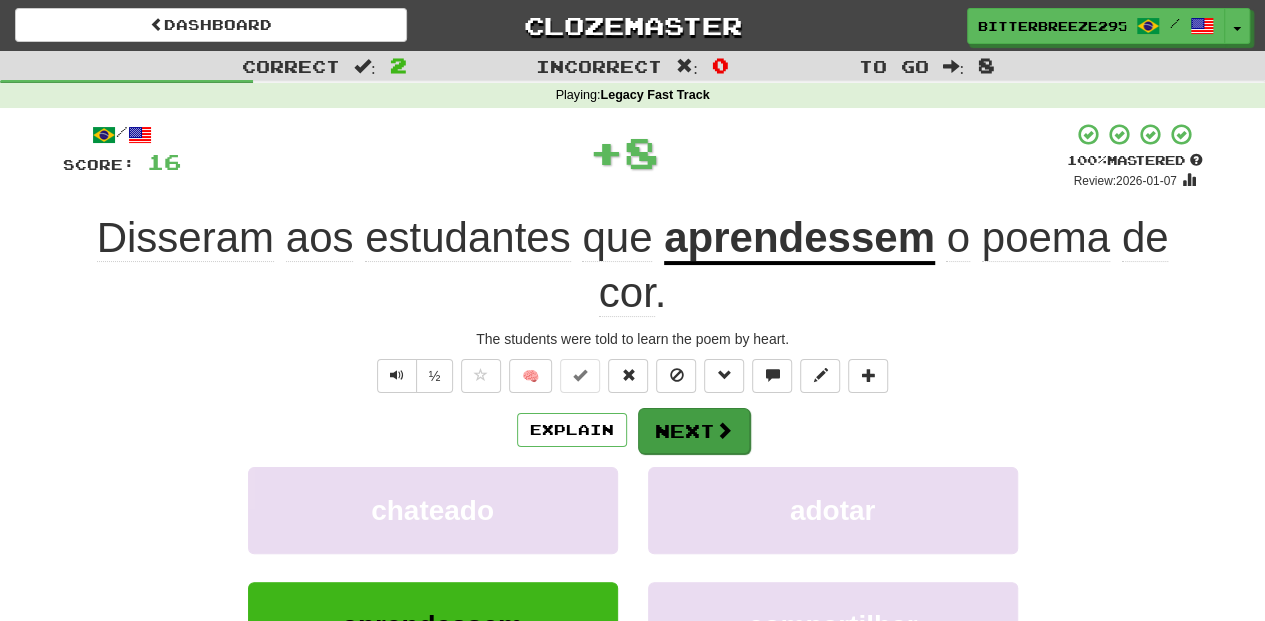 drag, startPoint x: 656, startPoint y: 400, endPoint x: 659, endPoint y: 418, distance: 18.248287 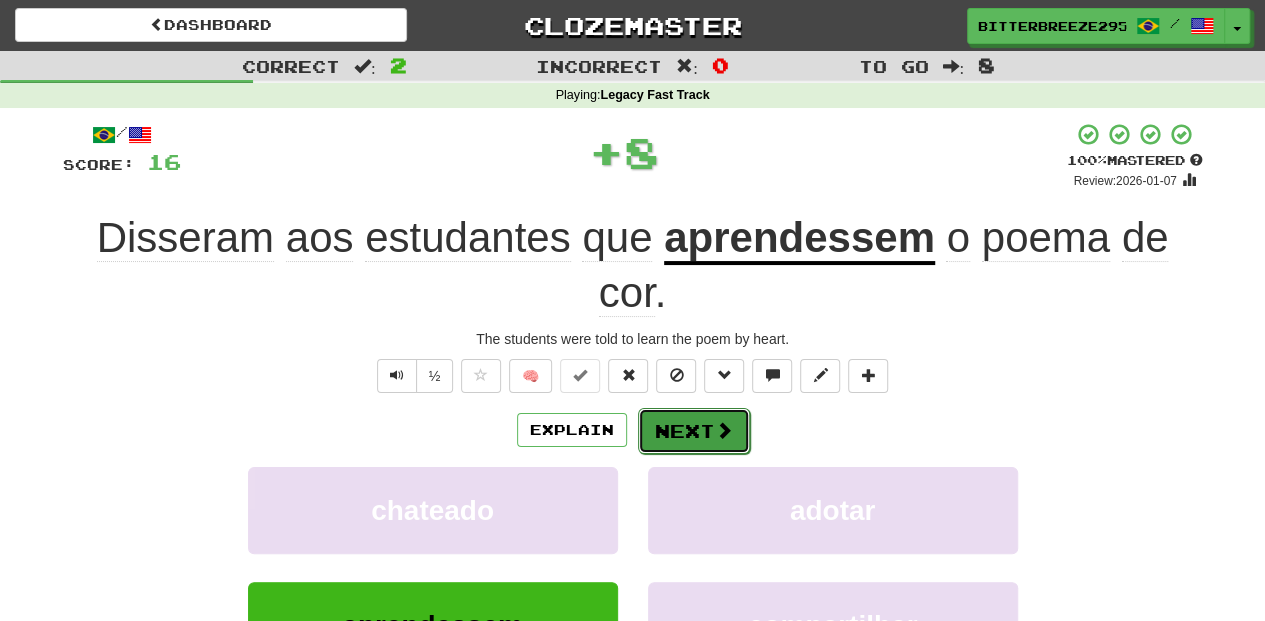 click on "Next" at bounding box center (694, 431) 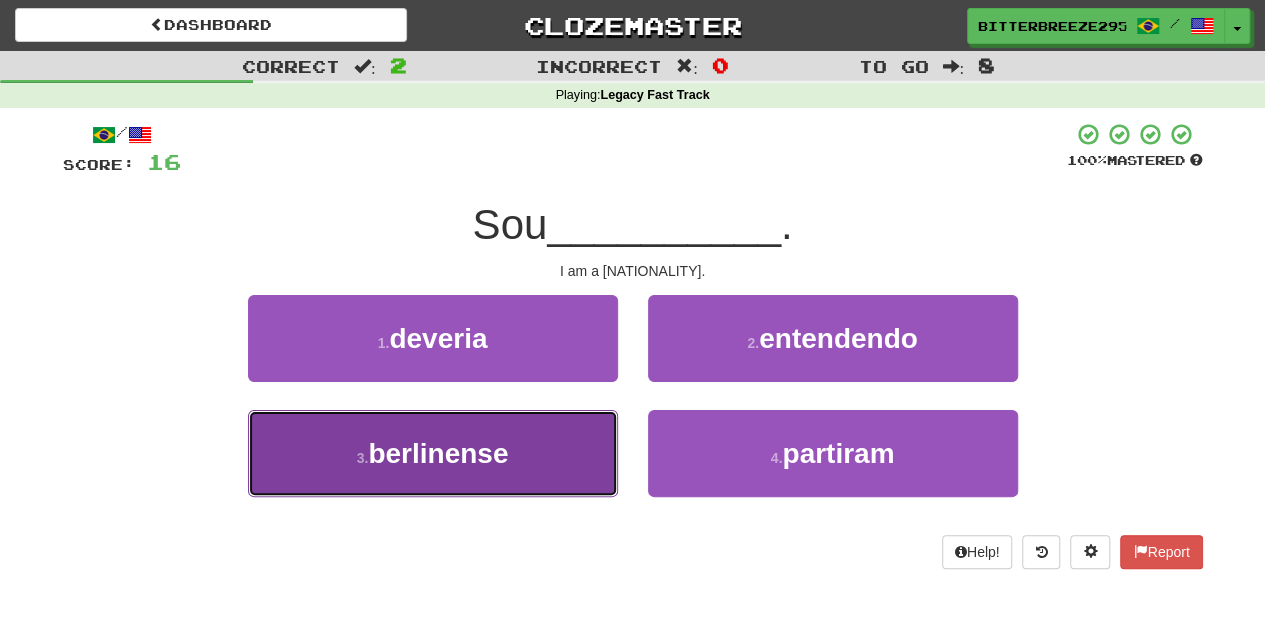 click on "3 .  berlinense" at bounding box center (433, 453) 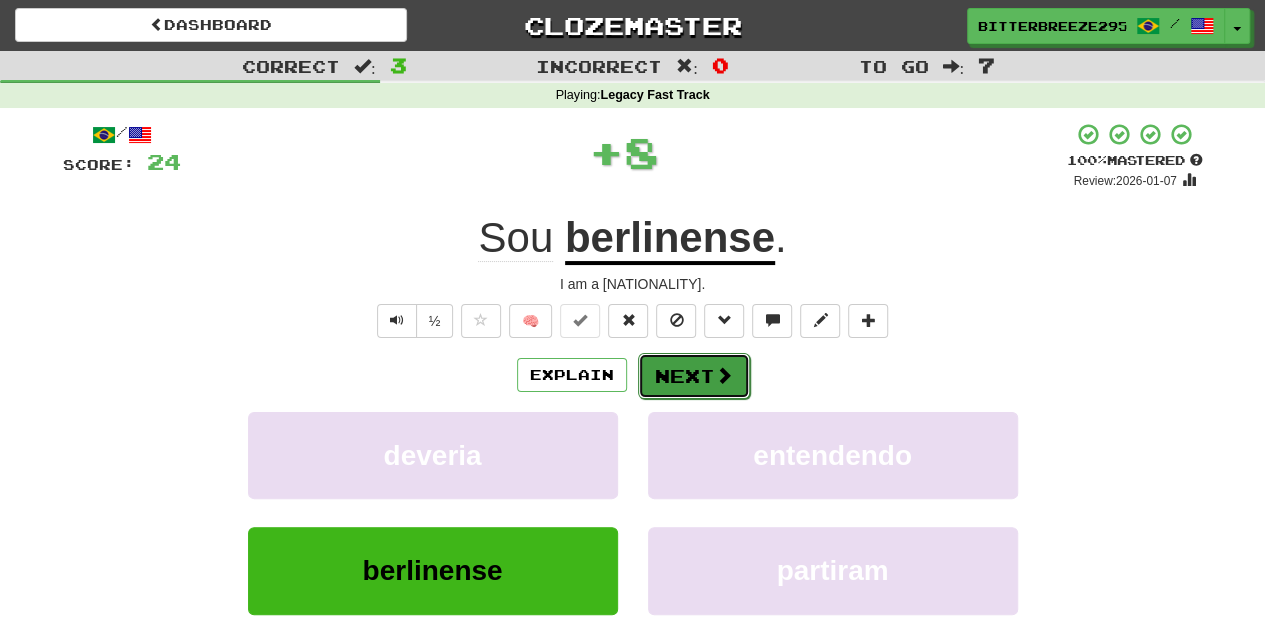 click on "Next" at bounding box center [694, 376] 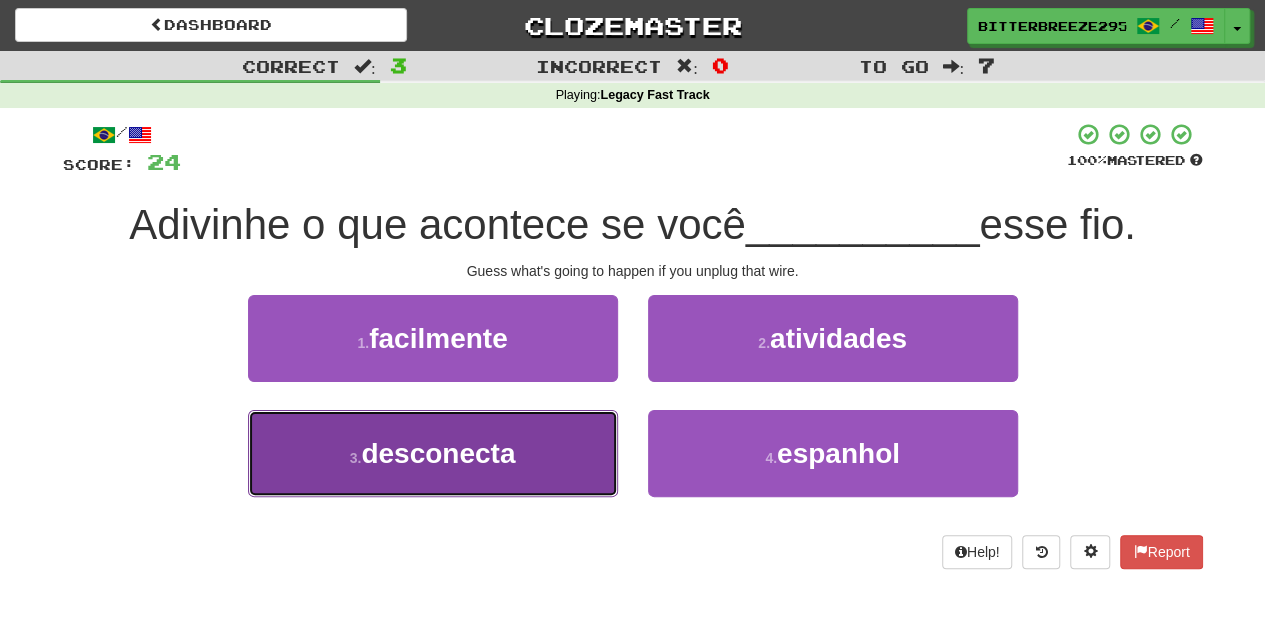 click on "3 .  desconecta" at bounding box center [433, 453] 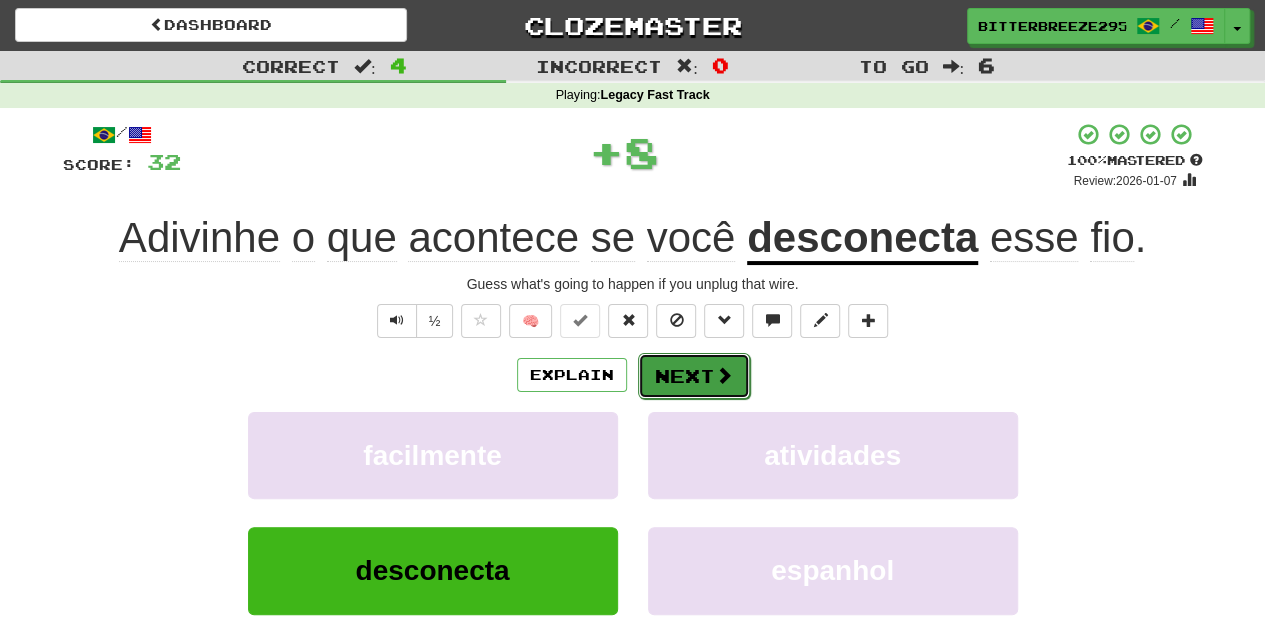 click on "Next" at bounding box center [694, 376] 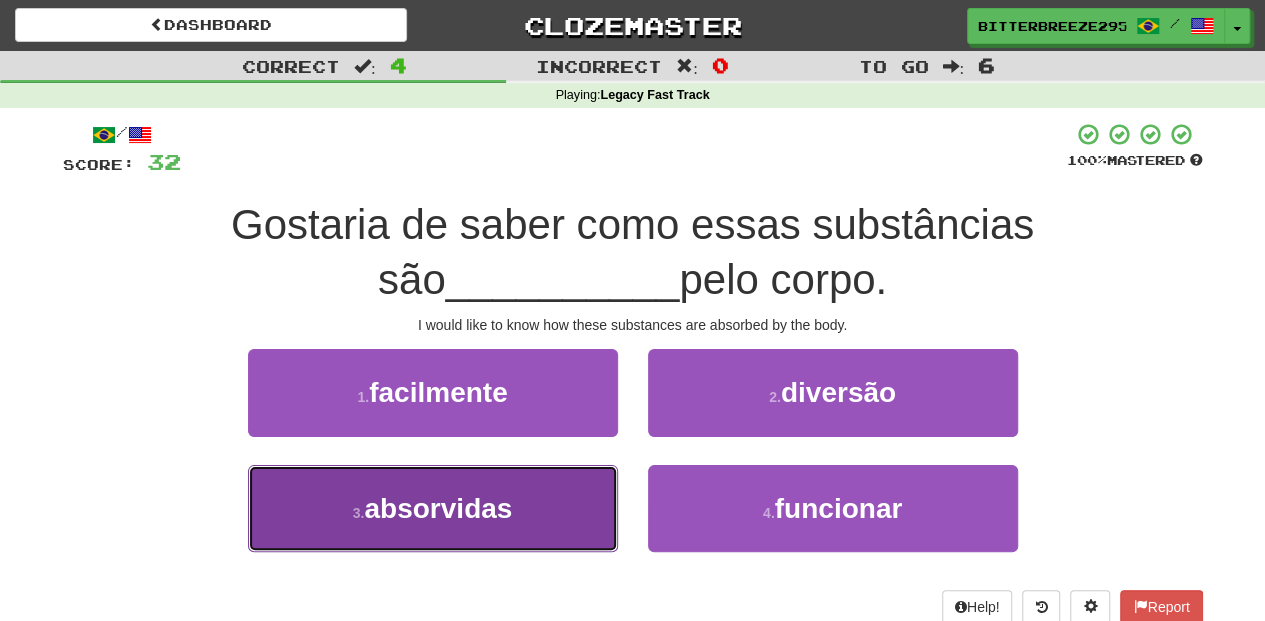 click on "3 .  absorvidas" at bounding box center (433, 508) 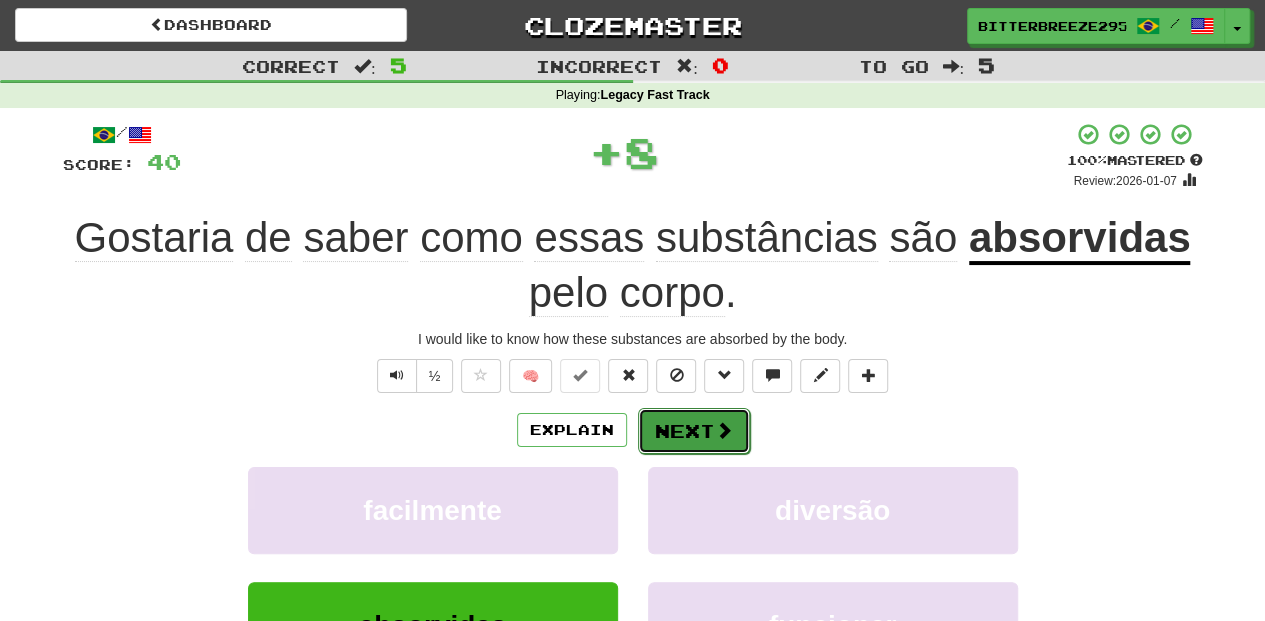 click on "Next" at bounding box center (694, 431) 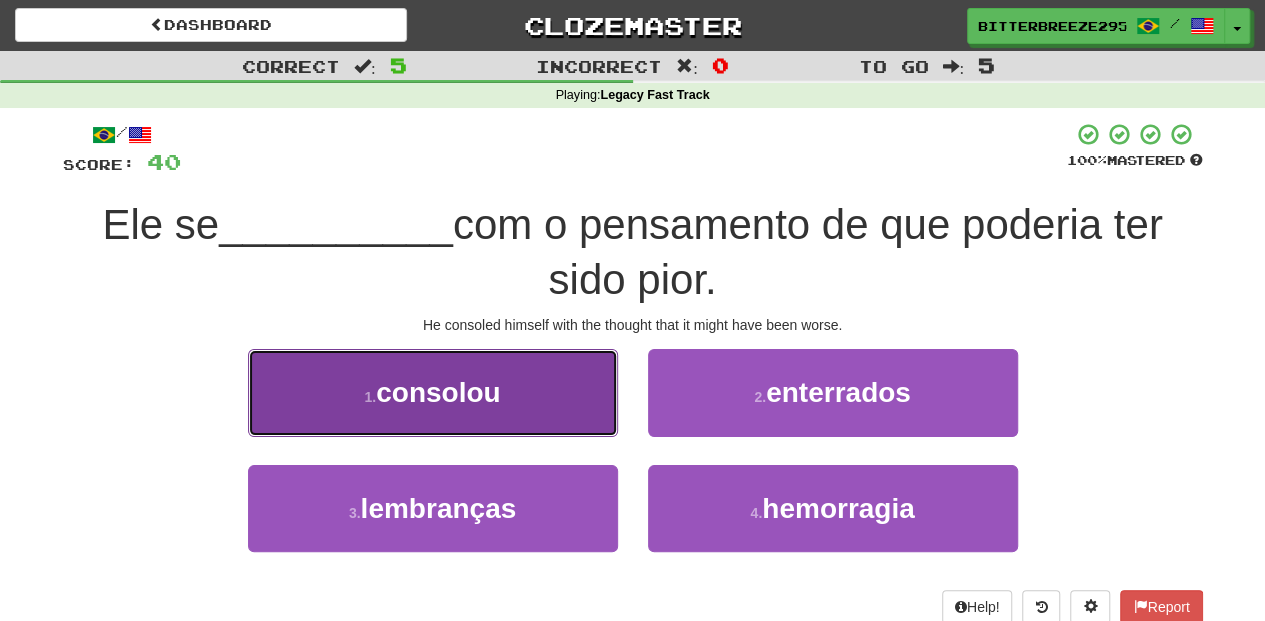 click on "1 .  consolou" at bounding box center [433, 392] 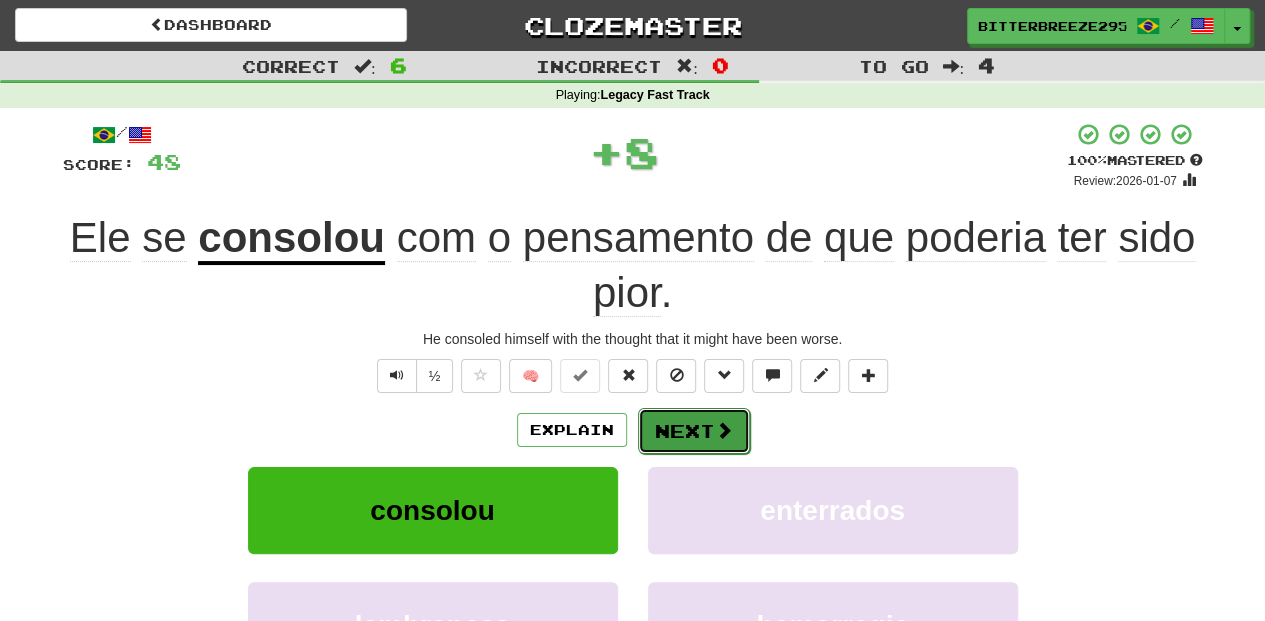 click on "Next" at bounding box center (694, 431) 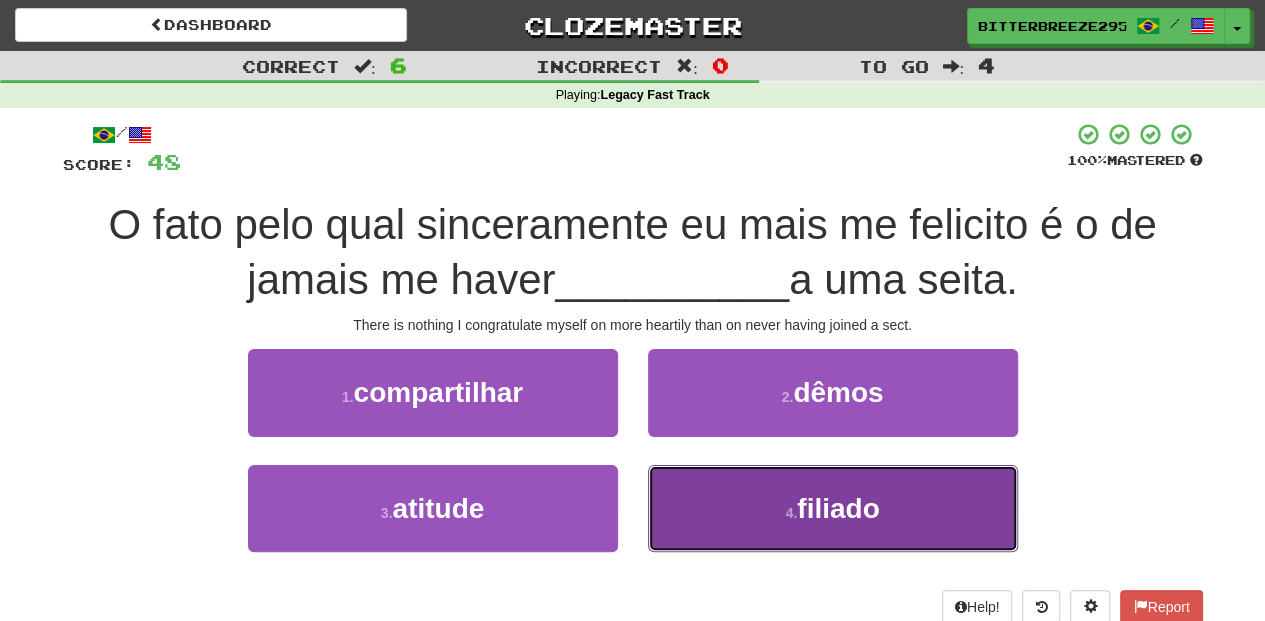 click on "4 .  filiado" at bounding box center [833, 508] 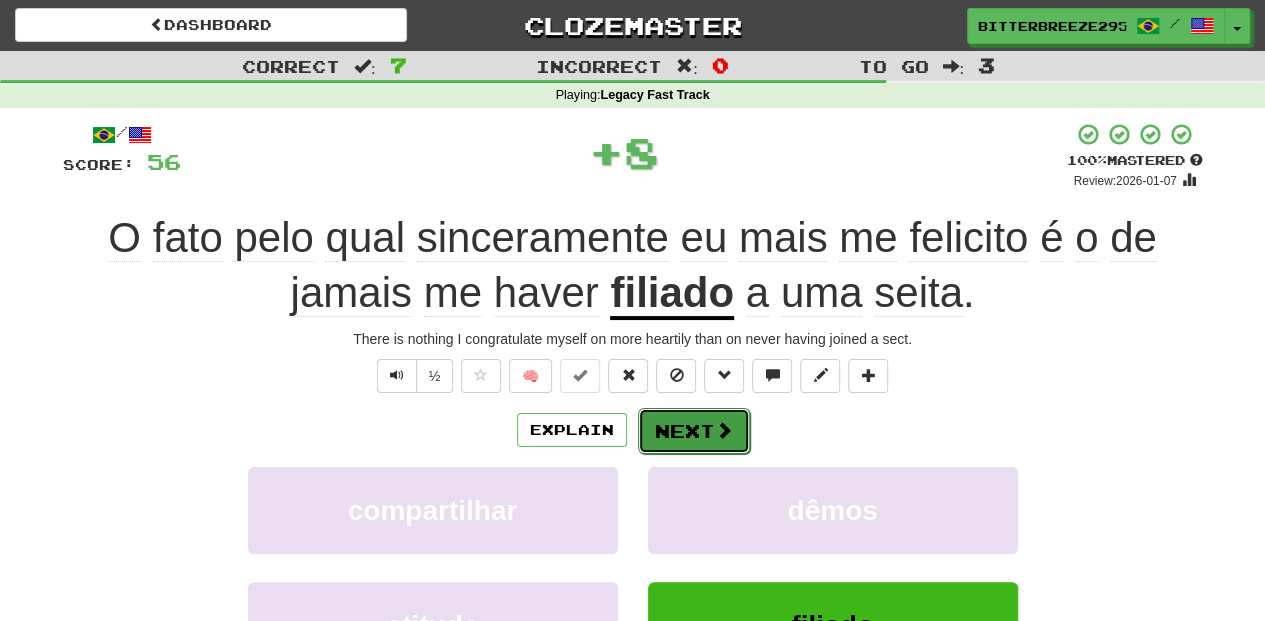 click on "Next" at bounding box center [694, 431] 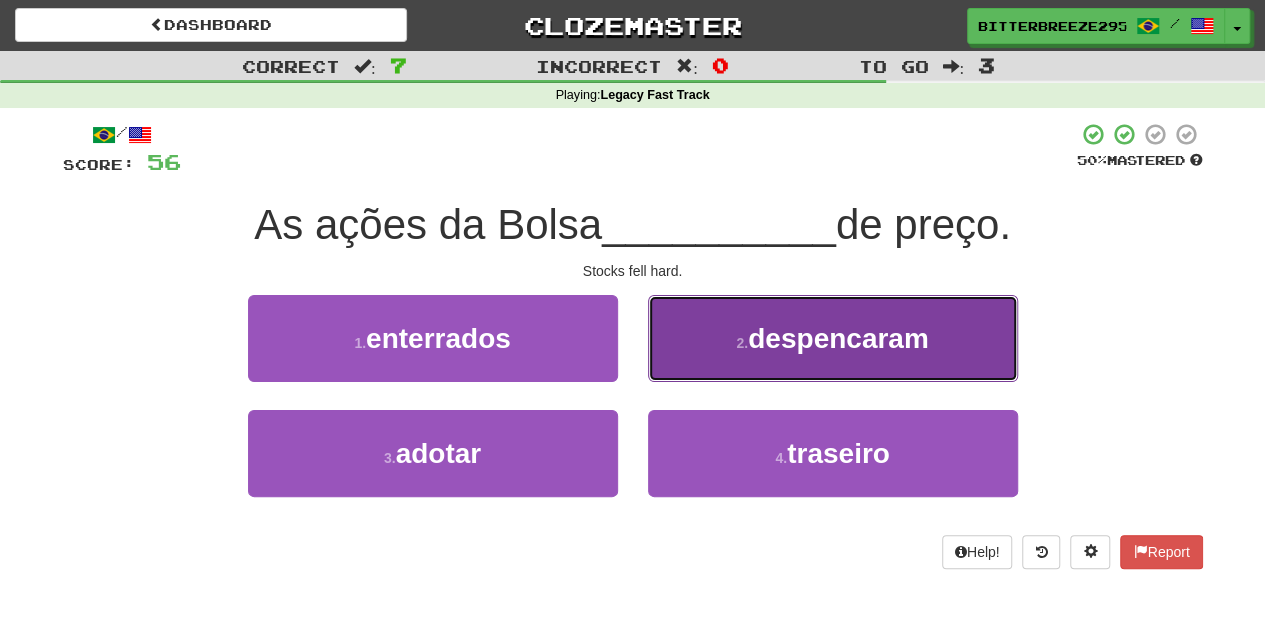 click on "2 .  despencaram" at bounding box center [833, 338] 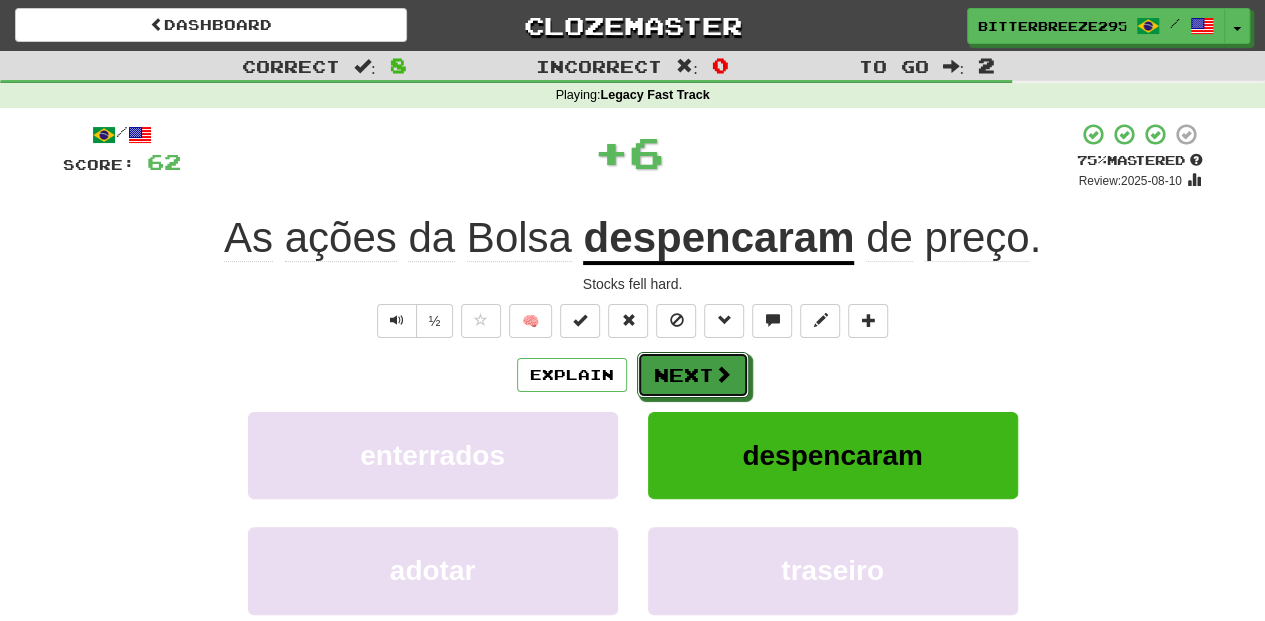 click on "Next" at bounding box center [693, 375] 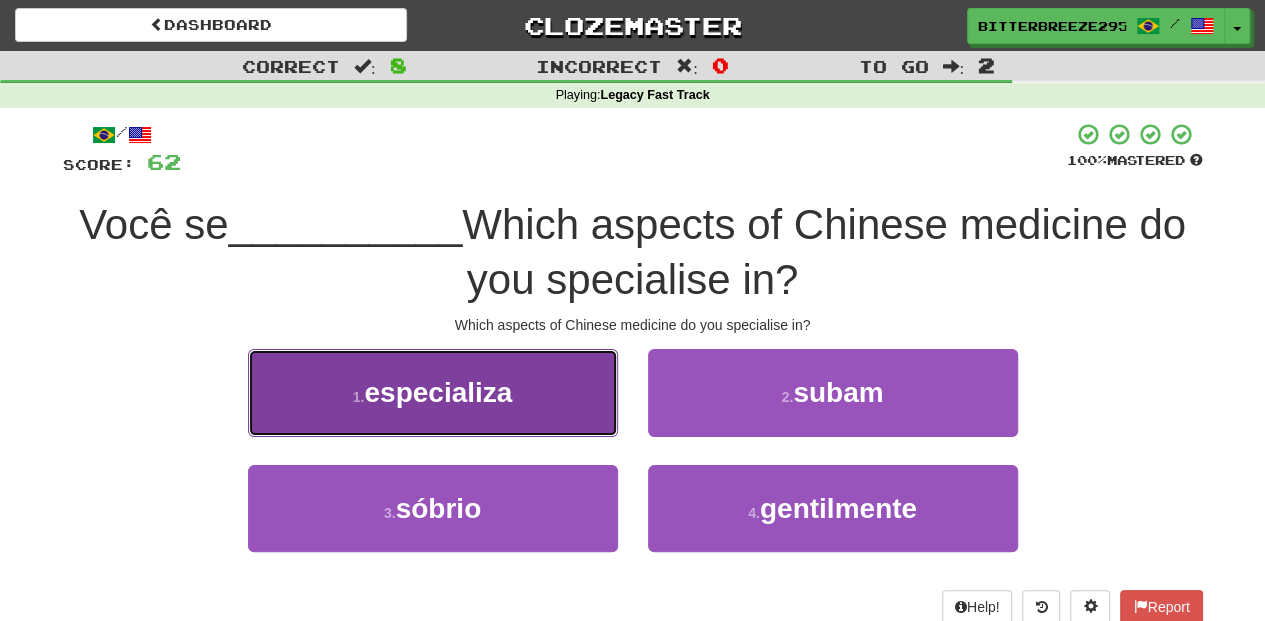 click on "1 .  especializa" at bounding box center [433, 392] 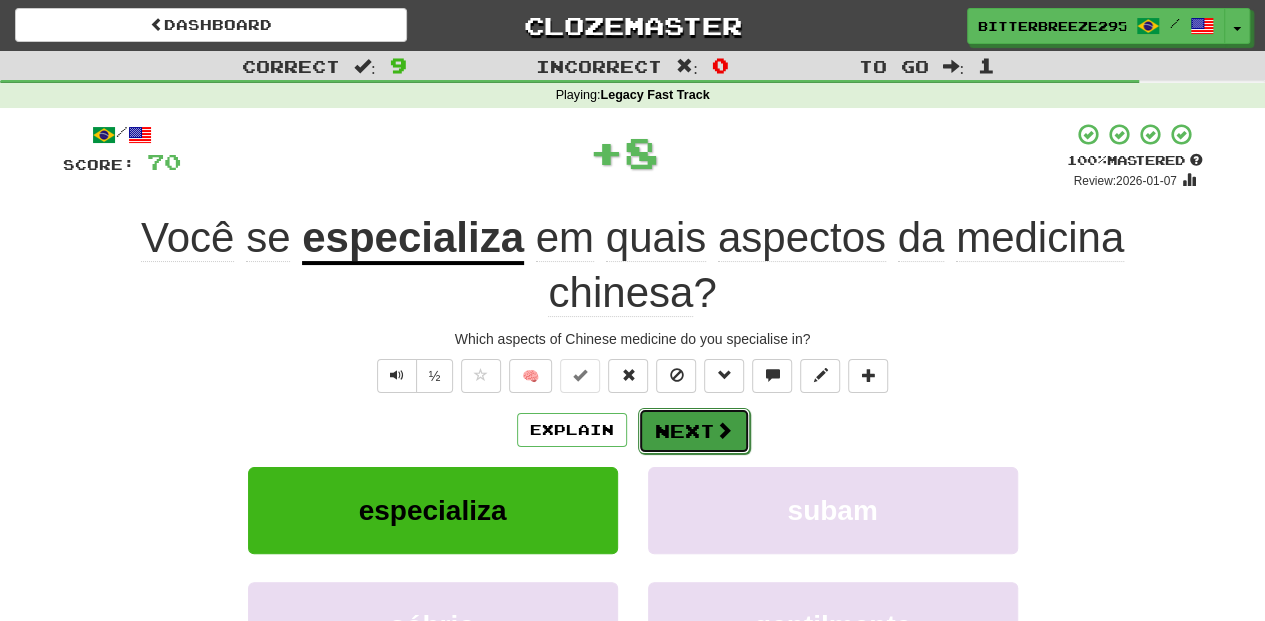 click on "Next" at bounding box center [694, 431] 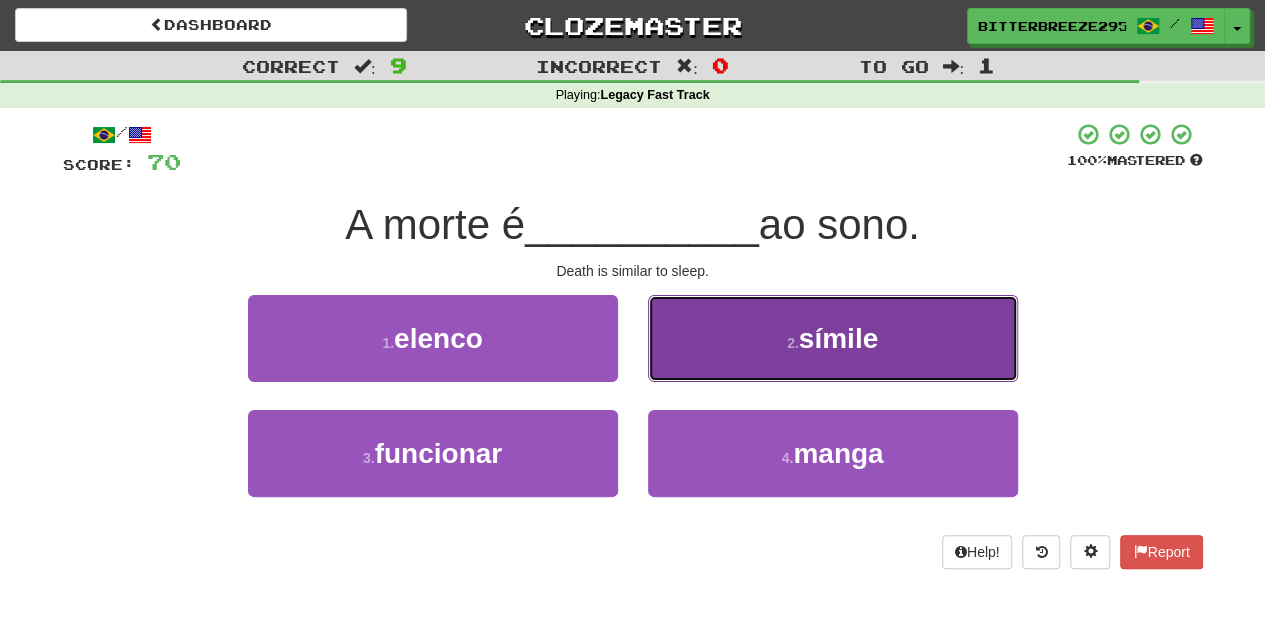drag, startPoint x: 721, startPoint y: 354, endPoint x: 712, endPoint y: 369, distance: 17.492855 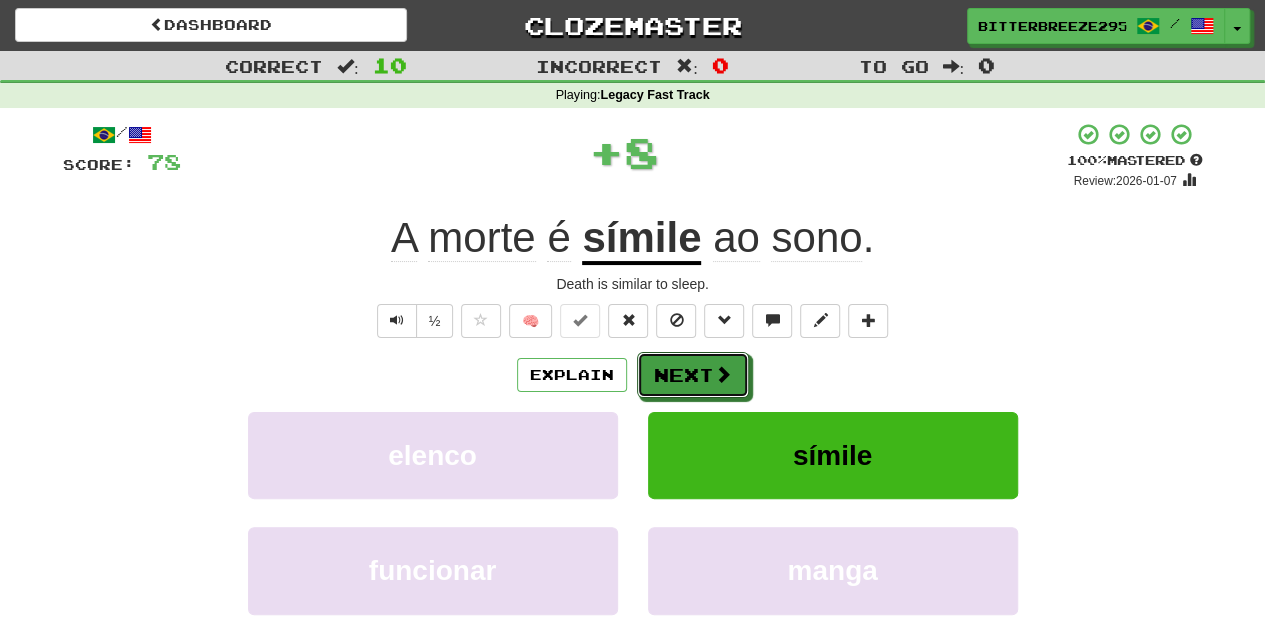 click on "Next" at bounding box center [693, 375] 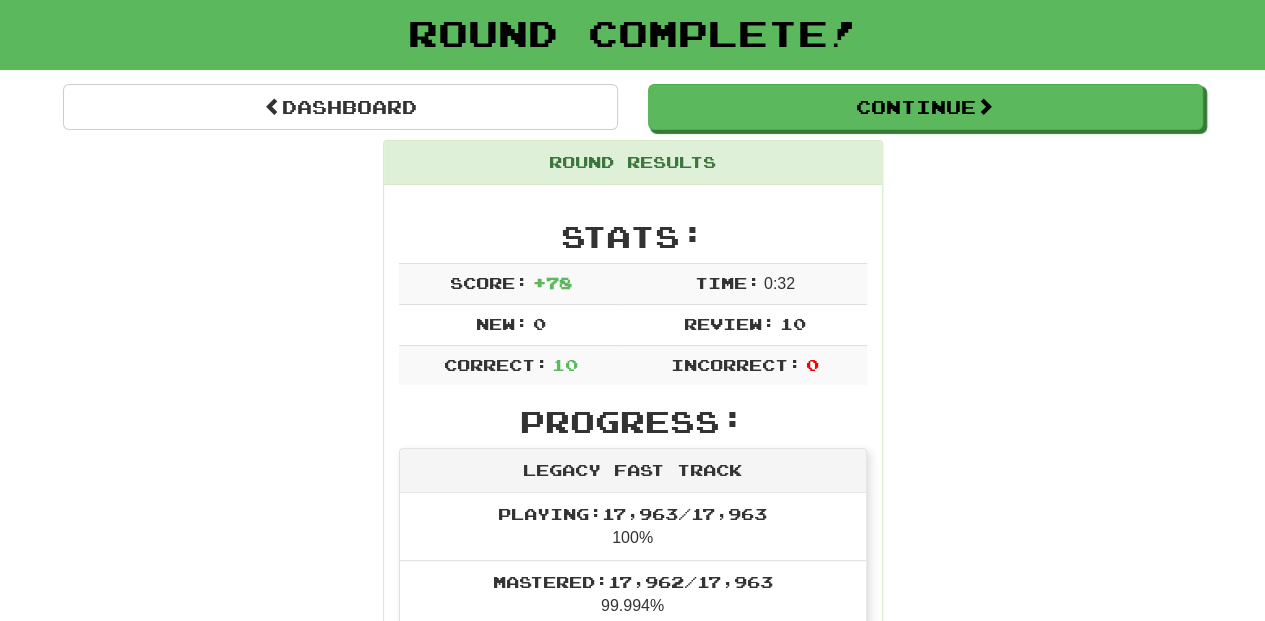 scroll, scrollTop: 0, scrollLeft: 0, axis: both 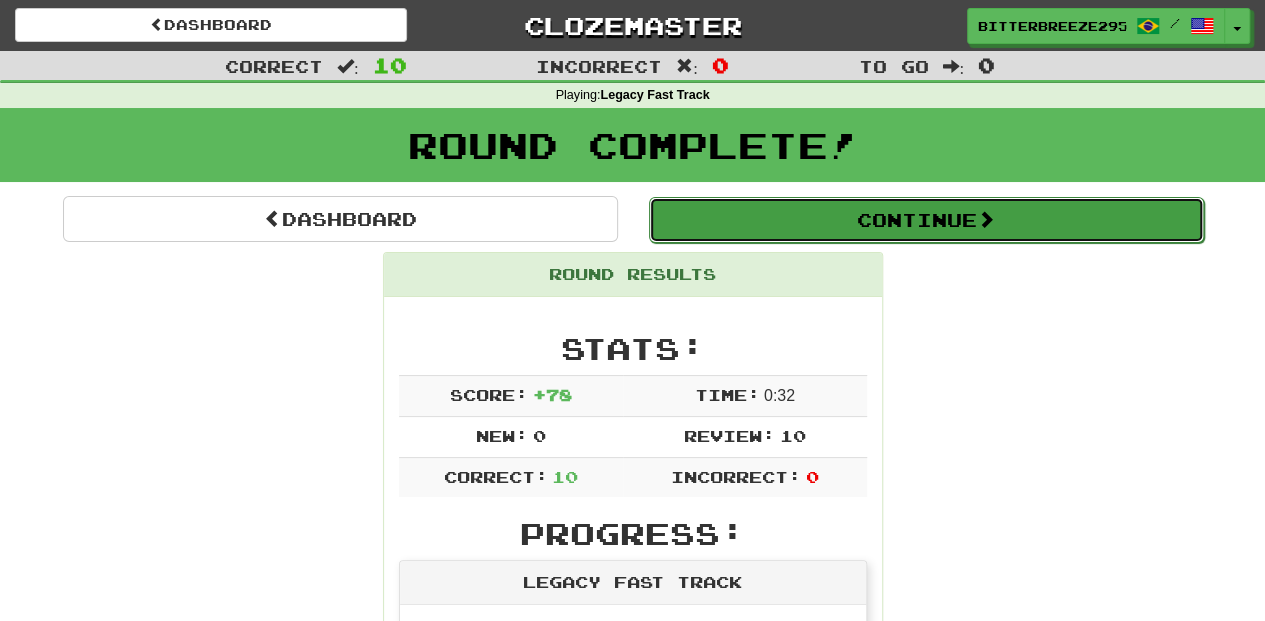 click on "Continue" at bounding box center [926, 220] 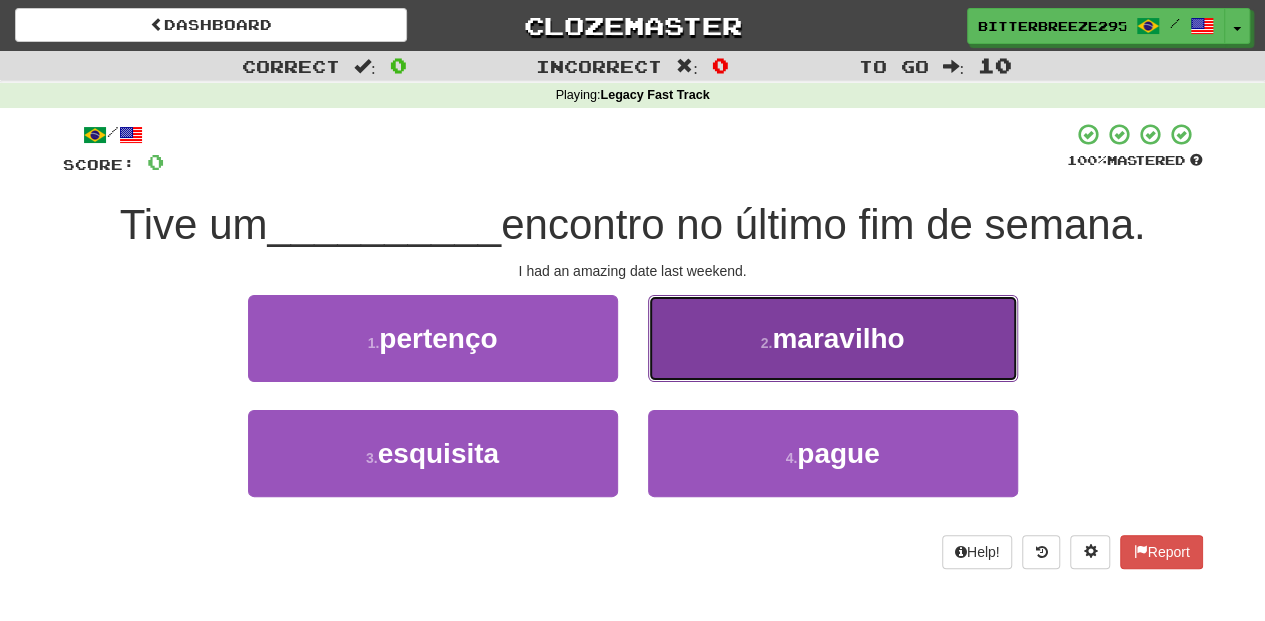 click on "2 .  maravilho" at bounding box center (833, 338) 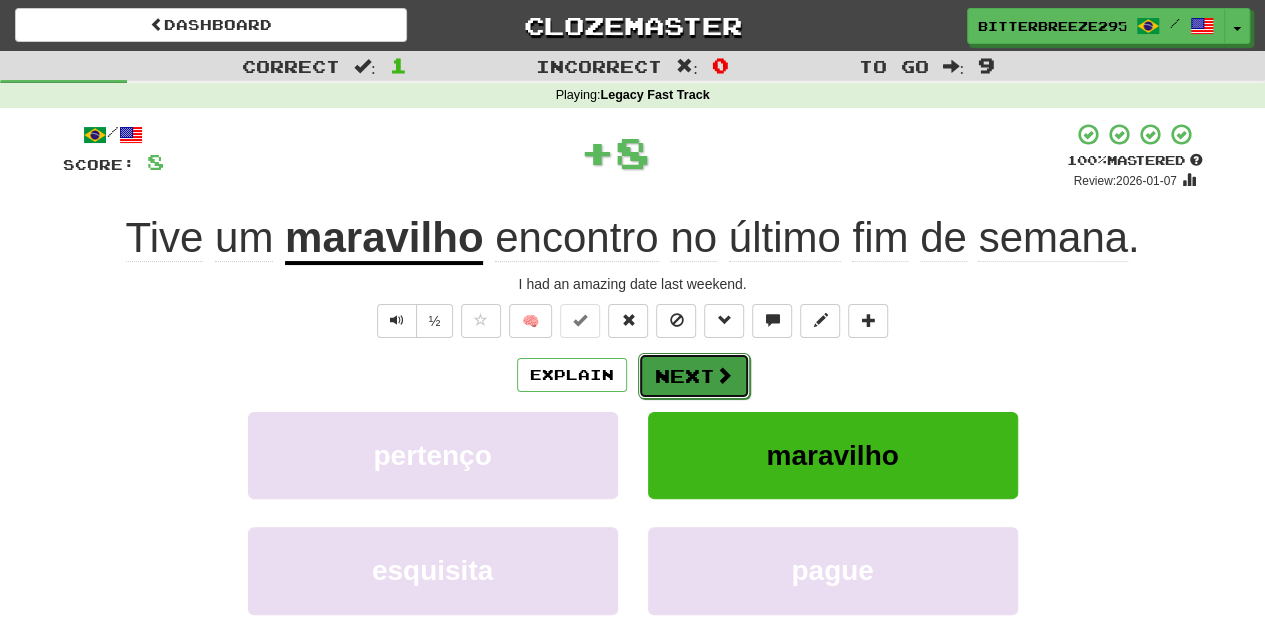 click on "Next" at bounding box center [694, 376] 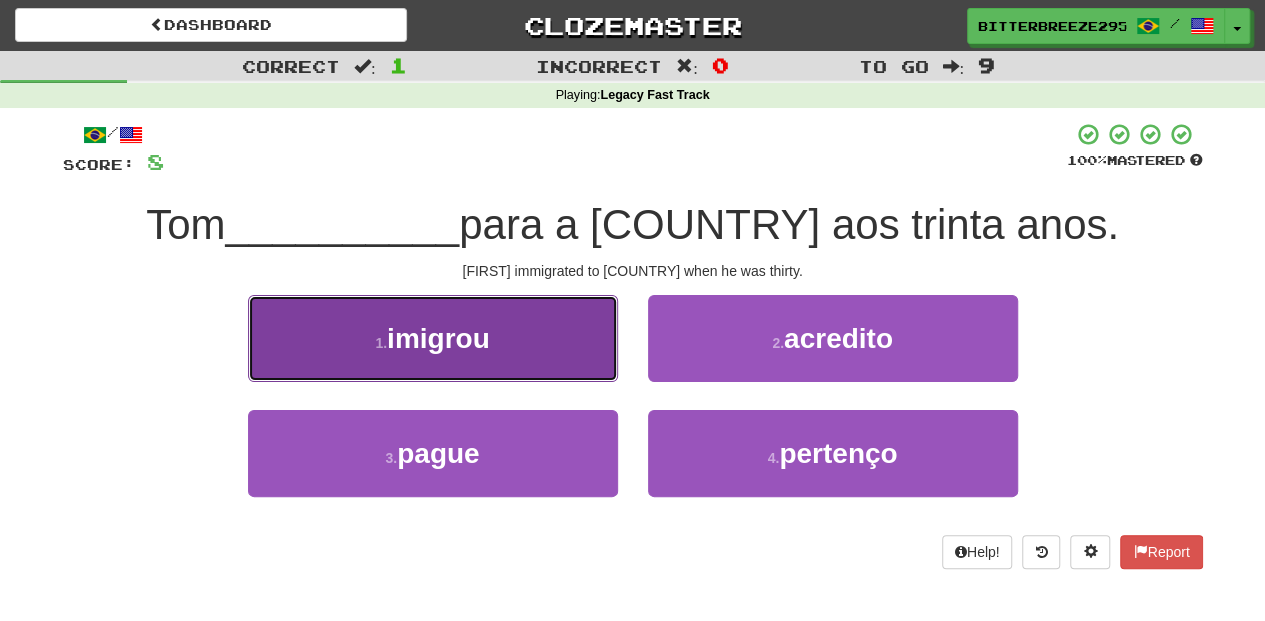 click on "1 .  imigrou" at bounding box center (433, 338) 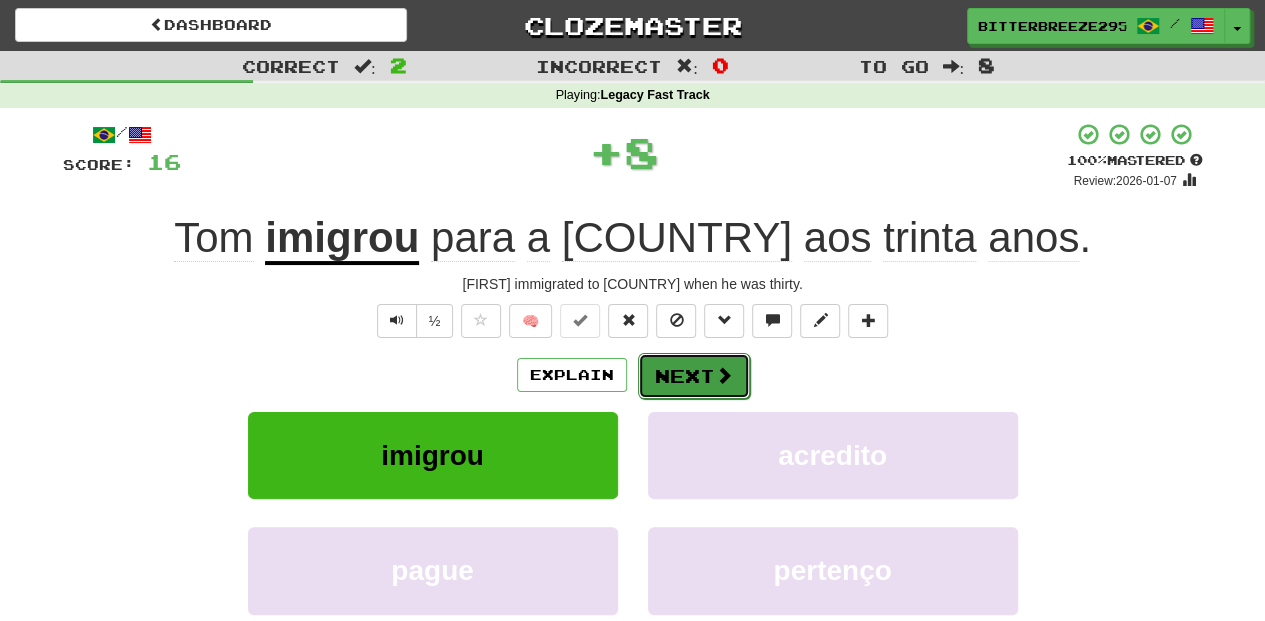 click on "Next" at bounding box center (694, 376) 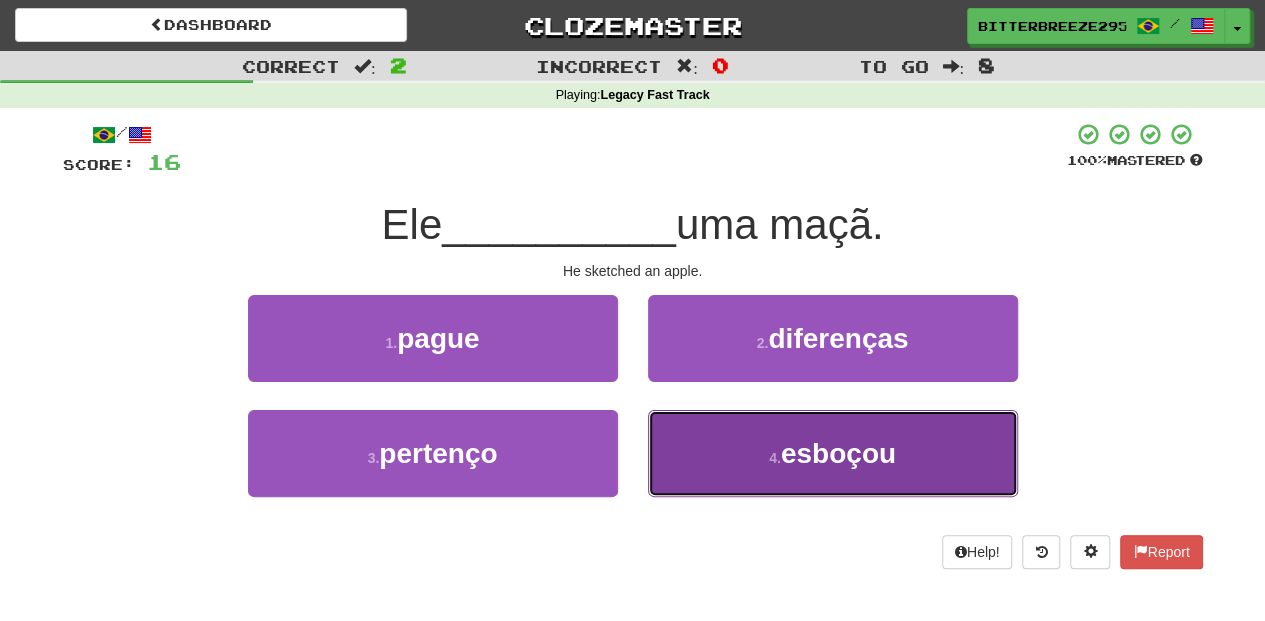 click on "4 .  esboçou" at bounding box center (833, 453) 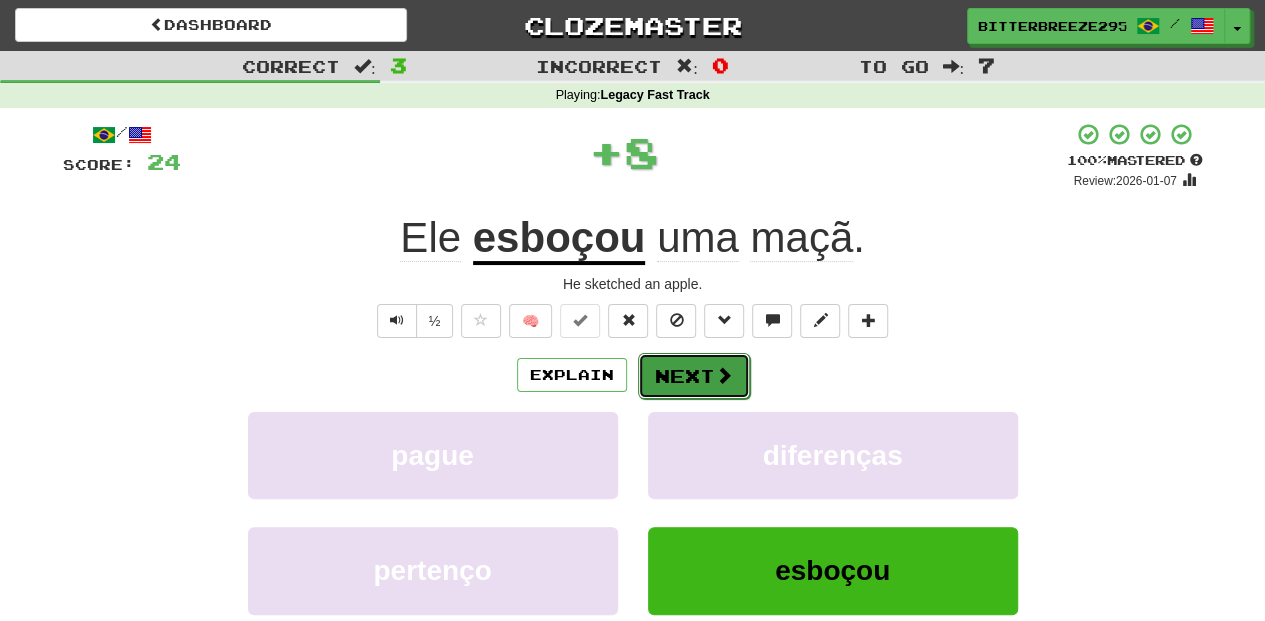 click on "Next" at bounding box center (694, 376) 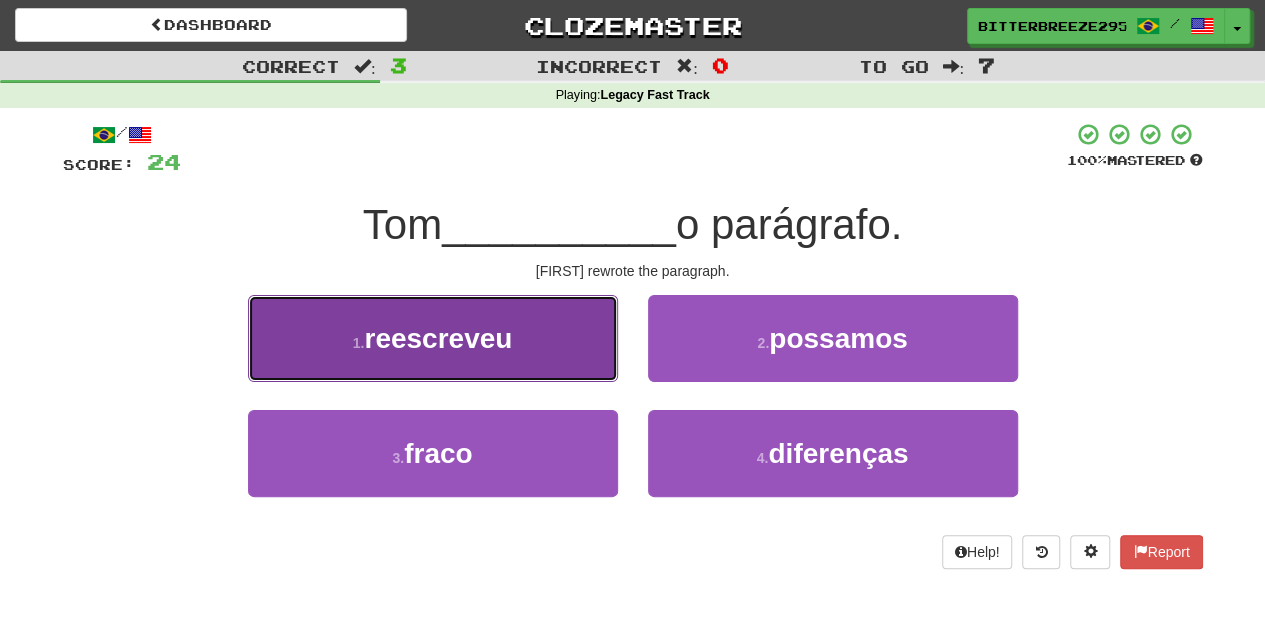 click on "1 .  reescreveu" at bounding box center (433, 338) 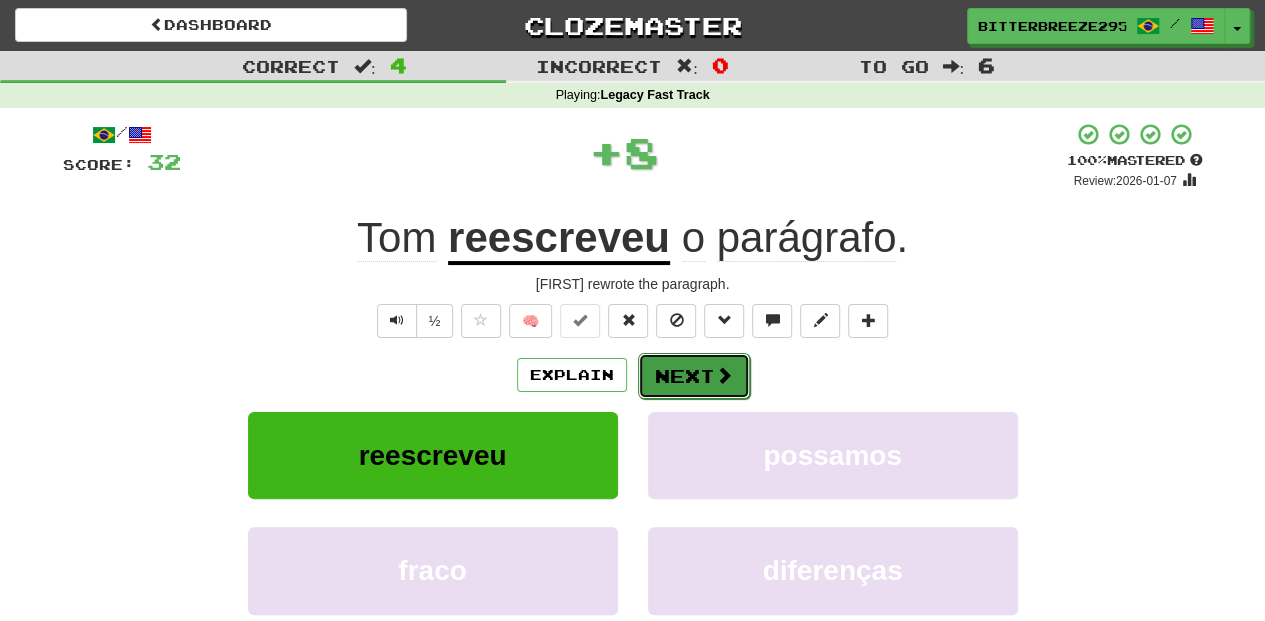 click on "Next" at bounding box center (694, 376) 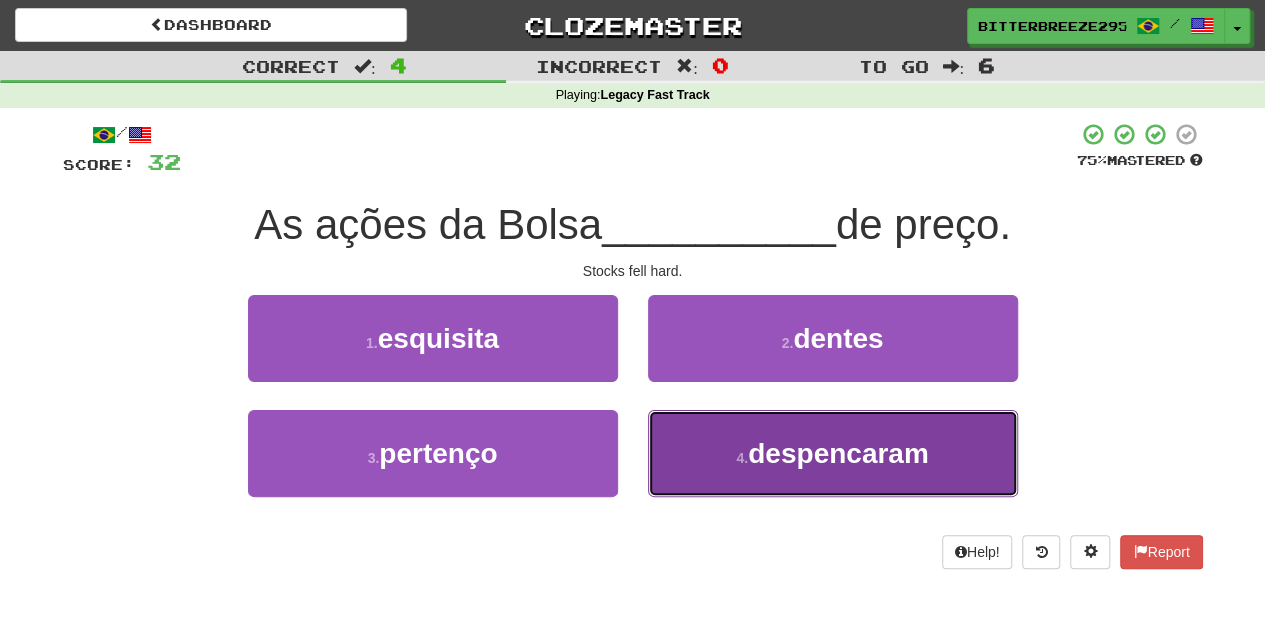 click on "4 .  despencaram" at bounding box center [833, 453] 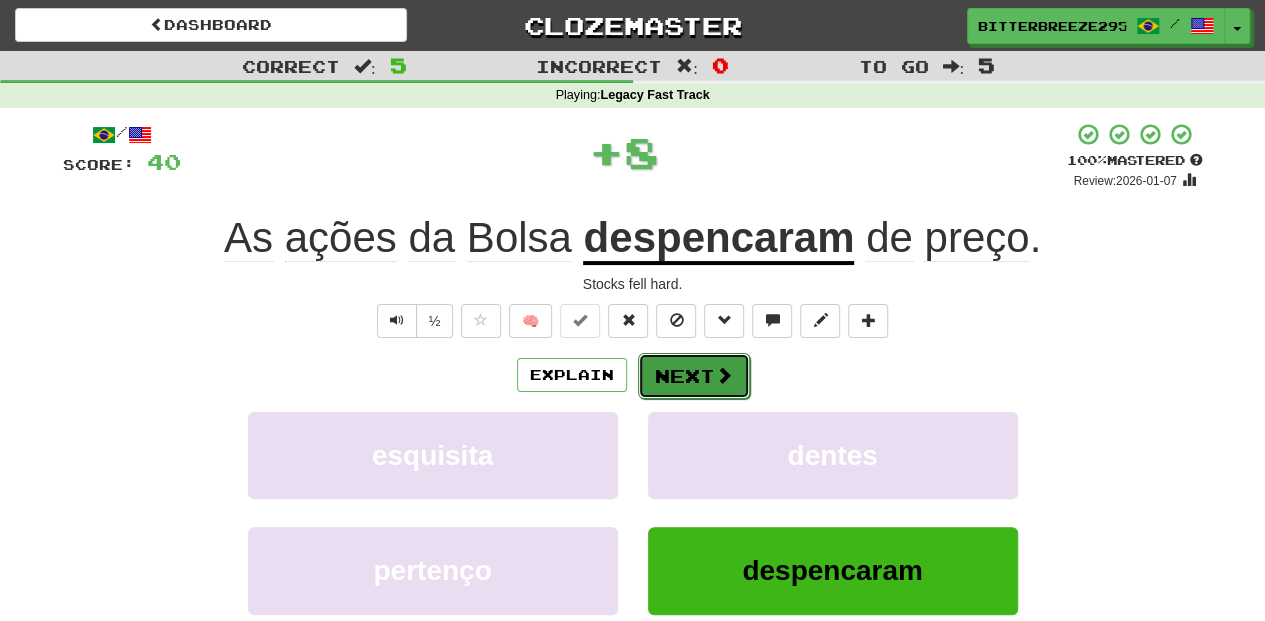 click on "Next" at bounding box center (694, 376) 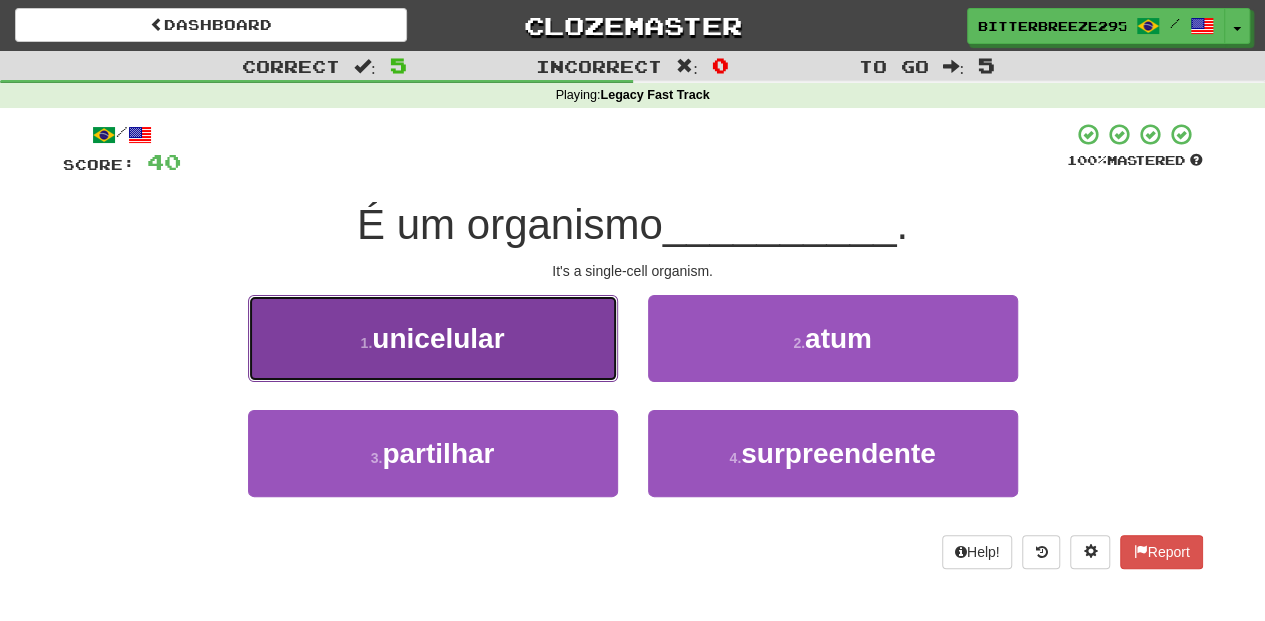 drag, startPoint x: 574, startPoint y: 346, endPoint x: 584, endPoint y: 347, distance: 10.049875 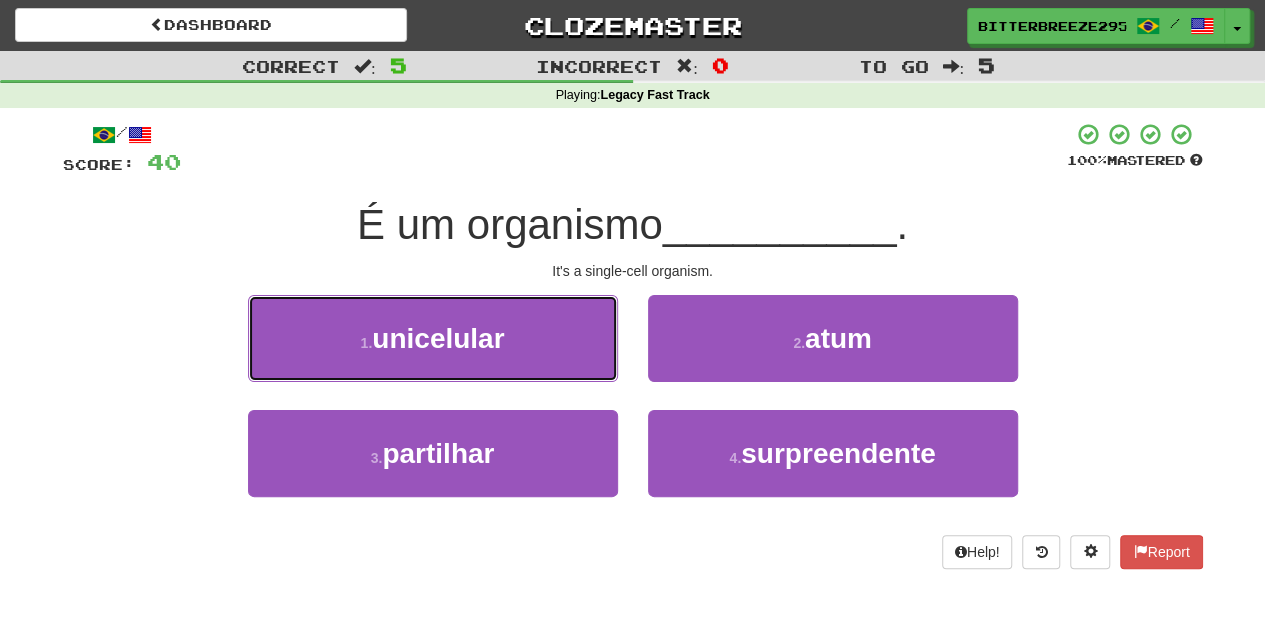 click on "1 .  unicelular" at bounding box center [433, 338] 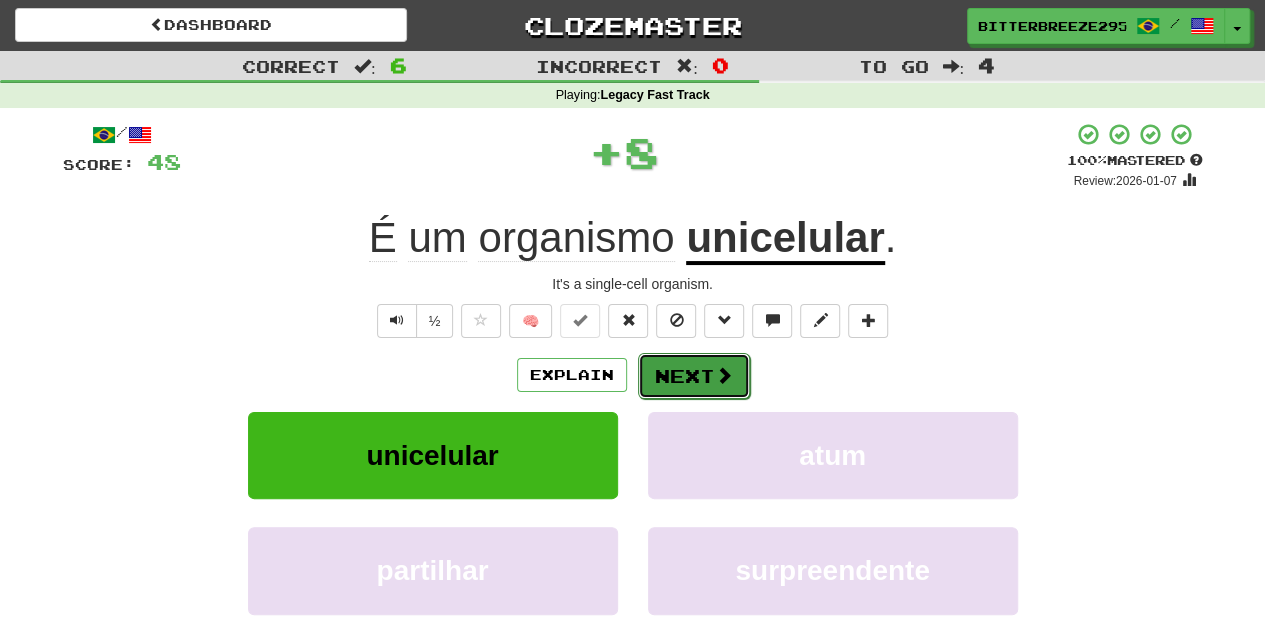 click on "Next" at bounding box center (694, 376) 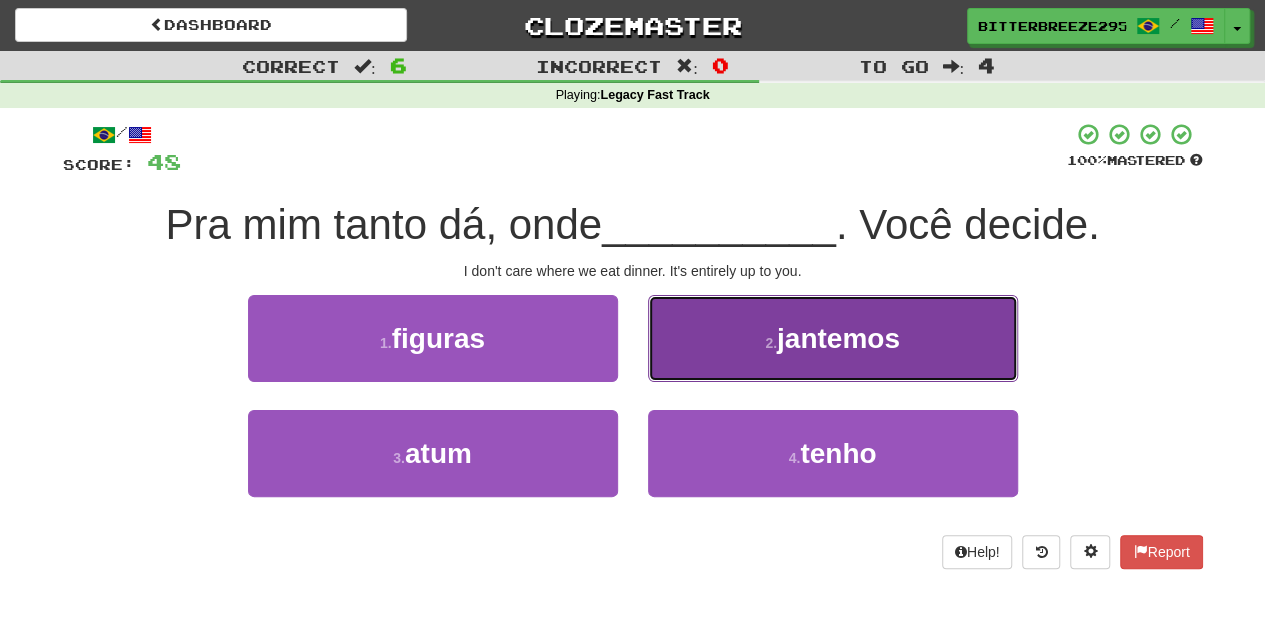 click on "2 .  jantemos" at bounding box center [833, 338] 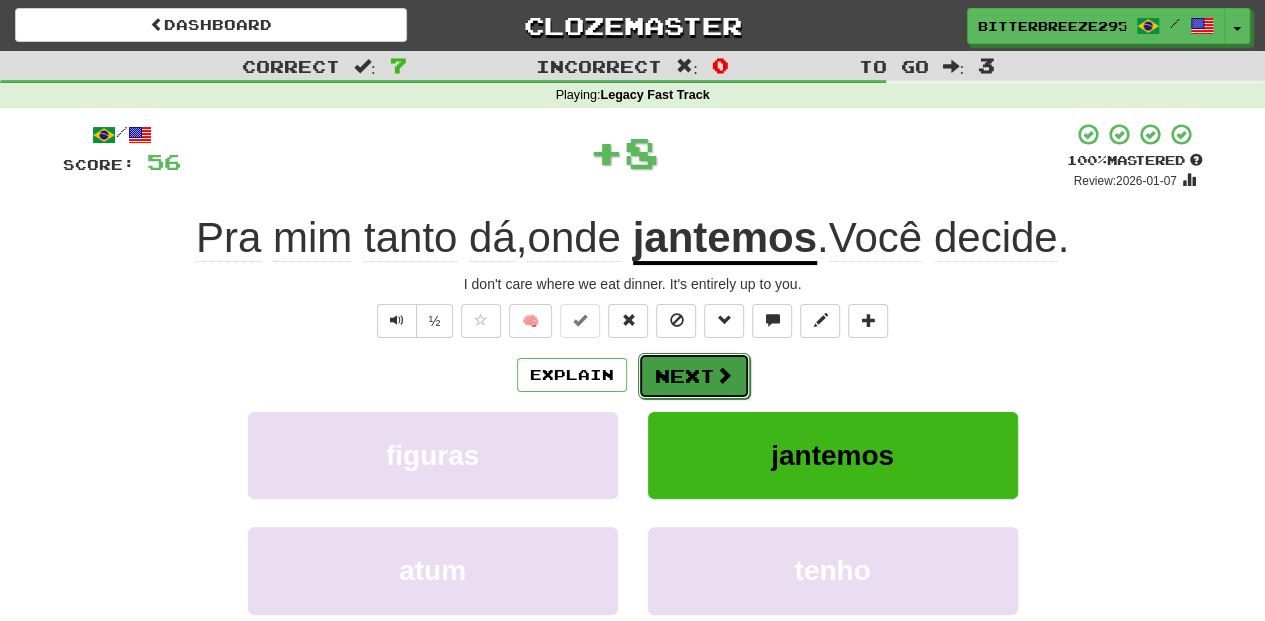 click on "Next" at bounding box center [694, 376] 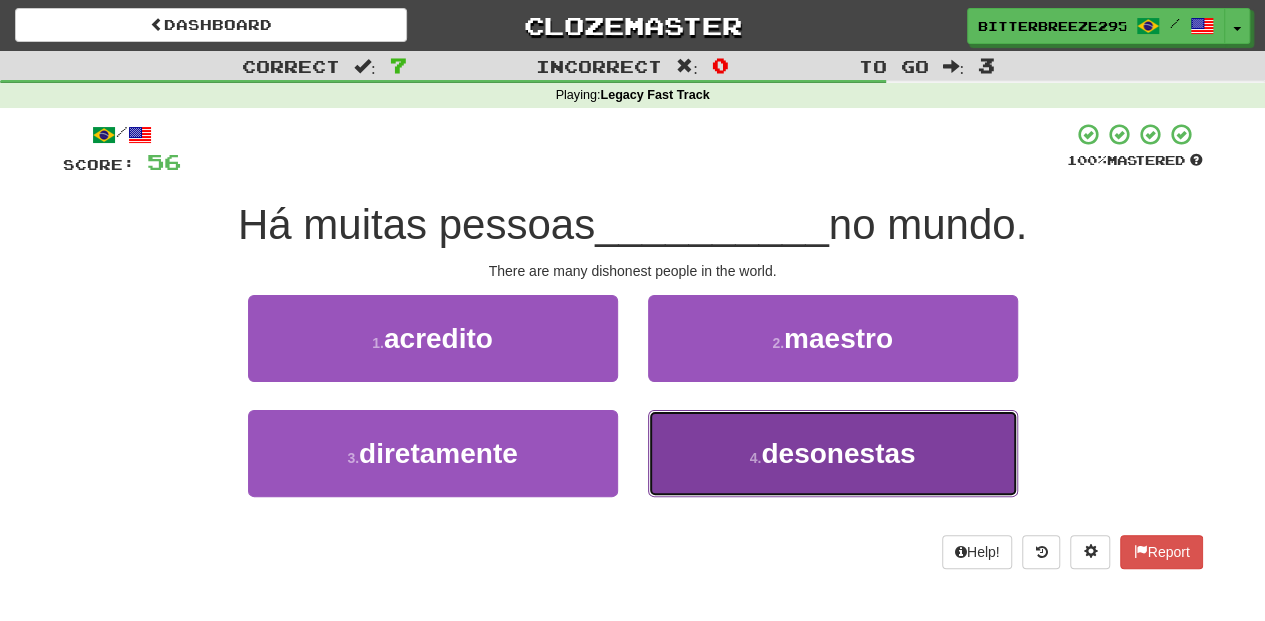 click on "4 .  desonestas" at bounding box center [833, 453] 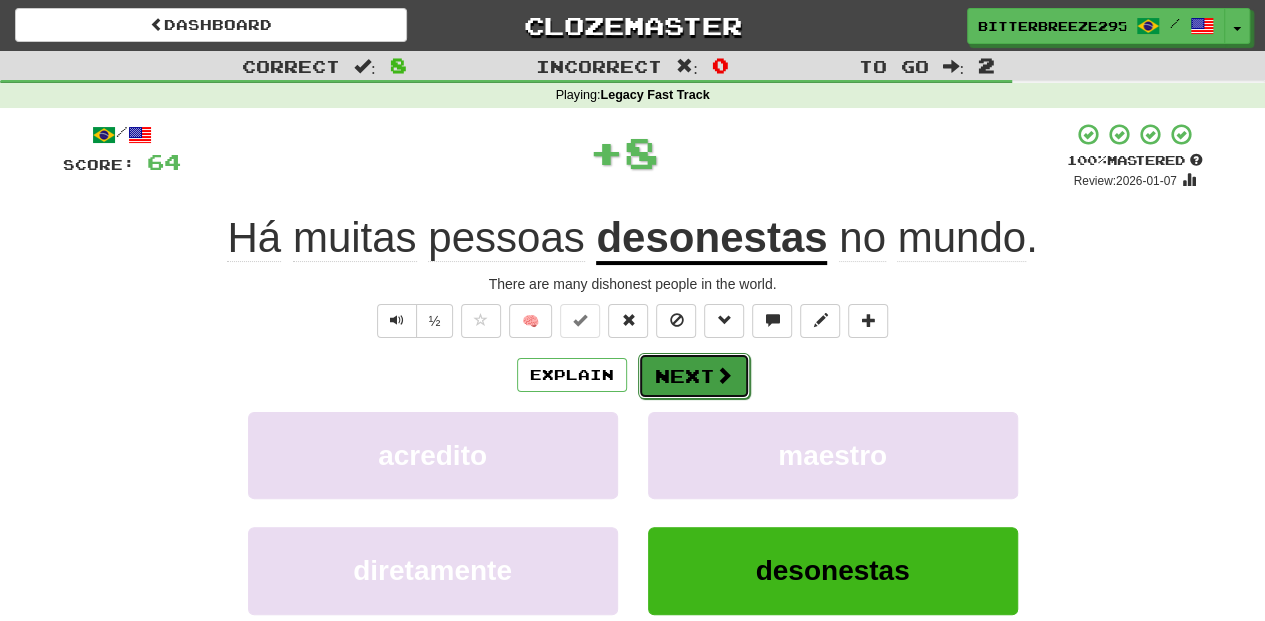 click on "Next" at bounding box center [694, 376] 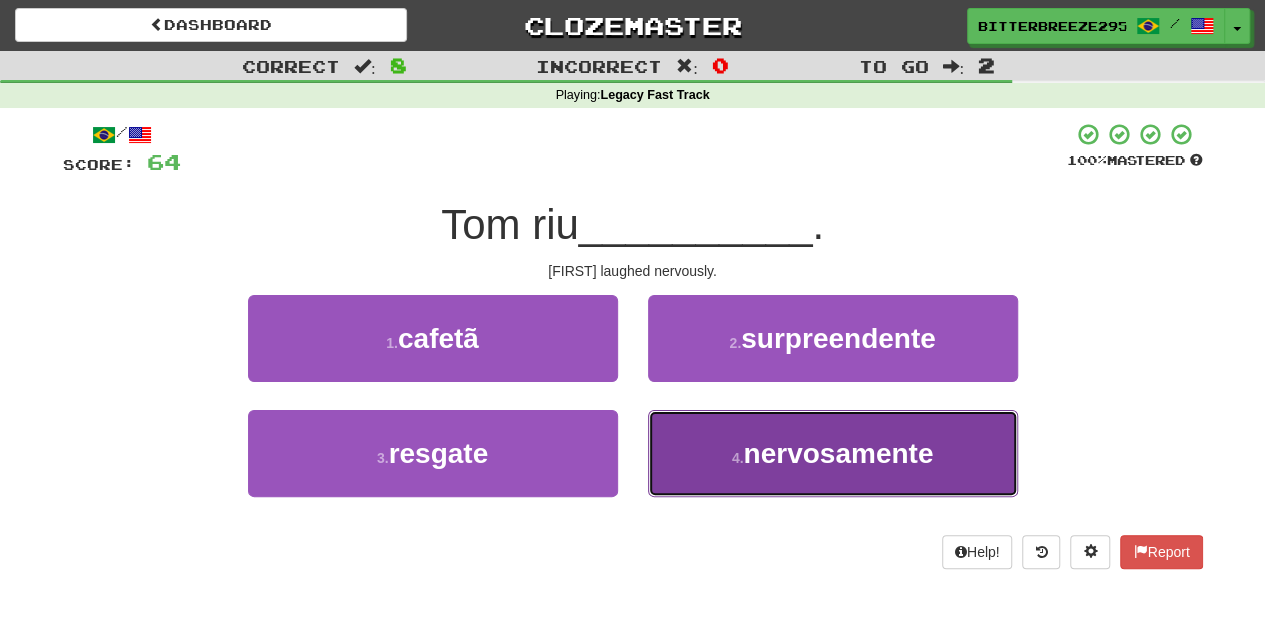 click on "4 .  nervosamente" at bounding box center (833, 453) 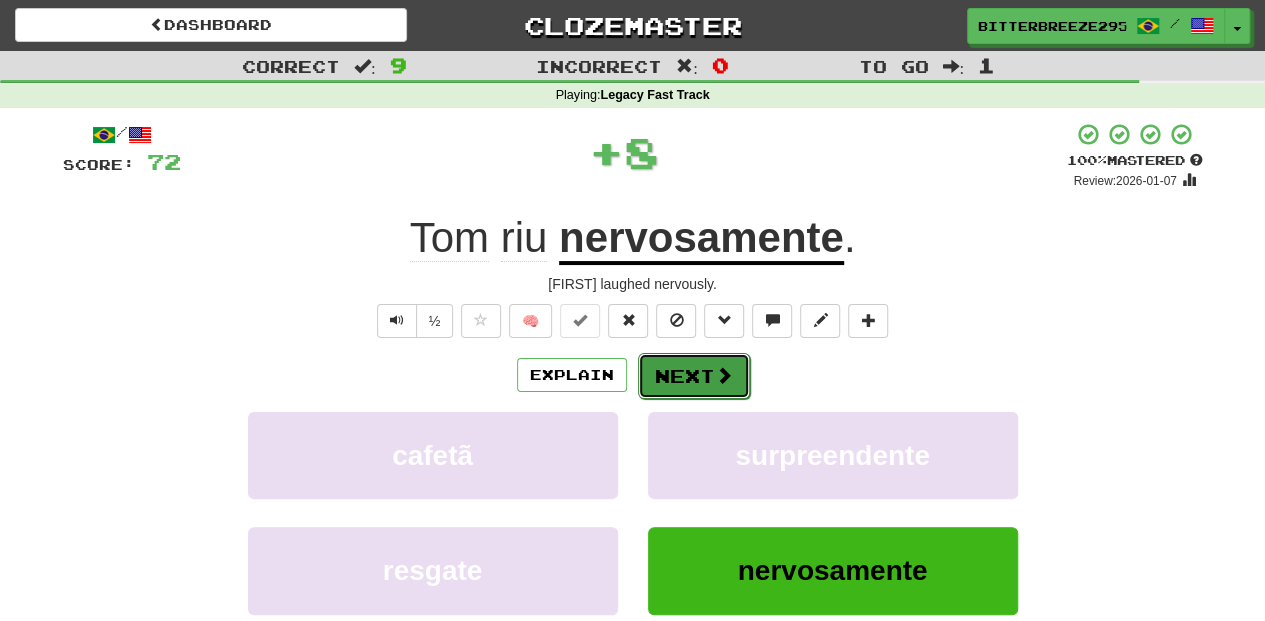 click on "Next" at bounding box center (694, 376) 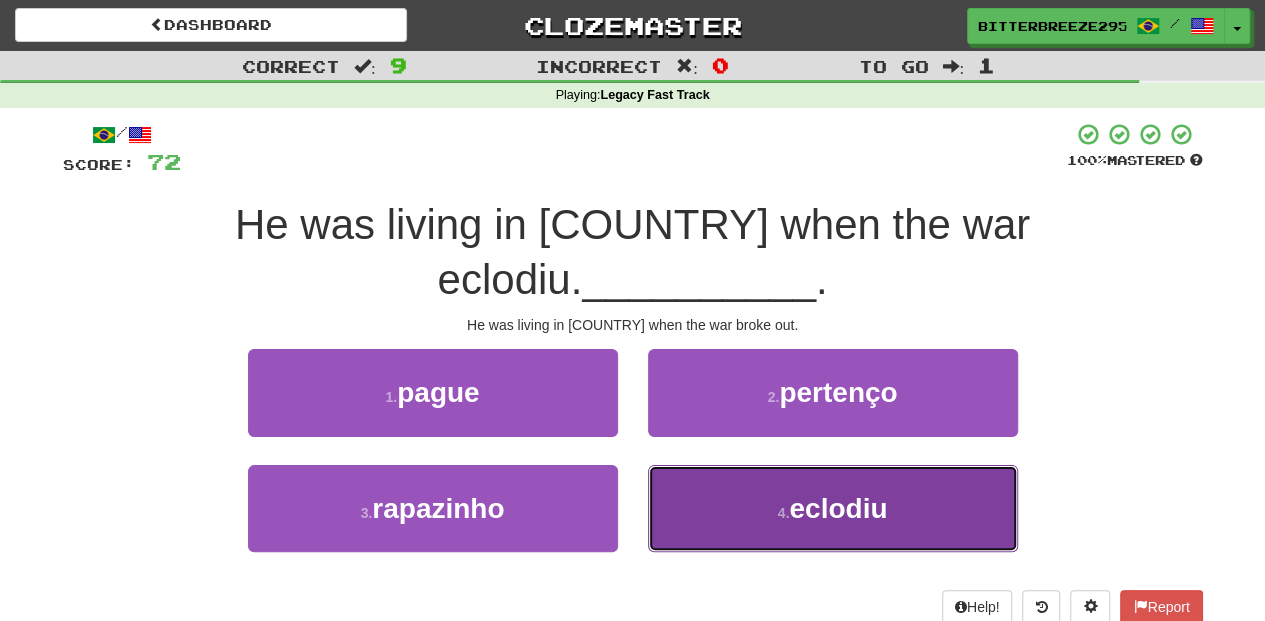 click on "4 .  eclodiu" at bounding box center (833, 508) 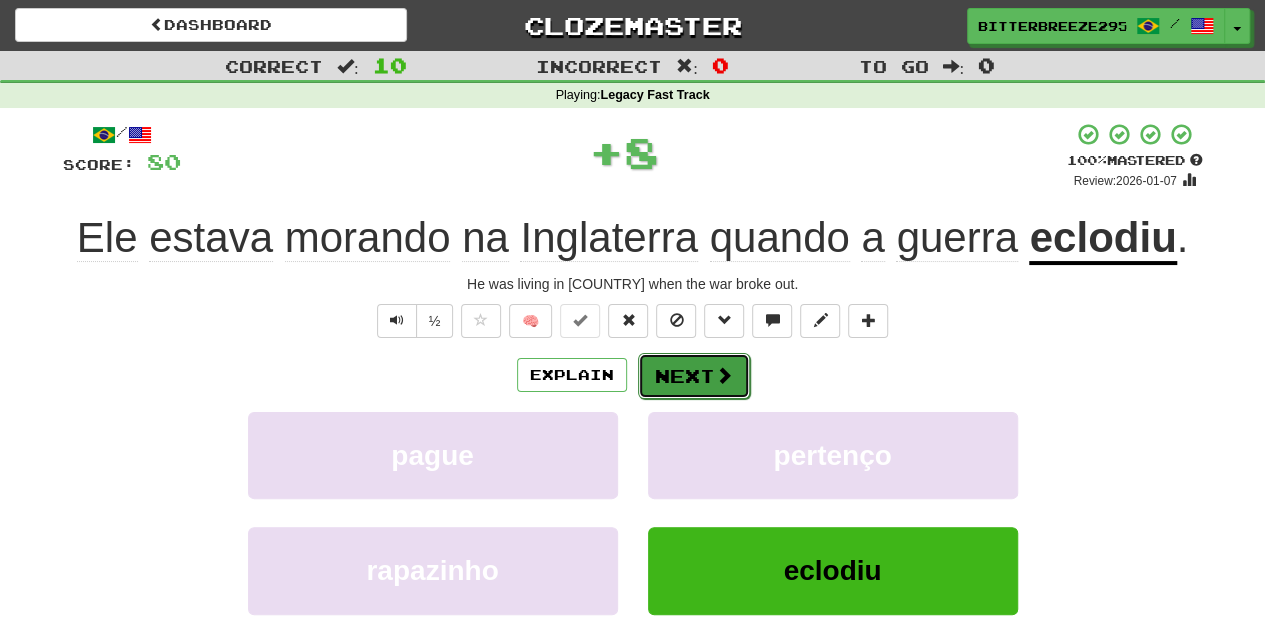 click on "Next" at bounding box center (694, 376) 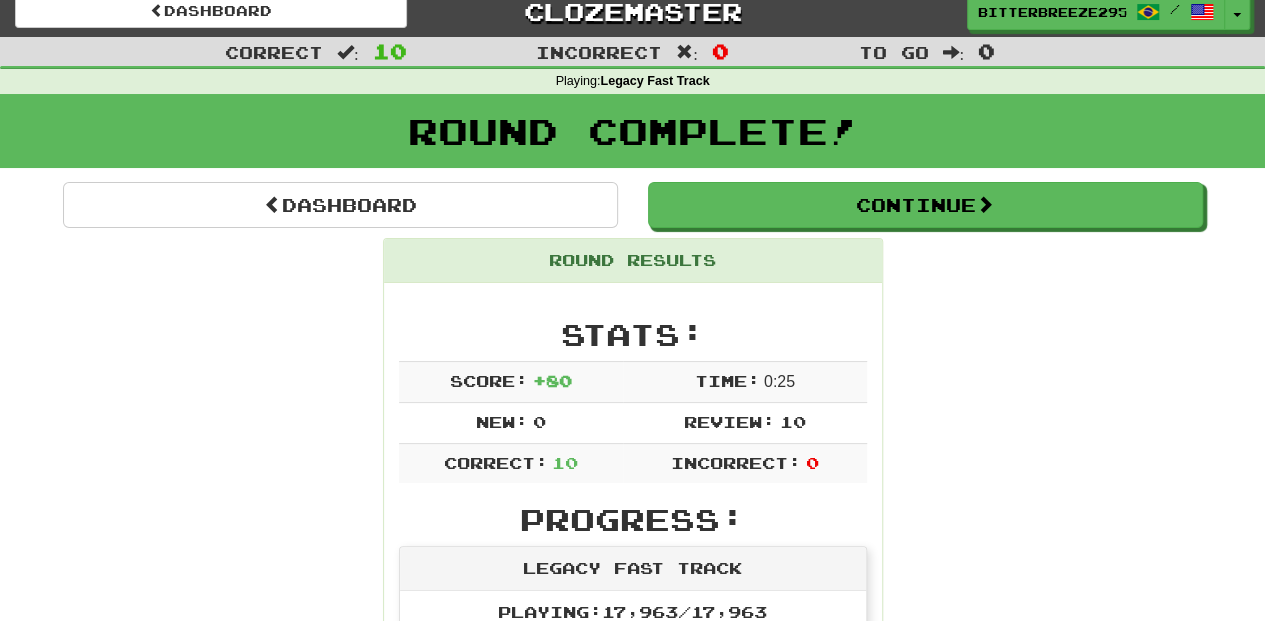 scroll, scrollTop: 0, scrollLeft: 0, axis: both 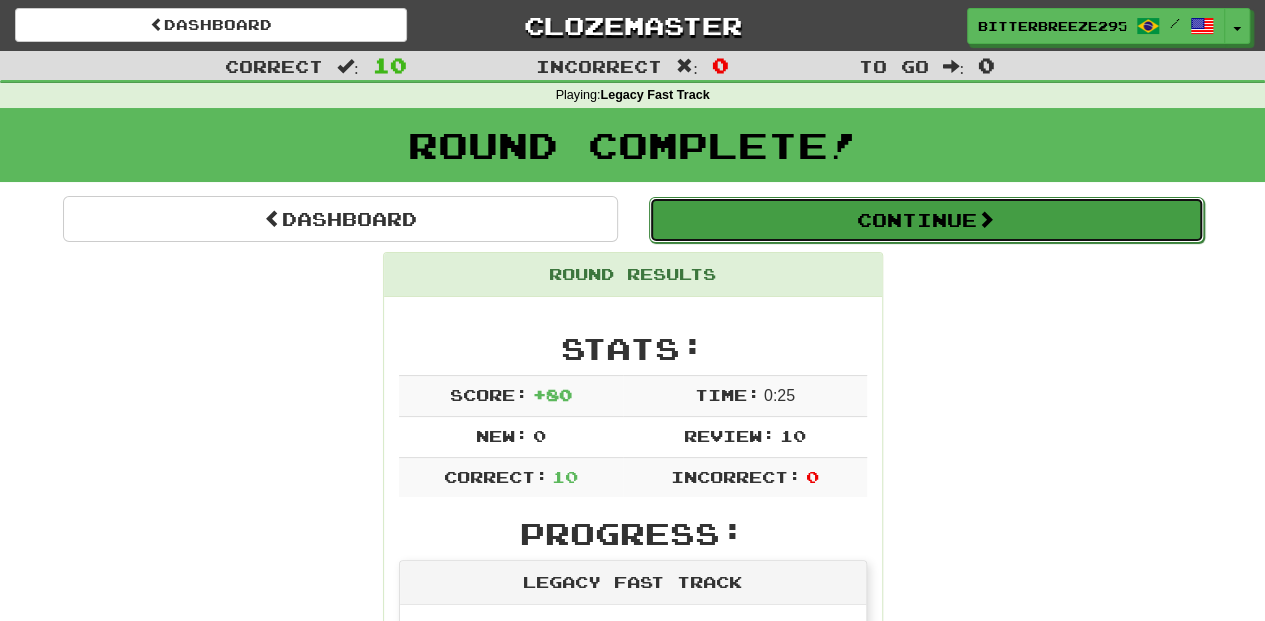 click on "Continue" at bounding box center (926, 220) 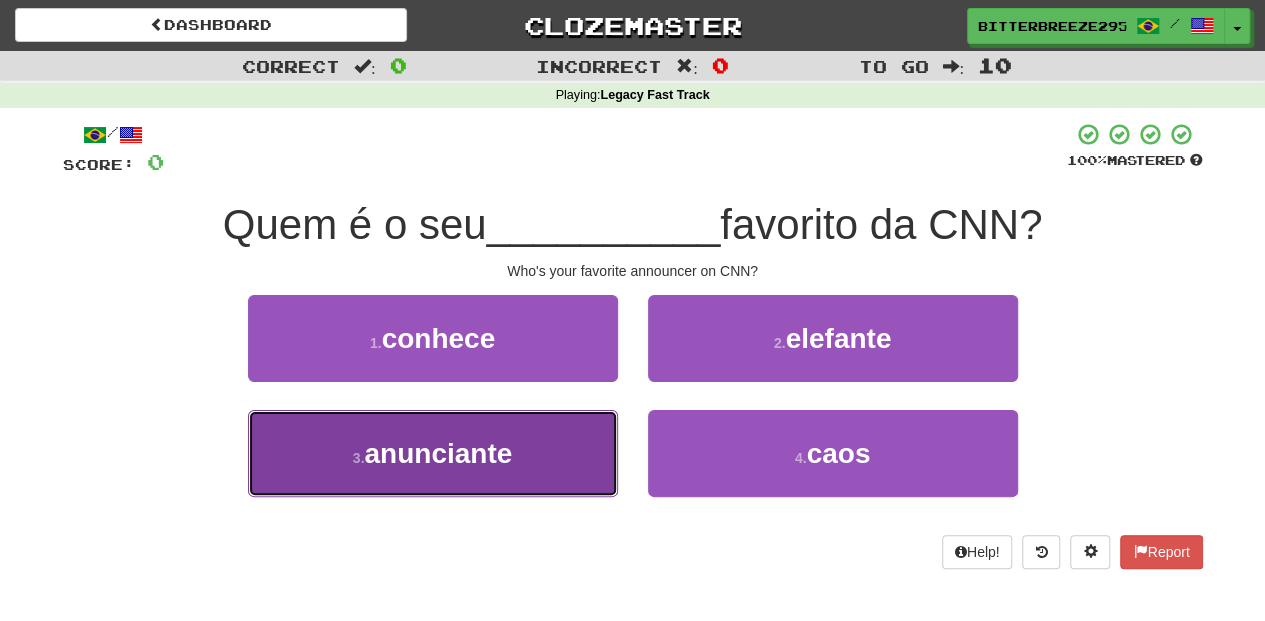 click on "3 .  anunciante" at bounding box center [433, 453] 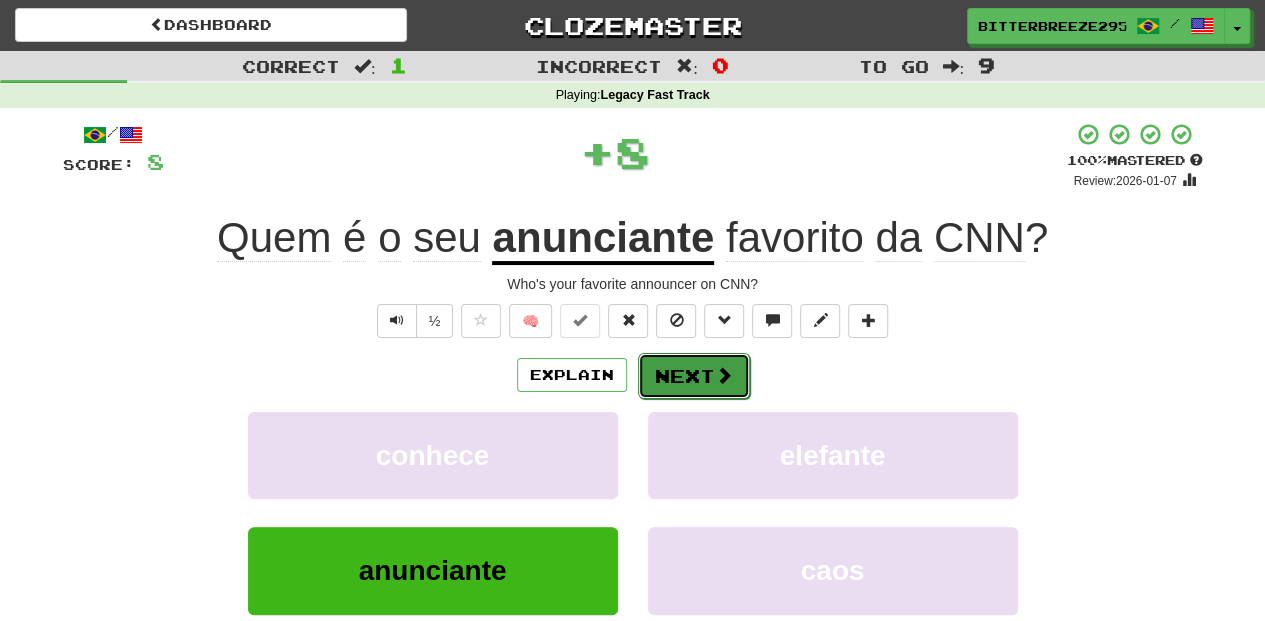click on "Next" at bounding box center (694, 376) 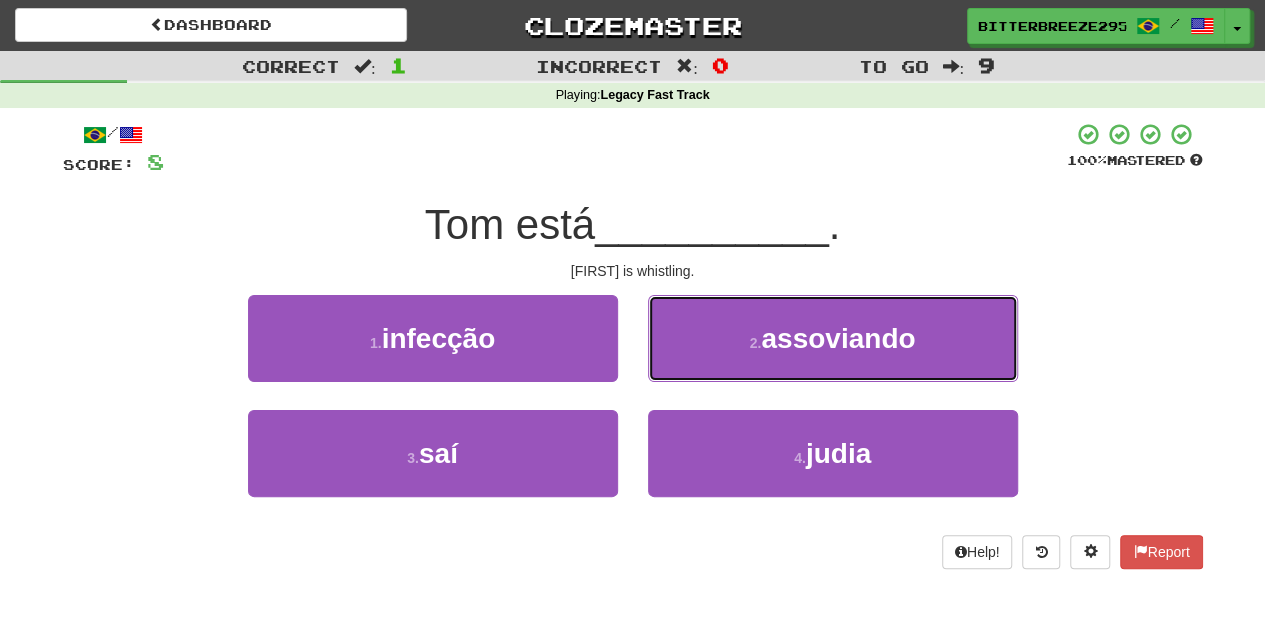 click on "2 .  assoviando" at bounding box center [833, 338] 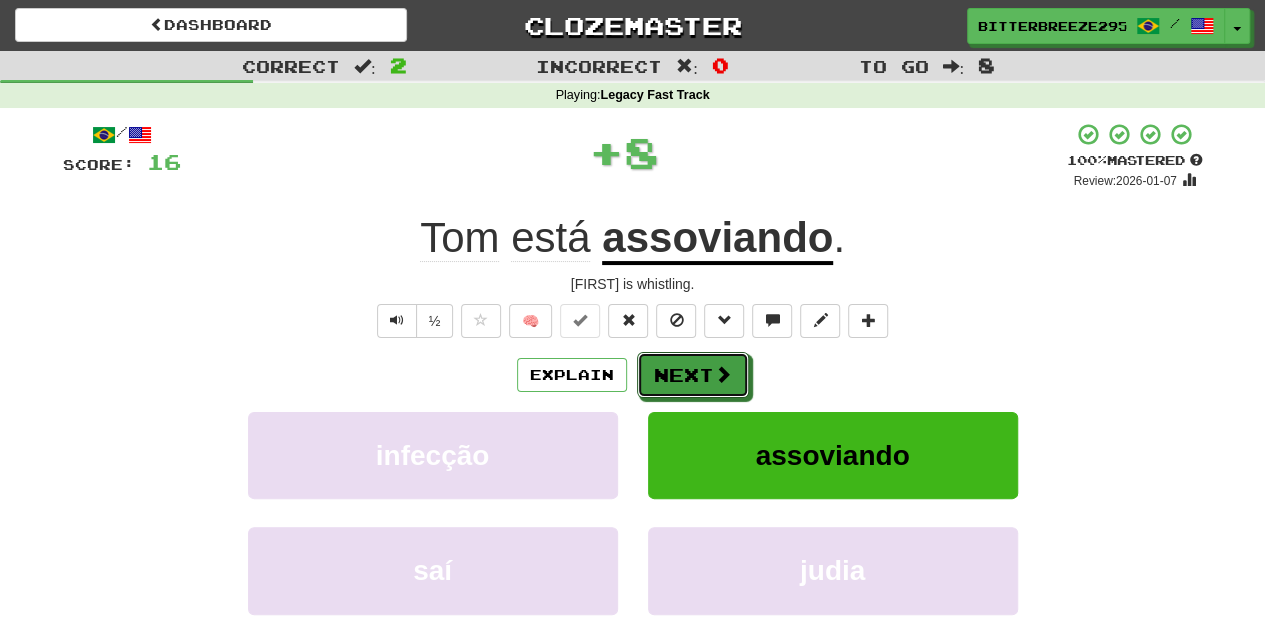 click on "Next" at bounding box center (693, 375) 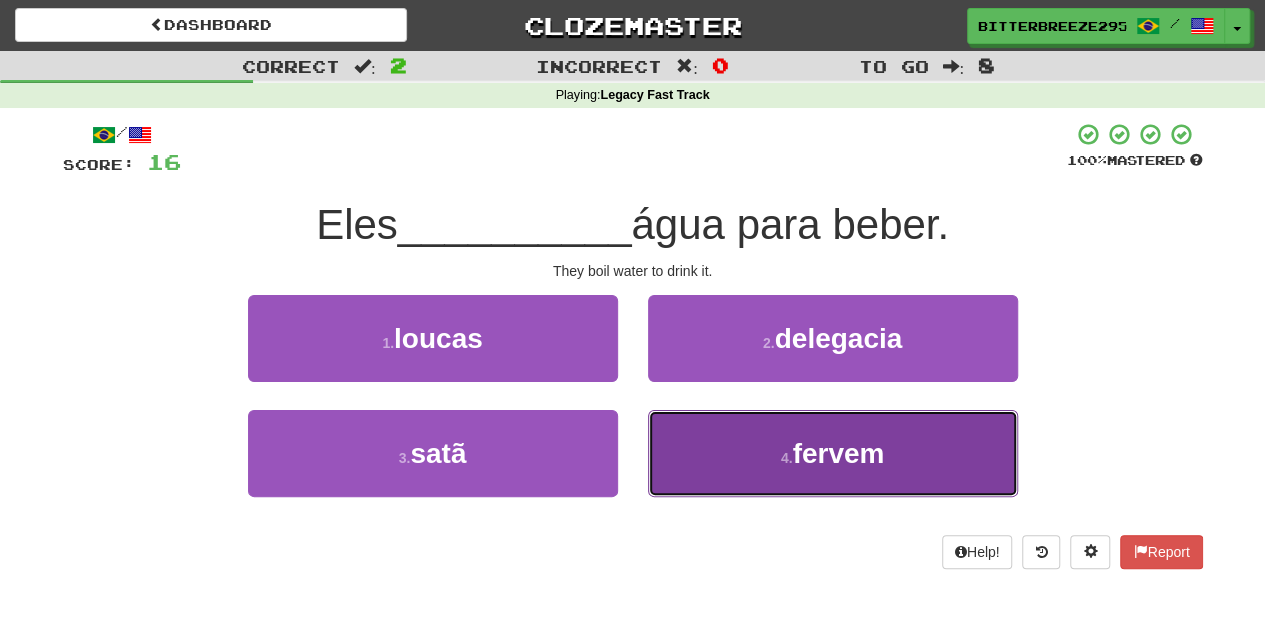 click on "4 .  fervem" at bounding box center (833, 453) 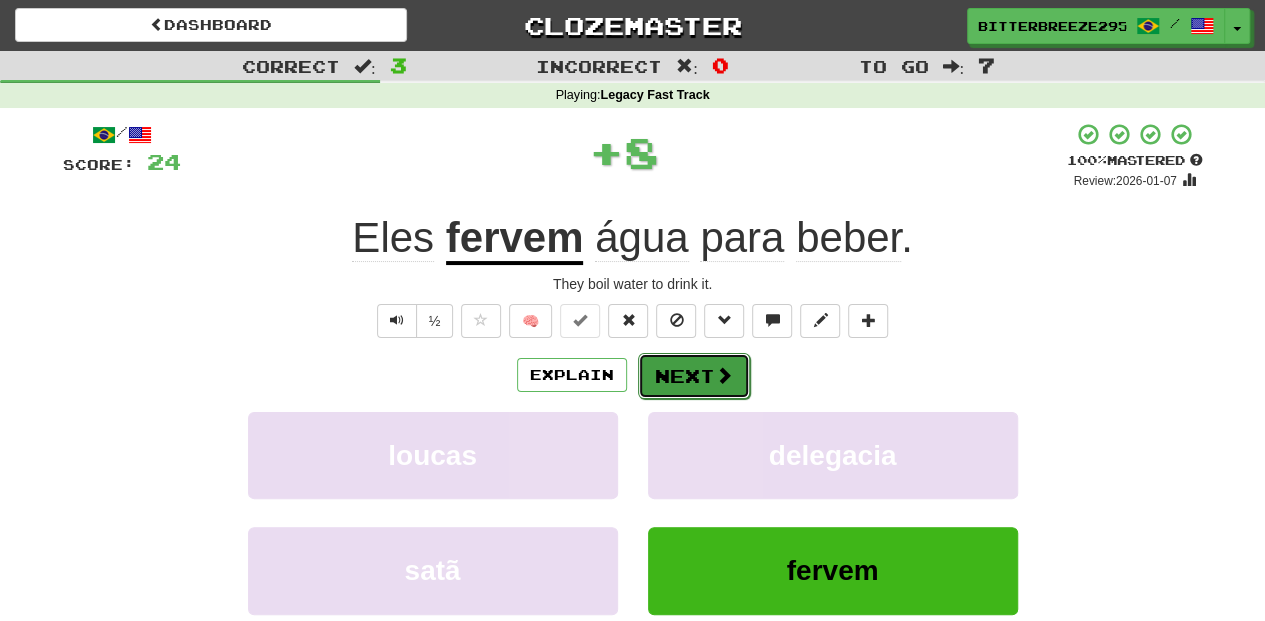 click on "Next" at bounding box center [694, 376] 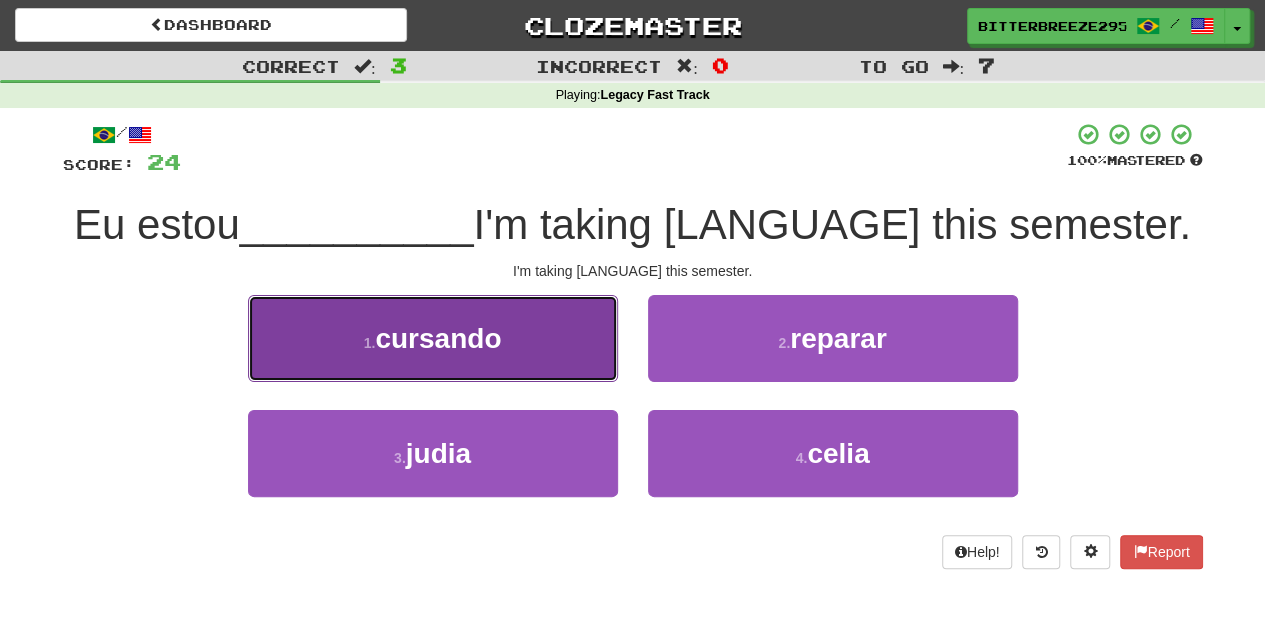click on "1 .  cursando" at bounding box center (433, 338) 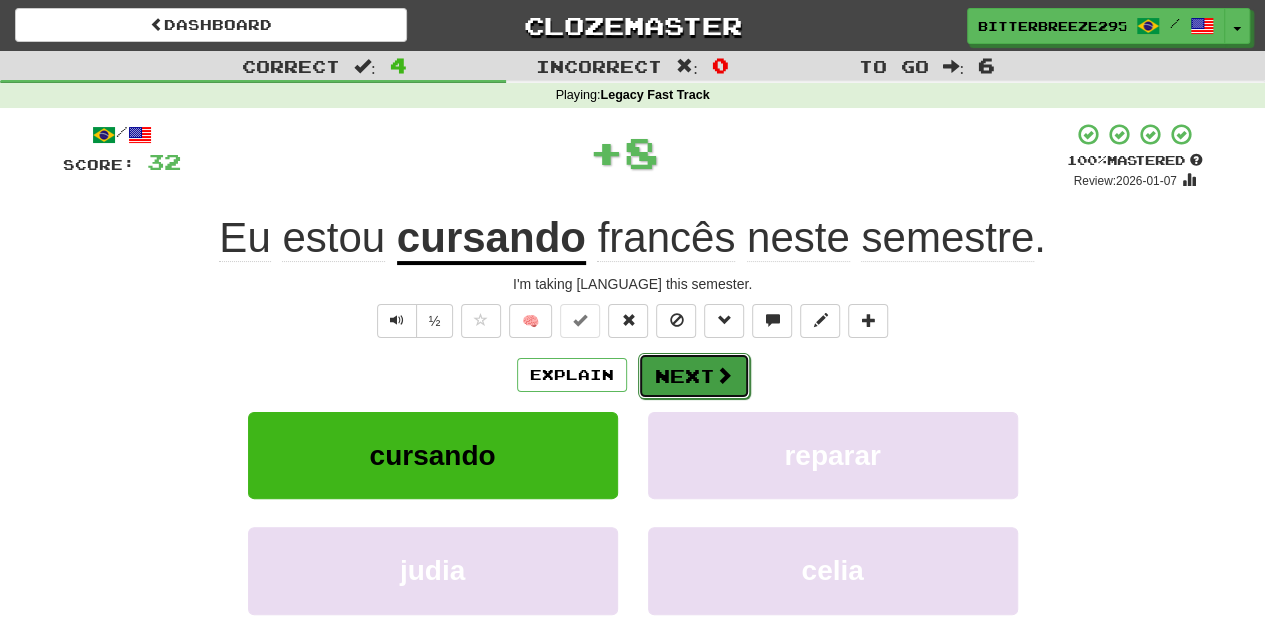 click on "Next" at bounding box center [694, 376] 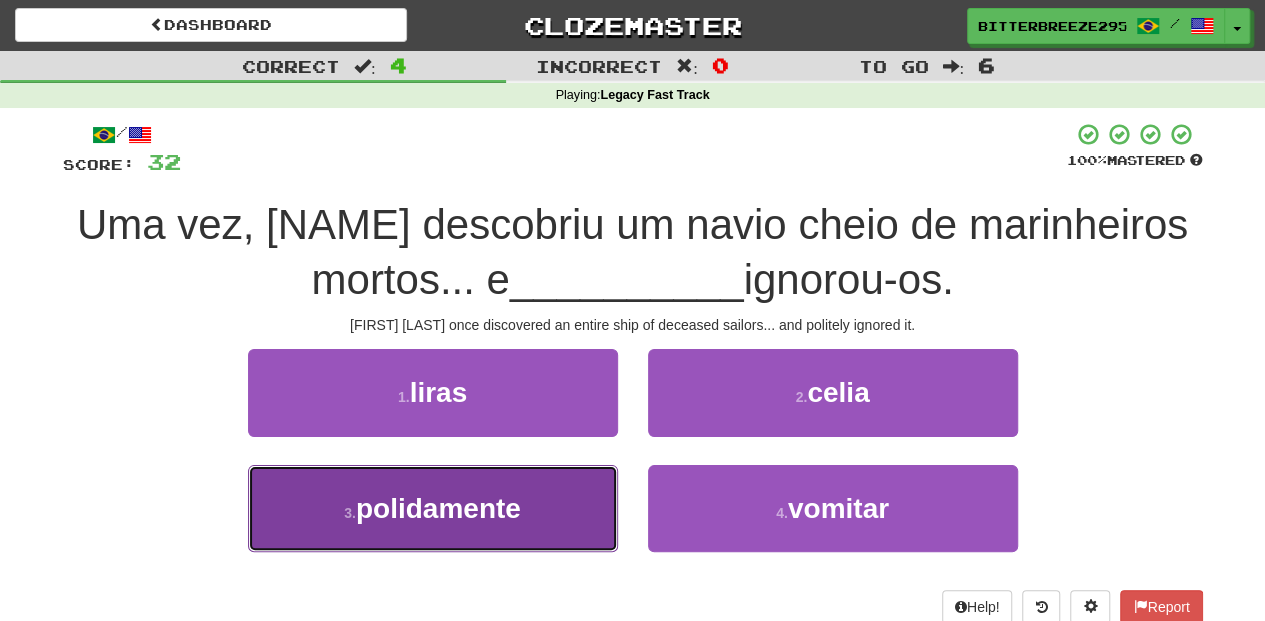 click on "polidamente" at bounding box center (438, 508) 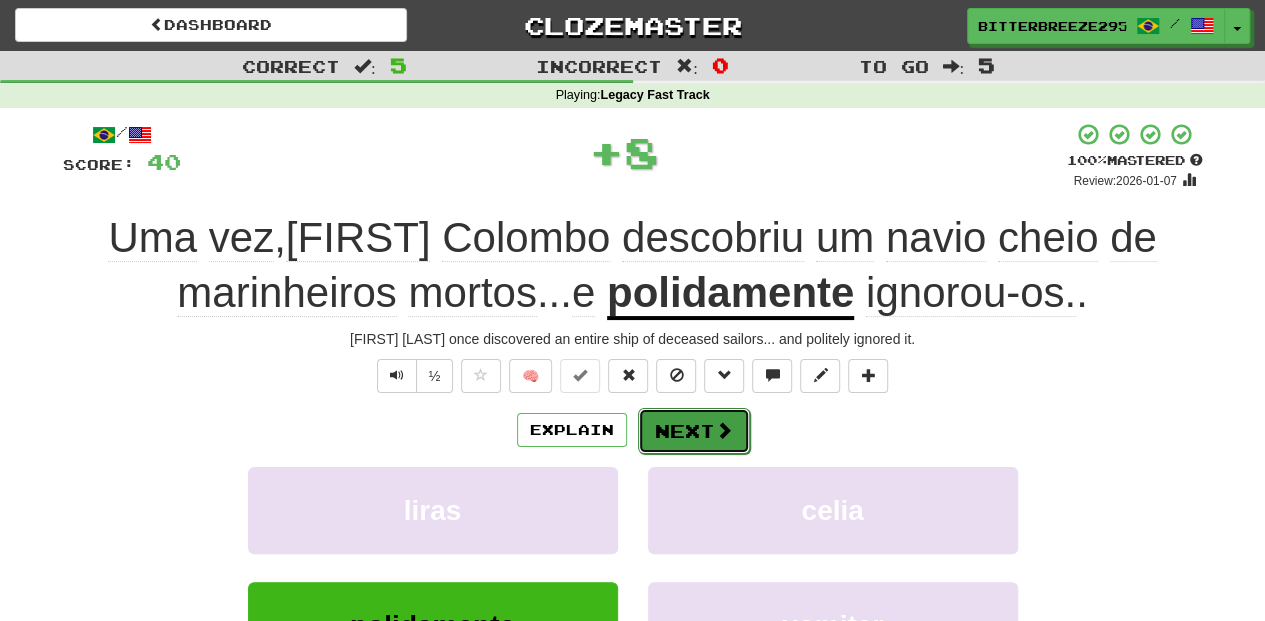 click on "Next" at bounding box center [694, 431] 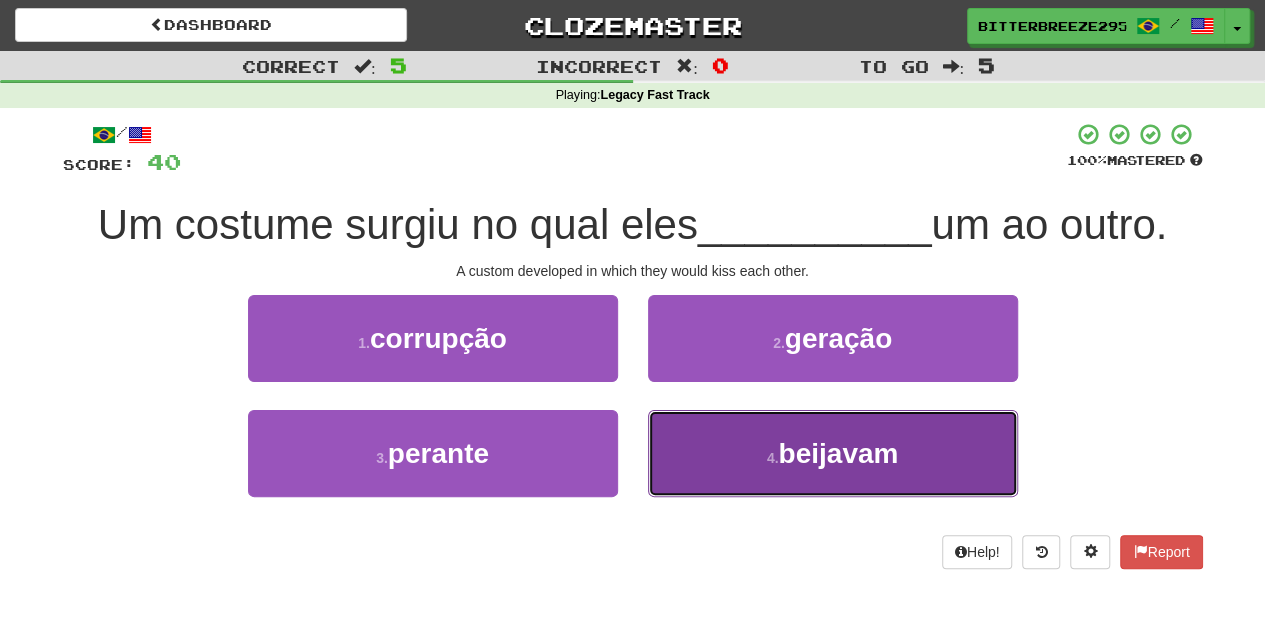 click on "4 .  beijavam" at bounding box center [833, 453] 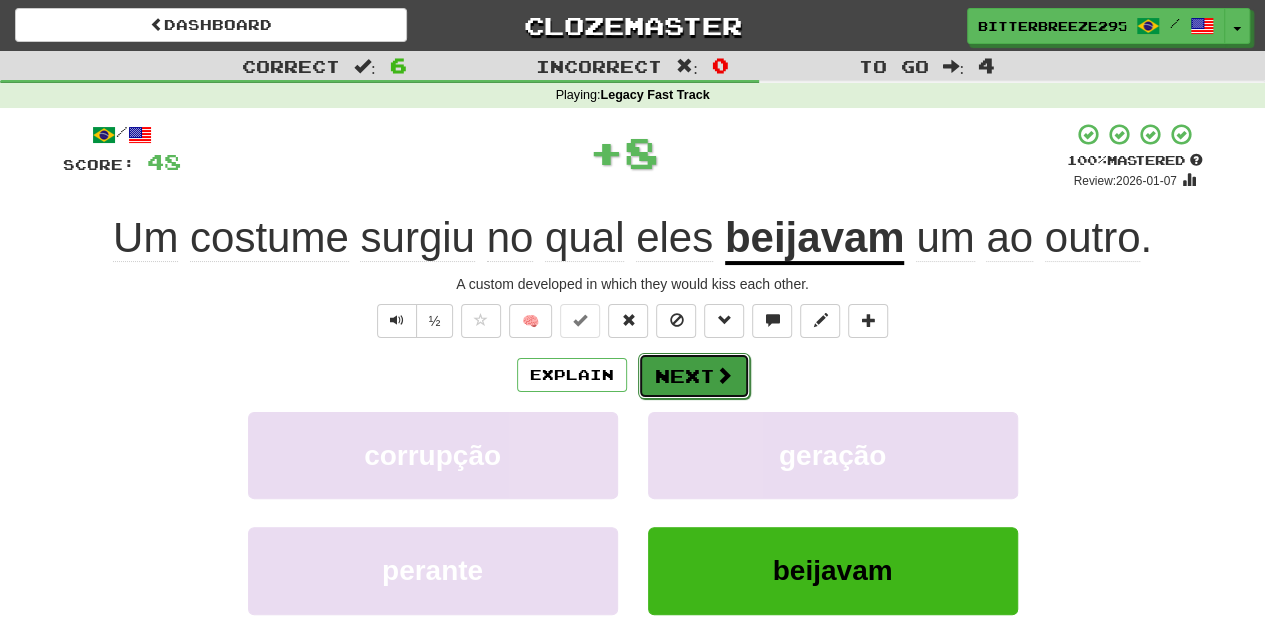 click on "Next" at bounding box center (694, 376) 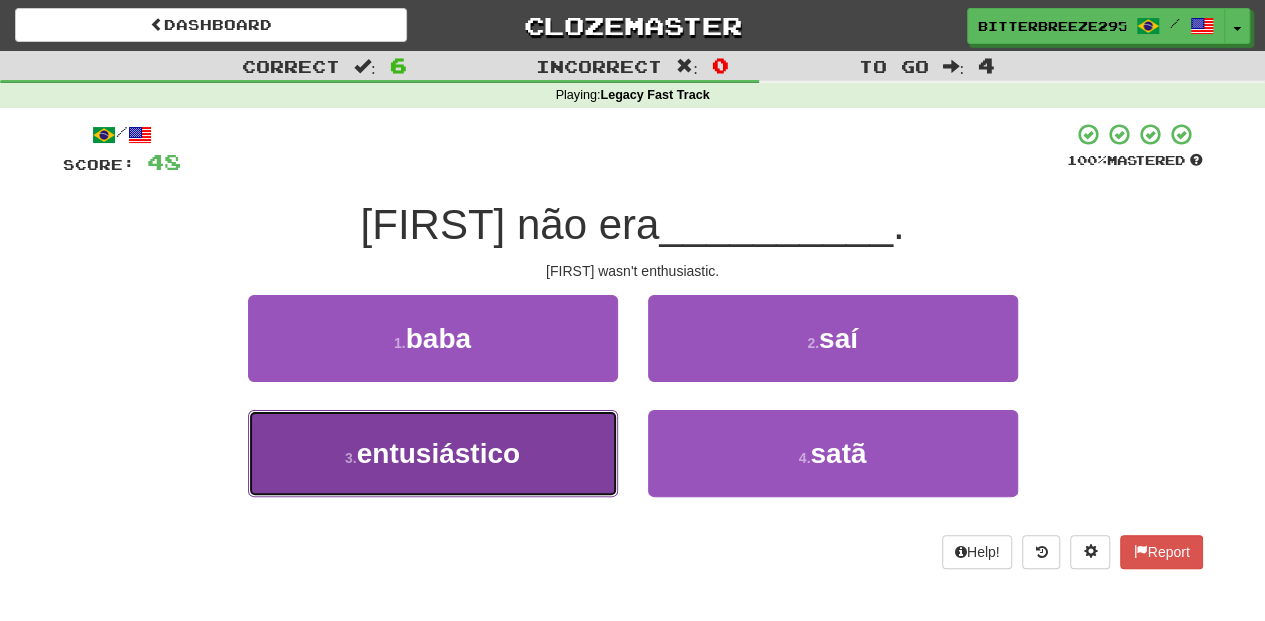 click on "3 .  entusiástico" at bounding box center (433, 453) 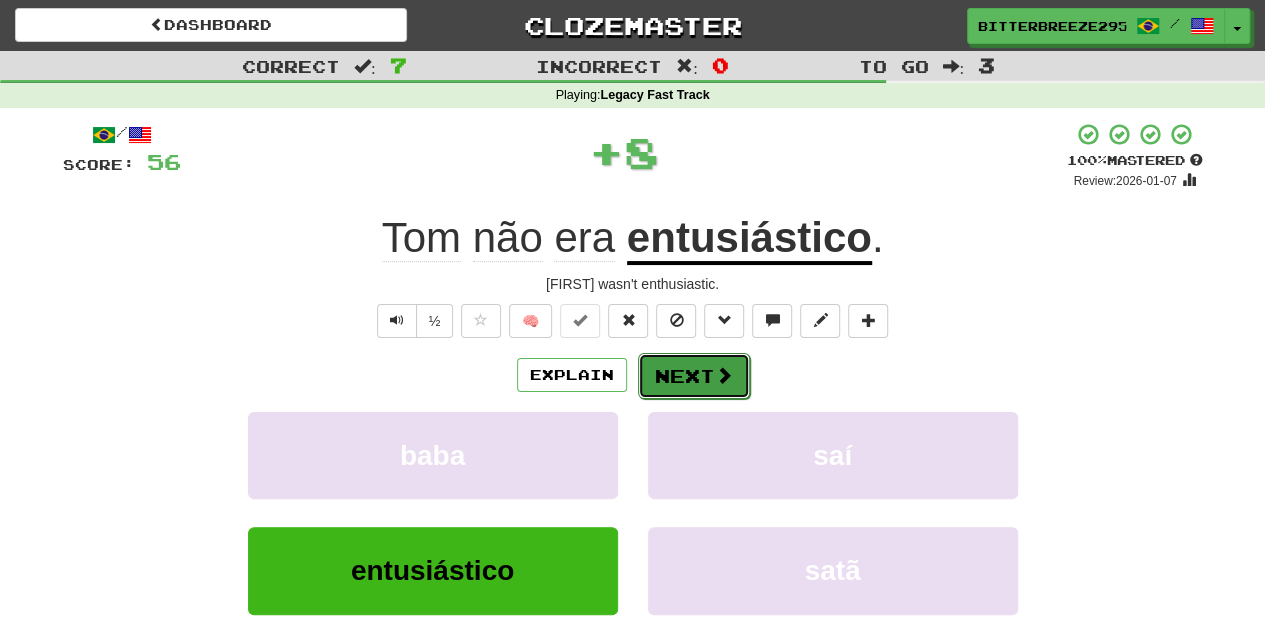 click on "Next" at bounding box center (694, 376) 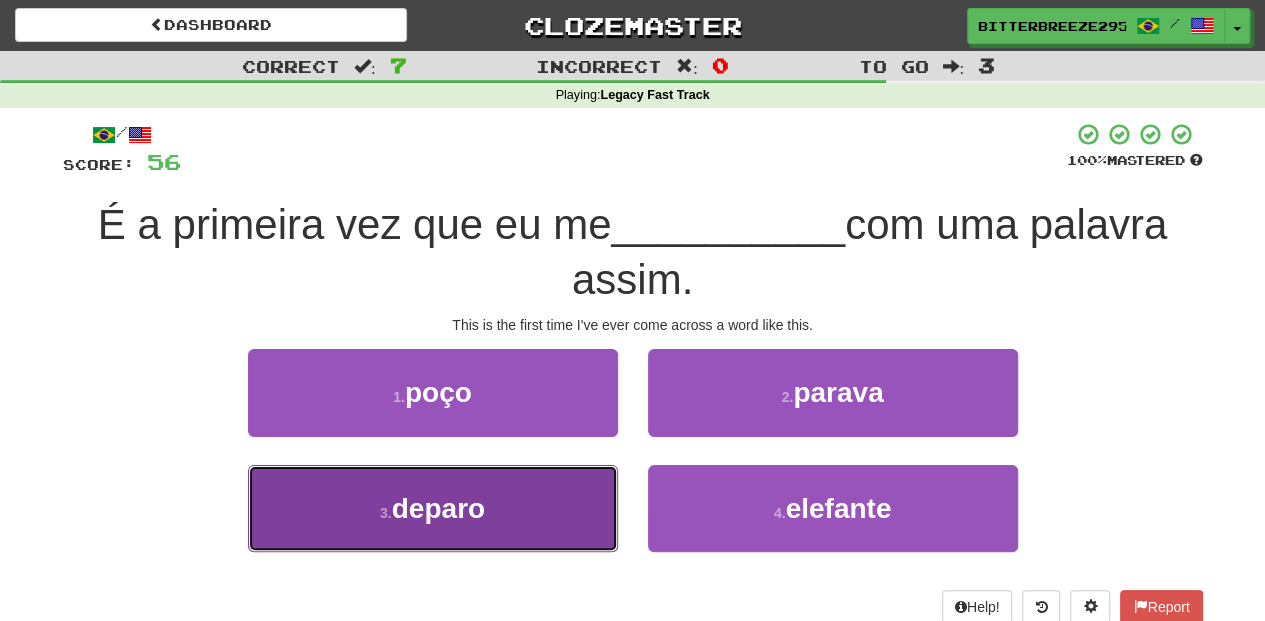 click on "3 .  deparo" at bounding box center (433, 508) 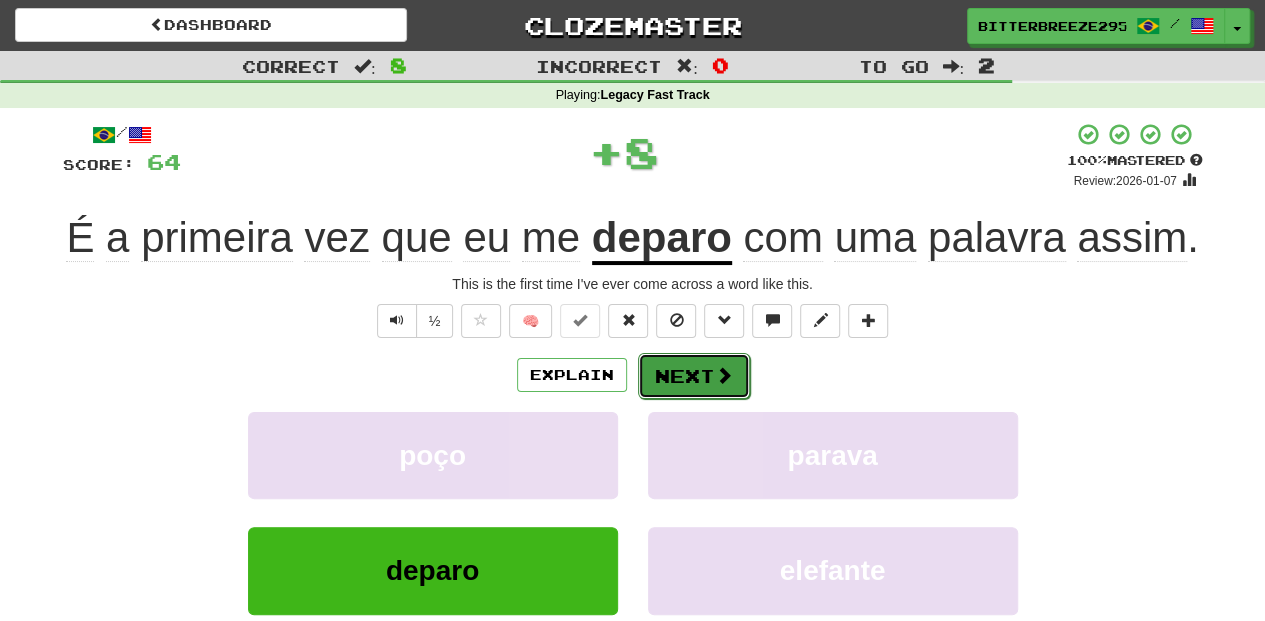 click on "Next" at bounding box center [694, 376] 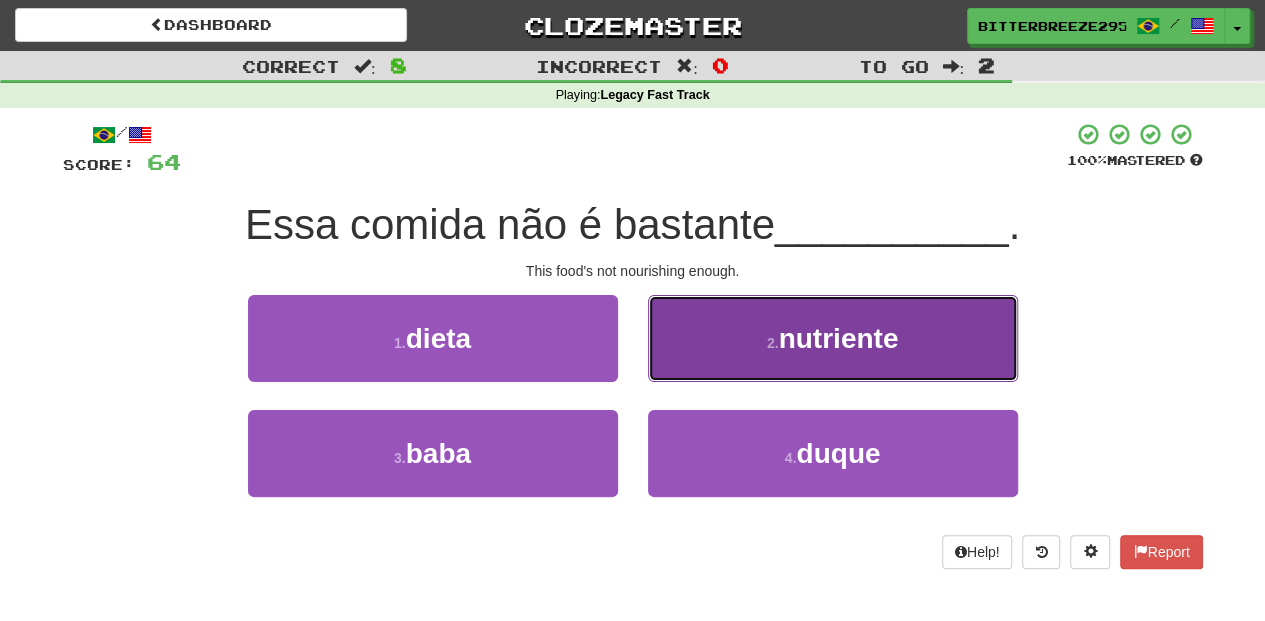 click on "2 .  nutriente" at bounding box center [833, 338] 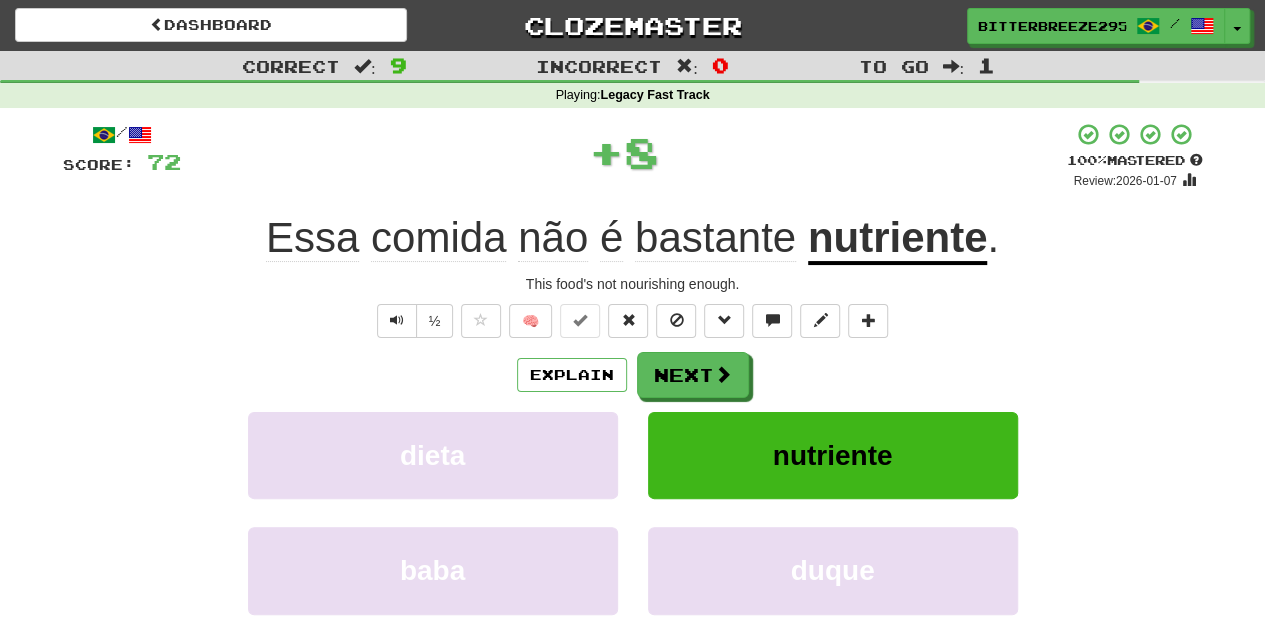 click on "Next" at bounding box center [693, 375] 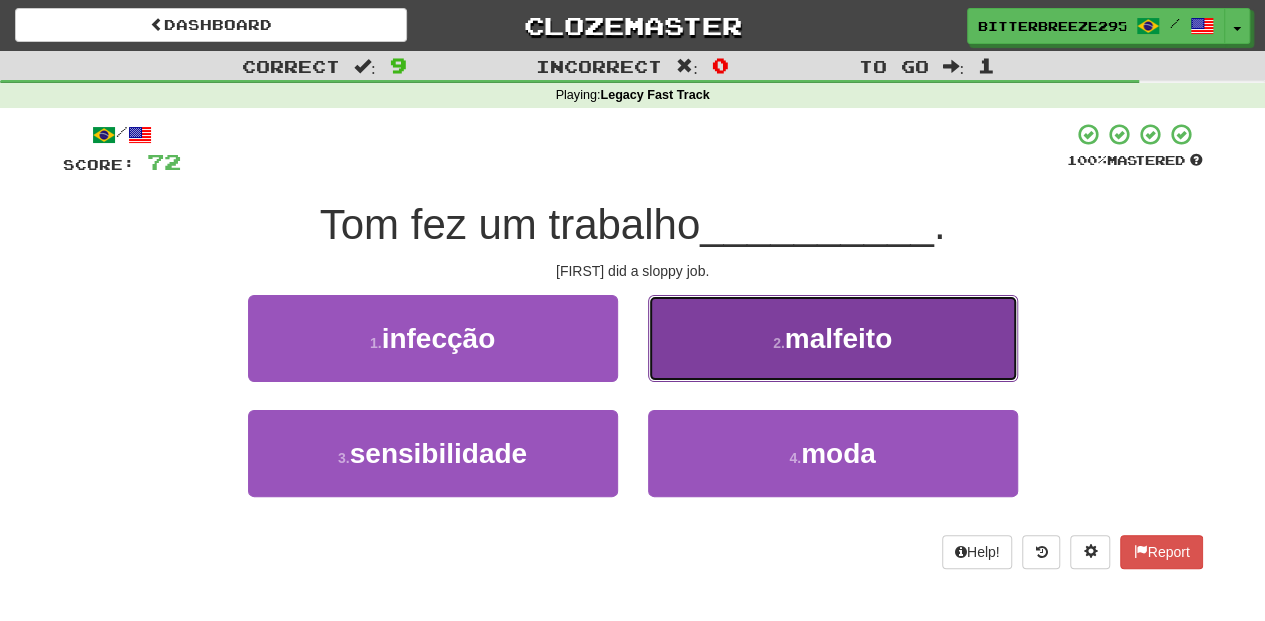 click on "2 .  malfeito" at bounding box center (833, 338) 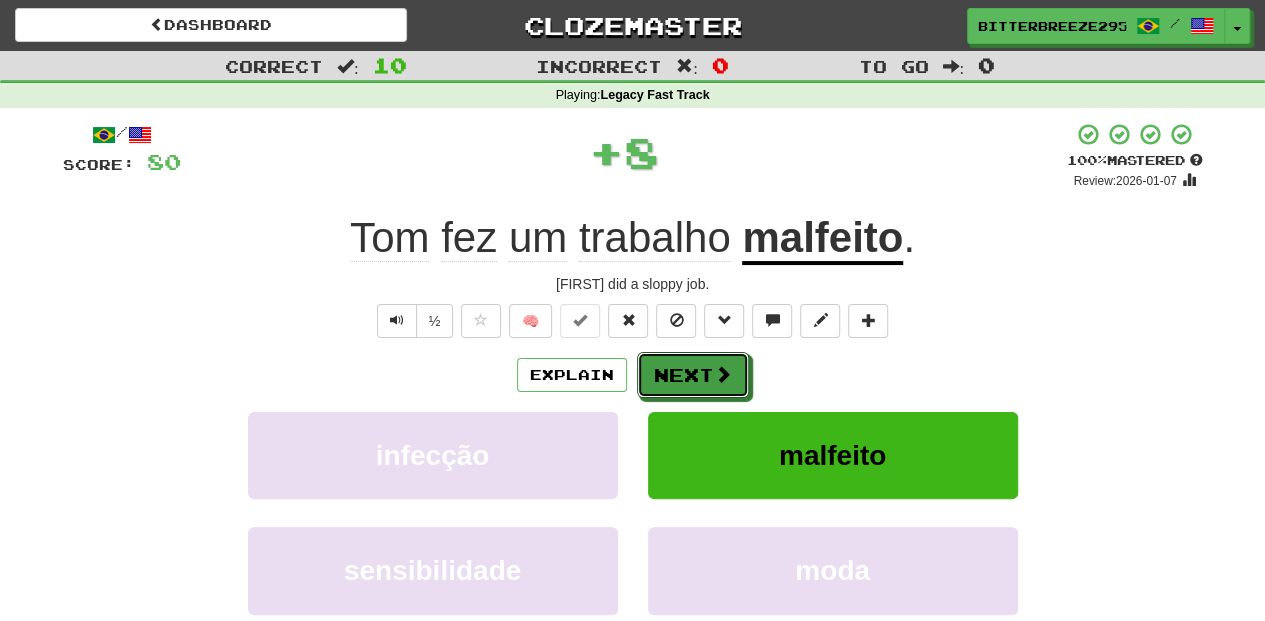 click on "Next" at bounding box center [693, 375] 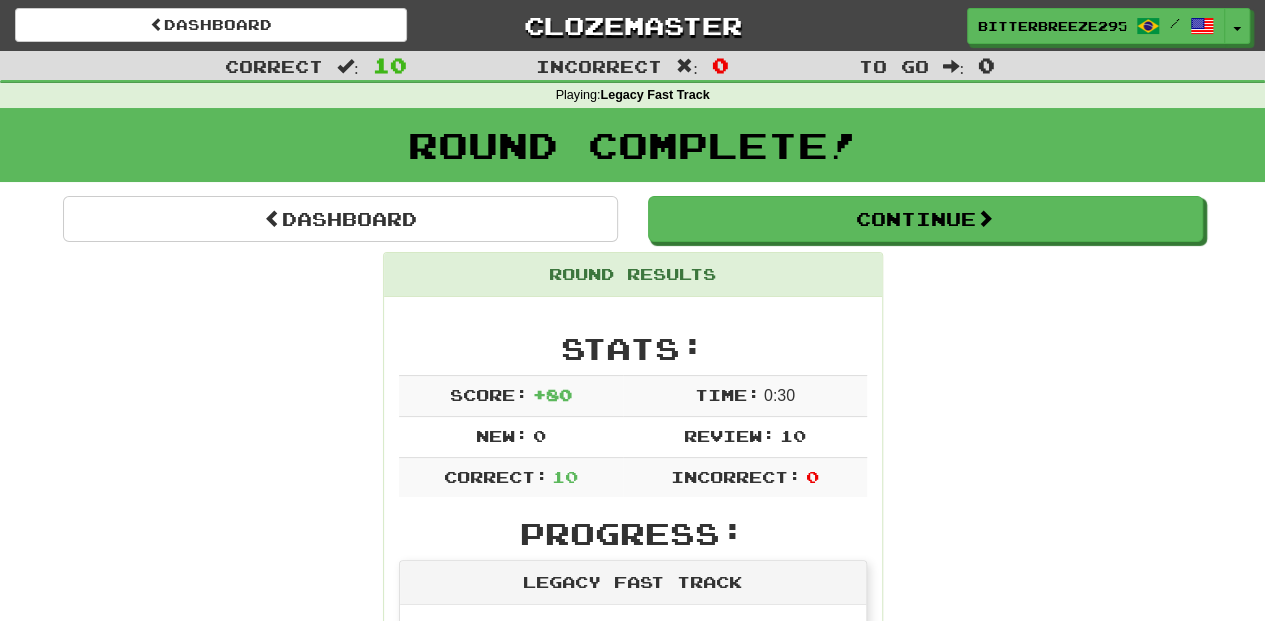 scroll, scrollTop: 0, scrollLeft: 0, axis: both 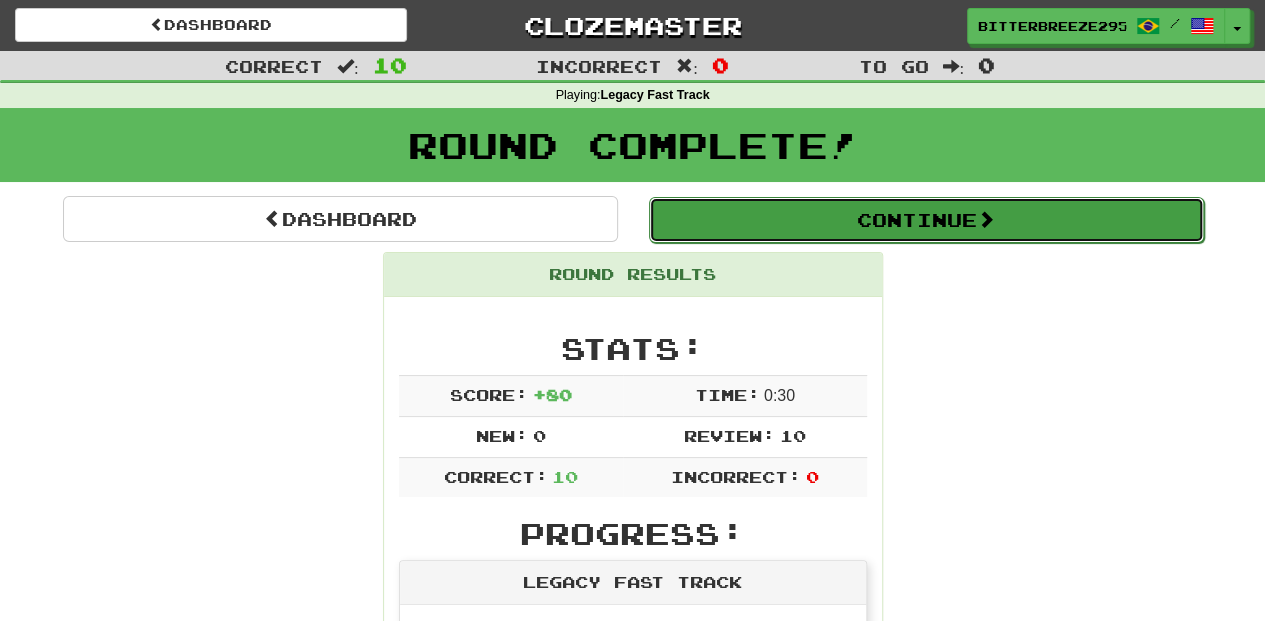 click on "Continue" at bounding box center [926, 220] 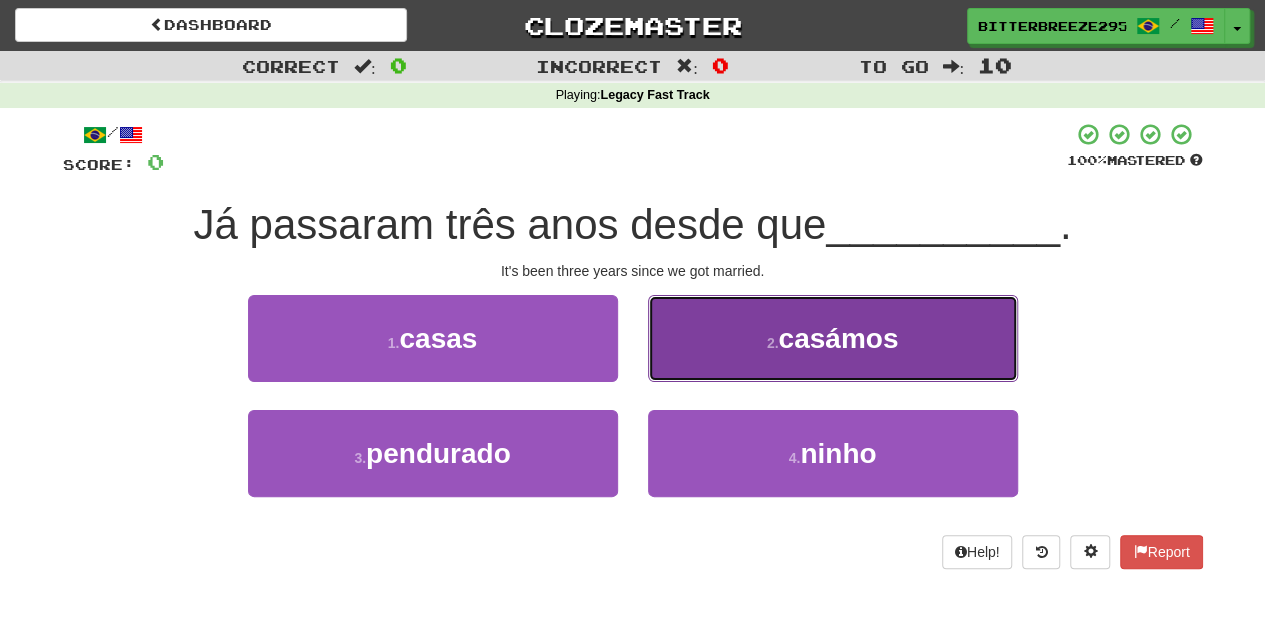 click on "2 .  casámos" at bounding box center [833, 338] 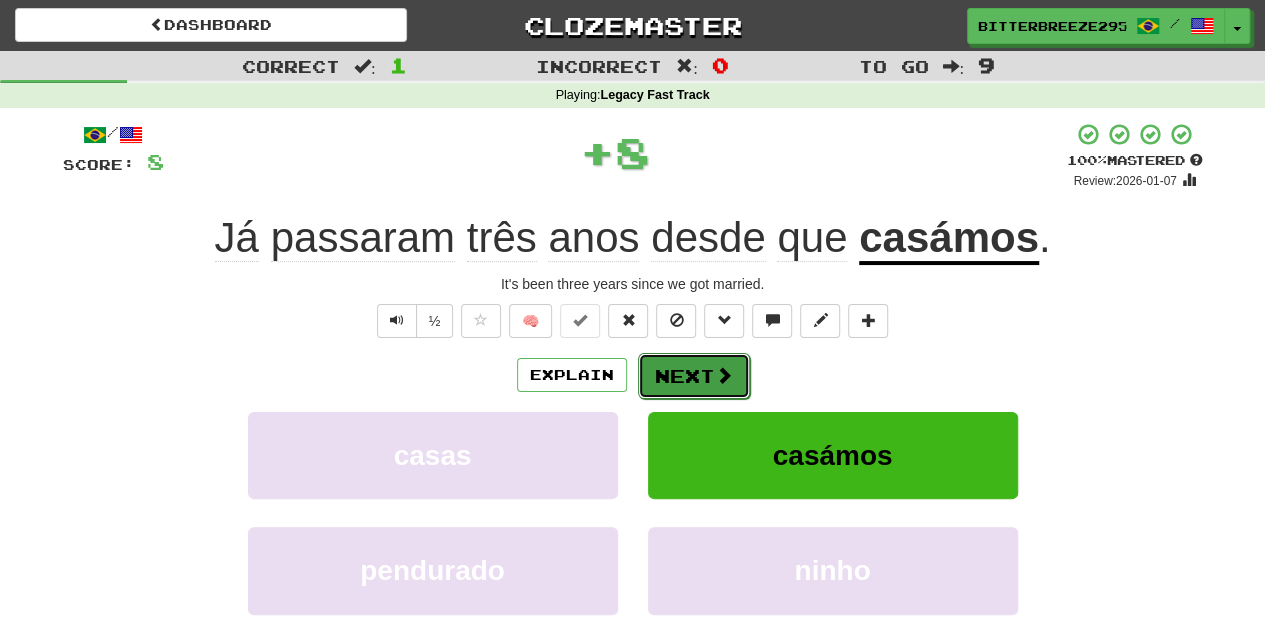 click on "Next" at bounding box center [694, 376] 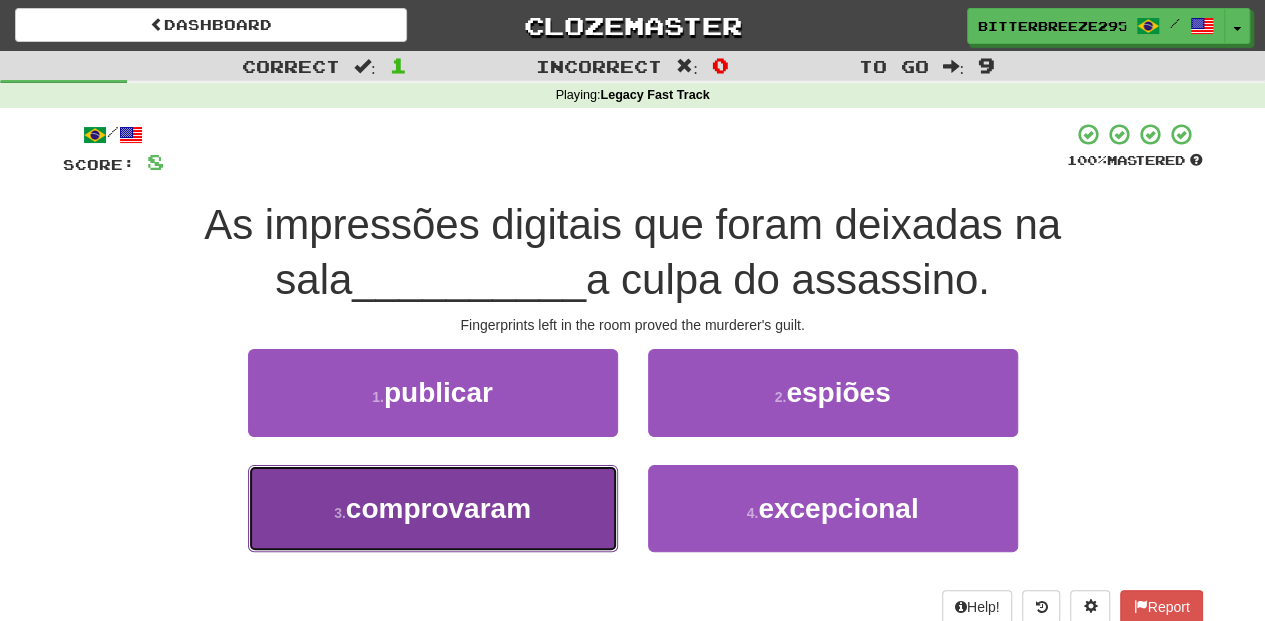 click on "3 .  comprovaram" at bounding box center (433, 508) 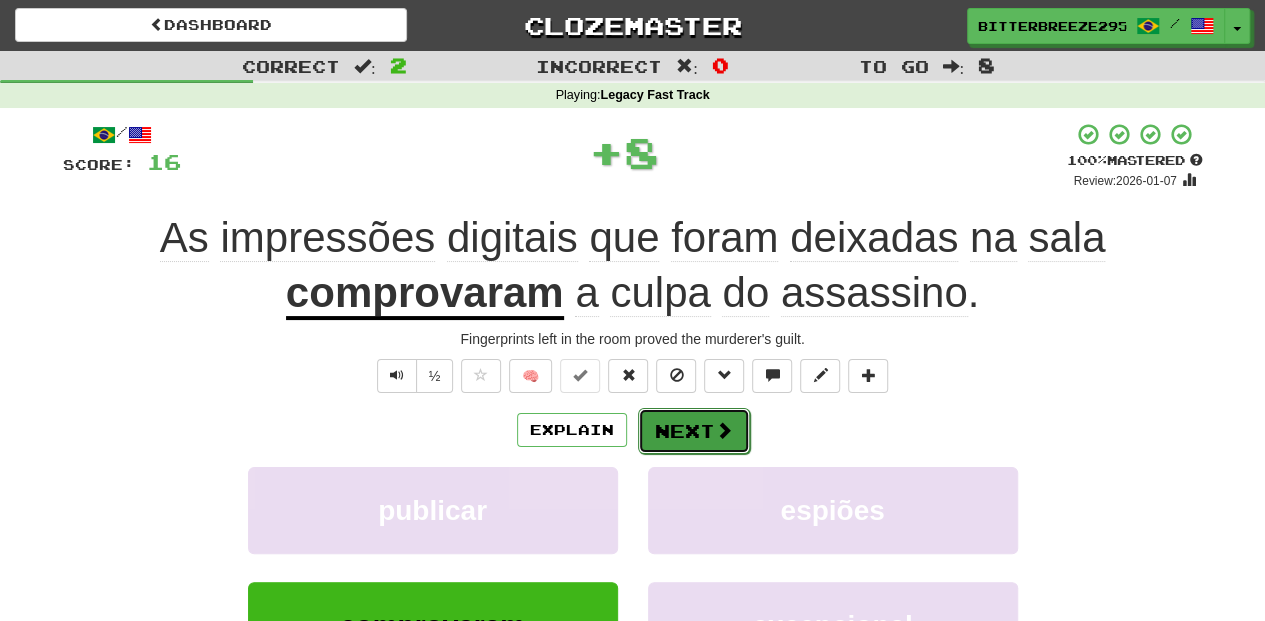 click on "Next" at bounding box center [694, 431] 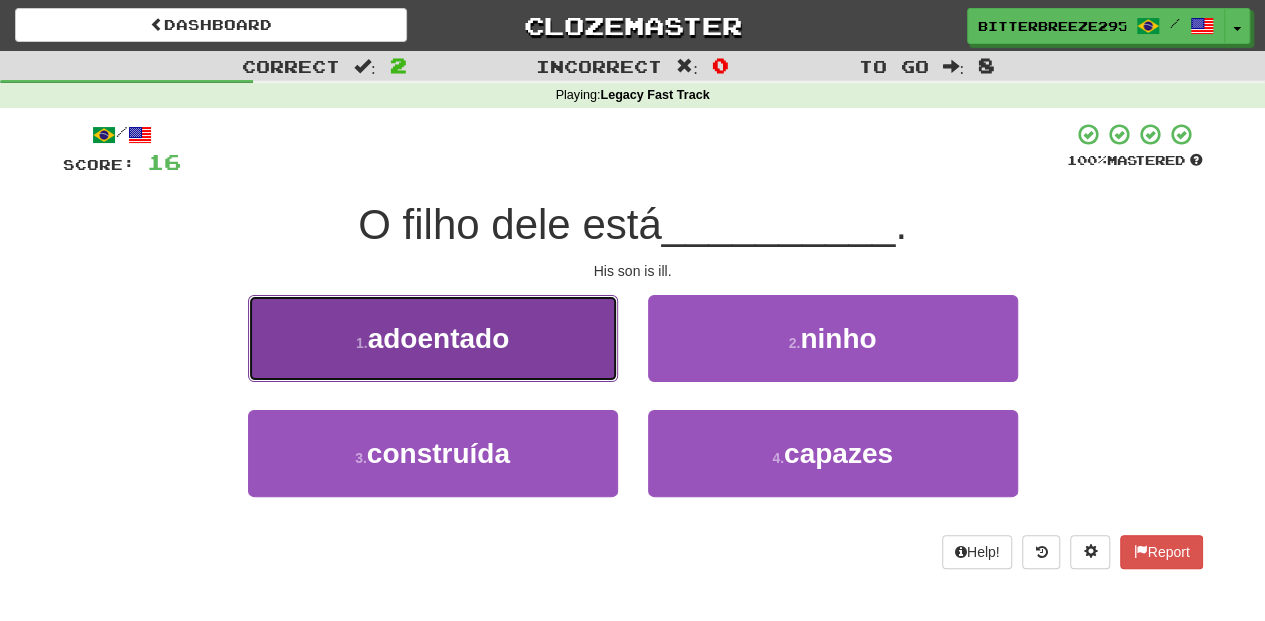 click on "1 .  adoentado" at bounding box center [433, 338] 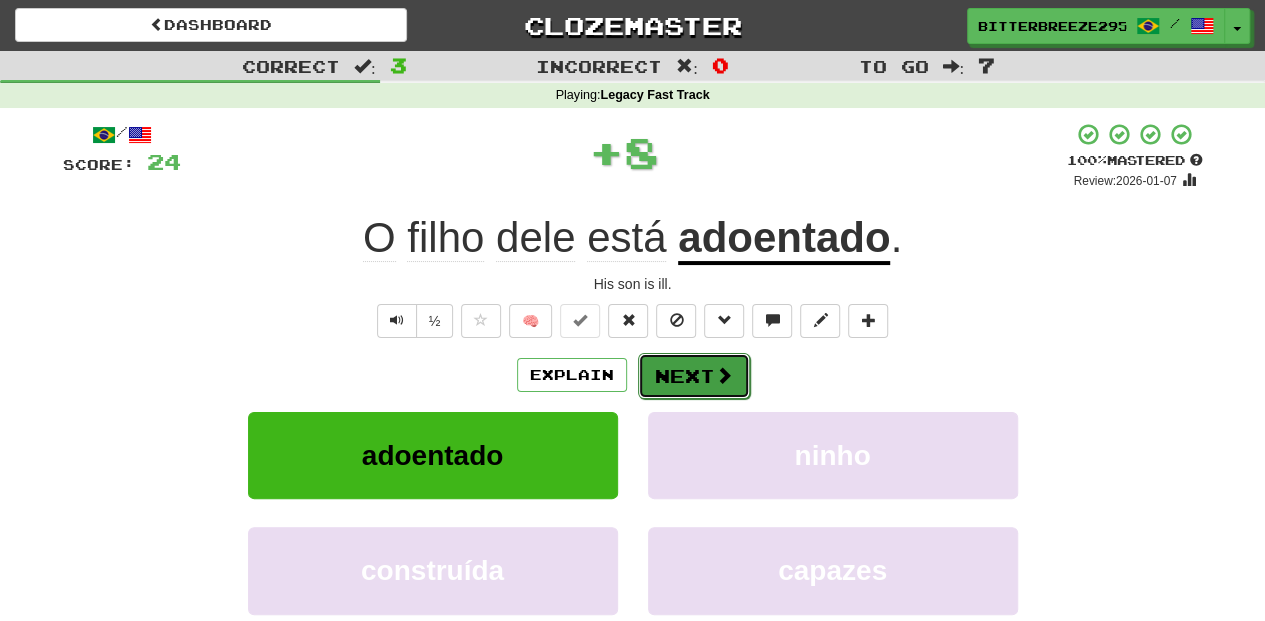 click on "Next" at bounding box center (694, 376) 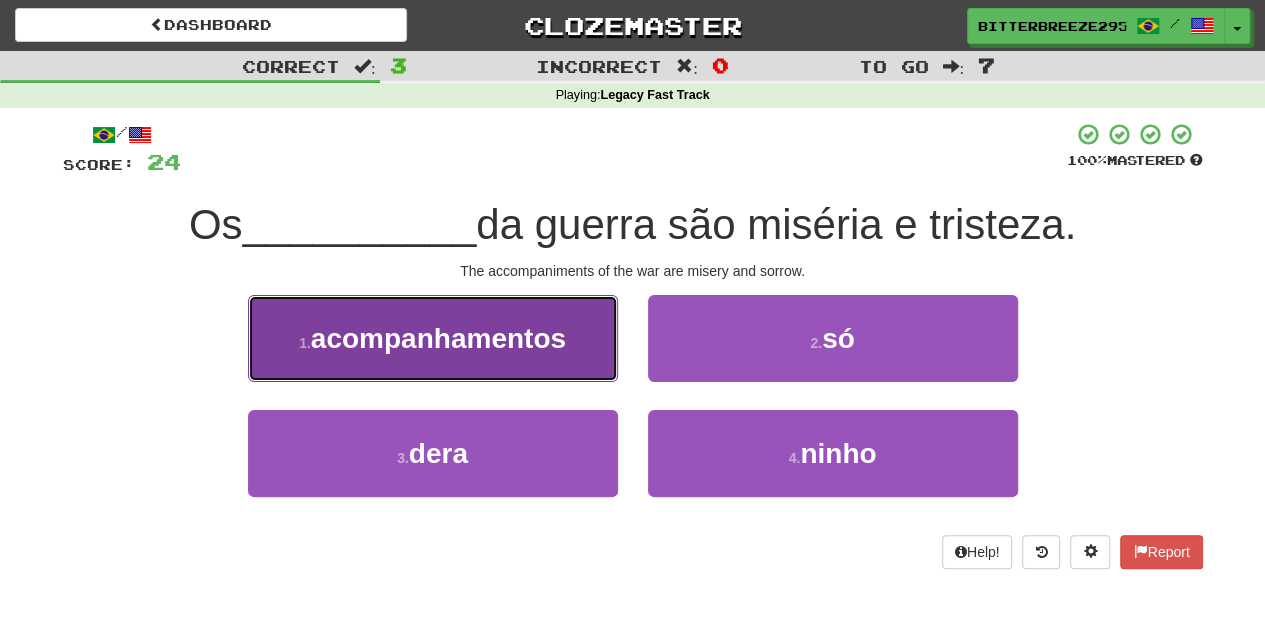 click on "1 .  acompanhamentos" at bounding box center [433, 338] 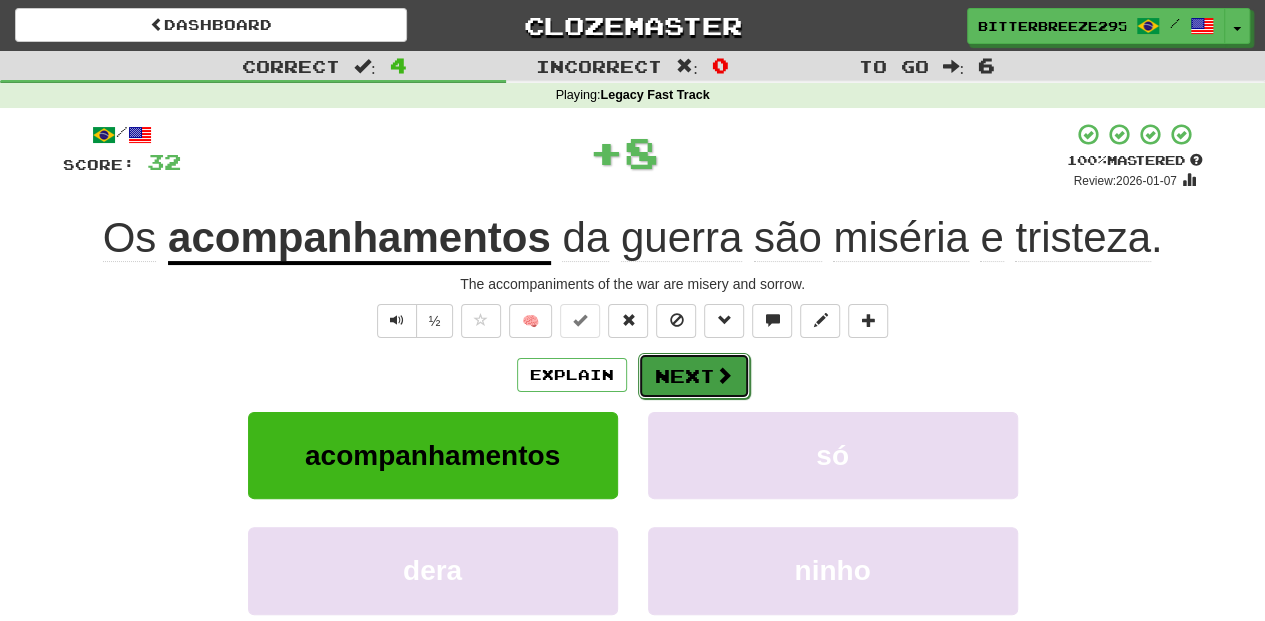 click on "Next" at bounding box center (694, 376) 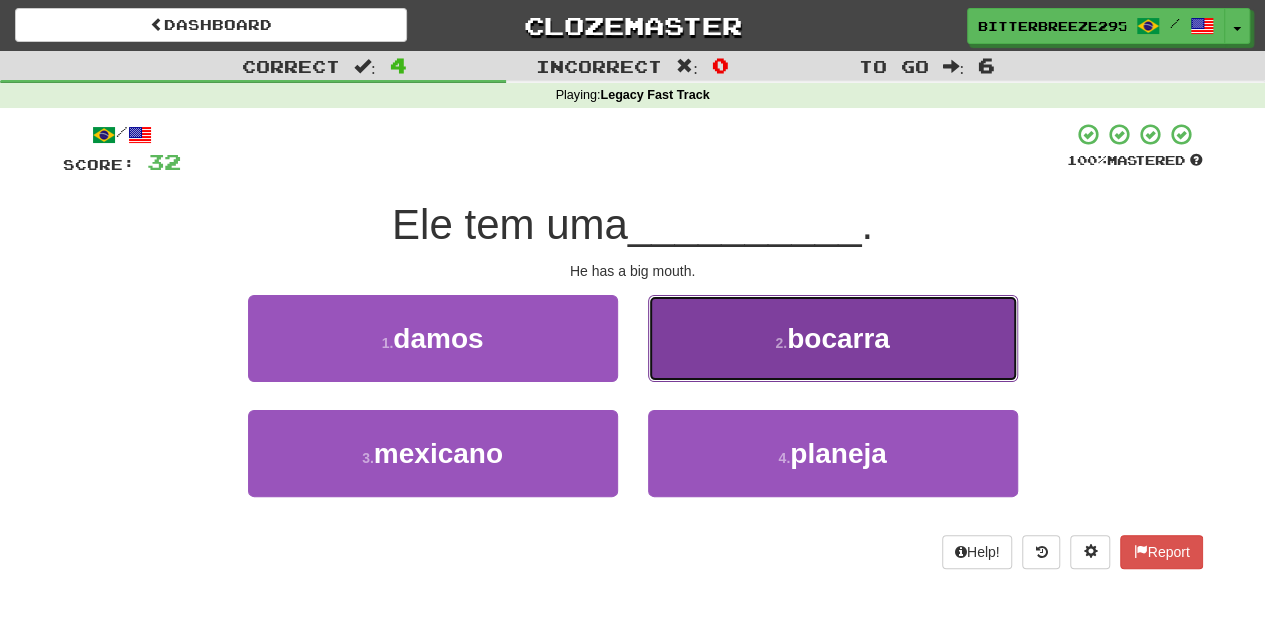click on "2 .  bocarra" at bounding box center [833, 338] 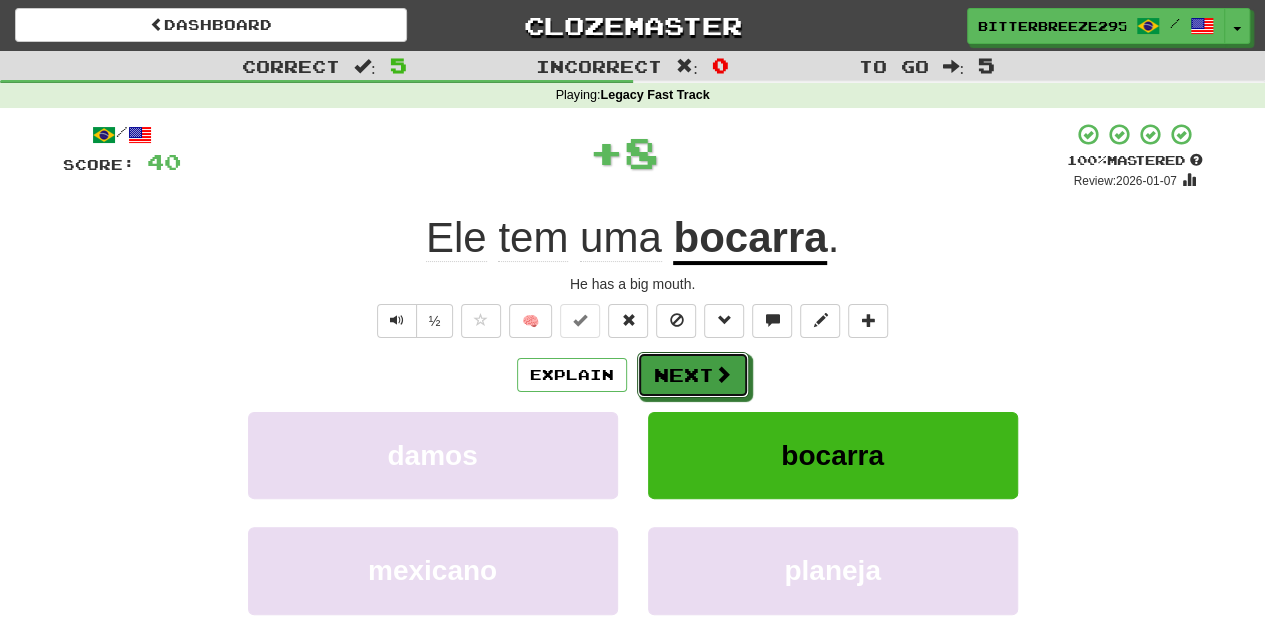 click at bounding box center [723, 374] 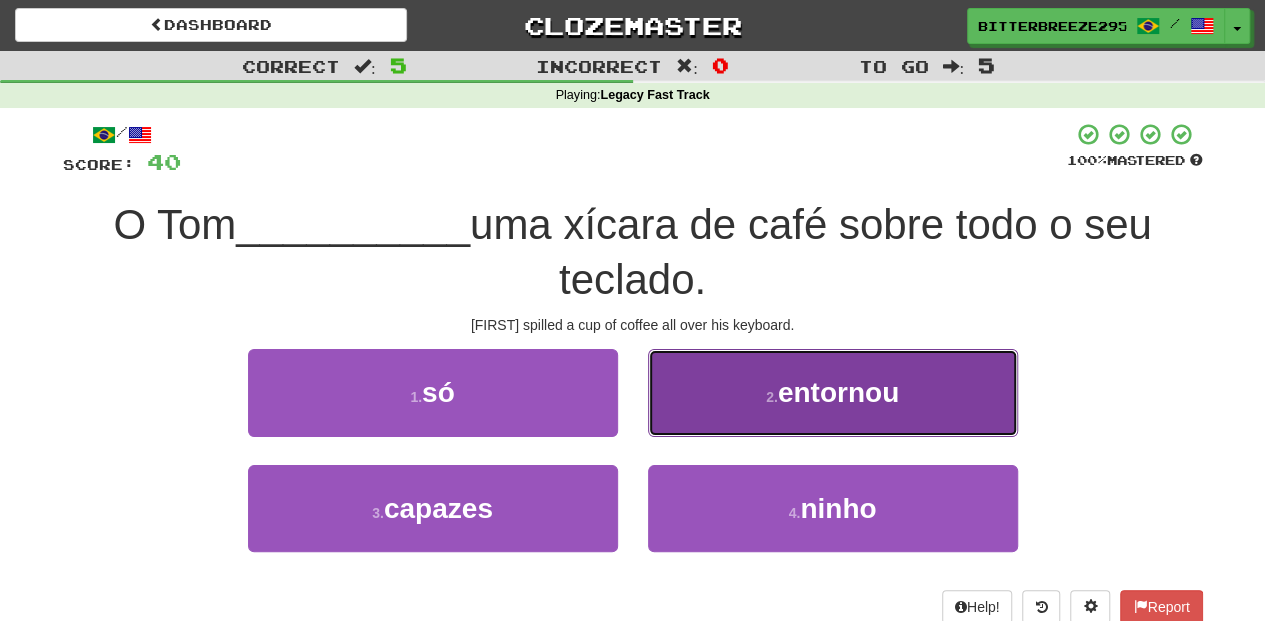click on "2 .  entornou" at bounding box center (833, 392) 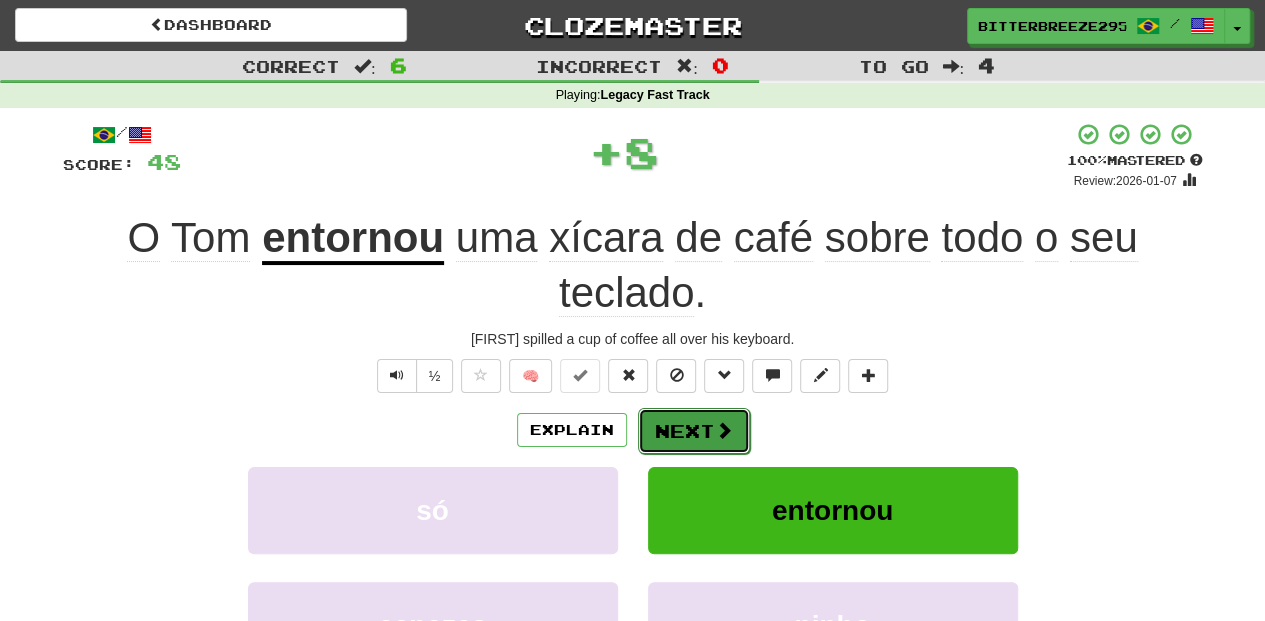 click on "Next" at bounding box center (694, 431) 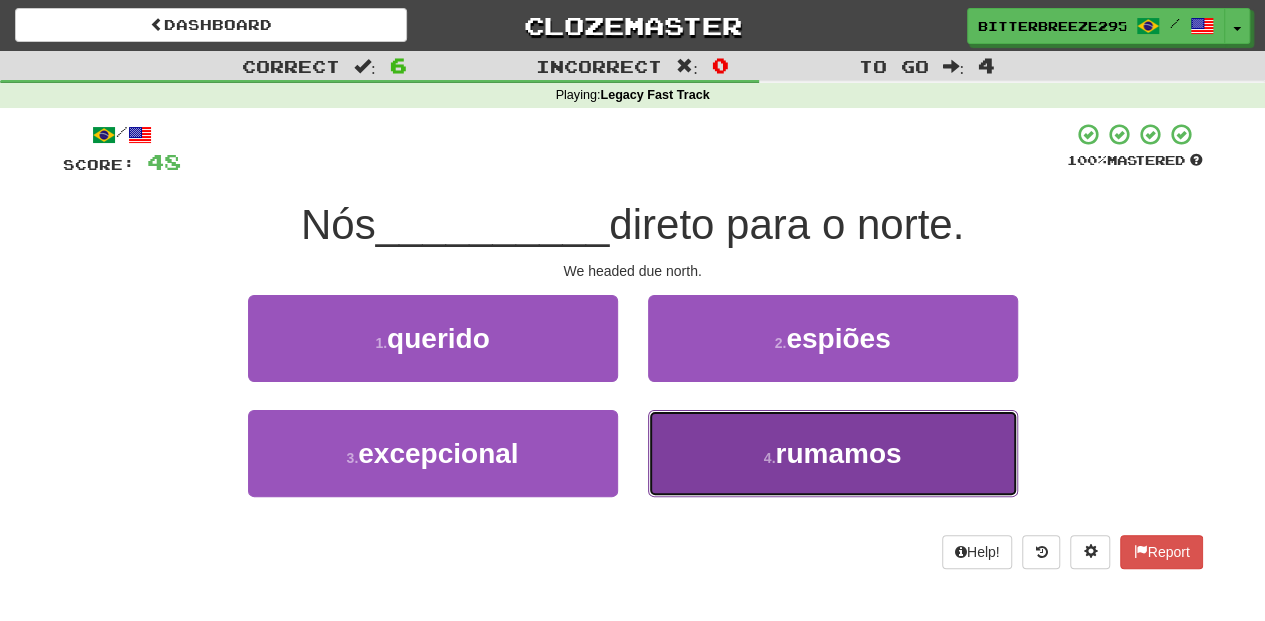 click on "4 .  rumamos" at bounding box center [833, 453] 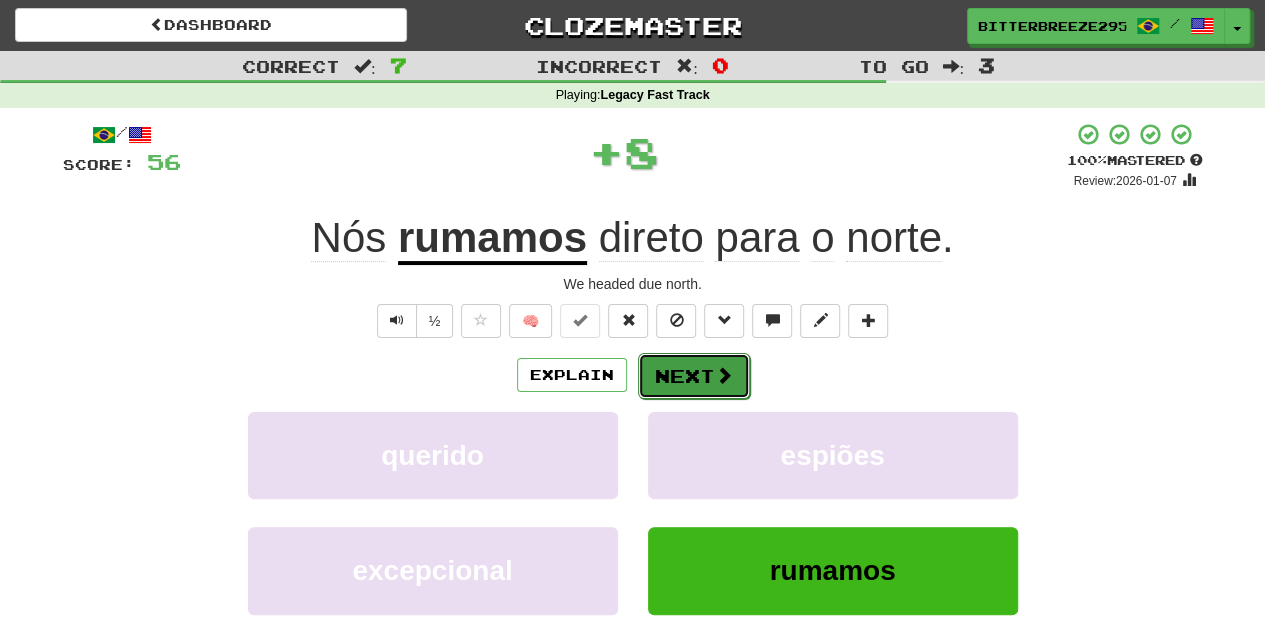 click on "Next" at bounding box center [694, 376] 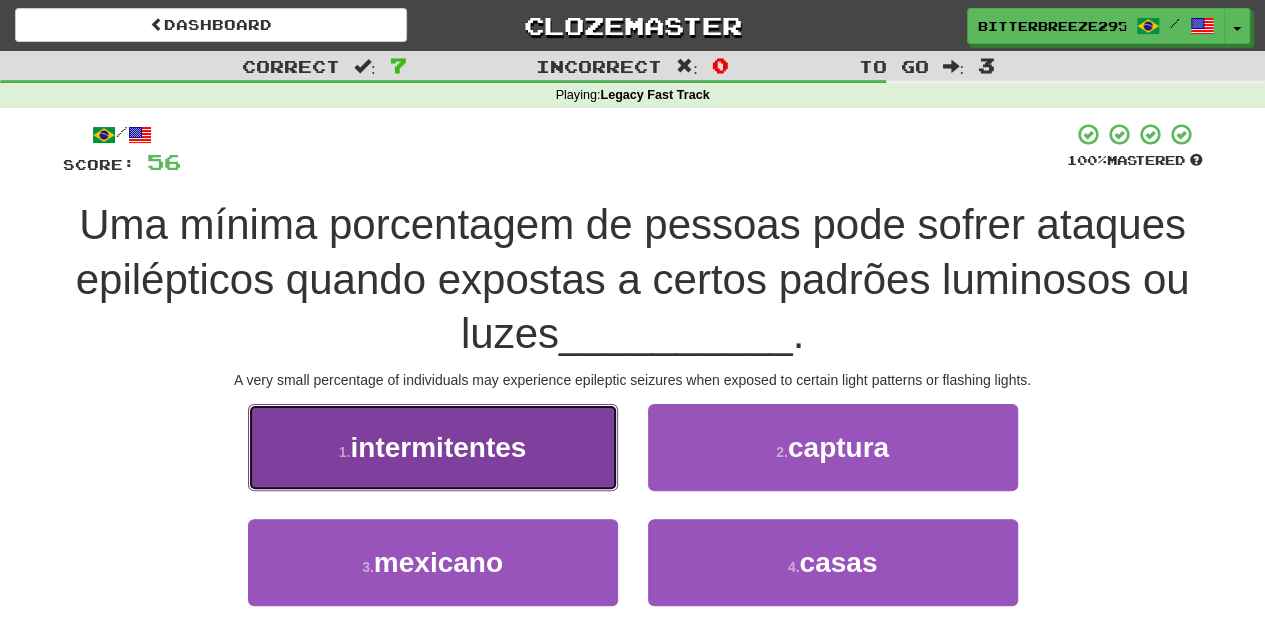click on "intermitentes" at bounding box center [438, 447] 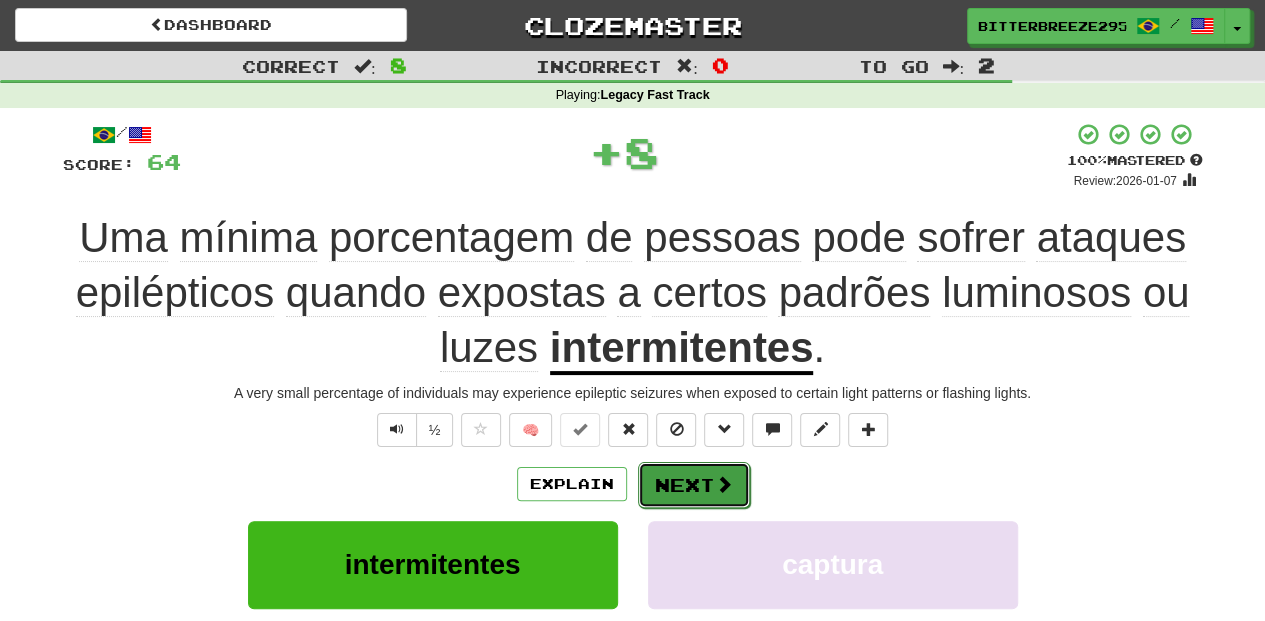 click on "Next" at bounding box center (694, 485) 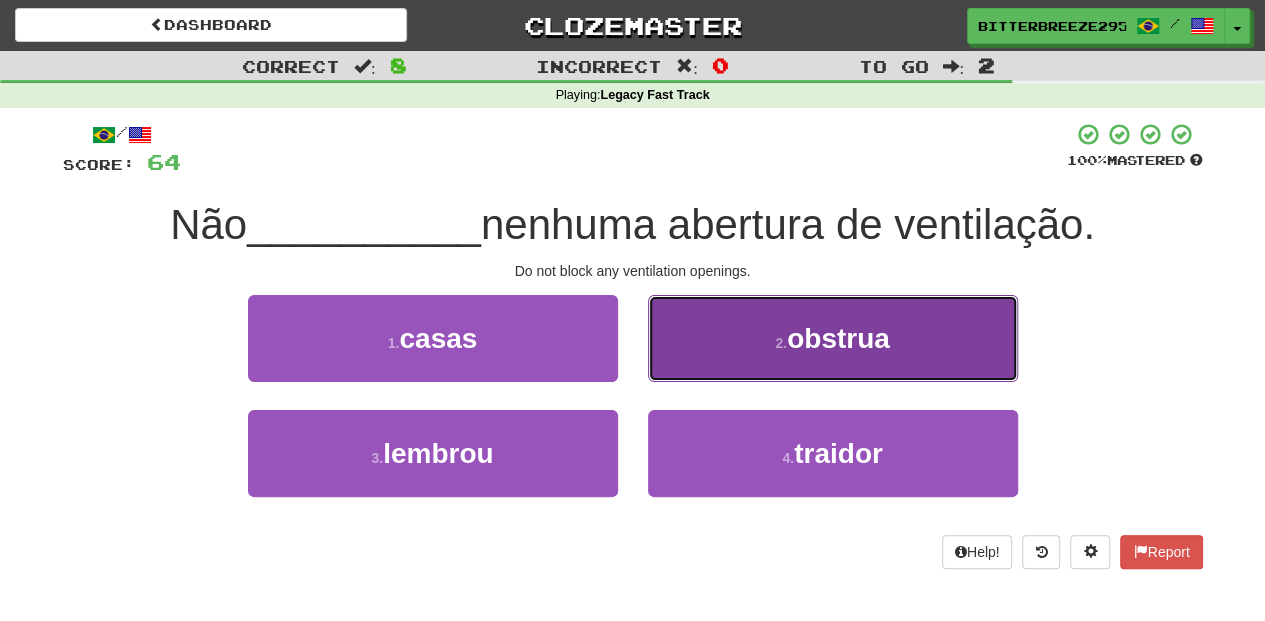 click on "2 .  obstrua" at bounding box center (833, 338) 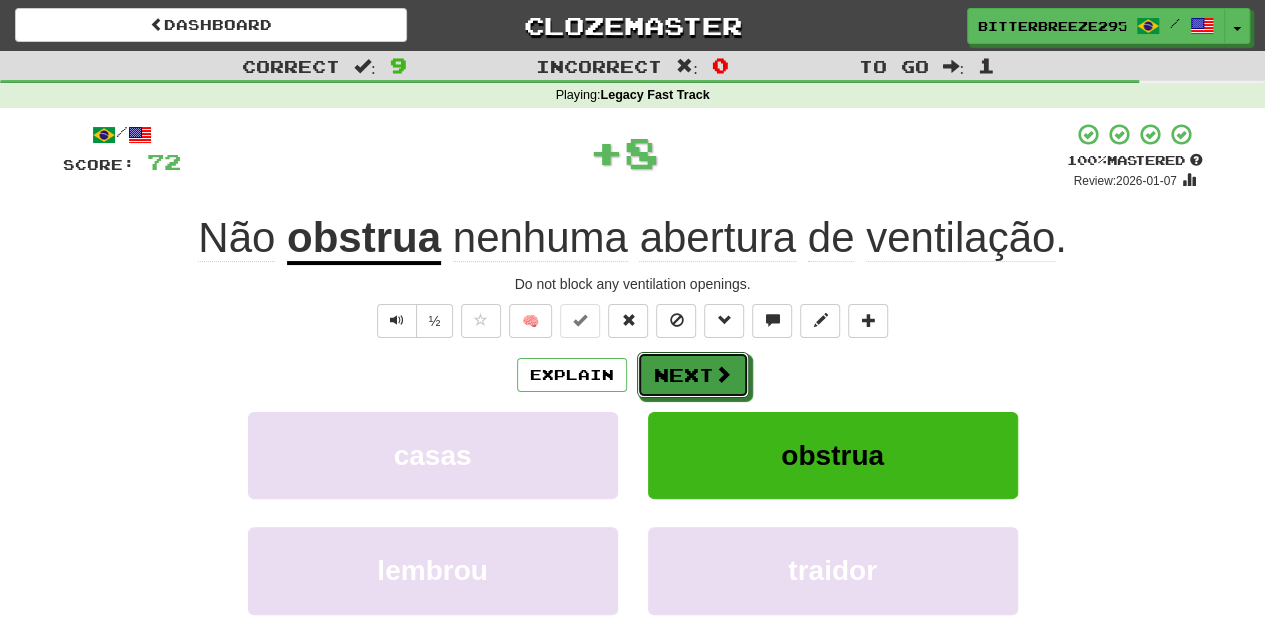 click at bounding box center [723, 374] 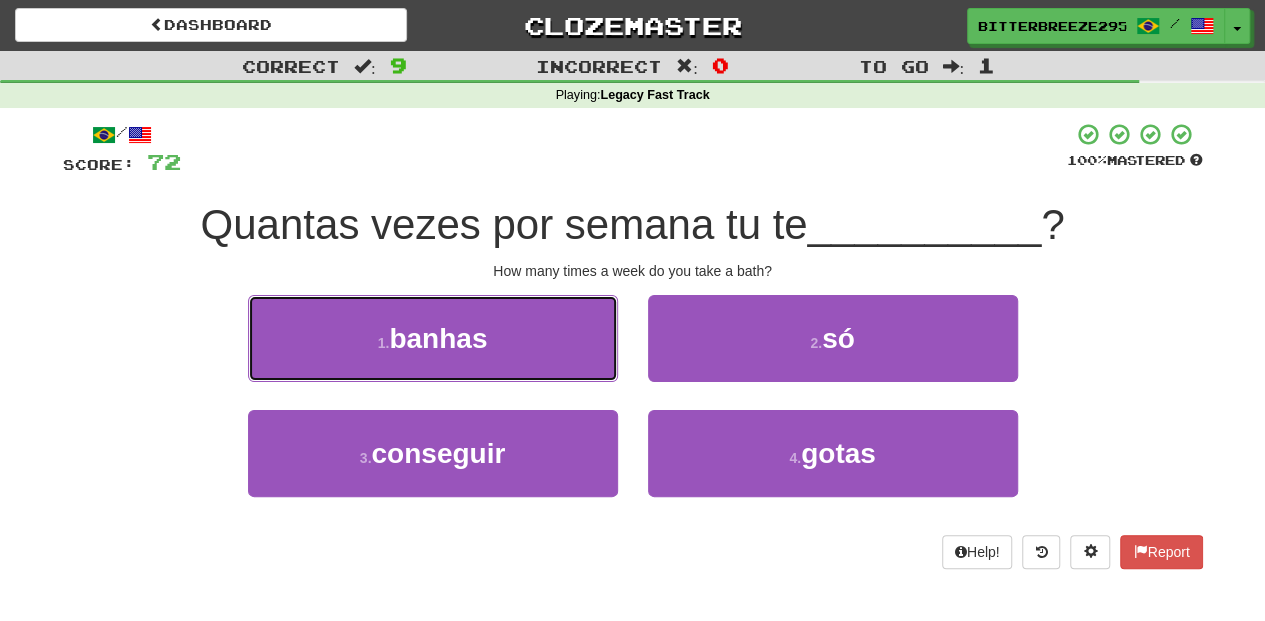 drag, startPoint x: 479, startPoint y: 344, endPoint x: 560, endPoint y: 344, distance: 81 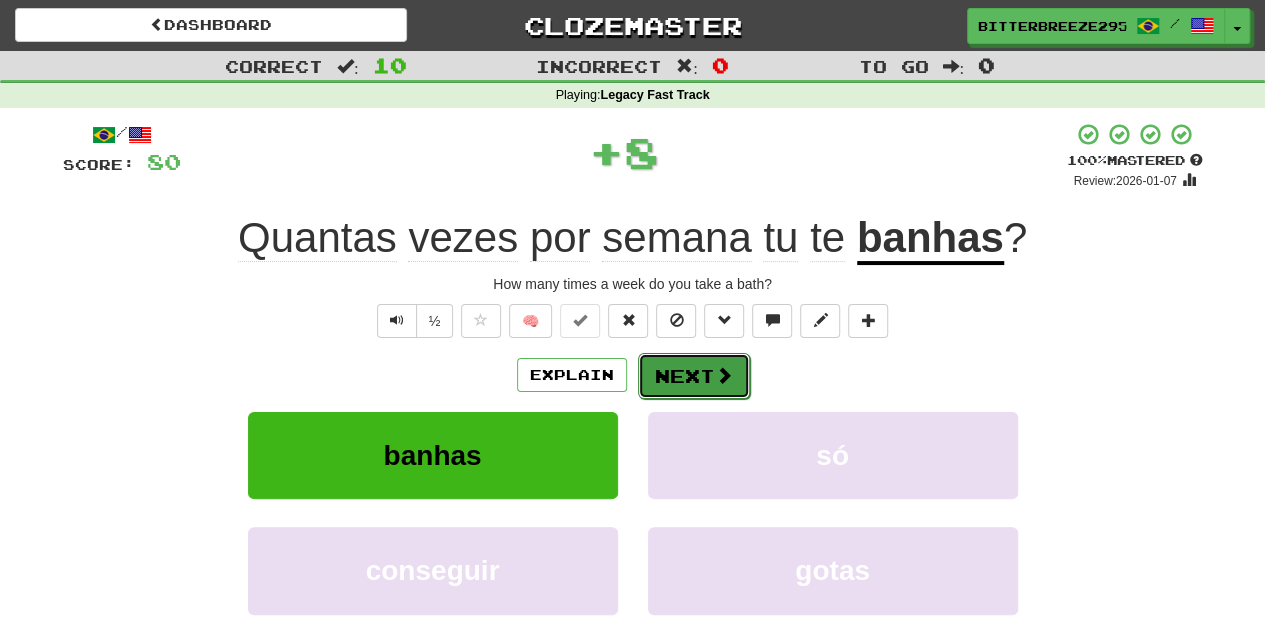 click on "Next" at bounding box center [694, 376] 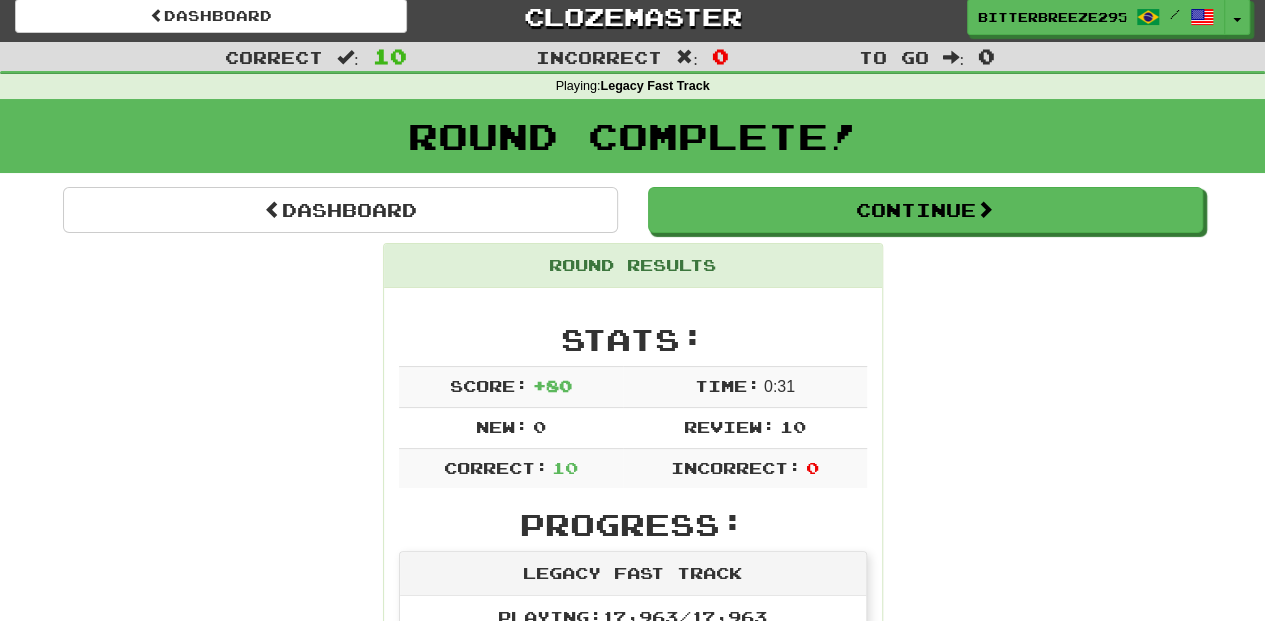 scroll, scrollTop: 0, scrollLeft: 0, axis: both 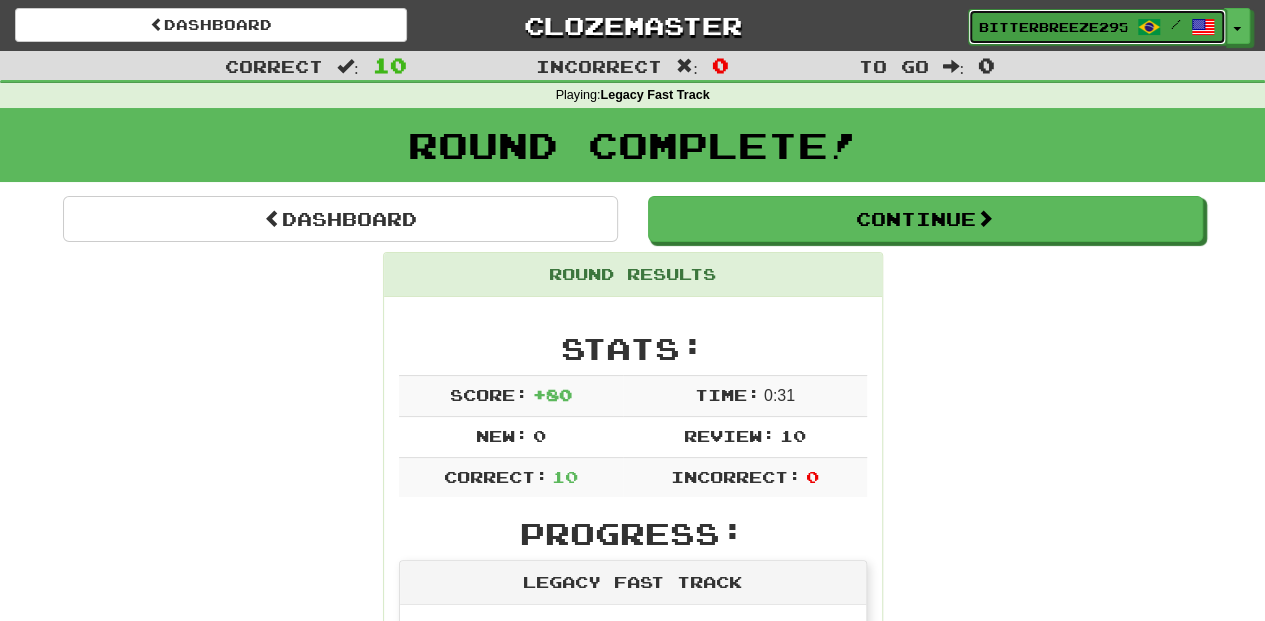 click on "BitterBreeze2956" at bounding box center [1053, 27] 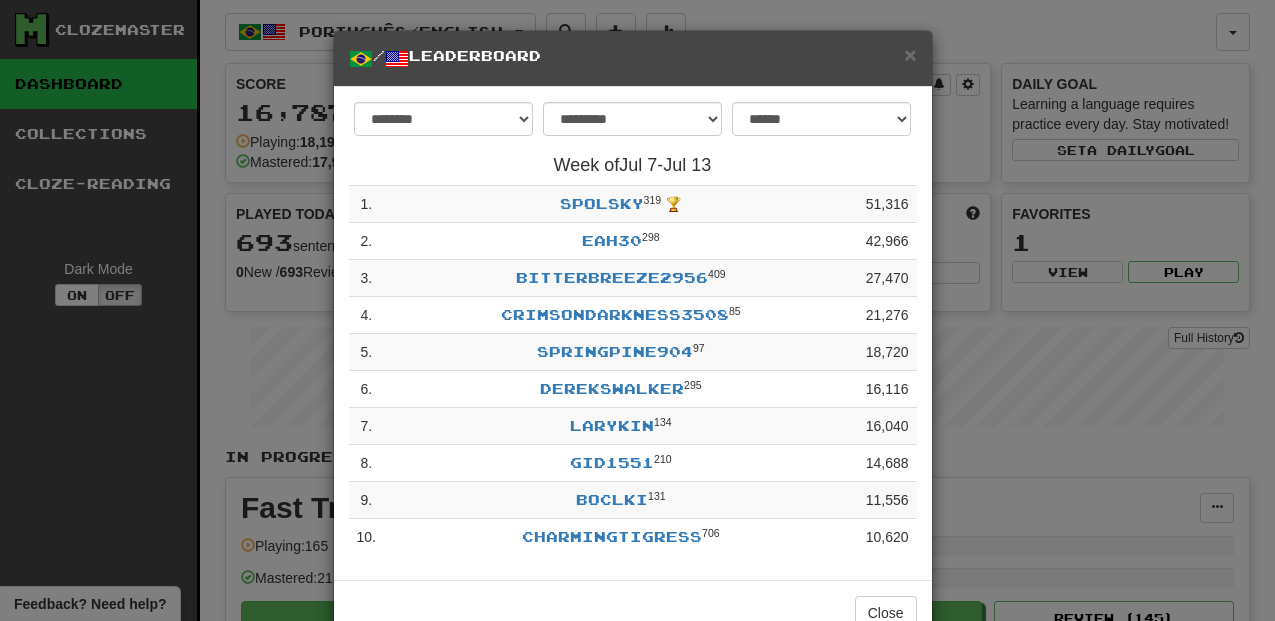 select on "**********" 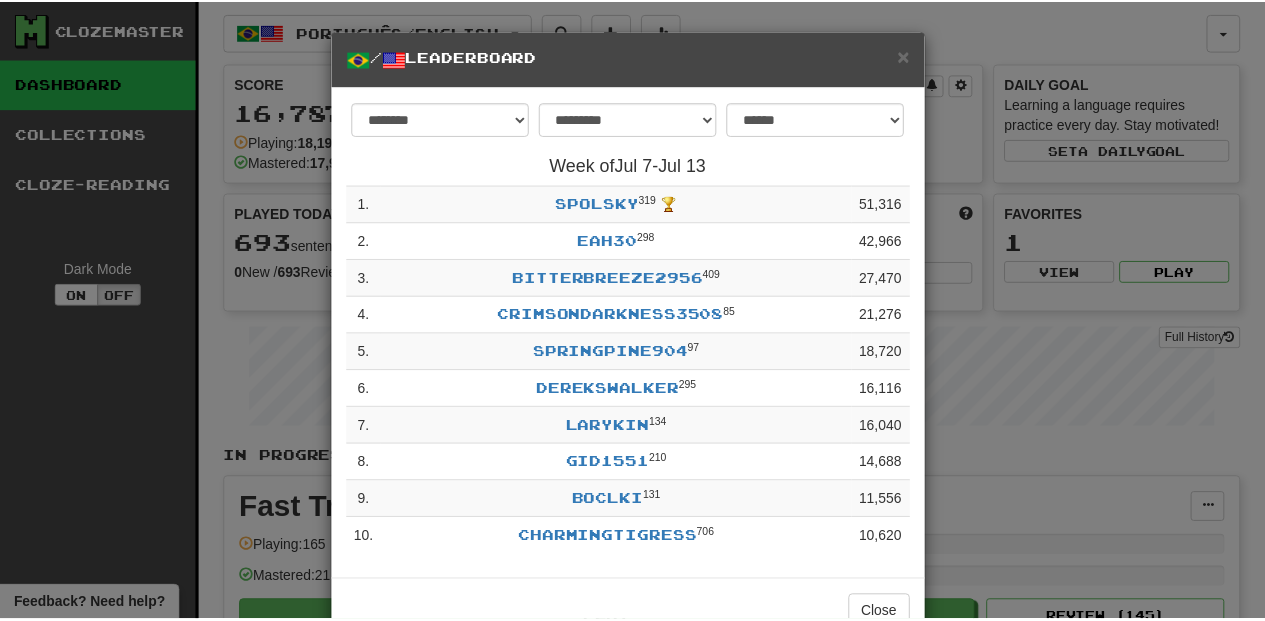 scroll, scrollTop: 0, scrollLeft: 0, axis: both 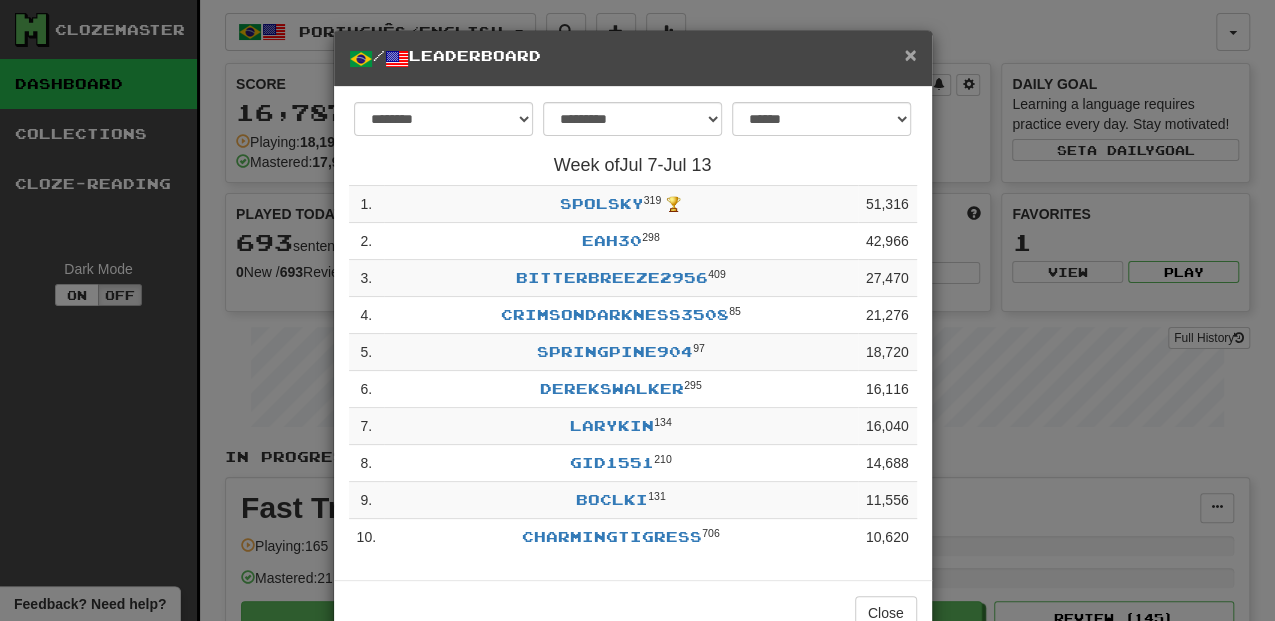 click on "×" at bounding box center (910, 54) 